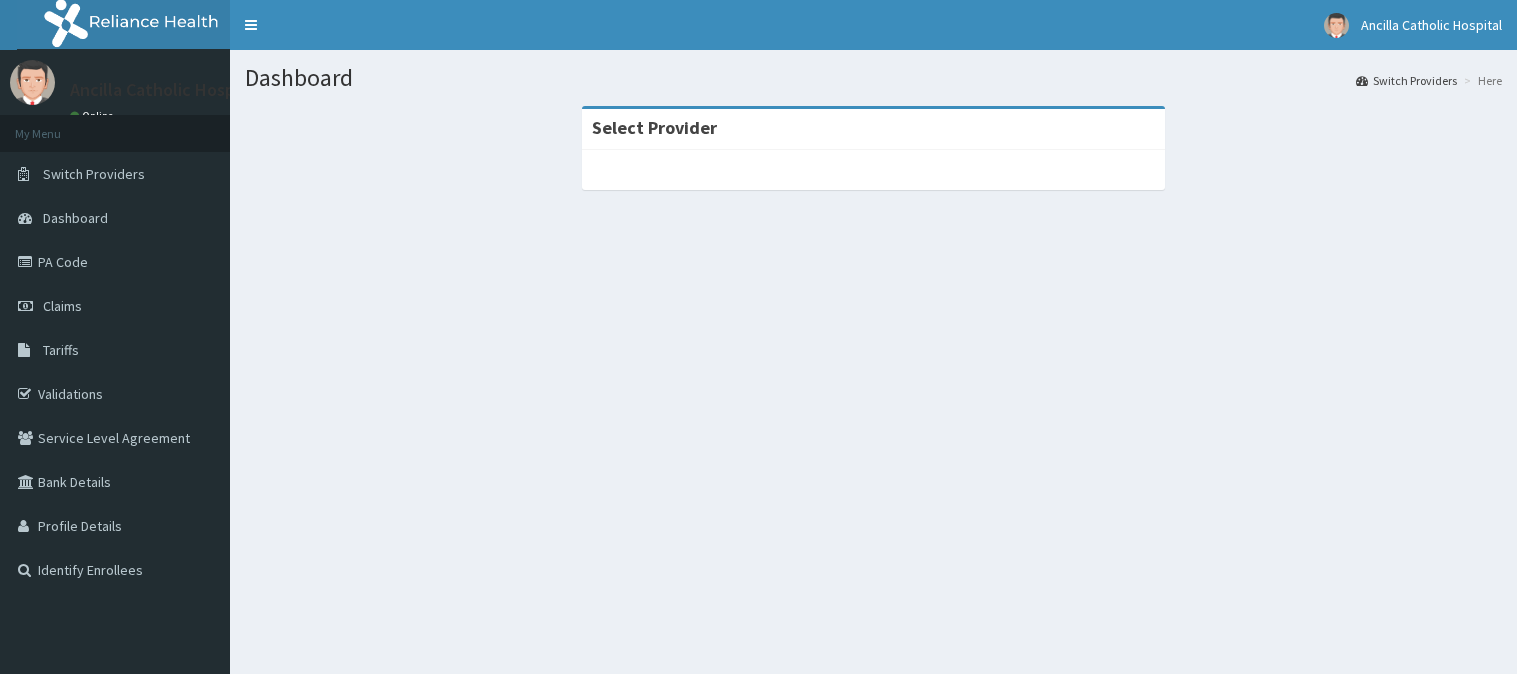 scroll, scrollTop: 0, scrollLeft: 0, axis: both 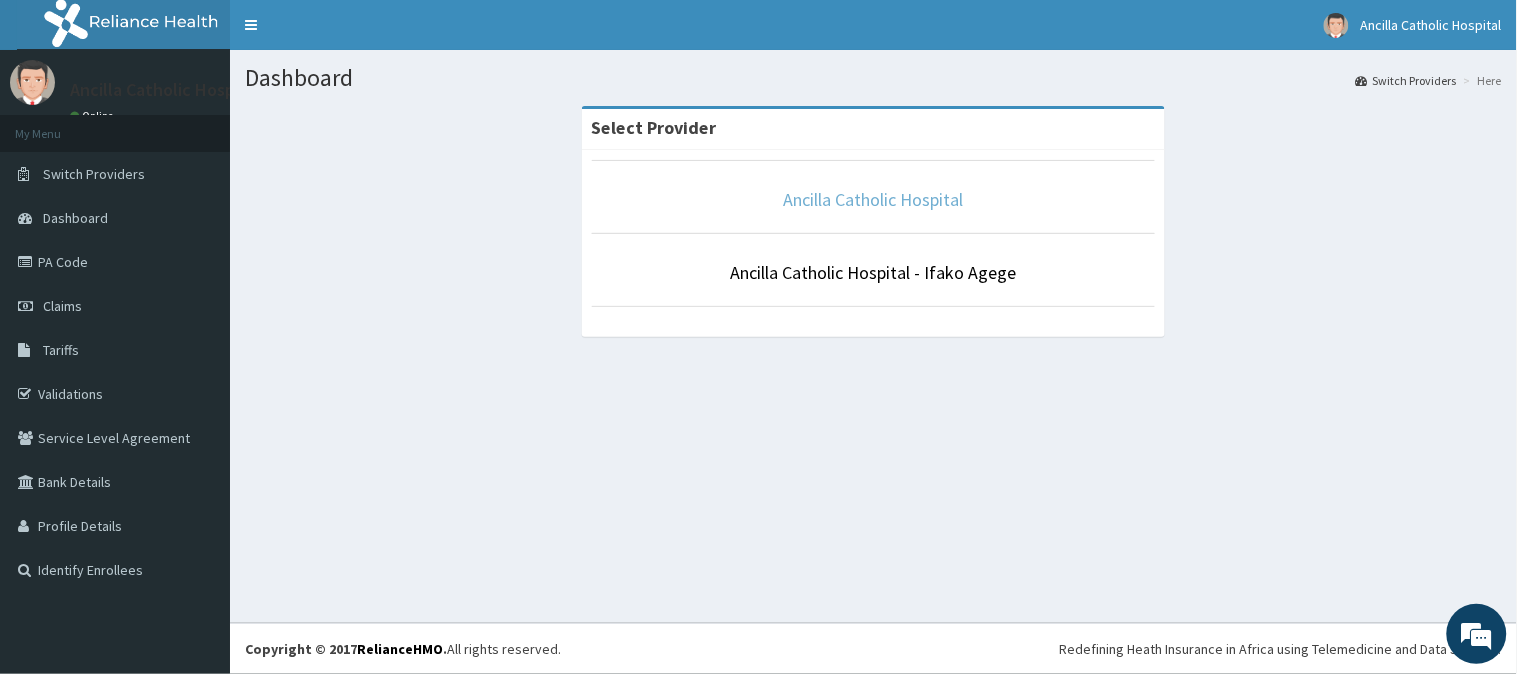 click on "Ancilla Catholic Hospital" at bounding box center (874, 199) 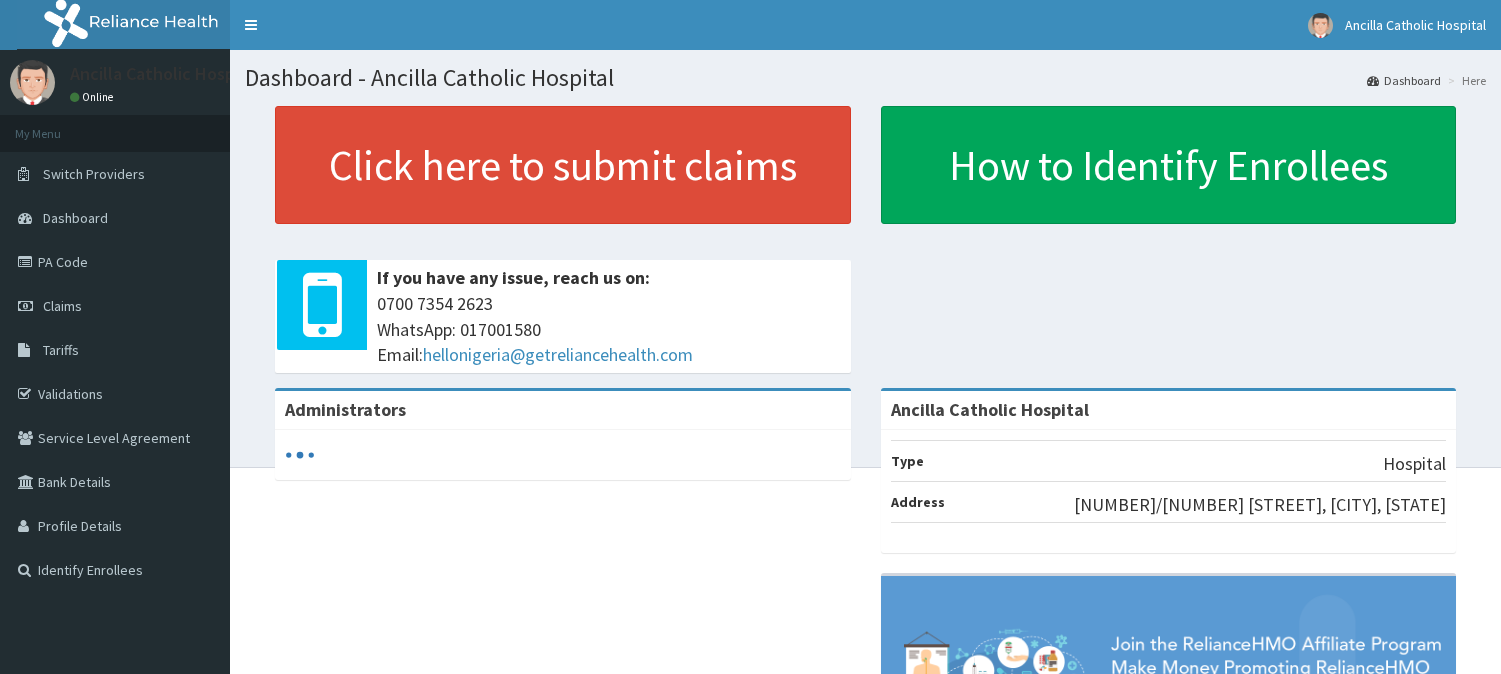 scroll, scrollTop: 0, scrollLeft: 0, axis: both 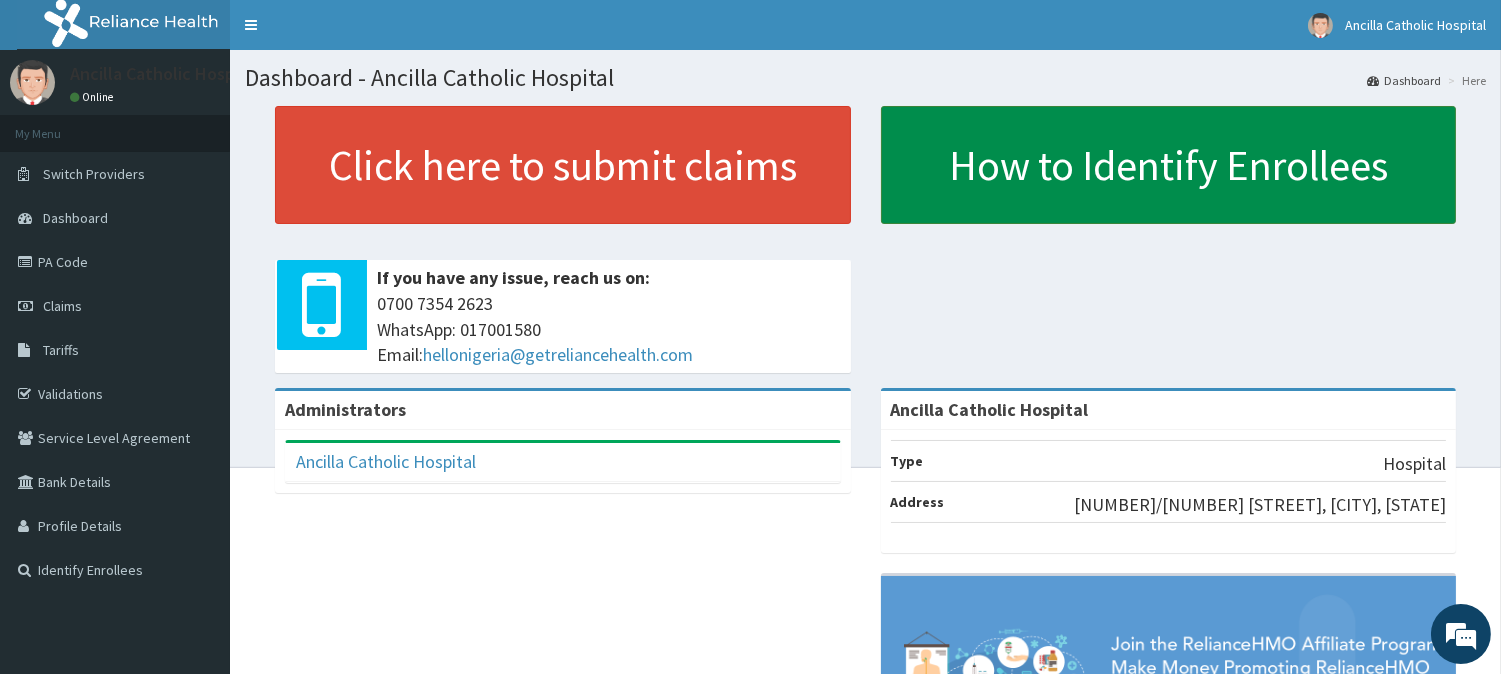 click on "How to Identify Enrollees" at bounding box center [1169, 165] 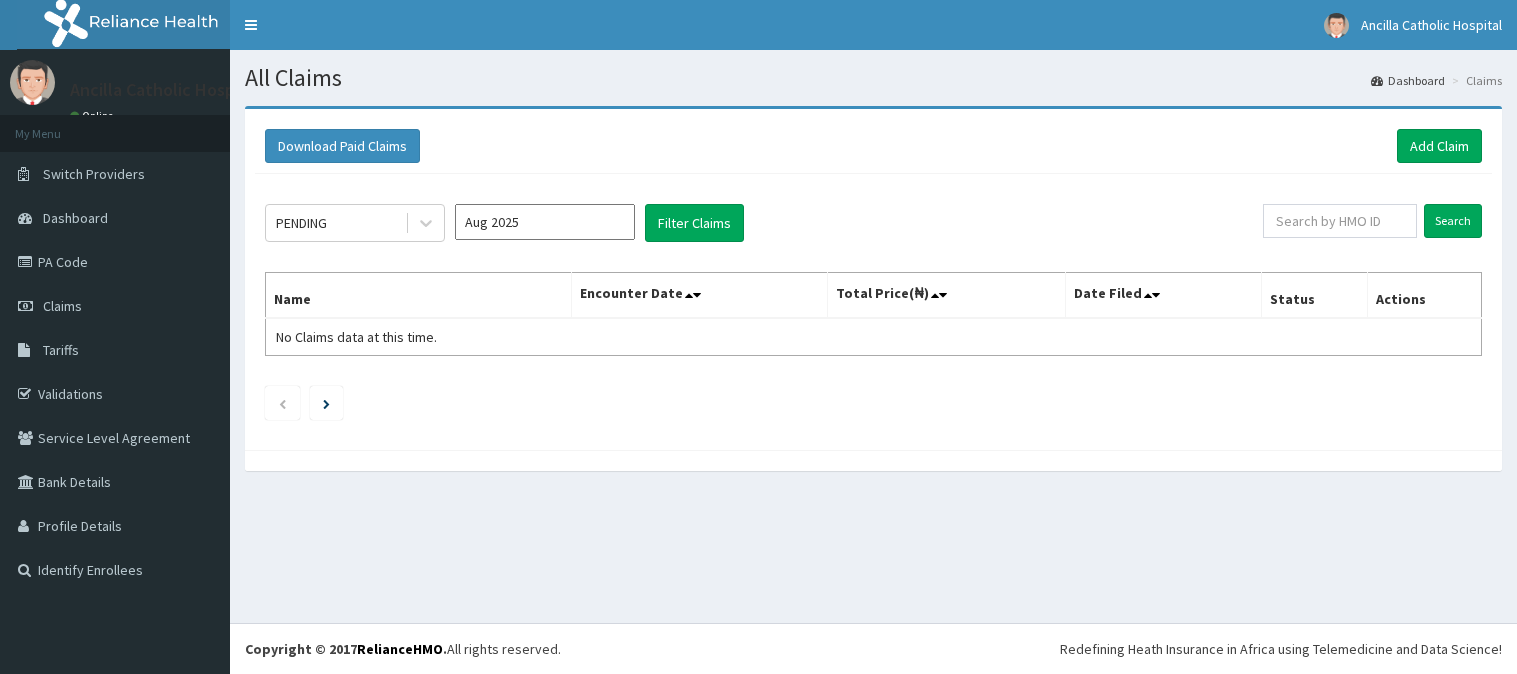 scroll, scrollTop: 0, scrollLeft: 0, axis: both 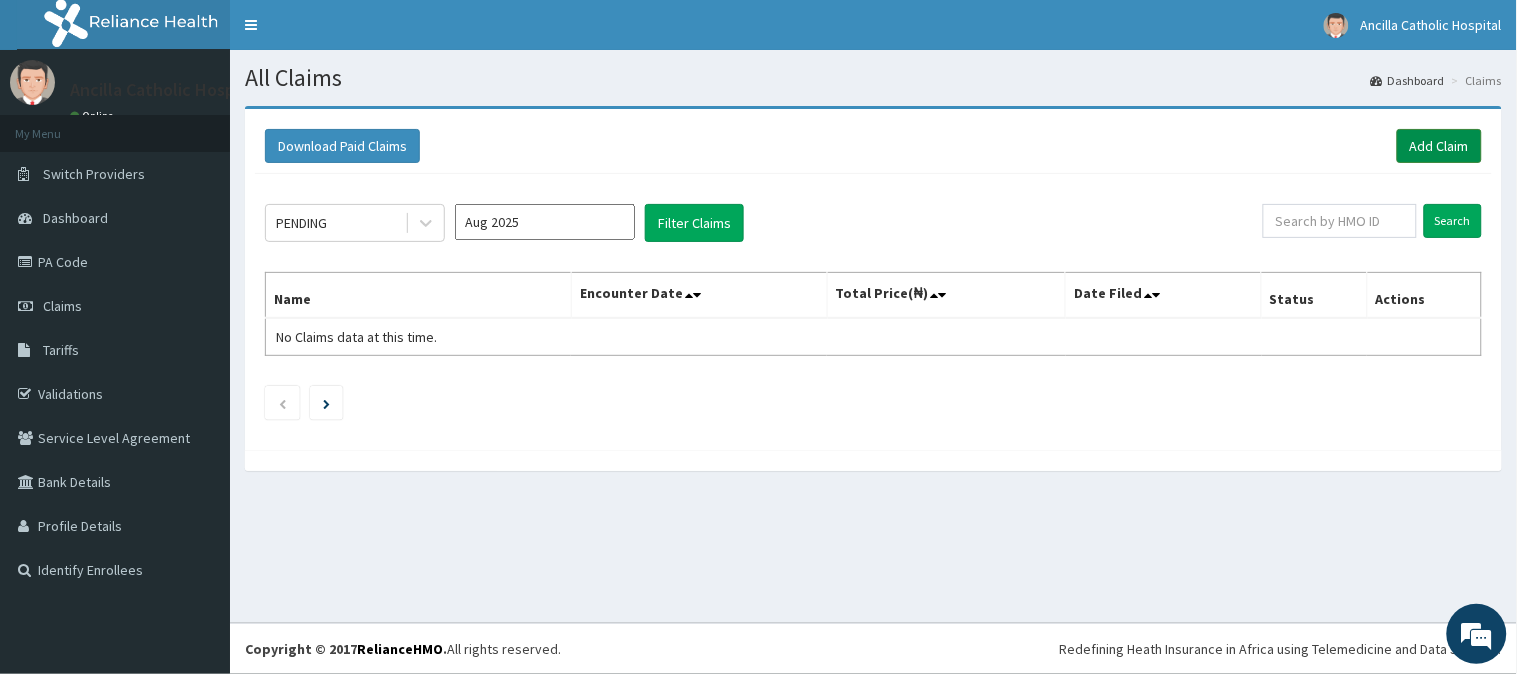 click on "Add Claim" at bounding box center [1439, 146] 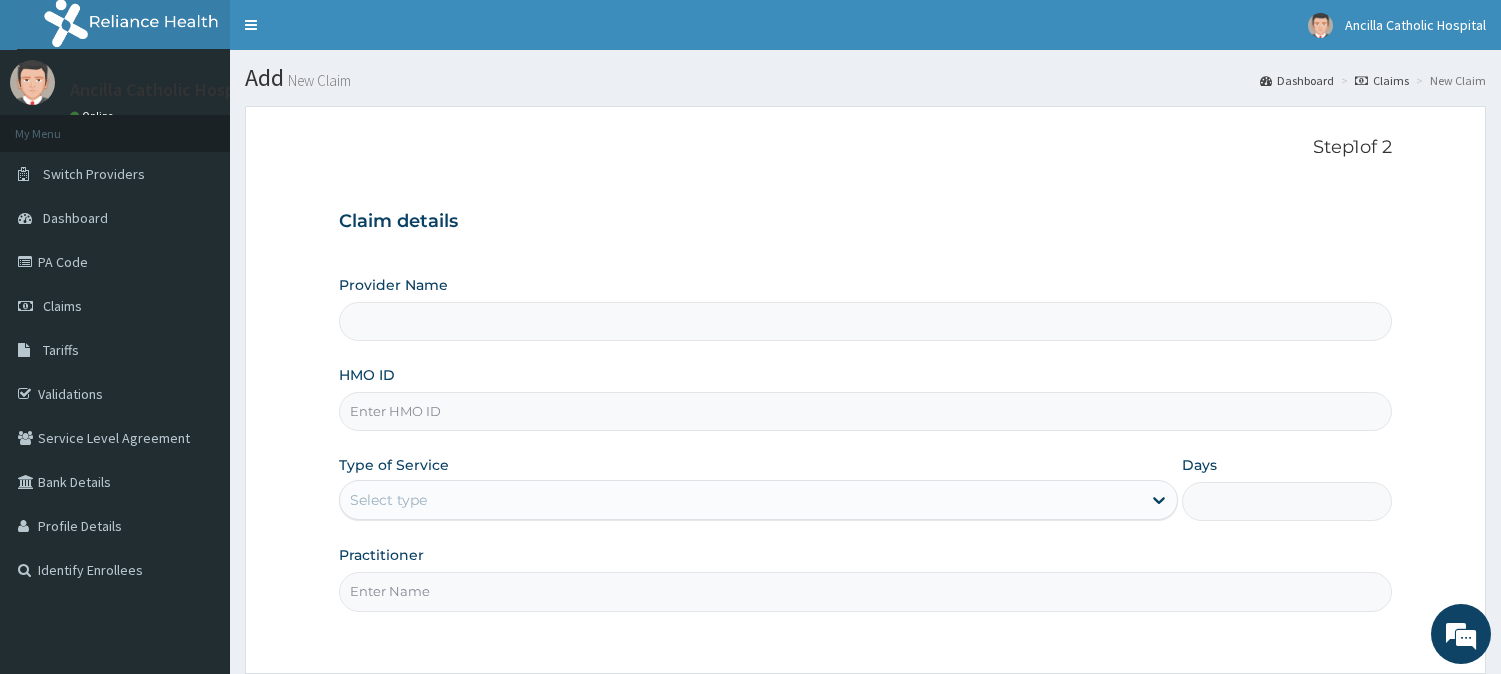 scroll, scrollTop: 0, scrollLeft: 0, axis: both 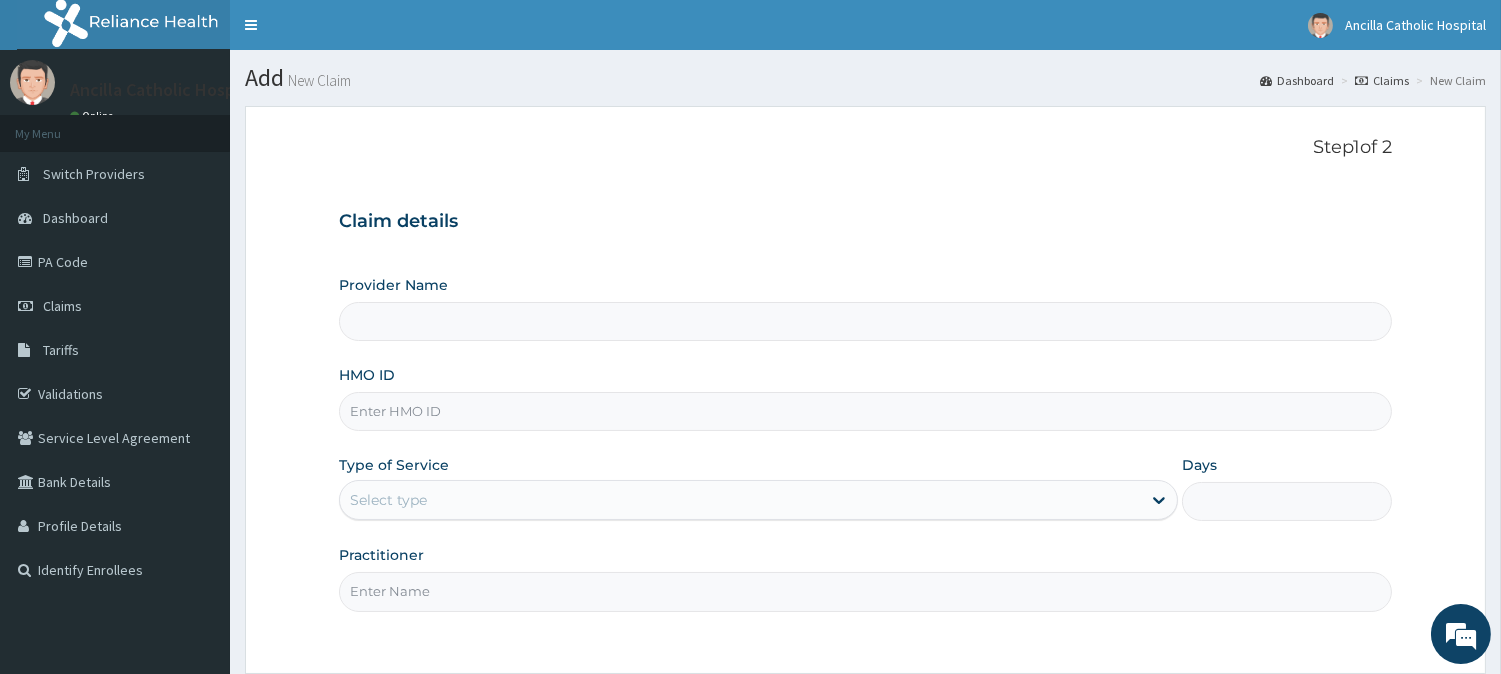 type on "Ancilla Catholic Hospital" 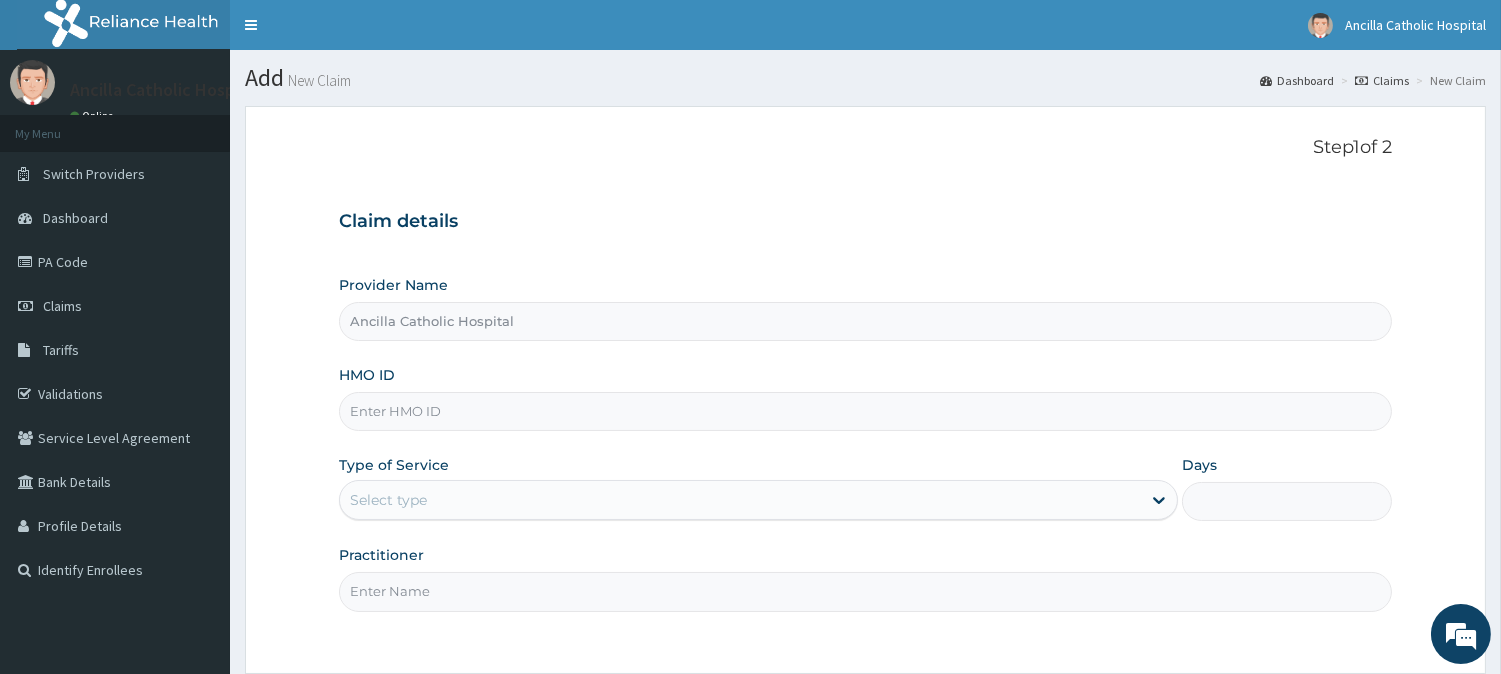 scroll, scrollTop: 0, scrollLeft: 0, axis: both 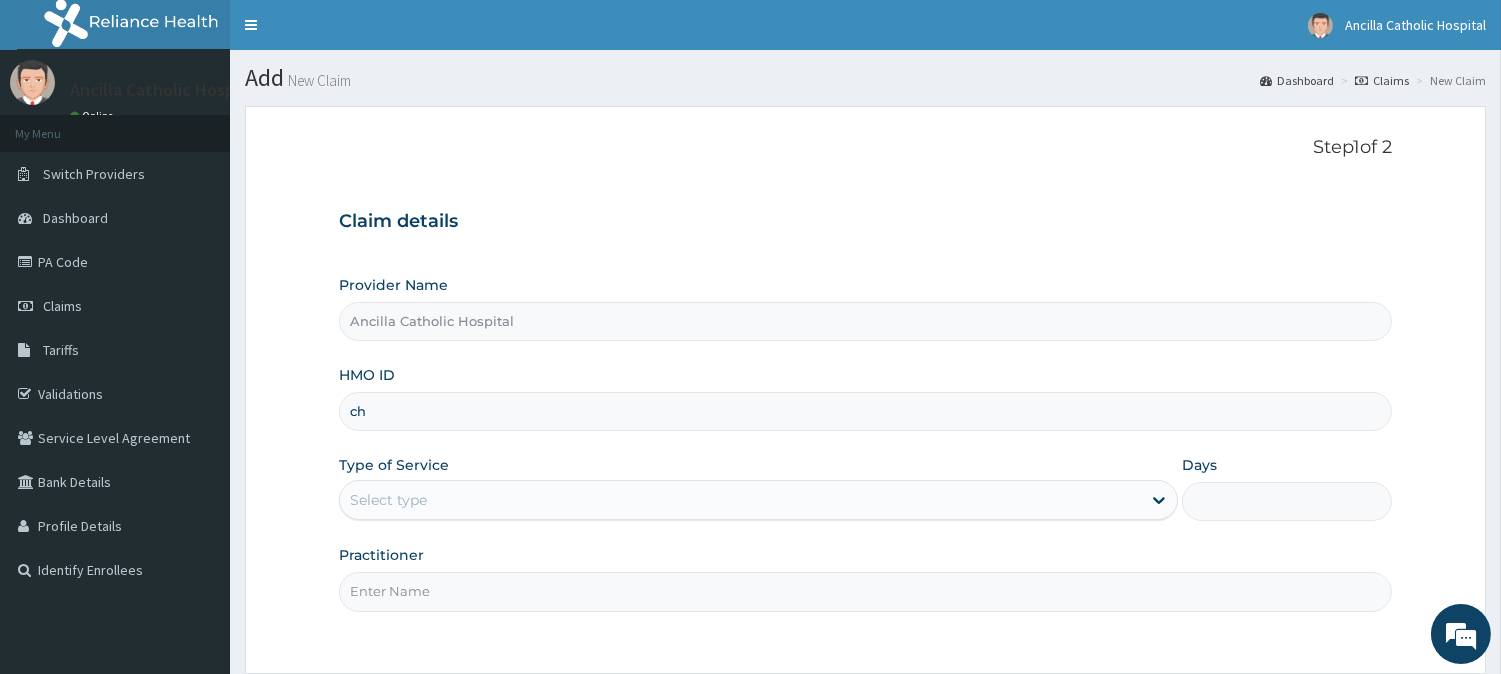type on "c" 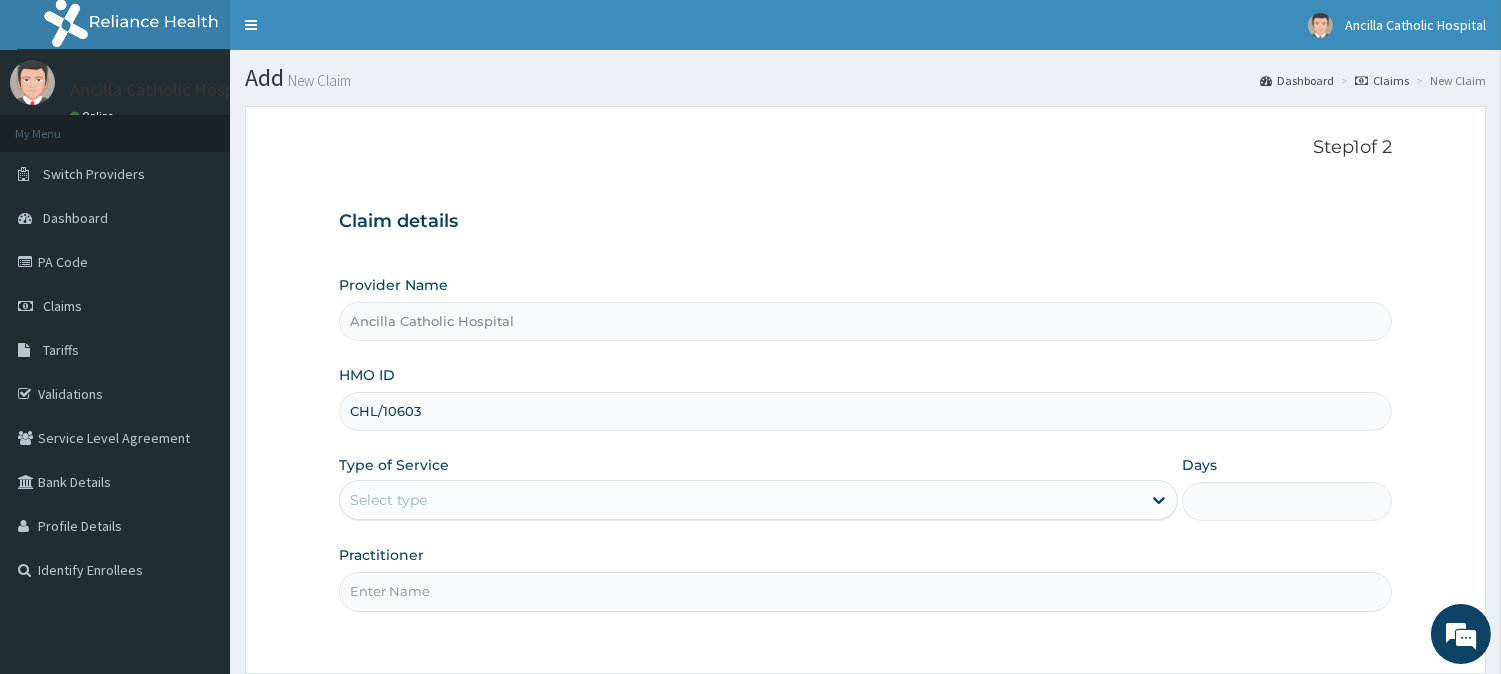 type on "CHL/10603/A" 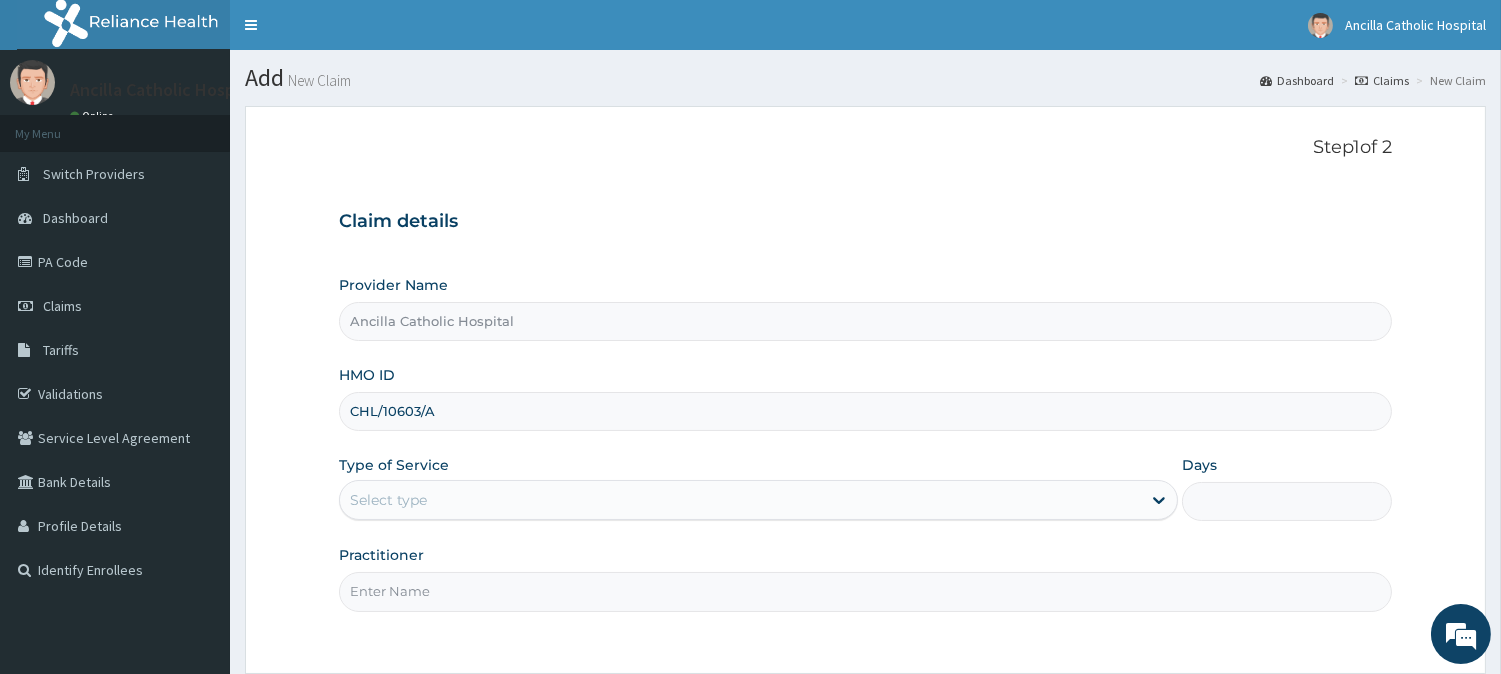 click on "Select type" at bounding box center [740, 500] 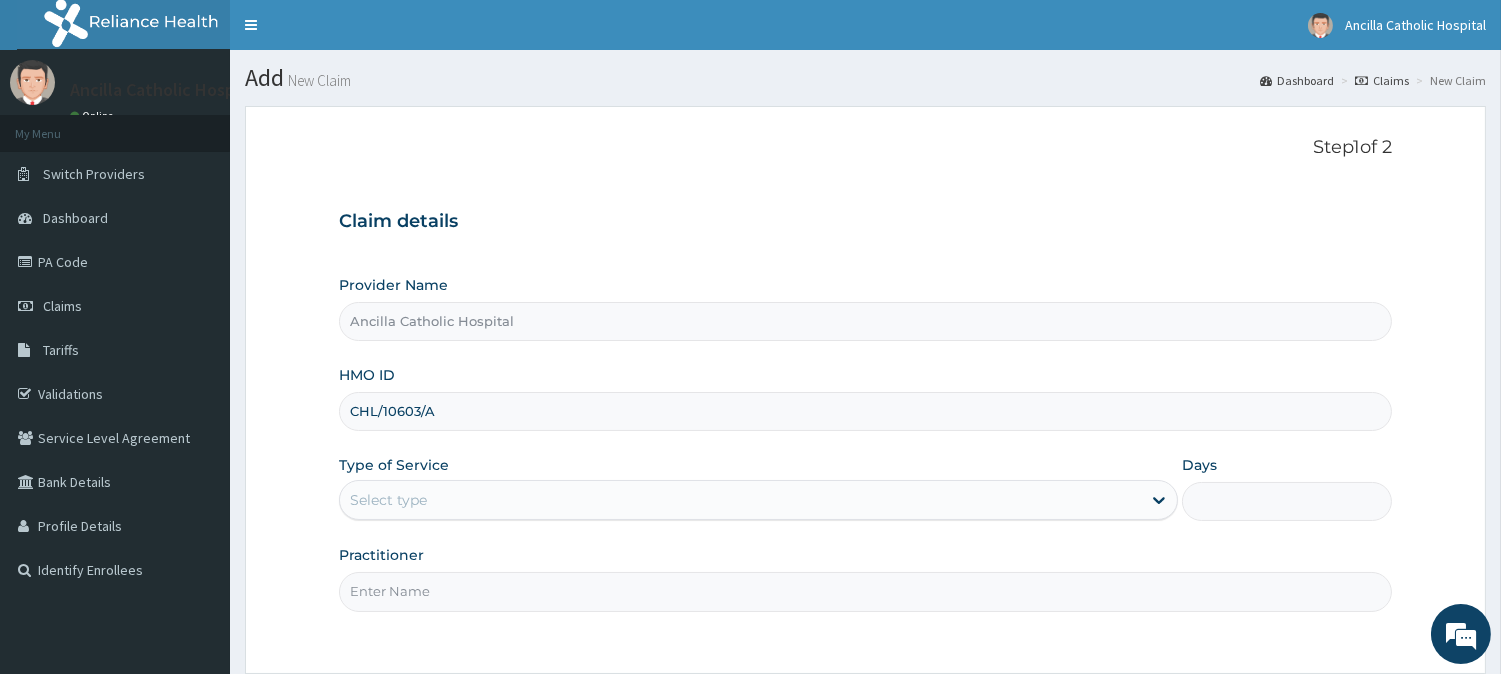 click on "Select type" at bounding box center (740, 500) 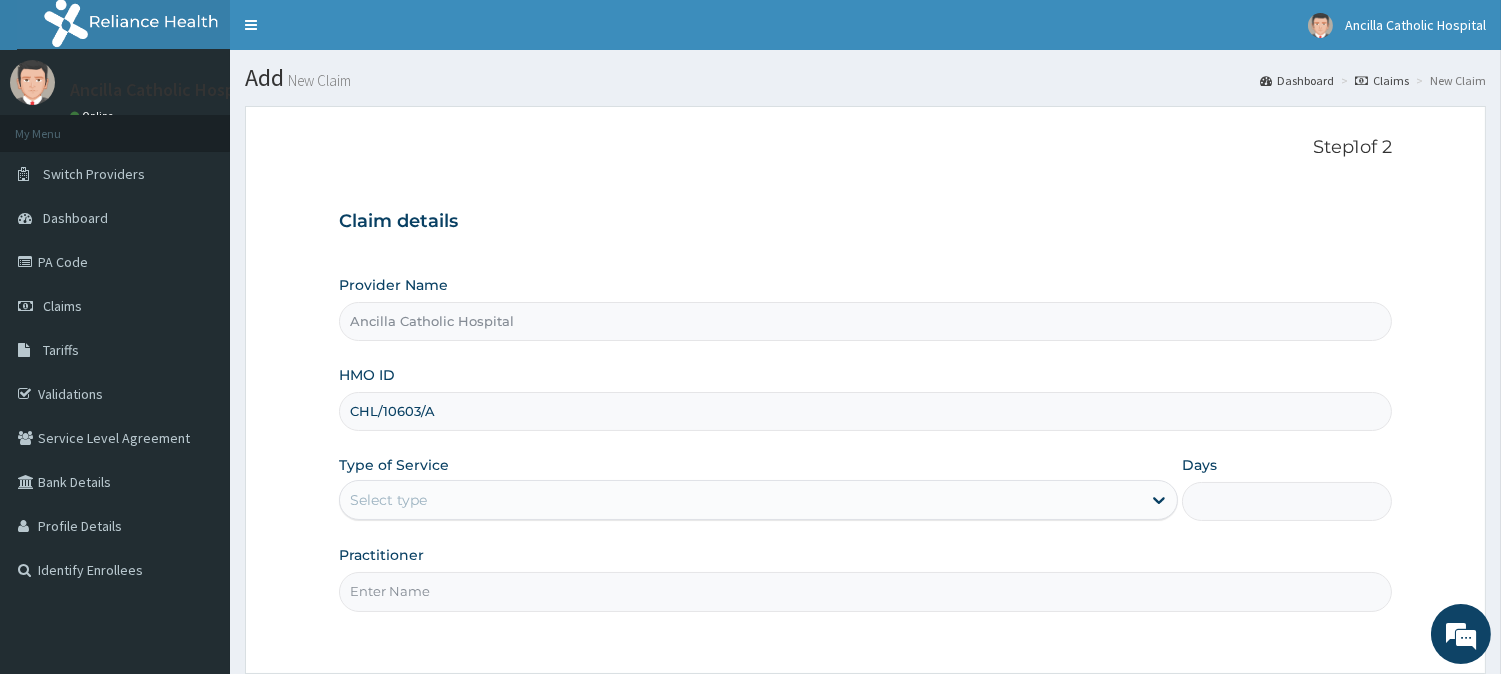 click on "Select type" at bounding box center [388, 500] 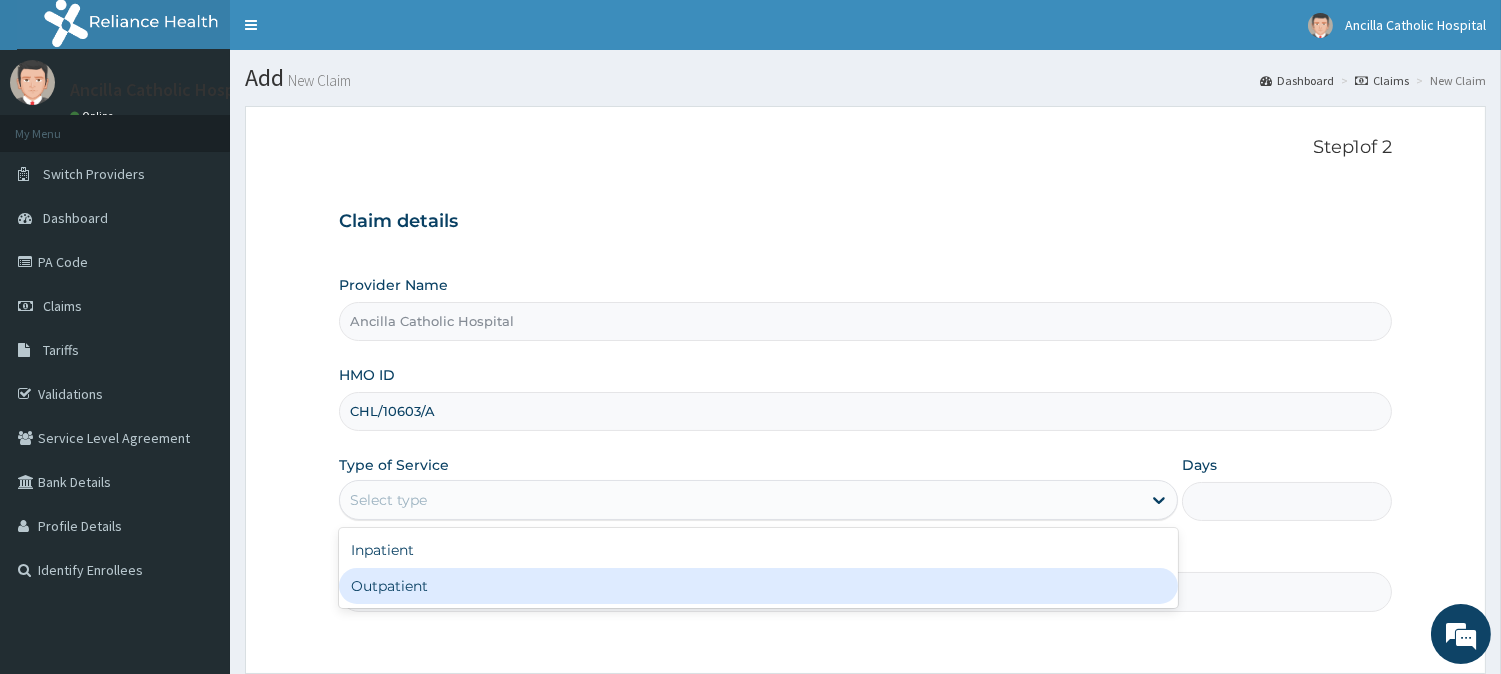click on "Outpatient" at bounding box center (758, 586) 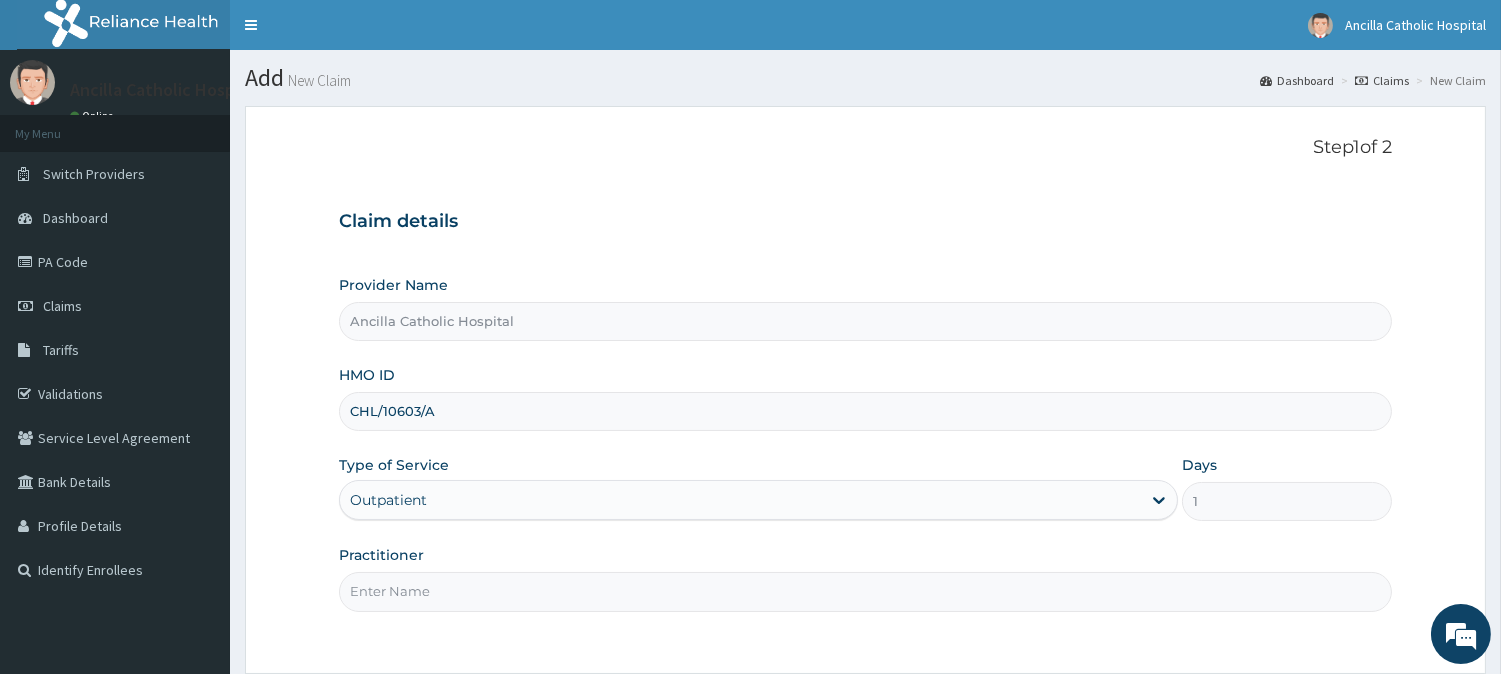 click on "Practitioner" at bounding box center (865, 591) 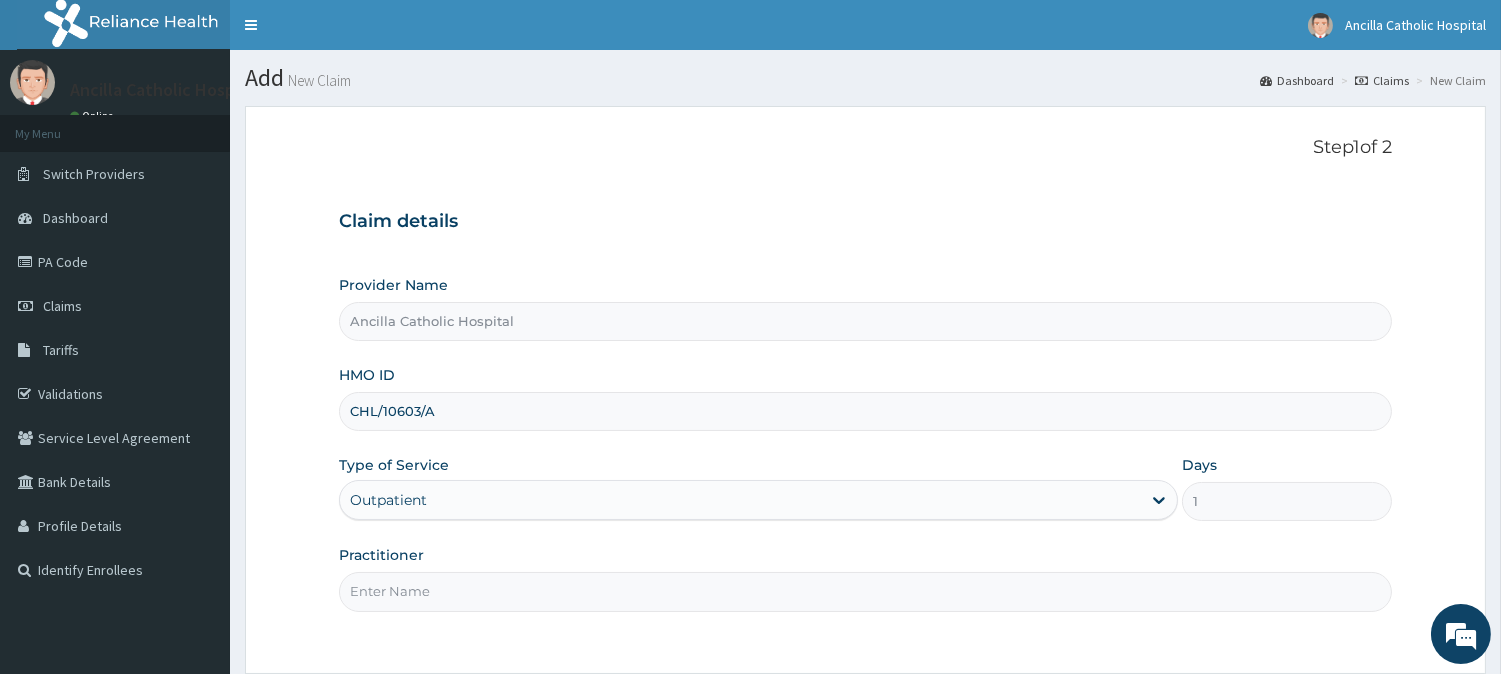 type on "GEN" 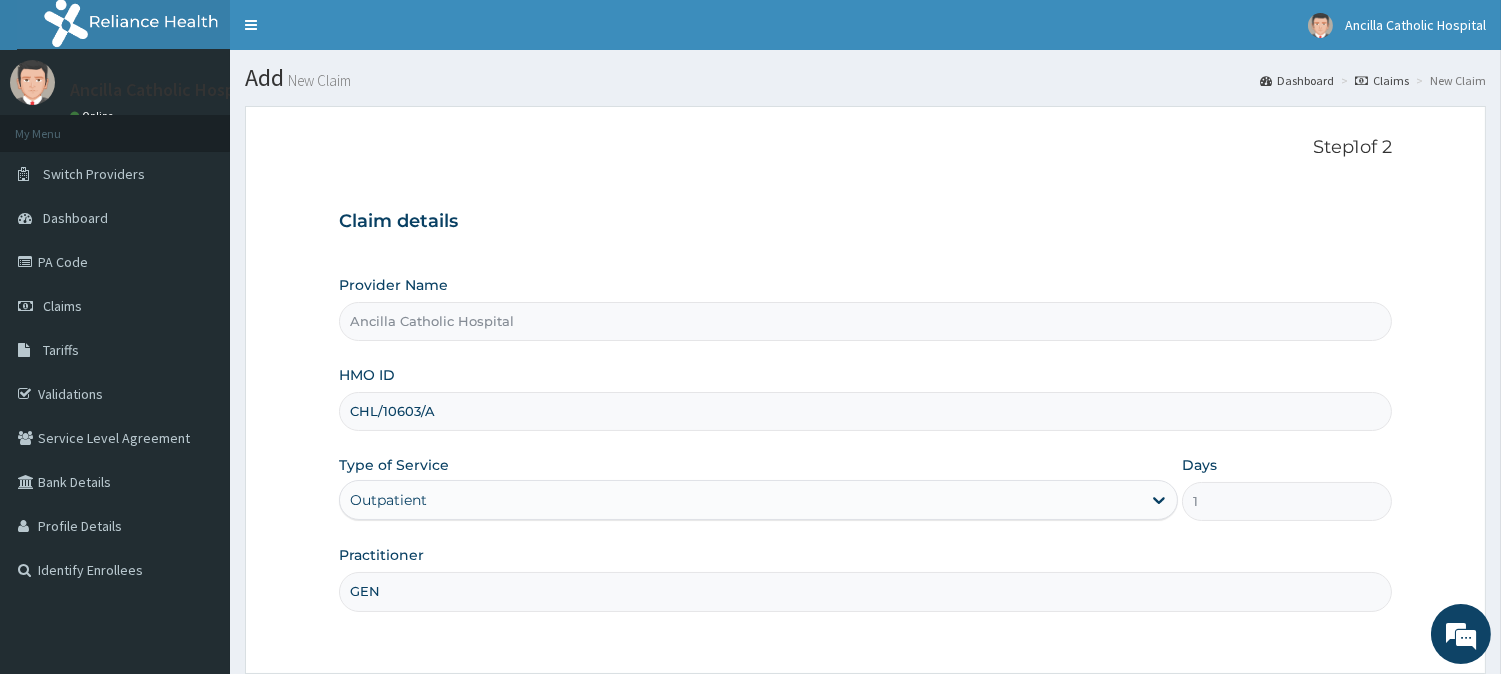 scroll, scrollTop: 178, scrollLeft: 0, axis: vertical 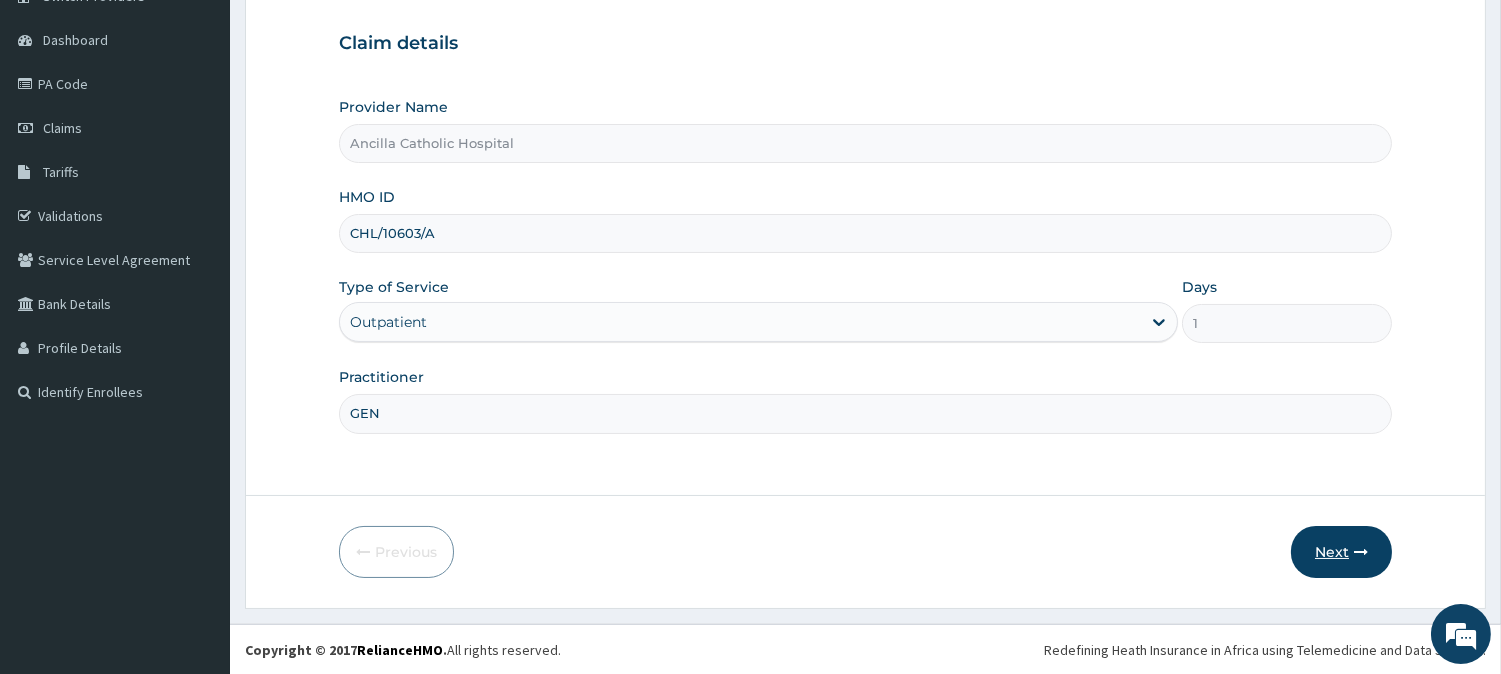 click on "Next" at bounding box center (1341, 552) 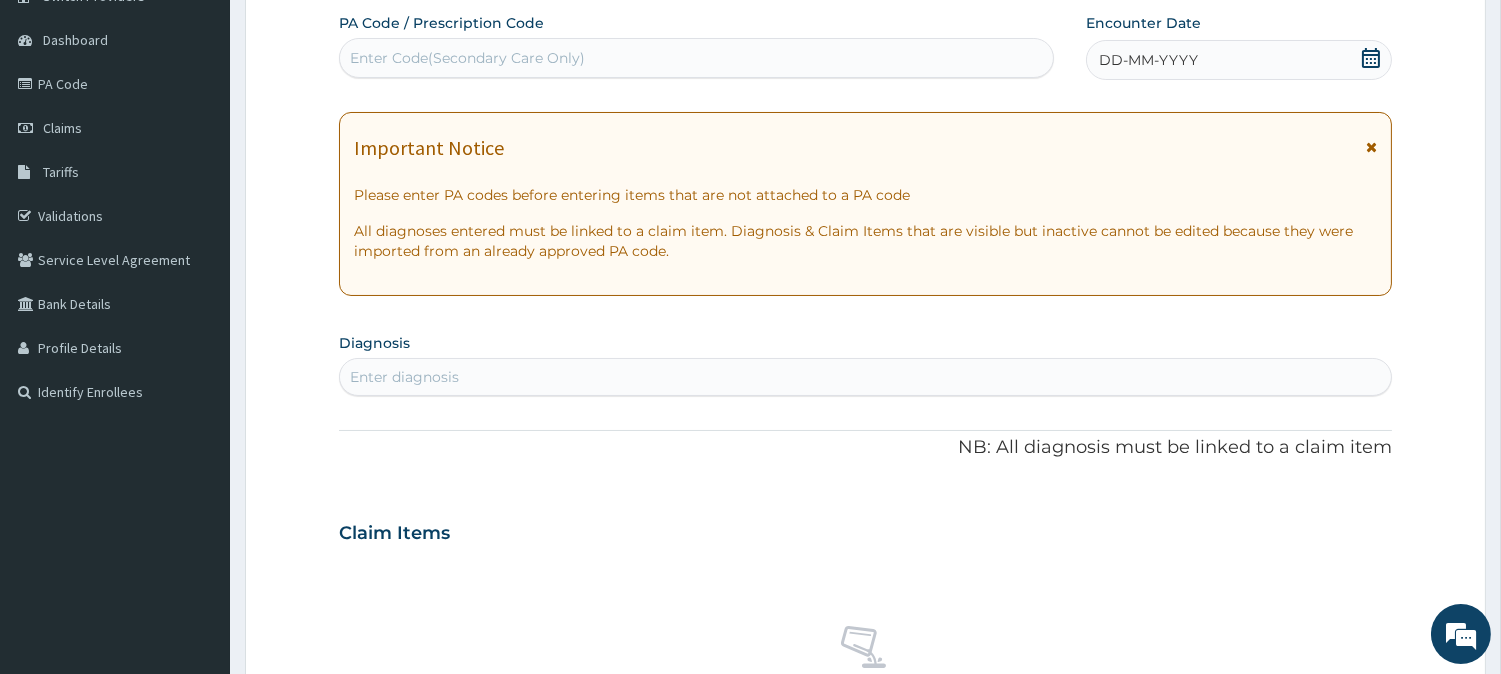 click 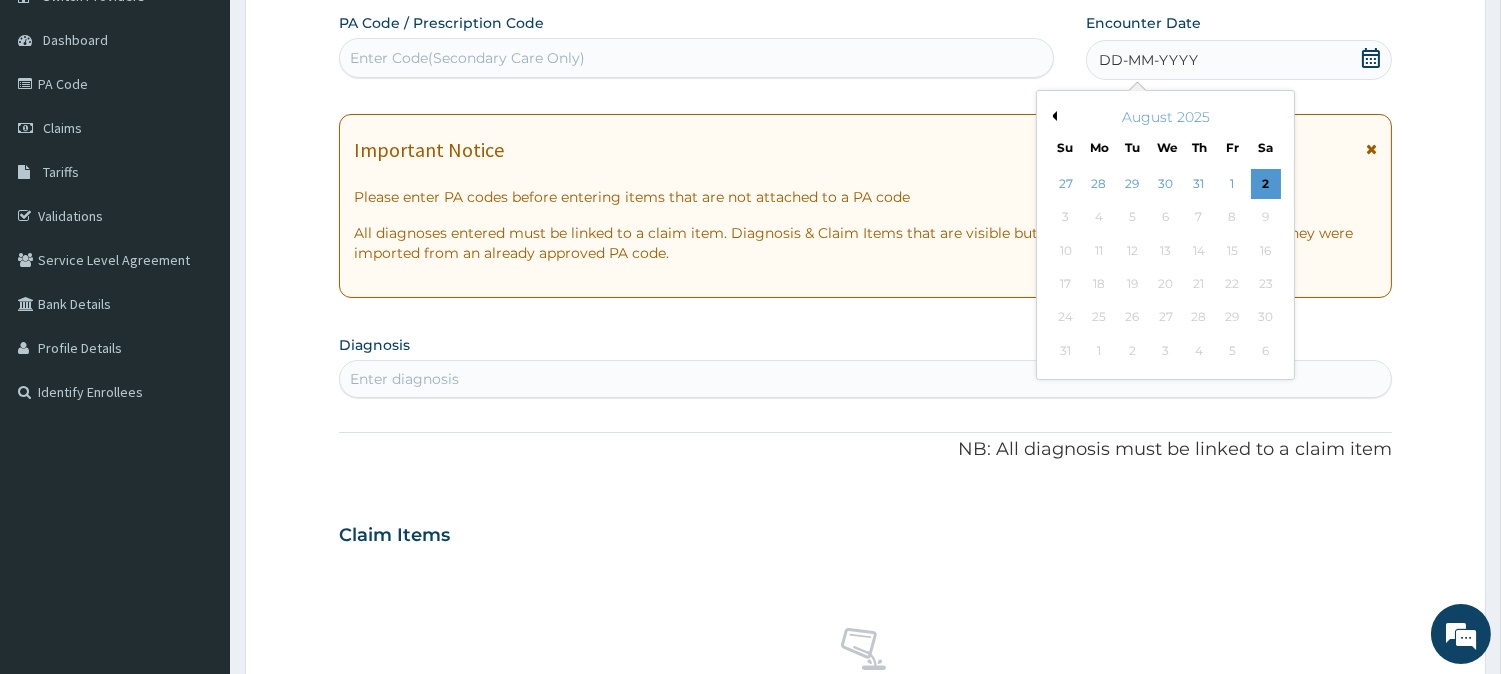 click on "August 2025" at bounding box center [1165, 117] 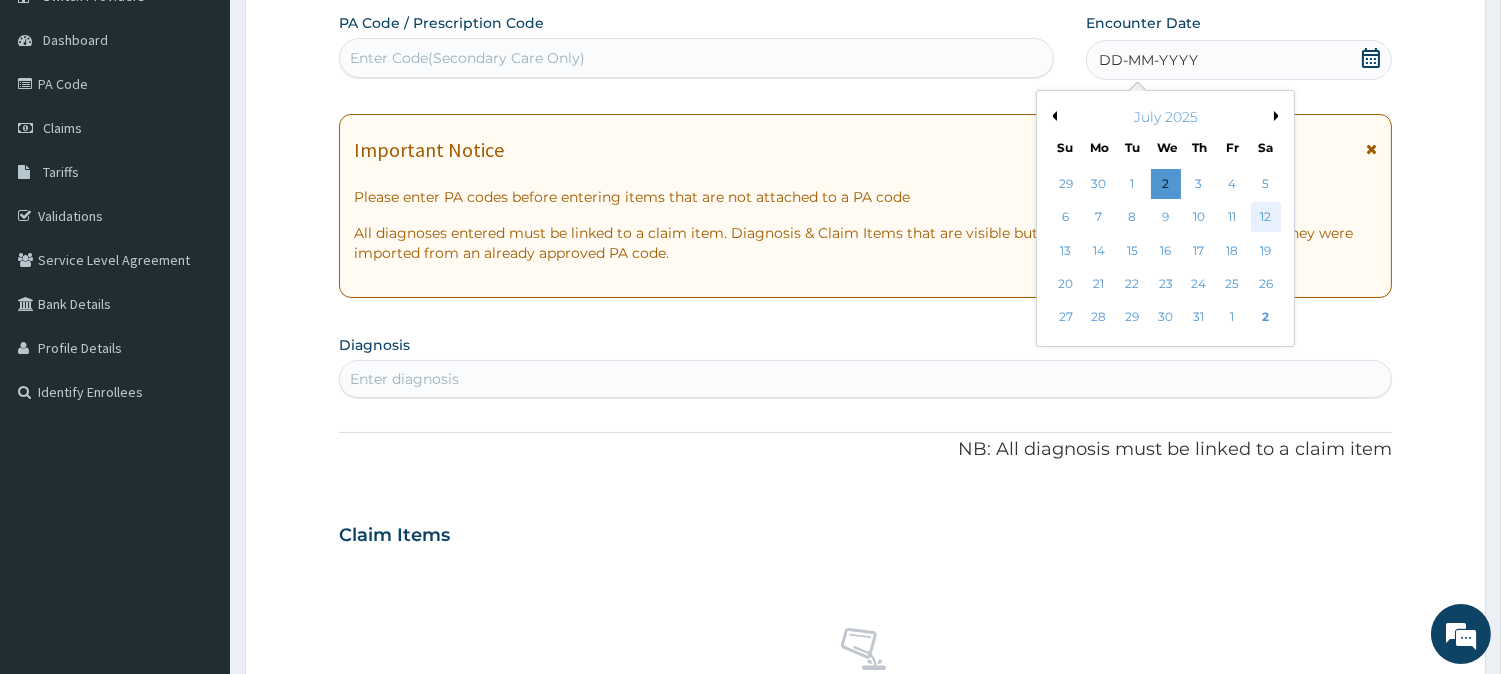 click on "12" at bounding box center [1265, 218] 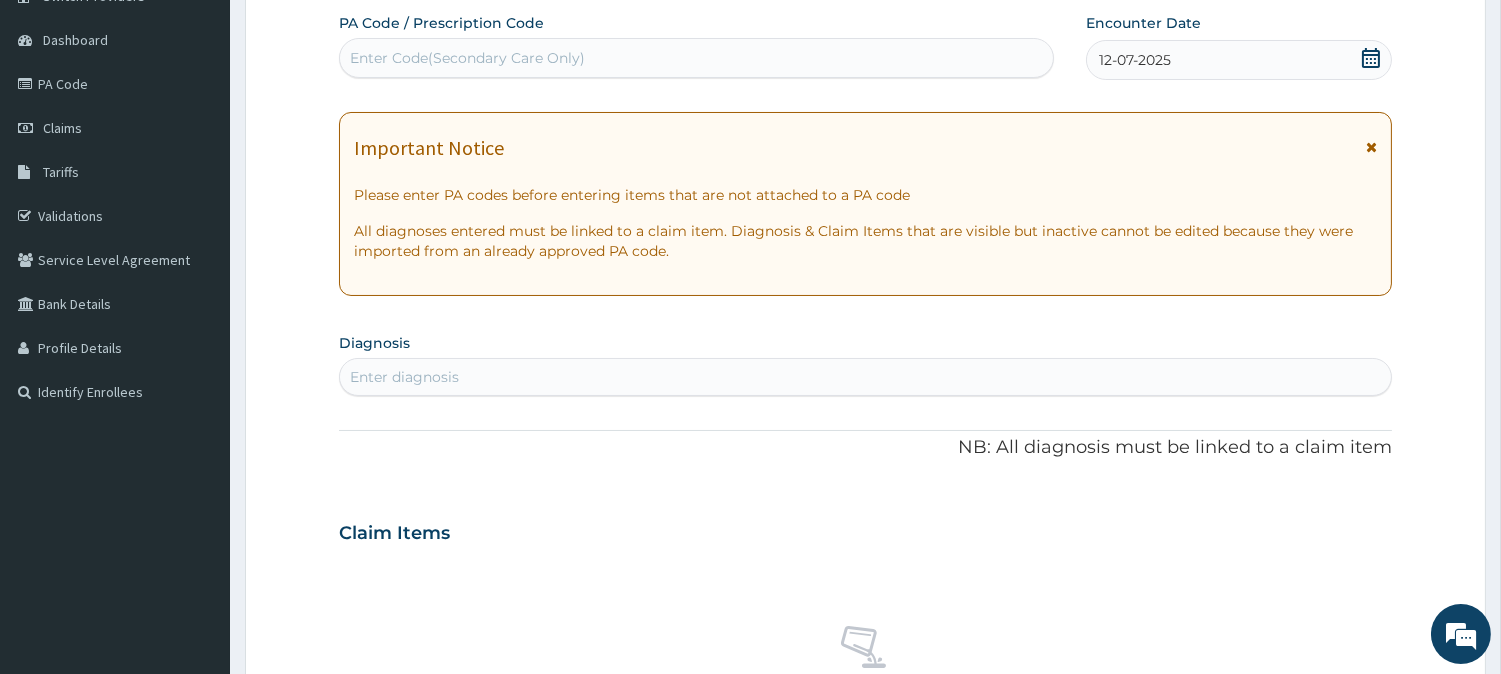 click on "Enter diagnosis" at bounding box center (865, 377) 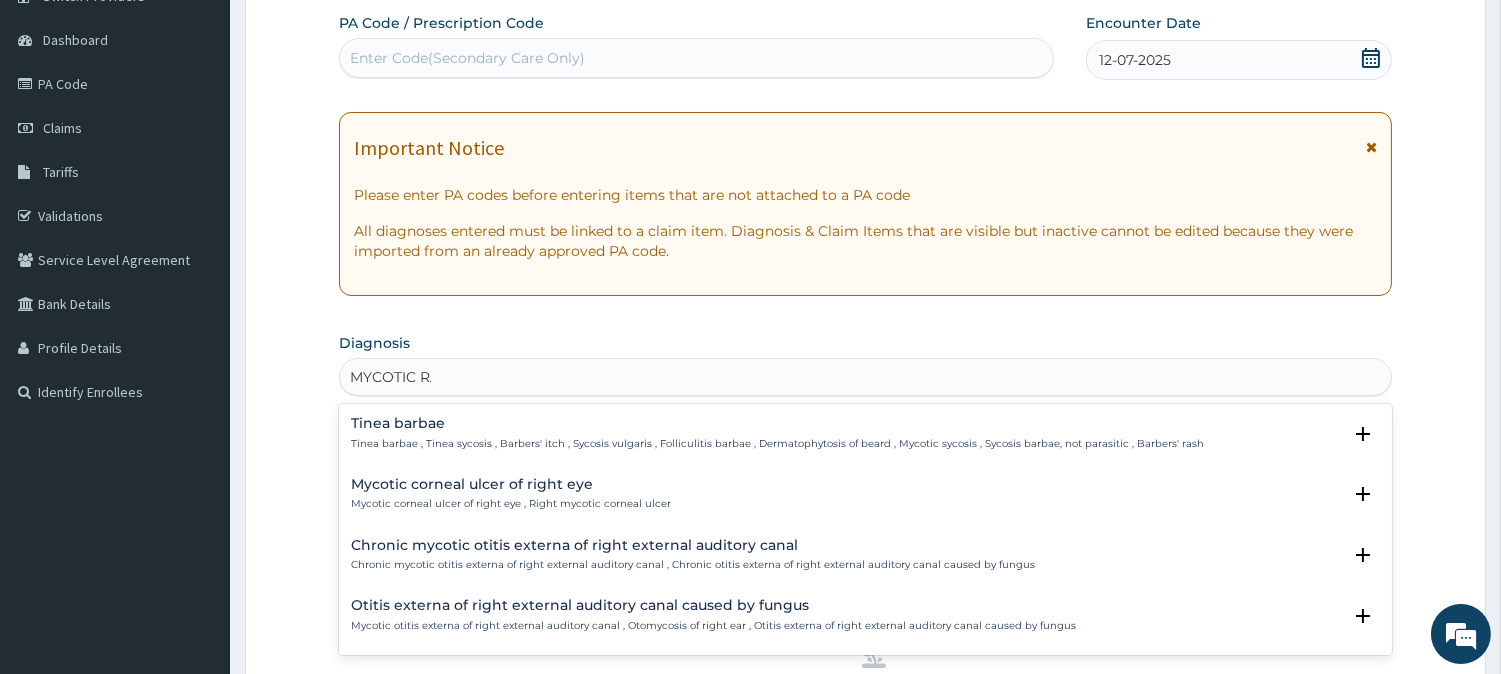 type on "MYCOTIC RAS" 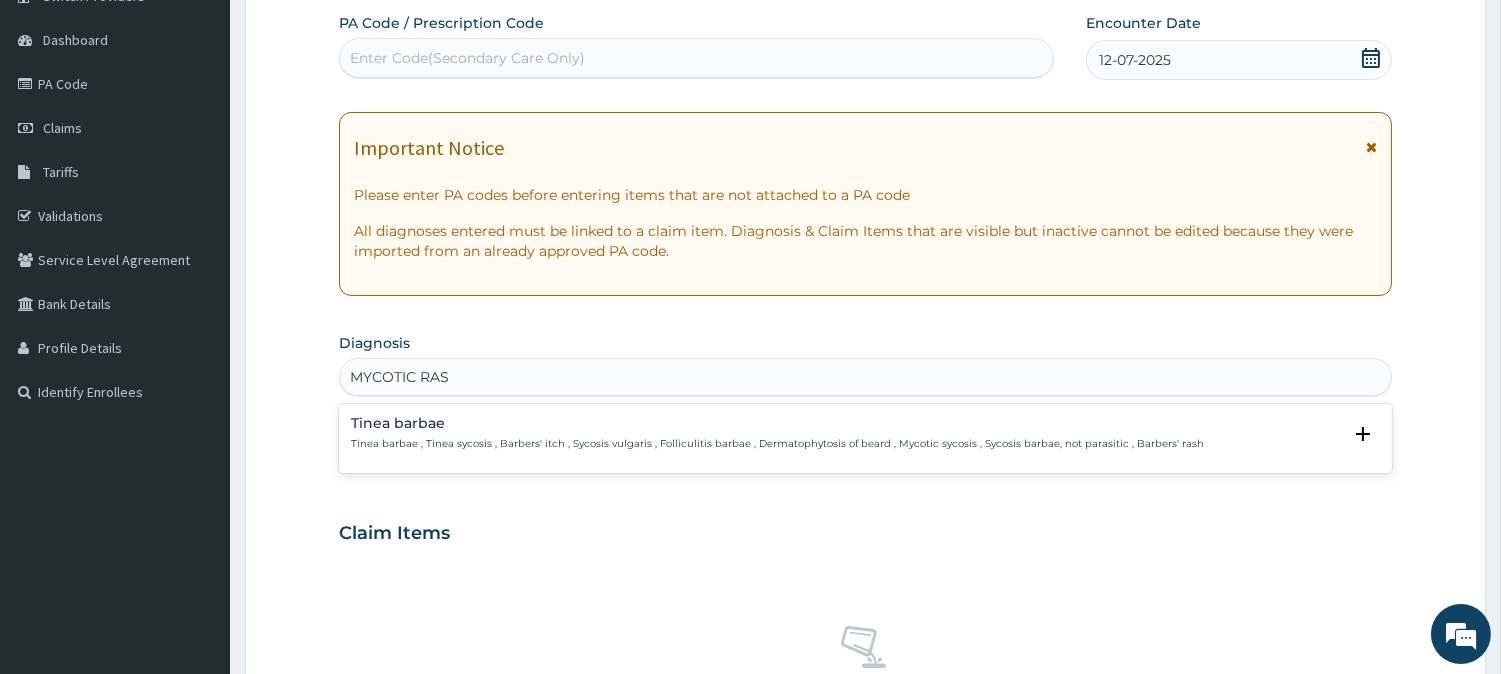 click on "Tinea barbae , Tinea sycosis , Barbers' itch , Sycosis vulgaris , Folliculitis barbae , Dermatophytosis of beard , Mycotic sycosis , Sycosis barbae, not parasitic , Barbers' rash" at bounding box center [777, 444] 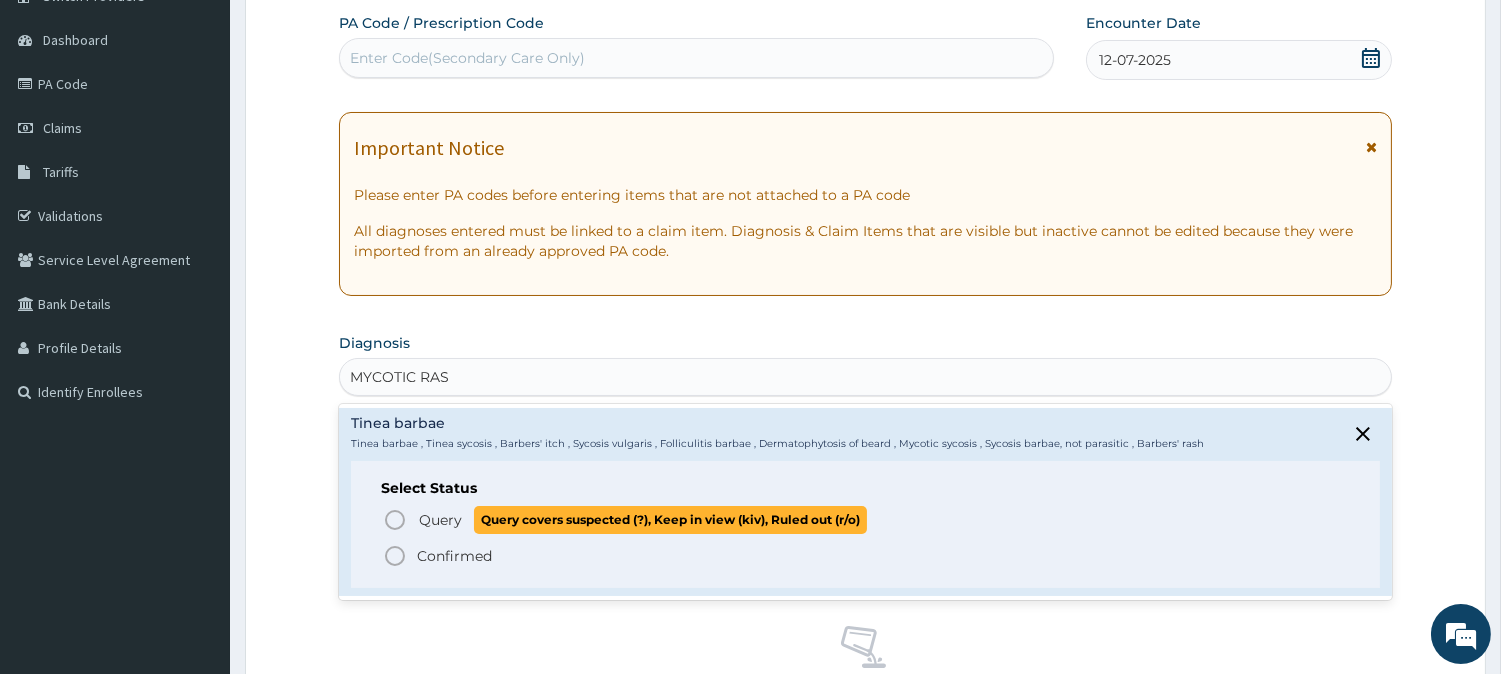 click on "Query Query covers suspected (?), Keep in view (kiv), Ruled out (r/o)" at bounding box center [866, 519] 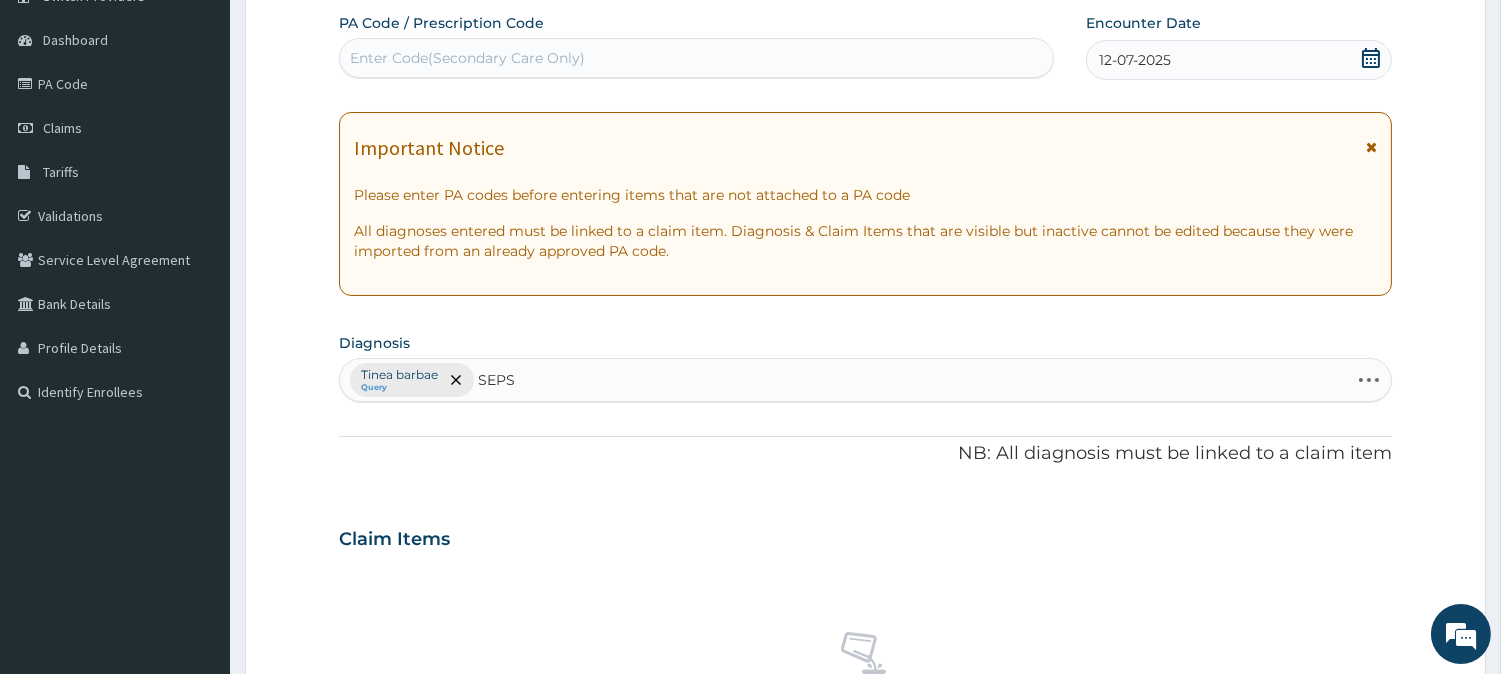 type on "SEPSI" 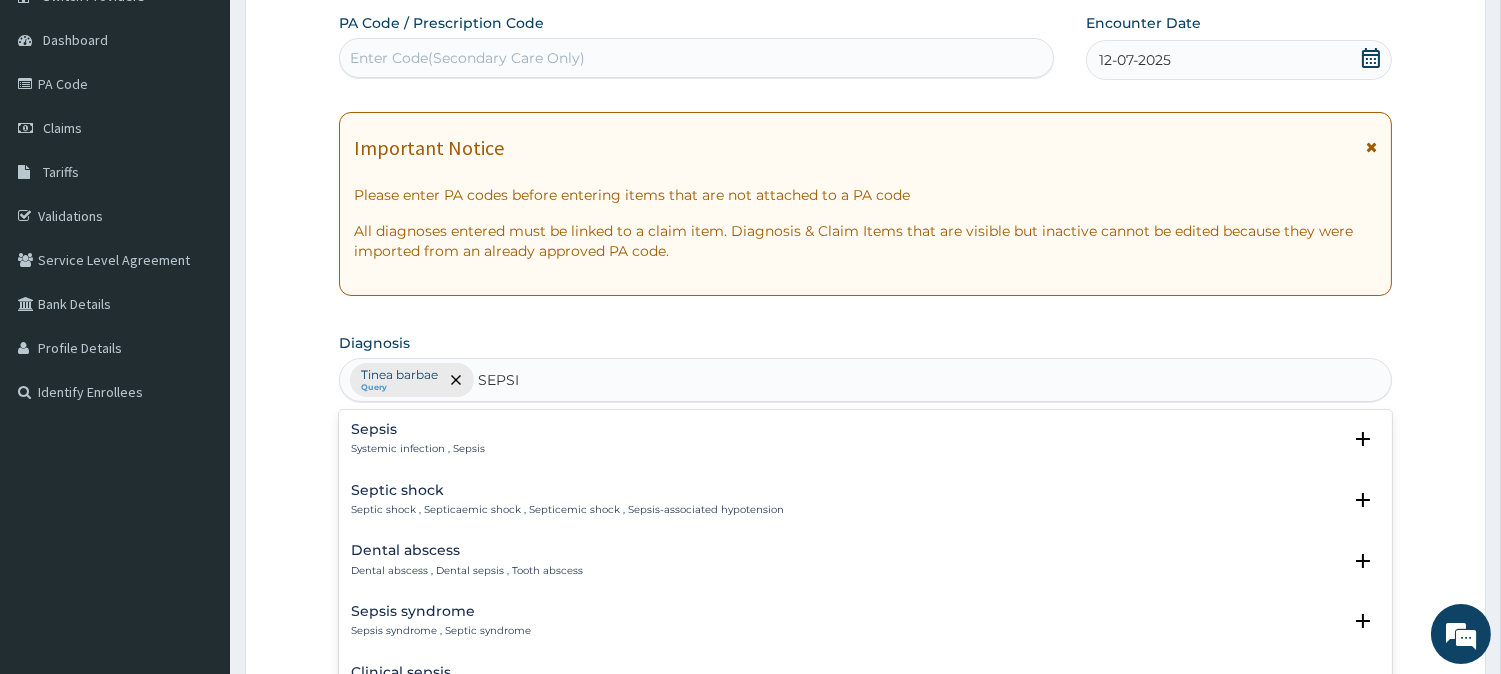 click on "Systemic infection , Sepsis" at bounding box center (418, 449) 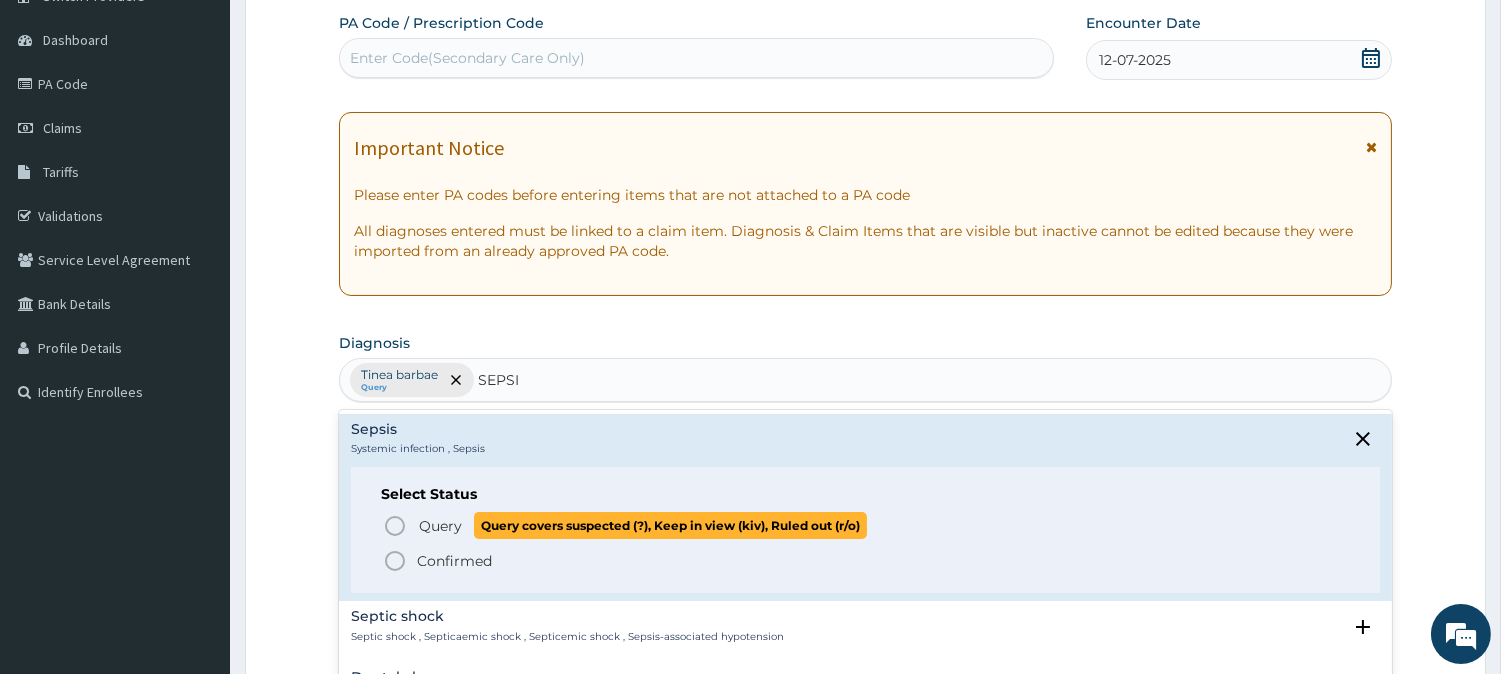 click 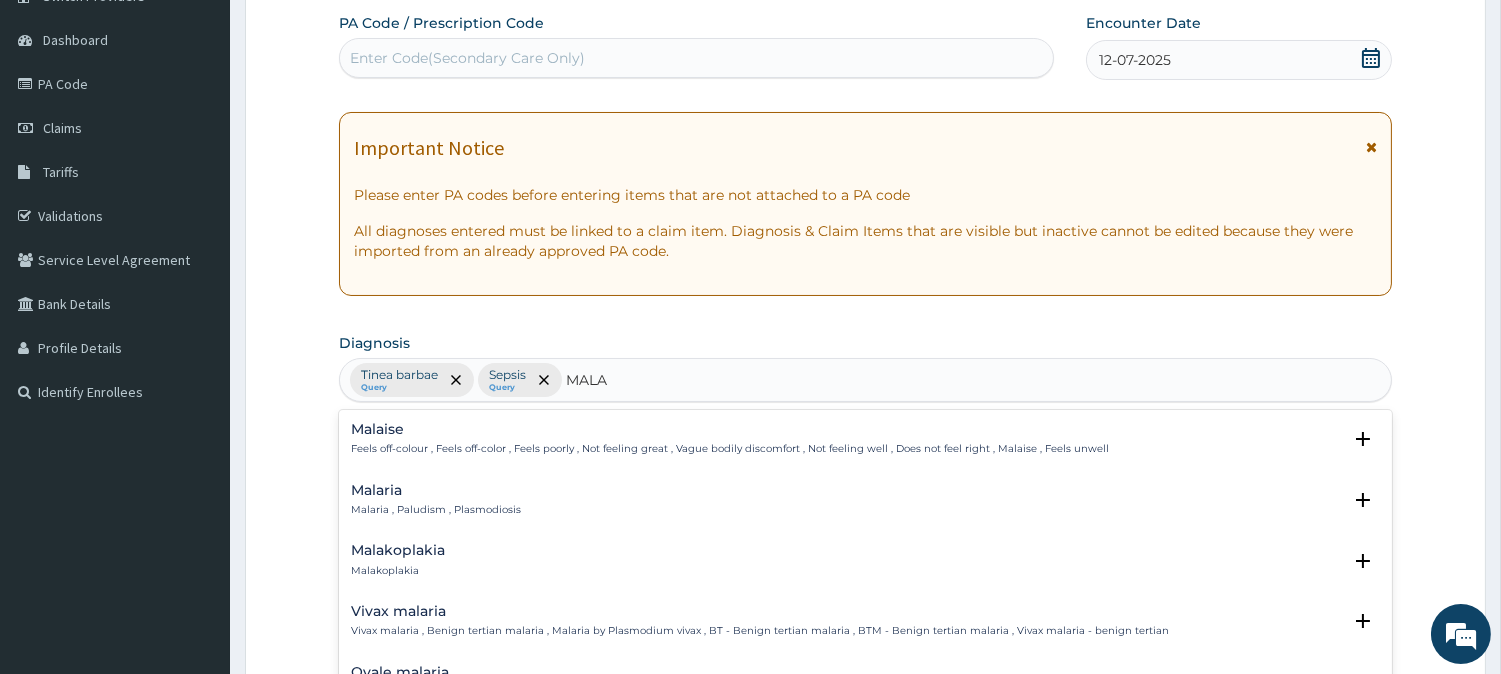type on "MALAR" 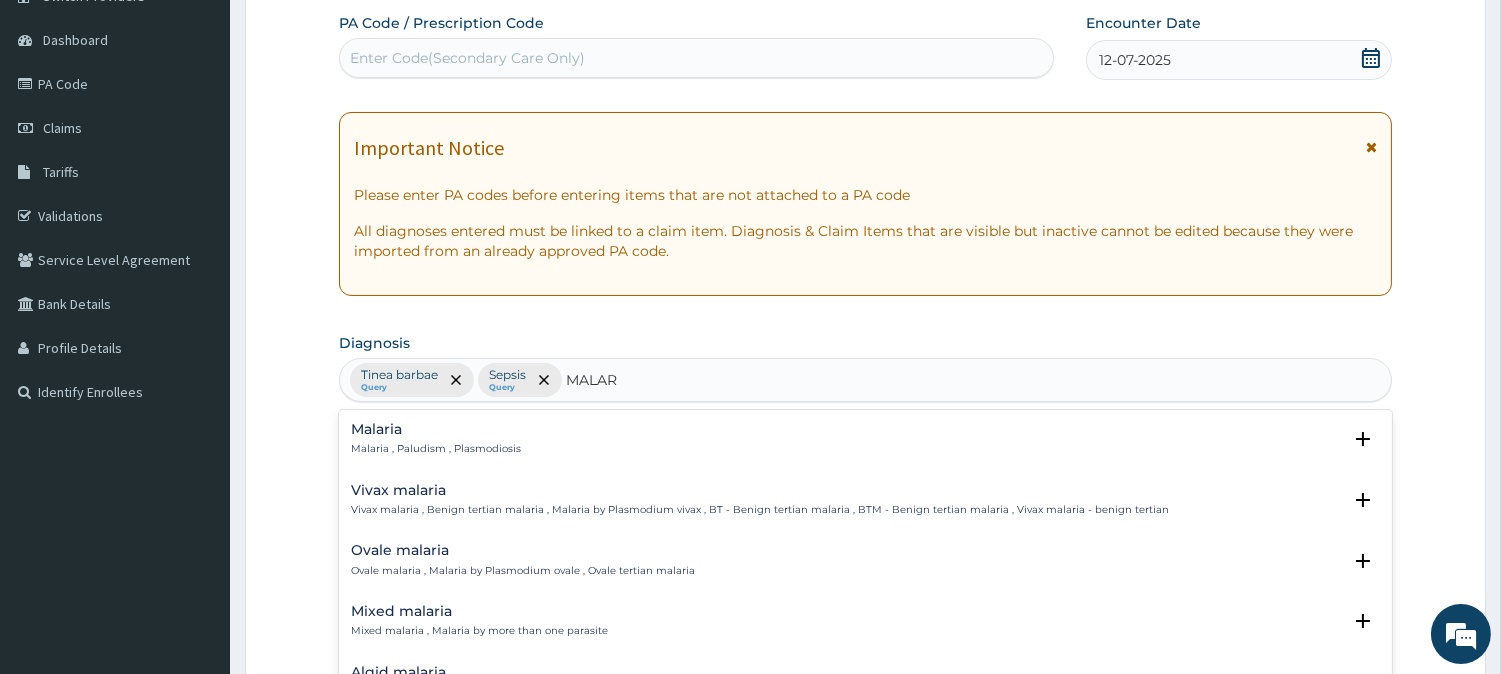 click on "Malaria" at bounding box center (436, 429) 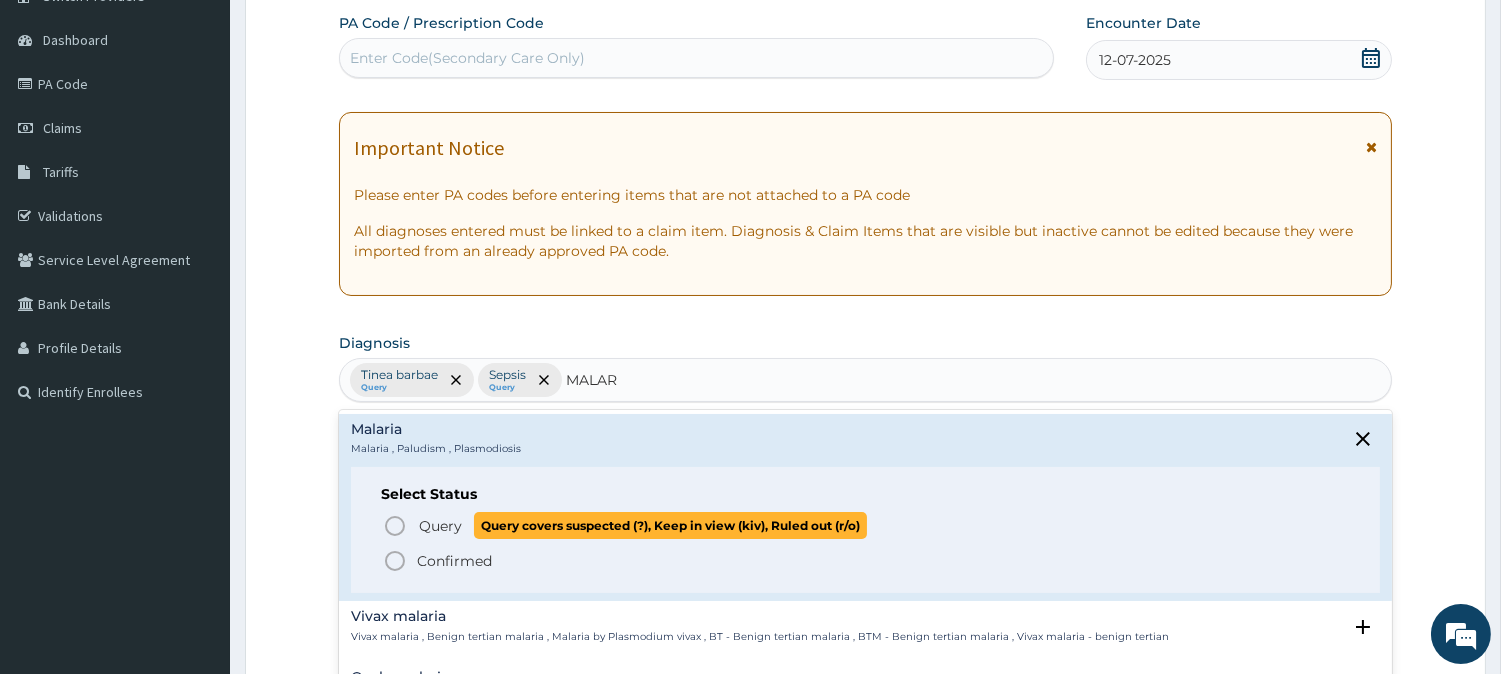 click on "Query Query covers suspected (?), Keep in view (kiv), Ruled out (r/o)" at bounding box center (866, 525) 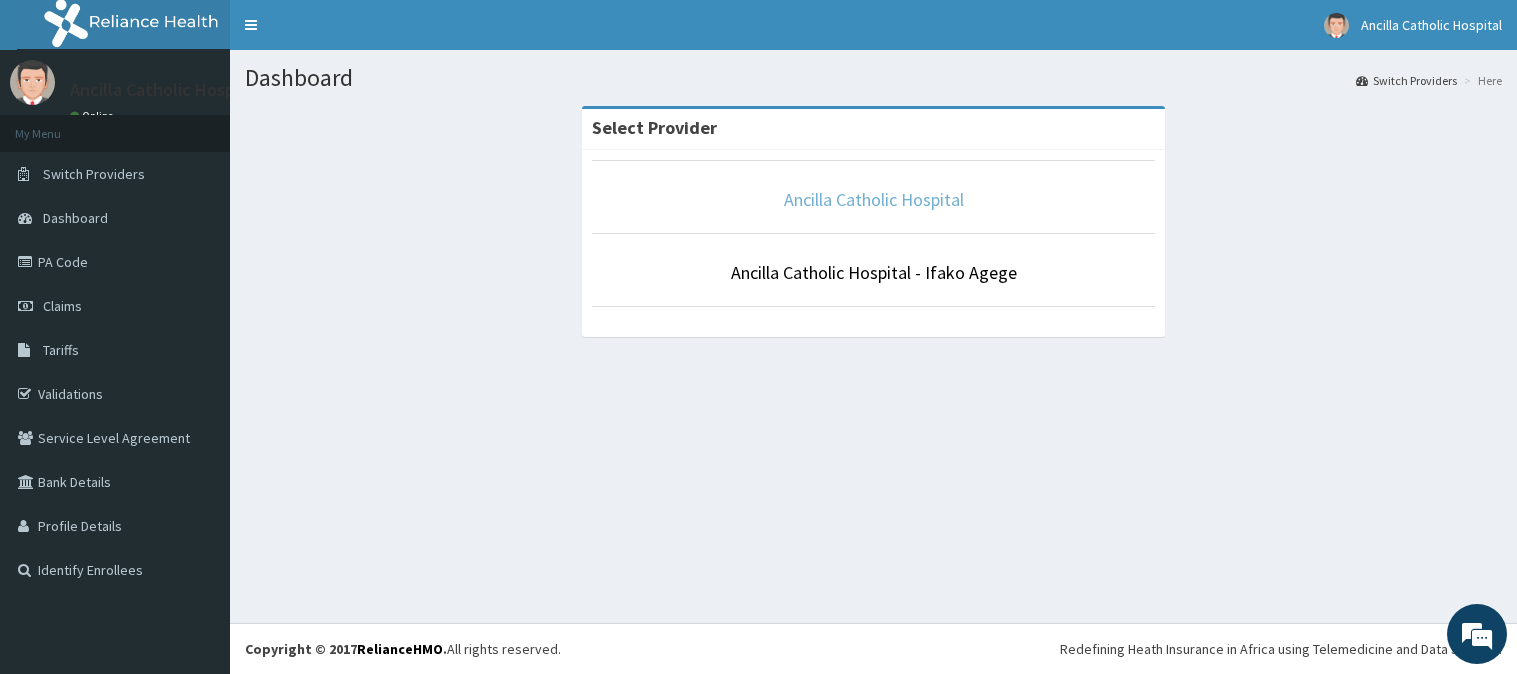 scroll, scrollTop: 0, scrollLeft: 0, axis: both 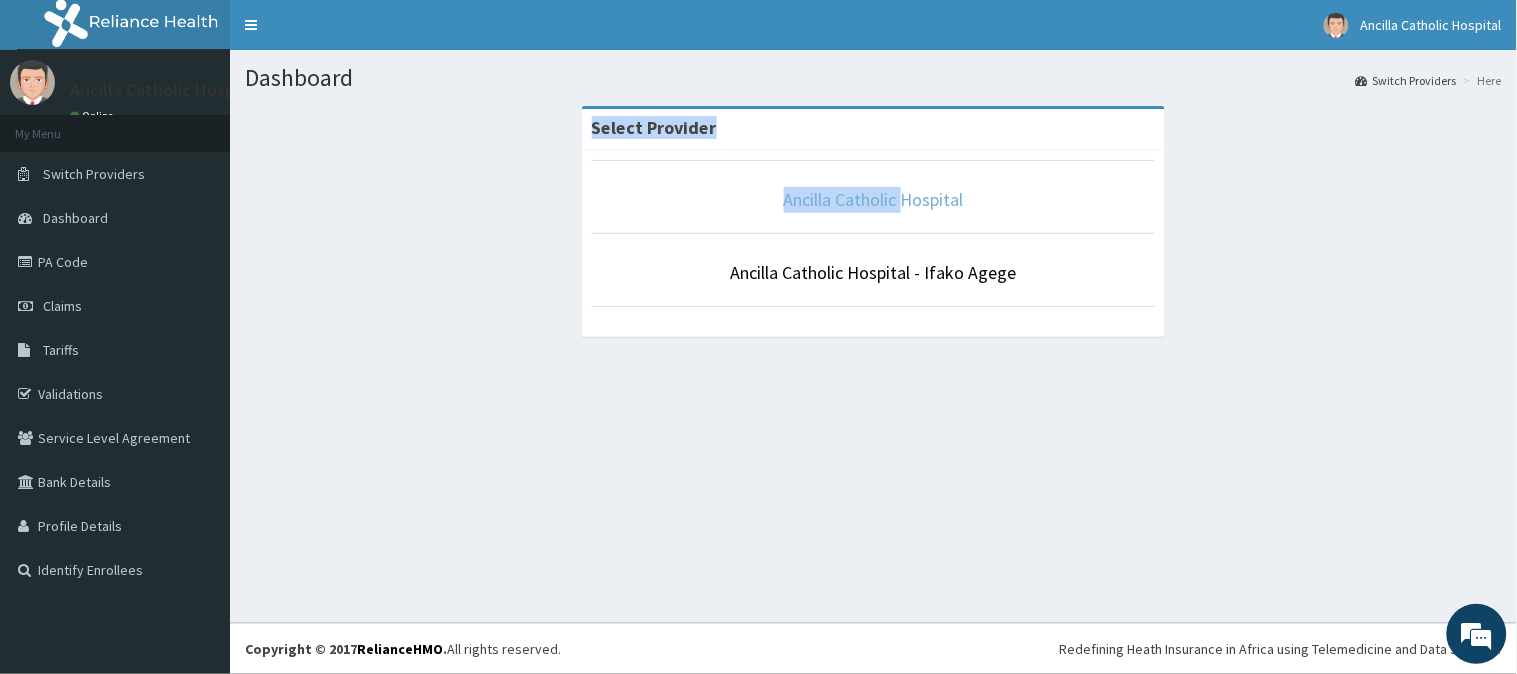click on "Dashboard
Switch Providers
Here
Select Provider Ancilla Catholic Hospital Ancilla Catholic Hospital -  Ifako Agege" at bounding box center [873, 336] 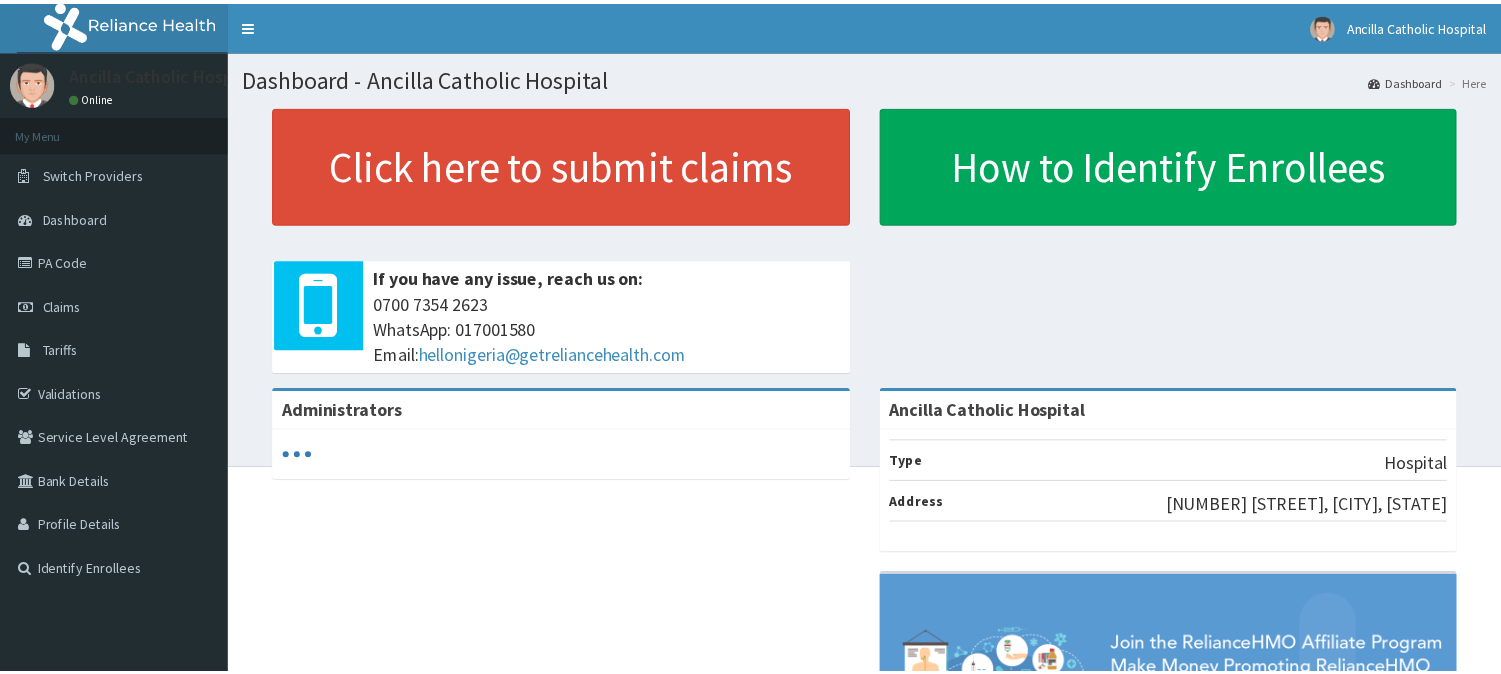 scroll, scrollTop: 0, scrollLeft: 0, axis: both 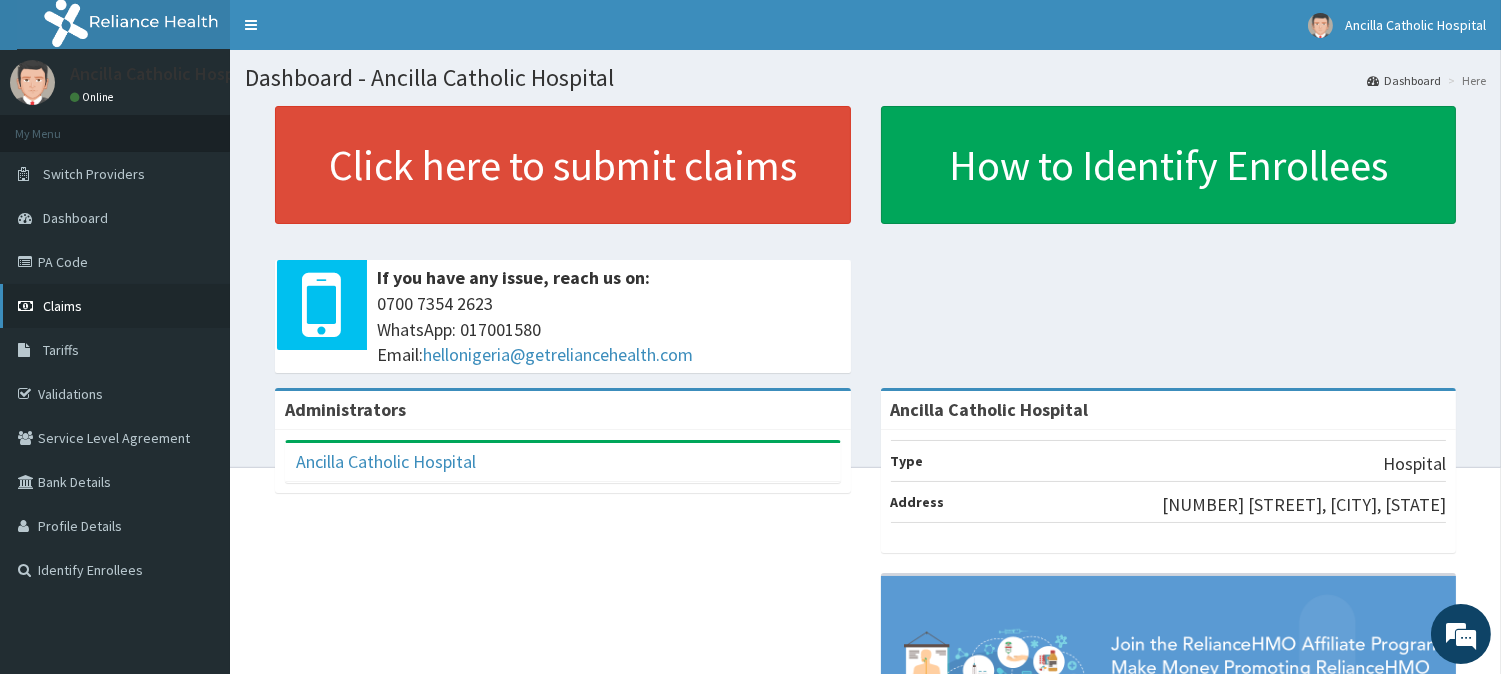 click on "Claims" at bounding box center [115, 306] 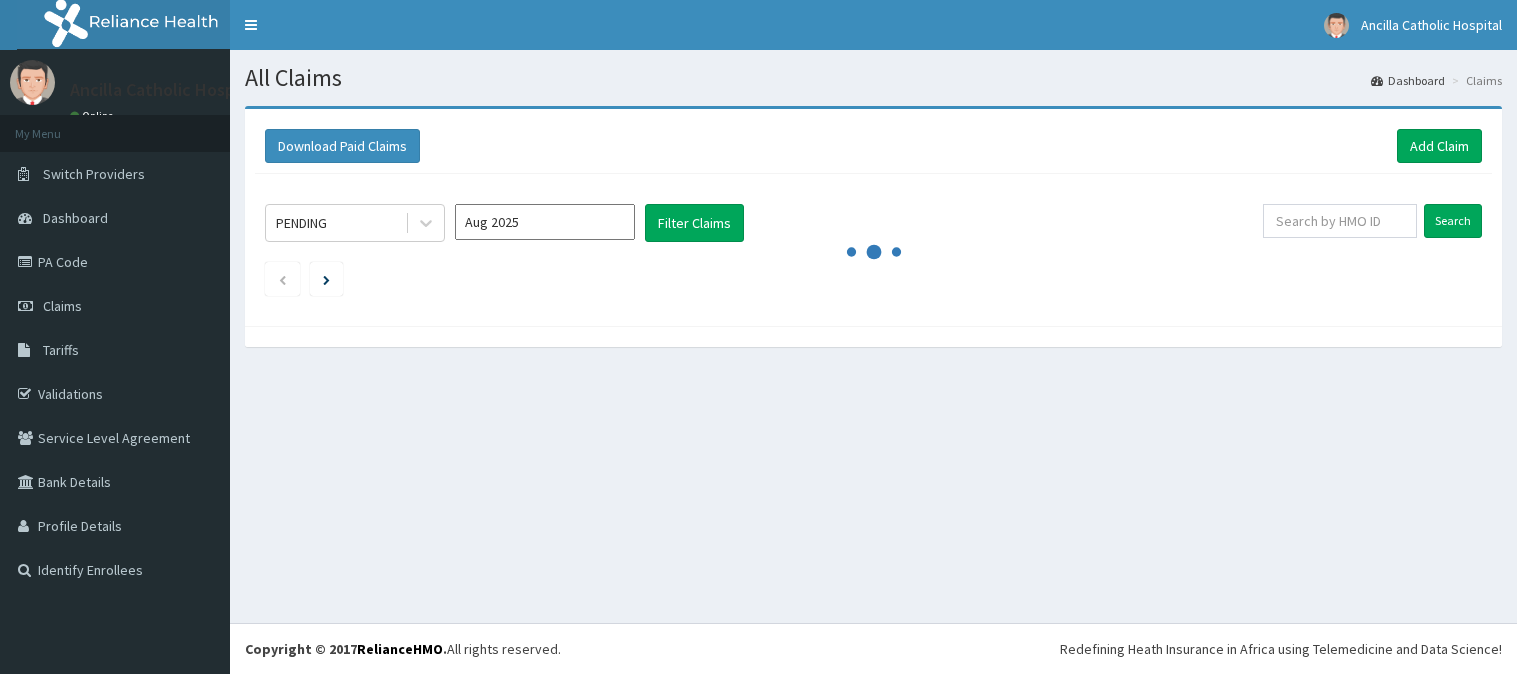 scroll, scrollTop: 0, scrollLeft: 0, axis: both 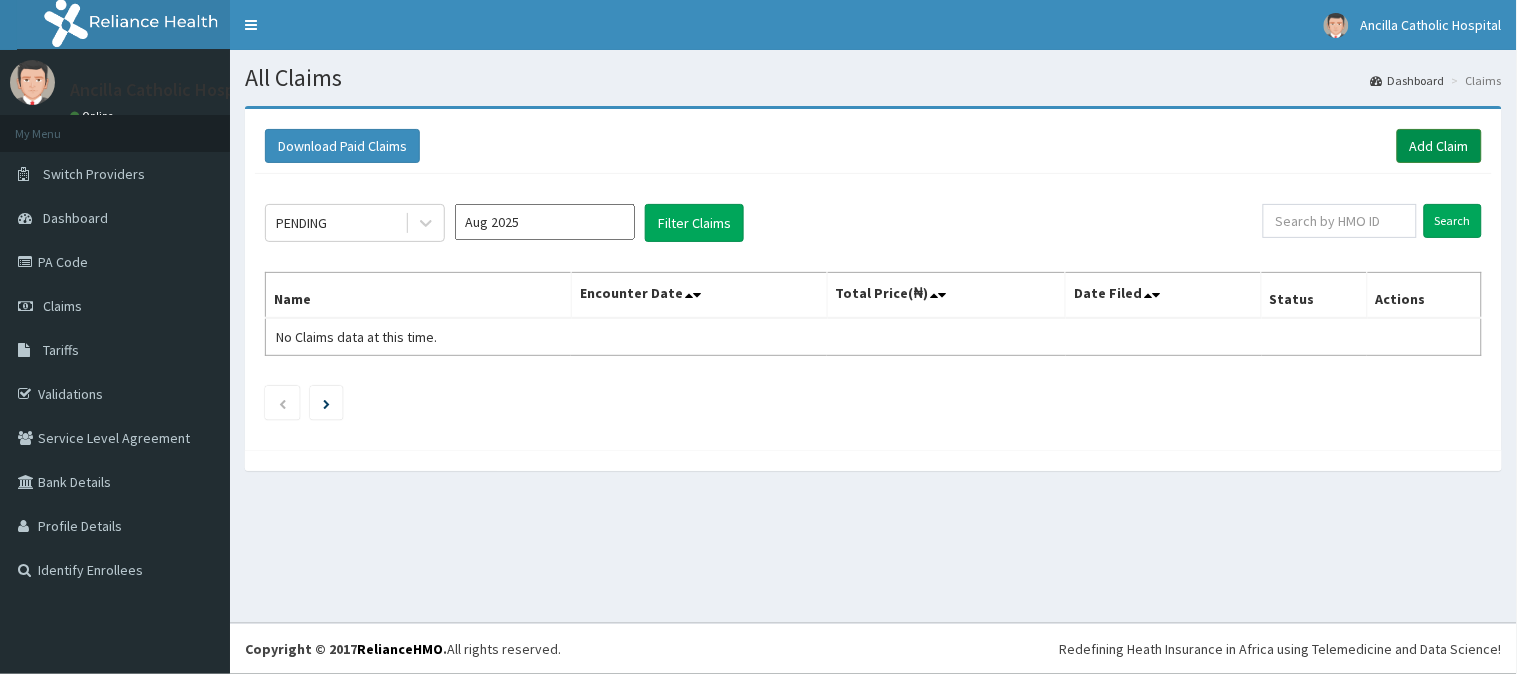 click on "Add Claim" at bounding box center [1439, 146] 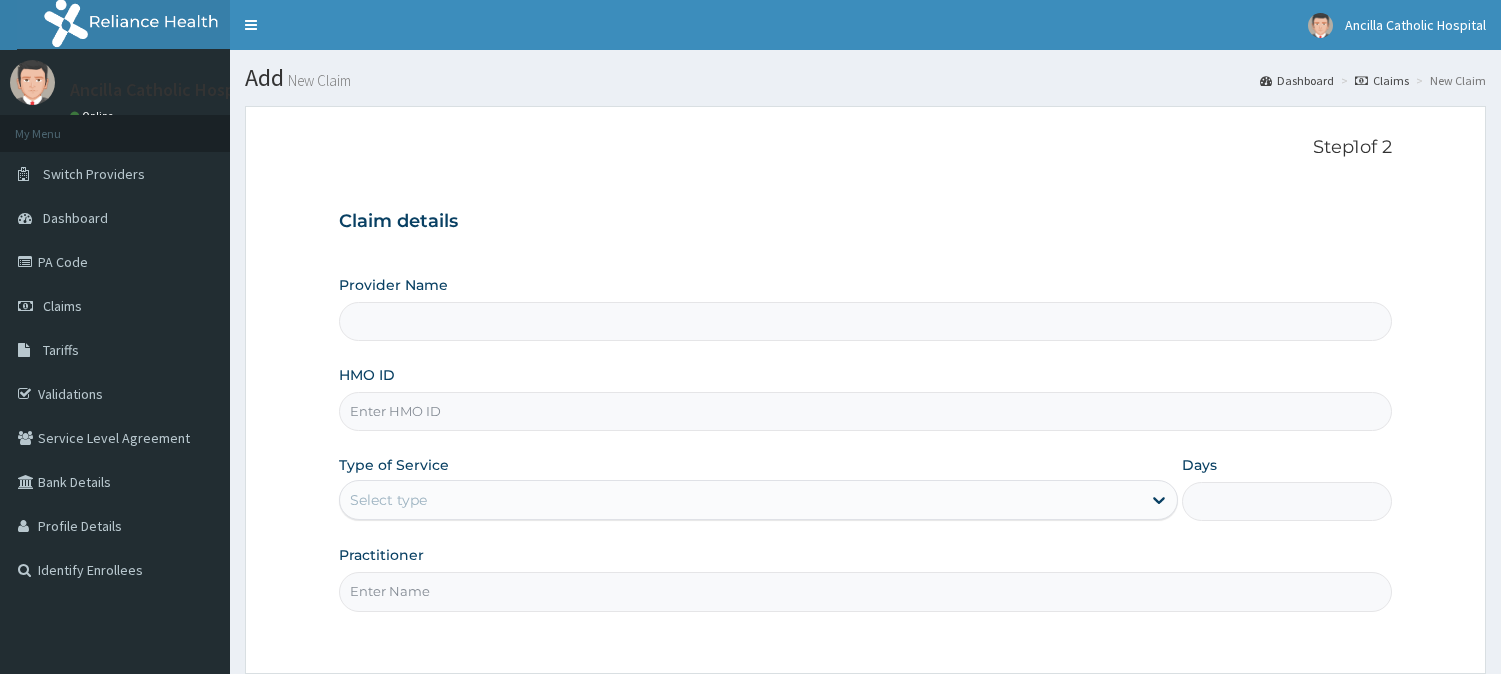 scroll, scrollTop: 0, scrollLeft: 0, axis: both 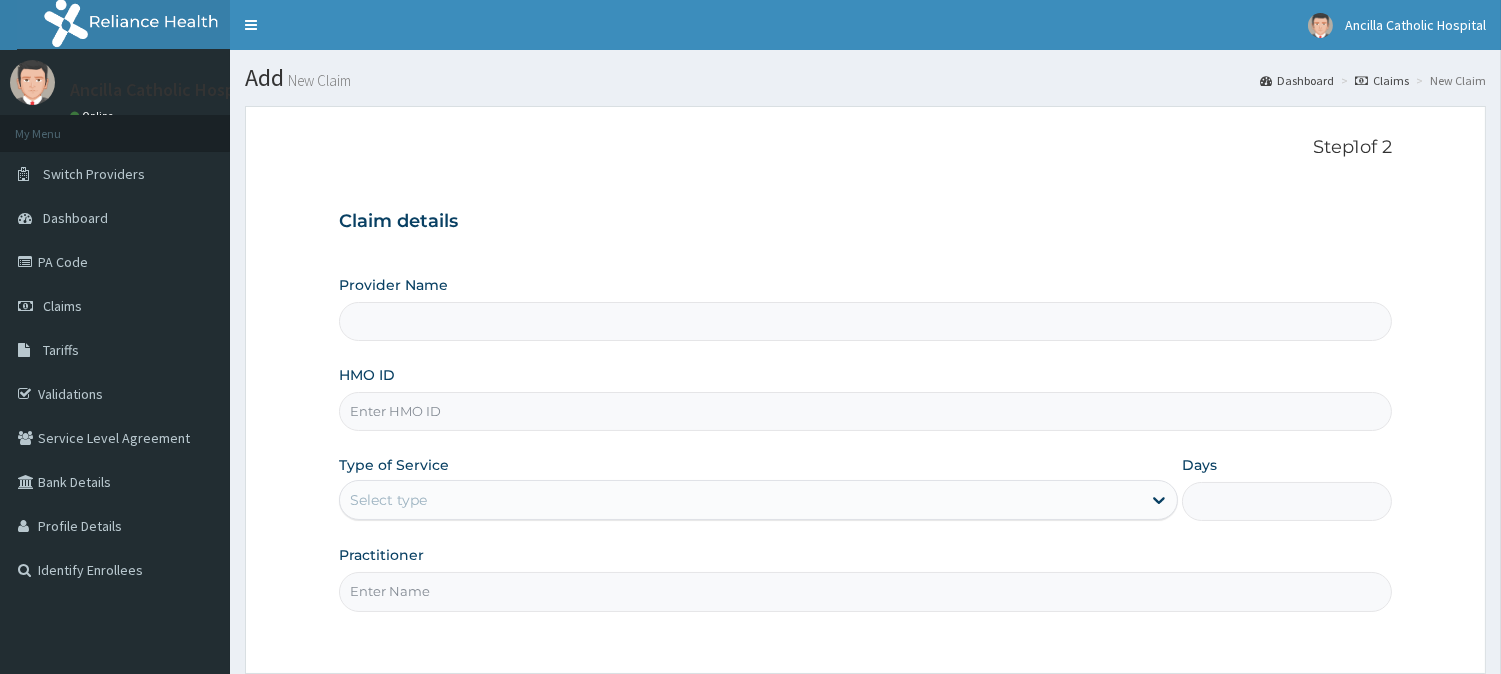 type on "Ancilla Catholic Hospital" 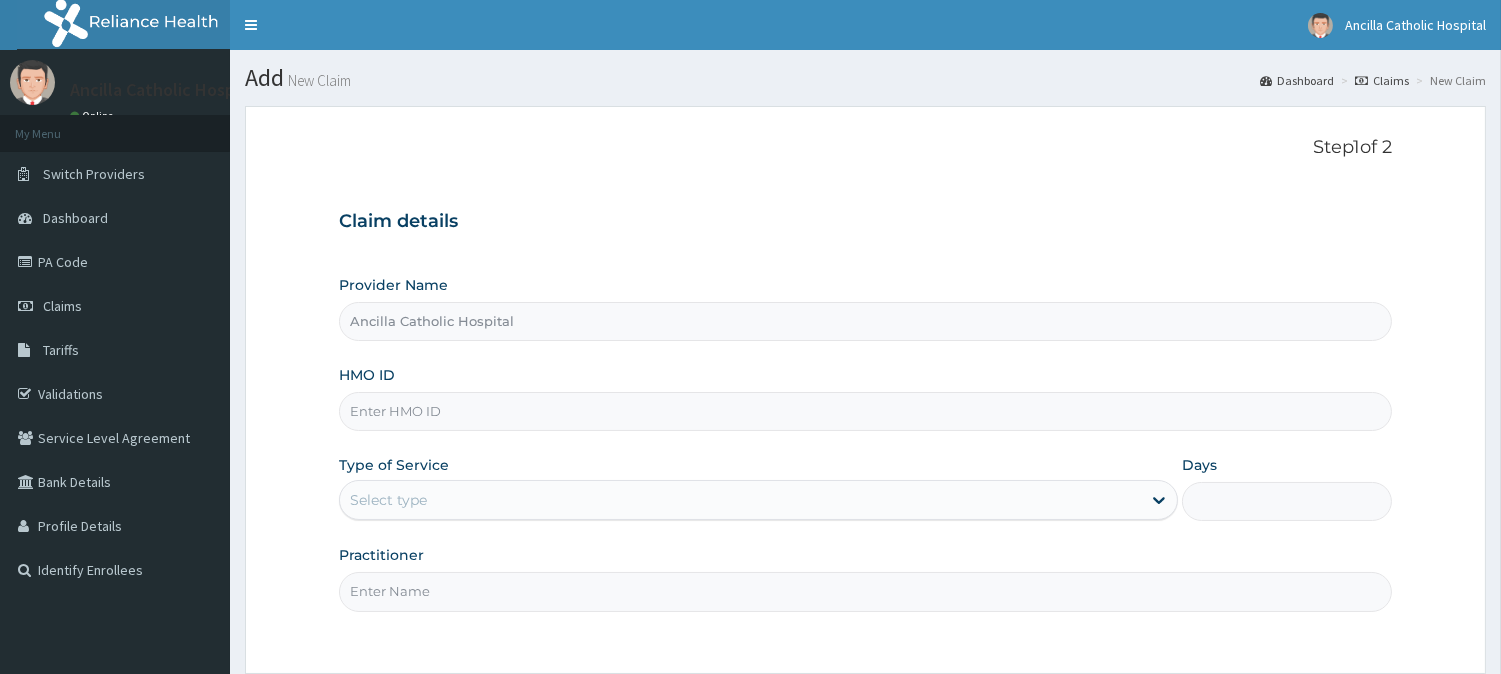 scroll, scrollTop: 0, scrollLeft: 0, axis: both 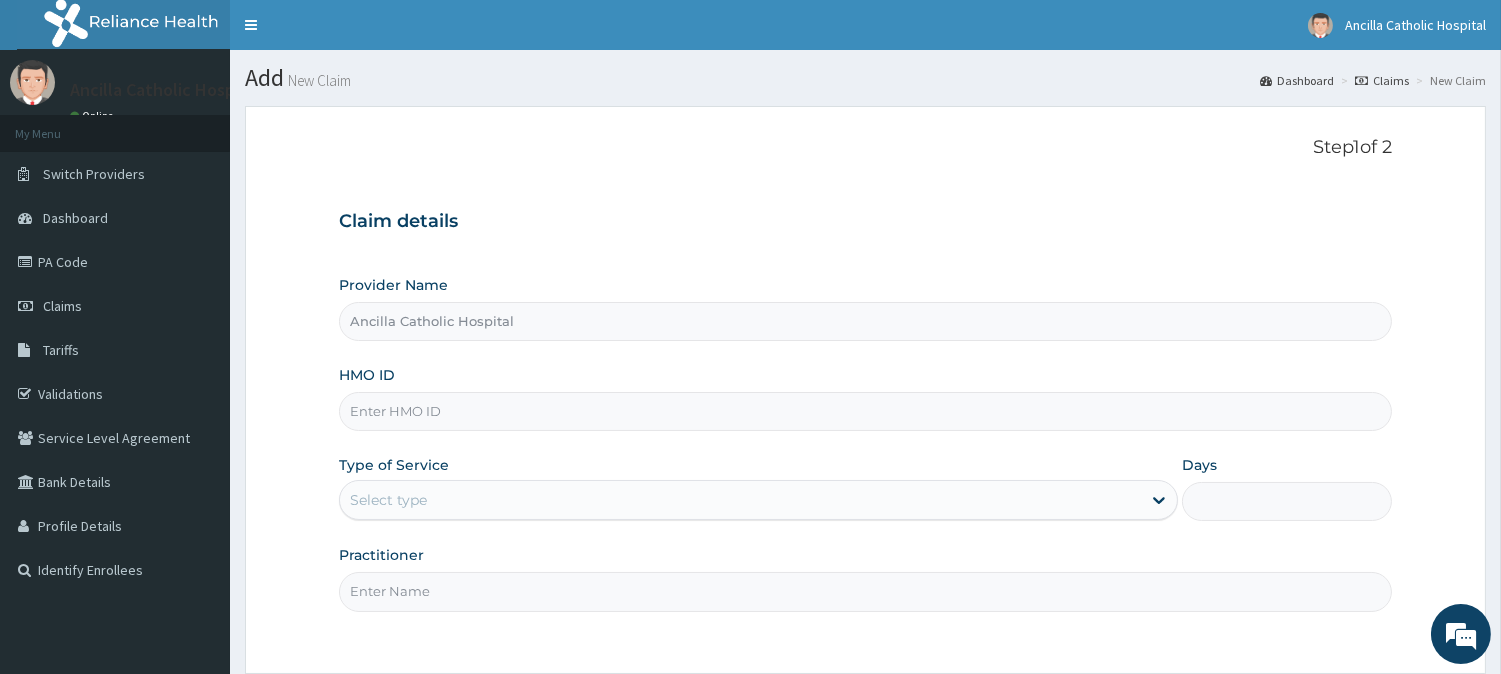 click on "HMO ID" at bounding box center (865, 411) 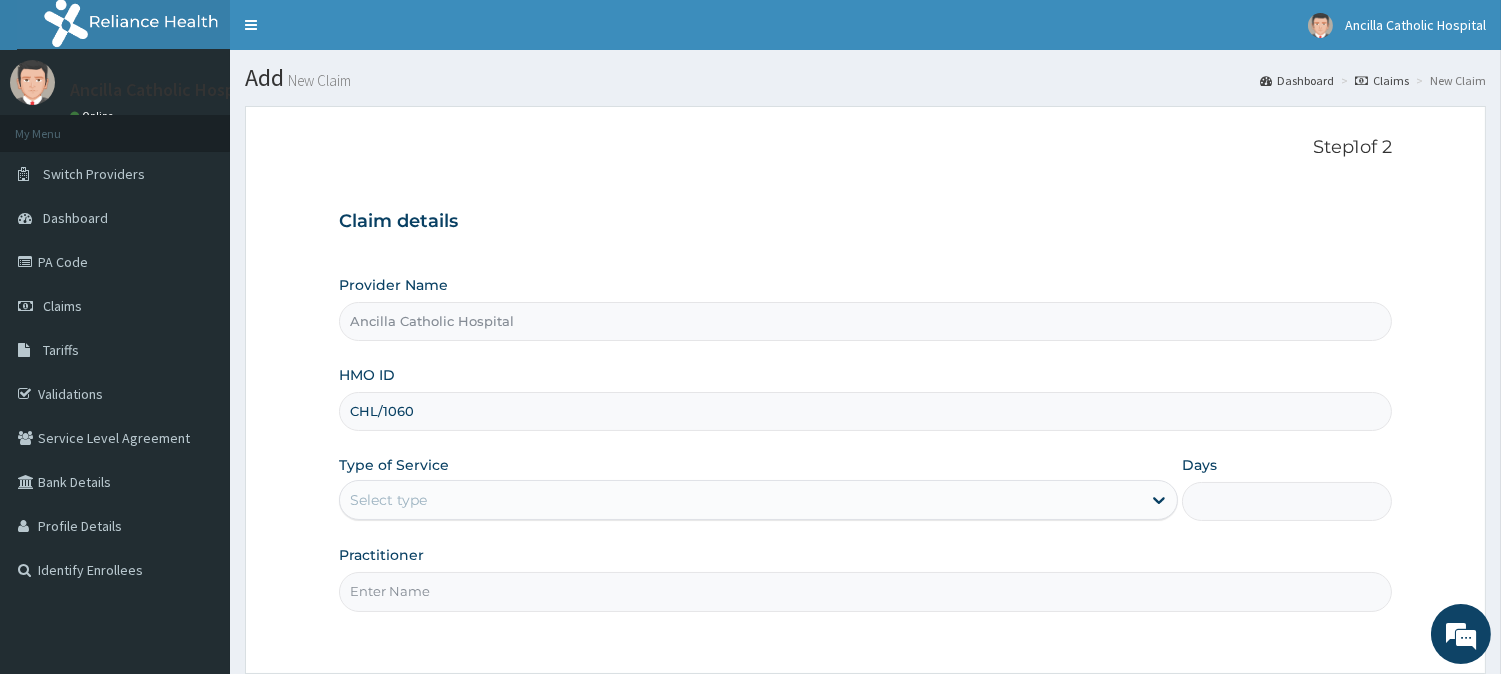 type on "CHL/10603/A" 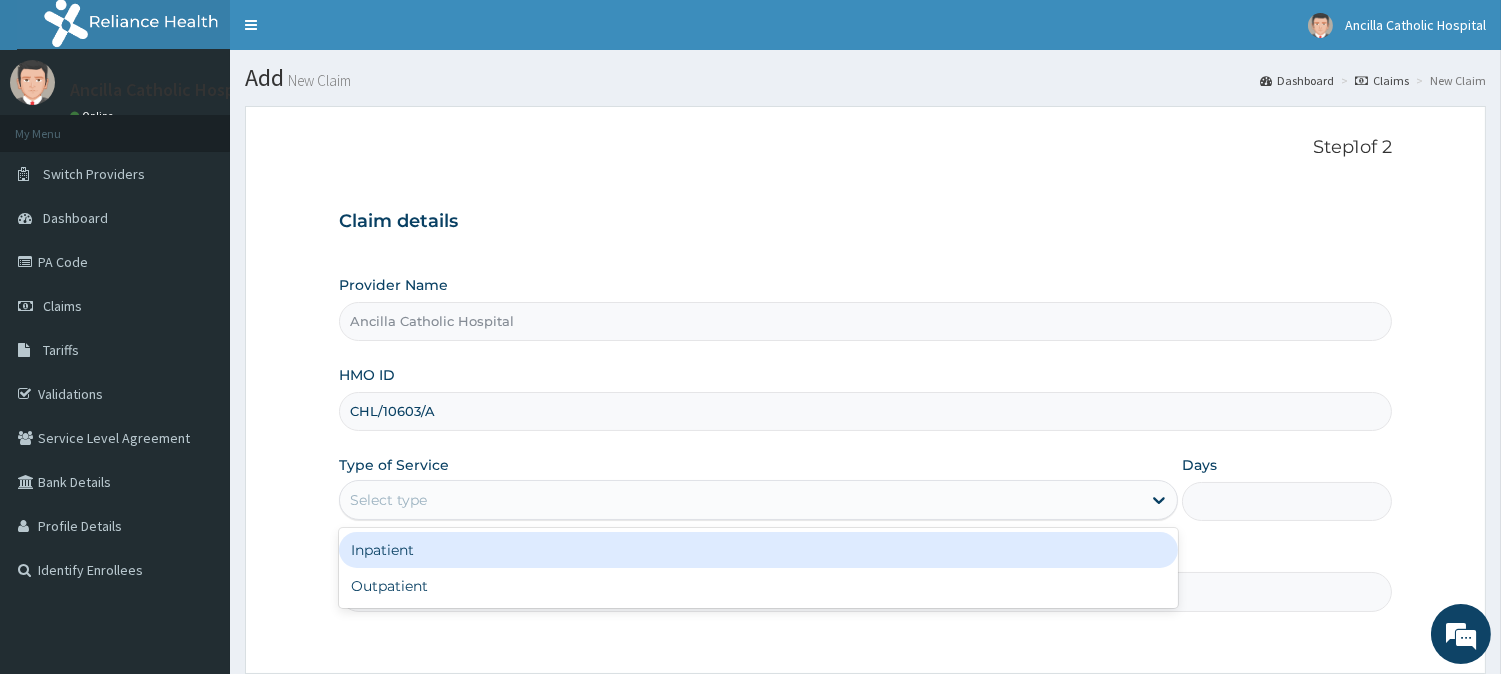 click on "Select type" at bounding box center [740, 500] 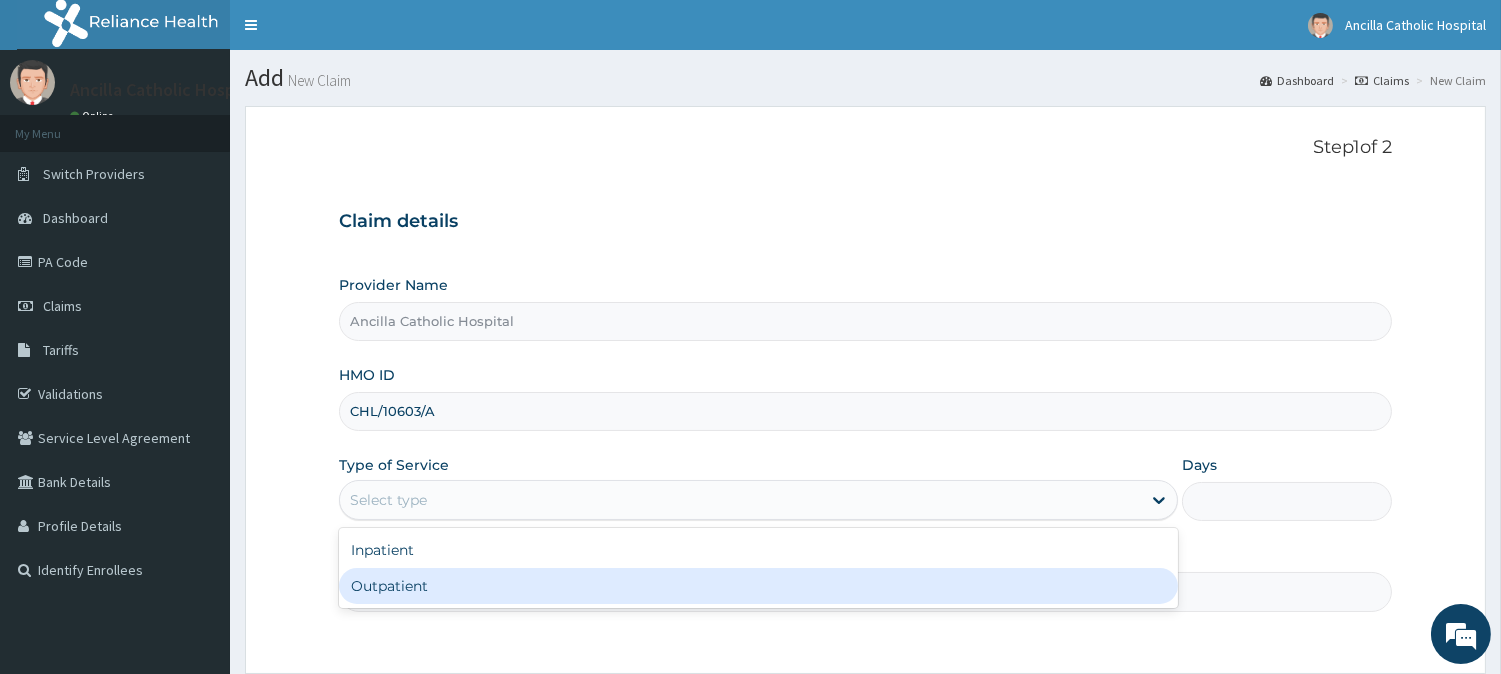 click on "Outpatient" at bounding box center [758, 586] 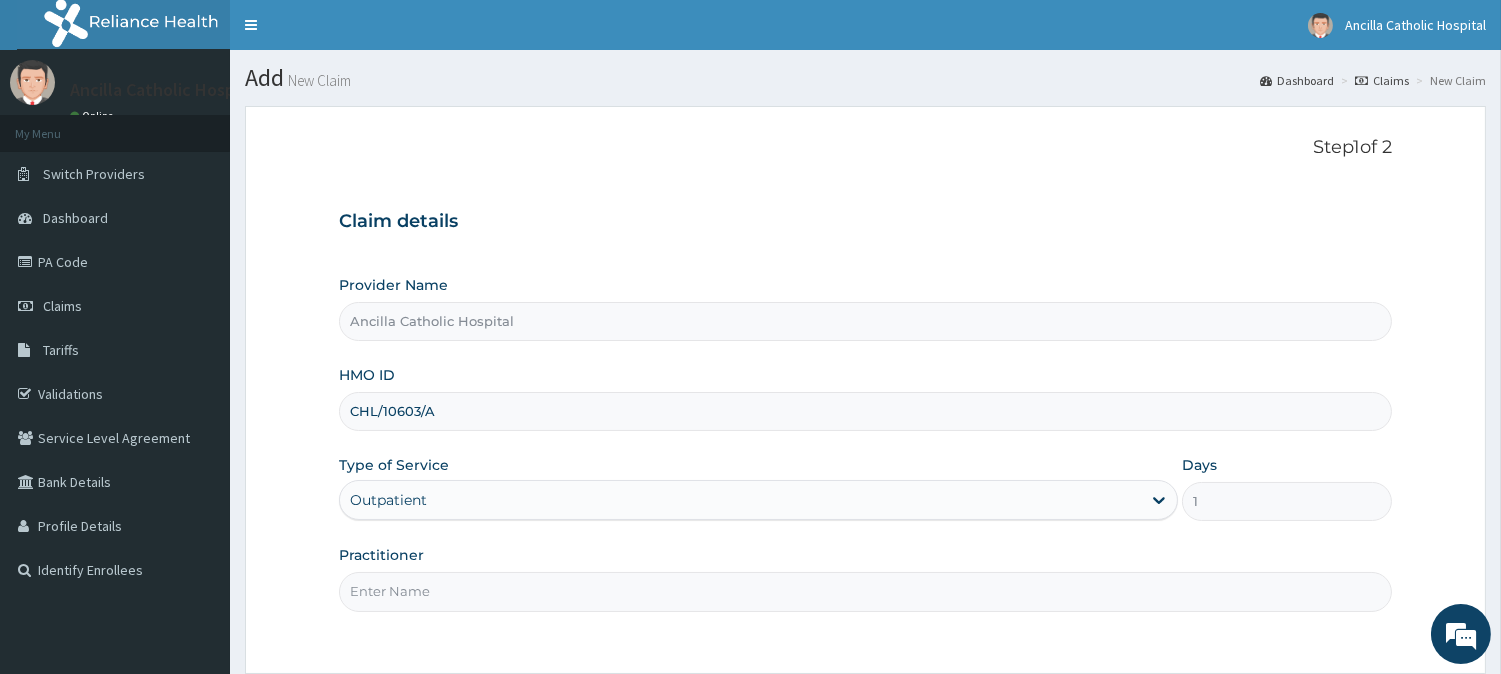 click on "Practitioner" at bounding box center (865, 591) 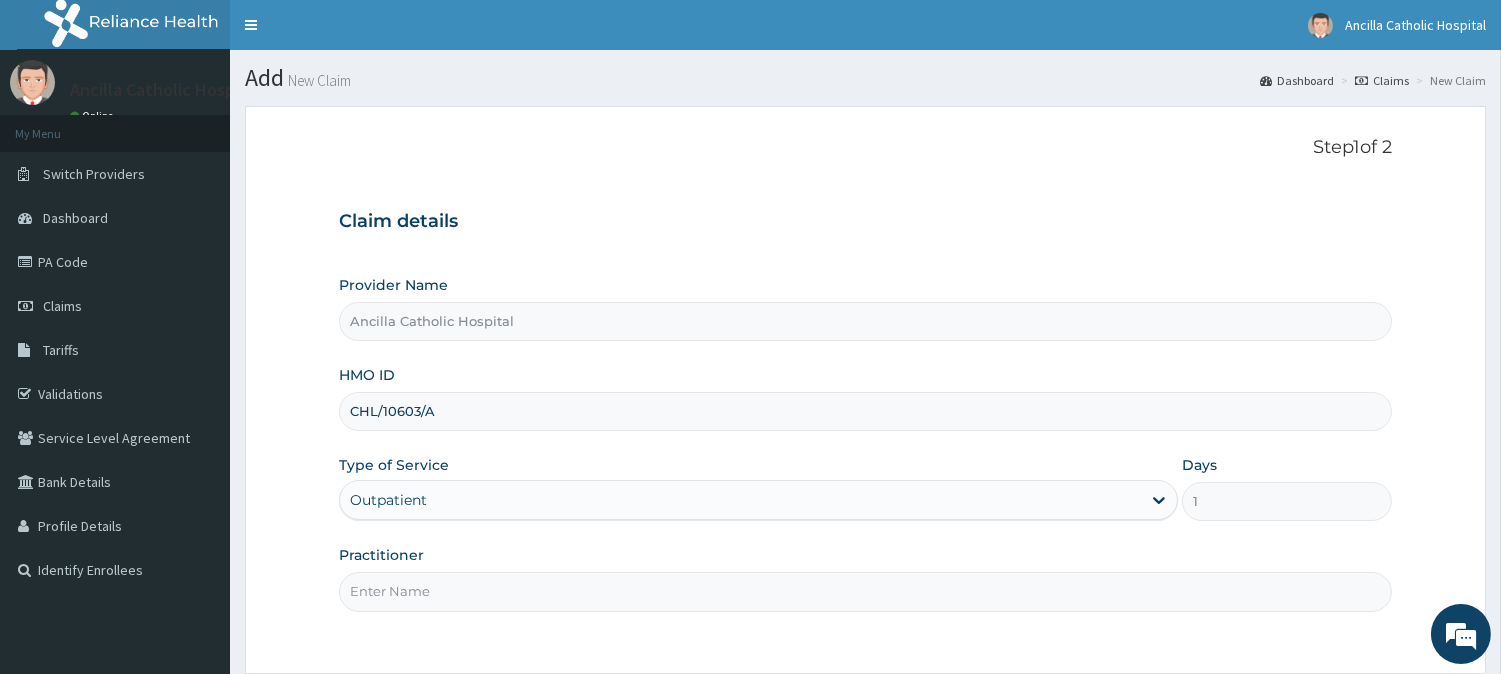 type on "GEN" 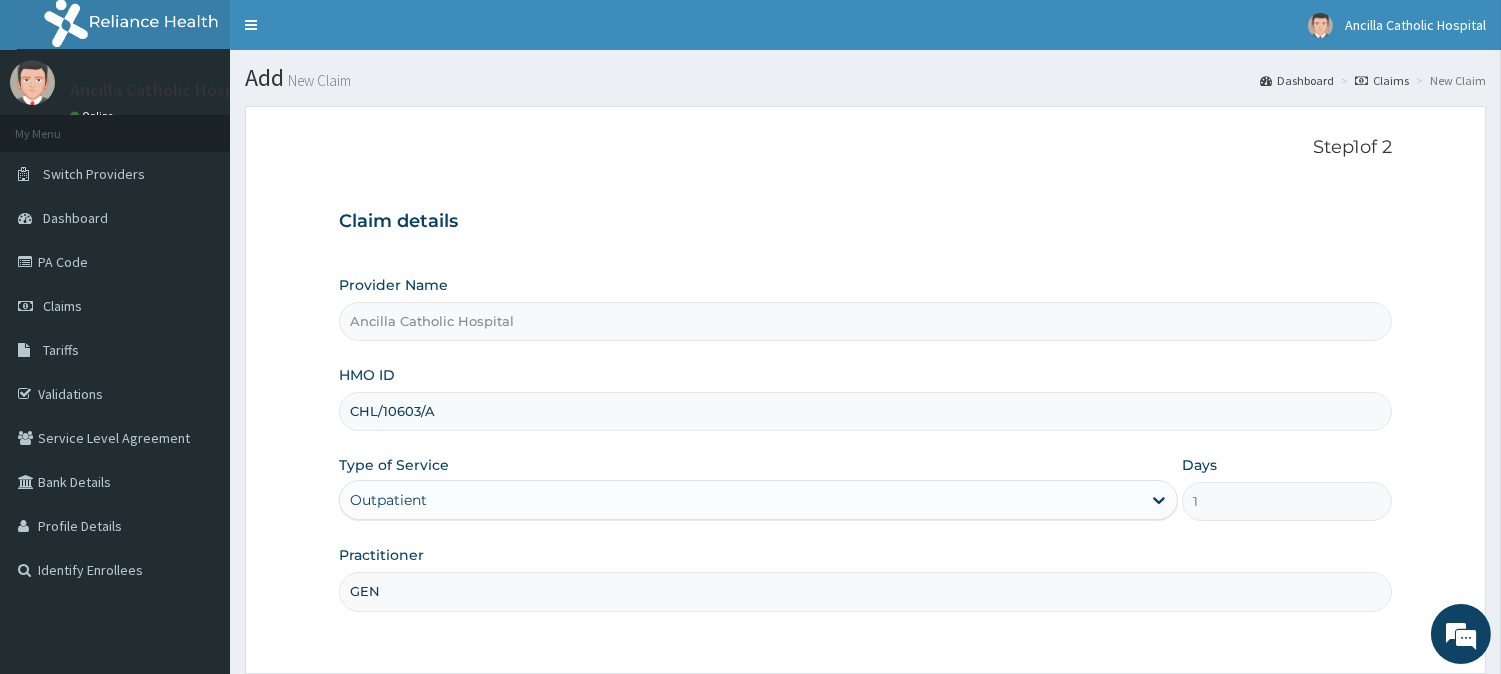 scroll, scrollTop: 178, scrollLeft: 0, axis: vertical 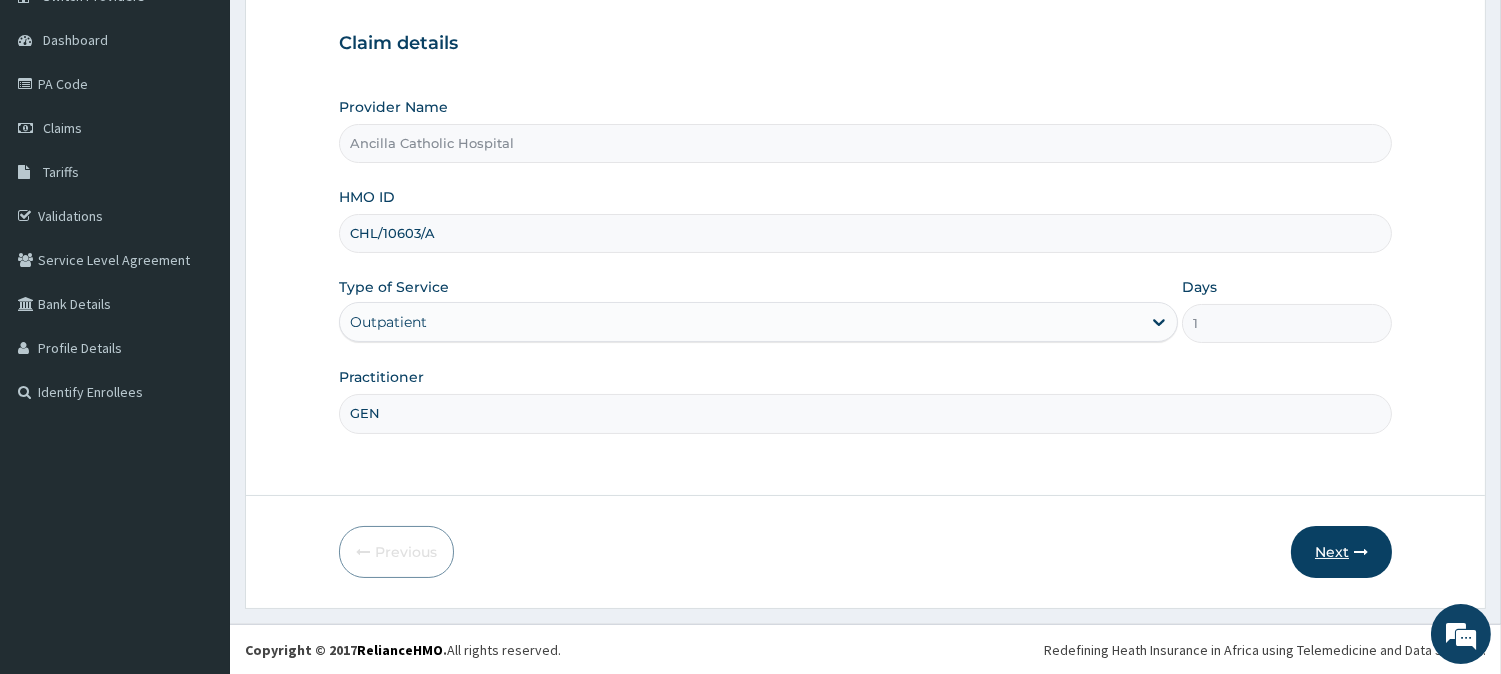 click on "Next" at bounding box center (1341, 552) 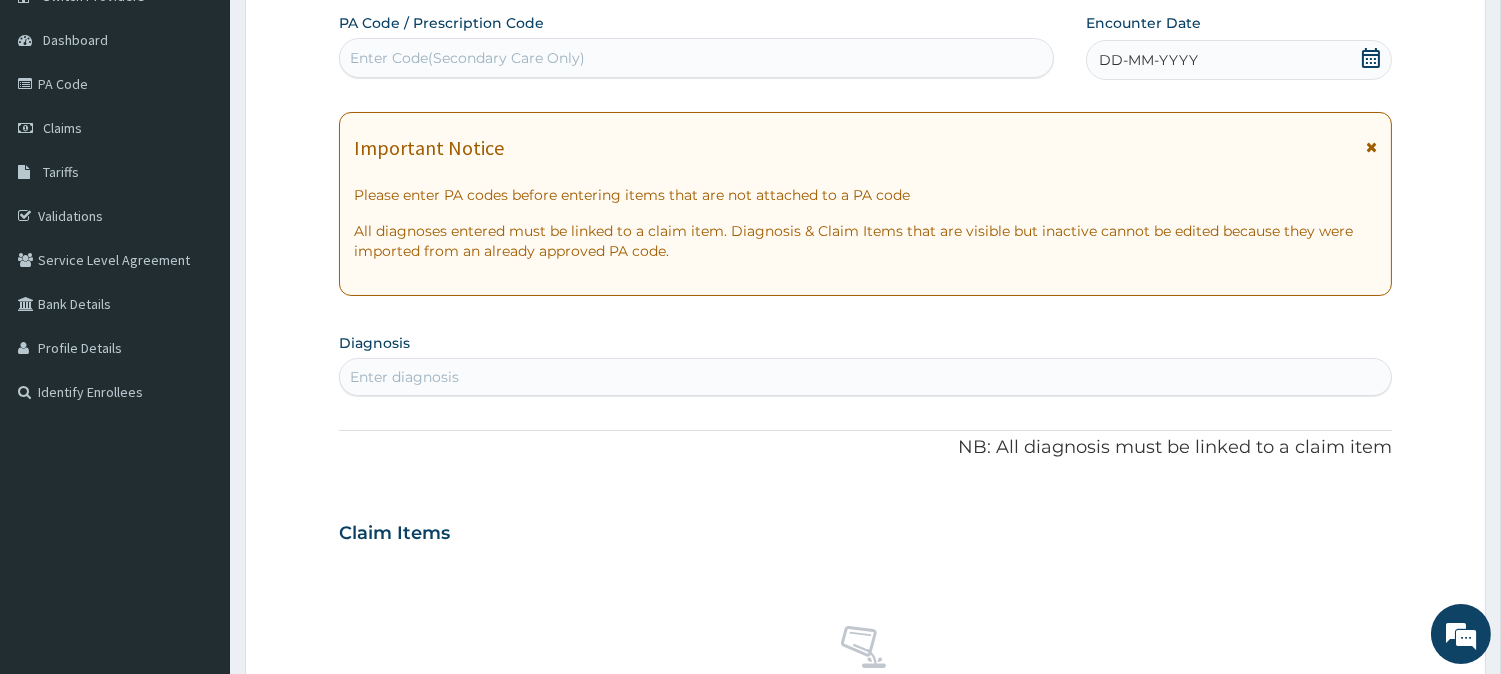 click 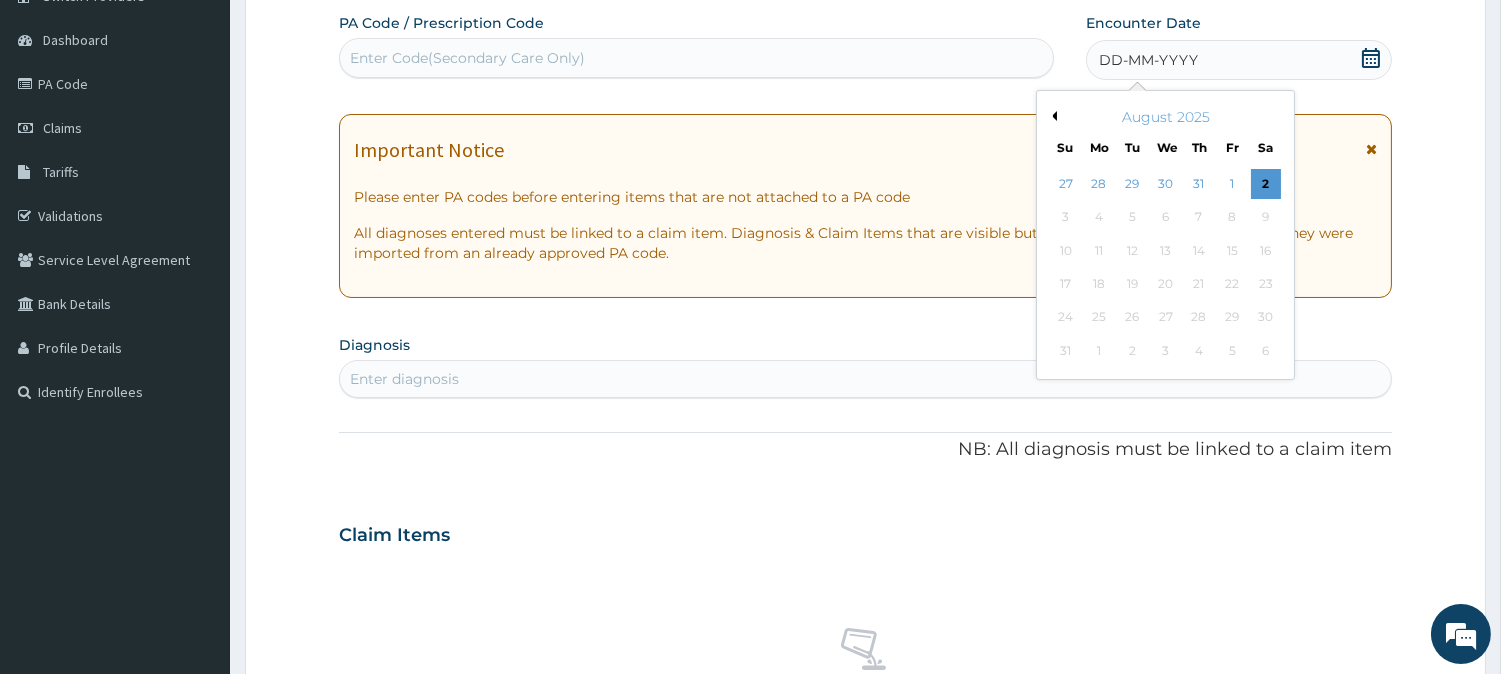 click on "August 2025" at bounding box center (1165, 117) 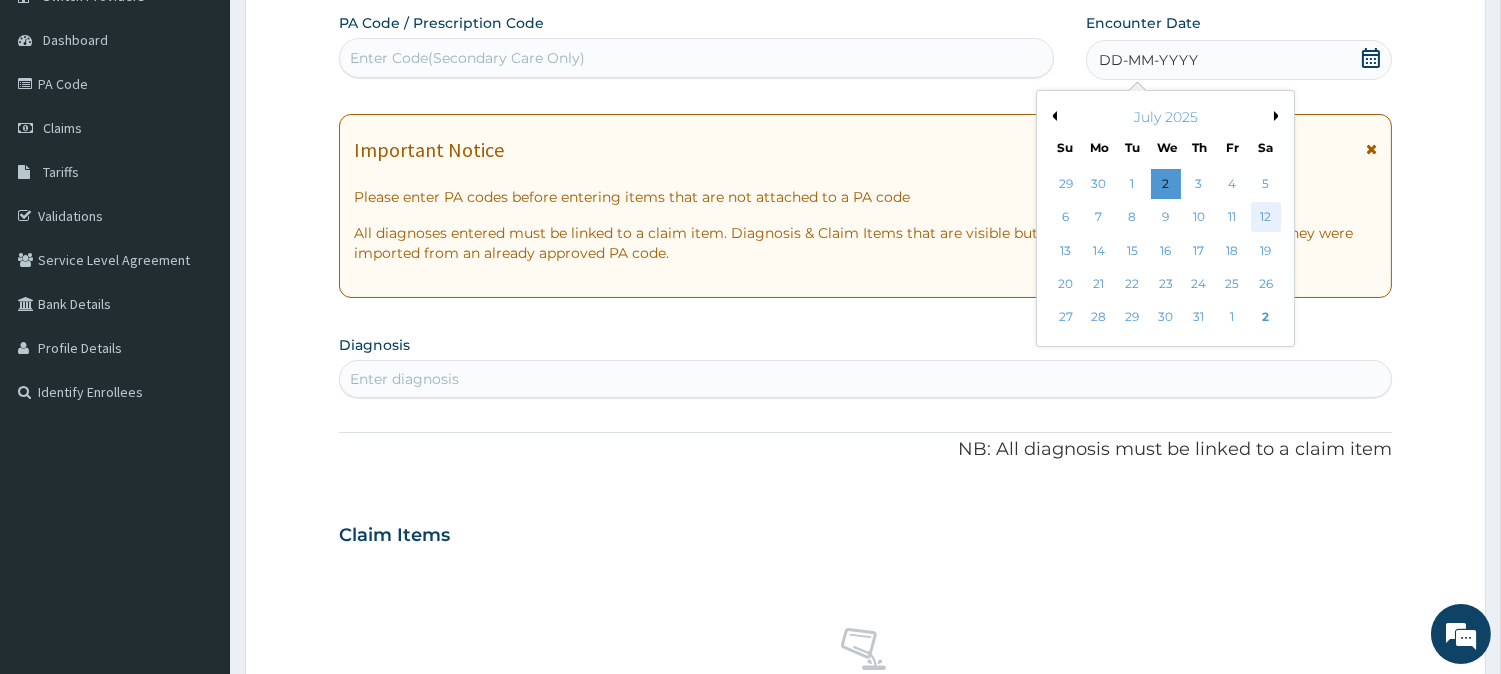 click on "12" at bounding box center (1265, 218) 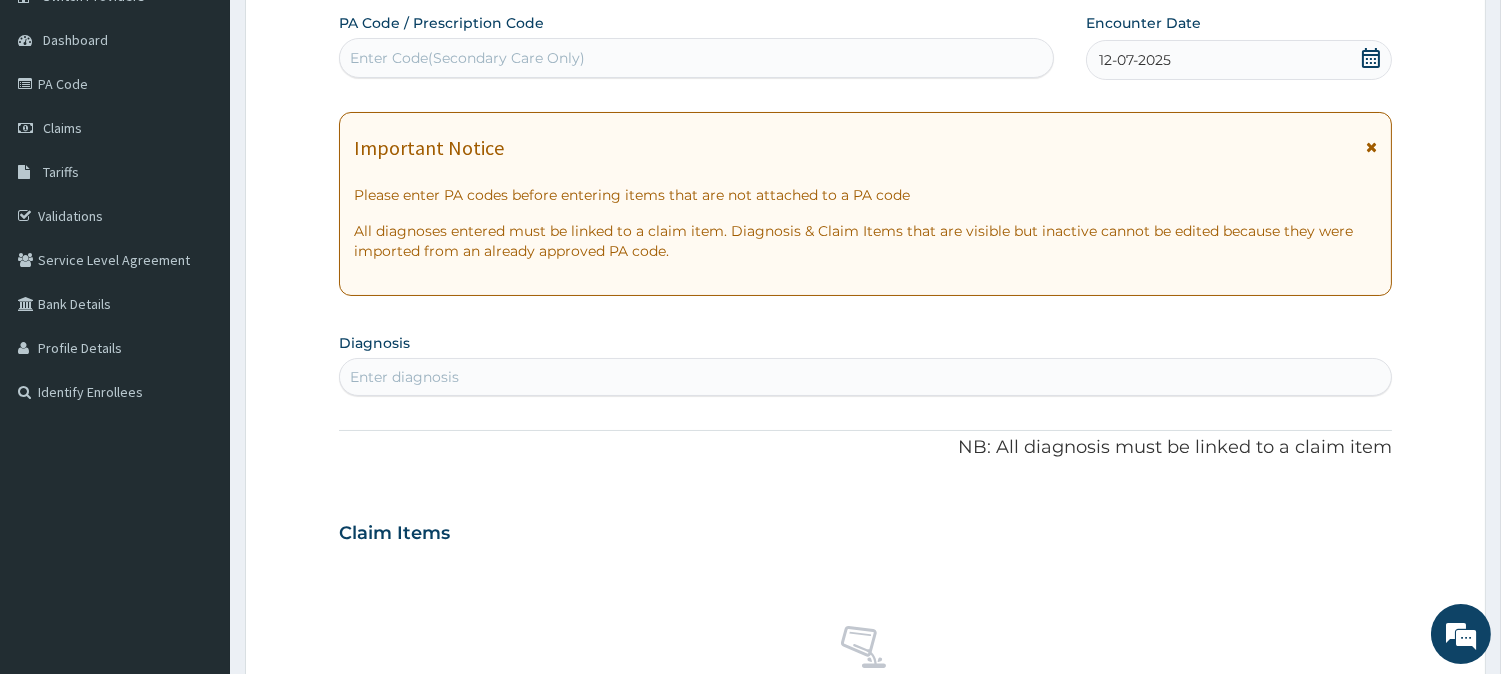 click on "Enter diagnosis" at bounding box center (865, 377) 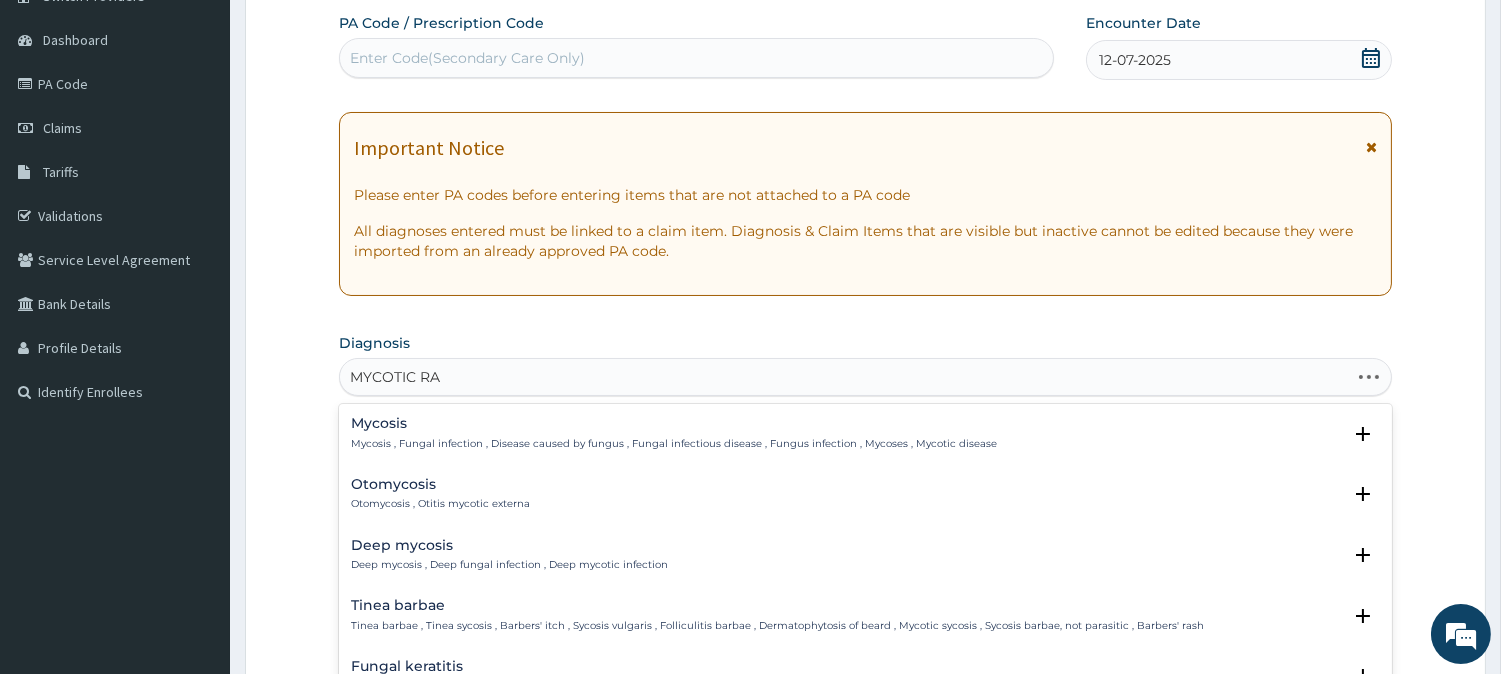 type on "MYCOTIC RAS" 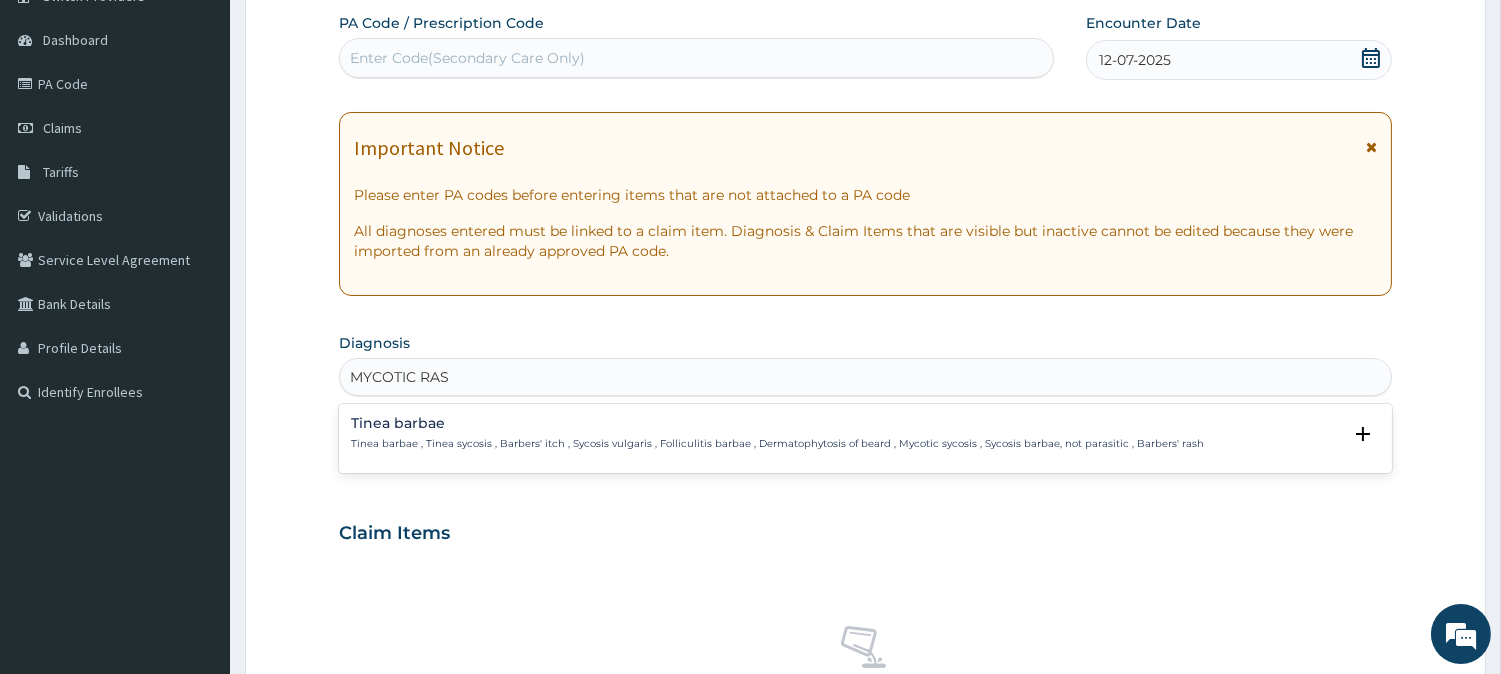click on "Tinea barbae , Tinea sycosis , Barbers' itch , Sycosis vulgaris , Folliculitis barbae , Dermatophytosis of beard , Mycotic sycosis , Sycosis barbae, not parasitic , Barbers' rash" at bounding box center [777, 444] 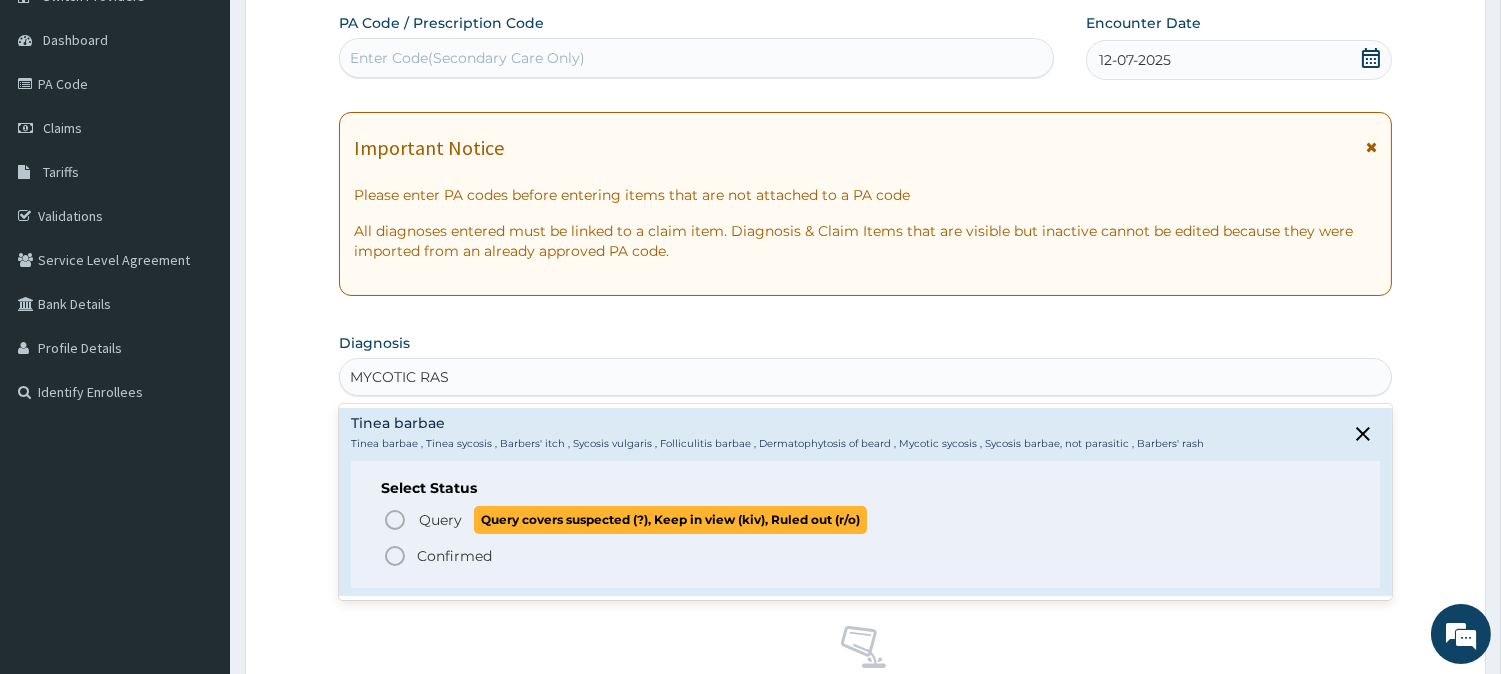 click 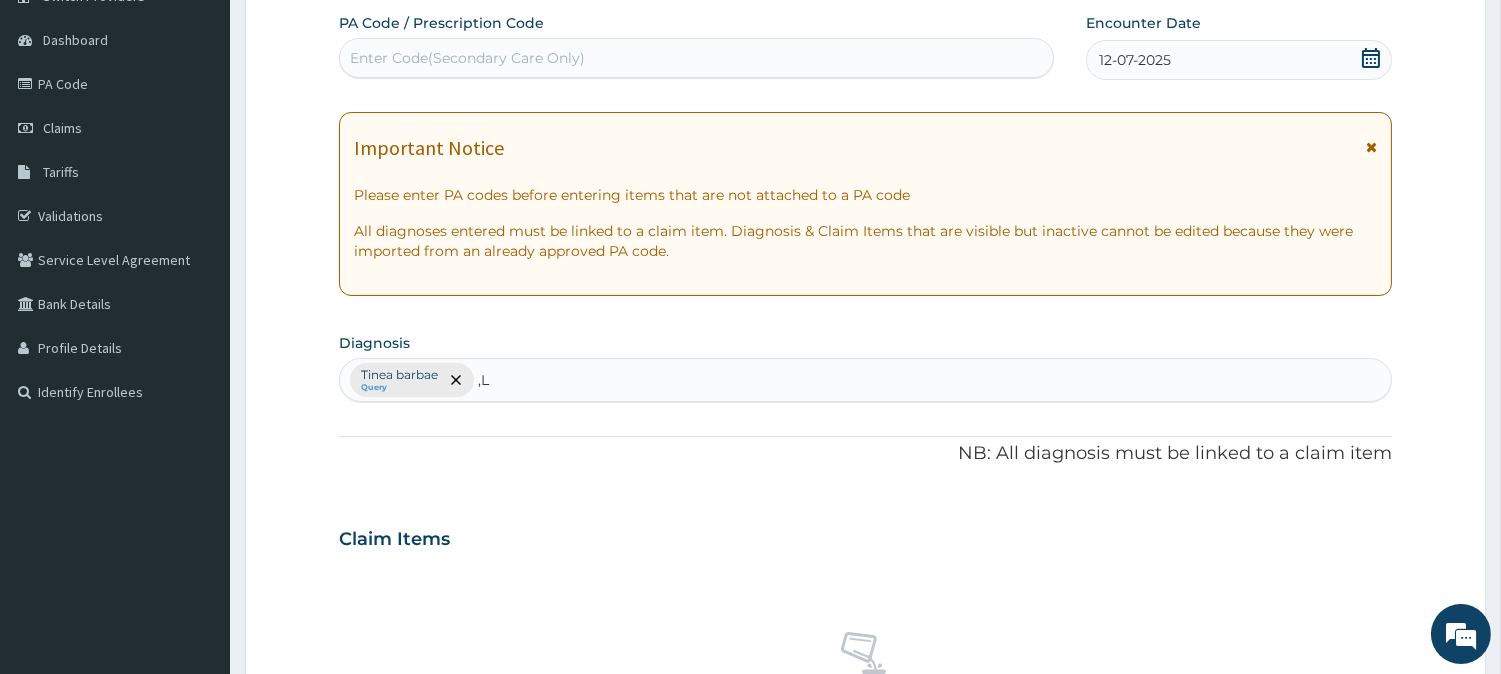 type on "," 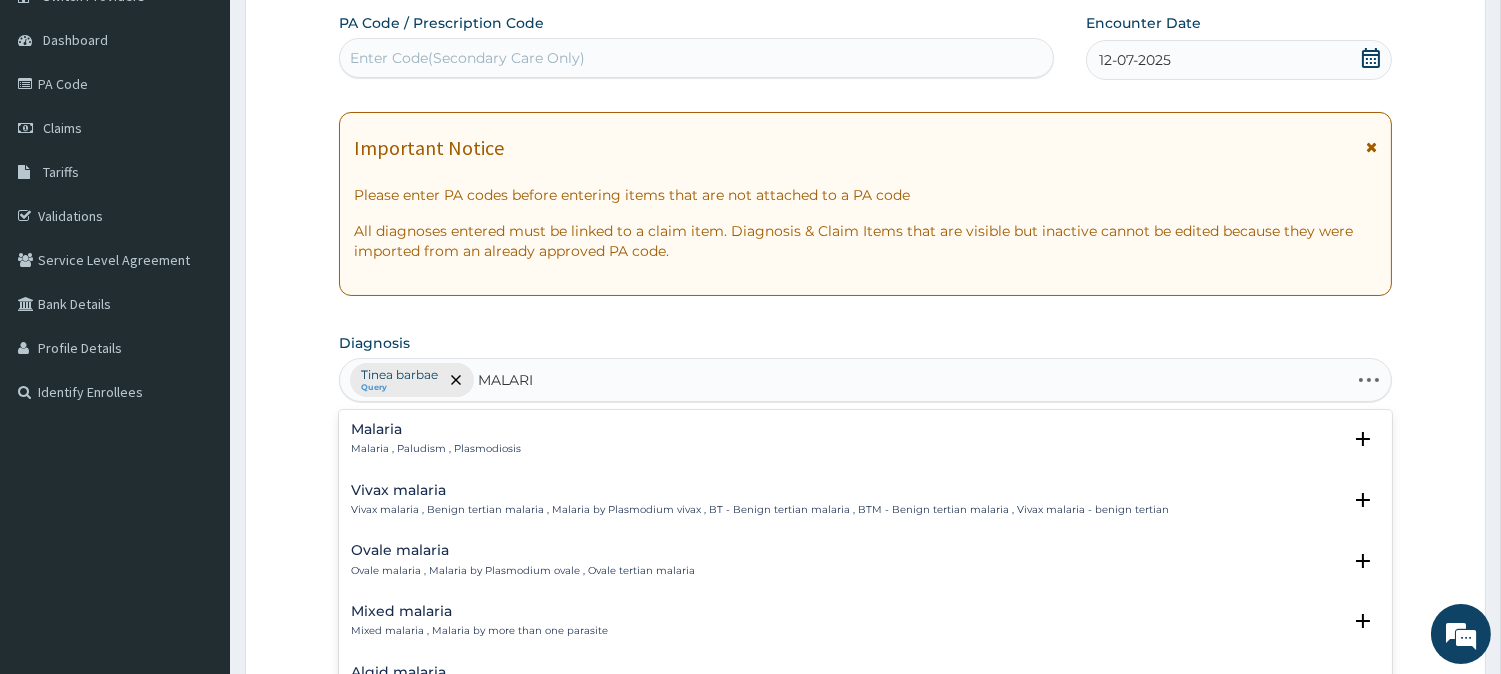 type on "MALARIA" 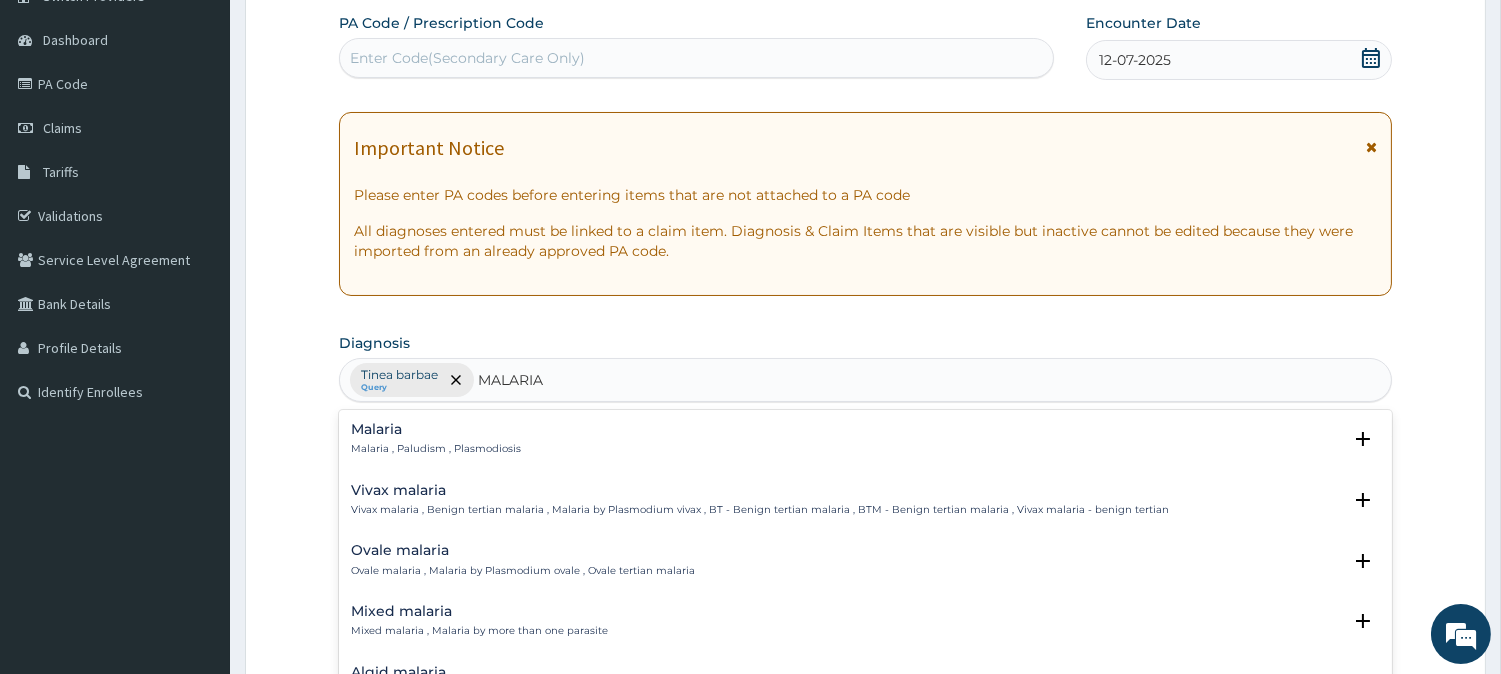 click on "Malaria , Paludism , Plasmodiosis" at bounding box center [436, 449] 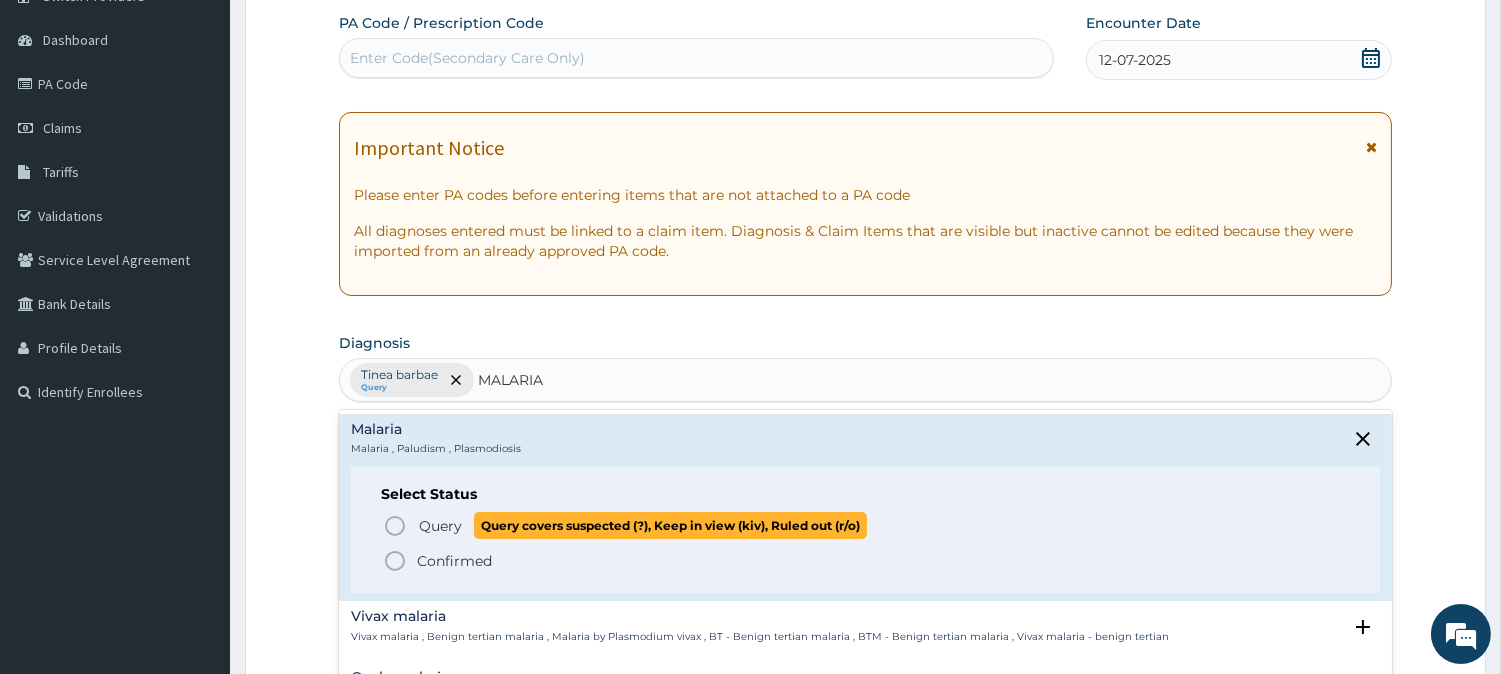 click 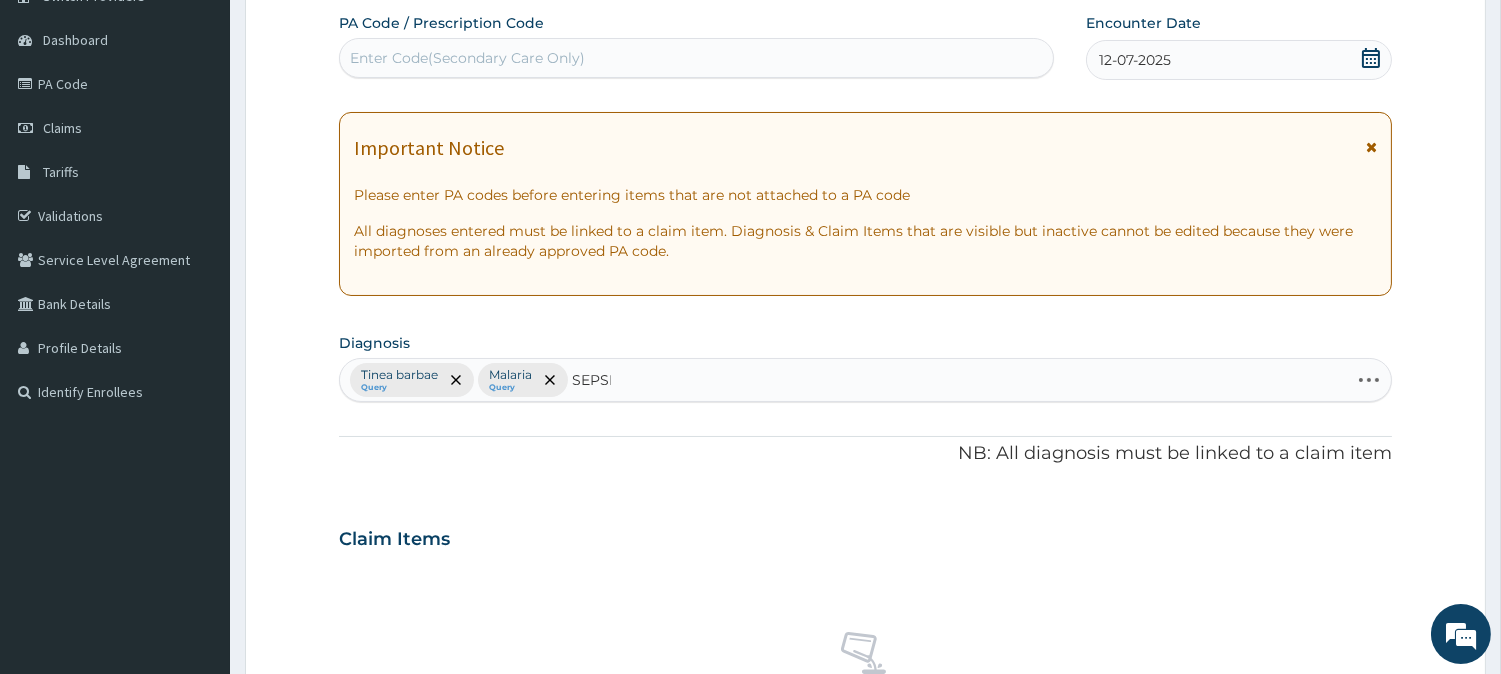 type on "SEPSIS" 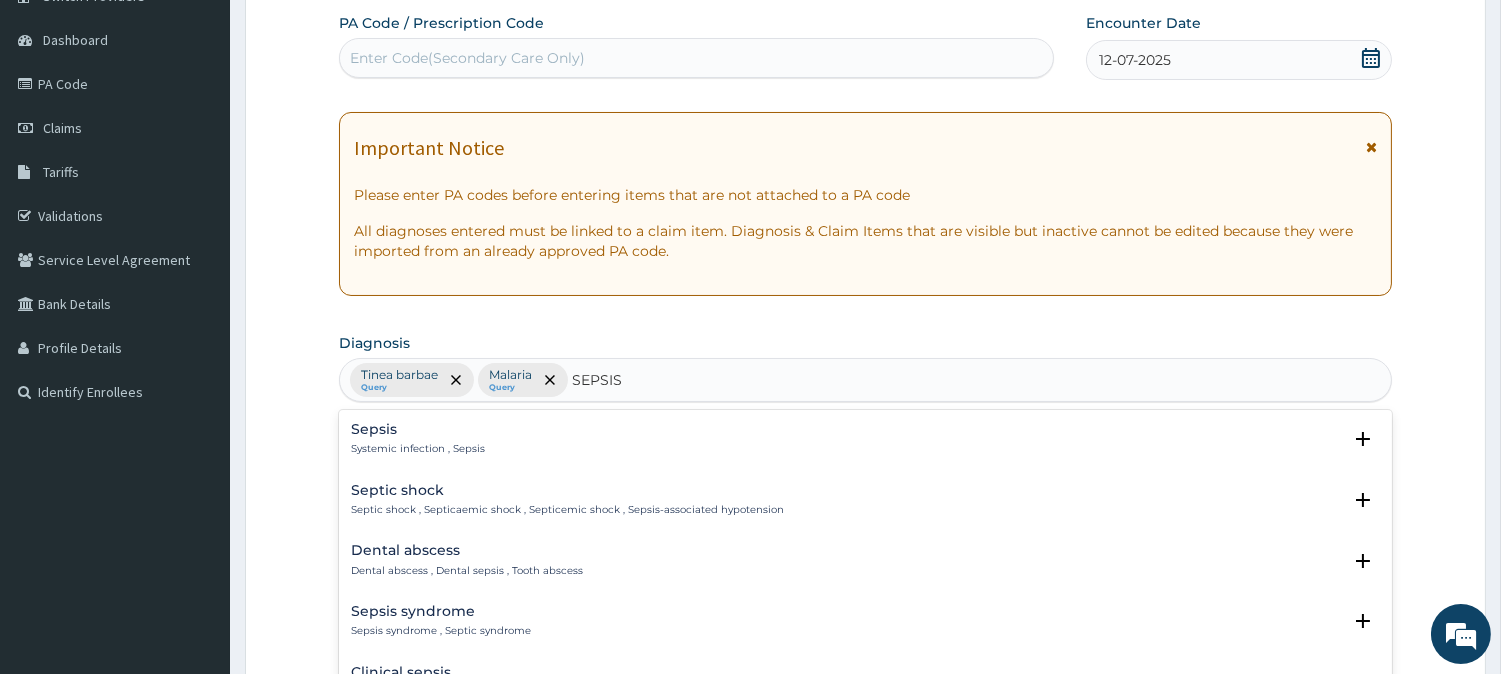 click on "Sepsis Systemic infection , Sepsis" at bounding box center [418, 439] 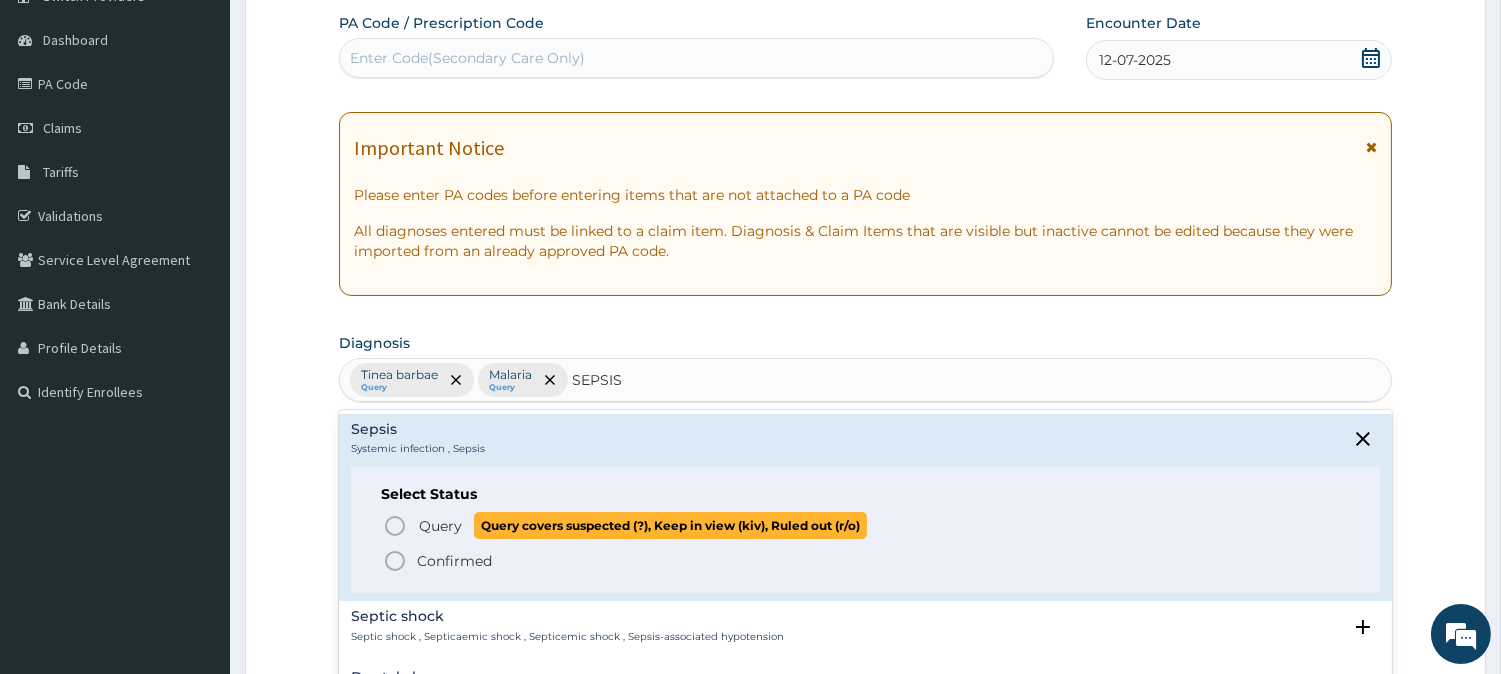 click 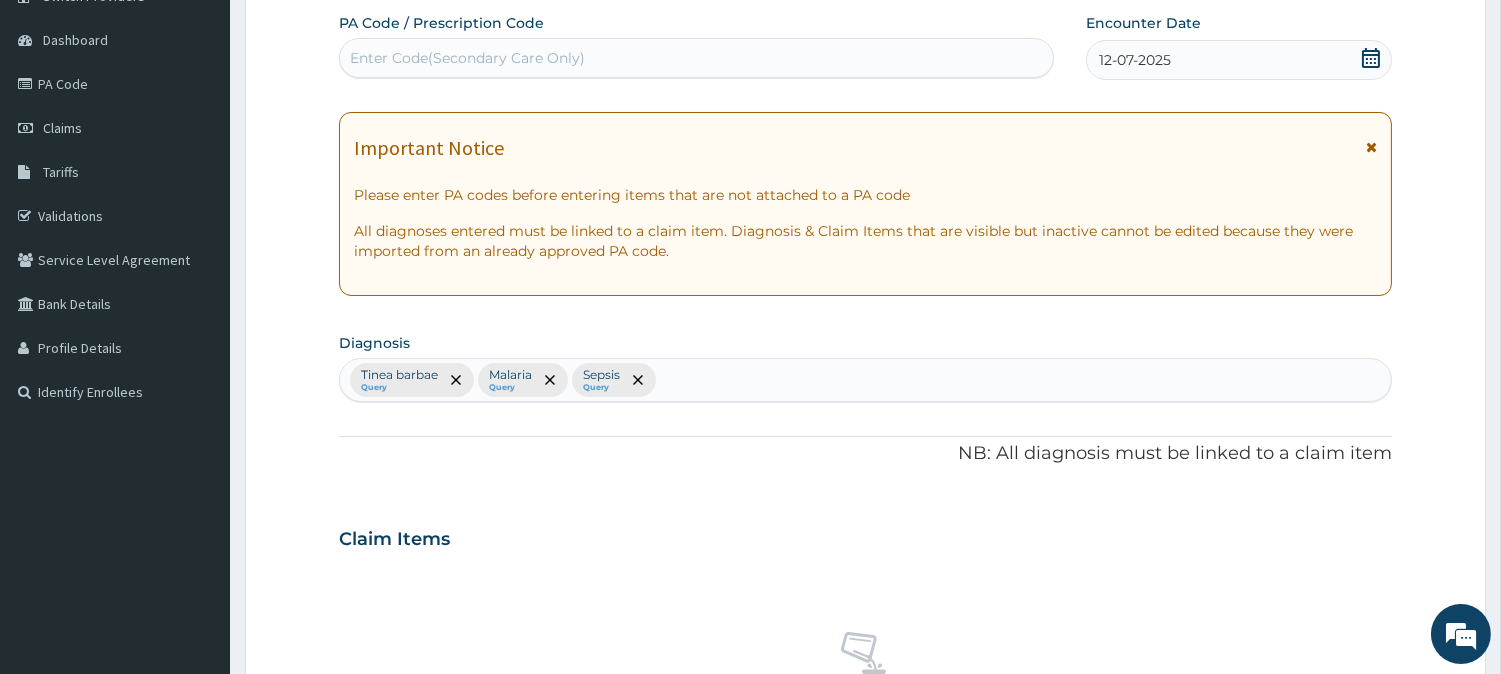 scroll, scrollTop: 767, scrollLeft: 0, axis: vertical 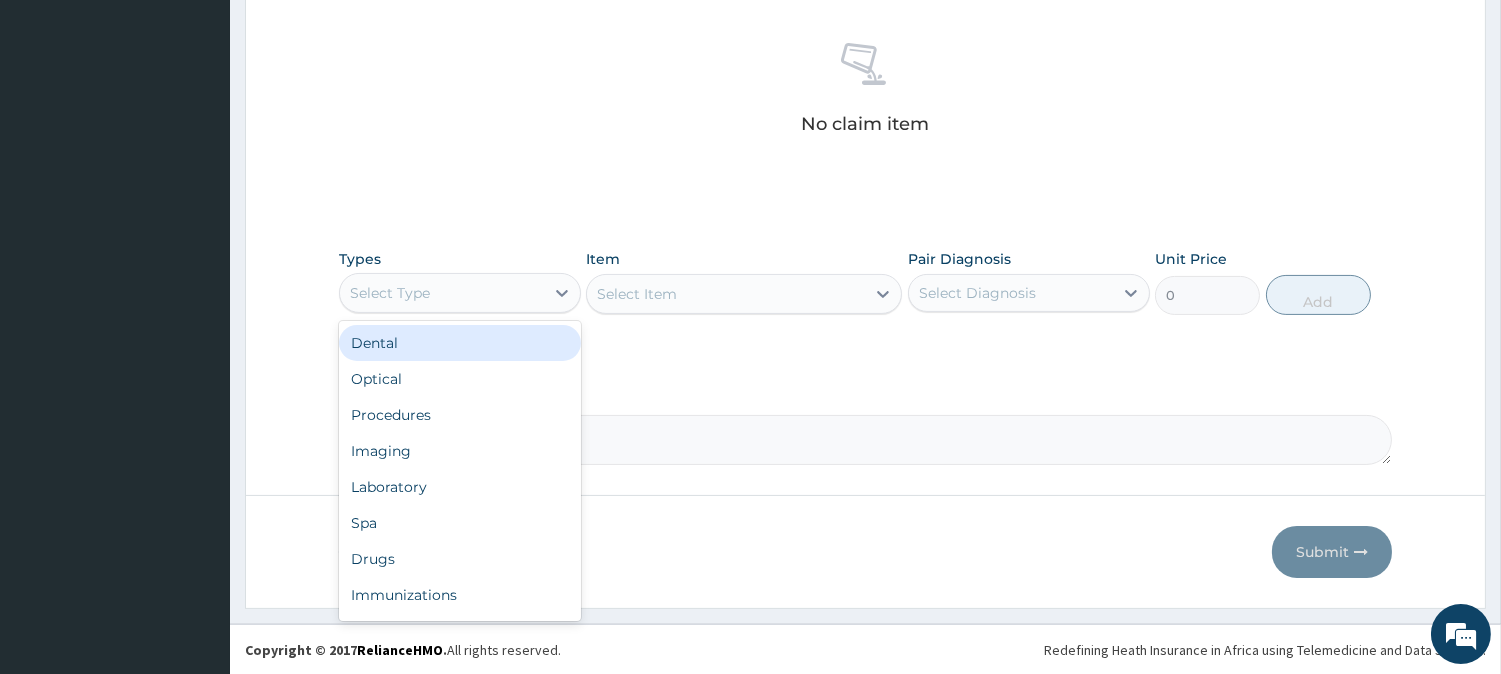 click on "Select Type" at bounding box center [442, 293] 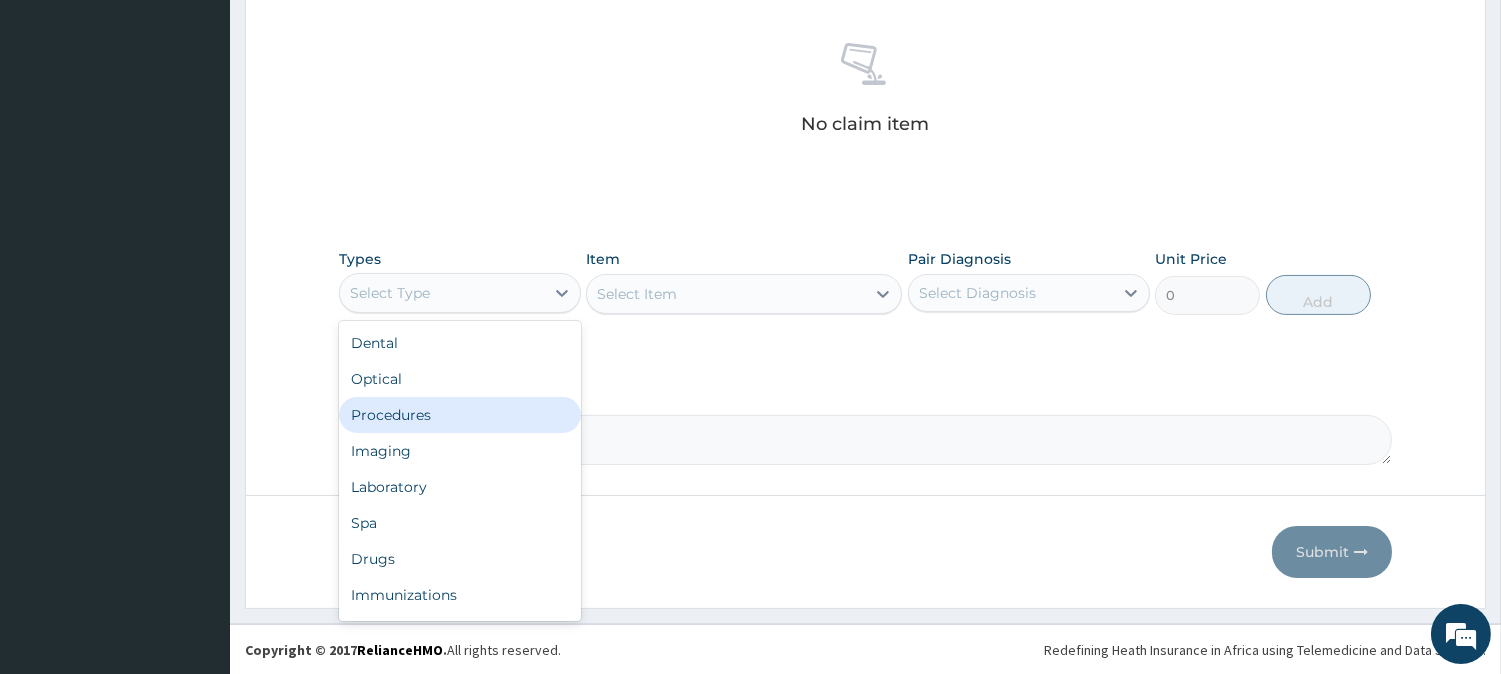 click on "Procedures" at bounding box center [460, 415] 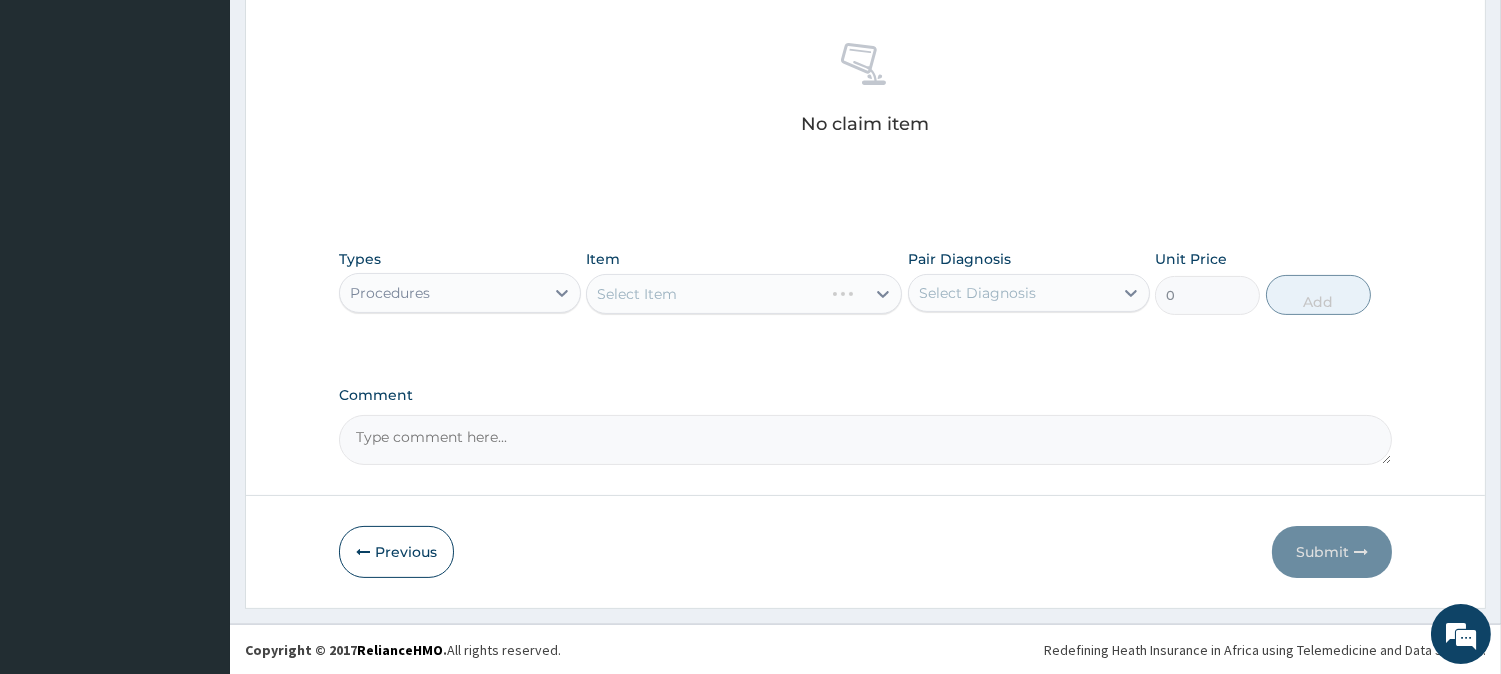 click on "Select Item" at bounding box center (744, 294) 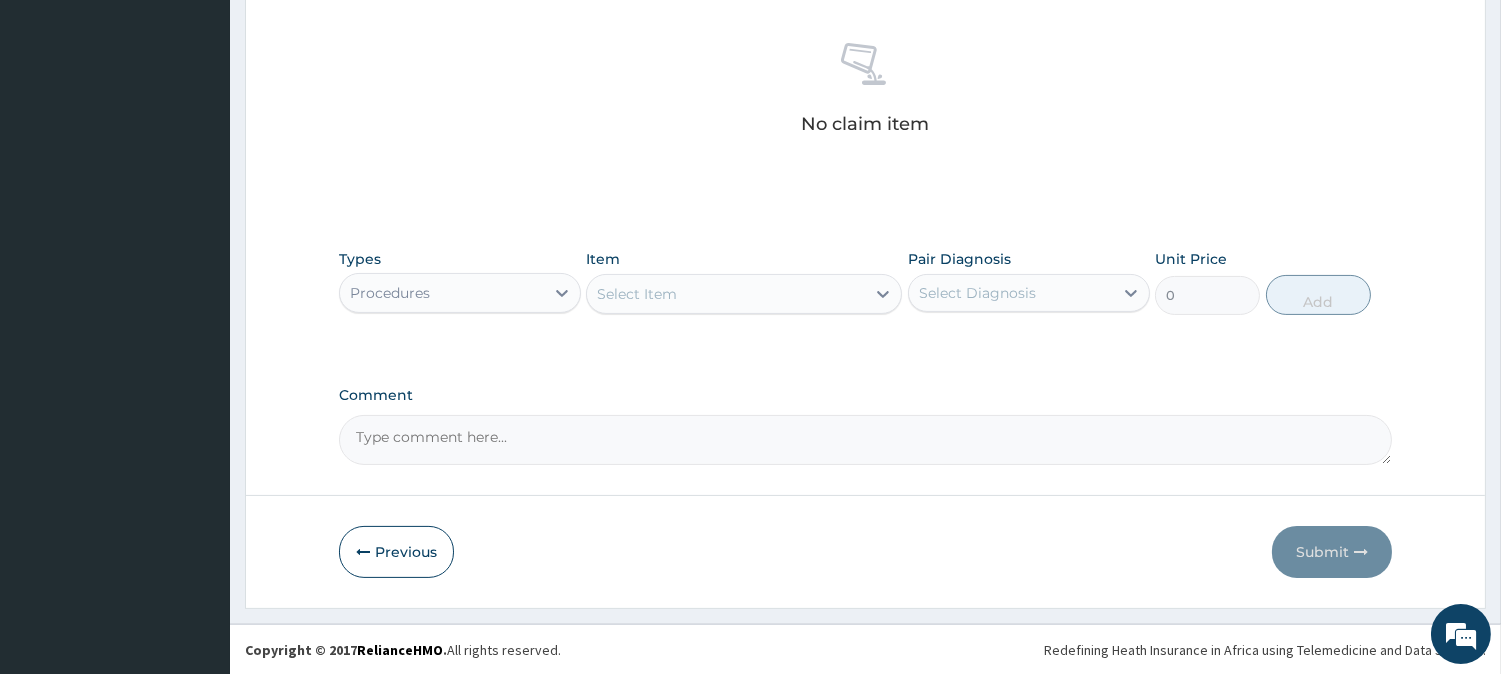 click on "Select Item" at bounding box center [726, 294] 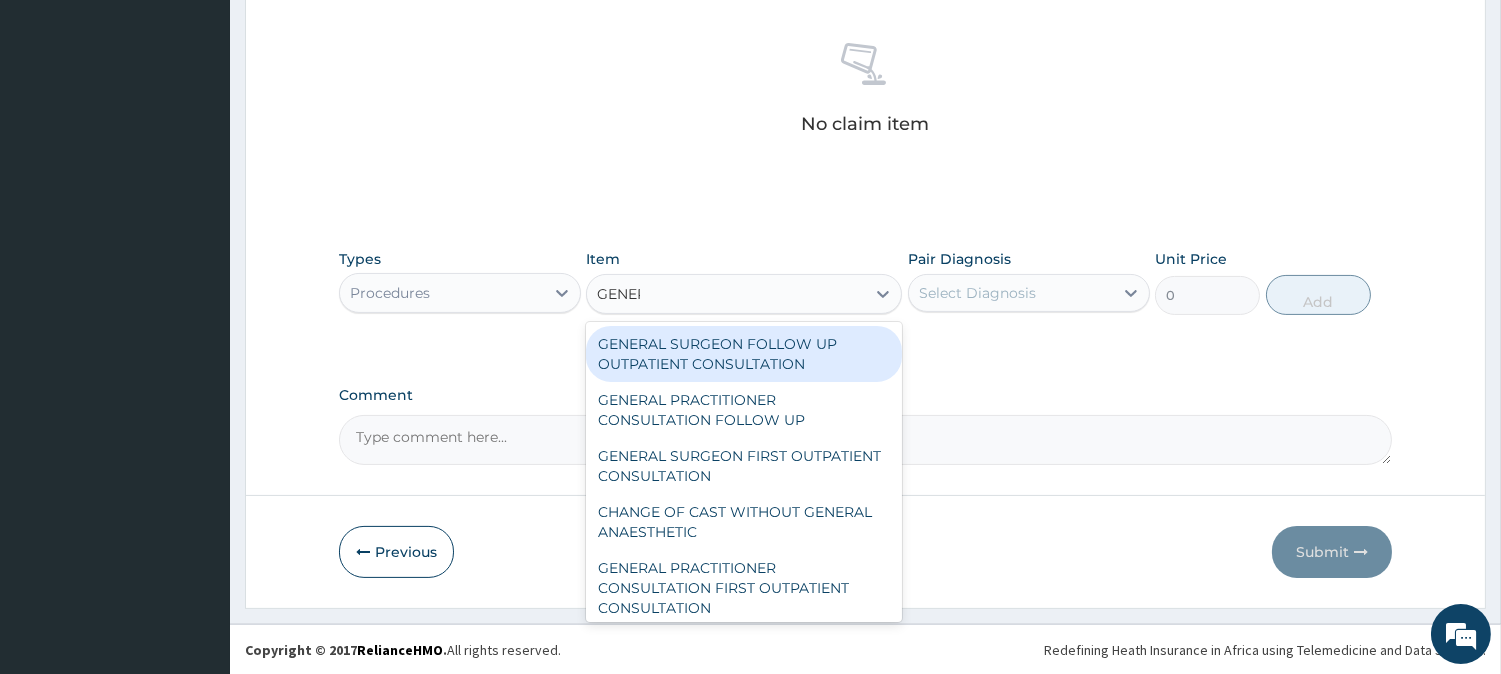 type on "GENERA" 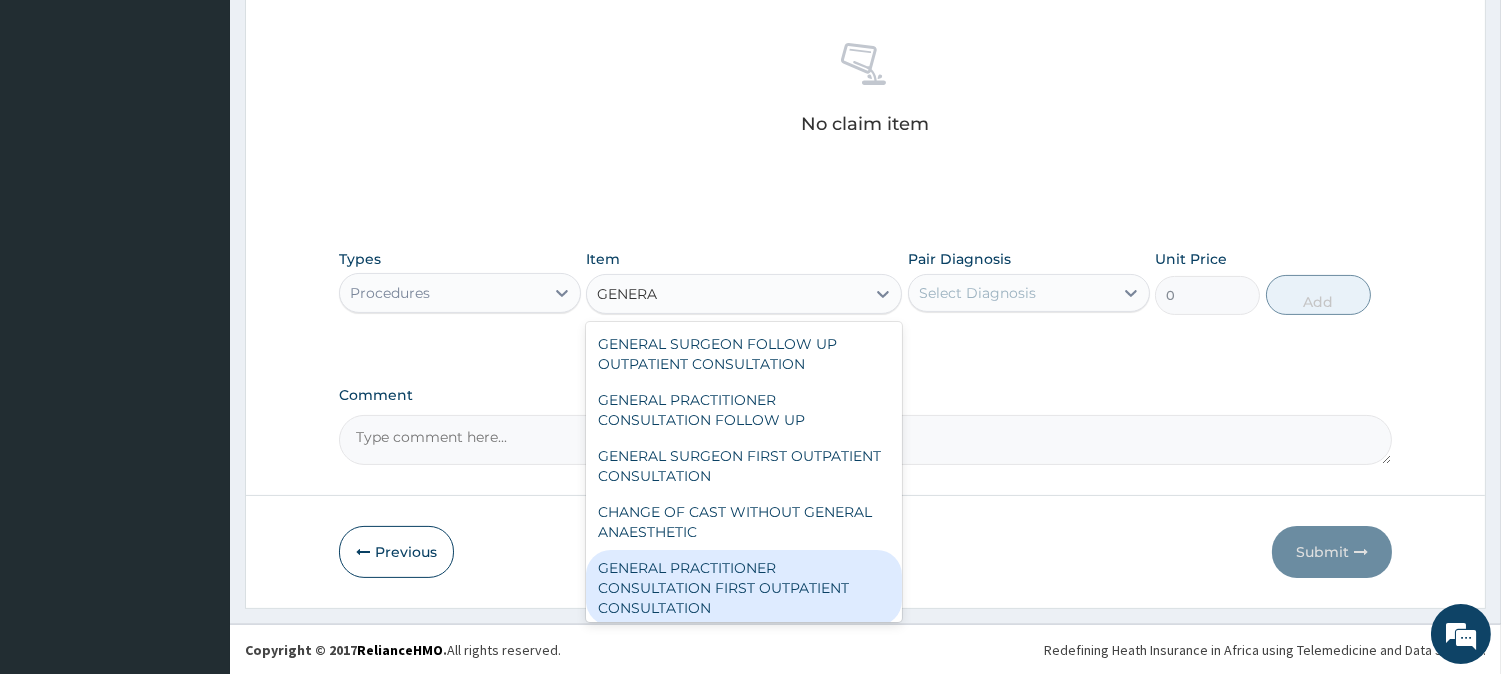 click on "GENERAL PRACTITIONER CONSULTATION FIRST OUTPATIENT CONSULTATION" at bounding box center (744, 588) 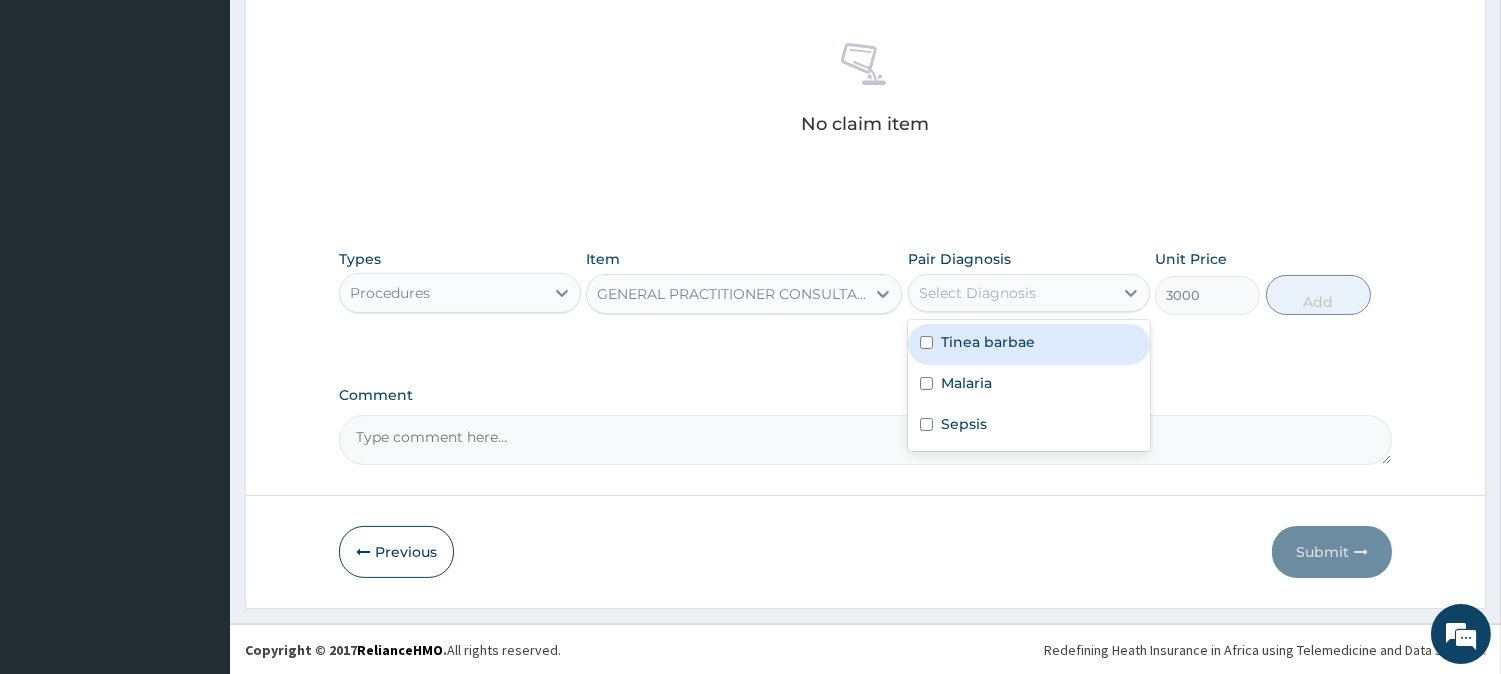 click on "Select Diagnosis" at bounding box center (1011, 293) 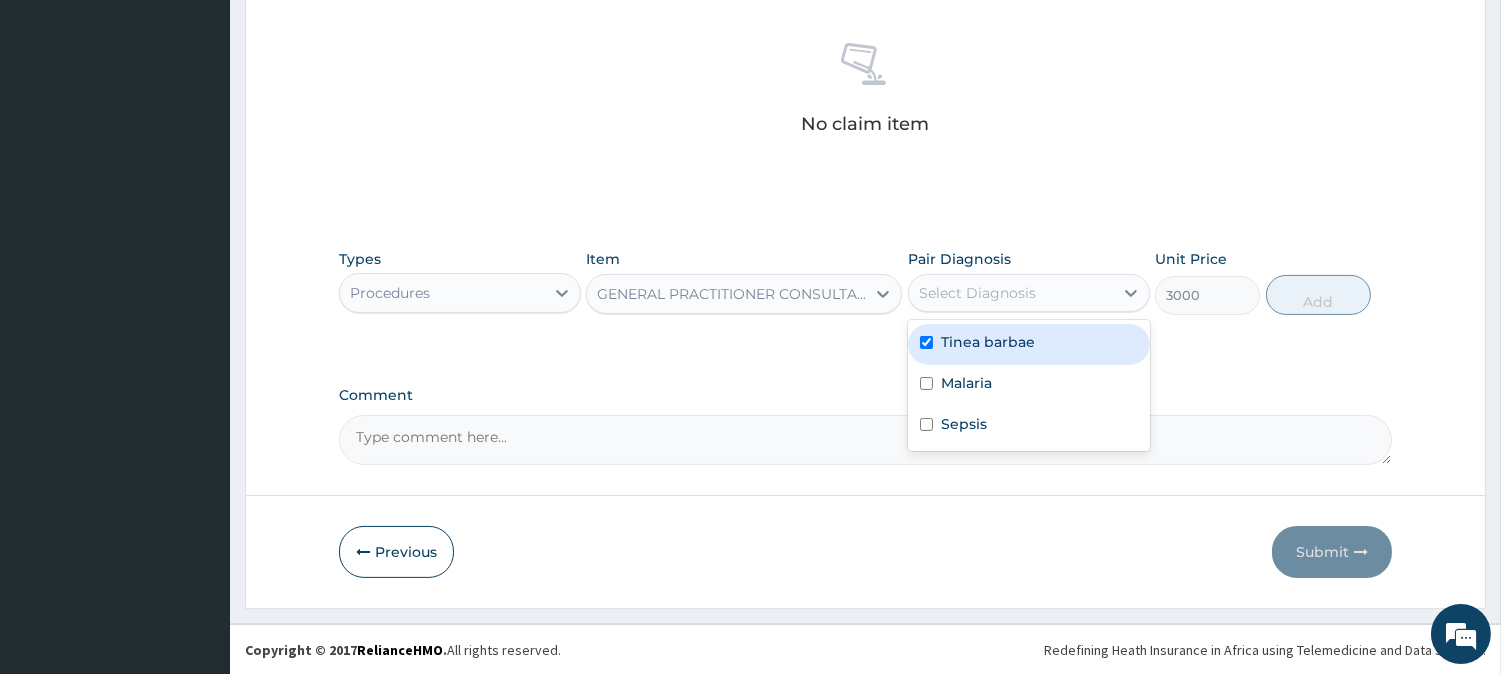 checkbox on "true" 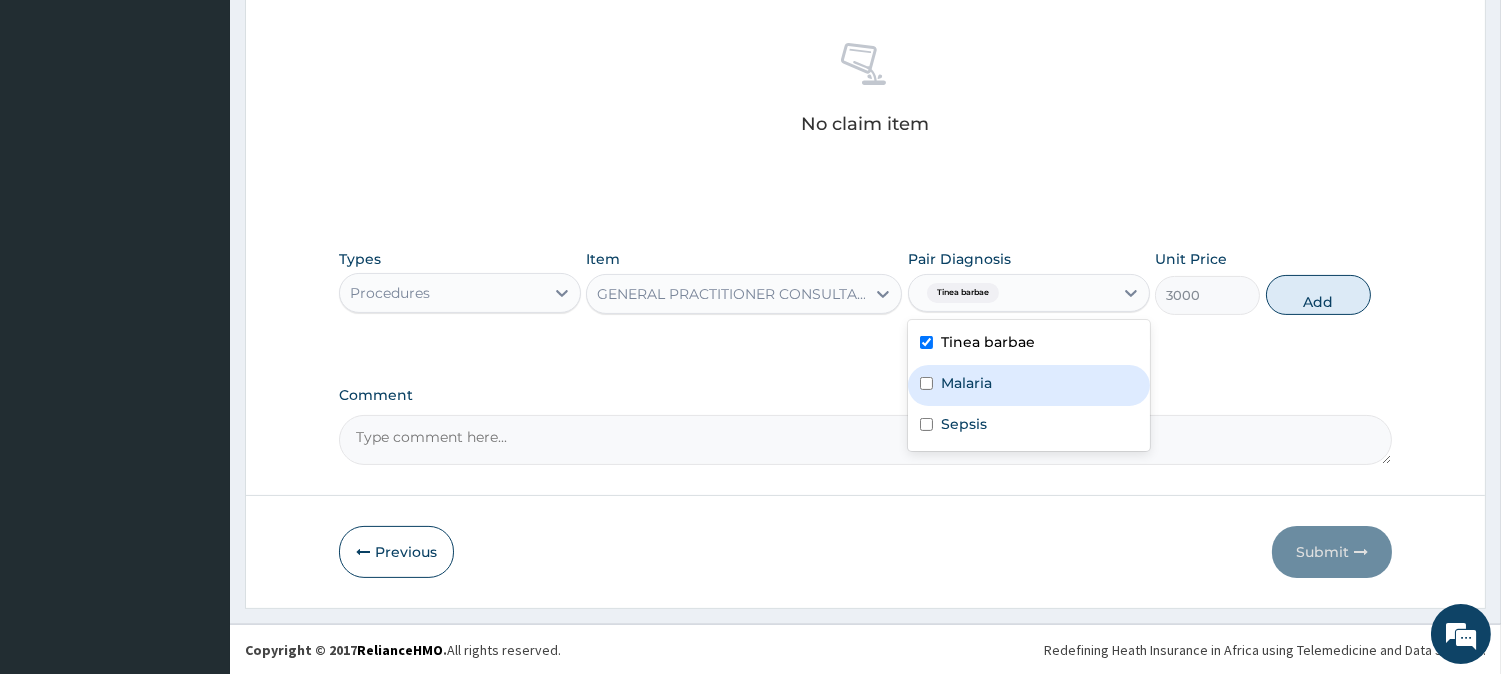click on "Malaria" at bounding box center (1029, 385) 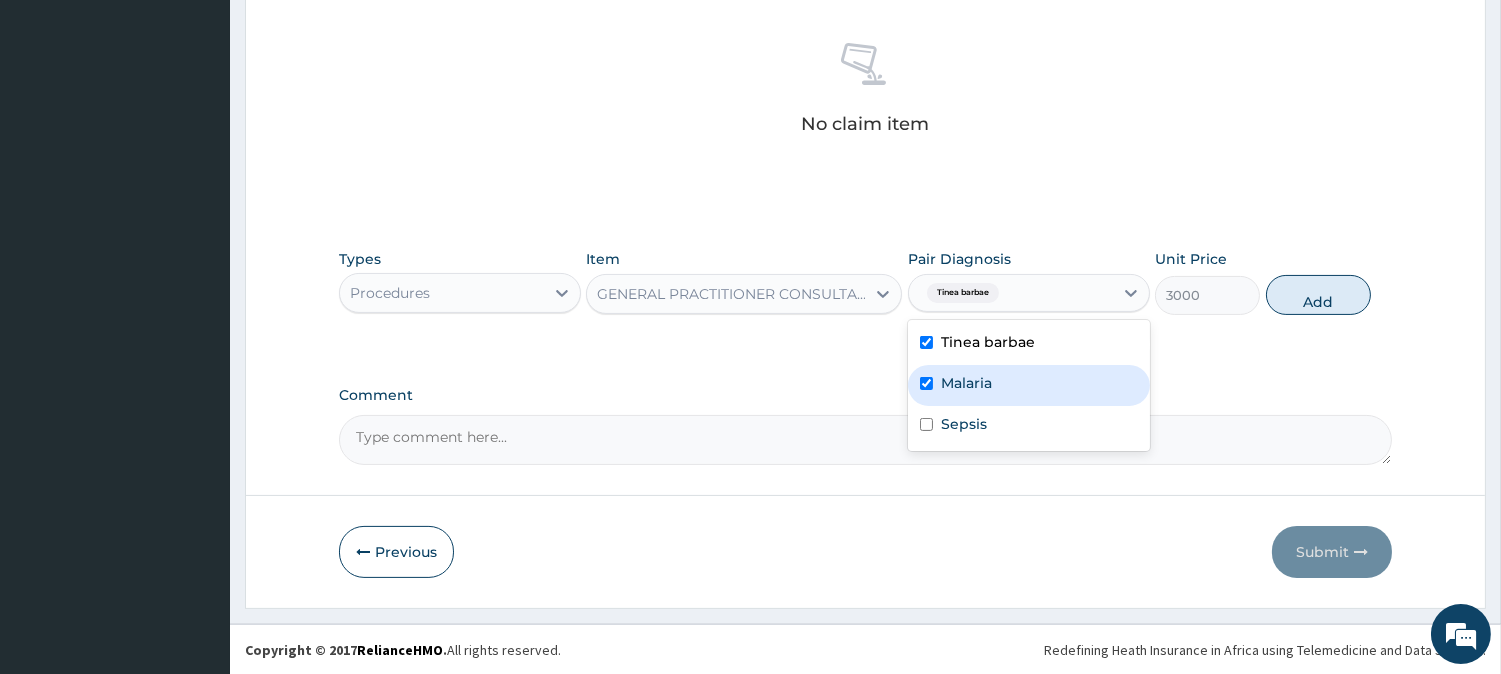 checkbox on "true" 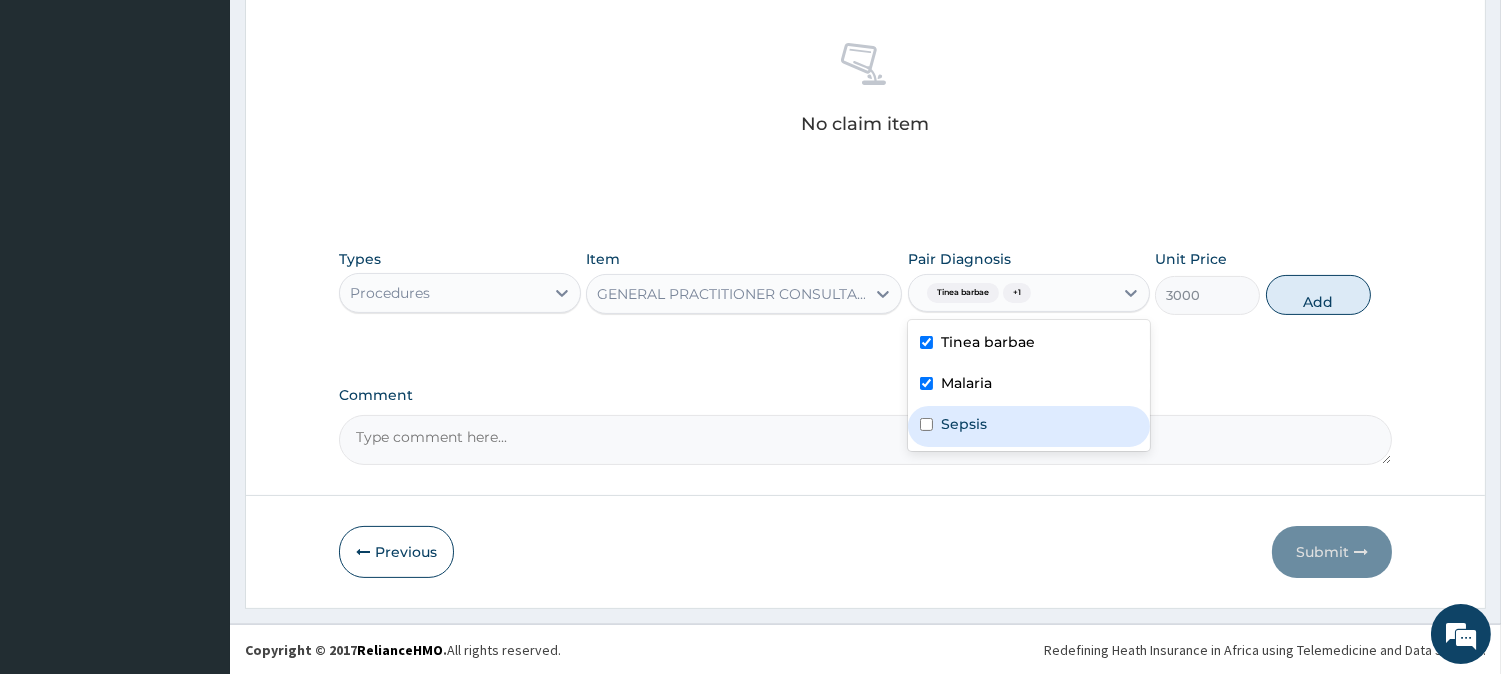 click on "Sepsis" at bounding box center (1029, 426) 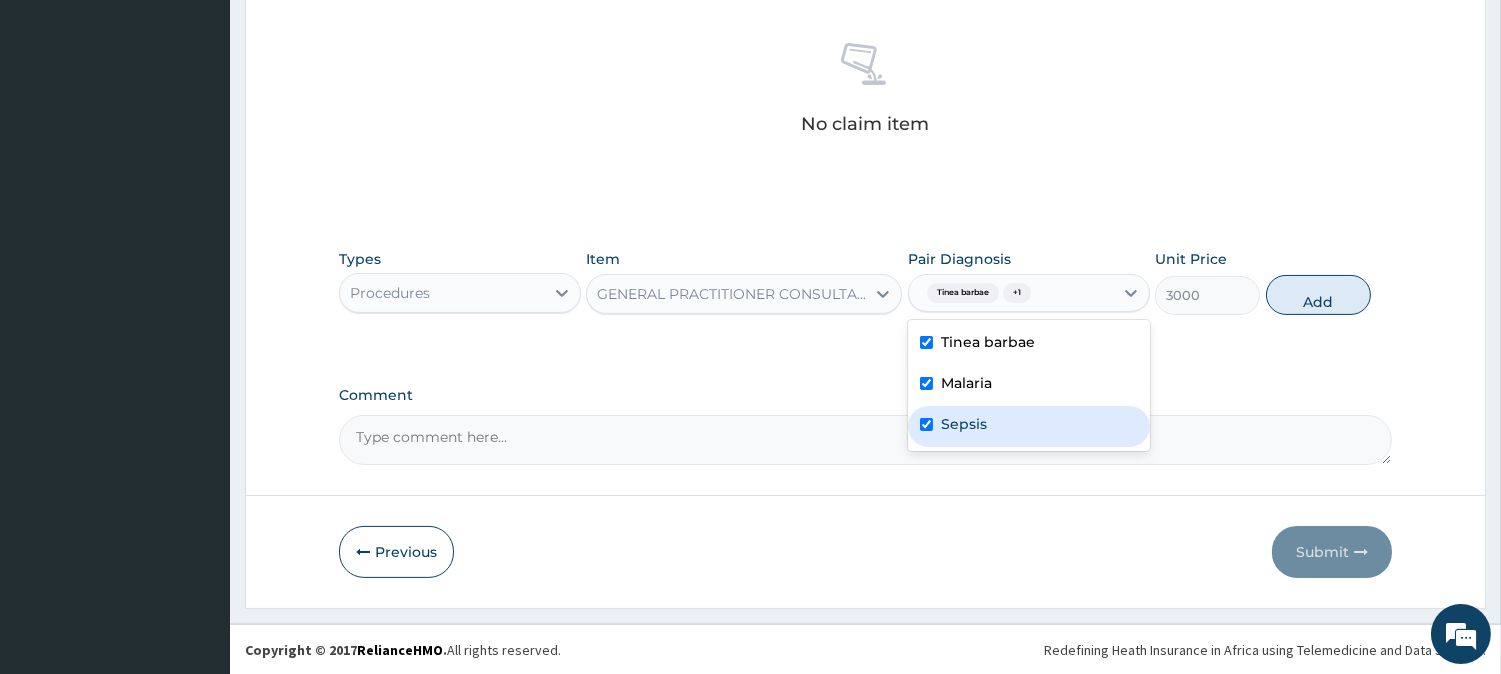 checkbox on "true" 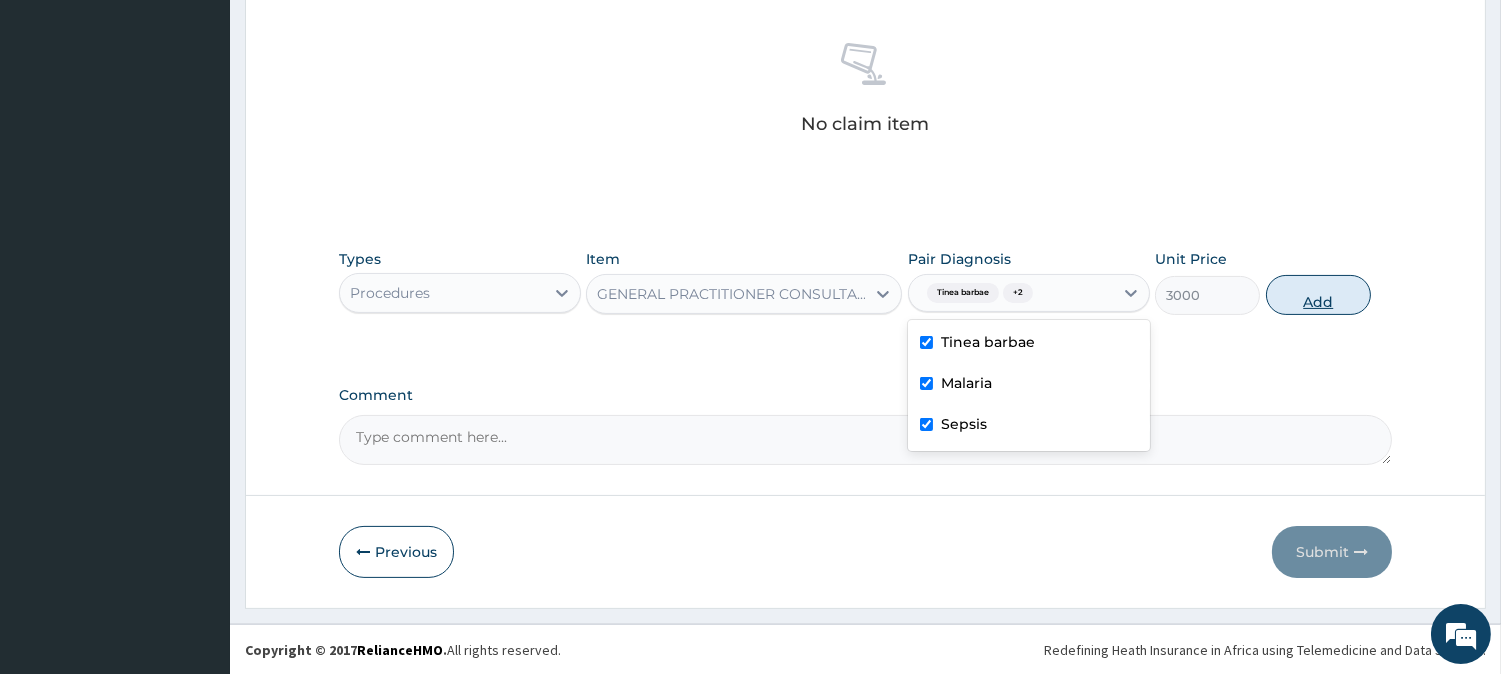 click on "Add" at bounding box center [1318, 295] 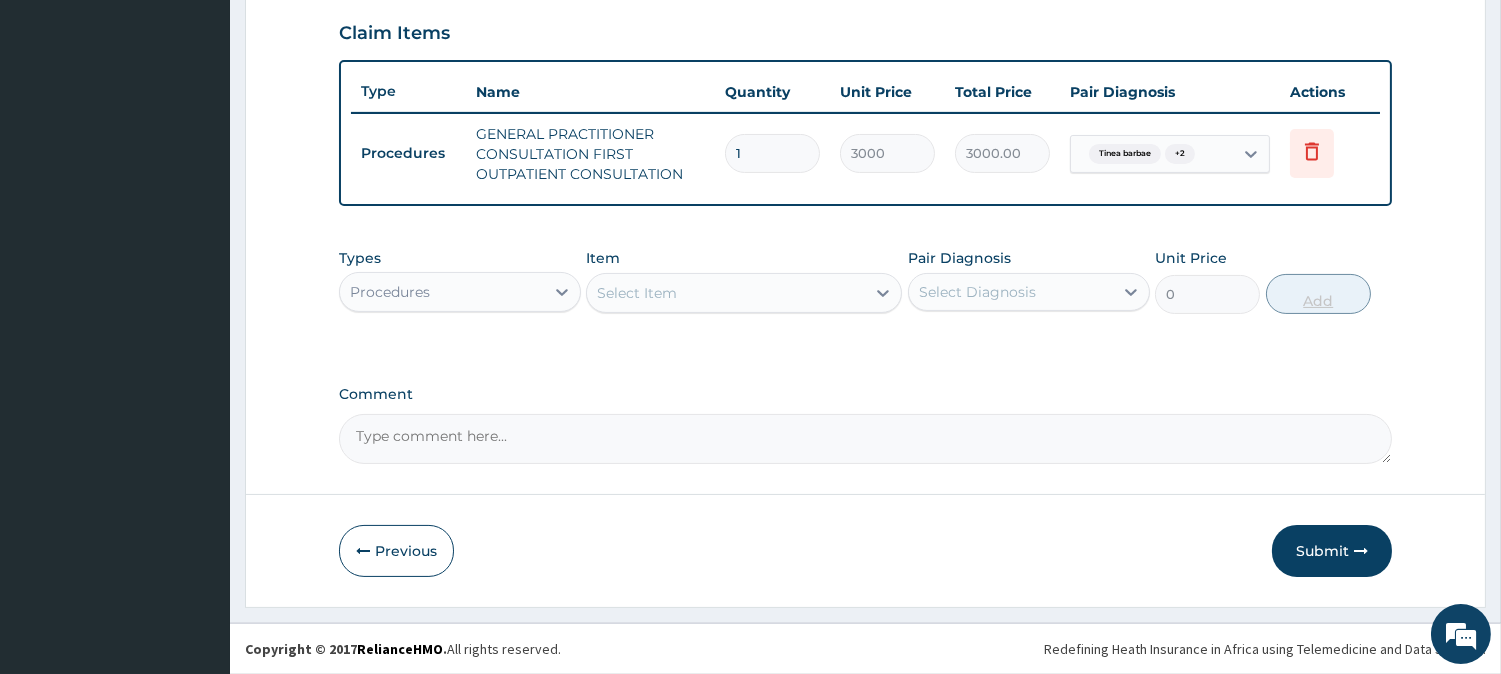 scroll, scrollTop: 681, scrollLeft: 0, axis: vertical 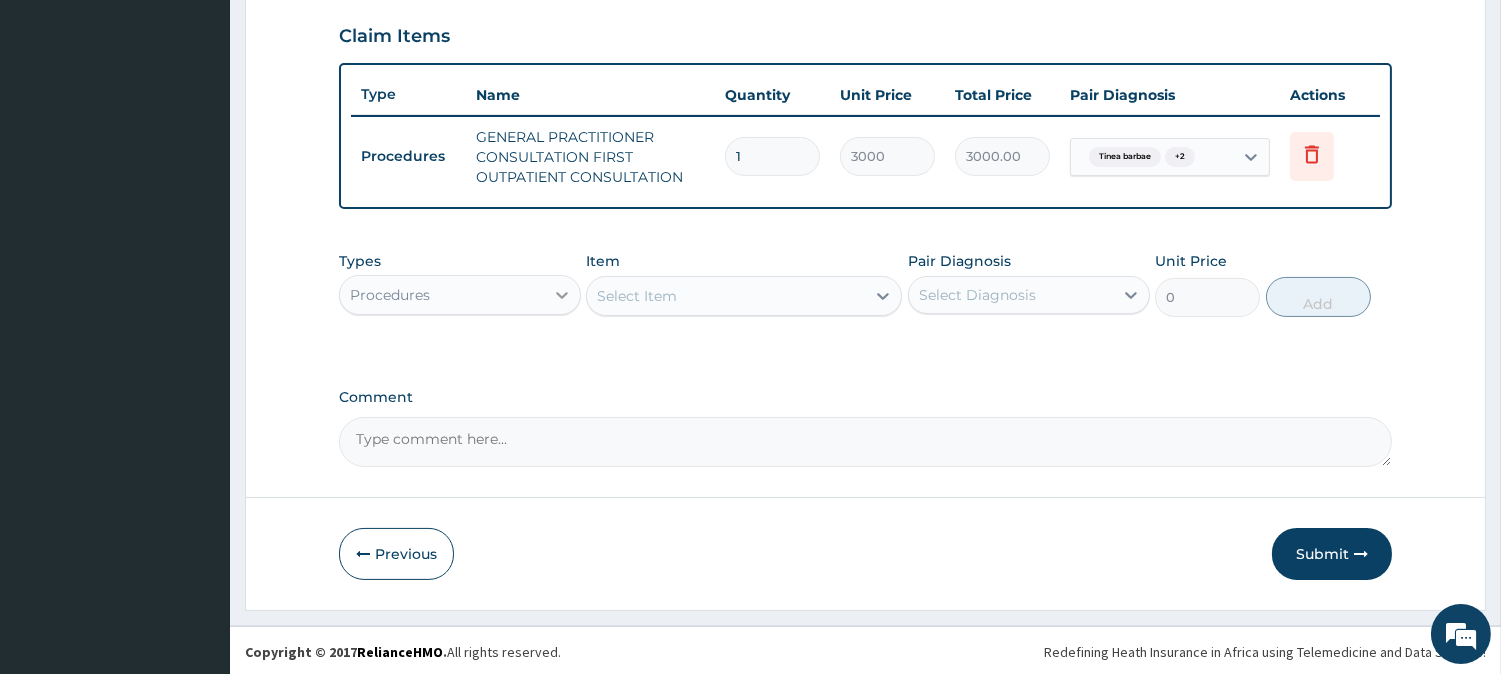 click 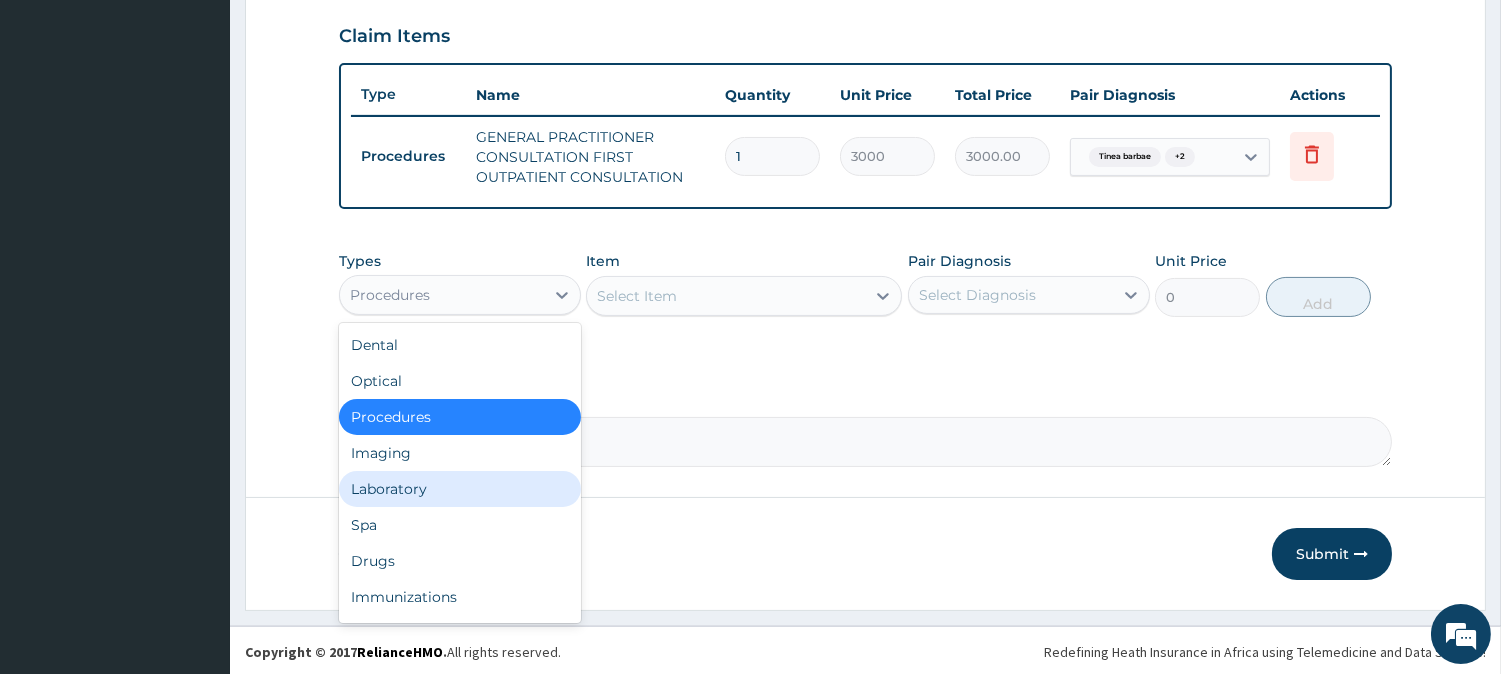 click on "Laboratory" at bounding box center [460, 489] 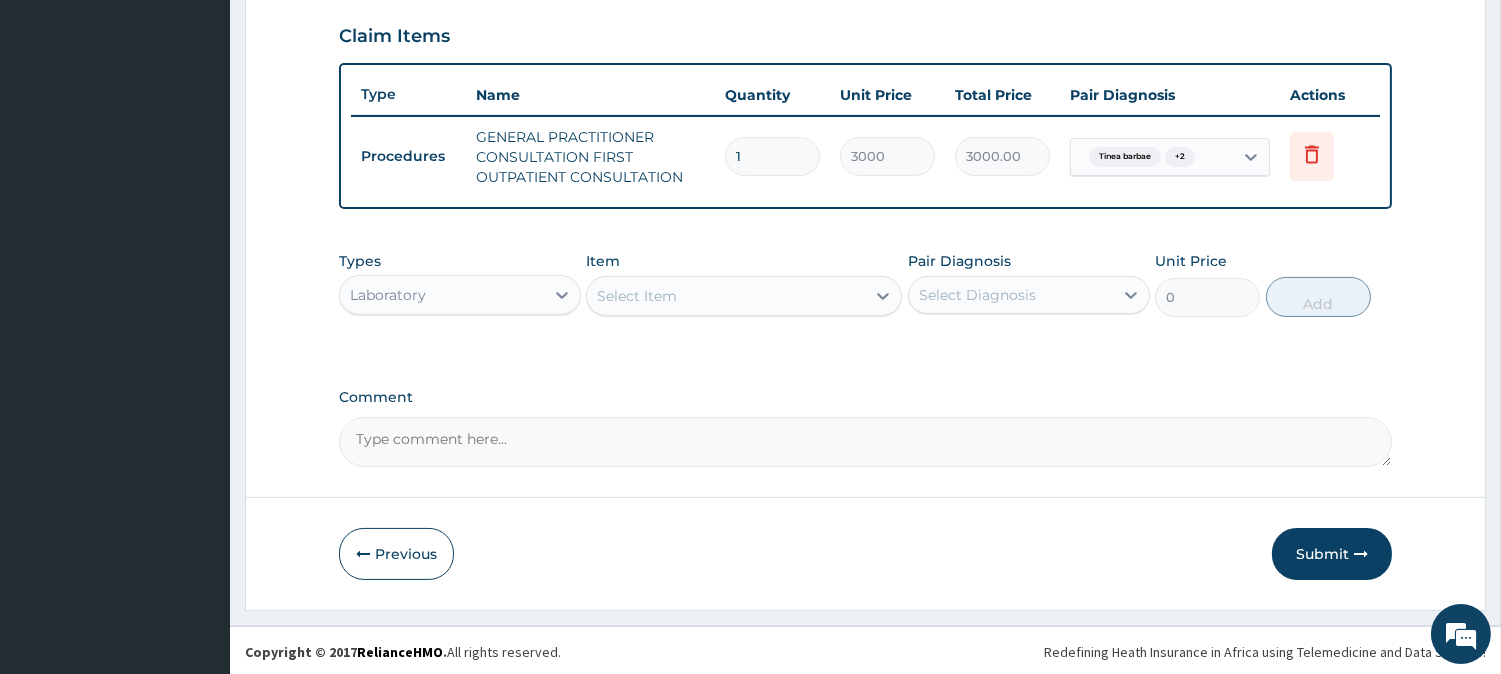 click on "Select Item" at bounding box center (726, 296) 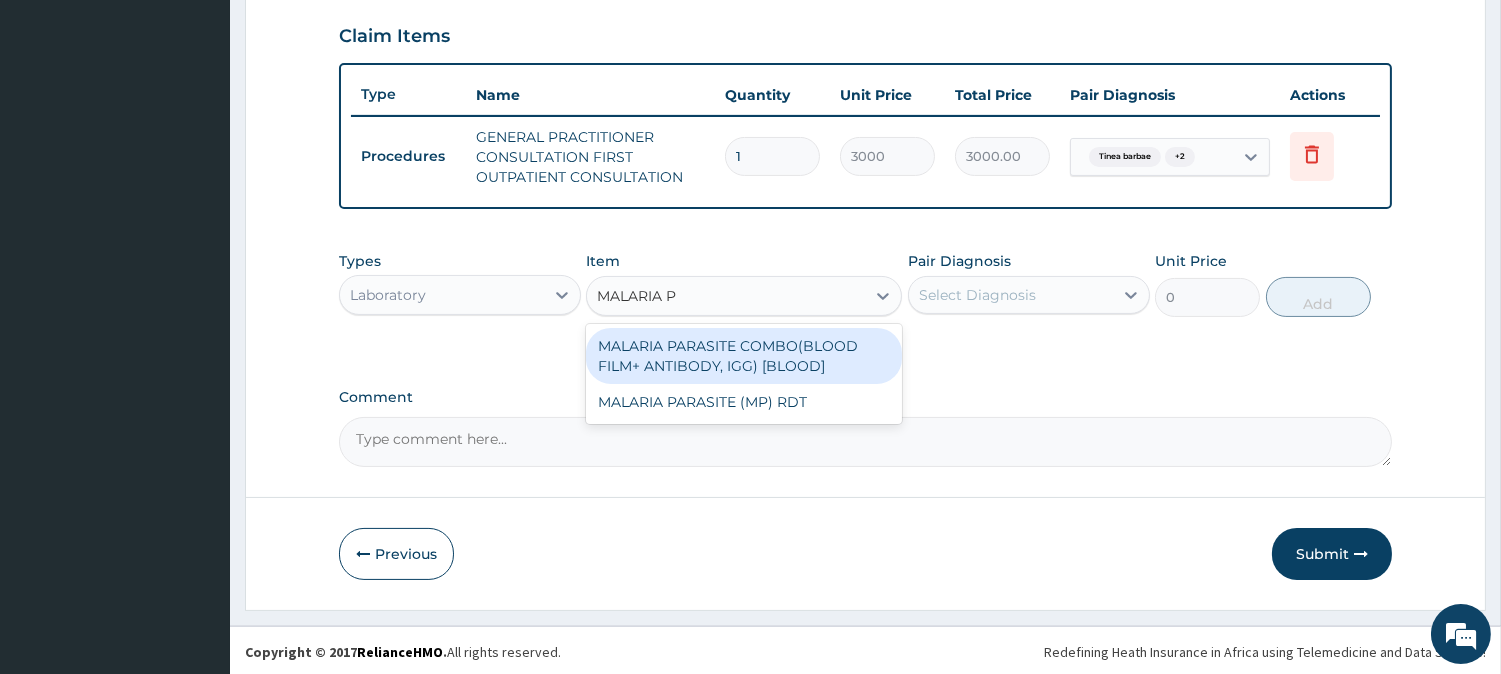 type on "MALARIA PA" 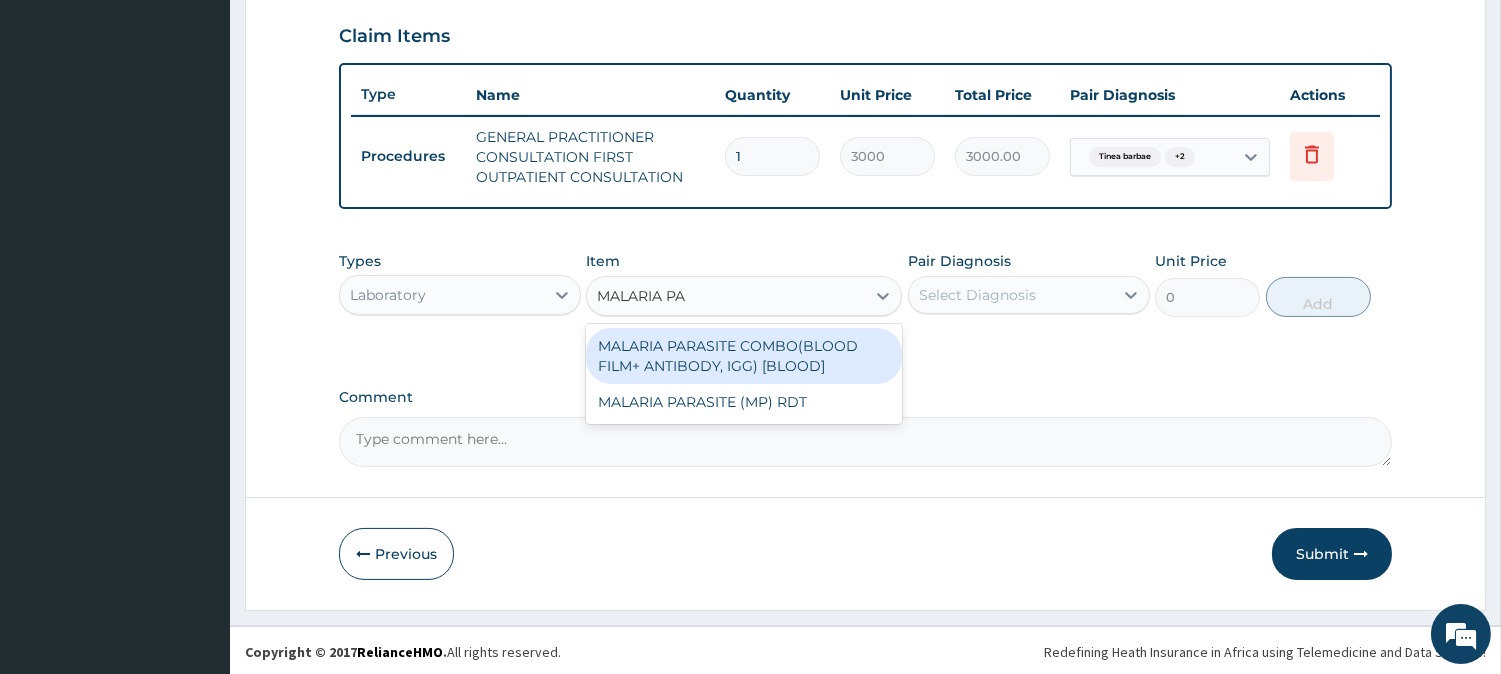 click on "MALARIA PARASITE COMBO(BLOOD FILM+ ANTIBODY, IGG) [BLOOD]" at bounding box center (744, 356) 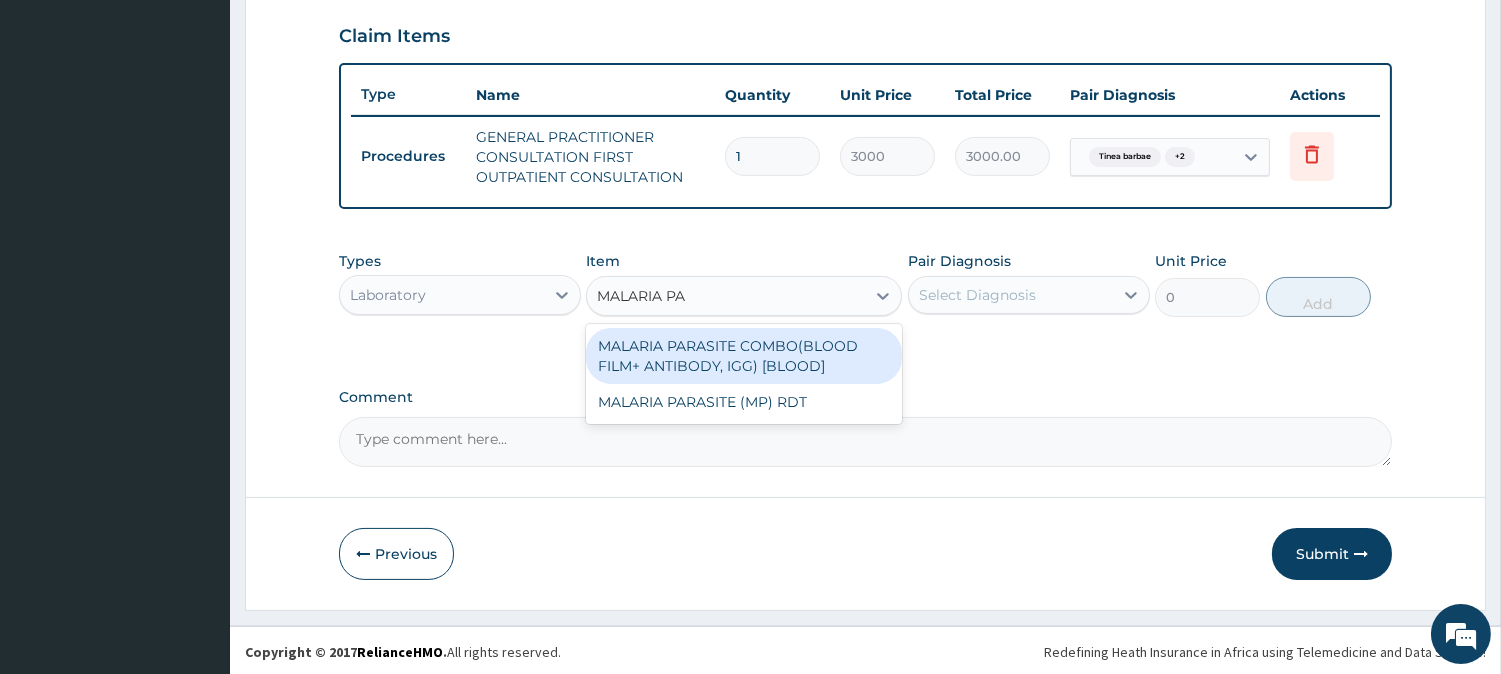type 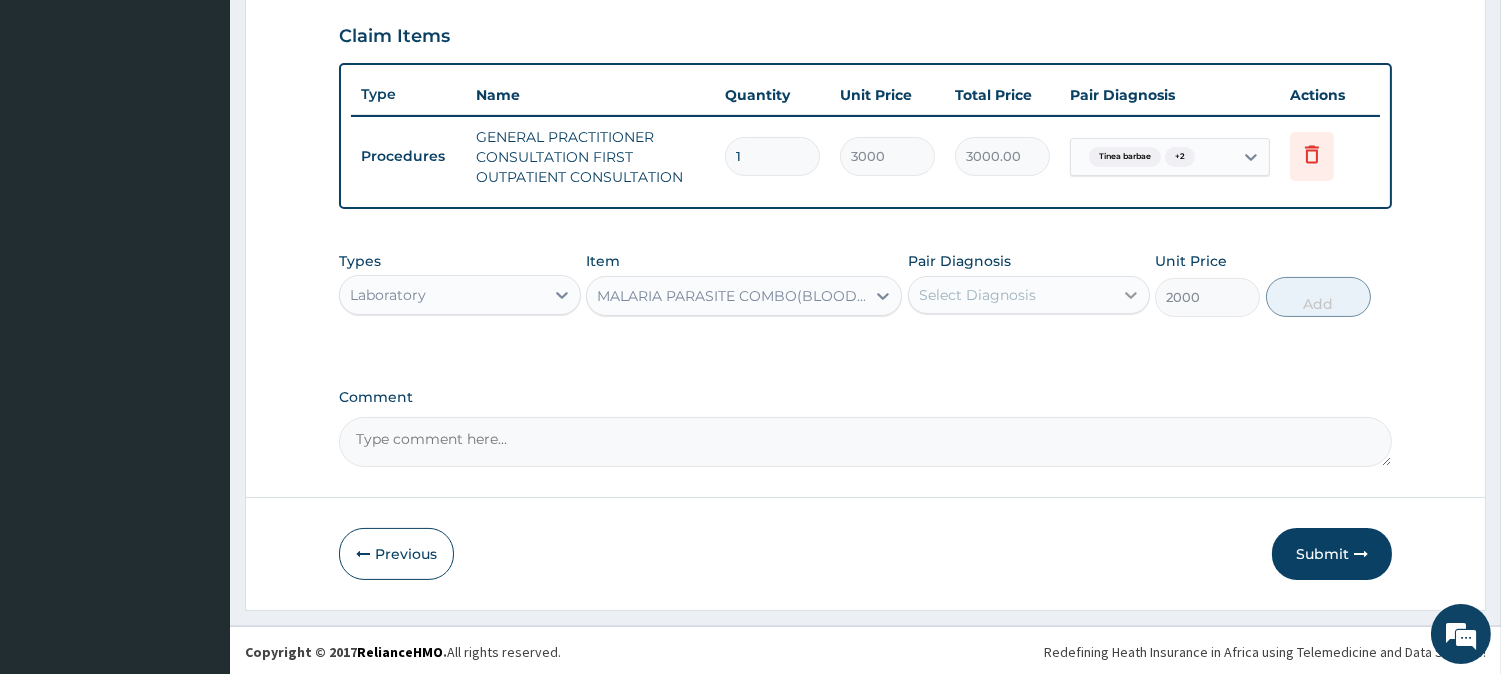 click 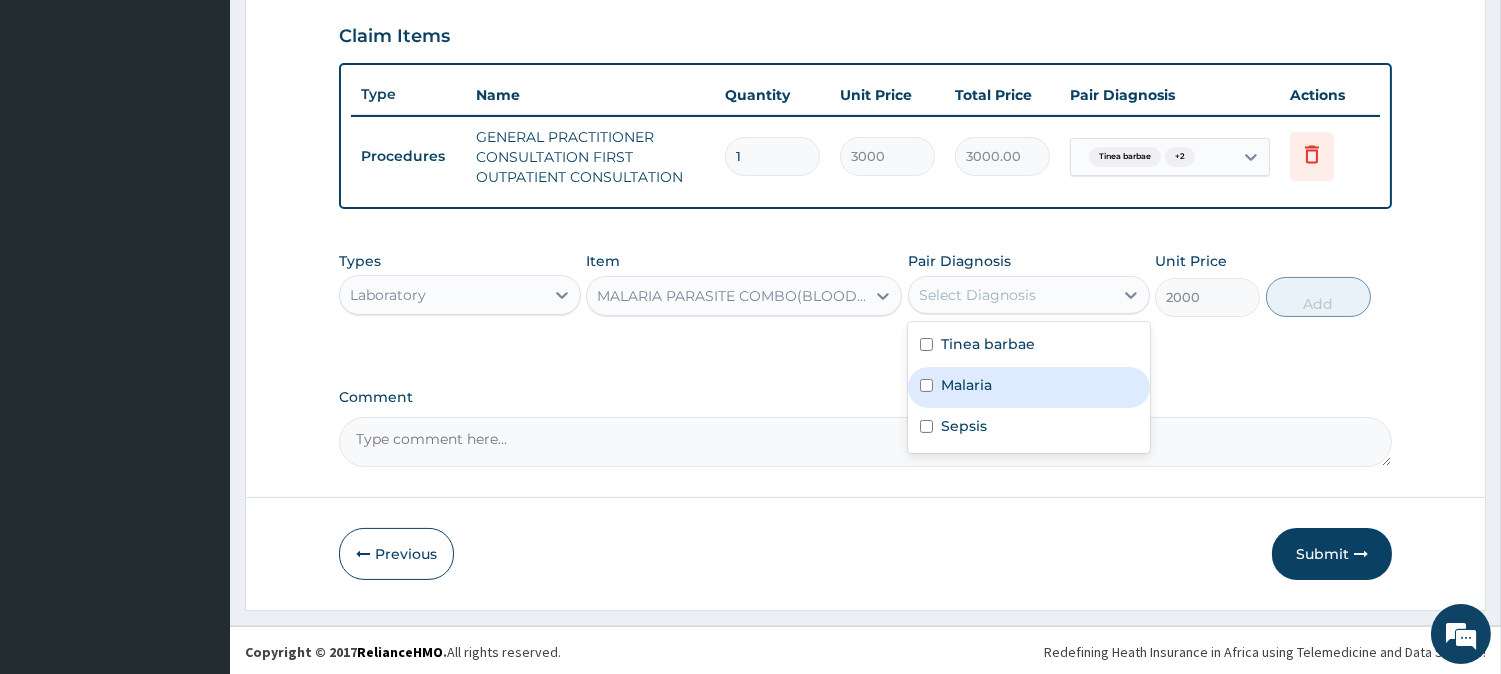 click on "Malaria" at bounding box center (1029, 387) 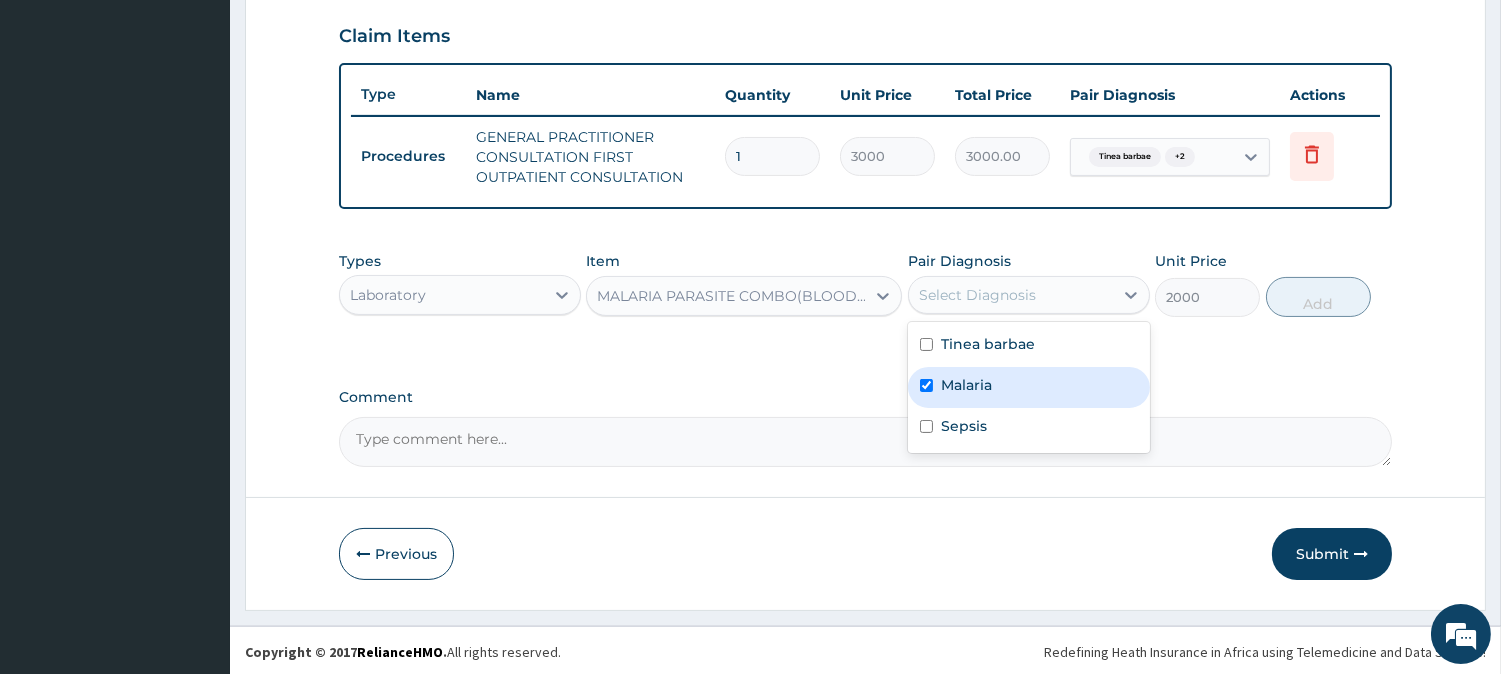 checkbox on "true" 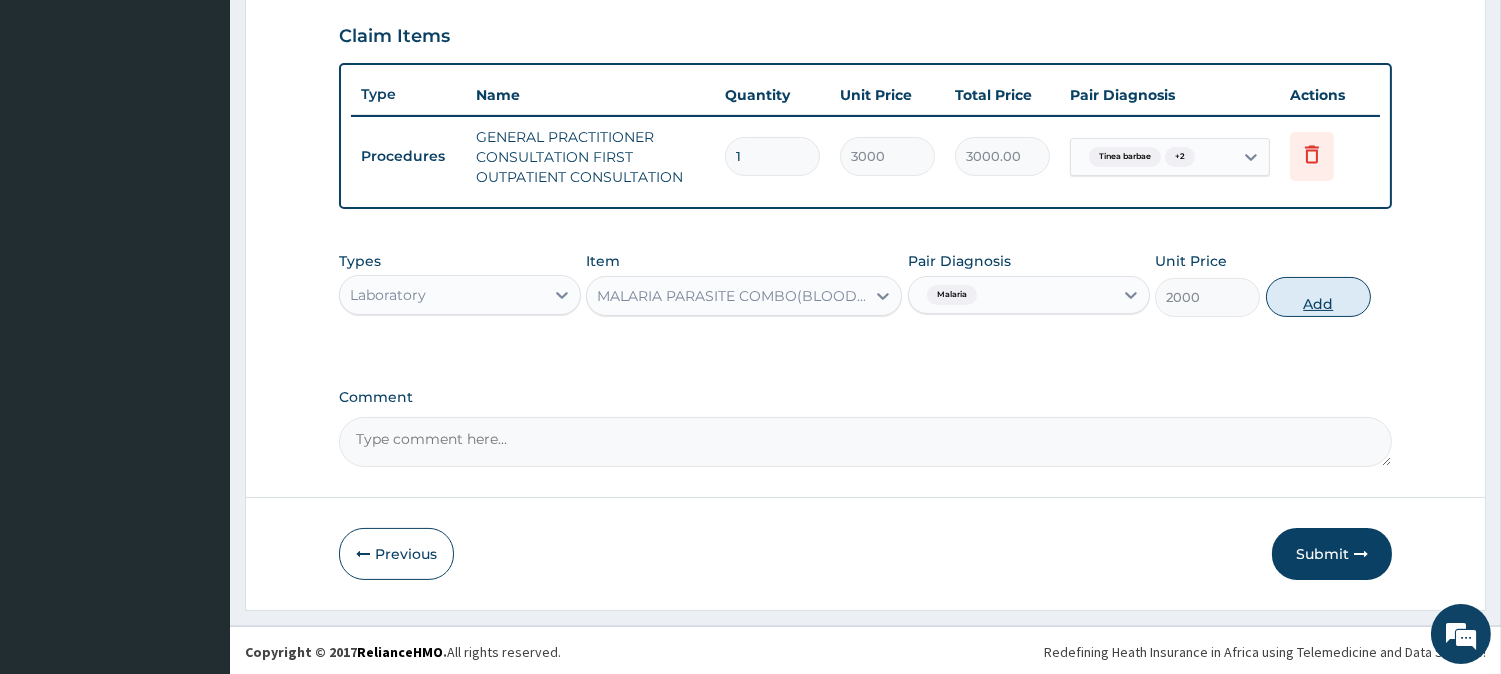 click on "Add" at bounding box center (1318, 297) 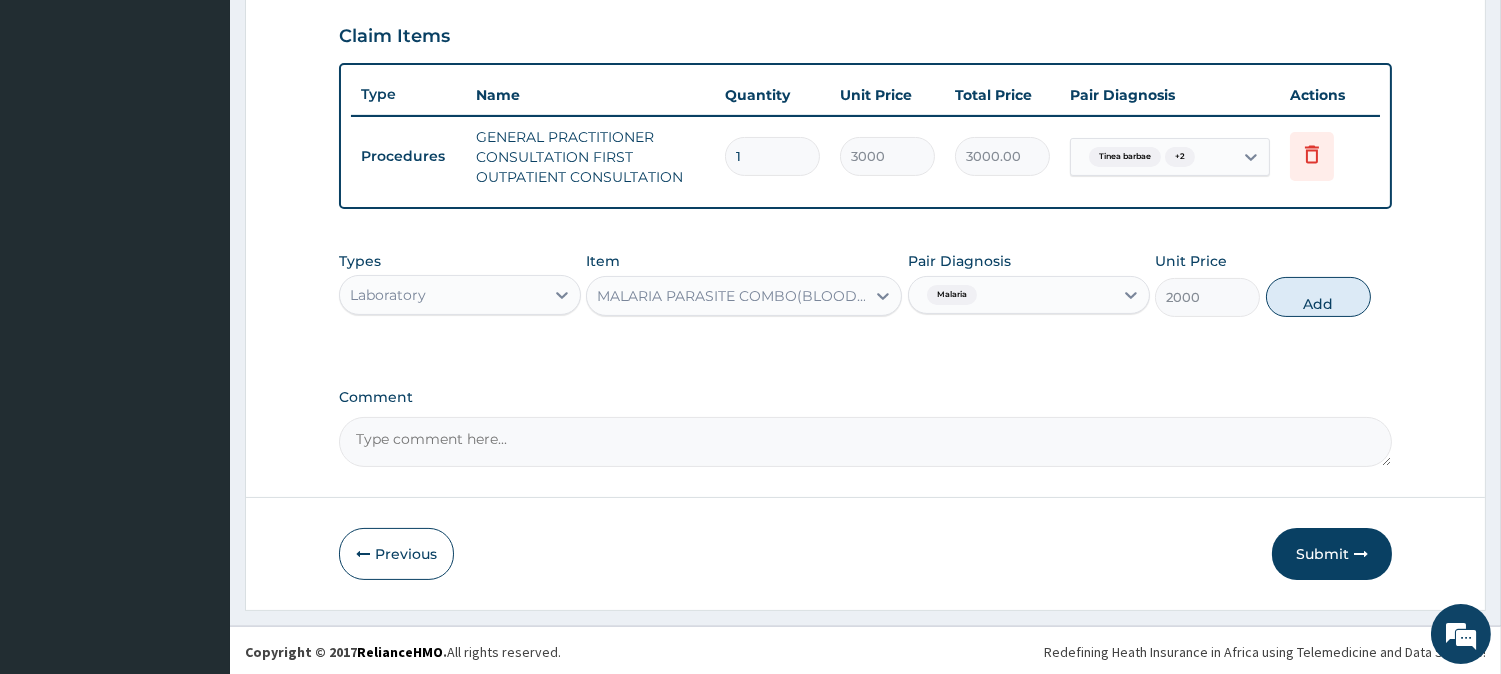 type on "0" 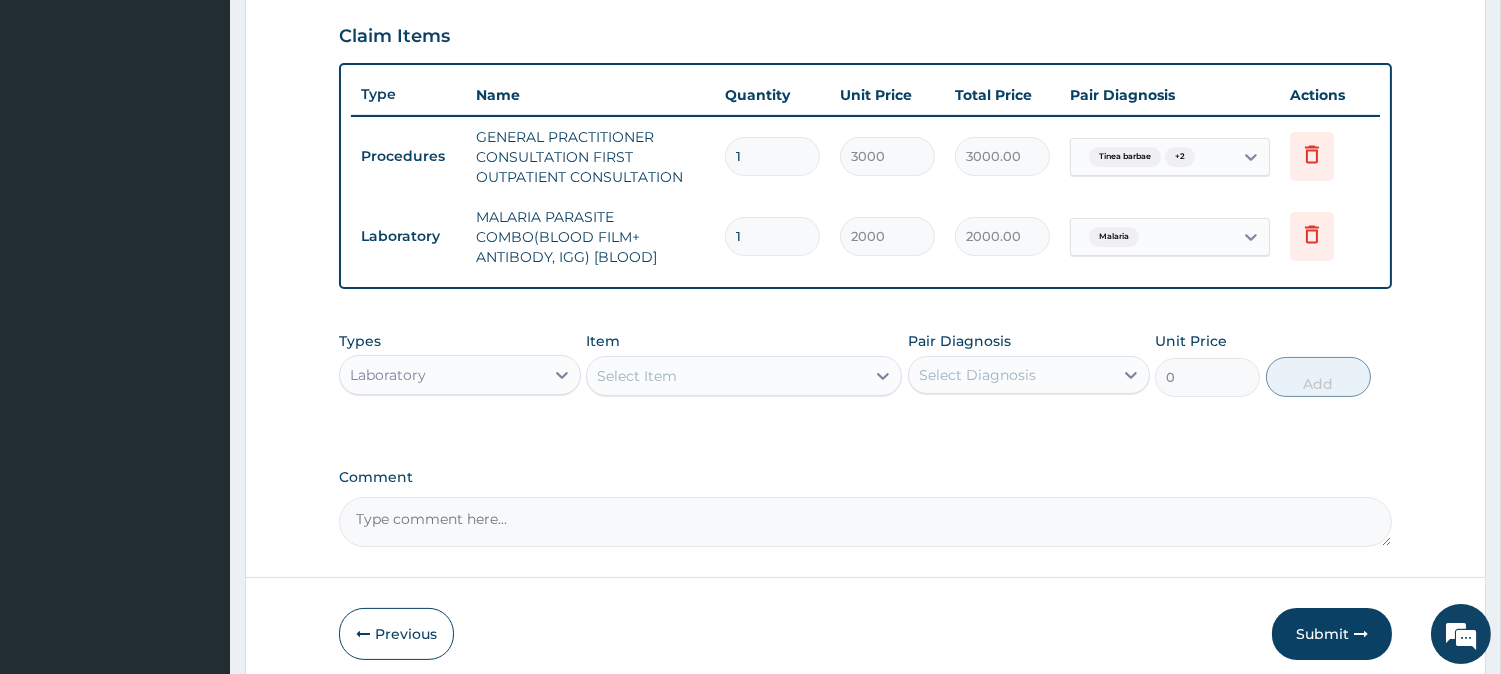 click on "Select Item" at bounding box center (744, 376) 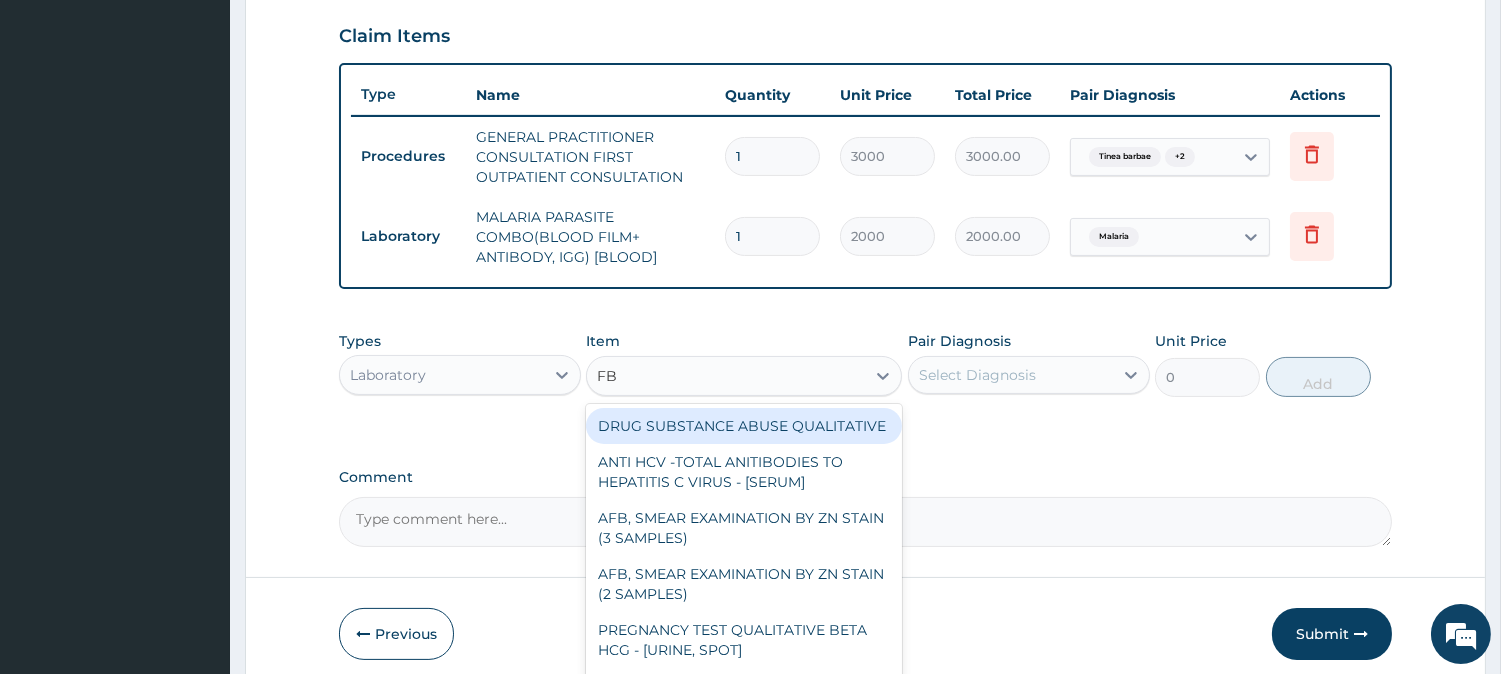 type on "FBC" 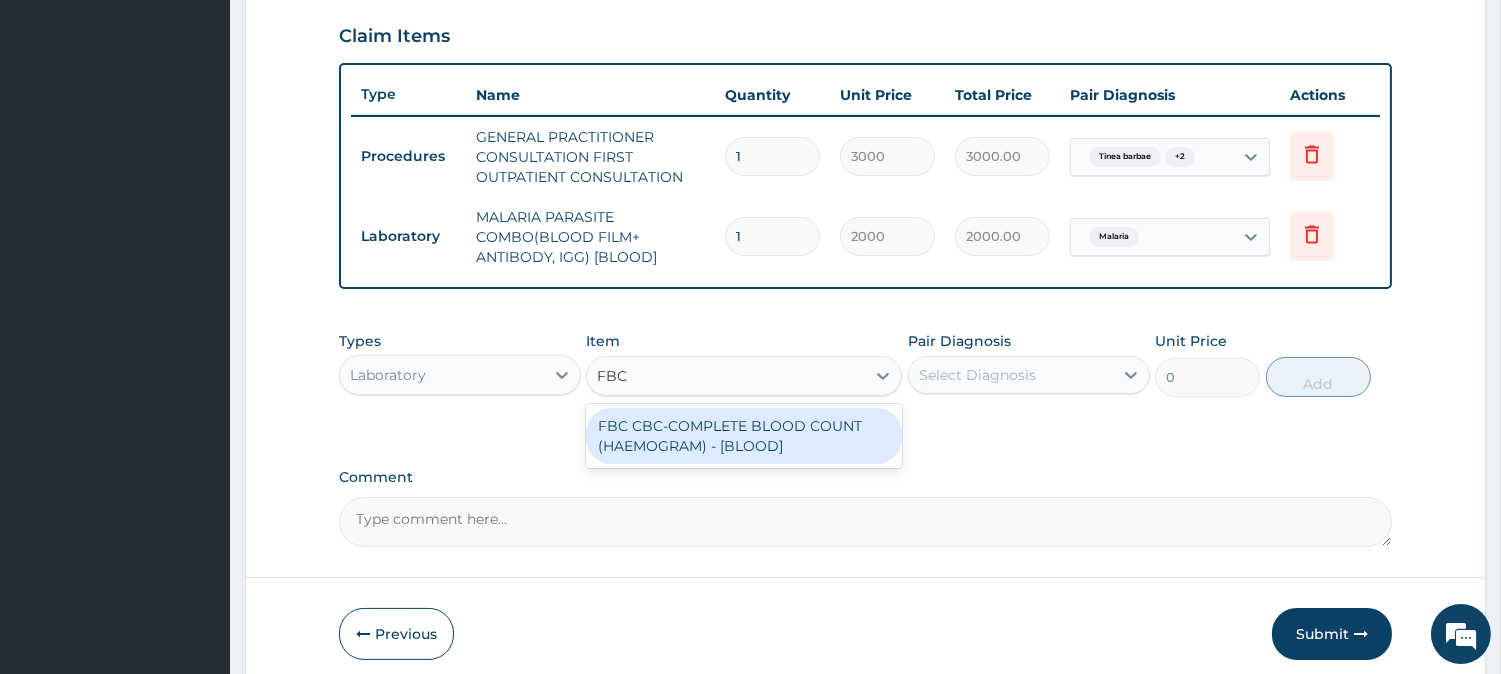 click on "FBC CBC-COMPLETE BLOOD COUNT (HAEMOGRAM) - [BLOOD]" at bounding box center [744, 436] 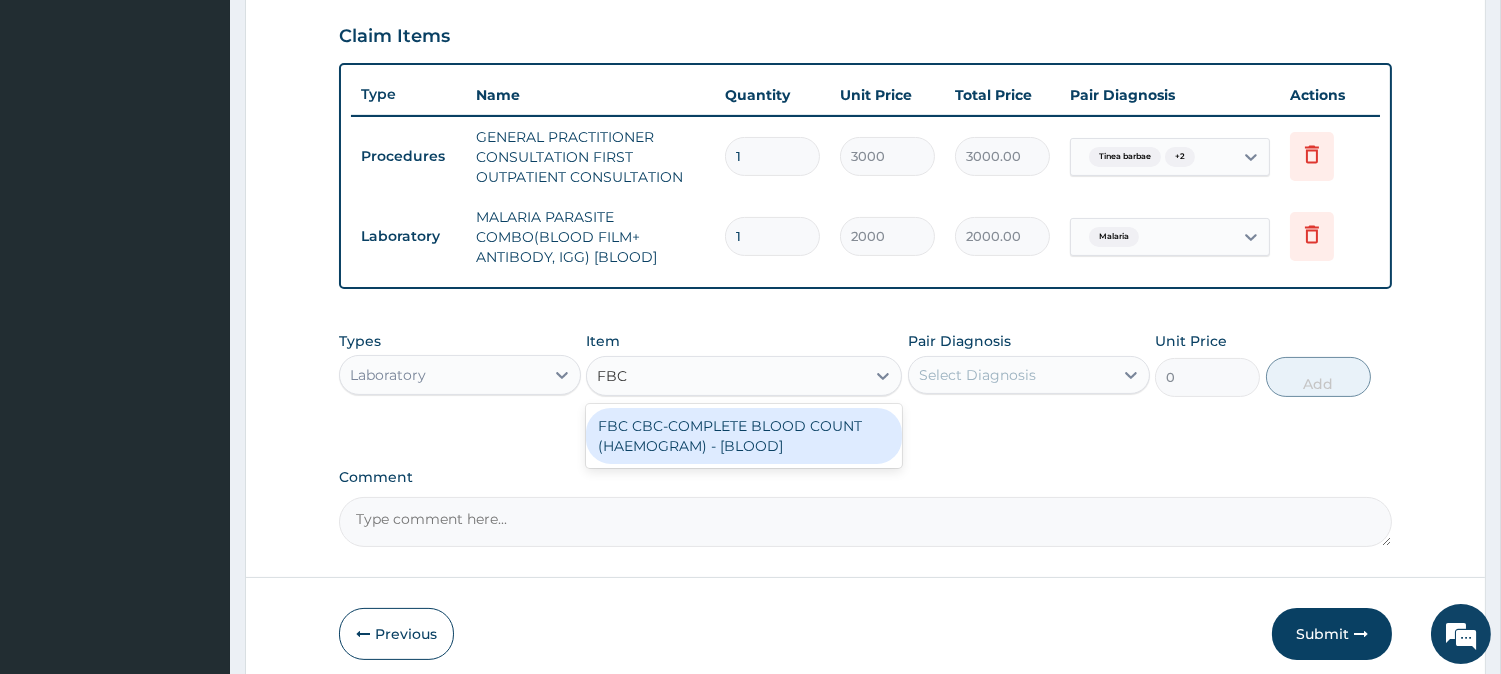 type 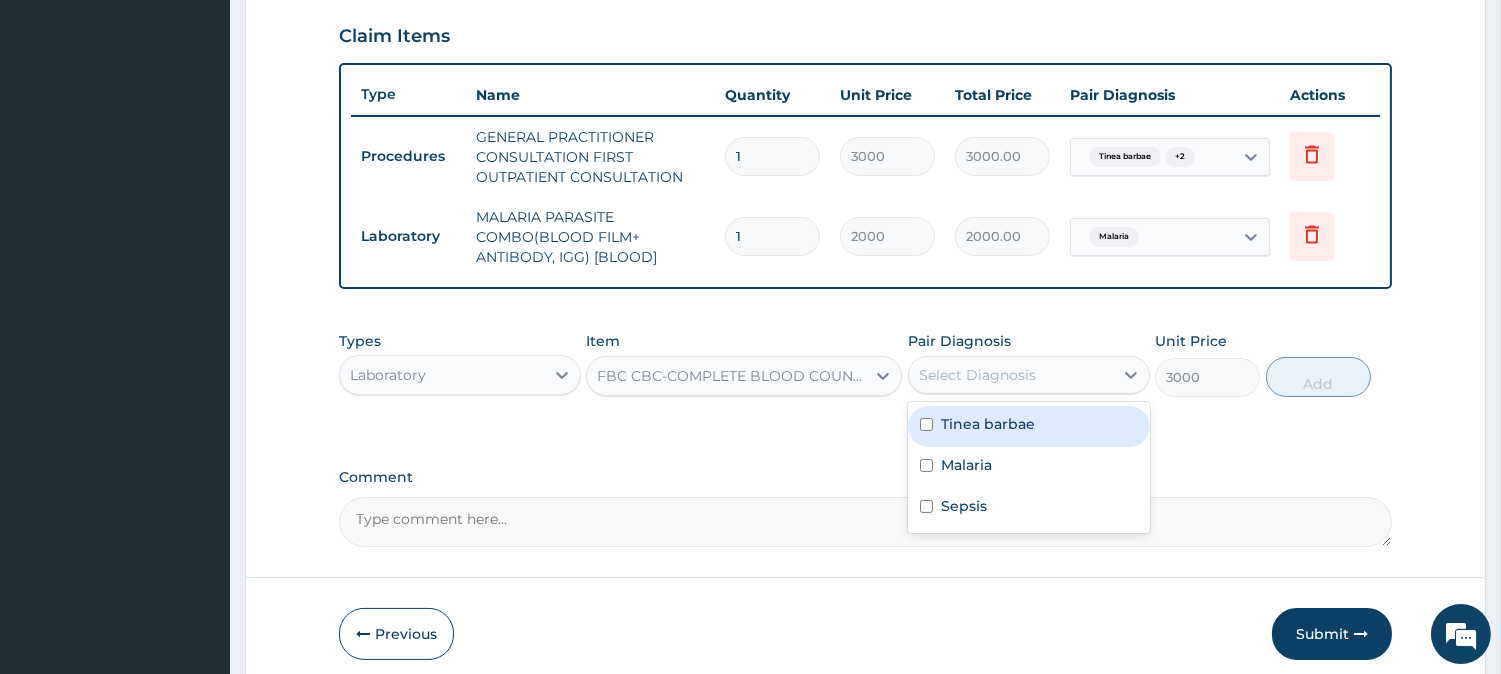 click on "Select Diagnosis" at bounding box center [1011, 375] 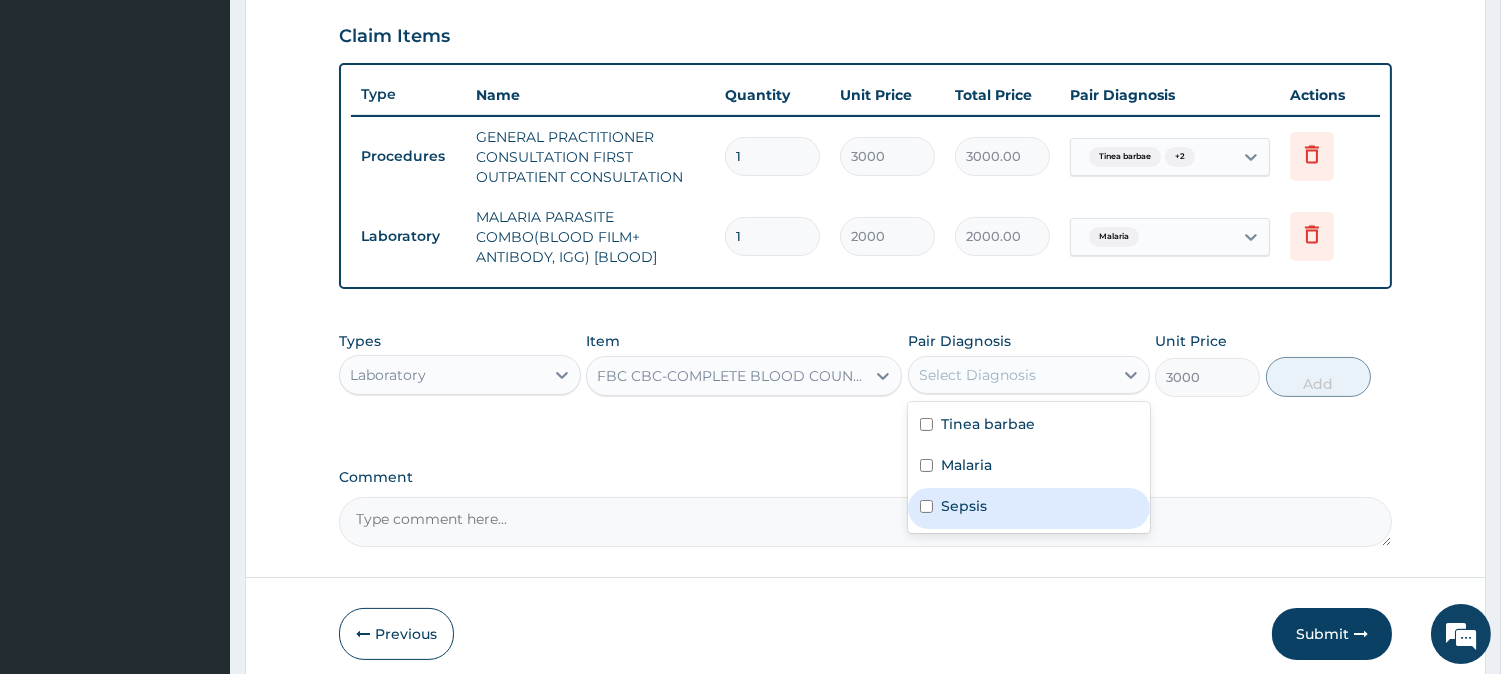 click on "Sepsis" at bounding box center (1029, 508) 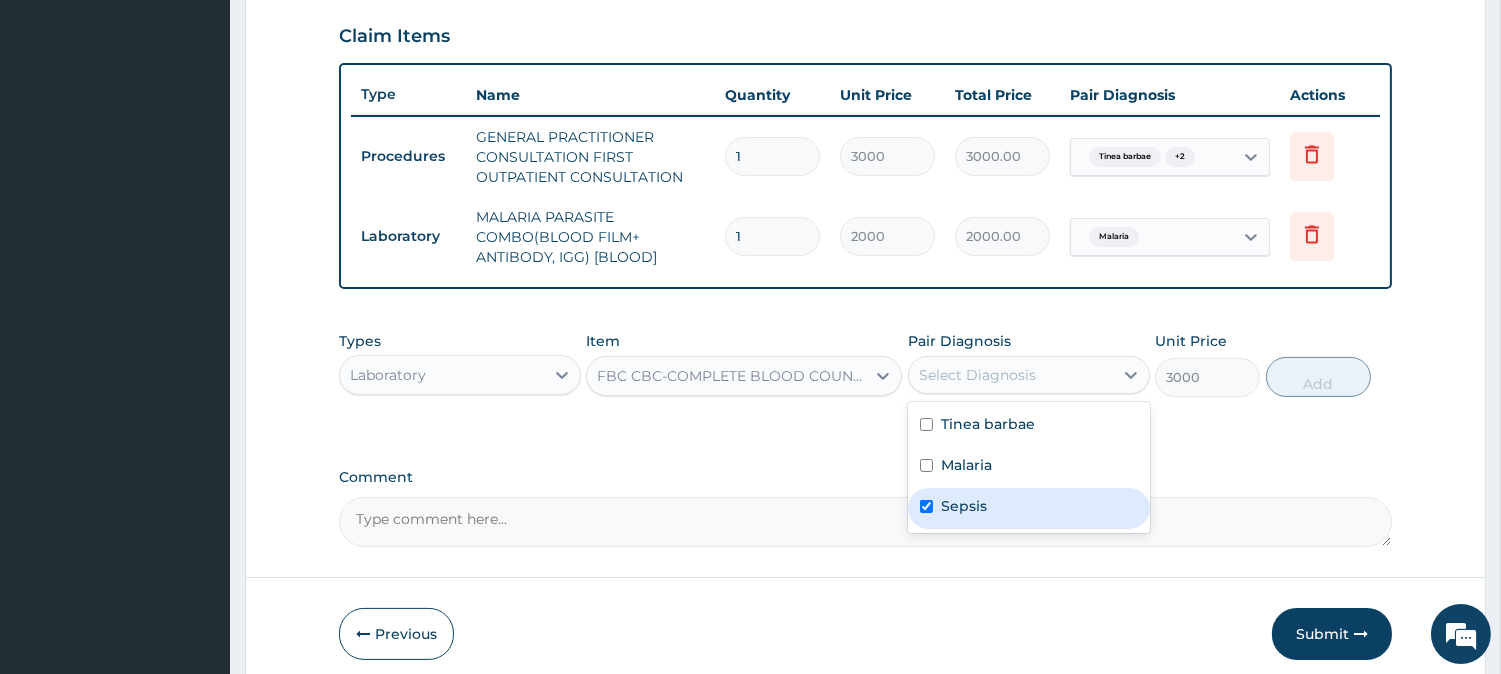 checkbox on "true" 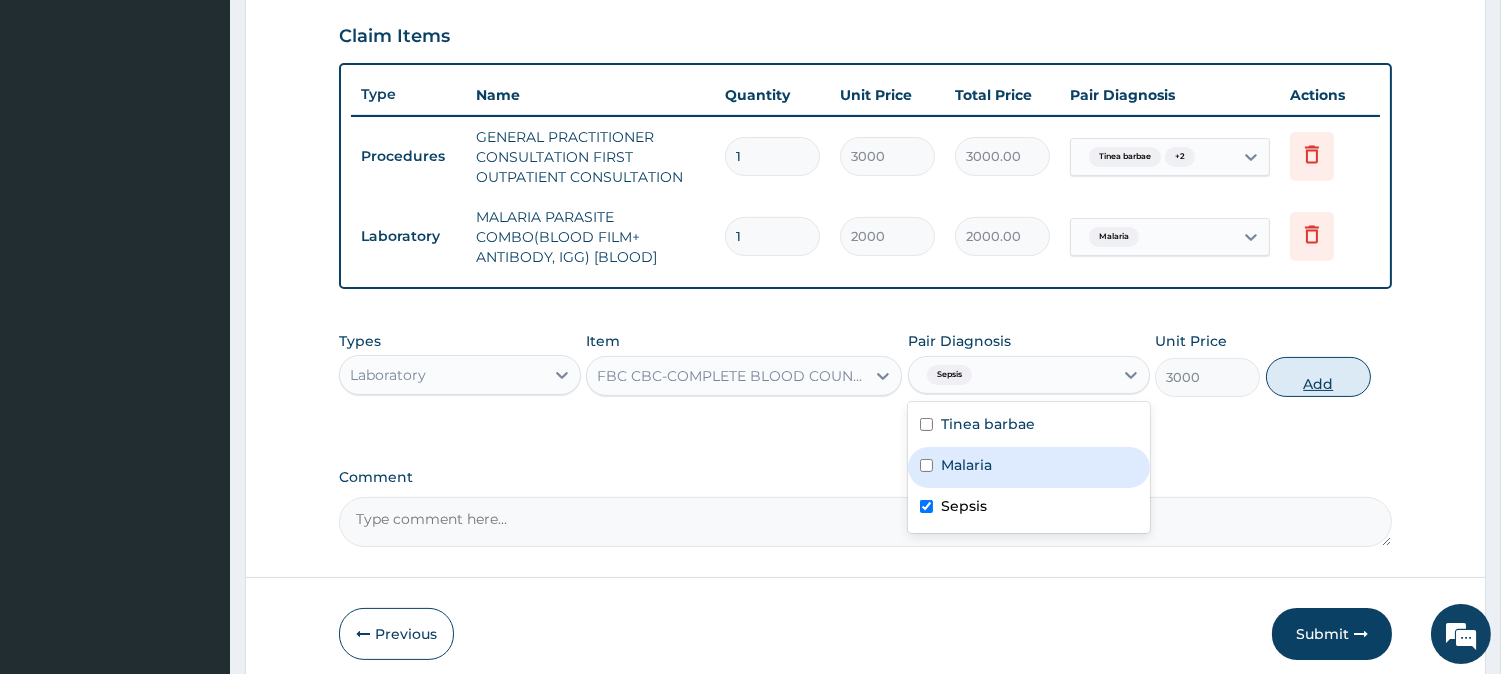 click on "Add" at bounding box center [1318, 377] 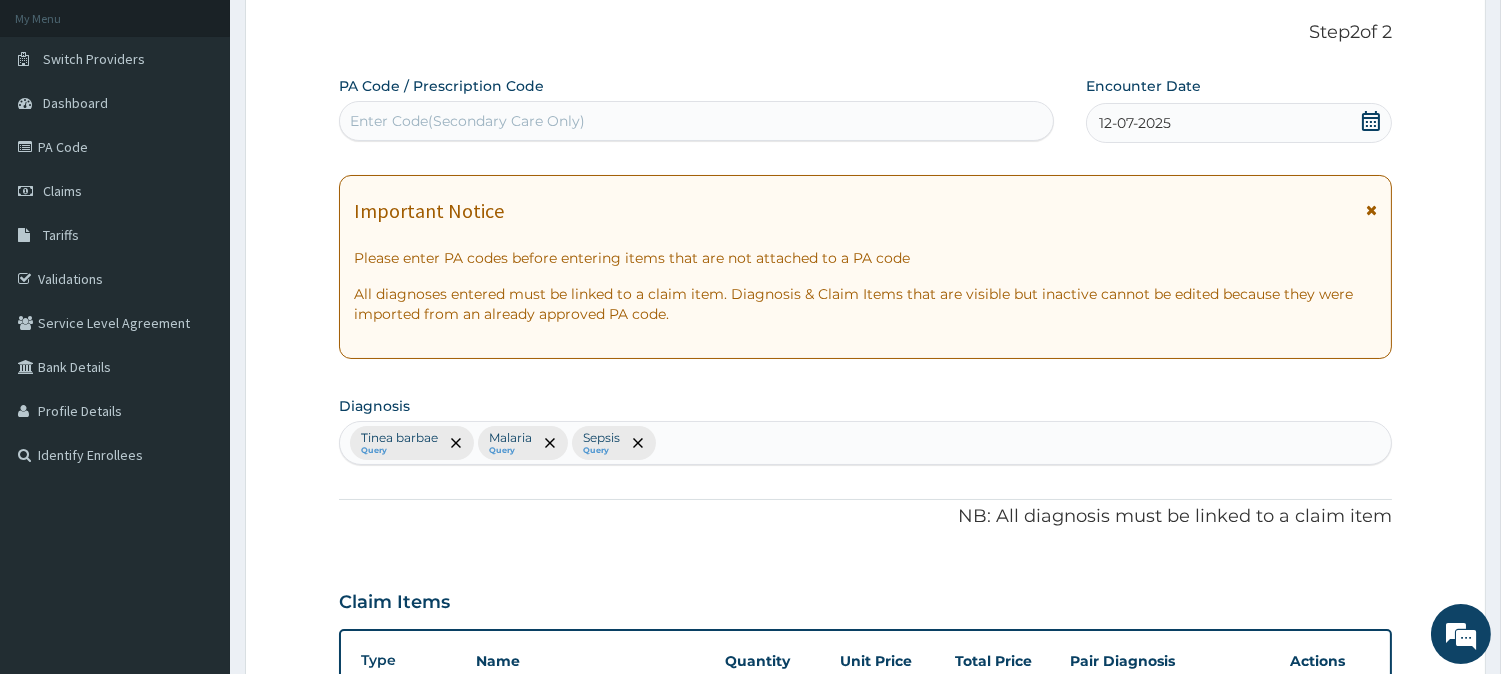 scroll, scrollTop: 65, scrollLeft: 0, axis: vertical 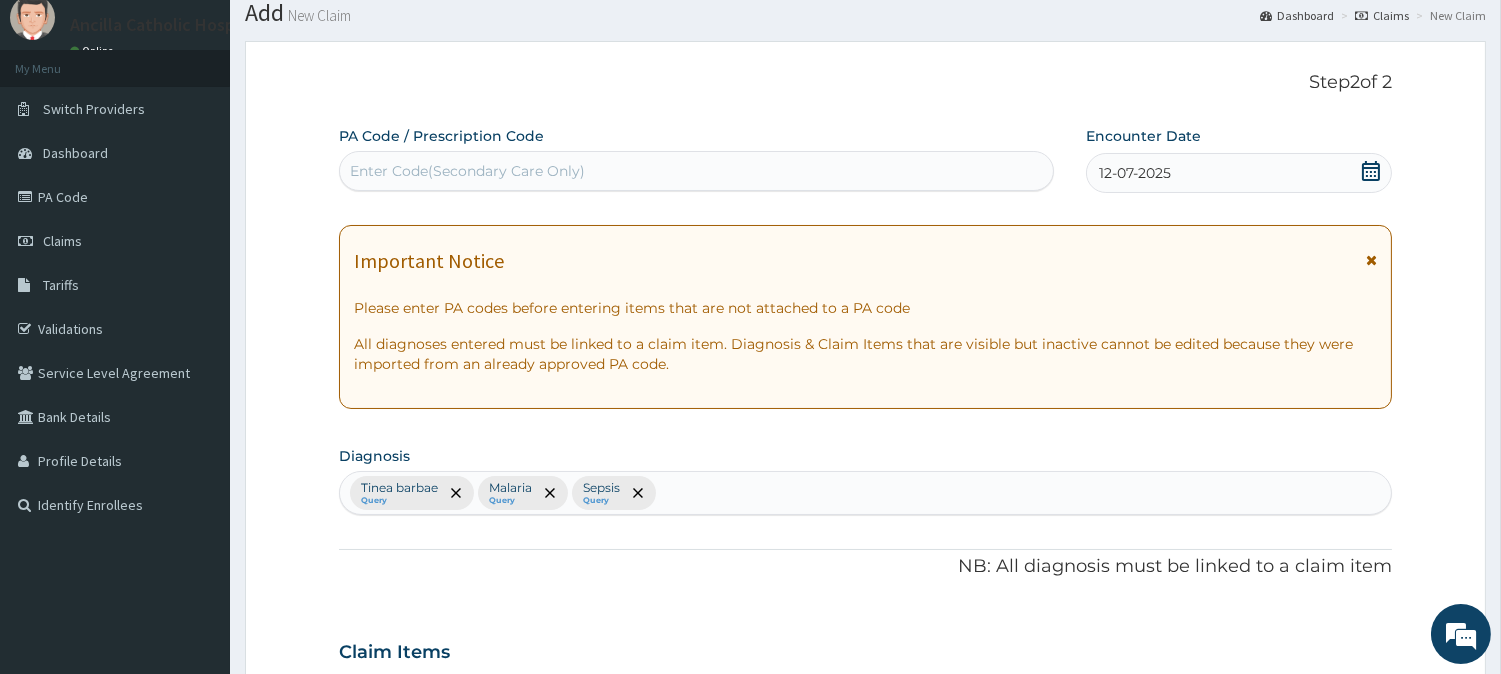 click on "Tinea barbae Query Malaria Query Sepsis Query" at bounding box center (865, 493) 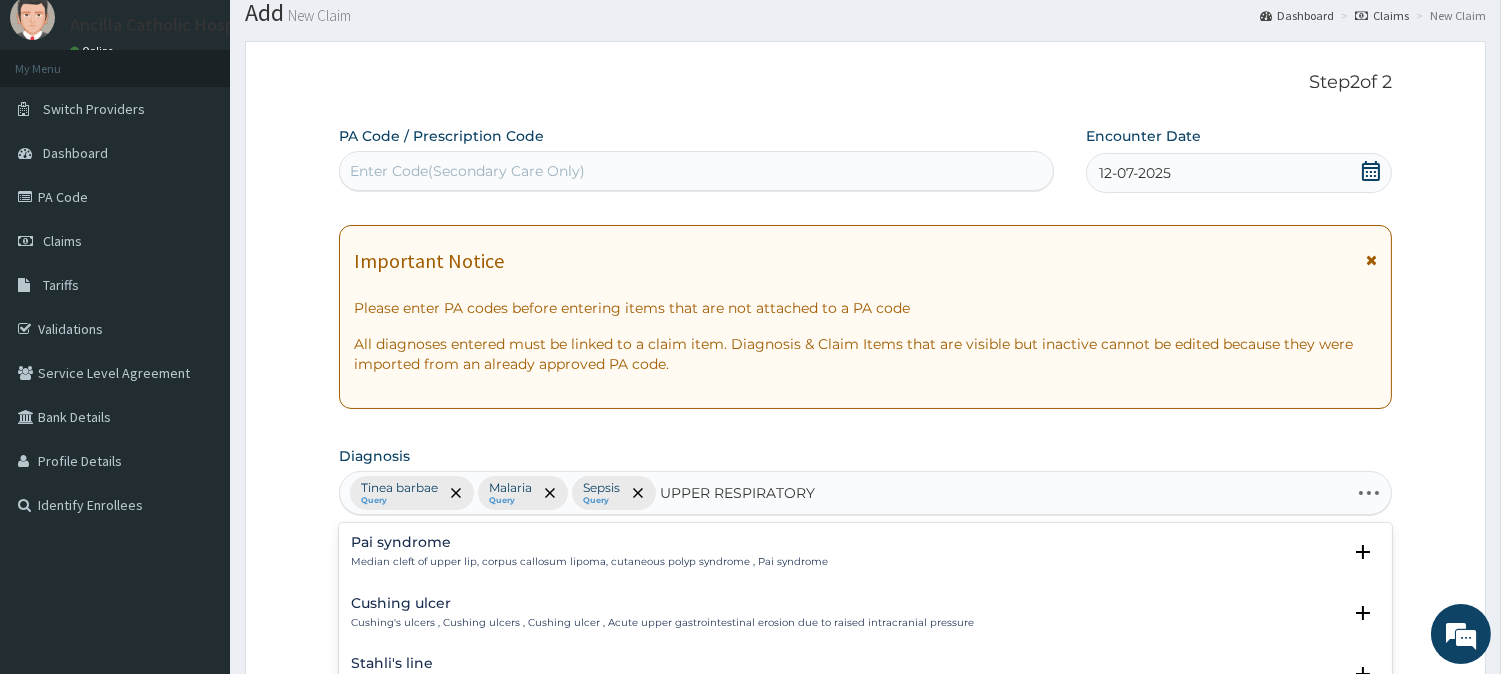 type on "UPPER RESPIRATORY" 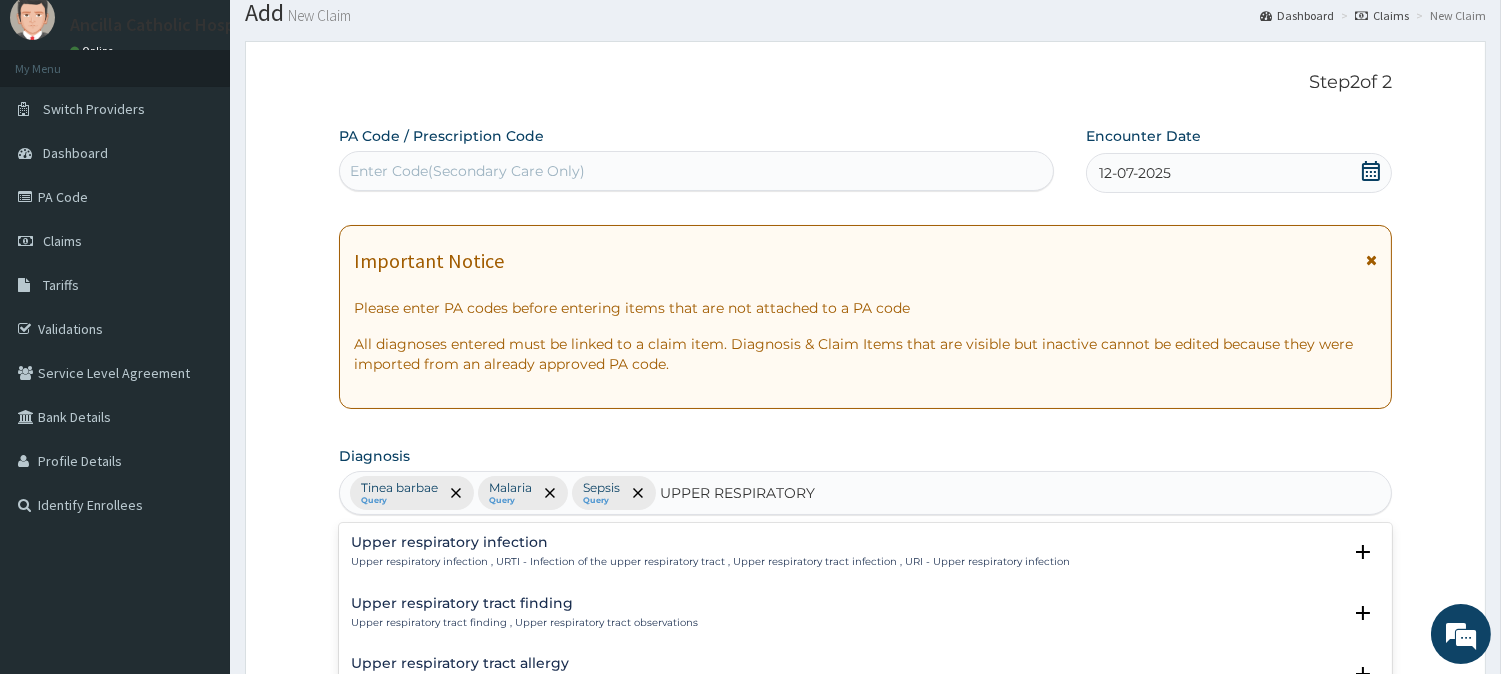 click on "Upper respiratory infection" at bounding box center (710, 542) 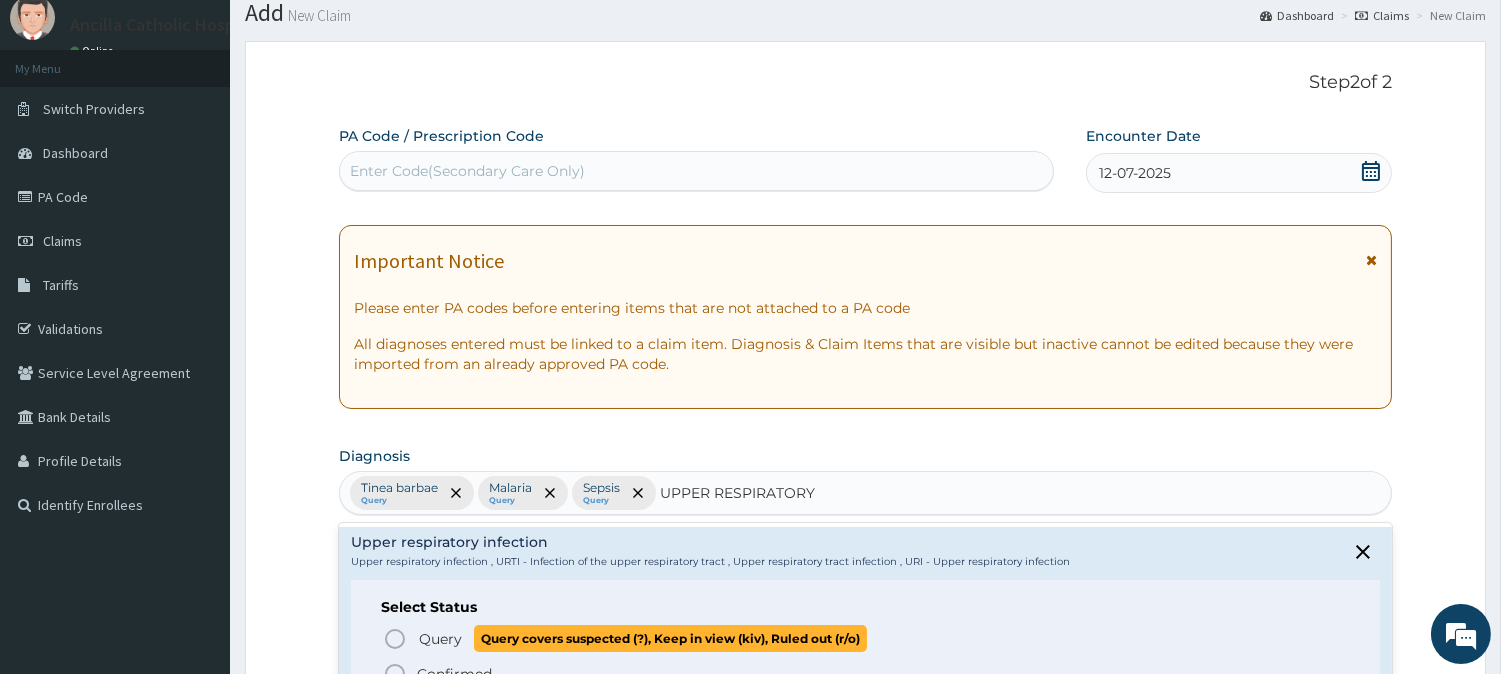 click on "Query" at bounding box center [440, 639] 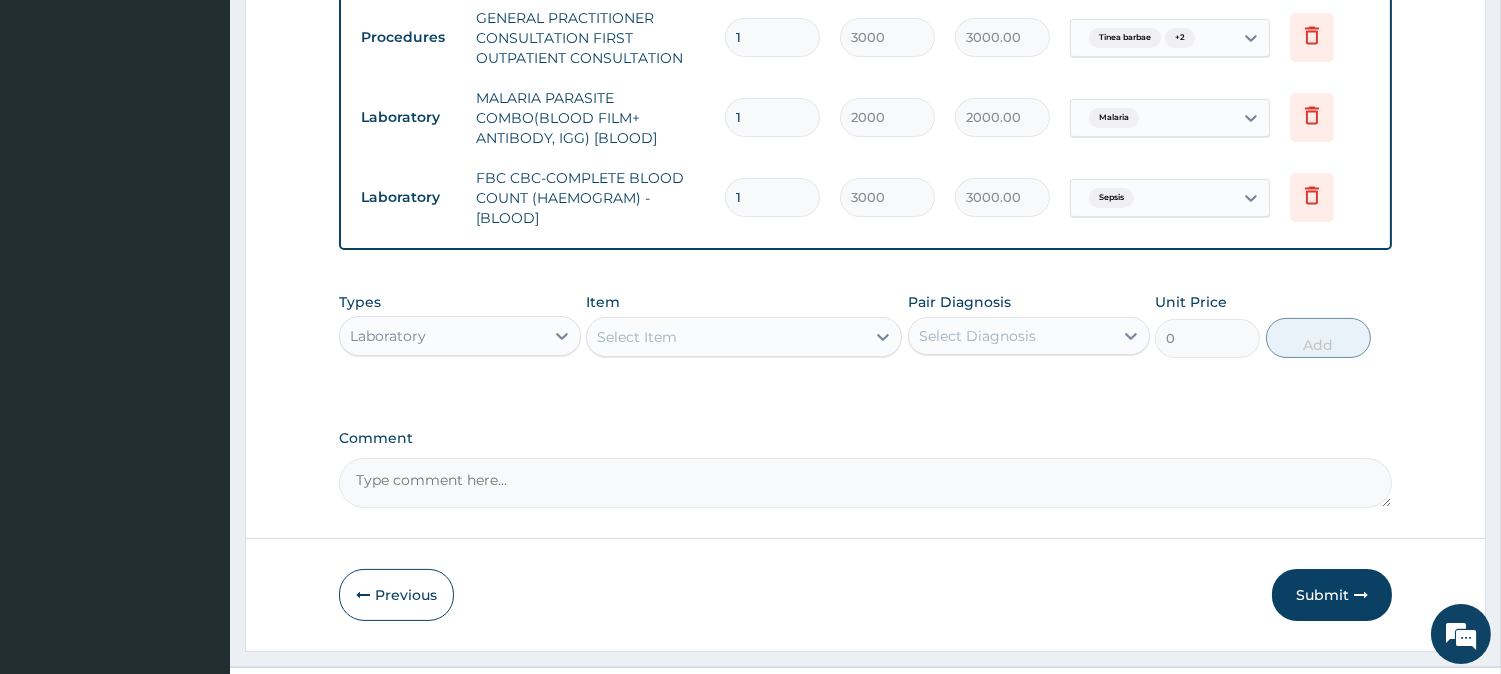 scroll, scrollTop: 832, scrollLeft: 0, axis: vertical 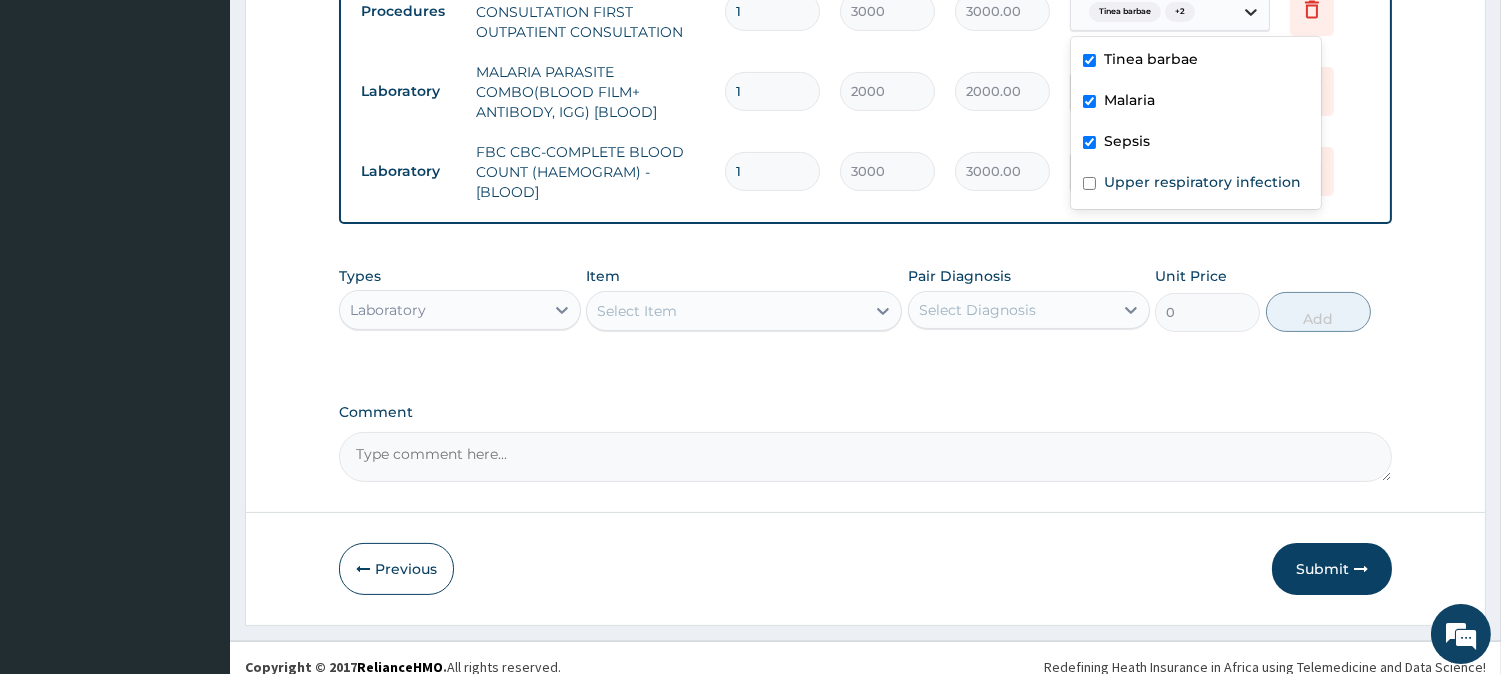 click 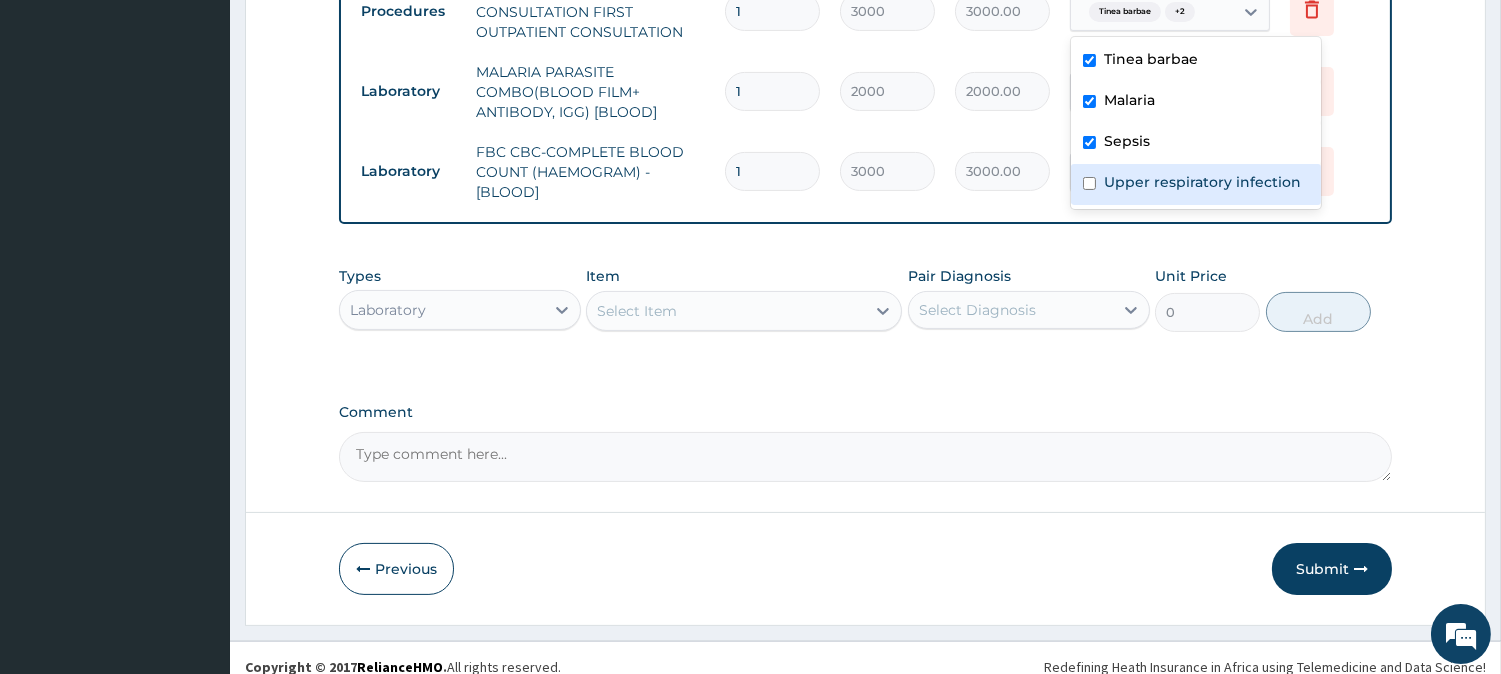 click on "Upper respiratory infection" at bounding box center [1196, 184] 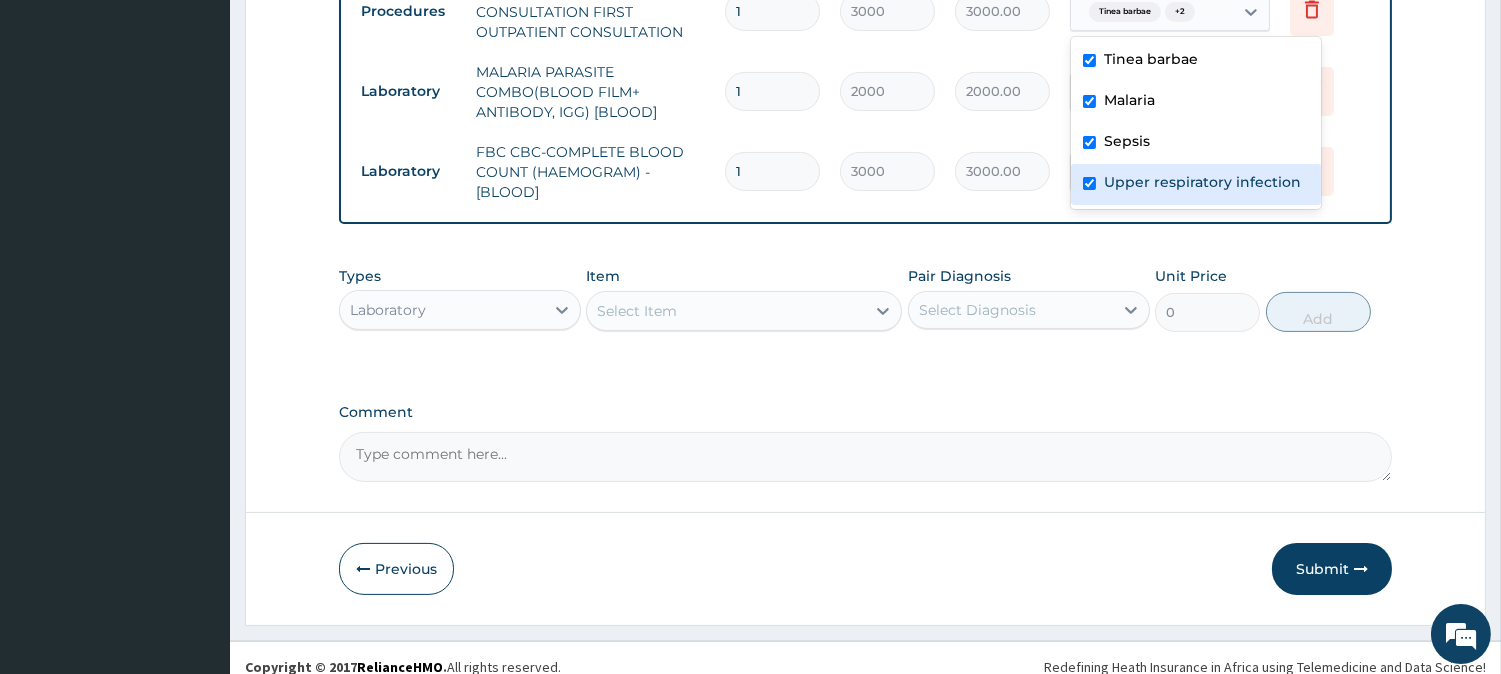 checkbox on "true" 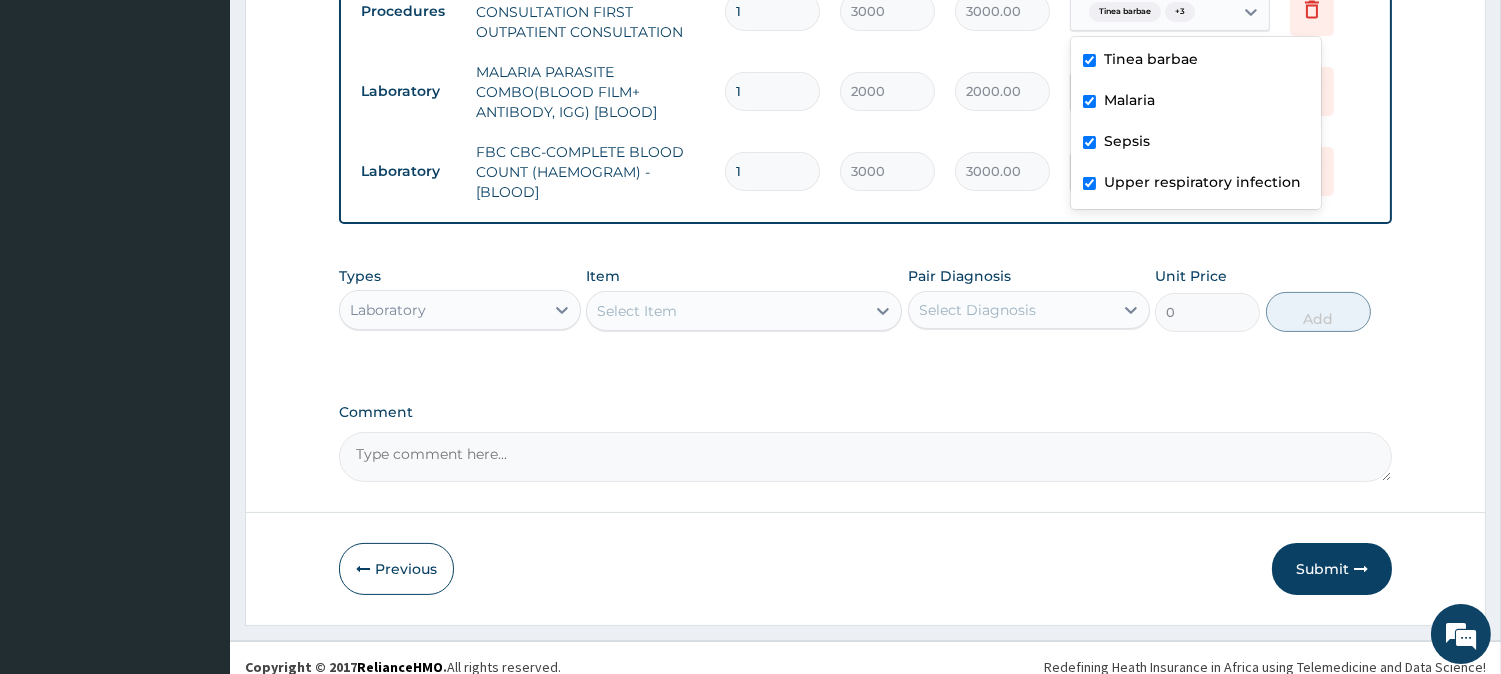 click on "Laboratory" at bounding box center [442, 310] 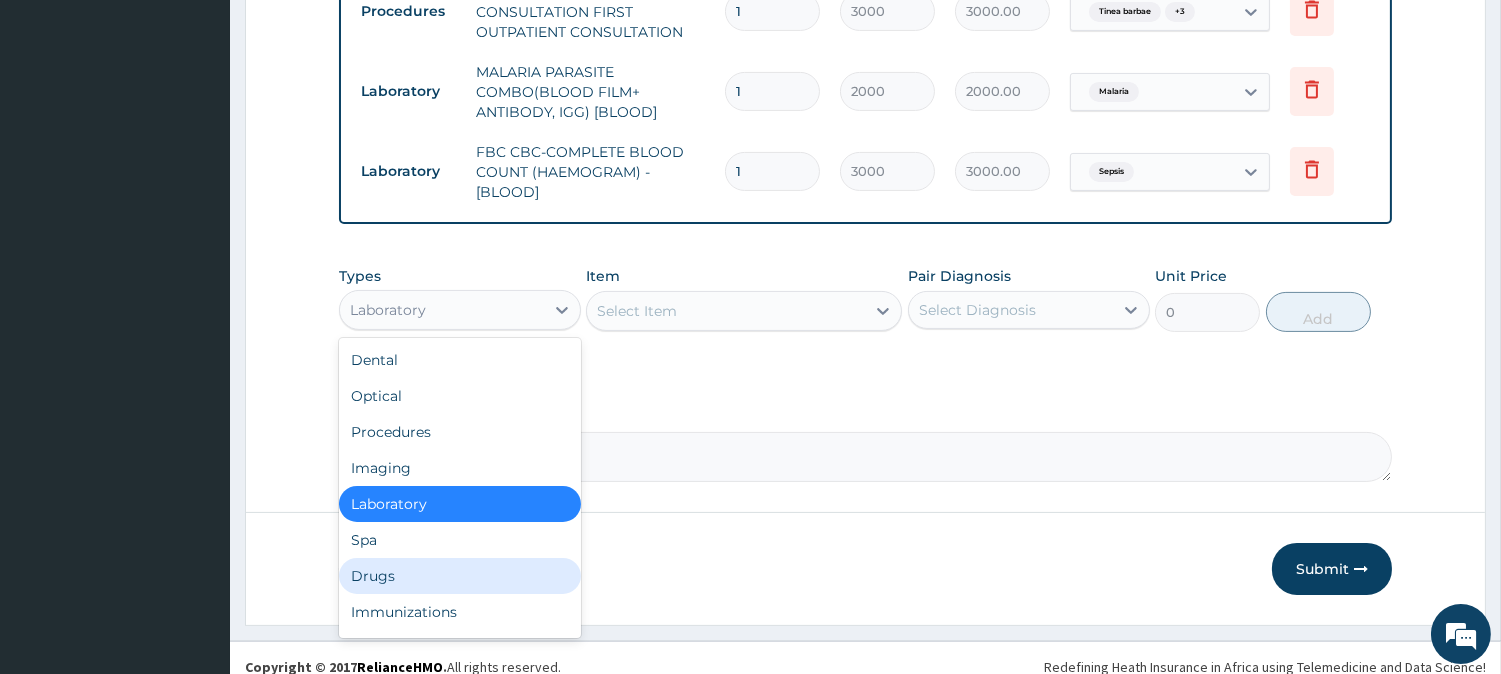 click on "Drugs" at bounding box center [460, 576] 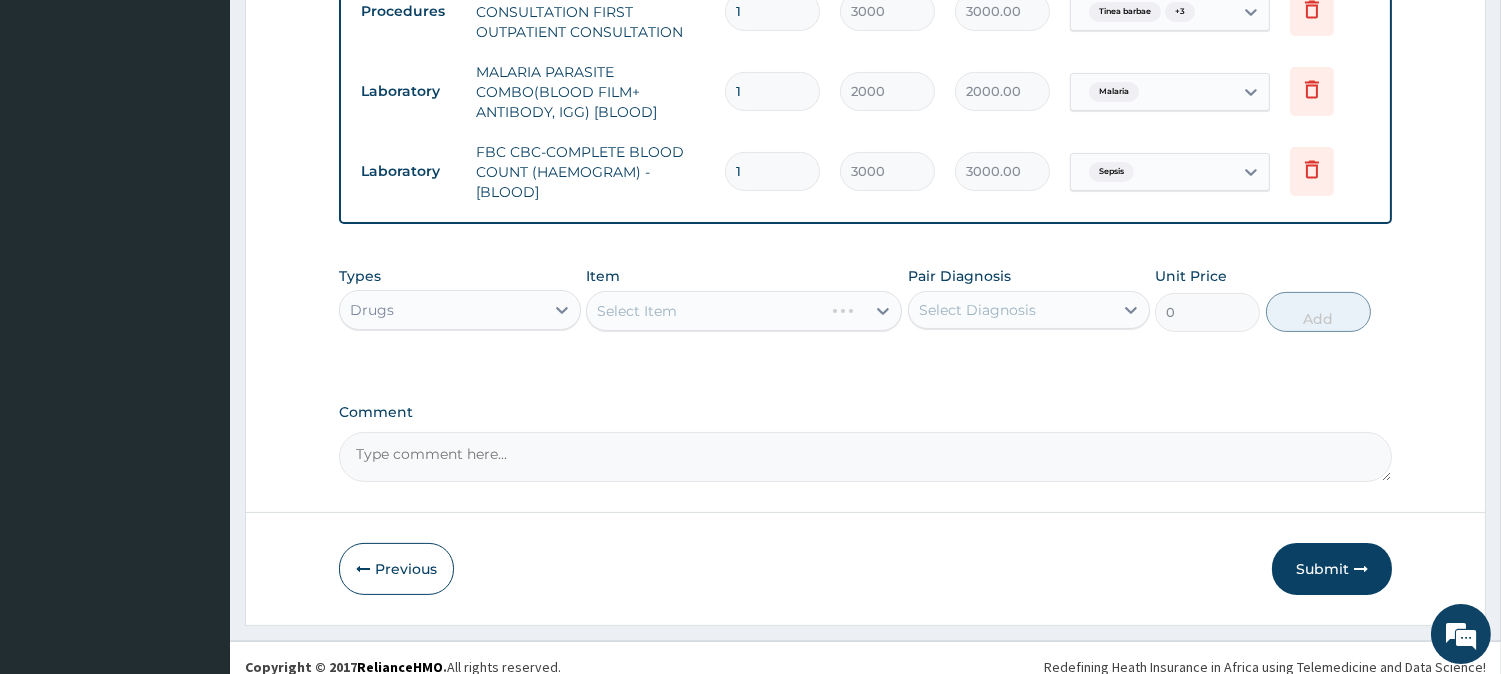 click on "Select Item" at bounding box center (744, 311) 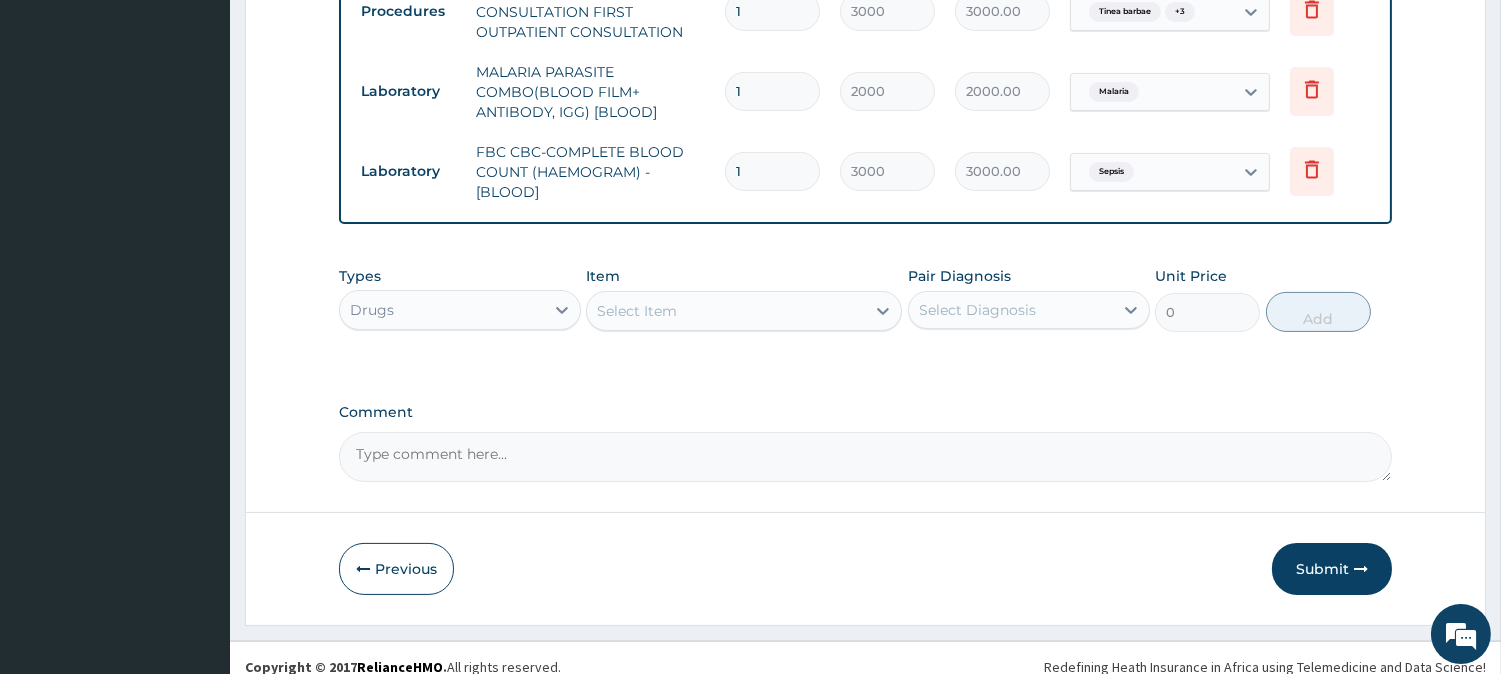 click on "Select Item" at bounding box center (637, 311) 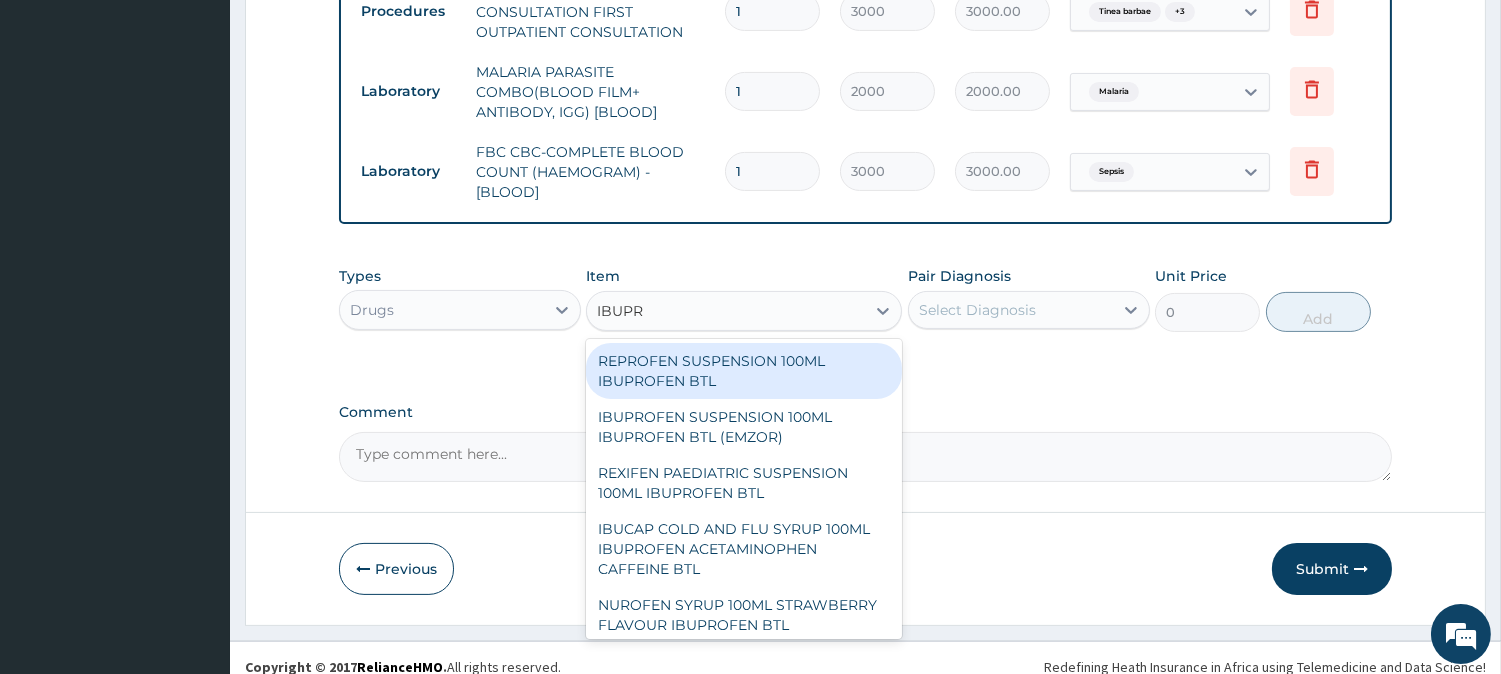 type on "IBUPRO" 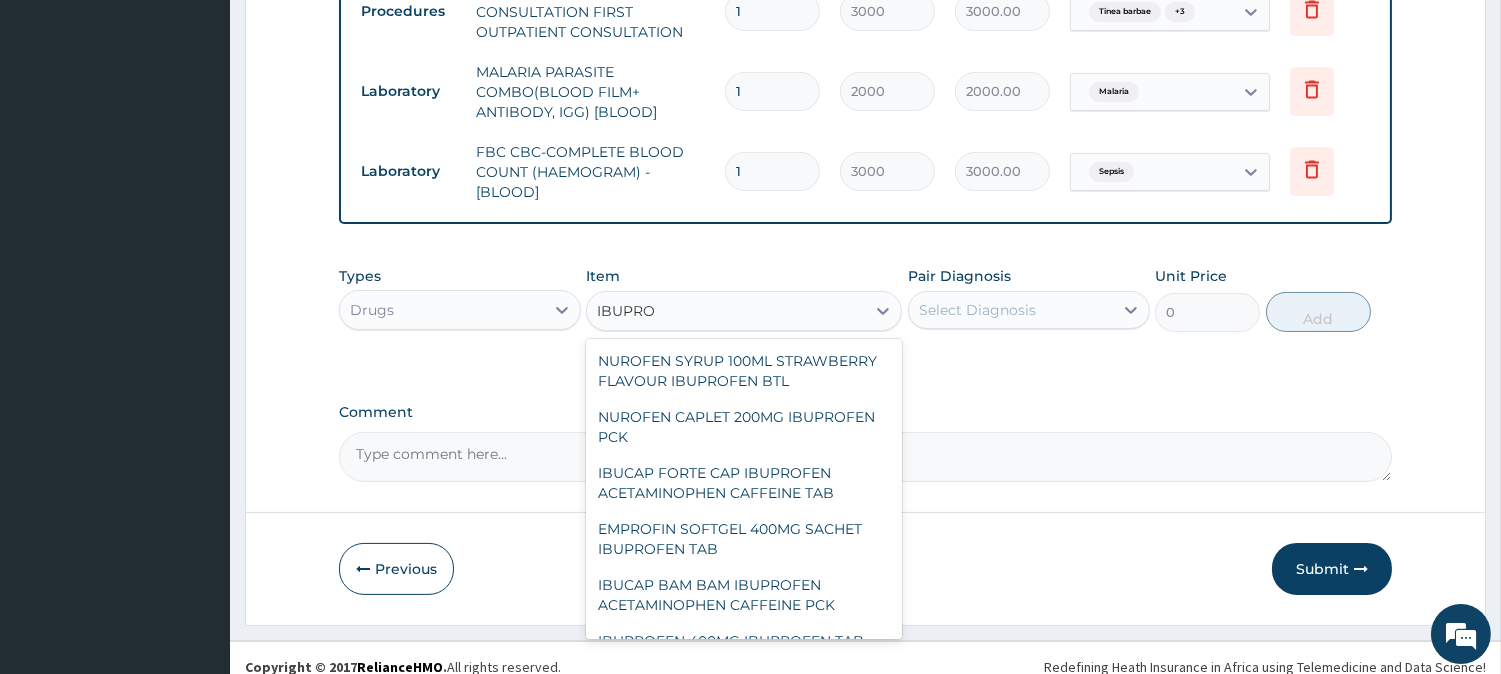 scroll, scrollTop: 276, scrollLeft: 0, axis: vertical 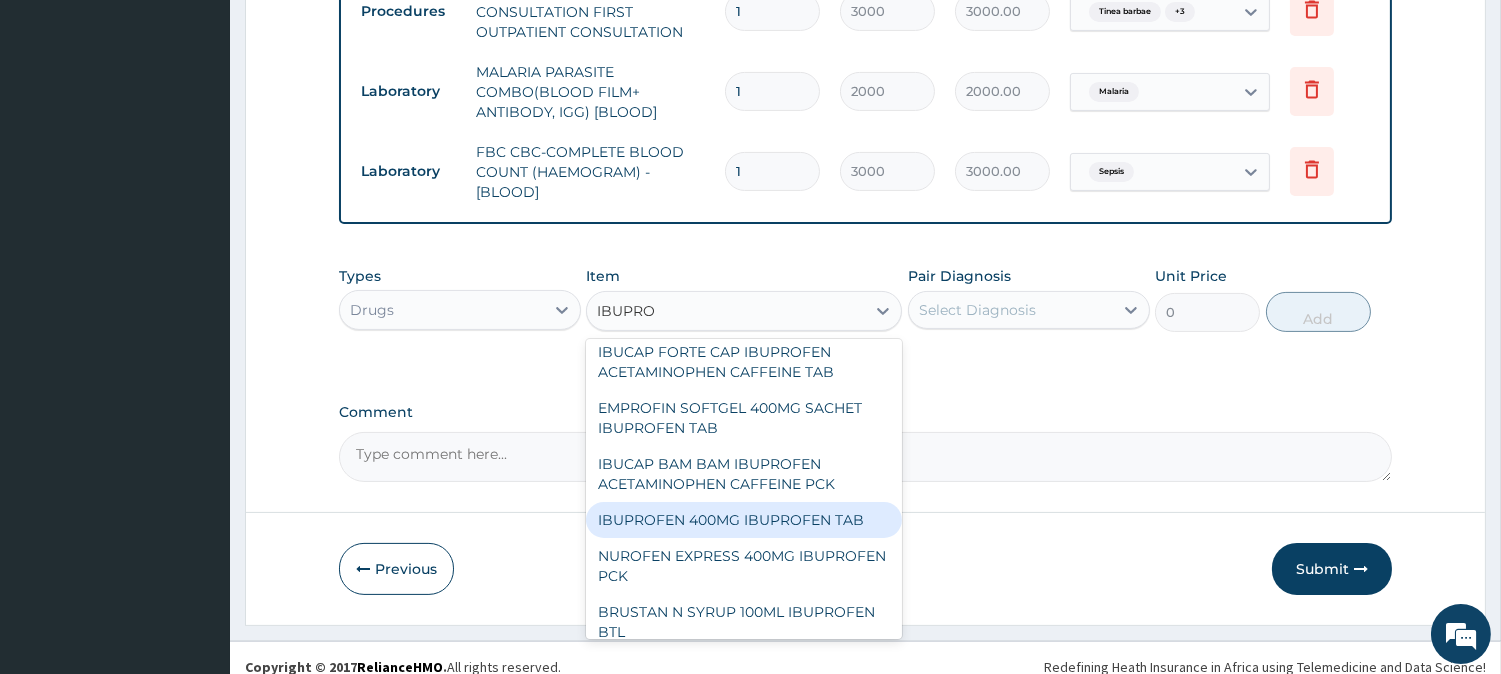 click on "IBUPROFEN 400MG IBUPROFEN TAB" at bounding box center [744, 520] 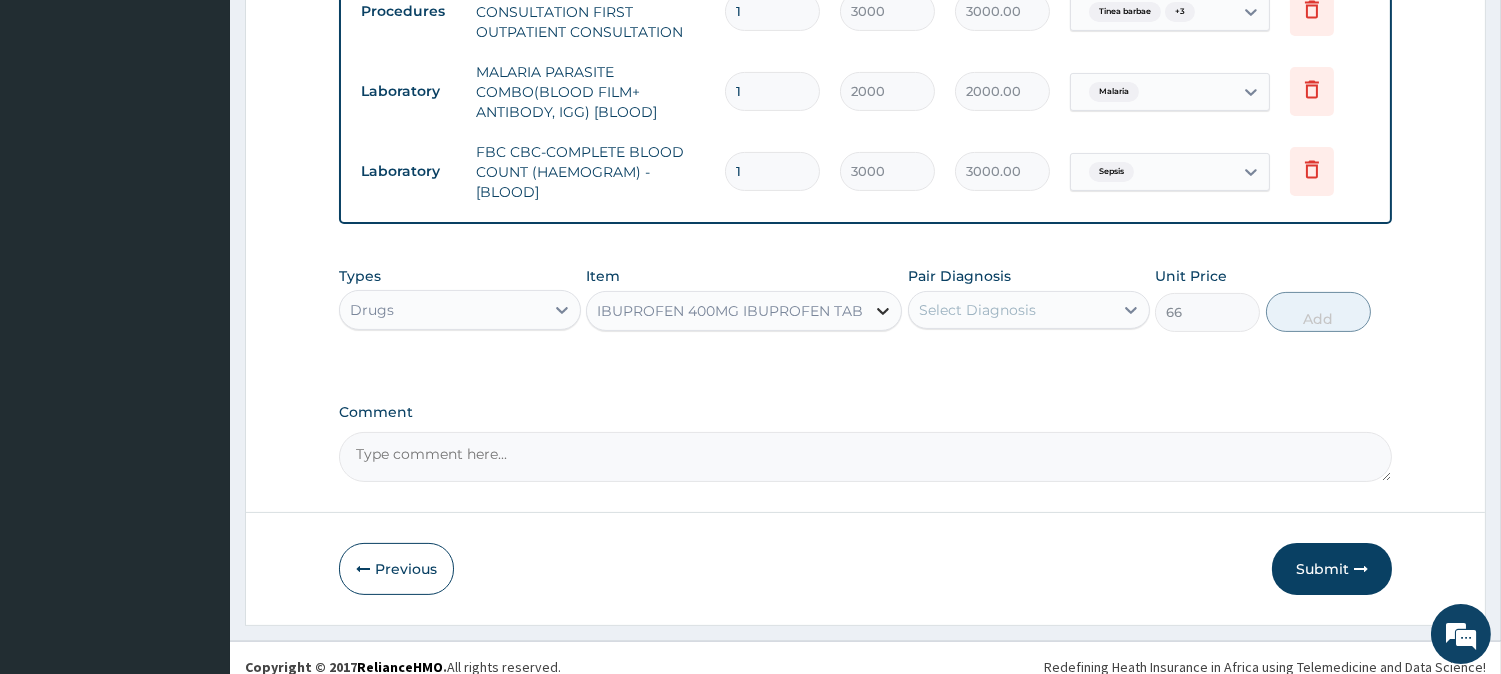 click at bounding box center (883, 311) 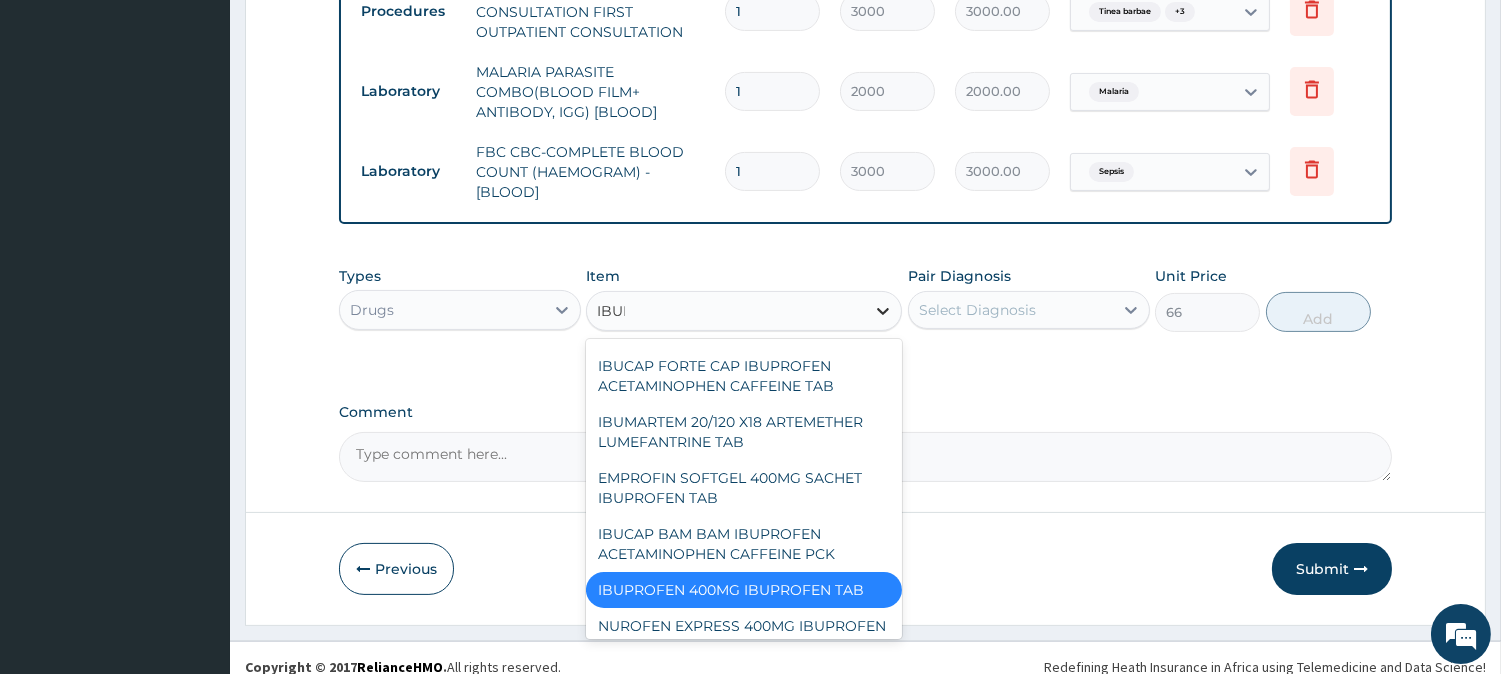 scroll, scrollTop: 296, scrollLeft: 0, axis: vertical 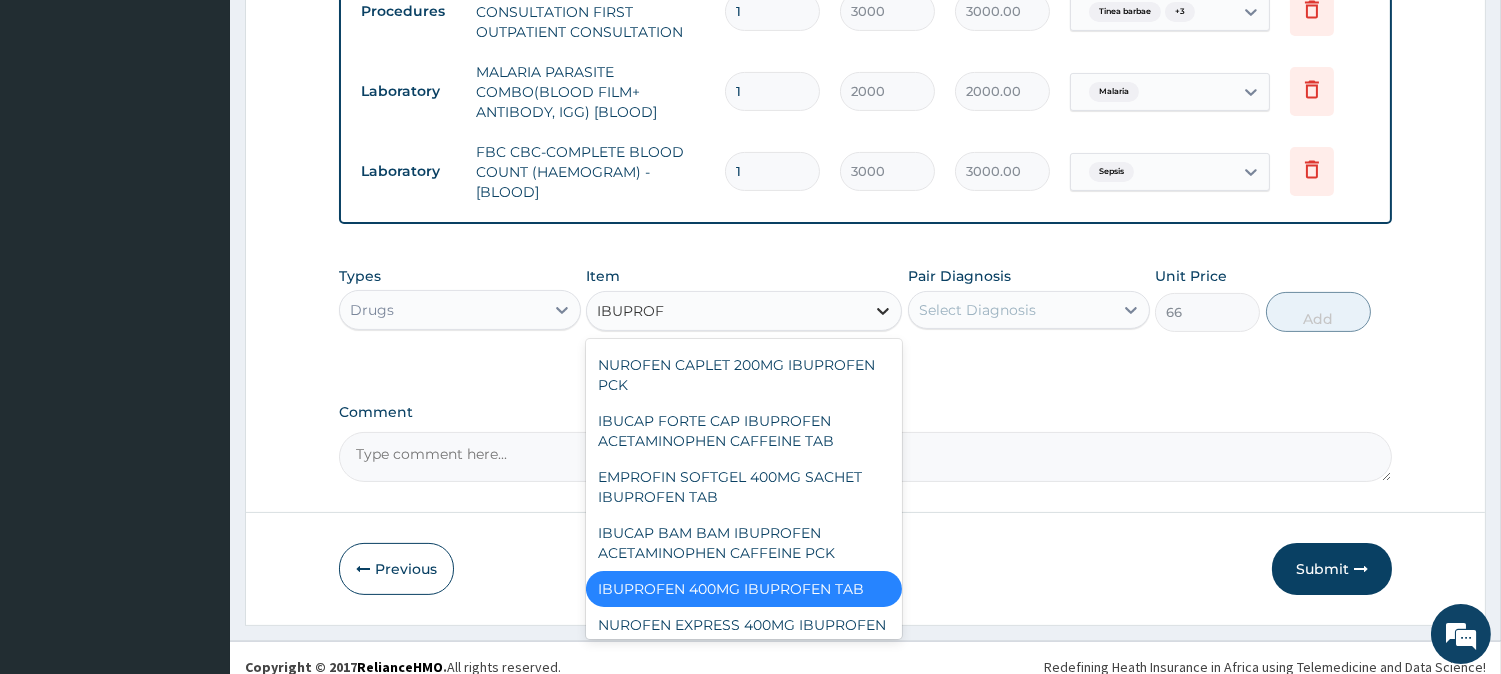 type on "IBUPROFE" 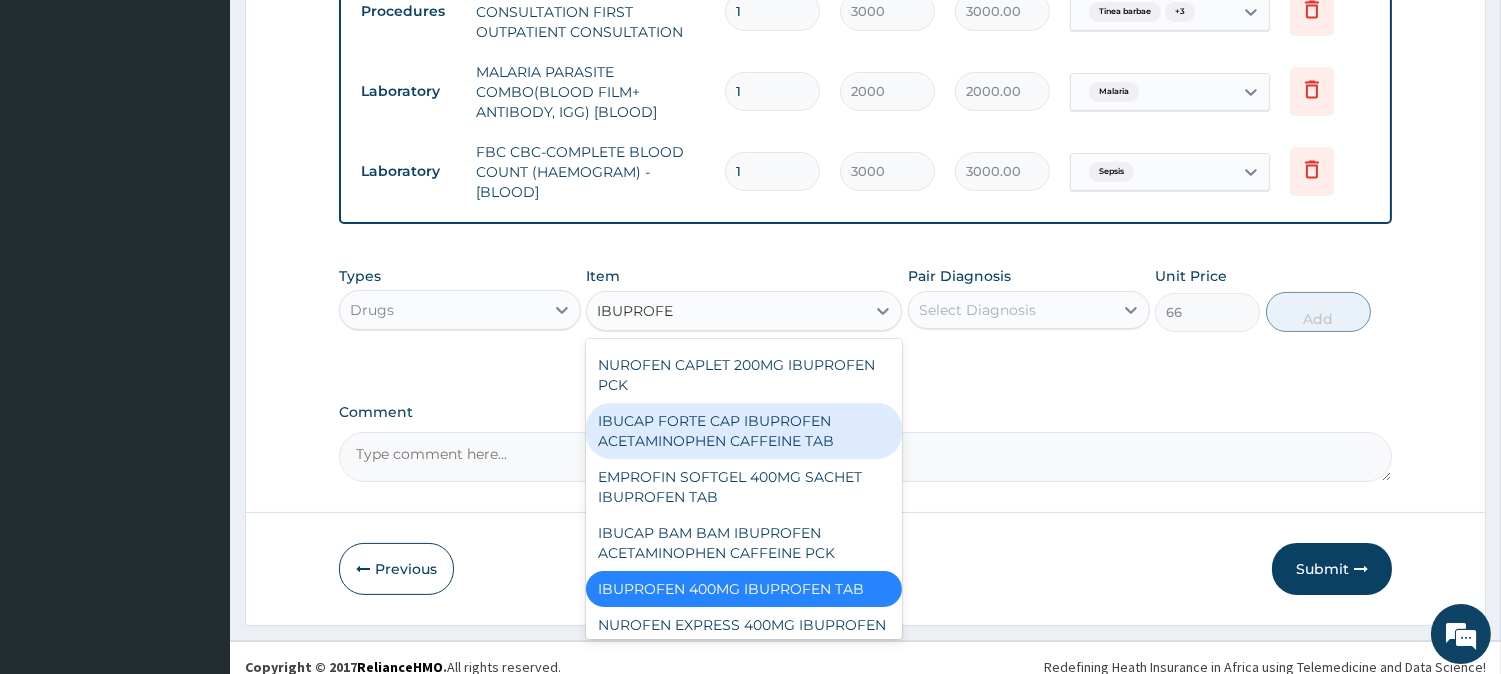 scroll, scrollTop: 341, scrollLeft: 0, axis: vertical 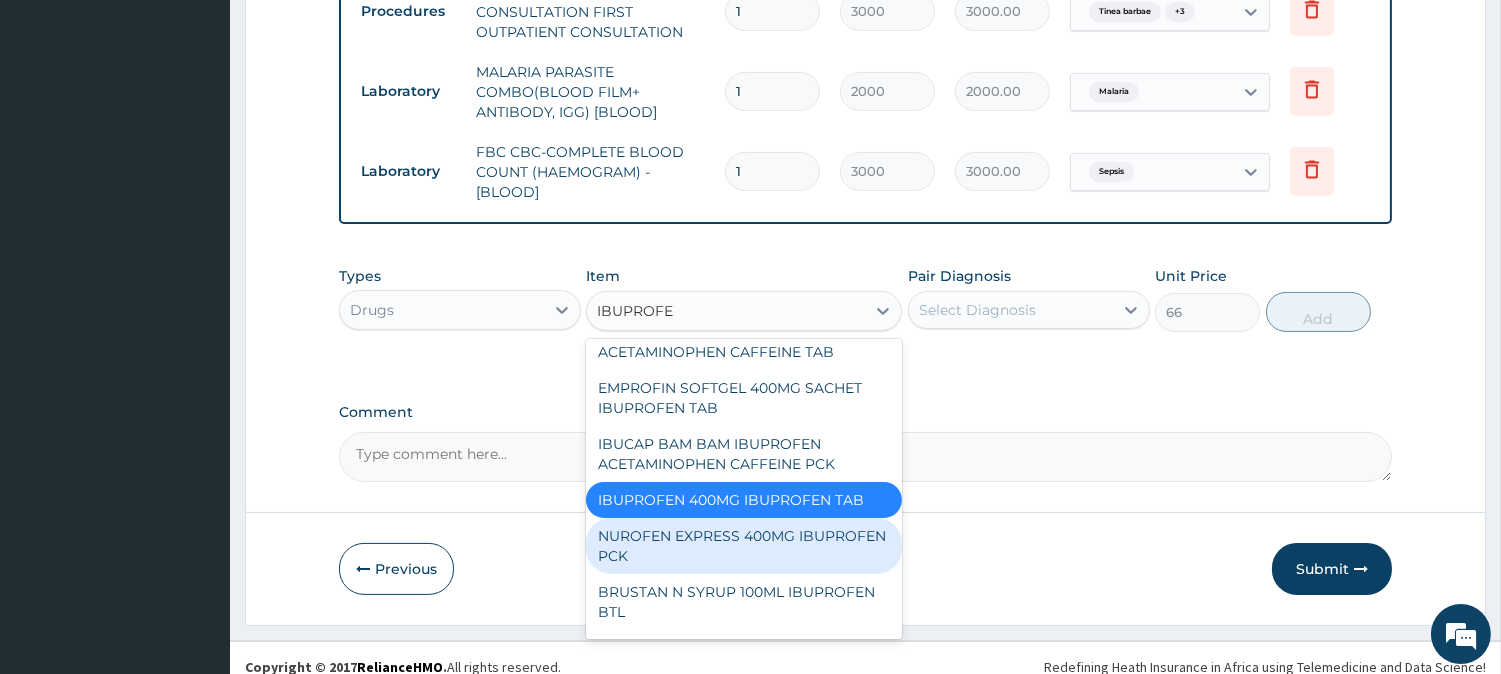 click on "NUROFEN EXPRESS 400MG IBUPROFEN PCK" at bounding box center [744, 546] 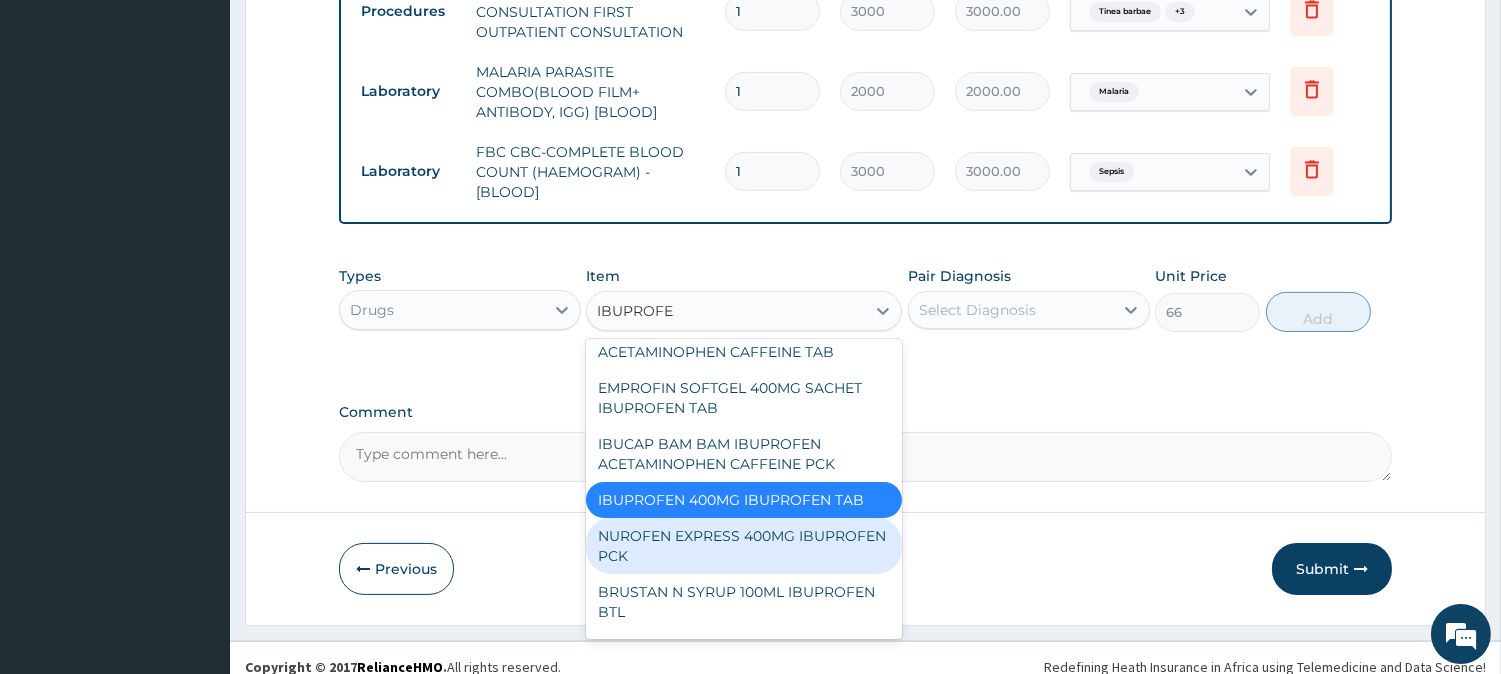 type 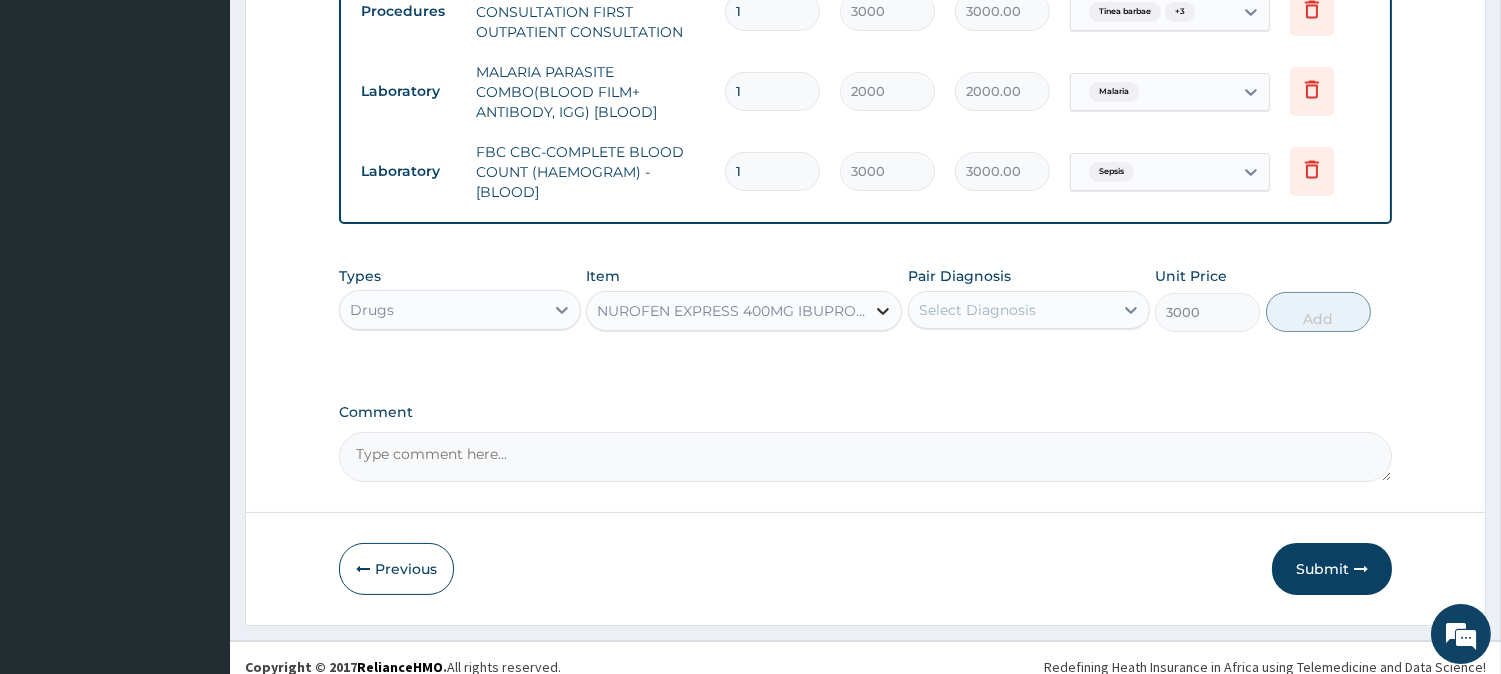 click 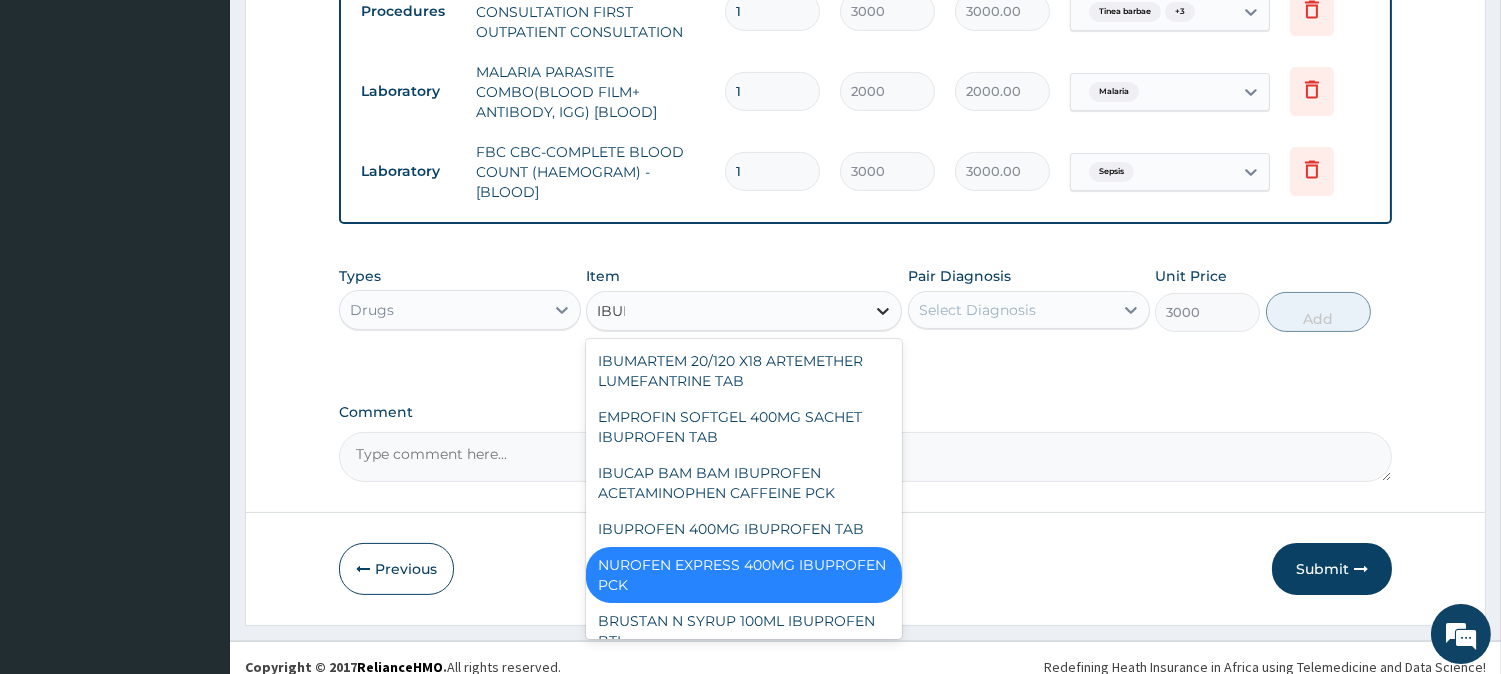 scroll, scrollTop: 356, scrollLeft: 0, axis: vertical 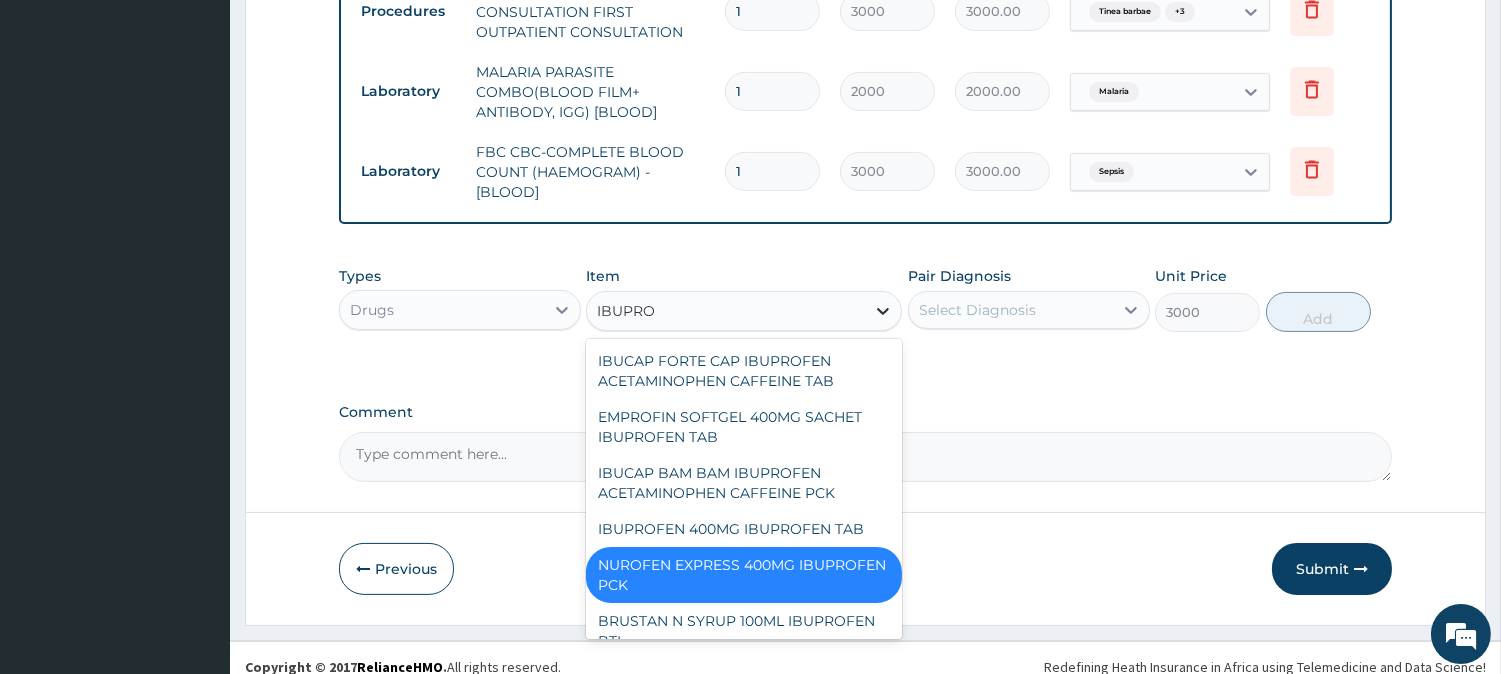 type on "IBUPROF" 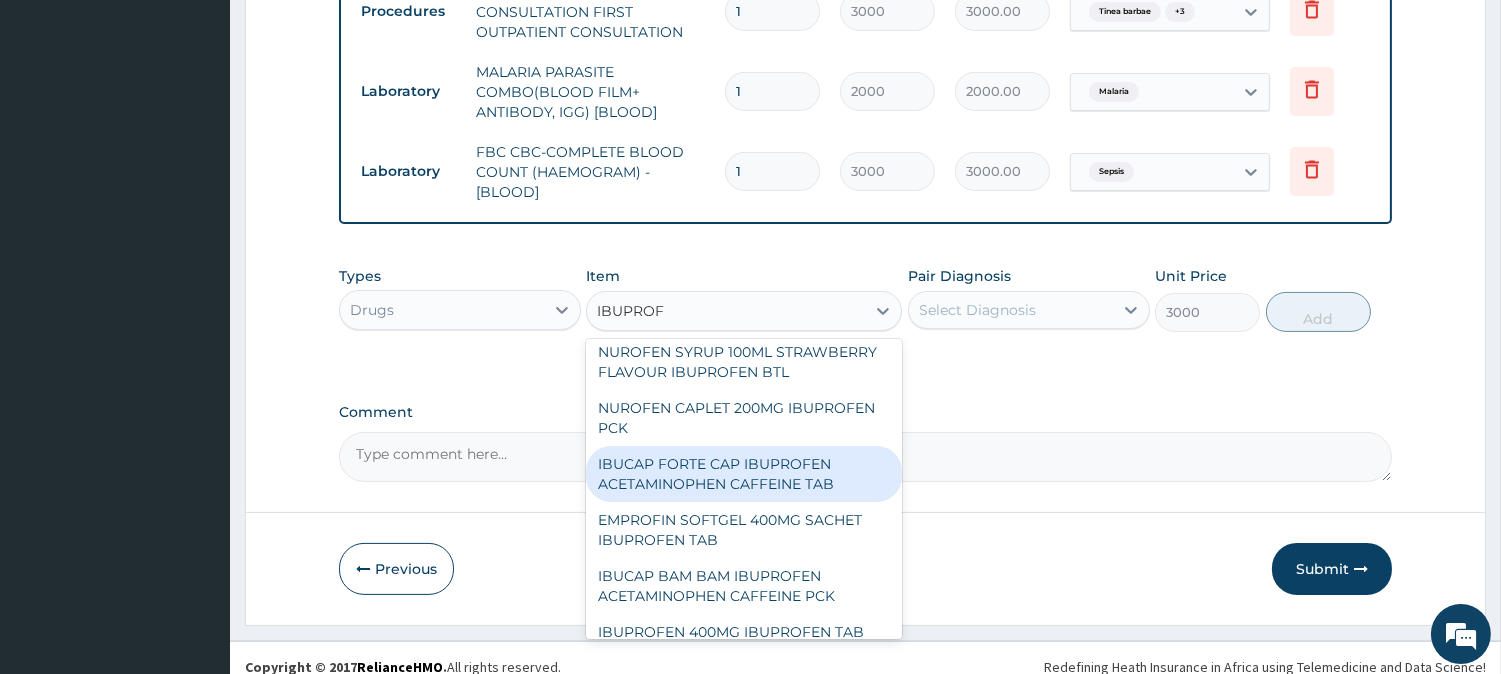 scroll, scrollTop: 0, scrollLeft: 0, axis: both 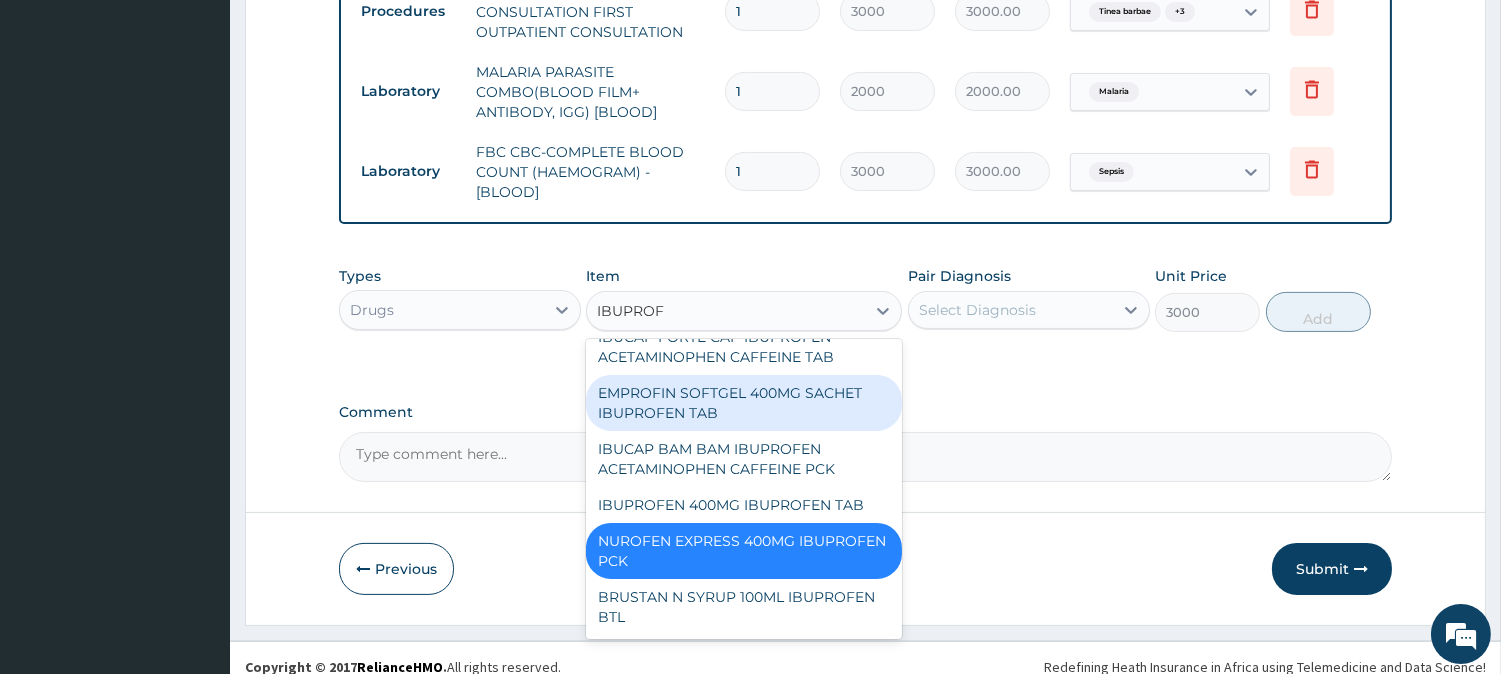 click on "EMPROFIN SOFTGEL 400MG SACHET IBUPROFEN TAB" at bounding box center (744, 403) 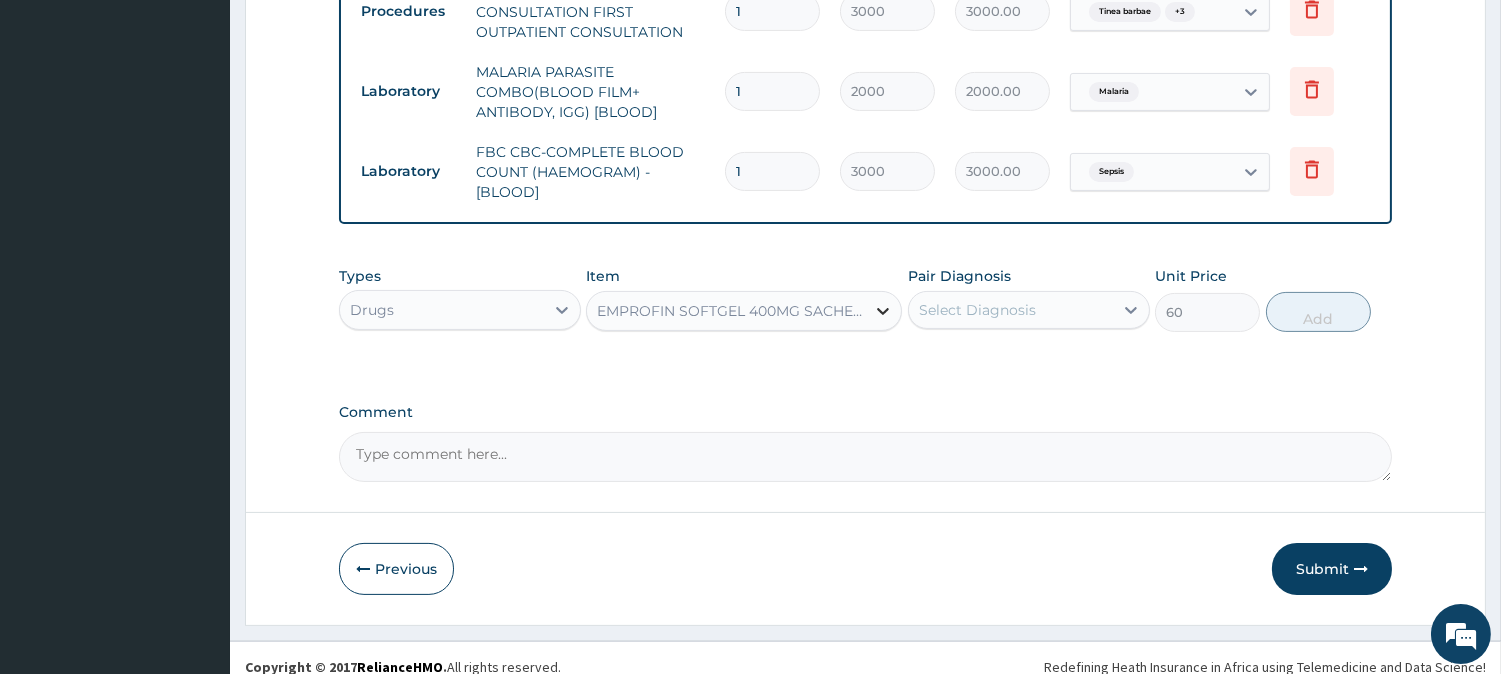 click 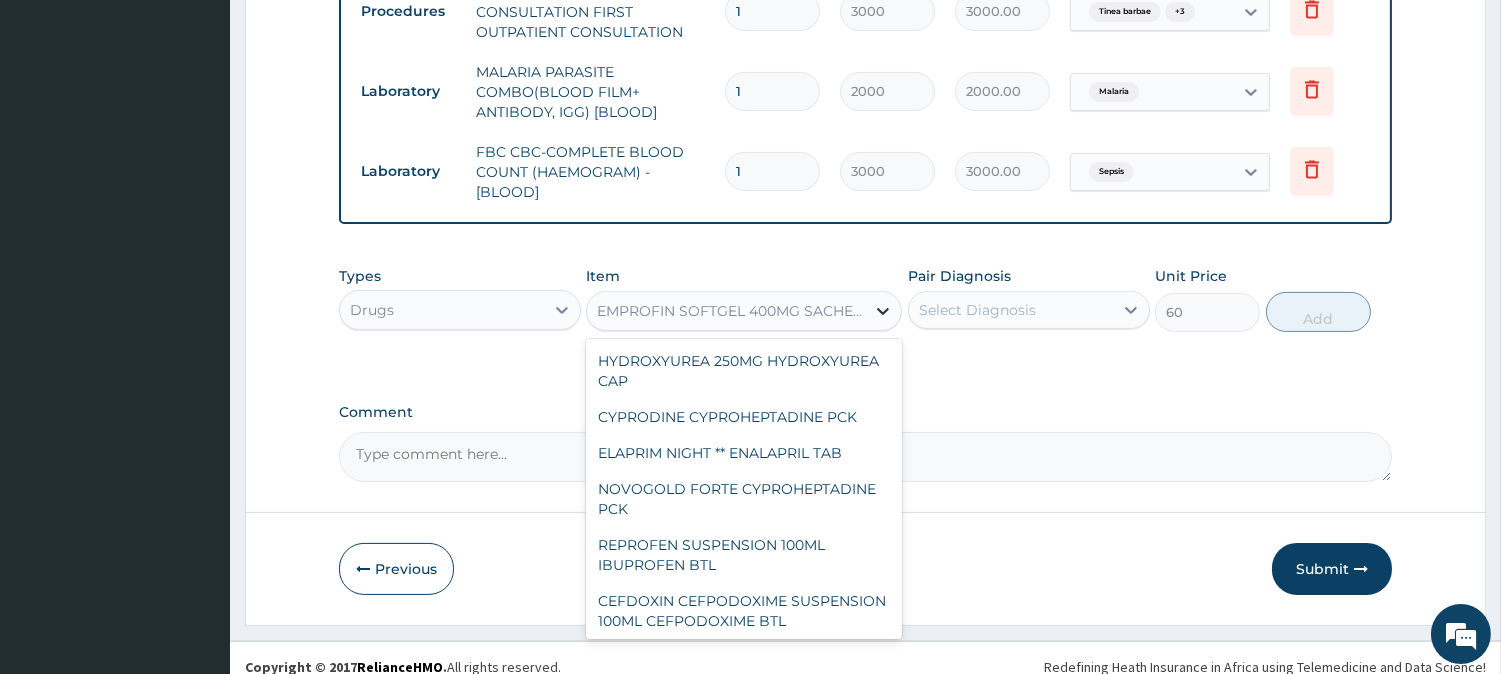 scroll, scrollTop: 18693, scrollLeft: 0, axis: vertical 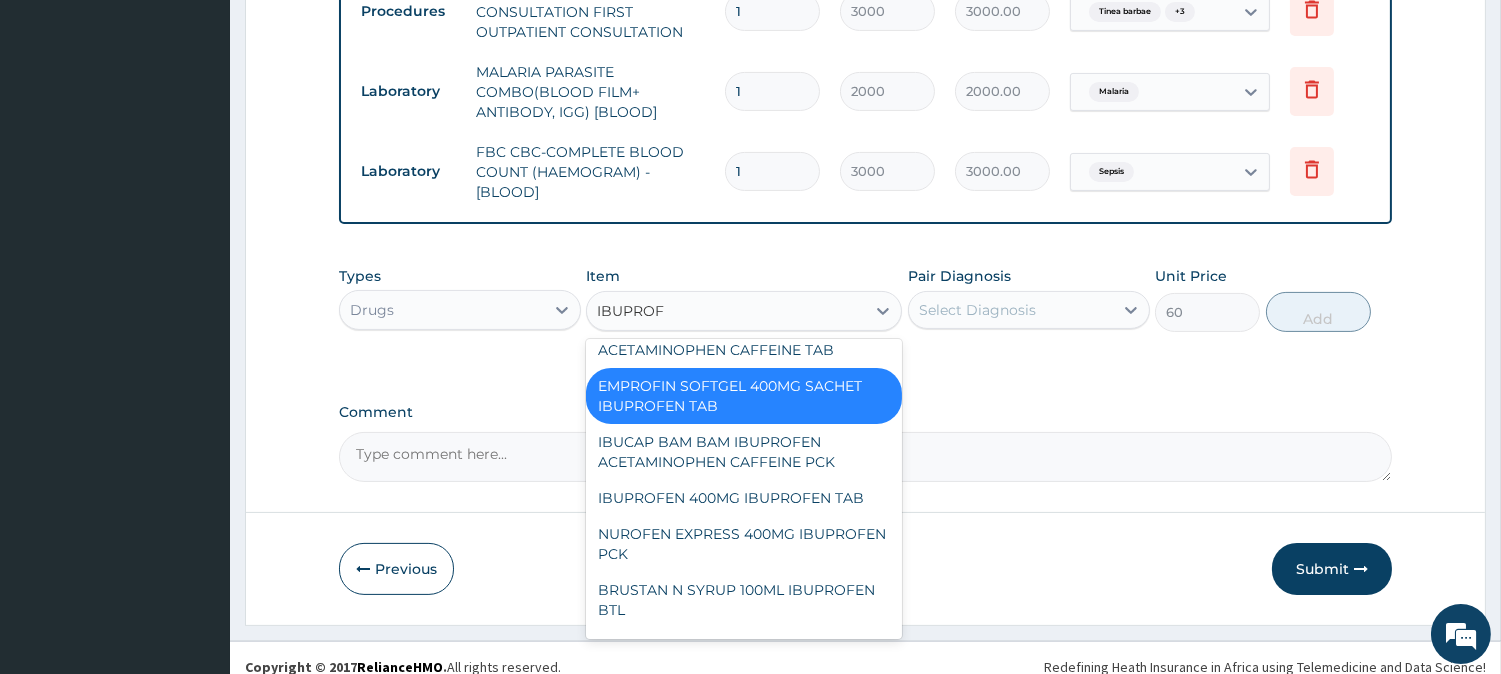 type on "IBUPROFE" 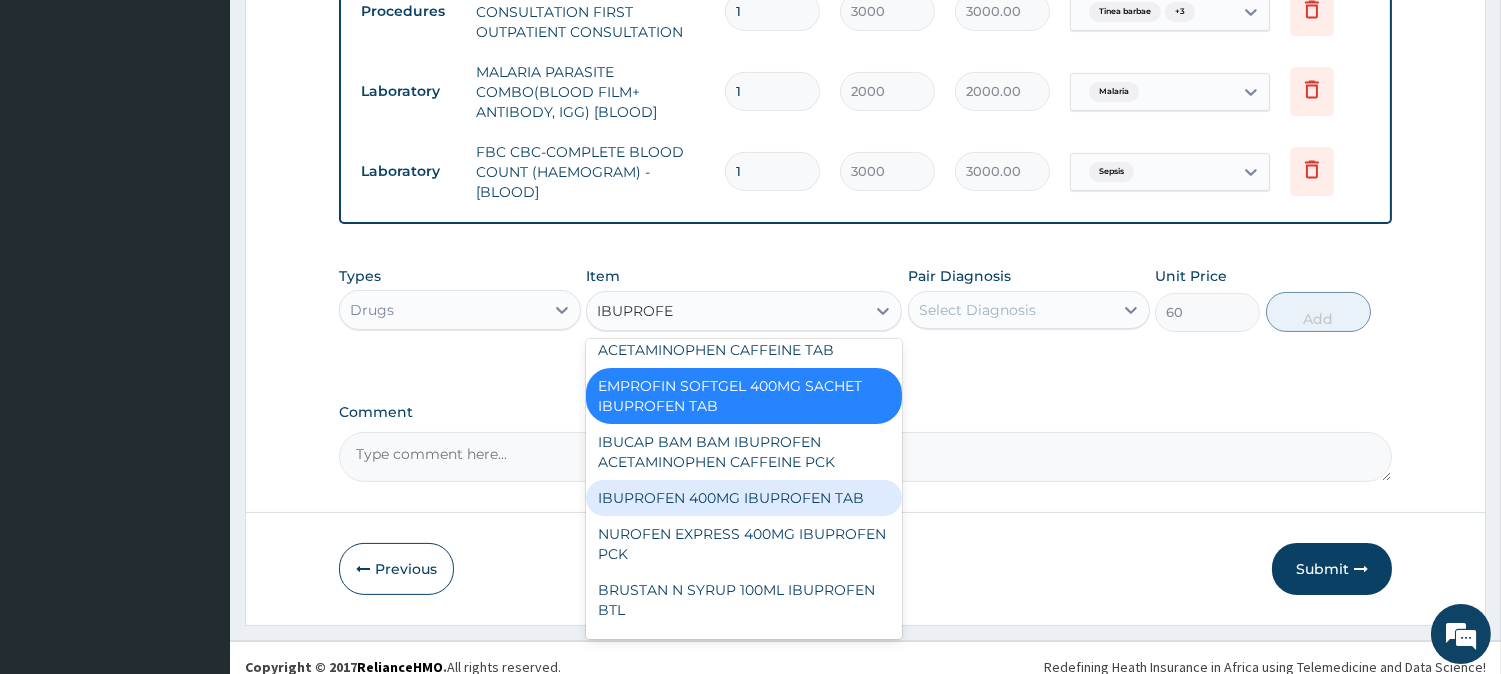 click on "IBUPROFEN 400MG IBUPROFEN TAB" at bounding box center (744, 498) 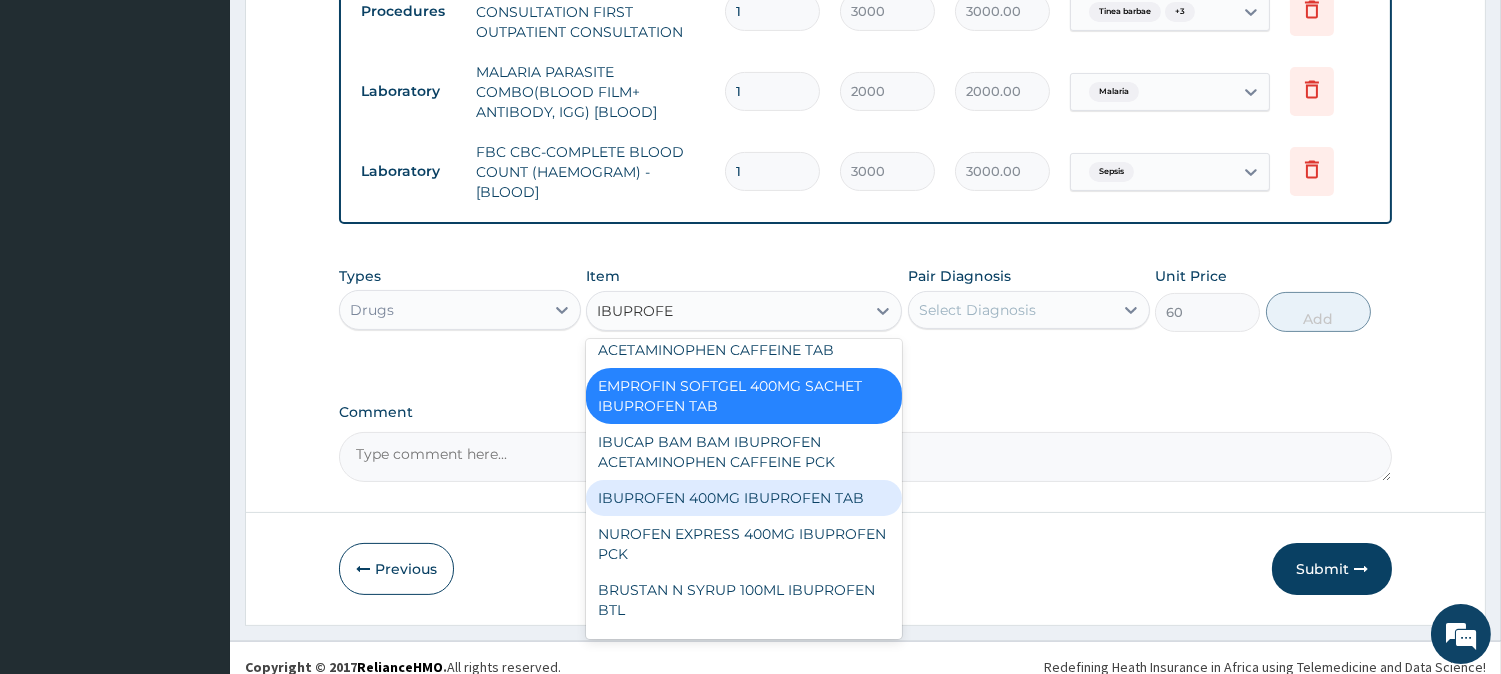 type 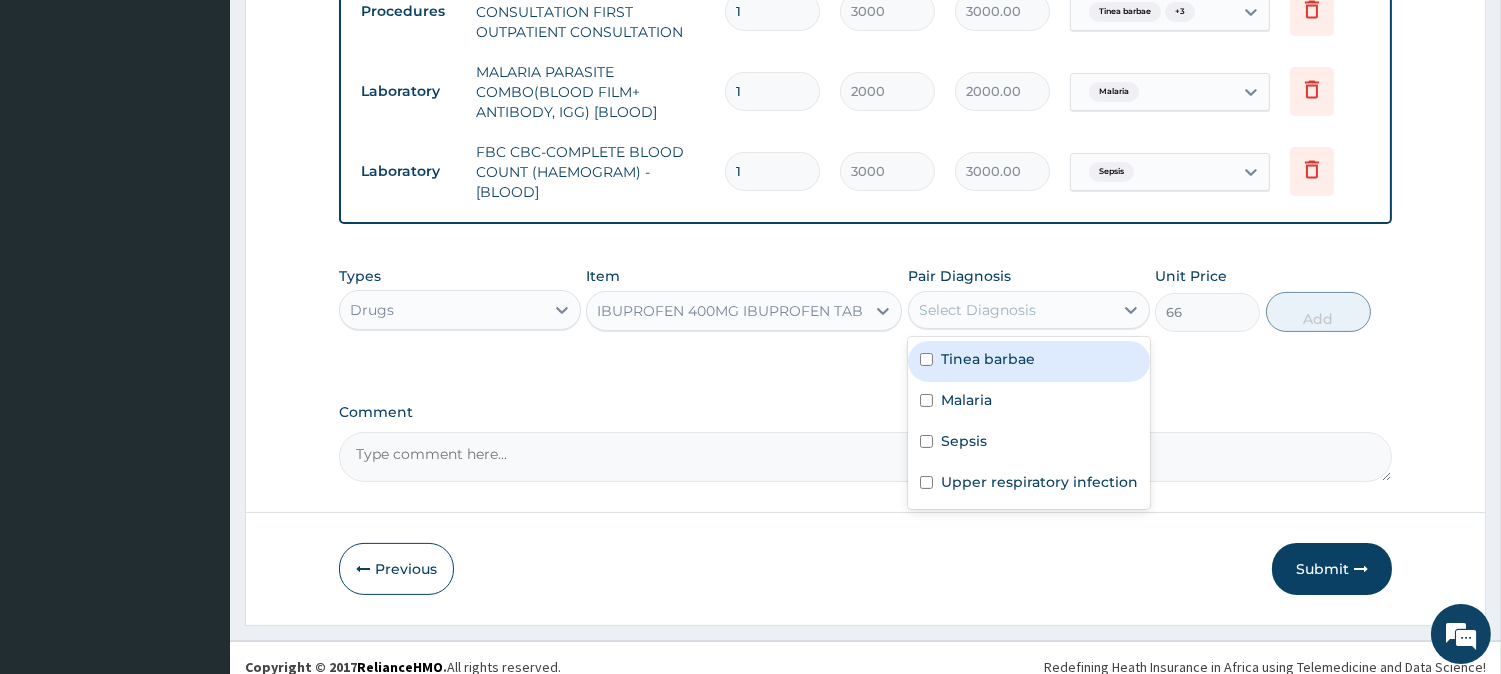 click on "Select Diagnosis" at bounding box center [1011, 310] 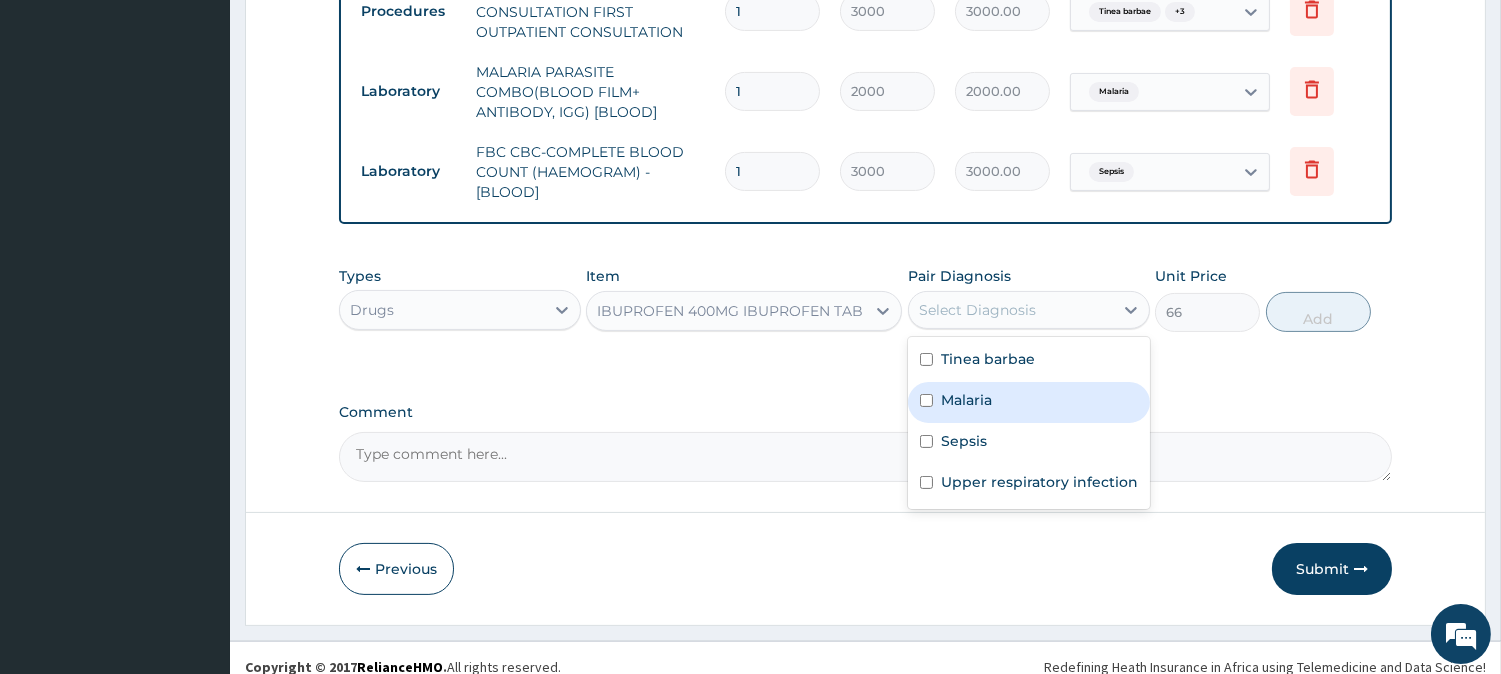 click on "Malaria" at bounding box center (1029, 402) 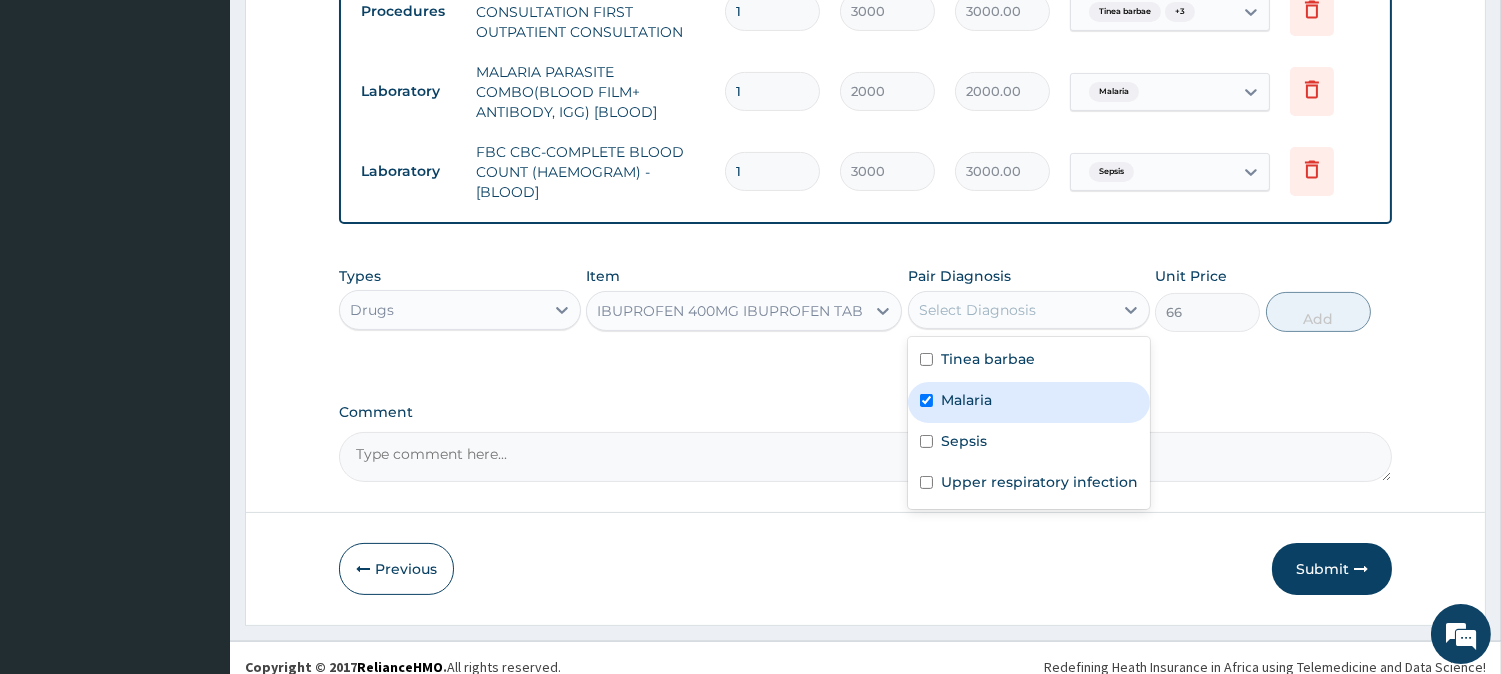 checkbox on "true" 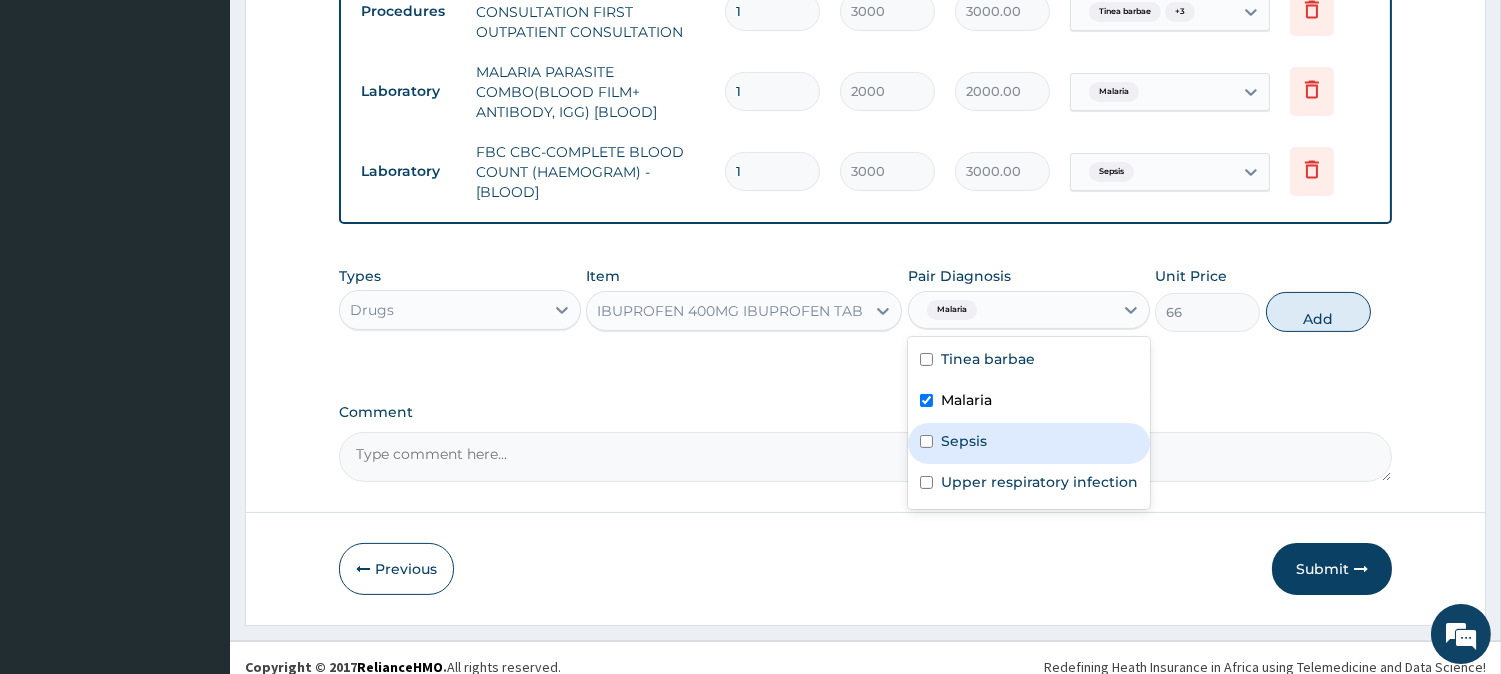 click on "Sepsis" at bounding box center [1029, 443] 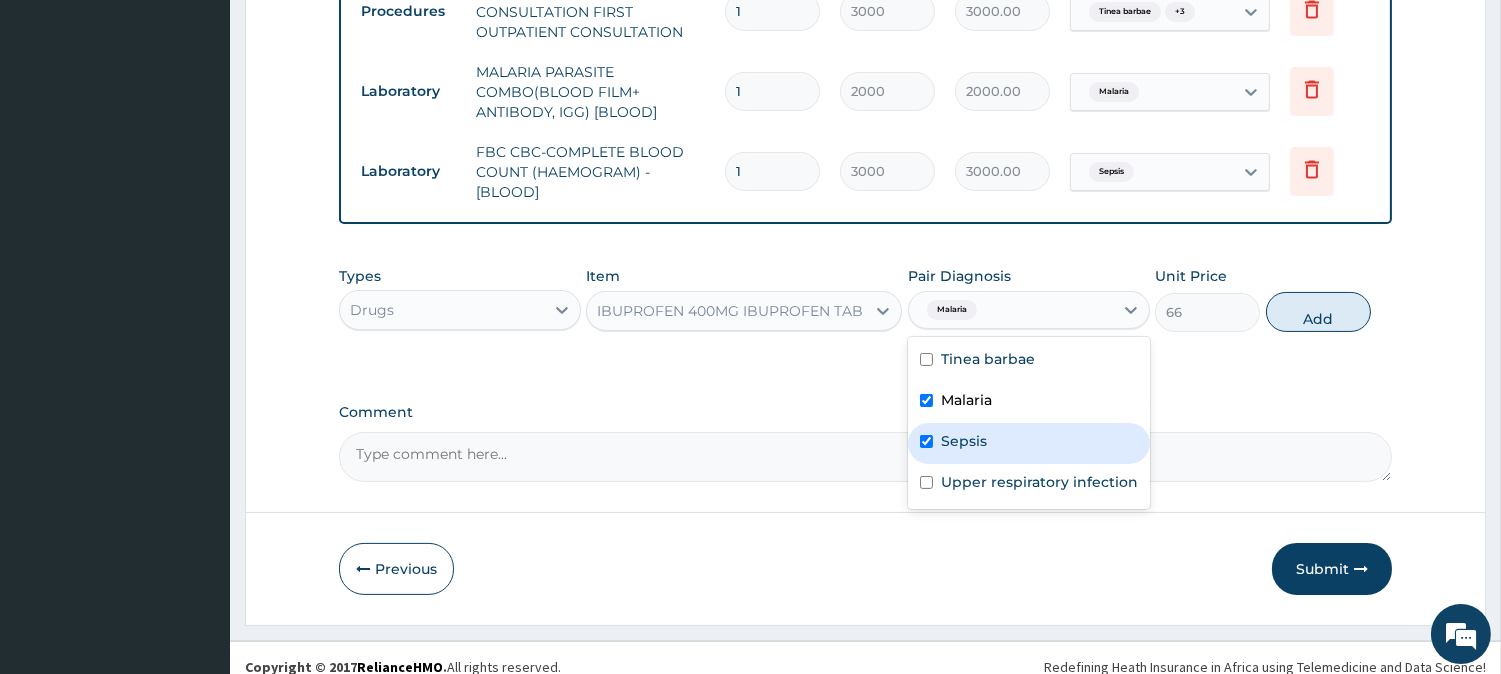 checkbox on "true" 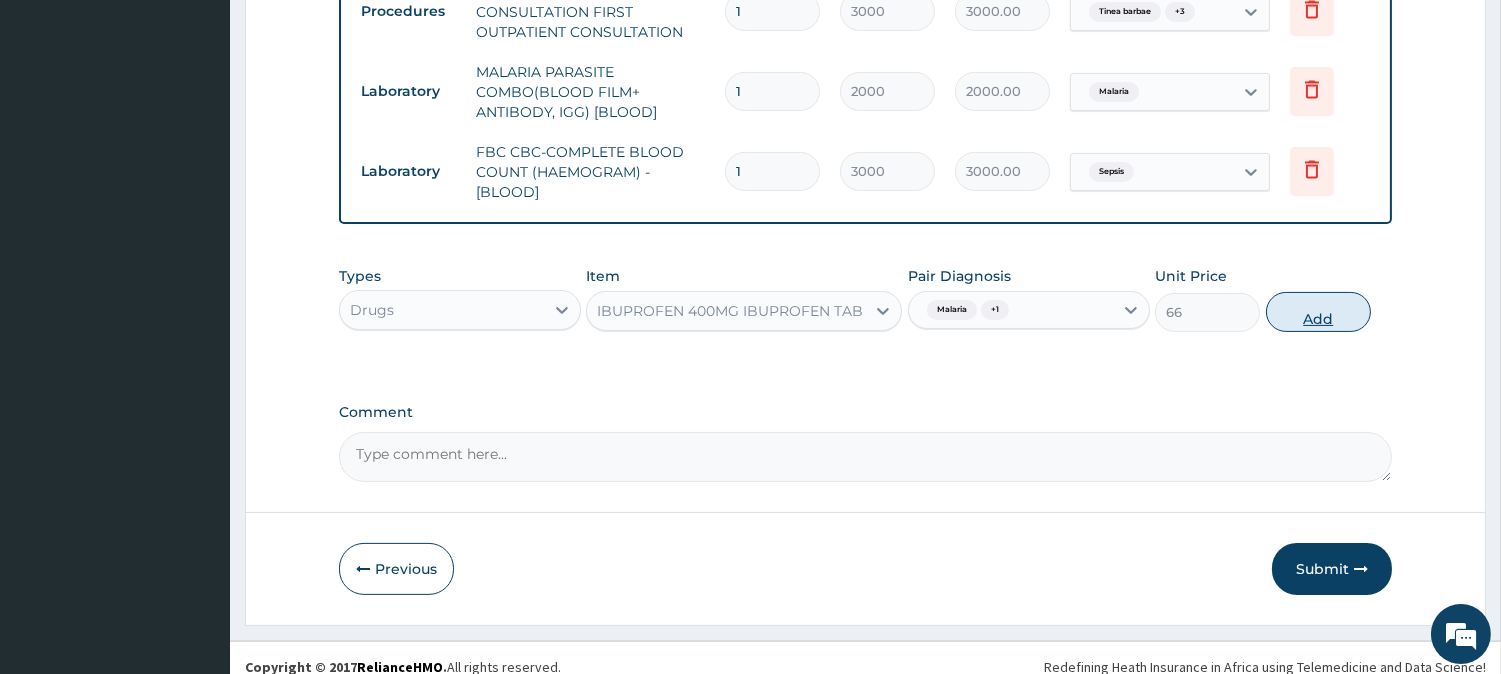 click on "Add" at bounding box center (1318, 312) 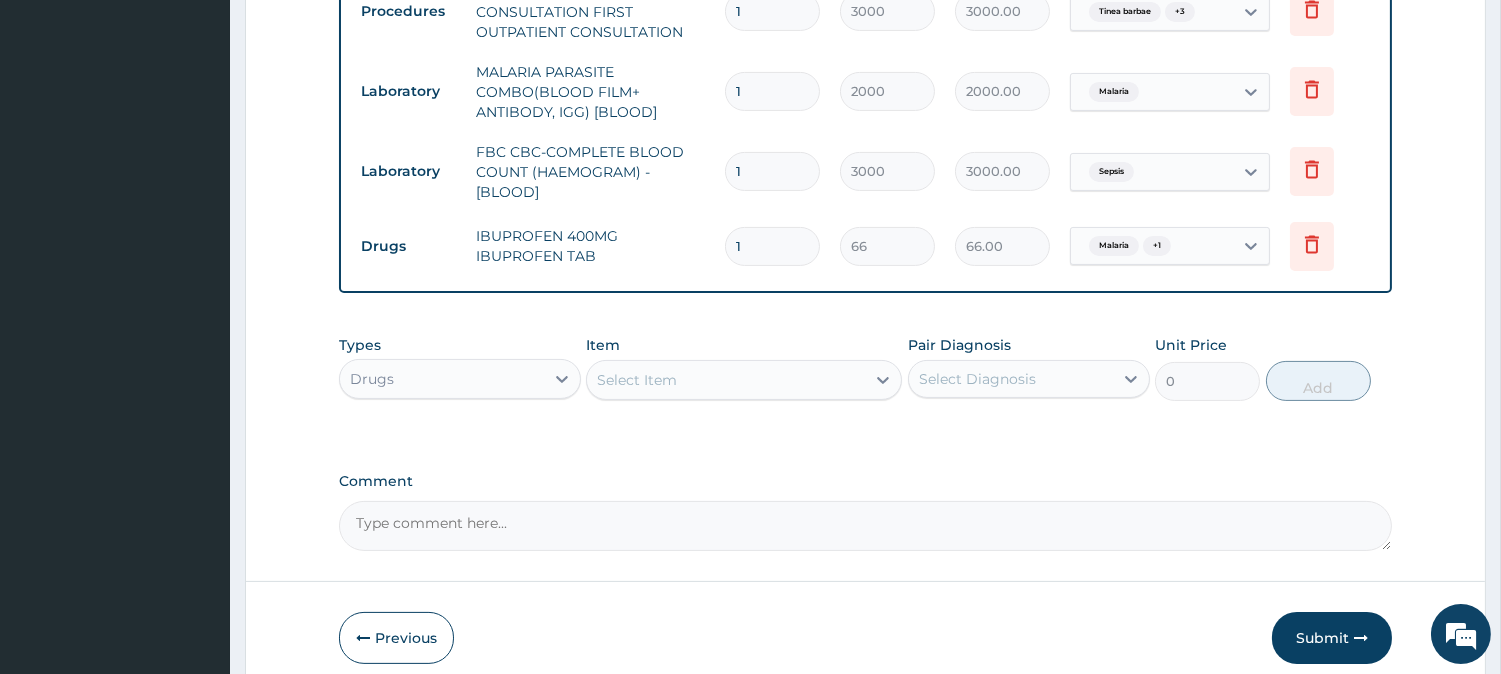 click on "Select Item" at bounding box center [726, 380] 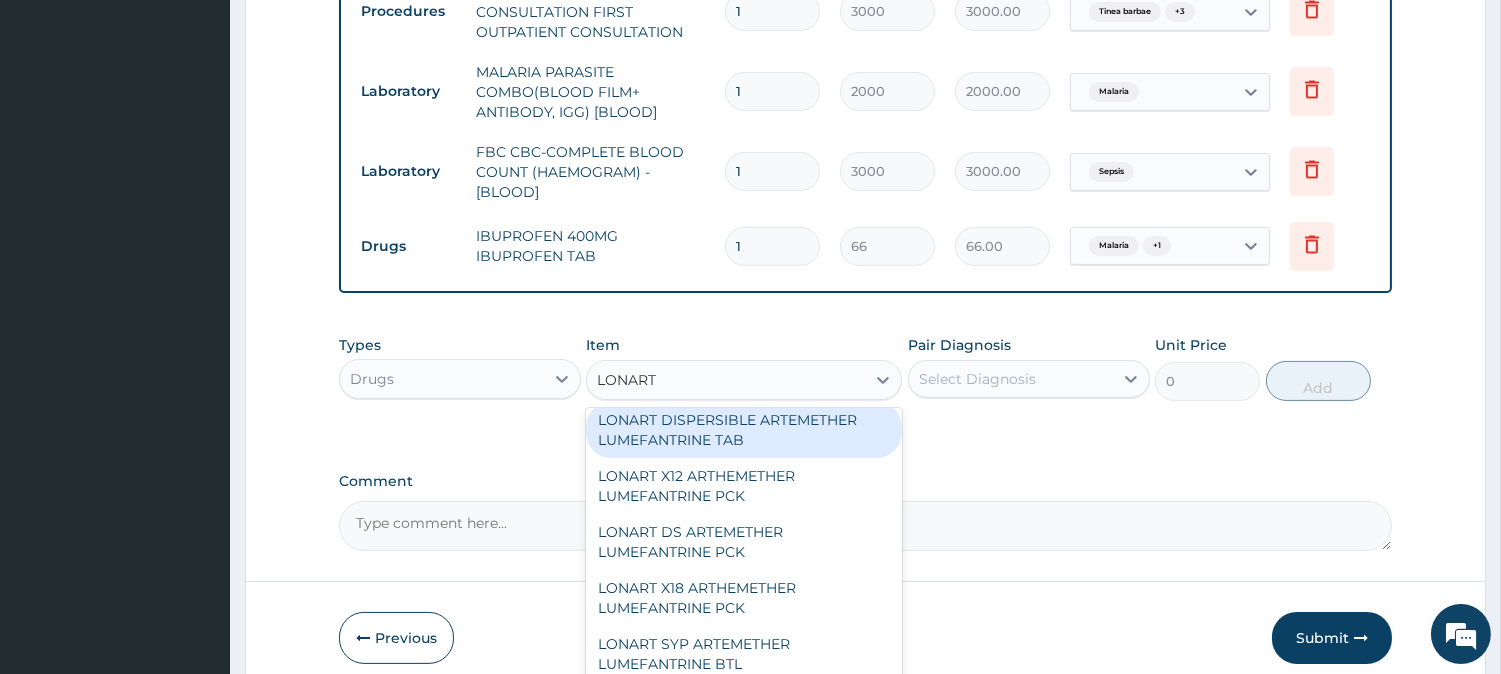scroll, scrollTop: 98, scrollLeft: 0, axis: vertical 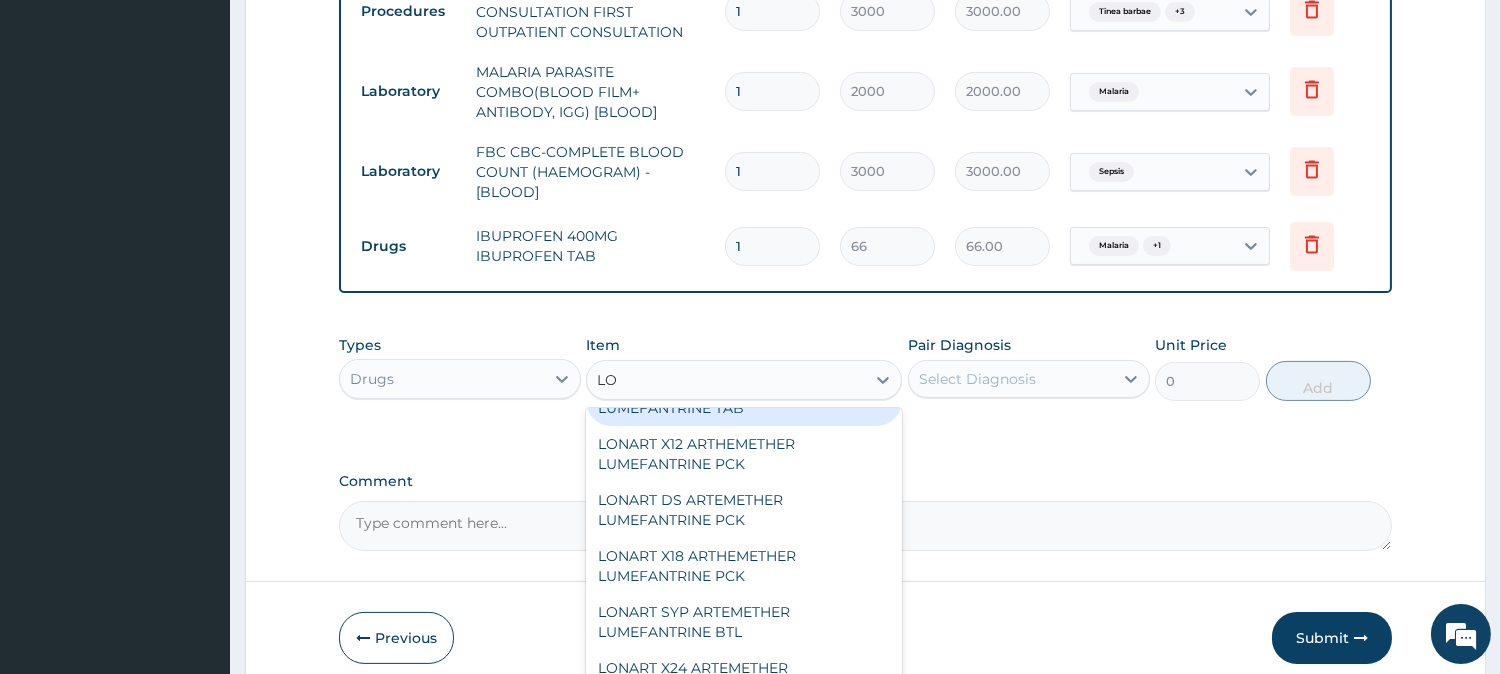type on "L" 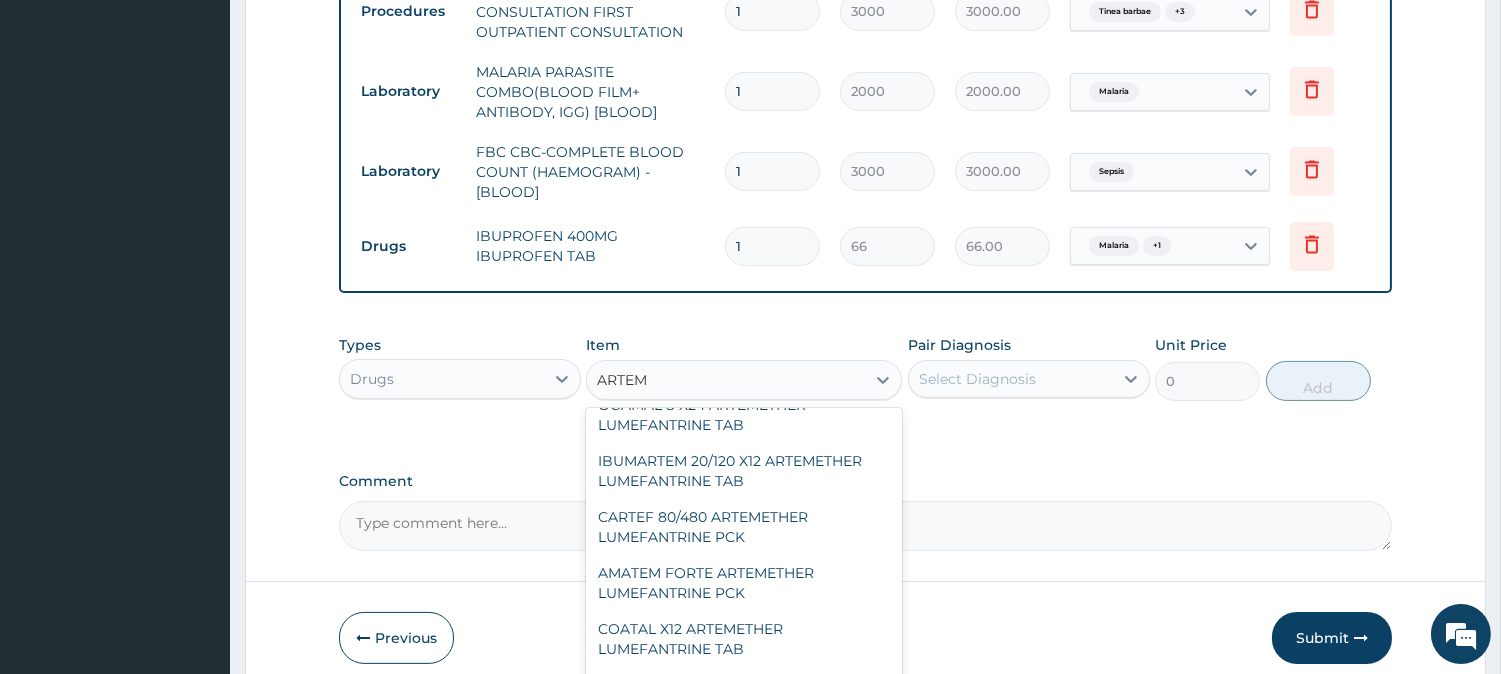 scroll, scrollTop: 0, scrollLeft: 0, axis: both 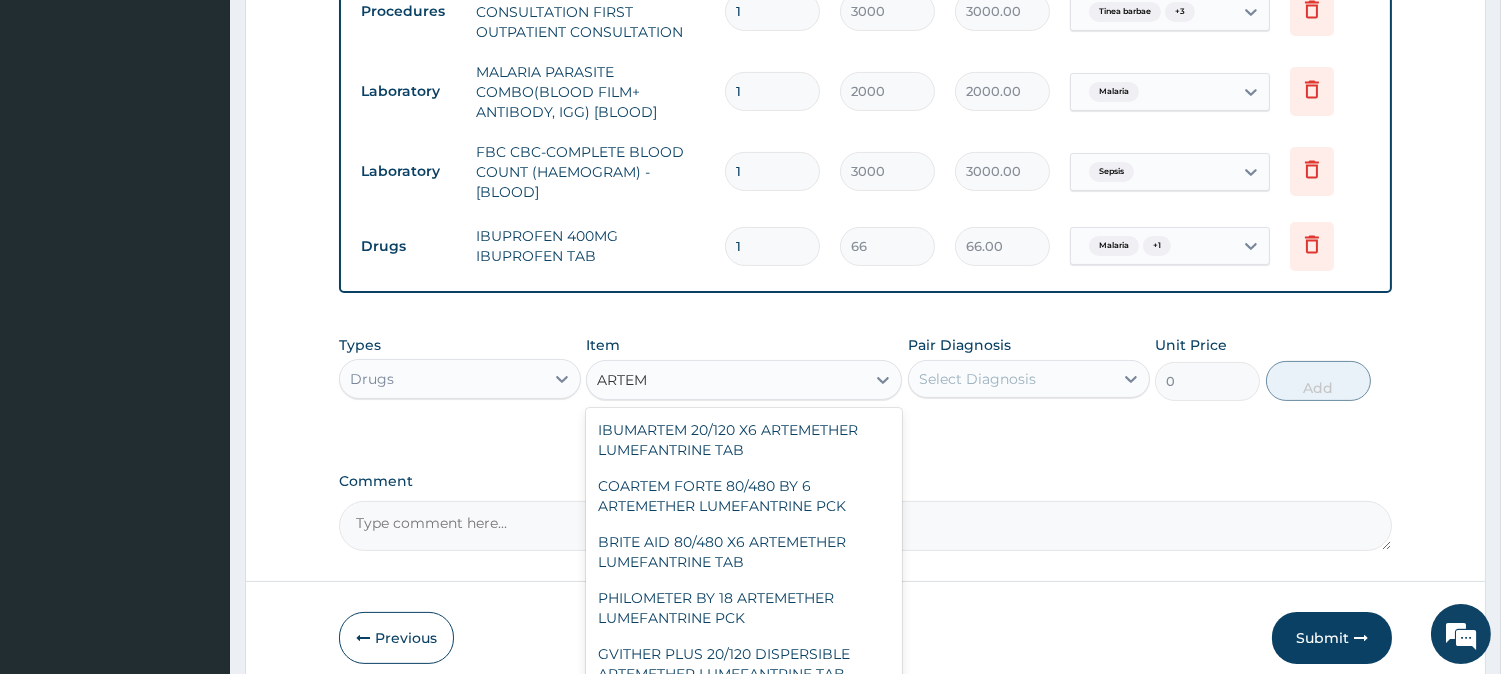 type on "ARTE" 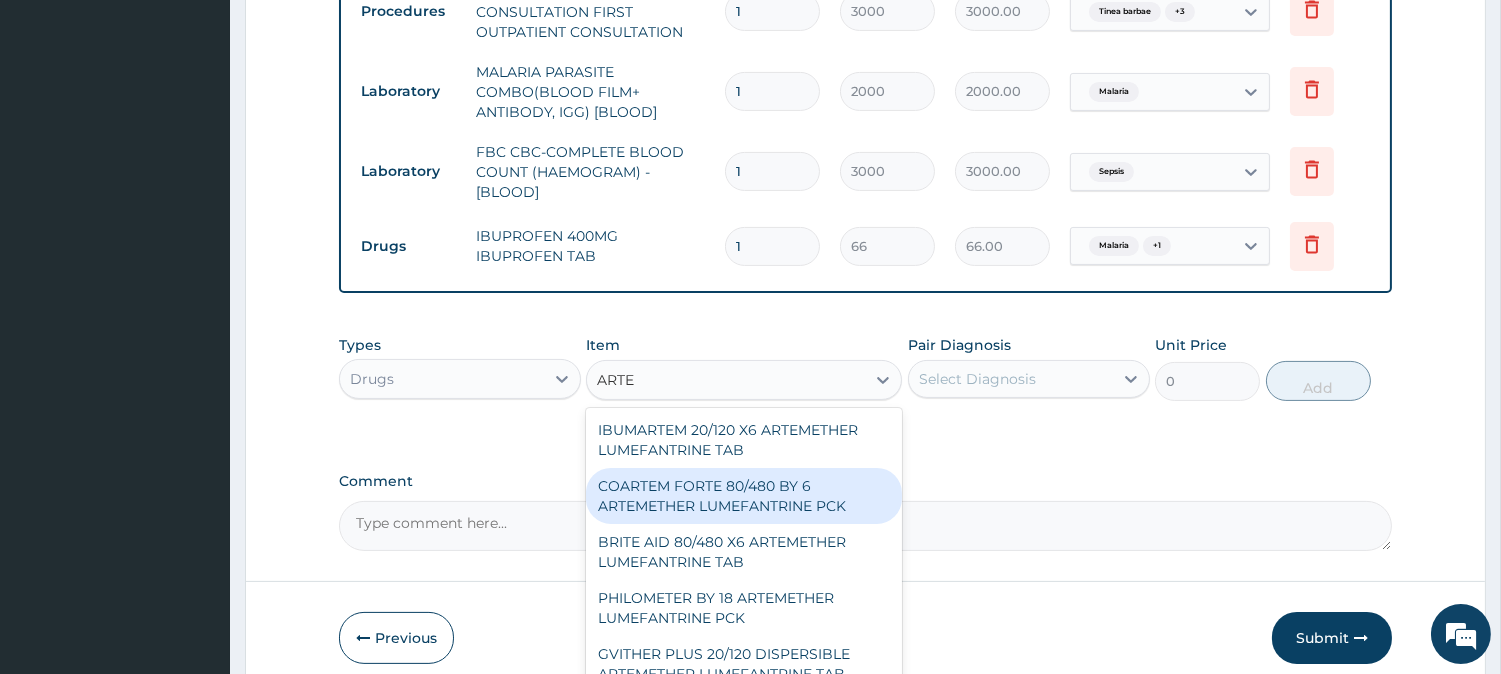 click on "COARTEM FORTE 80/480 BY 6 ARTEMETHER LUMEFANTRINE PCK" at bounding box center [744, 496] 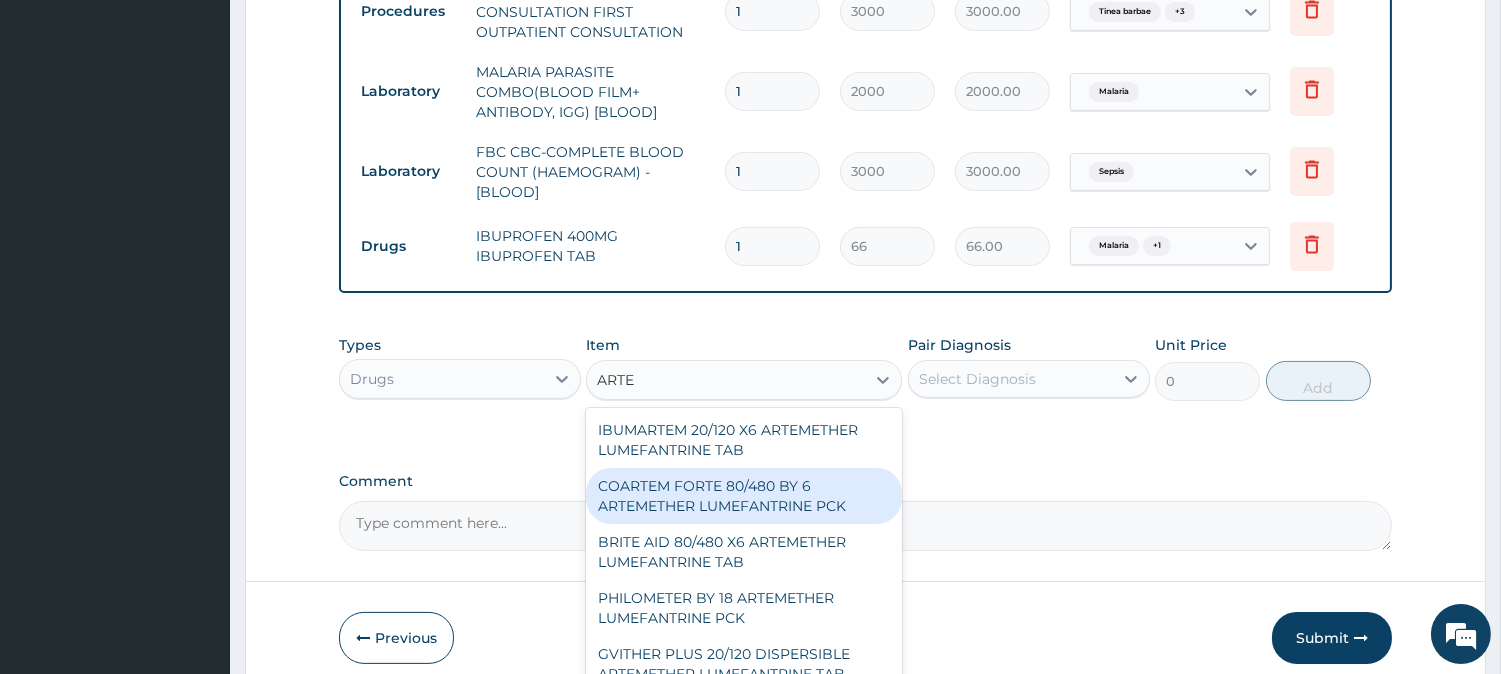 type 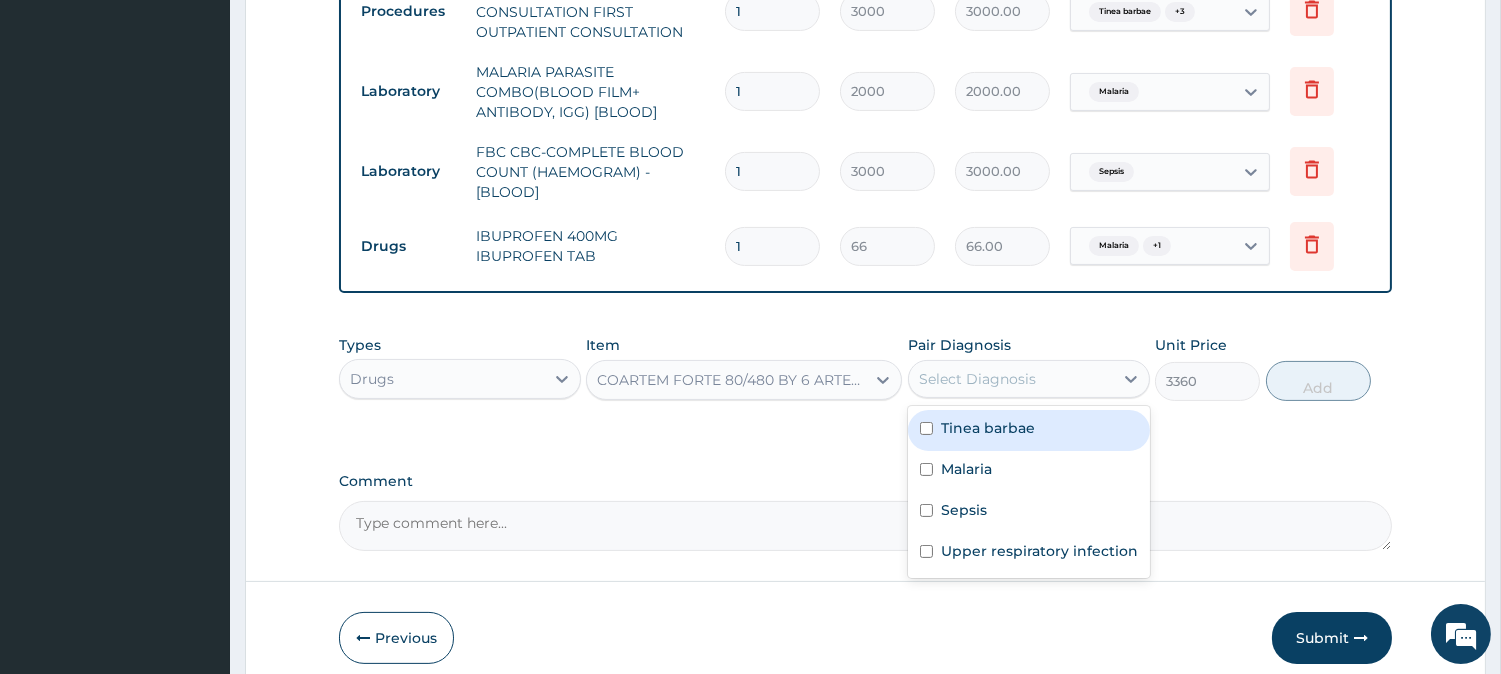 click on "Select Diagnosis" at bounding box center [1011, 379] 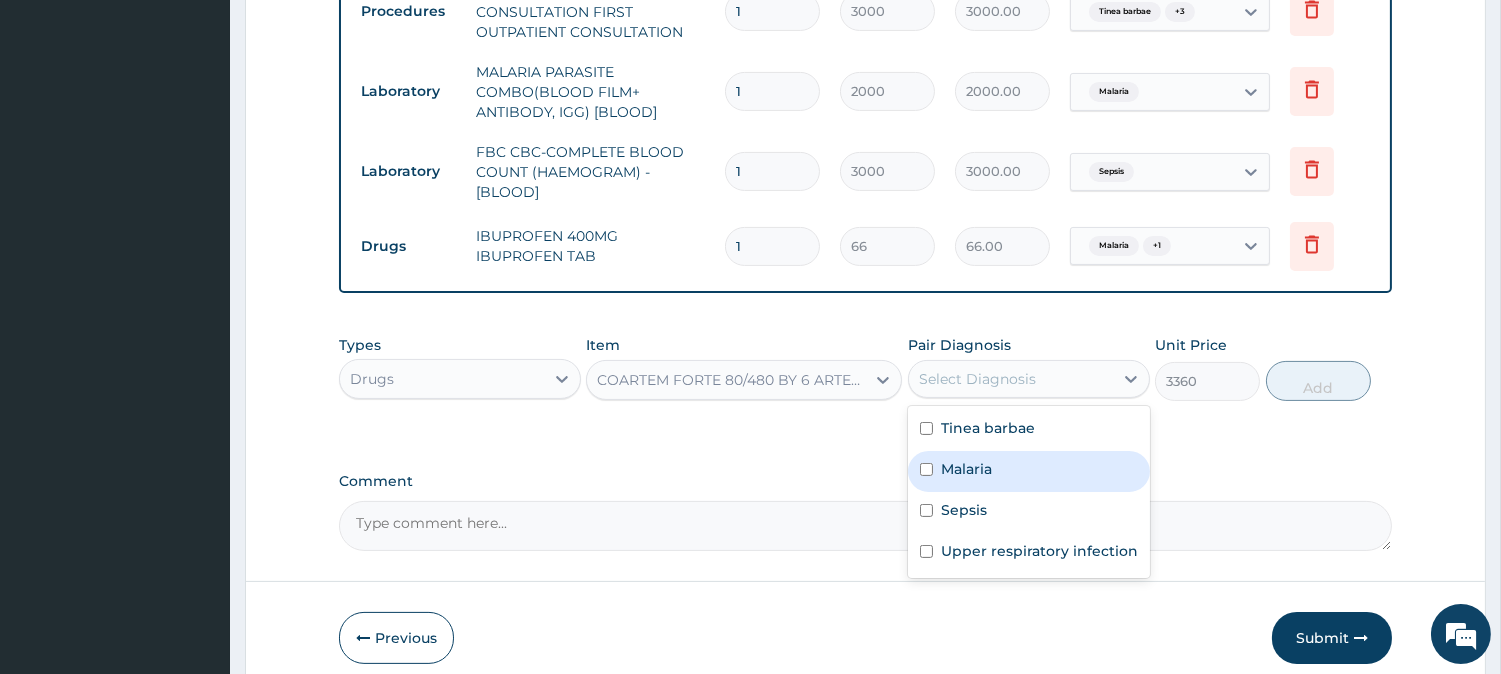 click on "Malaria" at bounding box center [1029, 471] 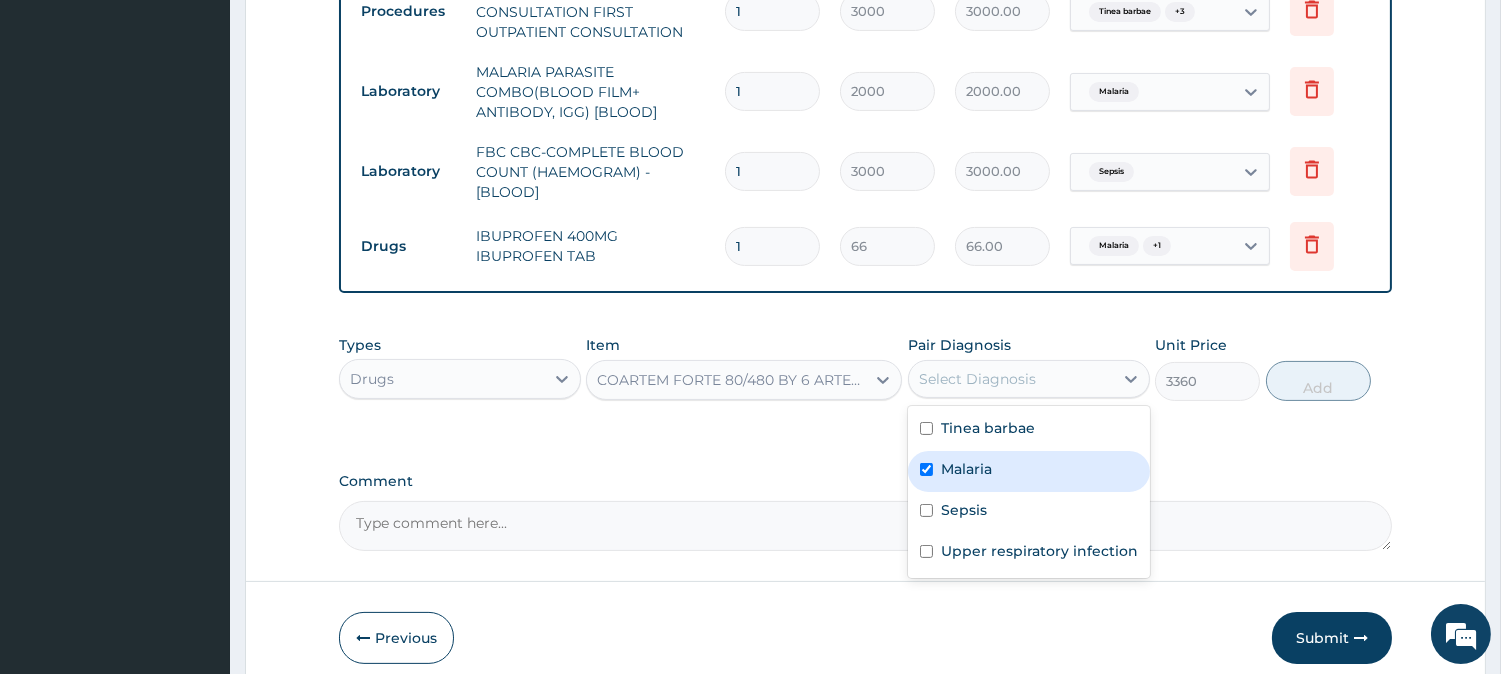 checkbox on "true" 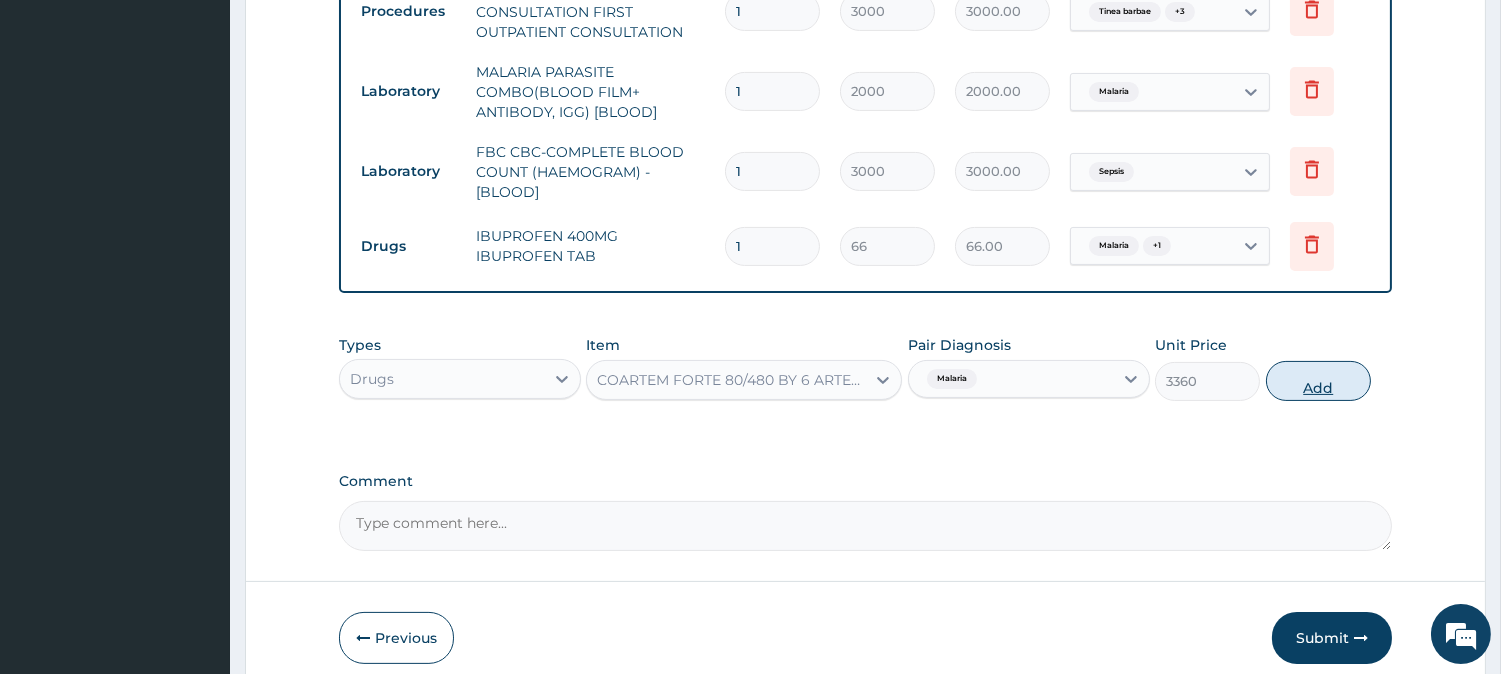 click on "Add" at bounding box center (1318, 381) 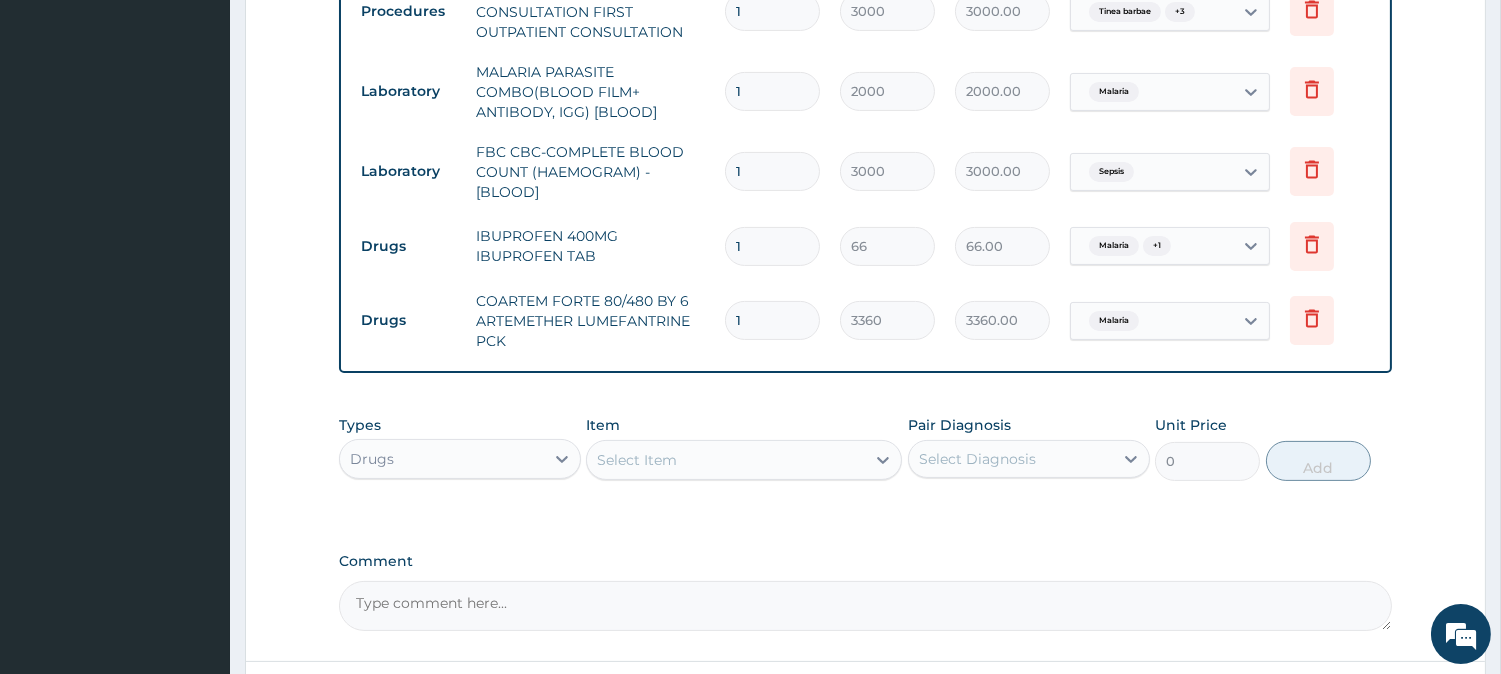 click on "Select Item" at bounding box center [637, 460] 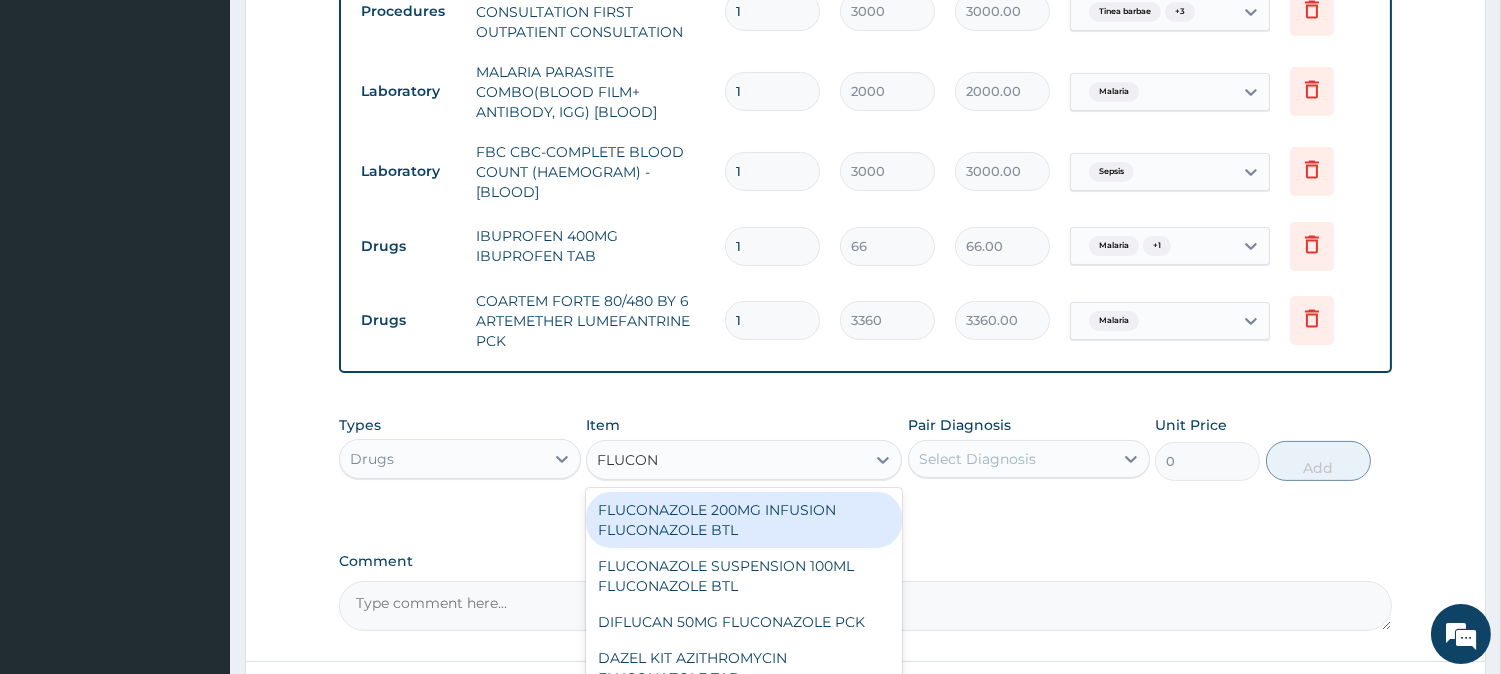 type on "FLUCONA" 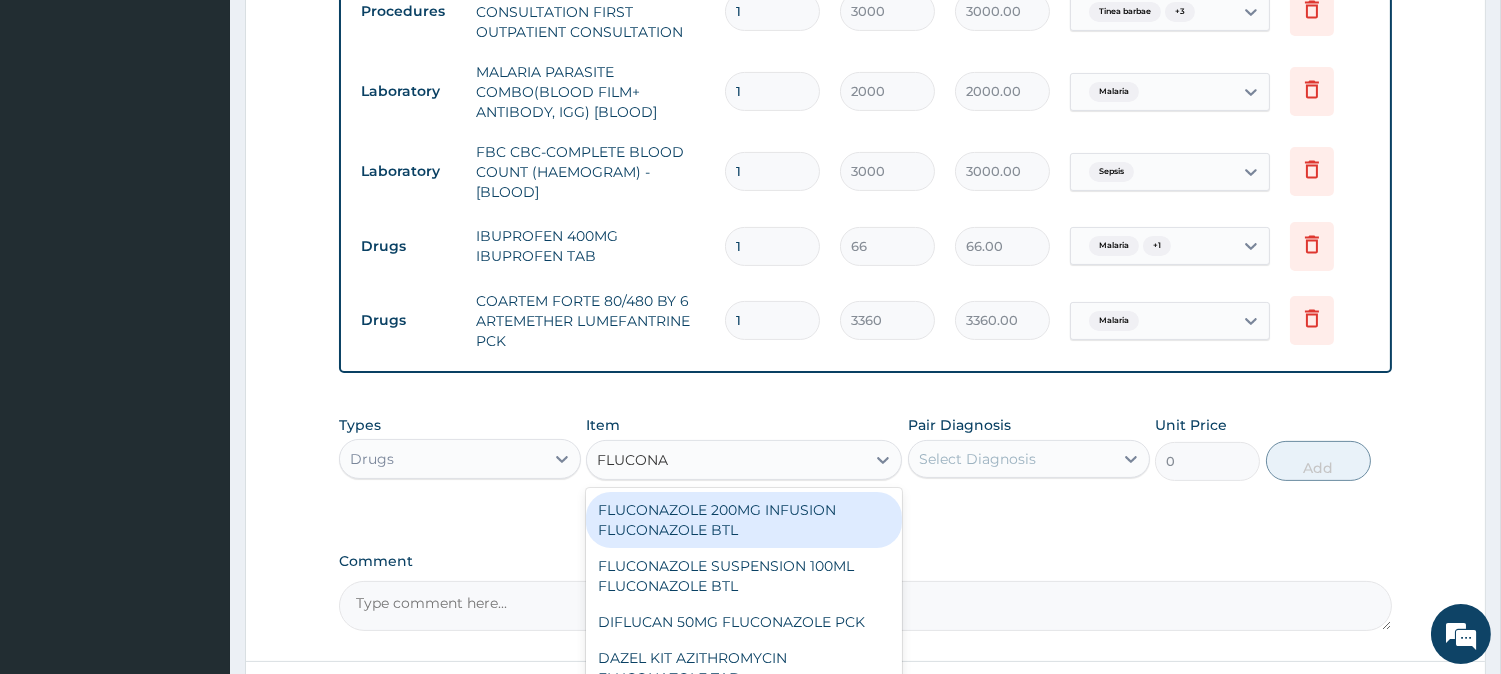 scroll, scrollTop: 991, scrollLeft: 0, axis: vertical 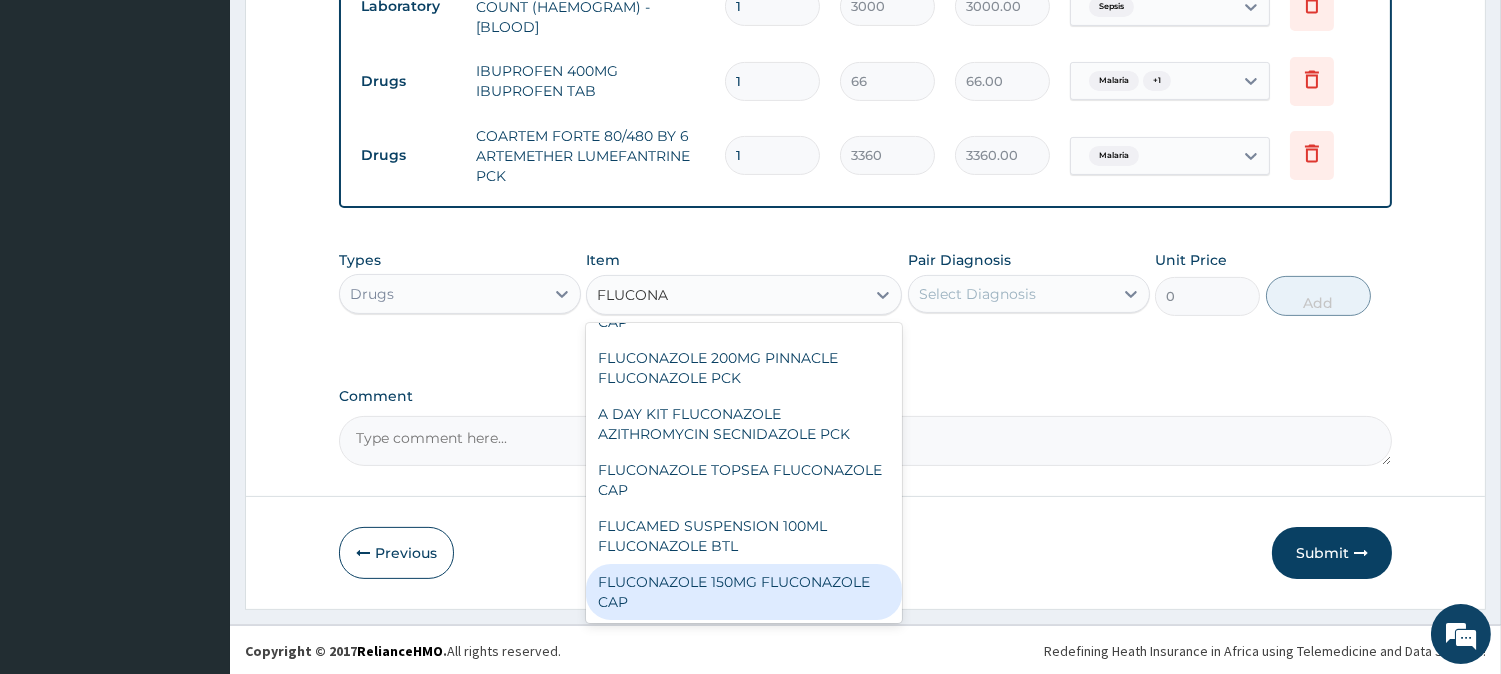 click on "FLUCONAZOLE 150MG FLUCONAZOLE CAP" at bounding box center (744, 592) 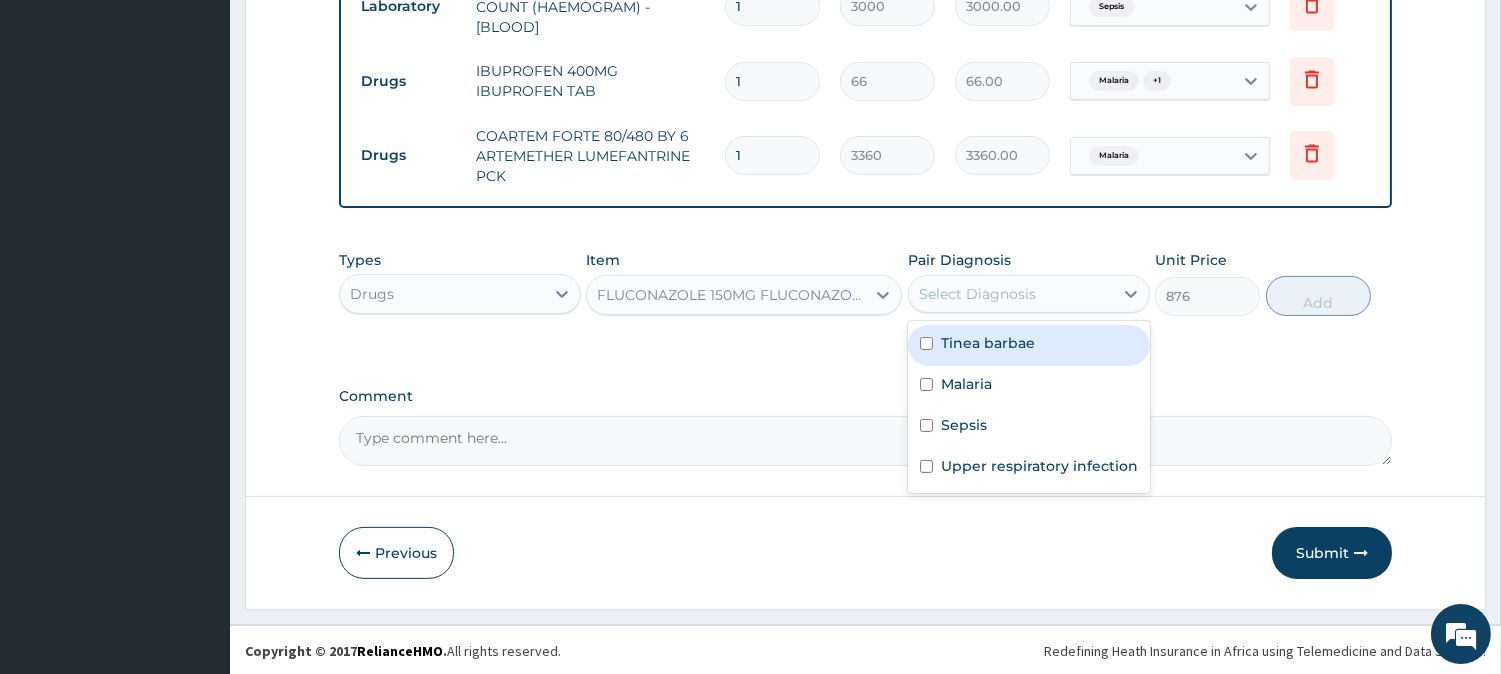 click on "Select Diagnosis" at bounding box center (1011, 294) 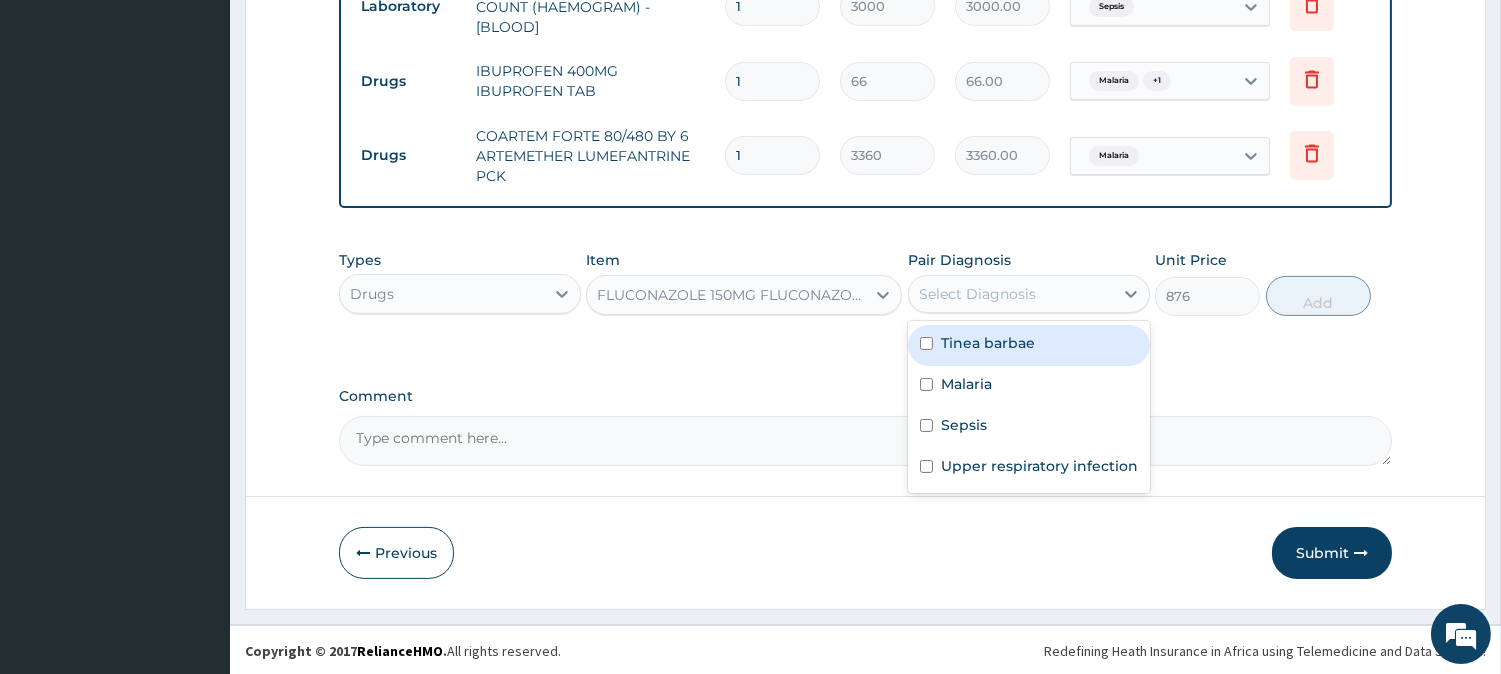 click on "Tinea barbae" at bounding box center (988, 343) 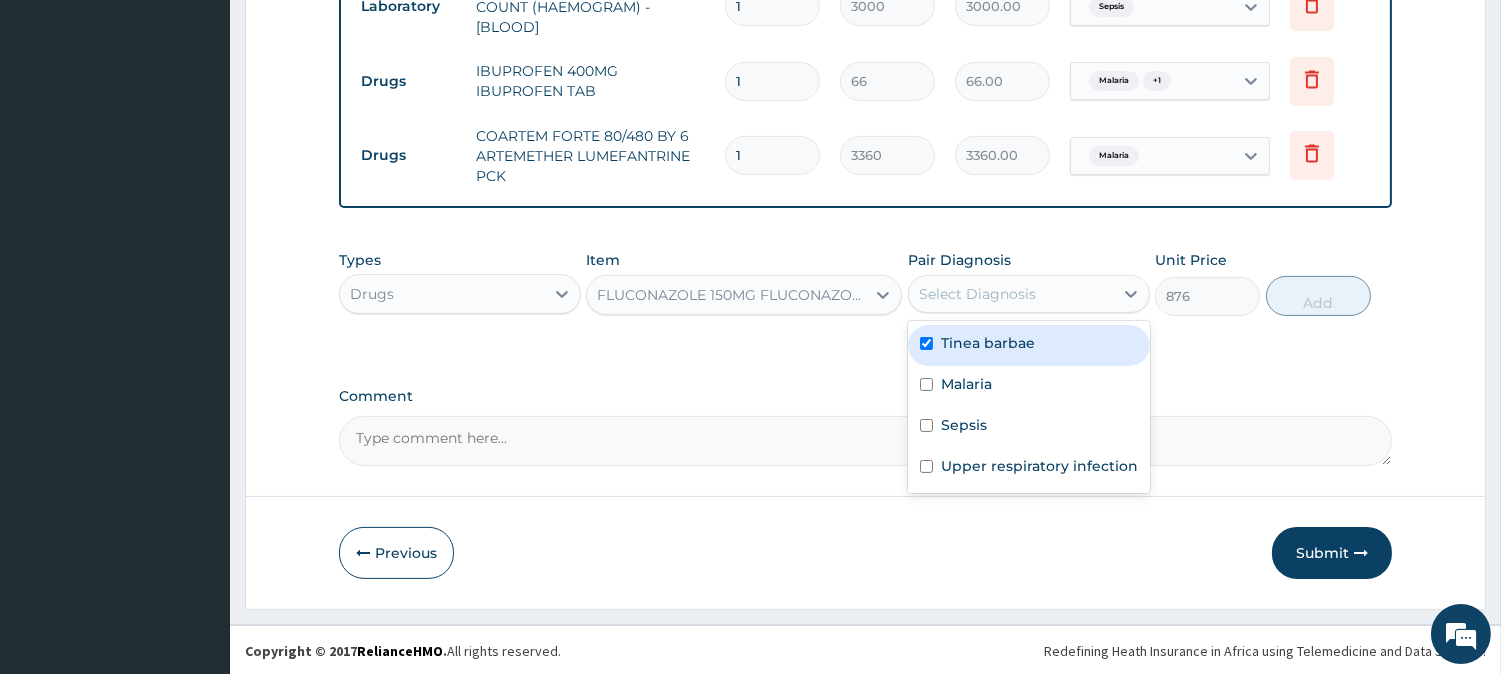 checkbox on "true" 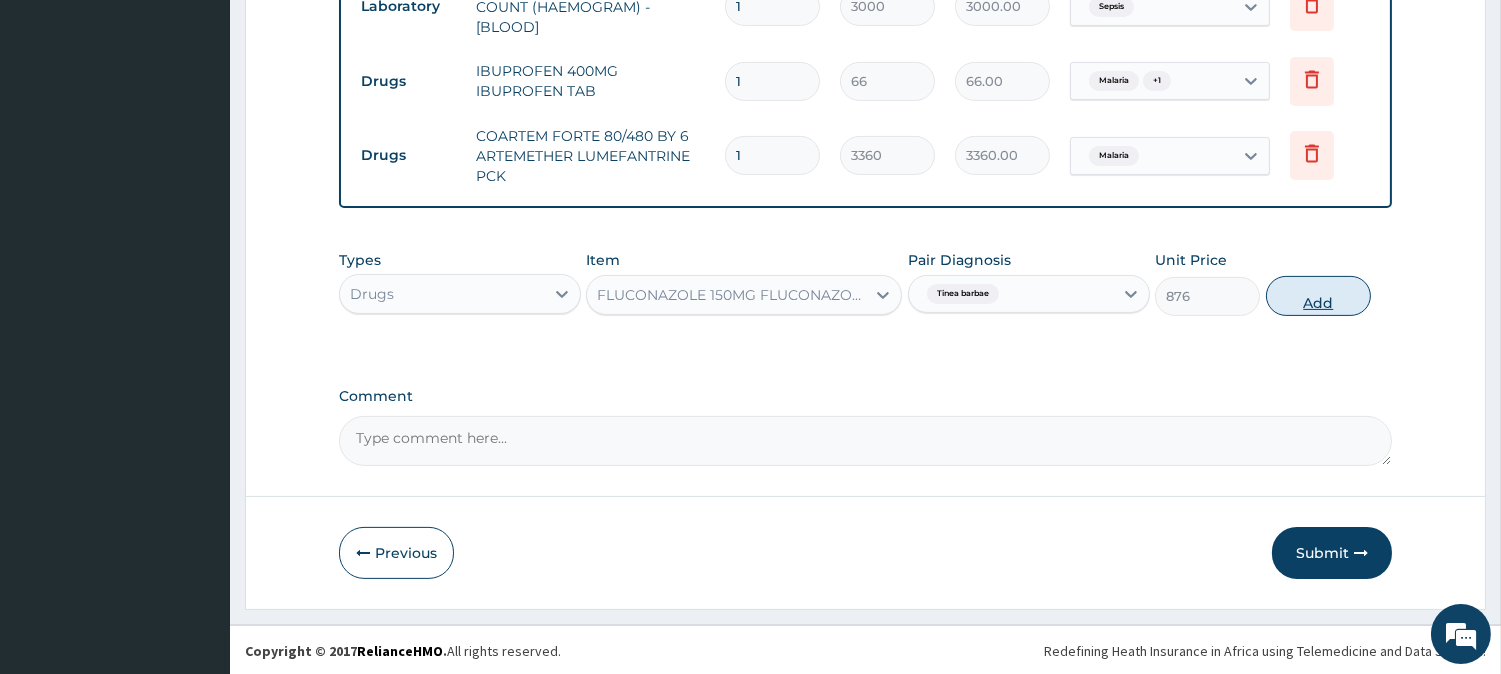 click on "Add" at bounding box center [1318, 296] 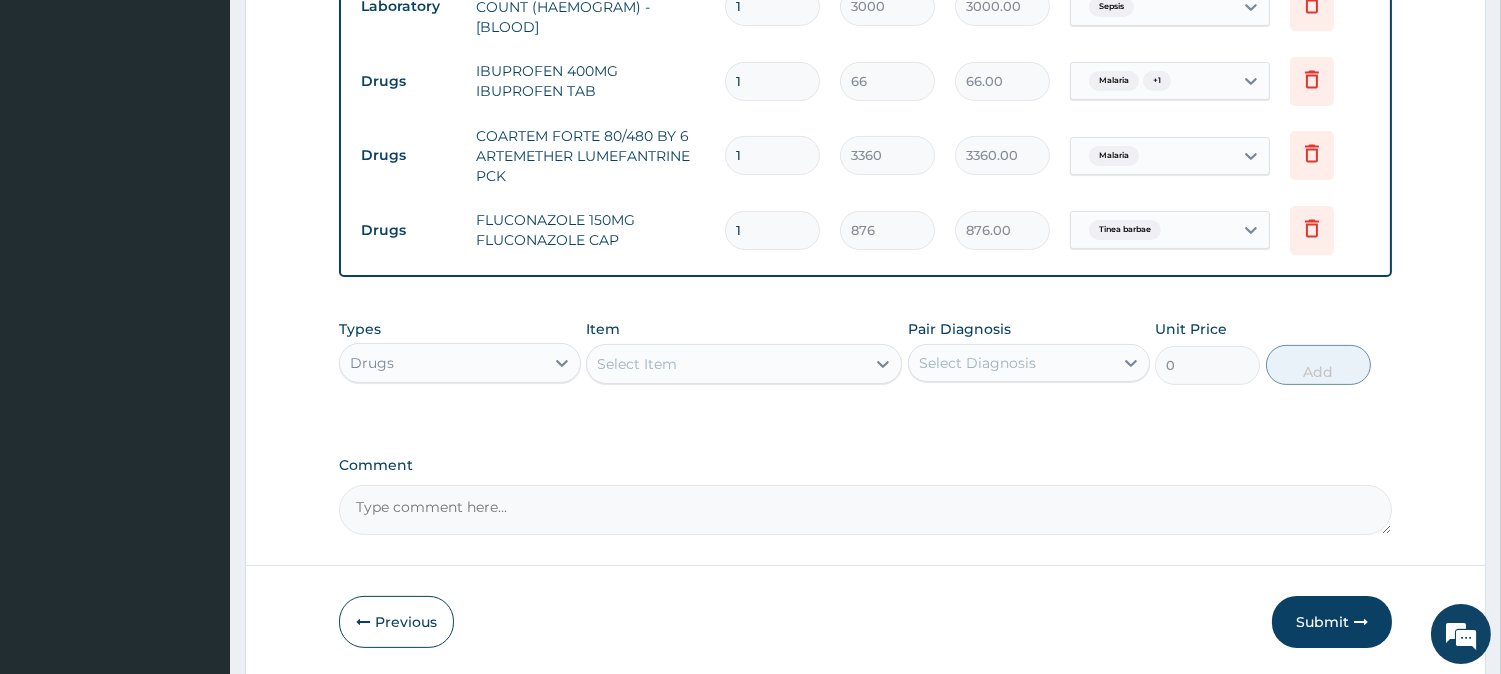 click on "Select Item" at bounding box center [726, 364] 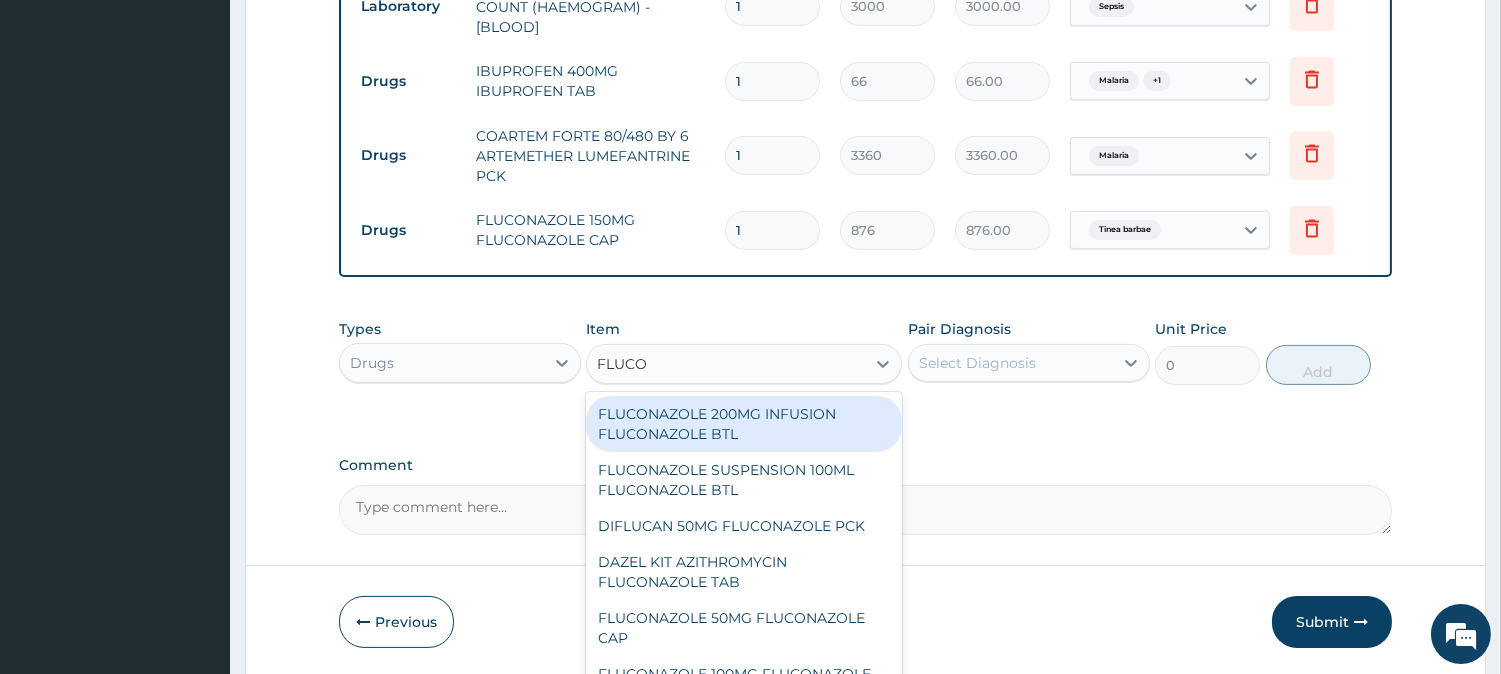 type on "FLUCONA" 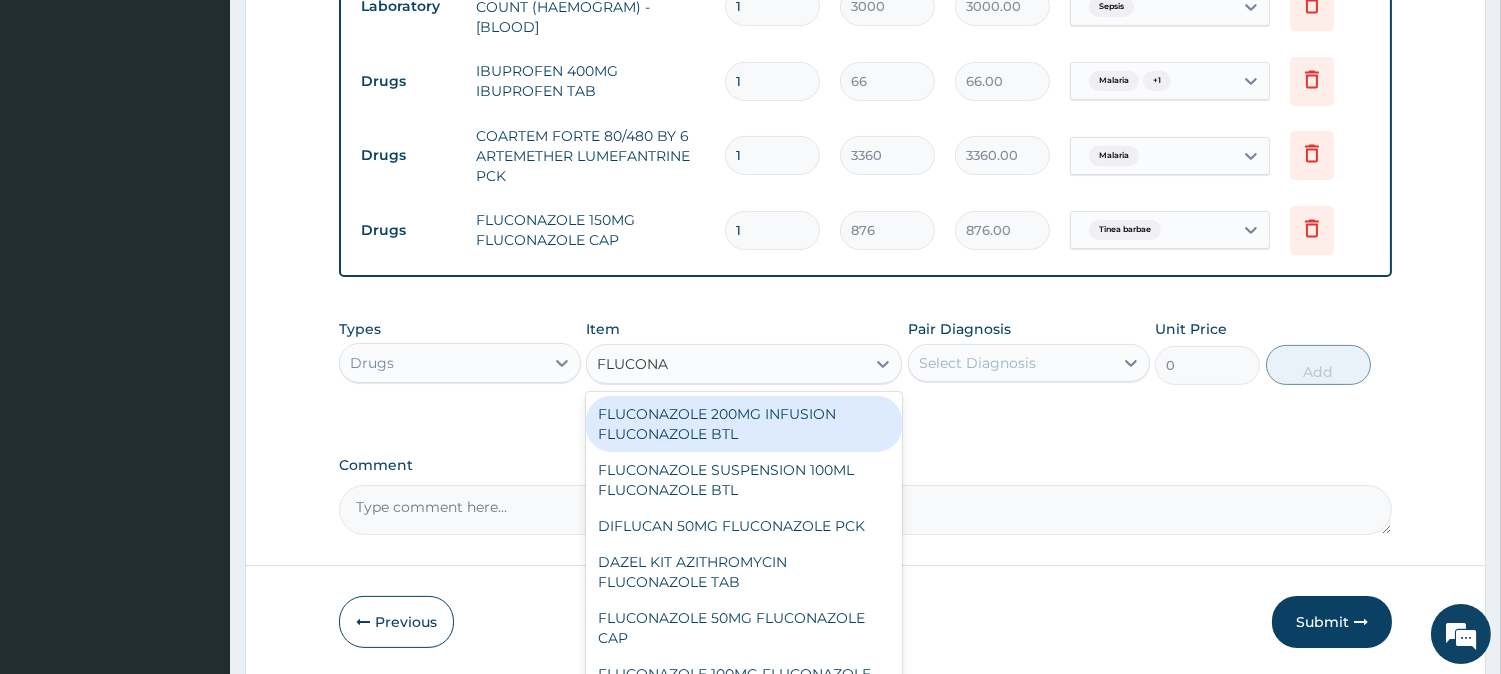 scroll, scrollTop: 1060, scrollLeft: 0, axis: vertical 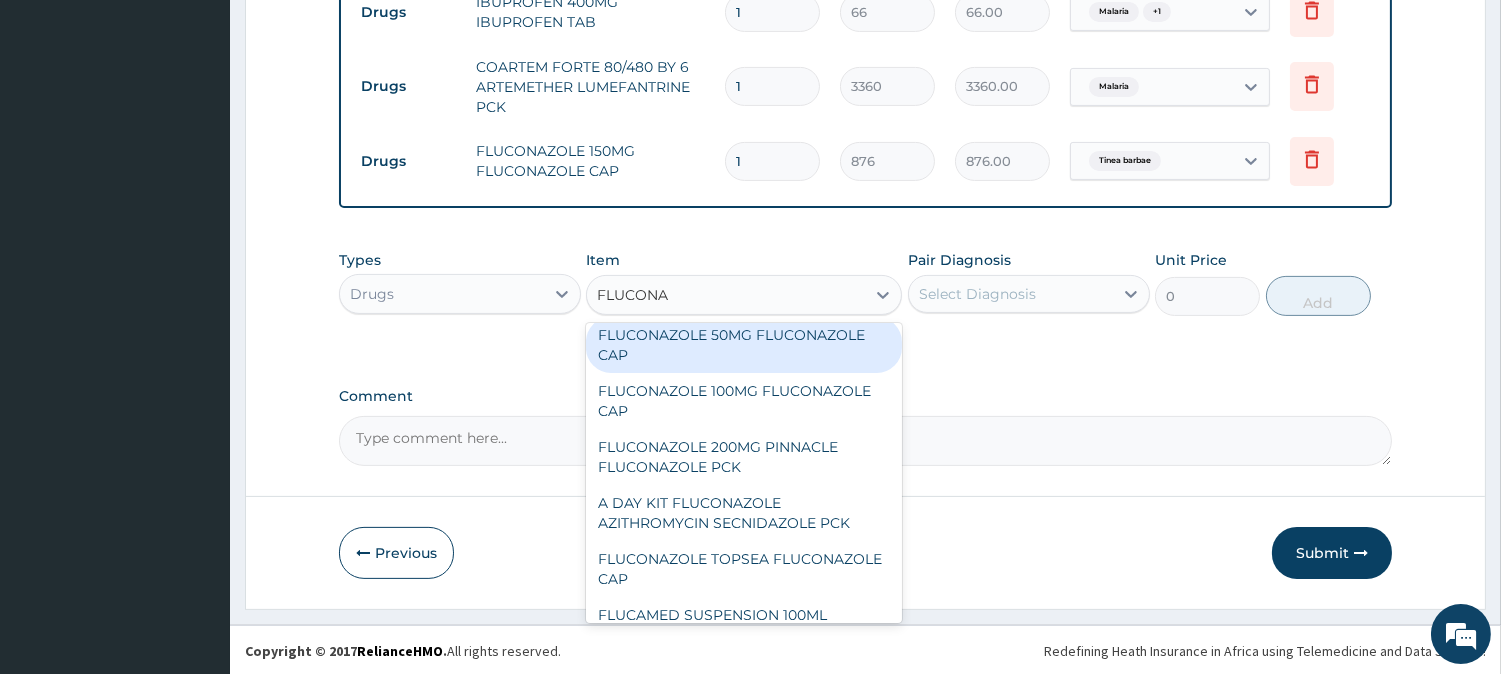 click on "FLUCONAZOLE 50MG FLUCONAZOLE CAP" at bounding box center (744, 345) 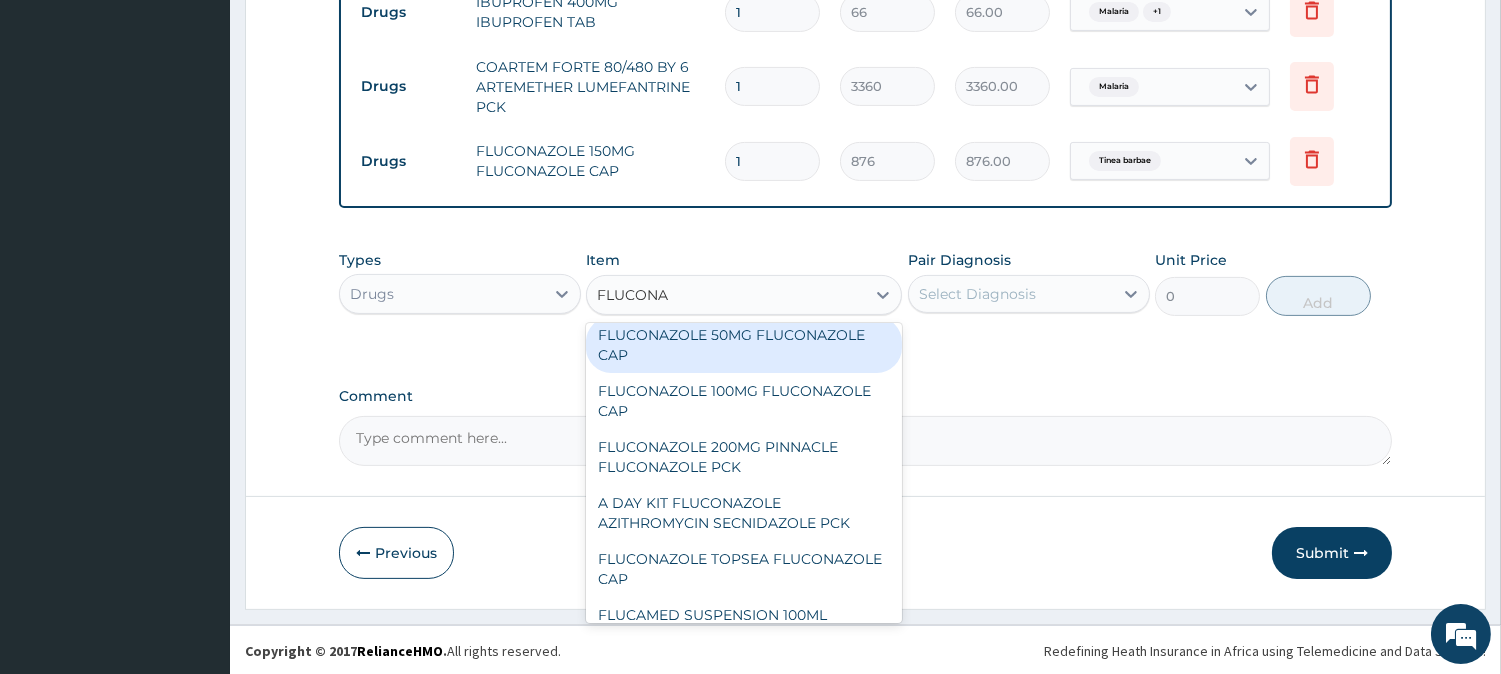 type 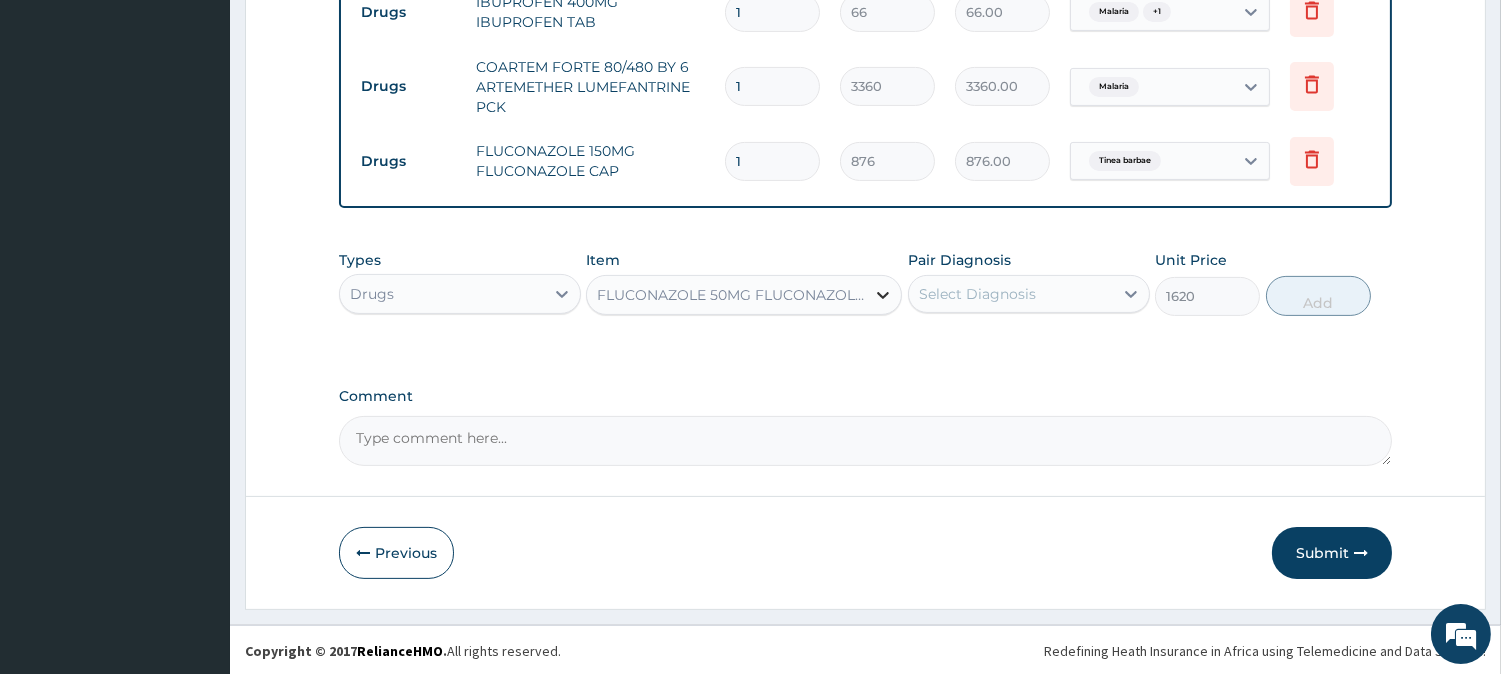 click 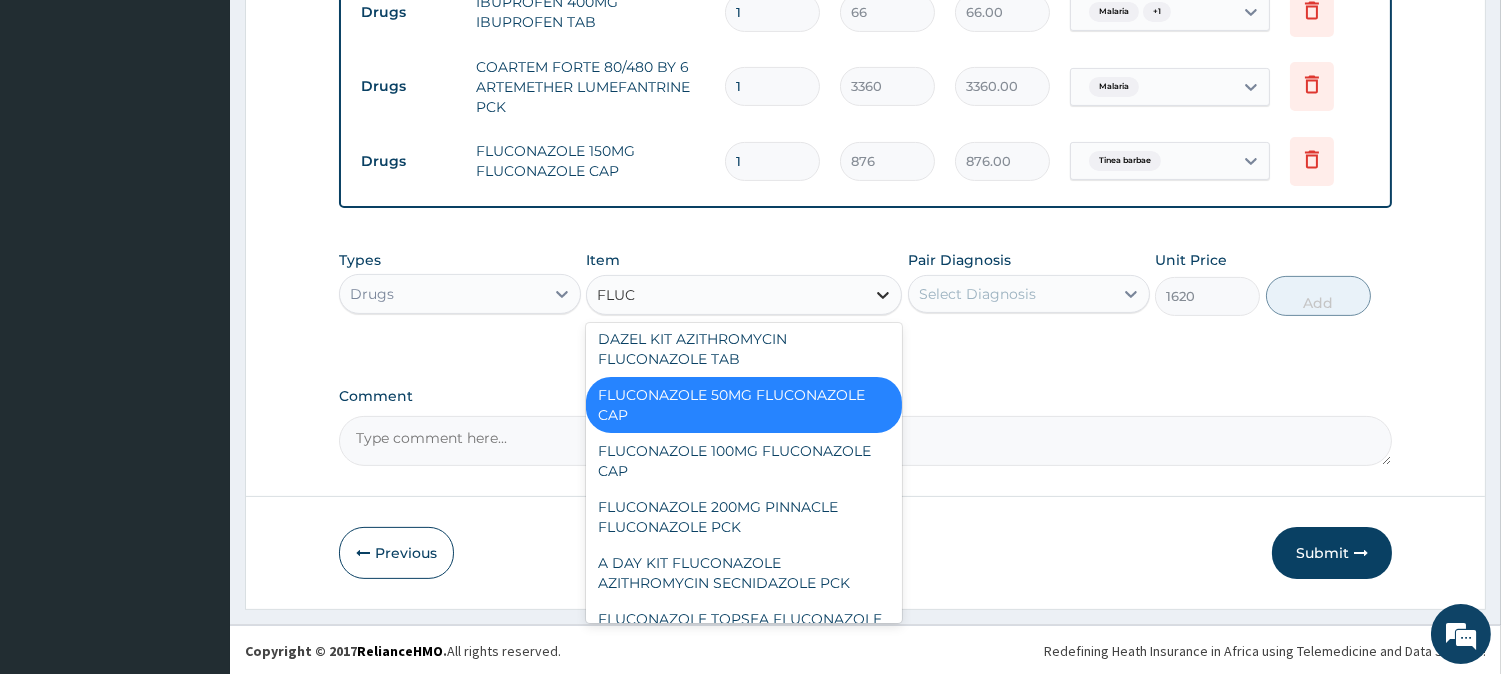 scroll, scrollTop: 0, scrollLeft: 0, axis: both 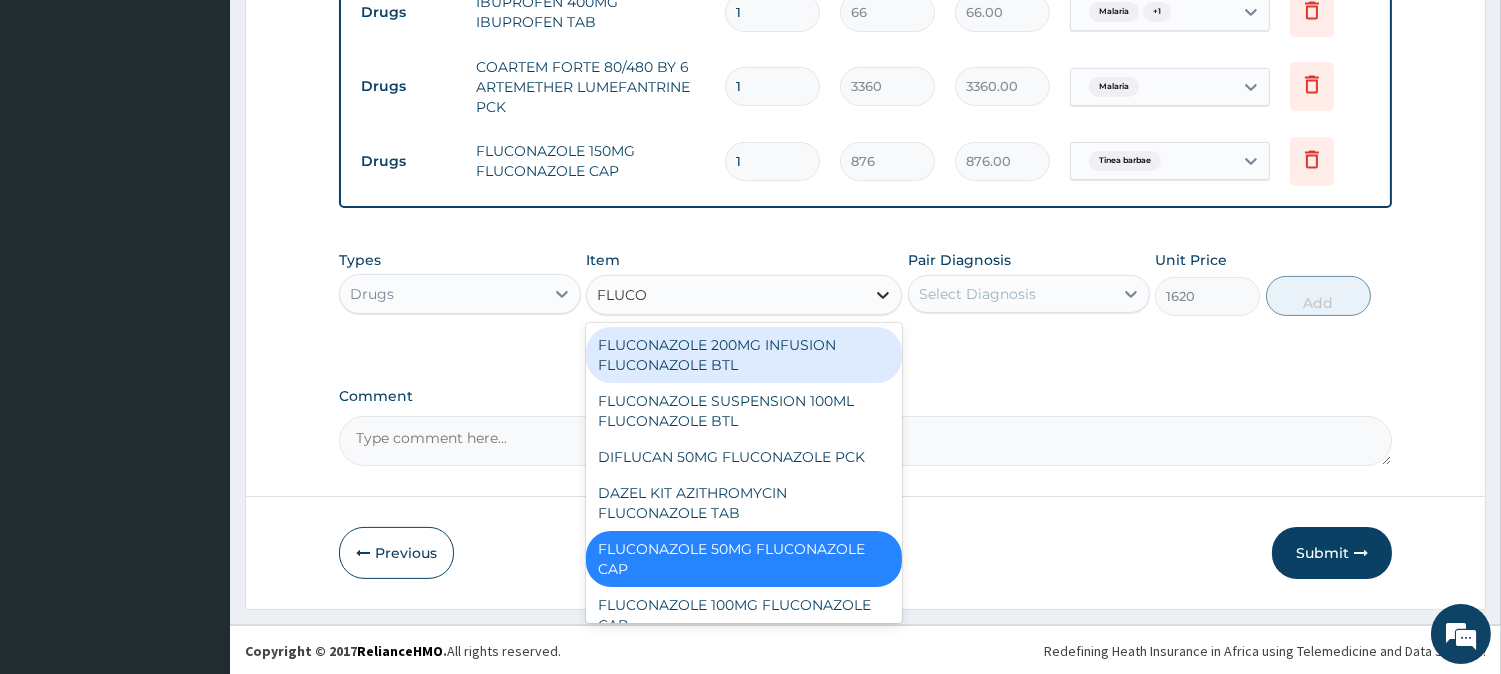 type on "FLUCONA" 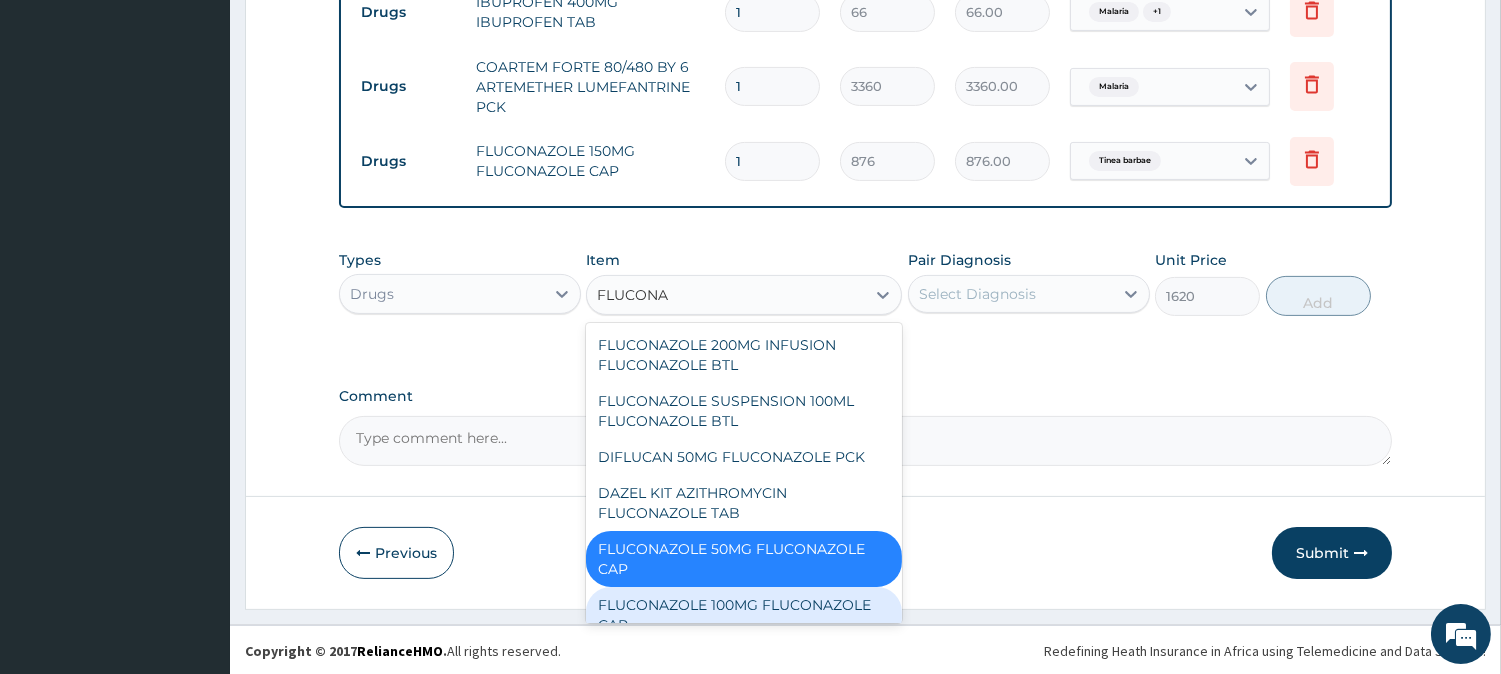click on "FLUCONAZOLE 100MG FLUCONAZOLE CAP" at bounding box center [744, 615] 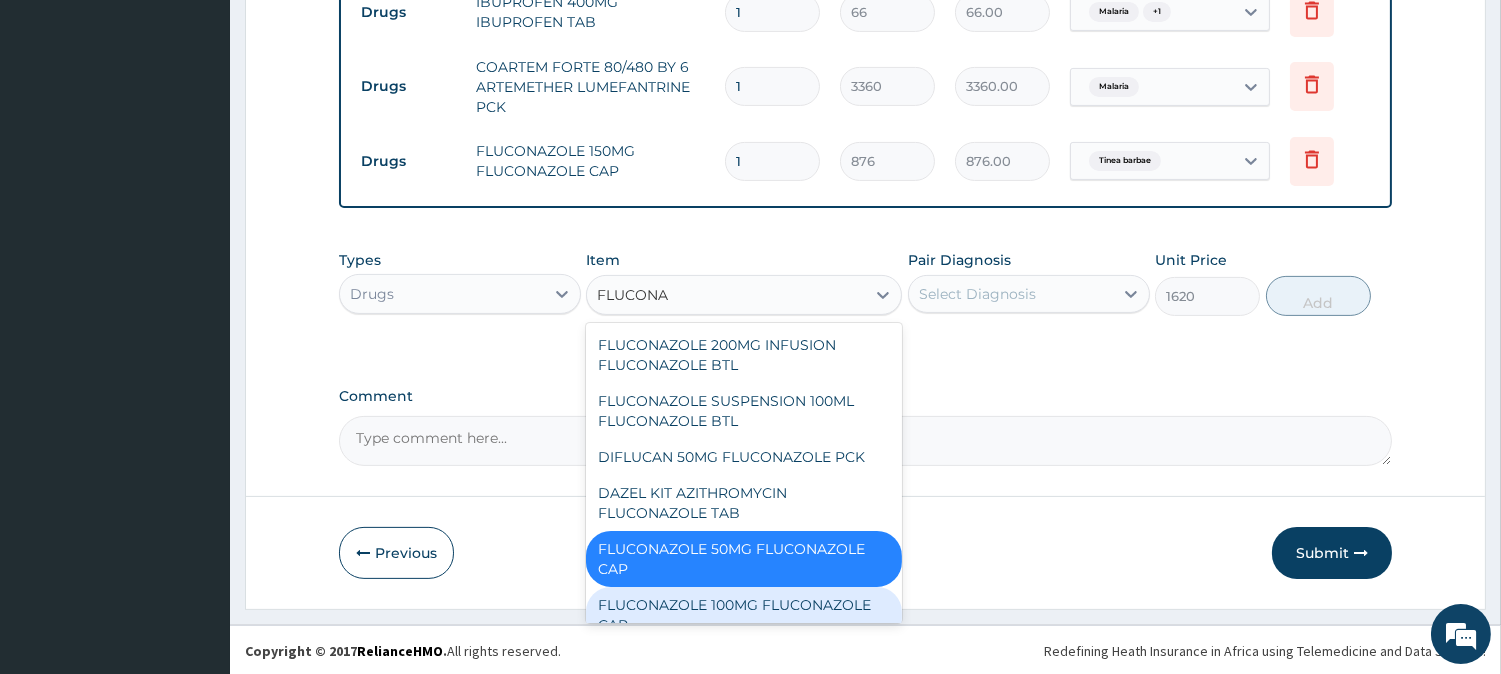 type 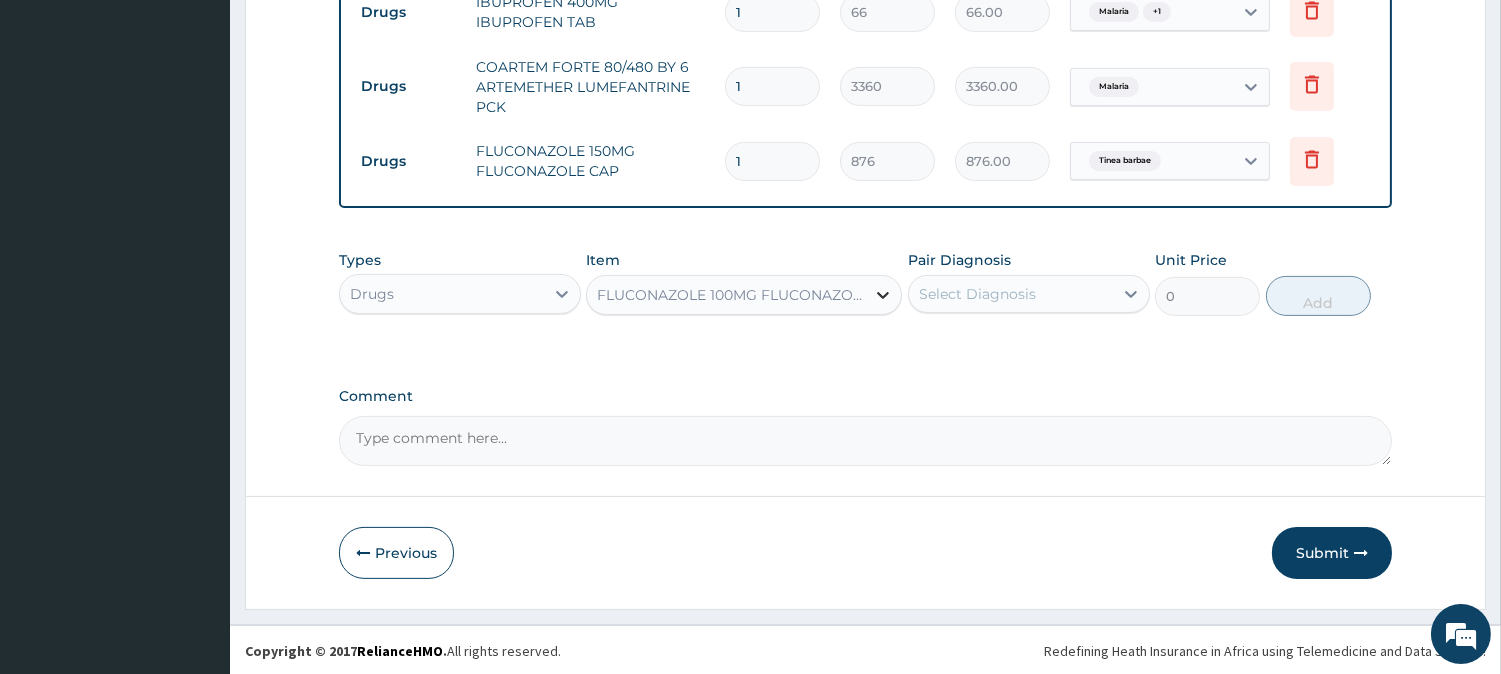click 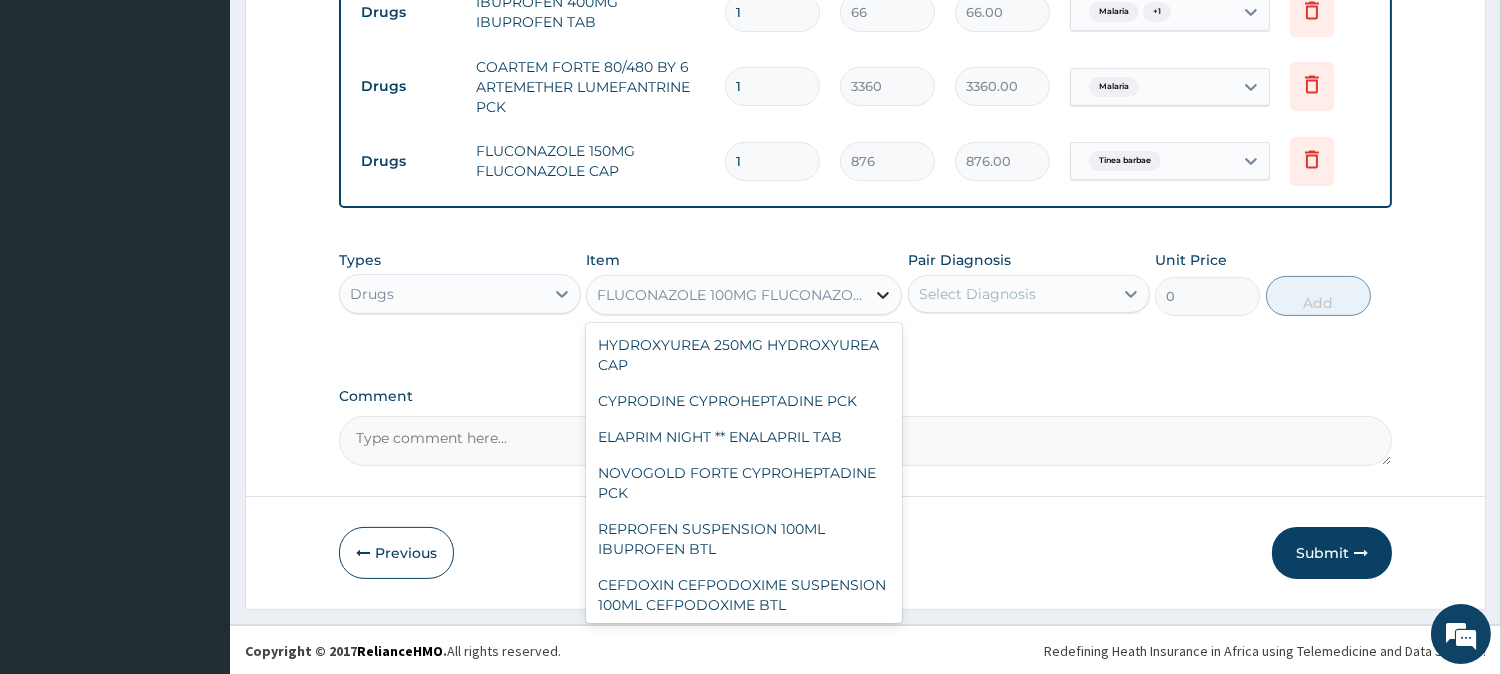 scroll, scrollTop: 19556, scrollLeft: 0, axis: vertical 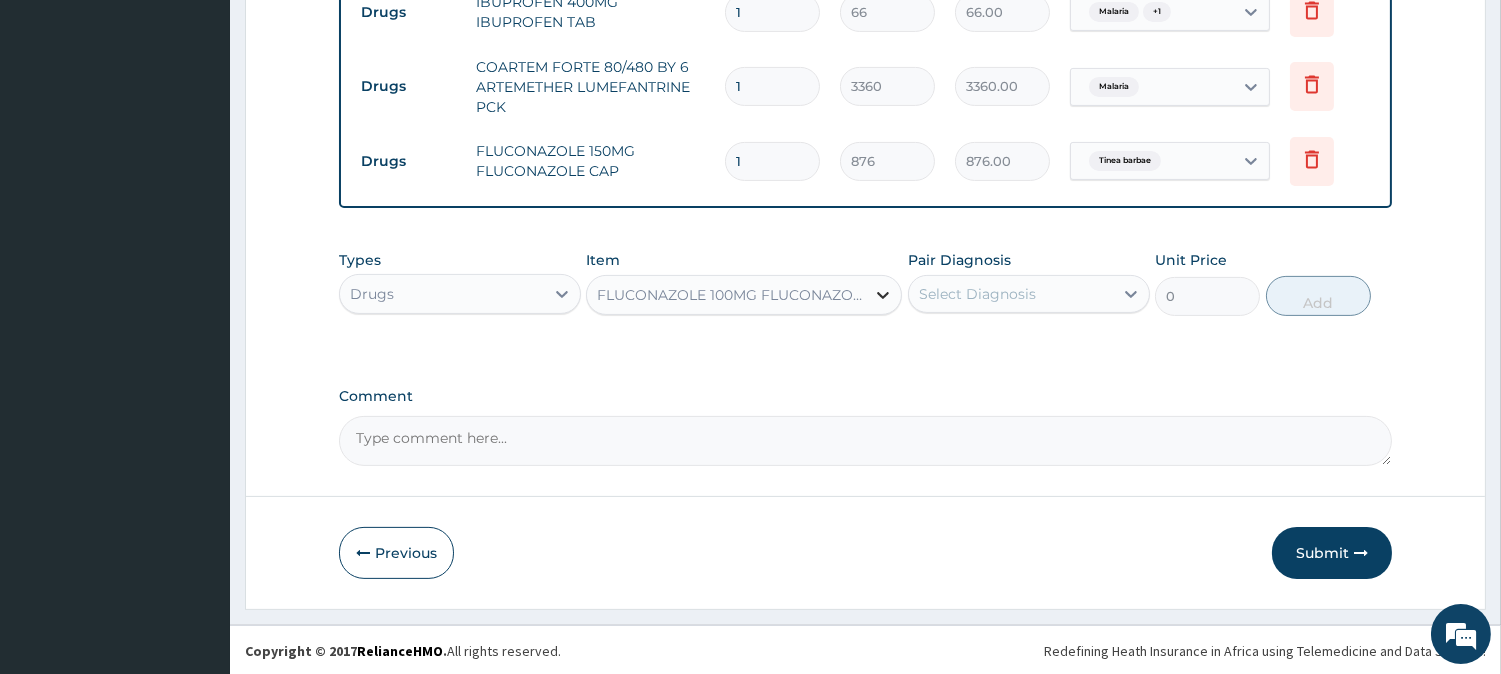 click 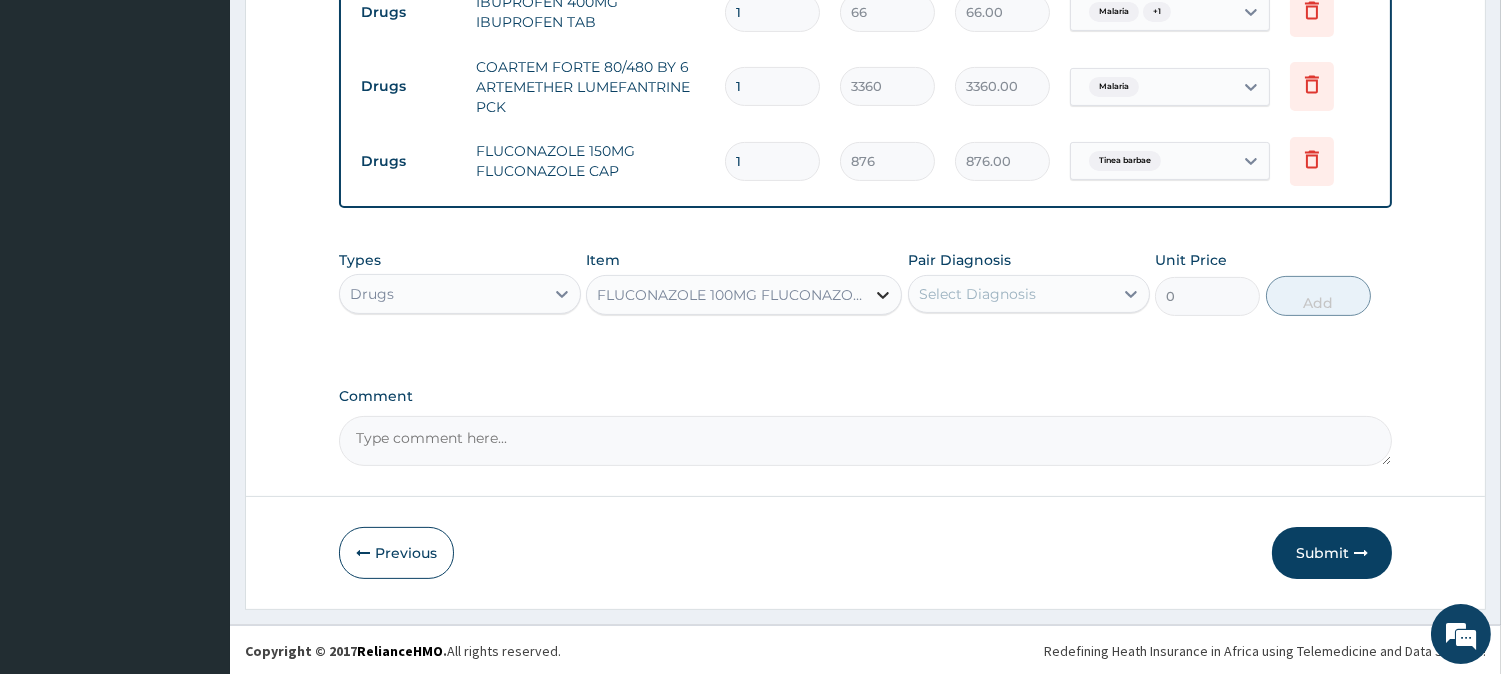 click 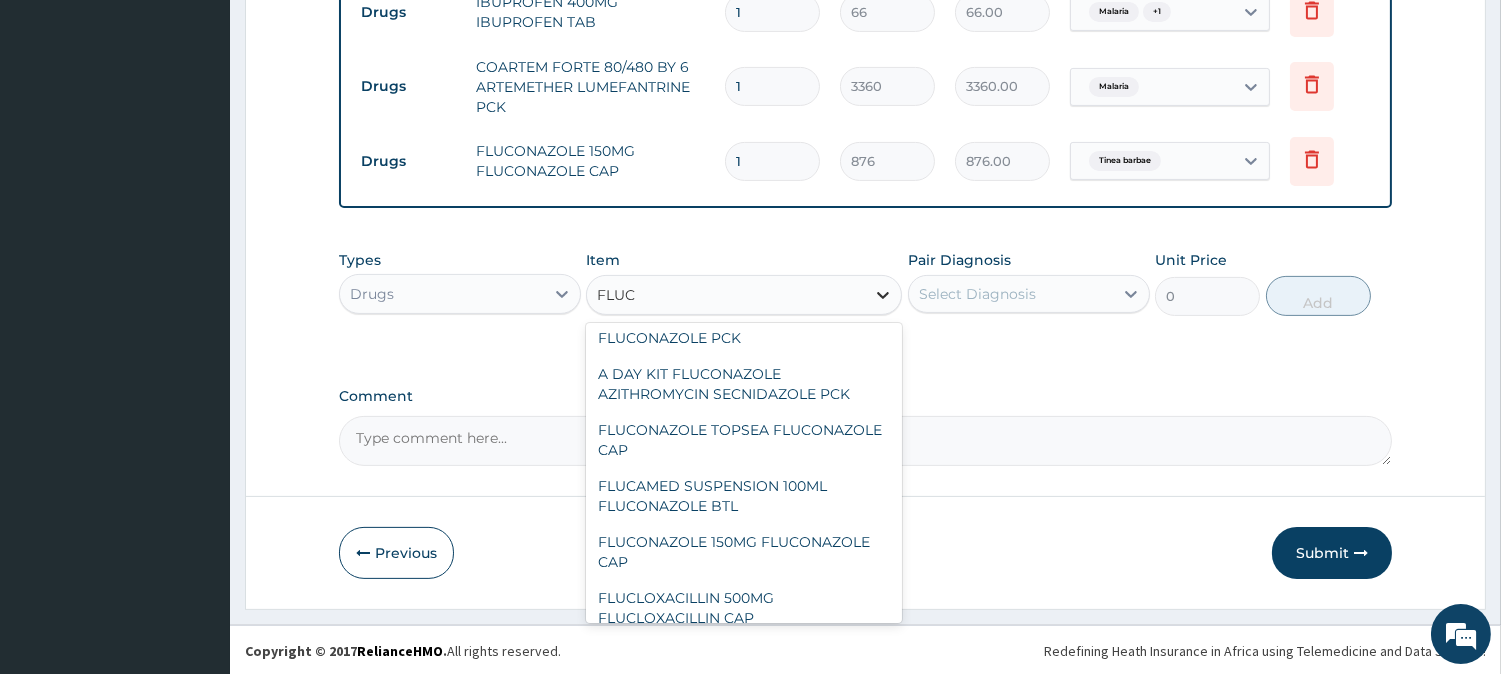 scroll, scrollTop: 171, scrollLeft: 0, axis: vertical 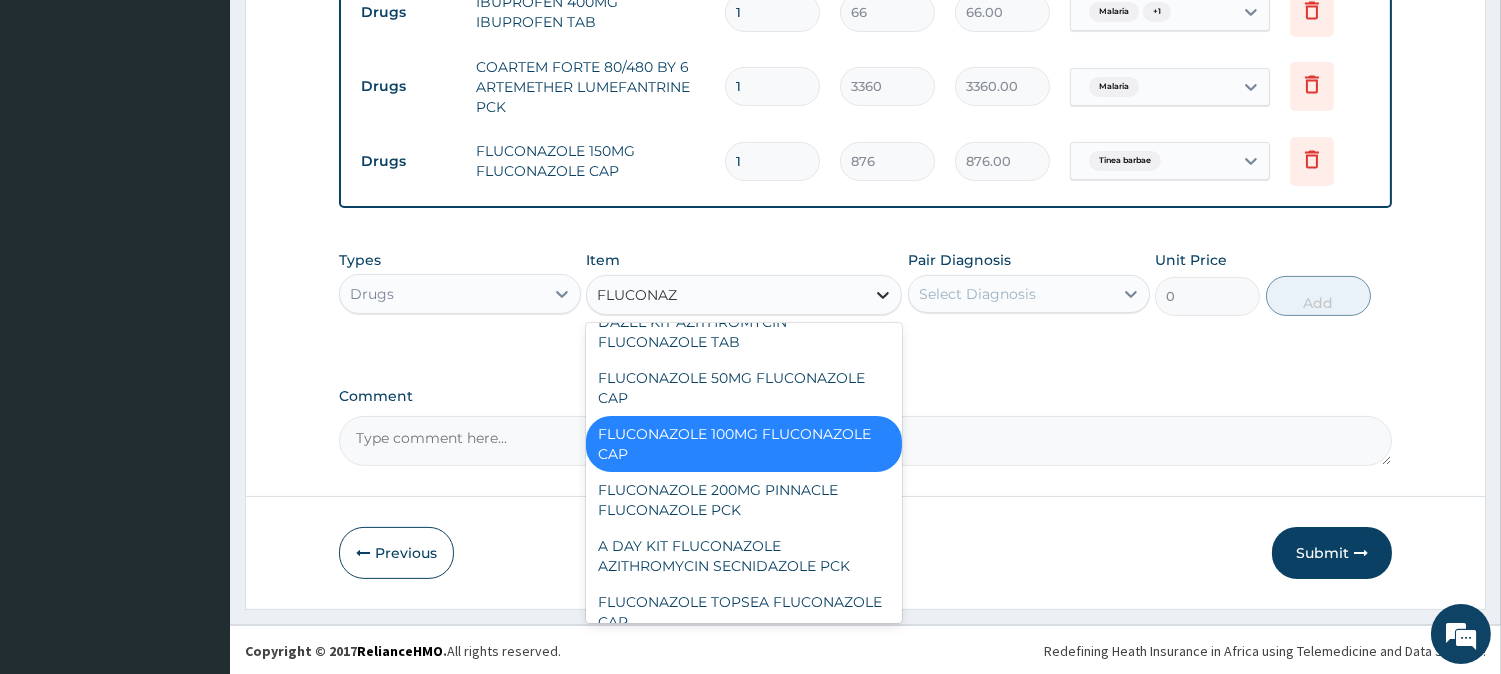 type on "FLUCONAZO" 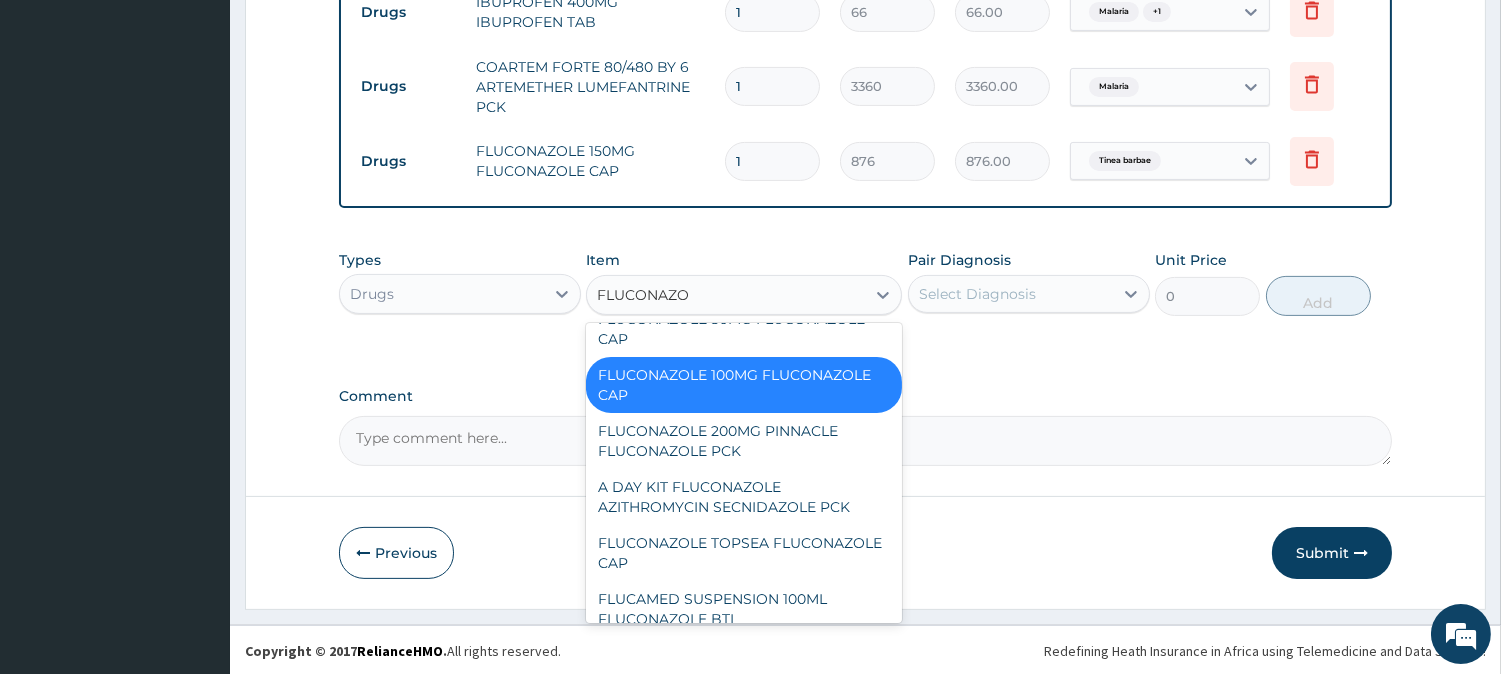 scroll, scrollTop: 235, scrollLeft: 0, axis: vertical 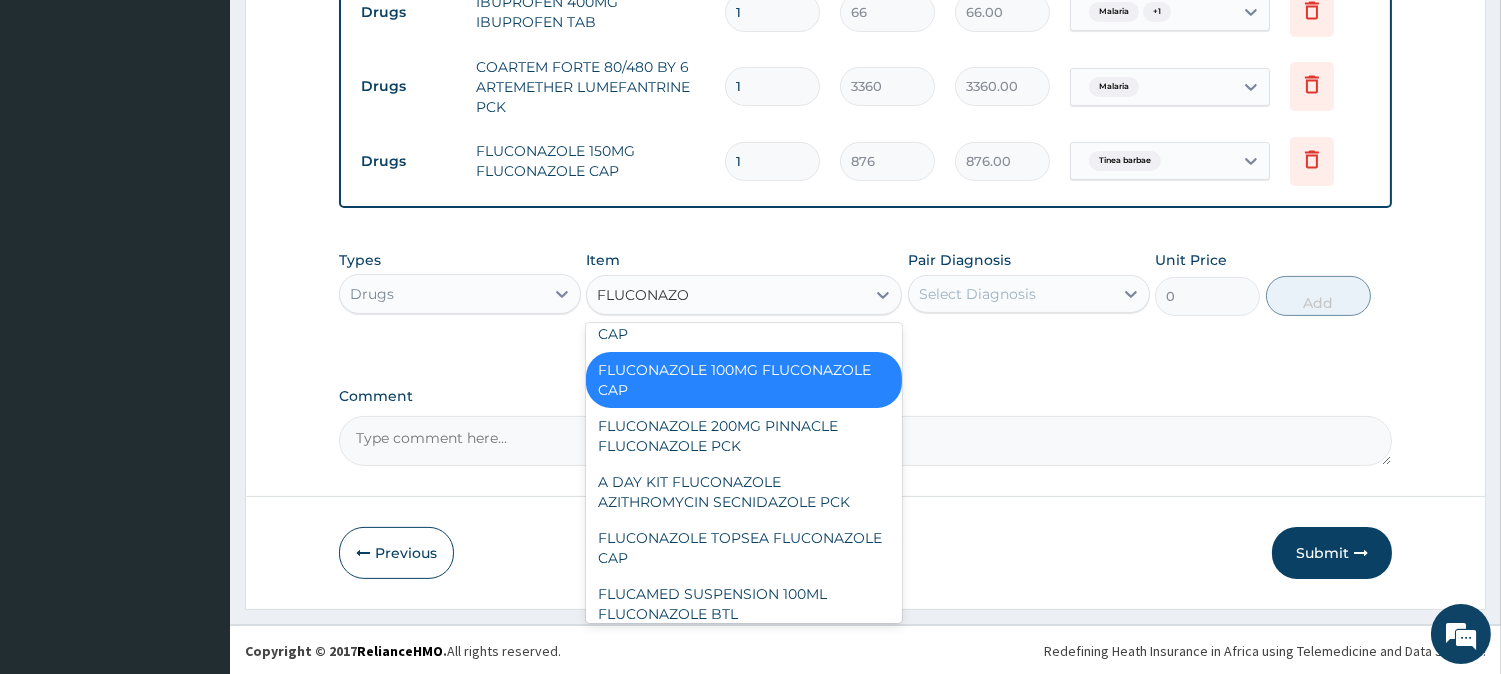 click on "FLUCONAZOLE 100MG FLUCONAZOLE CAP" at bounding box center (744, 380) 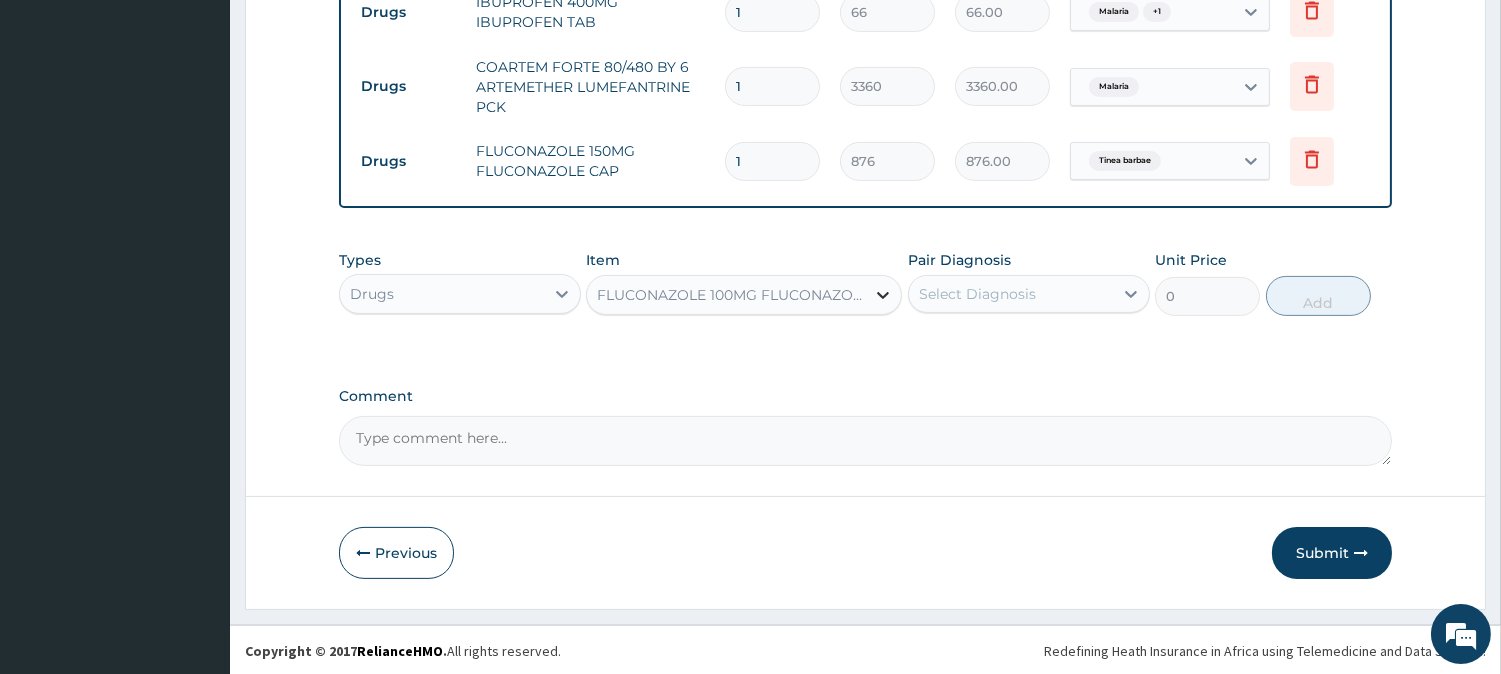 click at bounding box center [883, 295] 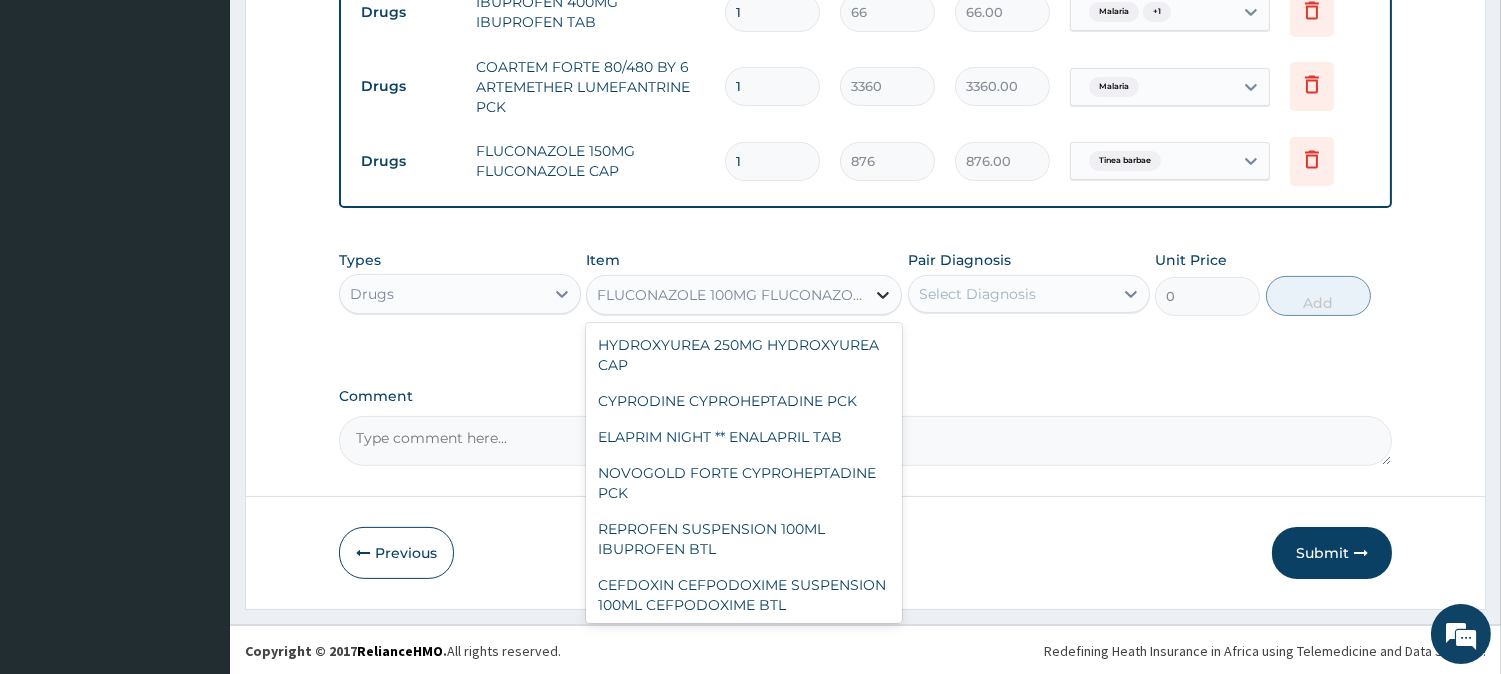 scroll, scrollTop: 19556, scrollLeft: 0, axis: vertical 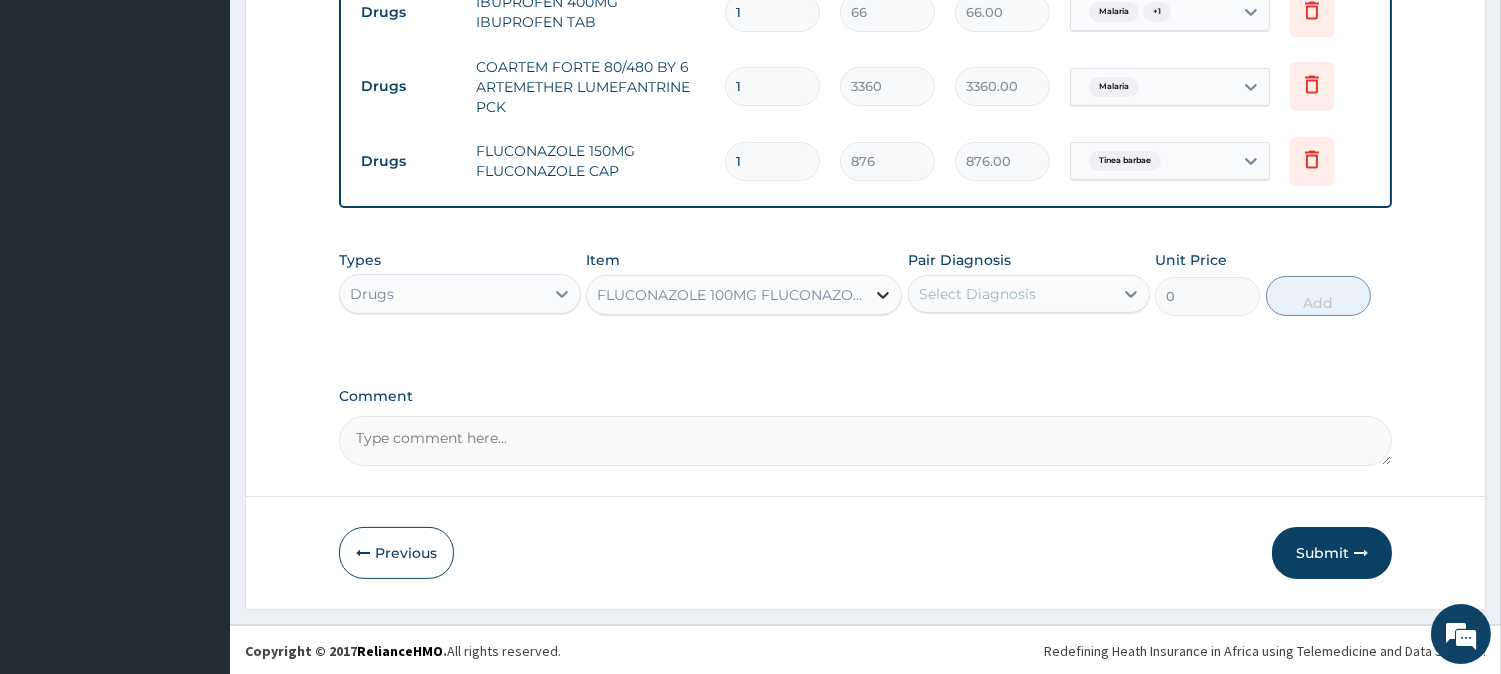 drag, startPoint x: 884, startPoint y: 277, endPoint x: 873, endPoint y: 296, distance: 21.954498 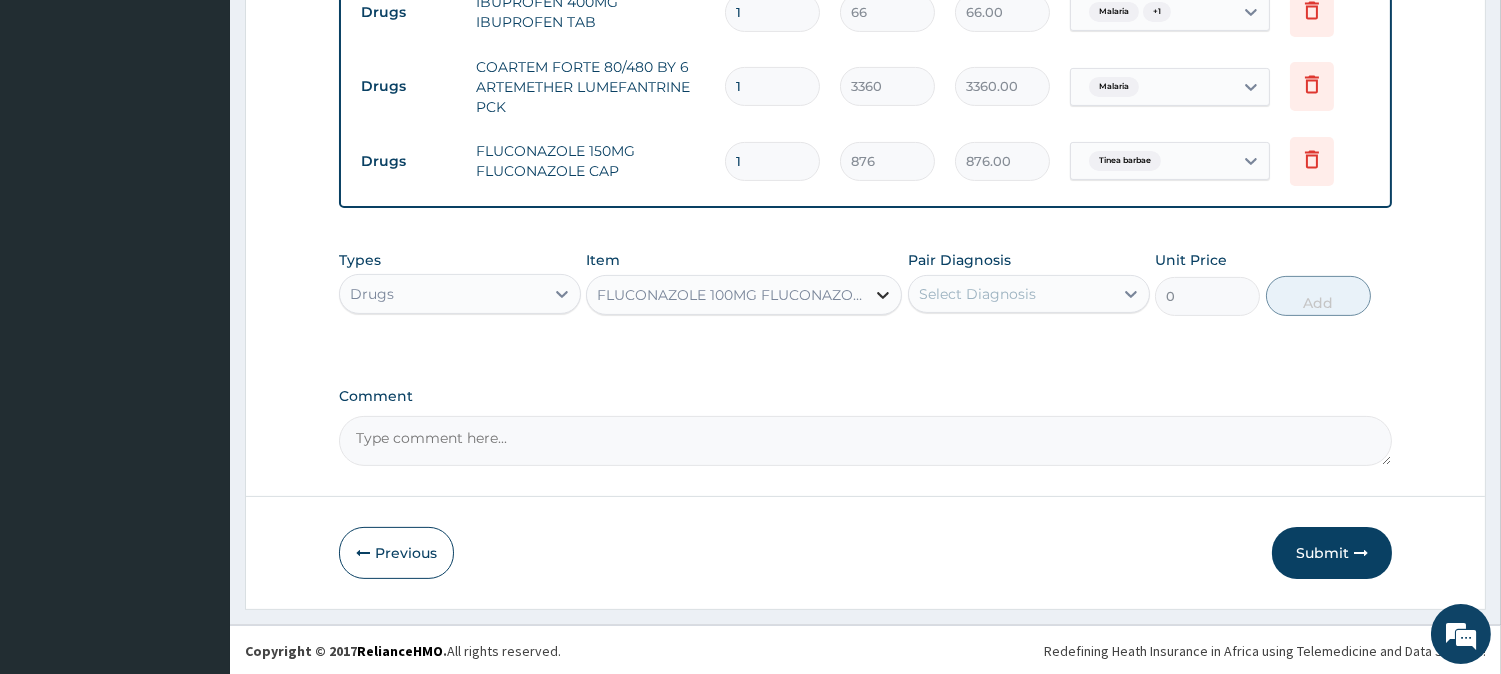 click at bounding box center [883, 295] 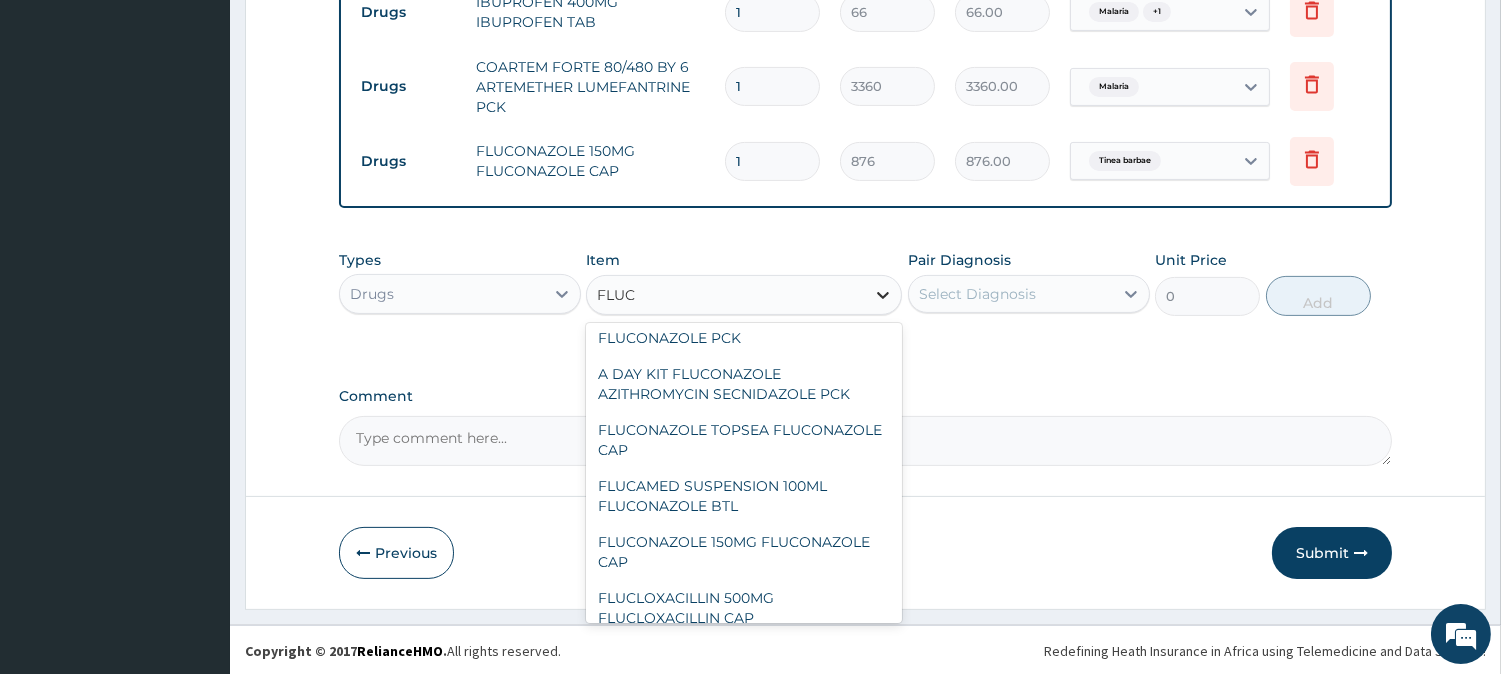 scroll, scrollTop: 171, scrollLeft: 0, axis: vertical 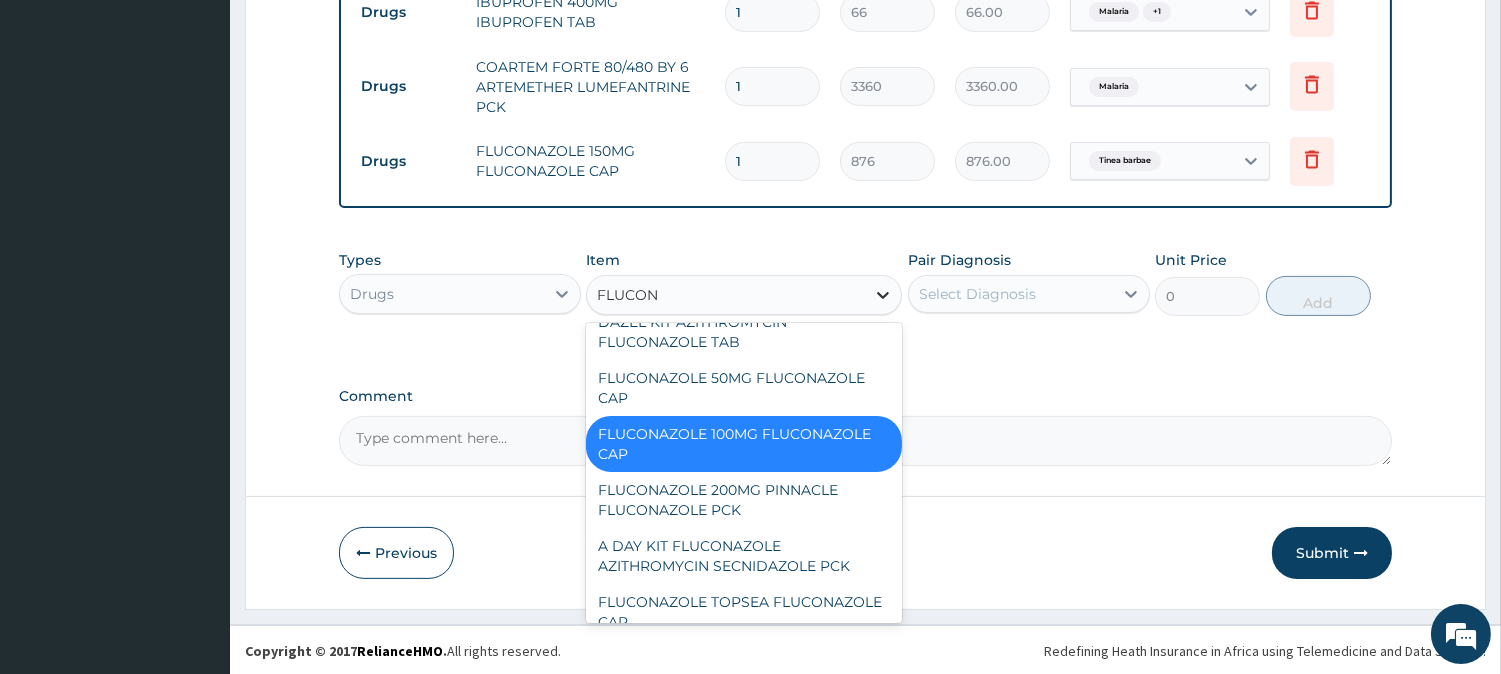 type on "FLUCONA" 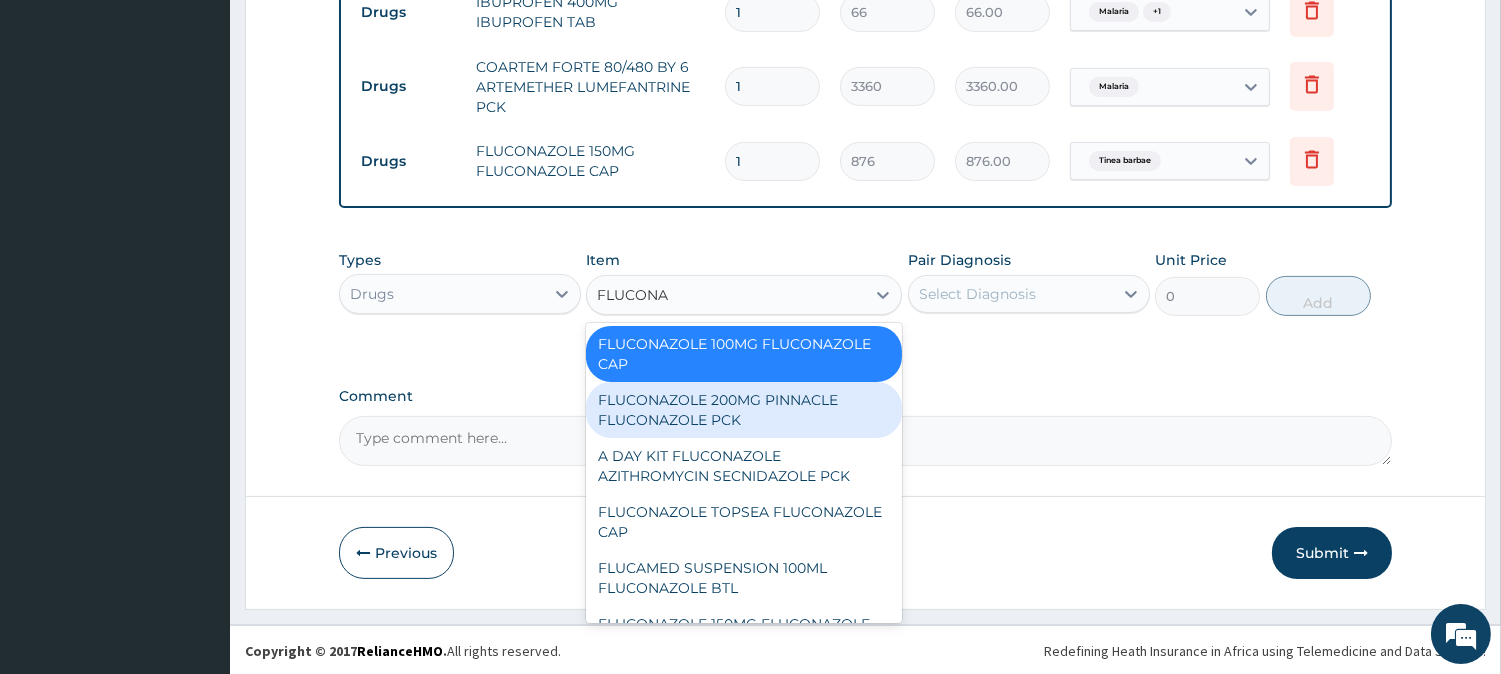 scroll, scrollTop: 303, scrollLeft: 0, axis: vertical 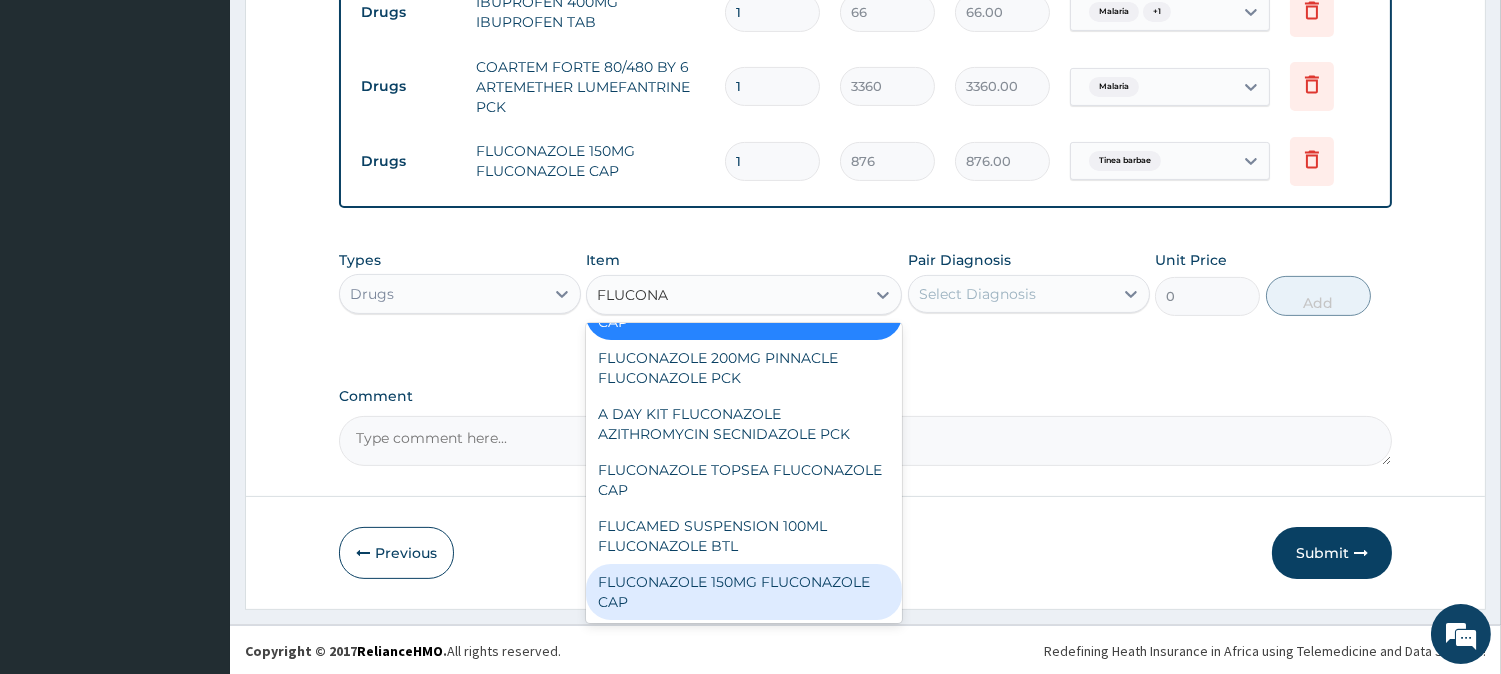 click on "FLUCONAZOLE 150MG FLUCONAZOLE CAP" at bounding box center (744, 592) 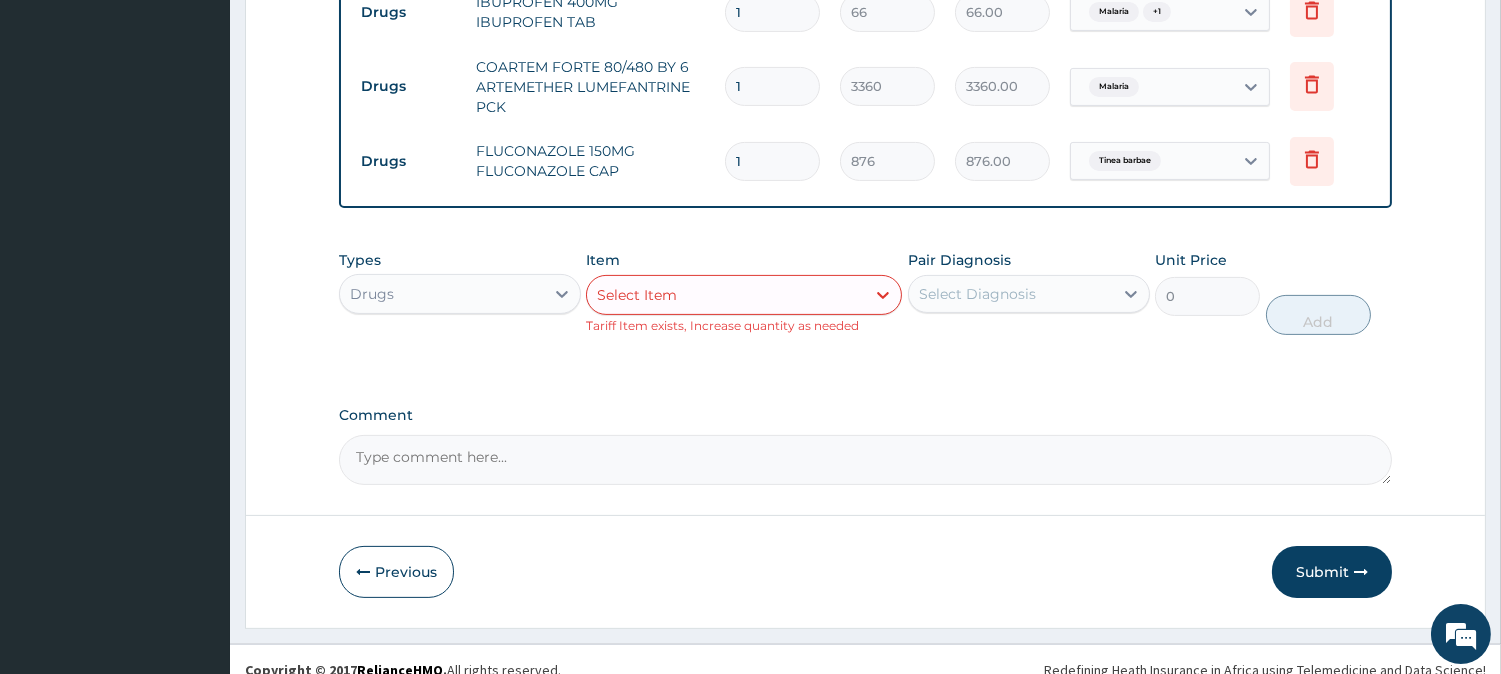click on "Select Item" at bounding box center (726, 295) 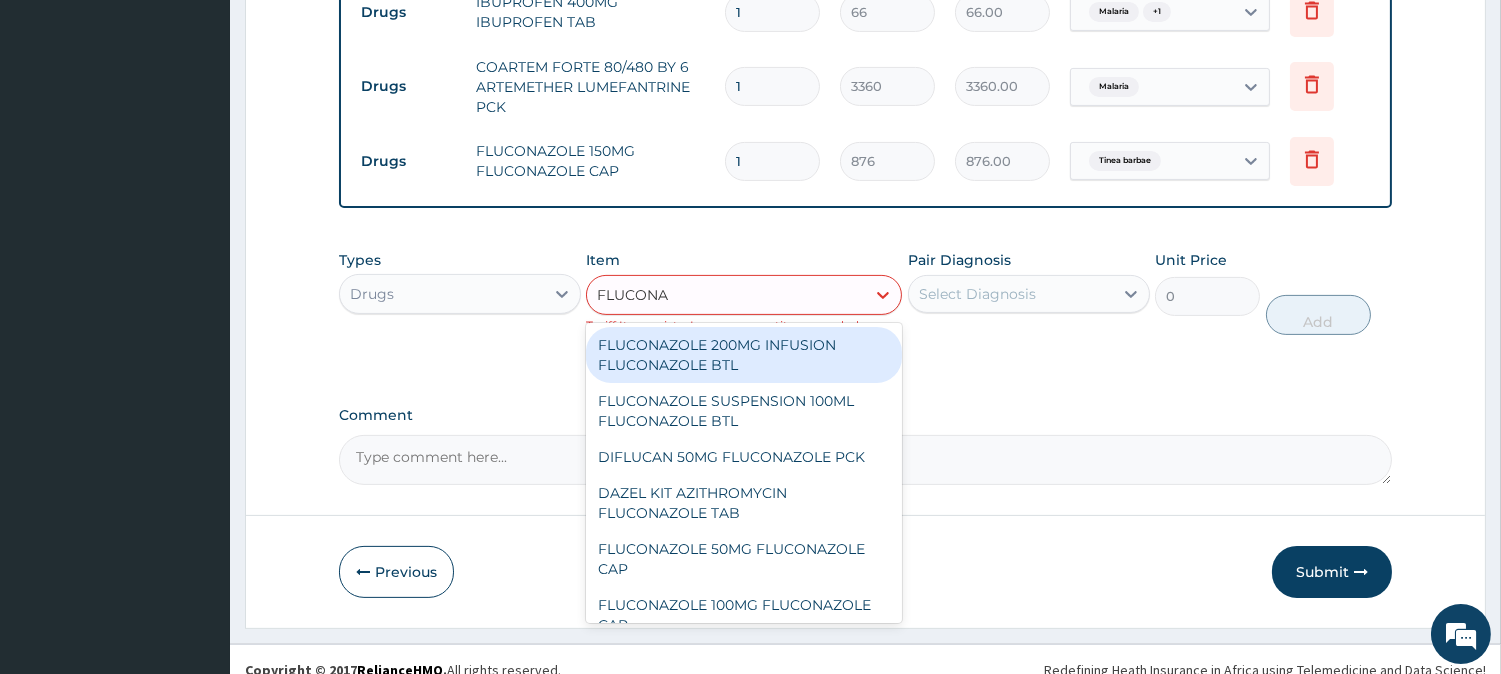 type on "FLUCONAZ" 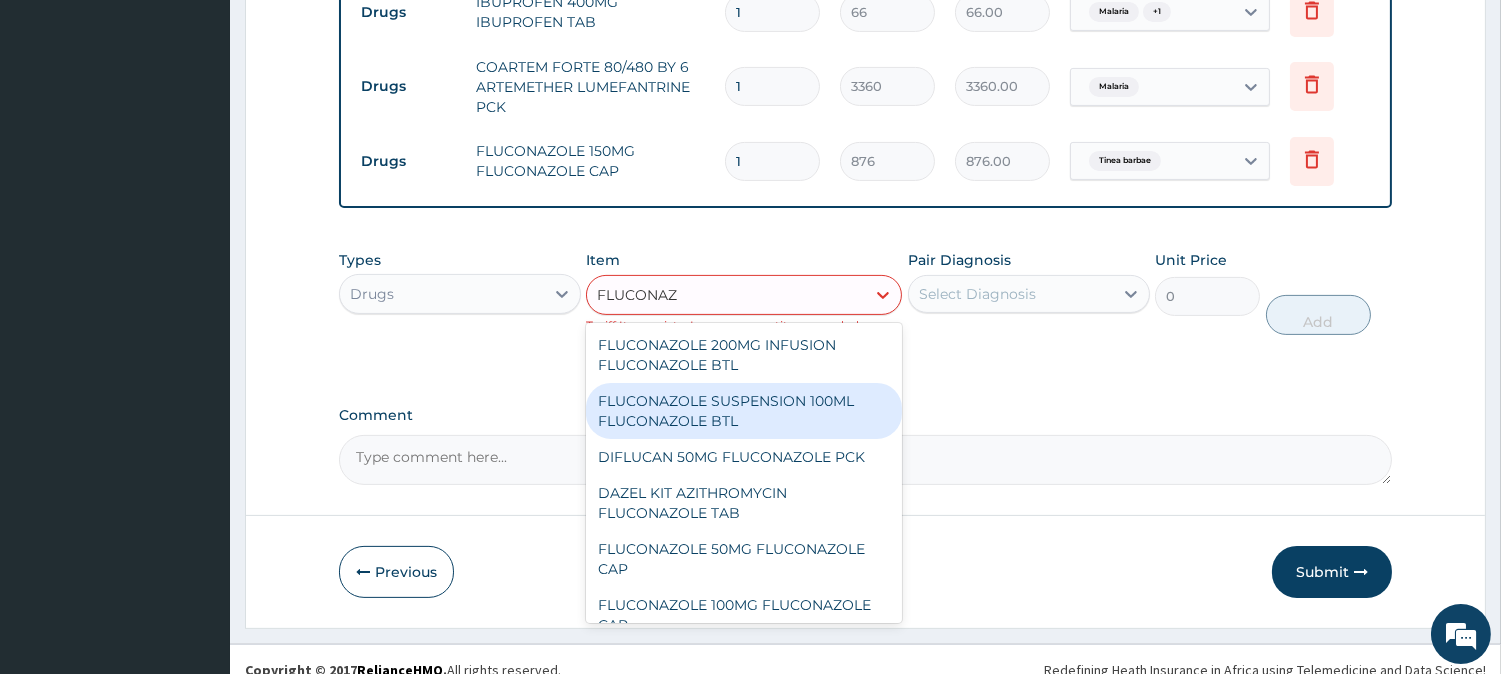 scroll, scrollTop: 303, scrollLeft: 0, axis: vertical 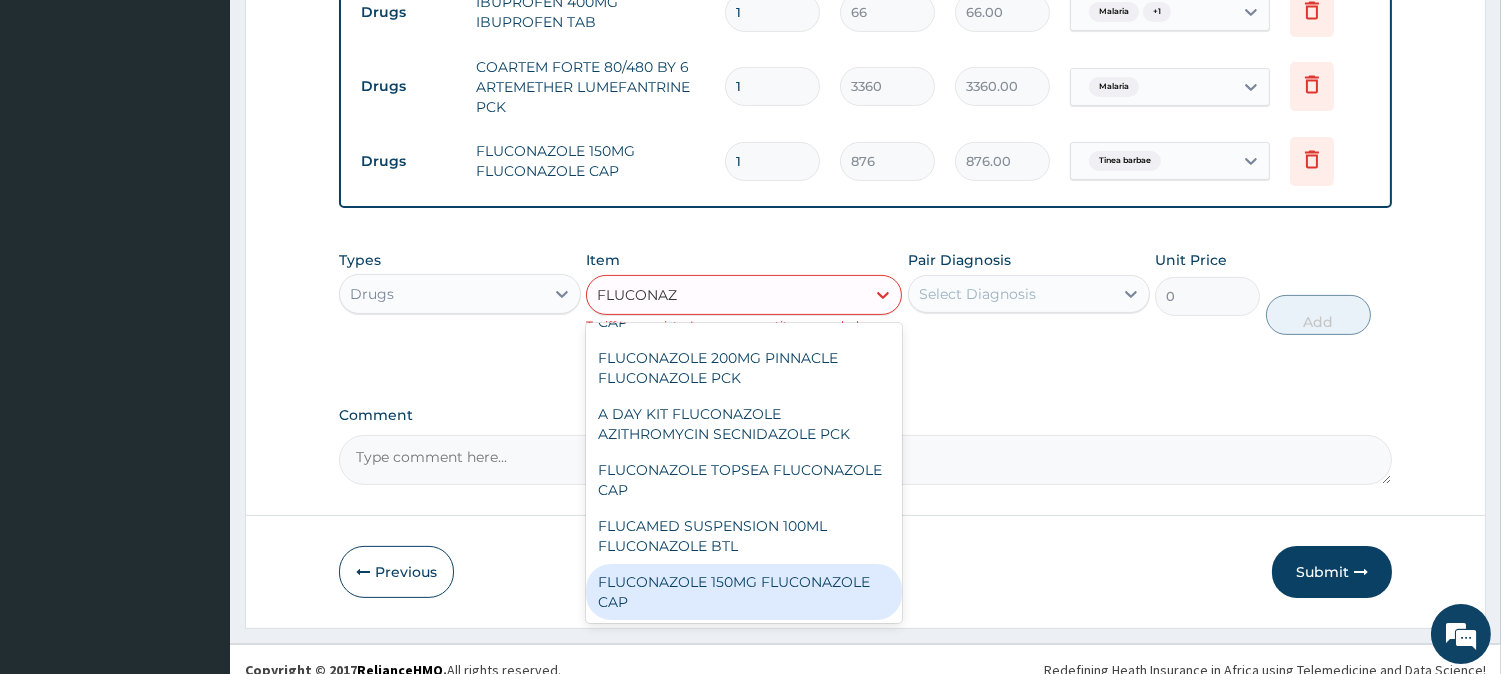 click on "FLUCONAZOLE 150MG FLUCONAZOLE CAP" at bounding box center (744, 592) 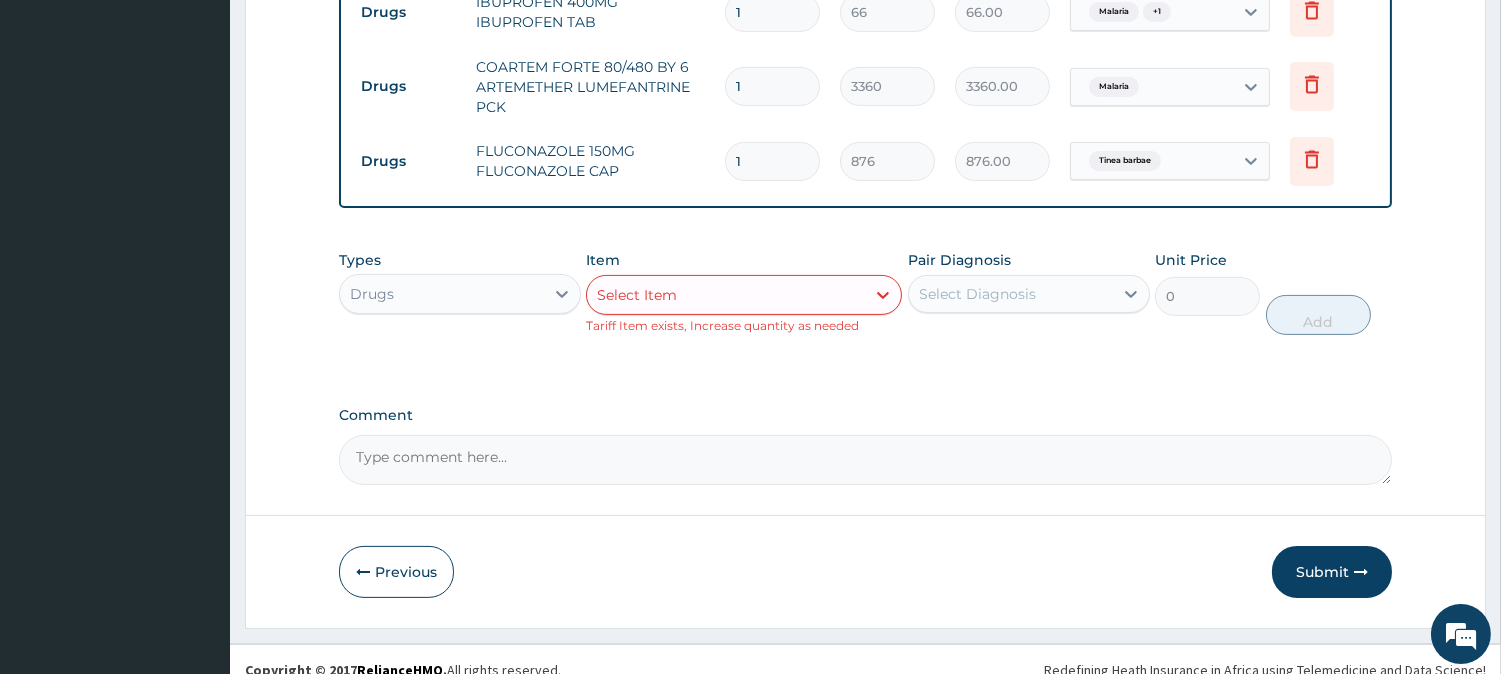 click on "Select Item" at bounding box center [726, 295] 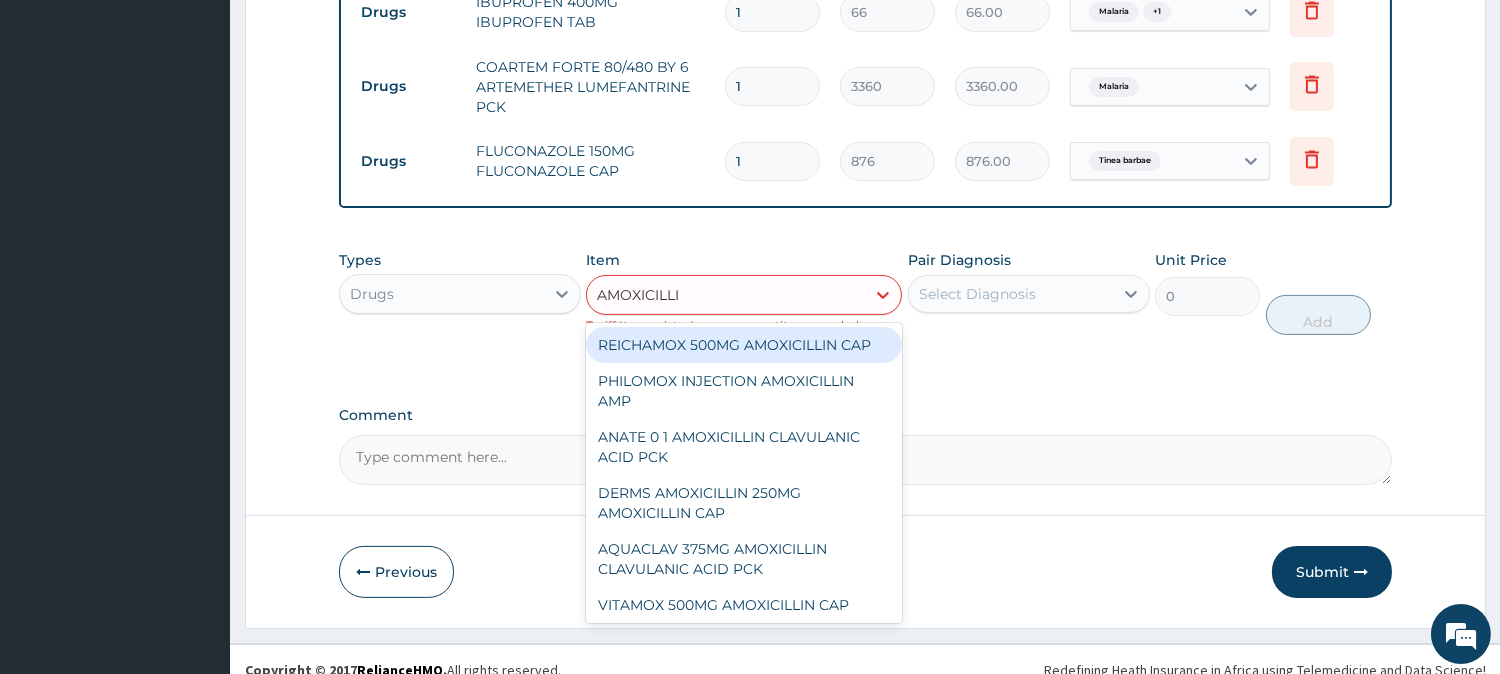 type on "AMOXICILLIN" 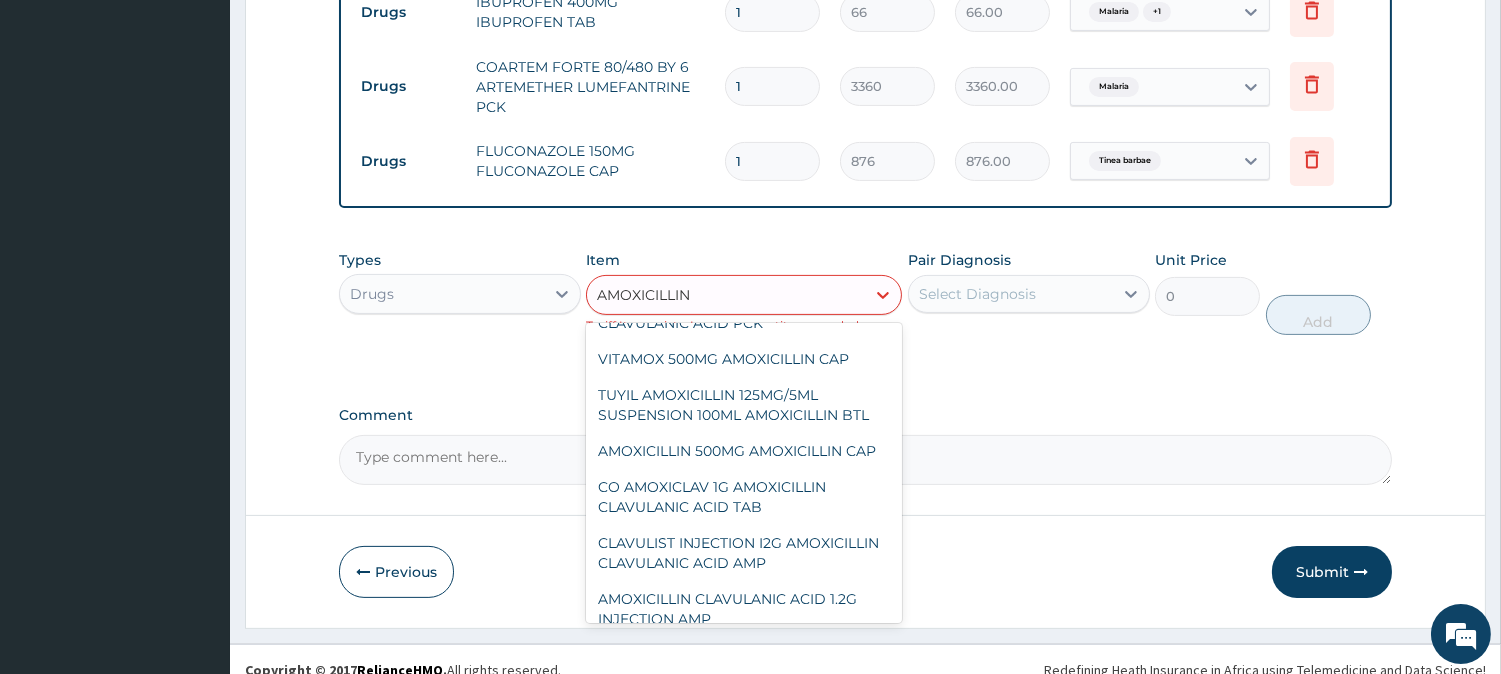 scroll, scrollTop: 258, scrollLeft: 0, axis: vertical 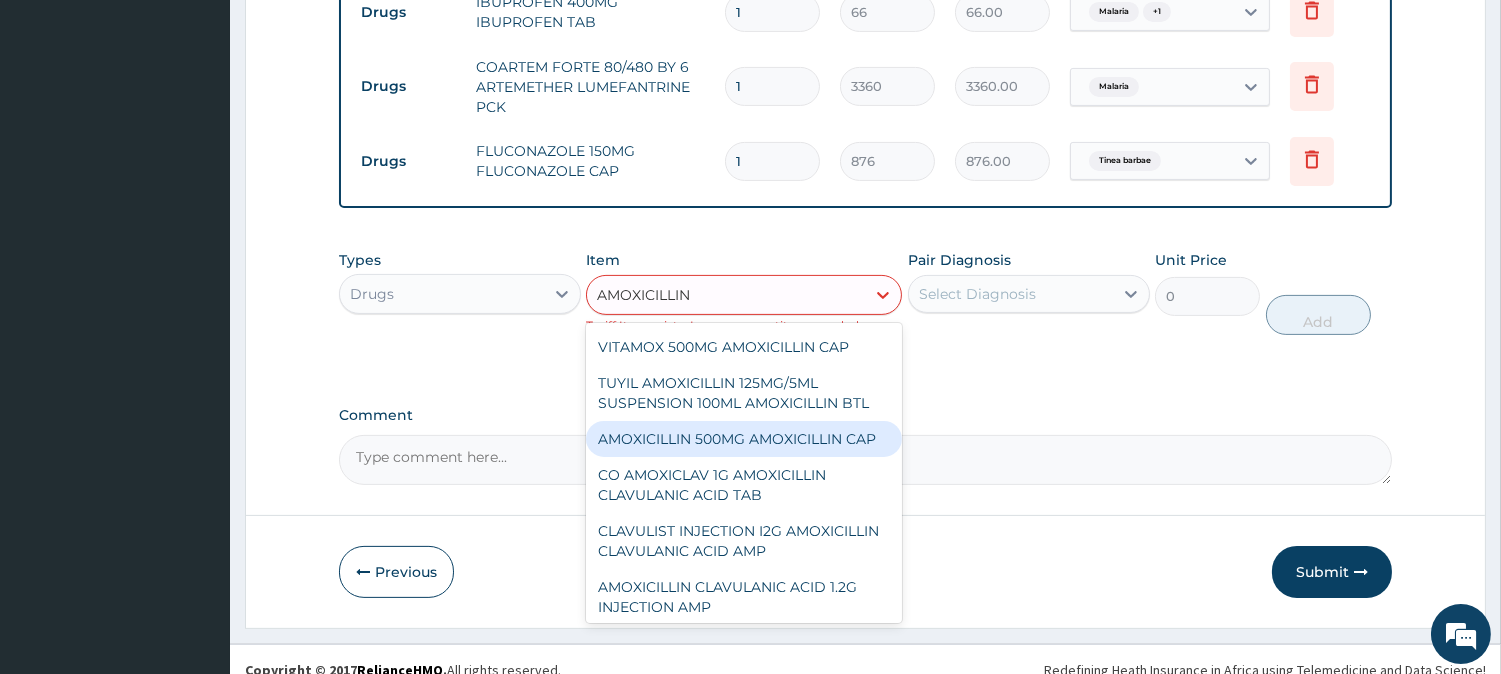 click on "AMOXICILLIN 500MG AMOXICILLIN CAP" at bounding box center [744, 439] 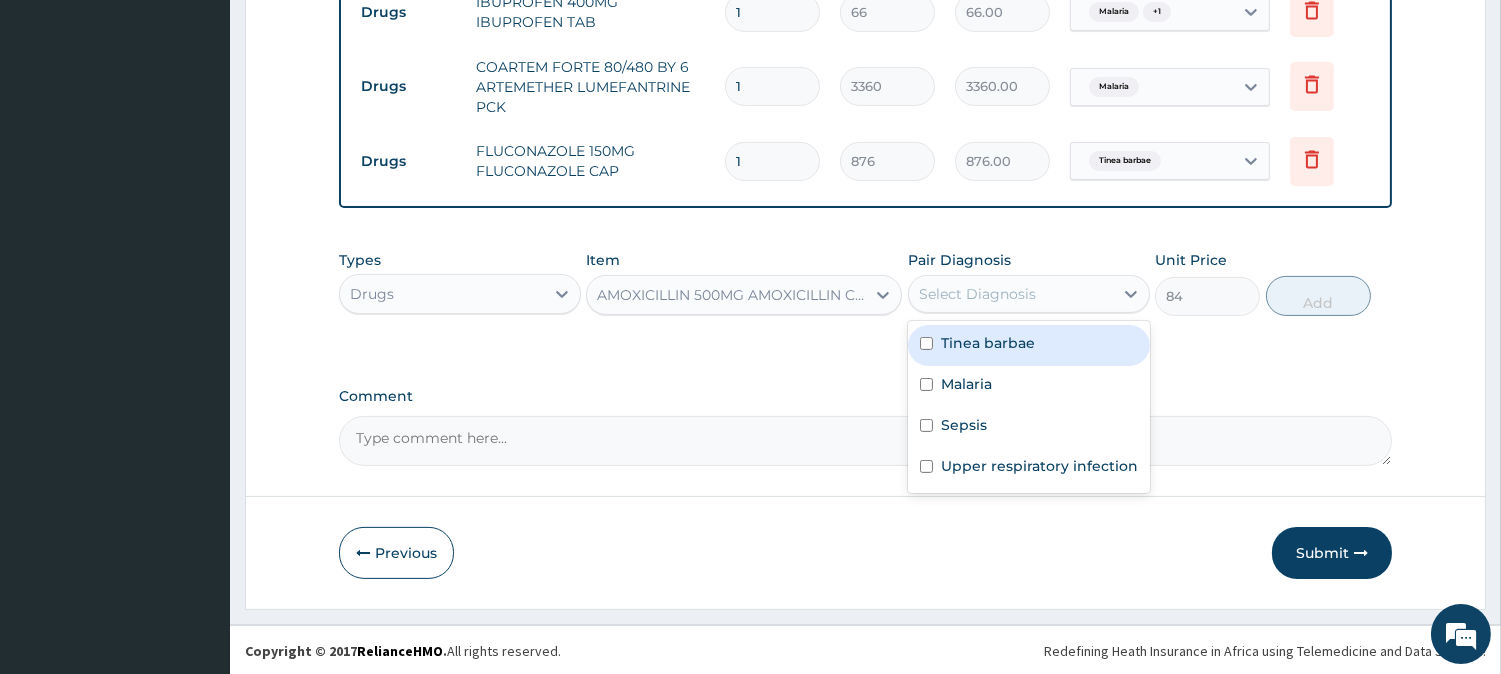 click on "Select Diagnosis" at bounding box center [977, 294] 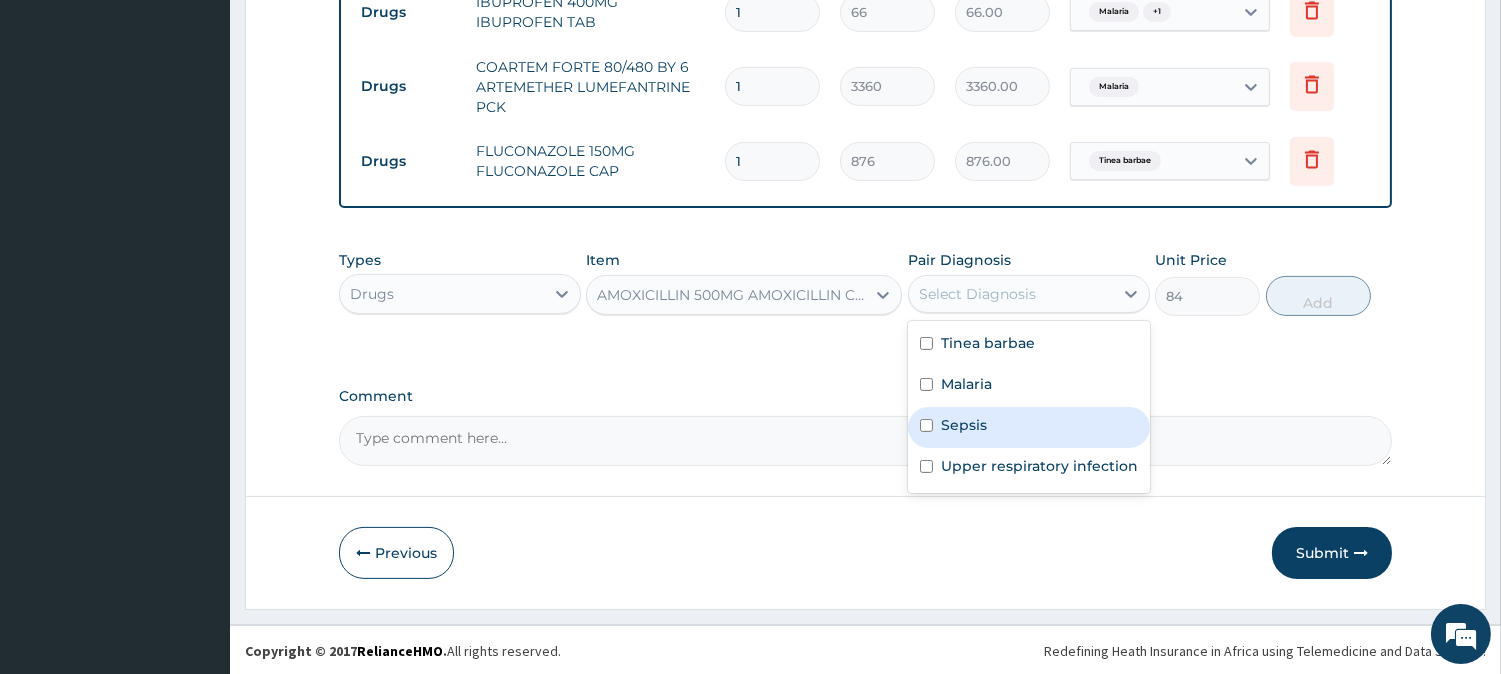 click on "Sepsis" at bounding box center [1029, 427] 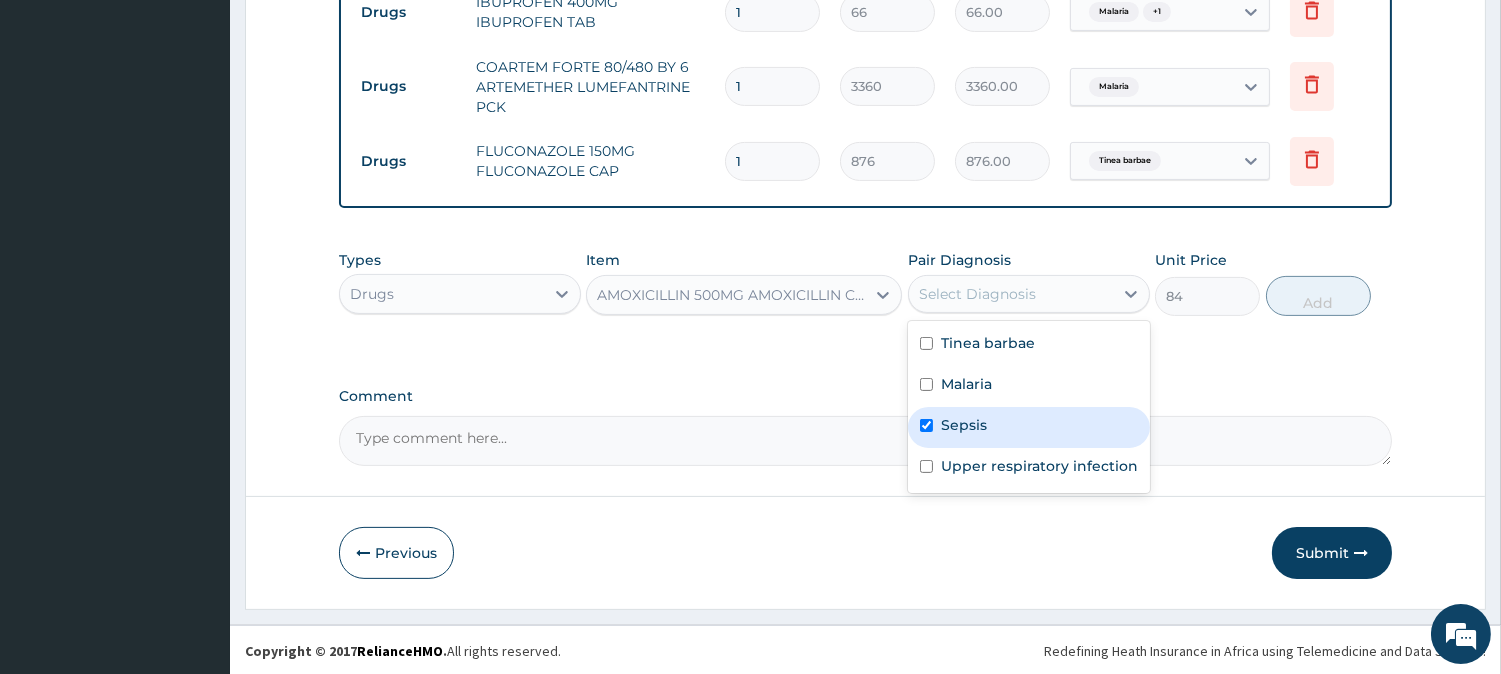 checkbox on "true" 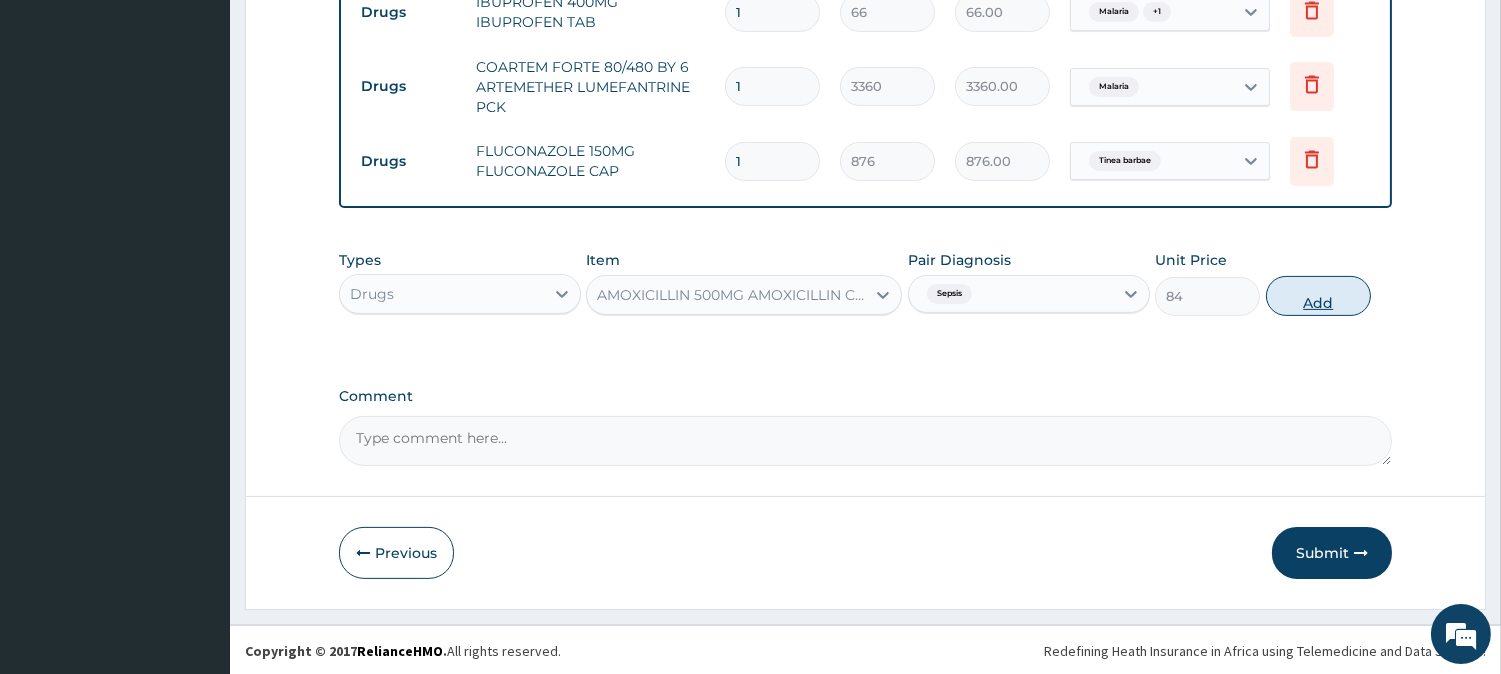 click on "Add" at bounding box center (1318, 296) 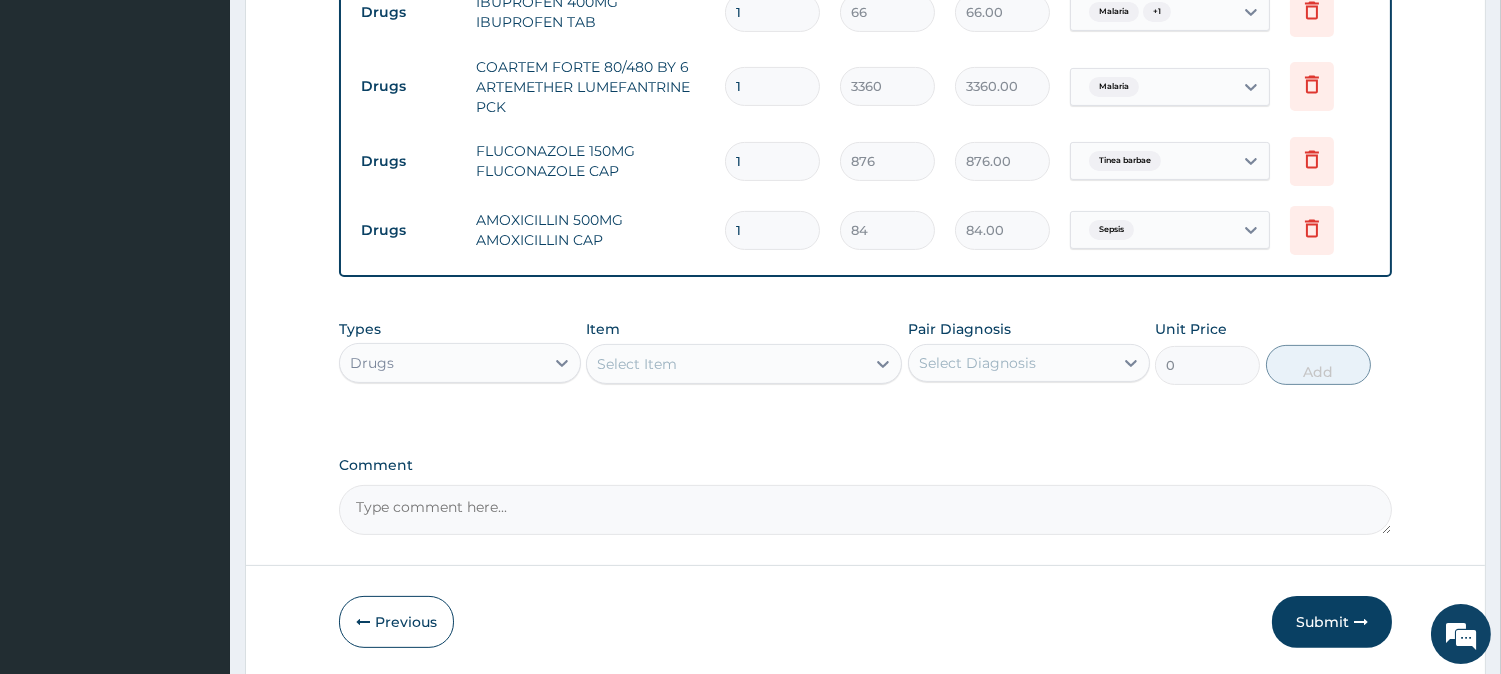click on "Select Item" at bounding box center [726, 364] 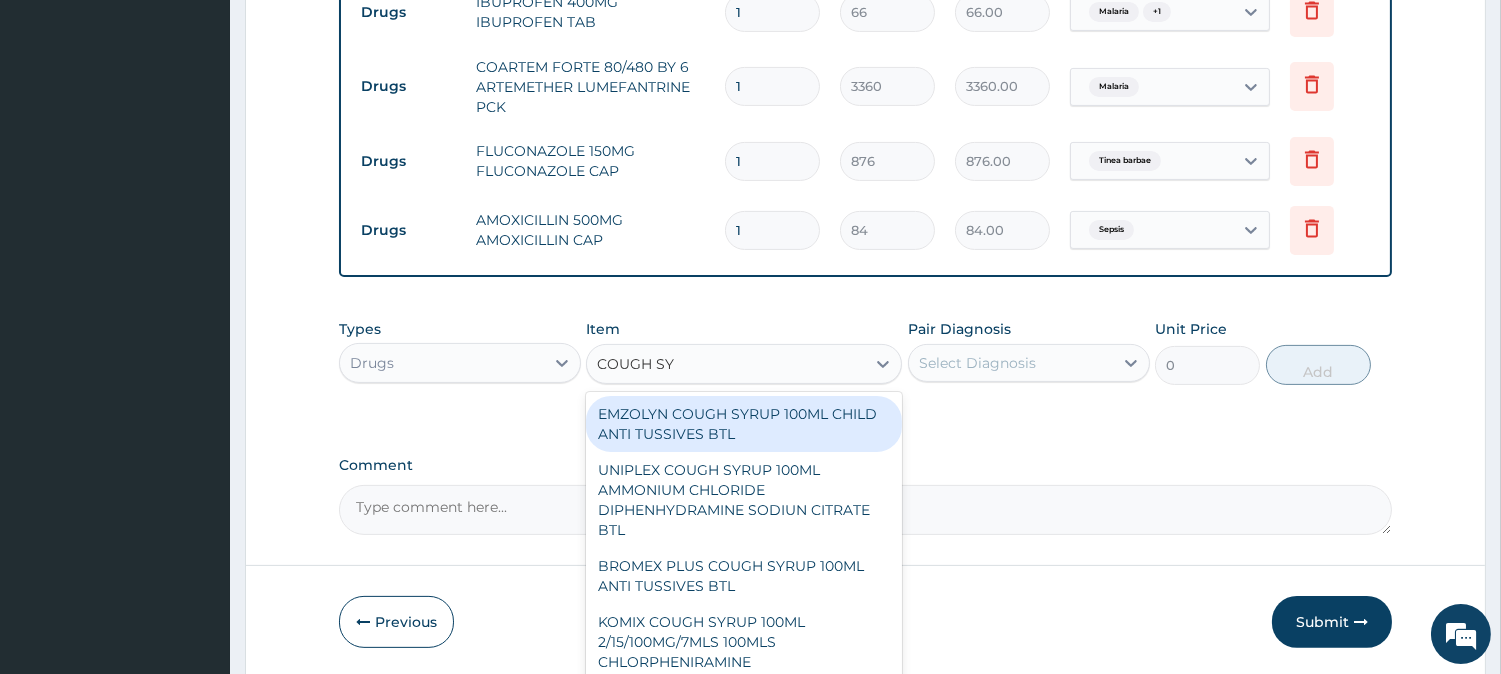 type on "COUGH SYR" 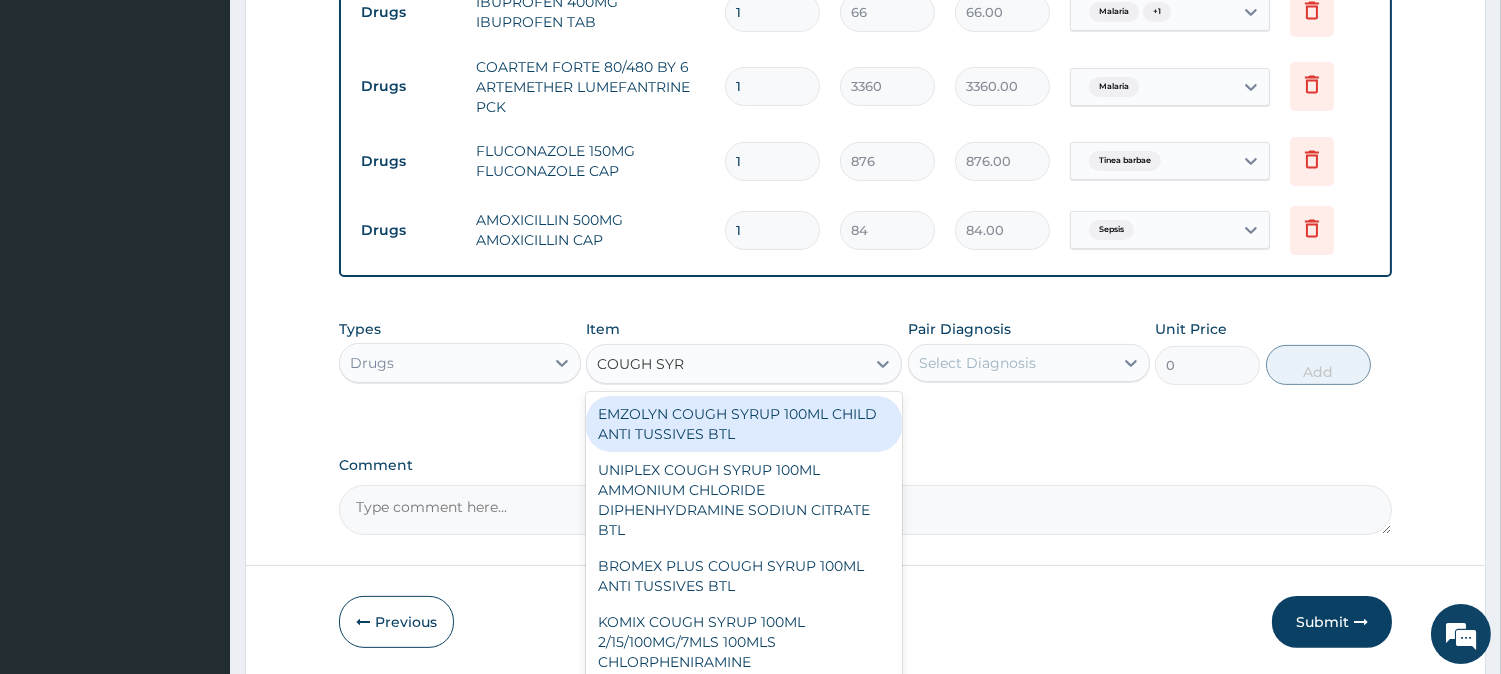 click on "EMZOLYN COUGH SYRUP 100ML CHILD ANTI TUSSIVES BTL" at bounding box center (744, 424) 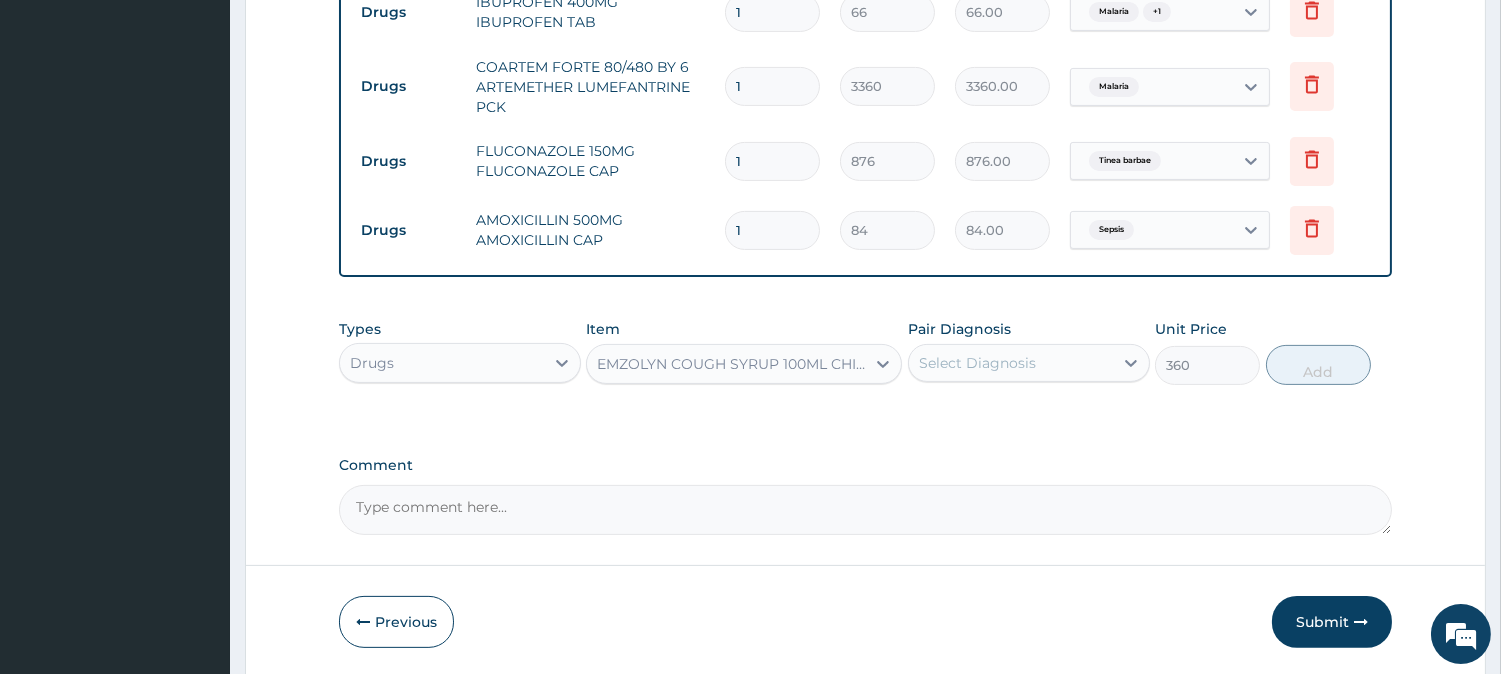 click on "Select Diagnosis" at bounding box center [977, 363] 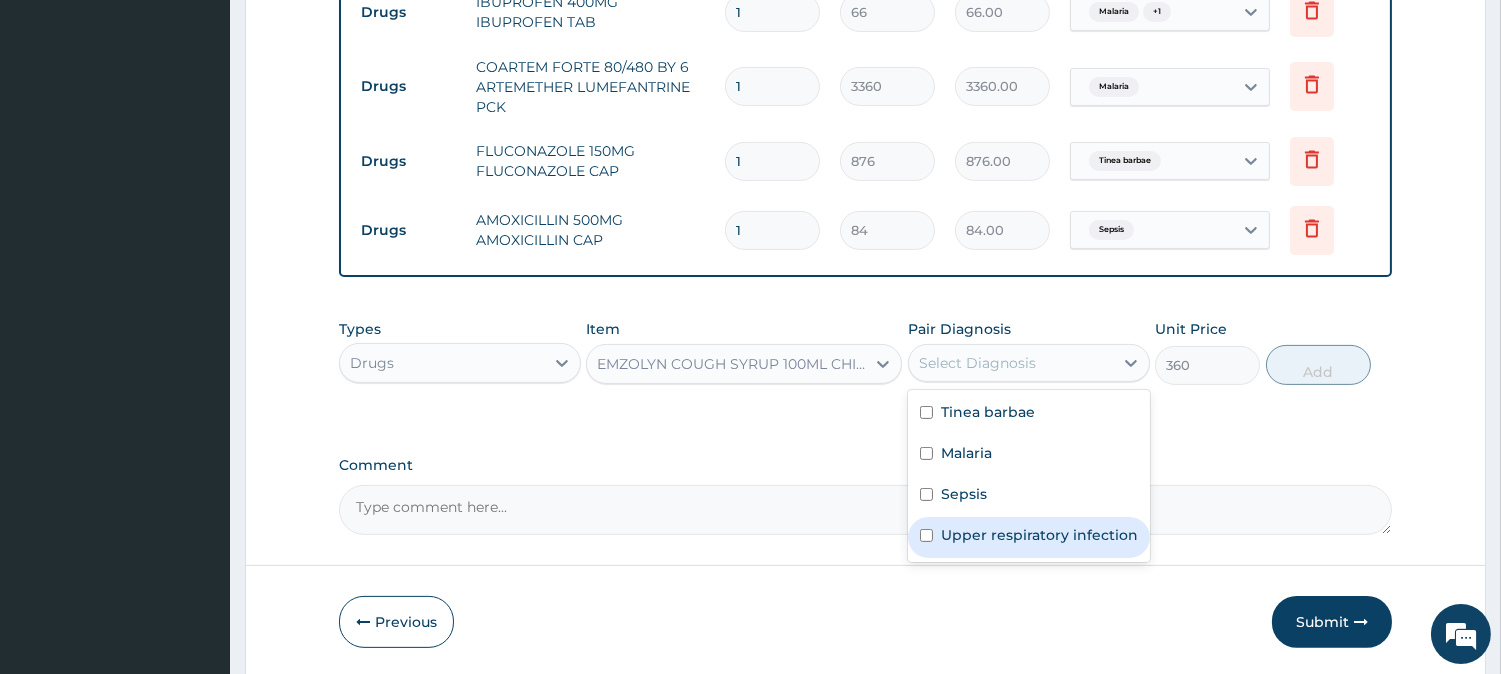 click on "Upper respiratory infection" at bounding box center (1039, 535) 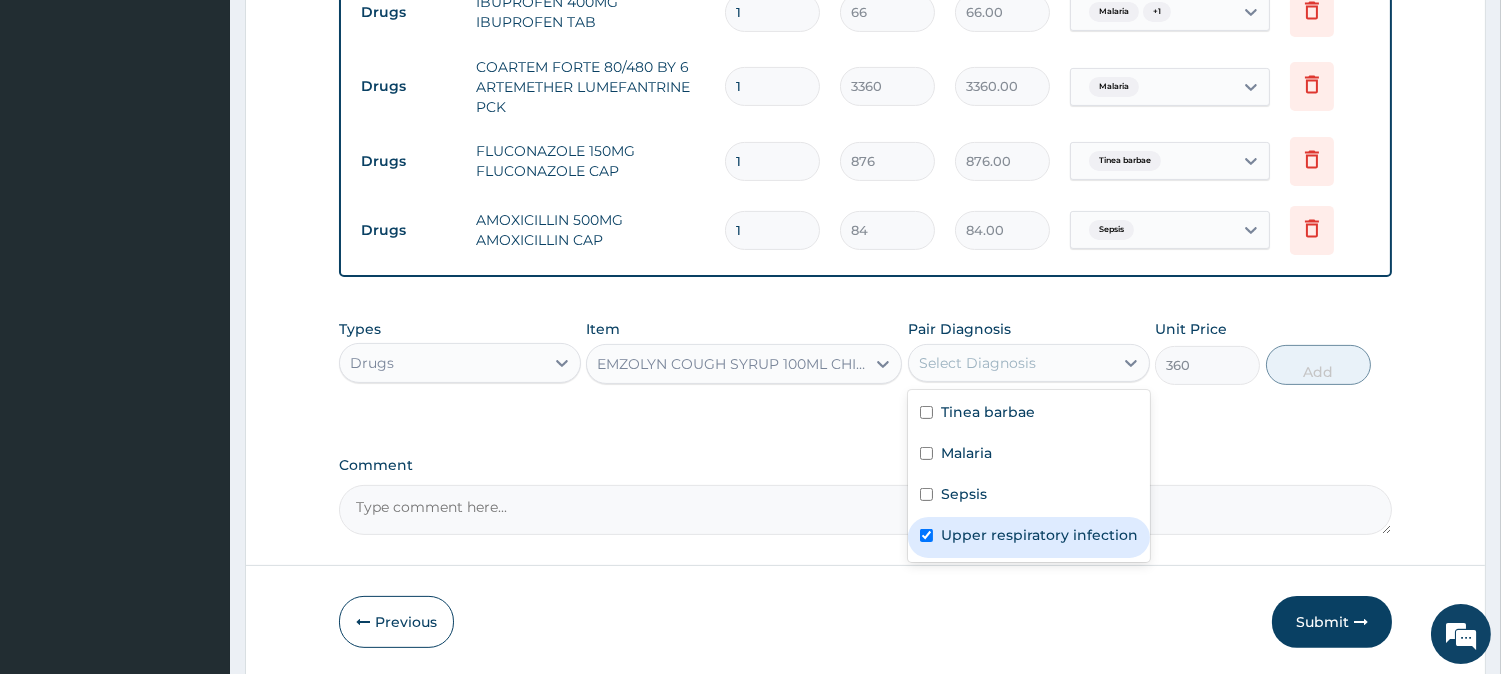 checkbox on "true" 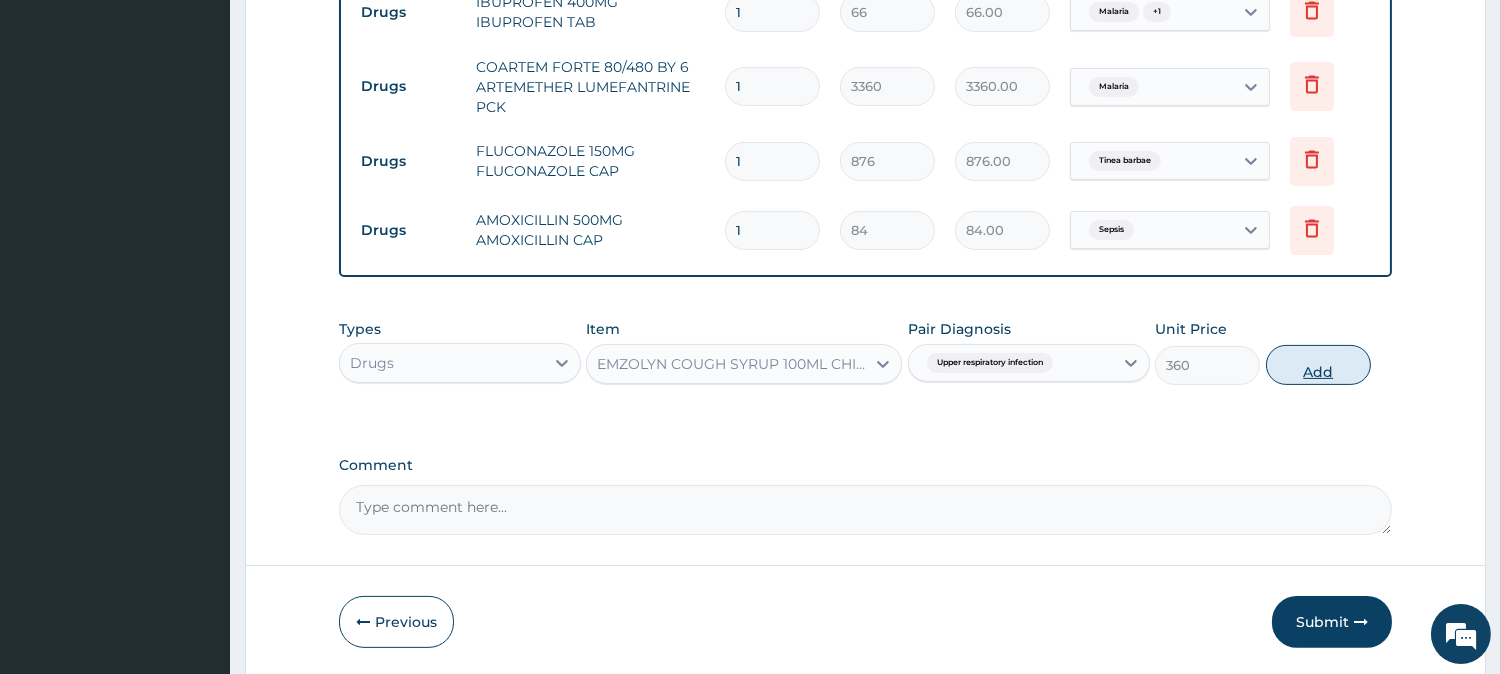 click on "Add" at bounding box center [1318, 365] 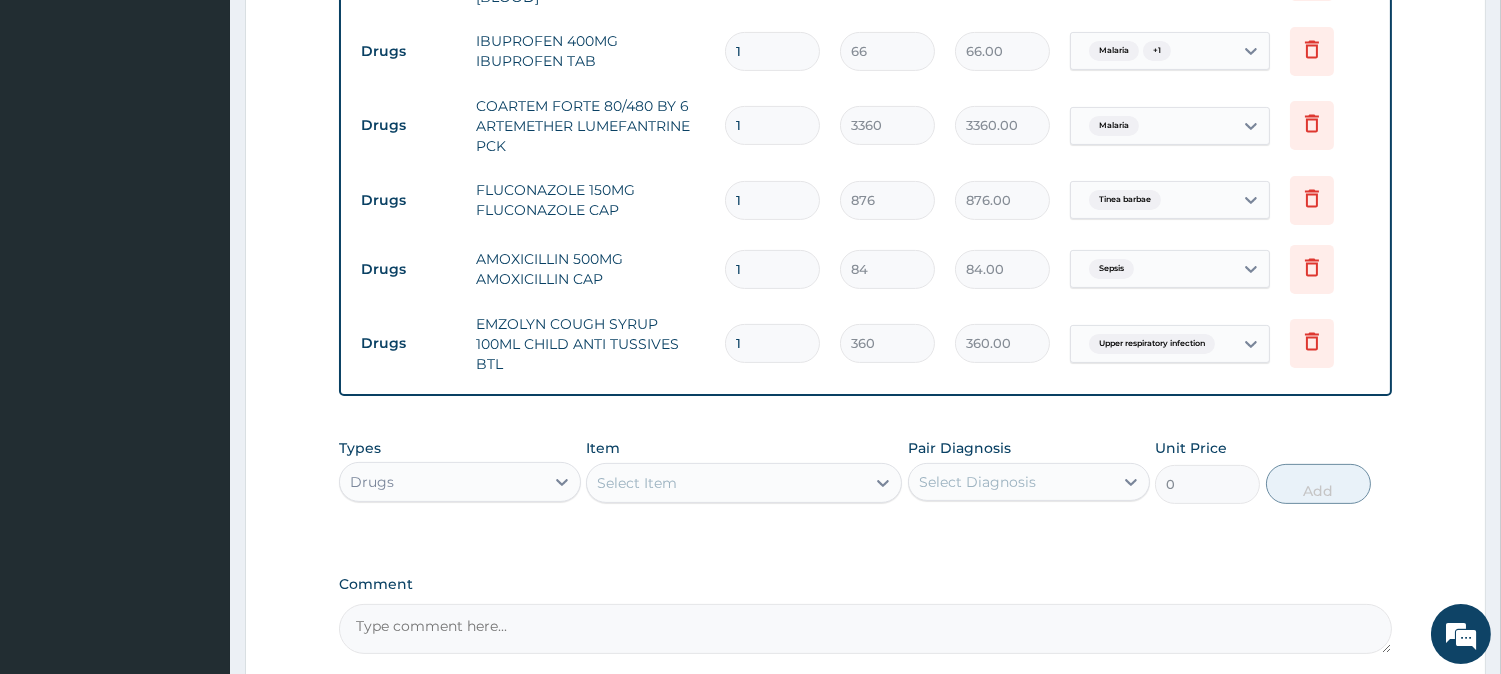 scroll, scrollTop: 997, scrollLeft: 0, axis: vertical 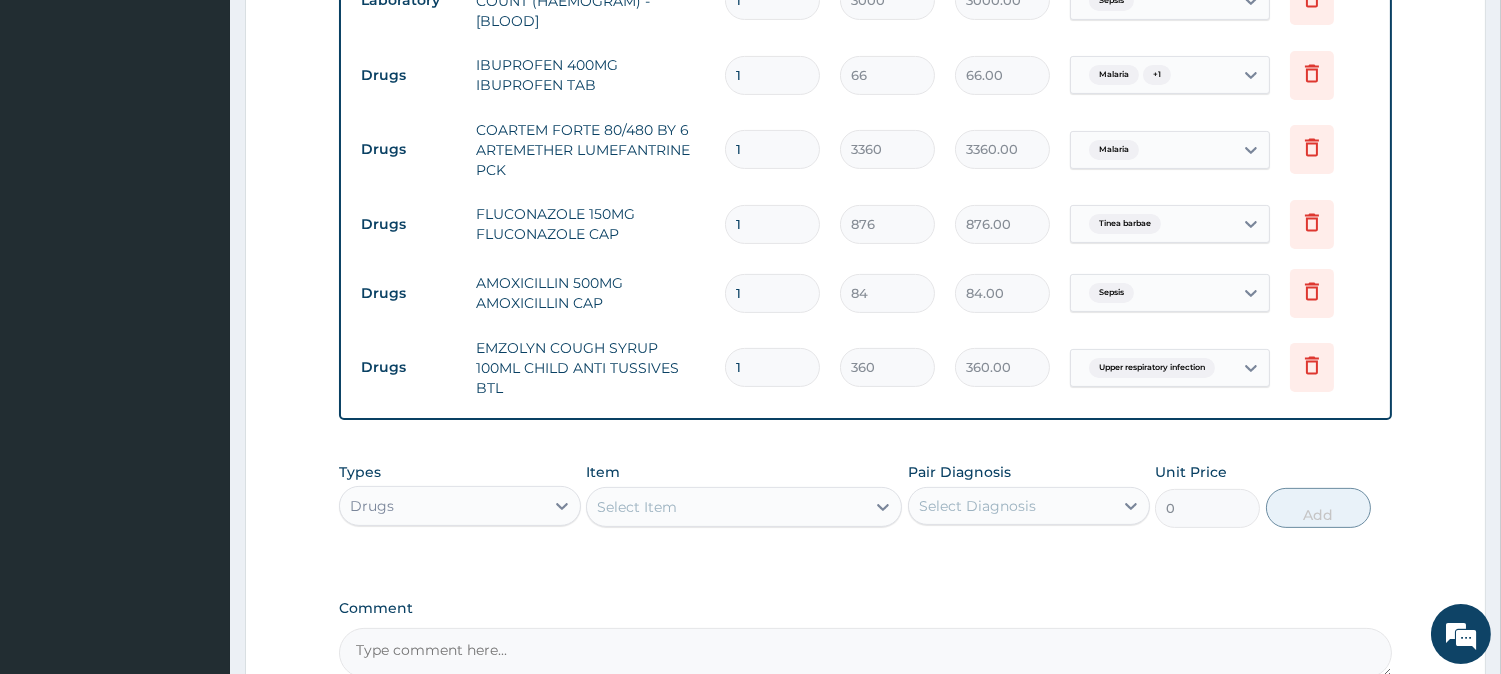 click on "1" at bounding box center (772, 75) 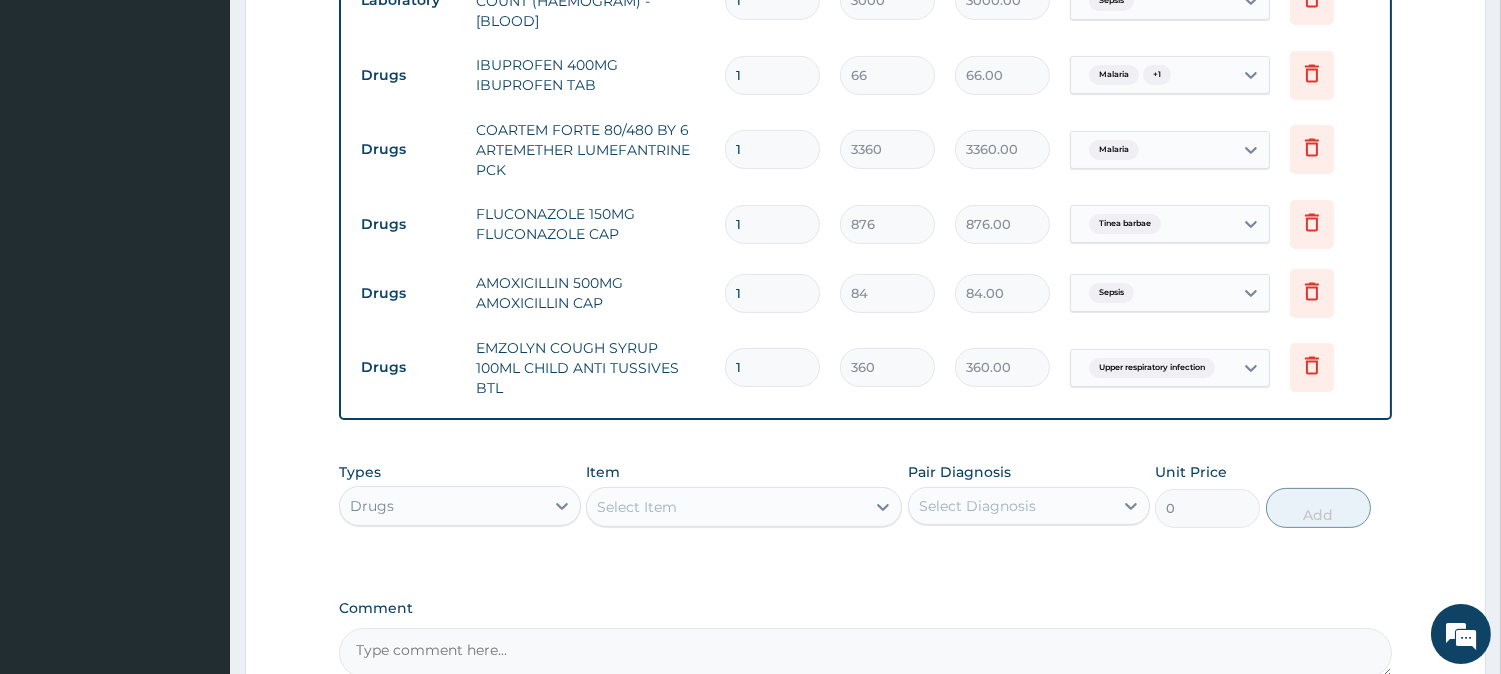type on "10" 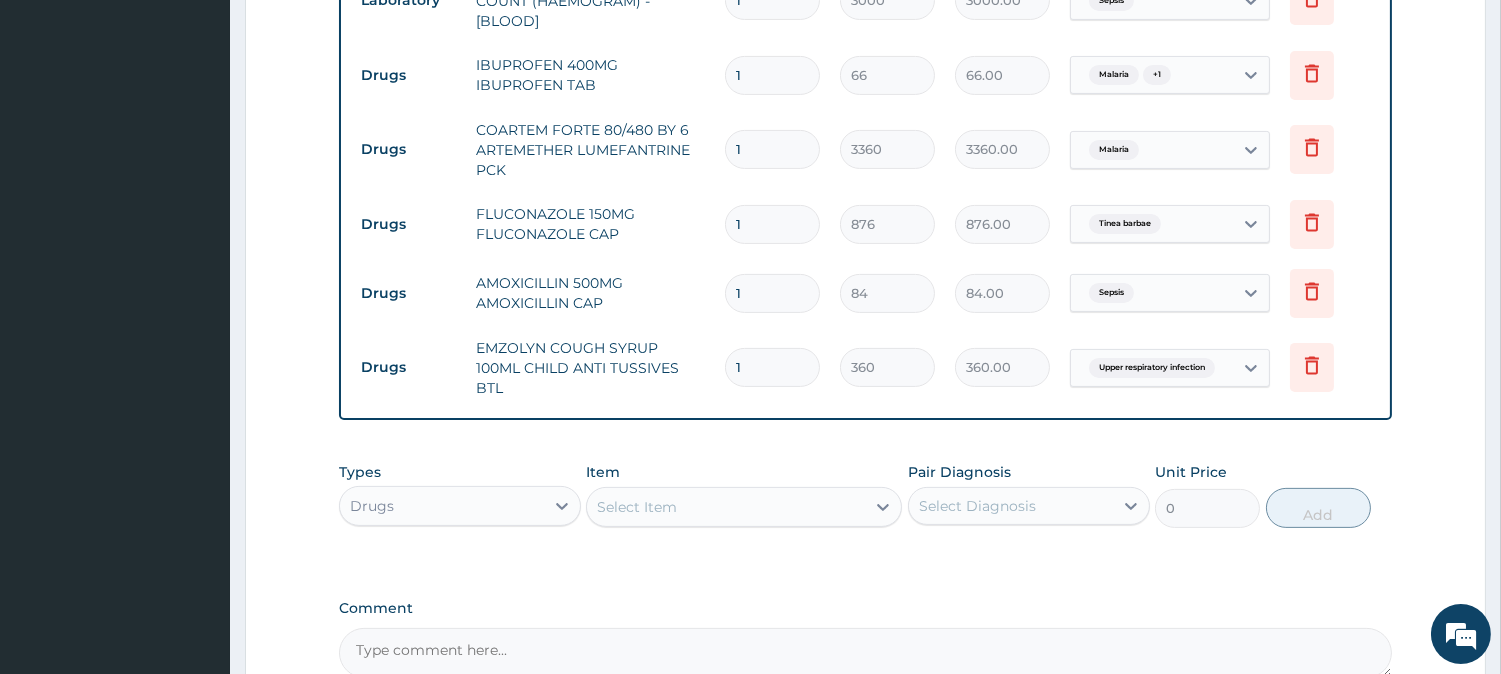 type on "660.00" 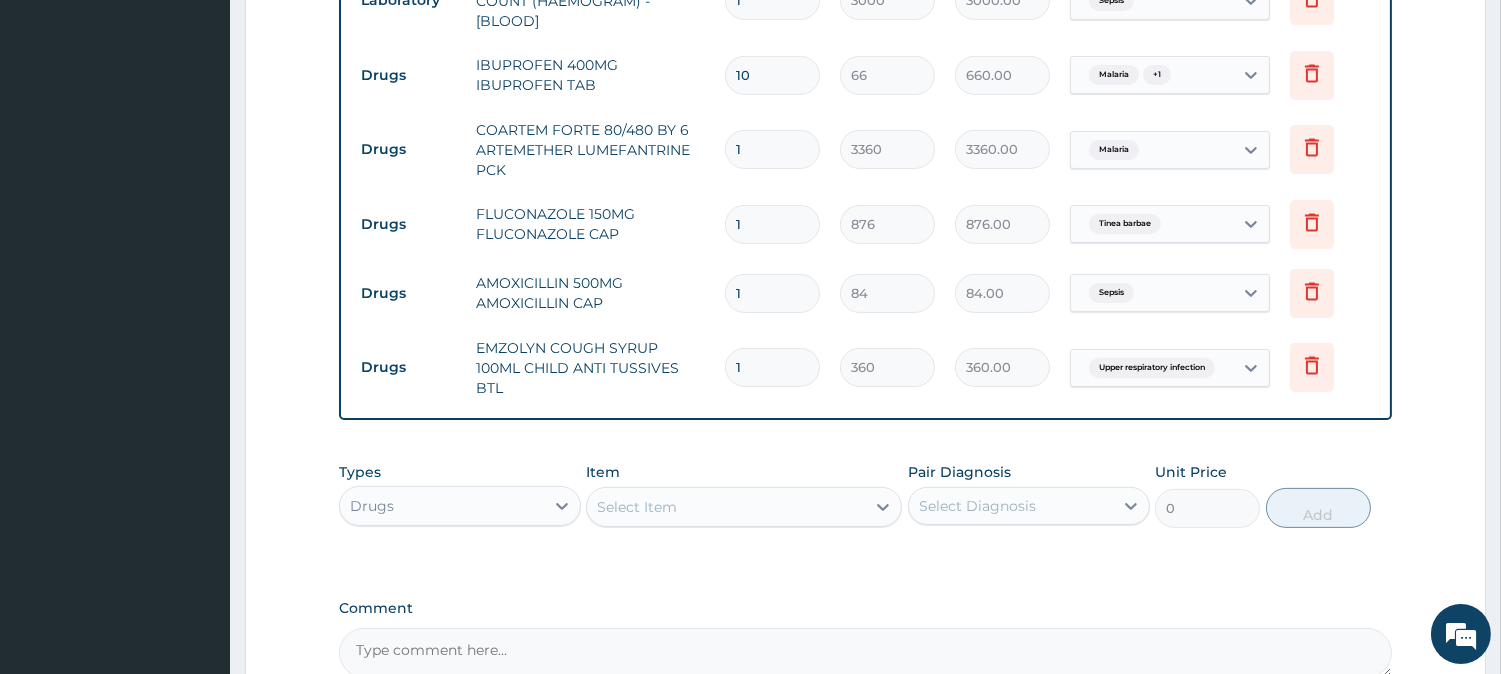 type on "10" 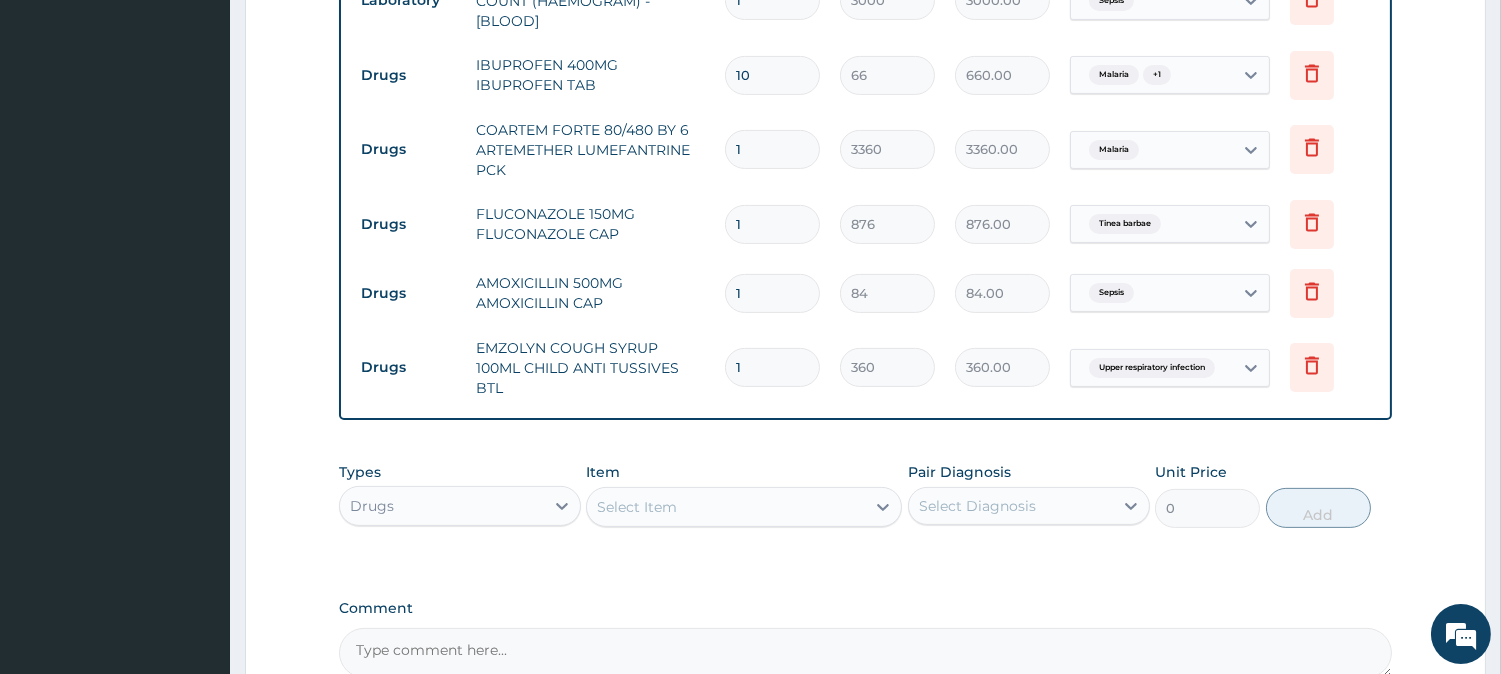 type 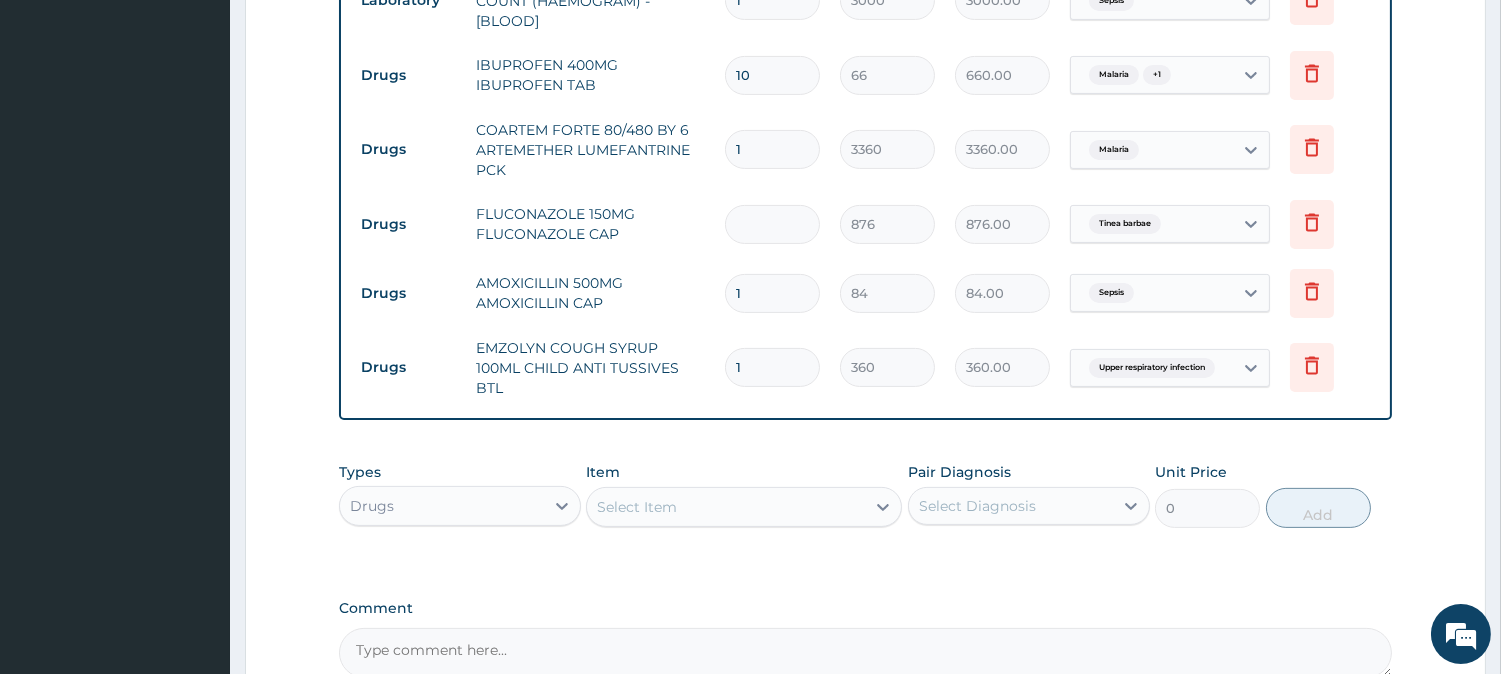 type on "0.00" 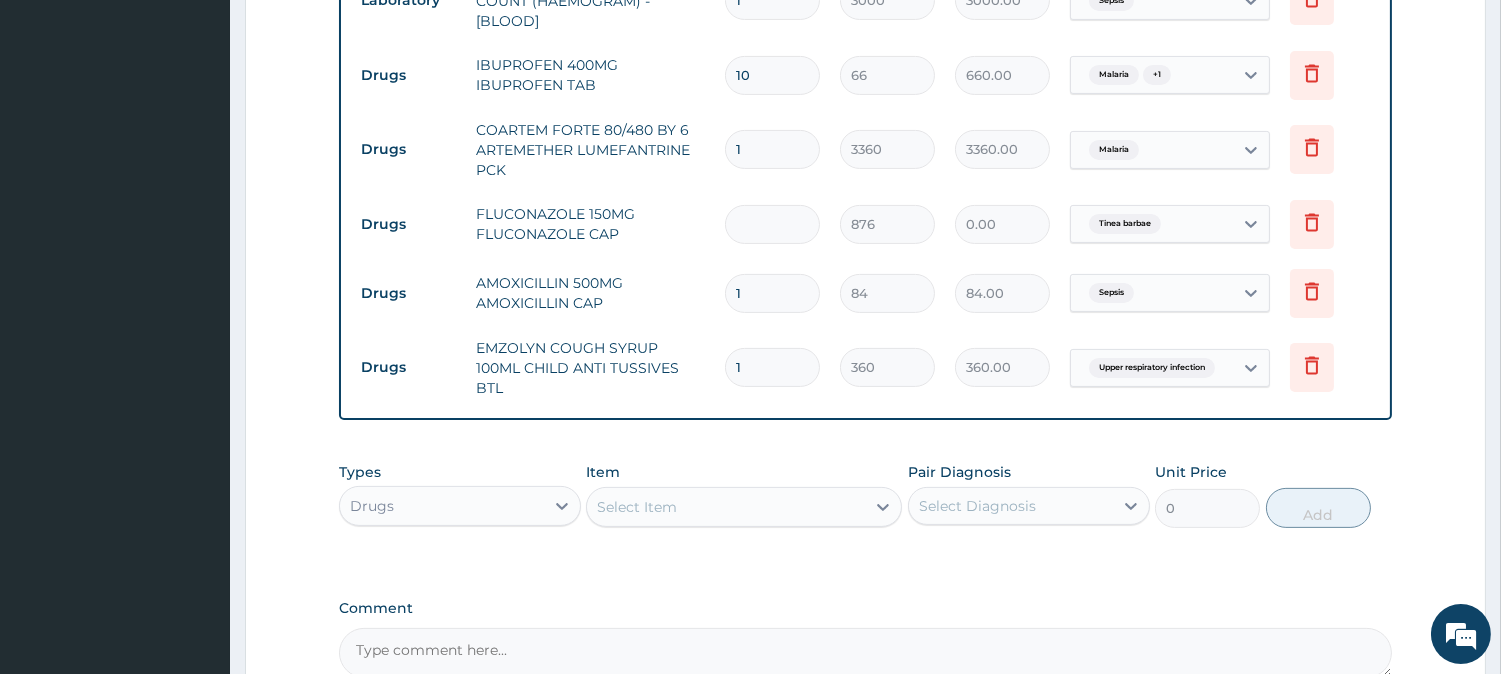 type on "5" 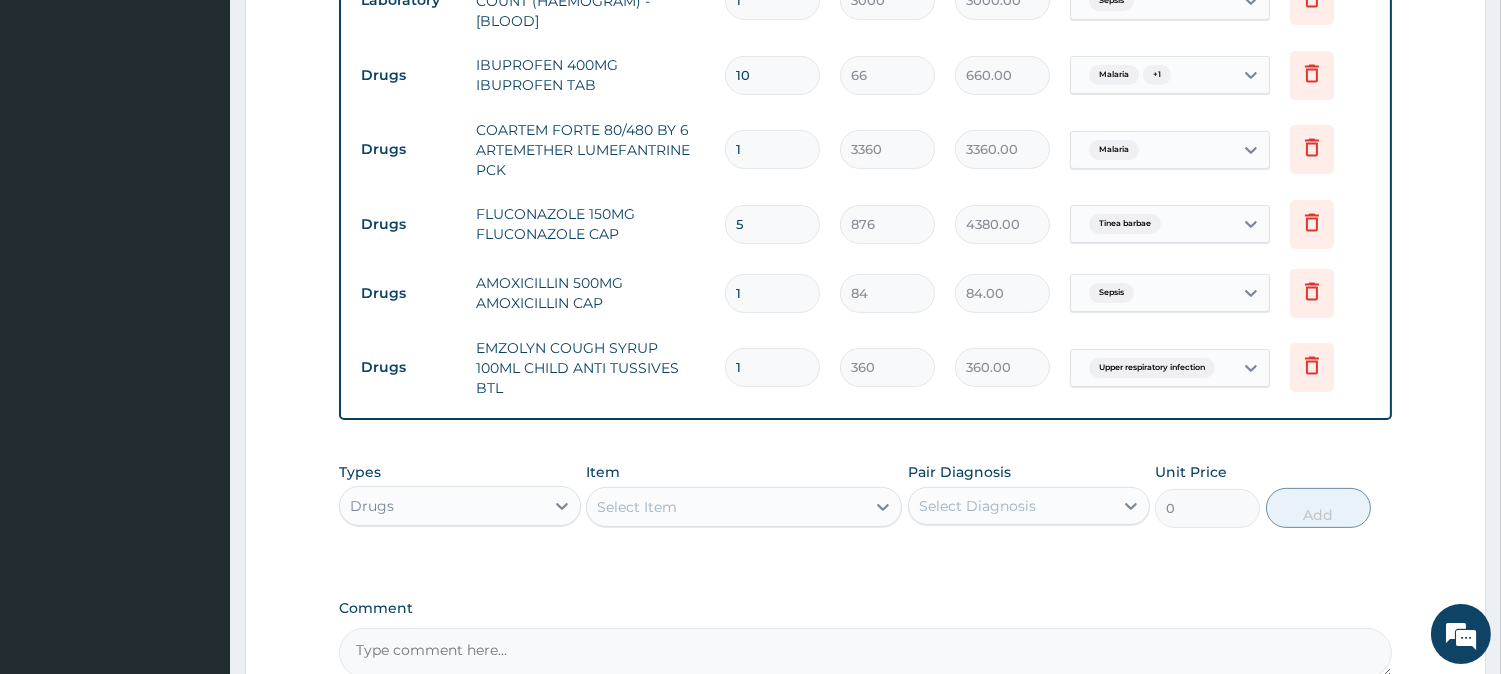 type on "5" 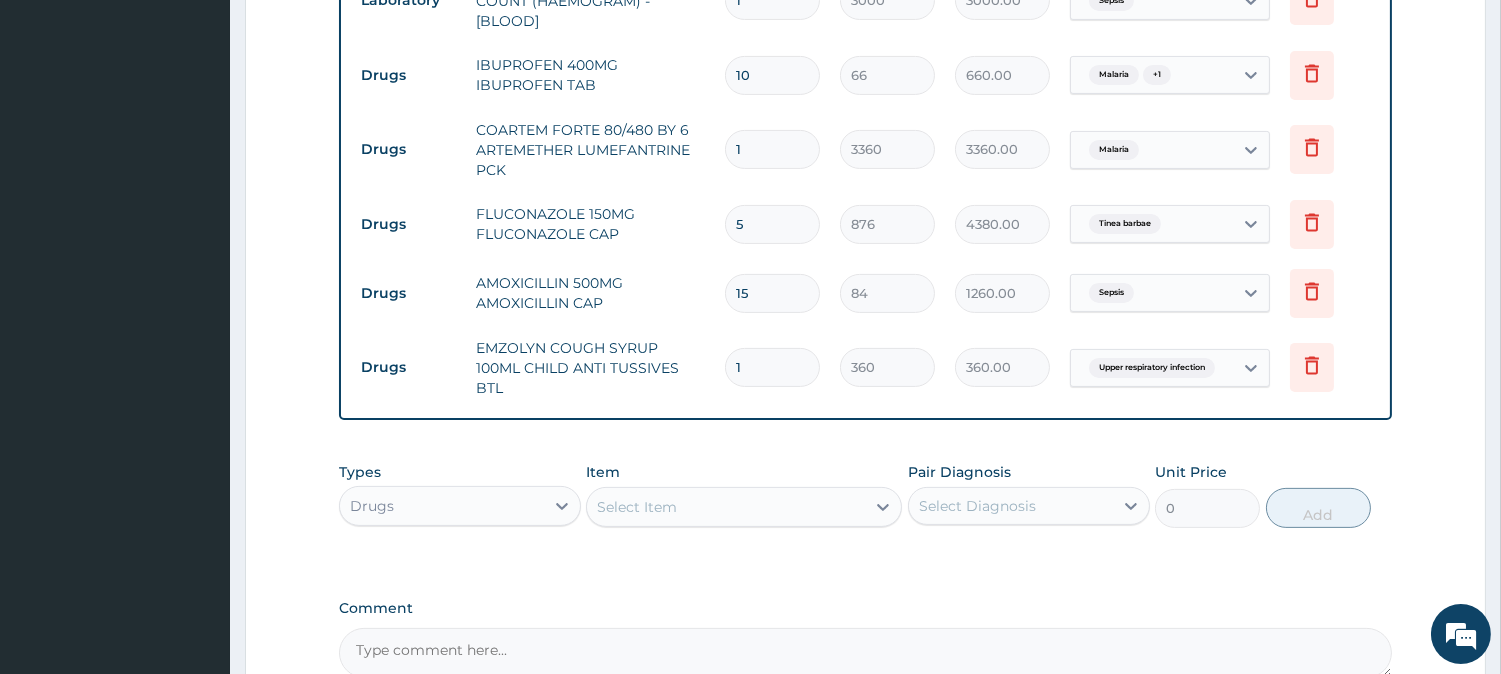 scroll, scrollTop: 1200, scrollLeft: 0, axis: vertical 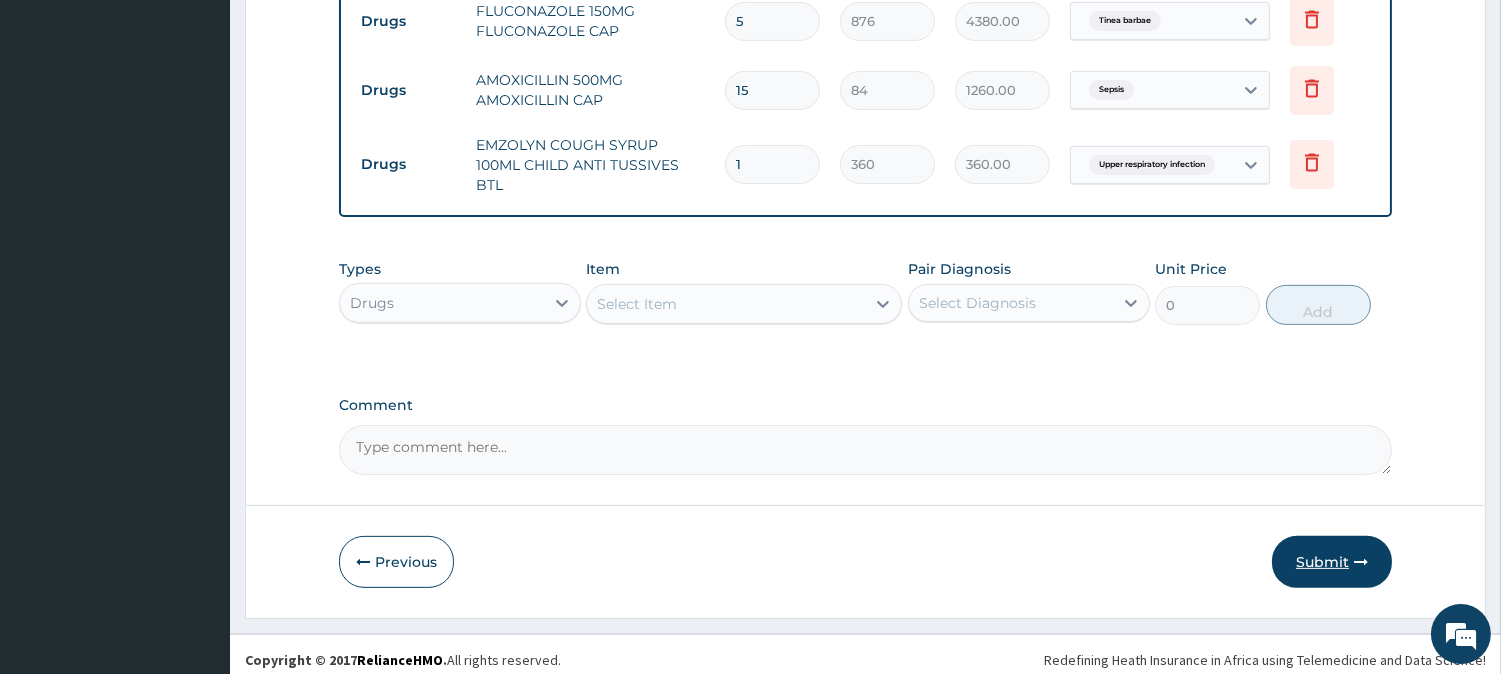 type on "15" 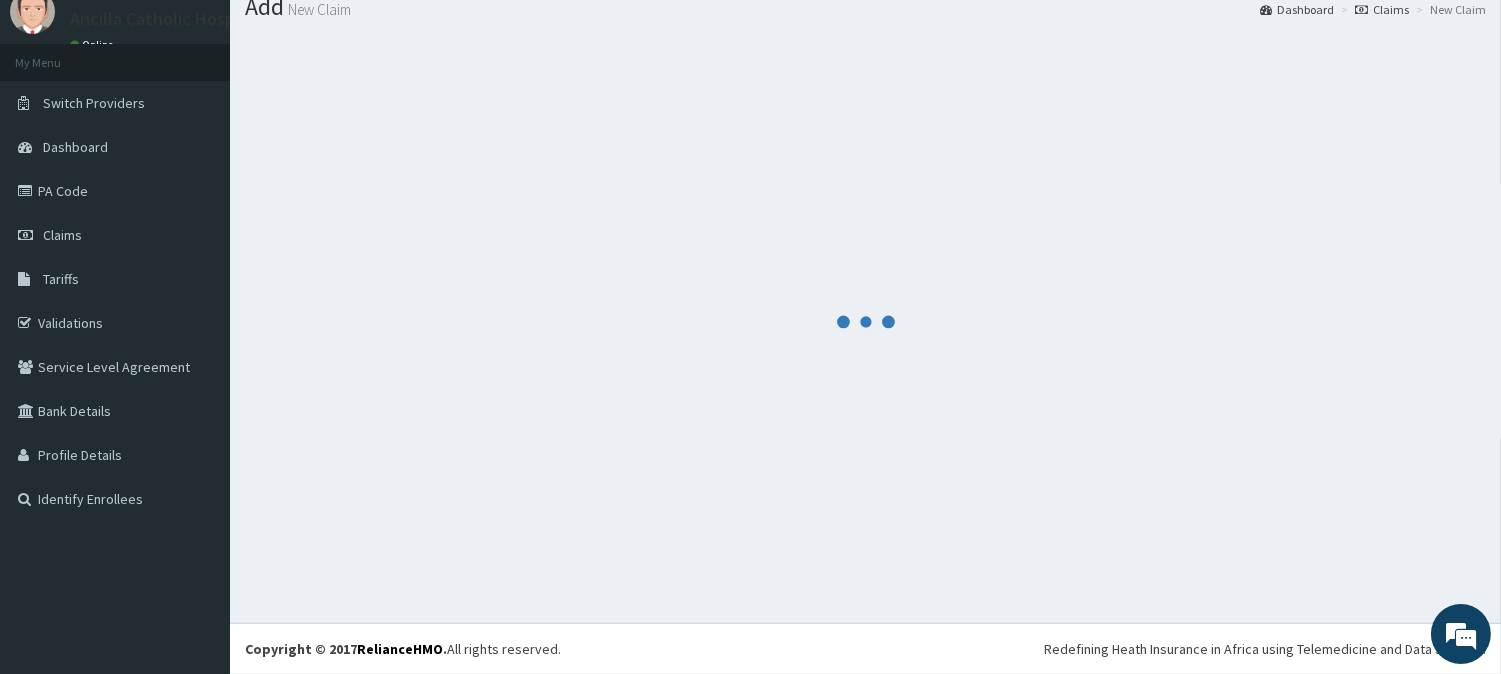 scroll, scrollTop: 1200, scrollLeft: 0, axis: vertical 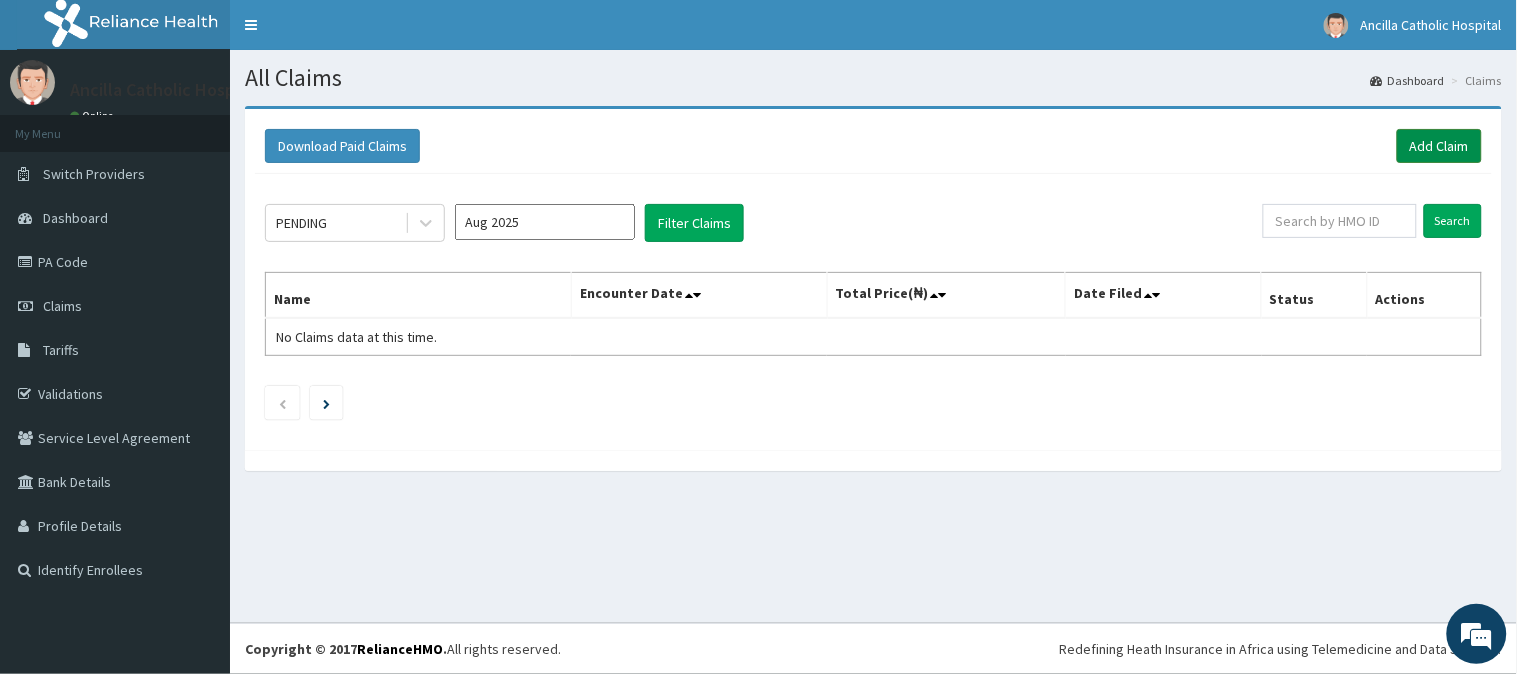 click on "Add Claim" at bounding box center [1439, 146] 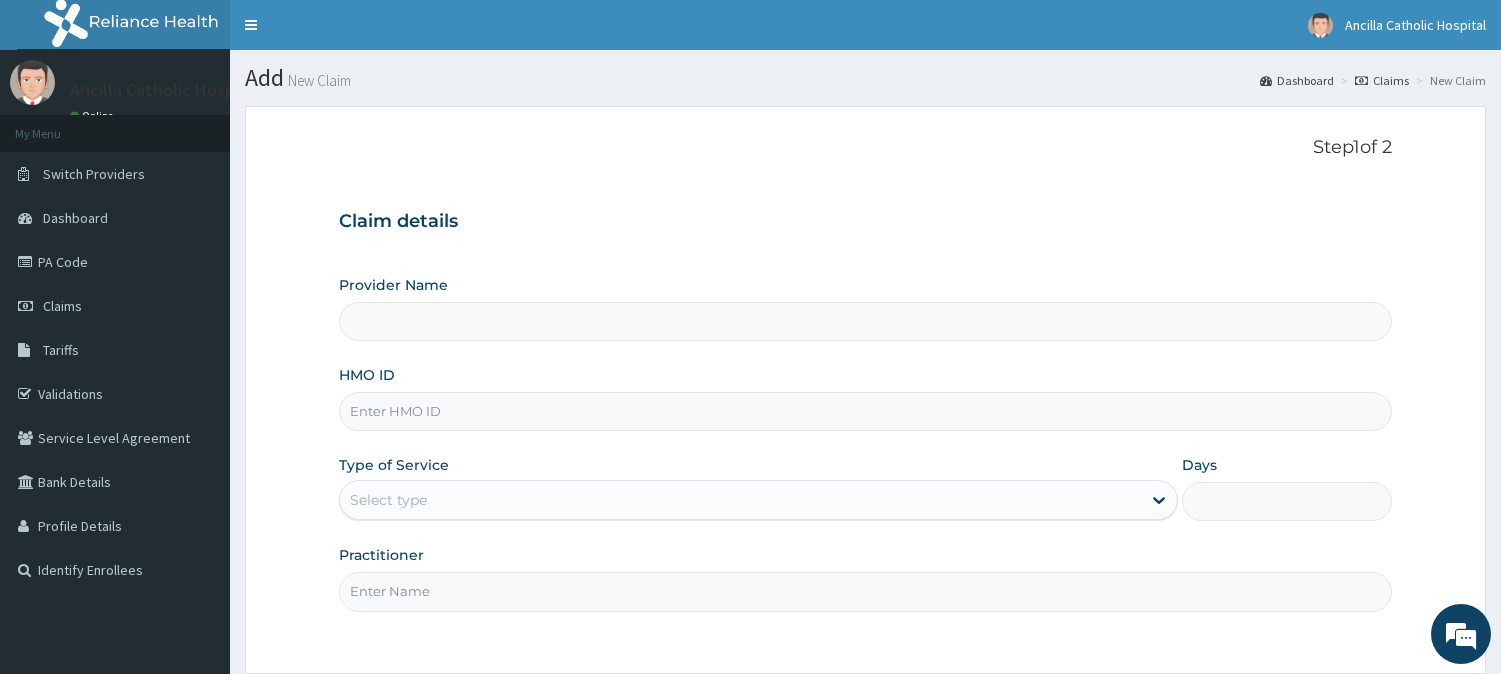 scroll, scrollTop: 0, scrollLeft: 0, axis: both 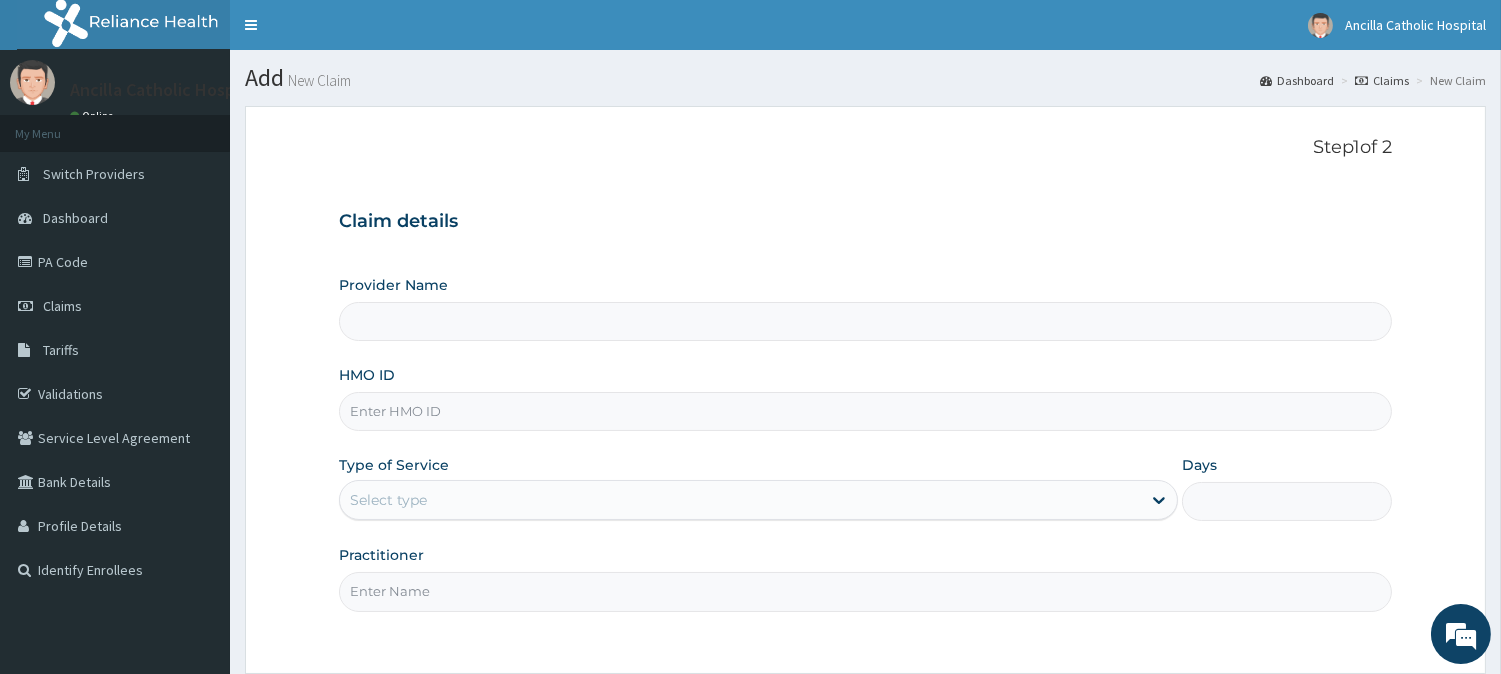 type on "Ancilla Catholic Hospital" 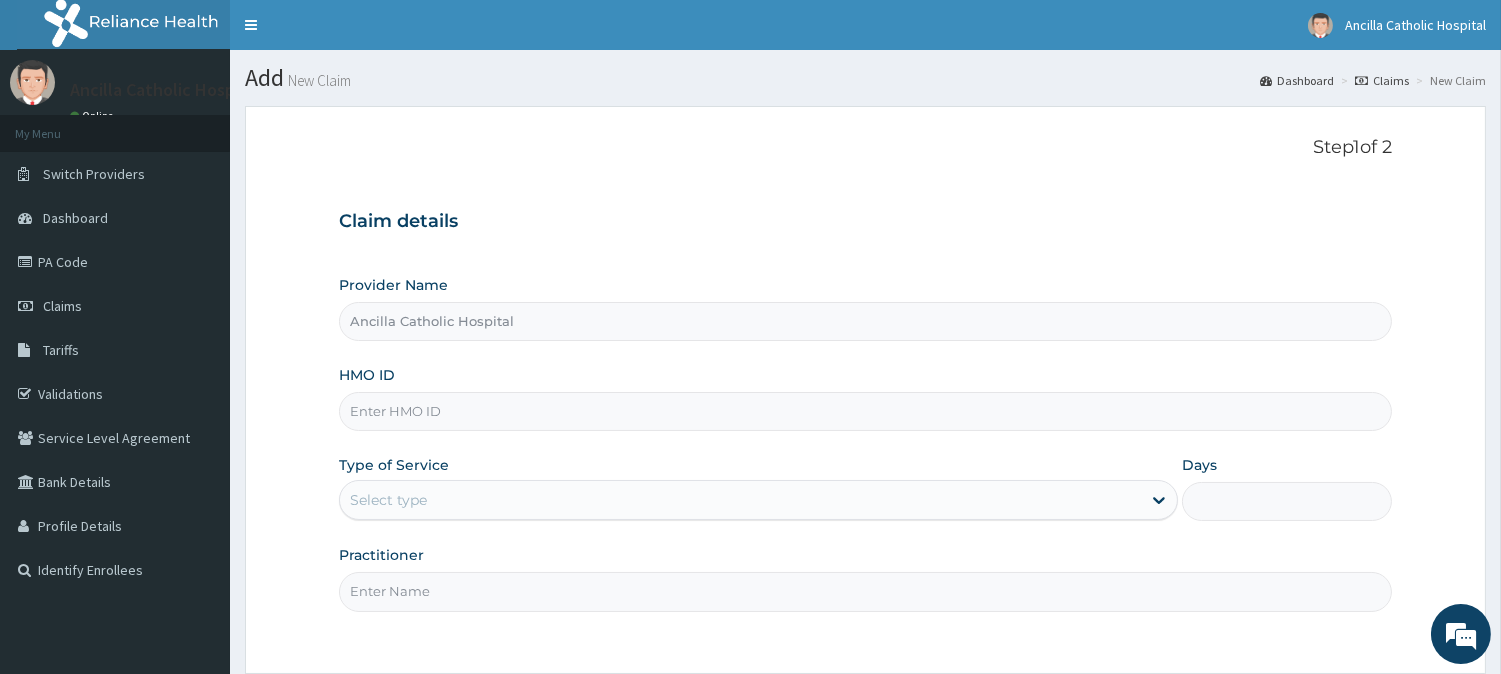 click on "HMO ID" at bounding box center [865, 411] 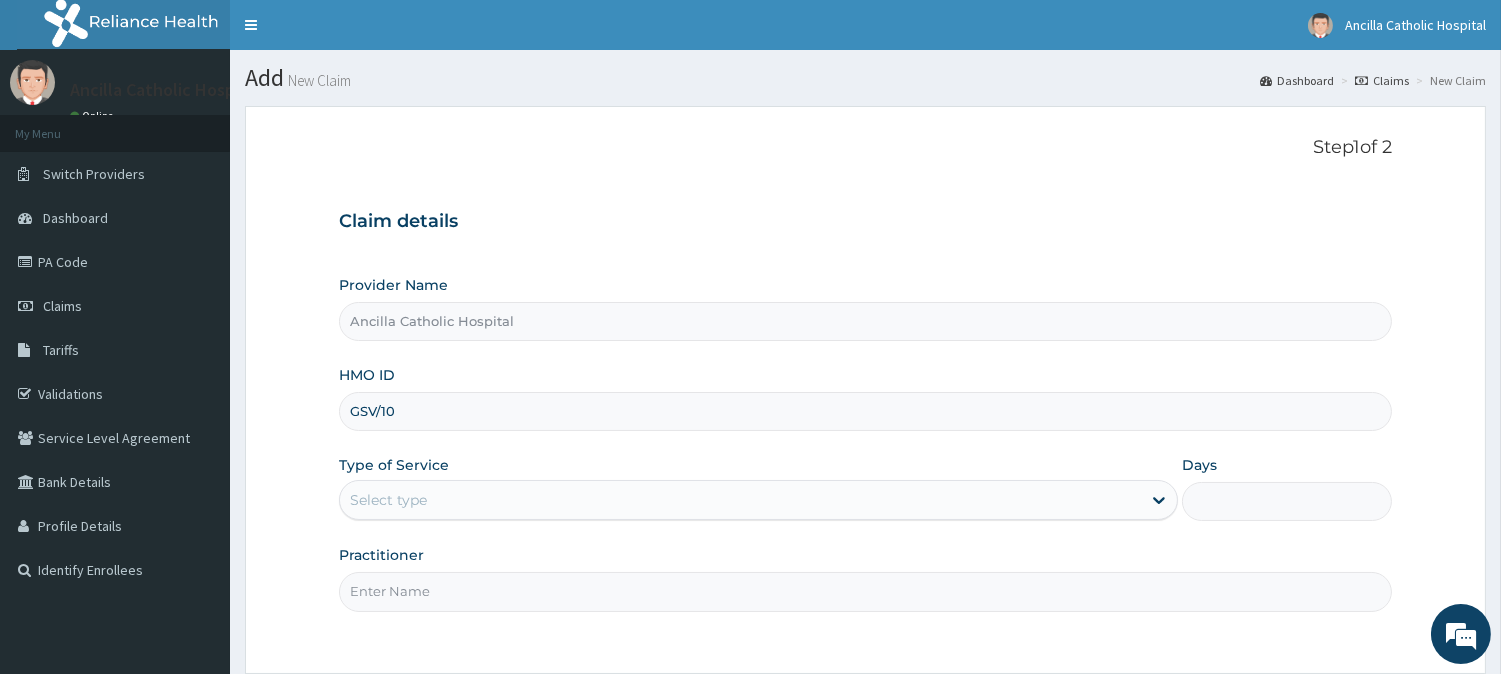 scroll, scrollTop: 0, scrollLeft: 0, axis: both 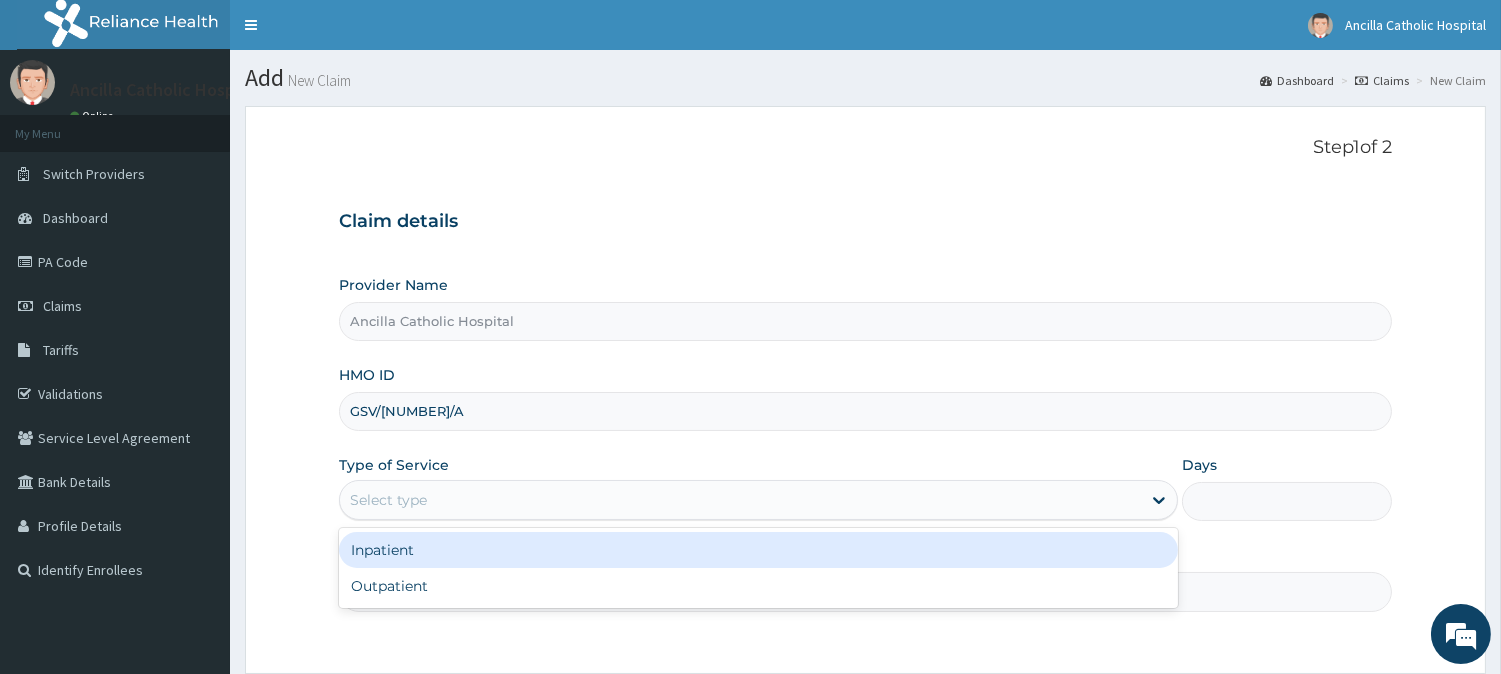 click on "Select type" at bounding box center (740, 500) 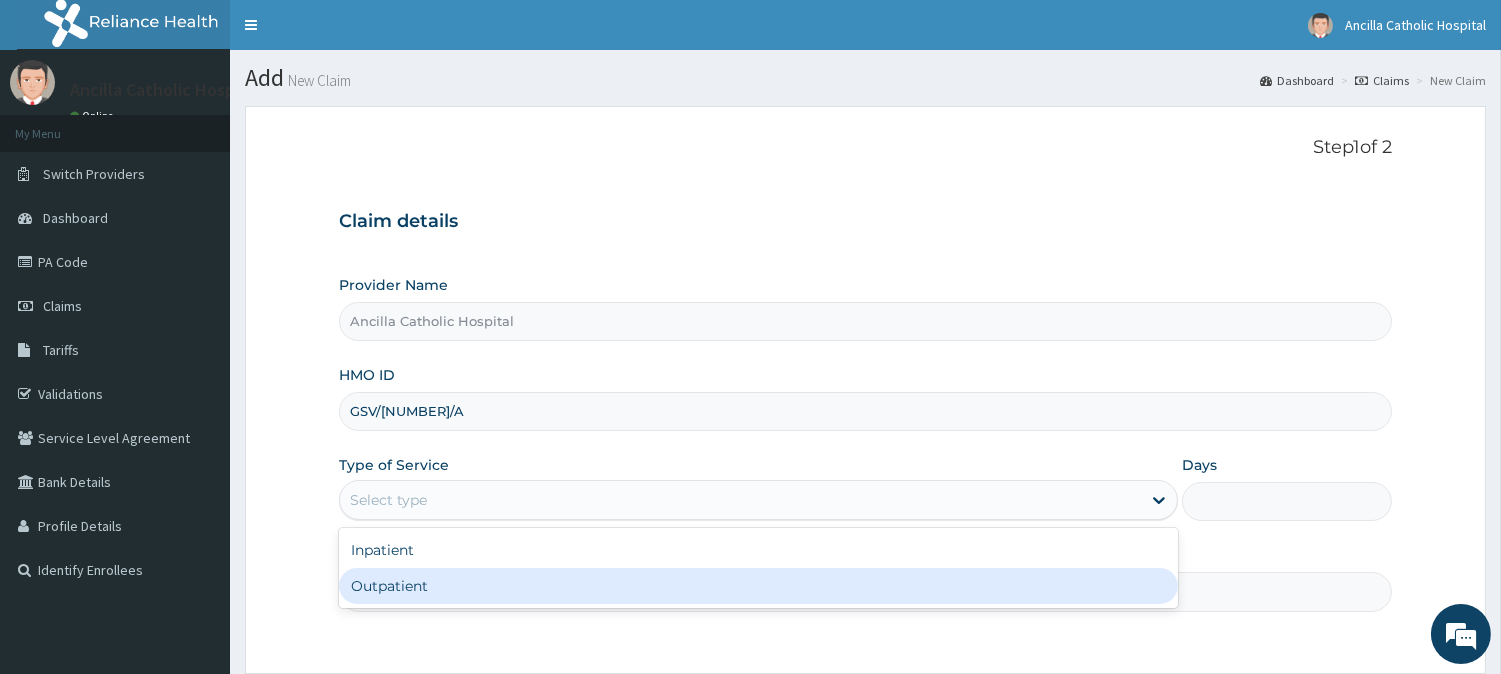 click on "Outpatient" at bounding box center [758, 586] 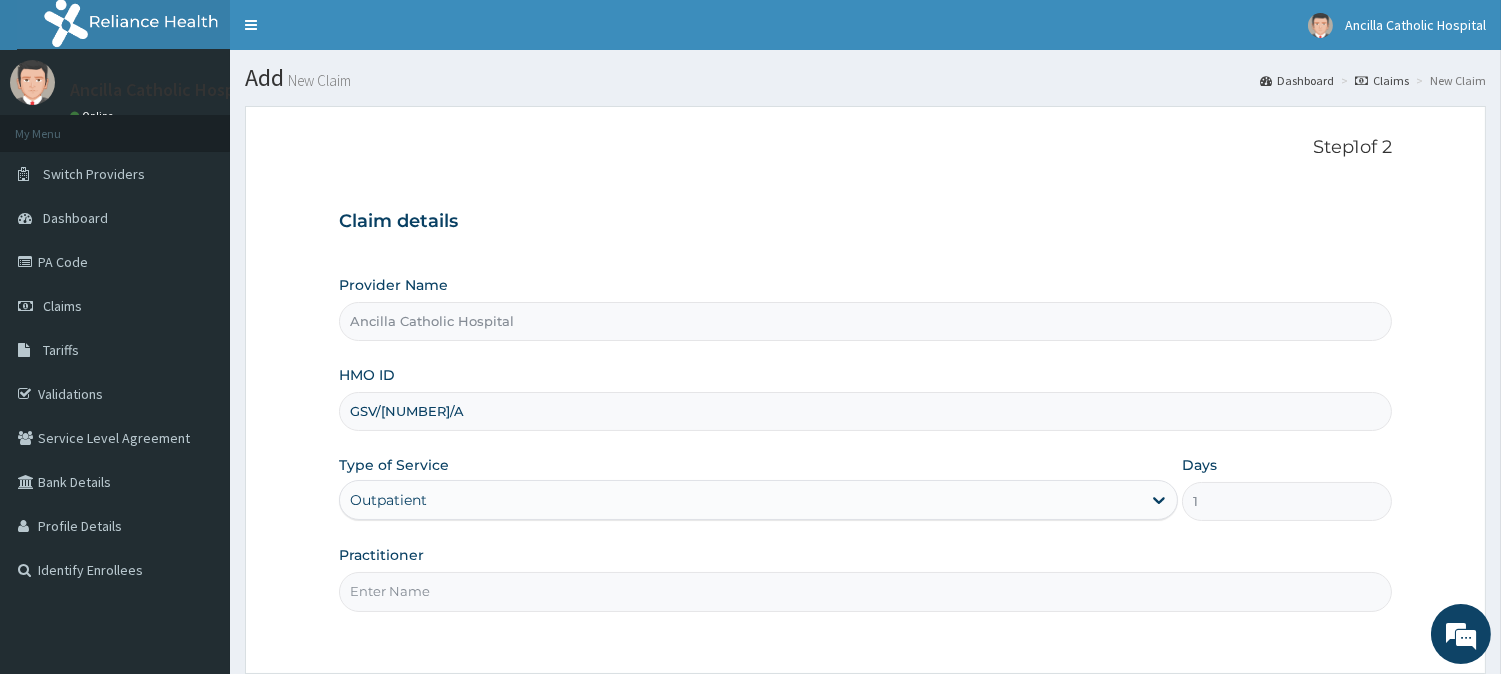 click on "Practitioner" at bounding box center (865, 591) 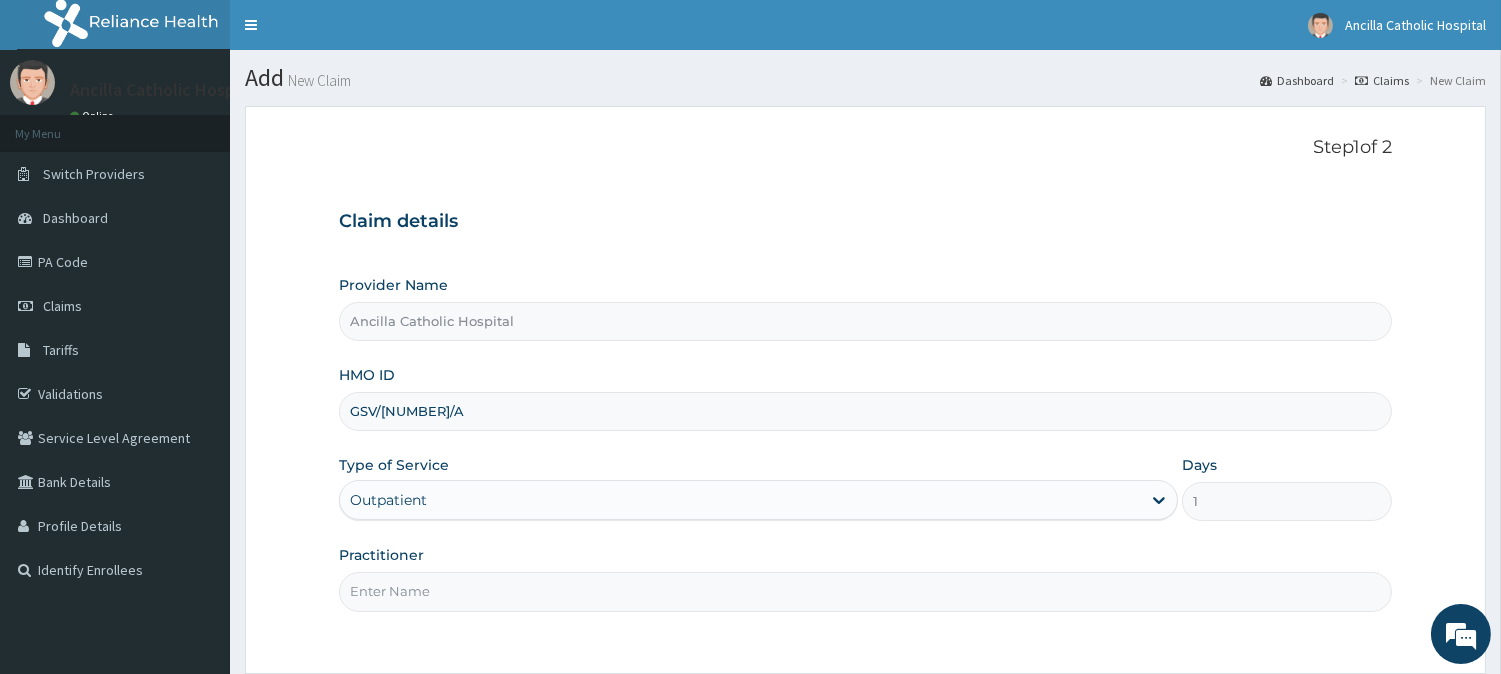 type on "GEN" 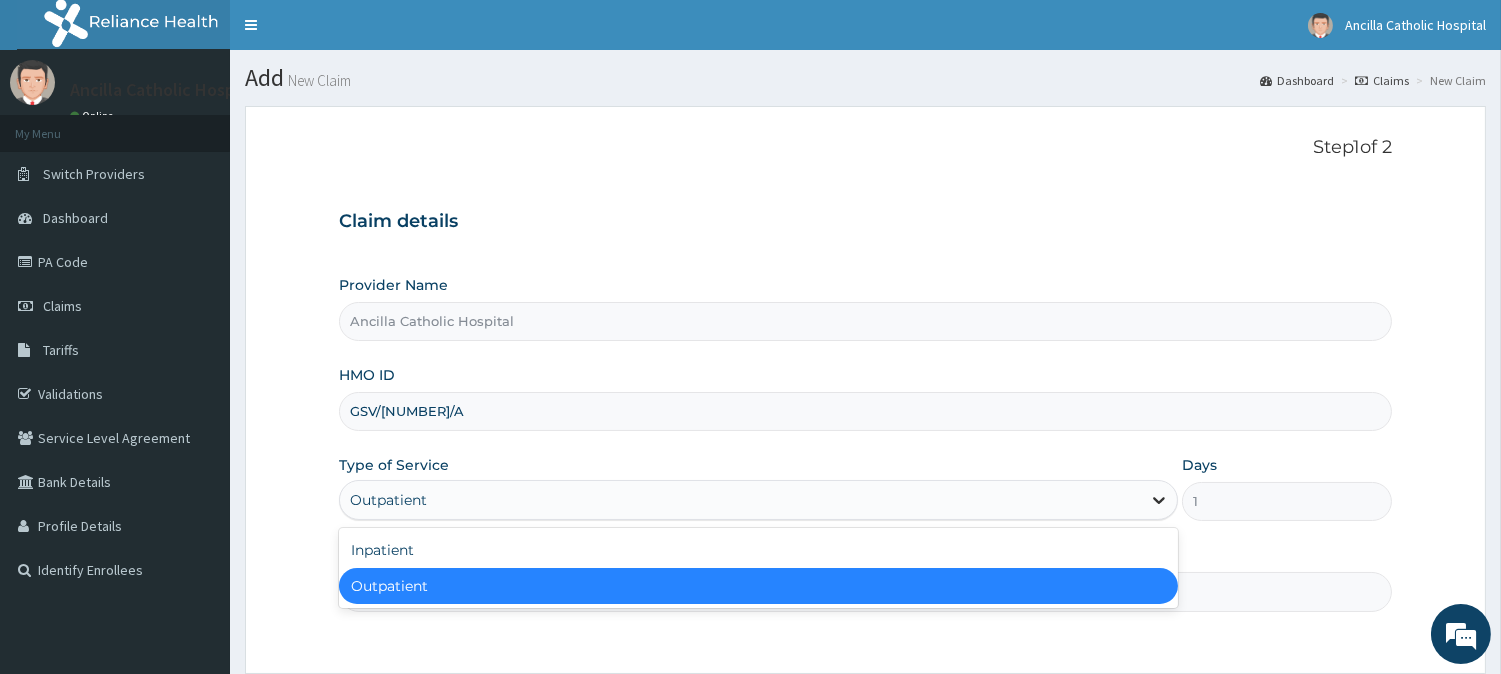 click at bounding box center [1159, 500] 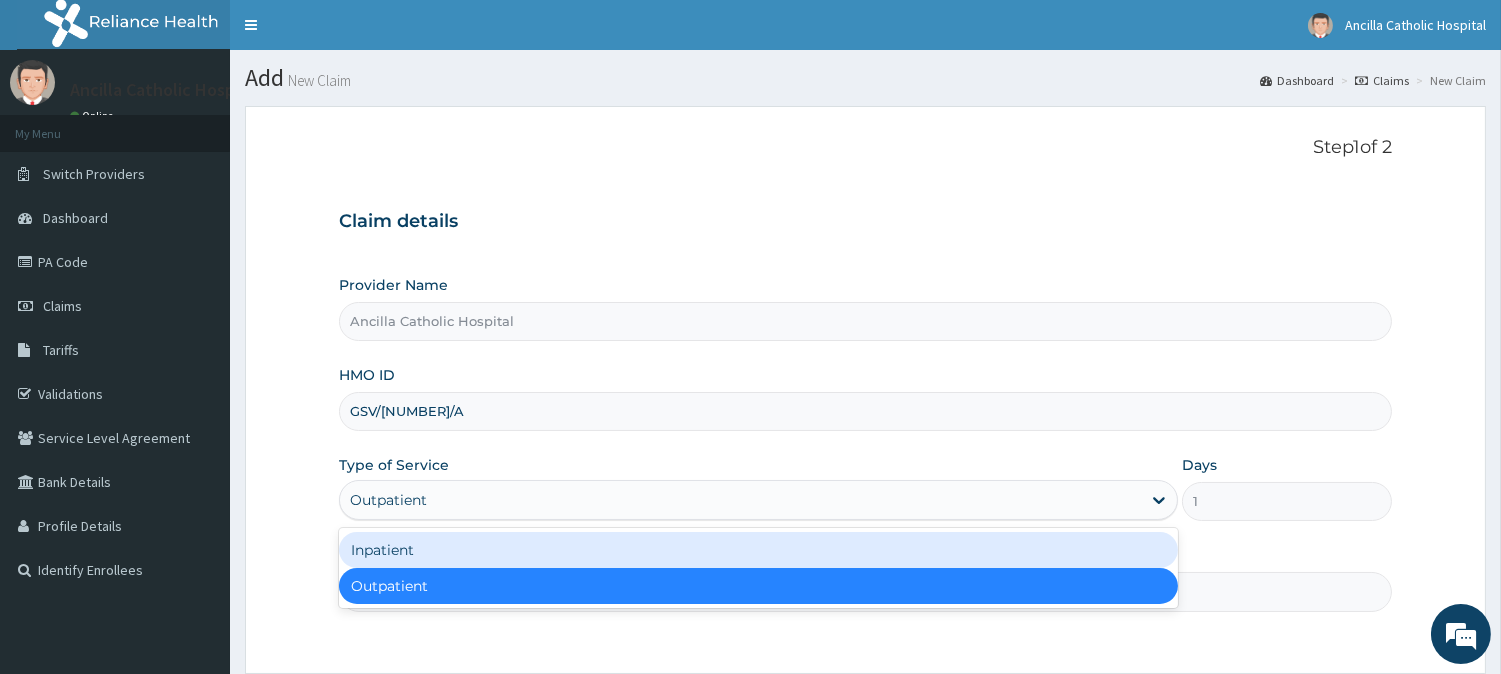 click on "Inpatient" at bounding box center (758, 550) 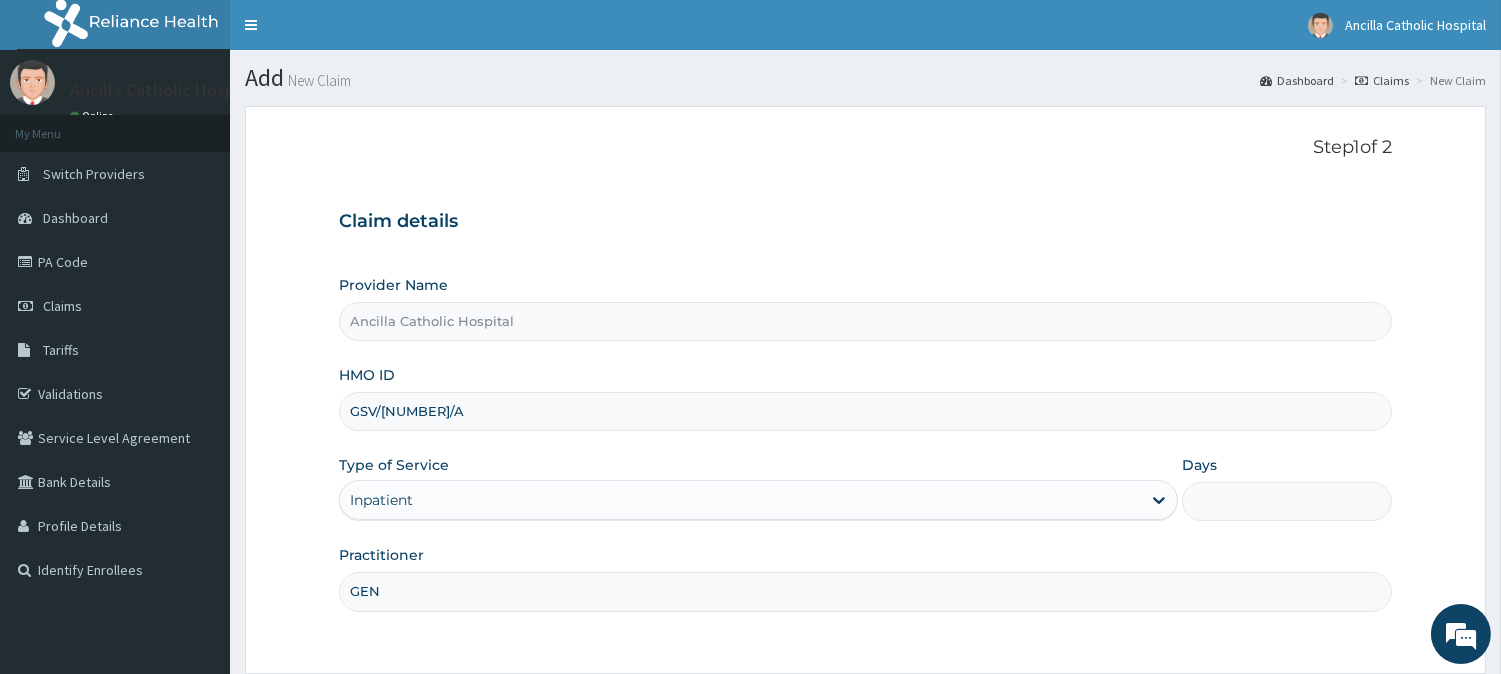 click on "Days" at bounding box center [1287, 501] 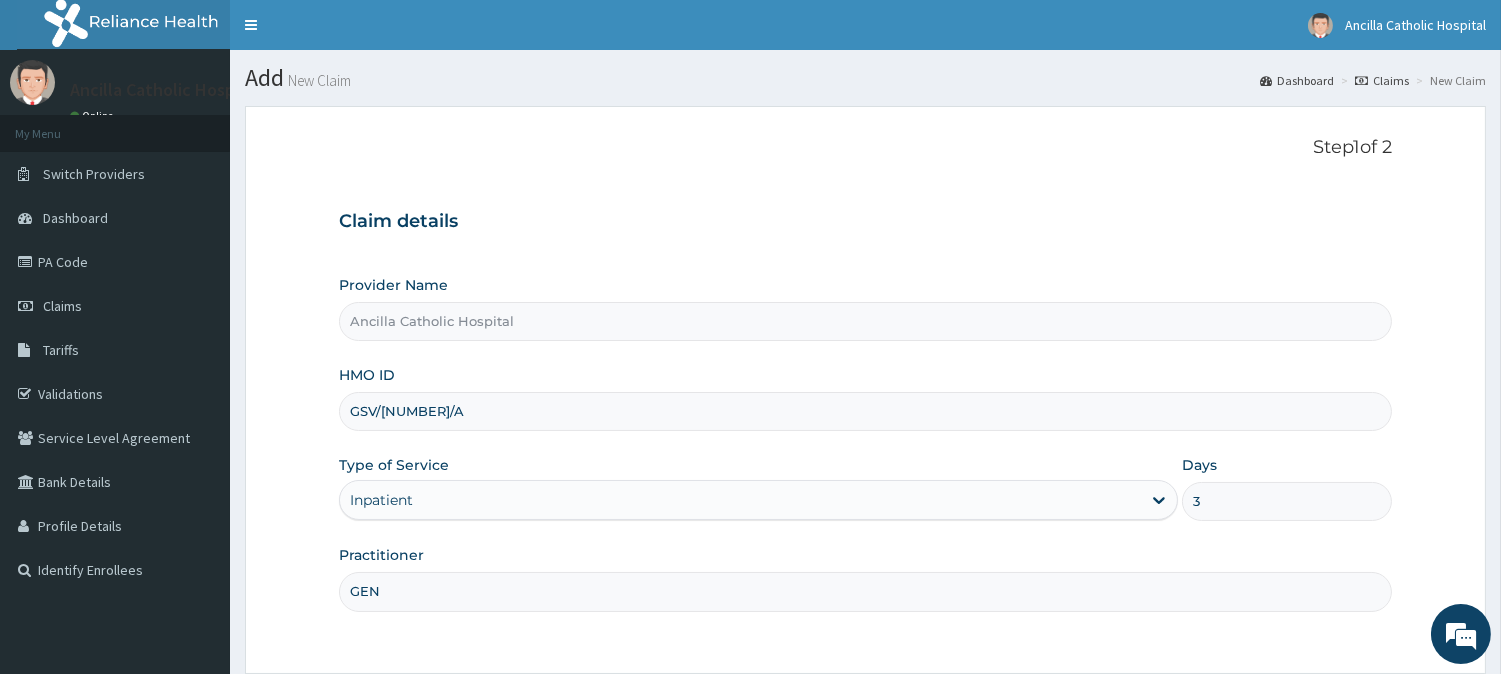 scroll, scrollTop: 178, scrollLeft: 0, axis: vertical 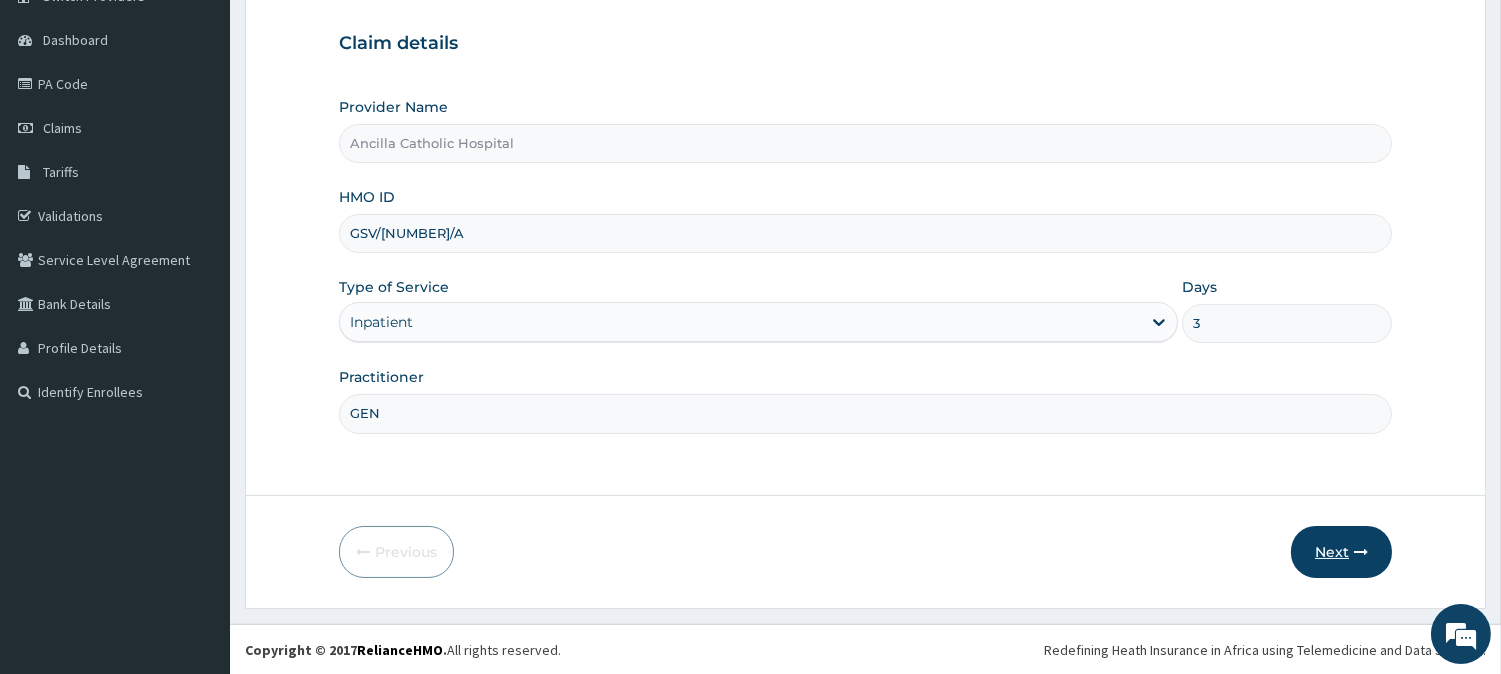 type on "3" 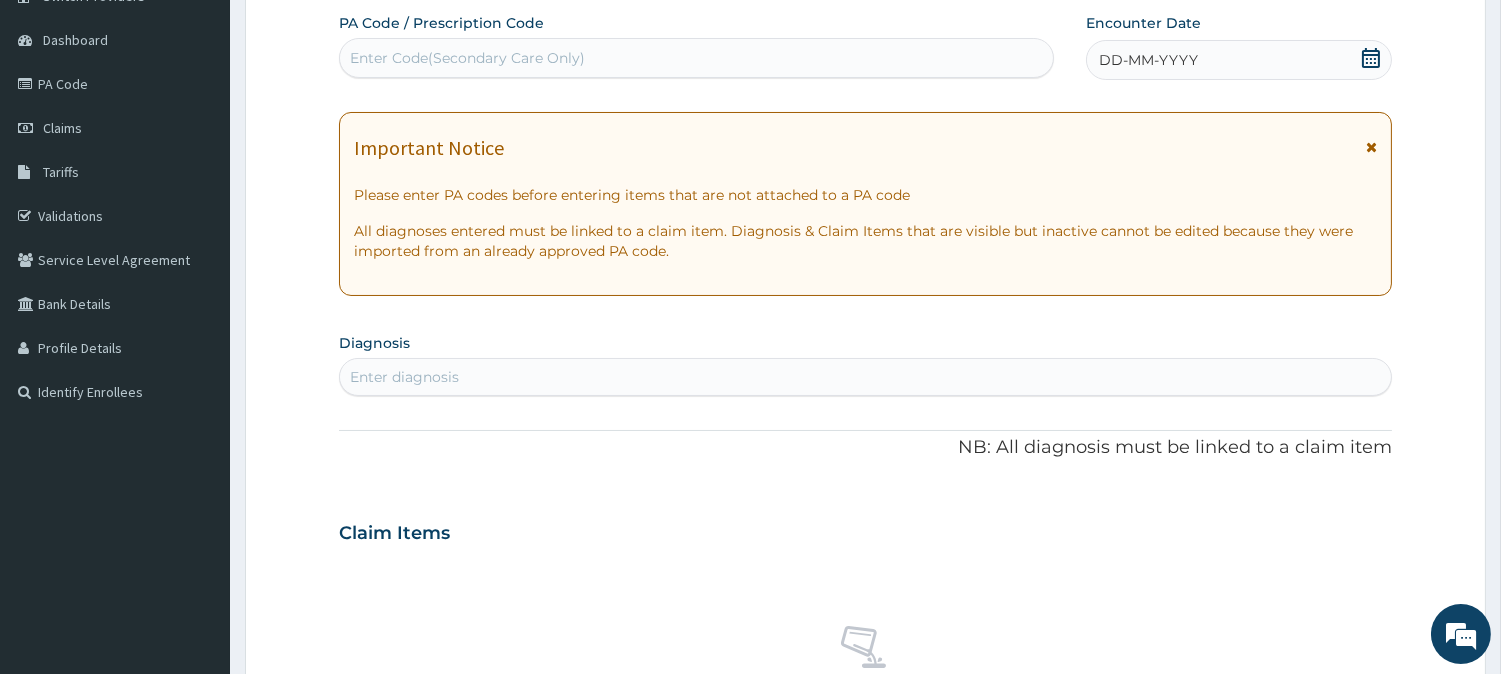 click on "DD-MM-YYYY" at bounding box center (1239, 60) 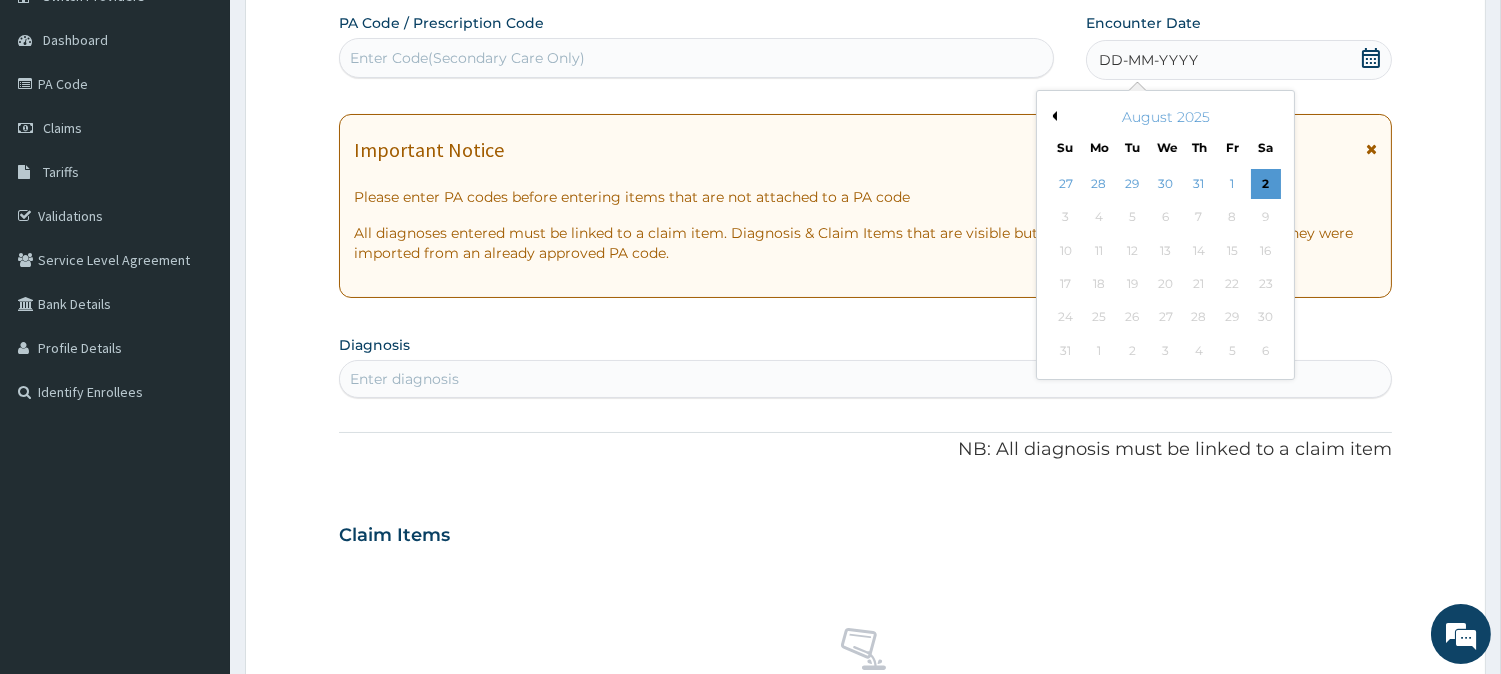 click on "August 2025" at bounding box center [1165, 117] 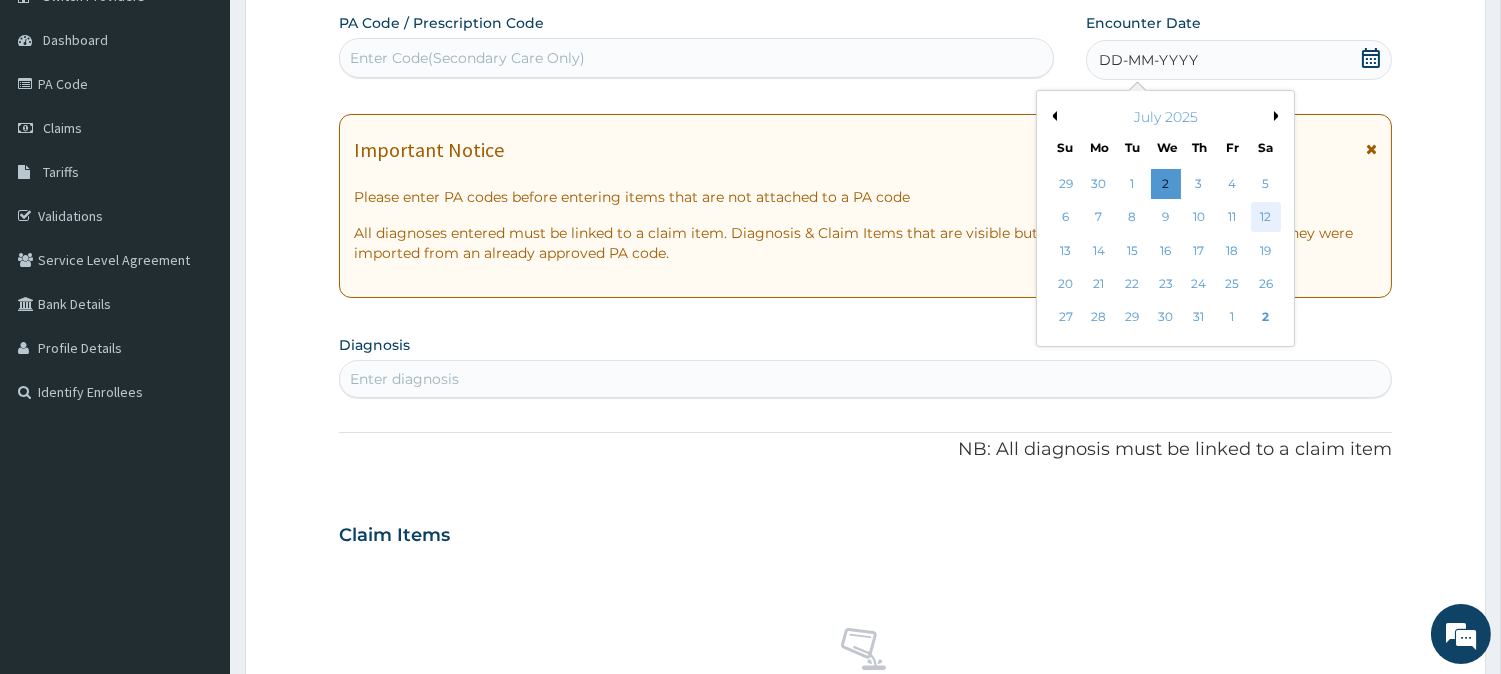 click on "12" at bounding box center (1265, 218) 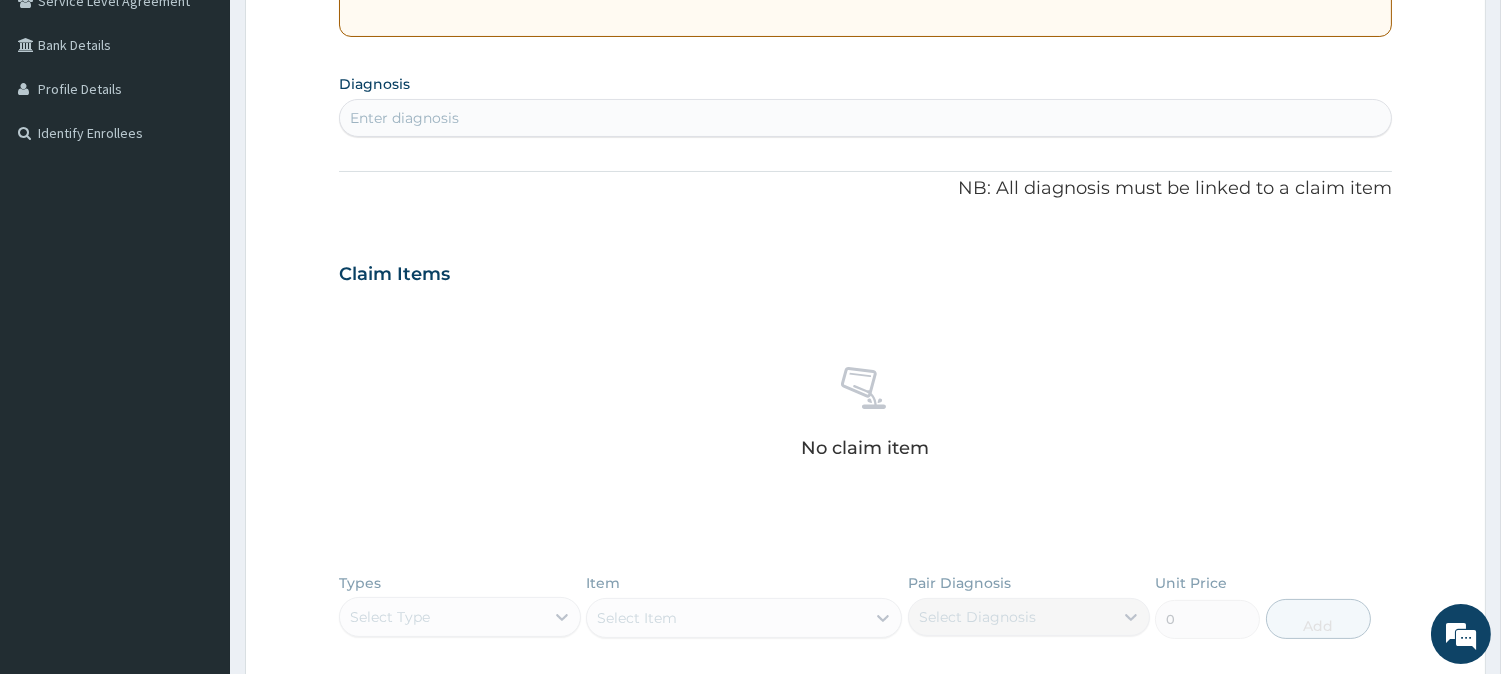 scroll, scrollTop: 523, scrollLeft: 0, axis: vertical 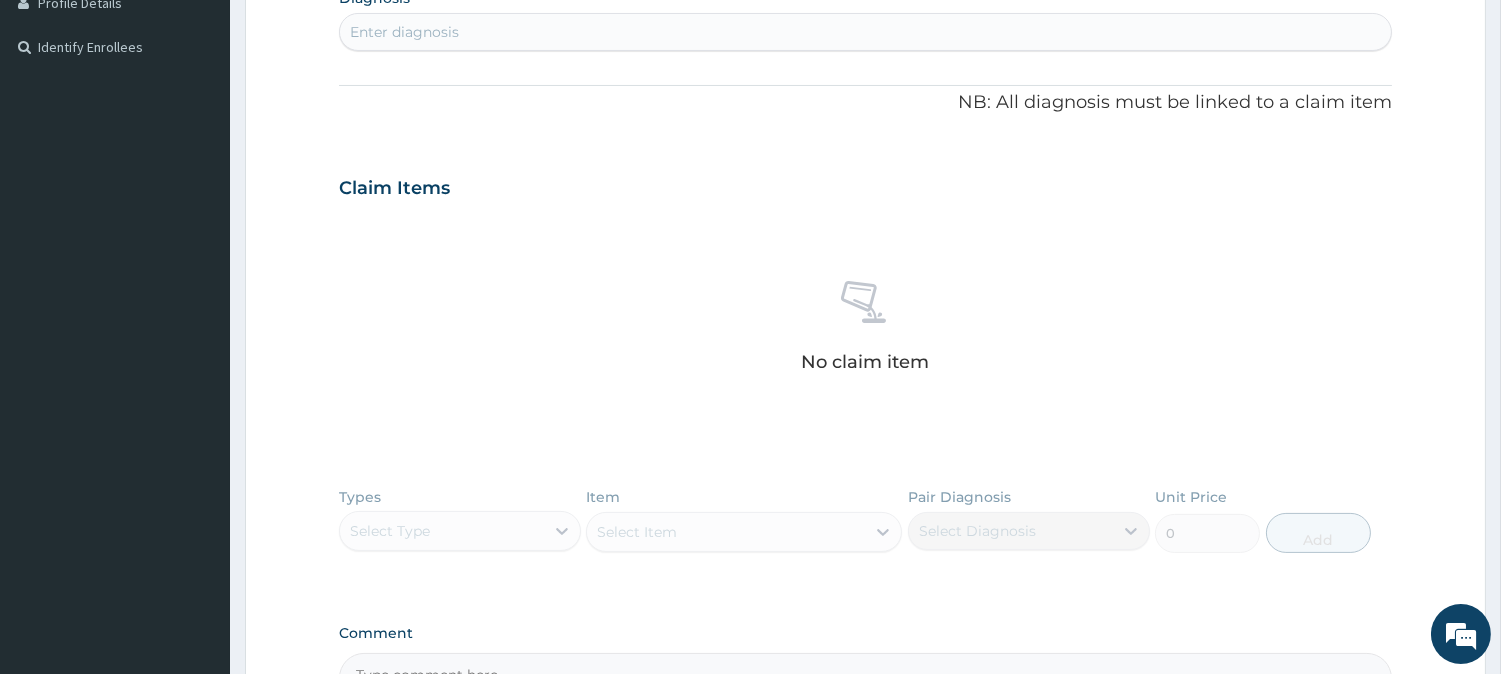 click on "Enter diagnosis" at bounding box center (865, 32) 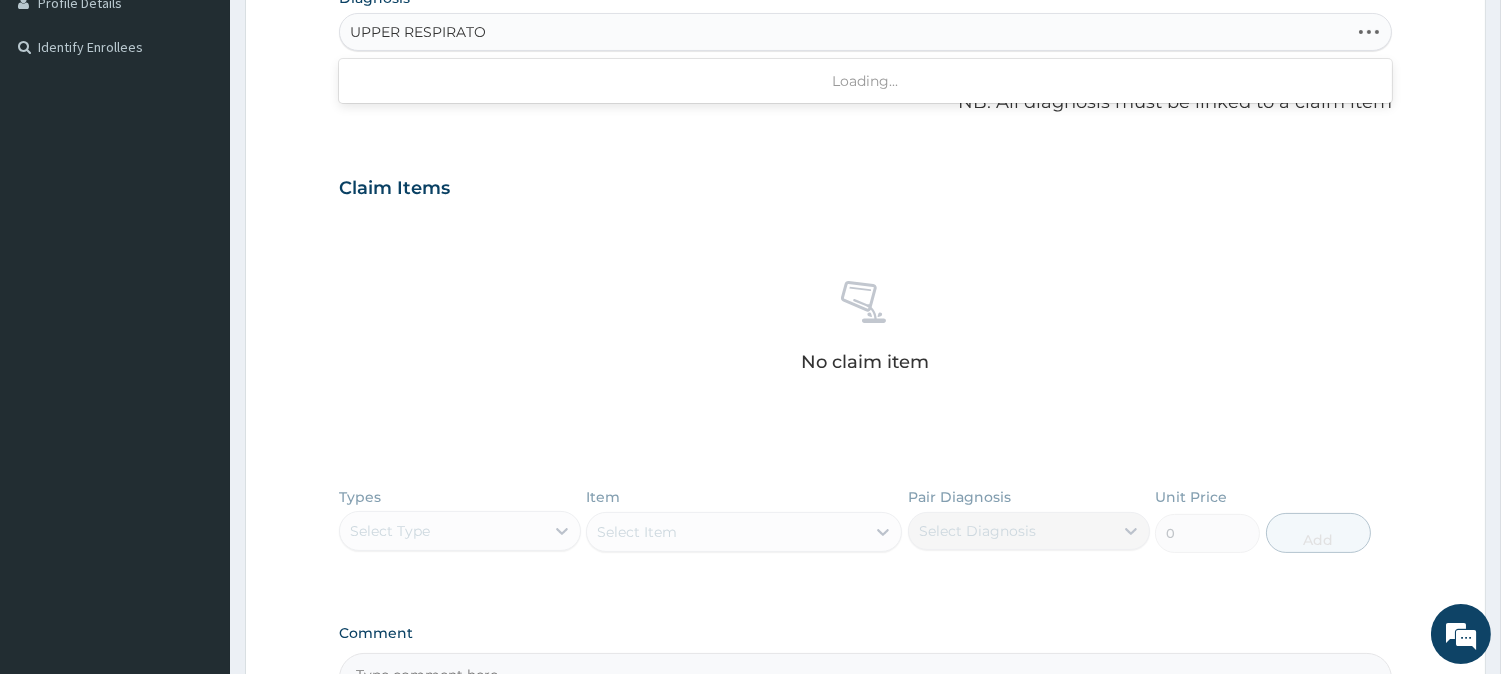 type on "UPPER RESPIRATOR" 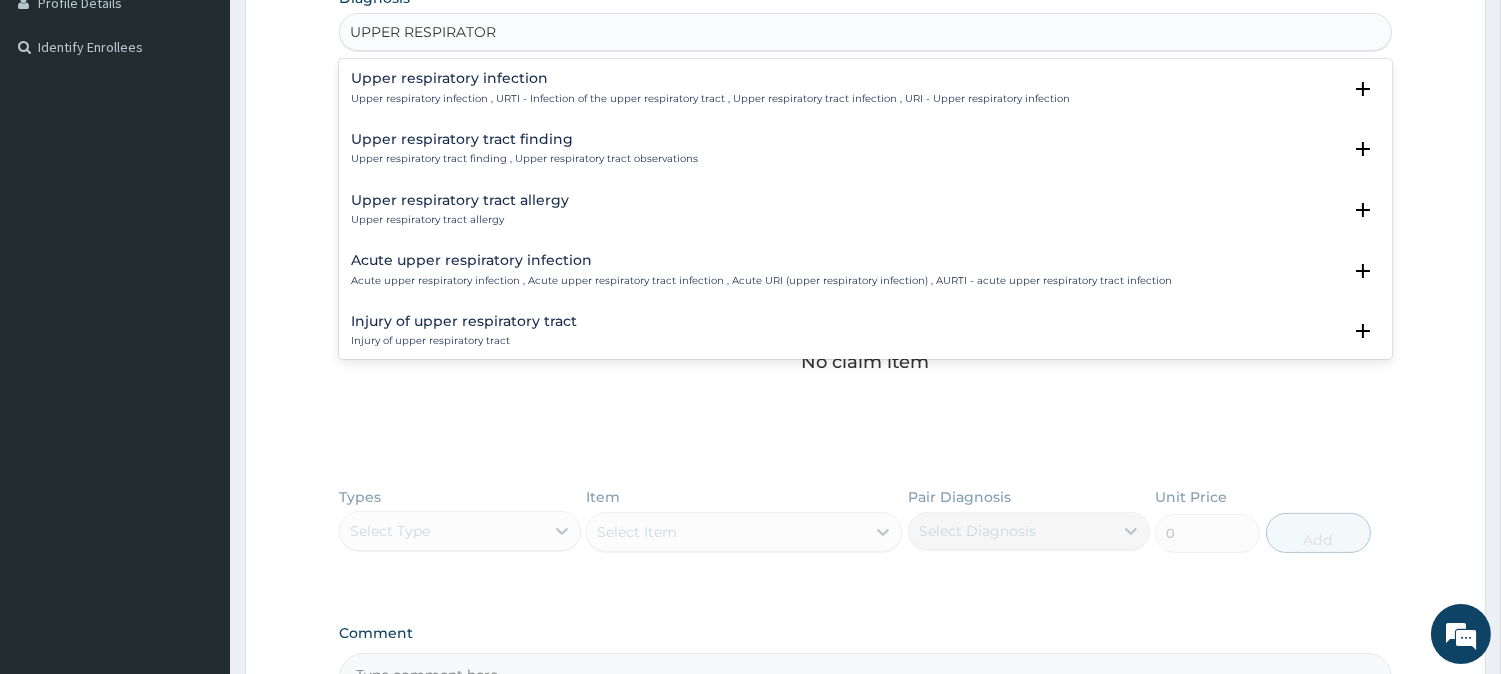 click on "Acute upper respiratory infection" at bounding box center (761, 260) 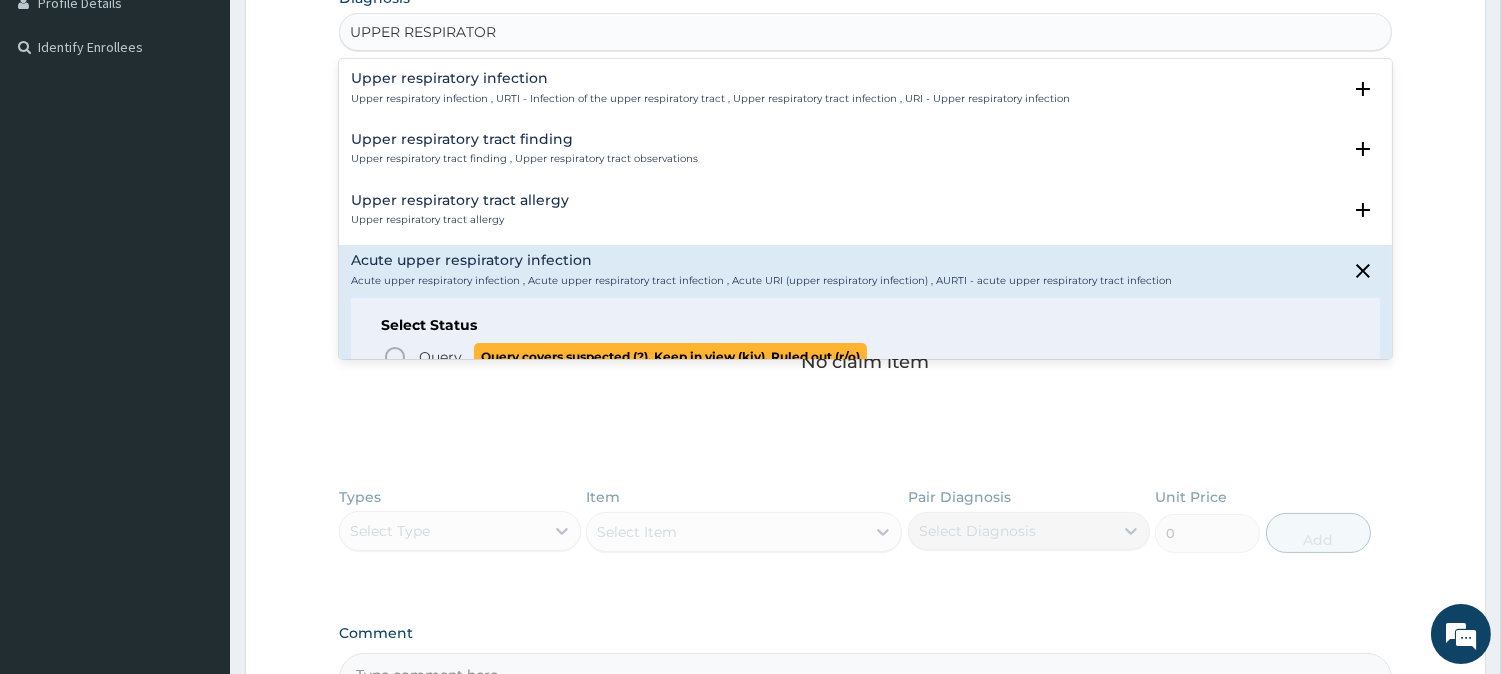 click on "Query Query covers suspected (?), Keep in view (kiv), Ruled out (r/o)" at bounding box center (866, 356) 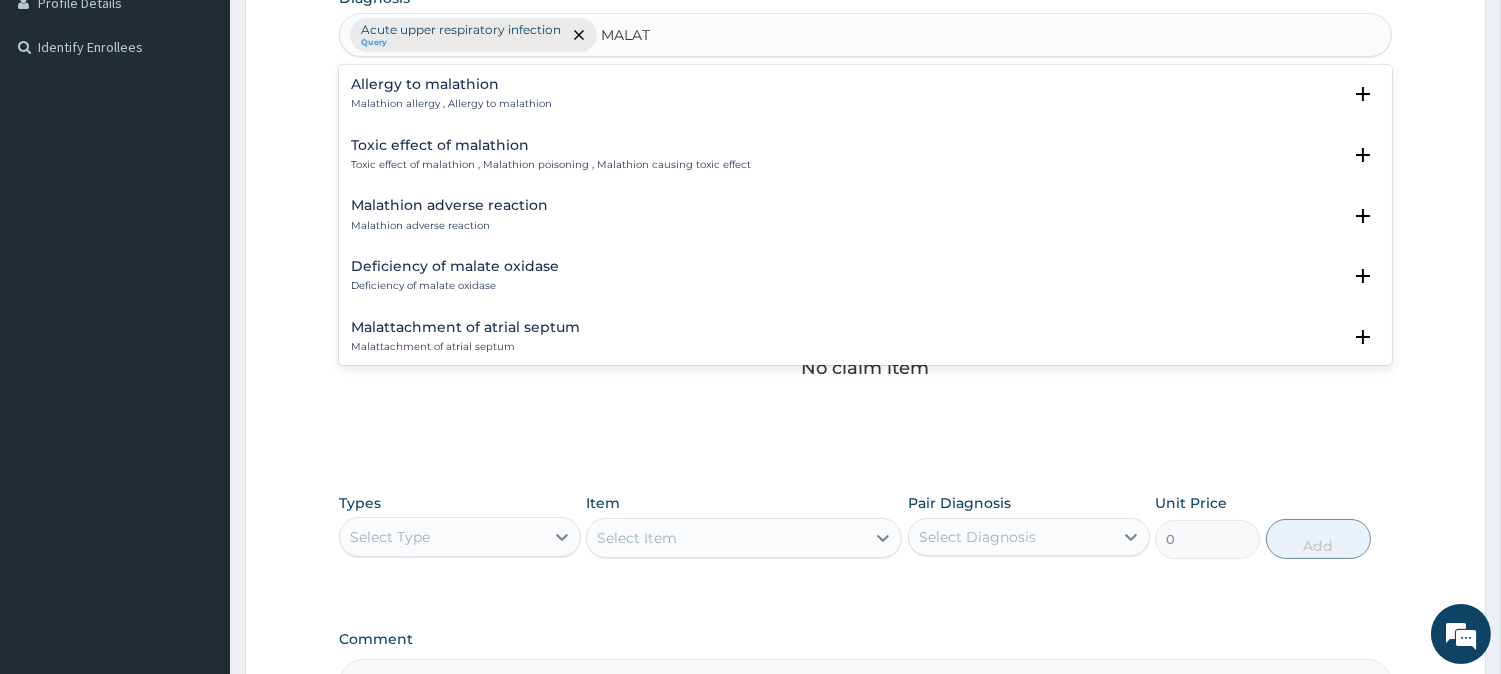 type on "MALA" 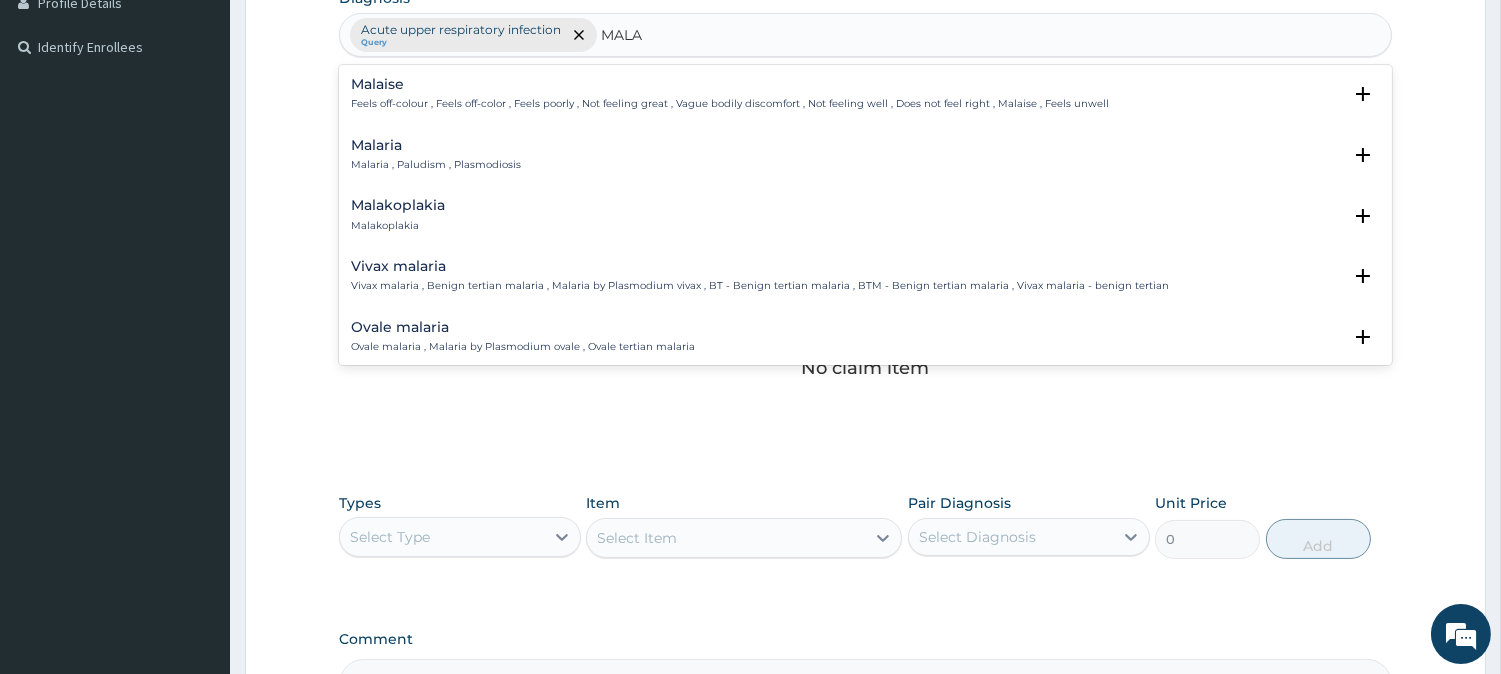 click on "Malaria" at bounding box center [436, 145] 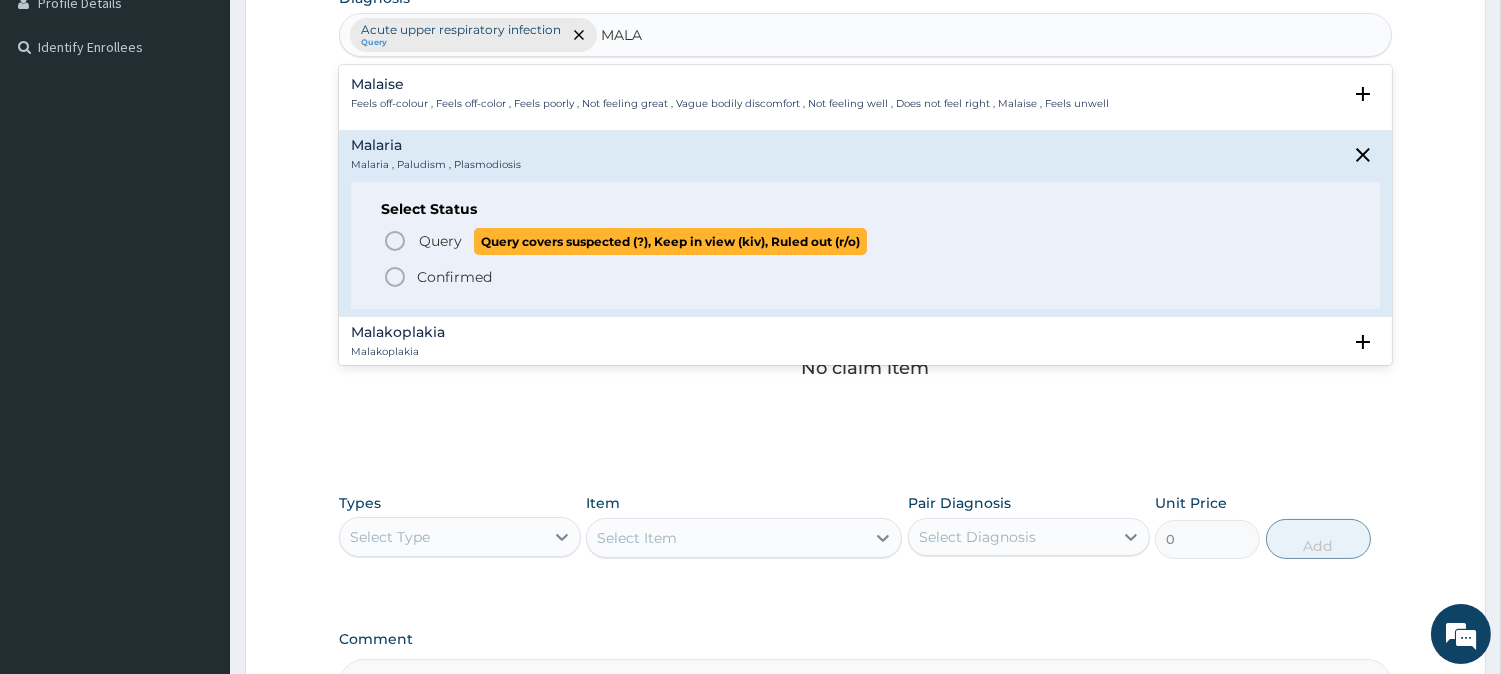 click 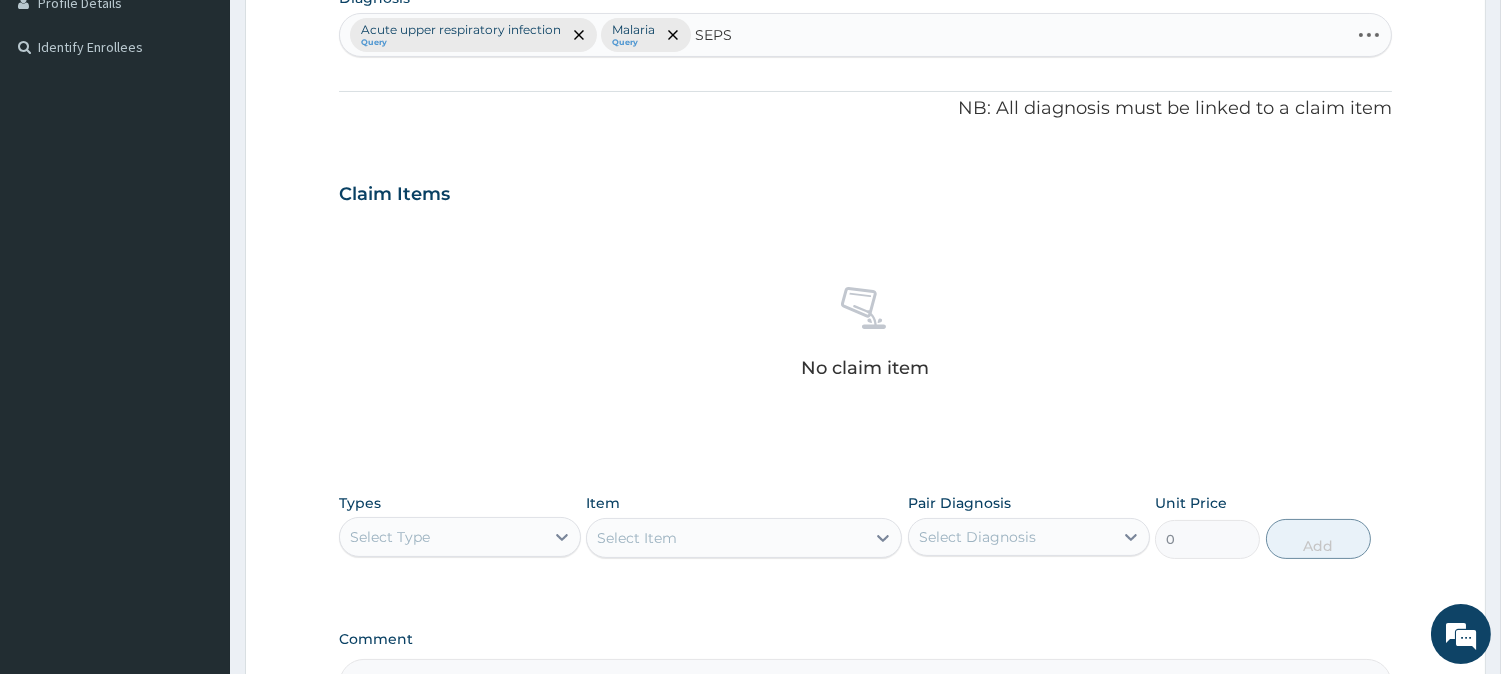 type on "SEPSI" 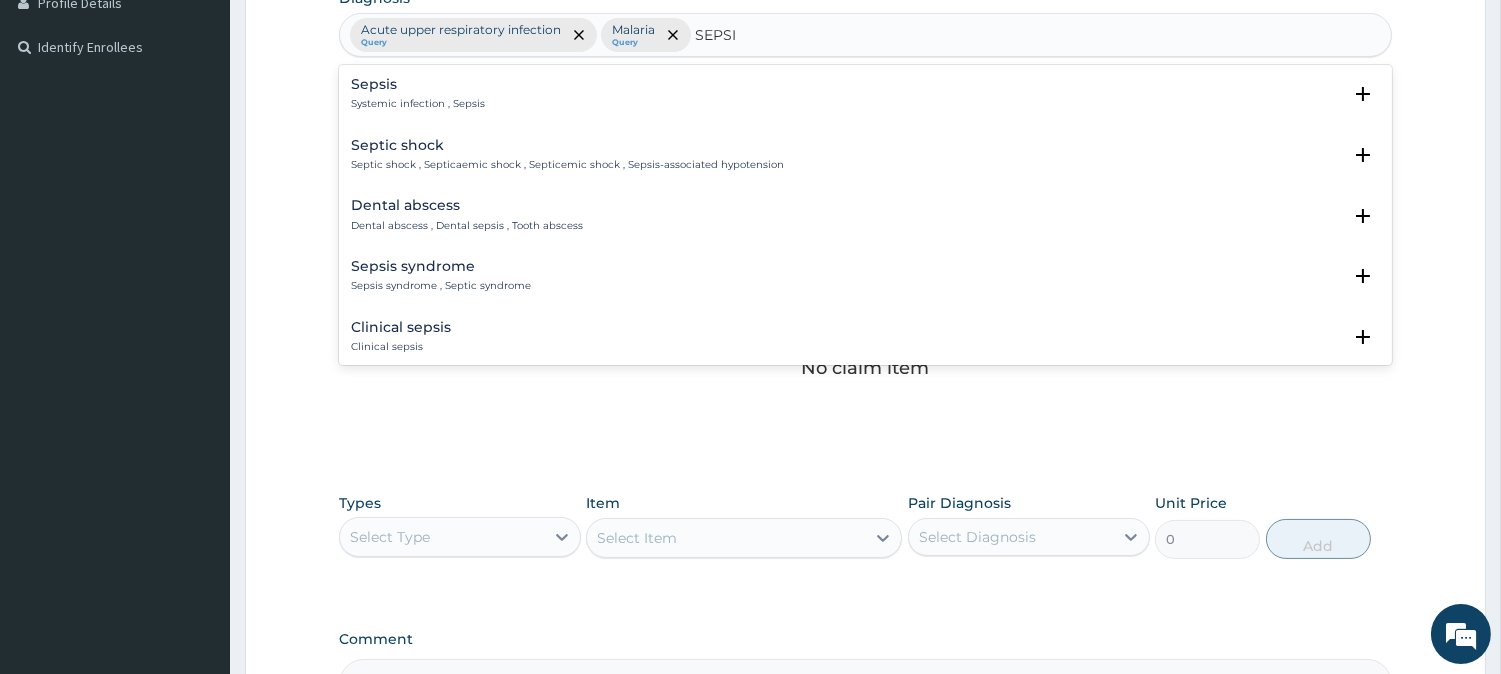 click on "Sepsis" at bounding box center (418, 84) 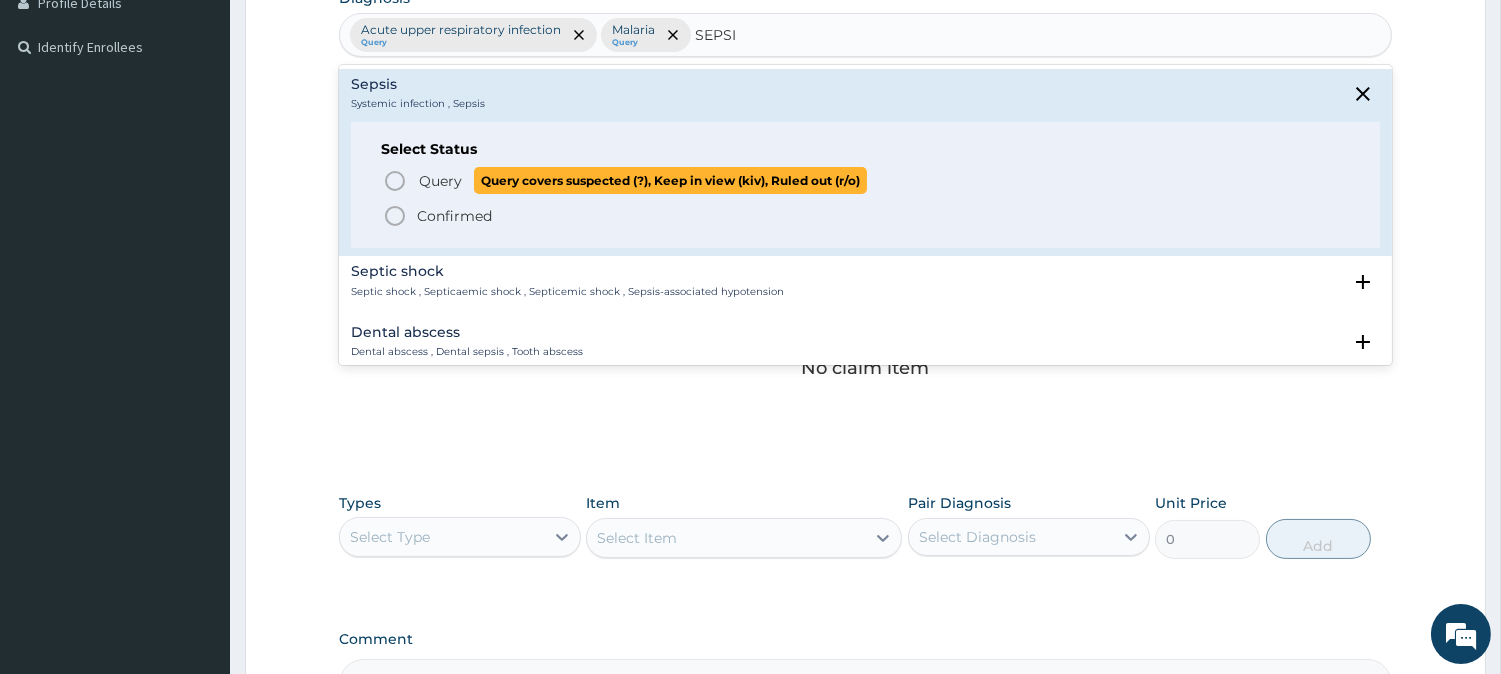 click 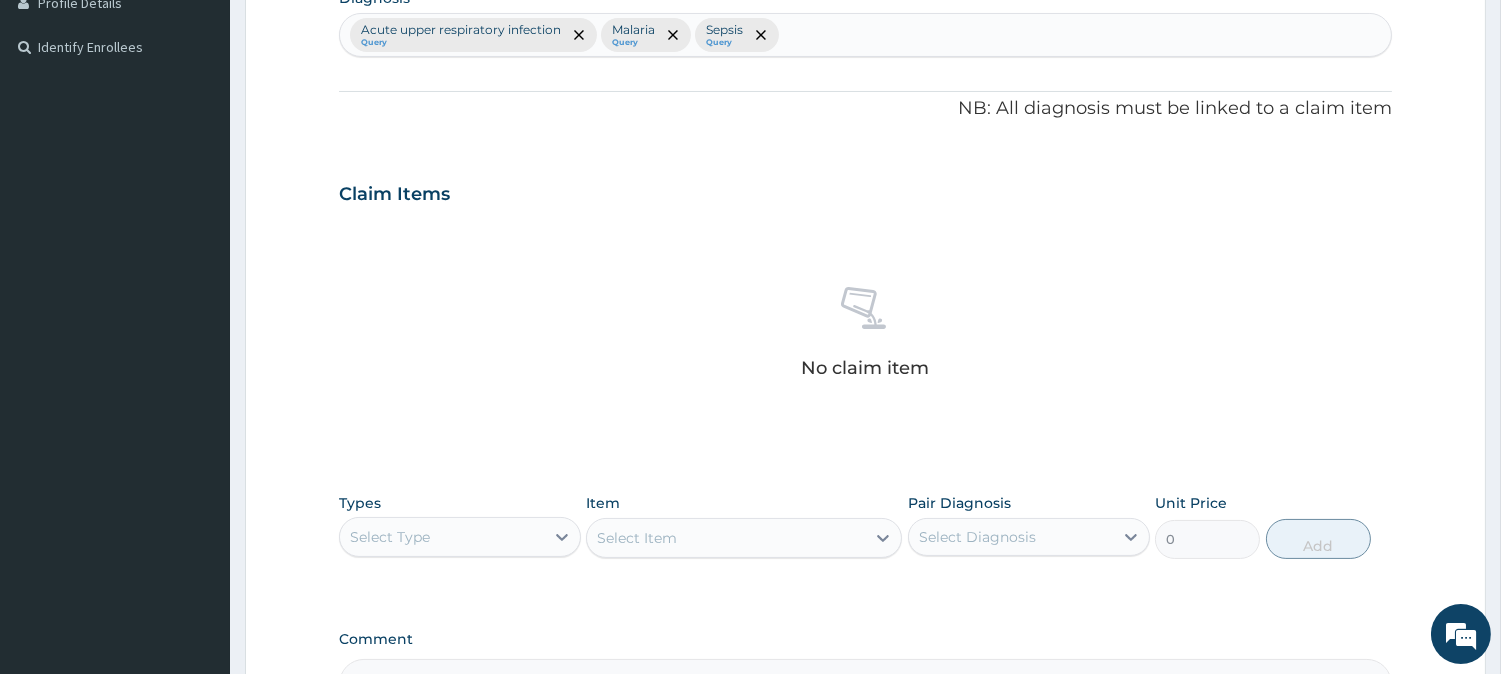 scroll, scrollTop: 767, scrollLeft: 0, axis: vertical 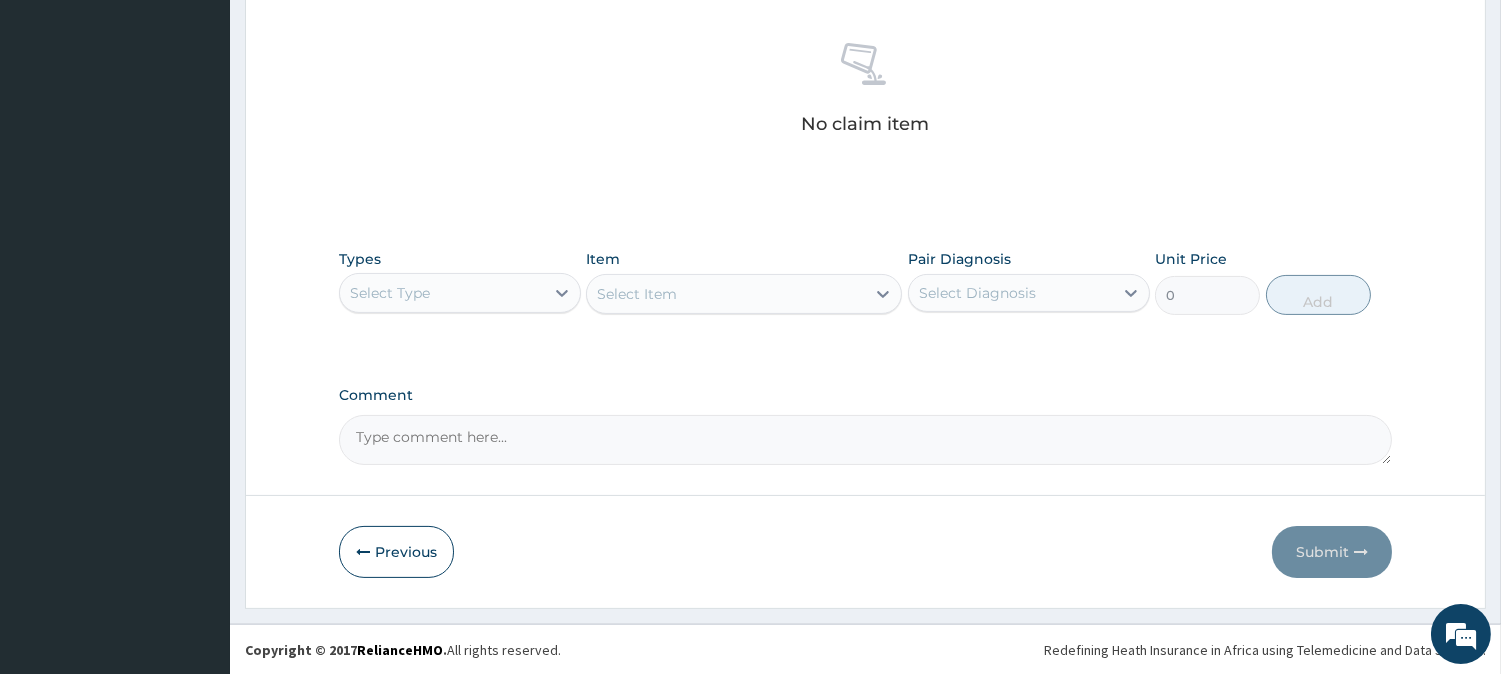 click on "Select Type" at bounding box center (442, 293) 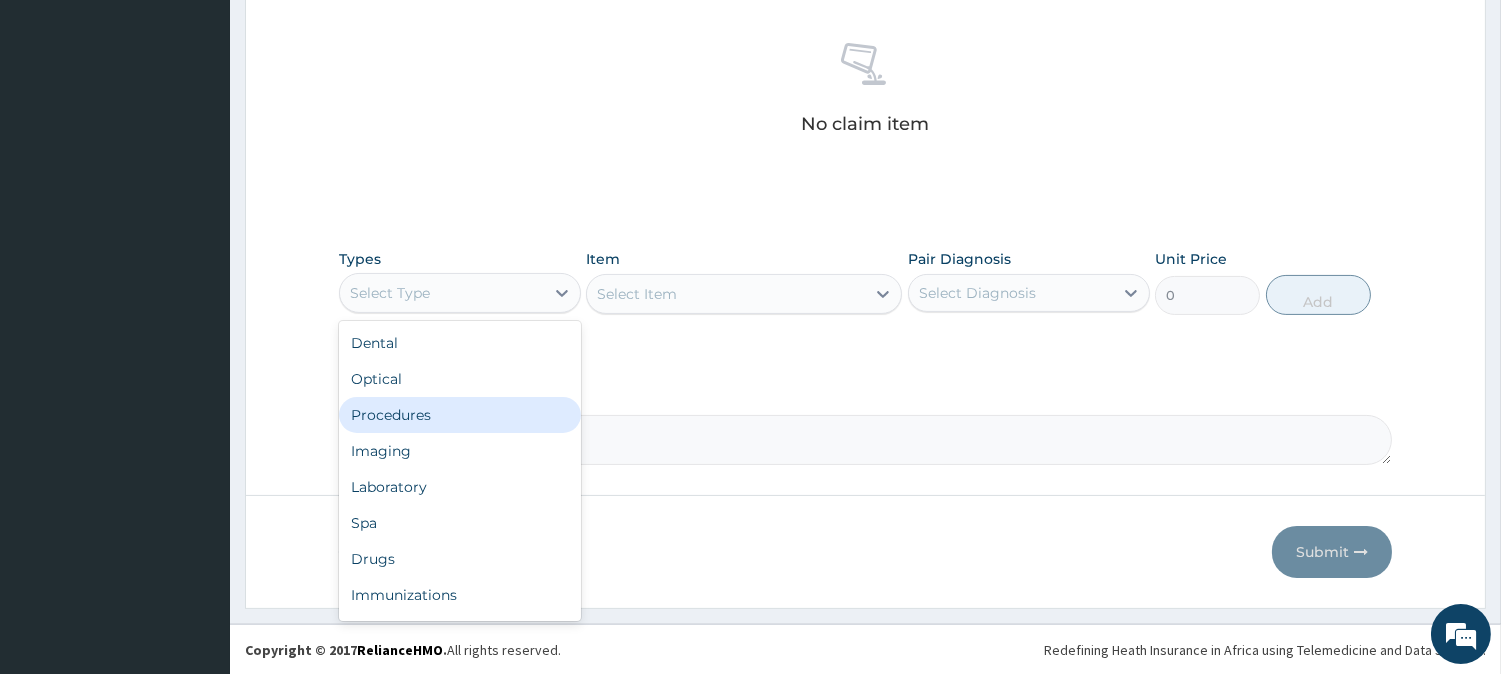 click on "Procedures" at bounding box center (460, 415) 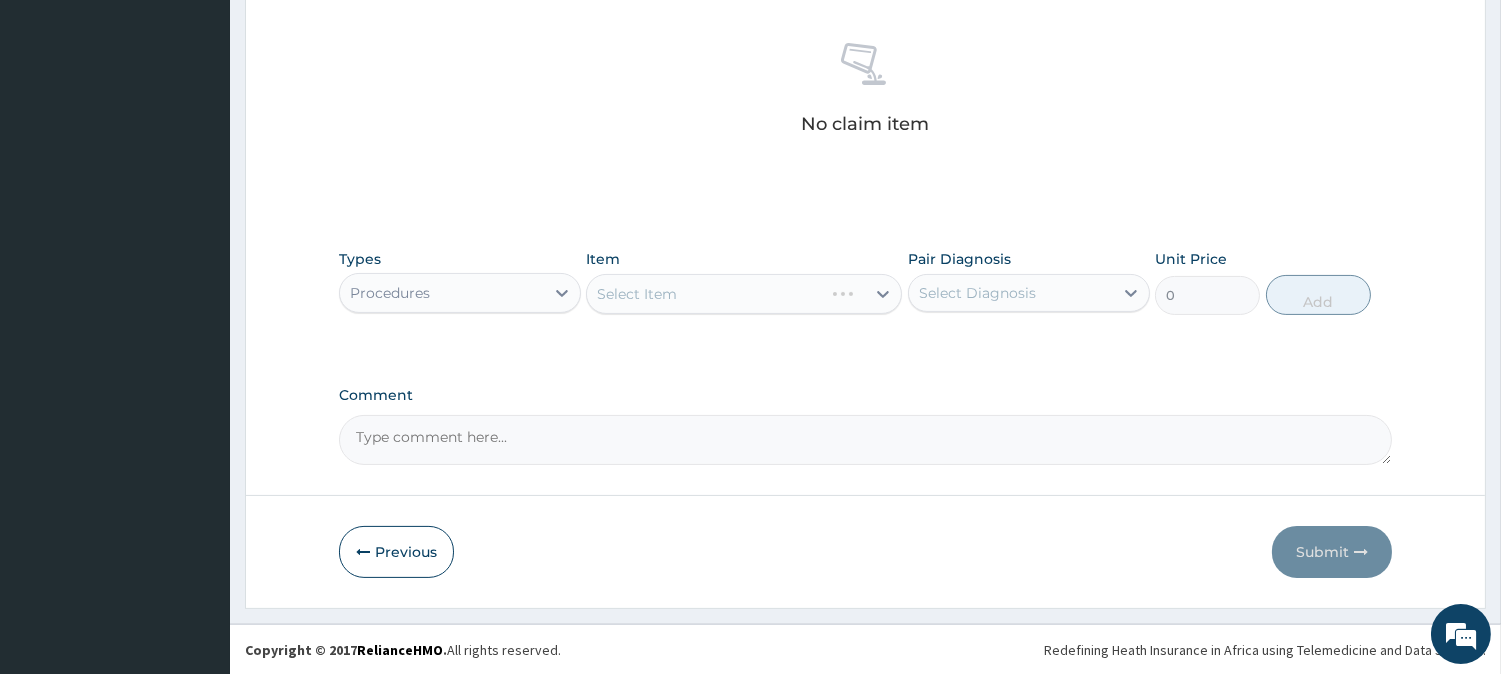 click on "Select Item" at bounding box center [744, 294] 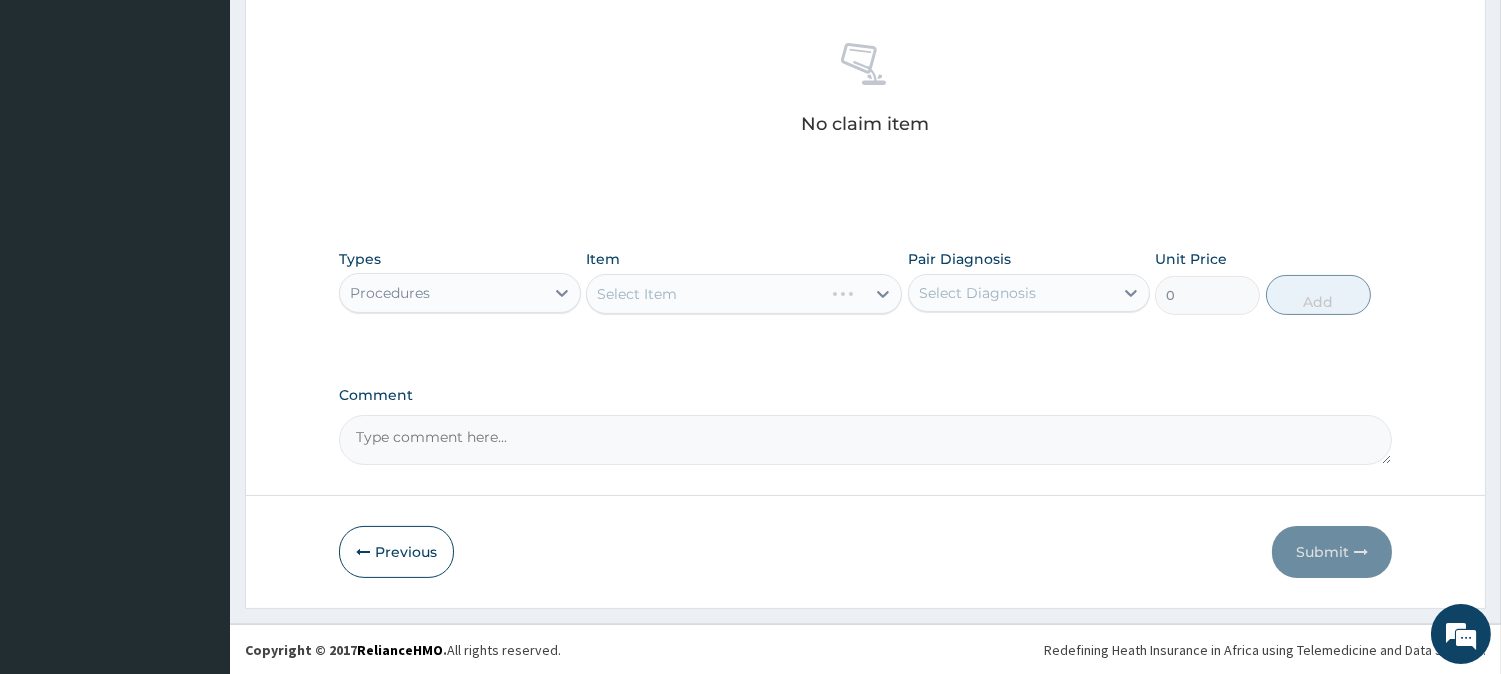 click on "Select Item" at bounding box center [744, 294] 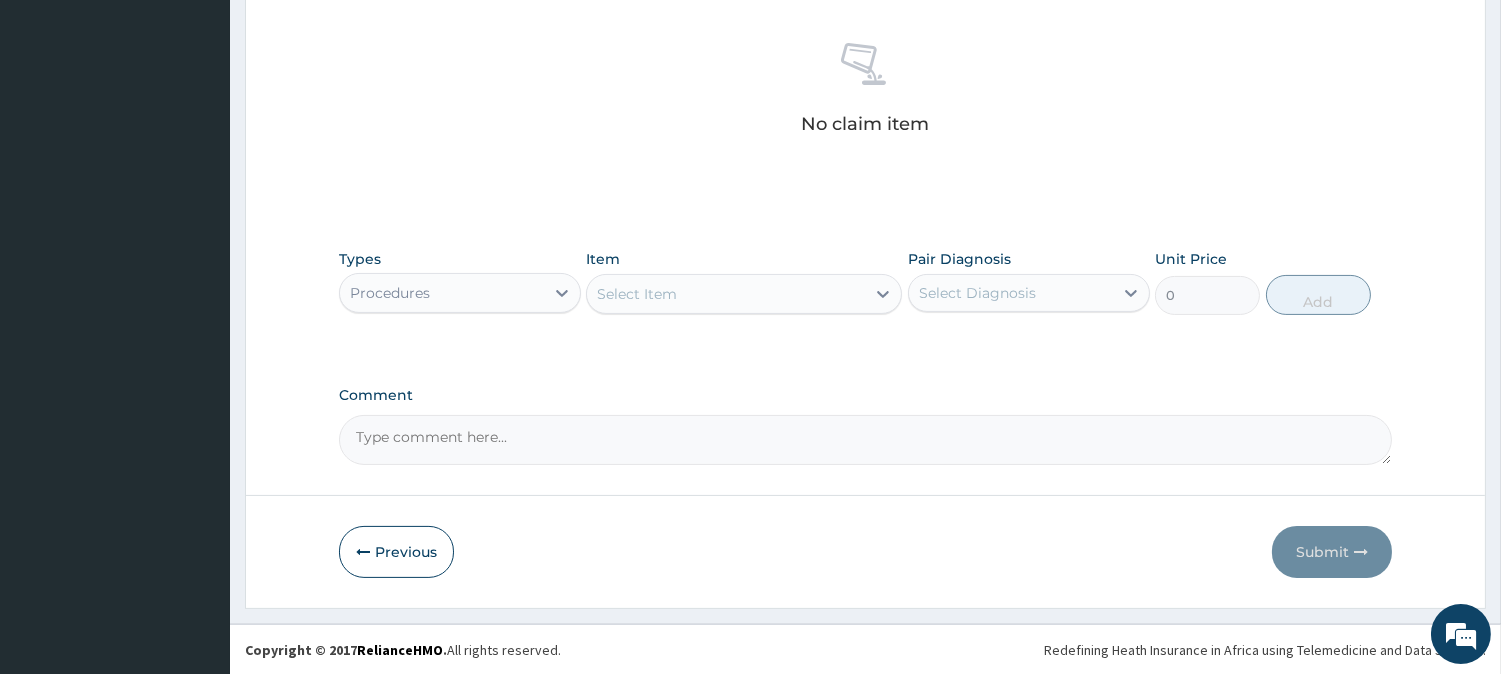 click on "Select Item" at bounding box center (726, 294) 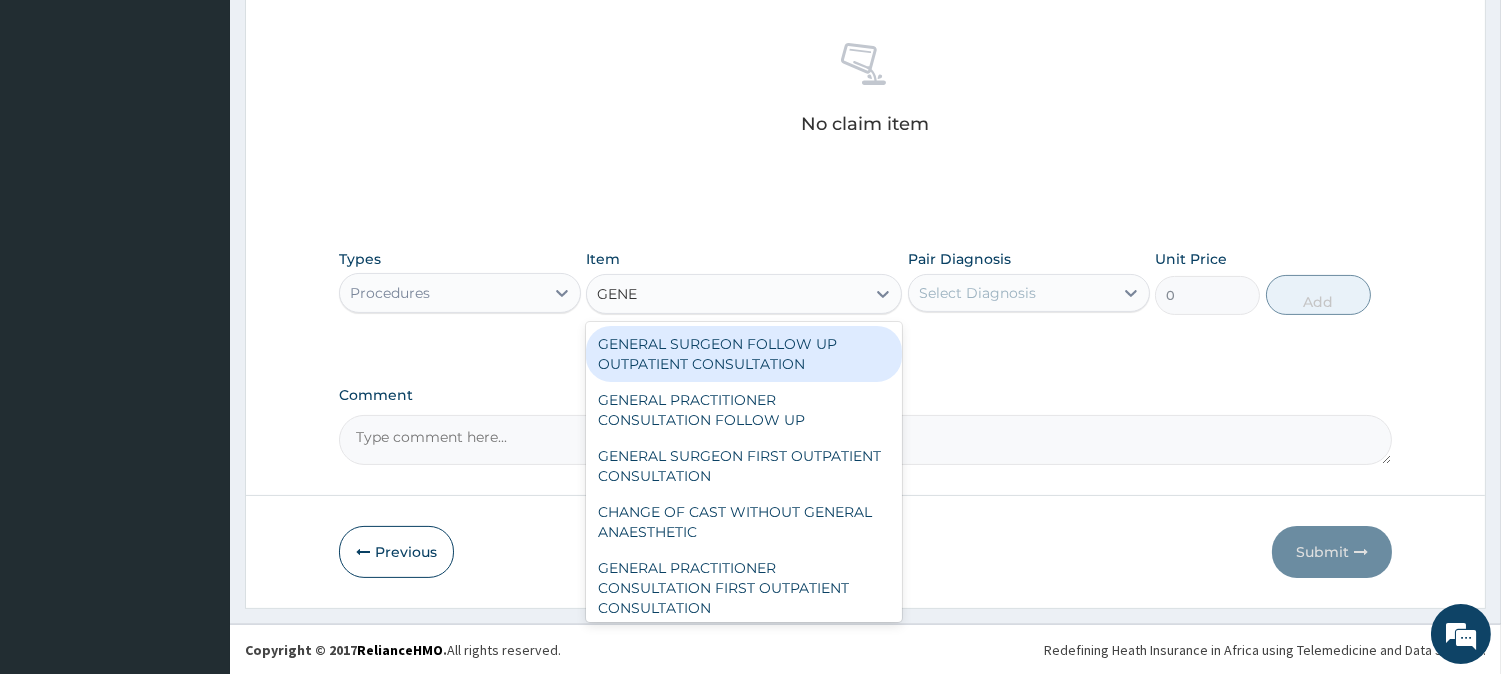 type on "GENER" 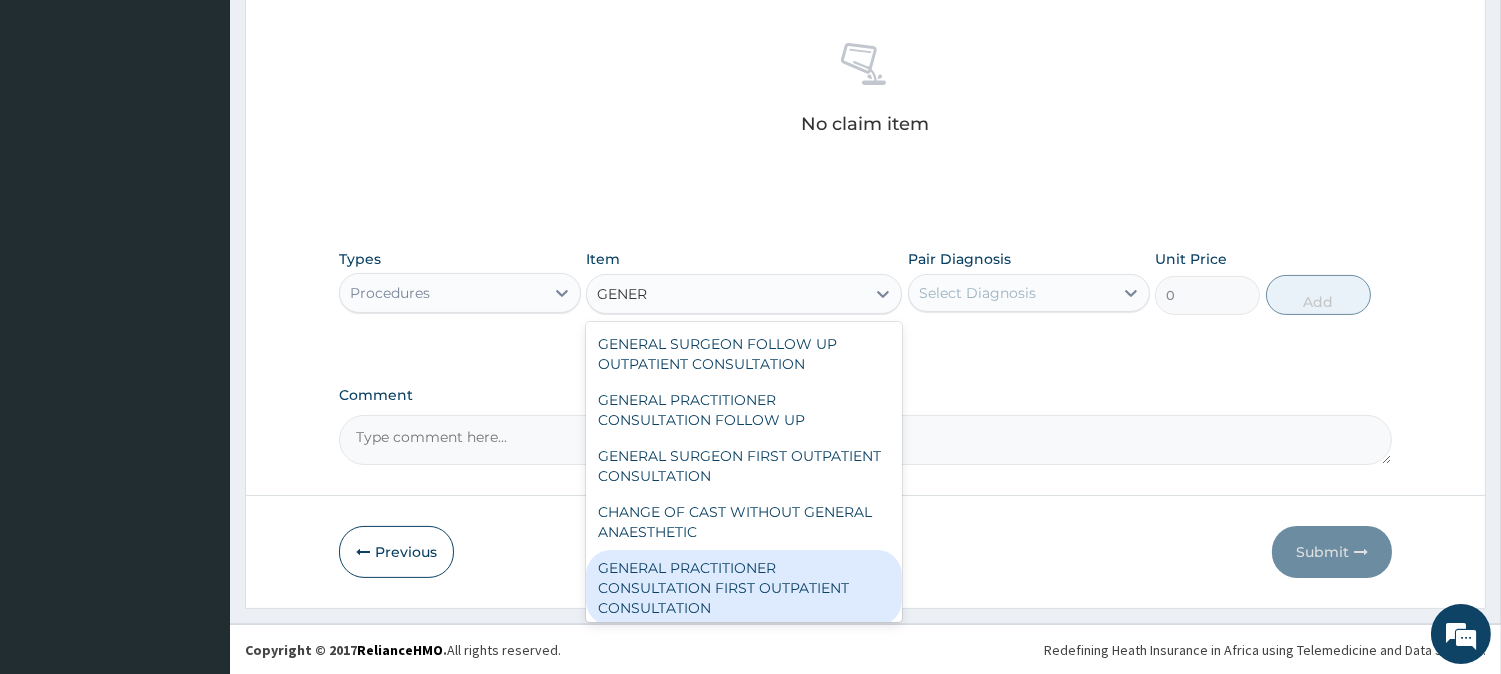 click on "GENERAL PRACTITIONER CONSULTATION FIRST OUTPATIENT CONSULTATION" at bounding box center [744, 588] 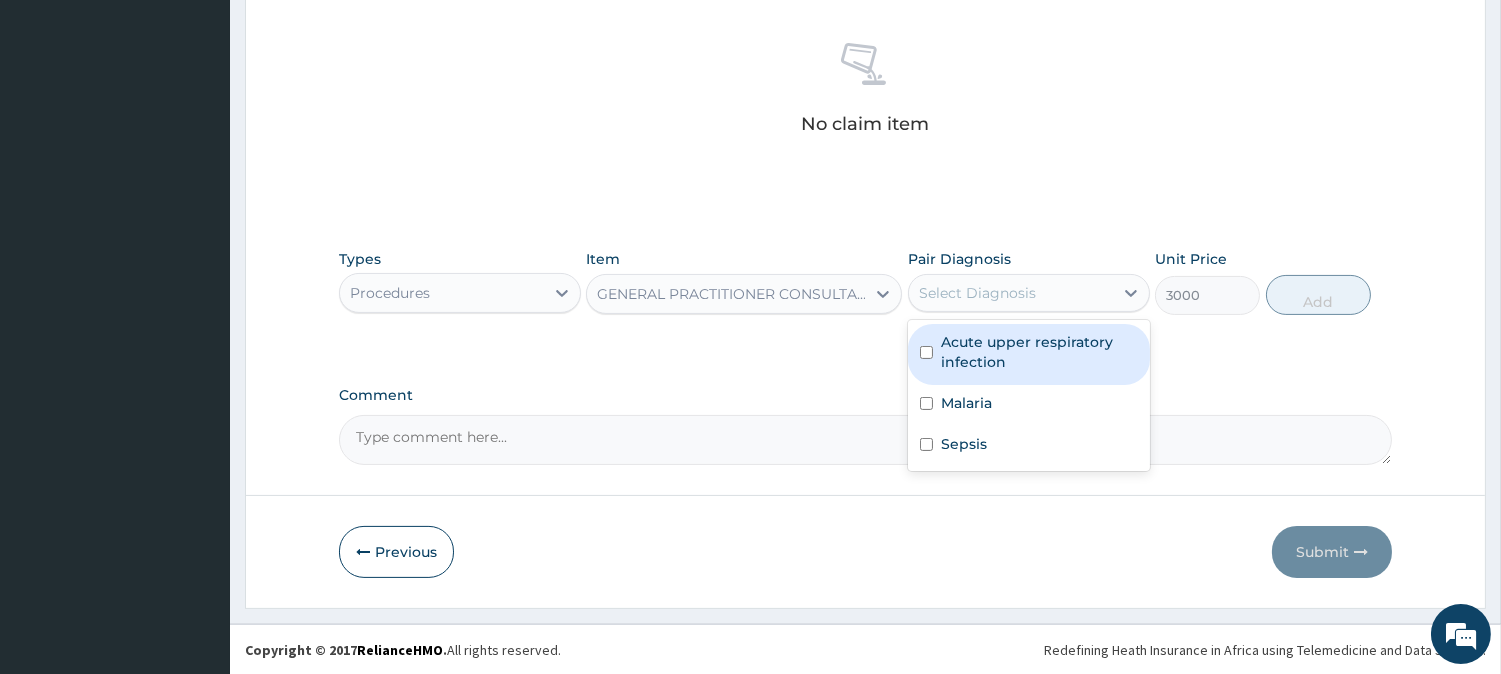 click on "Select Diagnosis" at bounding box center [977, 293] 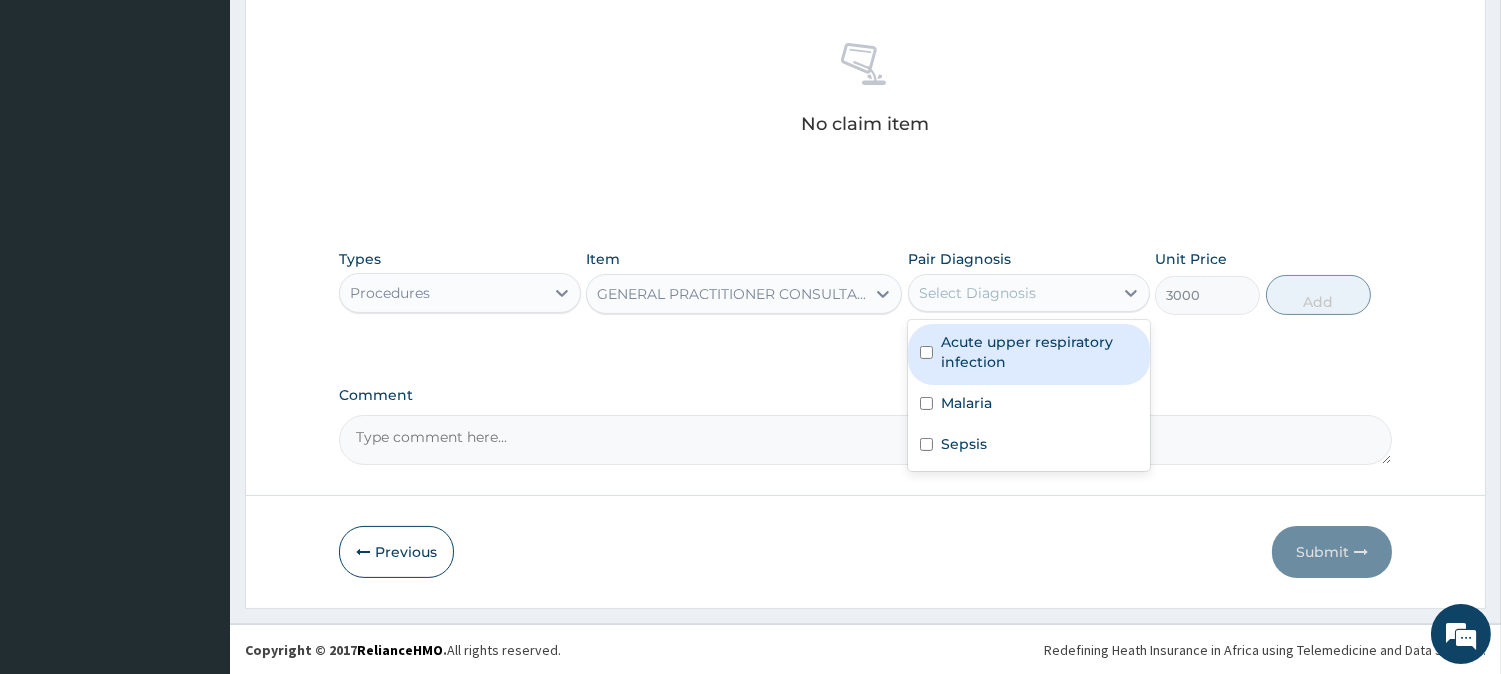 click on "Acute upper respiratory infection" at bounding box center [1039, 352] 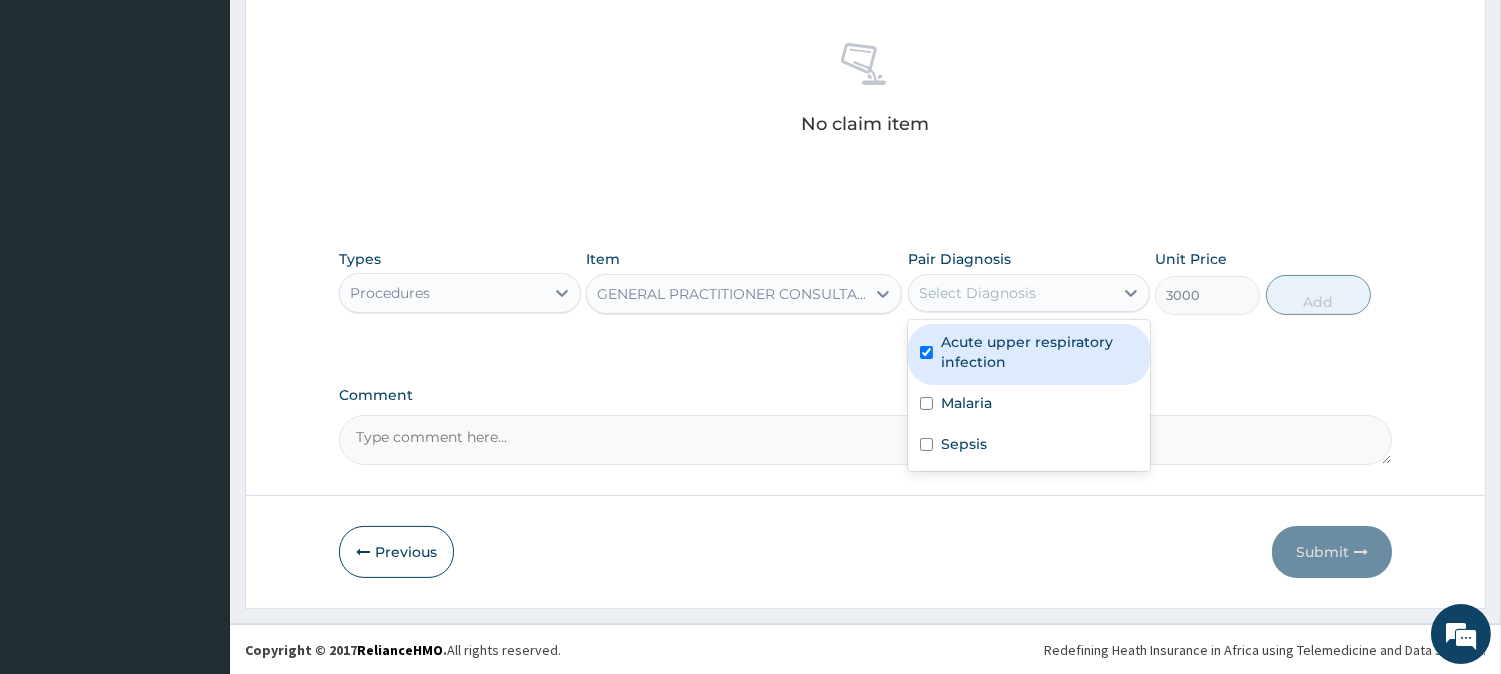 checkbox on "true" 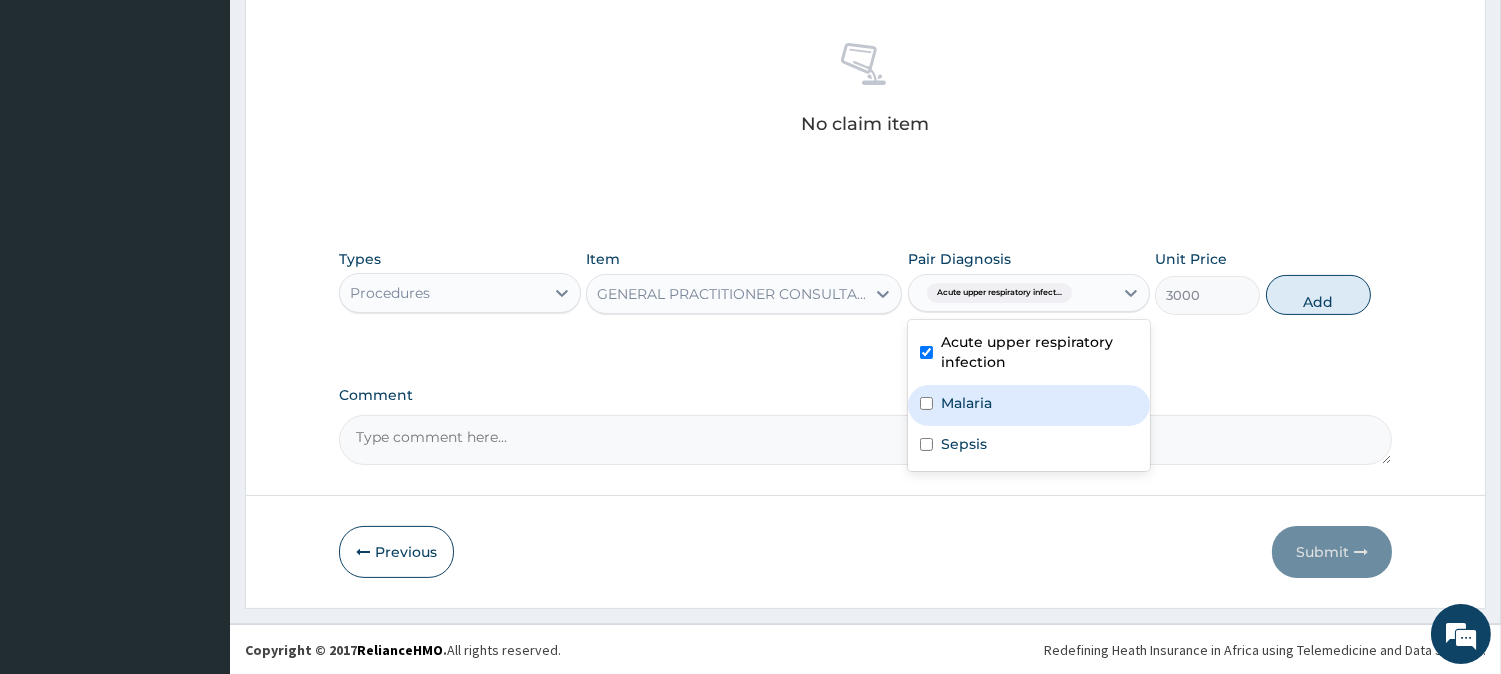 click on "Malaria" at bounding box center [1029, 405] 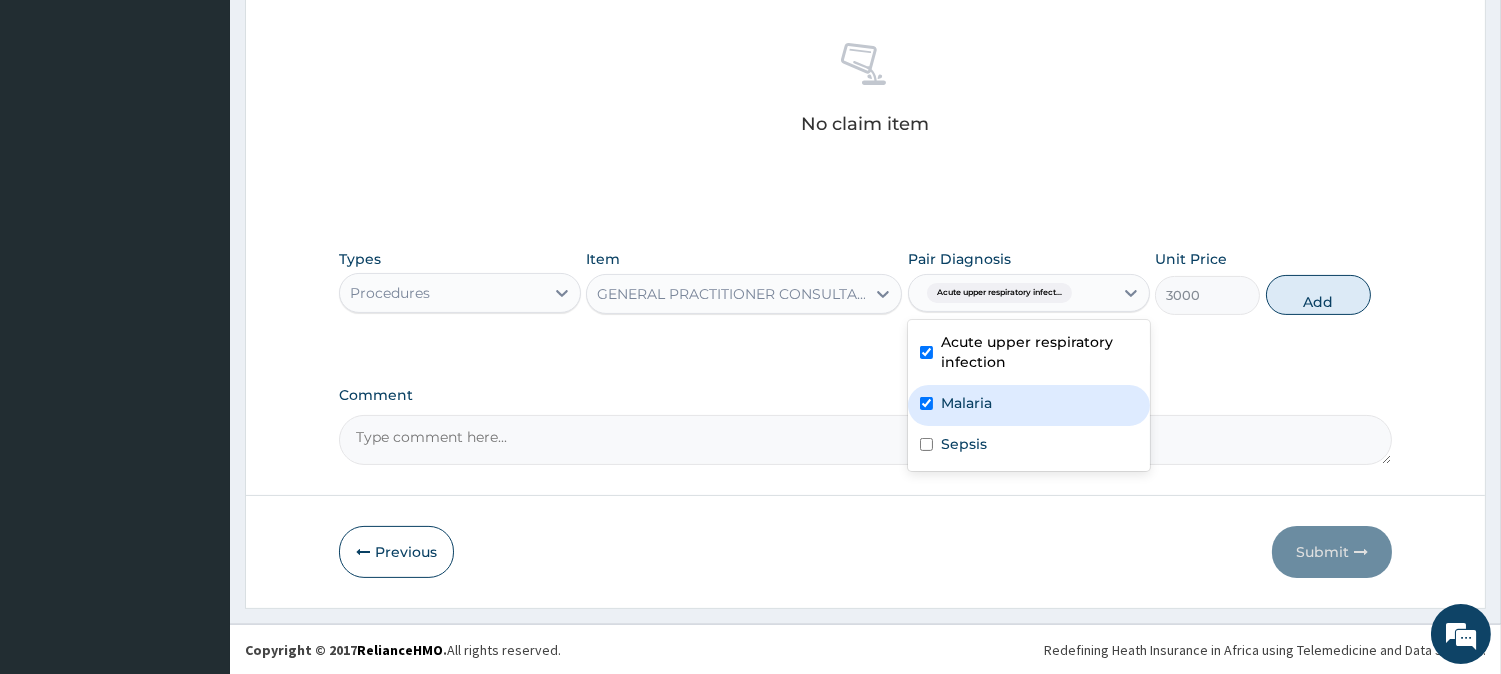 checkbox on "true" 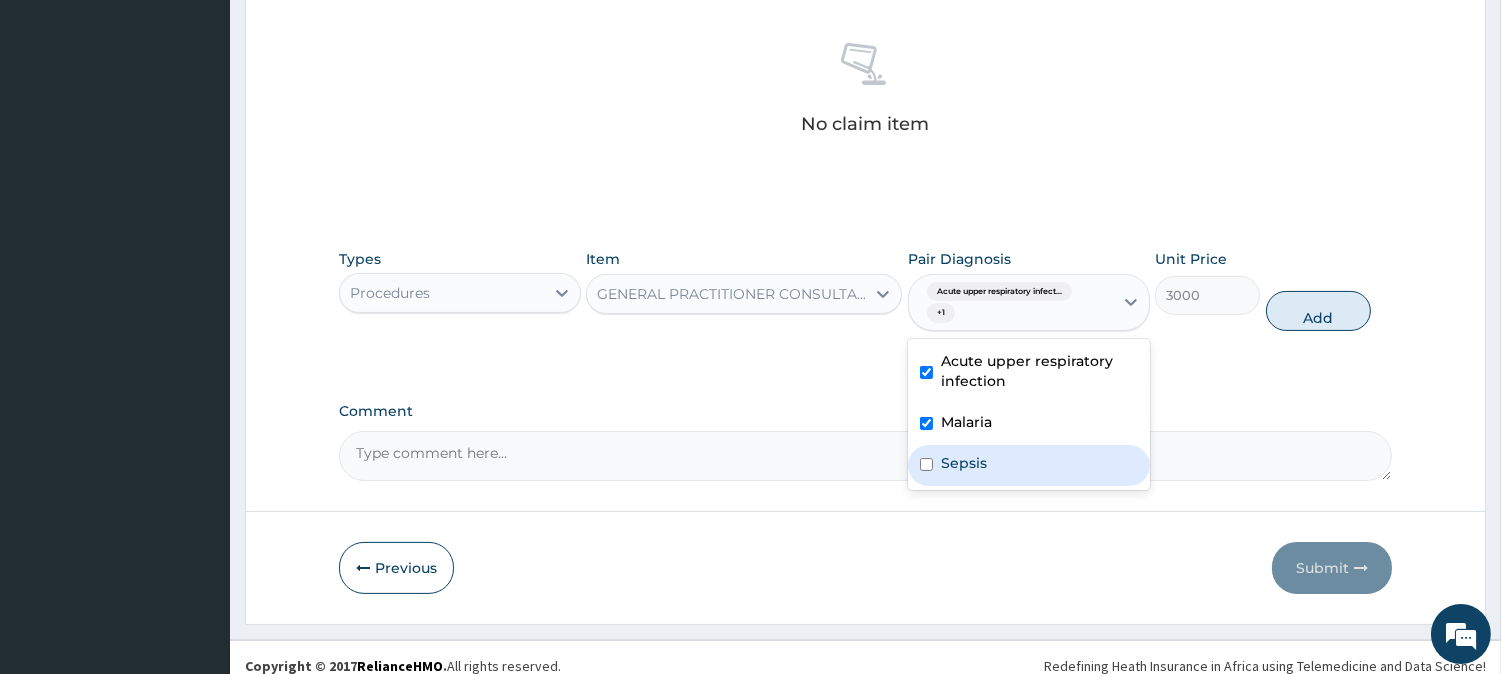 click on "Sepsis" at bounding box center [1029, 465] 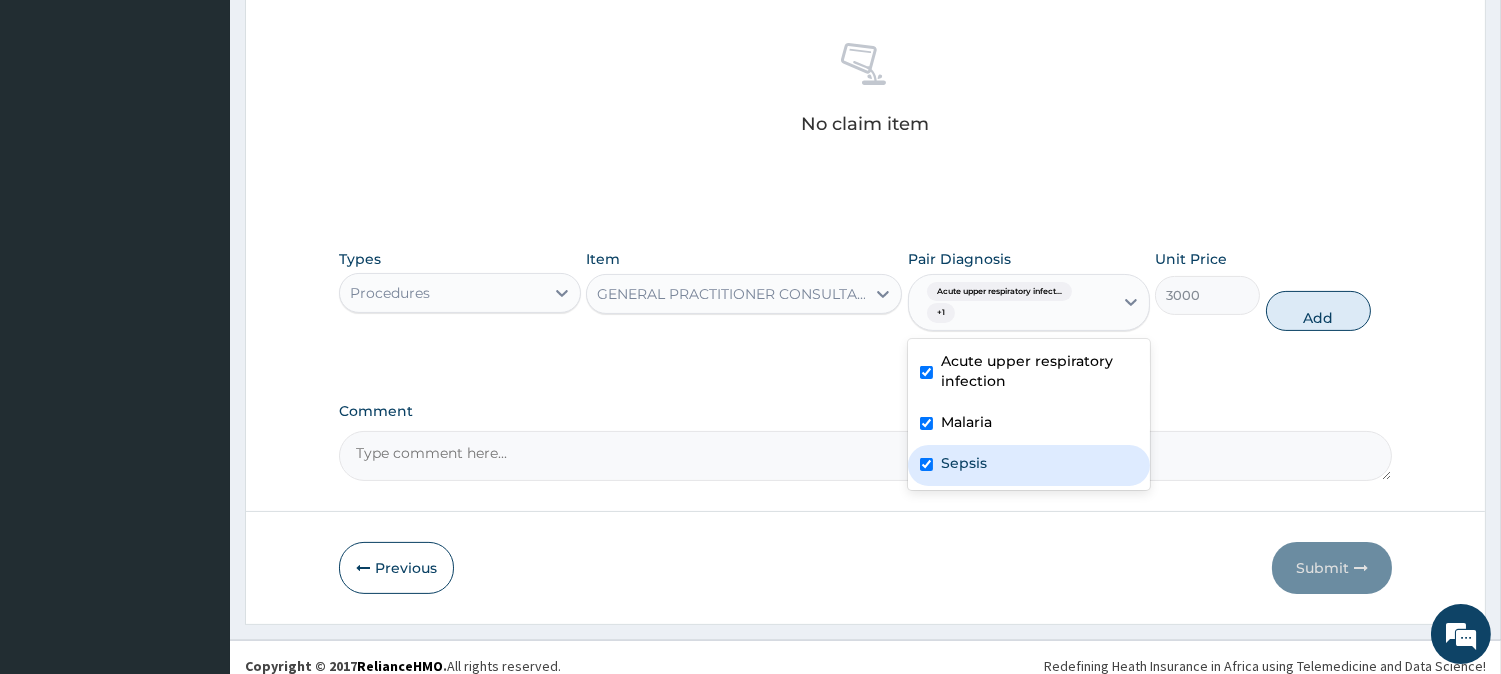 checkbox on "true" 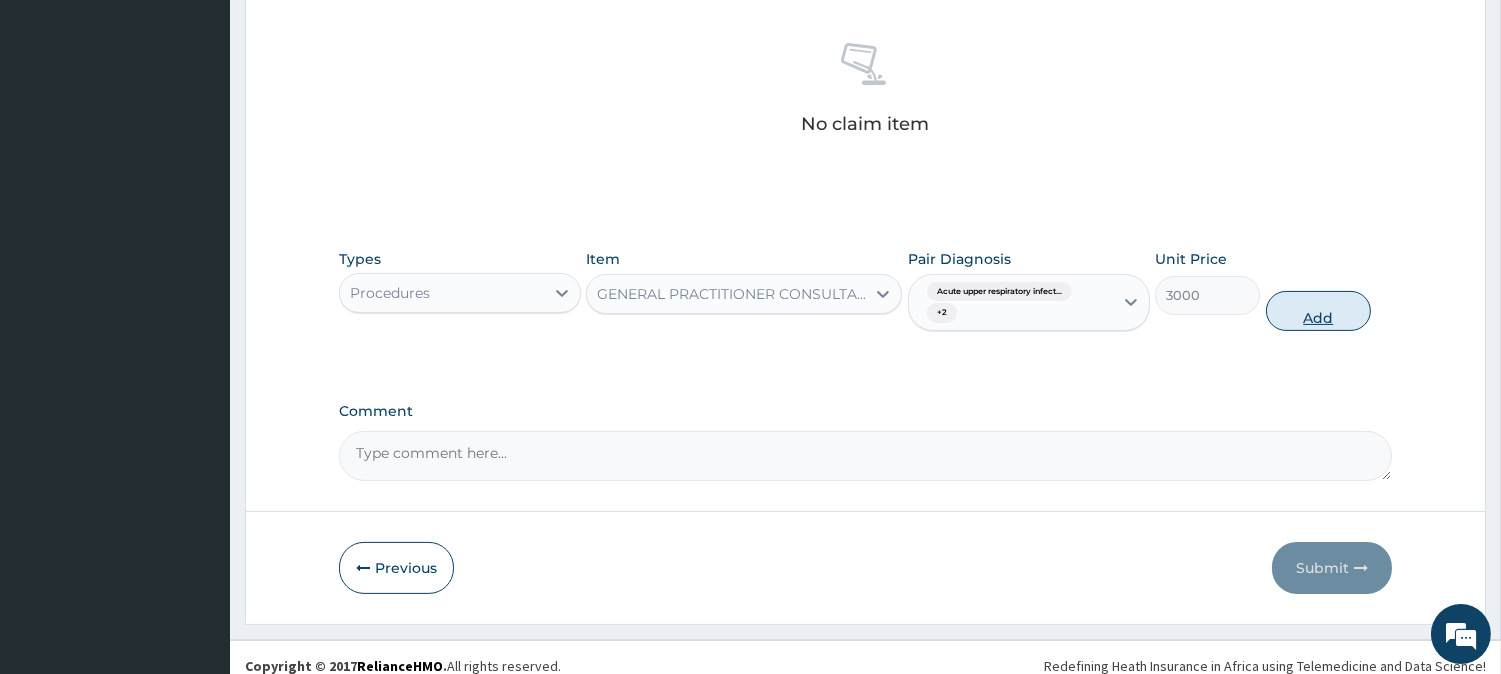 click on "Add" at bounding box center (1318, 311) 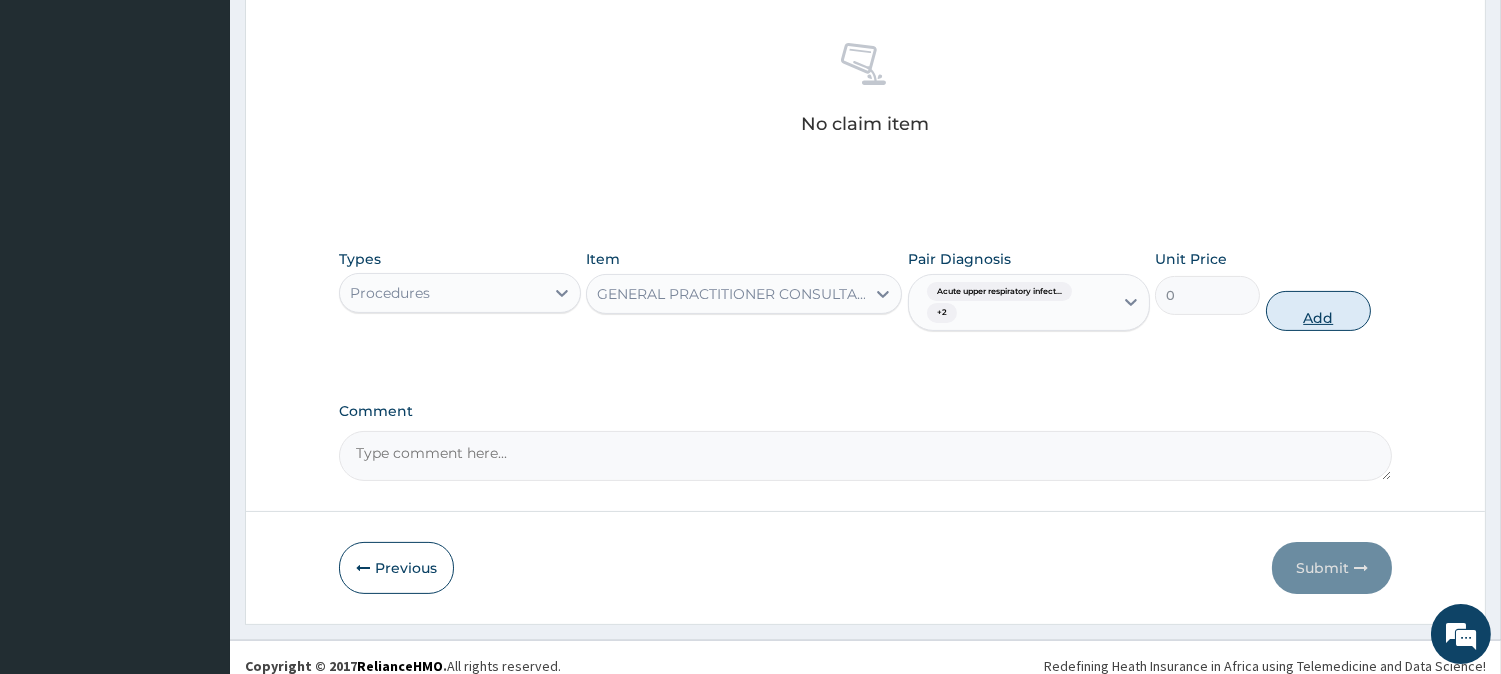 scroll, scrollTop: 681, scrollLeft: 0, axis: vertical 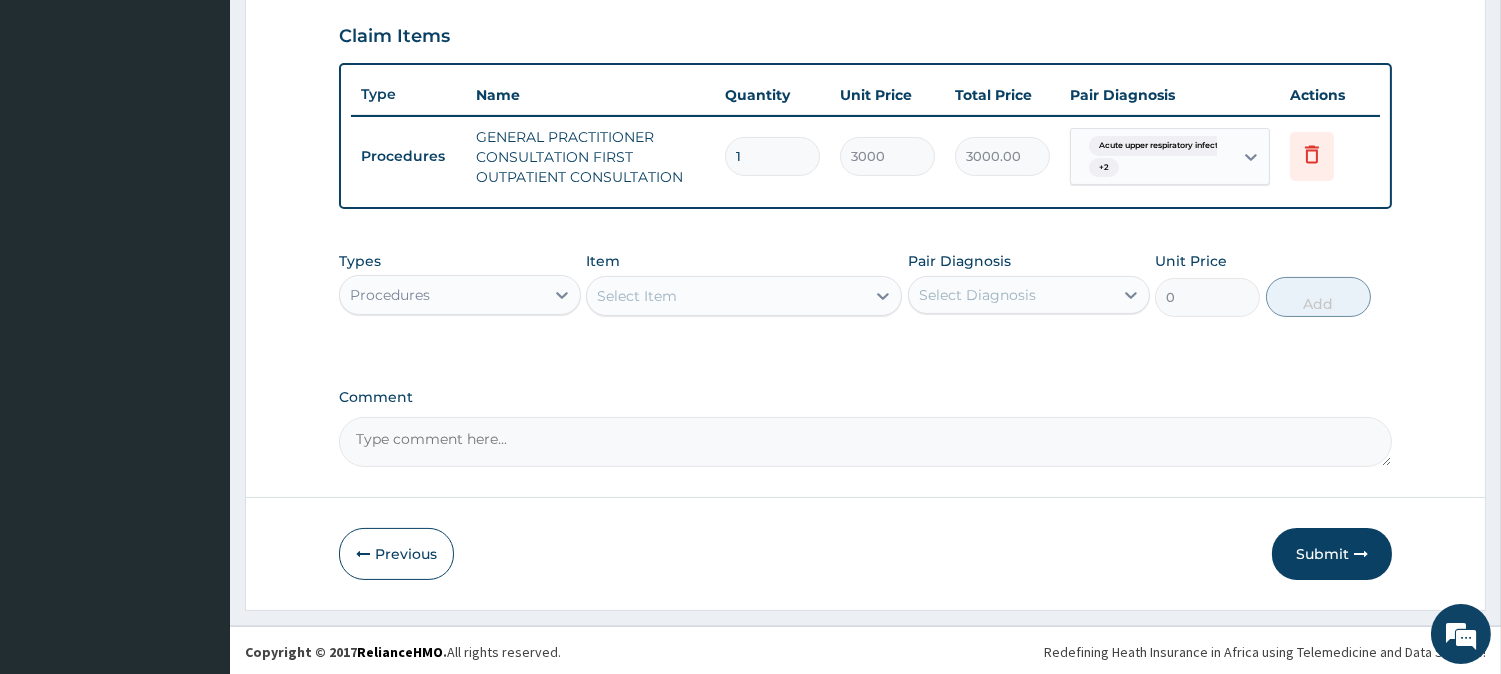 click on "Select Item" at bounding box center (726, 296) 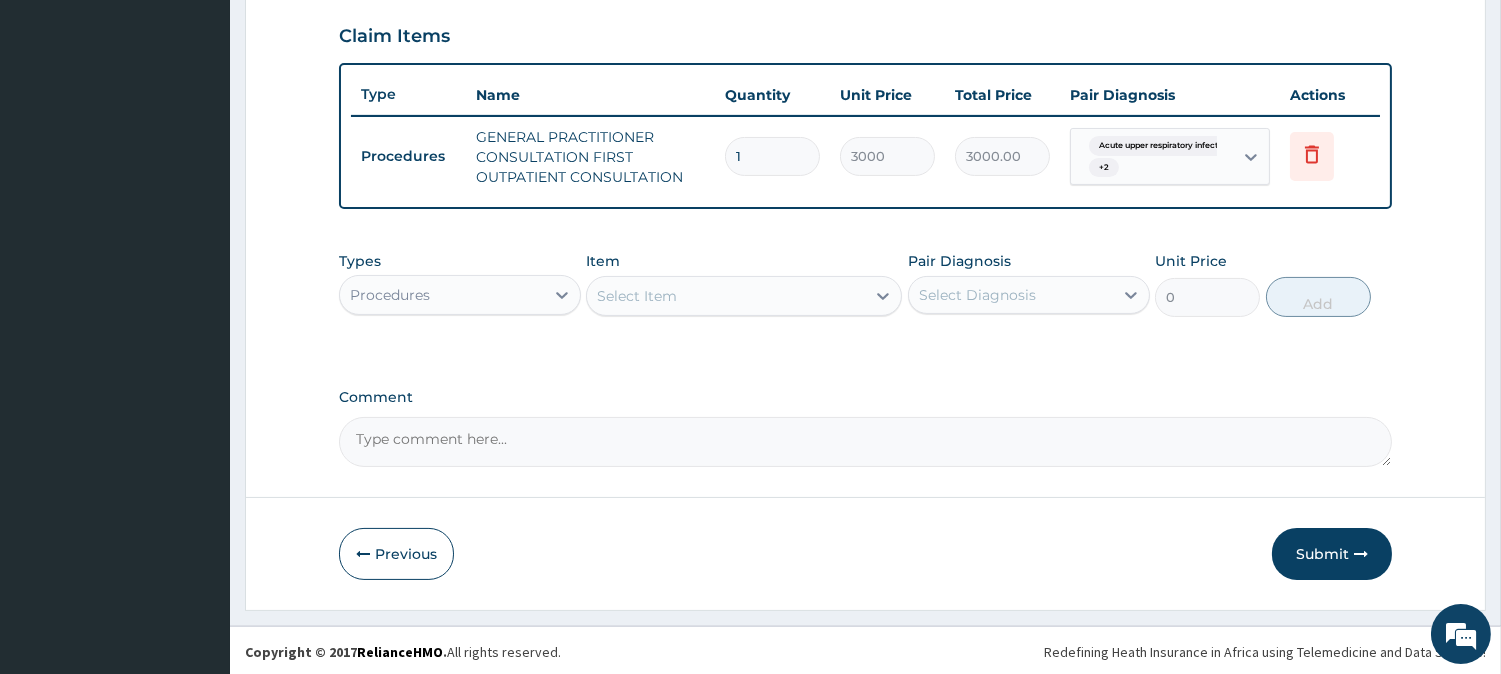 click on "Select Item" at bounding box center [726, 296] 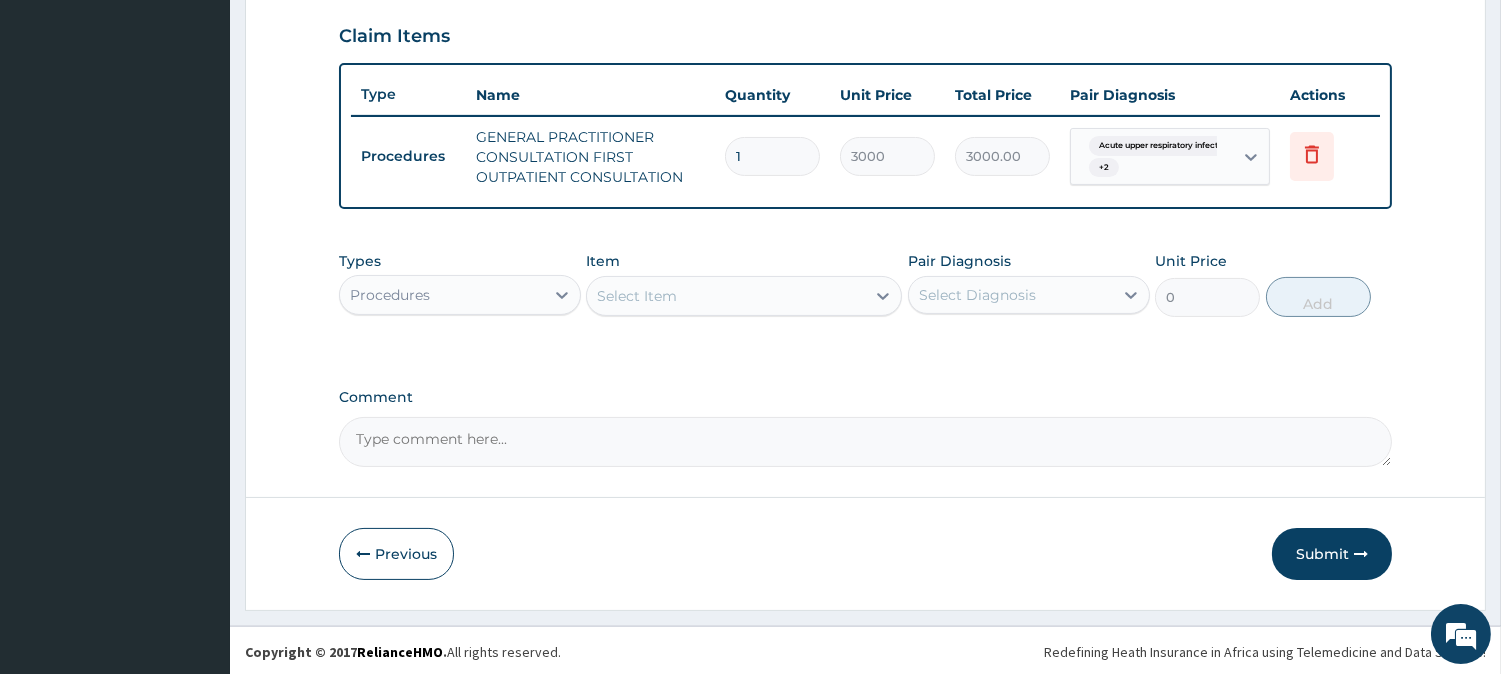 type on "A" 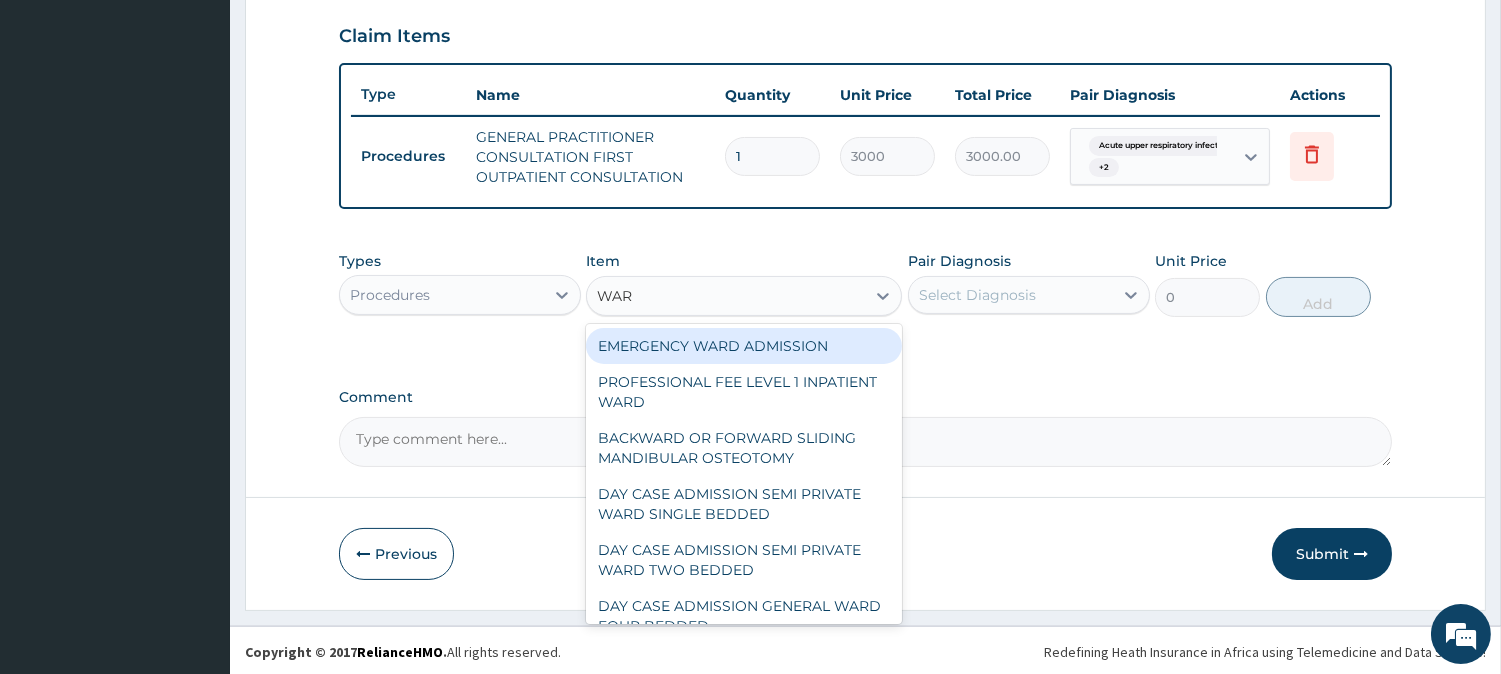 type on "WARD" 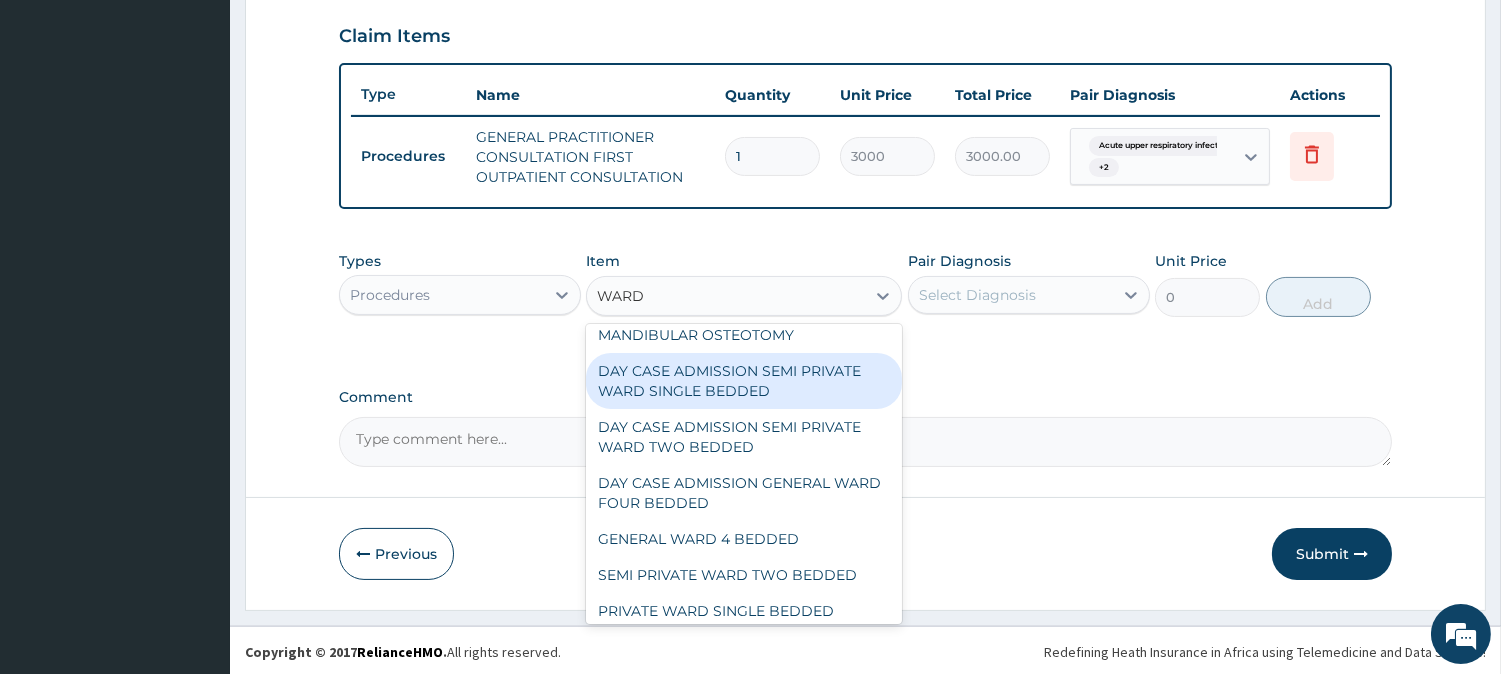 scroll, scrollTop: 131, scrollLeft: 0, axis: vertical 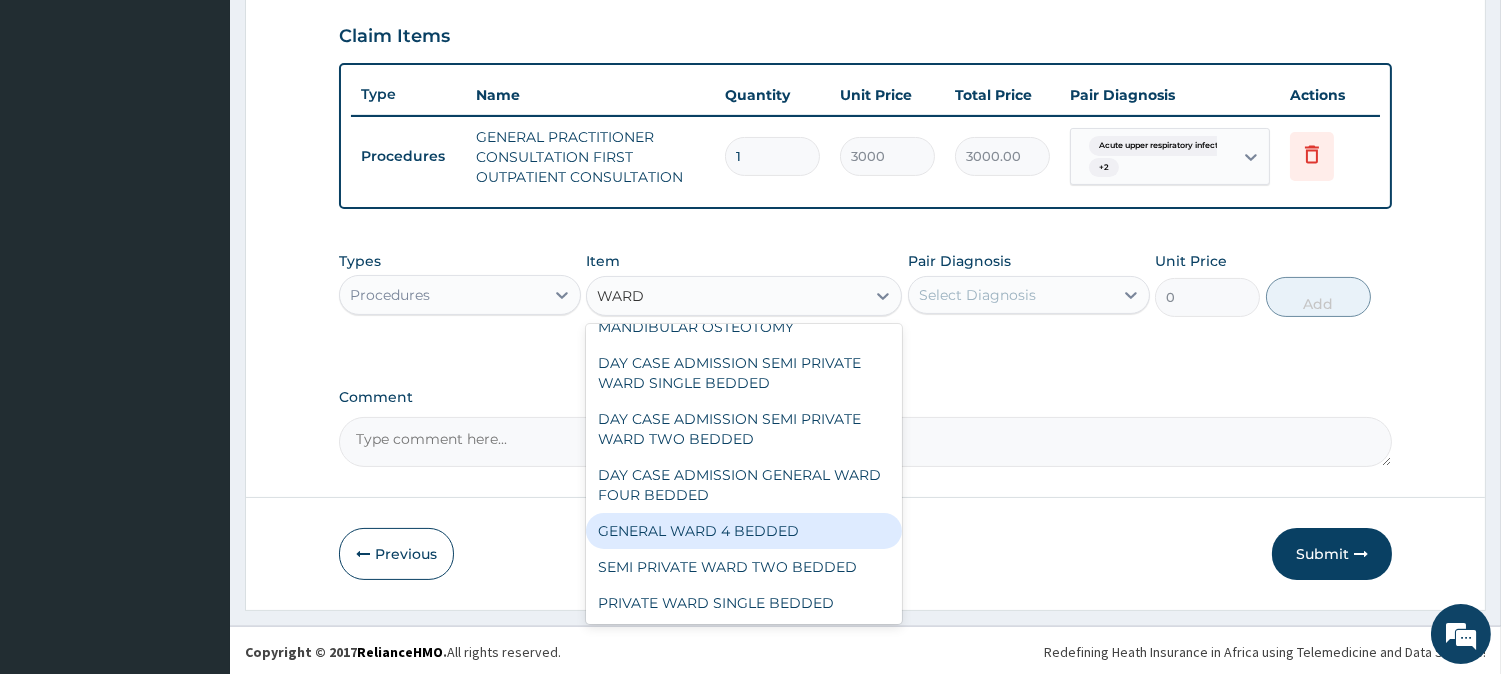 click on "GENERAL WARD 4 BEDDED" at bounding box center [744, 531] 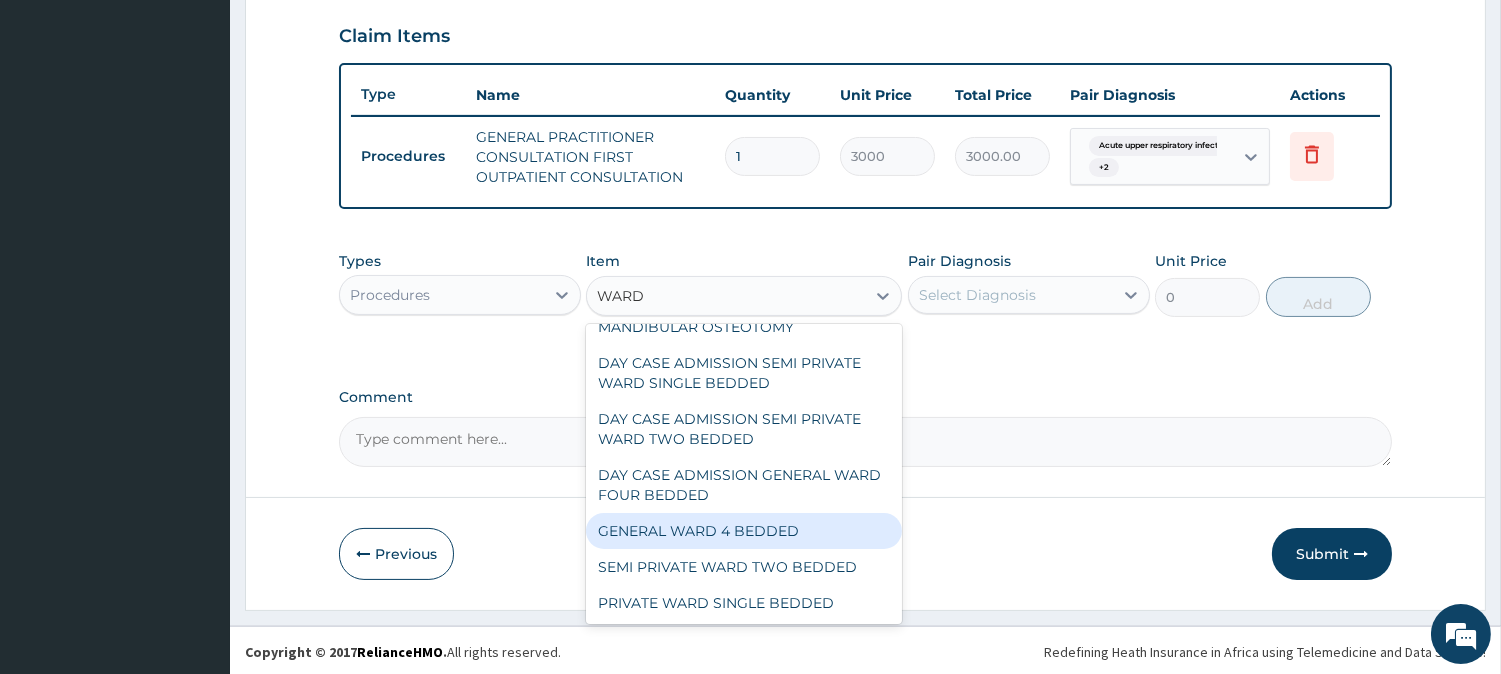 type 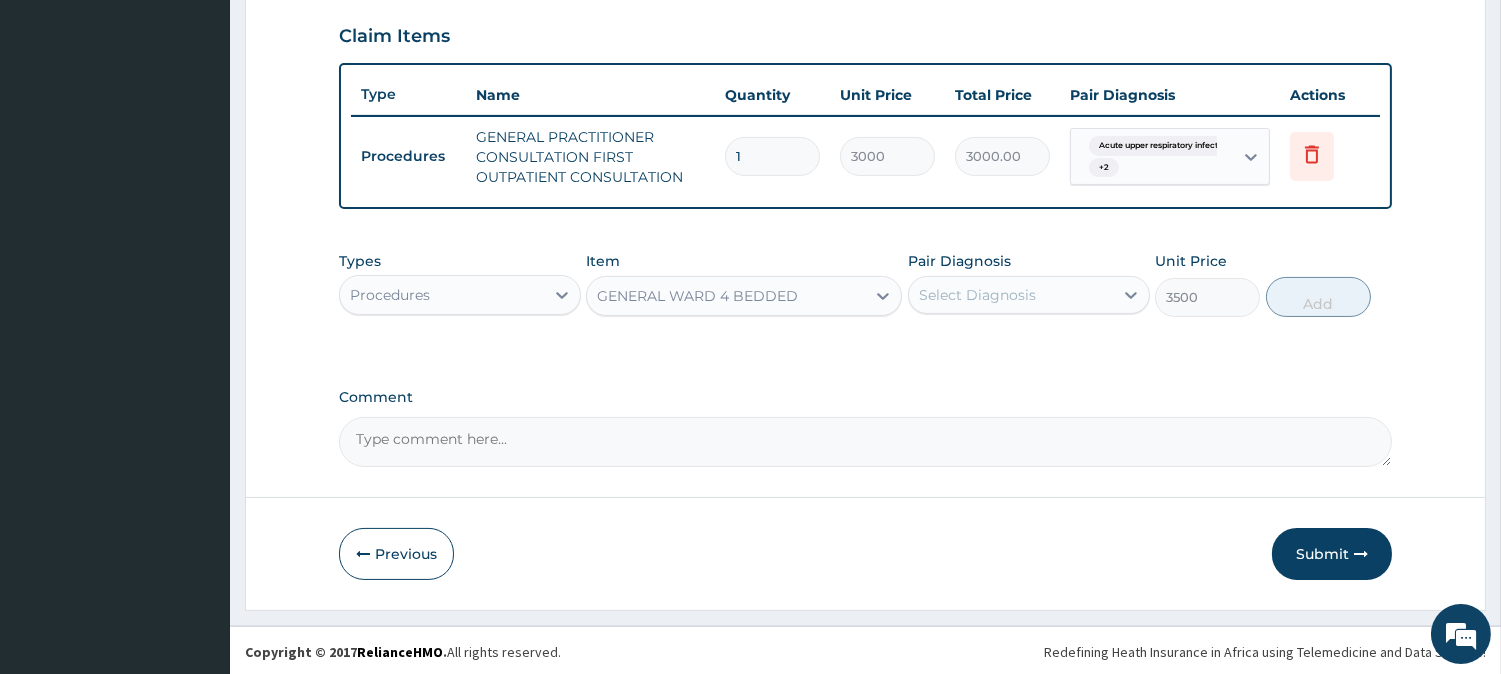 click on "Select Diagnosis" at bounding box center [1011, 295] 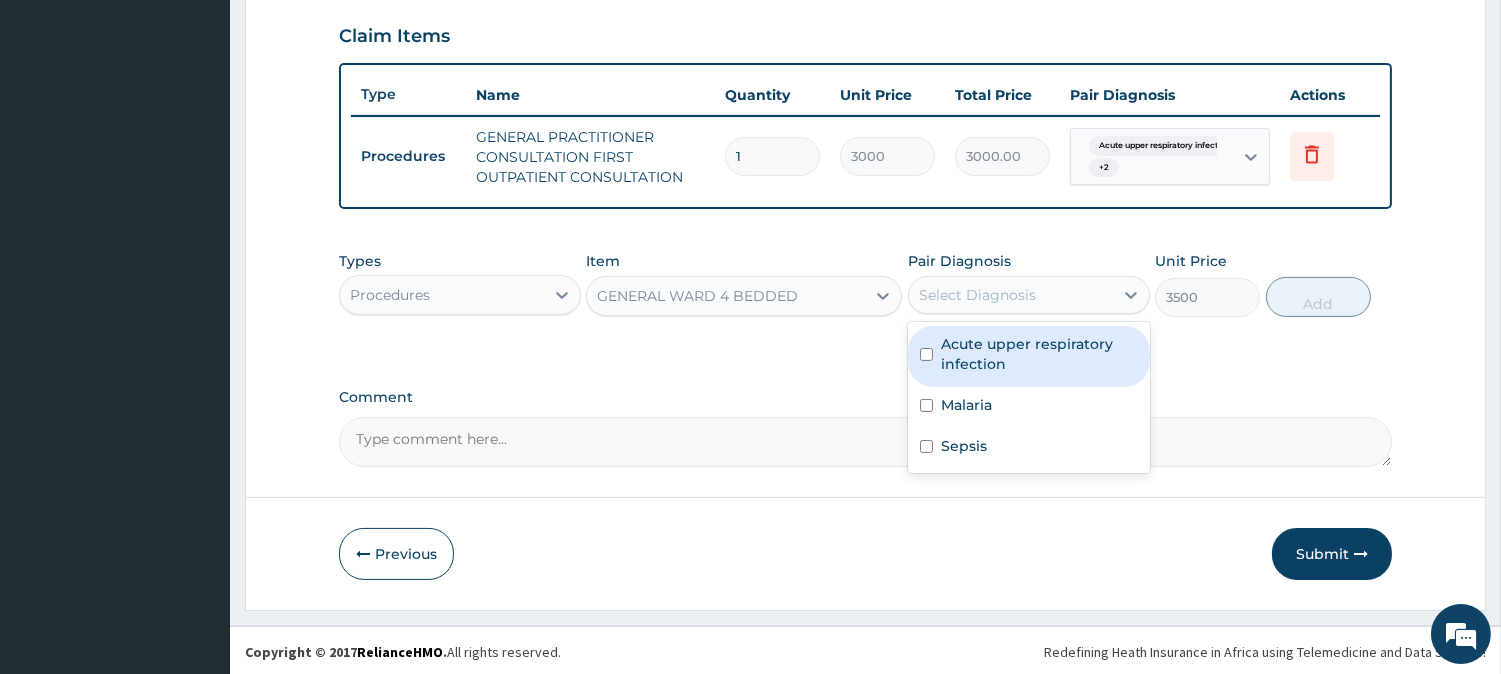 click on "Acute upper respiratory infection" at bounding box center (1029, 356) 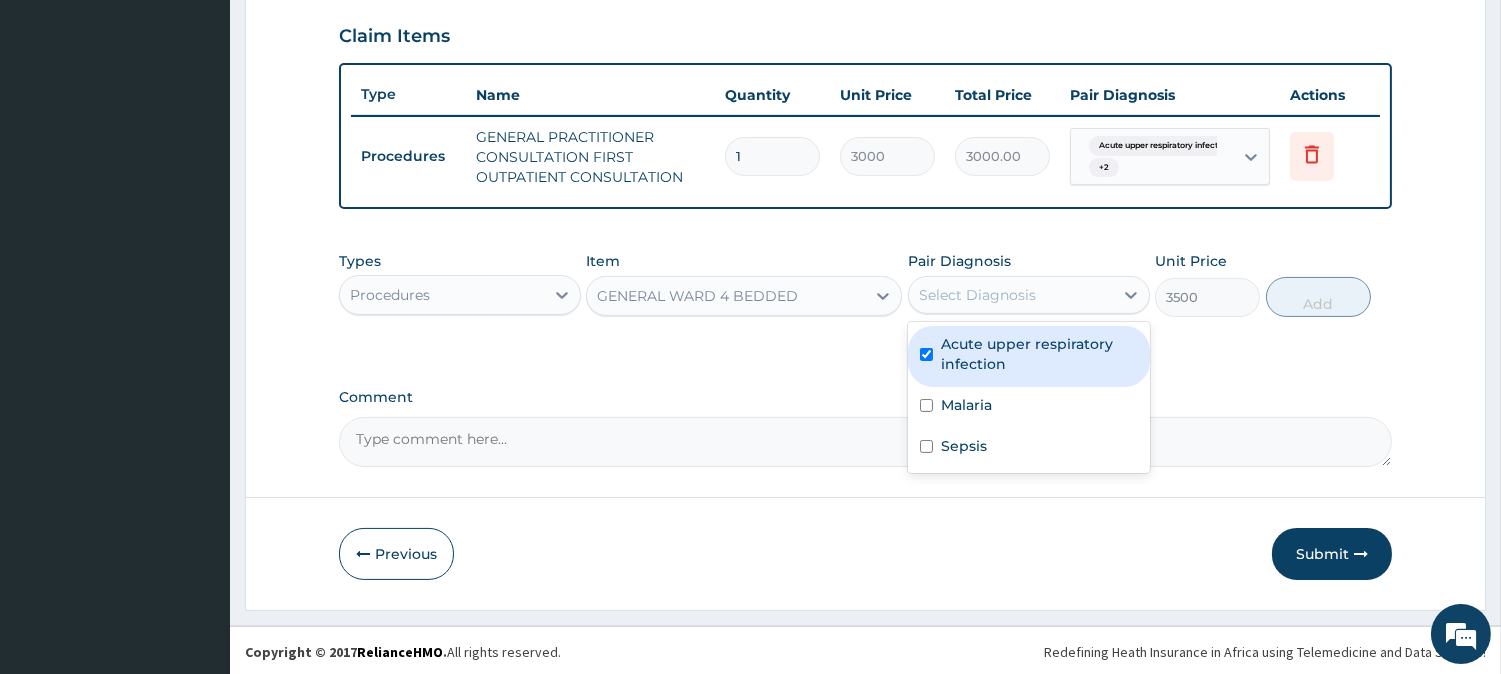 checkbox on "true" 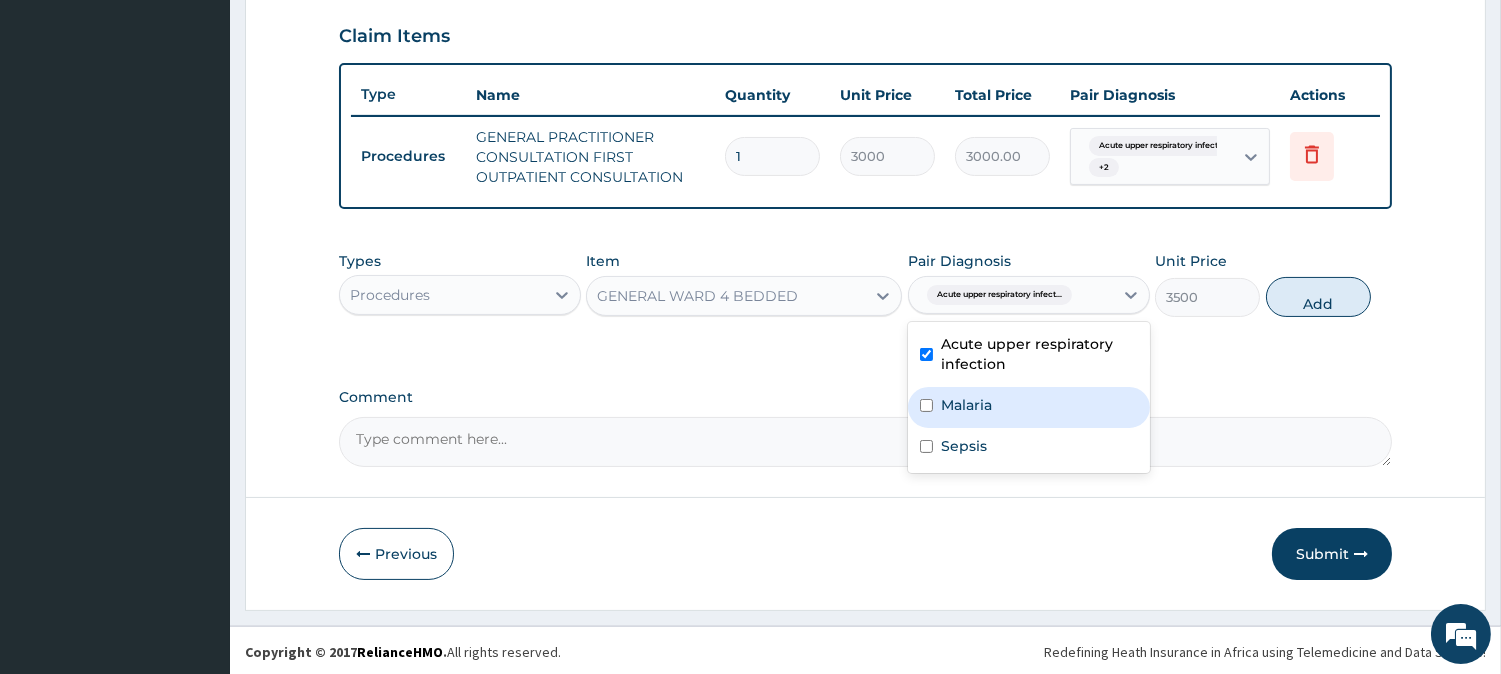 click on "Malaria" at bounding box center (1029, 407) 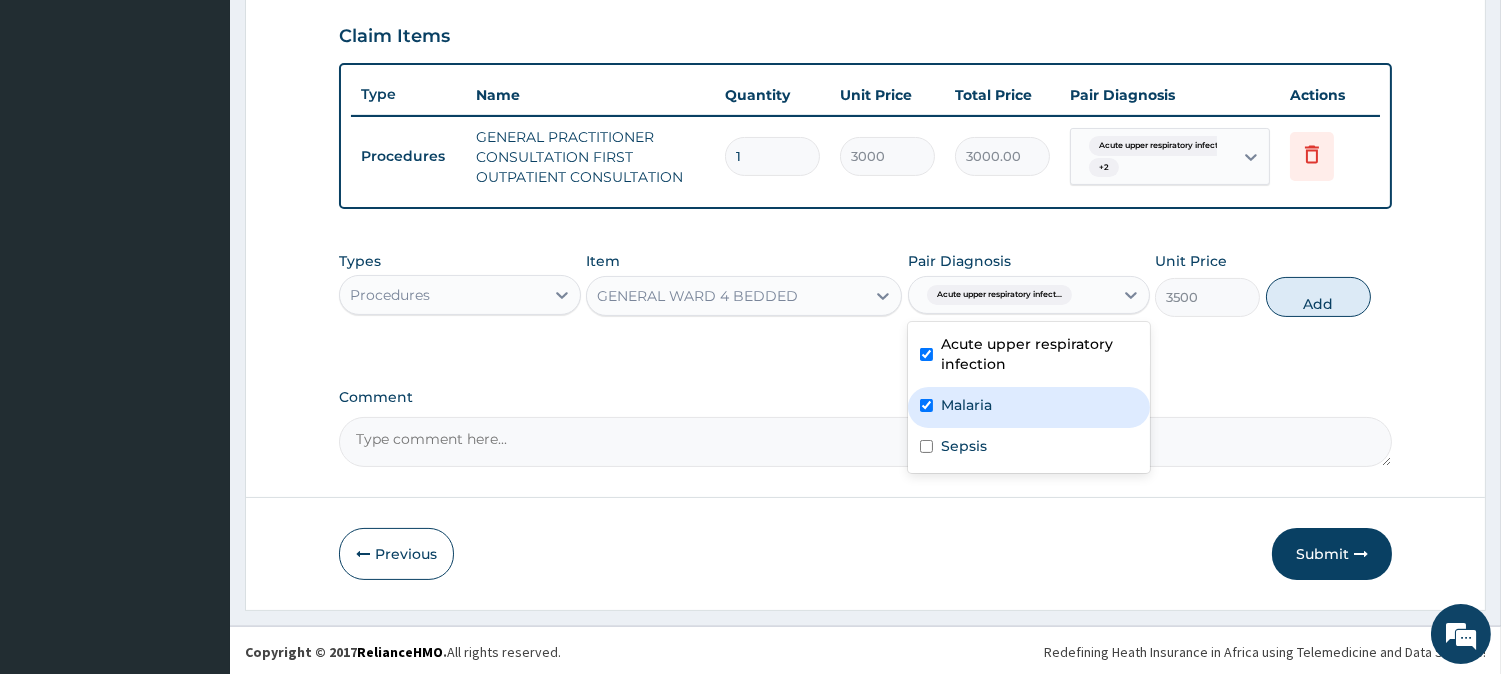 checkbox on "true" 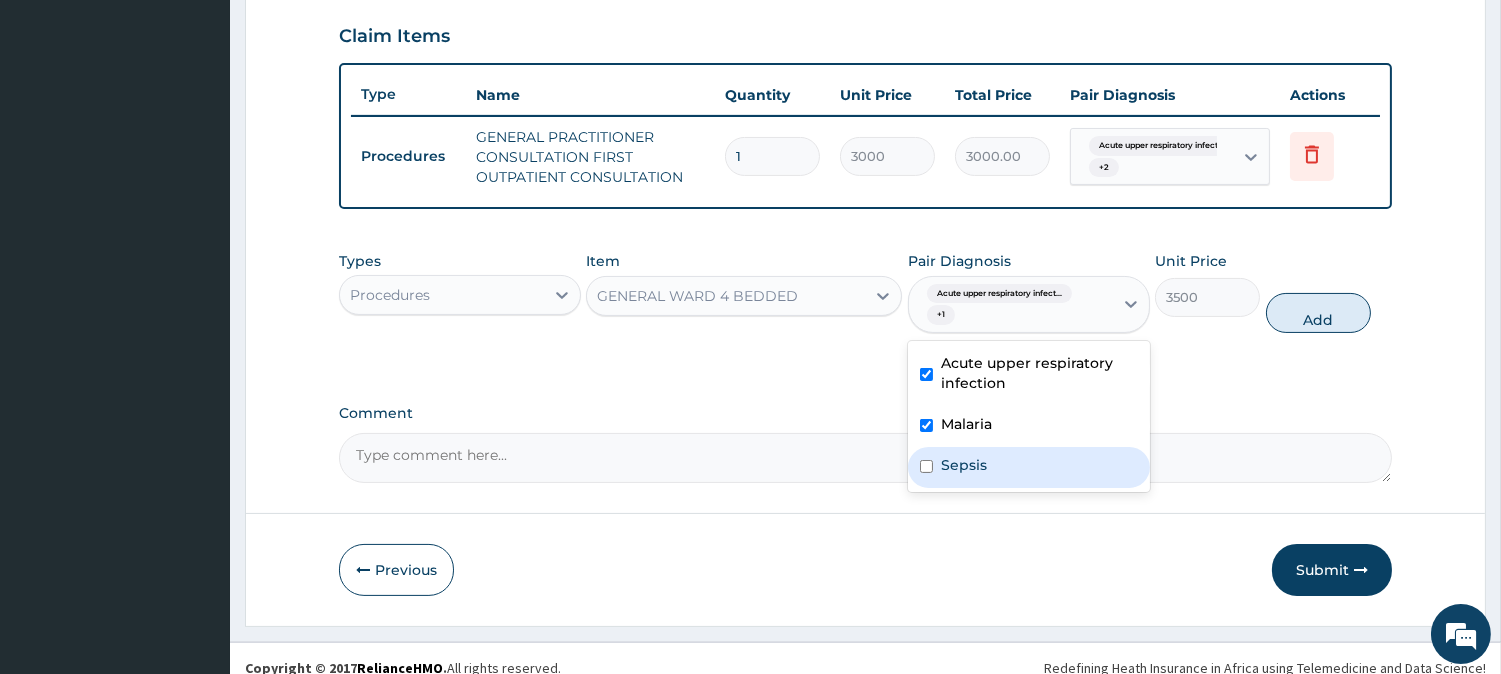 click on "Sepsis" at bounding box center (1029, 467) 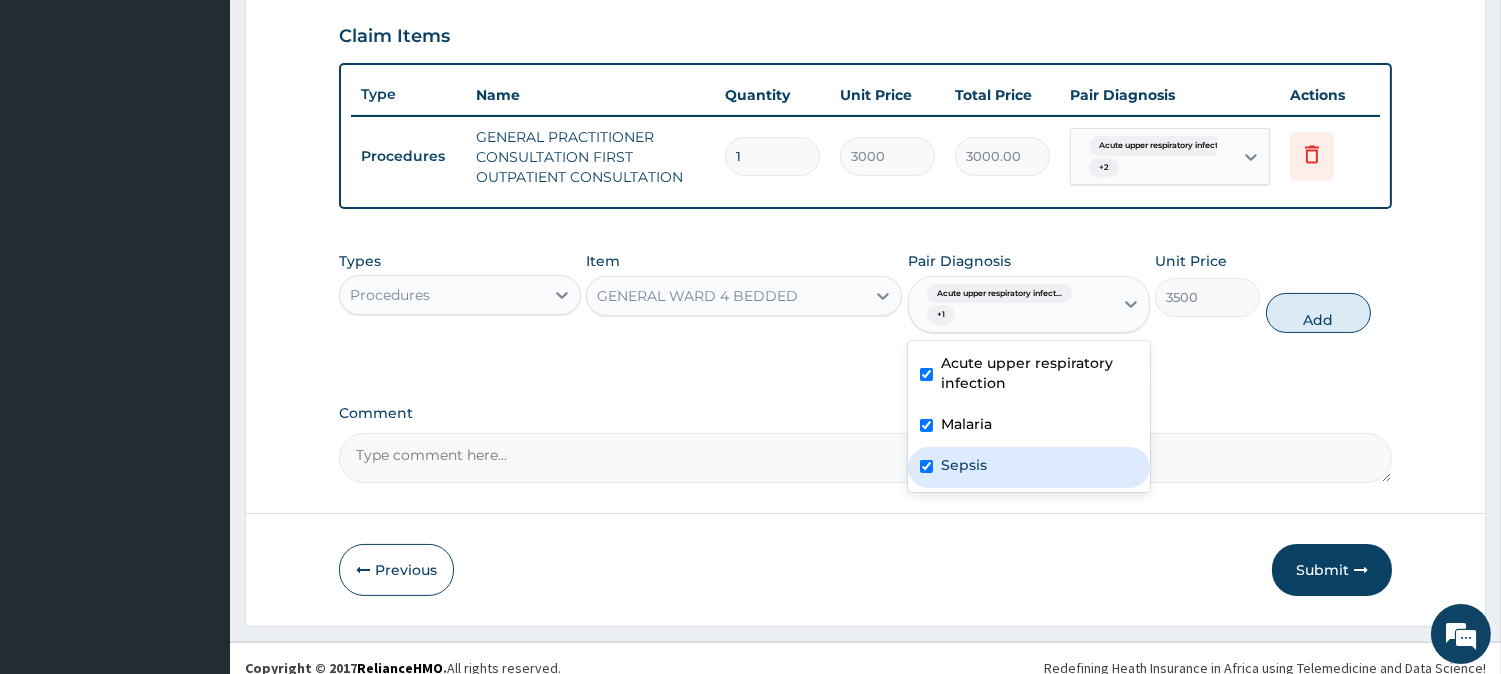 checkbox on "true" 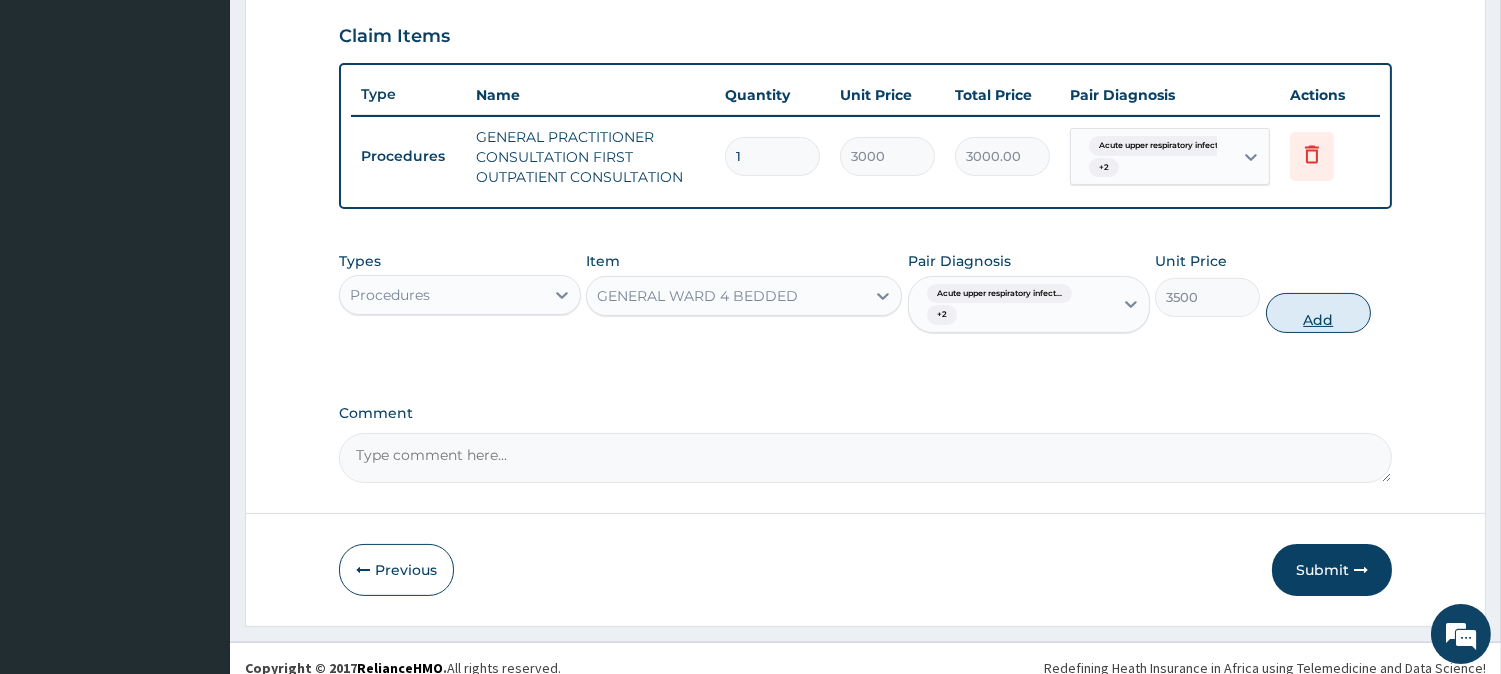 click on "Add" at bounding box center (1318, 313) 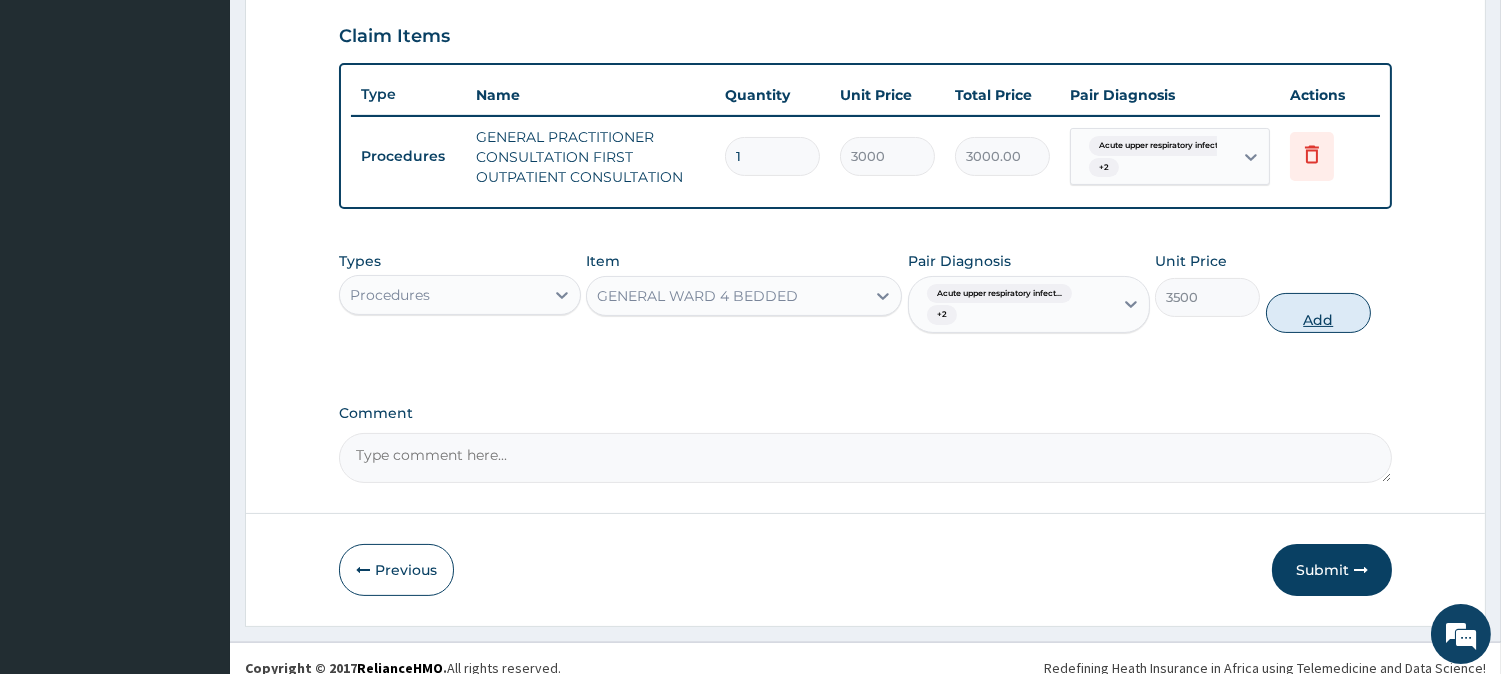 type on "0" 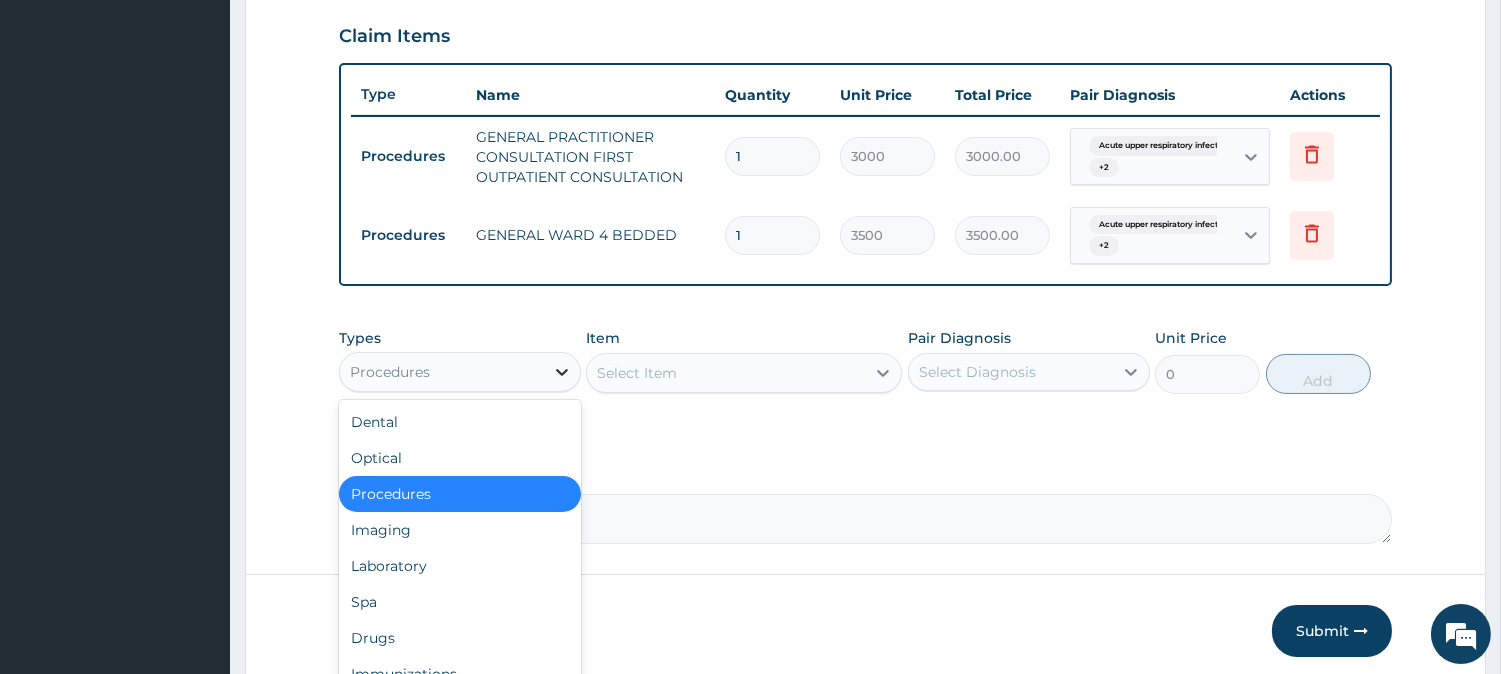click 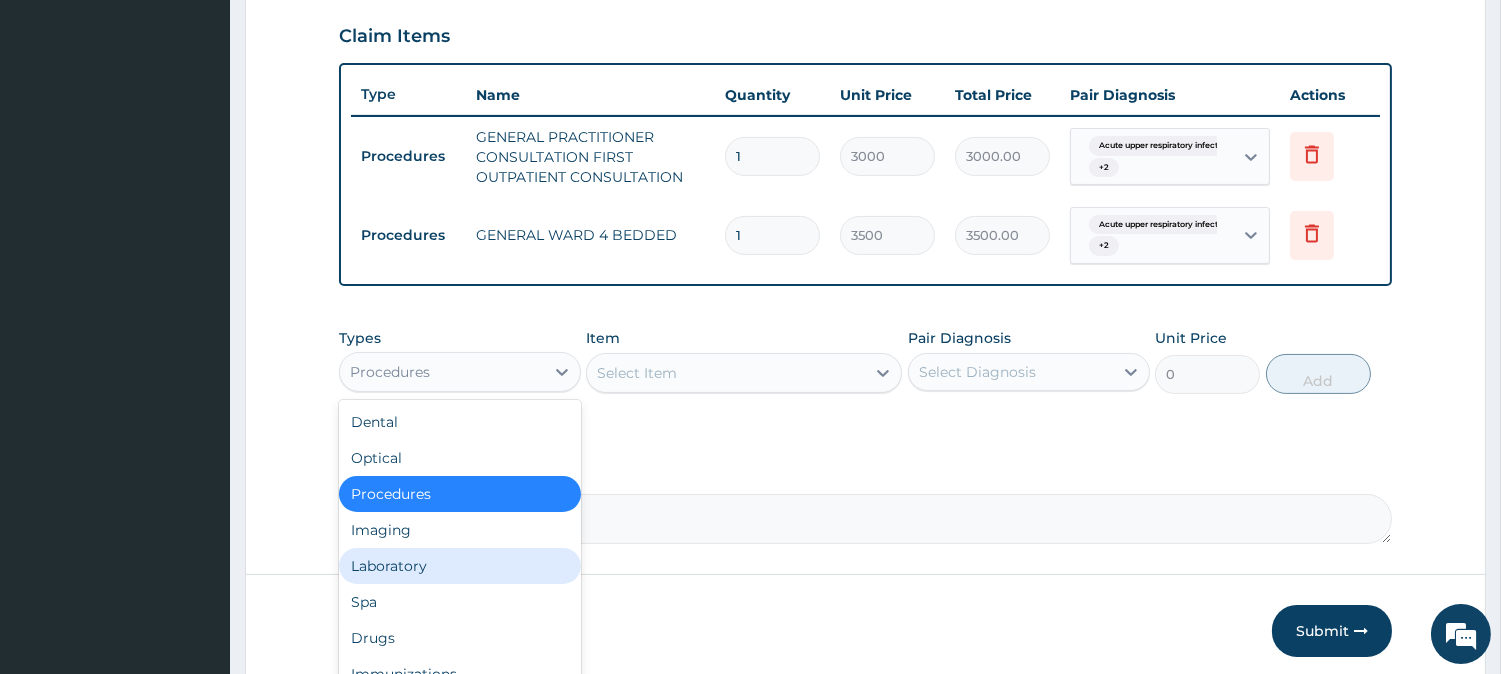 click on "Laboratory" at bounding box center (460, 566) 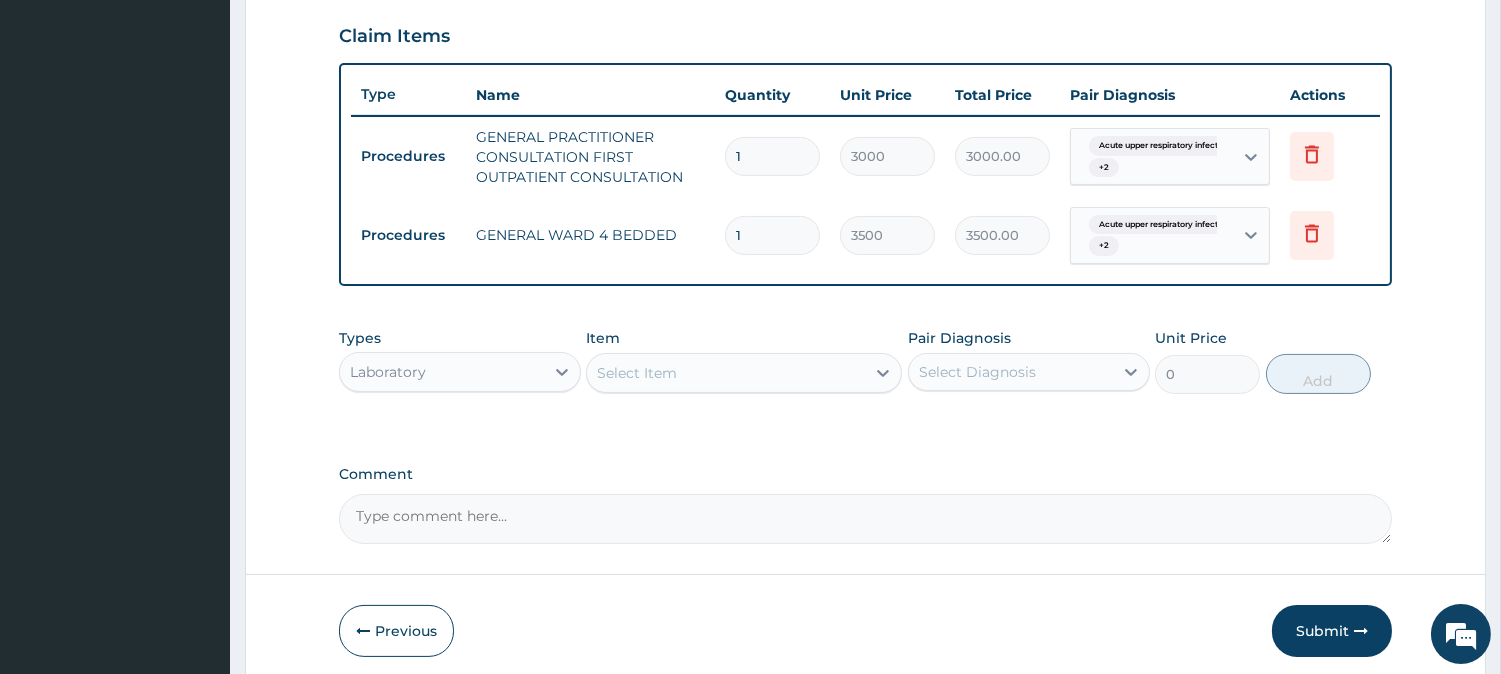 click on "Select Item" at bounding box center (726, 373) 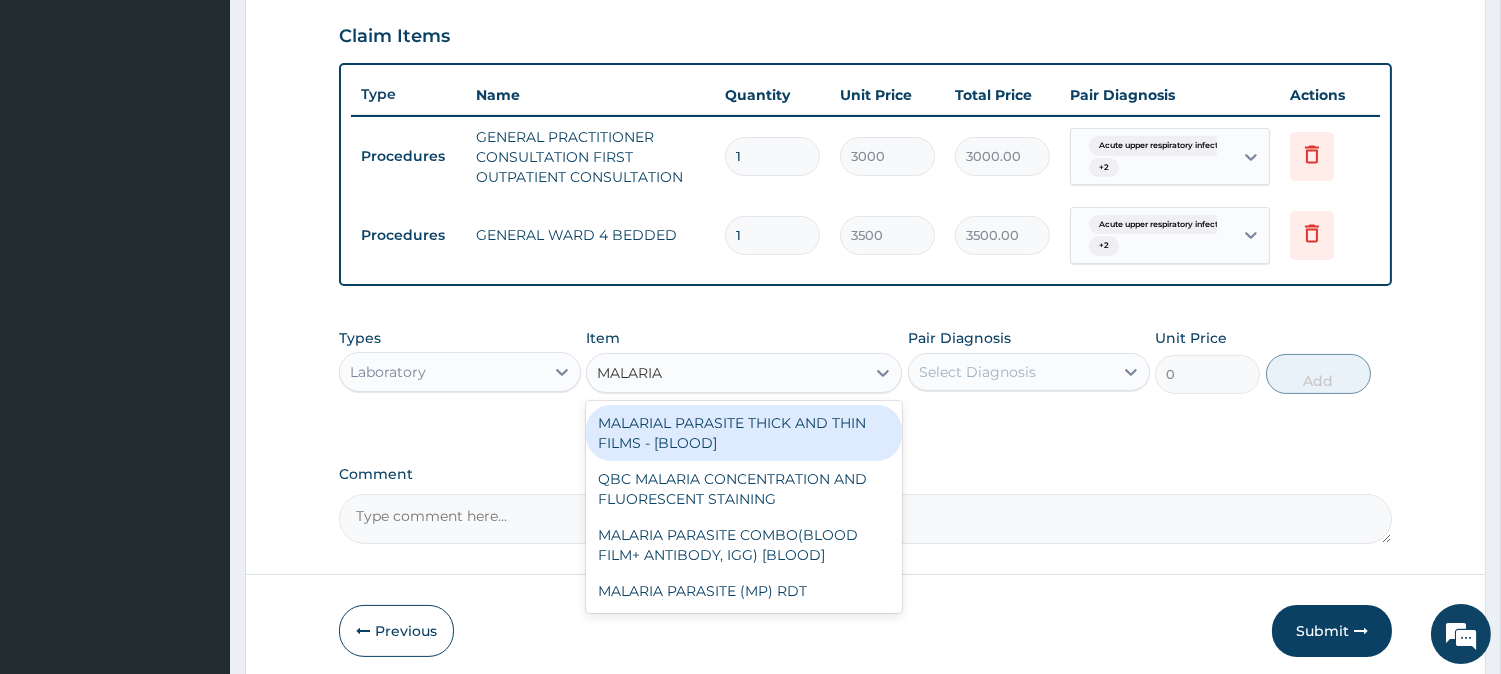 type on "MALARIA P" 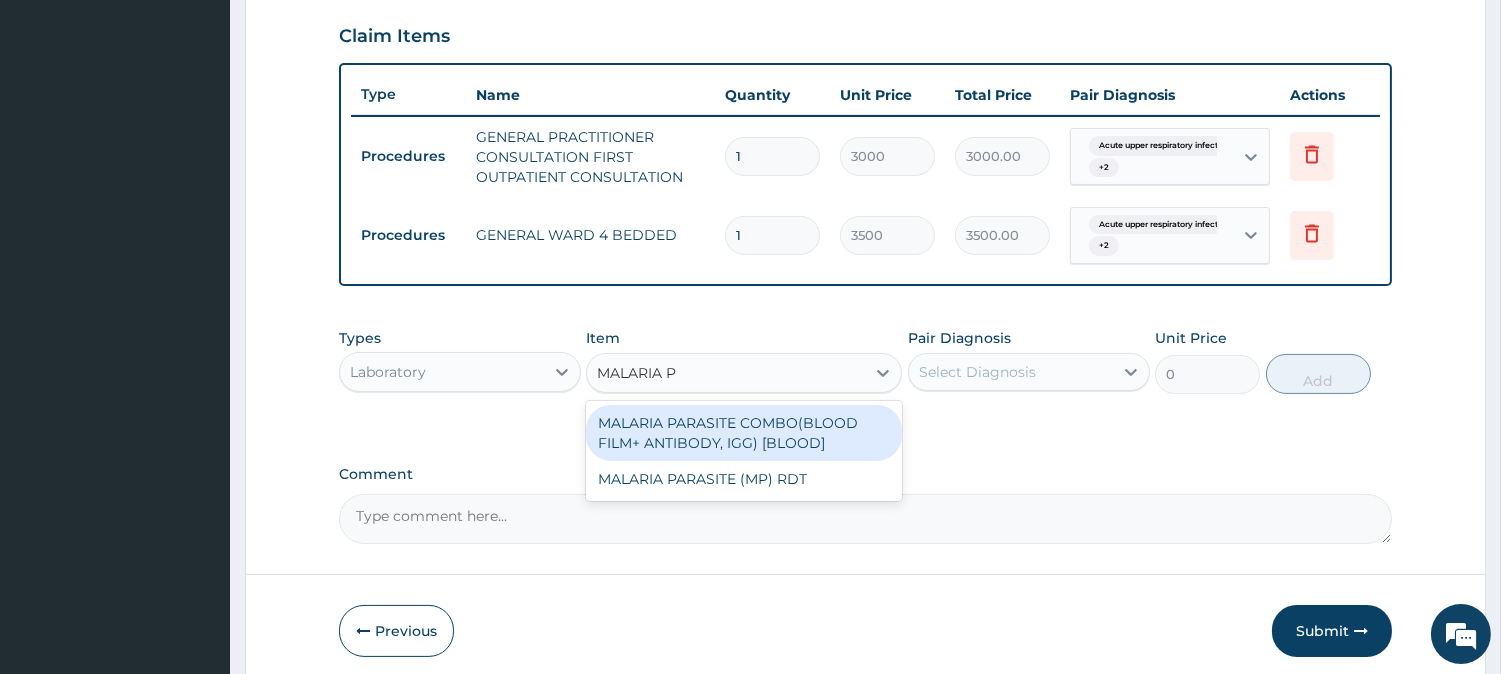 click on "MALARIA PARASITE COMBO(BLOOD FILM+ ANTIBODY, IGG) [BLOOD]" at bounding box center (744, 433) 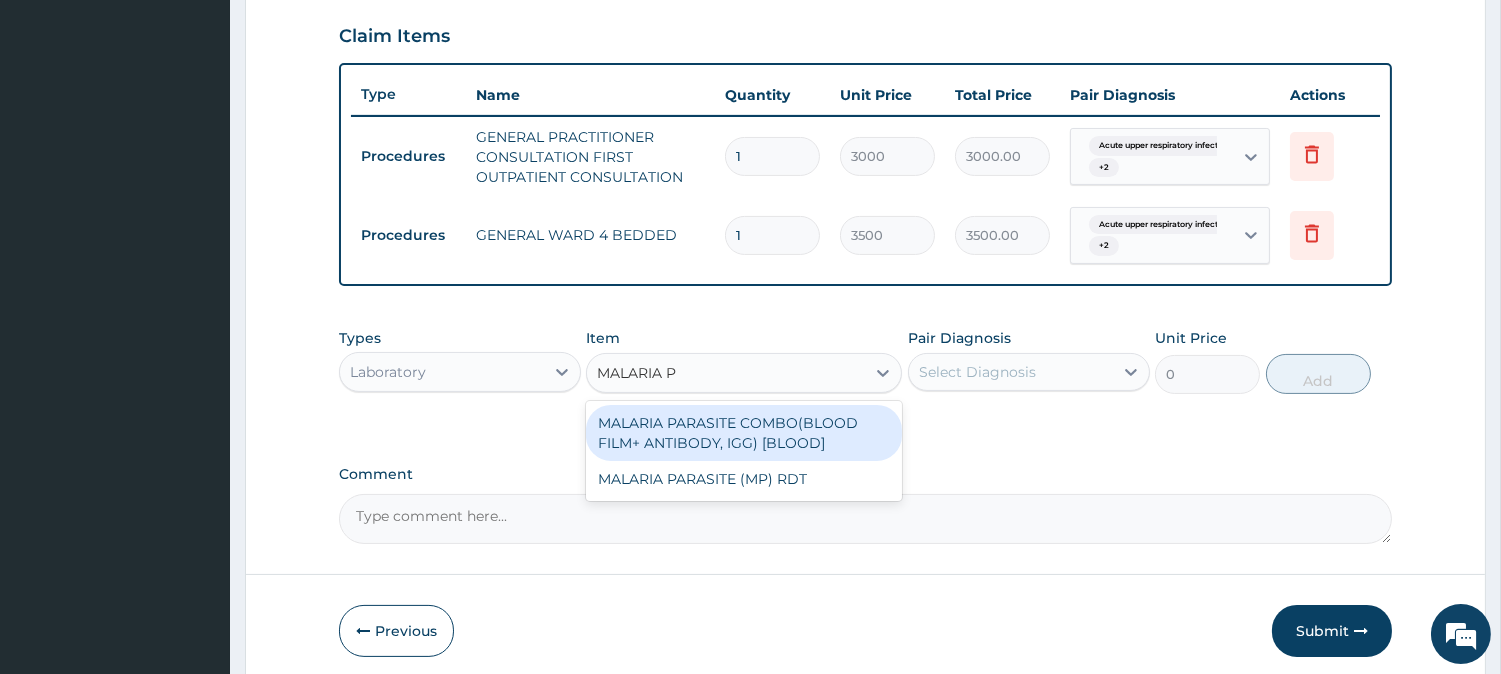 type 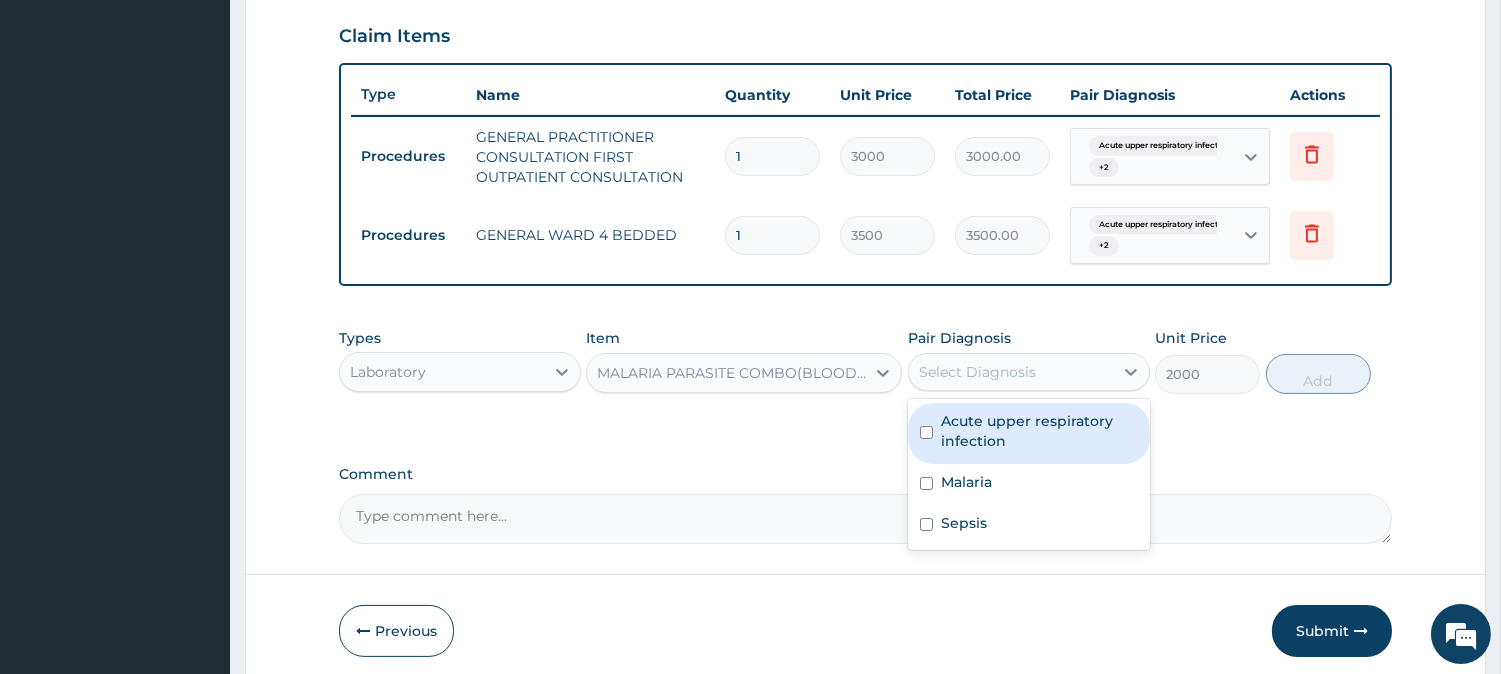 click on "Select Diagnosis" at bounding box center (1011, 372) 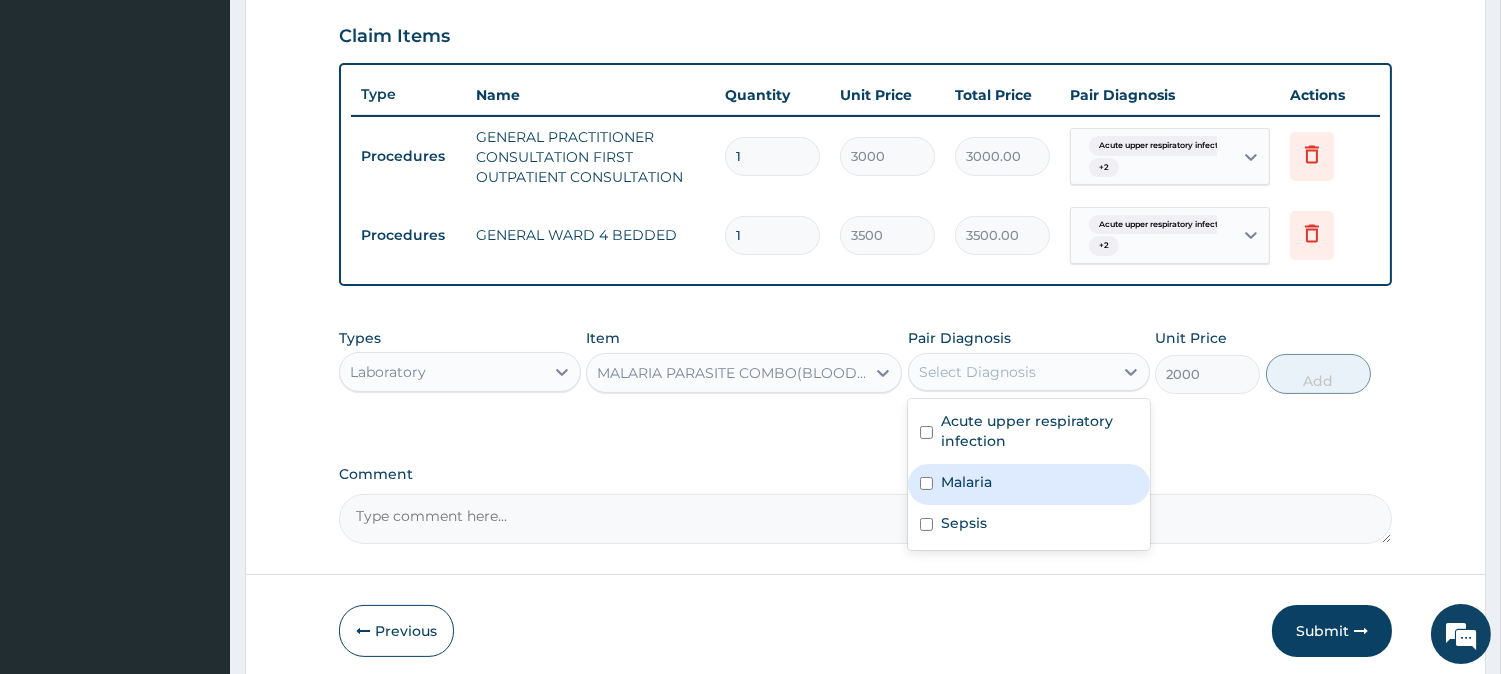 click on "Malaria" at bounding box center [1029, 484] 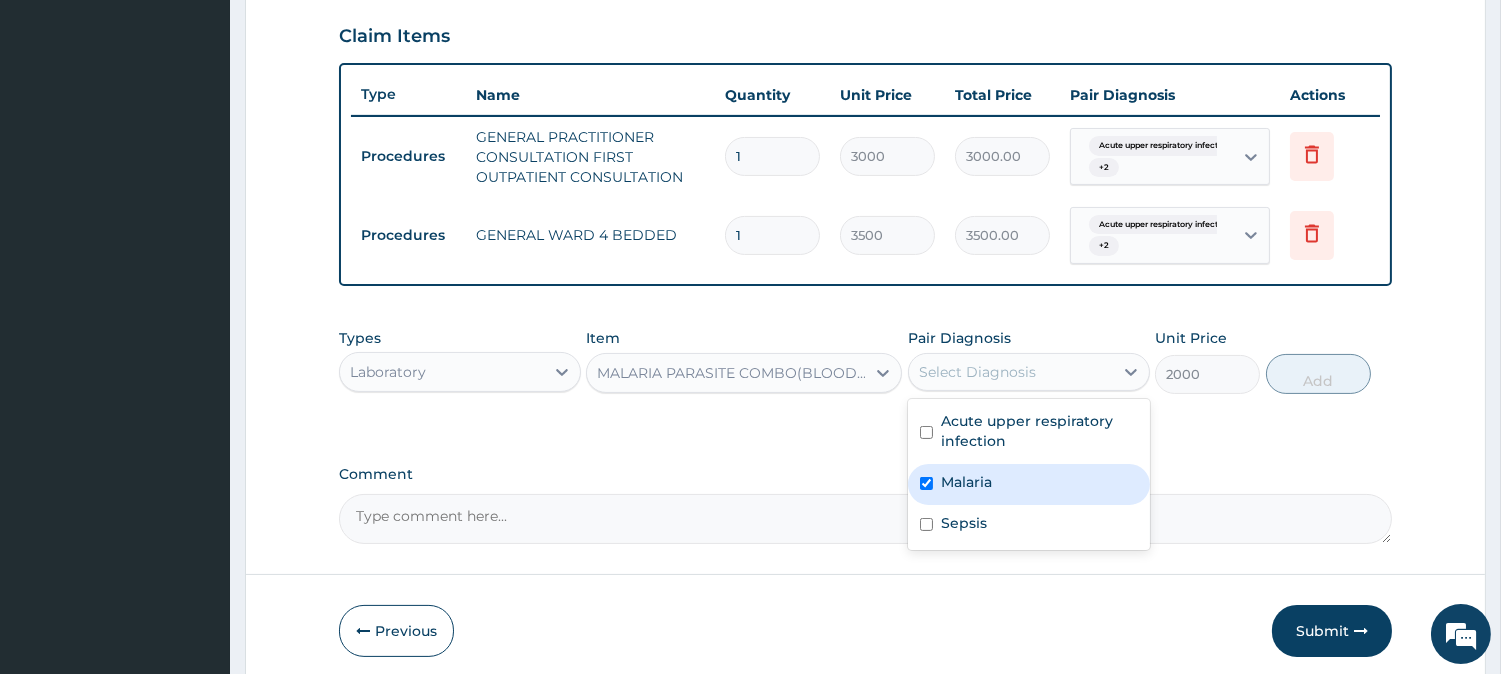 checkbox on "true" 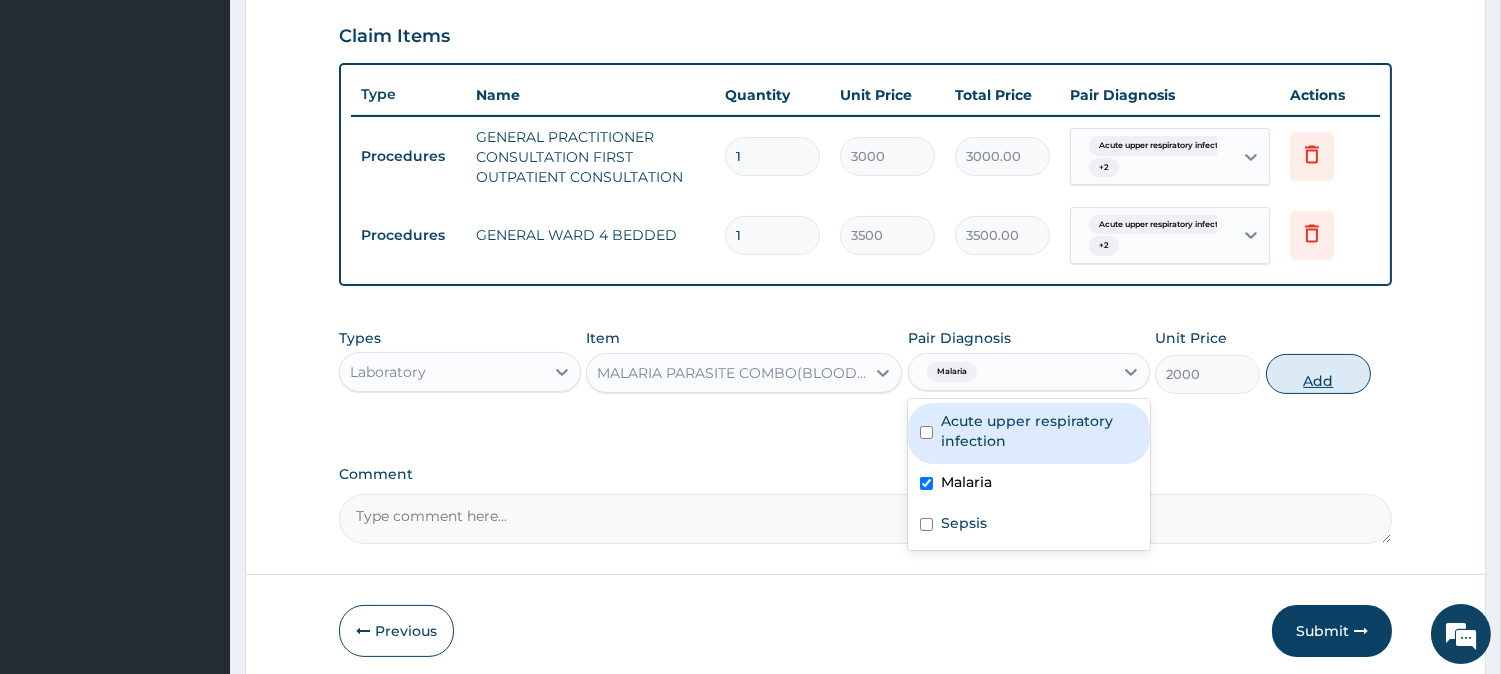 click on "Add" at bounding box center [1318, 374] 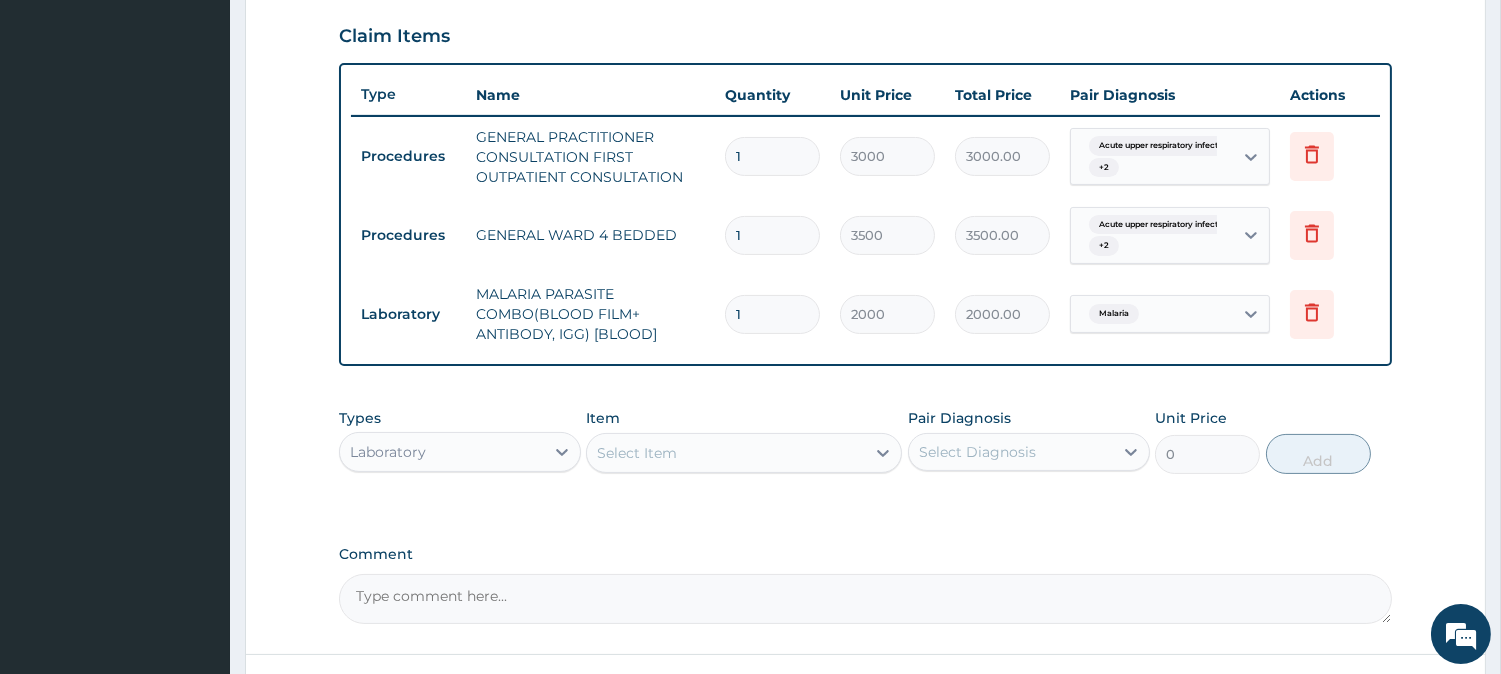 click on "Select Item" at bounding box center (726, 453) 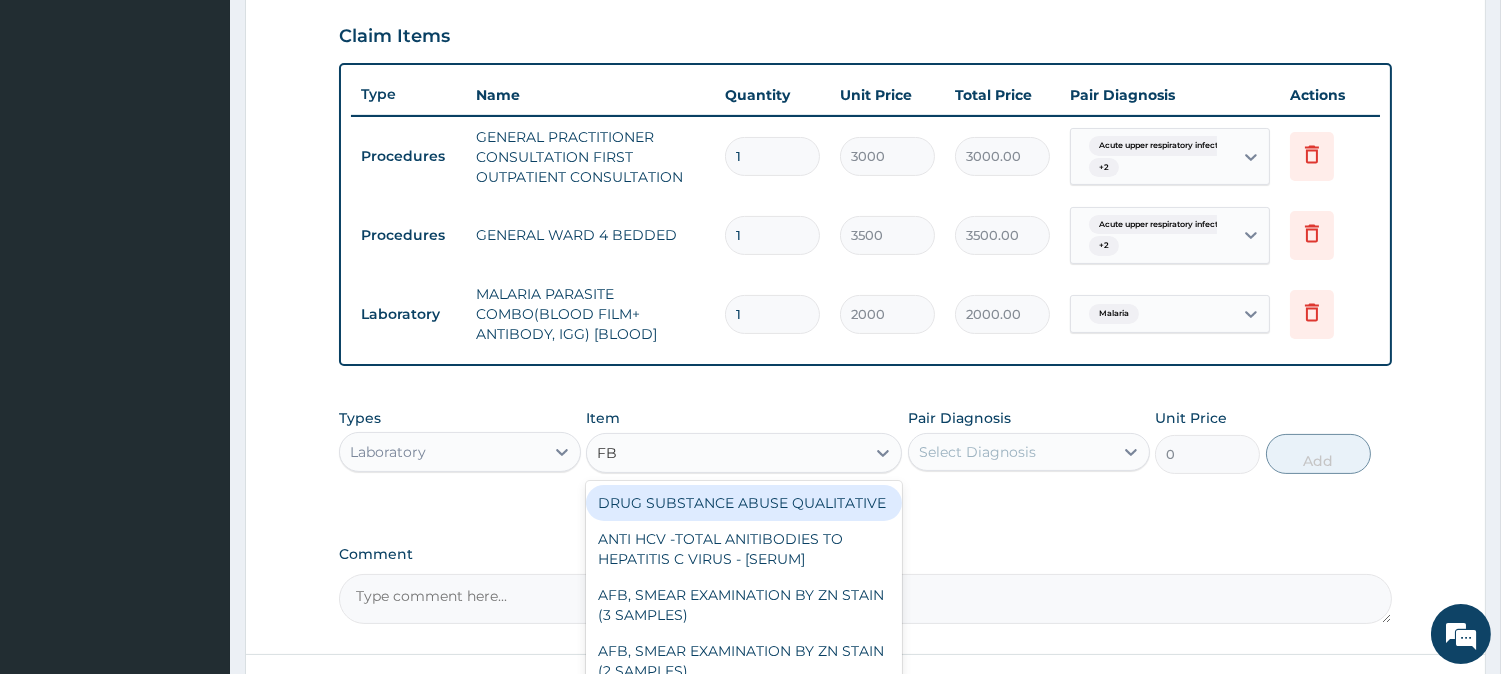 type on "FBC" 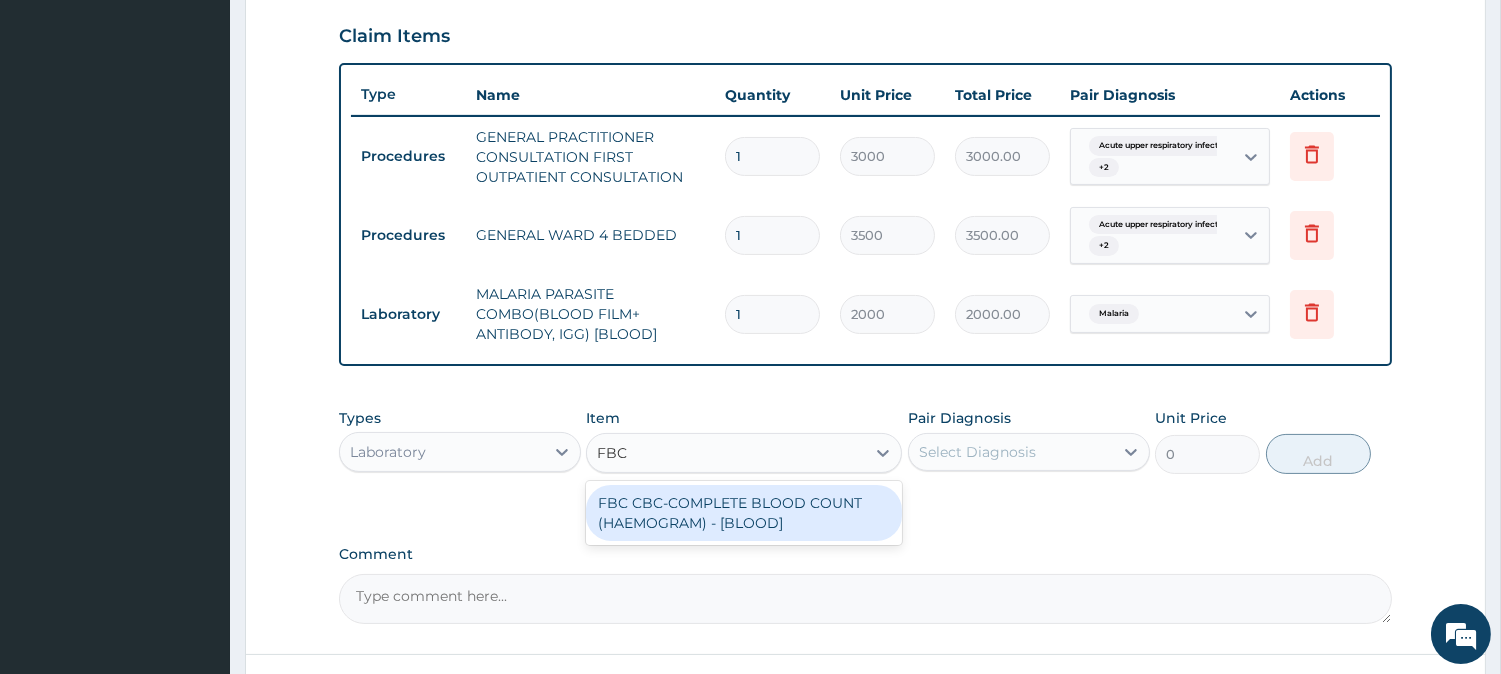 click on "FBC CBC-COMPLETE BLOOD COUNT (HAEMOGRAM) - [BLOOD]" at bounding box center [744, 513] 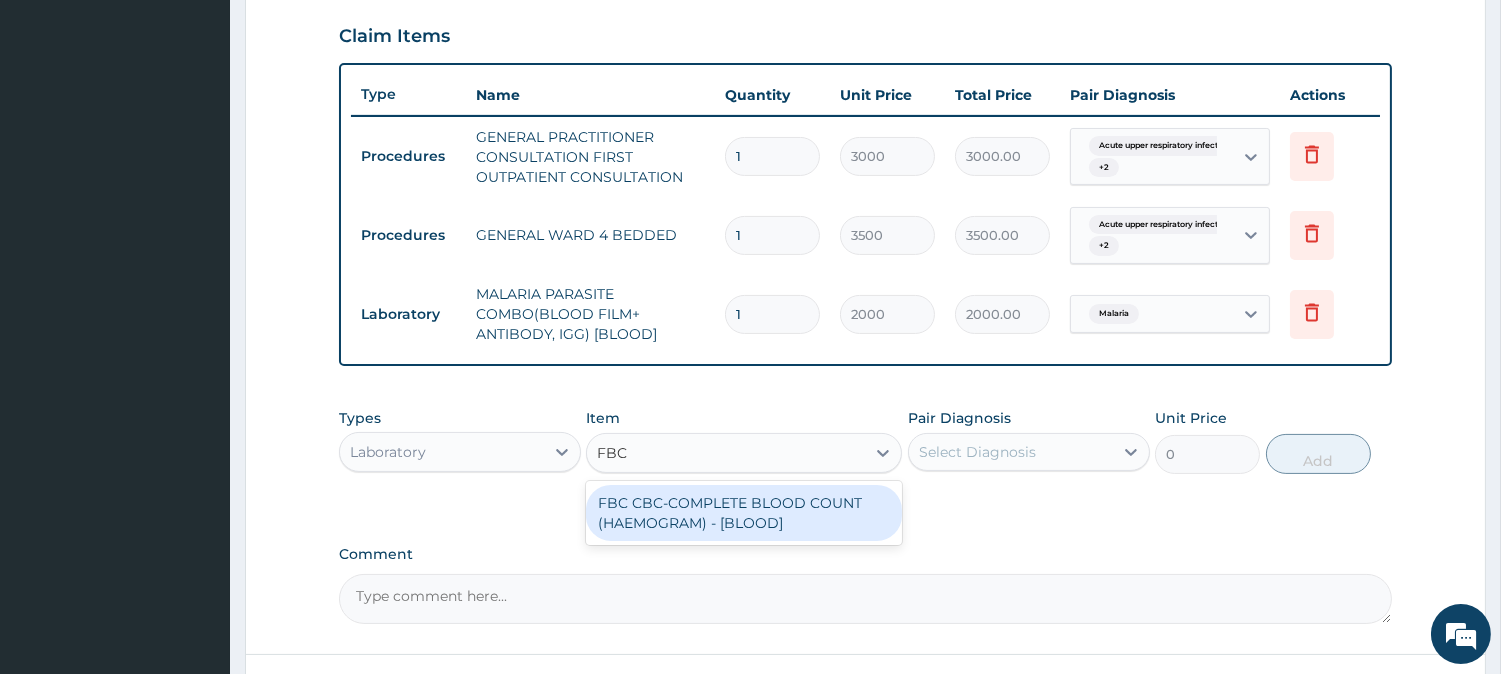 type 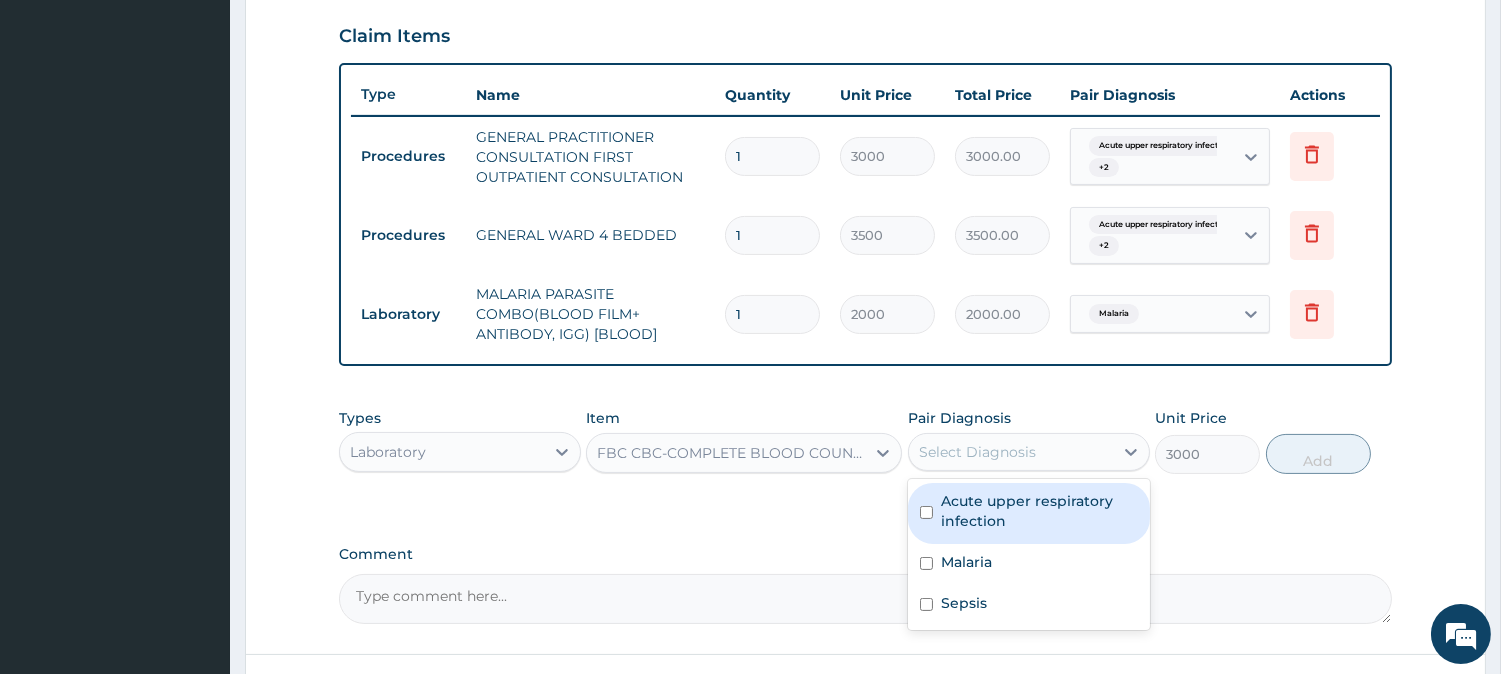 click on "Select Diagnosis" at bounding box center (1011, 452) 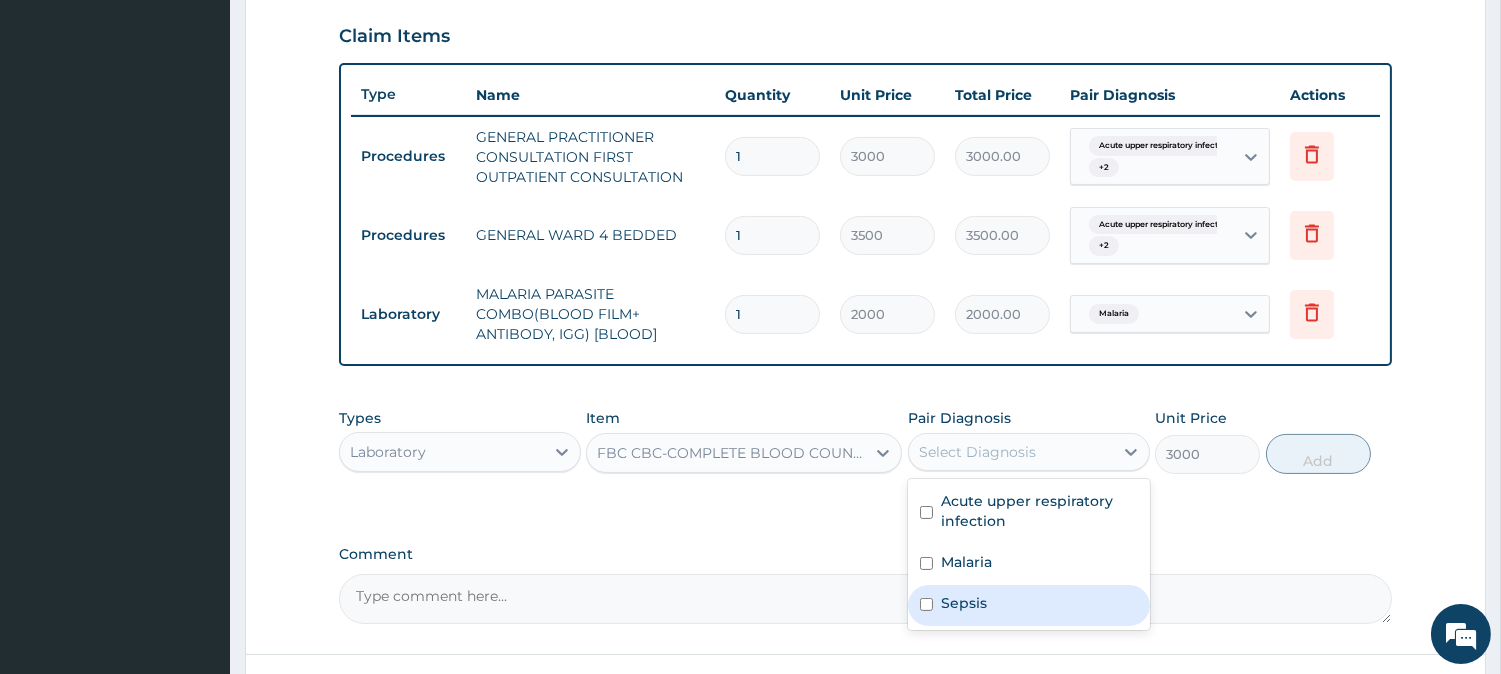 click on "Sepsis" at bounding box center (964, 603) 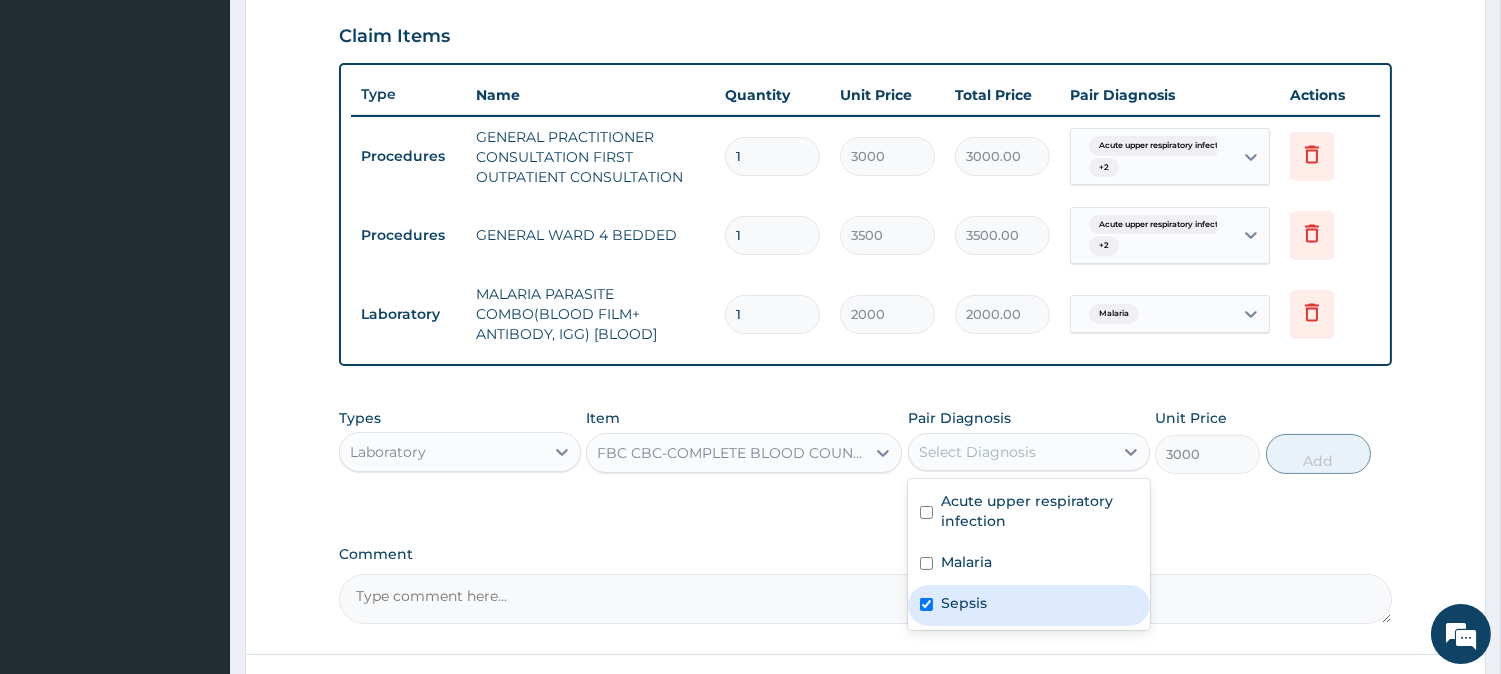 checkbox on "true" 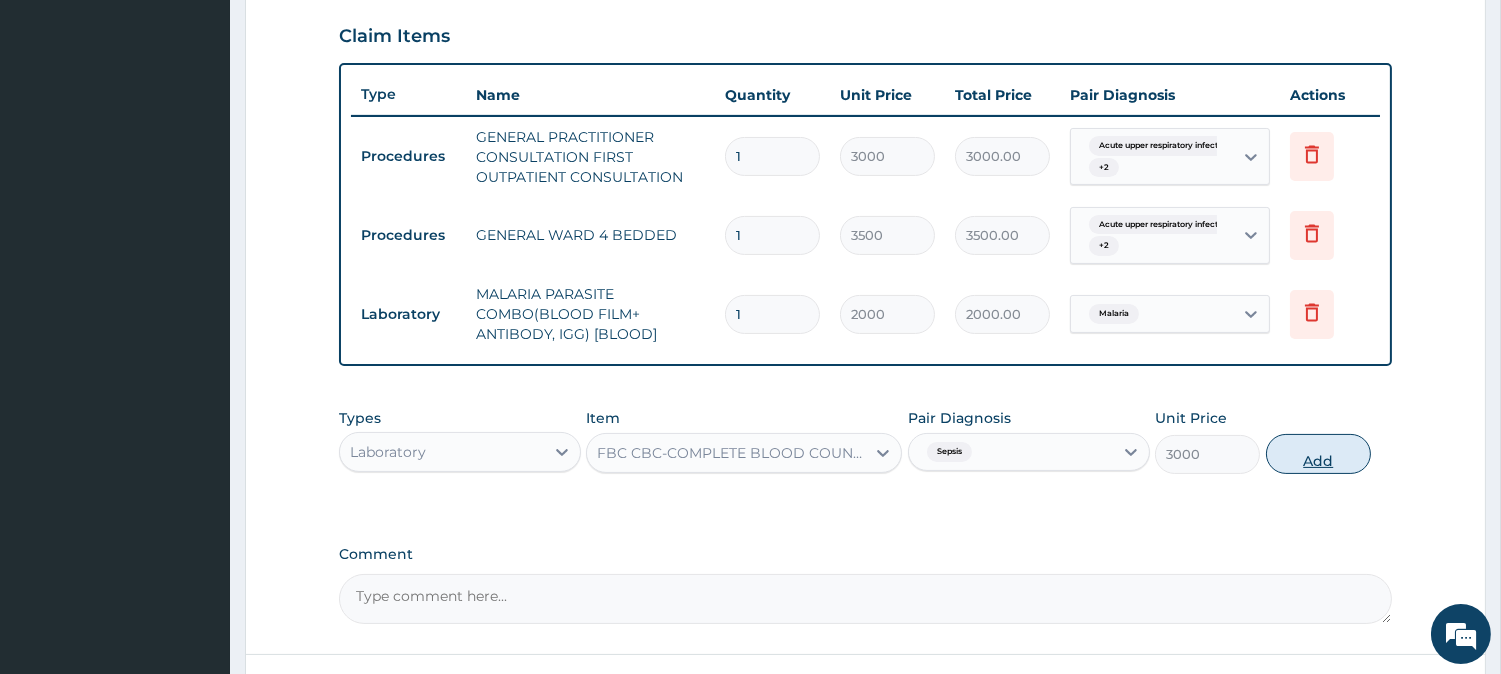 click on "Add" at bounding box center (1318, 454) 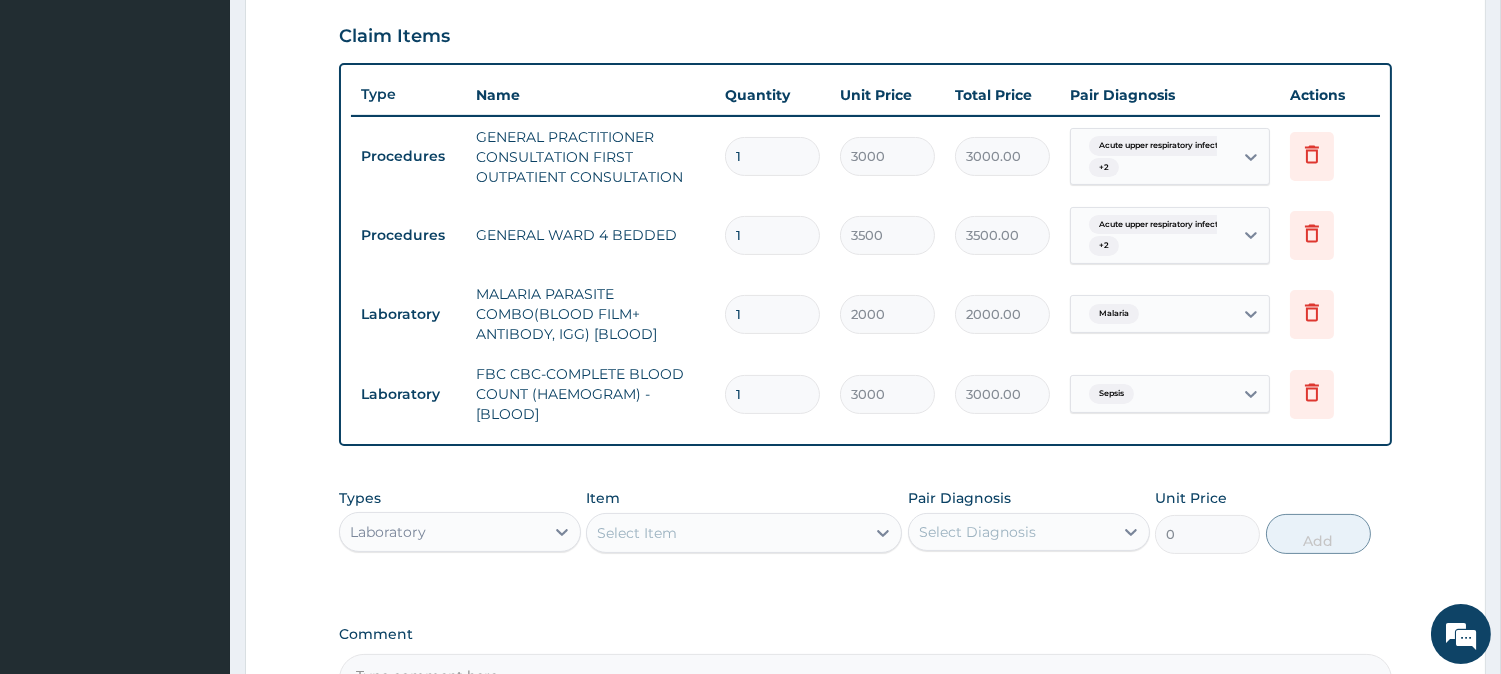 click on "1" at bounding box center (772, 235) 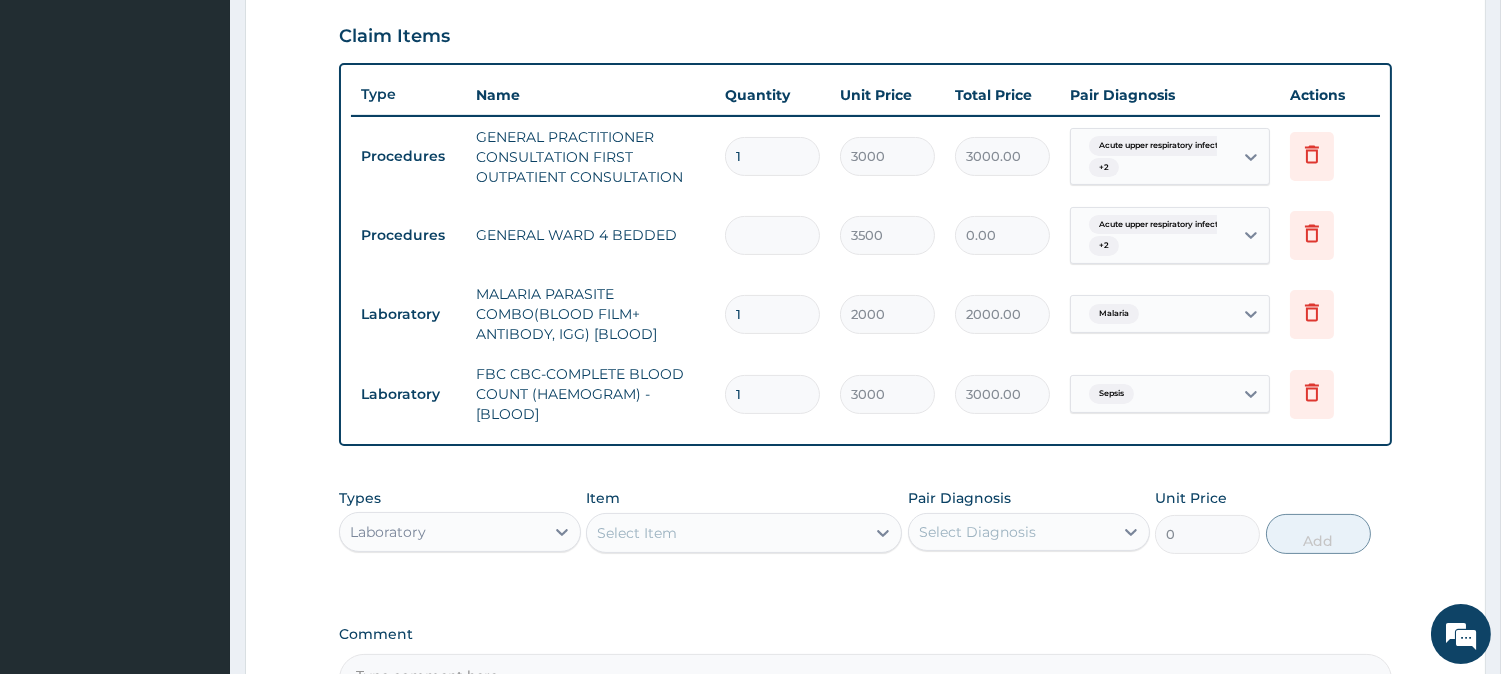 type on "3" 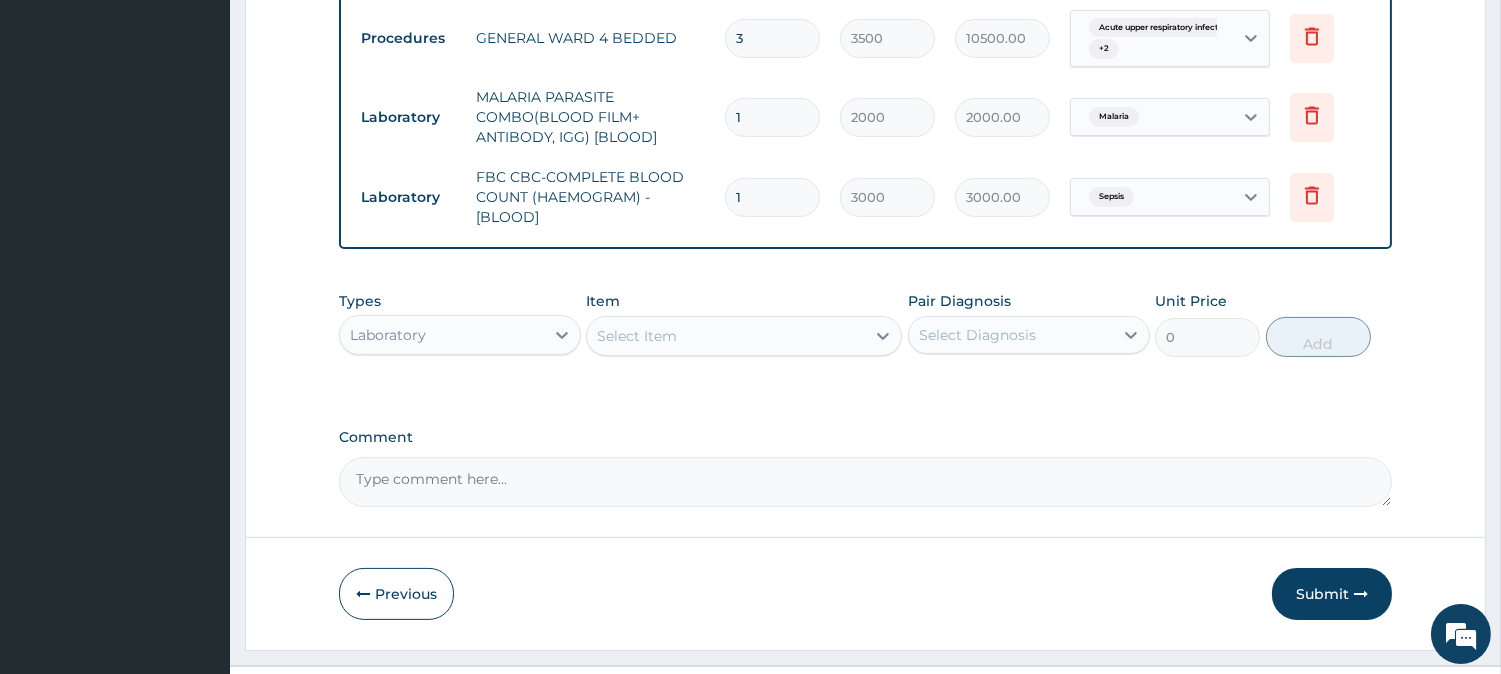 scroll, scrollTop: 918, scrollLeft: 0, axis: vertical 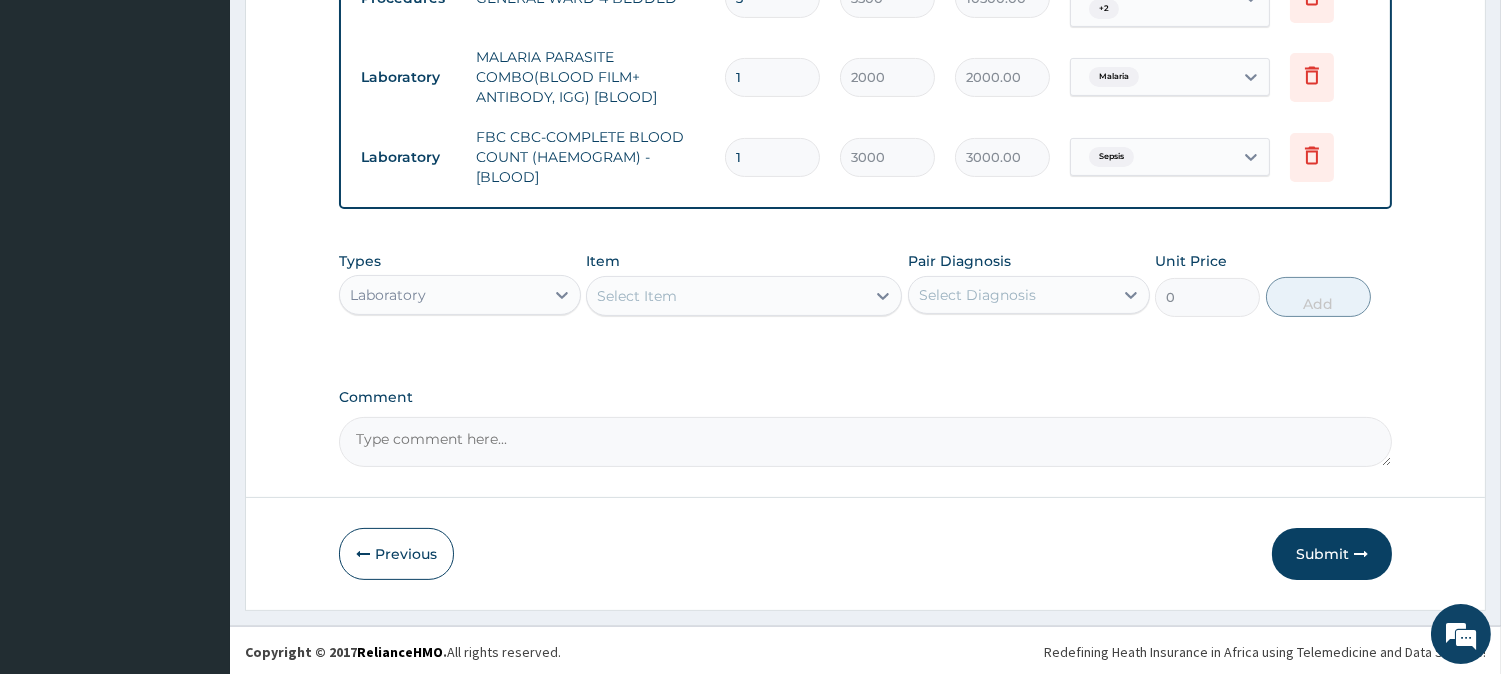 type on "3" 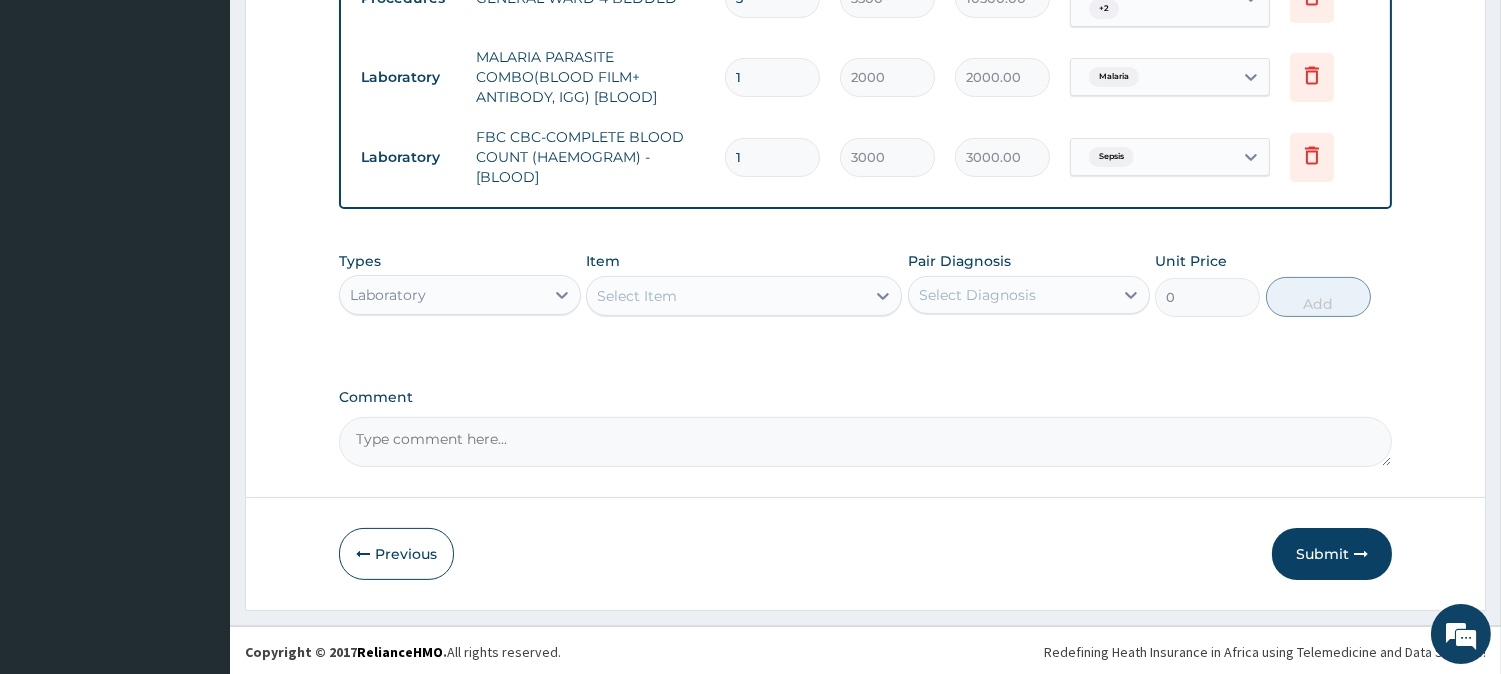 click on "Types Laboratory" at bounding box center [460, 284] 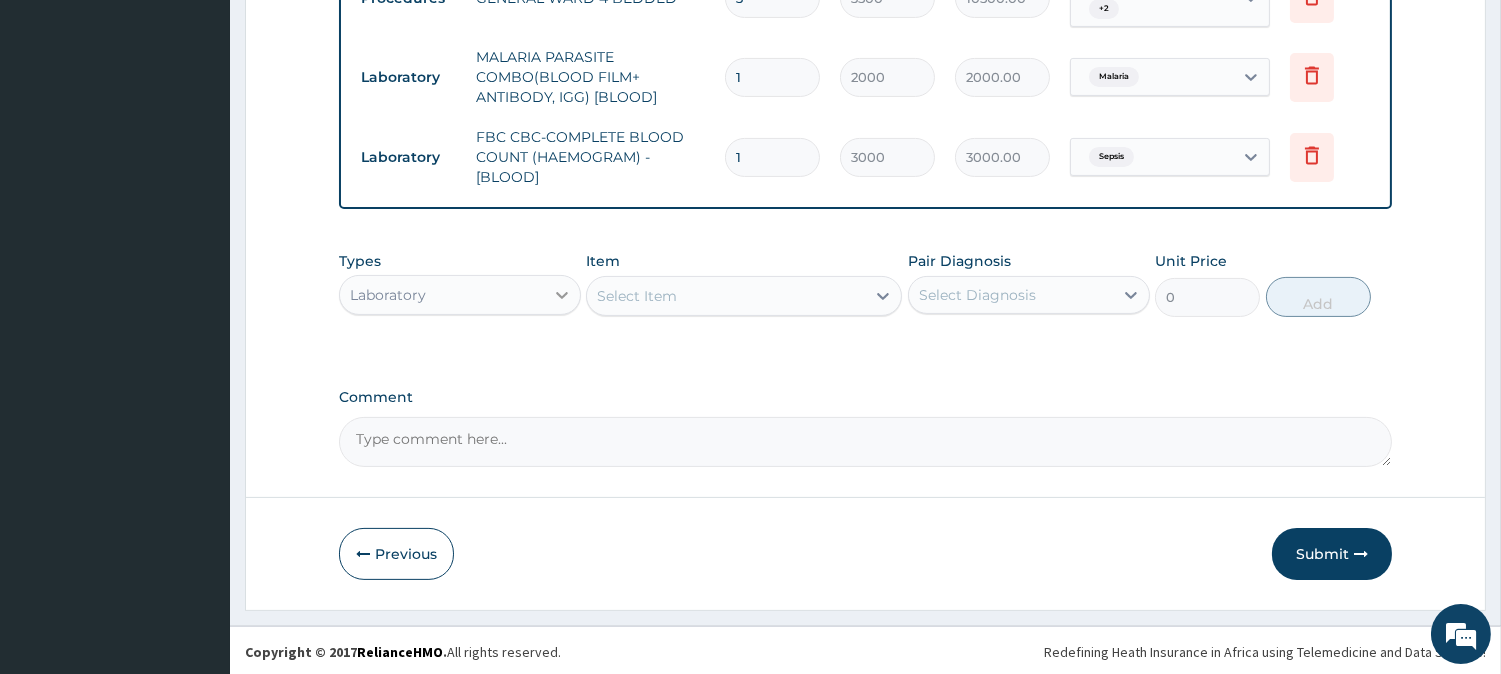 click at bounding box center (562, 295) 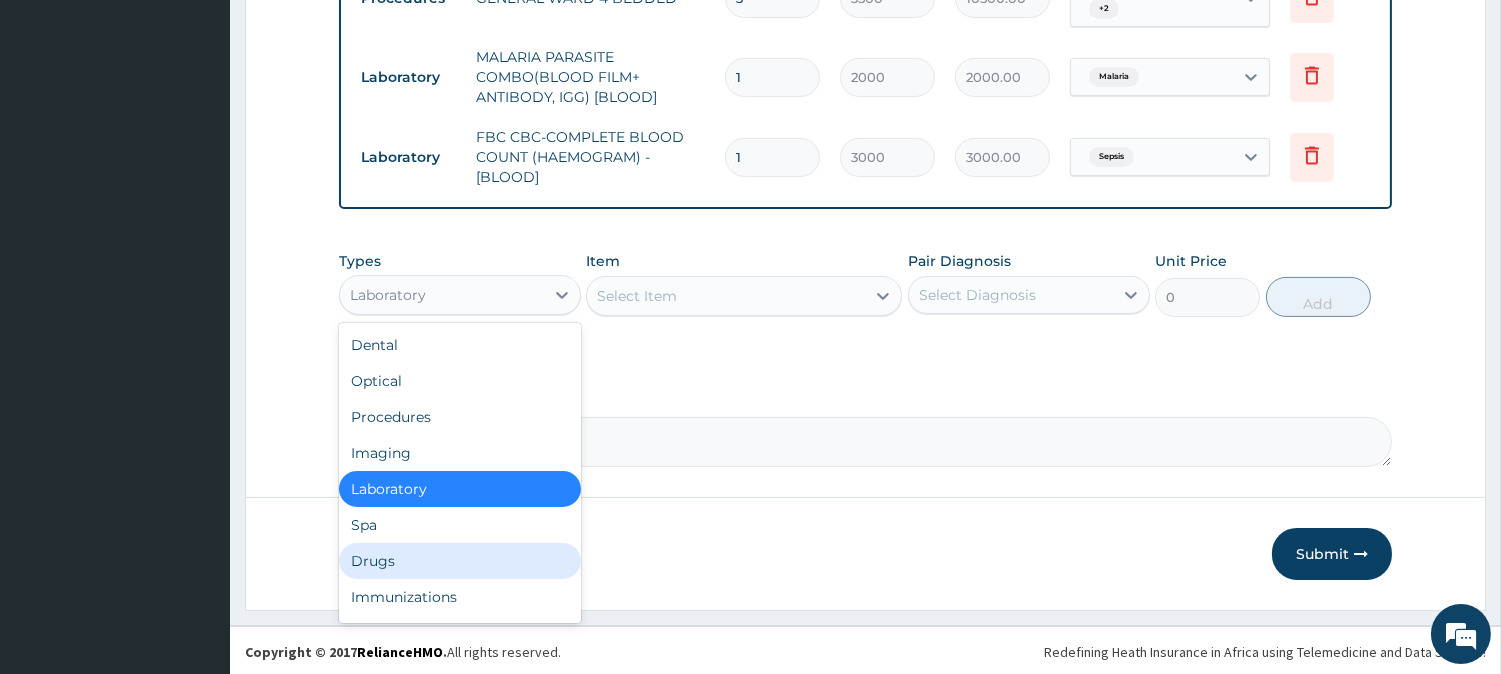 click on "Drugs" at bounding box center [460, 561] 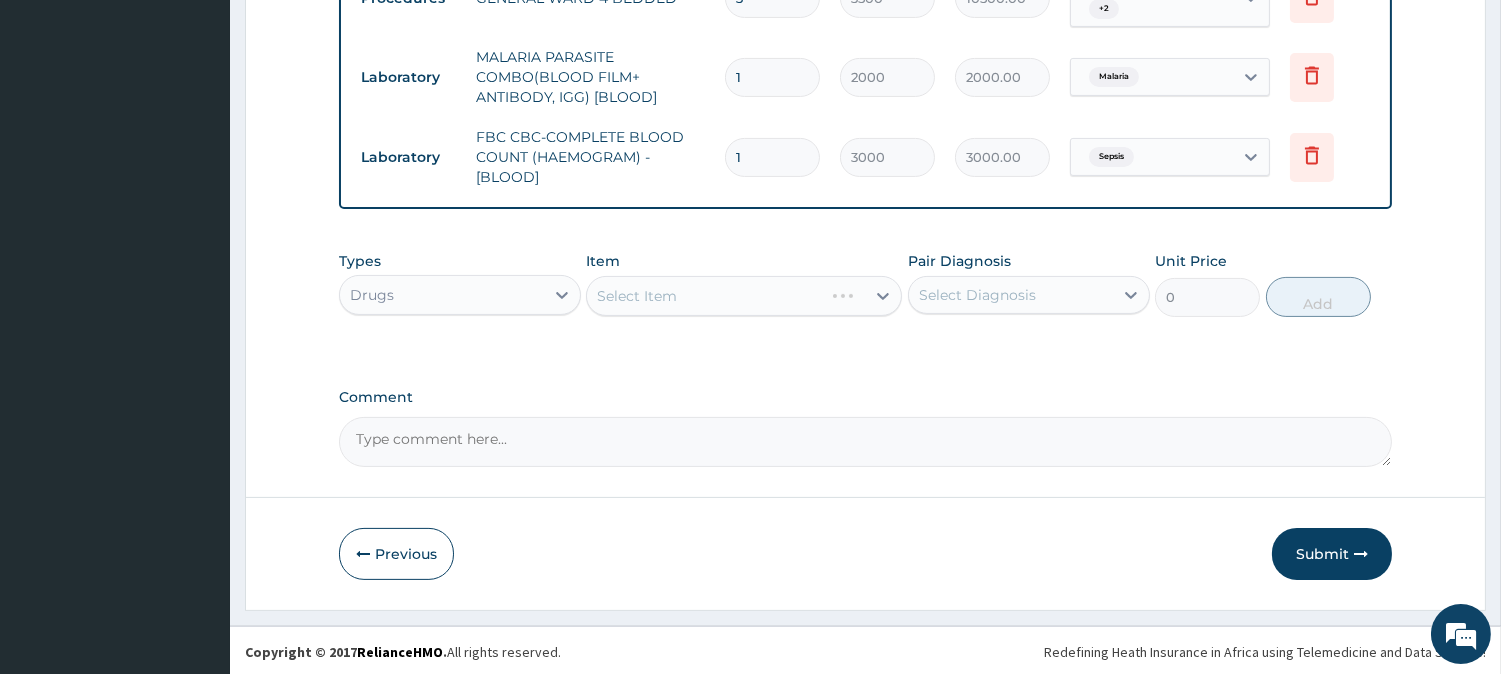 click on "Item Select Item" at bounding box center [744, 284] 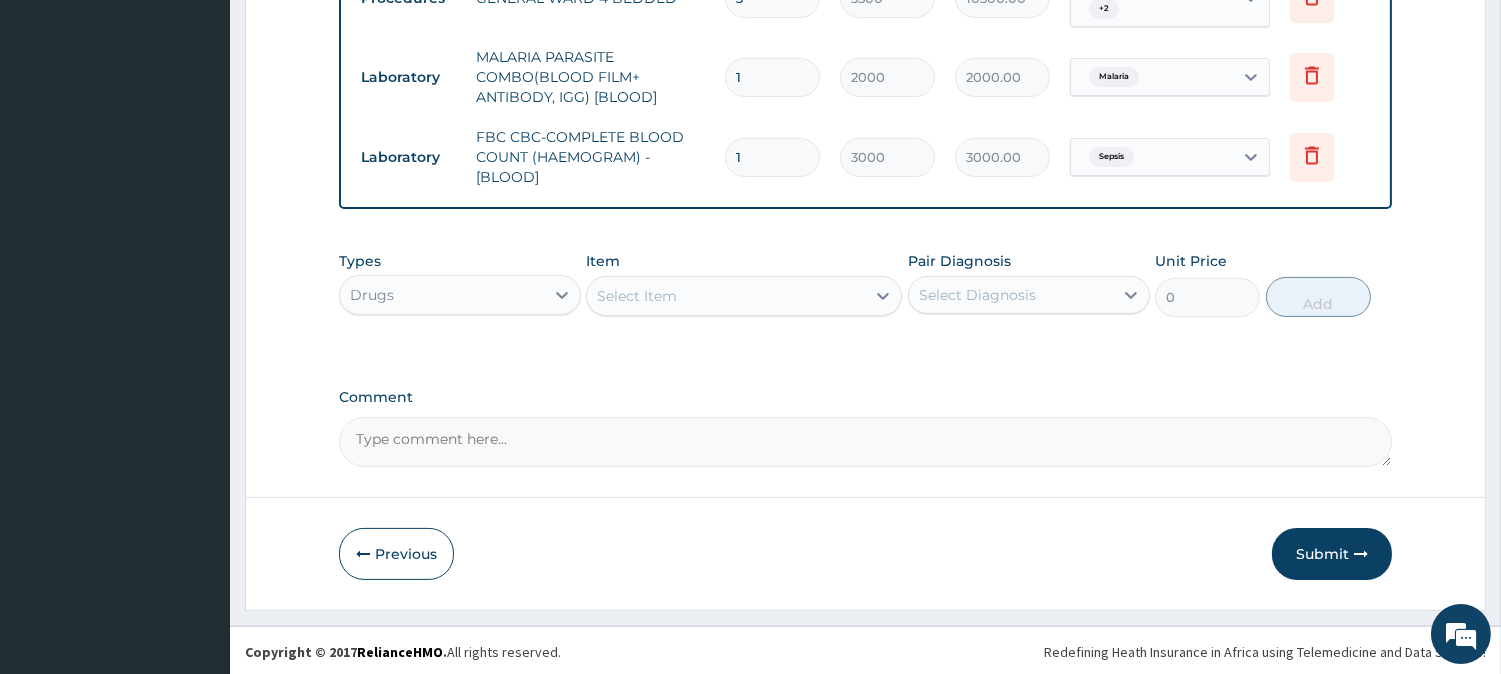 click on "Select Item" at bounding box center (726, 296) 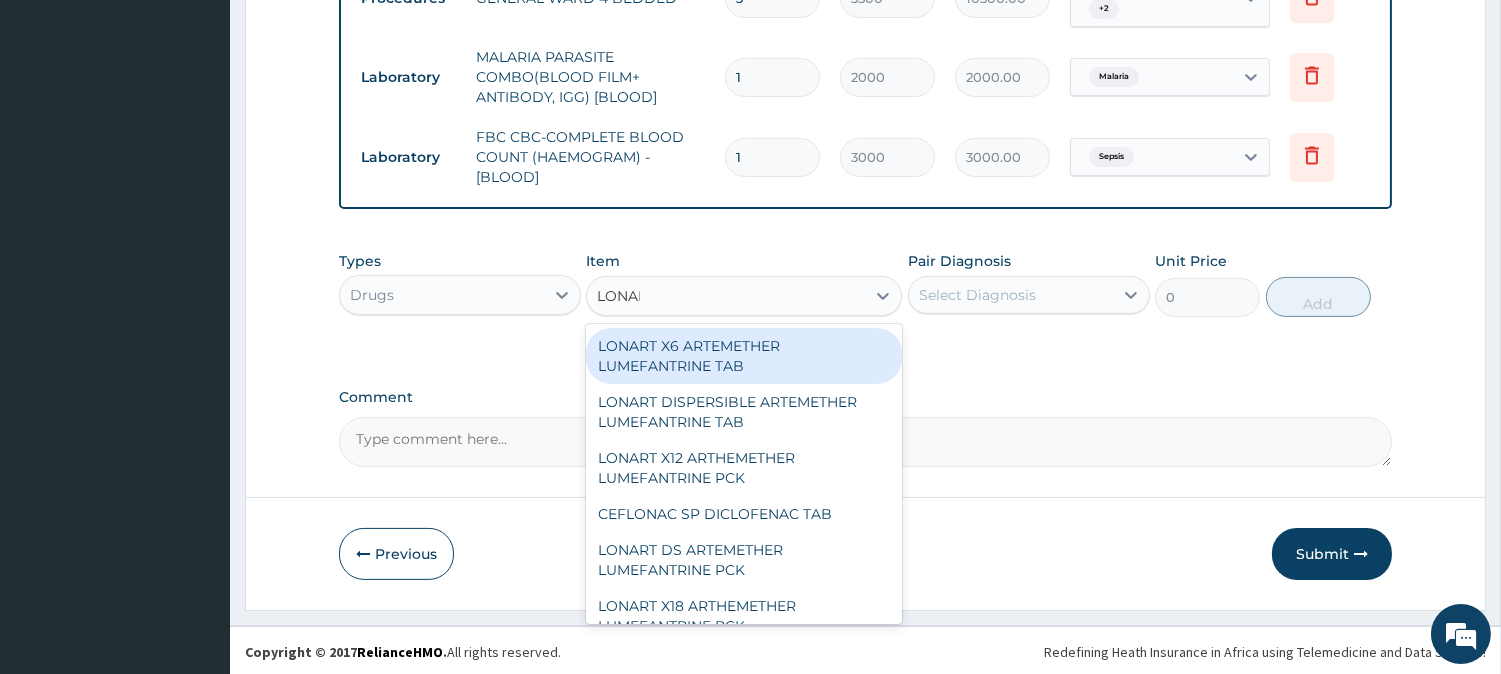 type on "LONART" 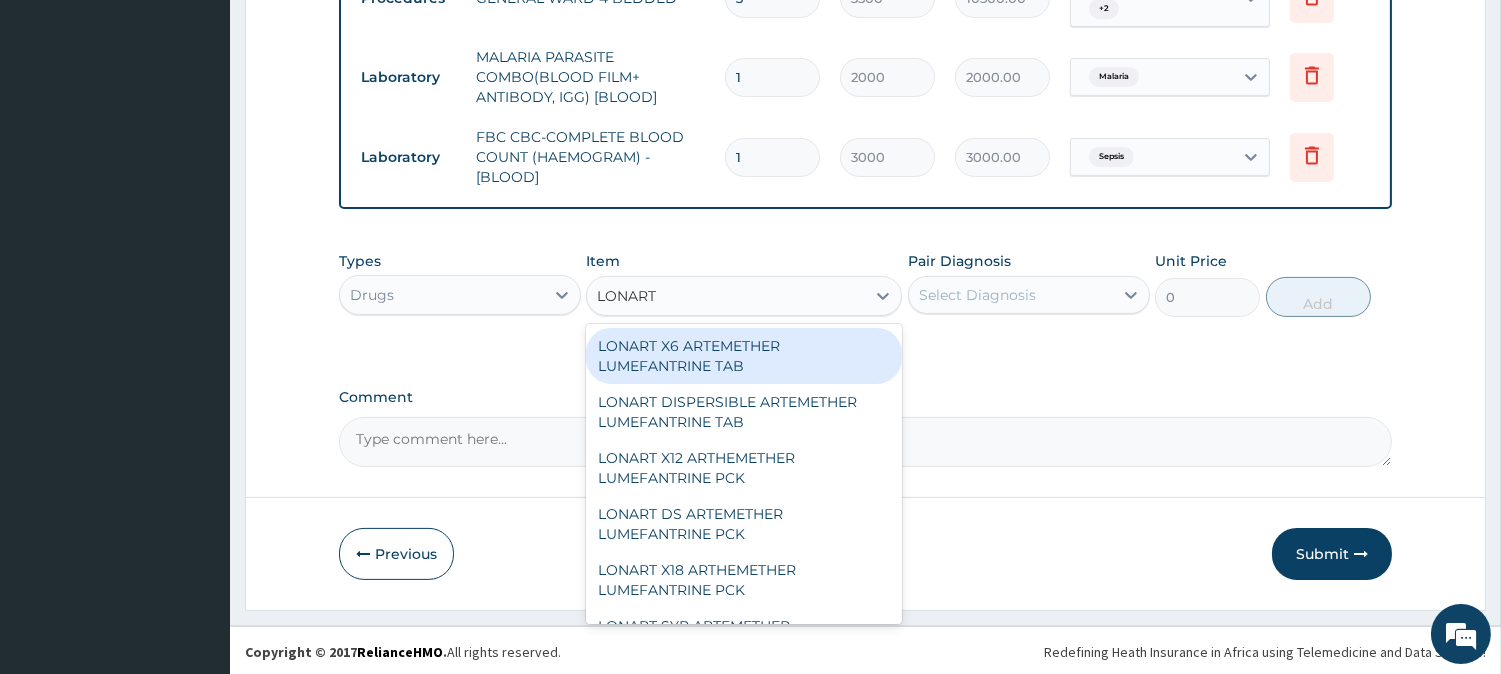 click on "LONART X6 ARTEMETHER LUMEFANTRINE TAB" at bounding box center [744, 356] 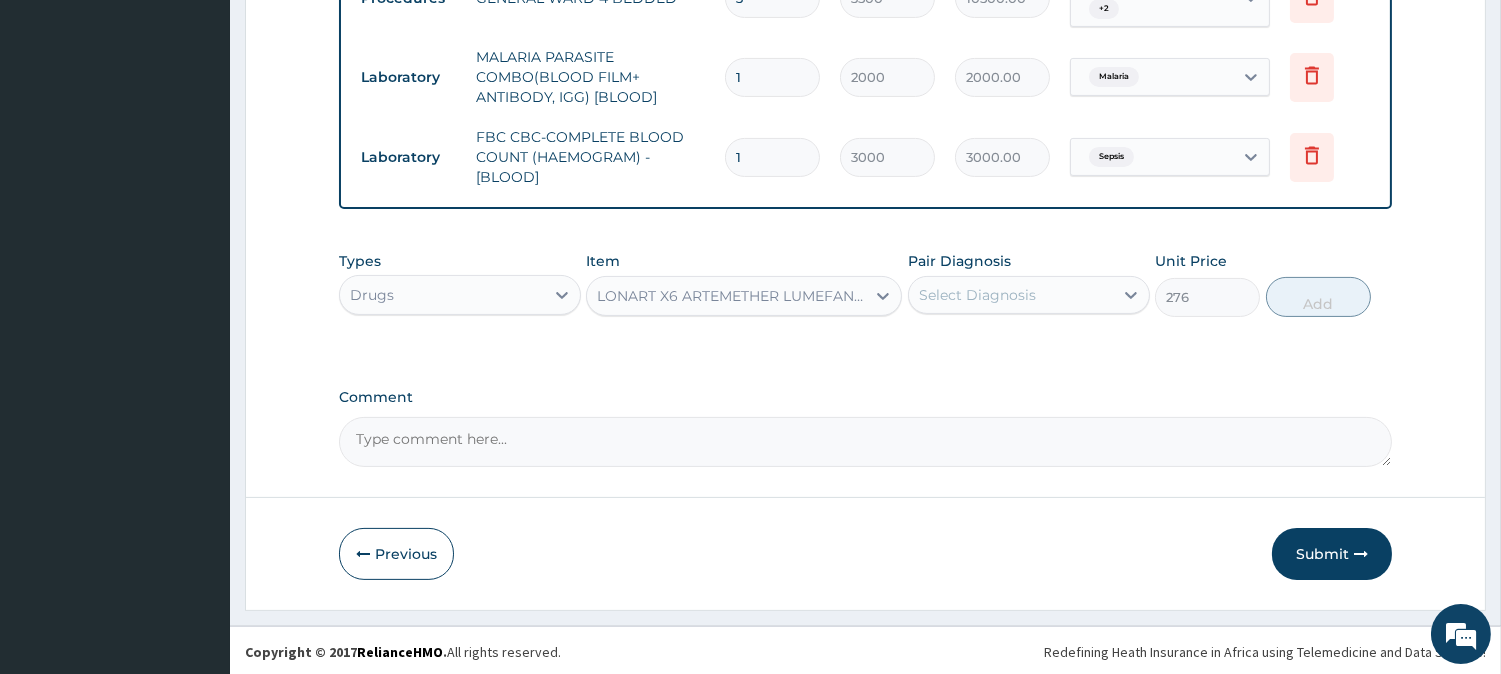 click on "Select Diagnosis" at bounding box center (977, 295) 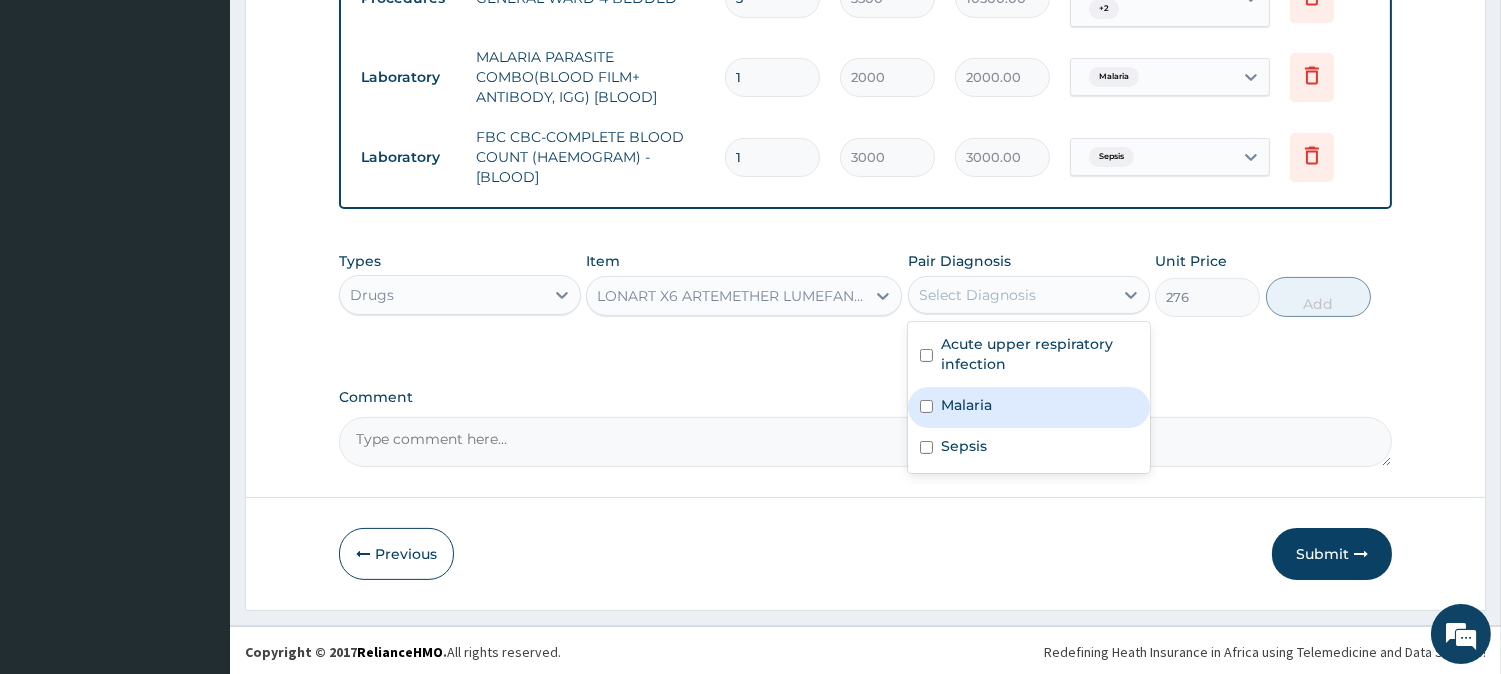 click on "Malaria" at bounding box center (966, 405) 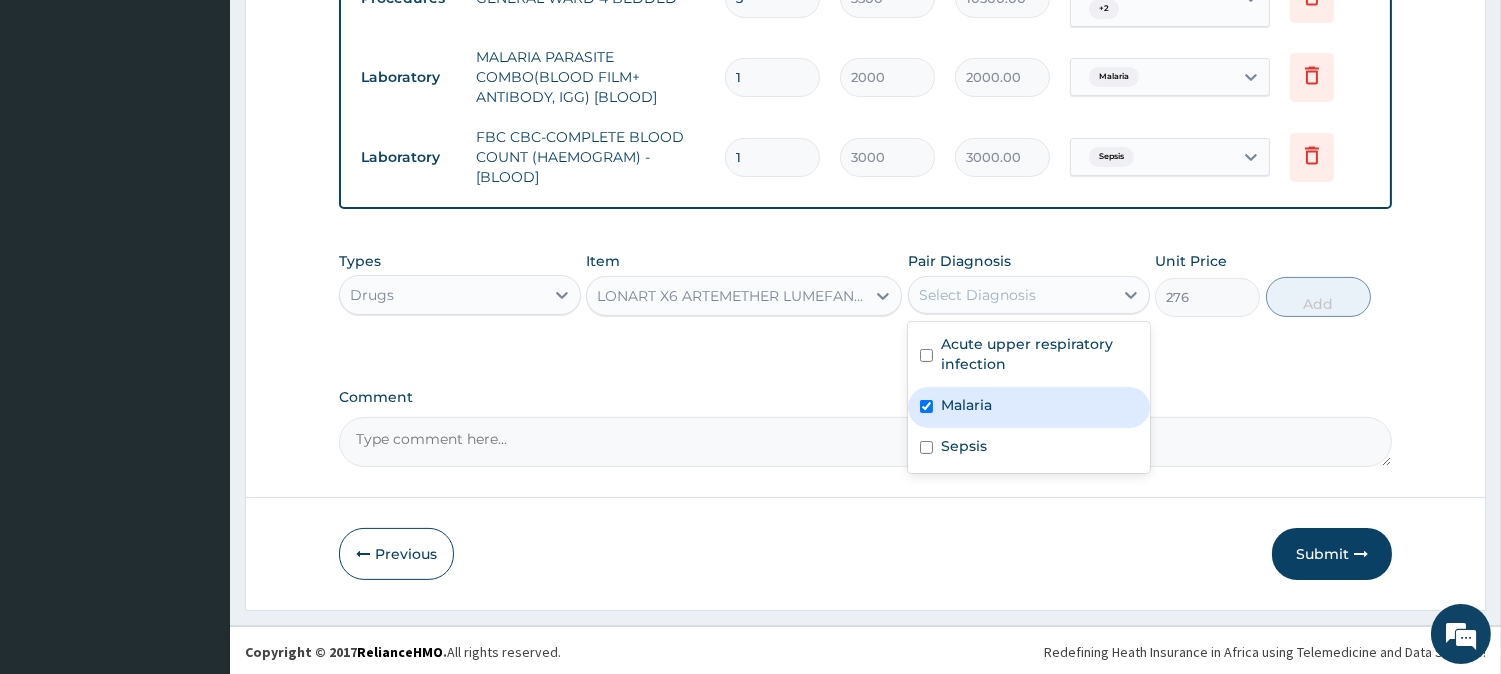 checkbox on "true" 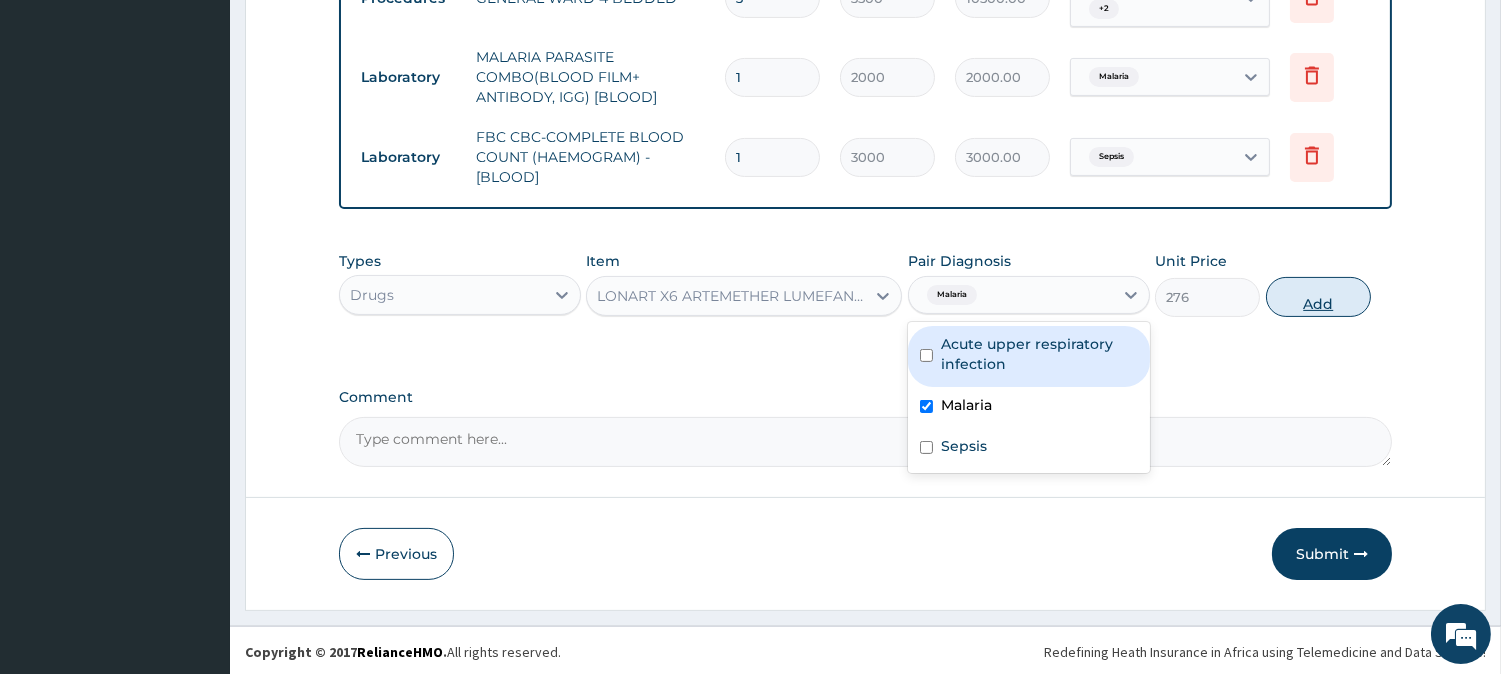 click on "Add" at bounding box center (1318, 297) 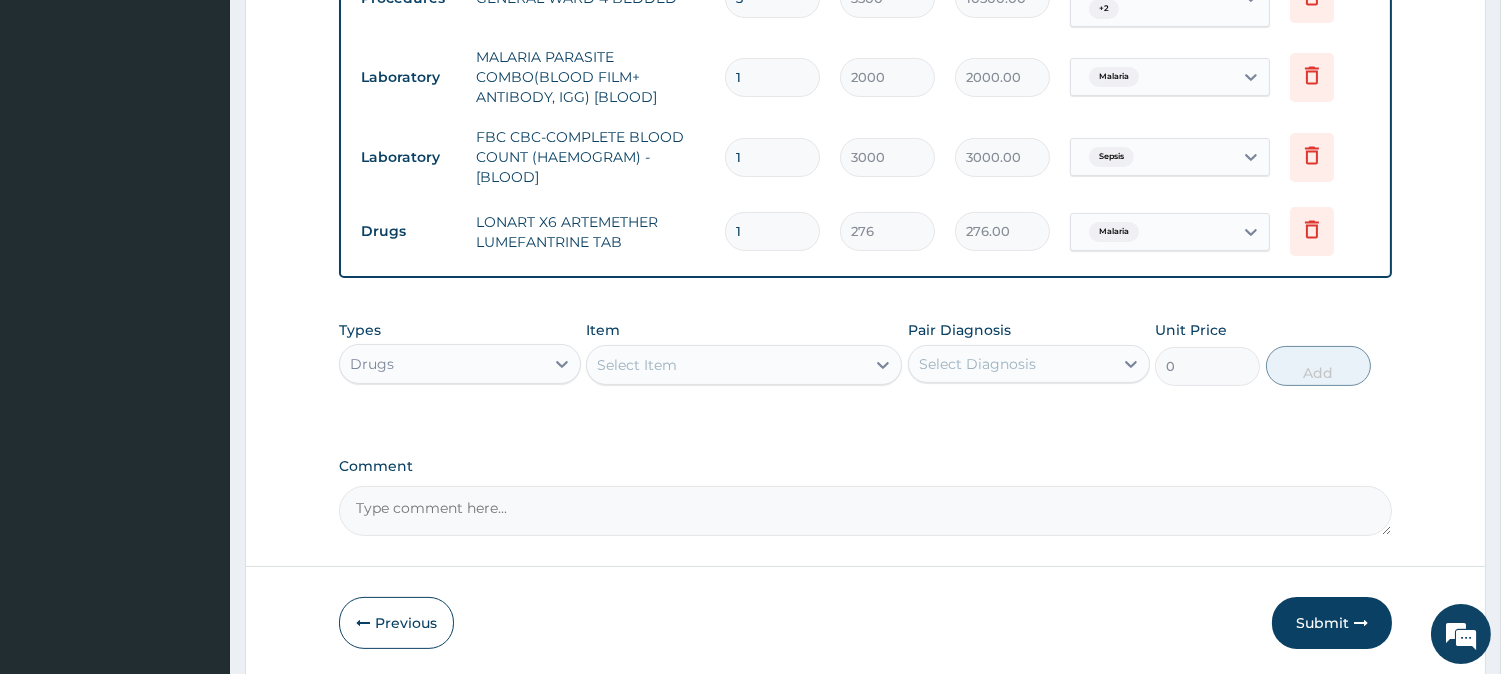 click on "Select Item" at bounding box center [726, 365] 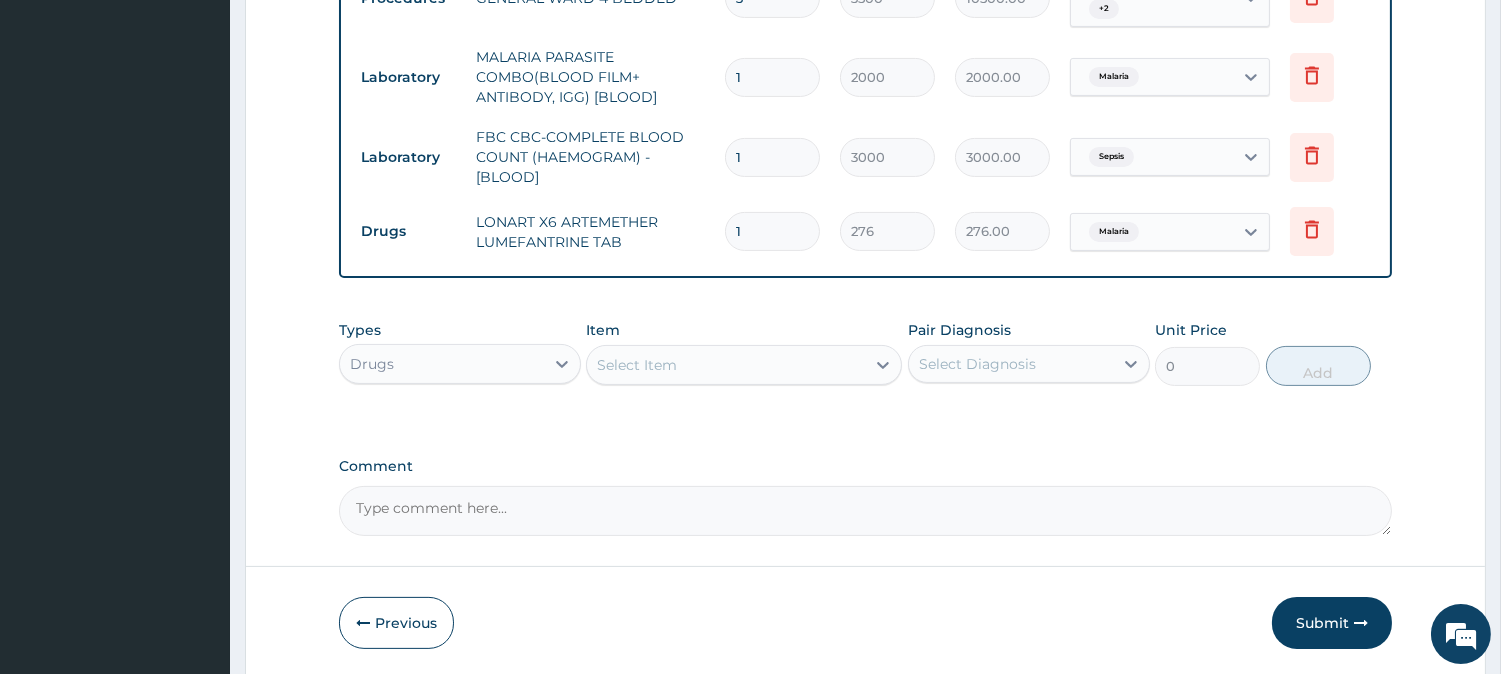 click on "Select Item" at bounding box center [726, 365] 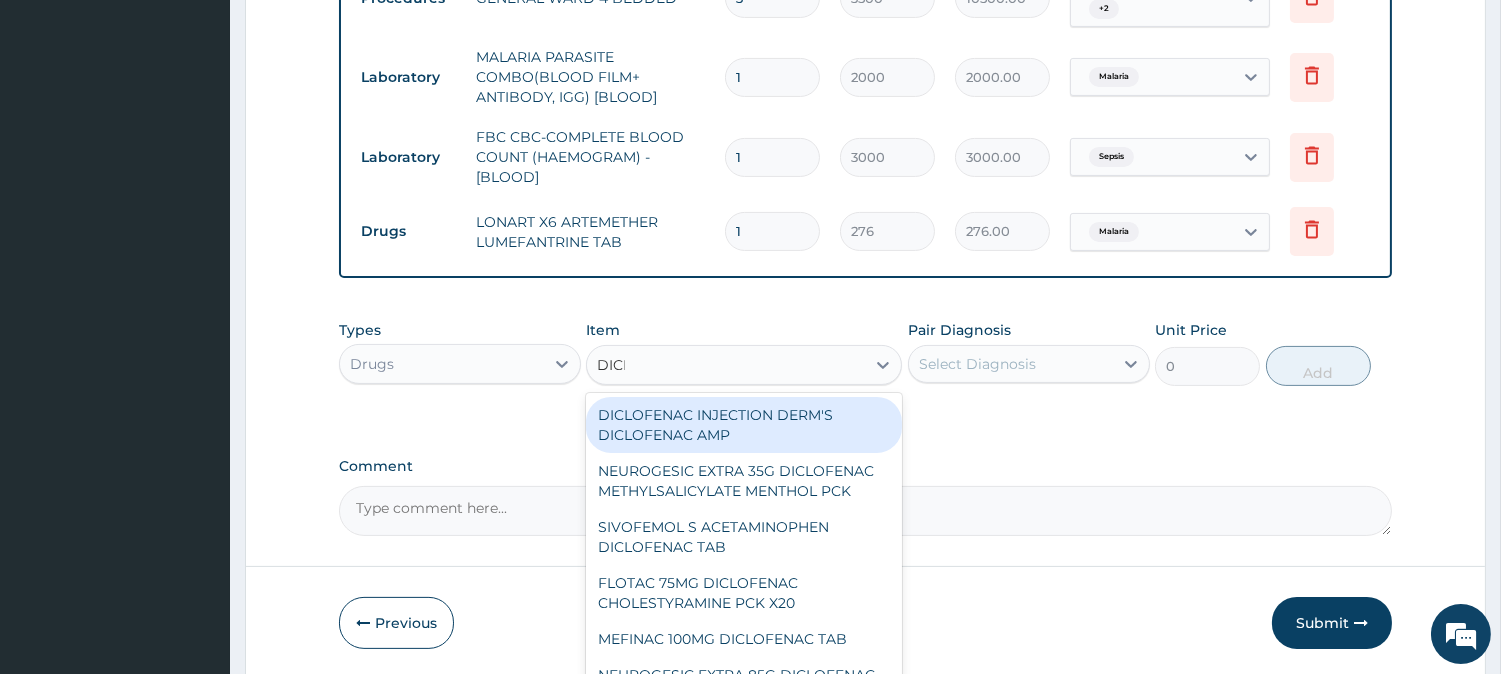 type on "DICLO" 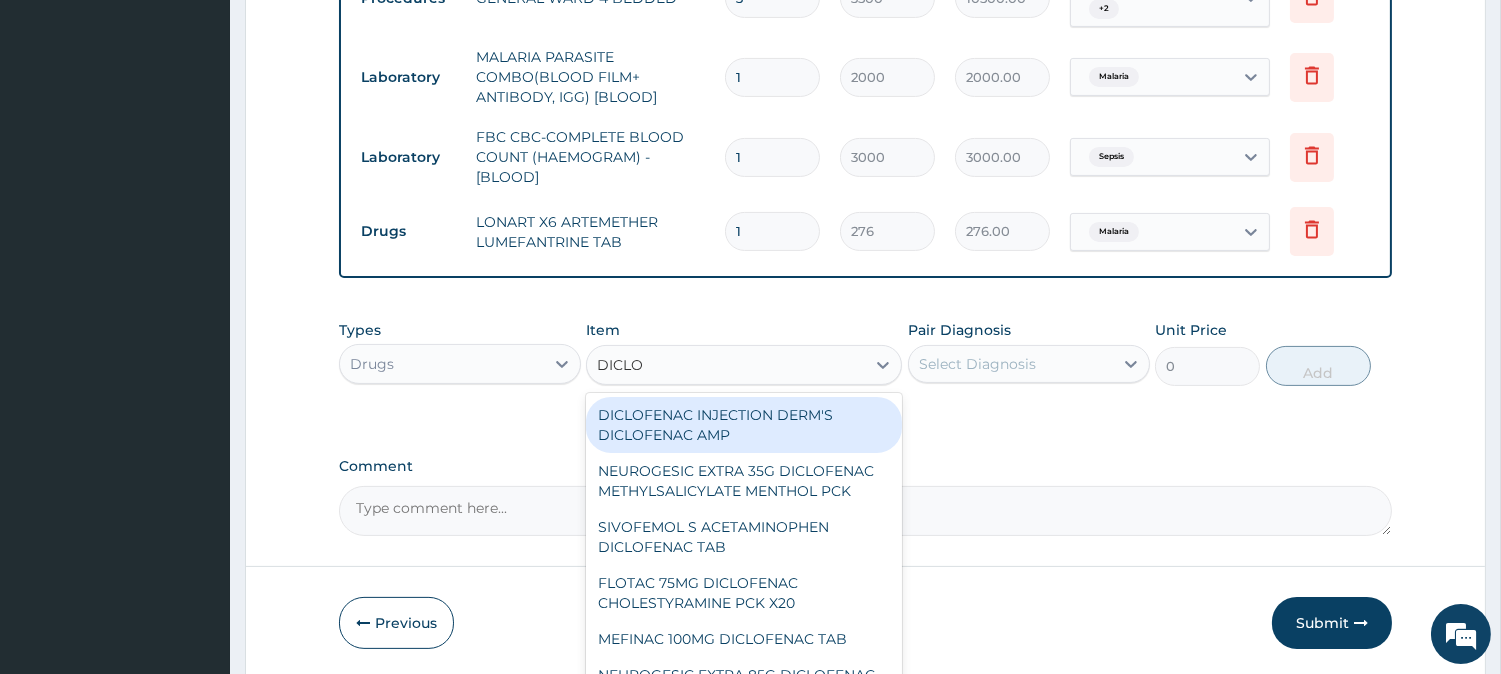 click on "DICLOFENAC INJECTION DERM'S DICLOFENAC AMP" at bounding box center (744, 425) 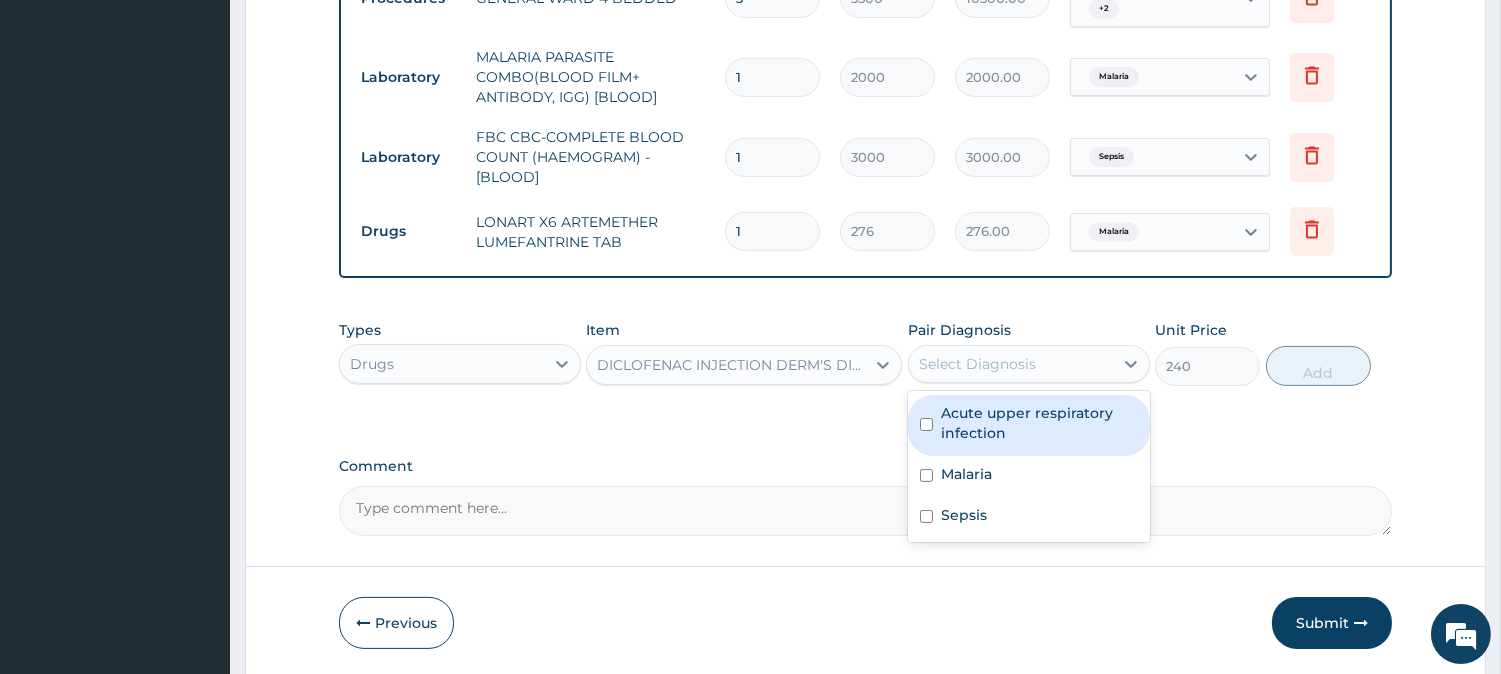 click on "Select Diagnosis" at bounding box center [1011, 364] 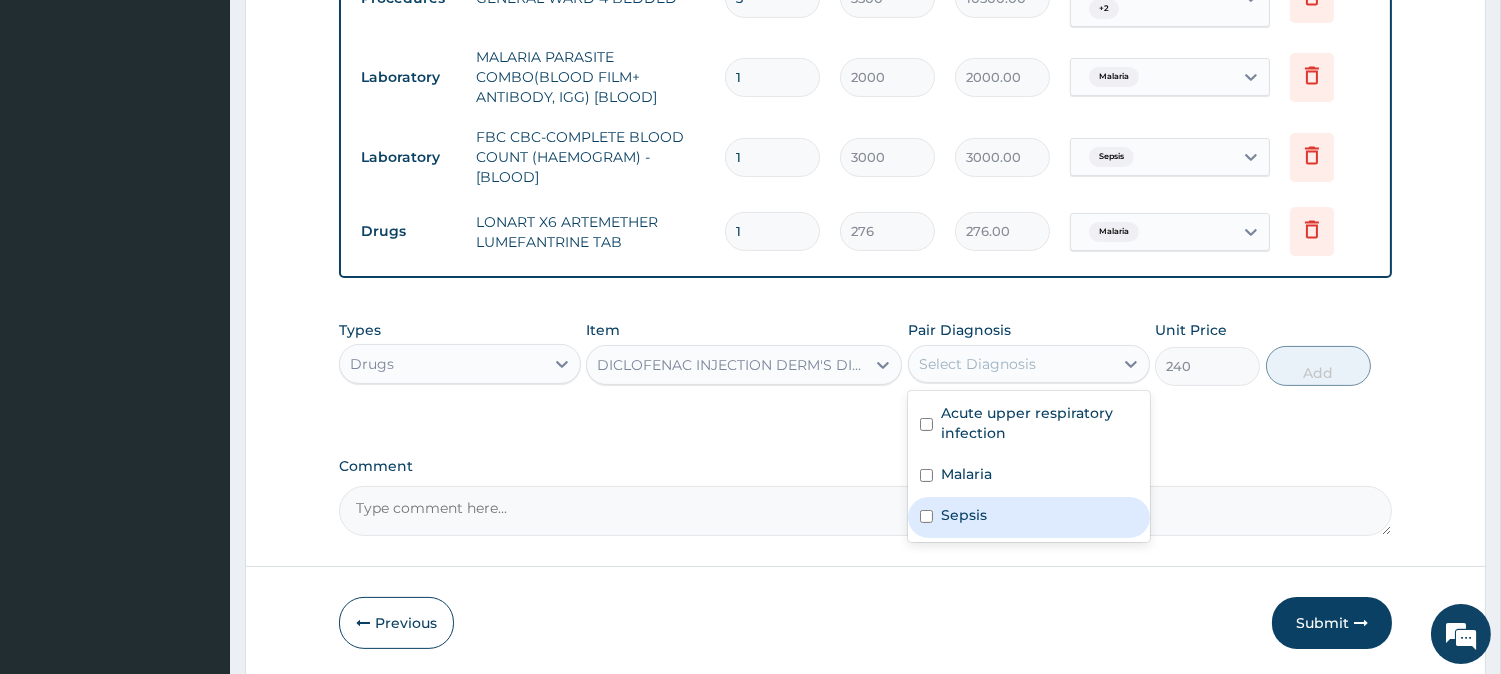 click on "Sepsis" at bounding box center (1029, 517) 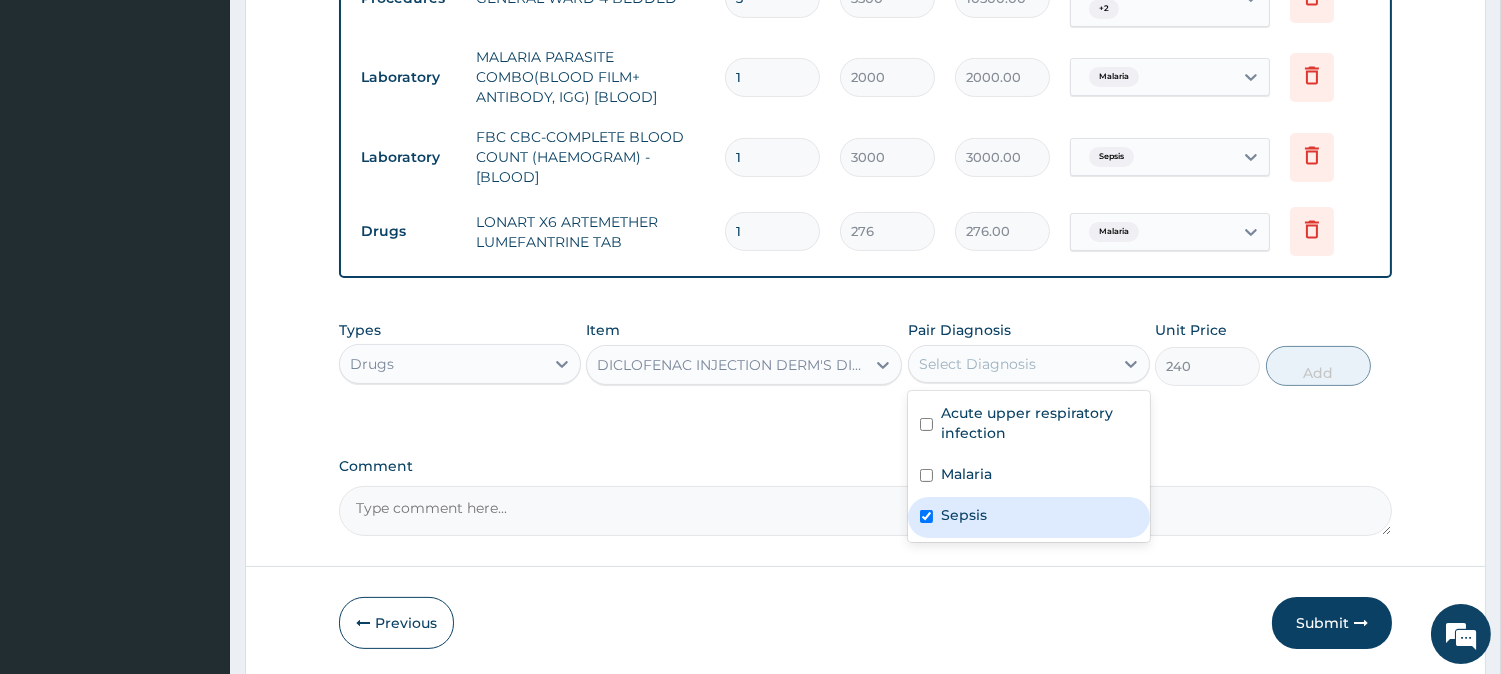 checkbox on "true" 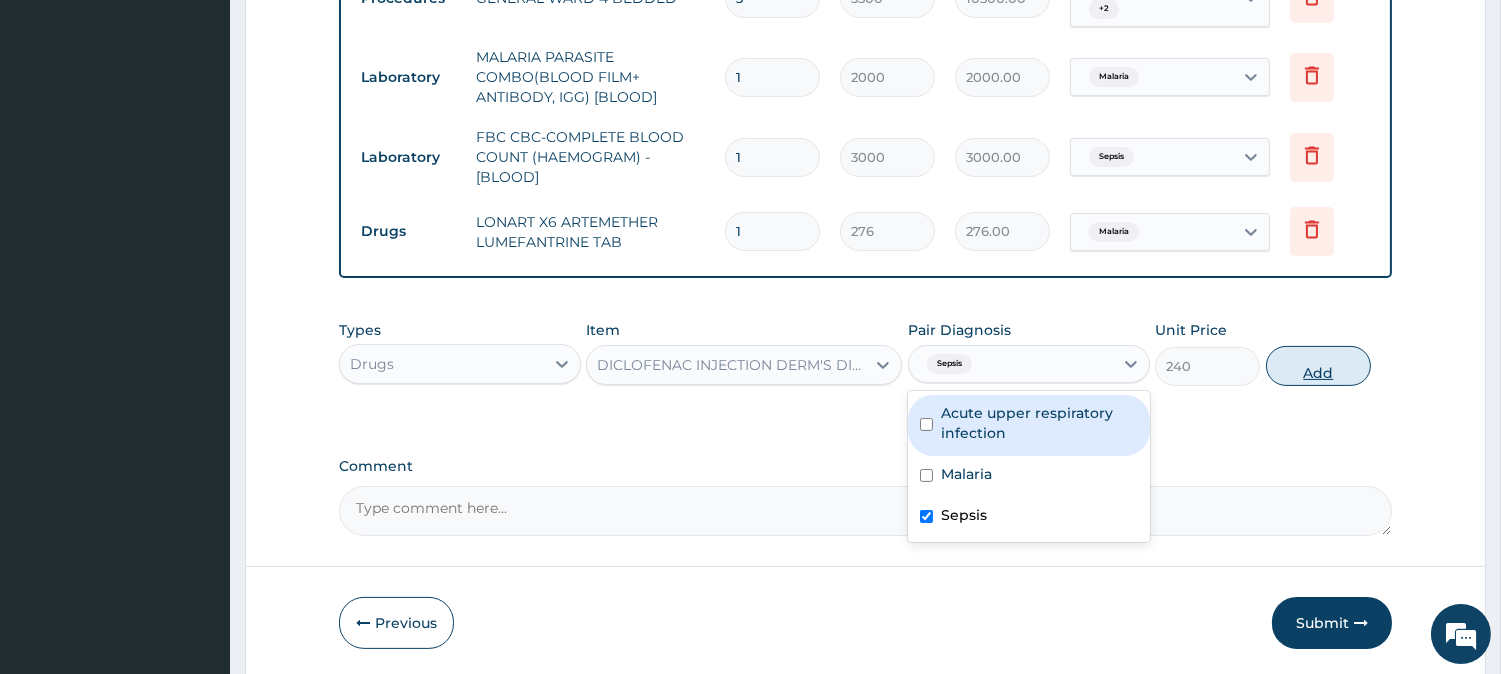 click on "Add" at bounding box center [1318, 366] 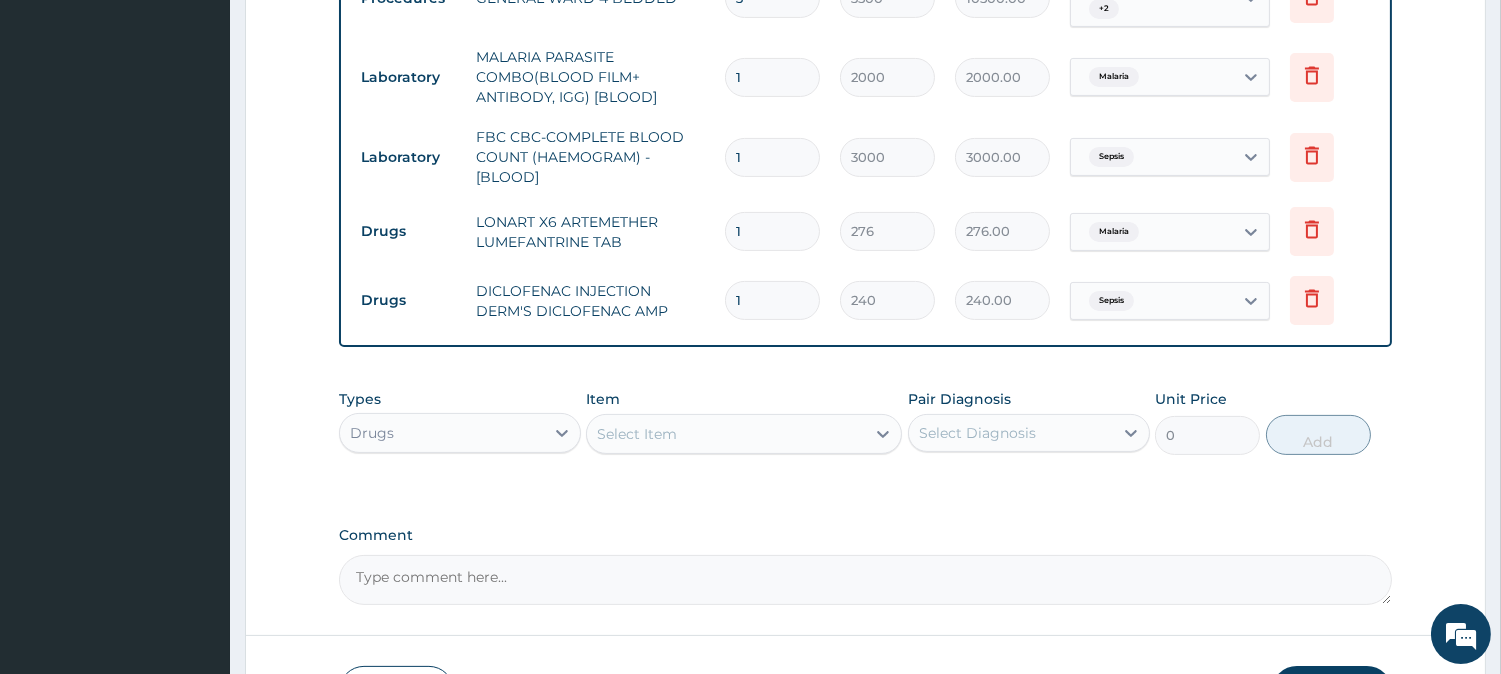 click on "Select Item" at bounding box center [726, 434] 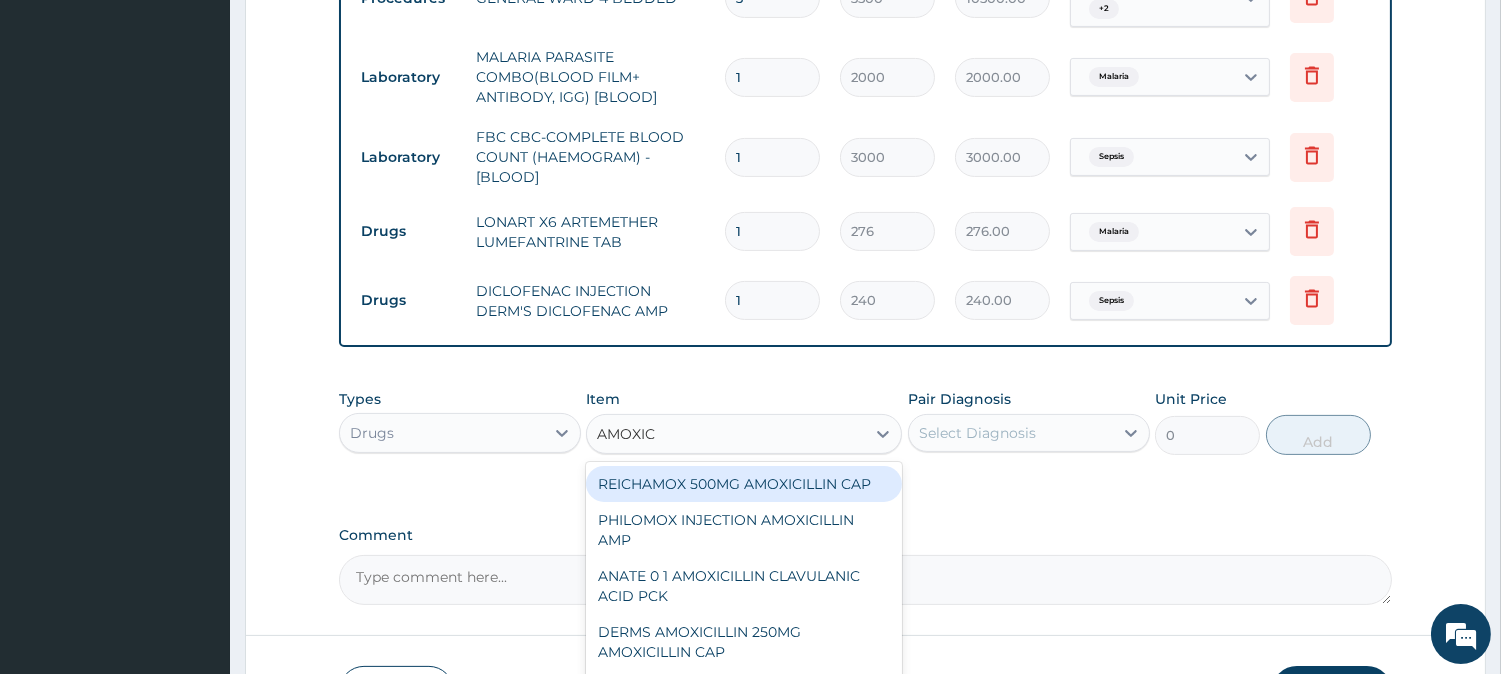 type on "AMOXICI" 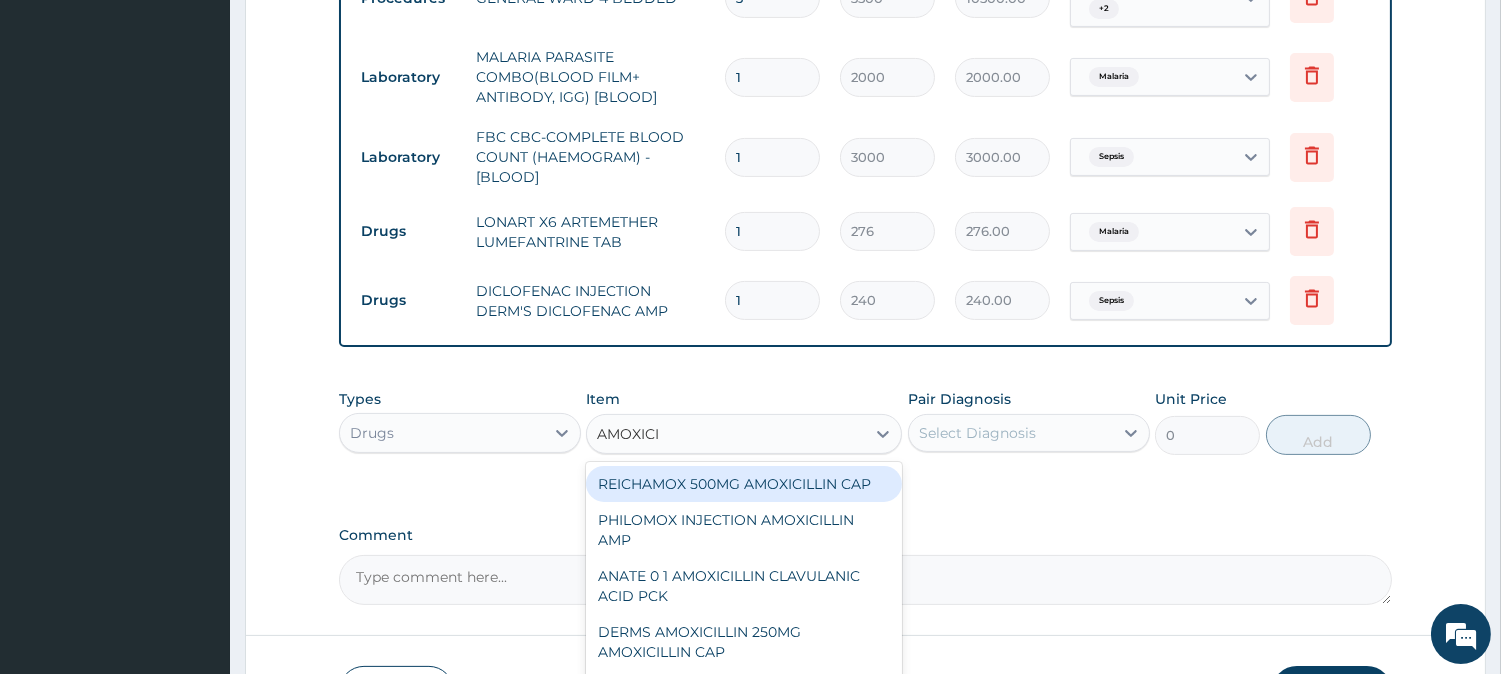 scroll, scrollTop: 1057, scrollLeft: 0, axis: vertical 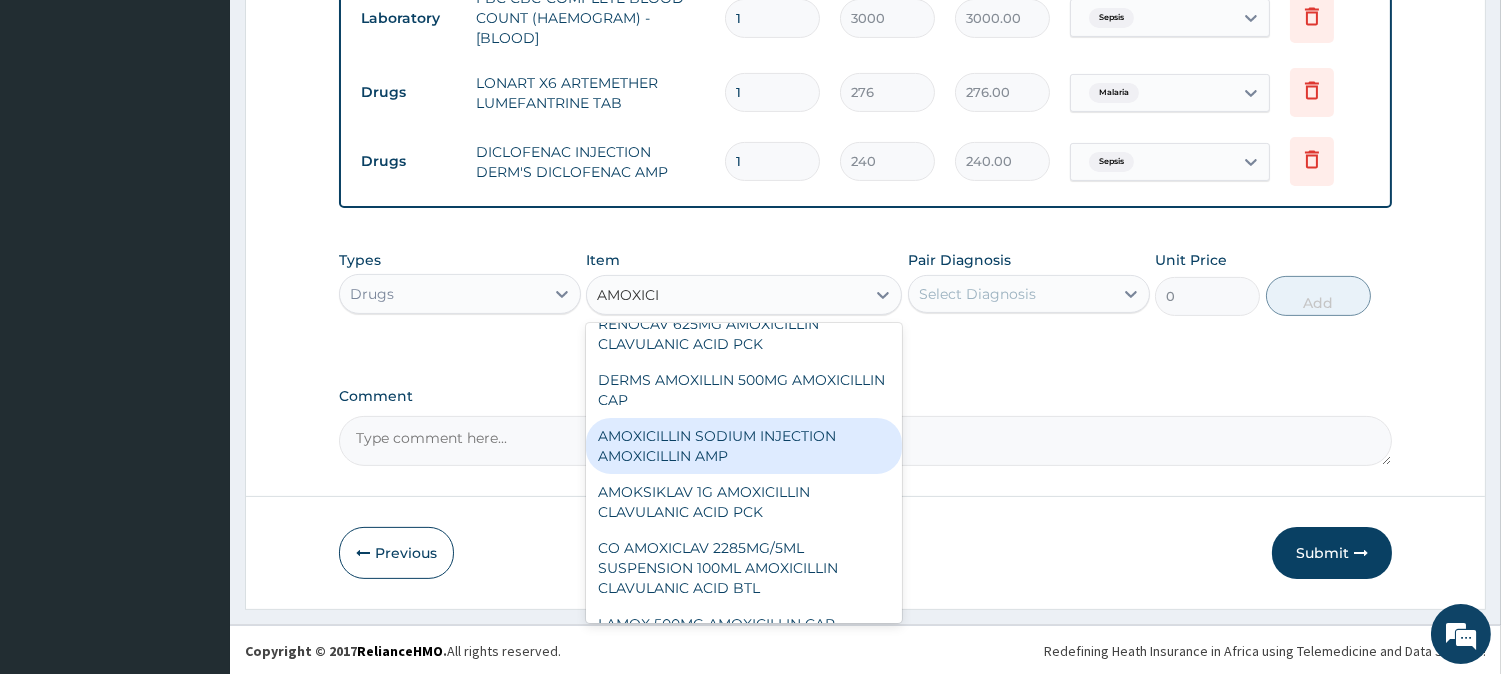 click on "AMOXICILLIN SODIUM INJECTION AMOXICILLIN AMP" at bounding box center (744, 446) 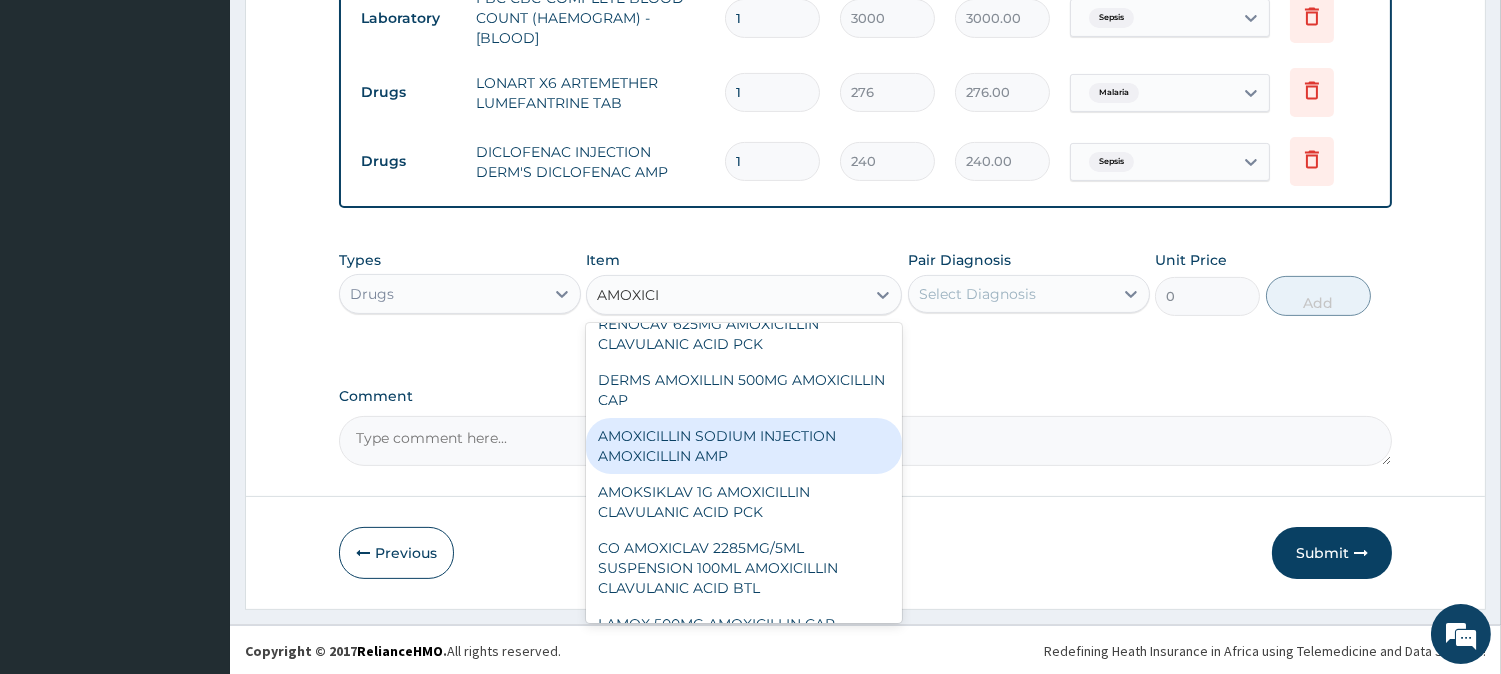 type 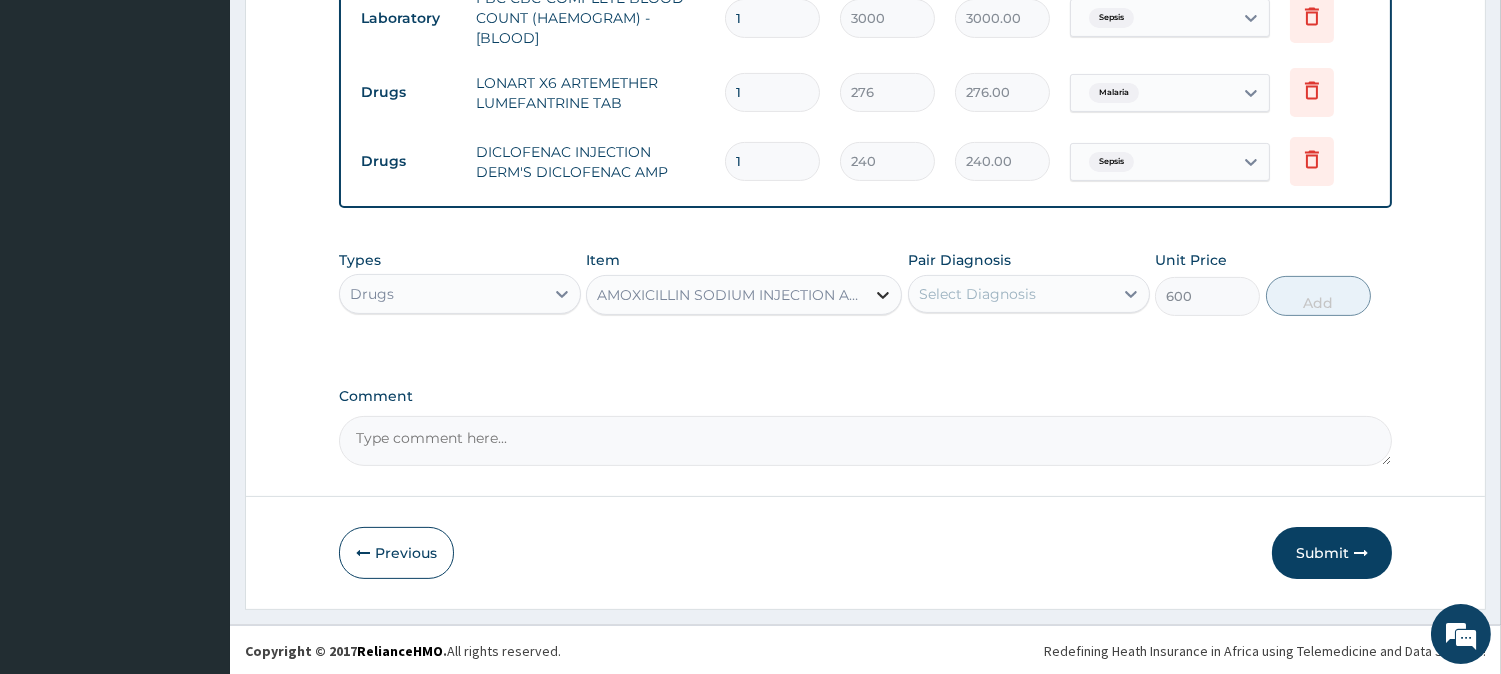 click 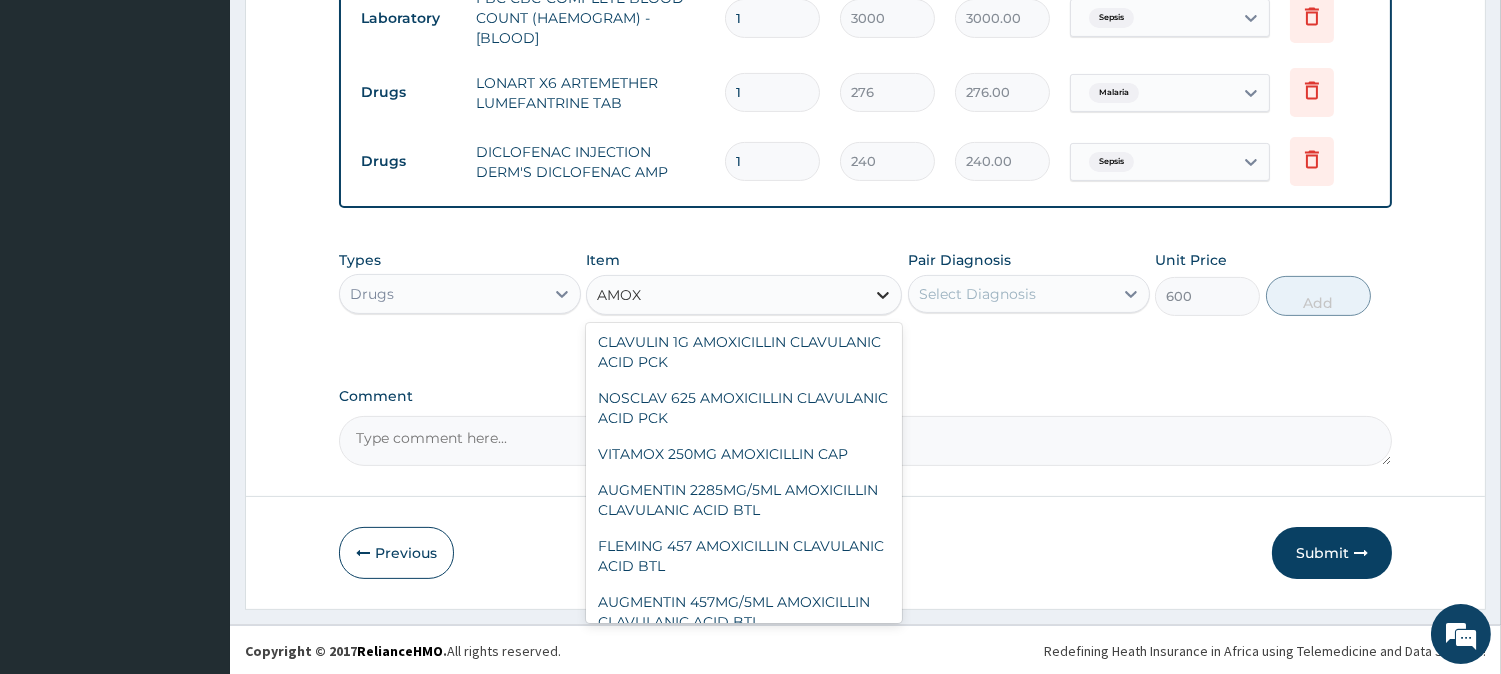 scroll, scrollTop: 464, scrollLeft: 0, axis: vertical 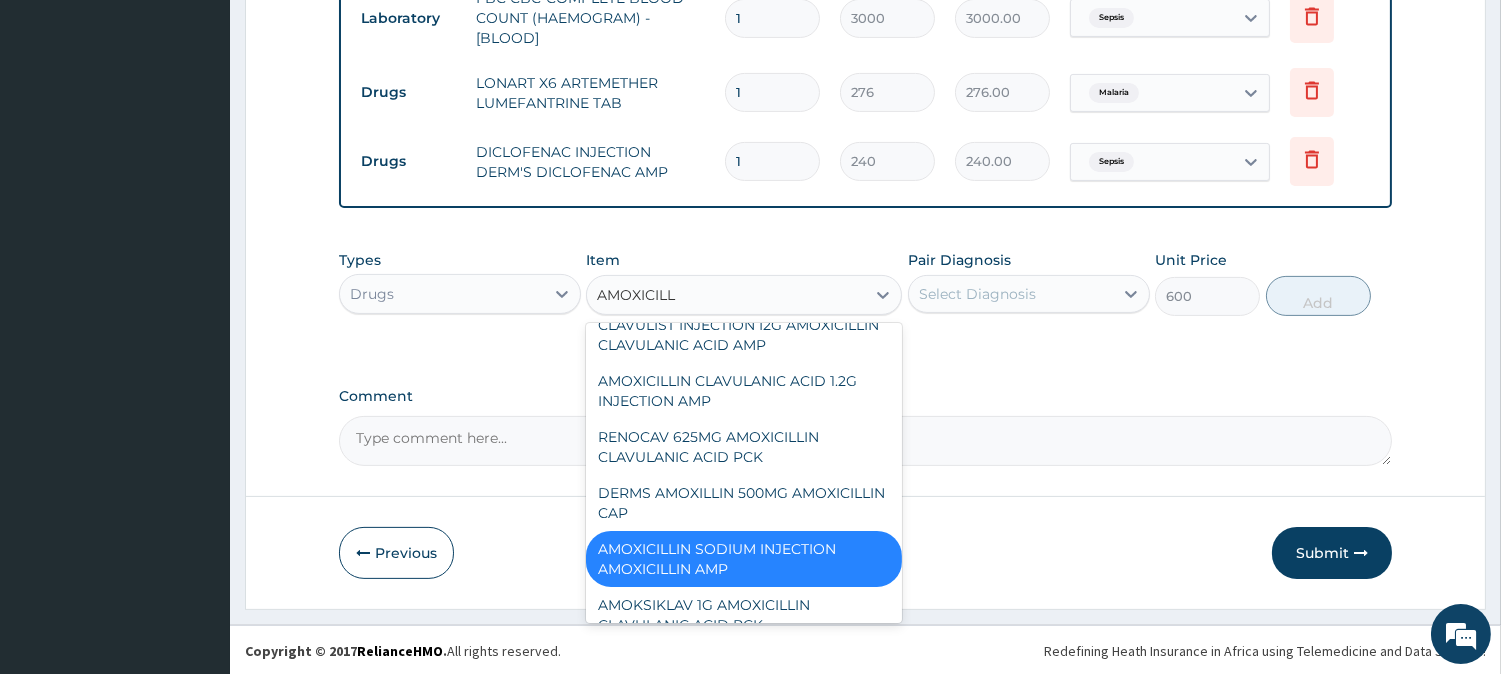 type on "AMOXICILL" 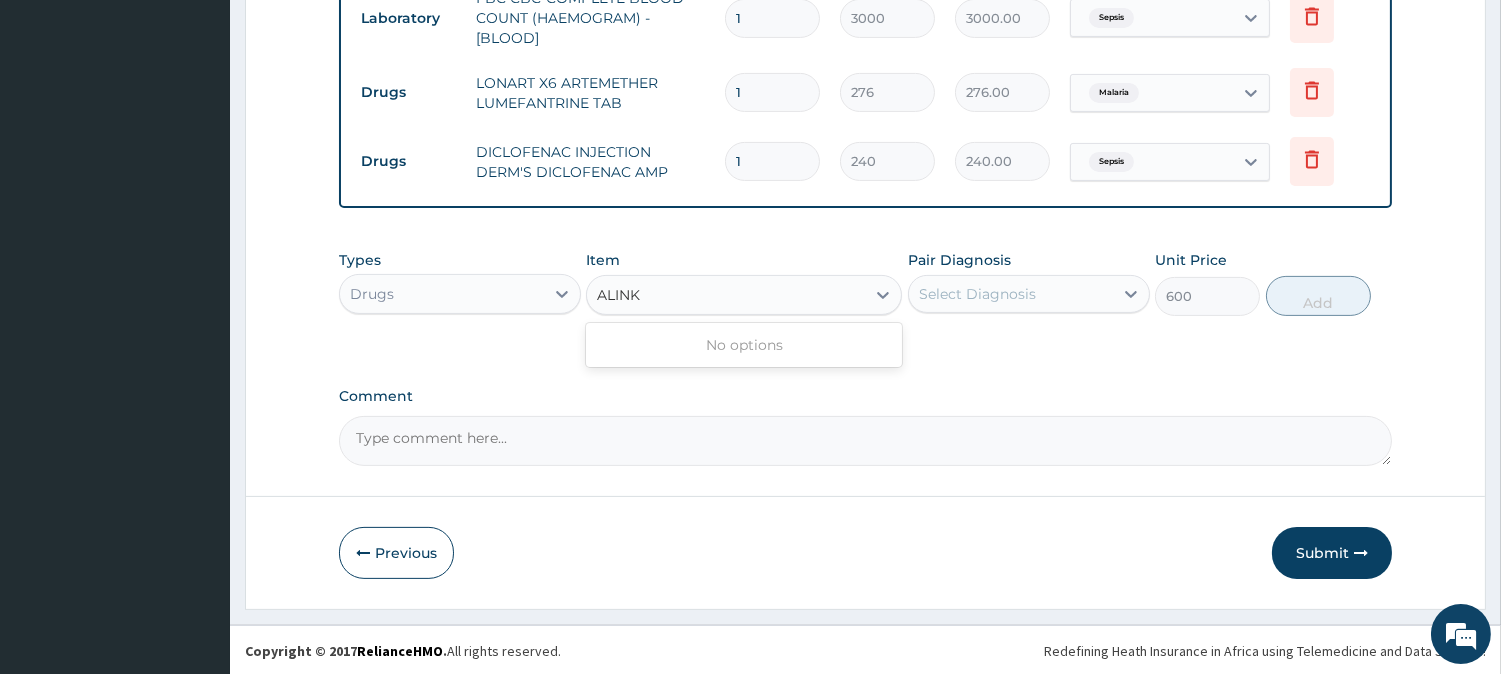 type on "ALINK" 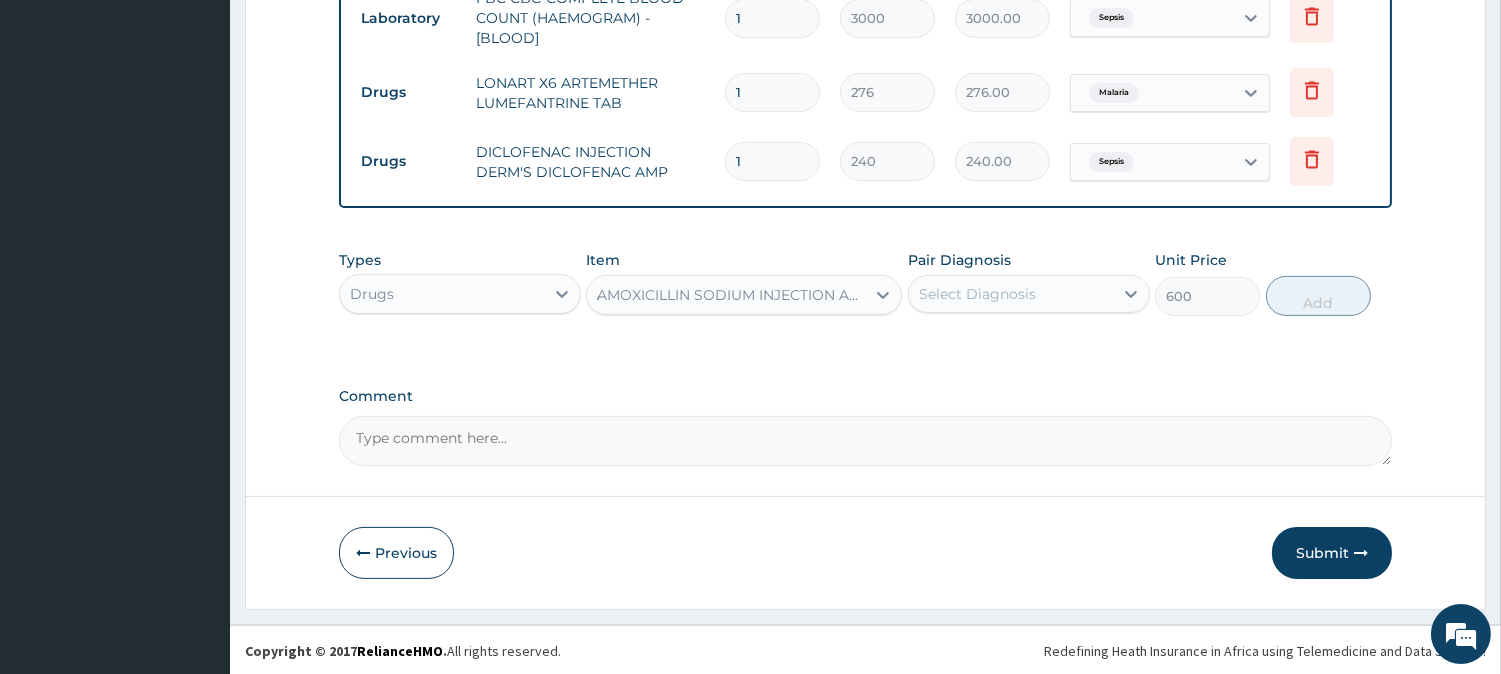 type 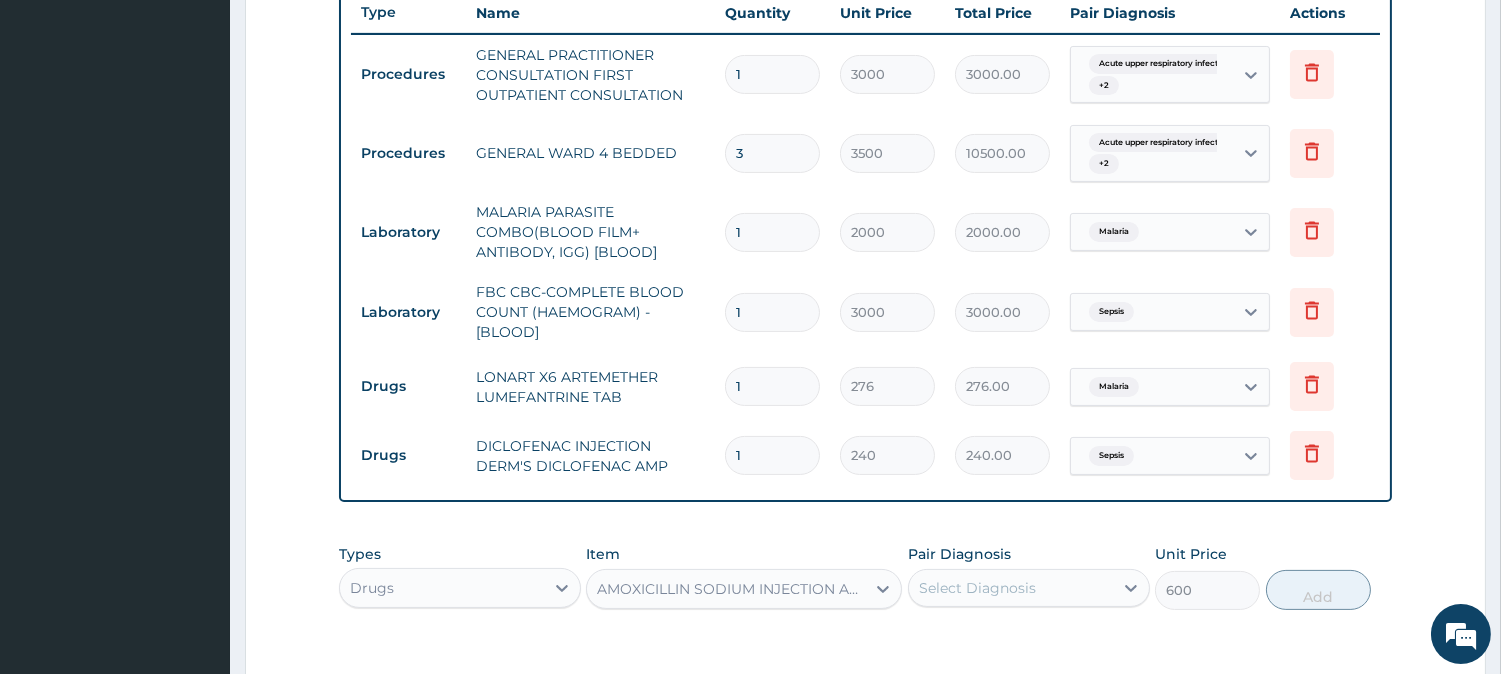 scroll, scrollTop: 766, scrollLeft: 0, axis: vertical 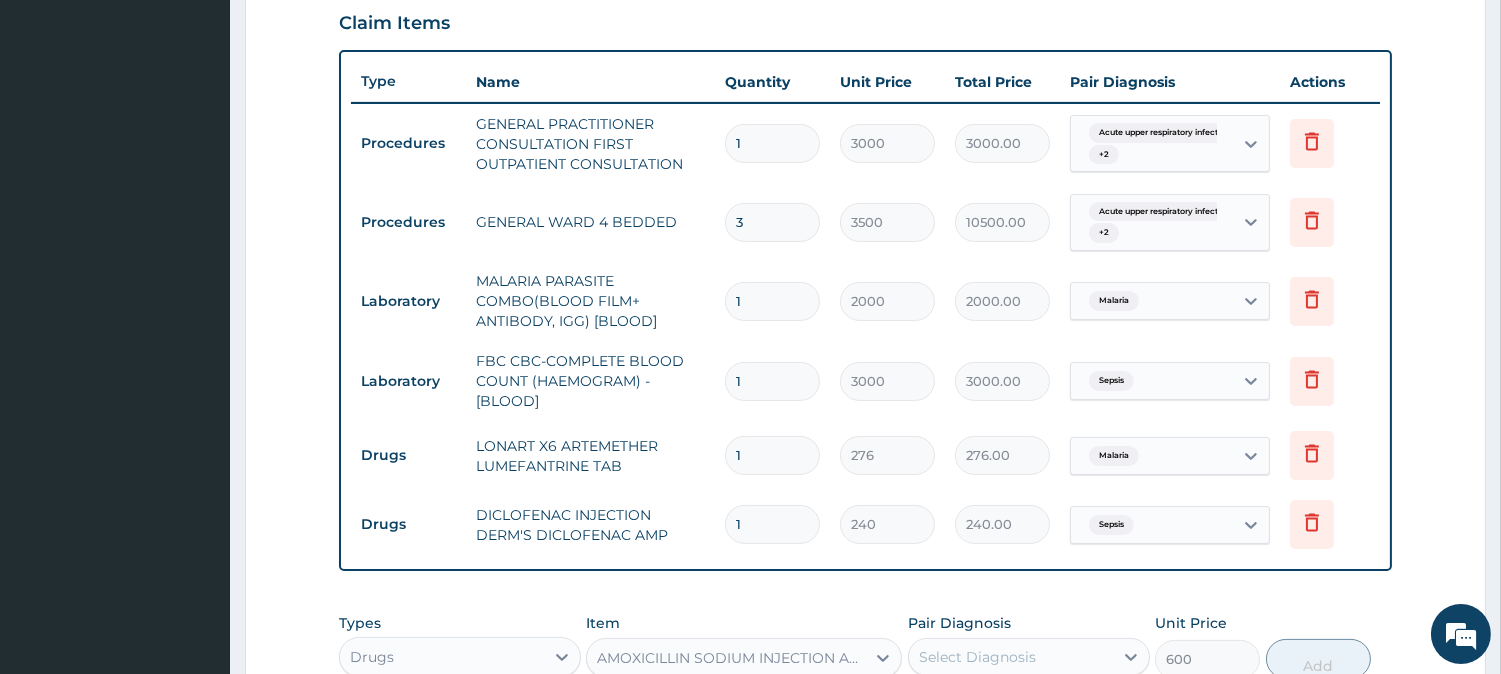 click on "1" at bounding box center [772, 455] 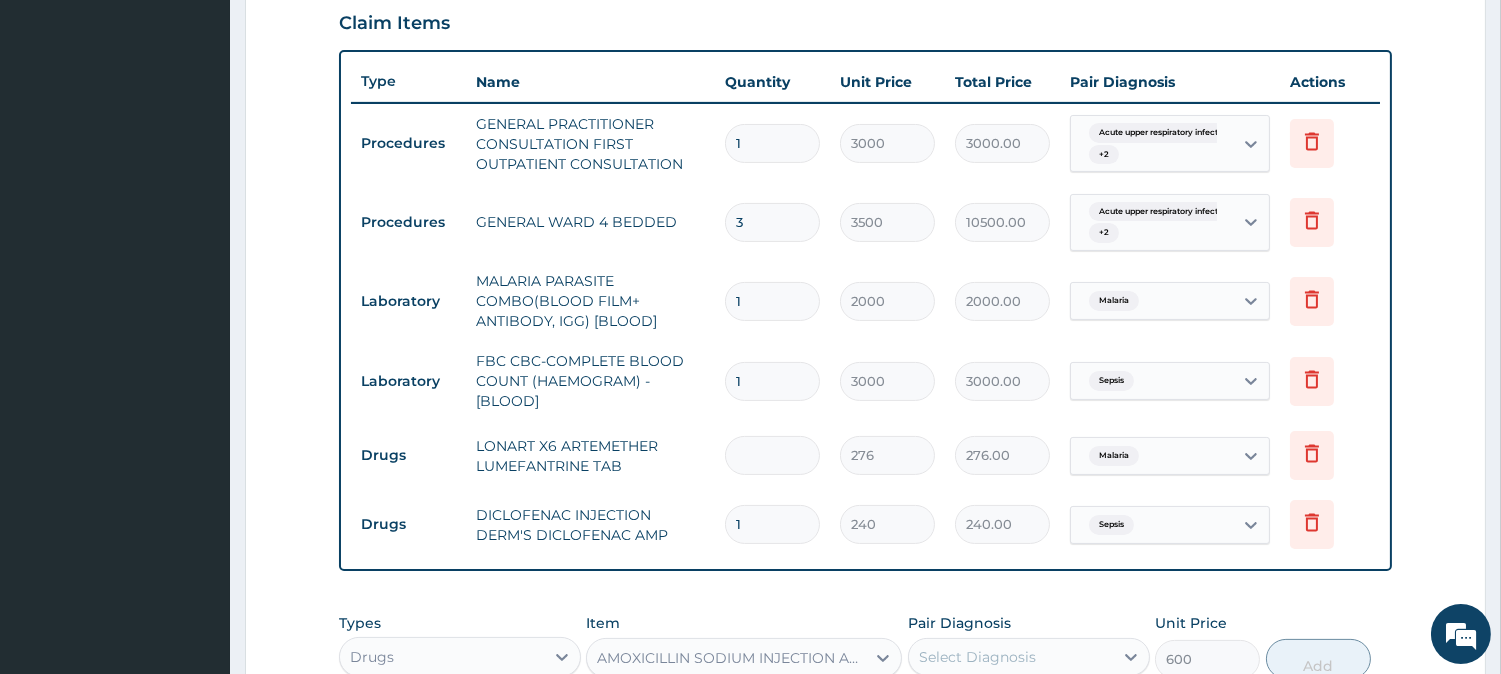 type on "0.00" 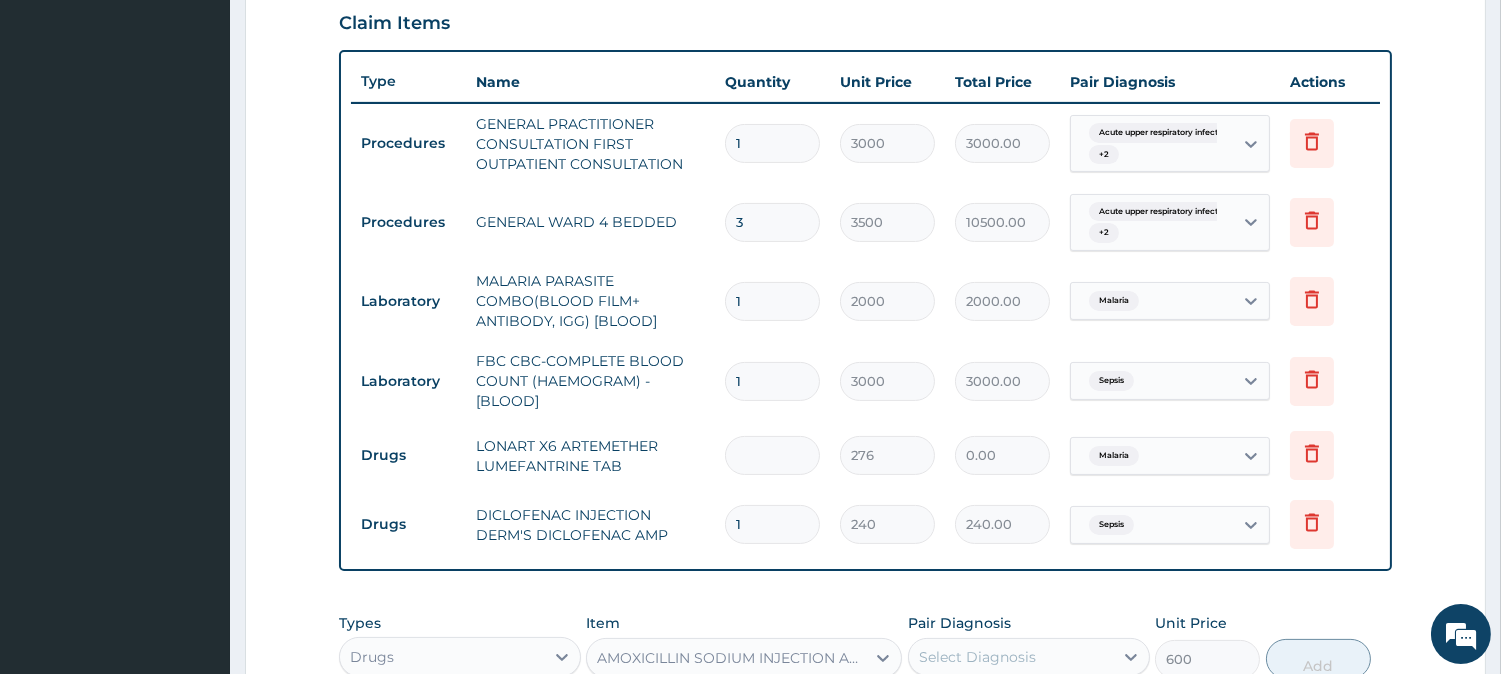 type on "6" 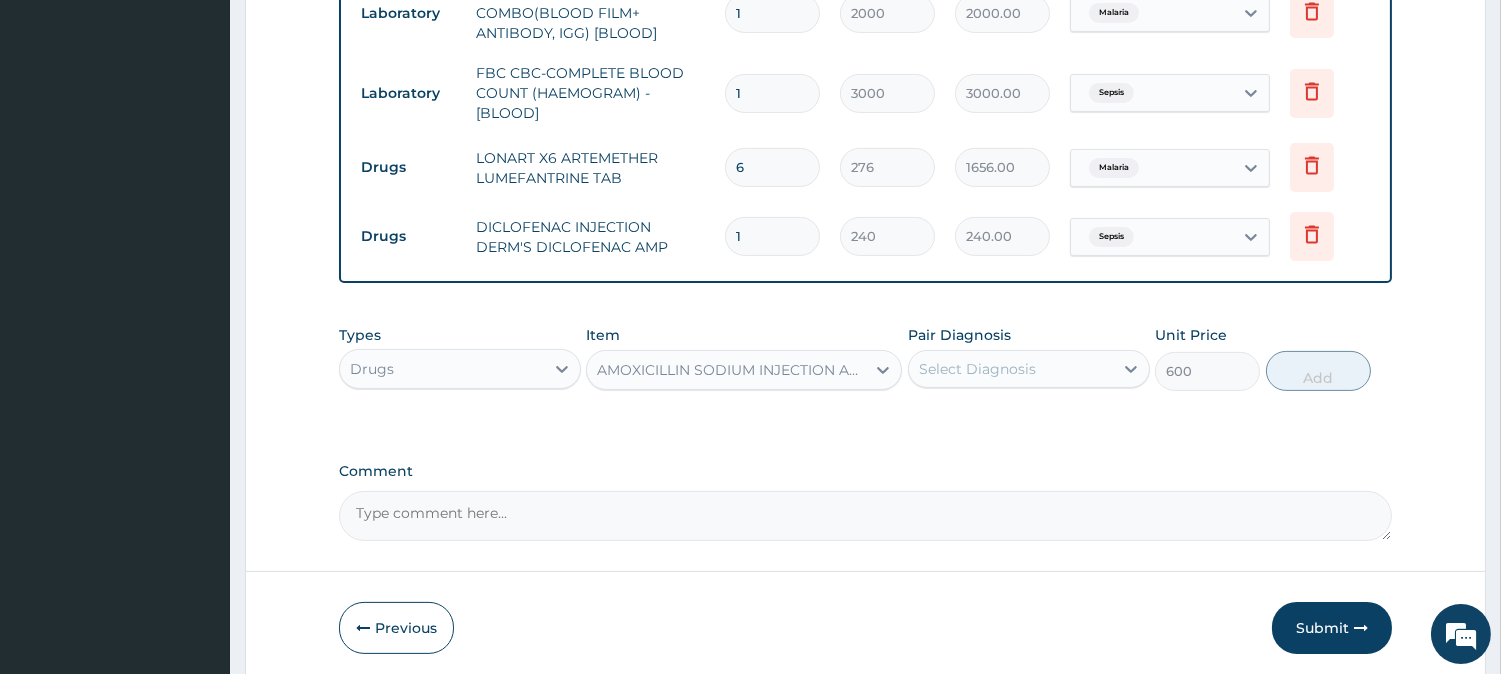 scroll, scrollTop: 978, scrollLeft: 0, axis: vertical 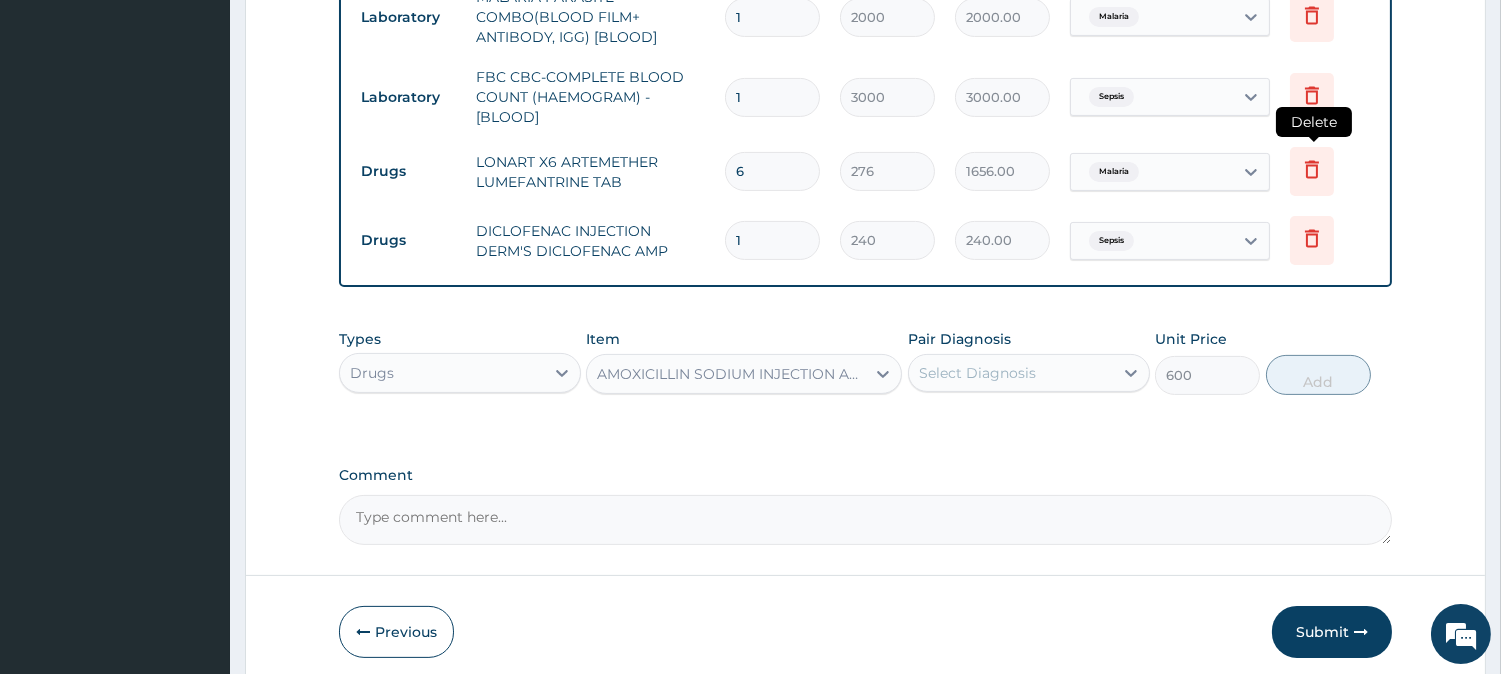 click 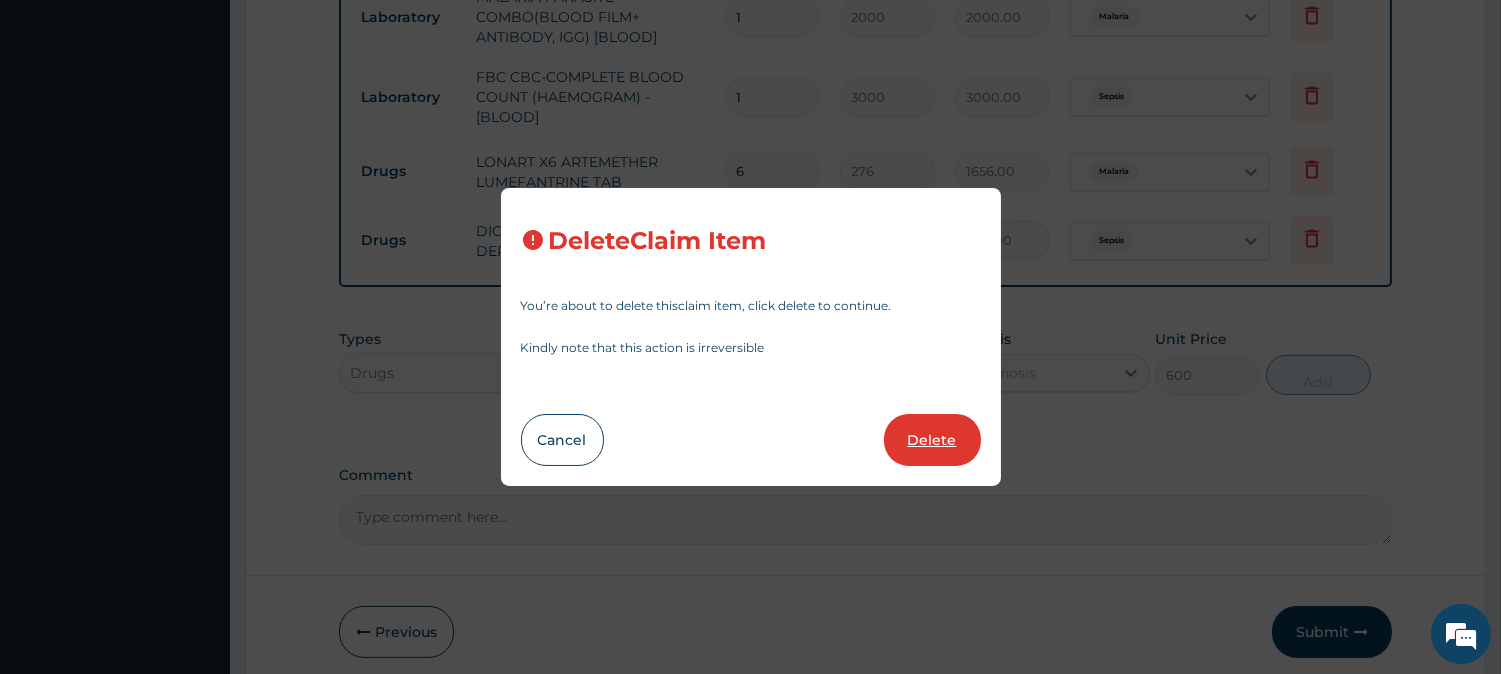 click on "Delete" at bounding box center [932, 440] 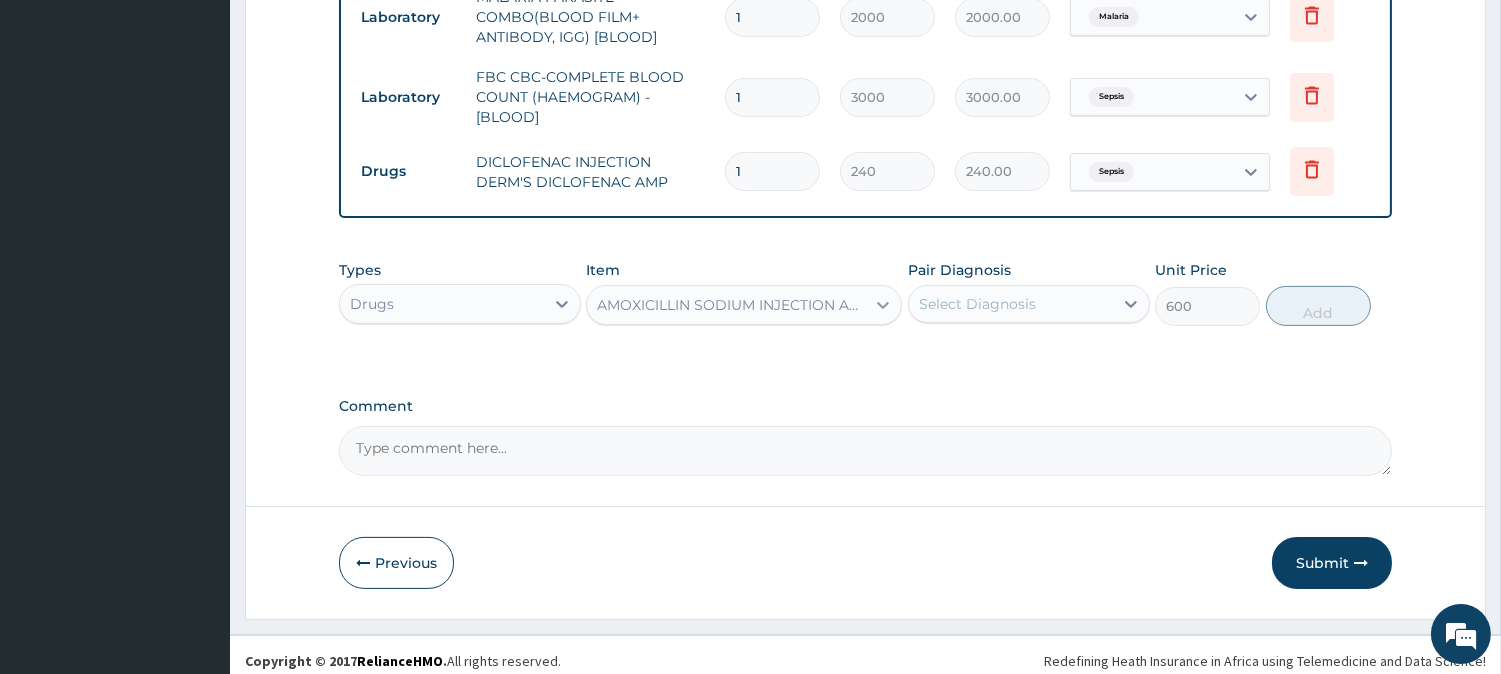 click 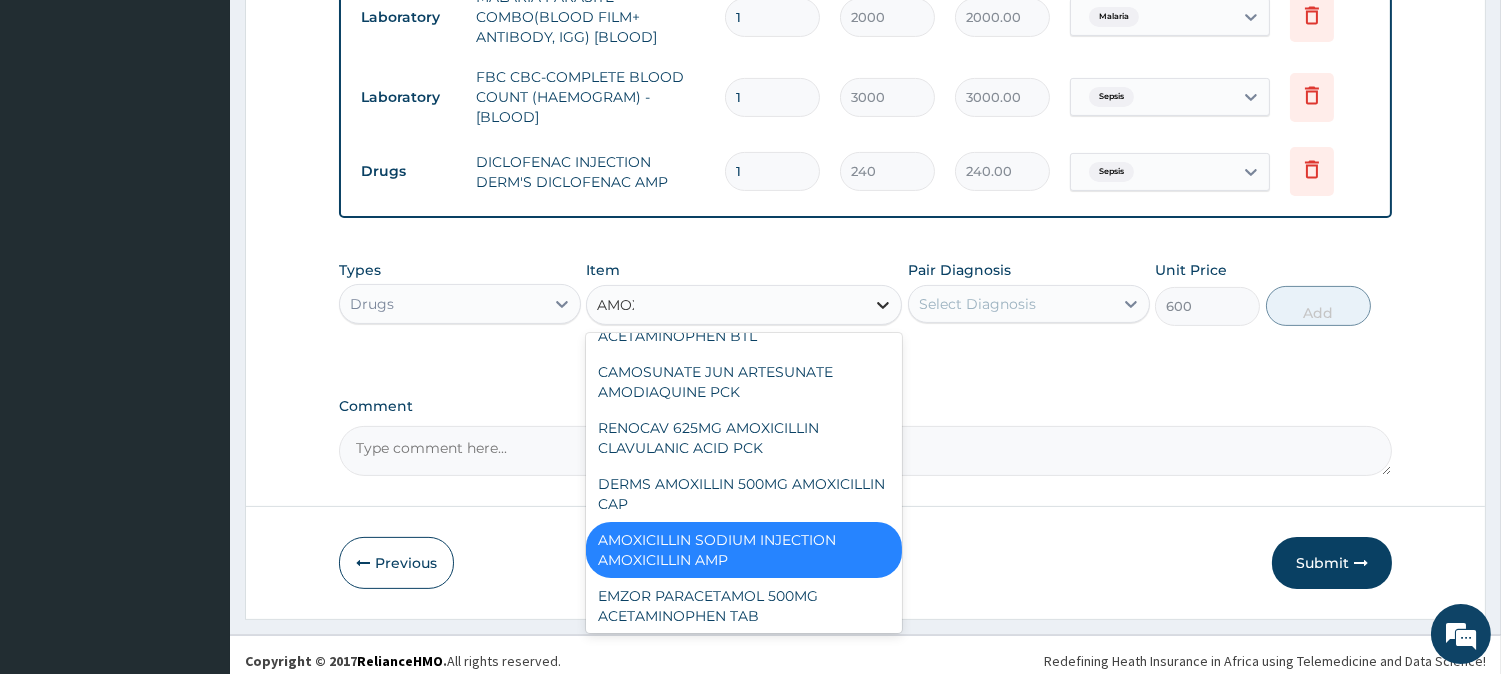 scroll, scrollTop: 464, scrollLeft: 0, axis: vertical 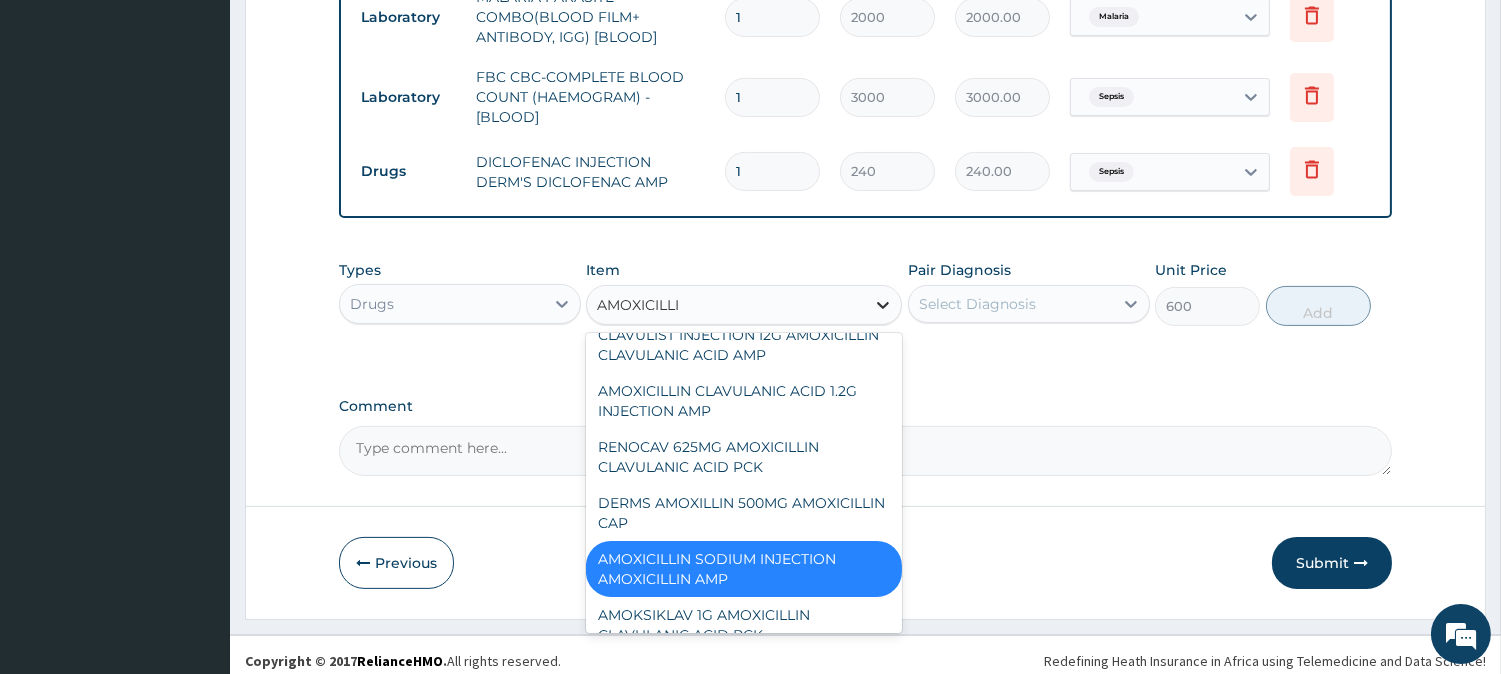 type on "AMOXICILLIN" 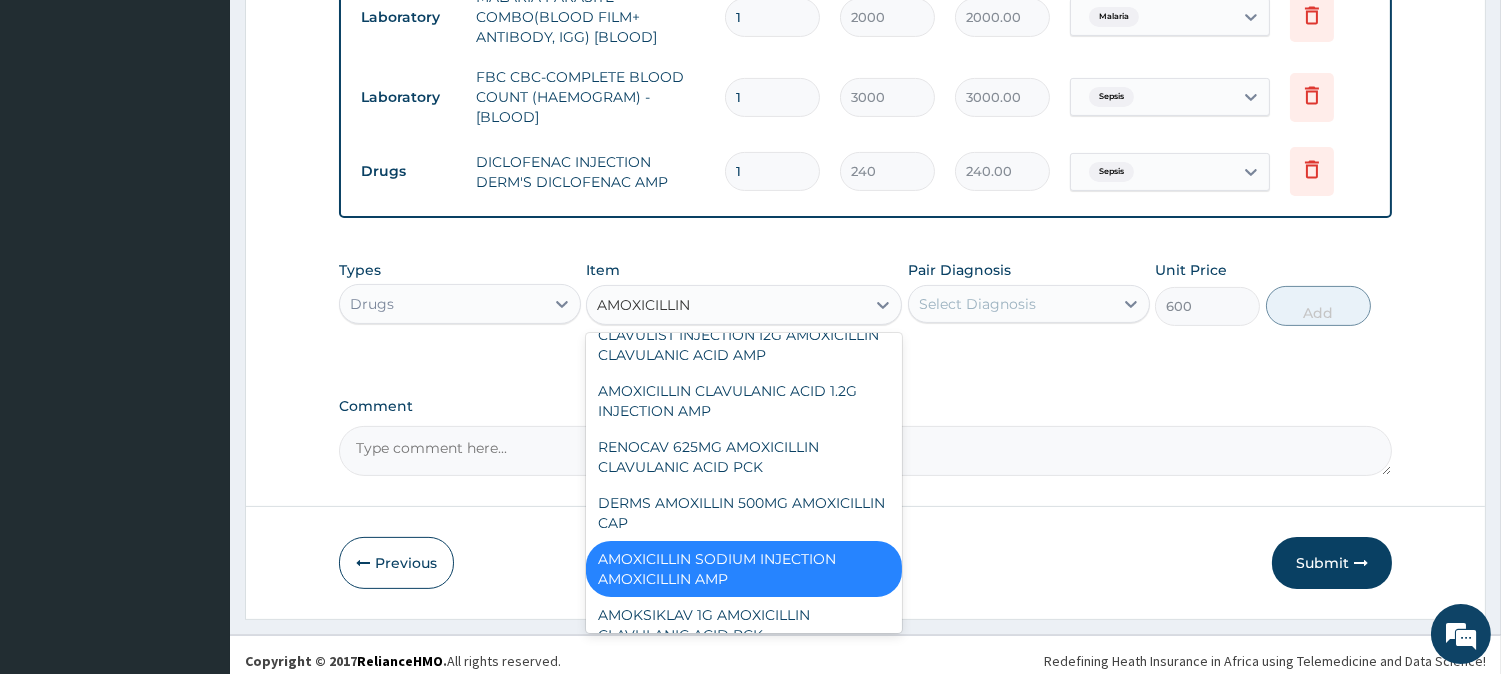scroll, scrollTop: 988, scrollLeft: 0, axis: vertical 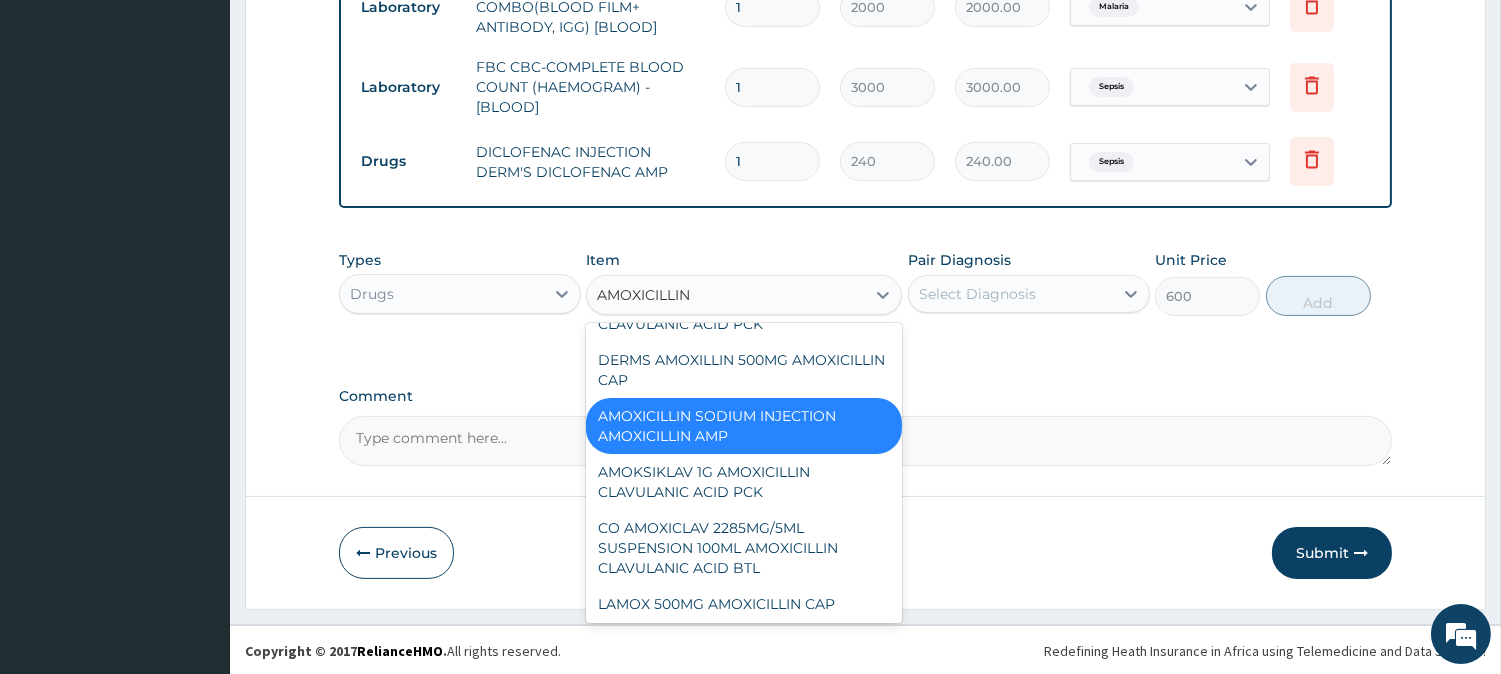 click on "AMOXICILLIN SODIUM INJECTION AMOXICILLIN AMP" at bounding box center [744, 426] 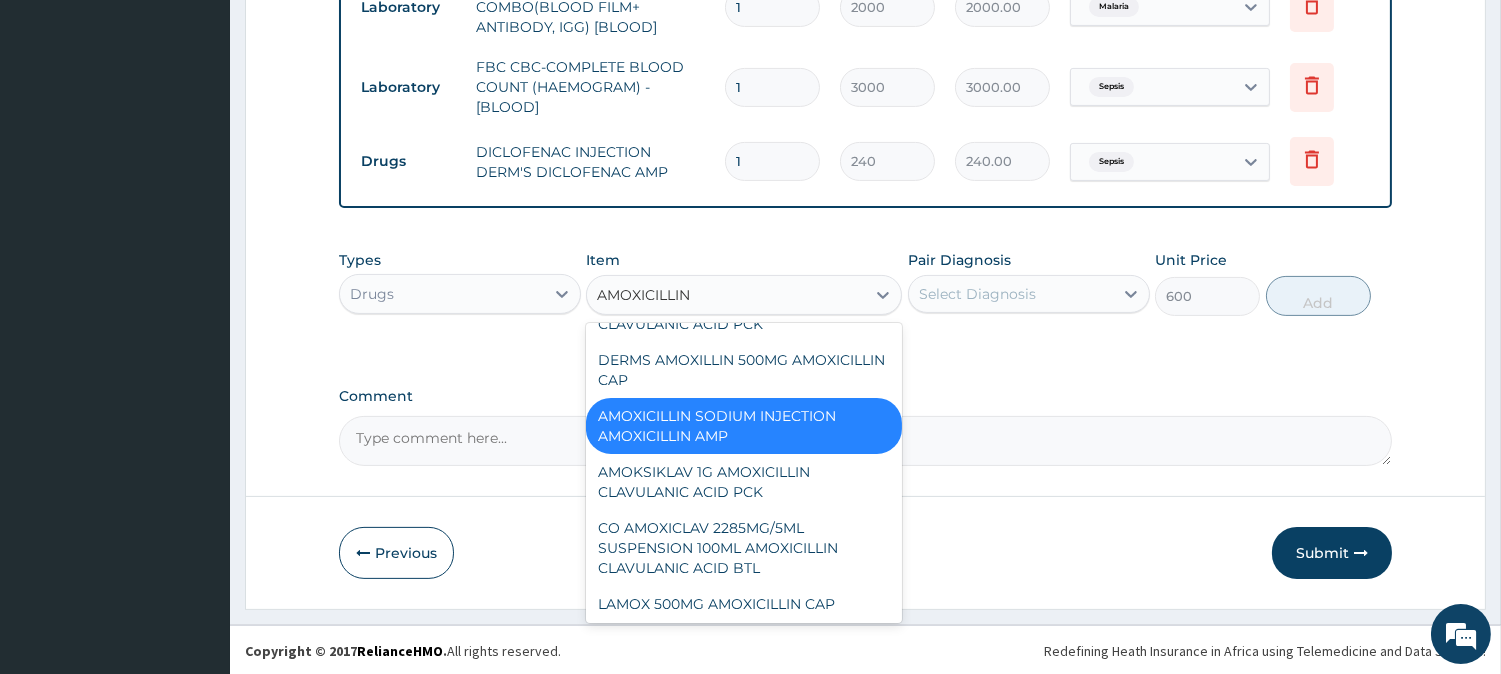 type 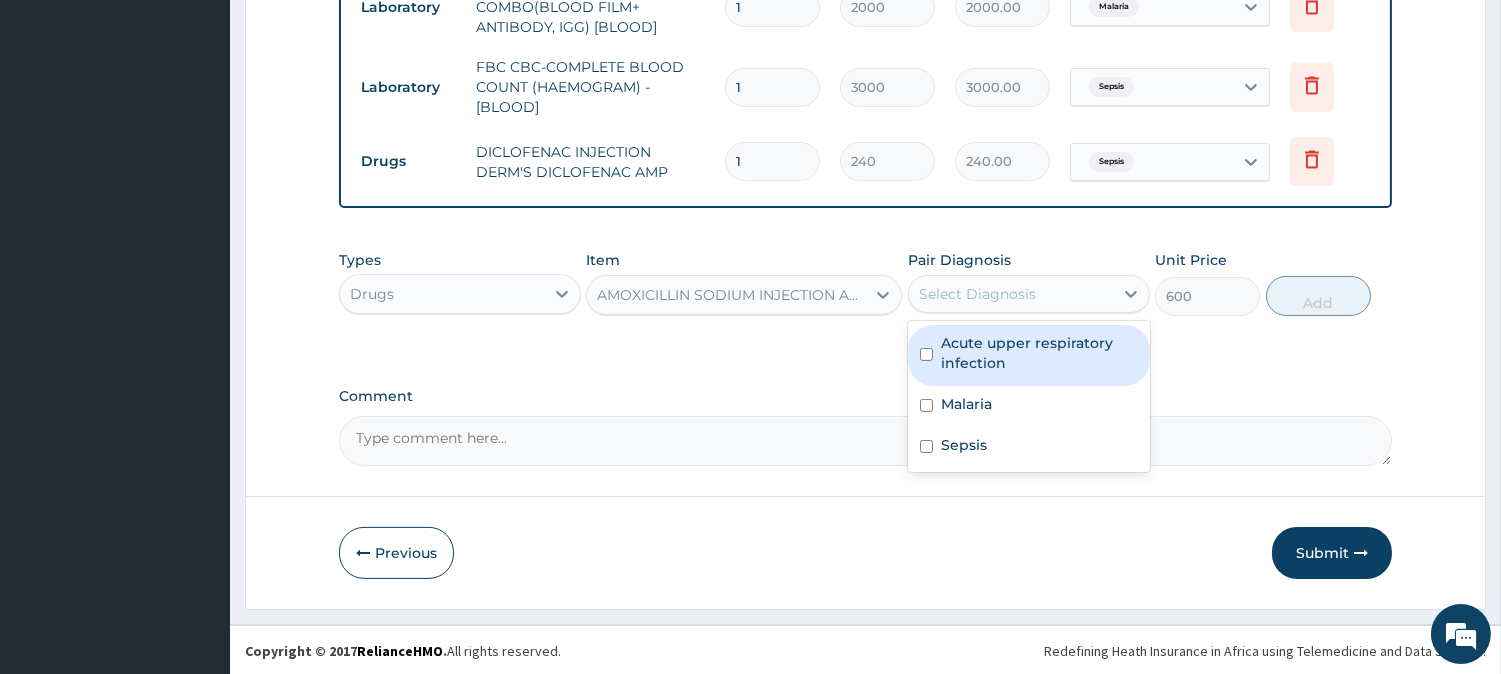 click on "Select Diagnosis" at bounding box center [1011, 294] 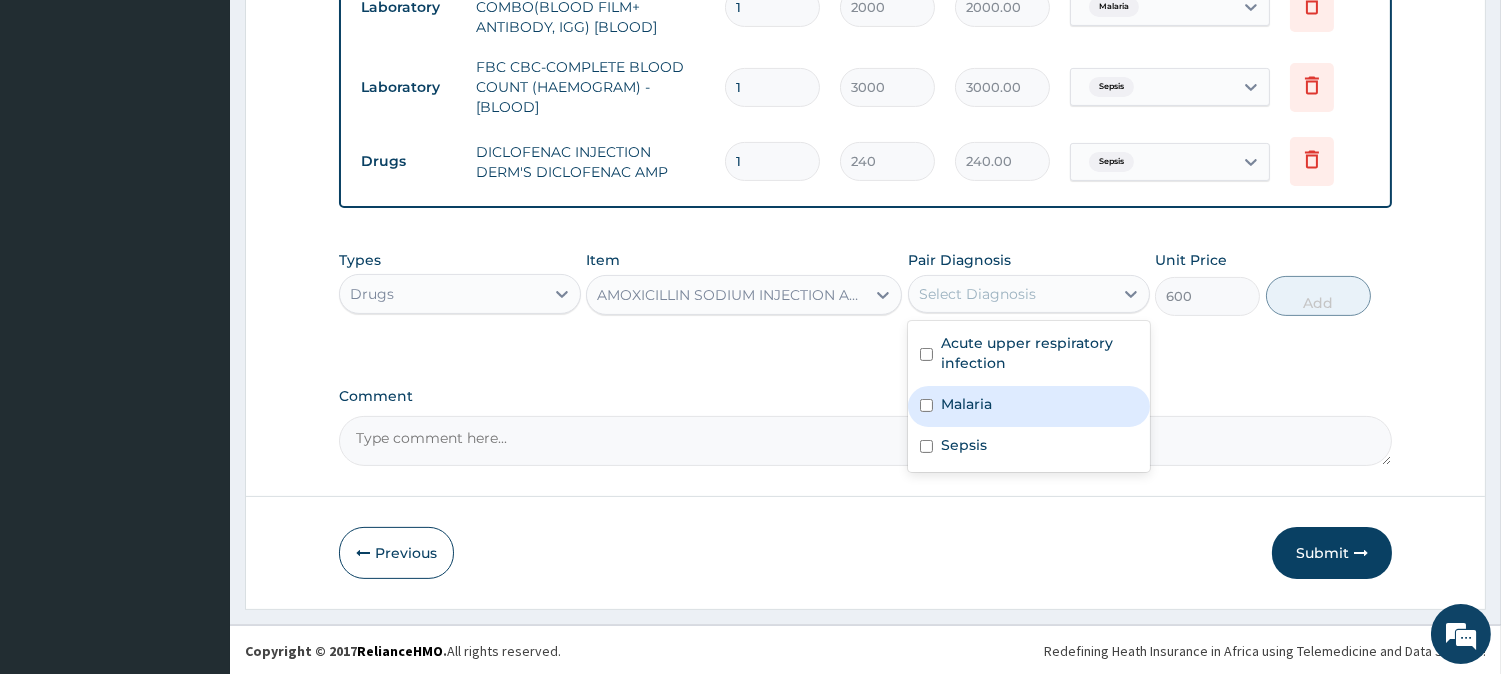 click on "Malaria" at bounding box center (1029, 406) 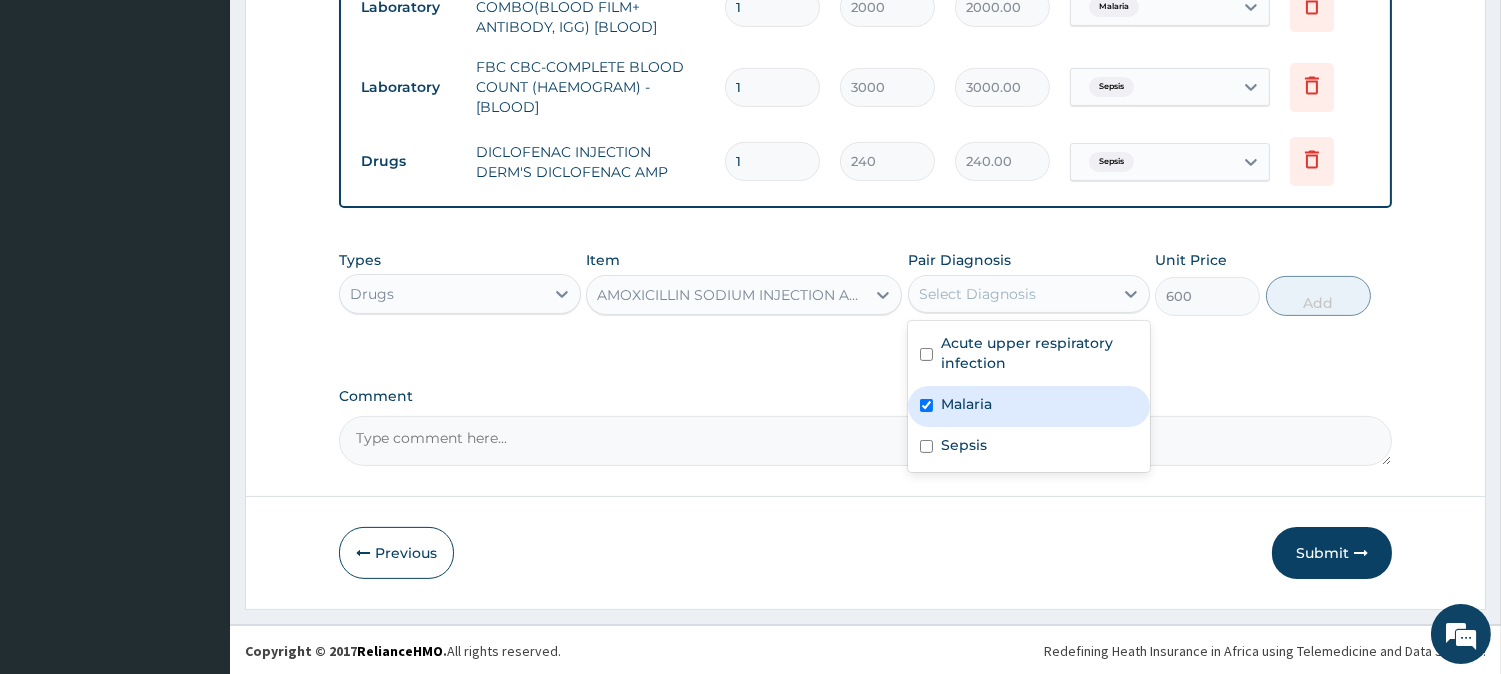 checkbox on "true" 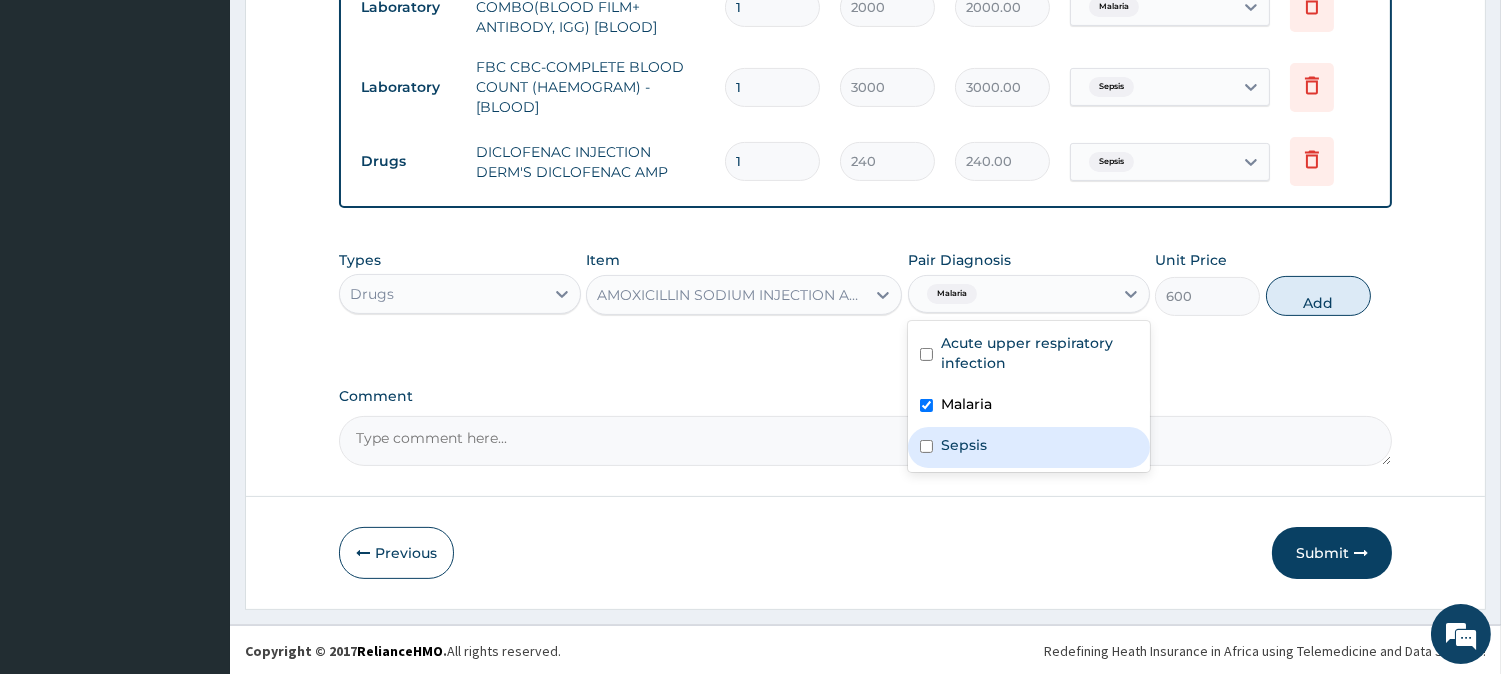 click on "Sepsis" at bounding box center [1029, 447] 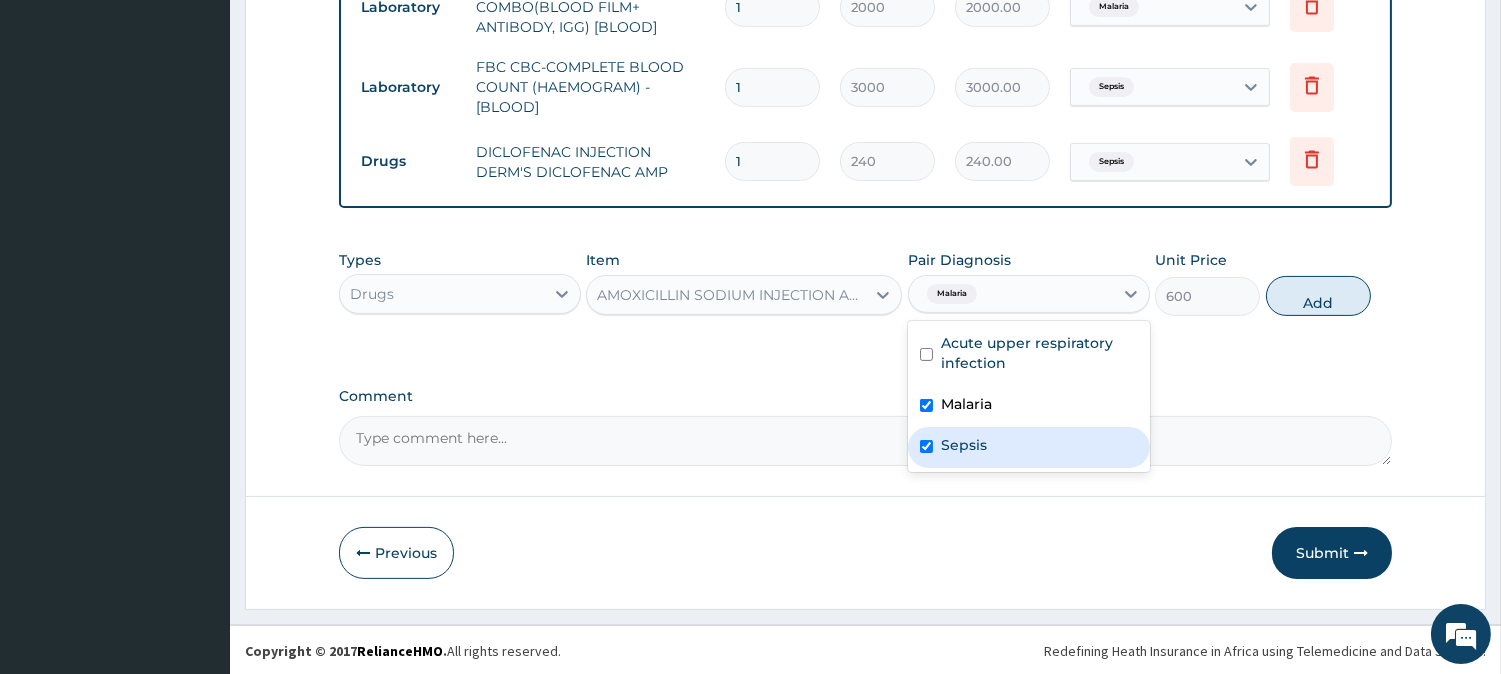 checkbox on "true" 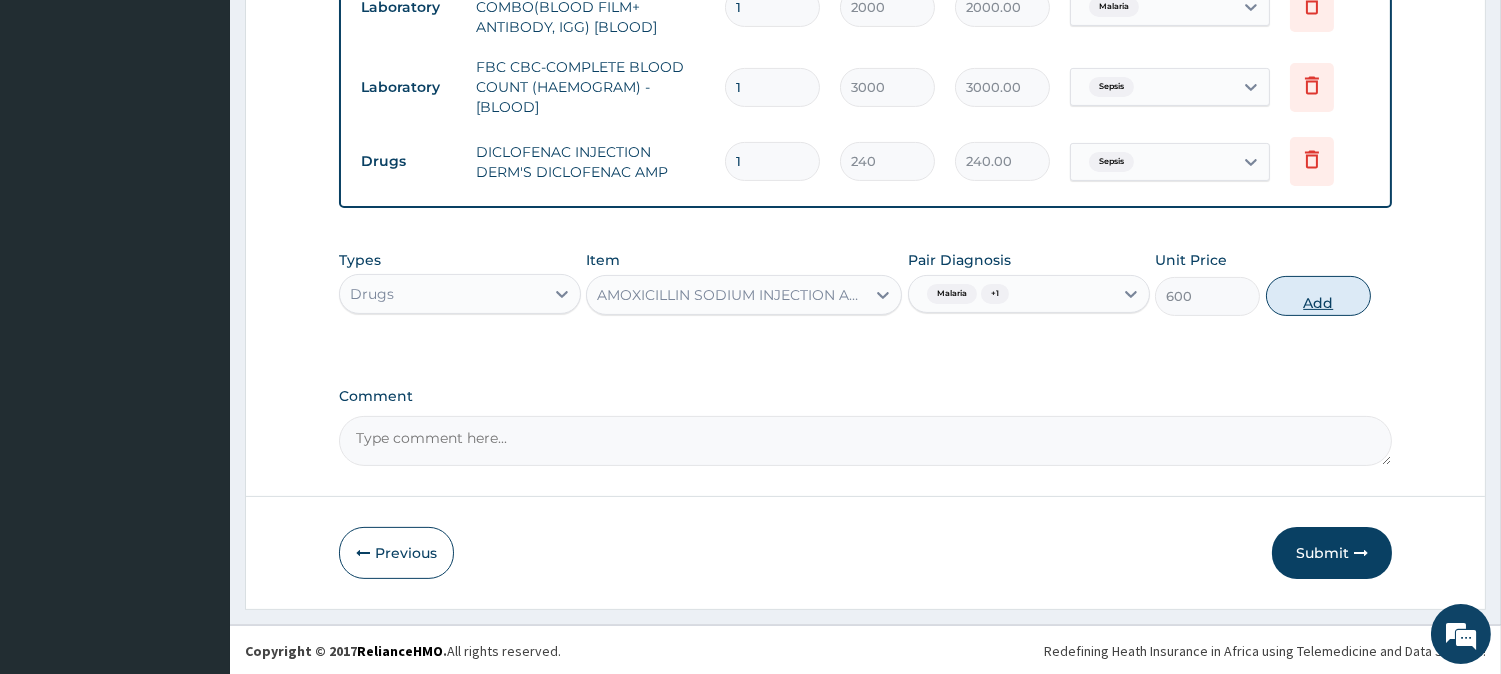 click on "Add" at bounding box center [1318, 296] 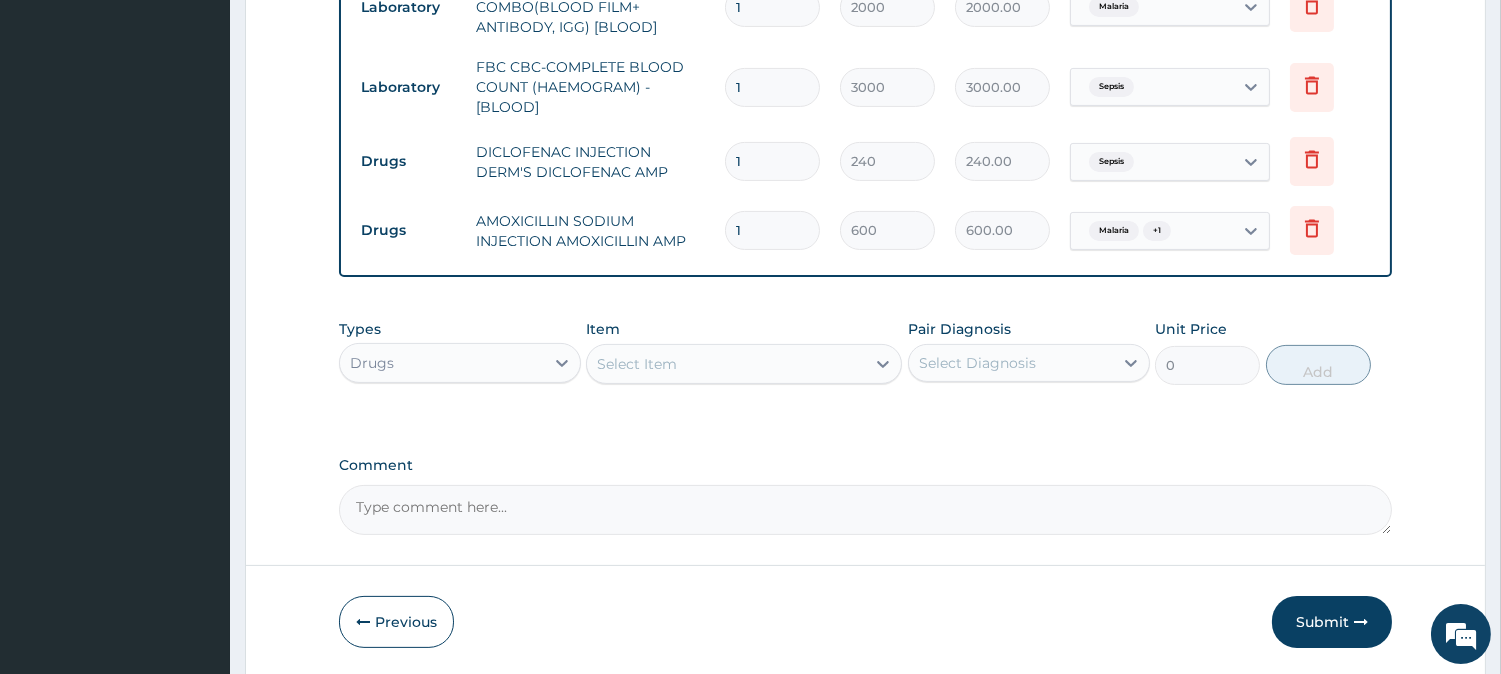 click on "Select Item" at bounding box center [726, 364] 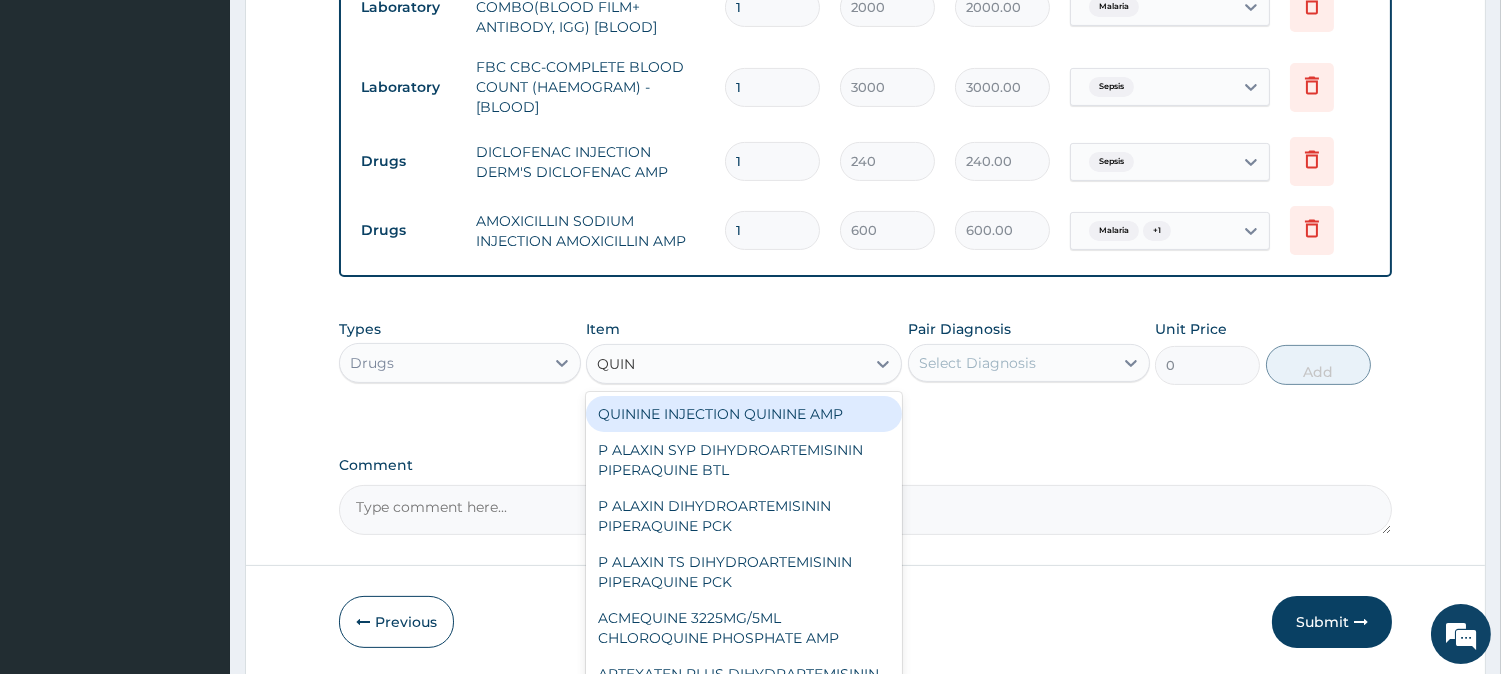 type on "QUINI" 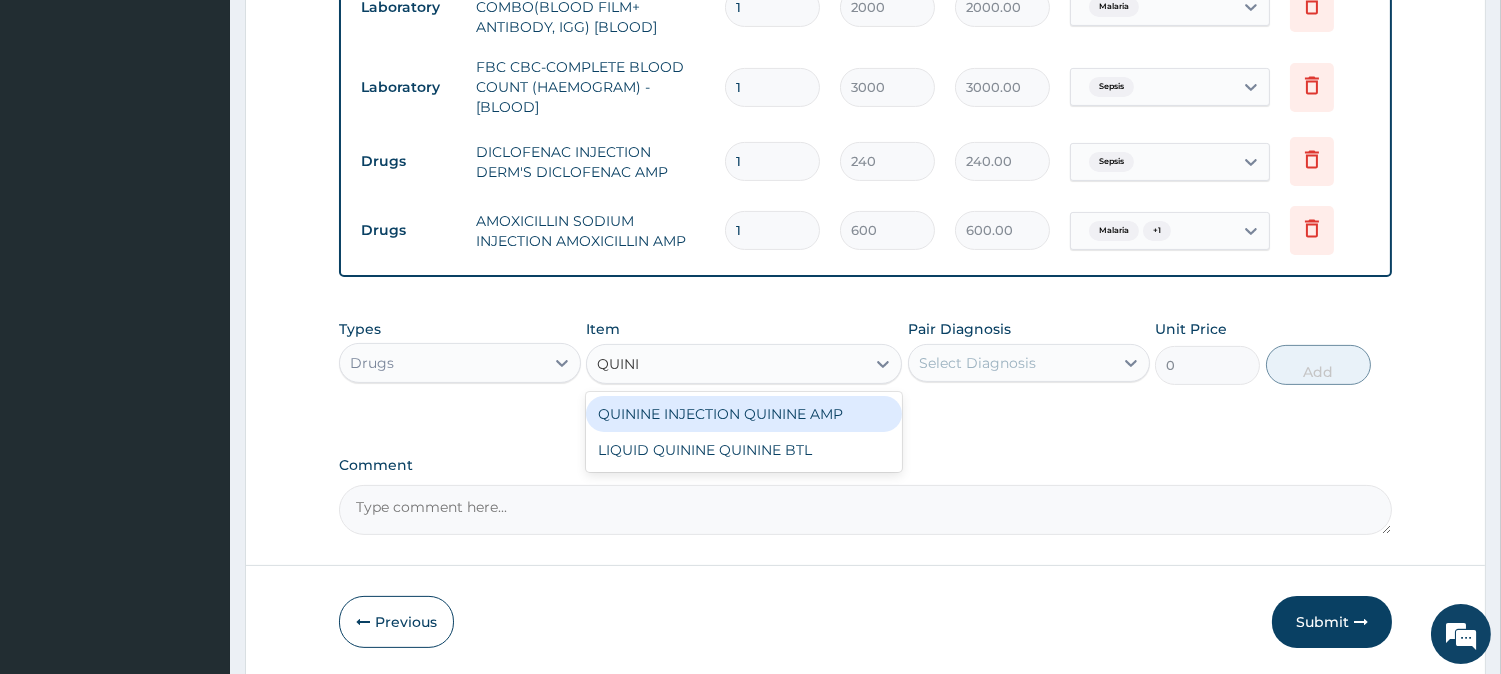 click on "QUININE INJECTION QUININE AMP" at bounding box center [744, 414] 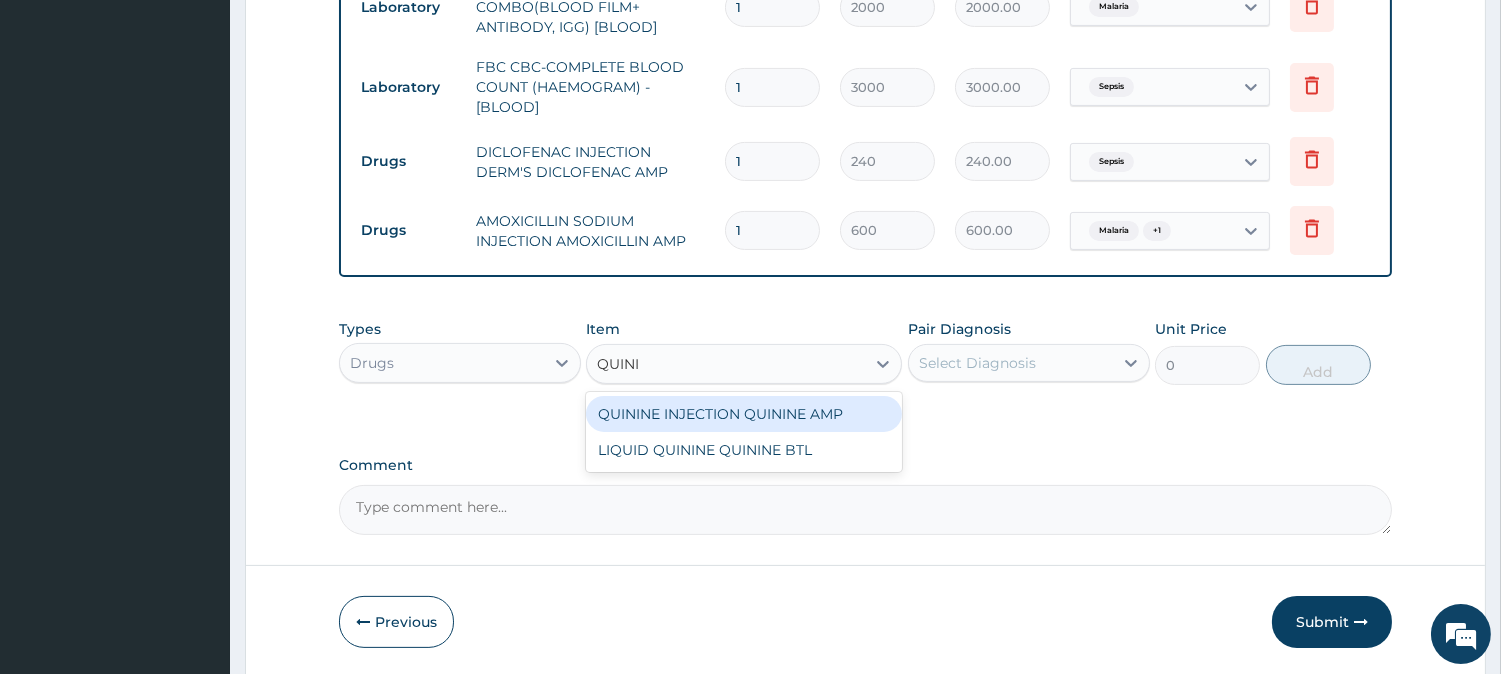 type 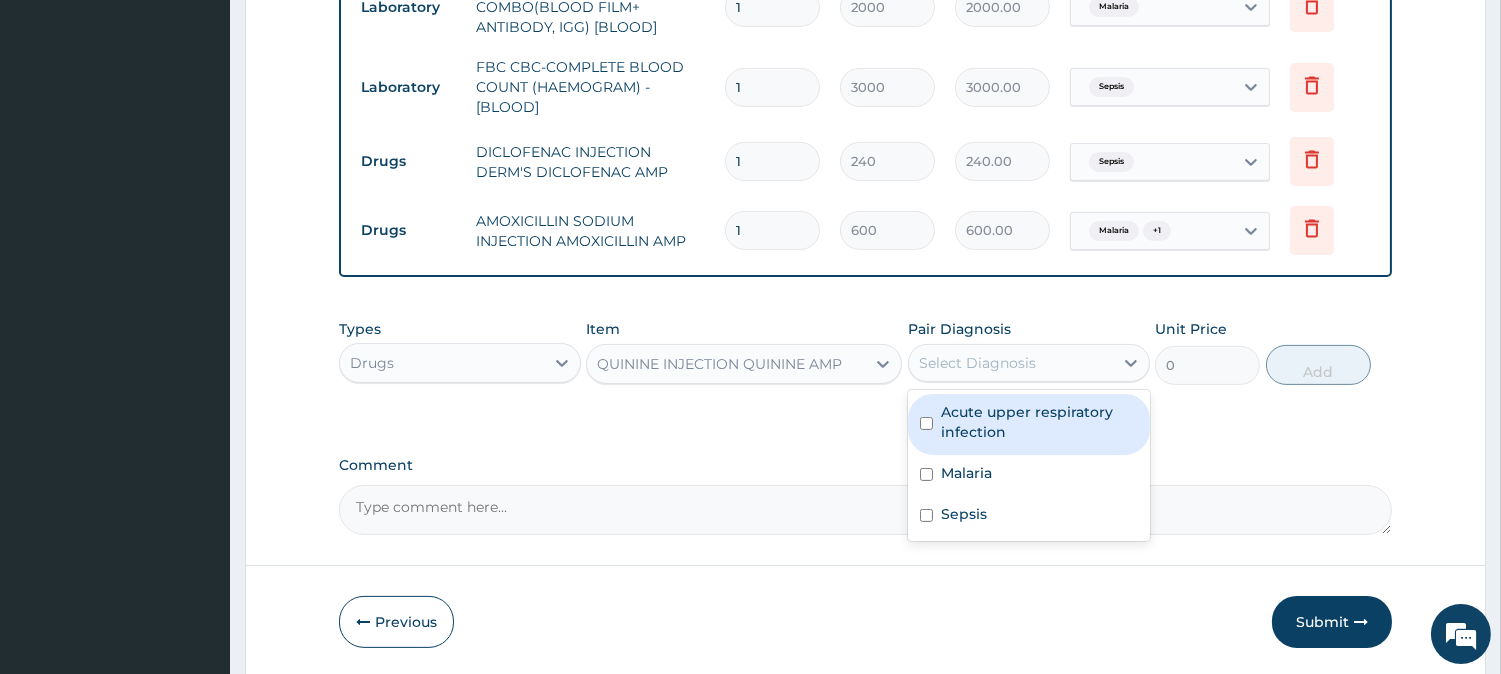 click on "Select Diagnosis" at bounding box center (1011, 363) 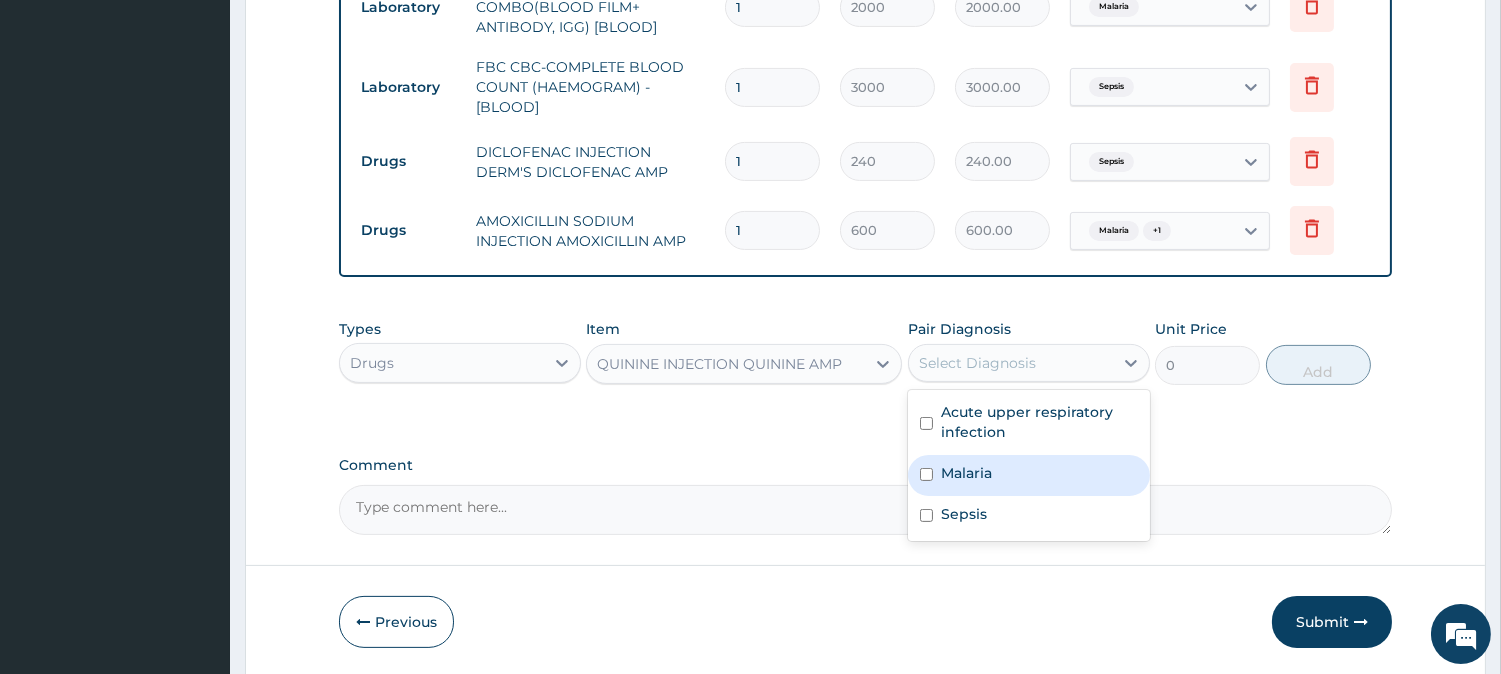 click on "Malaria" at bounding box center [1029, 475] 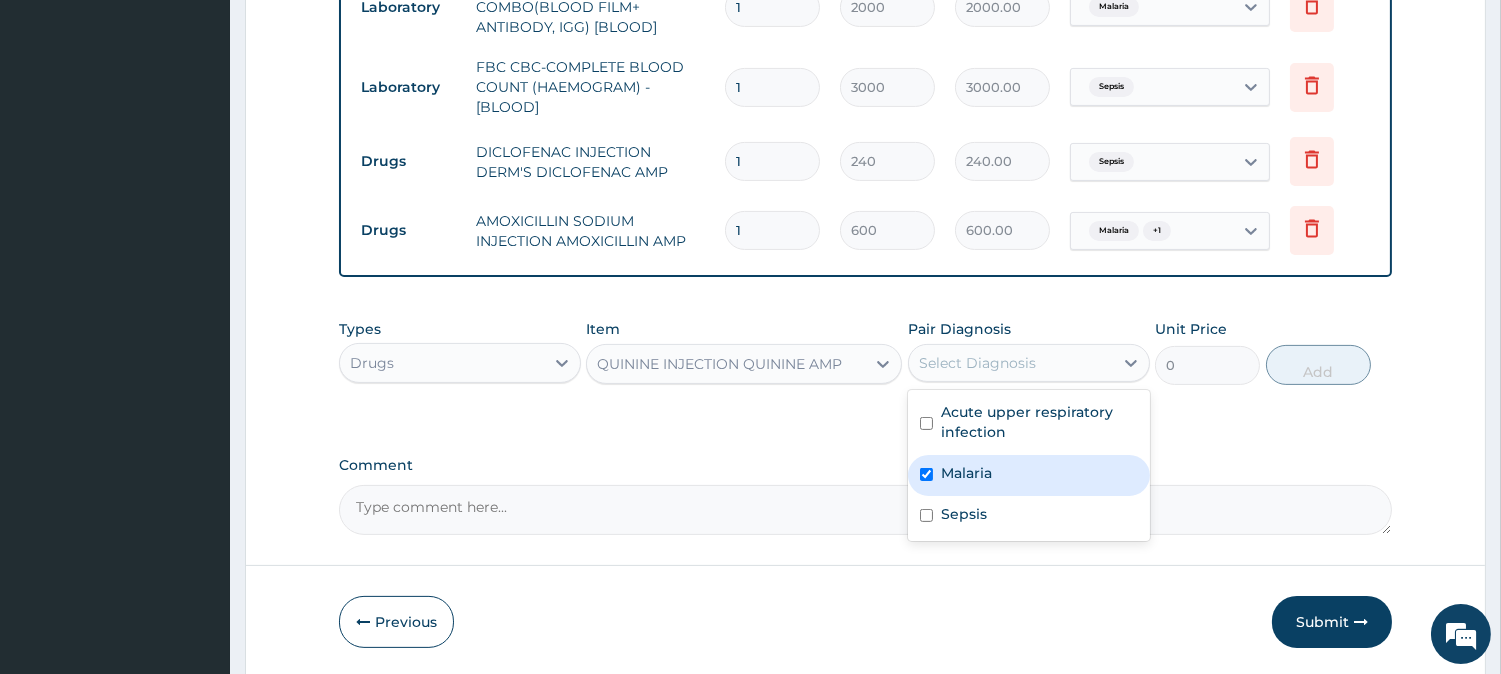 checkbox on "true" 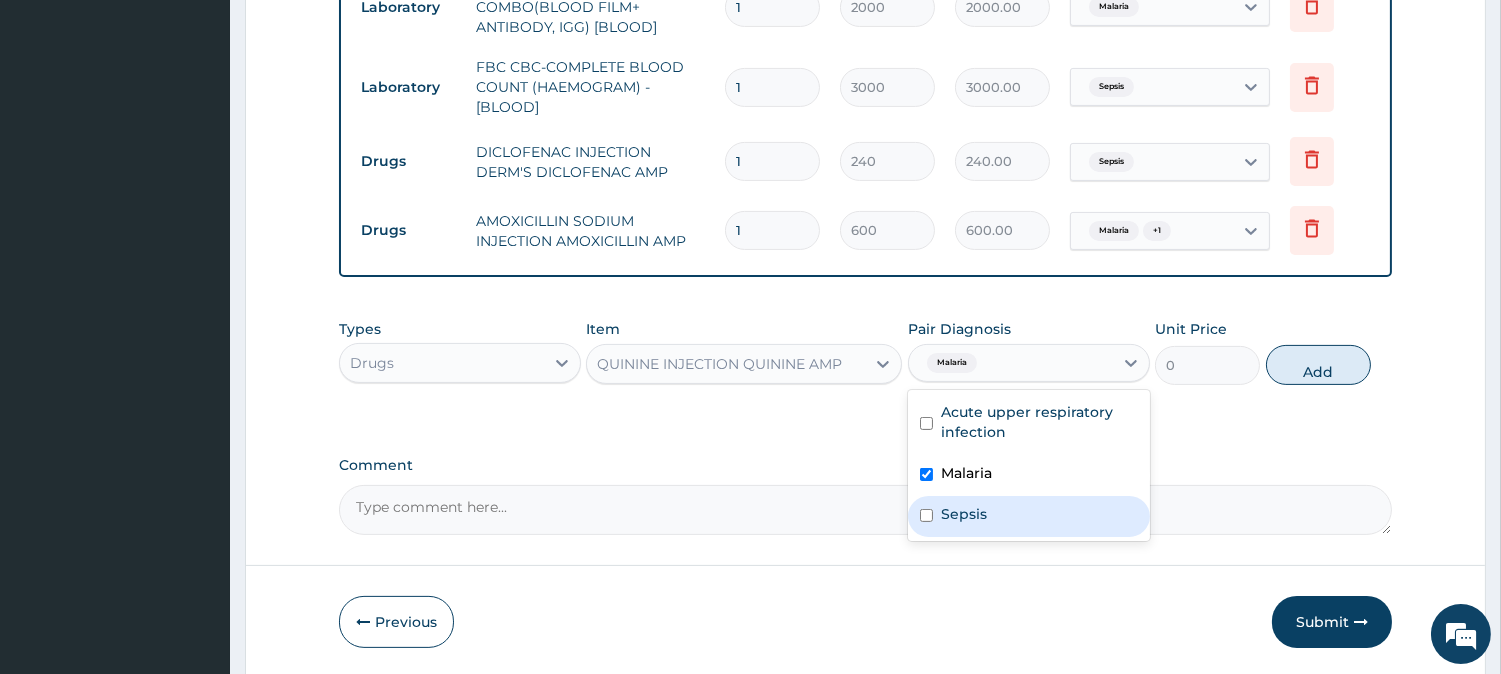 click on "Sepsis" at bounding box center [964, 514] 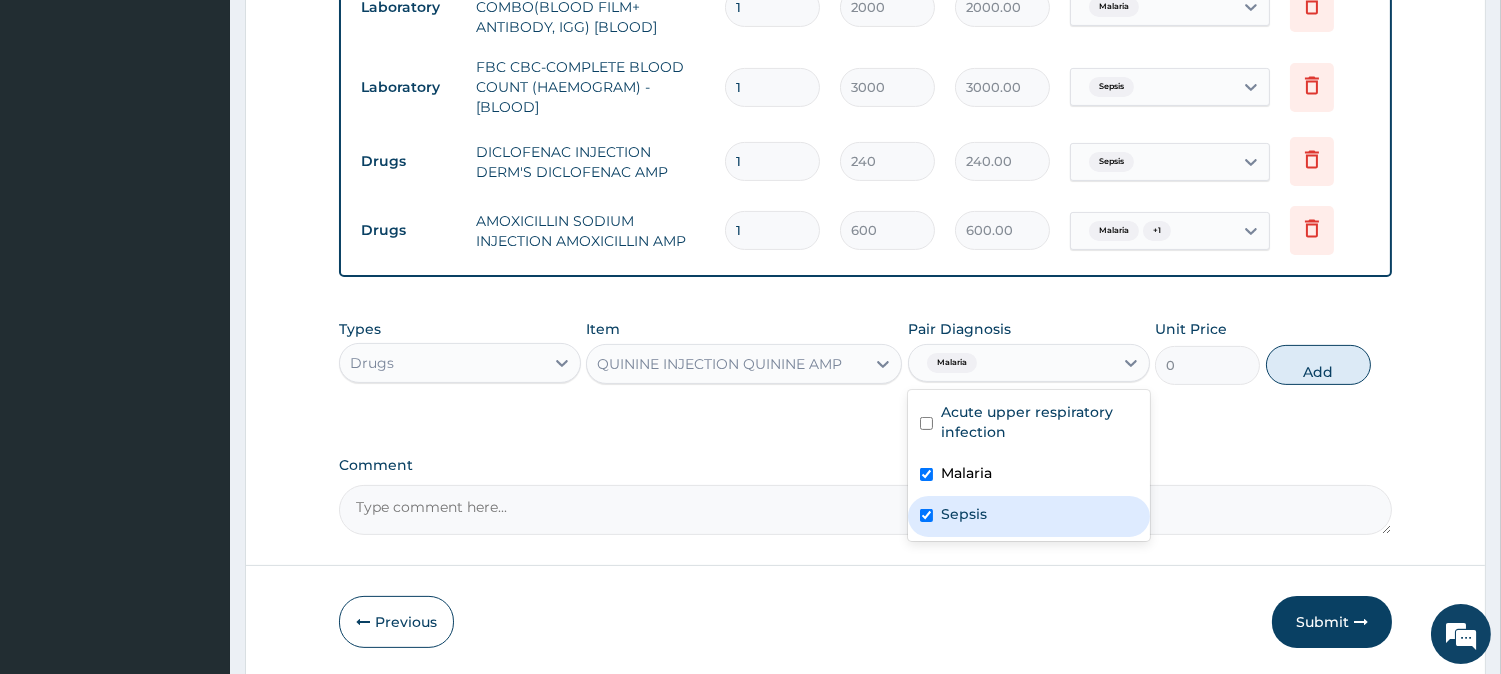 checkbox on "true" 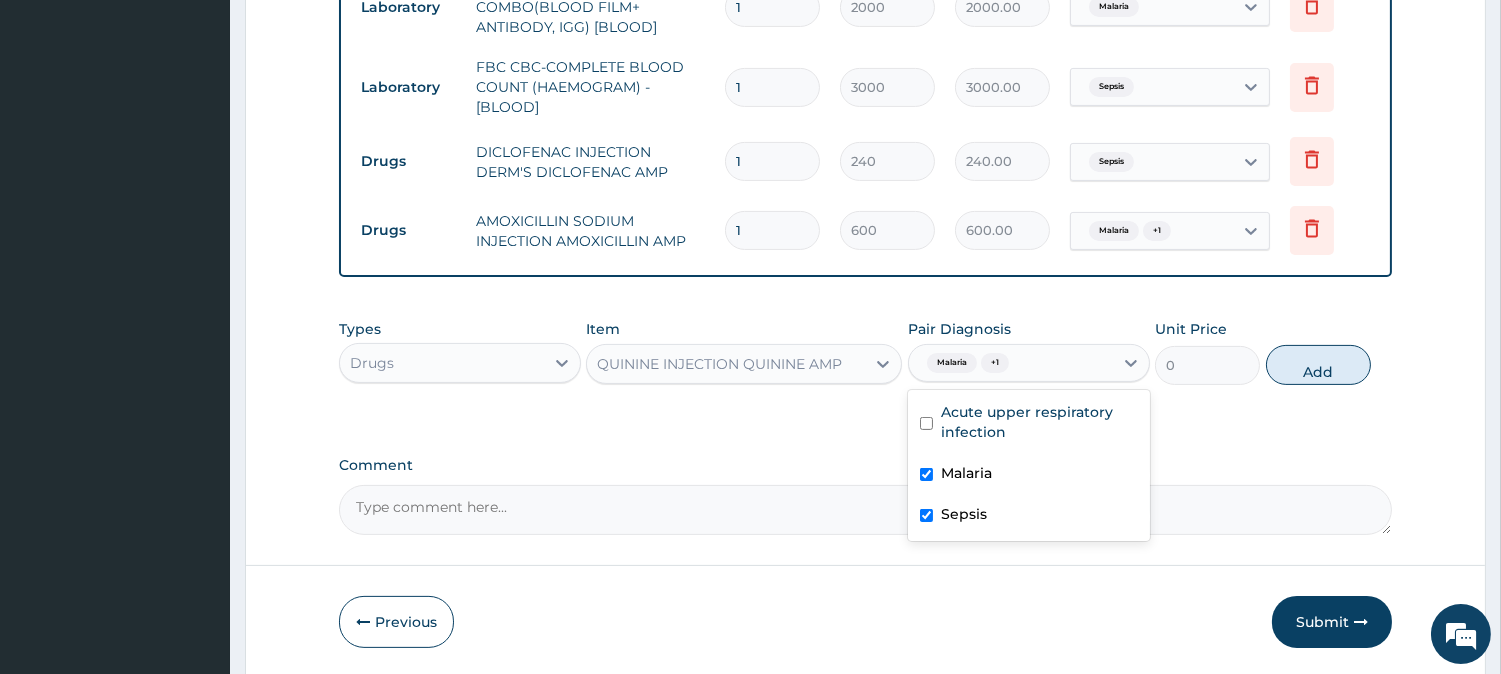 click on "Types Drugs Item QUININE INJECTION QUININE AMP Pair Diagnosis option Sepsis, selected. option Malaria selected, 2 of 3. 3 results available. Use Up and Down to choose options, press Enter to select the currently focused option, press Escape to exit the menu, press Tab to select the option and exit the menu. Malaria  + 1 Acute upper respiratory infection Malaria Sepsis Unit Price 1080 Add" at bounding box center (865, 352) 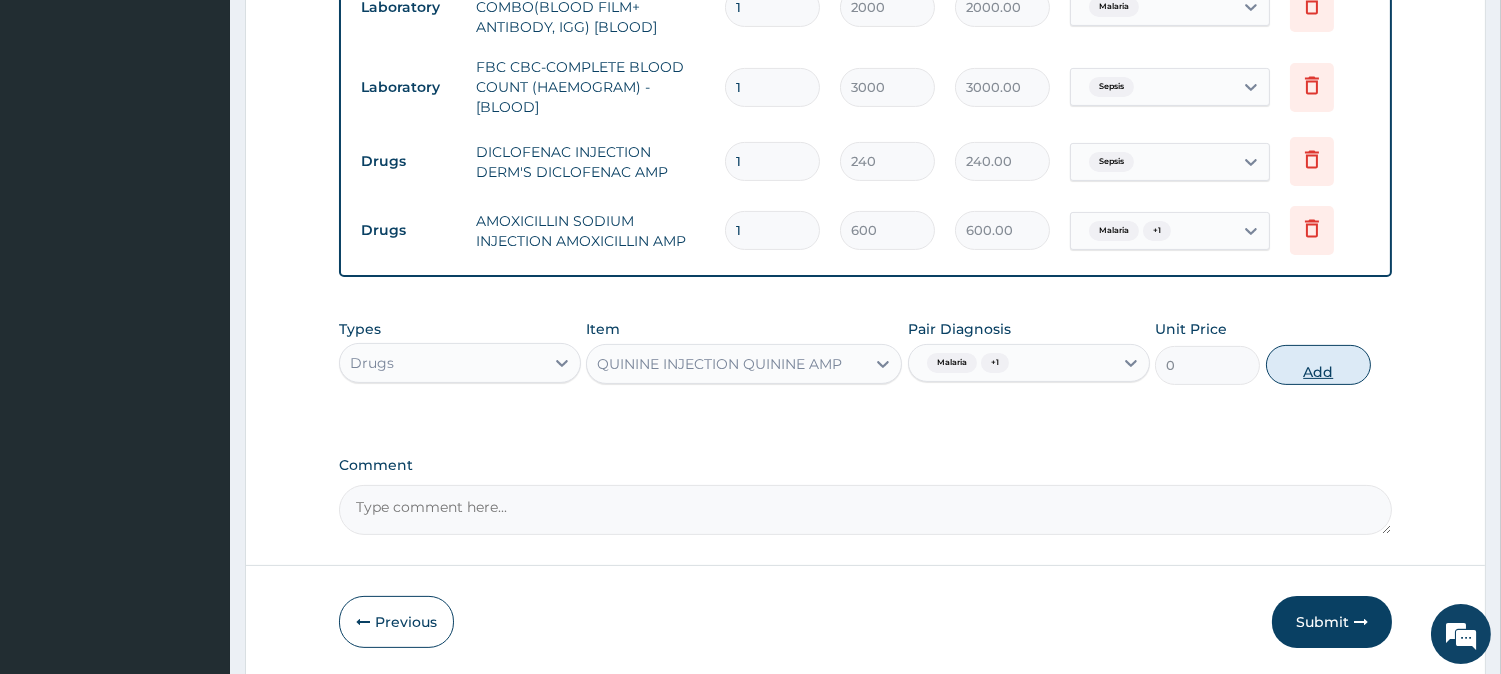 click on "Add" at bounding box center (1318, 365) 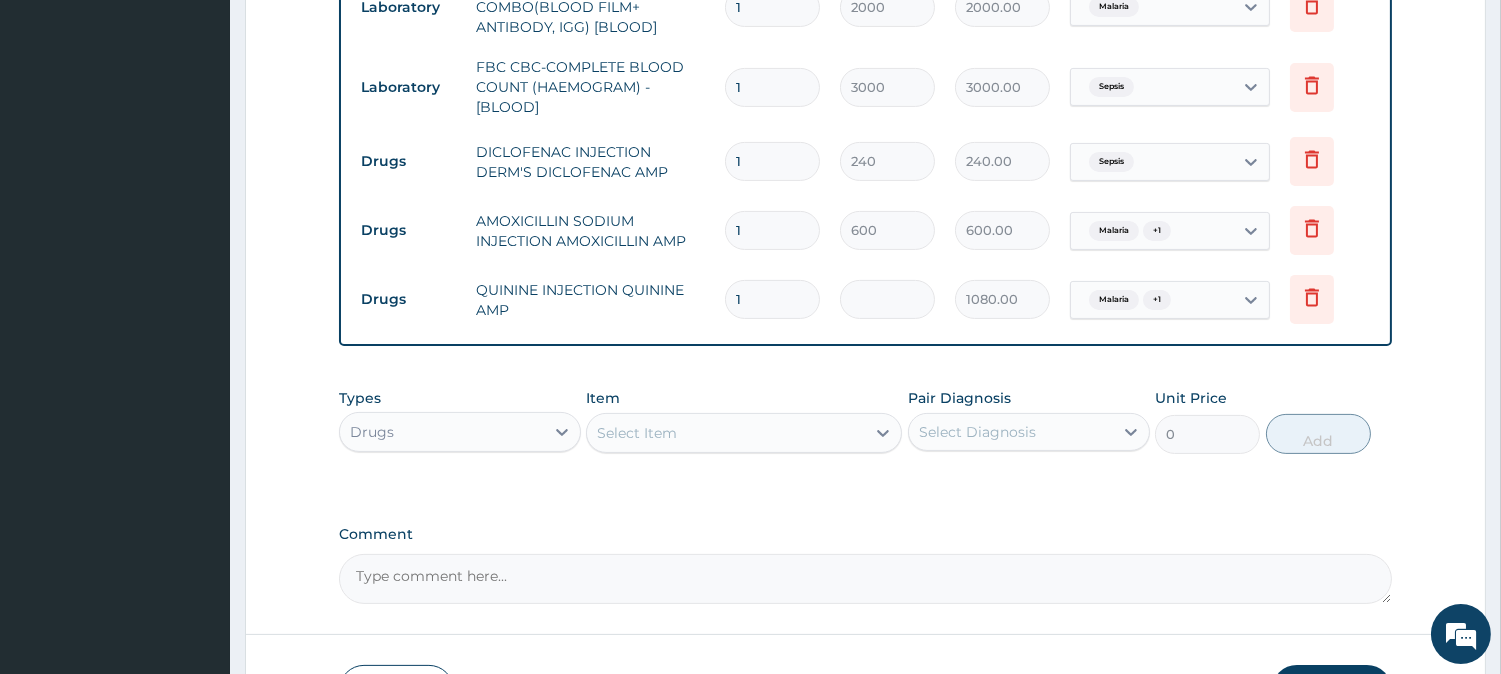 click on "Select Item" at bounding box center (726, 433) 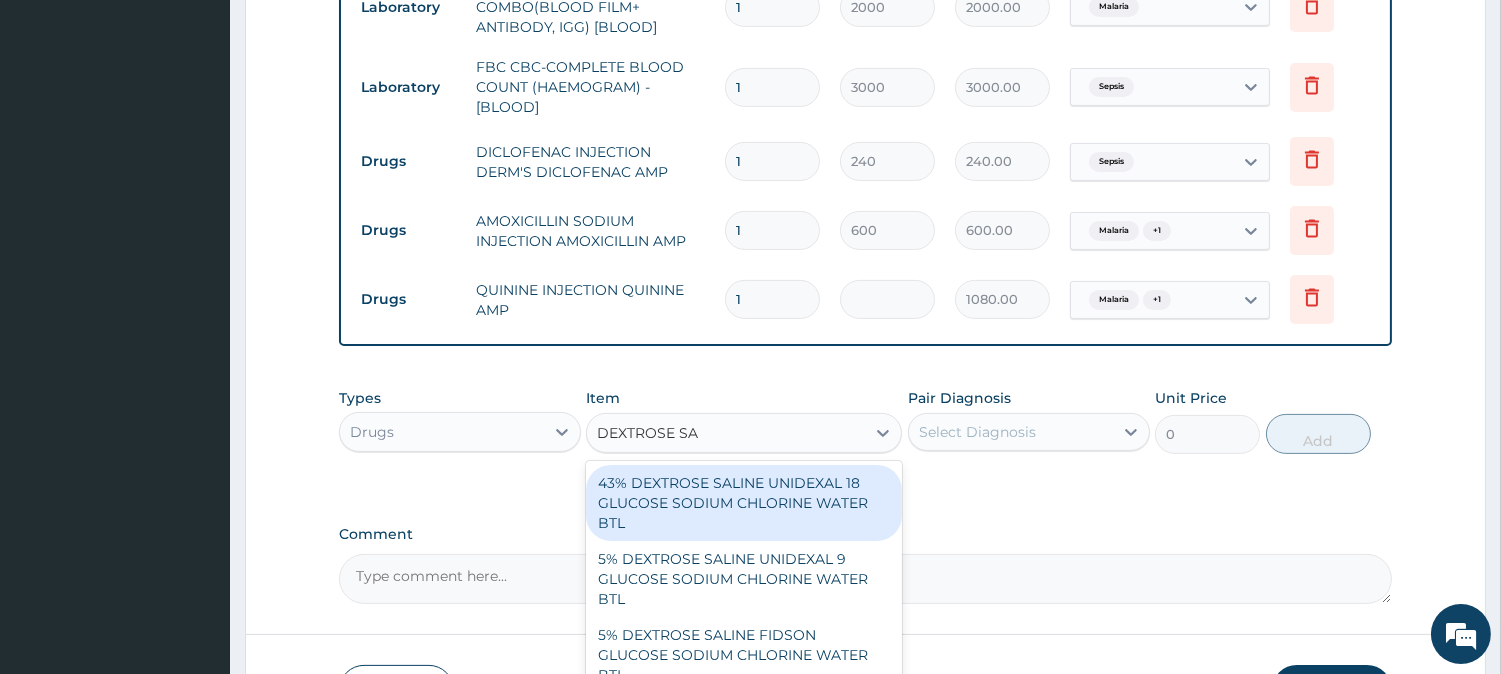 type on "DEXTROSE SAL" 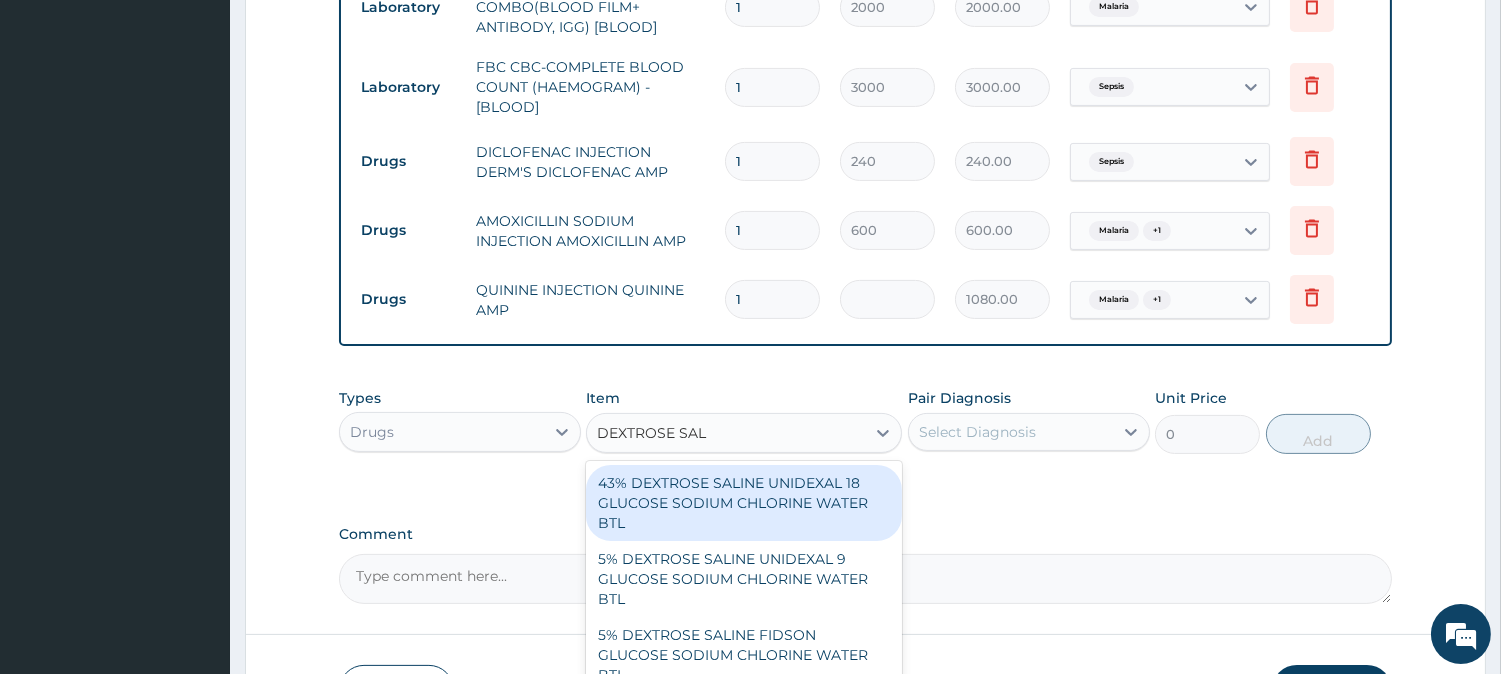click on "43% DEXTROSE SALINE UNIDEXAL 18 GLUCOSE SODIUM CHLORINE WATER BTL" at bounding box center [744, 503] 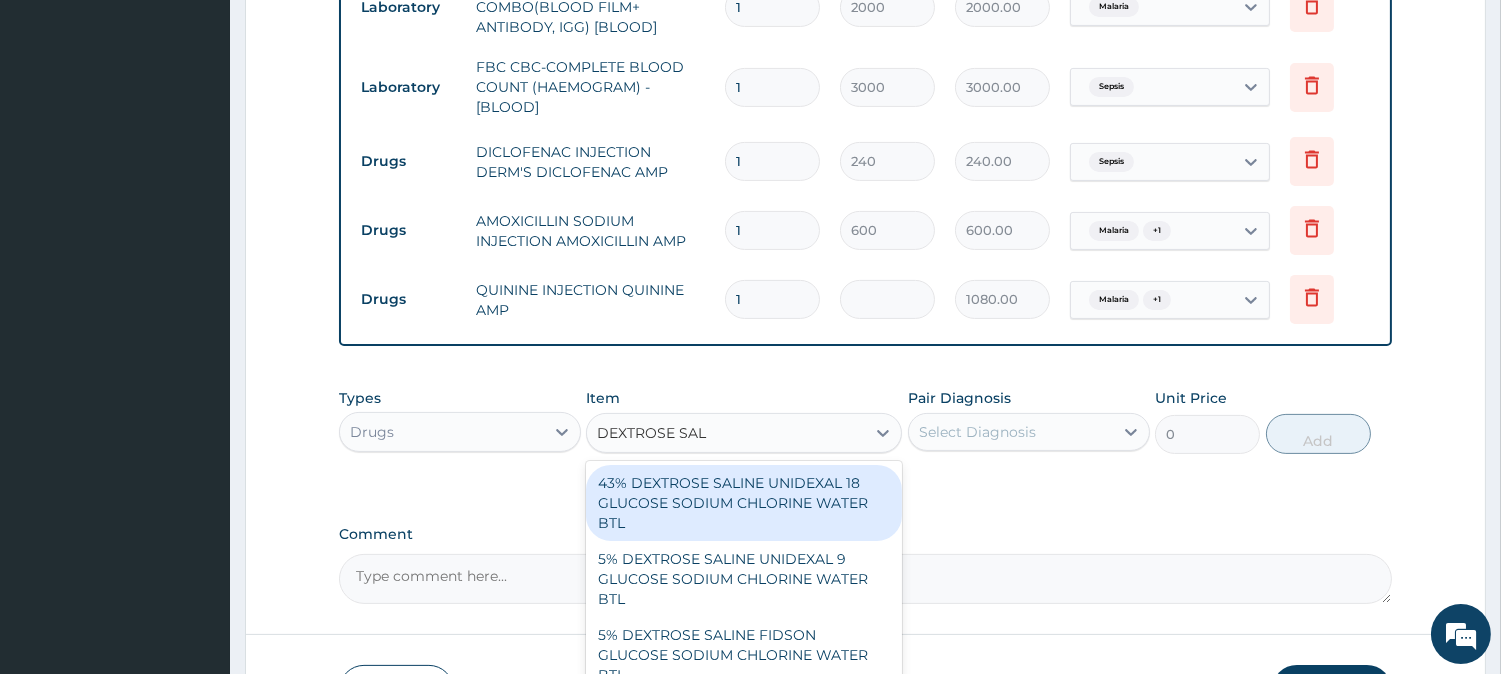 type 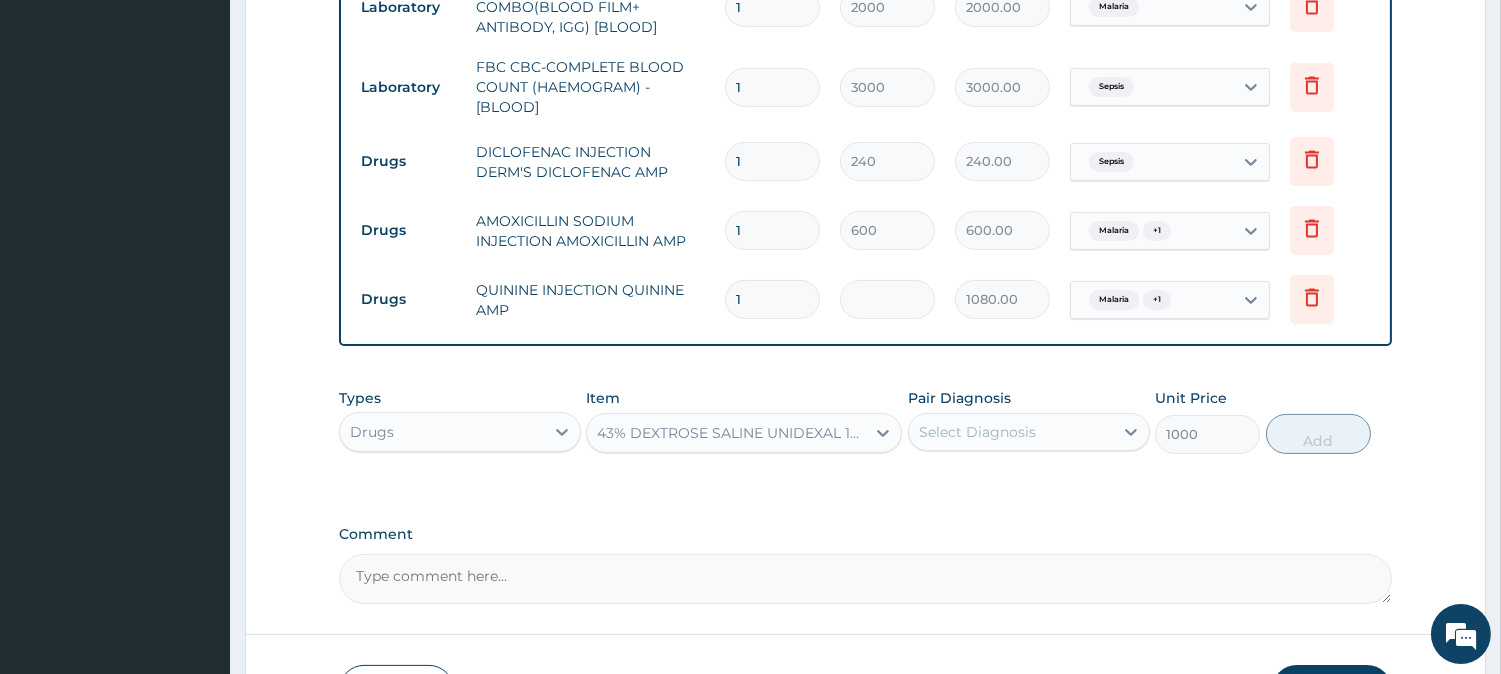 drag, startPoint x: 1090, startPoint y: 456, endPoint x: 1090, endPoint y: 440, distance: 16 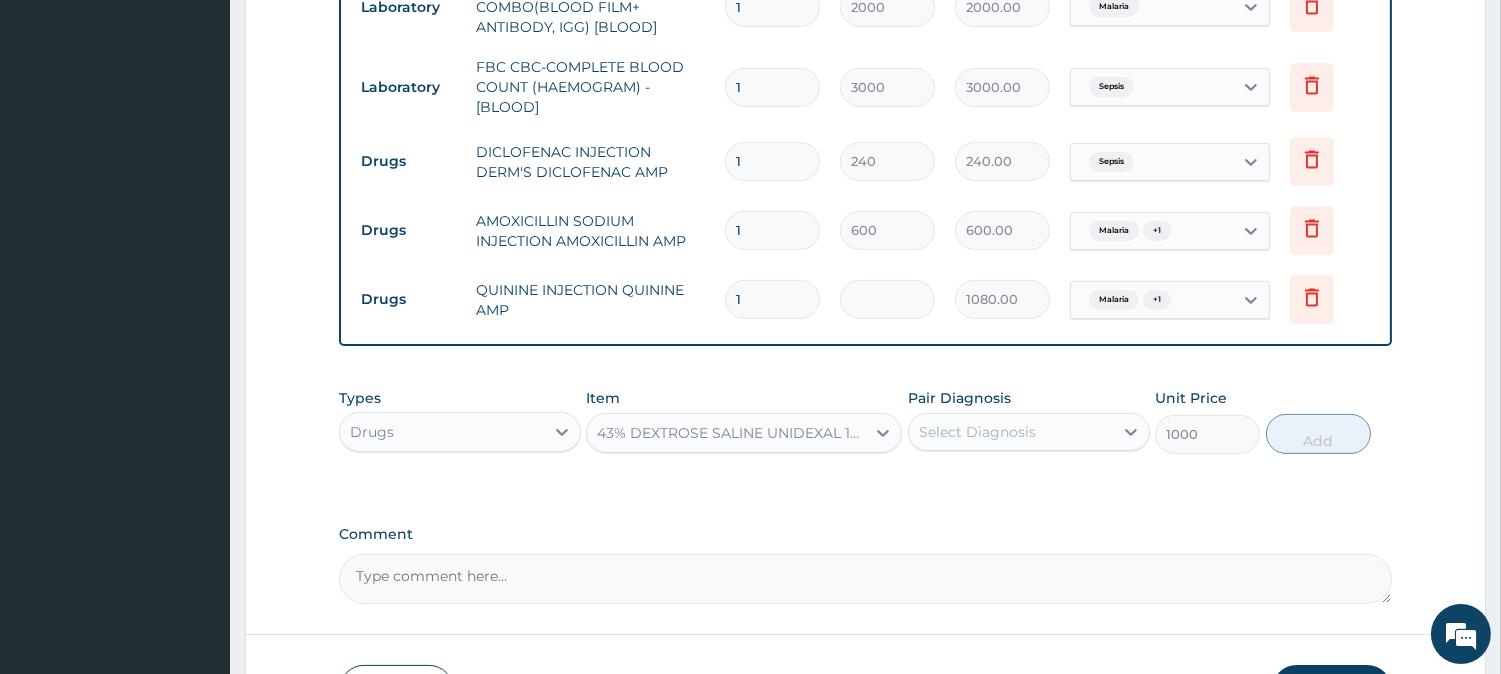 click on "Types Drugs Item 43% DEXTROSE SALINE UNIDEXAL 18 GLUCOSE SODIUM CHLORINE WATER BTL Pair Diagnosis Select Diagnosis Unit Price 1000 Add" at bounding box center [865, 421] 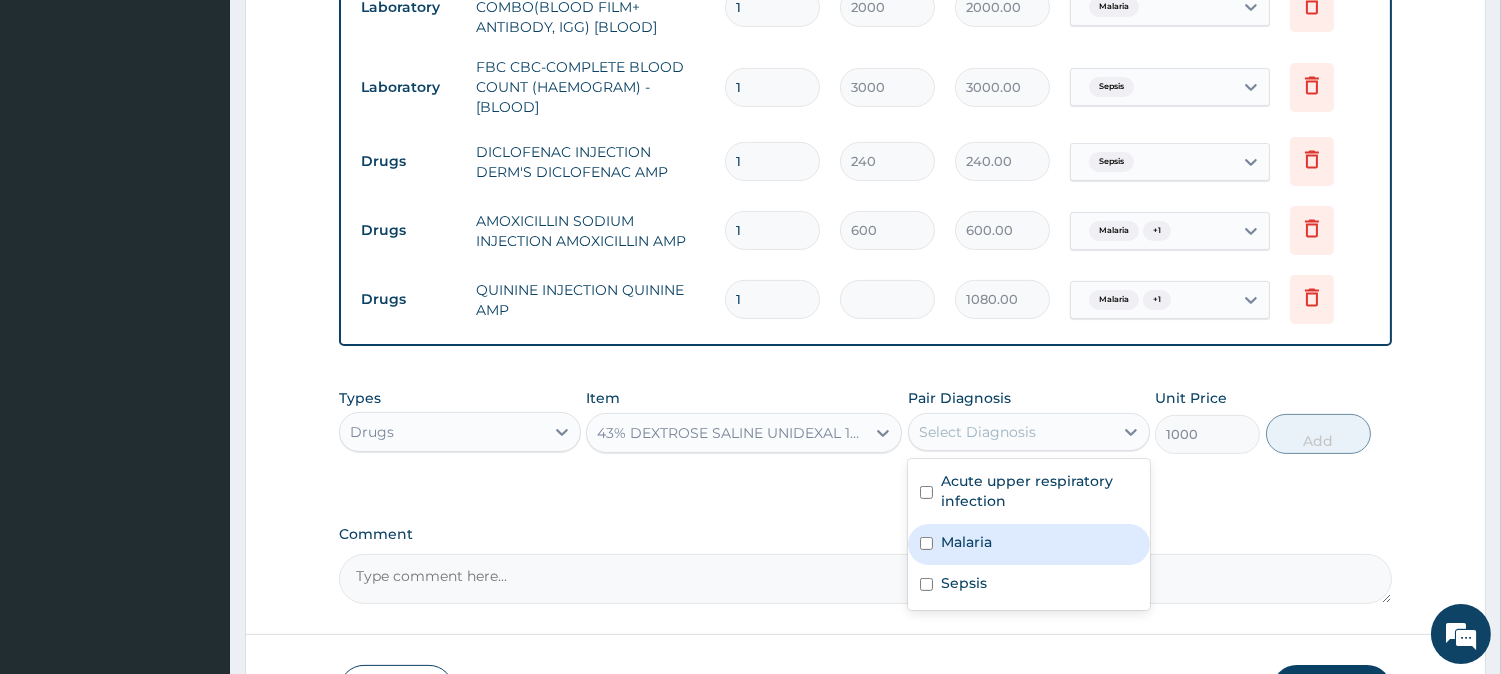 click on "Malaria" at bounding box center [1029, 544] 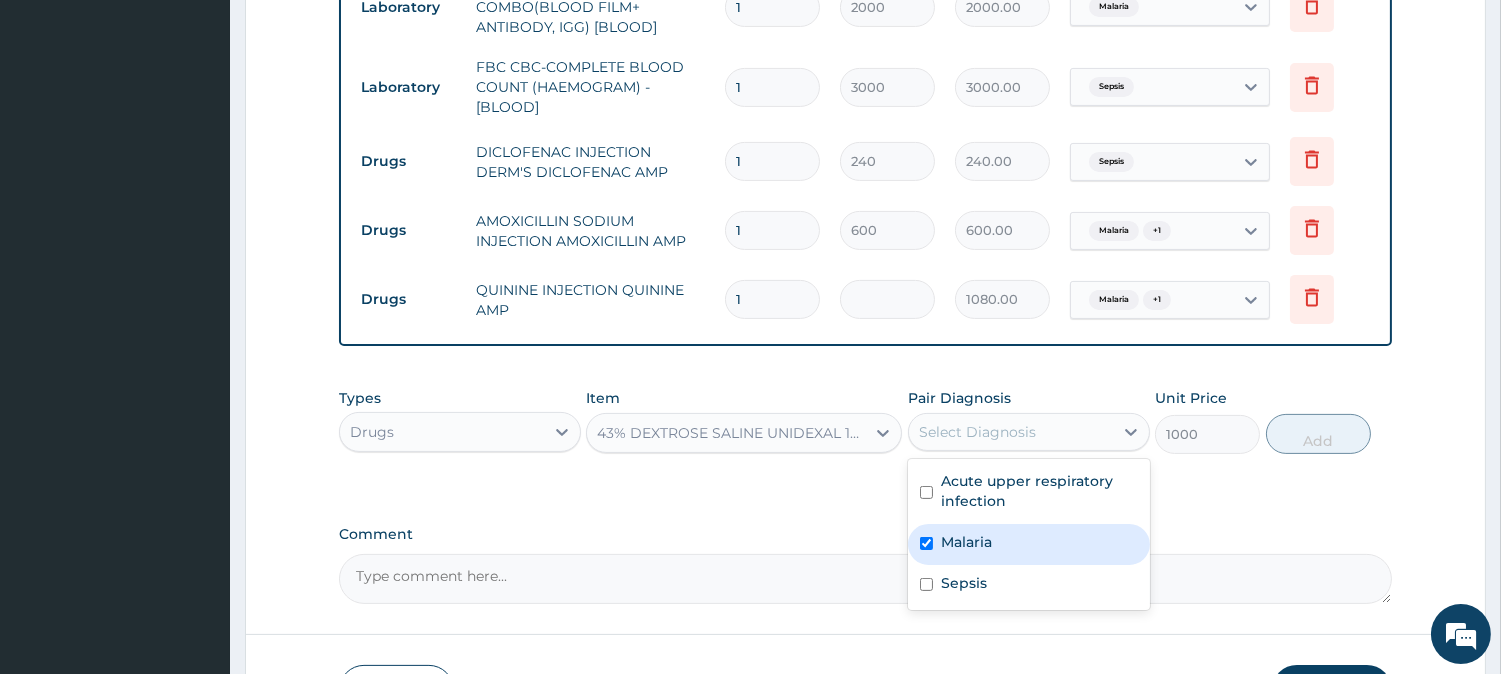 checkbox on "true" 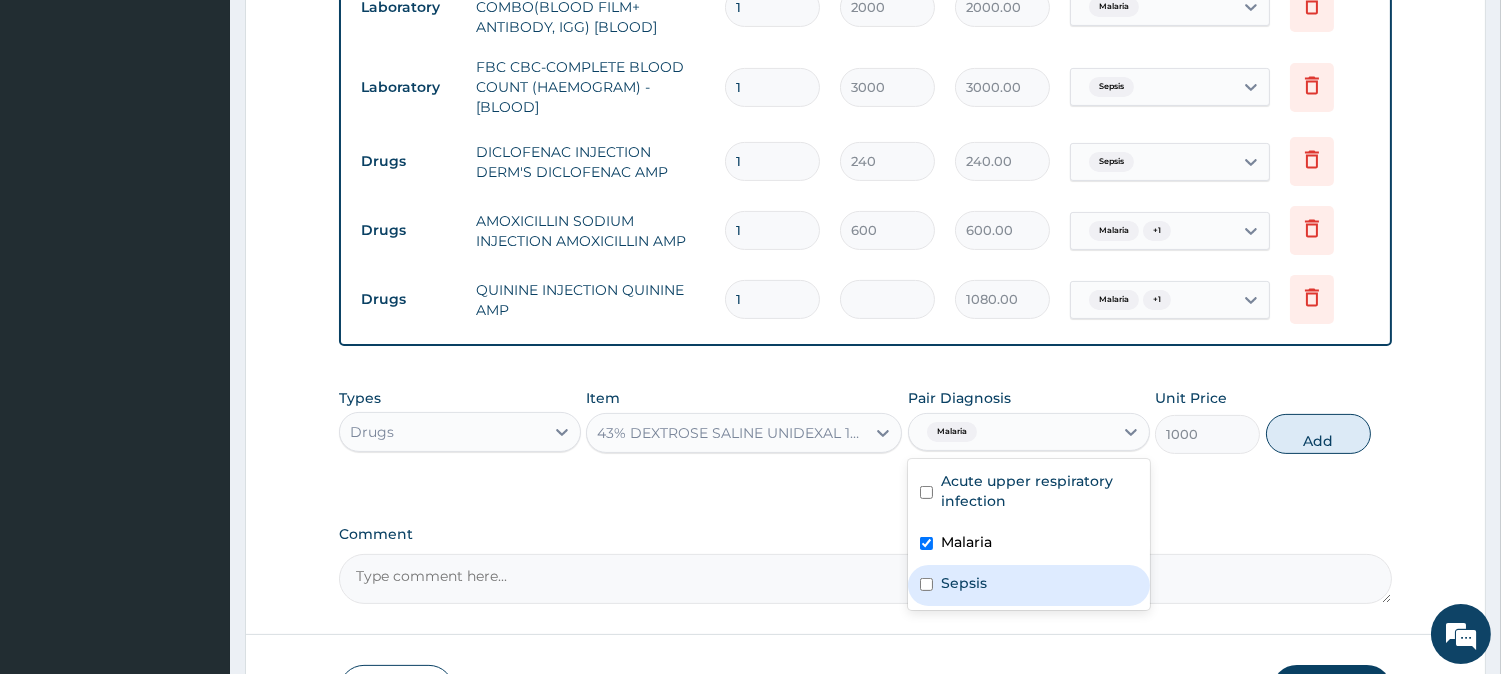 click on "Sepsis" at bounding box center [1029, 585] 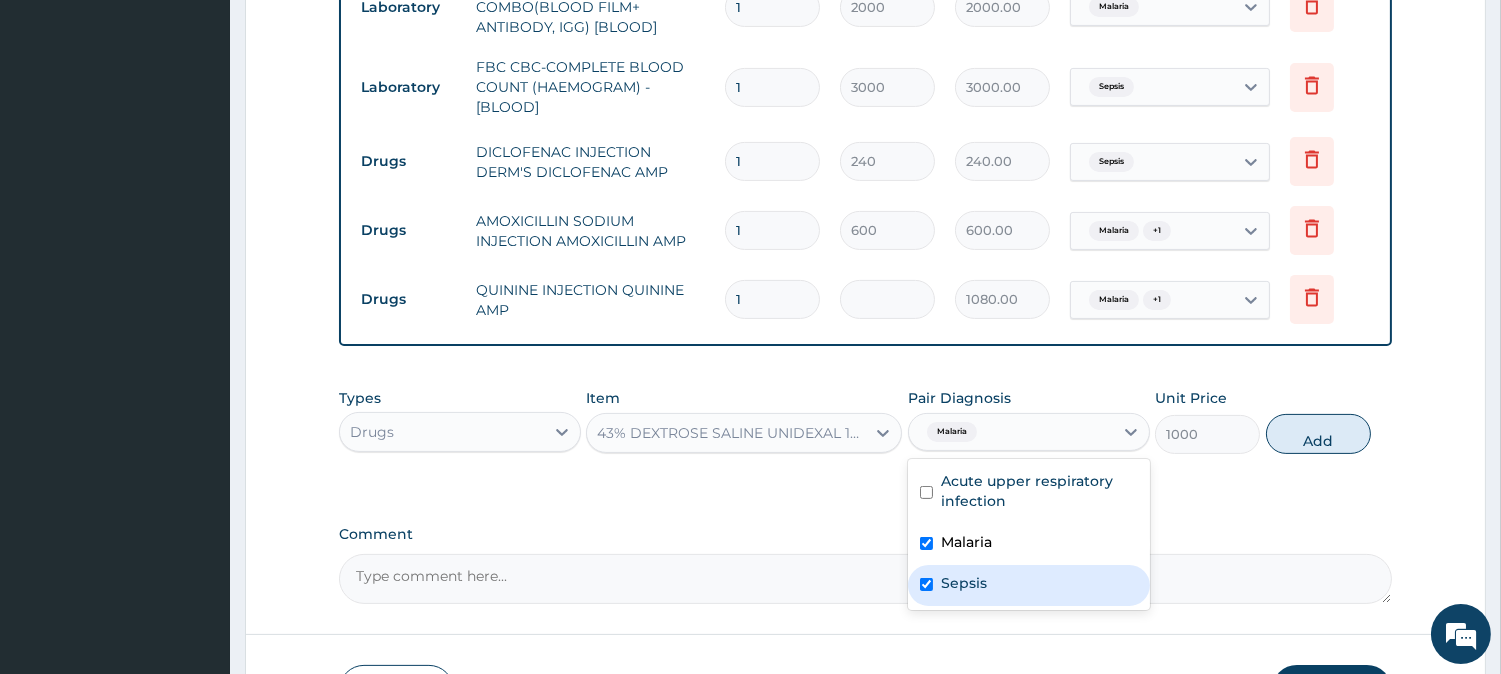 checkbox on "true" 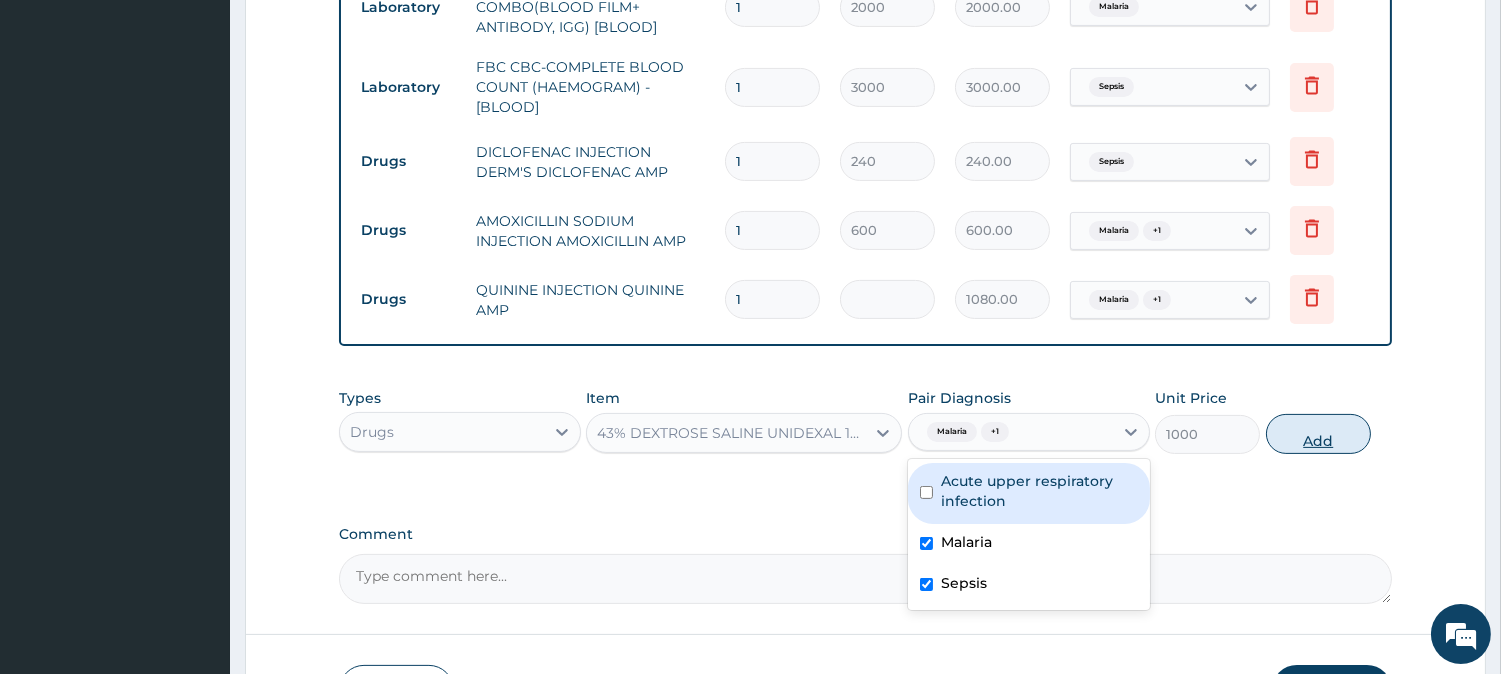 click on "Add" at bounding box center (1318, 434) 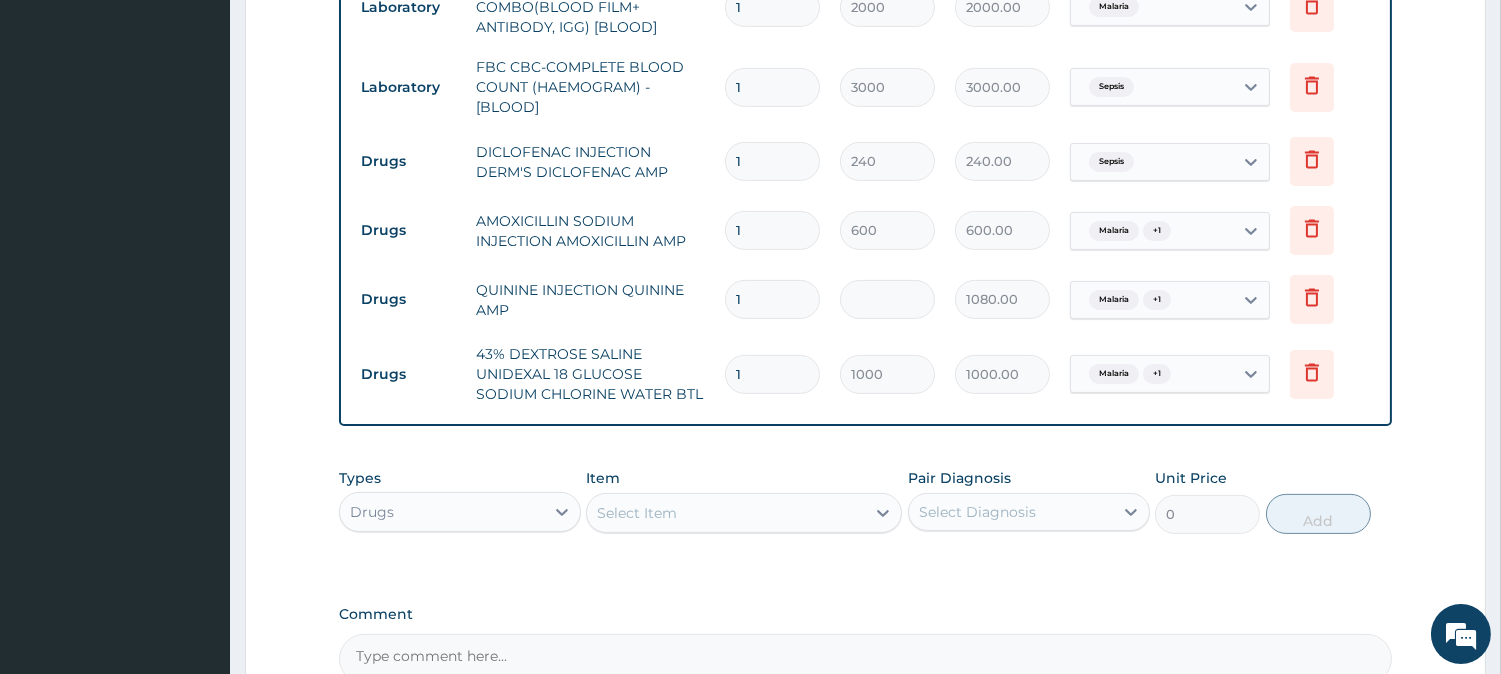 click on "Select Item" at bounding box center [726, 513] 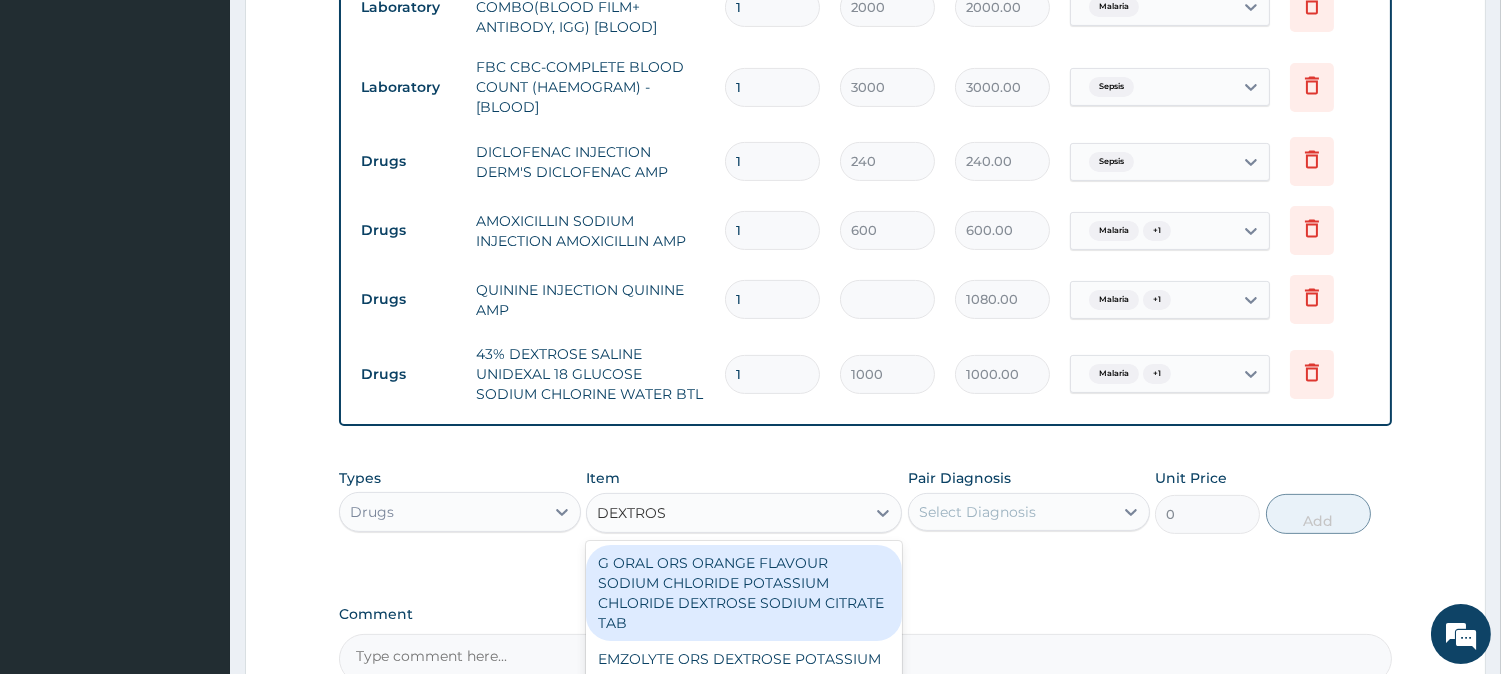 type on "DEXTROSE" 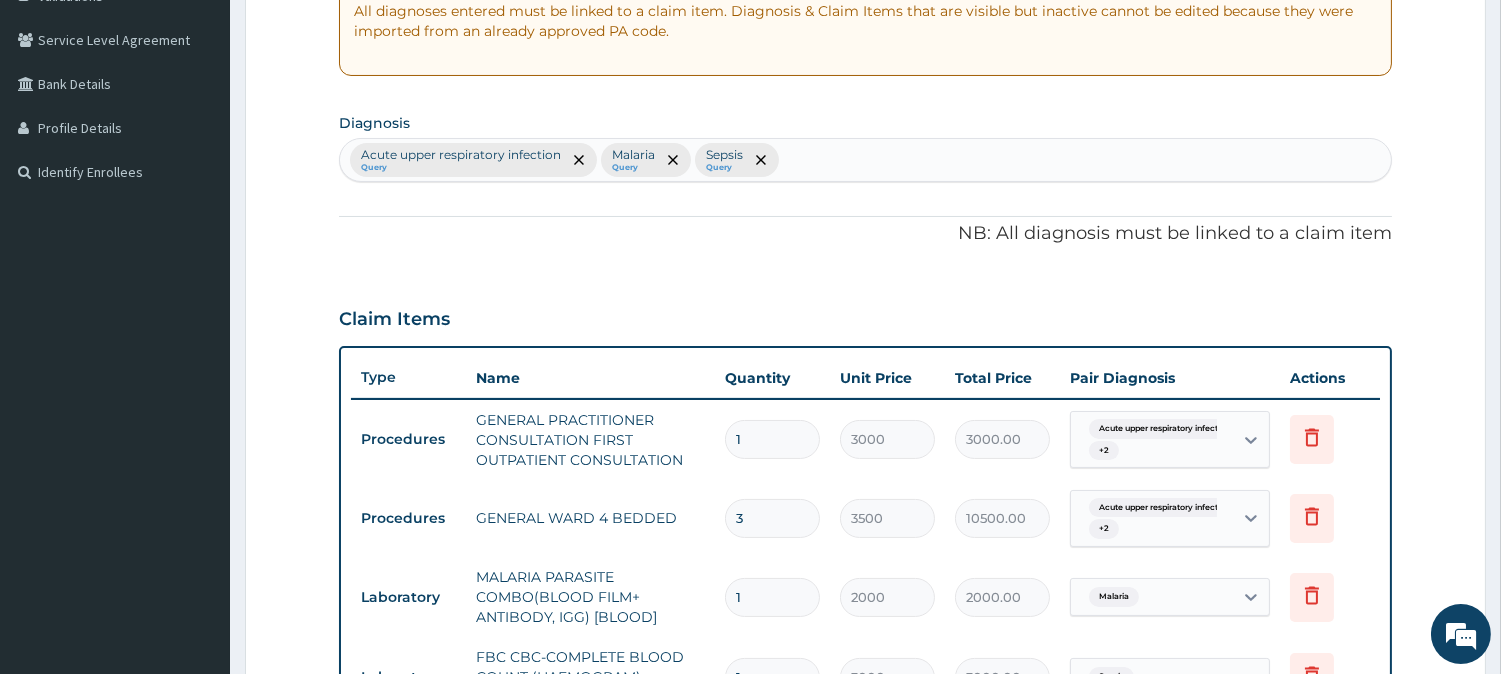 scroll, scrollTop: 1207, scrollLeft: 0, axis: vertical 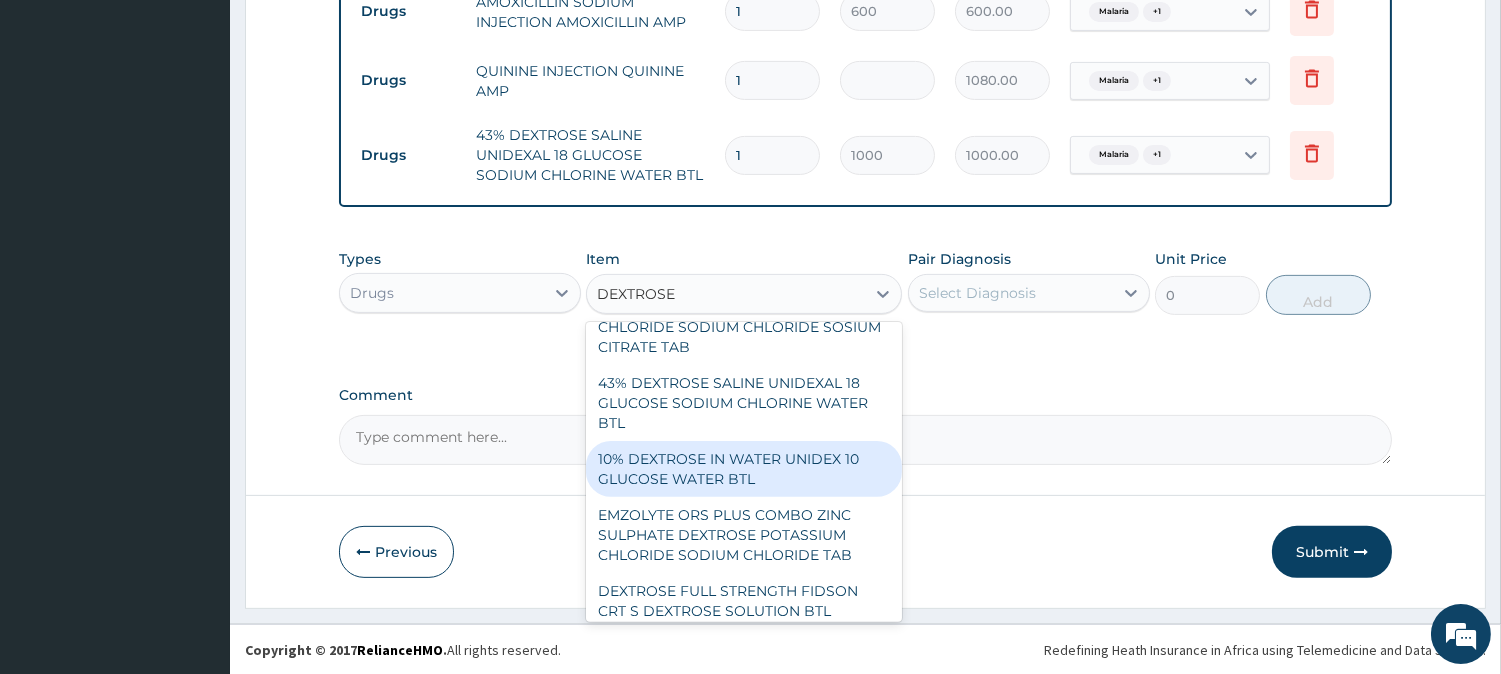 click on "10% DEXTROSE IN WATER UNIDEX 10 GLUCOSE WATER BTL" at bounding box center [744, 469] 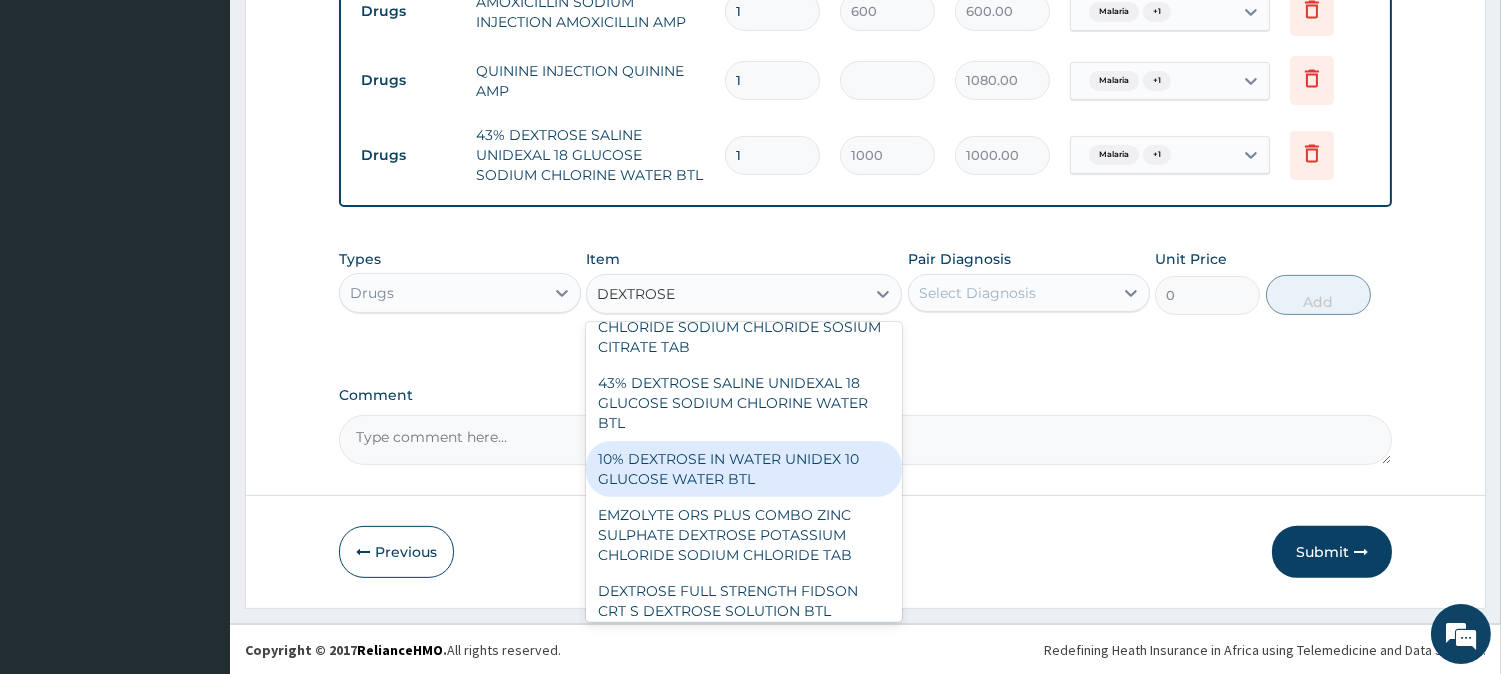 type 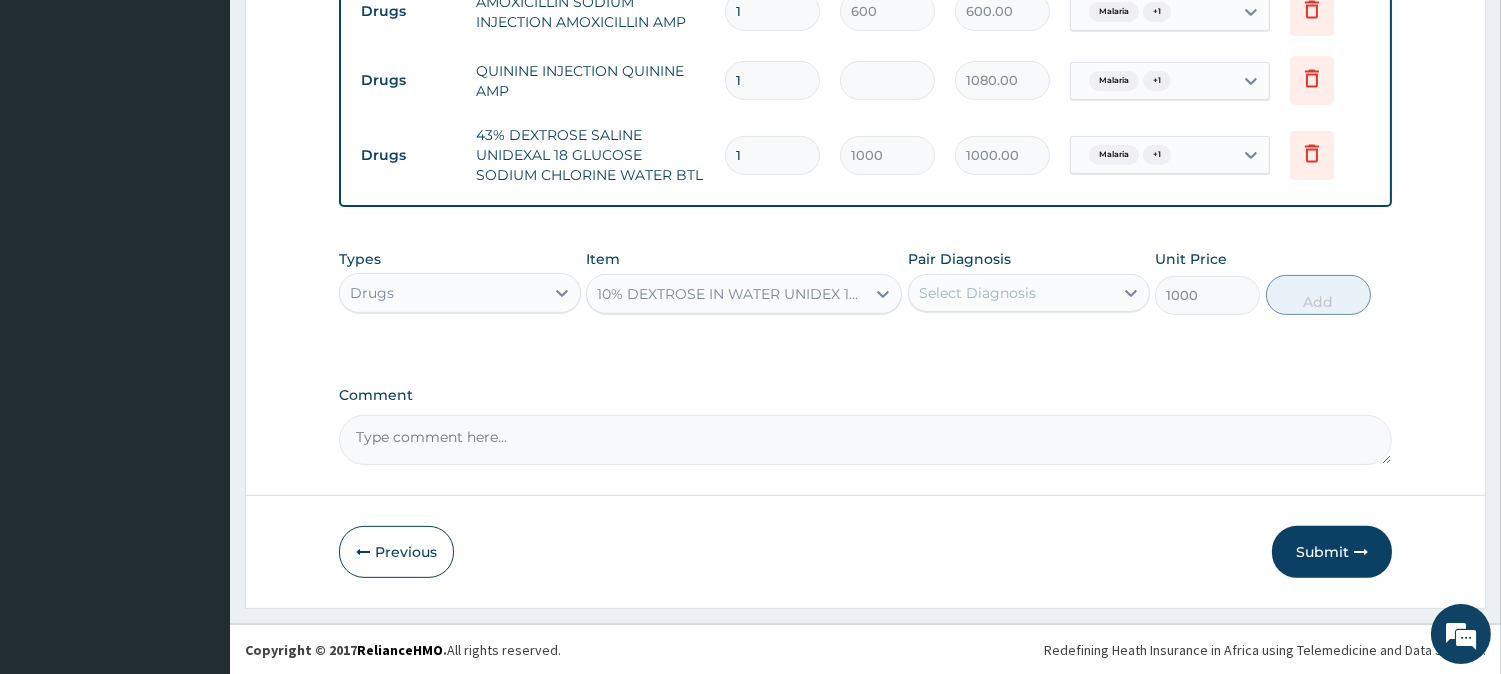 click on "Select Diagnosis" at bounding box center (1011, 293) 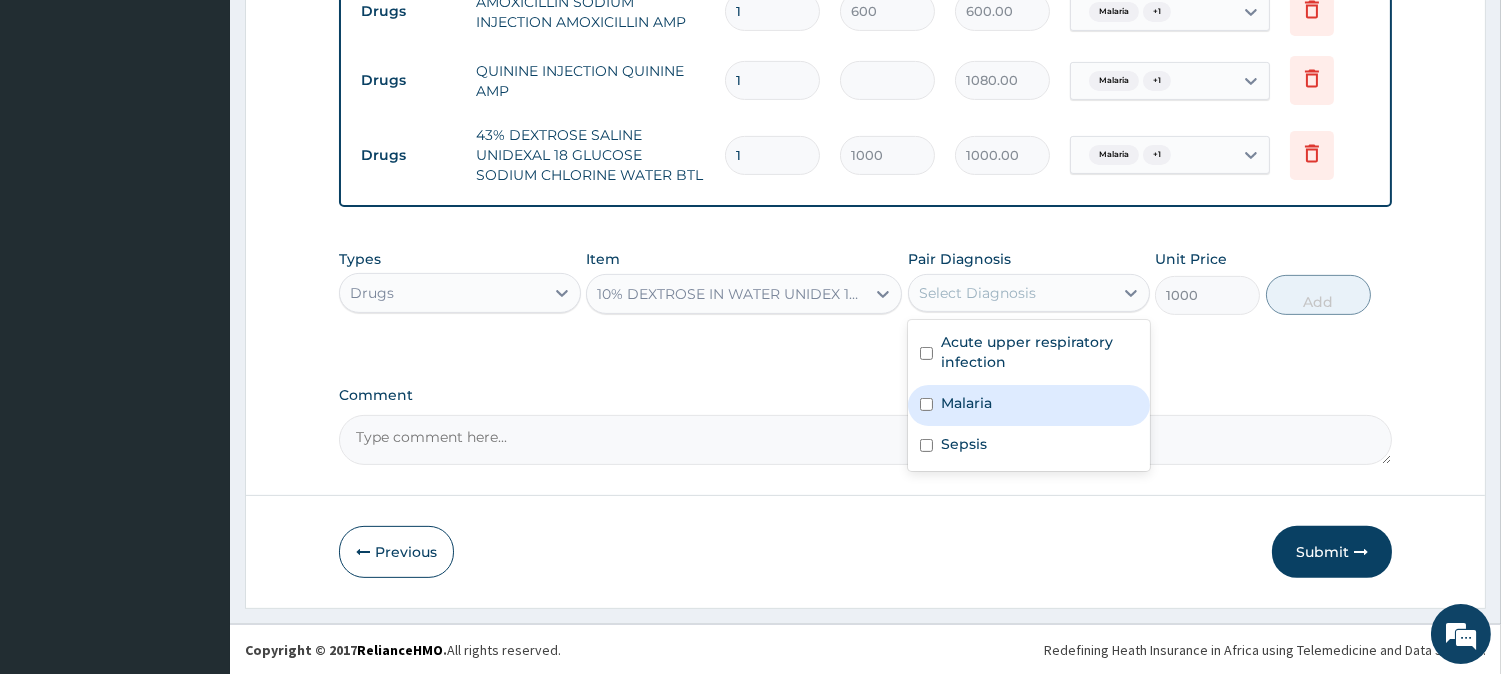 click on "Malaria" at bounding box center (1029, 405) 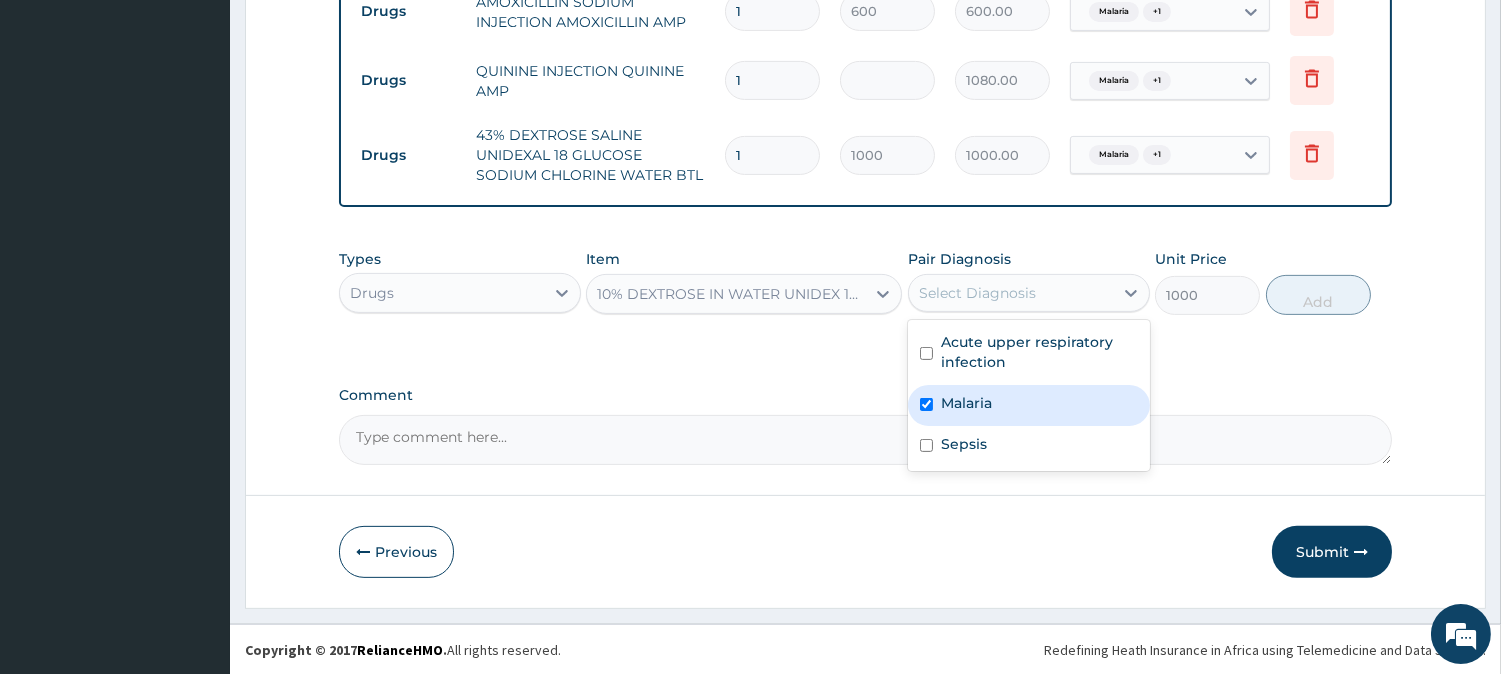 checkbox on "true" 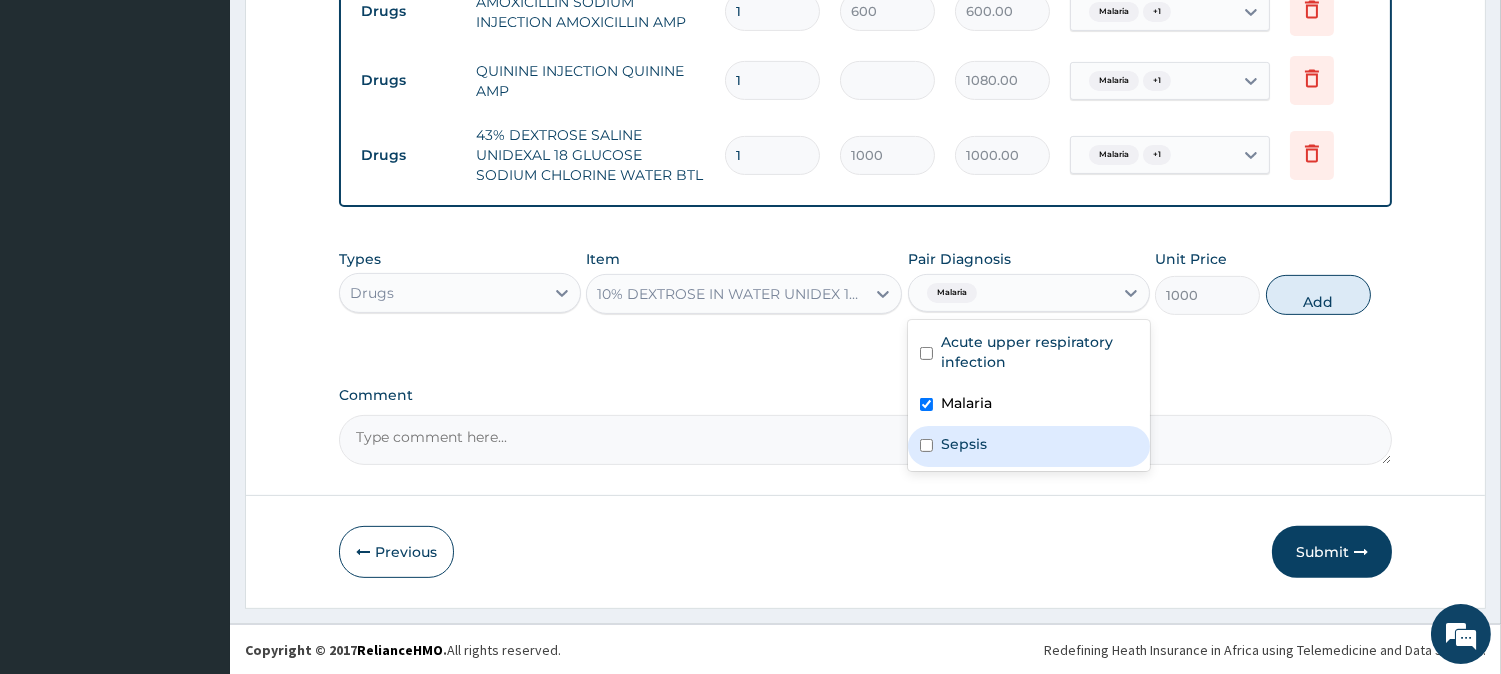click on "Sepsis" at bounding box center [1029, 446] 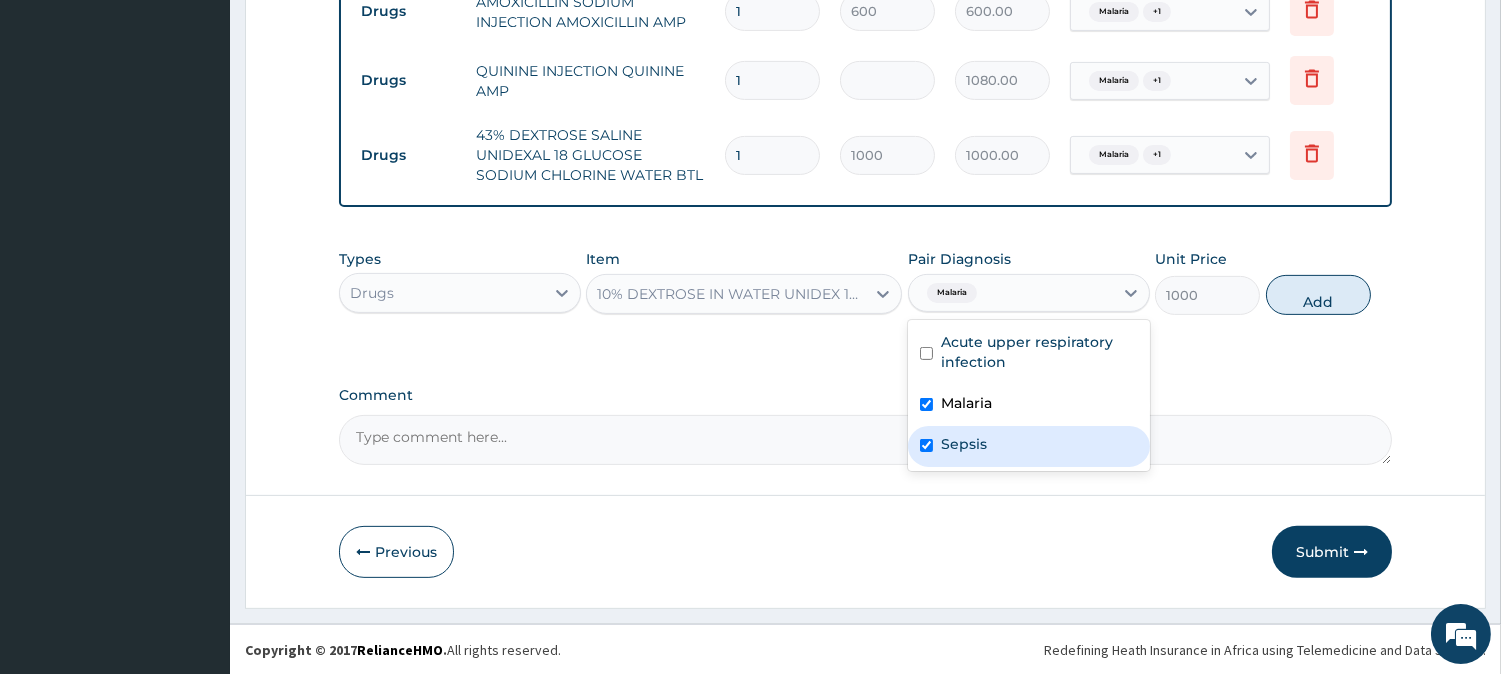 checkbox on "true" 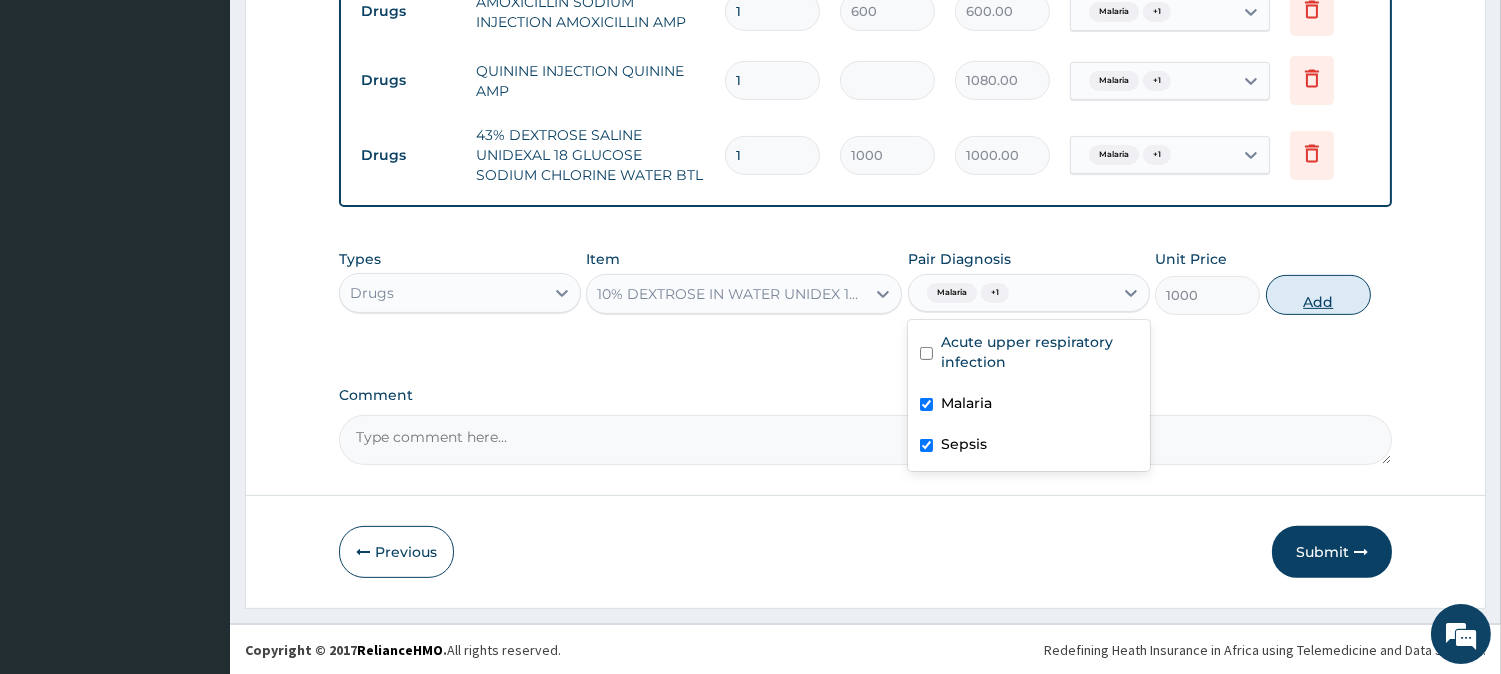 click on "Add" at bounding box center [1318, 295] 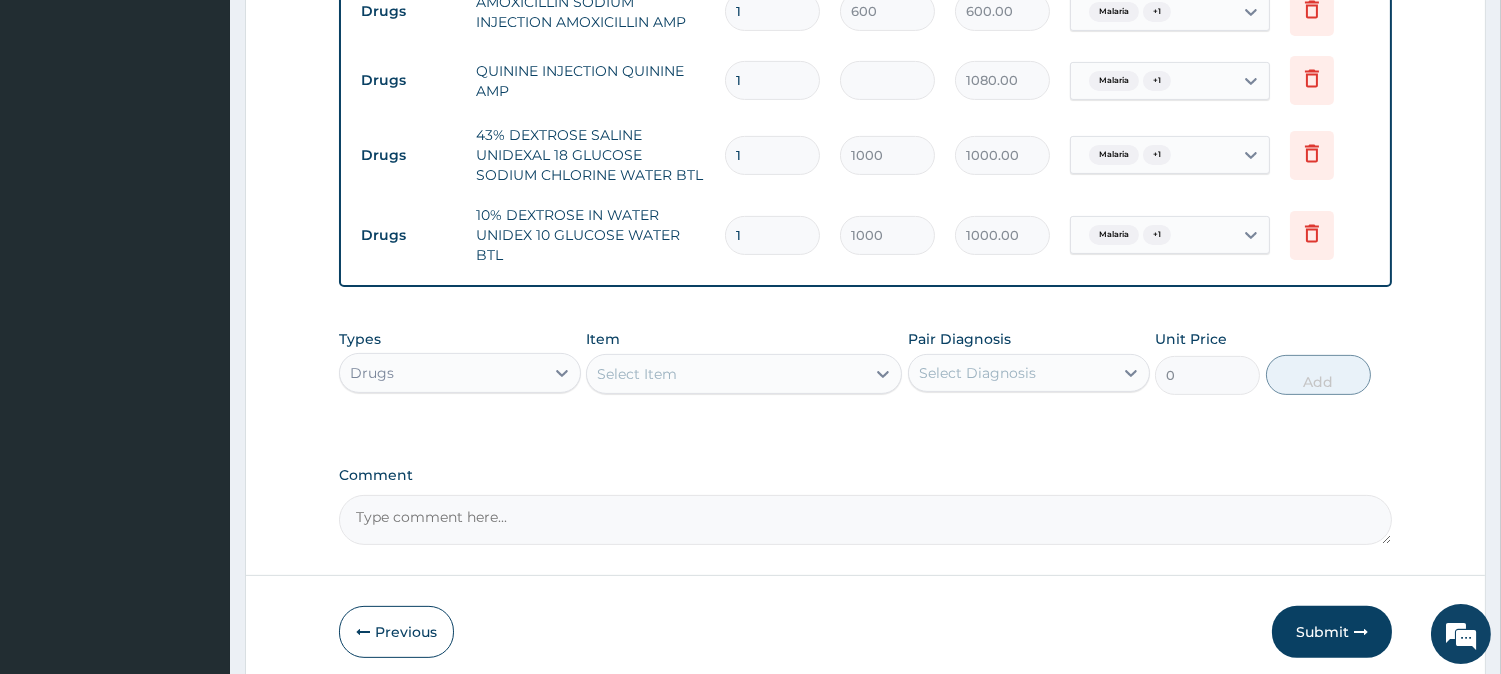 click on "Select Item" at bounding box center (726, 374) 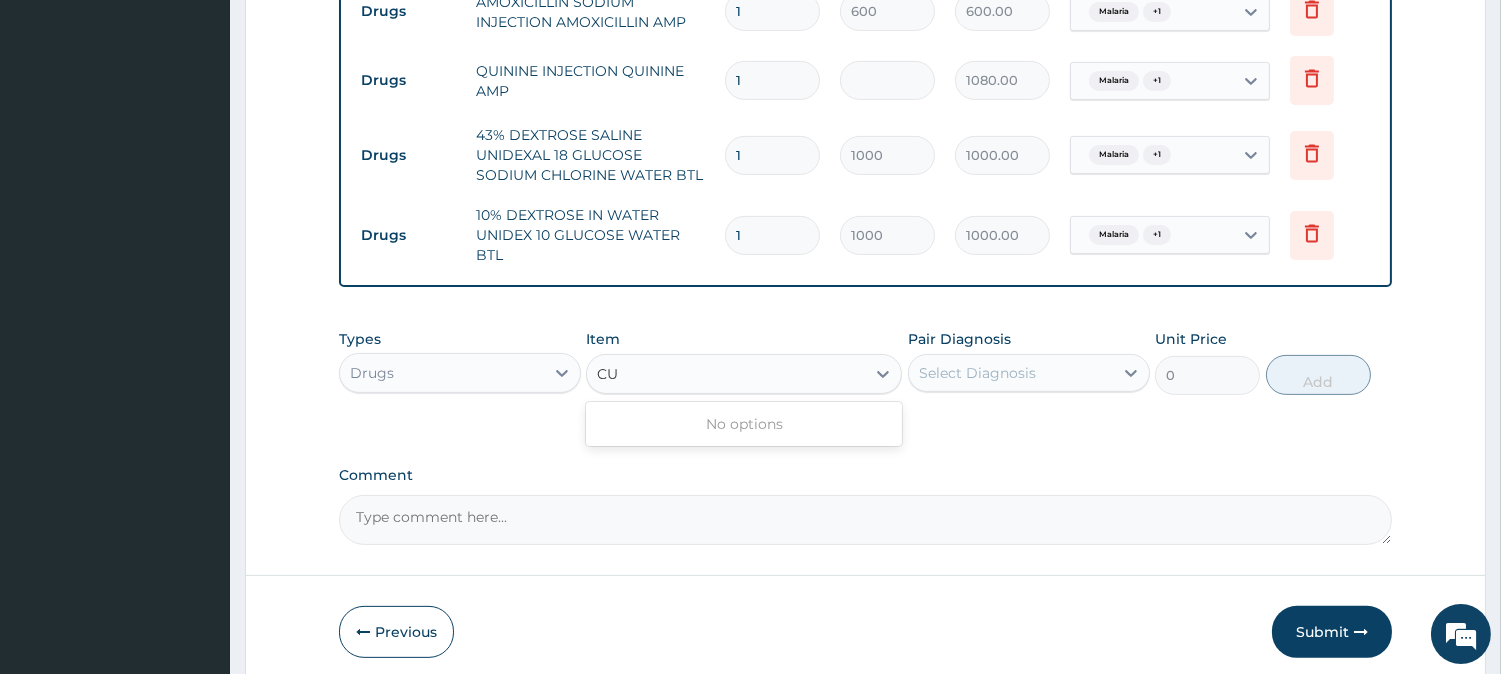type on "C" 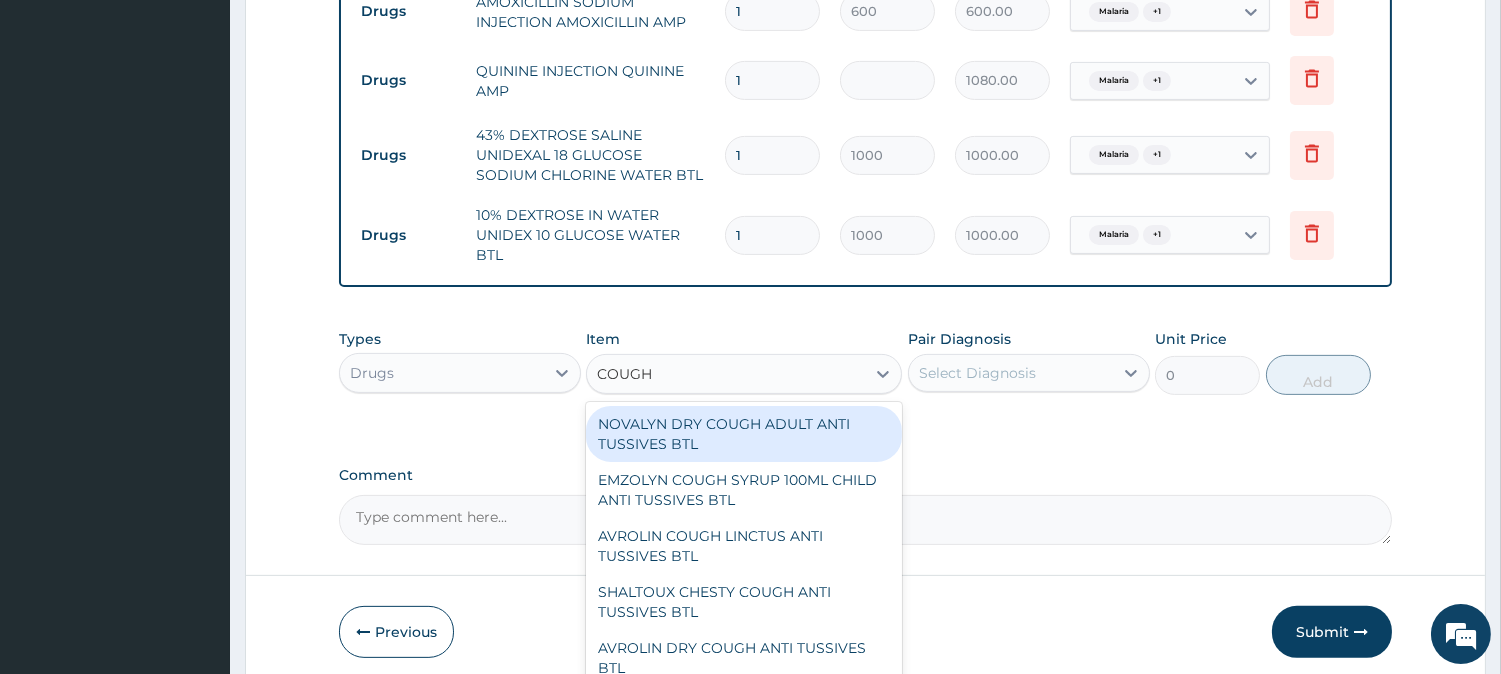 type on "COUGH S" 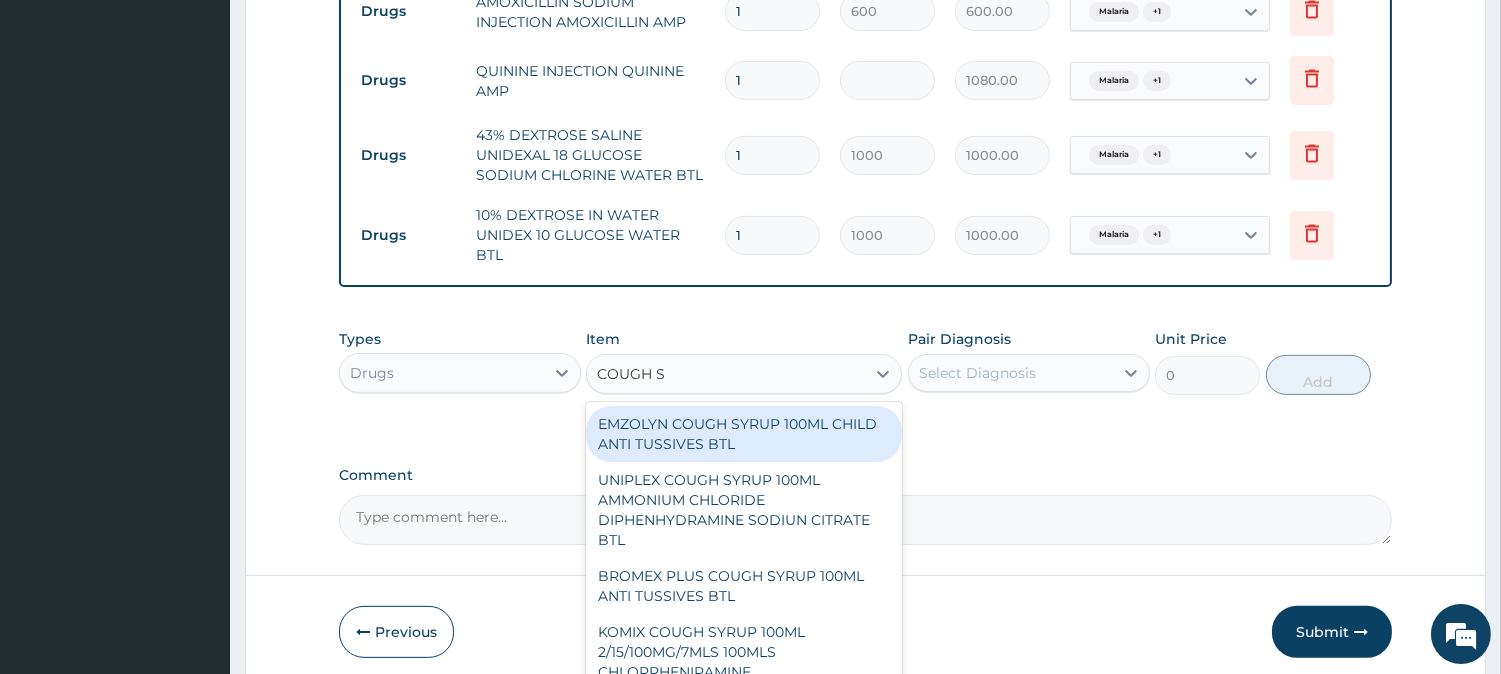 click on "EMZOLYN COUGH SYRUP 100ML CHILD ANTI TUSSIVES BTL" at bounding box center [744, 434] 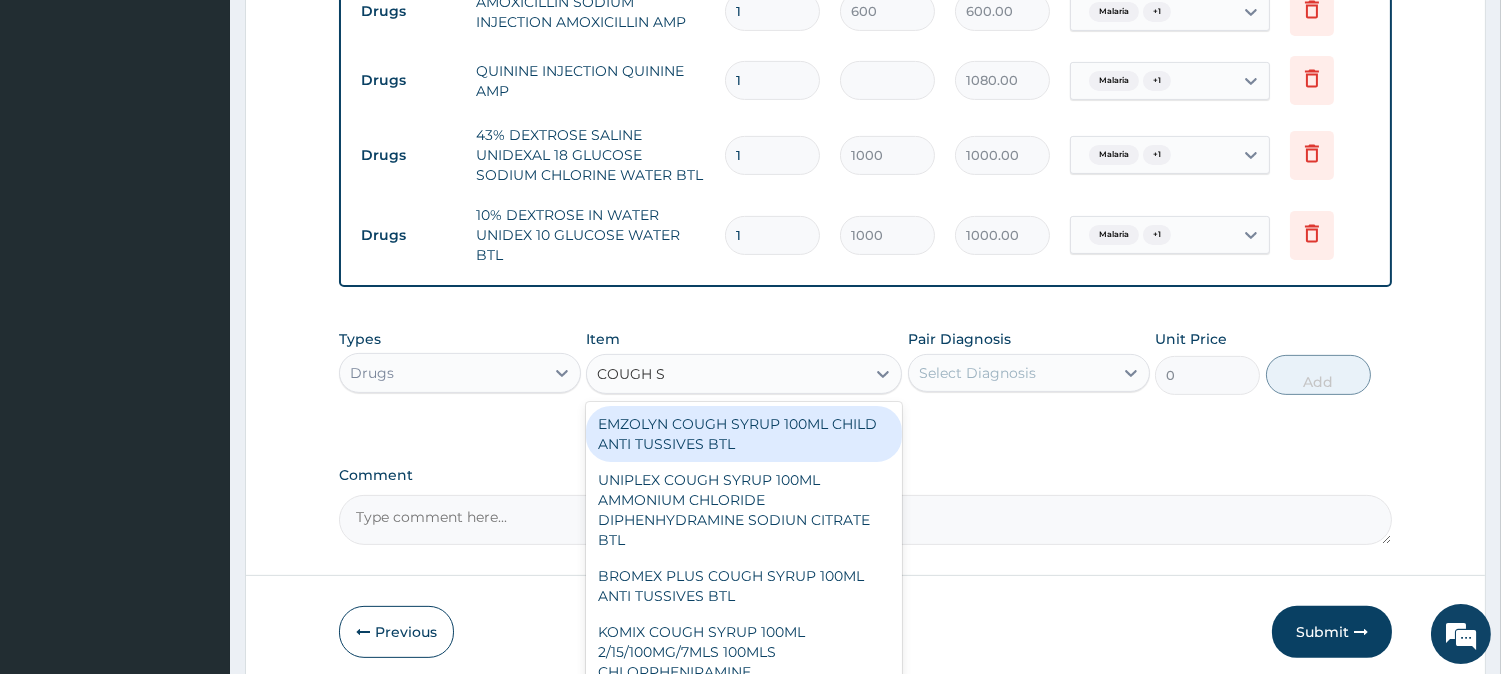 type 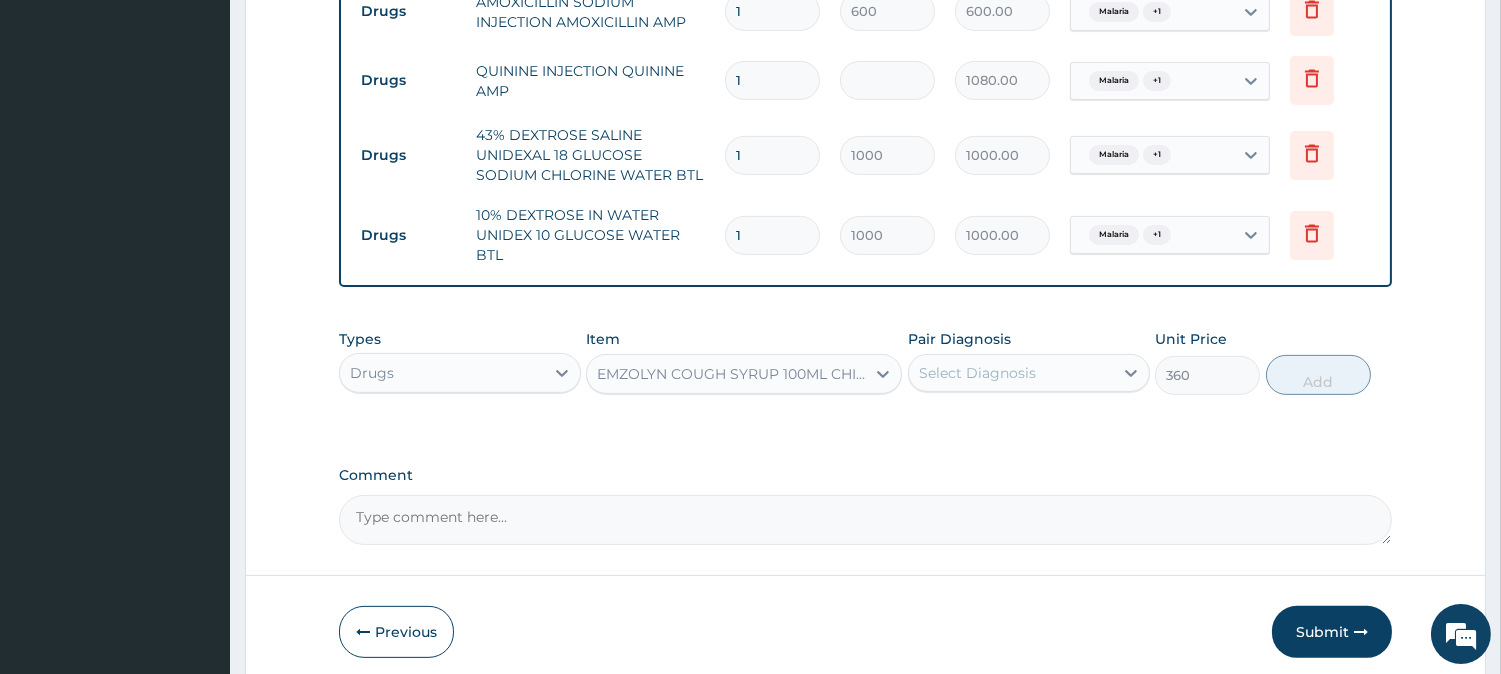 click on "Select Diagnosis" at bounding box center [1011, 373] 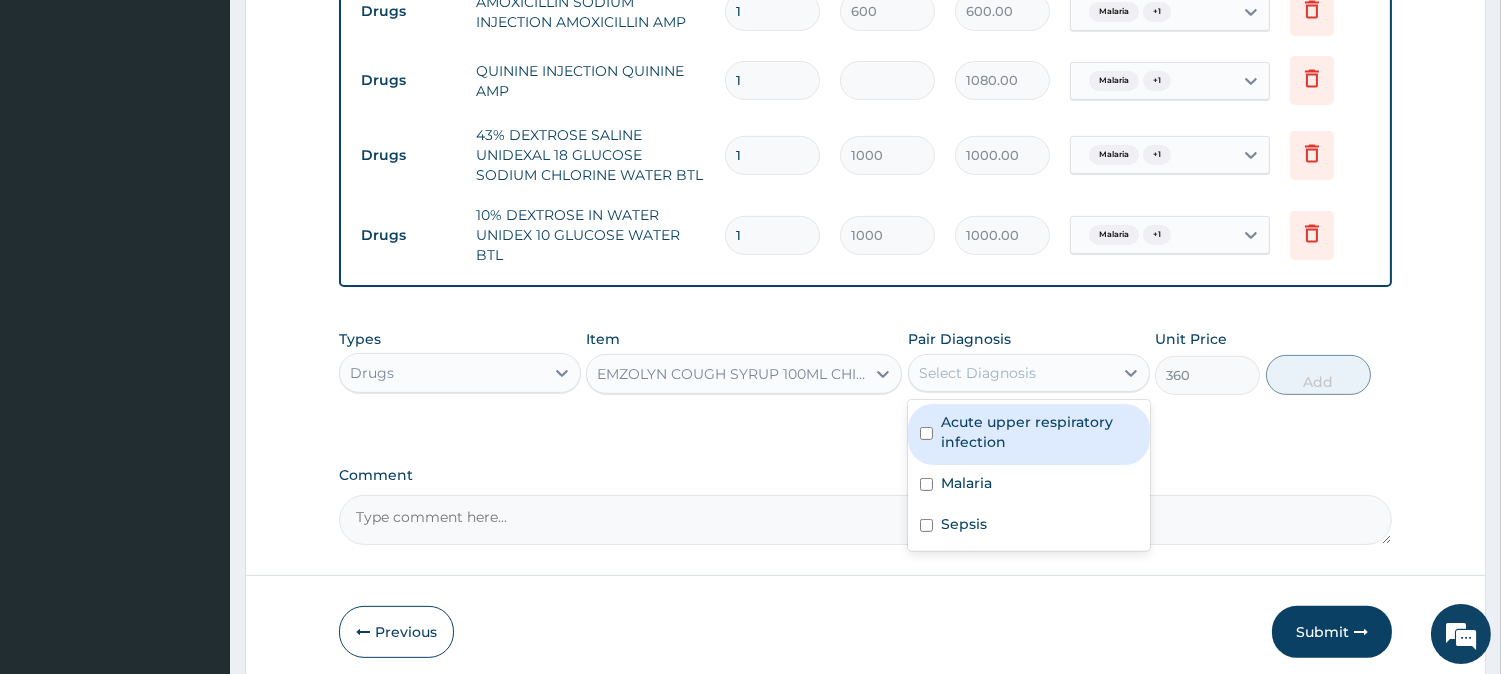 click on "Acute upper respiratory infection" at bounding box center (1029, 434) 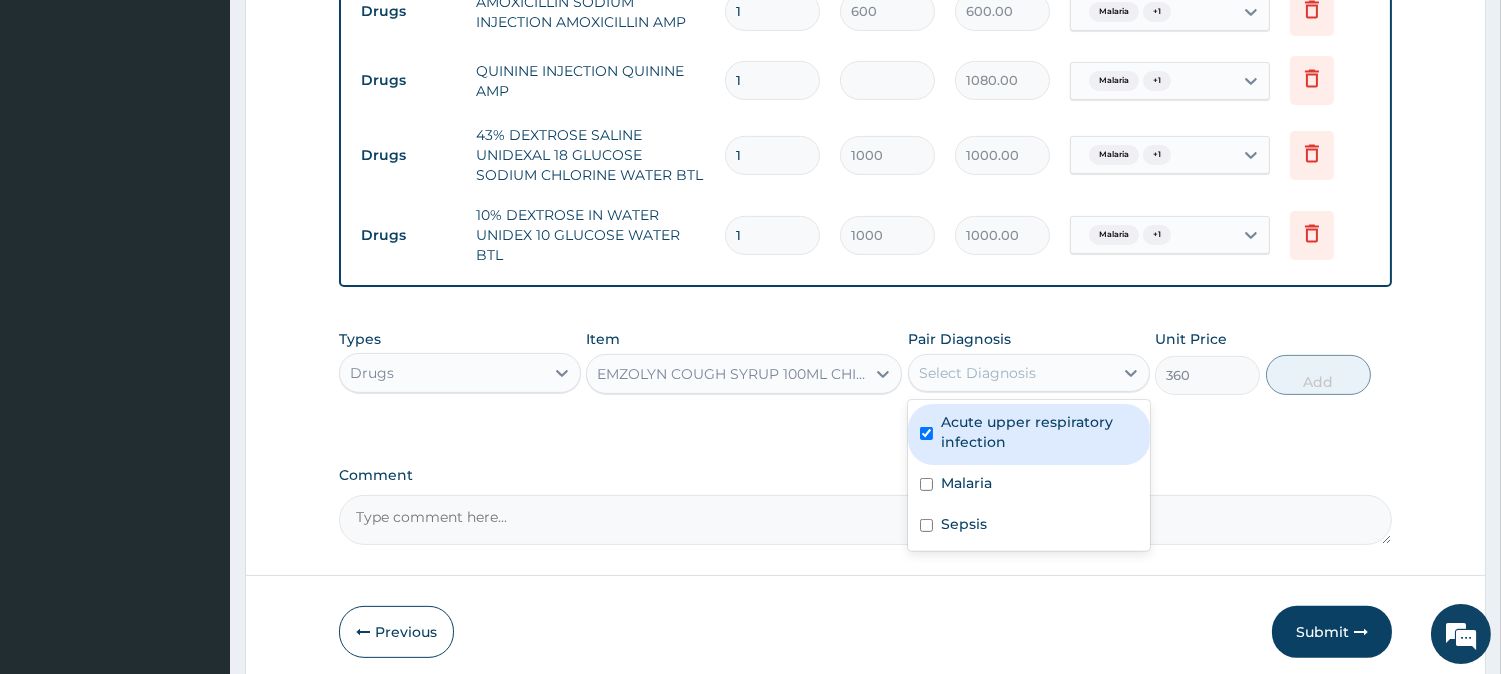 checkbox on "true" 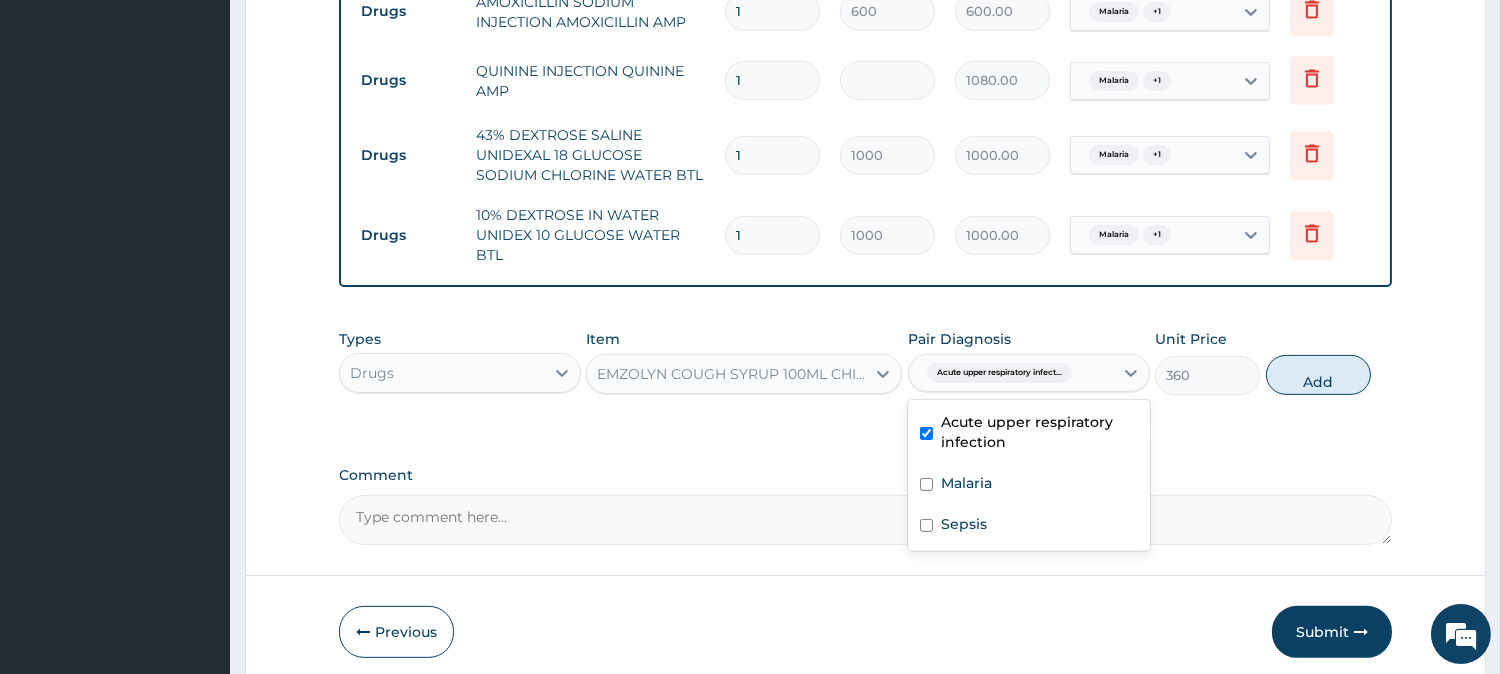 click on "Types Drugs Item EMZOLYN COUGH SYRUP 100ML CHILD ANTI TUSSIVES BTL Pair Diagnosis option Acute upper respiratory infection, selected. option Acute upper respiratory infection selected, 1 of 3. 3 results available. Use Up and Down to choose options, press Enter to select the currently focused option, press Escape to exit the menu, press Tab to select the option and exit the menu. Acute upper respiratory infect... Acute upper respiratory infection Malaria Sepsis Unit Price 360 Add" at bounding box center [865, 362] 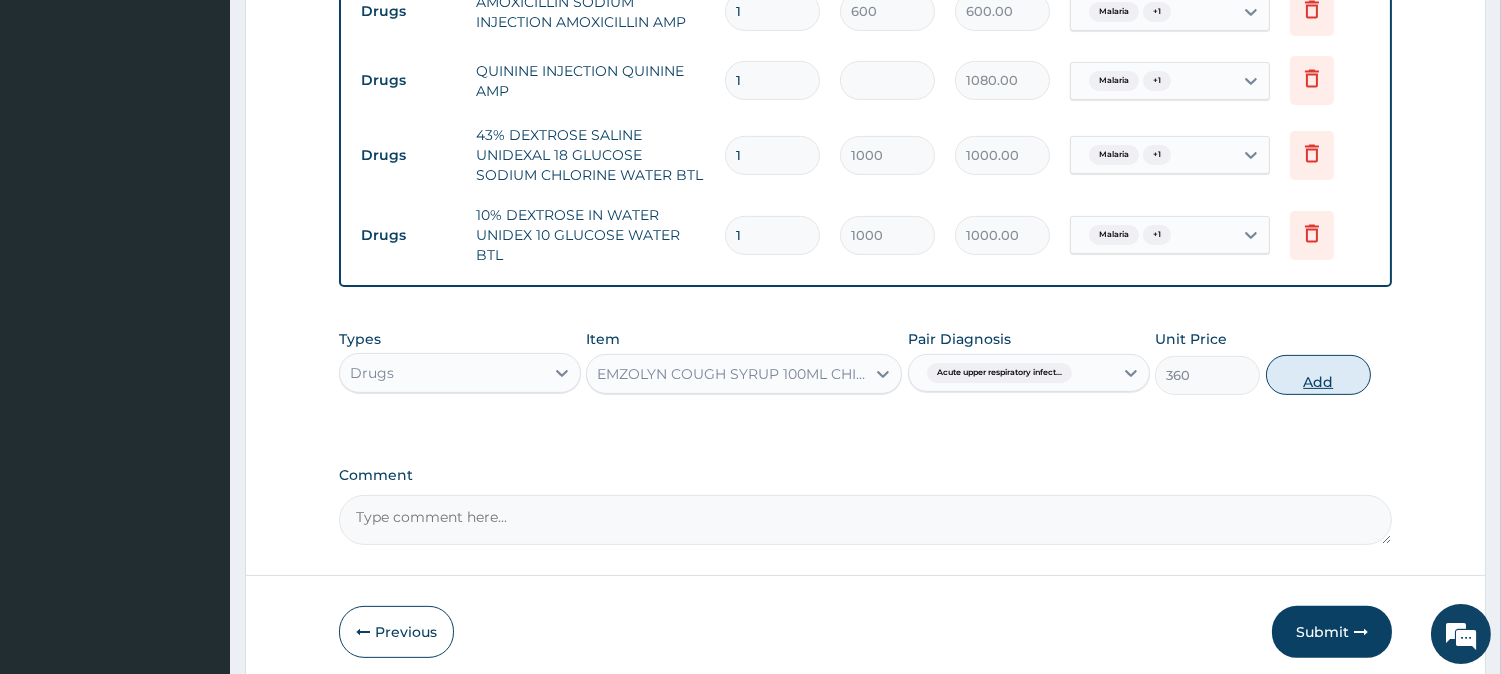 click on "Add" at bounding box center (1318, 375) 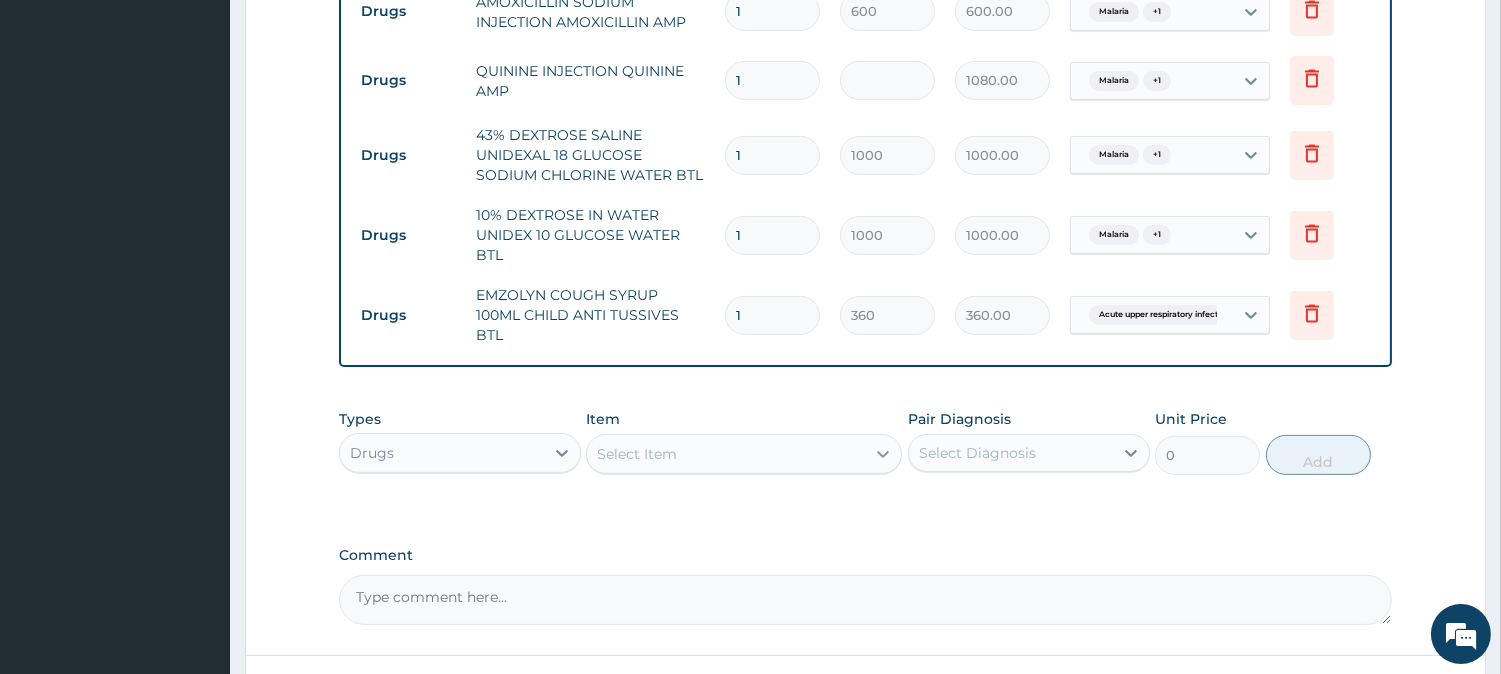 click 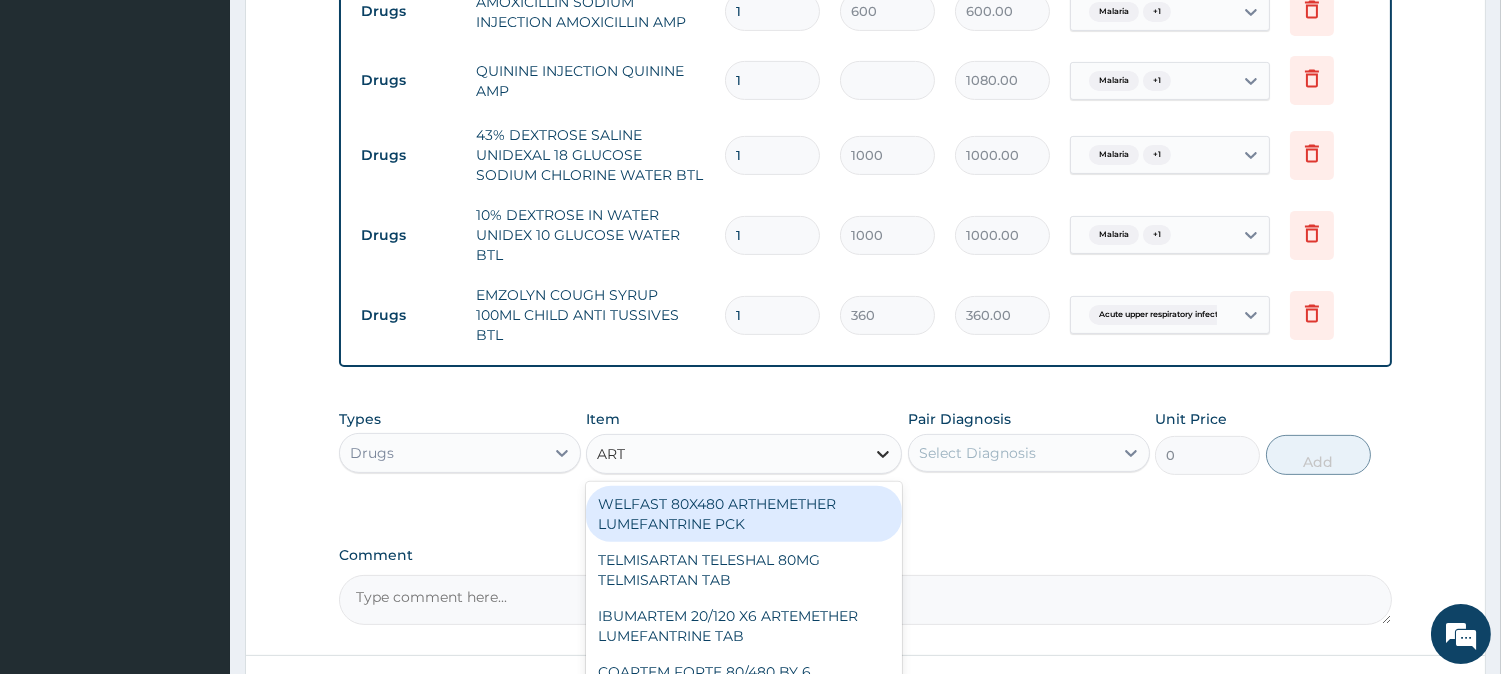 type on "ARTE" 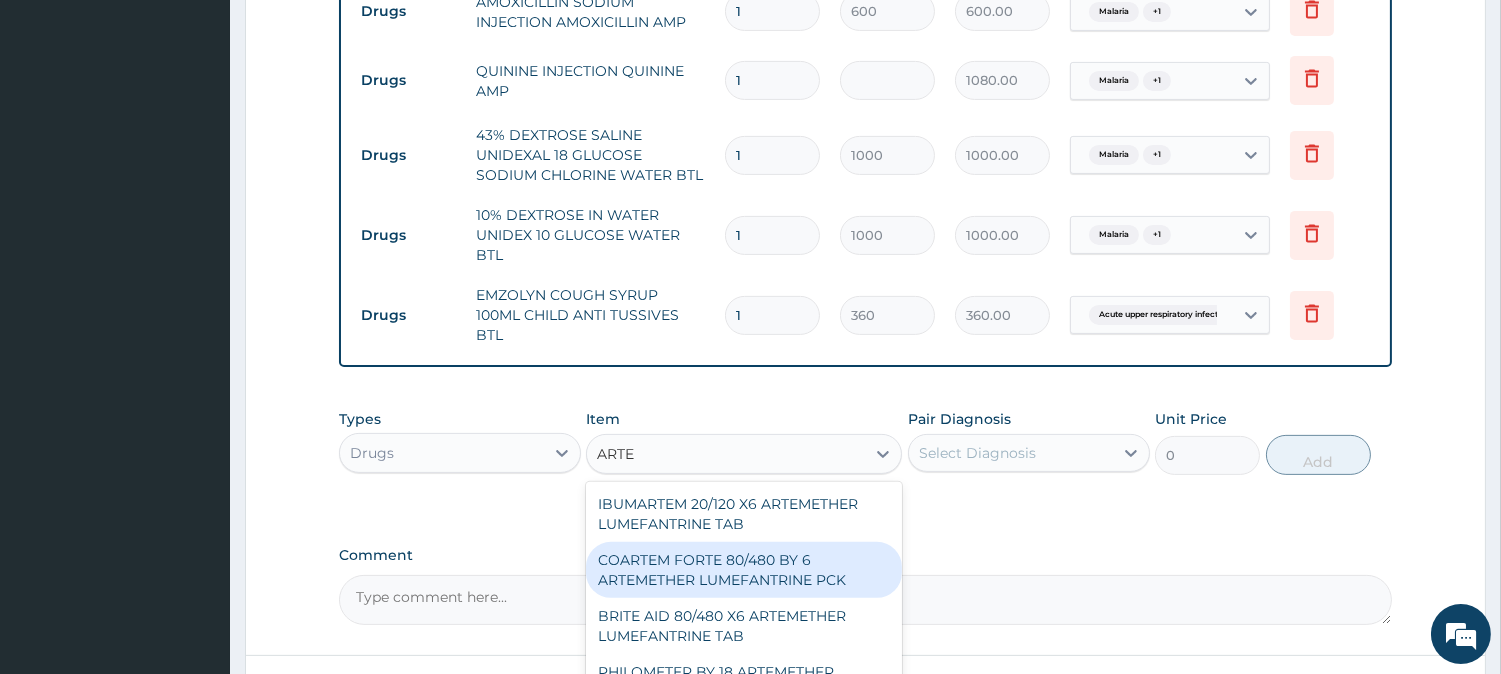 click on "COARTEM FORTE 80/480 BY 6 ARTEMETHER LUMEFANTRINE PCK" at bounding box center [744, 570] 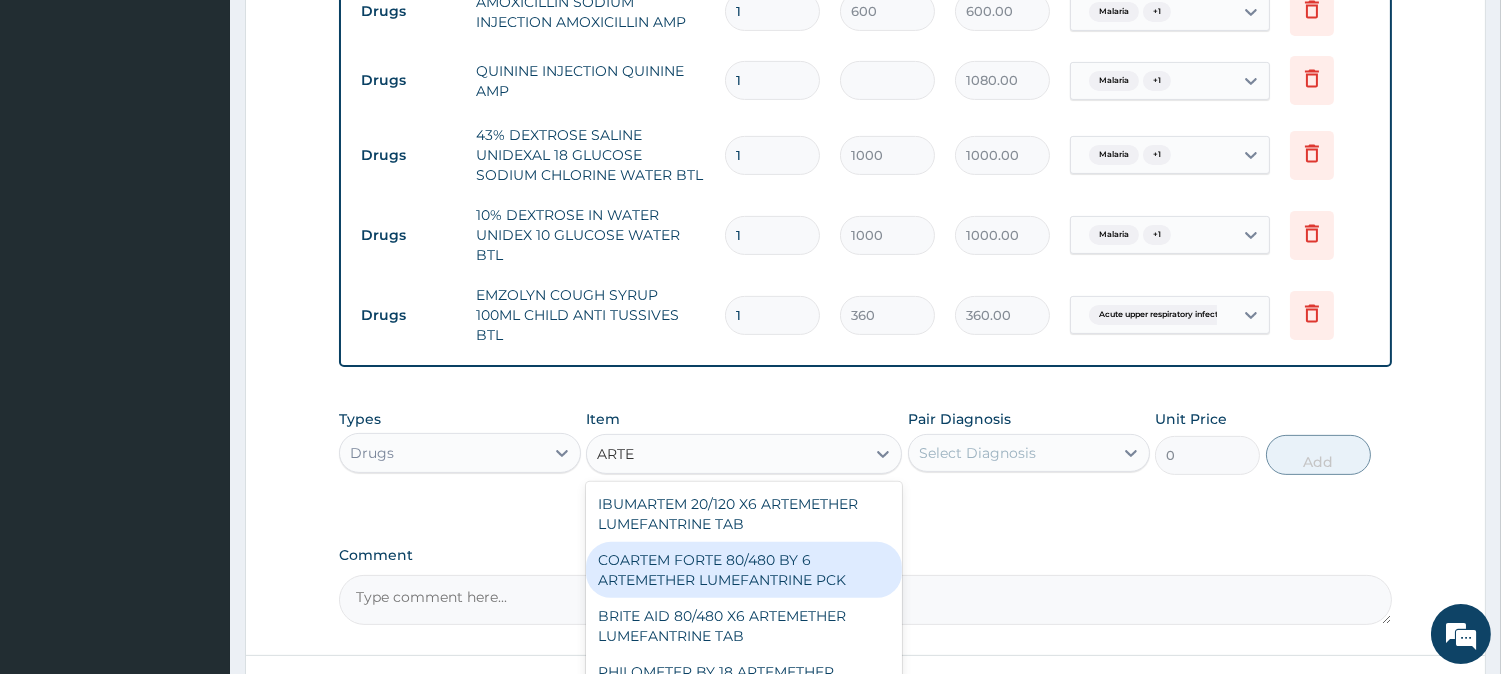 type 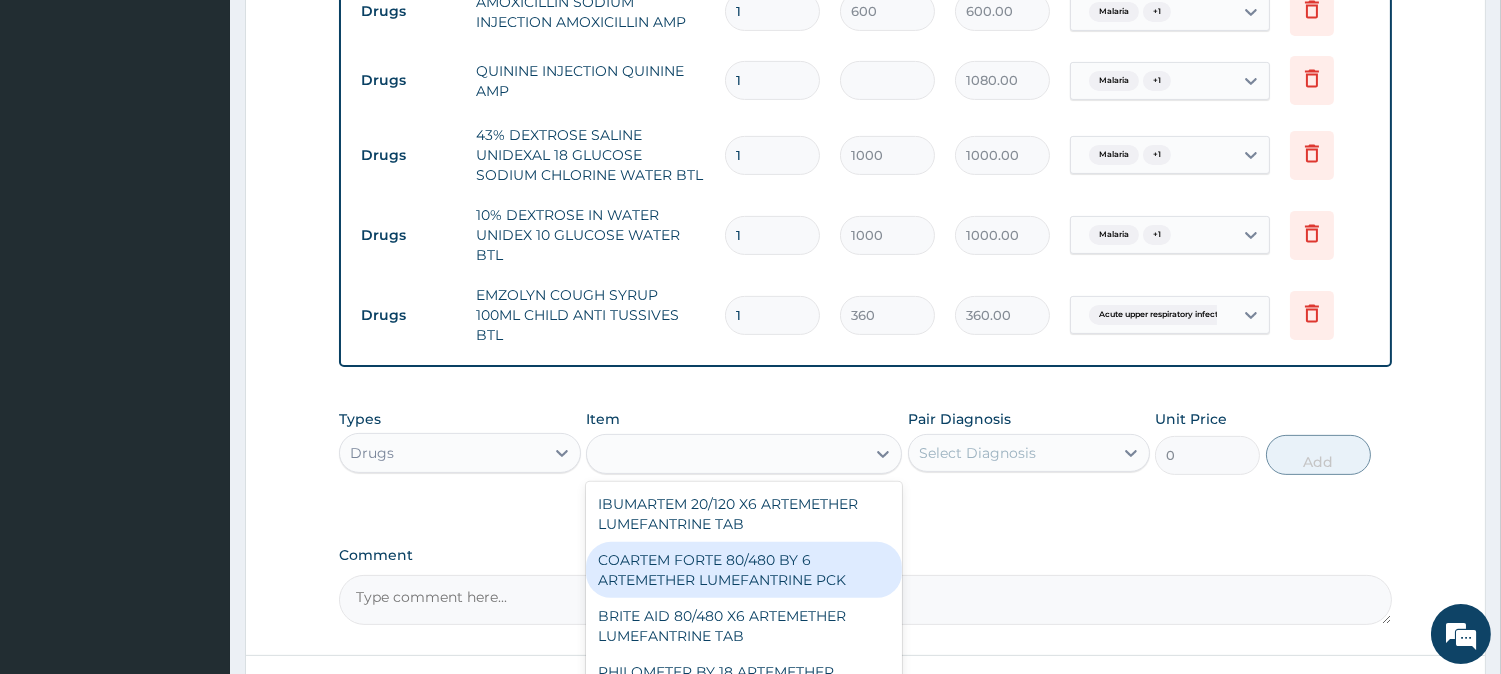 type on "3360" 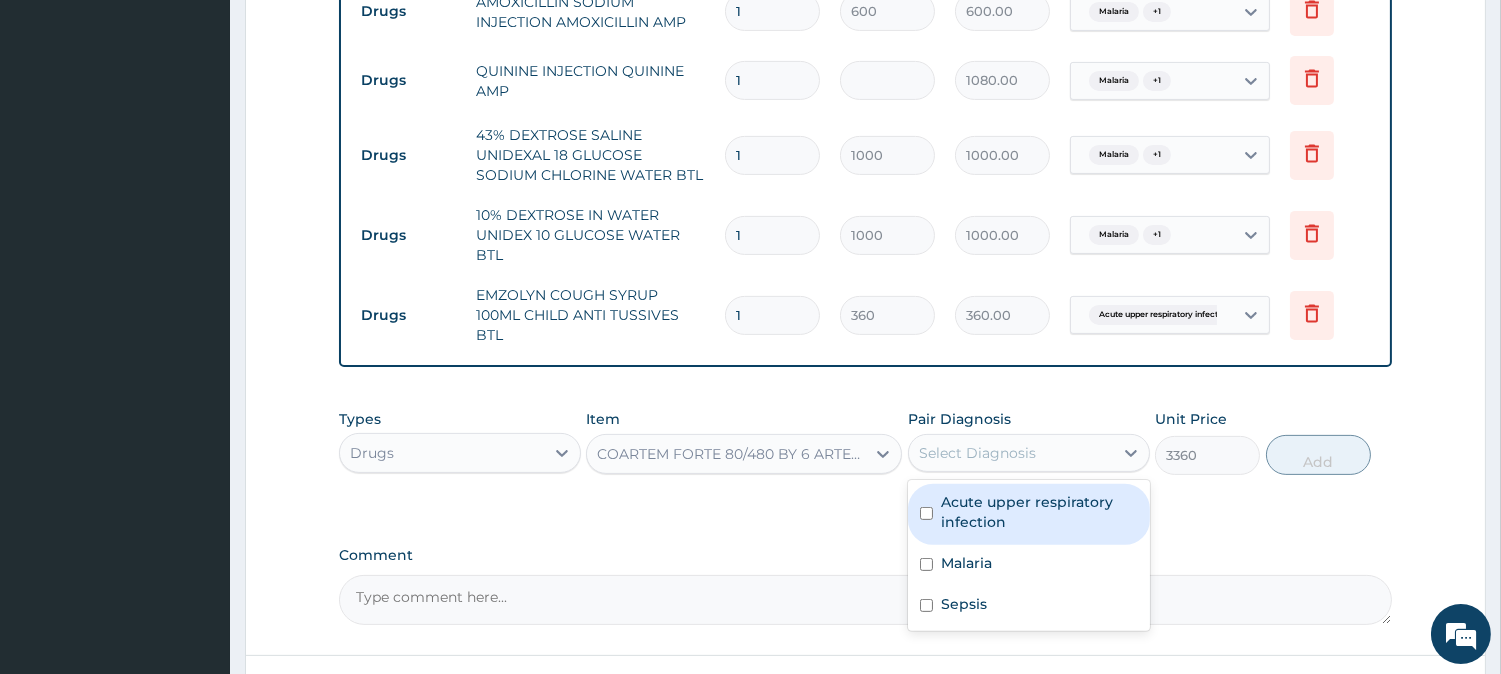 click on "Select Diagnosis" at bounding box center (1011, 453) 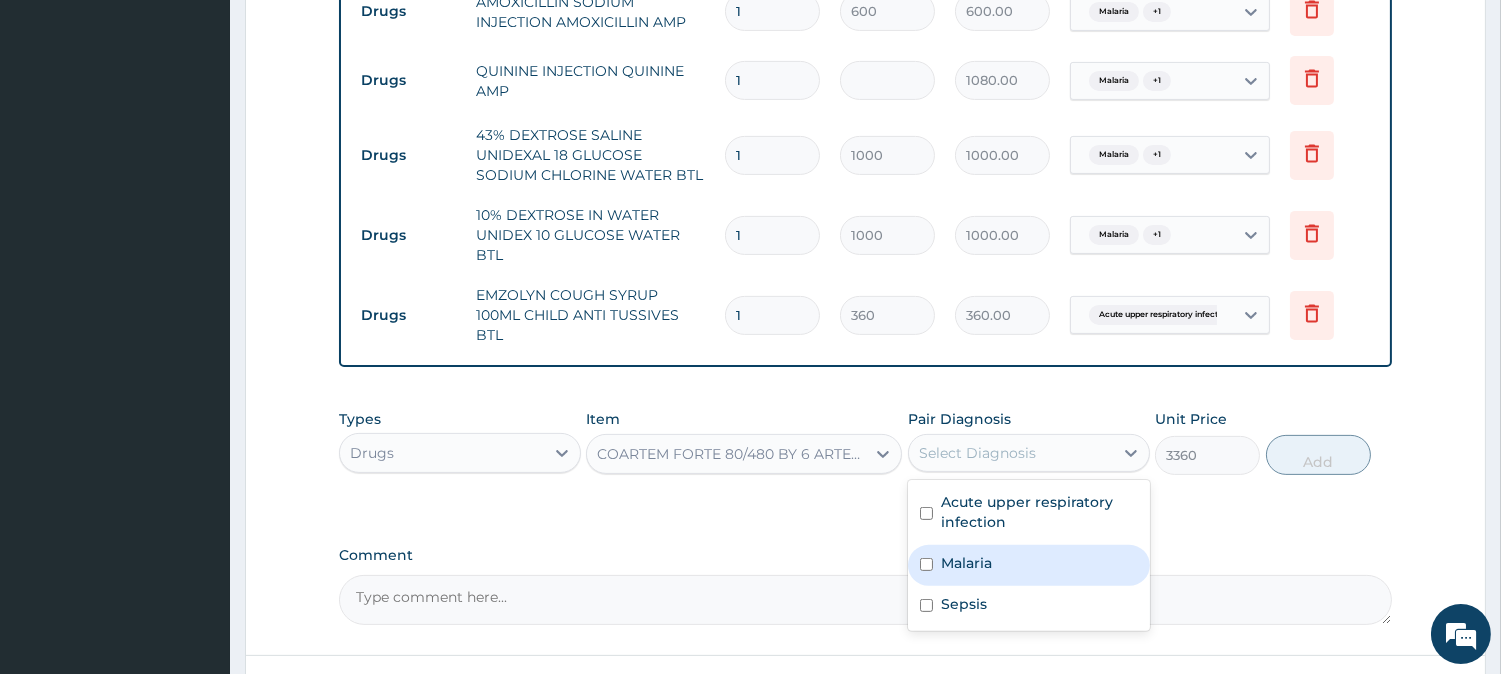 click on "Malaria" at bounding box center [1029, 565] 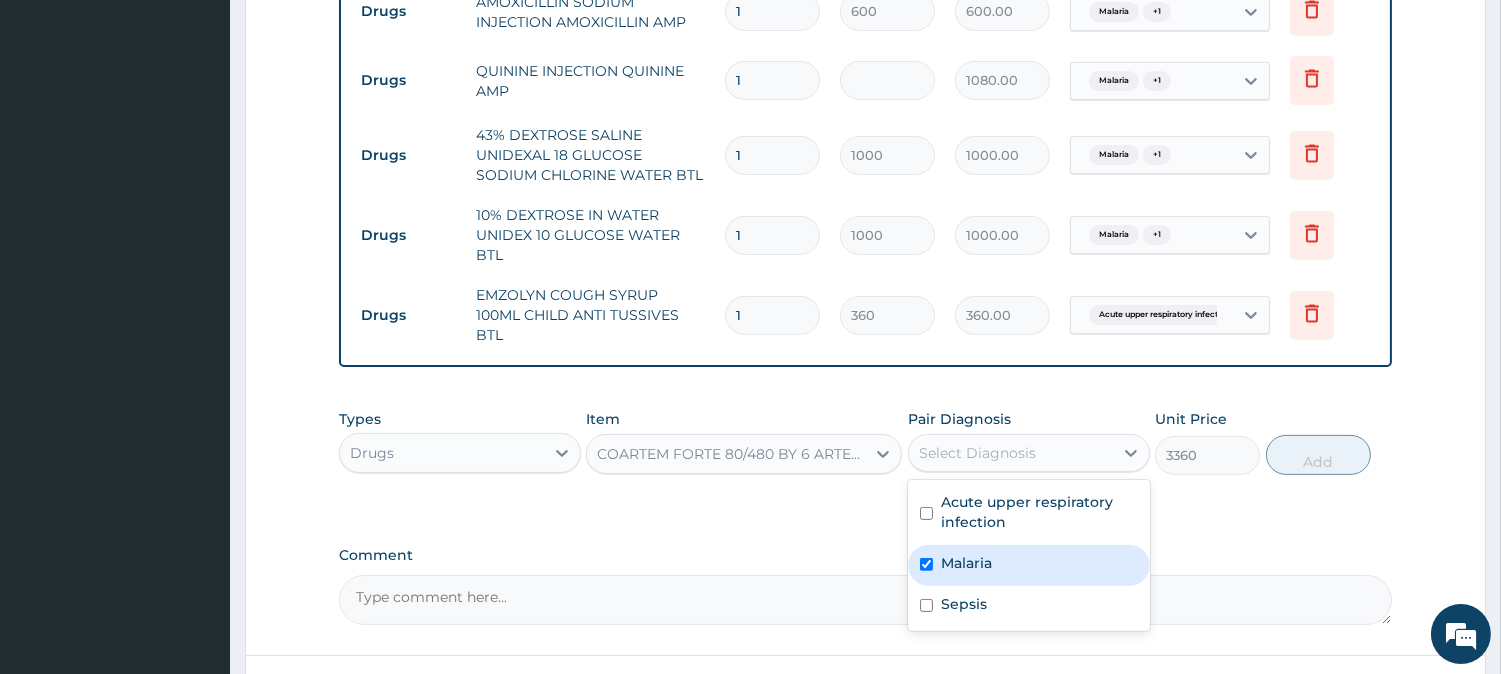 checkbox on "true" 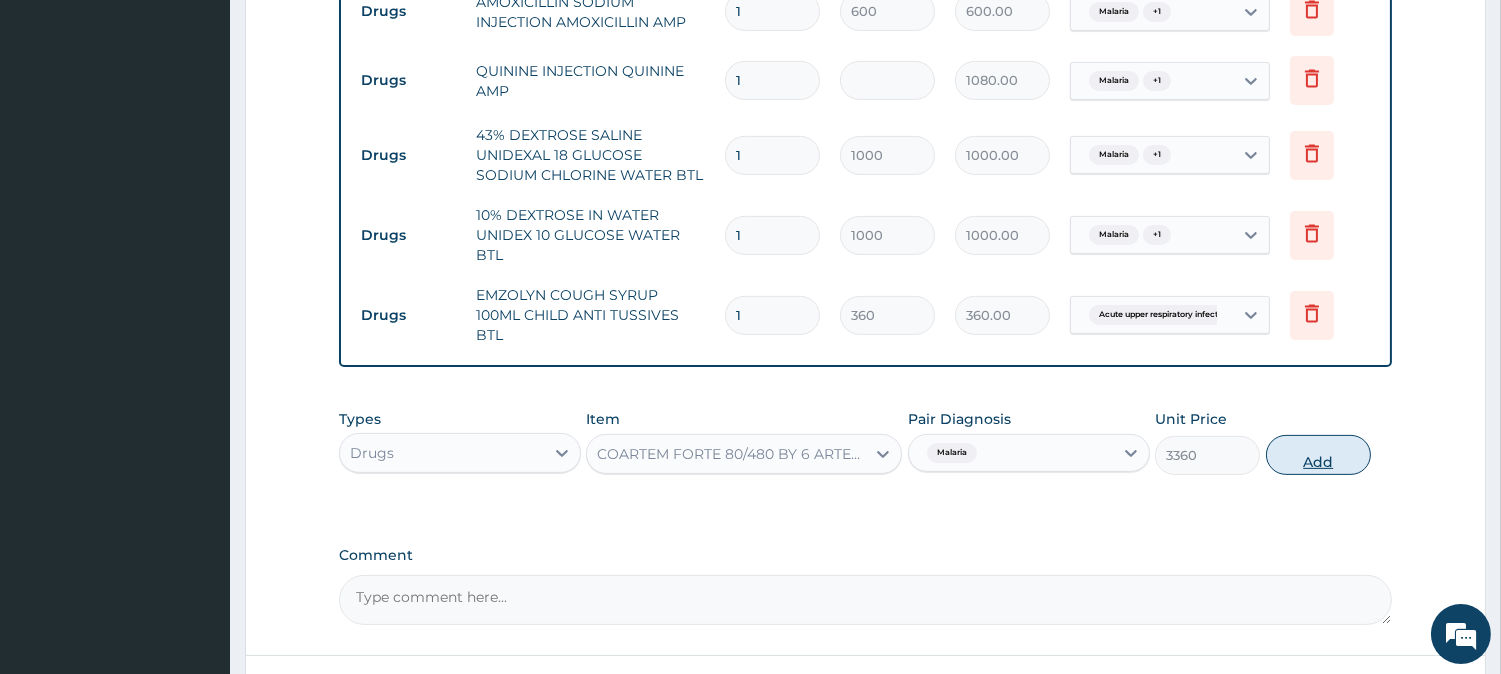 click on "Add" at bounding box center (1318, 455) 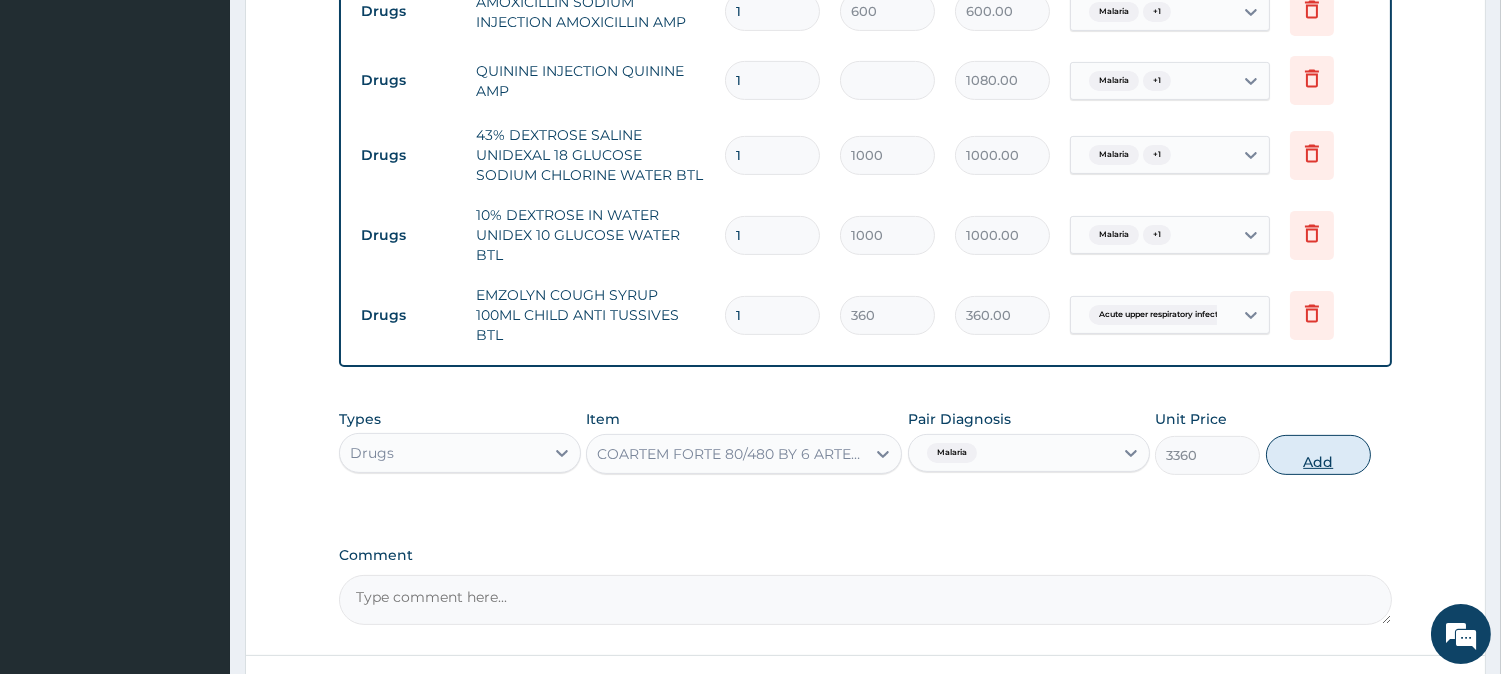 type on "0" 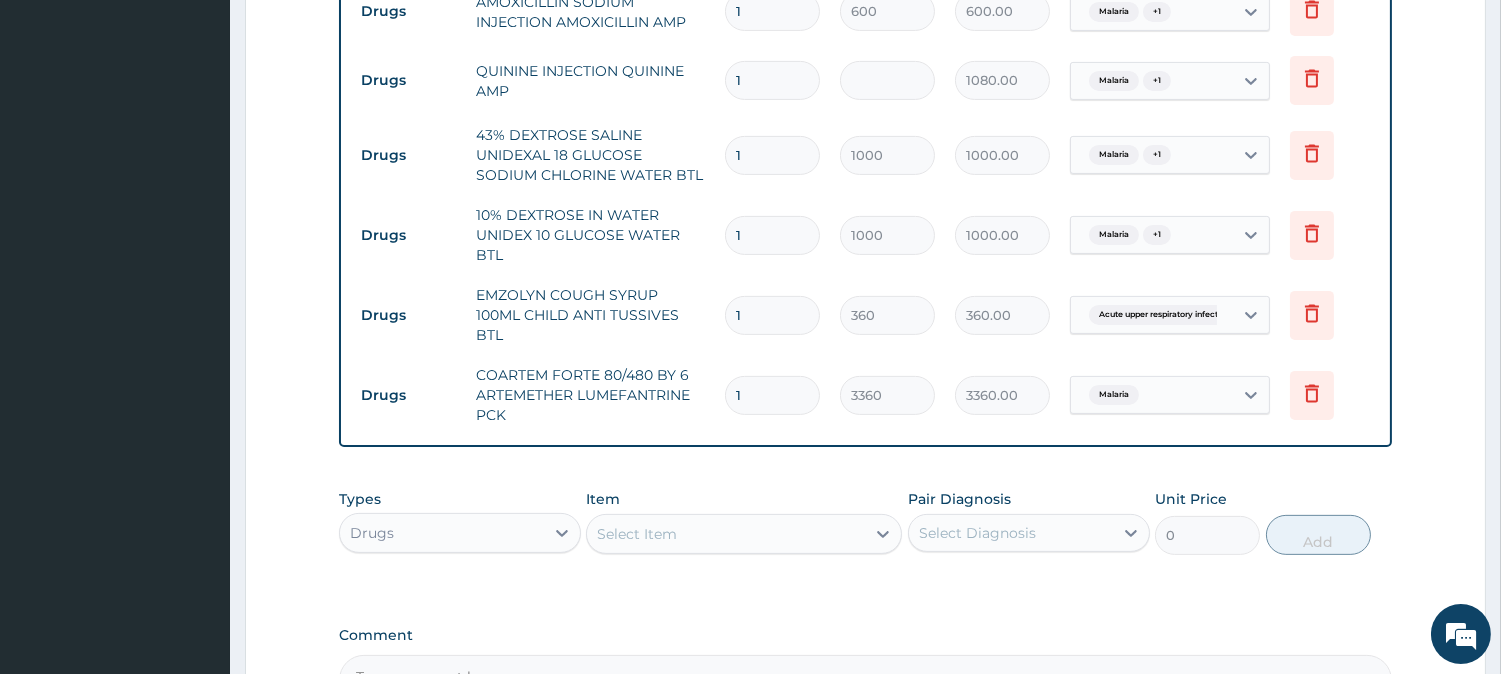 click on "Select Item" at bounding box center (726, 534) 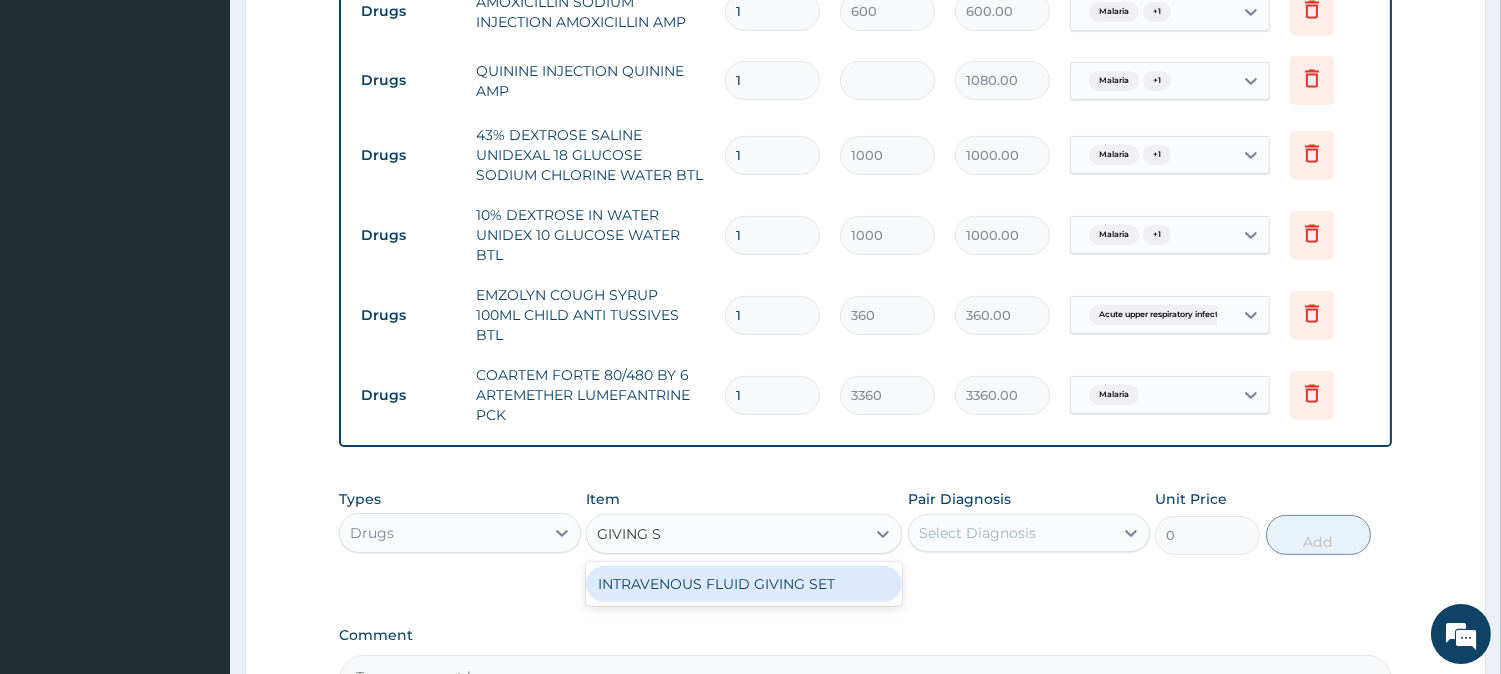type on "GIVING SE" 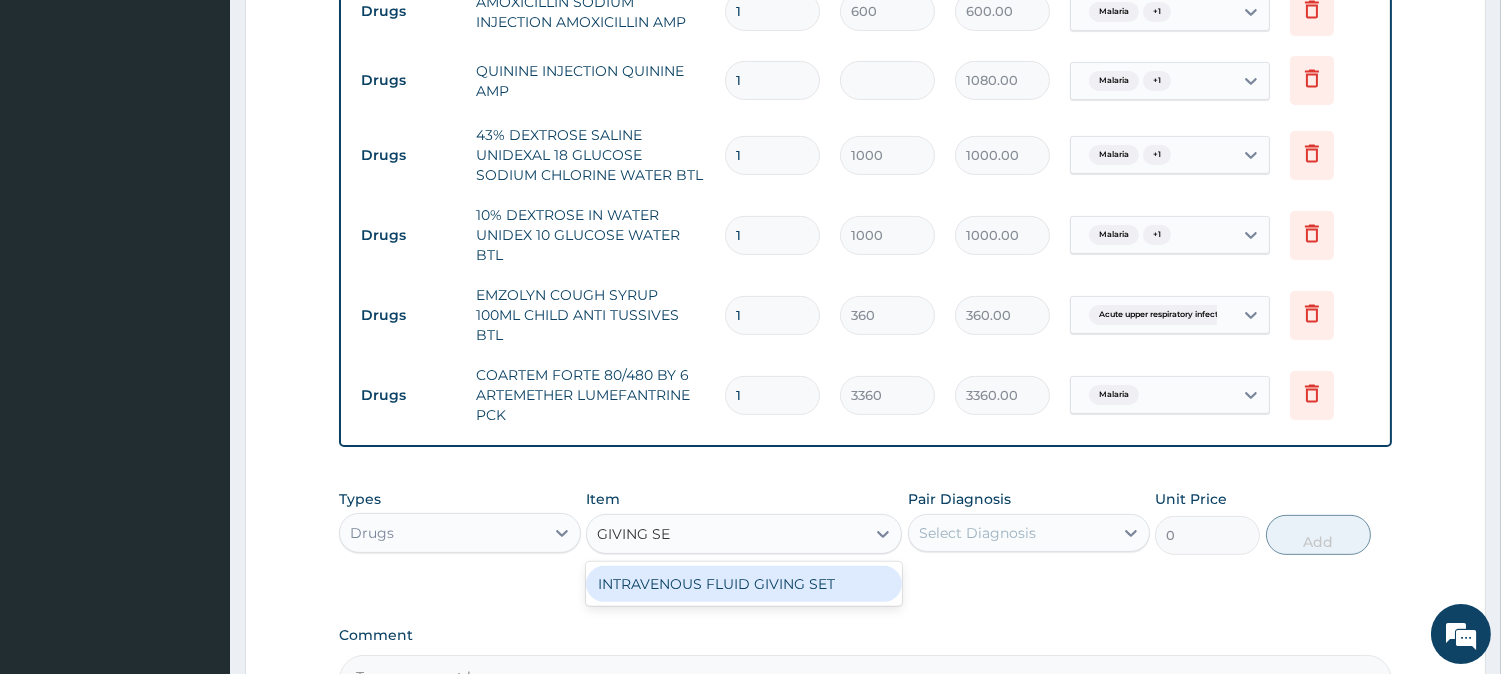 click on "INTRAVENOUS FLUID GIVING SET" at bounding box center [744, 584] 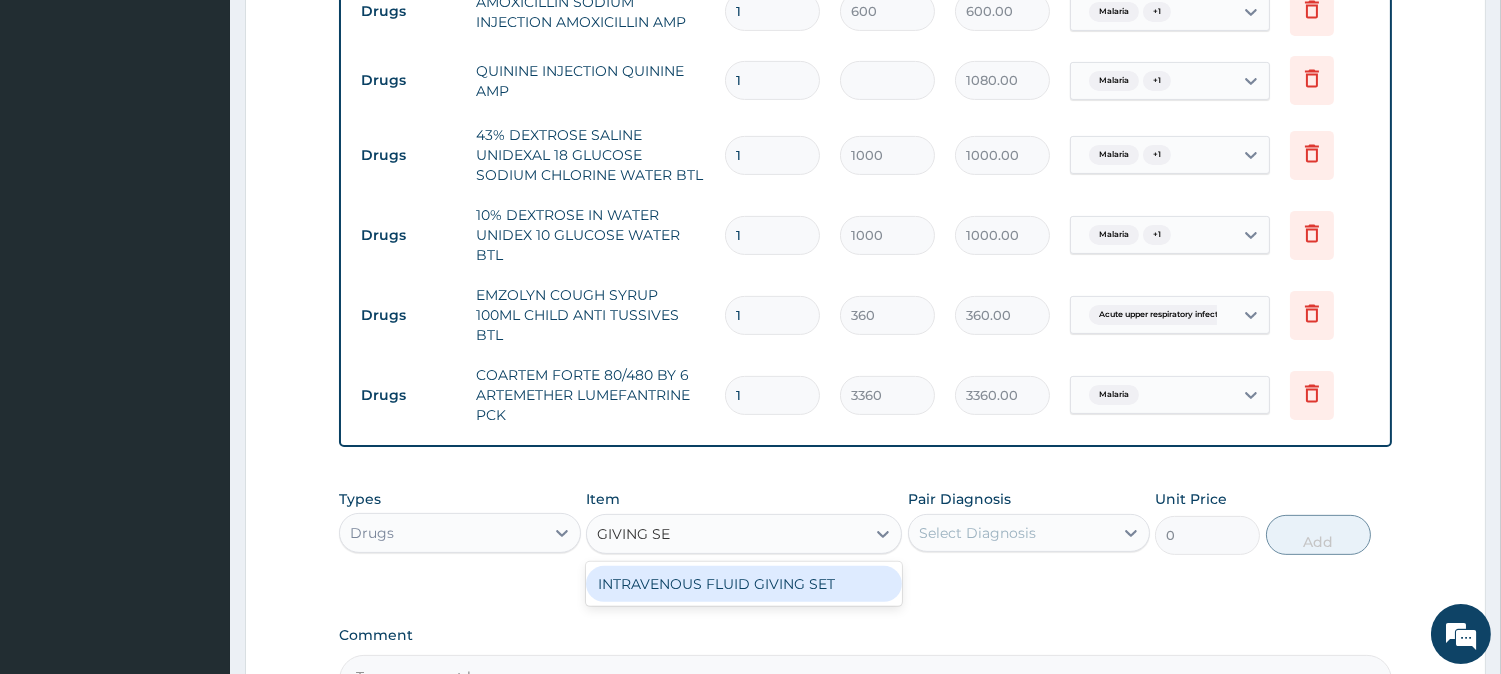 type 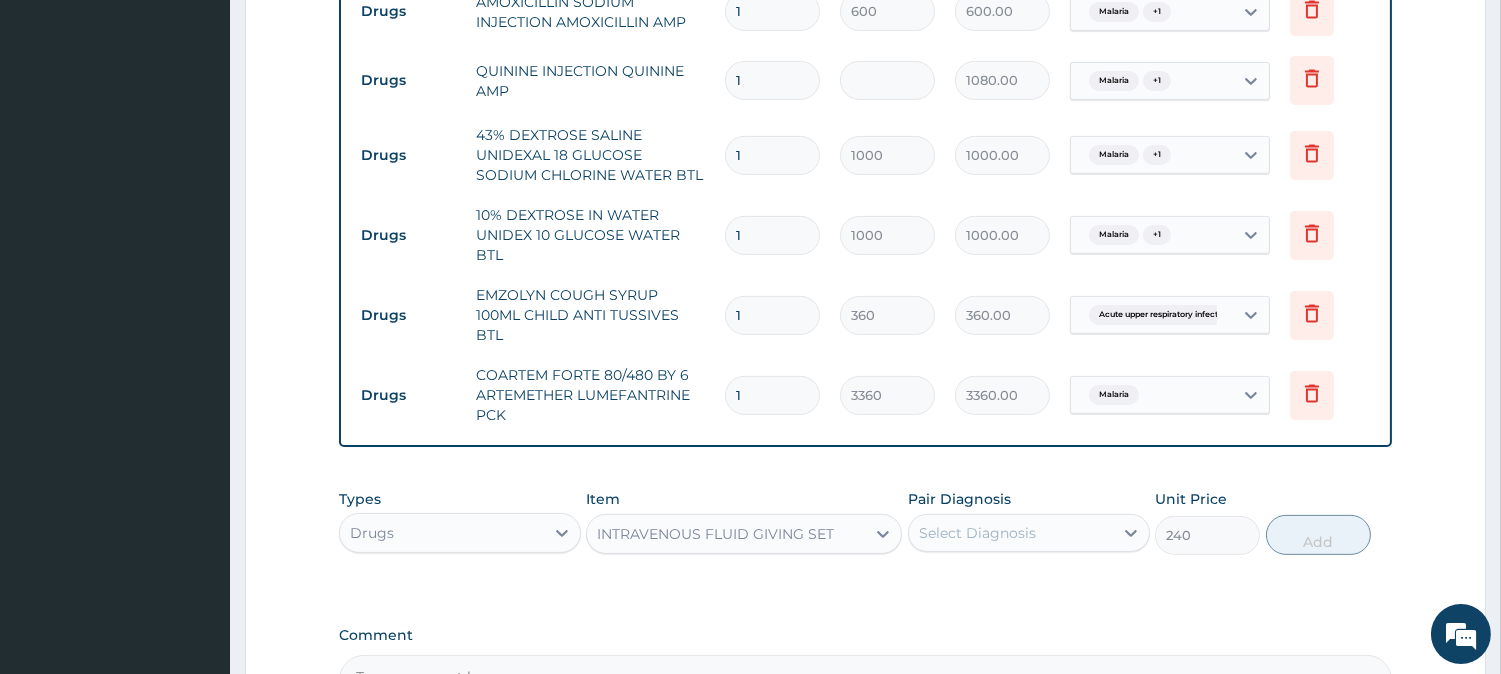 click on "Select Diagnosis" at bounding box center [977, 533] 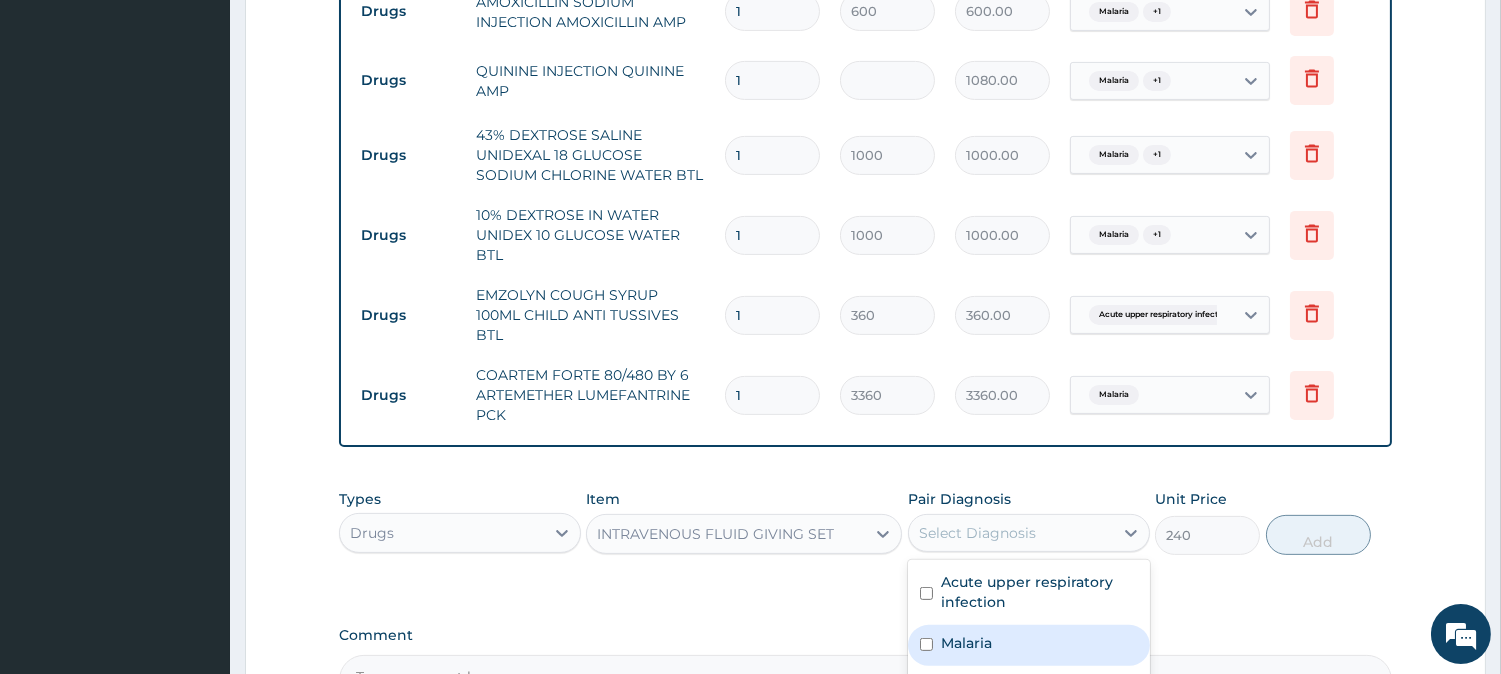 drag, startPoint x: 968, startPoint y: 578, endPoint x: 951, endPoint y: 626, distance: 50.92151 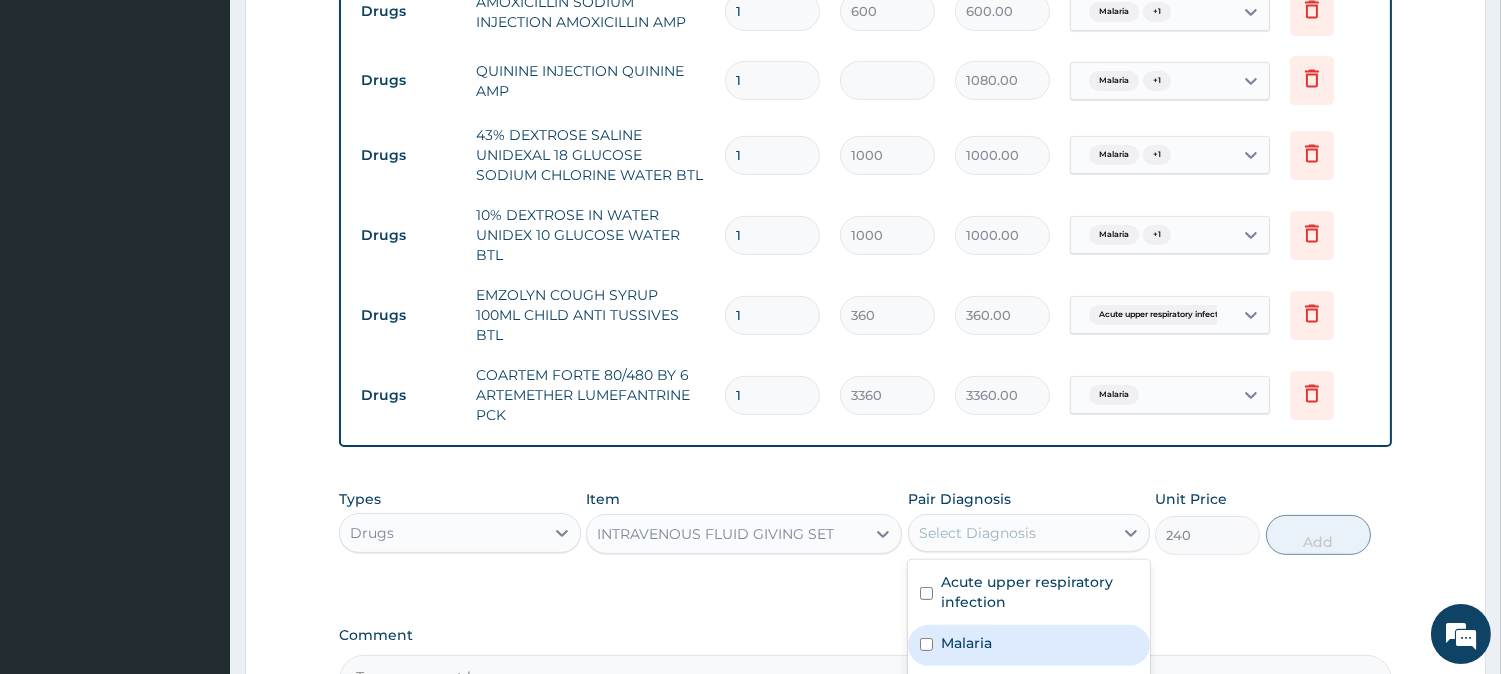 click on "Acute upper respiratory infection Malaria Sepsis" at bounding box center [1029, 635] 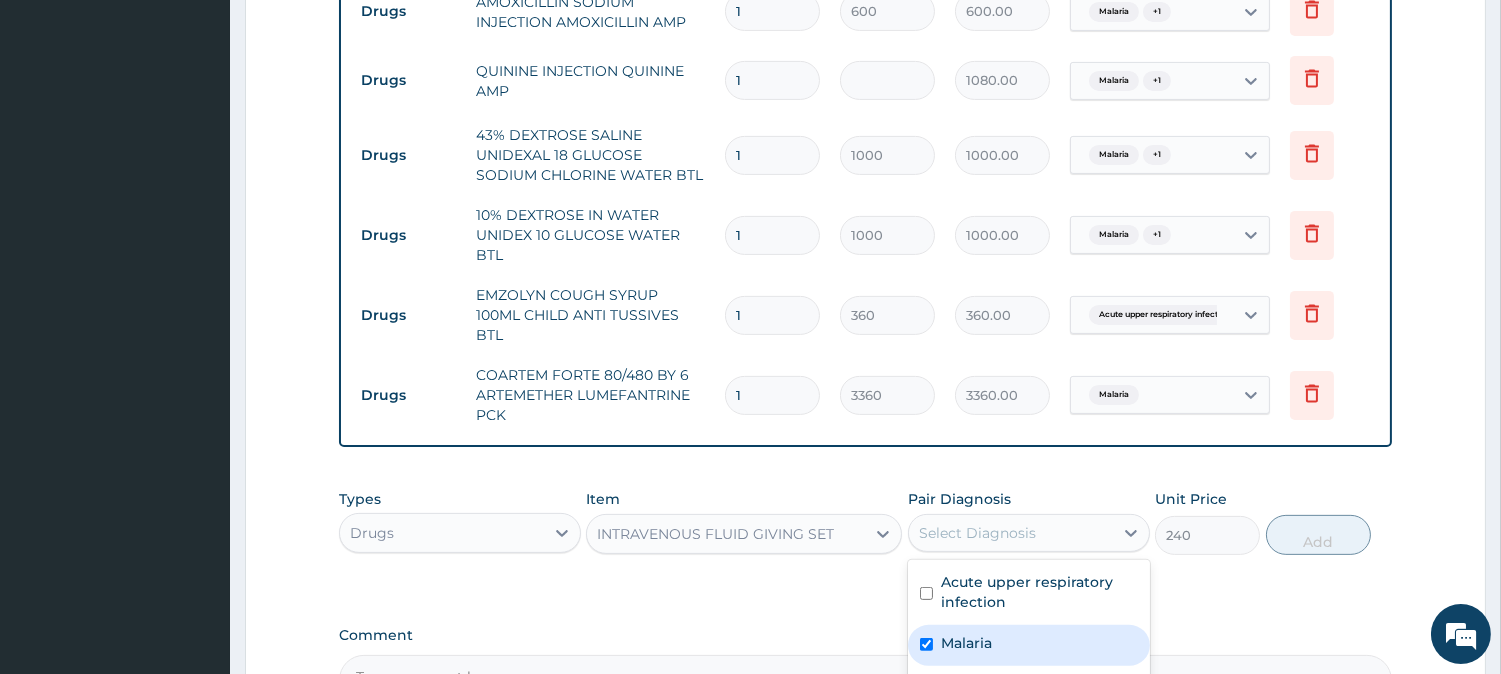 checkbox on "true" 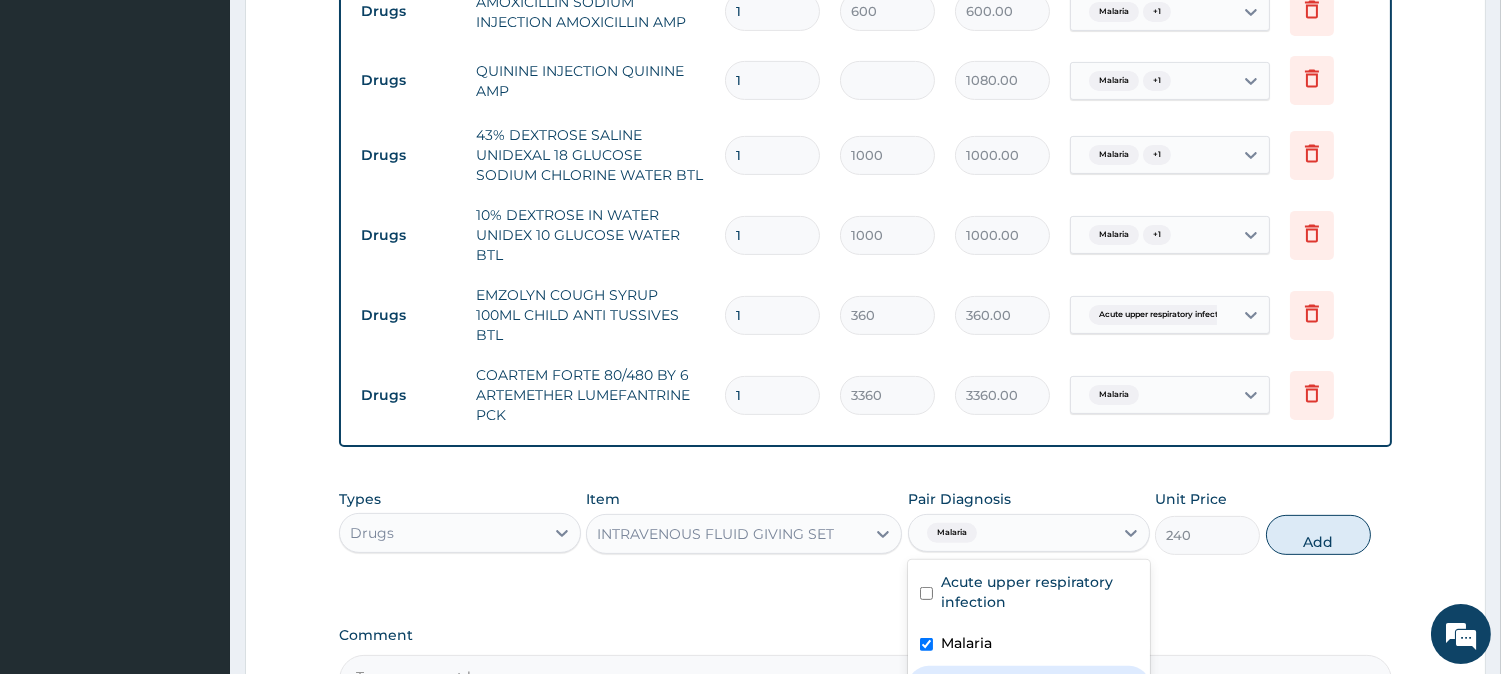 click on "Sepsis" at bounding box center [1029, 686] 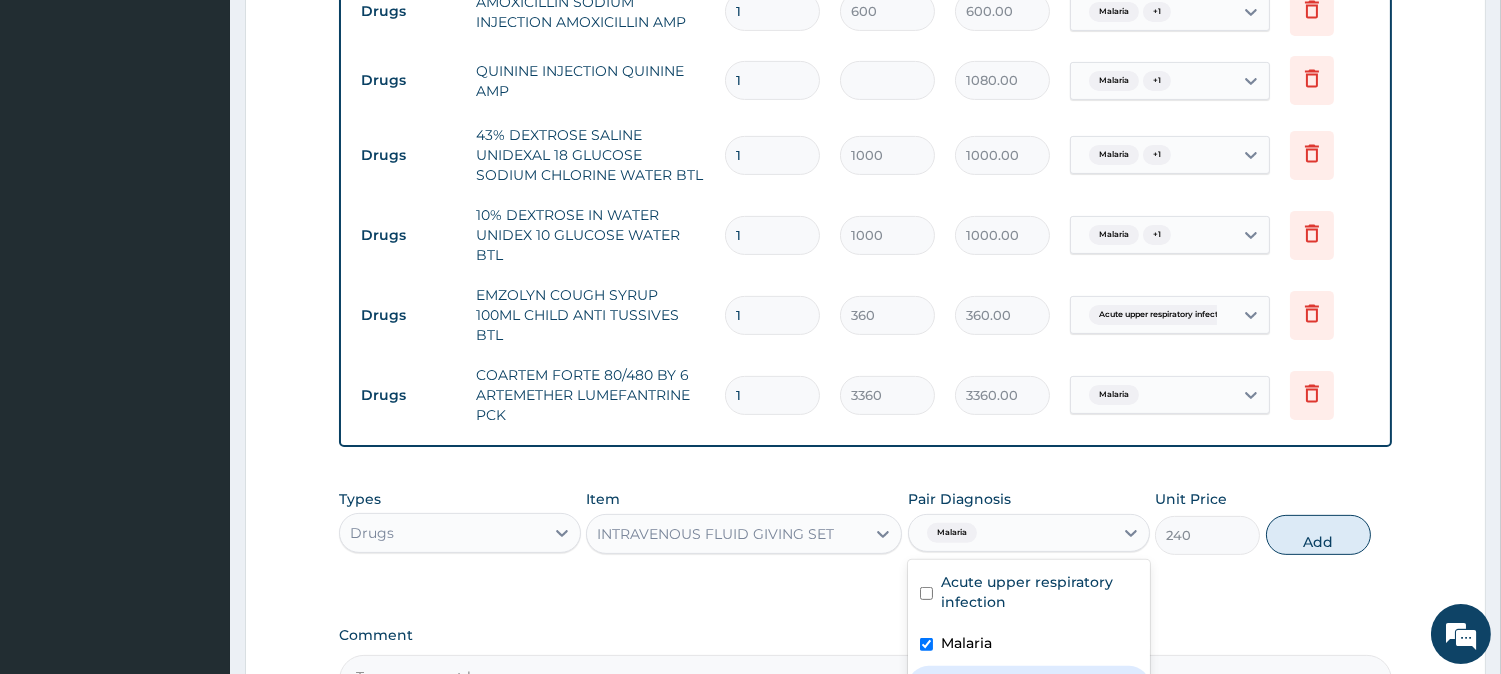 checkbox on "true" 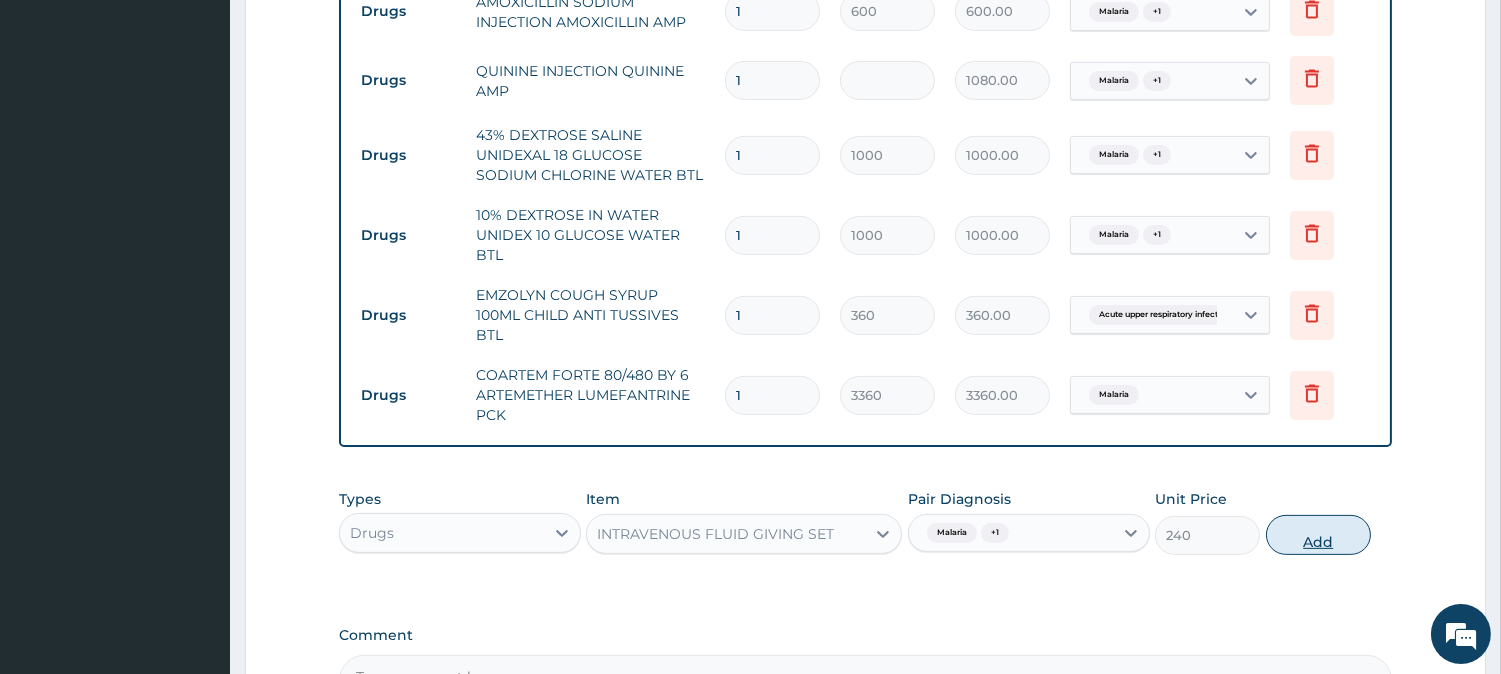 click on "Add" at bounding box center [1318, 535] 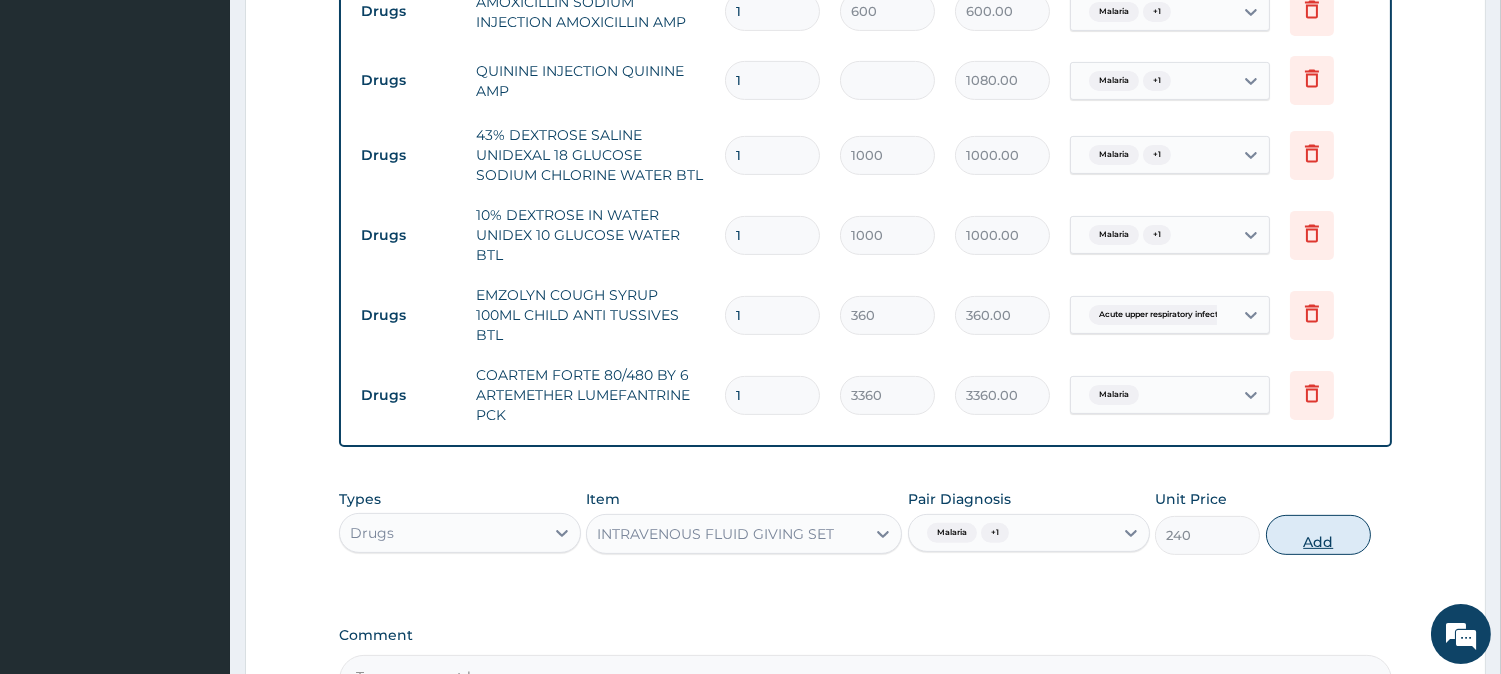 type on "0" 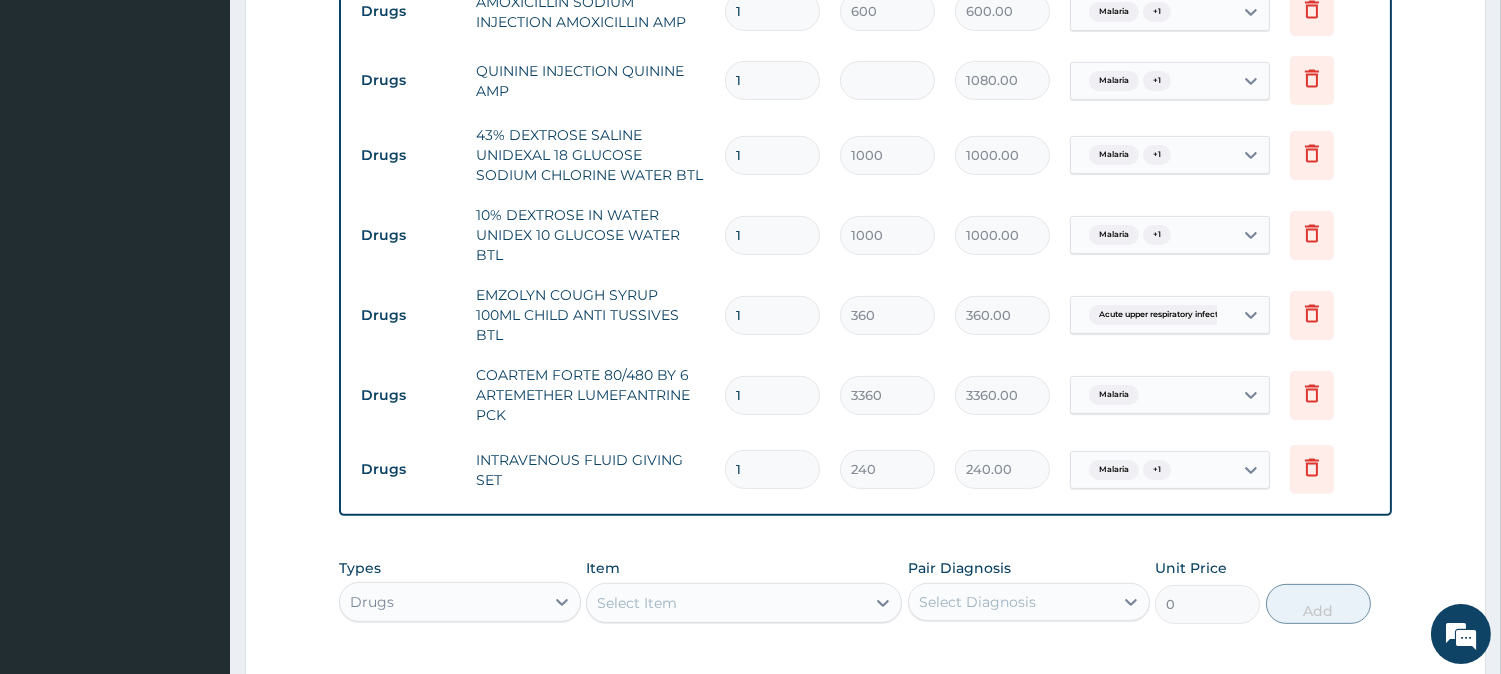 click on "Select Item" at bounding box center [726, 603] 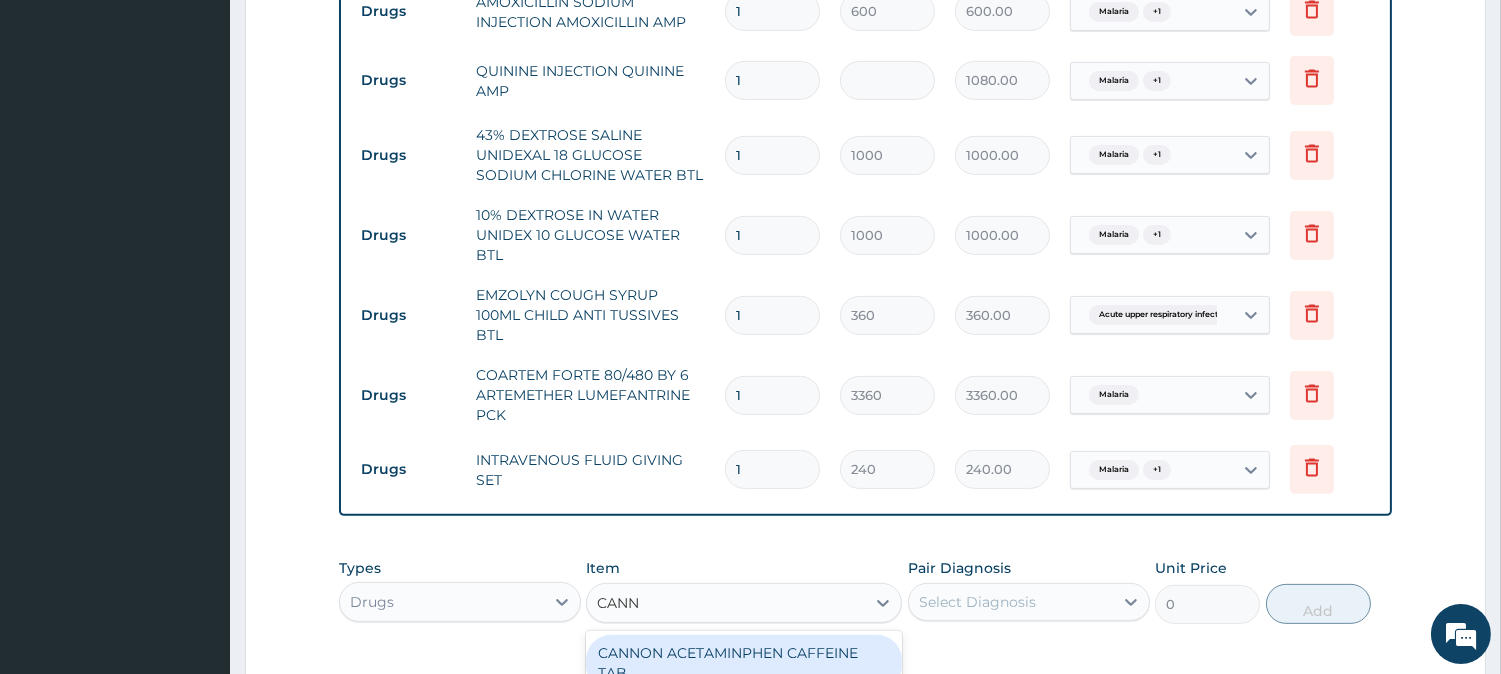 type on "CANNU" 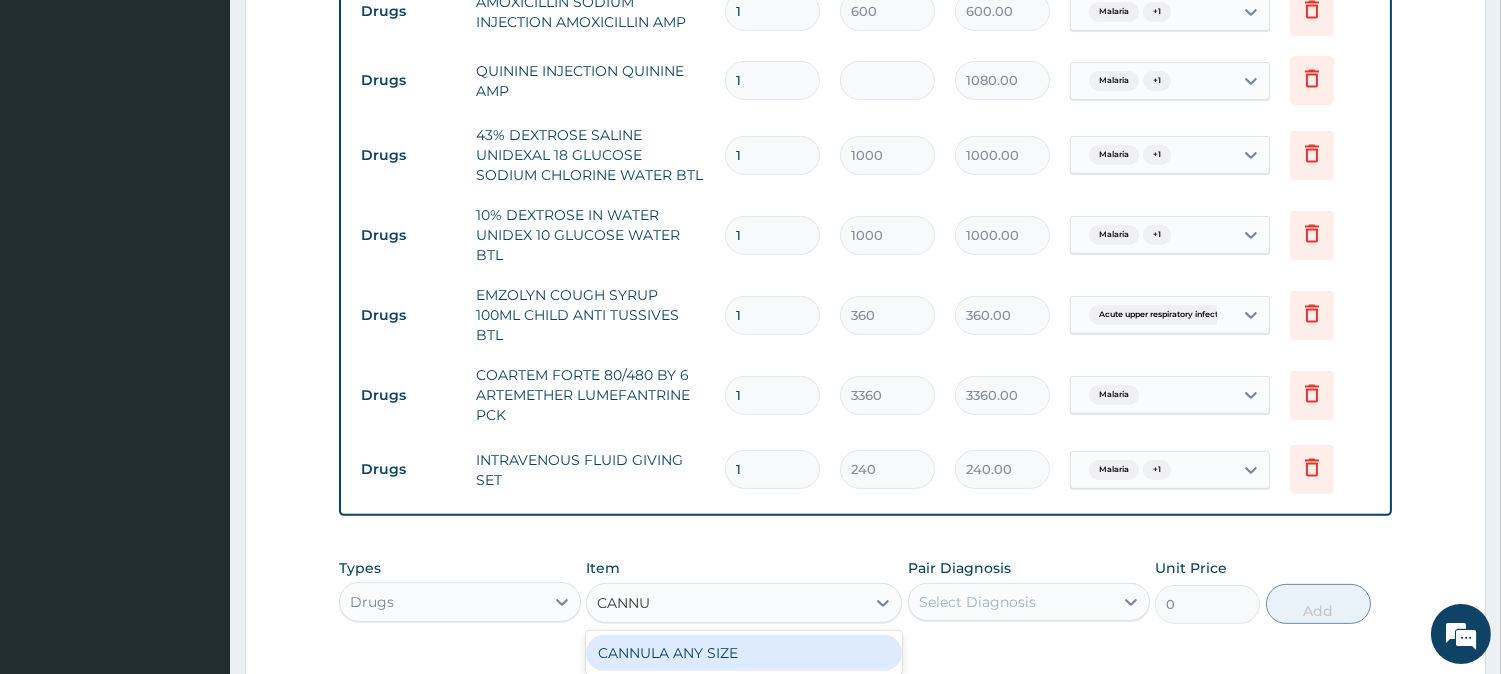 click on "CANNULA ANY SIZE" at bounding box center (744, 653) 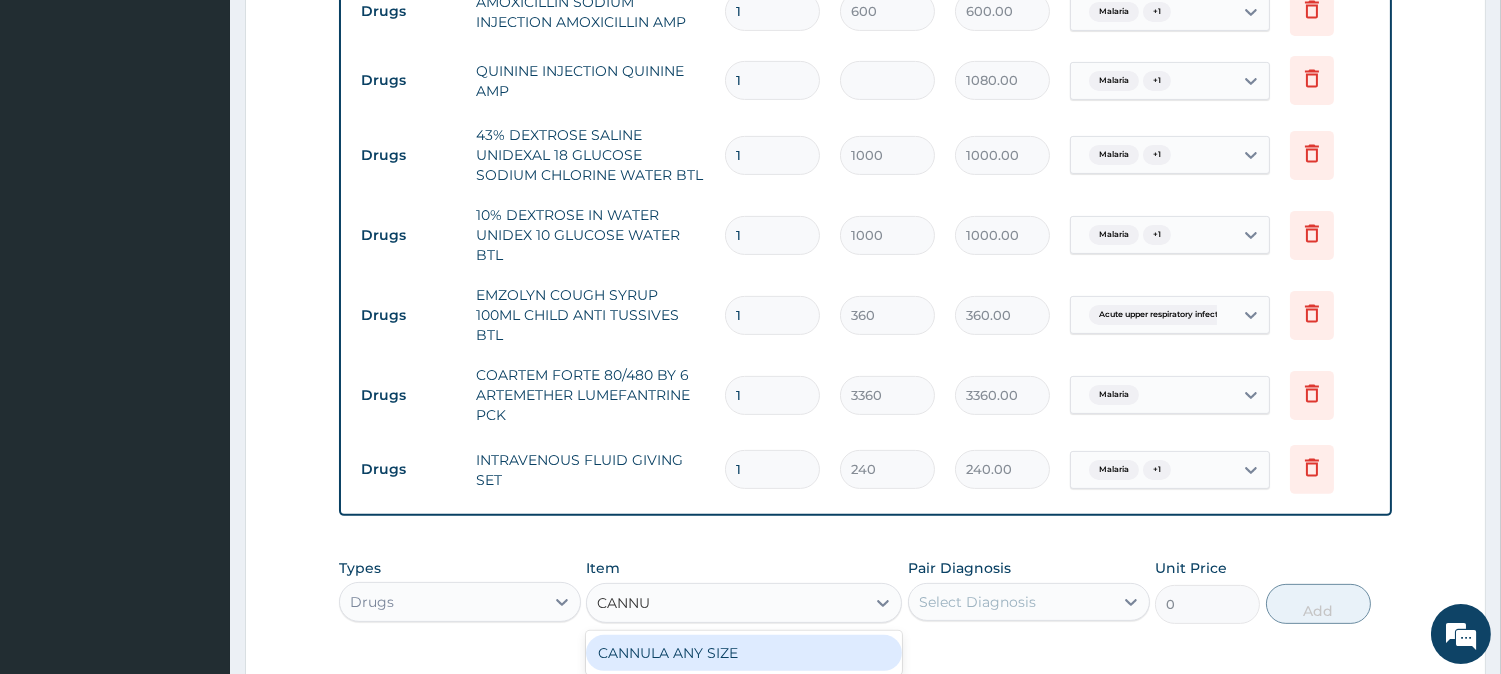 type 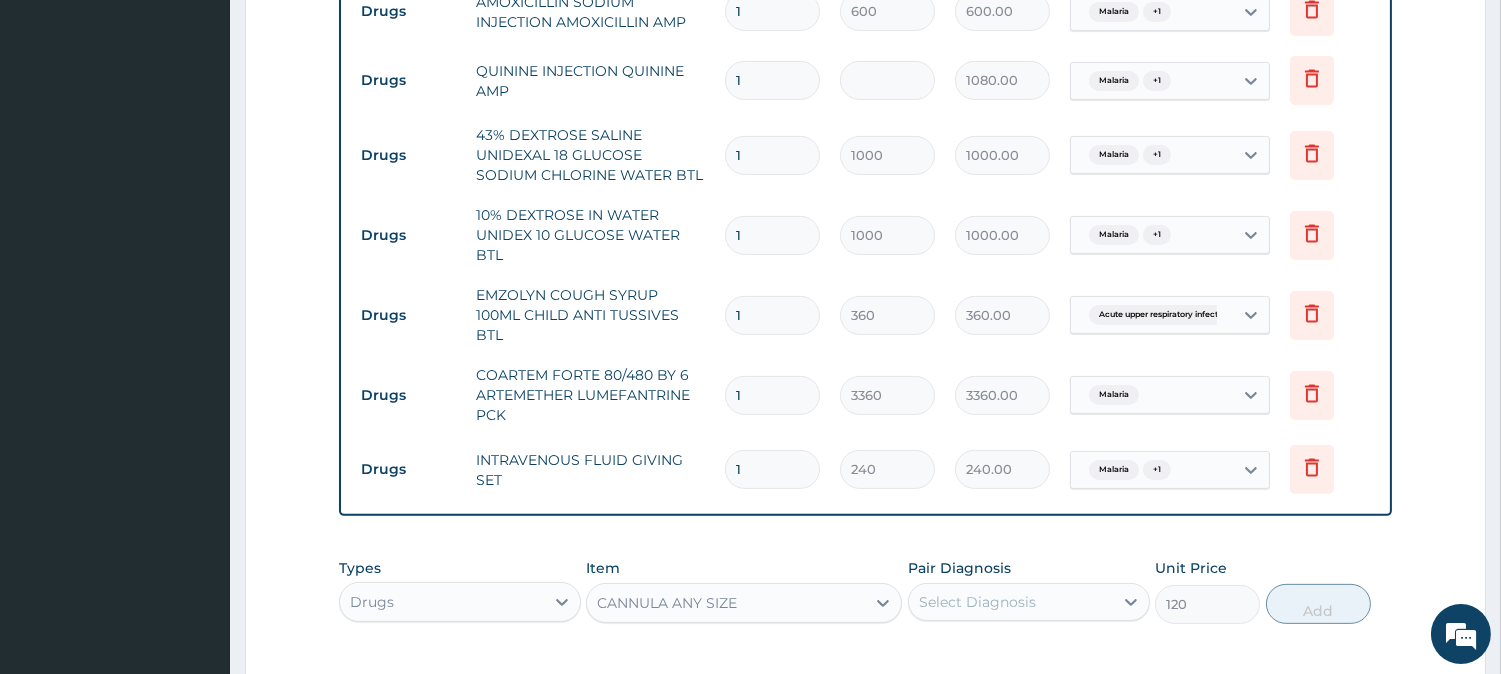 click on "Select Diagnosis" at bounding box center [977, 602] 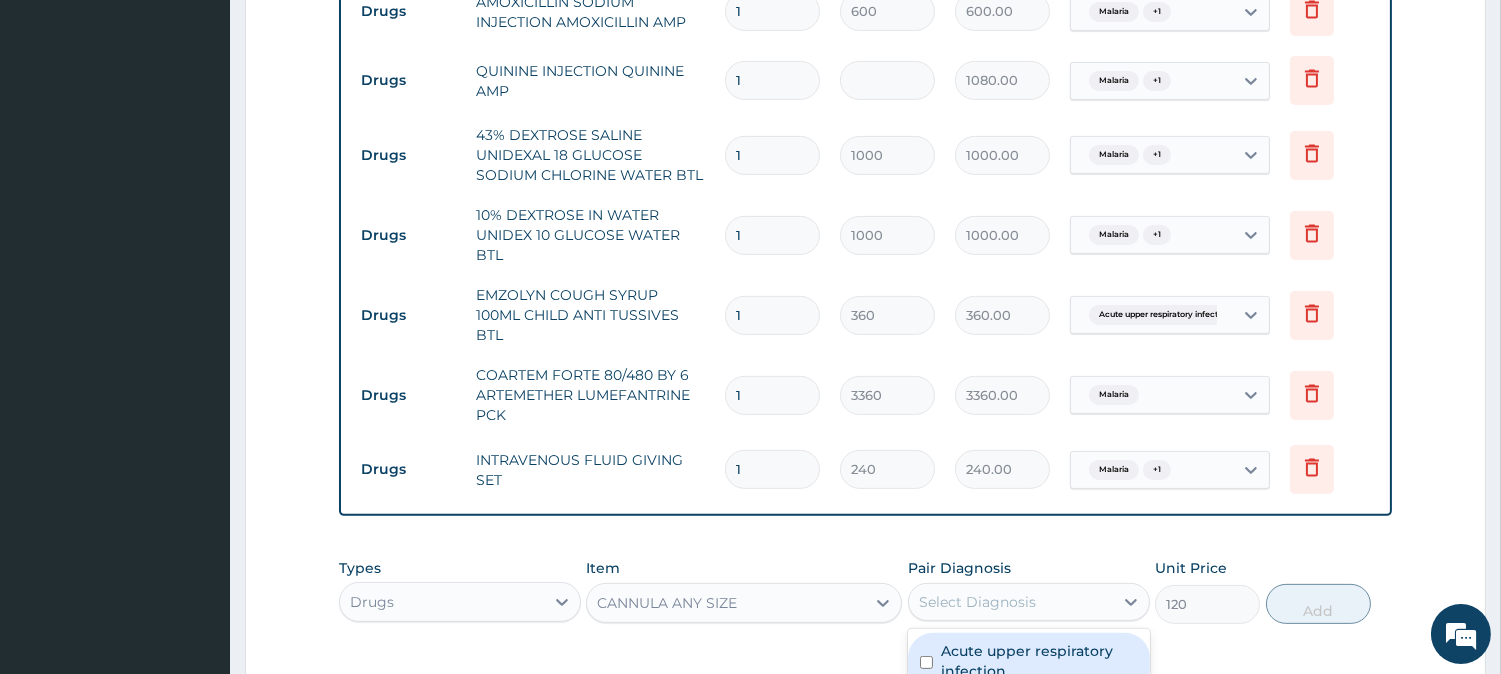 scroll, scrollTop: 1506, scrollLeft: 0, axis: vertical 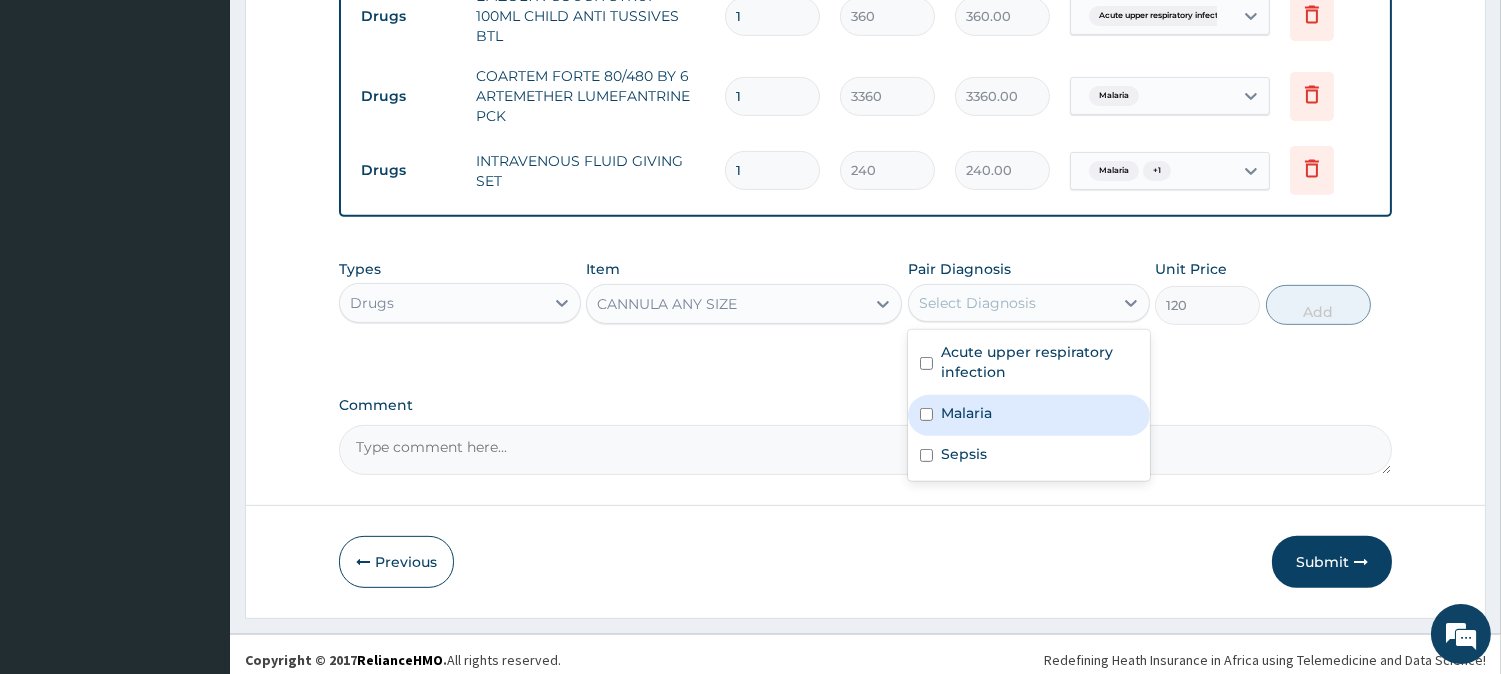 click on "Malaria" at bounding box center [1029, 415] 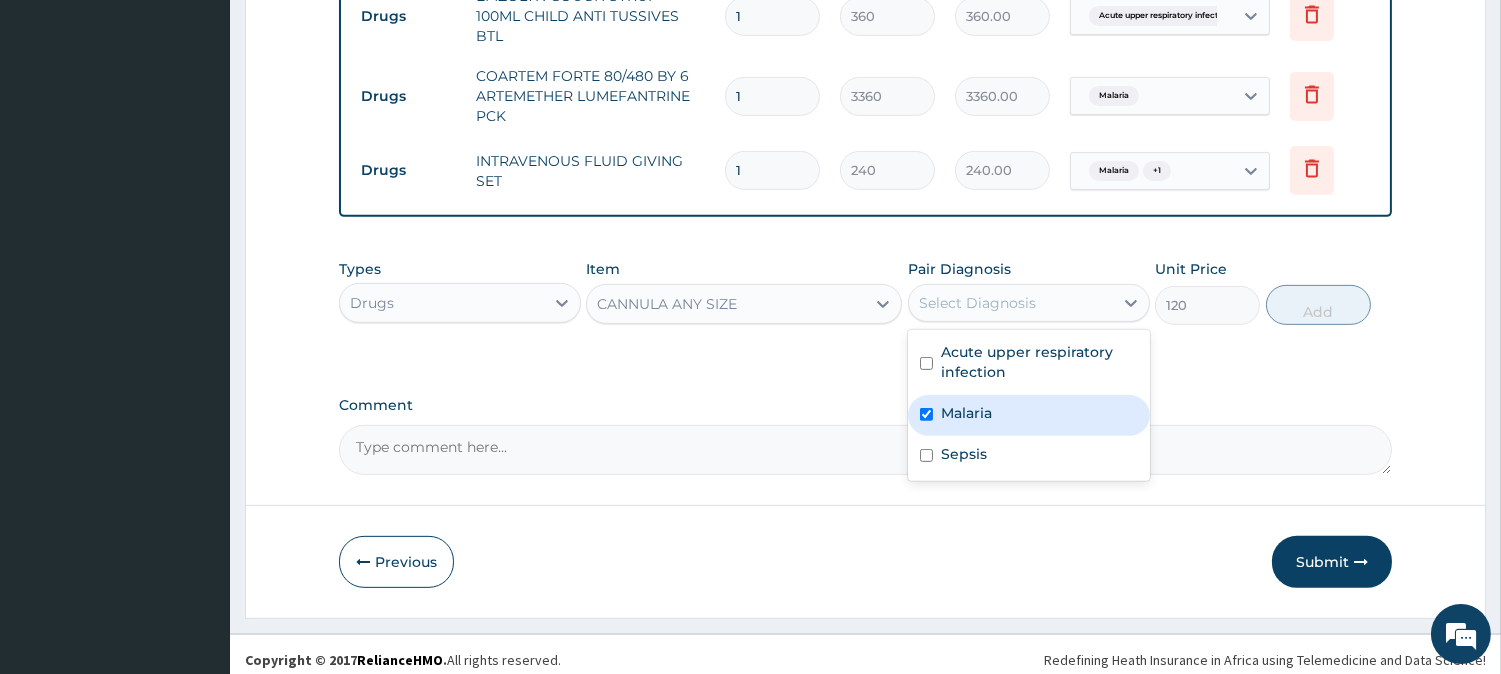 checkbox on "true" 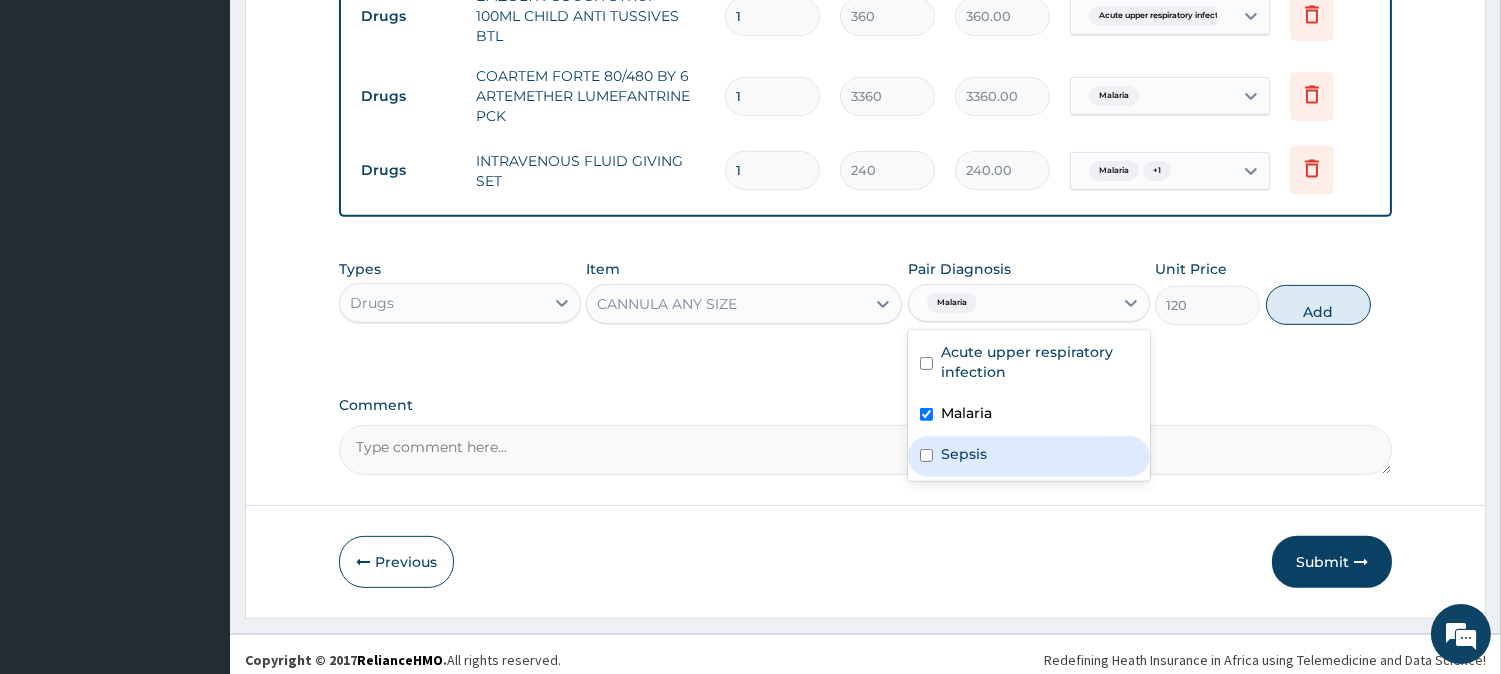 click on "Sepsis" at bounding box center (1029, 456) 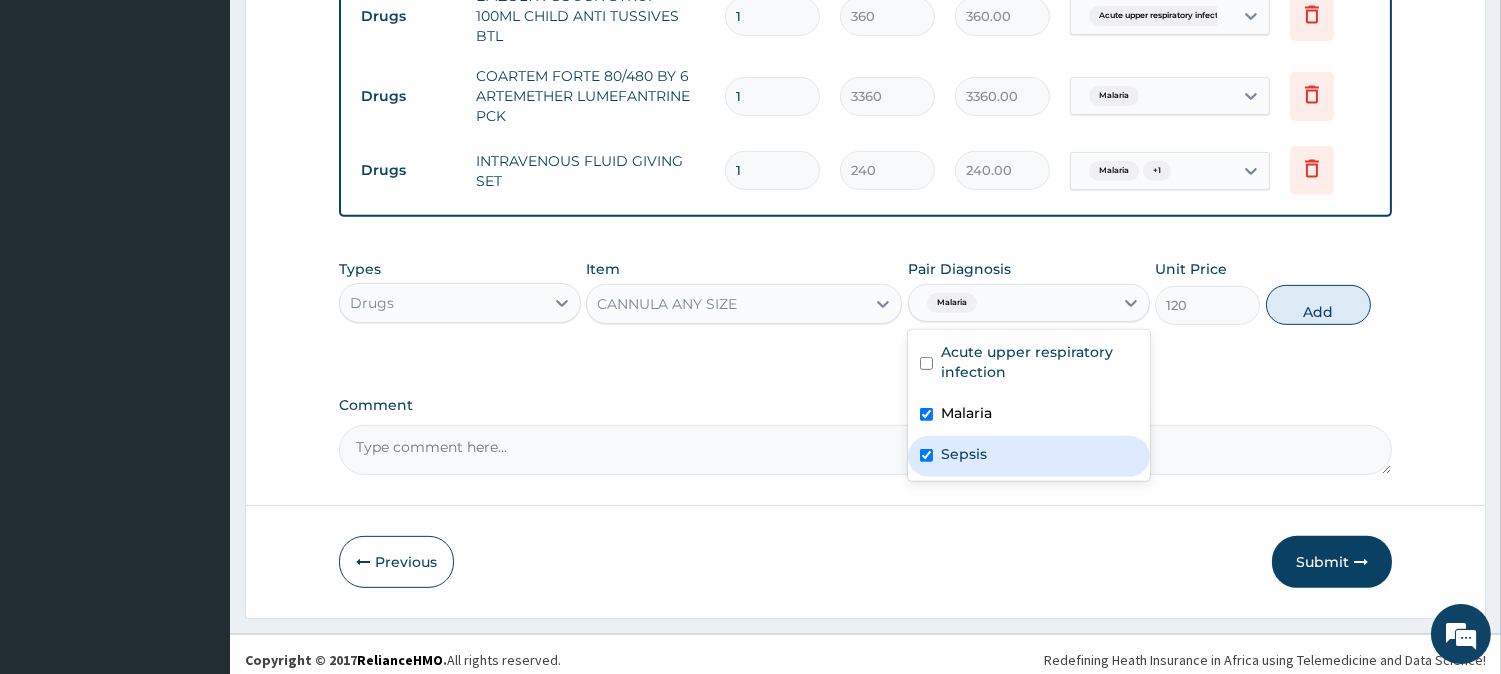 checkbox on "true" 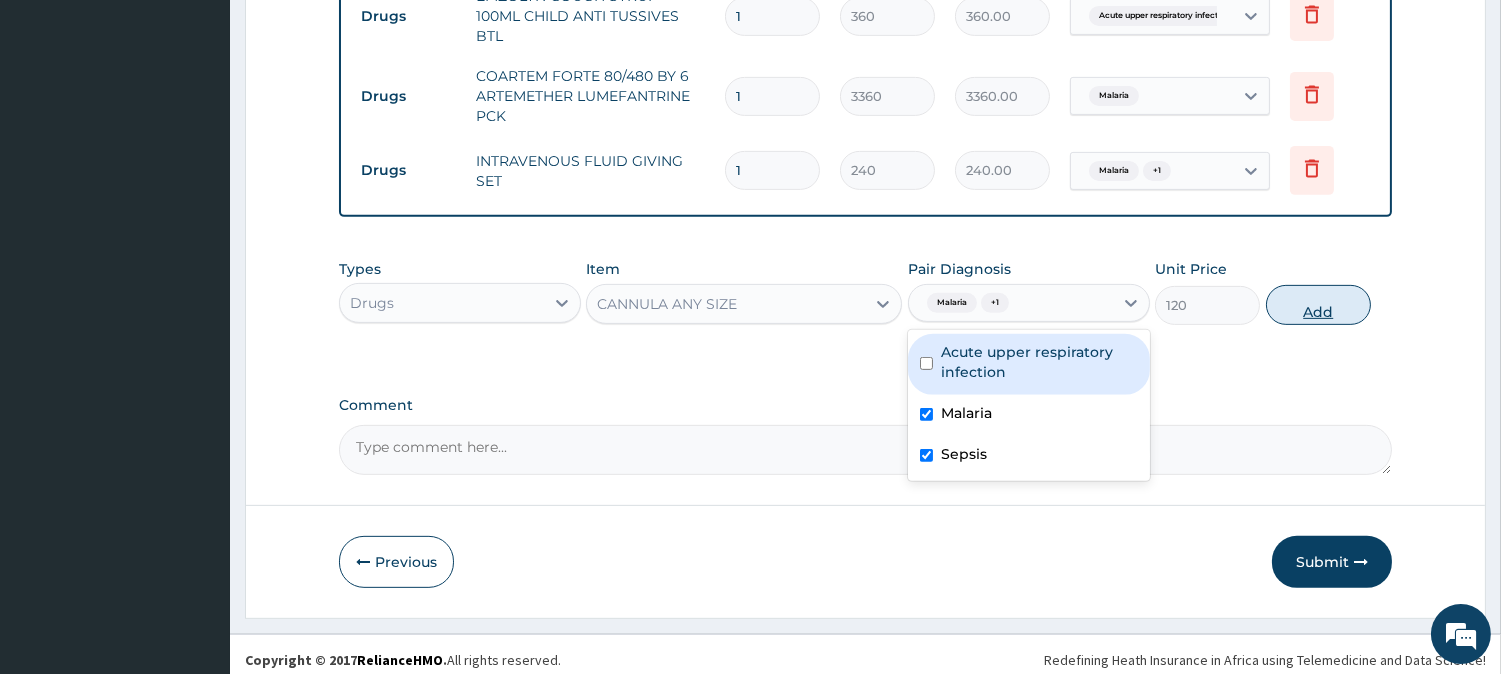 click on "Add" at bounding box center (1318, 305) 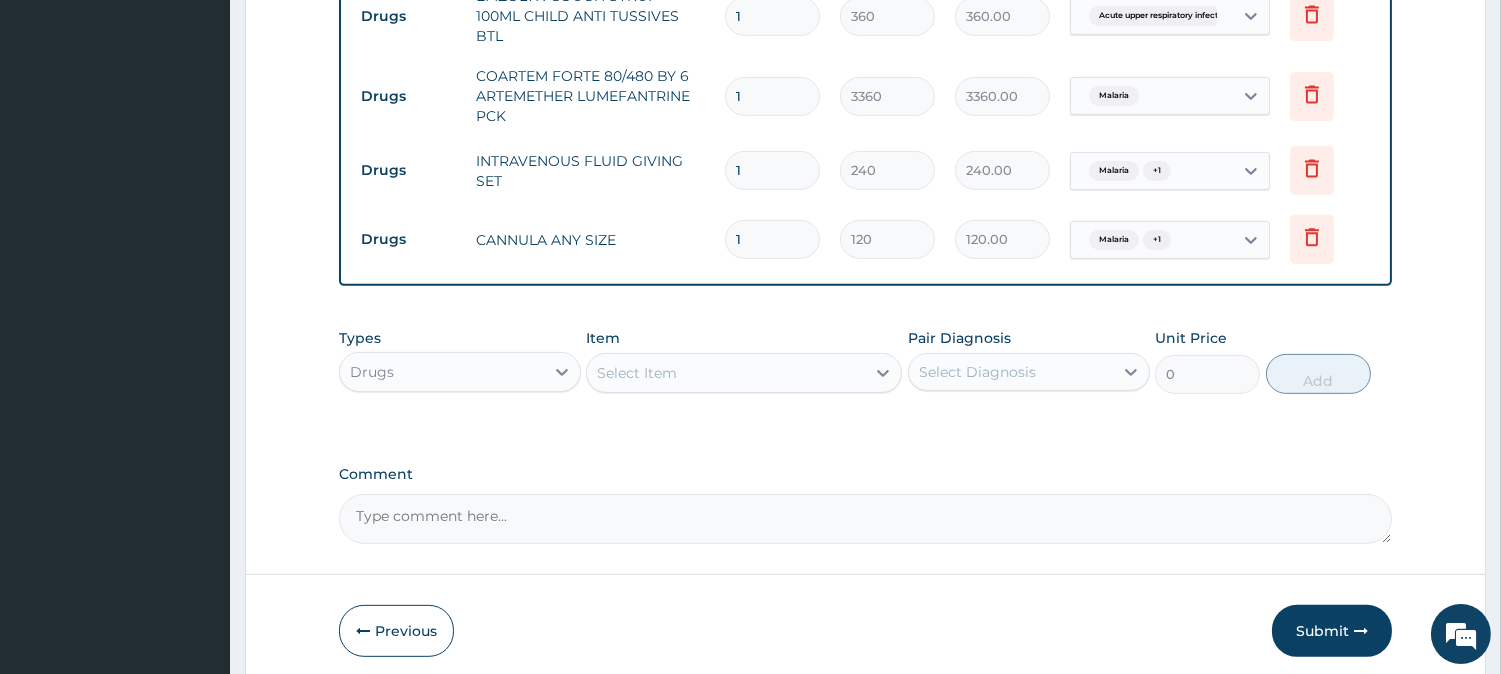 click on "Select Item" at bounding box center (726, 373) 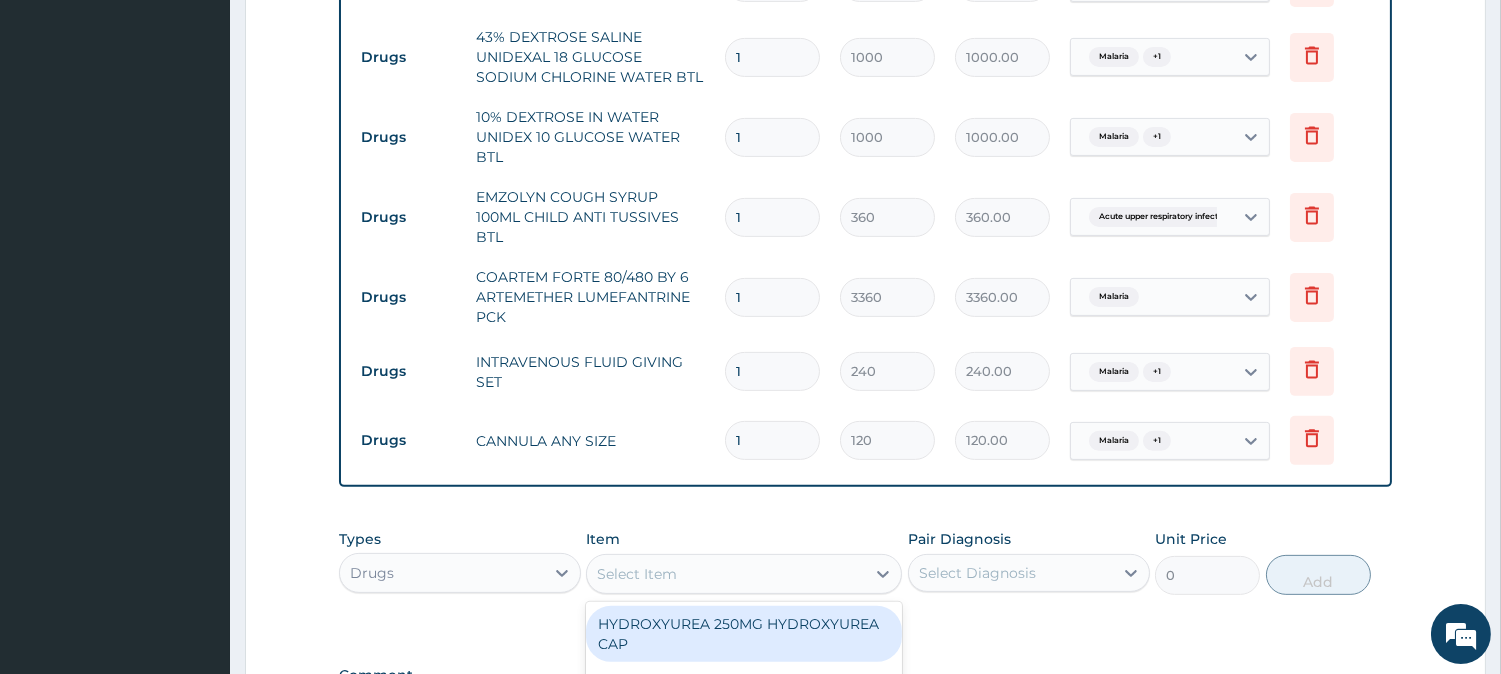 scroll, scrollTop: 1250, scrollLeft: 0, axis: vertical 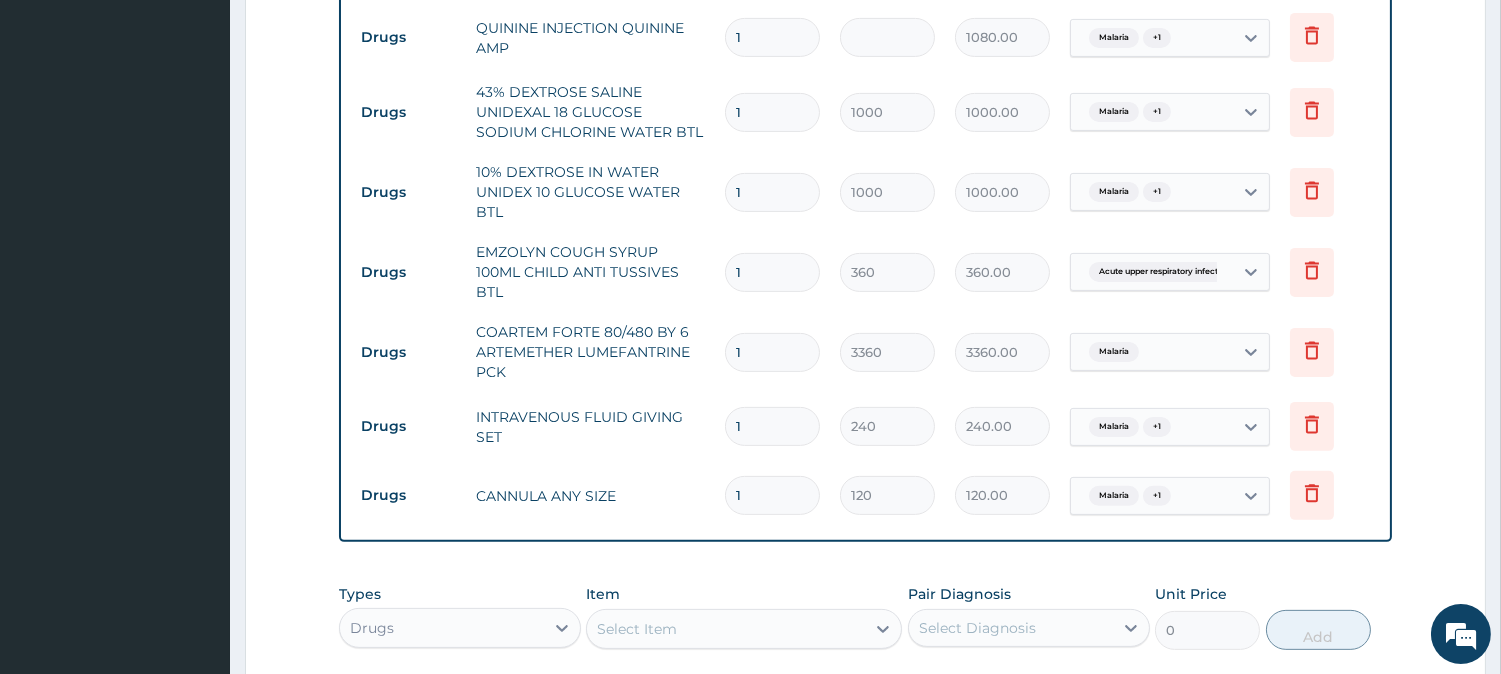 click on "1" at bounding box center [772, 495] 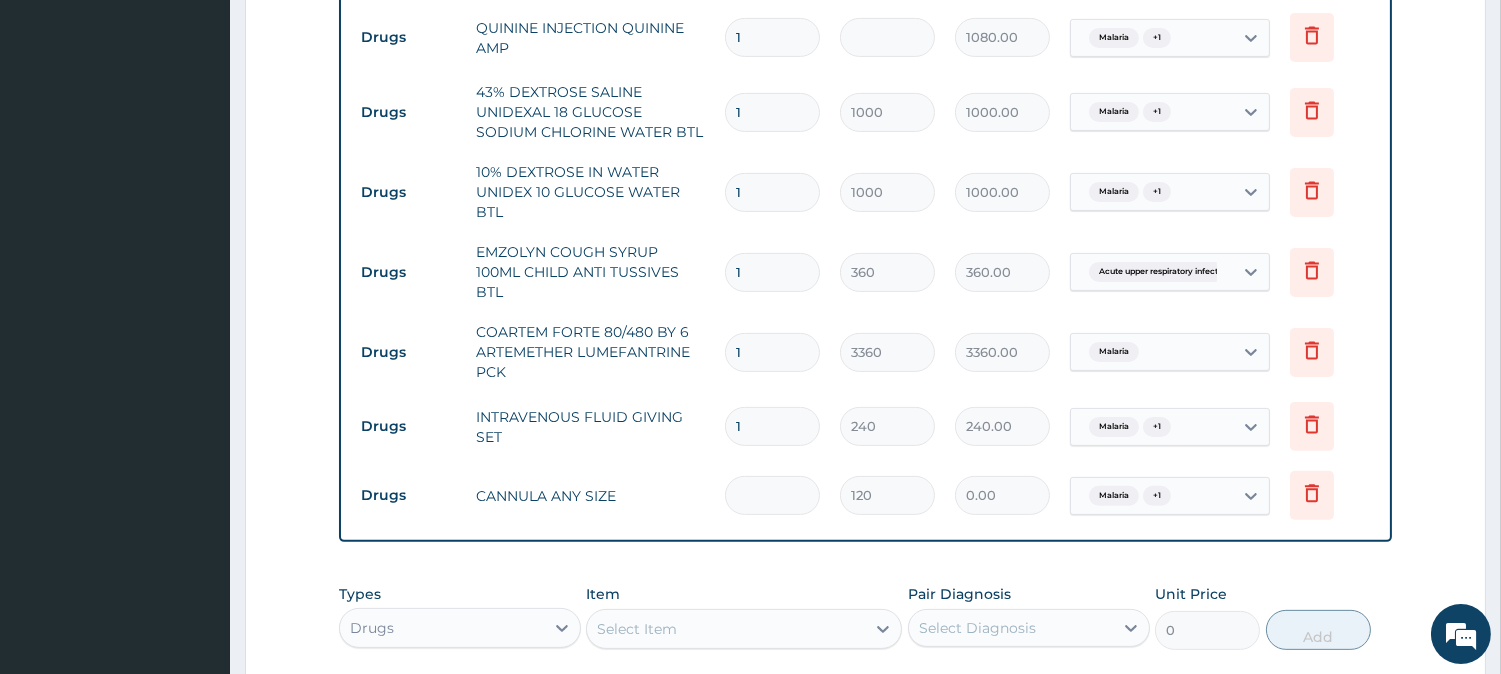 type on "2" 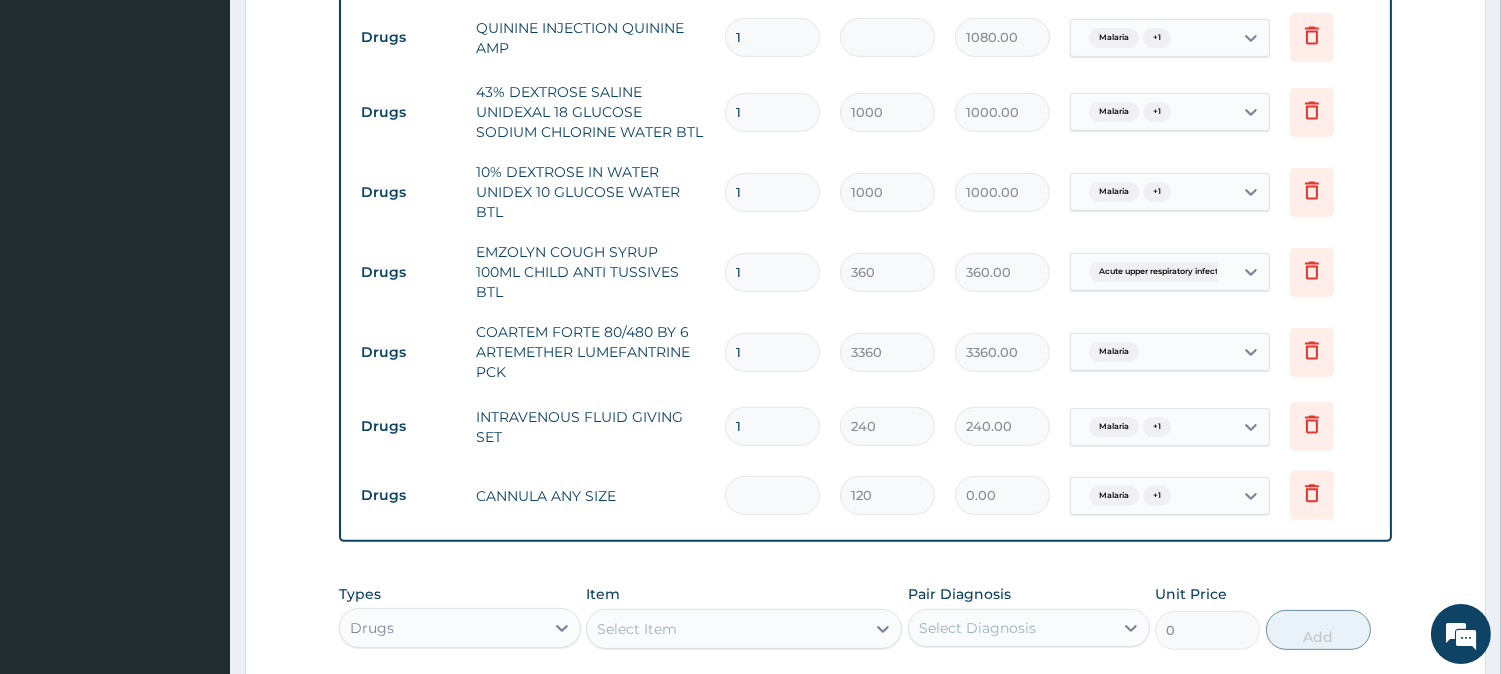 type on "240.00" 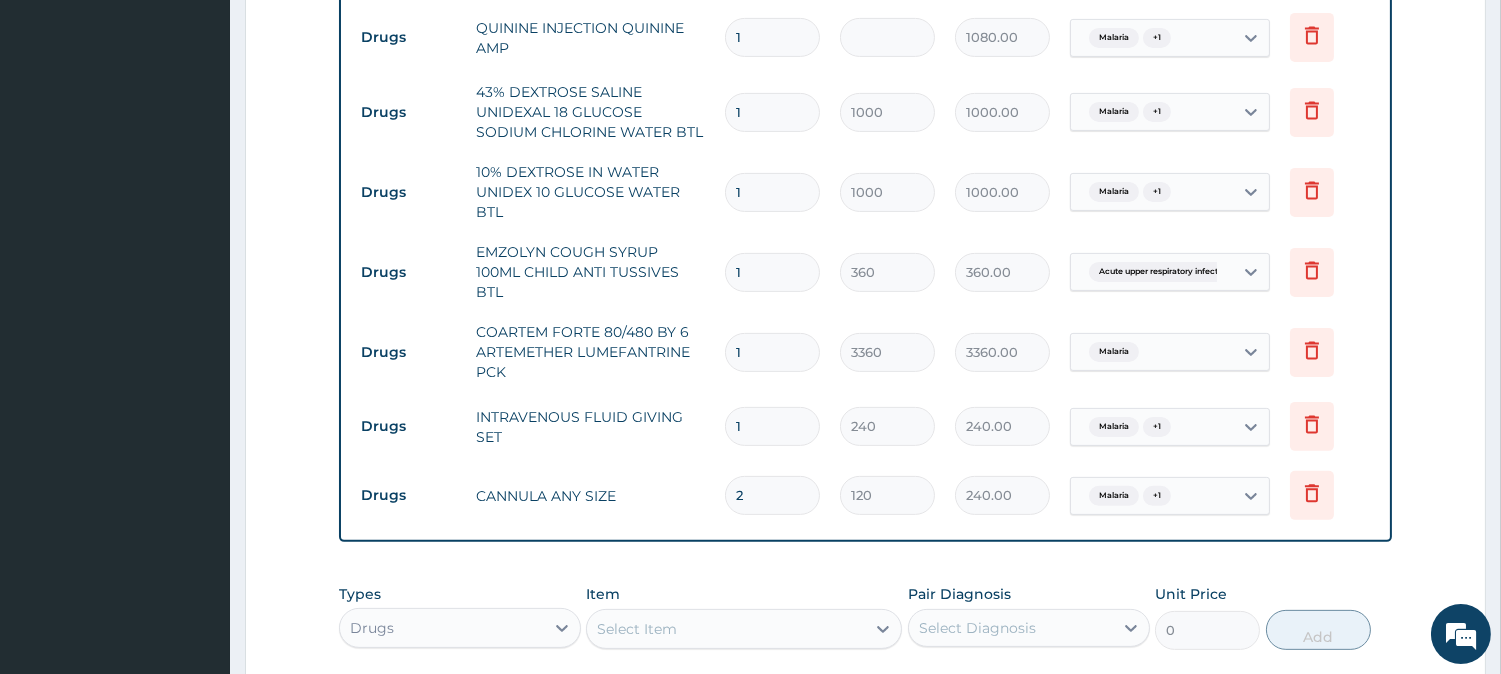 type on "2" 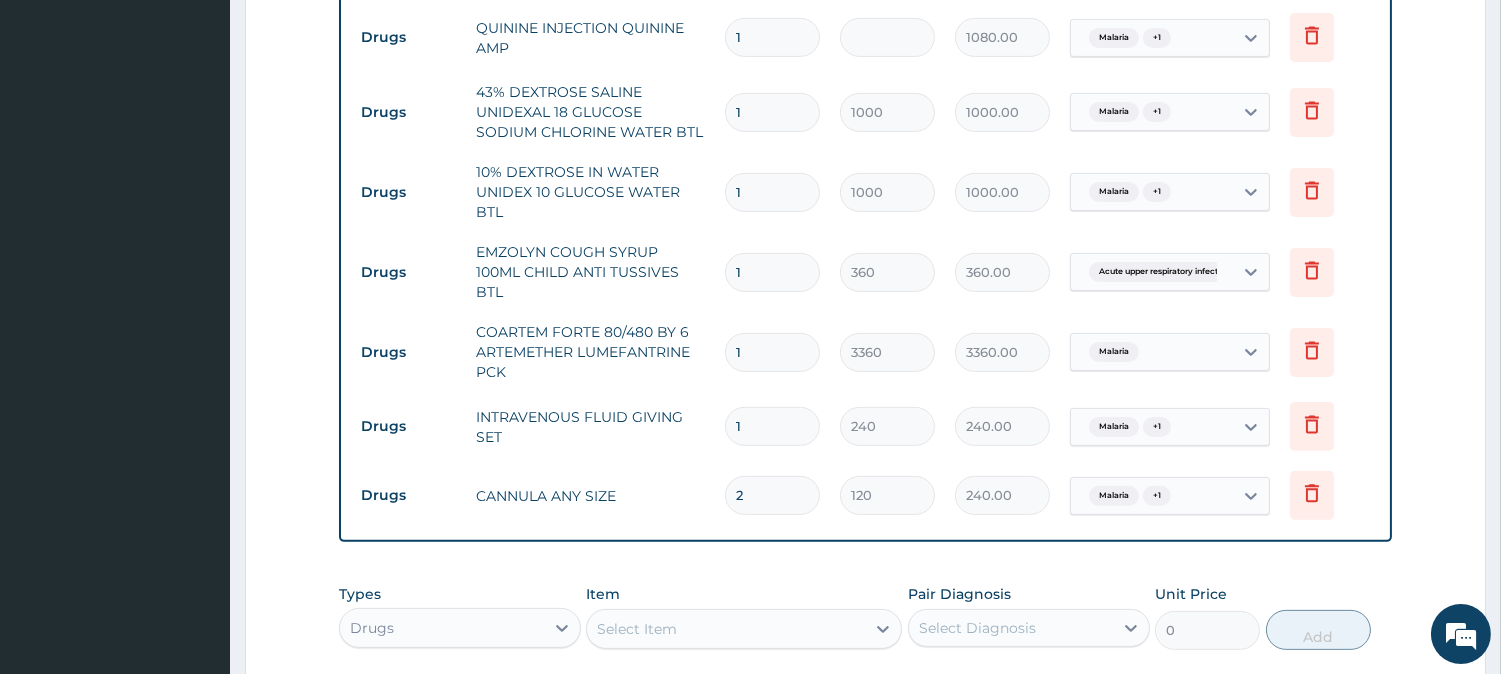 type 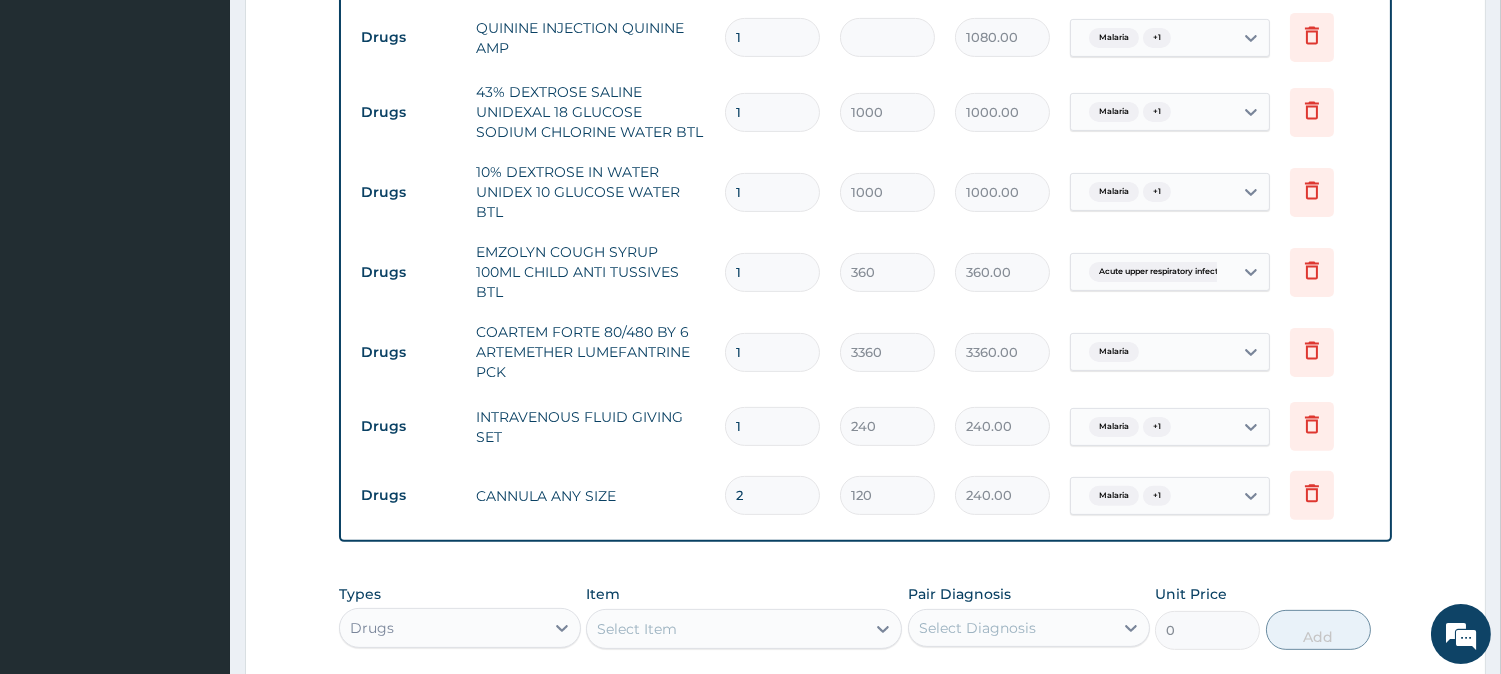 type on "0.00" 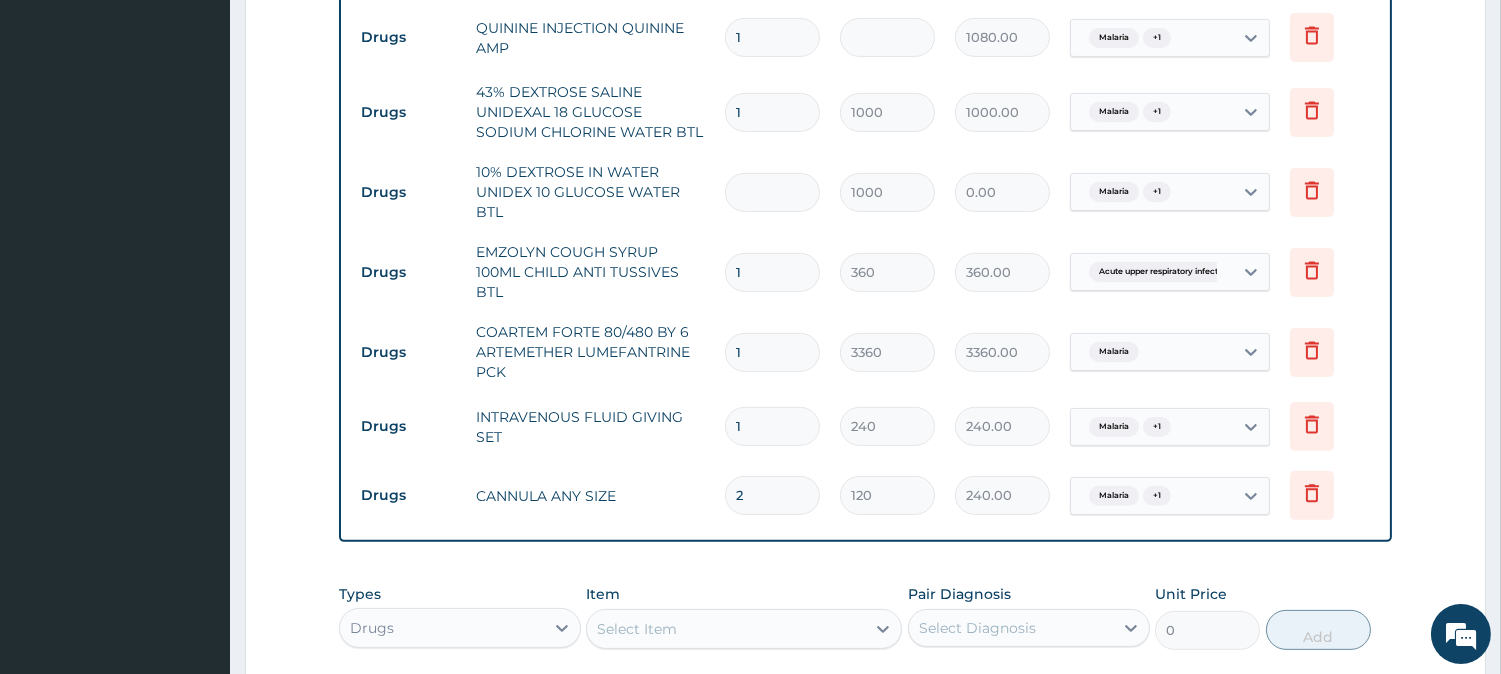 type on "3" 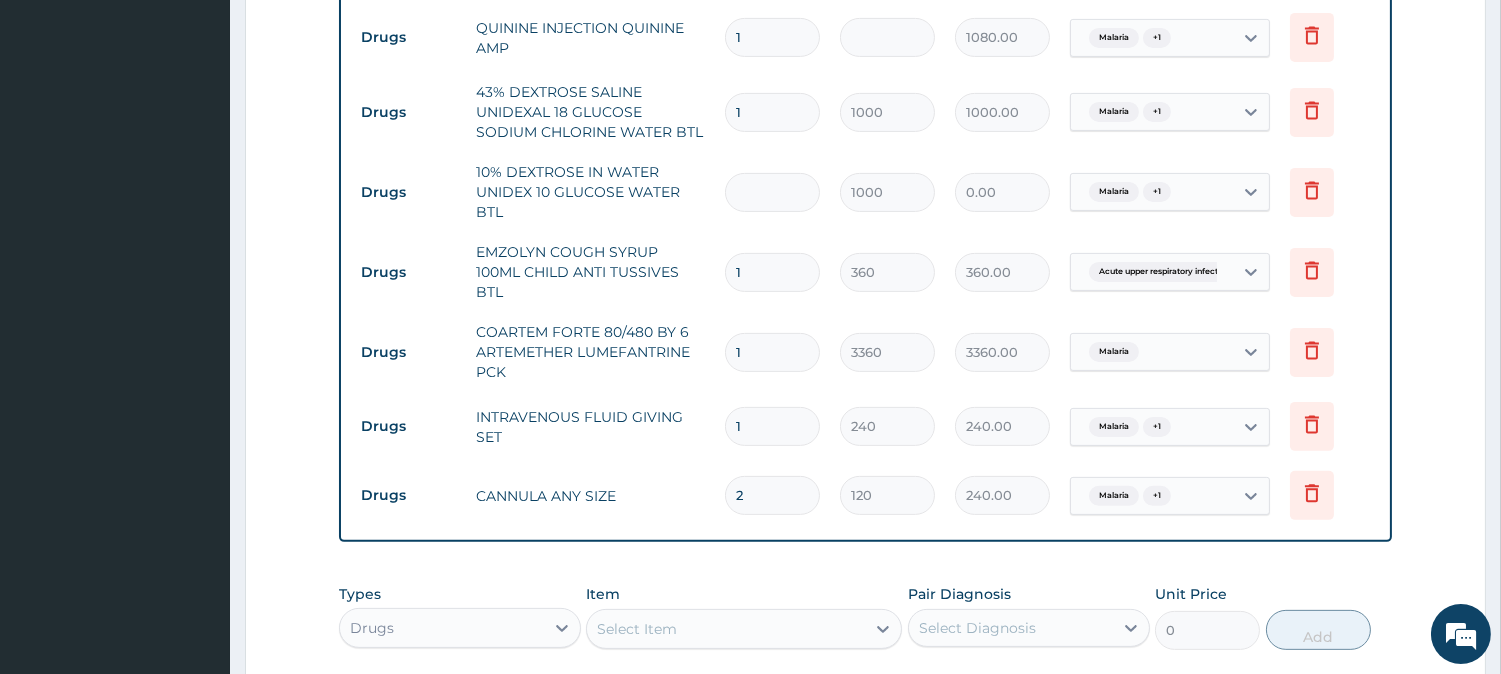 type on "3000.00" 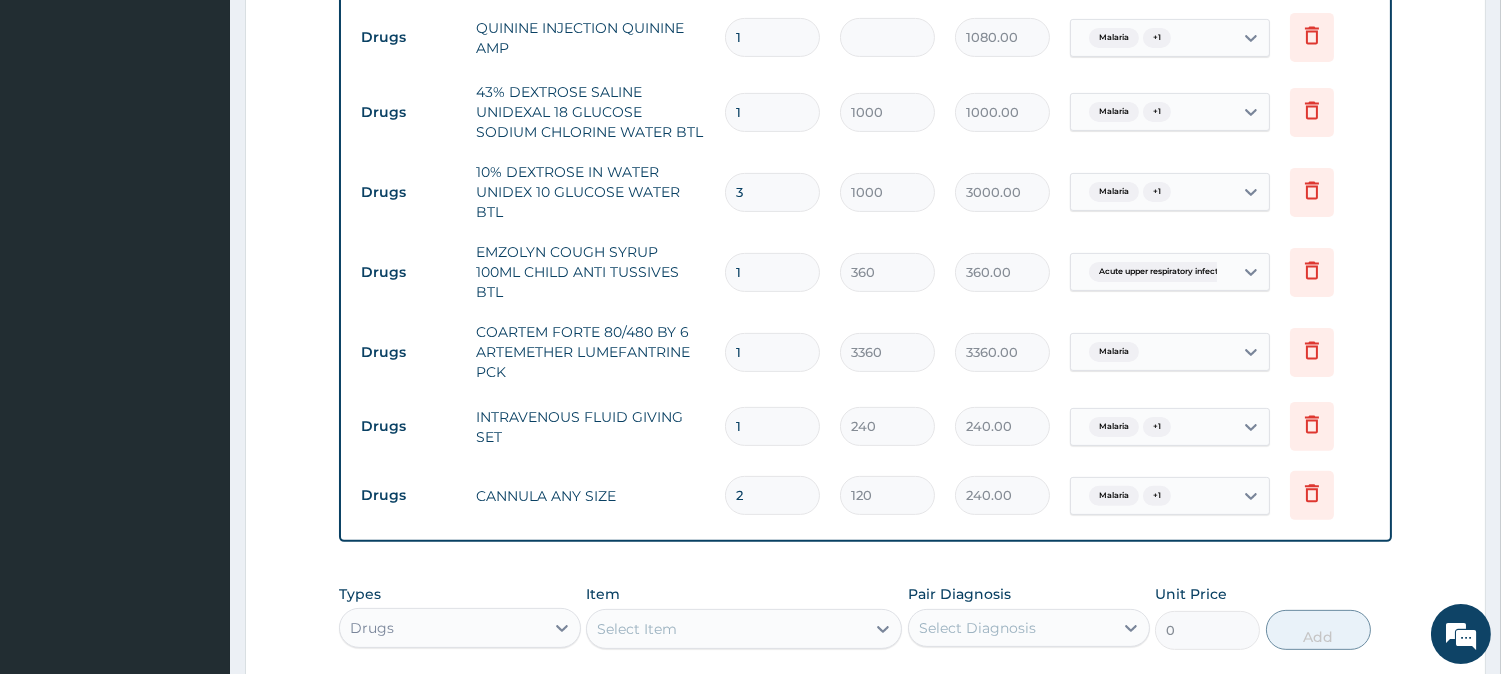 type on "3" 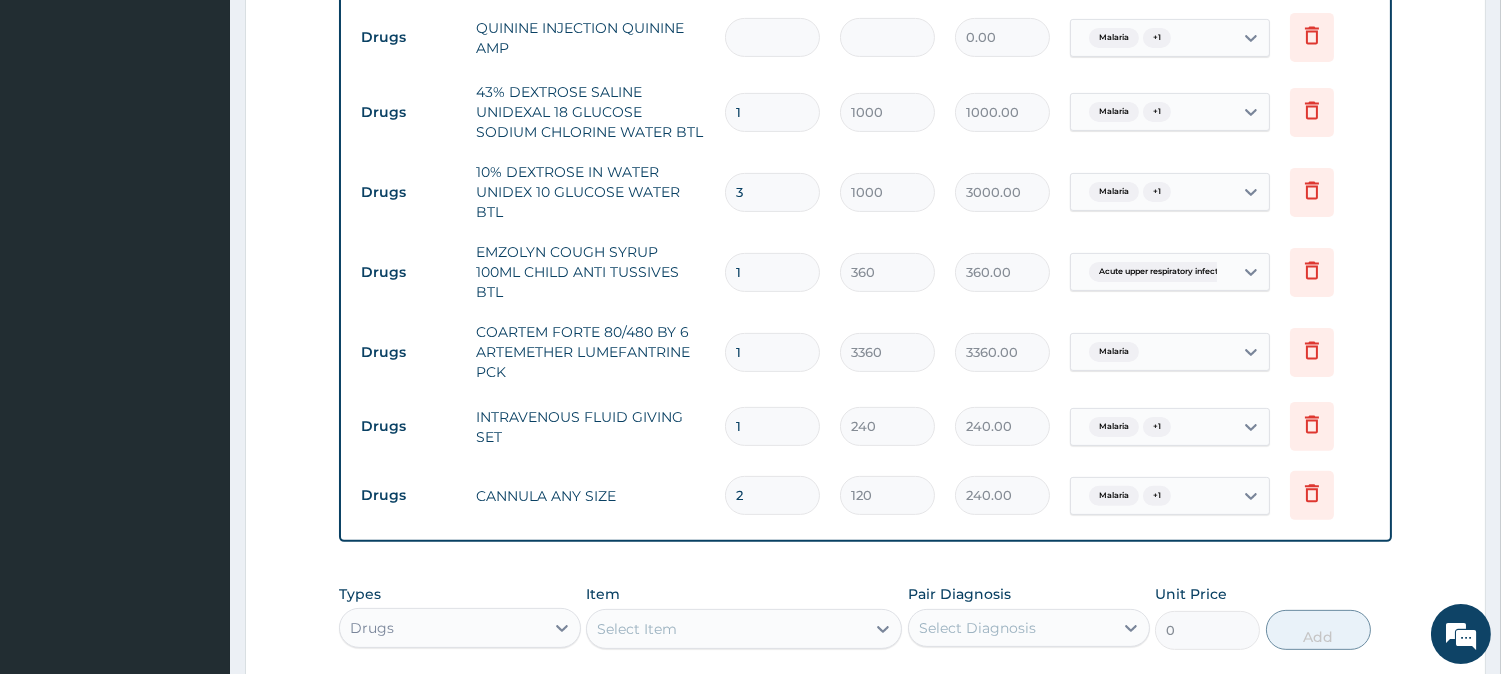 type on "3" 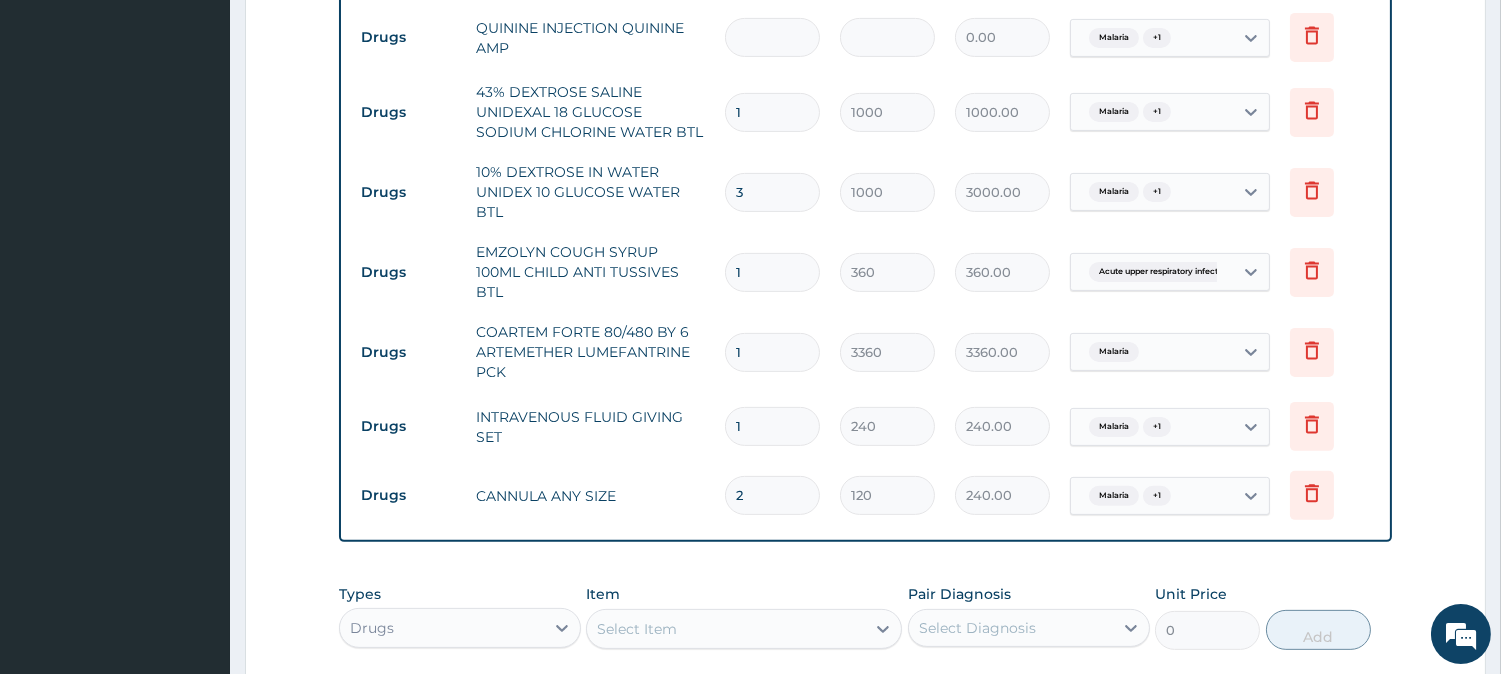type on "3240.00" 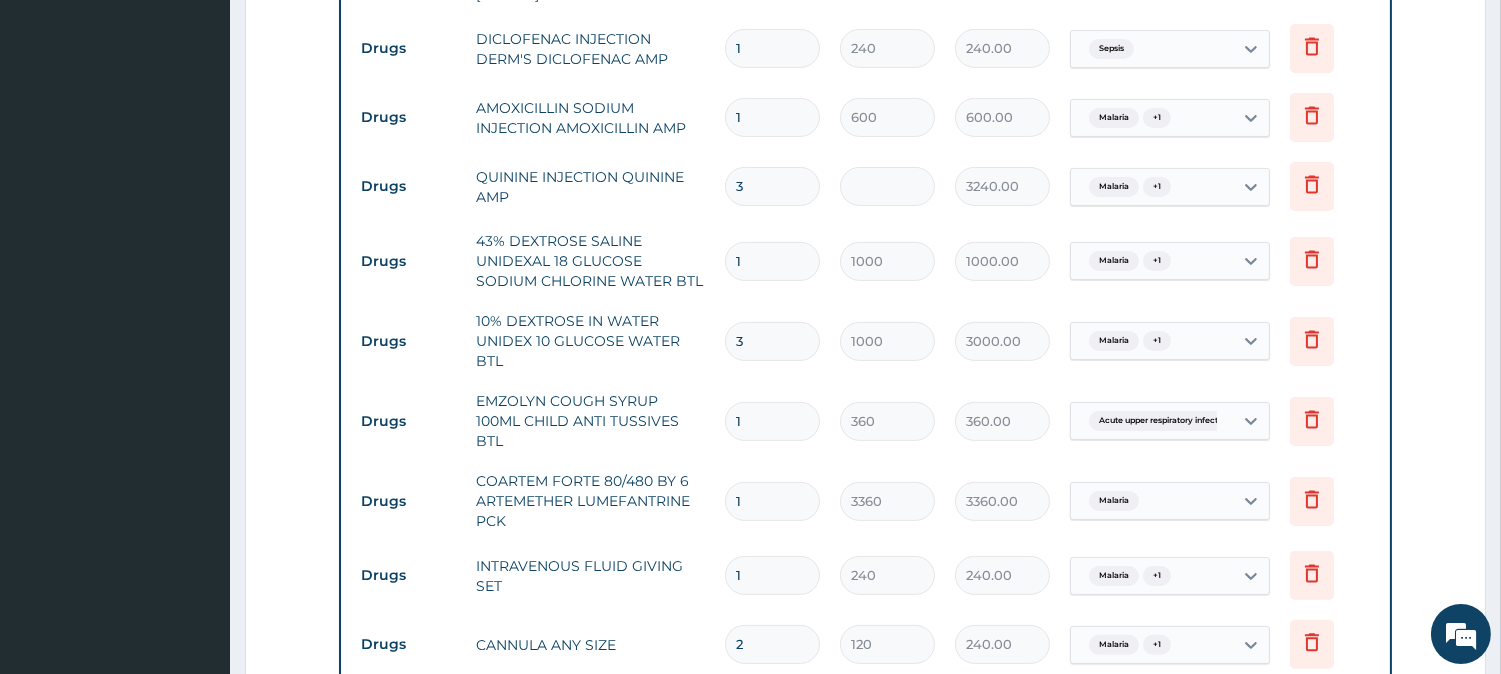 scroll, scrollTop: 1093, scrollLeft: 0, axis: vertical 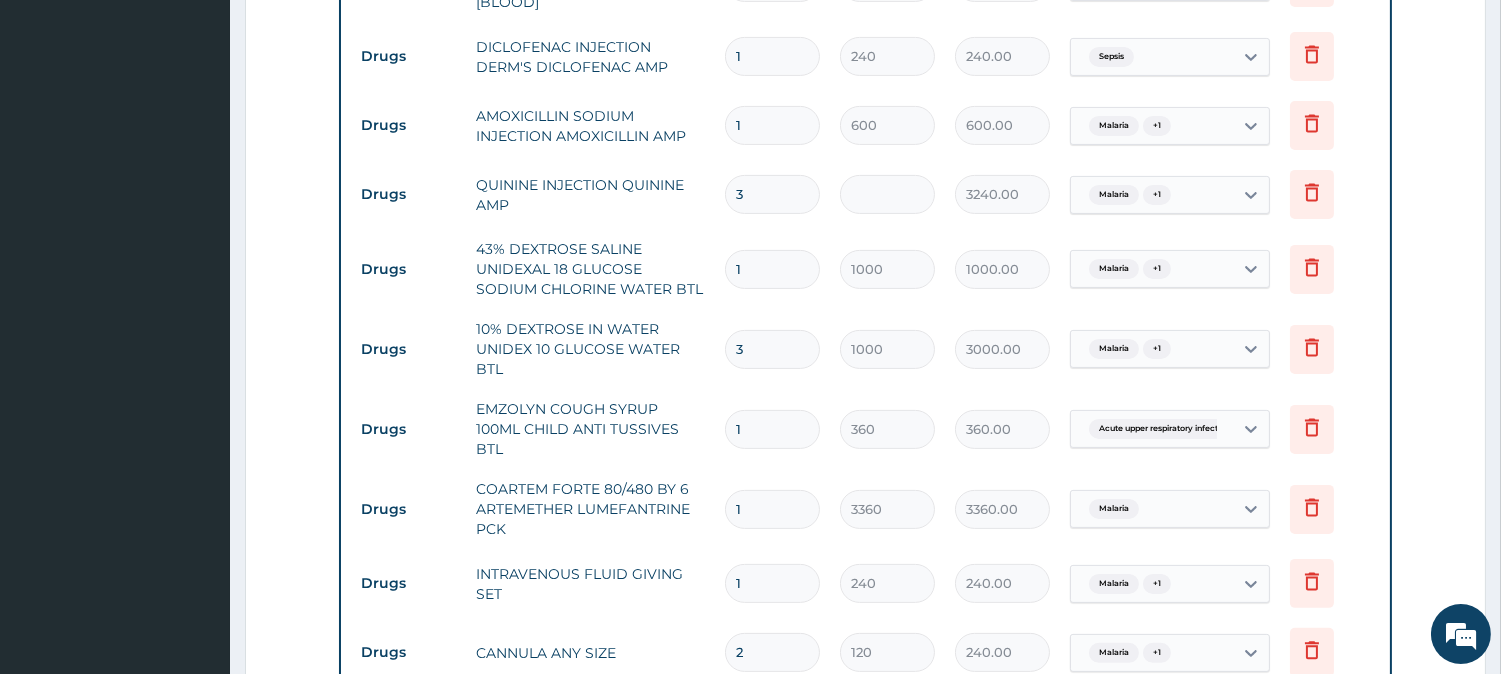 type on "3" 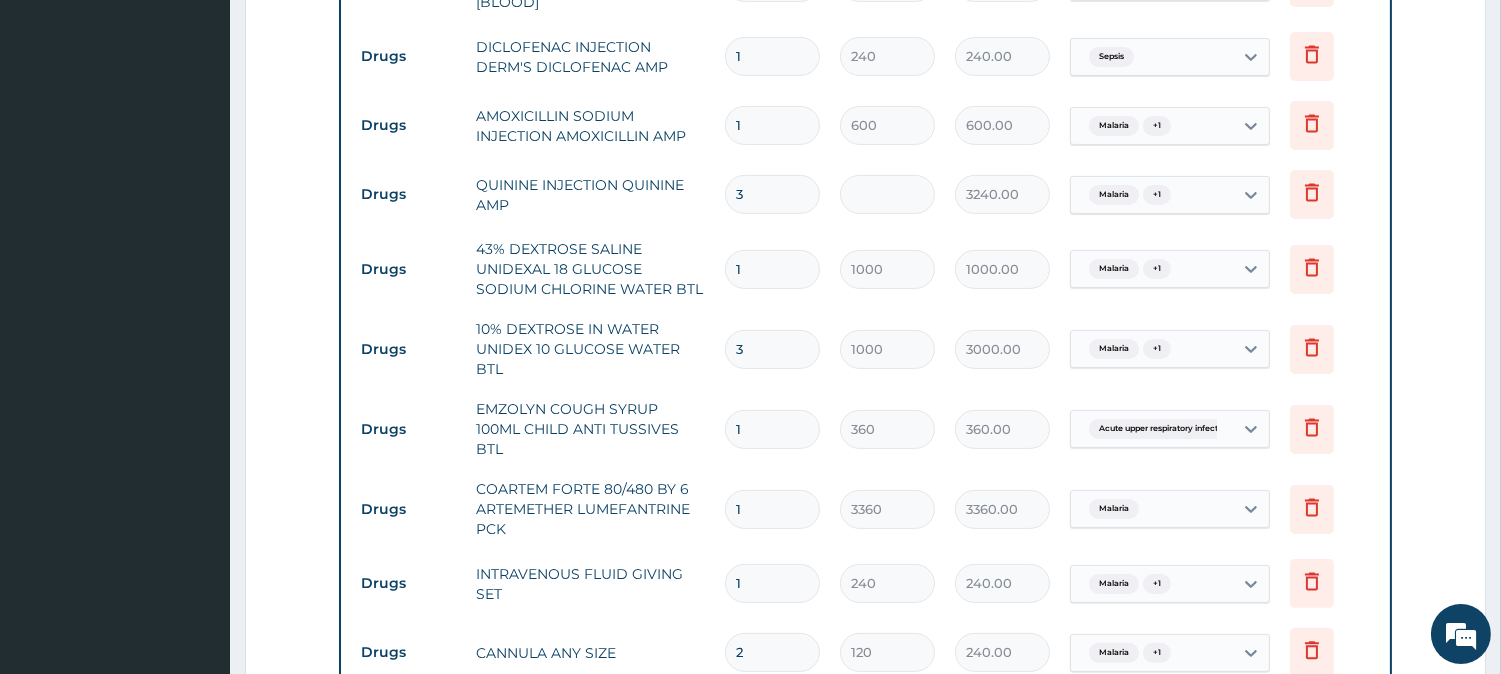type 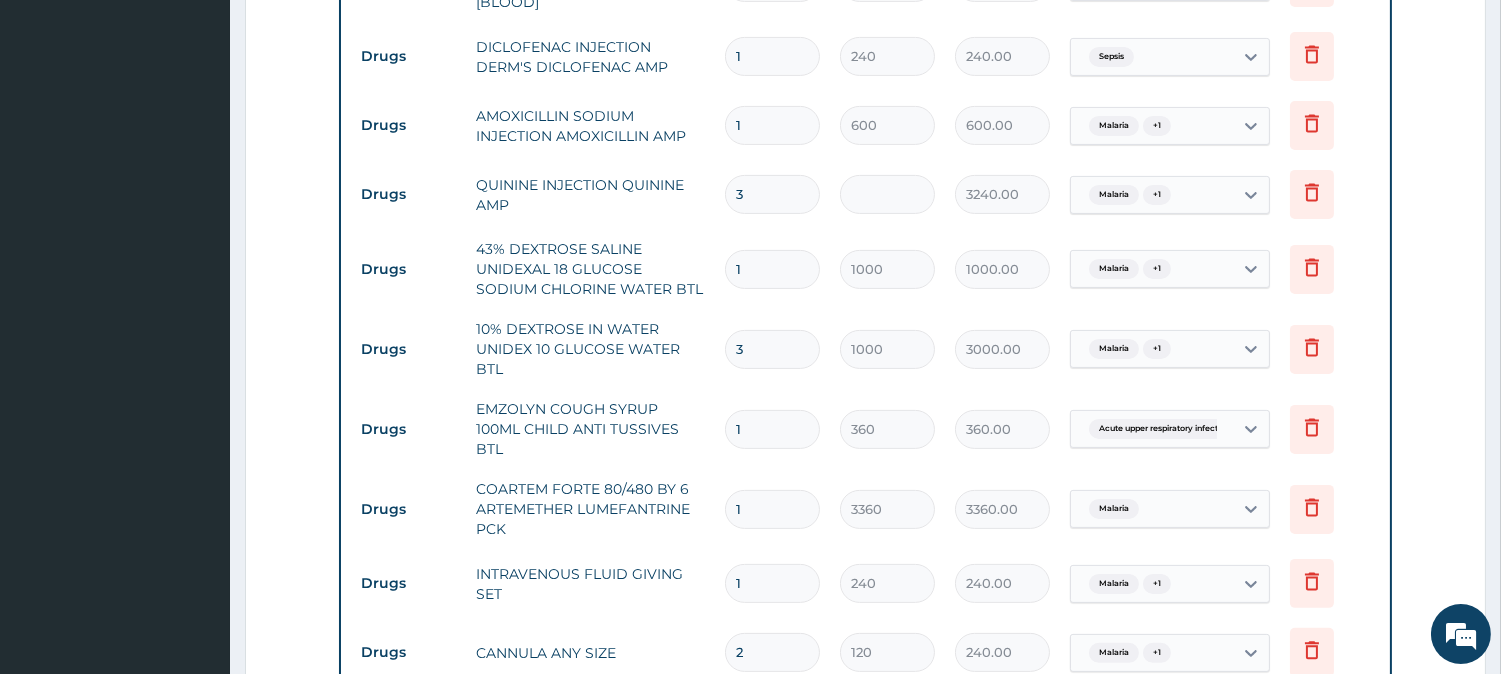 type on "0.00" 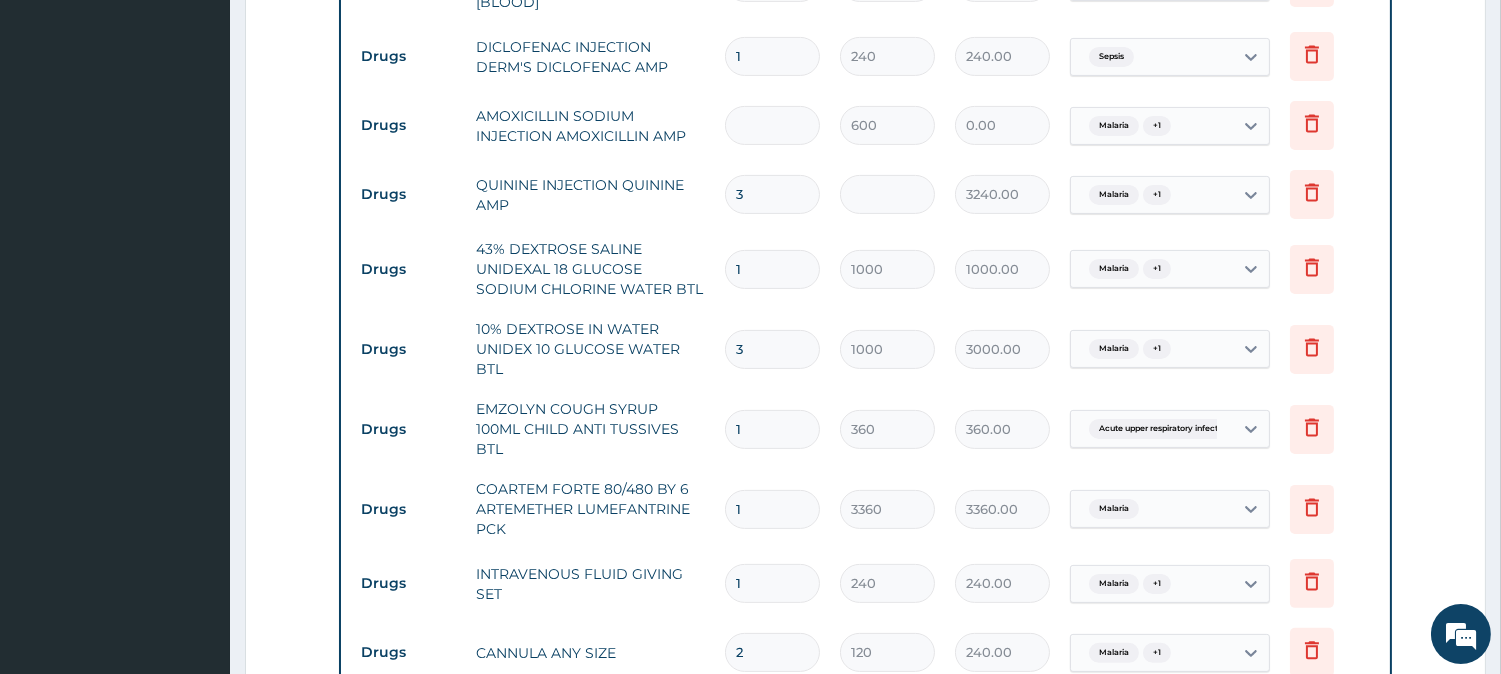 type on "3" 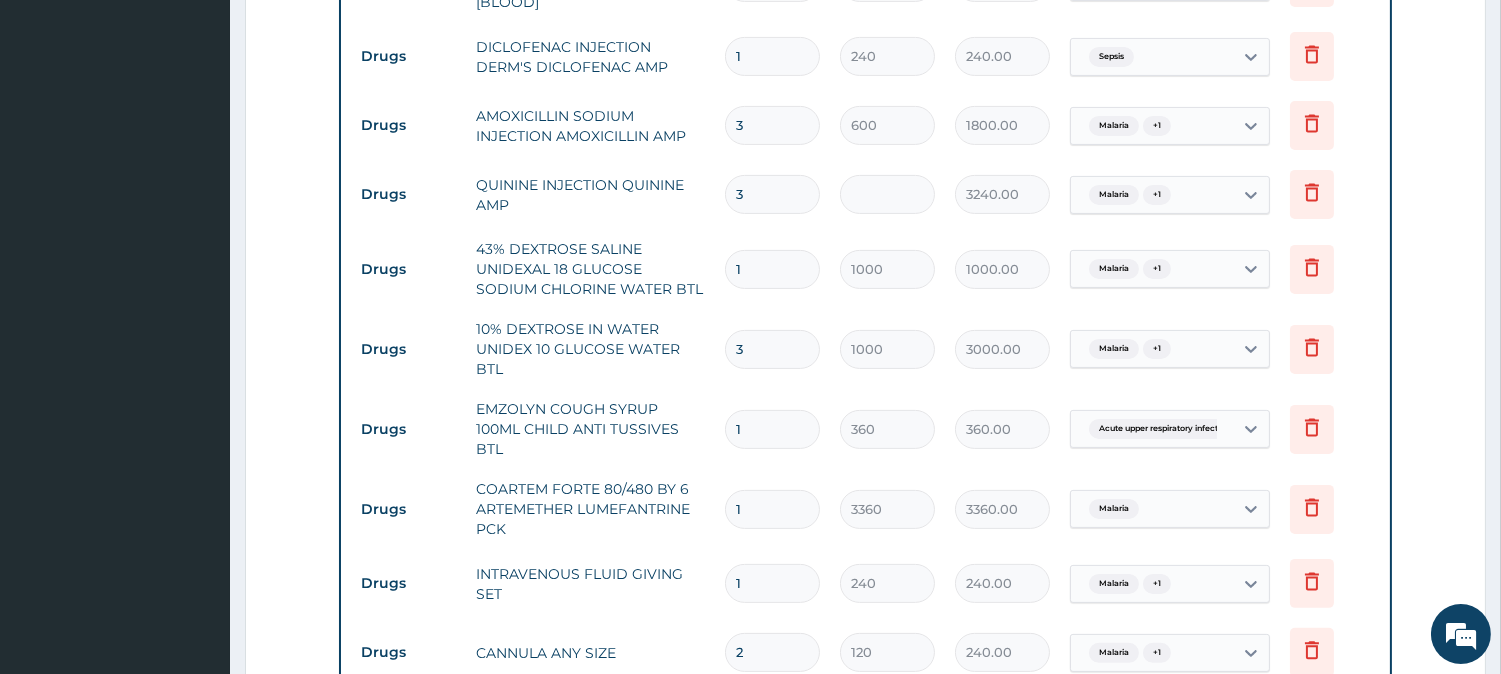 type on "3" 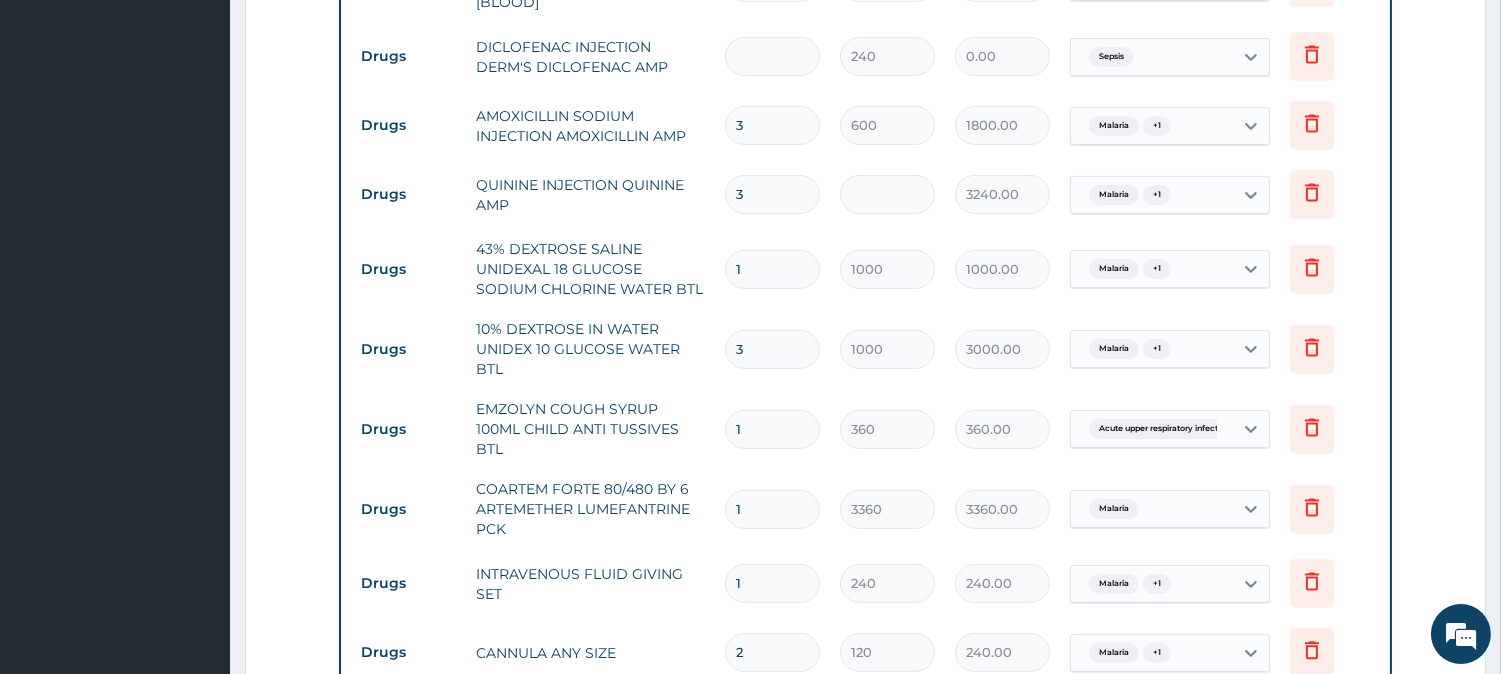 type on "4" 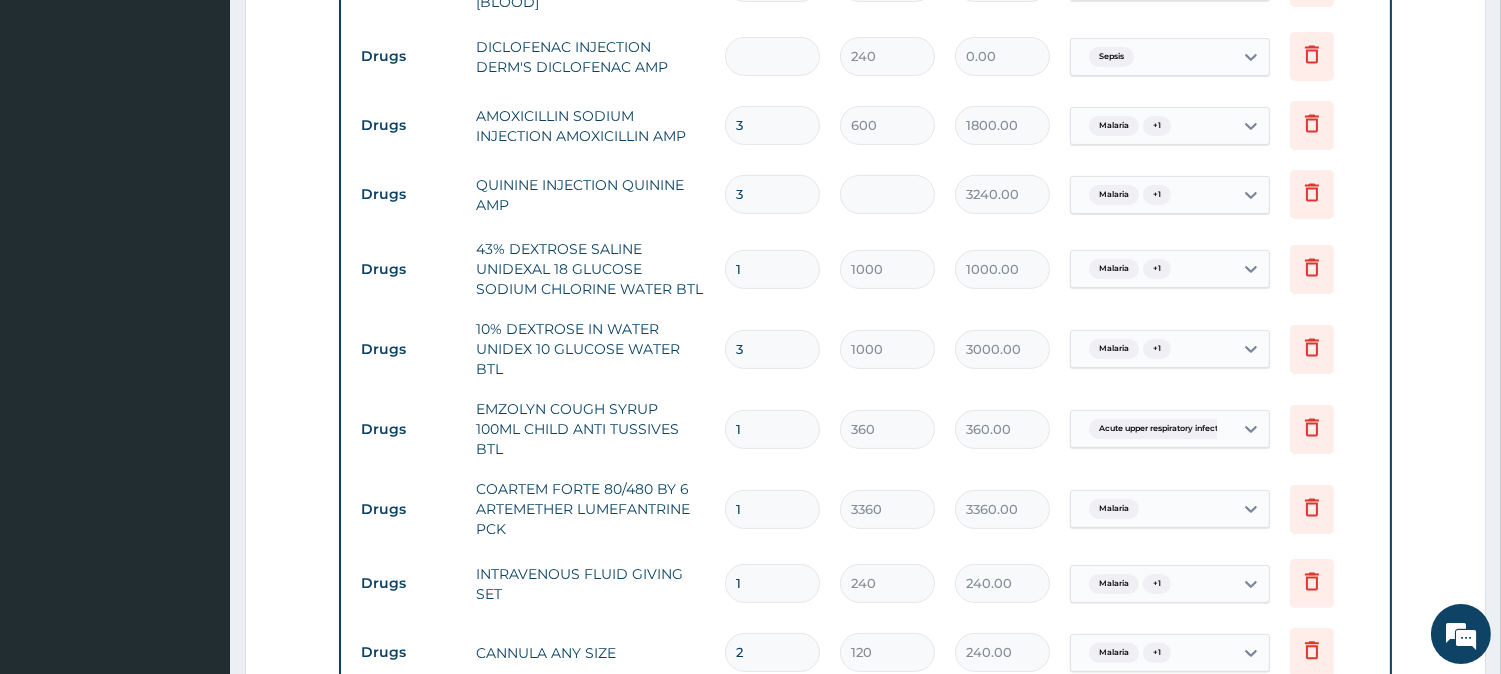 type on "960.00" 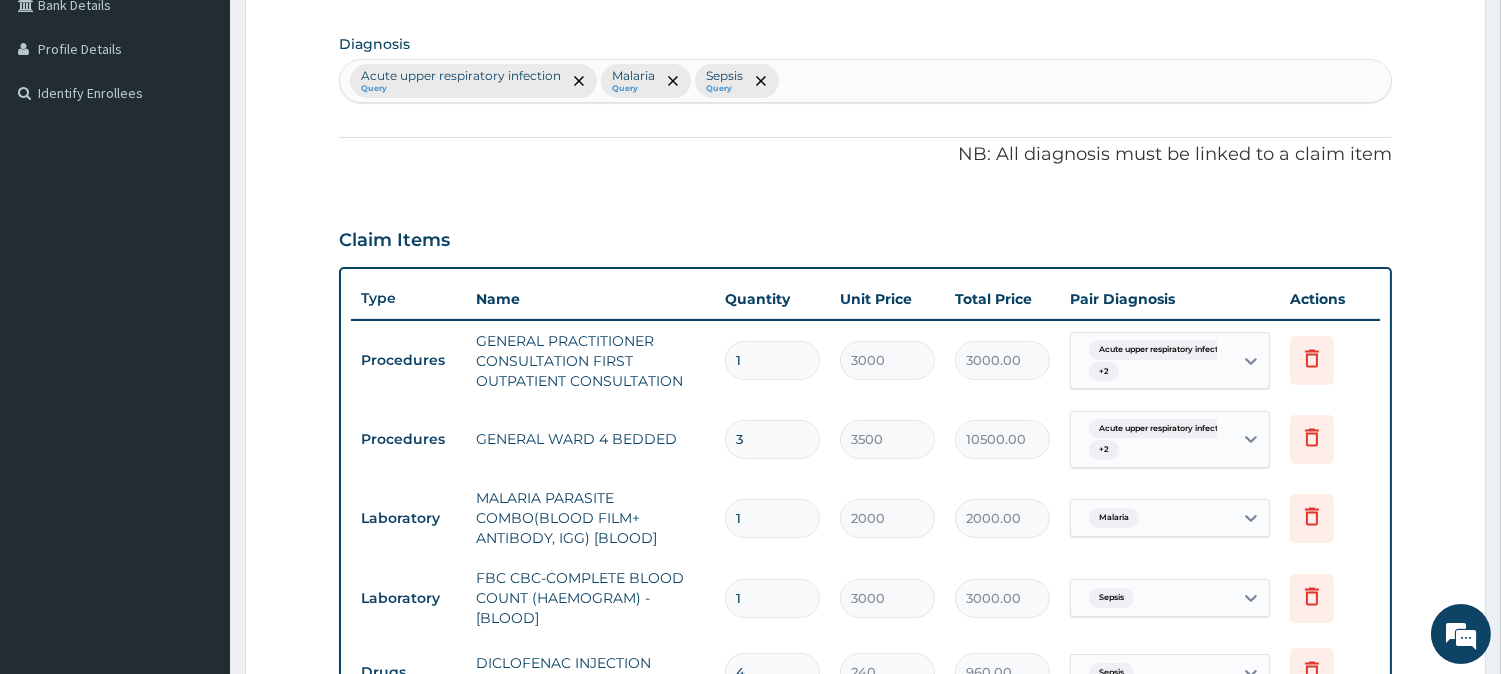 scroll, scrollTop: 482, scrollLeft: 0, axis: vertical 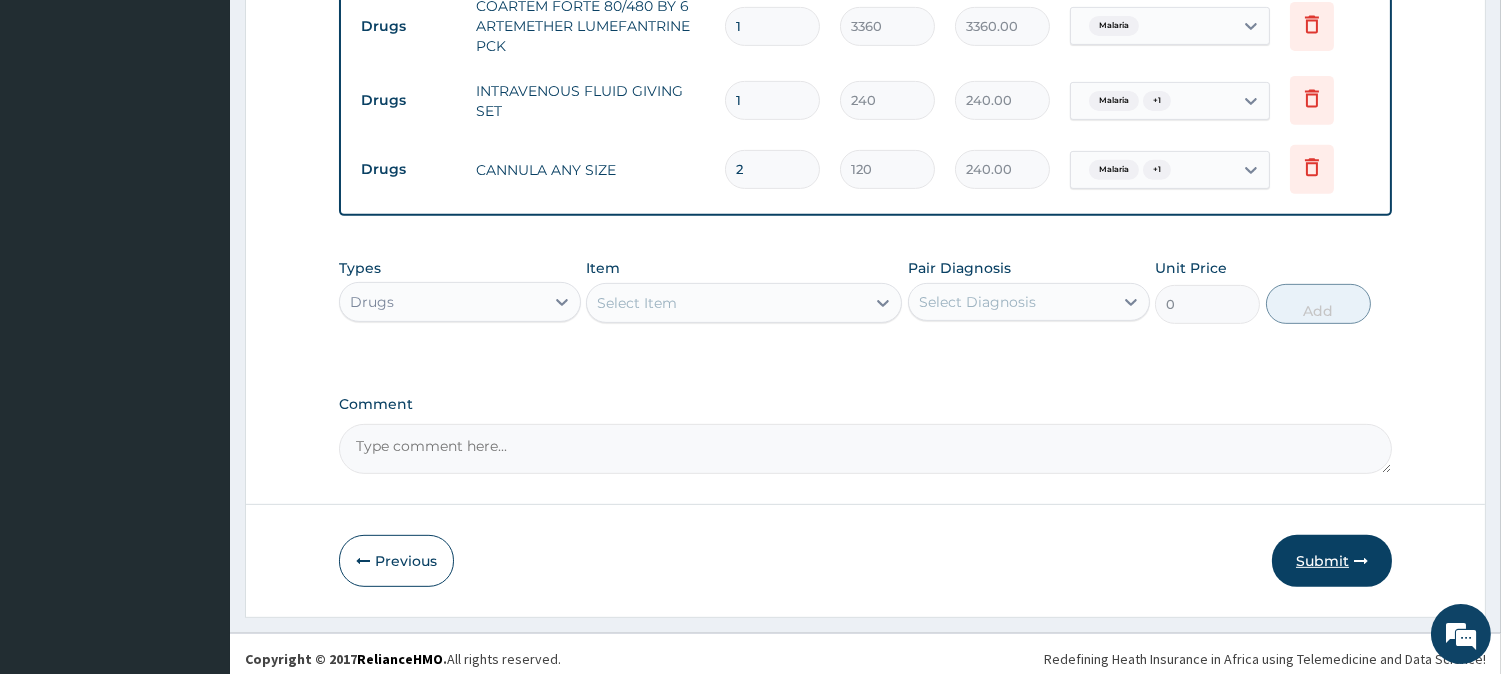 type on "4" 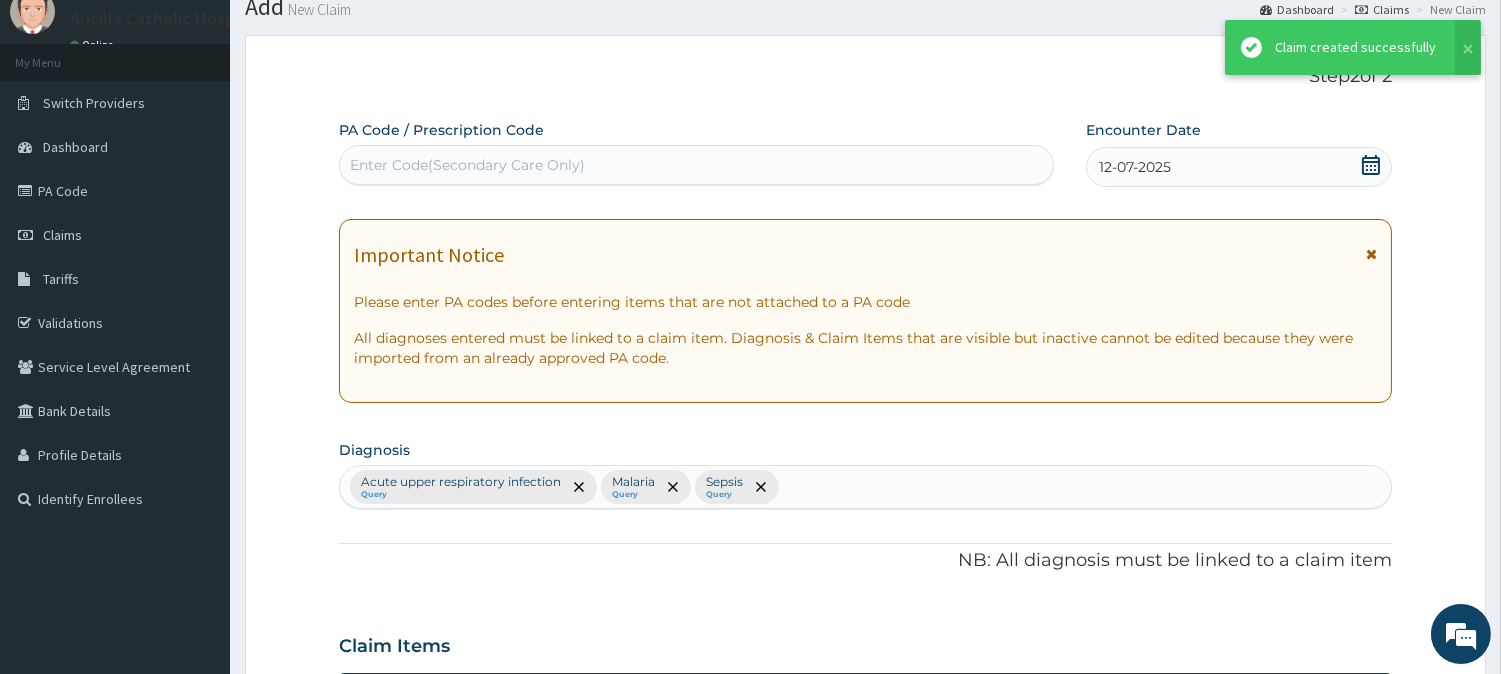 scroll, scrollTop: 1576, scrollLeft: 0, axis: vertical 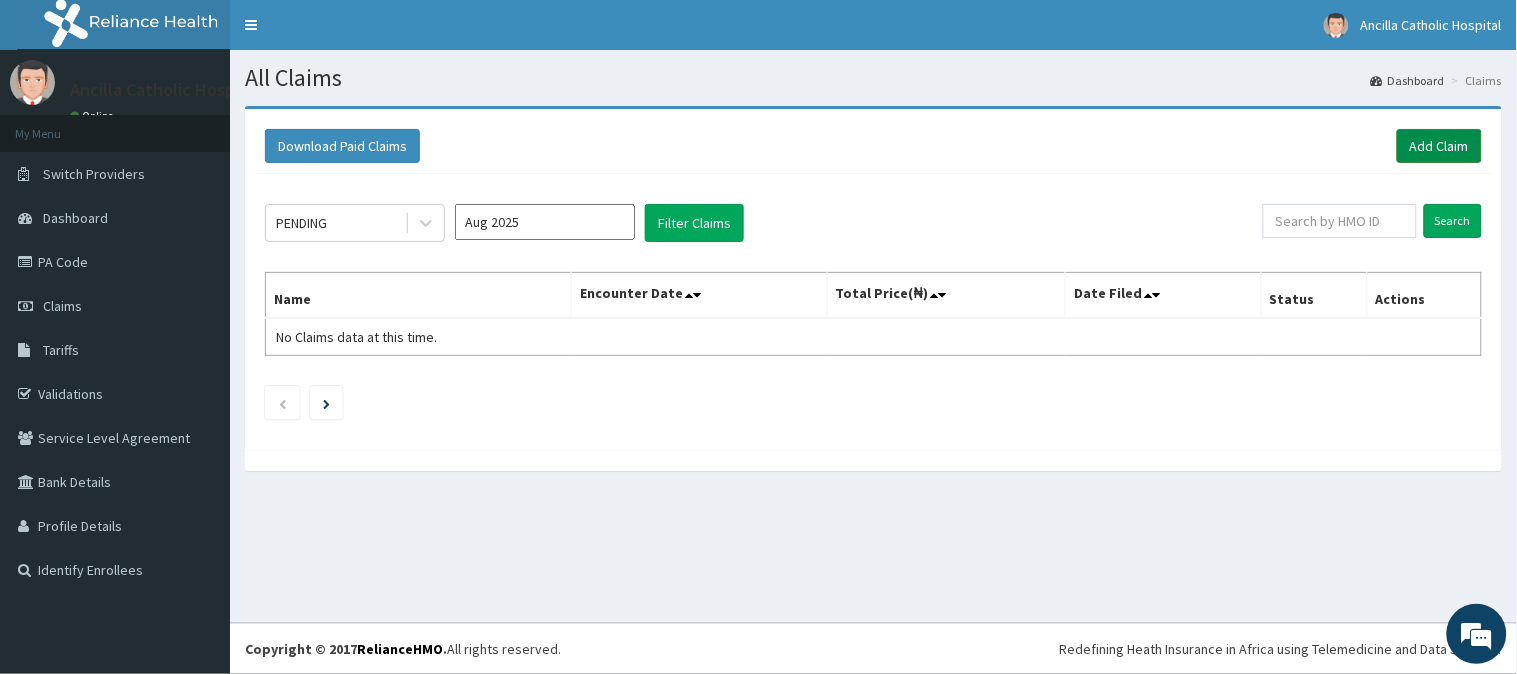 click on "Add Claim" at bounding box center [1439, 146] 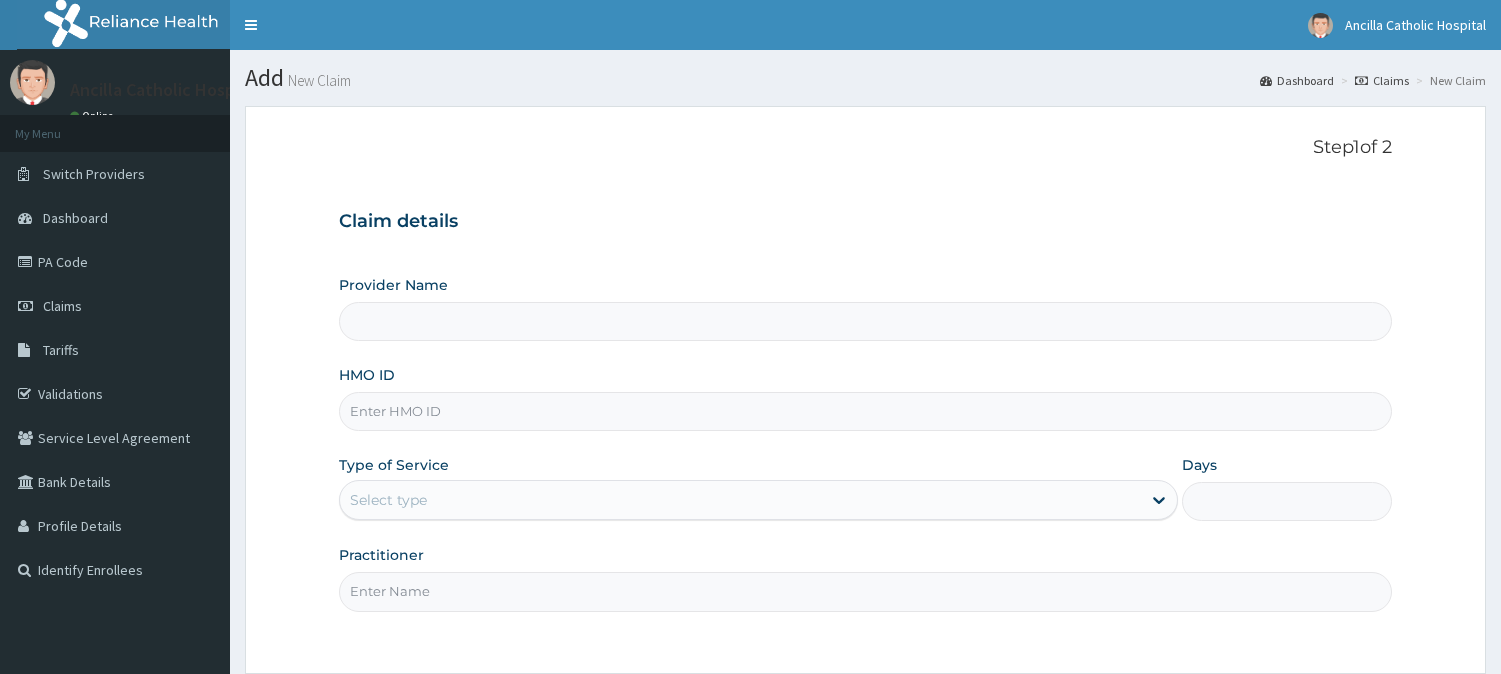 scroll, scrollTop: 0, scrollLeft: 0, axis: both 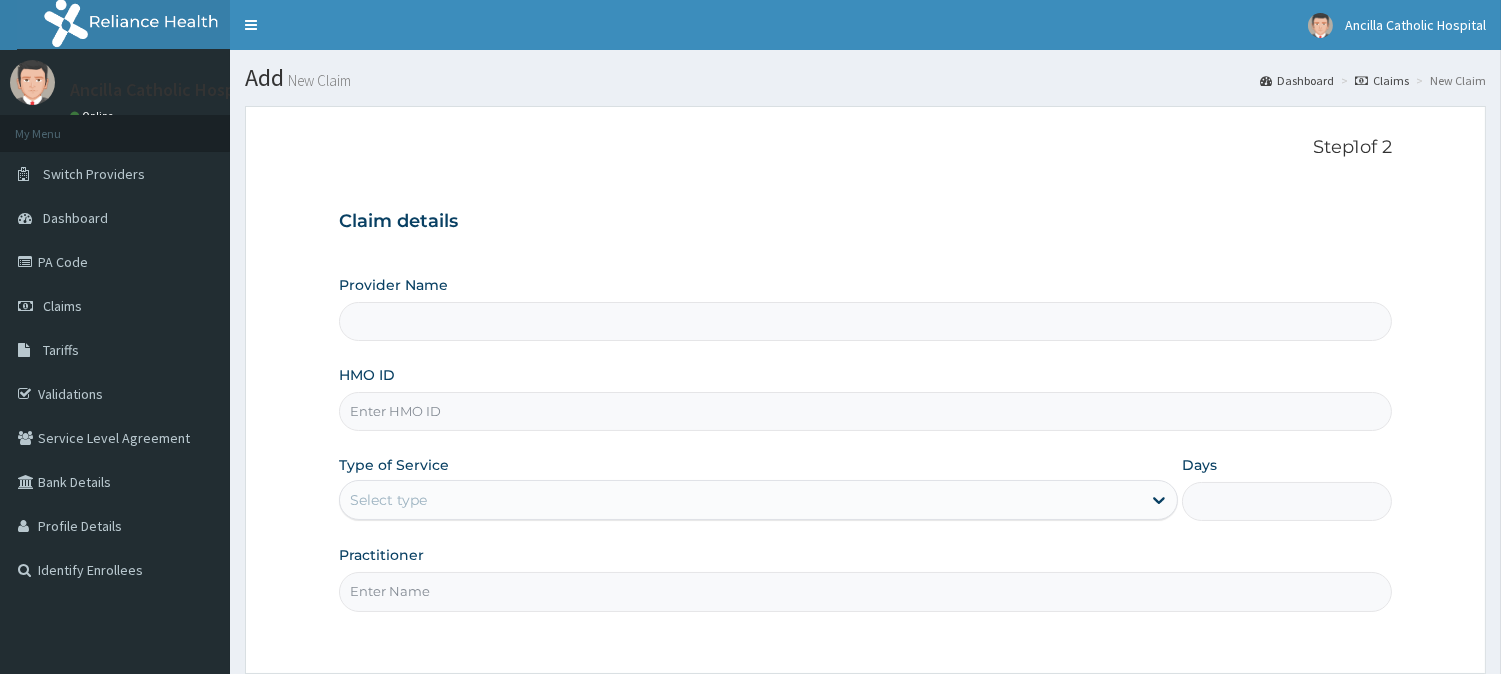 type on "Ancilla Catholic Hospital" 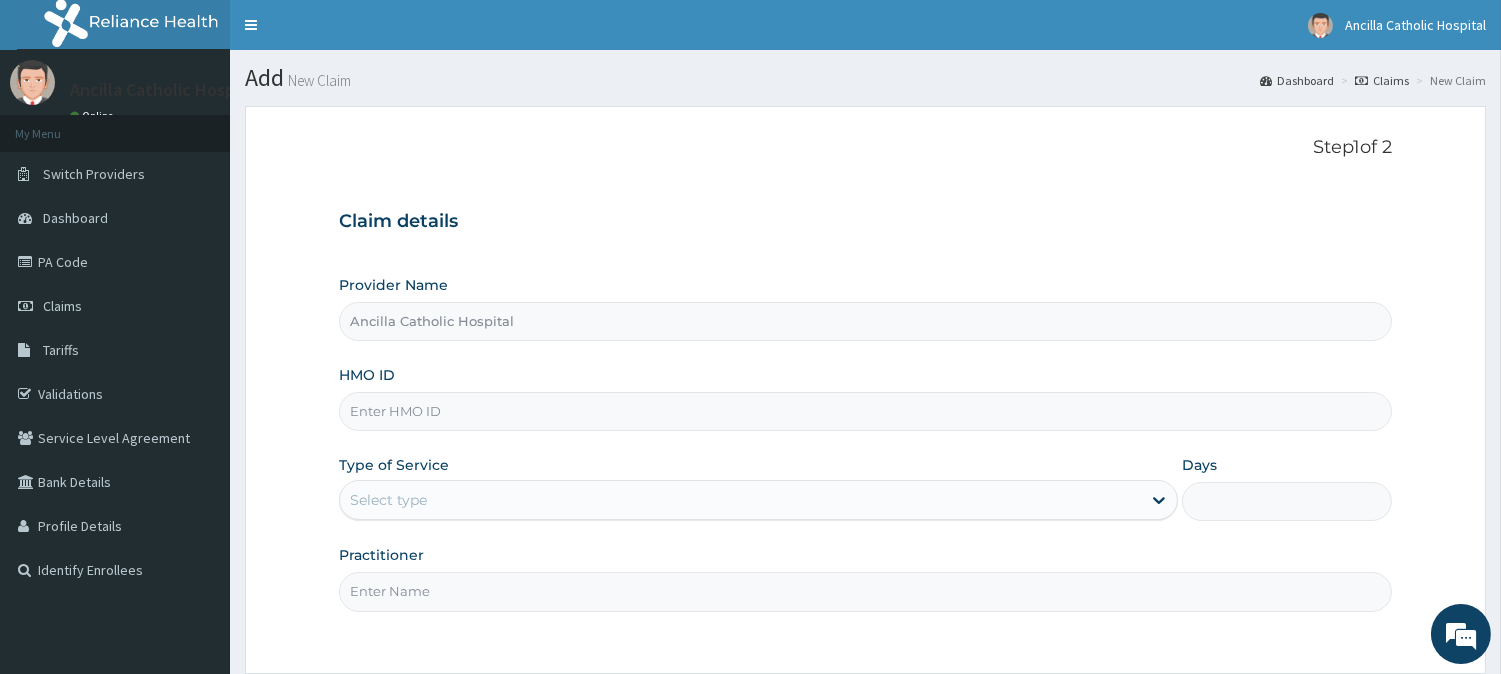 click on "HMO ID" at bounding box center [865, 411] 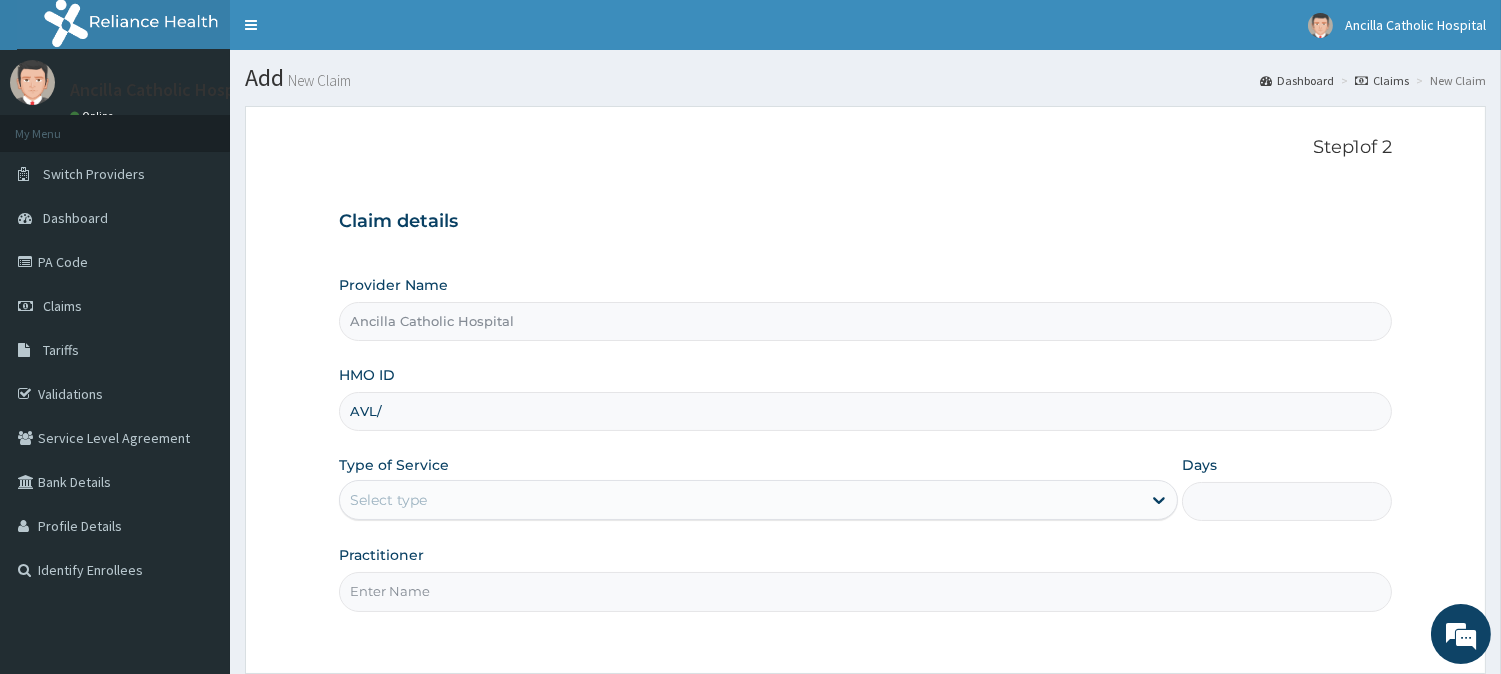 scroll, scrollTop: 0, scrollLeft: 0, axis: both 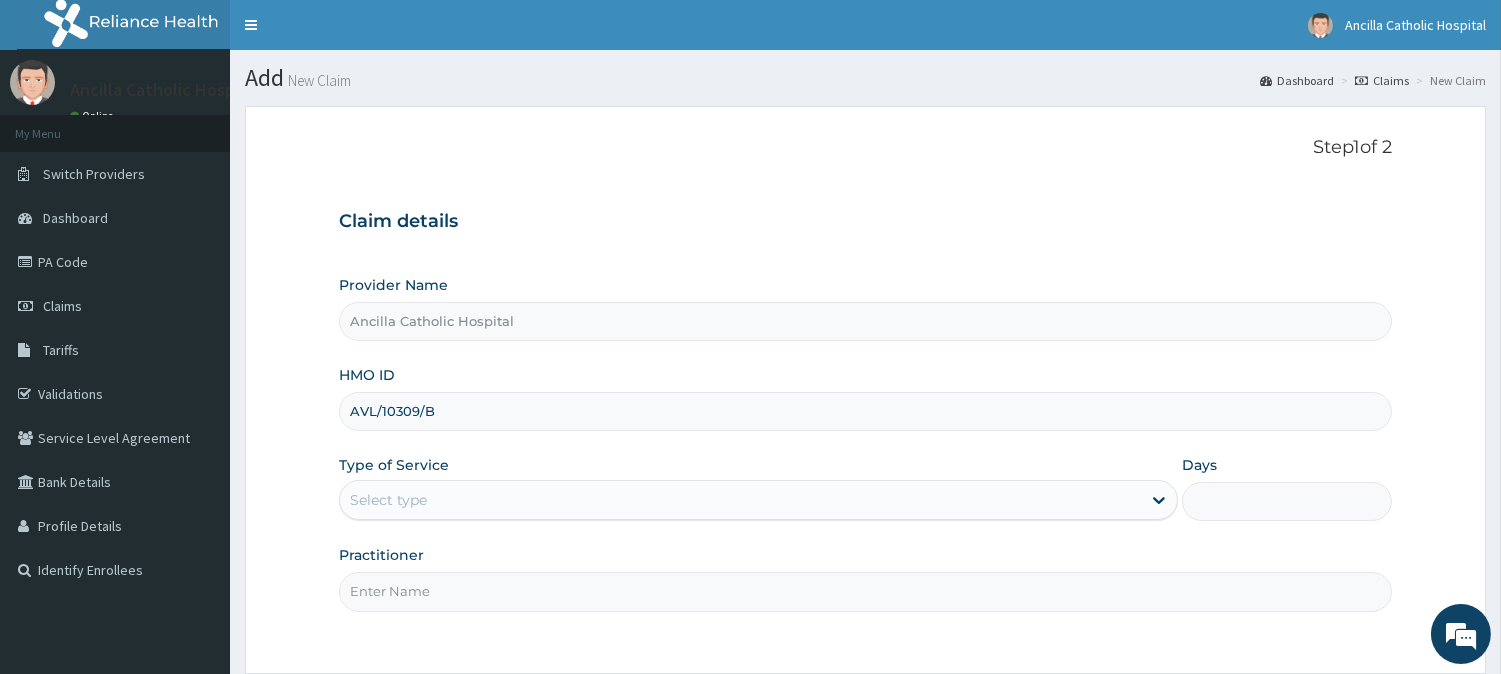 type on "AVL/10309/B" 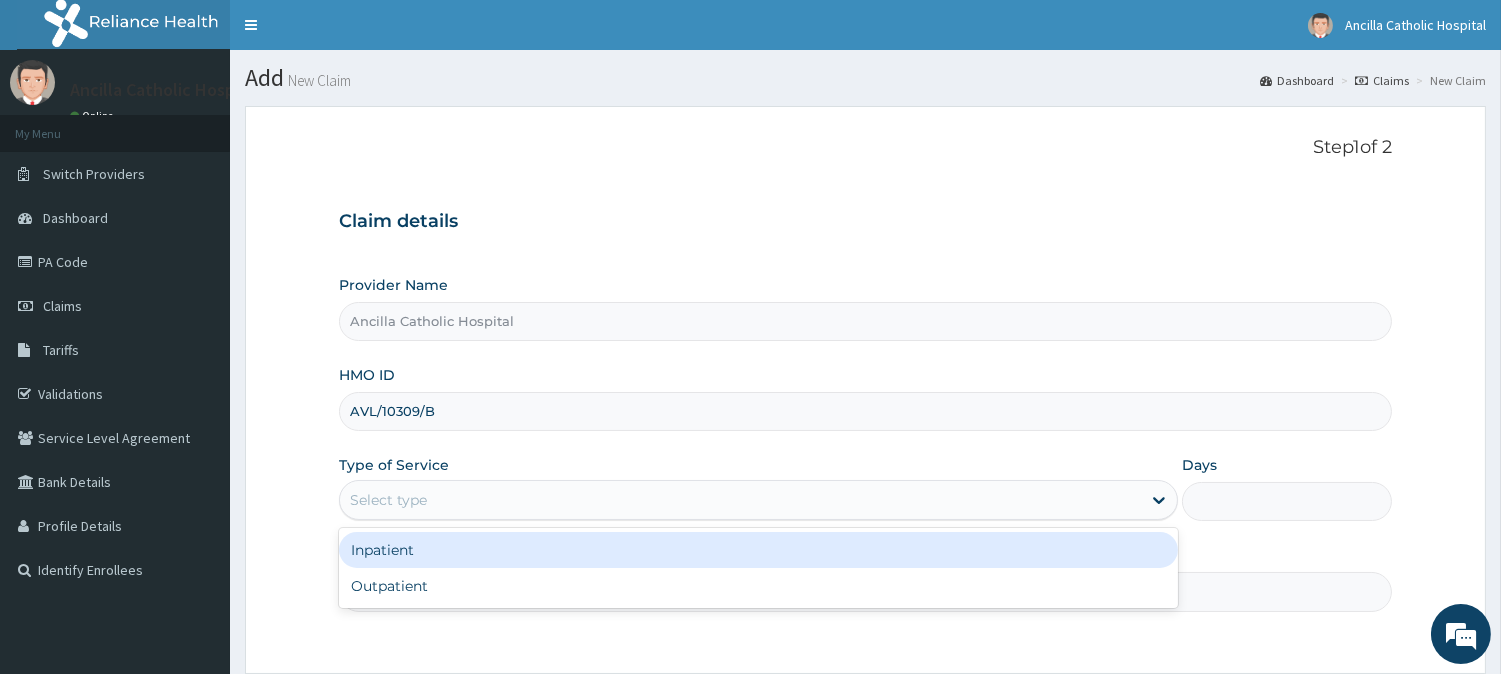 click on "Select type" at bounding box center [740, 500] 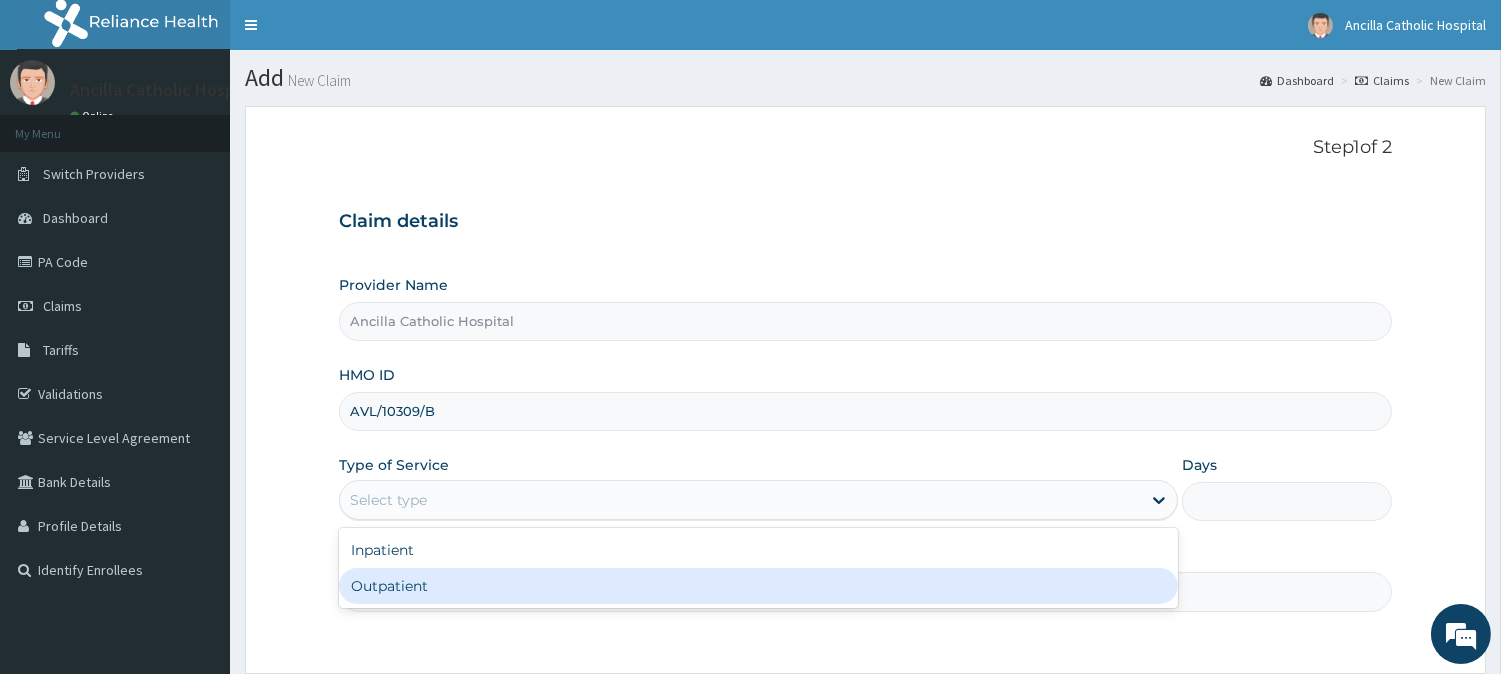 click on "Outpatient" at bounding box center [758, 586] 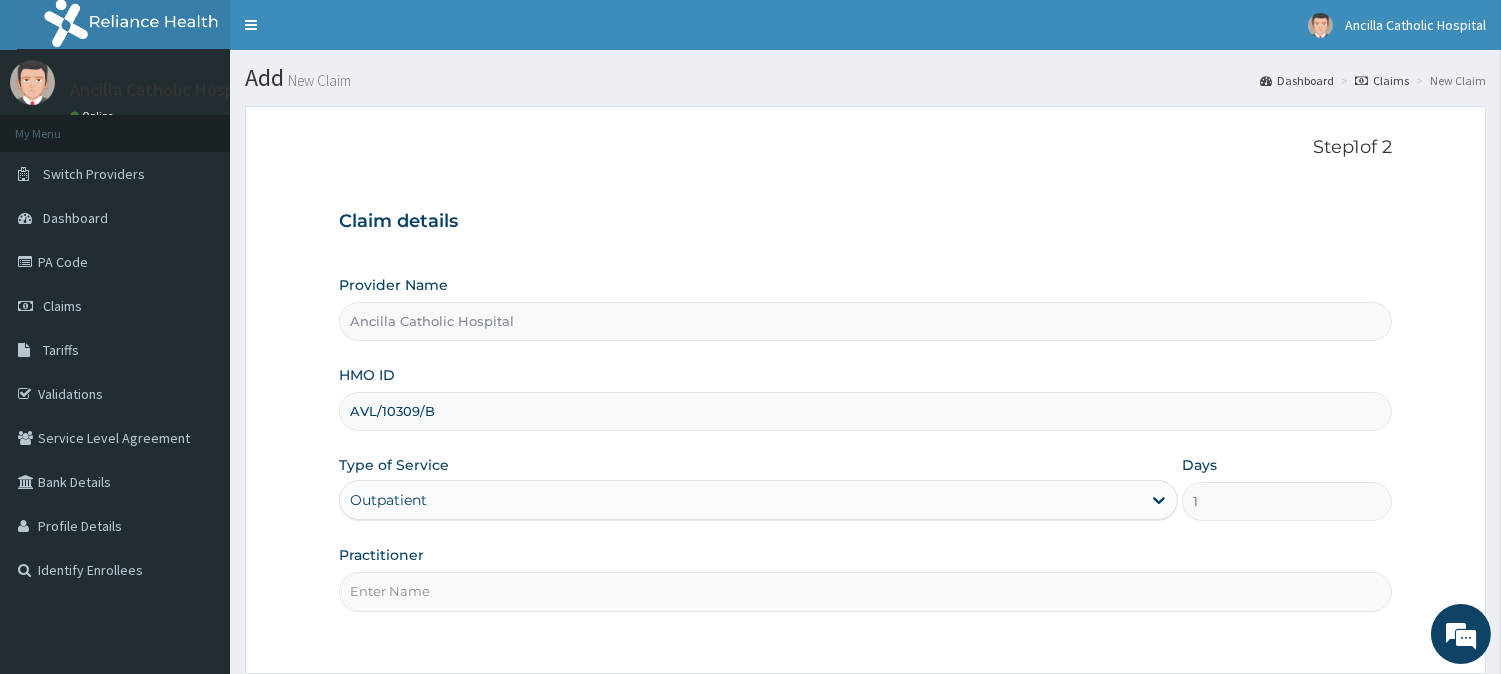 click on "Practitioner" at bounding box center [865, 591] 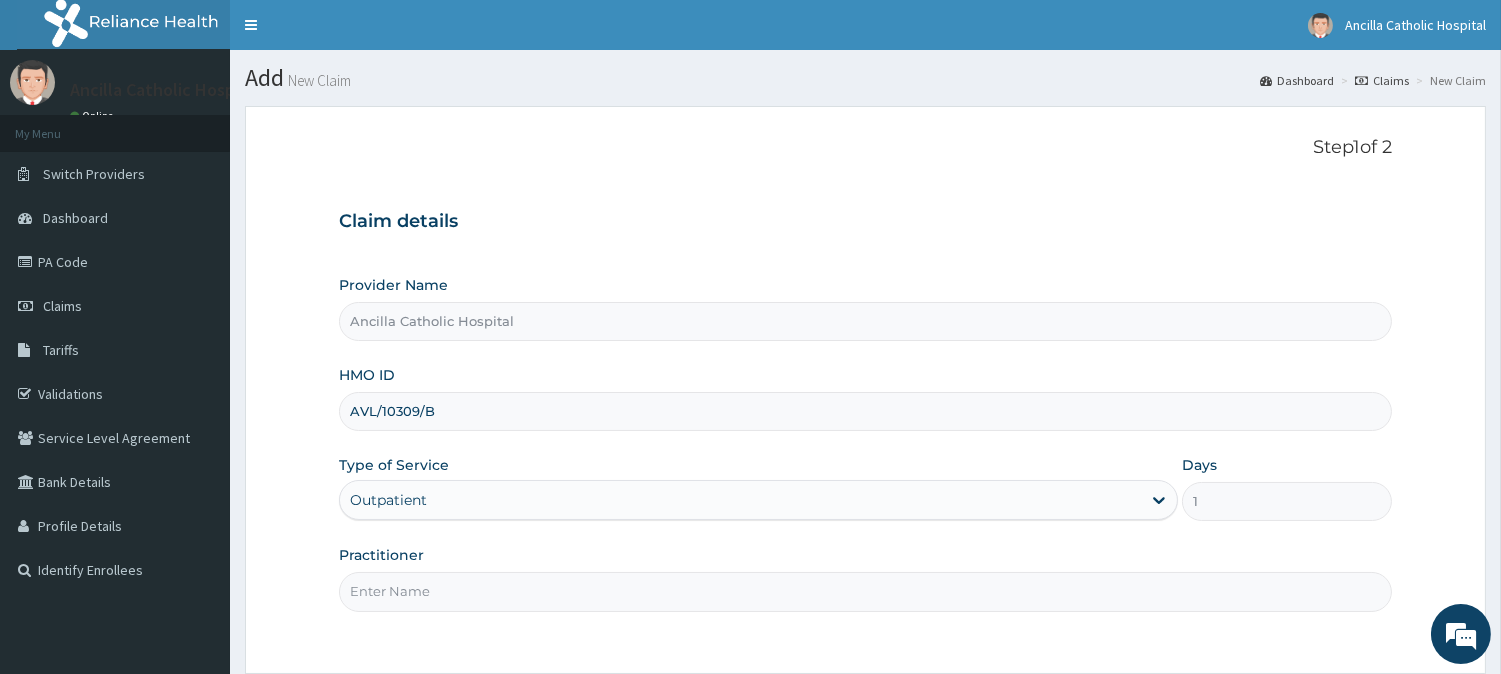 type on "GEN" 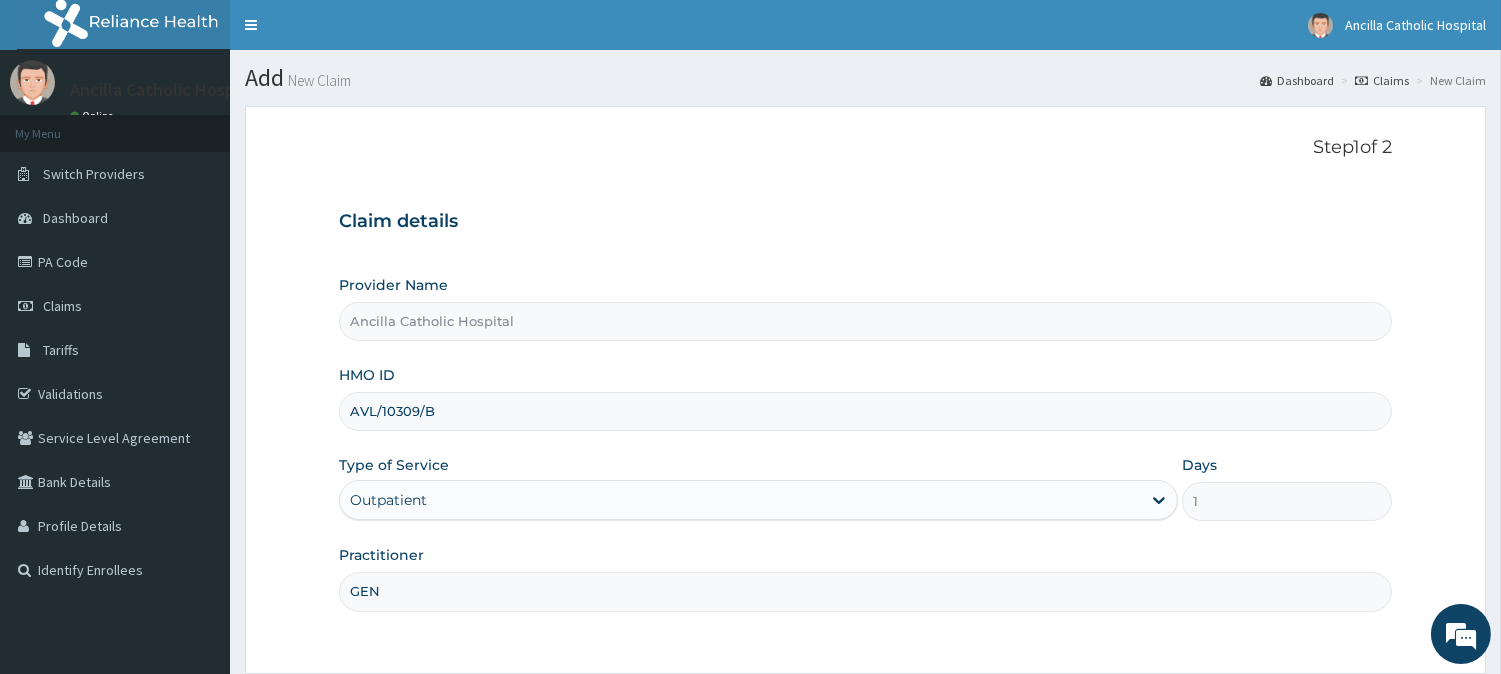 scroll, scrollTop: 178, scrollLeft: 0, axis: vertical 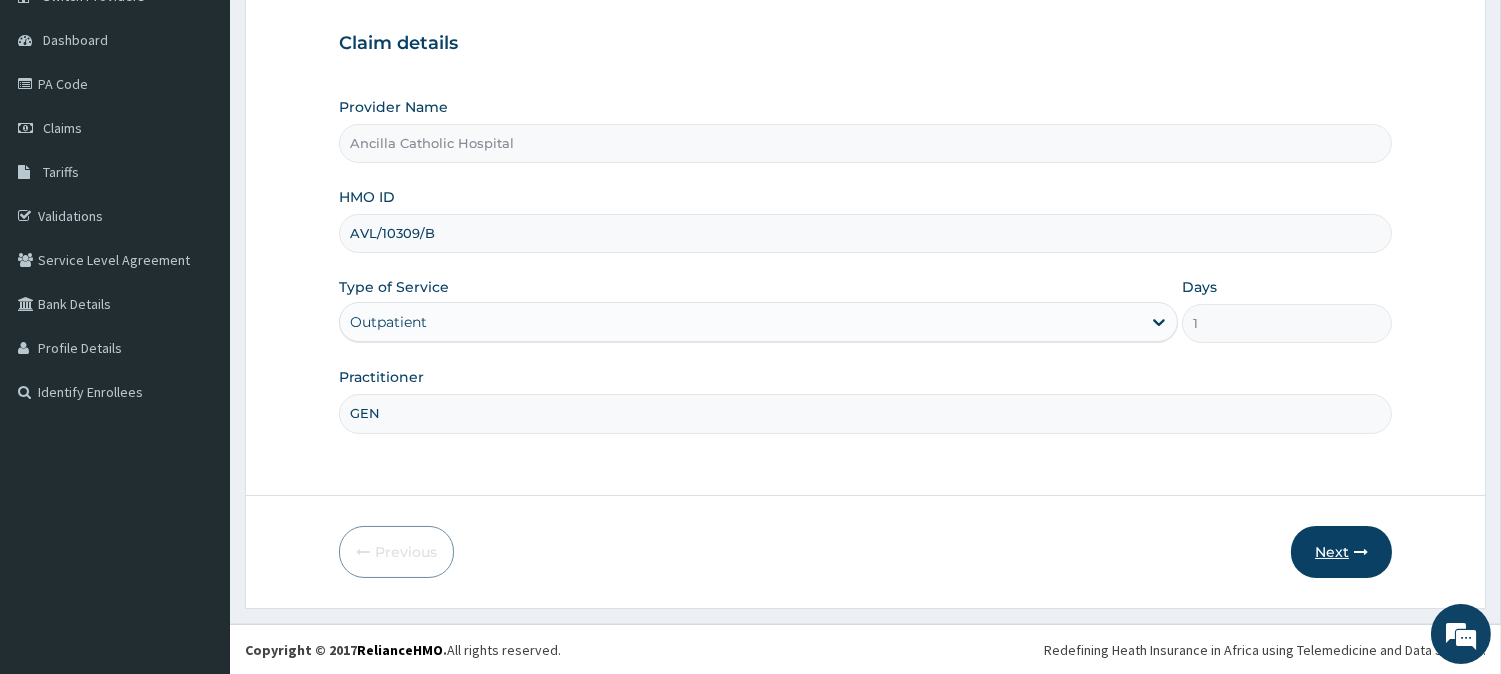 click on "Next" at bounding box center [1341, 552] 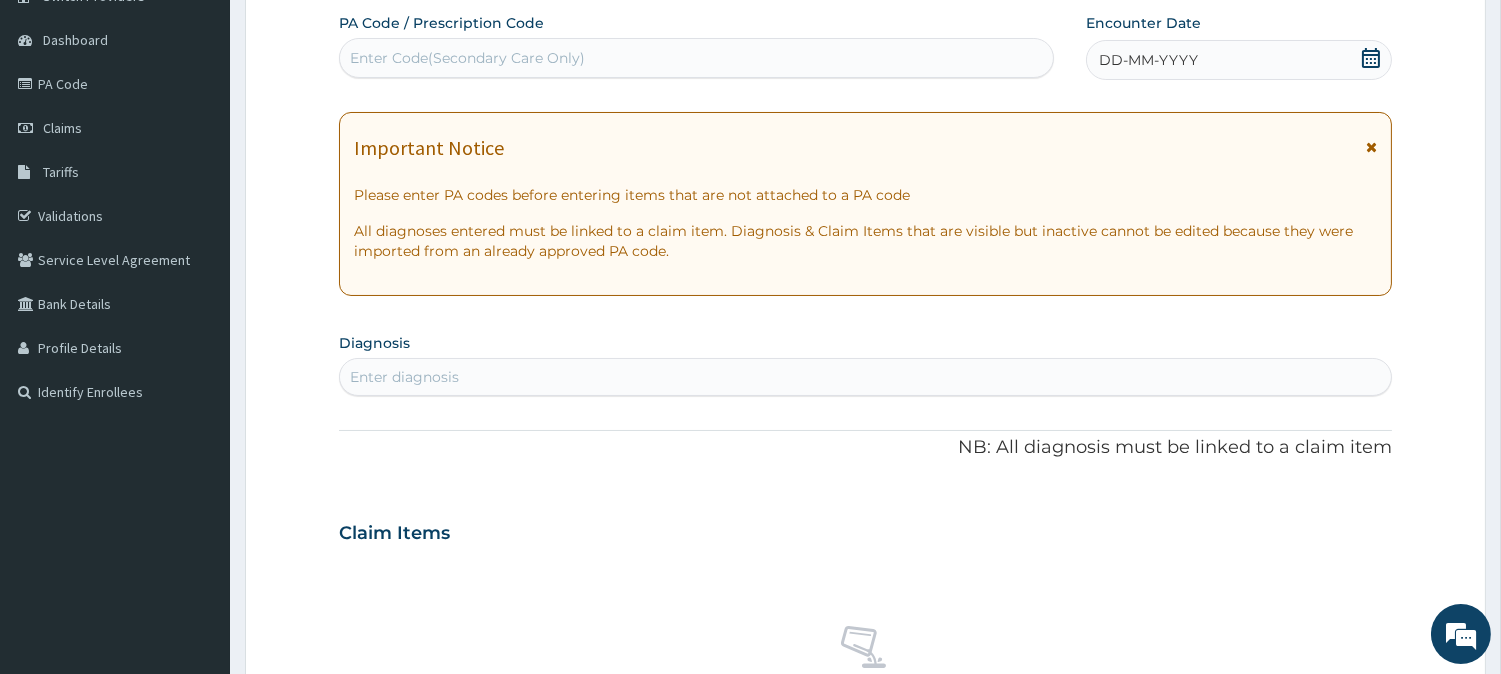 click 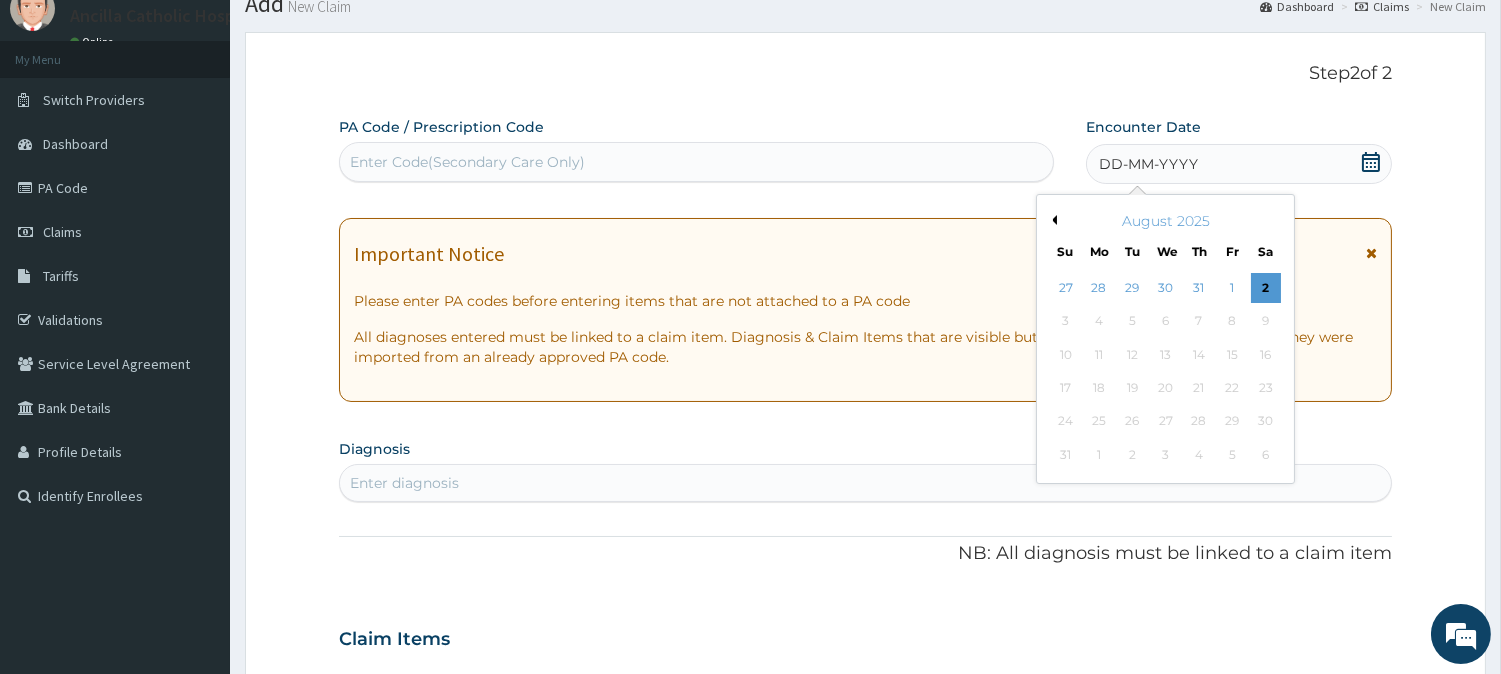 scroll, scrollTop: 66, scrollLeft: 0, axis: vertical 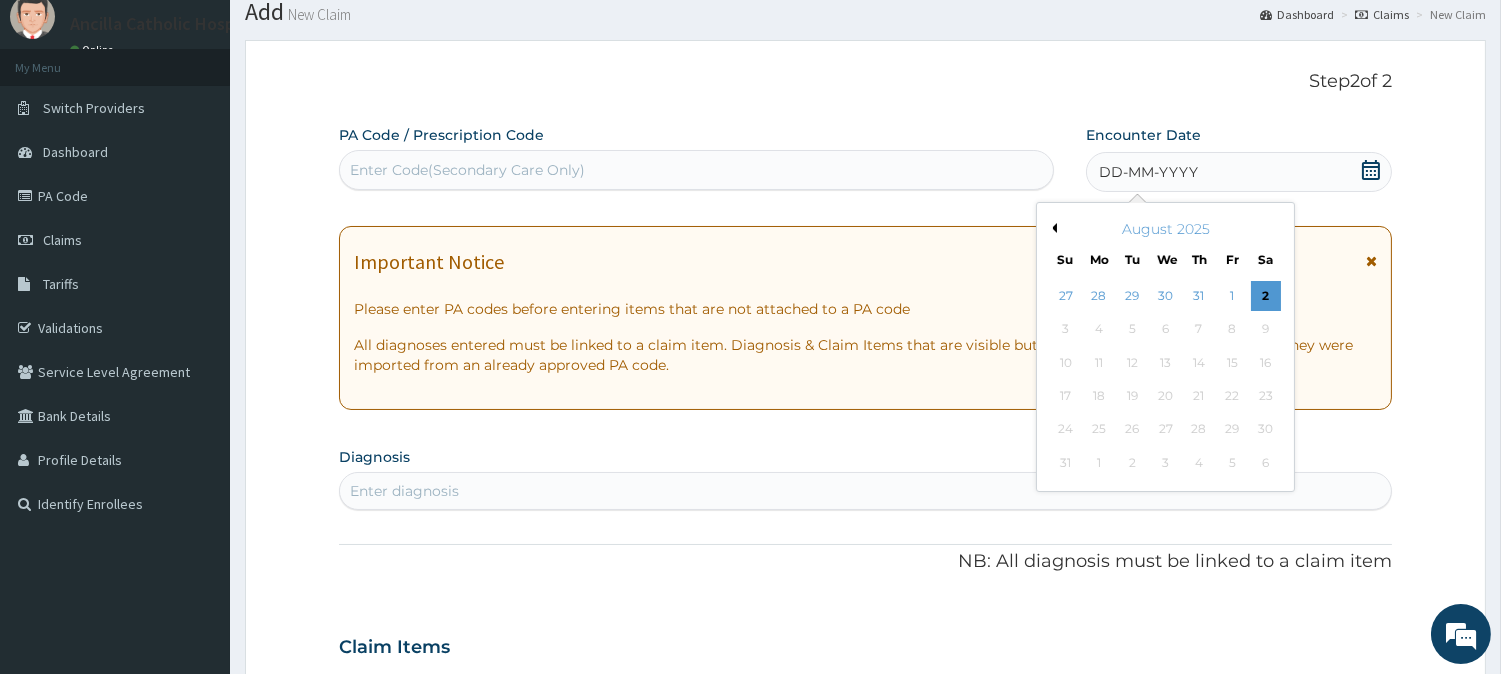 click on "Previous Month" at bounding box center [1052, 228] 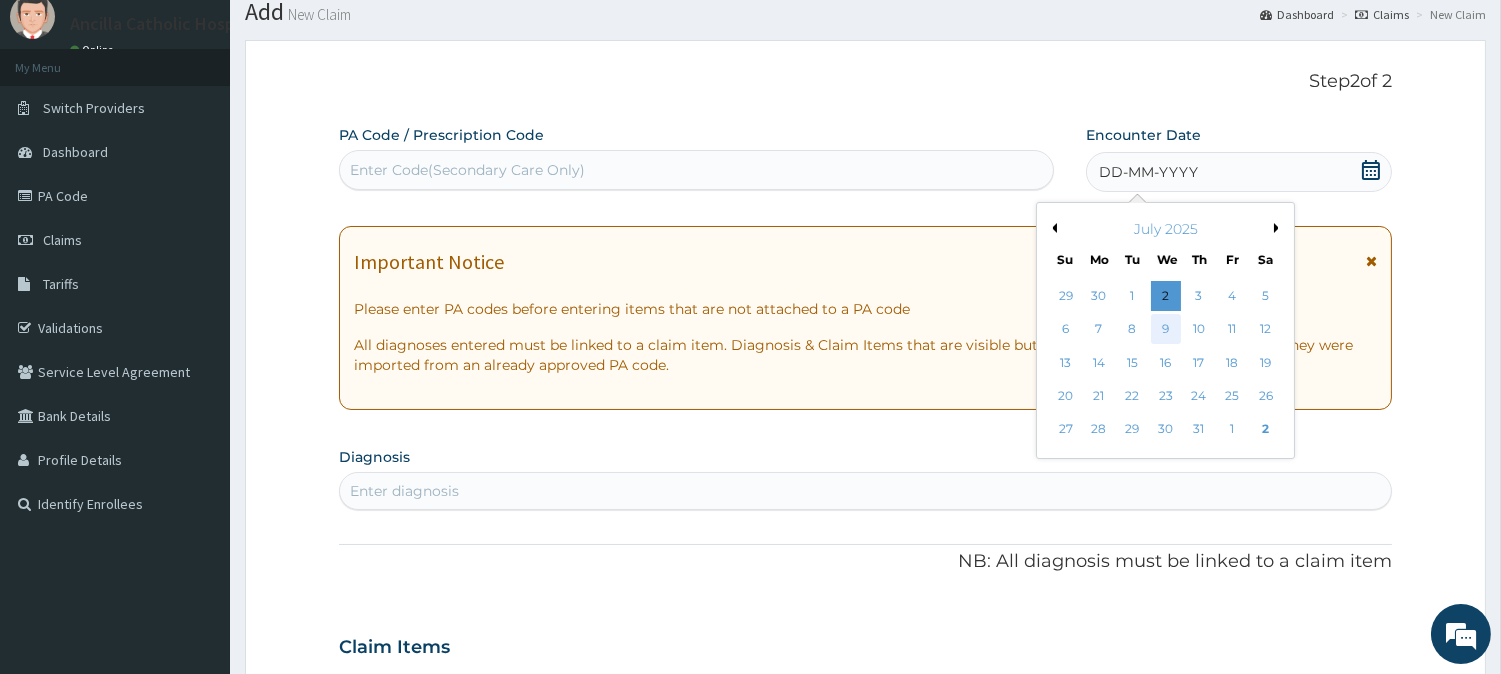 scroll, scrollTop: 50, scrollLeft: 0, axis: vertical 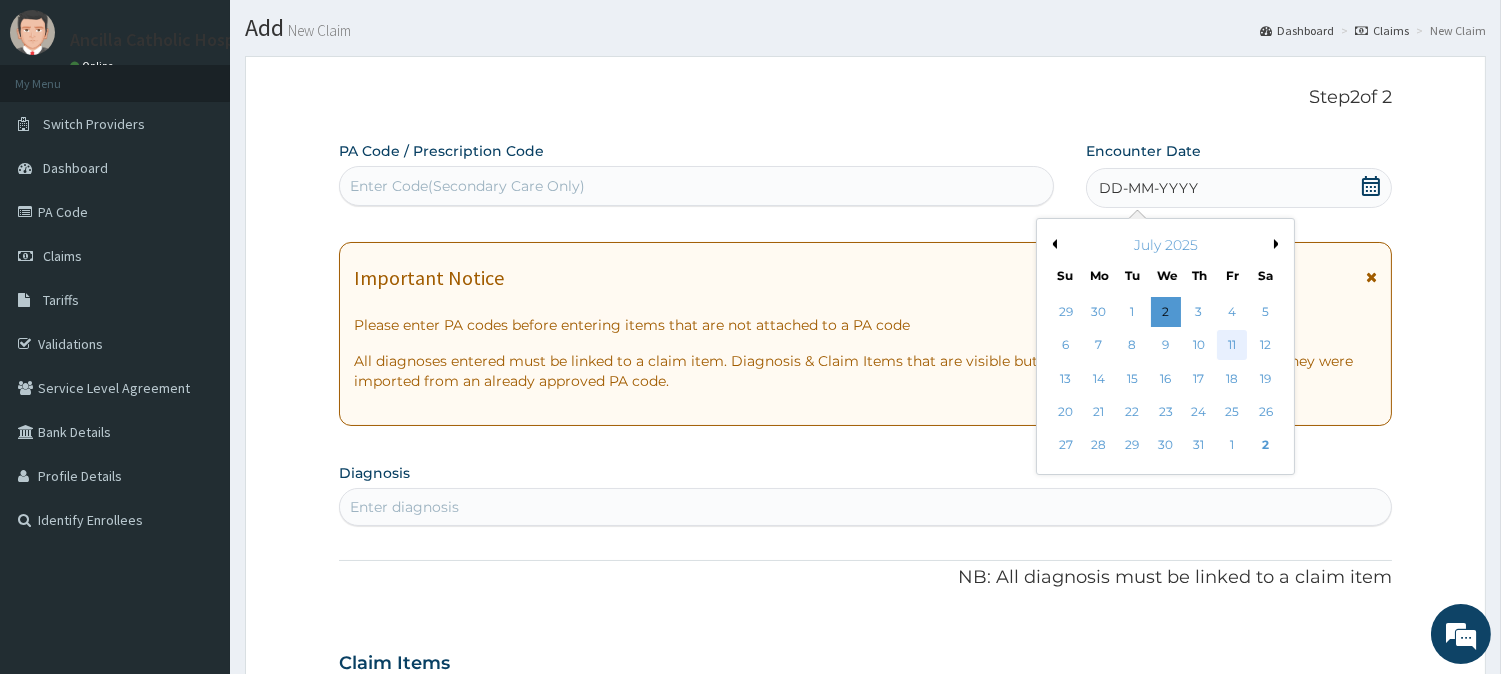 click on "11" at bounding box center [1232, 346] 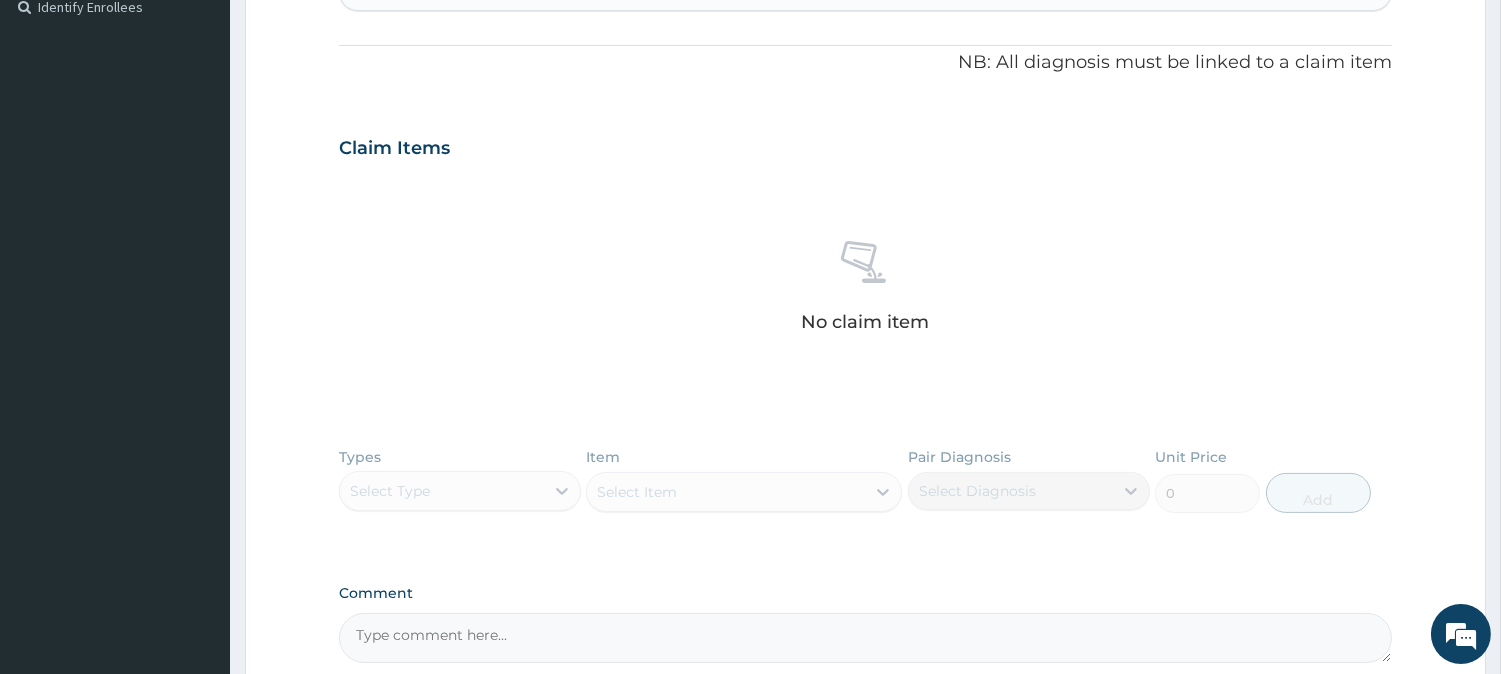 scroll, scrollTop: 566, scrollLeft: 0, axis: vertical 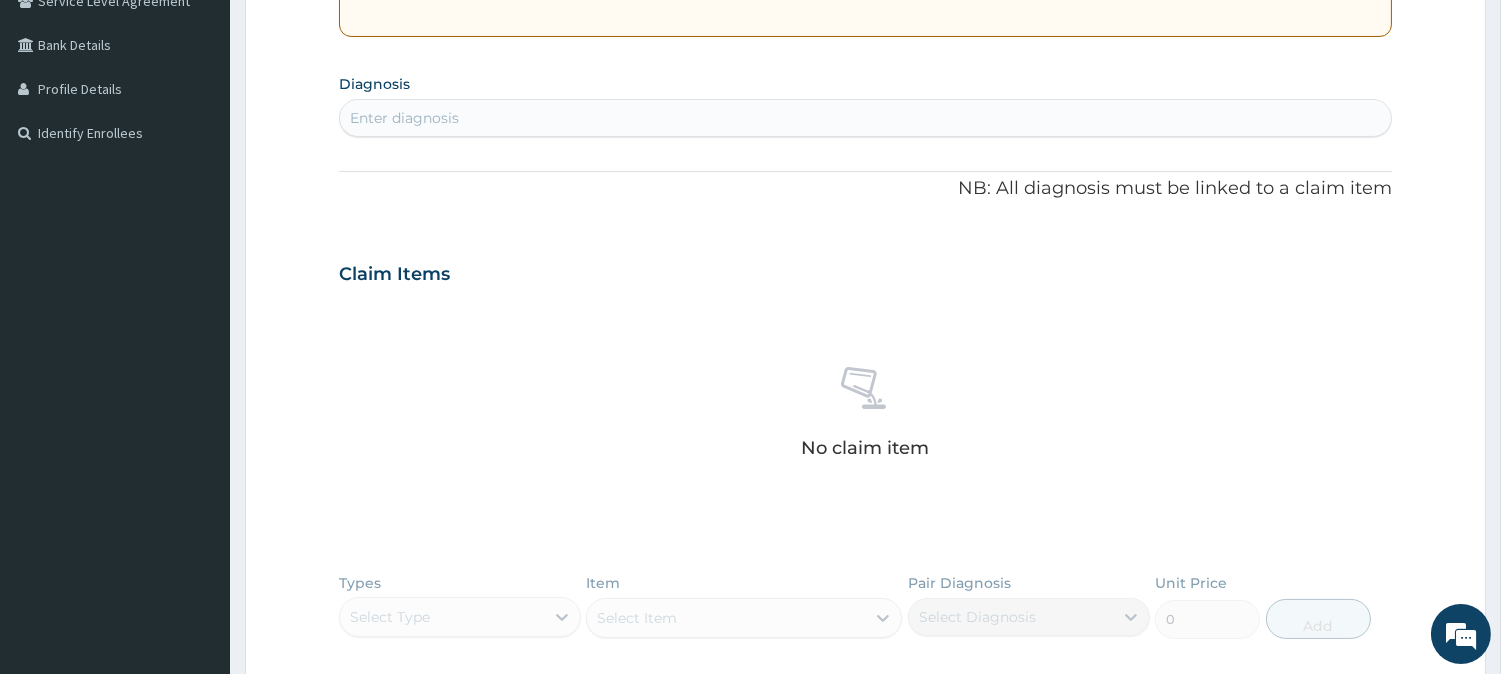 click on "Enter diagnosis" at bounding box center (865, 118) 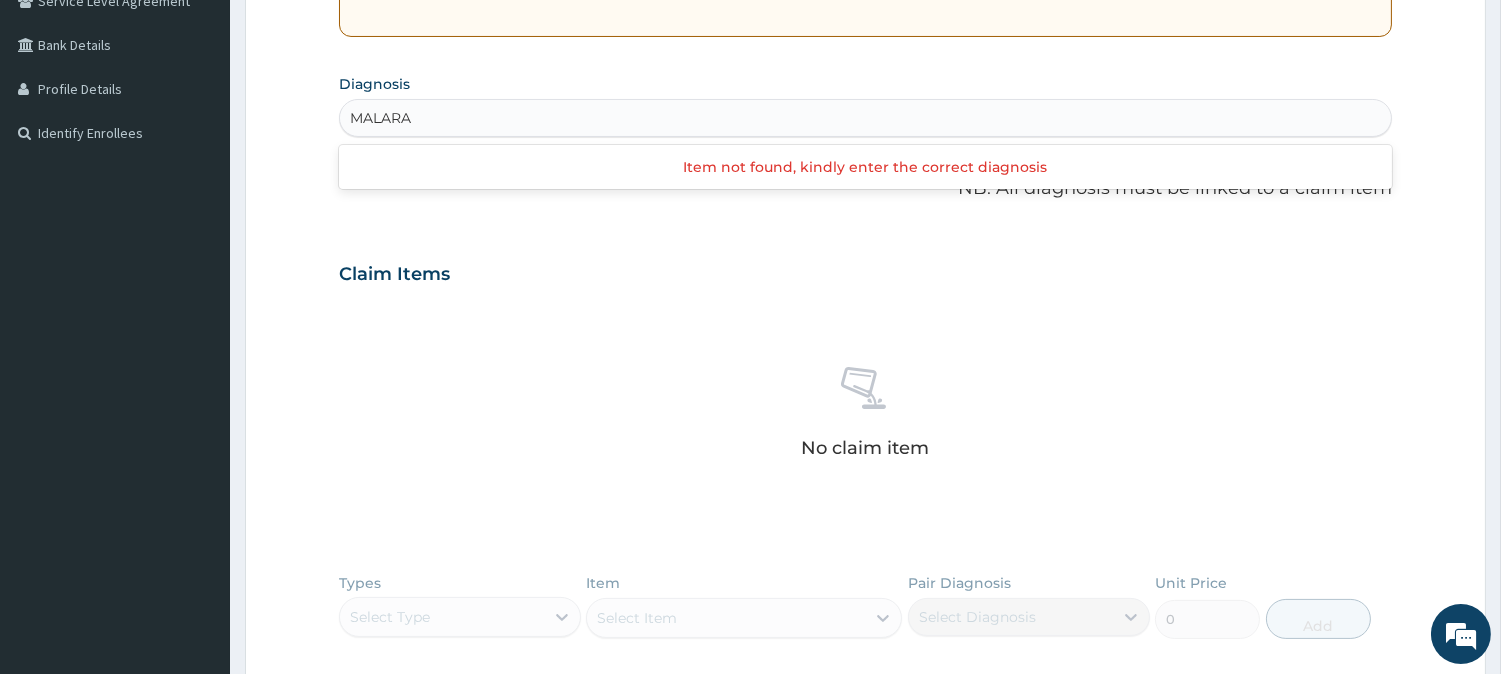 type on "MALAR" 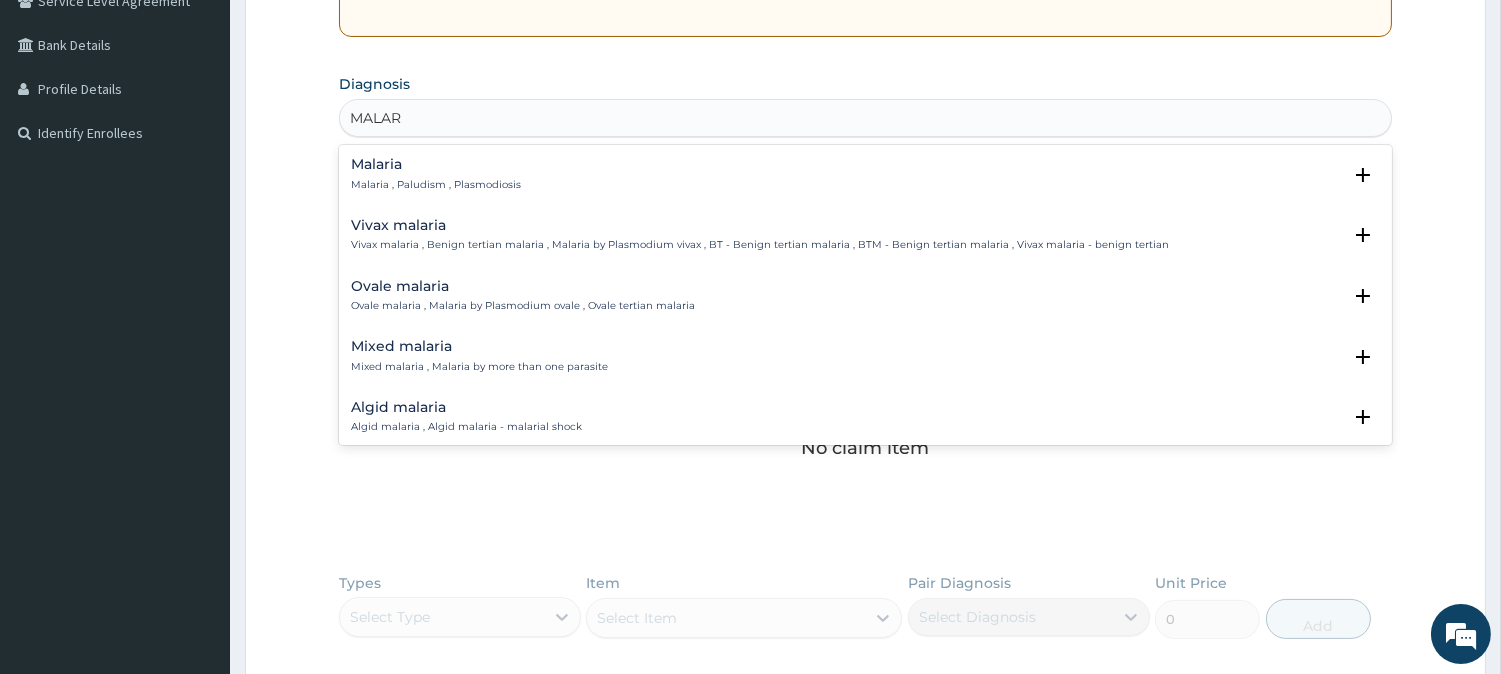 click on "Malaria , Paludism , Plasmodiosis" at bounding box center (436, 185) 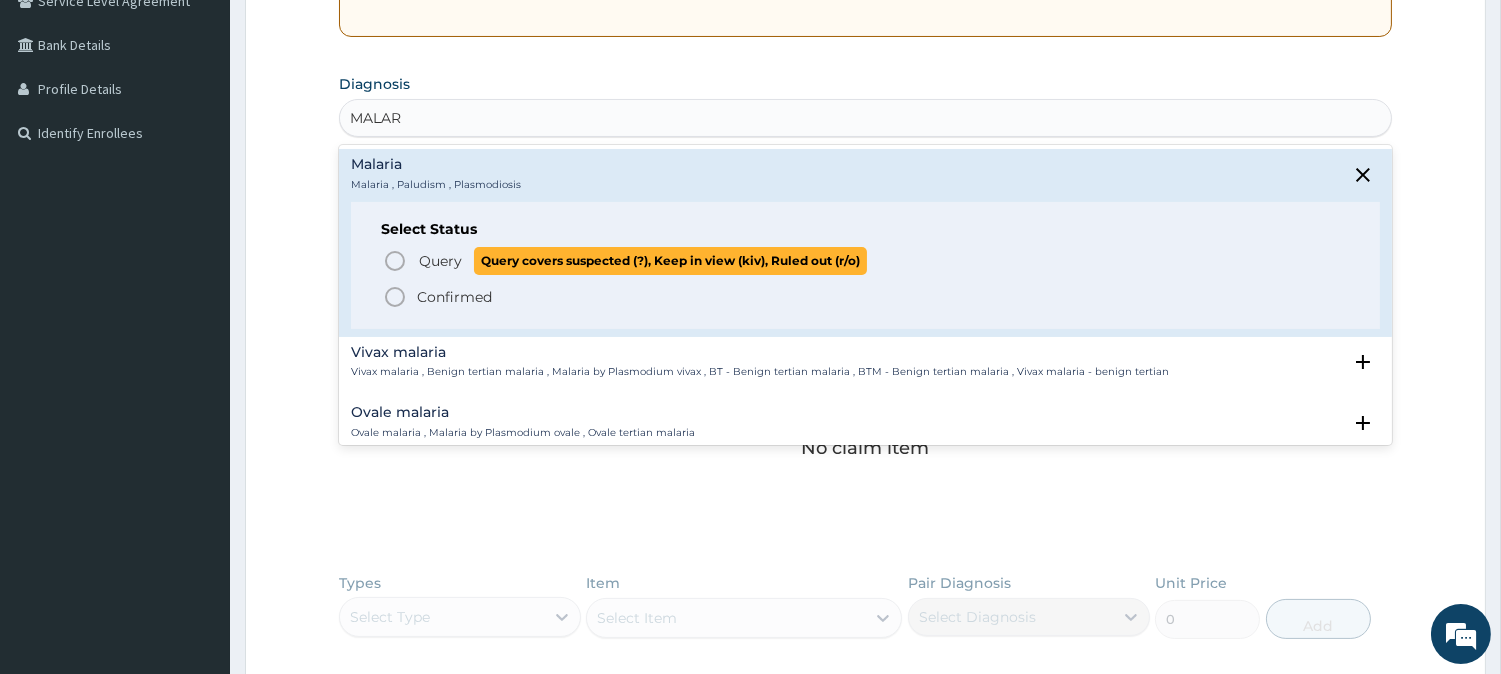 click 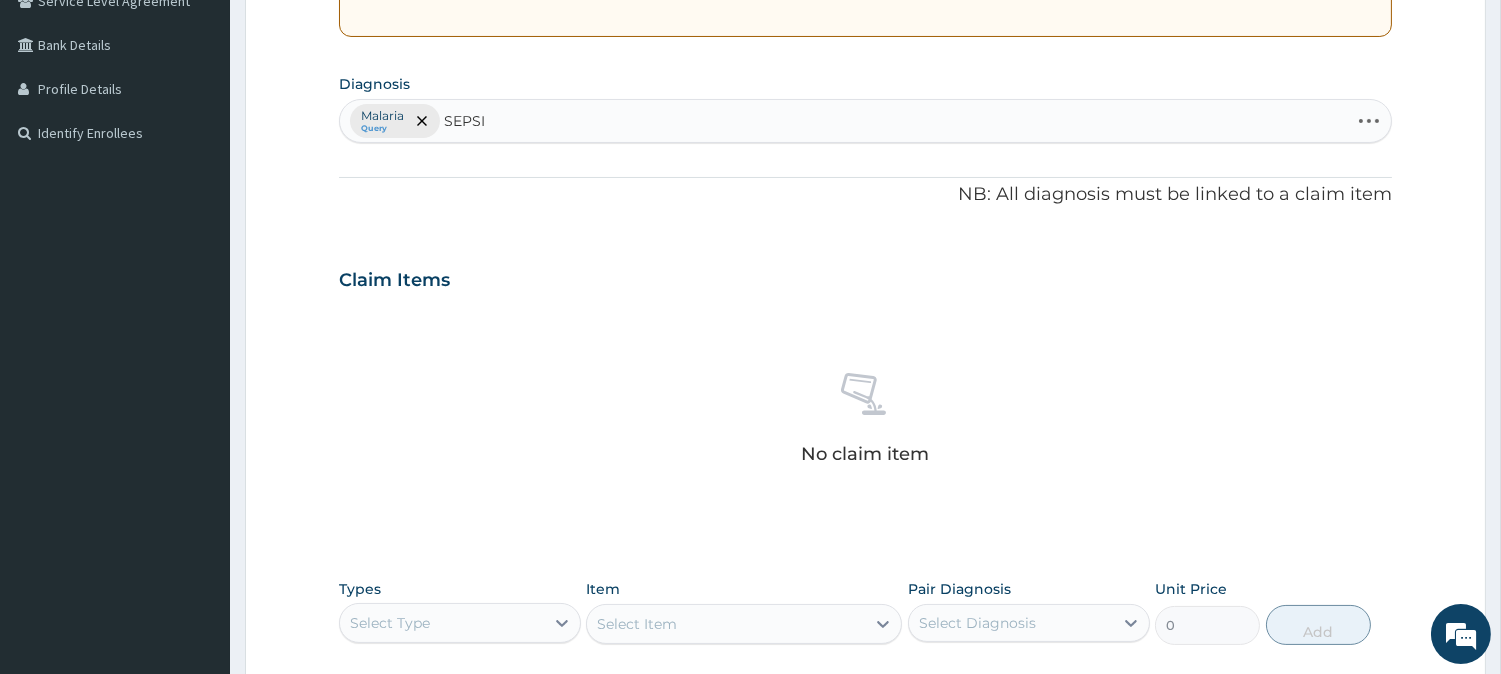 type on "SEPSIS" 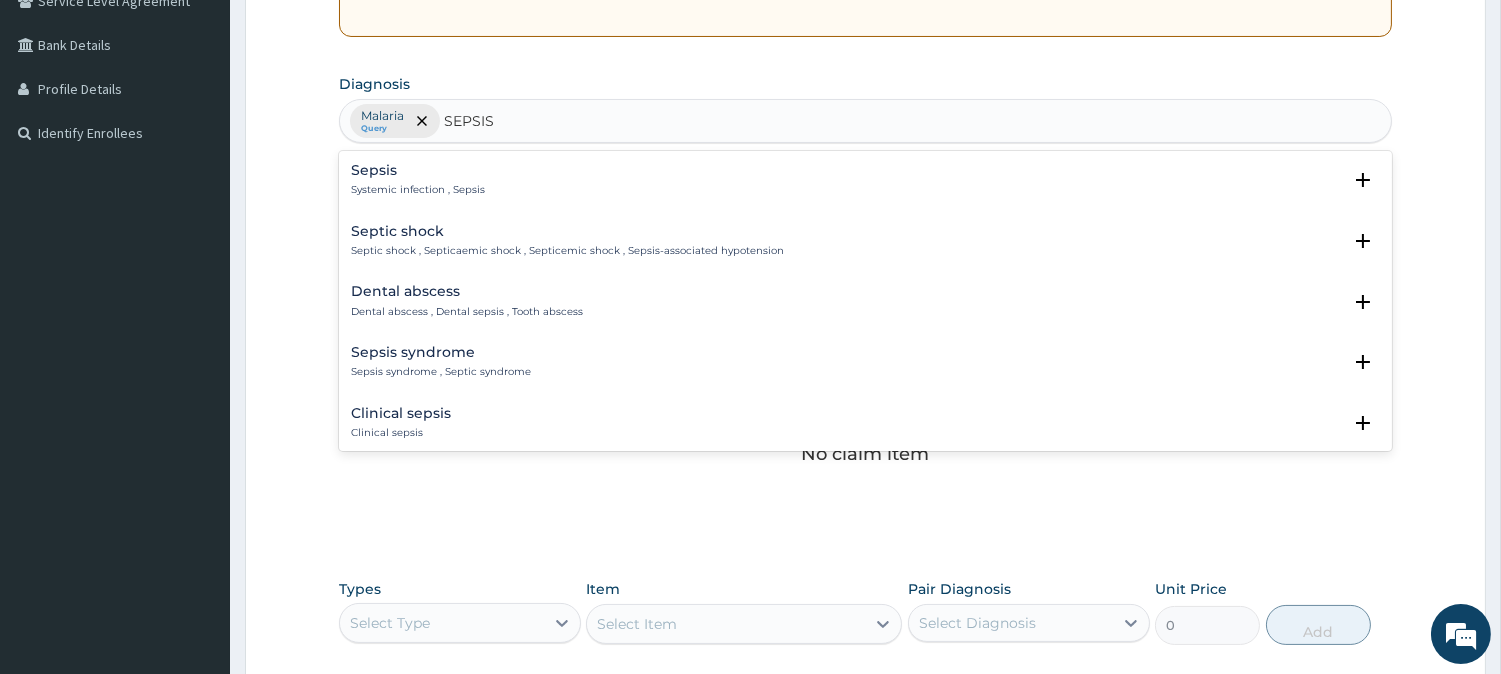 click on "Sepsis" at bounding box center (418, 170) 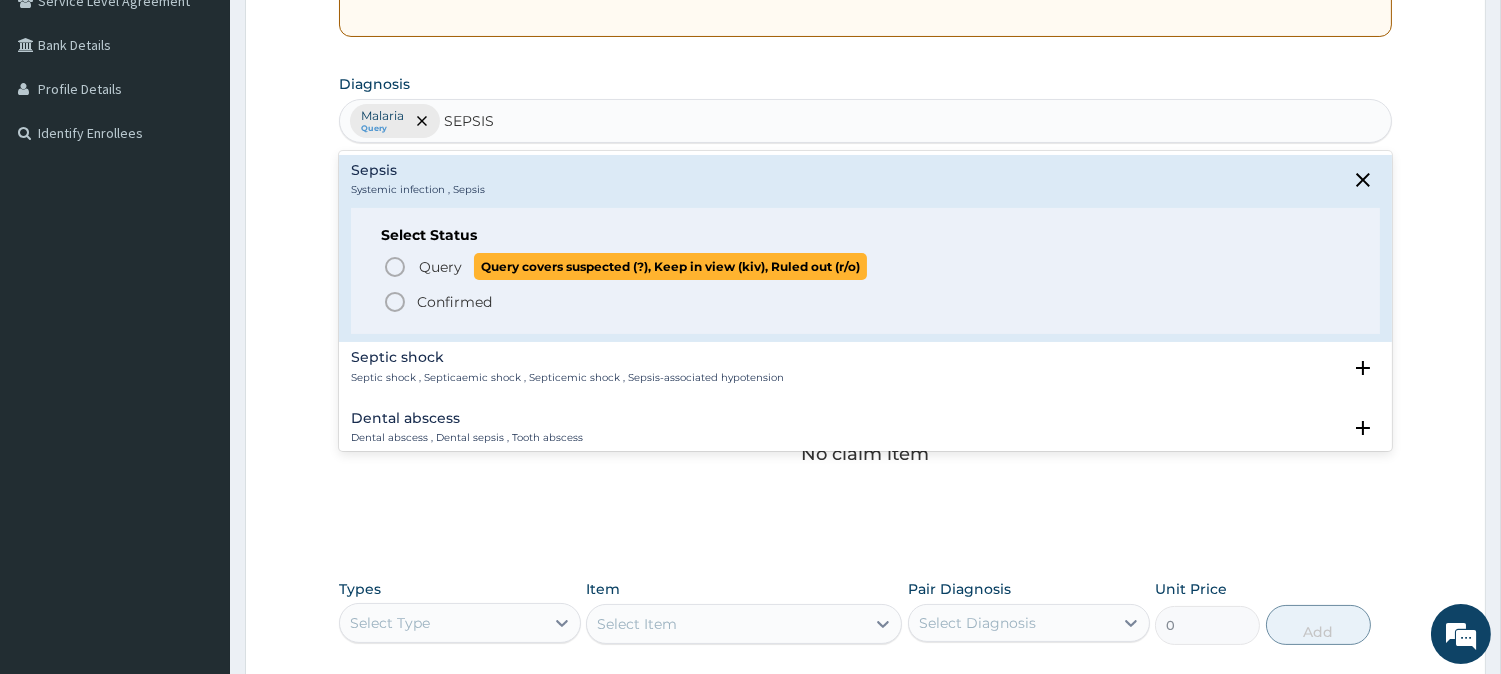 click 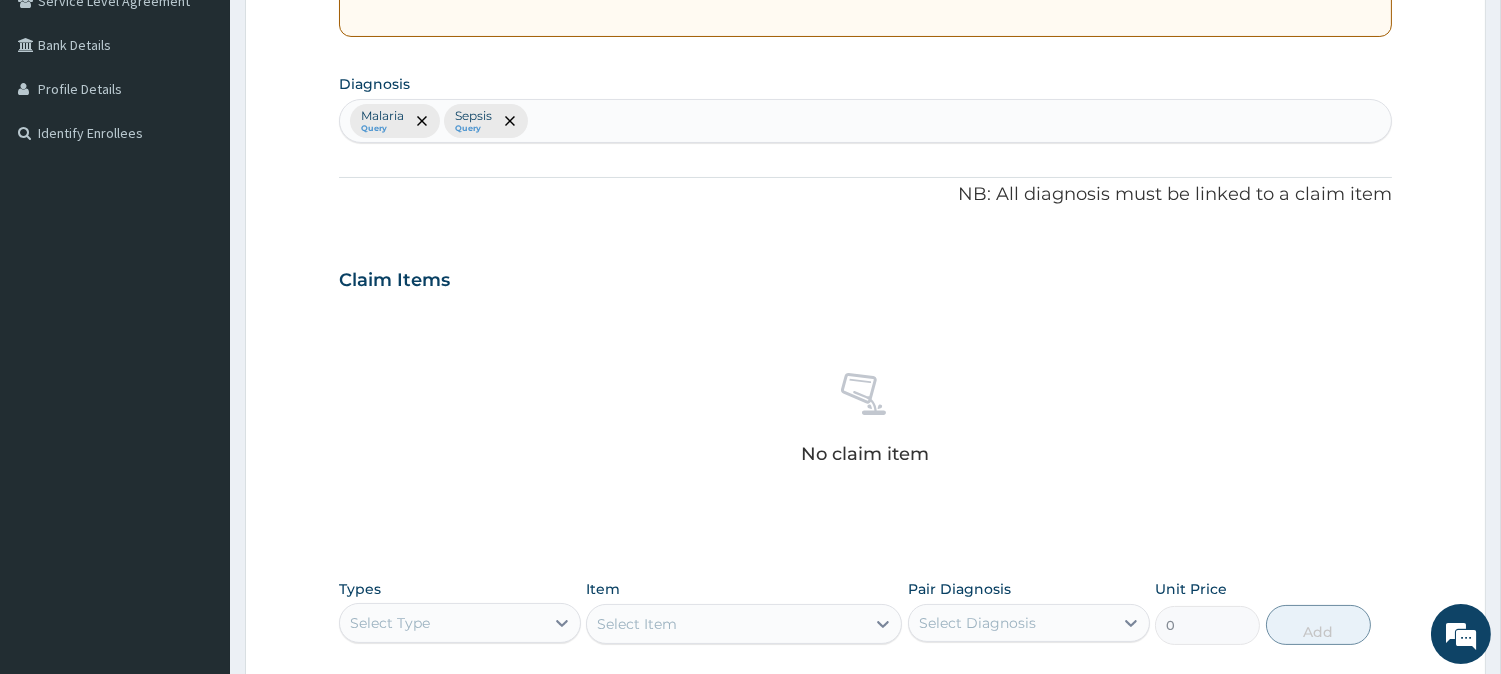 scroll, scrollTop: 767, scrollLeft: 0, axis: vertical 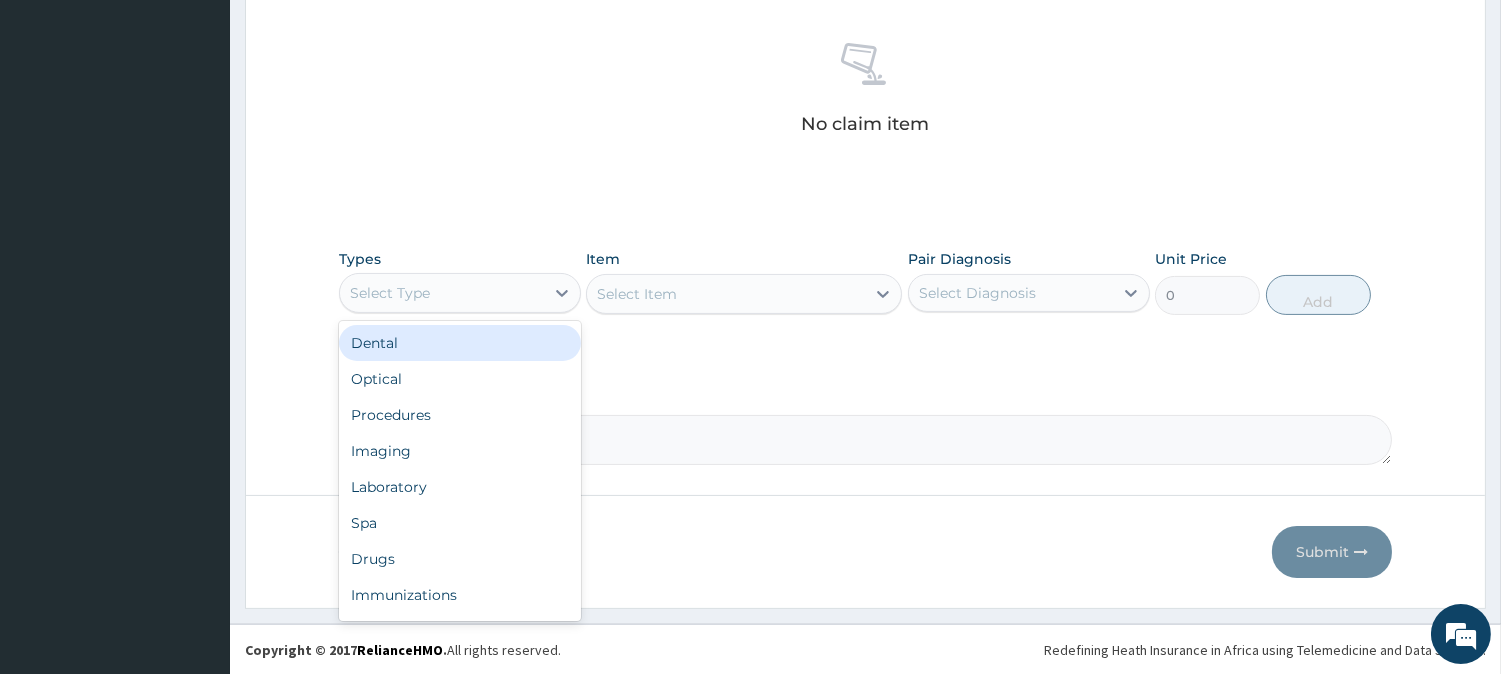 click on "Select Type" at bounding box center [442, 293] 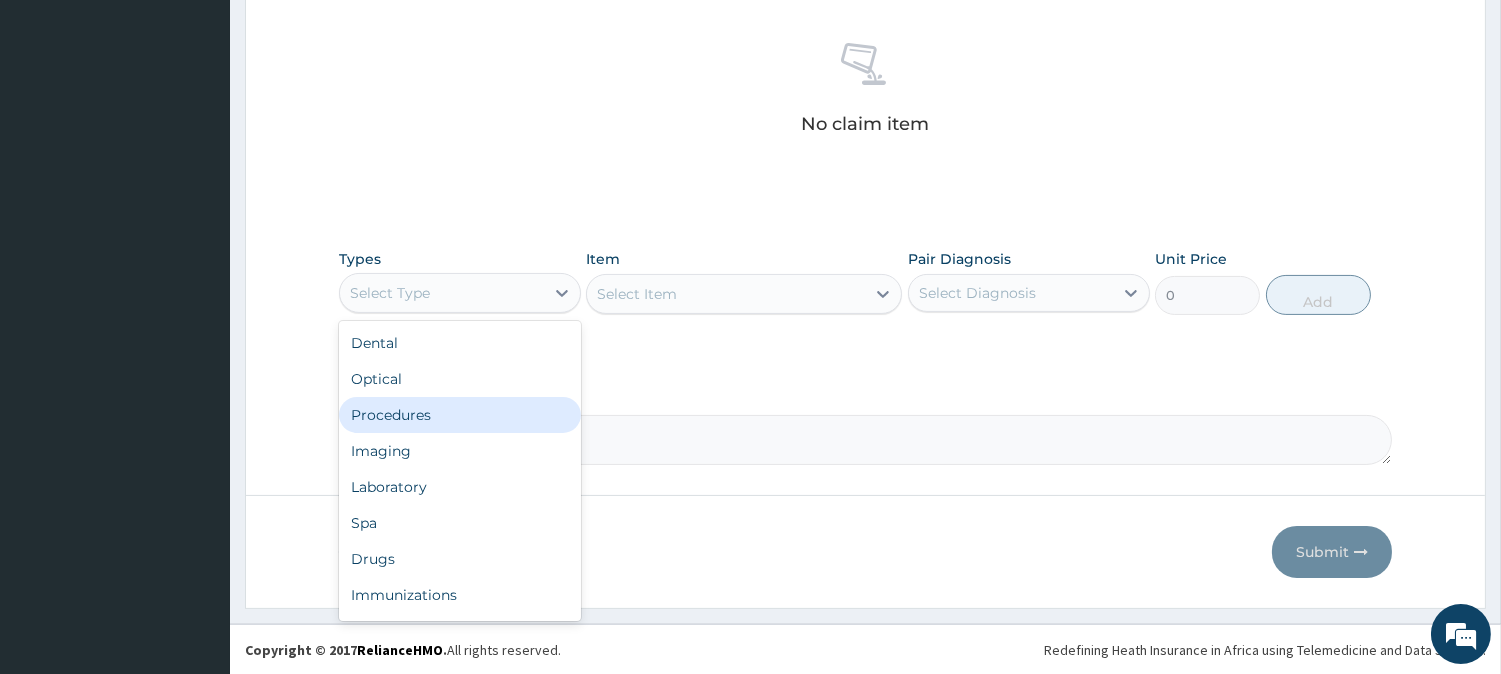 click on "Procedures" at bounding box center (460, 415) 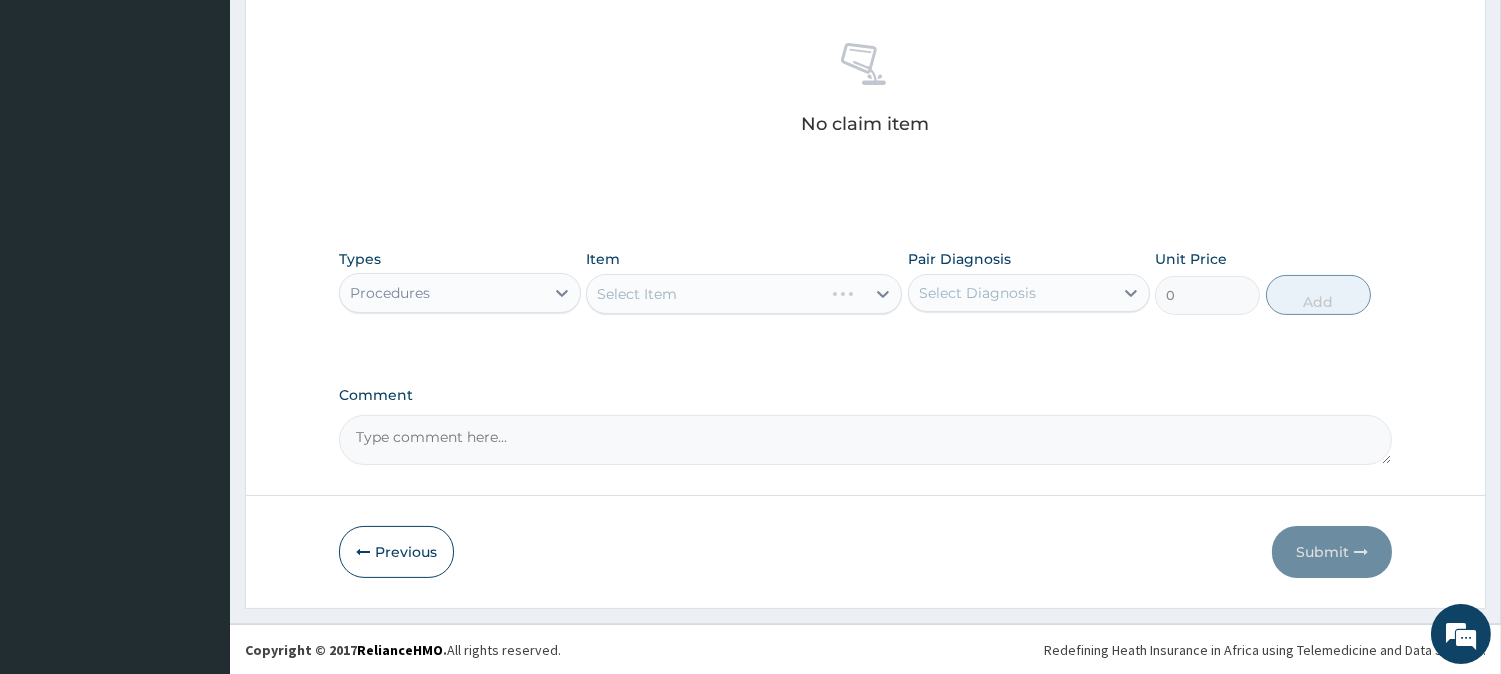 click on "Select Item" at bounding box center (744, 294) 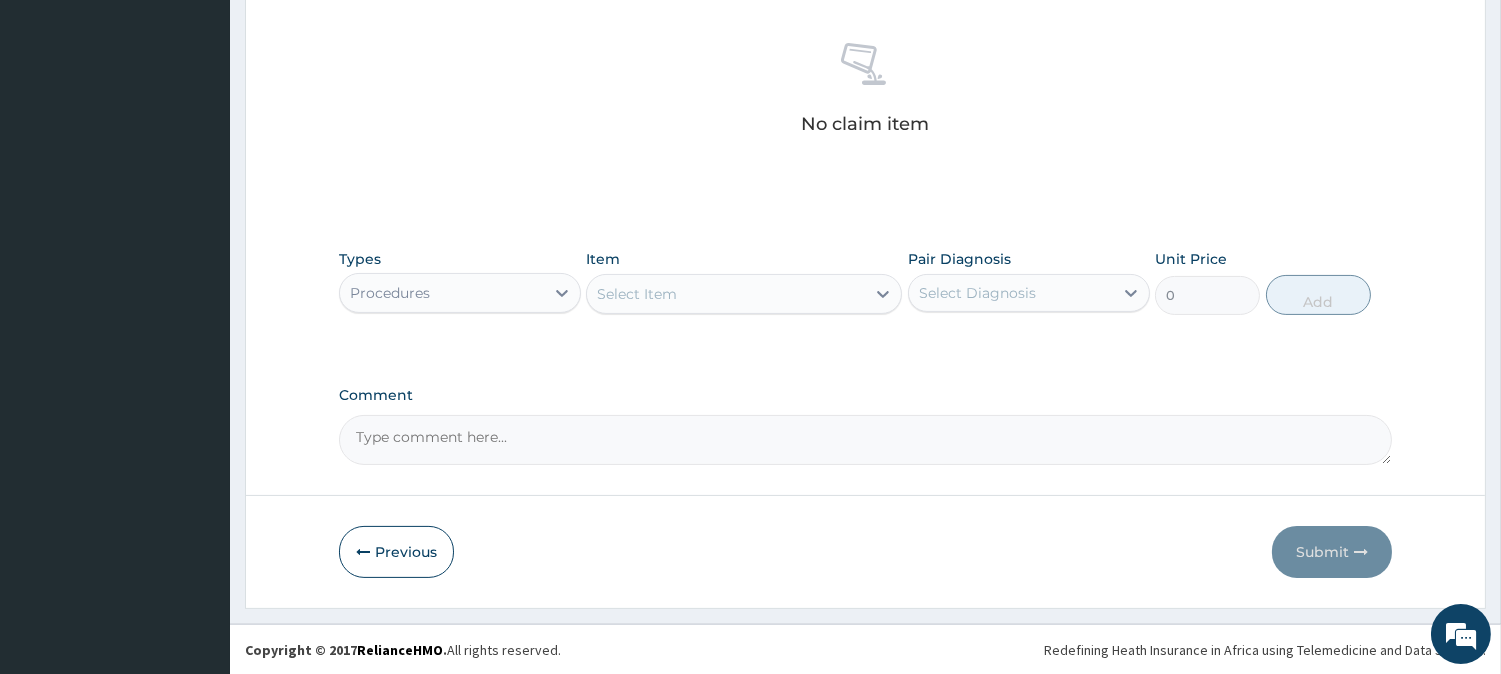 click on "Select Item" at bounding box center [726, 294] 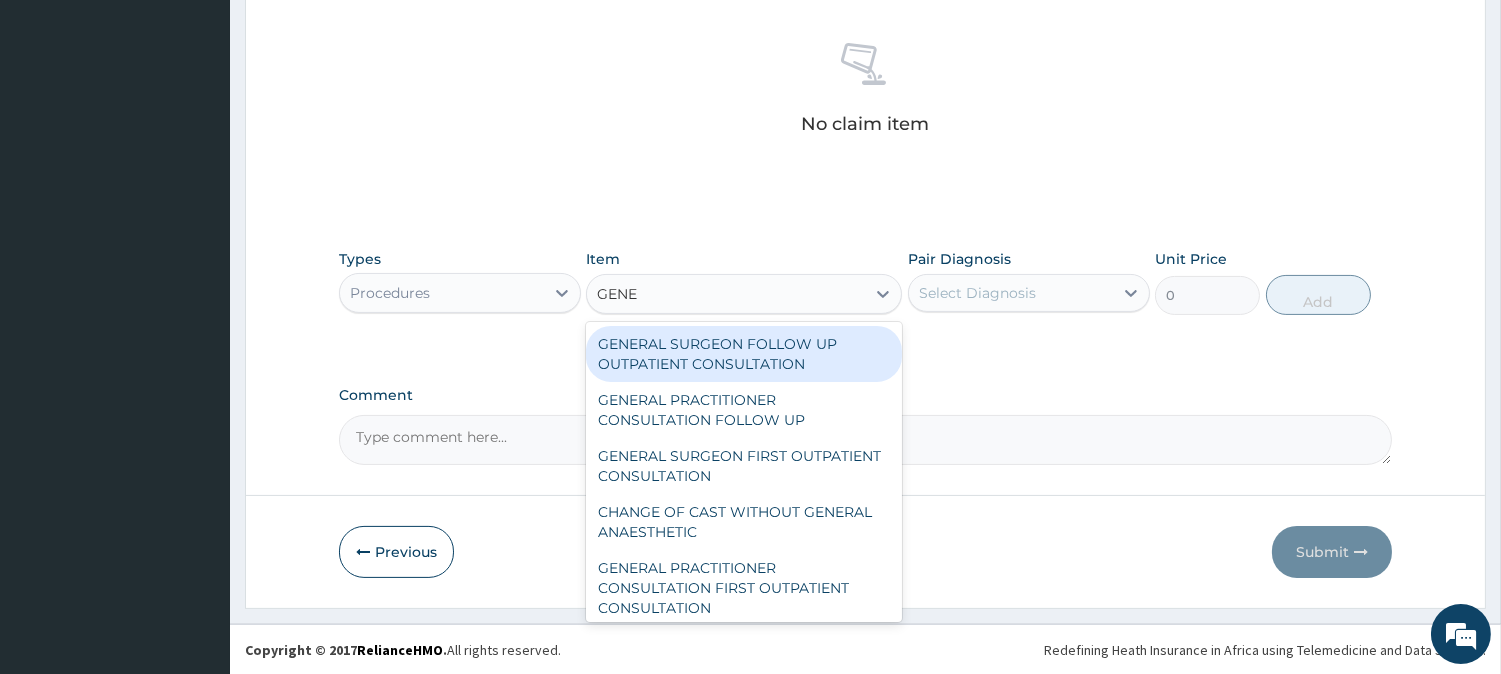 type on "GENER" 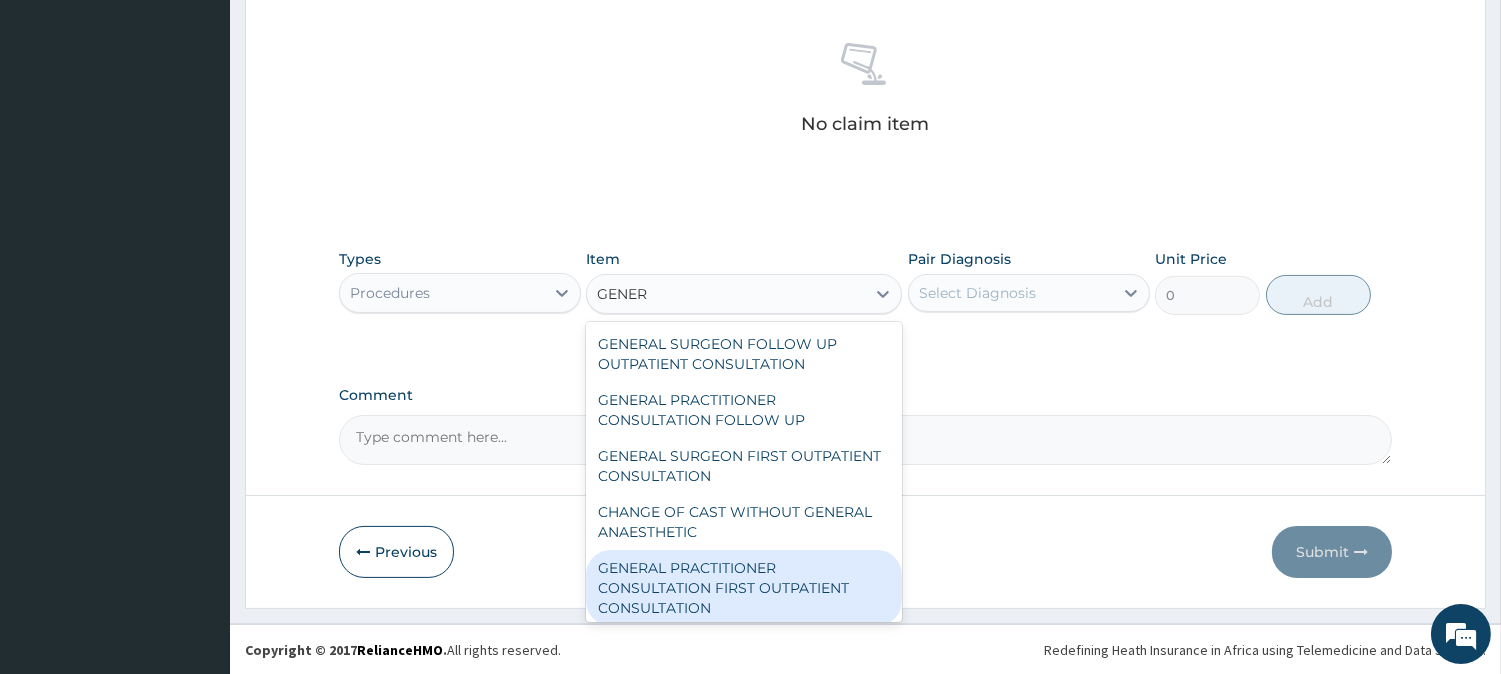 click on "GENERAL PRACTITIONER CONSULTATION FIRST OUTPATIENT CONSULTATION" at bounding box center (744, 588) 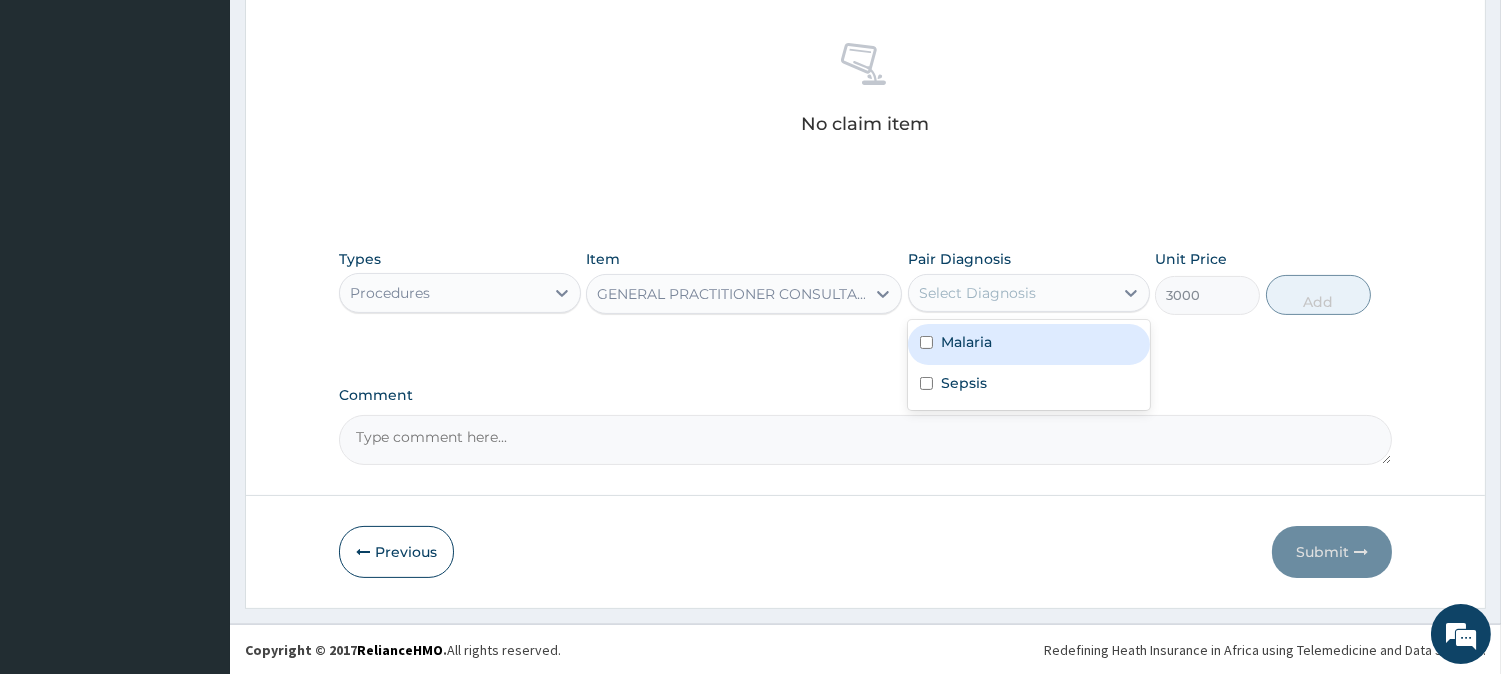 click on "Select Diagnosis" at bounding box center [1011, 293] 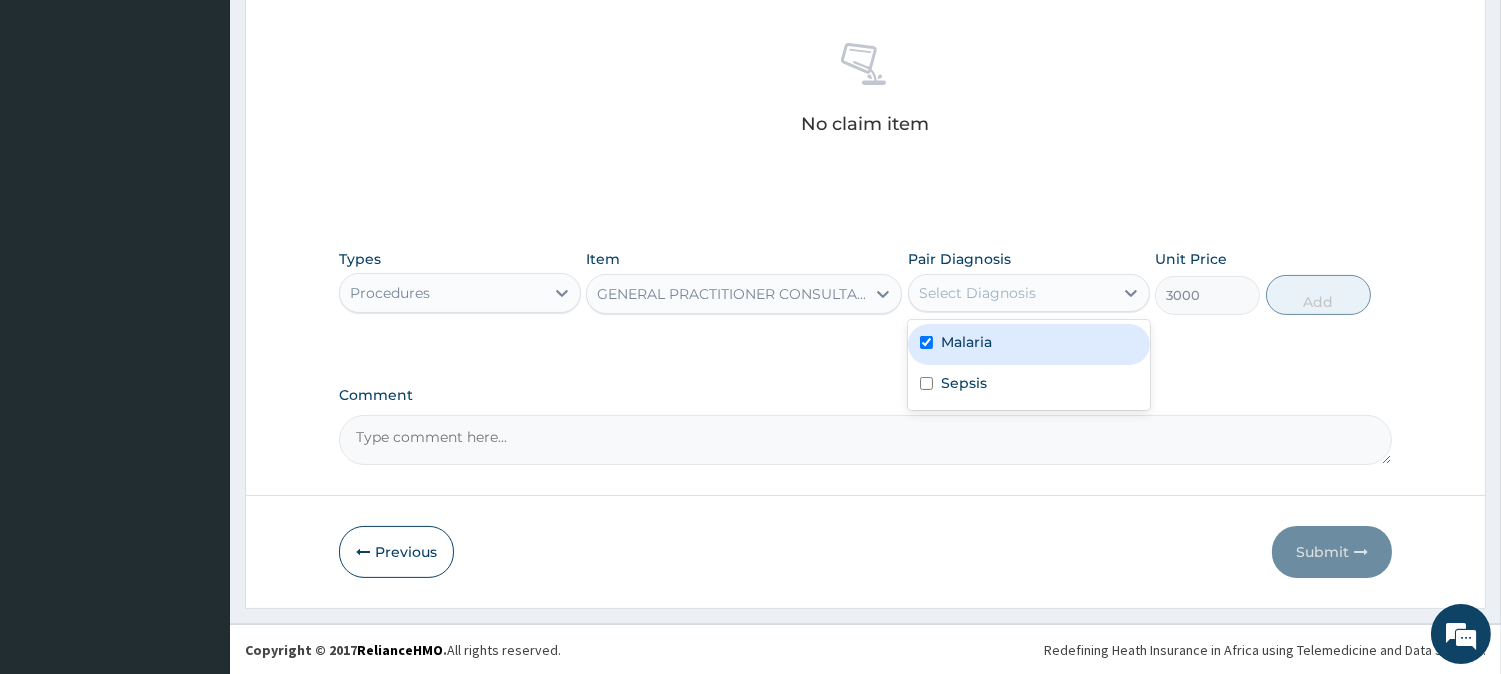 checkbox on "true" 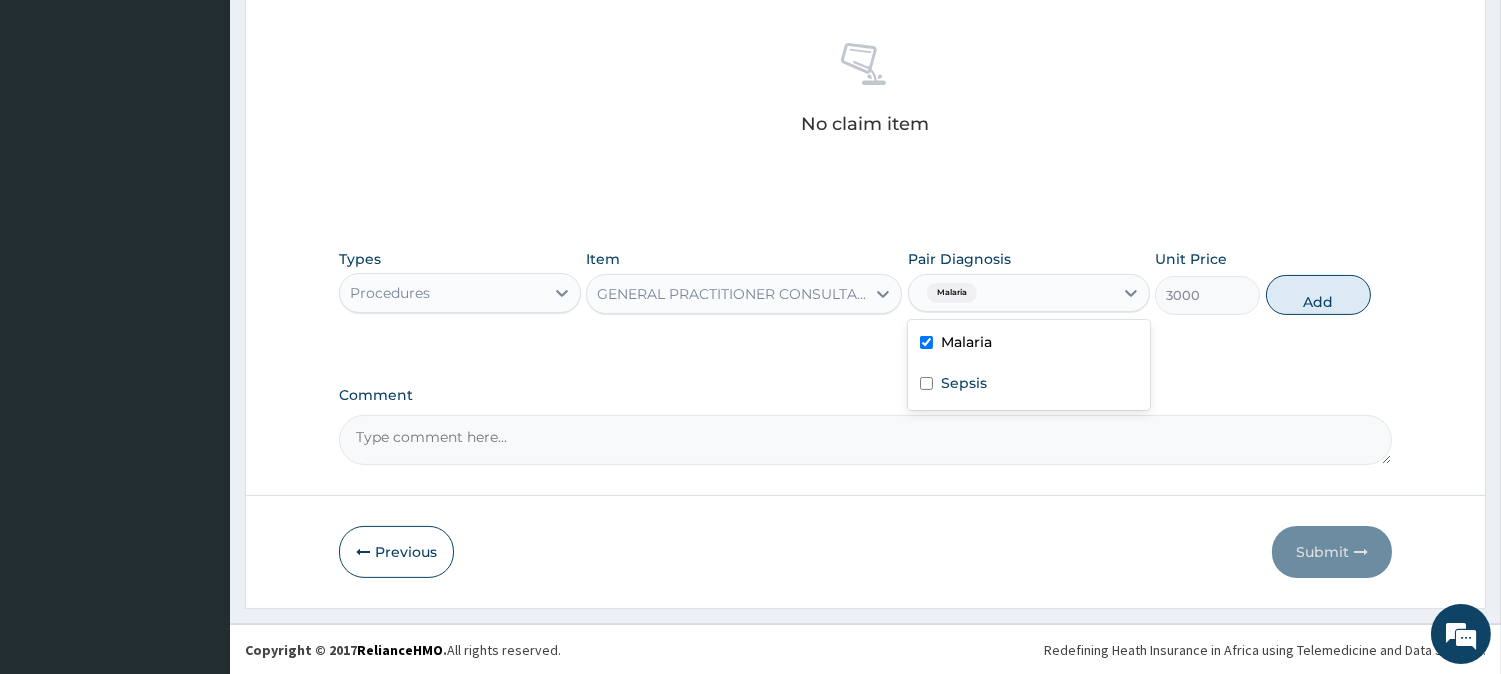 drag, startPoint x: 1034, startPoint y: 368, endPoint x: 1088, endPoint y: 376, distance: 54.589375 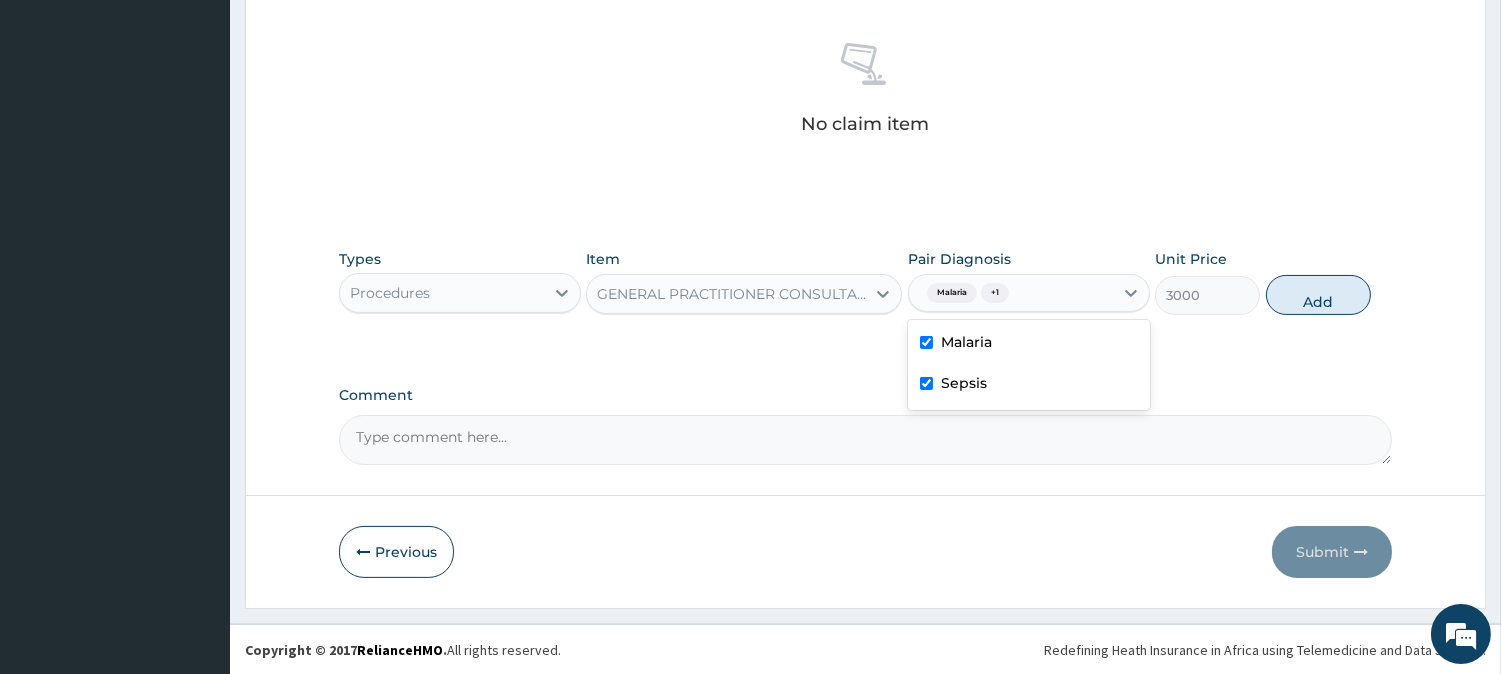 click on "Sepsis" at bounding box center (1029, 385) 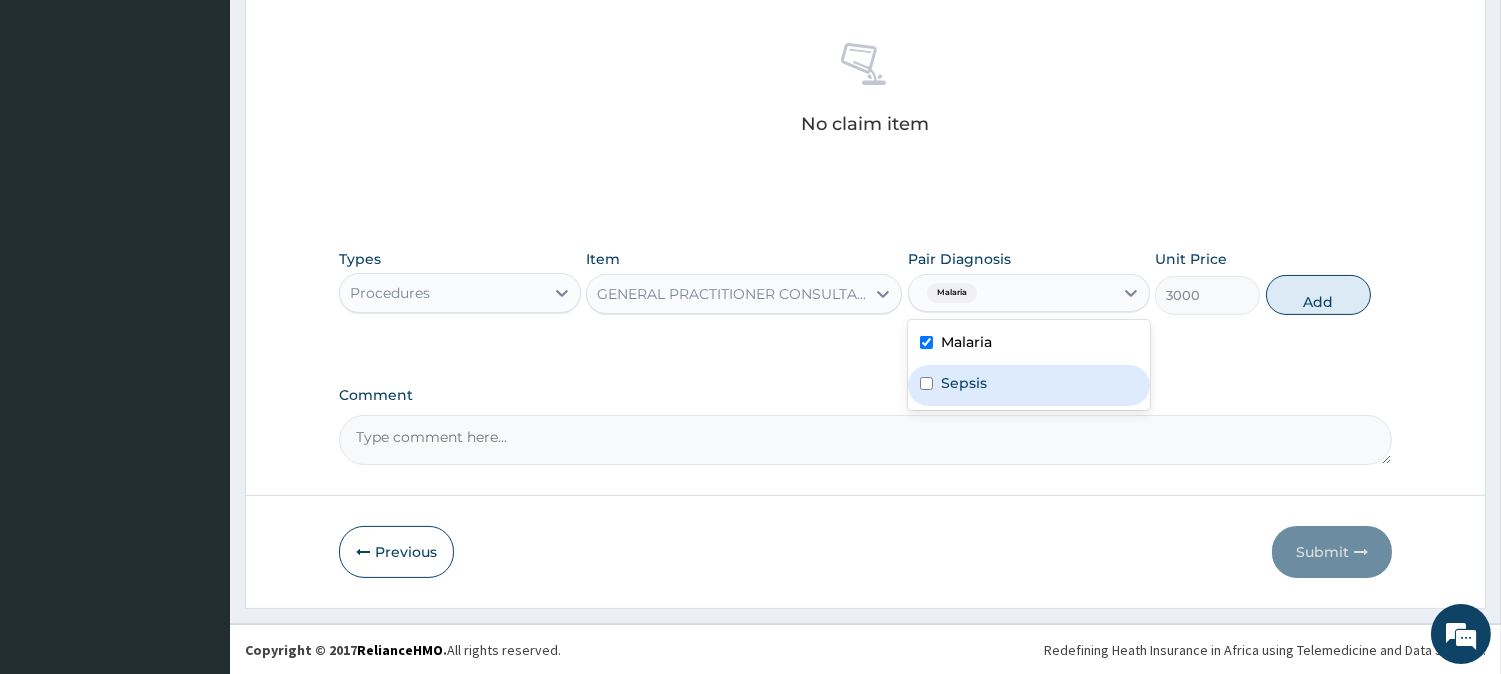 click on "Sepsis" at bounding box center [1029, 385] 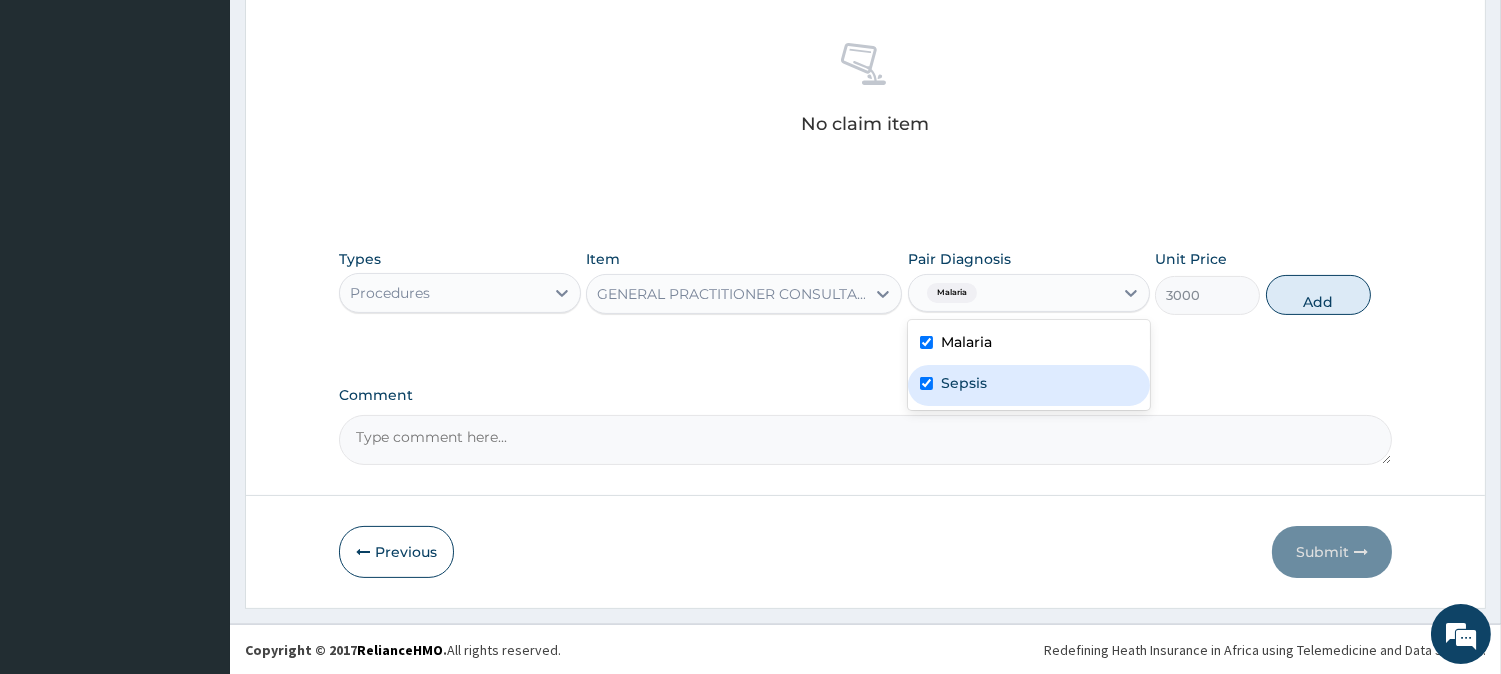 checkbox on "true" 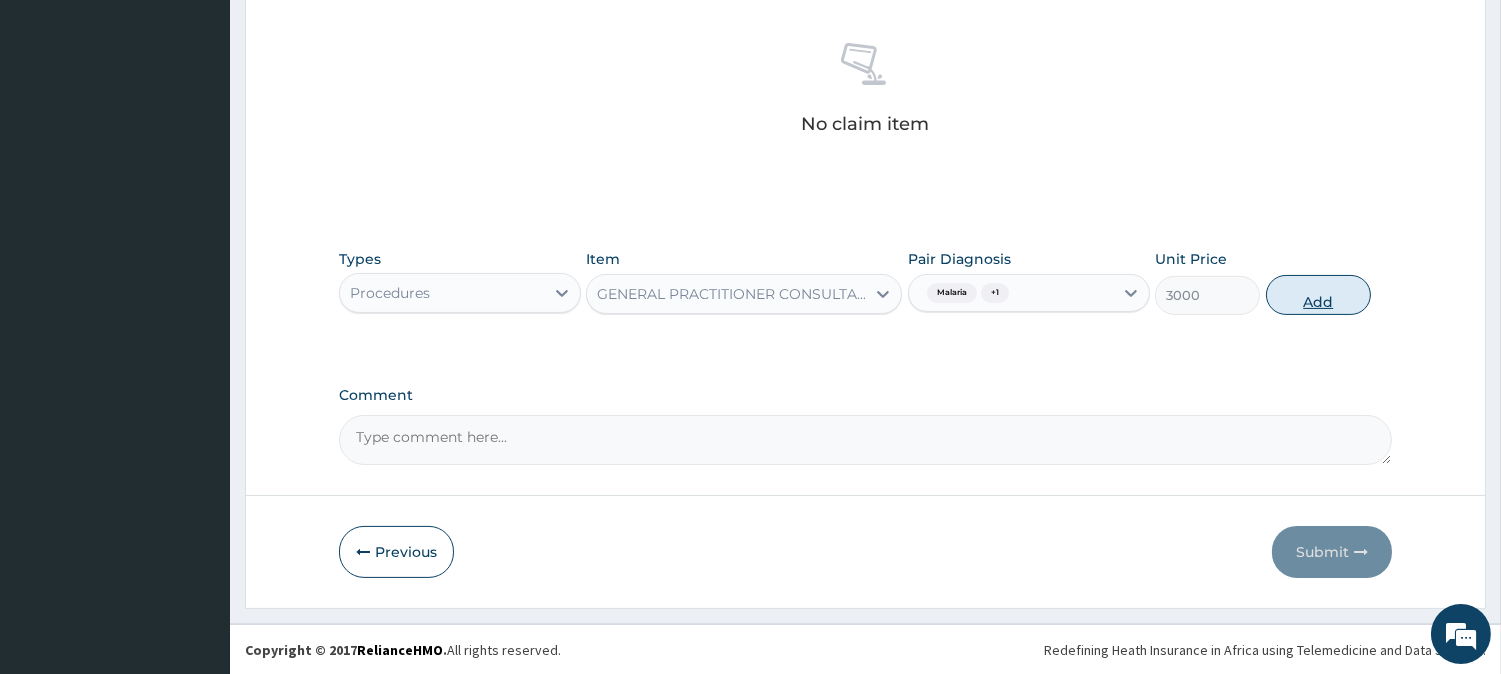 click on "Add" at bounding box center [1318, 295] 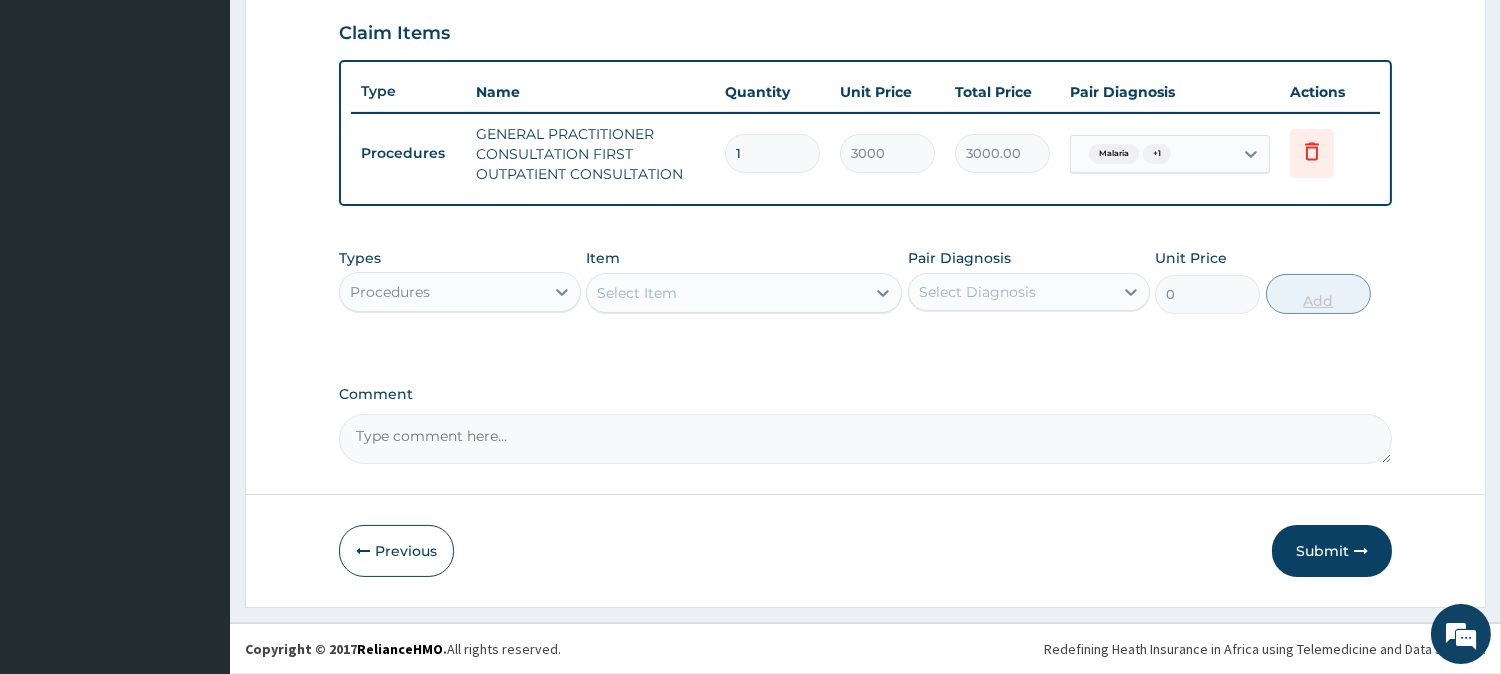 scroll, scrollTop: 681, scrollLeft: 0, axis: vertical 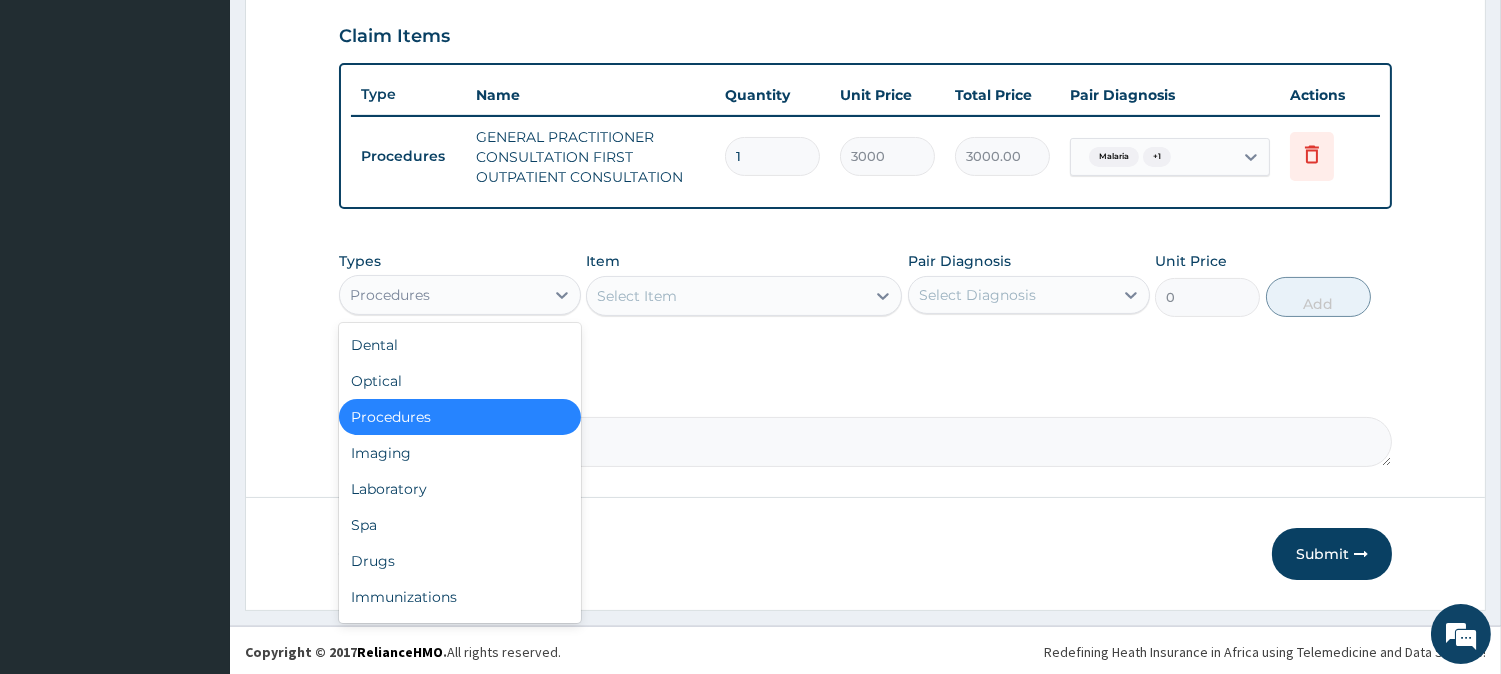 click on "Procedures" at bounding box center [442, 295] 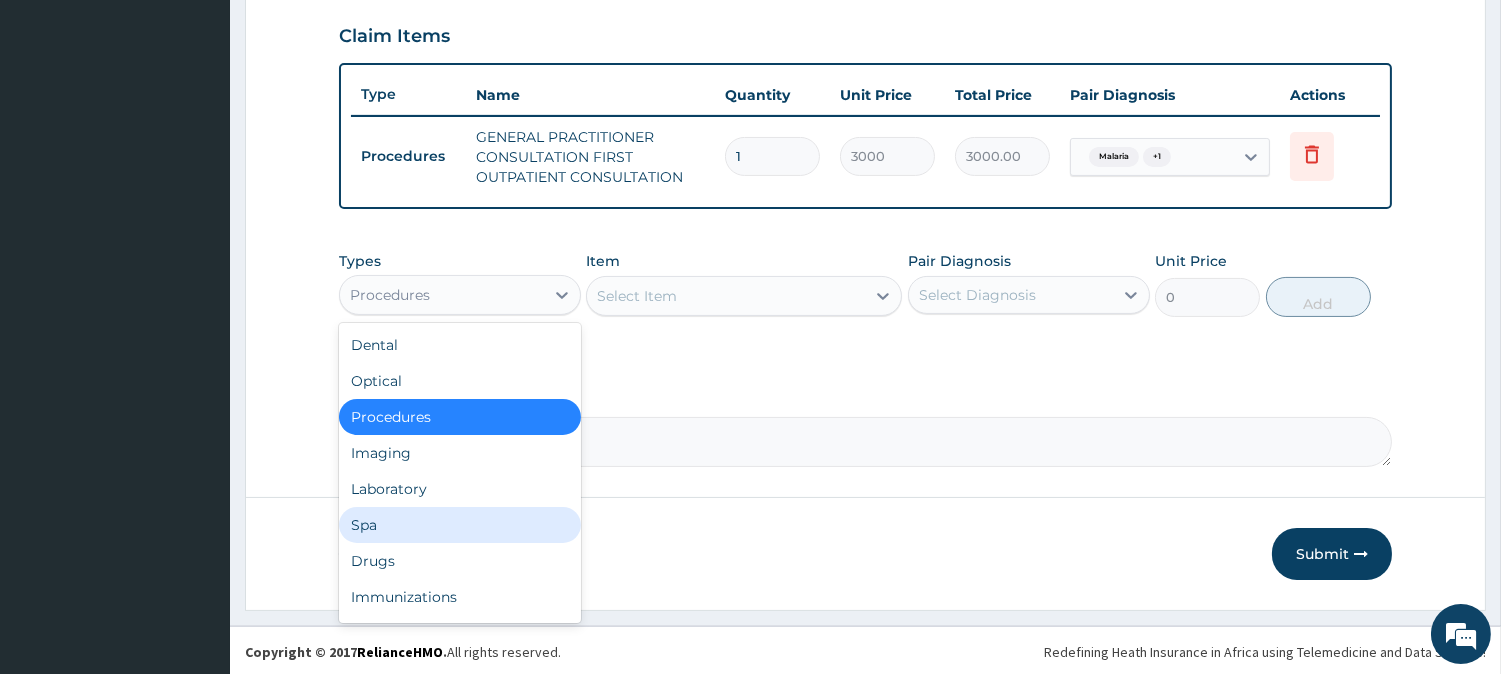 click on "Spa" at bounding box center (460, 525) 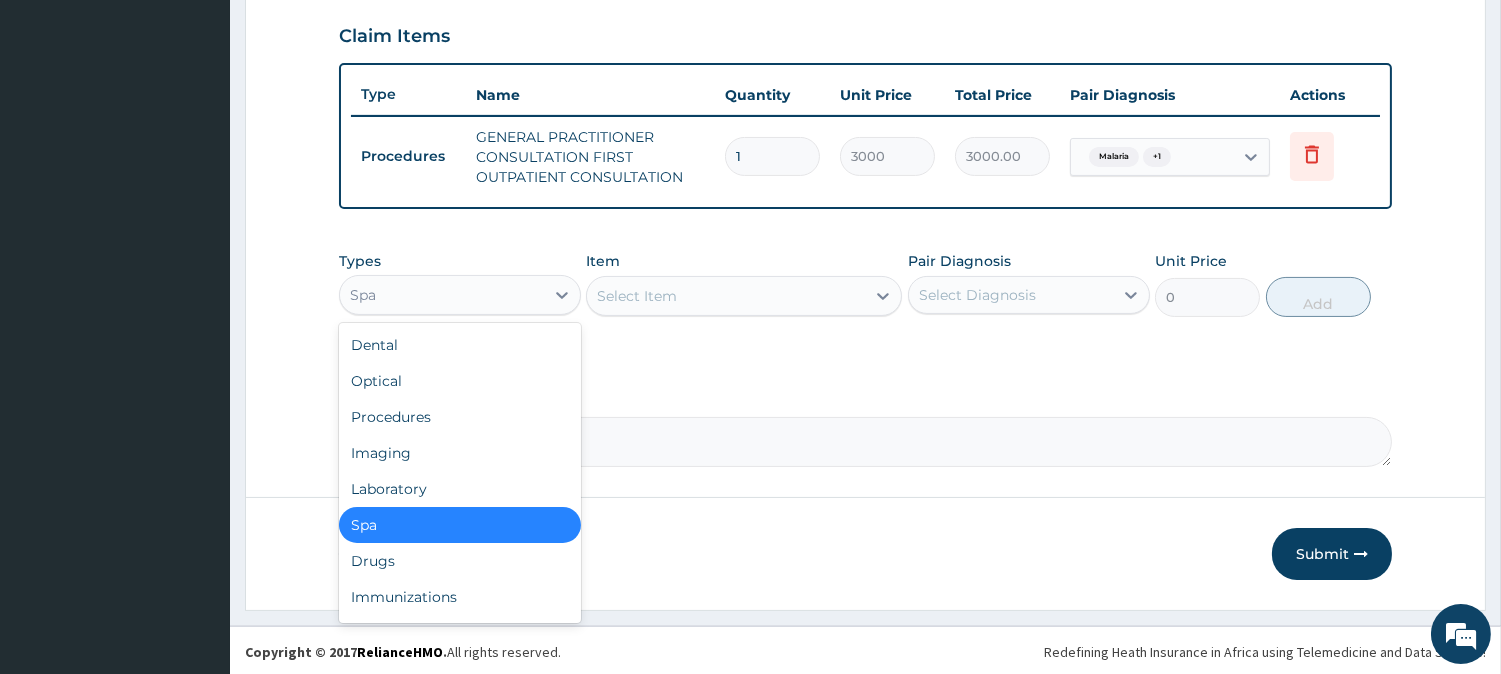 click on "Spa" at bounding box center [442, 295] 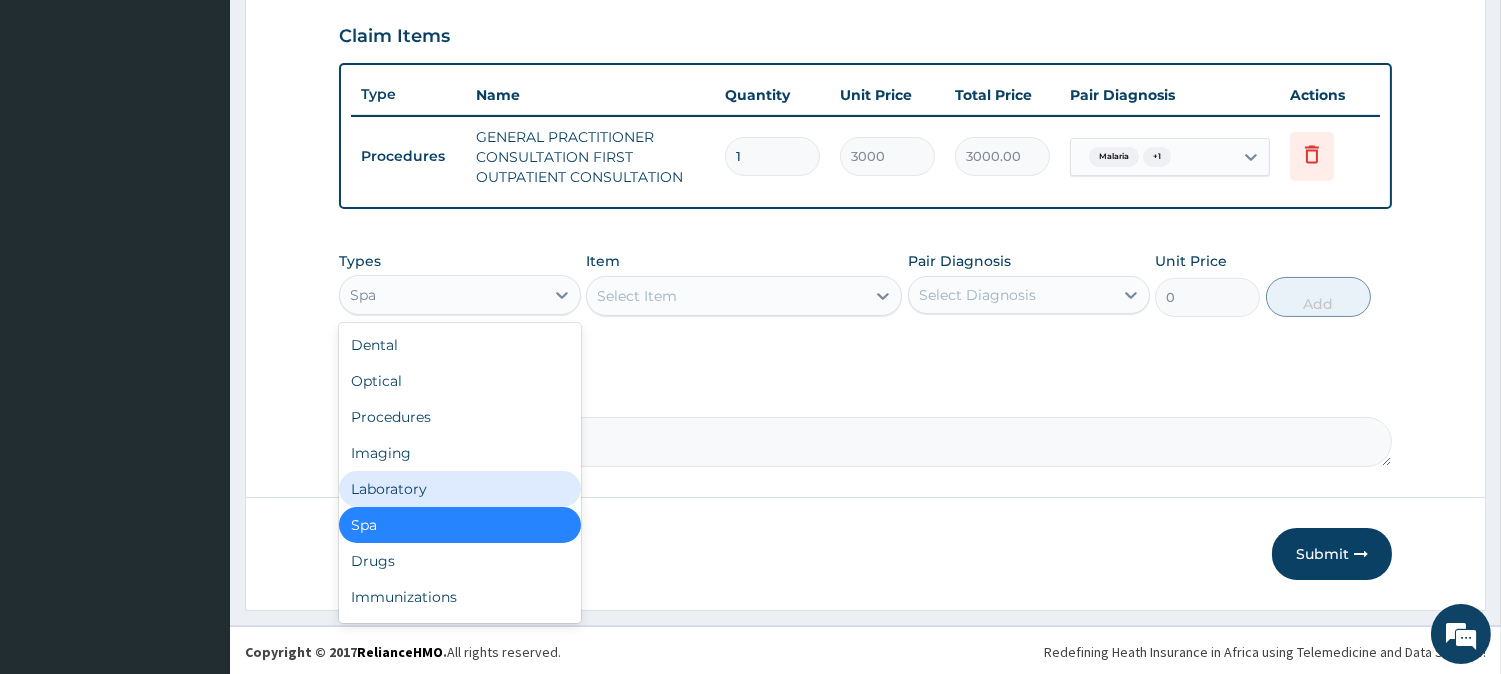 click on "Laboratory" at bounding box center (460, 489) 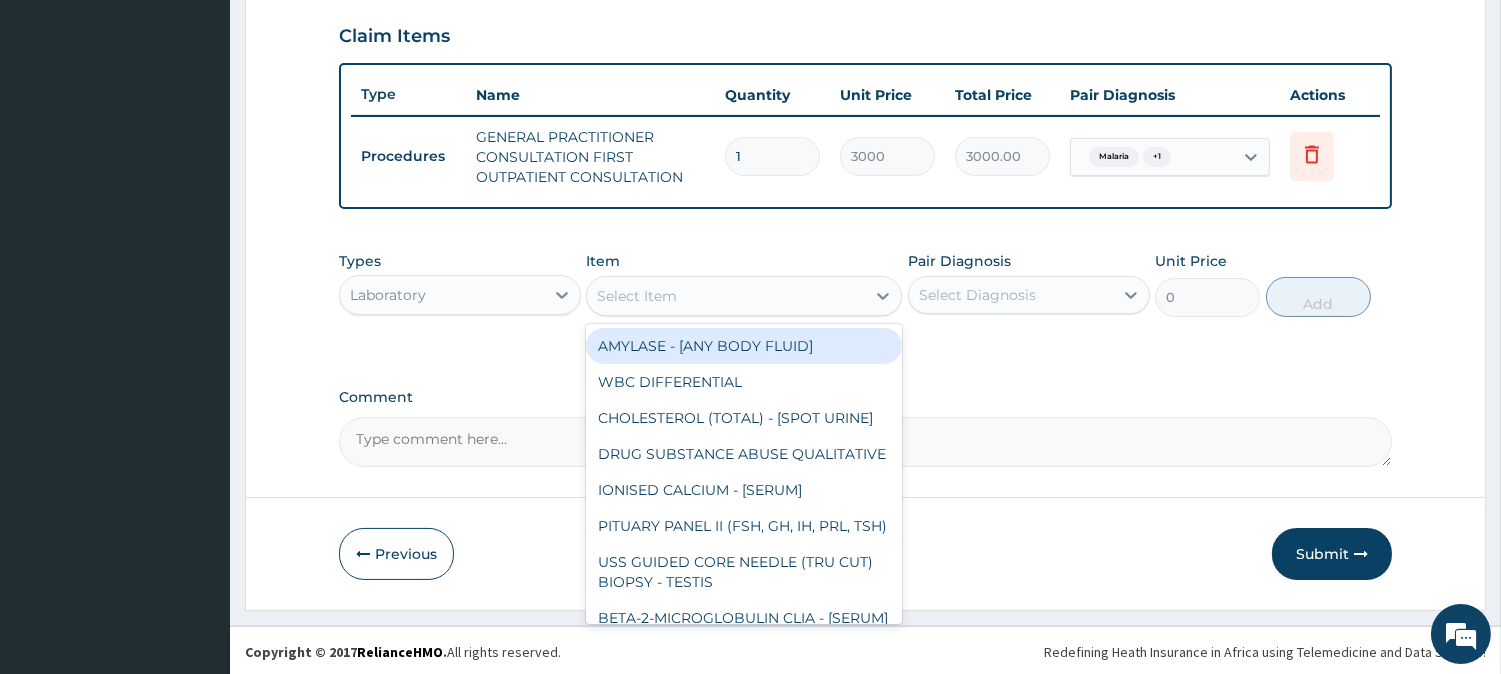 click on "Select Item" at bounding box center (726, 296) 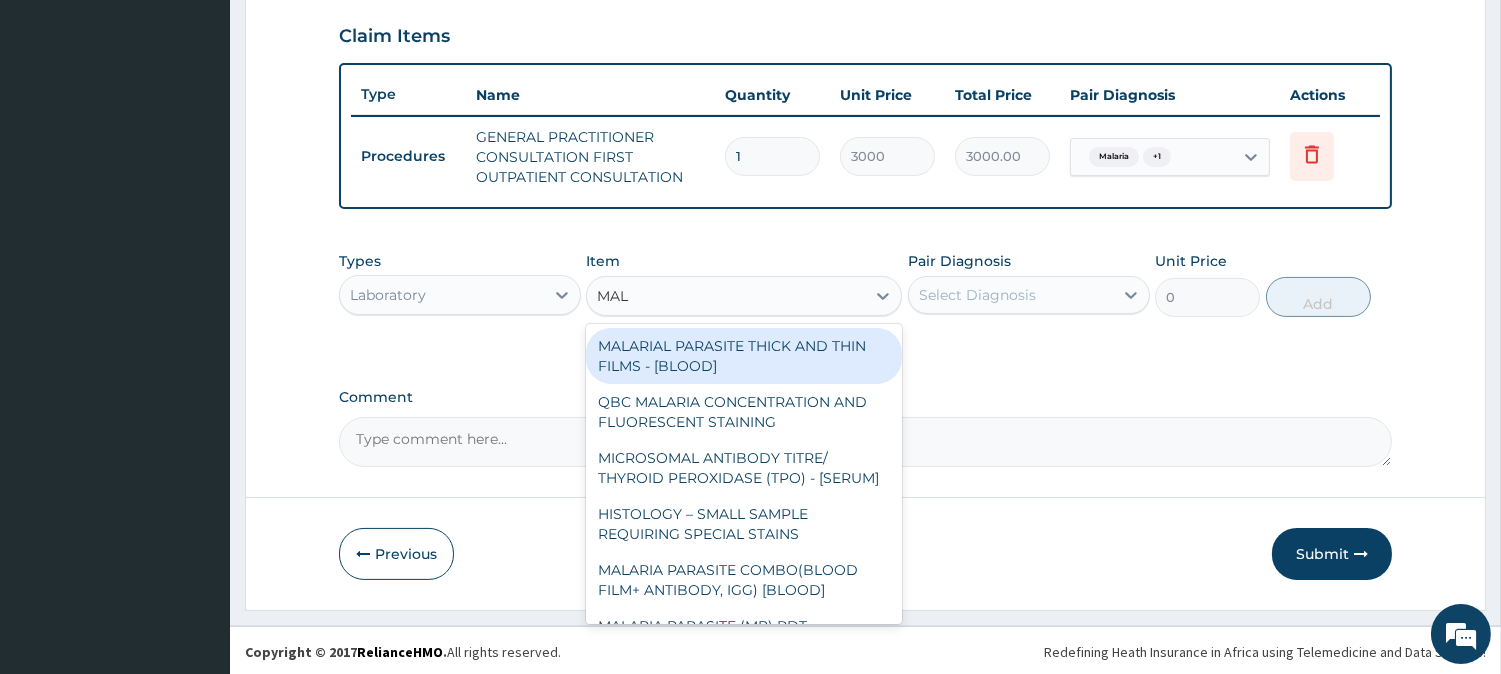 type on "MALA" 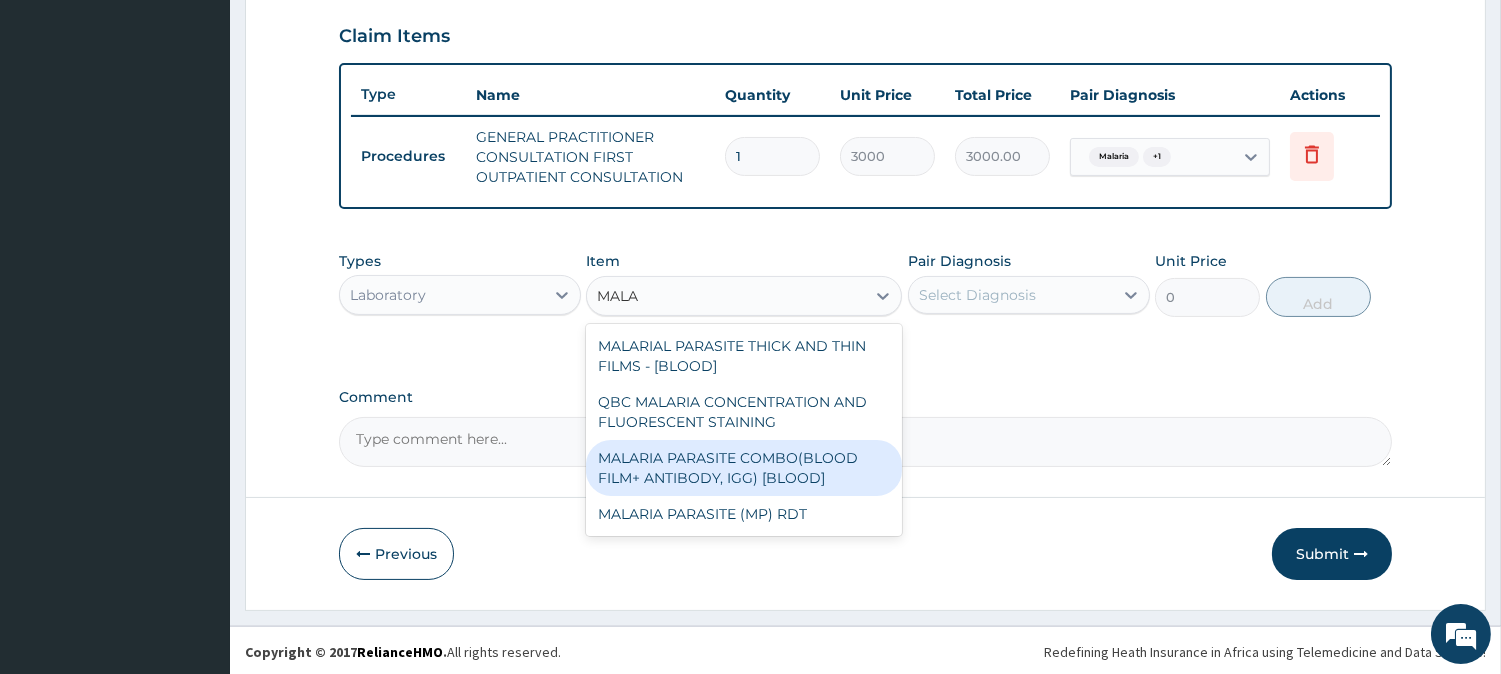 click on "MALARIA PARASITE COMBO(BLOOD FILM+ ANTIBODY, IGG) [BLOOD]" at bounding box center [744, 468] 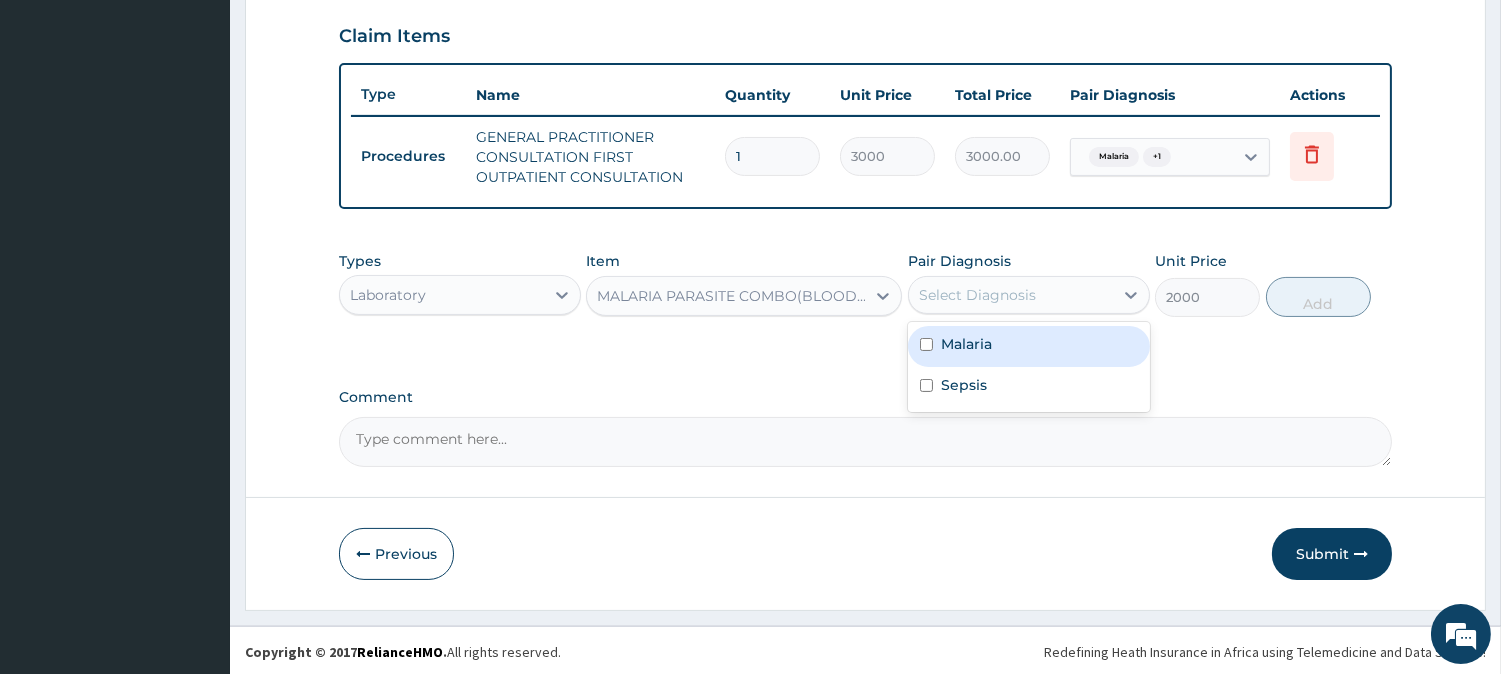 click on "Select Diagnosis" at bounding box center (1011, 295) 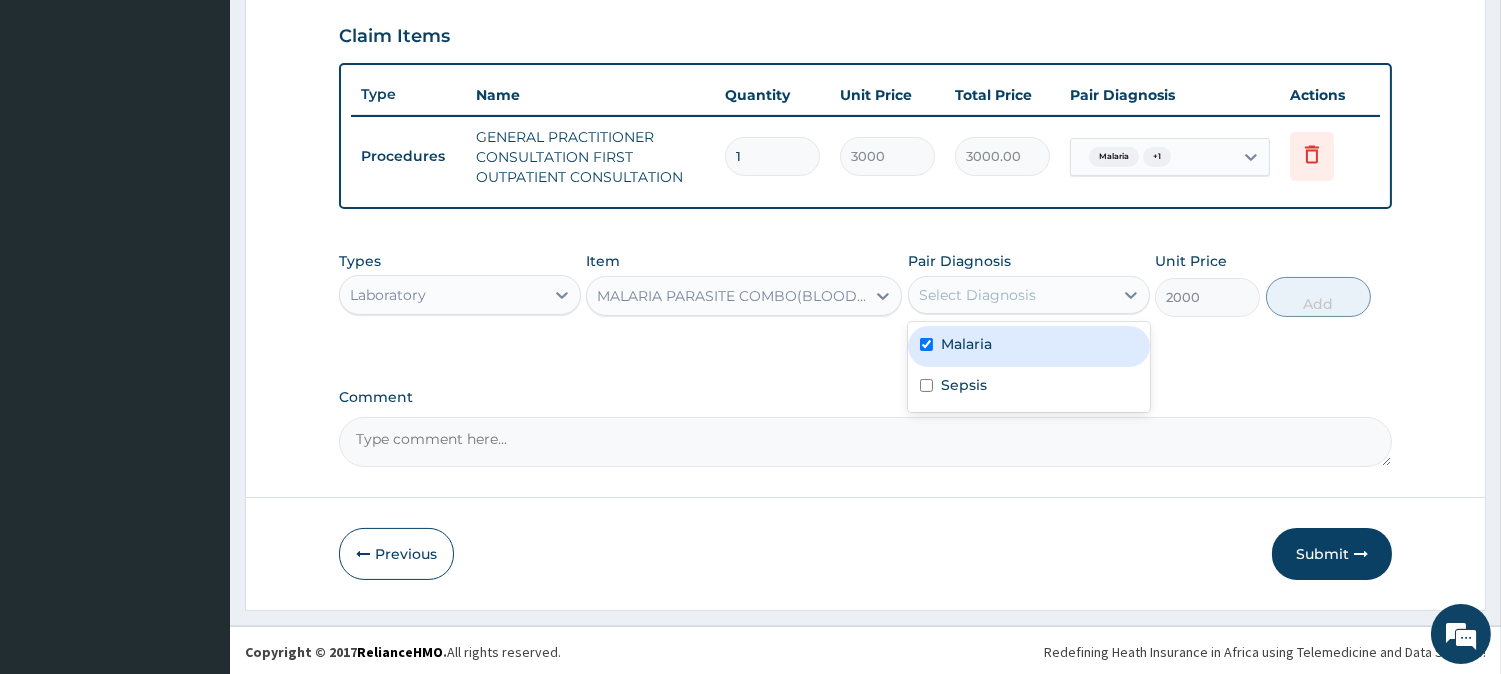 checkbox on "true" 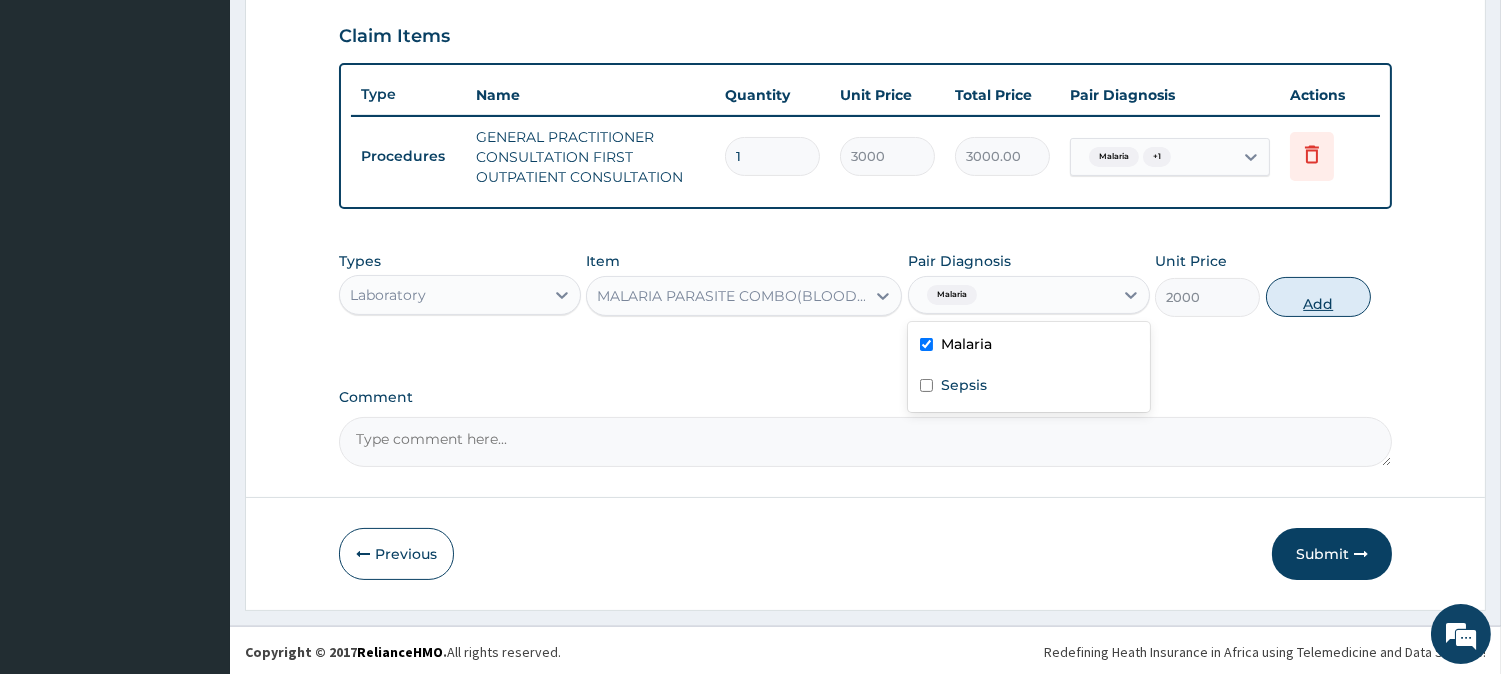 click on "Add" at bounding box center [1318, 297] 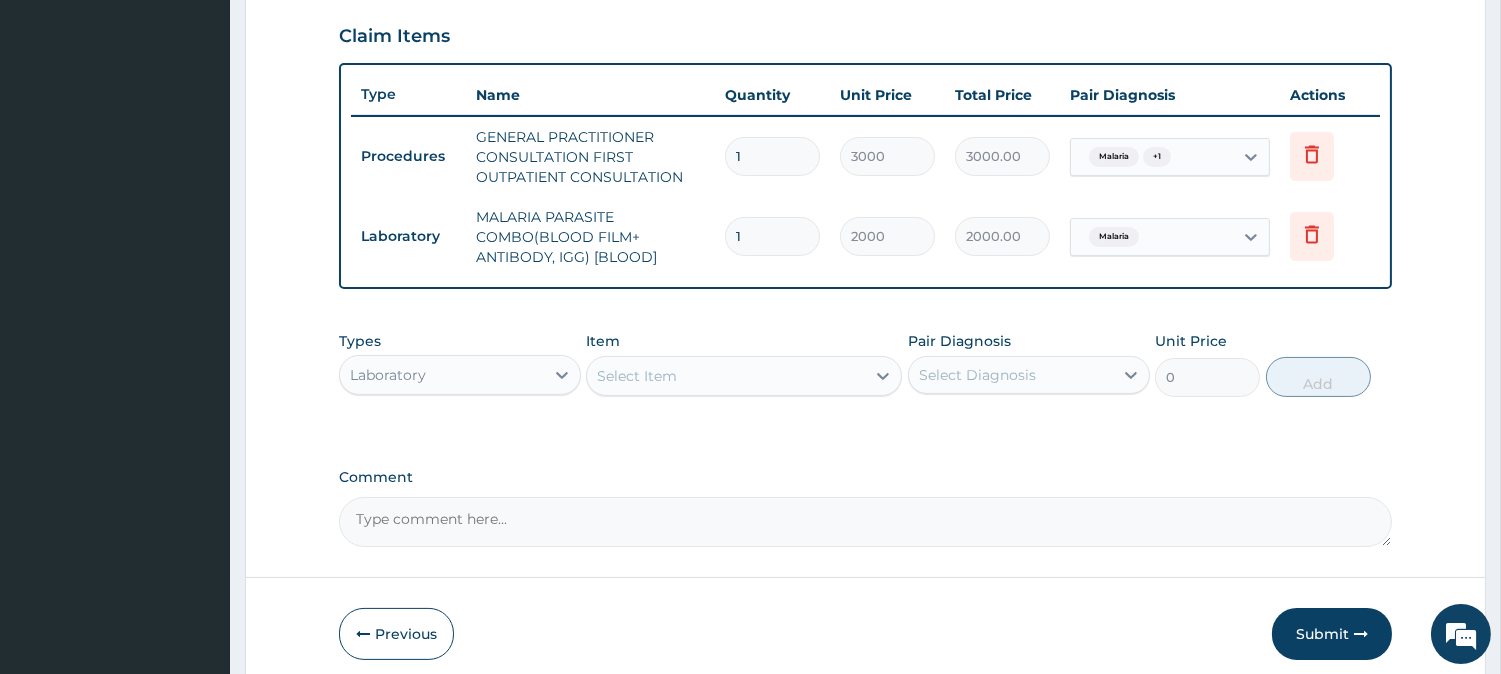 click on "Select Item" at bounding box center (726, 376) 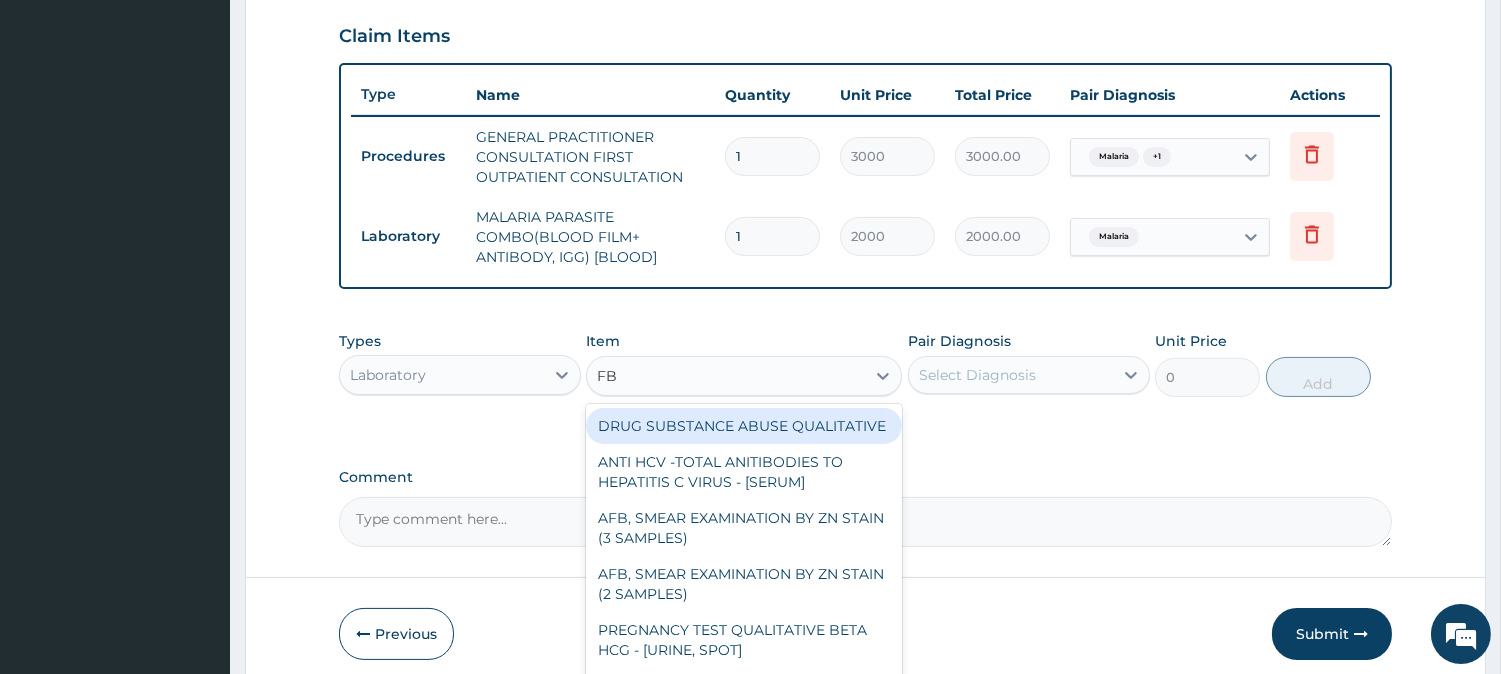 type on "FBC" 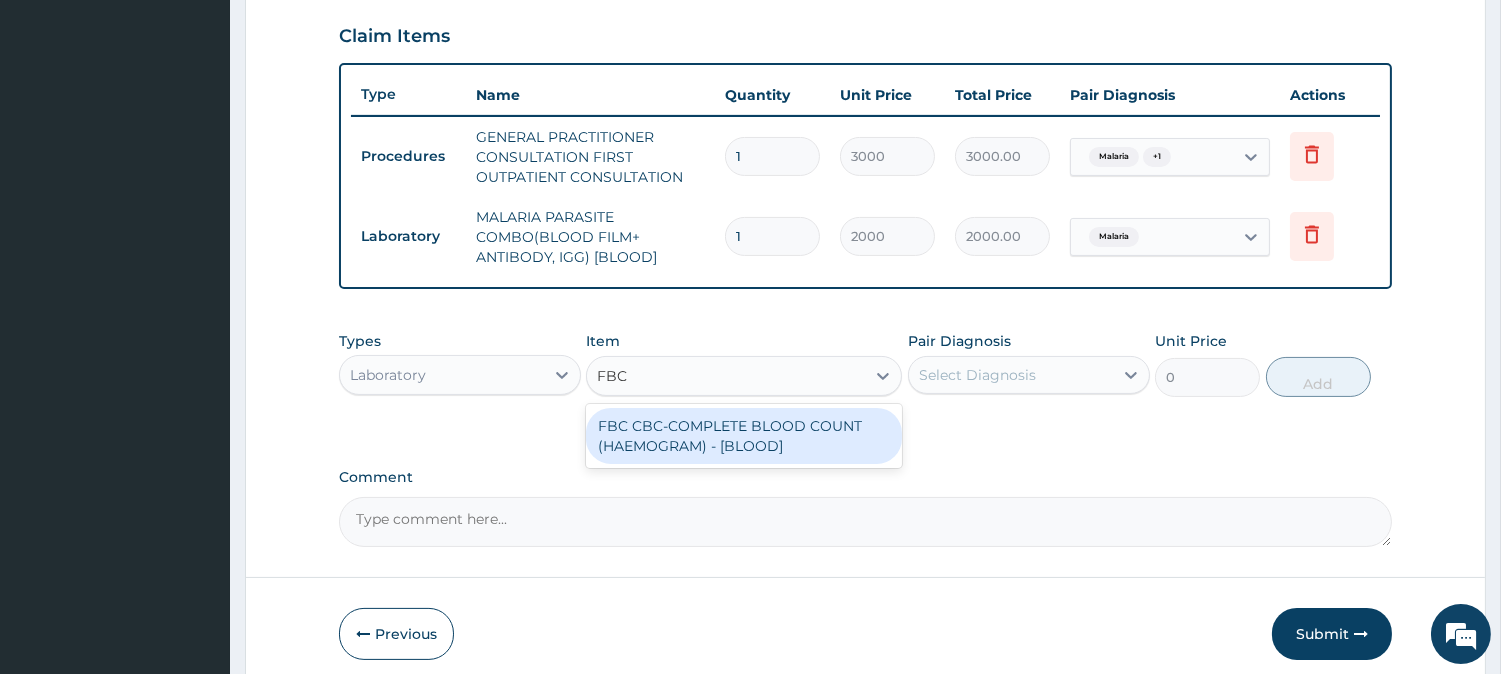 click on "FBC CBC-COMPLETE BLOOD COUNT (HAEMOGRAM) - [BLOOD]" at bounding box center (744, 436) 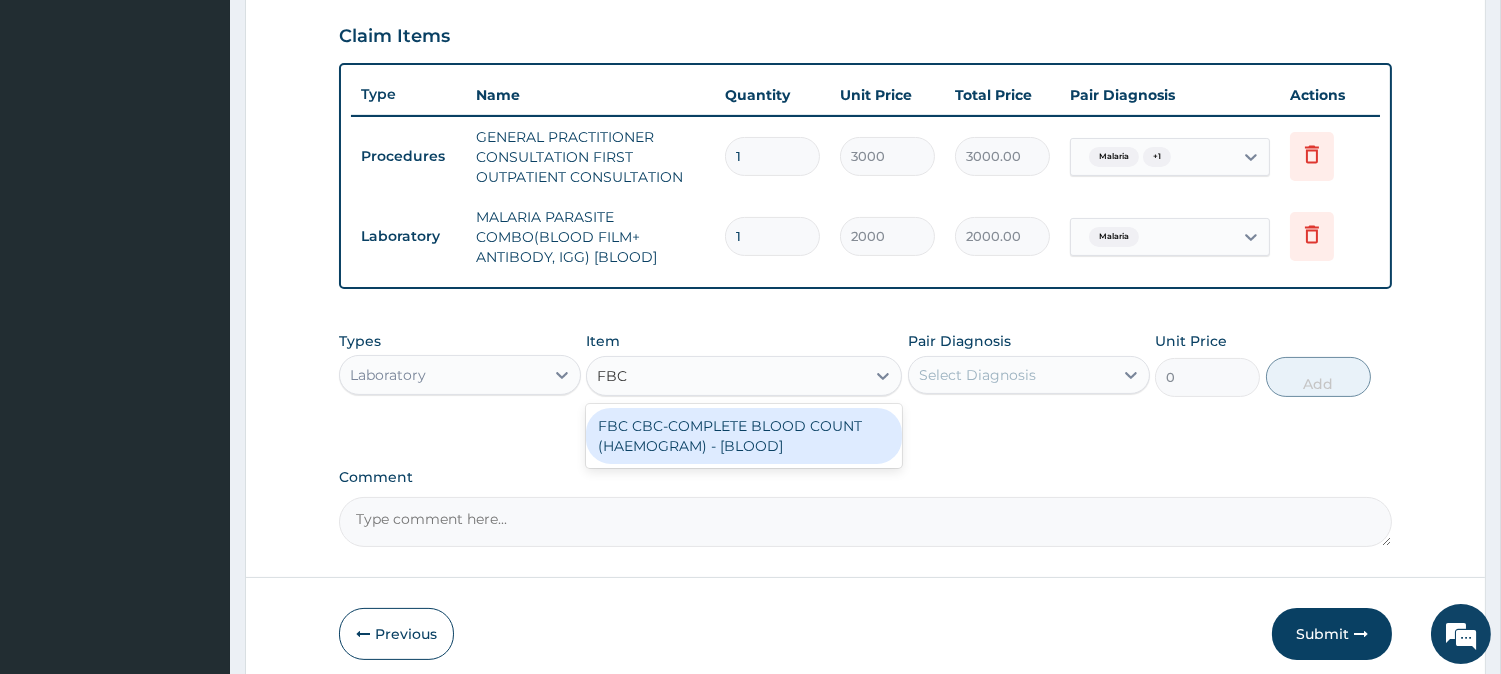 type 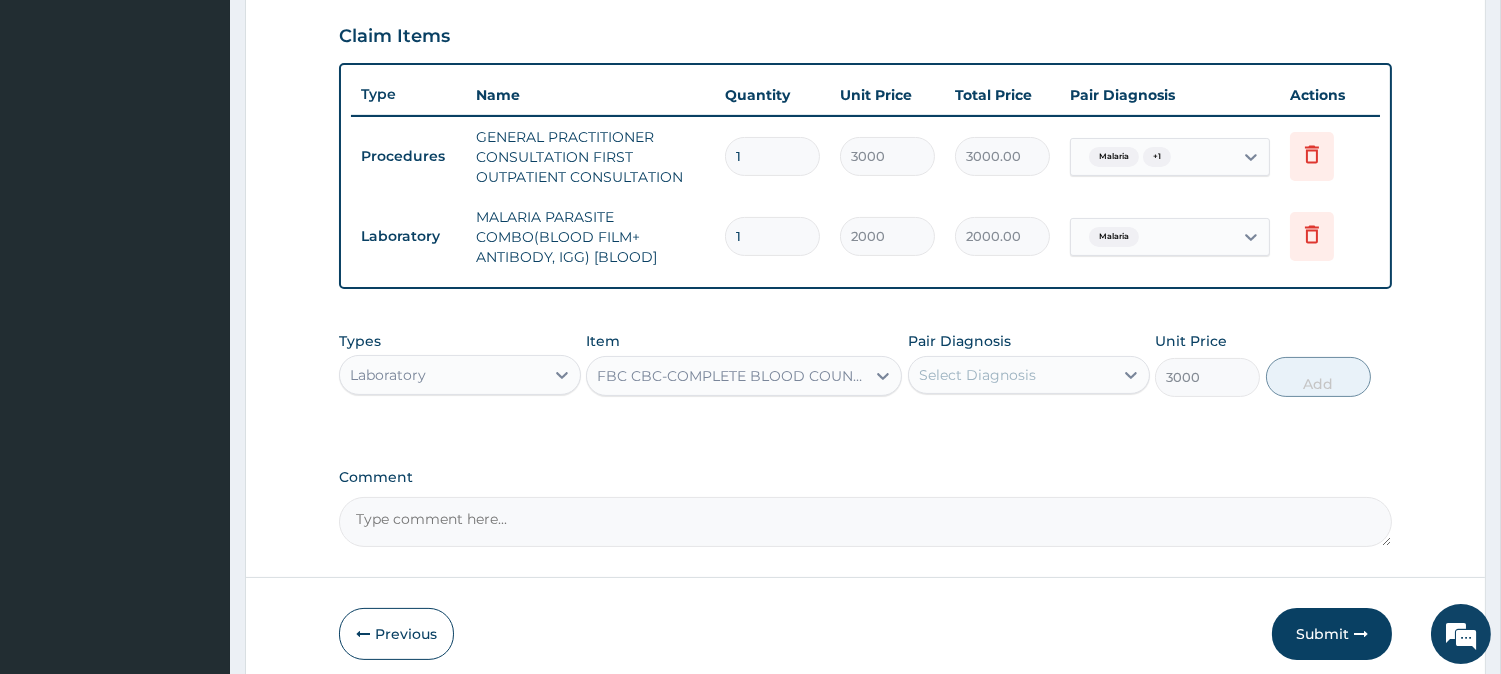 click on "Select Diagnosis" at bounding box center (1011, 375) 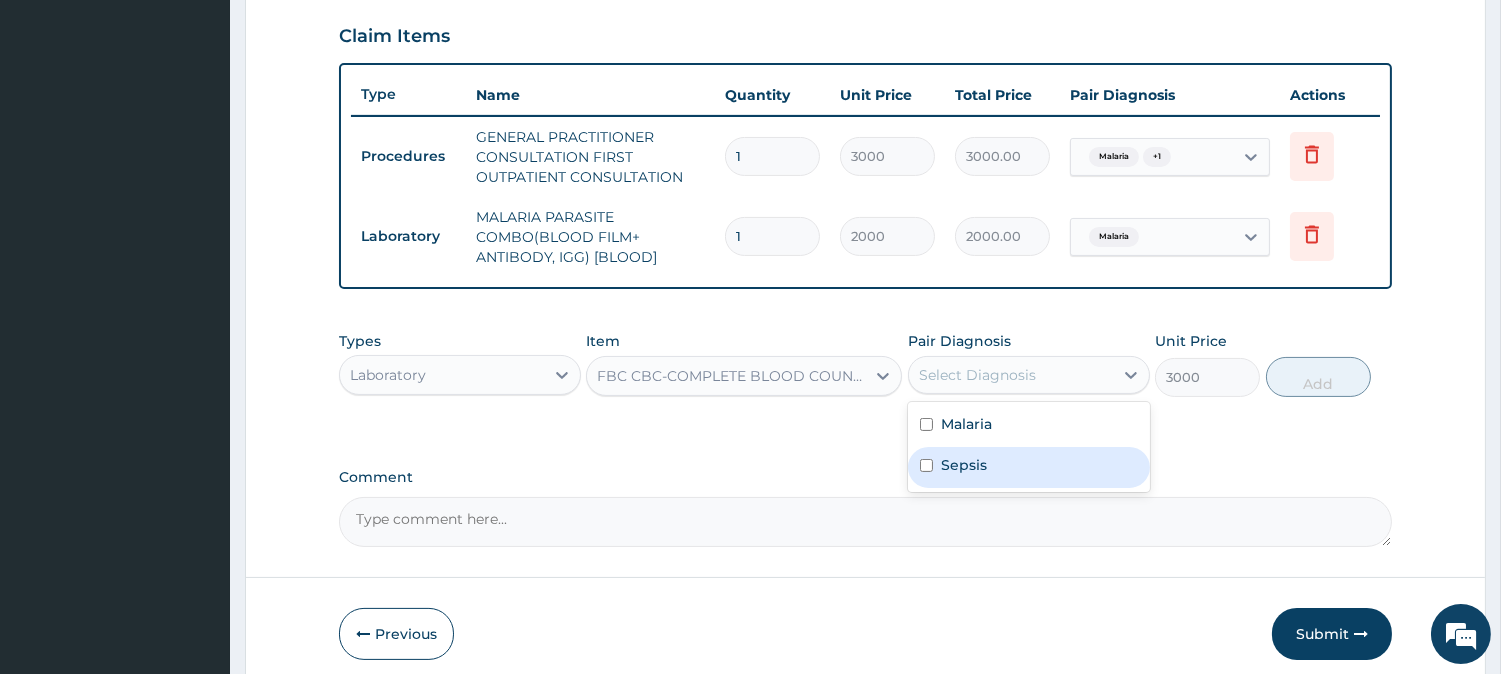 click on "Sepsis" at bounding box center [1029, 467] 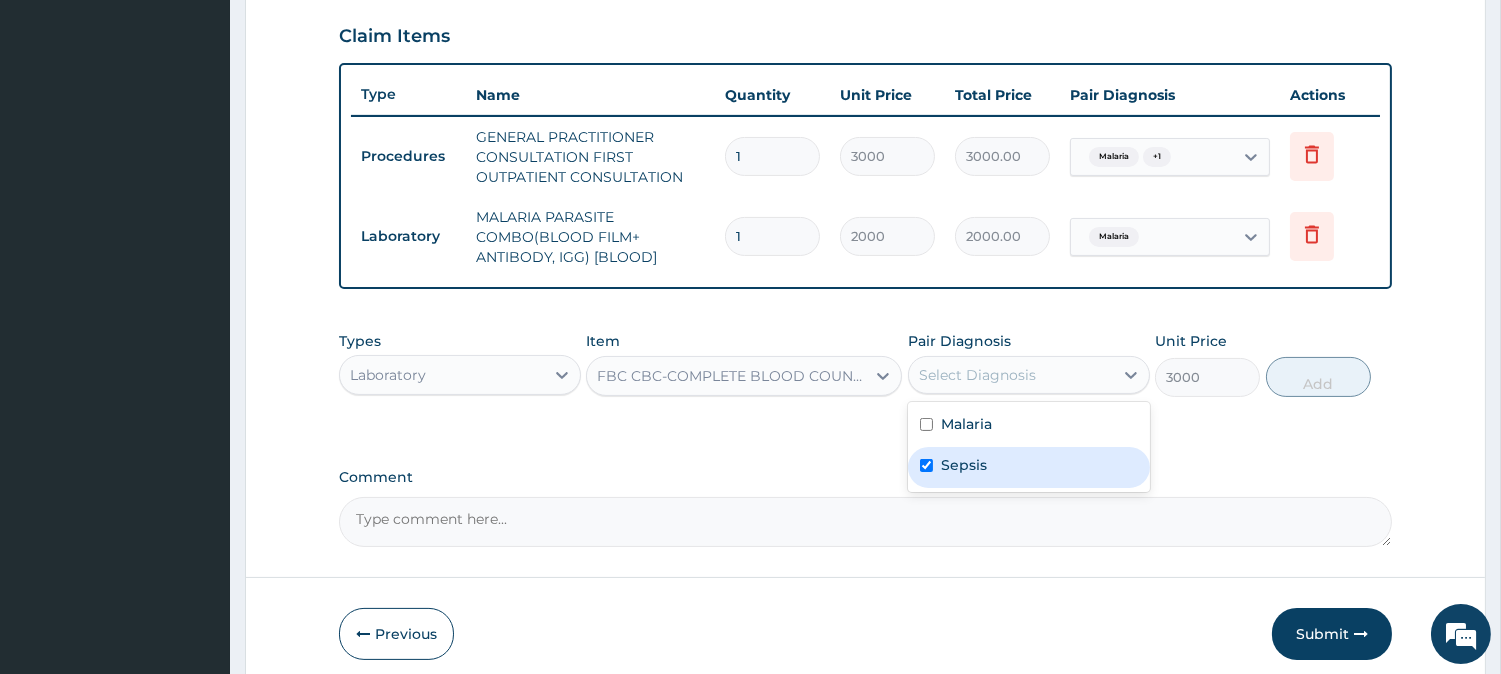 checkbox on "true" 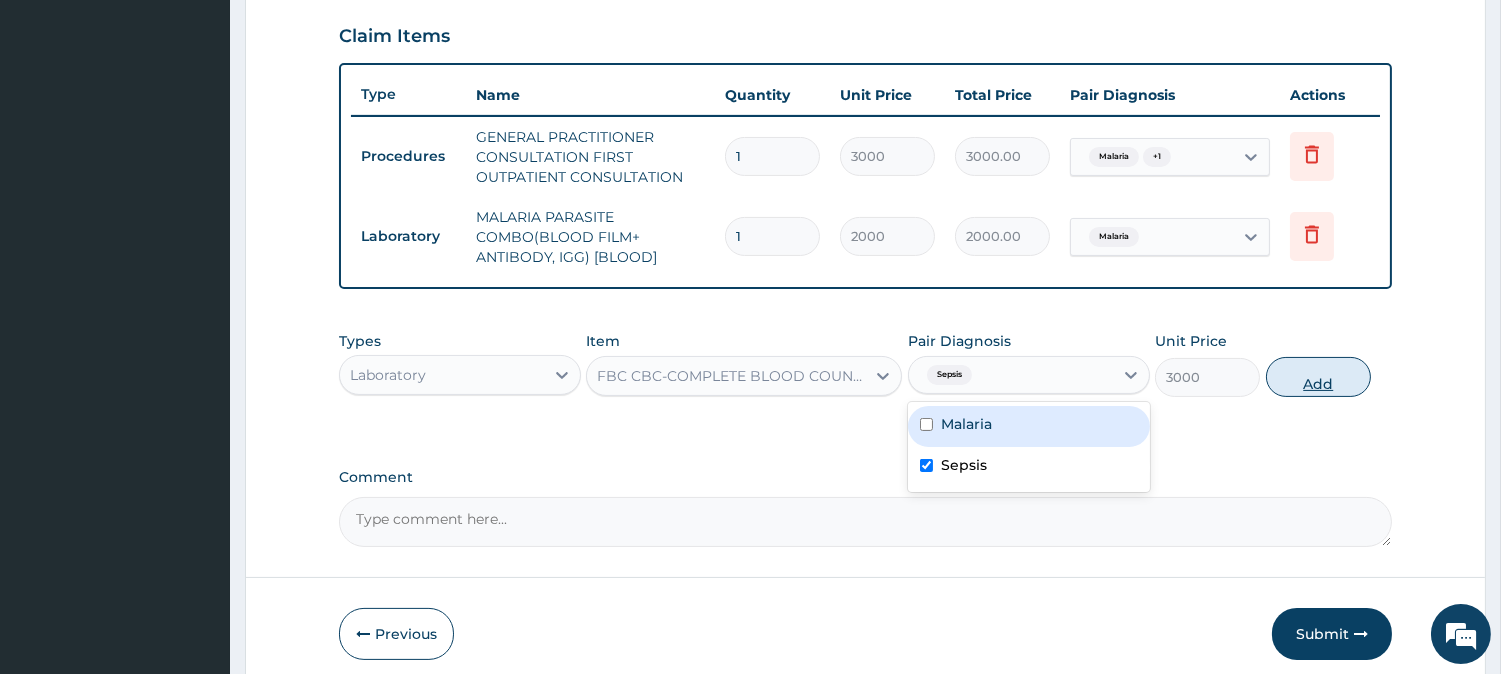 click on "Add" at bounding box center [1318, 377] 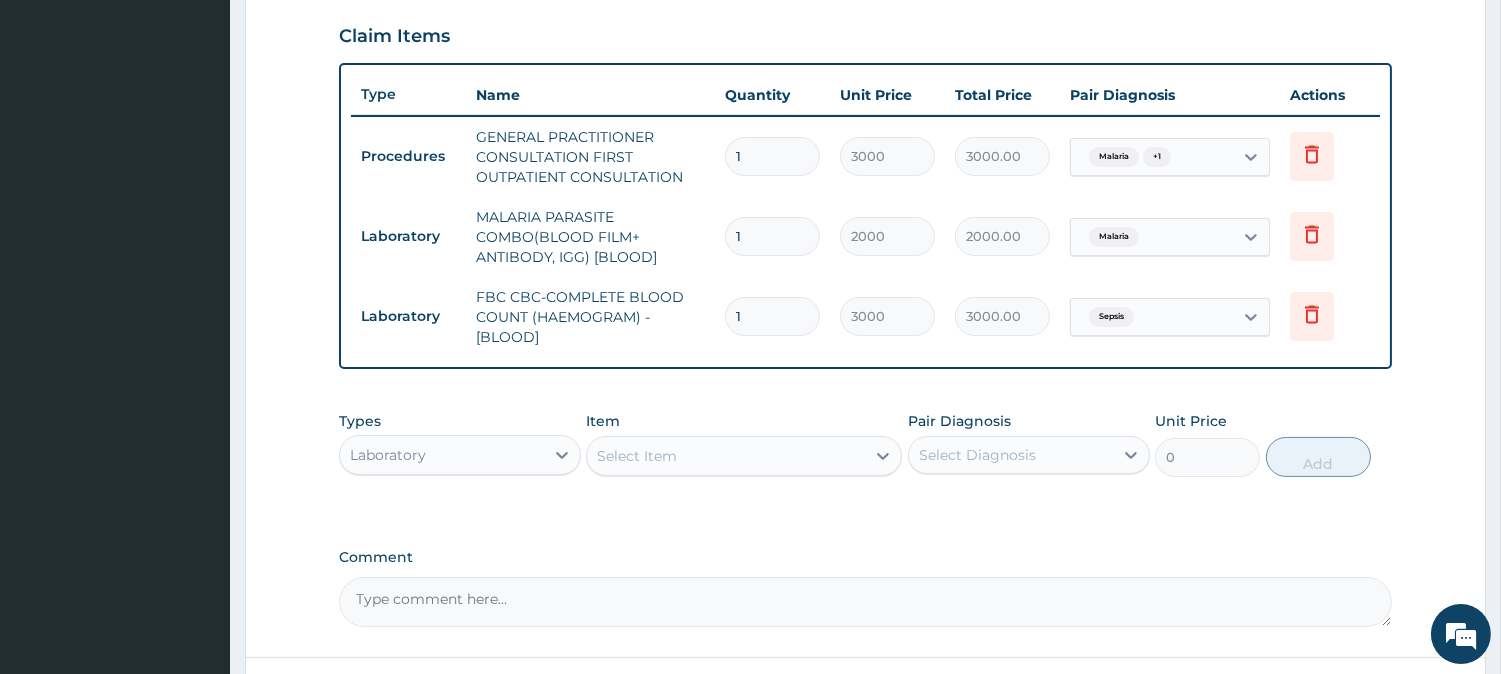 click on "Laboratory" at bounding box center (442, 455) 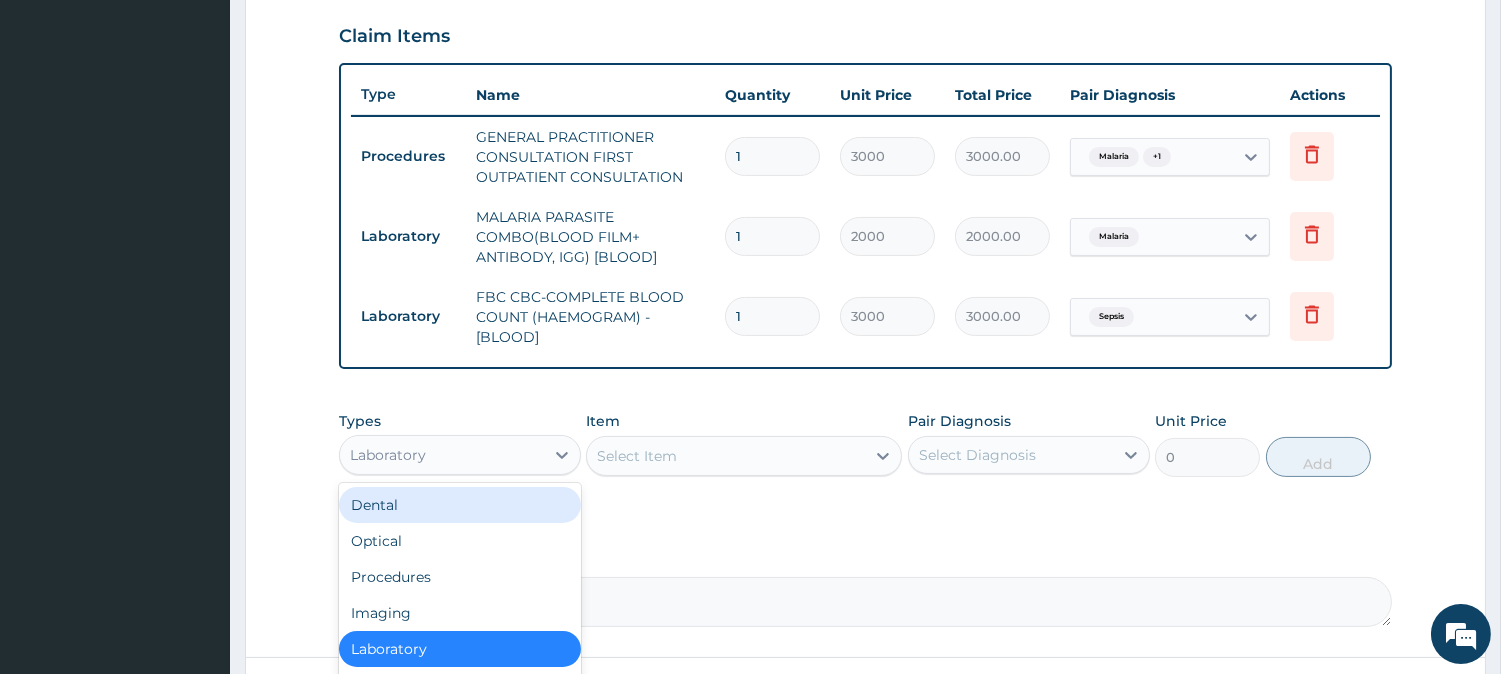 scroll, scrollTop: 841, scrollLeft: 0, axis: vertical 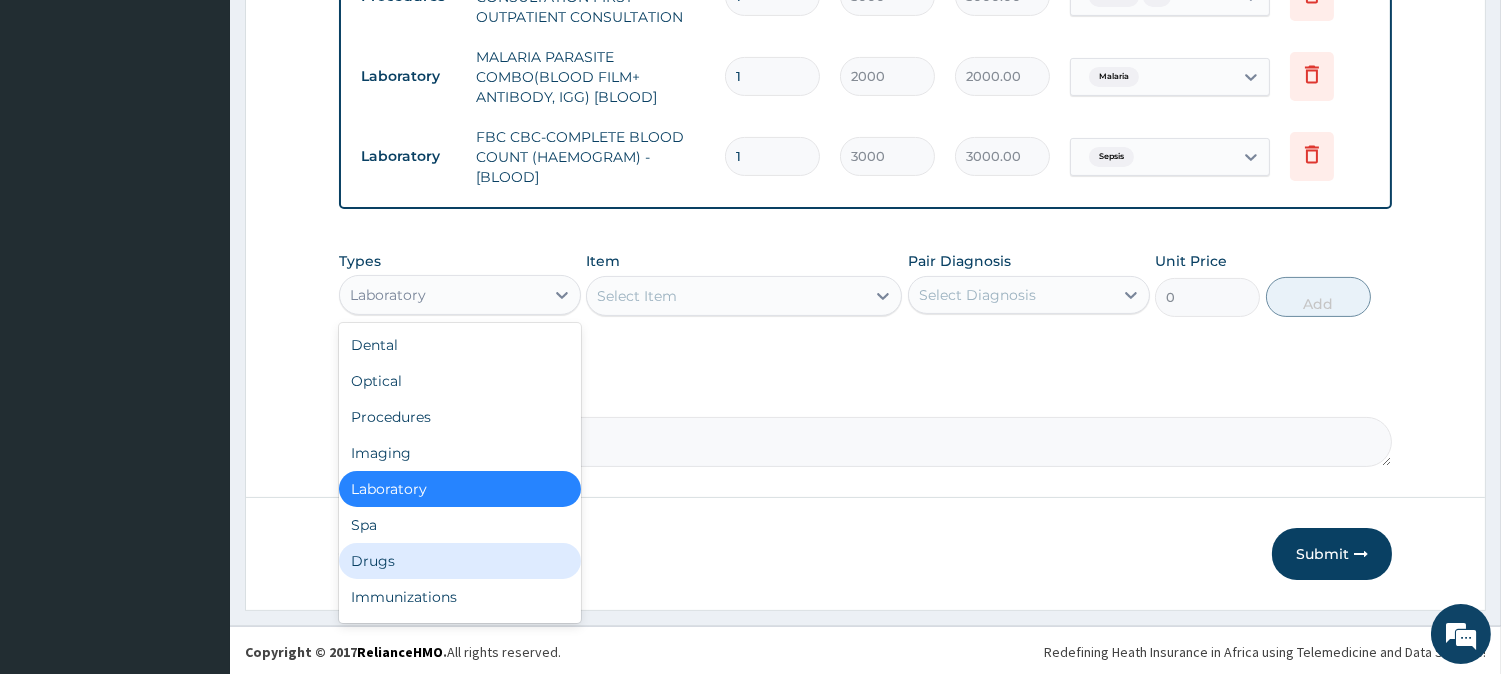 click on "Drugs" at bounding box center [460, 561] 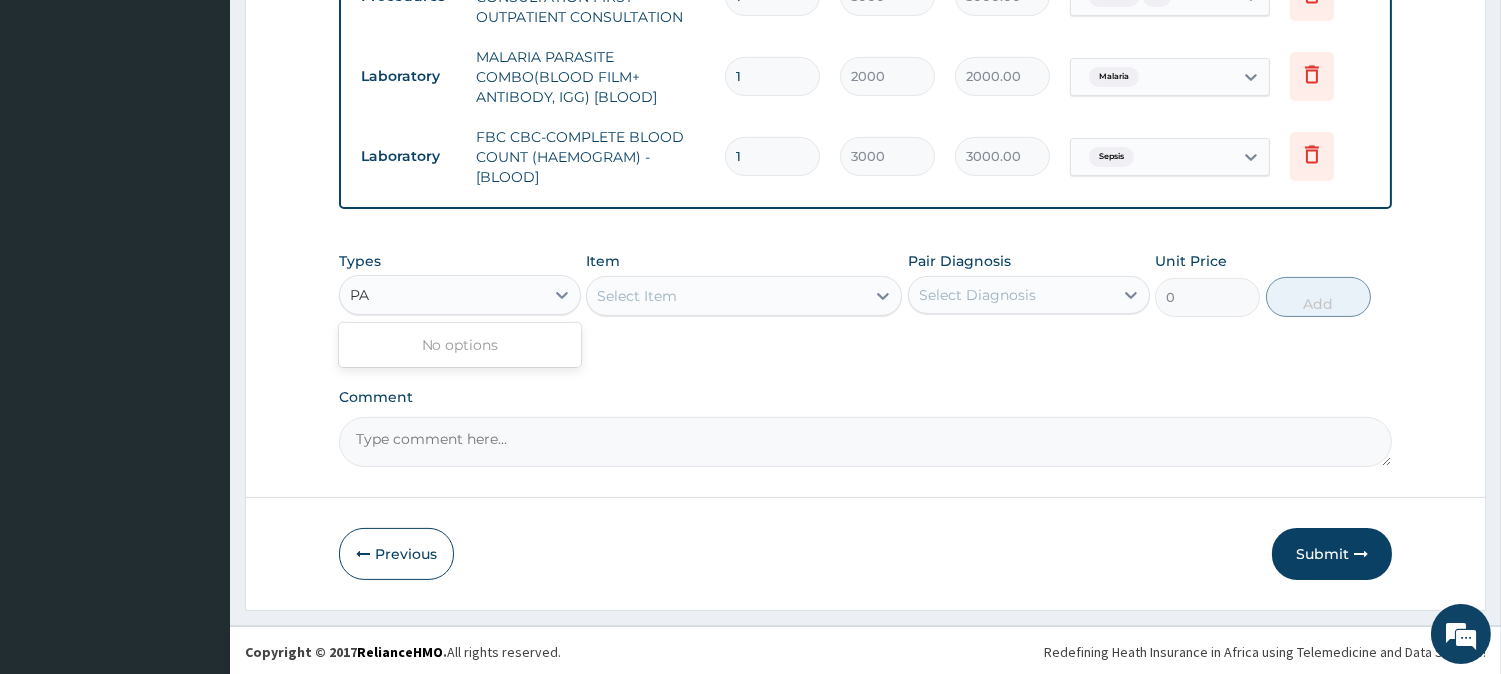 type on "P" 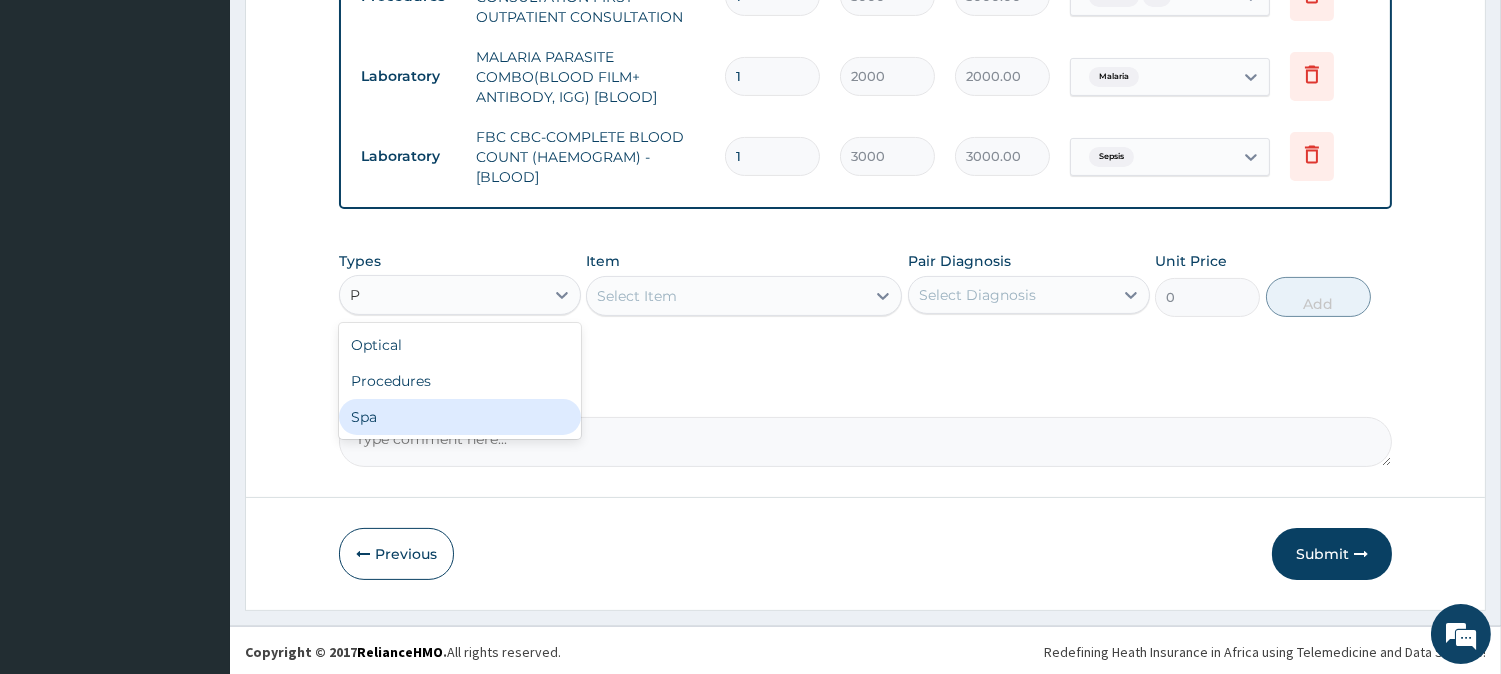 type 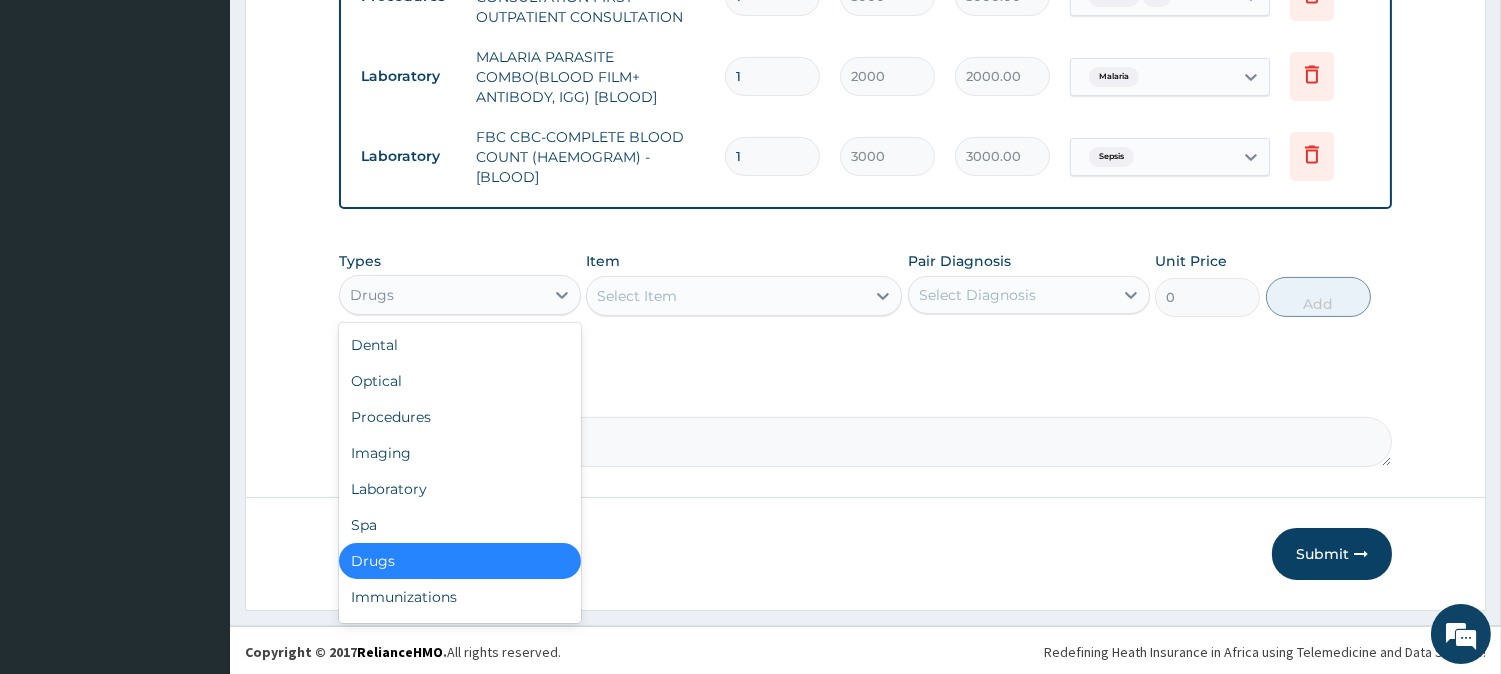 click on "Drugs" at bounding box center [460, 561] 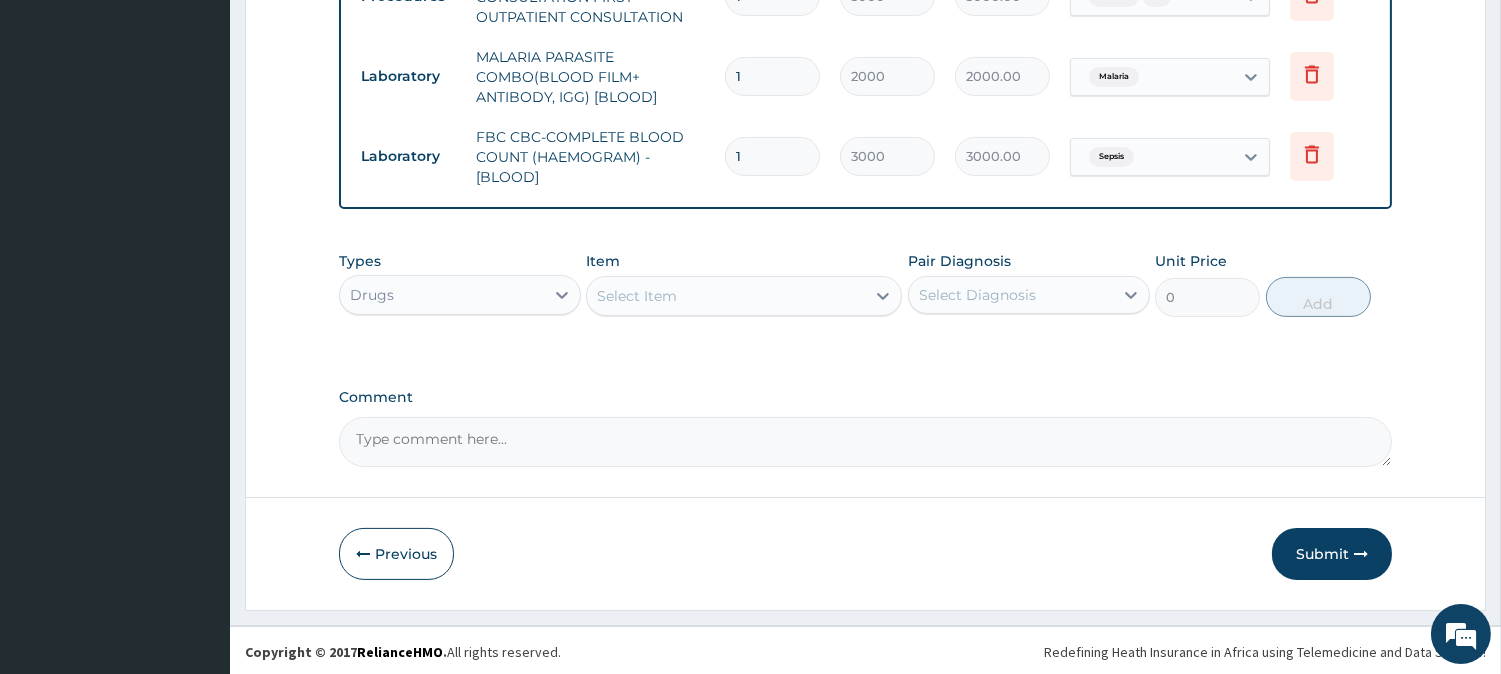 click on "Select Item" at bounding box center [726, 296] 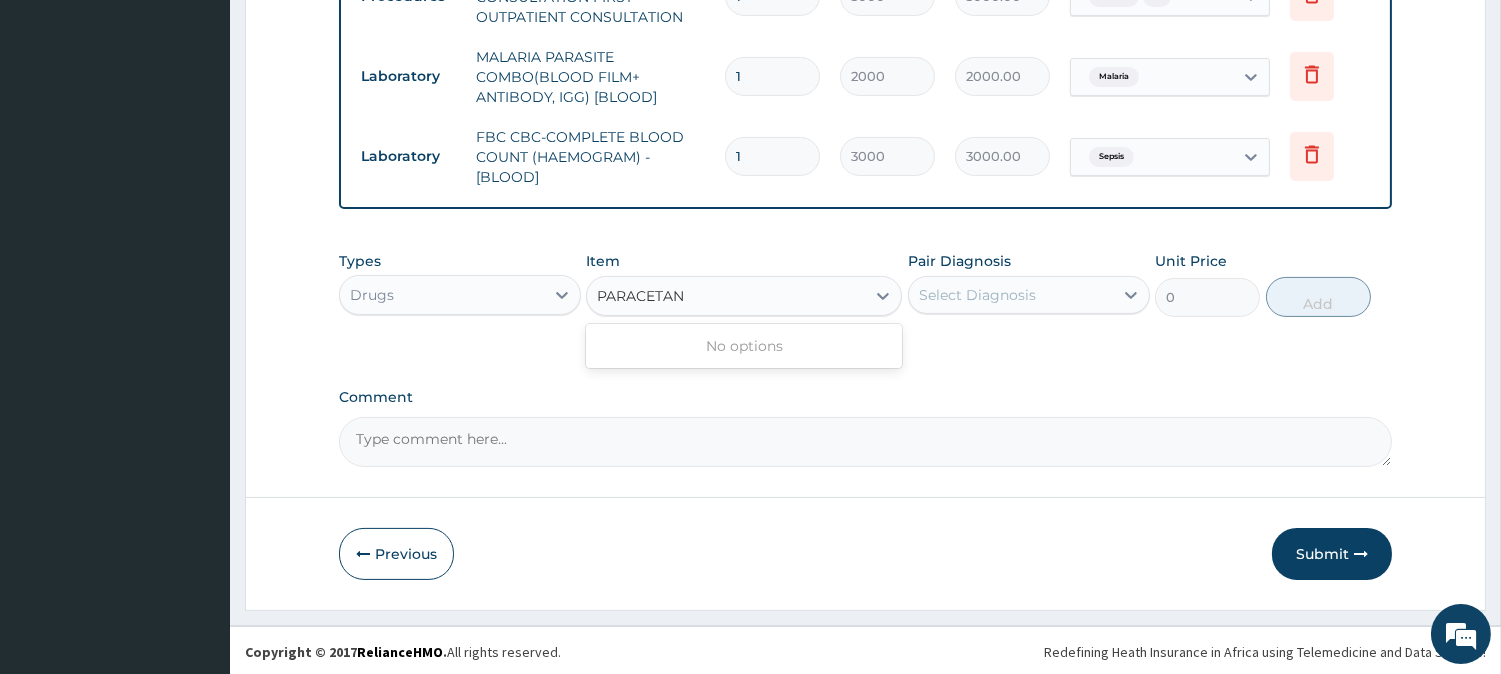 type on "PARACETA" 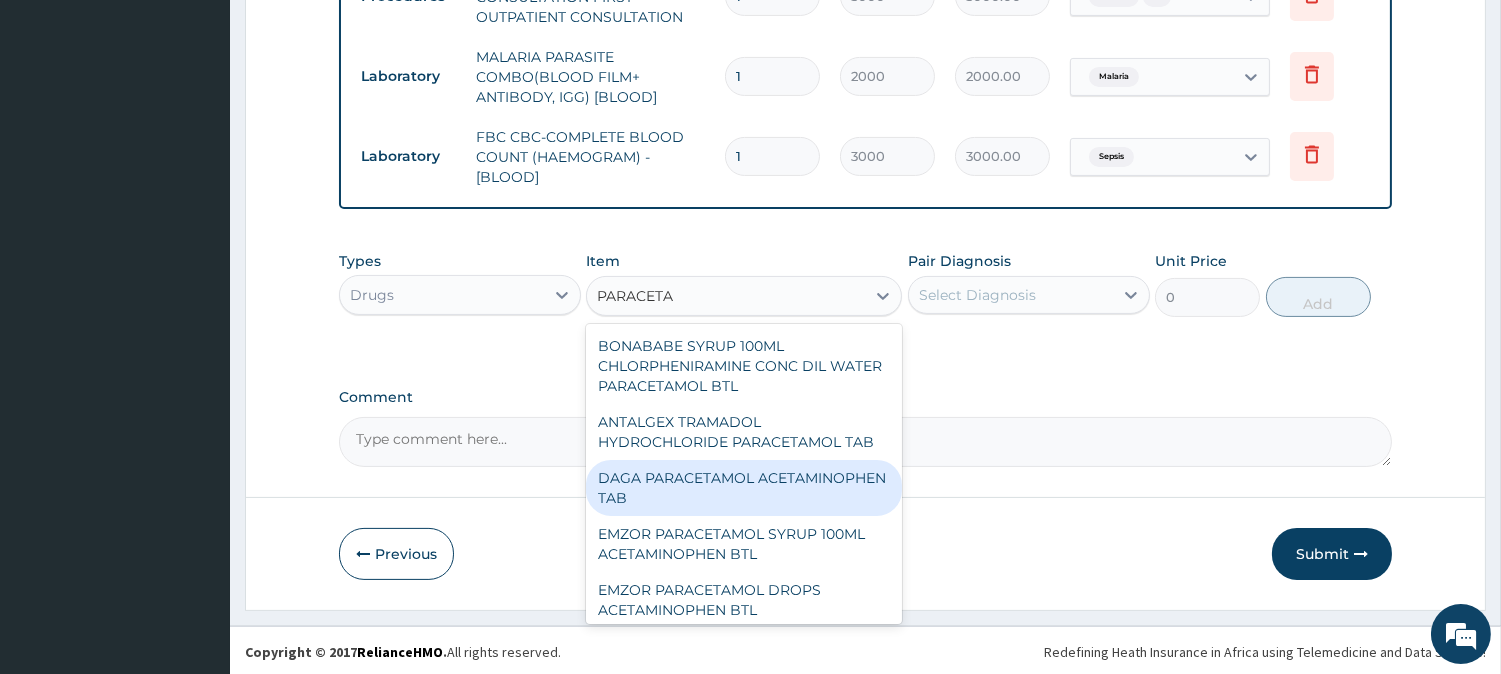 click on "DAGA PARACETAMOL ACETAMINOPHEN TAB" at bounding box center (744, 488) 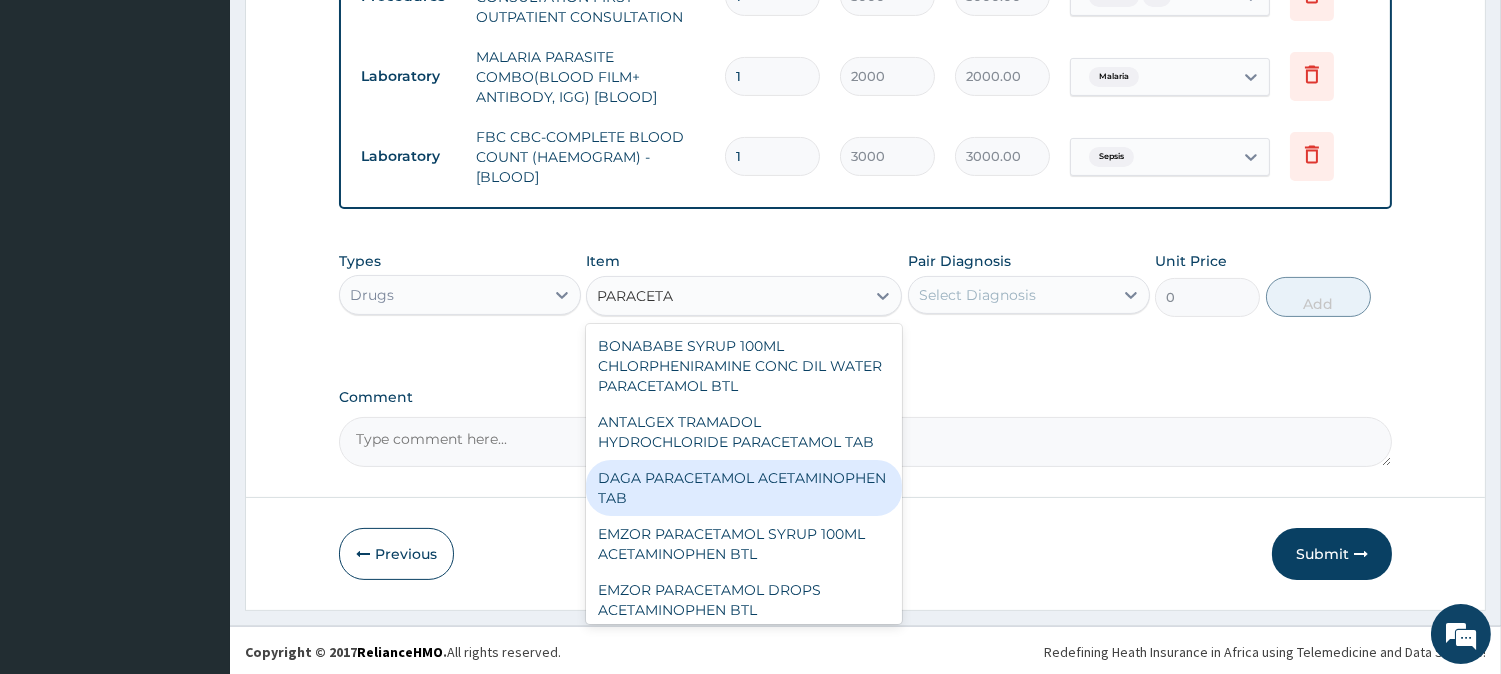type 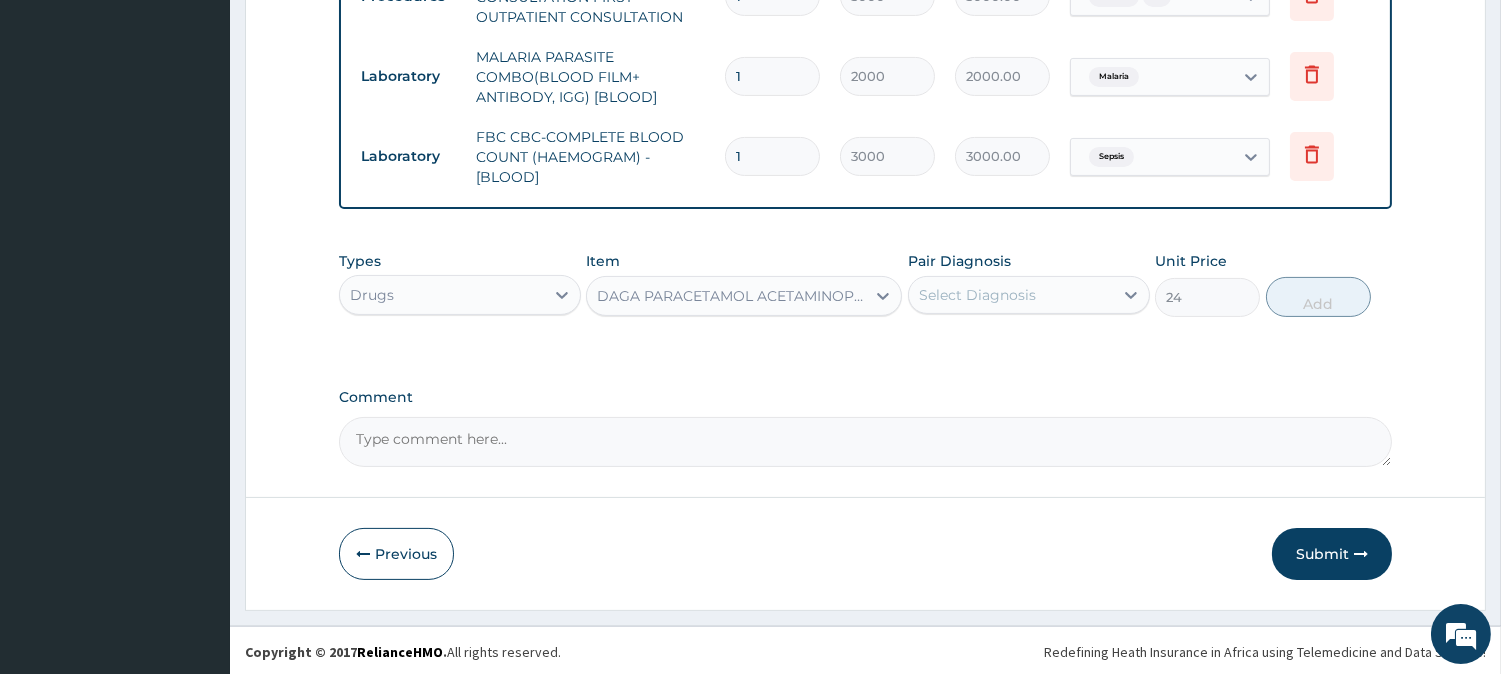 click on "Select Diagnosis" at bounding box center [1011, 295] 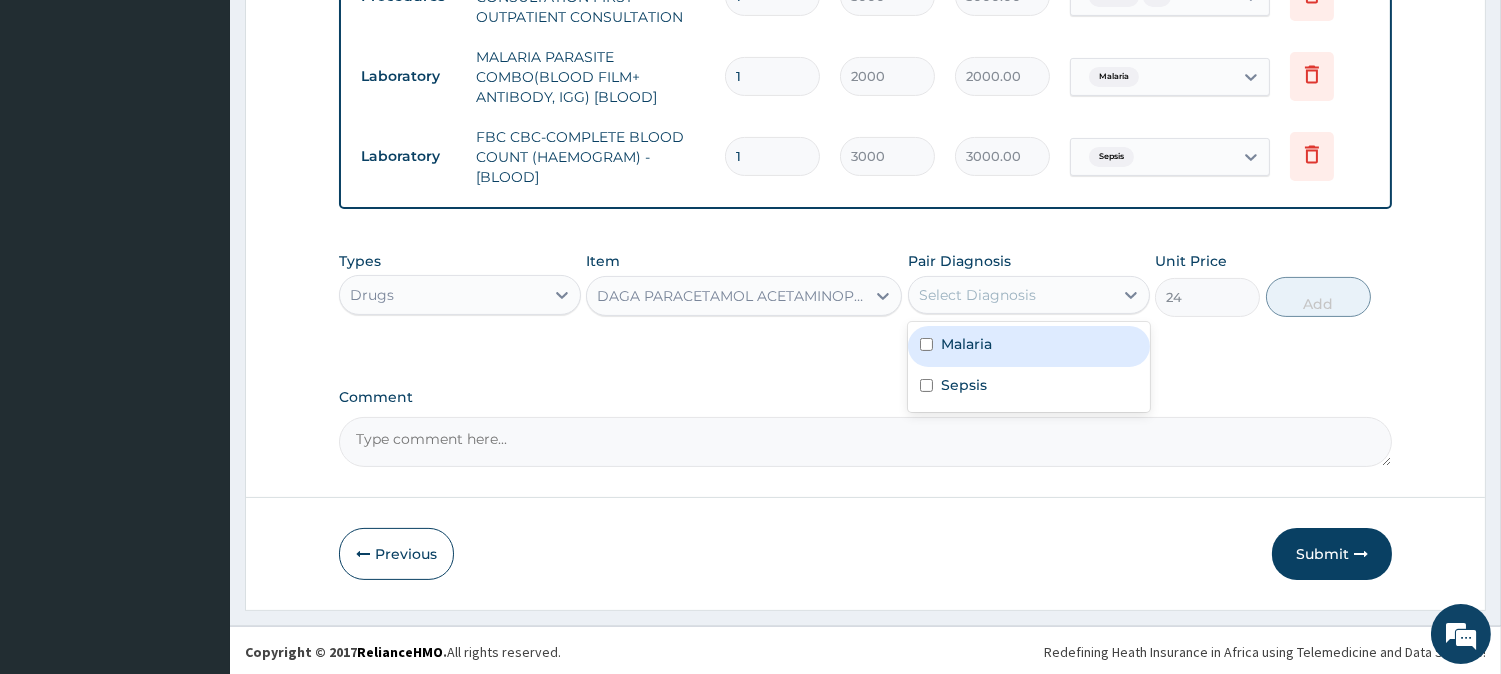 click on "Malaria" at bounding box center [1029, 346] 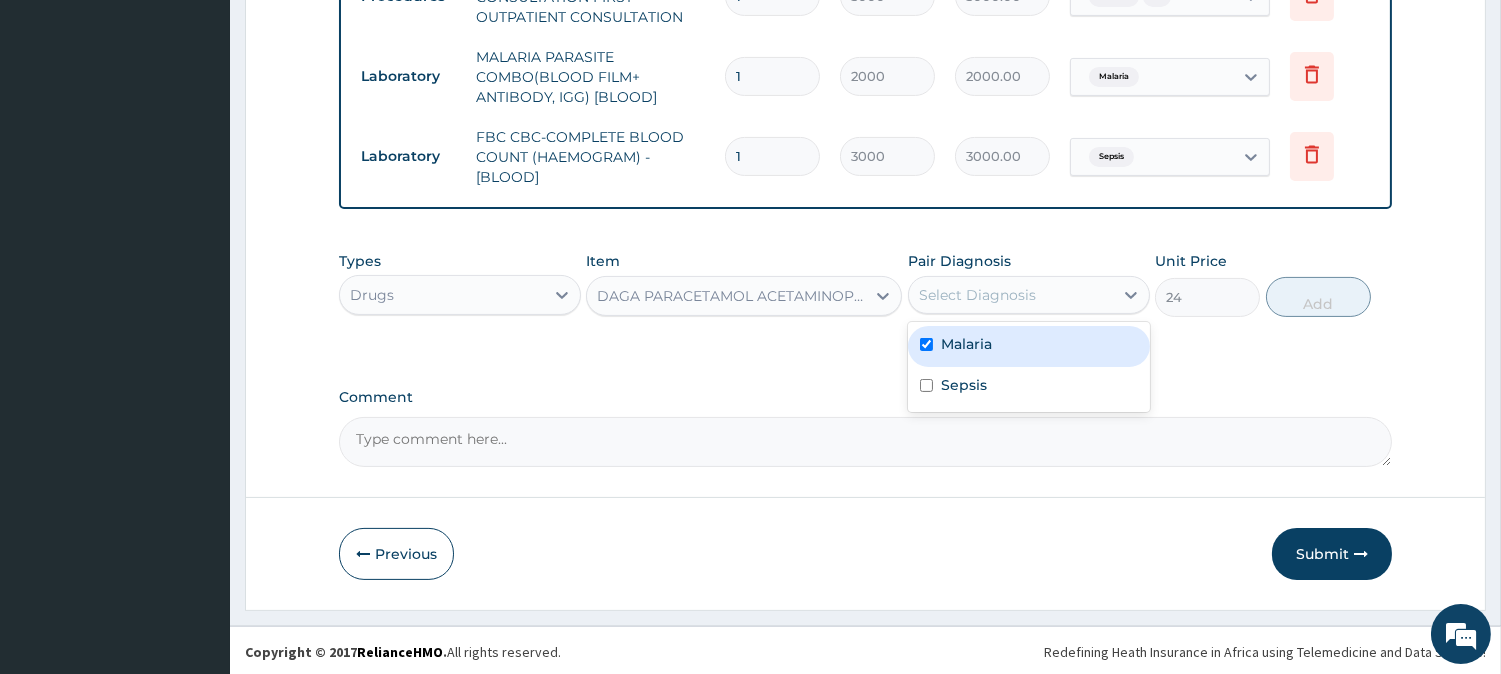 checkbox on "true" 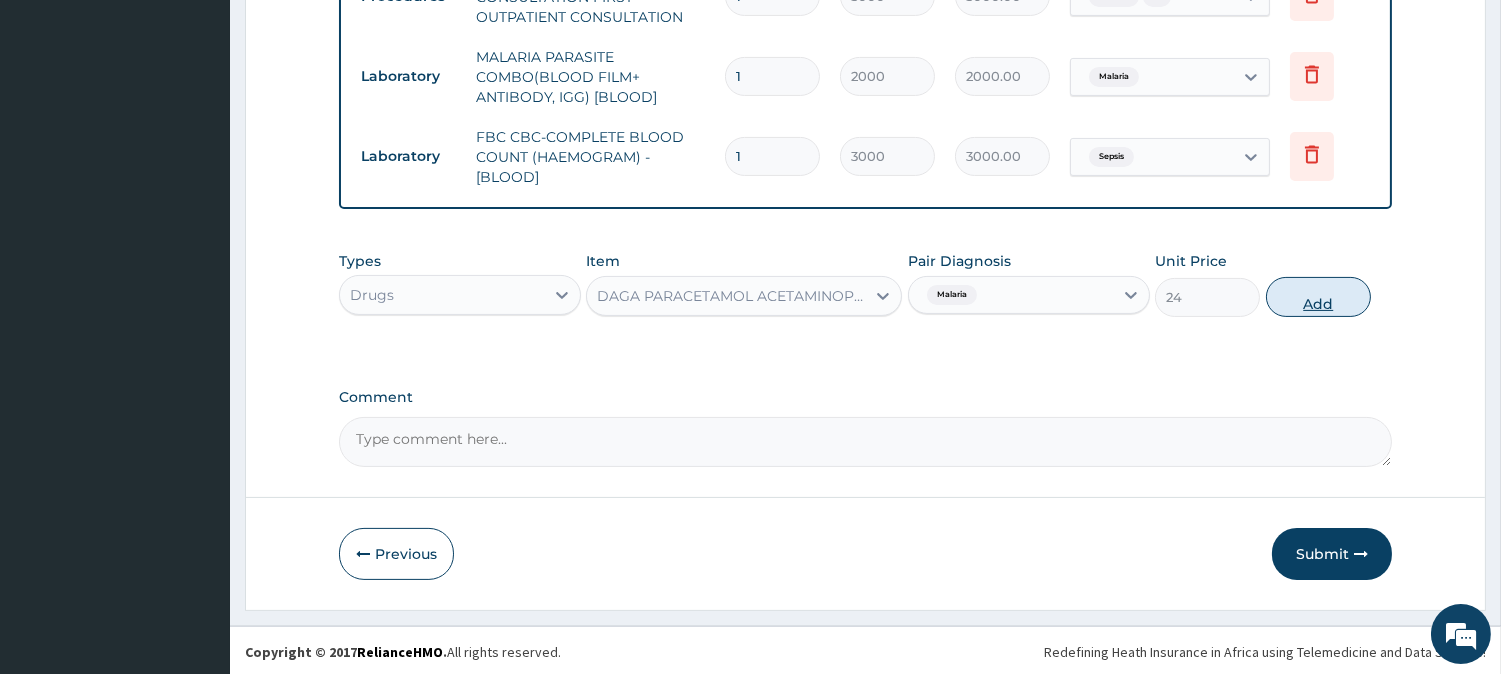 click on "Add" at bounding box center [1318, 297] 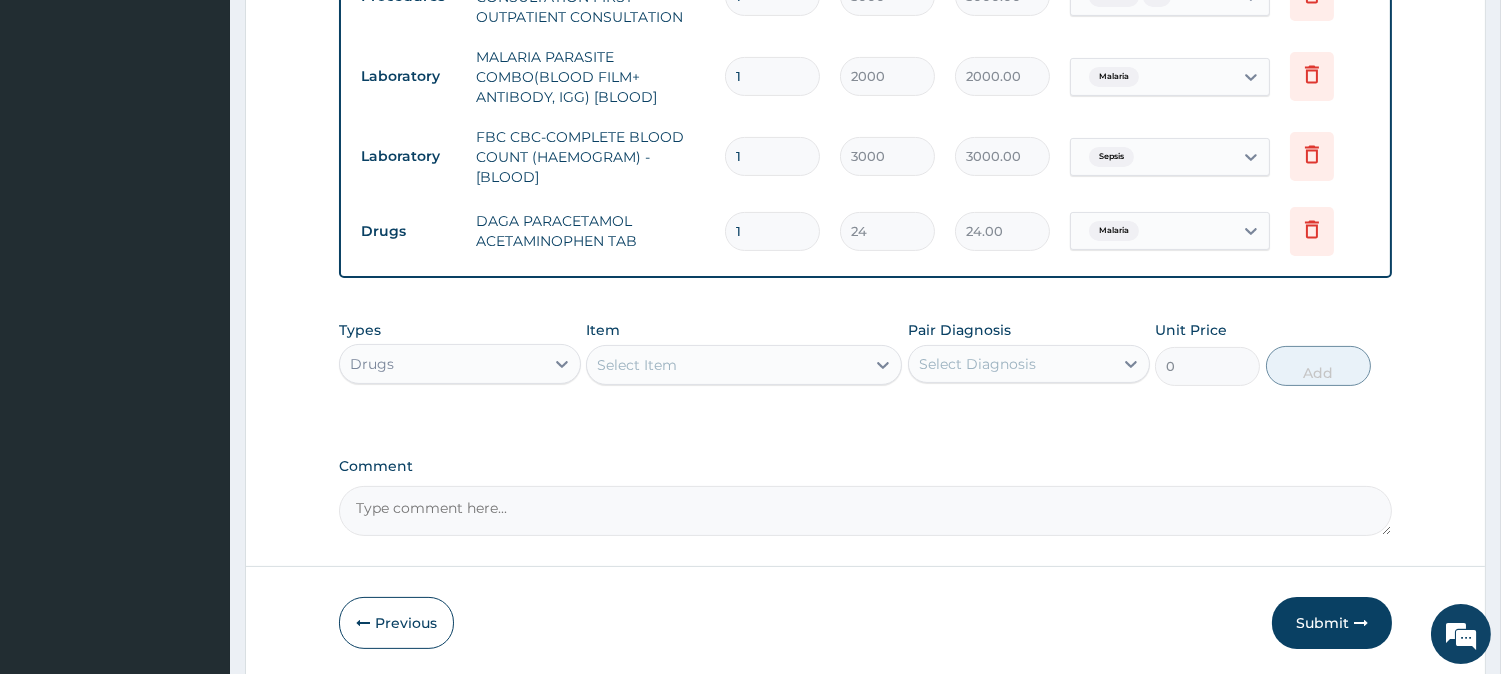 click on "Select Item" at bounding box center (744, 365) 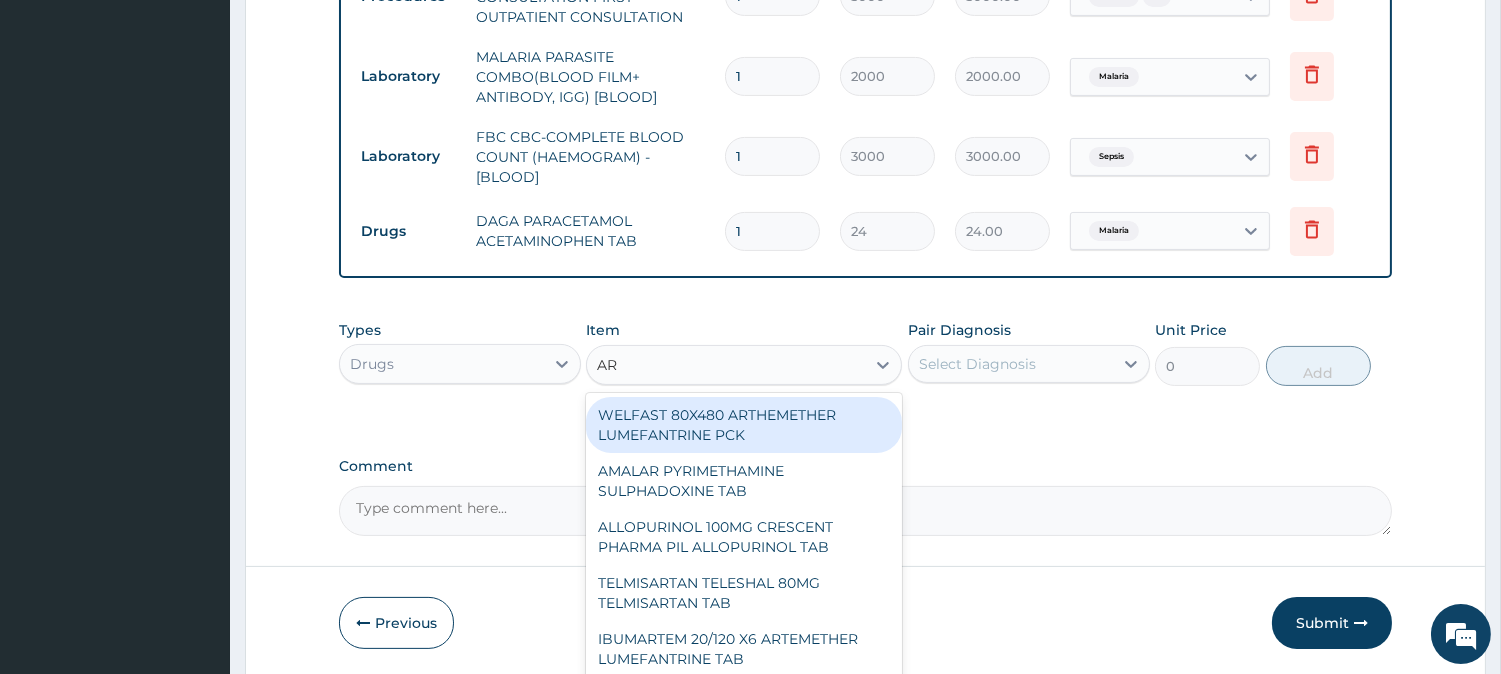 type on "A" 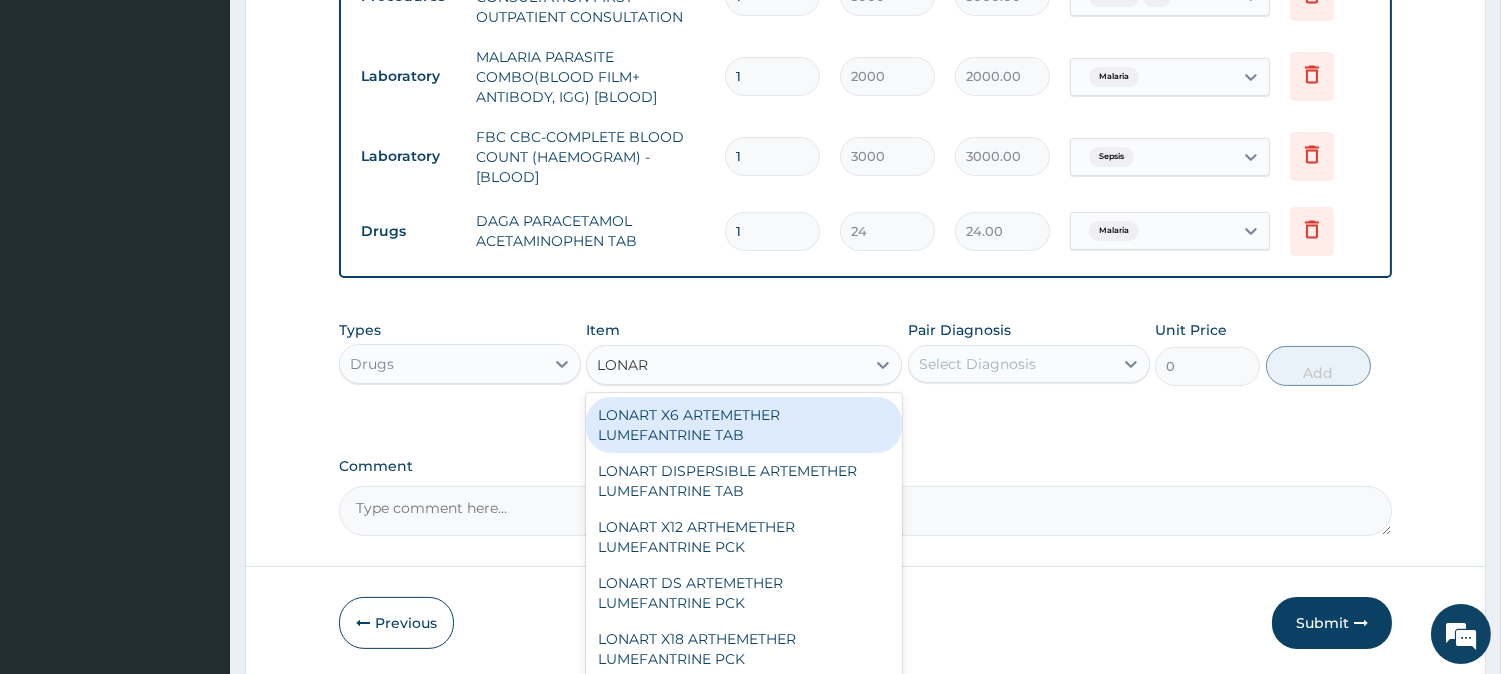 type on "LONART" 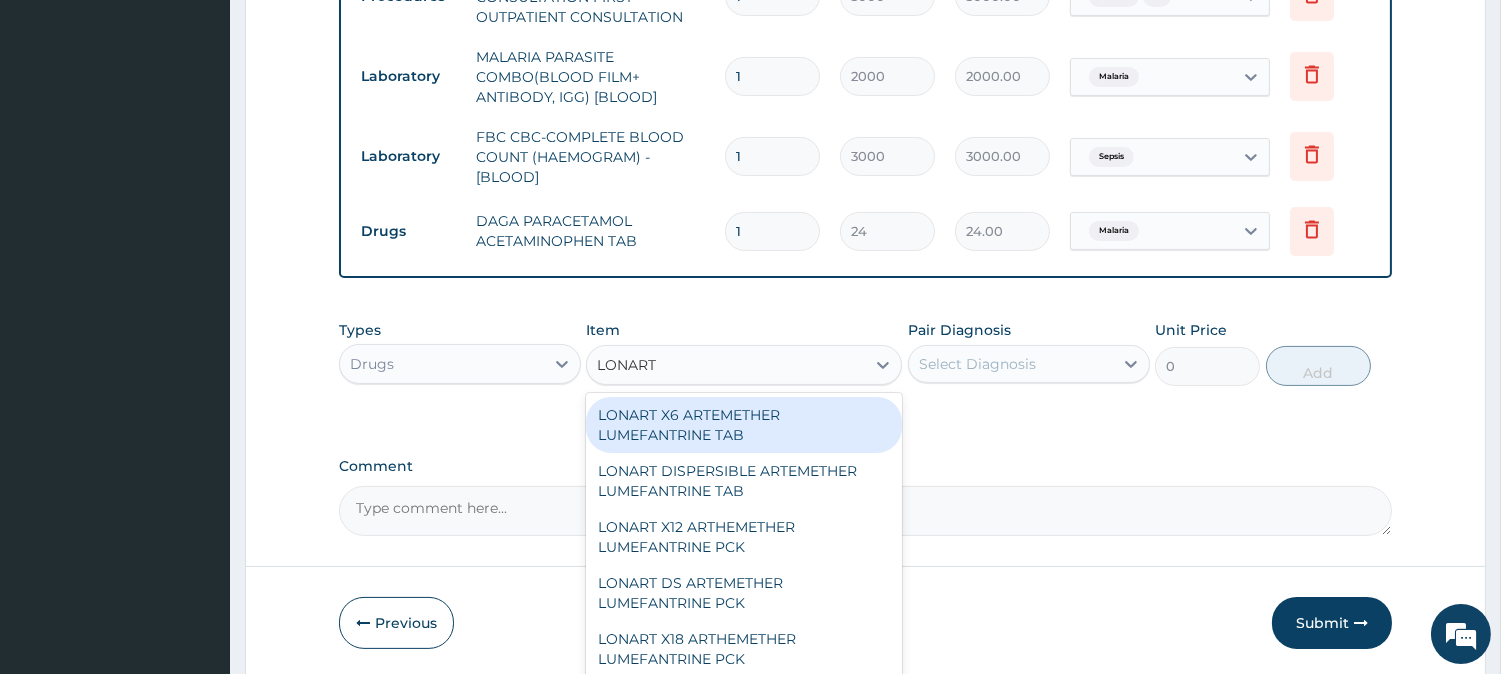 click on "LONART X6 ARTEMETHER LUMEFANTRINE TAB" at bounding box center [744, 425] 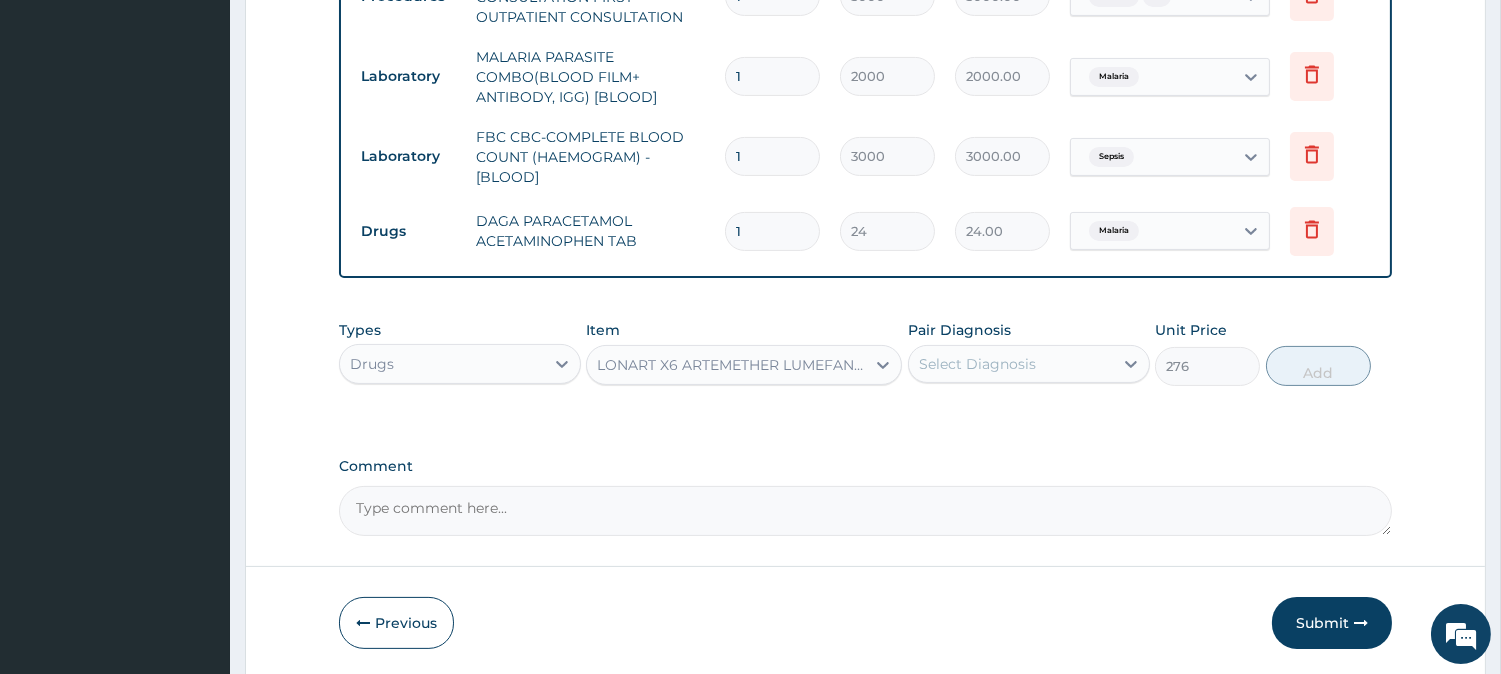click on "Select Diagnosis" at bounding box center (1011, 364) 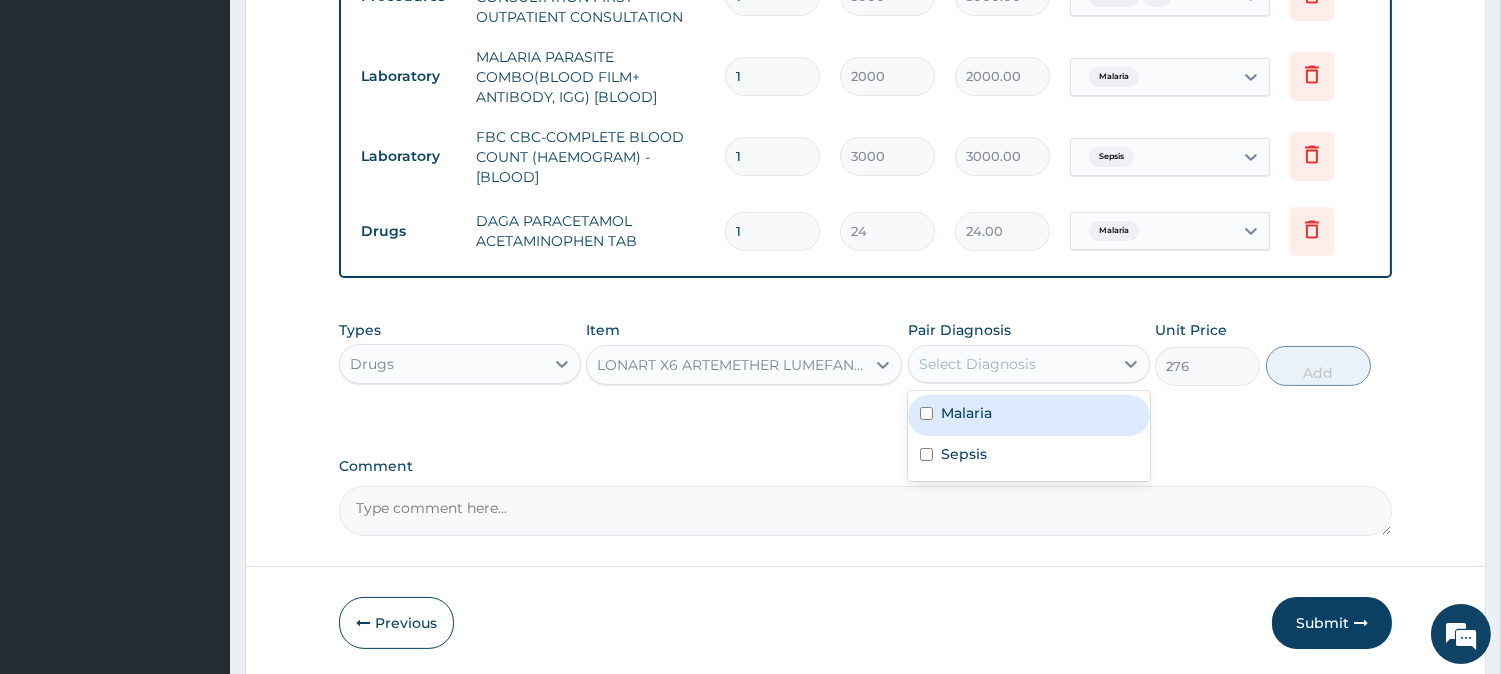 click on "Malaria" at bounding box center (1029, 415) 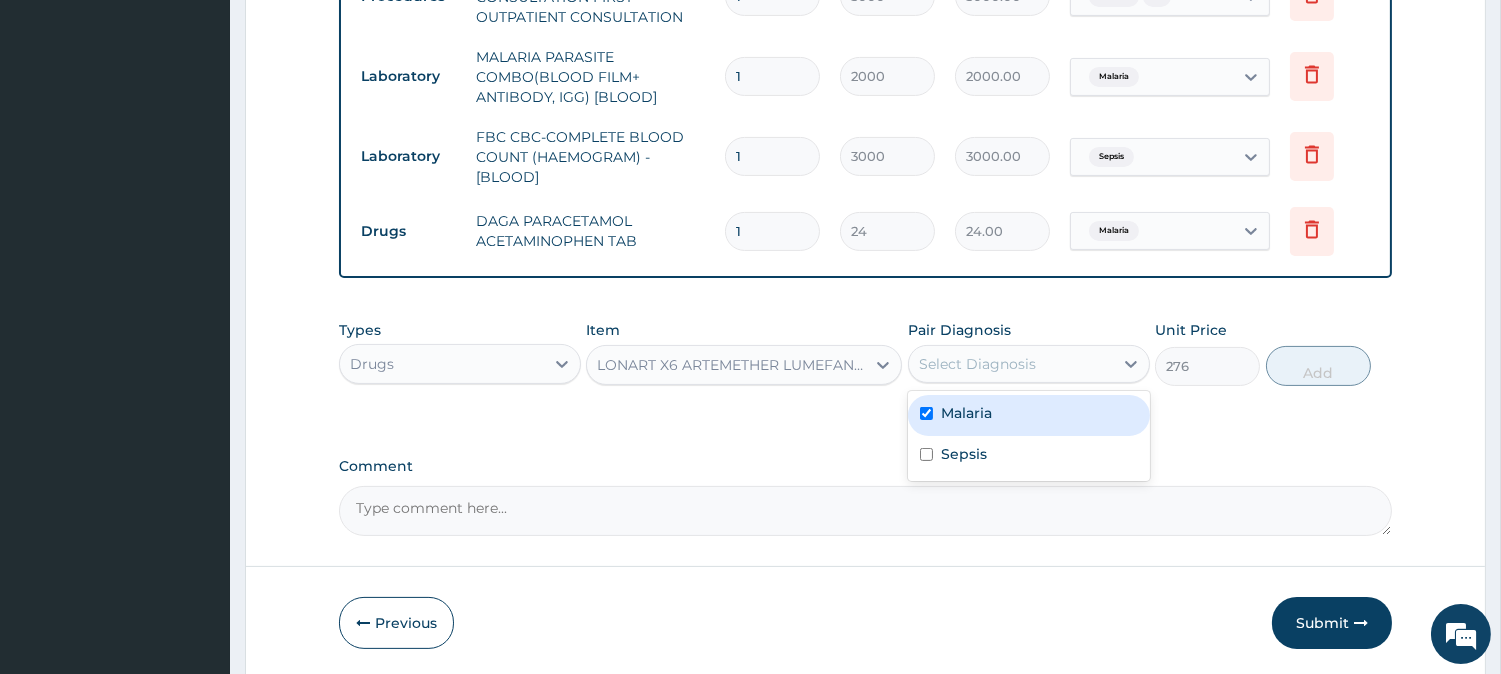 checkbox on "true" 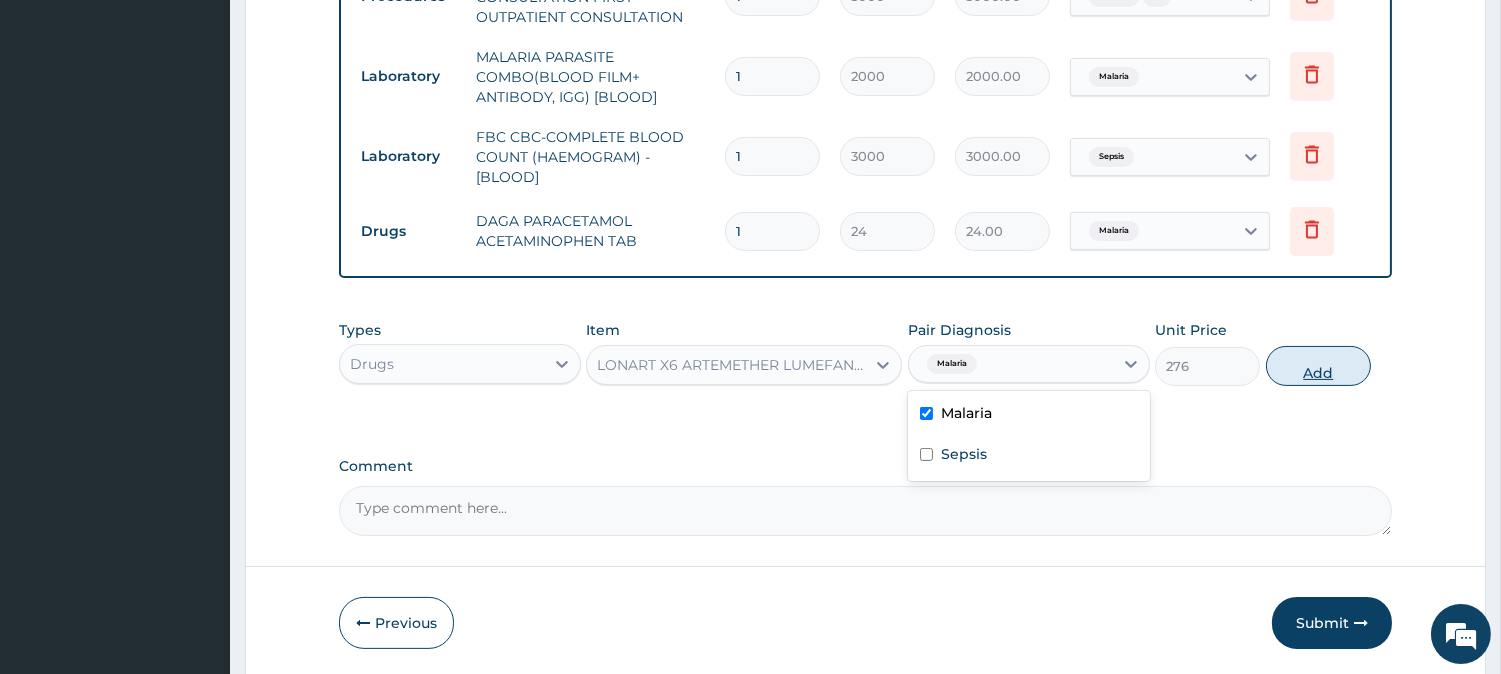 click on "Add" at bounding box center [1318, 366] 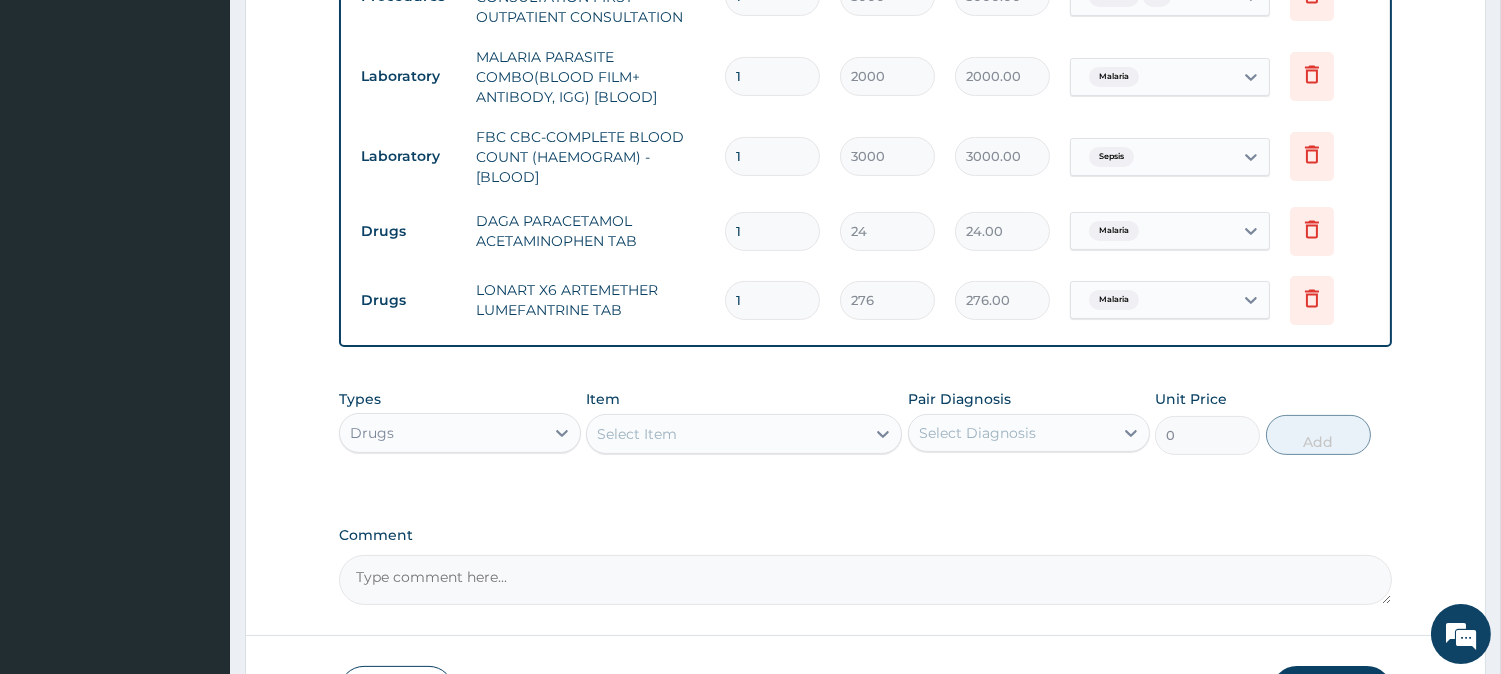 click on "1" at bounding box center [772, 300] 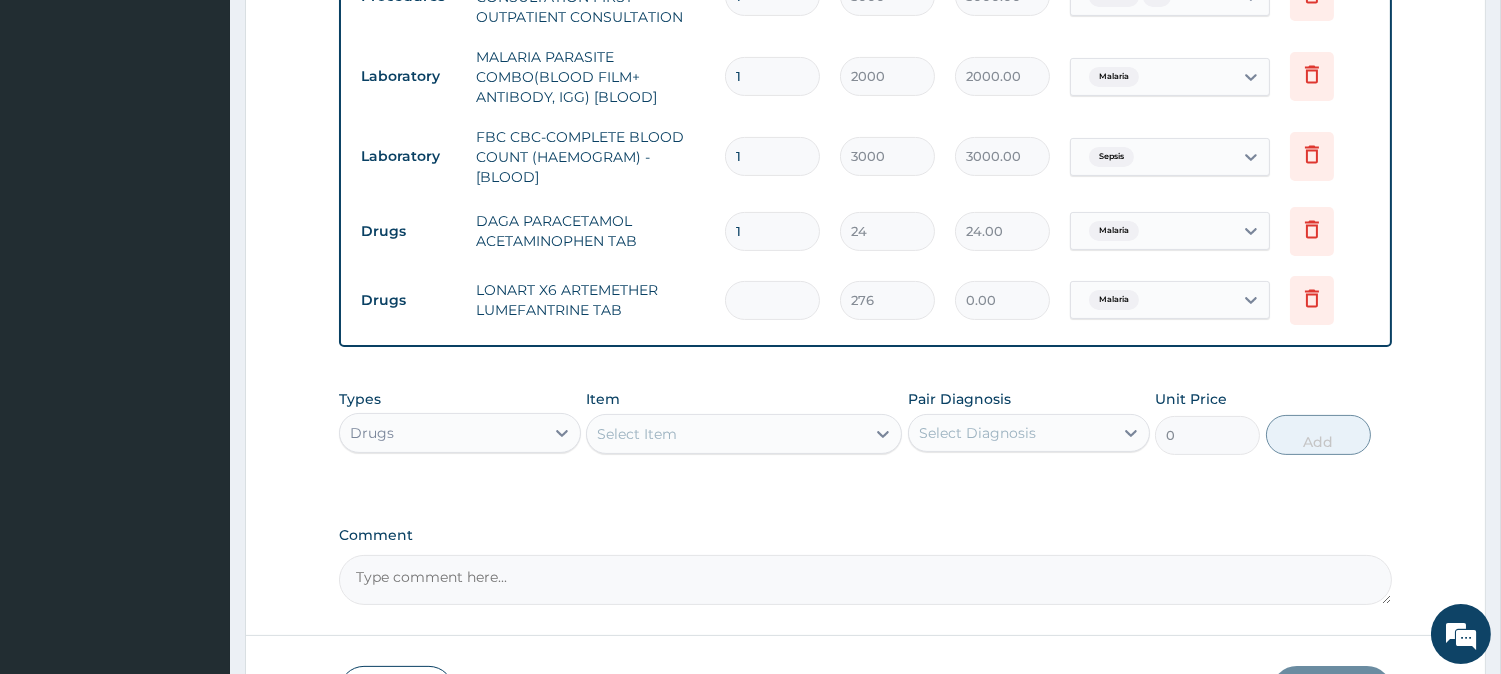type on "6" 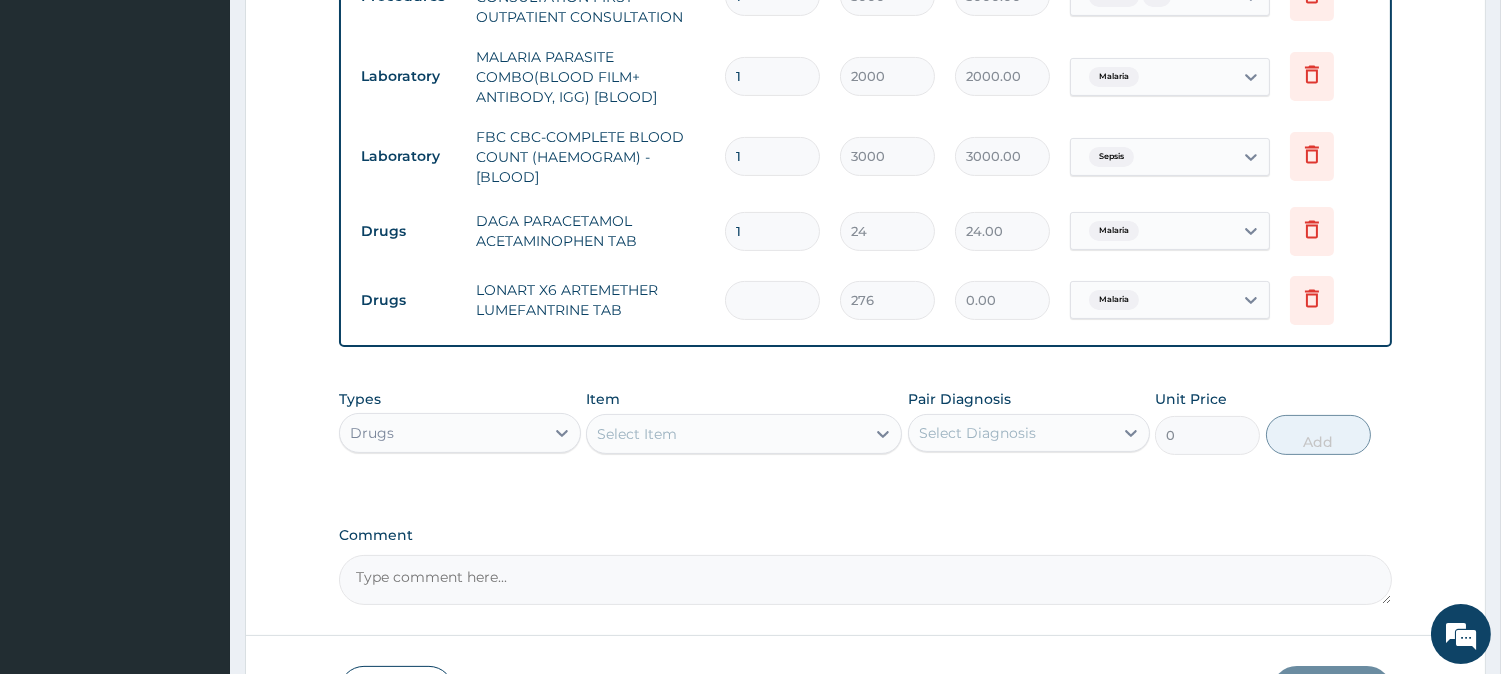 type on "1656.00" 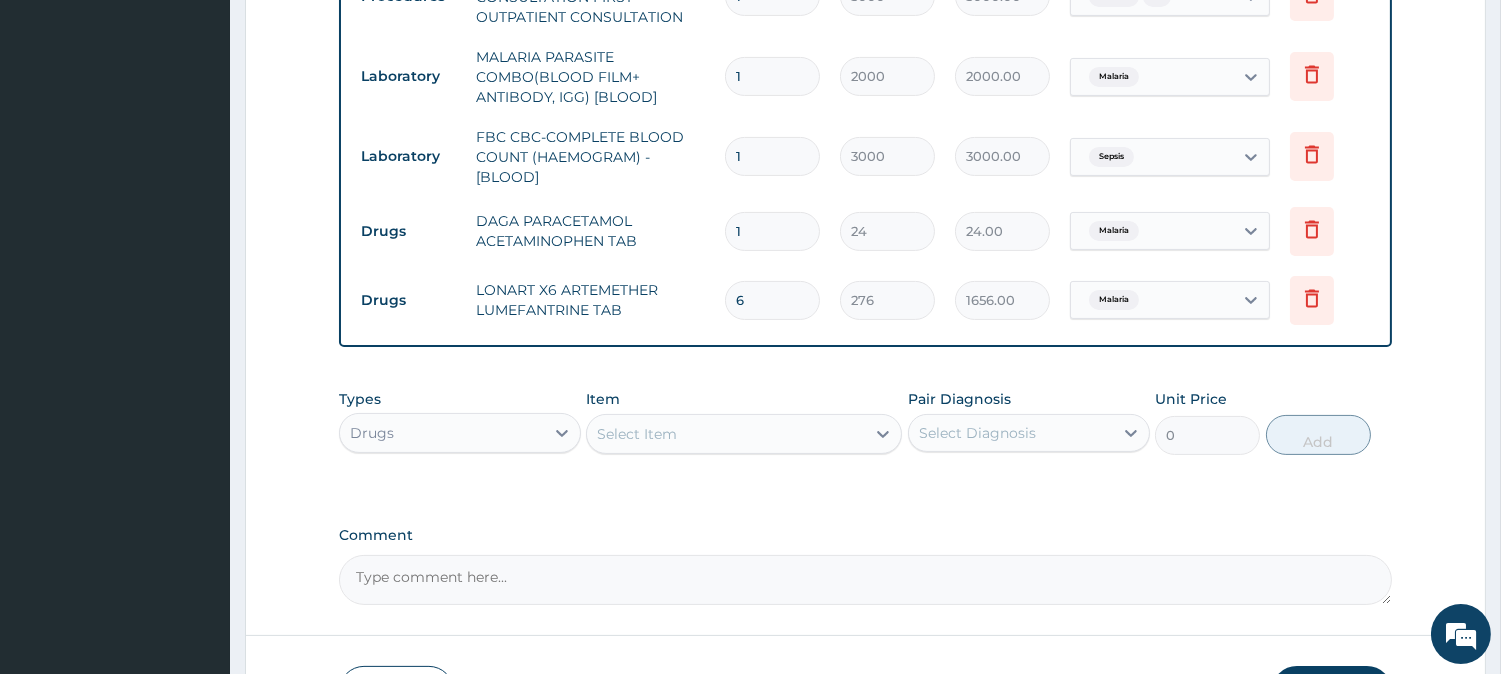 type on "6" 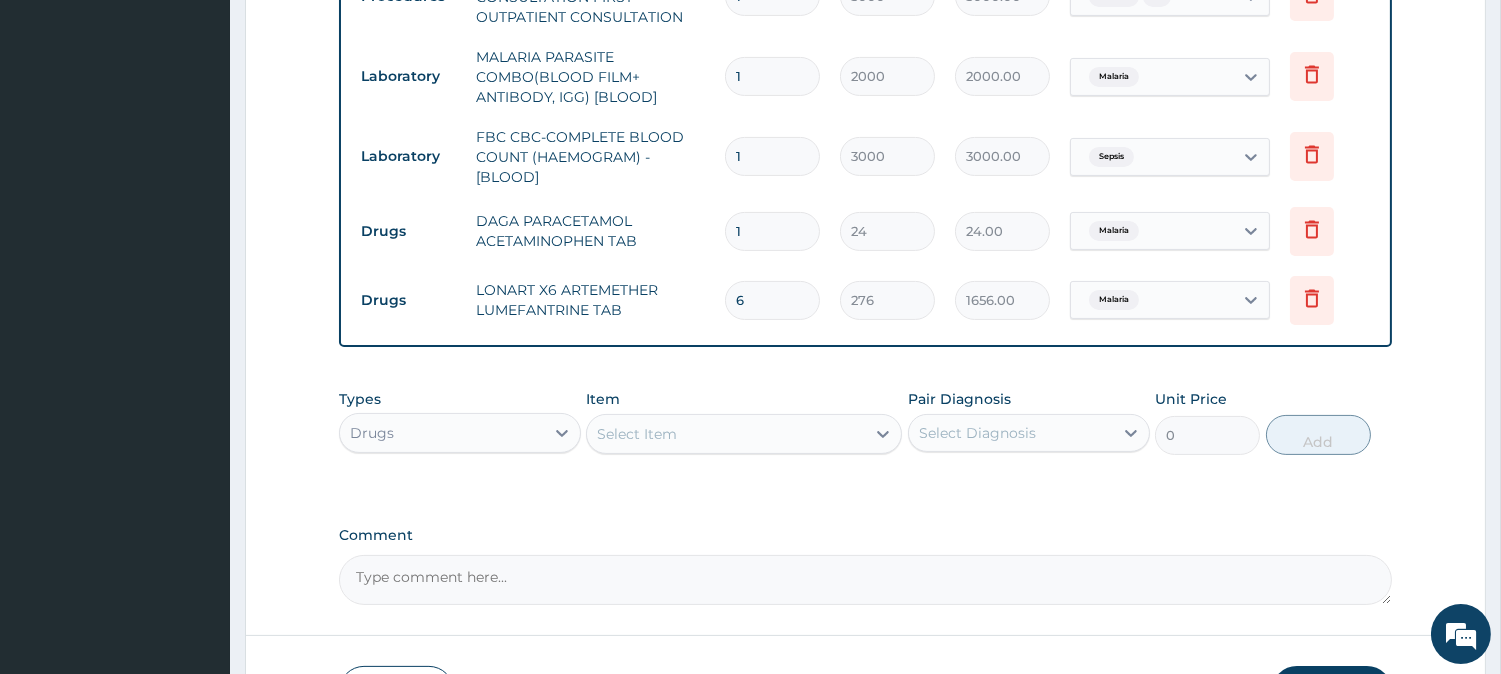 type 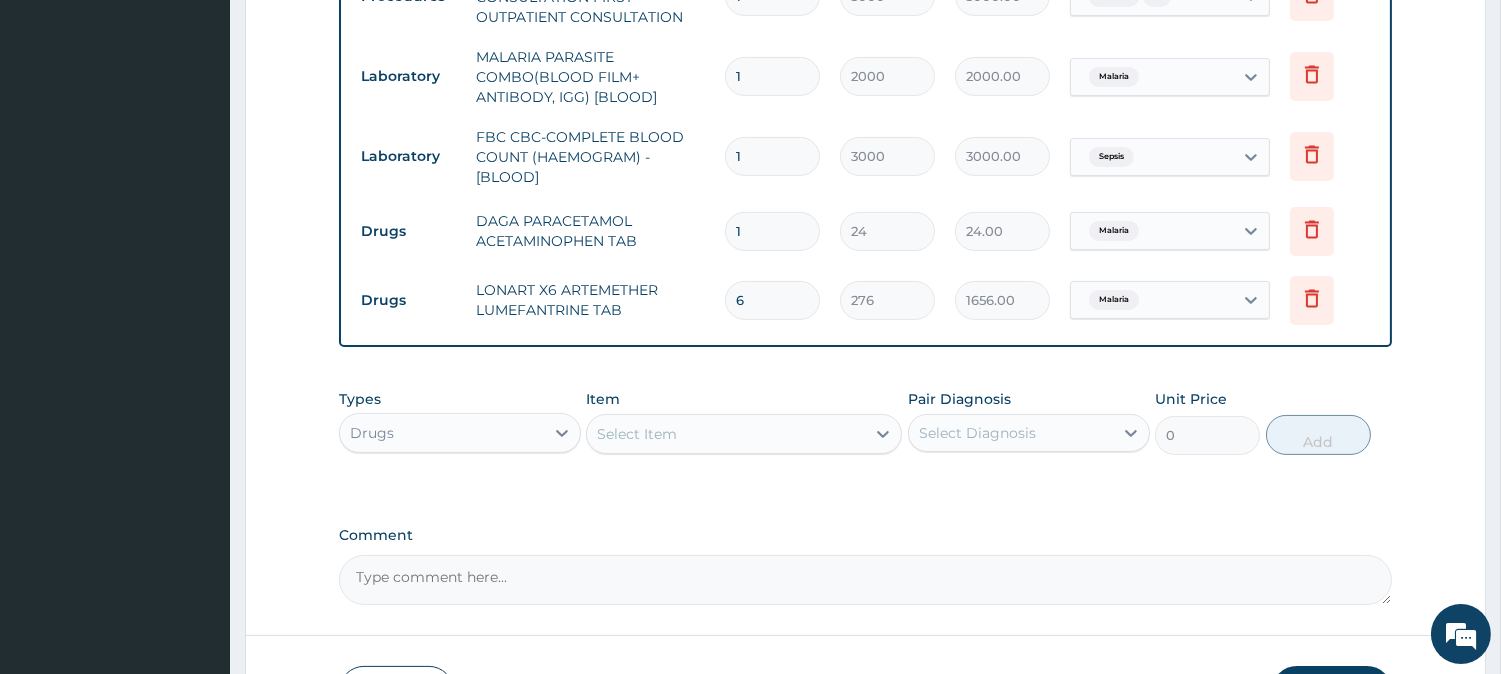 type on "0.00" 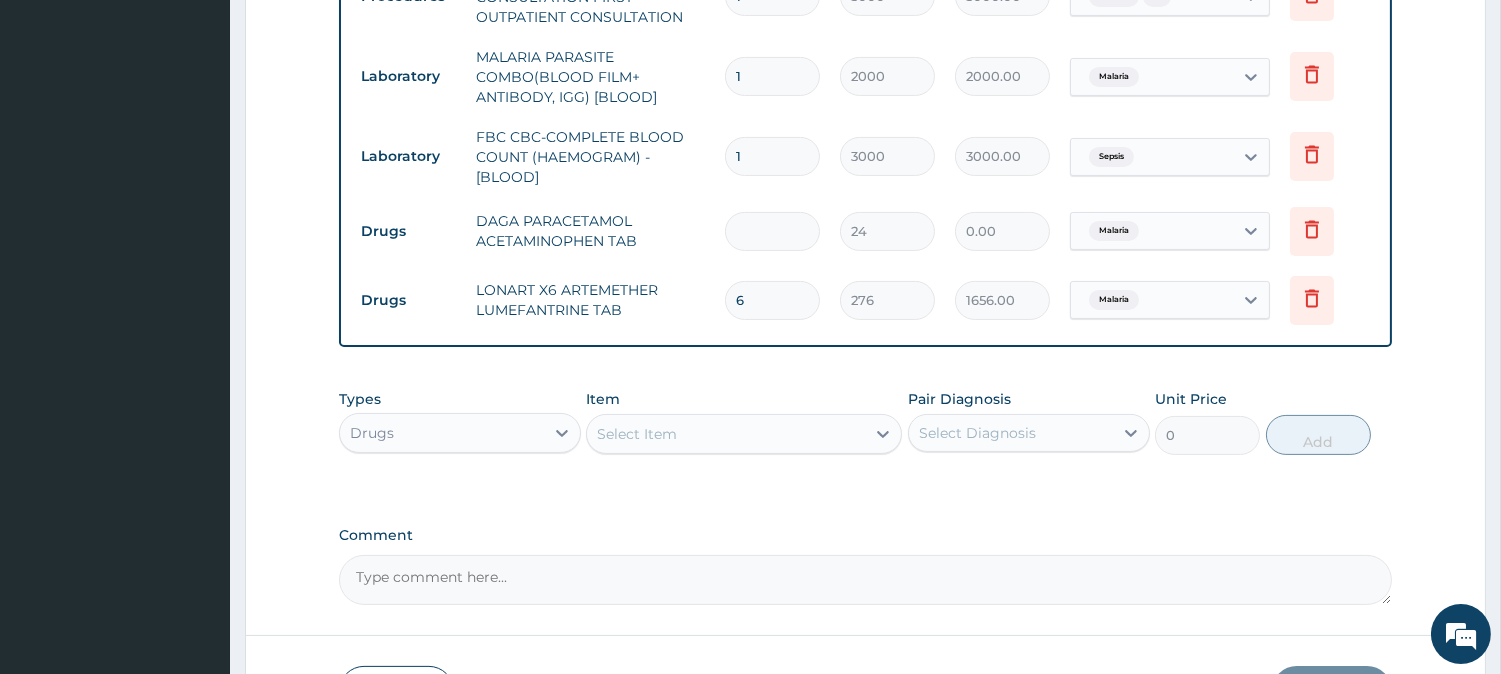 type on "1" 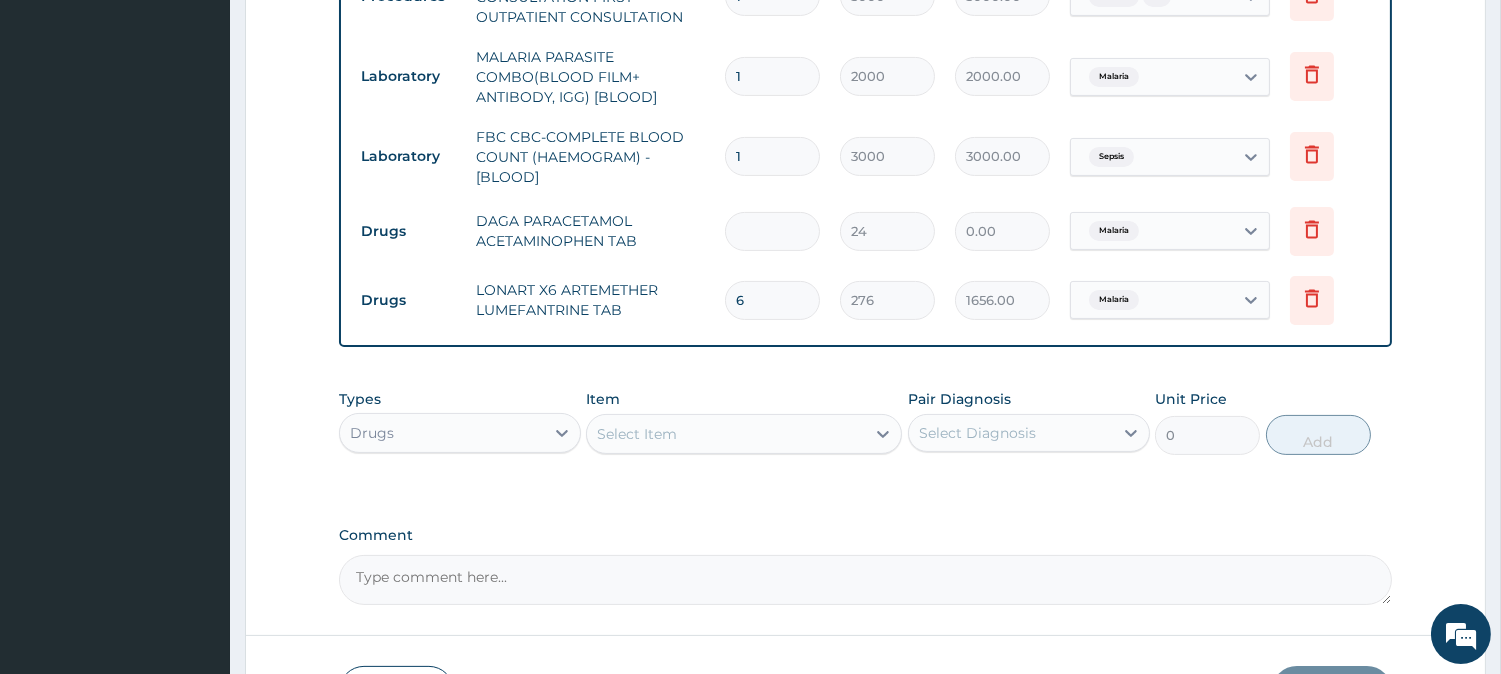 type on "24.00" 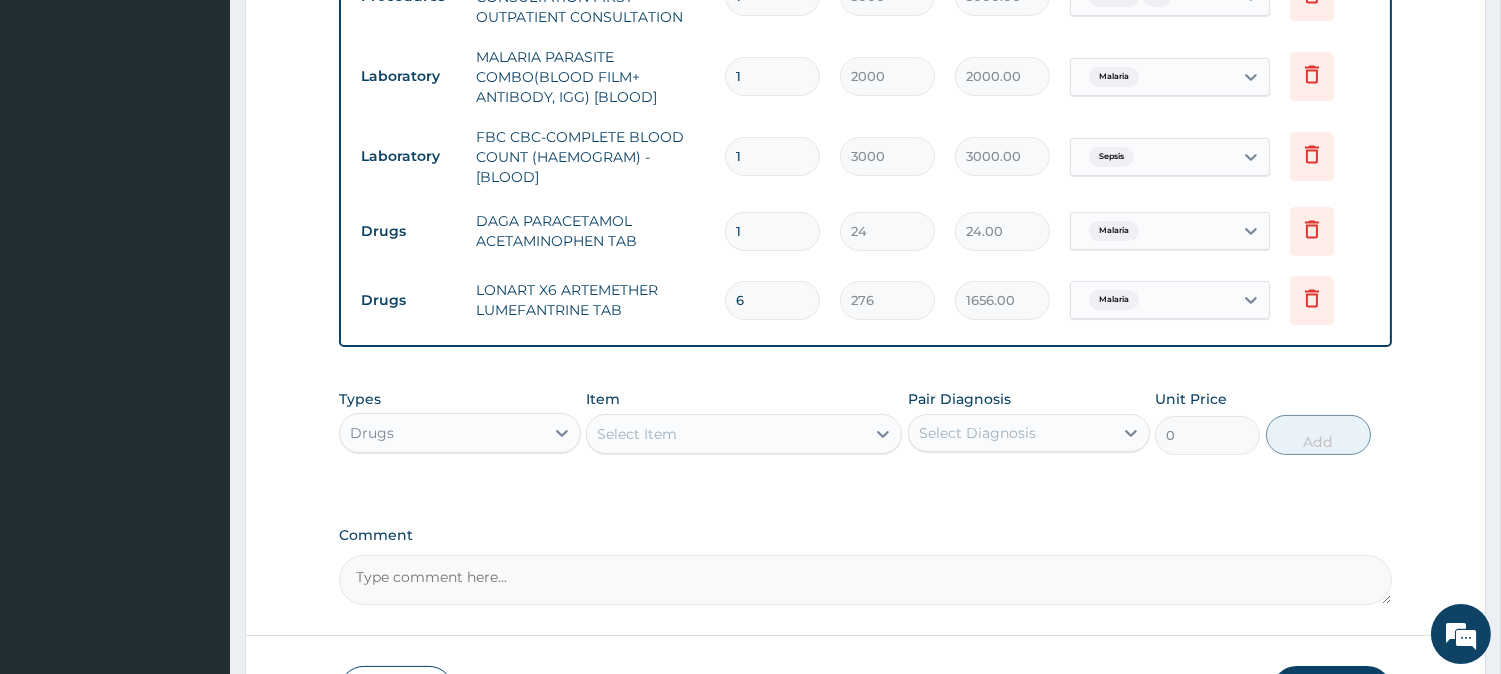 type on "18" 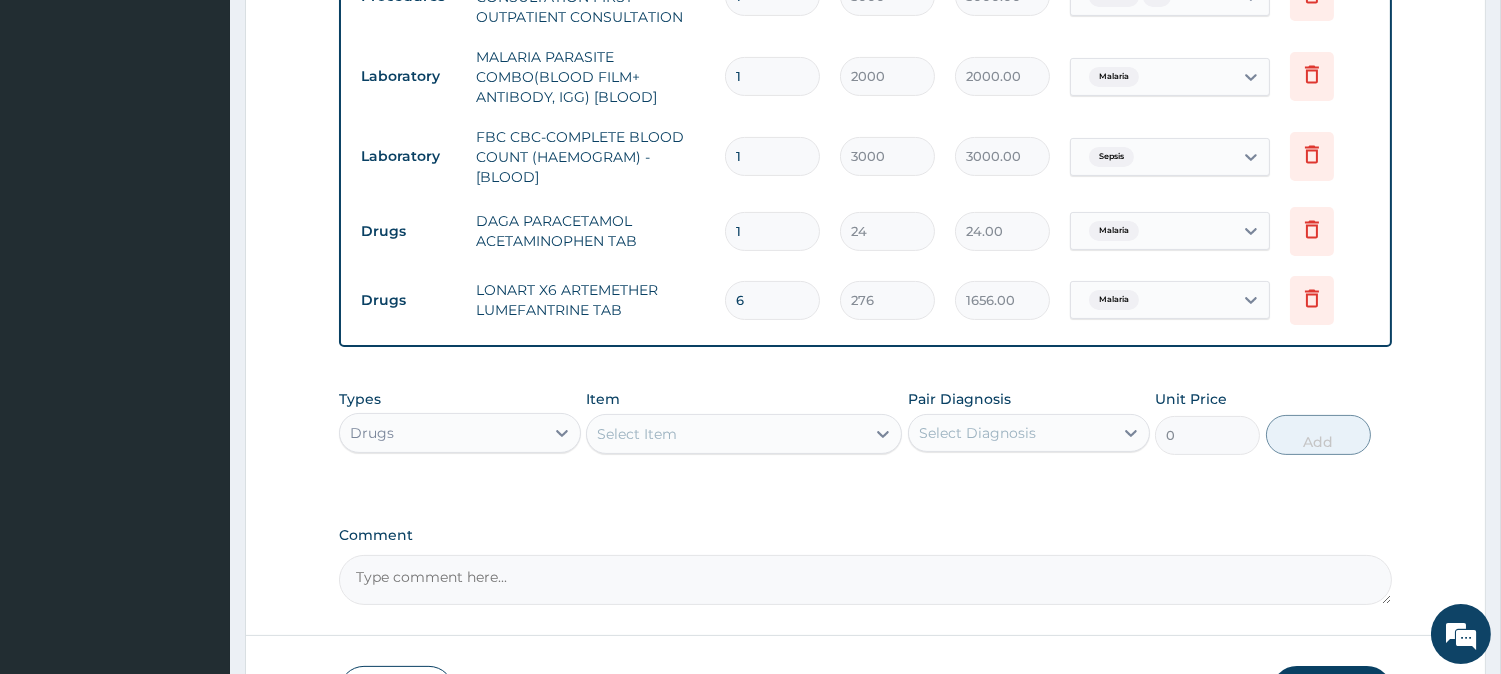 type on "432.00" 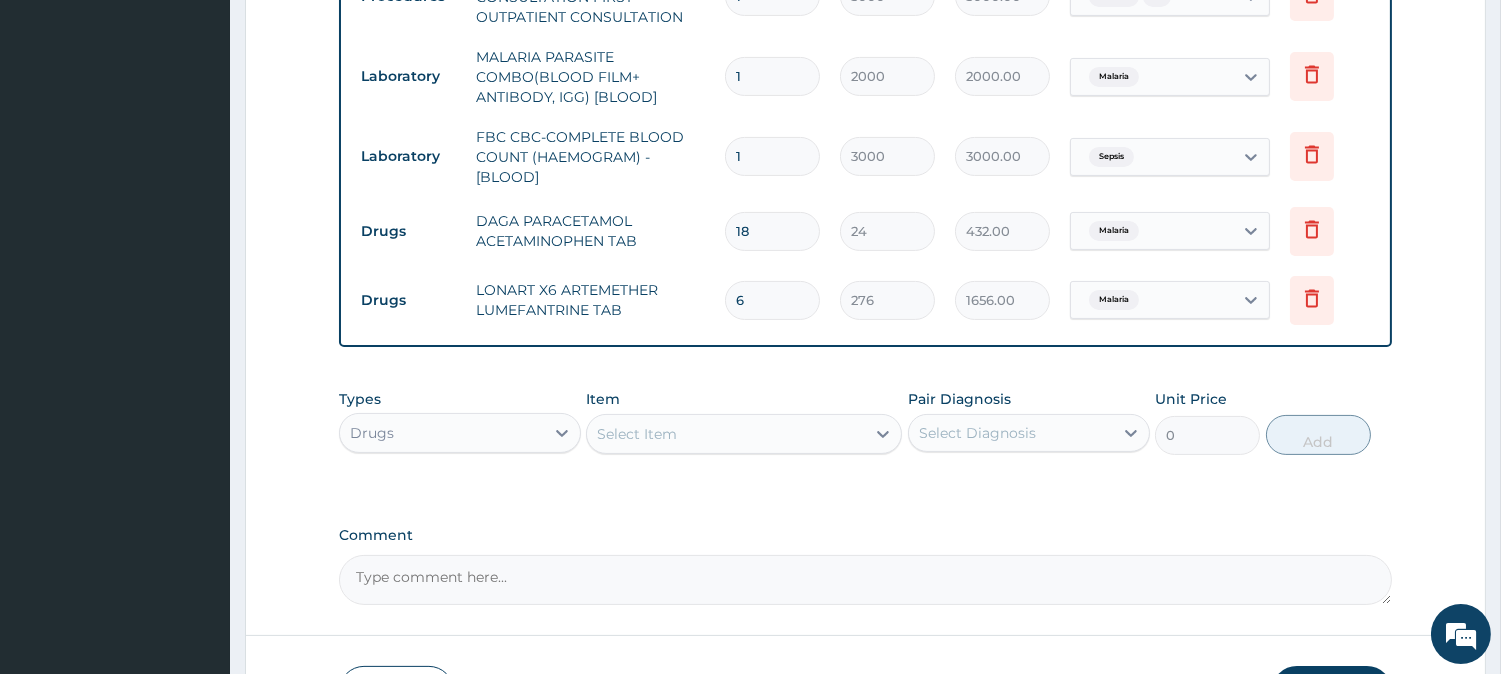 scroll, scrollTop: 980, scrollLeft: 0, axis: vertical 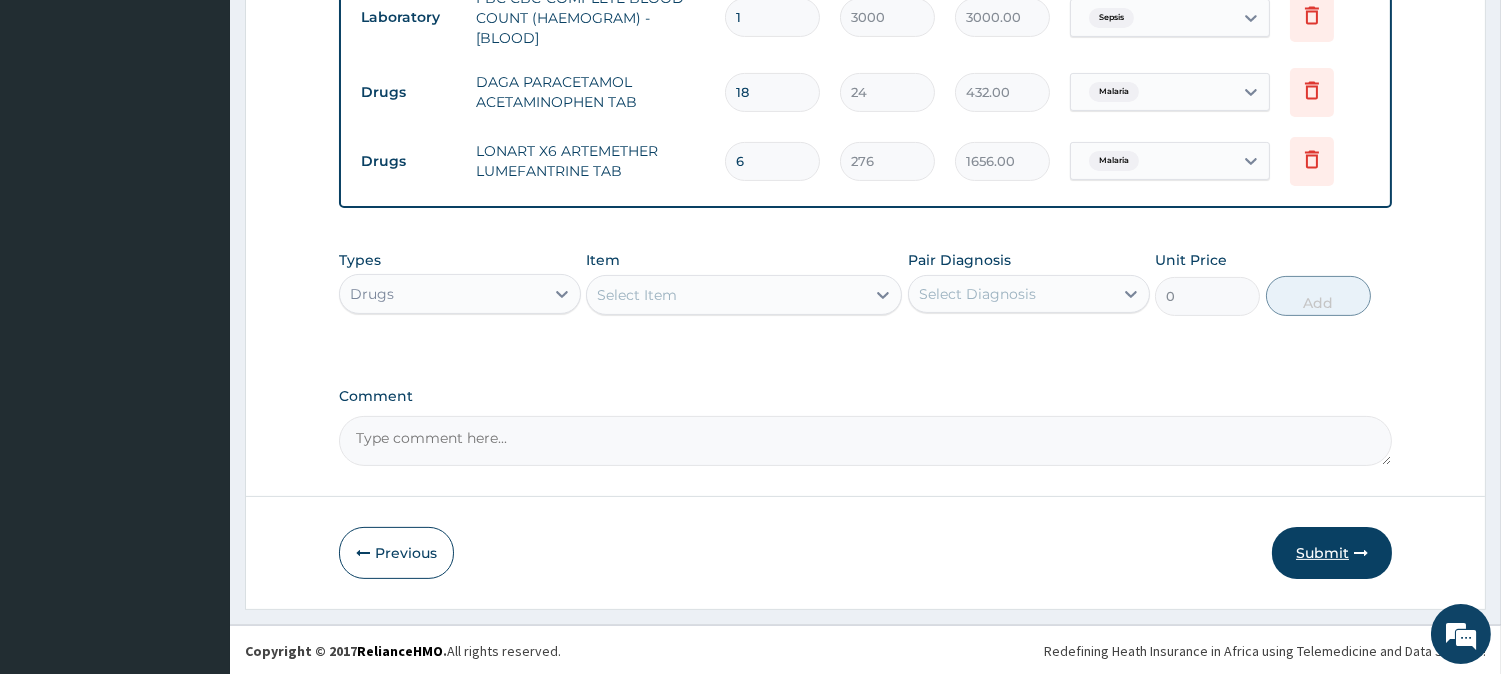 type on "18" 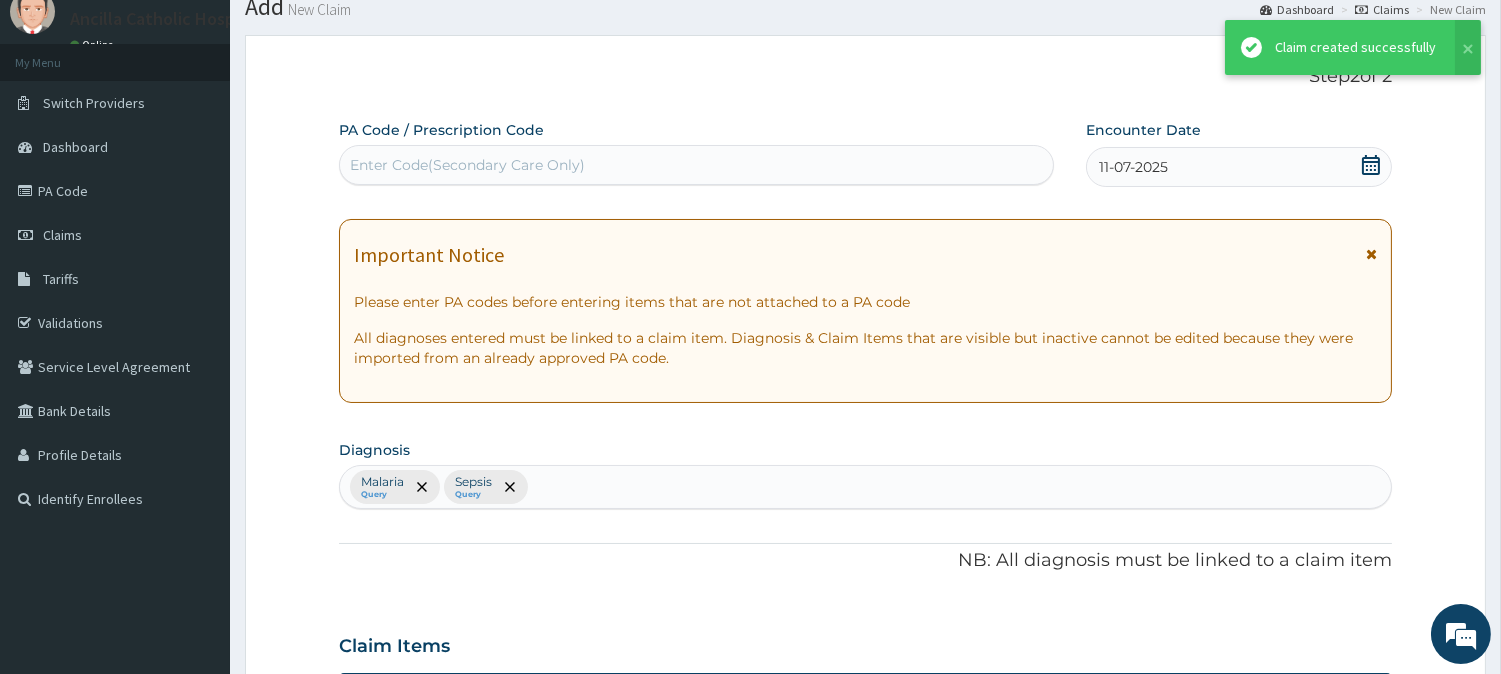 scroll, scrollTop: 980, scrollLeft: 0, axis: vertical 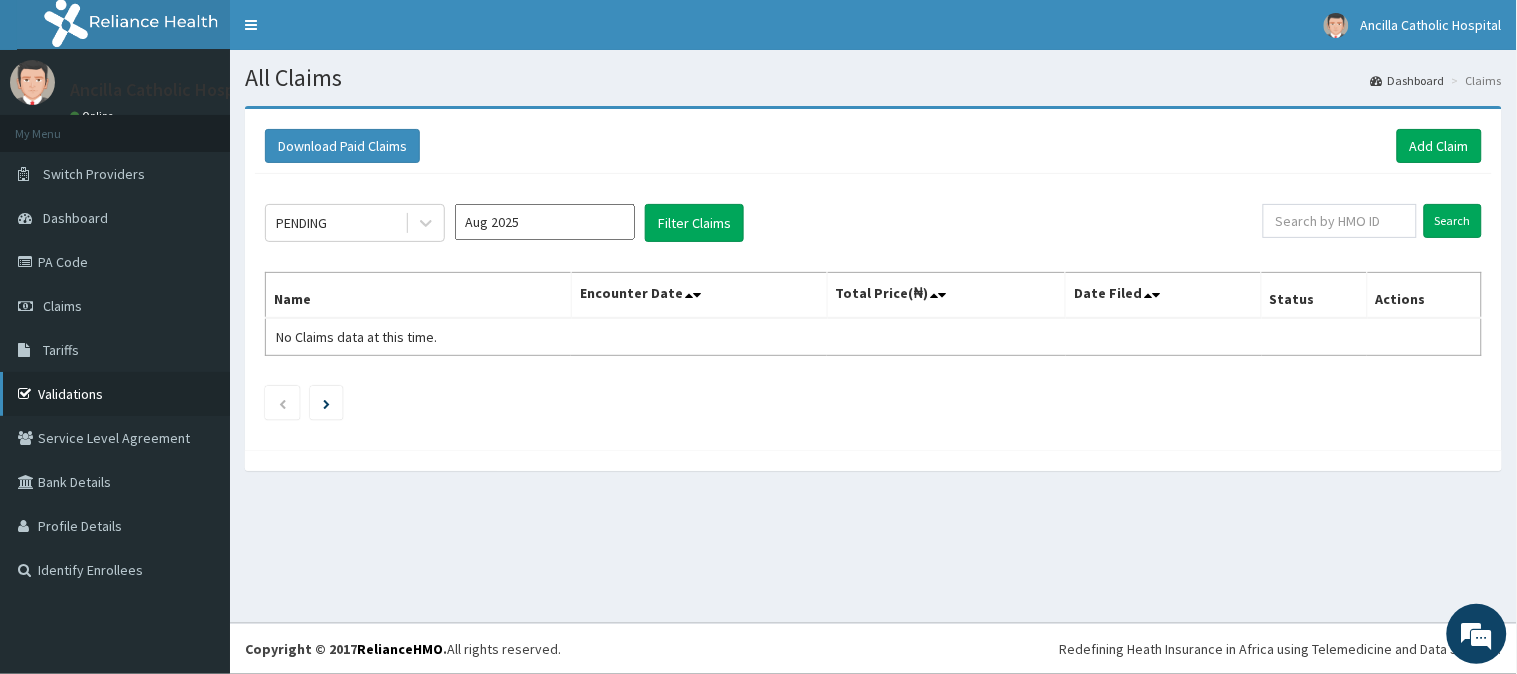 click on "Validations" at bounding box center [115, 394] 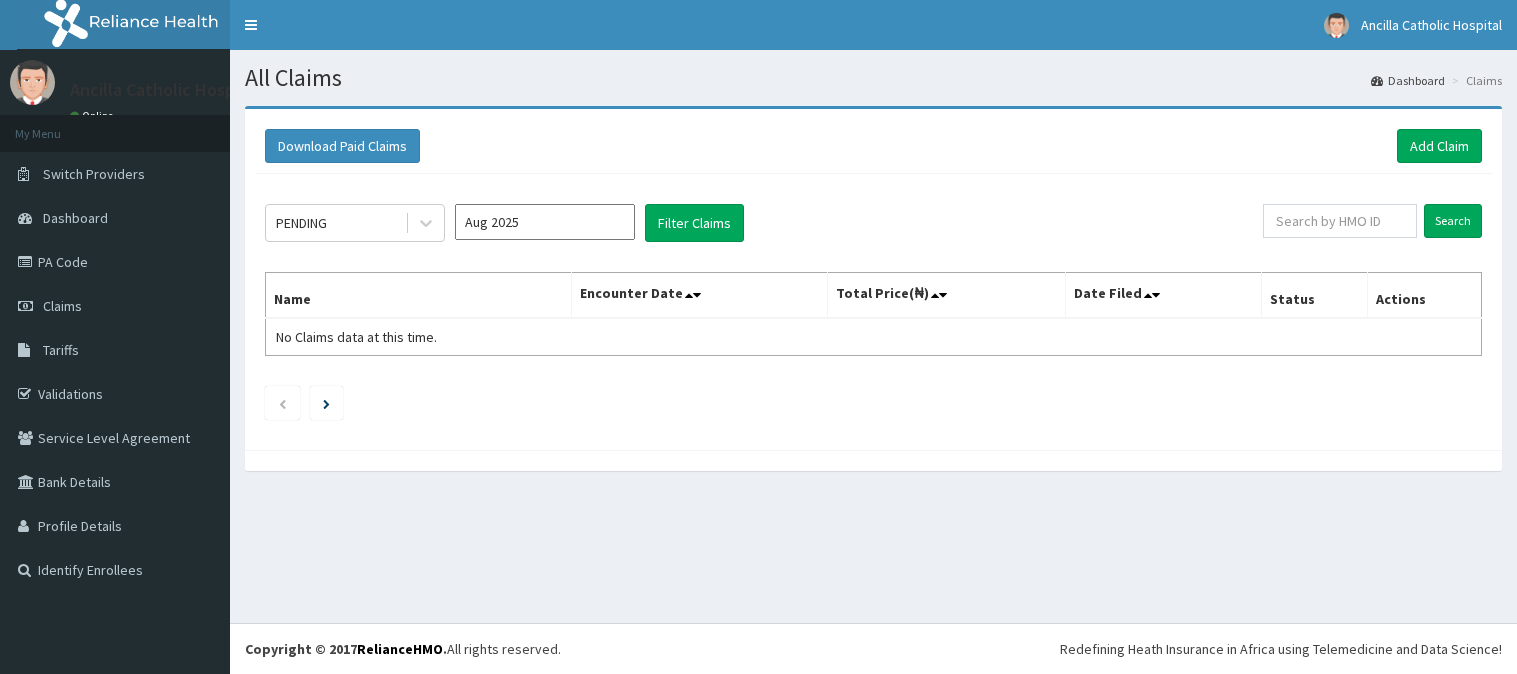 scroll, scrollTop: 0, scrollLeft: 0, axis: both 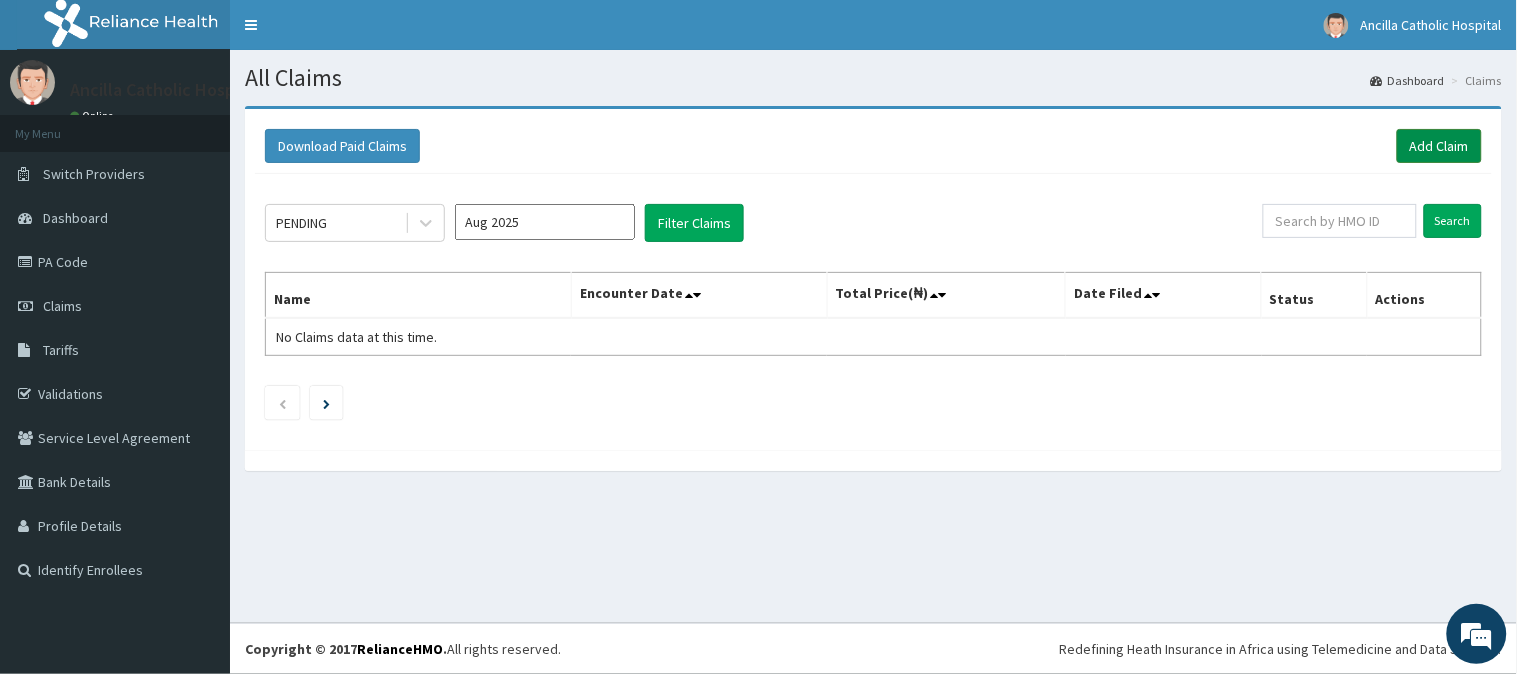 click on "Add Claim" at bounding box center [1439, 146] 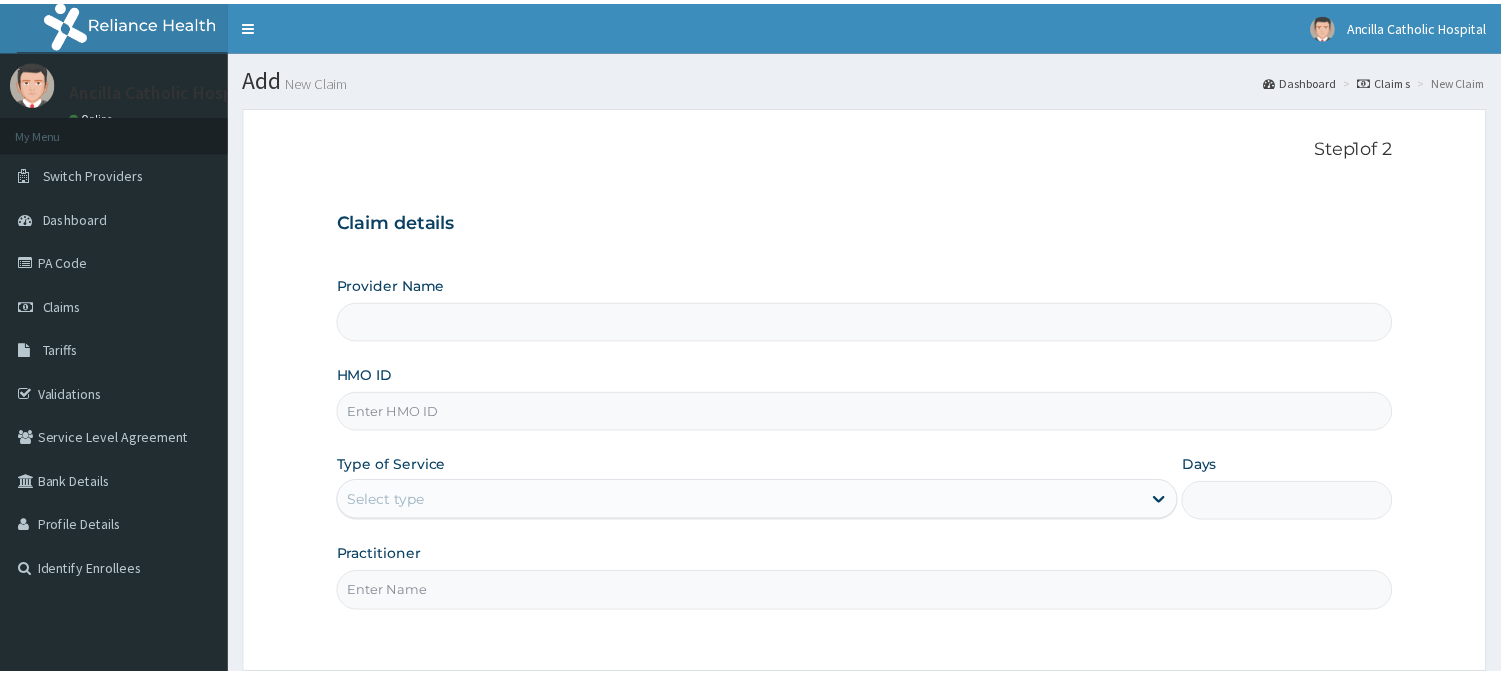 scroll, scrollTop: 0, scrollLeft: 0, axis: both 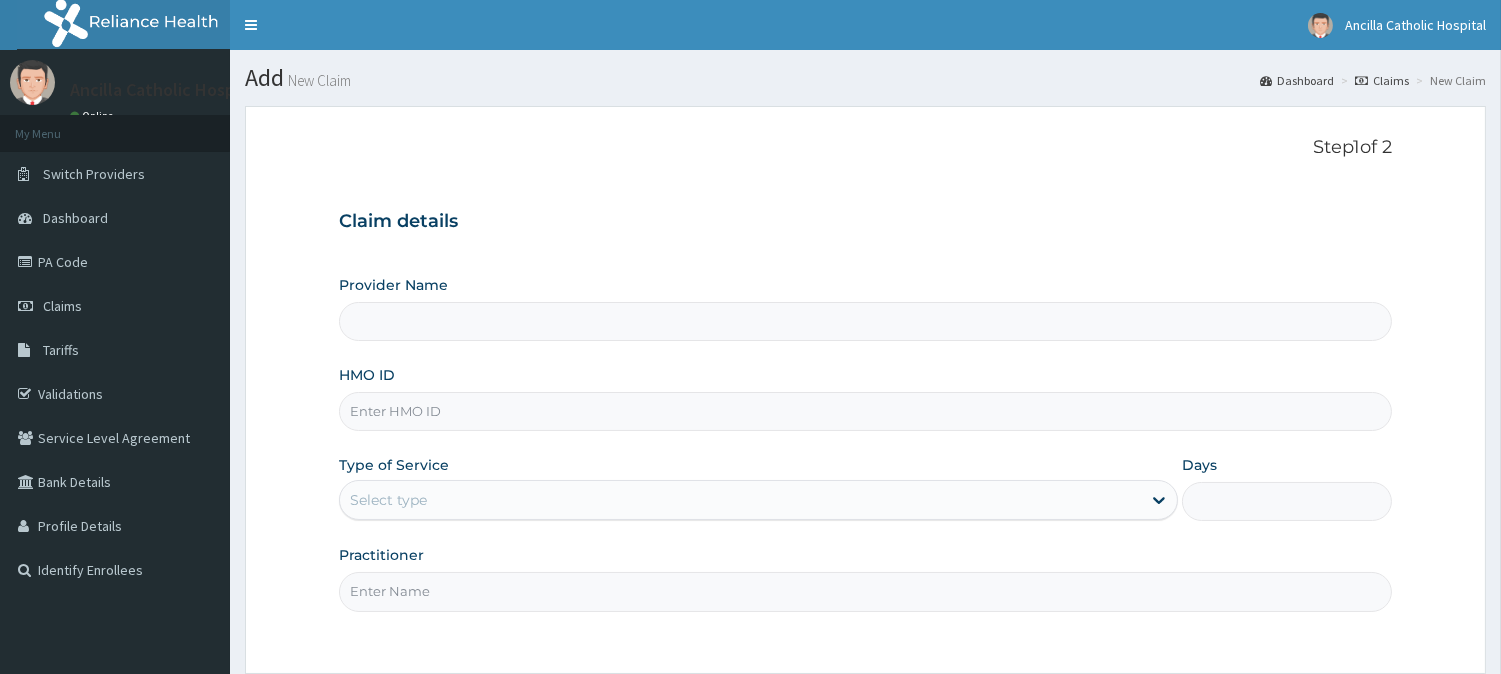 type on "Ancilla Catholic Hospital" 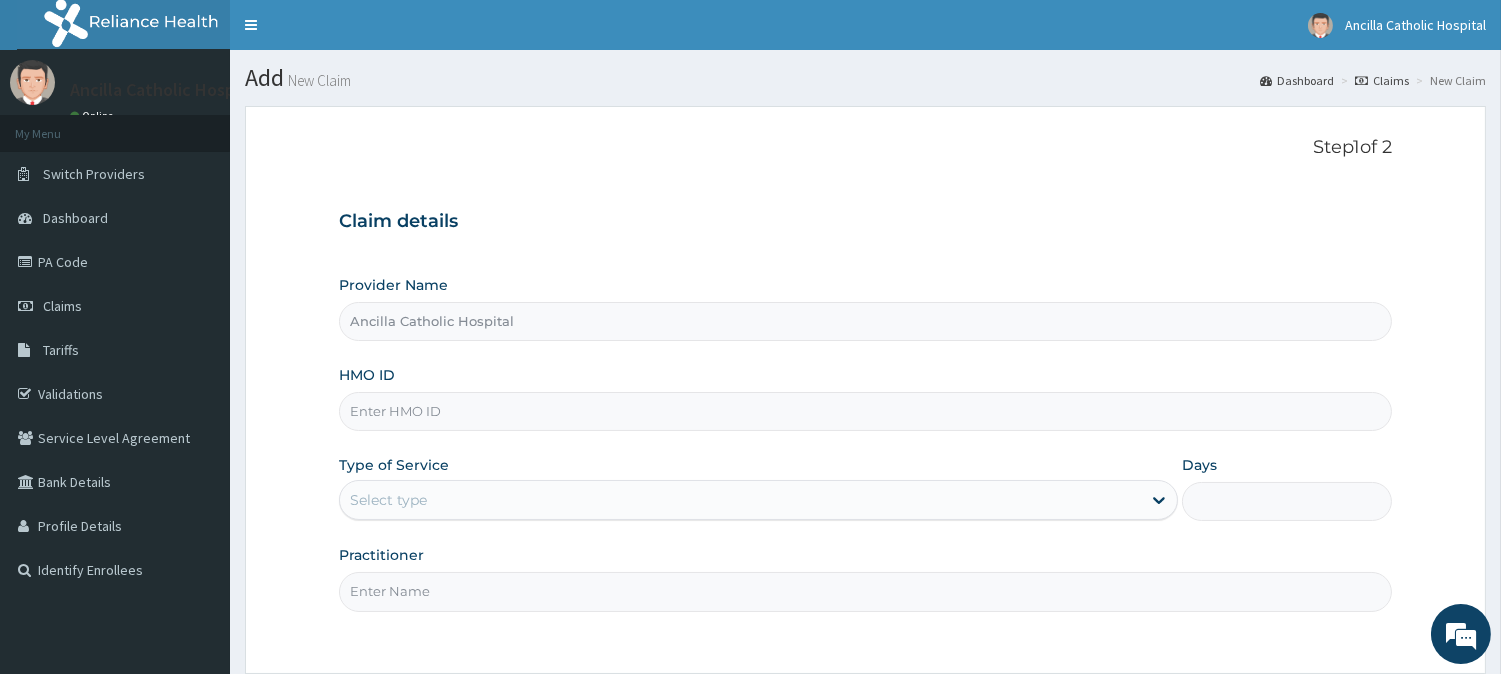 click on "HMO ID" at bounding box center [865, 411] 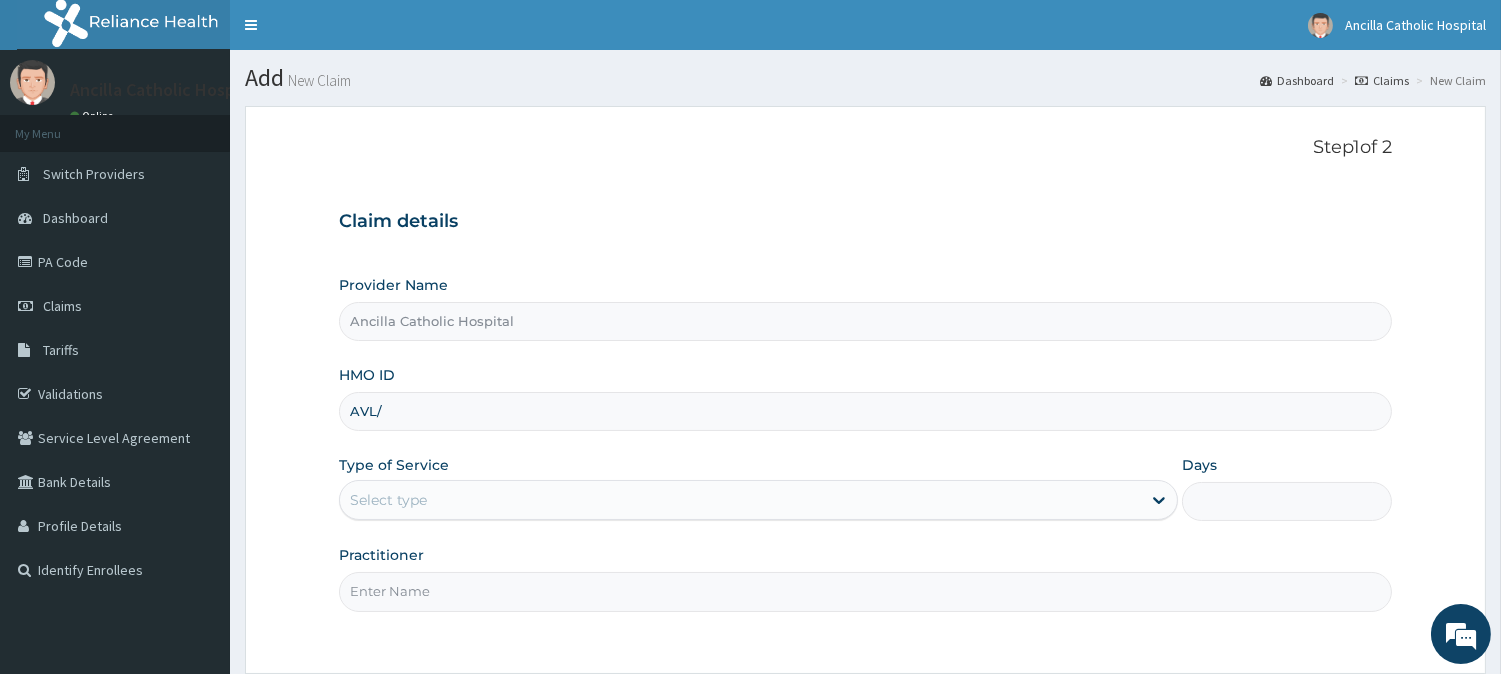 scroll, scrollTop: 0, scrollLeft: 0, axis: both 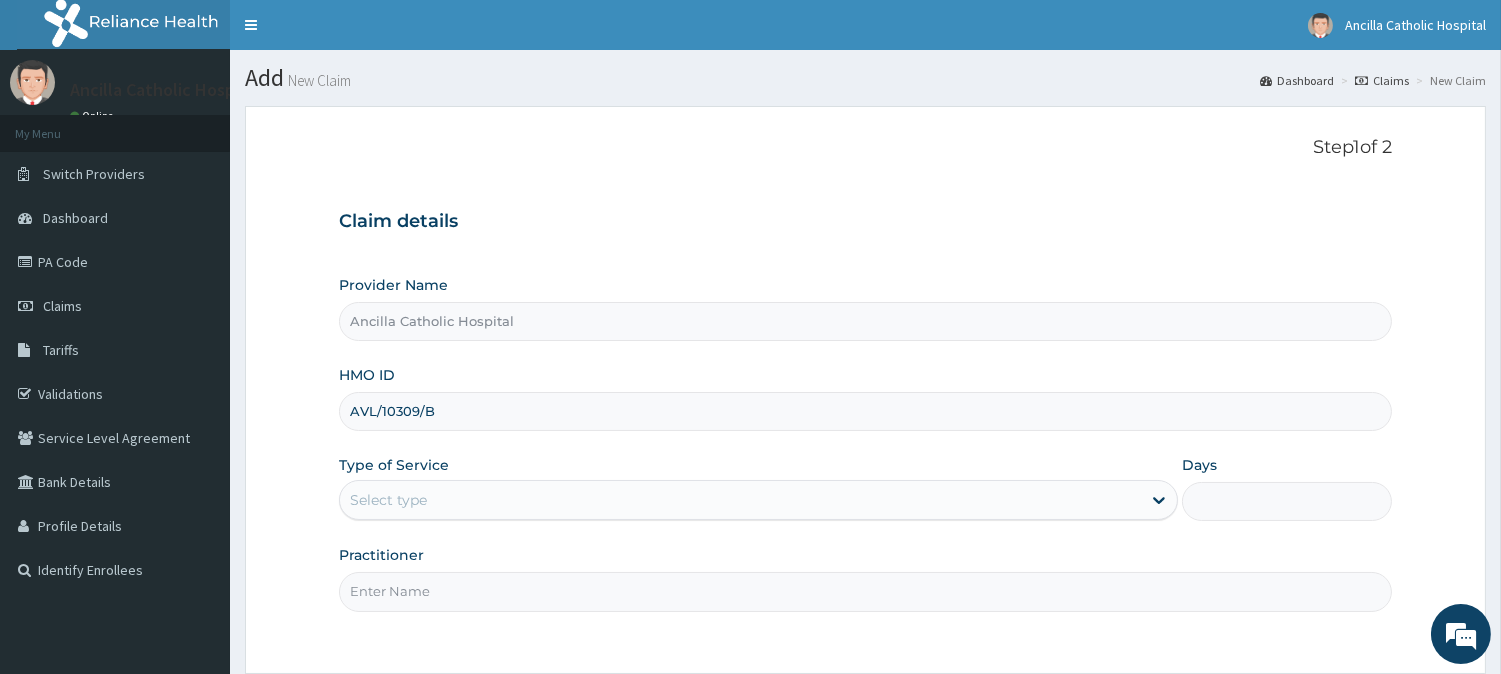 type on "AVL/10309/B" 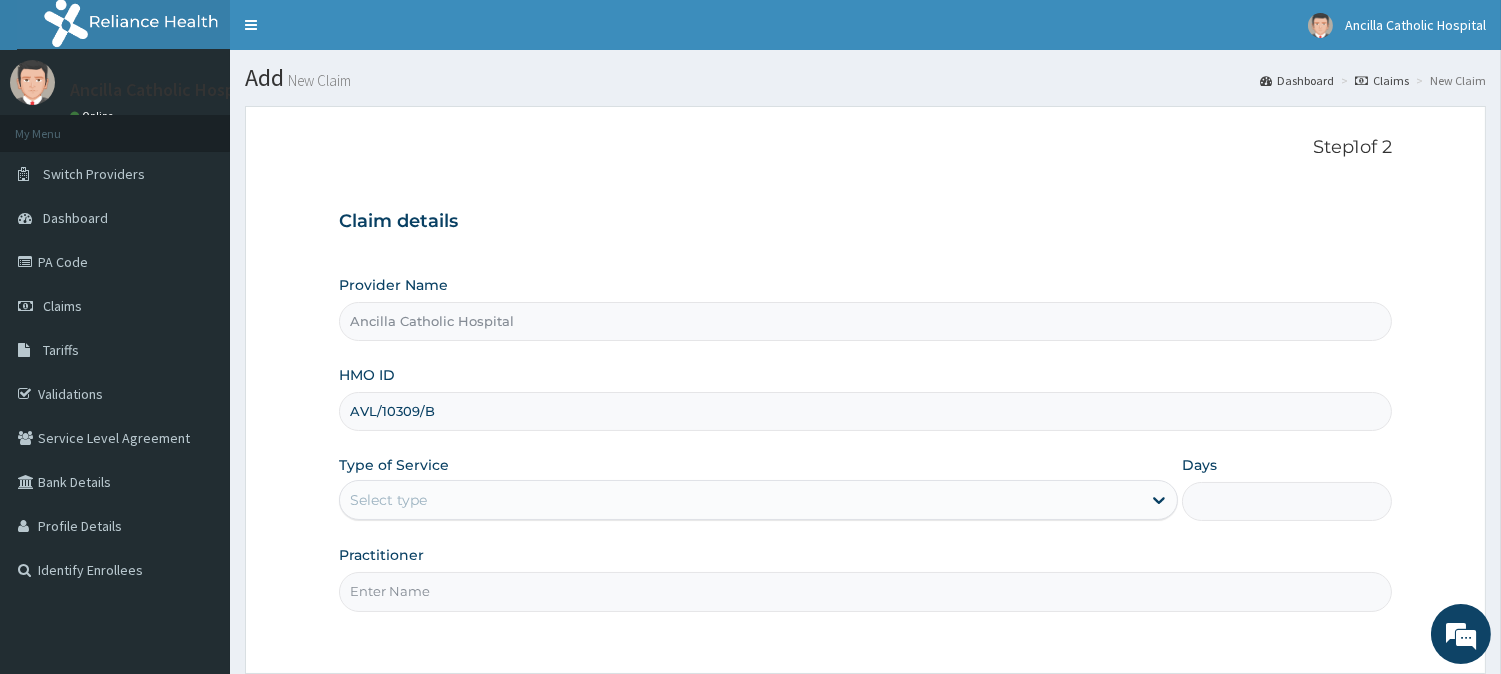 click on "Provider Name Ancilla Catholic Hospital HMO ID AVL/10309/B Type of Service Select type Days Practitioner" at bounding box center (865, 443) 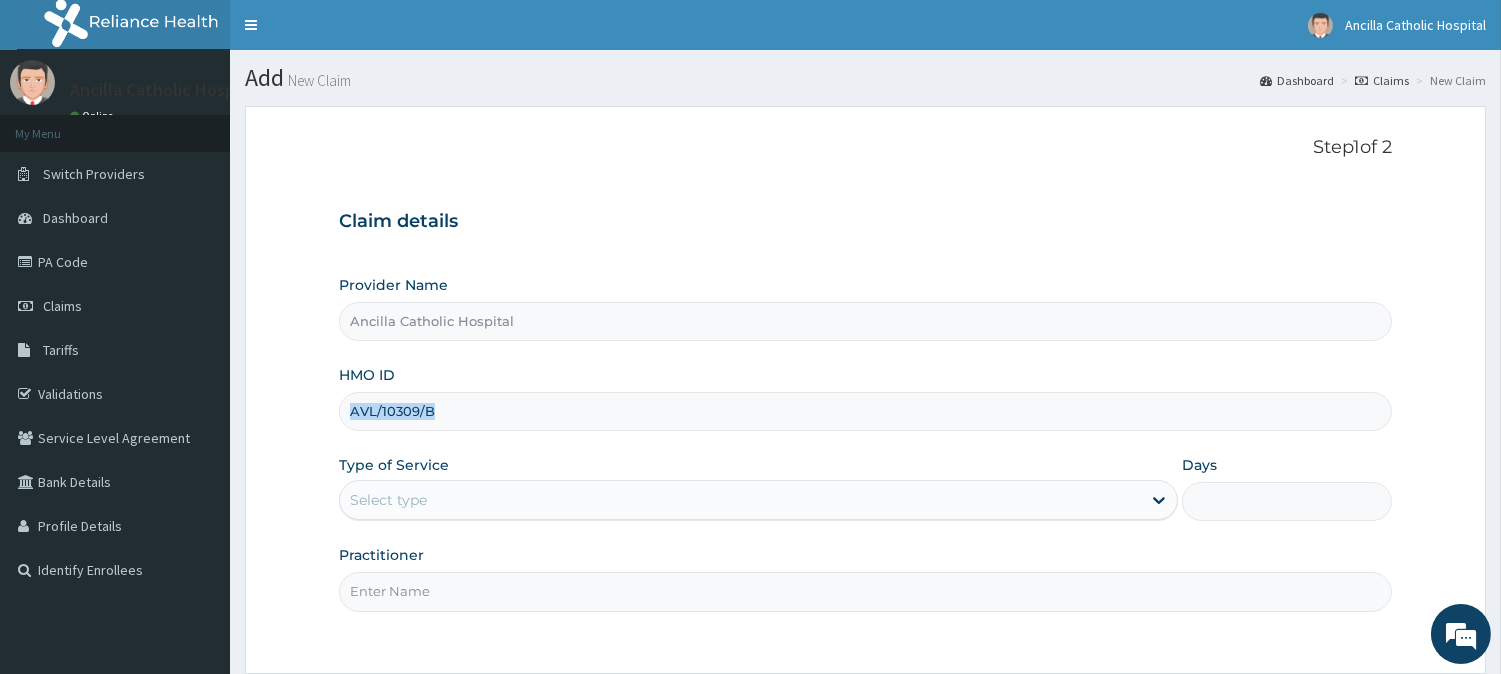click on "Provider Name Ancilla Catholic Hospital HMO ID AVL/10309/B Type of Service Select type Days Practitioner" at bounding box center (865, 443) 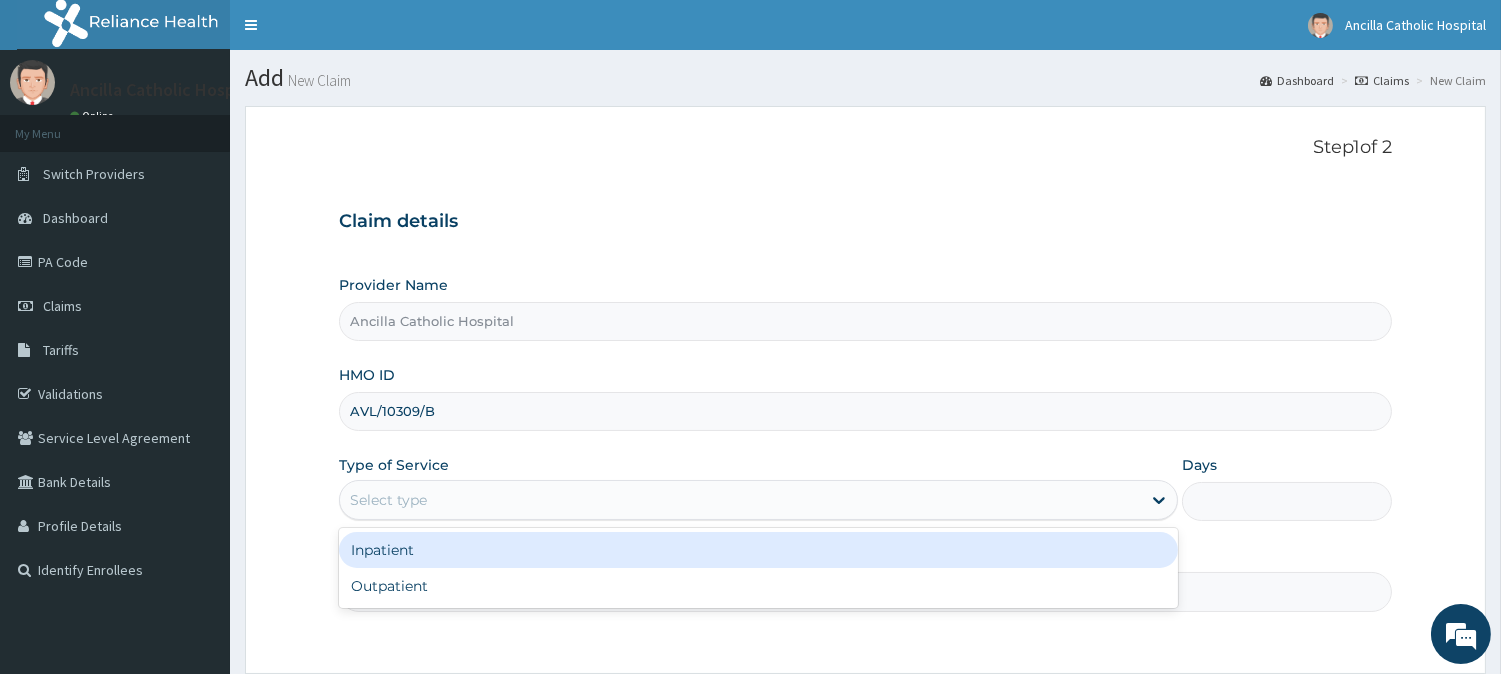 click on "Select type" at bounding box center (740, 500) 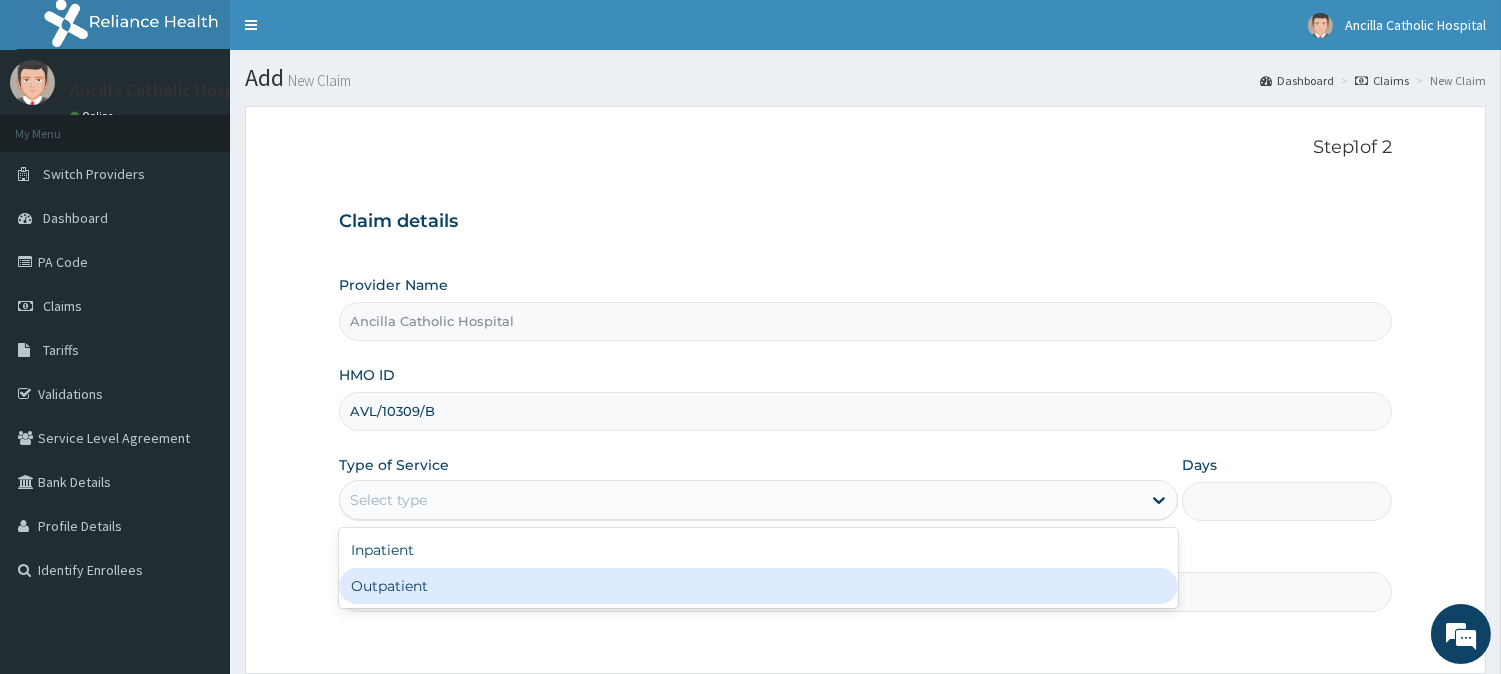click on "Outpatient" at bounding box center [758, 586] 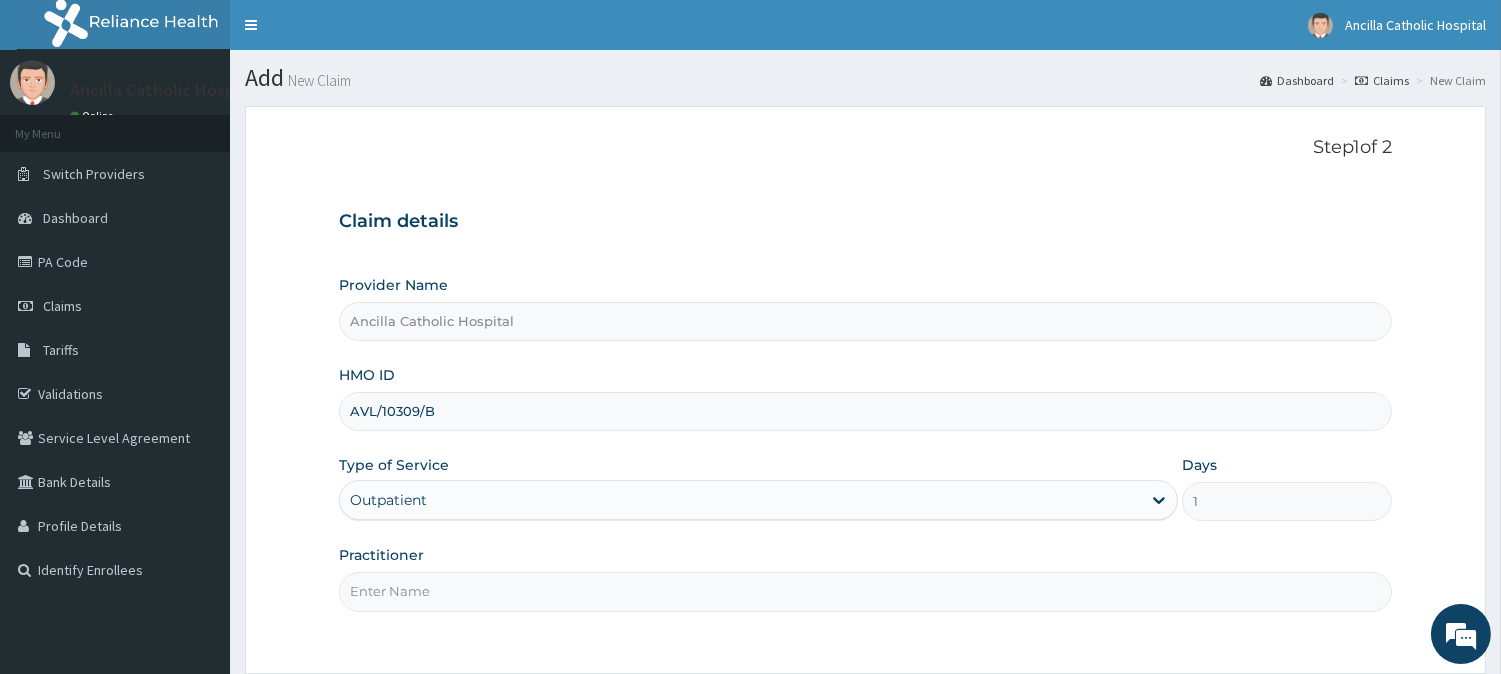 click on "Practitioner" at bounding box center [865, 591] 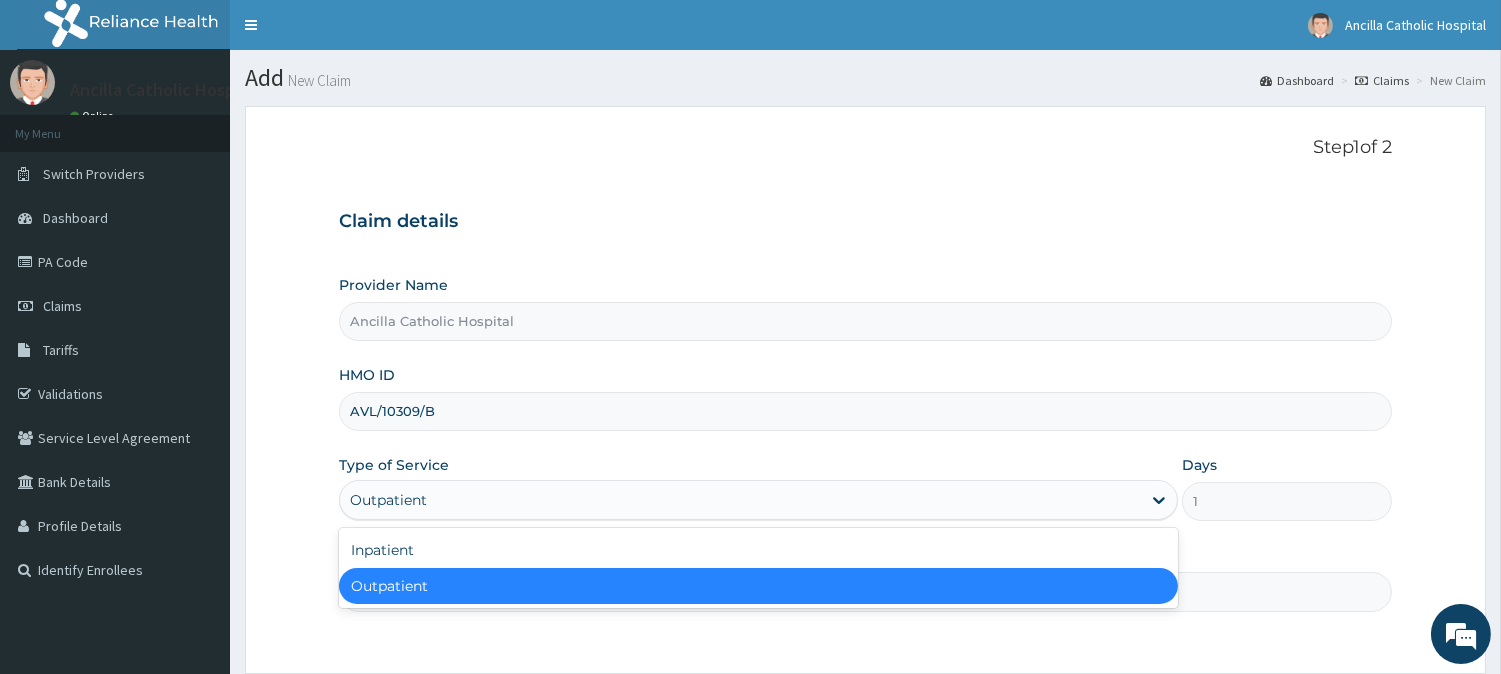 click on "Outpatient" at bounding box center [740, 500] 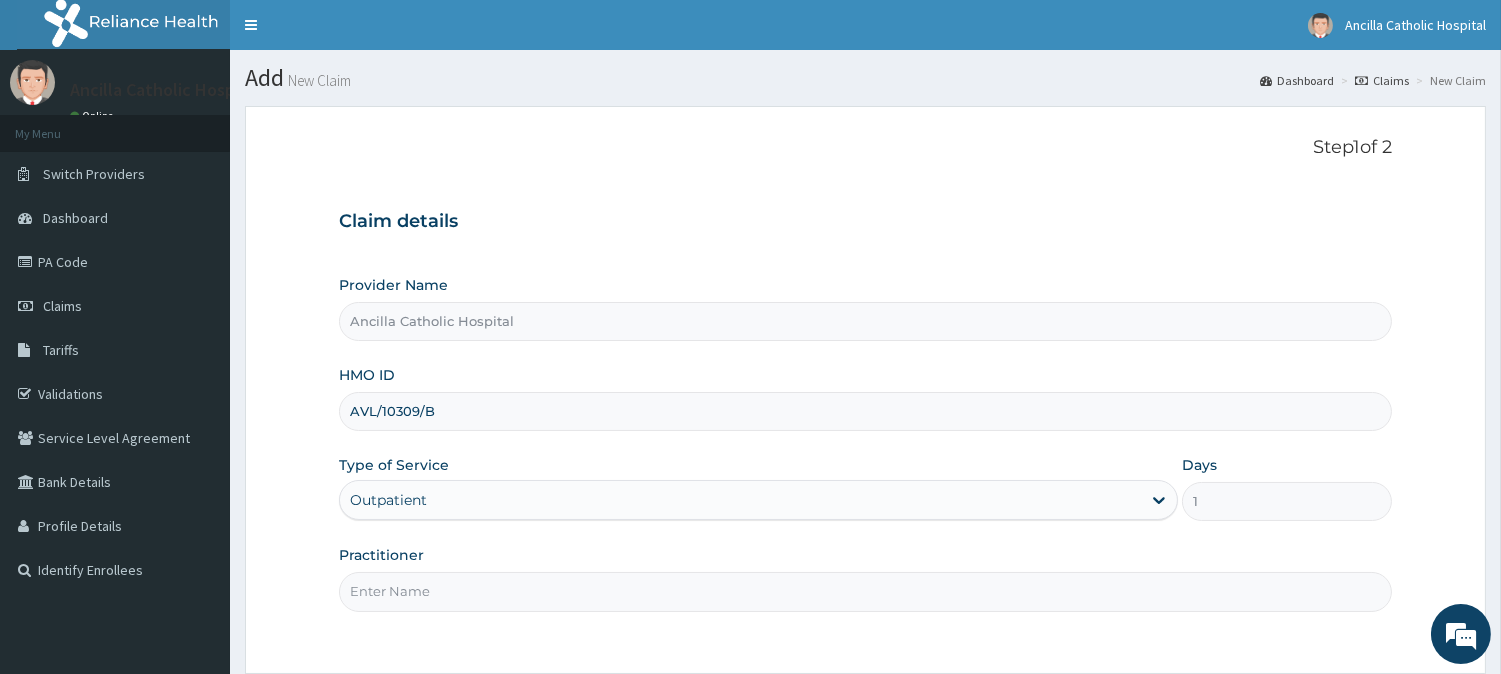 click on "Practitioner" at bounding box center [865, 591] 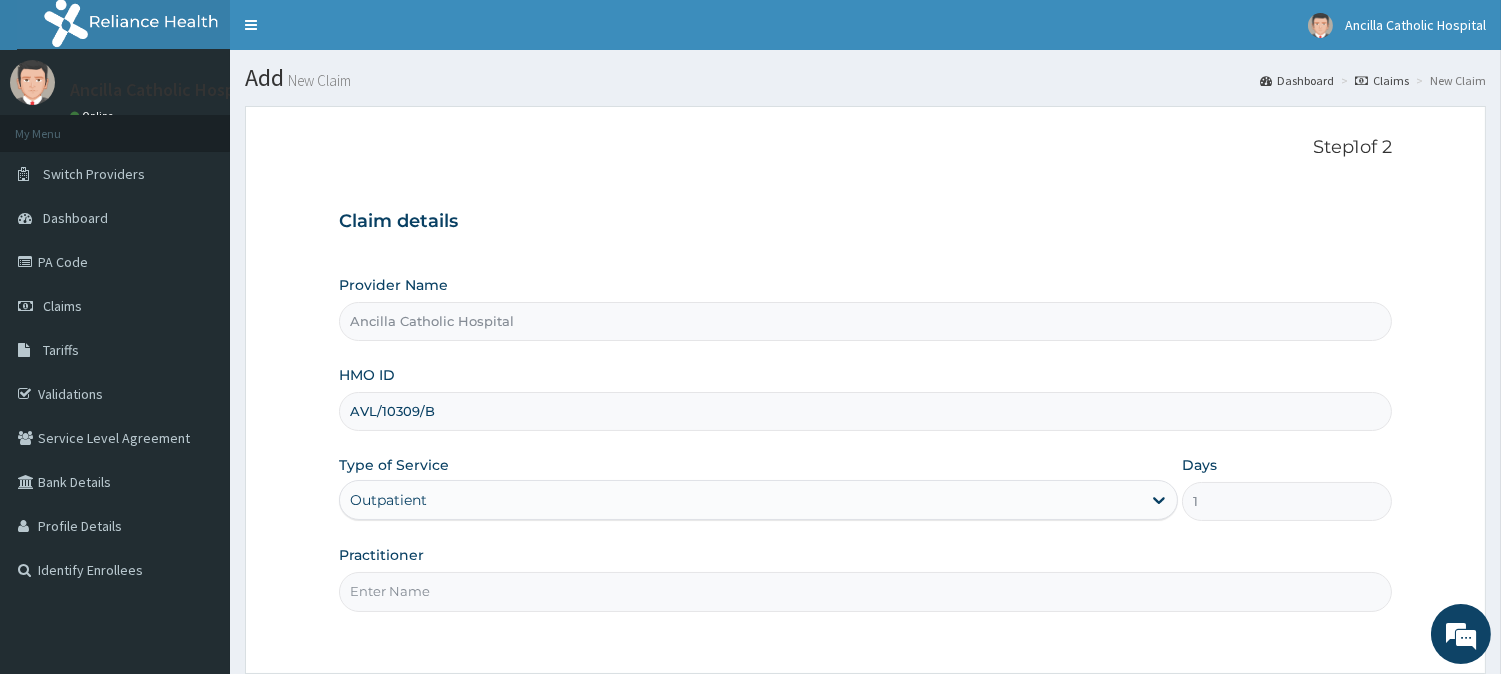 type on "GEN" 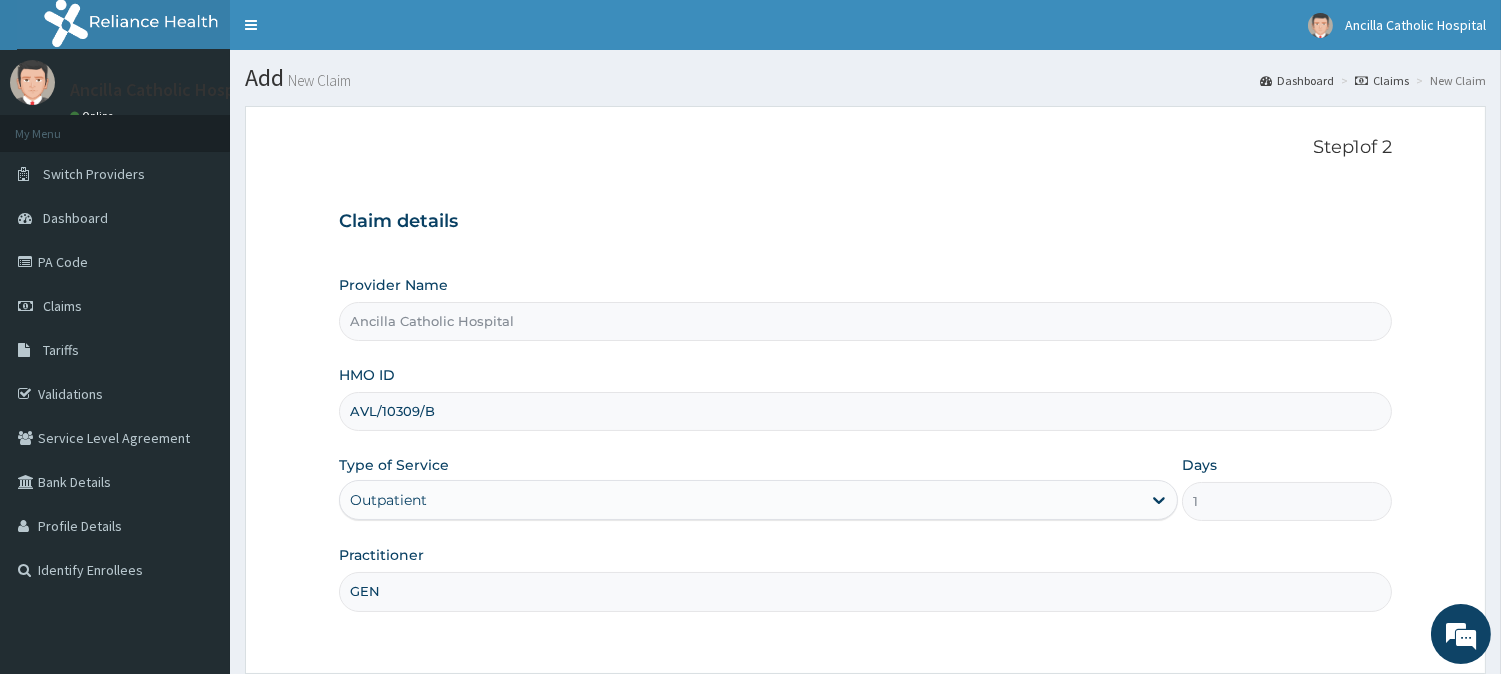 scroll, scrollTop: 178, scrollLeft: 0, axis: vertical 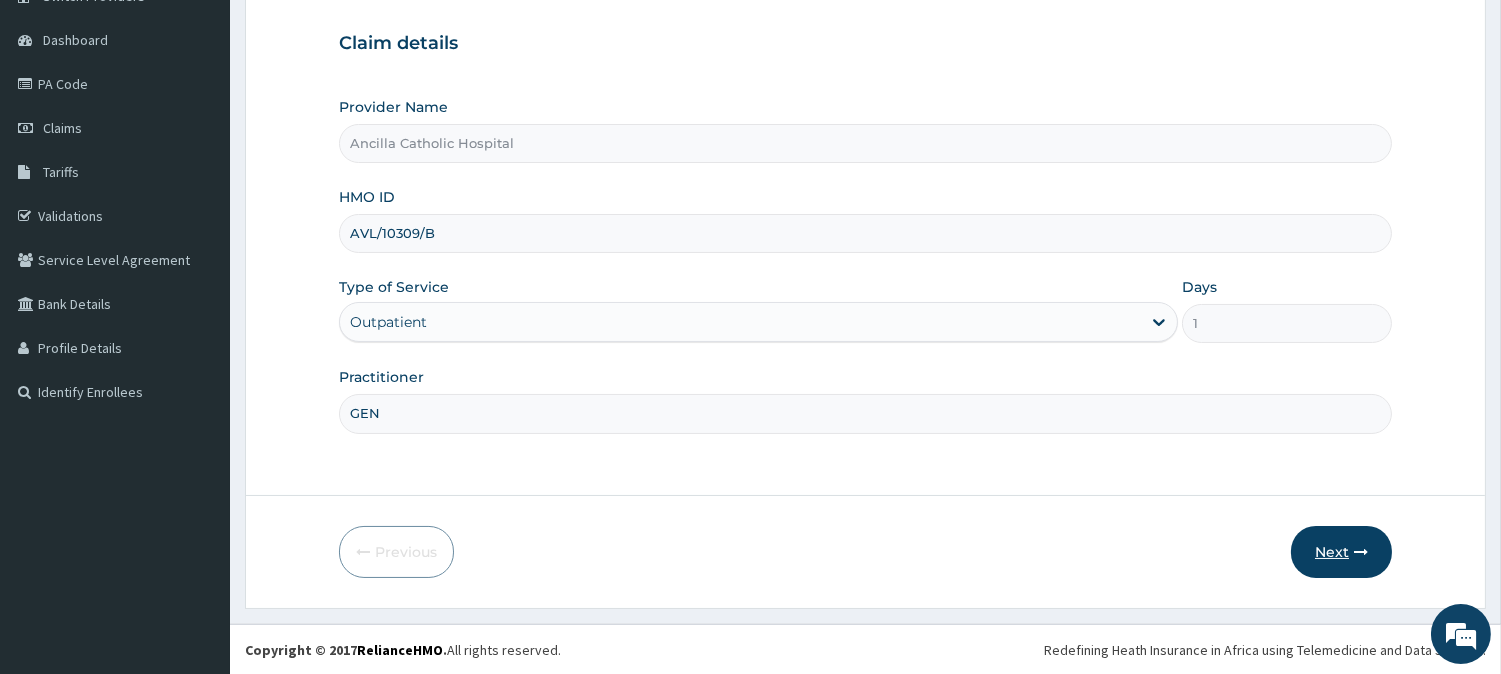 click on "Next" at bounding box center [1341, 552] 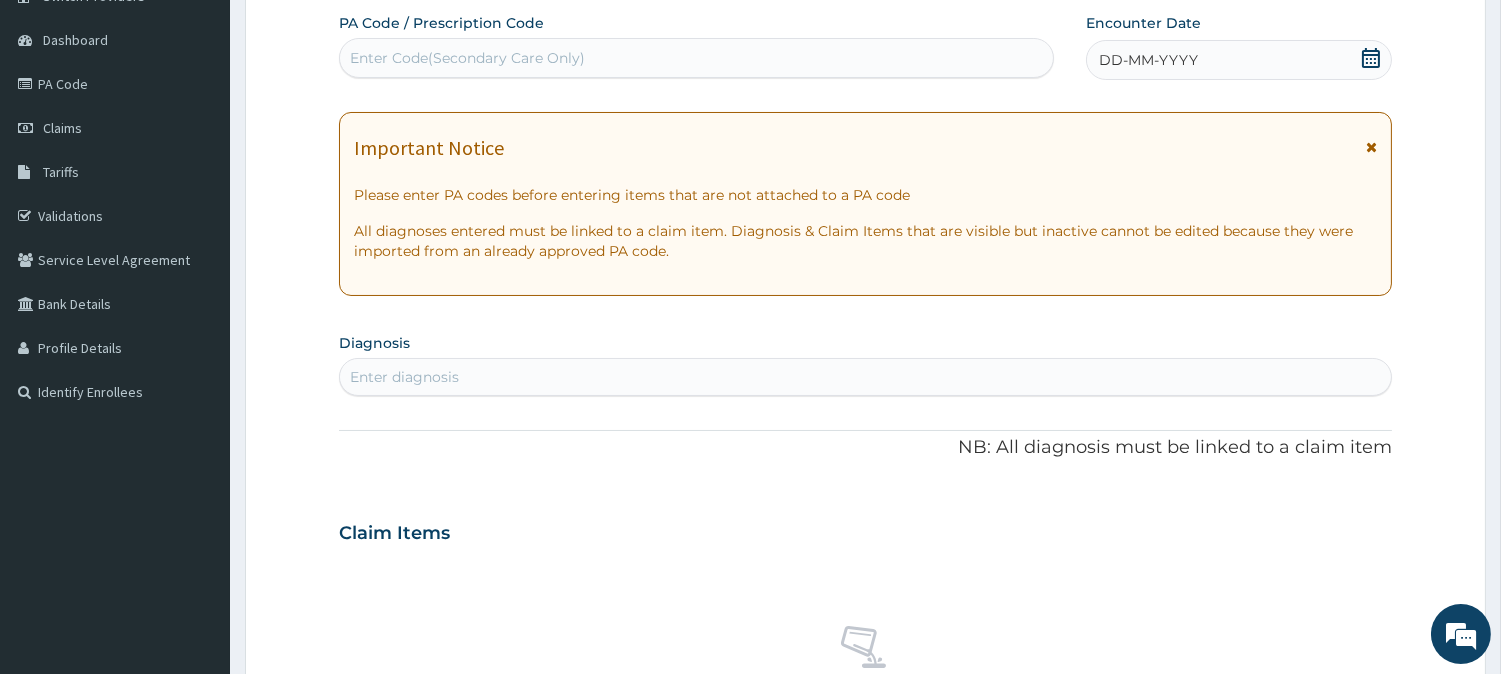 click on "DD-MM-YYYY" at bounding box center [1239, 60] 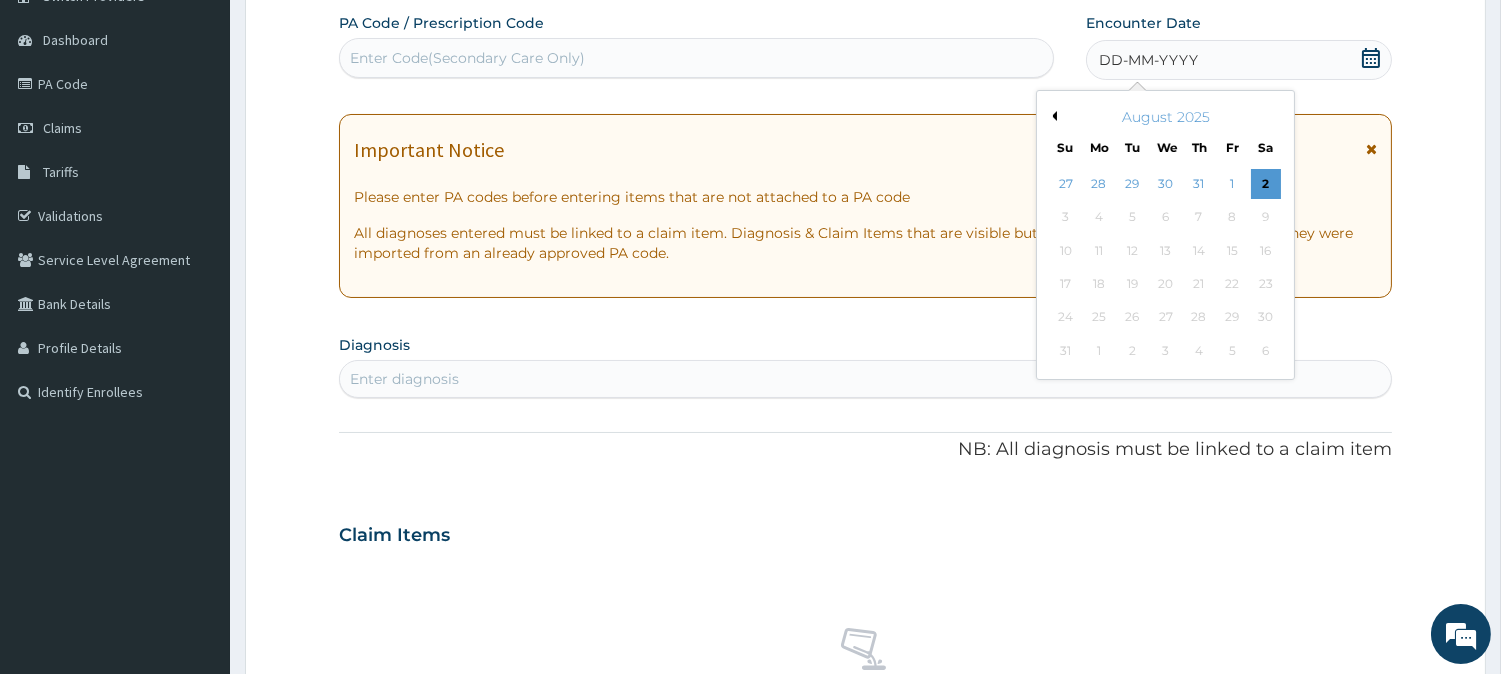 click on "Previous Month" at bounding box center (1052, 116) 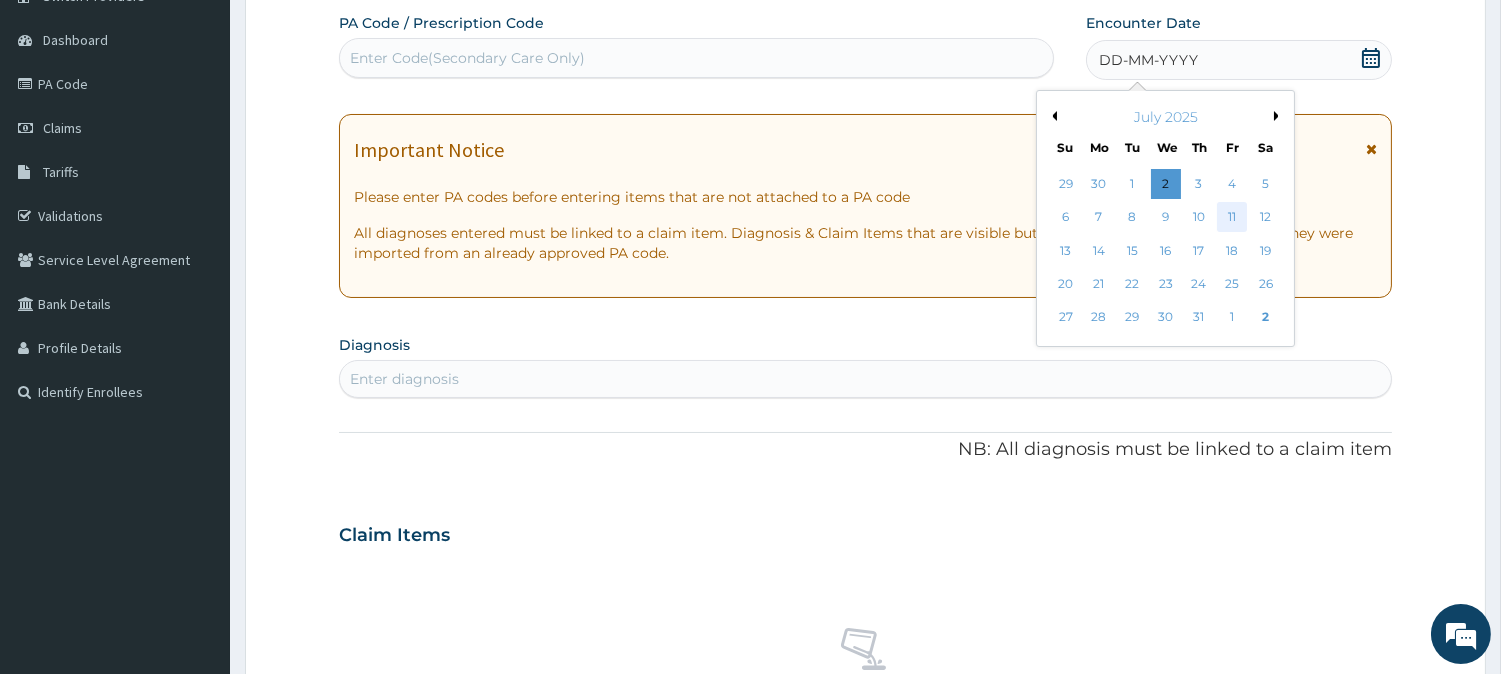 click on "11" at bounding box center (1232, 218) 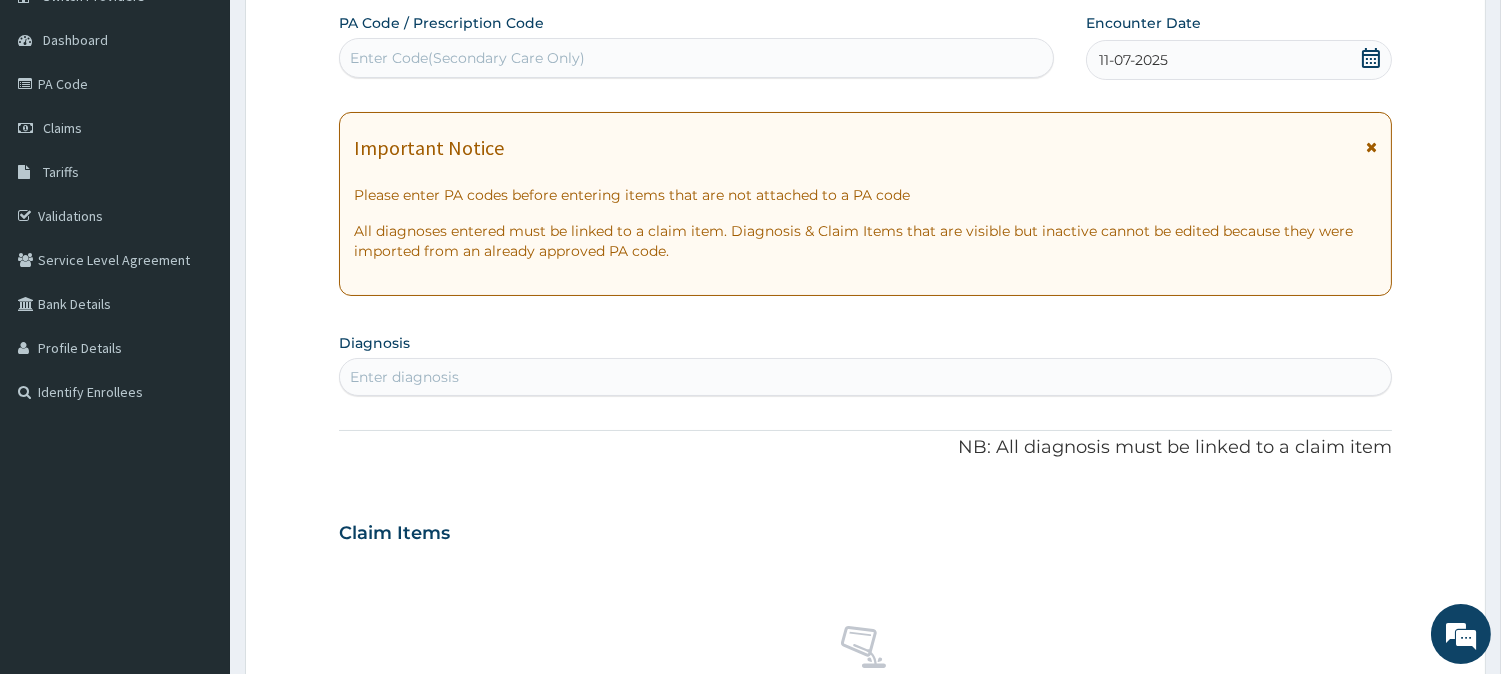 click on "Enter diagnosis" at bounding box center [865, 377] 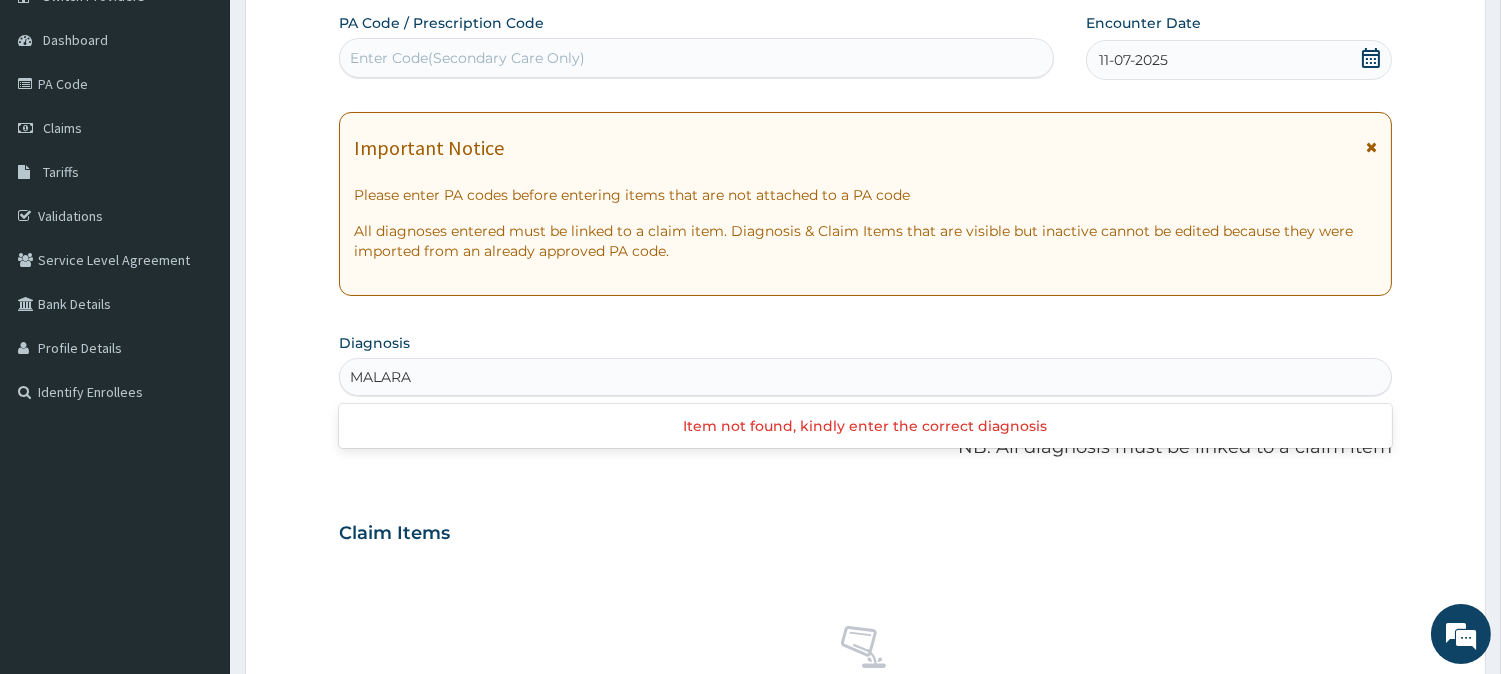 type on "MALAR" 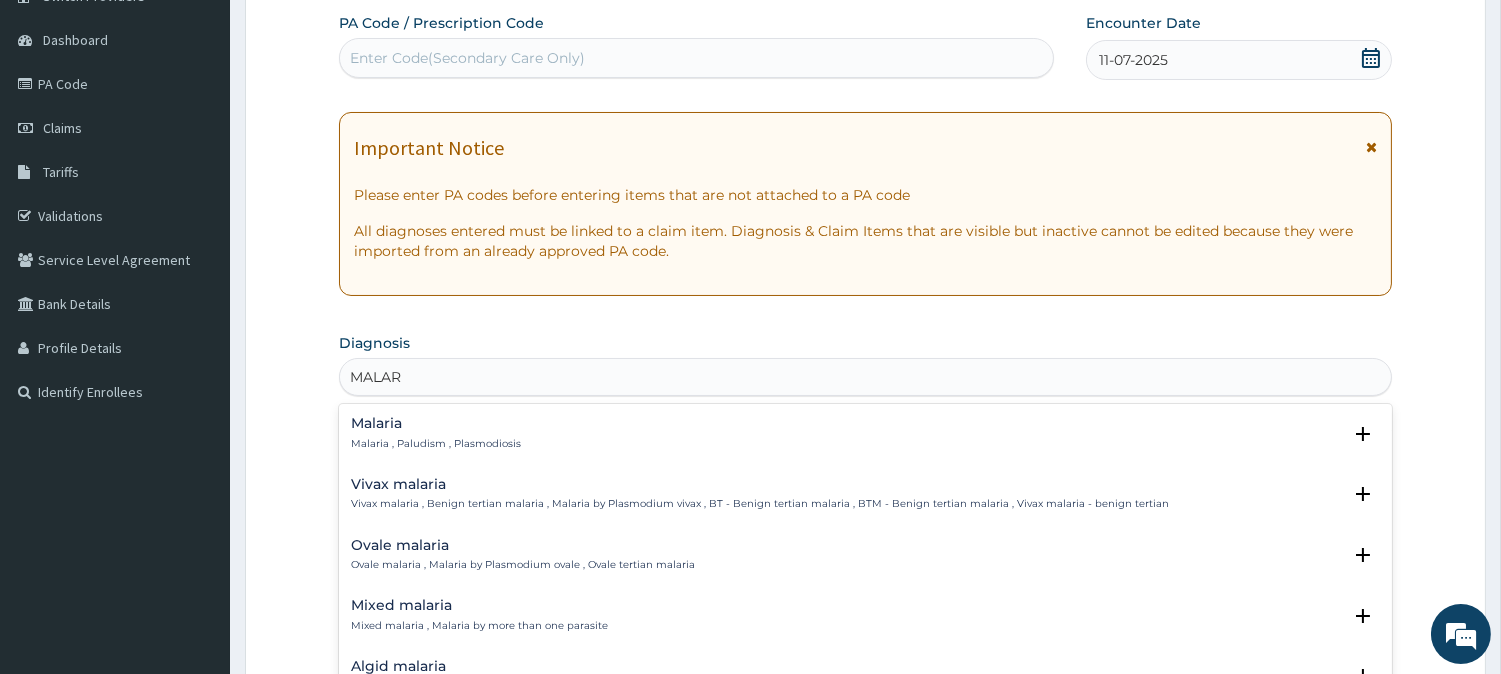 click on "Malaria , Paludism , Plasmodiosis" at bounding box center [436, 444] 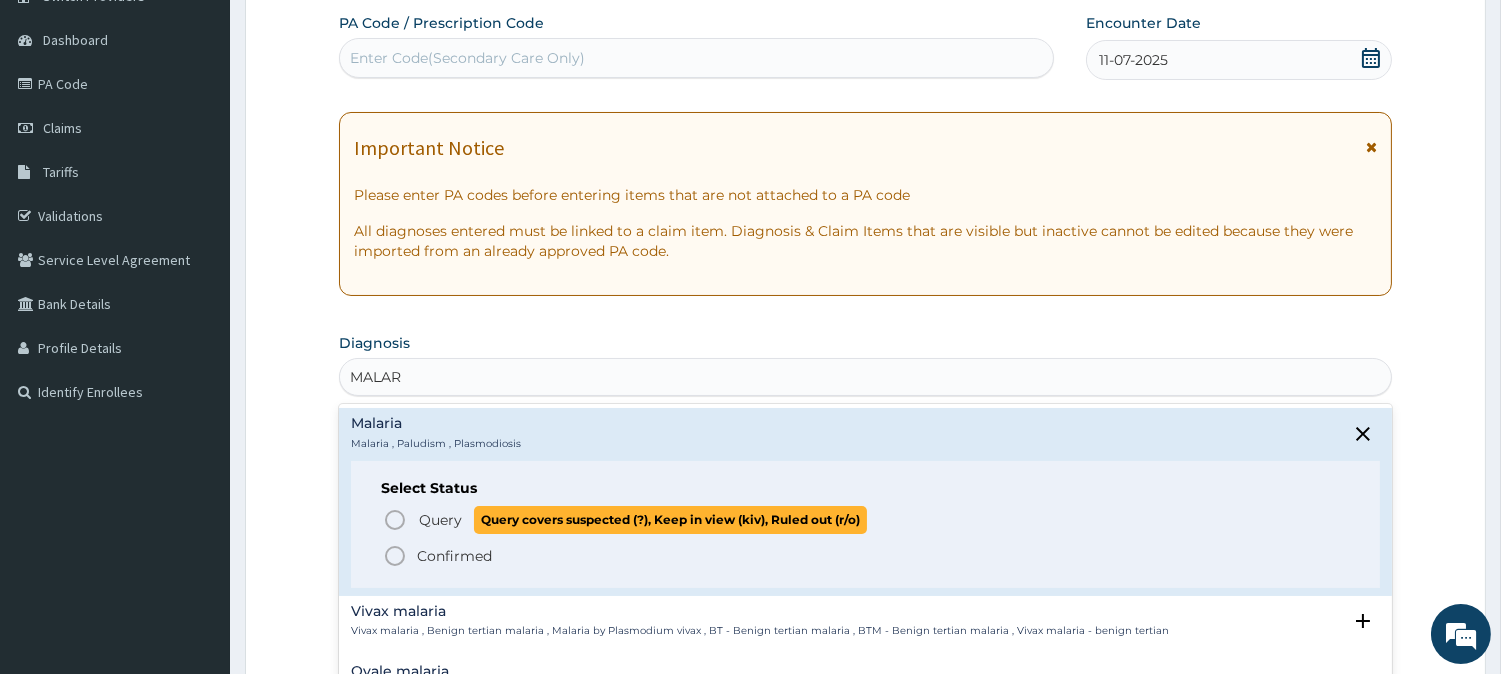 click 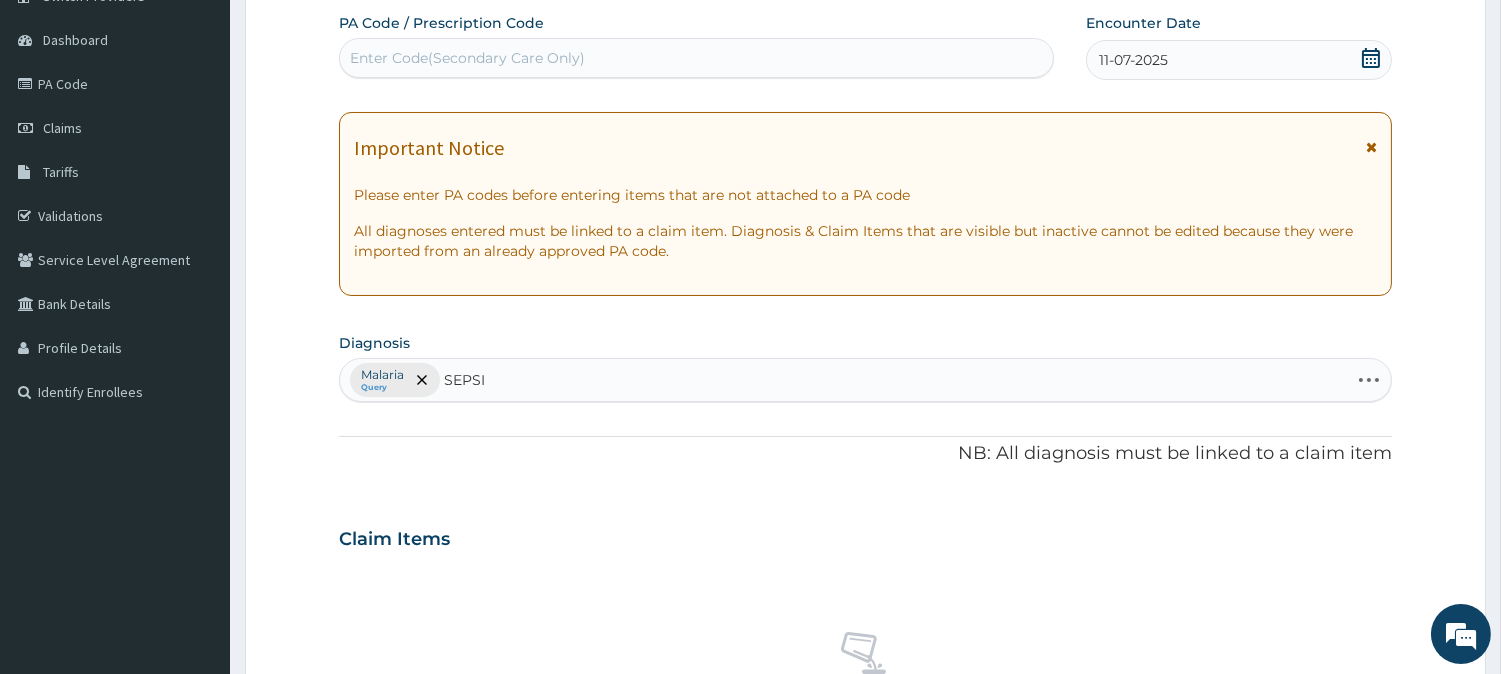 type on "SEPSIS" 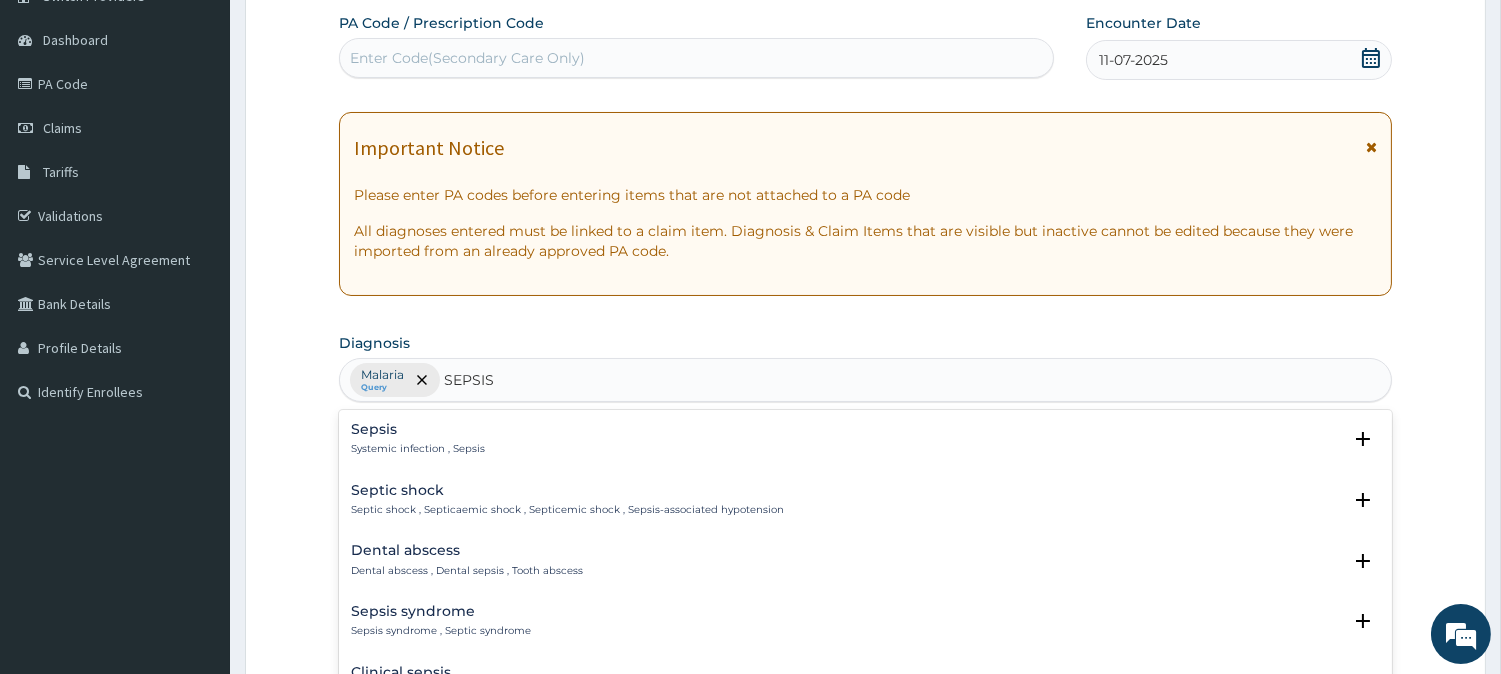 click on "Systemic infection , Sepsis" at bounding box center (418, 449) 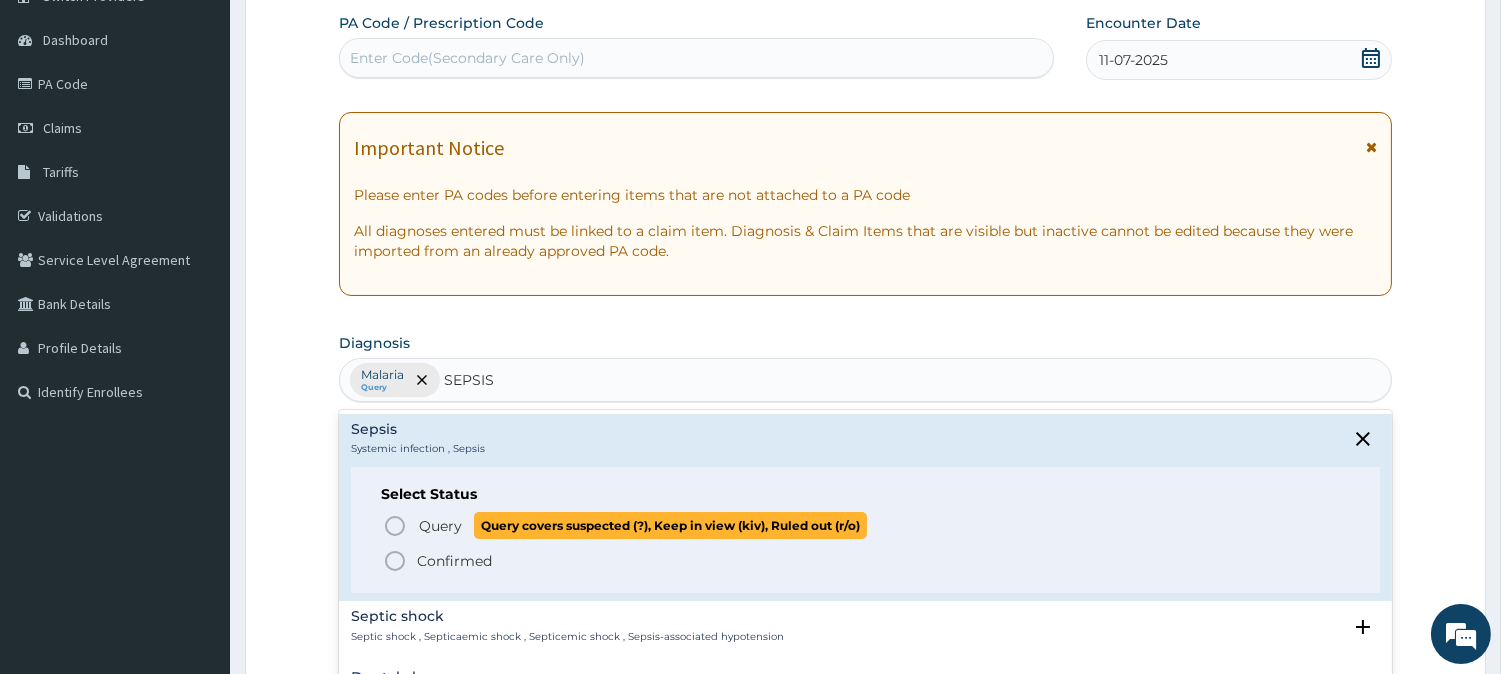 click 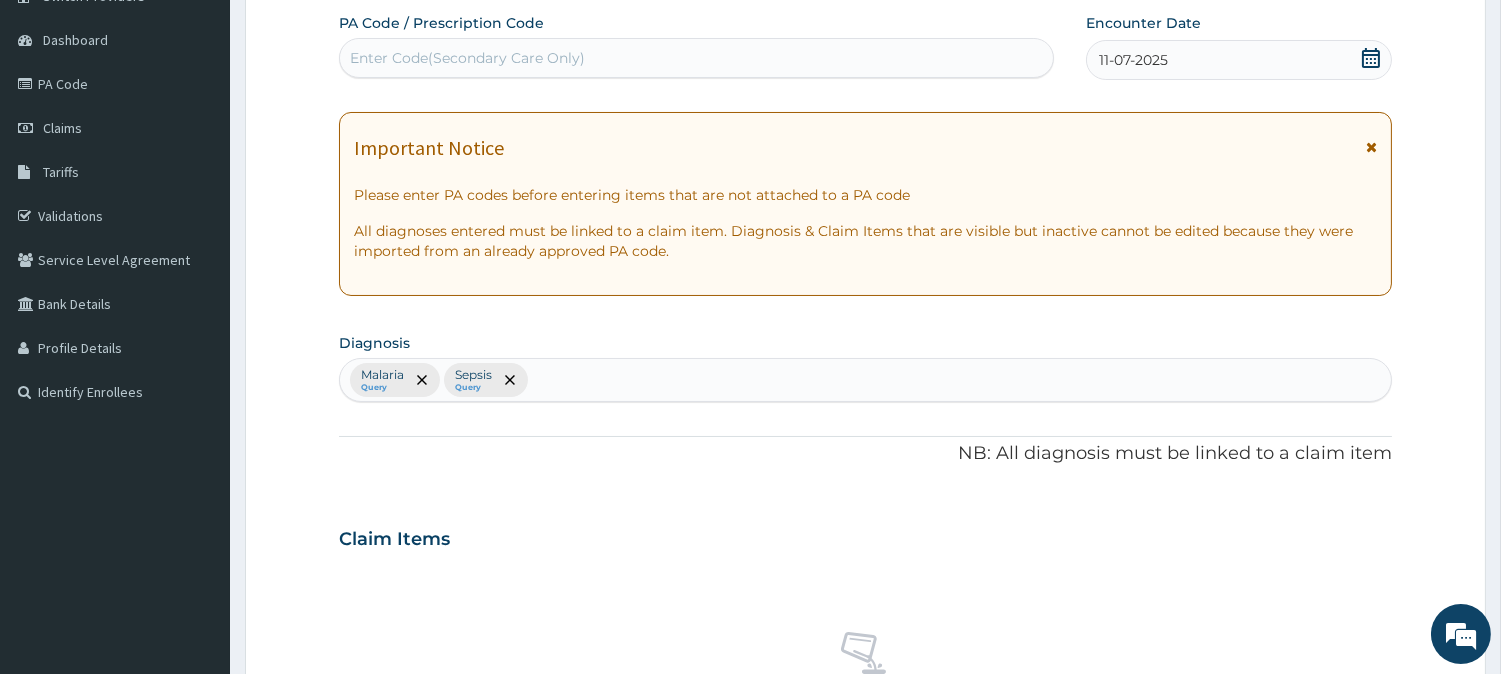 scroll, scrollTop: 767, scrollLeft: 0, axis: vertical 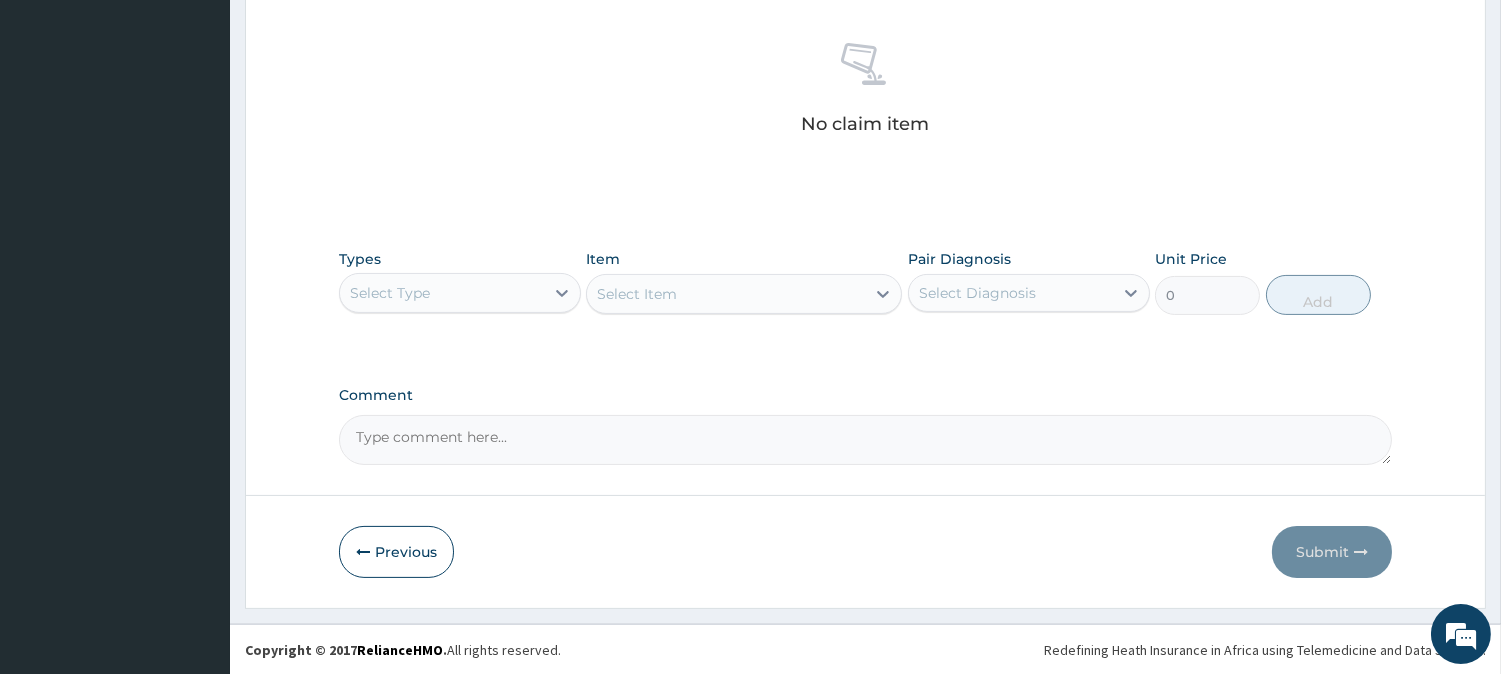 click on "Types Select Type Item Select Item Pair Diagnosis Select Diagnosis Unit Price 0 Add" at bounding box center (865, 282) 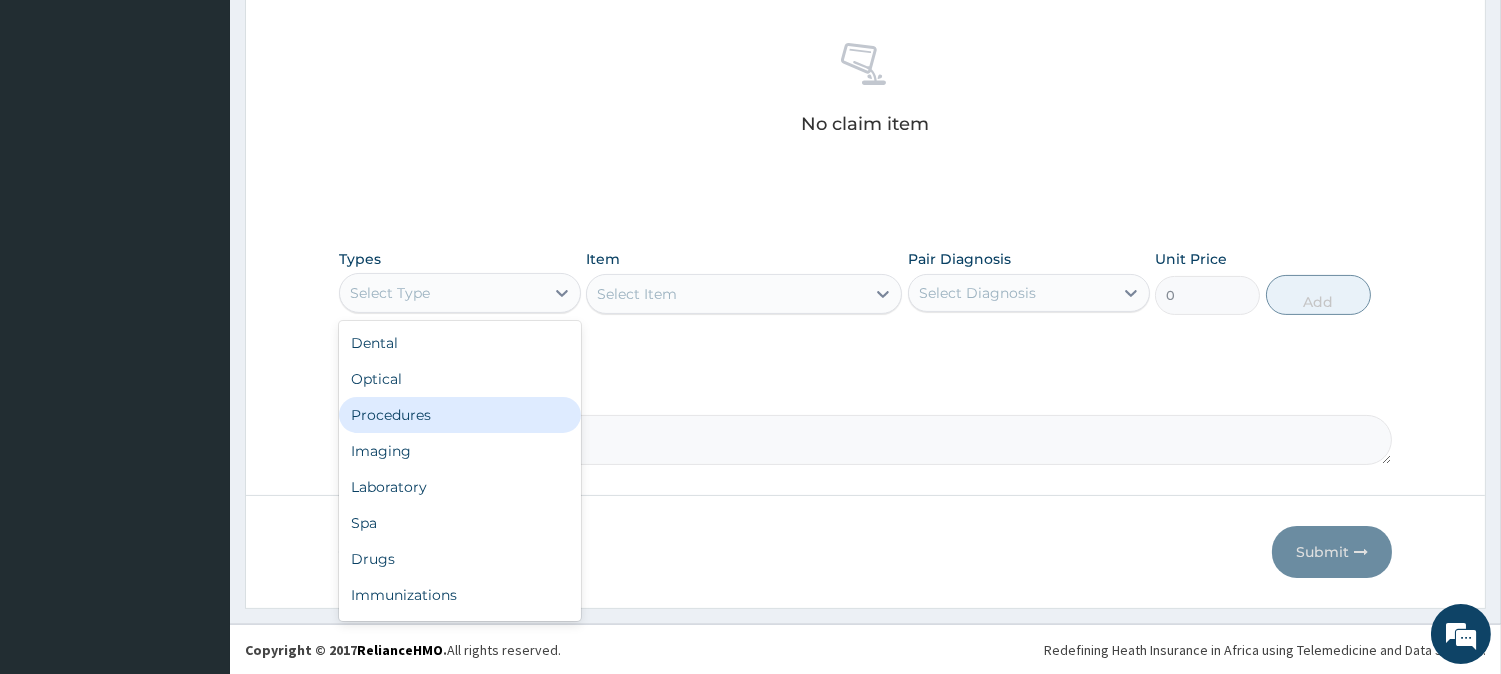 click on "Procedures" at bounding box center [460, 415] 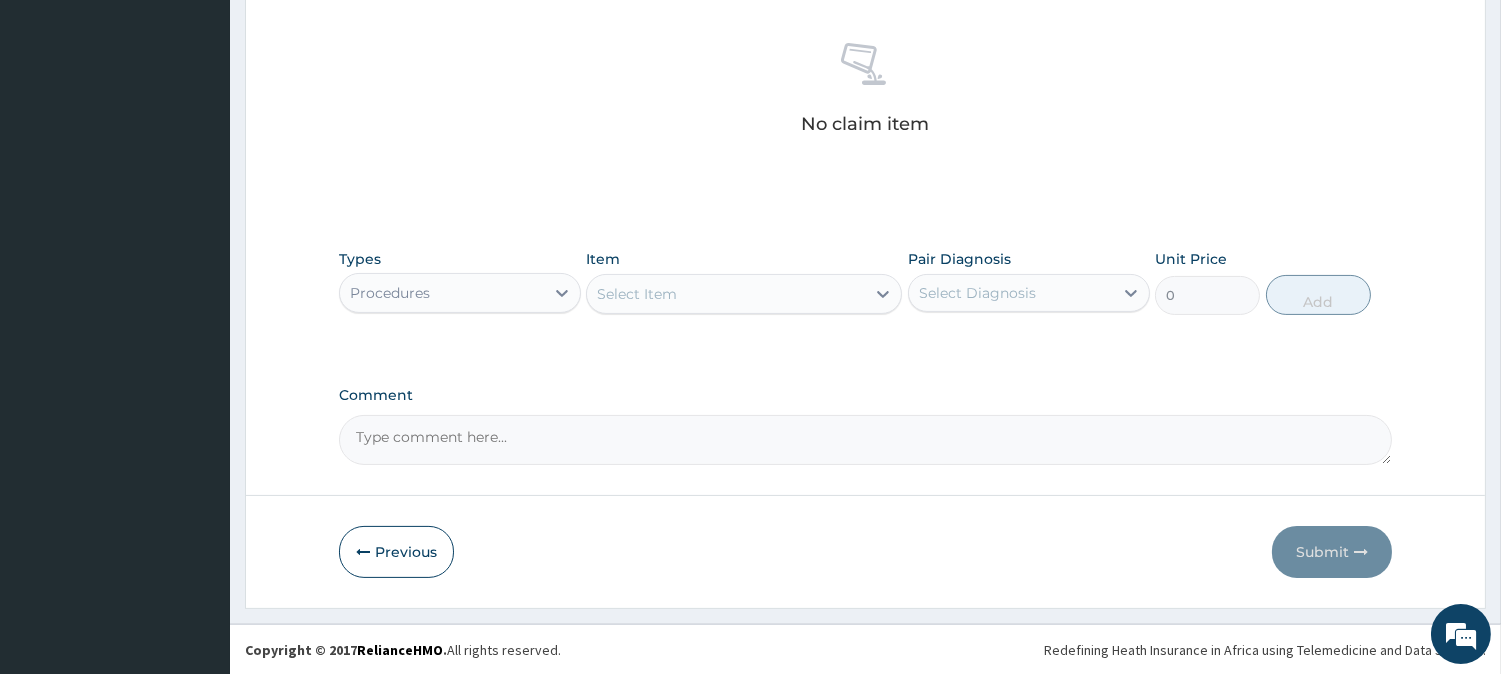 click on "Select Item" at bounding box center (744, 294) 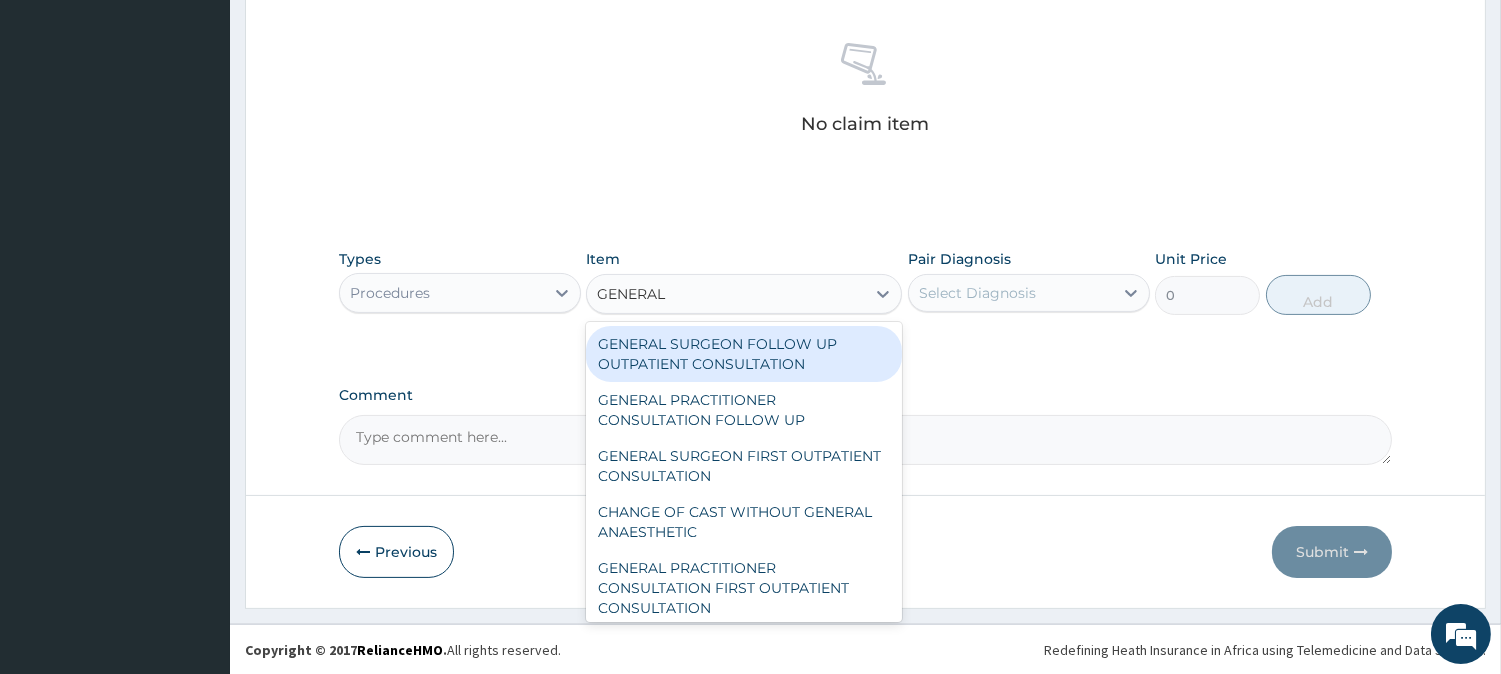 type on "GENERAL" 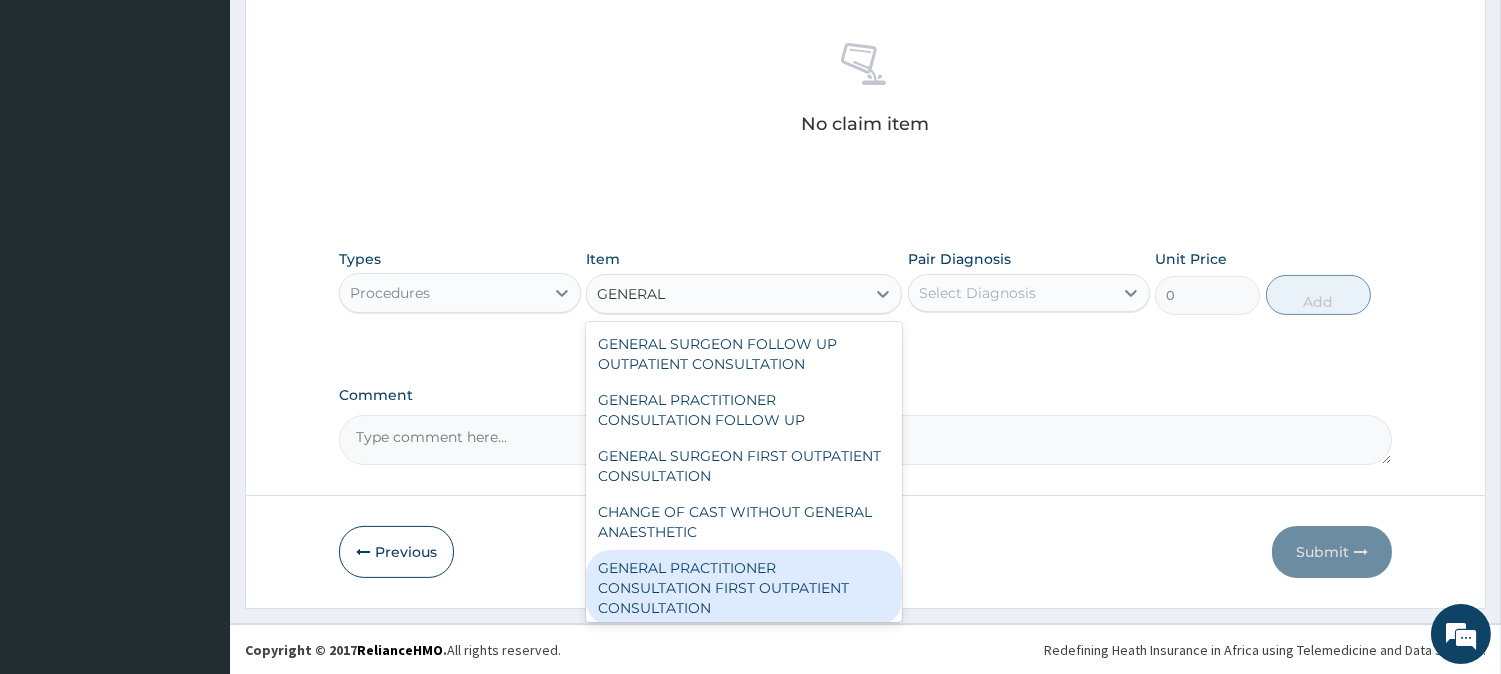 click on "GENERAL PRACTITIONER CONSULTATION FIRST OUTPATIENT CONSULTATION" at bounding box center [744, 588] 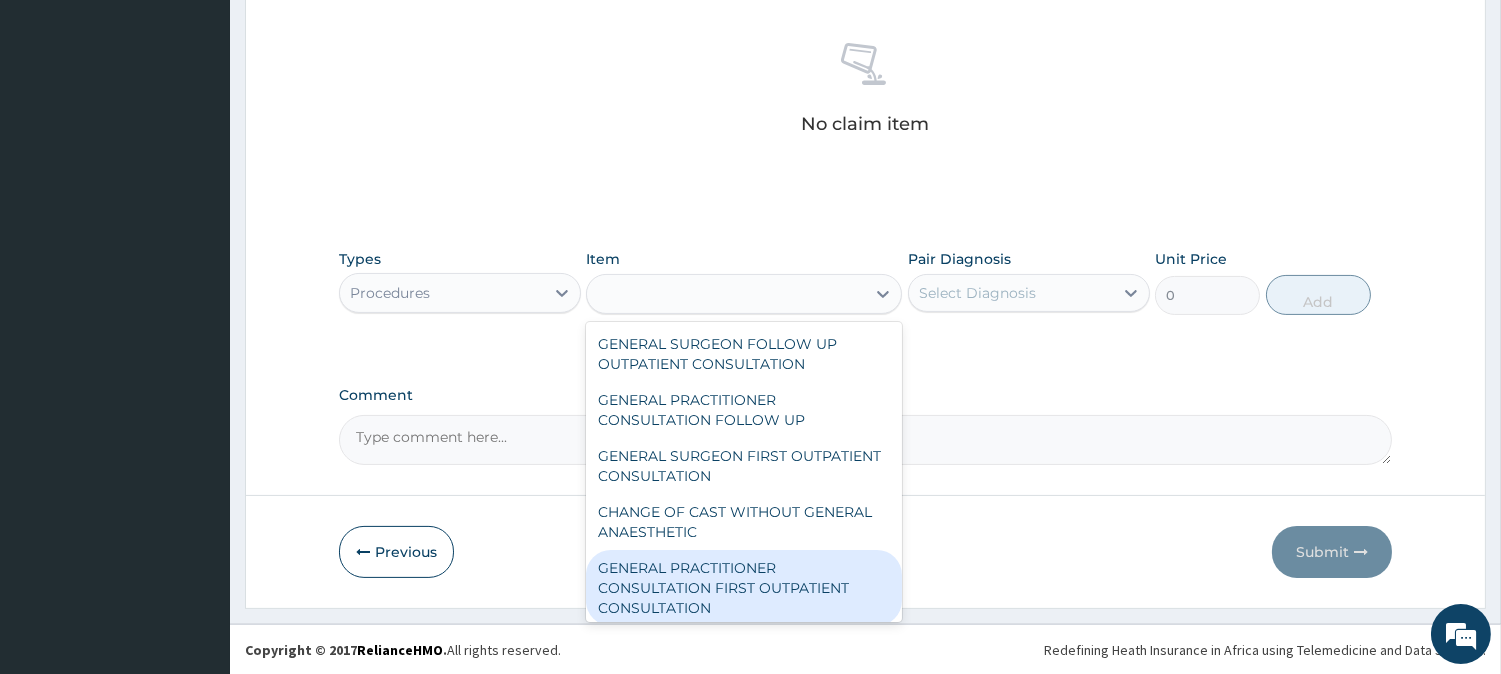 type on "3000" 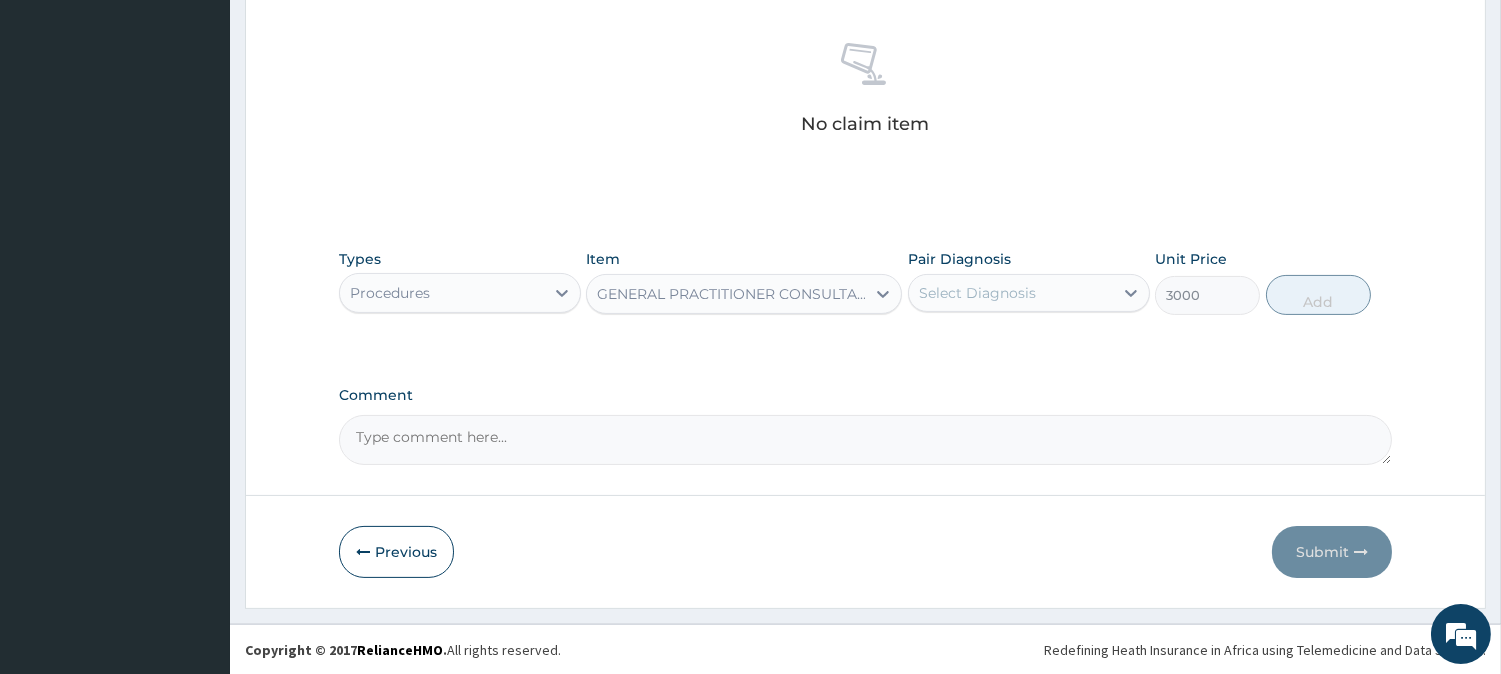 click on "Select Diagnosis" at bounding box center [1011, 293] 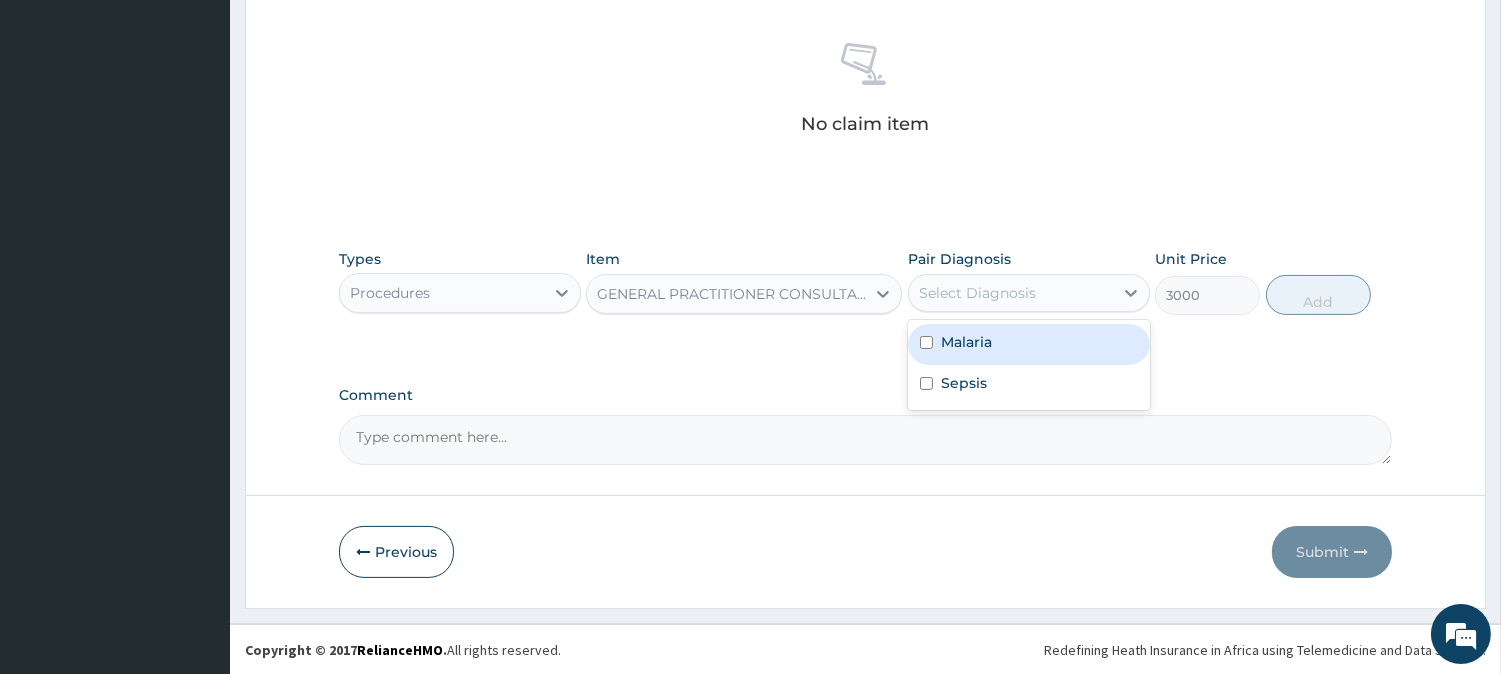 click on "Malaria" at bounding box center (1029, 344) 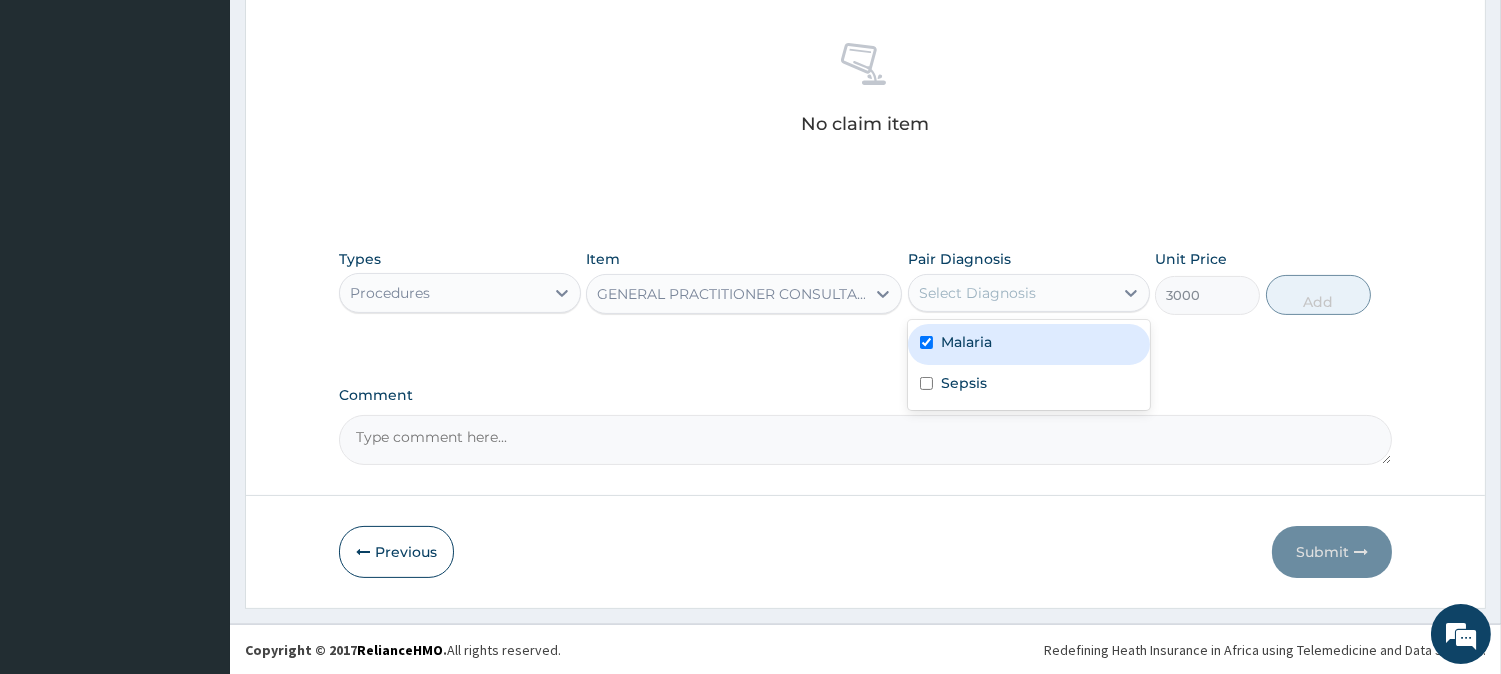 checkbox on "true" 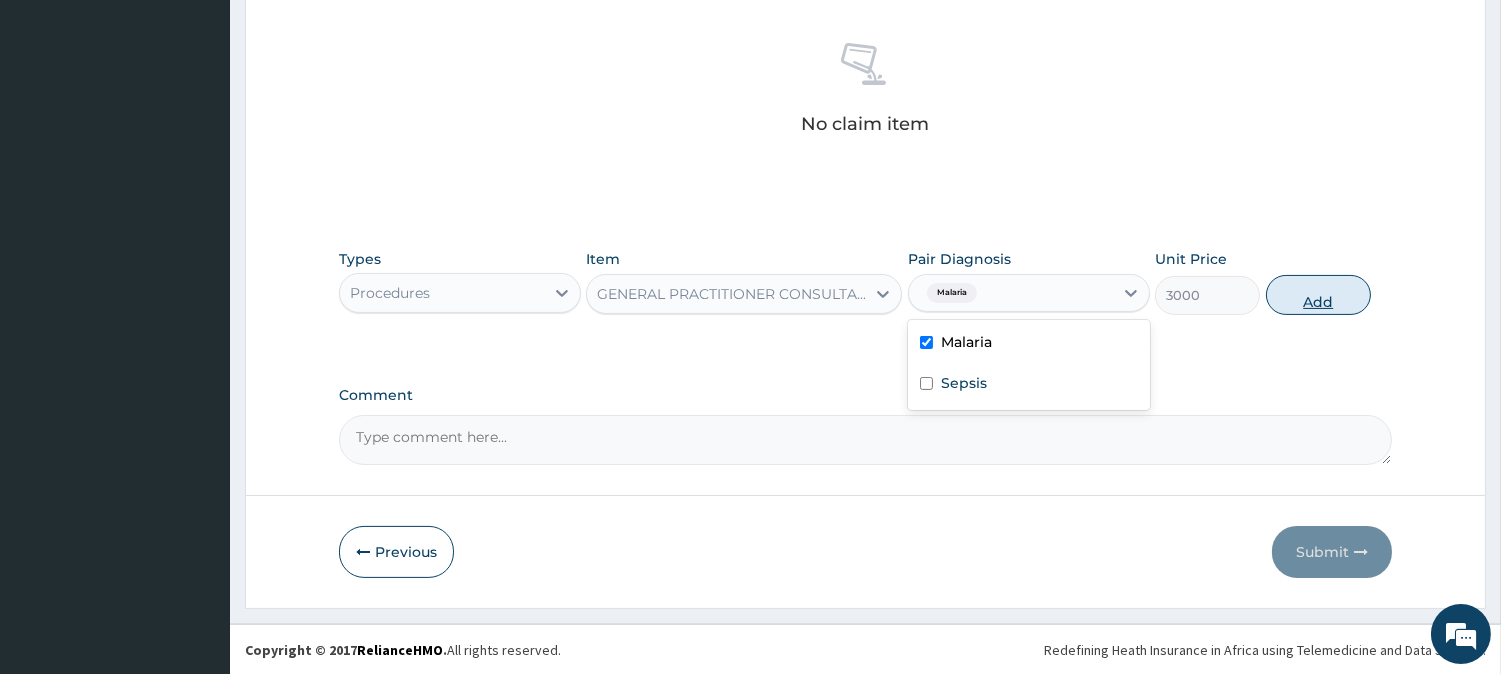 drag, startPoint x: 1017, startPoint y: 387, endPoint x: 1318, endPoint y: 293, distance: 315.33633 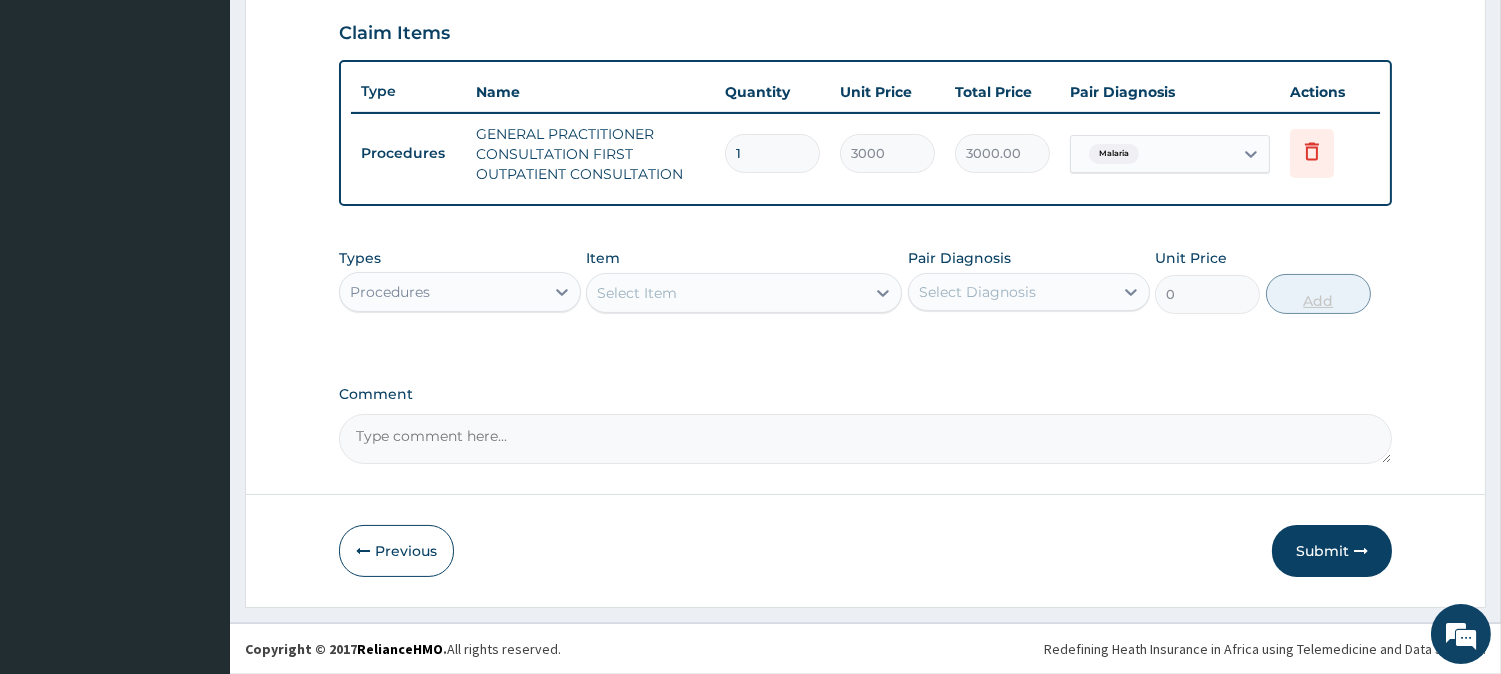 scroll, scrollTop: 681, scrollLeft: 0, axis: vertical 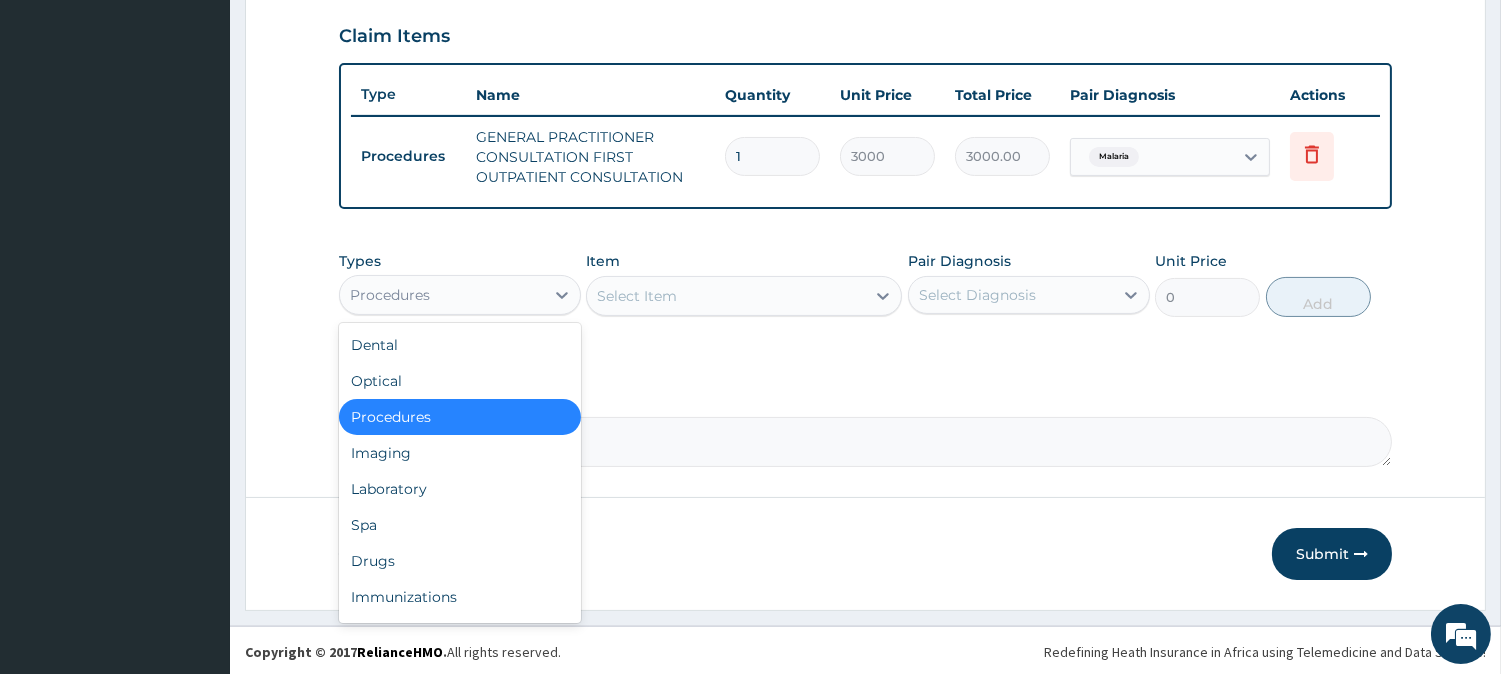 click on "Procedures" at bounding box center [442, 295] 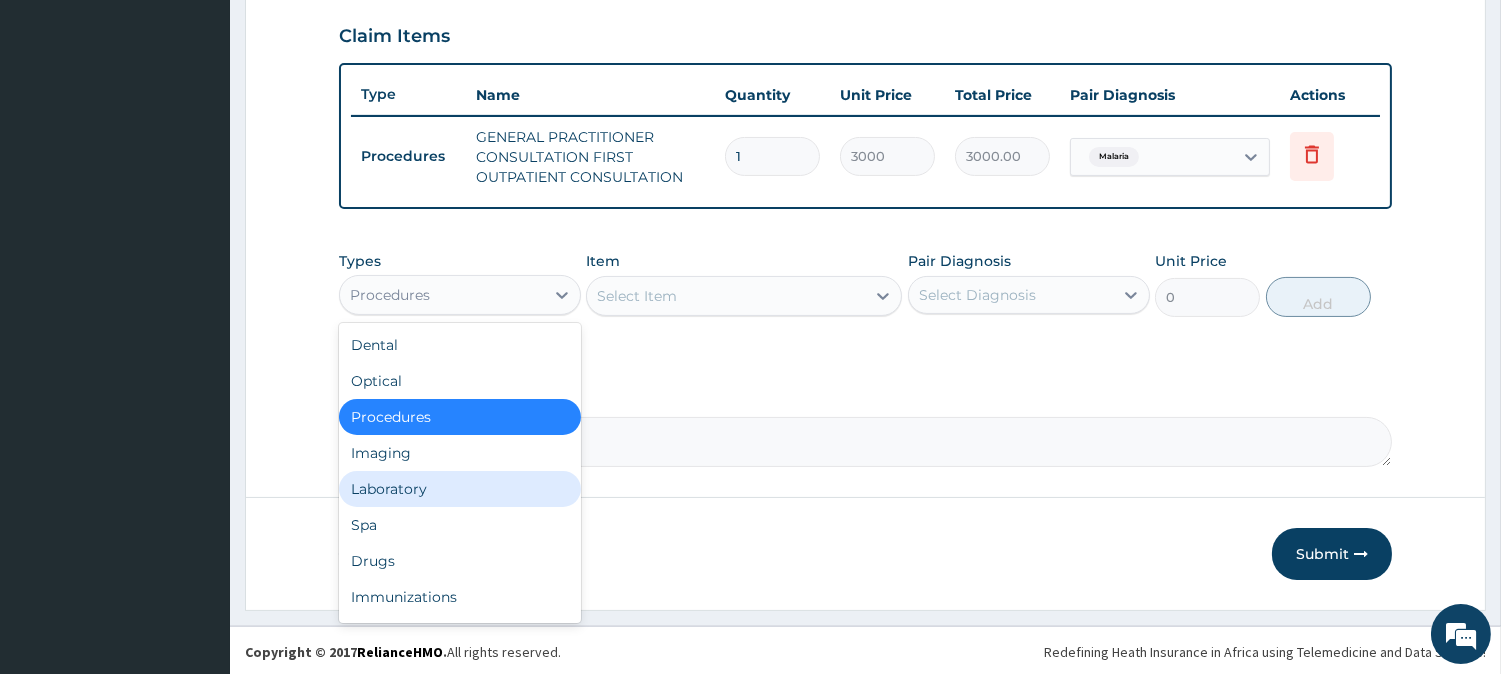 click on "Laboratory" at bounding box center [460, 489] 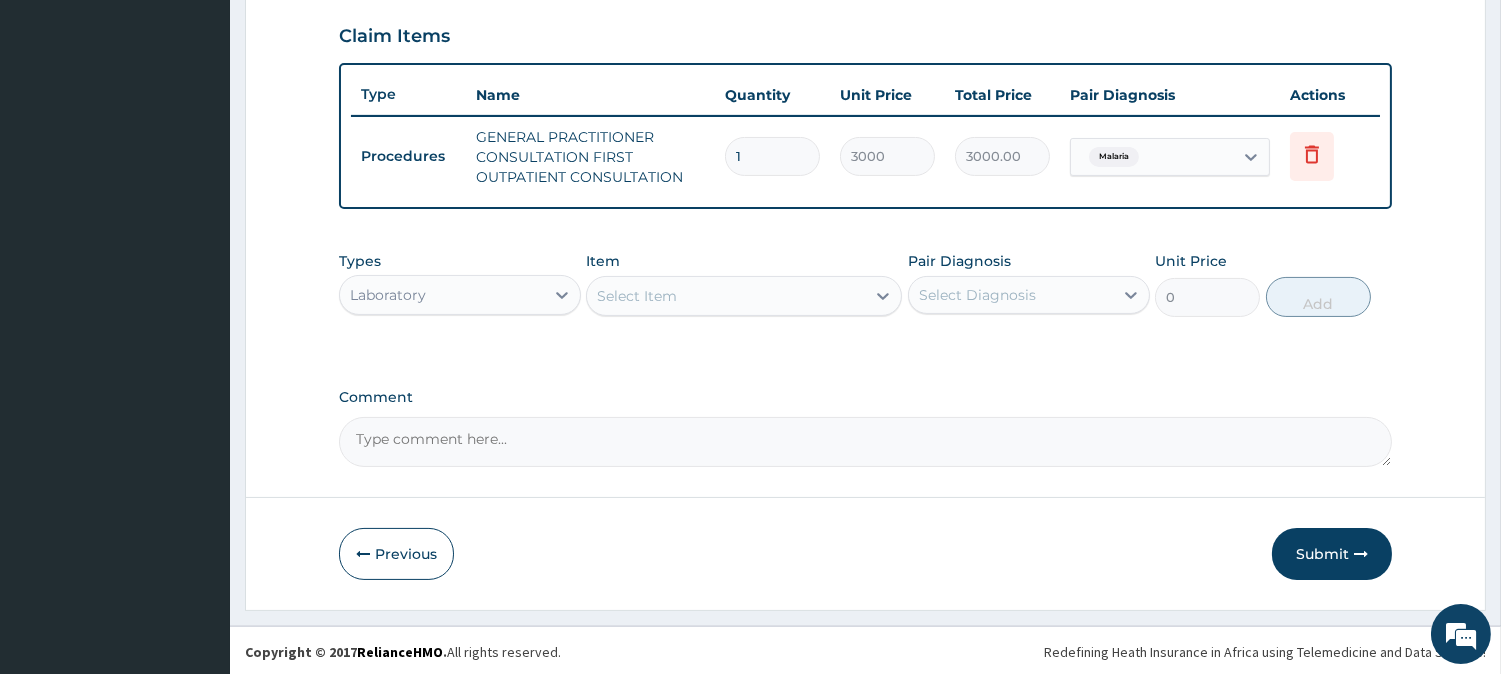 click on "Select Item" at bounding box center (637, 296) 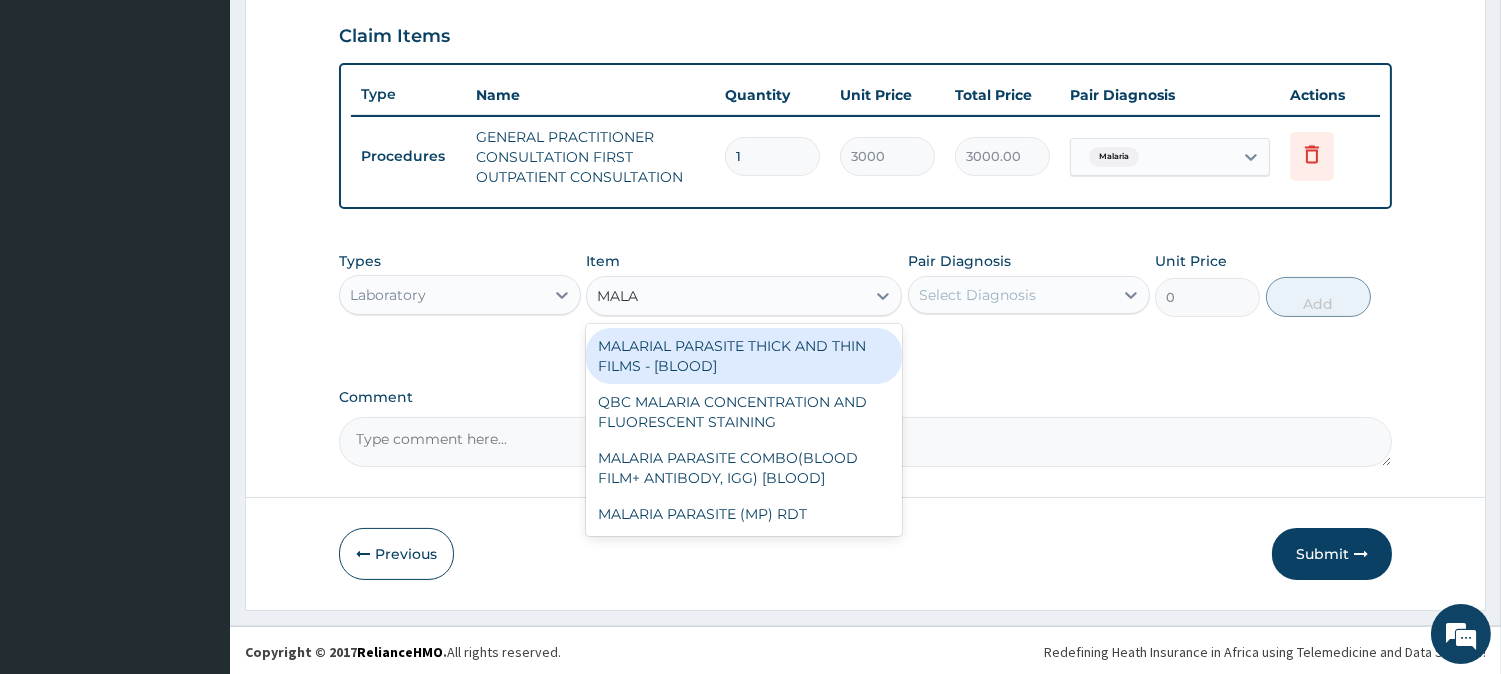 type on "MALAR" 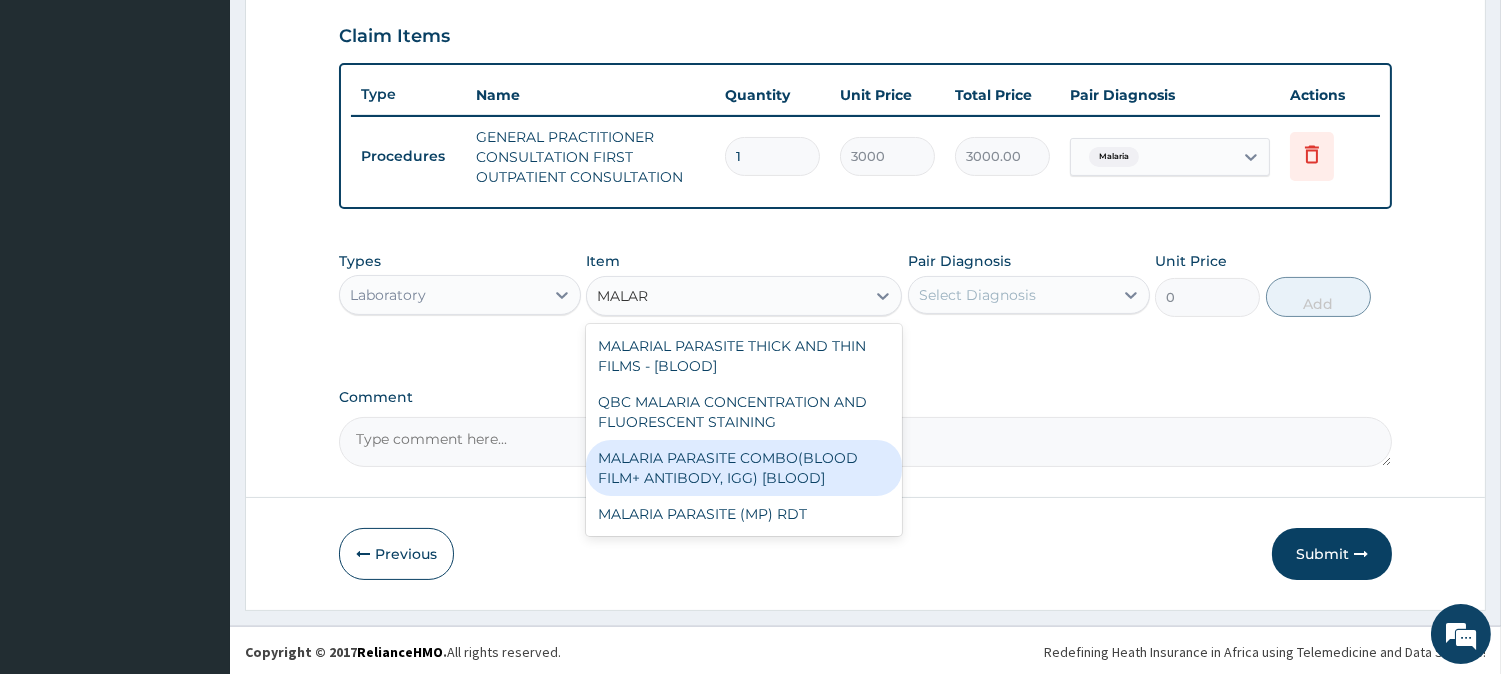 click on "MALARIA PARASITE COMBO(BLOOD FILM+ ANTIBODY, IGG) [BLOOD]" at bounding box center (744, 468) 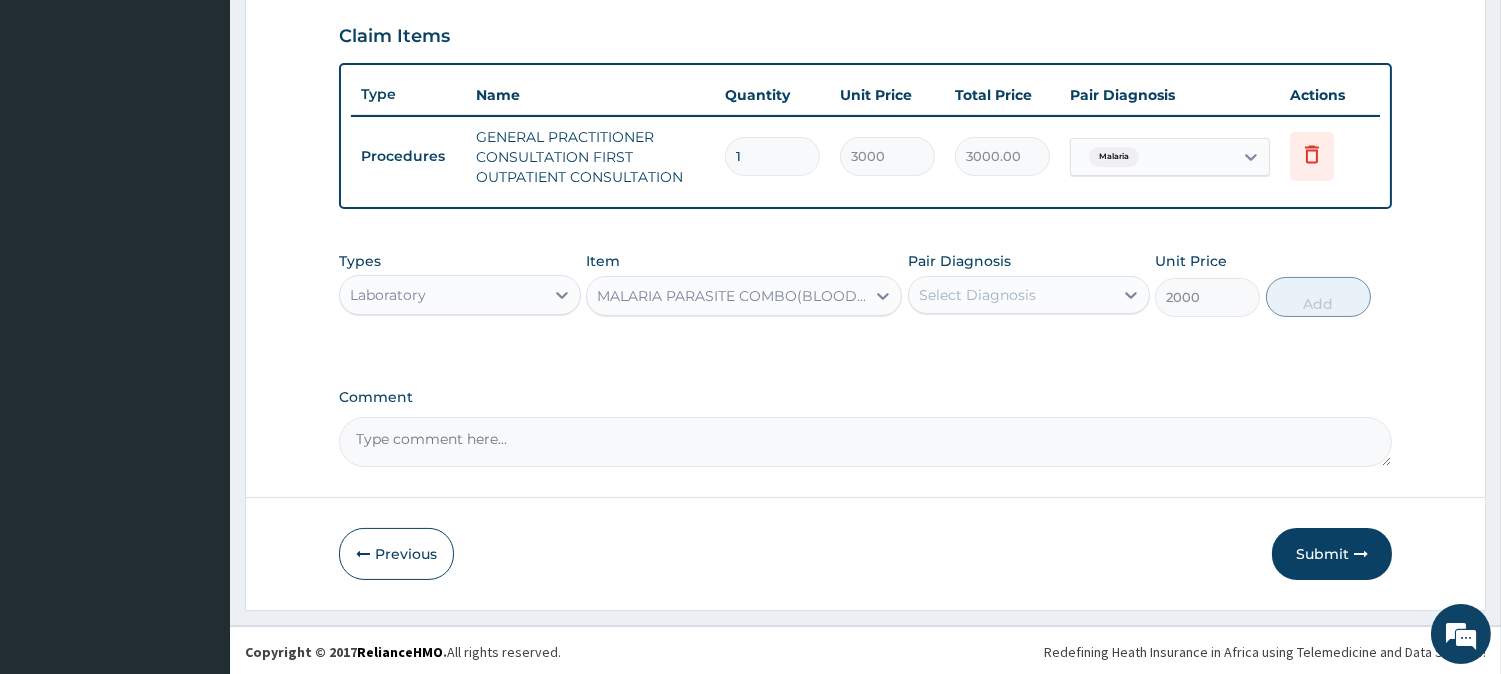 click on "Select Diagnosis" at bounding box center [1029, 295] 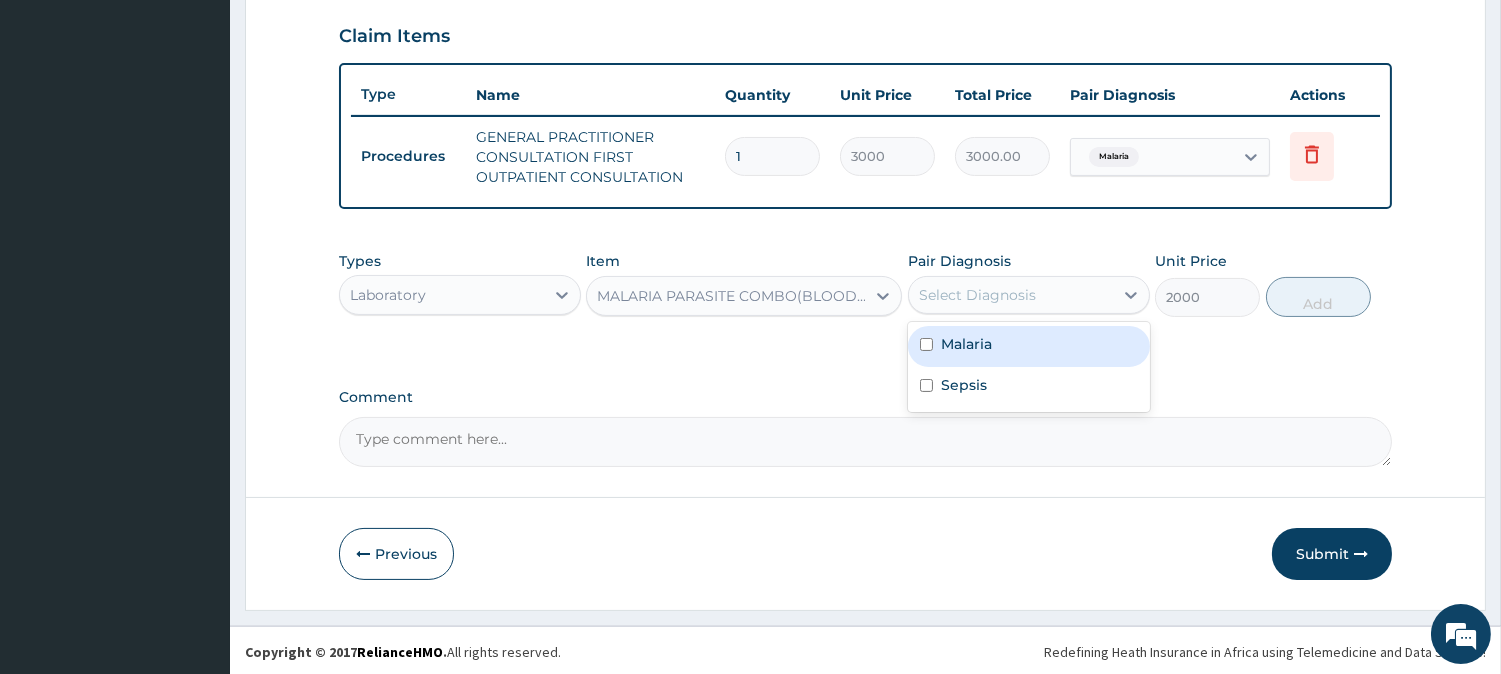 click on "Malaria" at bounding box center (1029, 346) 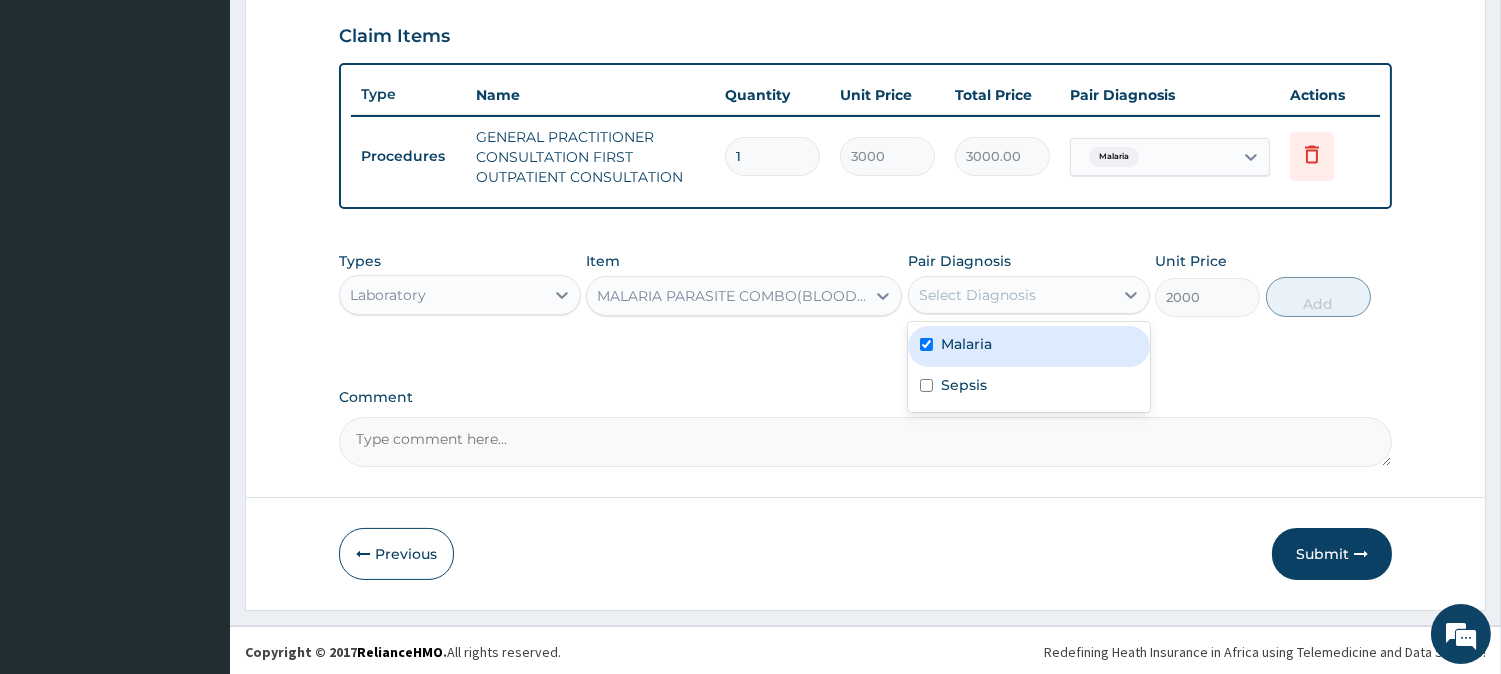 checkbox on "true" 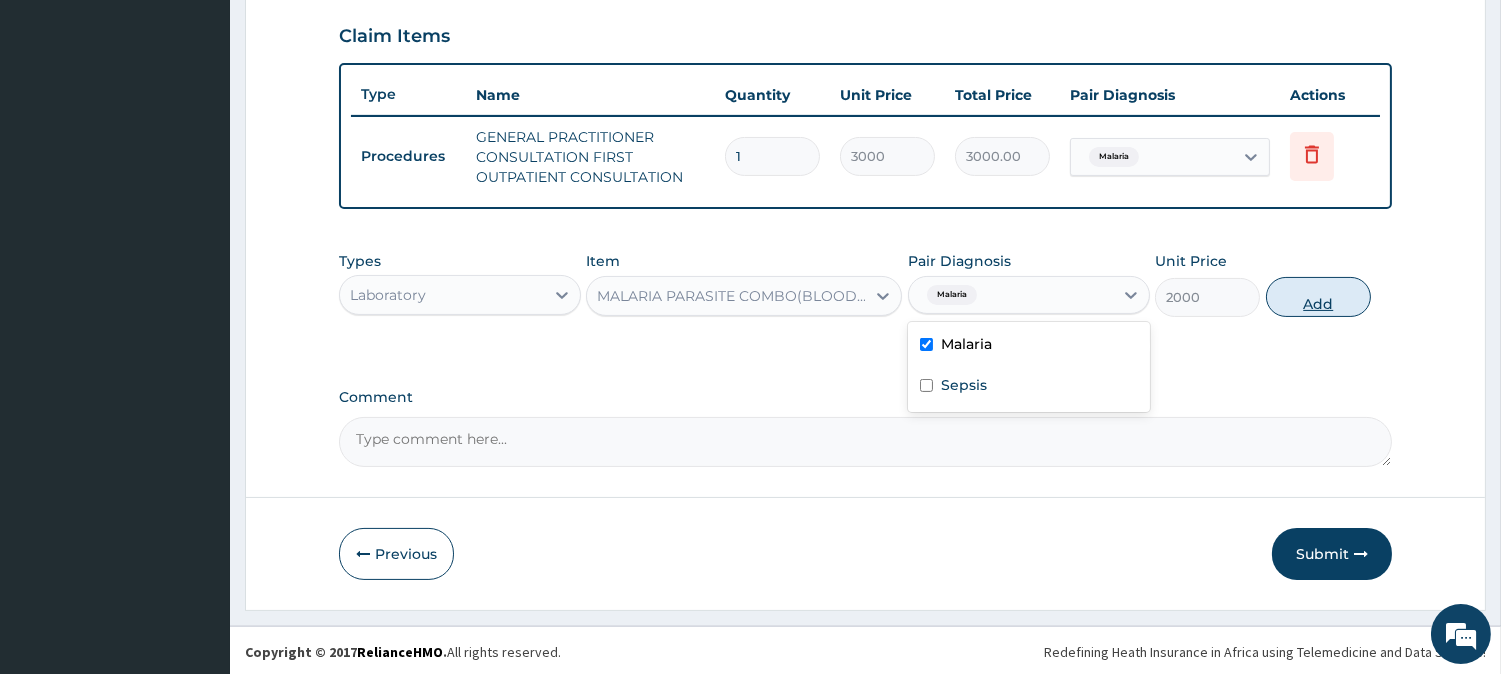 click on "Add" at bounding box center (1318, 297) 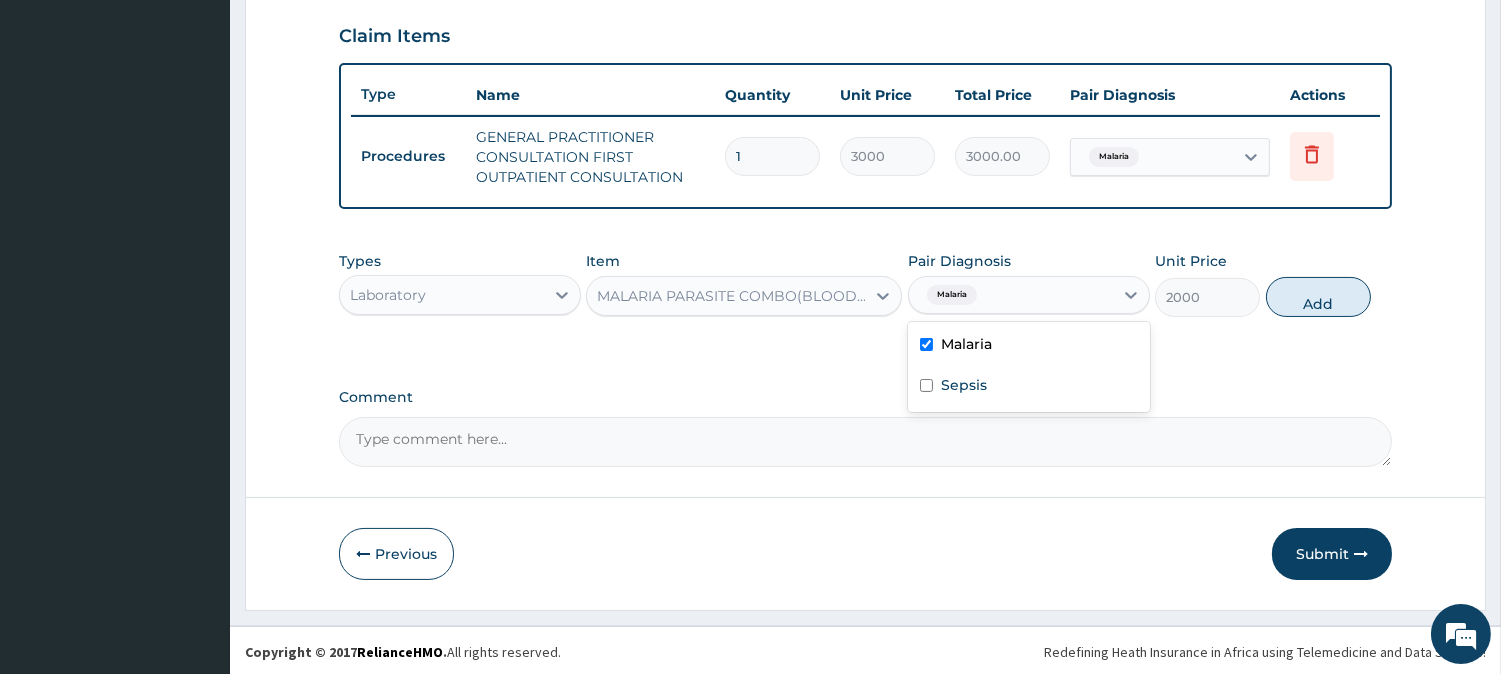 type on "0" 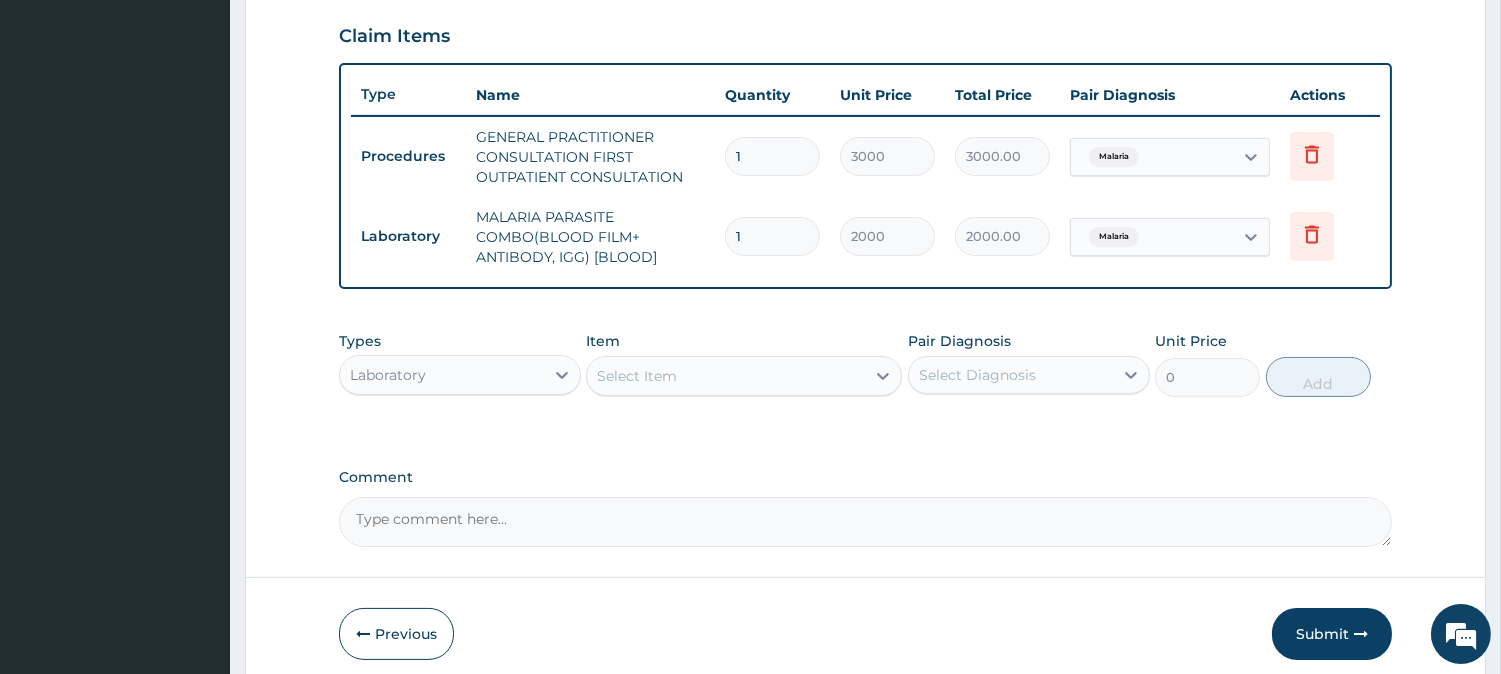 click on "Select Item" at bounding box center (726, 376) 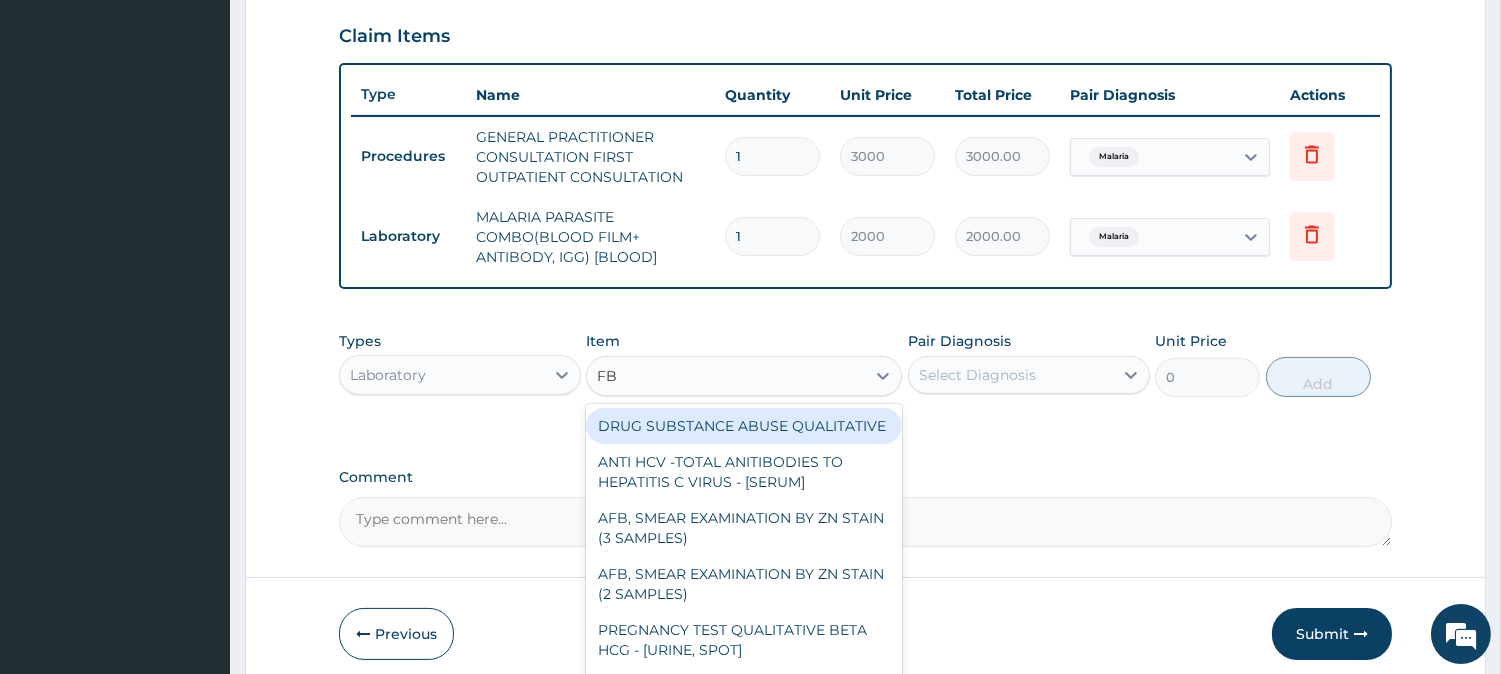 type on "FBC" 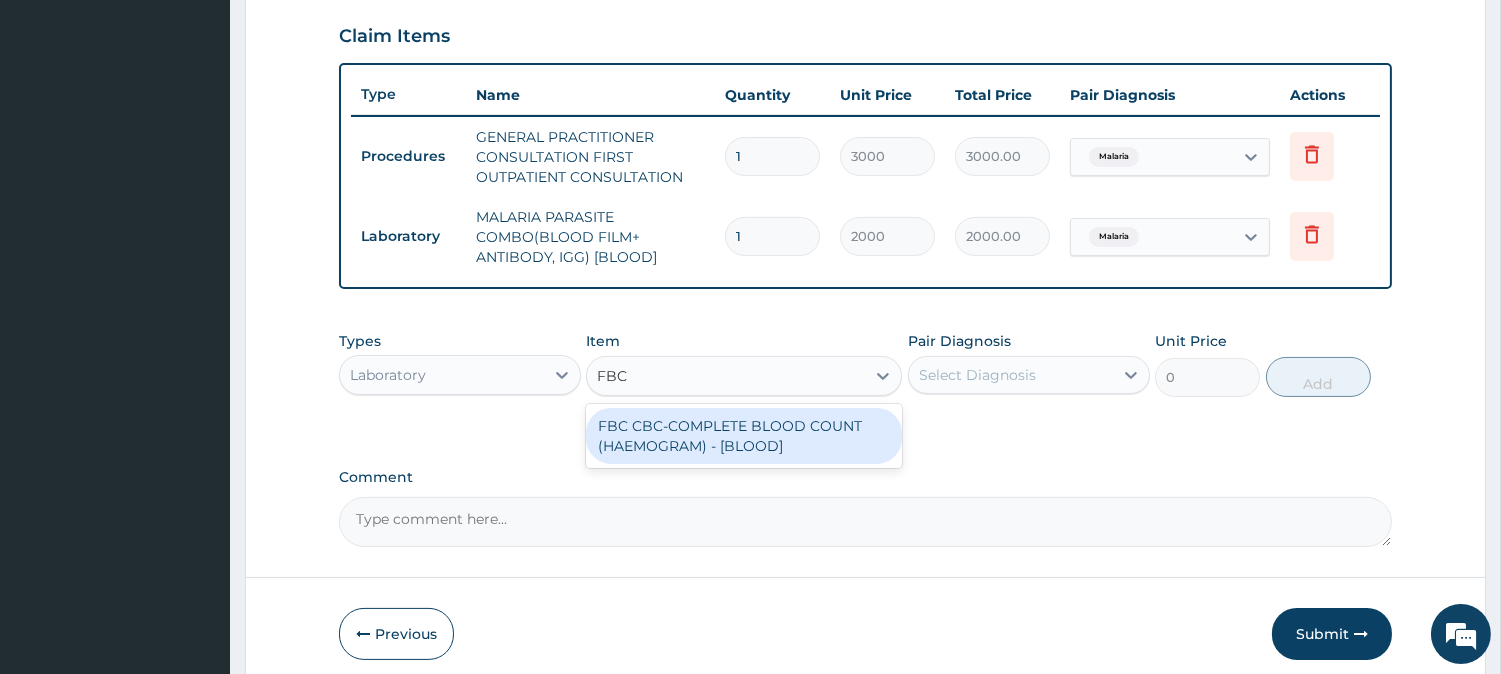 click on "FBC CBC-COMPLETE BLOOD COUNT (HAEMOGRAM) - [BLOOD]" at bounding box center (744, 436) 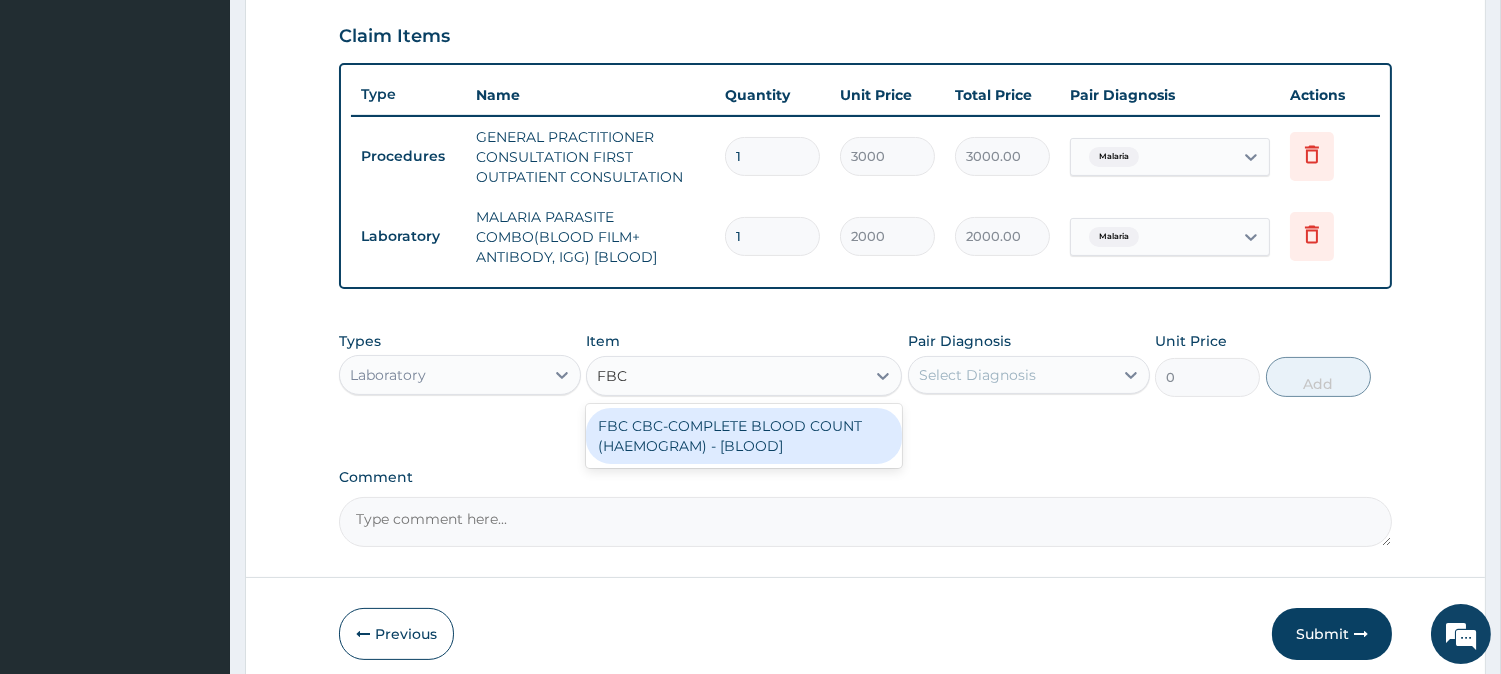 click on "FBC CBC-COMPLETE BLOOD COUNT (HAEMOGRAM) - [BLOOD]" at bounding box center [744, 436] 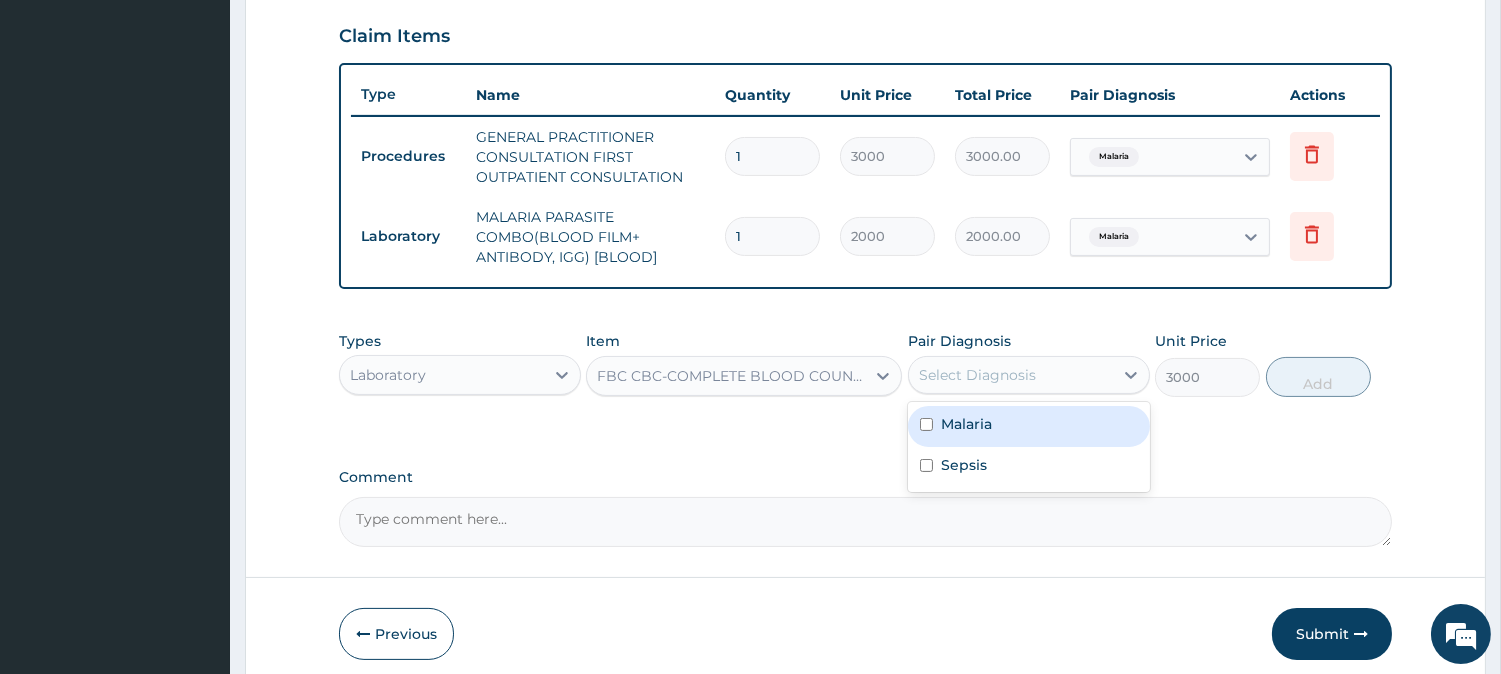 click on "Select Diagnosis" at bounding box center (977, 375) 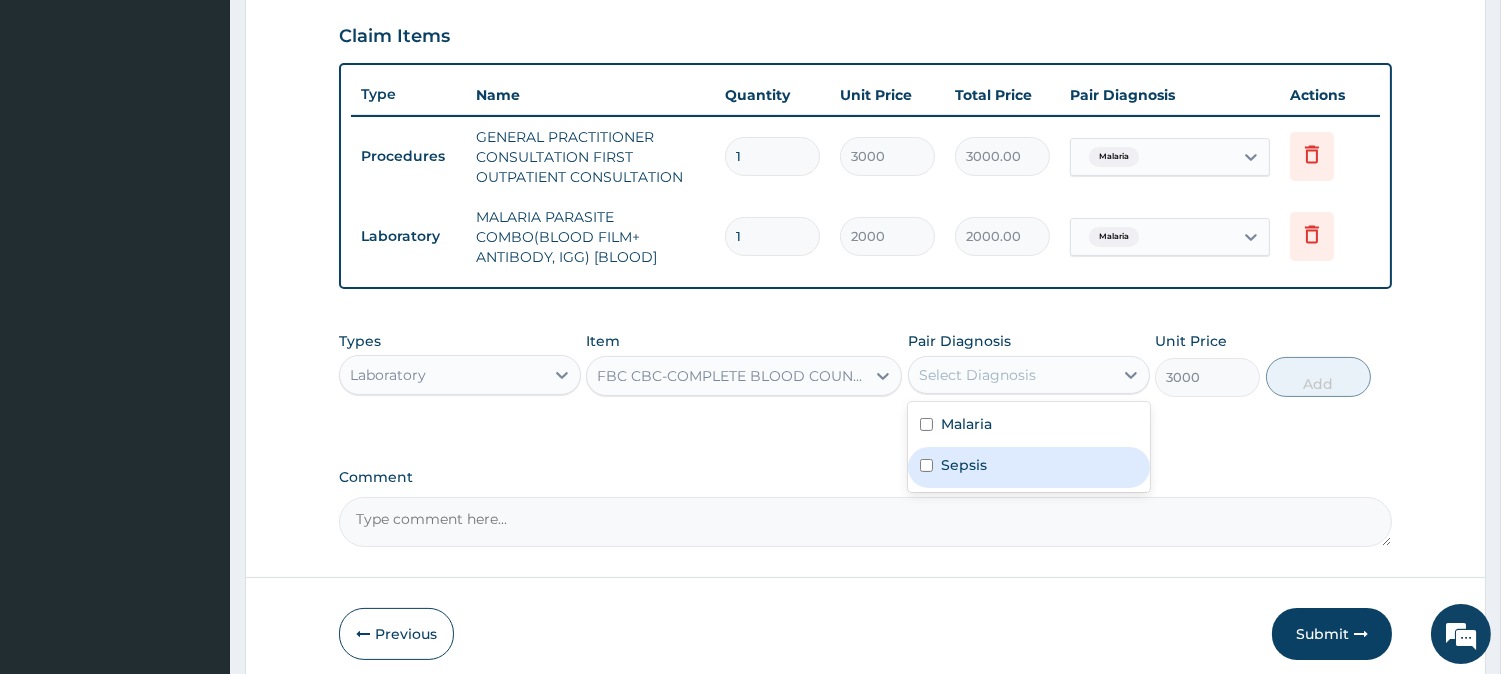click on "Sepsis" at bounding box center (1029, 467) 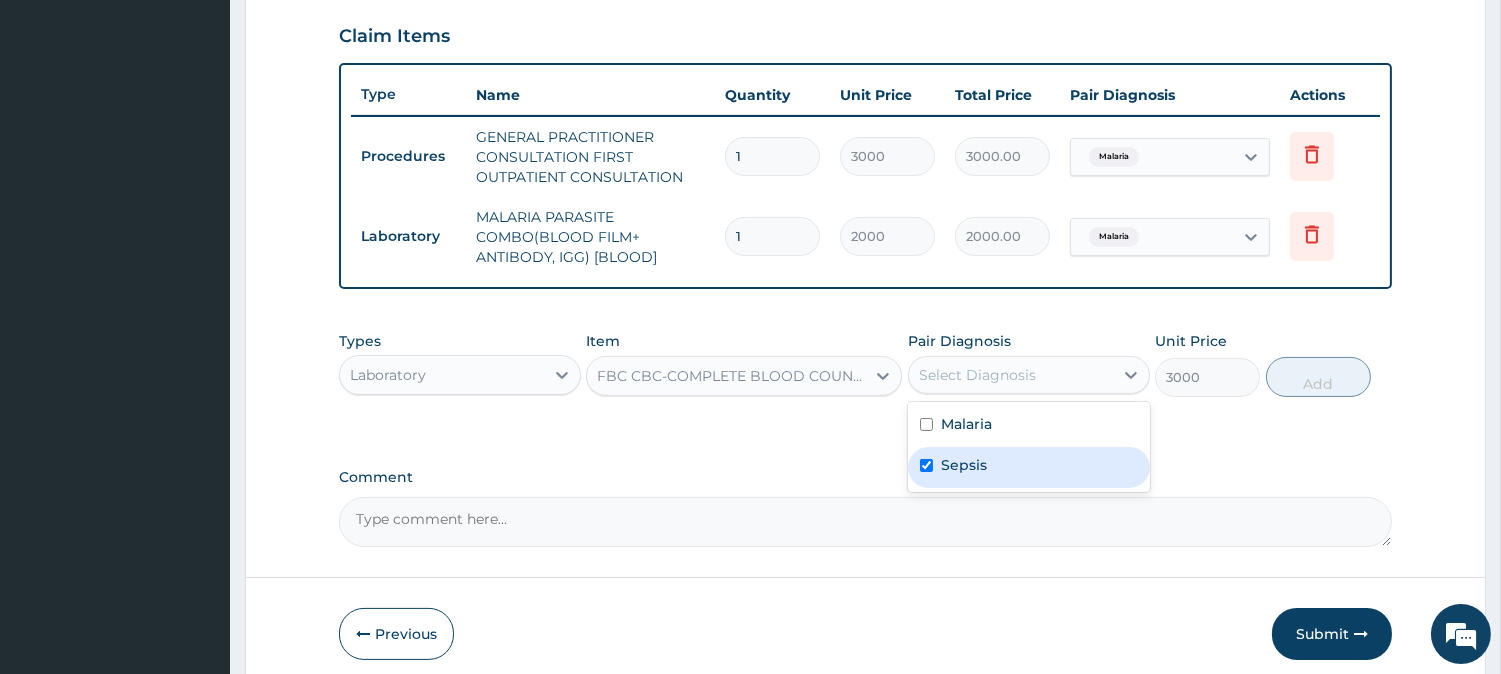 checkbox on "true" 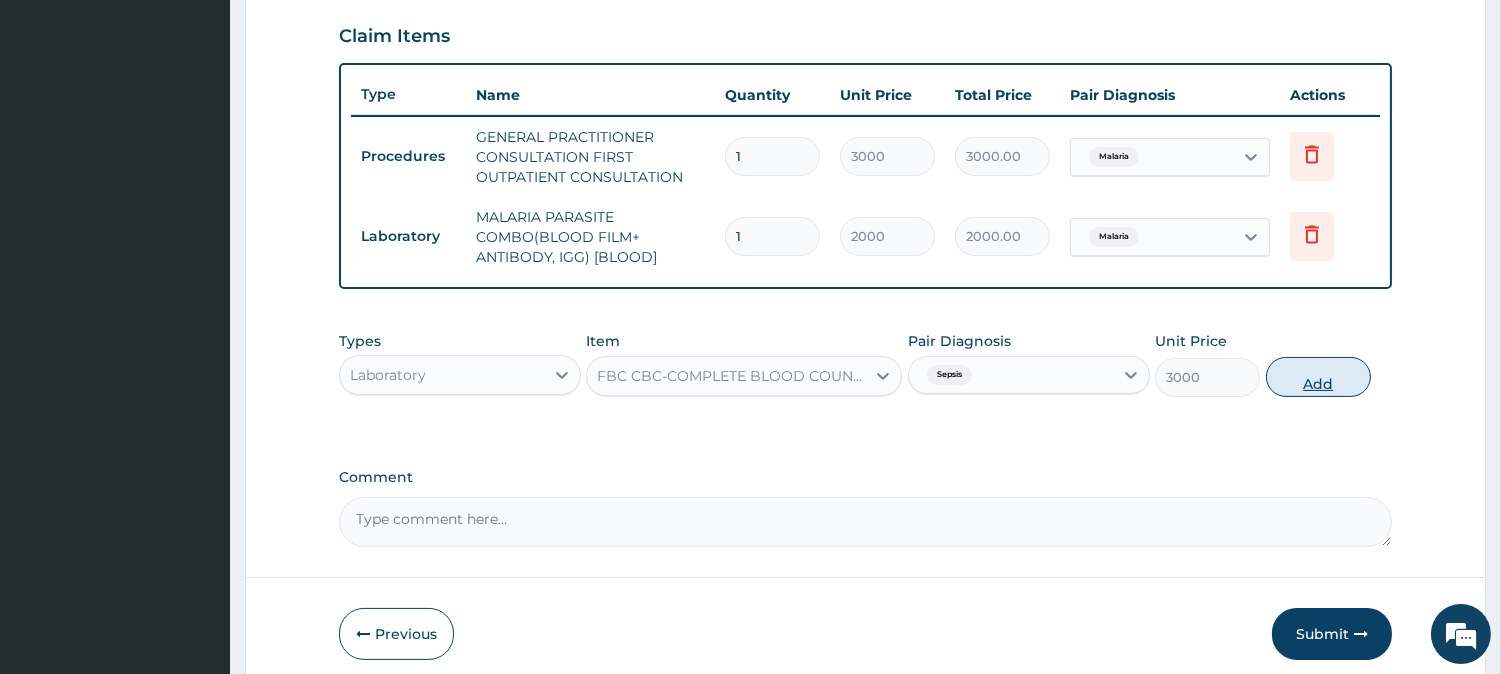 click on "Add" at bounding box center [1318, 377] 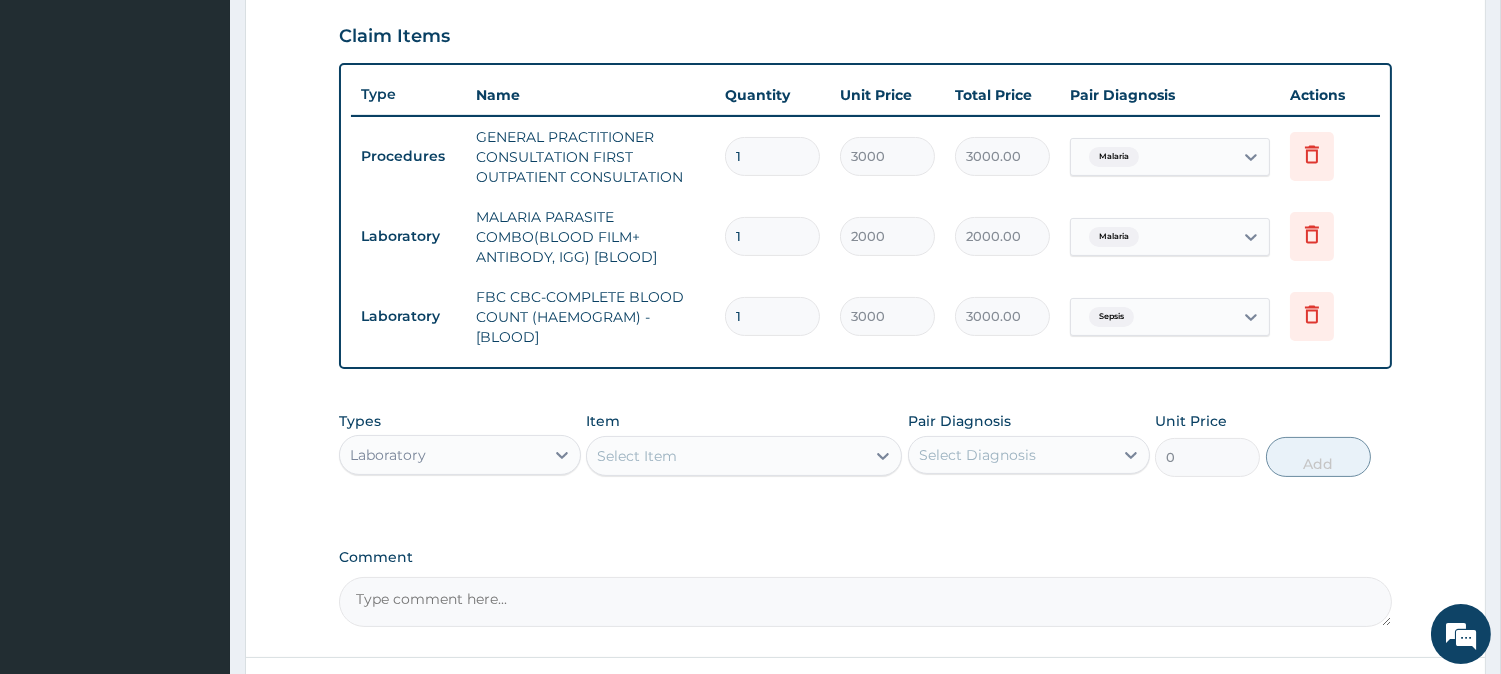 click on "Item Select Item" at bounding box center (744, 444) 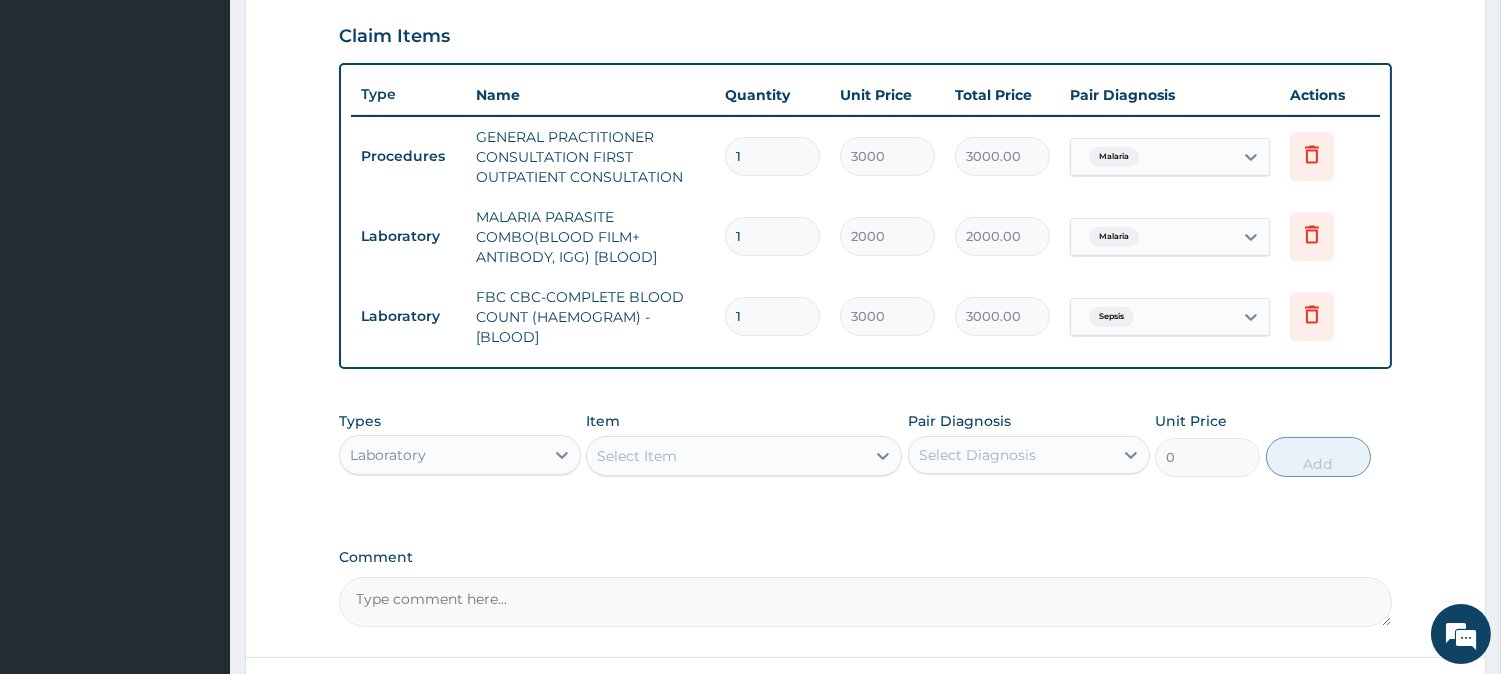 click on "Laboratory" at bounding box center [442, 455] 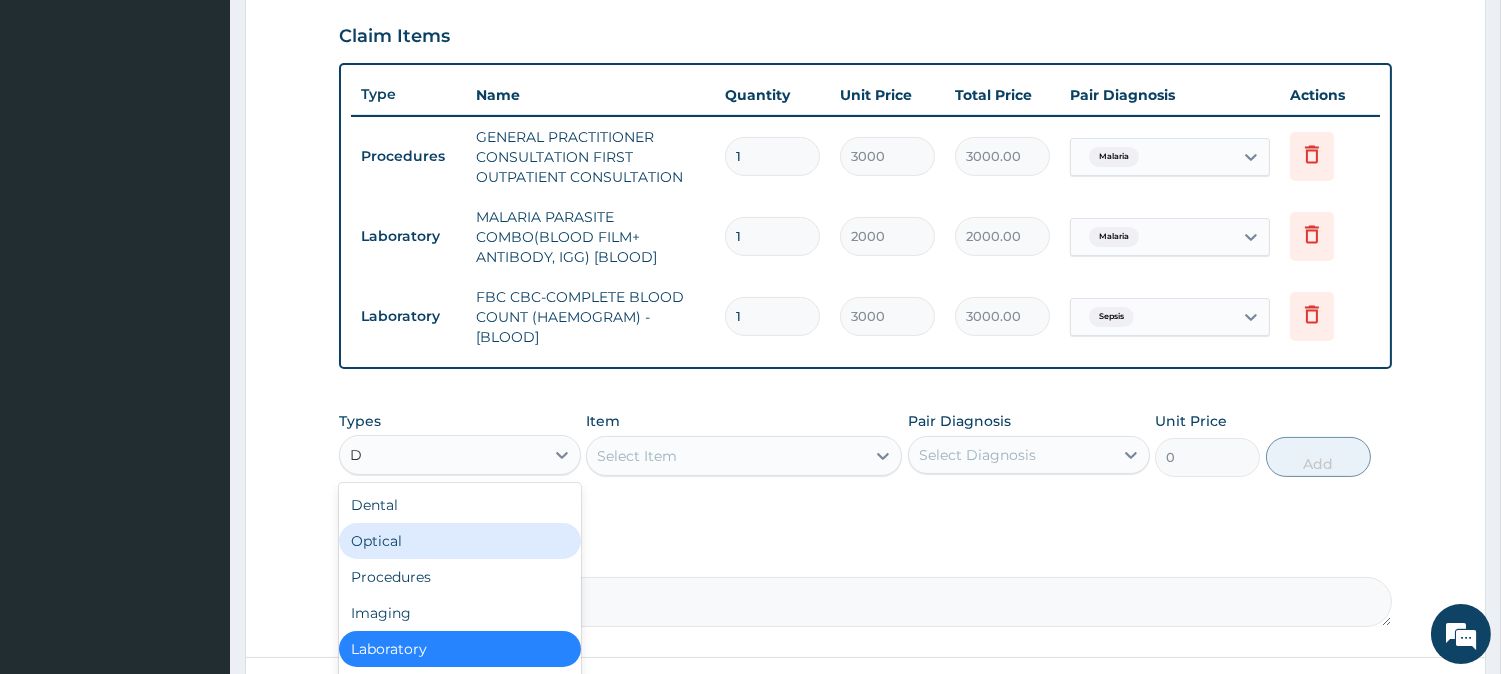 type on "DR" 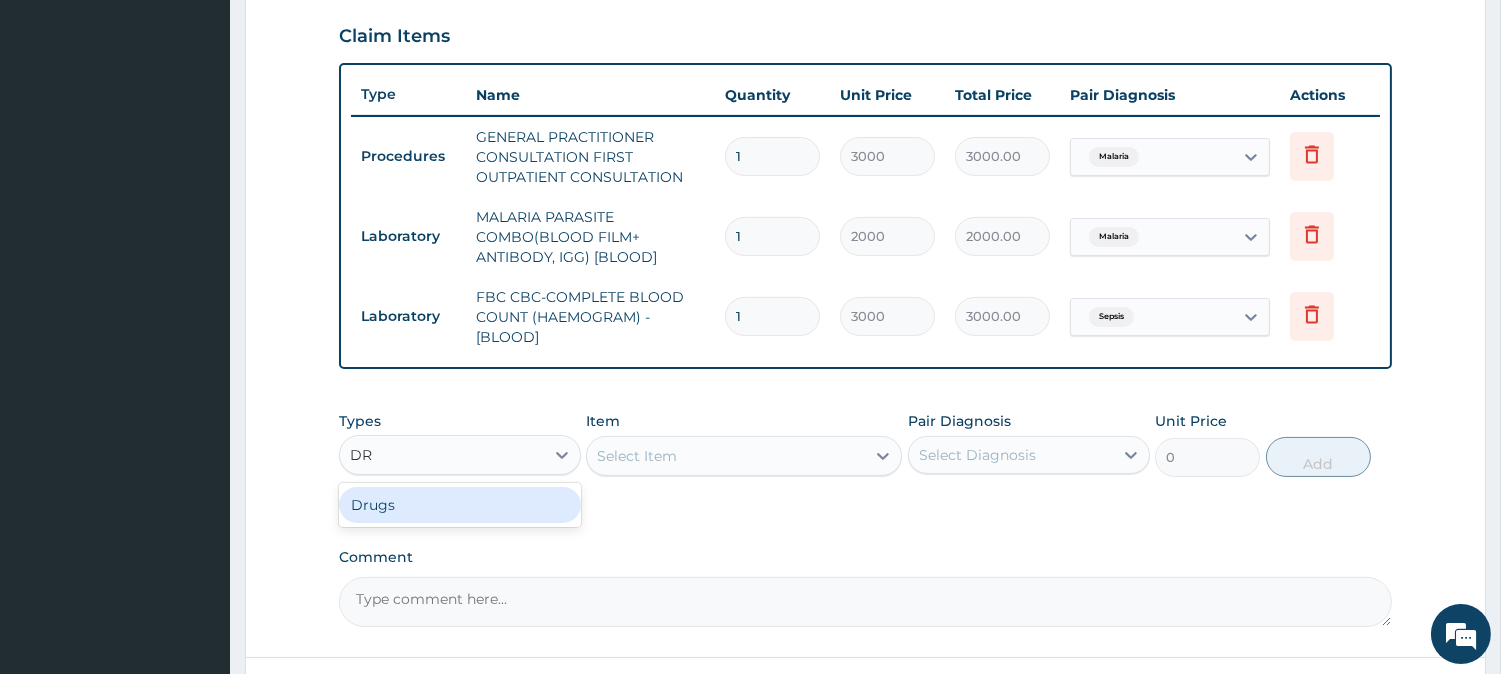 click on "Drugs" at bounding box center (460, 505) 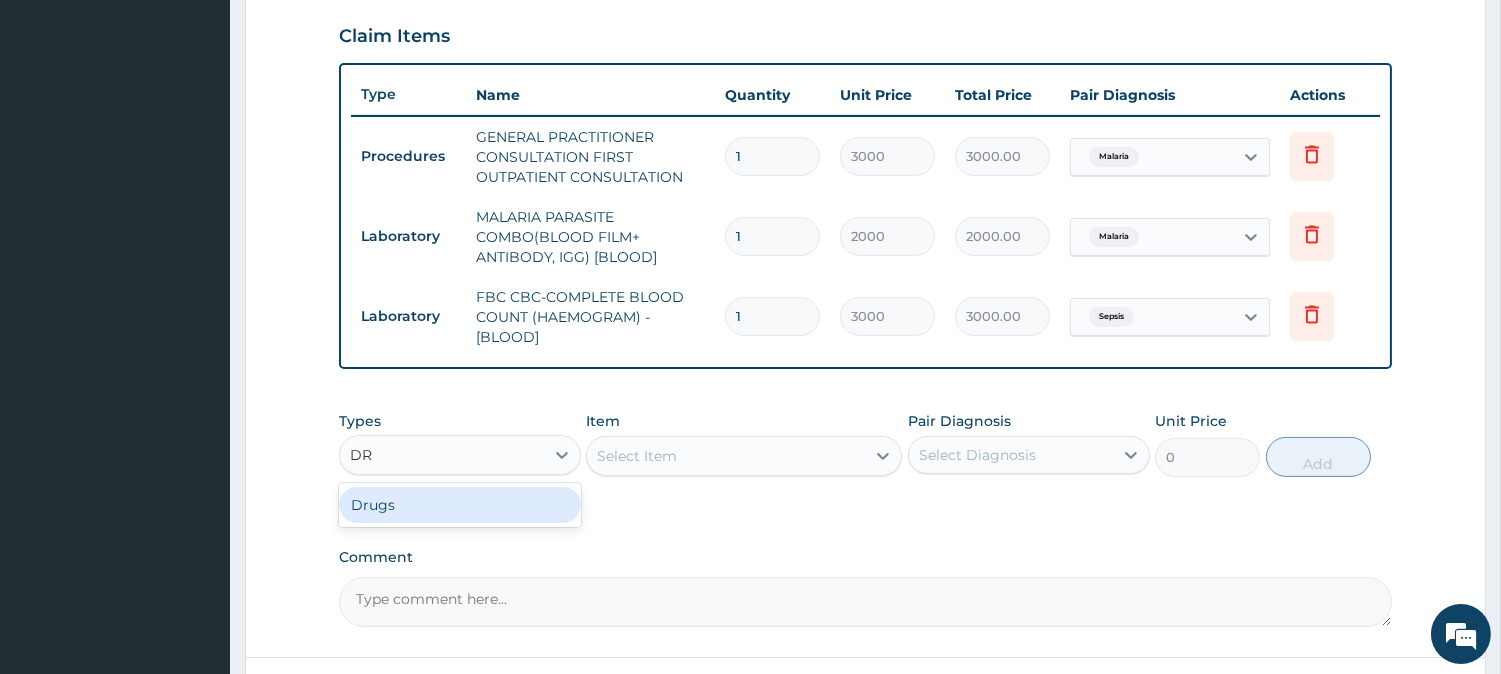 type 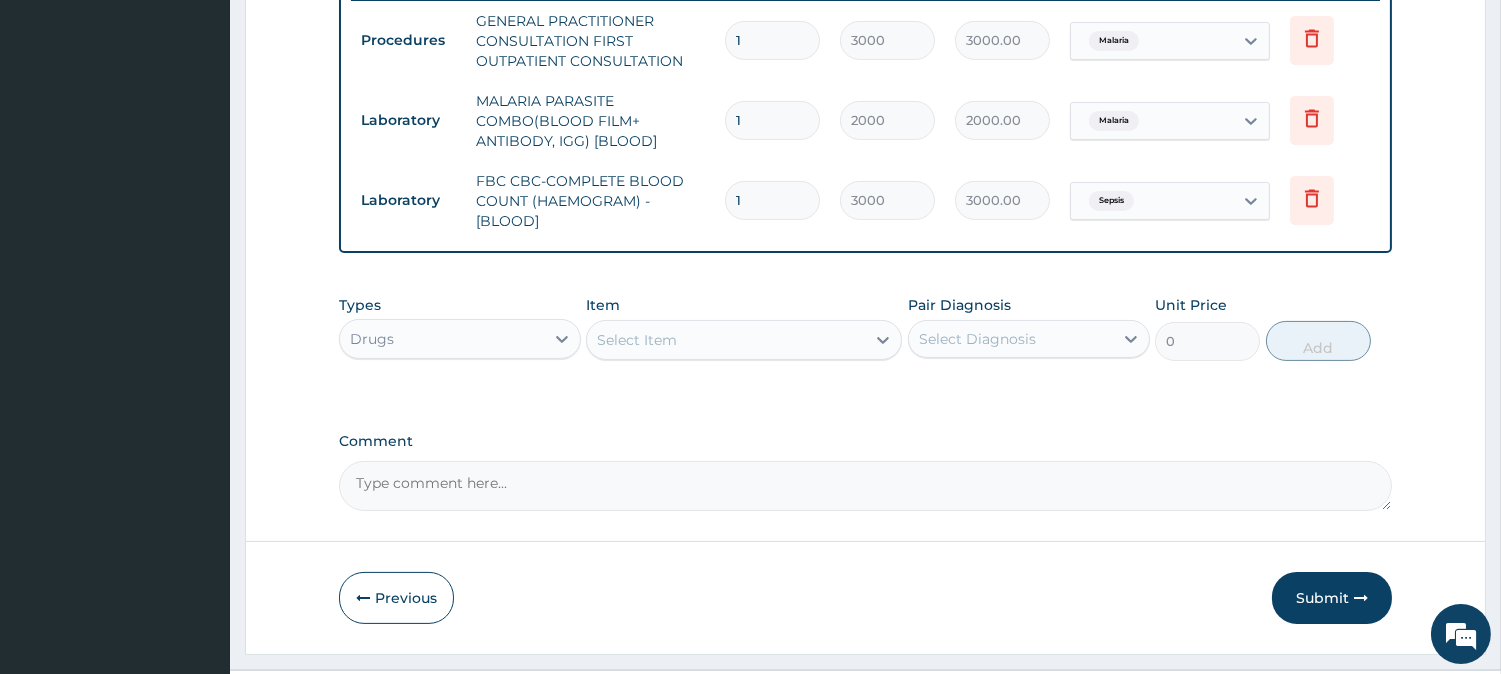 scroll, scrollTop: 841, scrollLeft: 0, axis: vertical 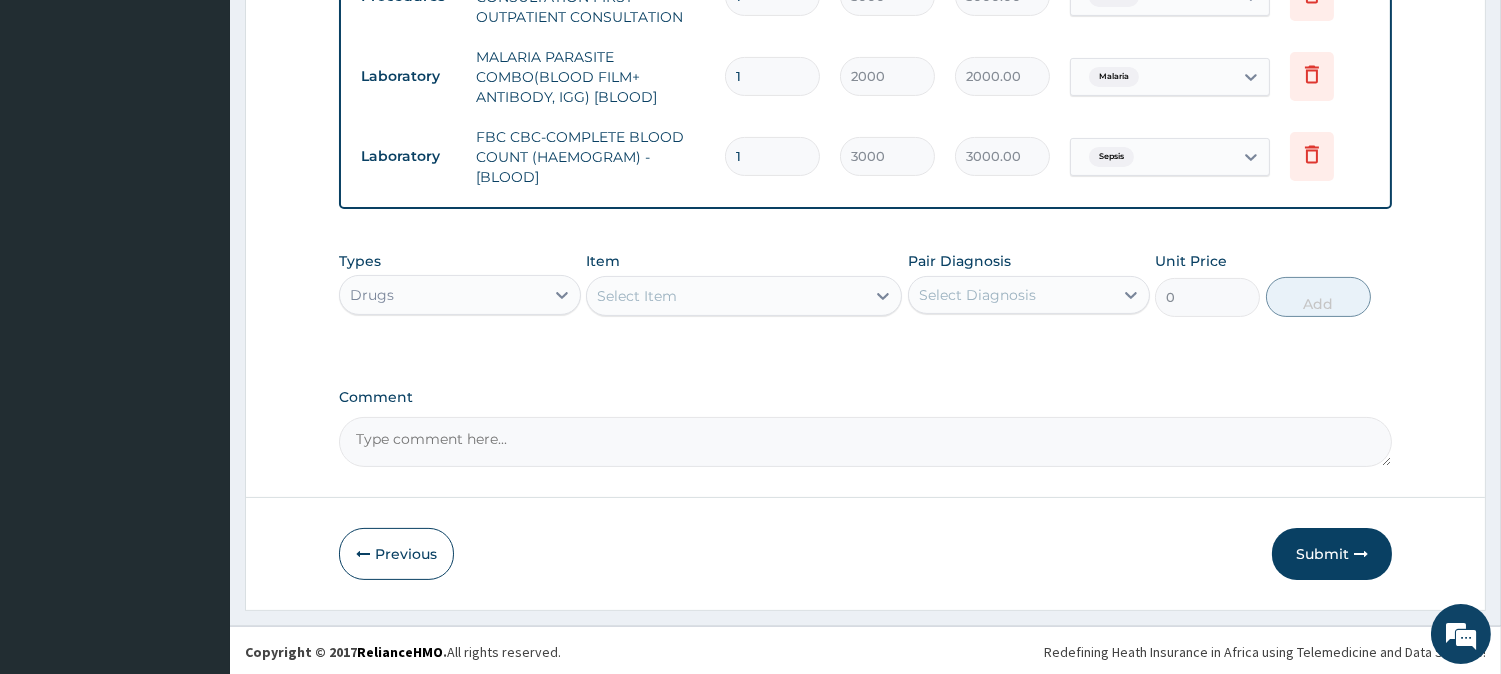 click on "Select Item" at bounding box center (726, 296) 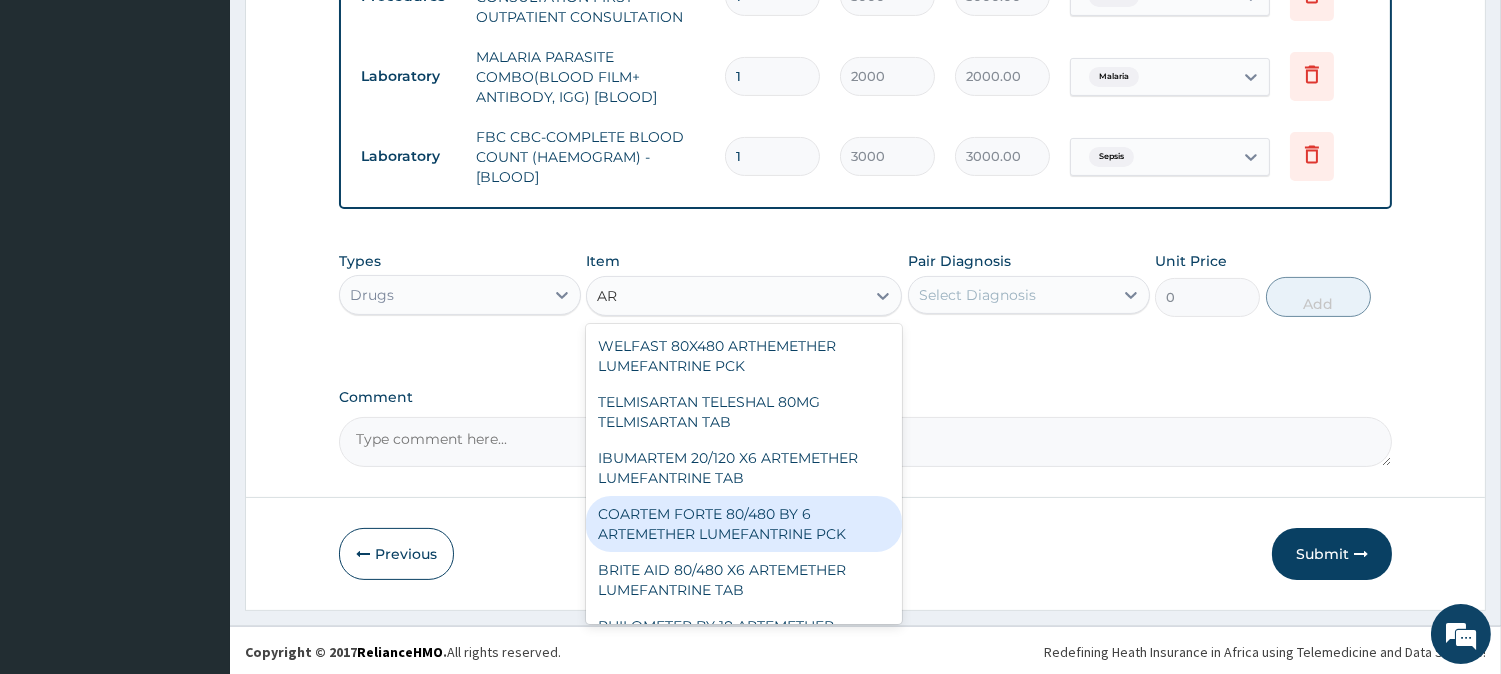 type on "A" 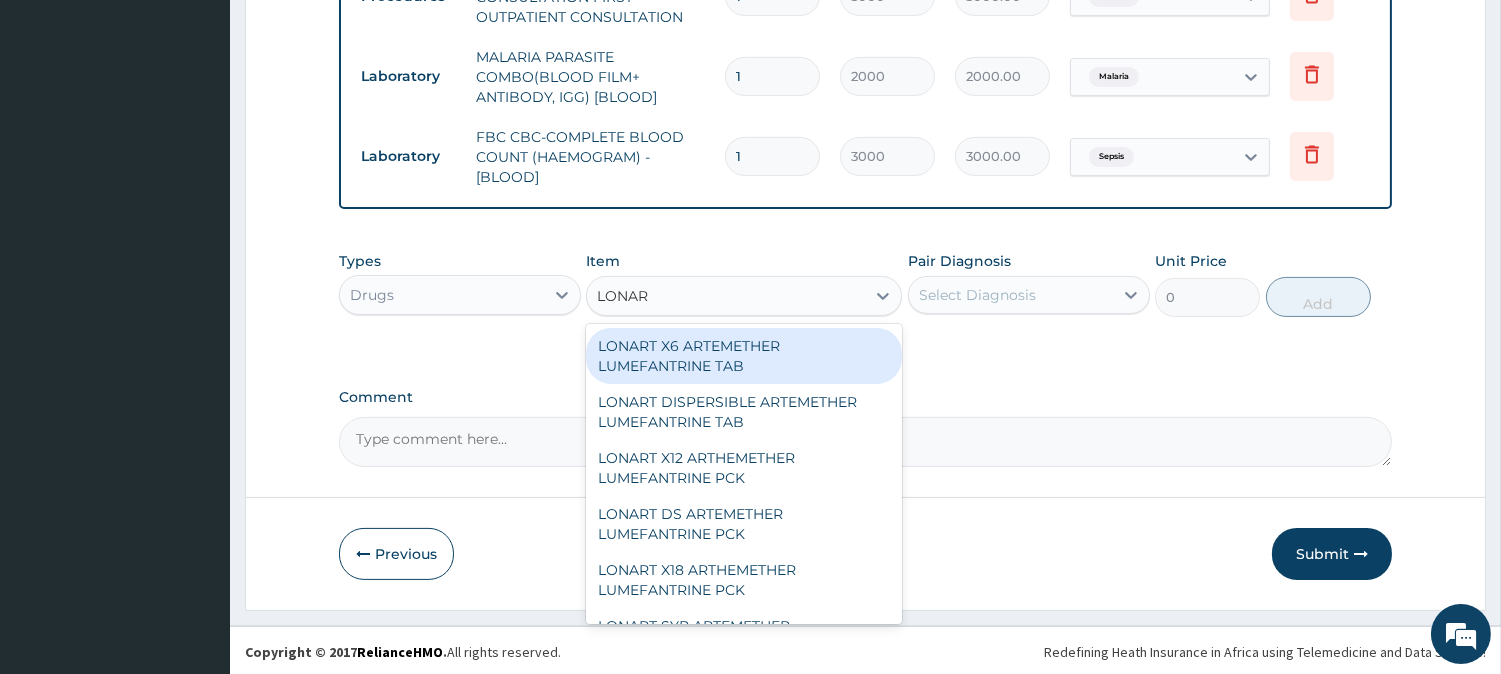 type on "LONART" 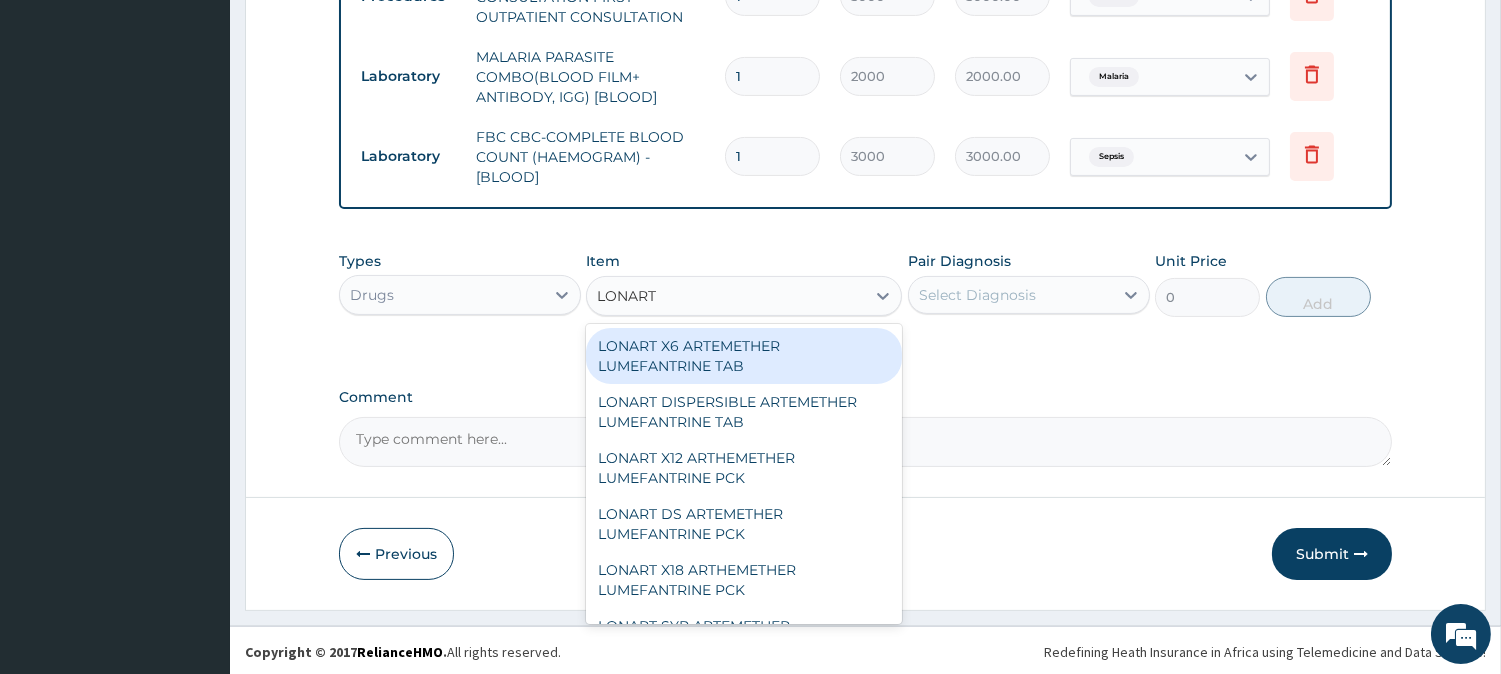 click on "LONART X6 ARTEMETHER LUMEFANTRINE TAB" at bounding box center [744, 356] 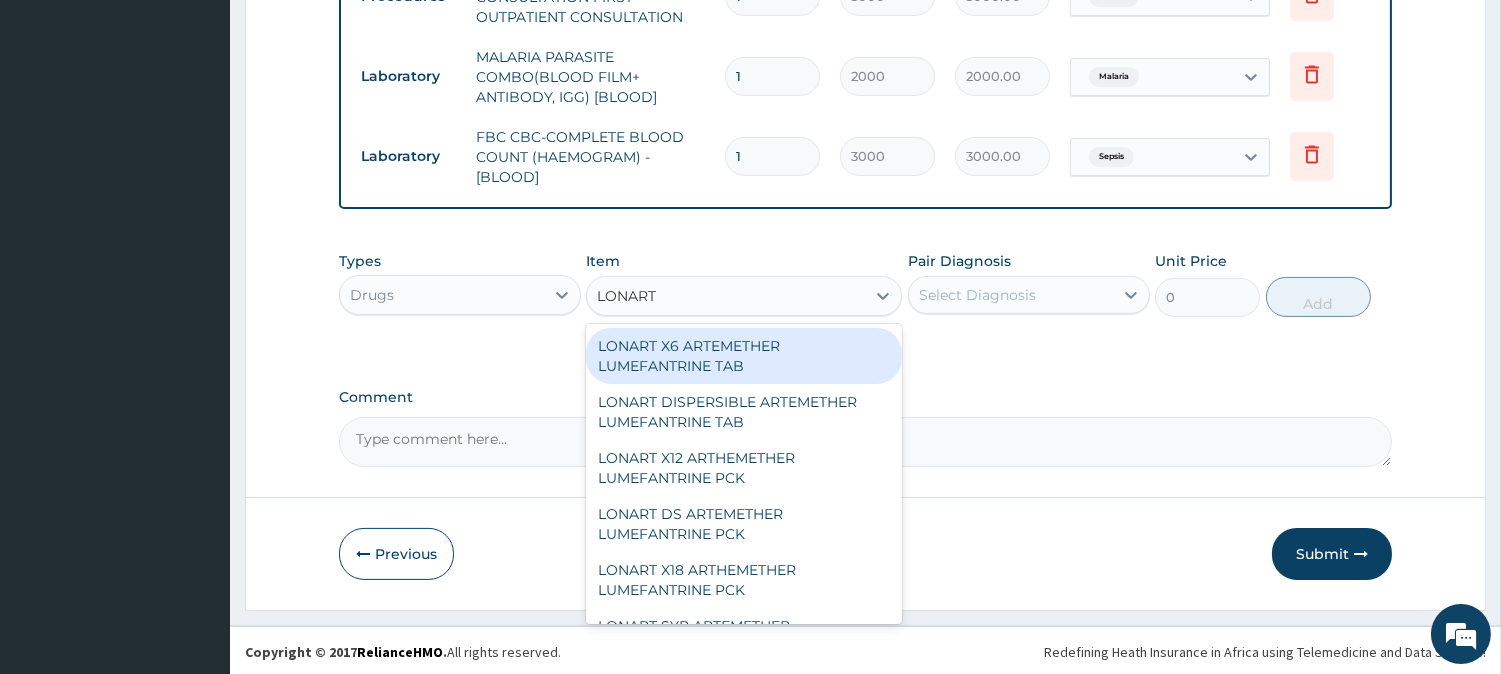 type 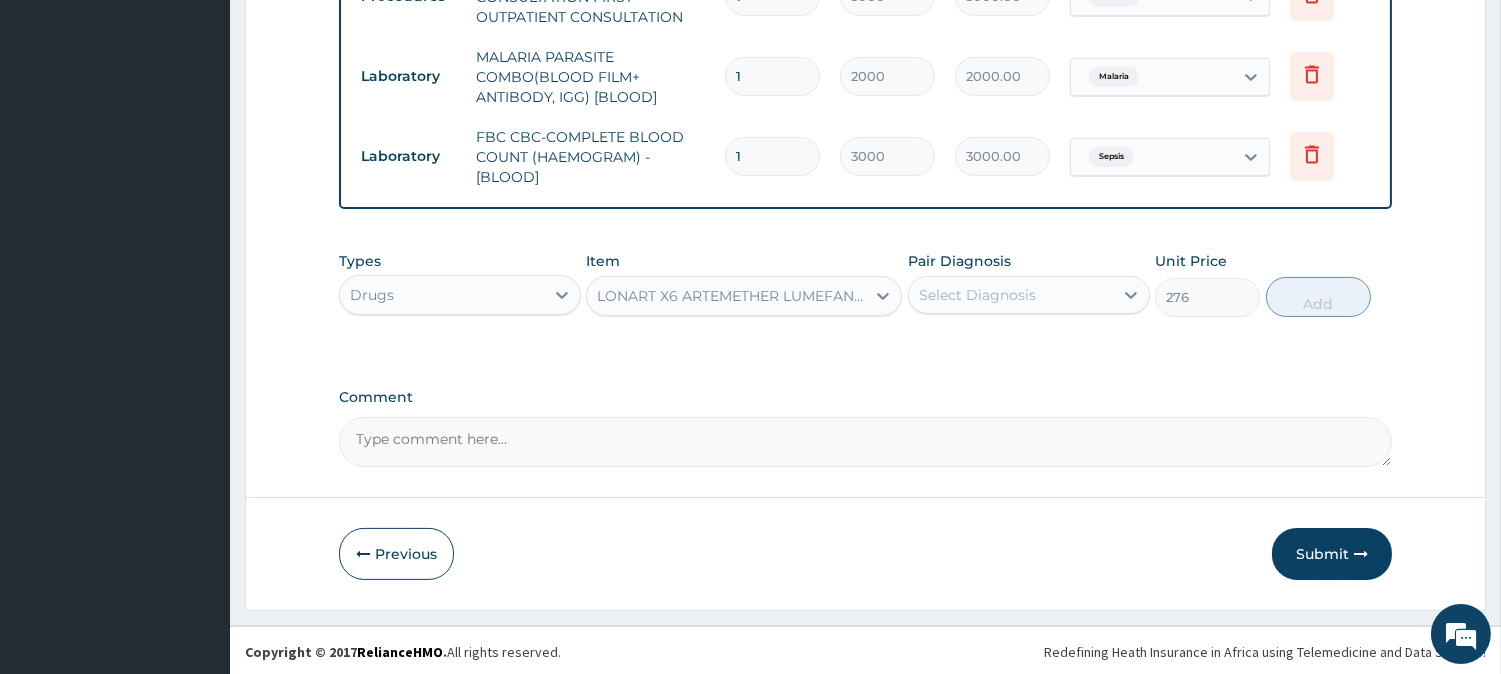 click on "Select Diagnosis" at bounding box center [977, 295] 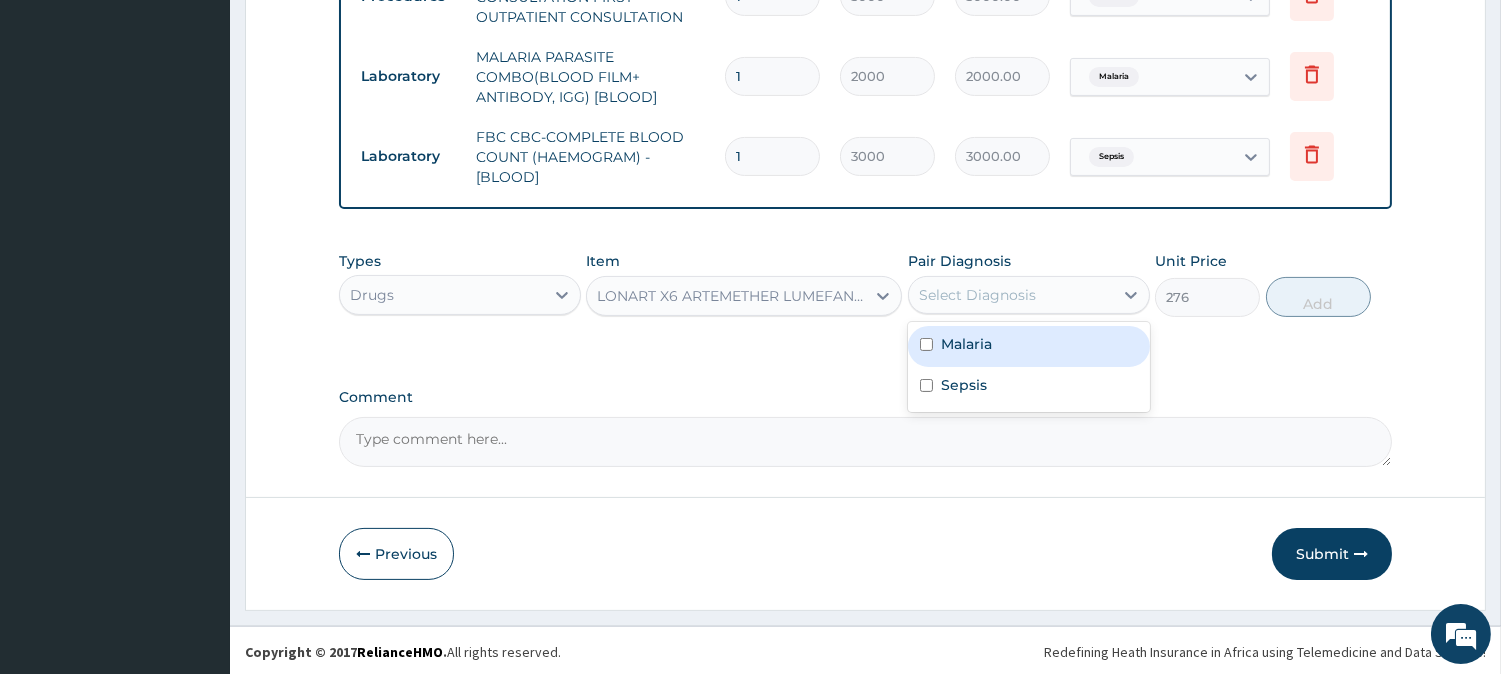 click on "Malaria" at bounding box center [966, 344] 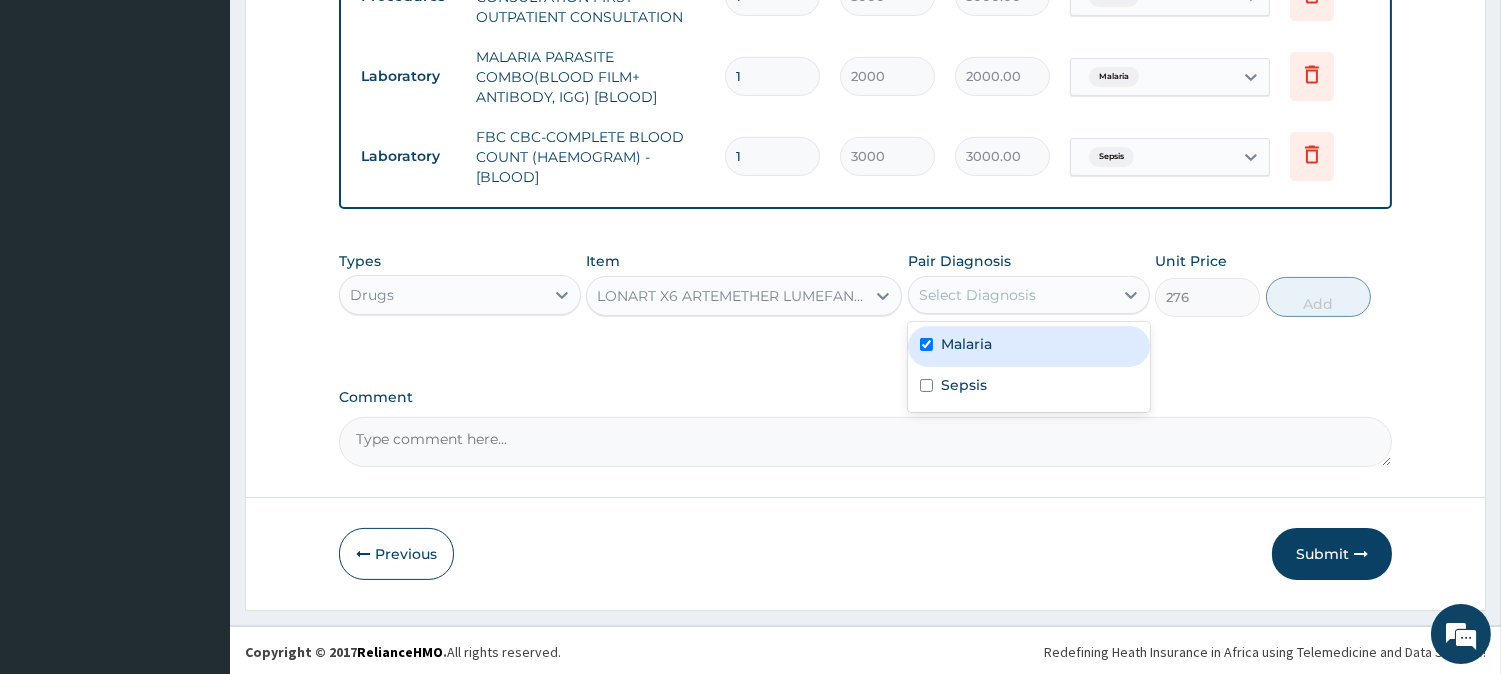 checkbox on "true" 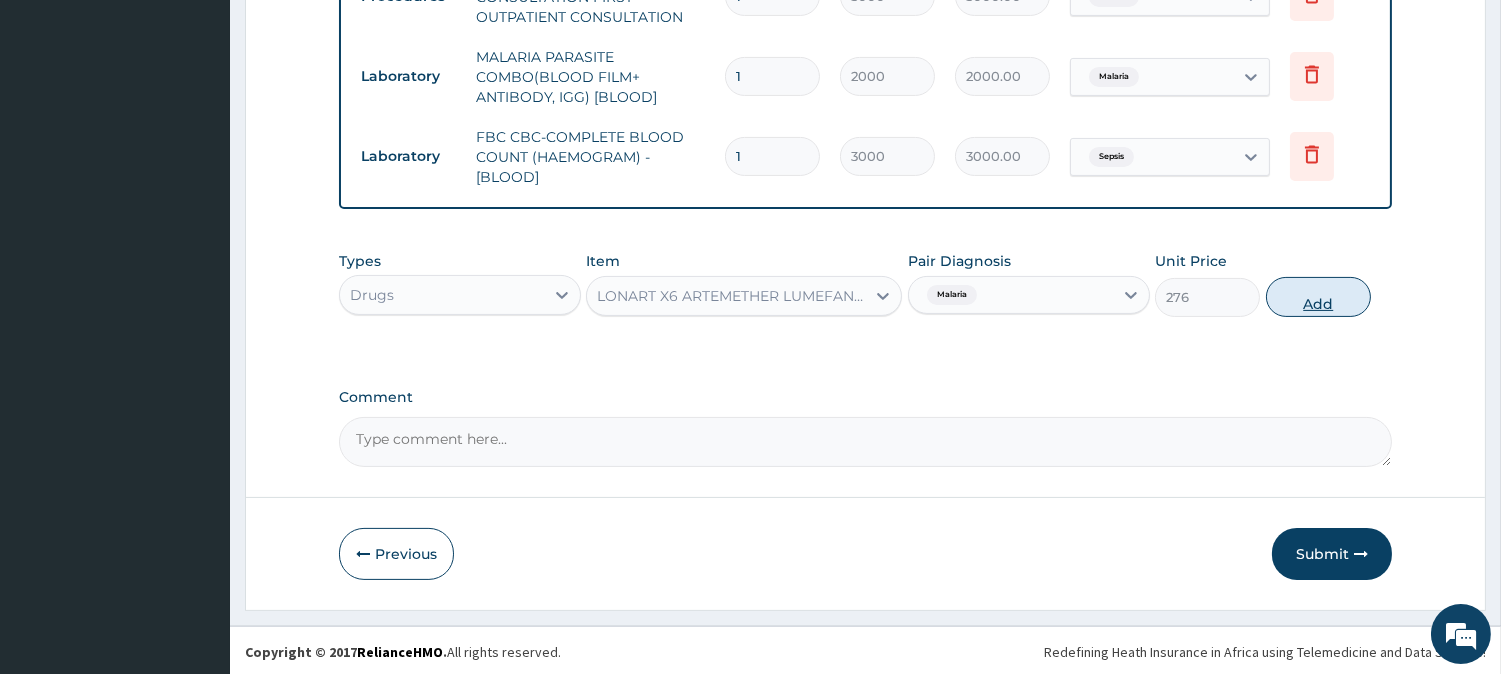 click on "Add" at bounding box center (1318, 297) 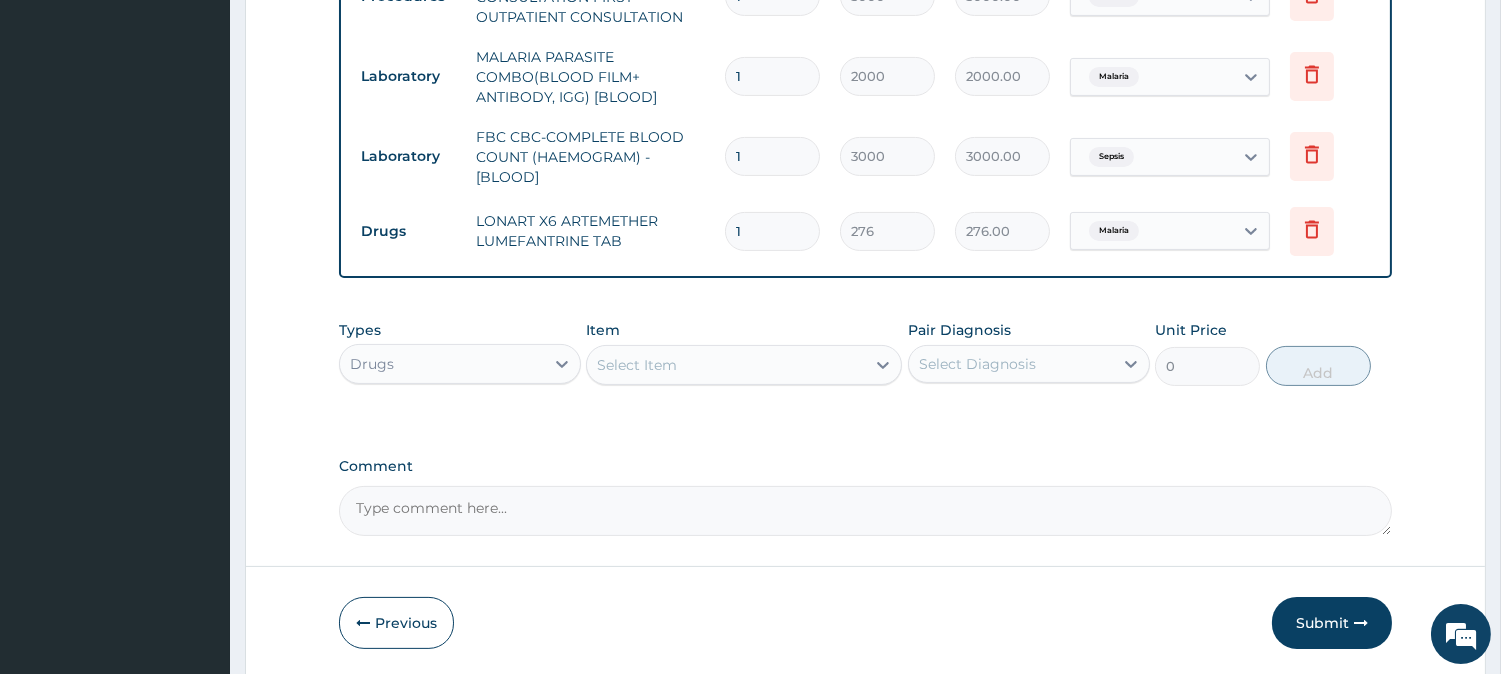 click on "Select Item" at bounding box center [726, 365] 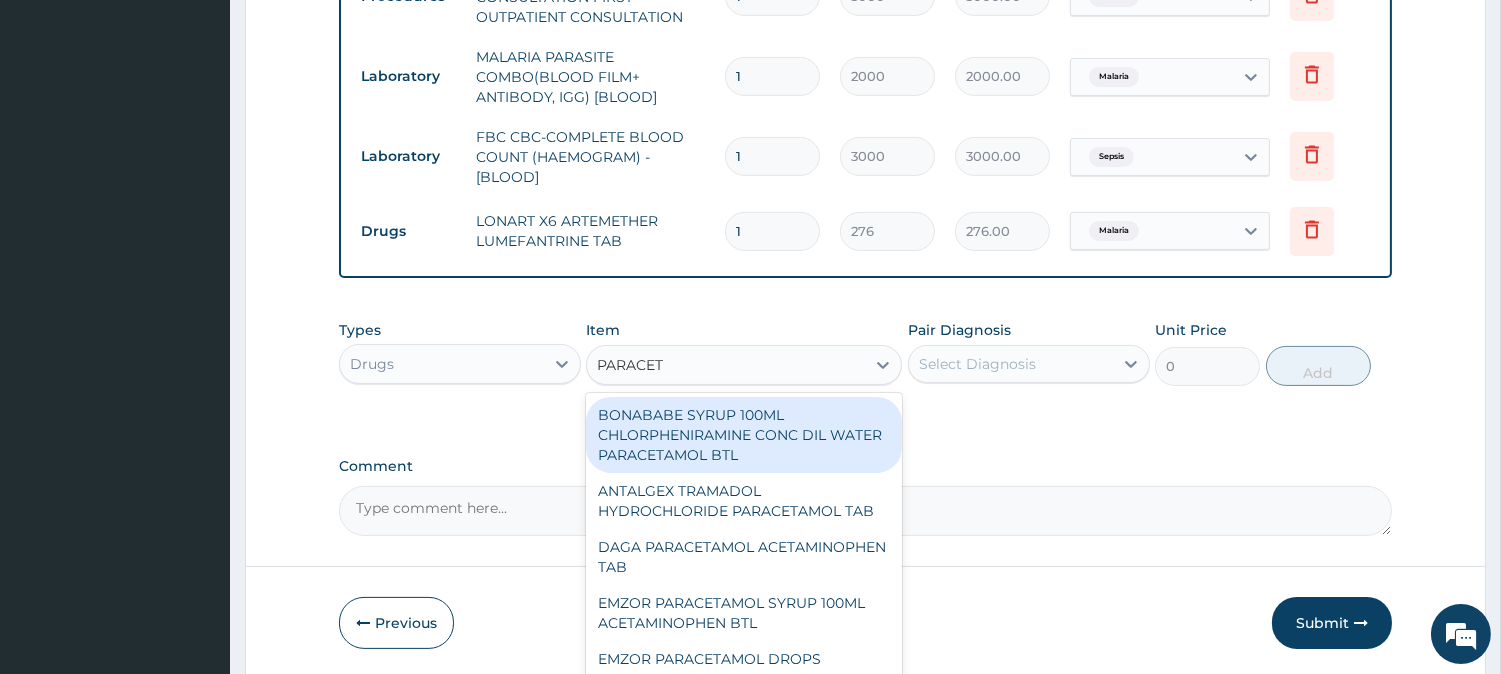 type on "PARACETA" 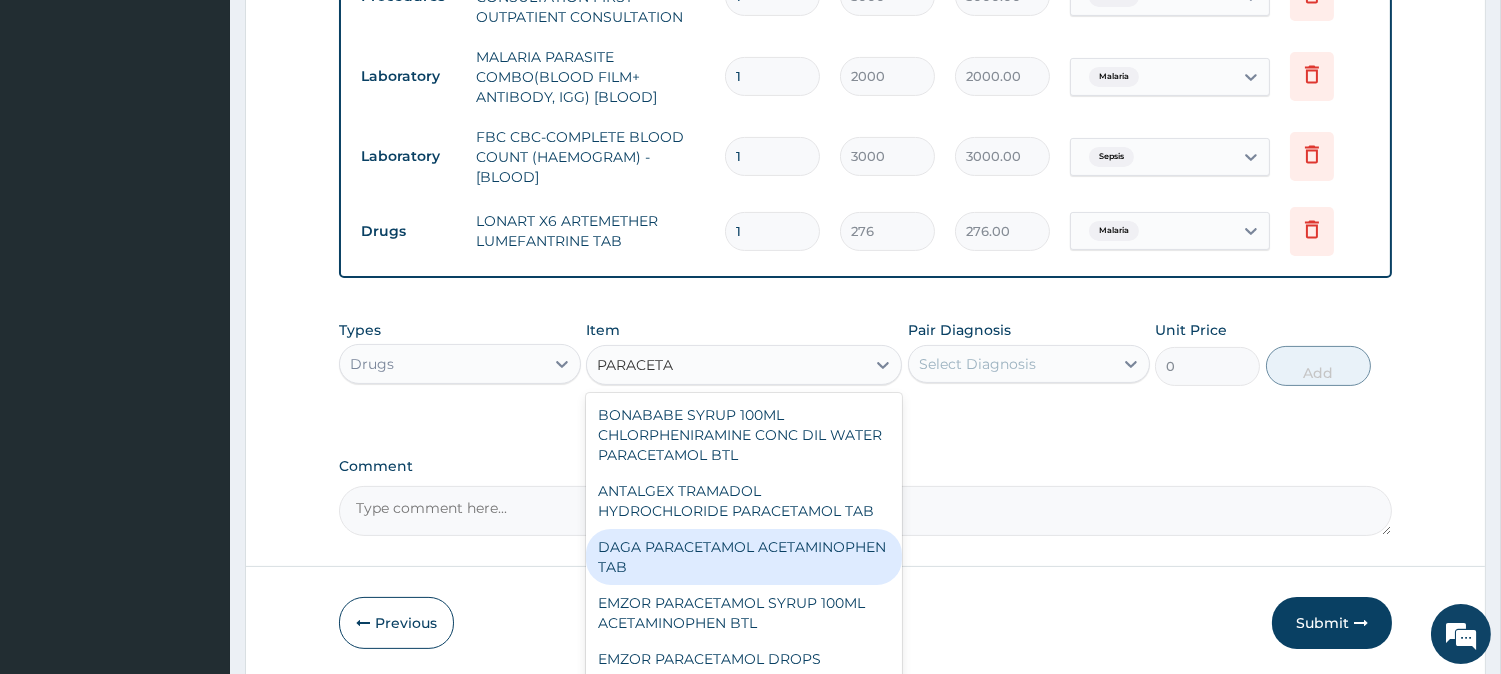 click on "DAGA PARACETAMOL ACETAMINOPHEN TAB" at bounding box center (744, 557) 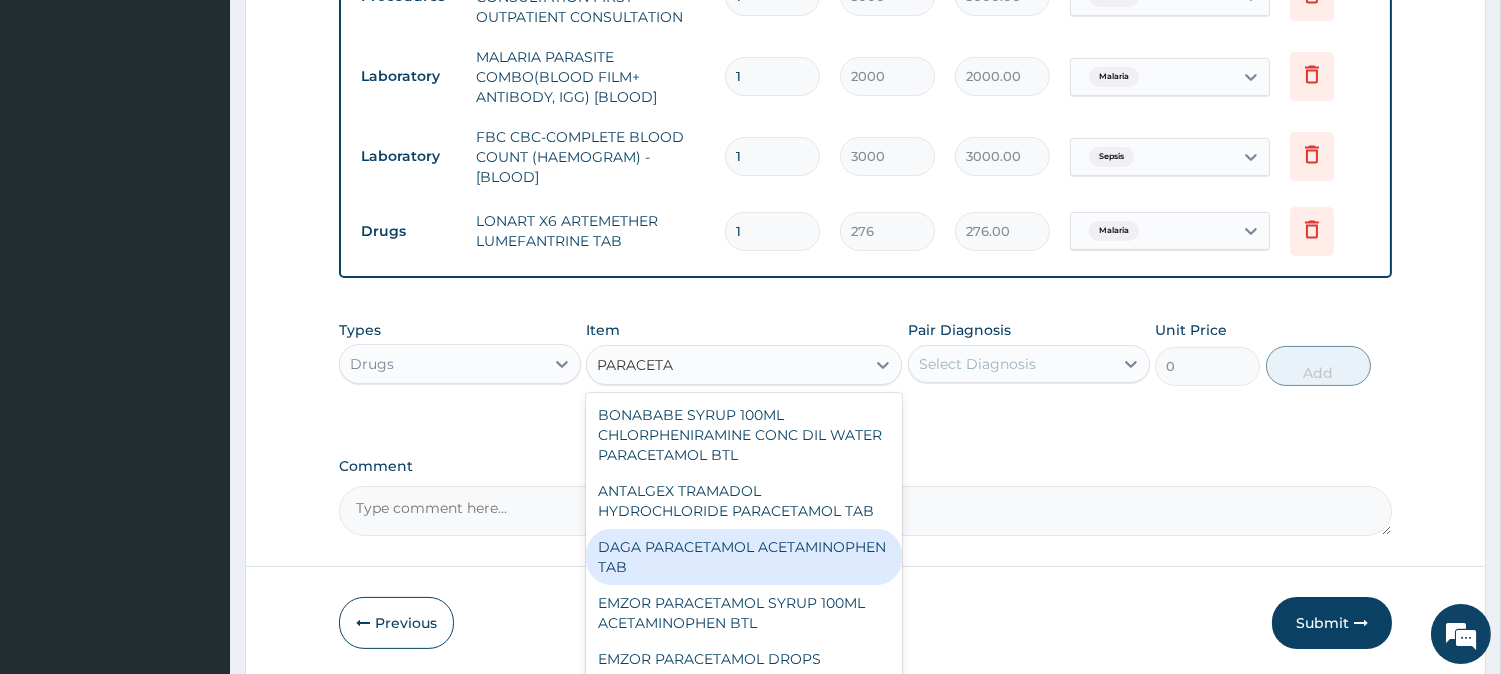 type 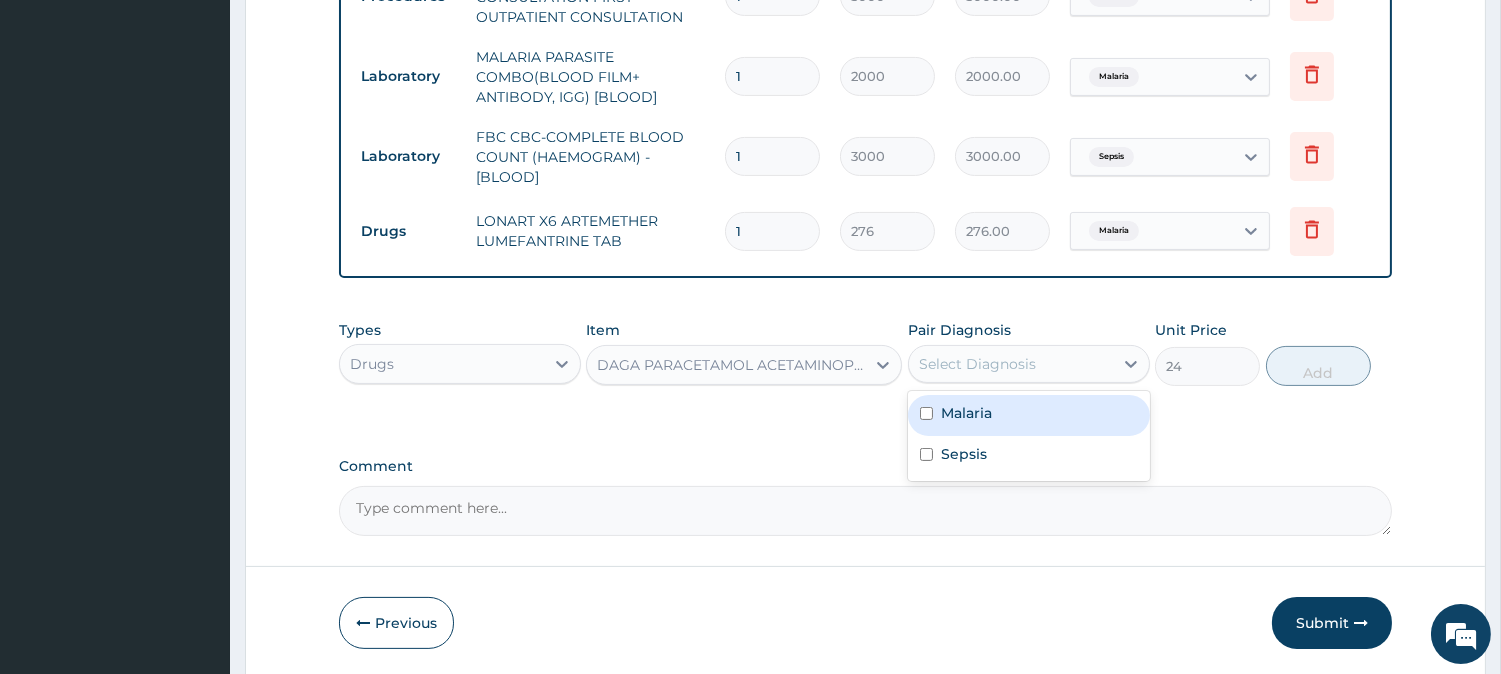 click on "Select Diagnosis" at bounding box center (1029, 364) 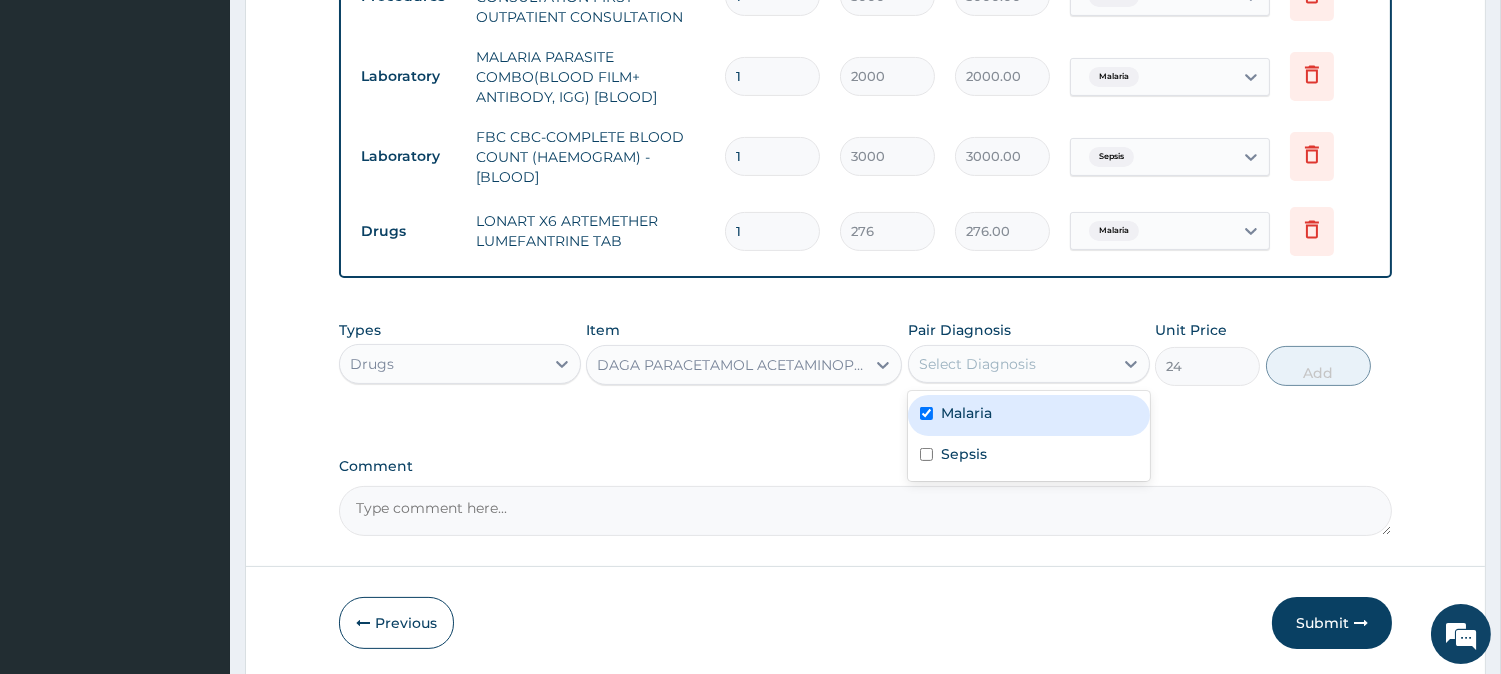 checkbox on "true" 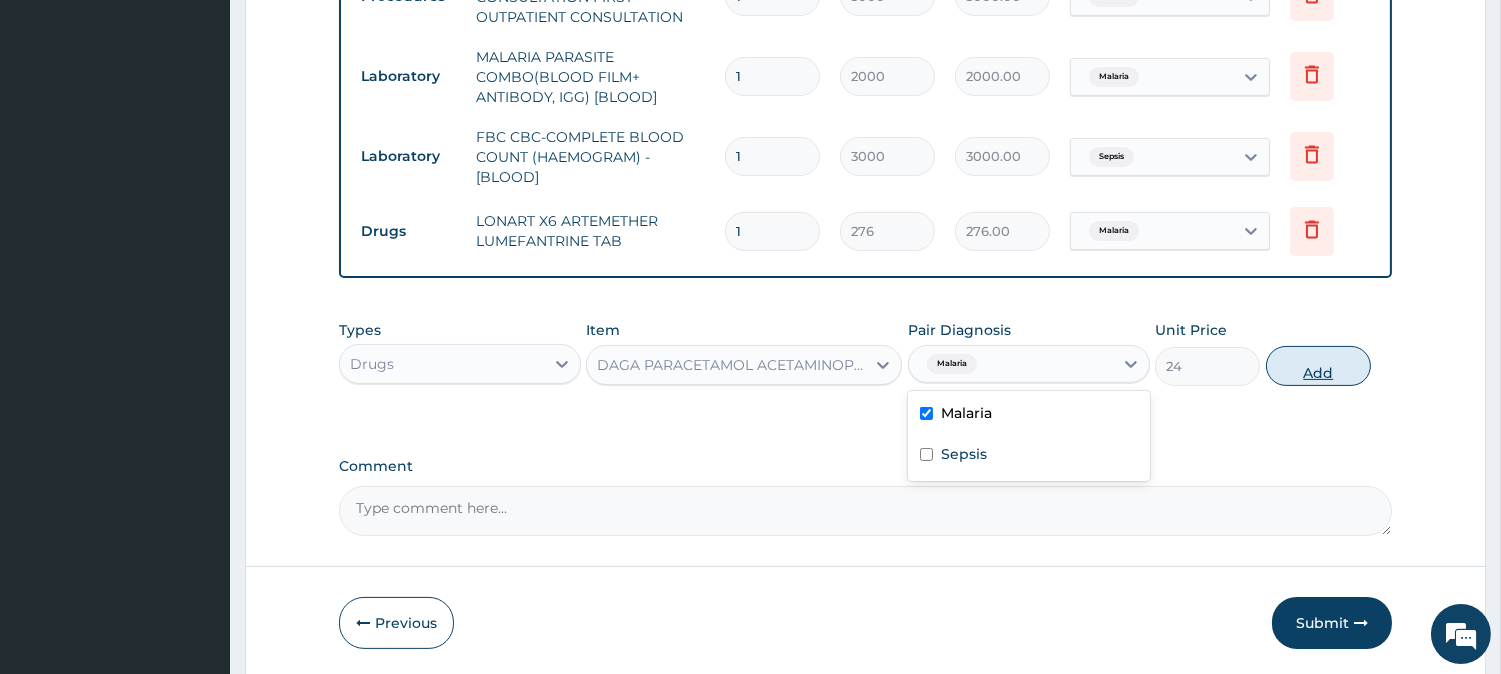 click on "Add" at bounding box center (1318, 366) 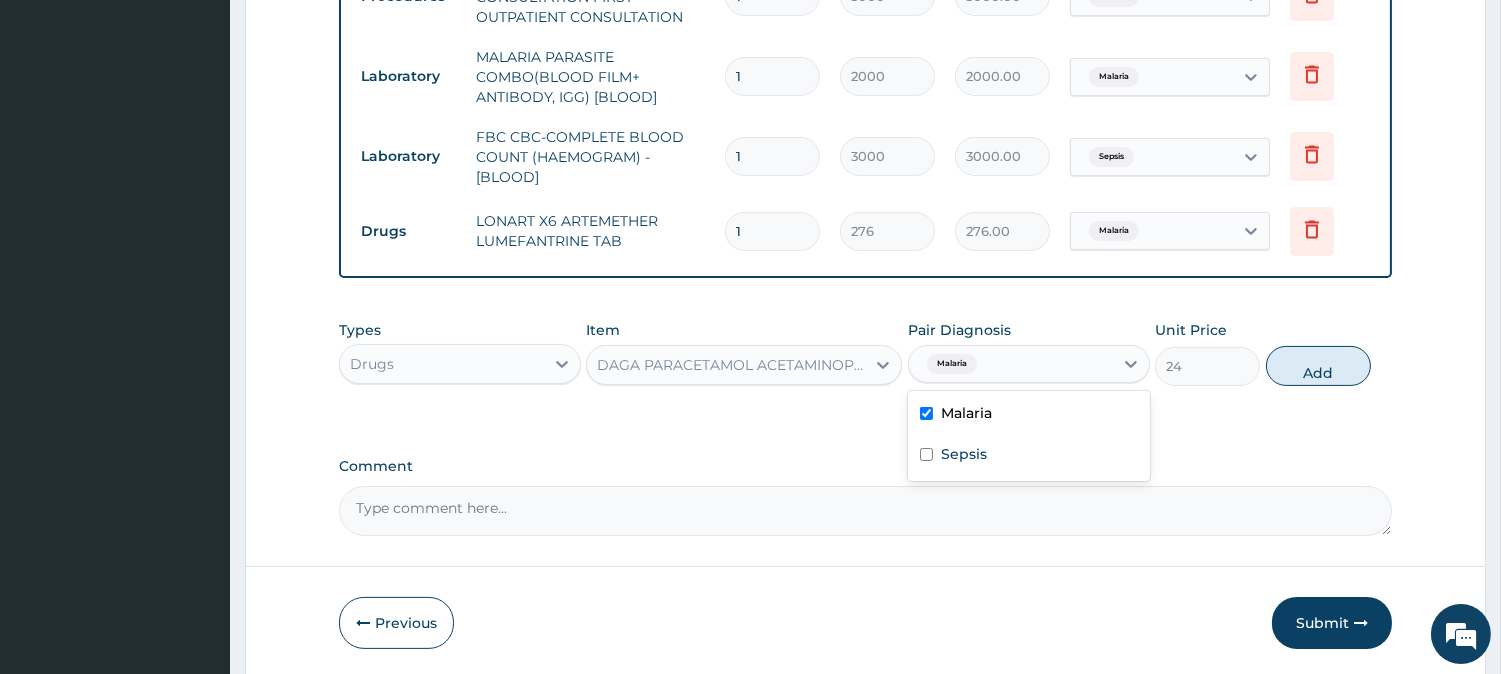 type on "0" 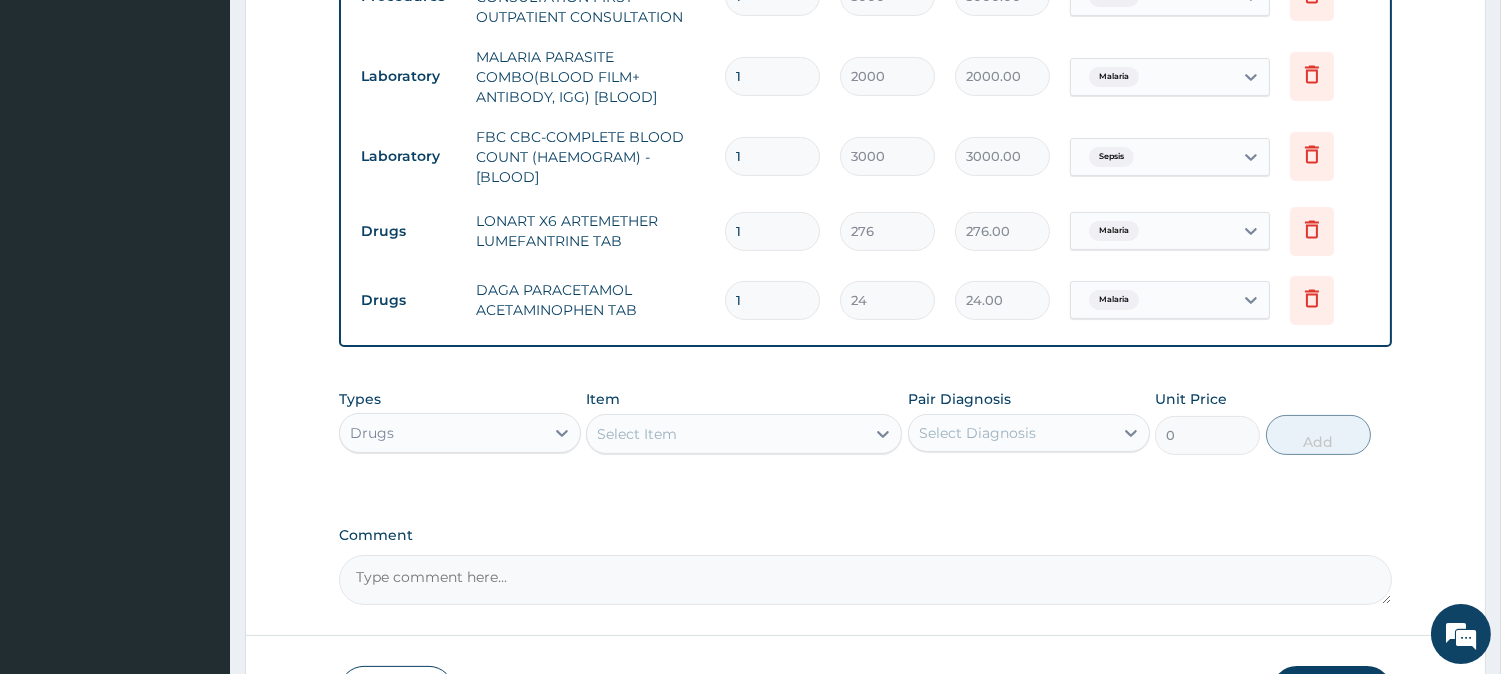 click on "1" at bounding box center (772, 231) 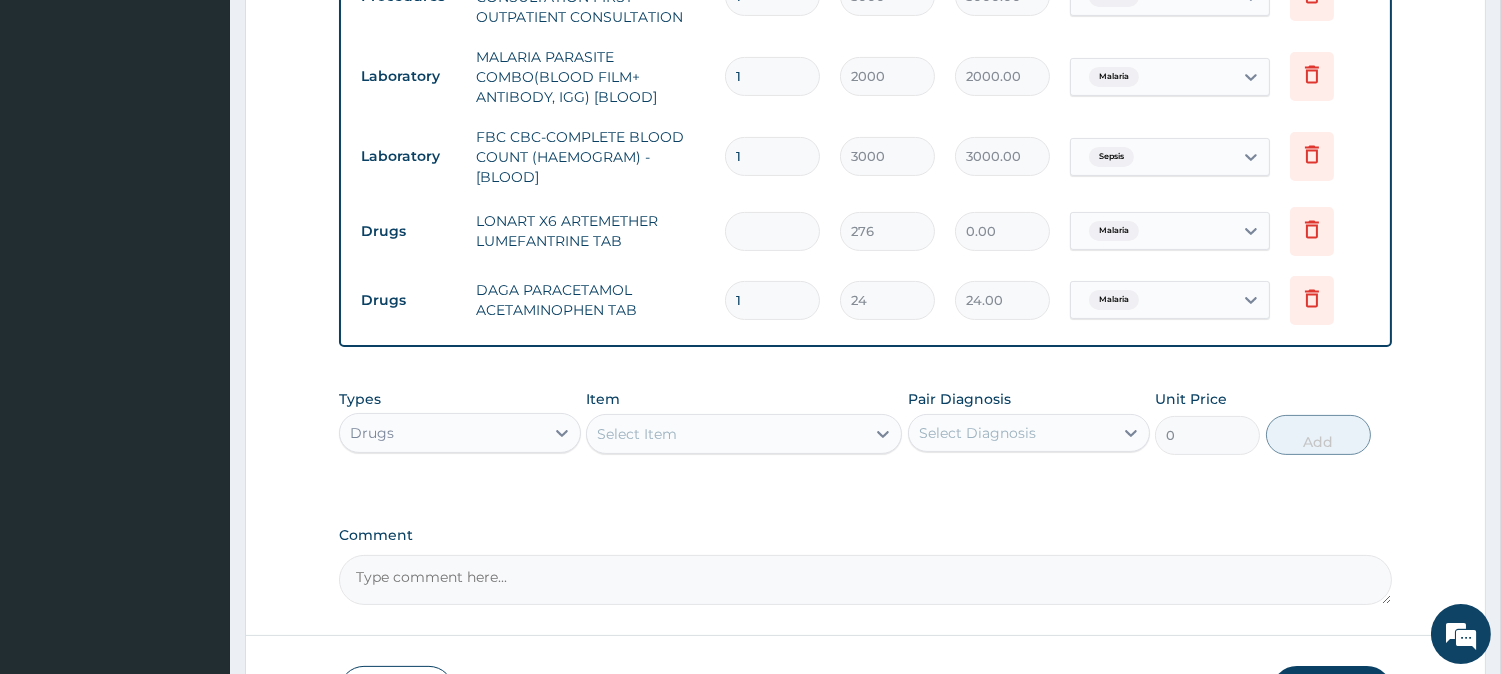type on "6" 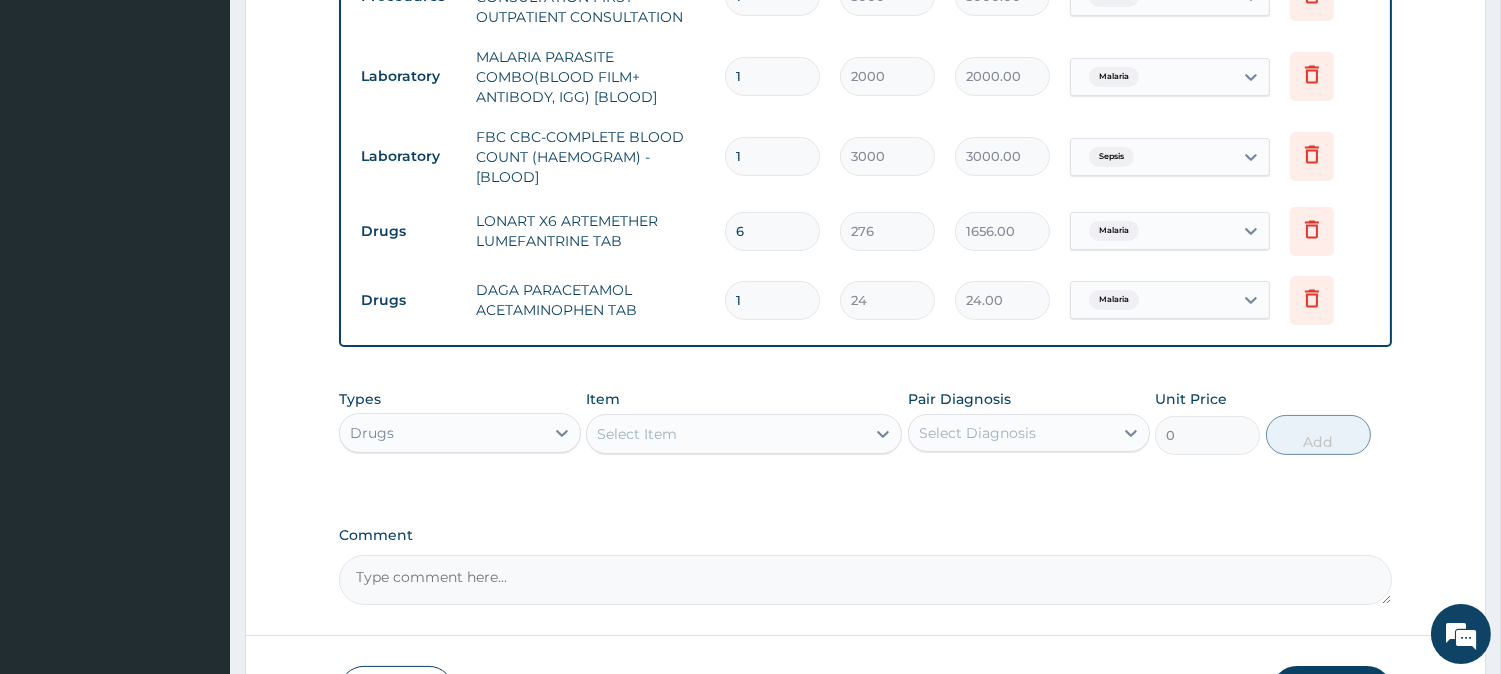 type on "6" 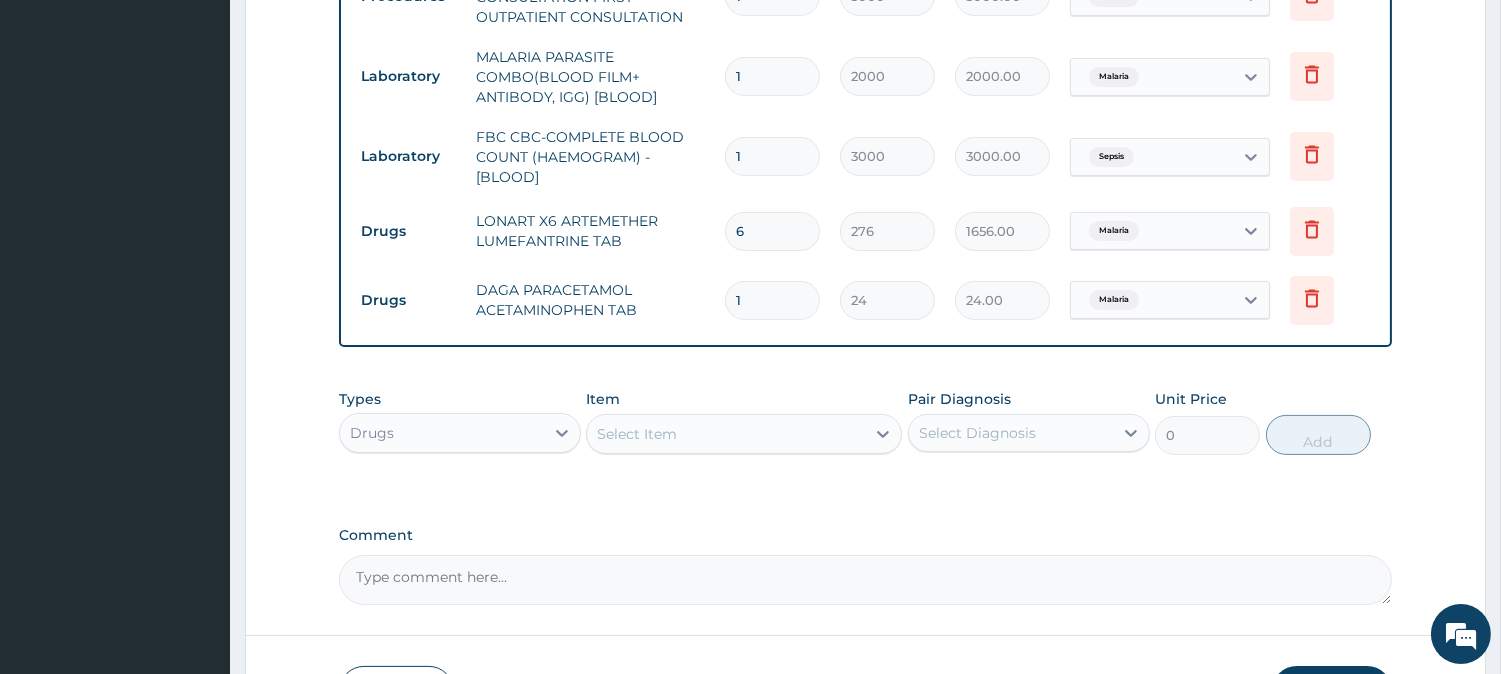 click on "1" at bounding box center (772, 300) 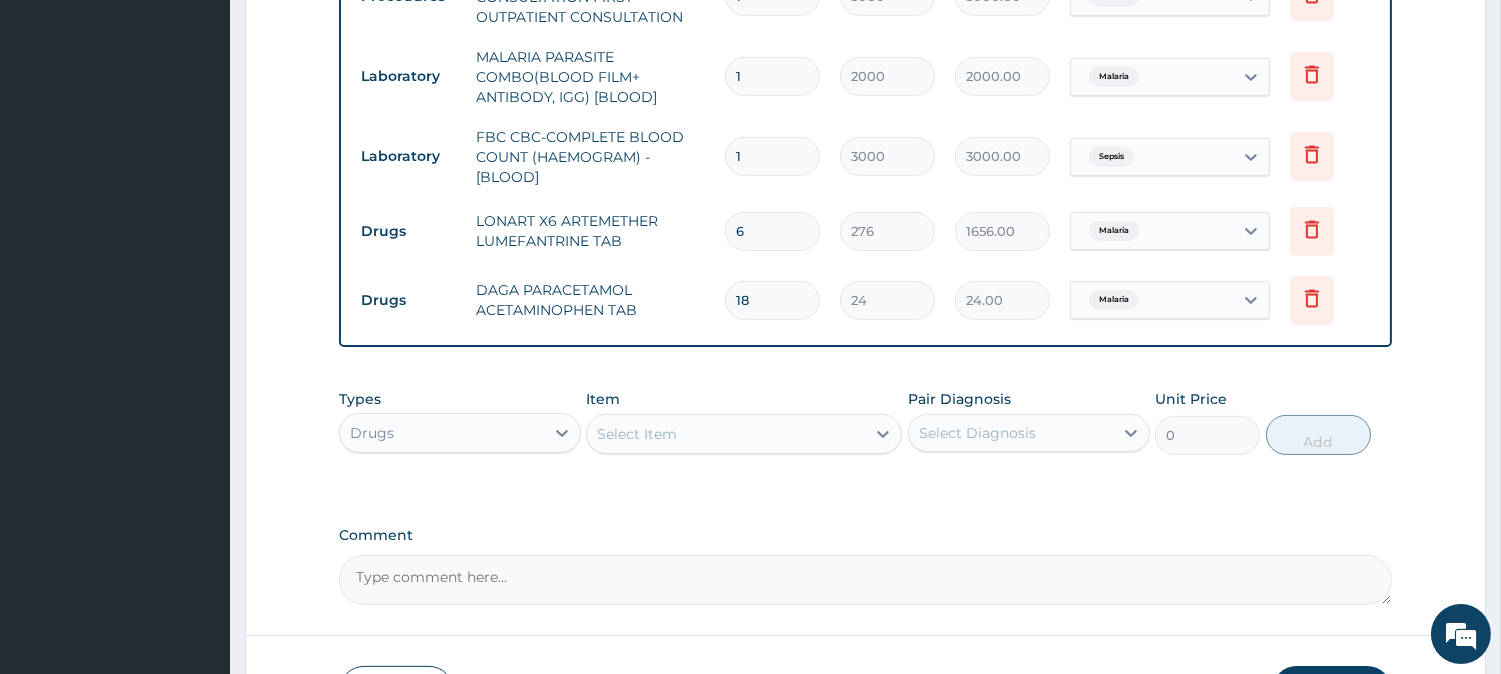 type on "432.00" 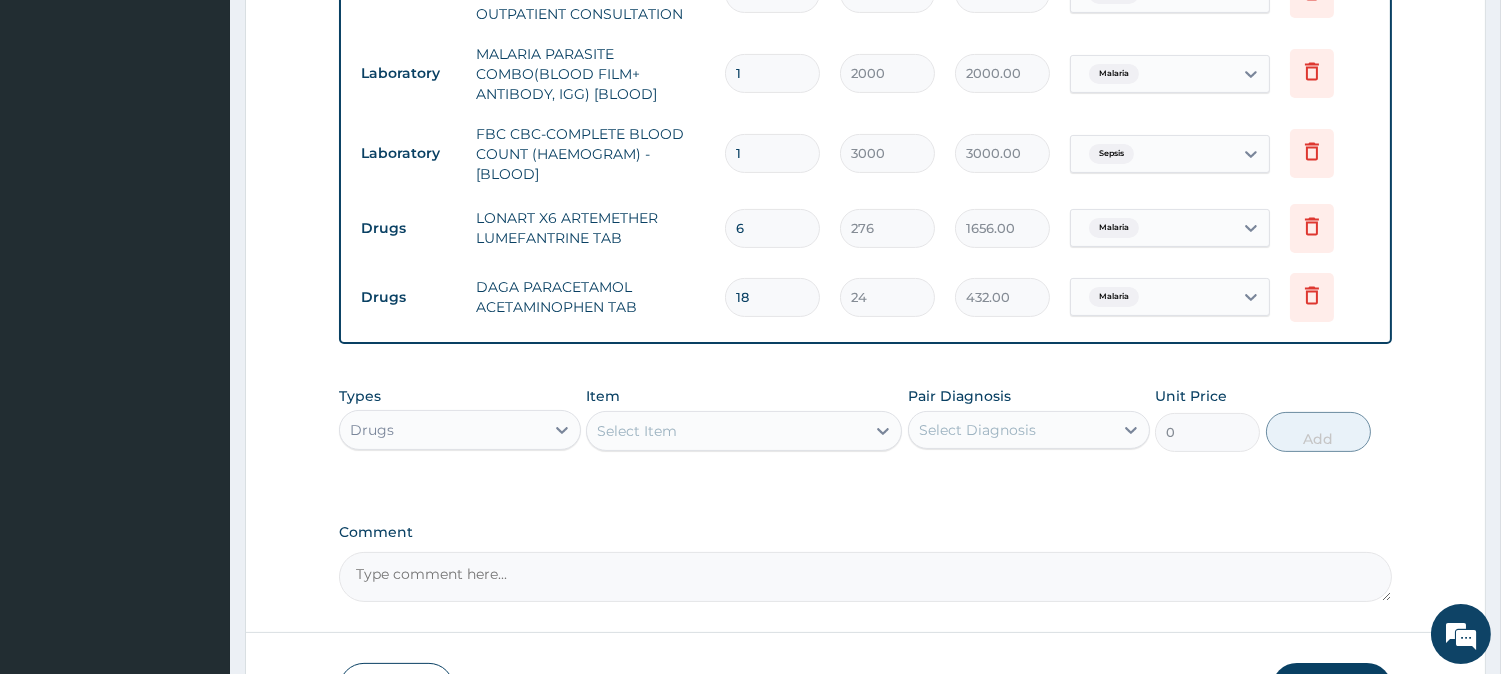 scroll, scrollTop: 980, scrollLeft: 0, axis: vertical 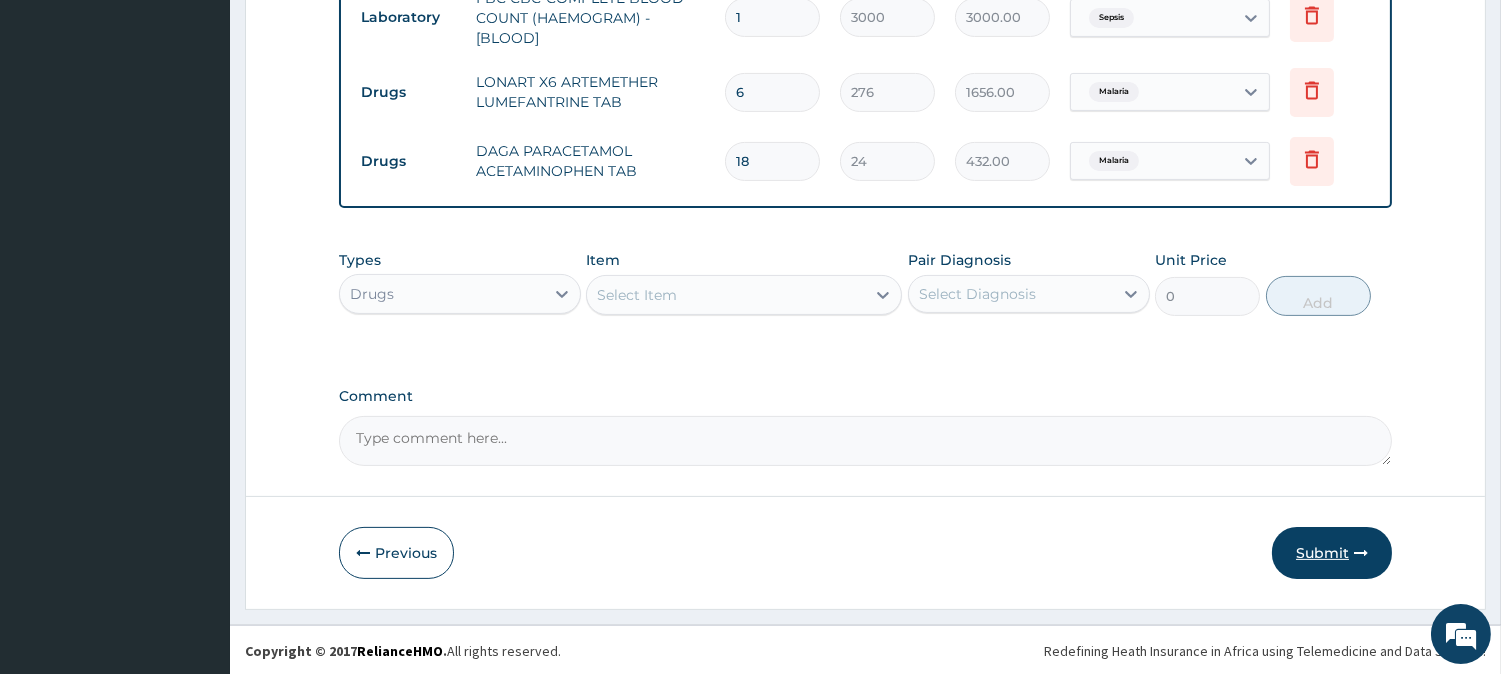 type on "18" 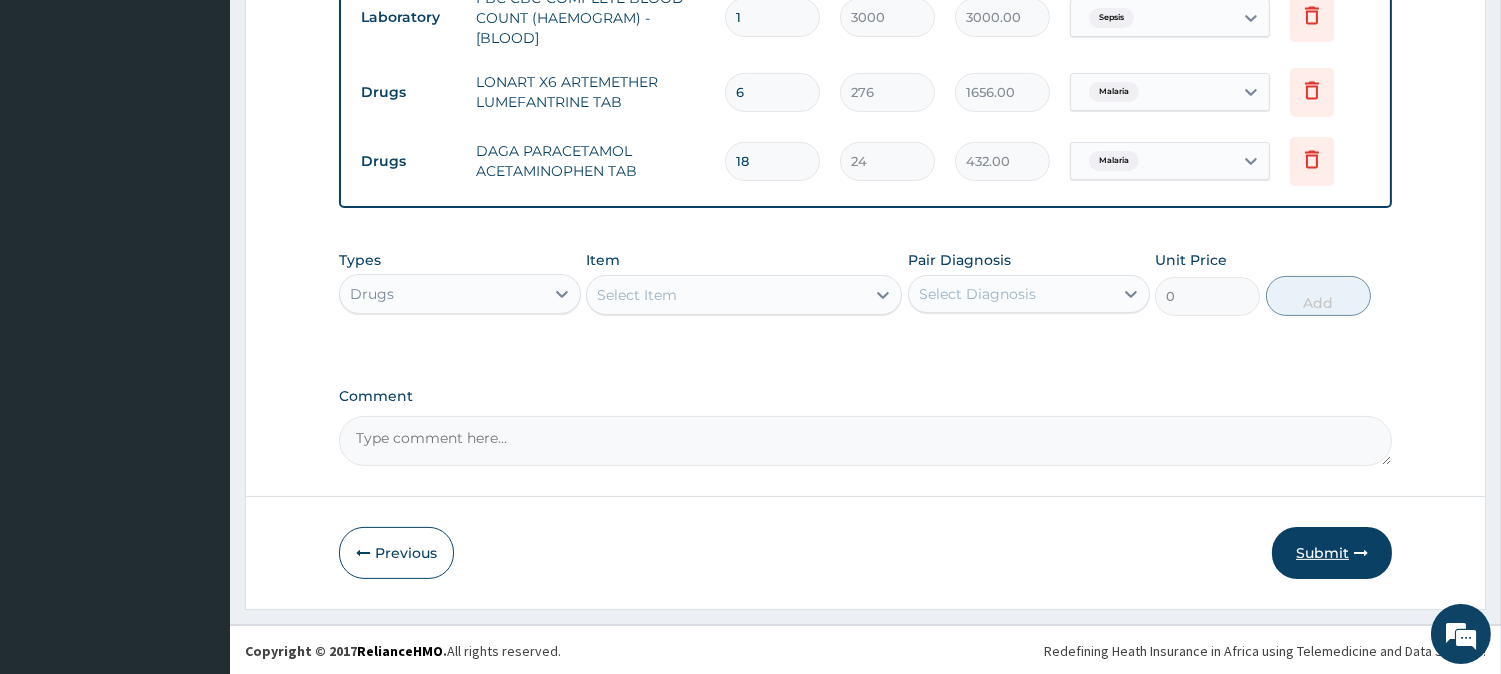 click on "Submit" at bounding box center (1332, 553) 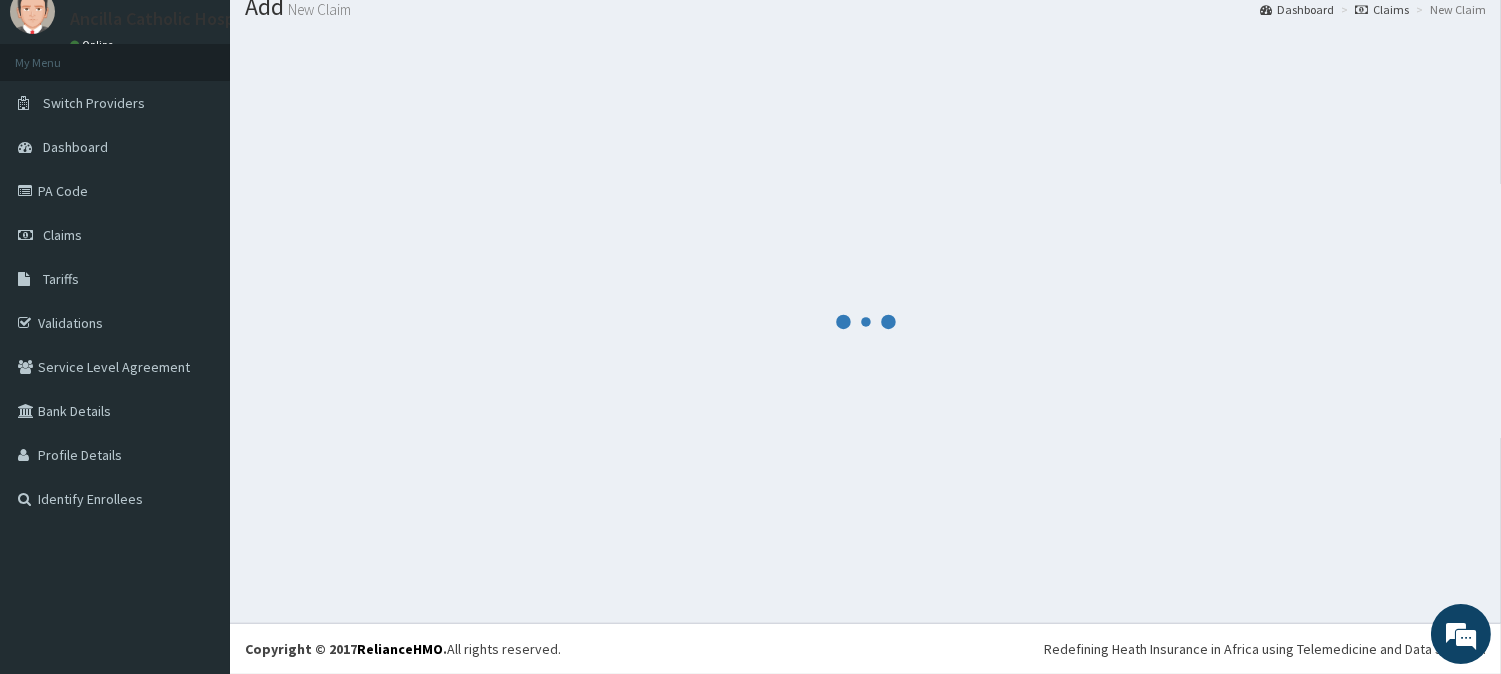 scroll, scrollTop: 980, scrollLeft: 0, axis: vertical 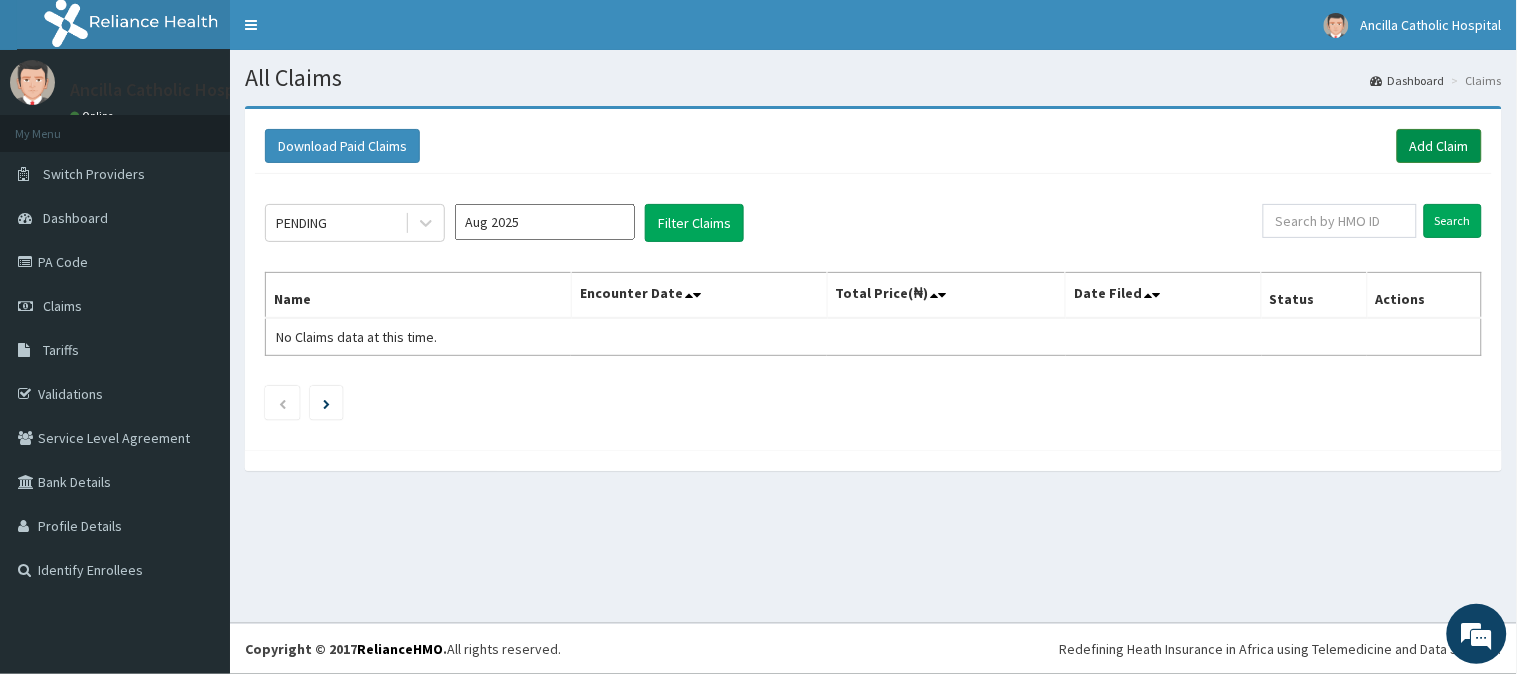 click on "Add Claim" at bounding box center (1439, 146) 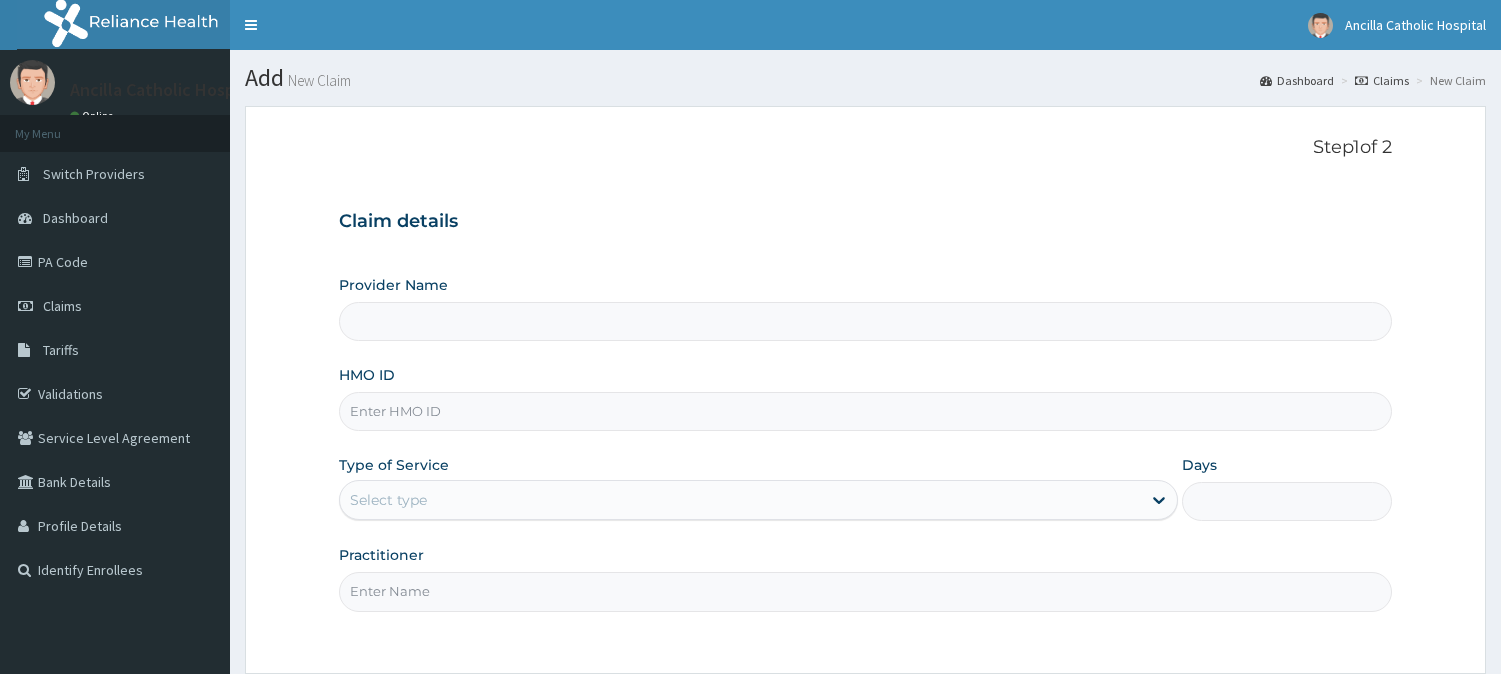 scroll, scrollTop: 0, scrollLeft: 0, axis: both 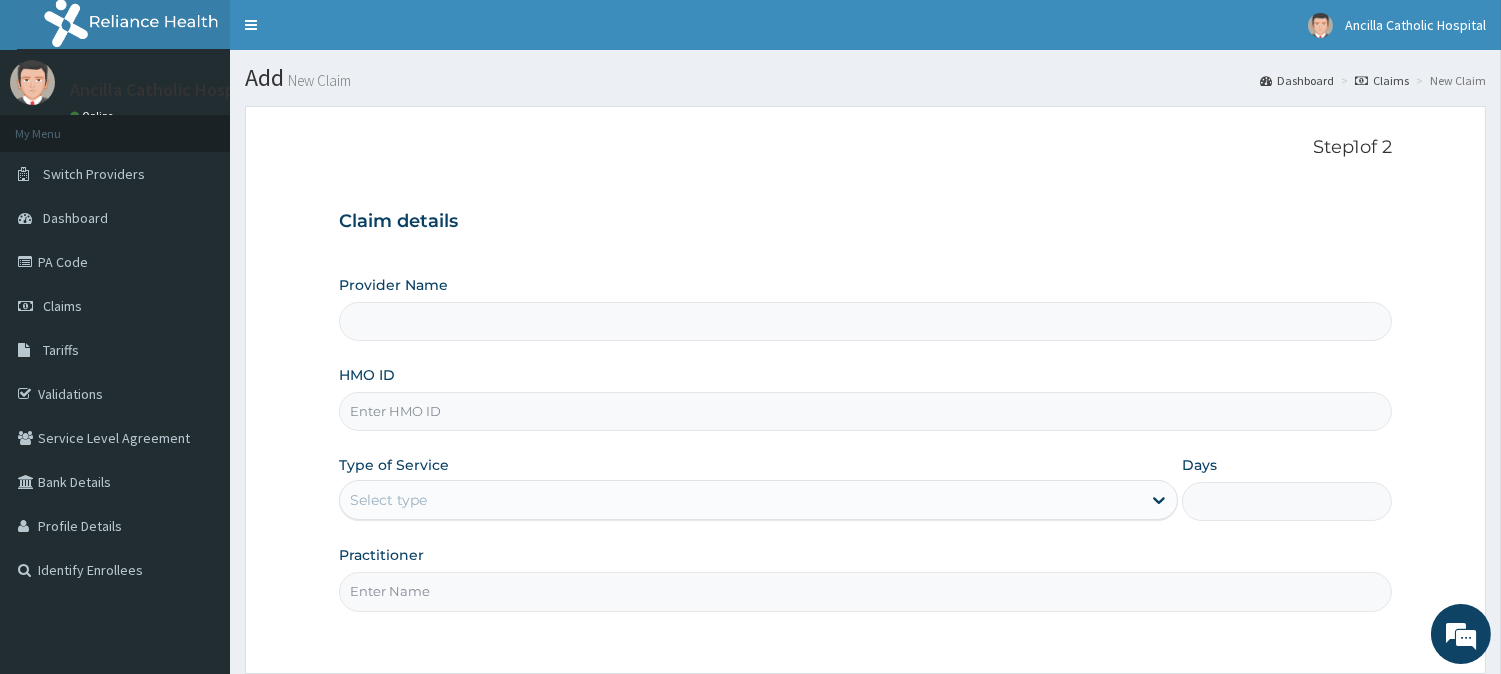 type on "Ancilla Catholic Hospital" 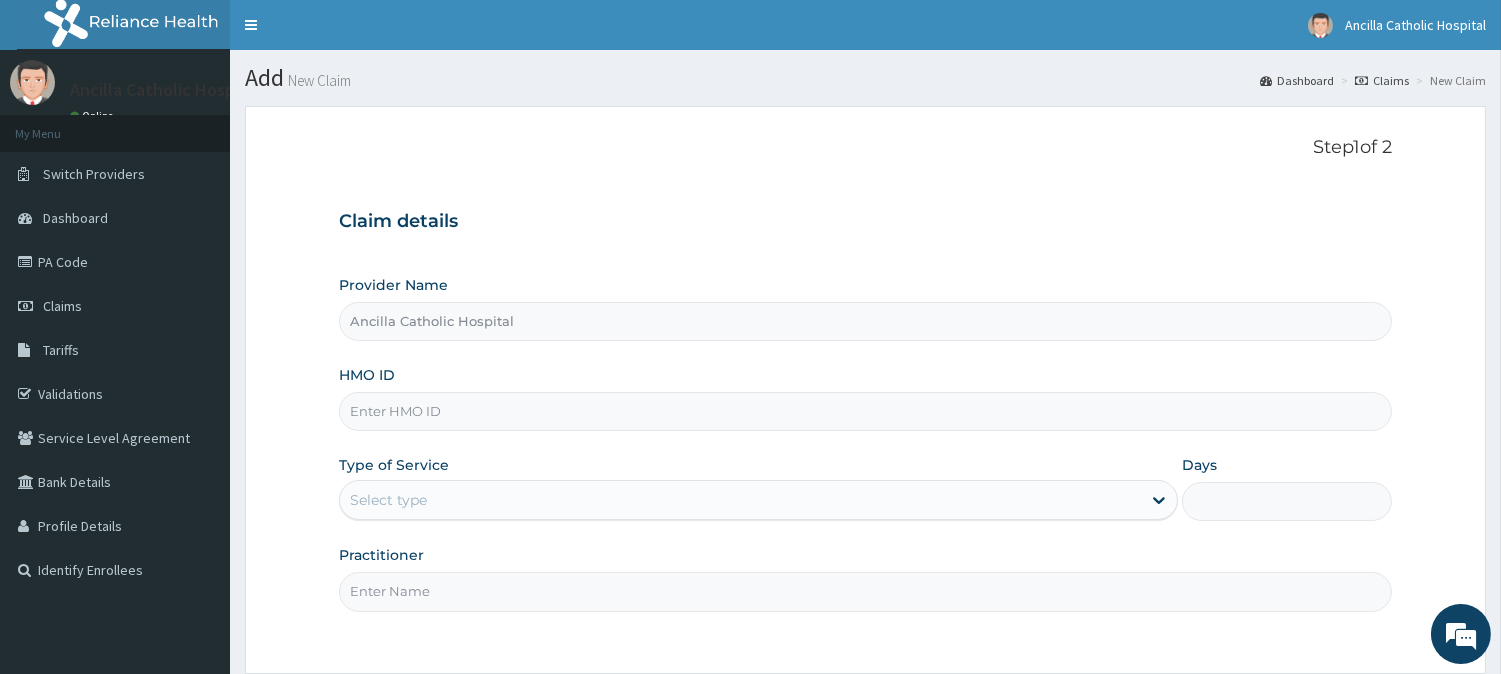 click on "HMO ID" at bounding box center (865, 411) 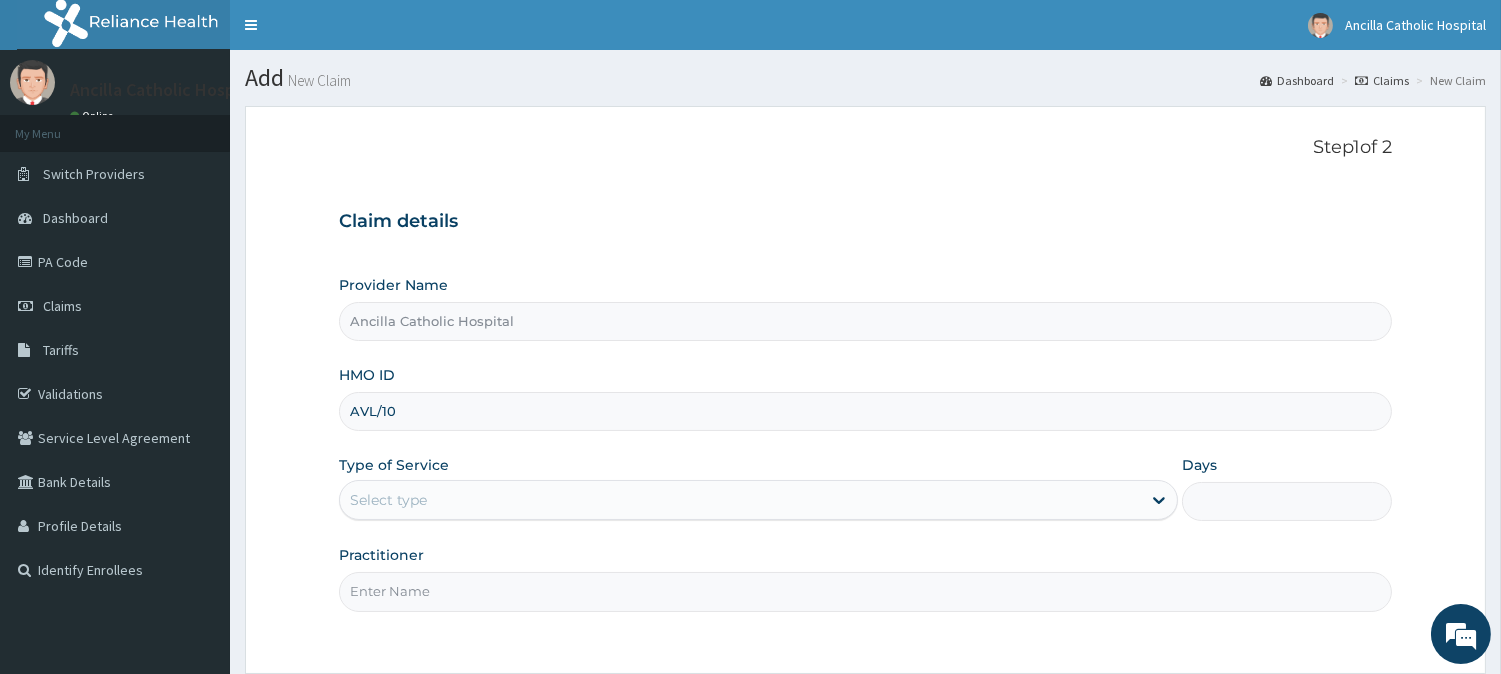 scroll, scrollTop: 0, scrollLeft: 0, axis: both 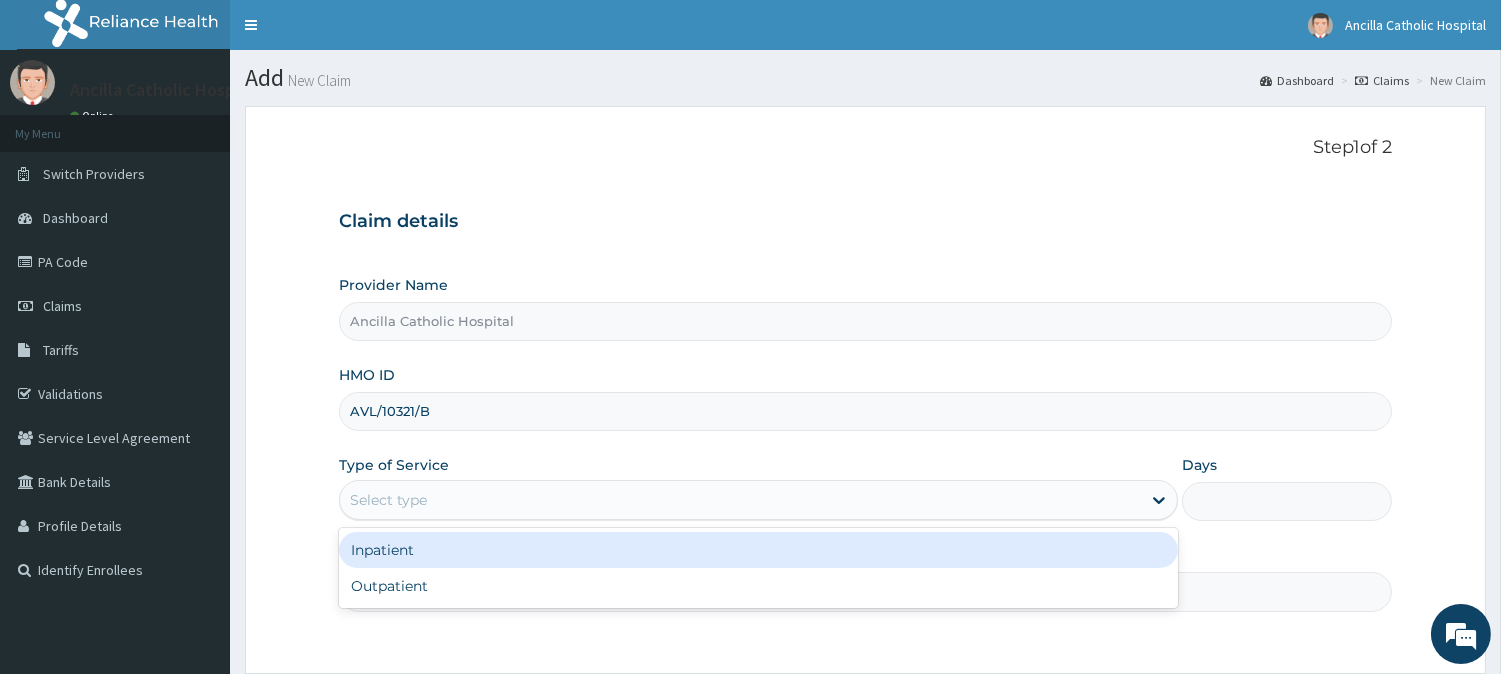 click on "Select type" at bounding box center [740, 500] 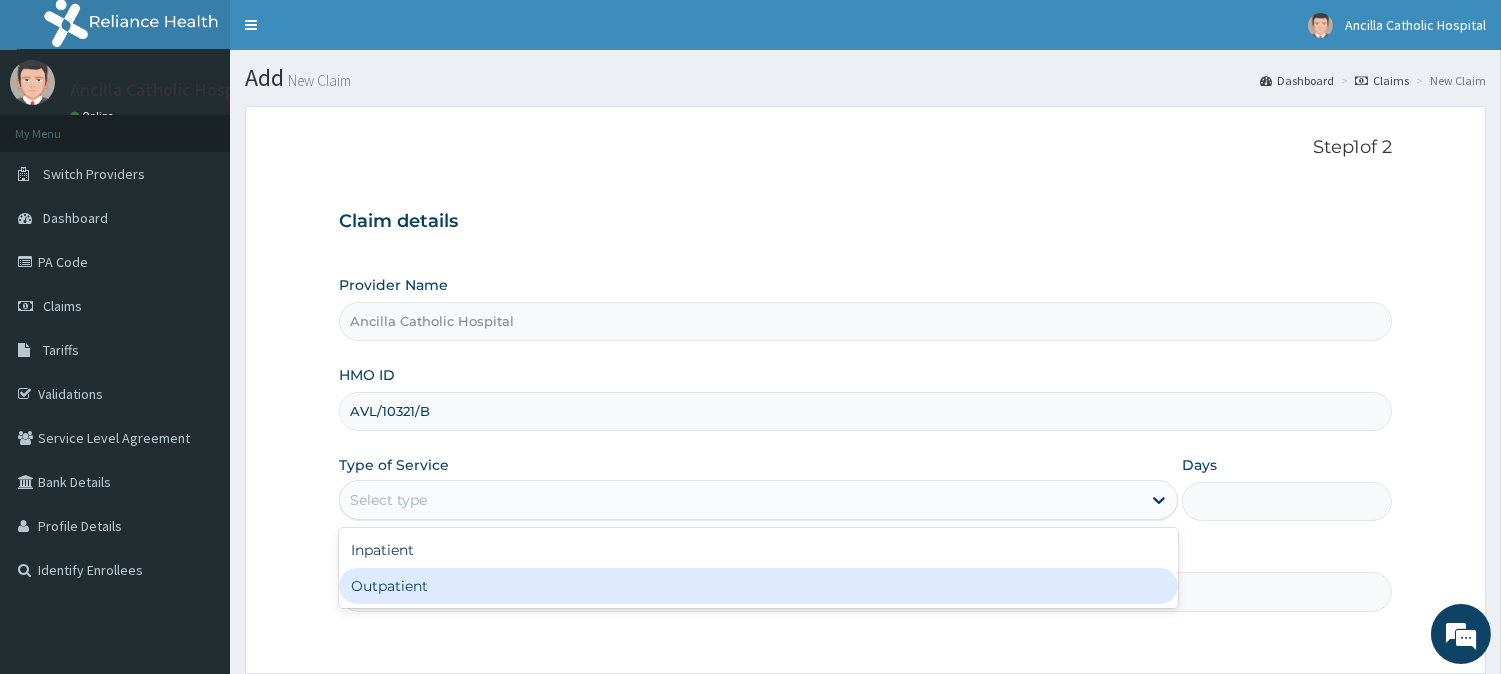 click on "Outpatient" at bounding box center (758, 586) 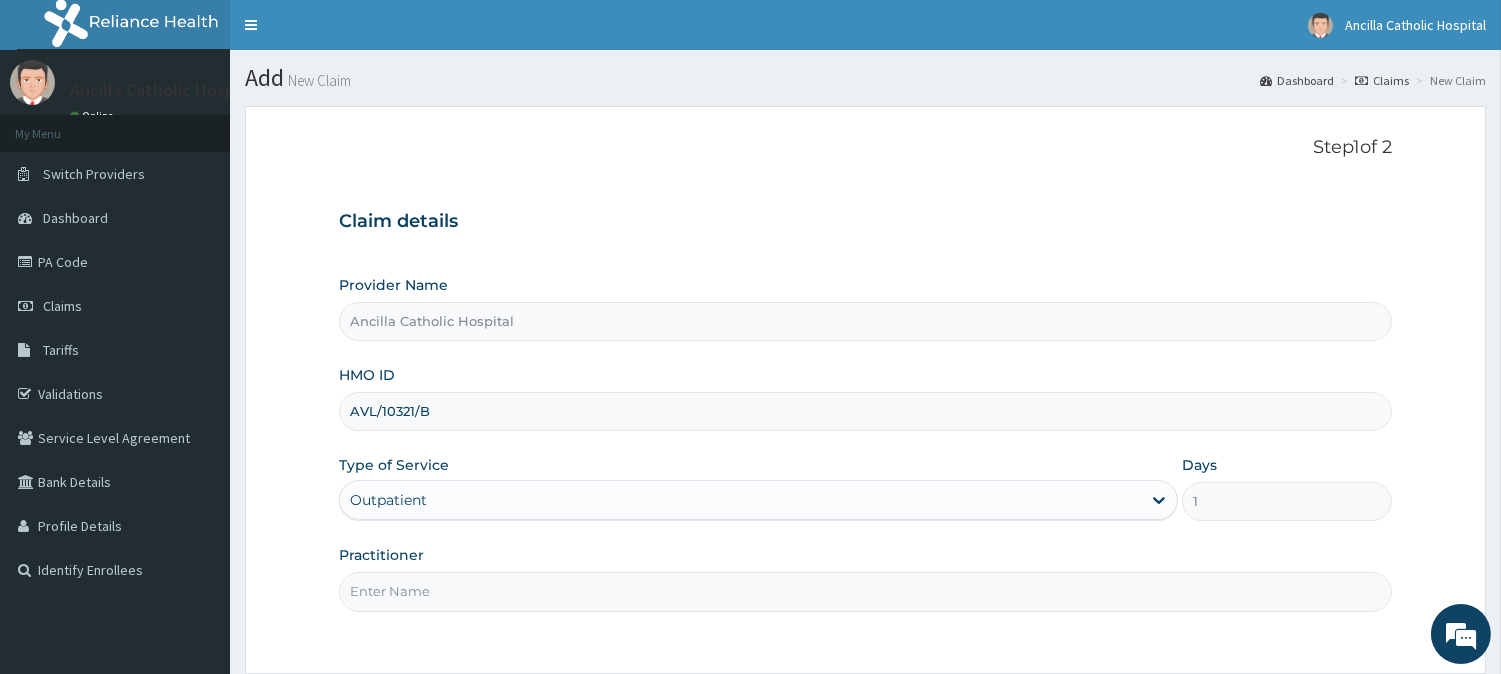 click on "Practitioner" at bounding box center (865, 591) 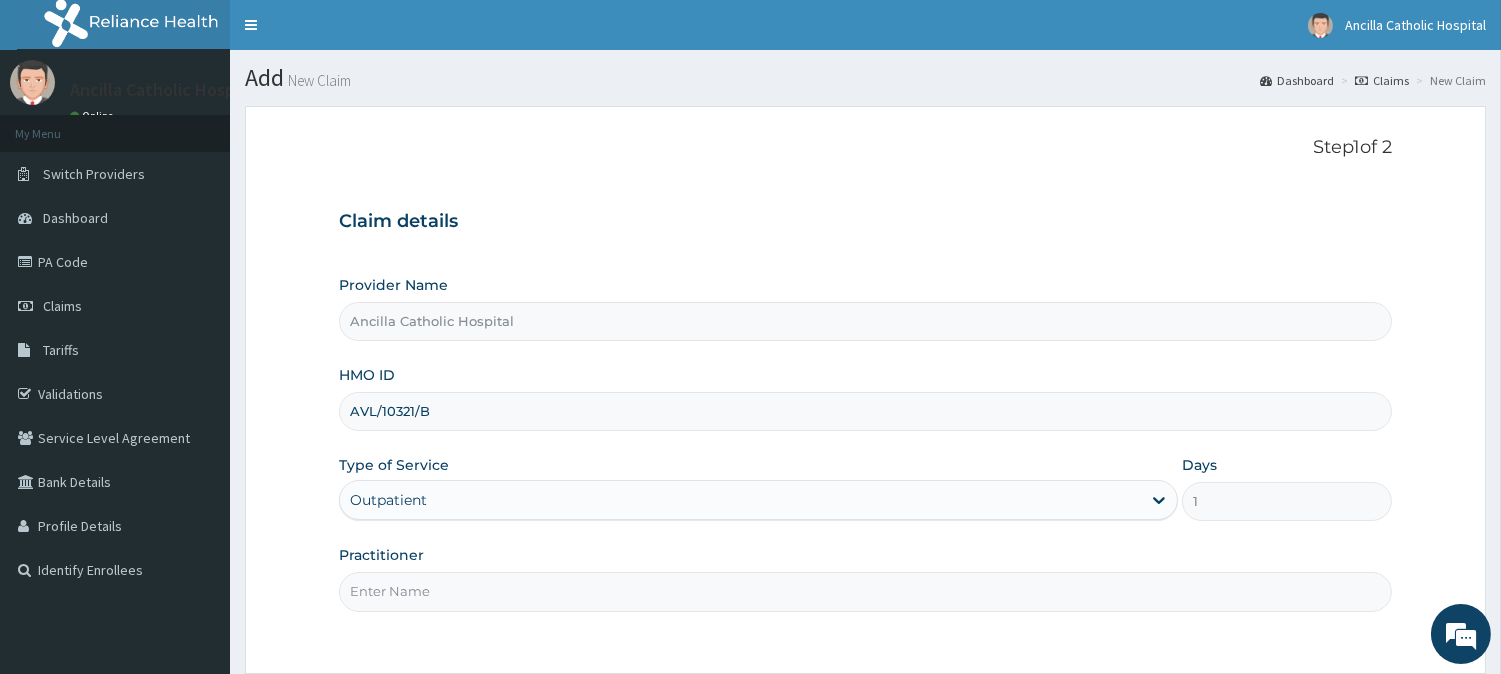 type on "GEN" 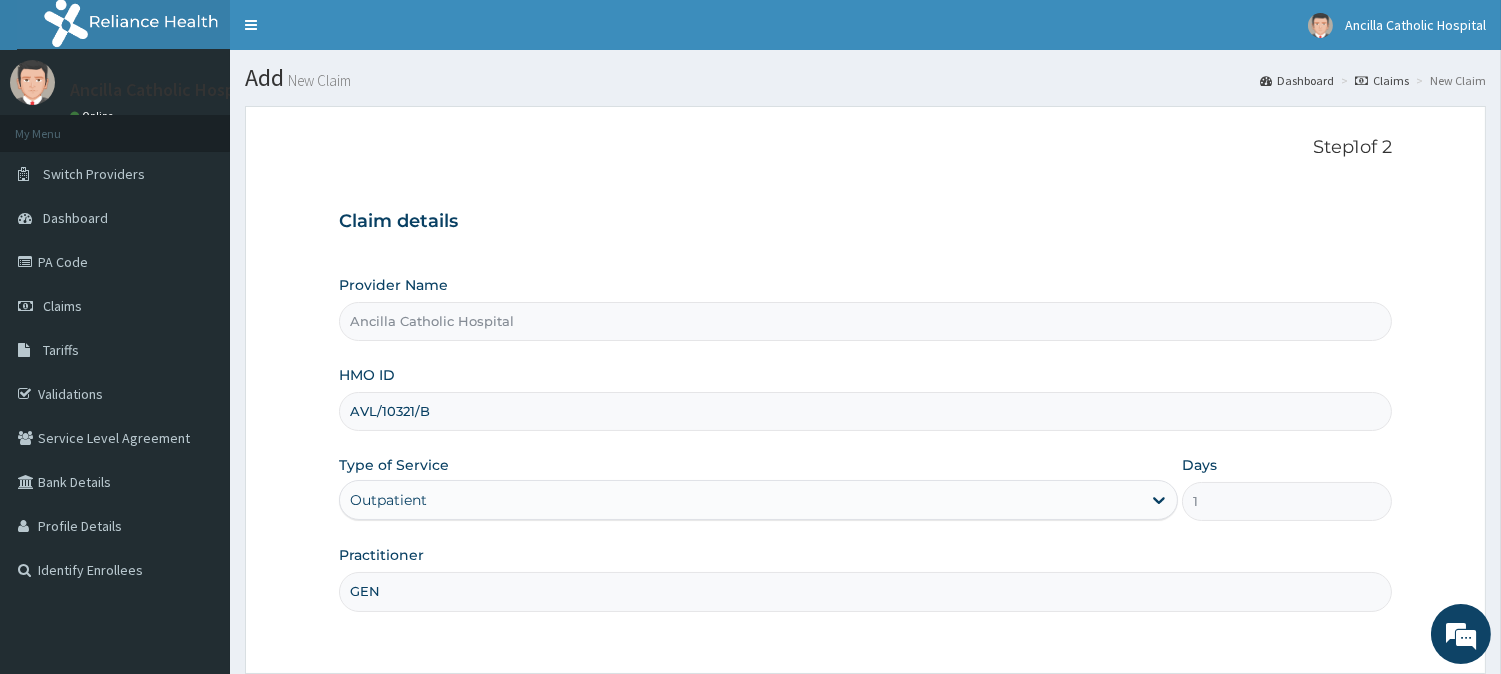 scroll, scrollTop: 178, scrollLeft: 0, axis: vertical 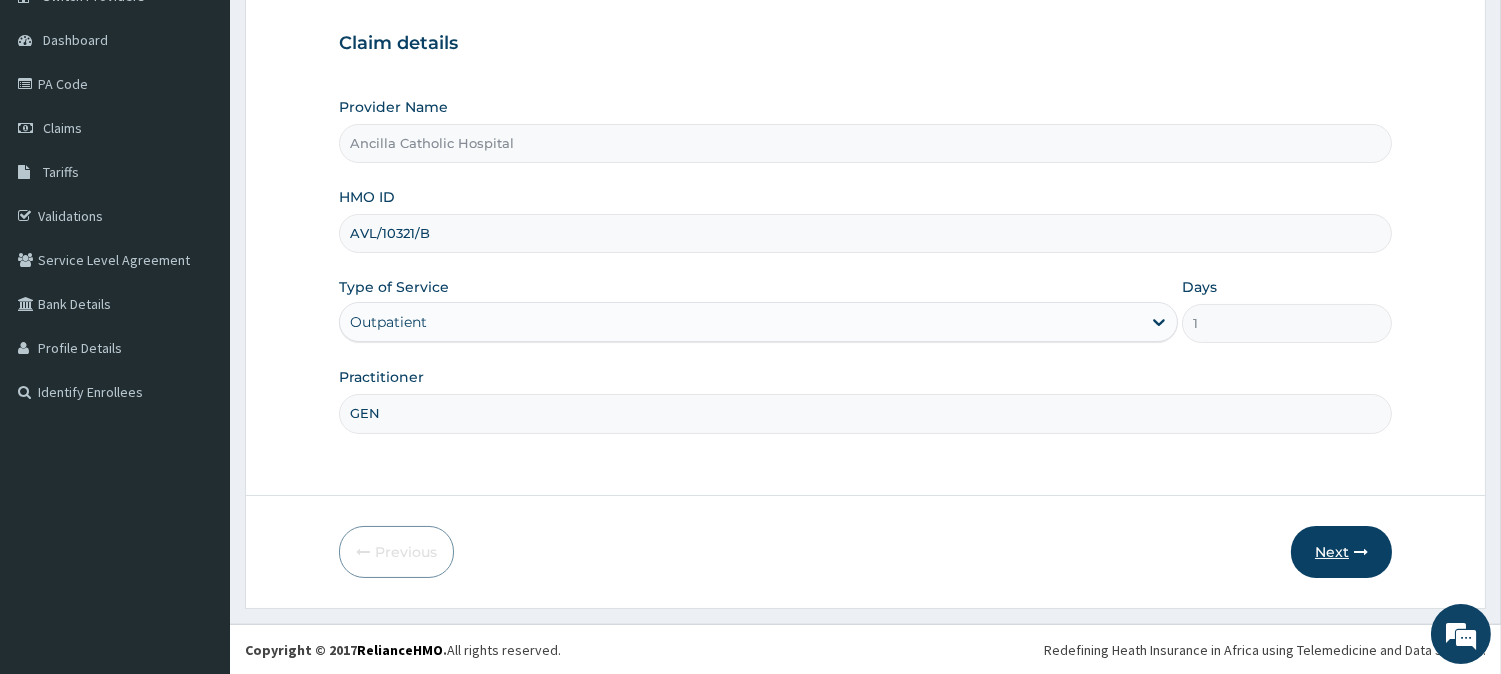 click on "Next" at bounding box center [1341, 552] 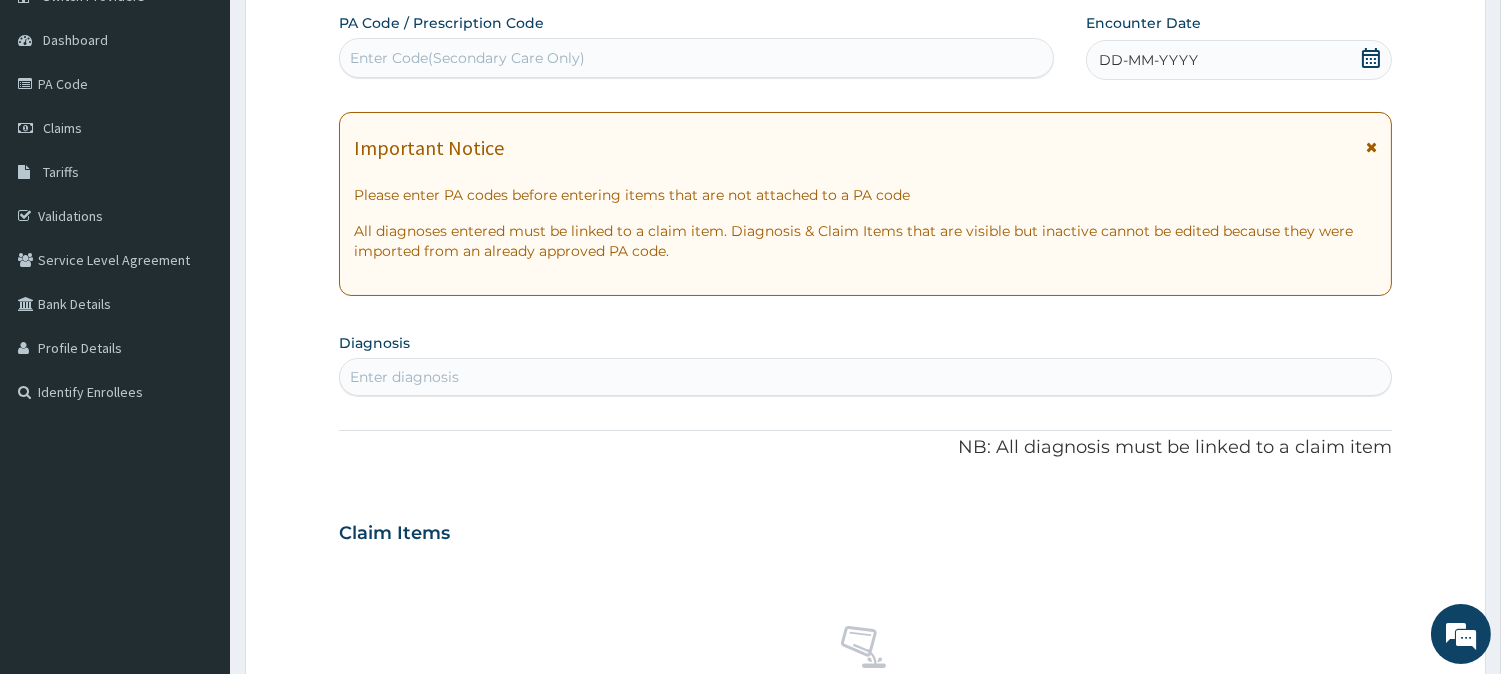 click 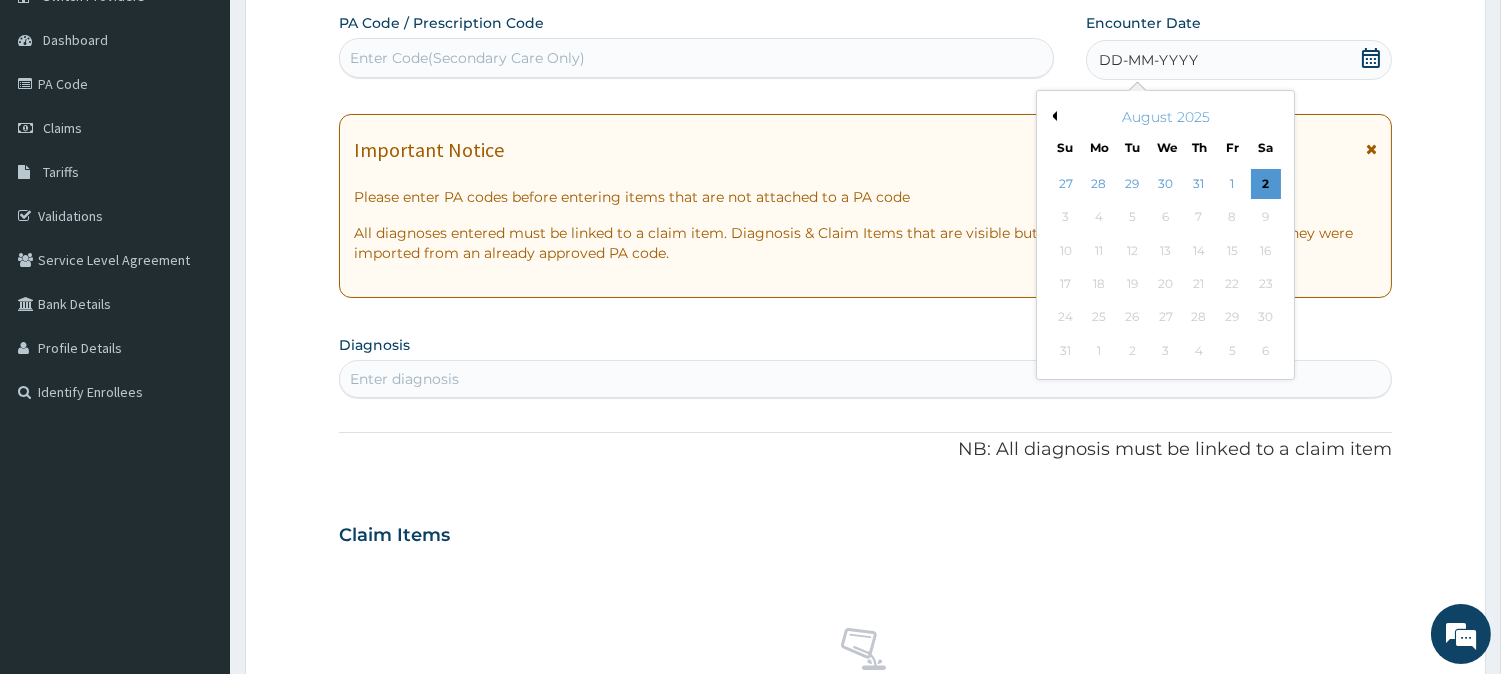 click on "Previous Month" at bounding box center (1052, 116) 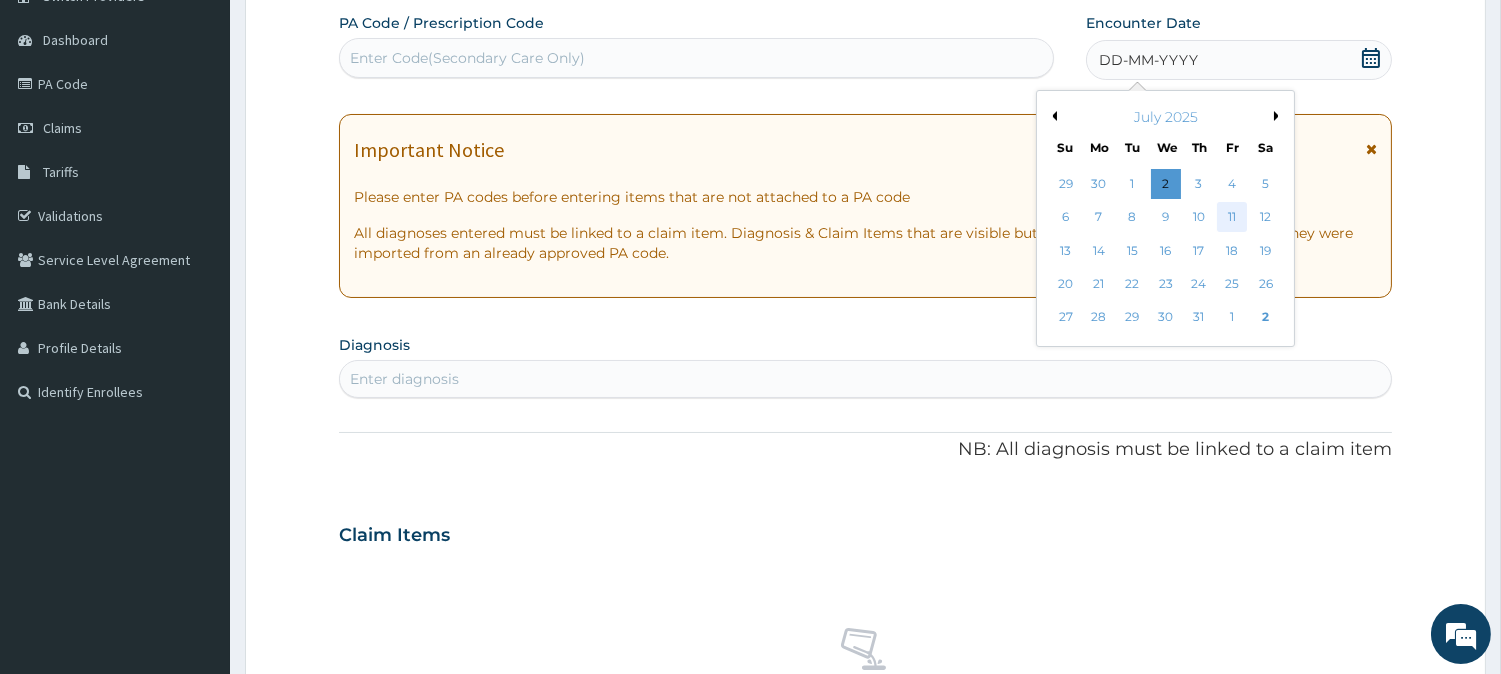click on "11" at bounding box center (1232, 218) 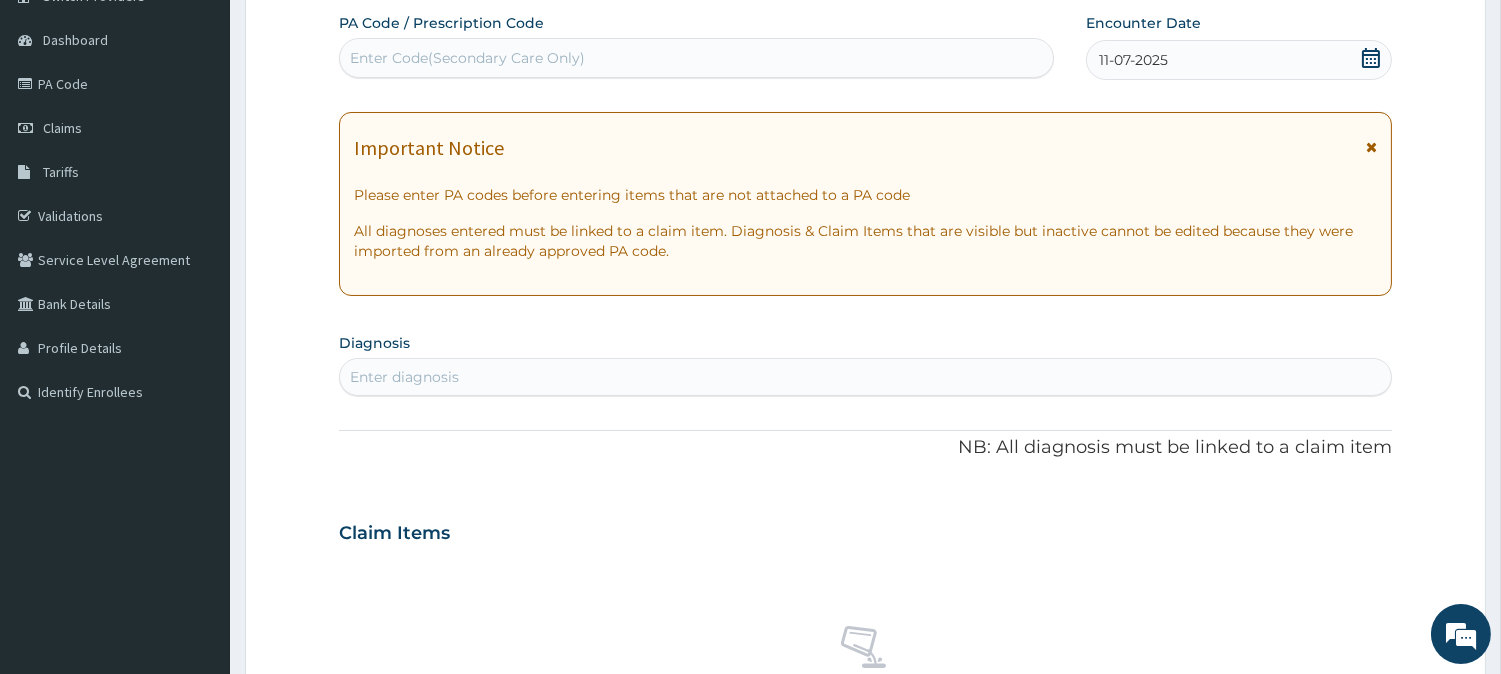 click on "Enter diagnosis" at bounding box center (865, 377) 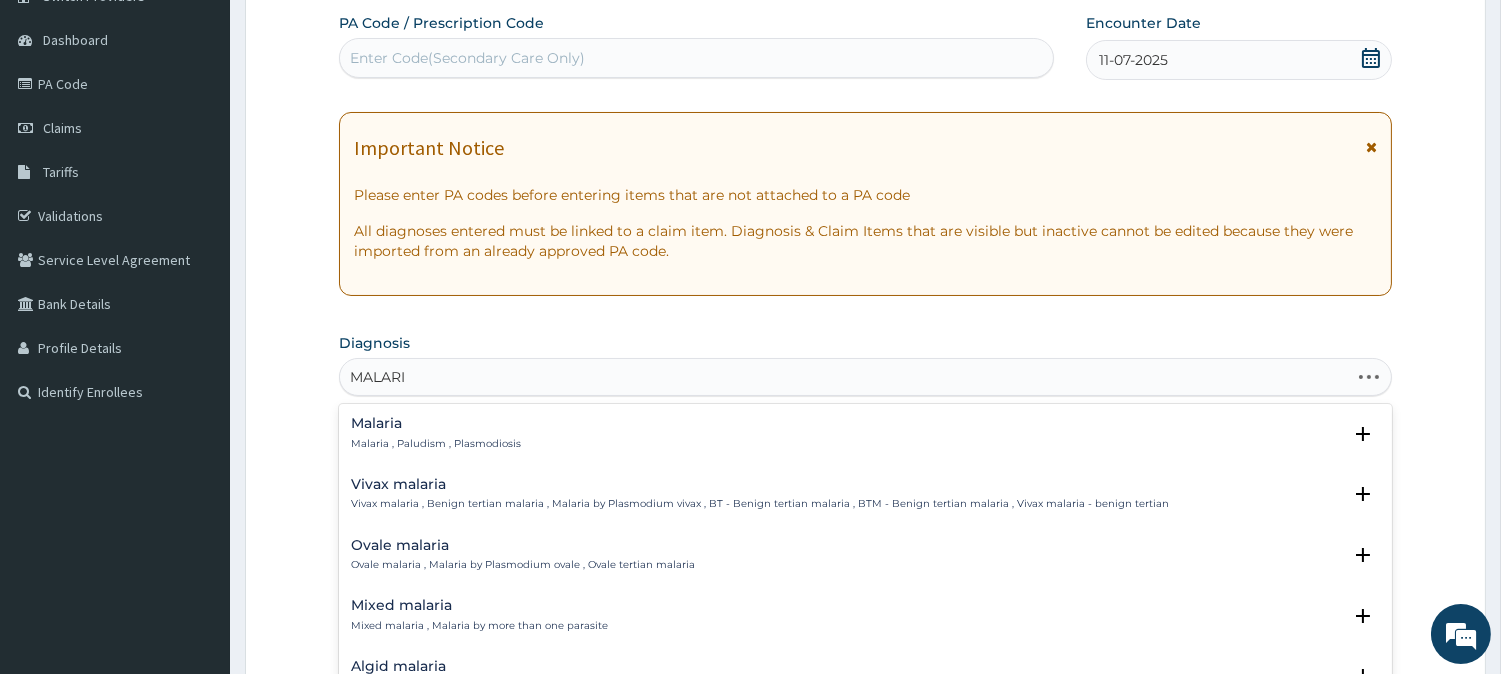 type on "MALARIA" 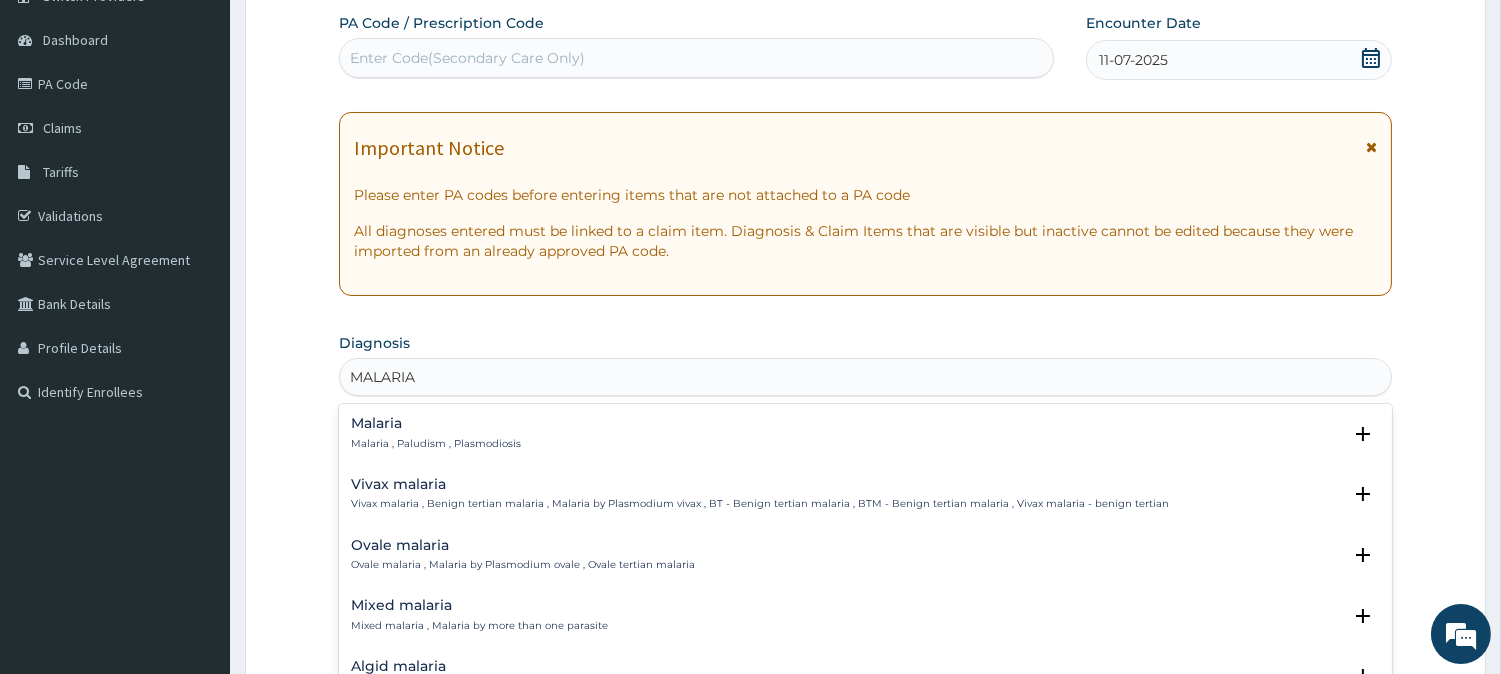 click on "Malaria" at bounding box center [436, 423] 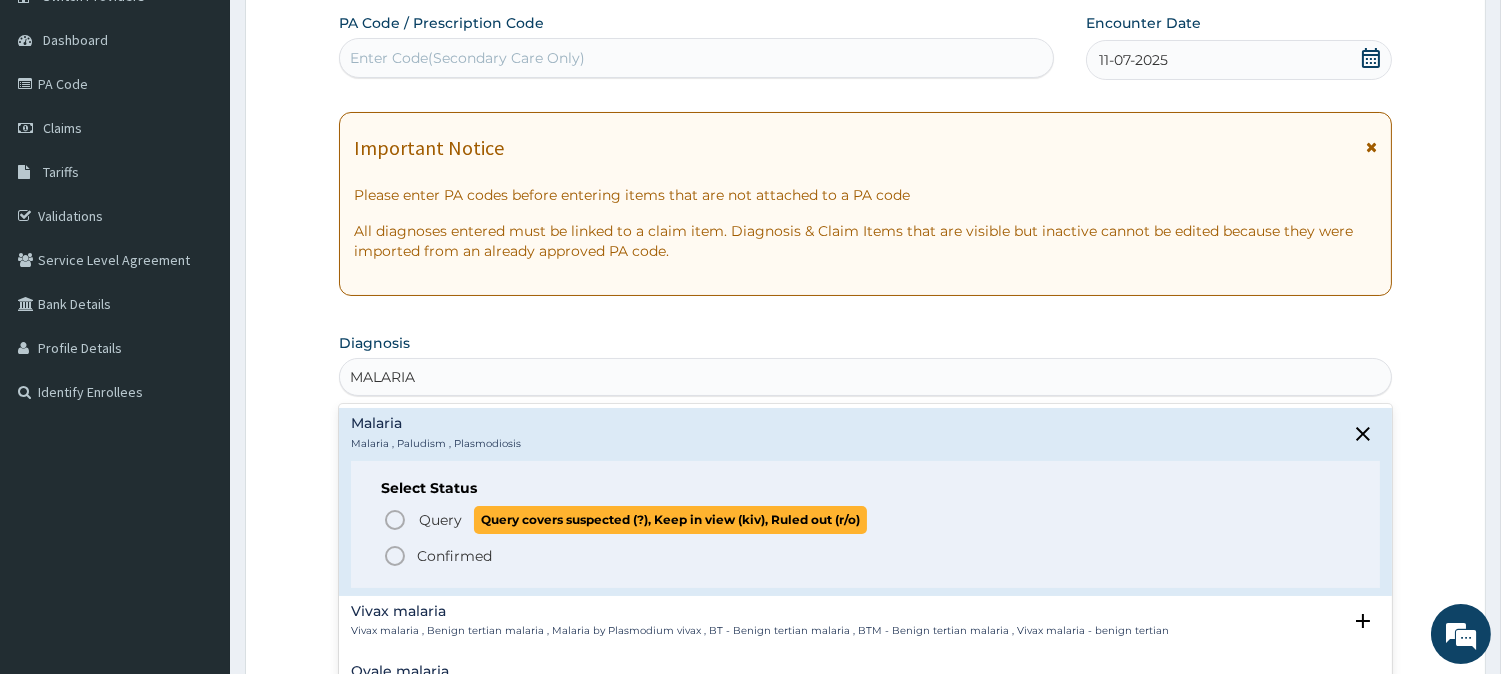 click 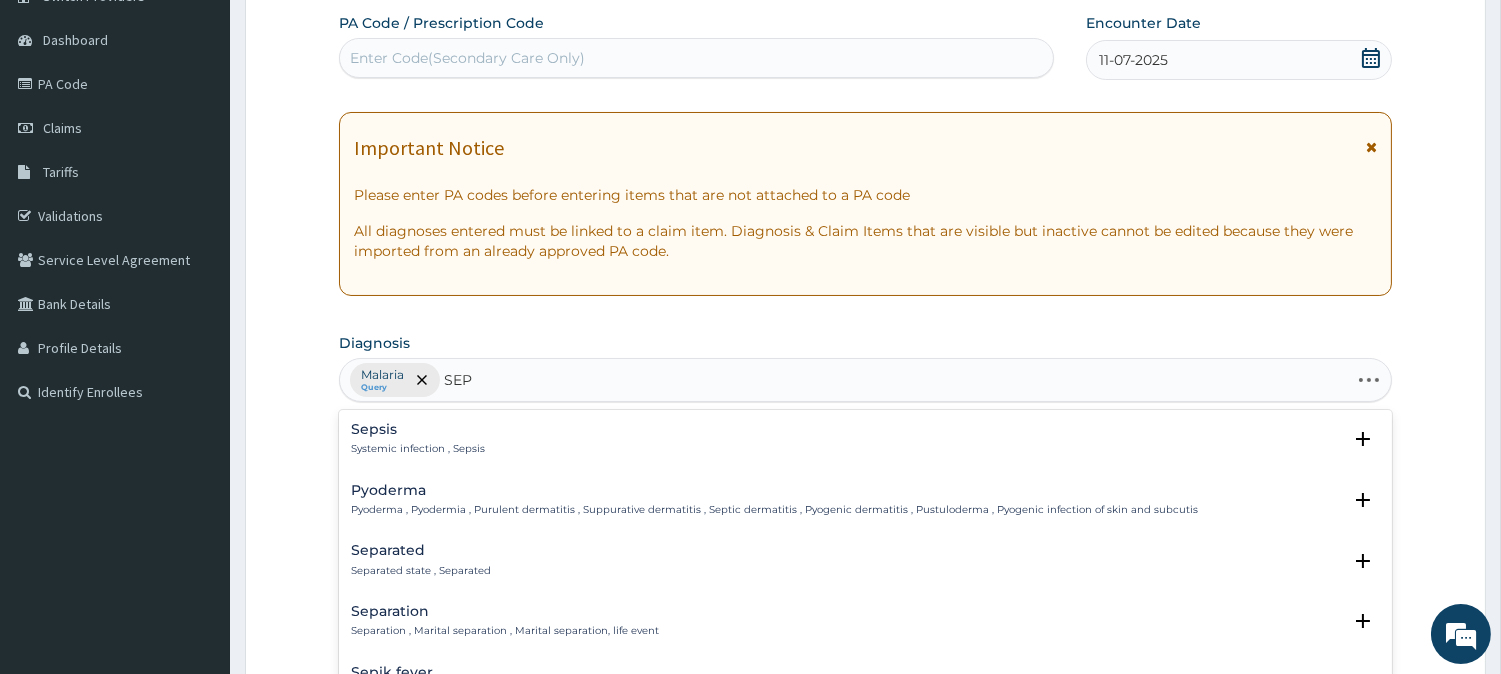 type on "SEPS" 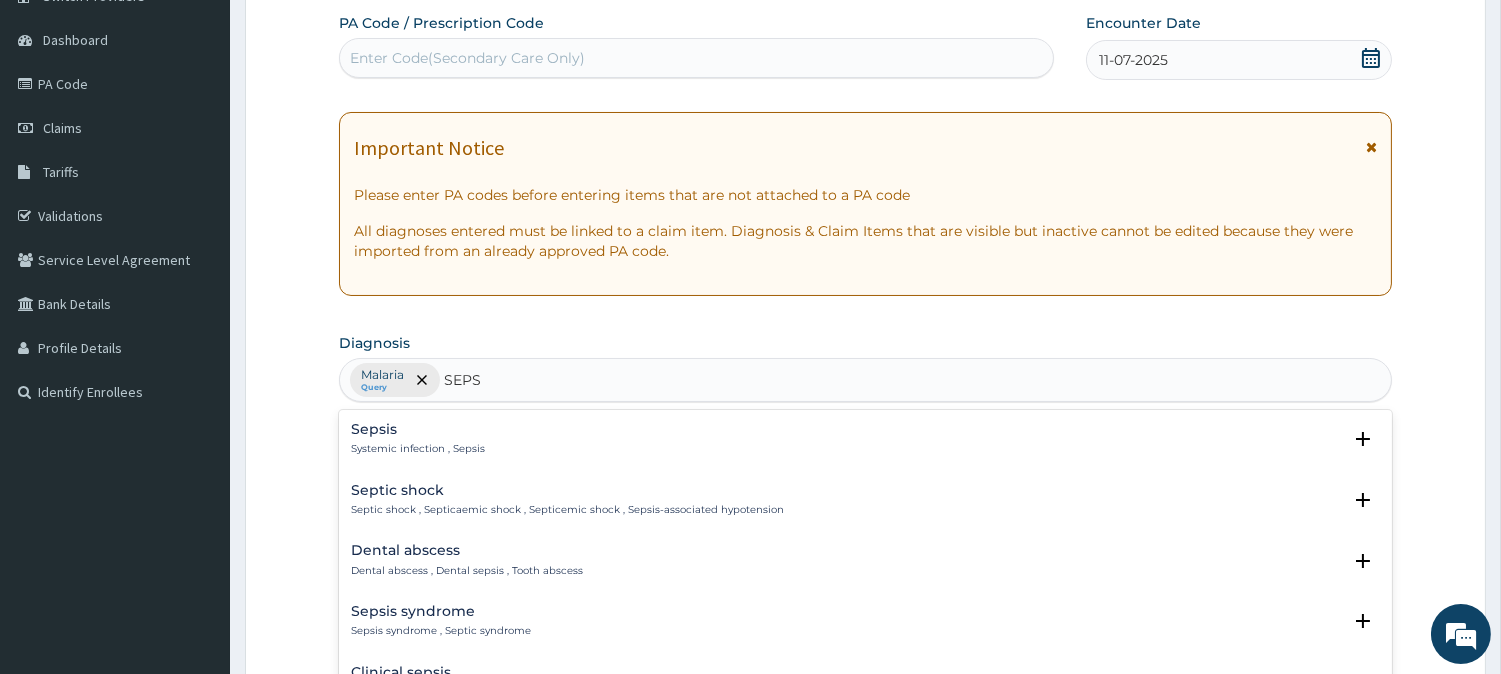 click on "Sepsis" at bounding box center [418, 429] 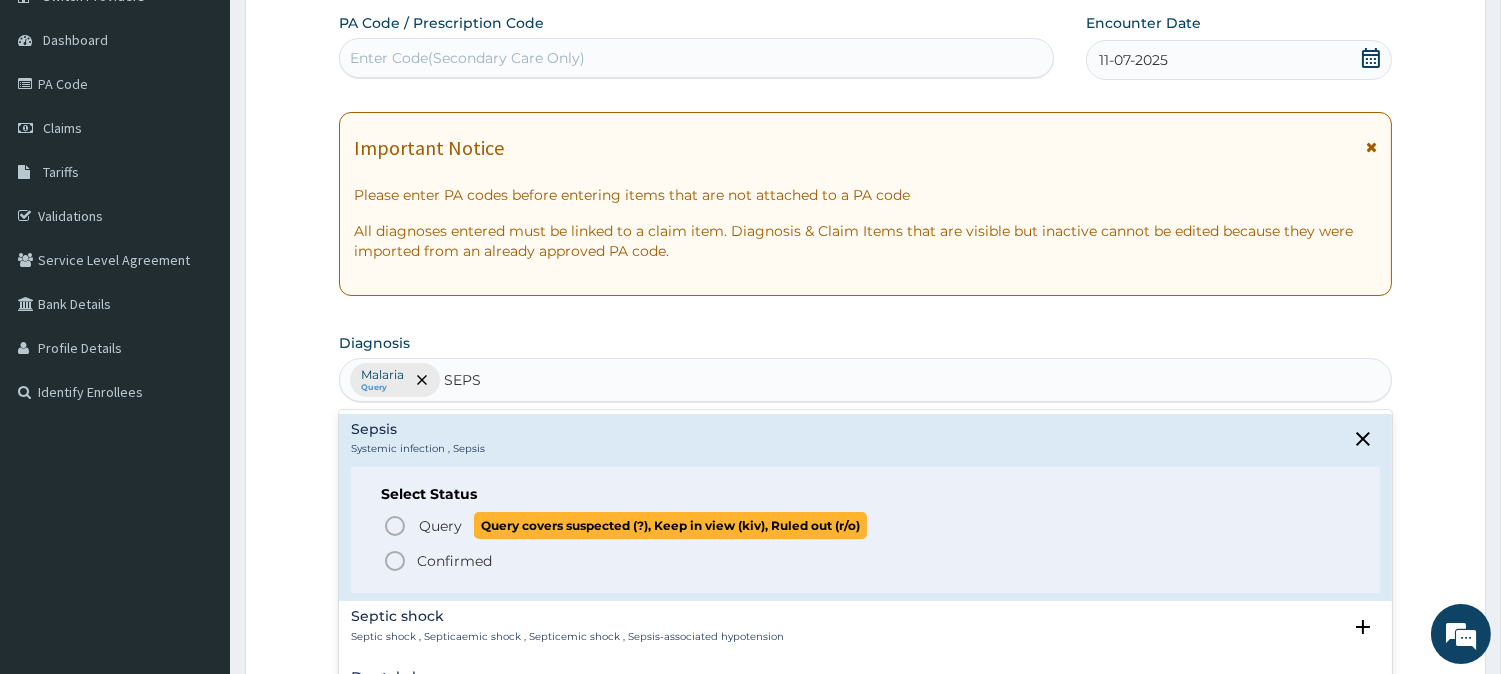 click 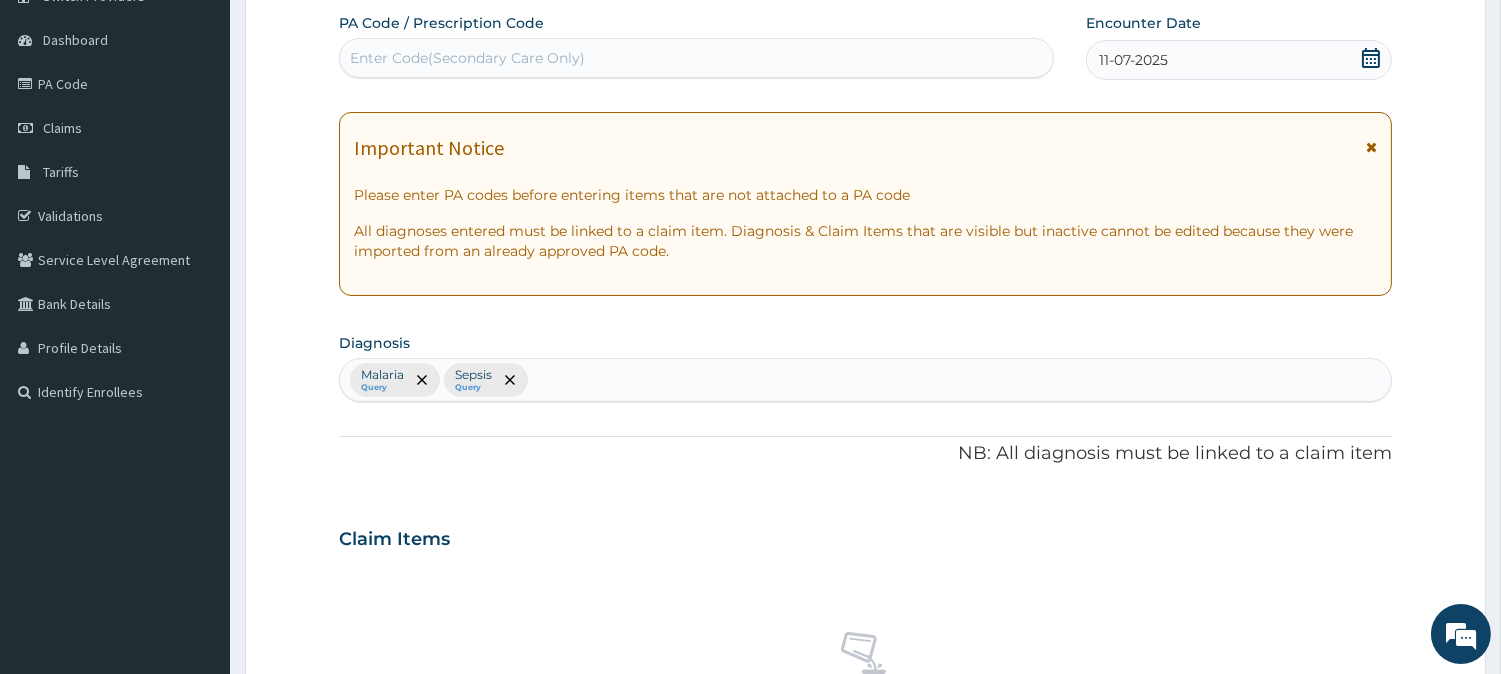 scroll, scrollTop: 767, scrollLeft: 0, axis: vertical 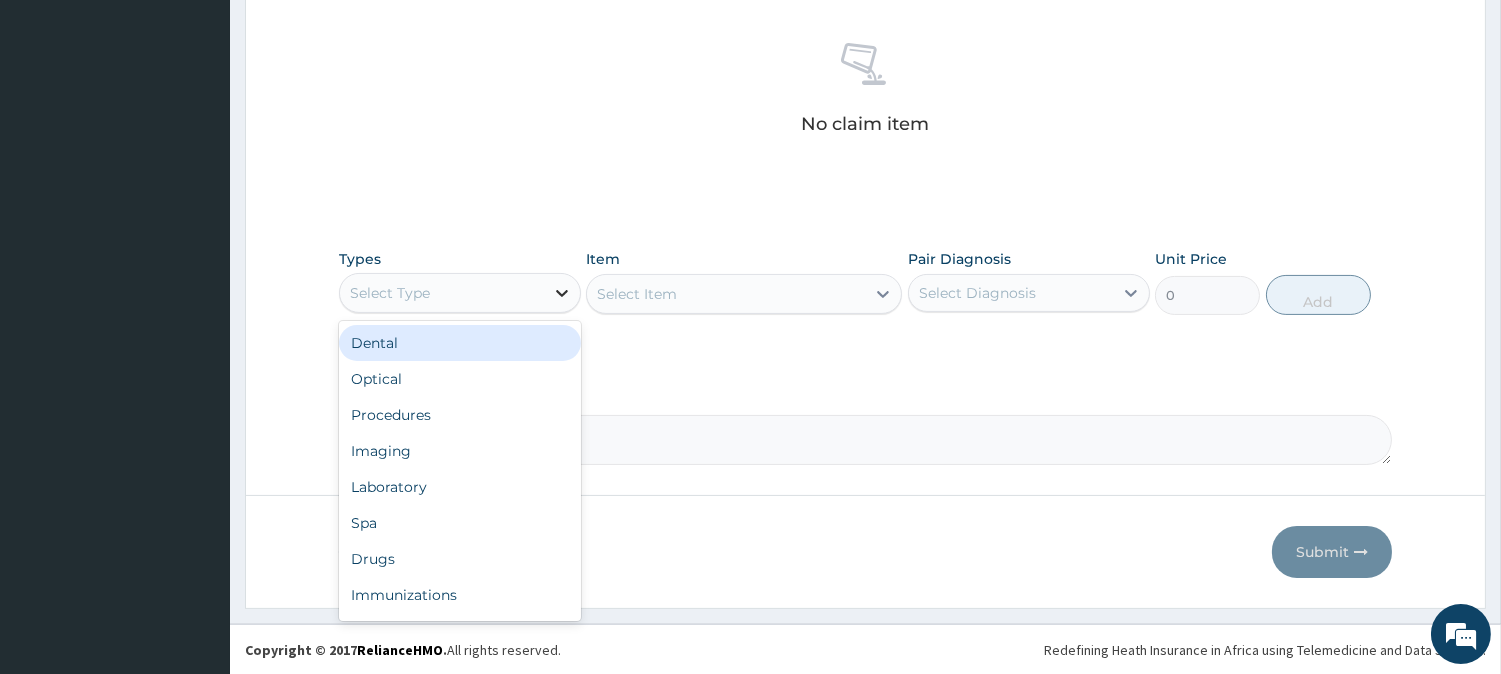 click at bounding box center [562, 293] 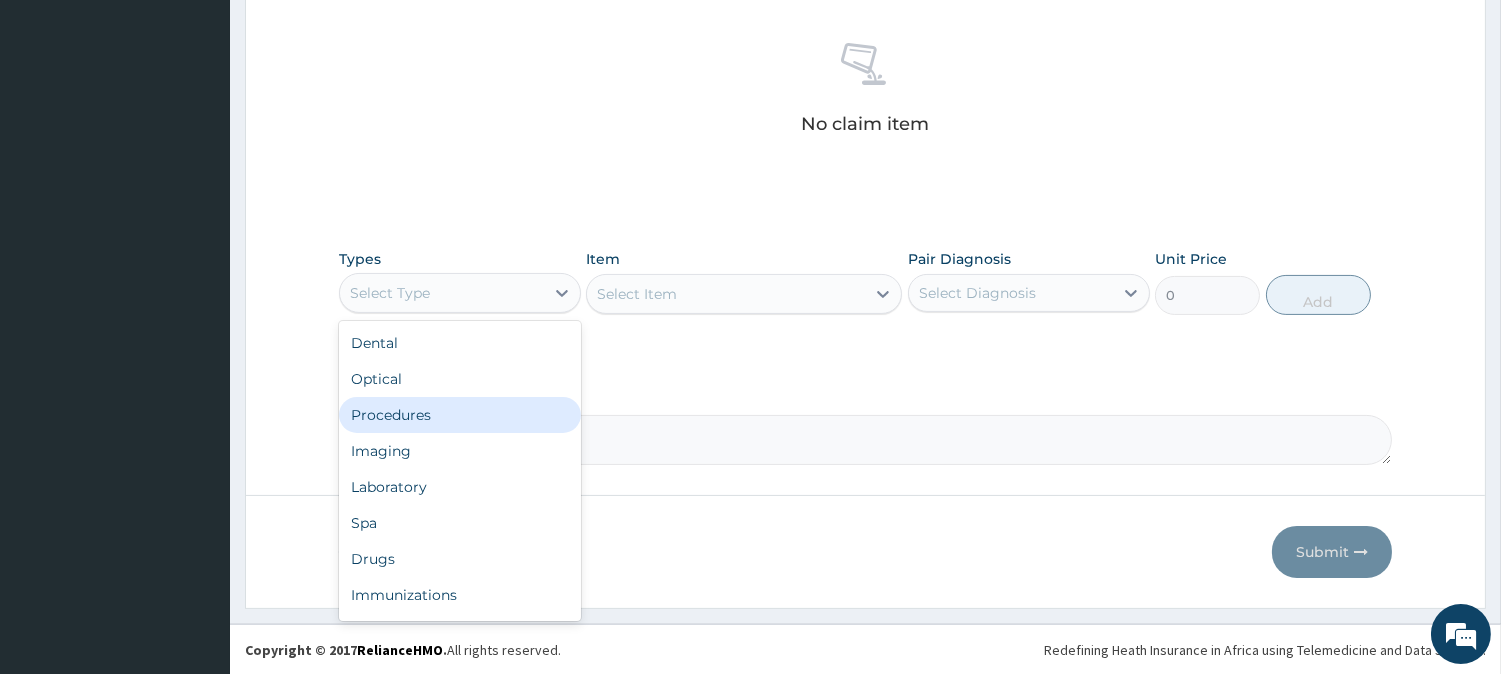 click on "Procedures" at bounding box center (460, 415) 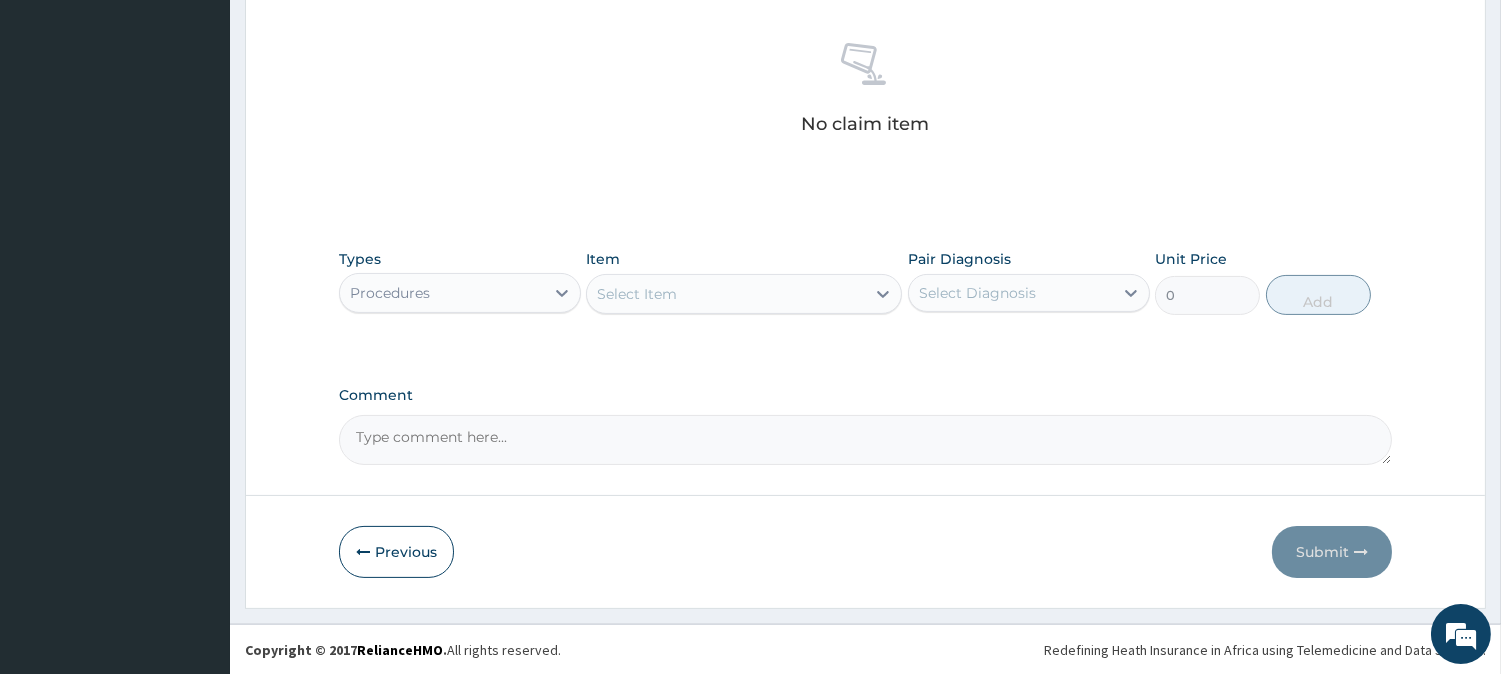 click on "Select Item" at bounding box center [637, 294] 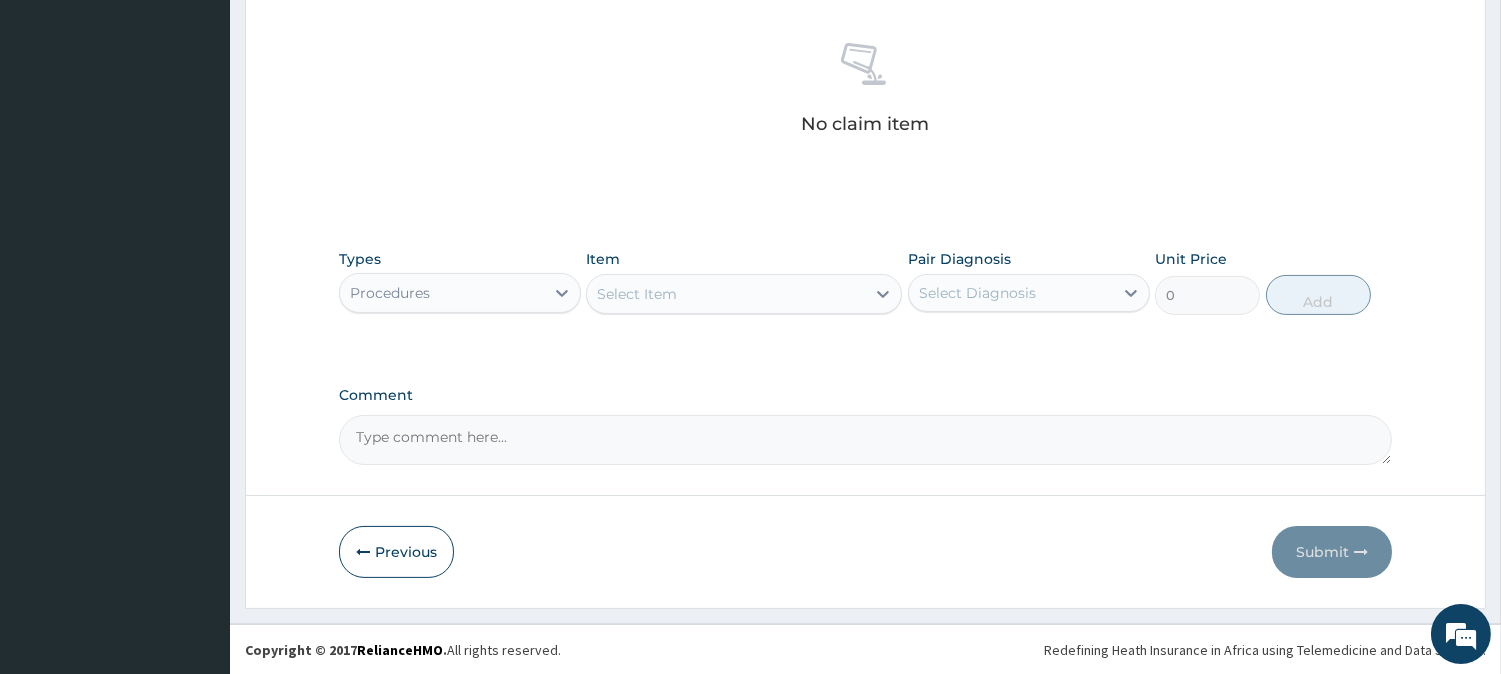 click on "Select Item" at bounding box center (637, 294) 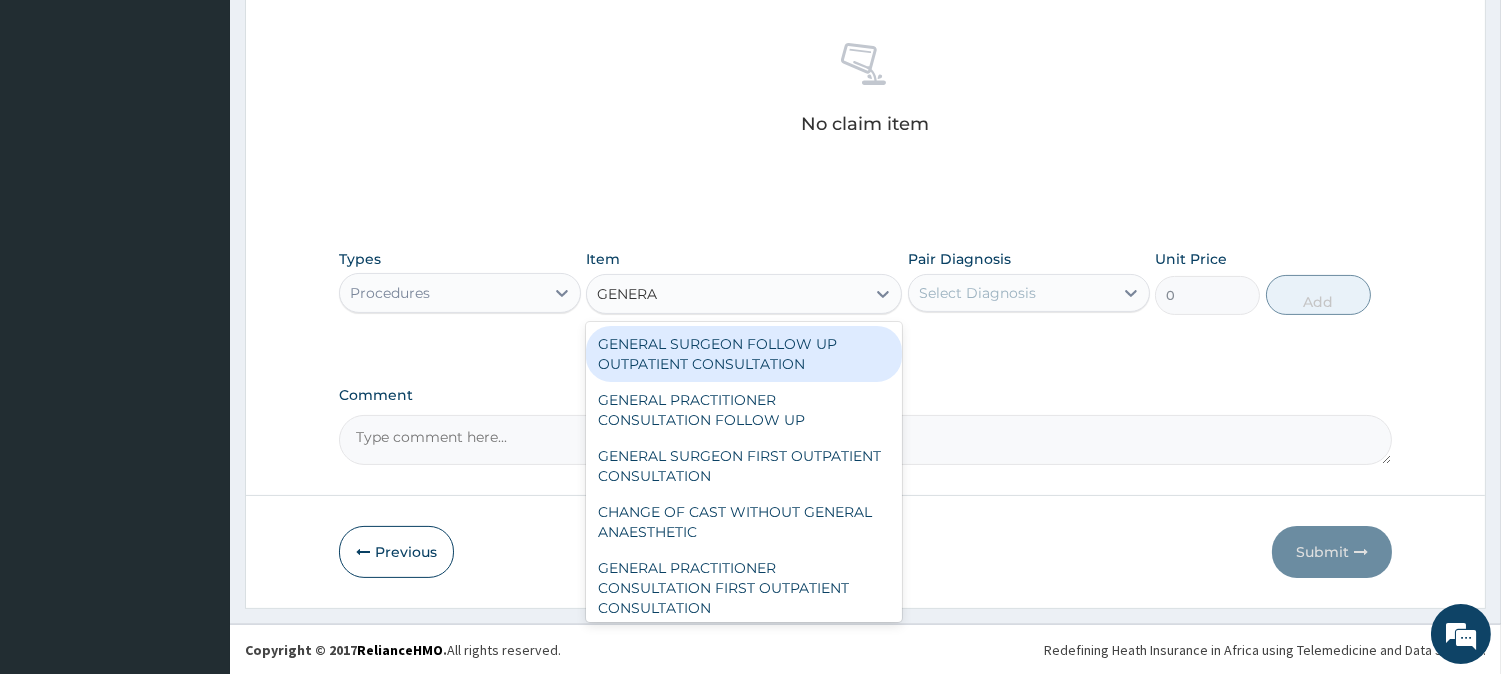 type on "GENERAL" 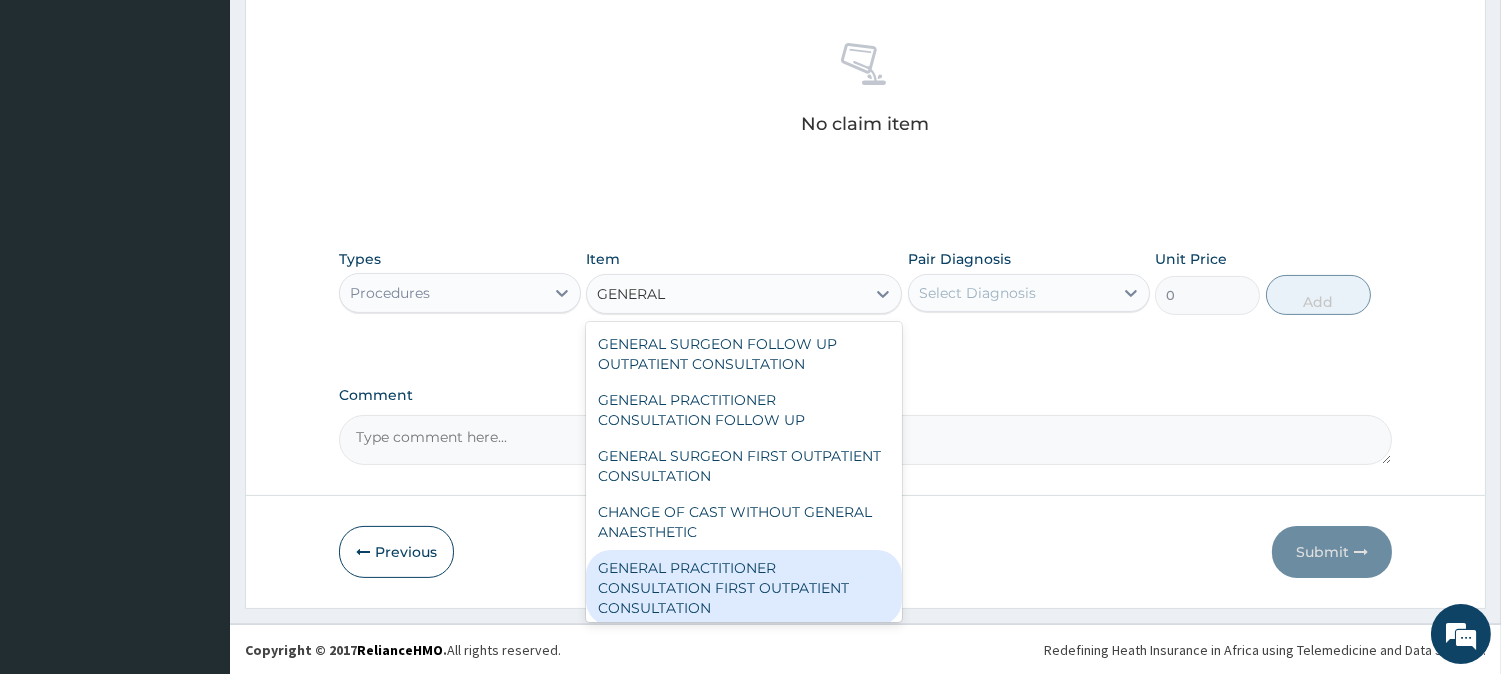 click on "GENERAL PRACTITIONER CONSULTATION FIRST OUTPATIENT CONSULTATION" at bounding box center (744, 588) 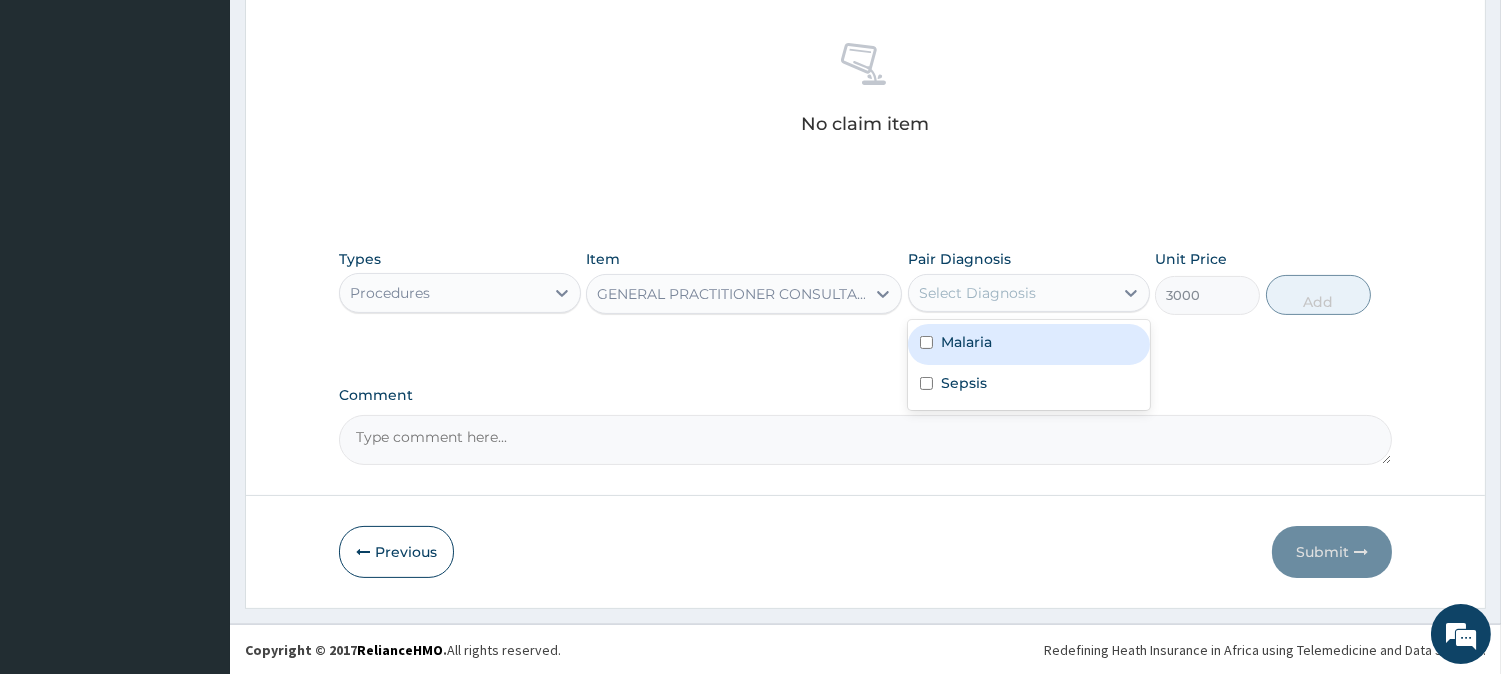 click on "Select Diagnosis" at bounding box center (1029, 293) 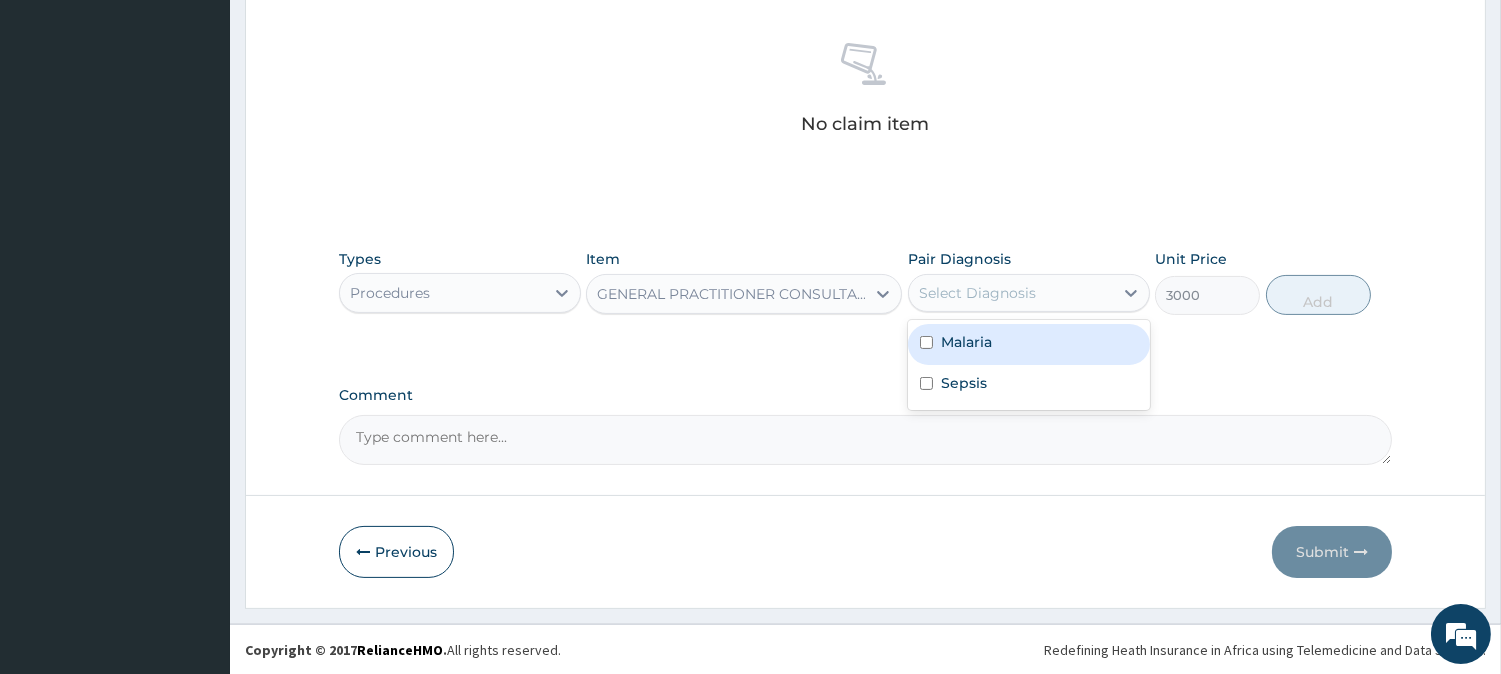 click on "Malaria" at bounding box center (1029, 344) 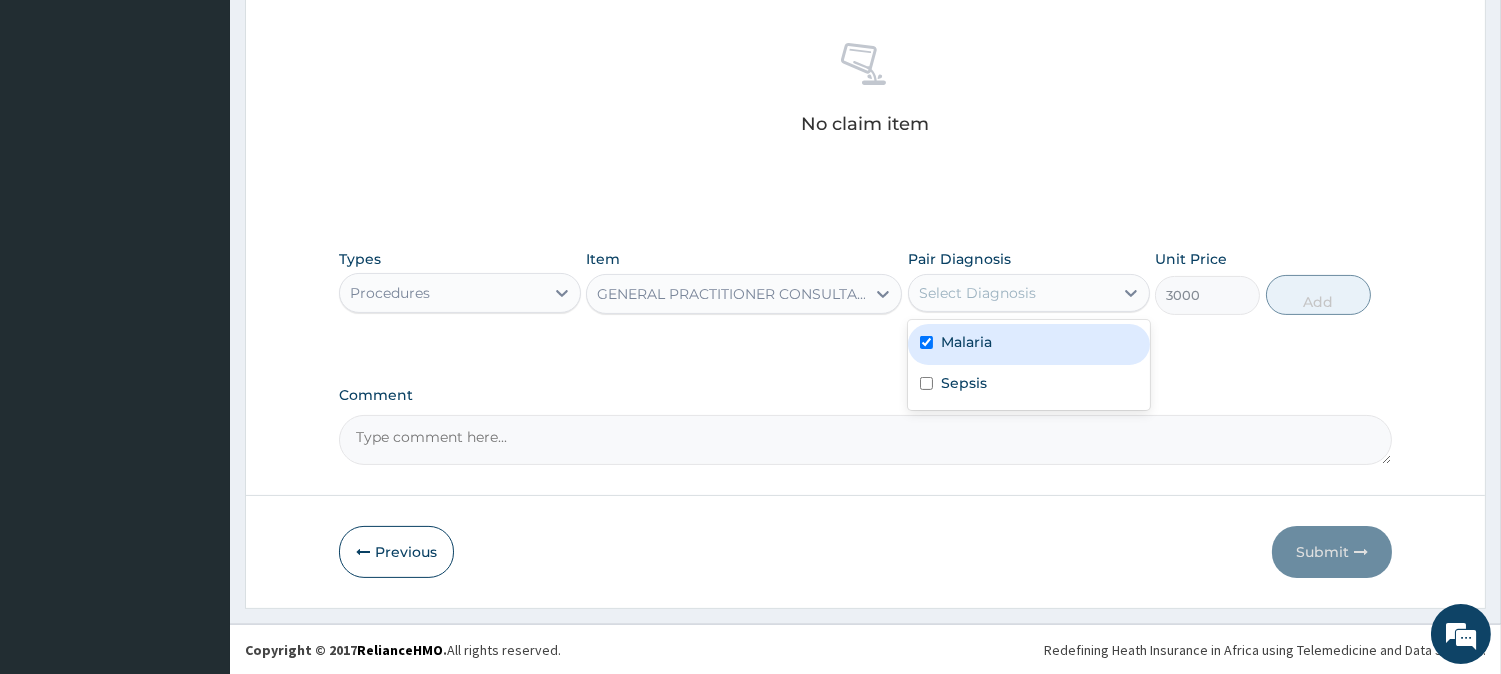 checkbox on "true" 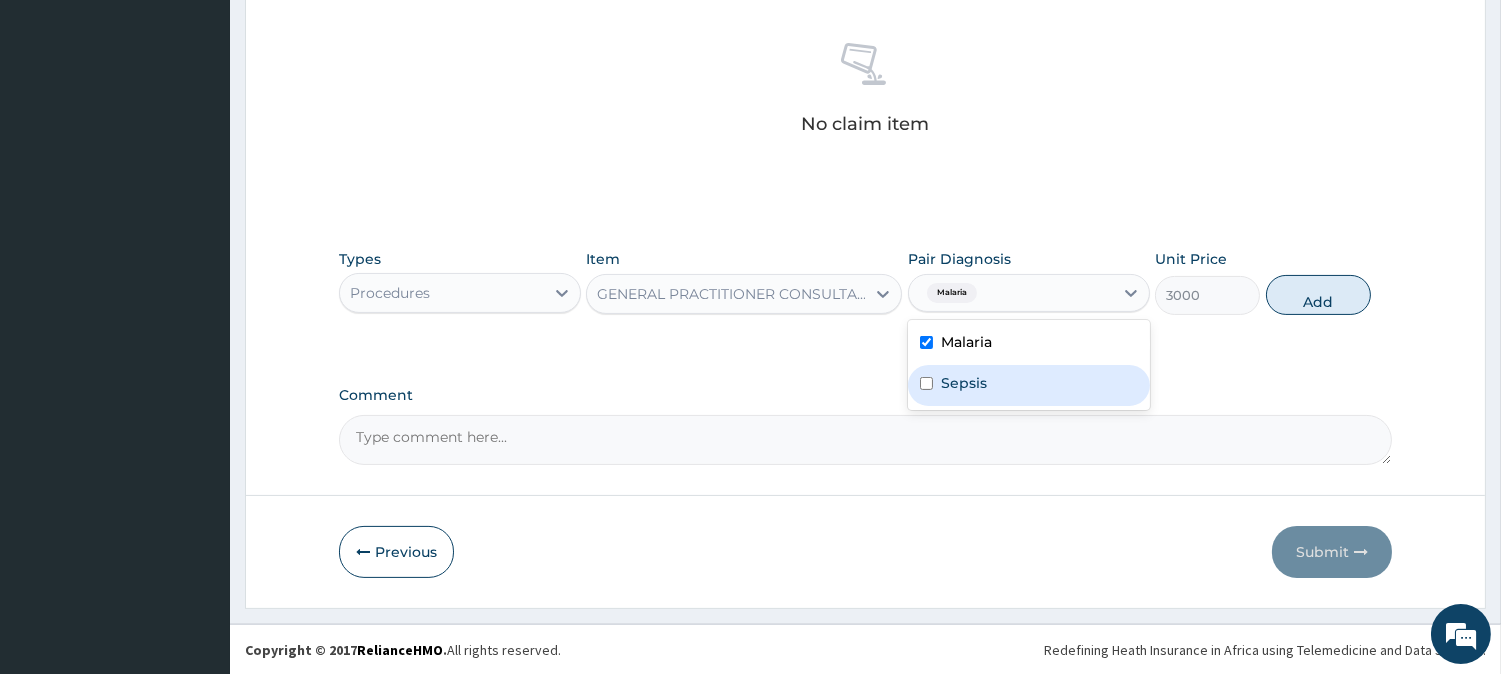 click on "Sepsis" at bounding box center (1029, 385) 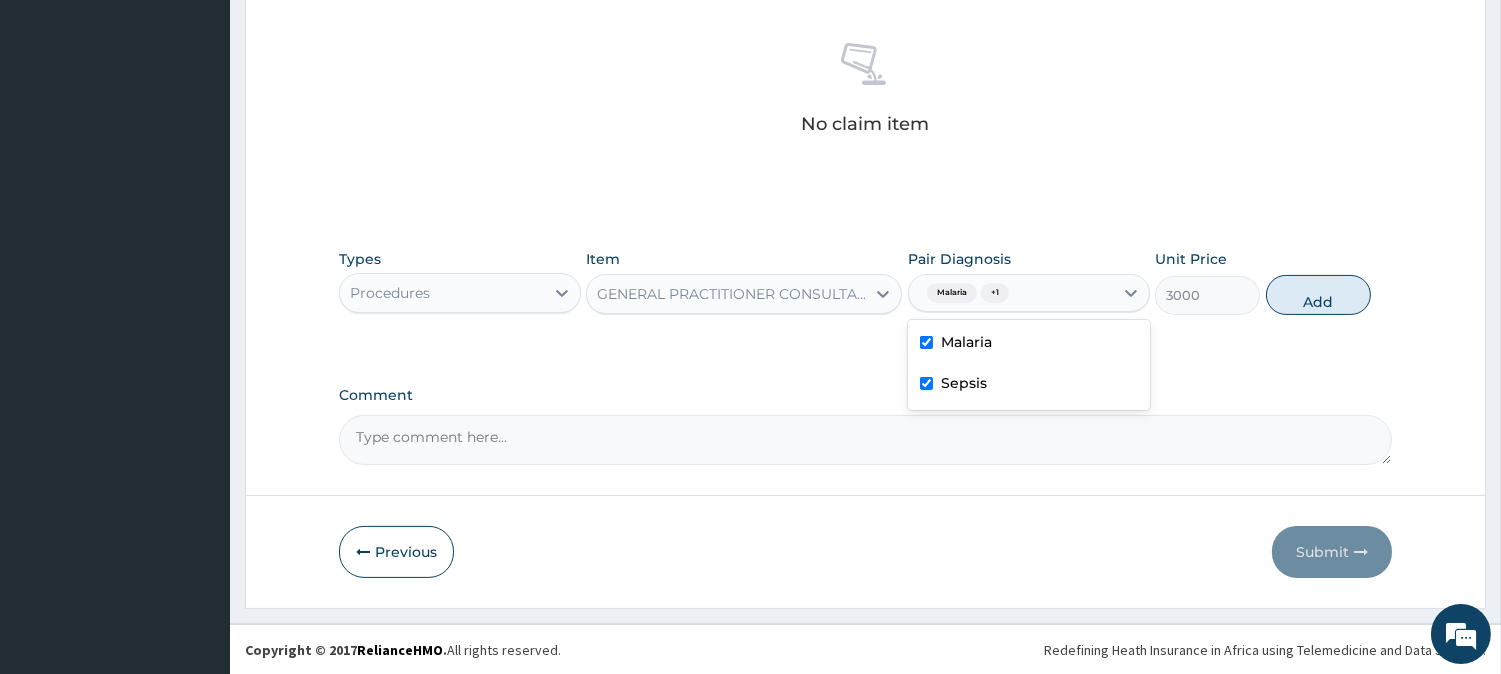 checkbox on "true" 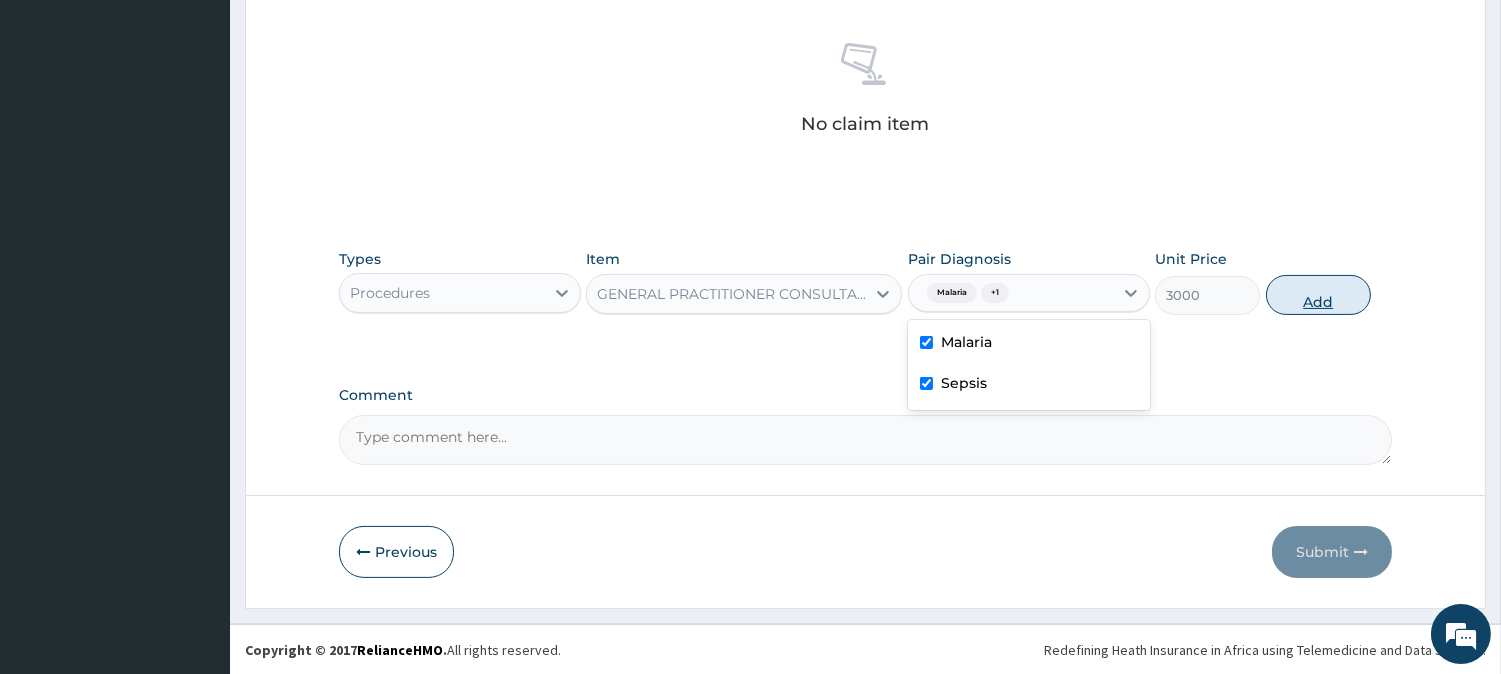 click on "Add" at bounding box center (1318, 295) 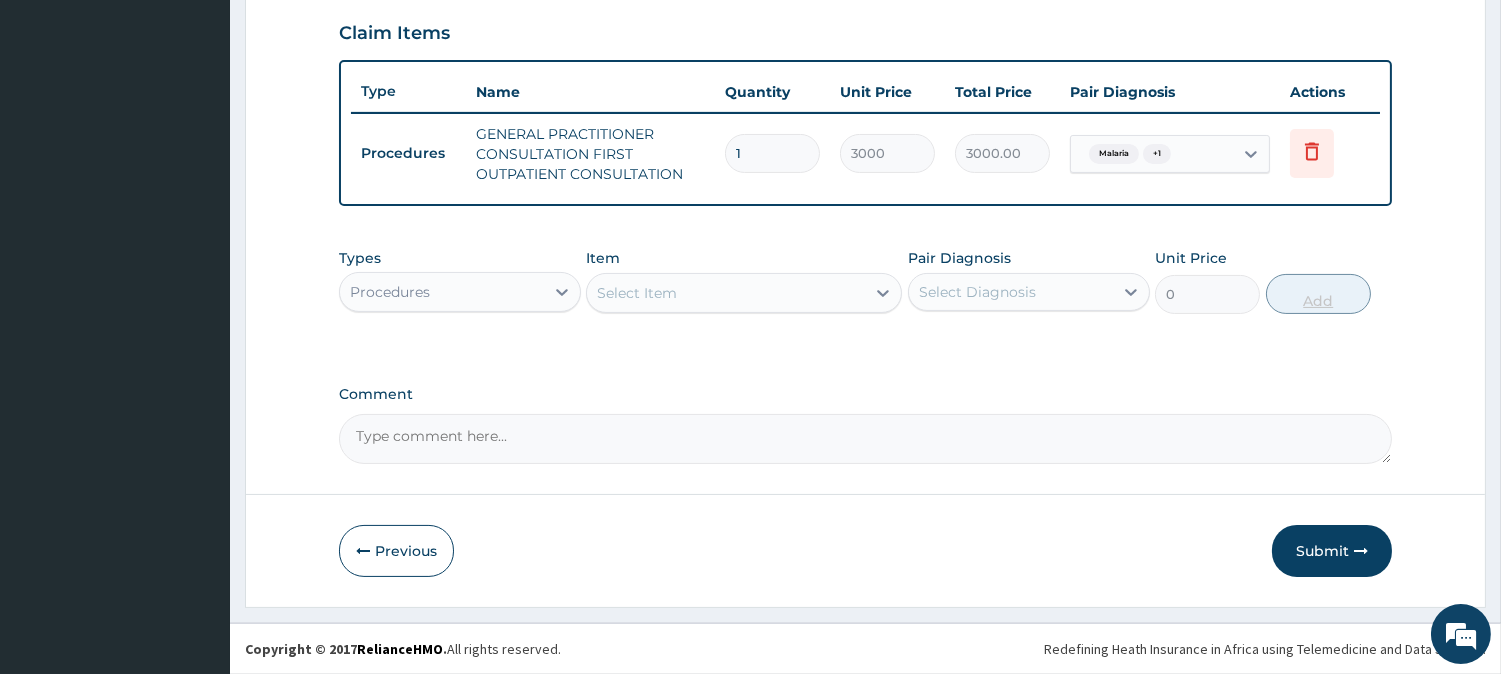 scroll, scrollTop: 681, scrollLeft: 0, axis: vertical 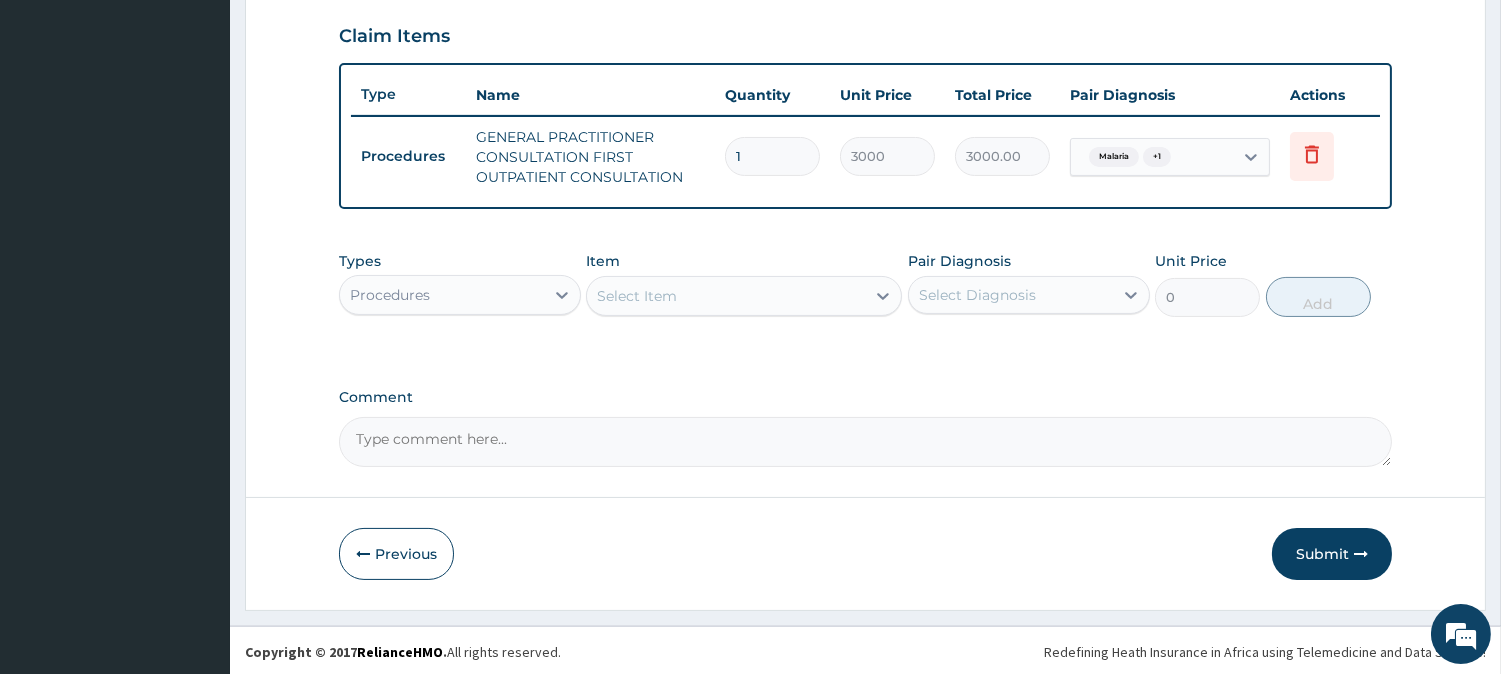 click on "Procedures" at bounding box center (442, 295) 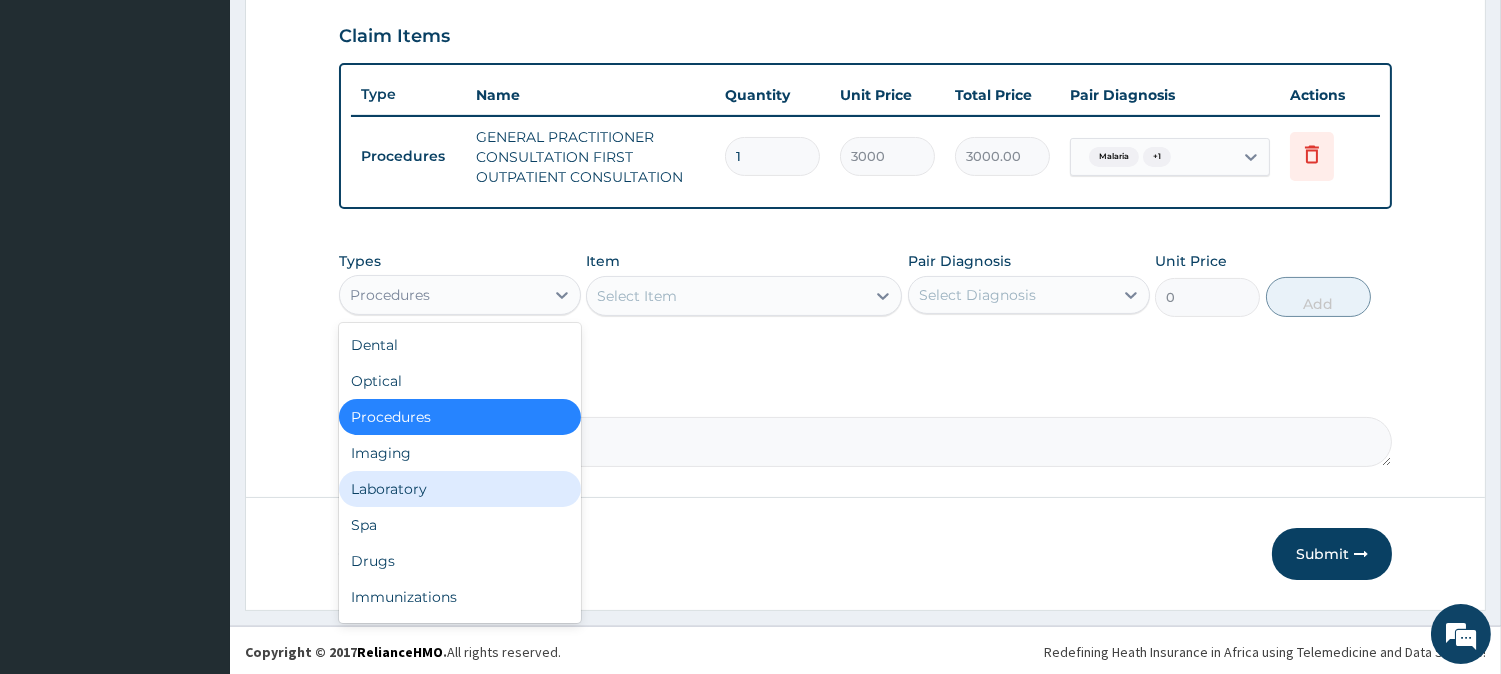 click on "Laboratory" at bounding box center (460, 489) 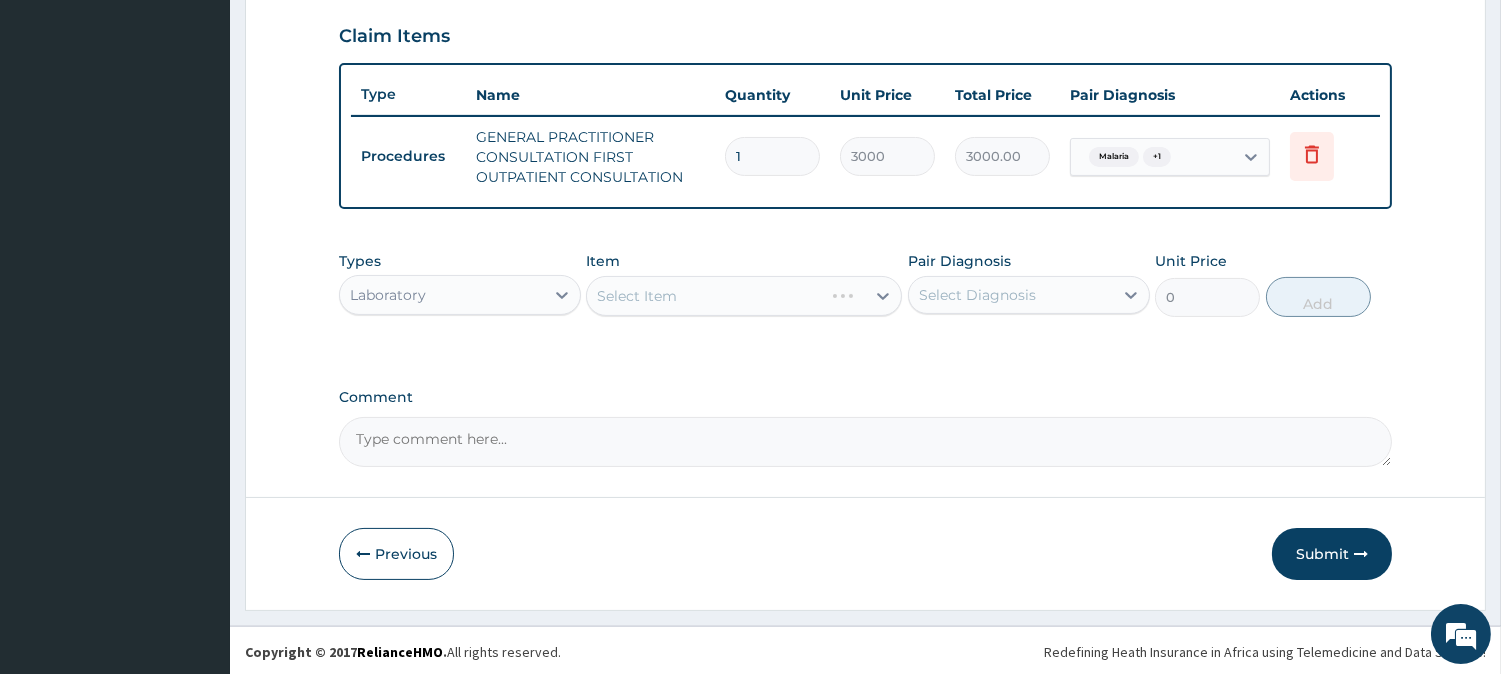 click on "Select Item" at bounding box center [744, 296] 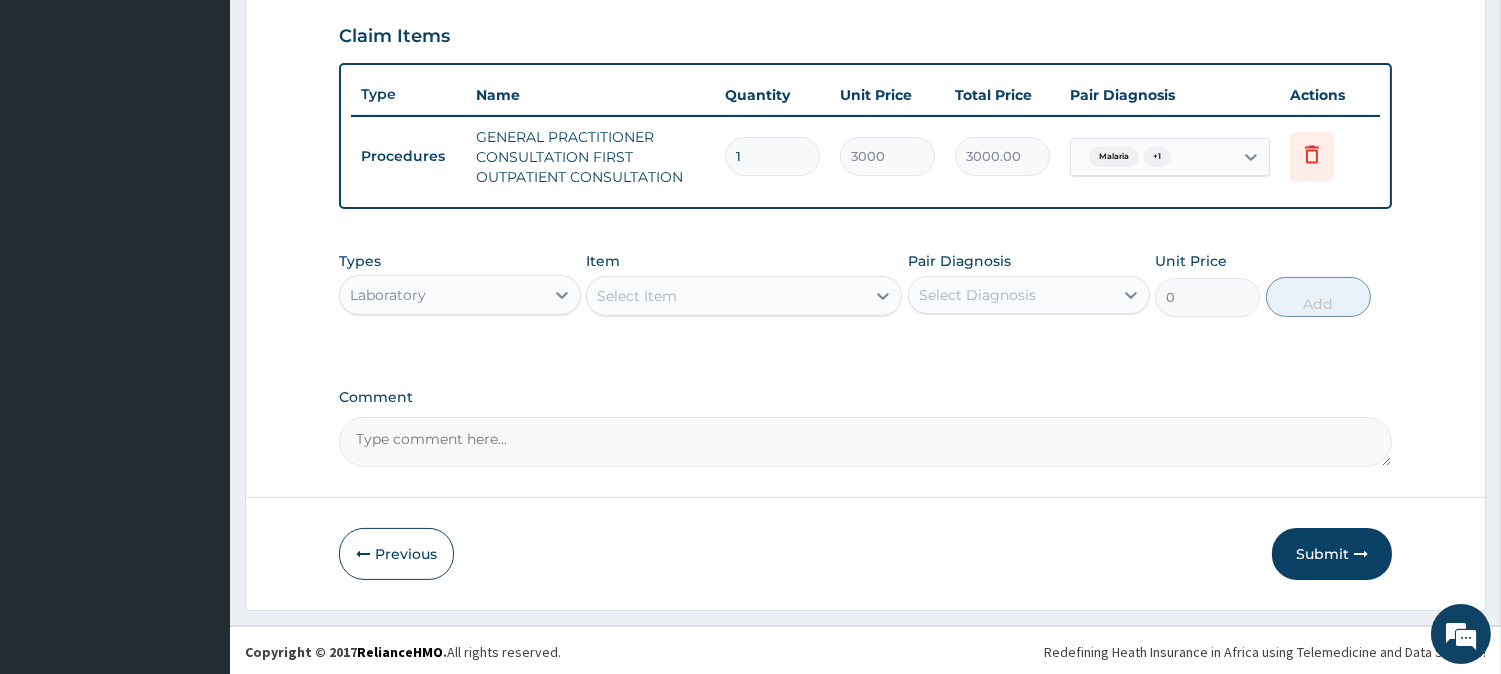 click on "Select Item" at bounding box center [726, 296] 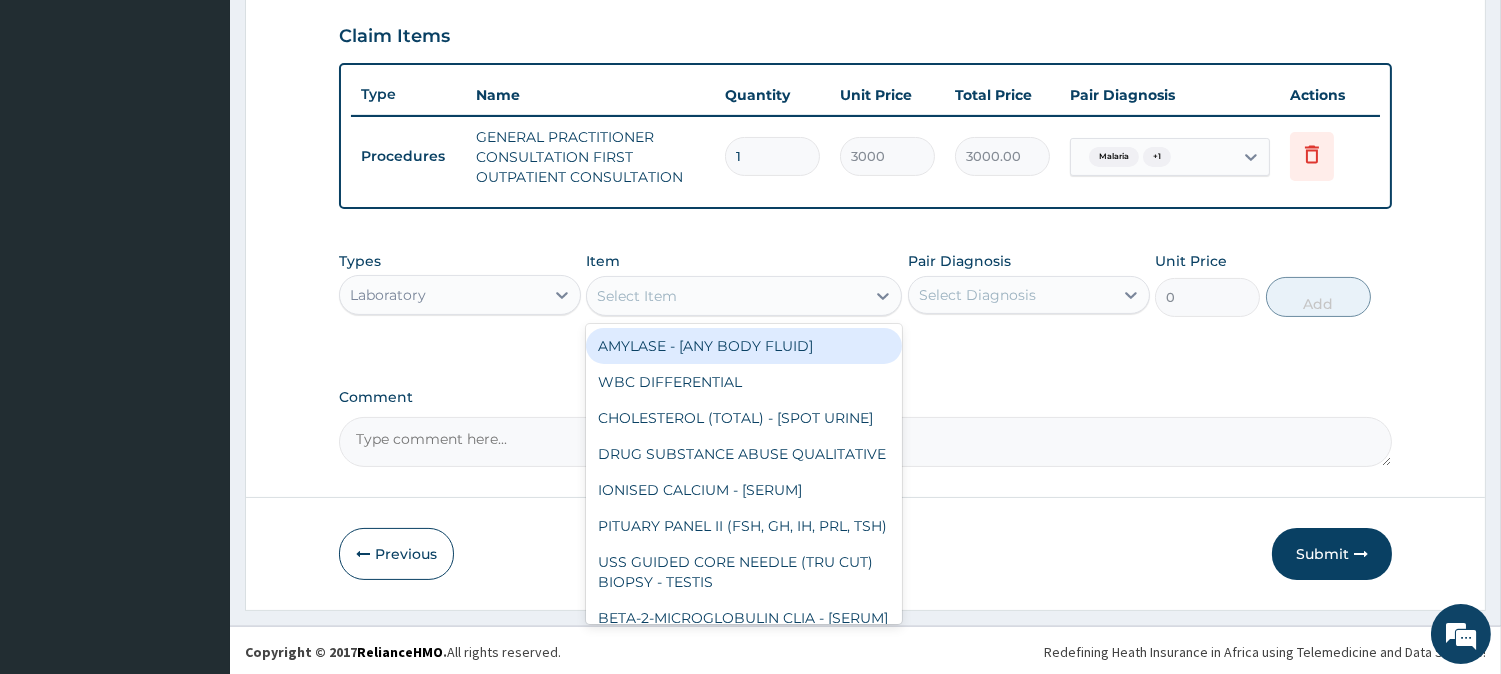 click on "Select Item" at bounding box center (726, 296) 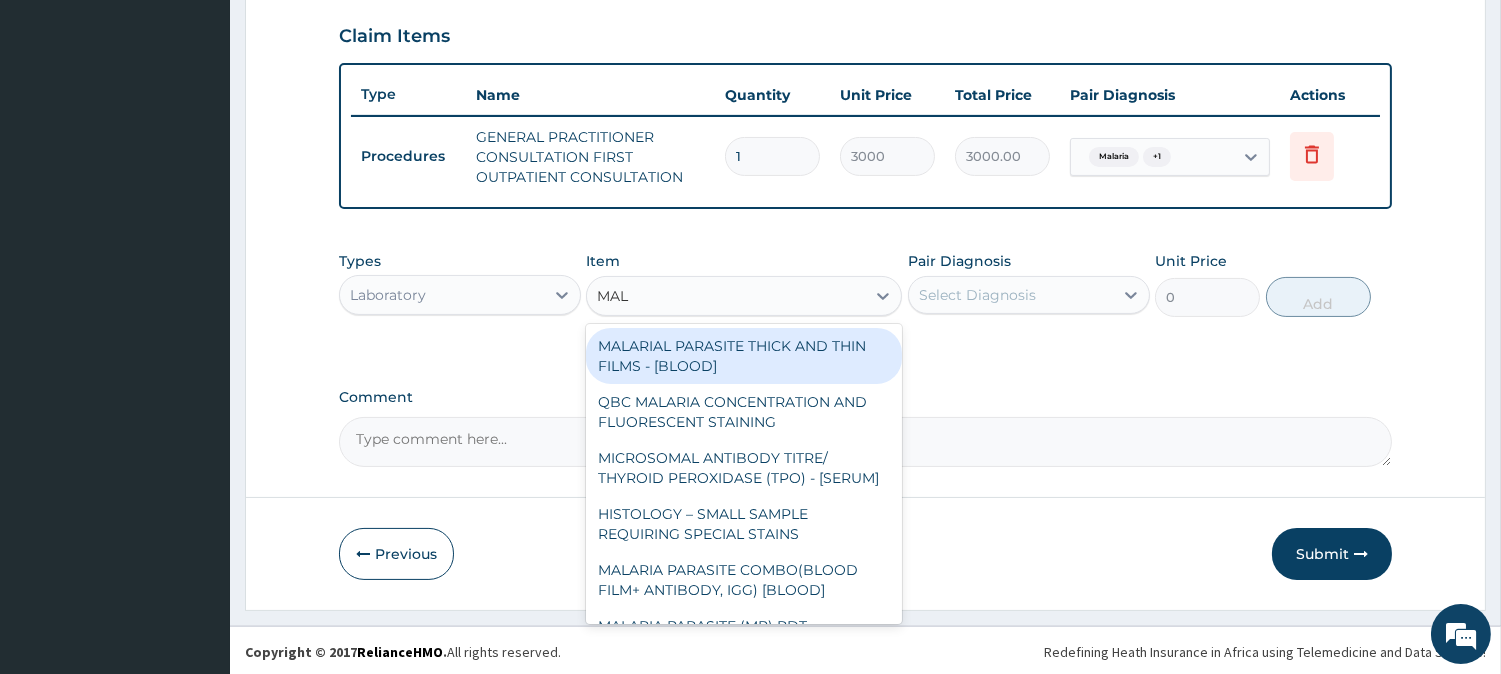 type on "MALA" 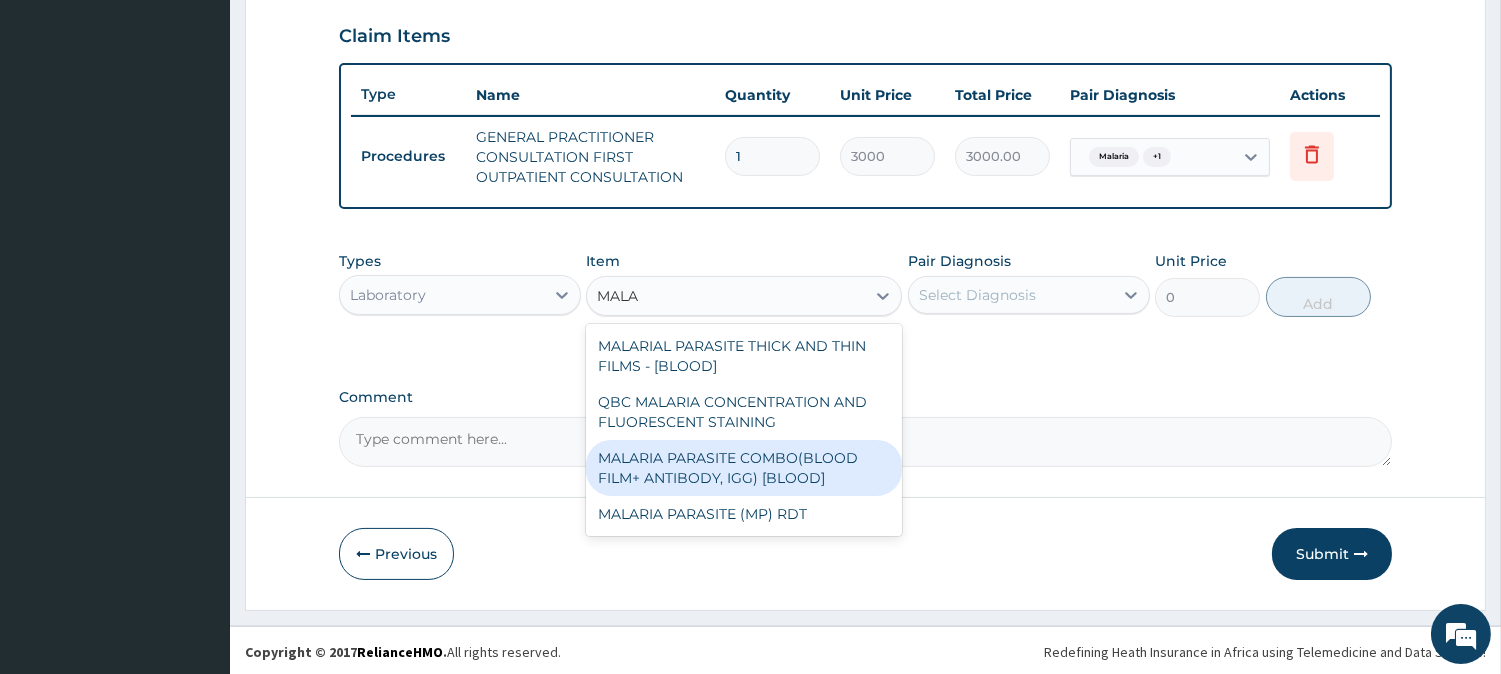 click on "MALARIA PARASITE COMBO(BLOOD FILM+ ANTIBODY, IGG) [BLOOD]" at bounding box center (744, 468) 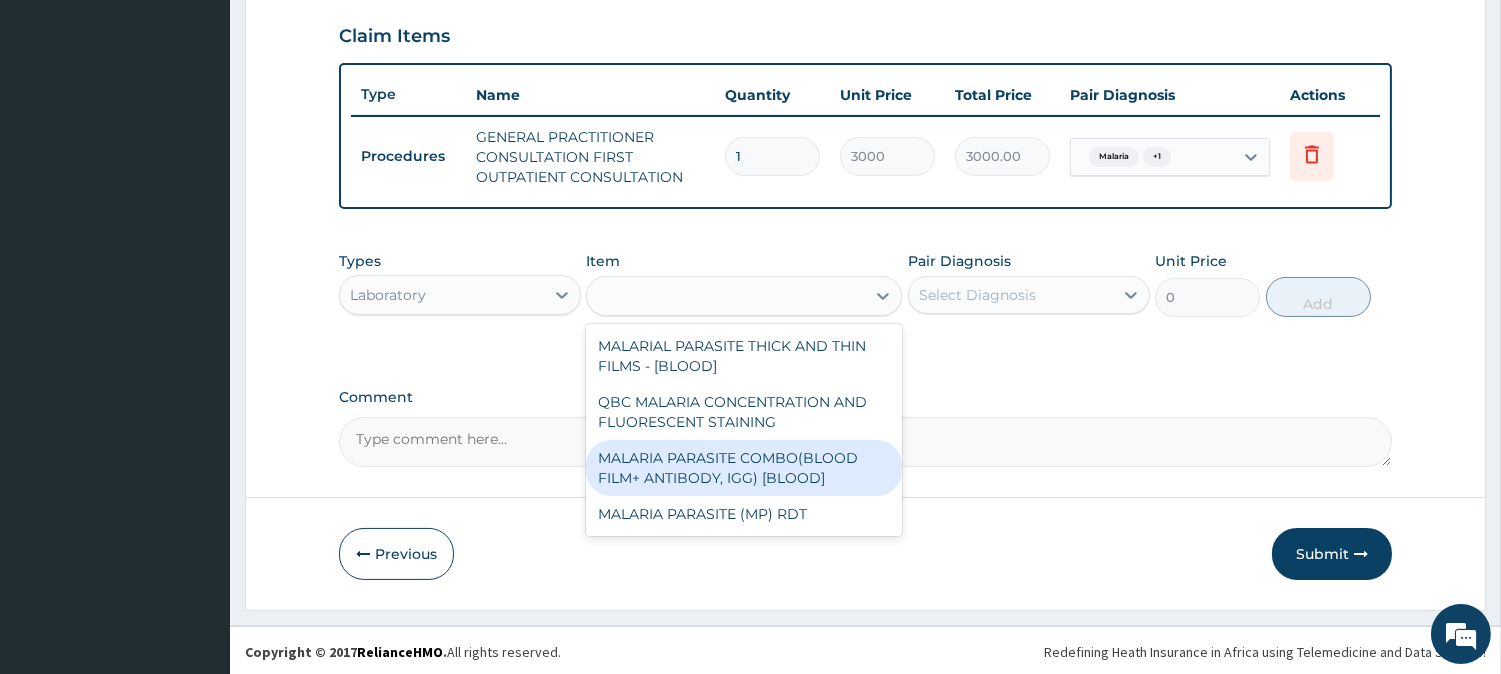 type on "2000" 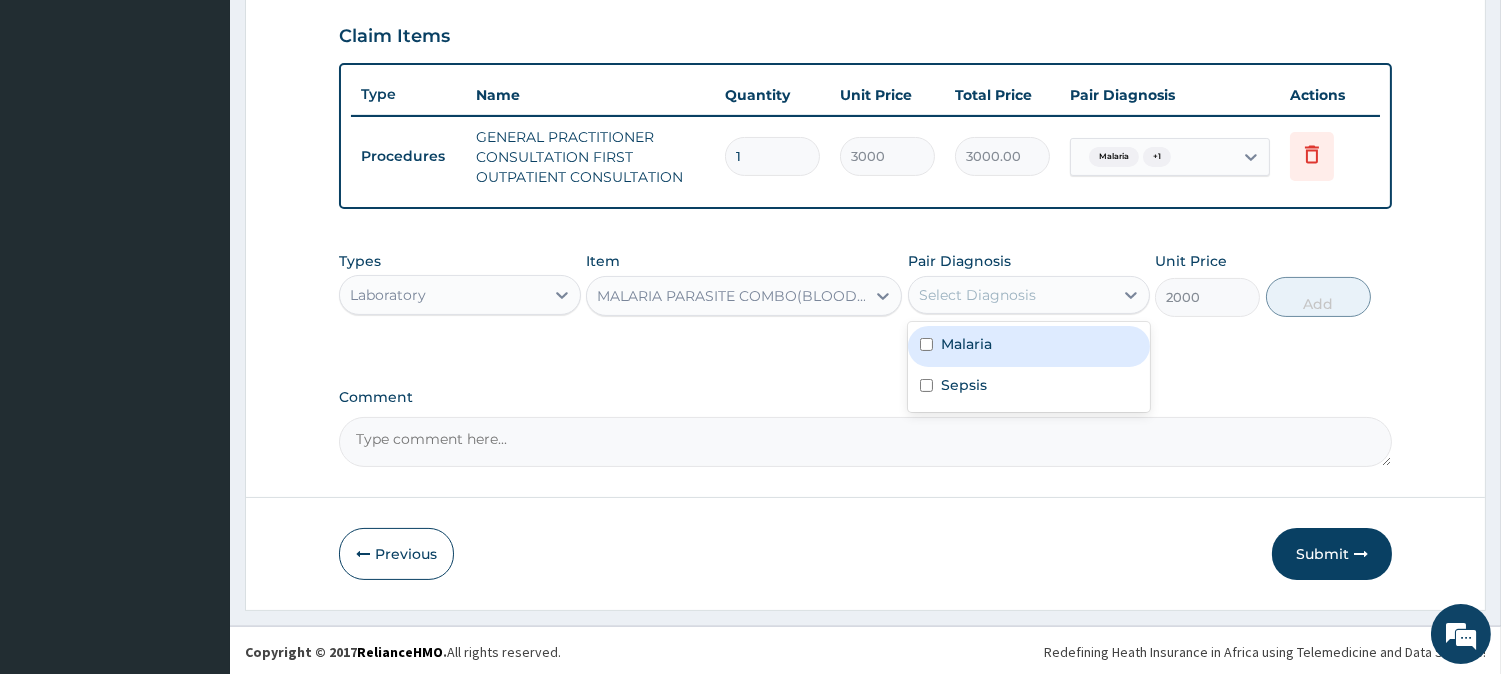 click on "Select Diagnosis" at bounding box center [1011, 295] 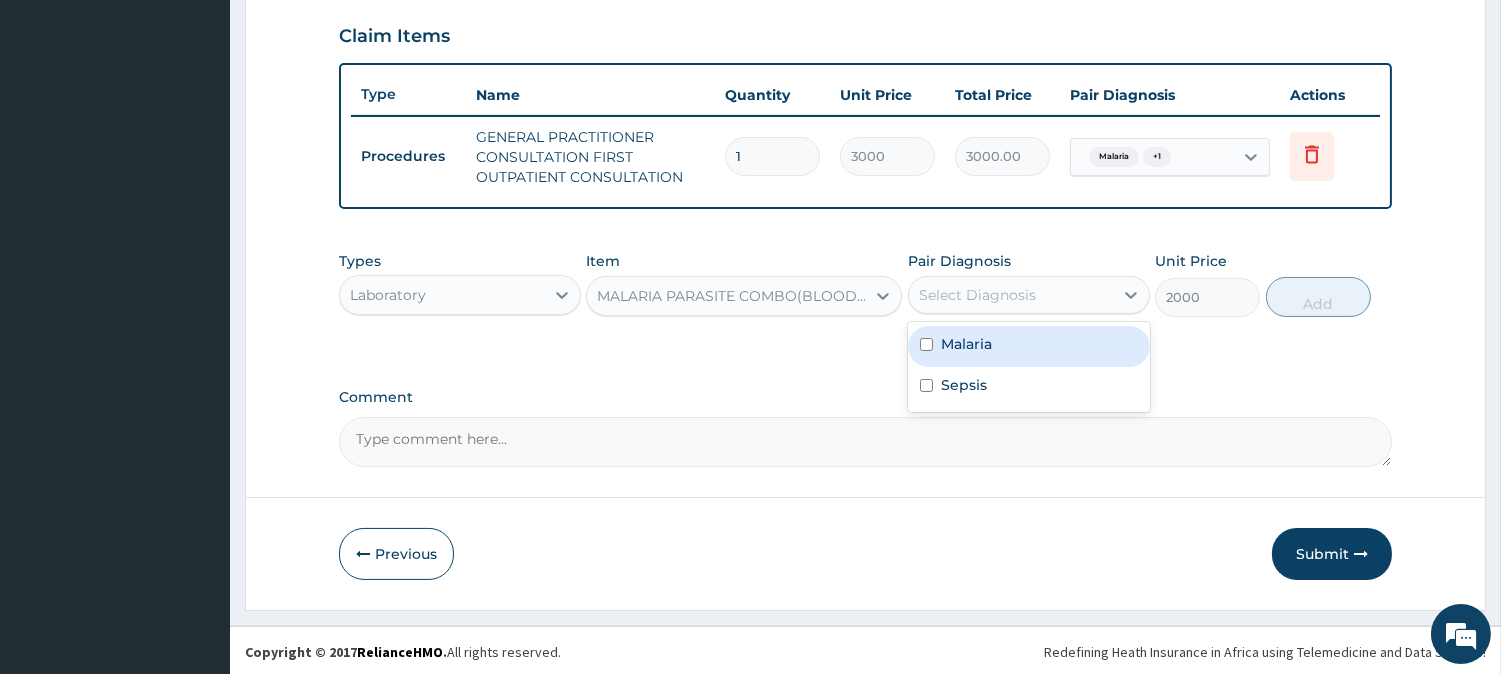 click on "Malaria" at bounding box center (1029, 346) 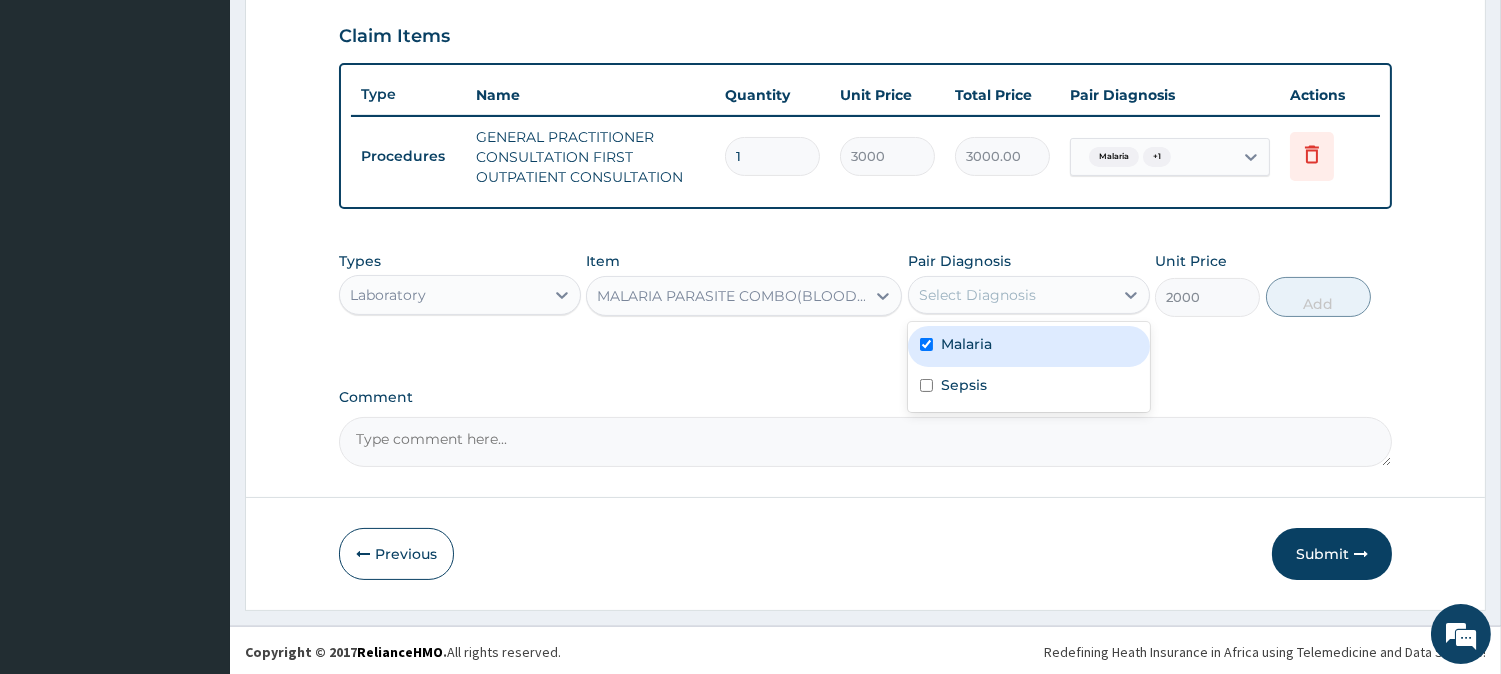 checkbox on "true" 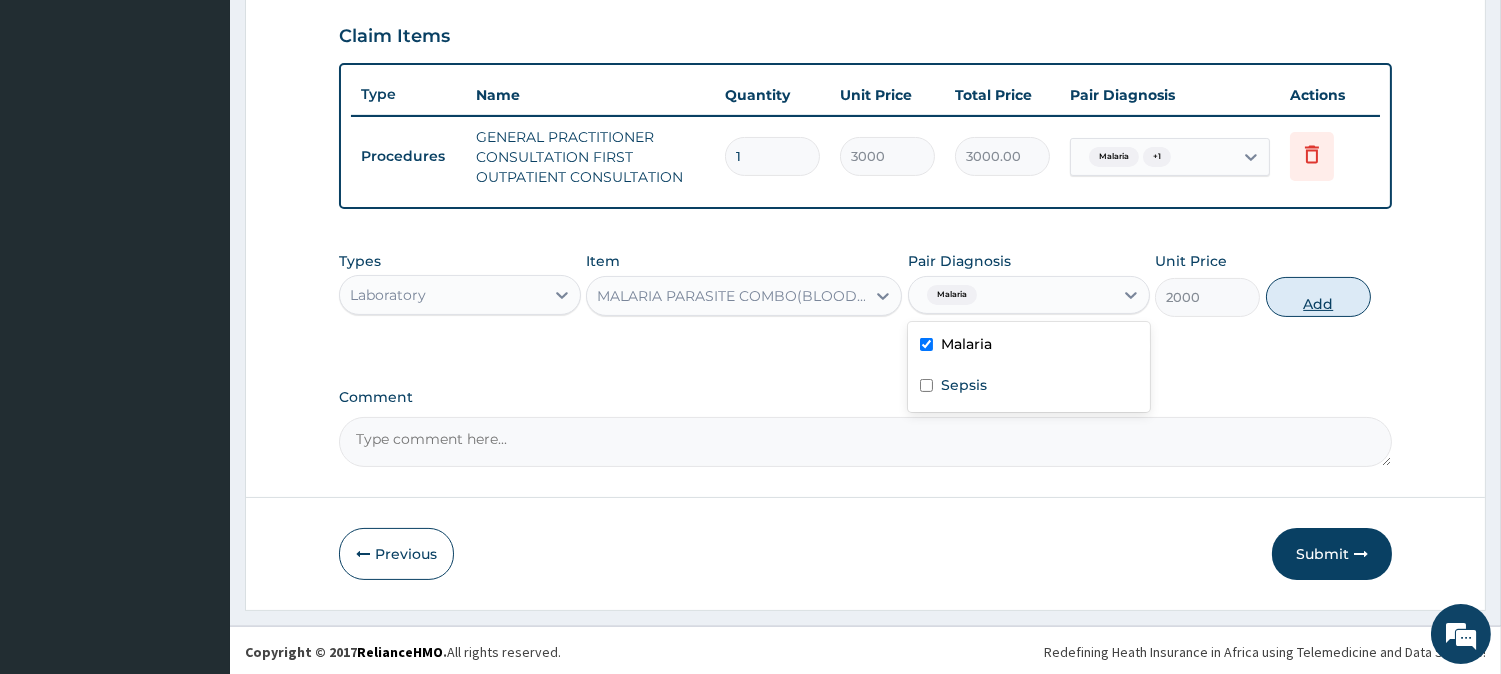 click on "Add" at bounding box center [1318, 297] 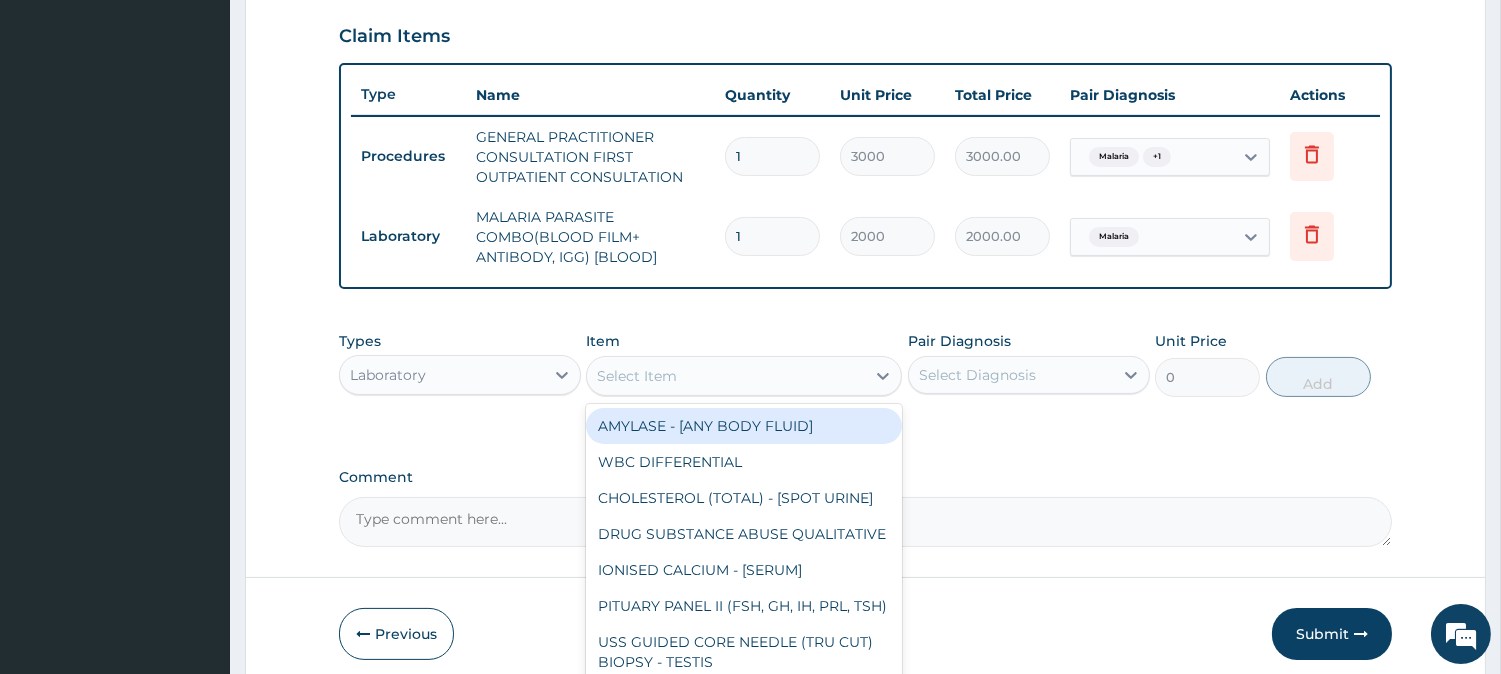 click on "Select Item" at bounding box center [726, 376] 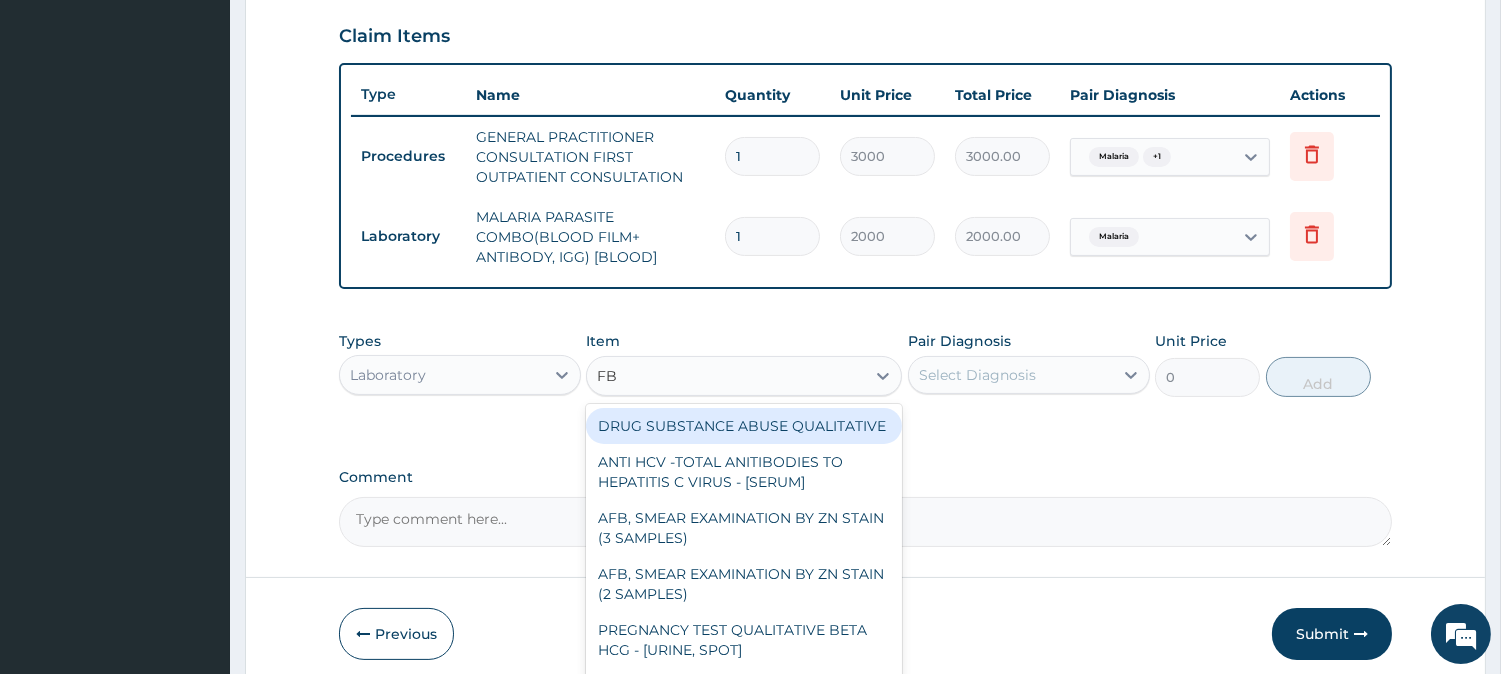 type on "FBC" 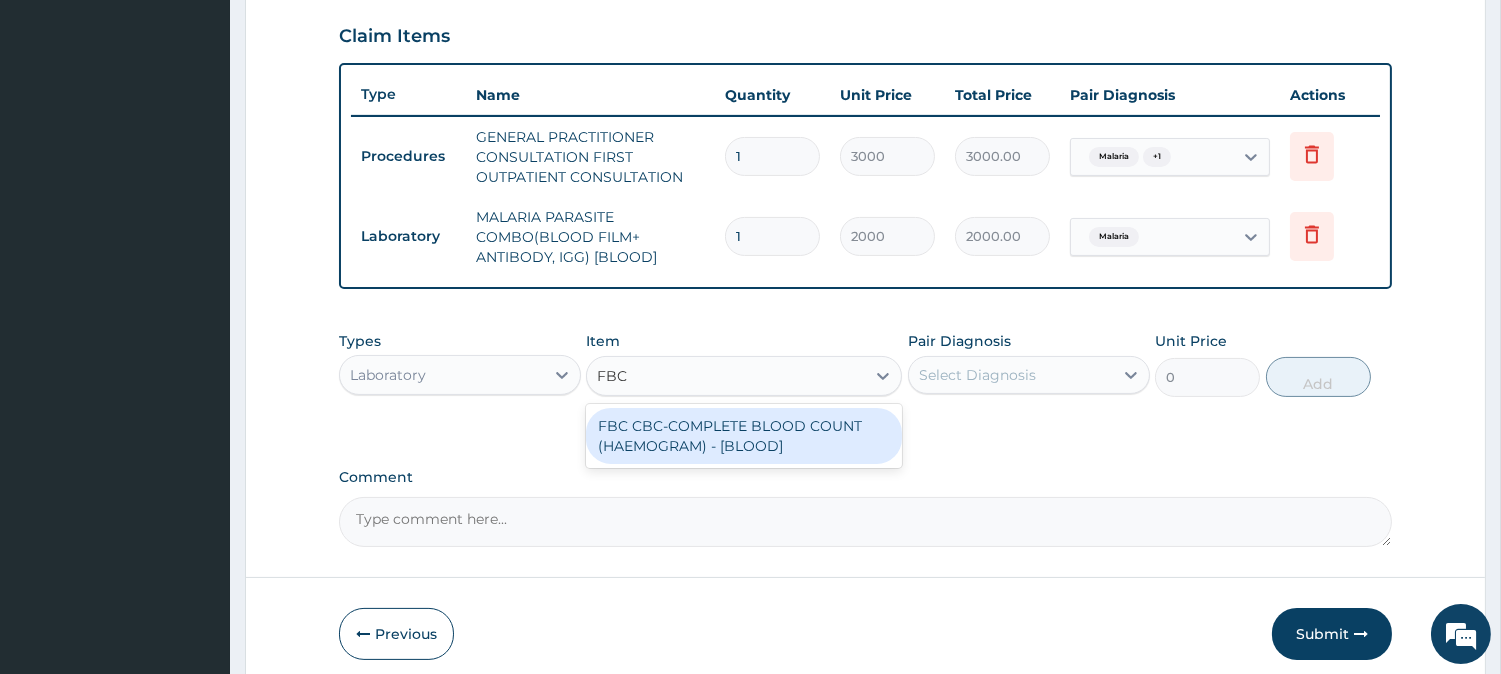 click on "FBC CBC-COMPLETE BLOOD COUNT (HAEMOGRAM) - [BLOOD]" at bounding box center [744, 436] 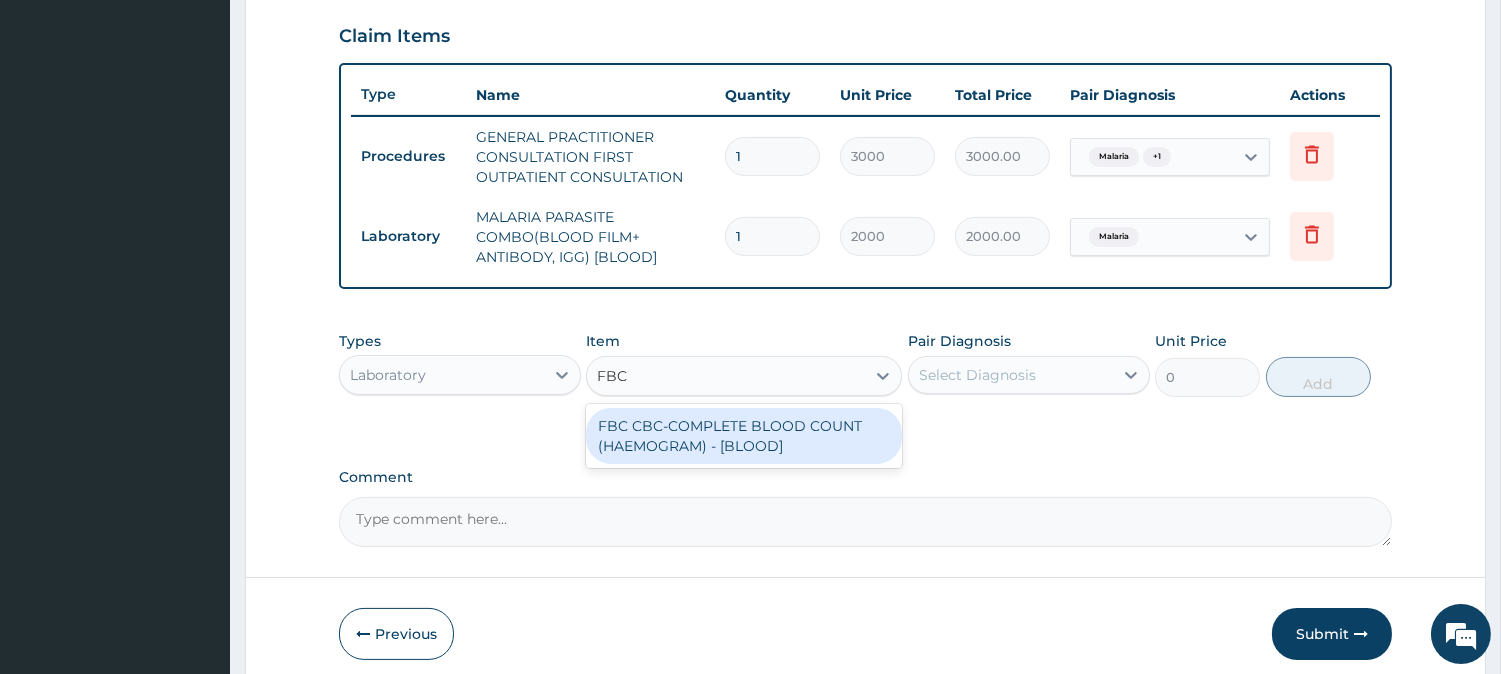type 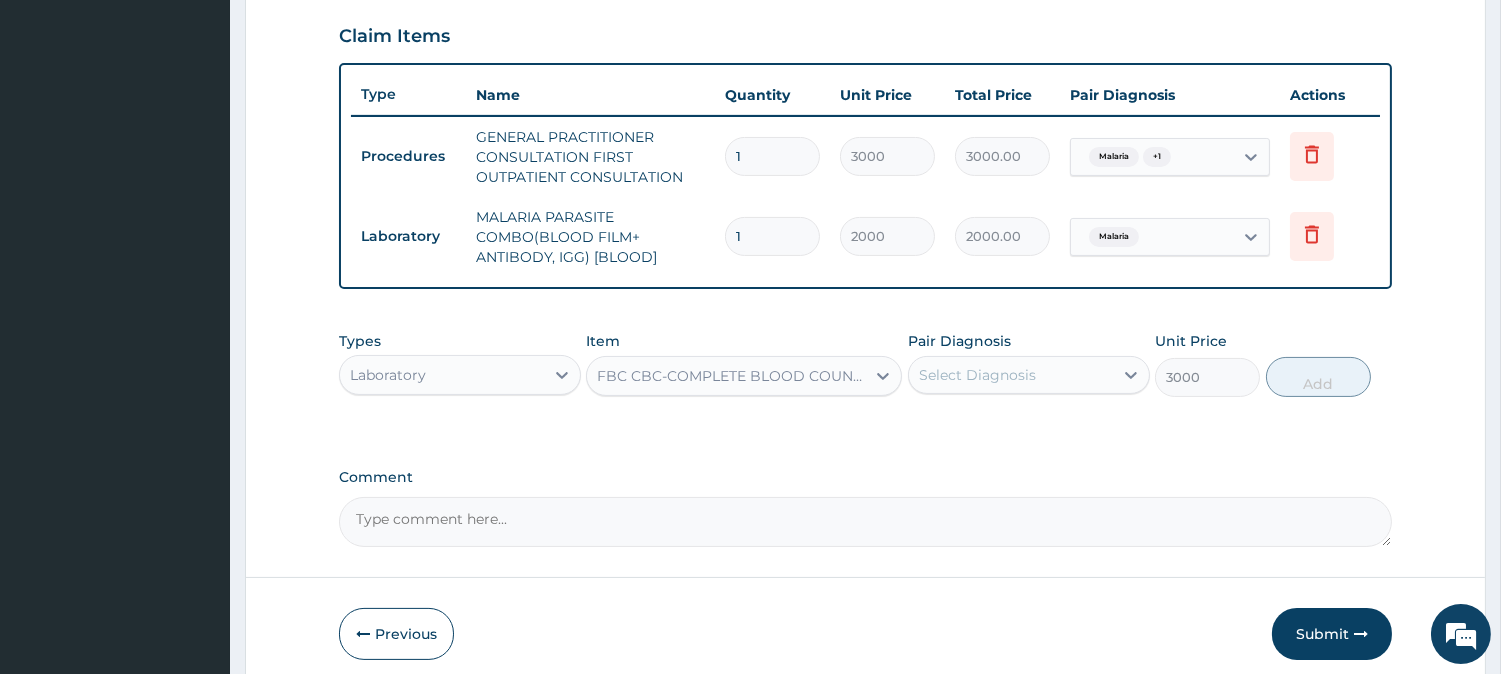 click on "Select Diagnosis" at bounding box center (1011, 375) 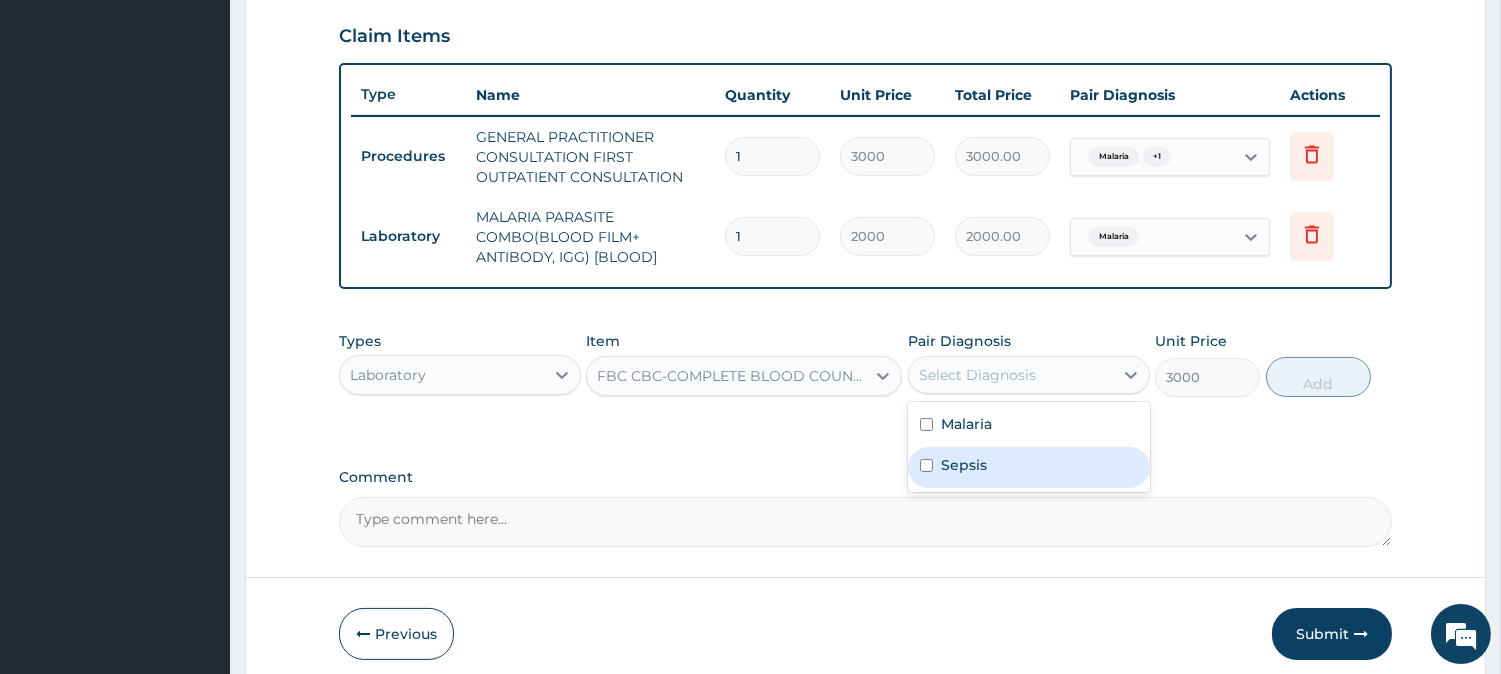 click on "Sepsis" at bounding box center (1029, 467) 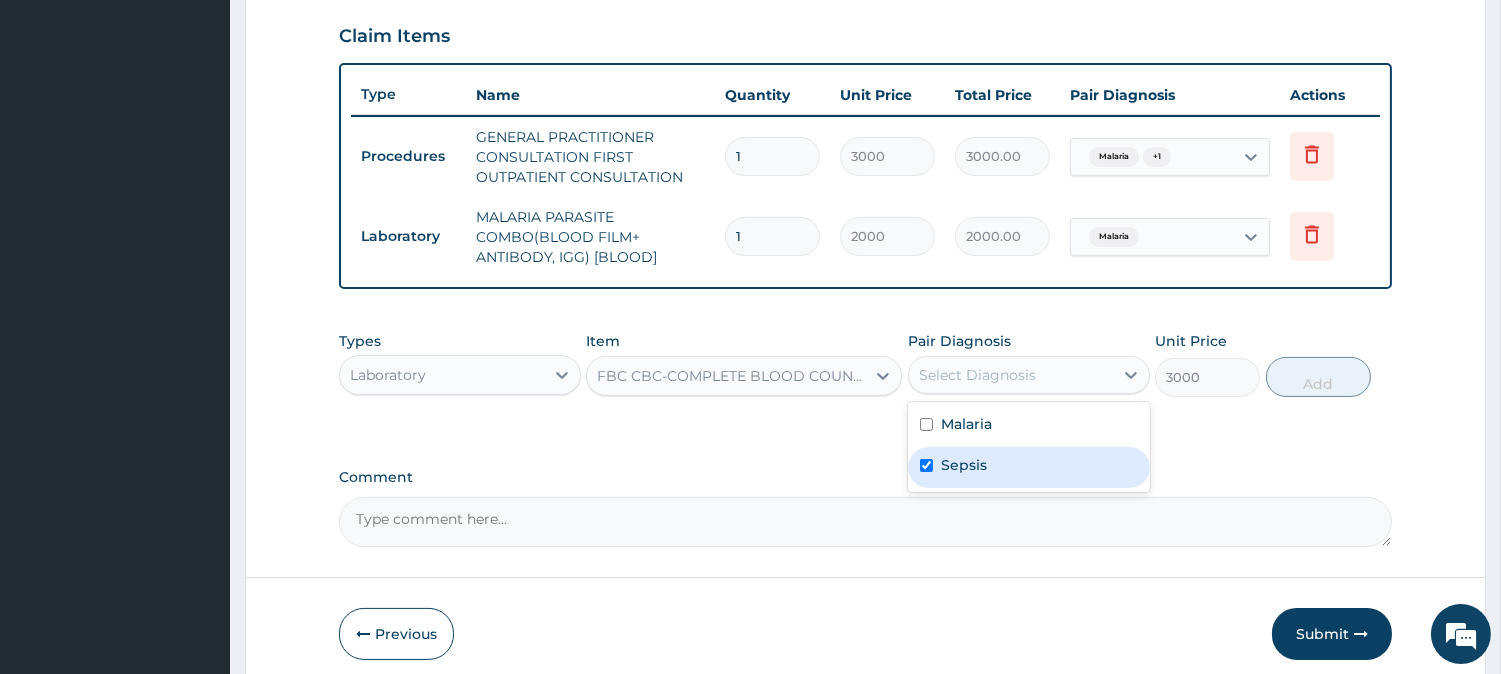 checkbox on "true" 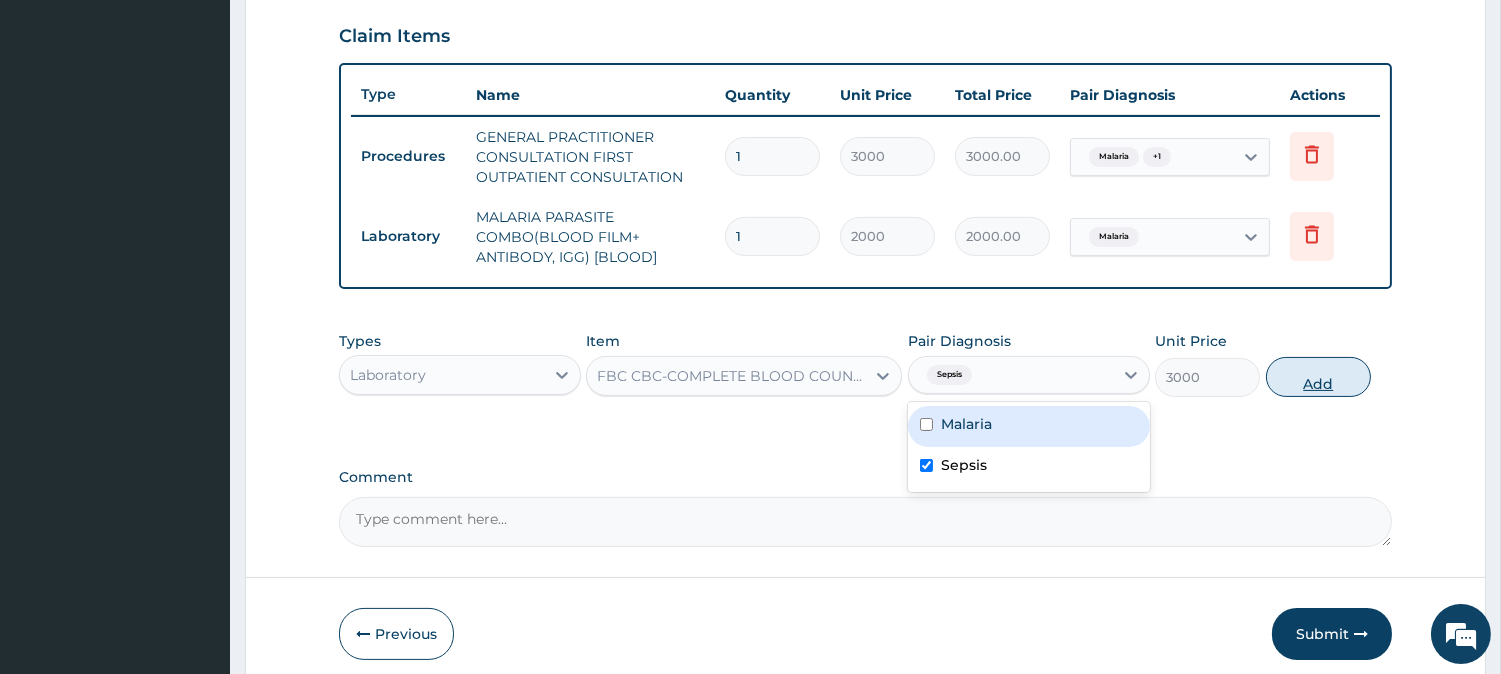 click on "Add" at bounding box center (1318, 377) 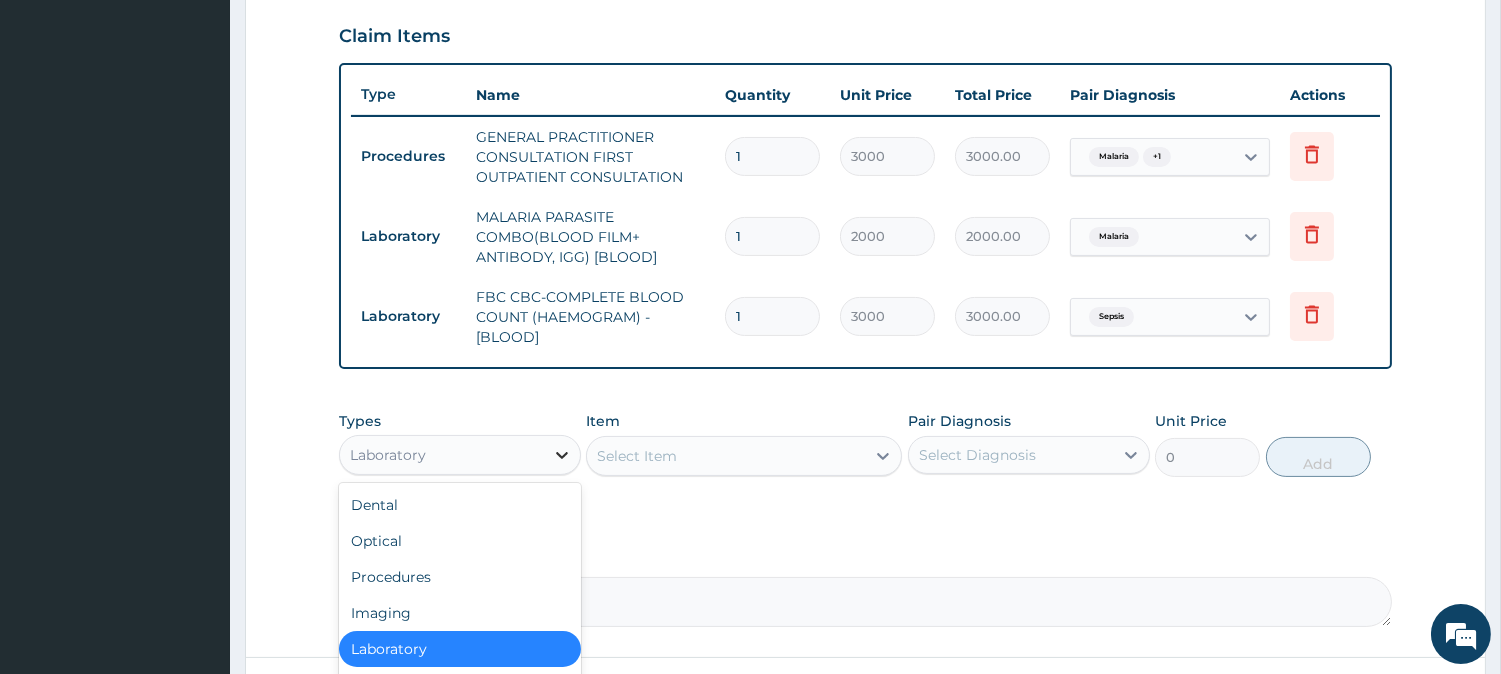 click 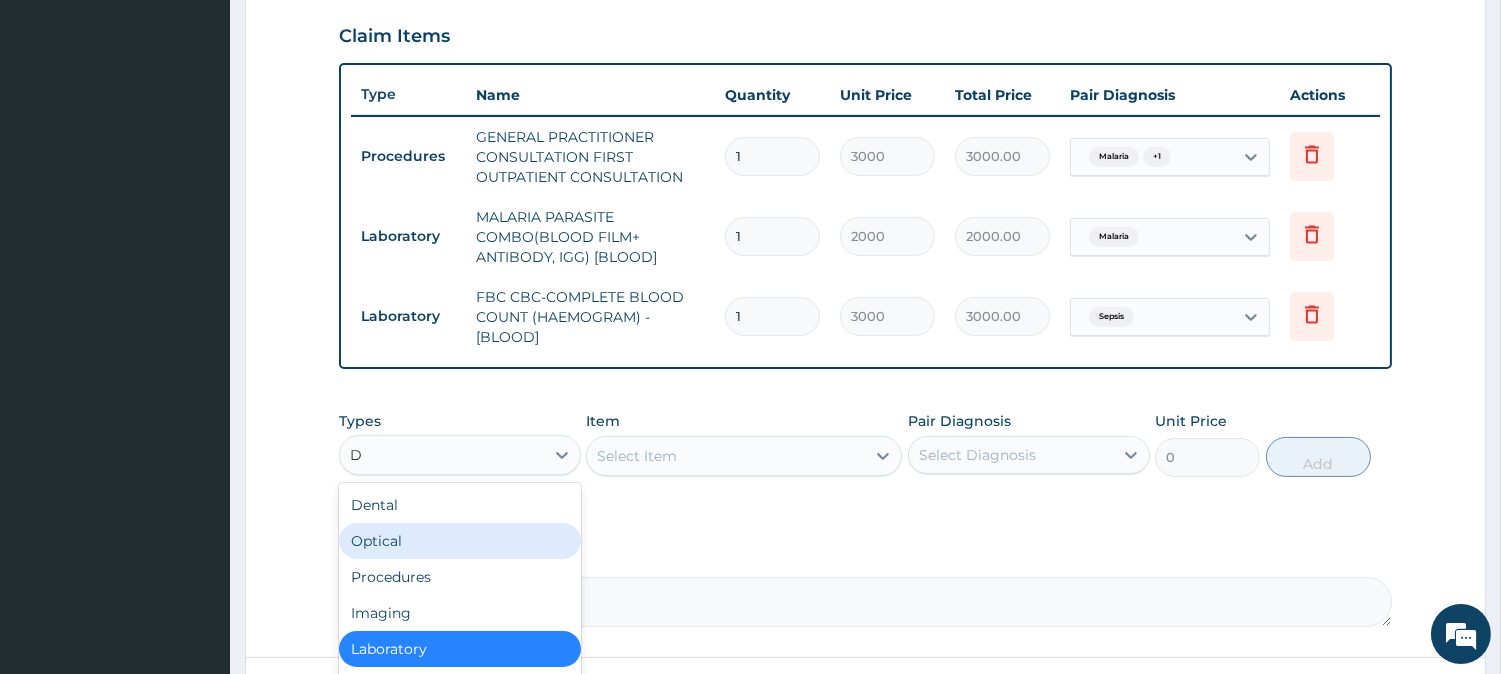 type on "DR" 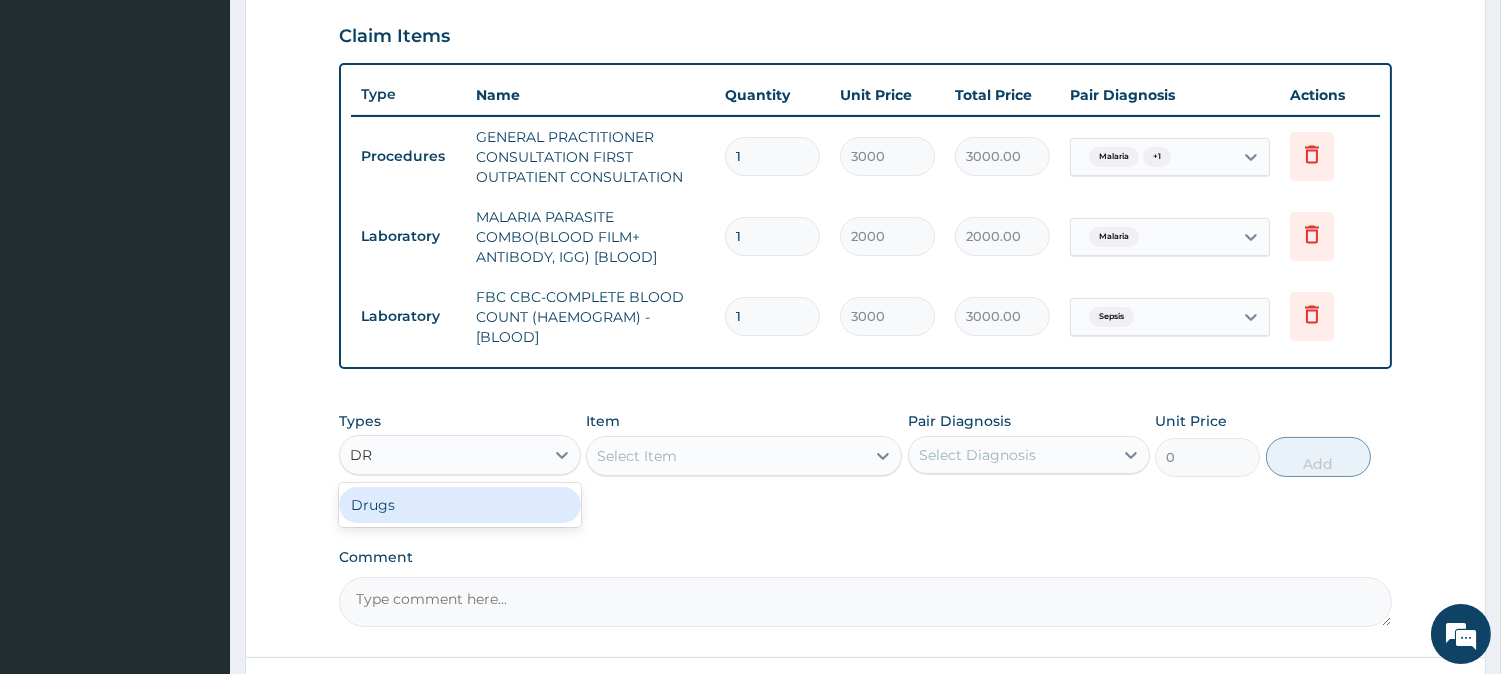click on "Drugs" at bounding box center (460, 505) 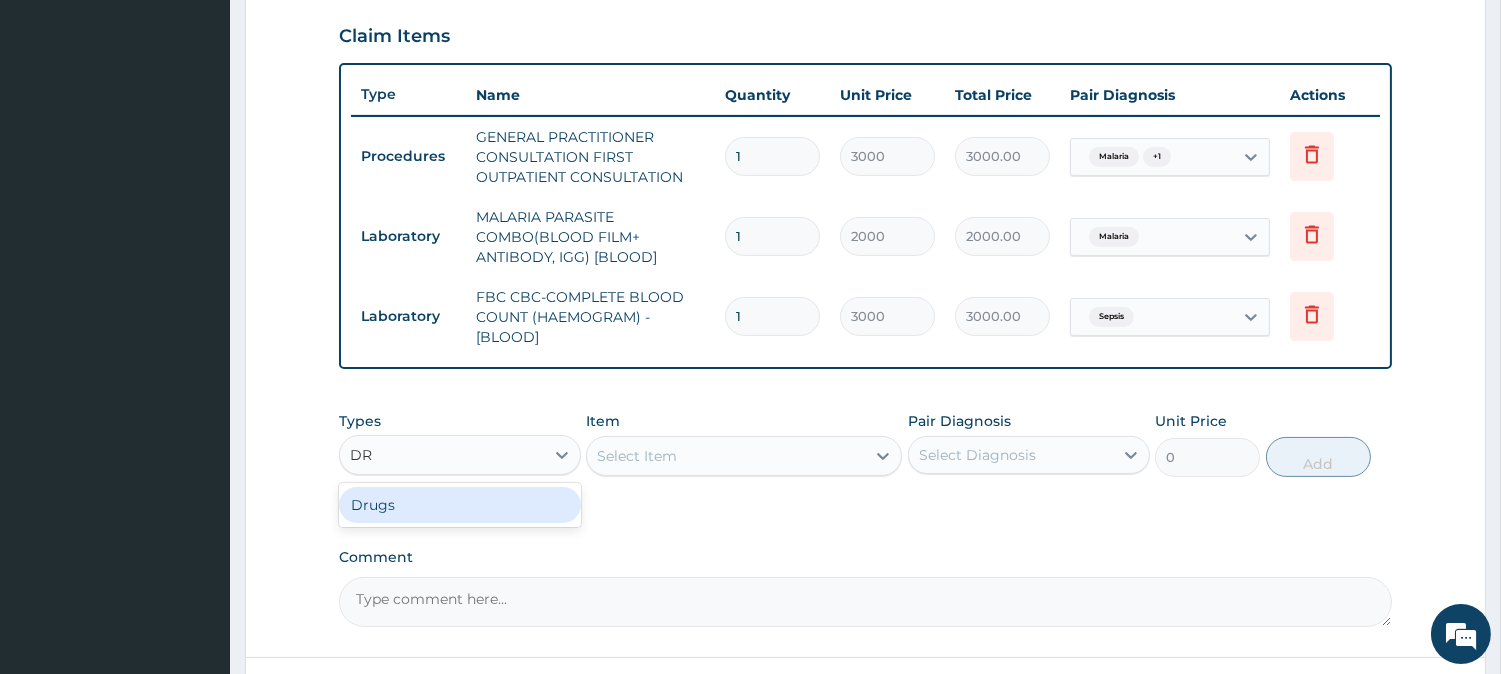 type 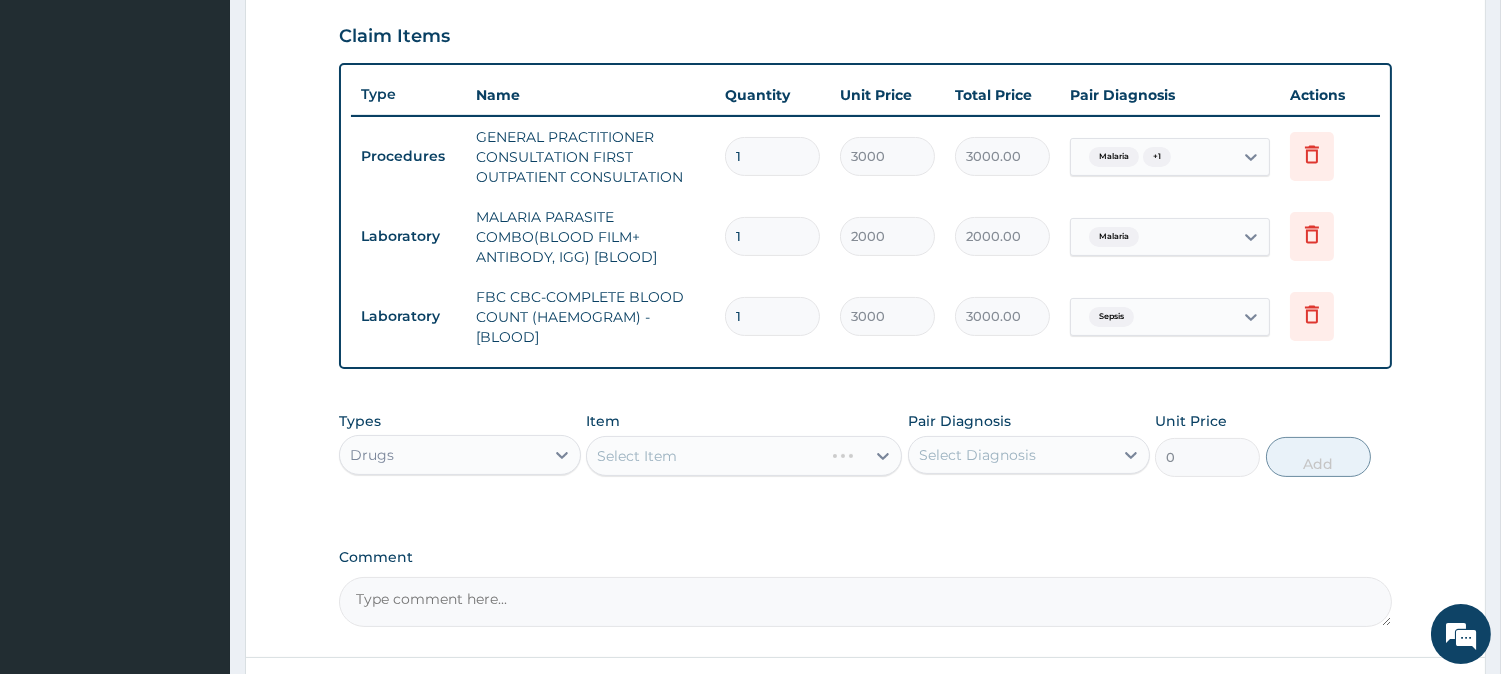 click on "Select Item" at bounding box center [744, 456] 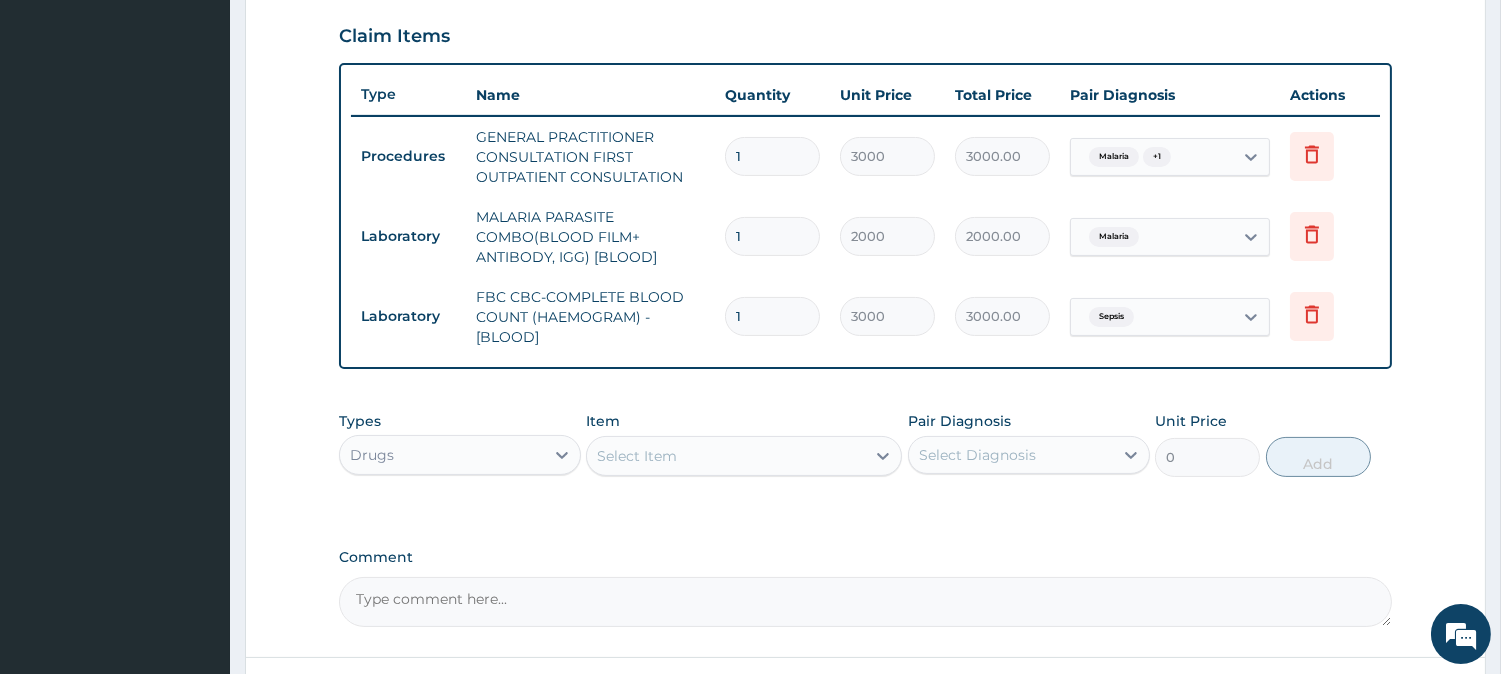click on "Select Item" at bounding box center (726, 456) 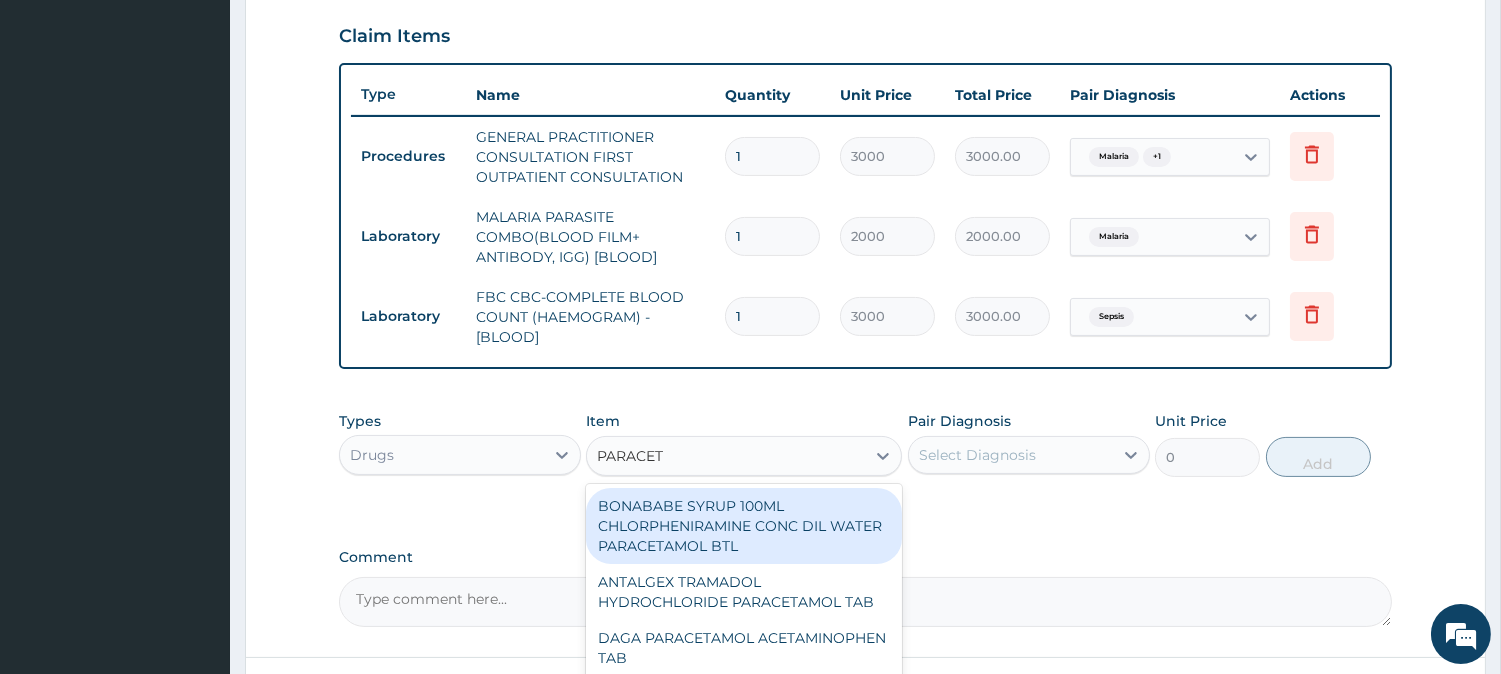 type on "PARACETA" 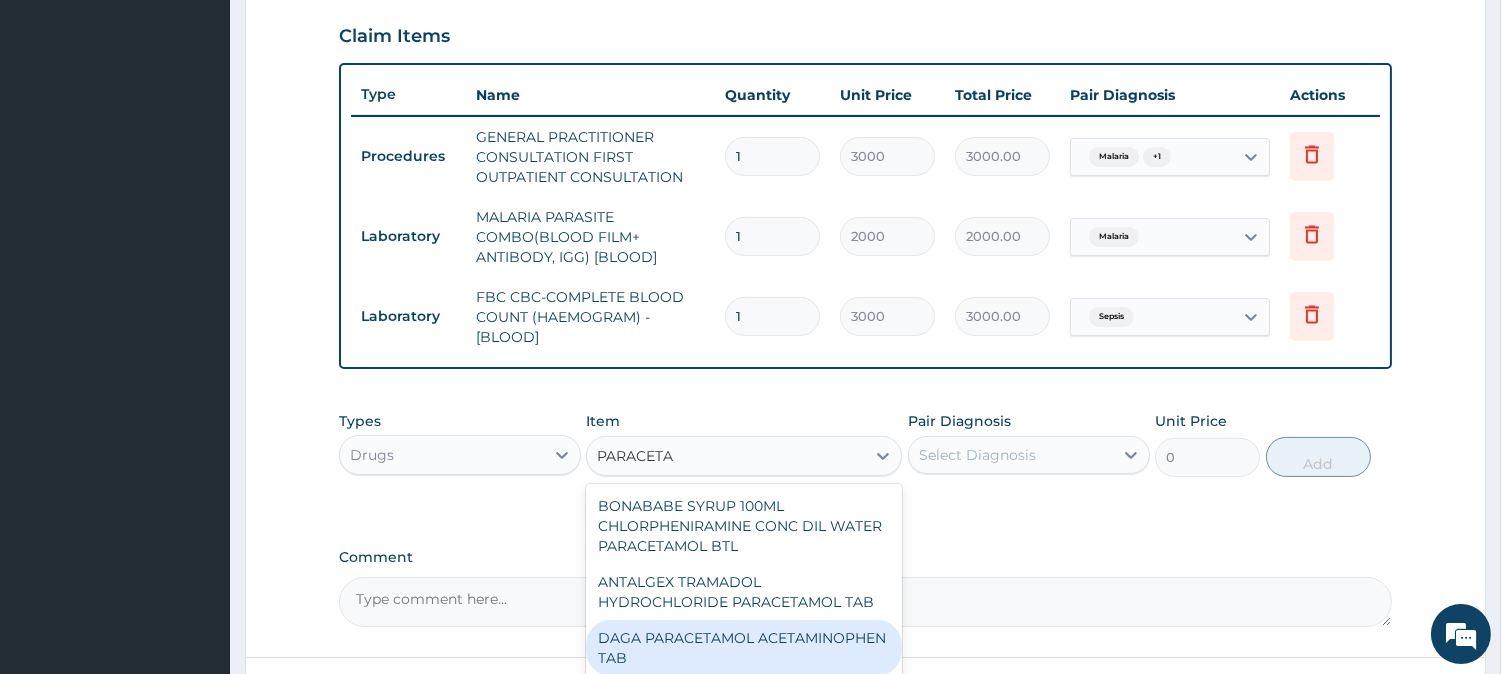 click on "DAGA PARACETAMOL ACETAMINOPHEN TAB" at bounding box center [744, 648] 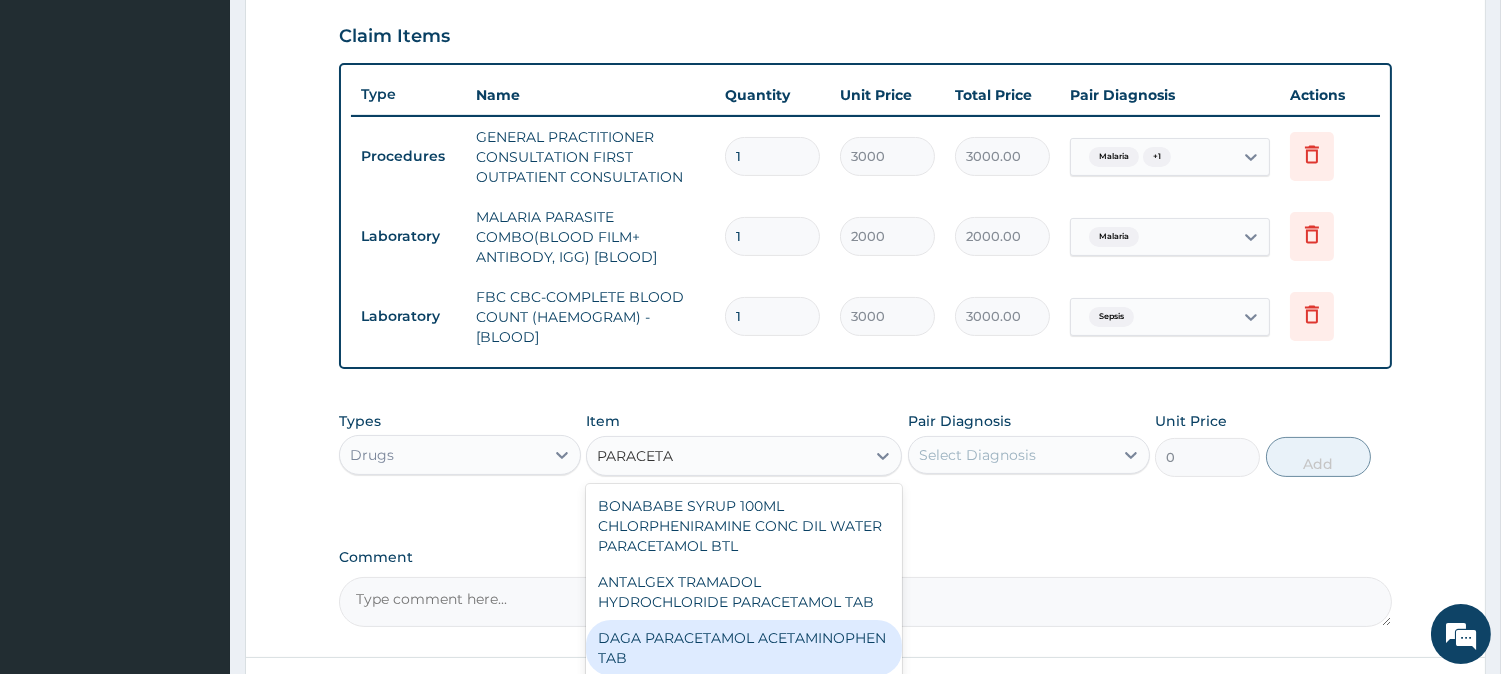 type 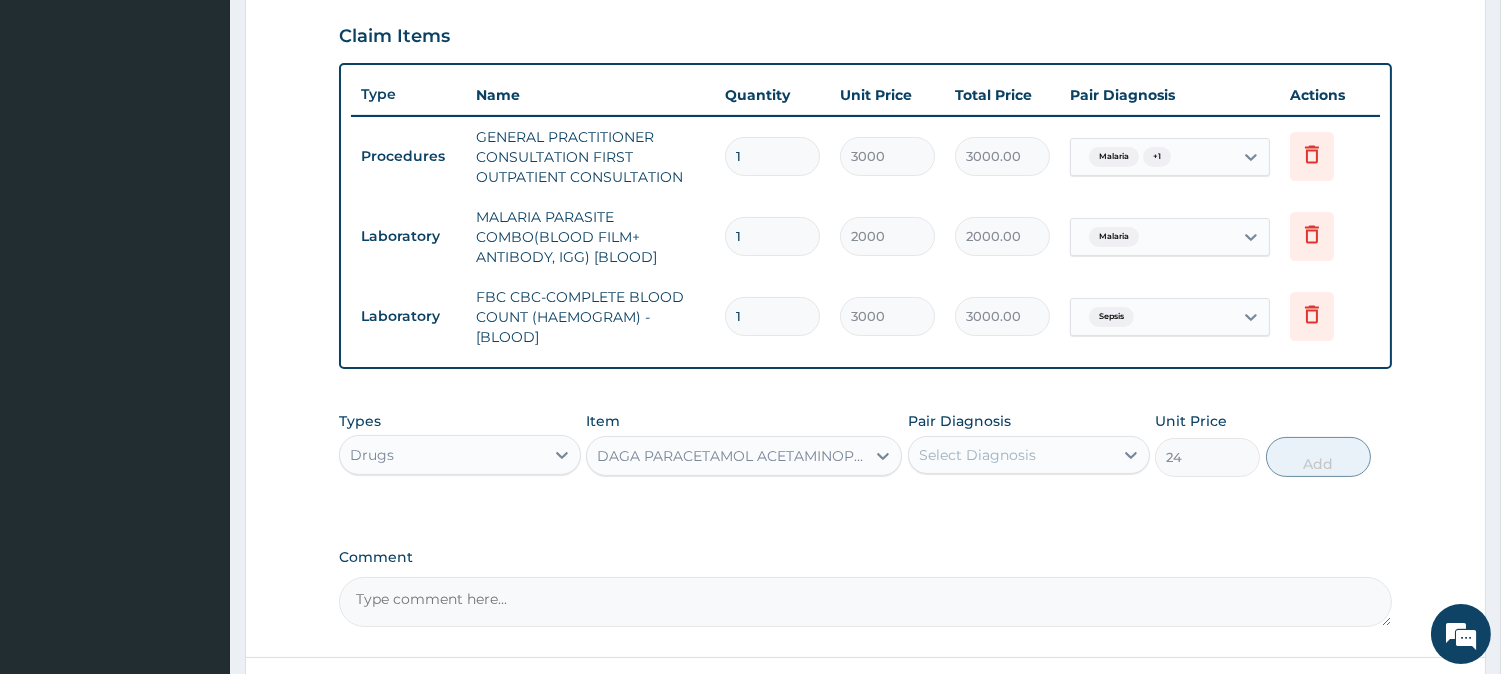 click on "Select Diagnosis" at bounding box center [1011, 455] 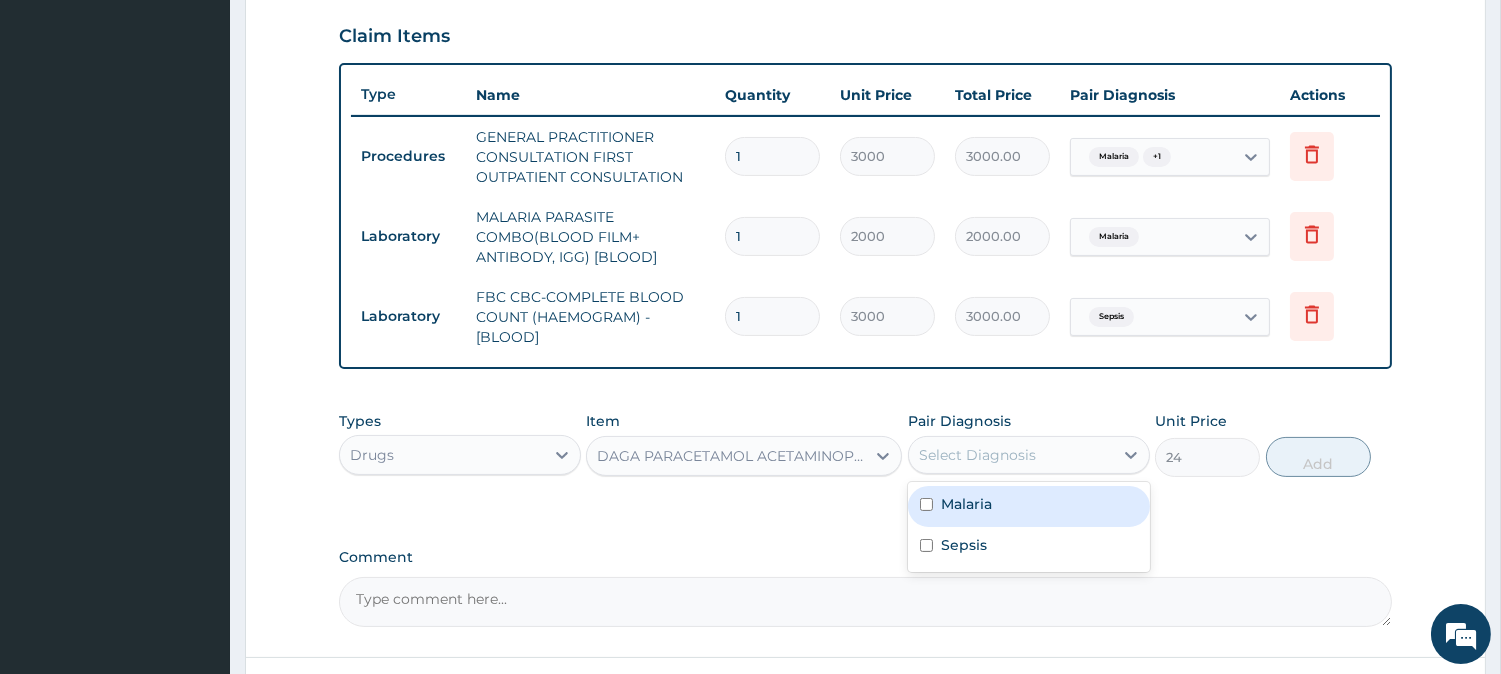 click on "Malaria" at bounding box center (1029, 506) 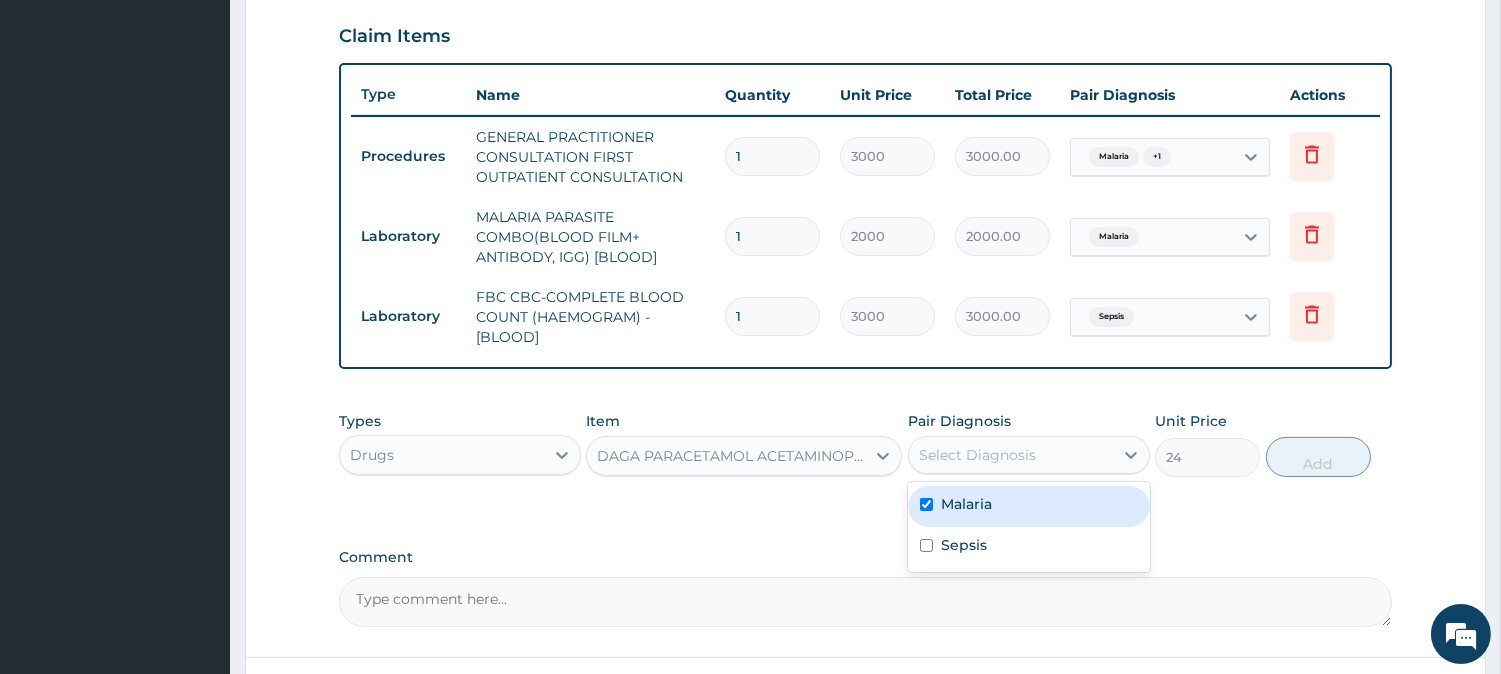 checkbox on "true" 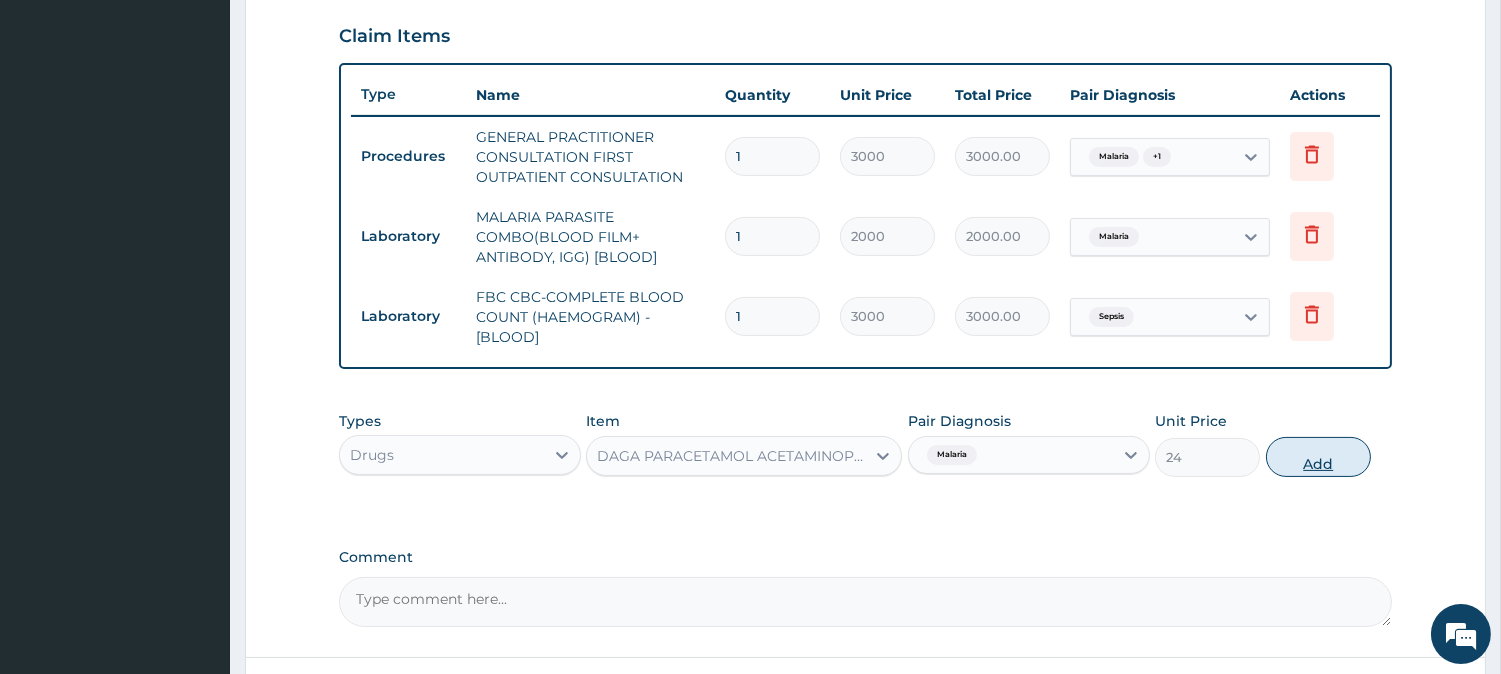 click on "Add" at bounding box center [1318, 457] 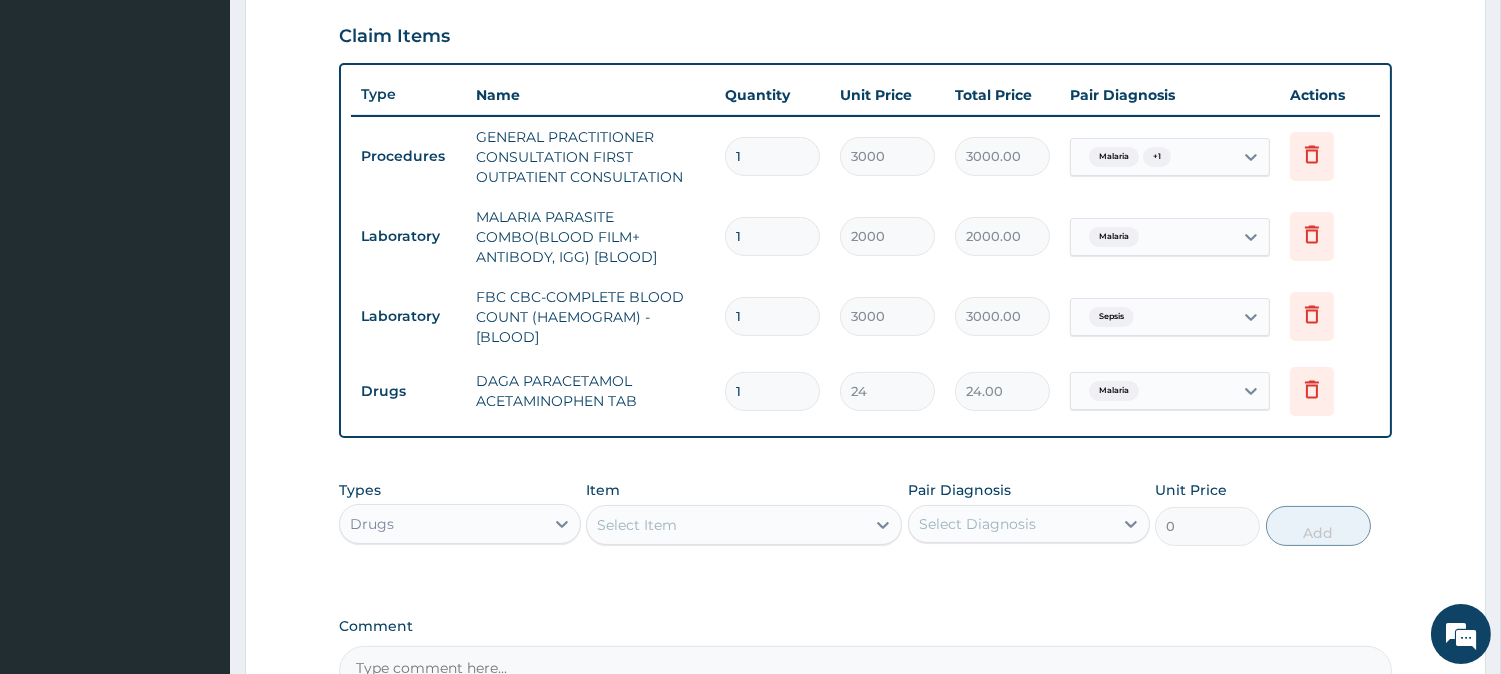 click on "Select Item" at bounding box center (637, 525) 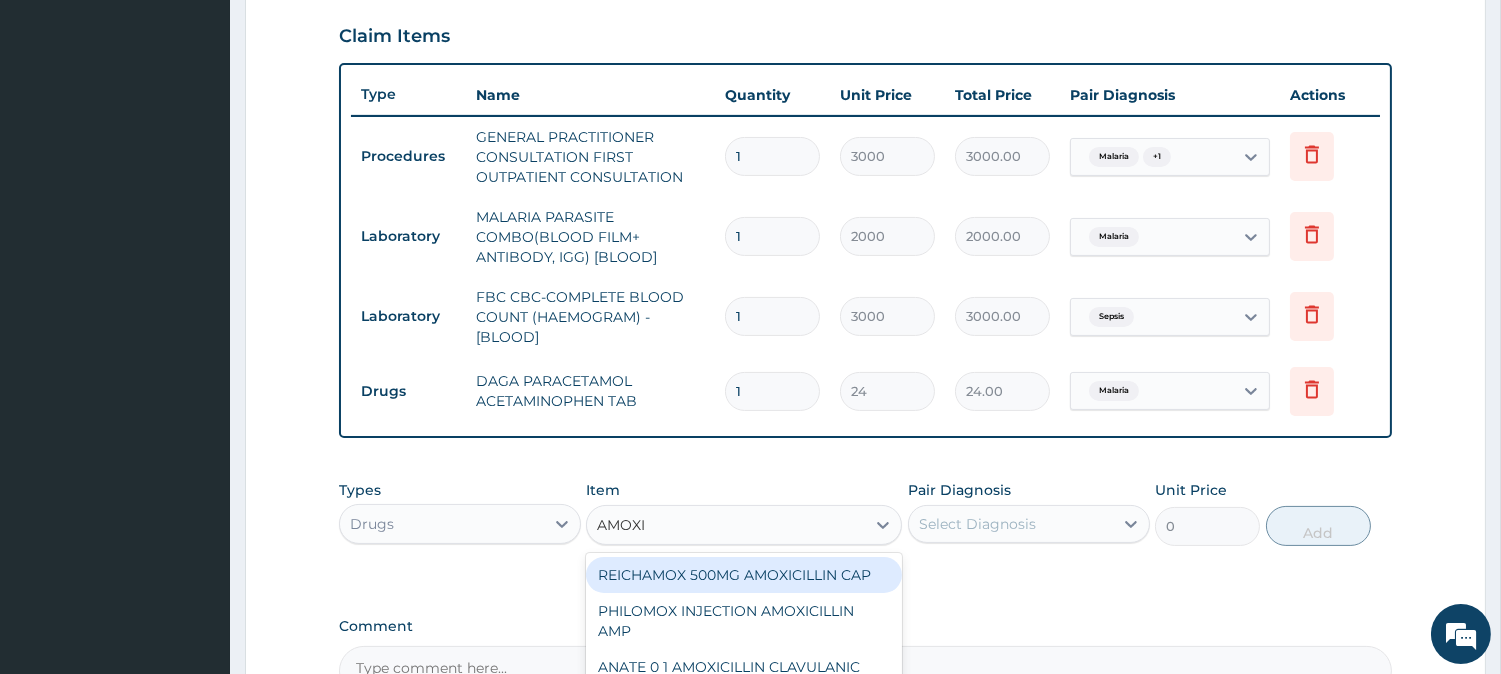 type on "AMOXIC" 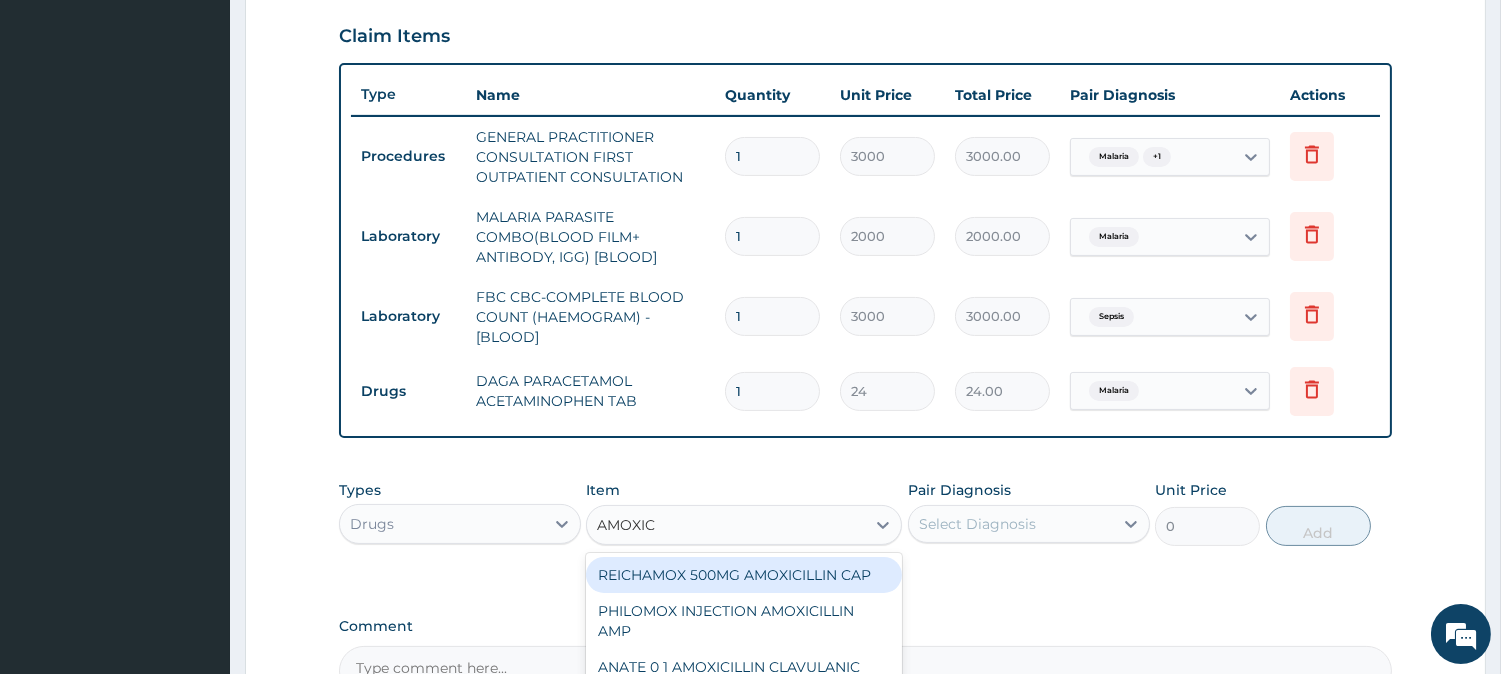 scroll, scrollTop: 911, scrollLeft: 0, axis: vertical 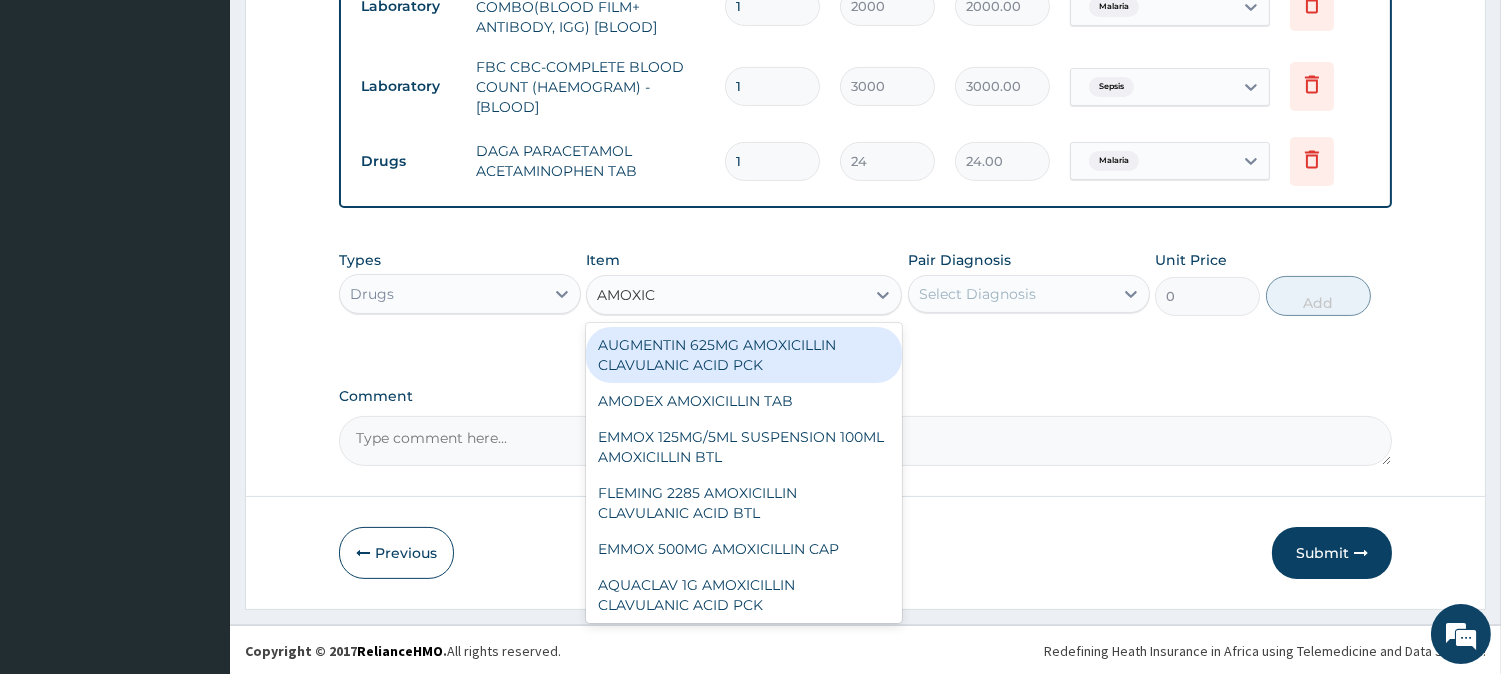 click on "AUGMENTIN 625MG AMOXICILLIN CLAVULANIC ACID PCK" at bounding box center (744, 355) 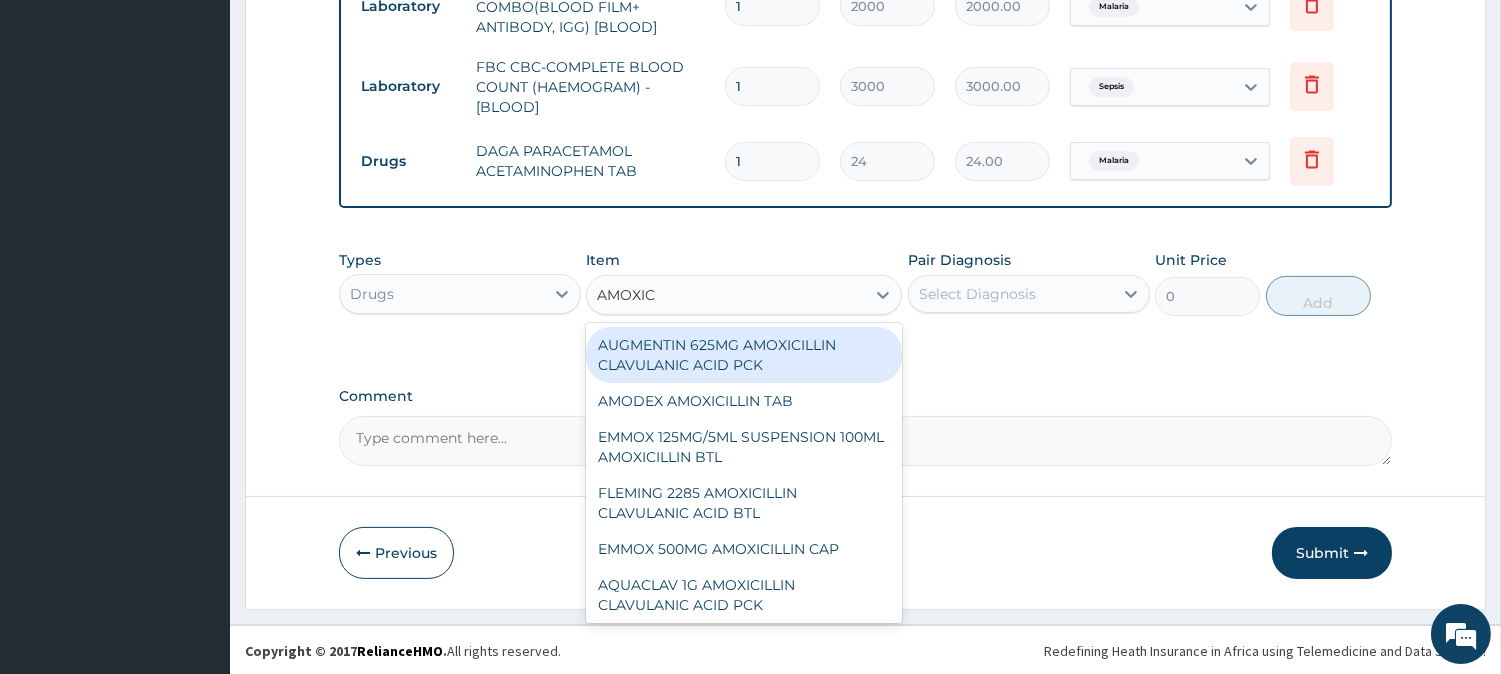 type 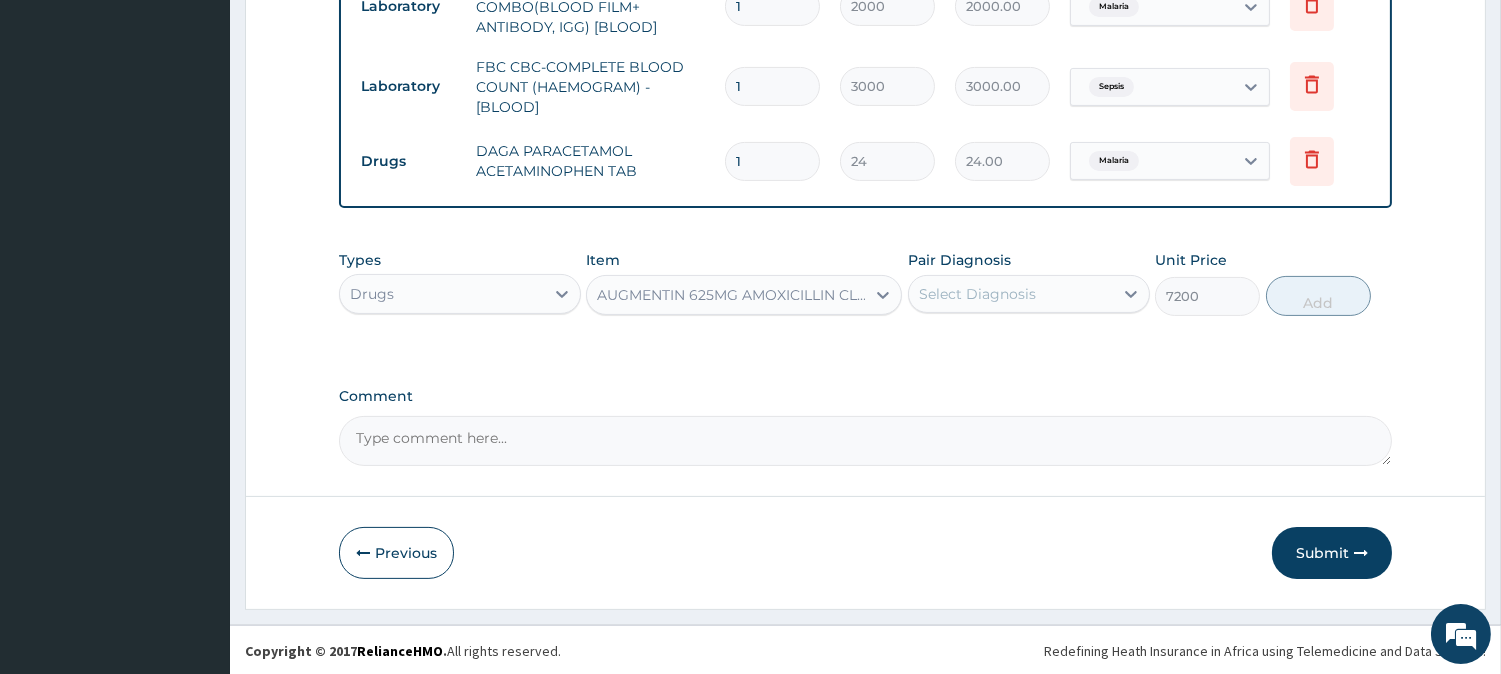 click on "Types Drugs Item AUGMENTIN 625MG AMOXICILLIN CLAVULANIC ACID PCK Pair Diagnosis Select Diagnosis Unit Price 7200 Add" at bounding box center [865, 283] 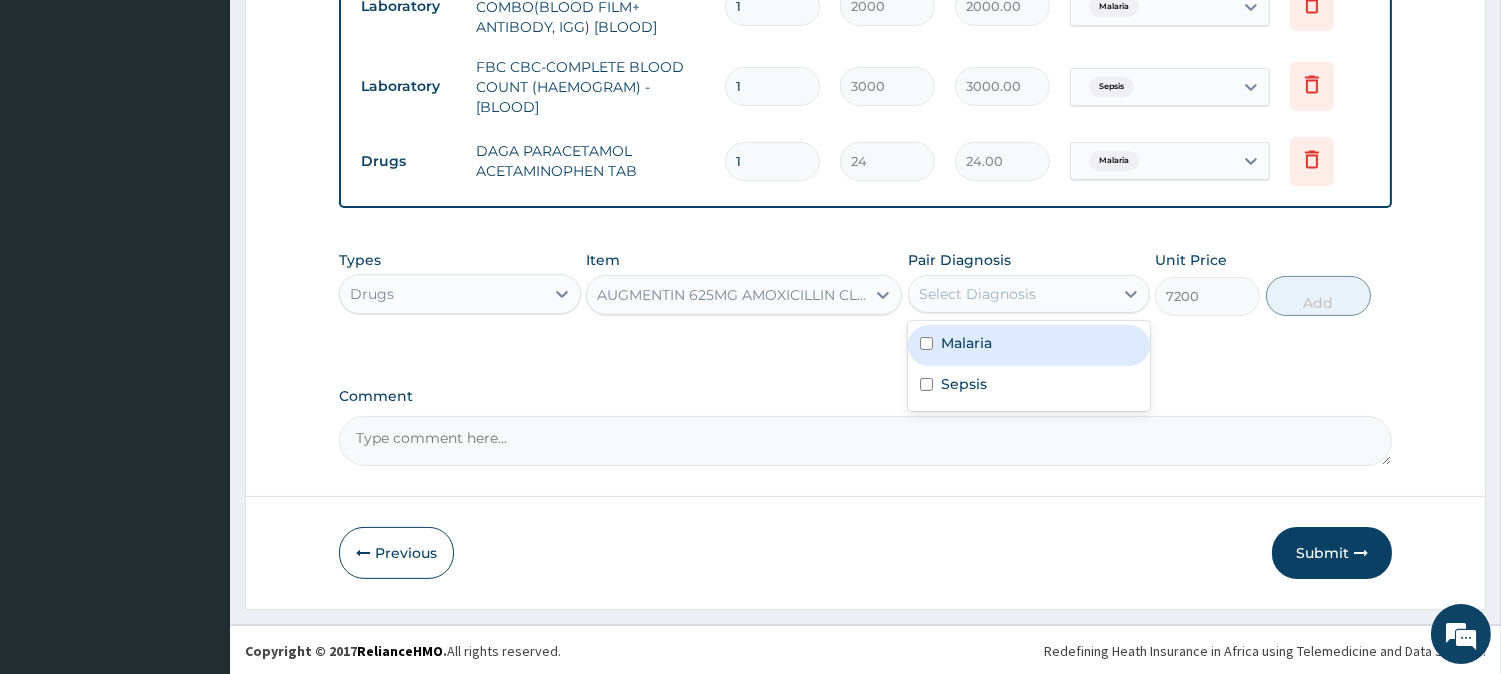 click on "Select Diagnosis" at bounding box center (1011, 294) 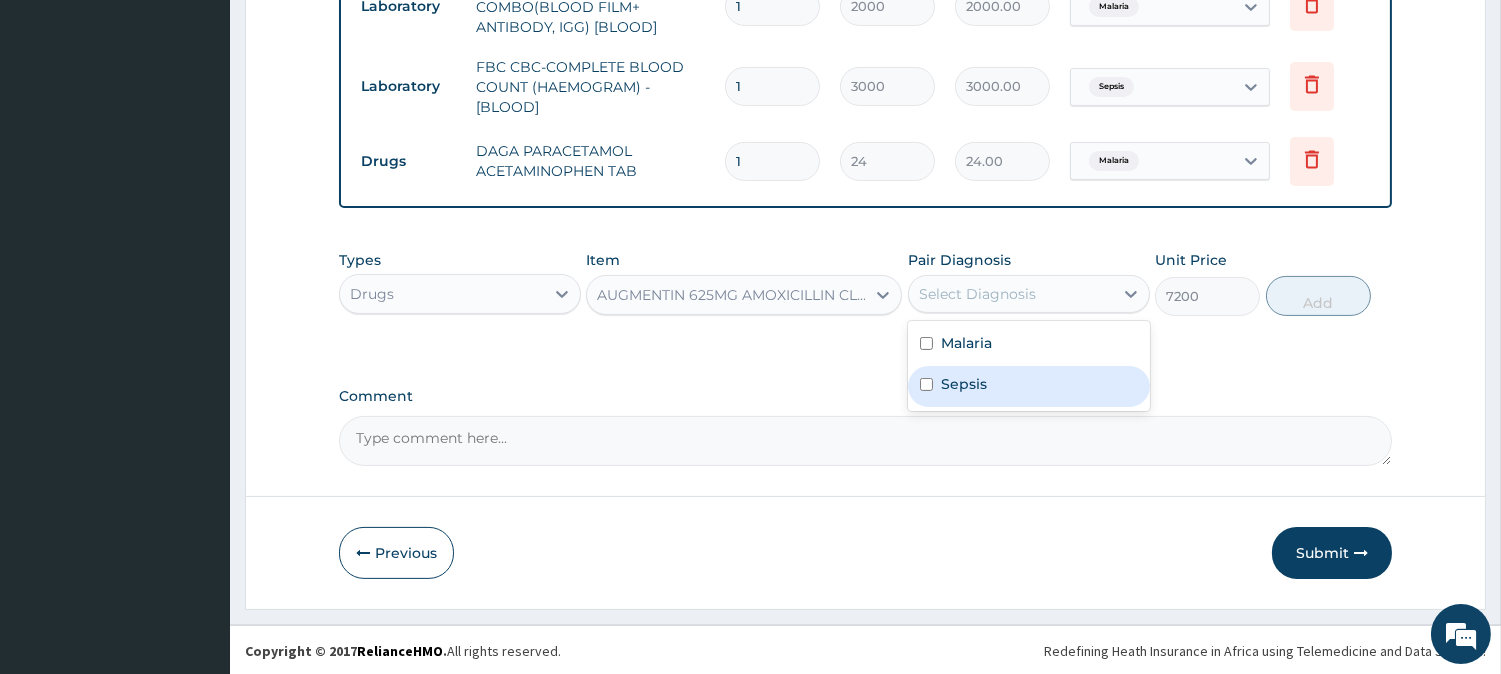 click on "Sepsis" at bounding box center (1029, 386) 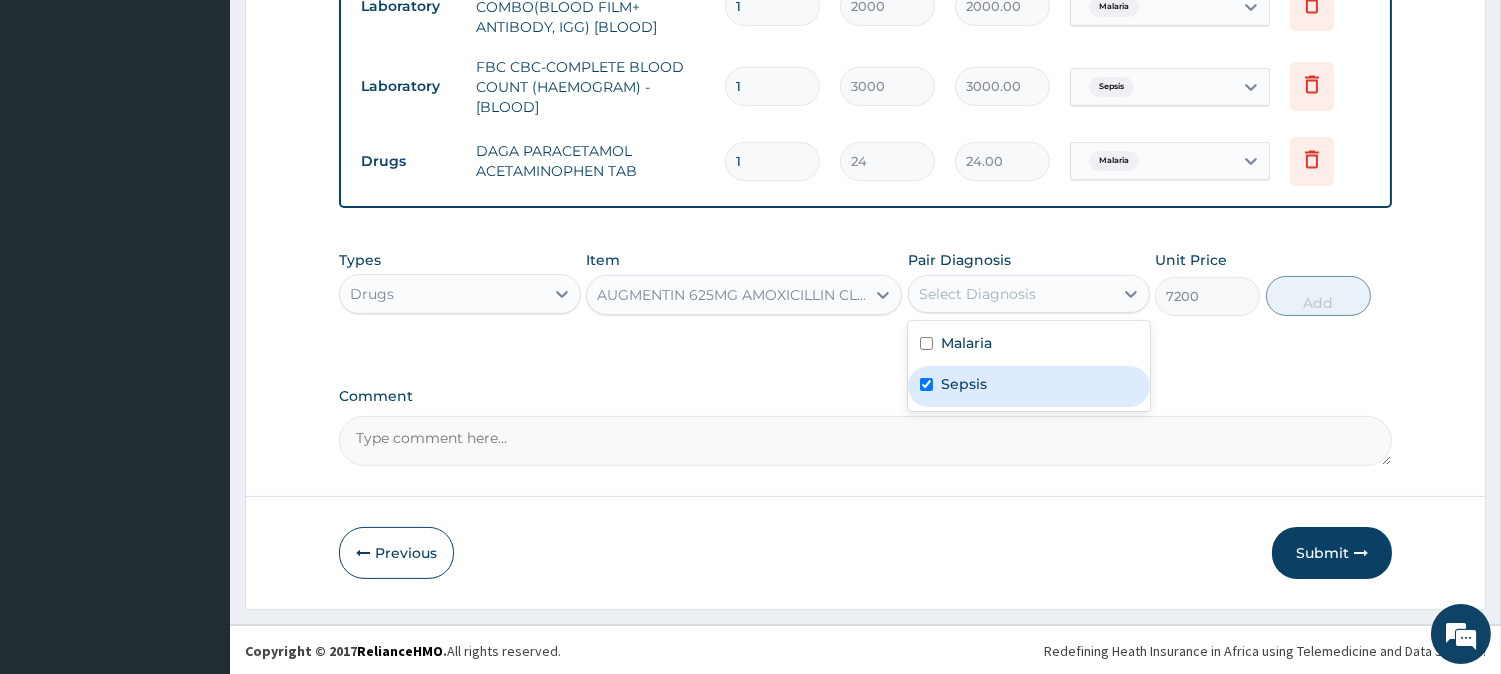 checkbox on "true" 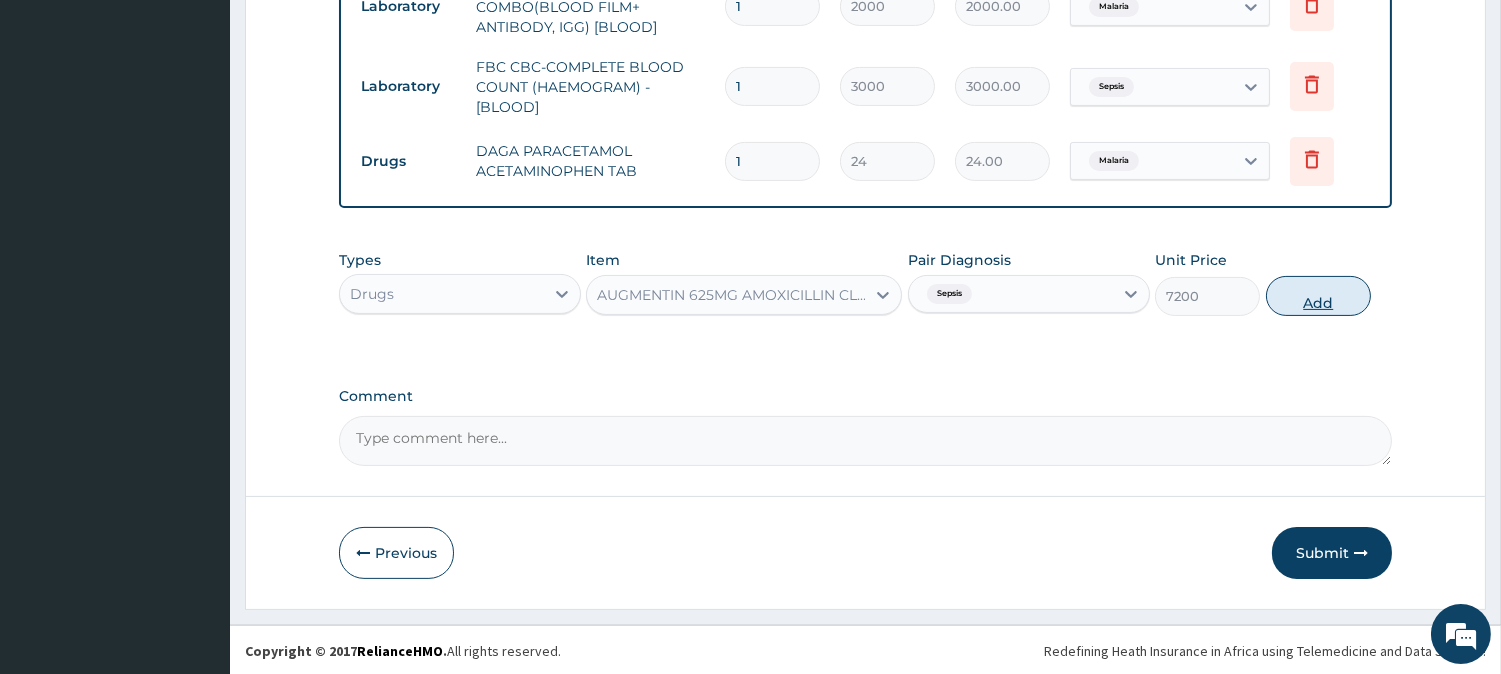 click on "Add" at bounding box center (1318, 296) 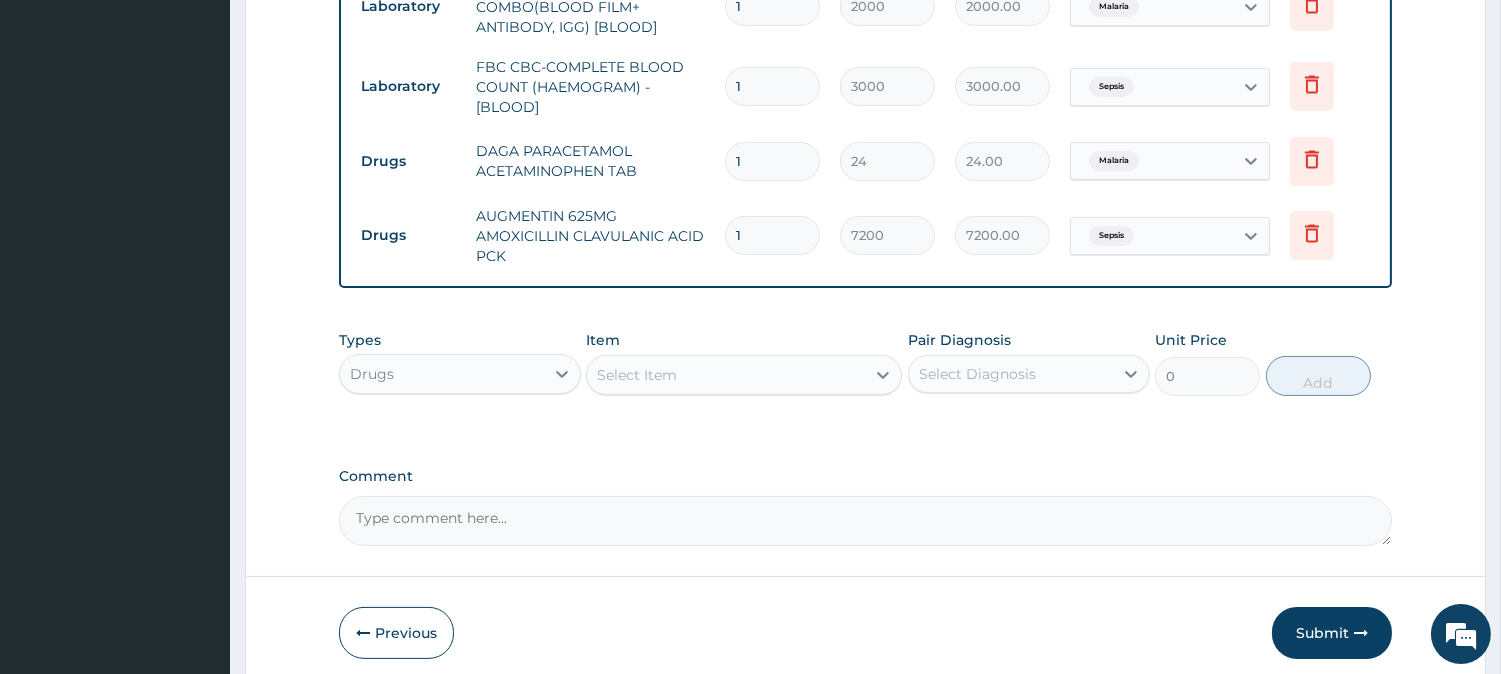 click on "Select Item" at bounding box center (637, 375) 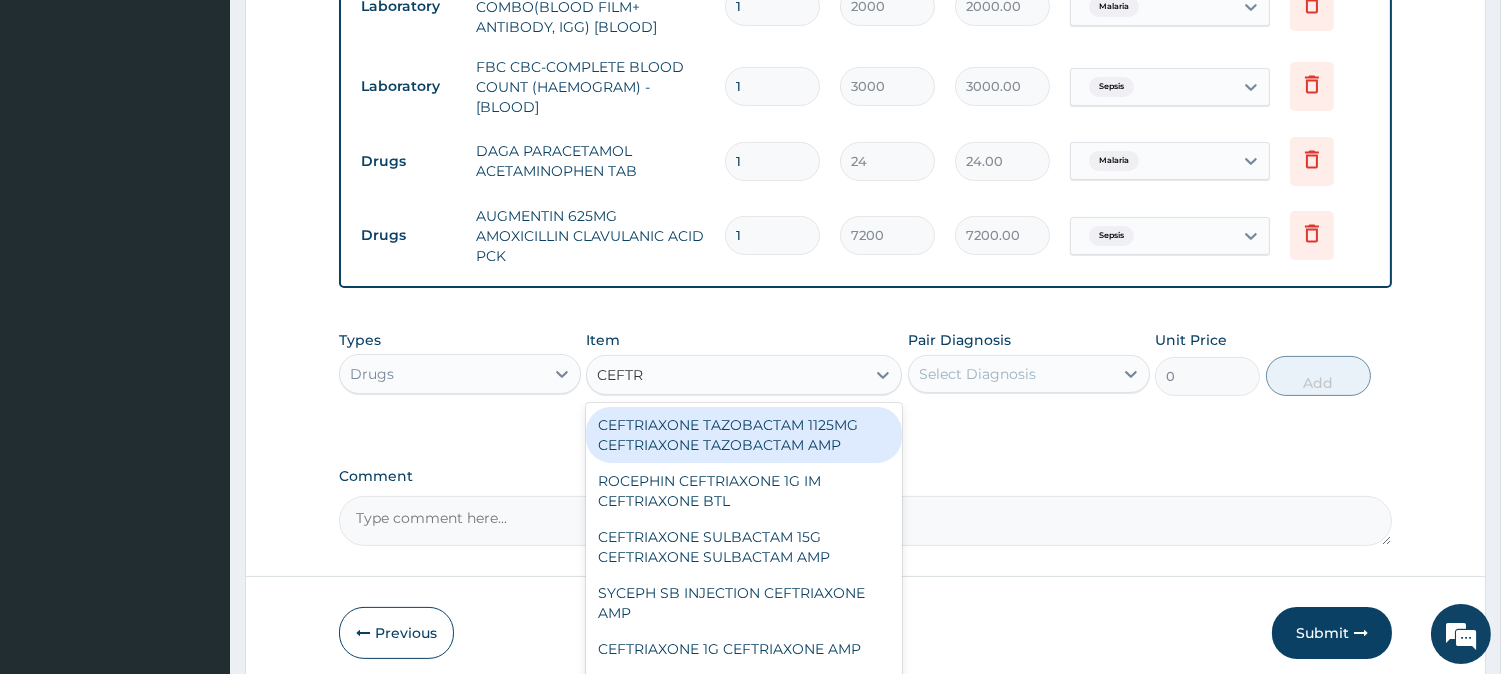 type on "CEFTRI" 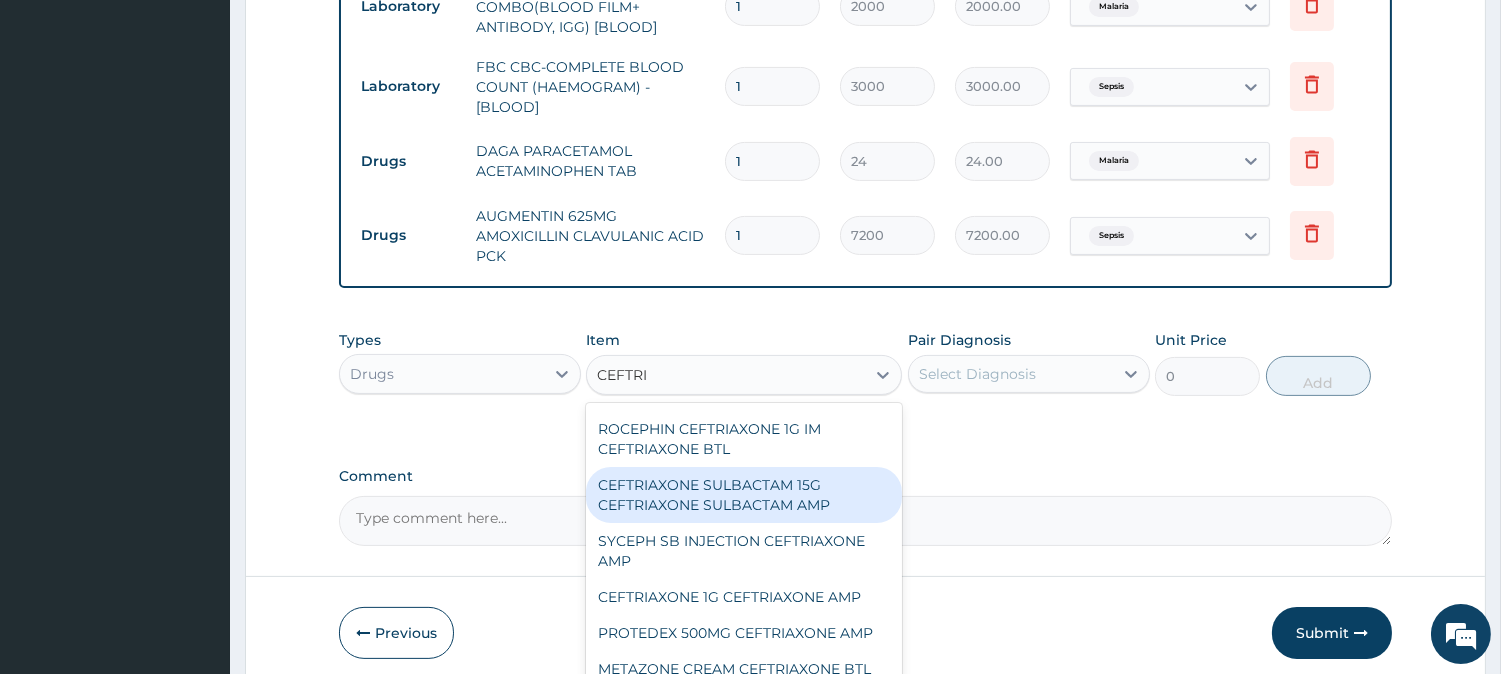 scroll, scrollTop: 74, scrollLeft: 0, axis: vertical 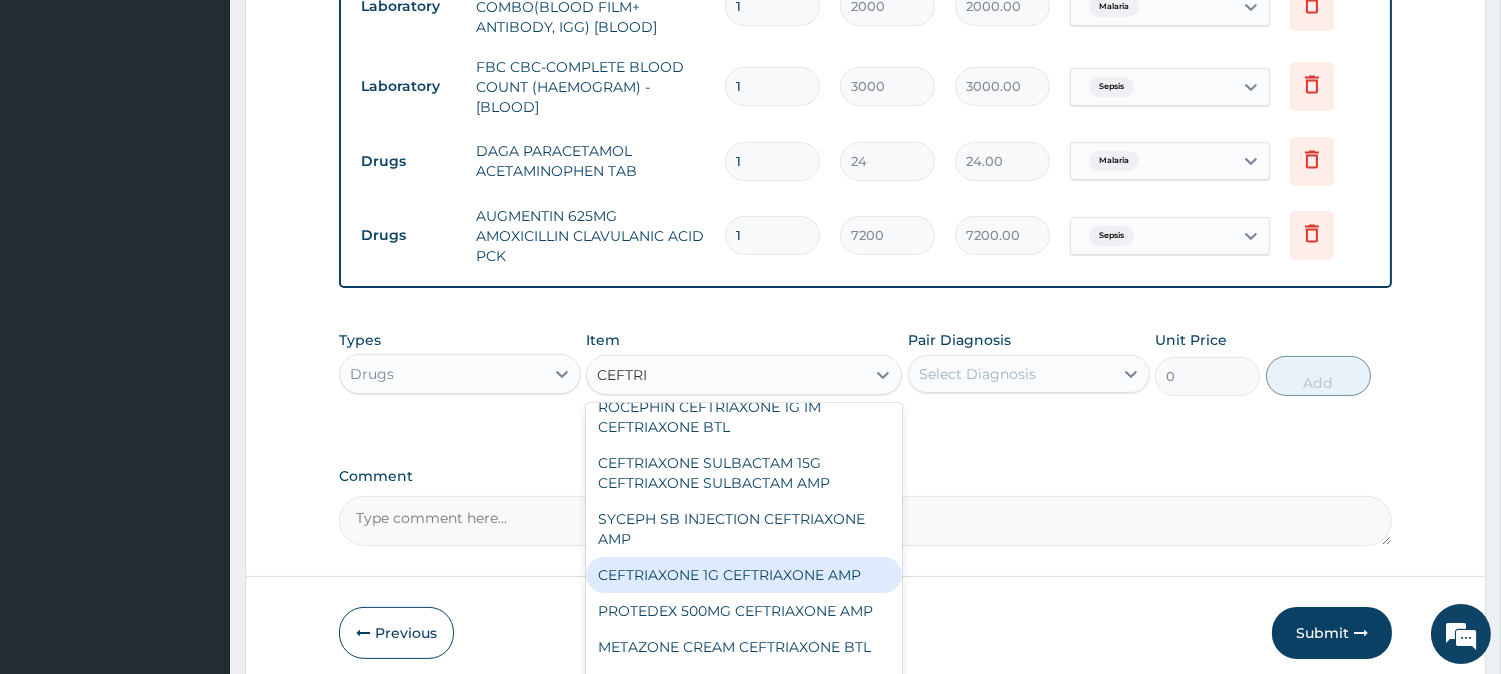 click on "CEFTRIAXONE 1G CEFTRIAXONE AMP" at bounding box center [744, 575] 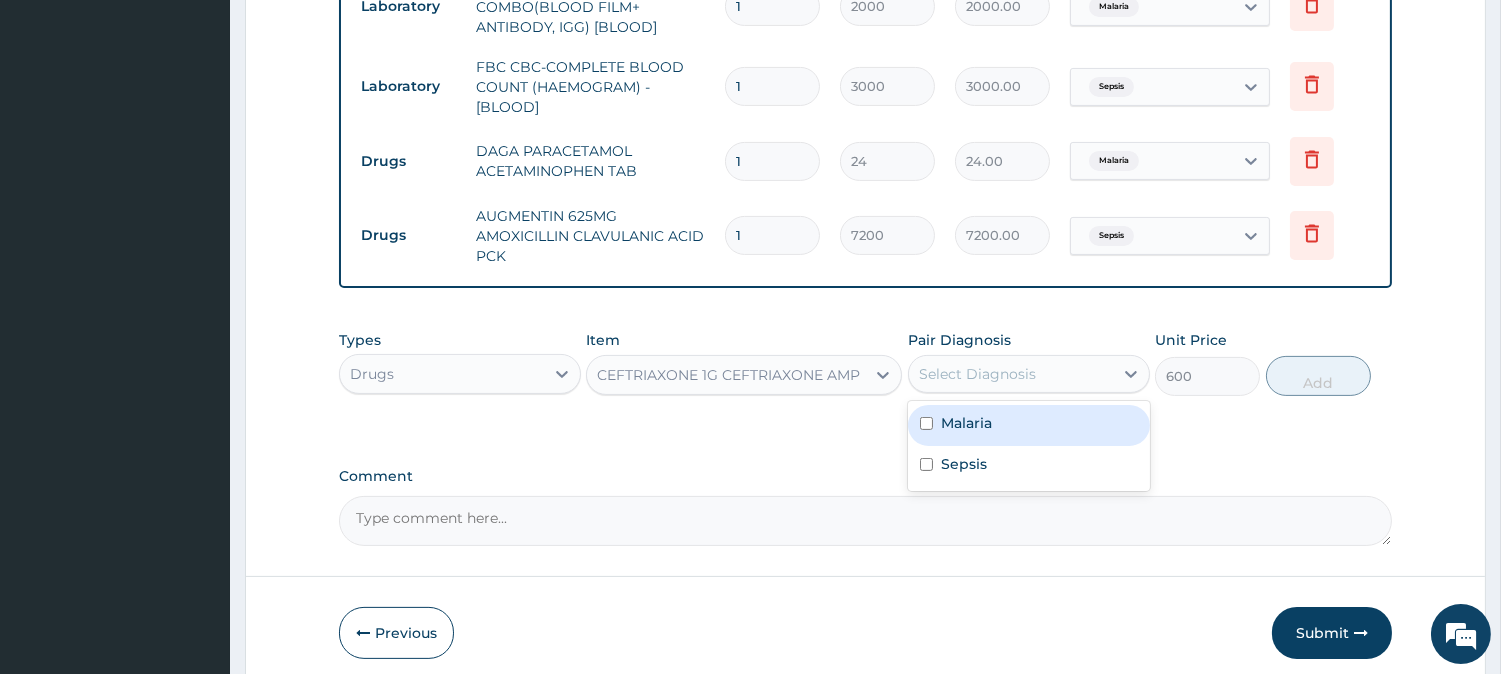 click on "Select Diagnosis" at bounding box center [1011, 374] 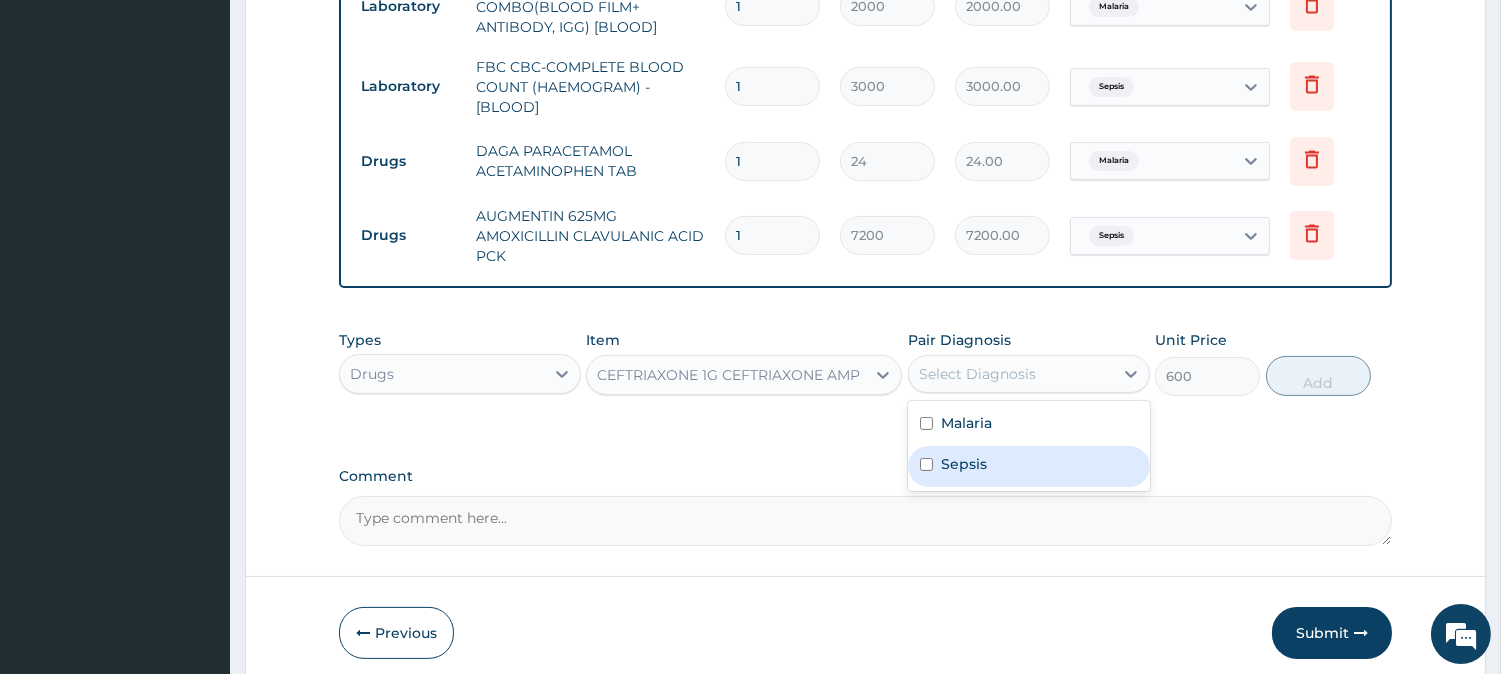 click on "Sepsis" at bounding box center [1029, 466] 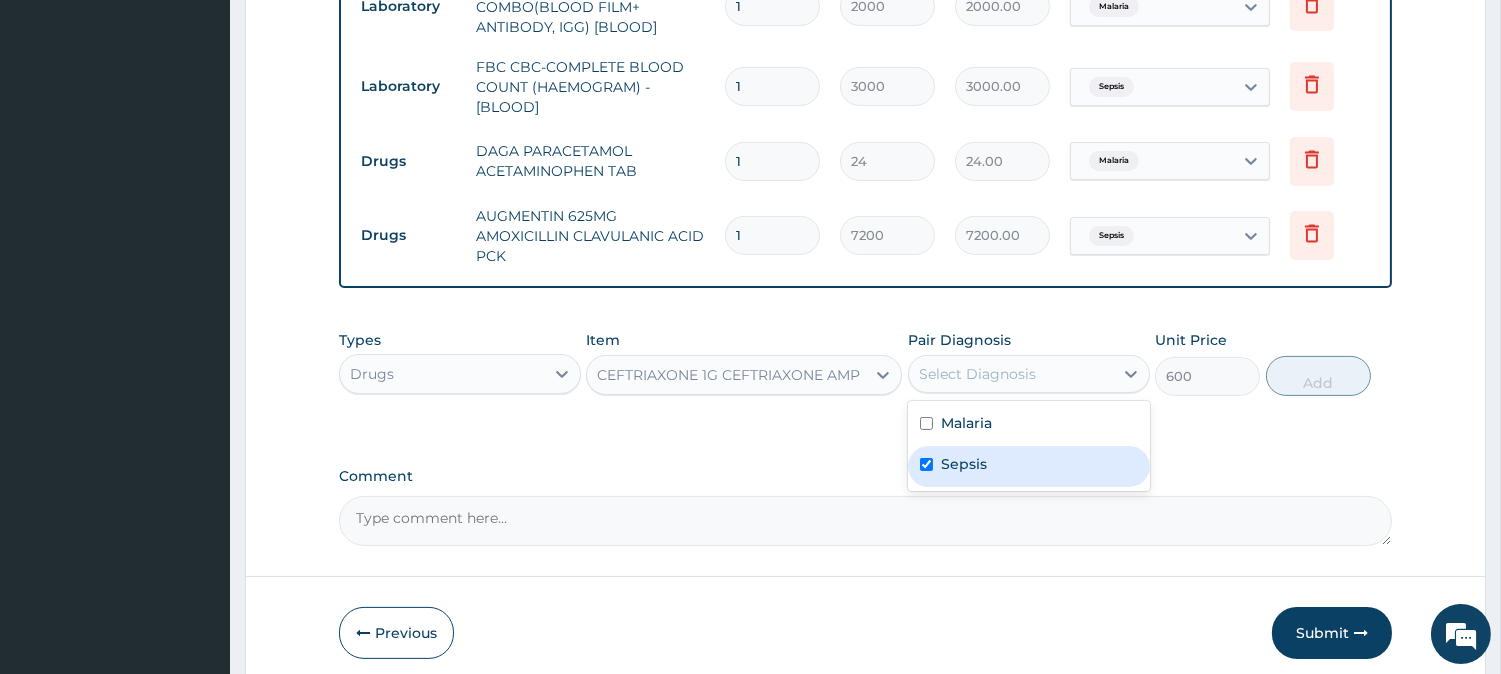 checkbox on "true" 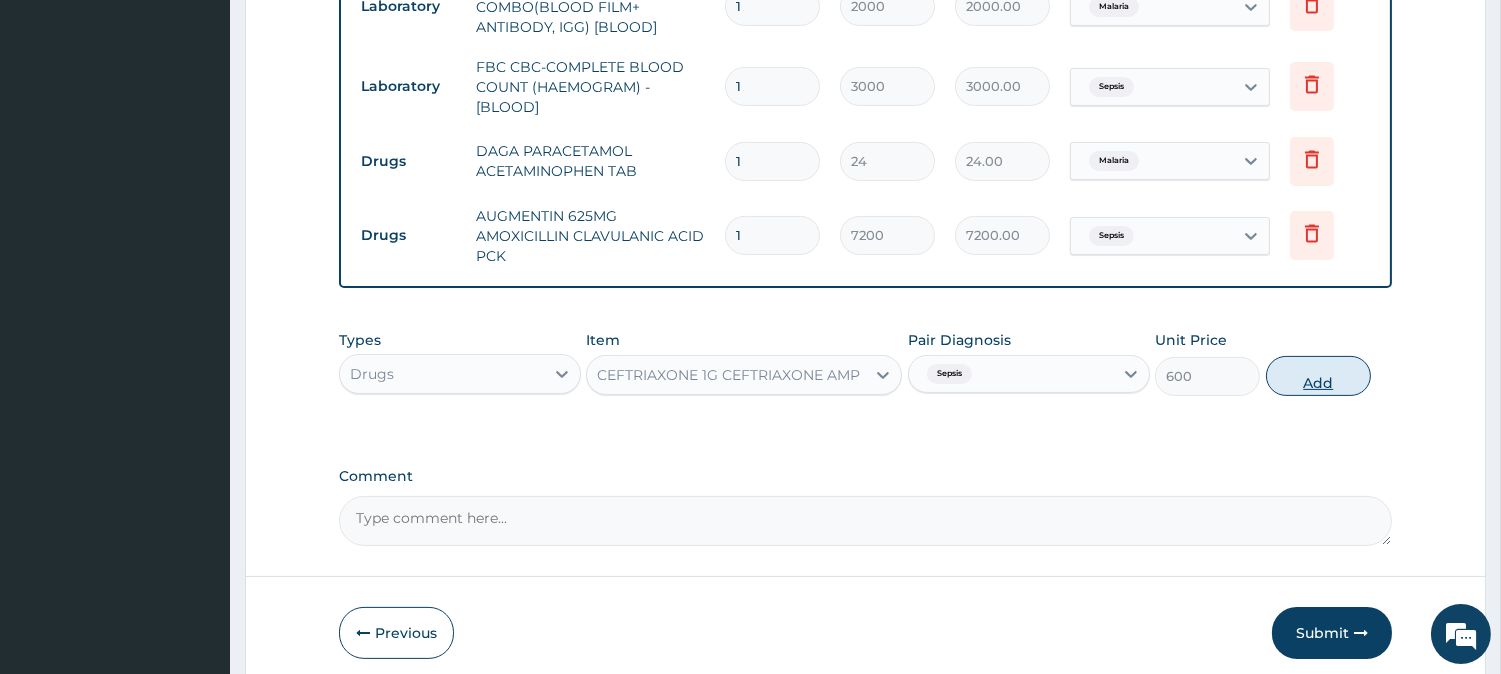 click on "Add" at bounding box center (1318, 376) 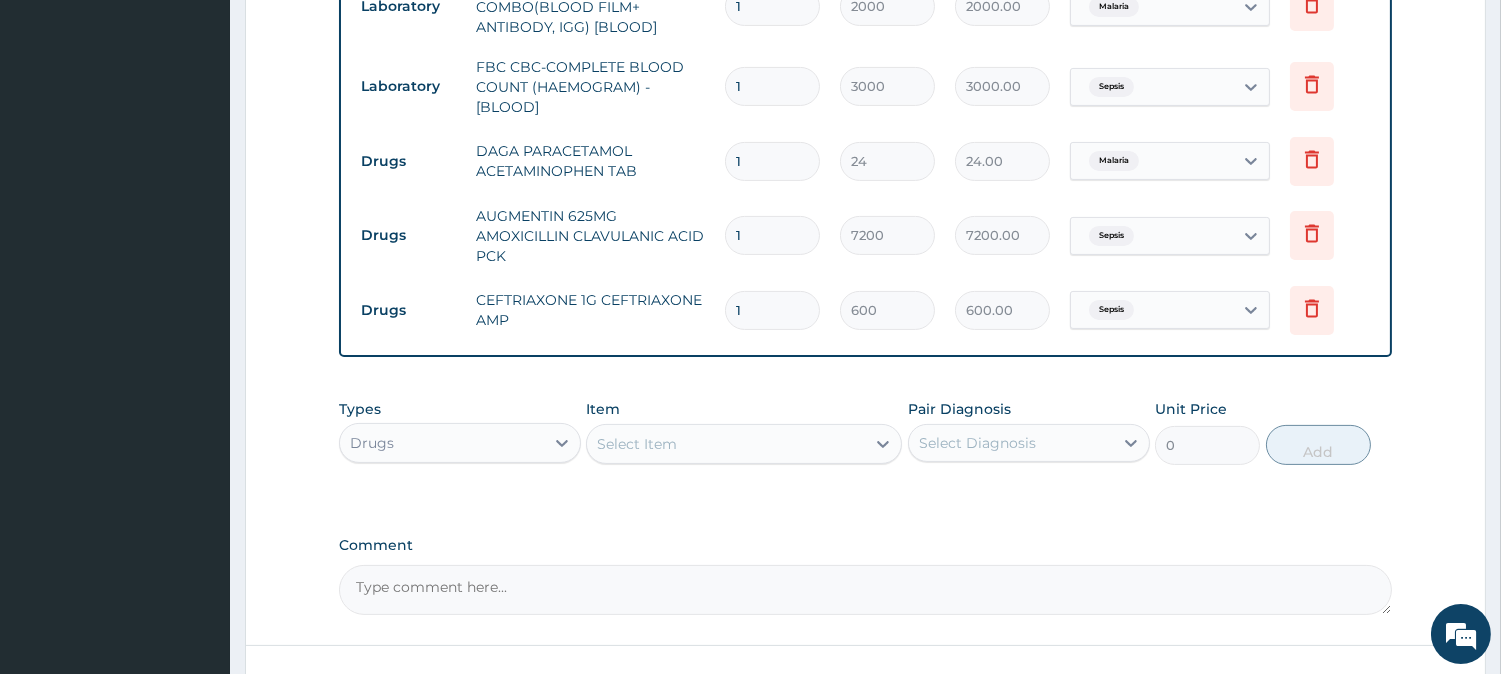 click on "1" at bounding box center (772, 161) 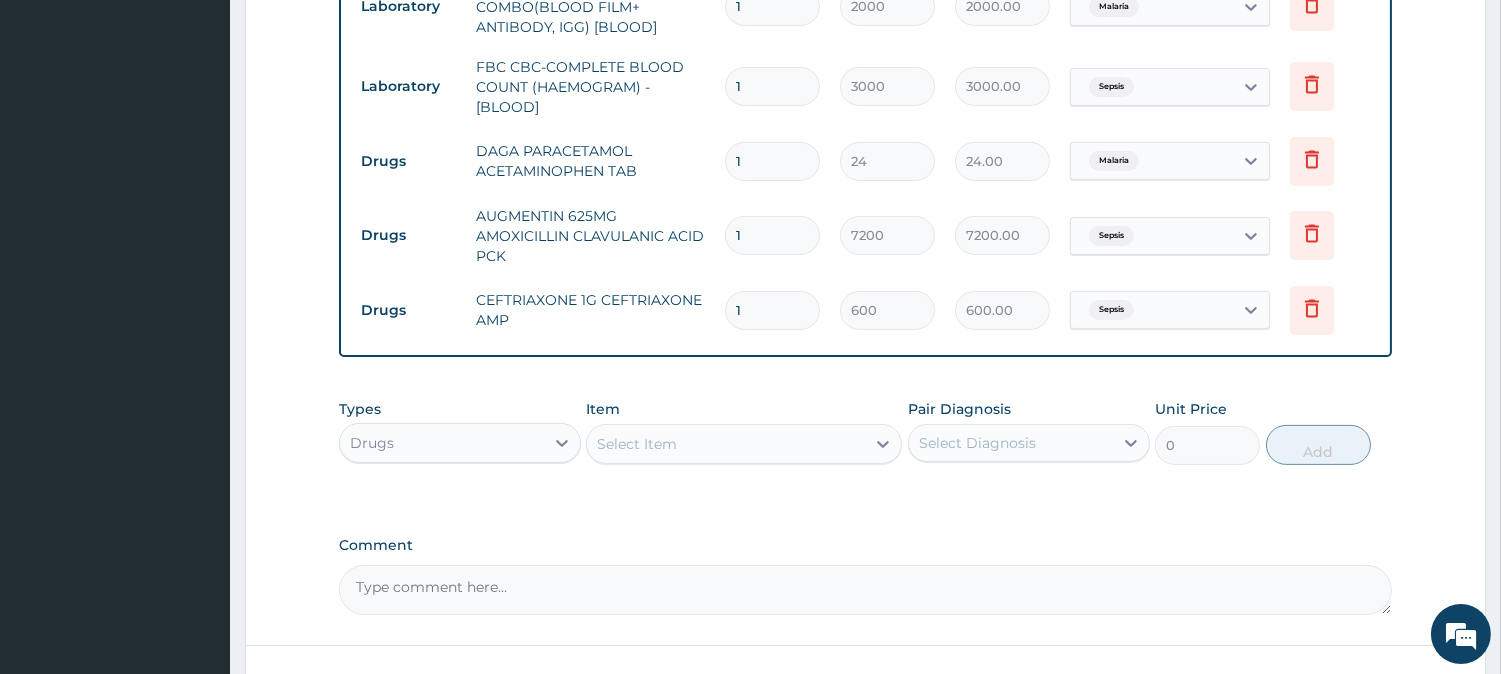 type on "18" 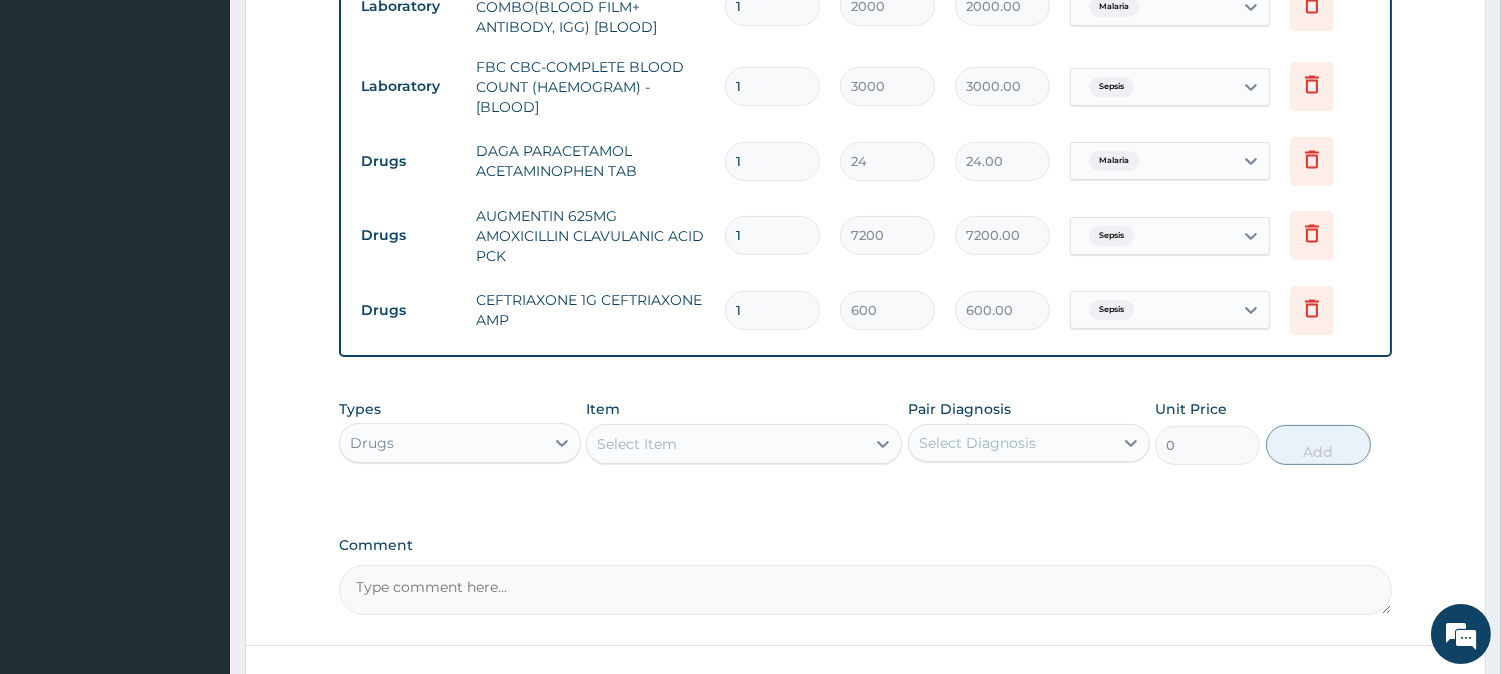 type on "432.00" 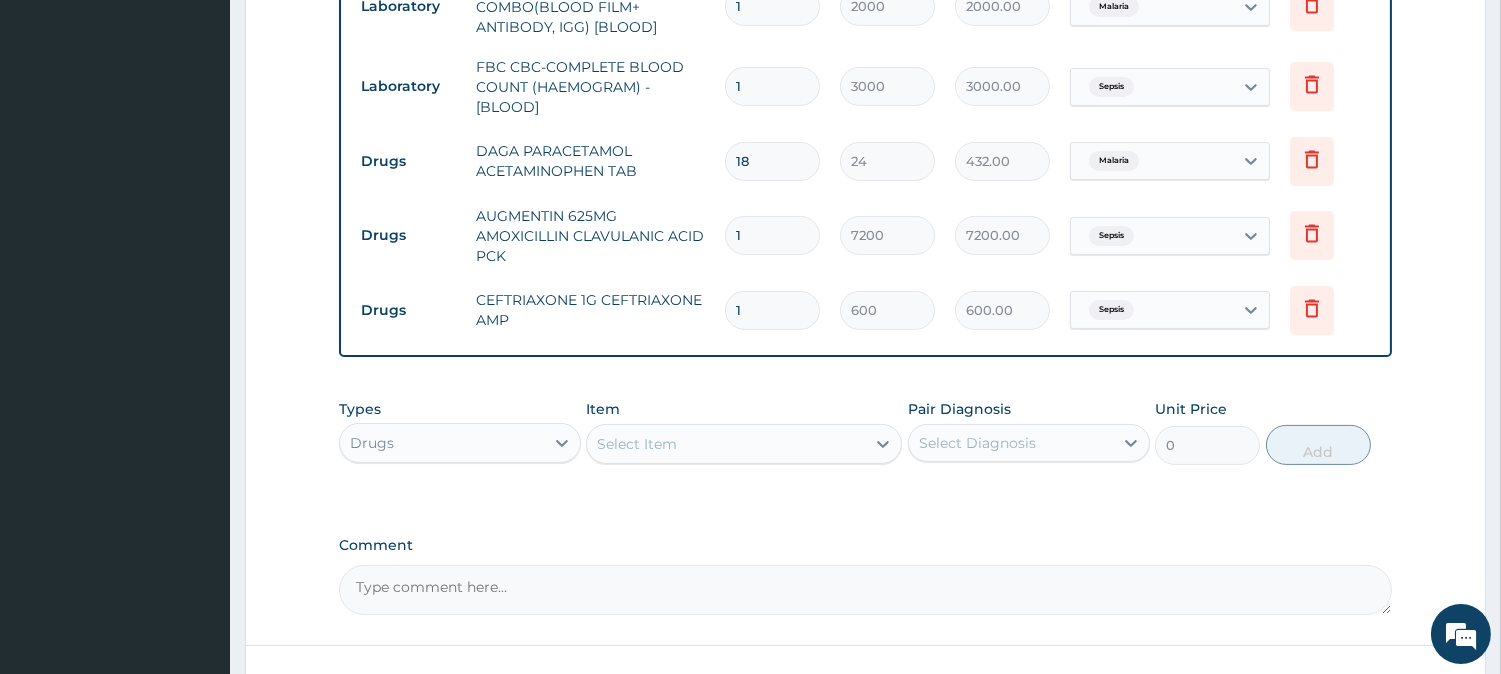 scroll, scrollTop: 1060, scrollLeft: 0, axis: vertical 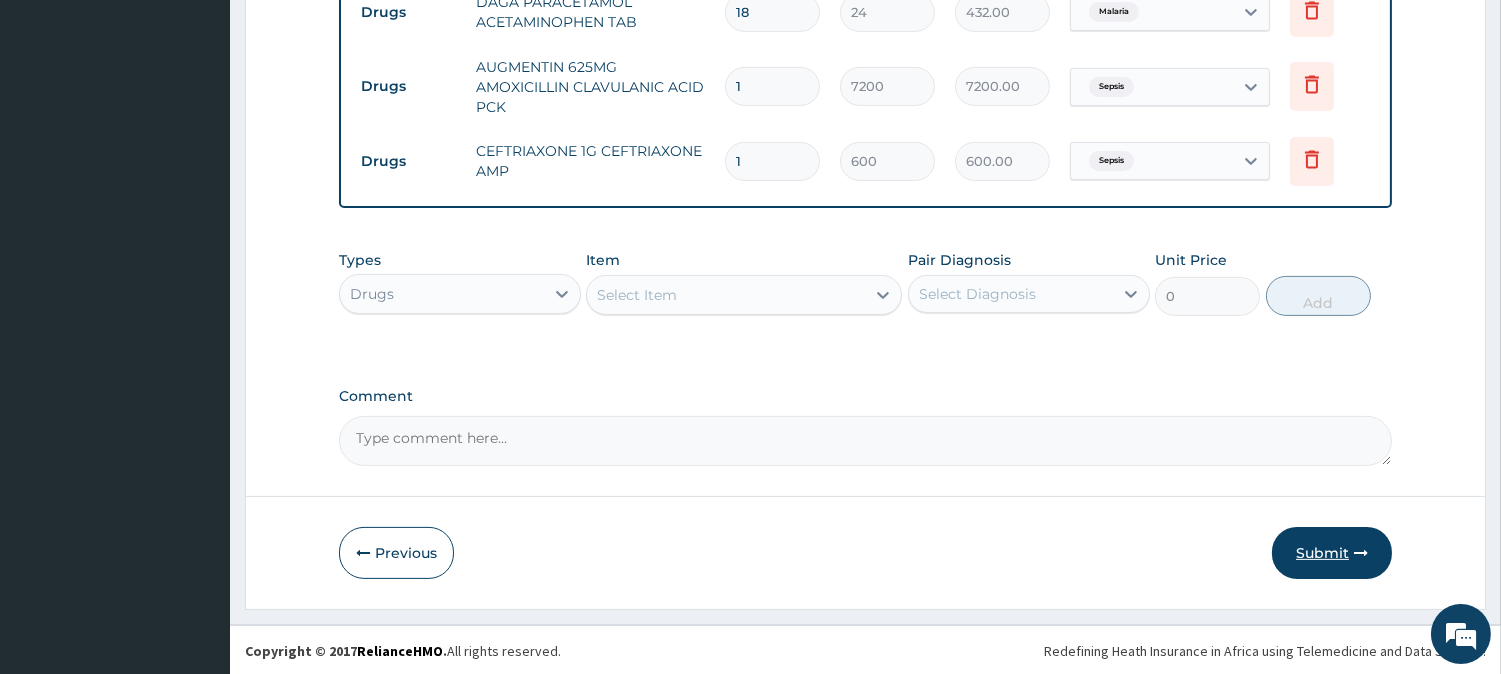 type on "18" 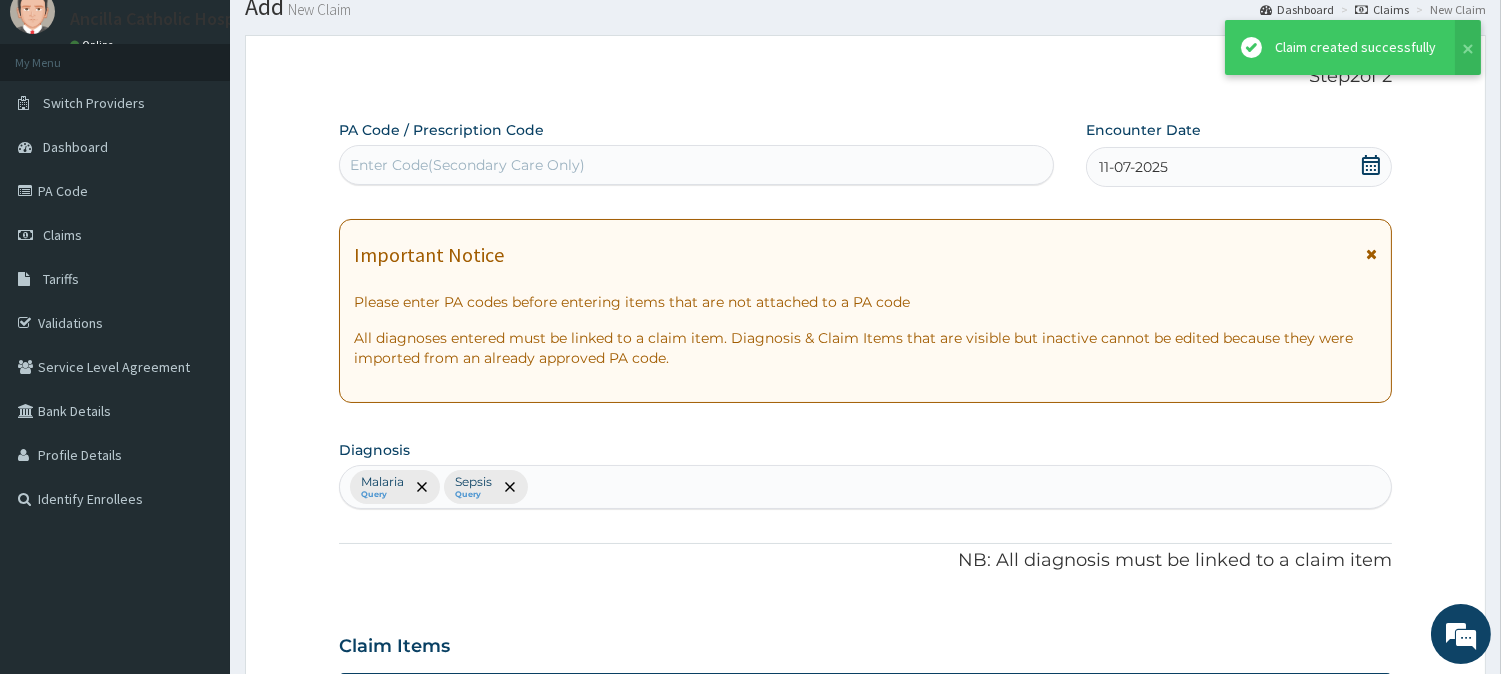 scroll, scrollTop: 1060, scrollLeft: 0, axis: vertical 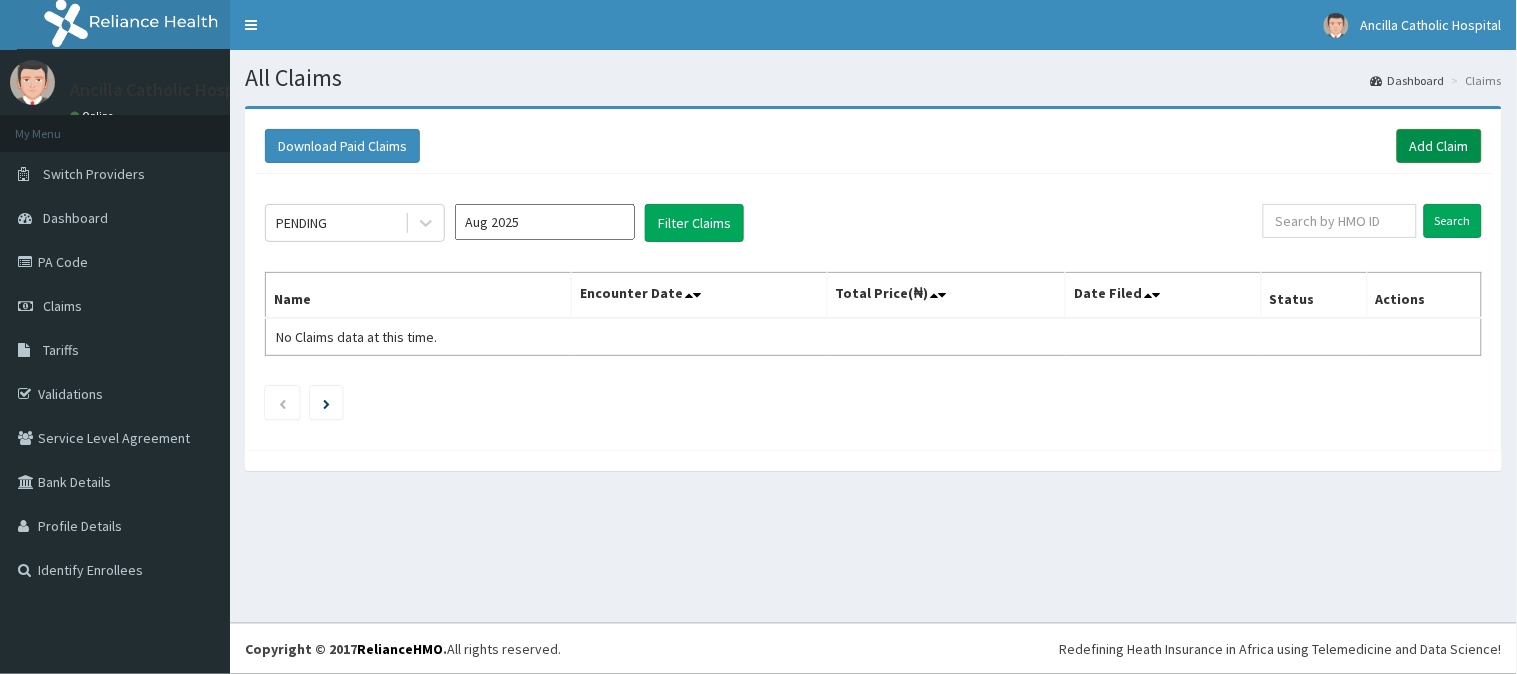 click on "Add Claim" at bounding box center [1439, 146] 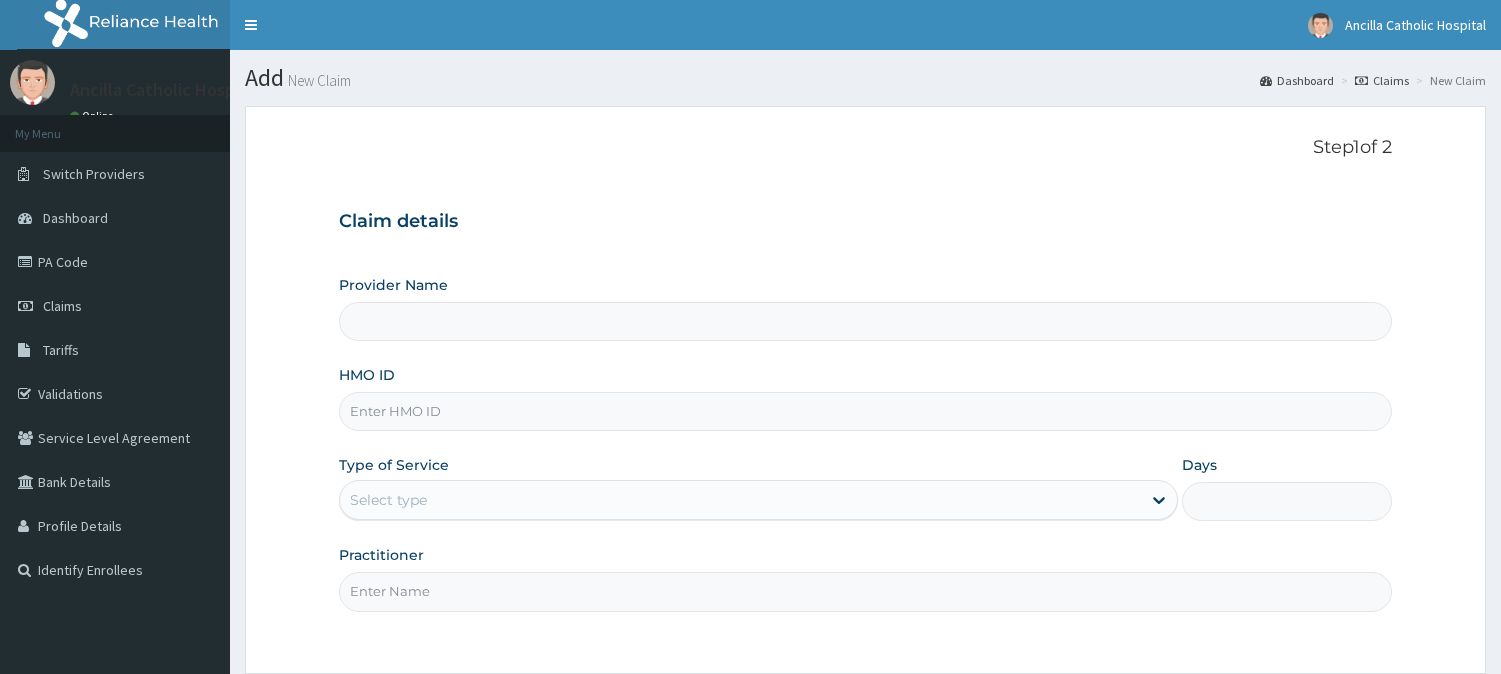 scroll, scrollTop: 0, scrollLeft: 0, axis: both 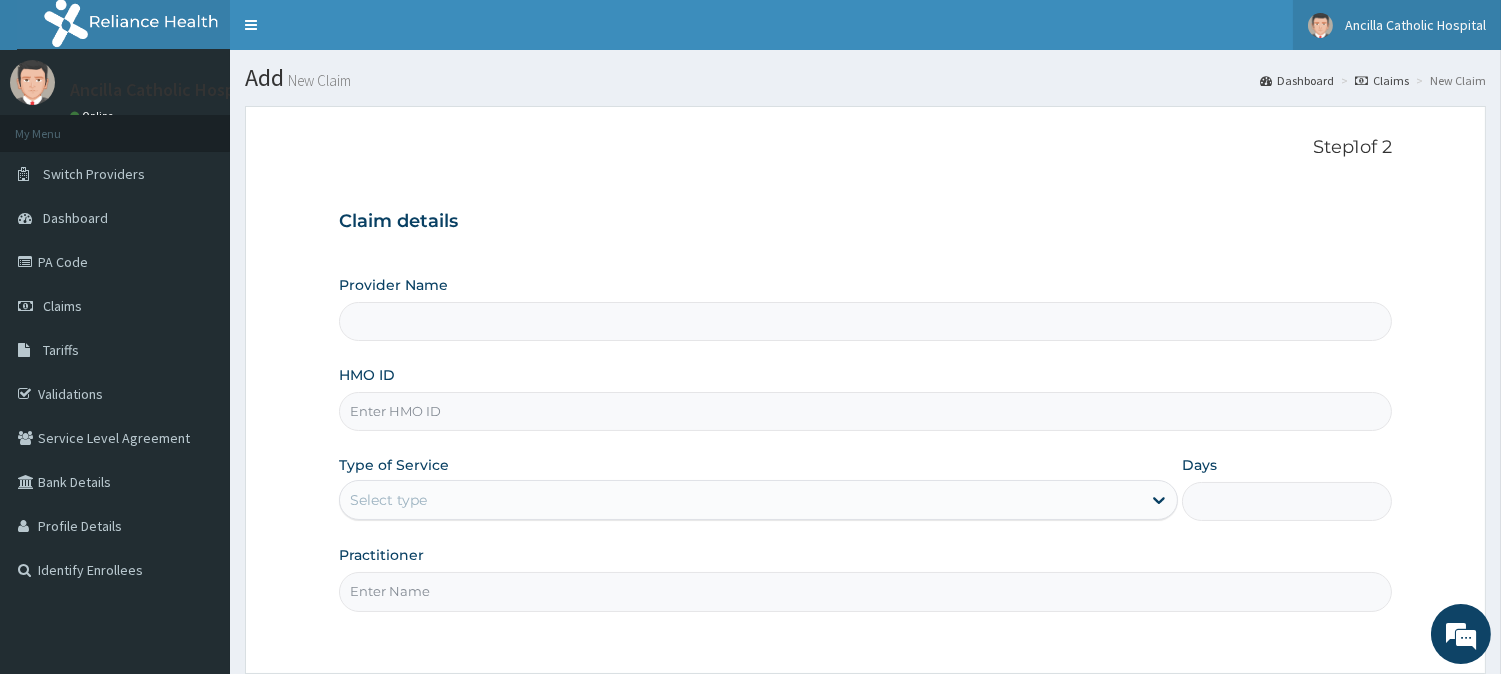 type on "Ancilla Catholic Hospital" 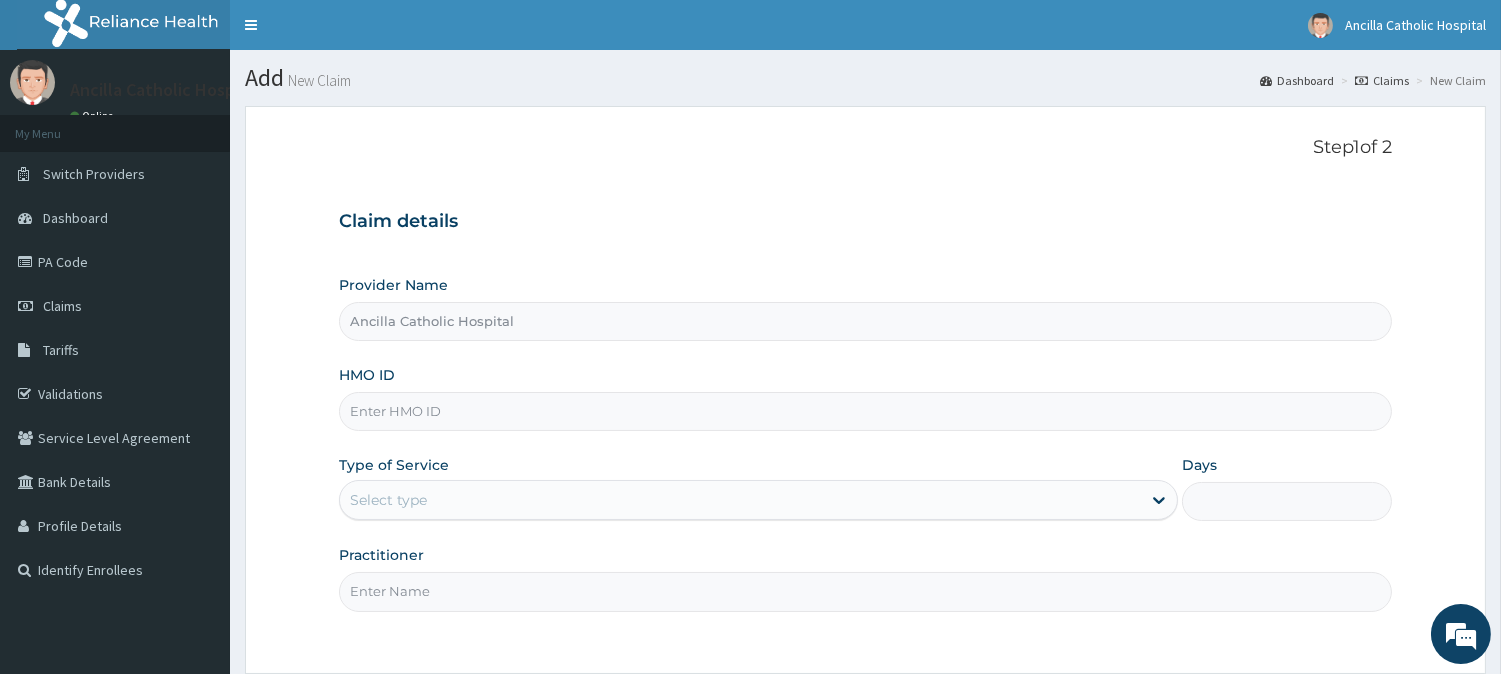 click on "HMO ID" at bounding box center [865, 411] 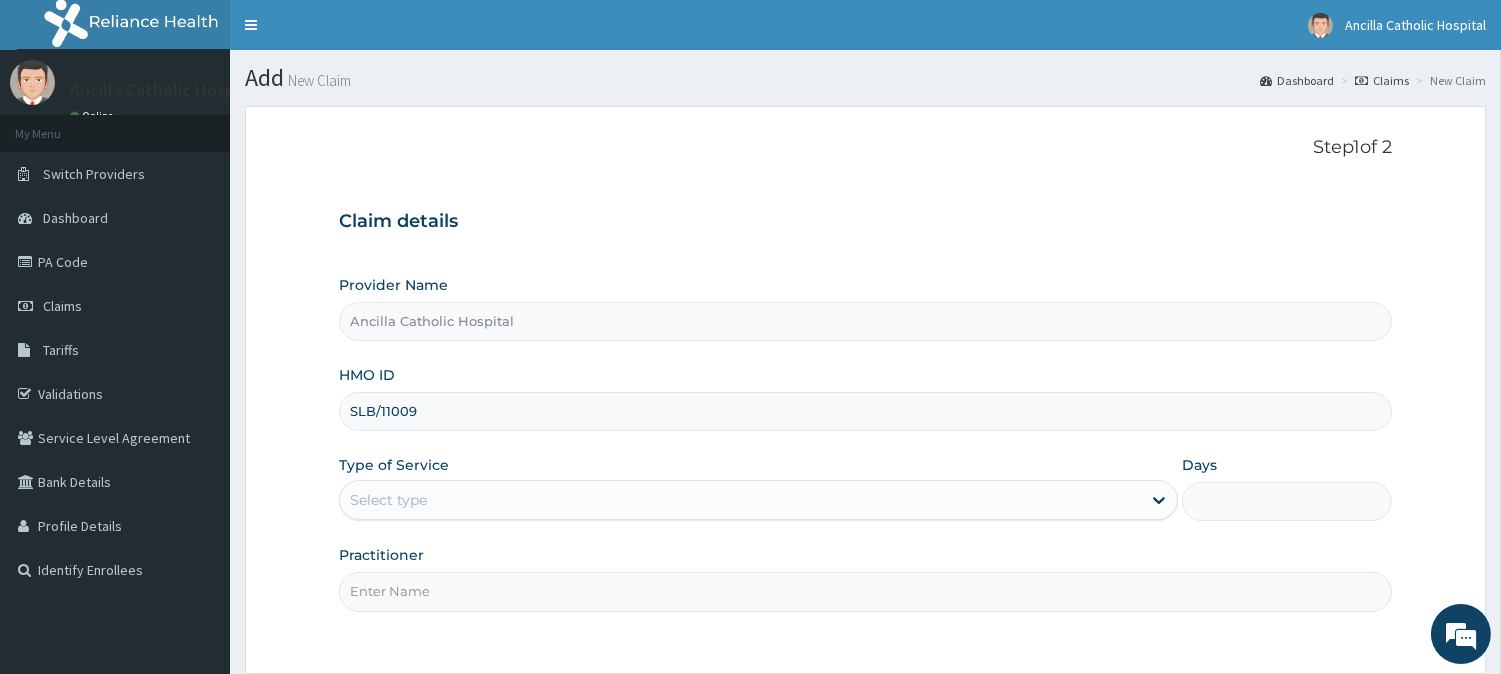 scroll, scrollTop: 0, scrollLeft: 0, axis: both 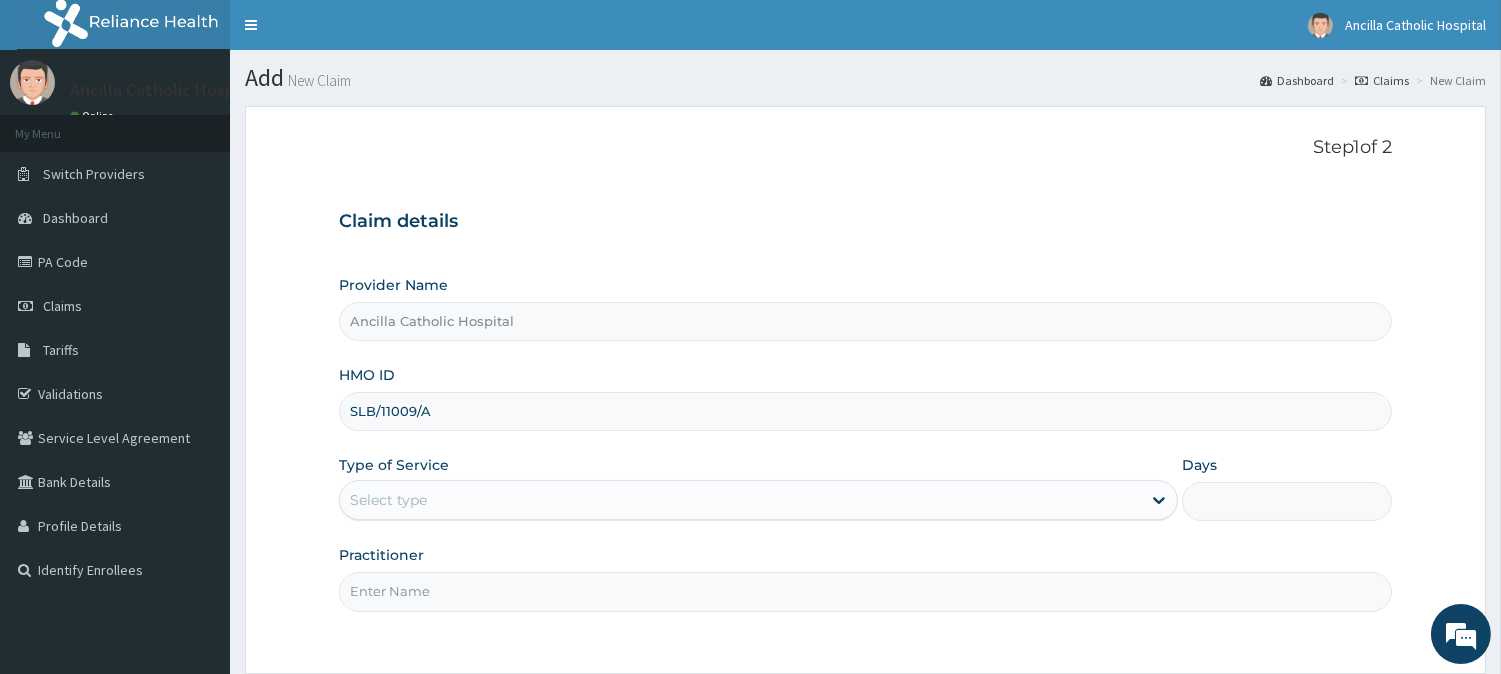 type on "SLB/11009/A" 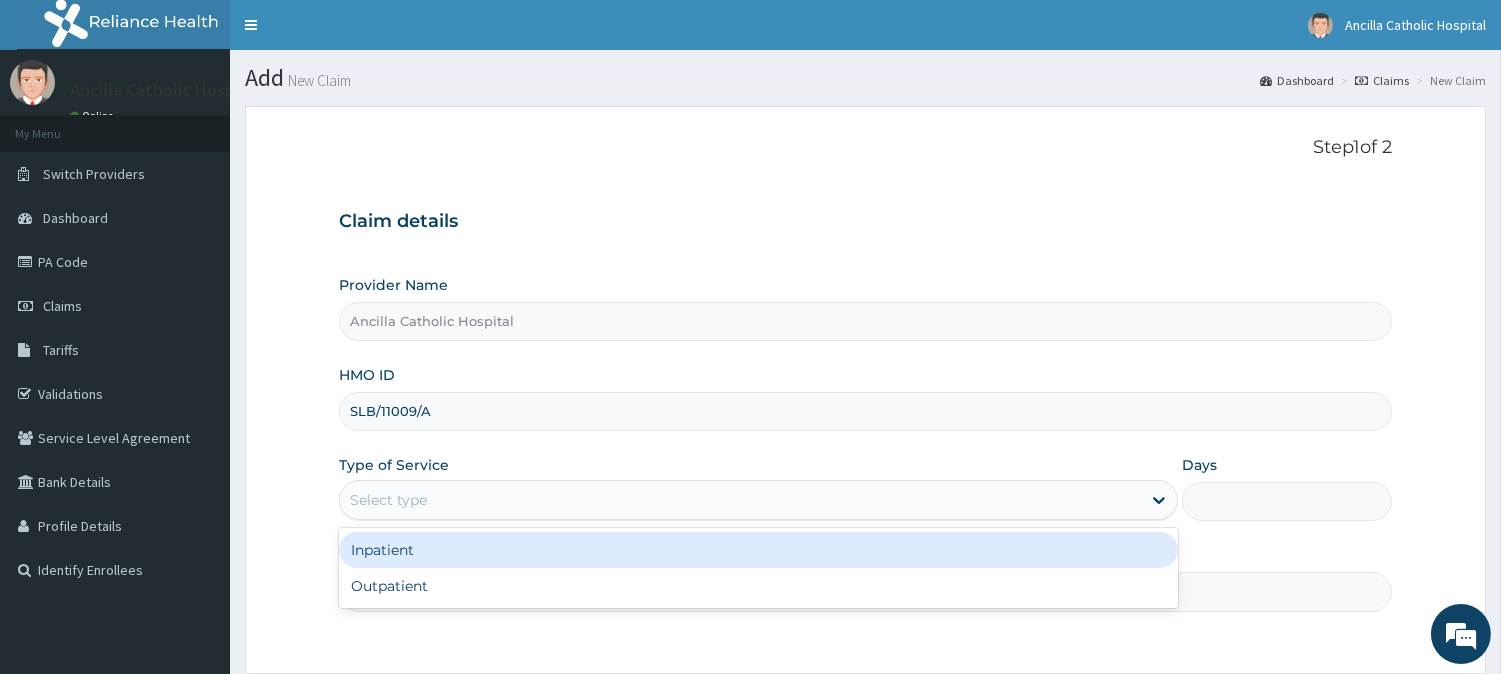 click on "Select type" at bounding box center (758, 500) 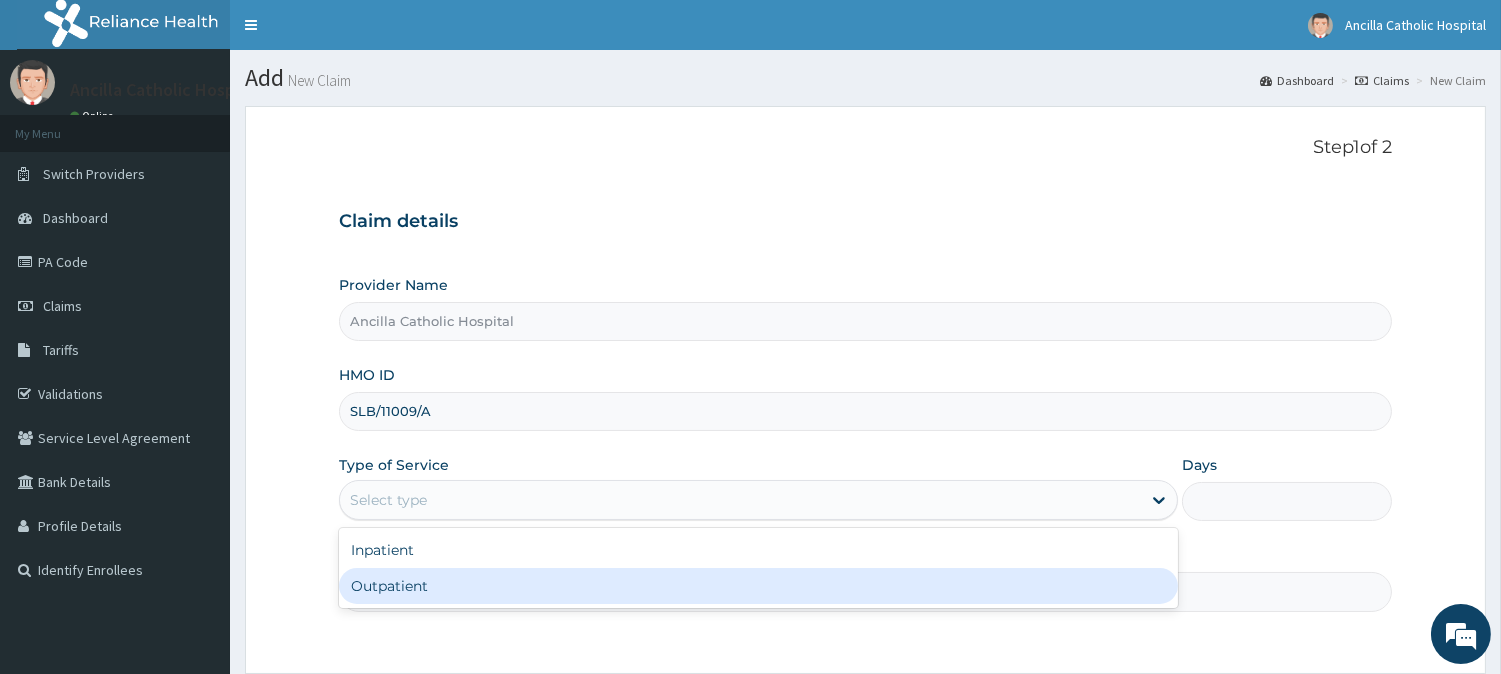 click on "Outpatient" at bounding box center [758, 586] 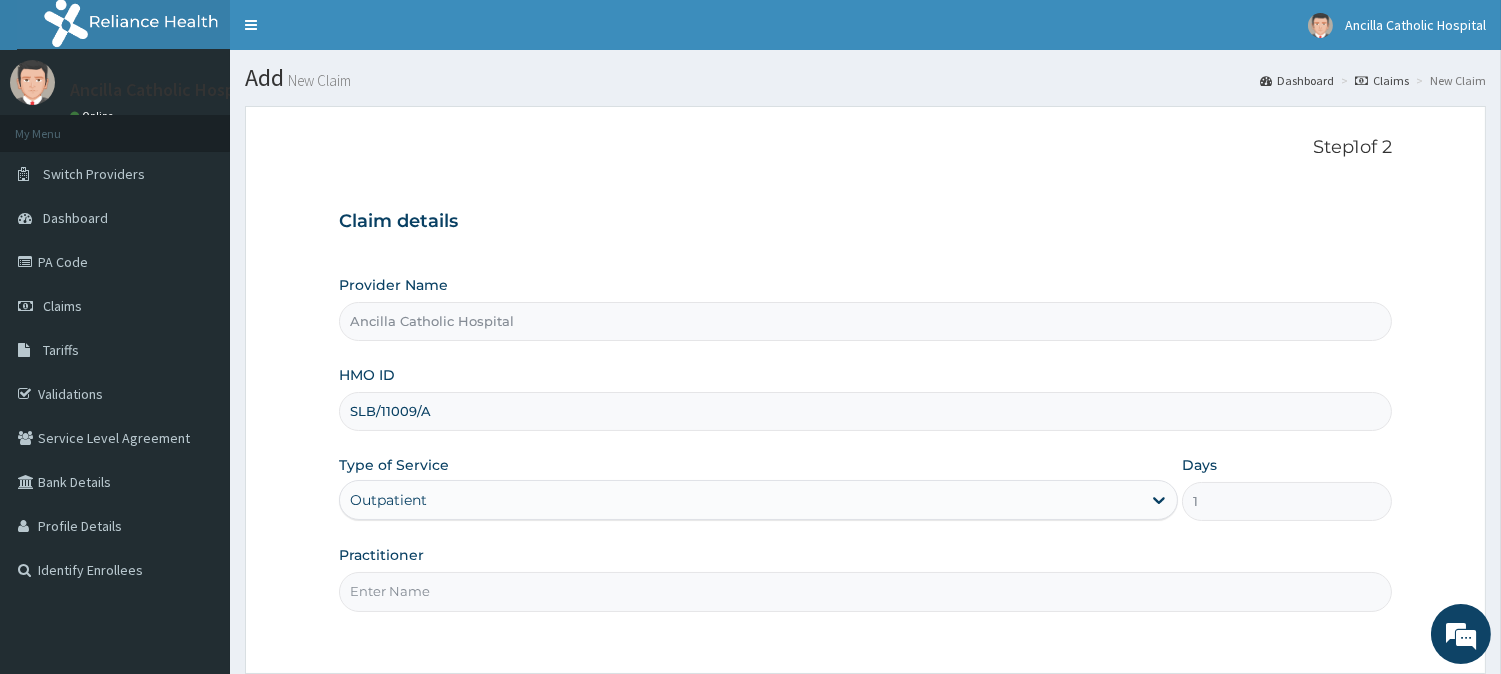 click on "Practitioner" at bounding box center (865, 591) 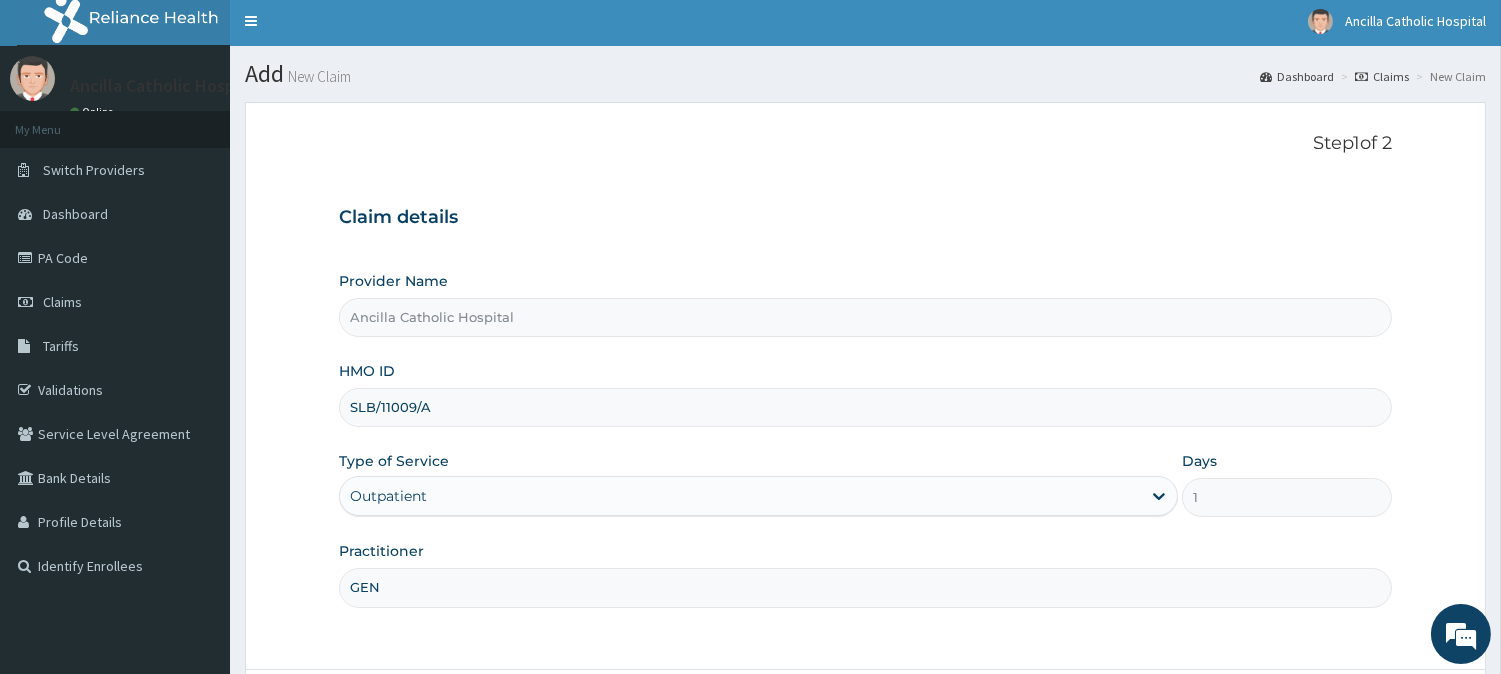 scroll, scrollTop: 178, scrollLeft: 0, axis: vertical 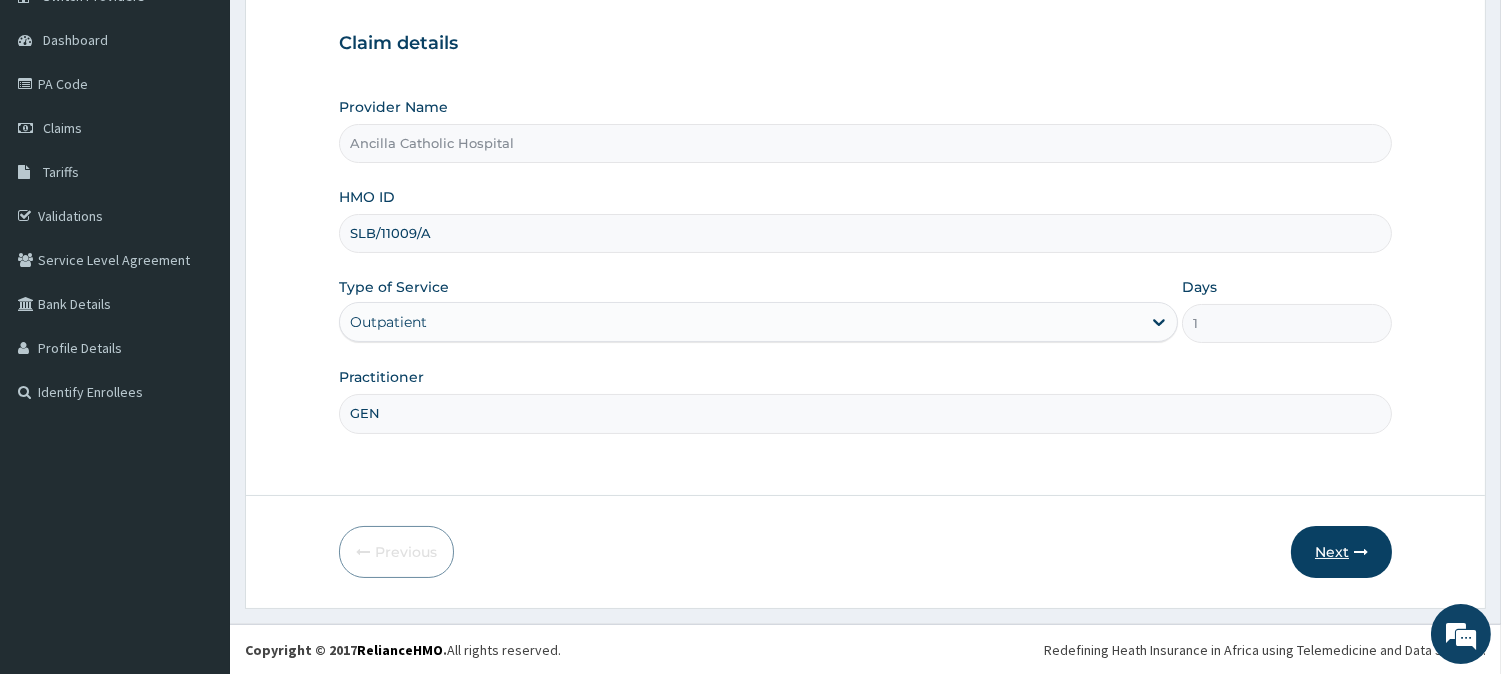 click at bounding box center [1361, 552] 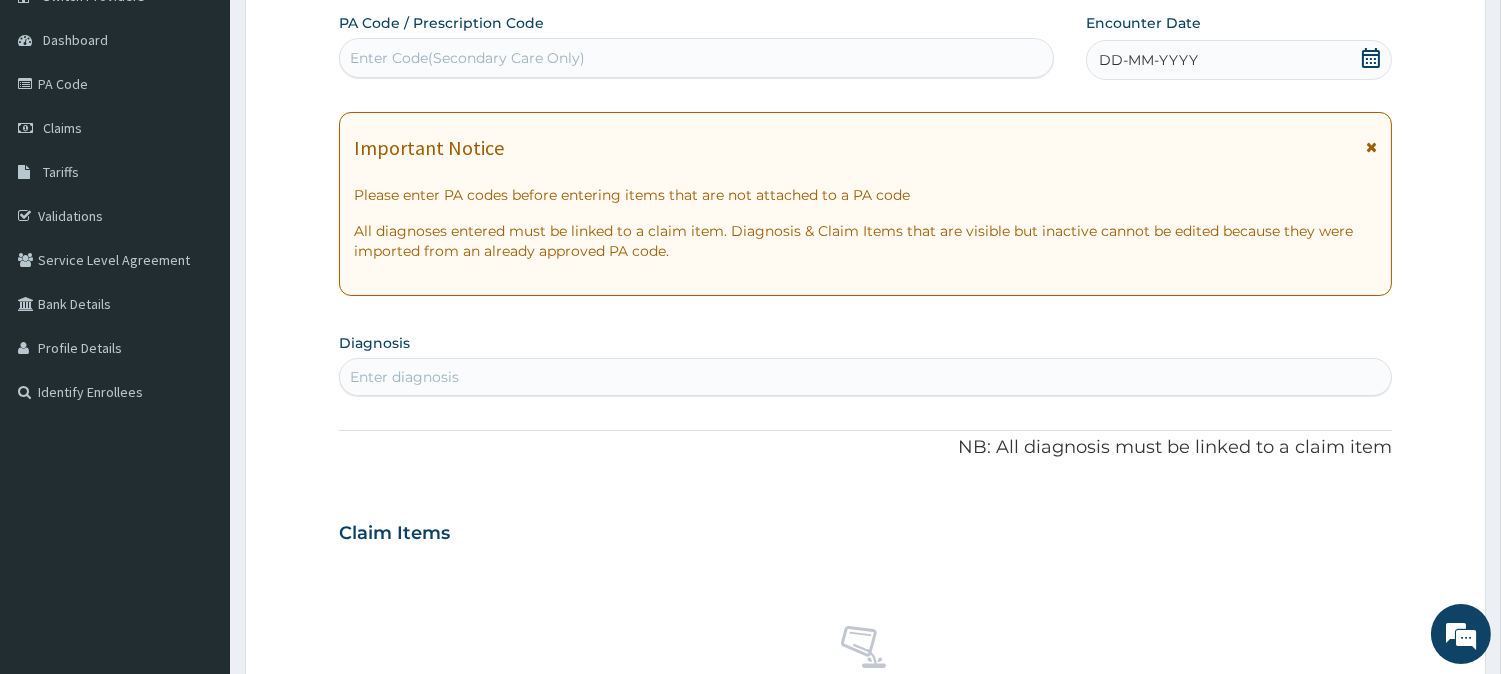 click on "DD-MM-YYYY" at bounding box center (1239, 60) 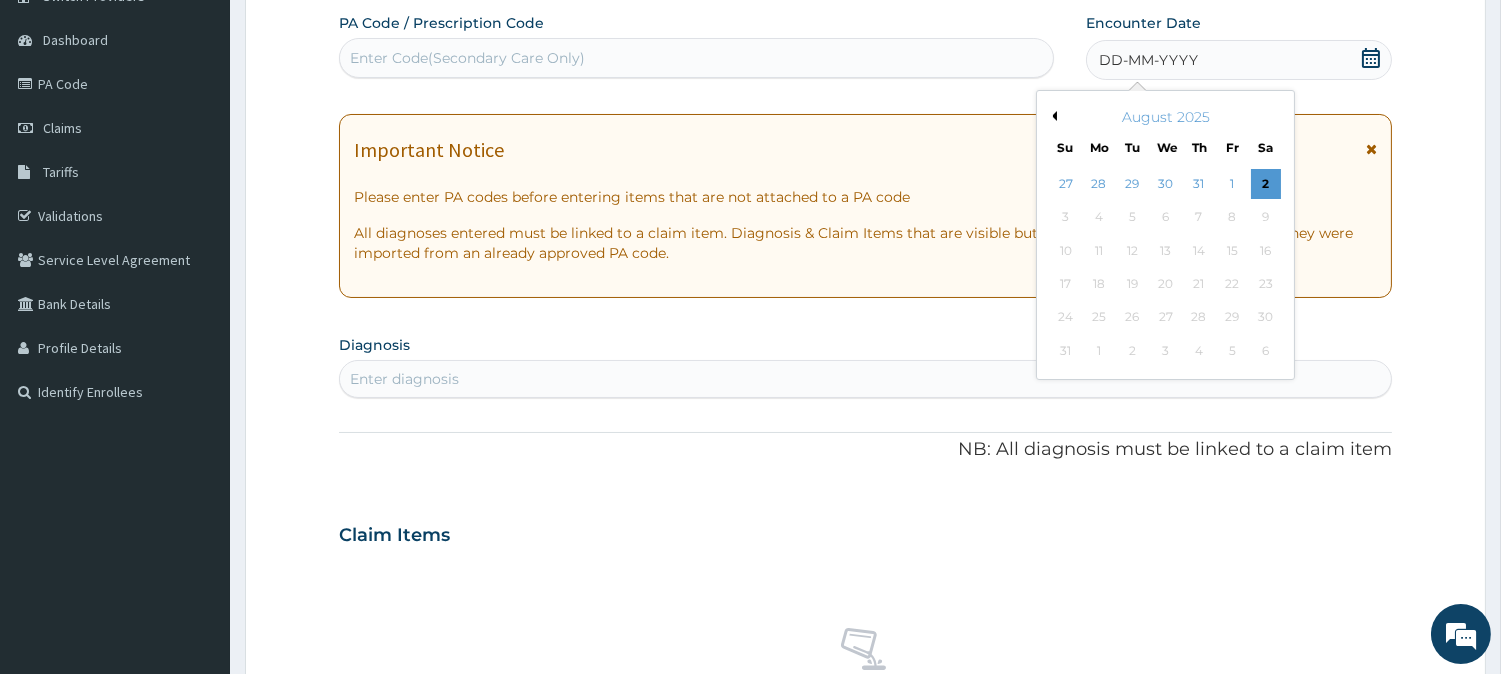 click on "August 2025" at bounding box center [1165, 117] 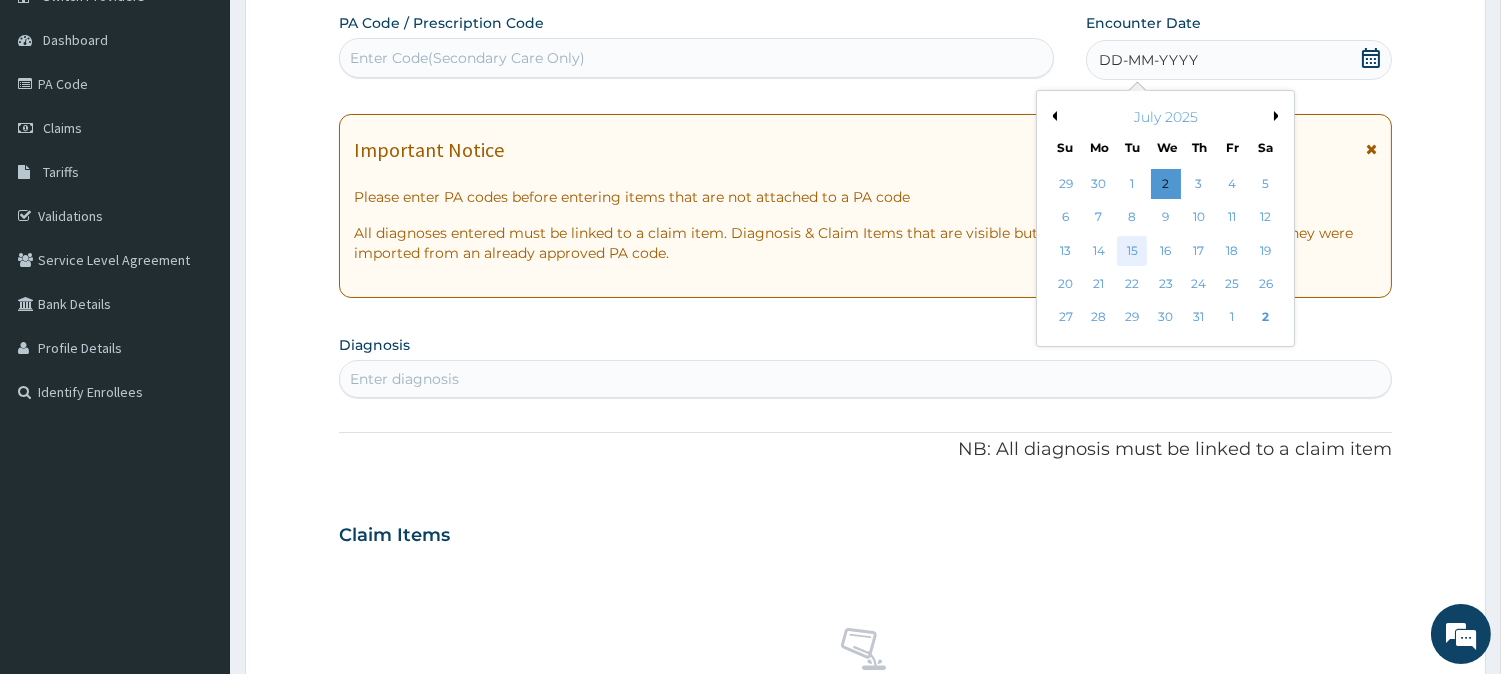 click on "15" at bounding box center [1132, 251] 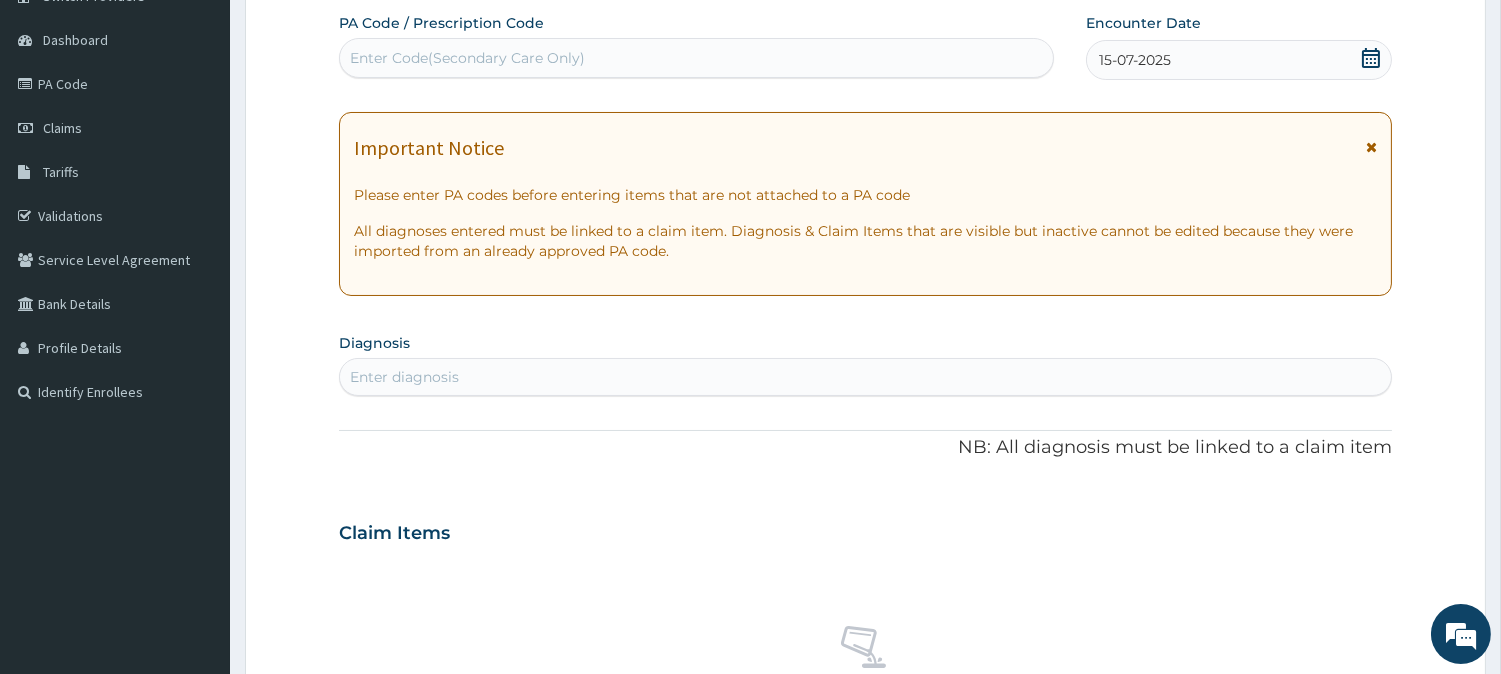 click on "Enter diagnosis" at bounding box center [865, 377] 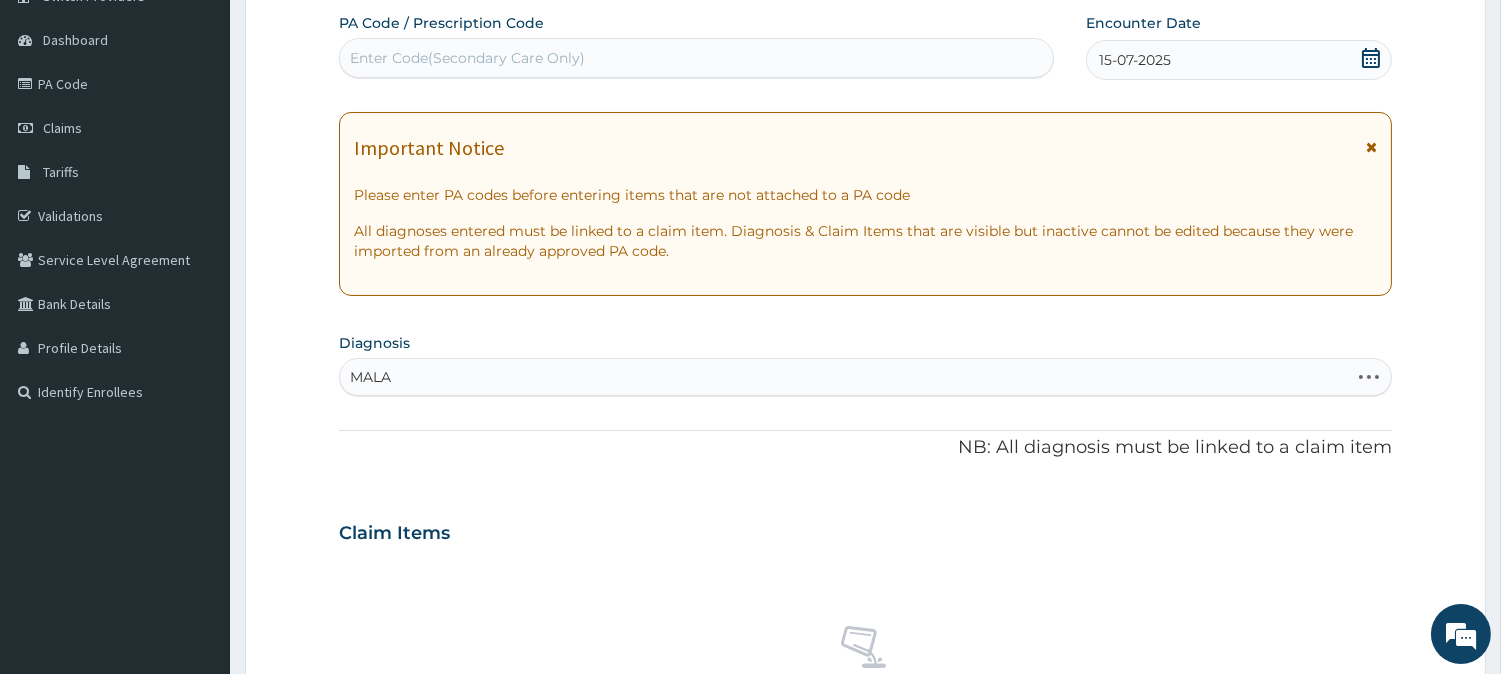 type on "MALAR" 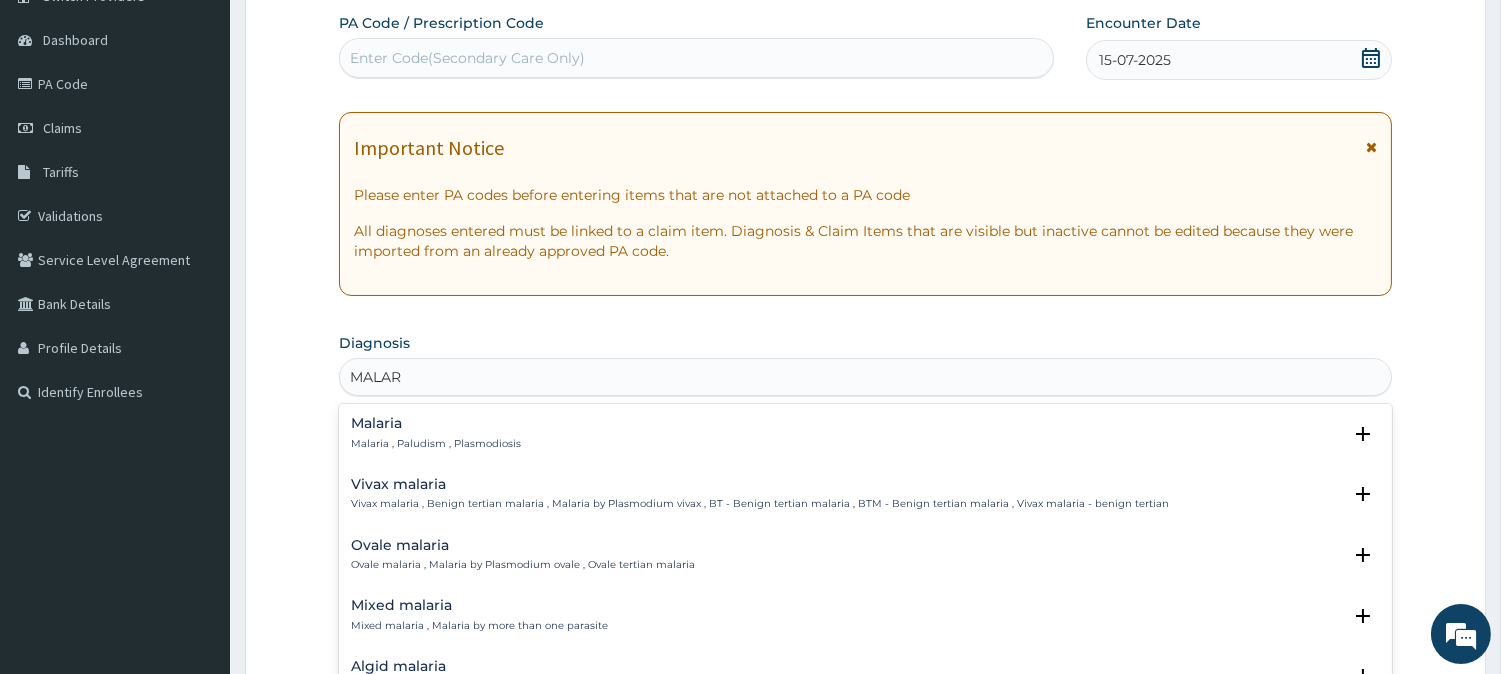 click on "Malaria" at bounding box center (436, 423) 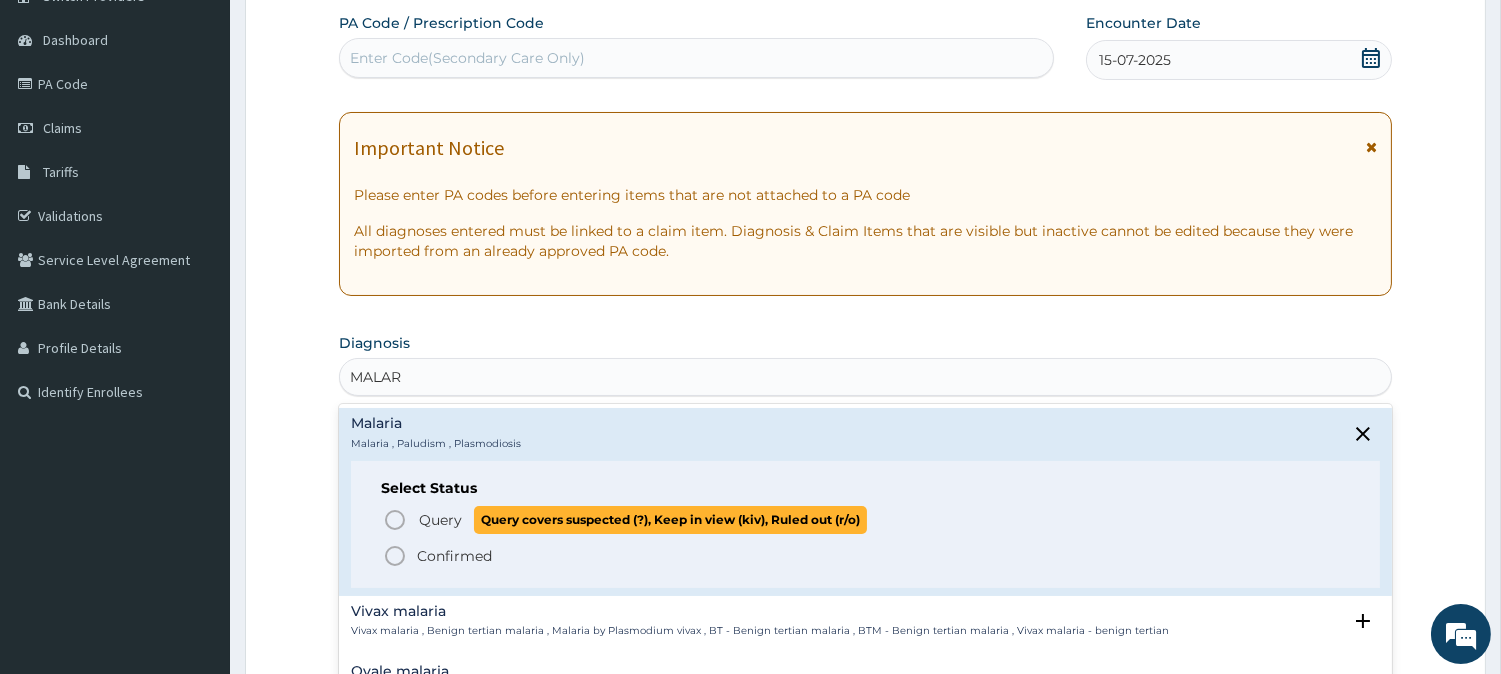 click 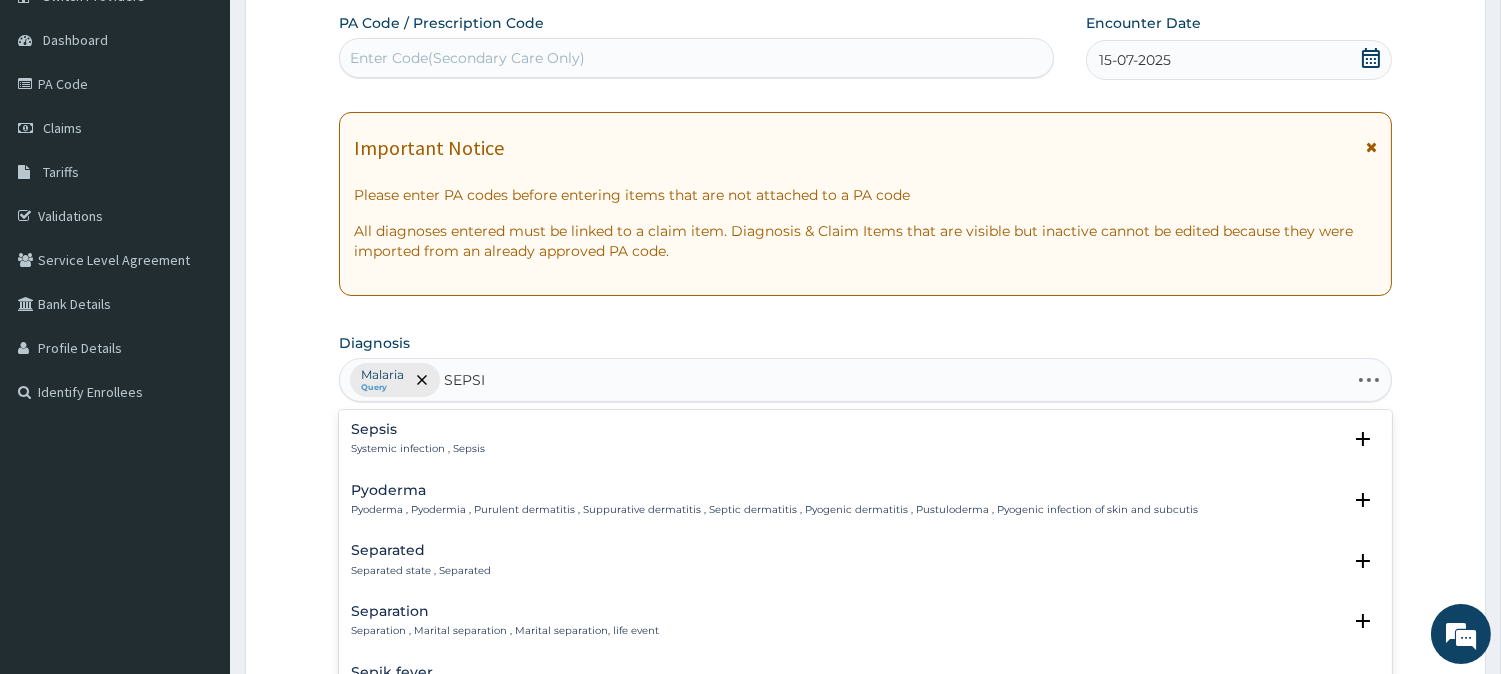 type on "SEPSIS" 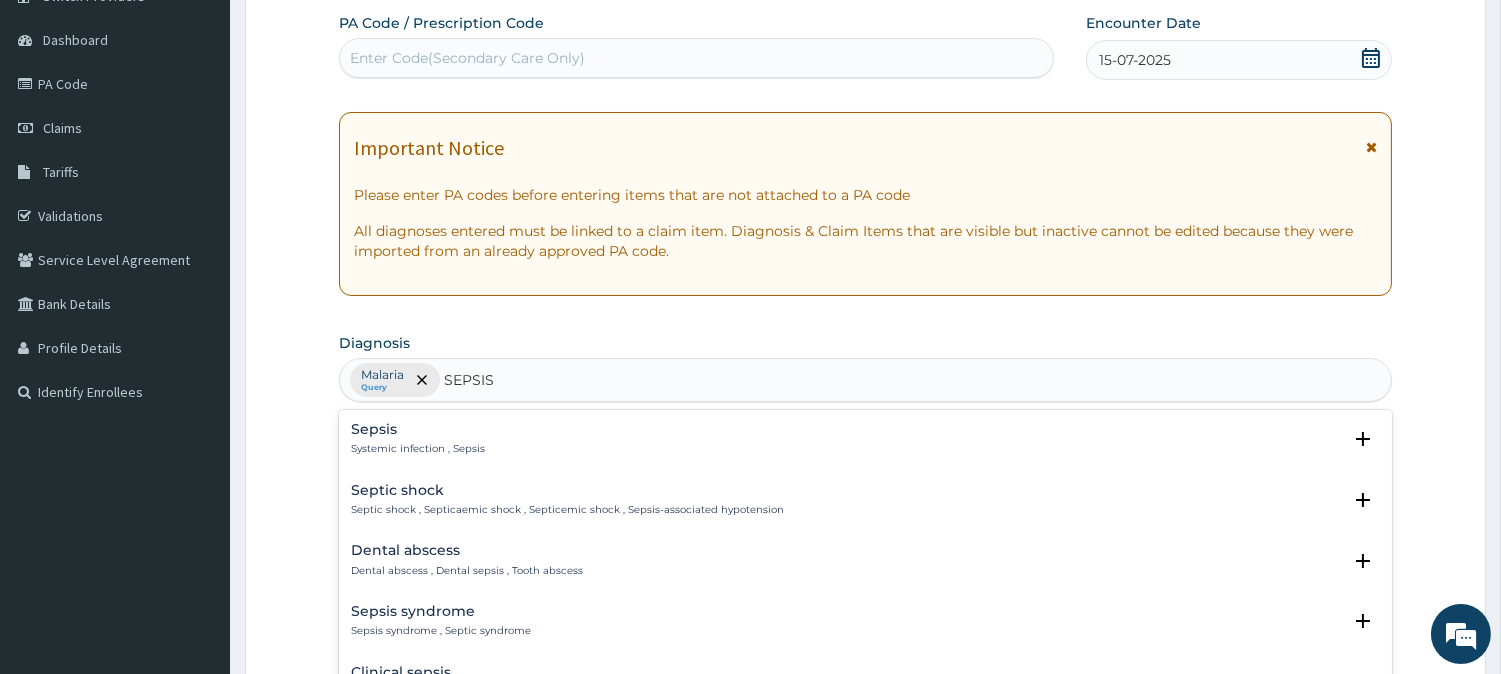 click on "Sepsis Systemic infection , Sepsis" at bounding box center [418, 439] 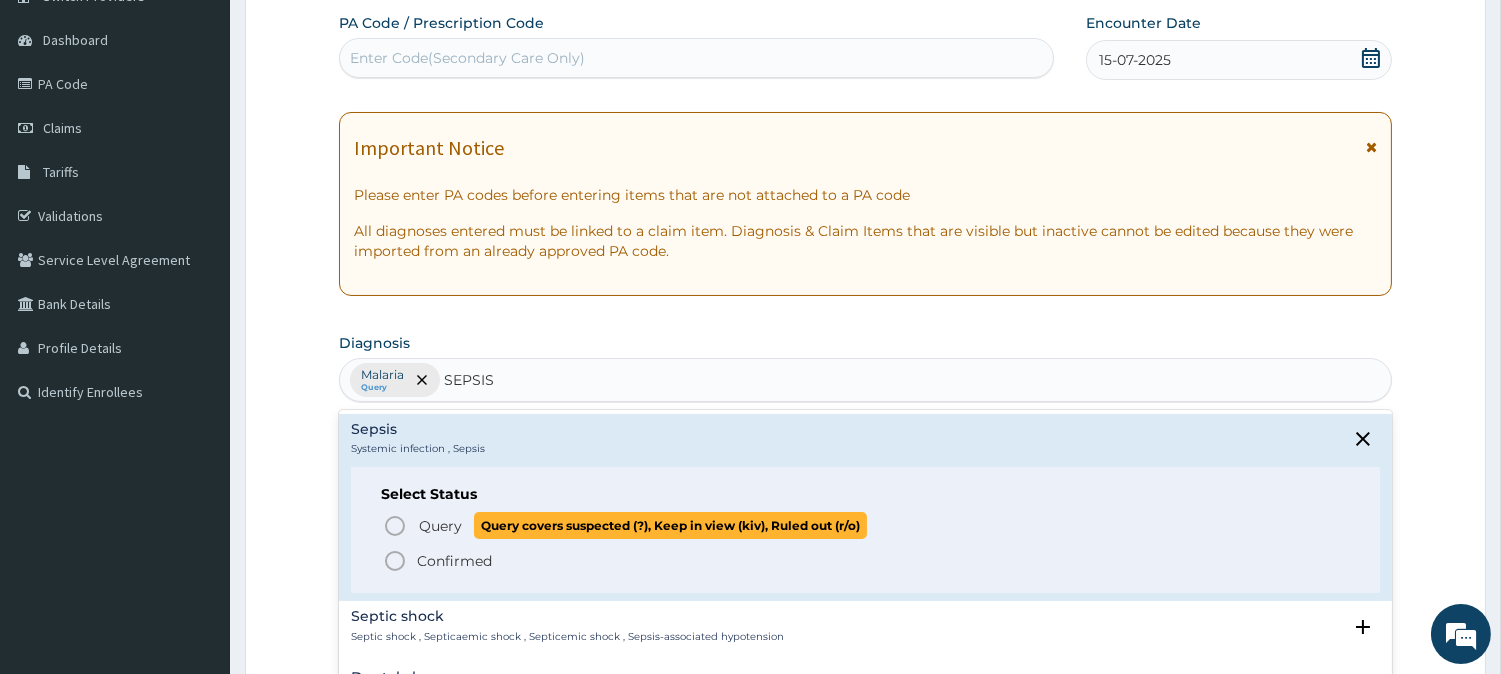 click 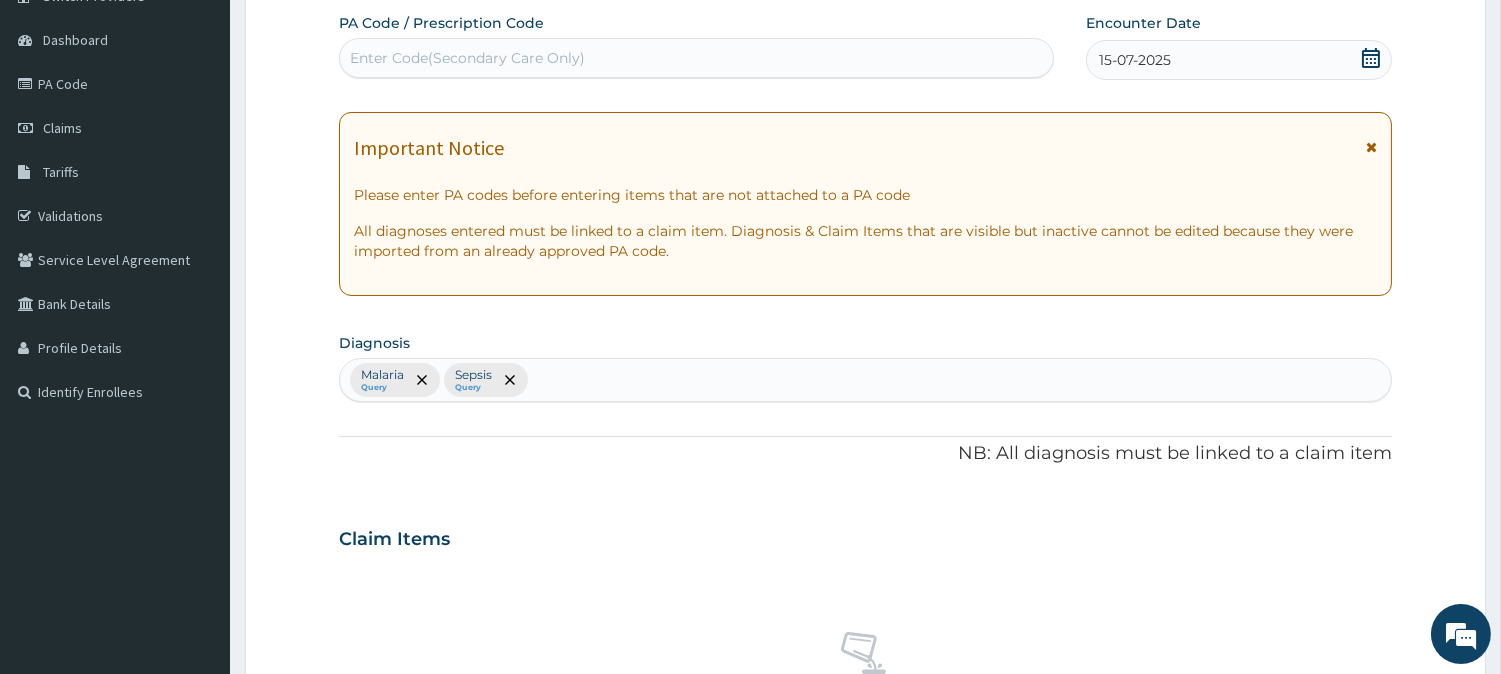 scroll, scrollTop: 767, scrollLeft: 0, axis: vertical 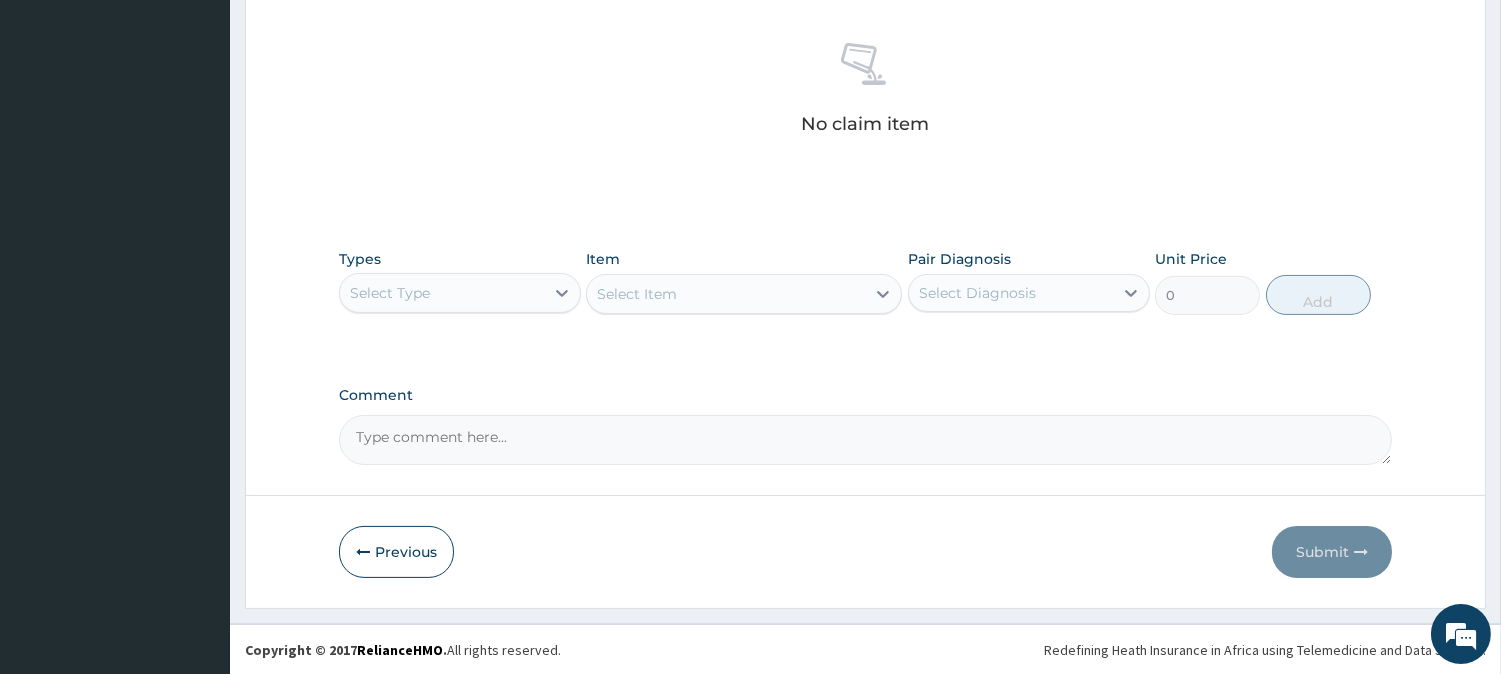 click on "Select Type" at bounding box center (390, 293) 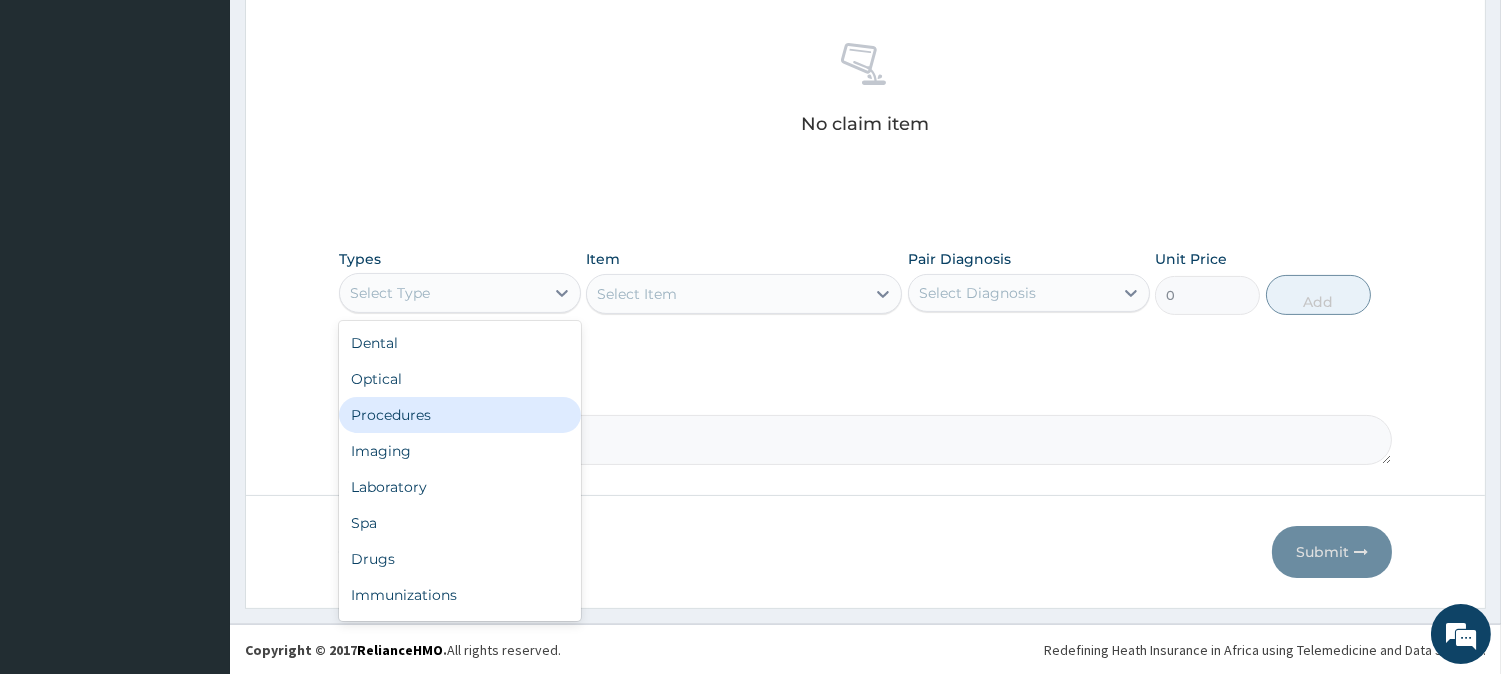click on "Procedures" at bounding box center [460, 415] 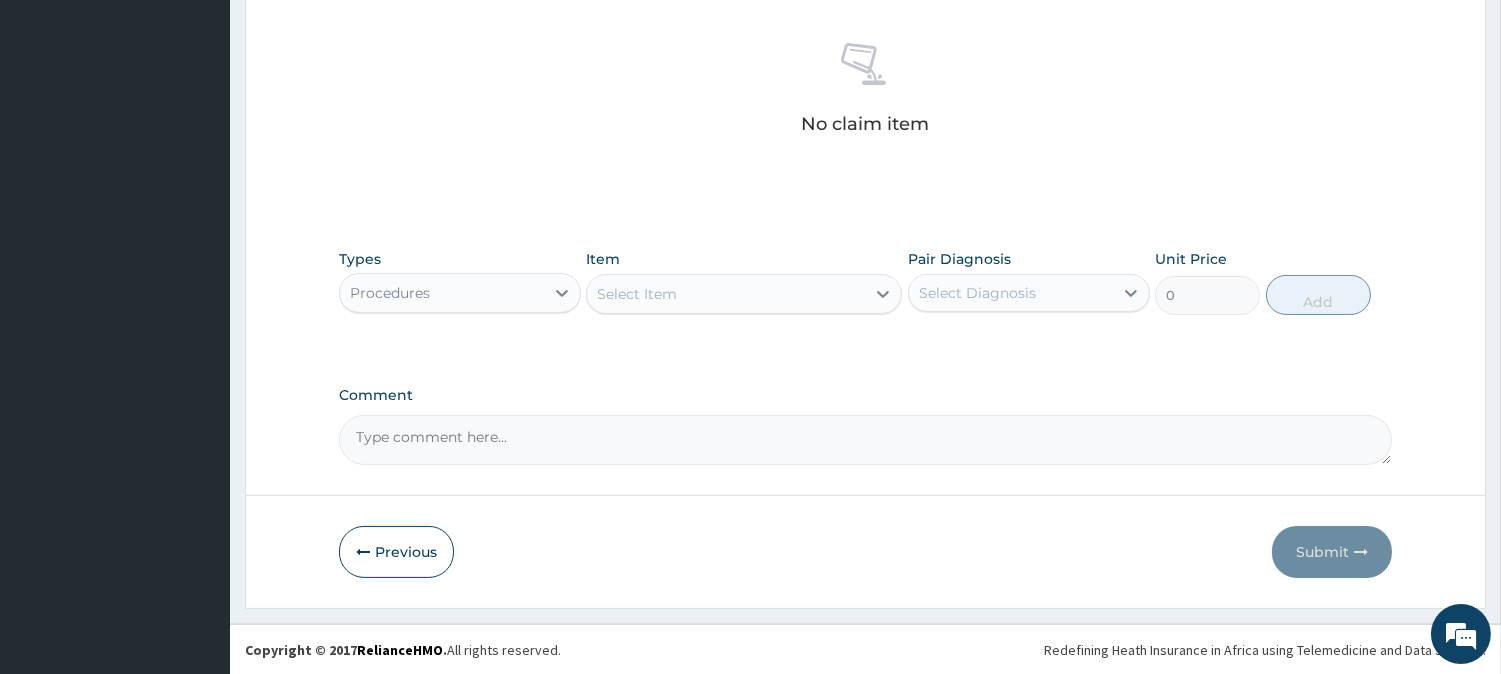 click on "Item Select Item" at bounding box center [744, 282] 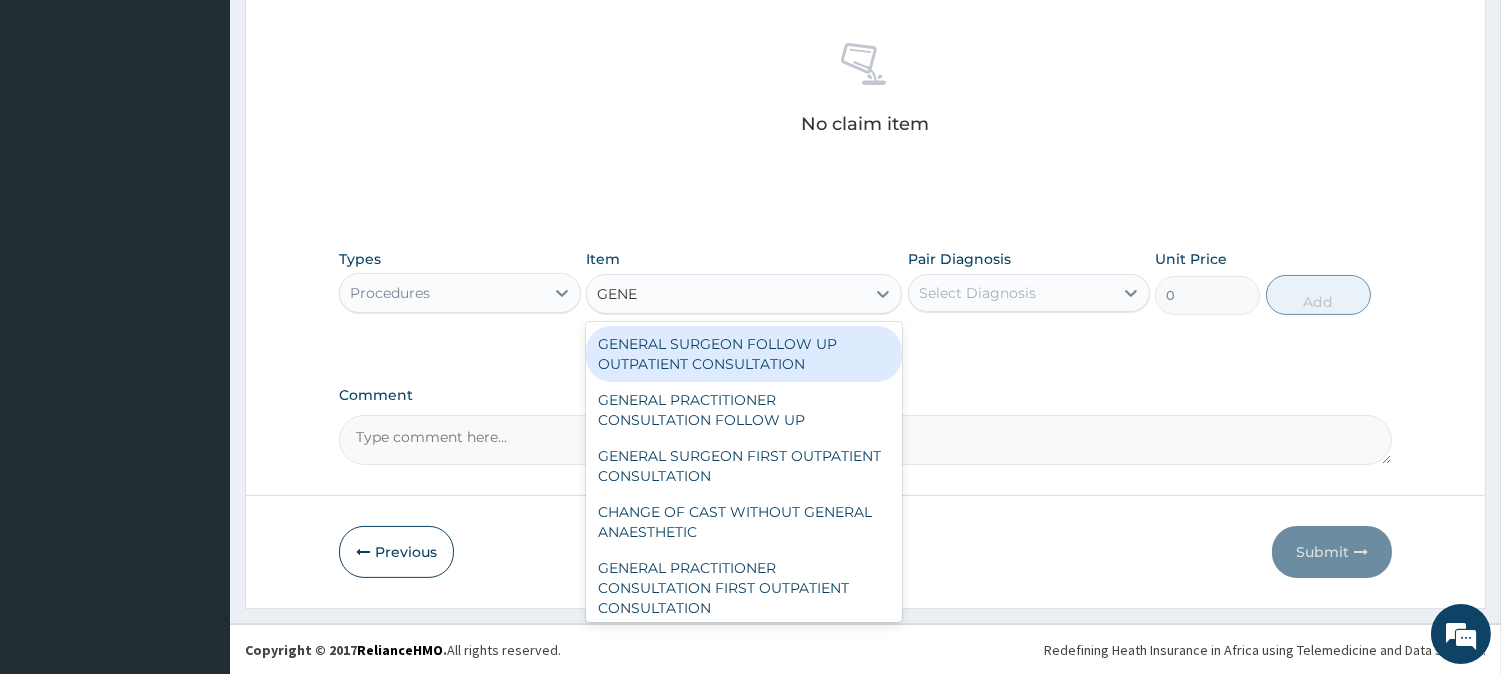 type on "GENER" 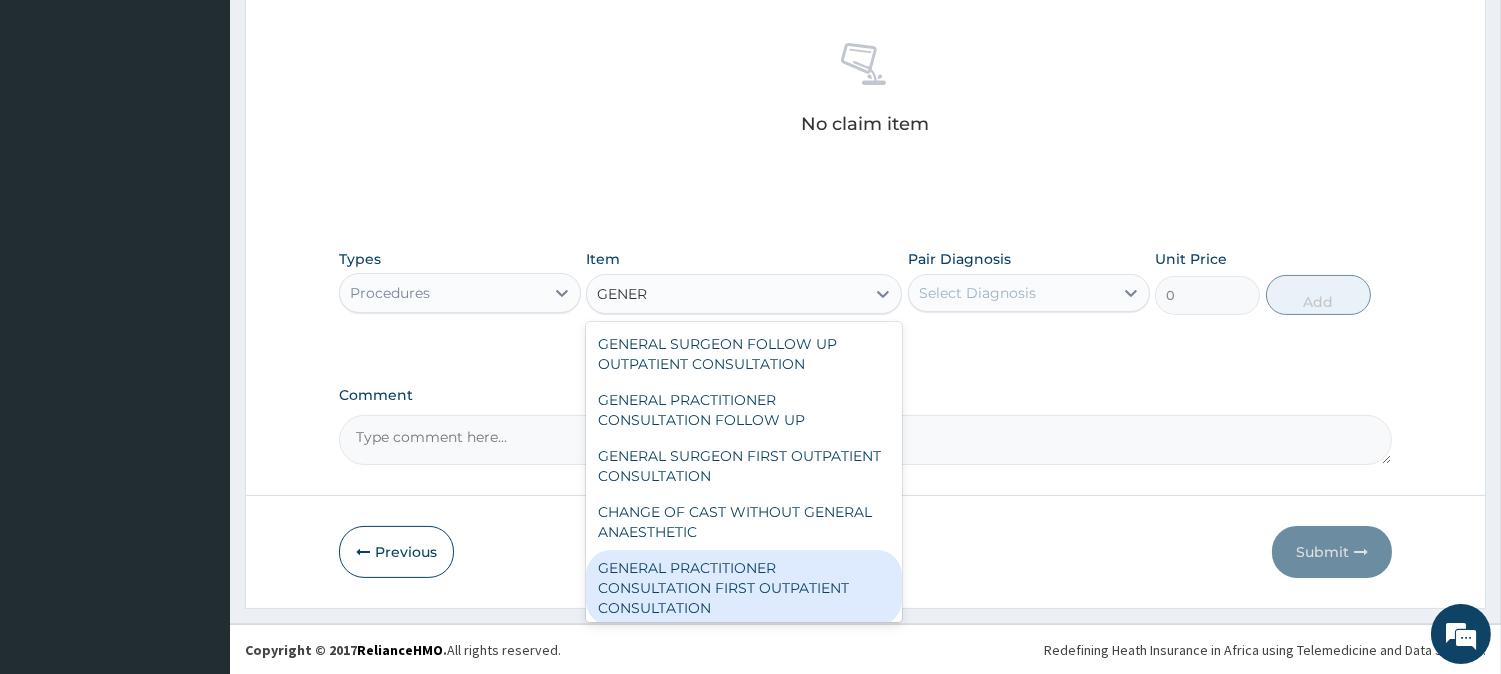 click on "GENERAL PRACTITIONER CONSULTATION FIRST OUTPATIENT CONSULTATION" at bounding box center (744, 588) 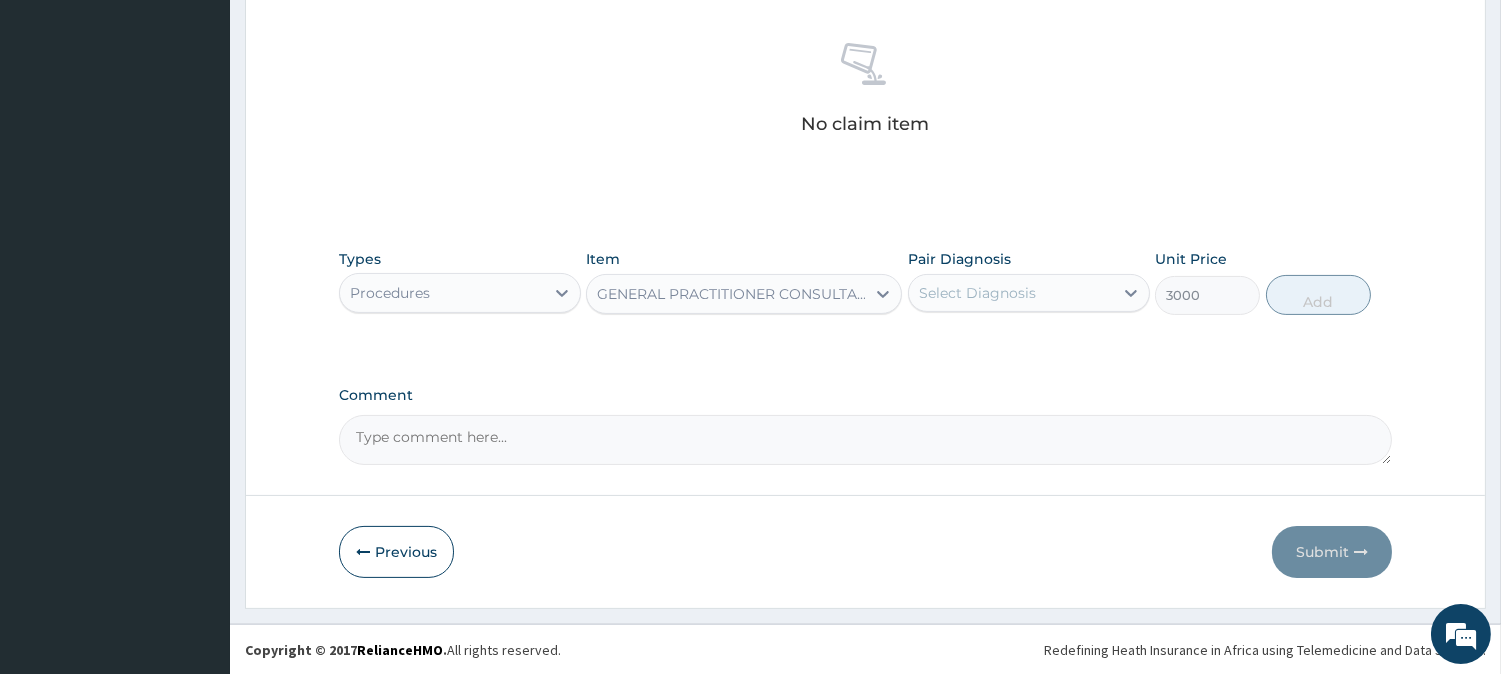 click on "Select Diagnosis" at bounding box center (1011, 293) 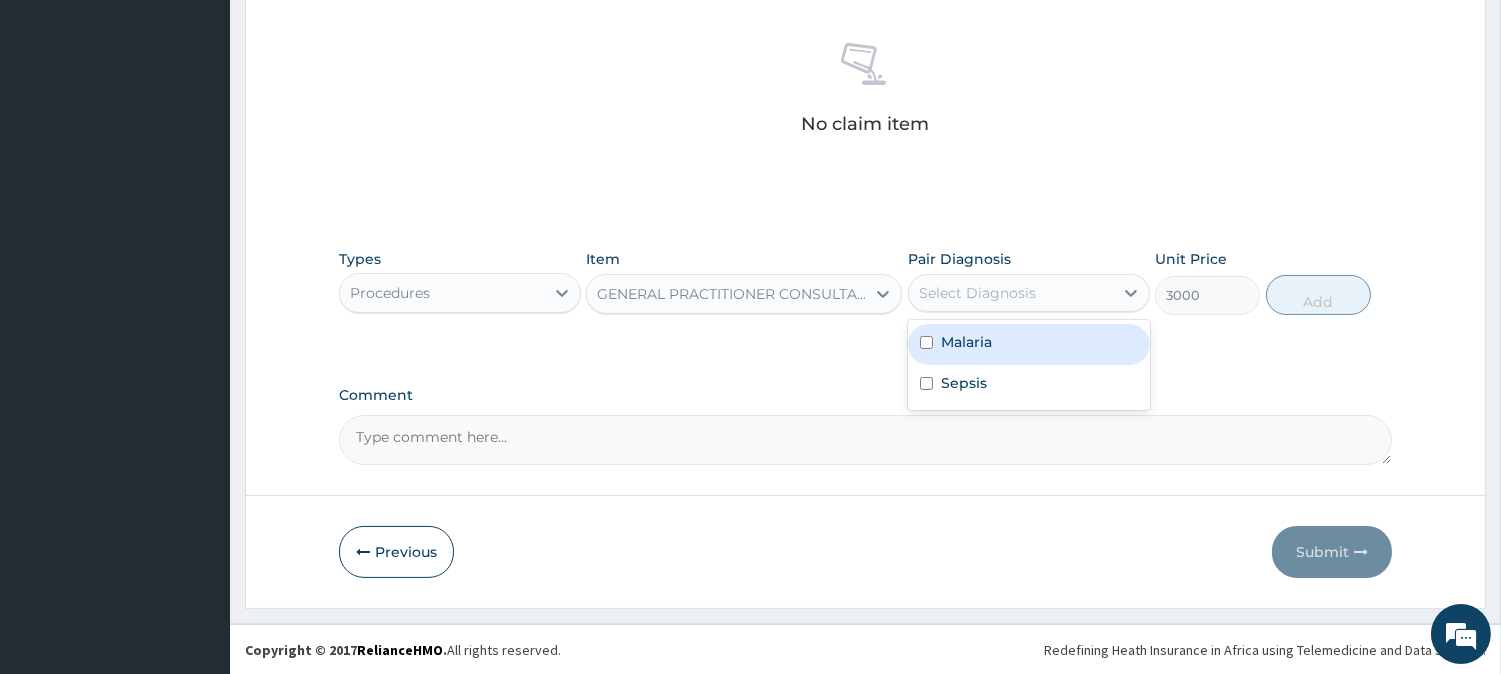 click on "Malaria" at bounding box center [1029, 344] 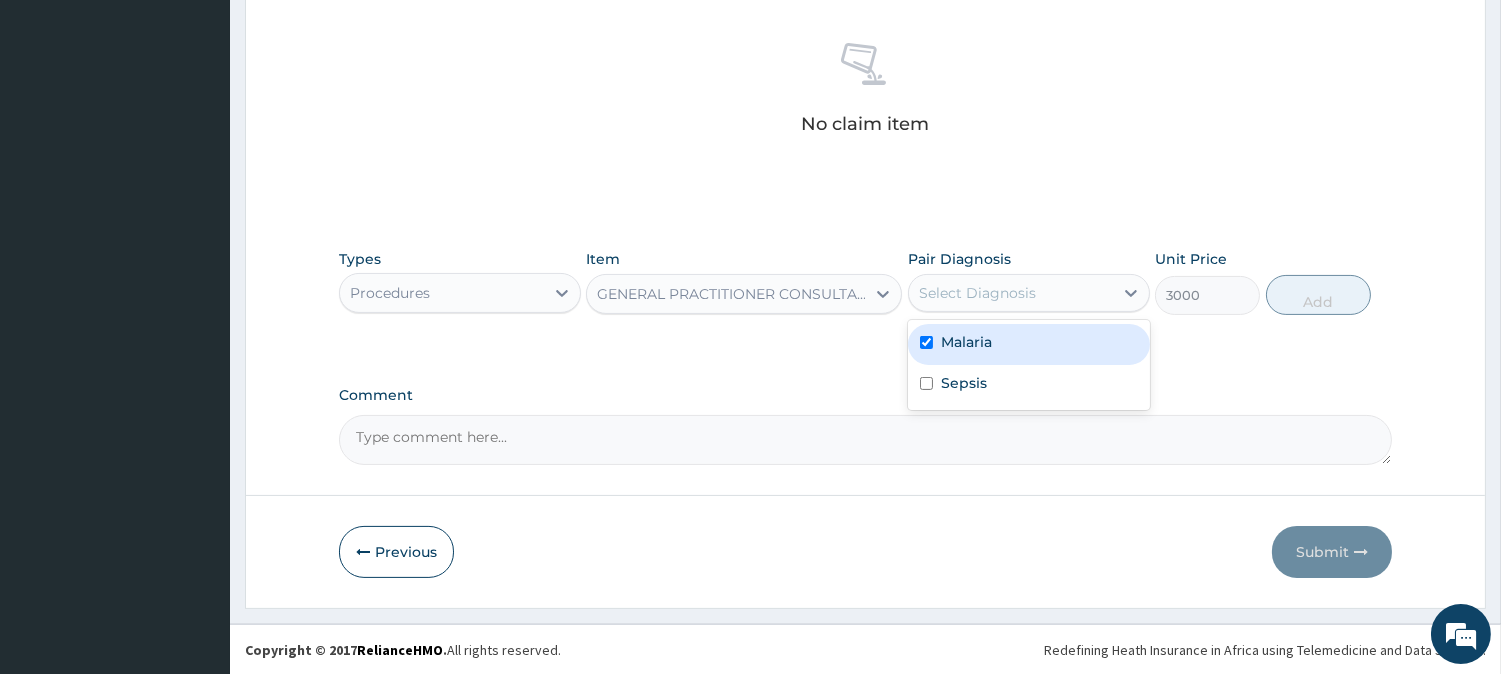 checkbox on "true" 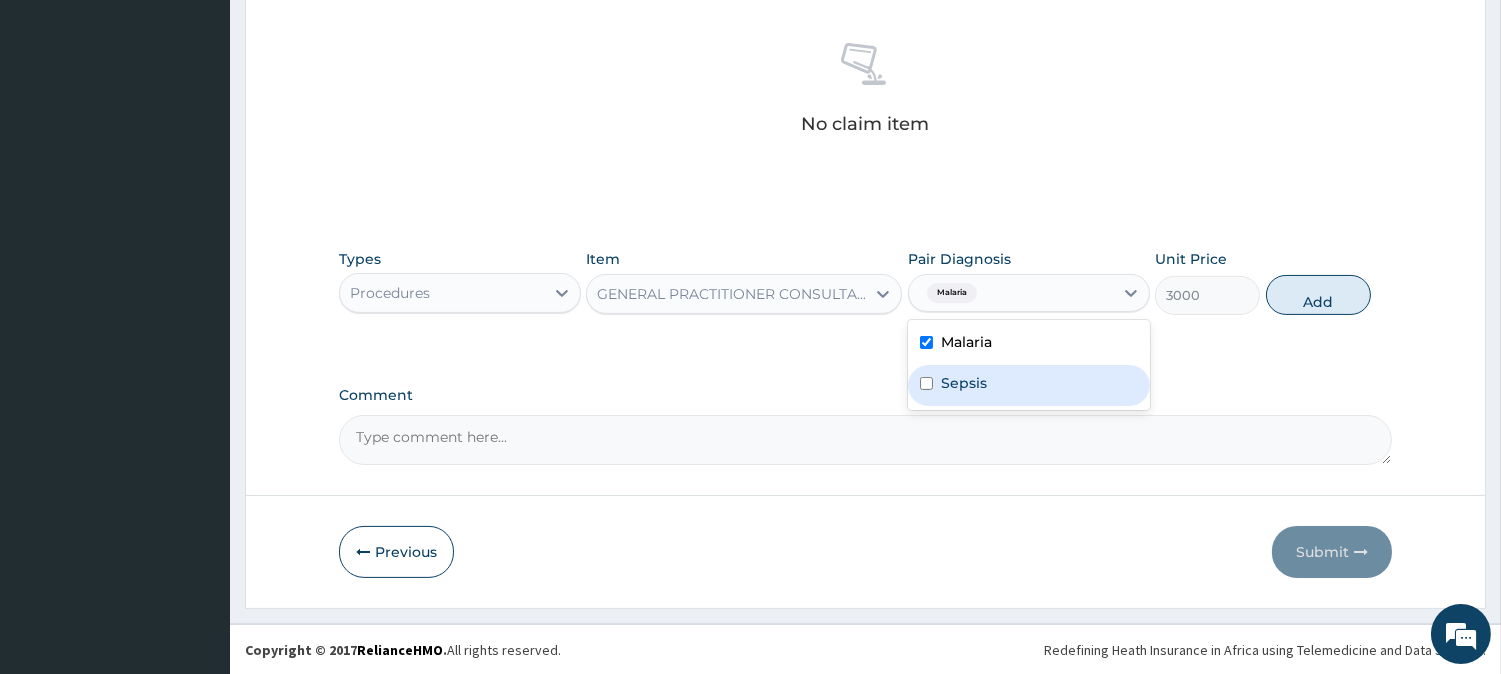 click on "Sepsis" at bounding box center [1029, 385] 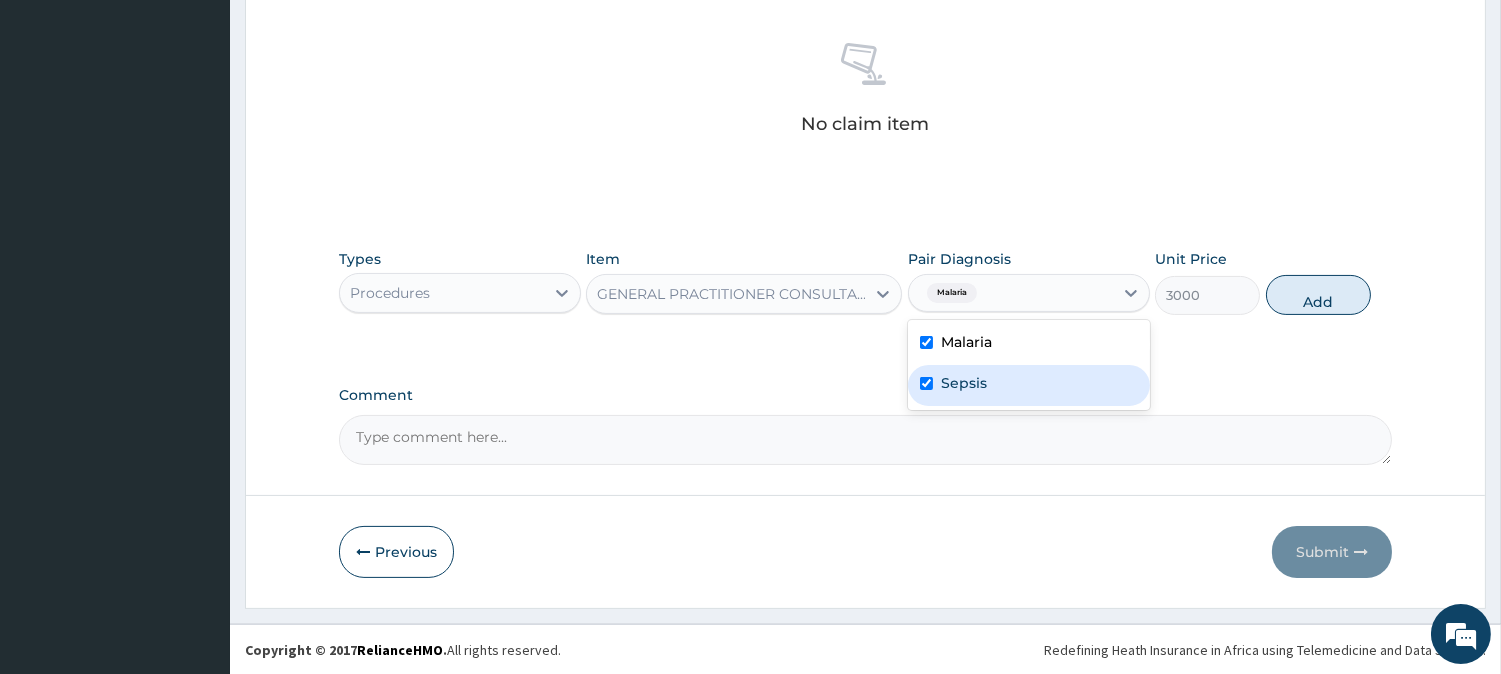 checkbox on "true" 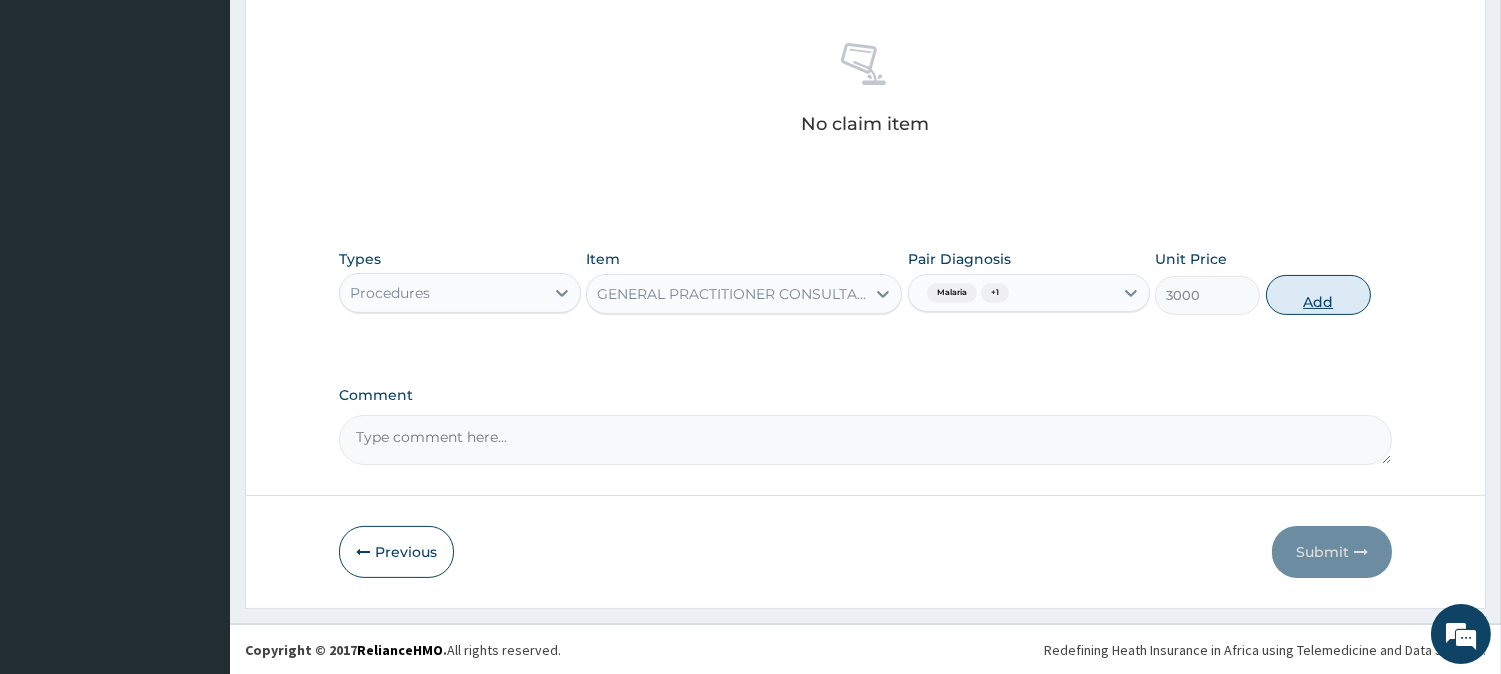 click on "Add" at bounding box center [1318, 295] 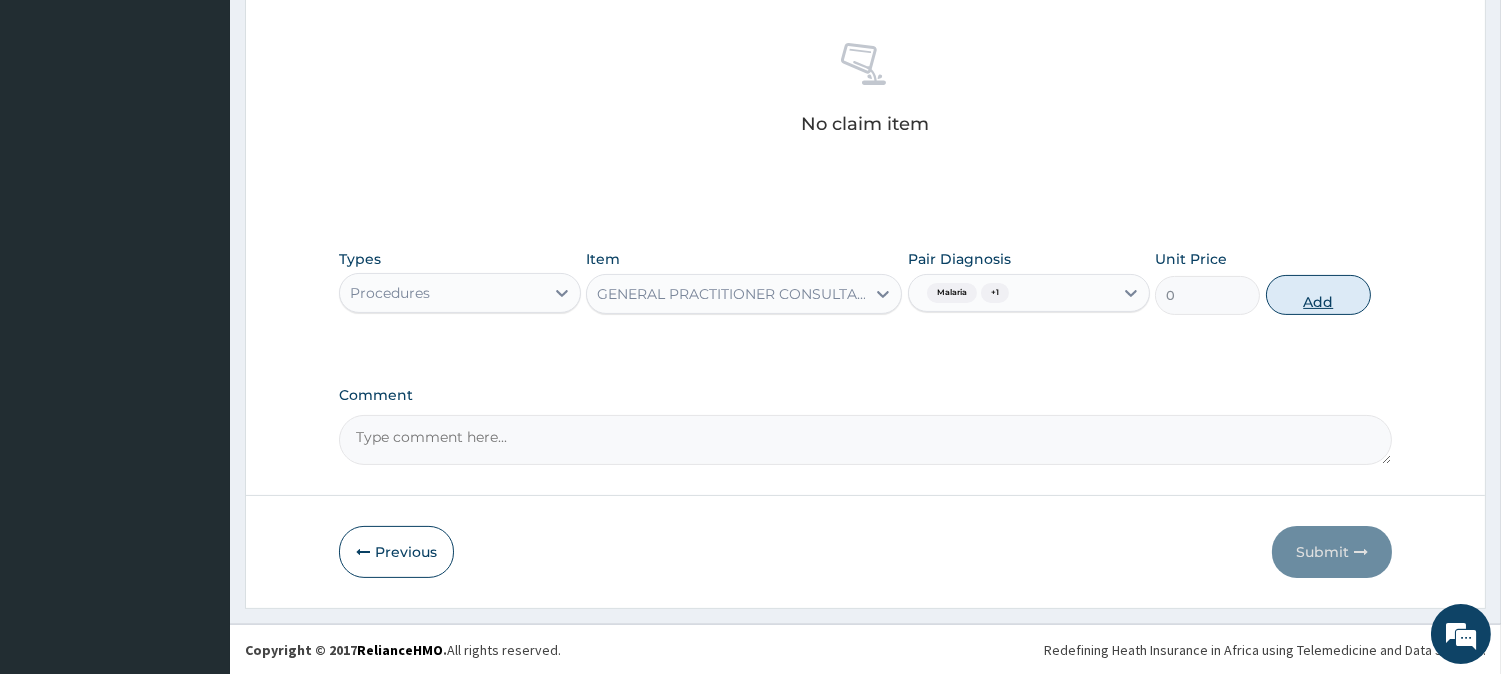 scroll, scrollTop: 681, scrollLeft: 0, axis: vertical 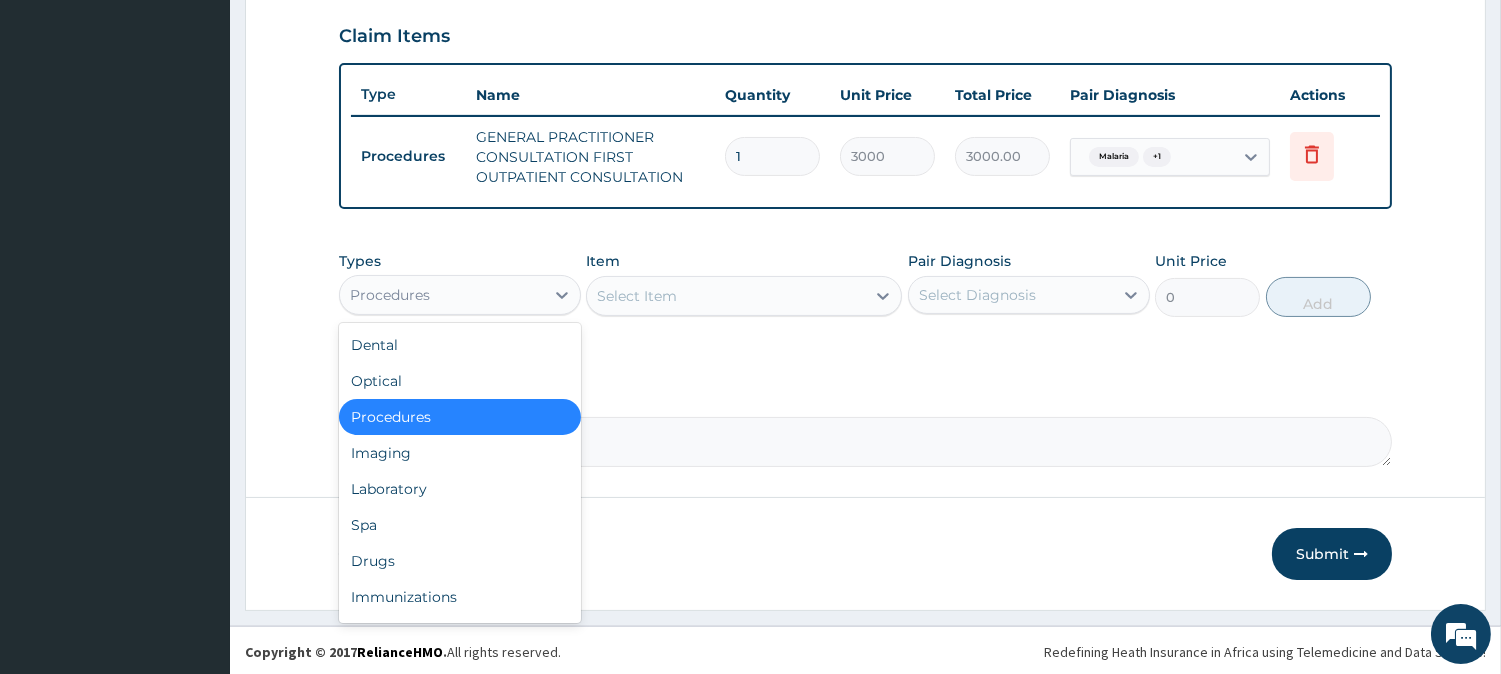 click on "Procedures" at bounding box center [442, 295] 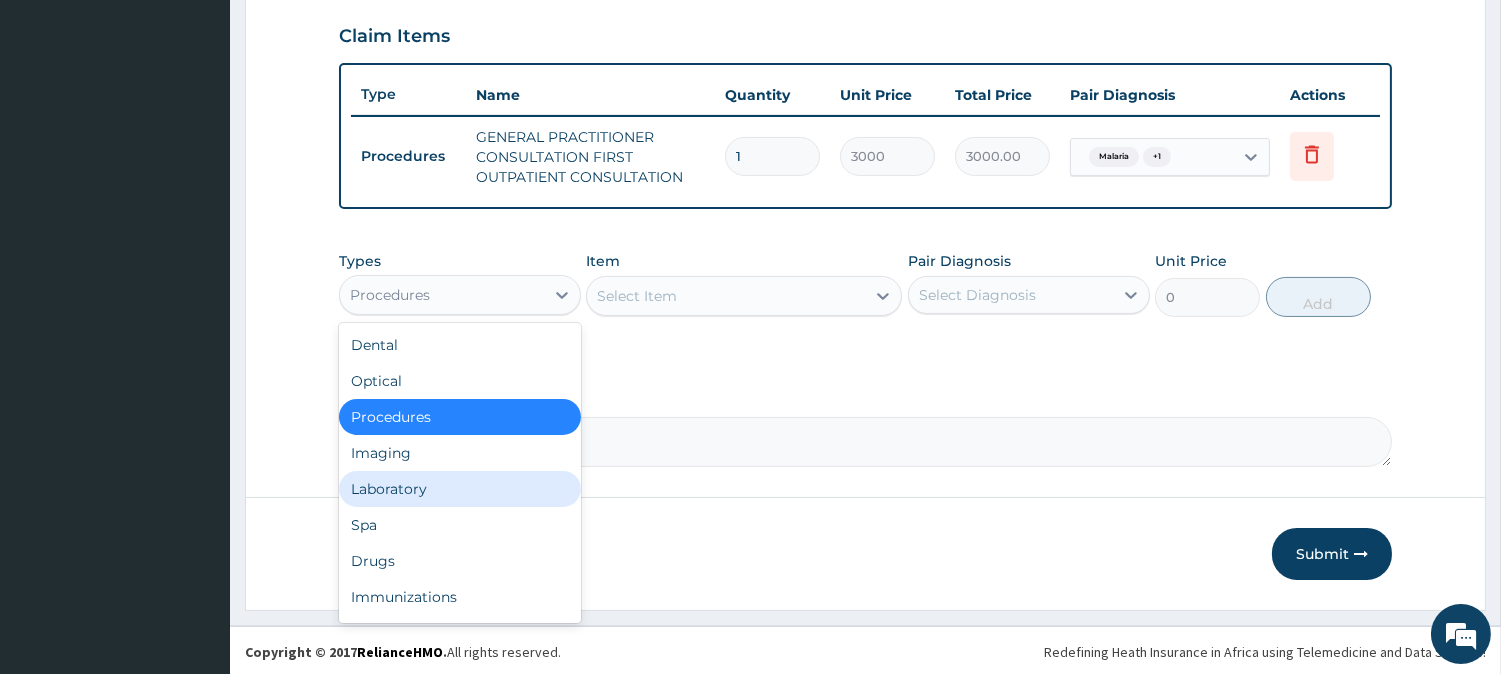 click on "Laboratory" at bounding box center [460, 489] 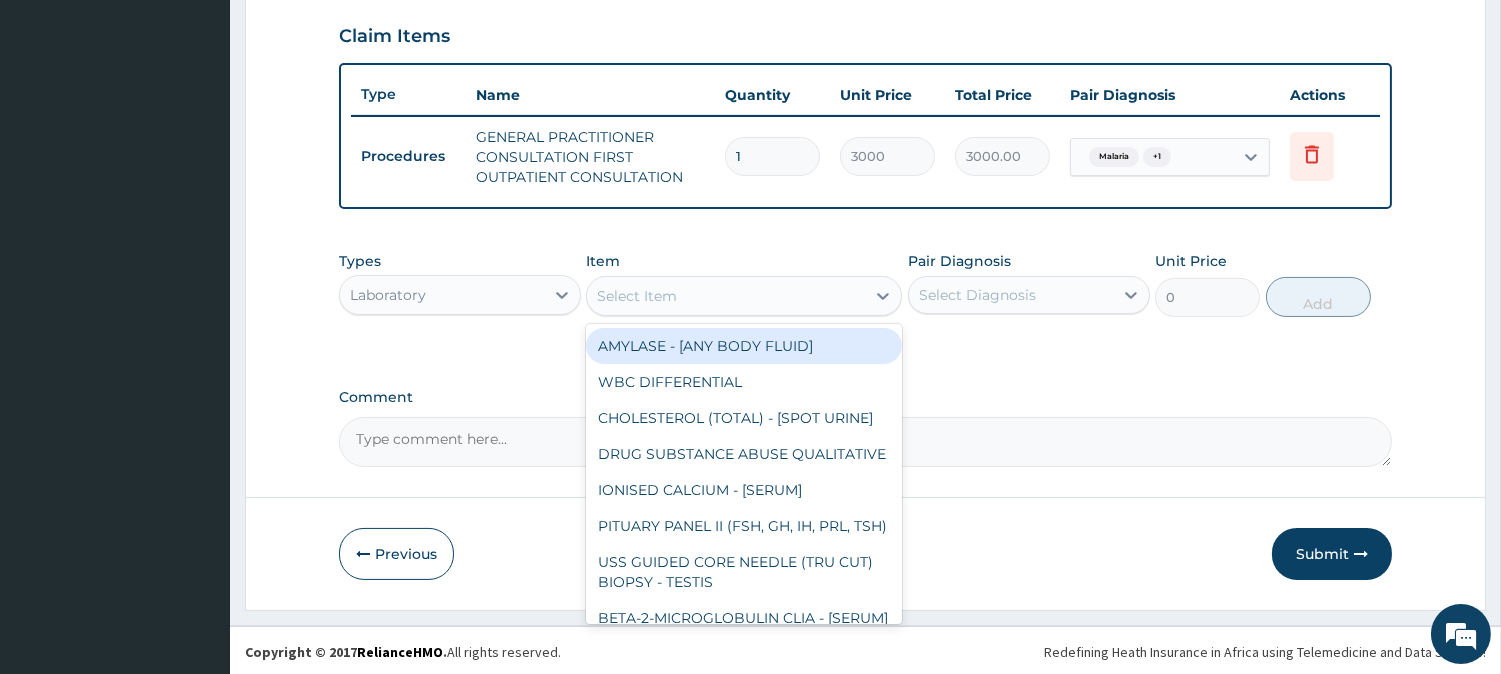 click on "Select Item" at bounding box center [726, 296] 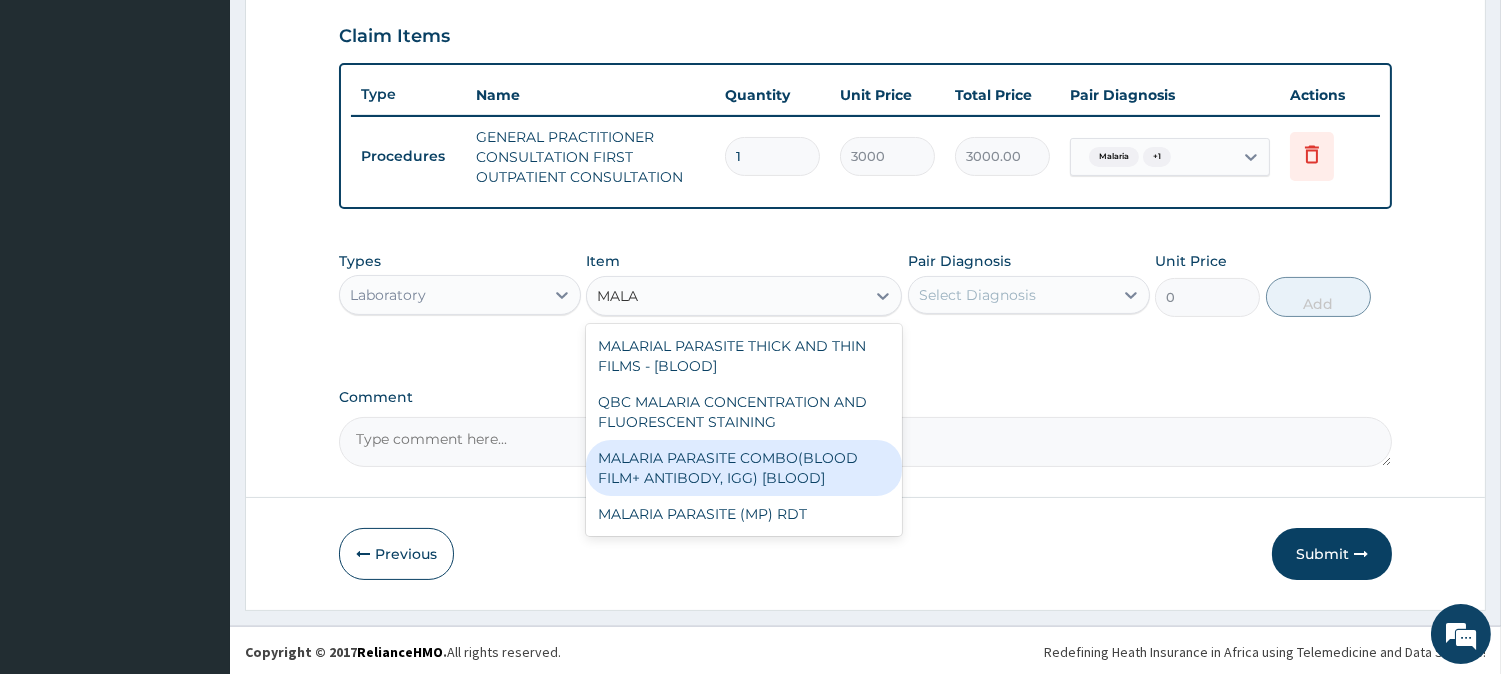 type on "MALAR" 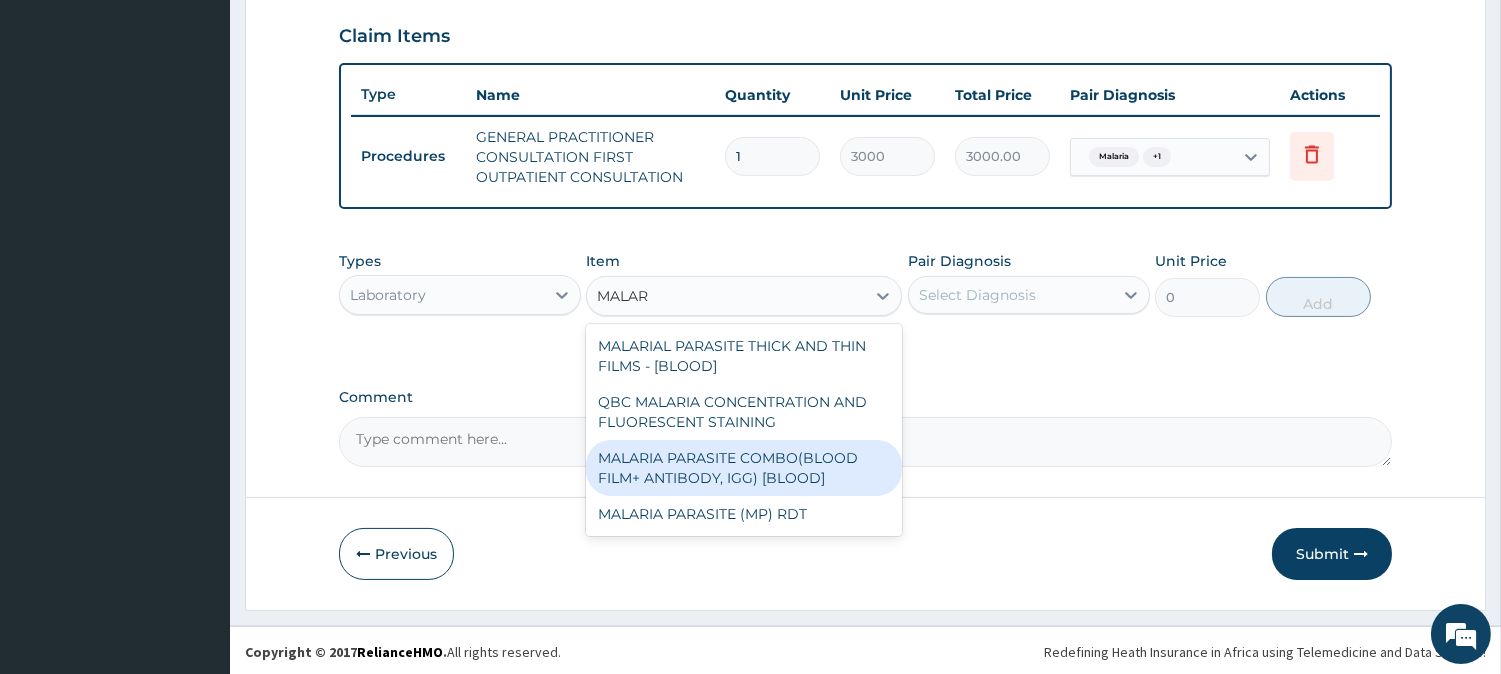 click on "MALARIA PARASITE COMBO(BLOOD FILM+ ANTIBODY, IGG) [BLOOD]" at bounding box center [744, 468] 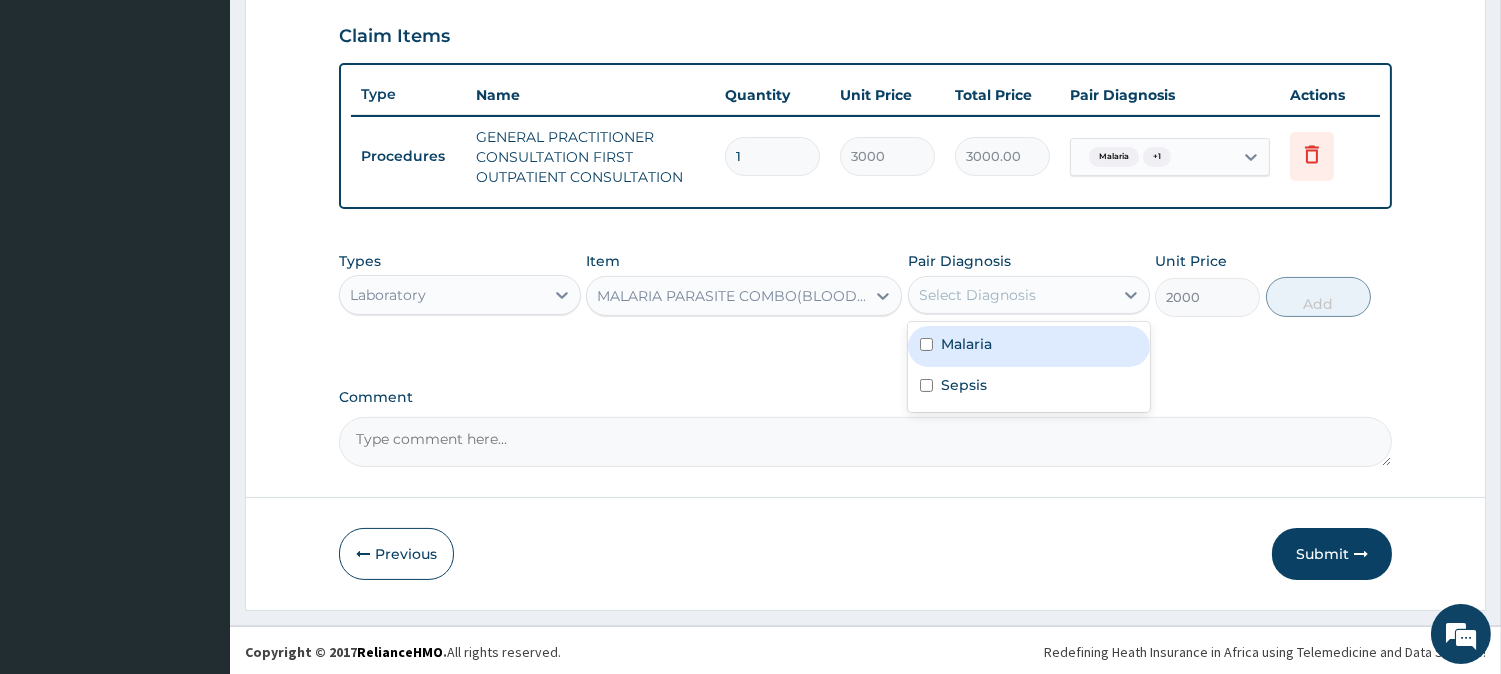click on "Select Diagnosis" at bounding box center [1011, 295] 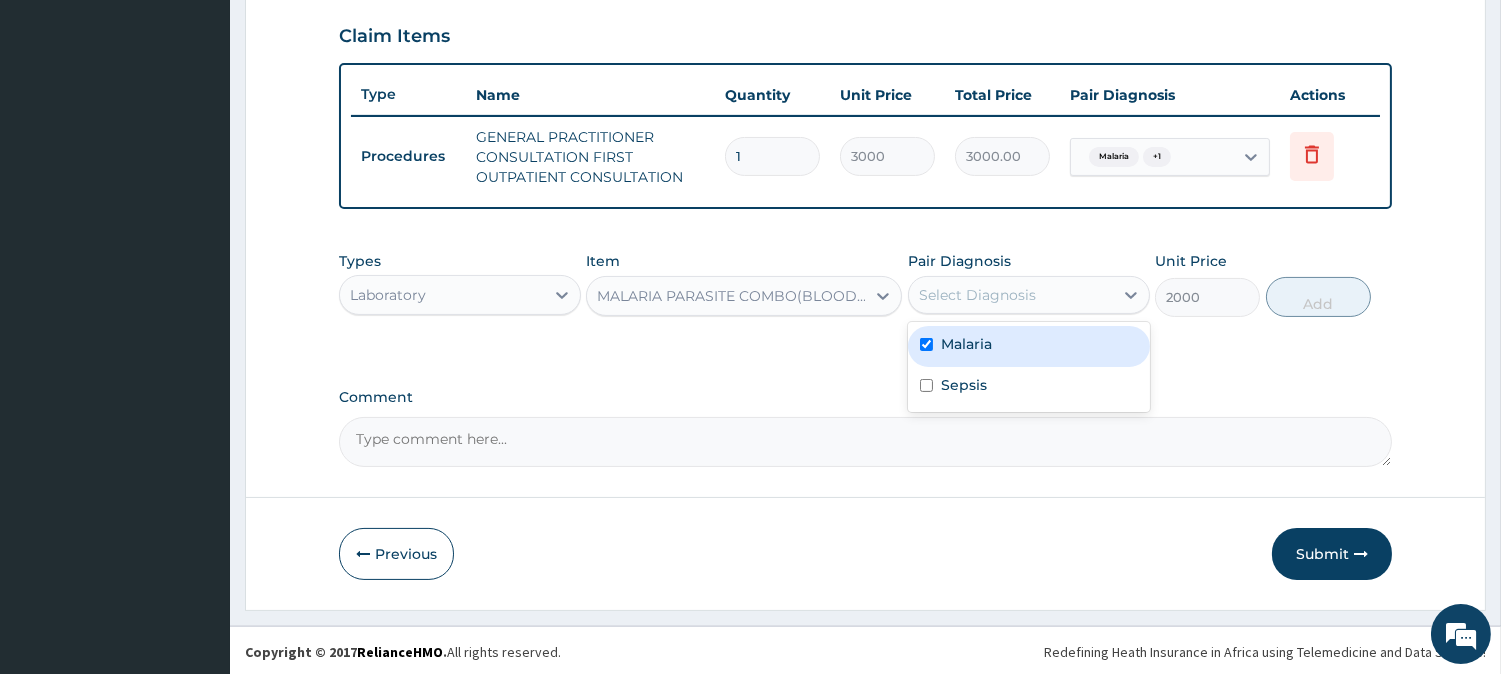 checkbox on "true" 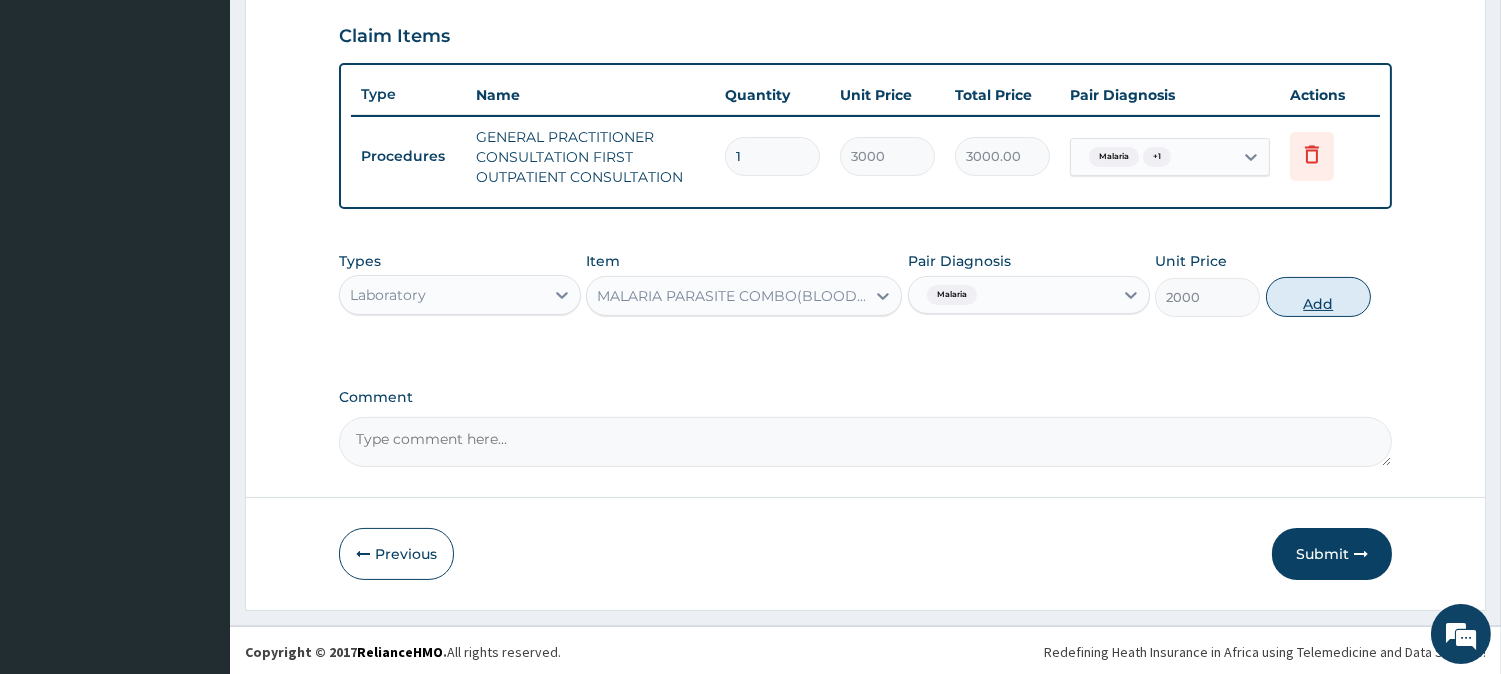 click on "Add" at bounding box center (1318, 297) 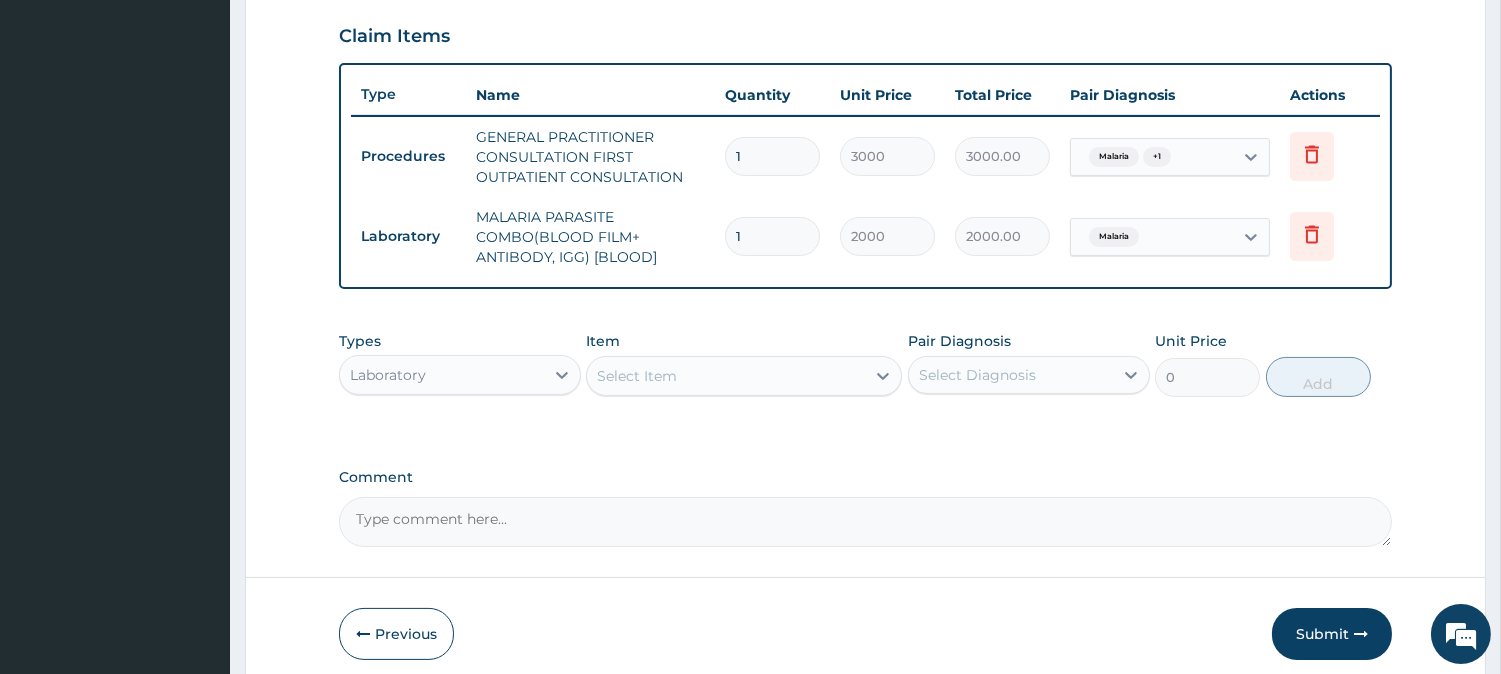 click on "Select Item" at bounding box center (726, 376) 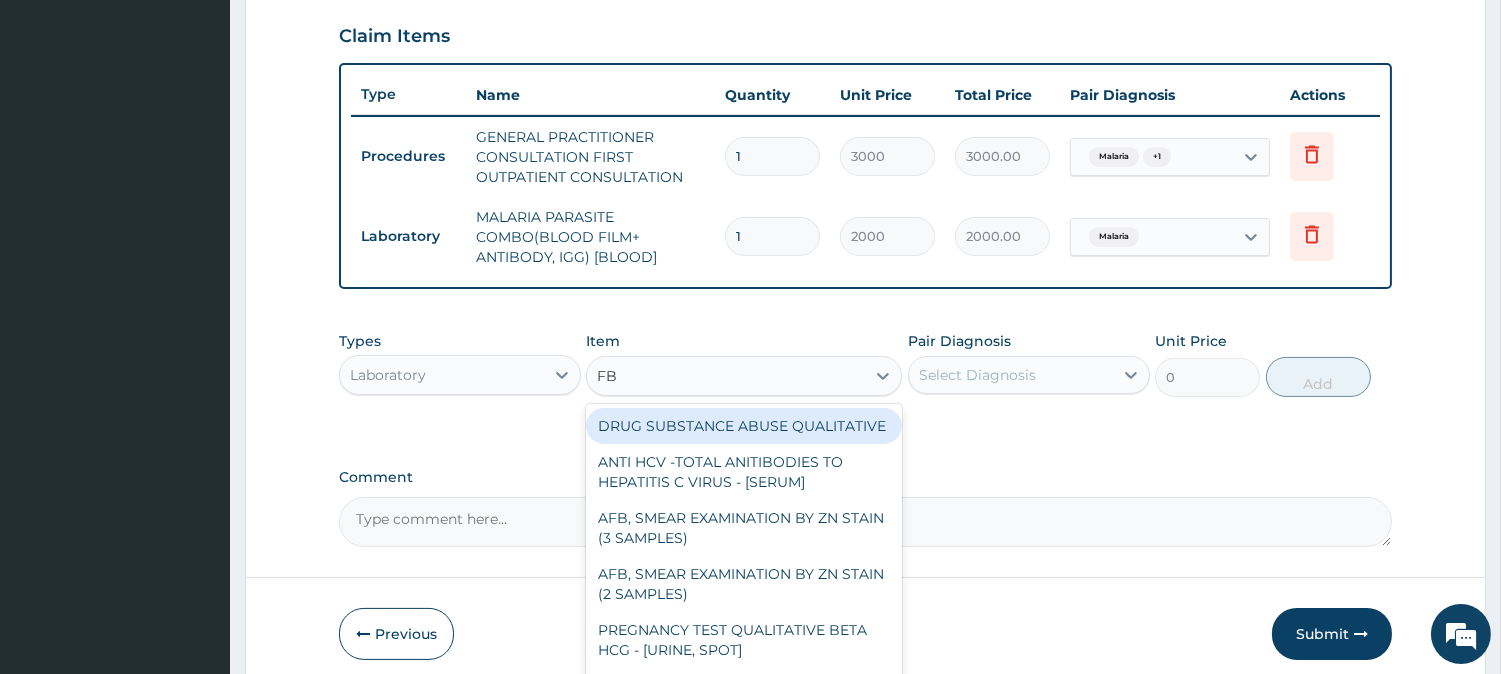 type on "FBC" 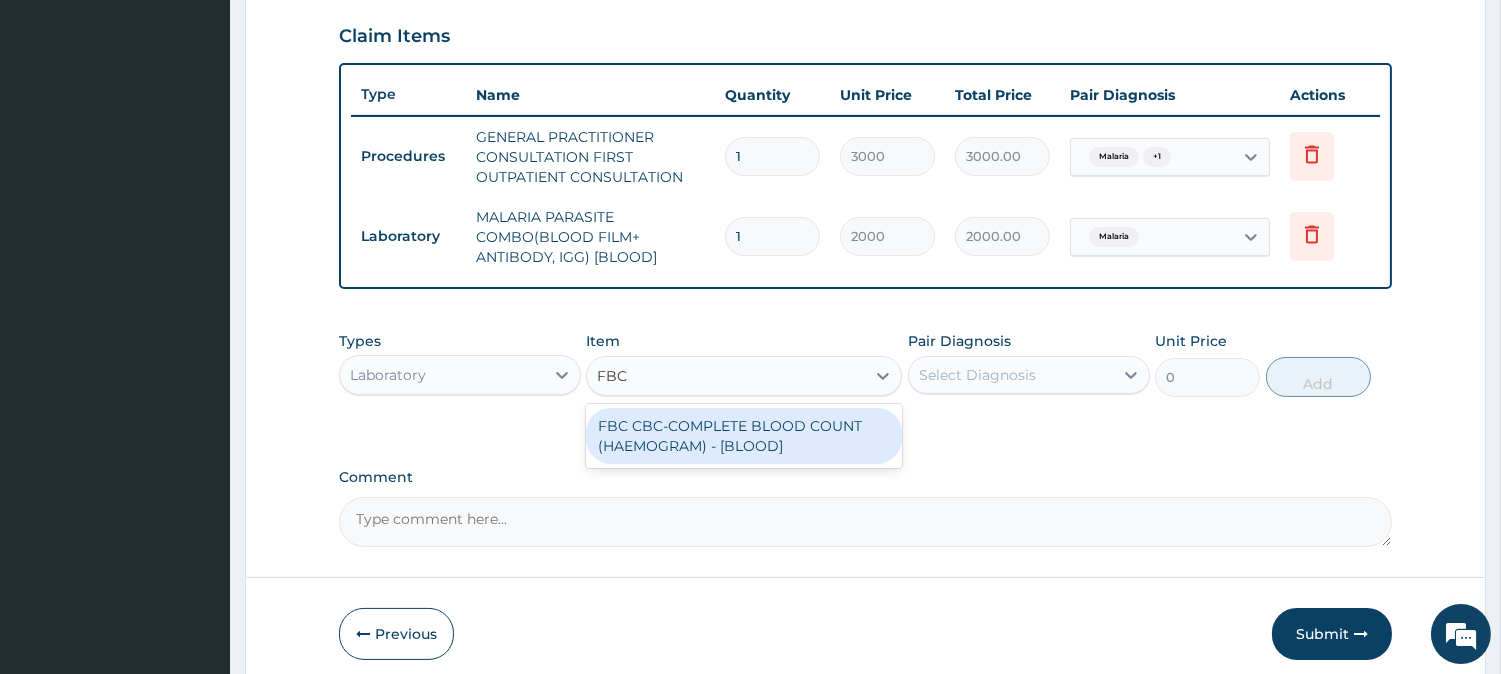 click on "FBC CBC-COMPLETE BLOOD COUNT (HAEMOGRAM) - [BLOOD]" at bounding box center [744, 436] 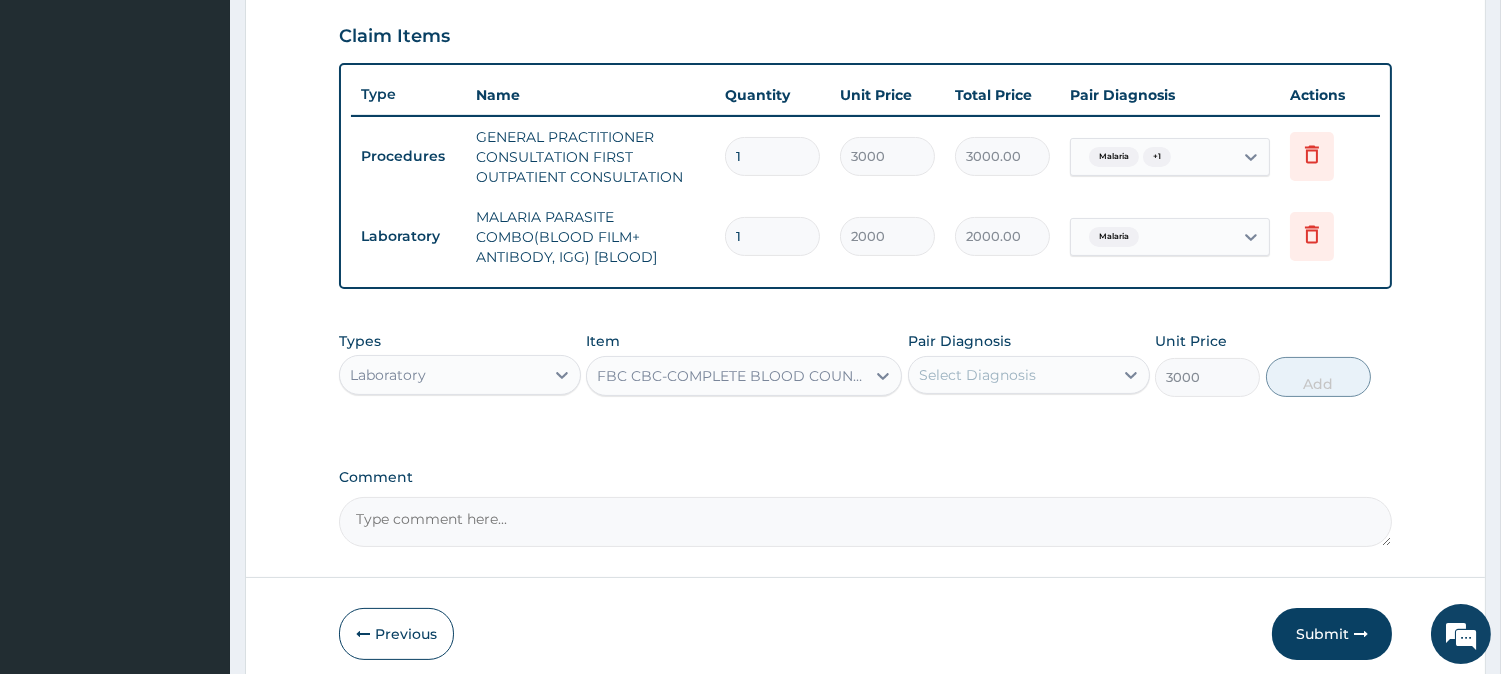 click on "Select Diagnosis" at bounding box center (1011, 375) 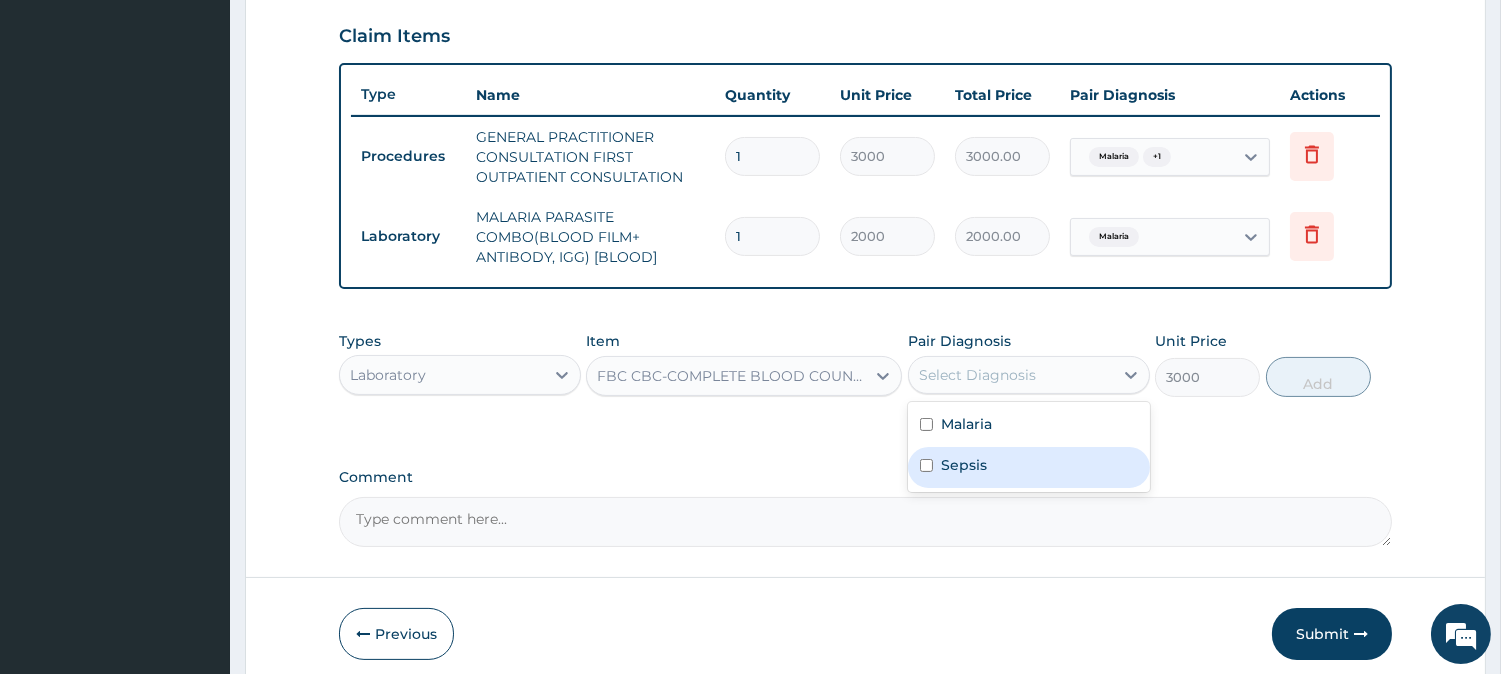click on "Sepsis" at bounding box center [1029, 467] 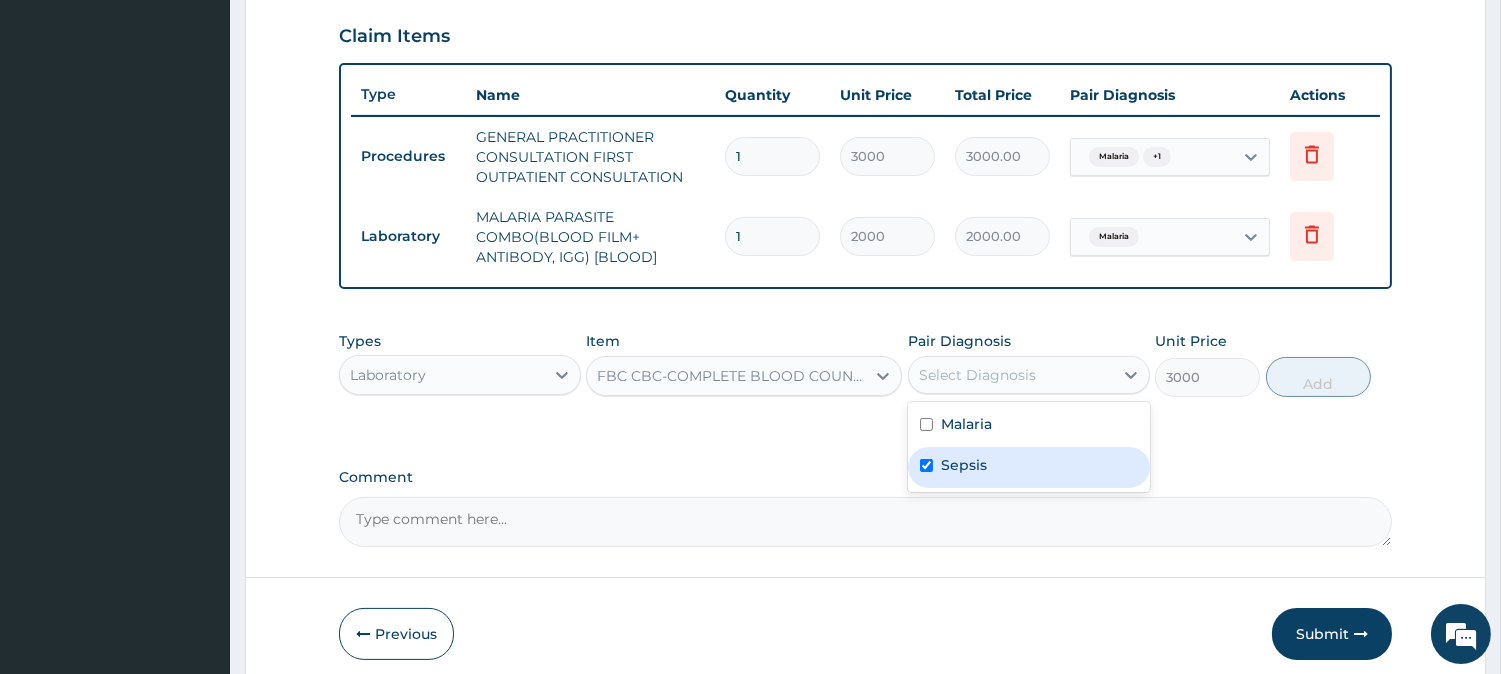 checkbox on "true" 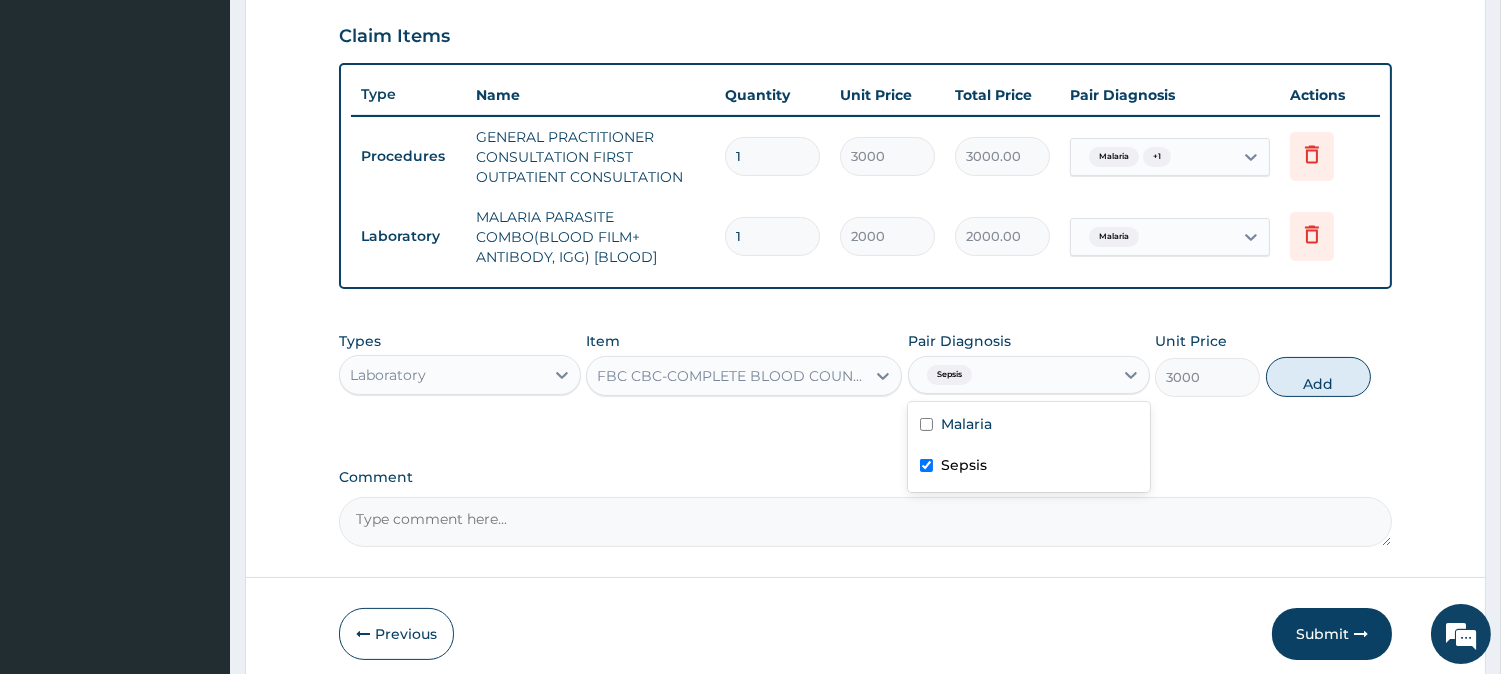 click on "Types Laboratory Item FBC CBC-COMPLETE BLOOD COUNT (HAEMOGRAM) - [BLOOD] Pair Diagnosis option Sepsis, selected. option Sepsis selected, 2 of 2. 2 results available. Use Up and Down to choose options, press Enter to select the currently focused option, press Escape to exit the menu, press Tab to select the option and exit the menu. Sepsis Malaria Sepsis Unit Price 3000 Add" at bounding box center [865, 364] 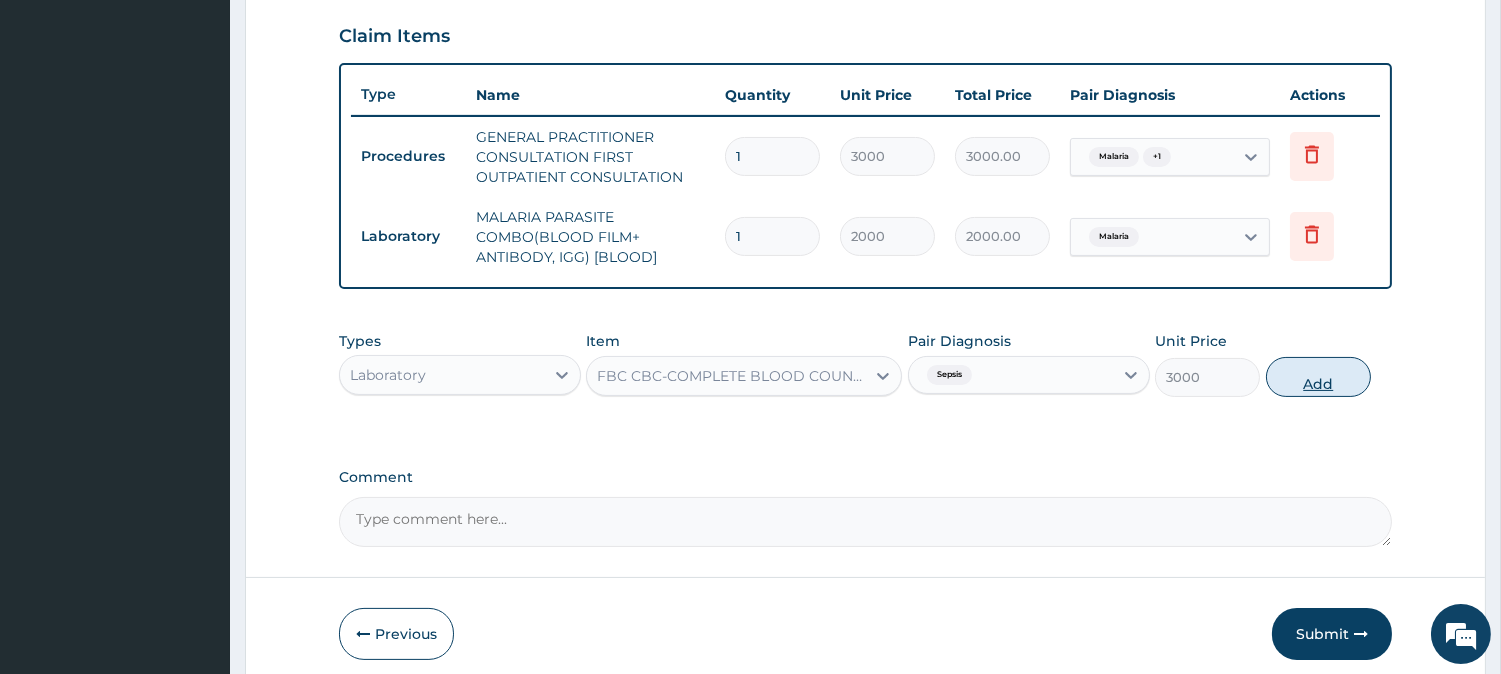 drag, startPoint x: 1336, startPoint y: 352, endPoint x: 1336, endPoint y: 368, distance: 16 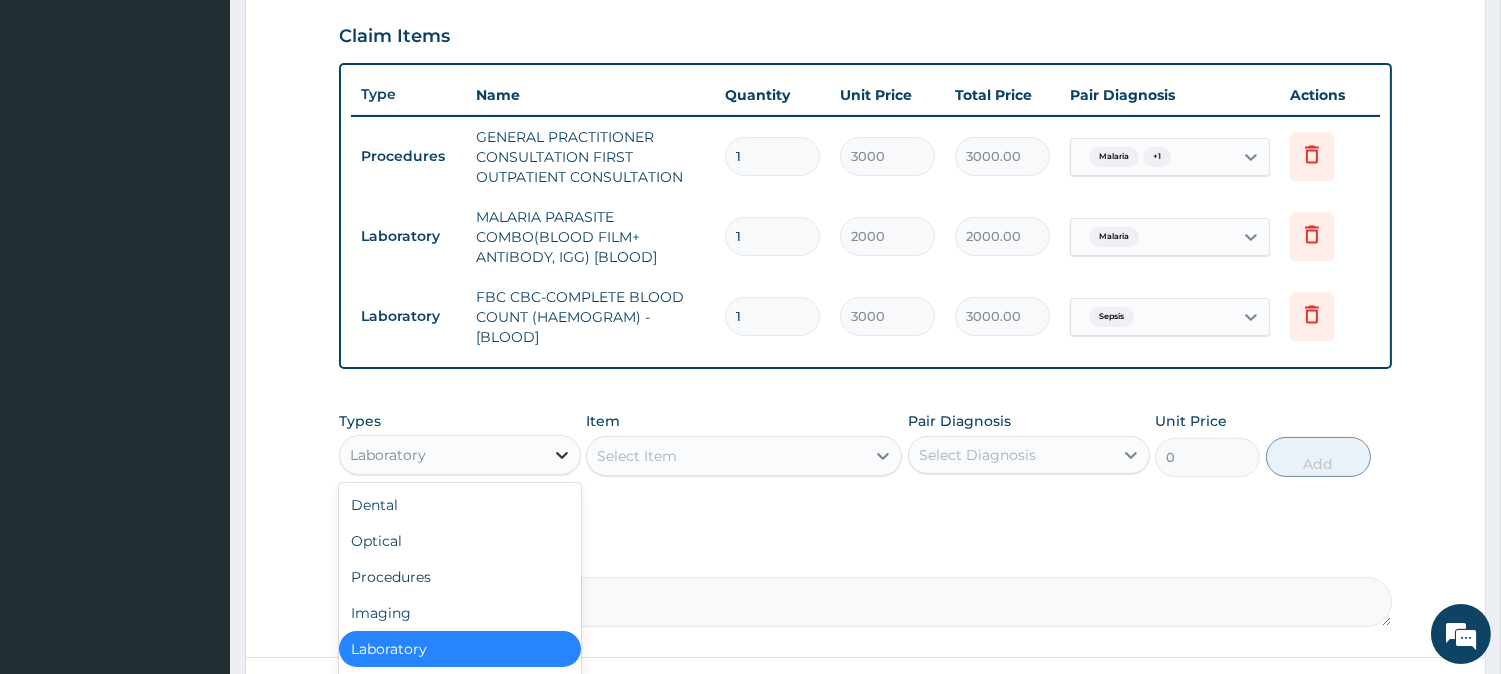click 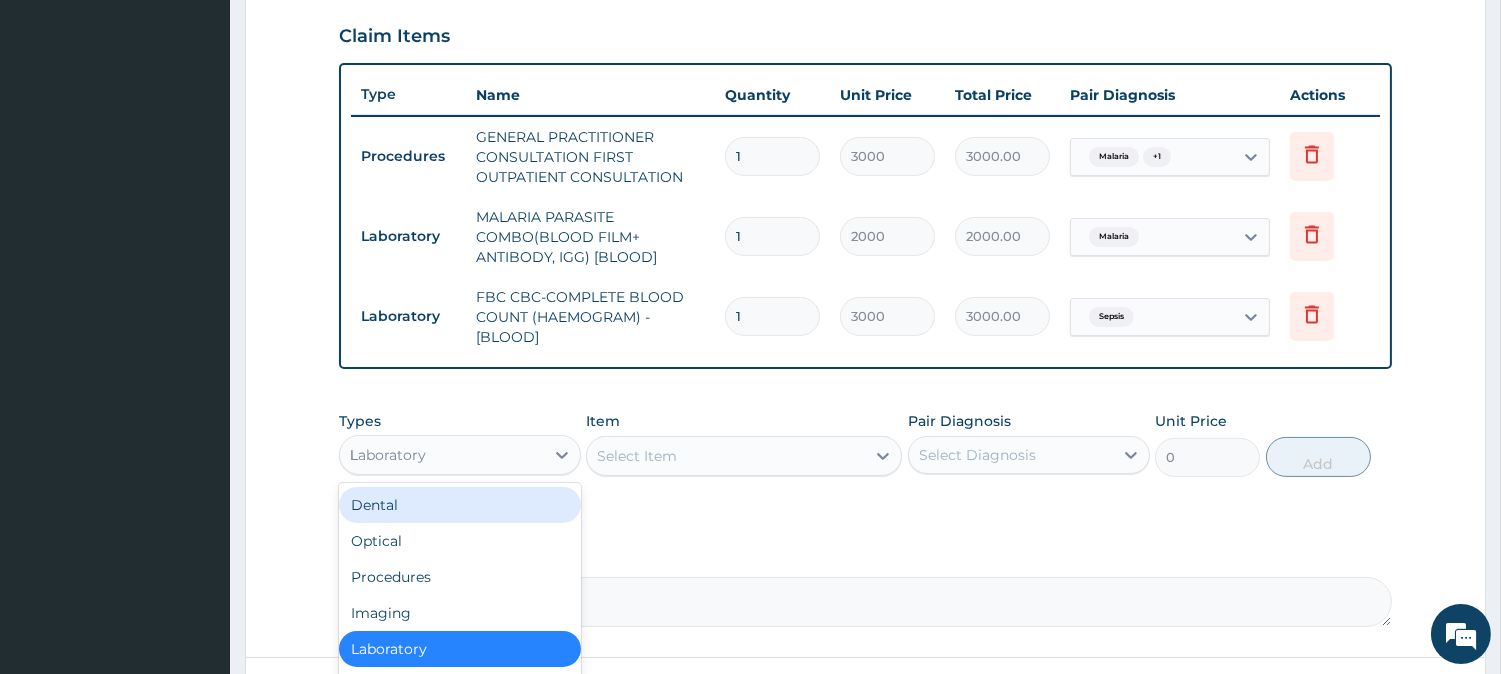 type on "DR" 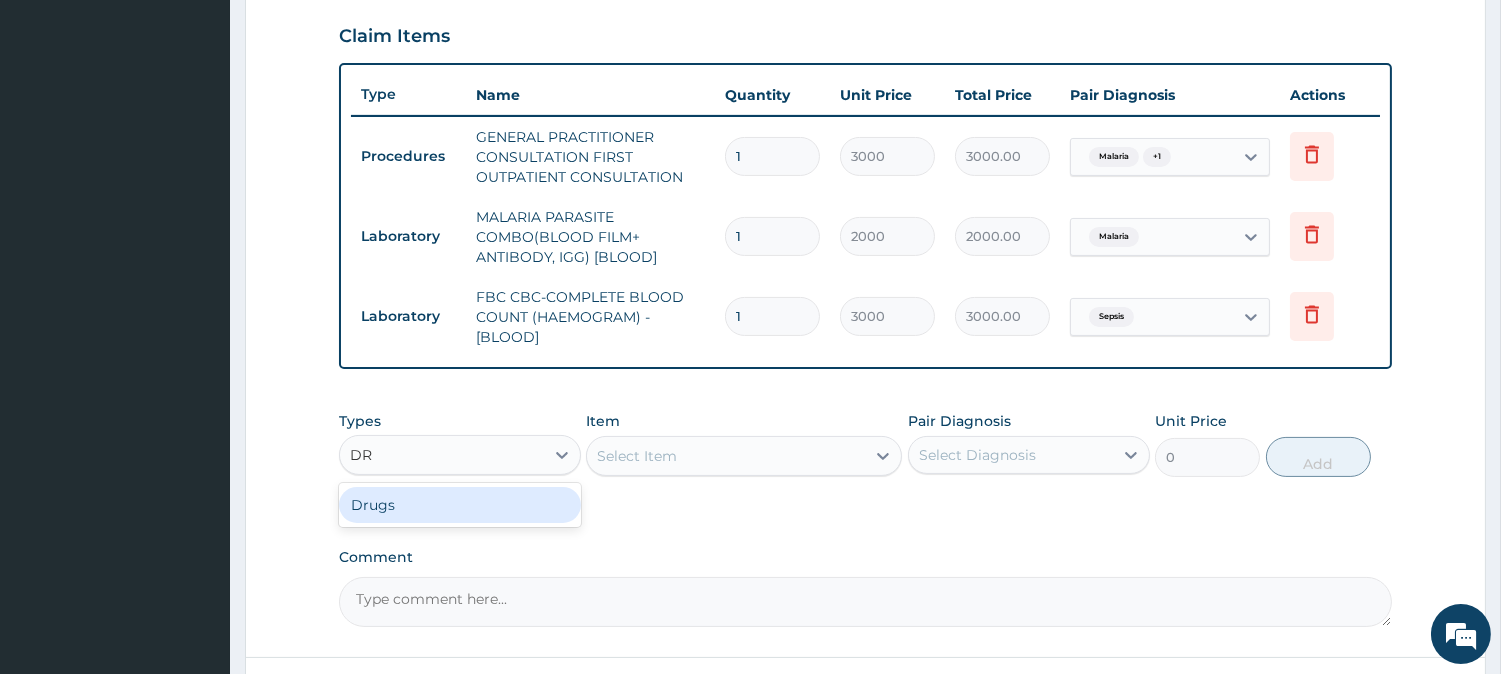 click on "Drugs" at bounding box center (460, 505) 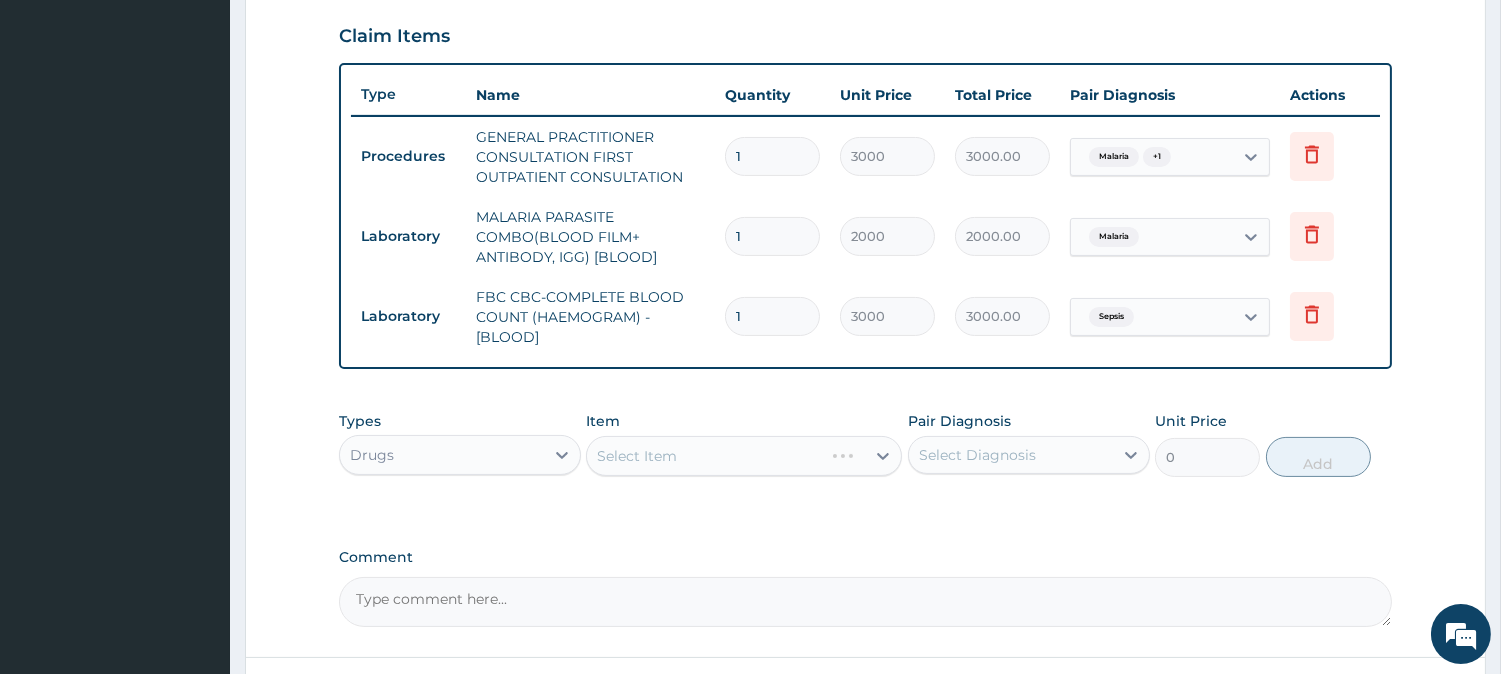 click on "Select Item" at bounding box center [744, 456] 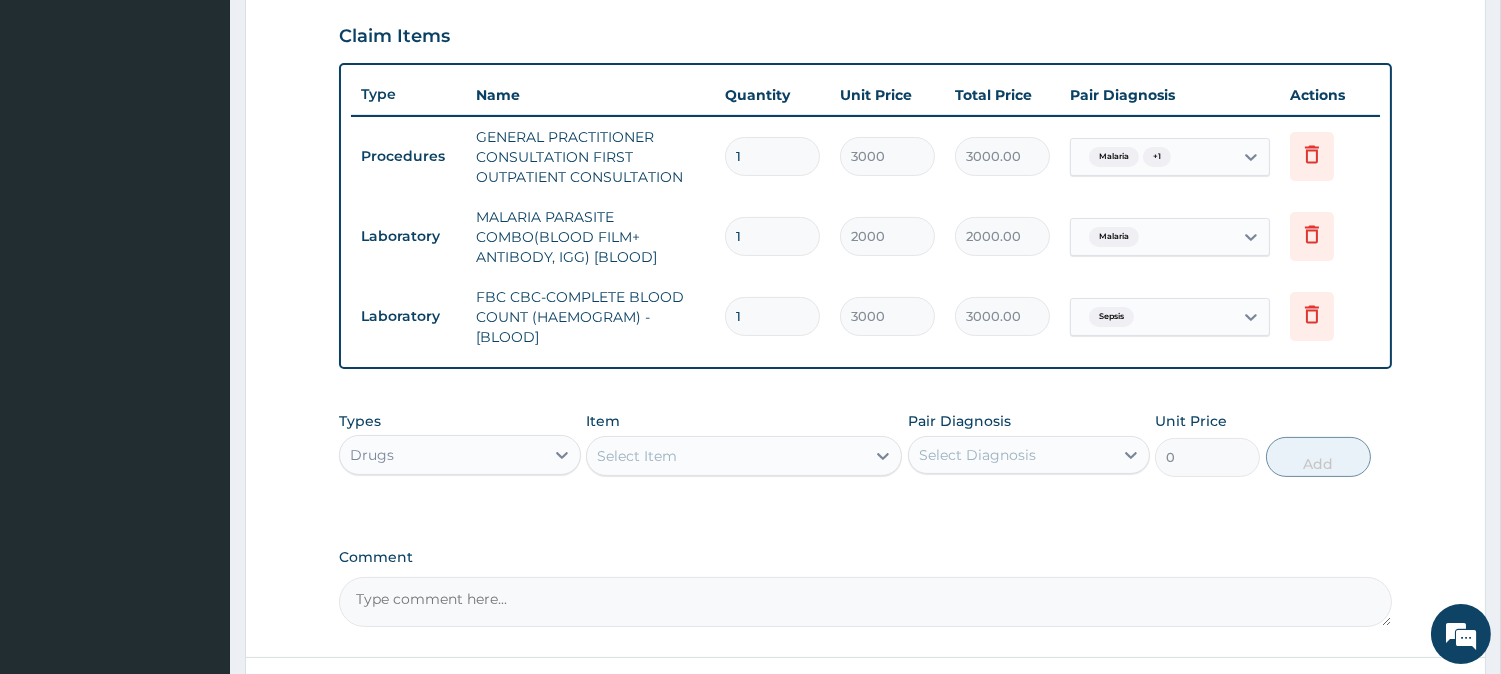click on "Select Item" at bounding box center (726, 456) 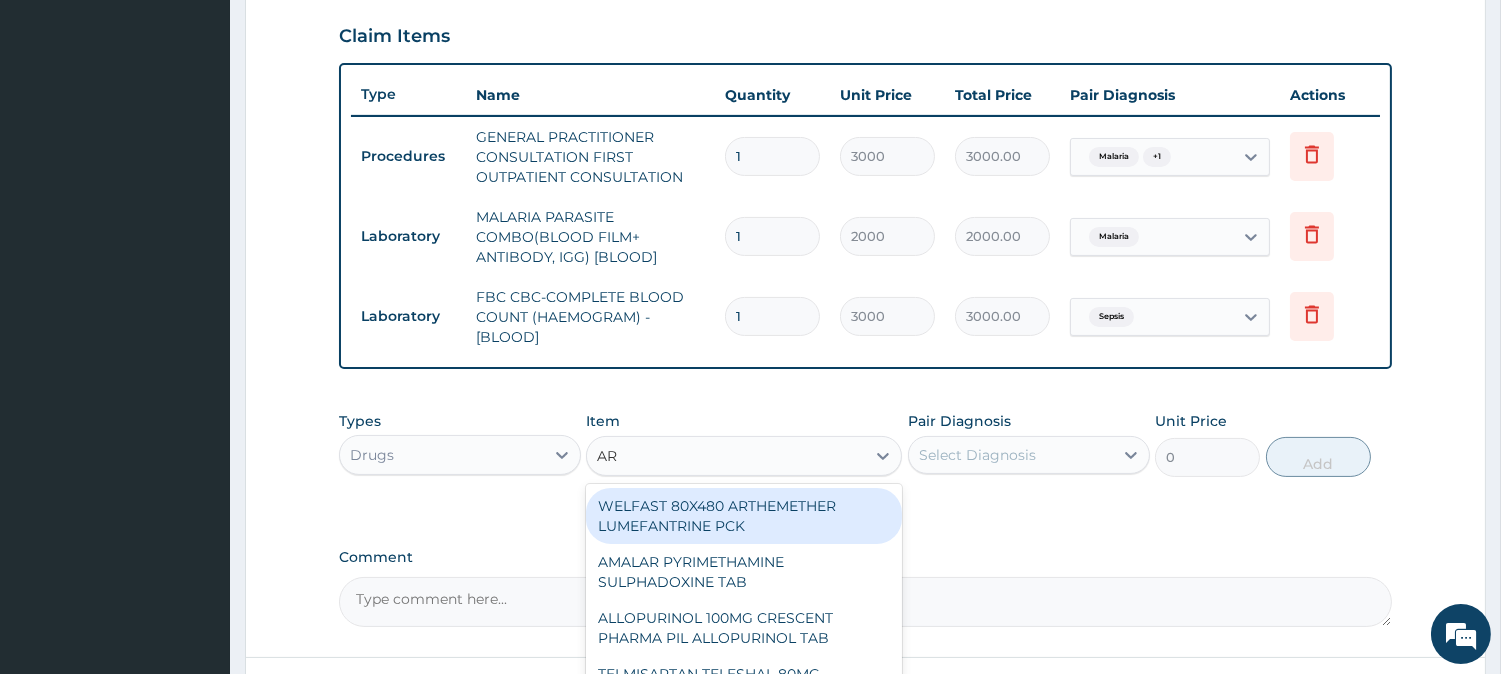 type on "A" 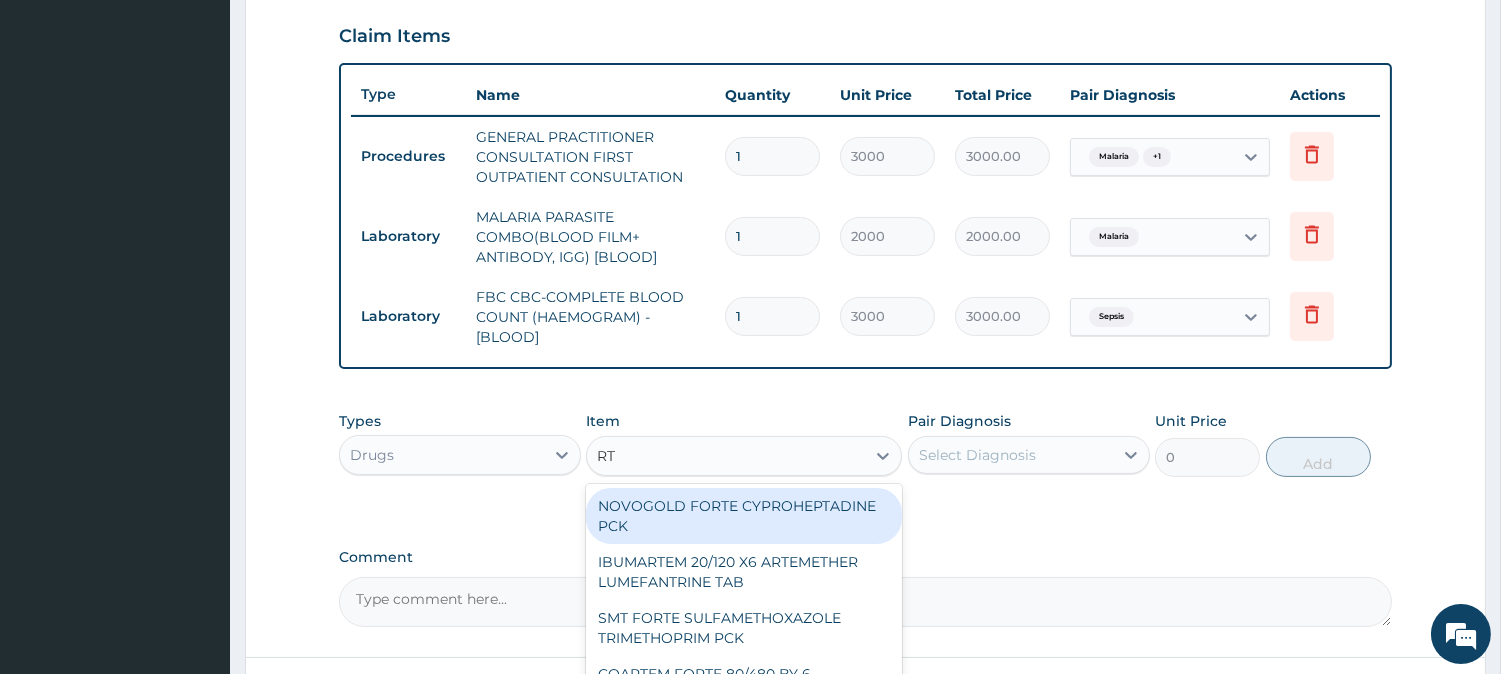 type on "R" 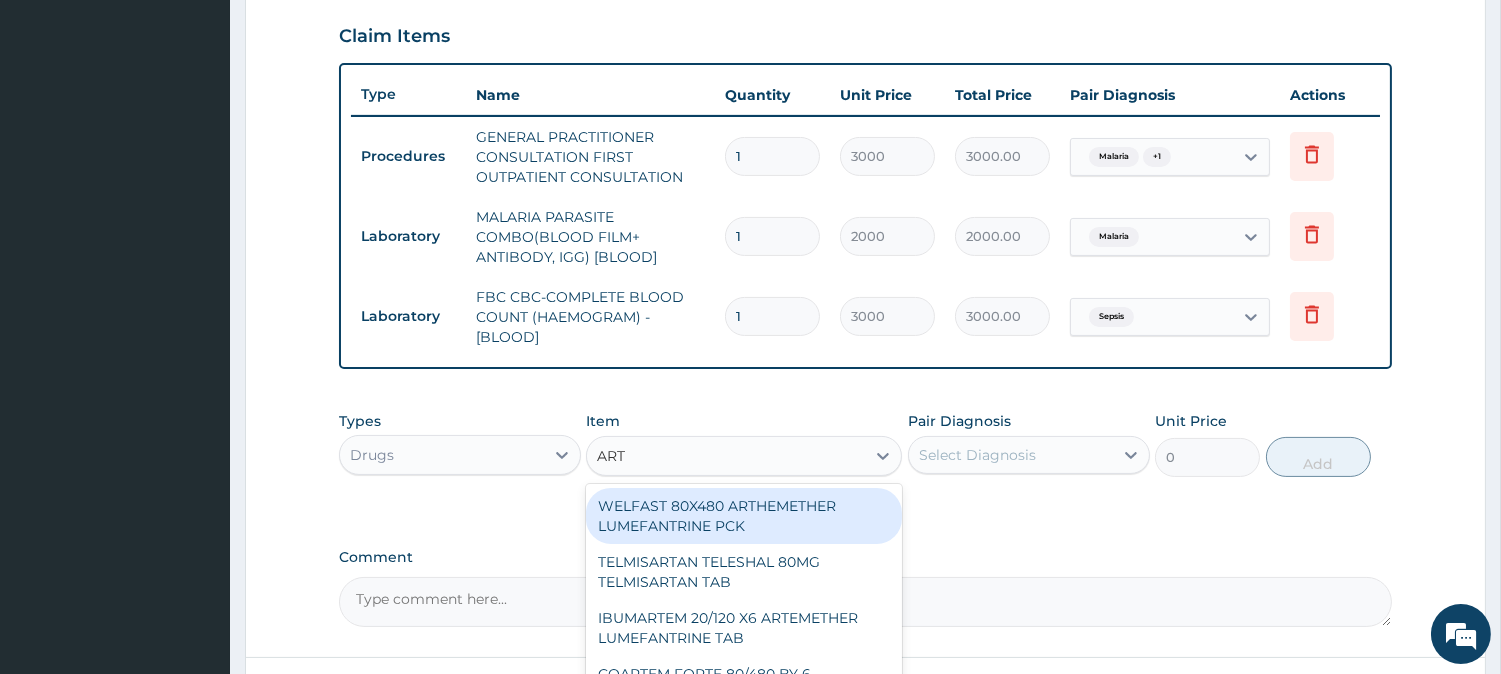 type on "ARTE" 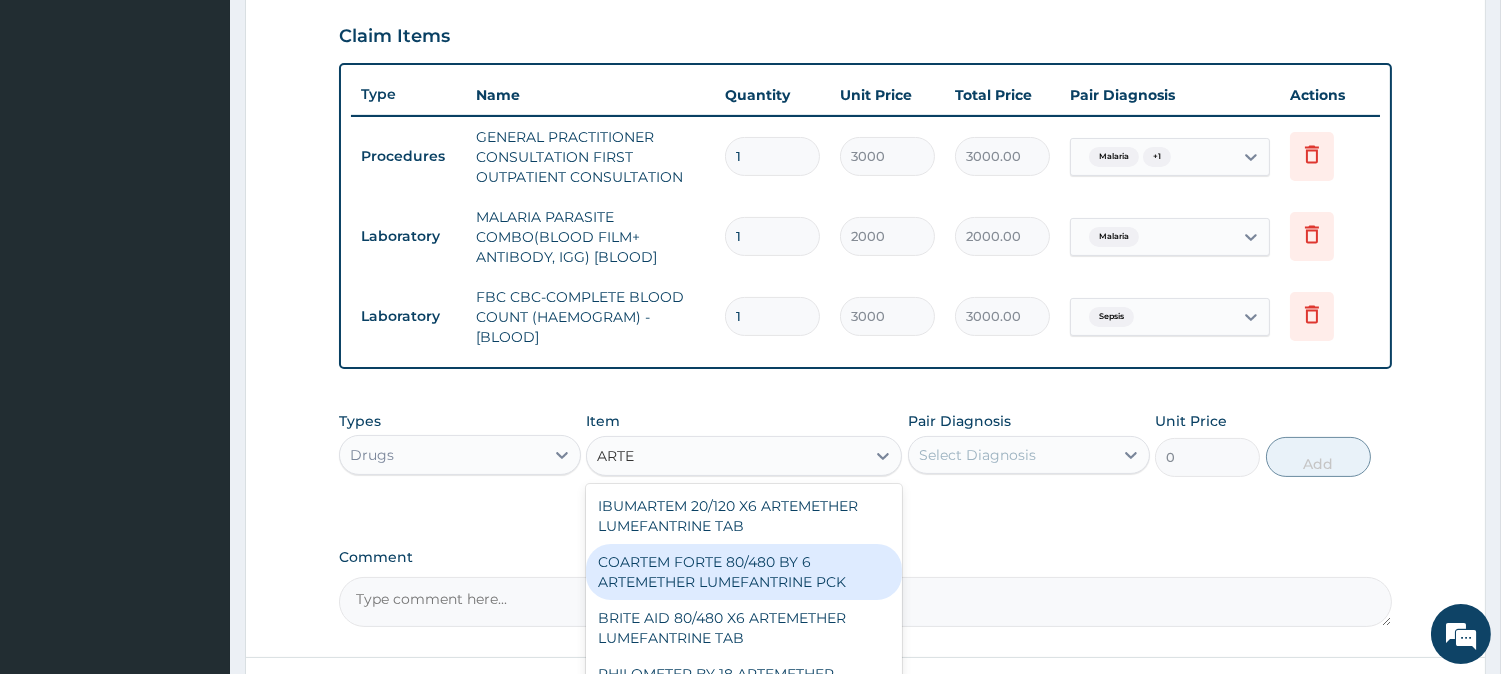 click on "COARTEM FORTE 80/480 BY 6 ARTEMETHER LUMEFANTRINE PCK" at bounding box center [744, 572] 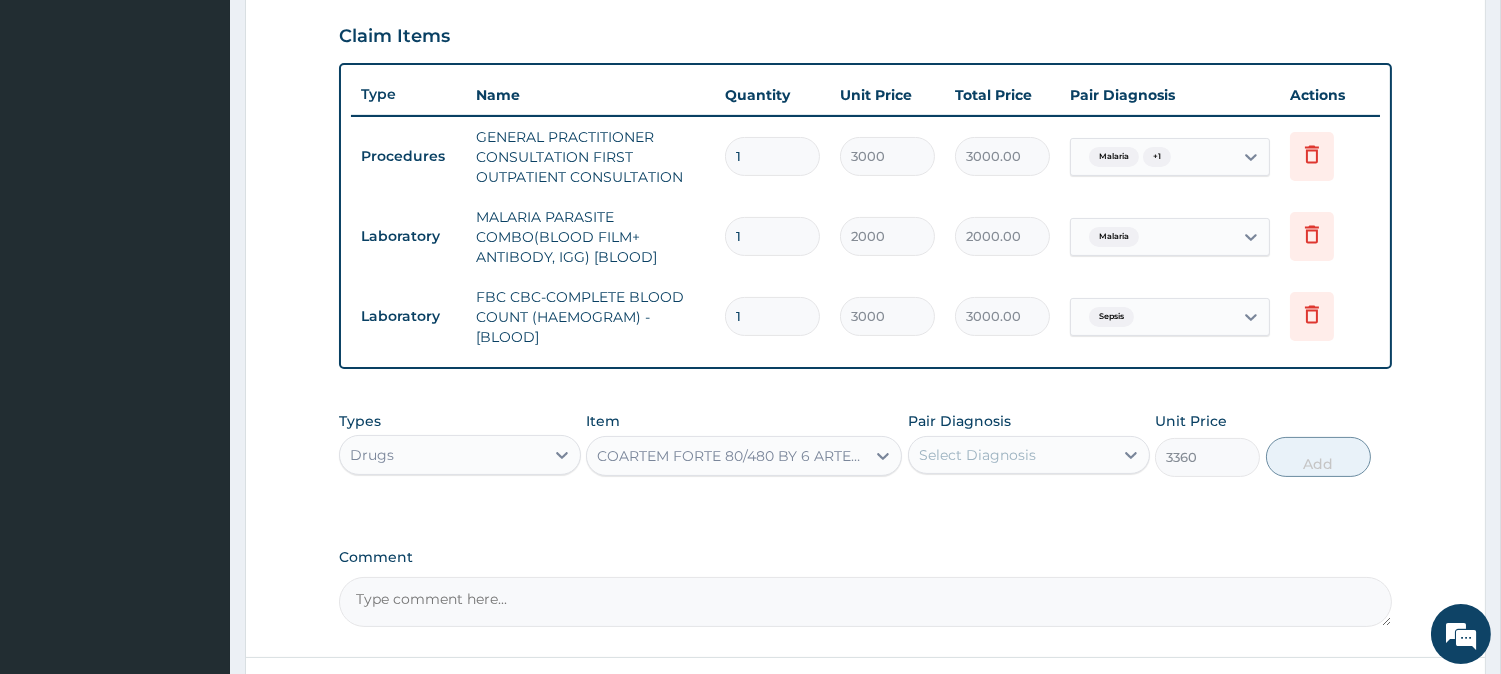 click on "Select Diagnosis" at bounding box center [1011, 455] 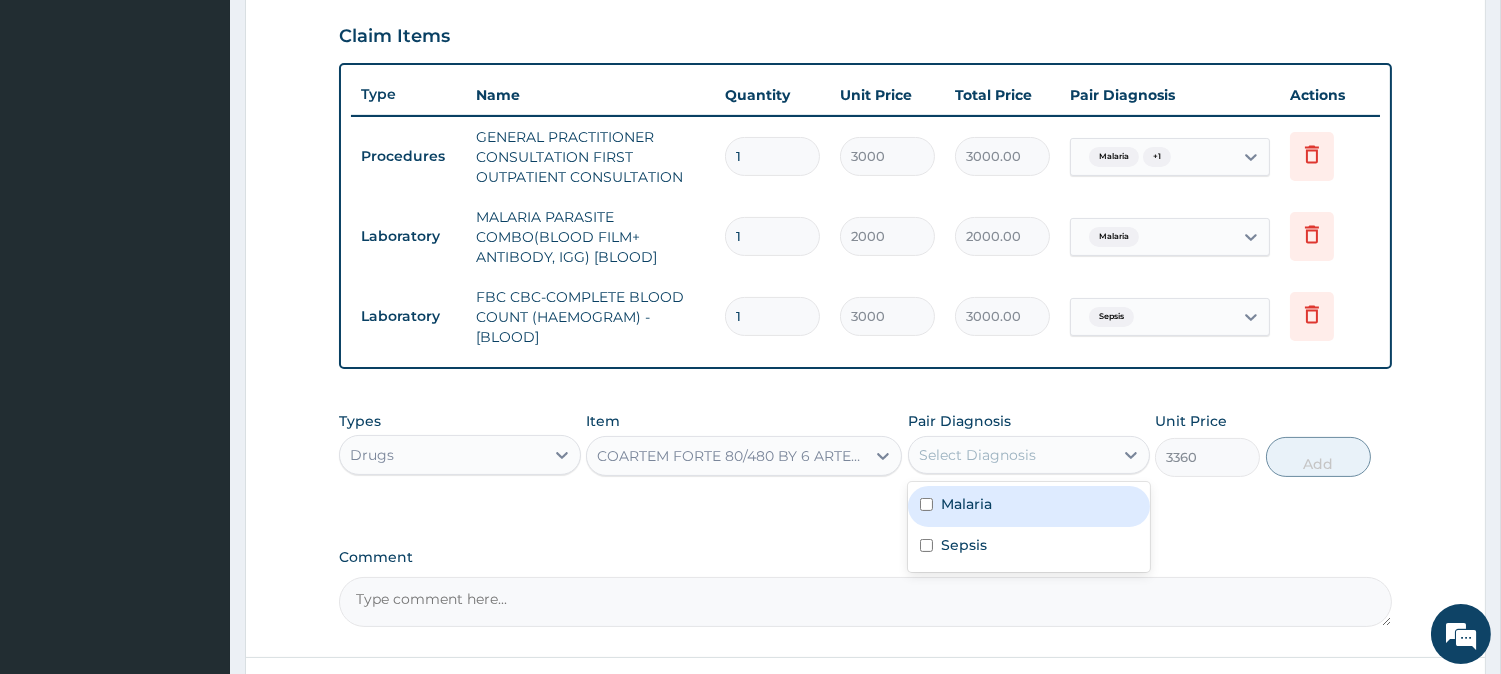 click on "Malaria" at bounding box center [1029, 506] 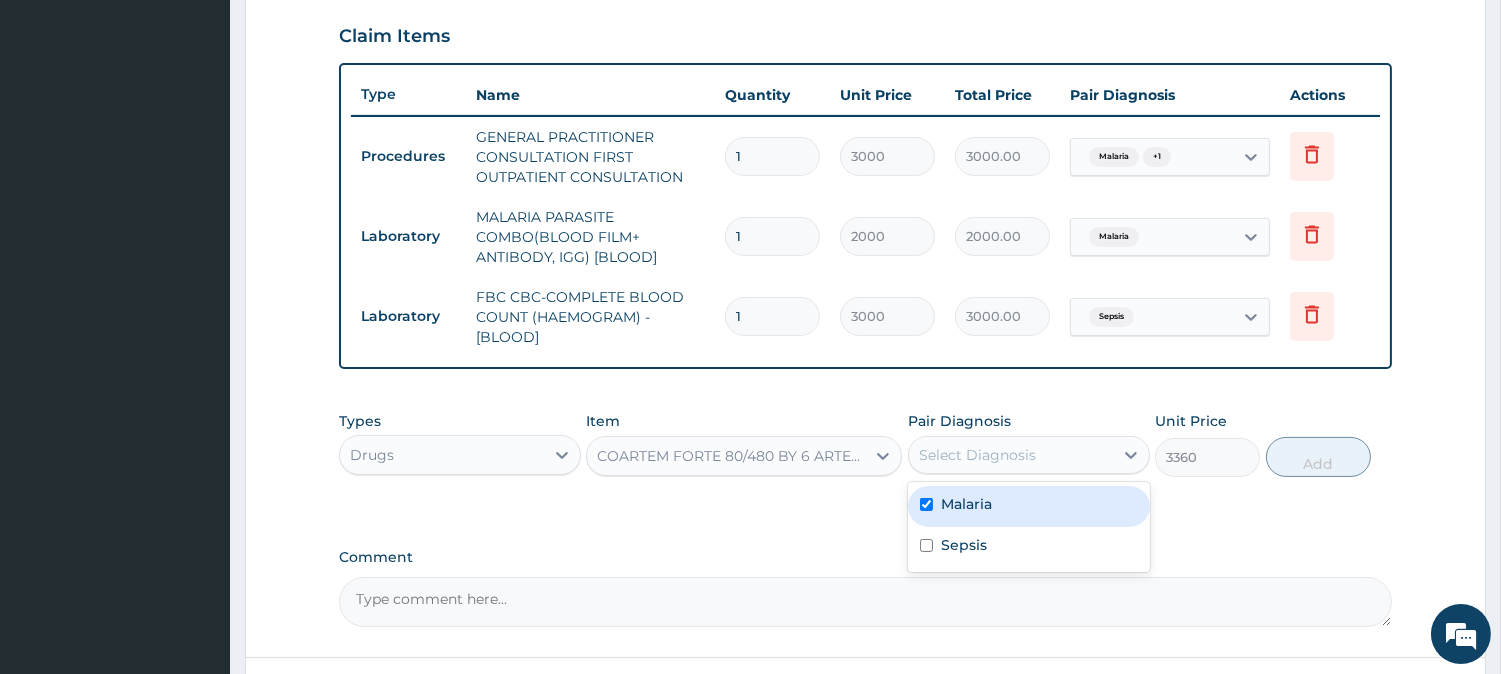 checkbox on "true" 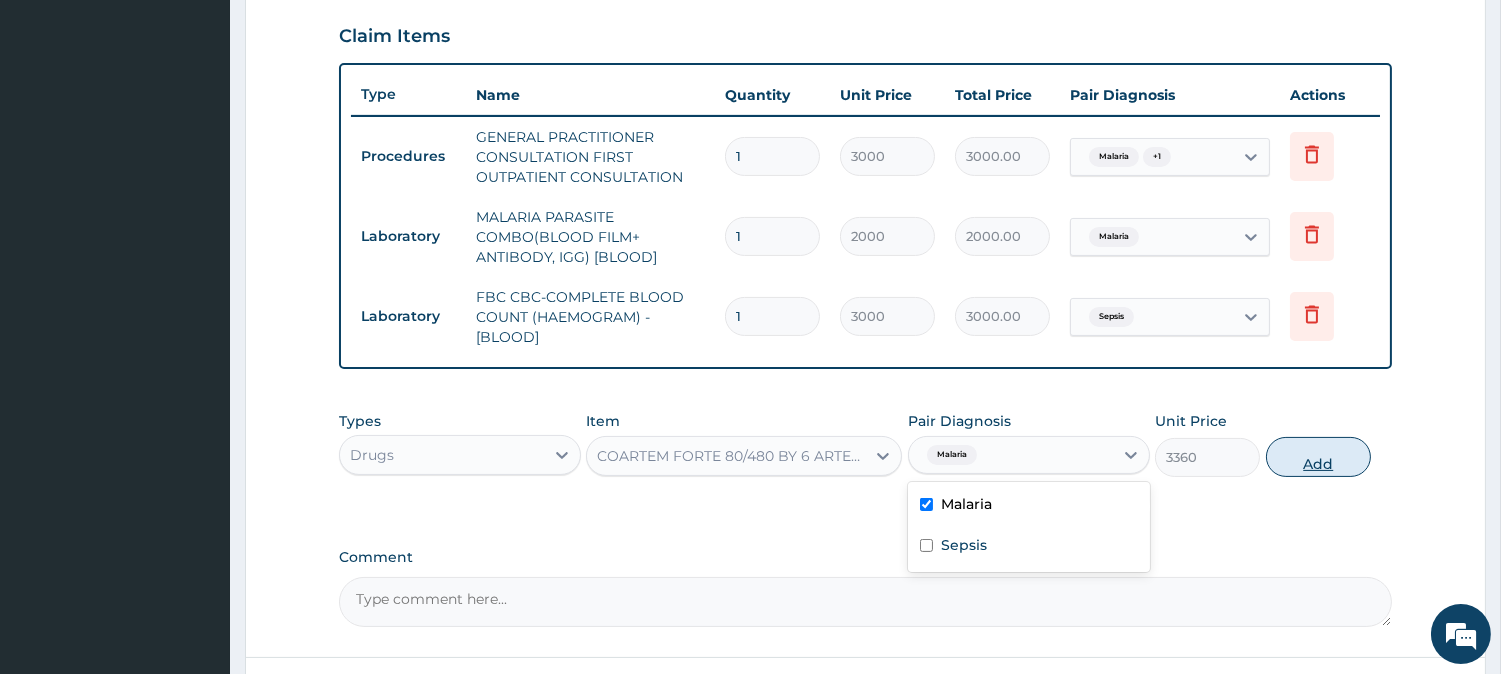 click on "Add" at bounding box center (1318, 457) 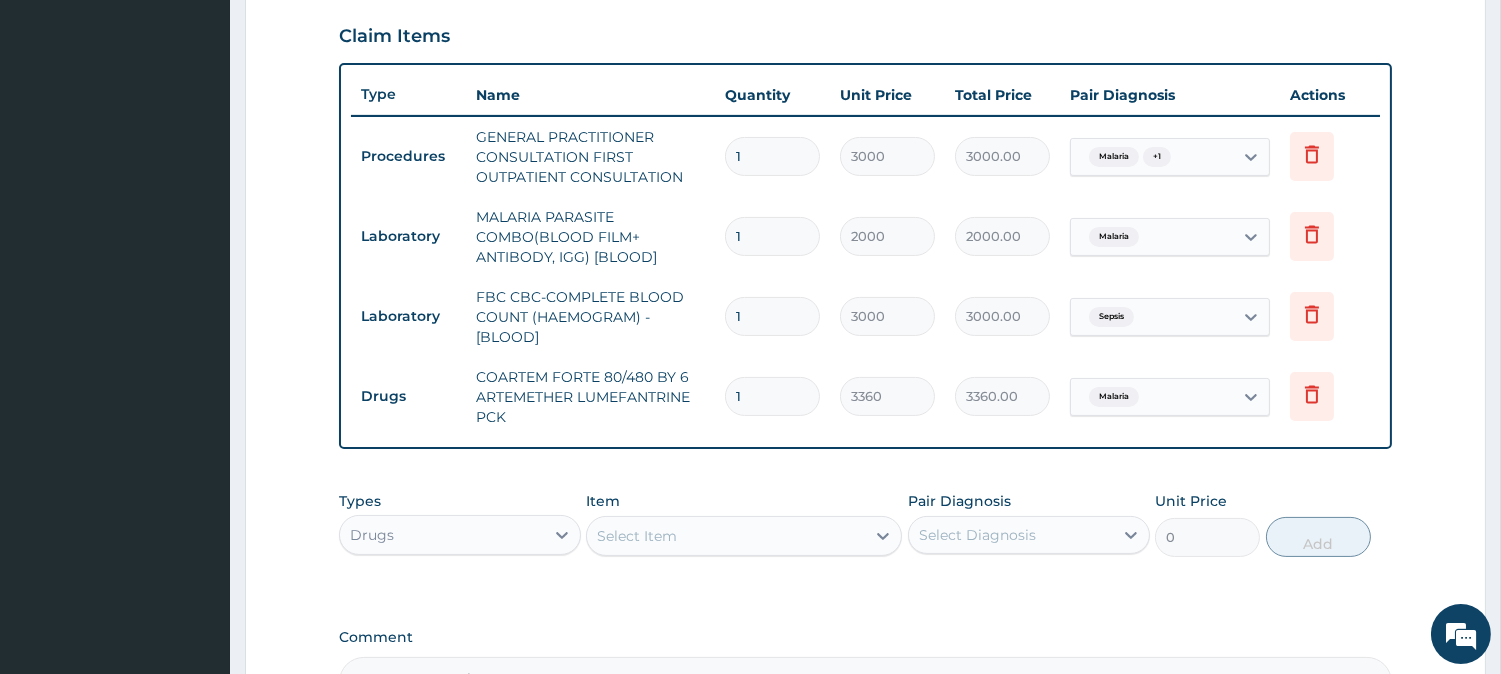 scroll, scrollTop: 921, scrollLeft: 0, axis: vertical 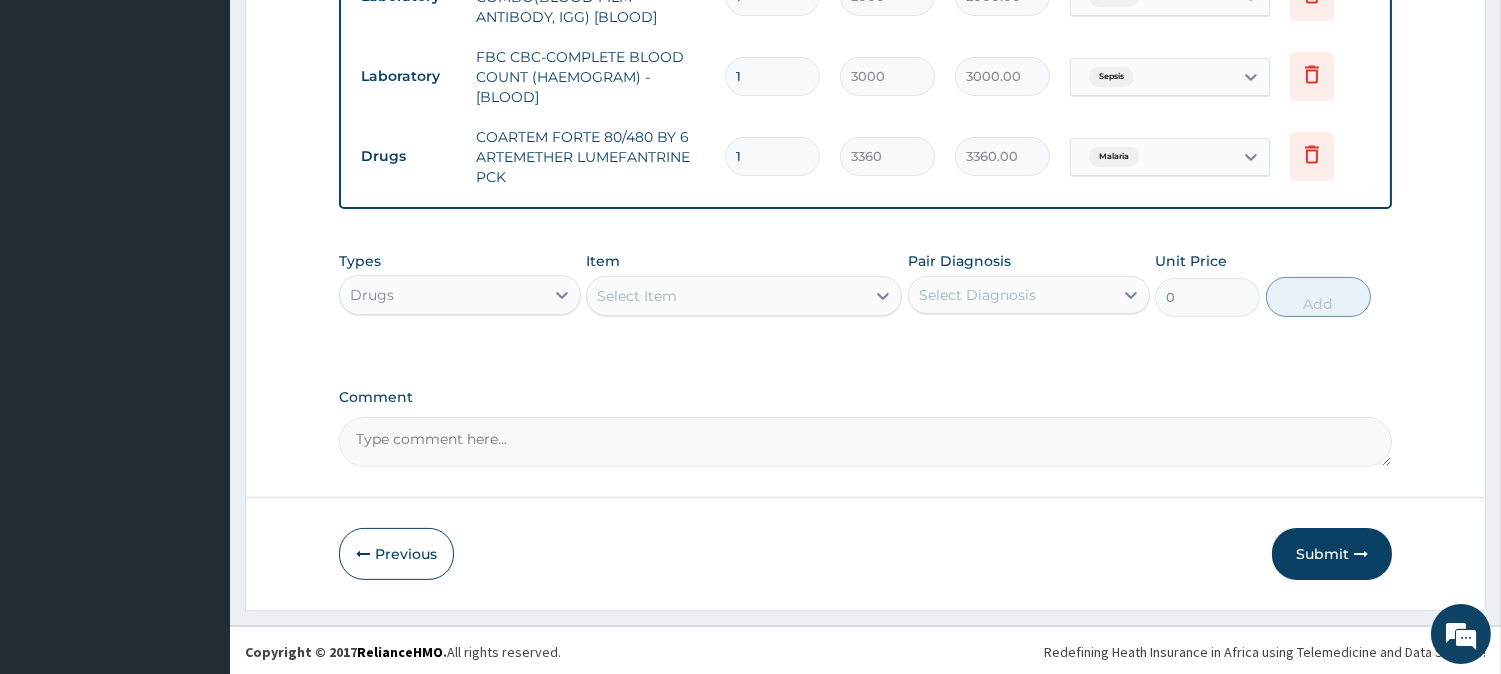 click on "Select Item" at bounding box center (726, 296) 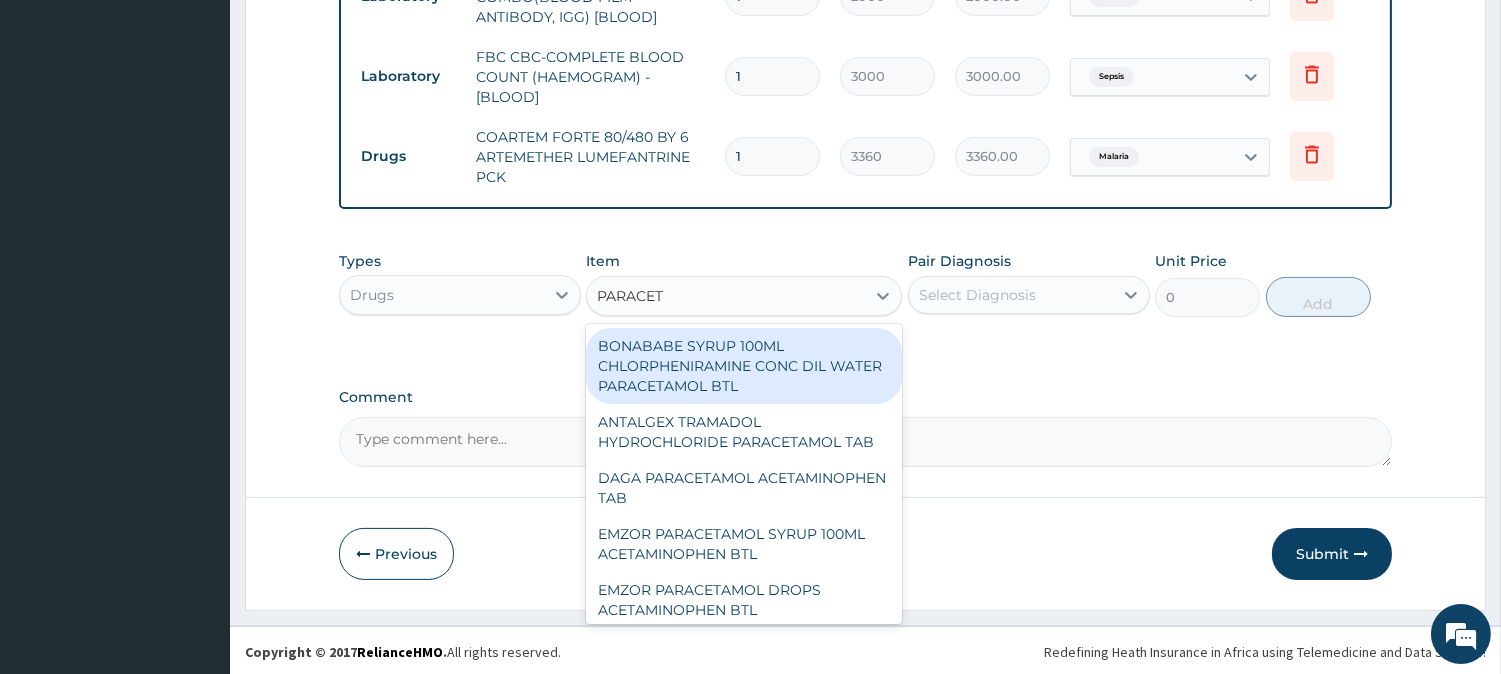 type on "PARACETA" 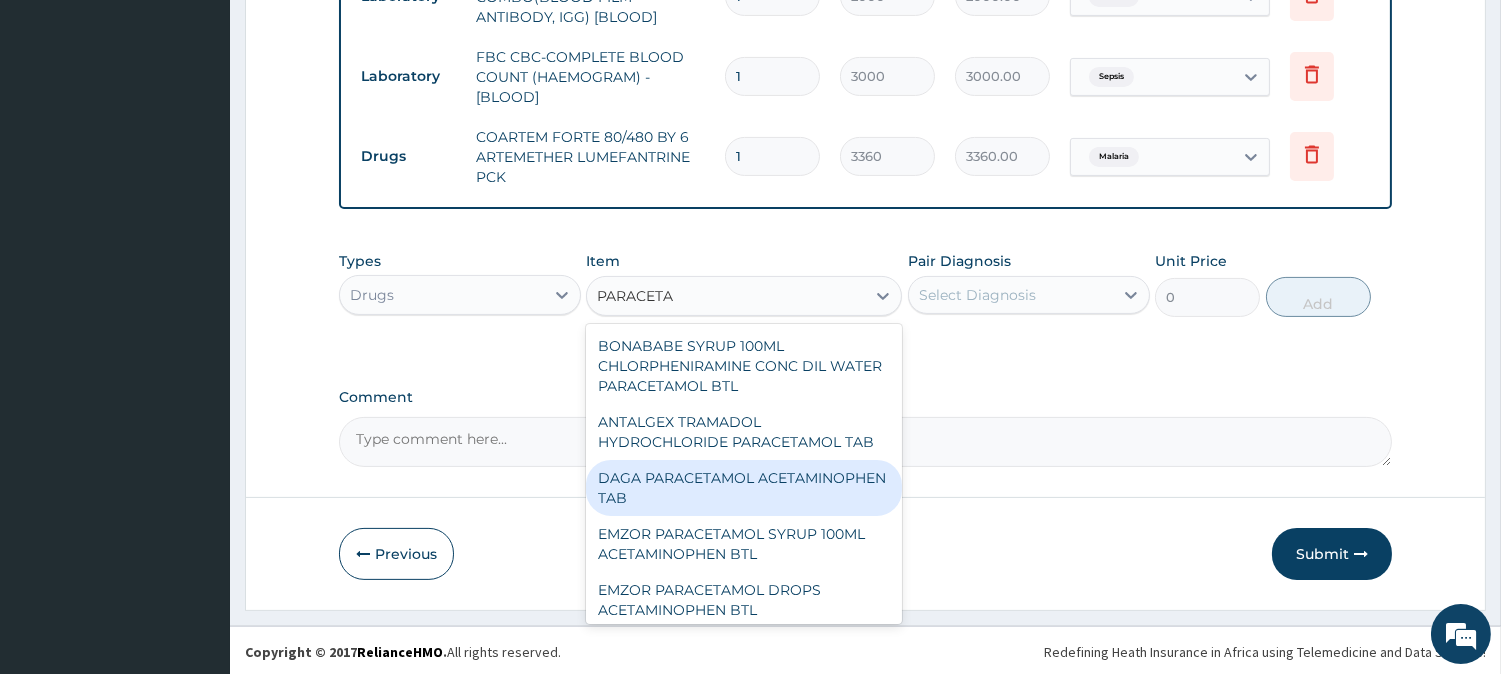 click on "DAGA PARACETAMOL ACETAMINOPHEN TAB" at bounding box center (744, 488) 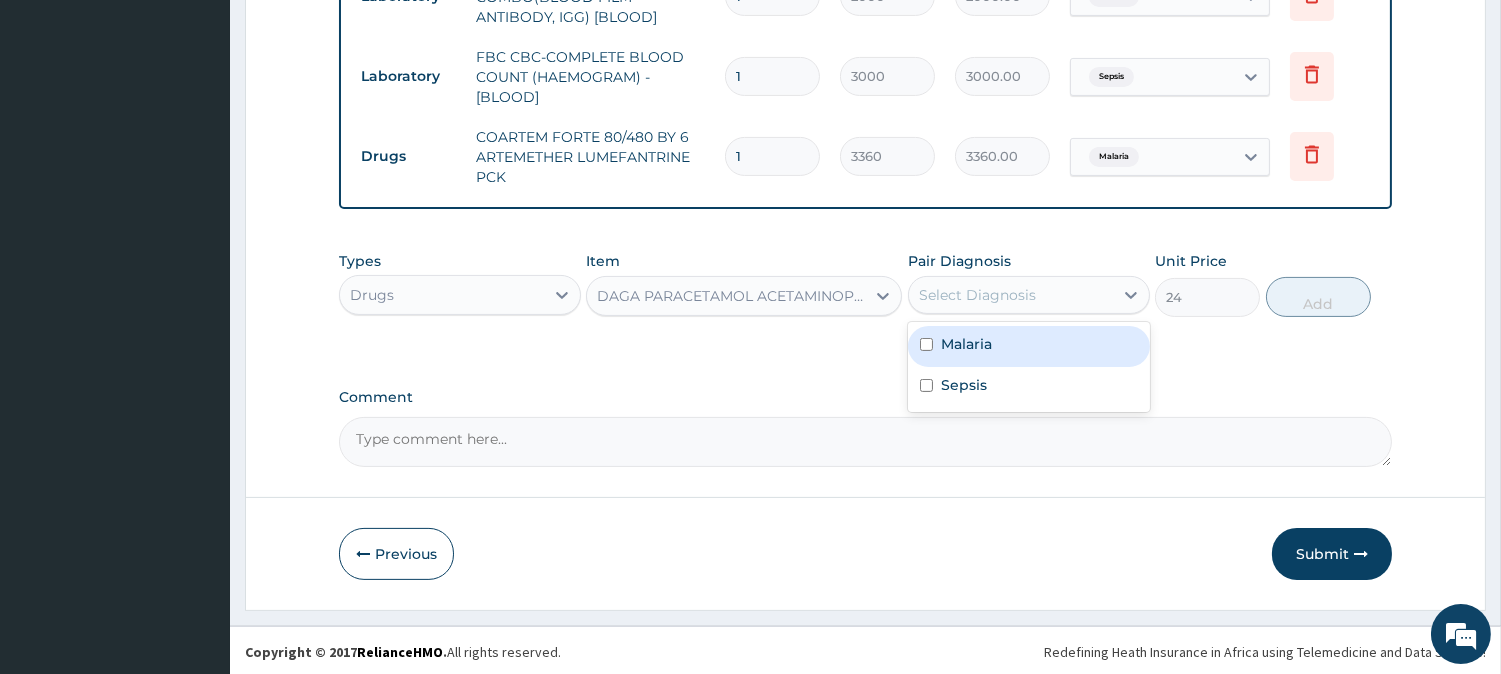 click on "Select Diagnosis" at bounding box center [977, 295] 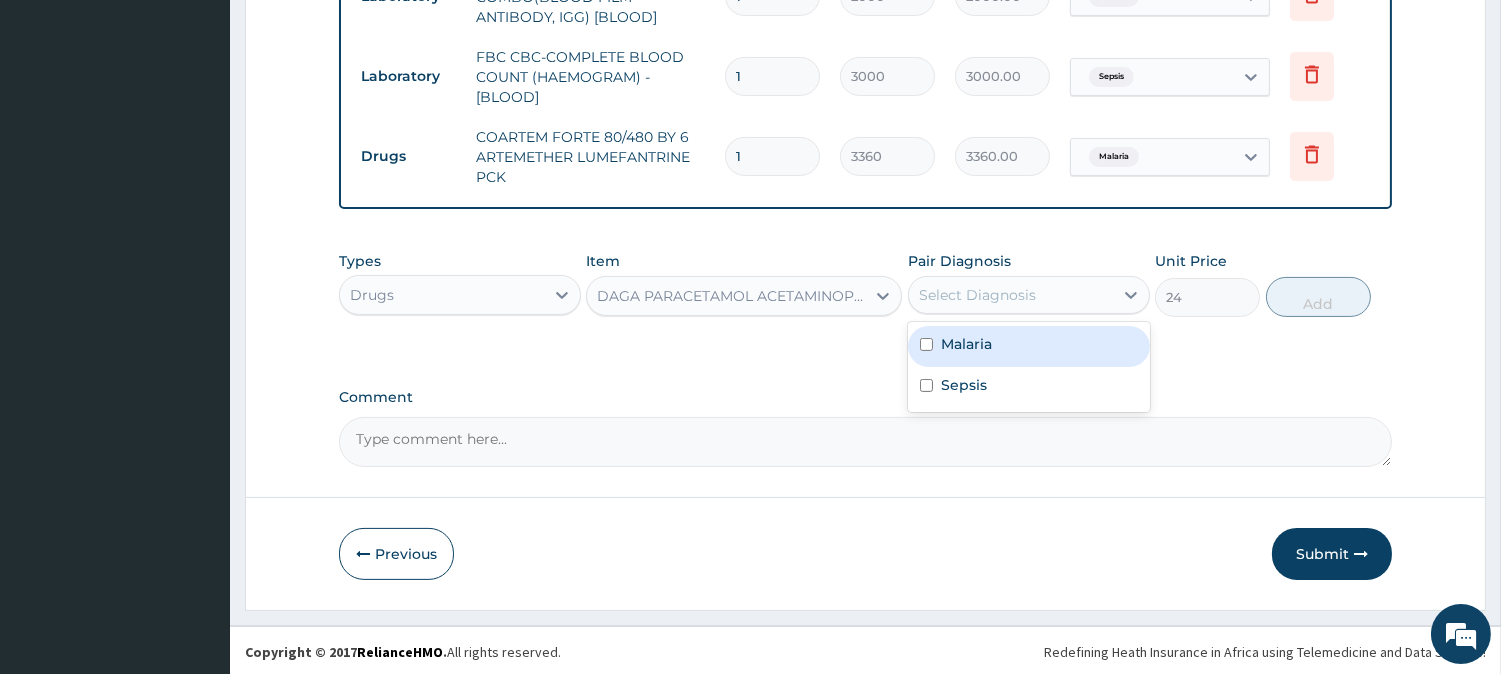 click on "Malaria" at bounding box center [1029, 346] 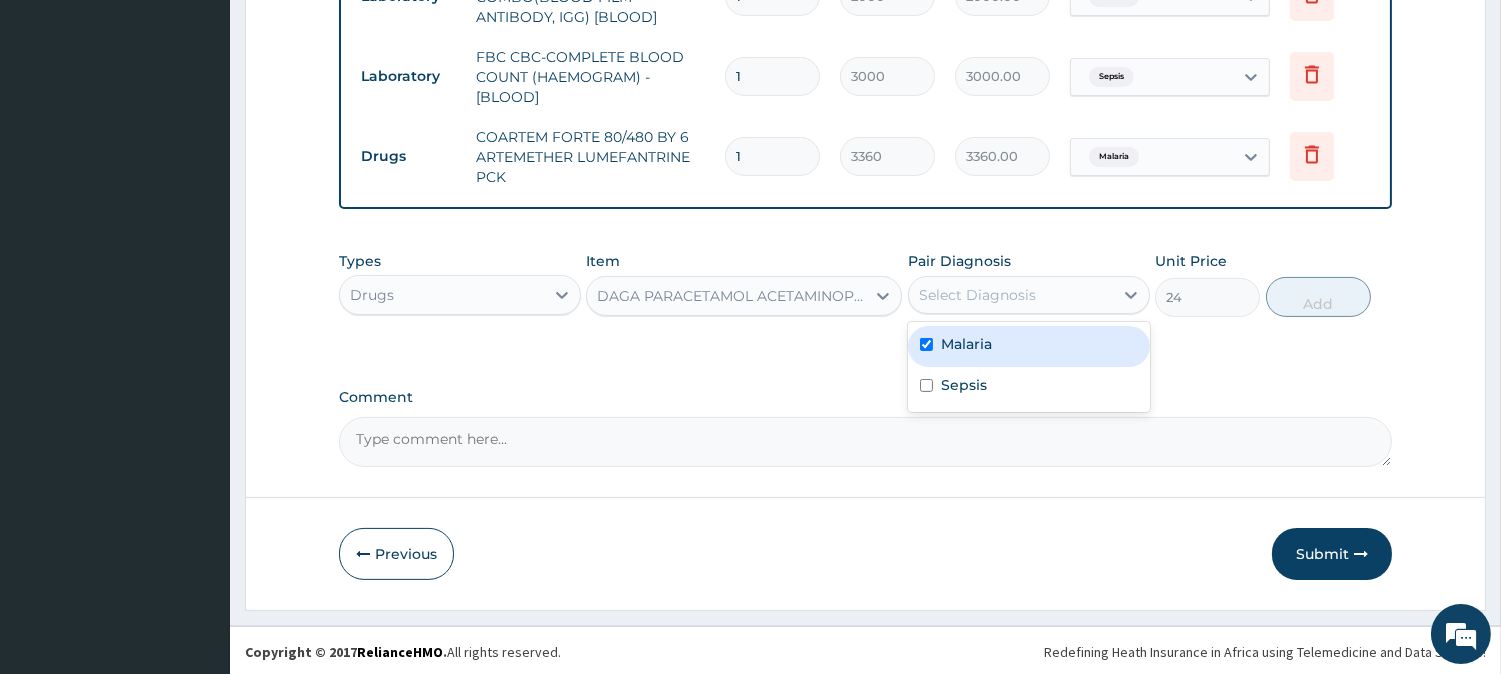 checkbox on "true" 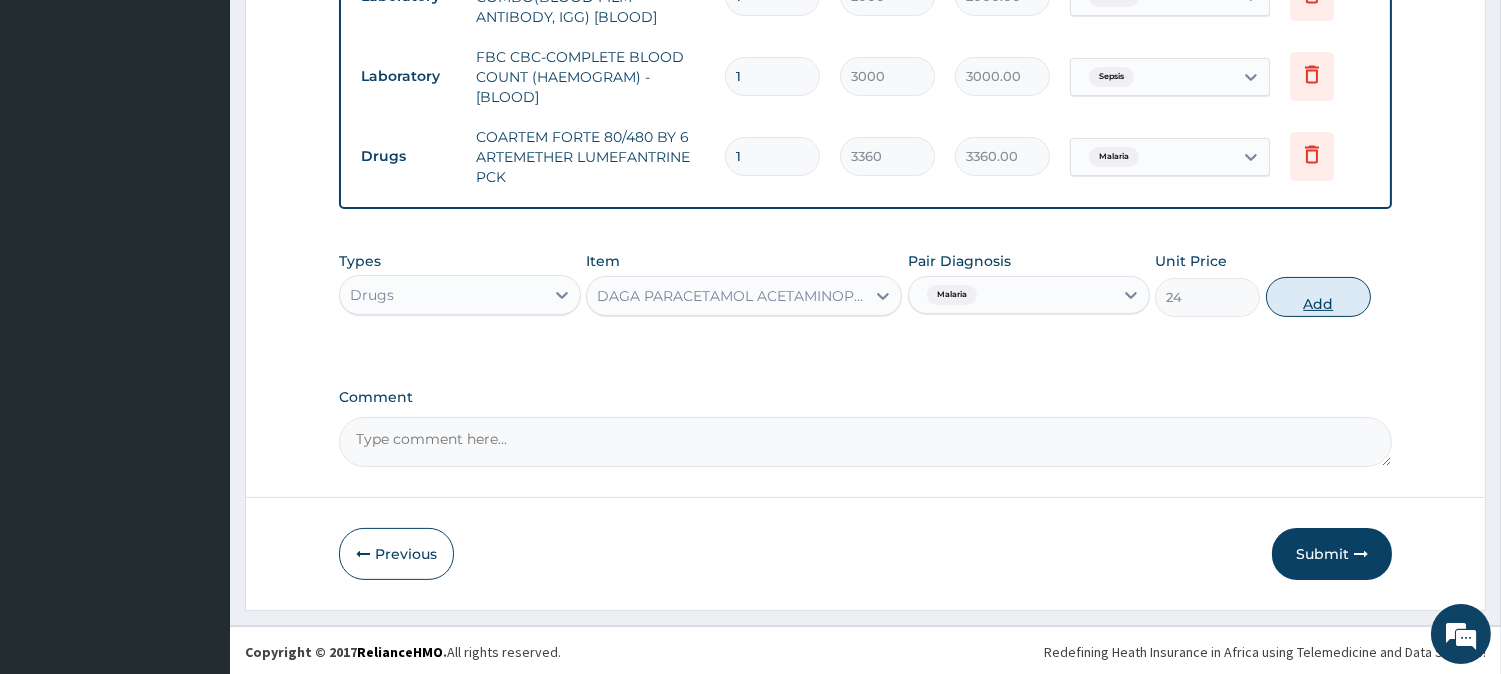 click on "Add" at bounding box center [1318, 297] 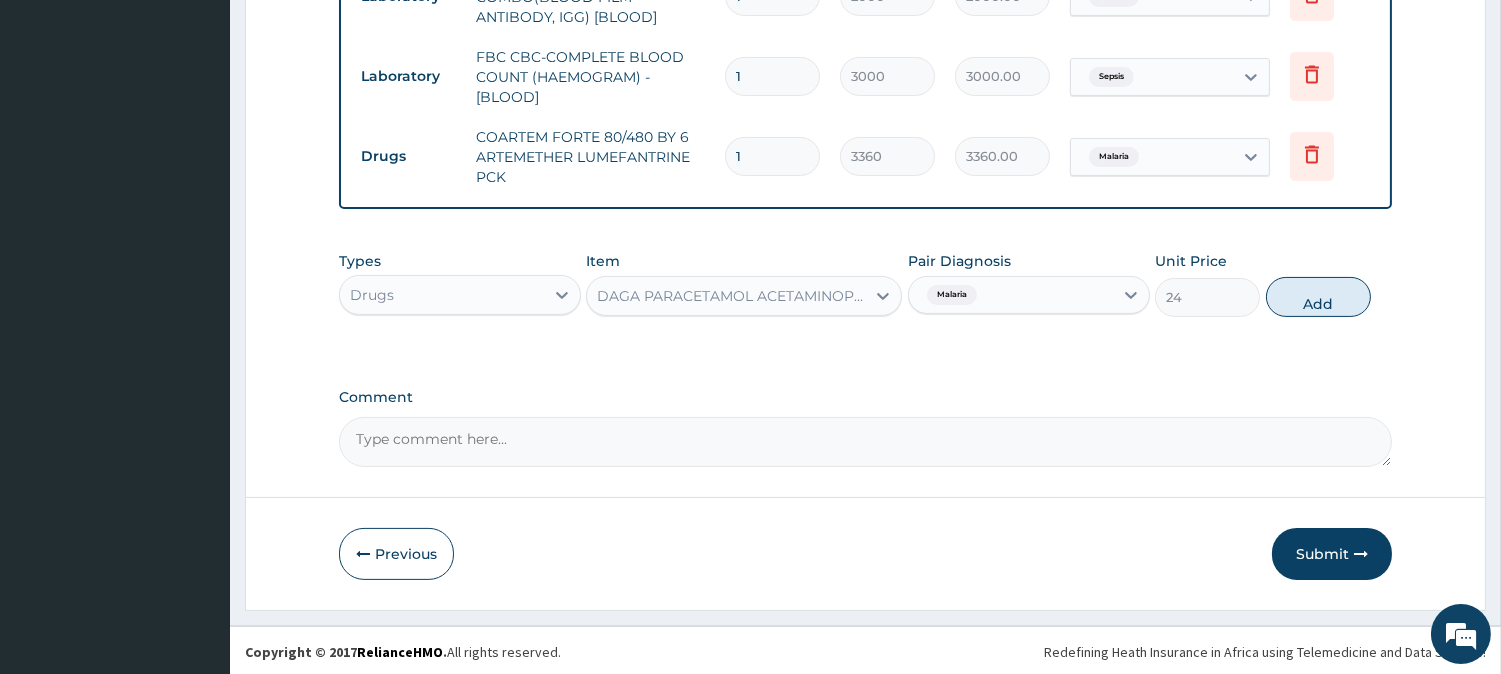 type on "0" 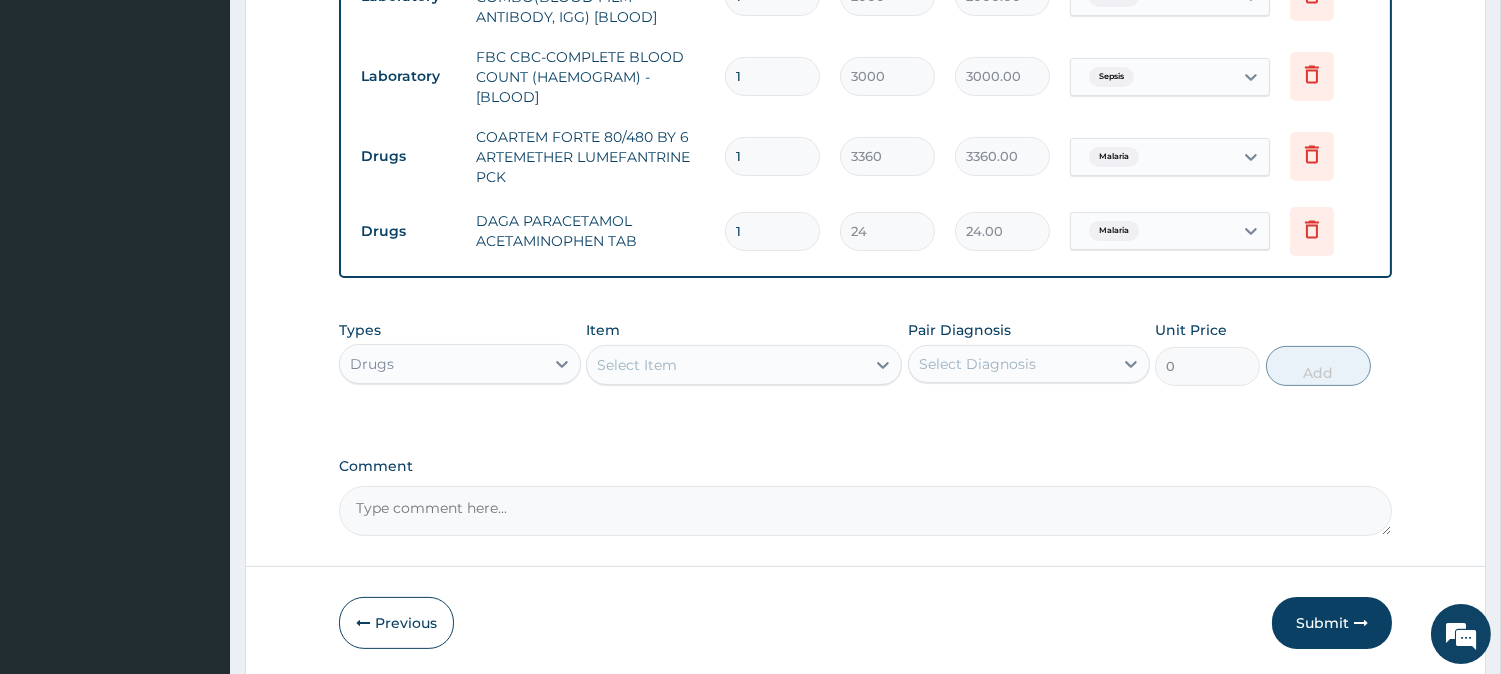 click on "Select Item" at bounding box center (726, 365) 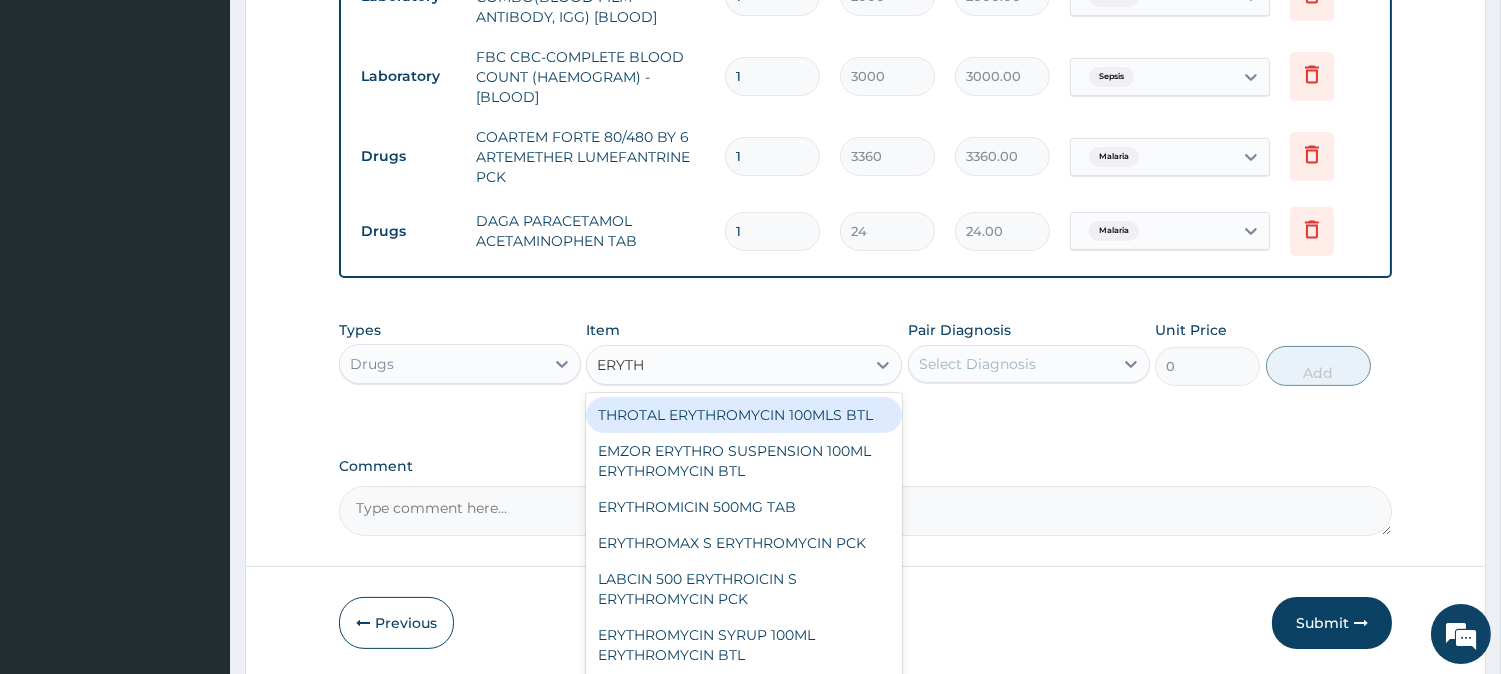 type on "ERYTHR" 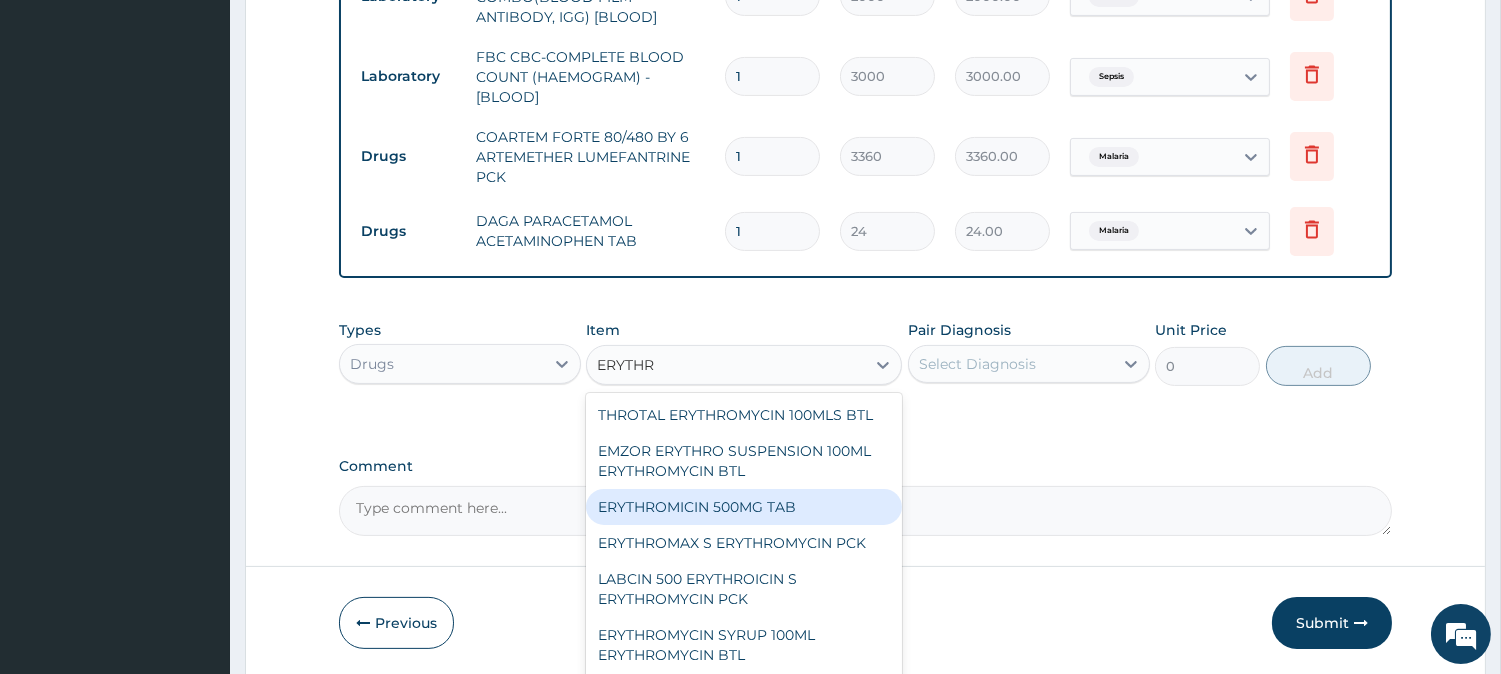 click on "ERYTHROMICIN 500MG TAB" at bounding box center [744, 507] 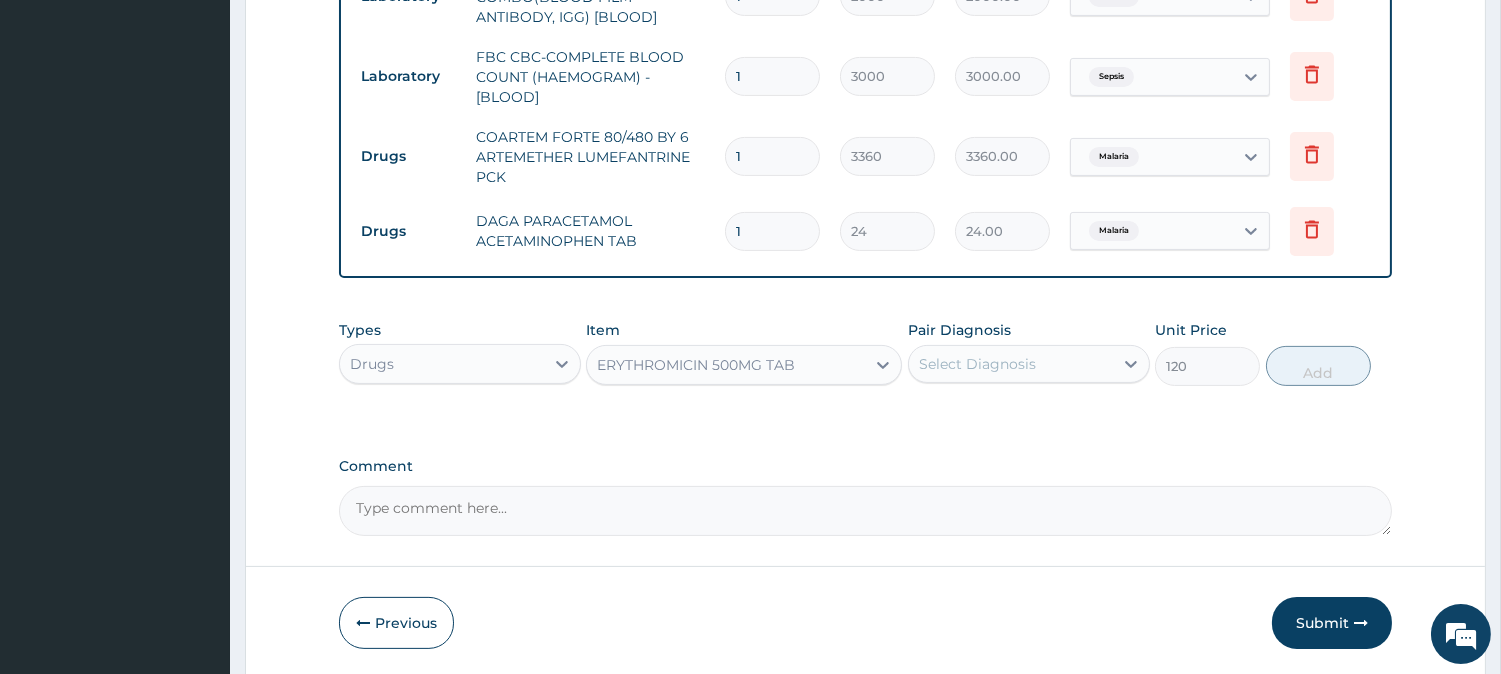 click on "Types Drugs Item ERYTHROMICIN 500MG TAB Pair Diagnosis Select Diagnosis Unit Price 120 Add" at bounding box center [865, 353] 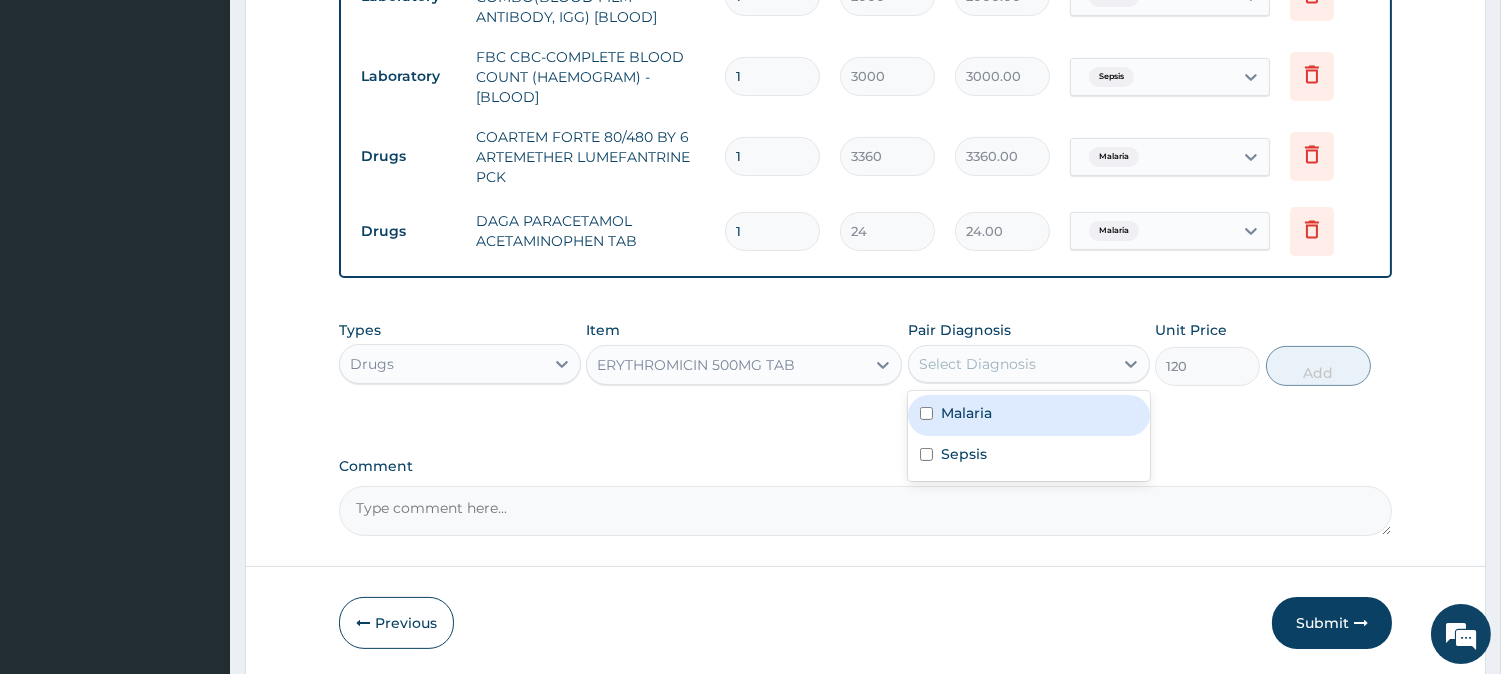 click on "Select Diagnosis" at bounding box center (1011, 364) 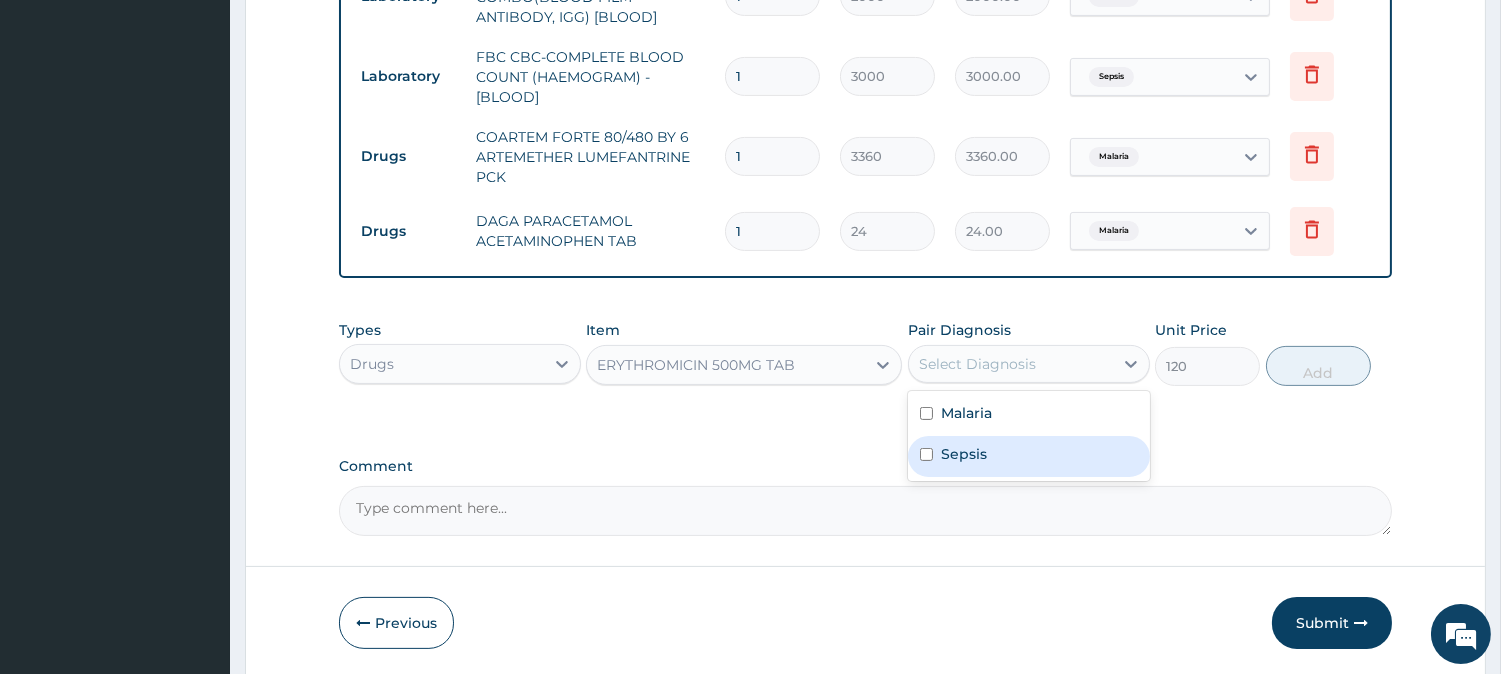 click on "Sepsis" at bounding box center (1029, 456) 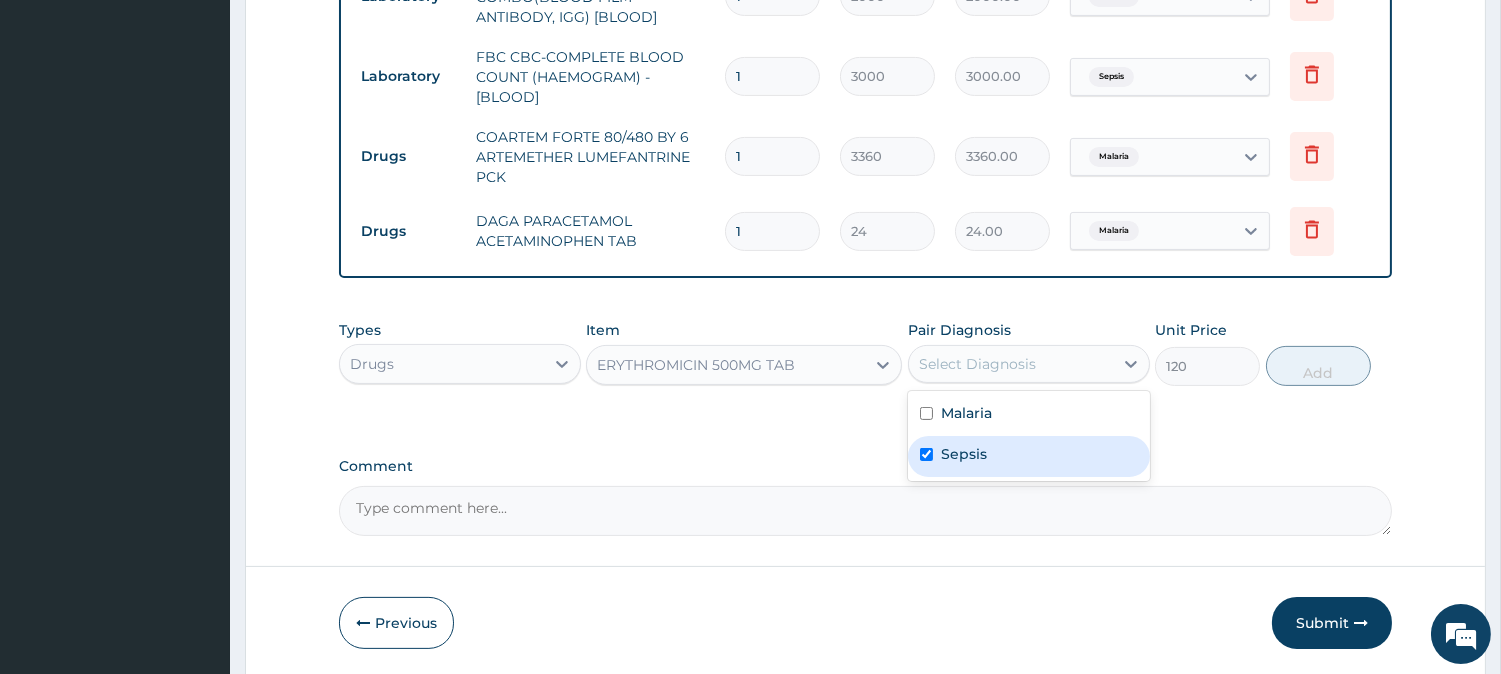 checkbox on "true" 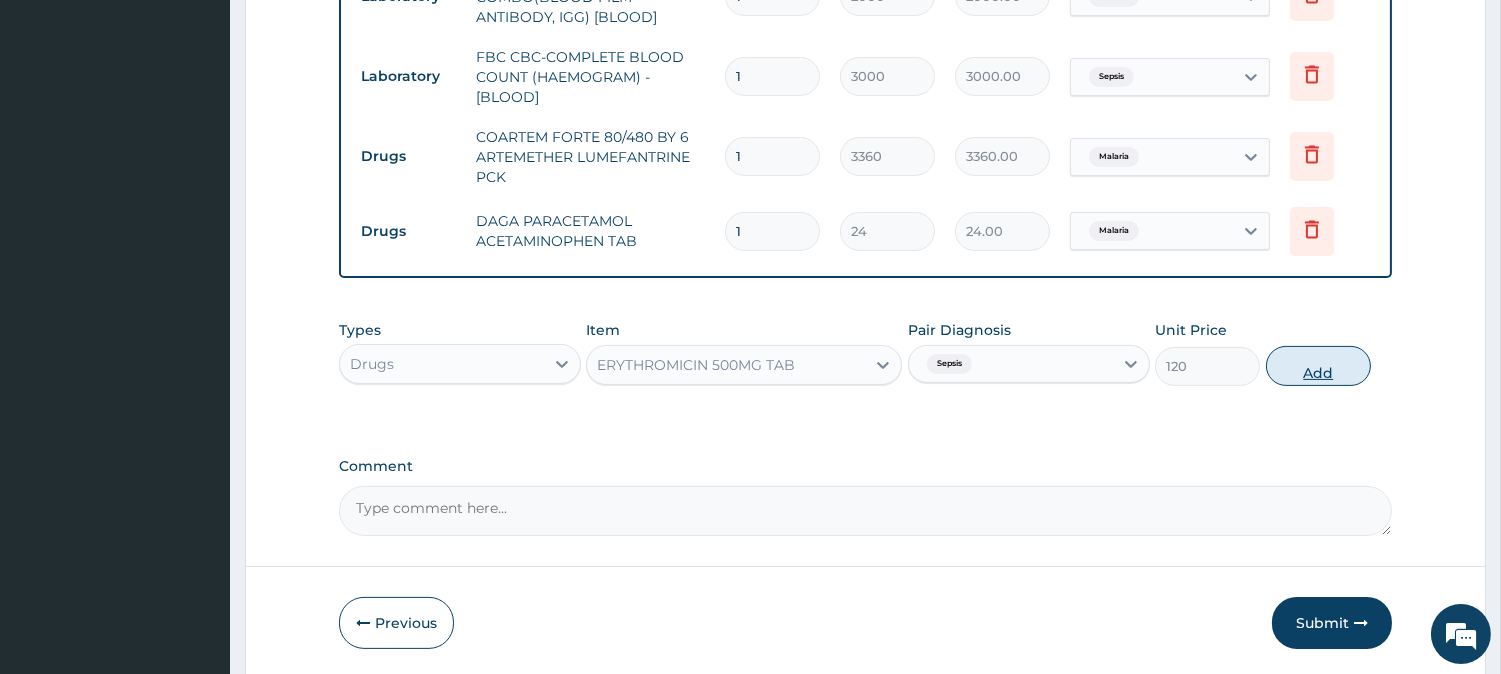 click on "Add" at bounding box center (1318, 366) 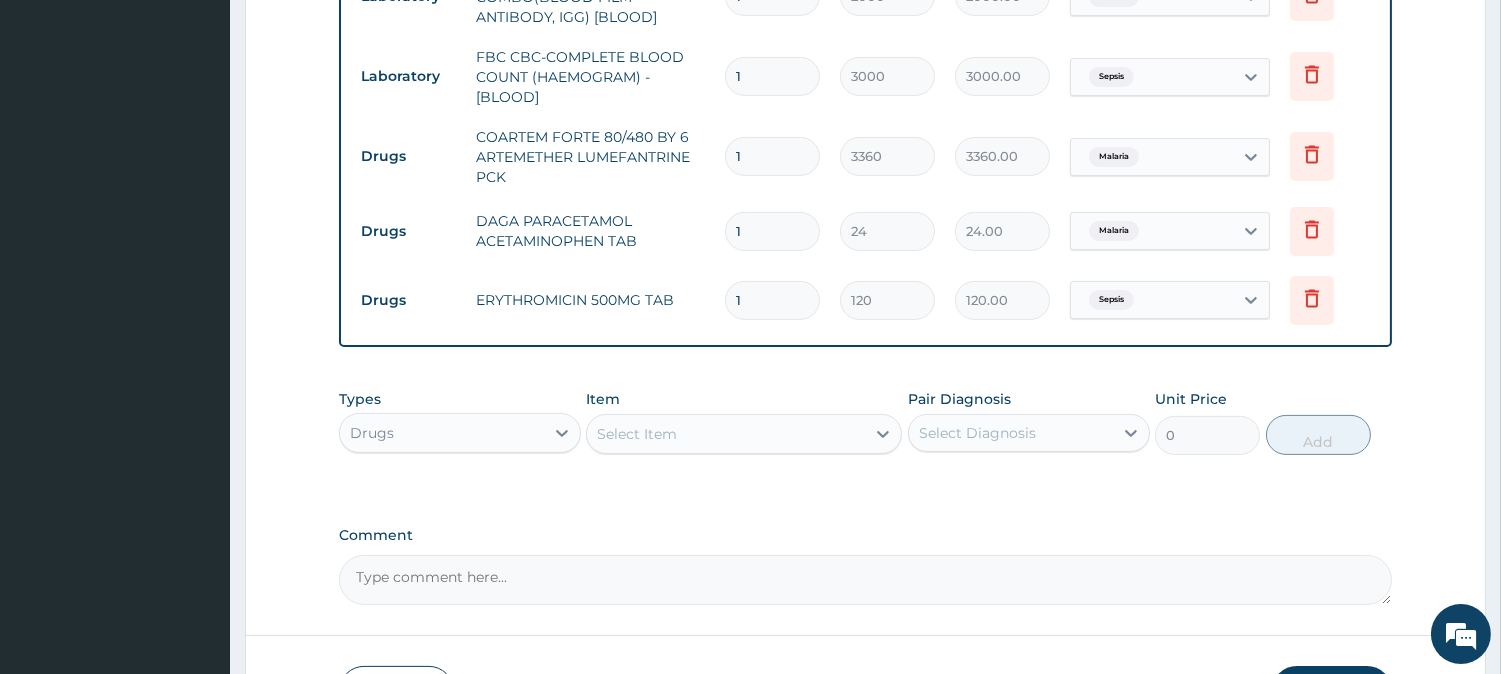 click on "1" at bounding box center [772, 300] 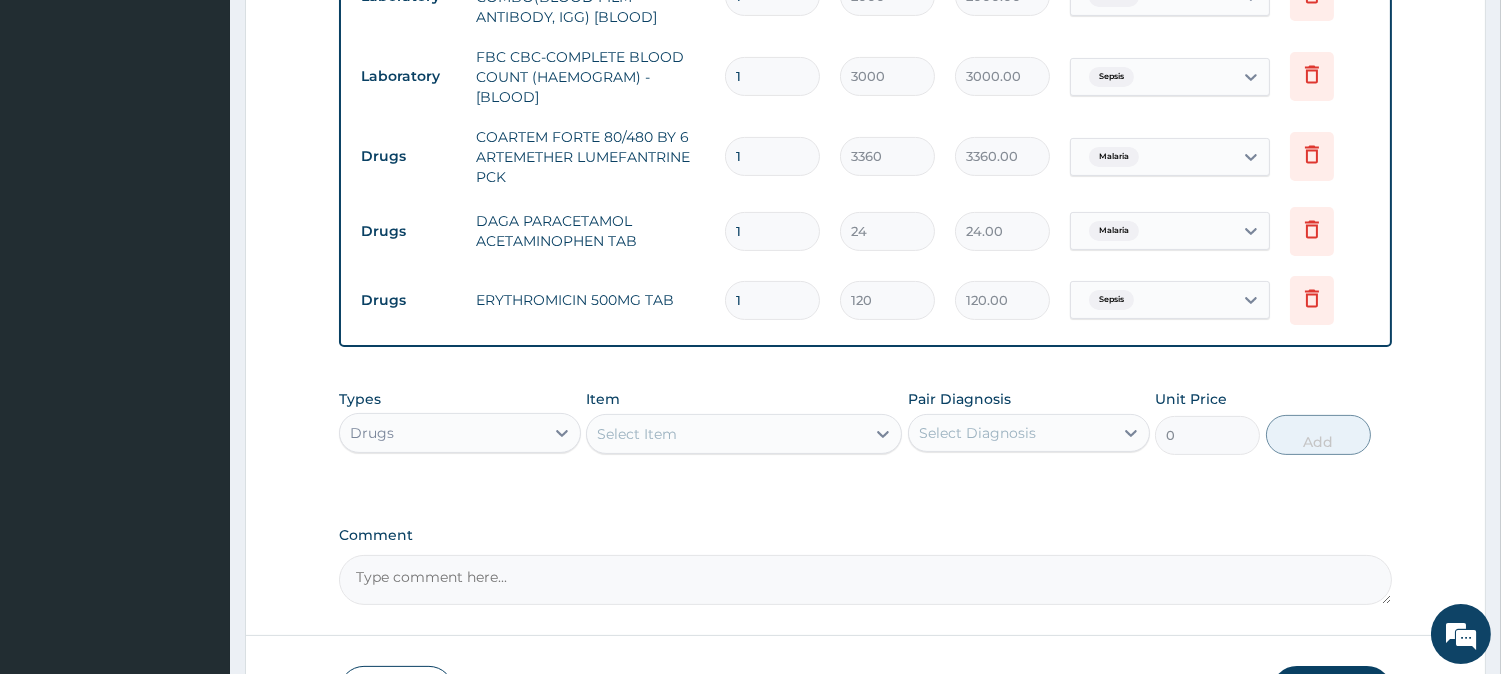 type on "1440.00" 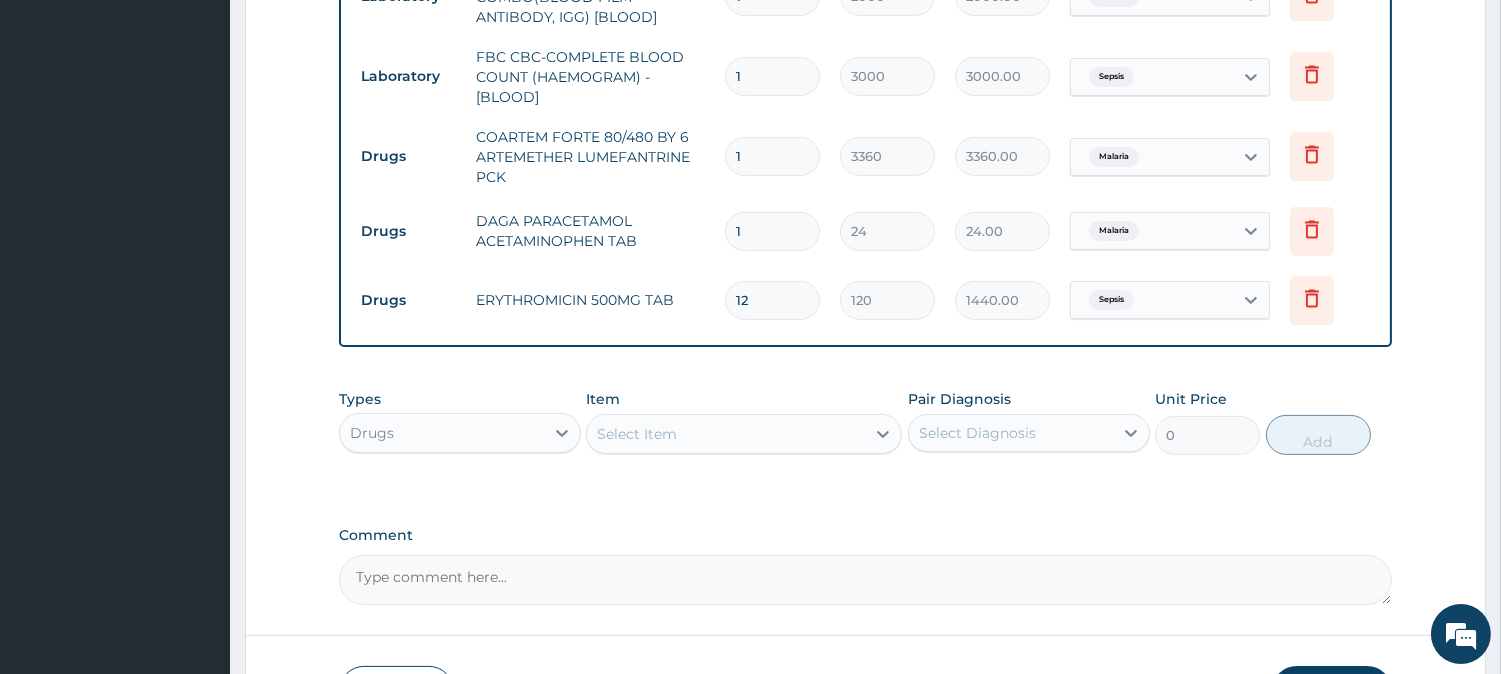 type on "1" 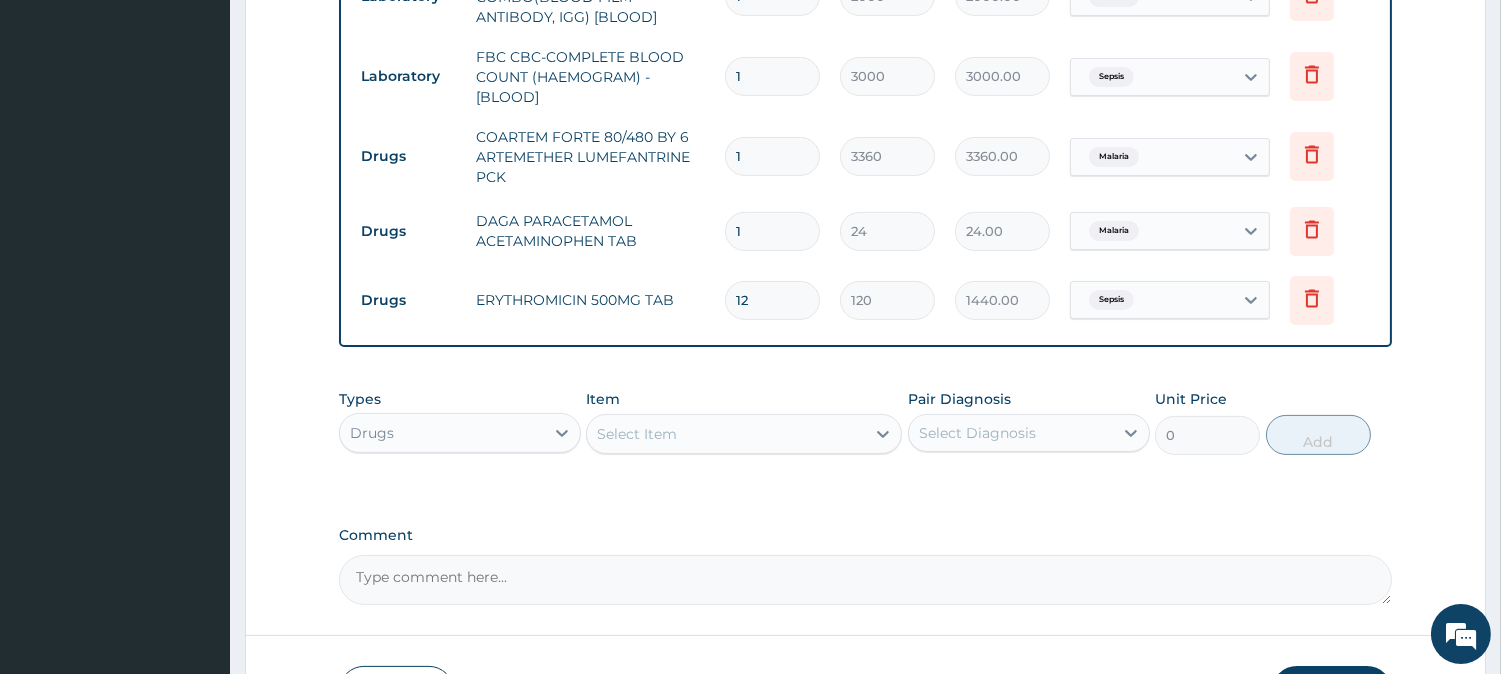 type on "120.00" 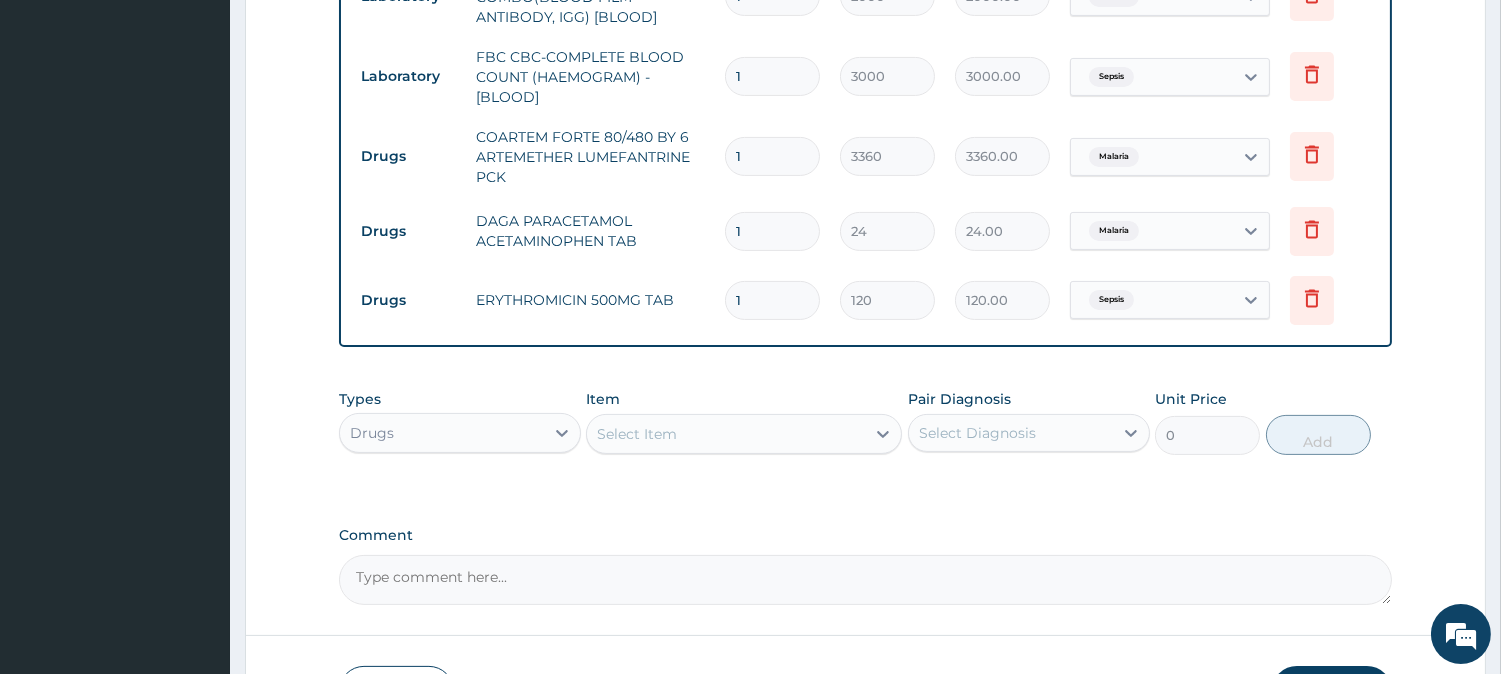 type on "19" 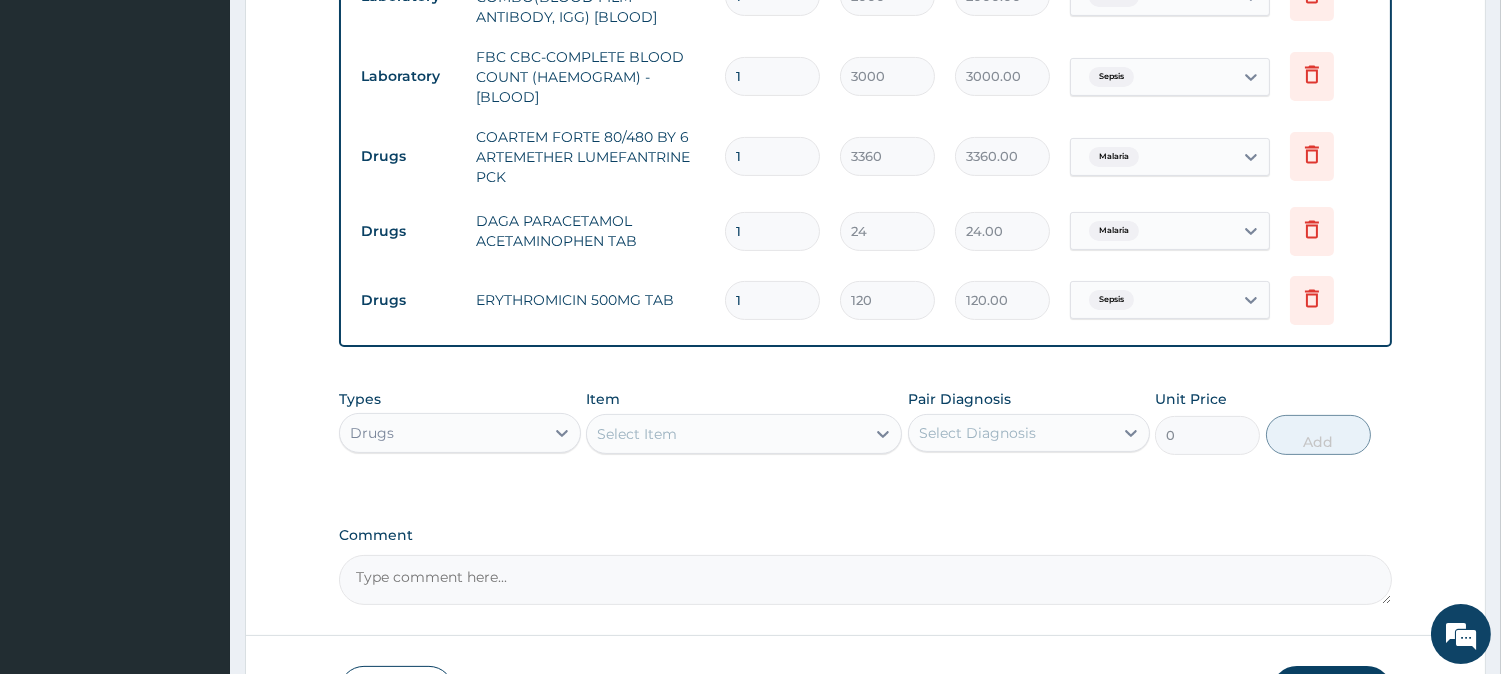 type on "2280.00" 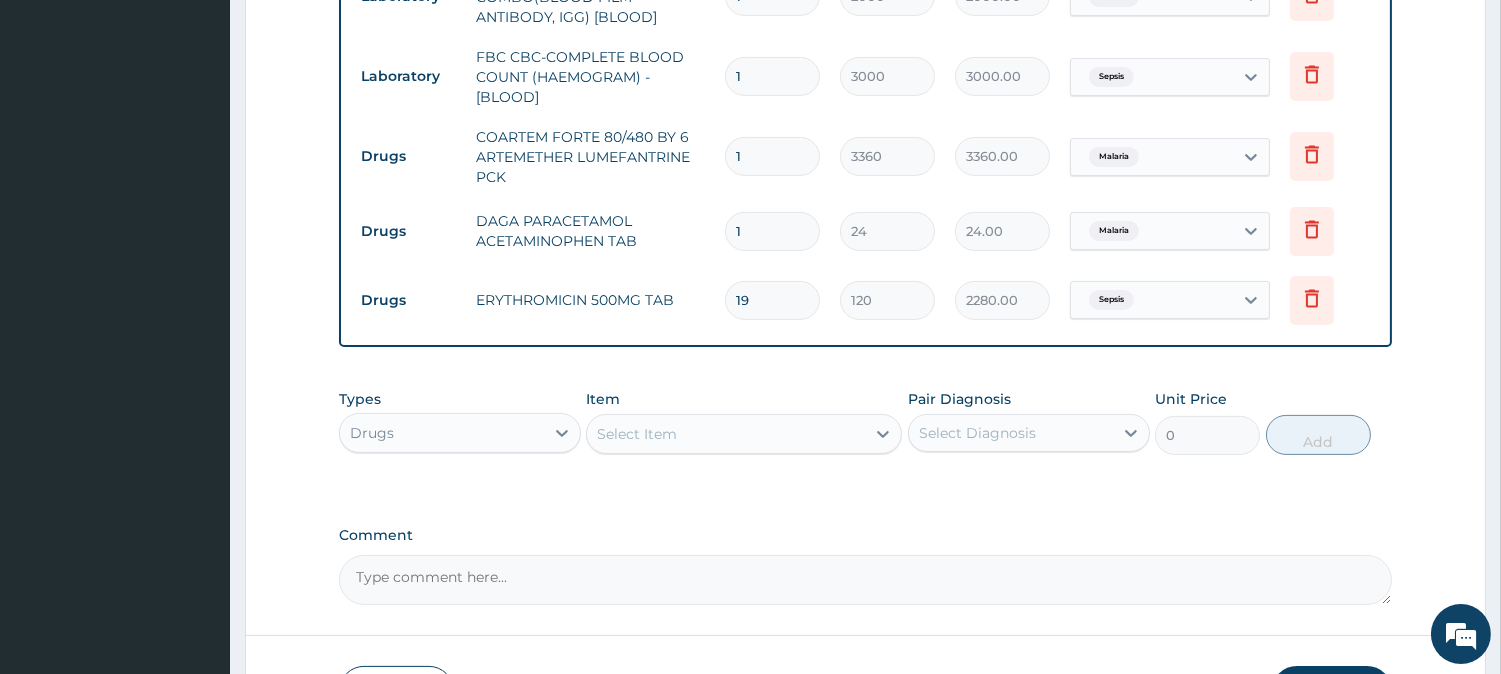 type on "1" 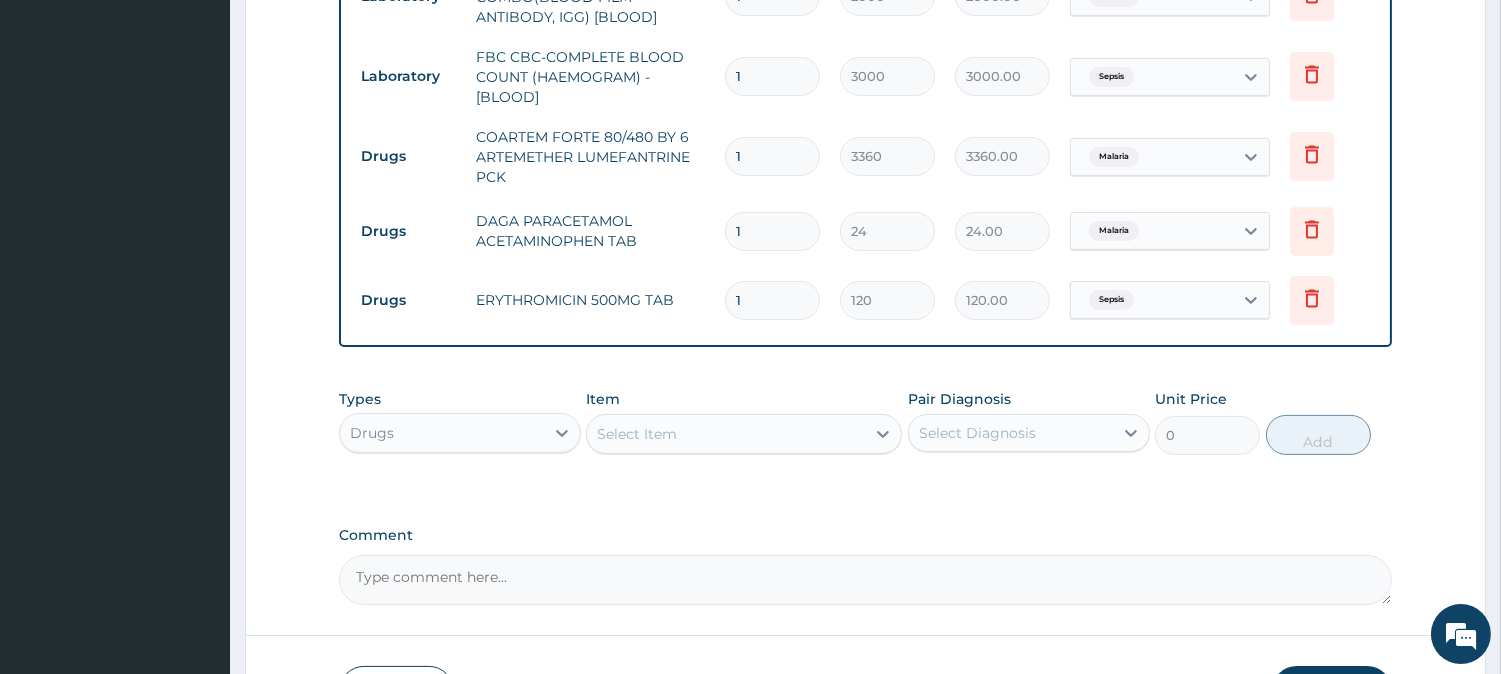 type on "10" 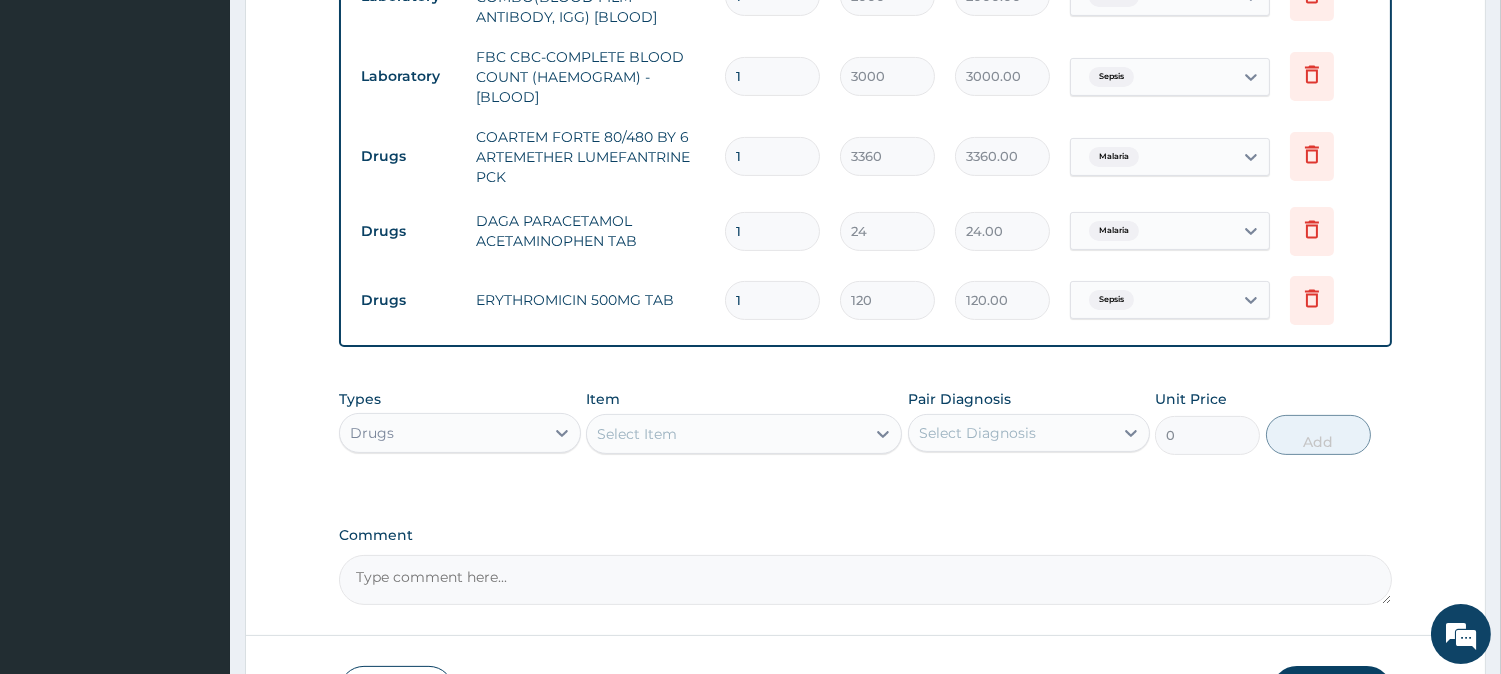 type on "1200.00" 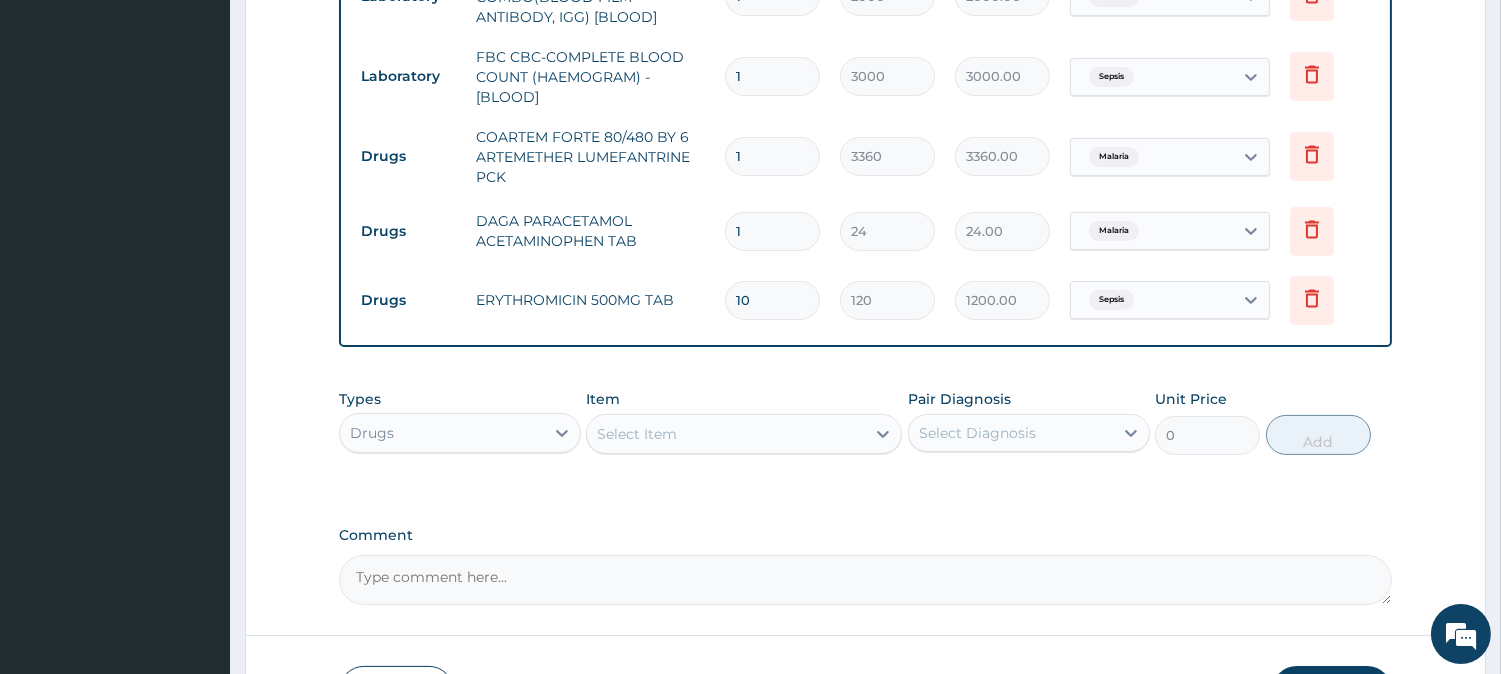 type on "10" 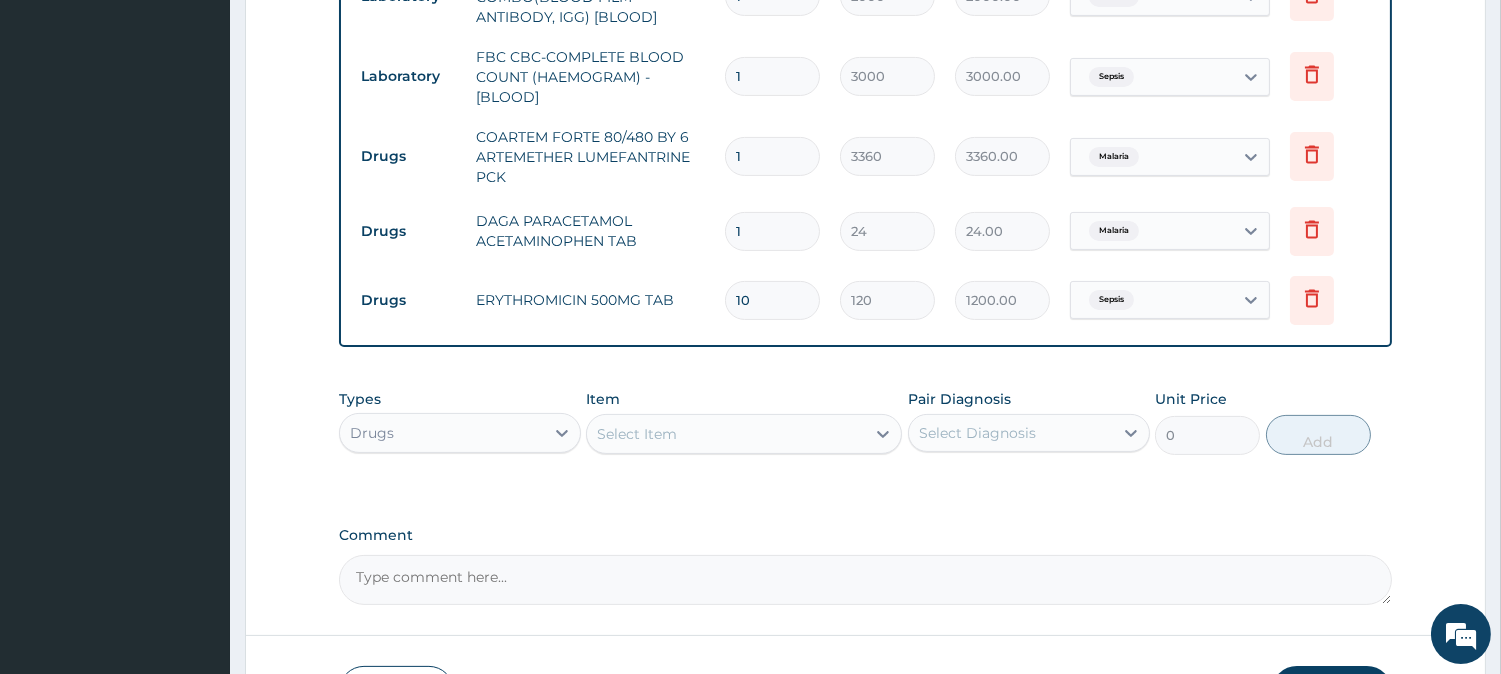 click on "1" at bounding box center (772, 231) 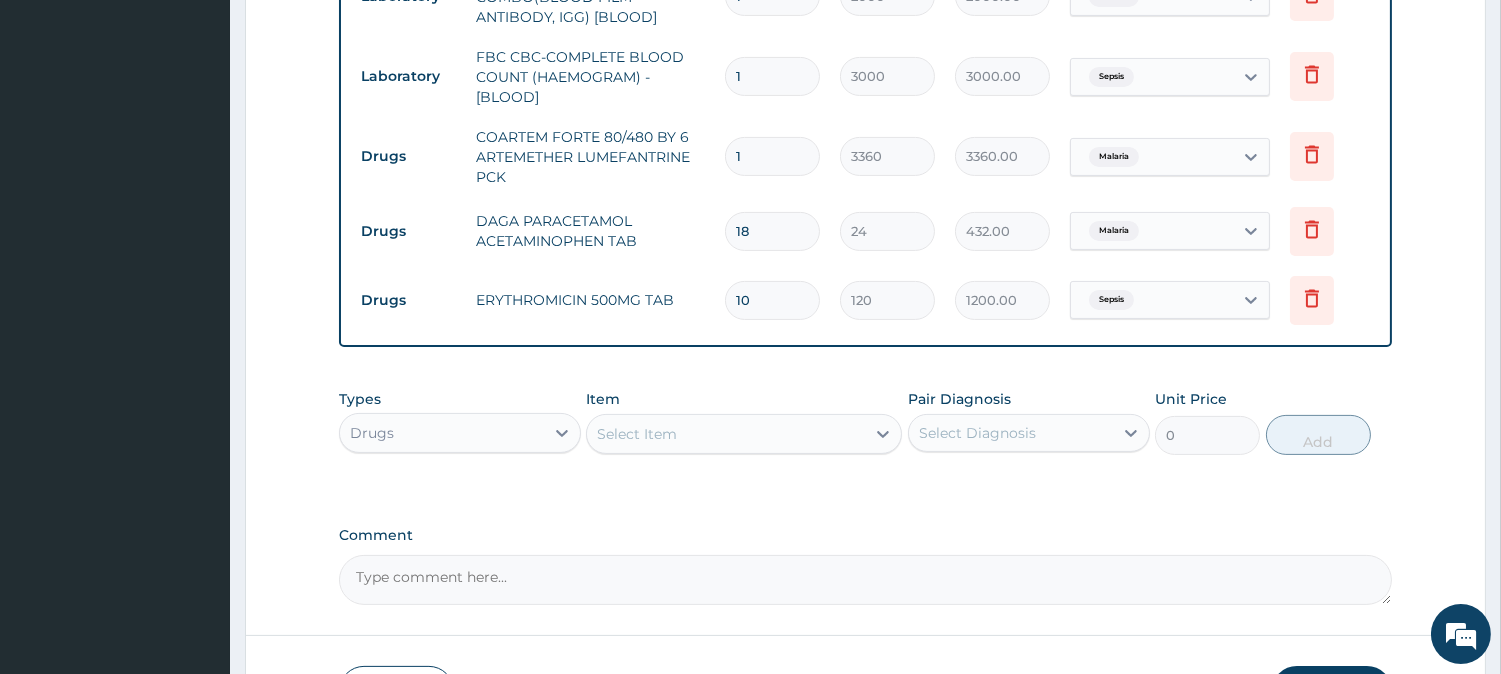 scroll, scrollTop: 1060, scrollLeft: 0, axis: vertical 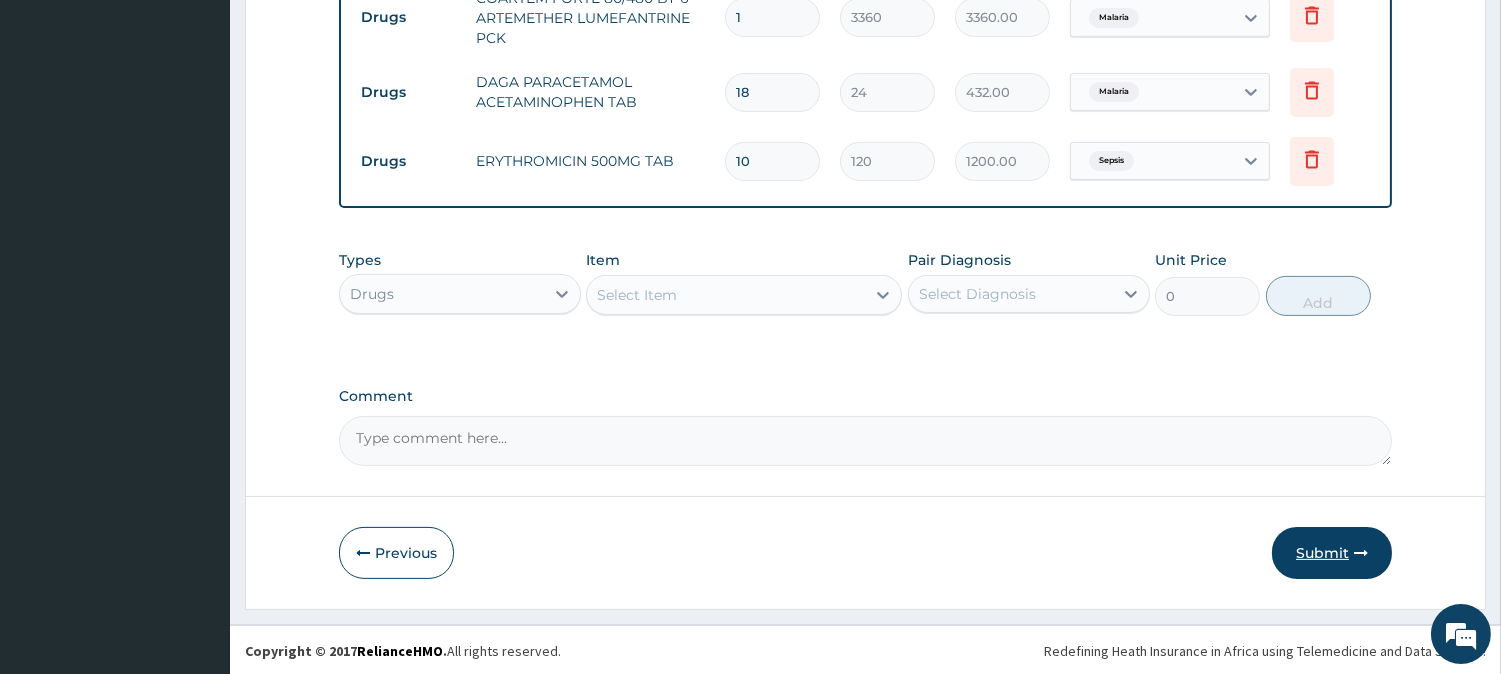 type on "18" 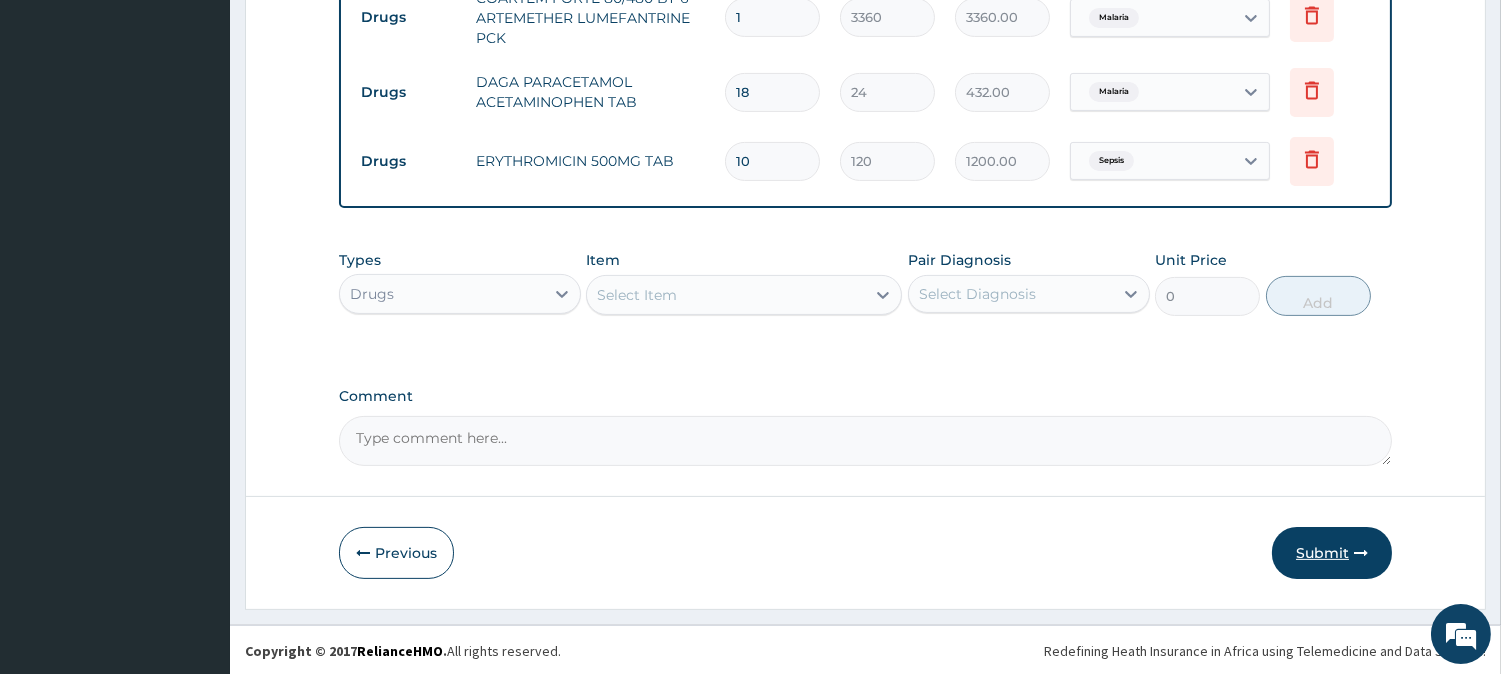click on "Submit" at bounding box center (1332, 553) 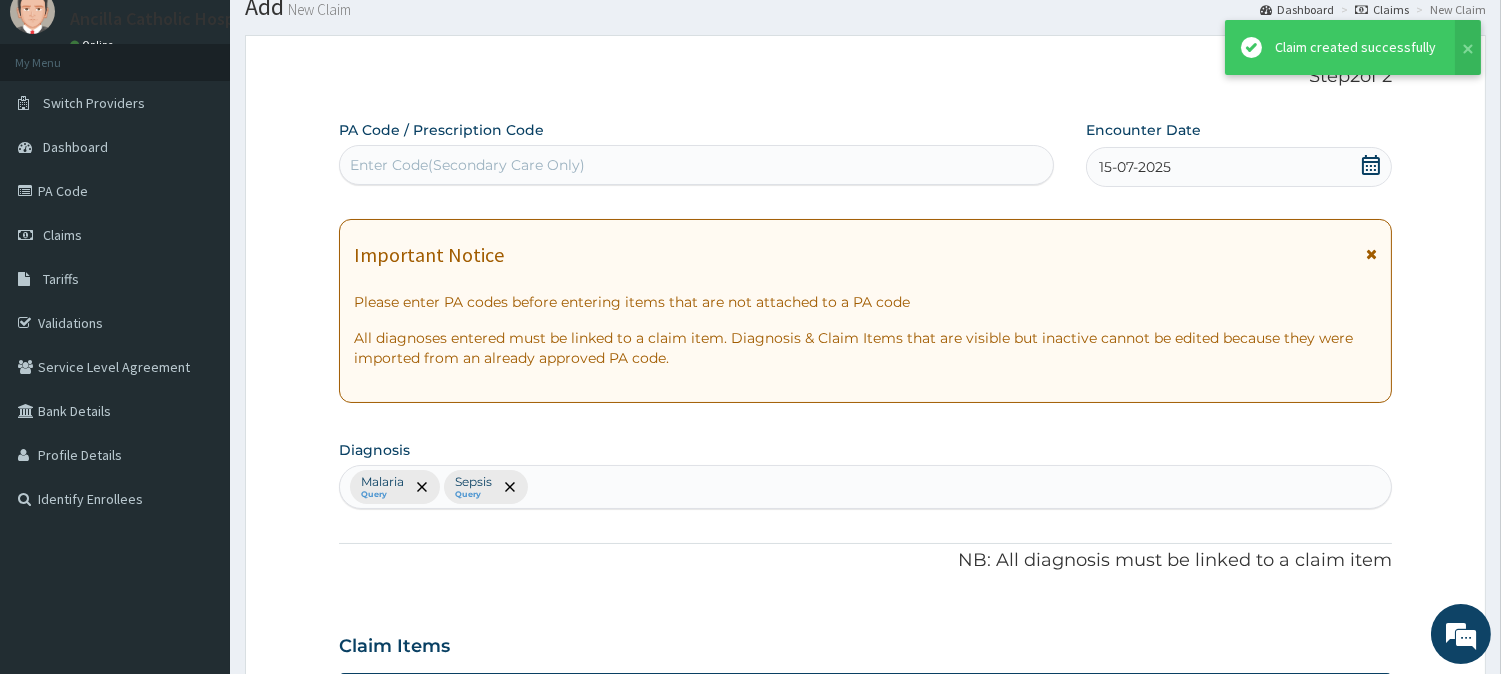 scroll, scrollTop: 1060, scrollLeft: 0, axis: vertical 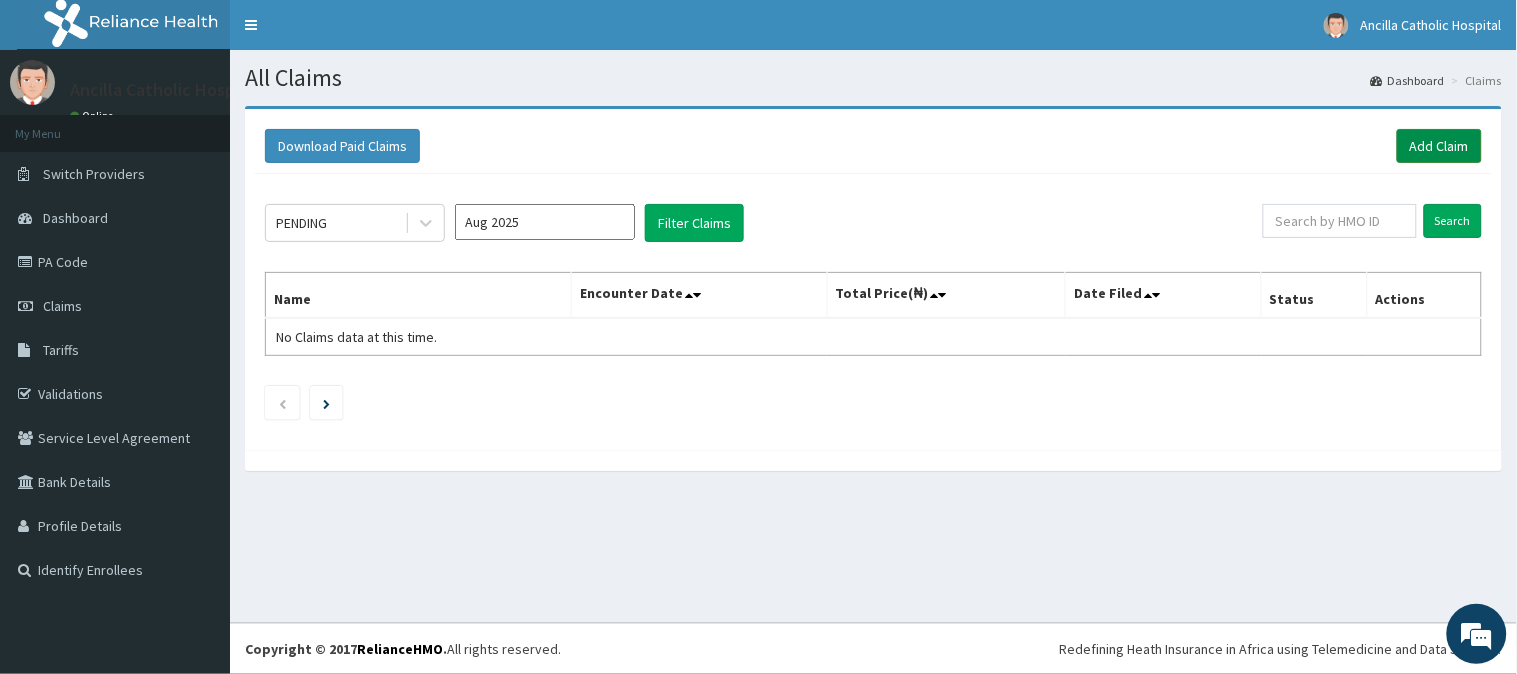 click on "Add Claim" at bounding box center (1439, 146) 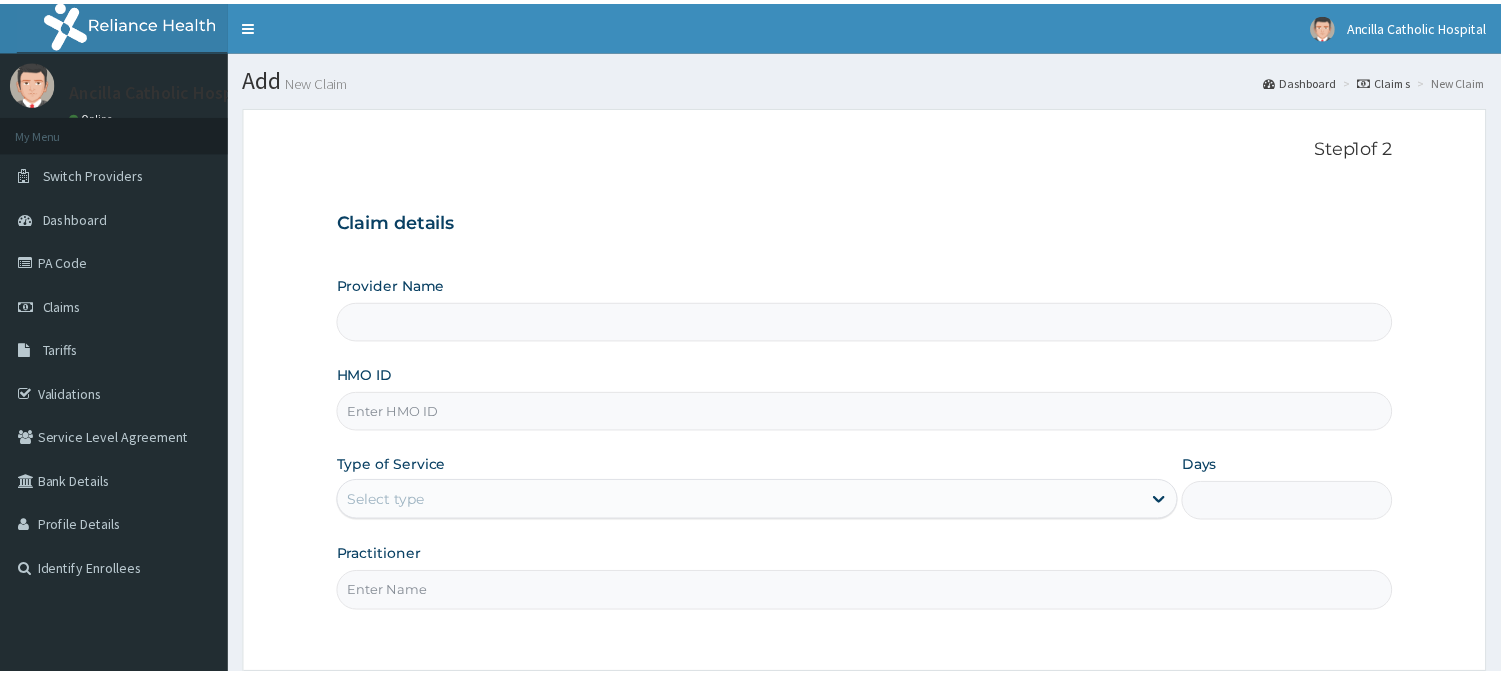 scroll, scrollTop: 0, scrollLeft: 0, axis: both 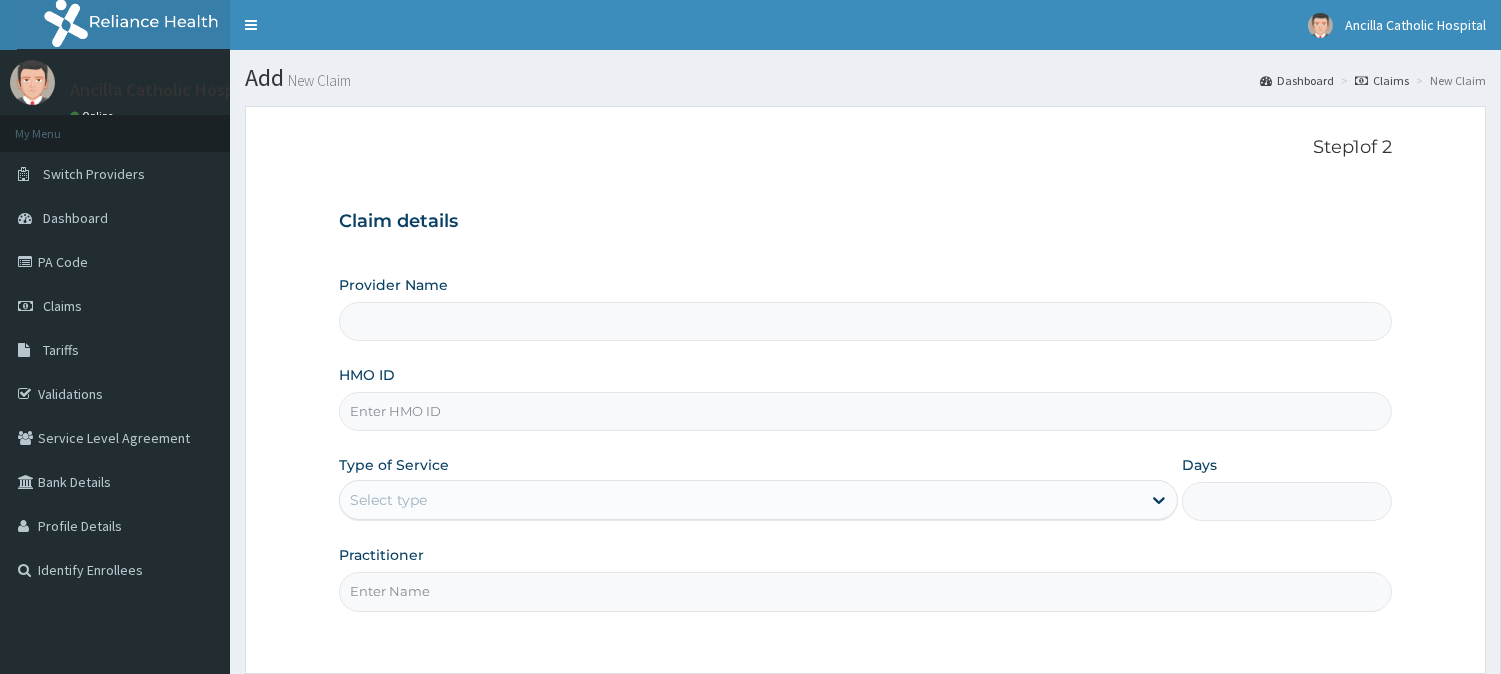 type on "Ancilla Catholic Hospital" 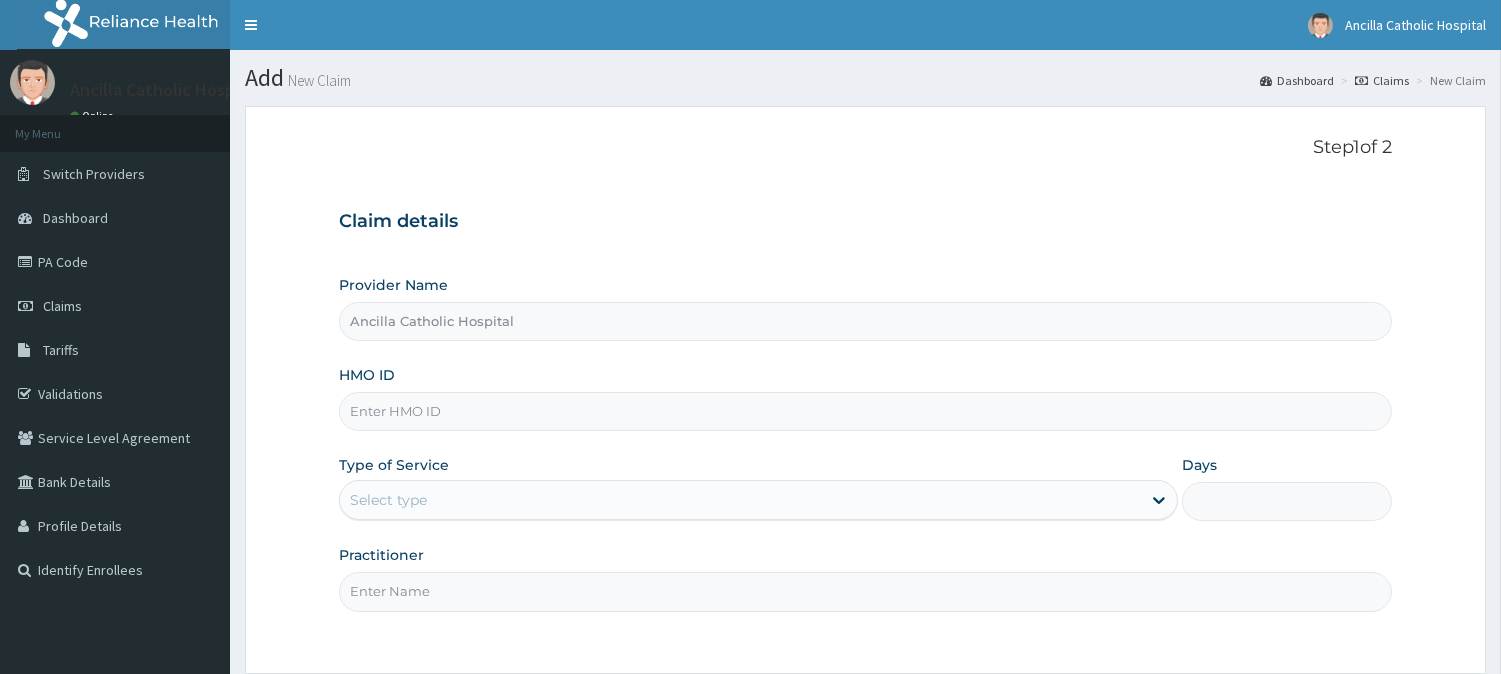 click on "HMO ID" at bounding box center [865, 411] 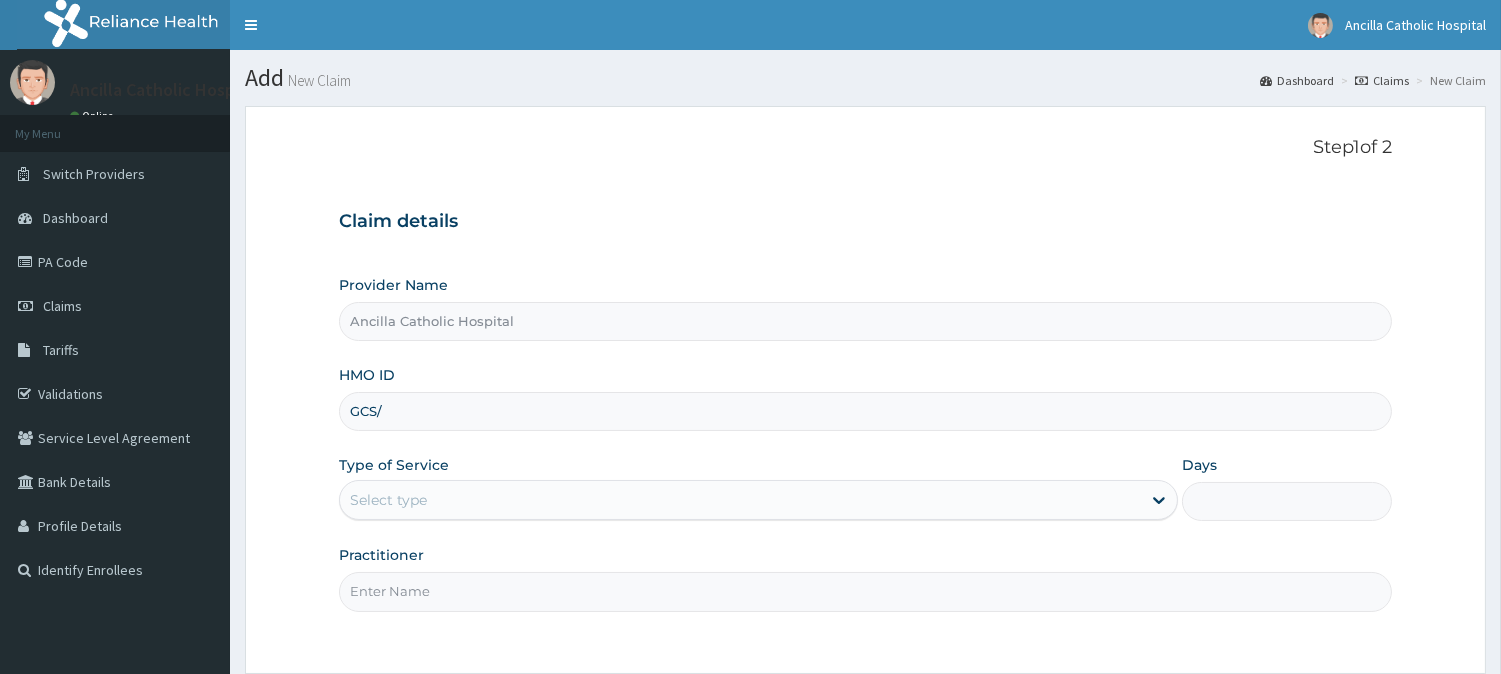 type on "GCS/10096/C" 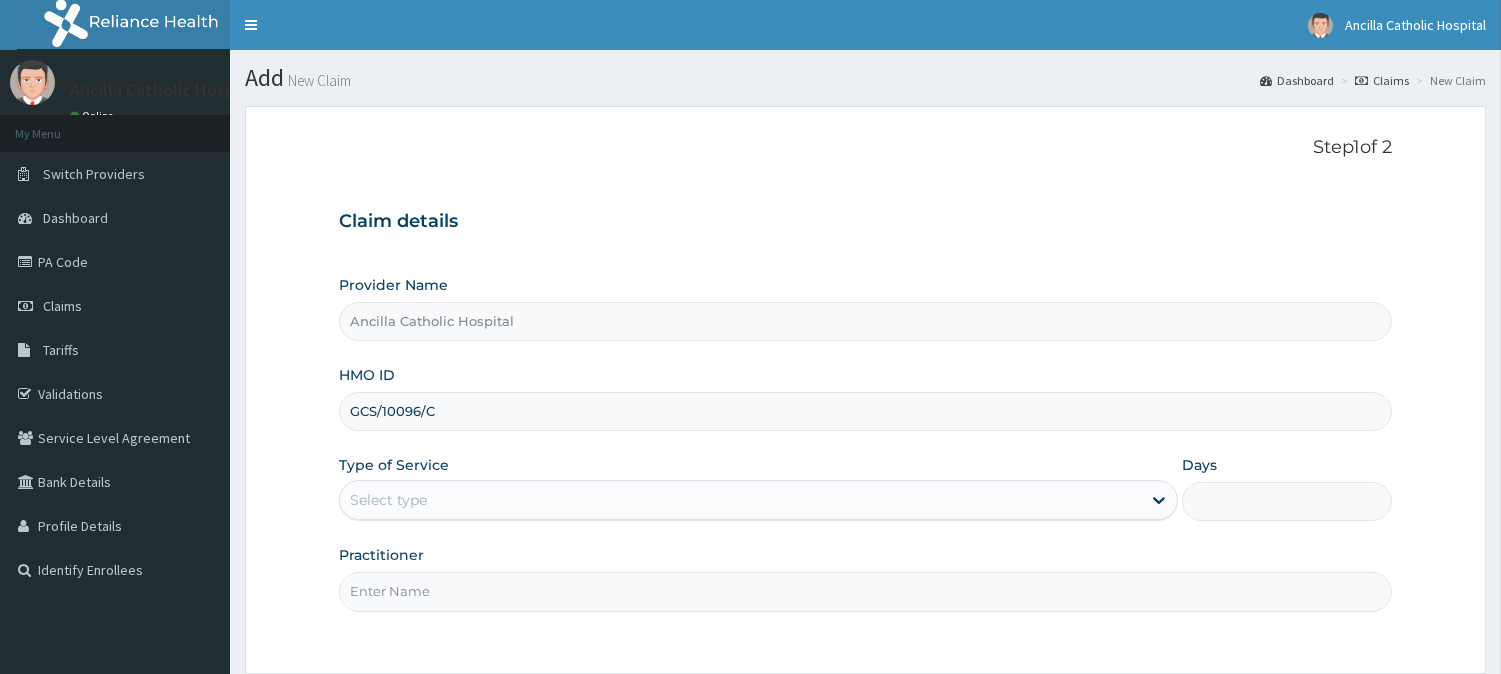click on "Select type" at bounding box center [740, 500] 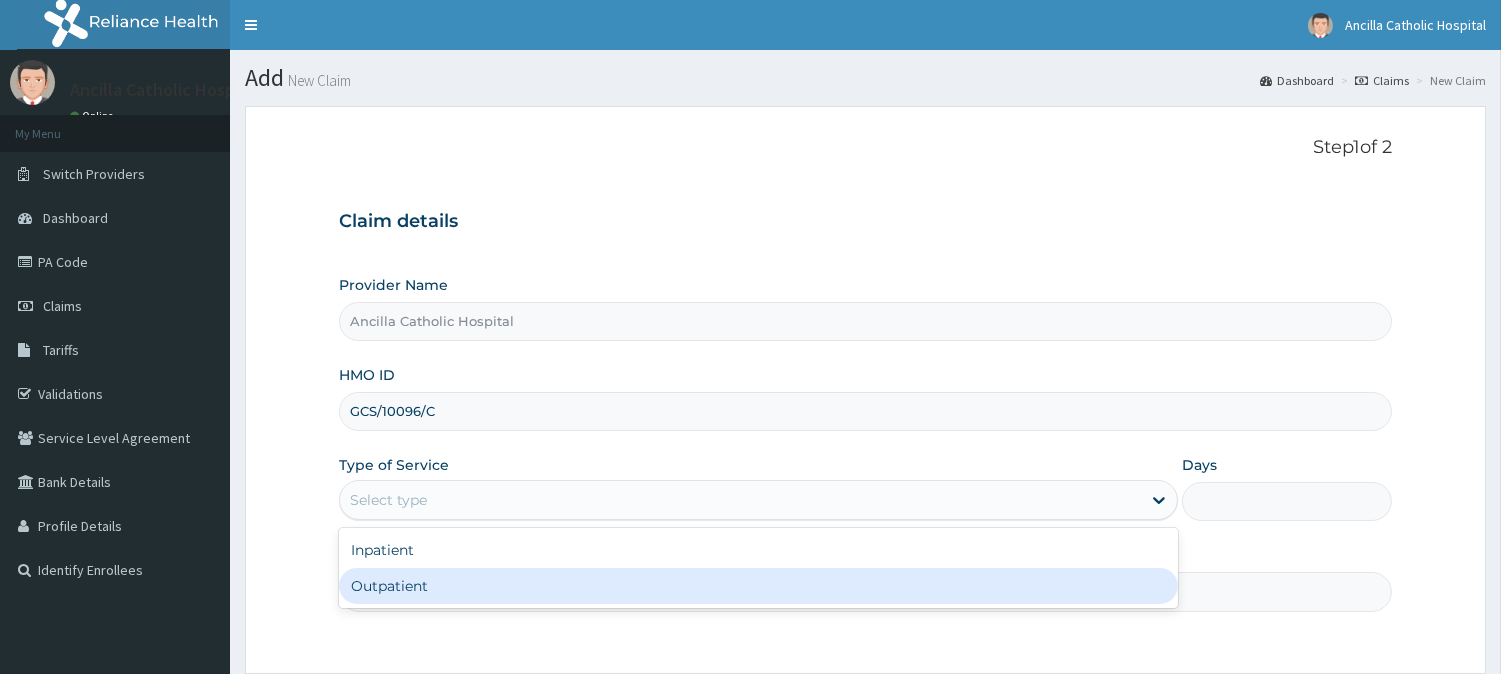 click on "Outpatient" at bounding box center [758, 586] 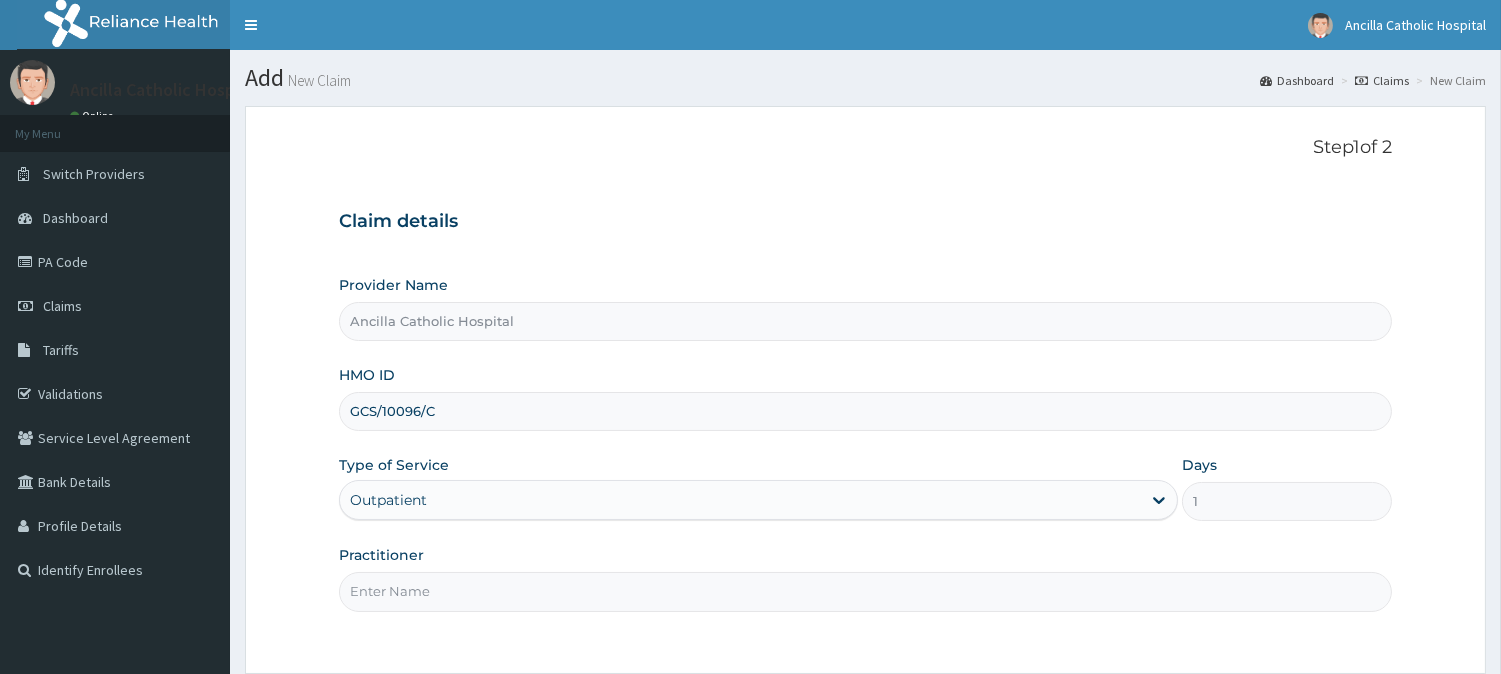 click on "Practitioner" at bounding box center [865, 591] 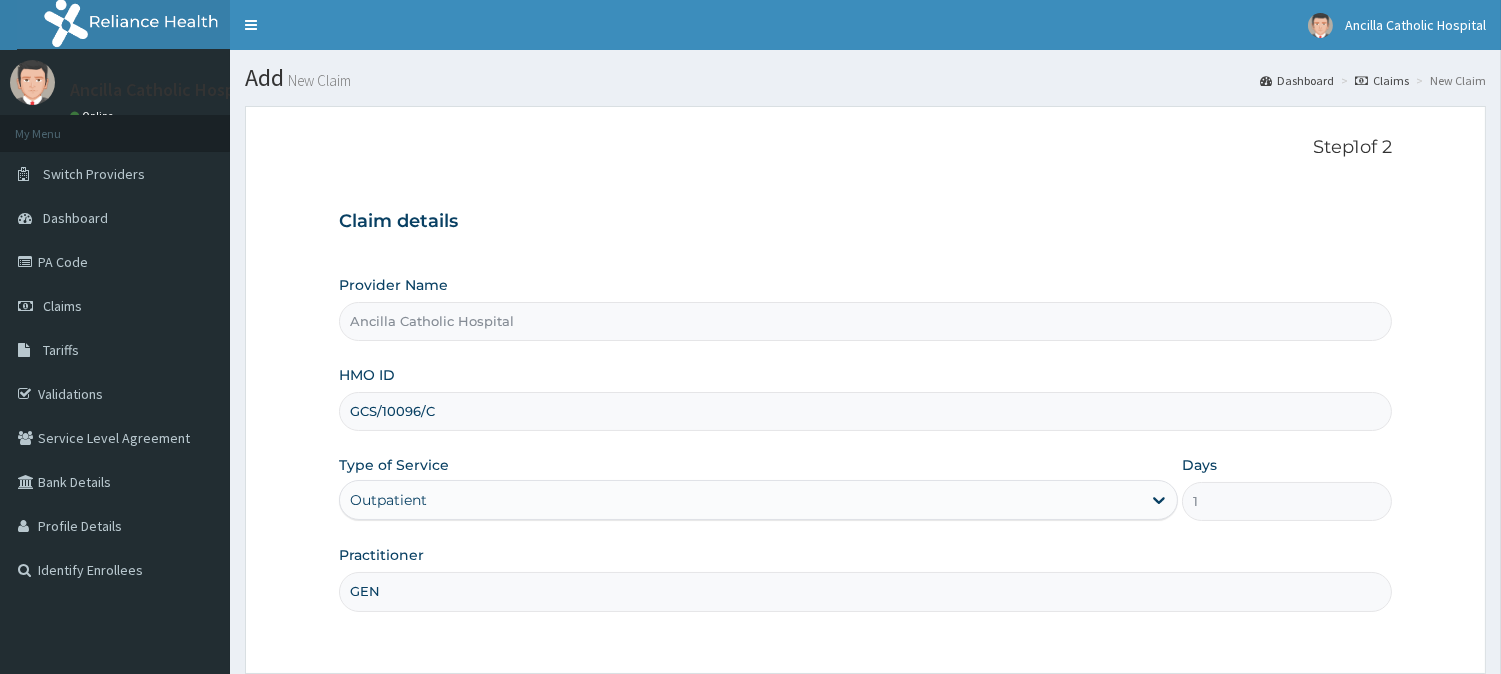 scroll, scrollTop: 178, scrollLeft: 0, axis: vertical 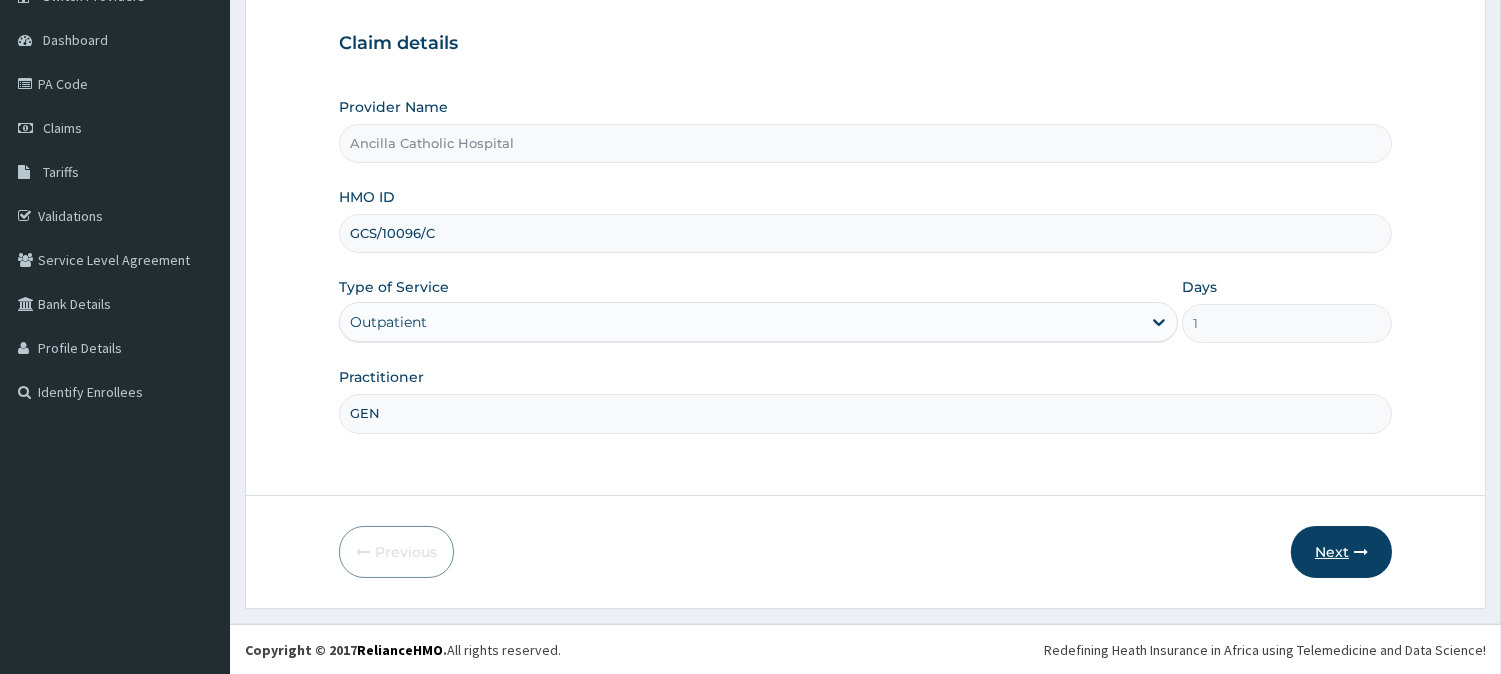 click on "Next" at bounding box center [1341, 552] 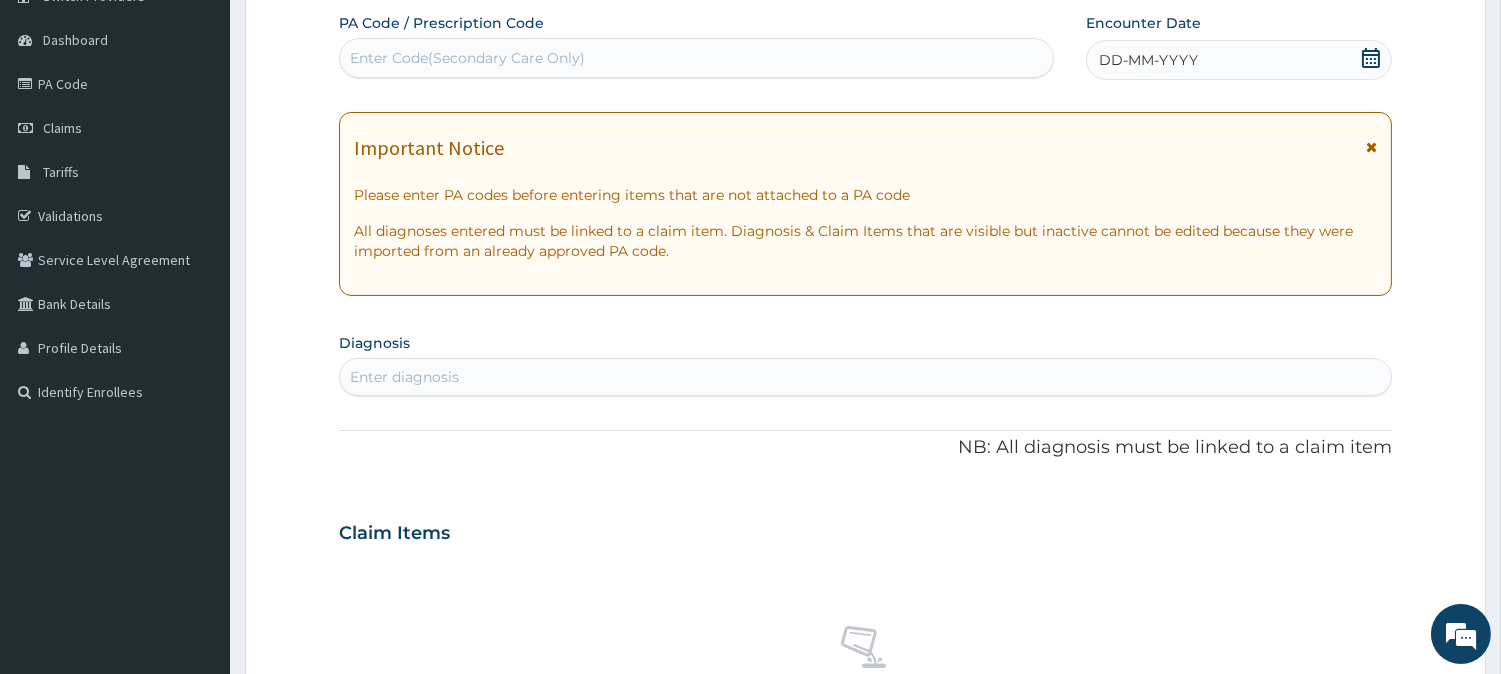 scroll, scrollTop: 0, scrollLeft: 0, axis: both 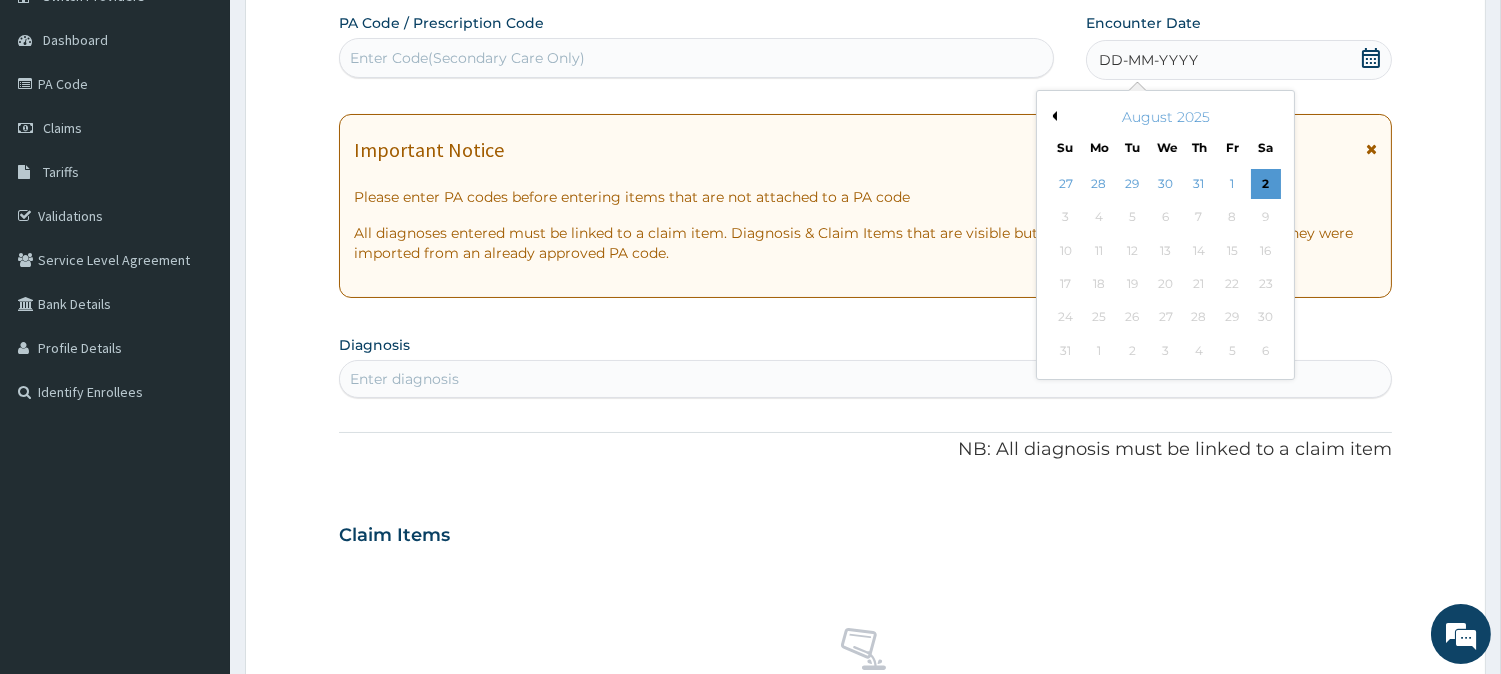 click on "August 2025" at bounding box center [1165, 117] 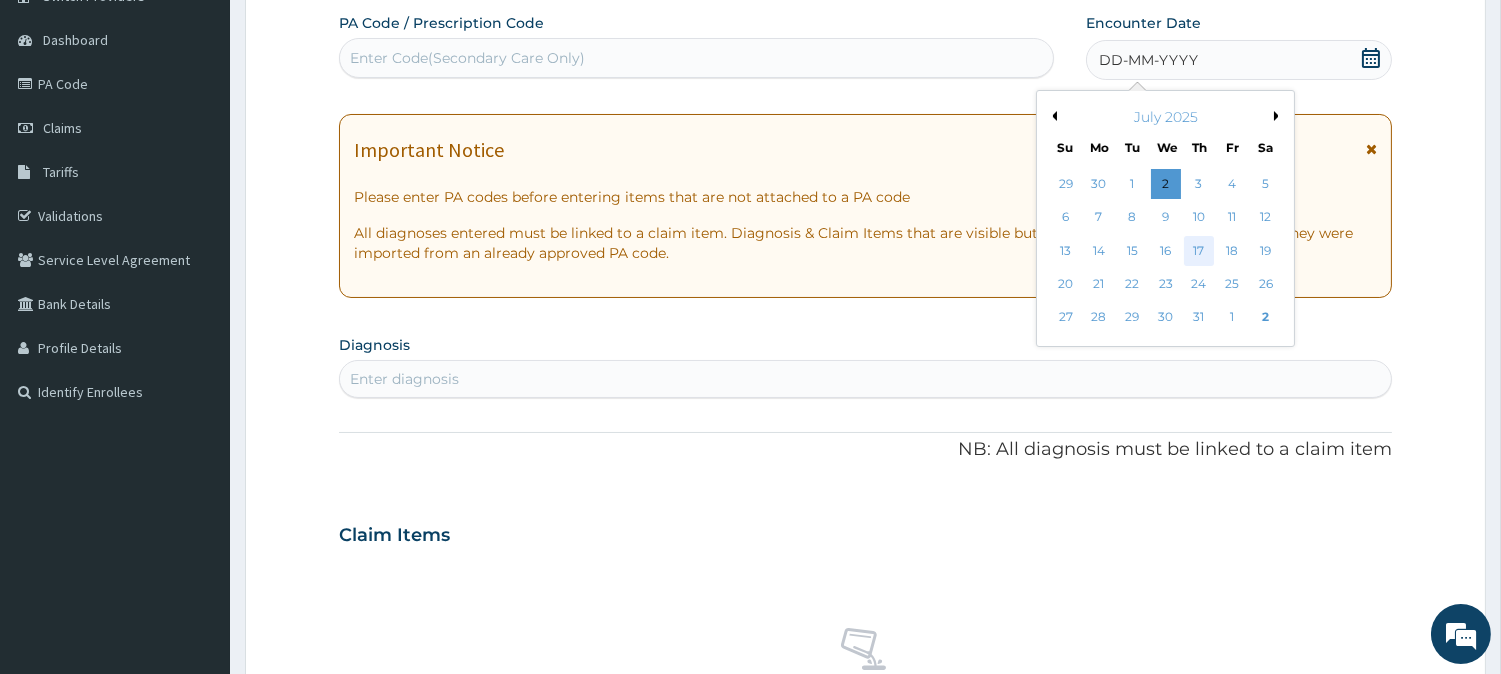 click on "17" at bounding box center (1199, 251) 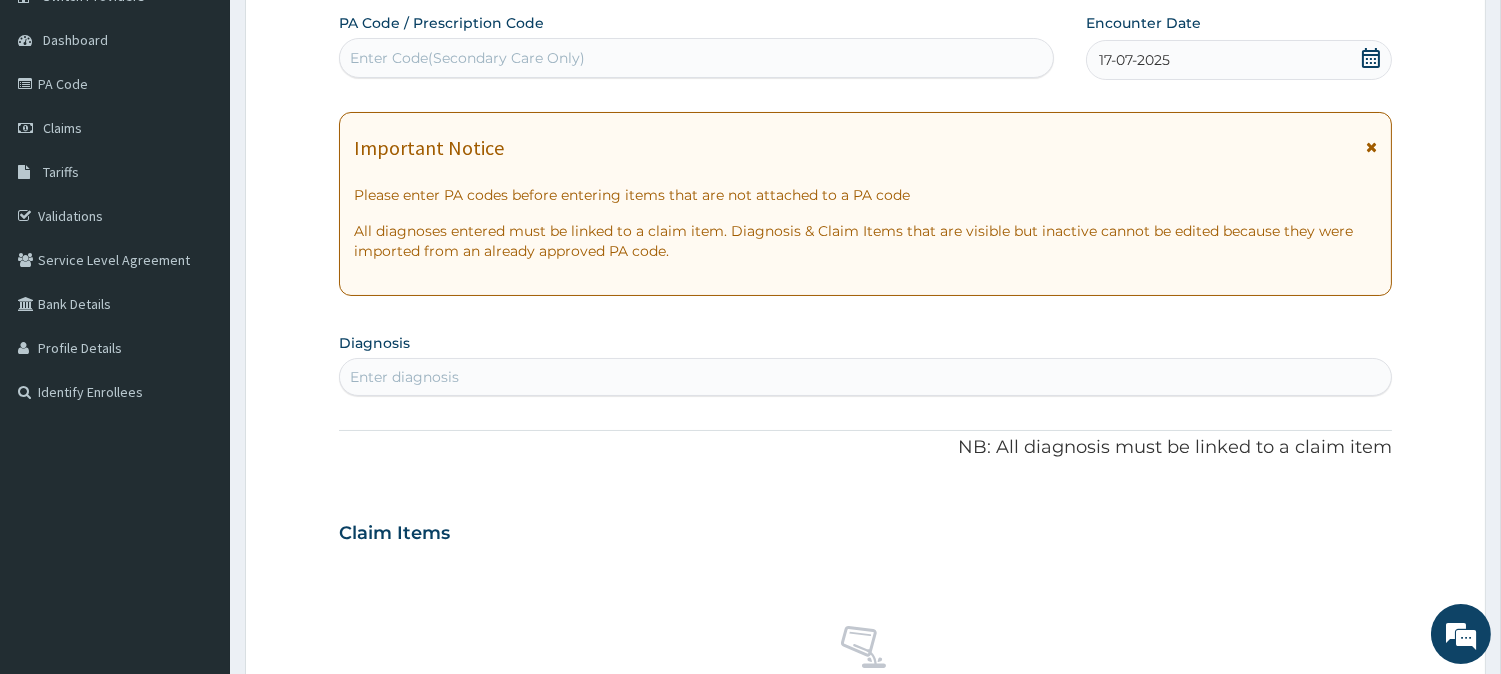 click on "Enter diagnosis" at bounding box center [865, 377] 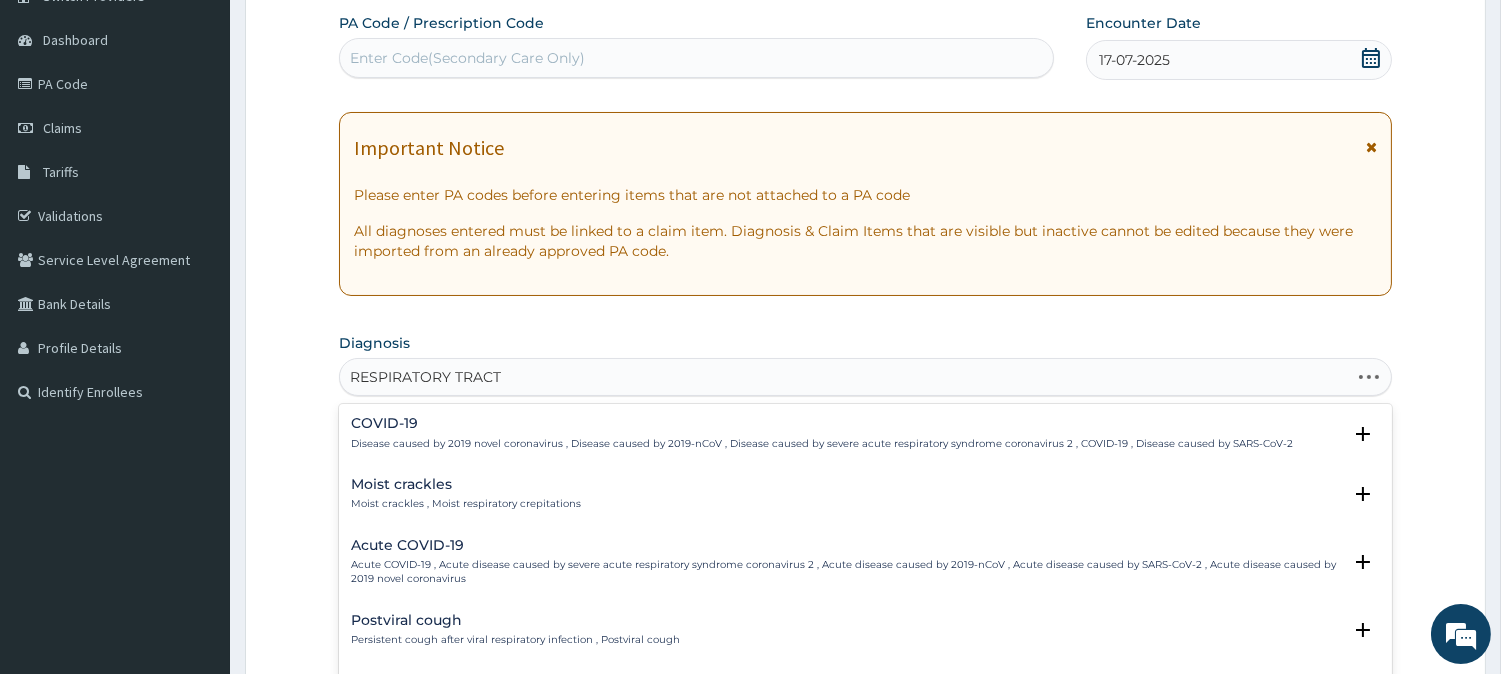 type on "RESPIRATORY TRACT I" 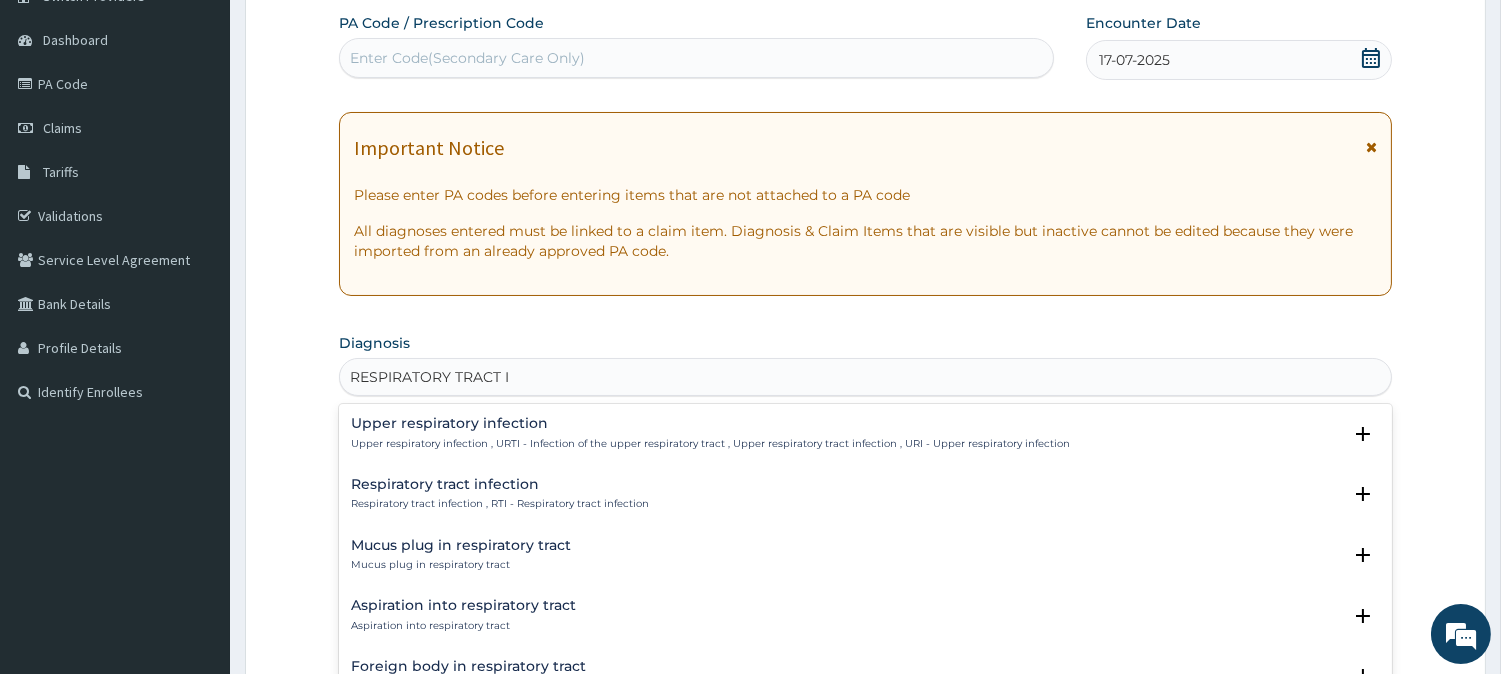 click on "Respiratory tract infection , RTI - Respiratory tract infection" at bounding box center (500, 504) 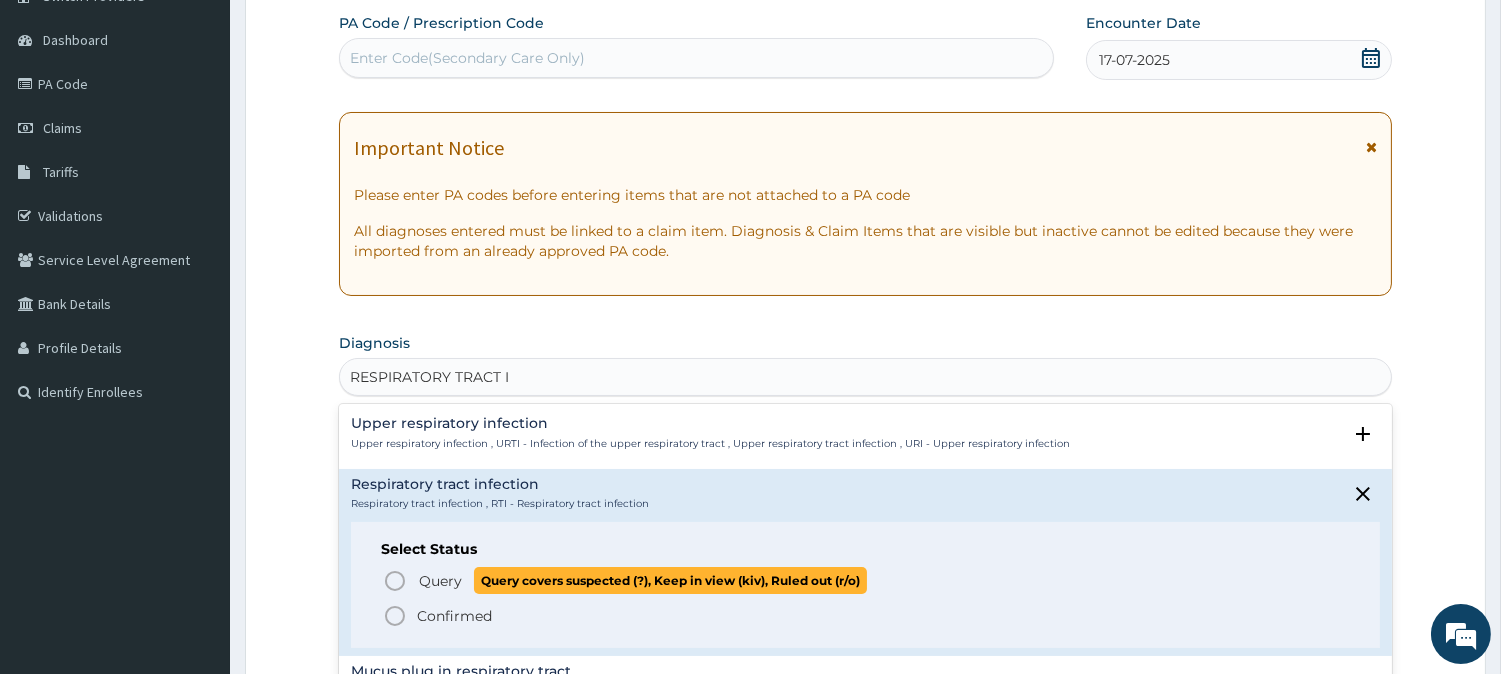 click 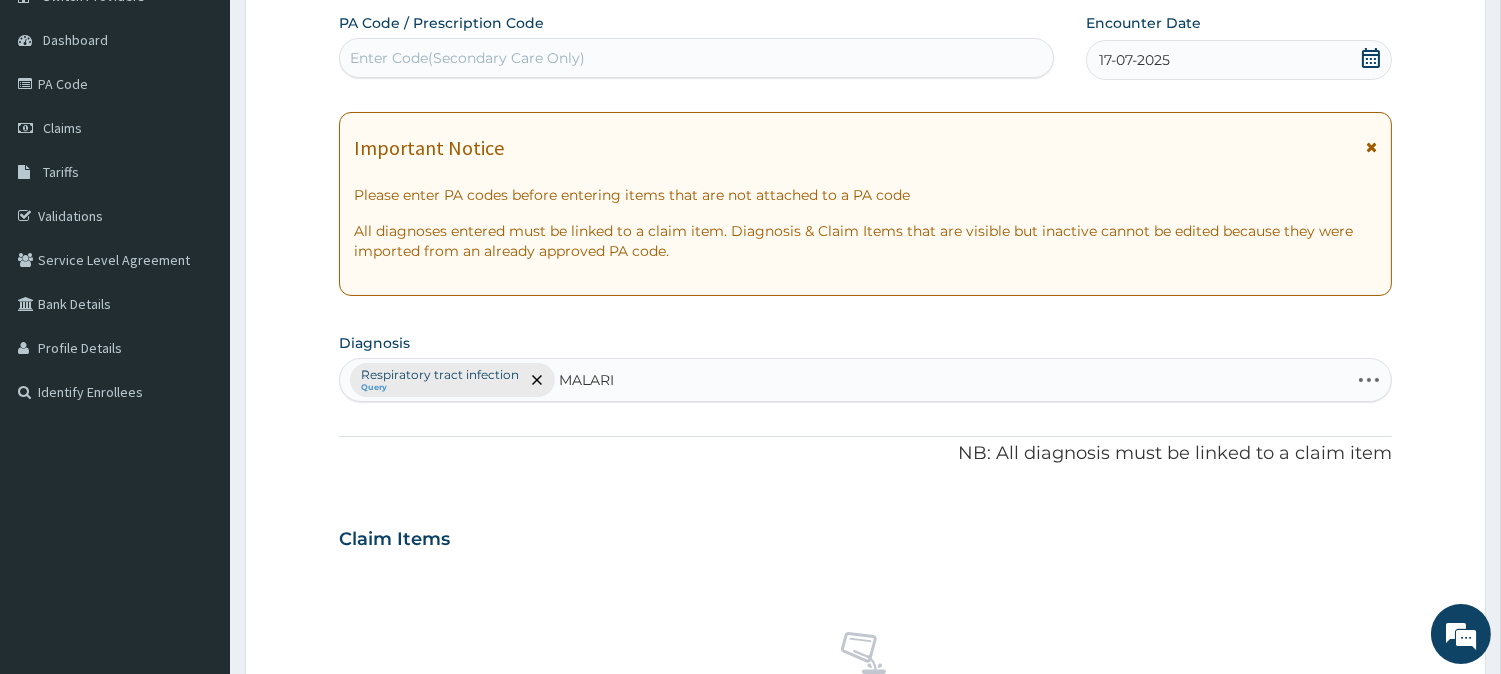 type on "MALARIA" 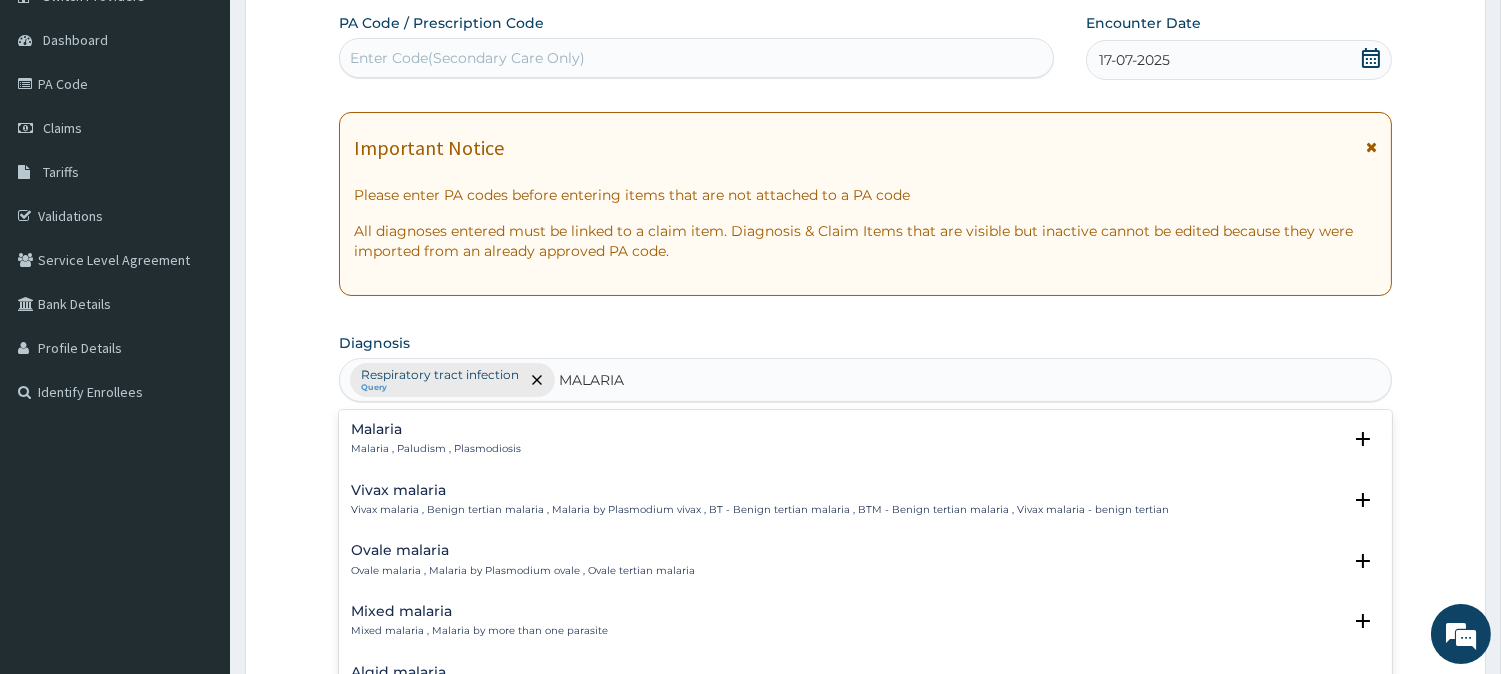 click on "Malaria Malaria , Paludism , Plasmodiosis" at bounding box center [436, 439] 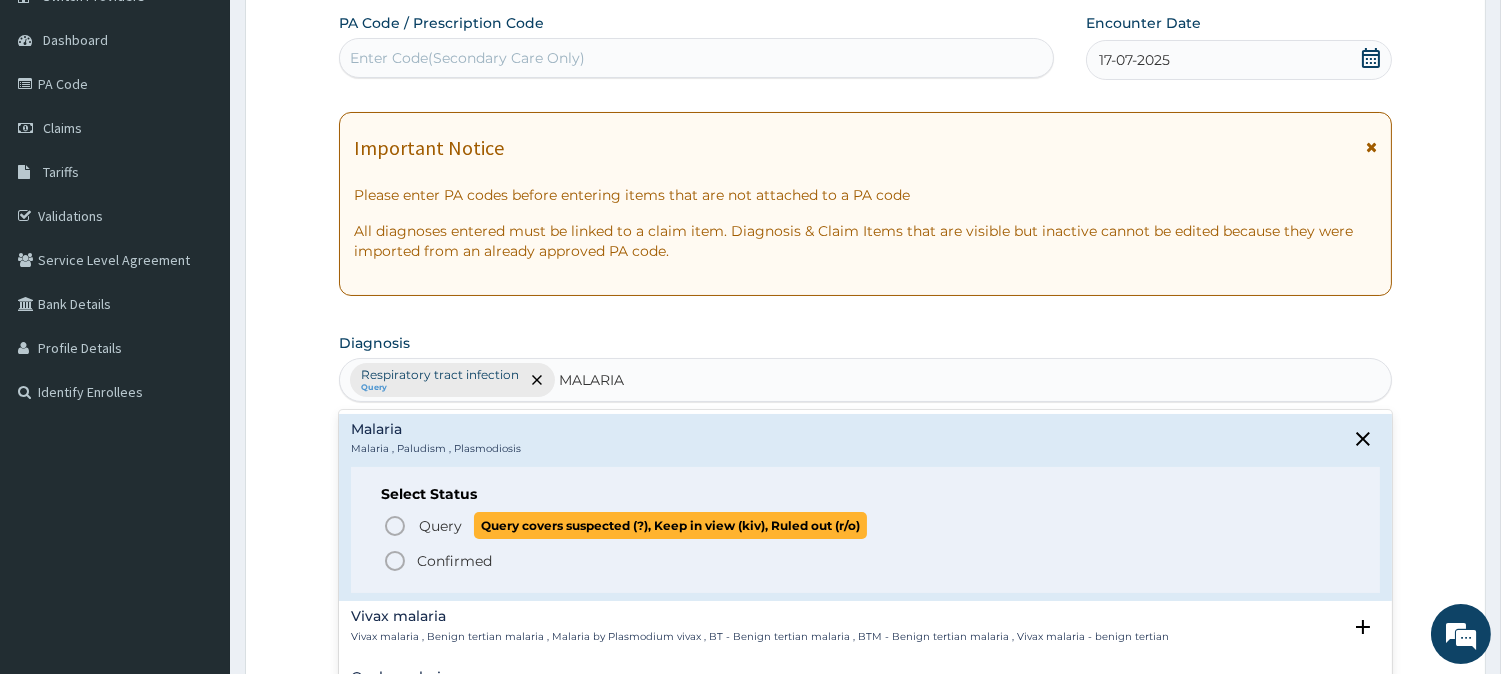 click 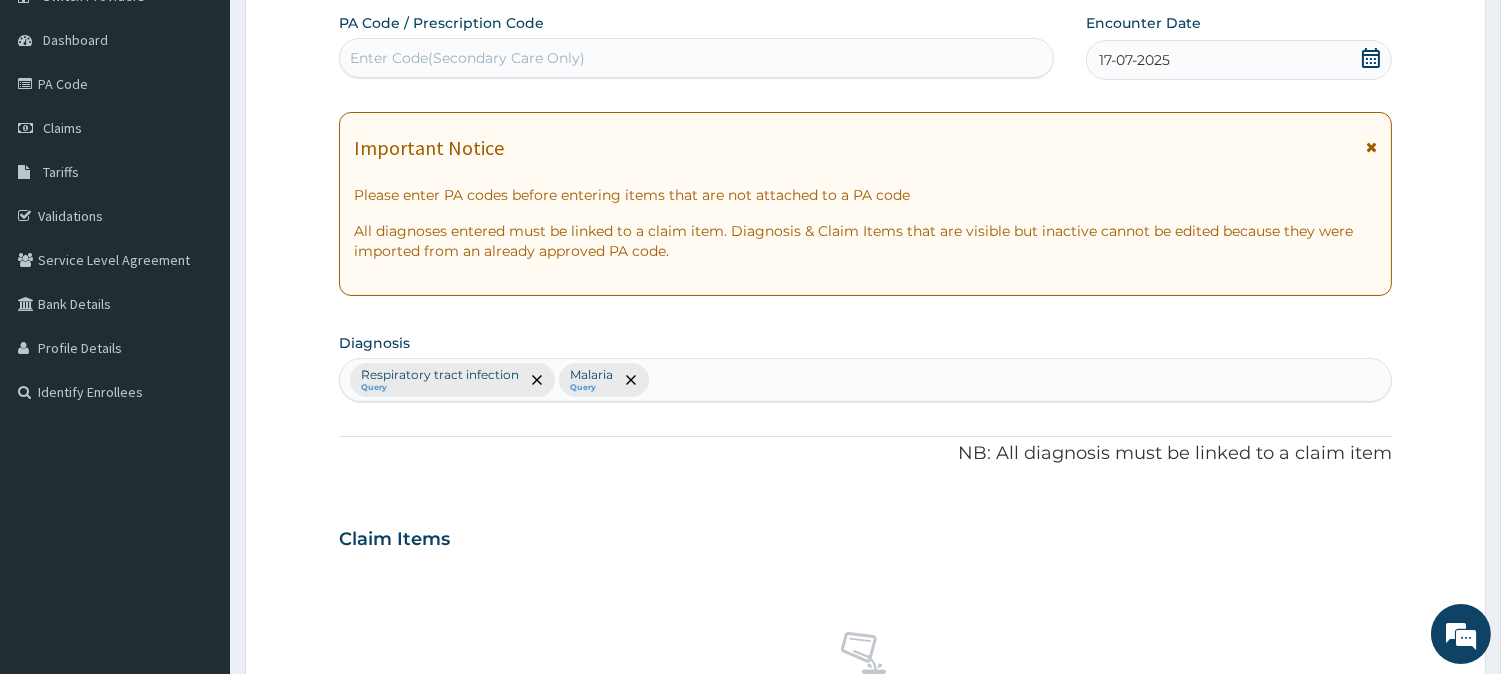scroll, scrollTop: 767, scrollLeft: 0, axis: vertical 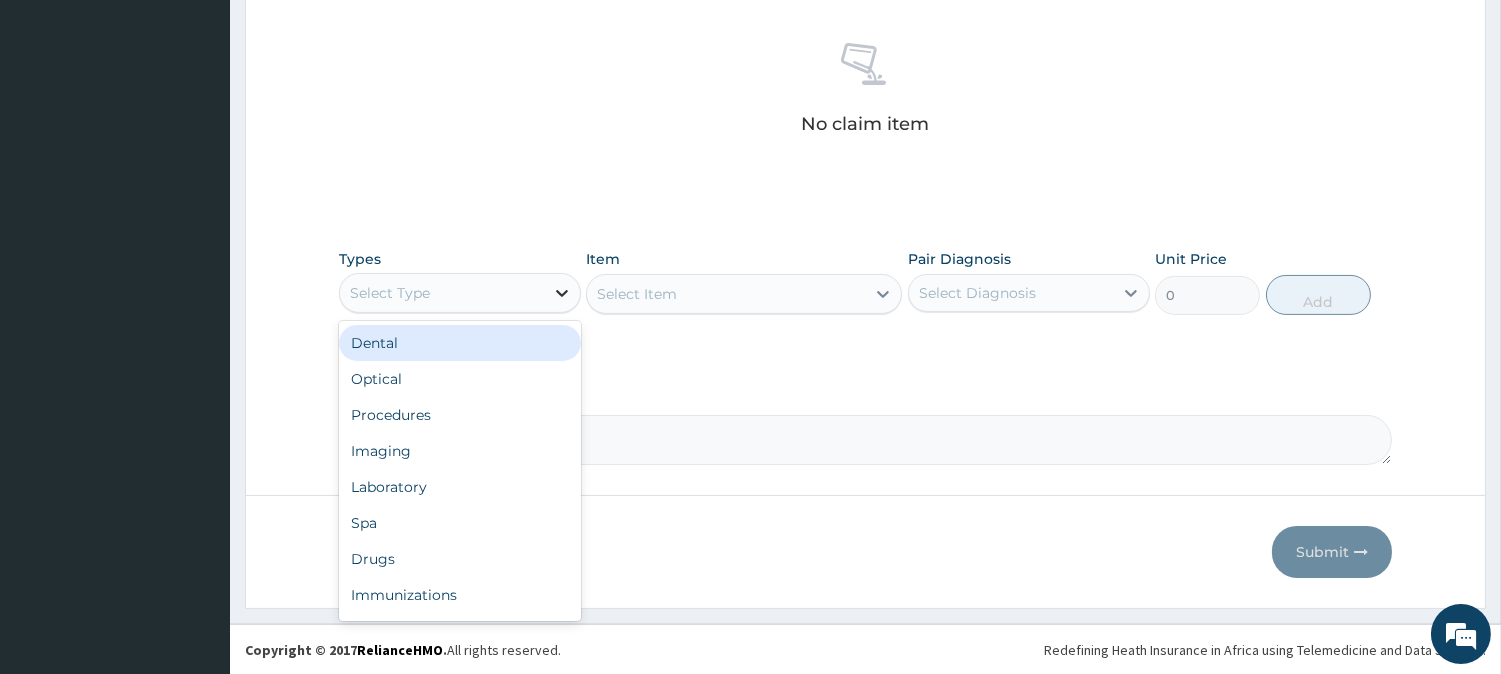 click 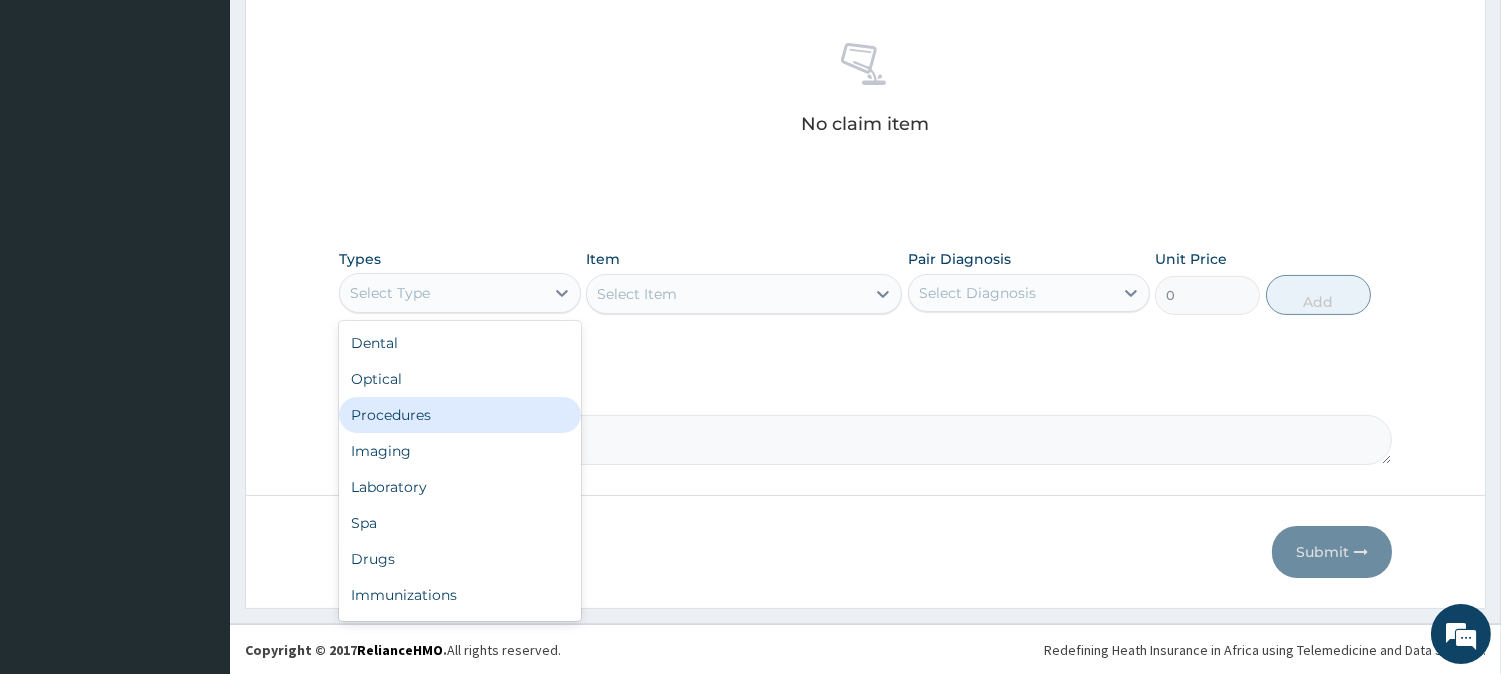 click on "Procedures" at bounding box center (460, 415) 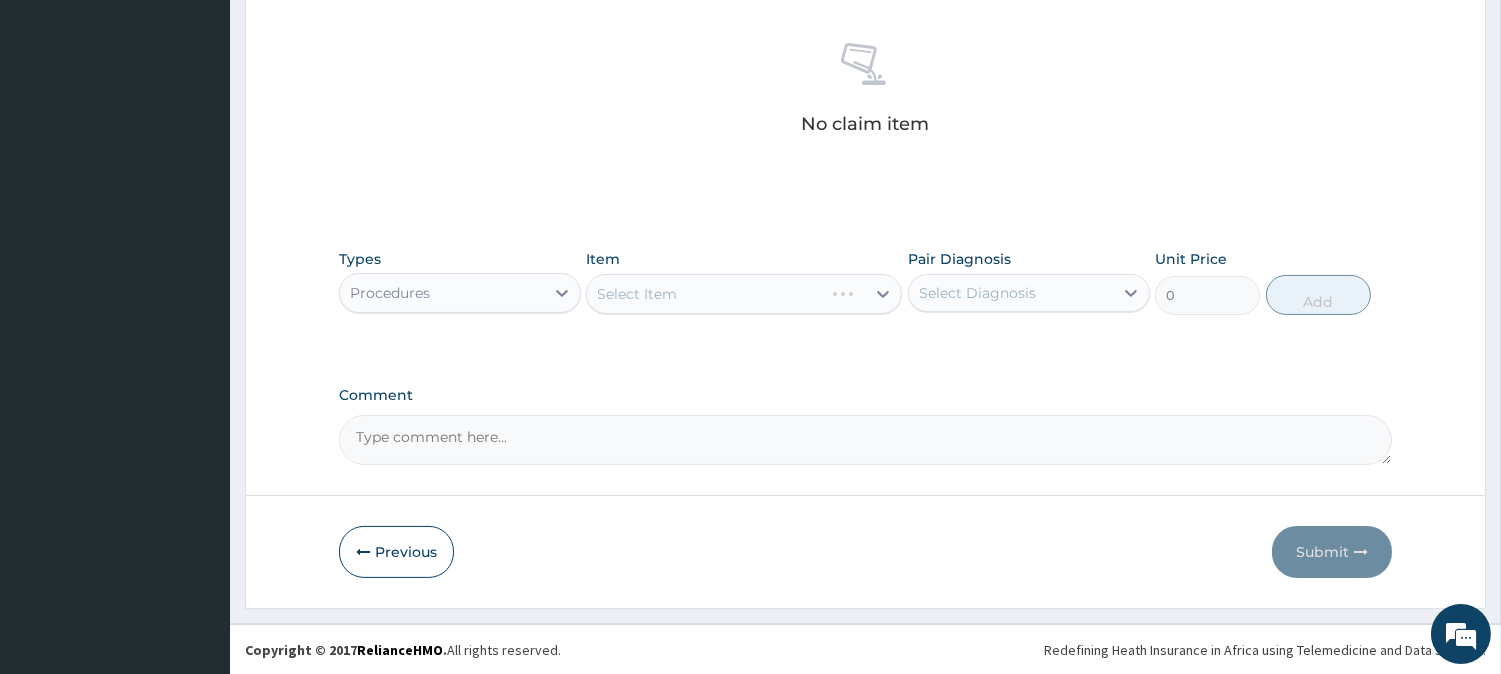 click on "Select Item" at bounding box center [744, 294] 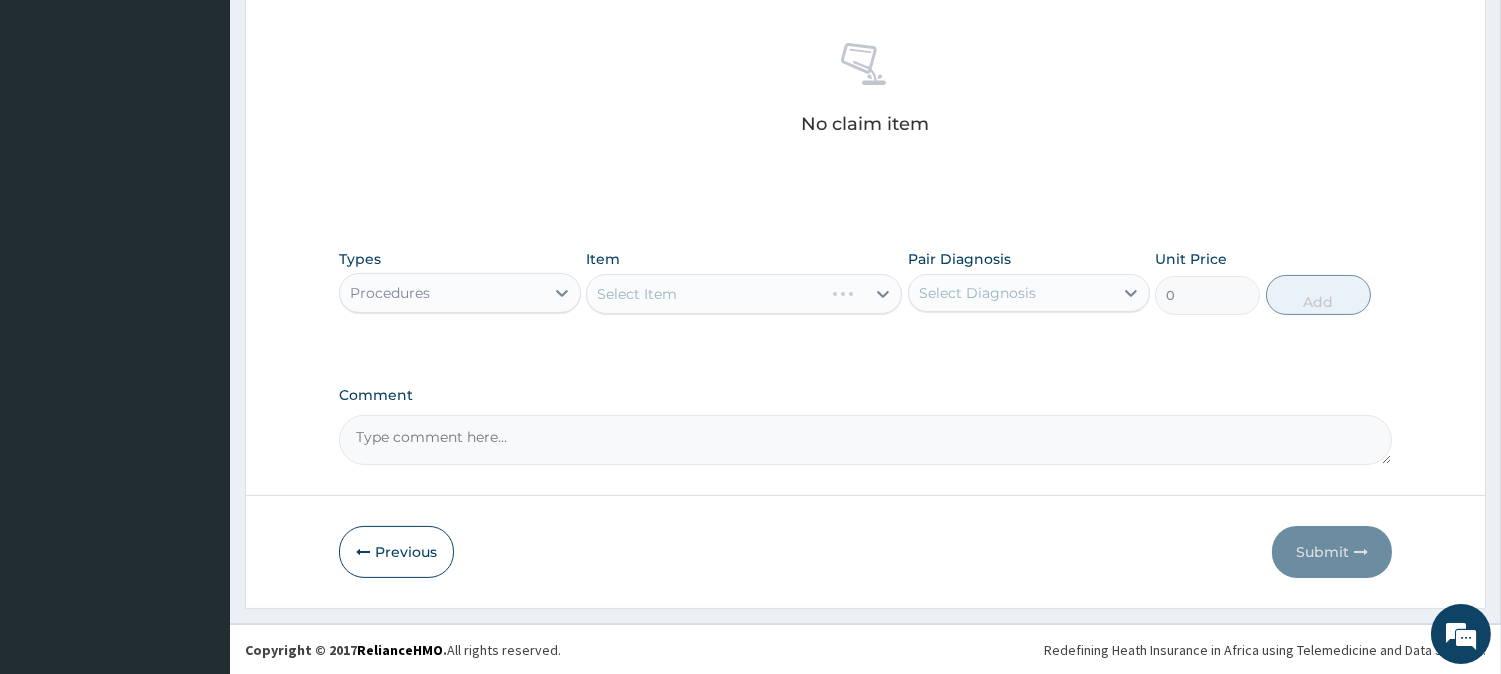click on "Select Item" at bounding box center (744, 294) 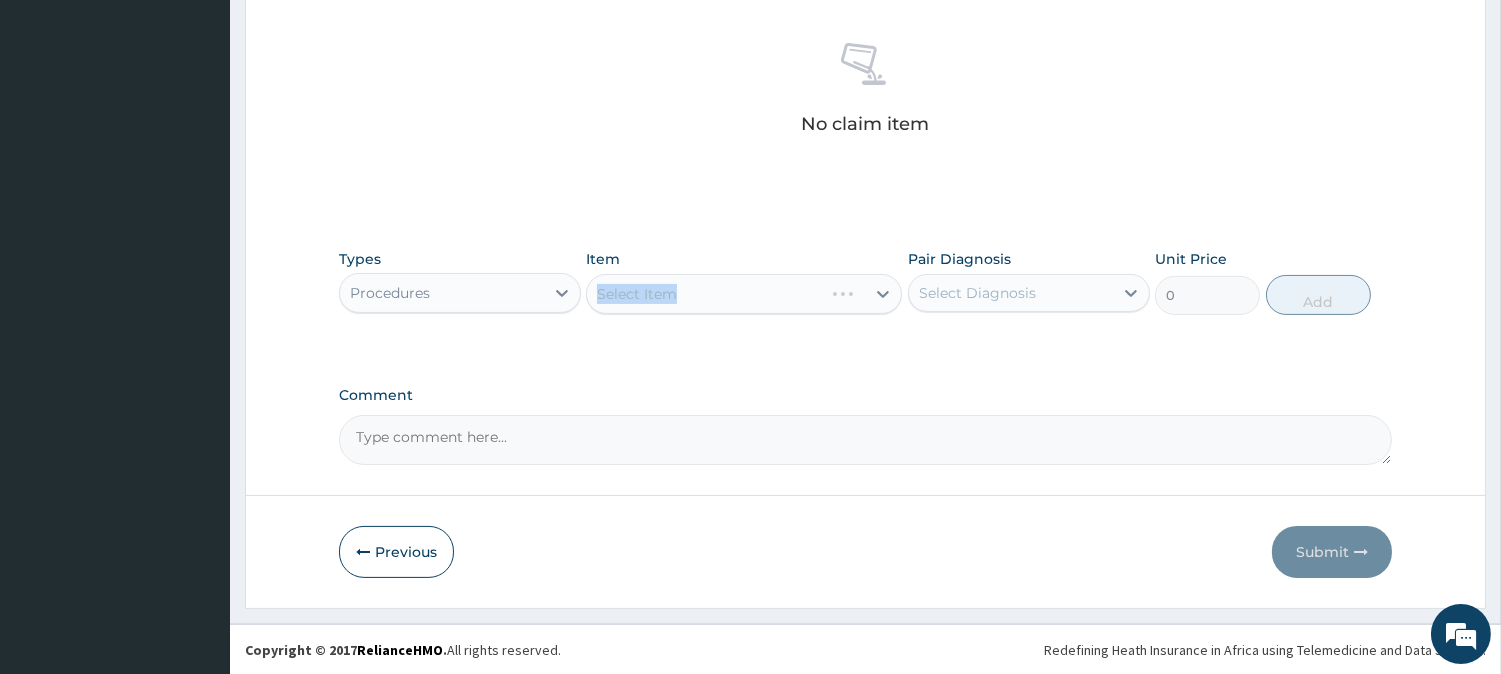 click on "Select Item" at bounding box center (744, 294) 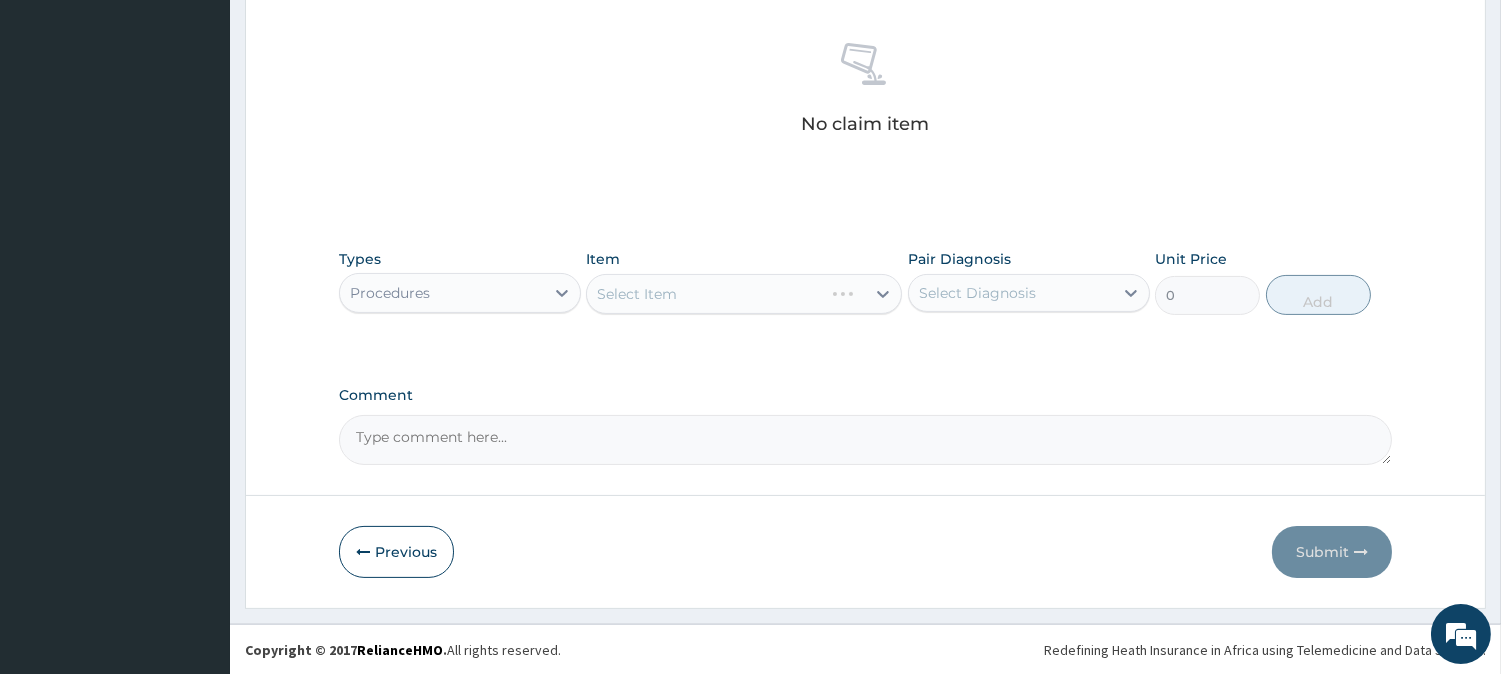 click on "No claim item" at bounding box center (865, 92) 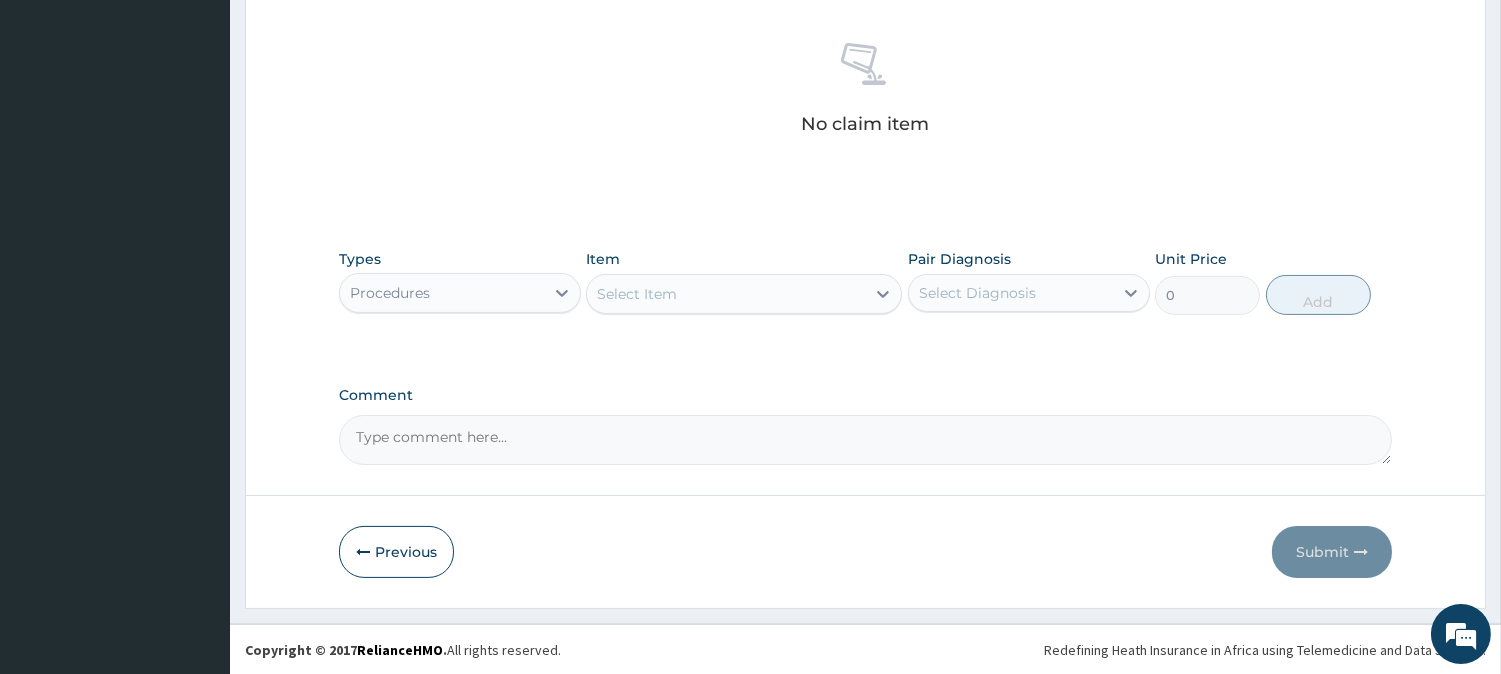 click on "Select Item" at bounding box center (726, 294) 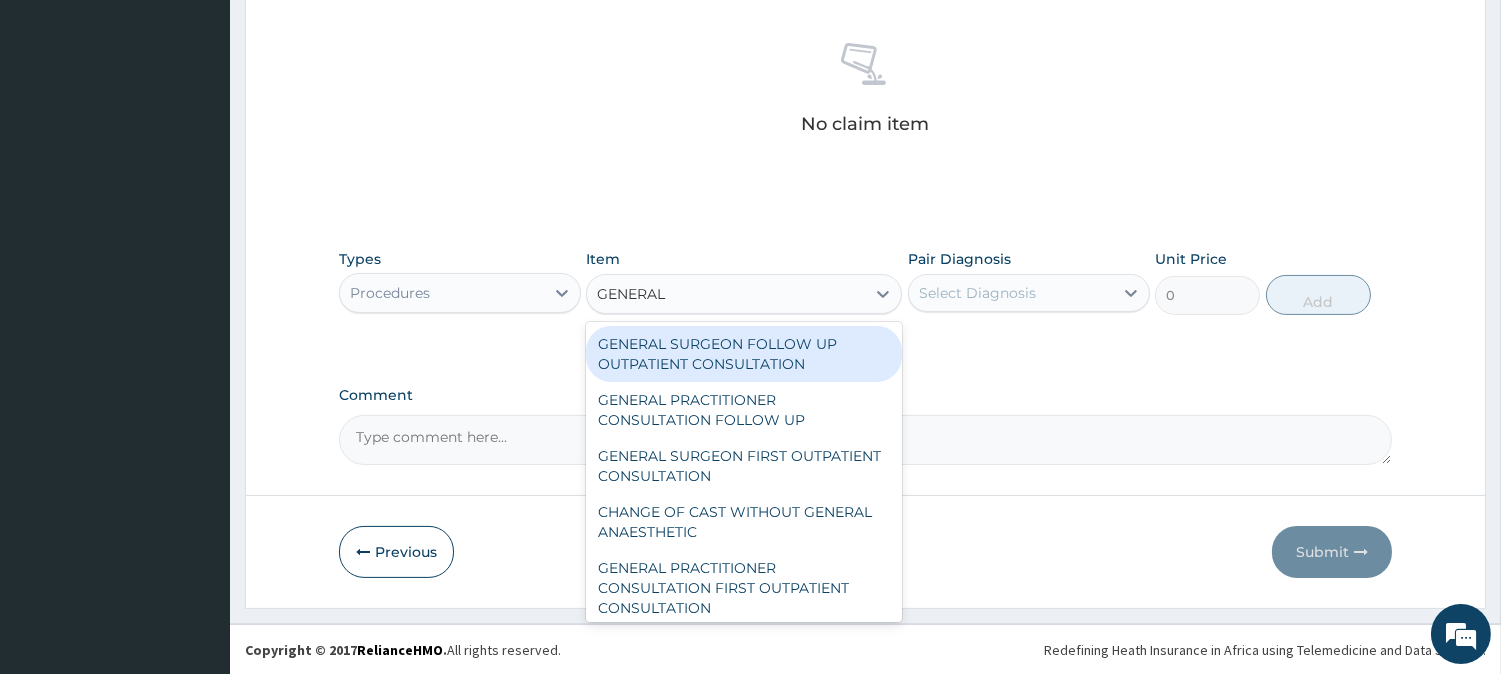 type on "GENERAL" 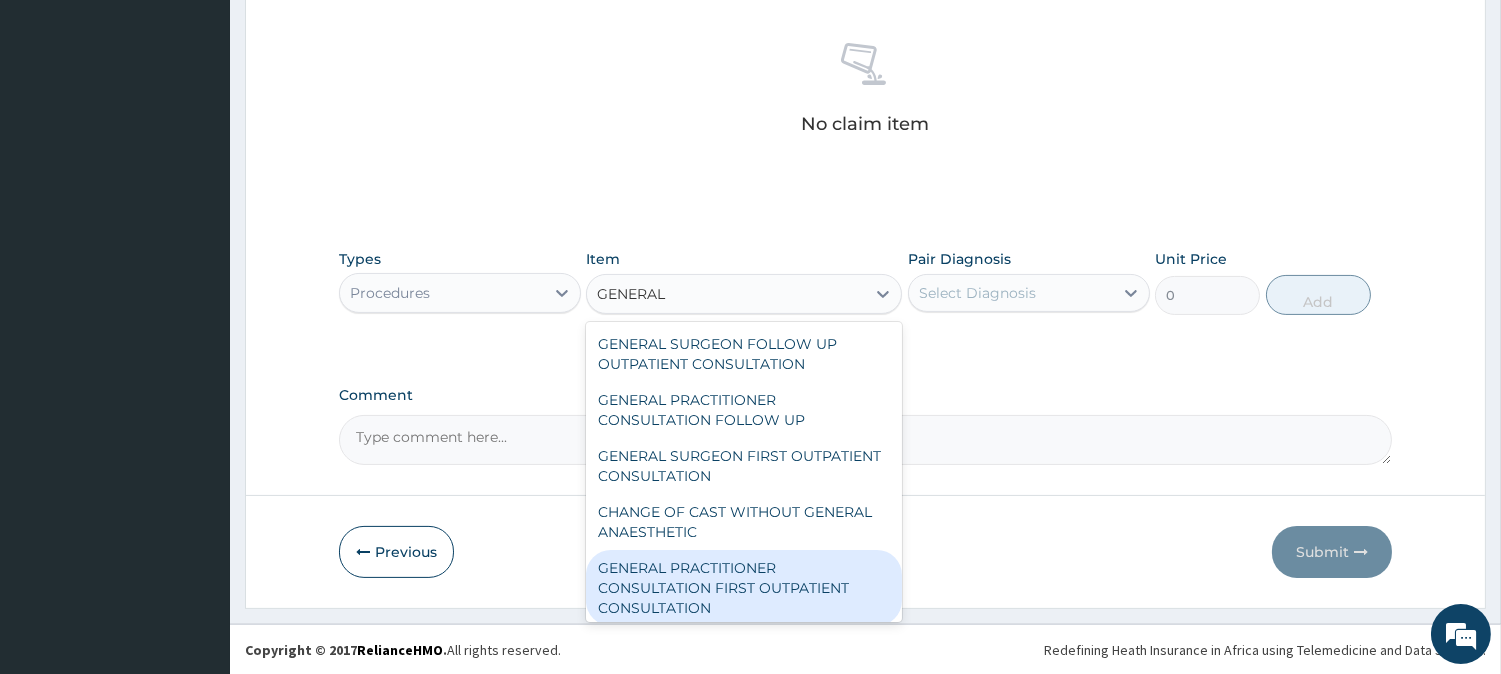 click on "GENERAL PRACTITIONER CONSULTATION FIRST OUTPATIENT CONSULTATION" at bounding box center [744, 588] 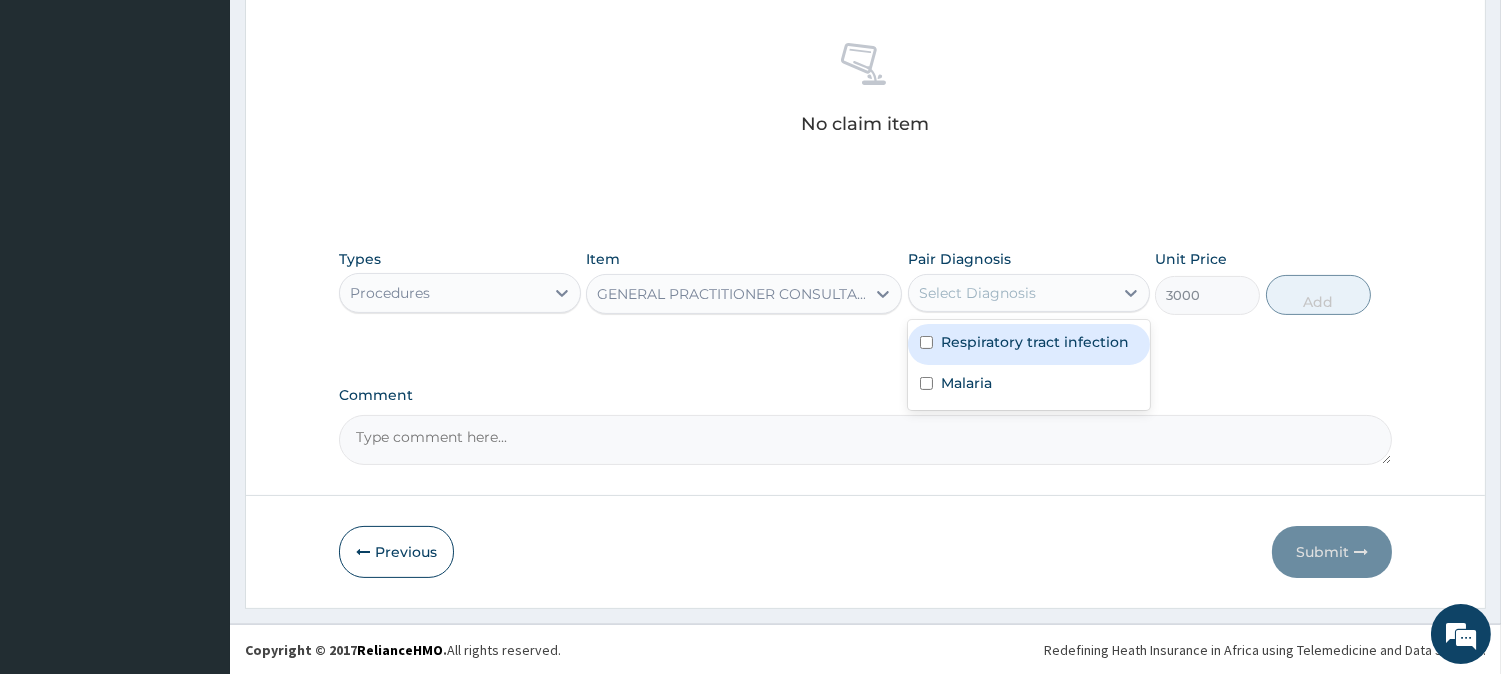 click on "Select Diagnosis" at bounding box center [1011, 293] 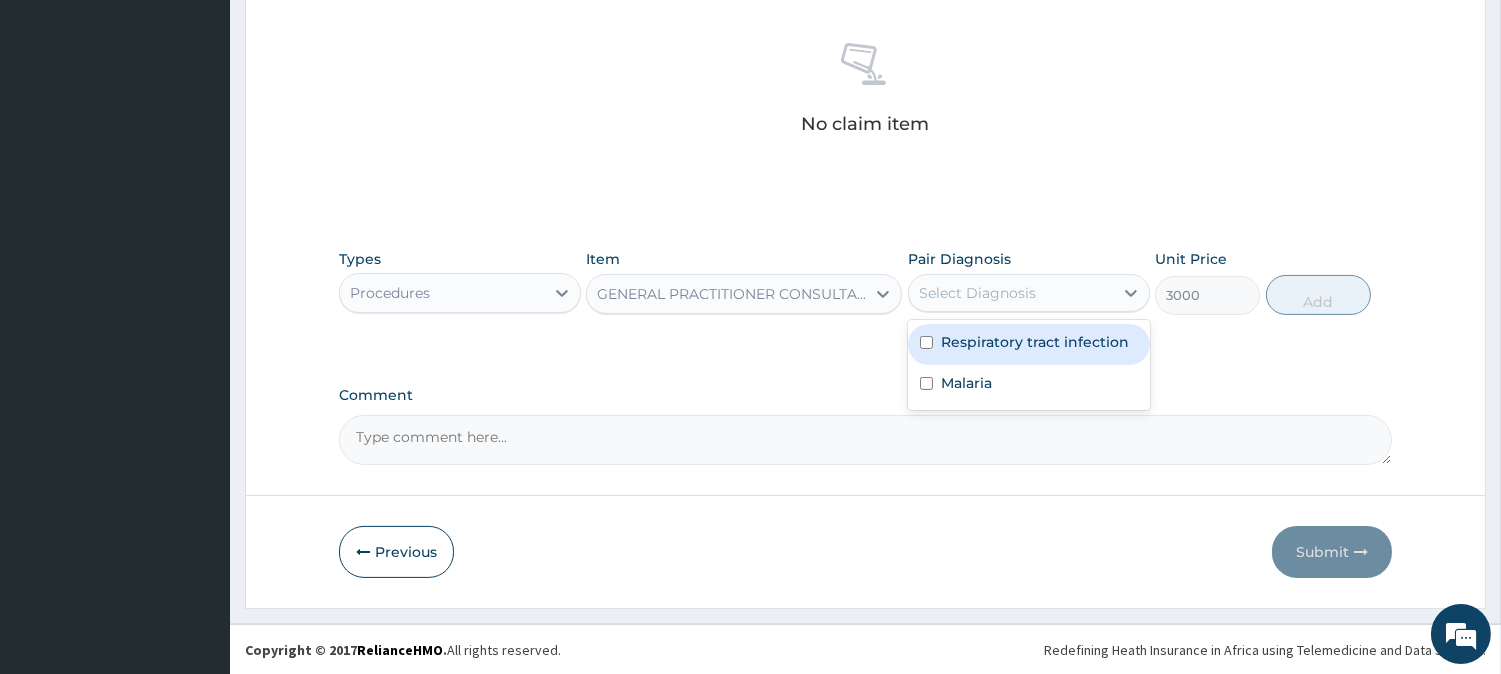 click on "Respiratory tract infection" at bounding box center (1035, 342) 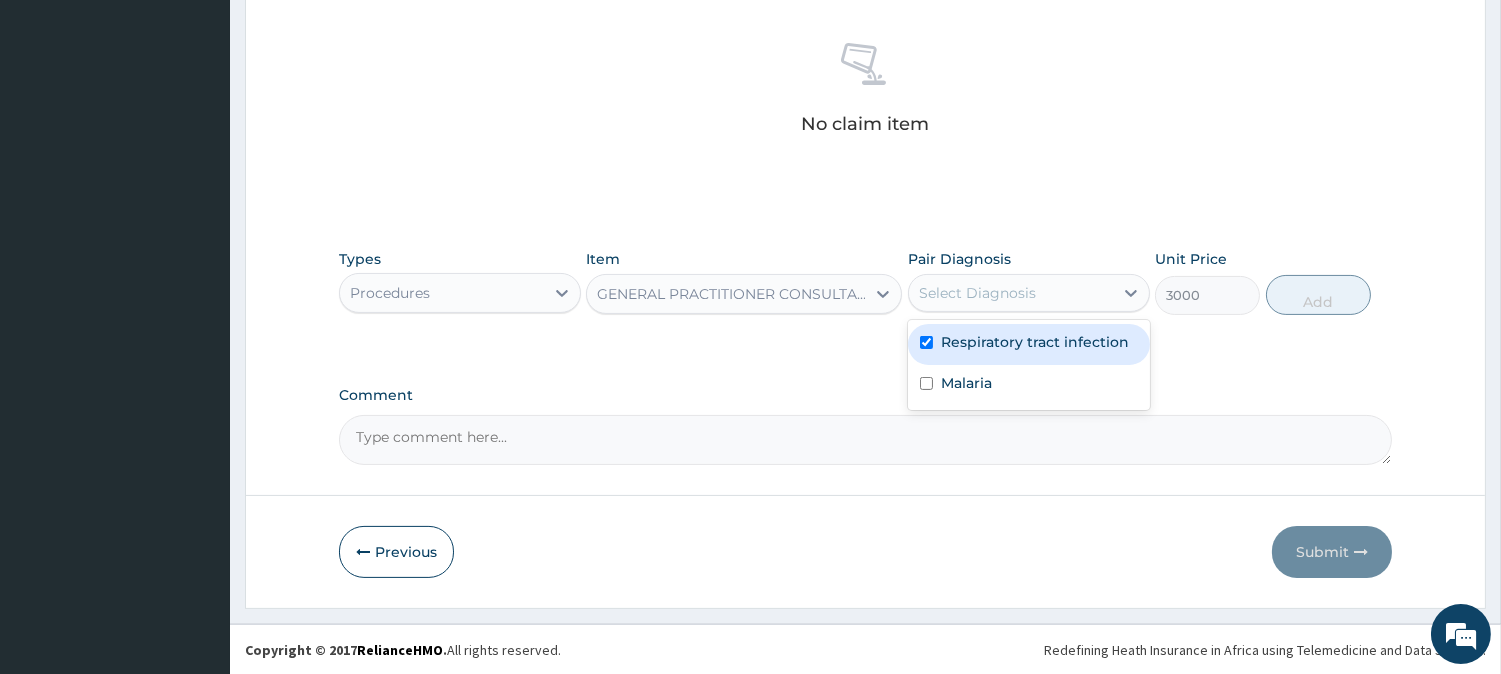 checkbox on "true" 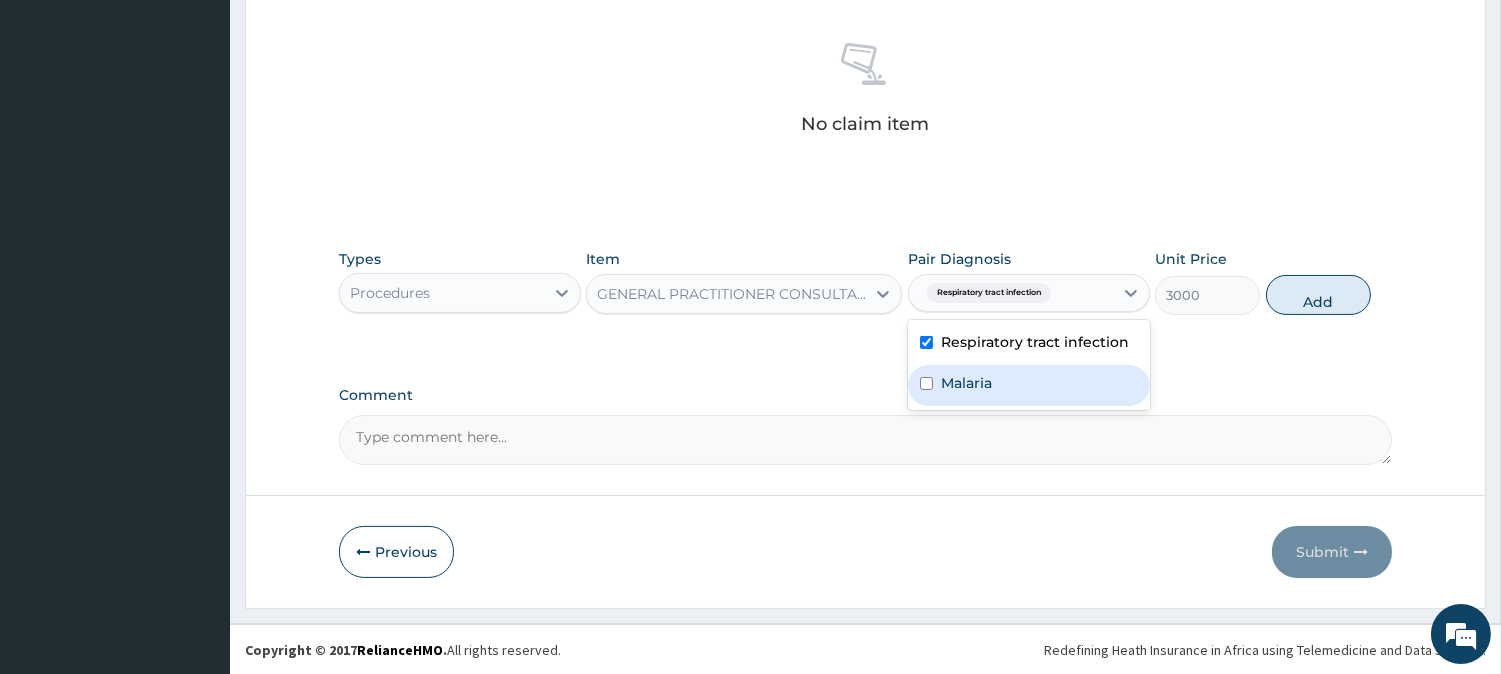 drag, startPoint x: 1020, startPoint y: 372, endPoint x: 967, endPoint y: 372, distance: 53 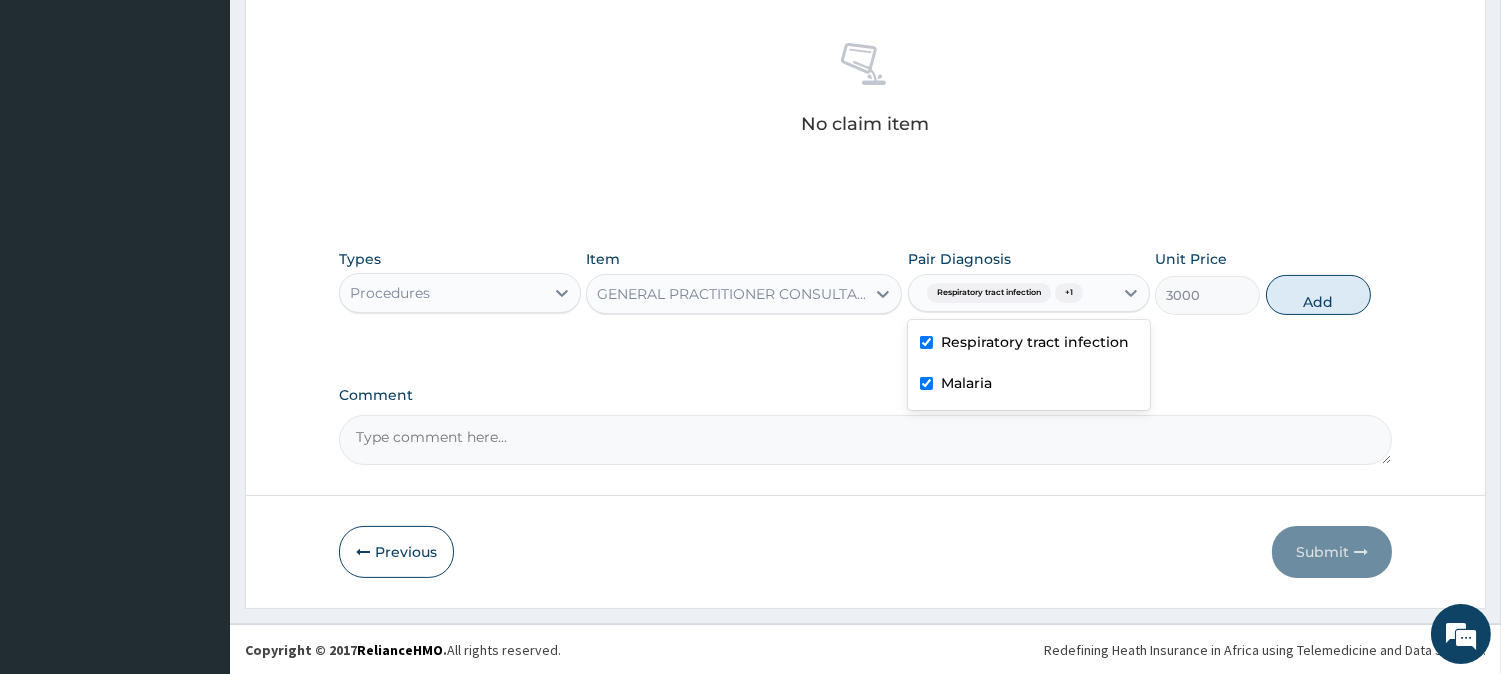 click on "Malaria" at bounding box center (966, 383) 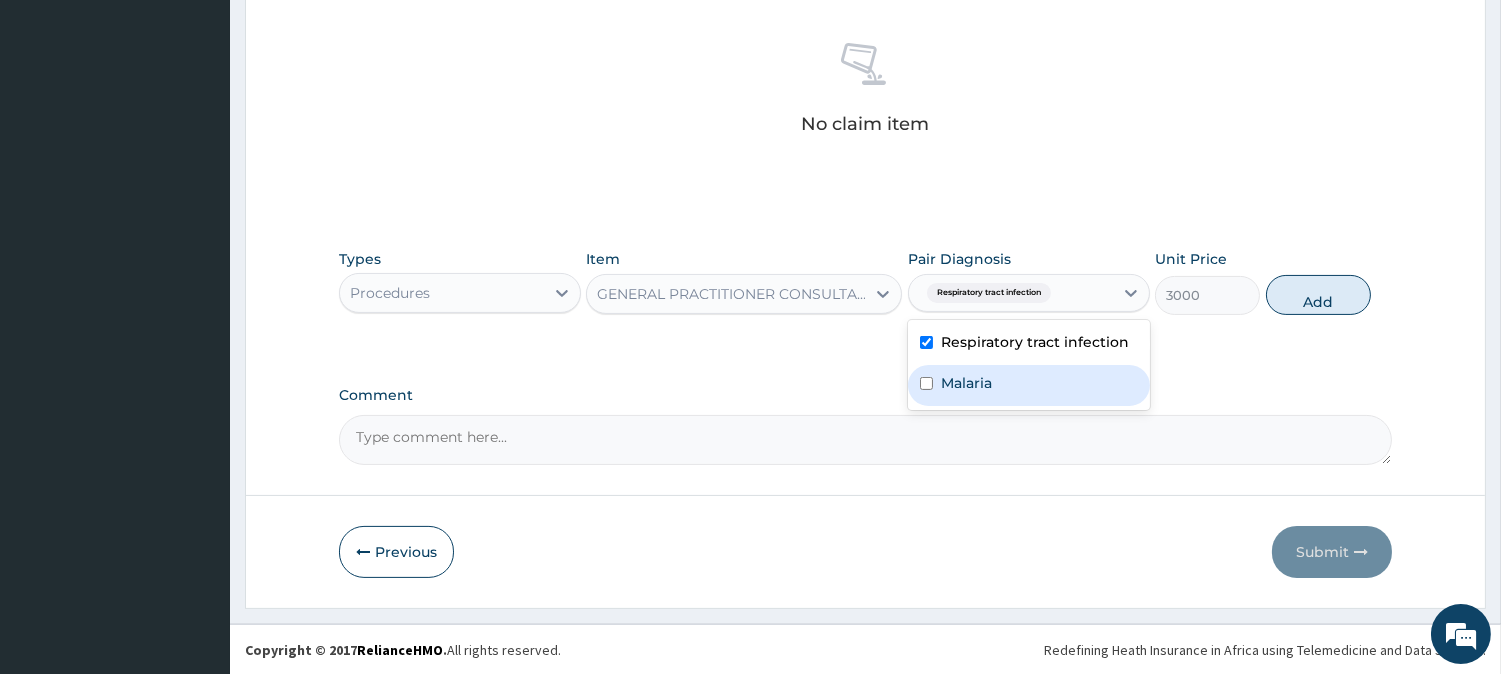 click on "Malaria" at bounding box center [966, 383] 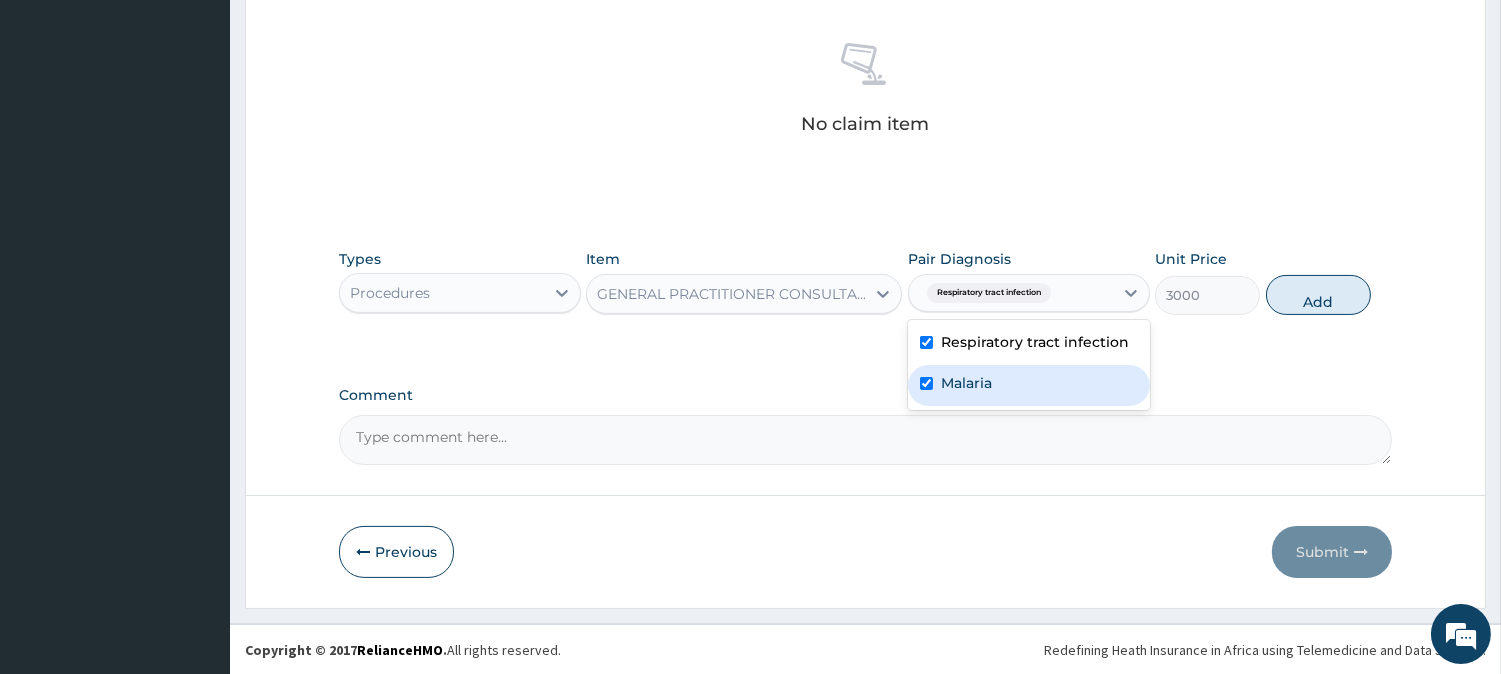 checkbox on "true" 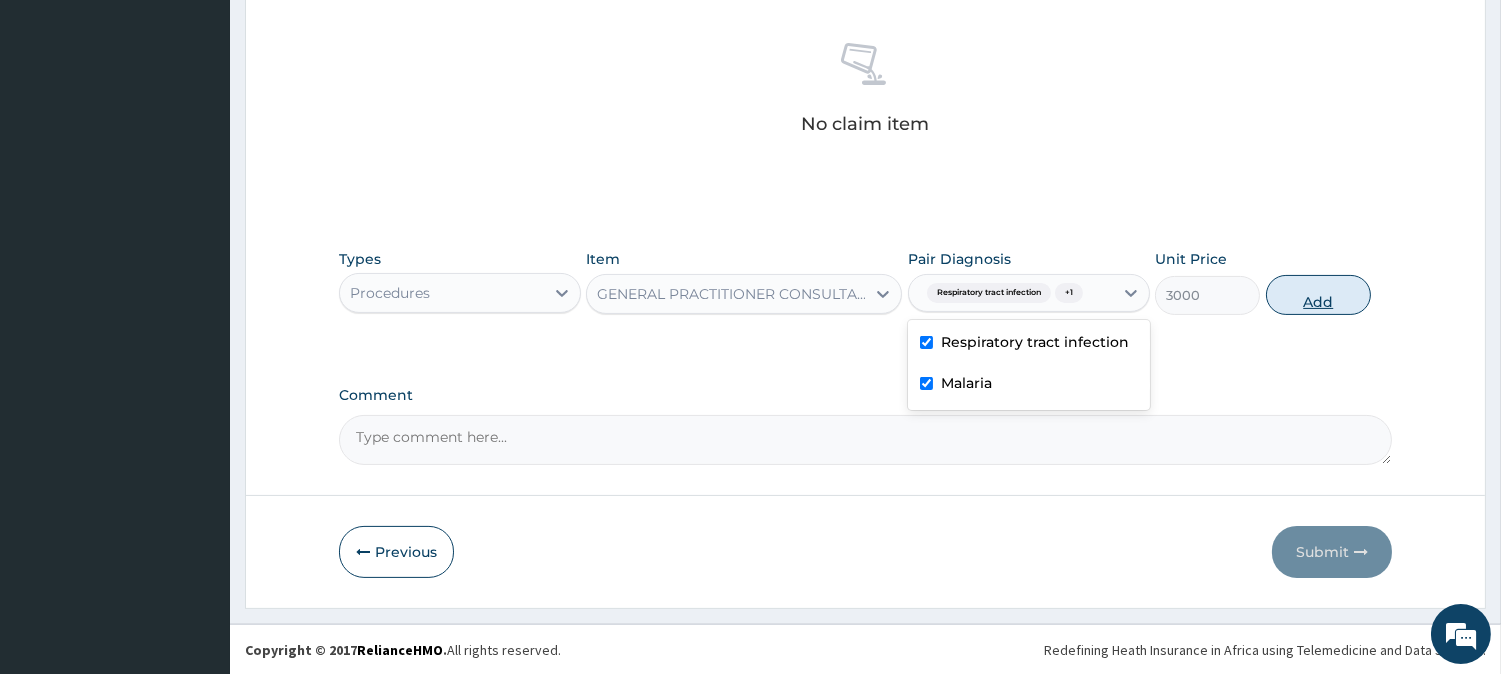 click on "Add" at bounding box center [1318, 295] 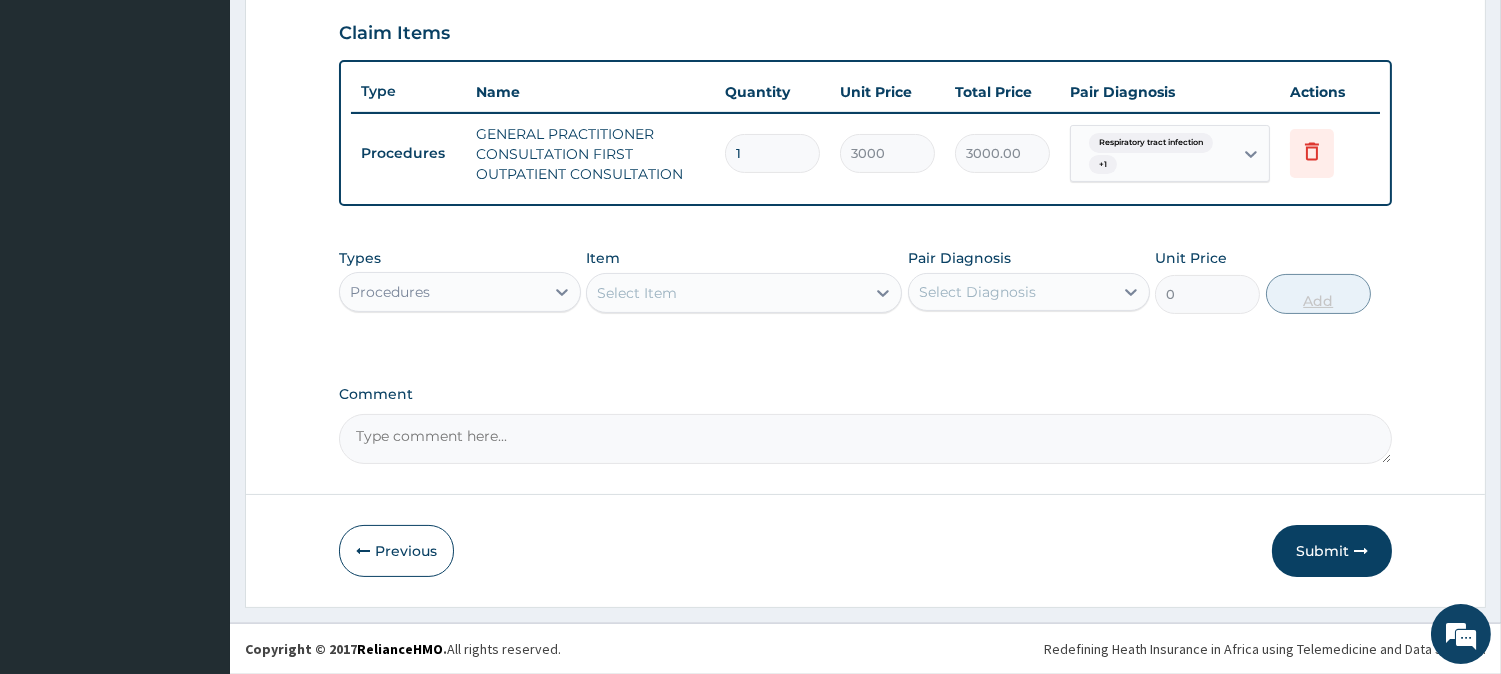 scroll, scrollTop: 681, scrollLeft: 0, axis: vertical 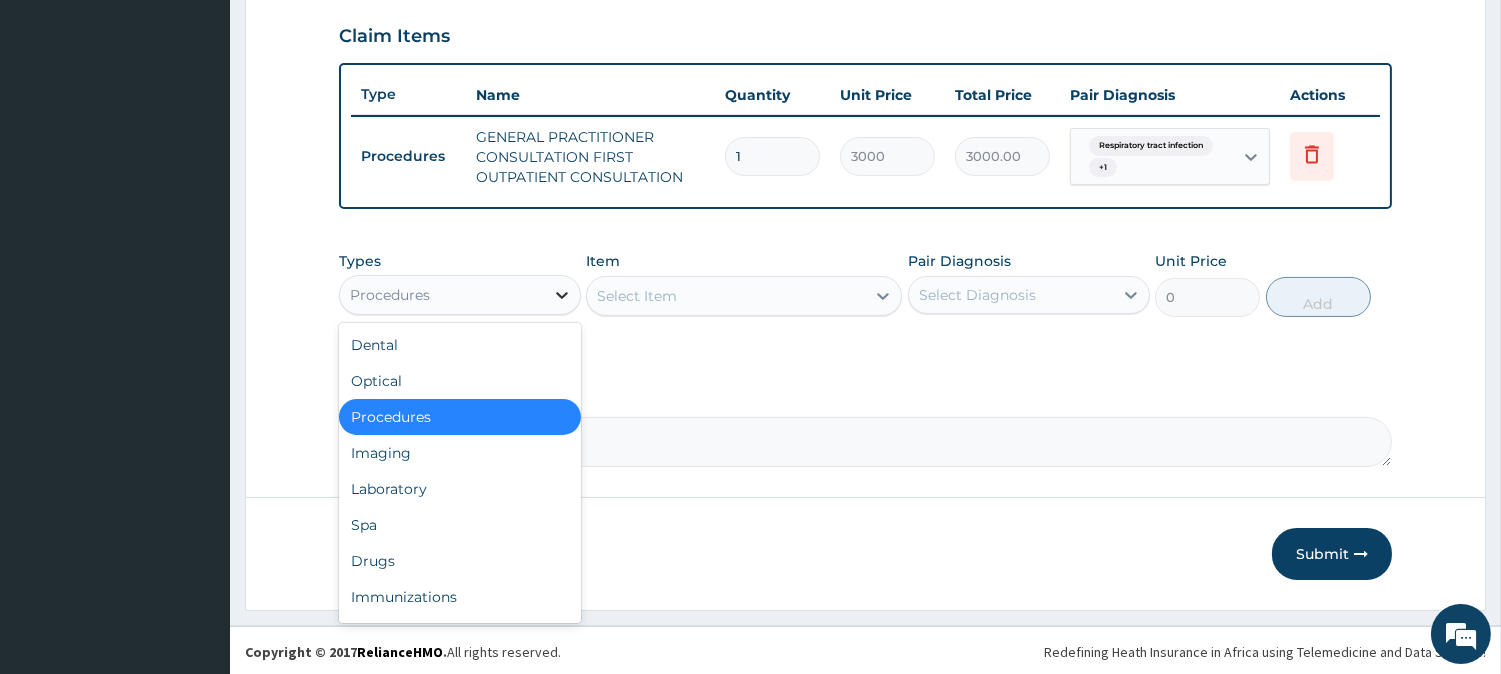 click 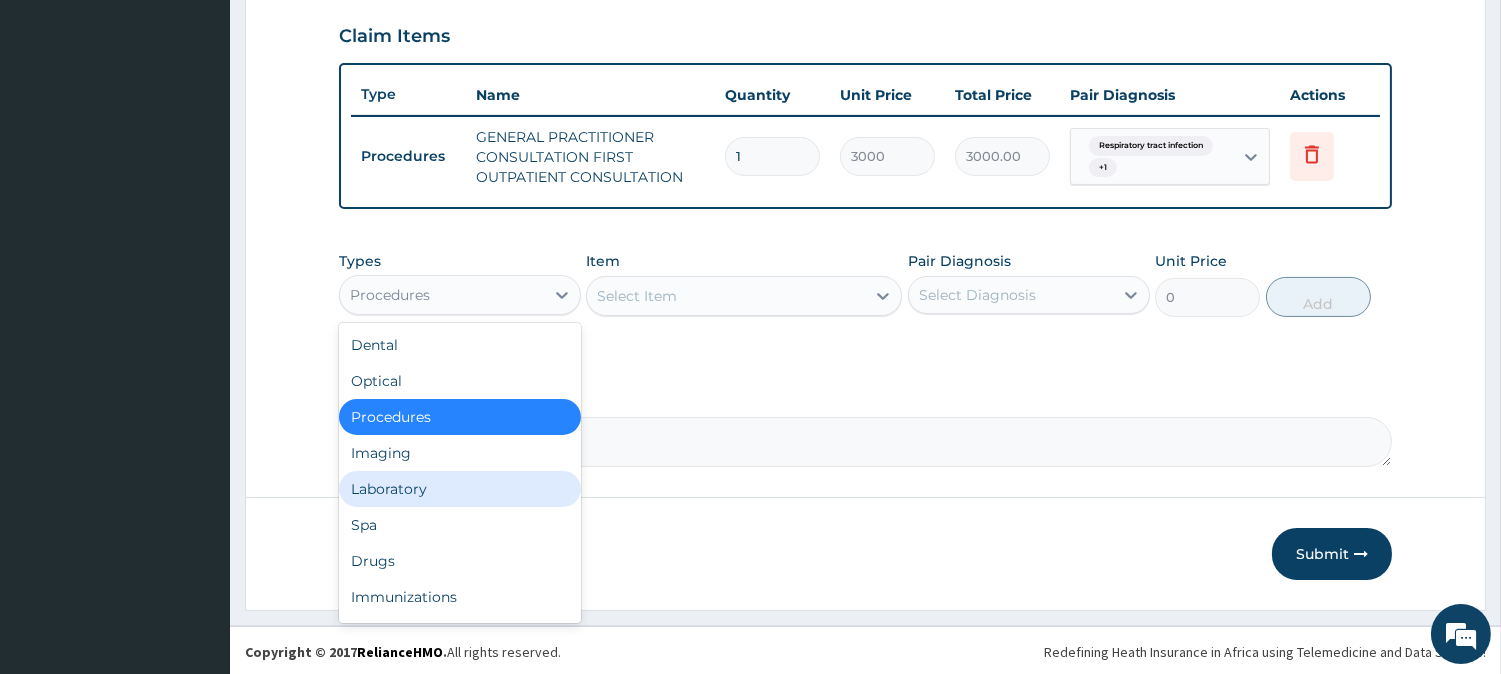 click on "Laboratory" at bounding box center (460, 489) 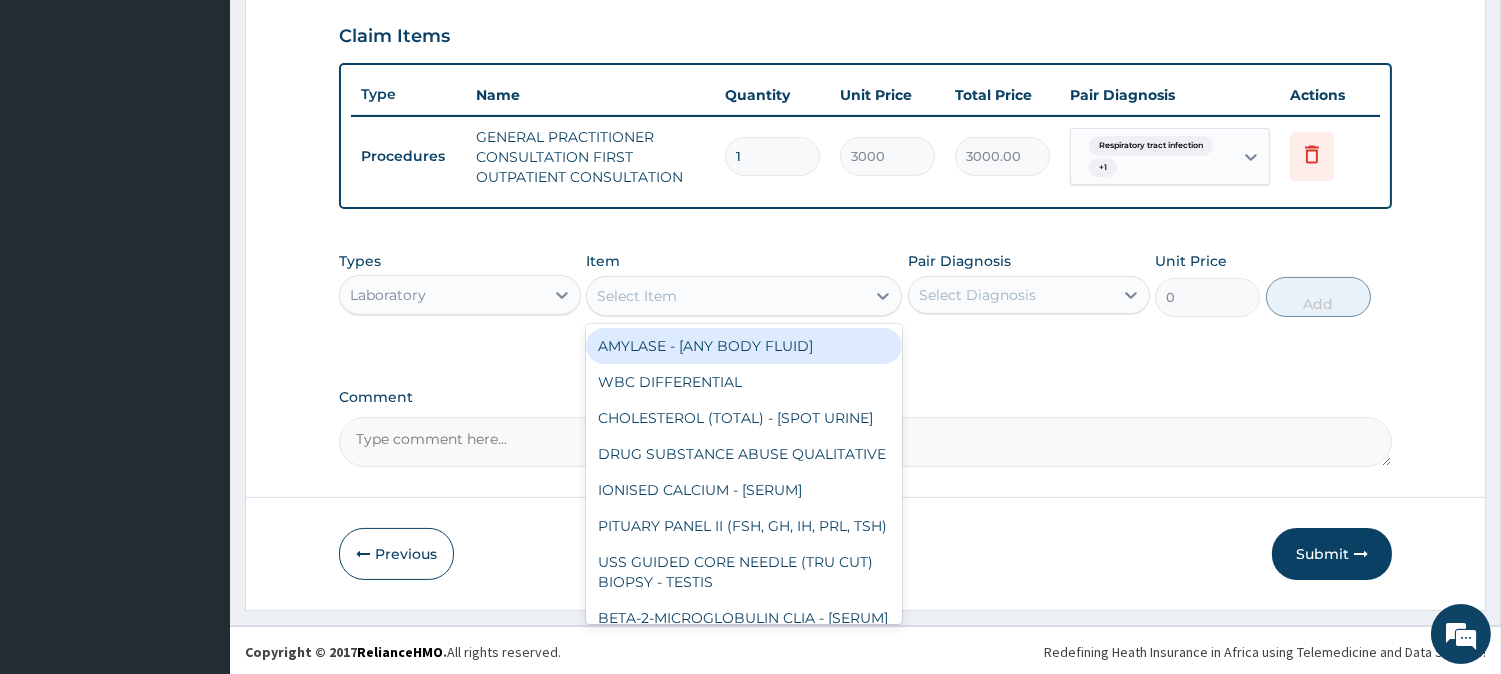click on "Select Item" at bounding box center (726, 296) 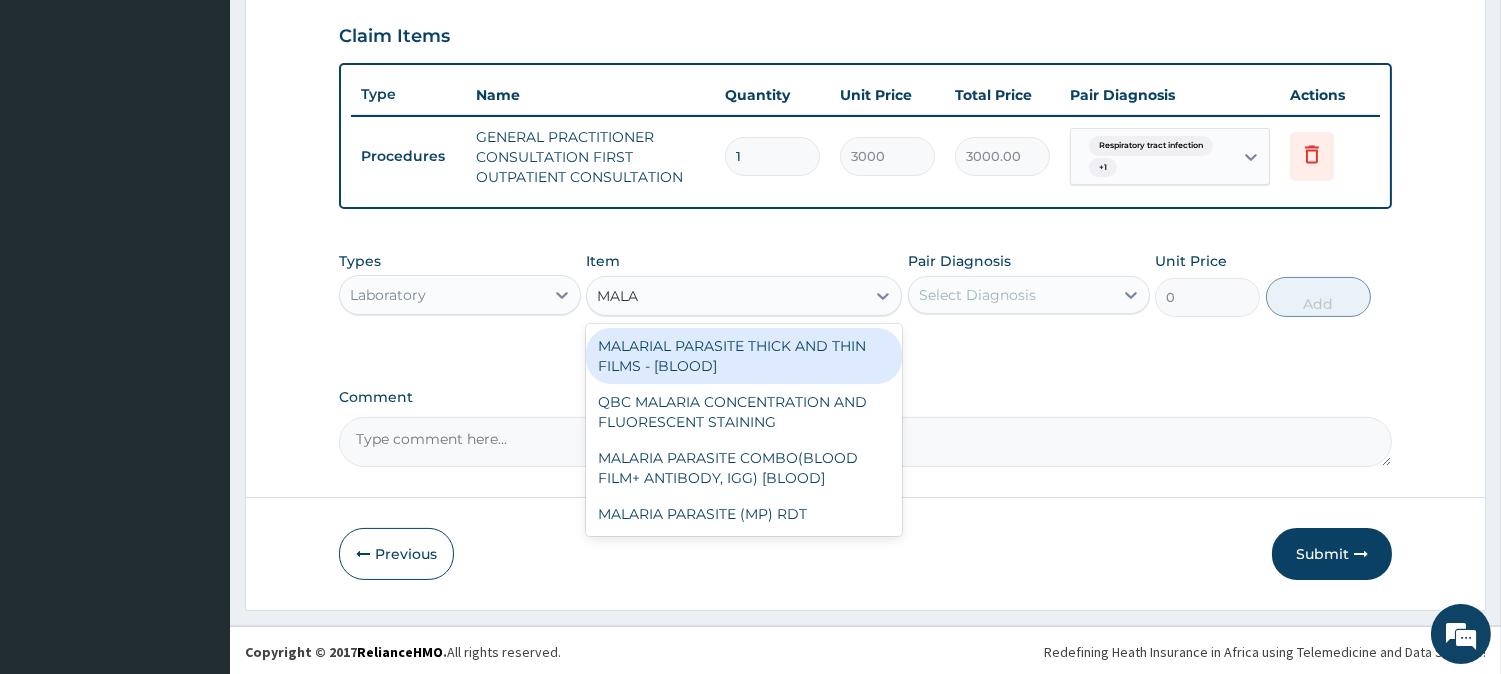 type on "MALAR" 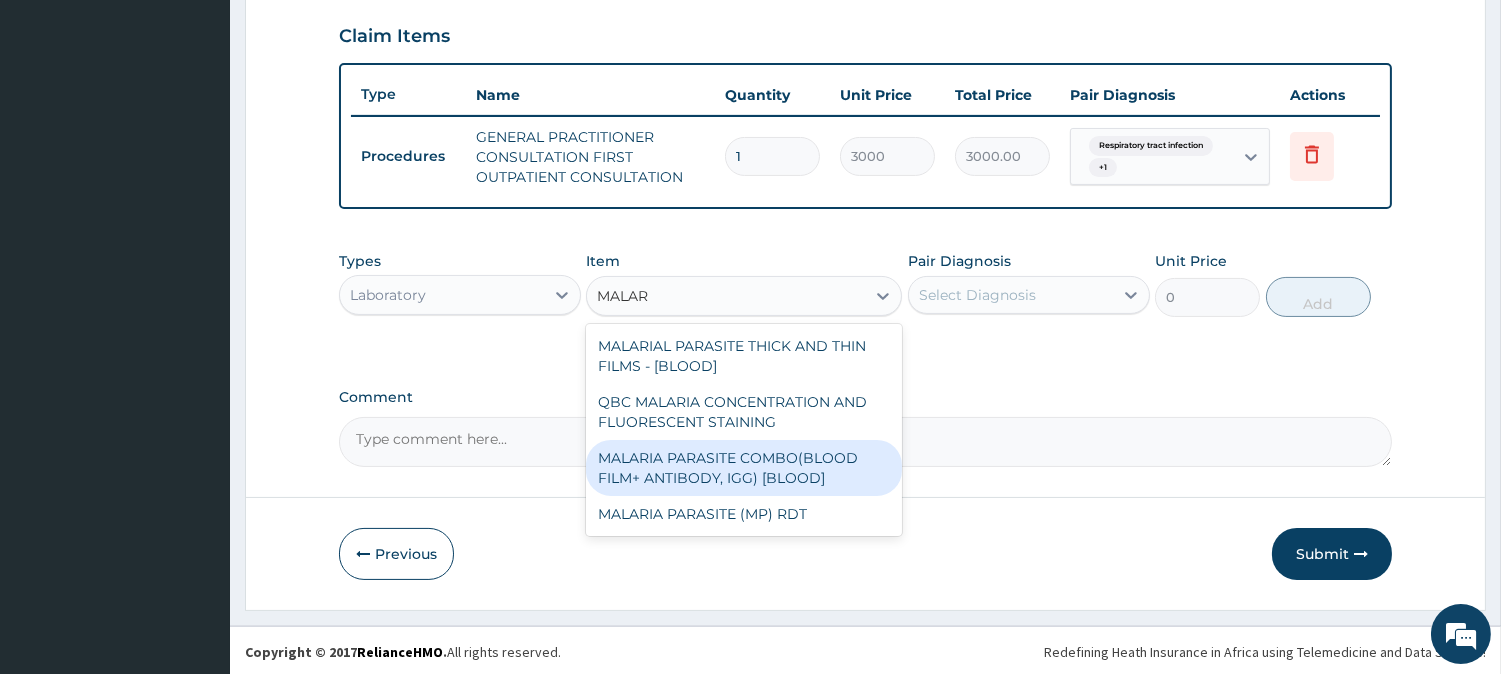 click on "MALARIA PARASITE COMBO(BLOOD FILM+ ANTIBODY, IGG) [BLOOD]" at bounding box center (744, 468) 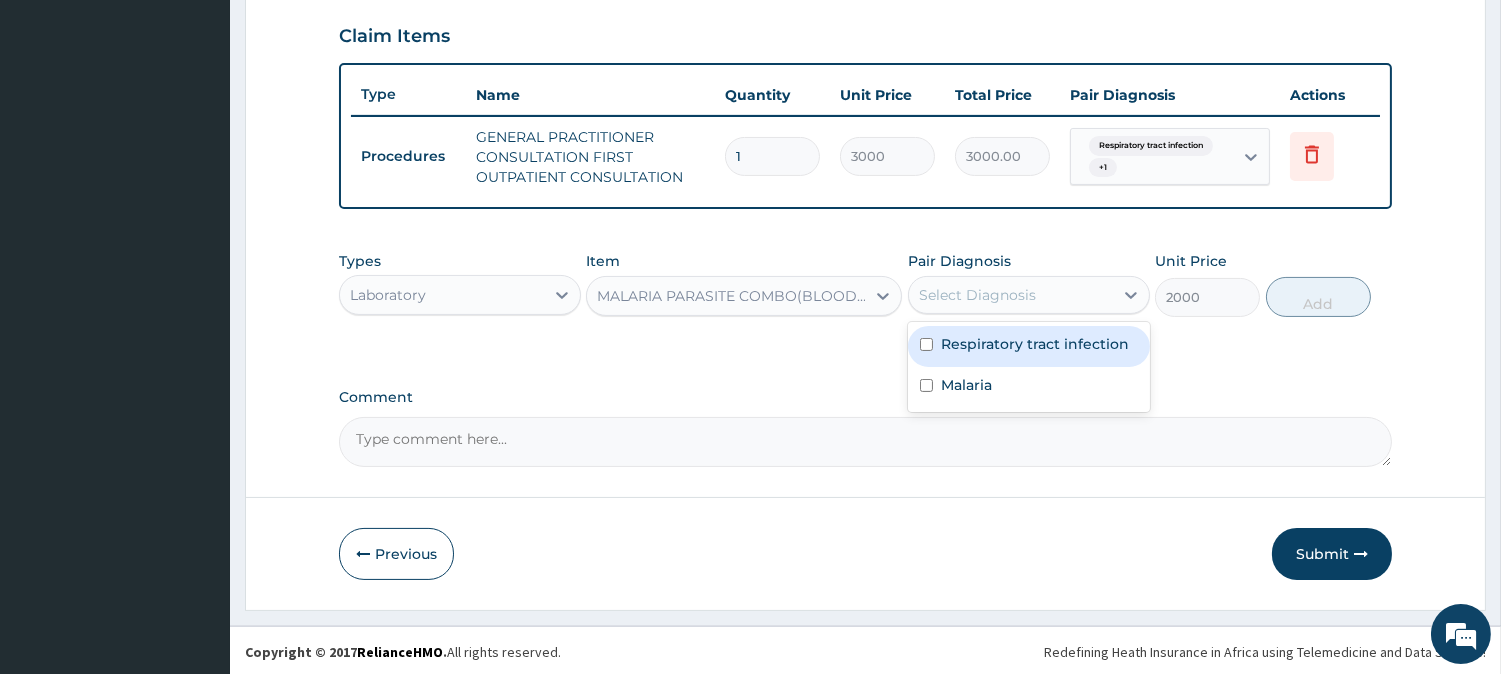 click on "Select Diagnosis" at bounding box center [977, 295] 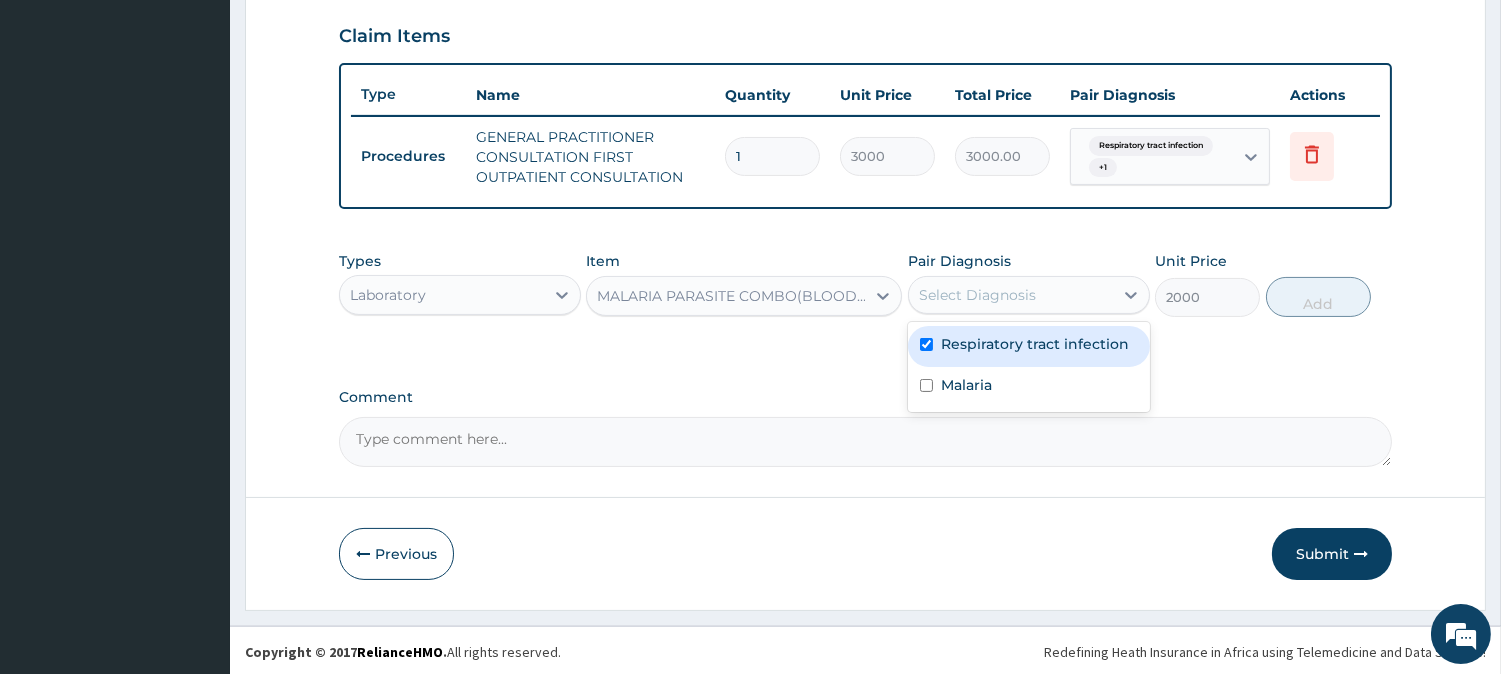 click on "Respiratory tract infection" at bounding box center (1035, 344) 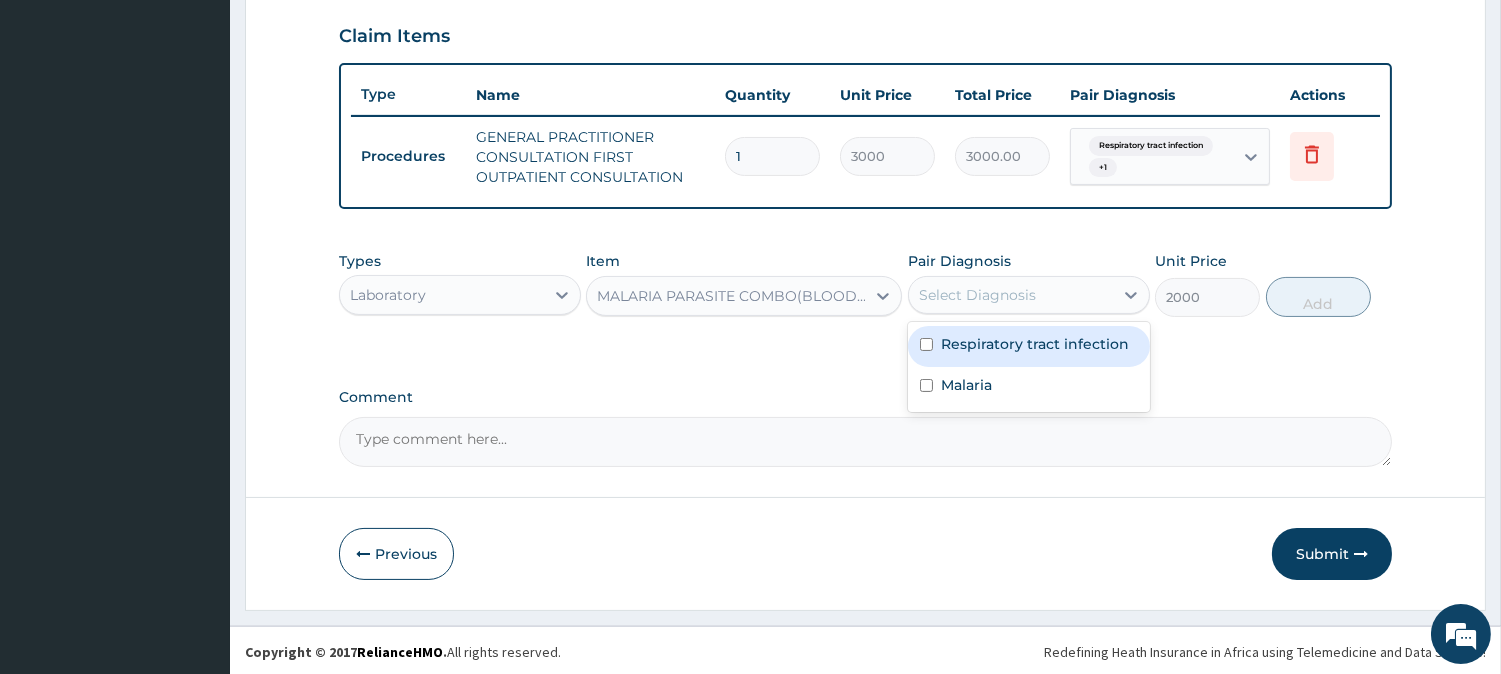 checkbox on "false" 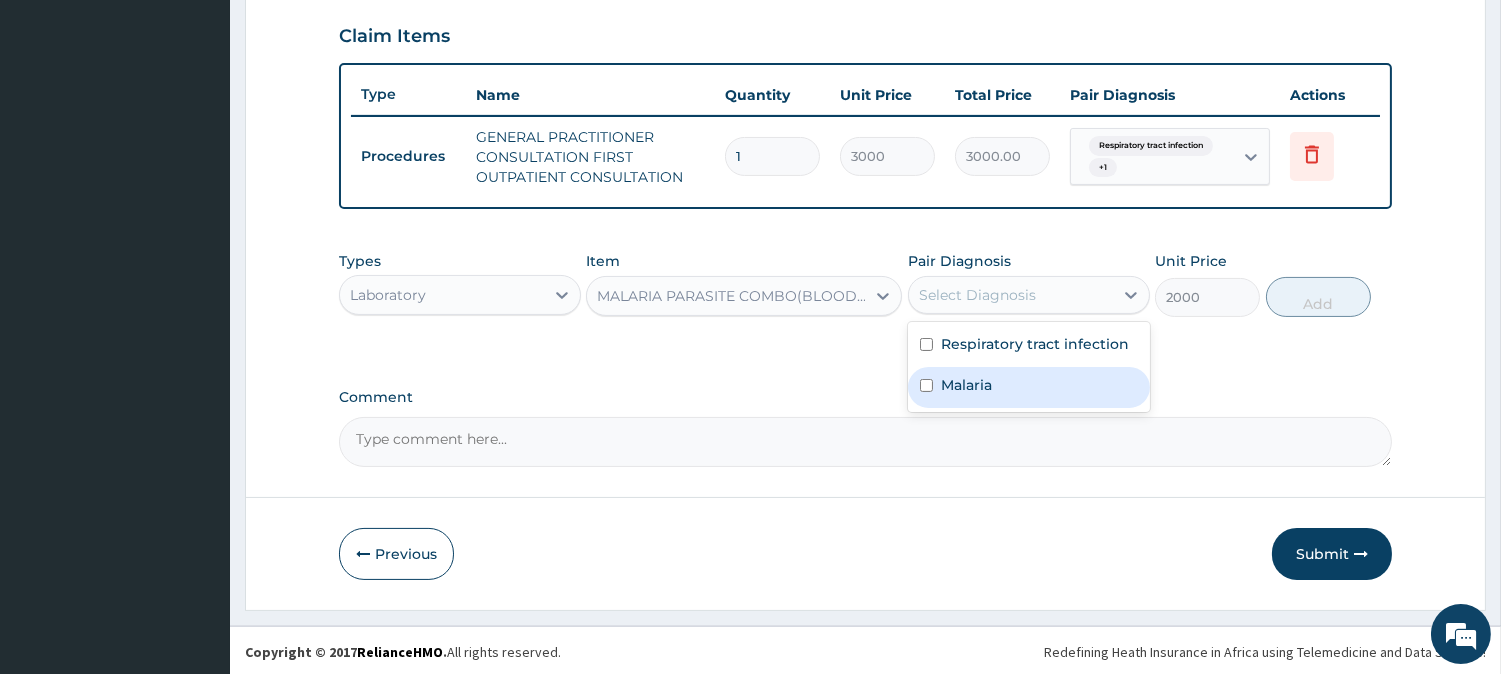 click on "Malaria" at bounding box center (966, 385) 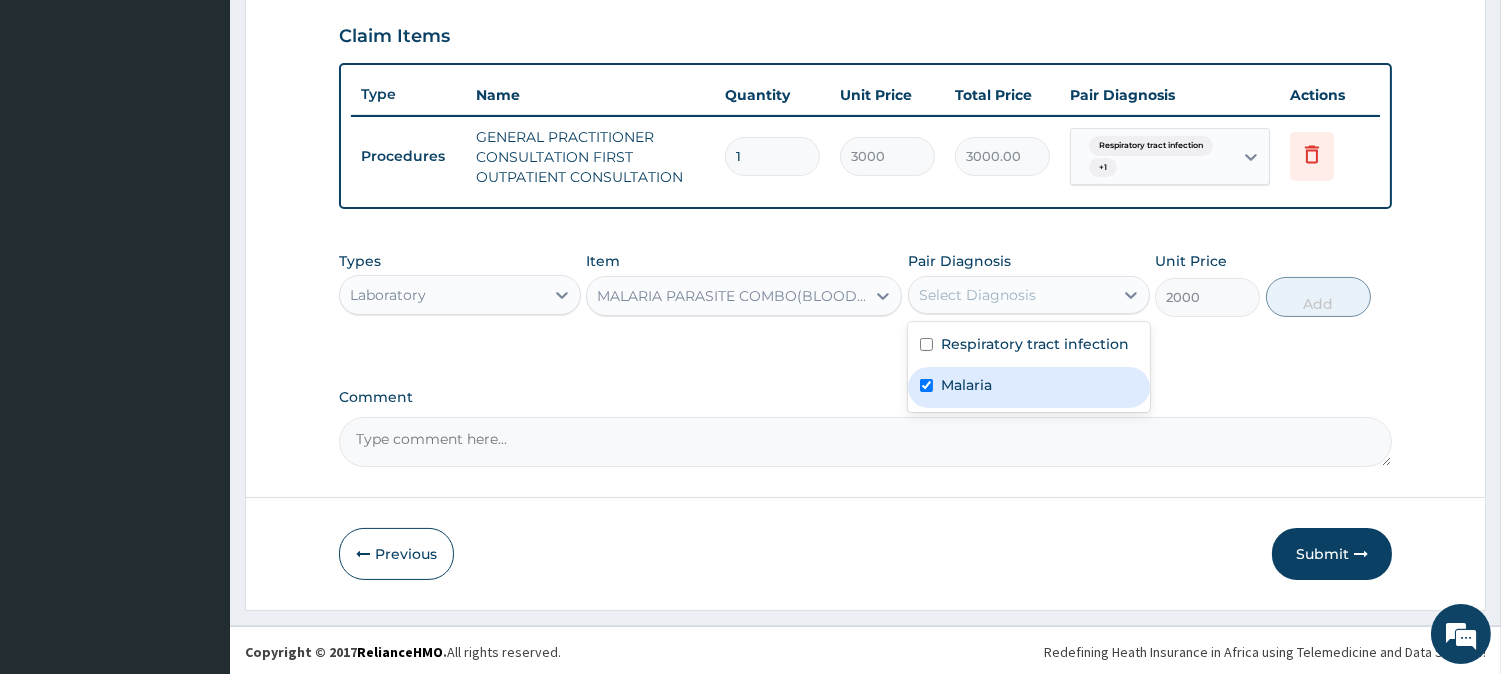 checkbox on "true" 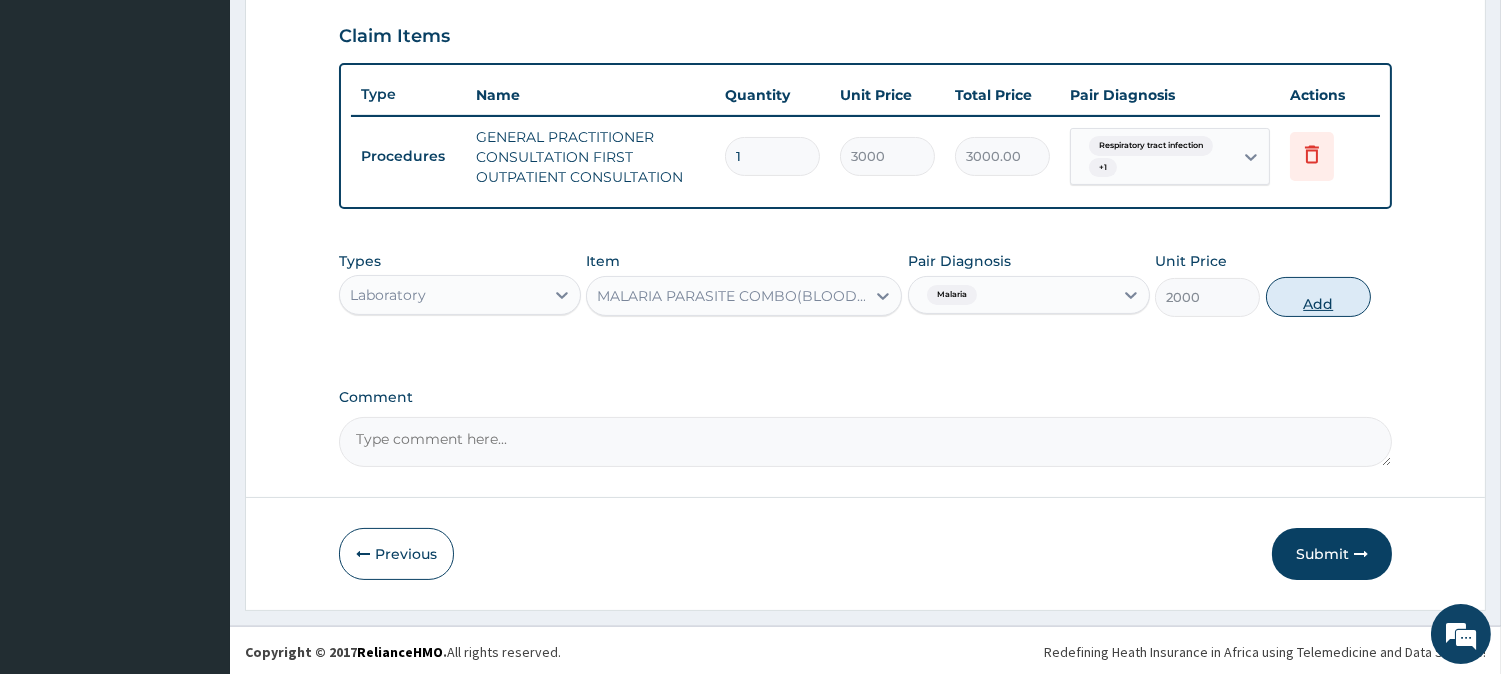 click on "Add" at bounding box center [1318, 297] 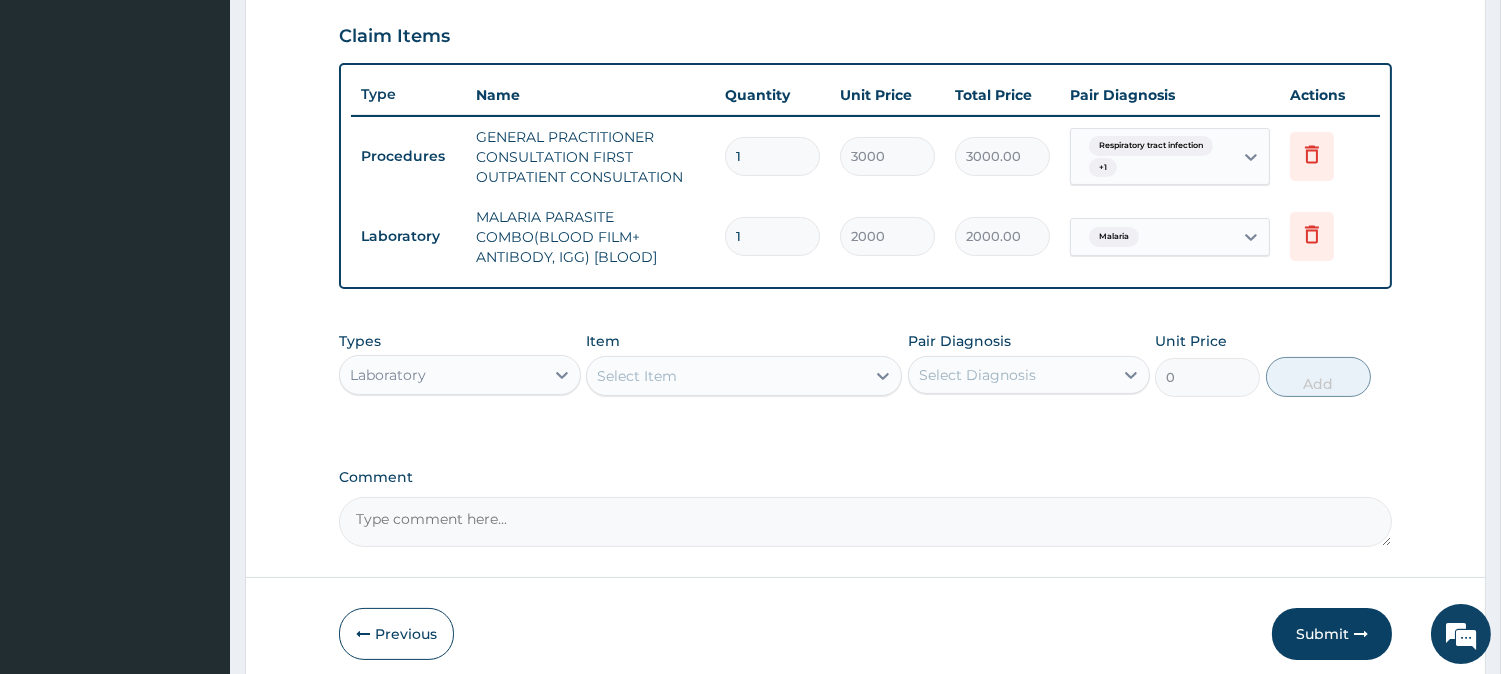 click on "Select Item" at bounding box center [637, 376] 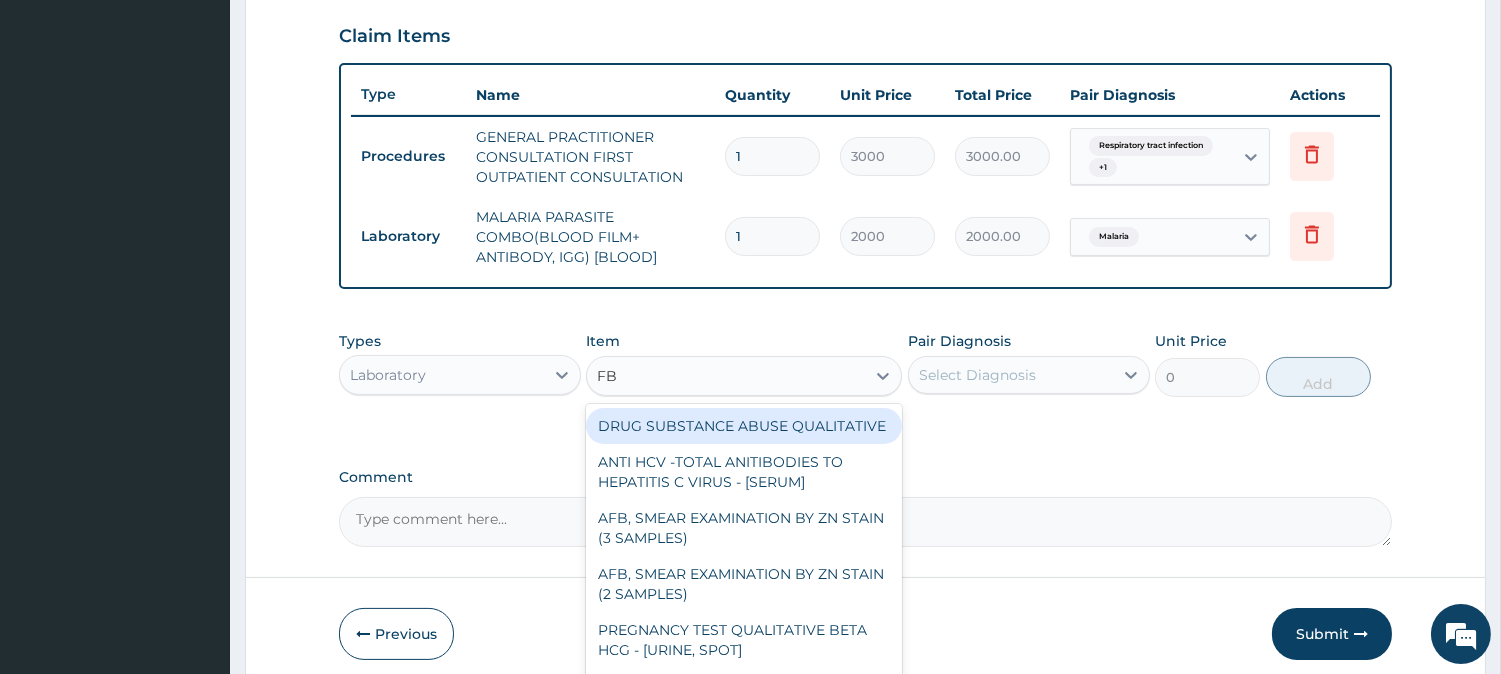type on "FBC" 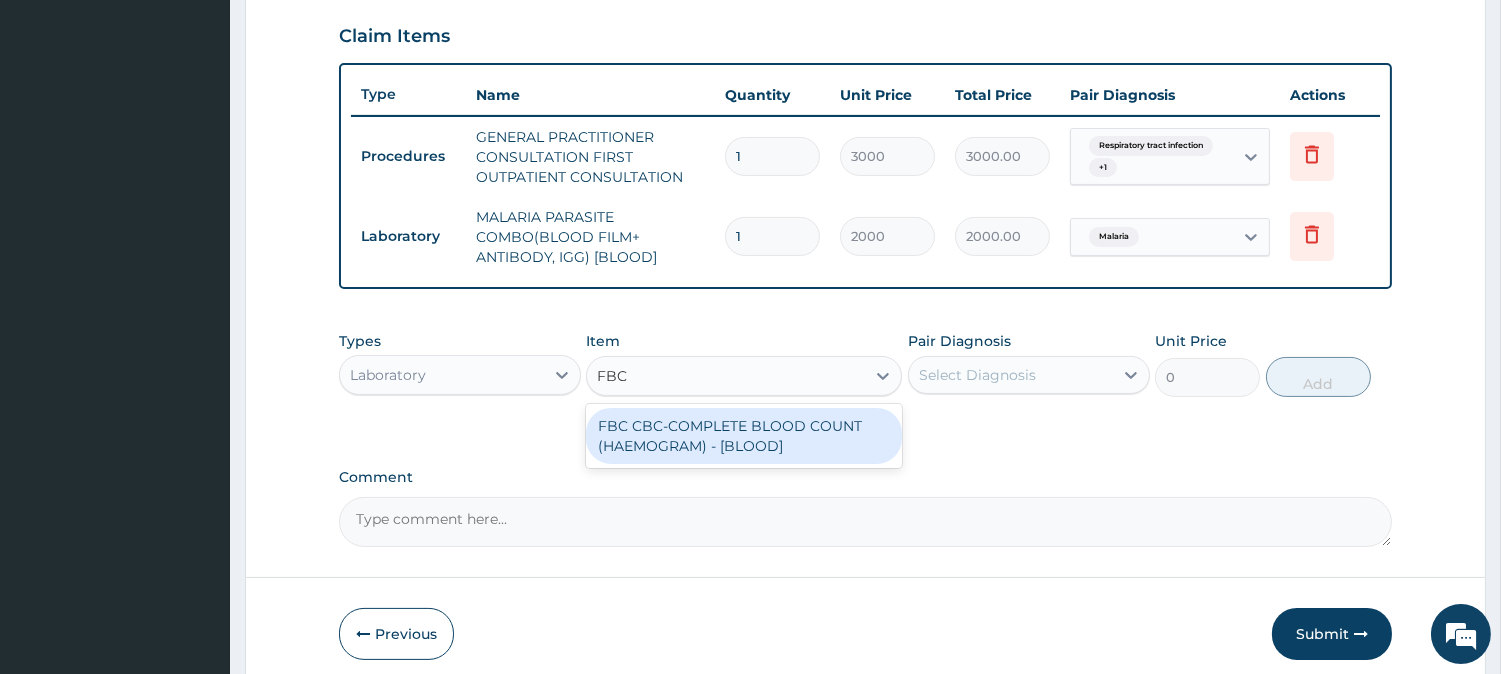 click on "FBC CBC-COMPLETE BLOOD COUNT (HAEMOGRAM) - [BLOOD]" at bounding box center [744, 436] 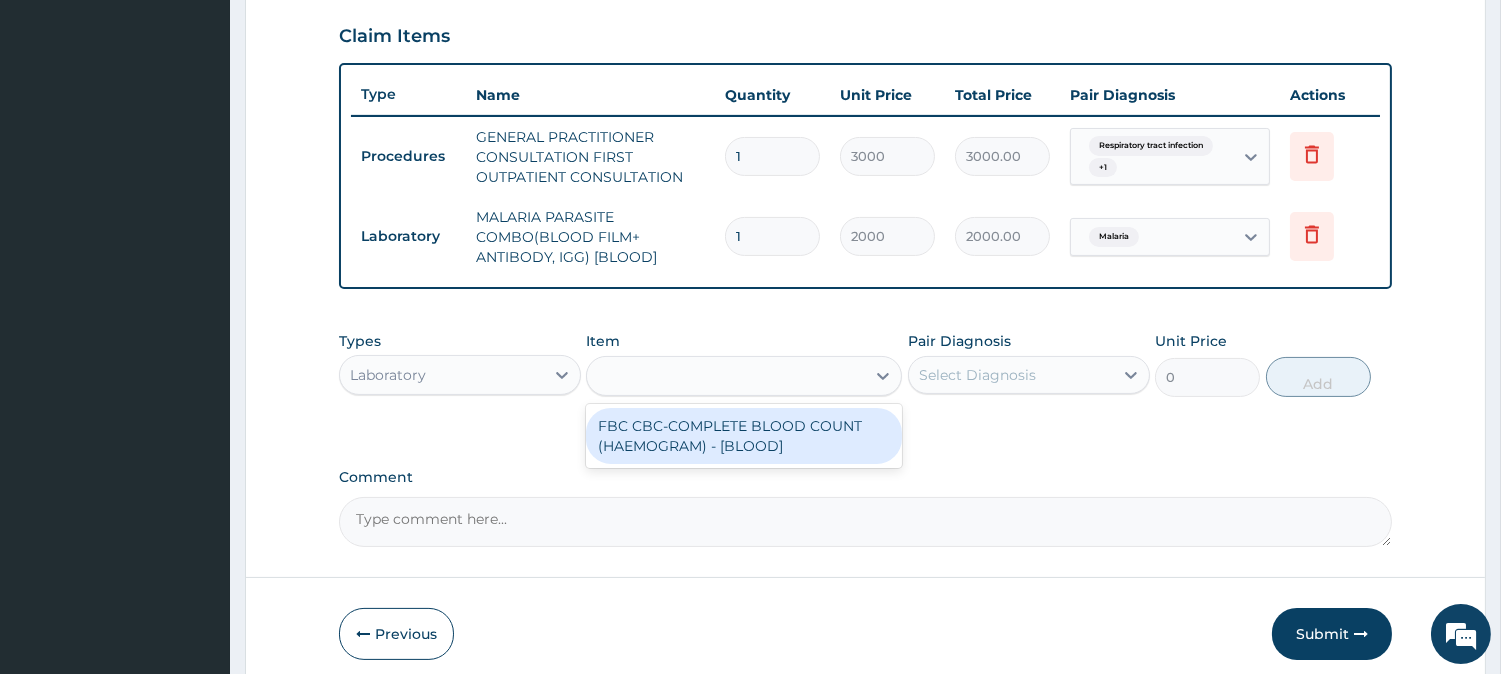 type on "3000" 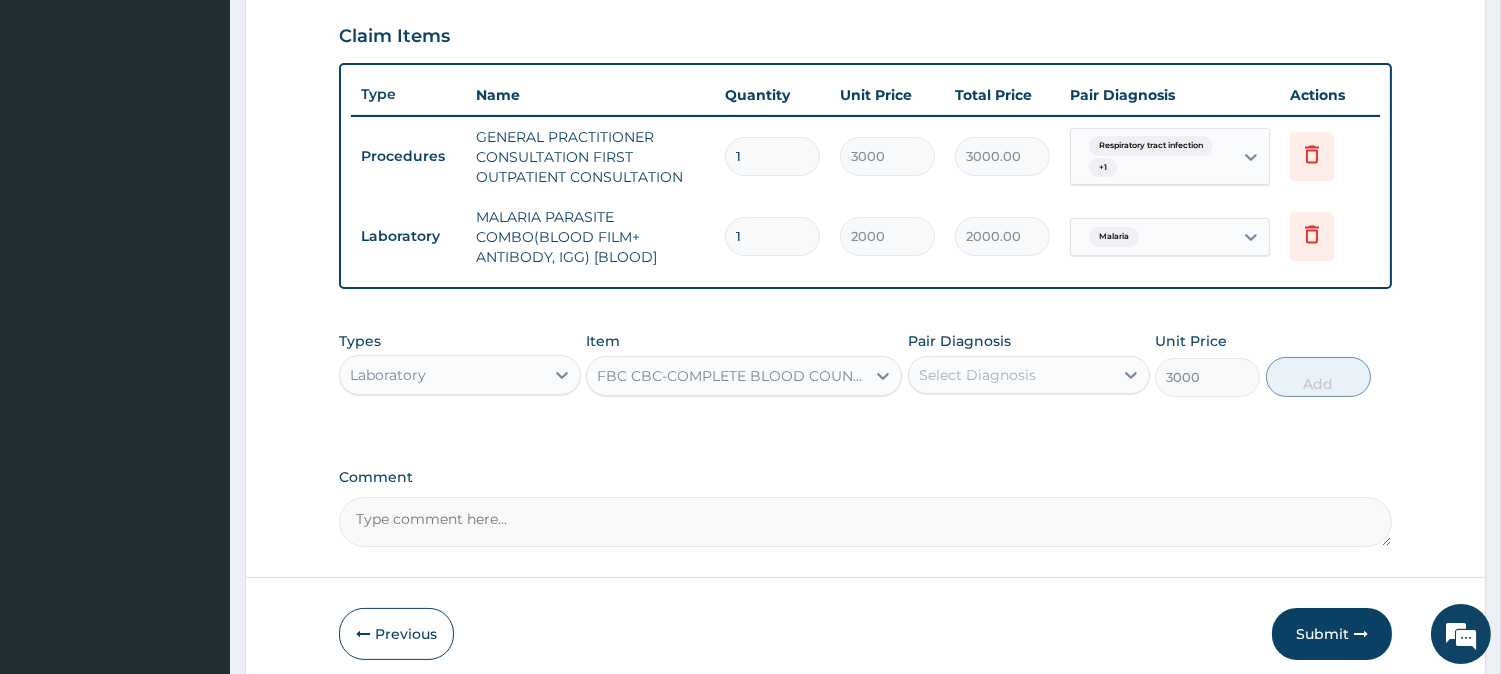 click on "Select Diagnosis" at bounding box center [1011, 375] 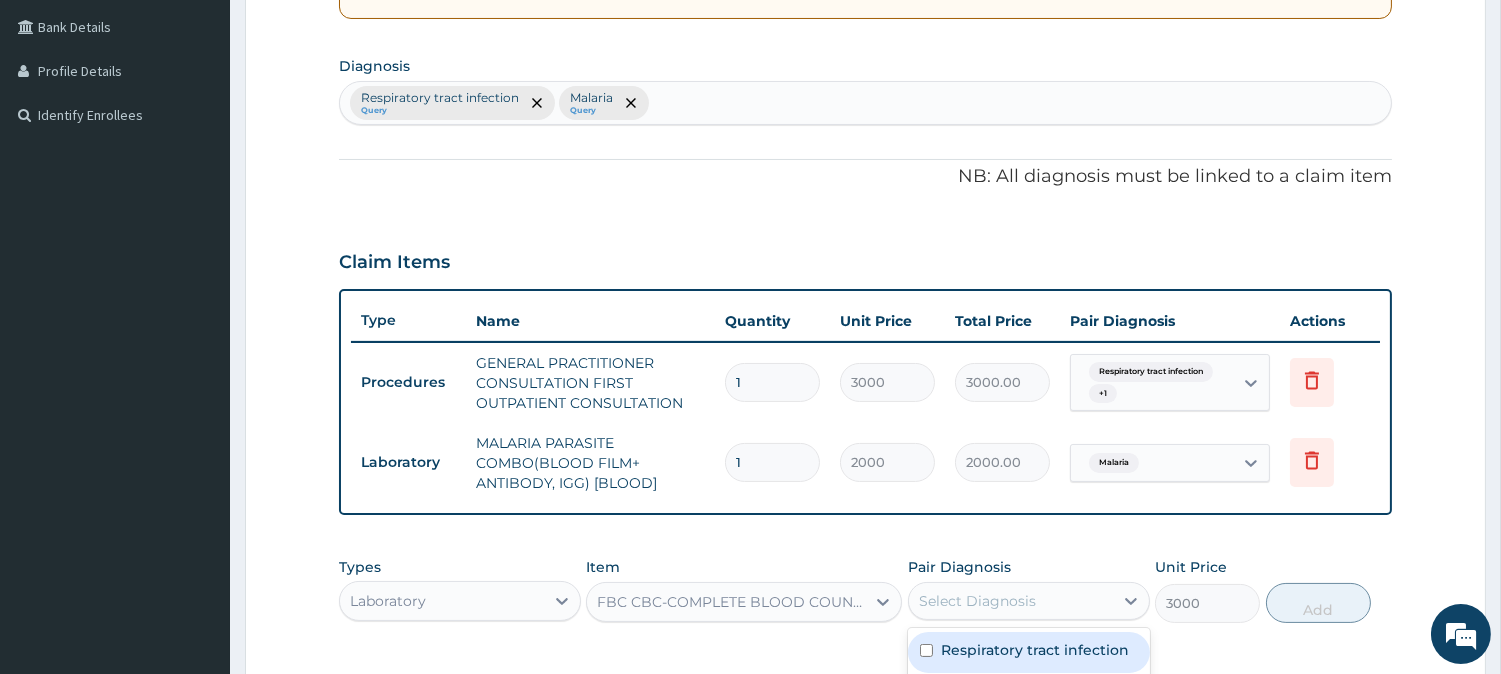 scroll, scrollTop: 437, scrollLeft: 0, axis: vertical 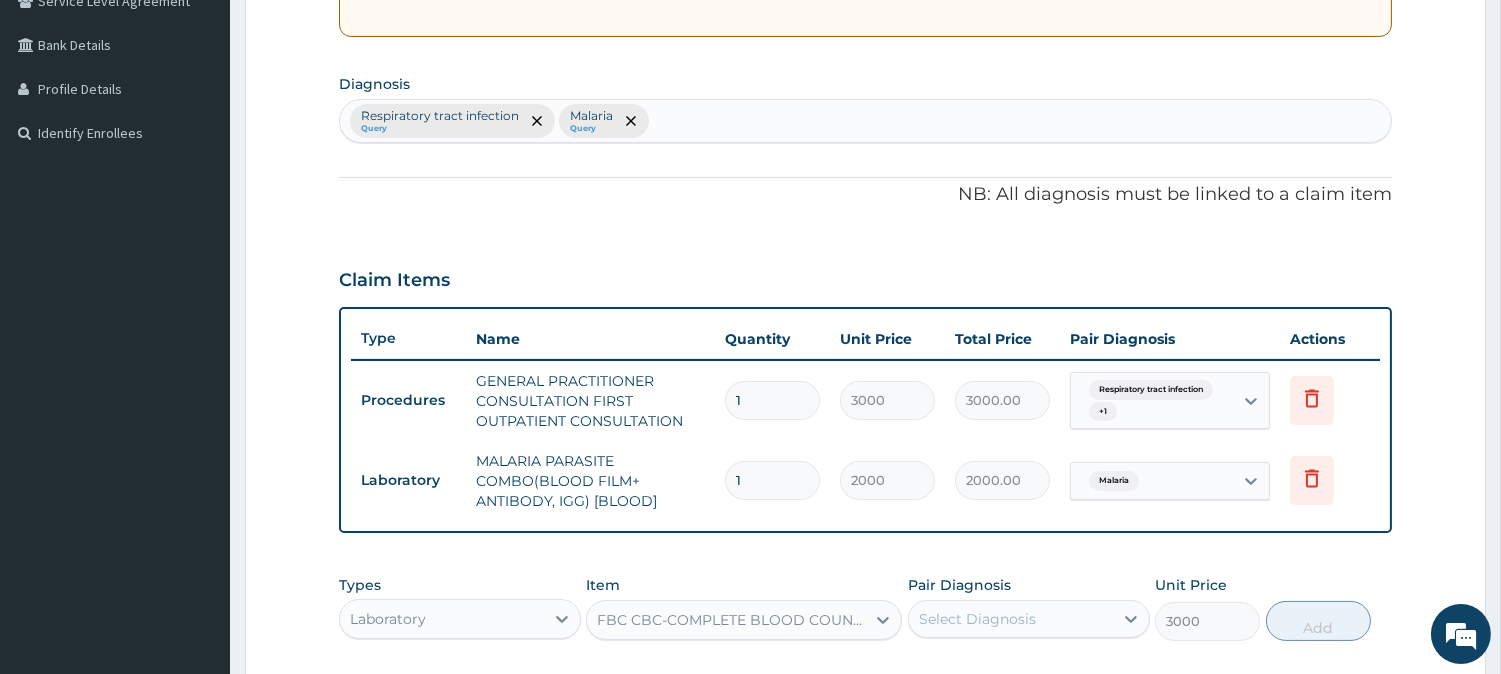click on "Respiratory tract infection Query Malaria Query" at bounding box center (865, 121) 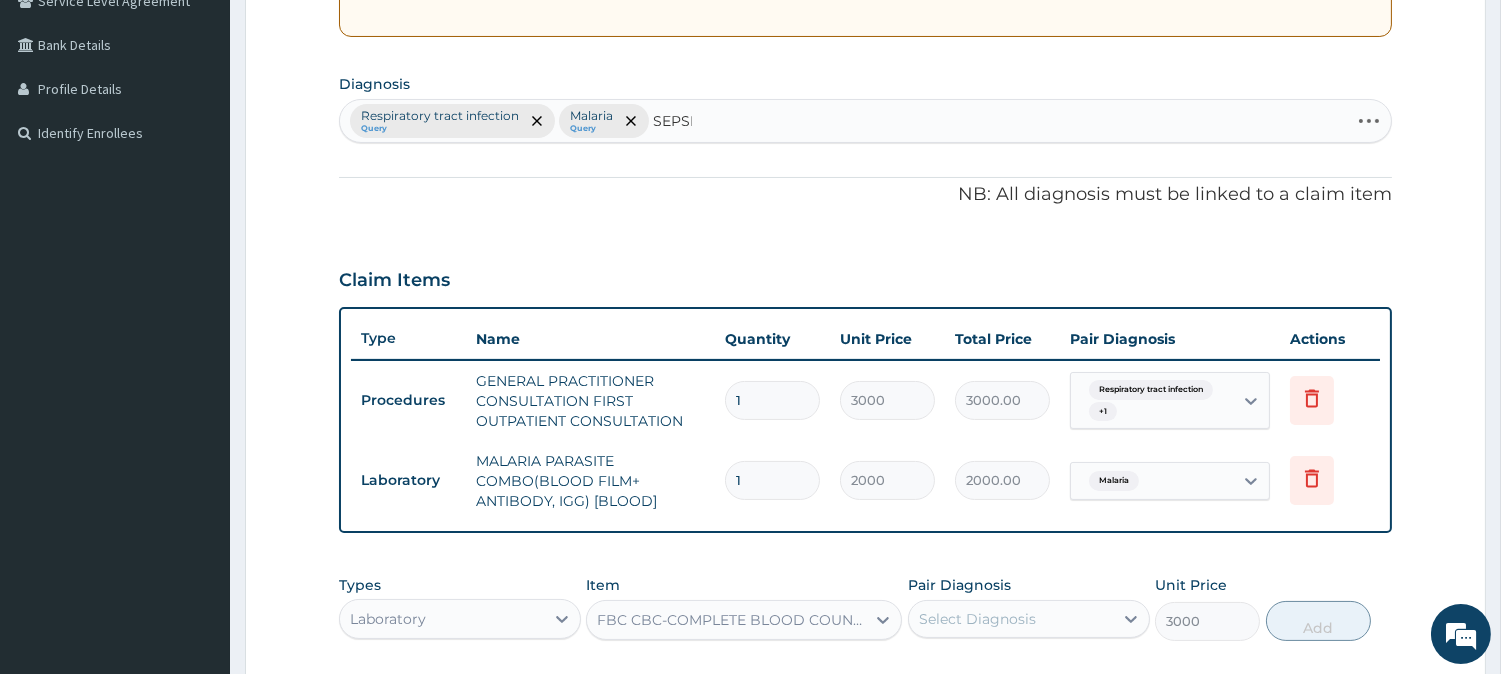 type on "SEPSIS" 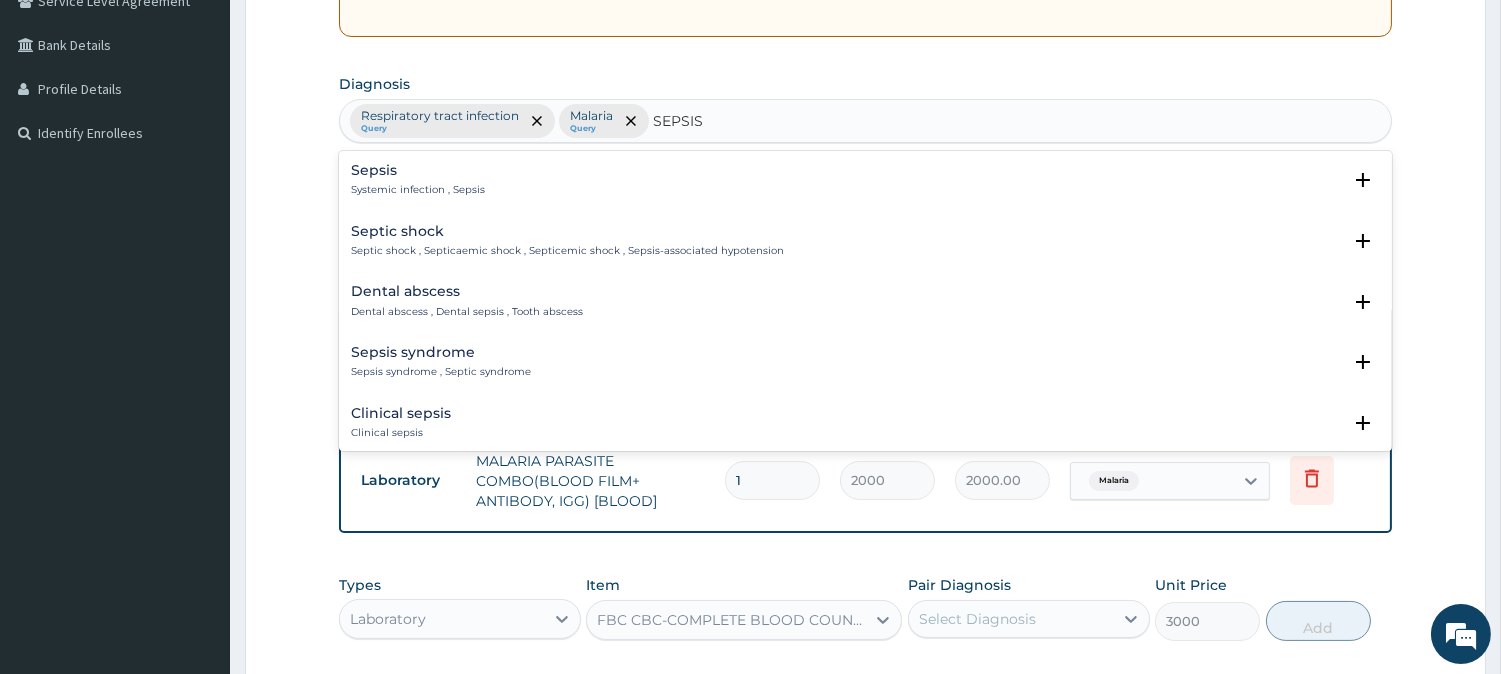 click on "Sepsis Systemic infection , Sepsis Select Status Query Query covers suspected (?), Keep in view (kiv), Ruled out (r/o) Confirmed" at bounding box center (865, 185) 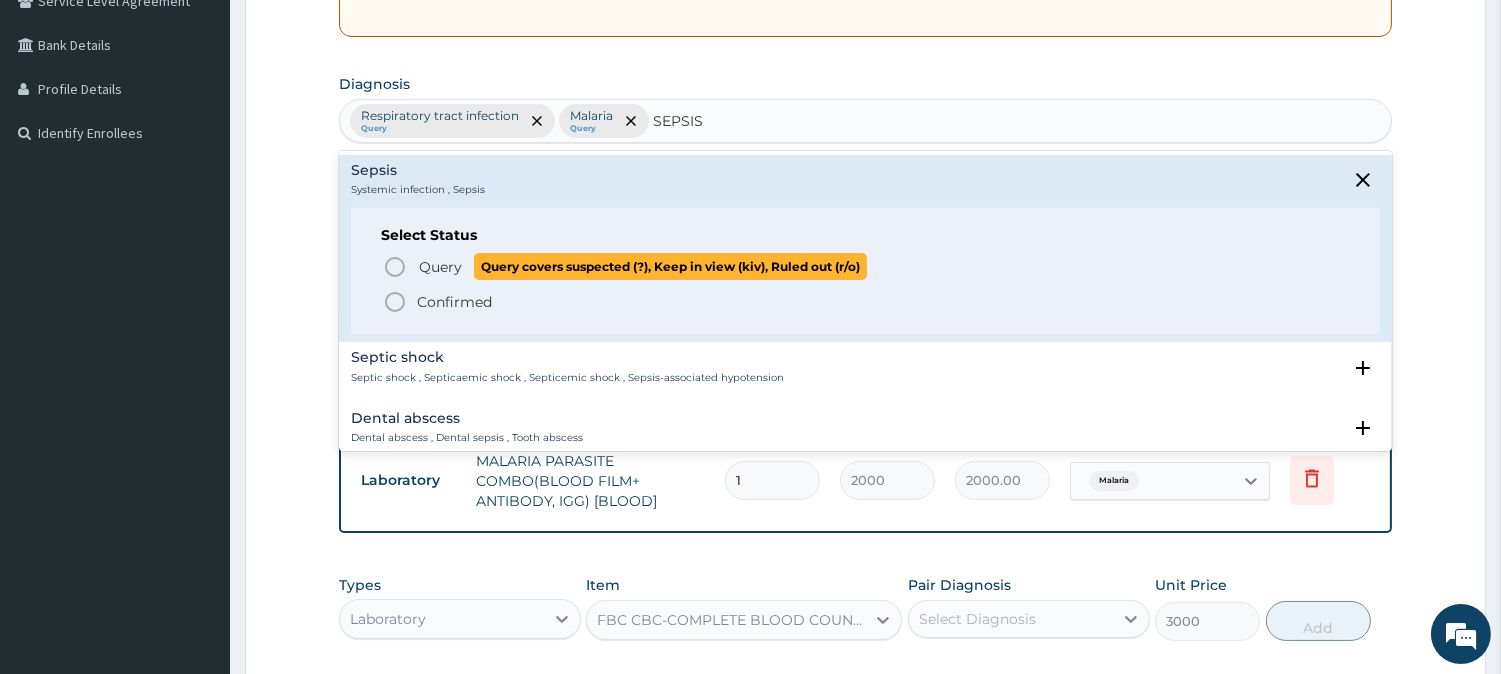 click 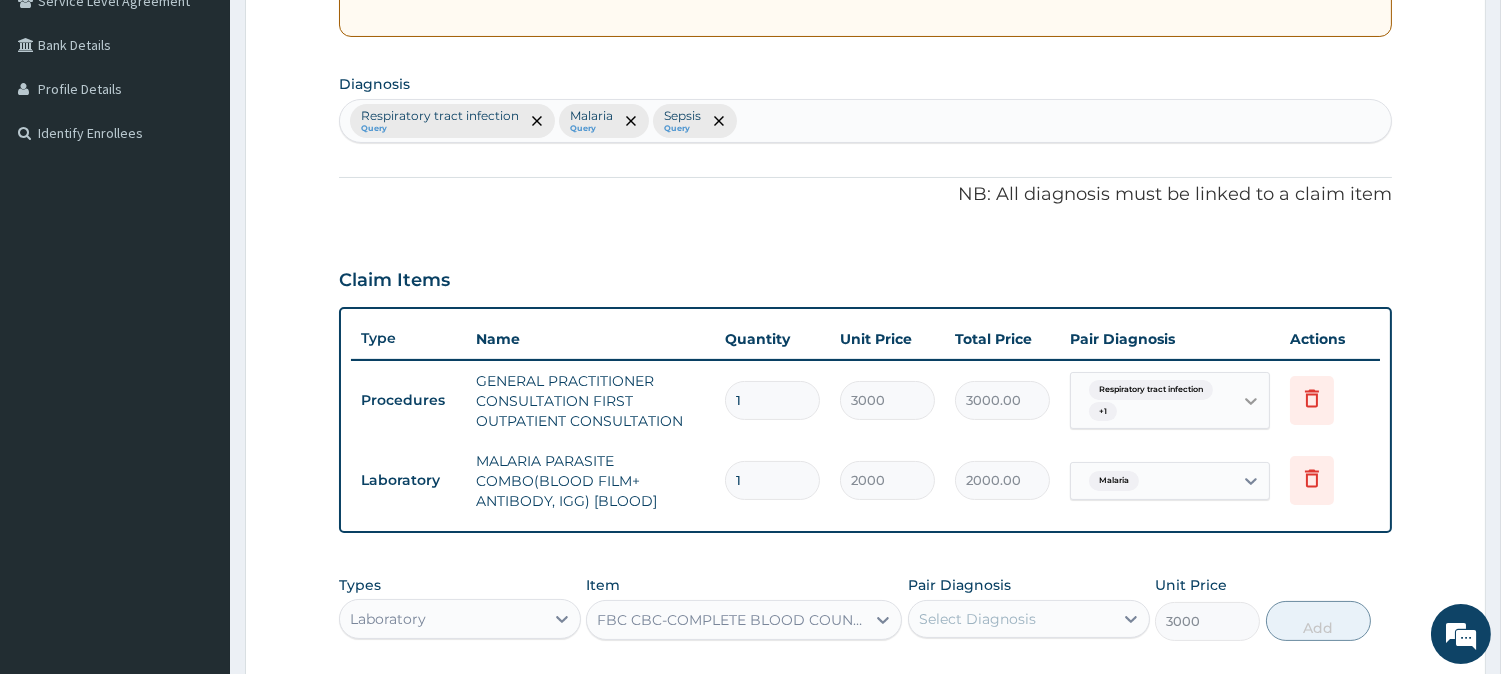 click 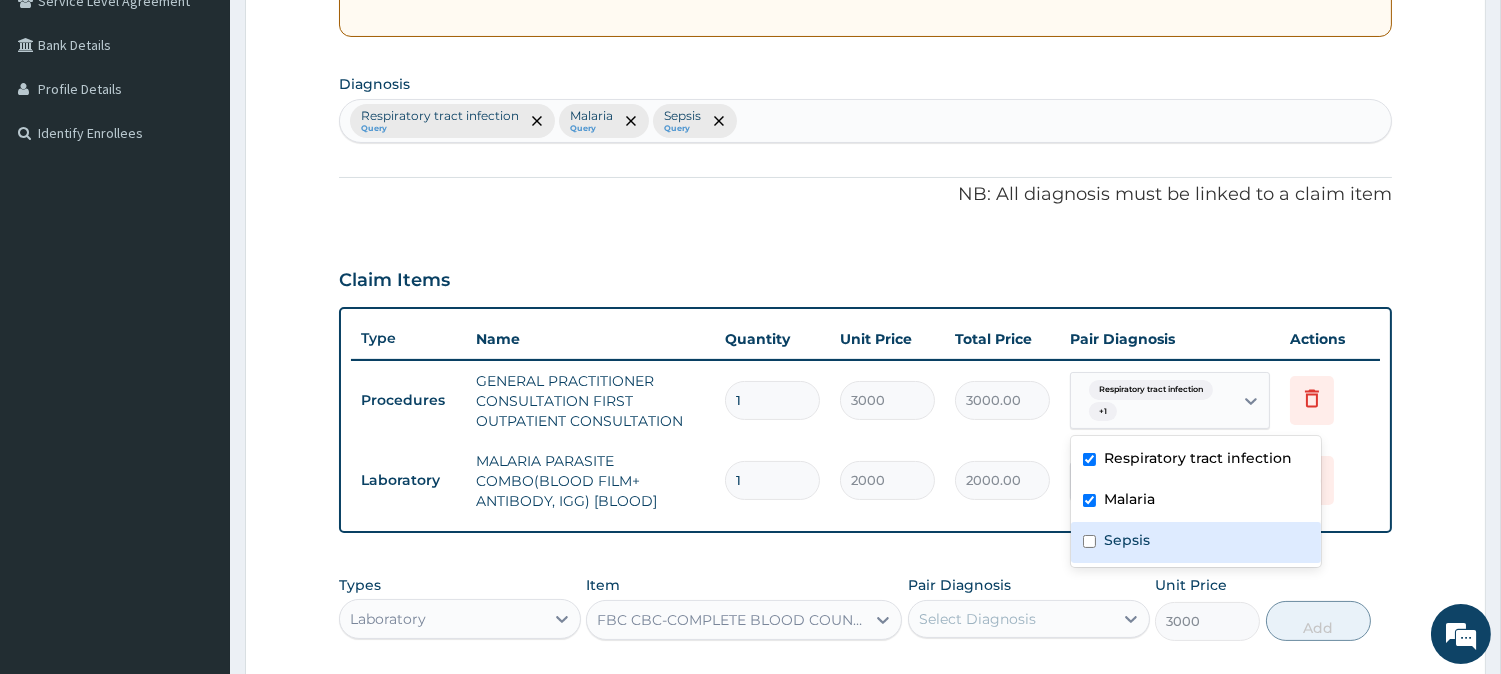 click on "Sepsis" at bounding box center [1196, 542] 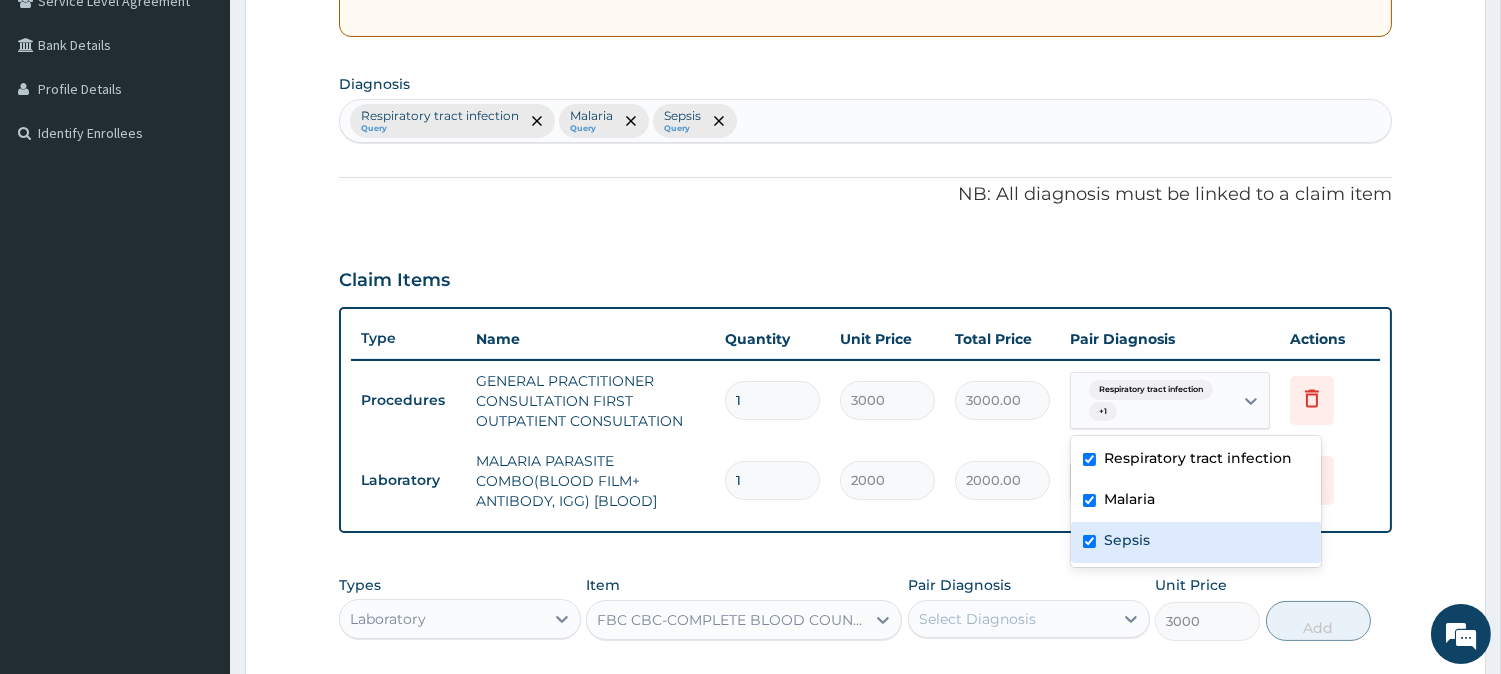 checkbox on "true" 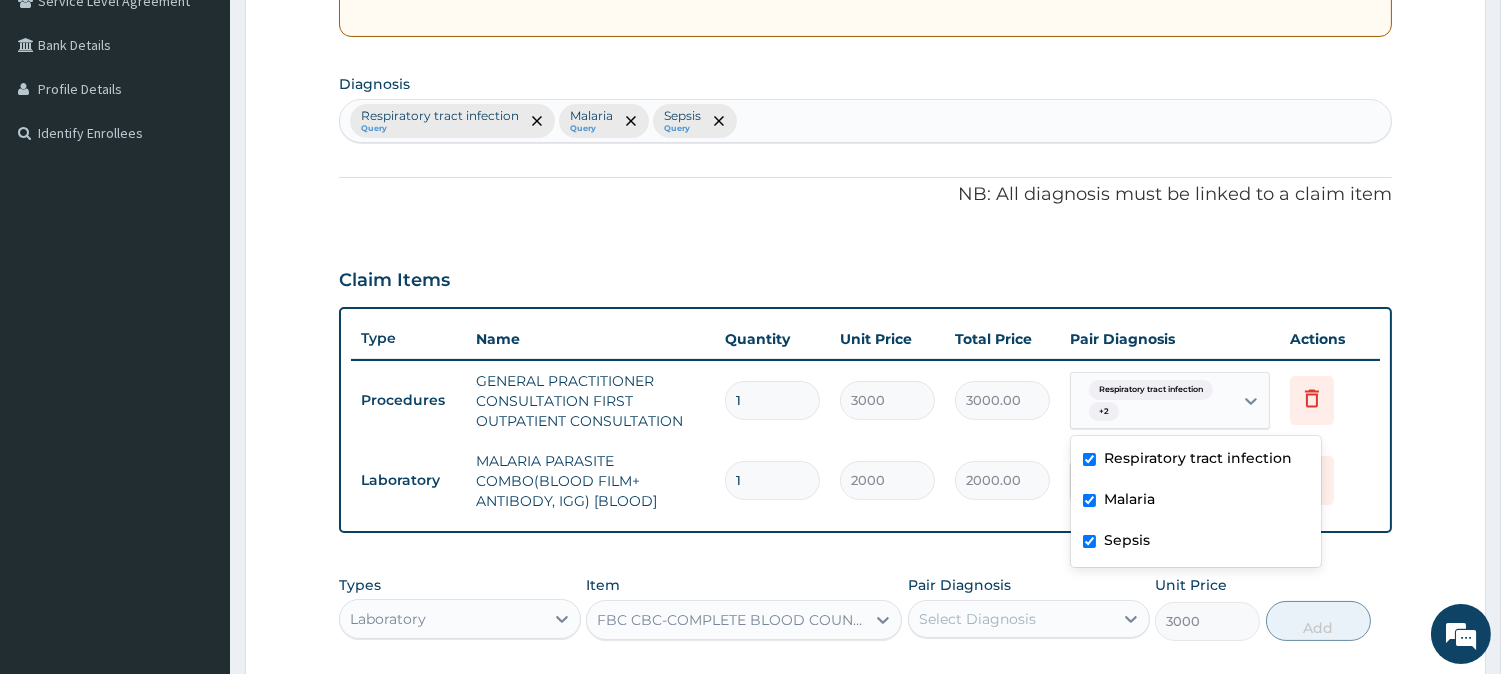 scroll, scrollTop: 761, scrollLeft: 0, axis: vertical 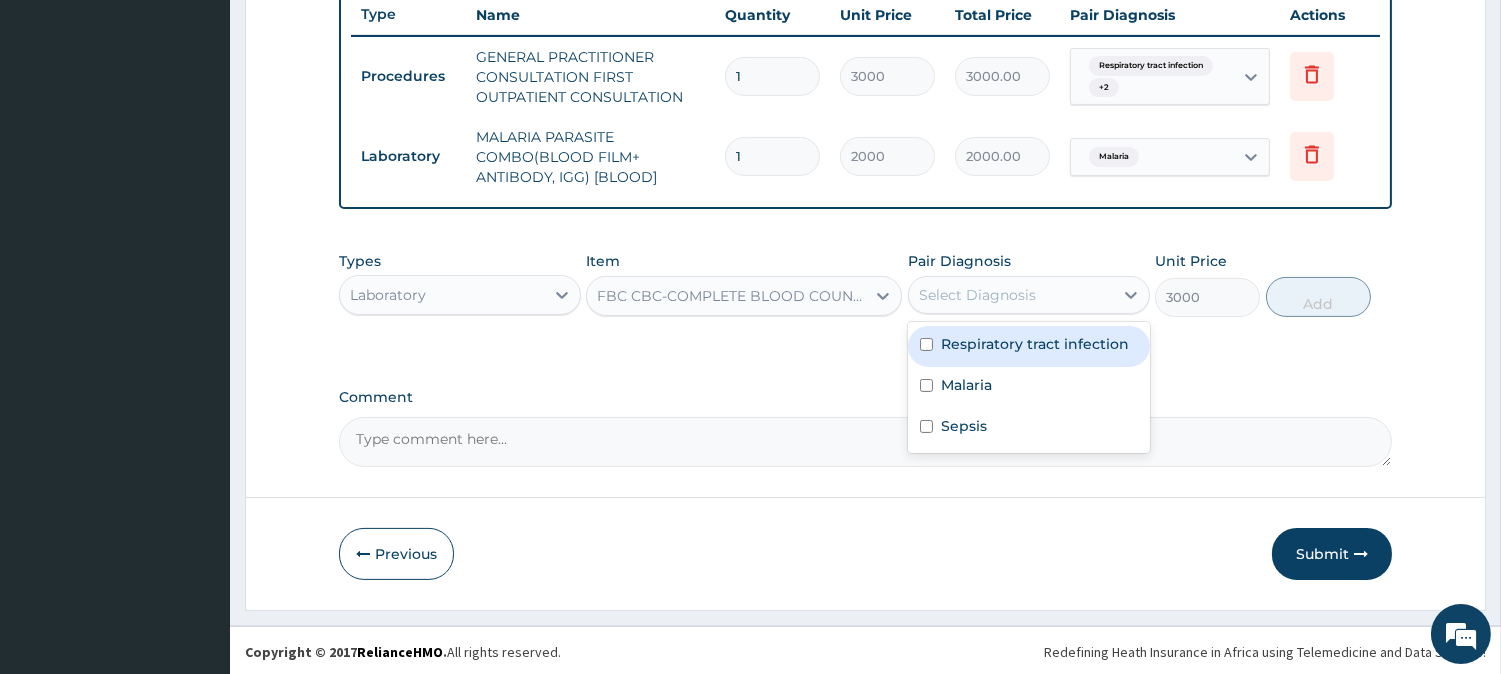 click on "Select Diagnosis" at bounding box center [977, 295] 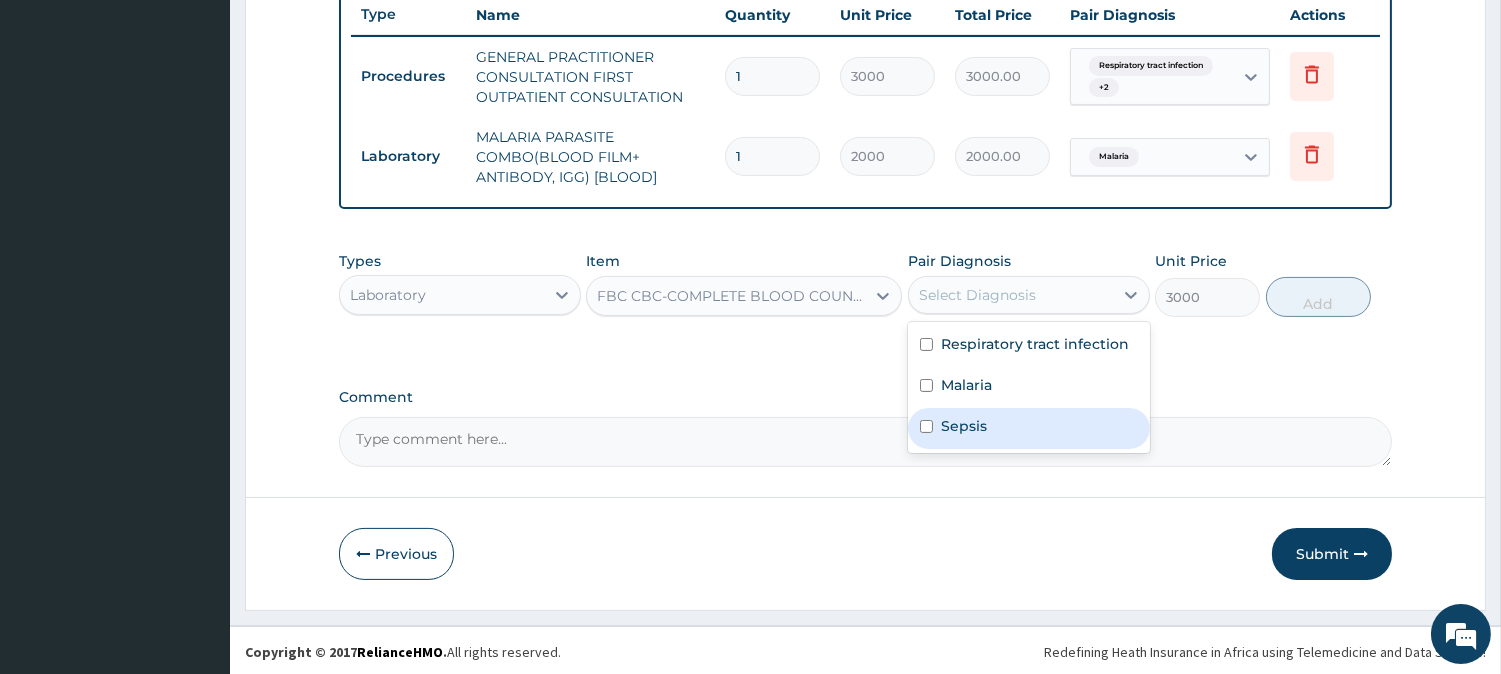 click on "Sepsis" at bounding box center (1029, 428) 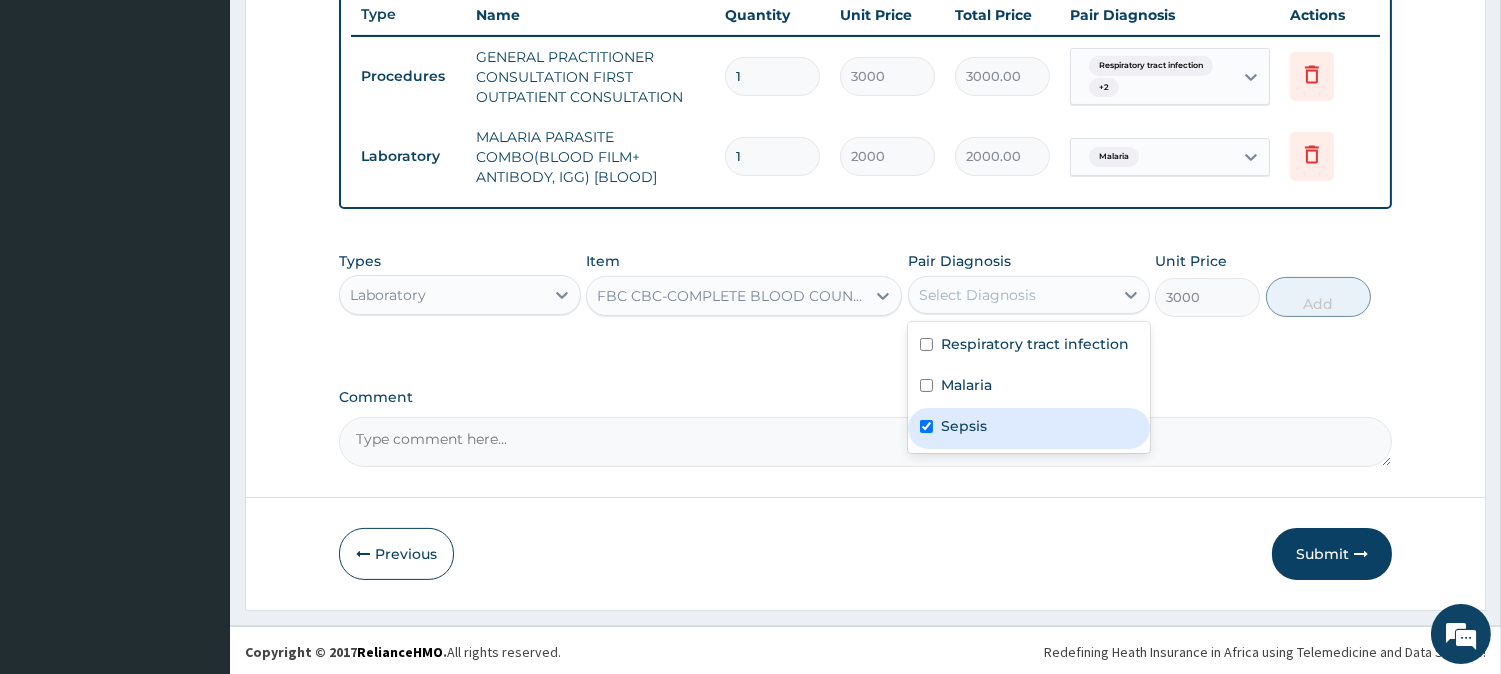 checkbox on "true" 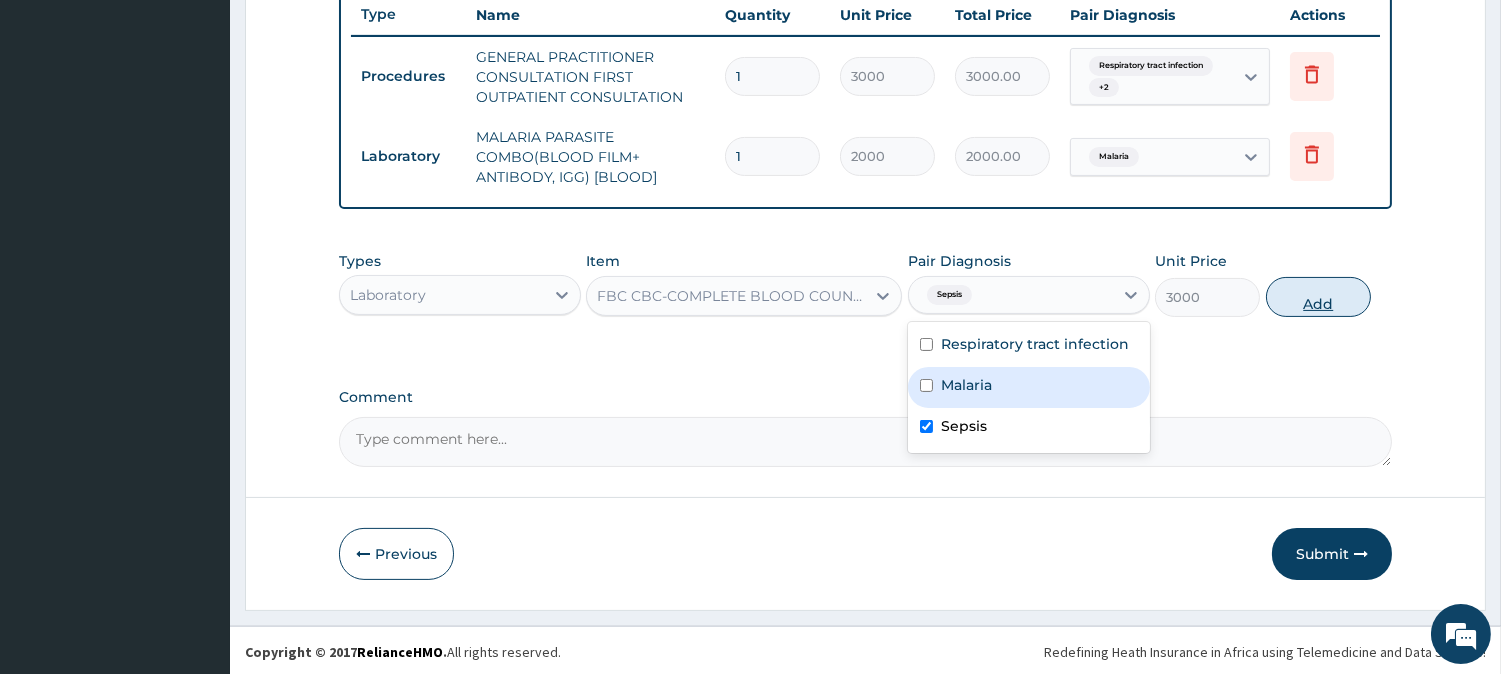 click on "Add" at bounding box center [1318, 297] 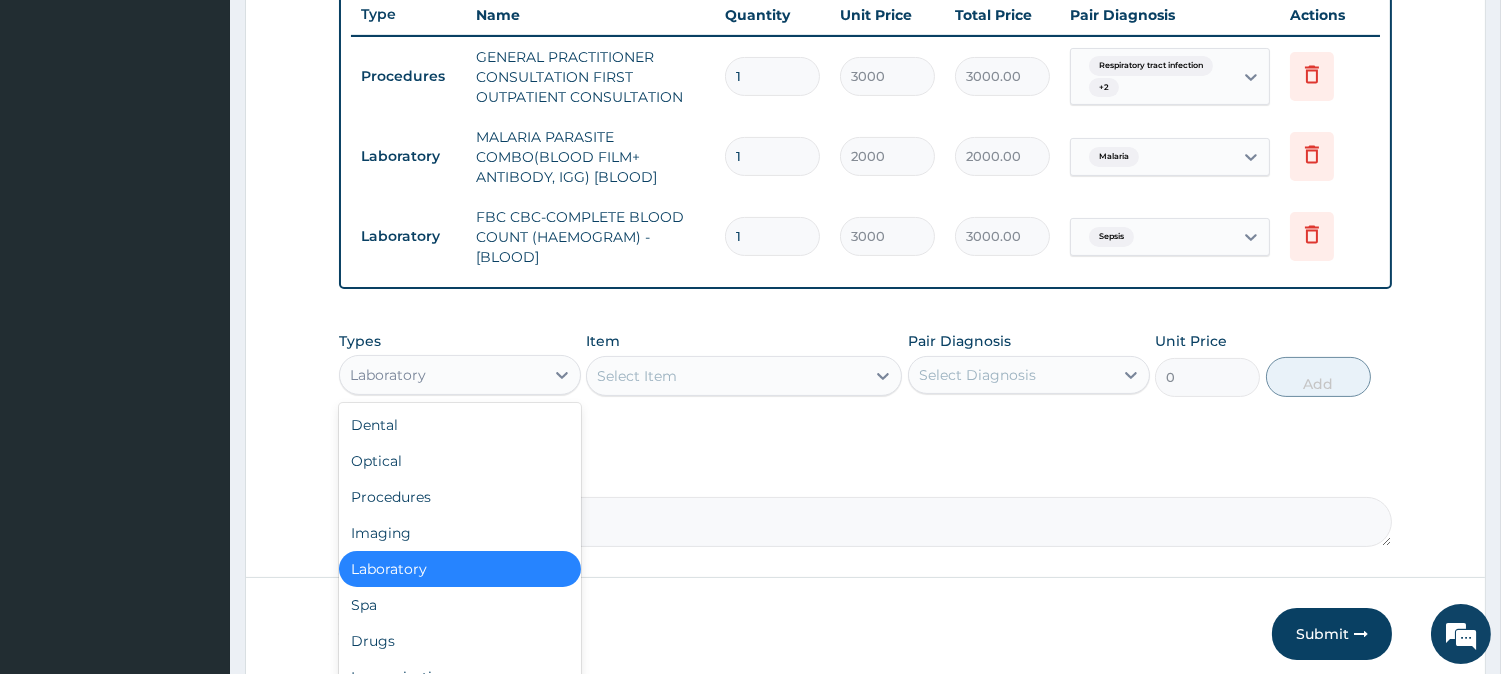 click on "Laboratory" at bounding box center [442, 375] 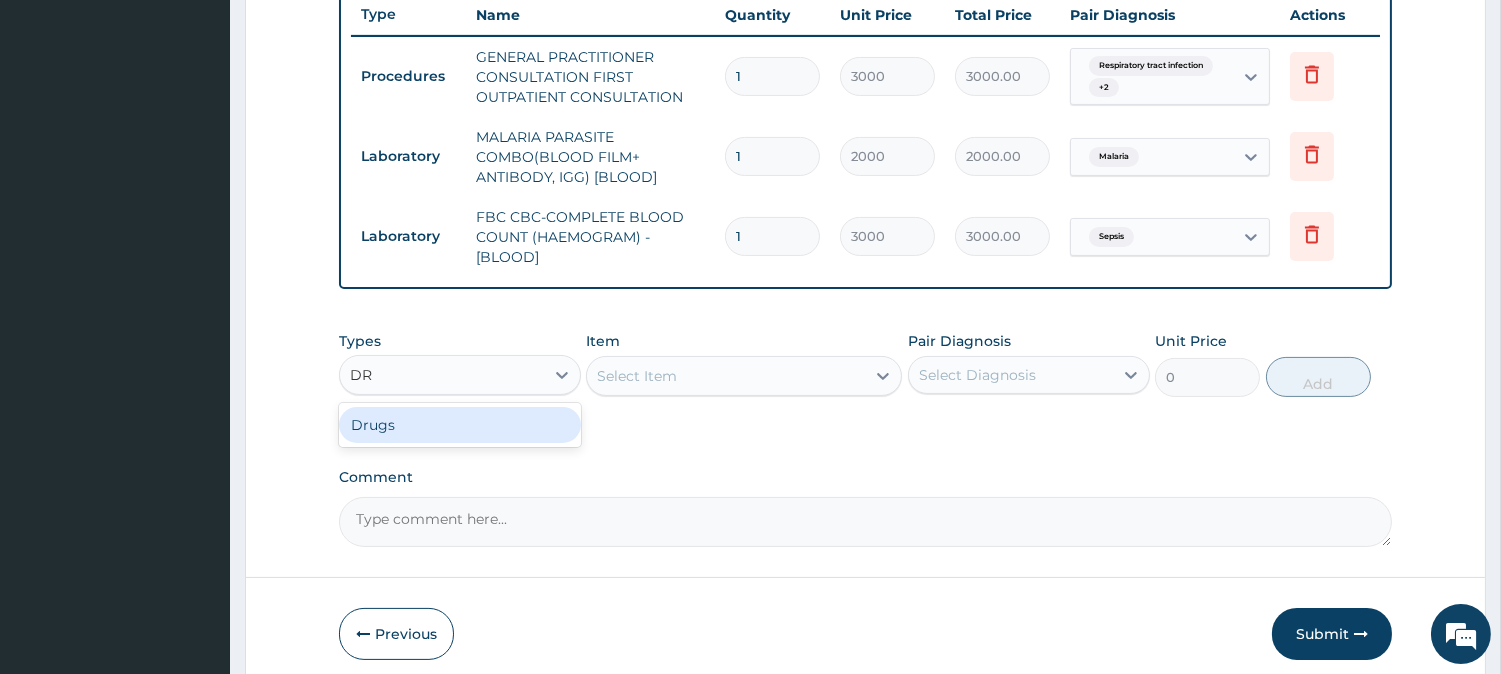 type on "DRU" 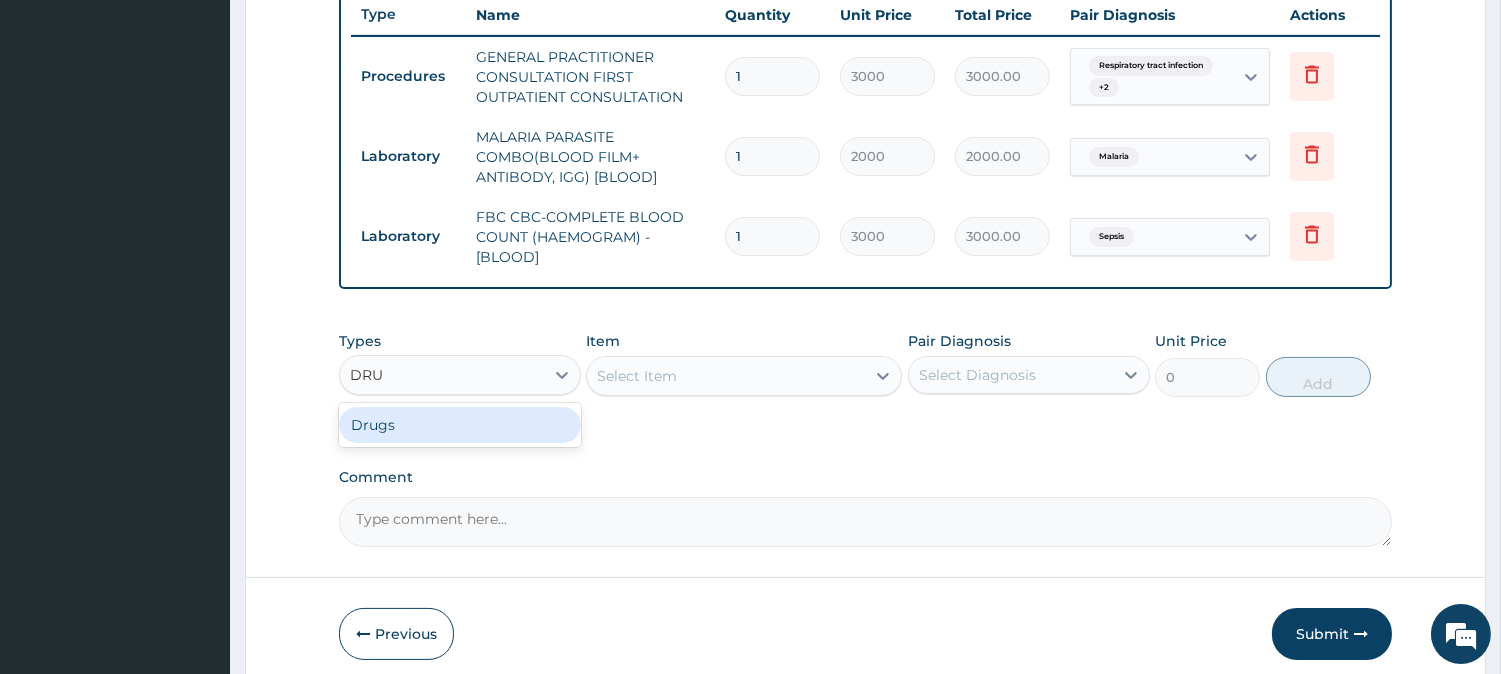 click on "Drugs" at bounding box center (460, 425) 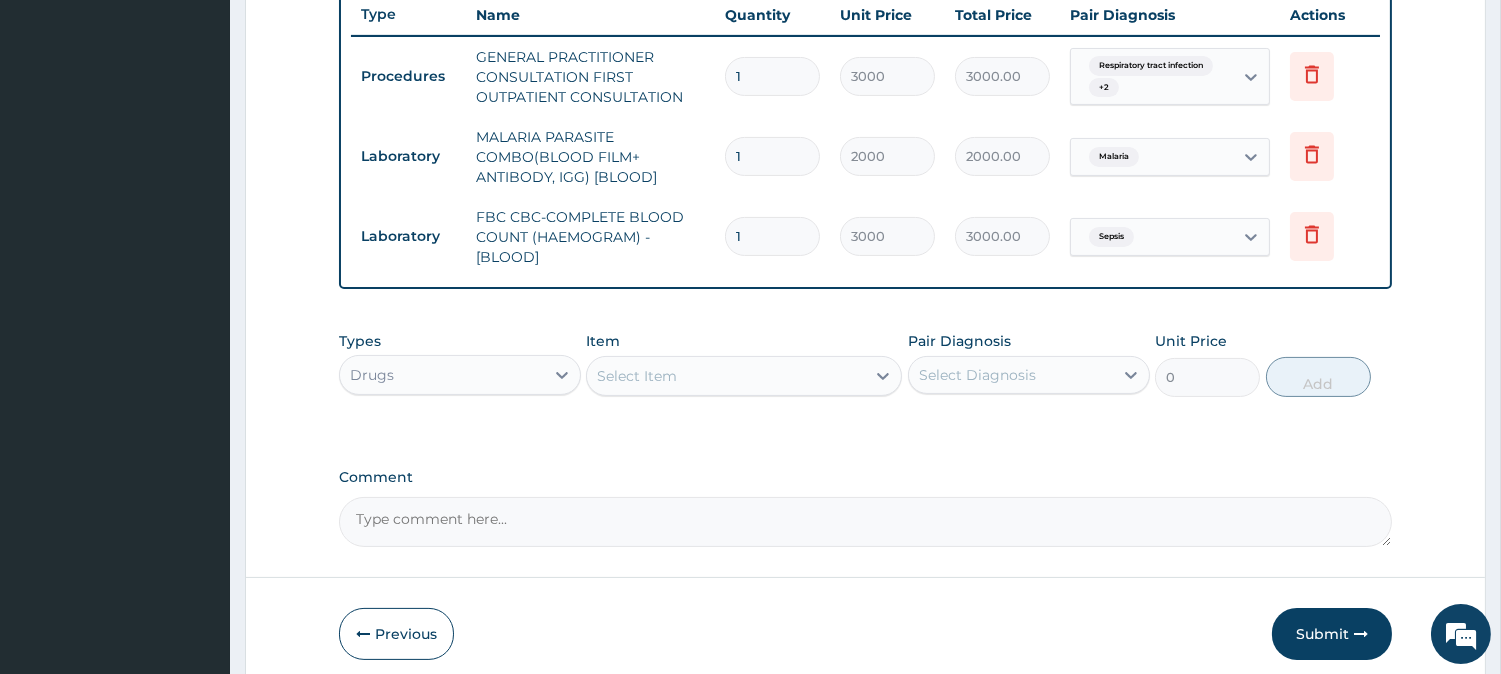 click on "Select Item" at bounding box center [726, 376] 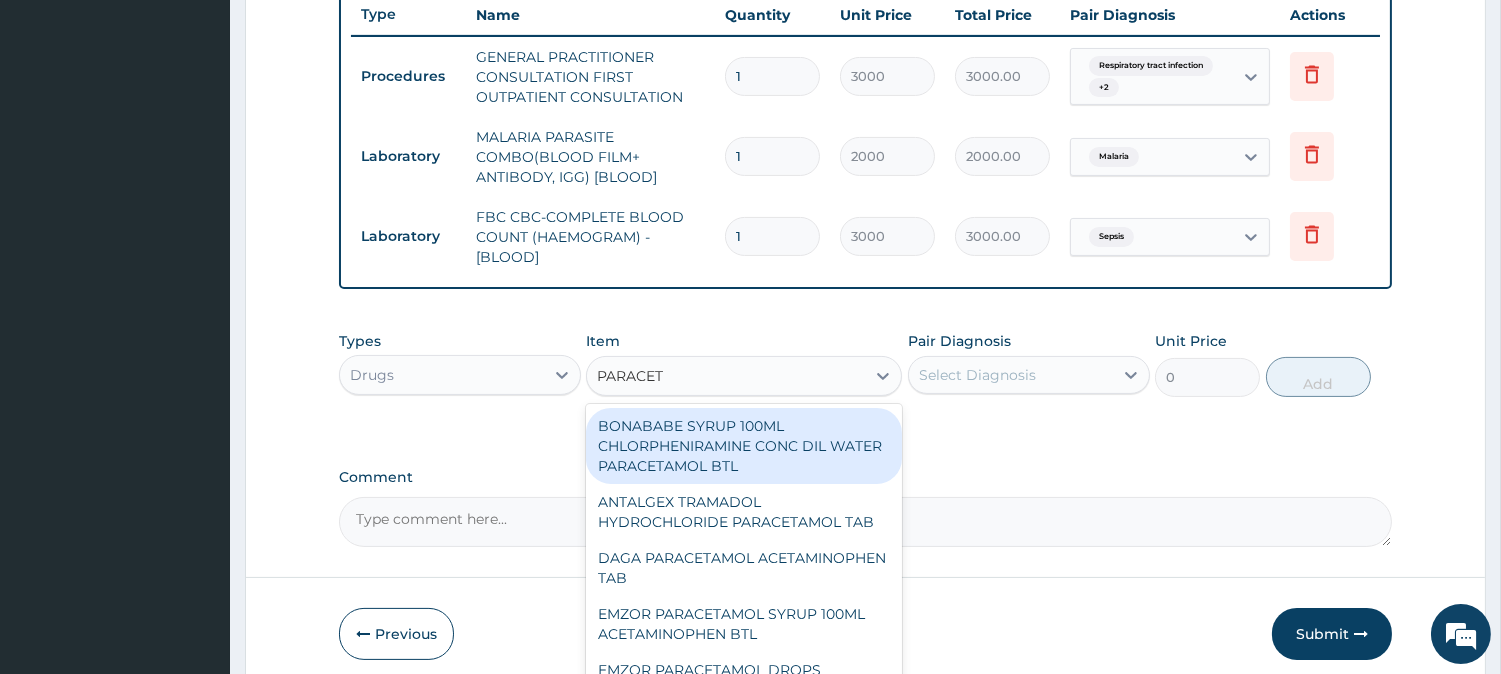 type on "PARACETA" 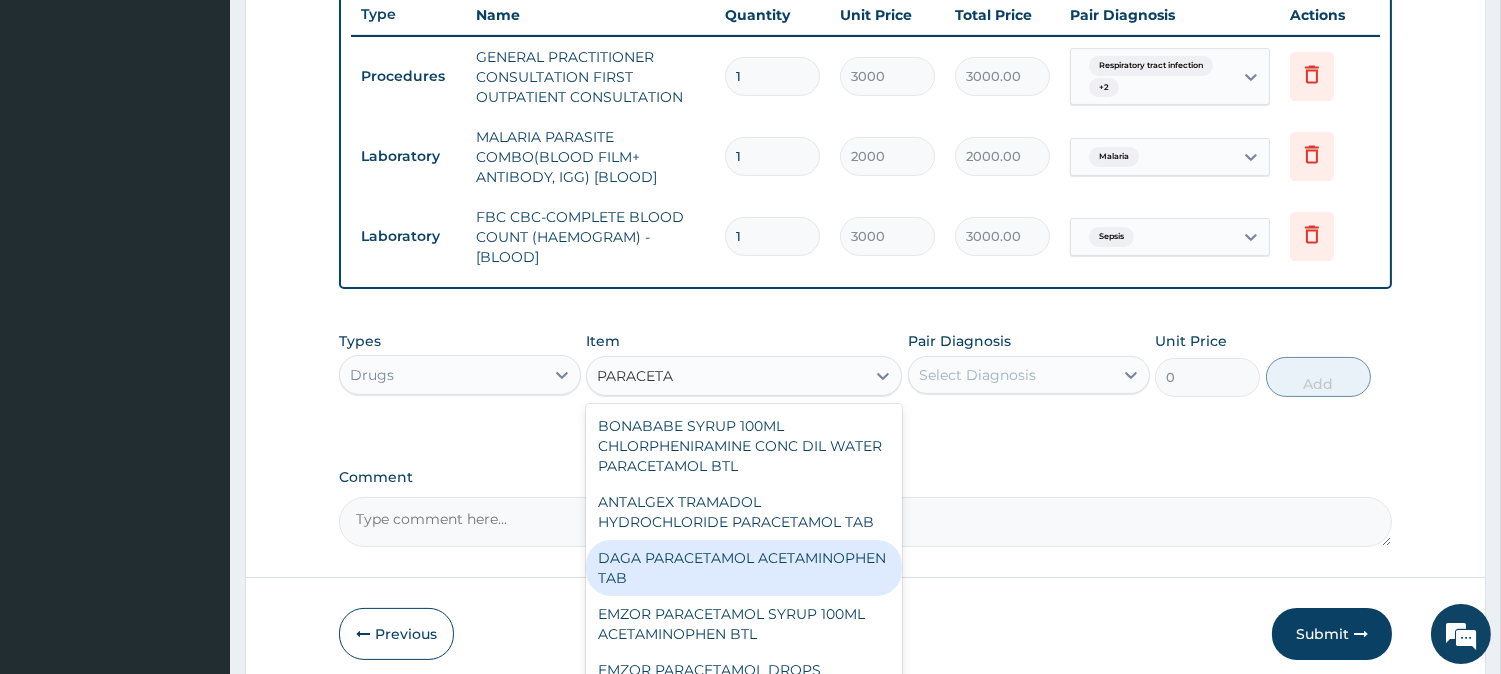click on "DAGA PARACETAMOL ACETAMINOPHEN TAB" at bounding box center (744, 568) 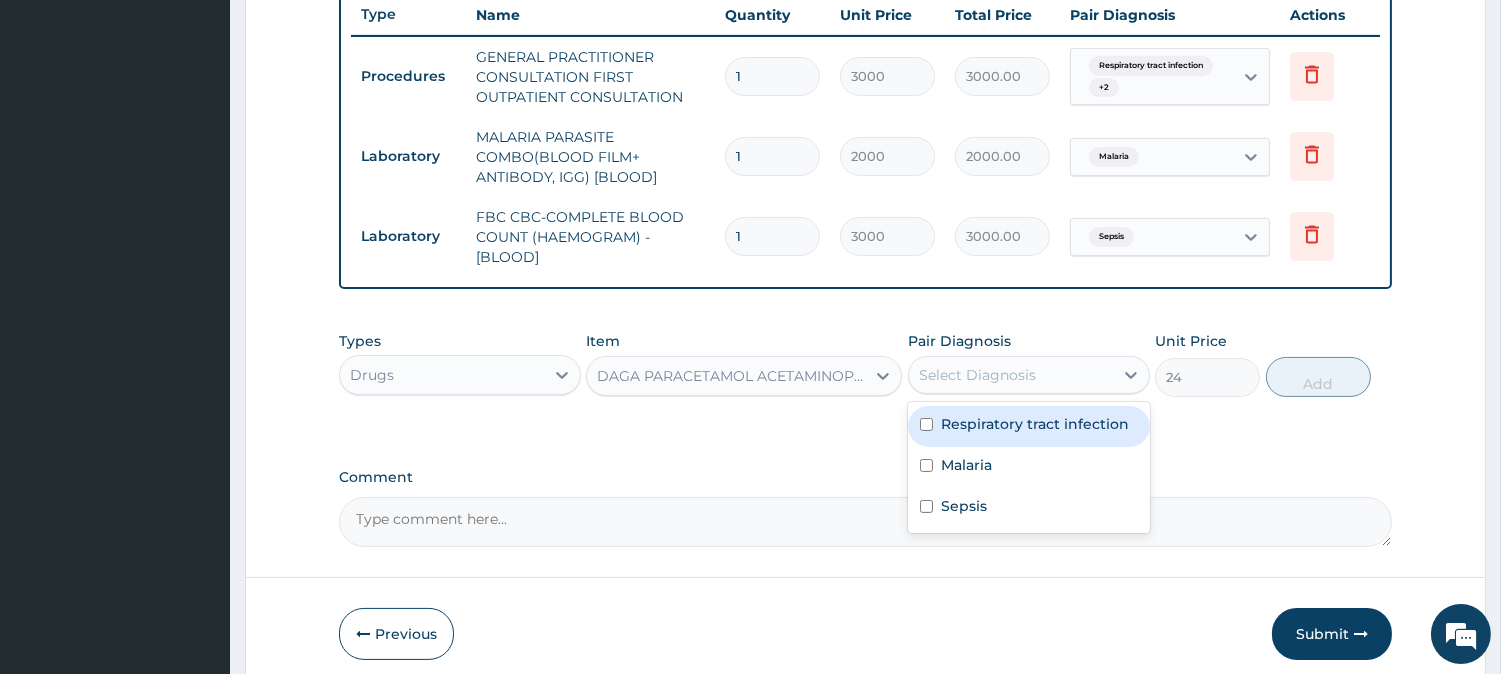 click on "Select Diagnosis" at bounding box center (977, 375) 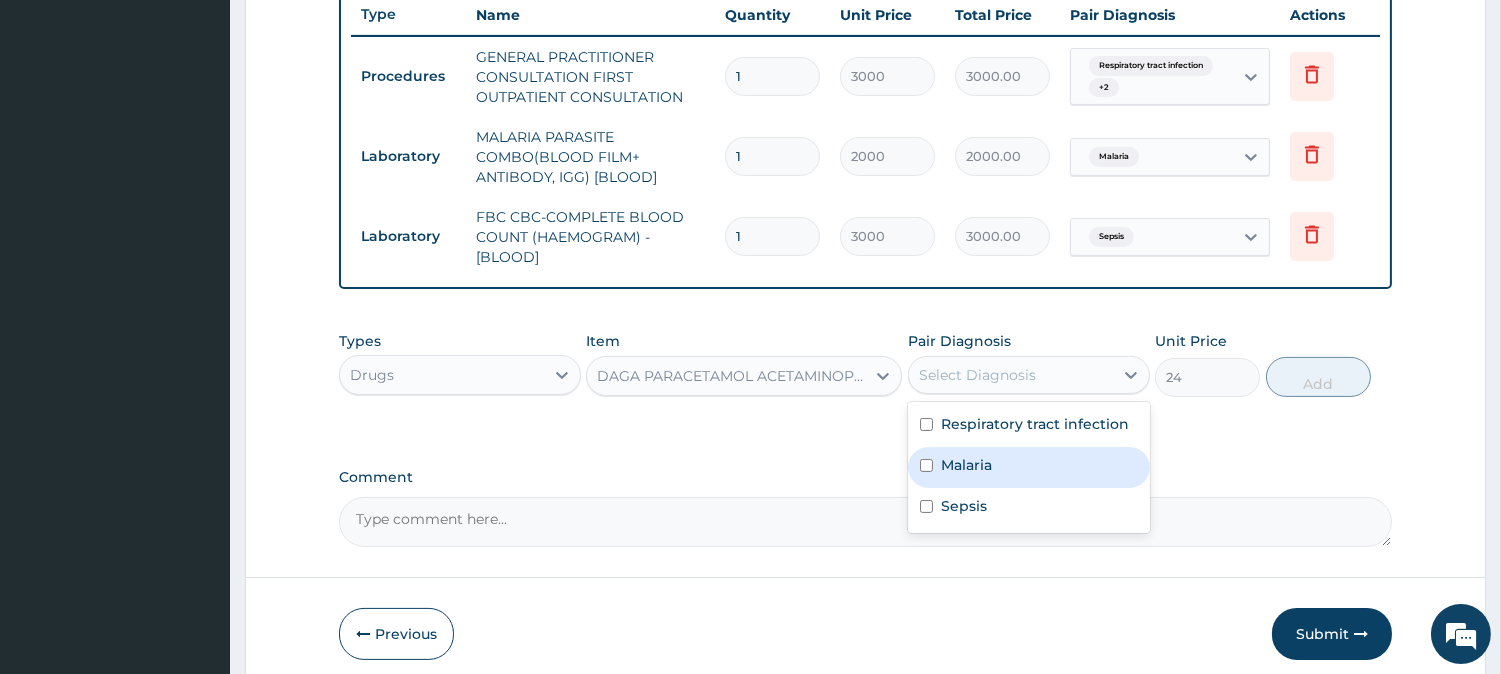click on "Malaria" at bounding box center [966, 465] 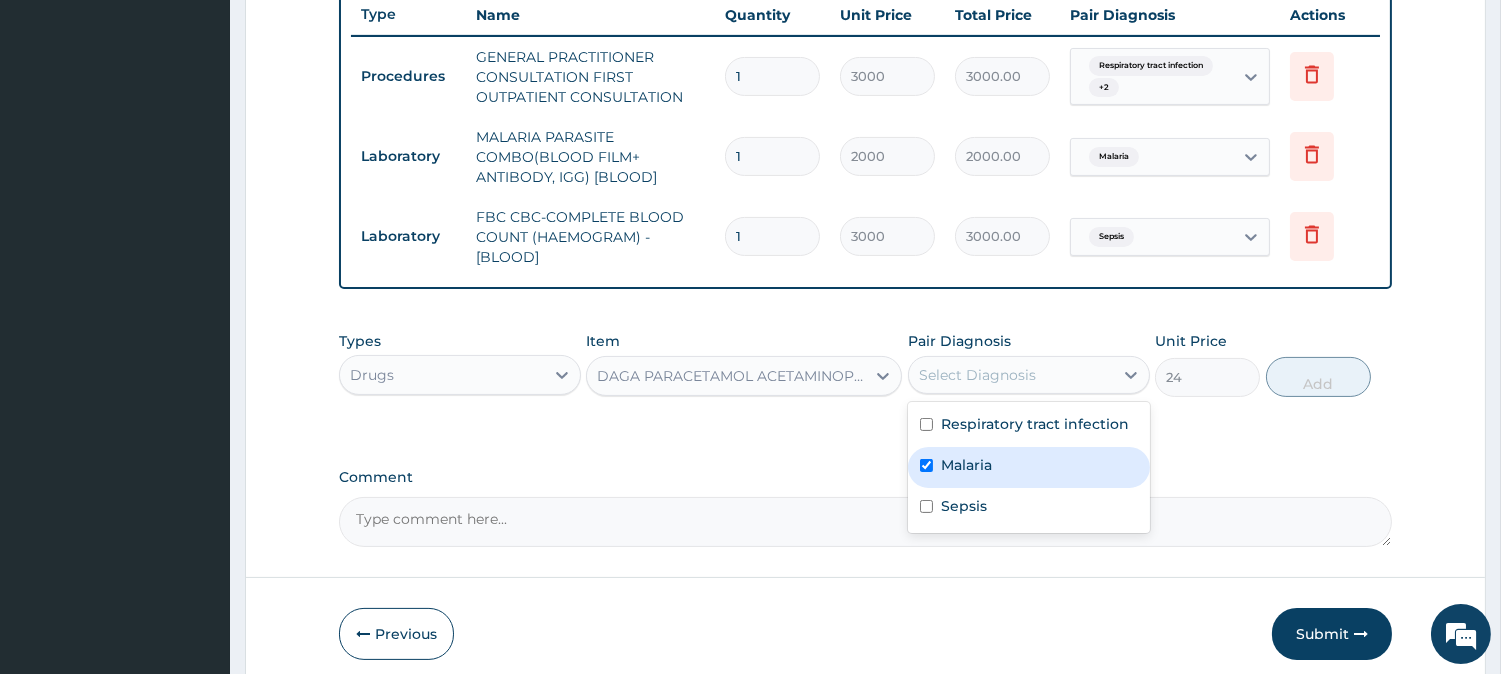 checkbox on "true" 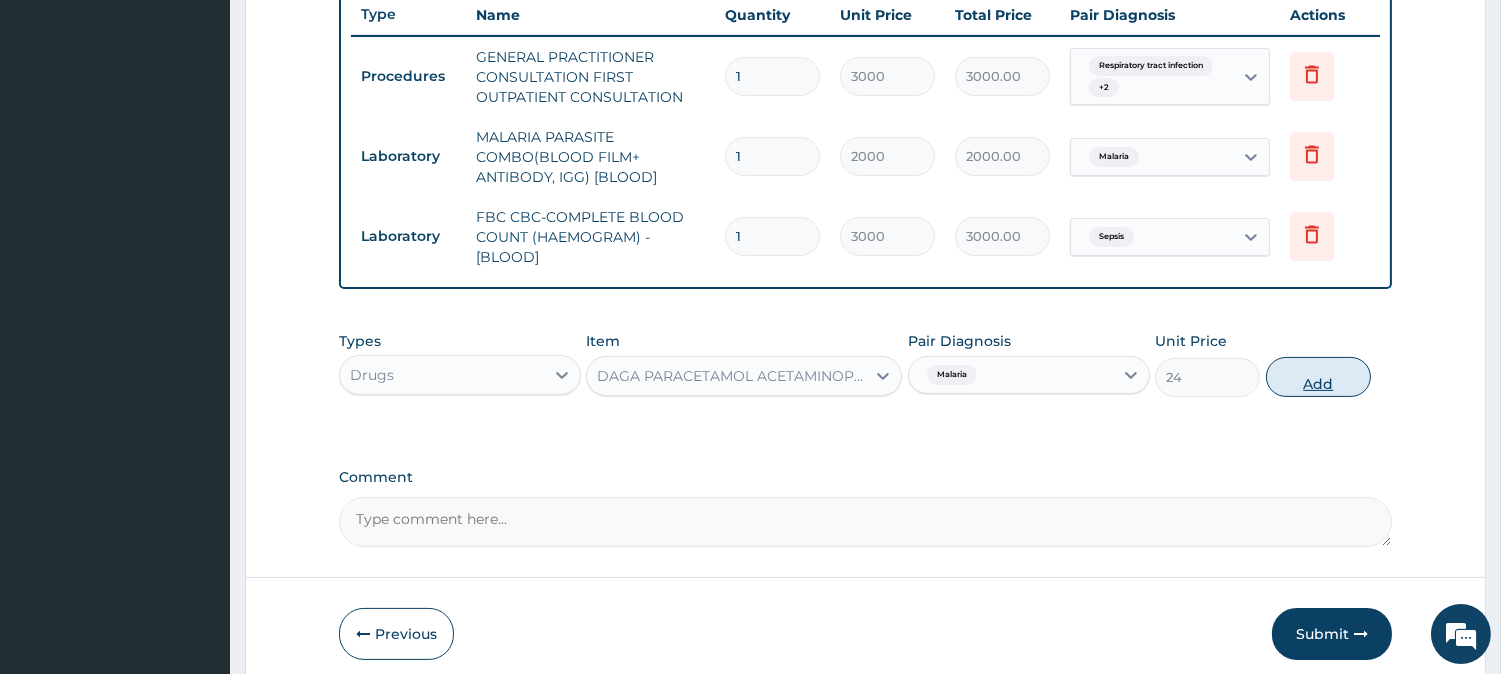 click on "Add" at bounding box center (1318, 377) 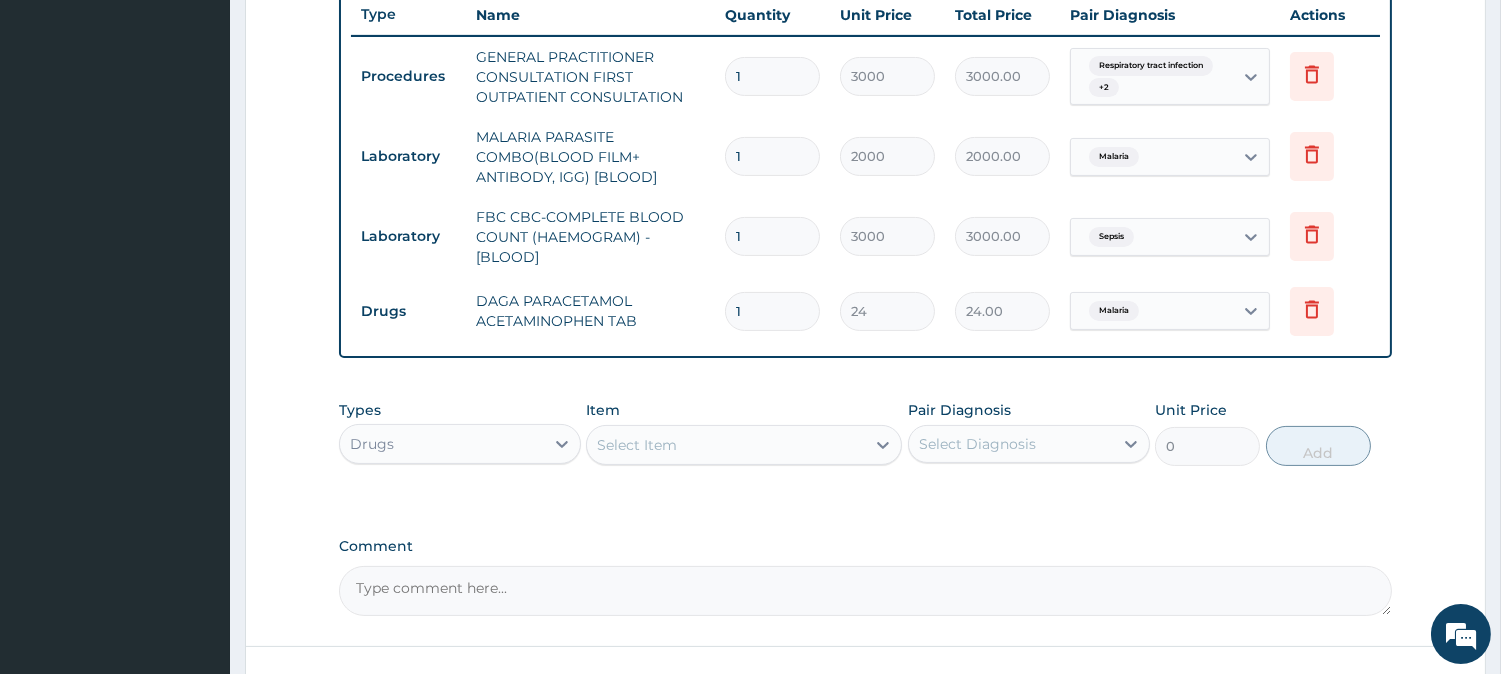 click on "Select Item" at bounding box center (726, 445) 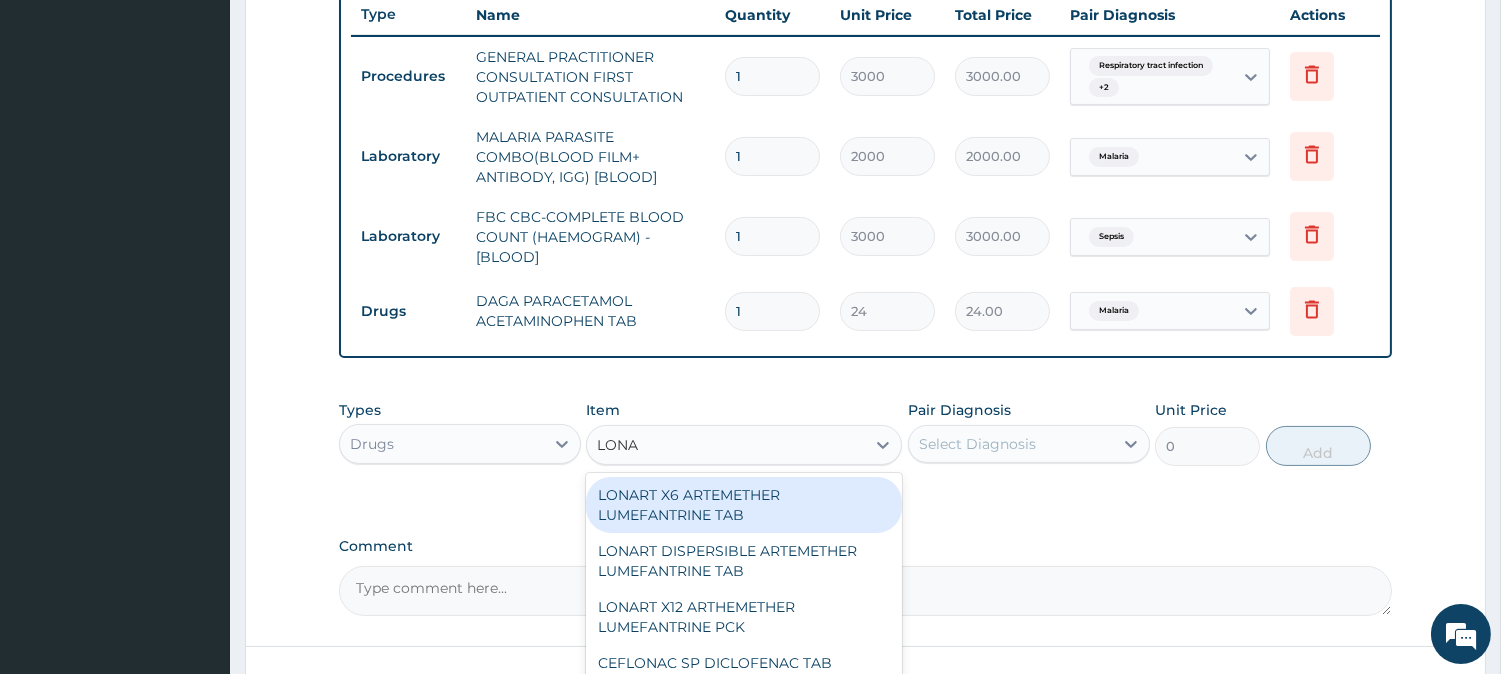 type on "LONAR" 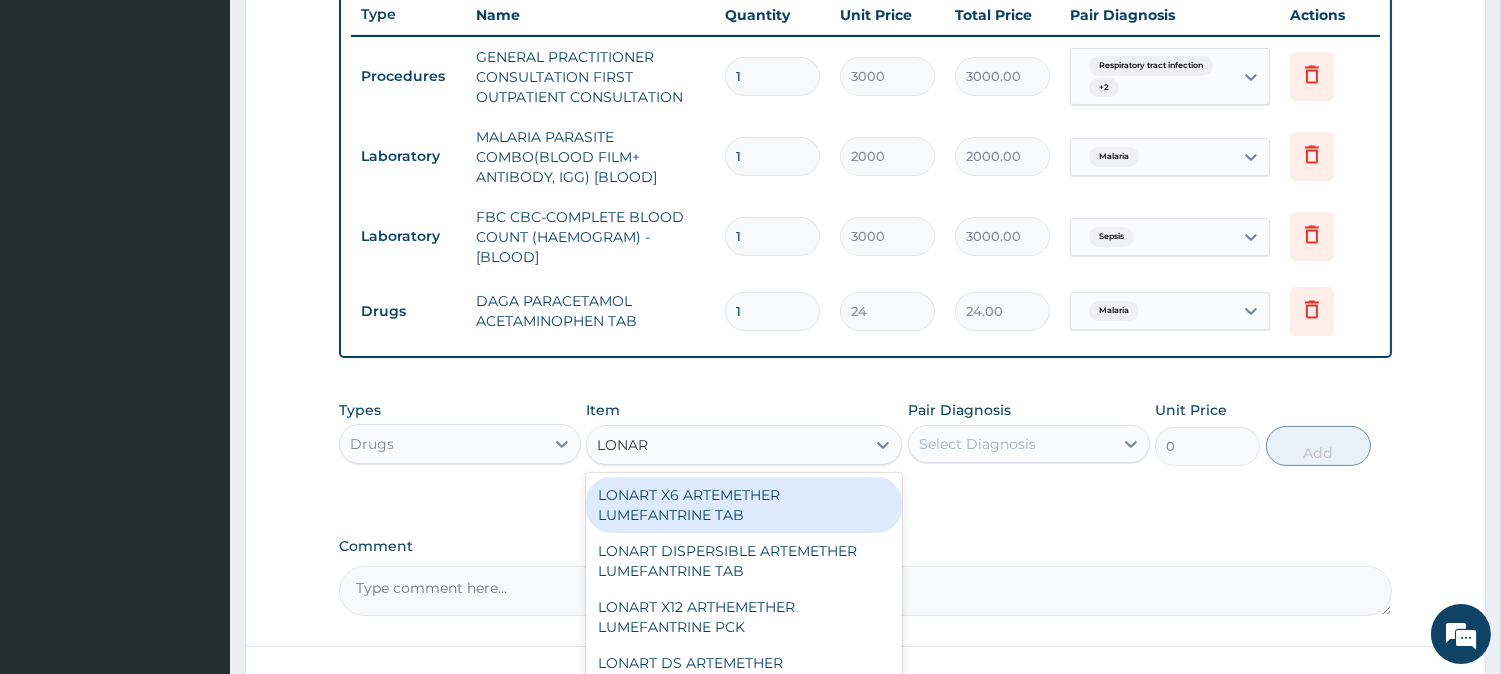 click on "LONART X6 ARTEMETHER LUMEFANTRINE TAB" at bounding box center (744, 505) 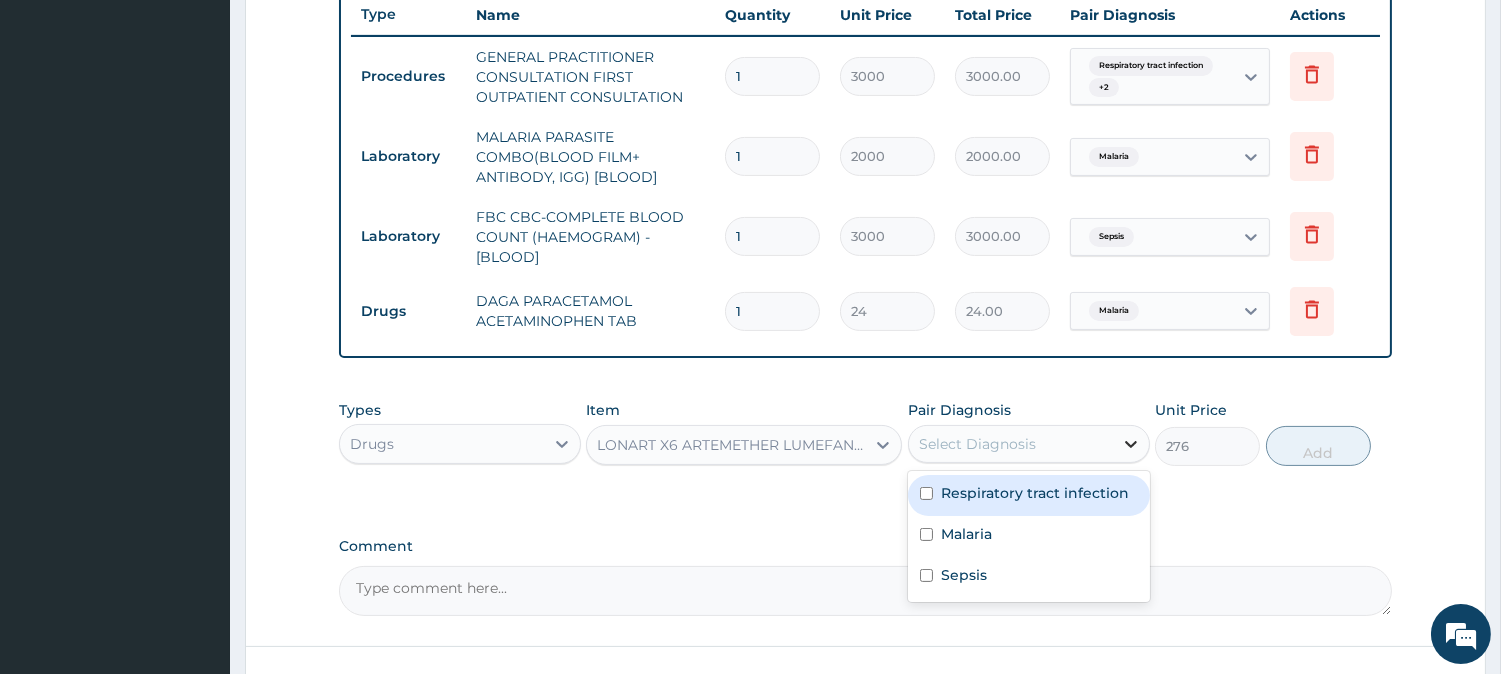 click 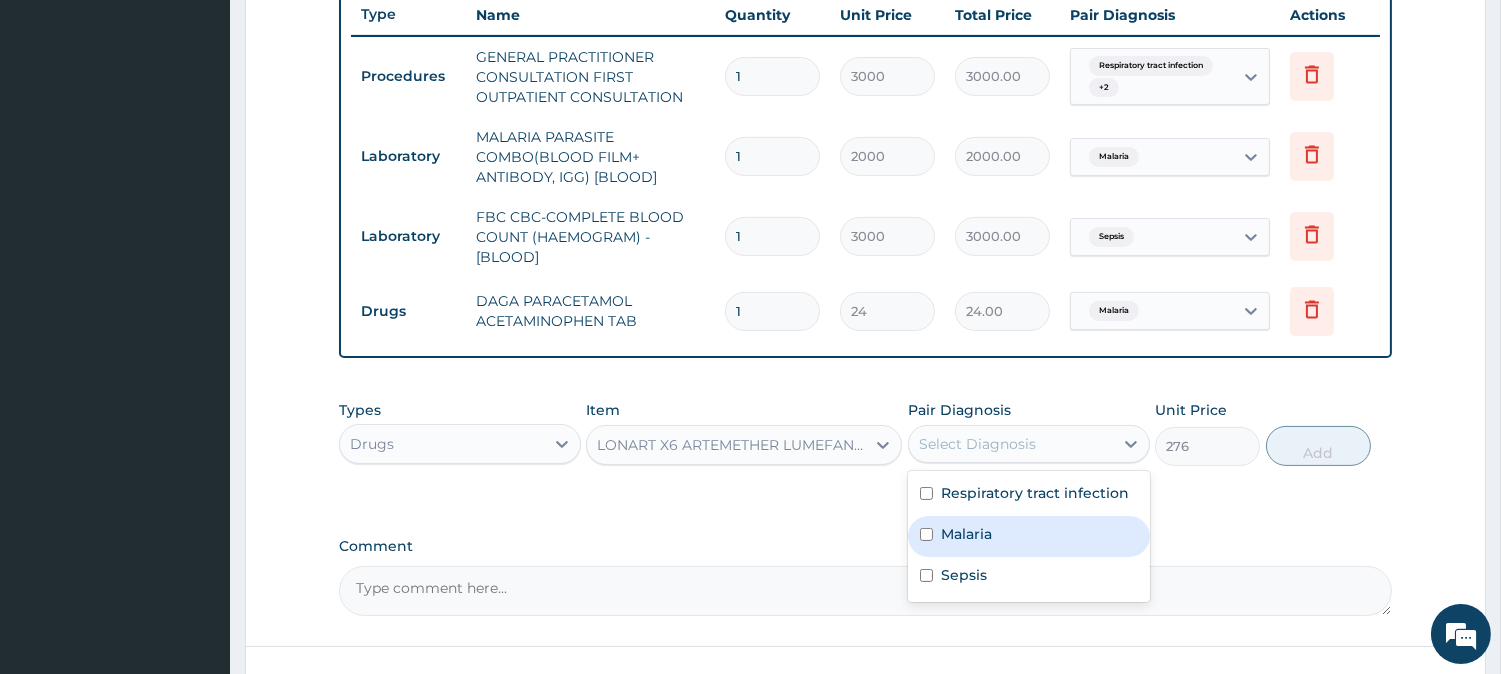 click on "Malaria" at bounding box center (1029, 536) 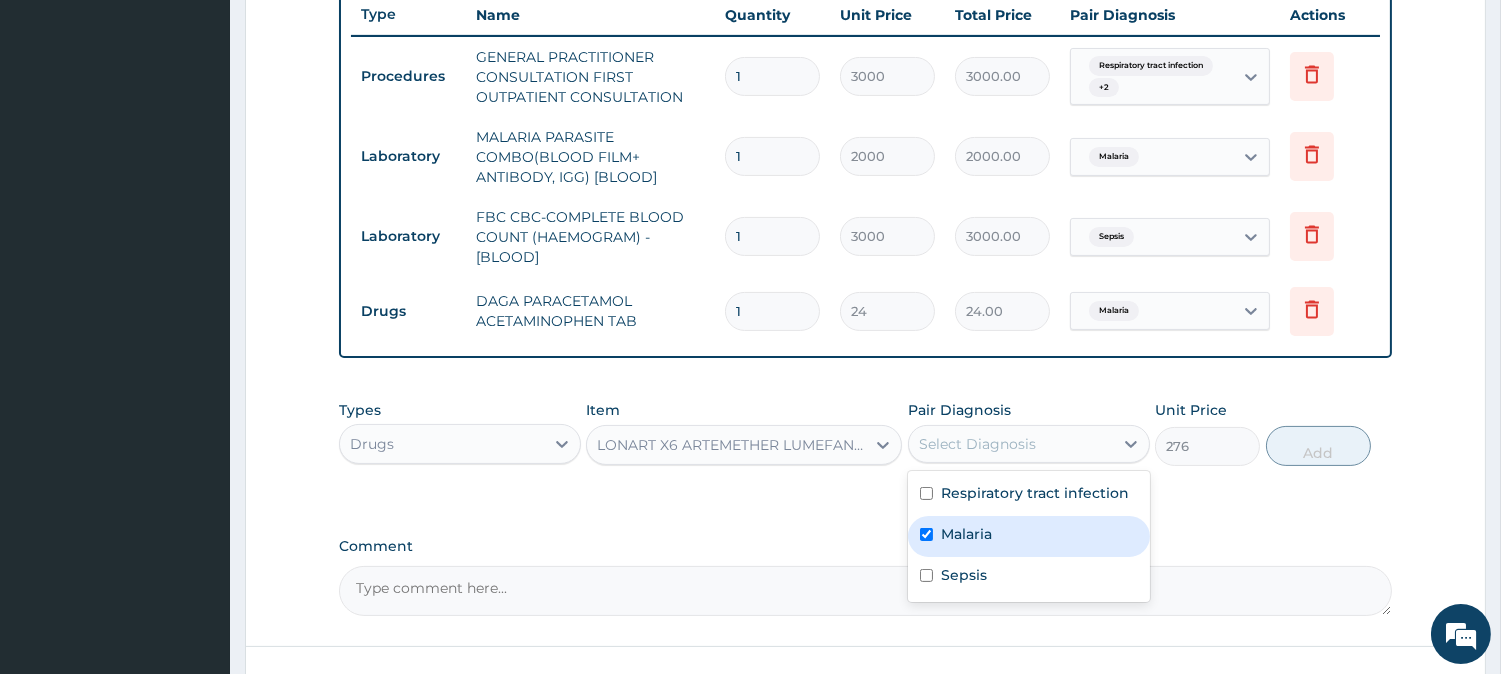 checkbox on "true" 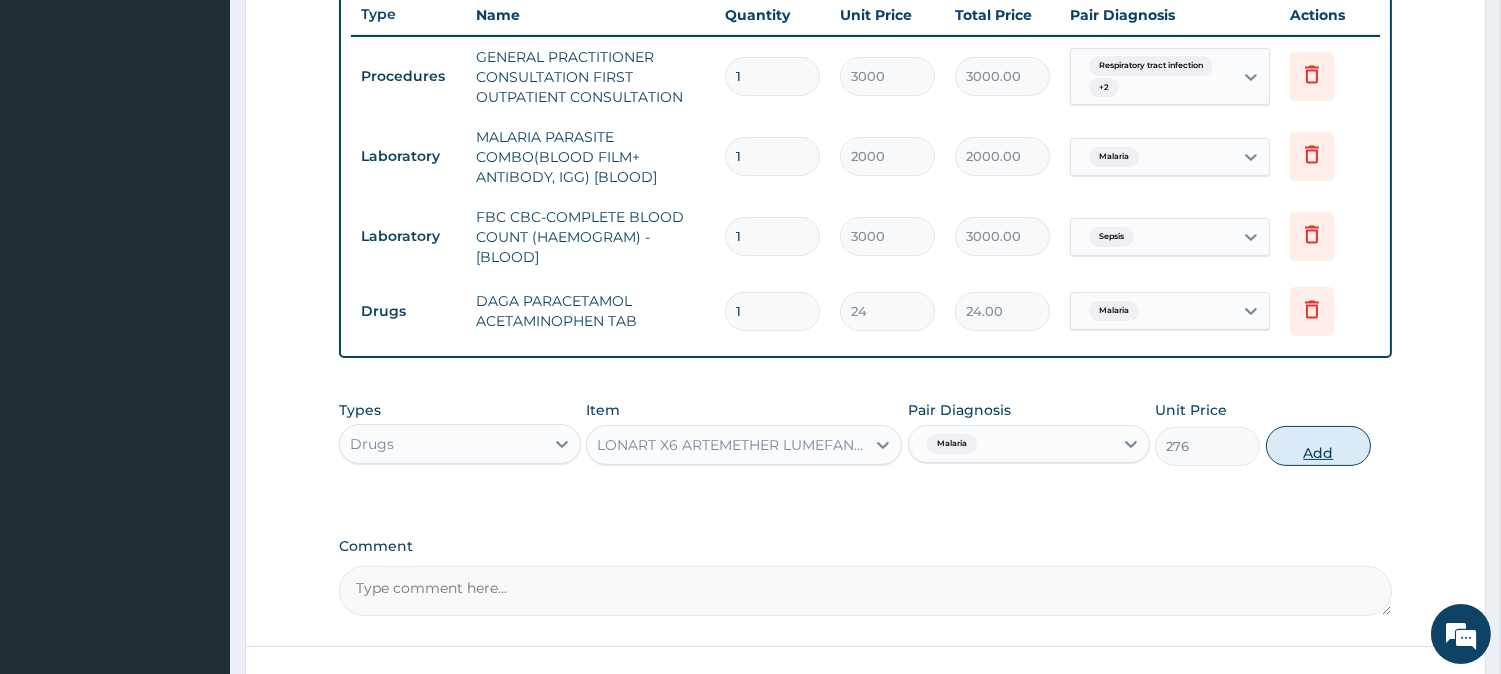 click on "Add" at bounding box center [1318, 446] 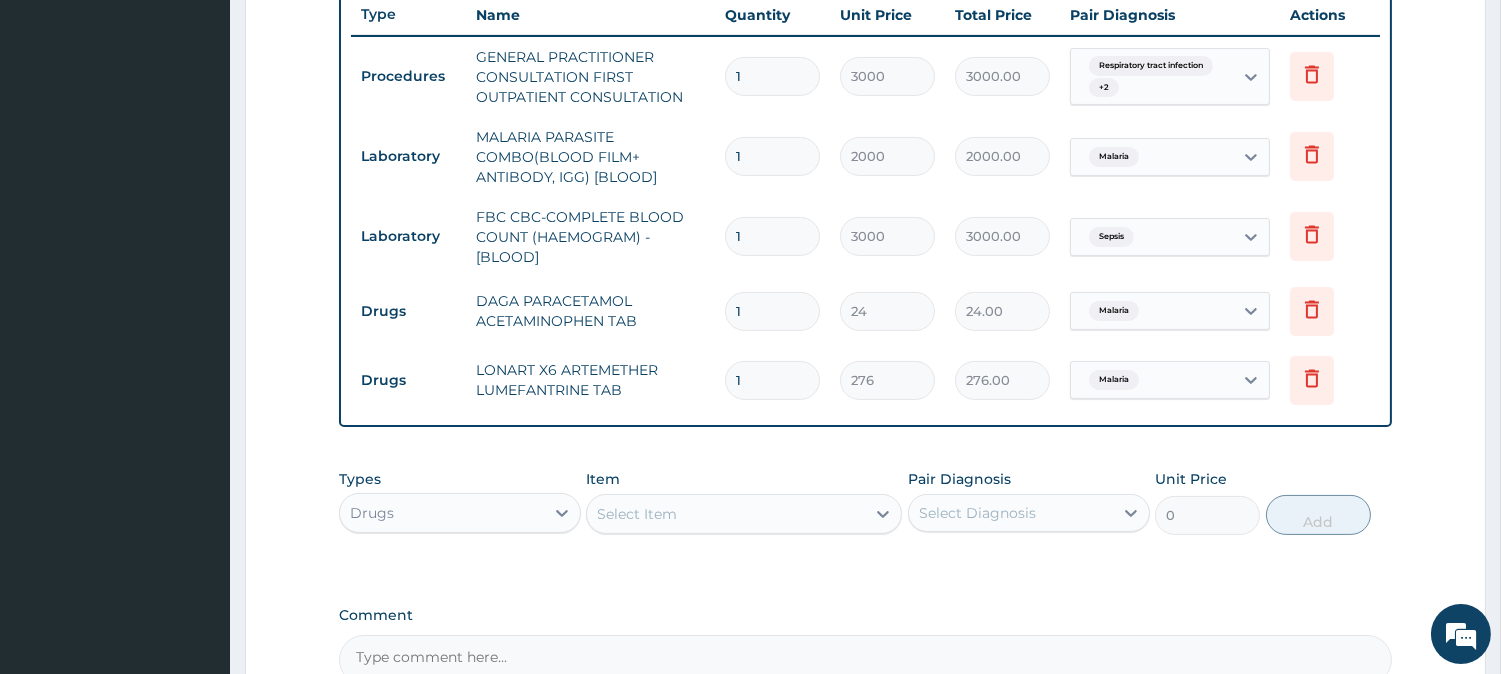click on "Select Item" at bounding box center (726, 514) 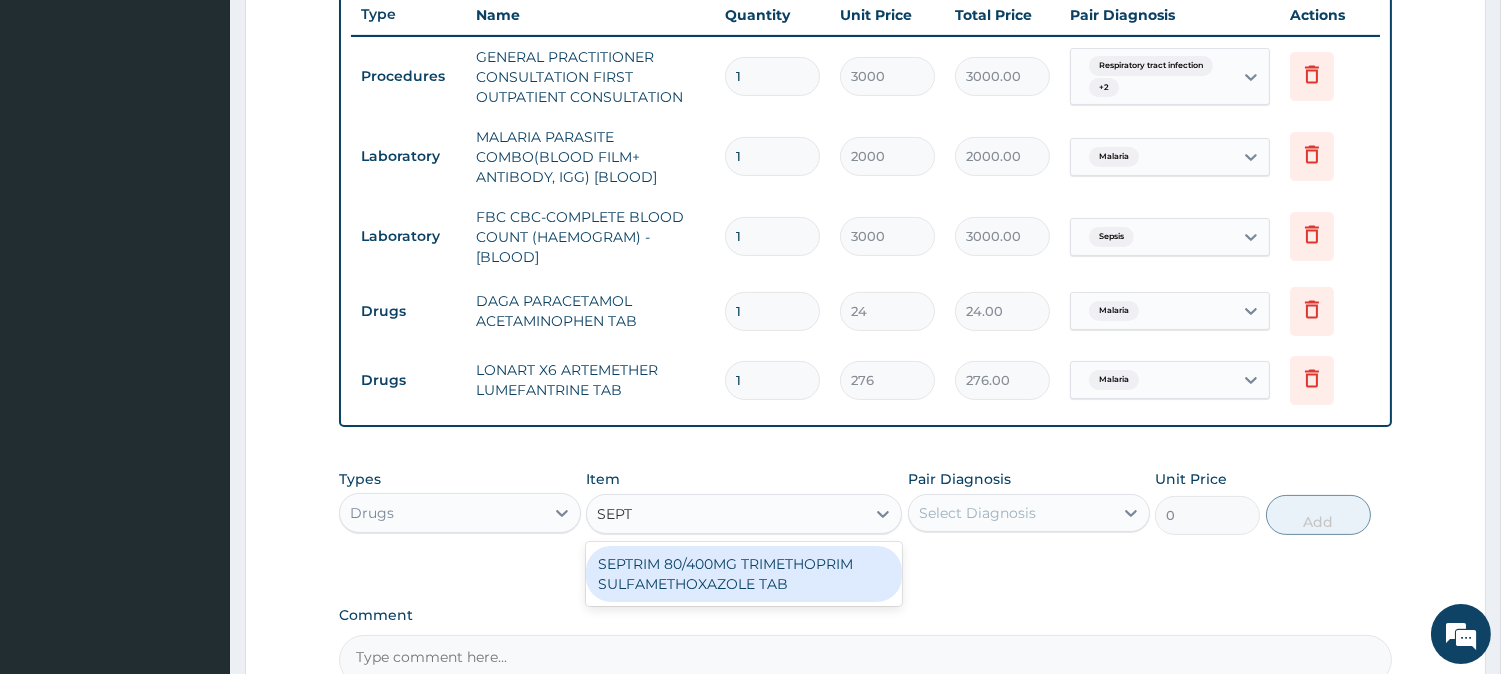 type on "SEPTR" 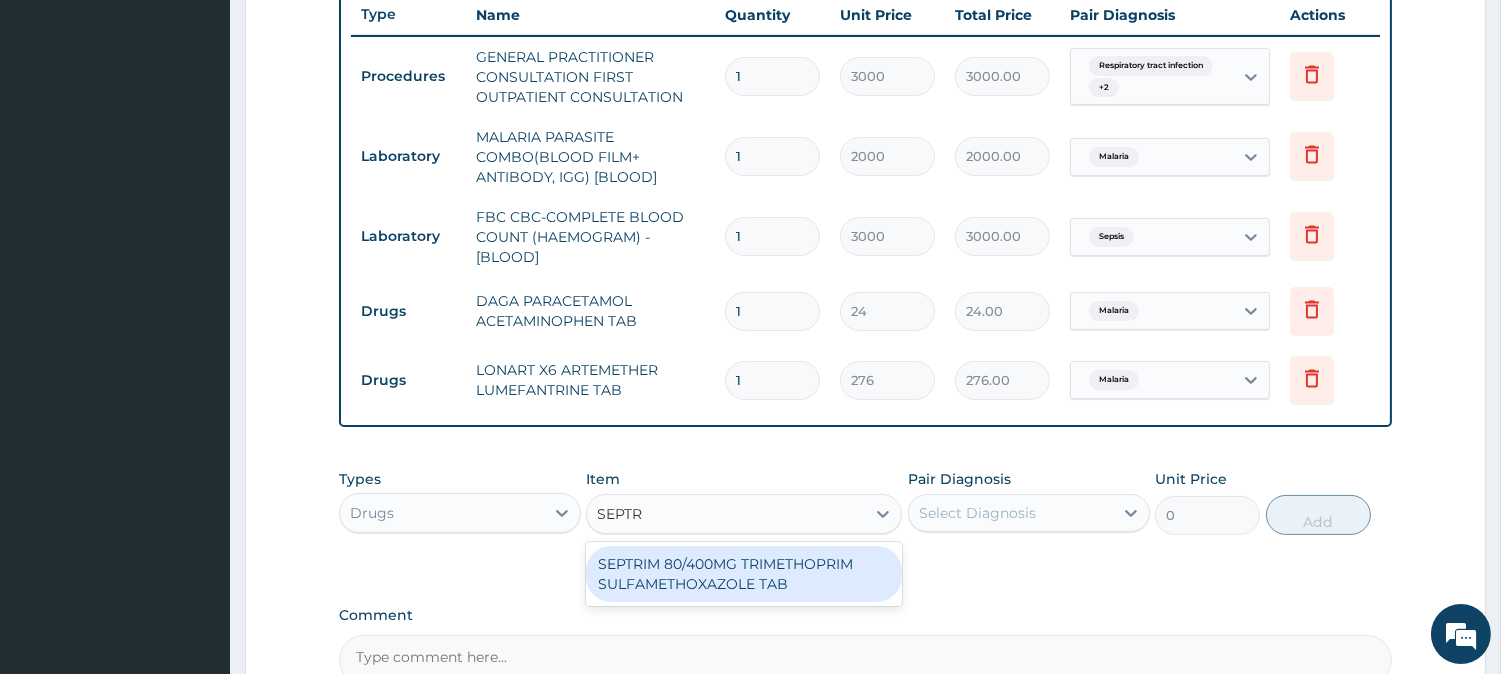 click on "SEPTRIM 80/400MG TRIMETHOPRIM SULFAMETHOXAZOLE TAB" at bounding box center (744, 574) 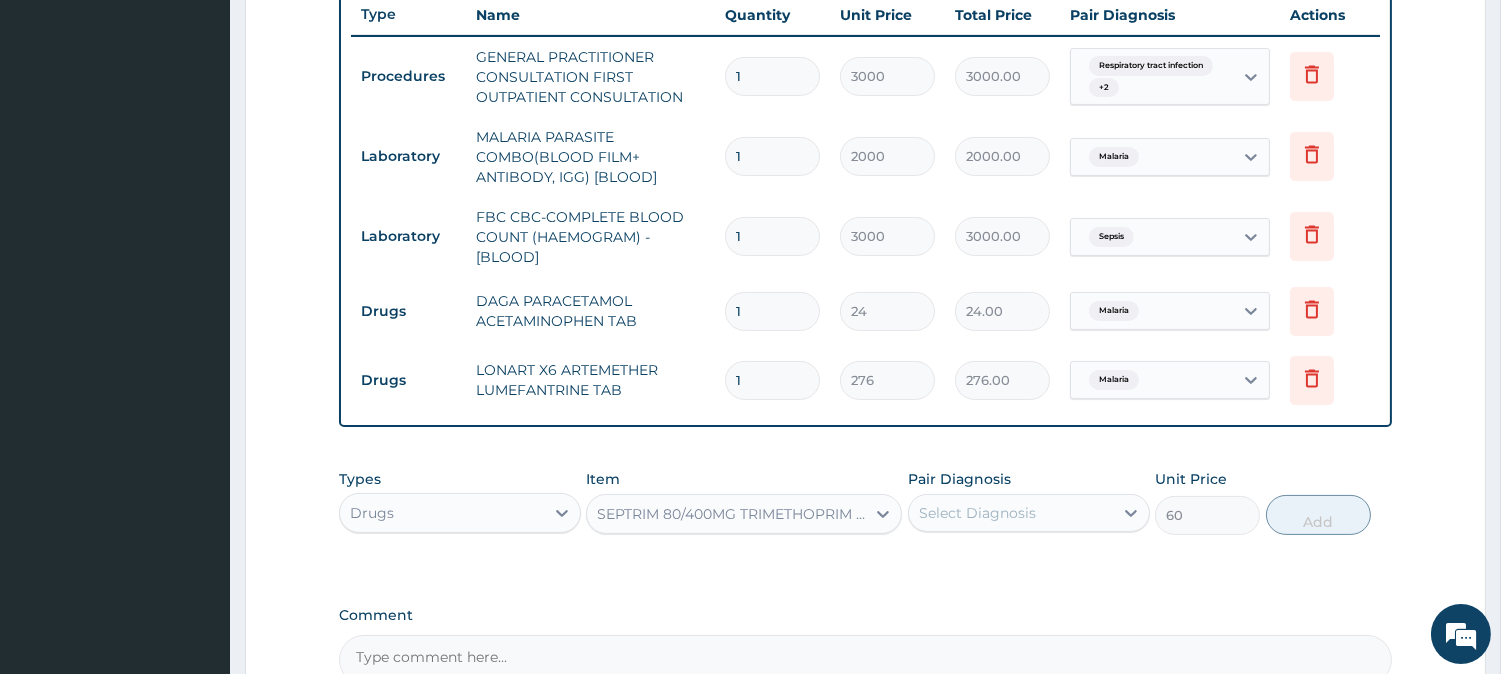 click on "Select Diagnosis" at bounding box center (977, 513) 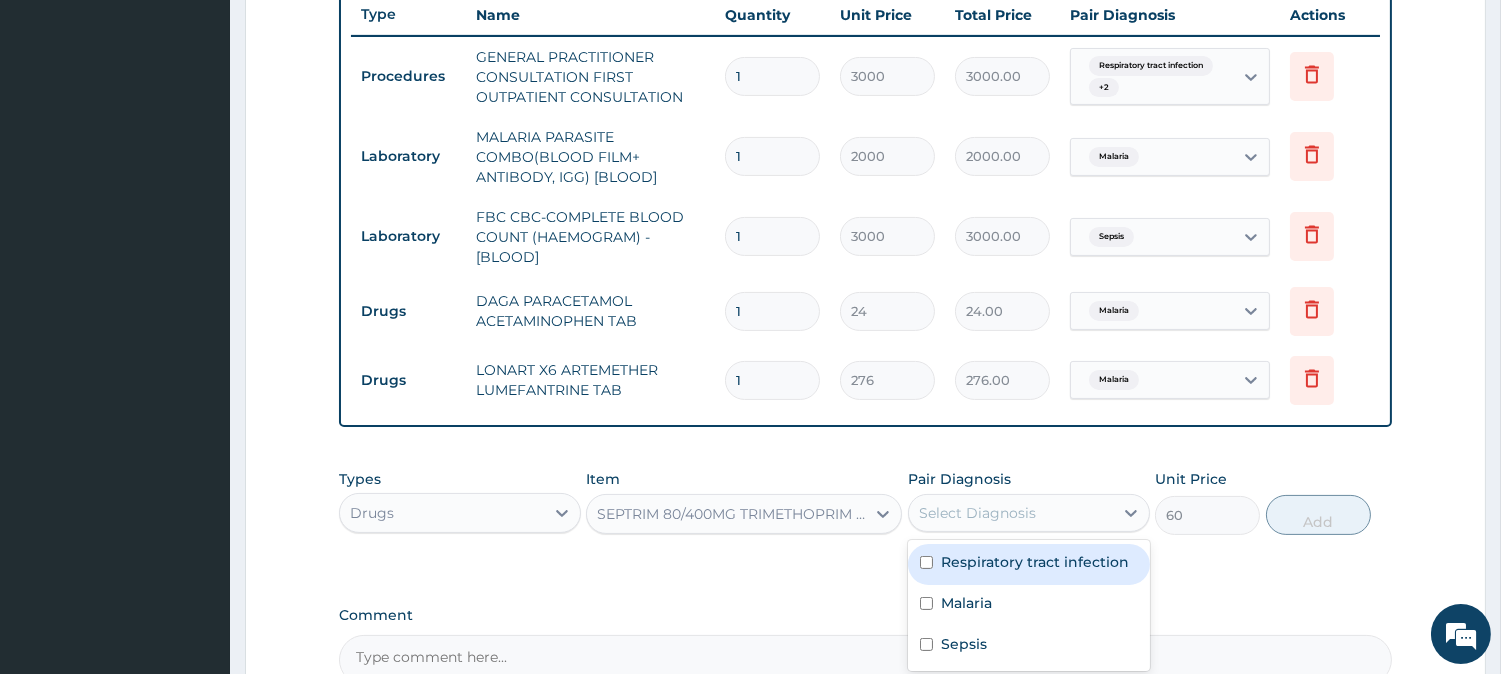 click on "Respiratory tract infection" at bounding box center [1035, 562] 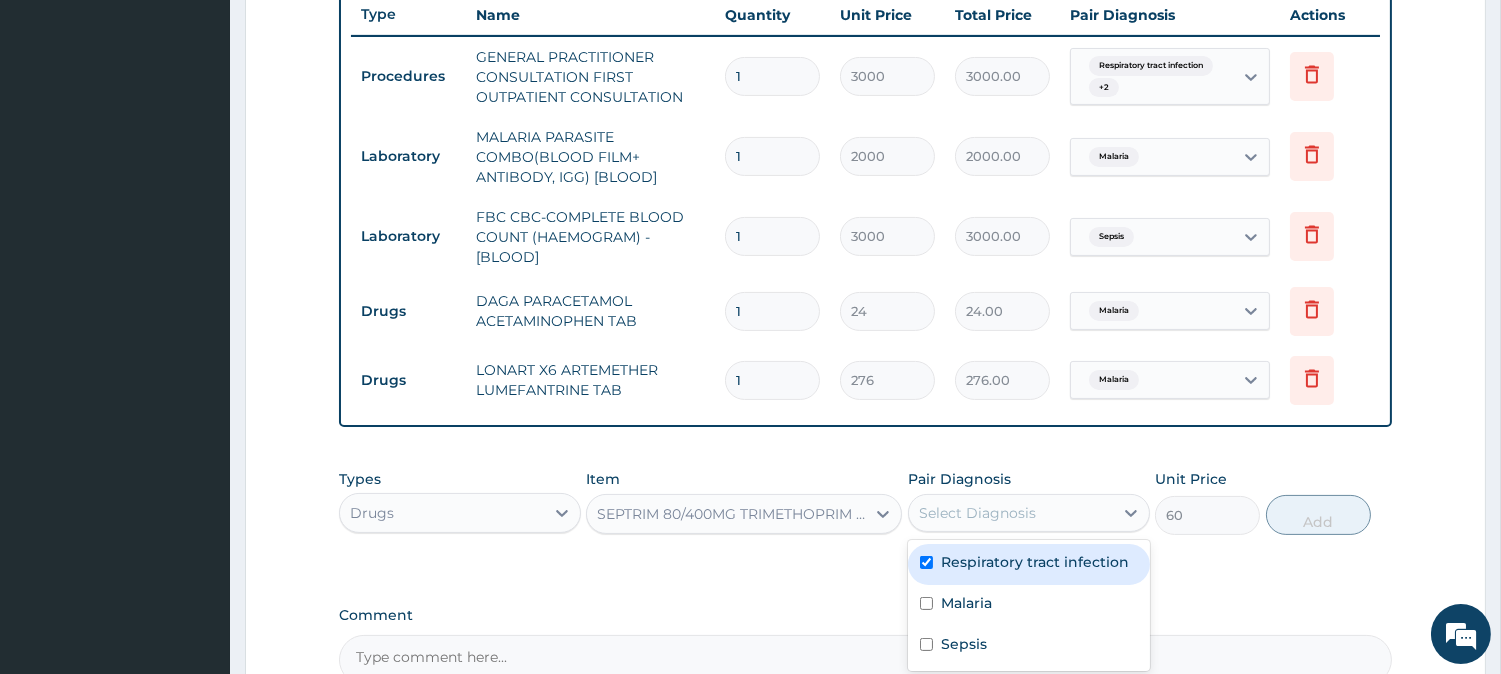 checkbox on "true" 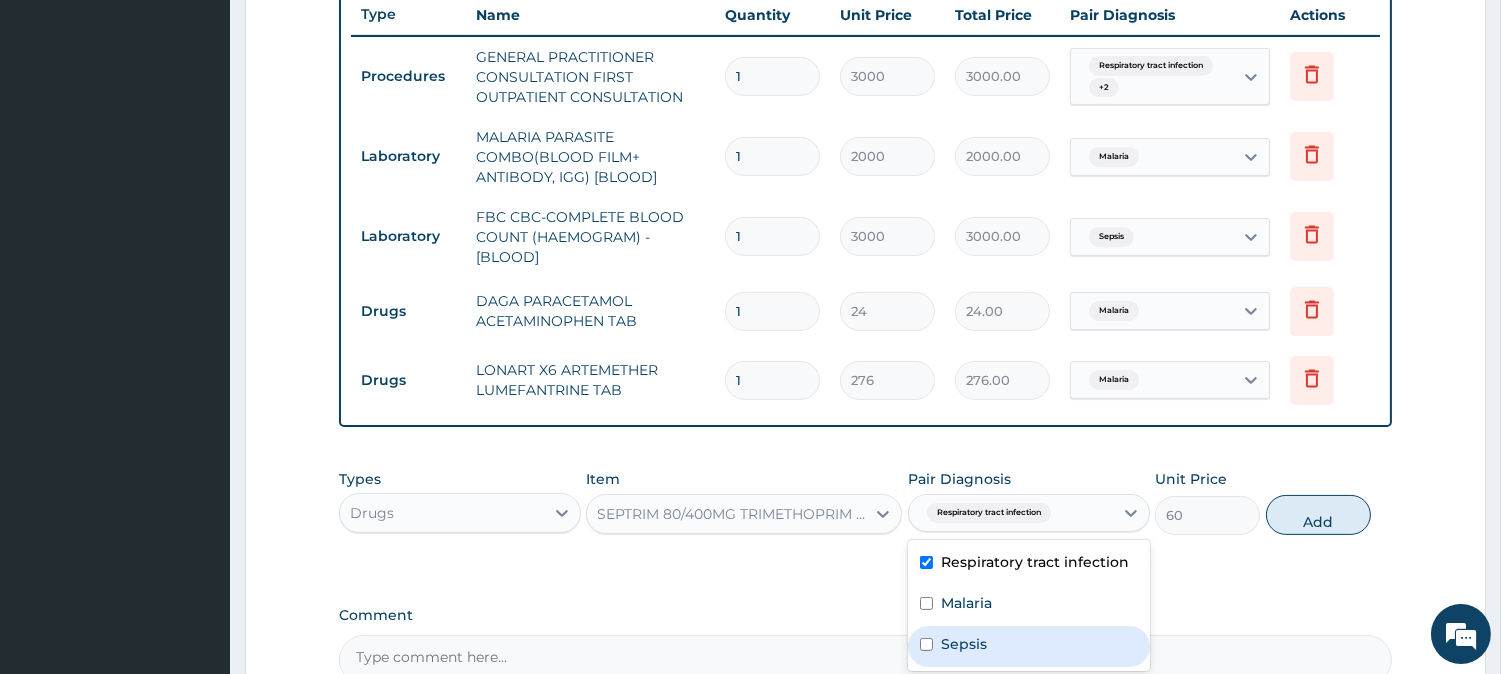 drag, startPoint x: 955, startPoint y: 637, endPoint x: 1048, endPoint y: 635, distance: 93.0215 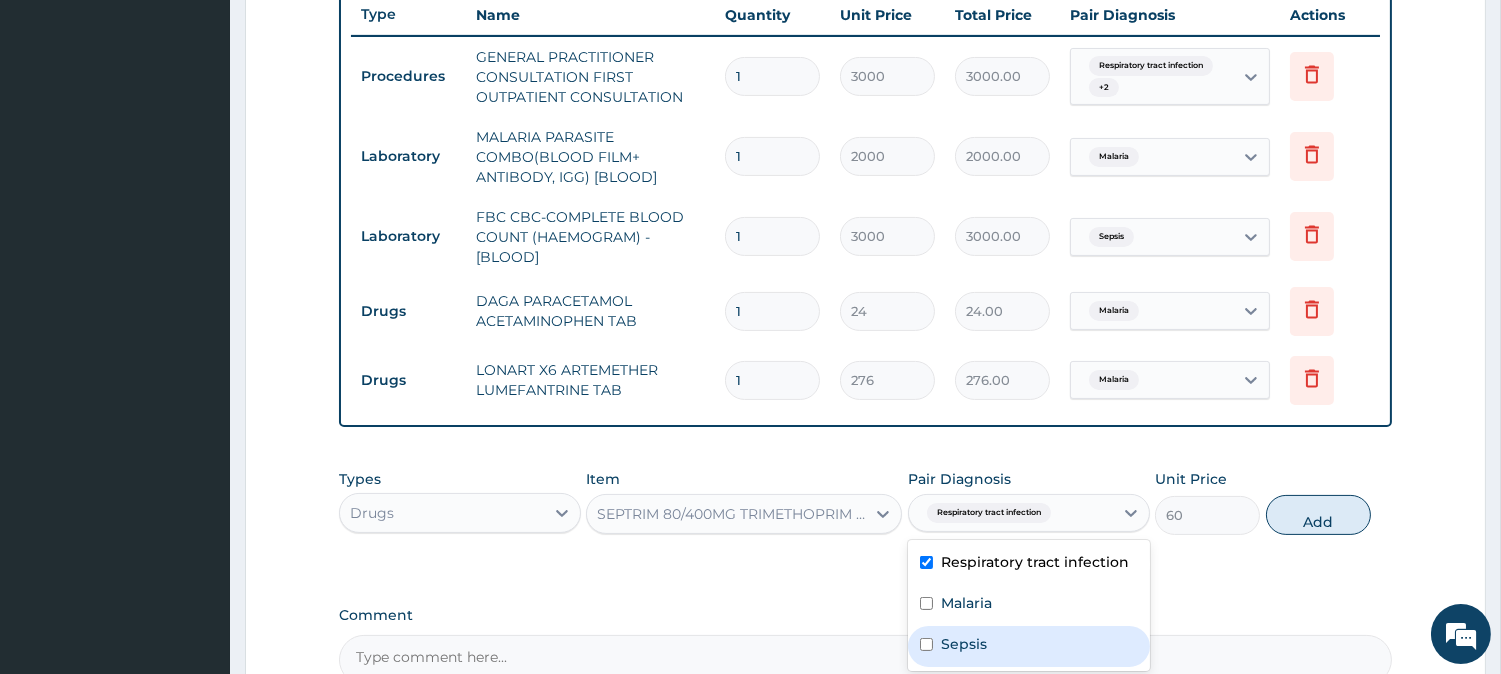click on "Sepsis" at bounding box center (1029, 646) 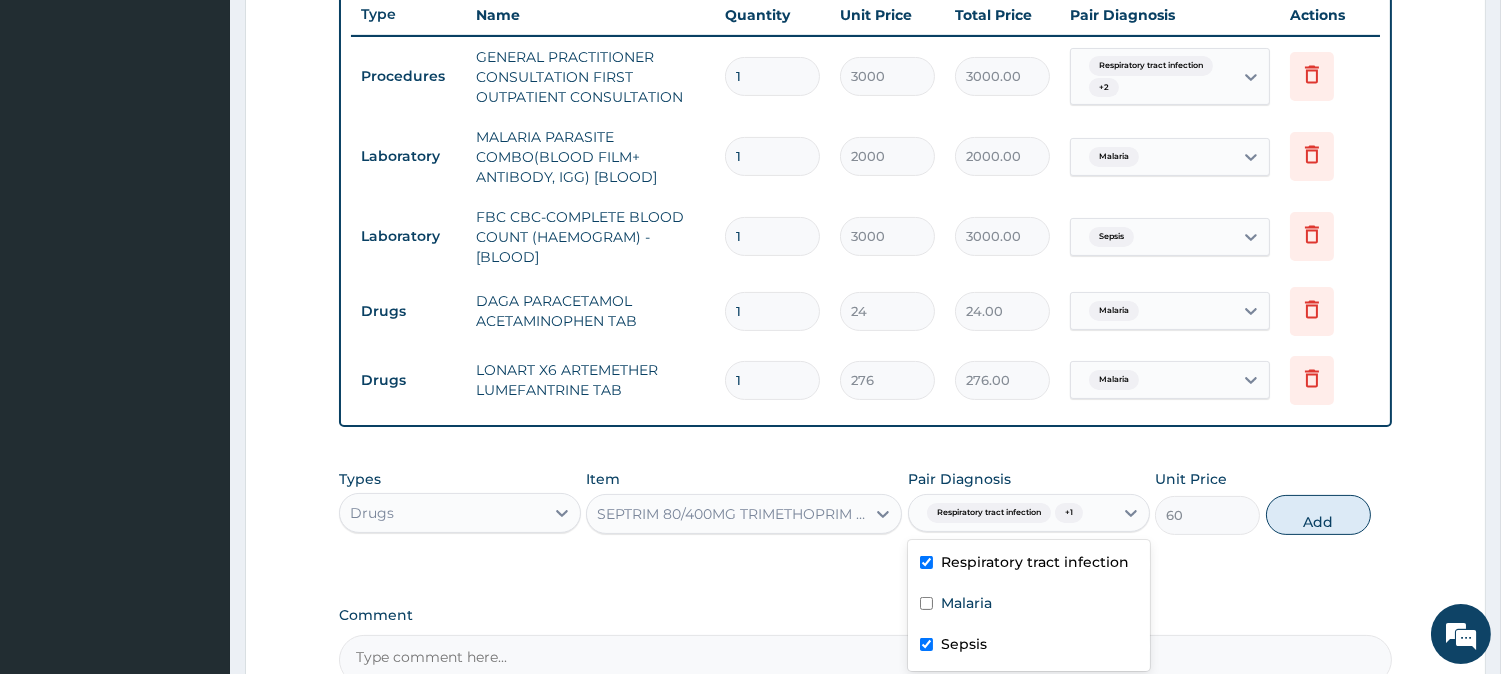 click on "Sepsis" at bounding box center (1029, 646) 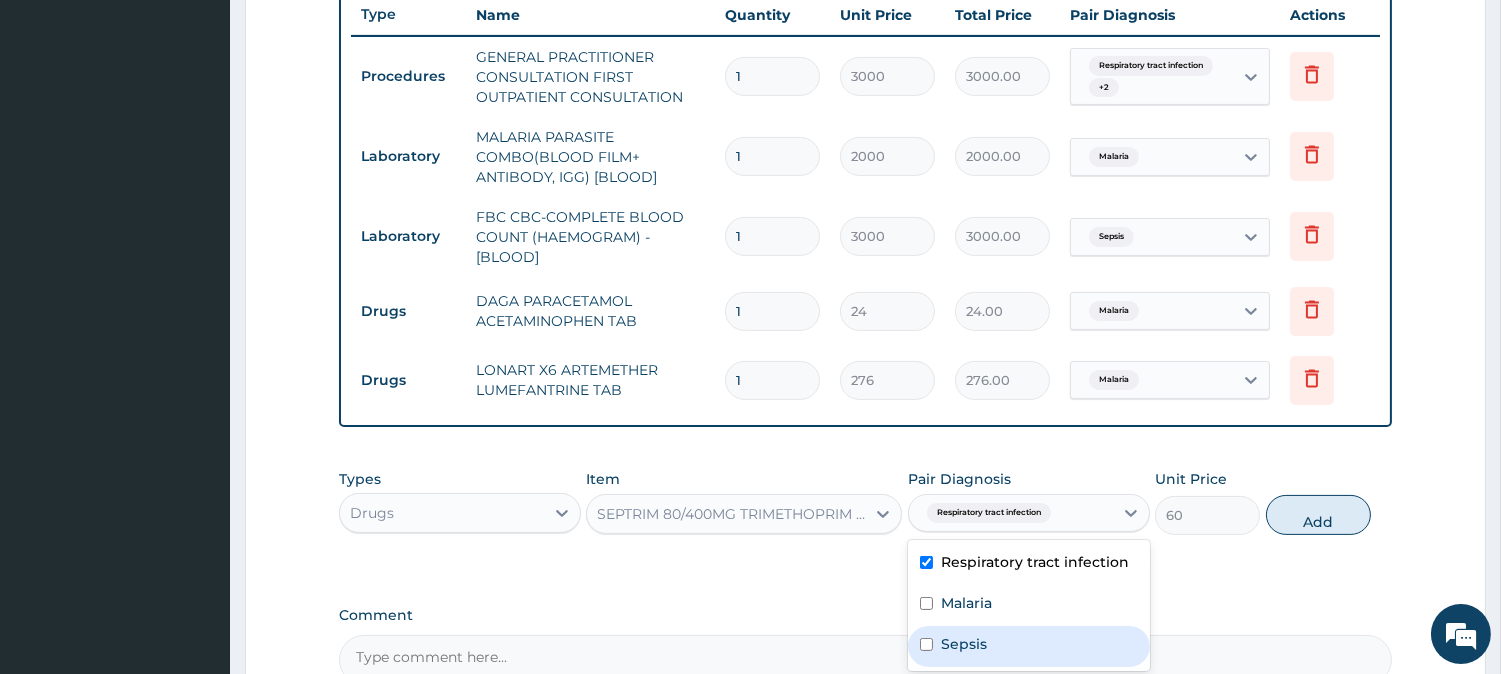 click on "Sepsis" at bounding box center [1029, 646] 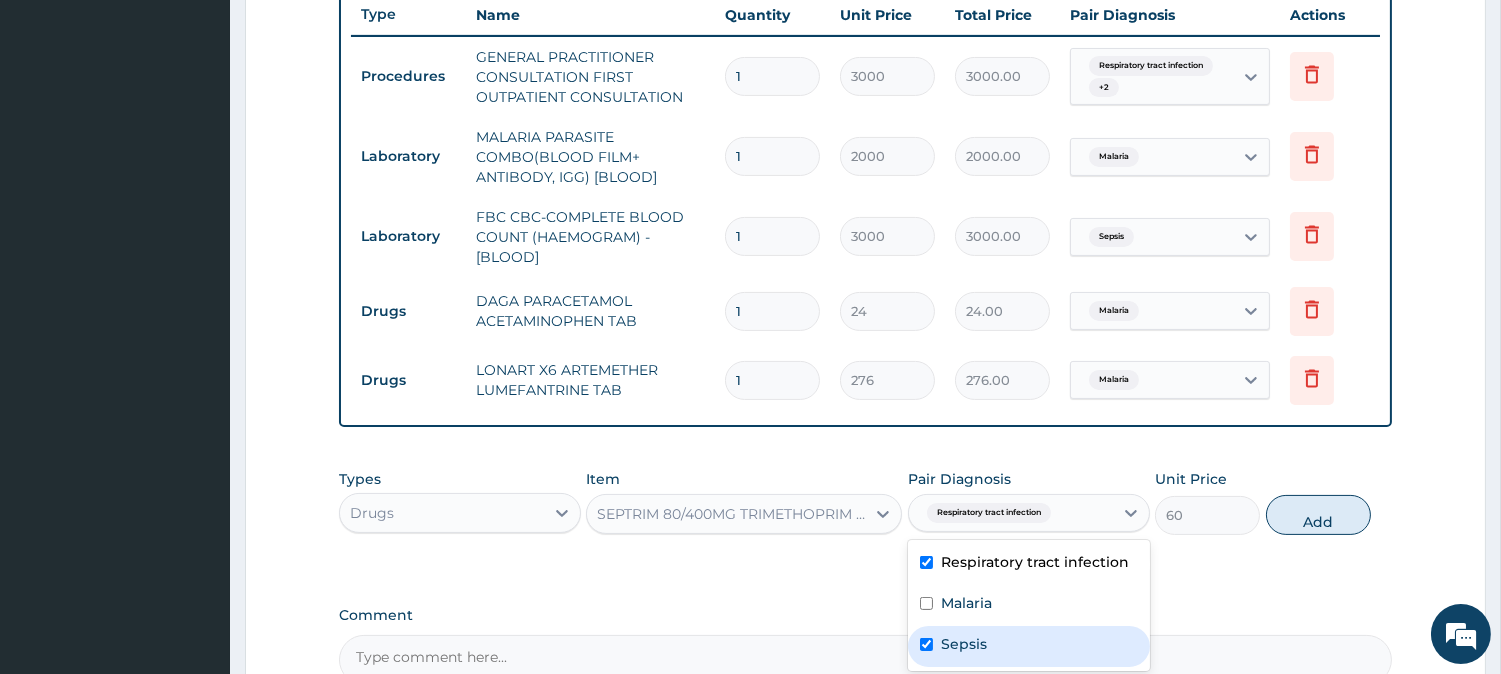 checkbox on "true" 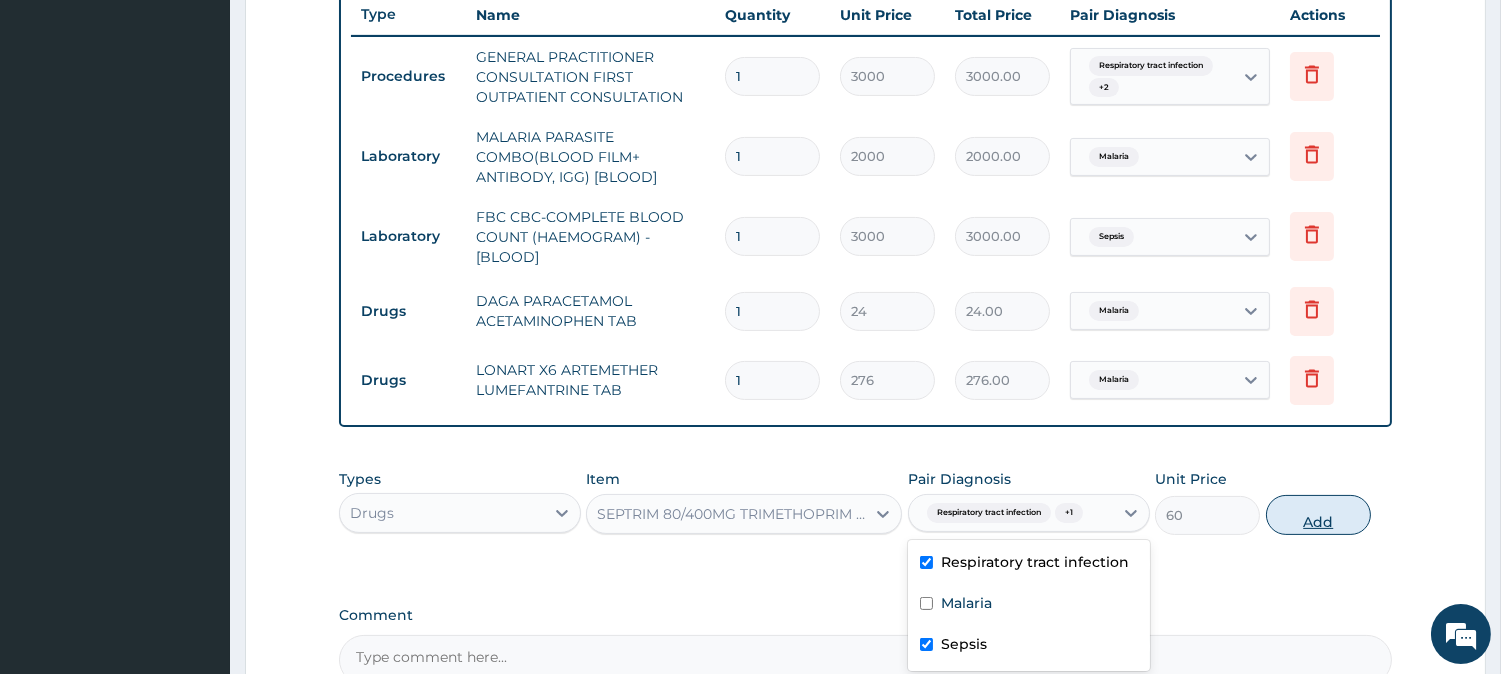 click on "Add" at bounding box center (1318, 515) 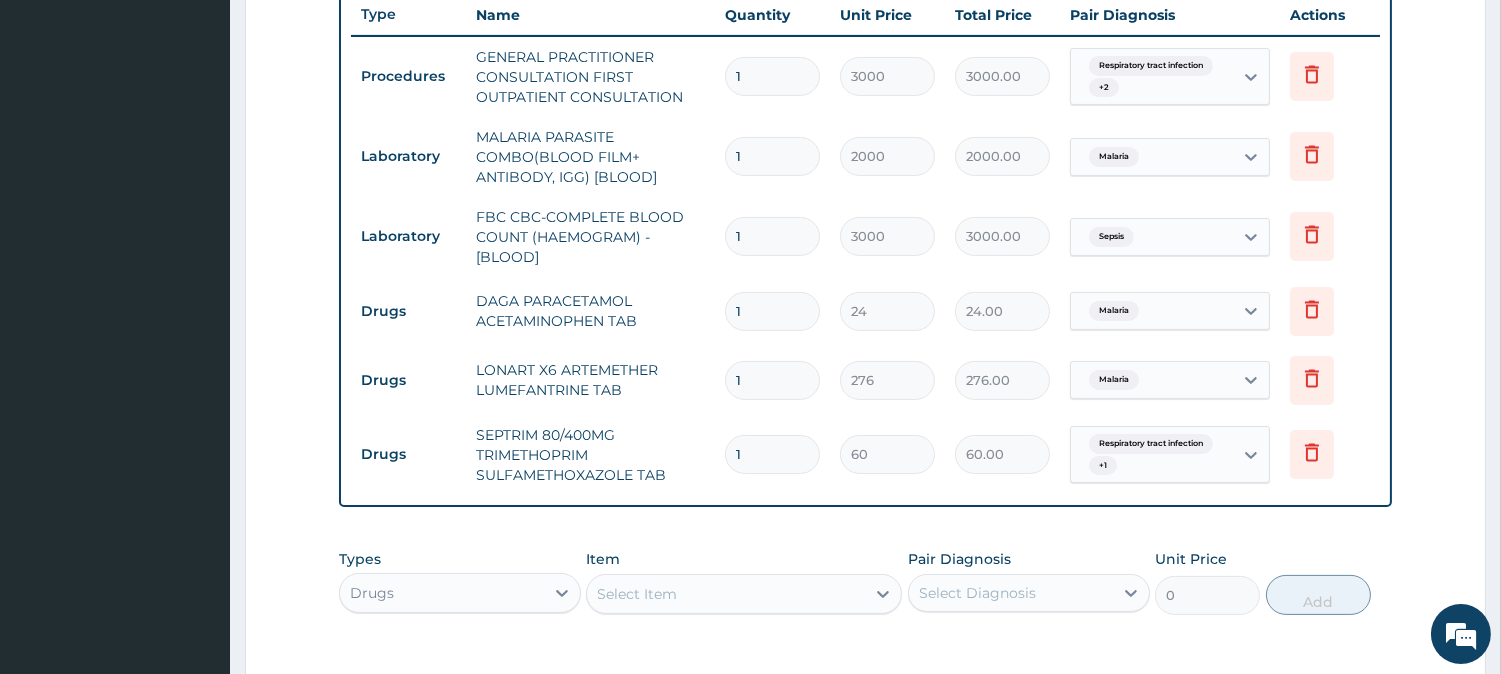 scroll, scrollTop: 1060, scrollLeft: 0, axis: vertical 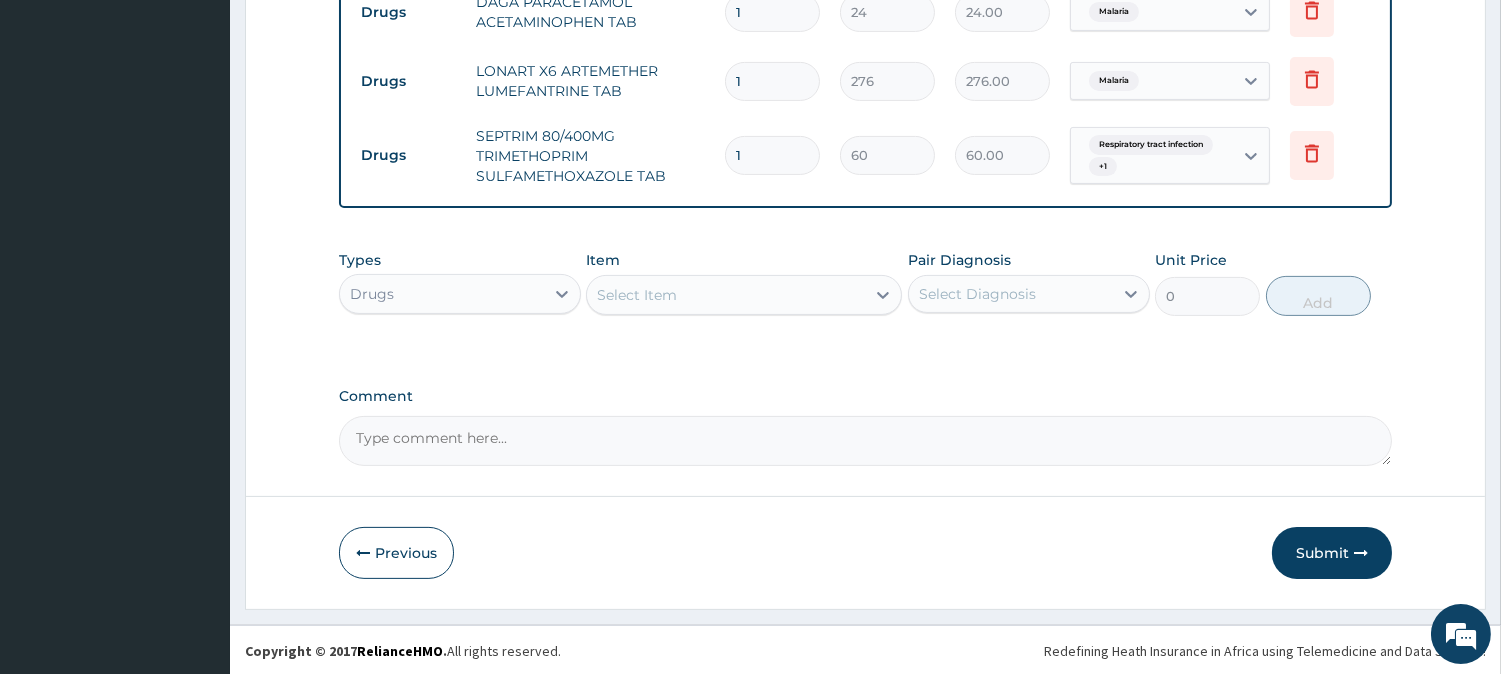 click on "Select Item" at bounding box center [726, 295] 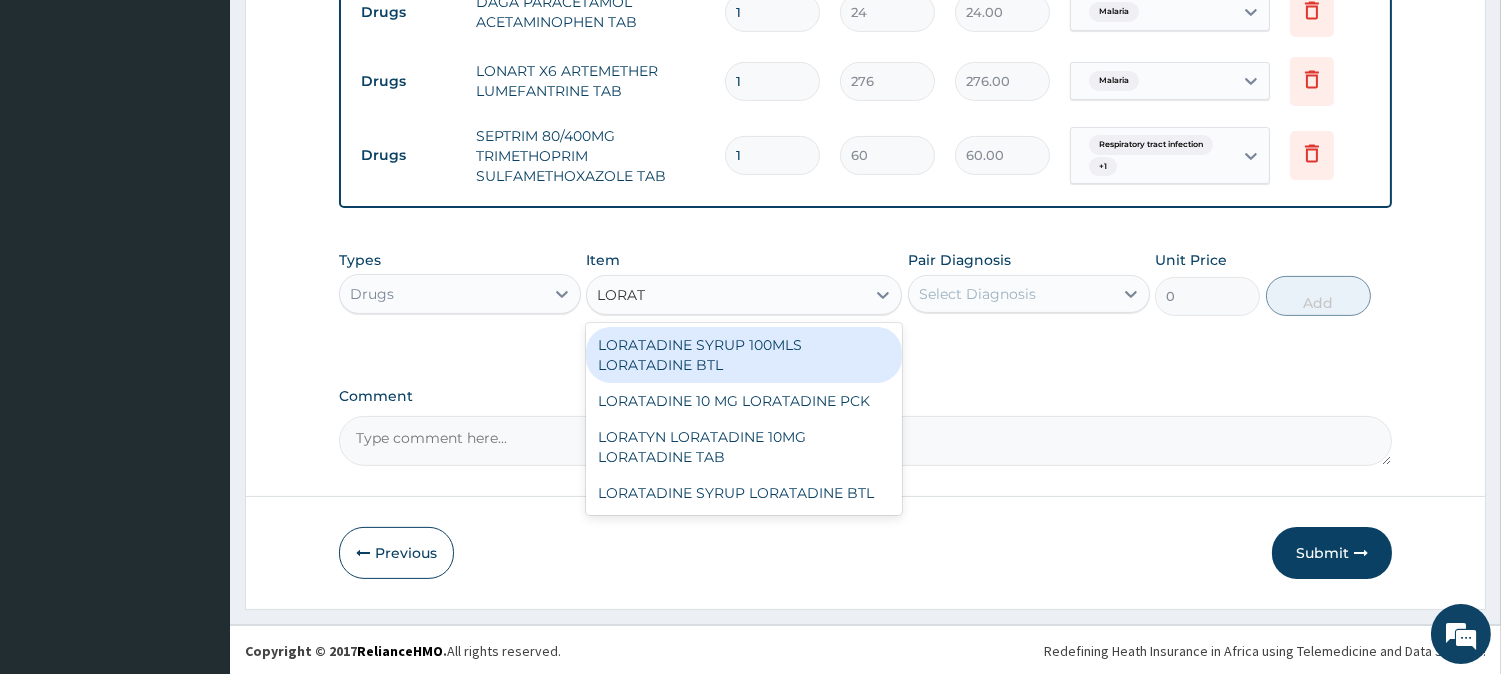 type on "LORATA" 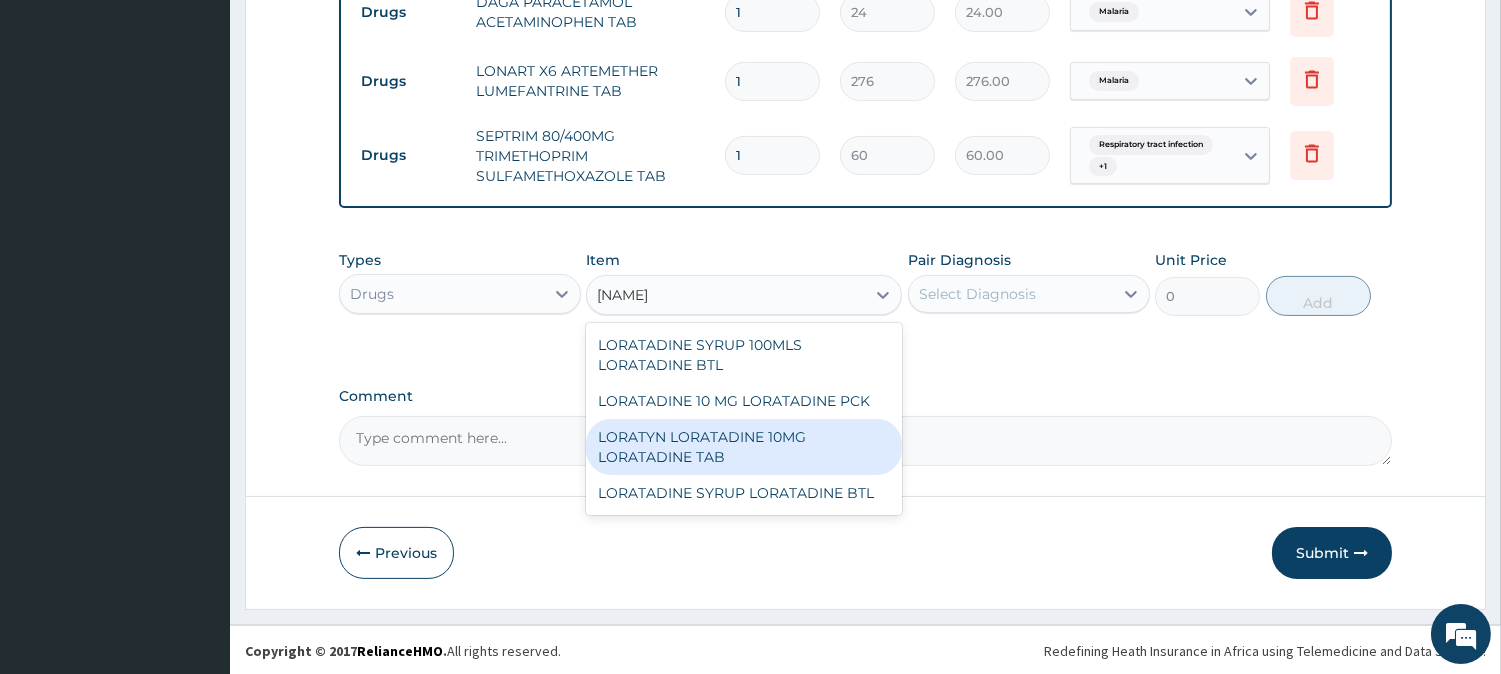 click on "LORATYN LORATADINE 10MG LORATADINE TAB" at bounding box center (744, 447) 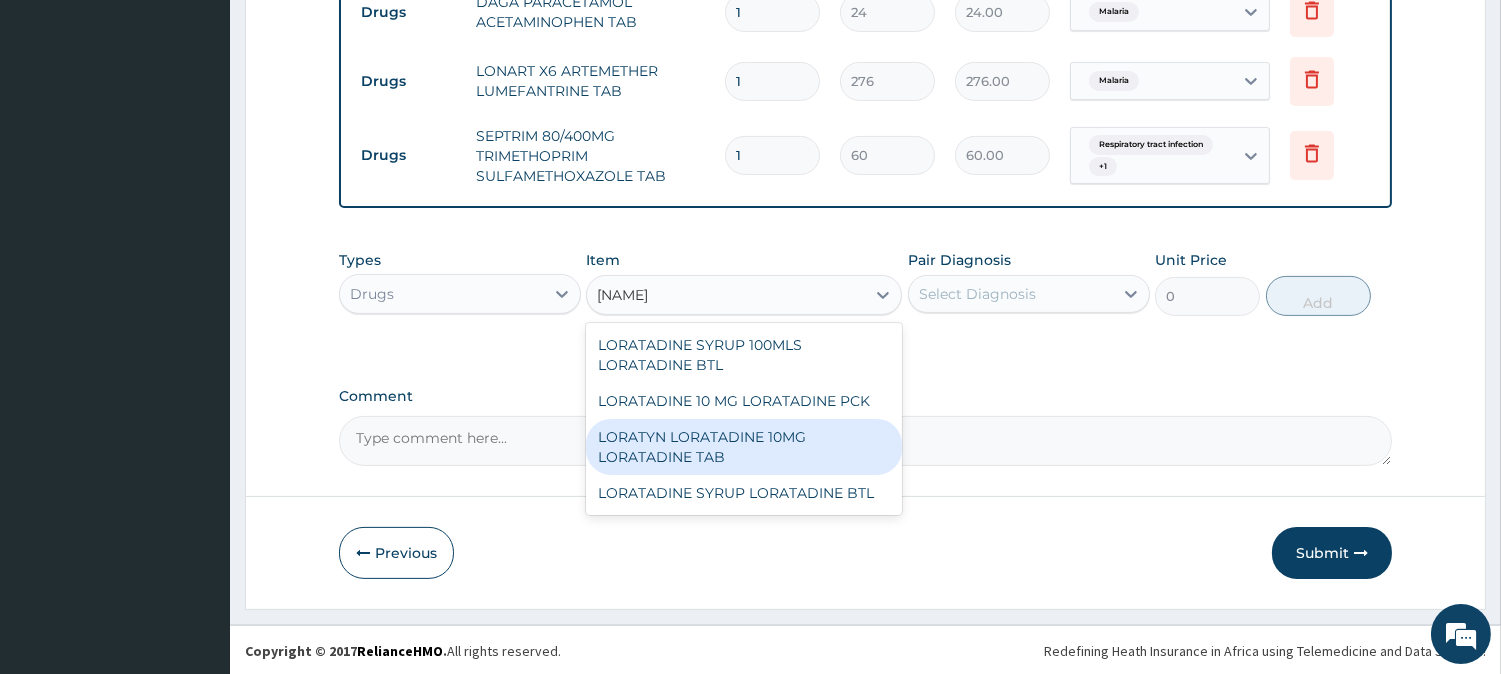 type 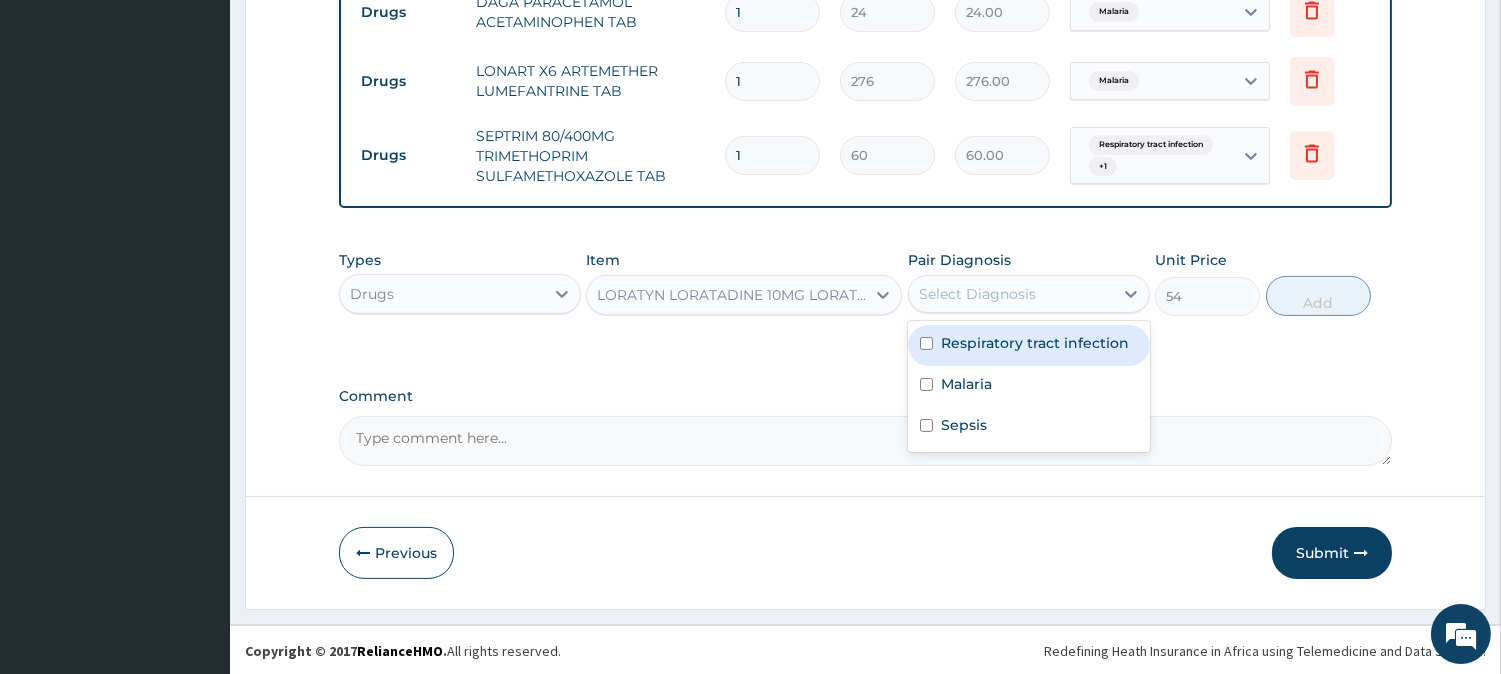 click on "Select Diagnosis" at bounding box center [1011, 294] 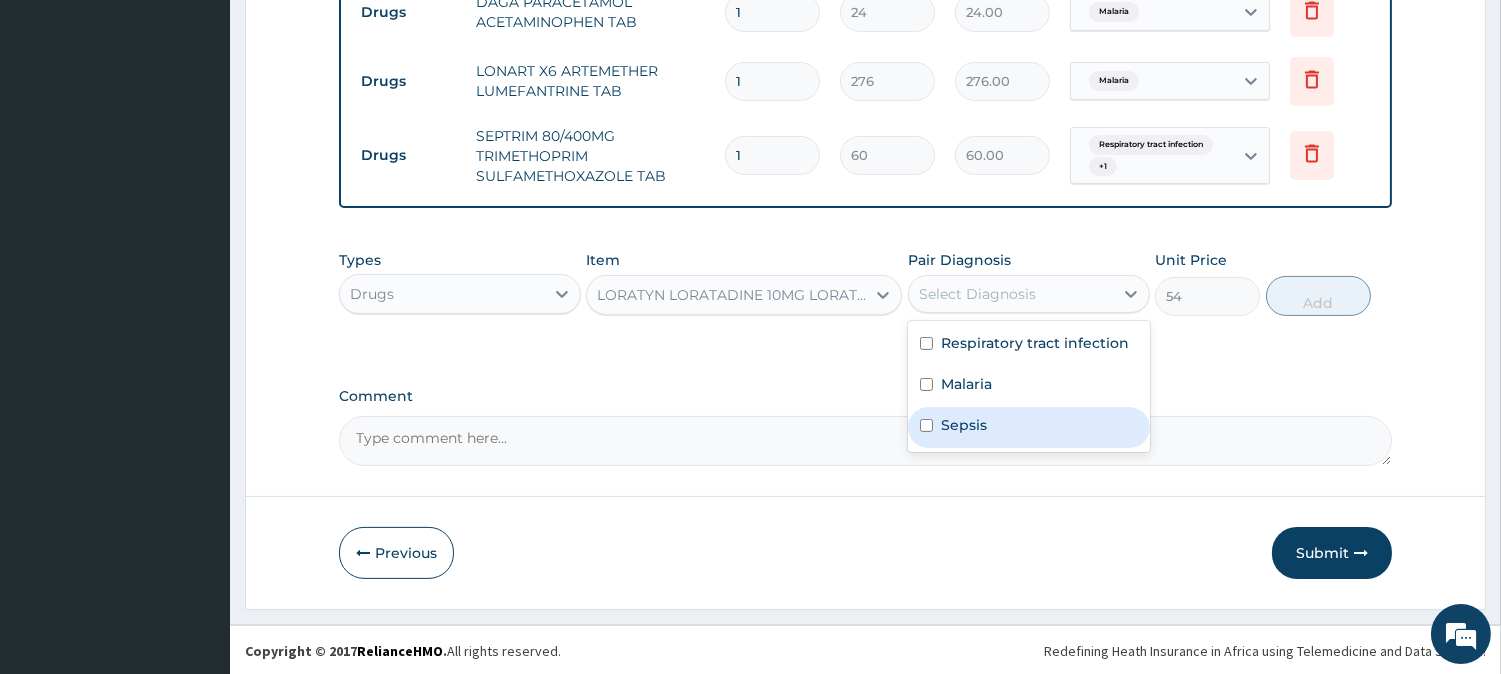 click on "Sepsis" at bounding box center (1029, 427) 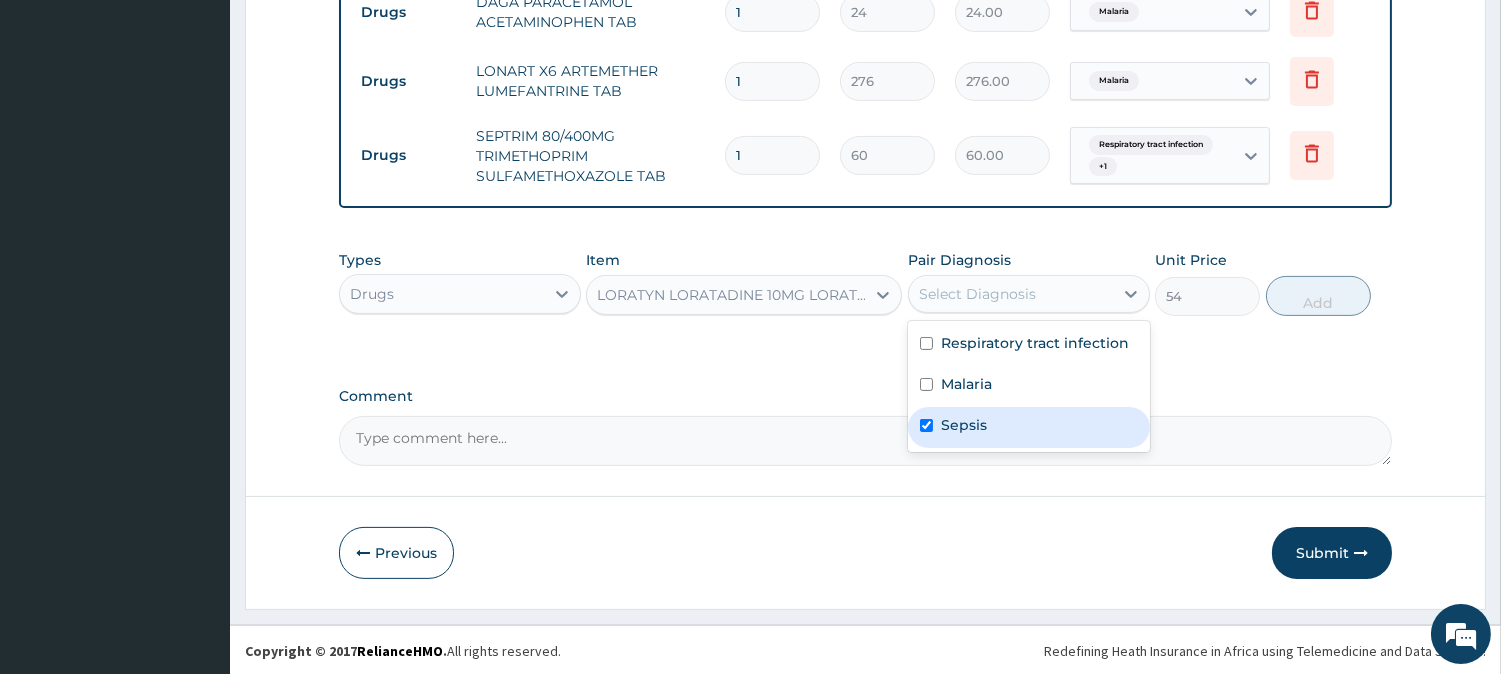 checkbox on "true" 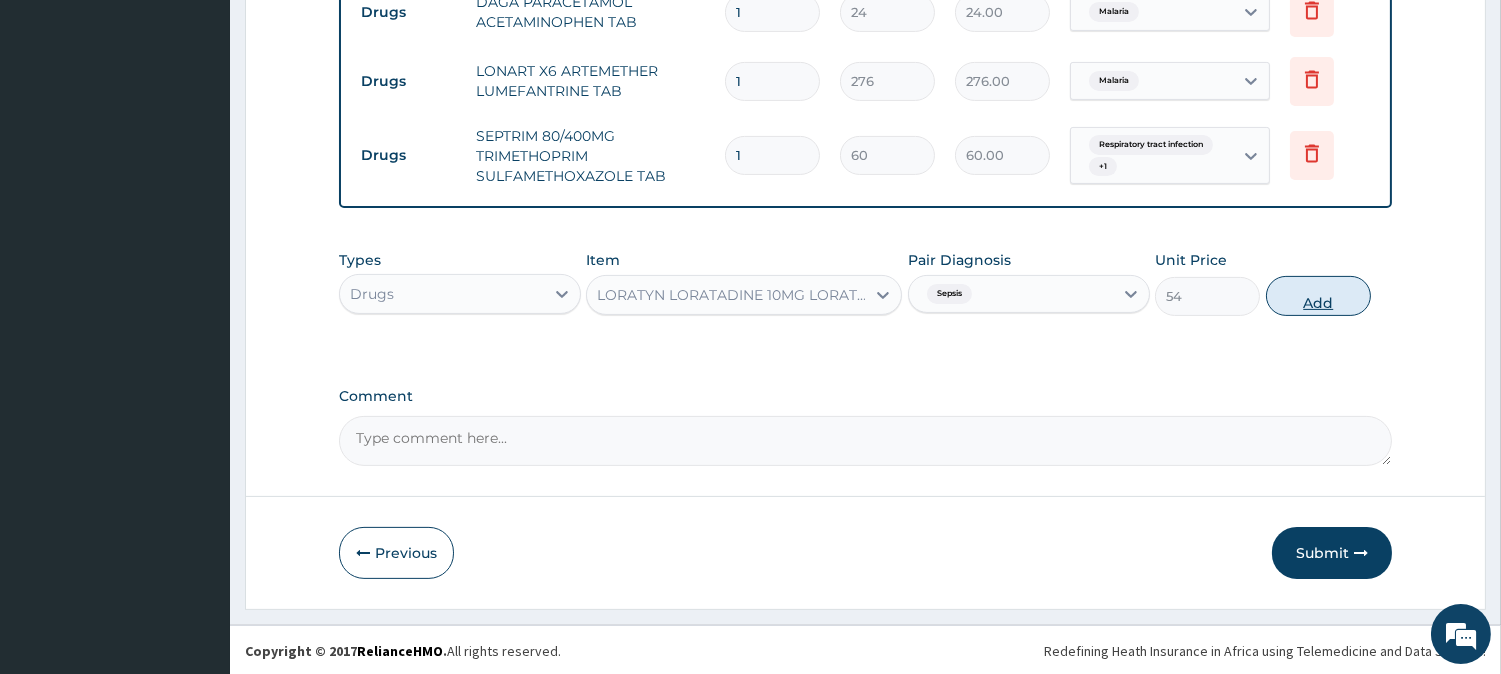 click on "Add" at bounding box center (1318, 296) 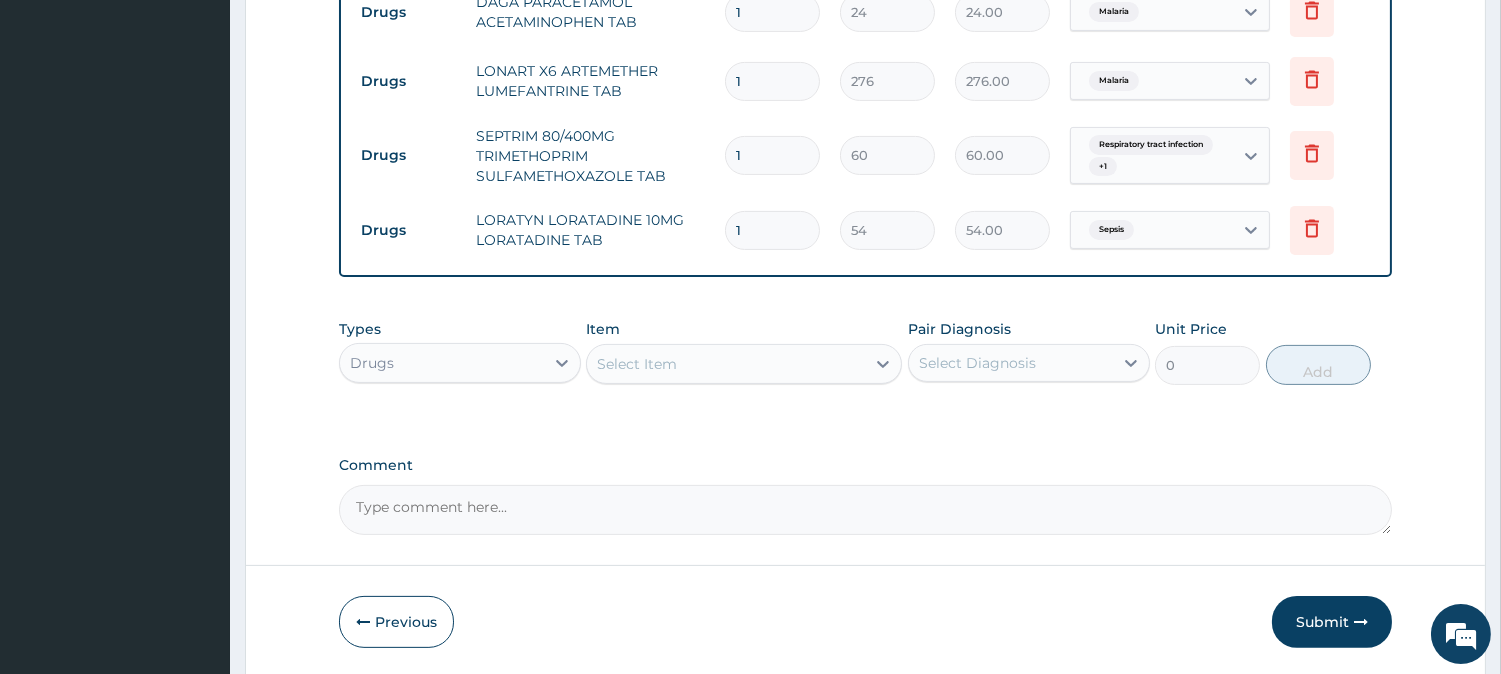 click on "Select Item" at bounding box center (726, 364) 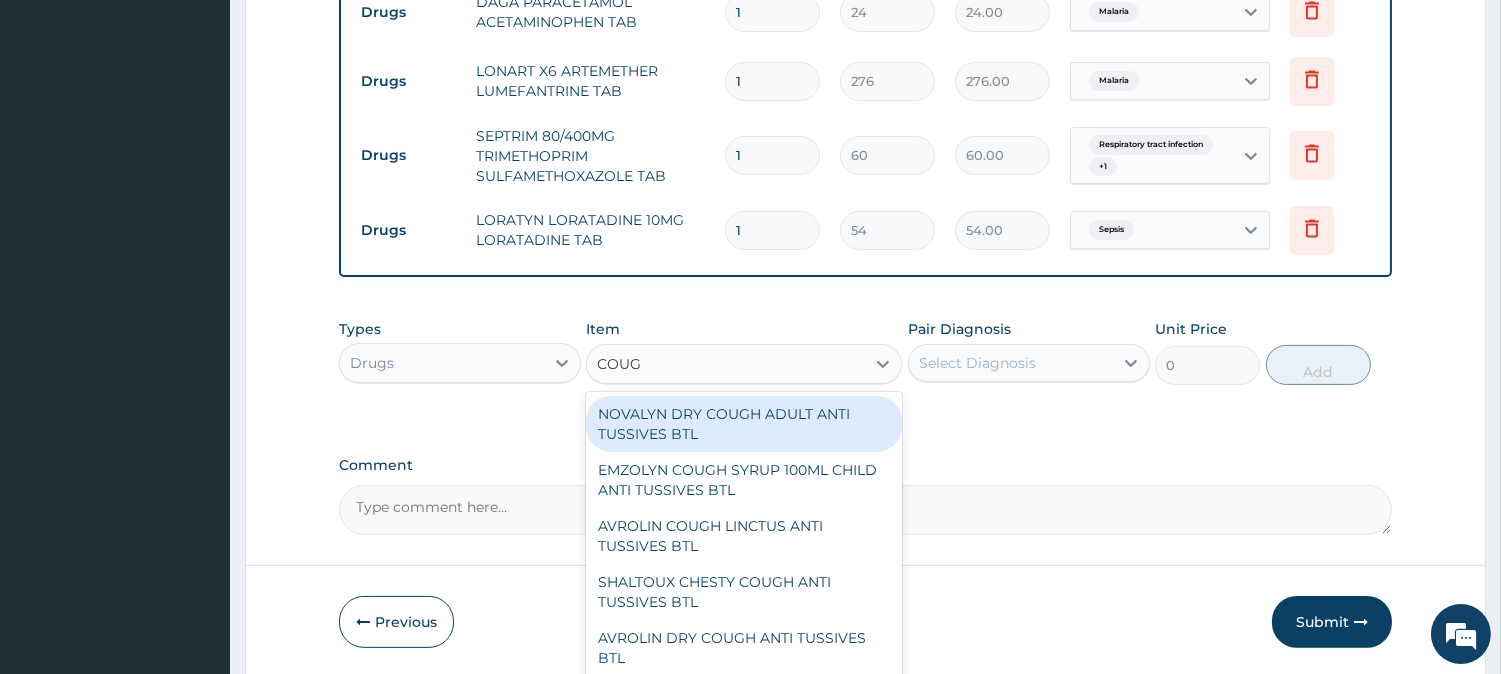 type on "COUGH" 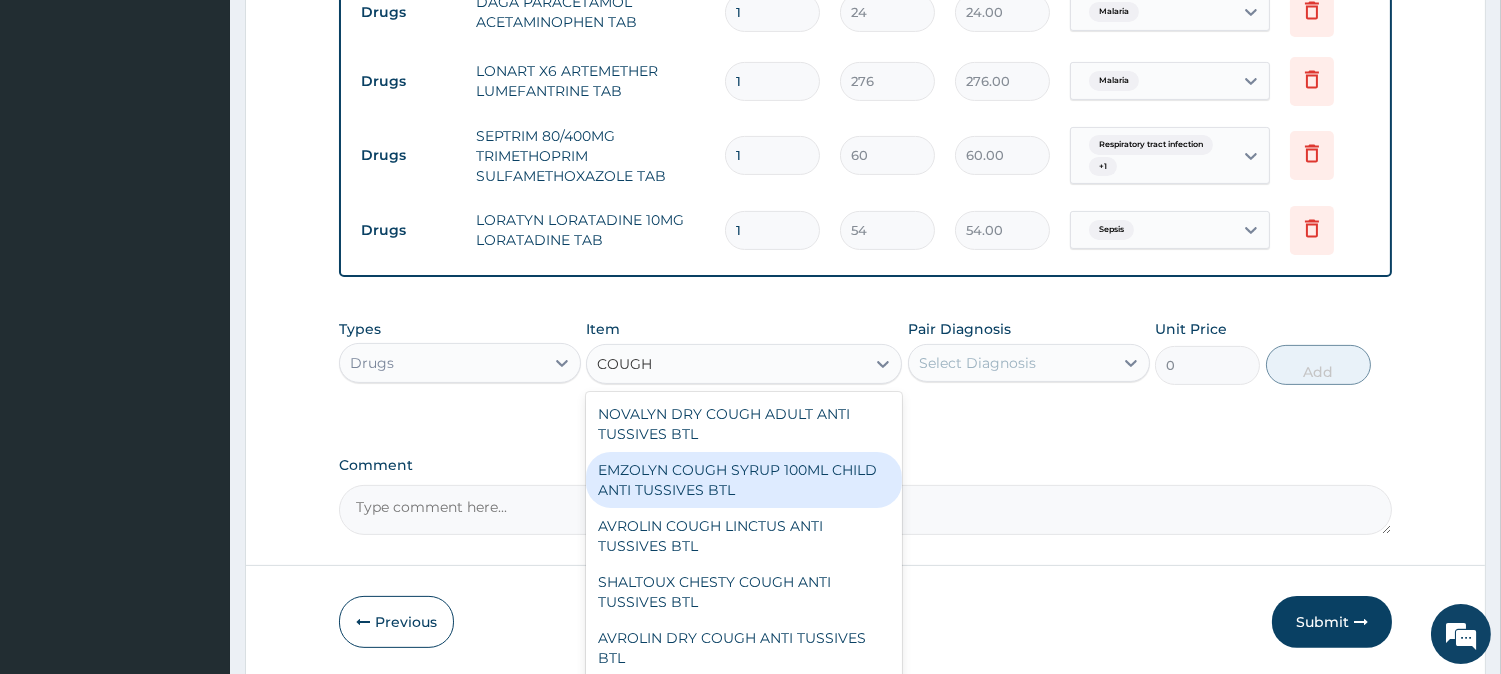 click on "EMZOLYN COUGH SYRUP 100ML CHILD ANTI TUSSIVES BTL" at bounding box center [744, 480] 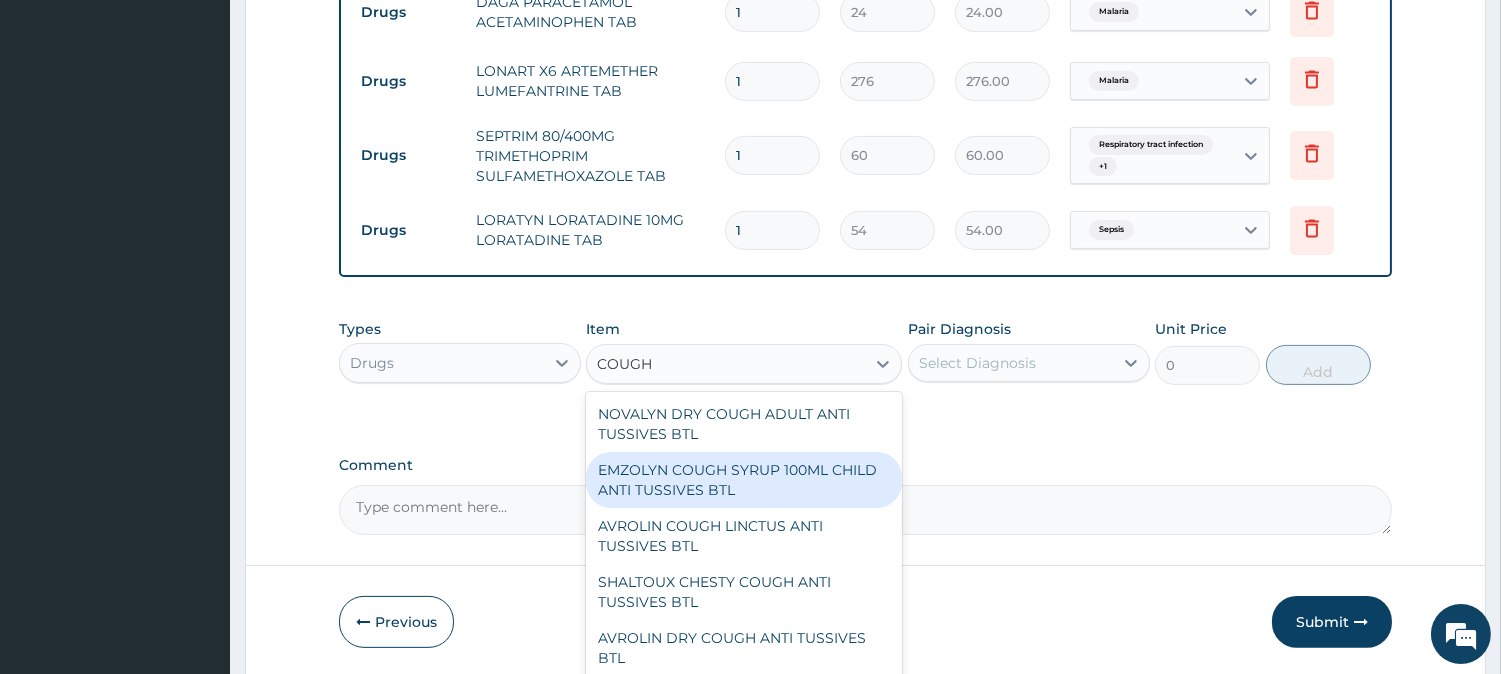 type 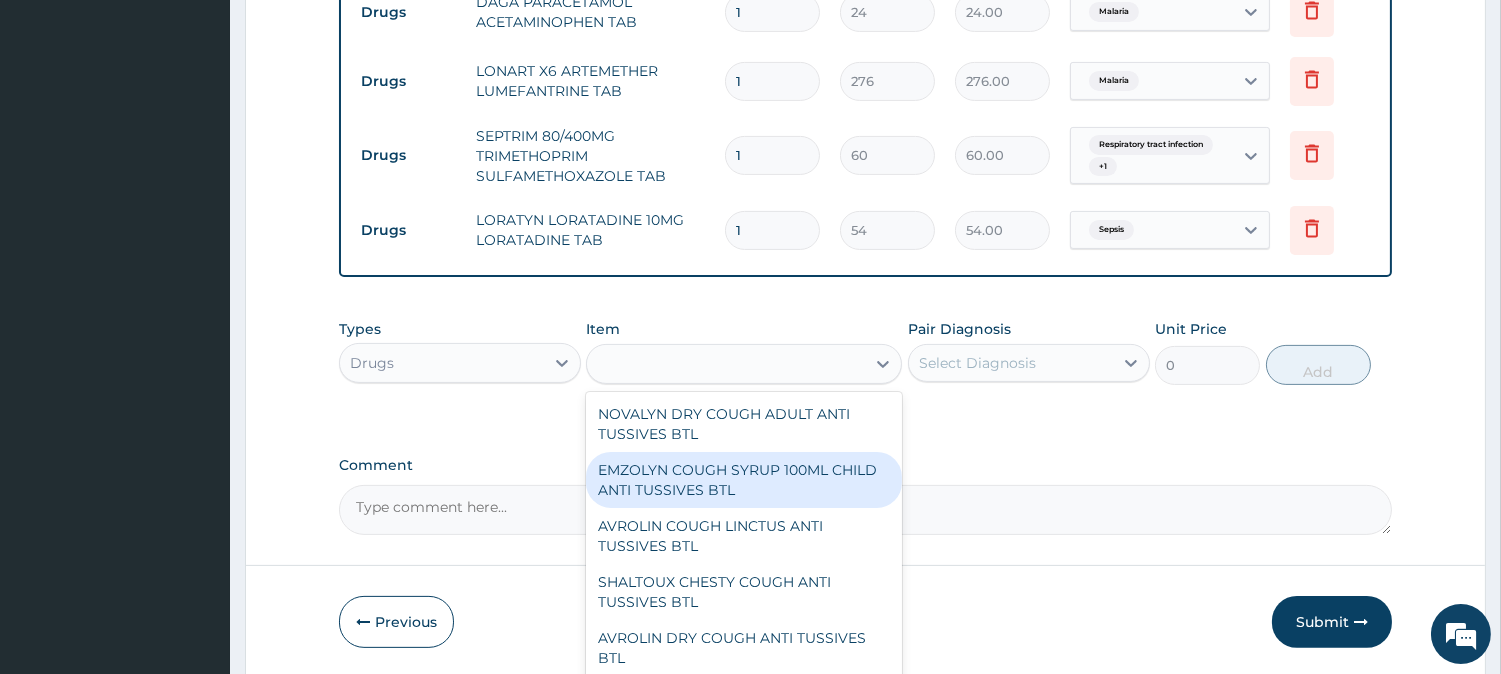 type on "360" 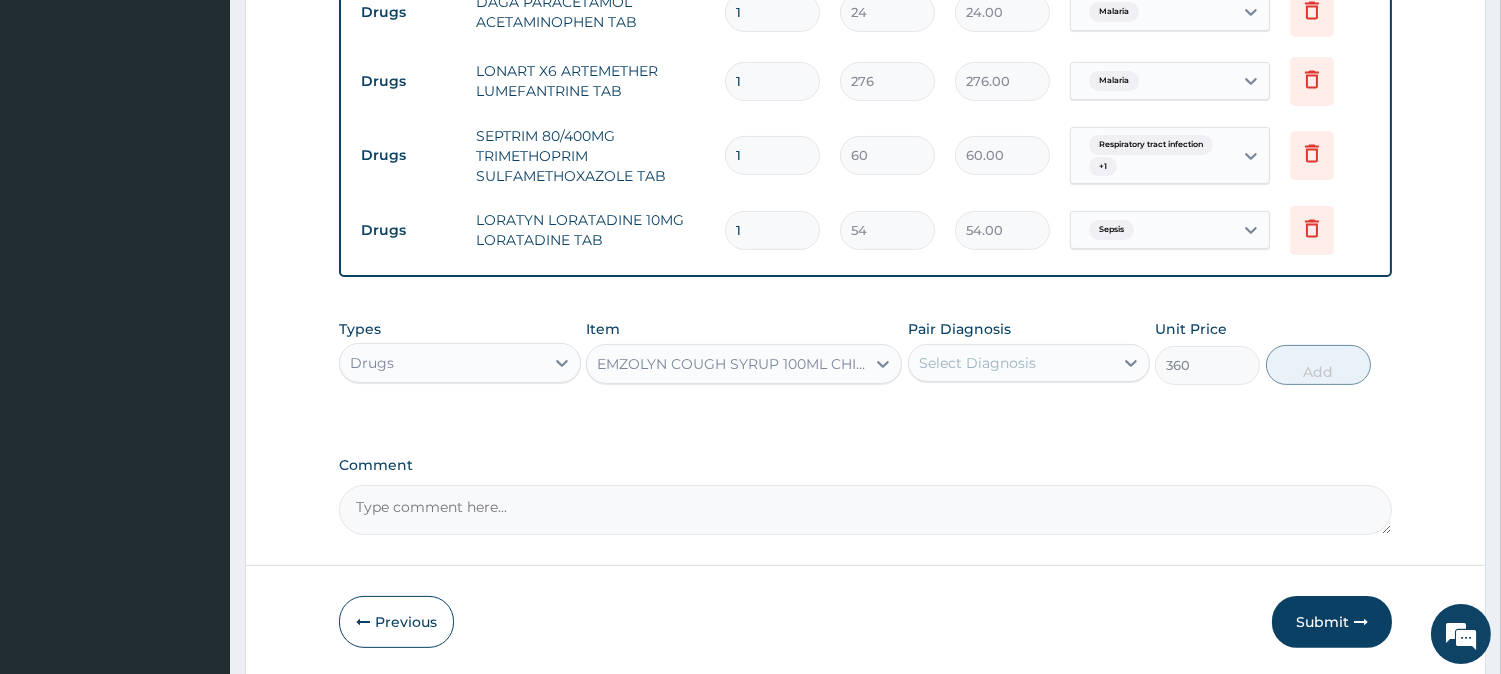 click on "Select Diagnosis" at bounding box center (1011, 363) 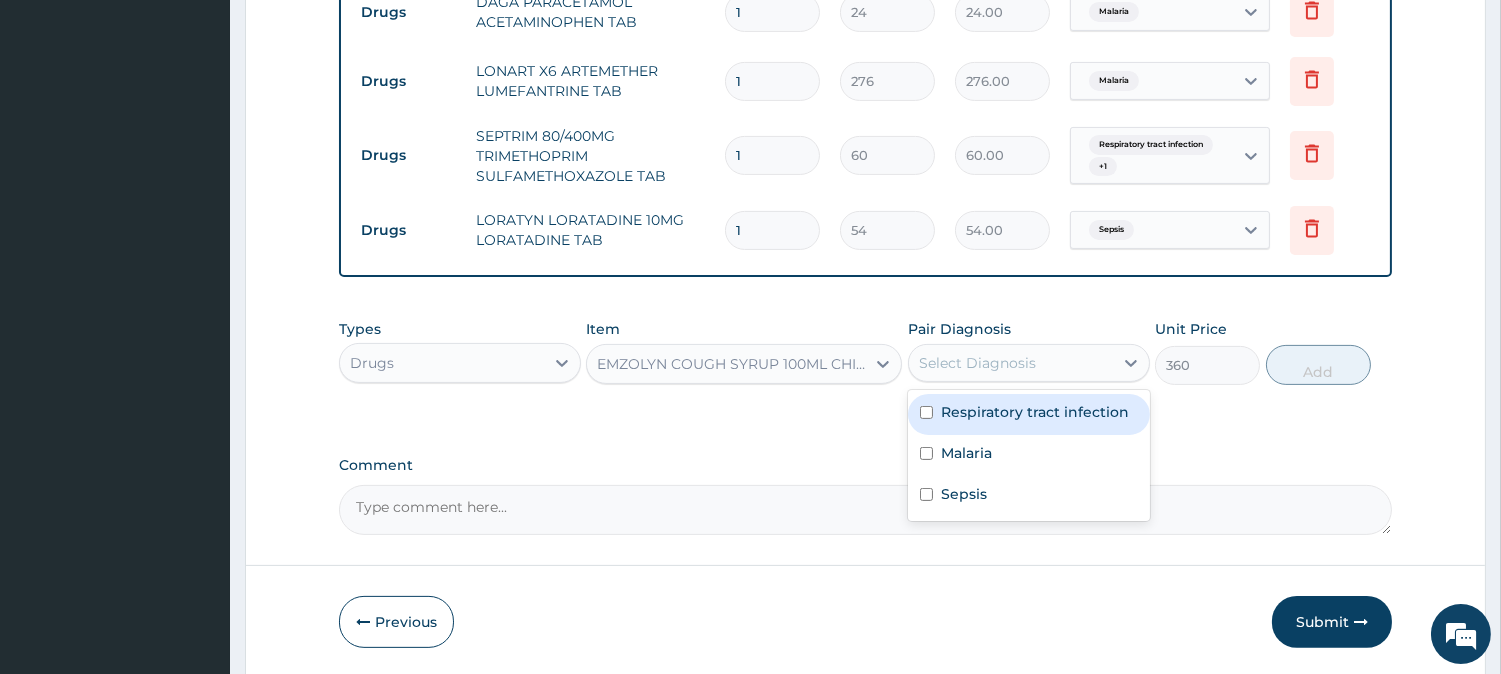 click on "Respiratory tract infection" at bounding box center [1035, 412] 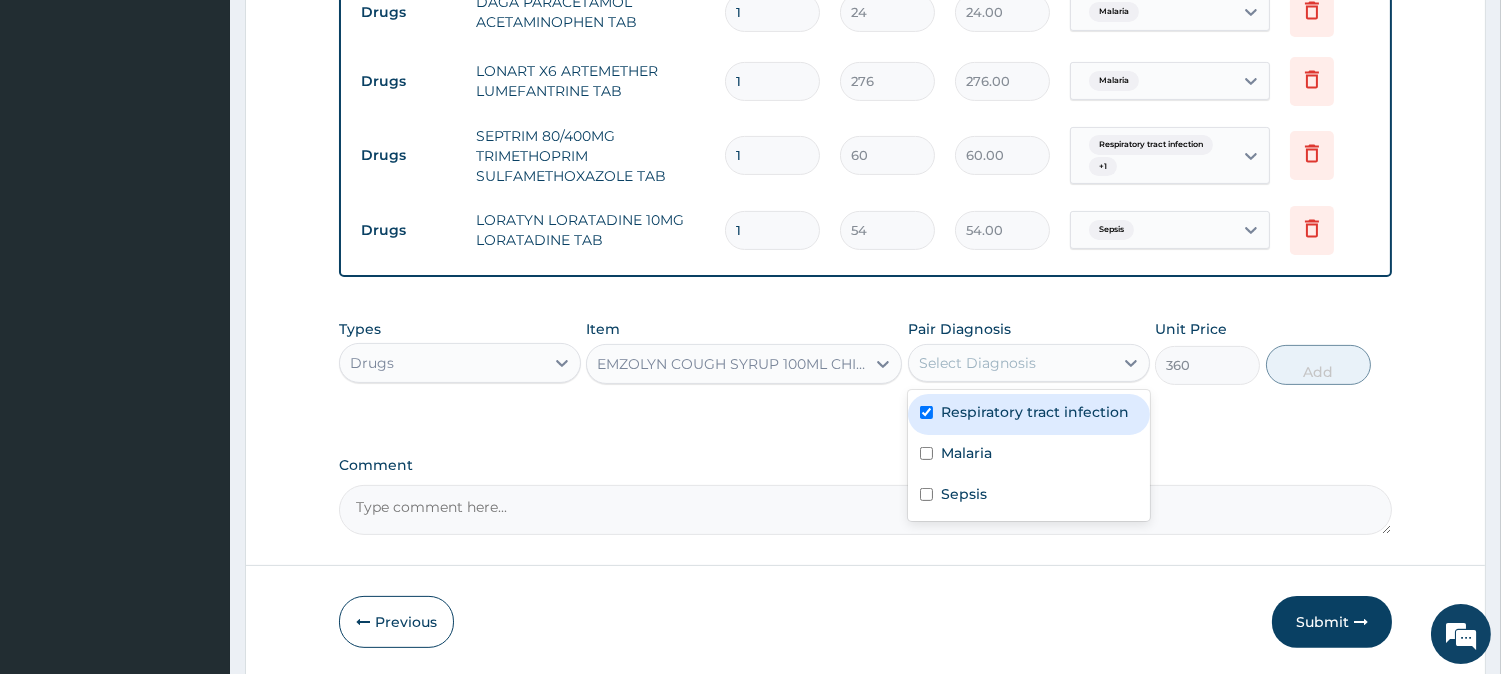 checkbox on "true" 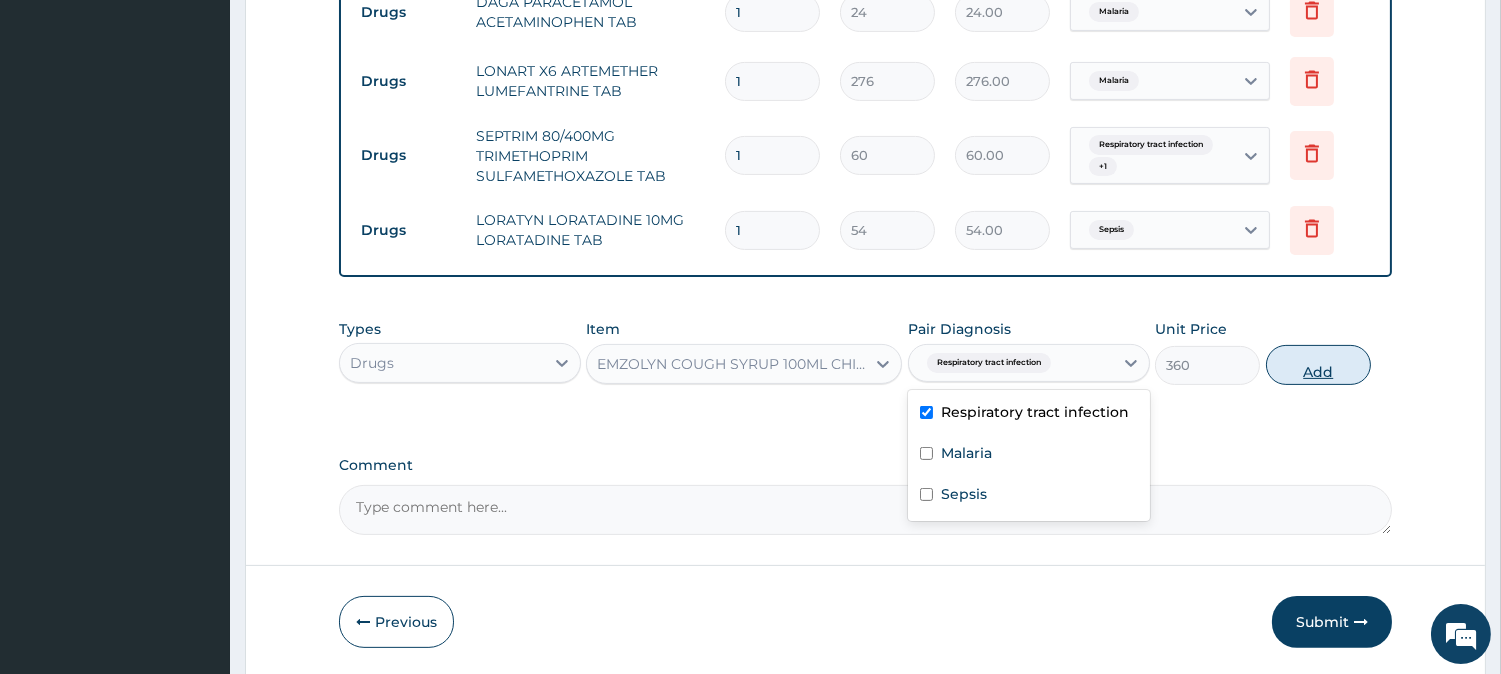 click on "Add" at bounding box center (1318, 365) 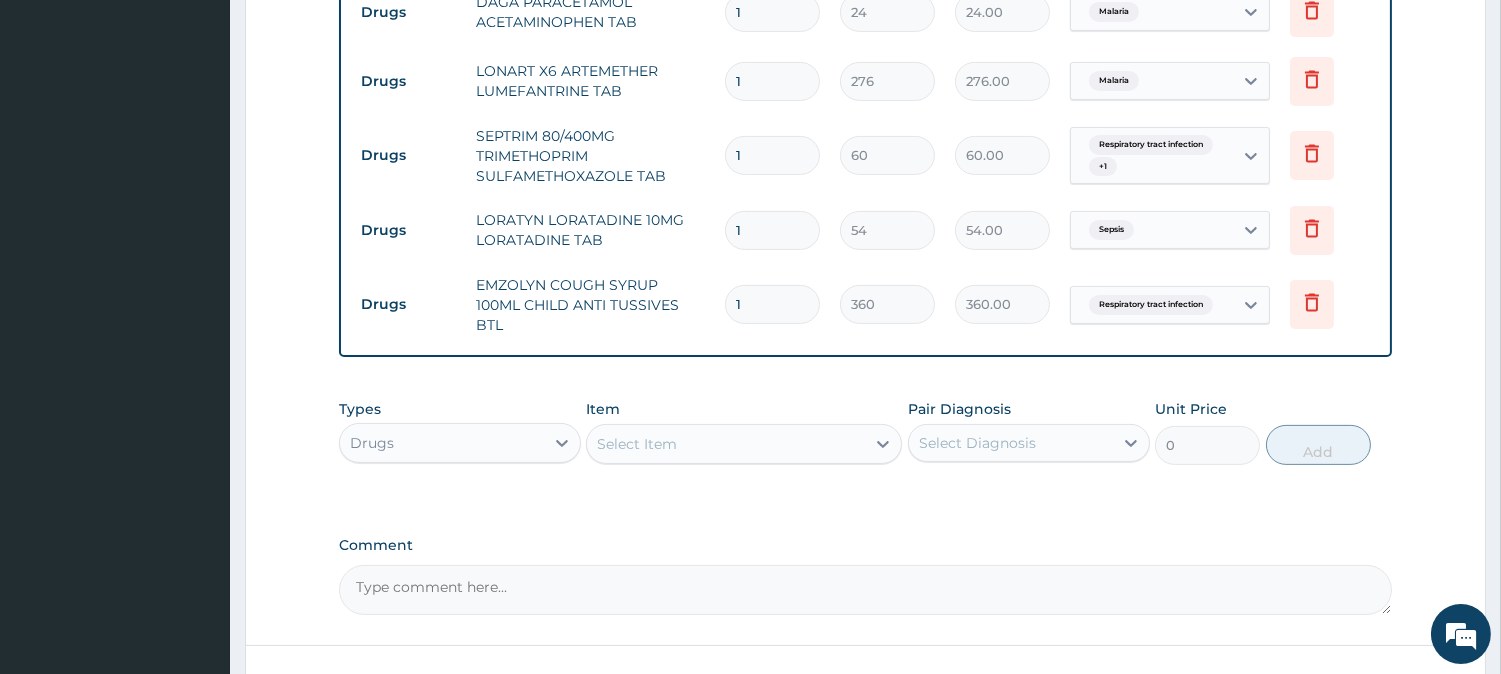 click on "1" at bounding box center [772, 230] 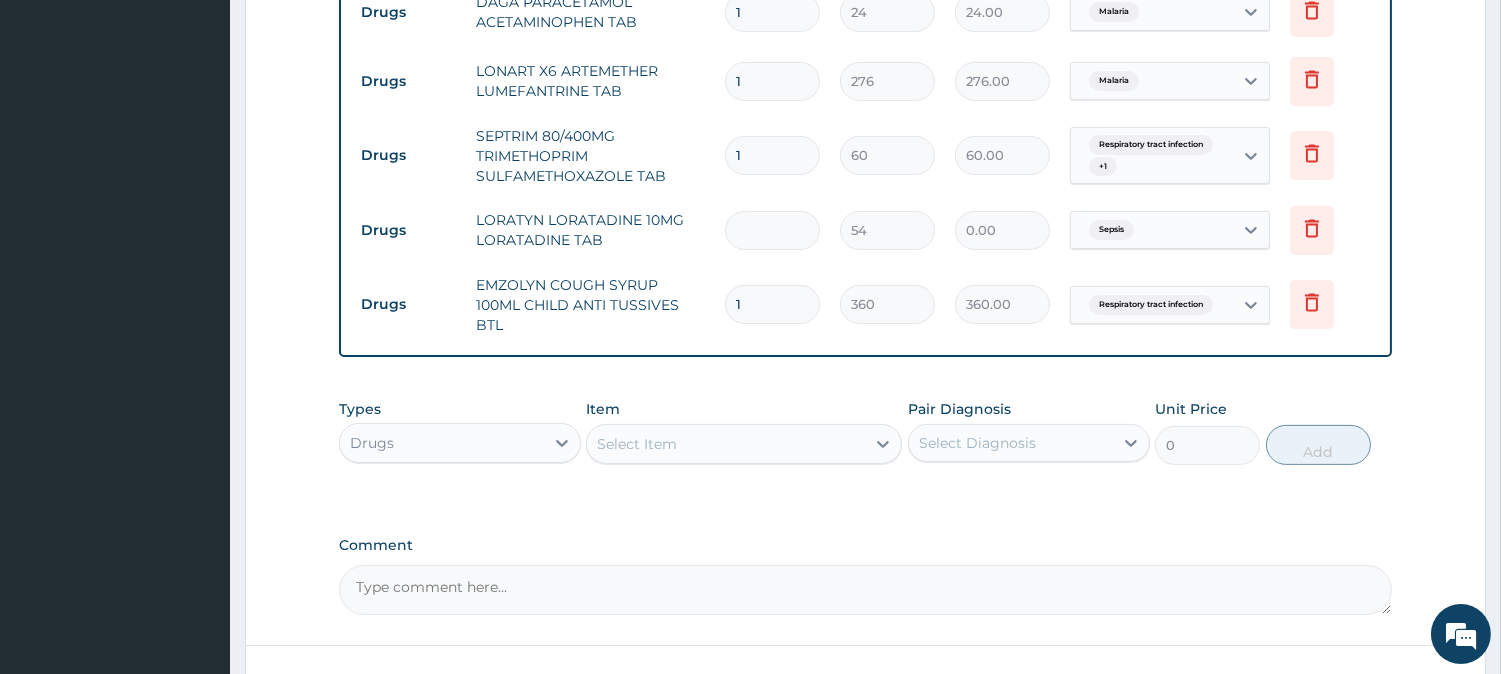 type on "5" 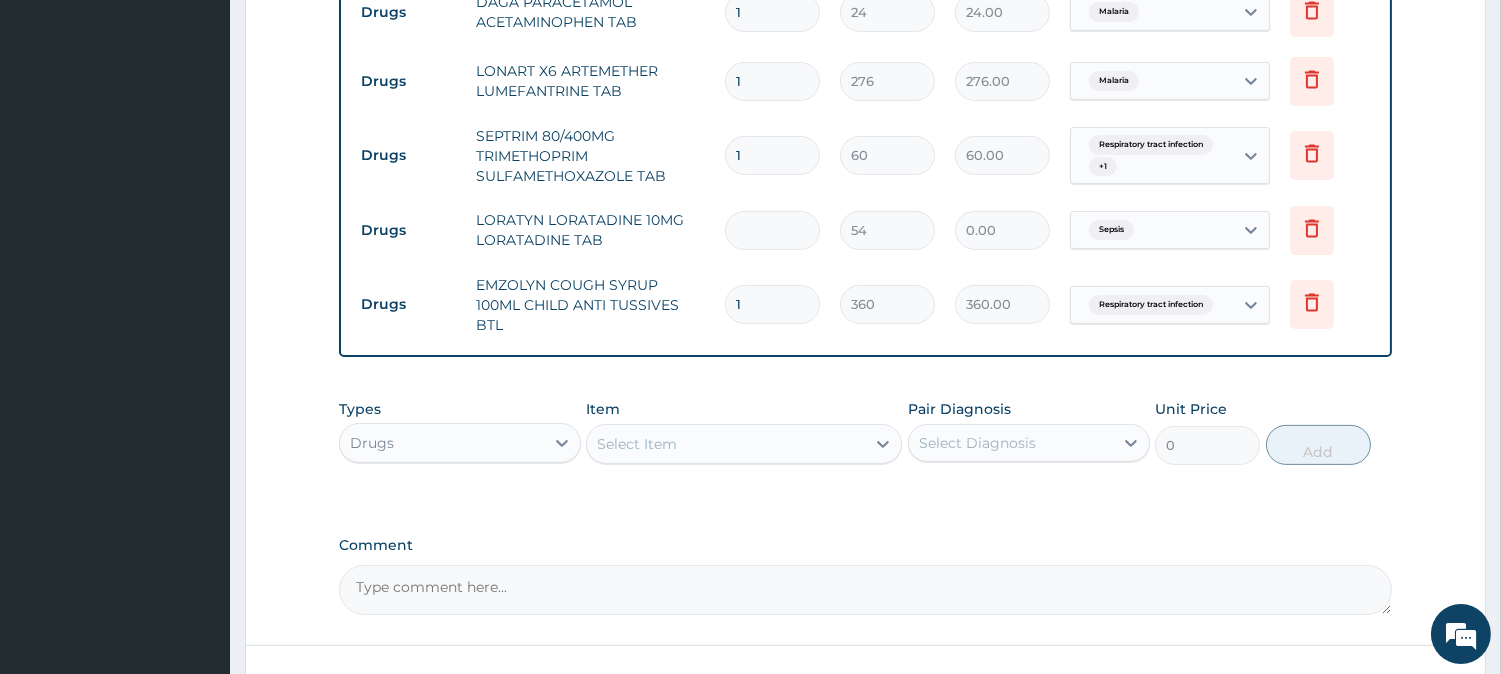 type on "270.00" 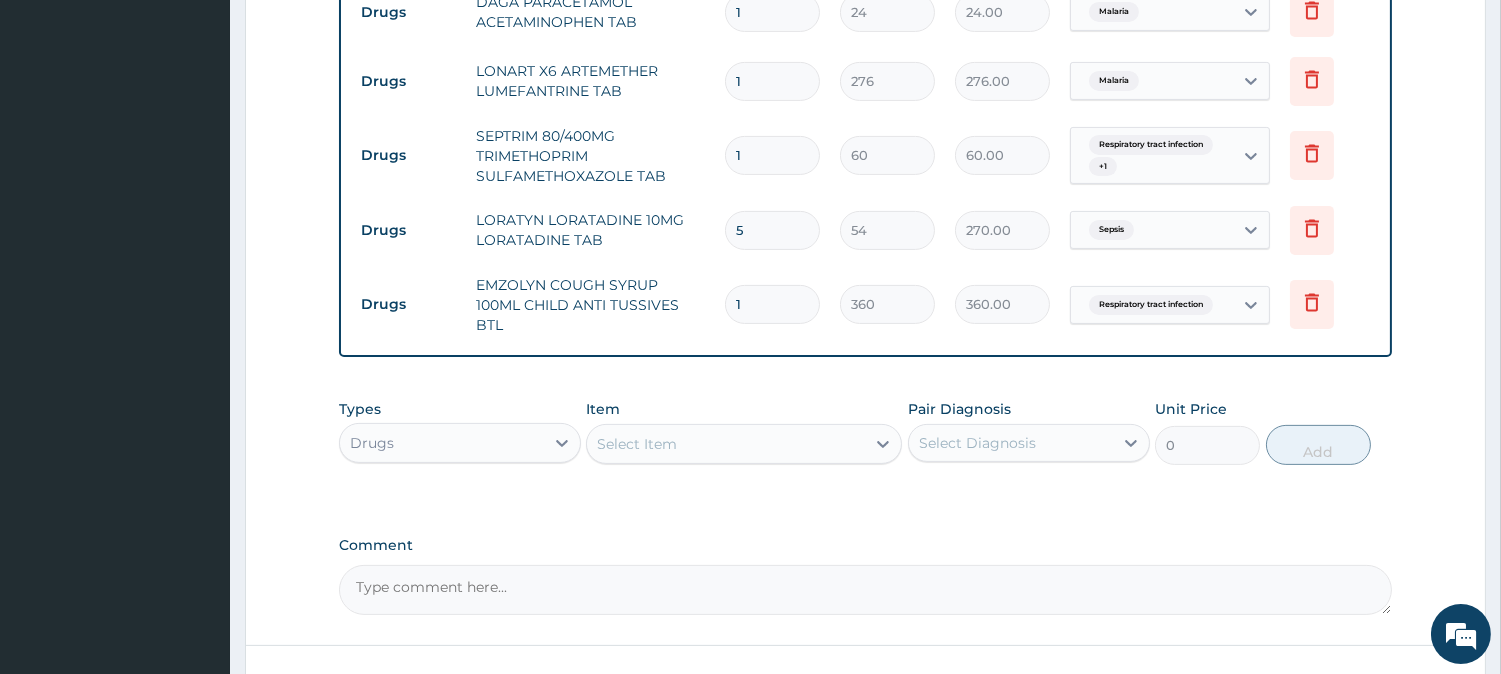 type on "5" 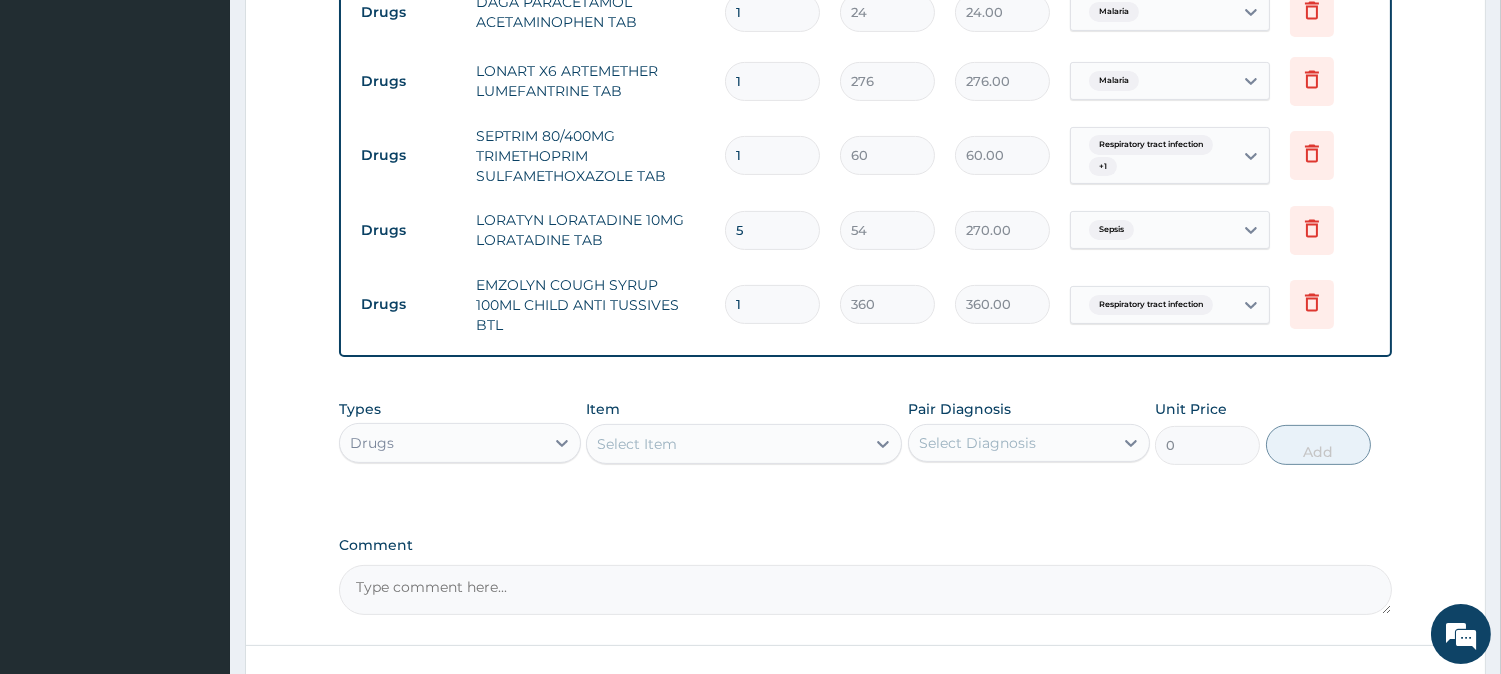 click on "1" at bounding box center (772, 81) 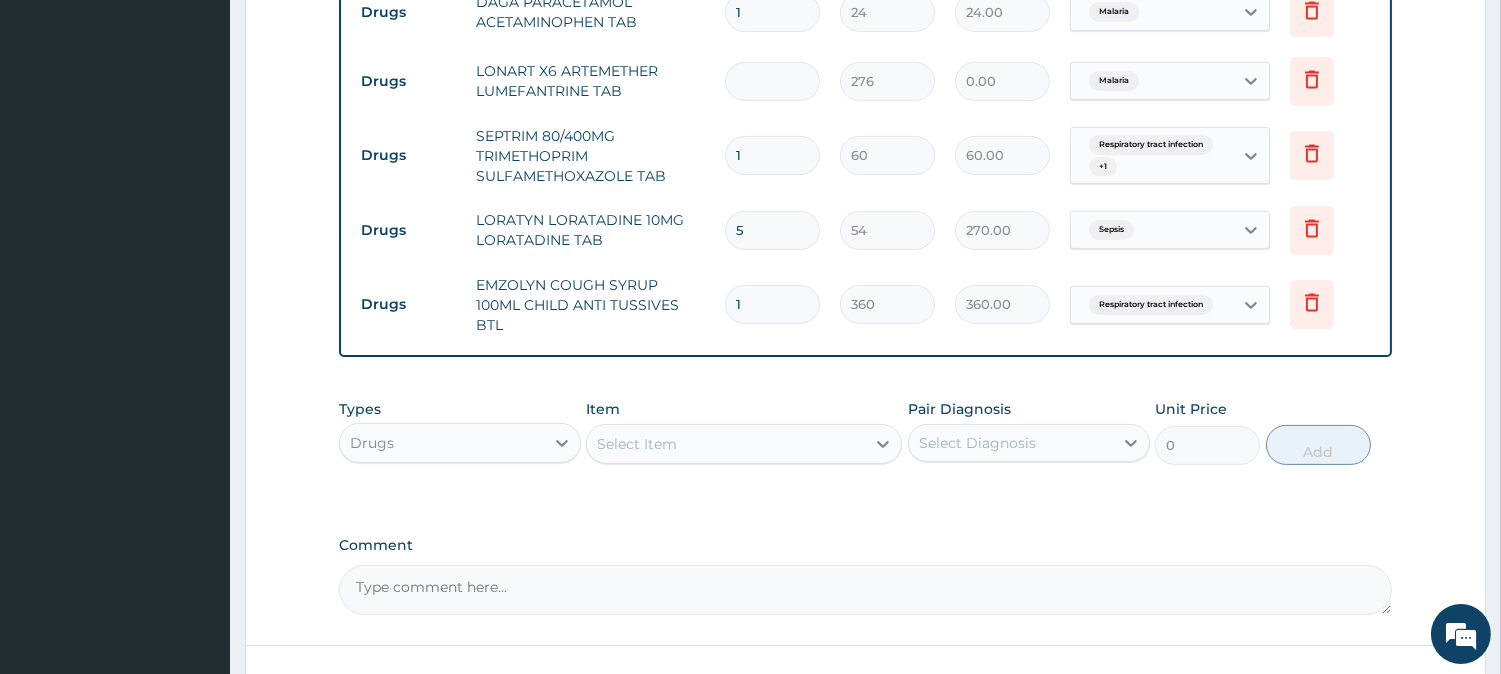 type on "6" 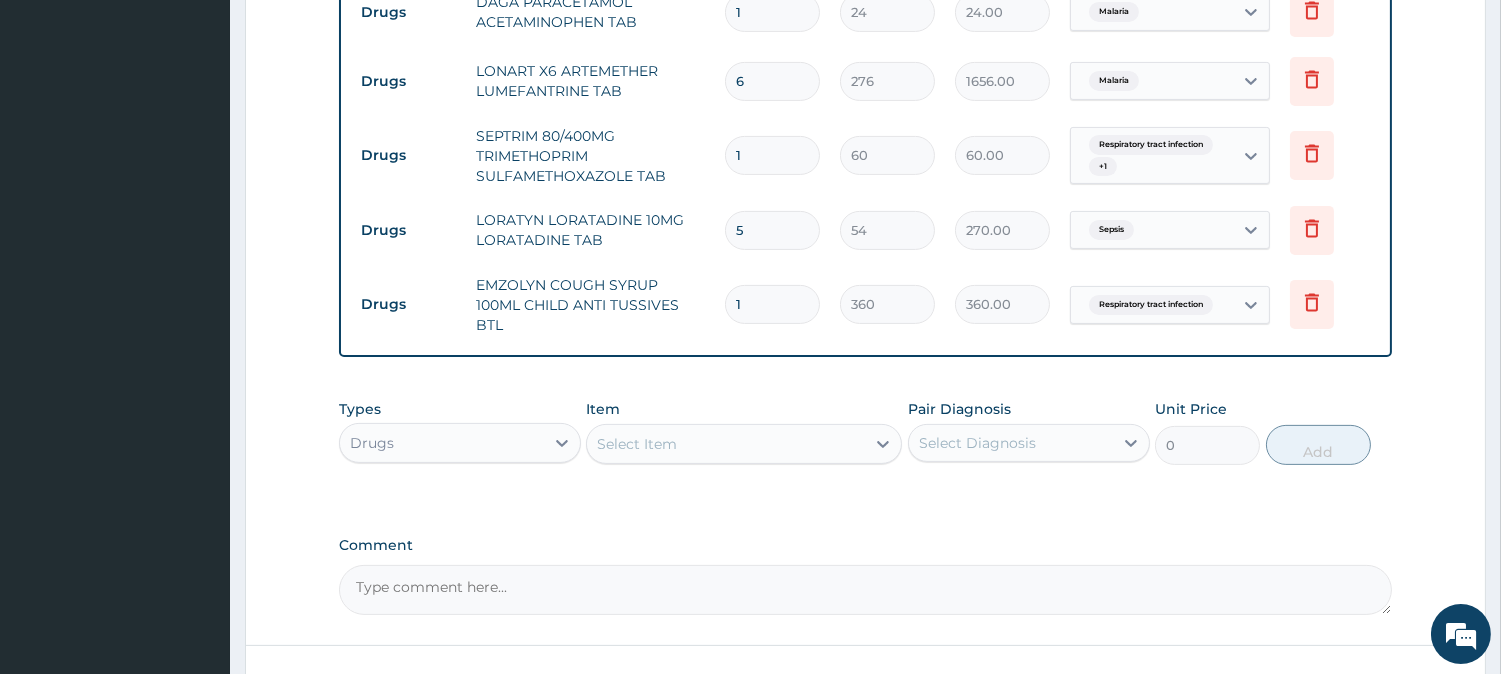 type on "6" 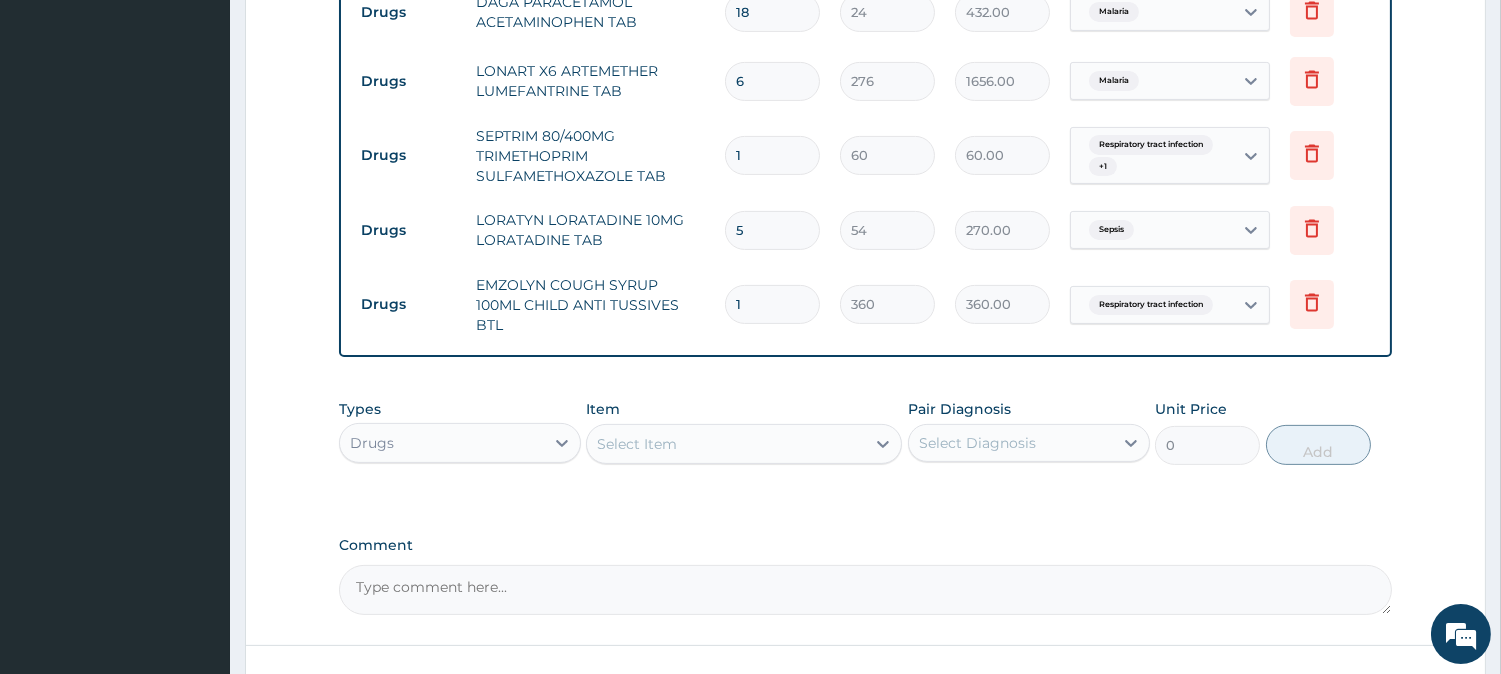 type on "18" 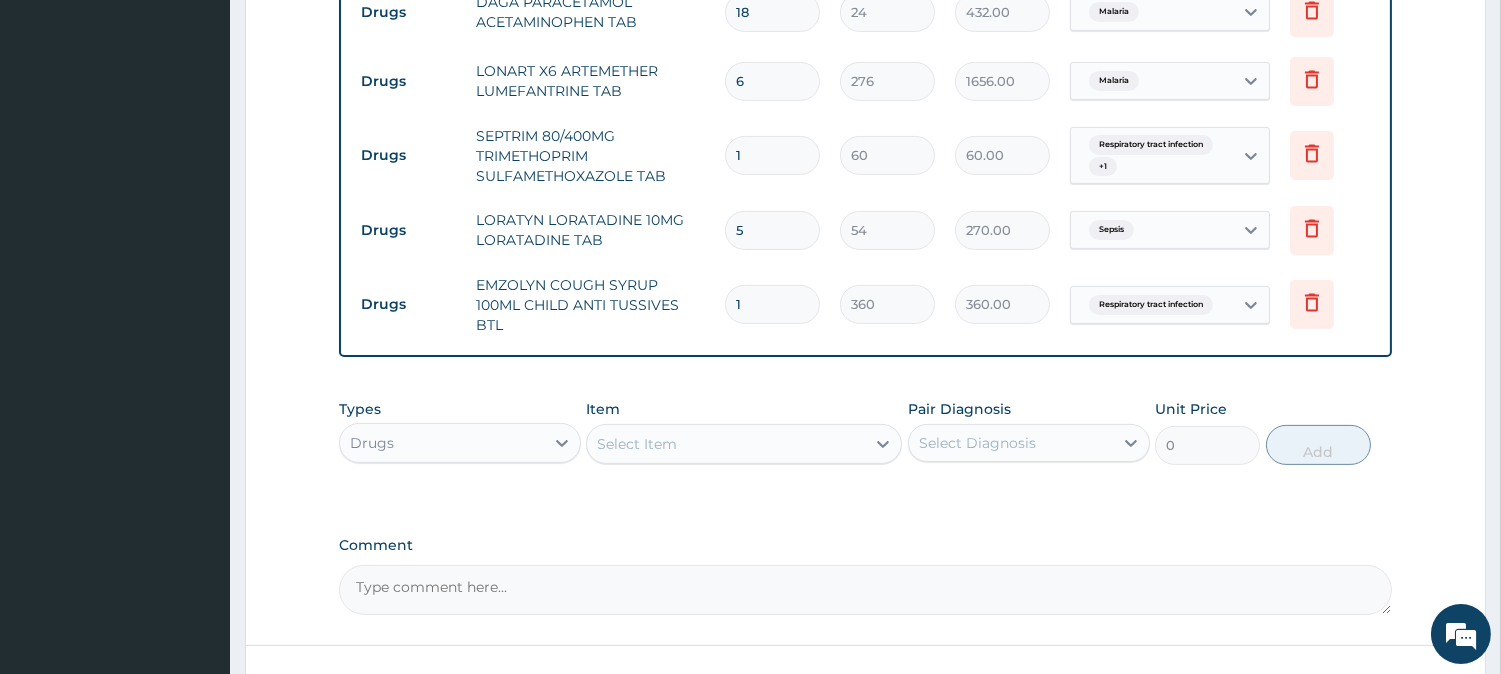 type on "10" 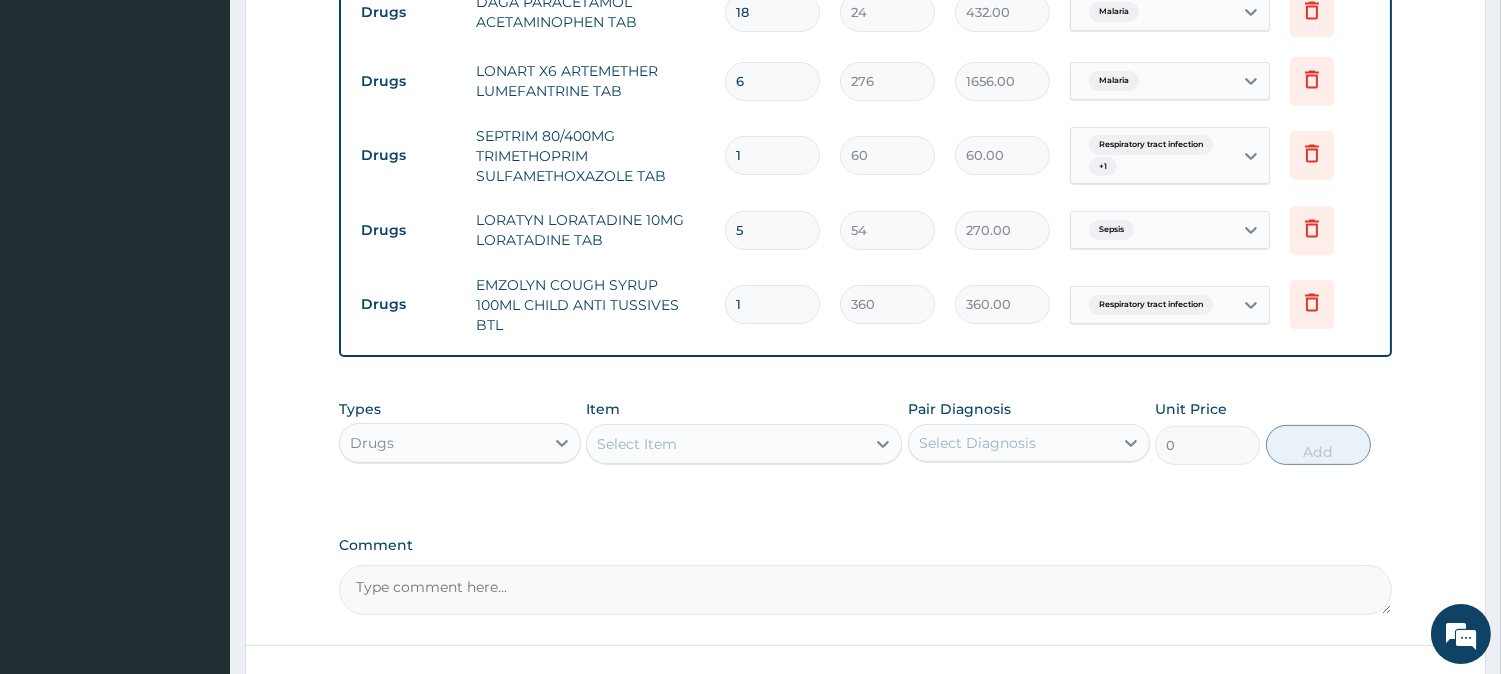 type on "600.00" 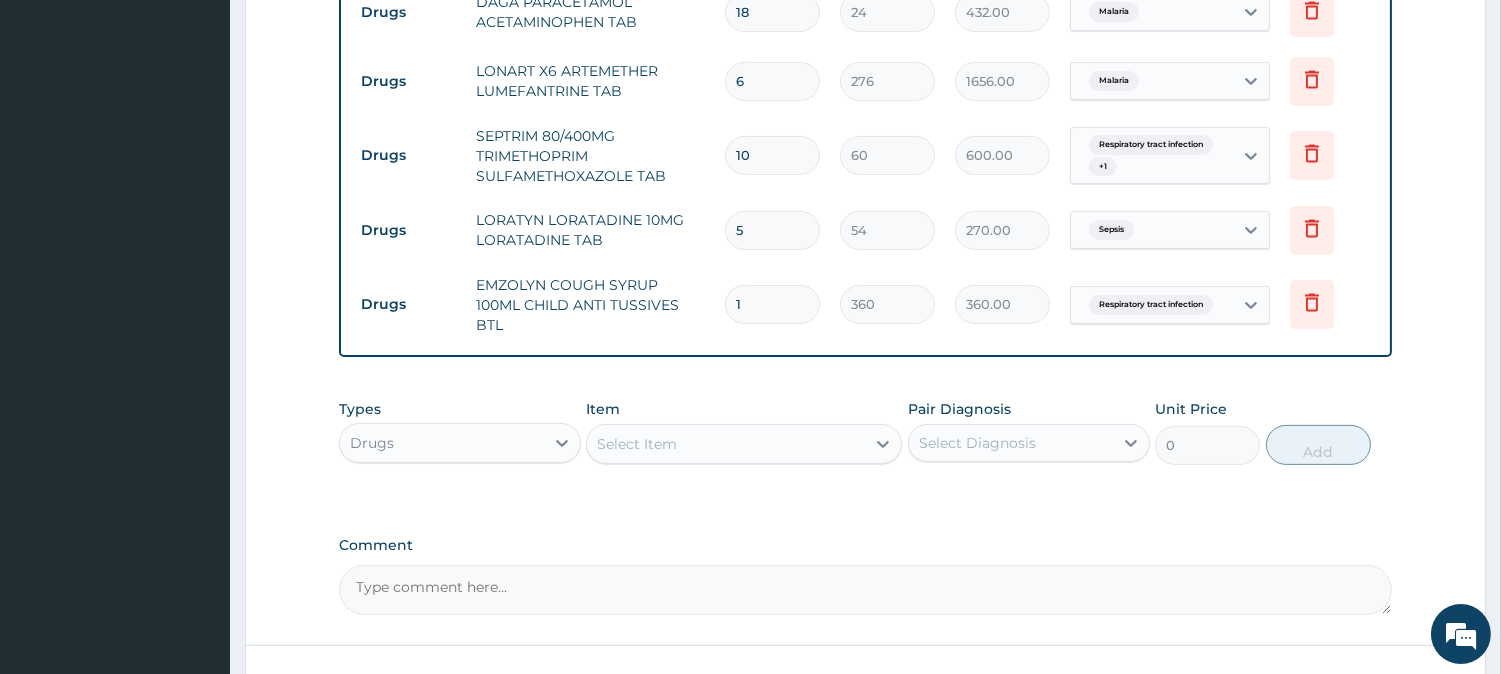 scroll, scrollTop: 1200, scrollLeft: 0, axis: vertical 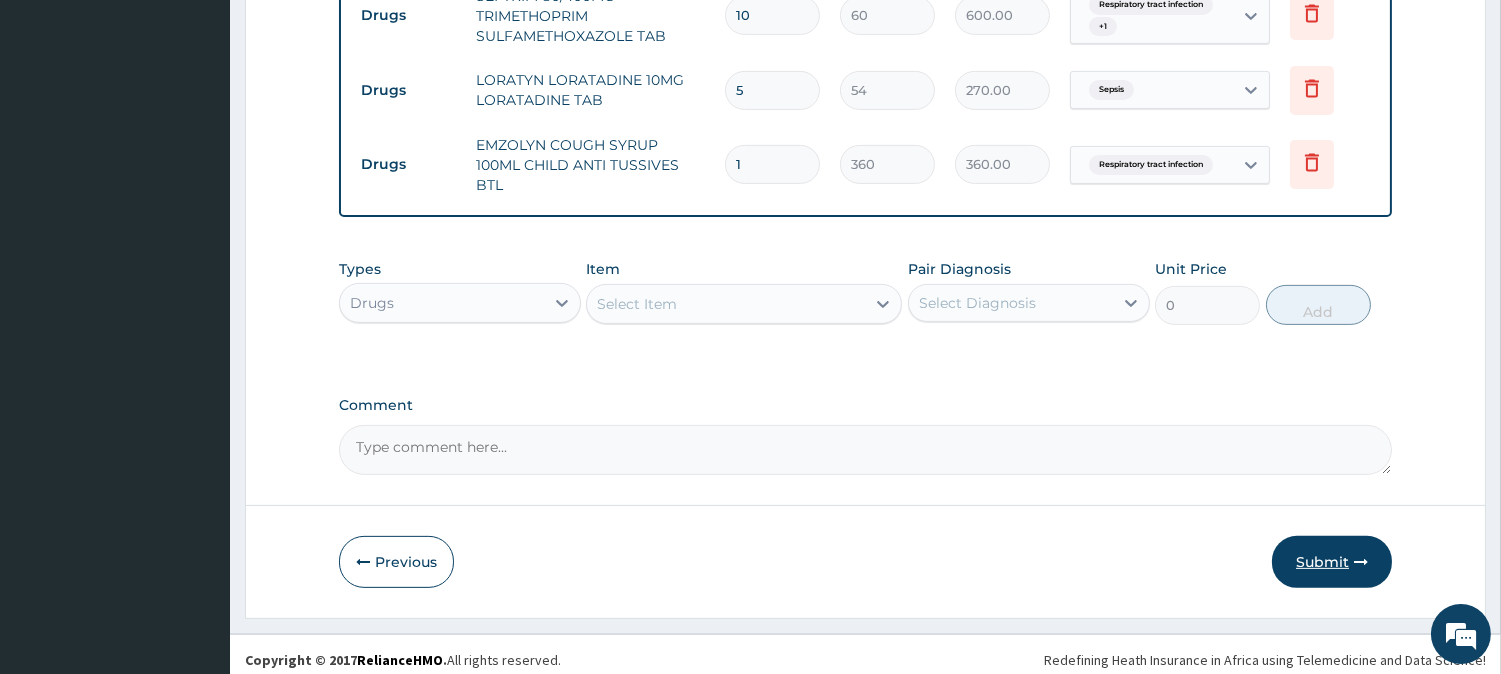type on "10" 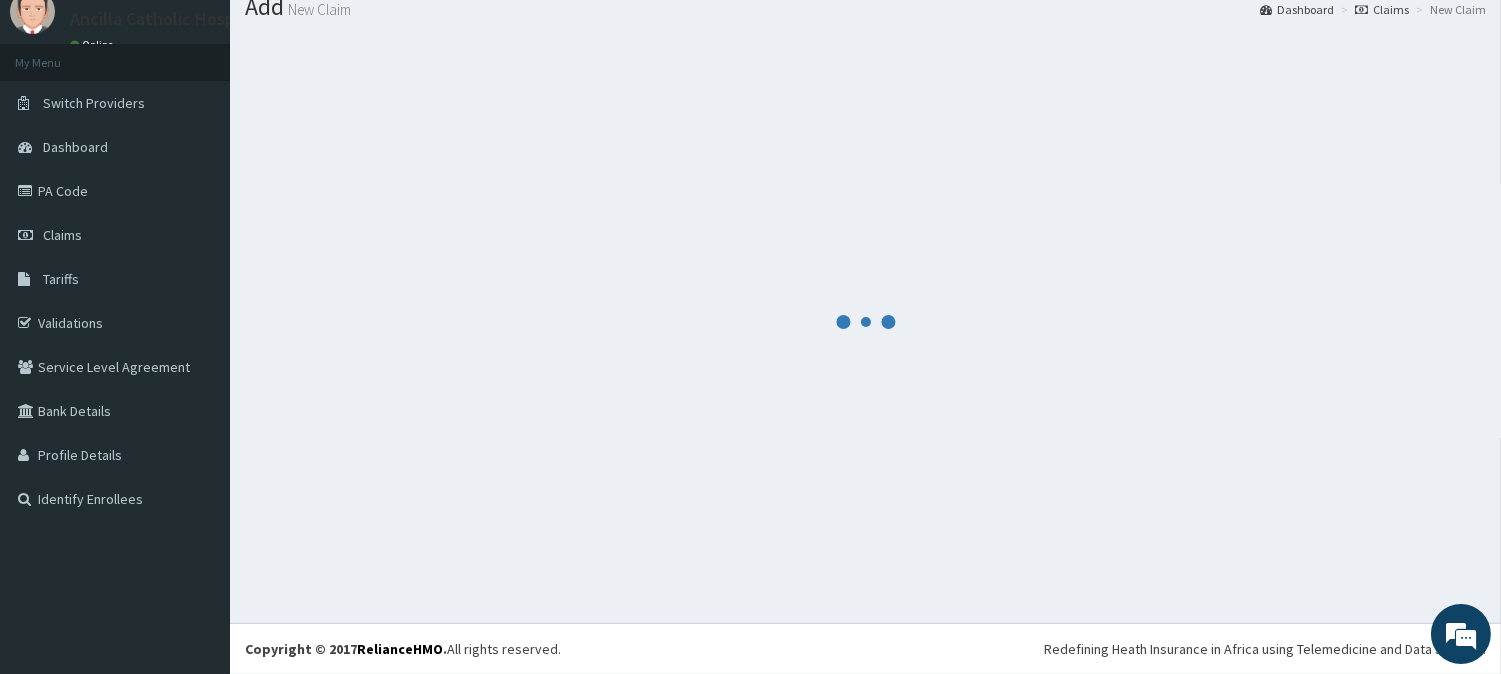 scroll, scrollTop: 1200, scrollLeft: 0, axis: vertical 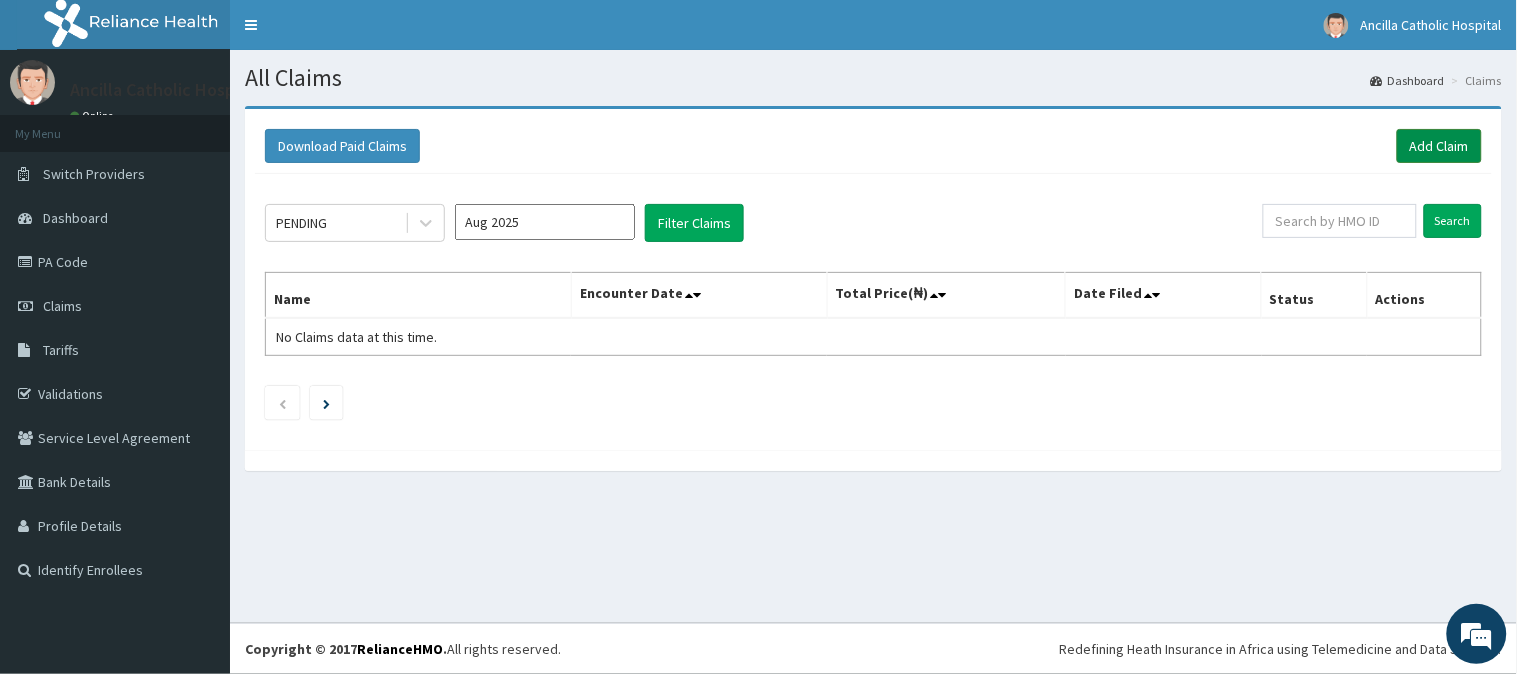 click on "Add Claim" at bounding box center [1439, 146] 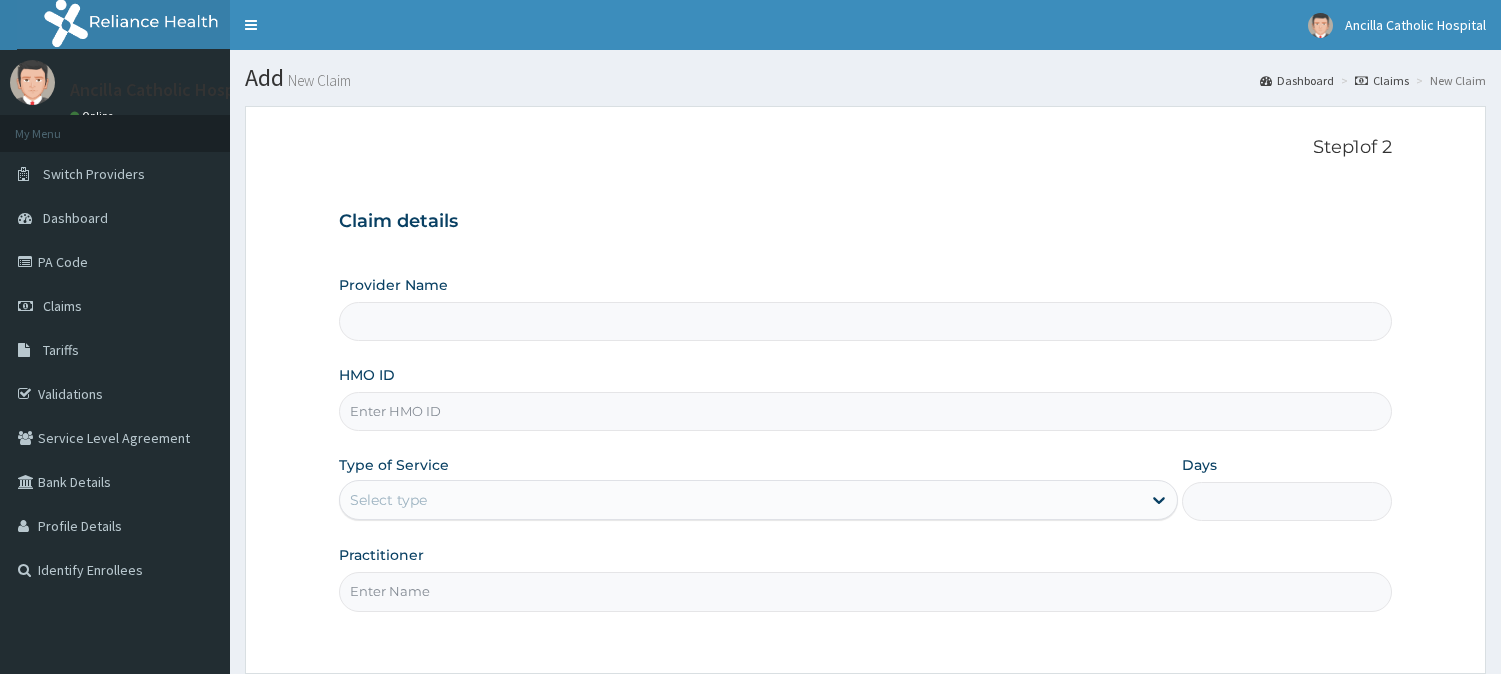 scroll, scrollTop: 0, scrollLeft: 0, axis: both 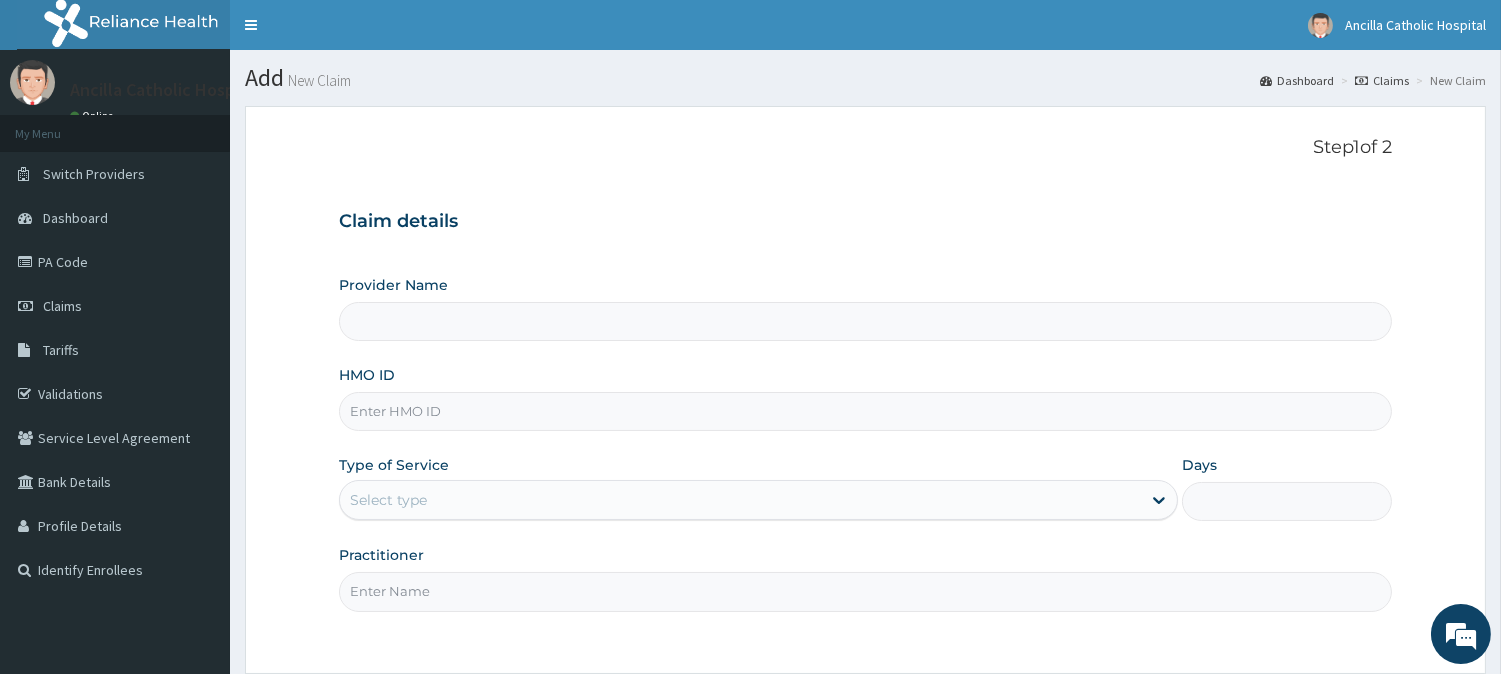 type on "Ancilla Catholic Hospital" 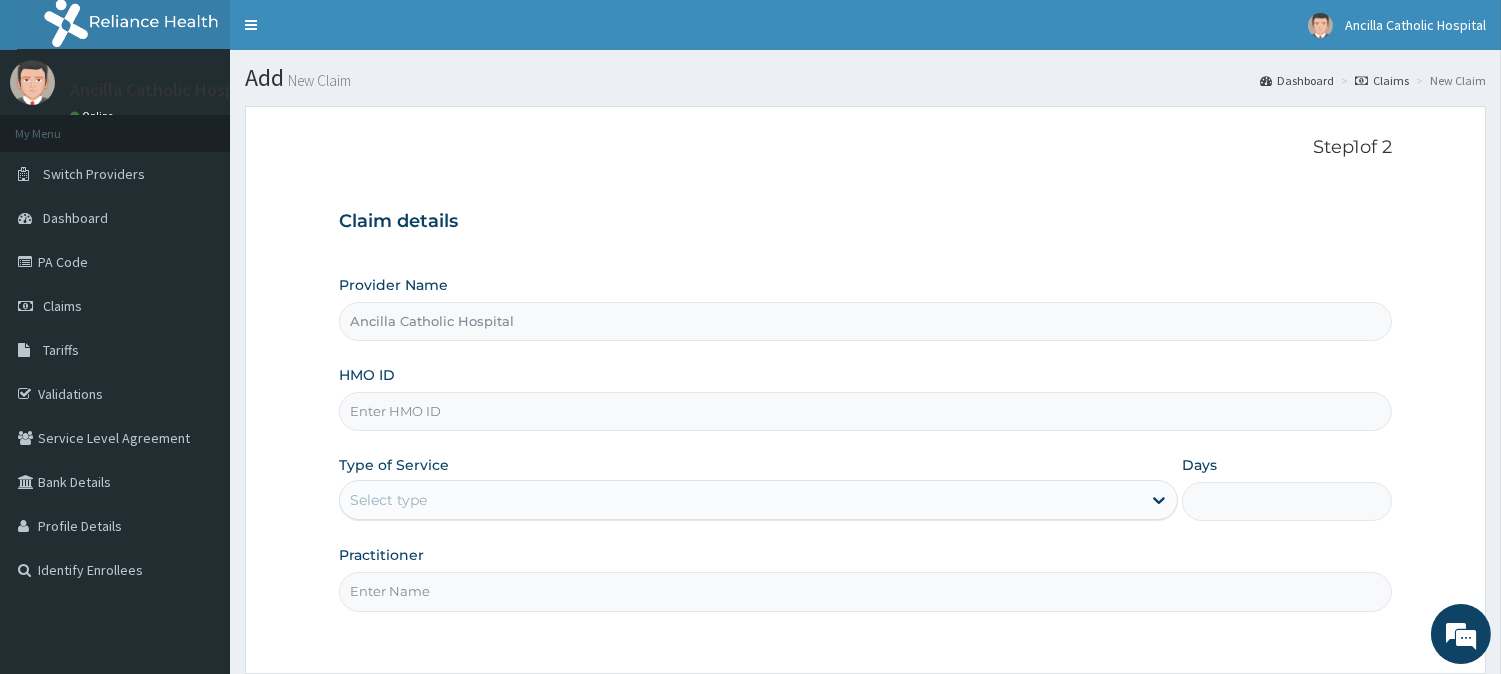 click on "HMO ID" at bounding box center [865, 411] 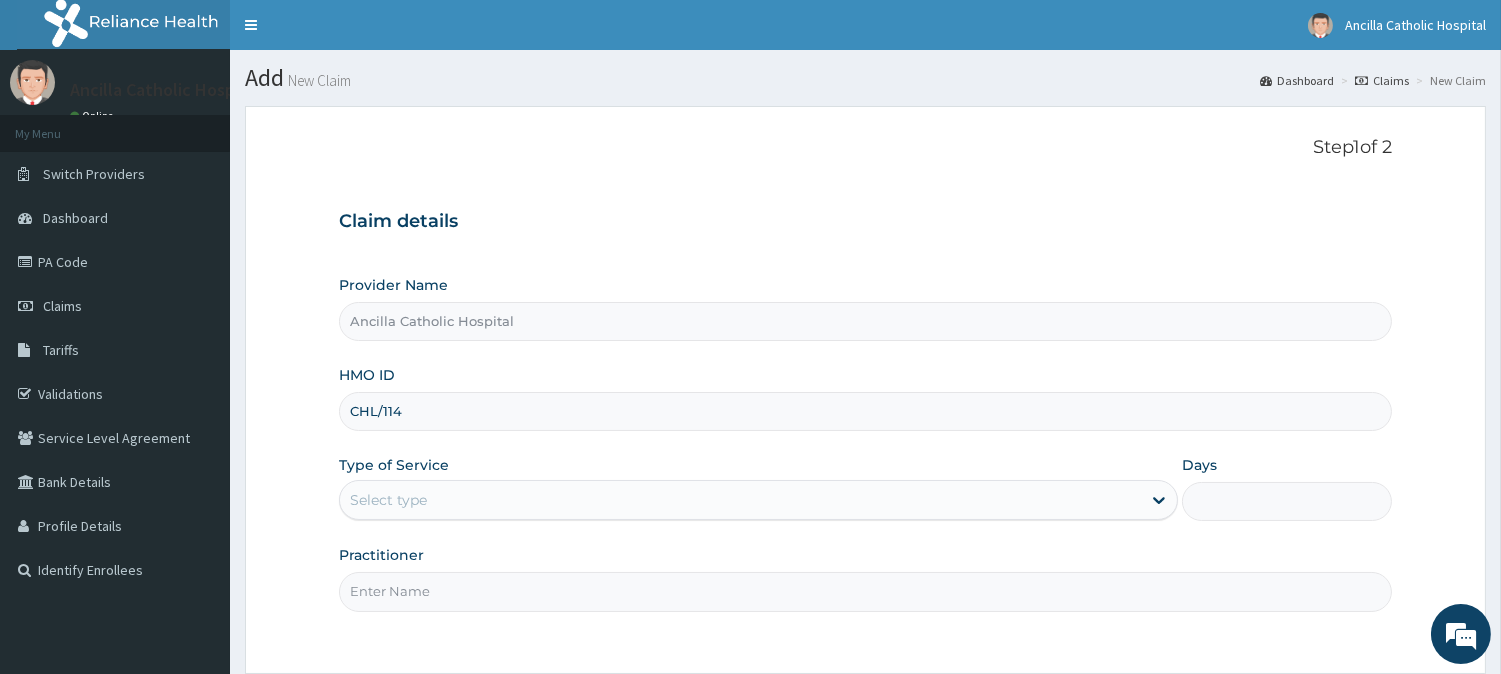 scroll, scrollTop: 0, scrollLeft: 0, axis: both 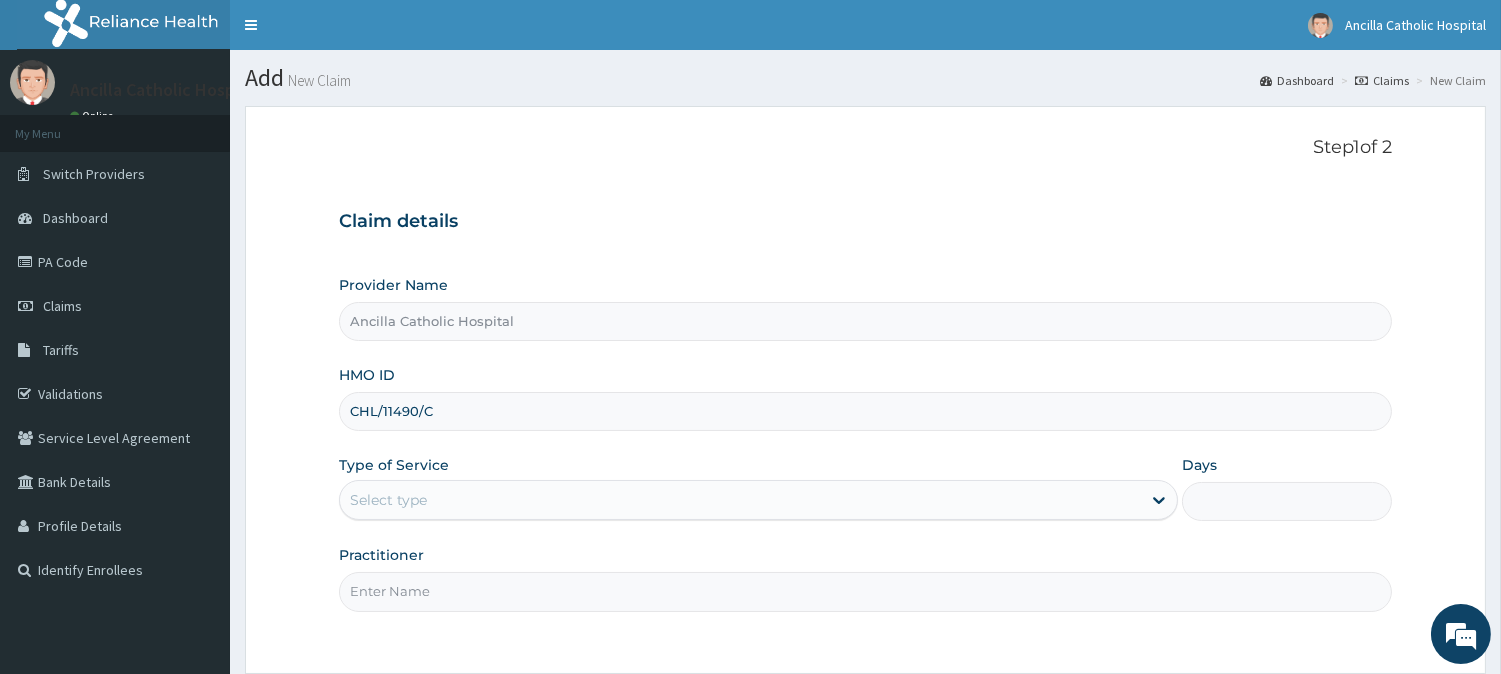 click on "Select type" at bounding box center [740, 500] 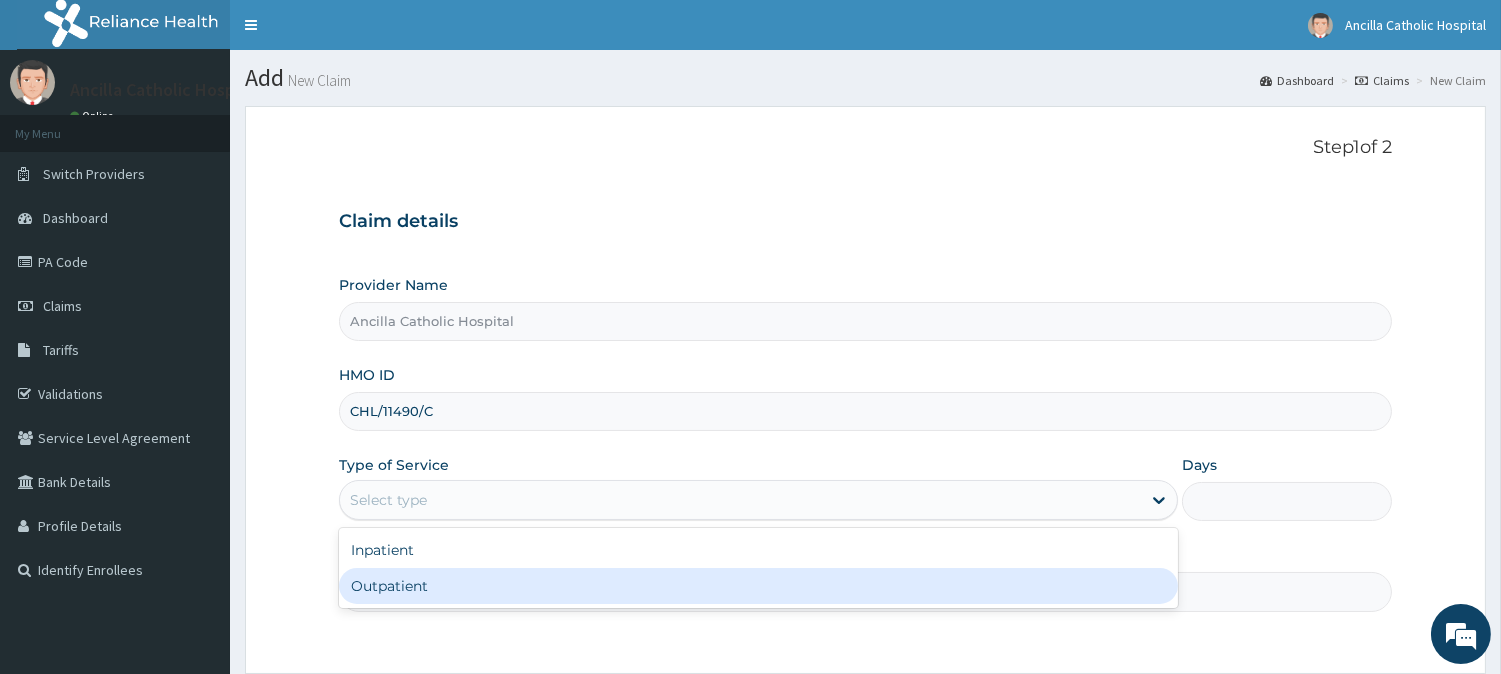 click on "Outpatient" at bounding box center [758, 586] 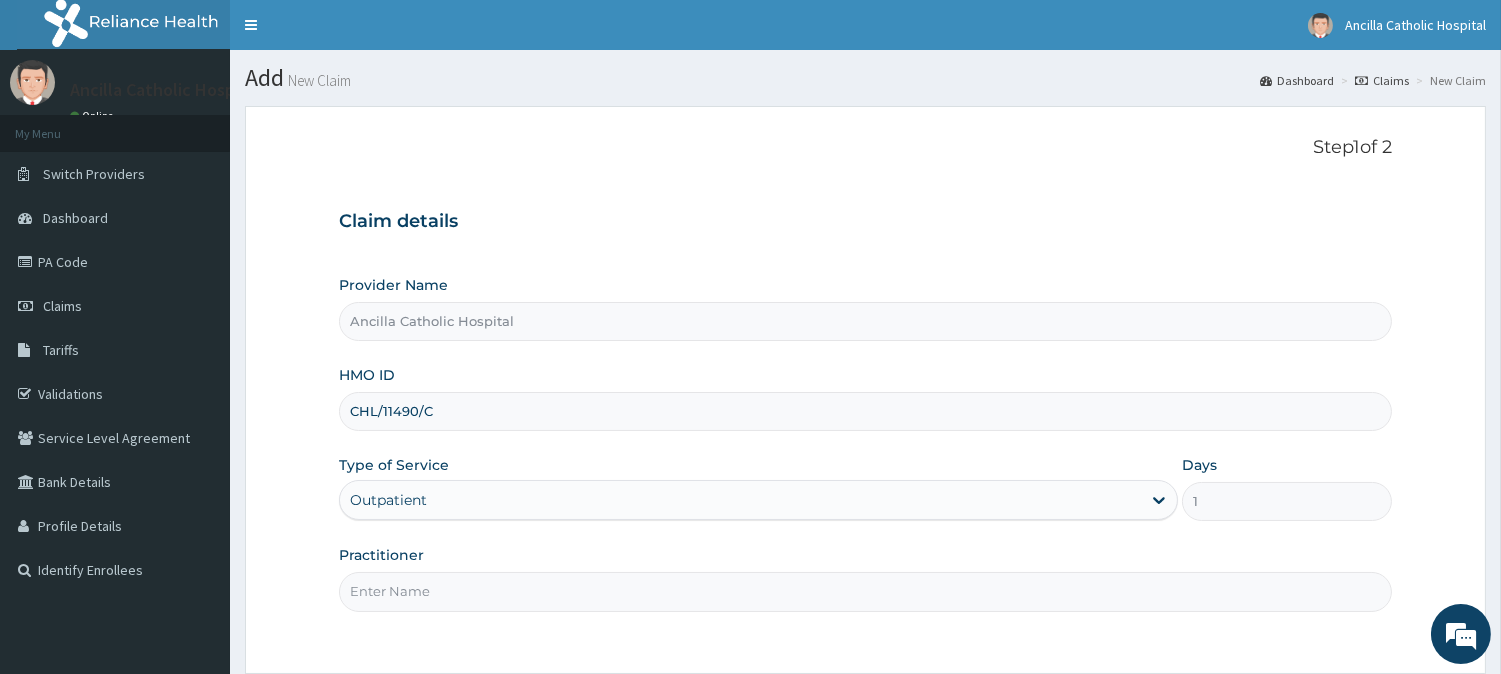 click on "Practitioner" at bounding box center (865, 591) 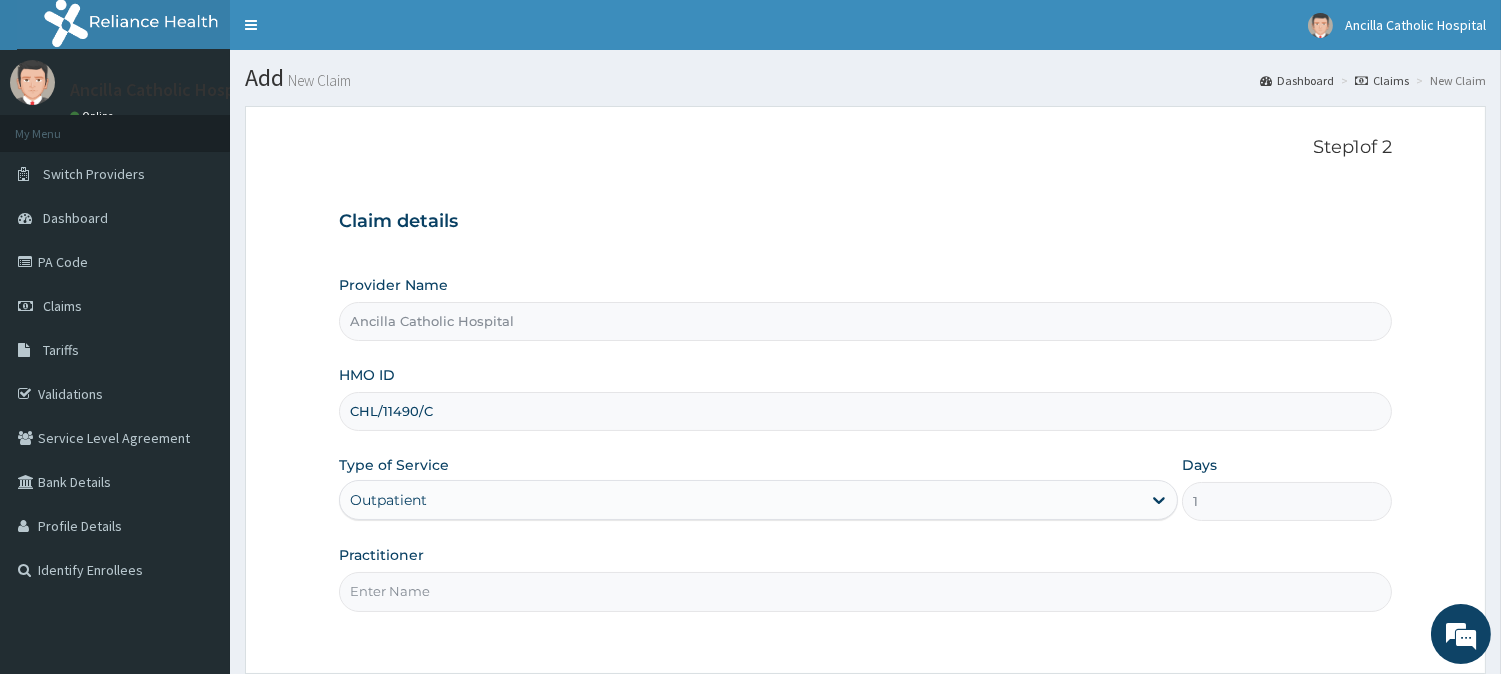 type on "GEN" 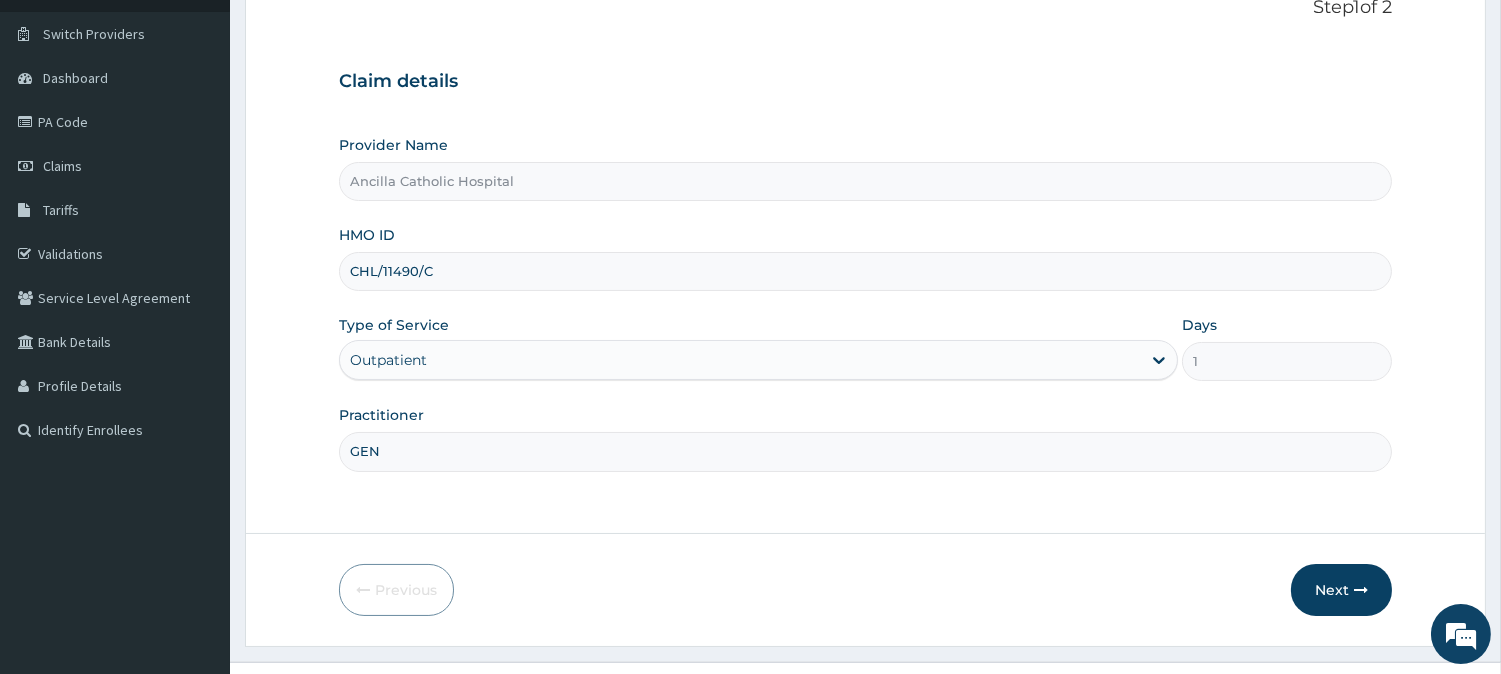 scroll, scrollTop: 178, scrollLeft: 0, axis: vertical 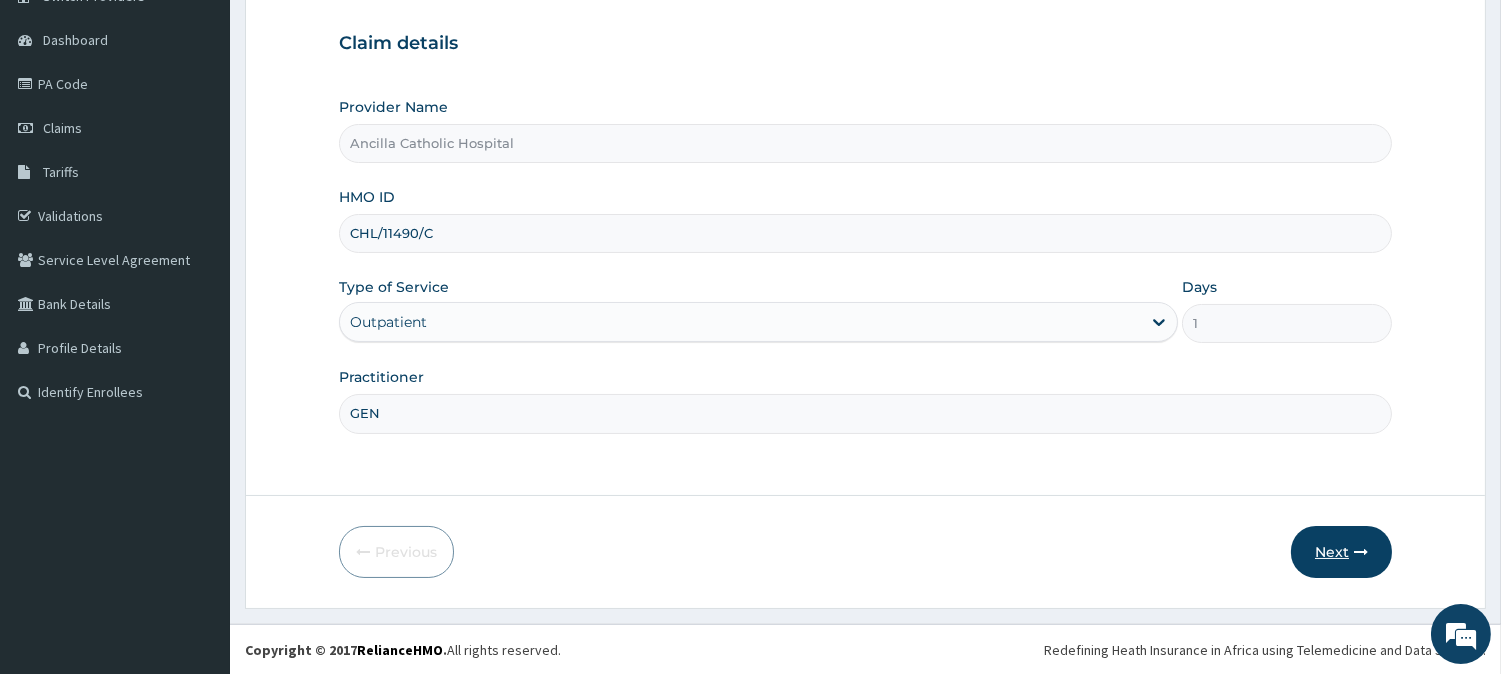click at bounding box center [1361, 552] 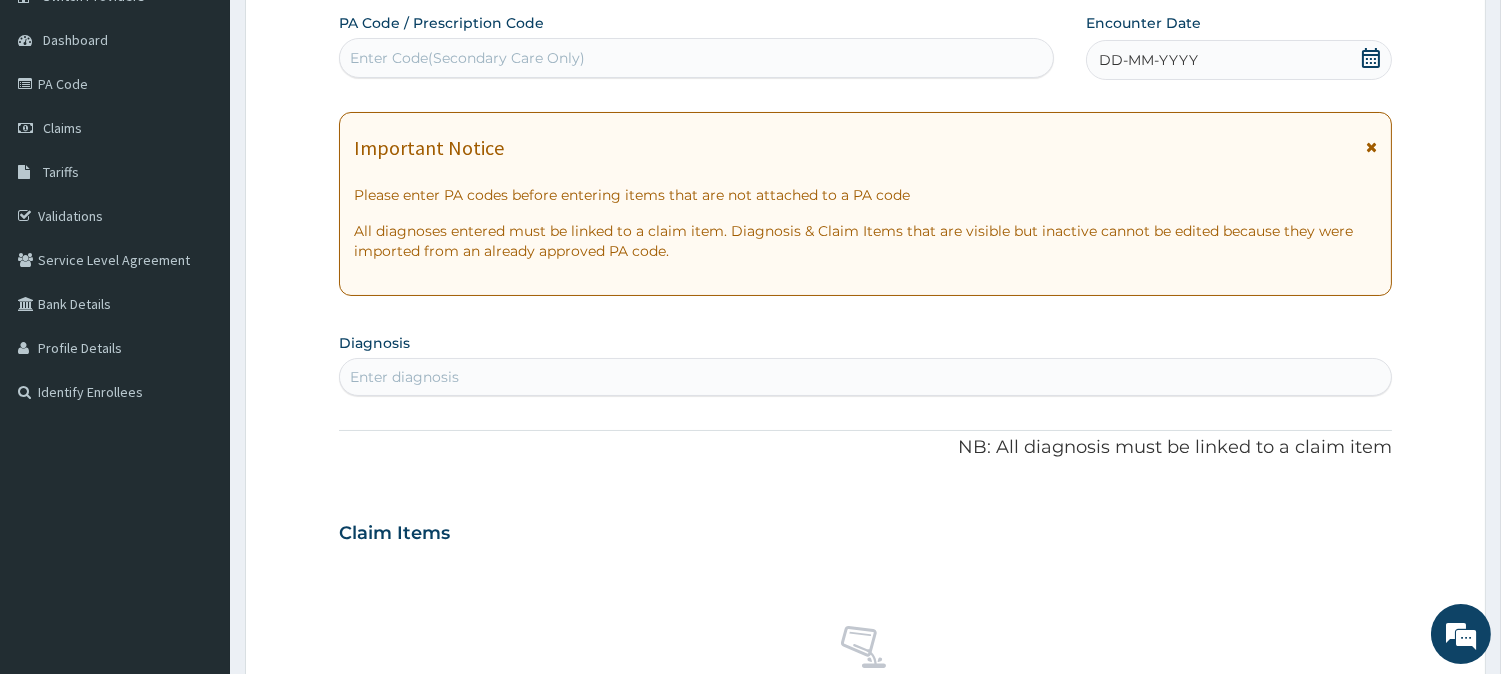 click 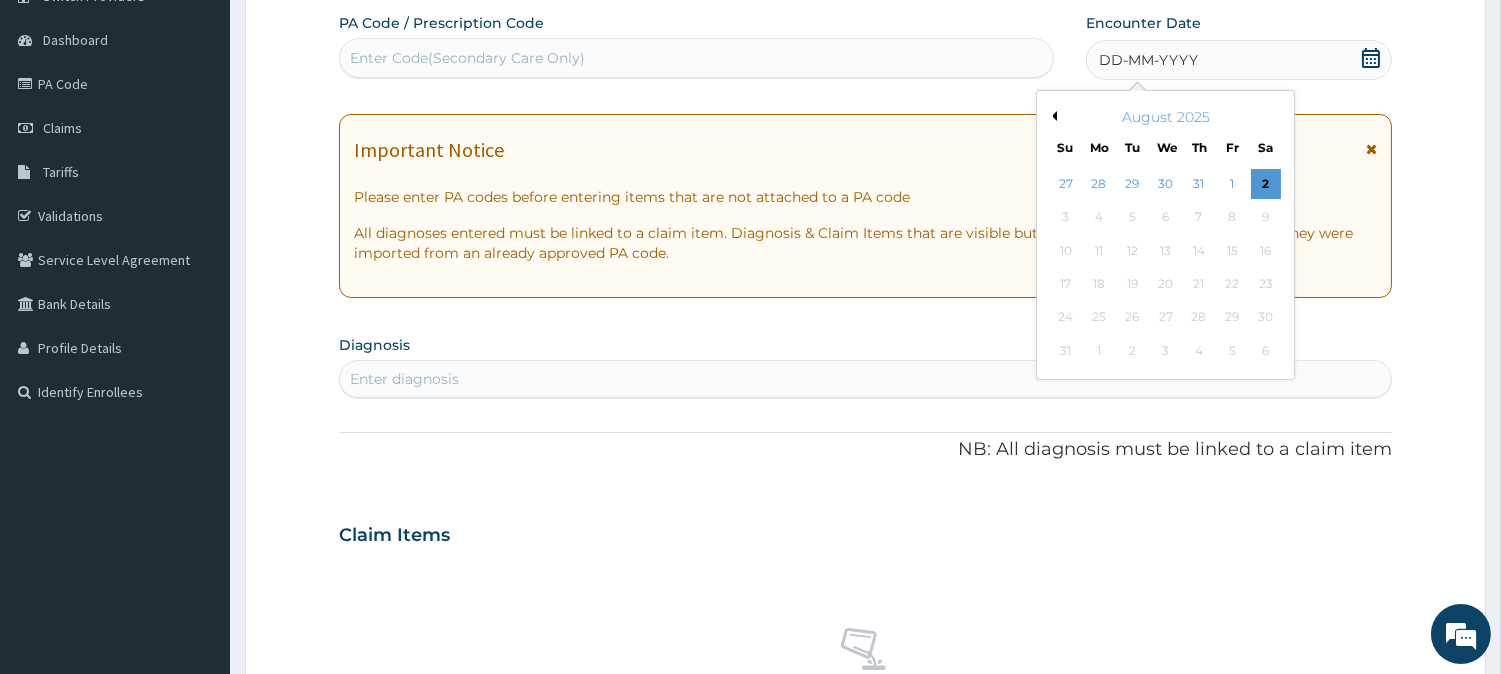 click 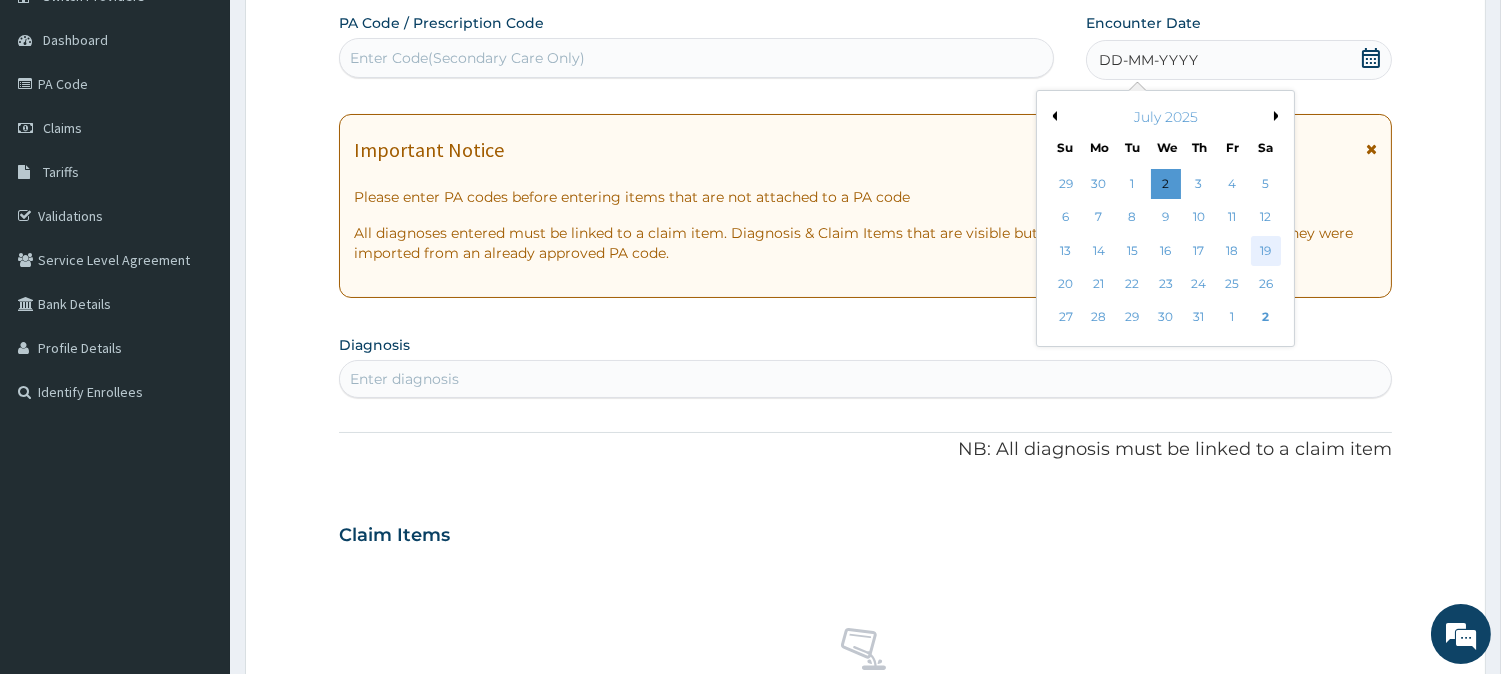 click on "19" at bounding box center [1265, 251] 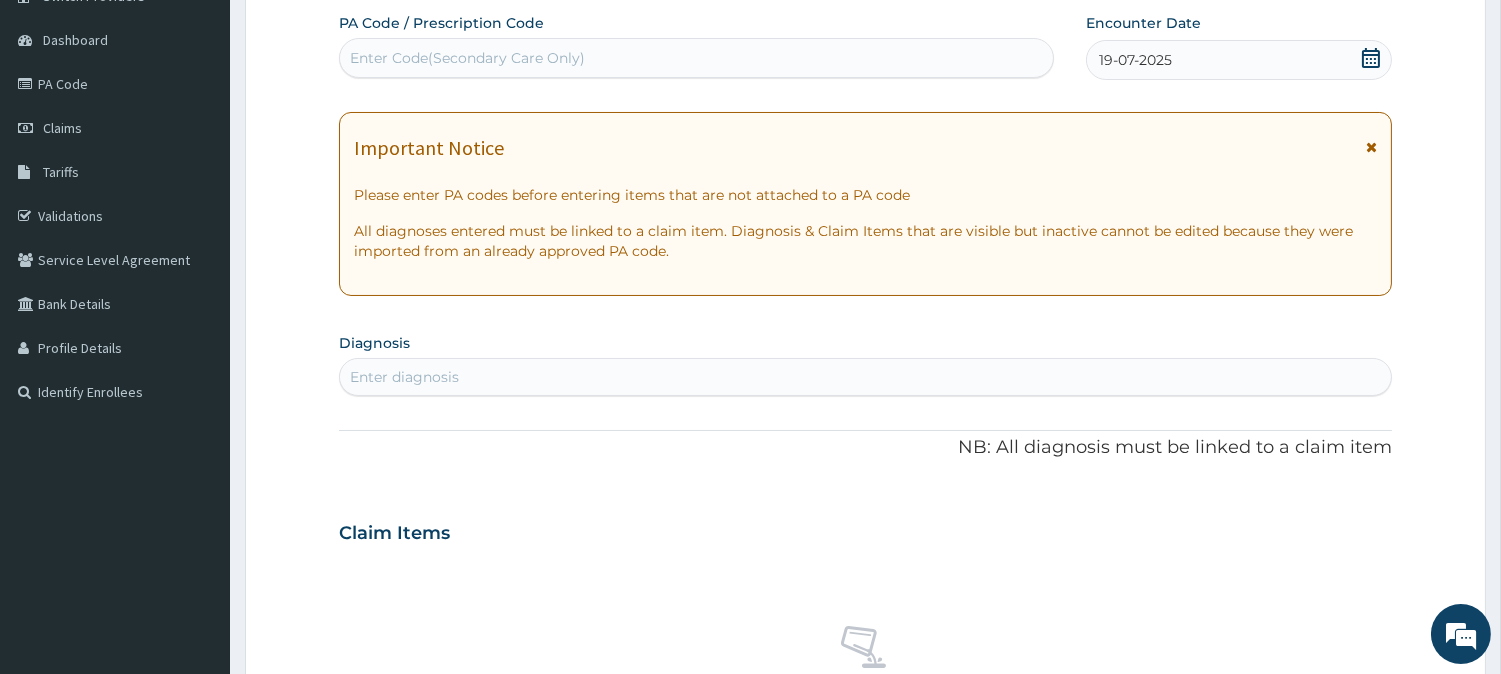 click on "Enter diagnosis" at bounding box center (865, 377) 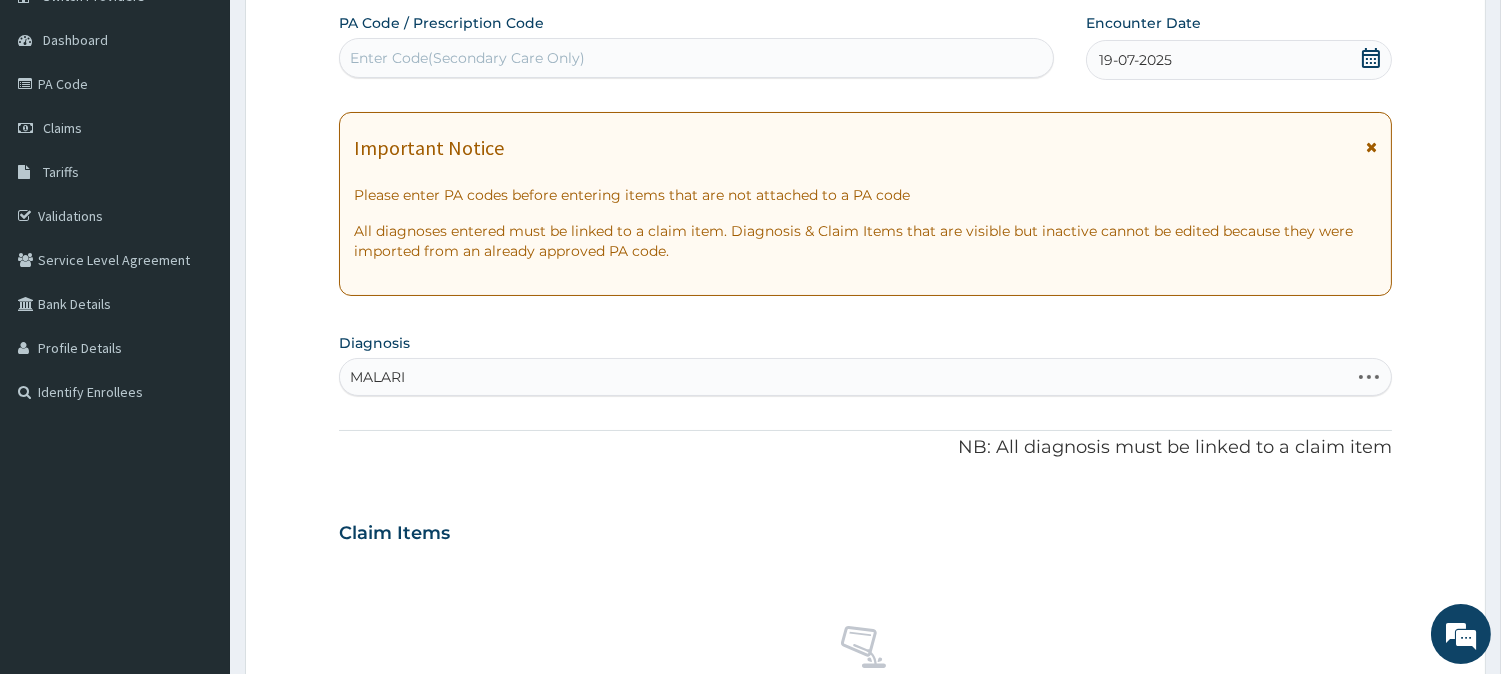 type on "MALARIA" 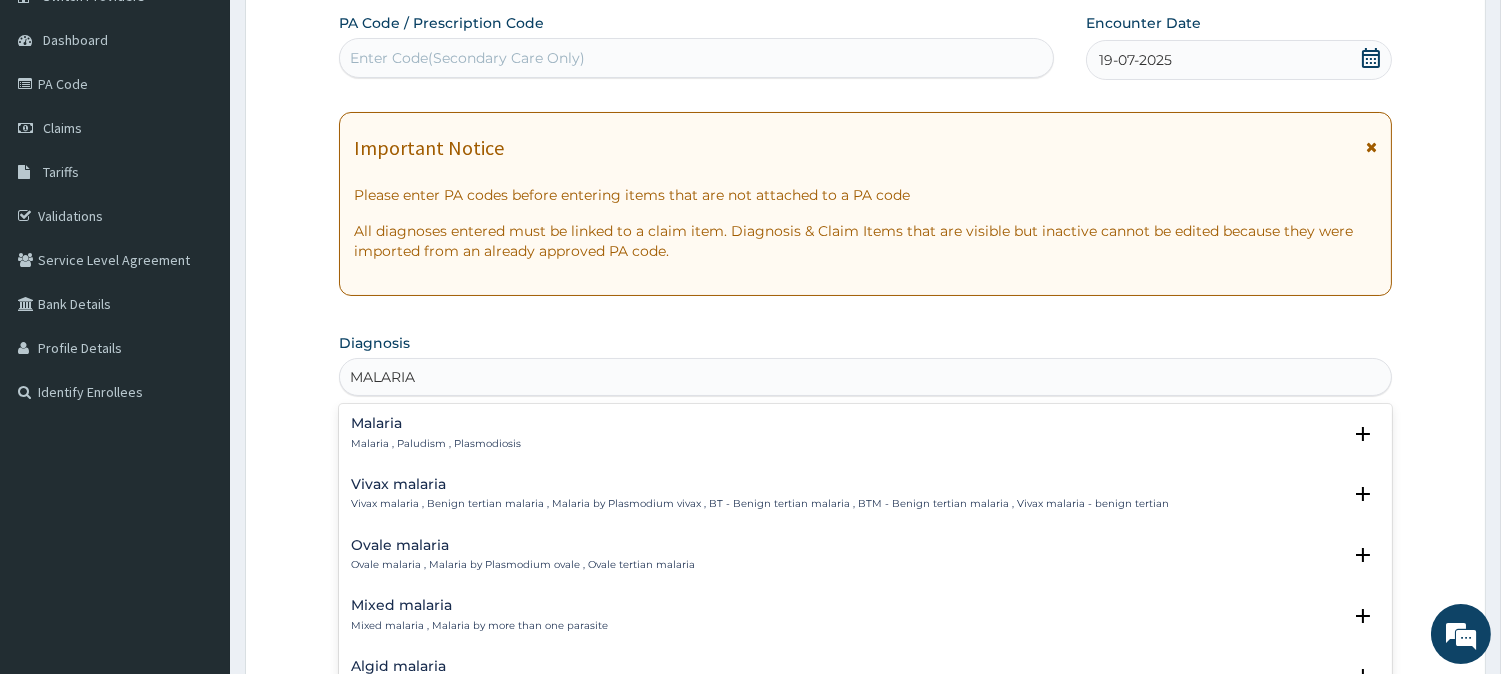 click on "Malaria , Paludism , Plasmodiosis" at bounding box center [436, 444] 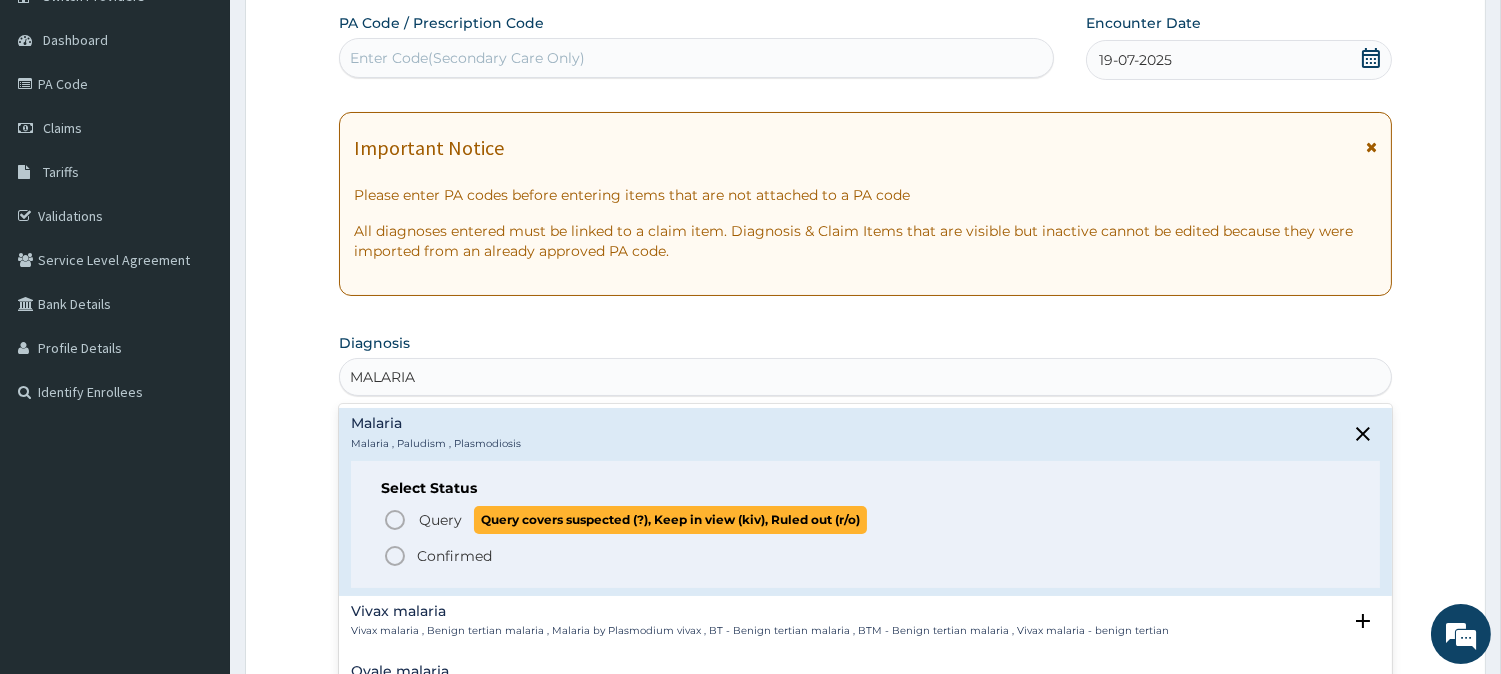 click 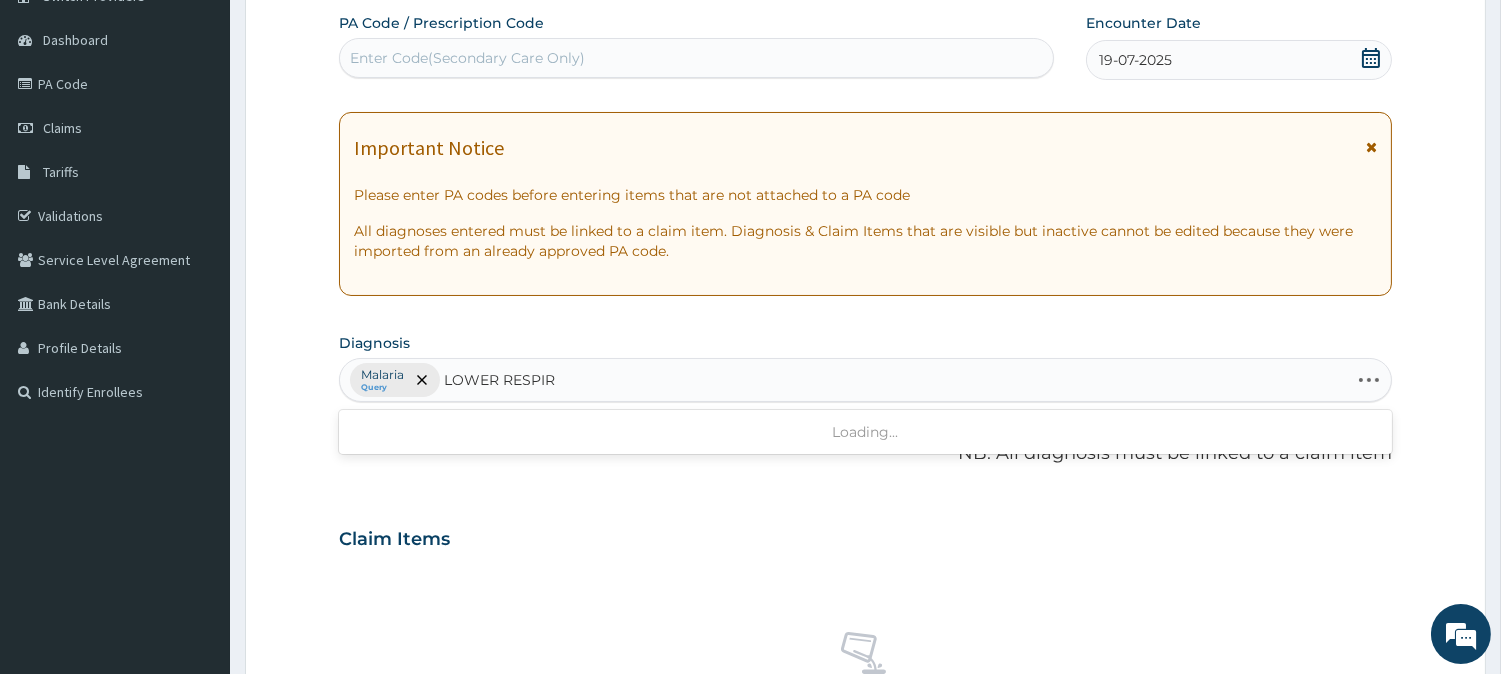 type on "LOWER RESPIRA" 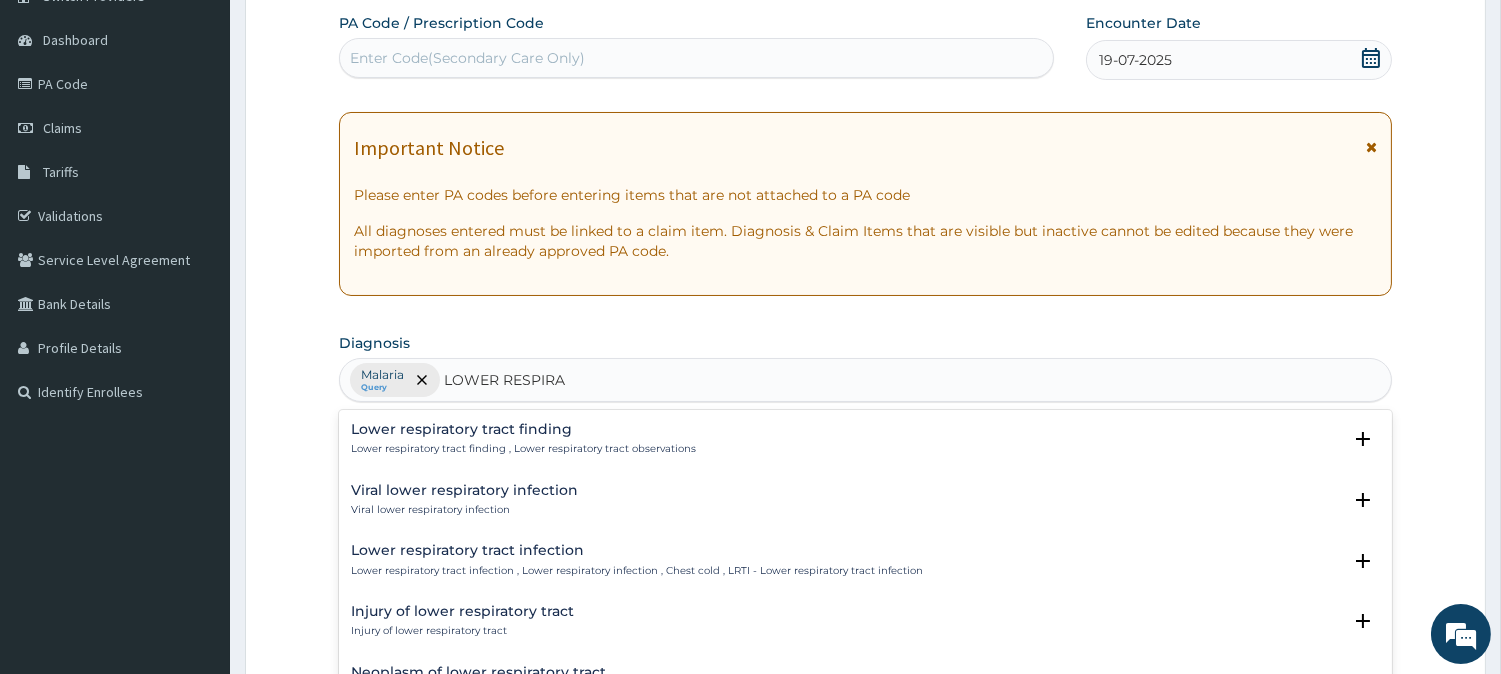 click on "Lower respiratory tract infection" at bounding box center [637, 550] 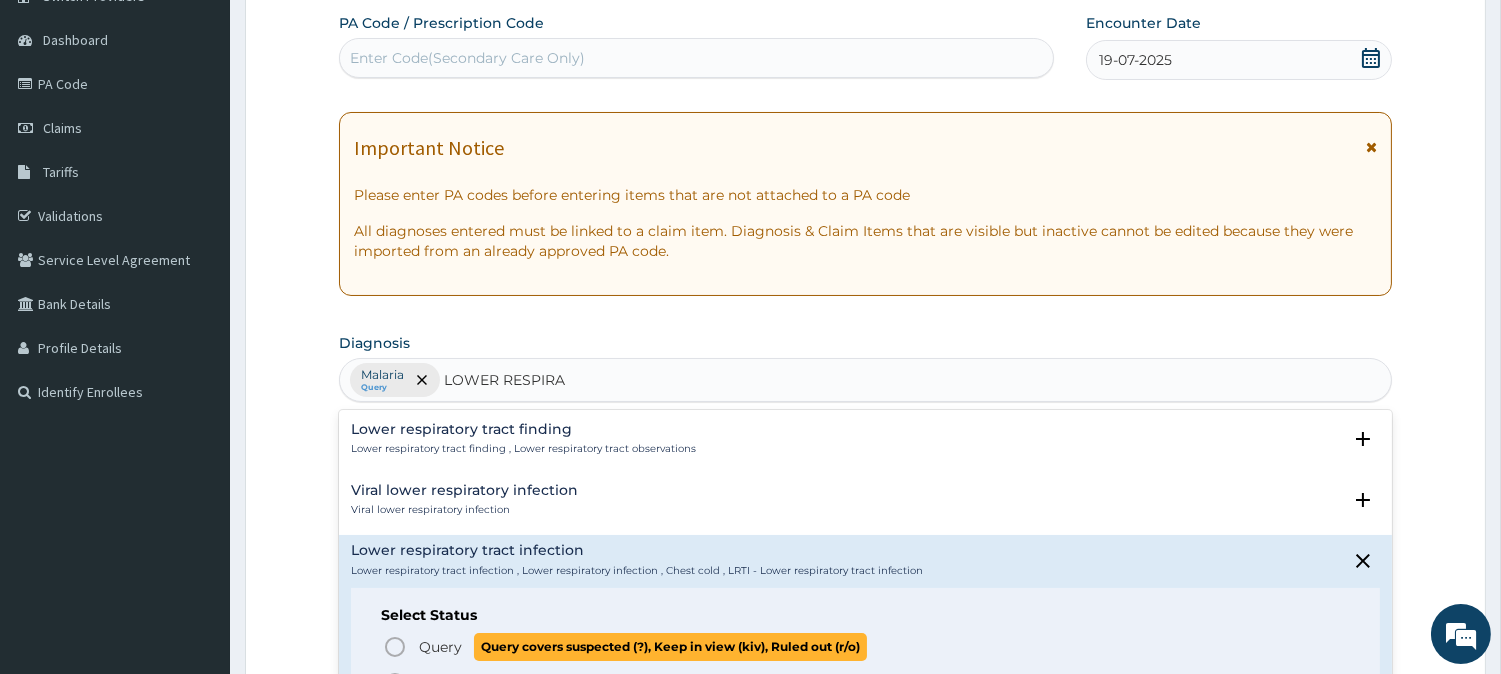 click 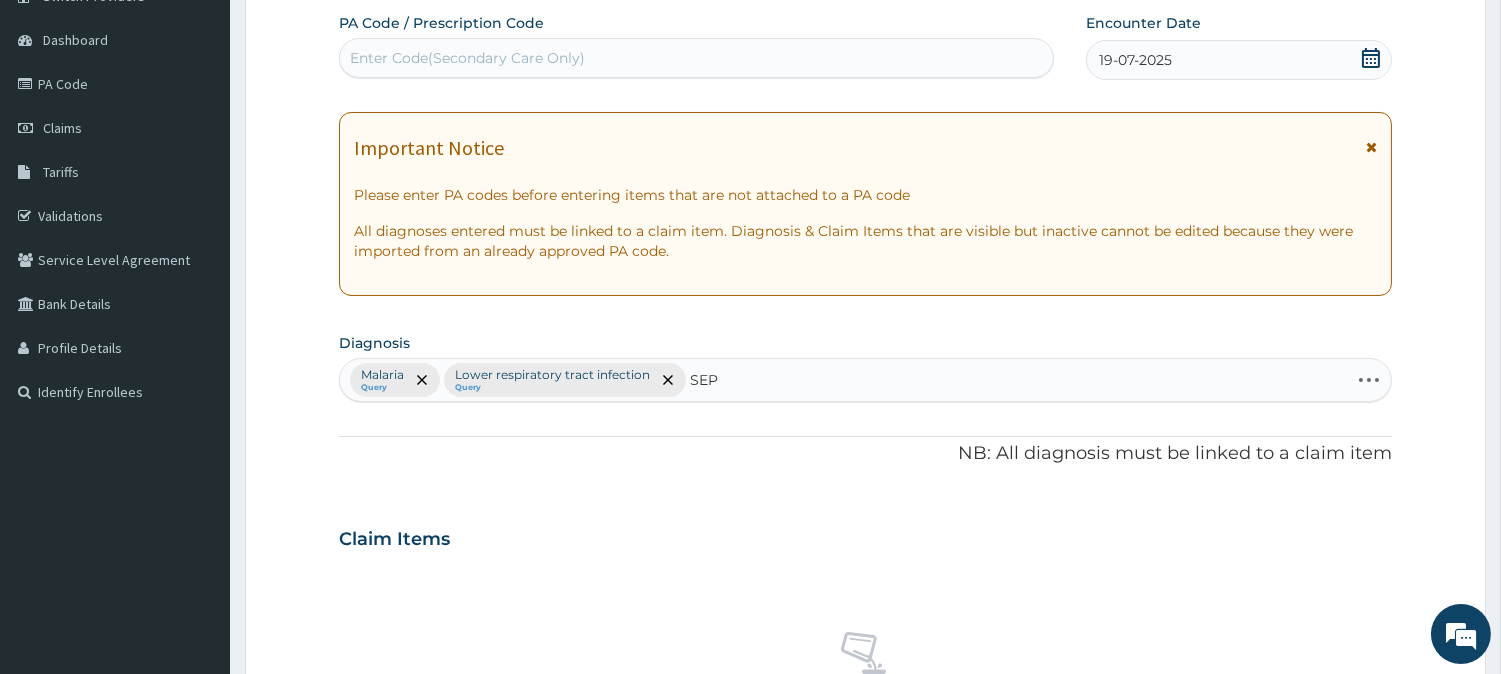 type on "SEPS" 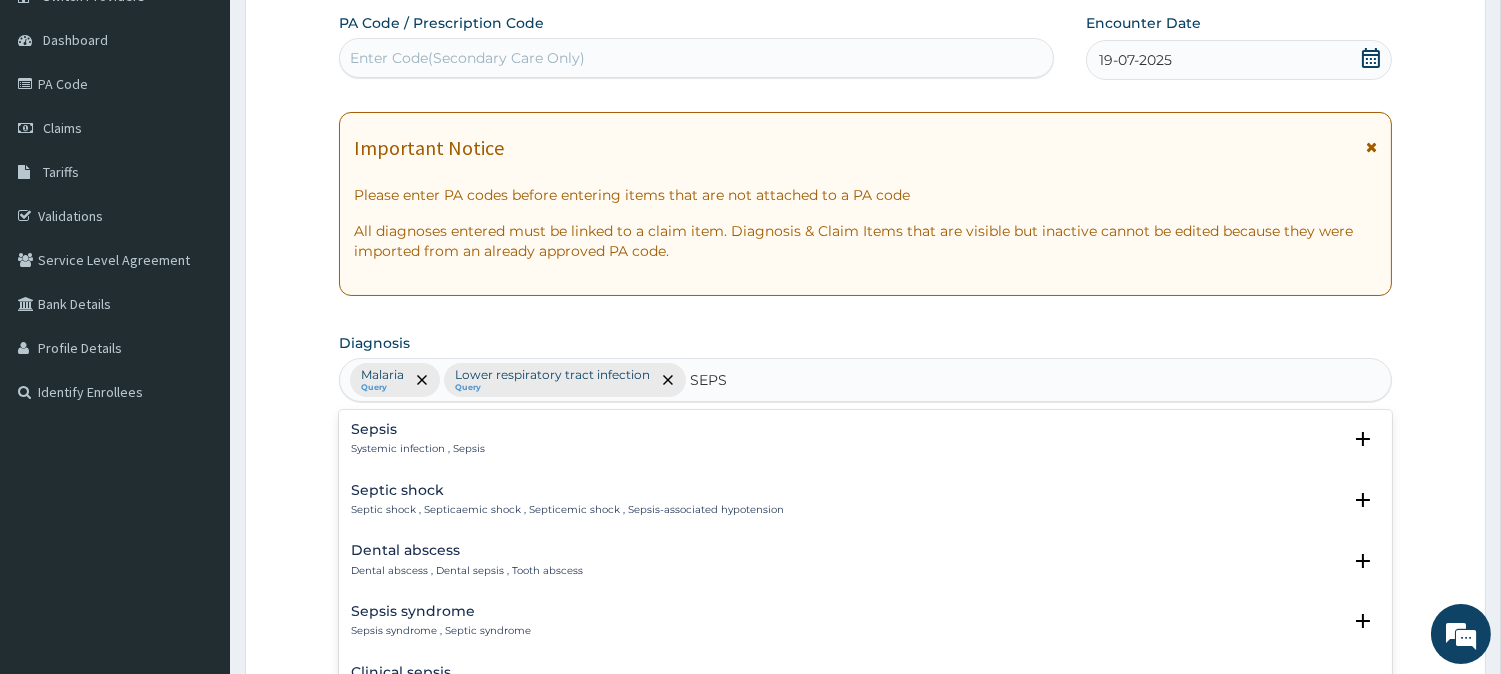 click on "Sepsis Systemic infection , Sepsis Select Status Query Query covers suspected (?), Keep in view (kiv), Ruled out (r/o) Confirmed" at bounding box center [865, 444] 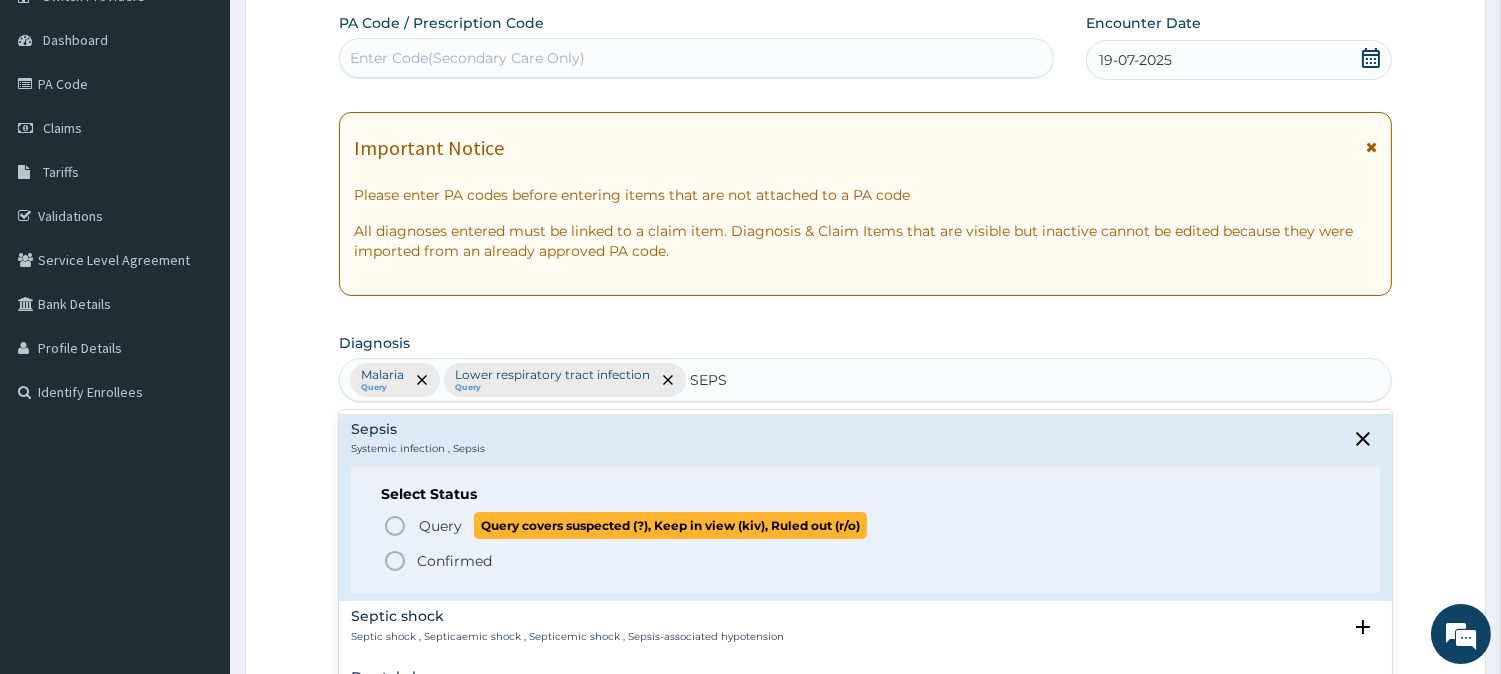 click 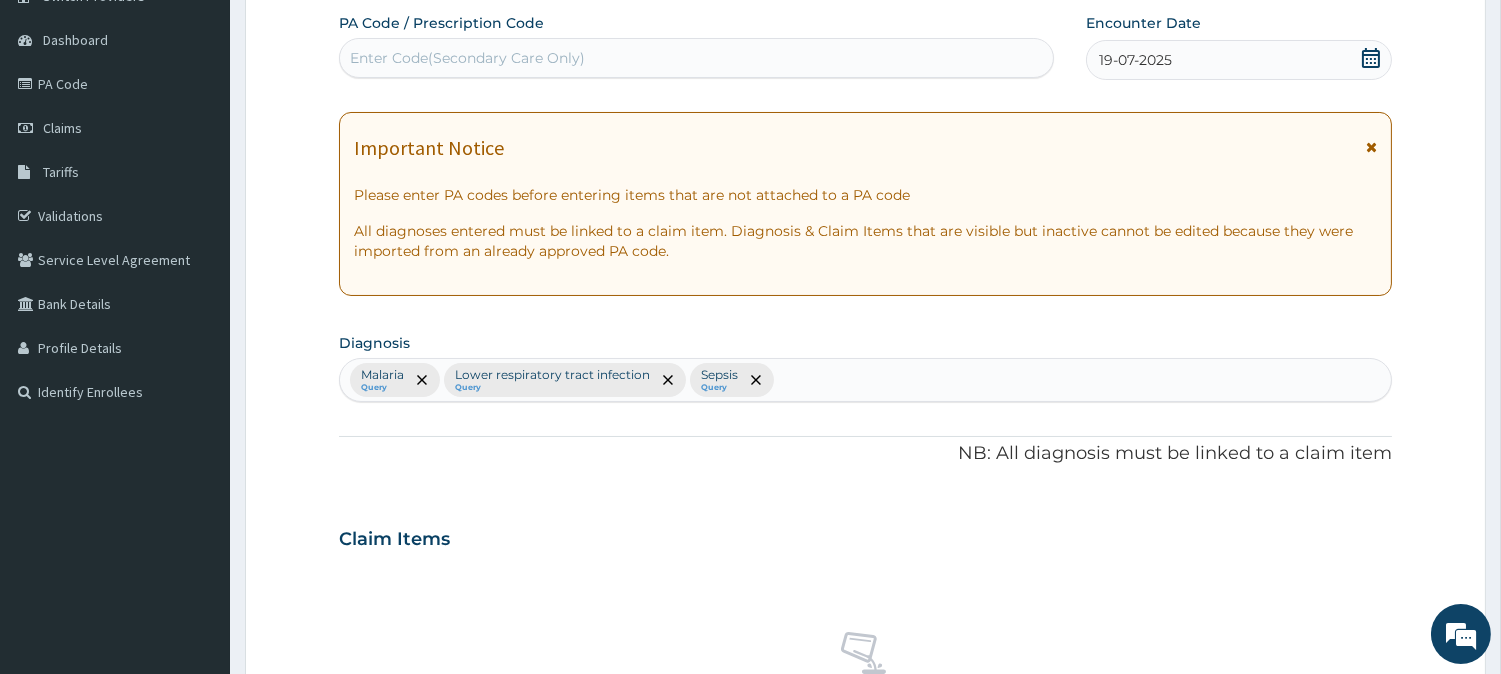 scroll, scrollTop: 587, scrollLeft: 0, axis: vertical 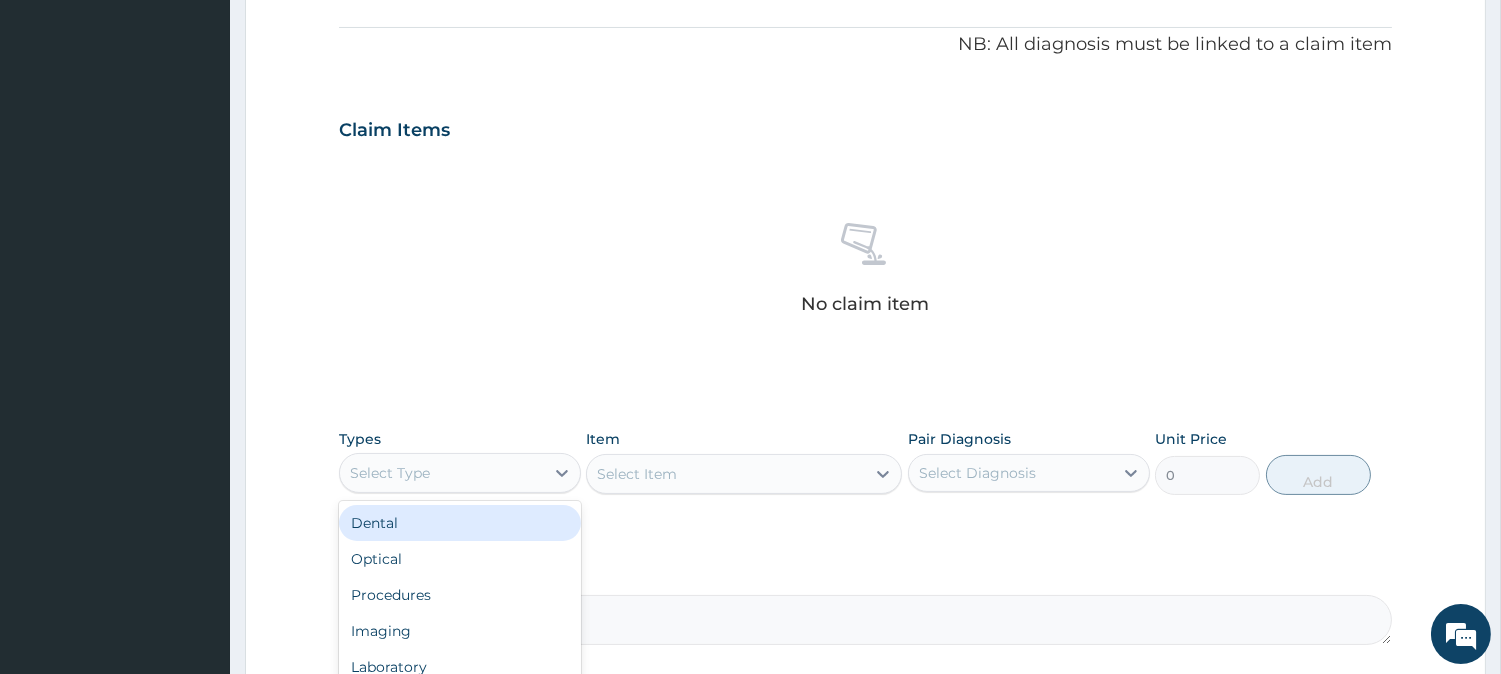 click on "Select Type" at bounding box center [442, 473] 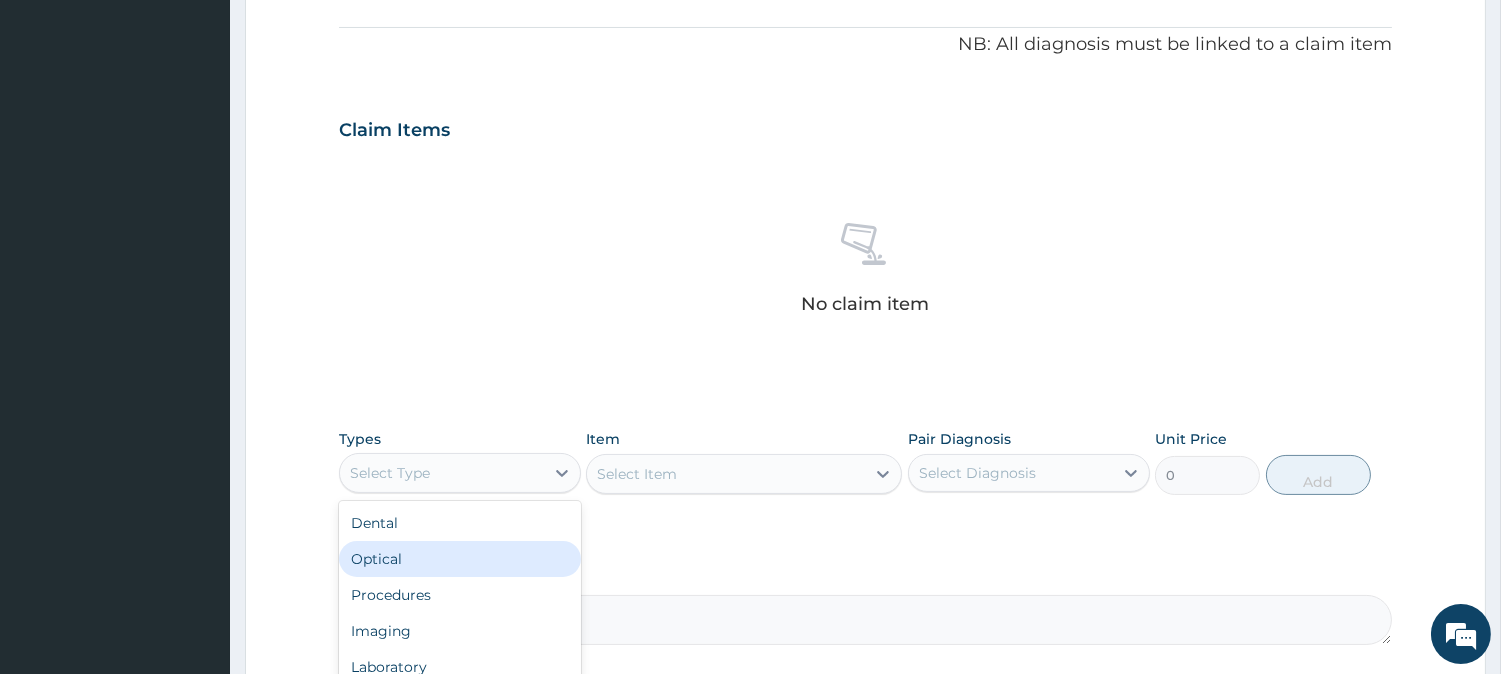 click on "Optical" at bounding box center [460, 559] 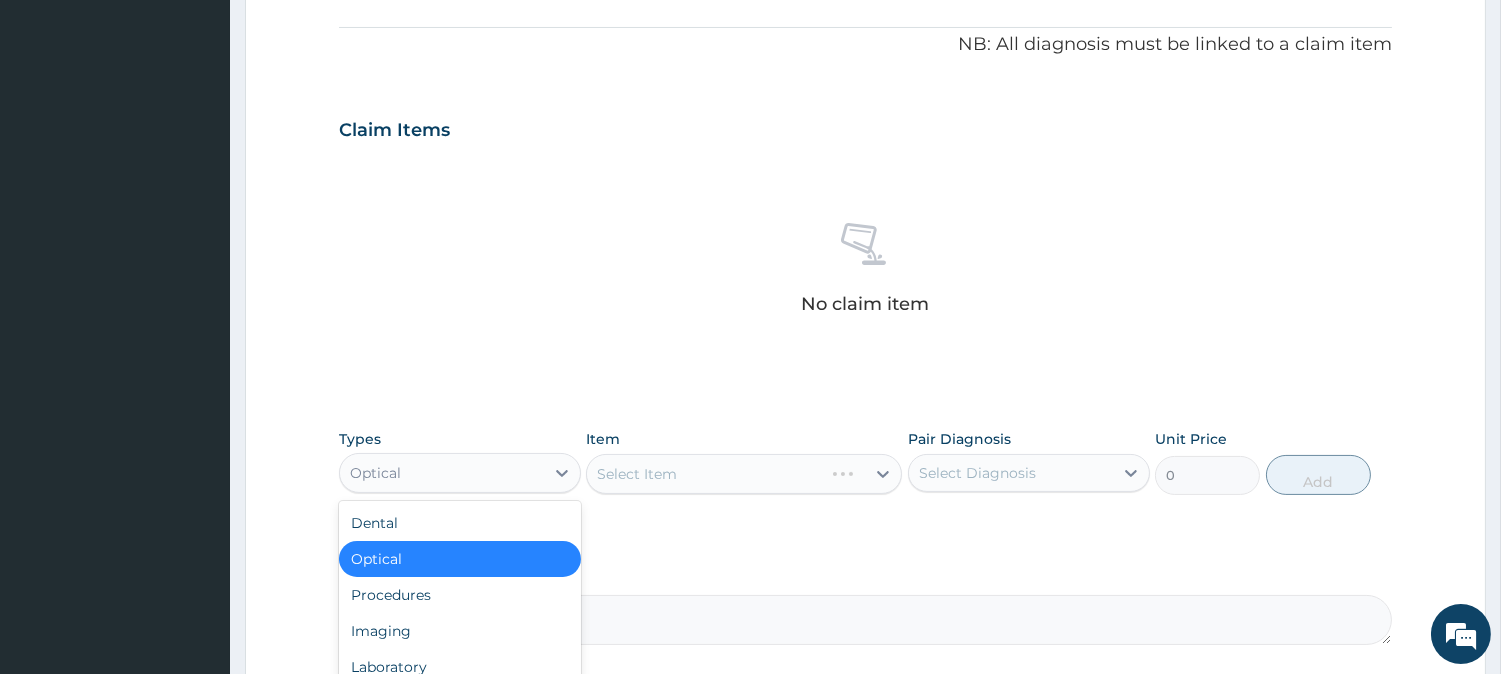 click on "Optical" at bounding box center (442, 473) 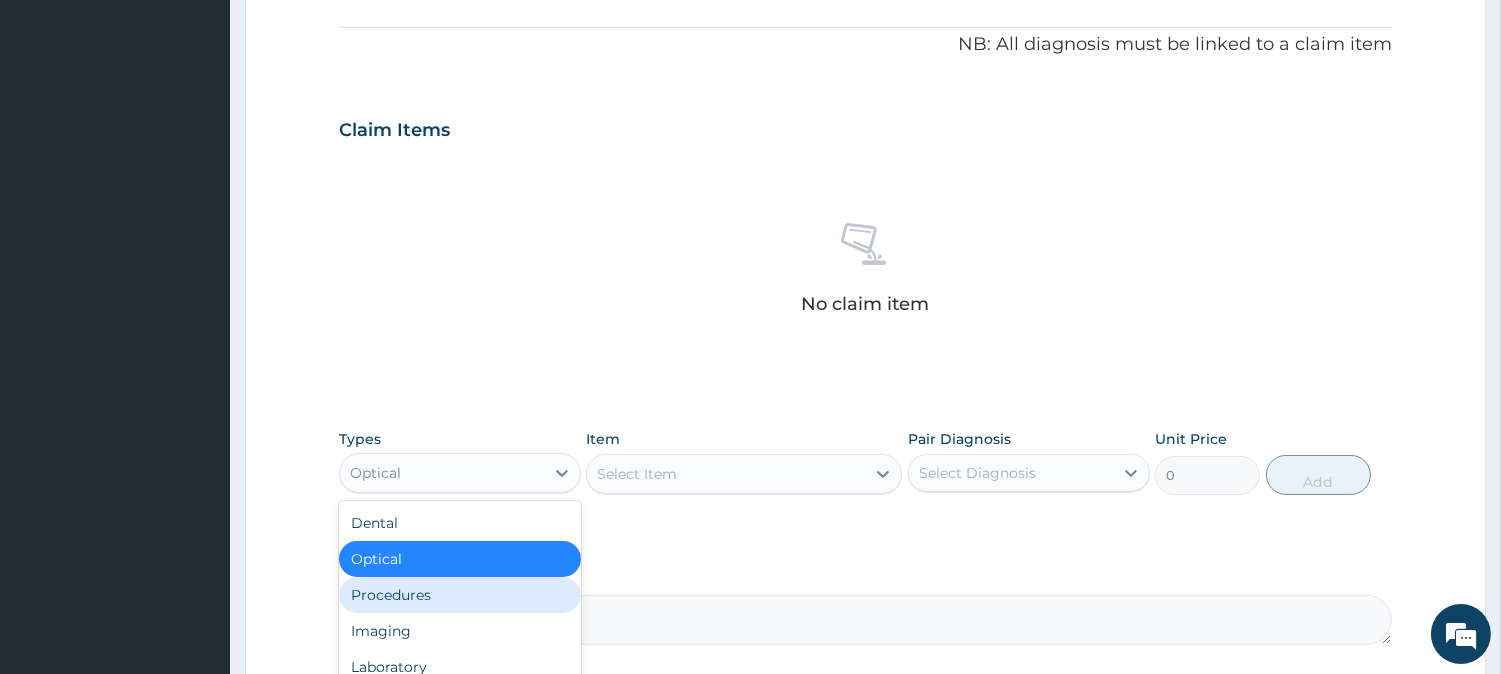 click on "Procedures" at bounding box center (460, 595) 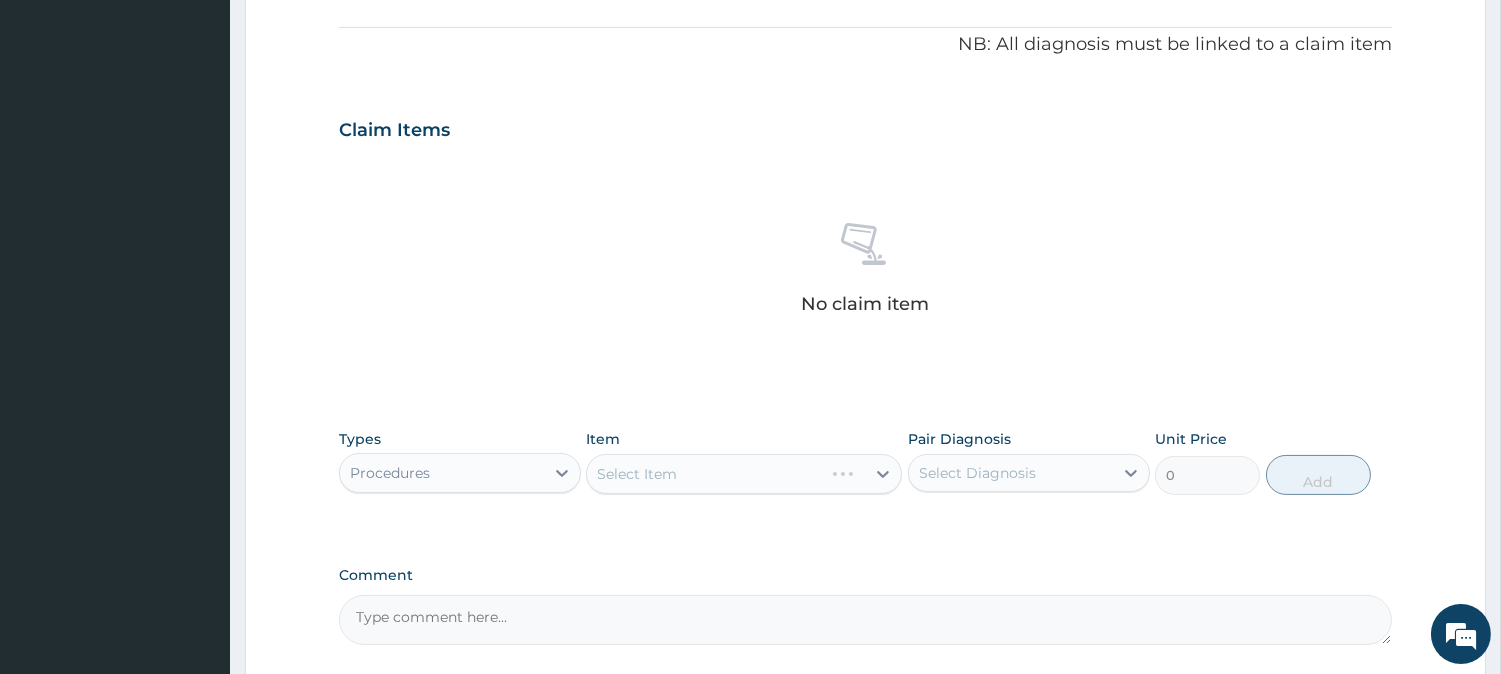 click on "Select Item" at bounding box center (744, 474) 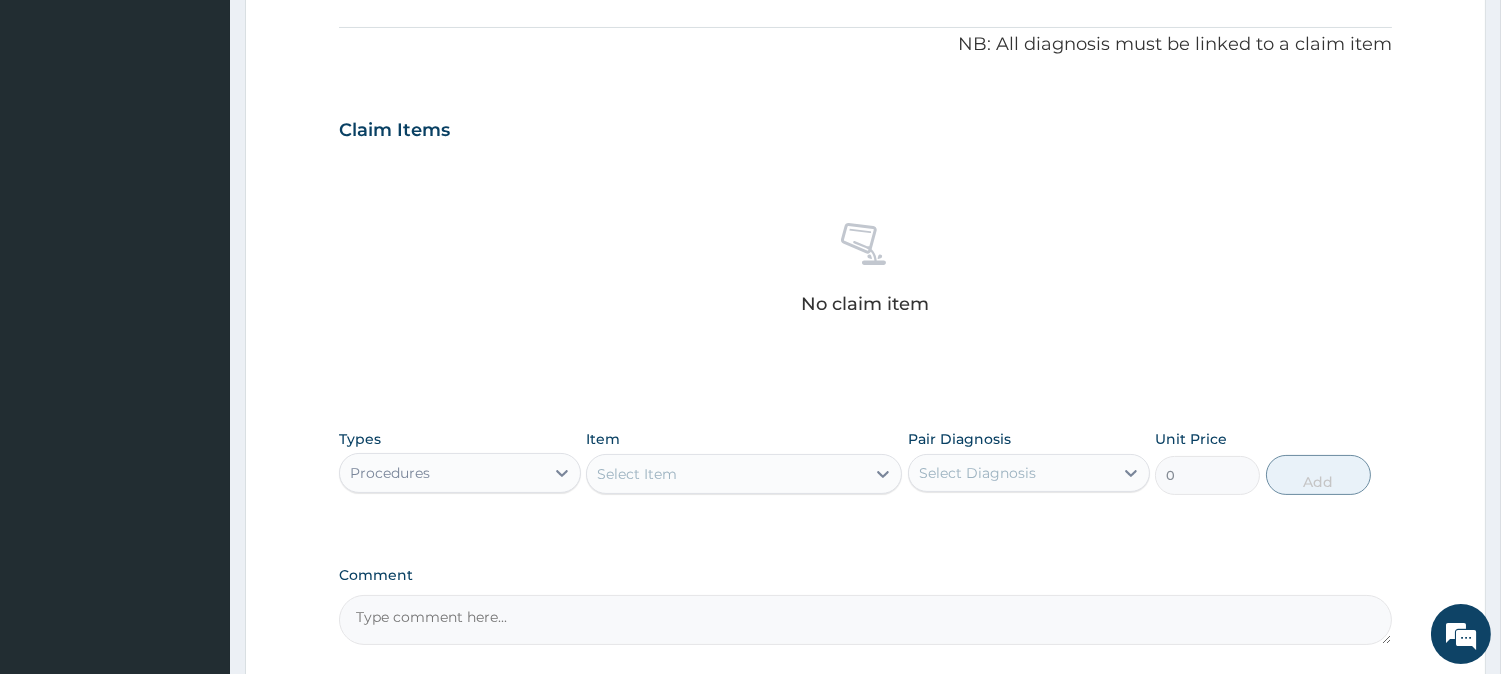 click on "Select Item" at bounding box center [726, 474] 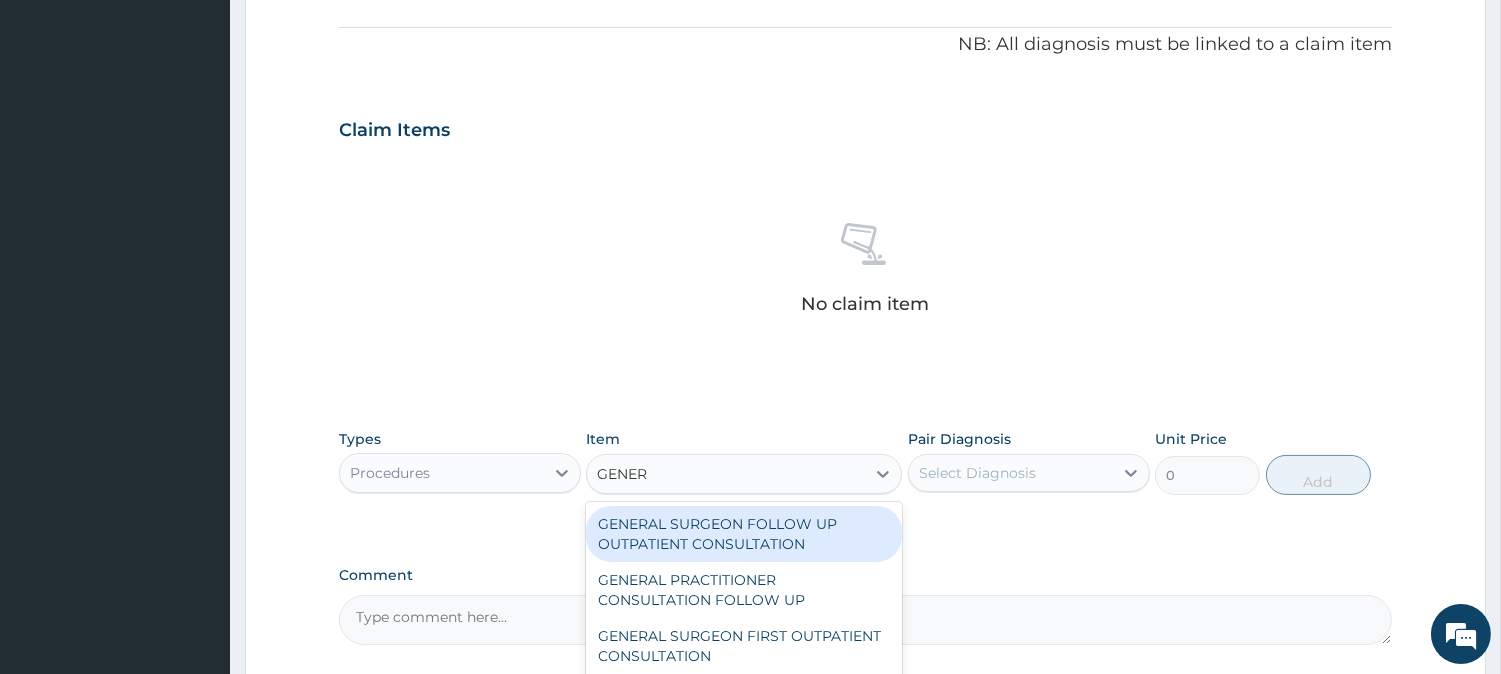 type on "GENERA" 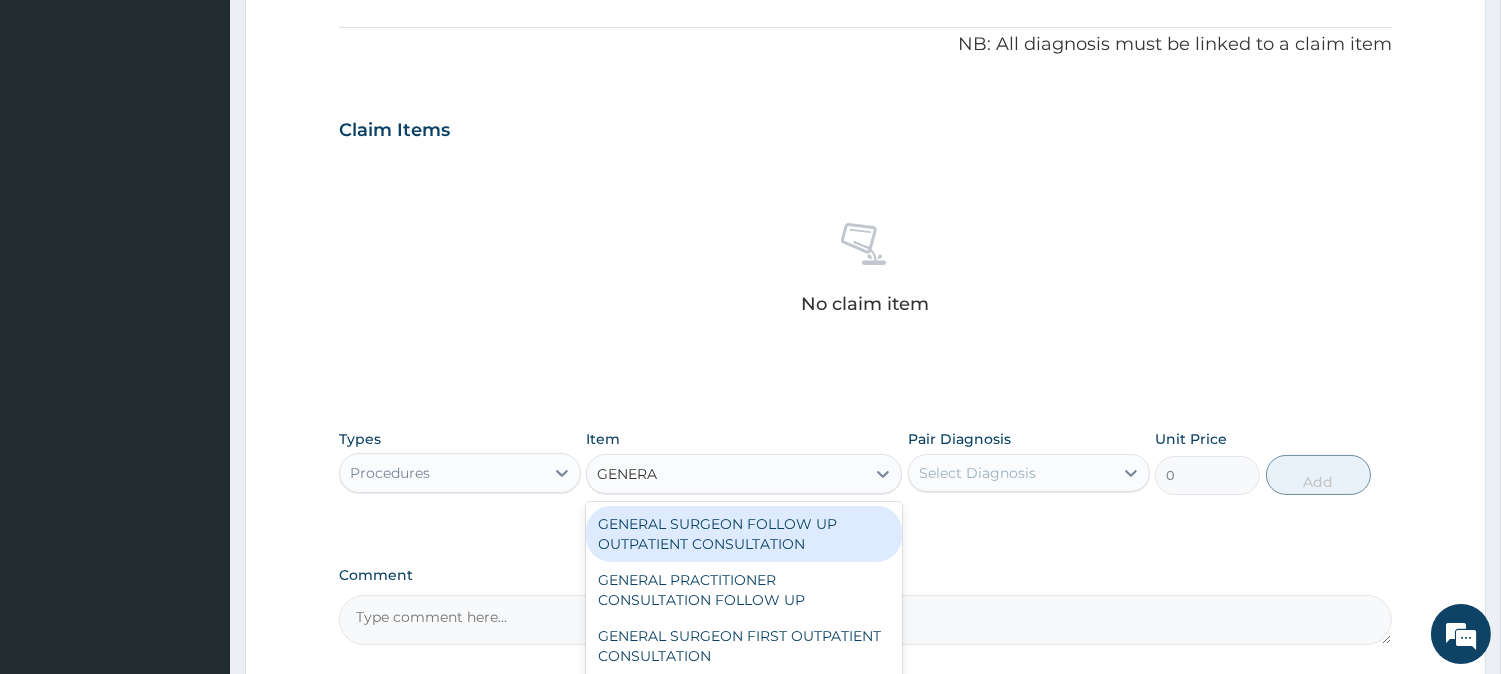 scroll, scrollTop: 767, scrollLeft: 0, axis: vertical 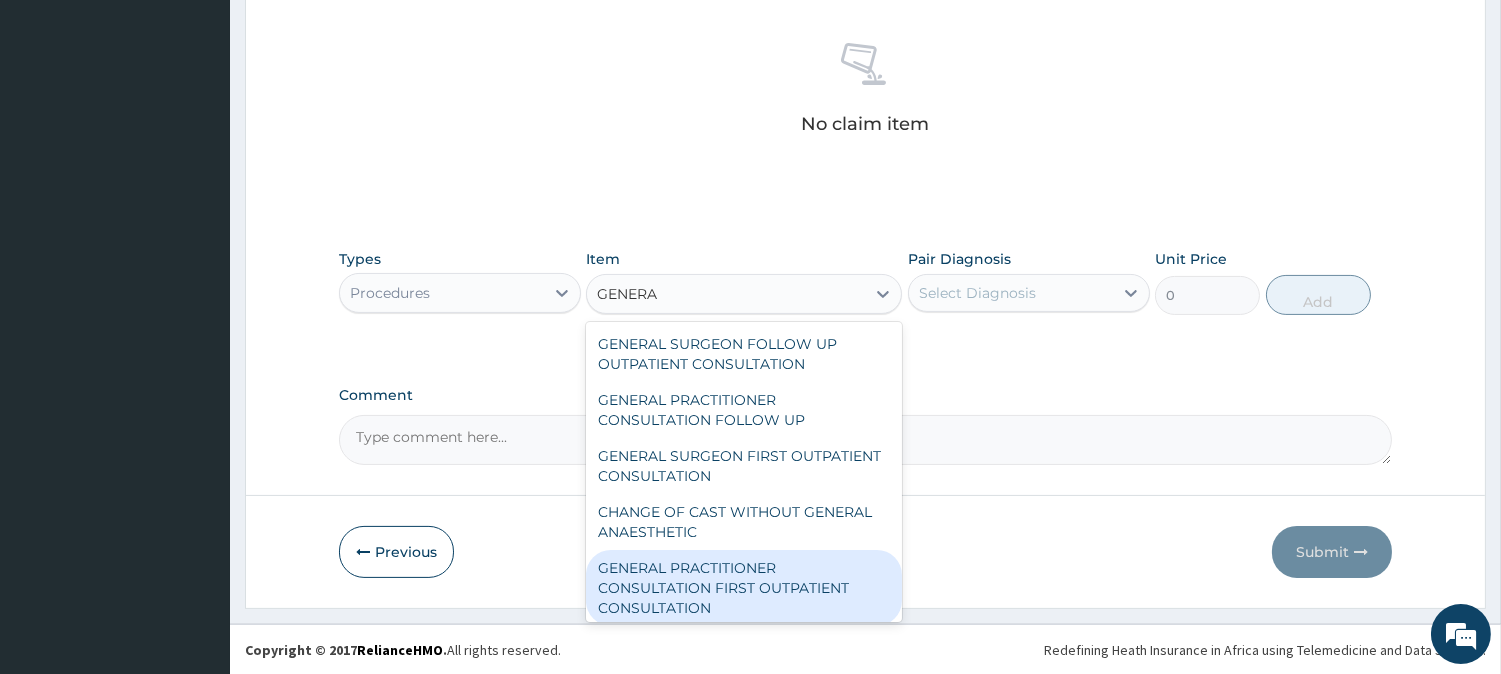 click on "GENERAL PRACTITIONER CONSULTATION FIRST OUTPATIENT CONSULTATION" at bounding box center [744, 588] 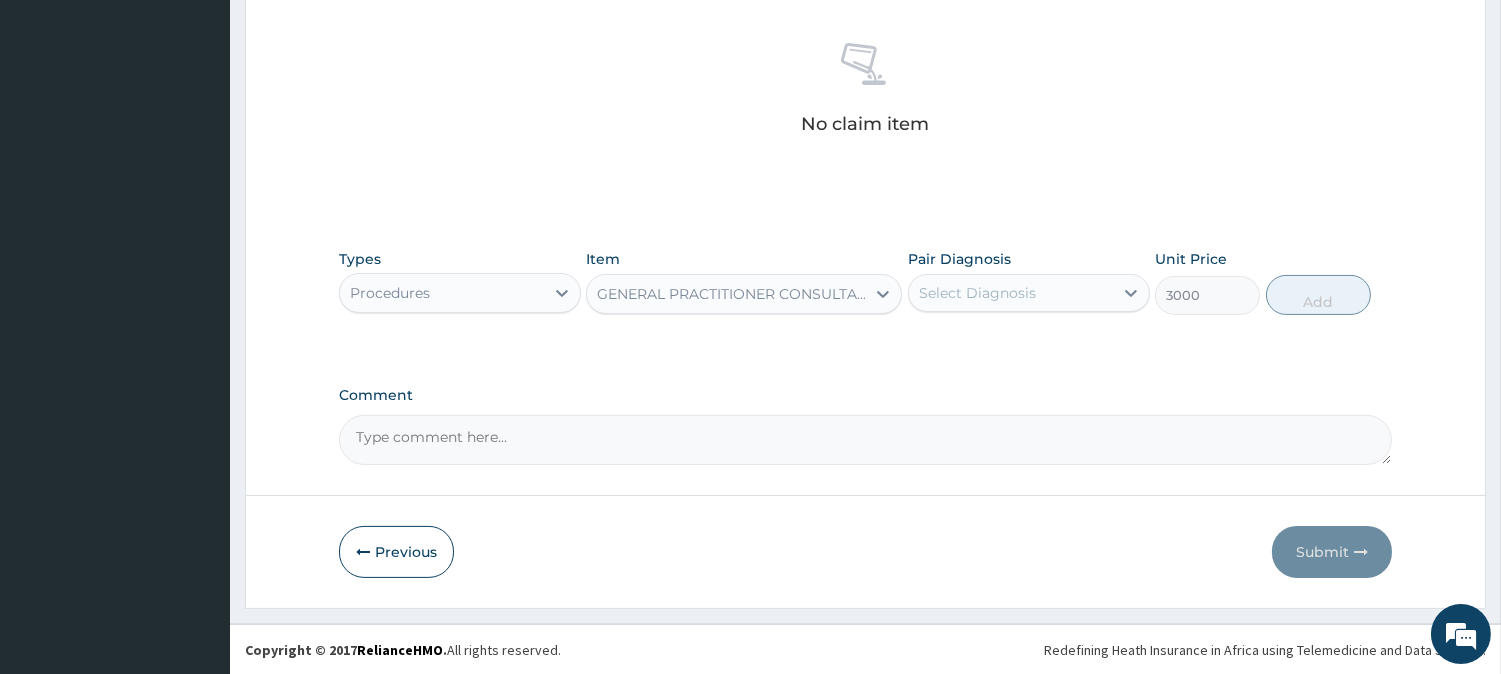 click on "Select Diagnosis" at bounding box center [977, 293] 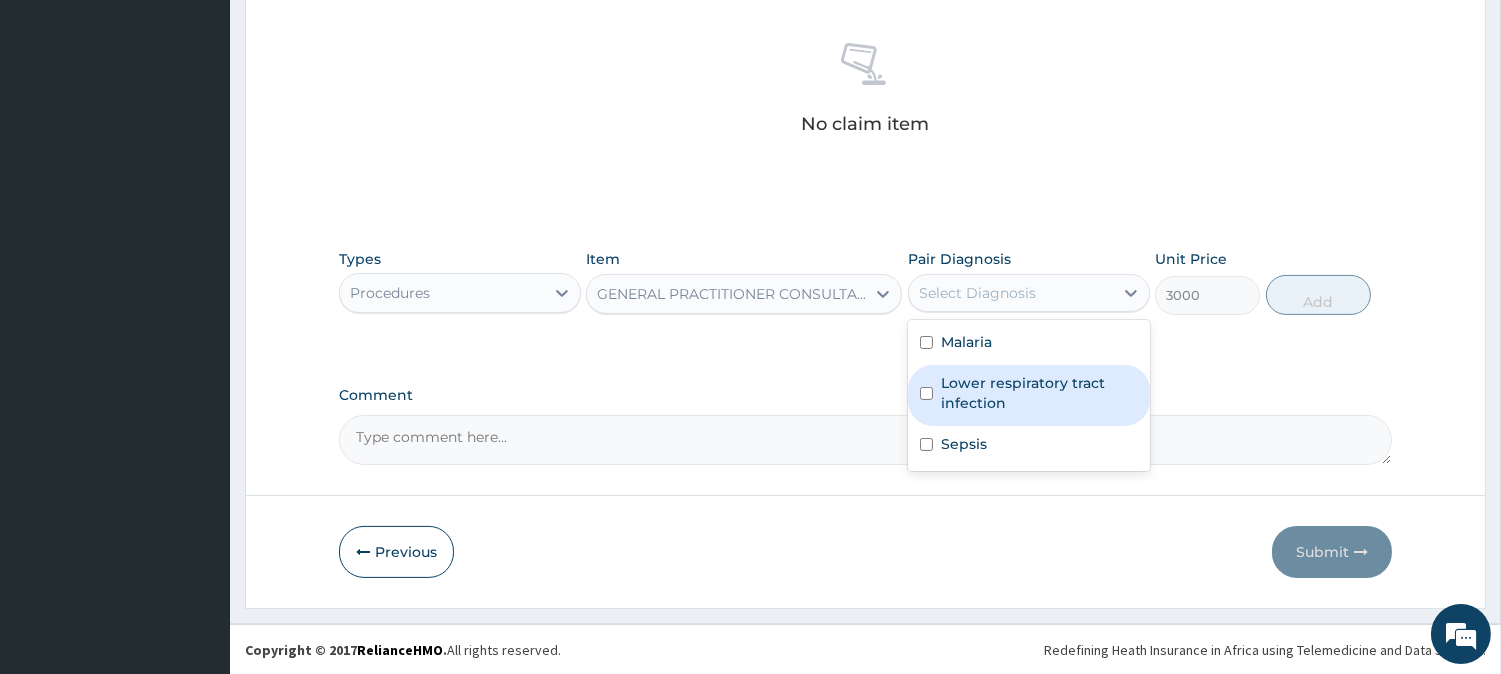 drag, startPoint x: 988, startPoint y: 344, endPoint x: 988, endPoint y: 390, distance: 46 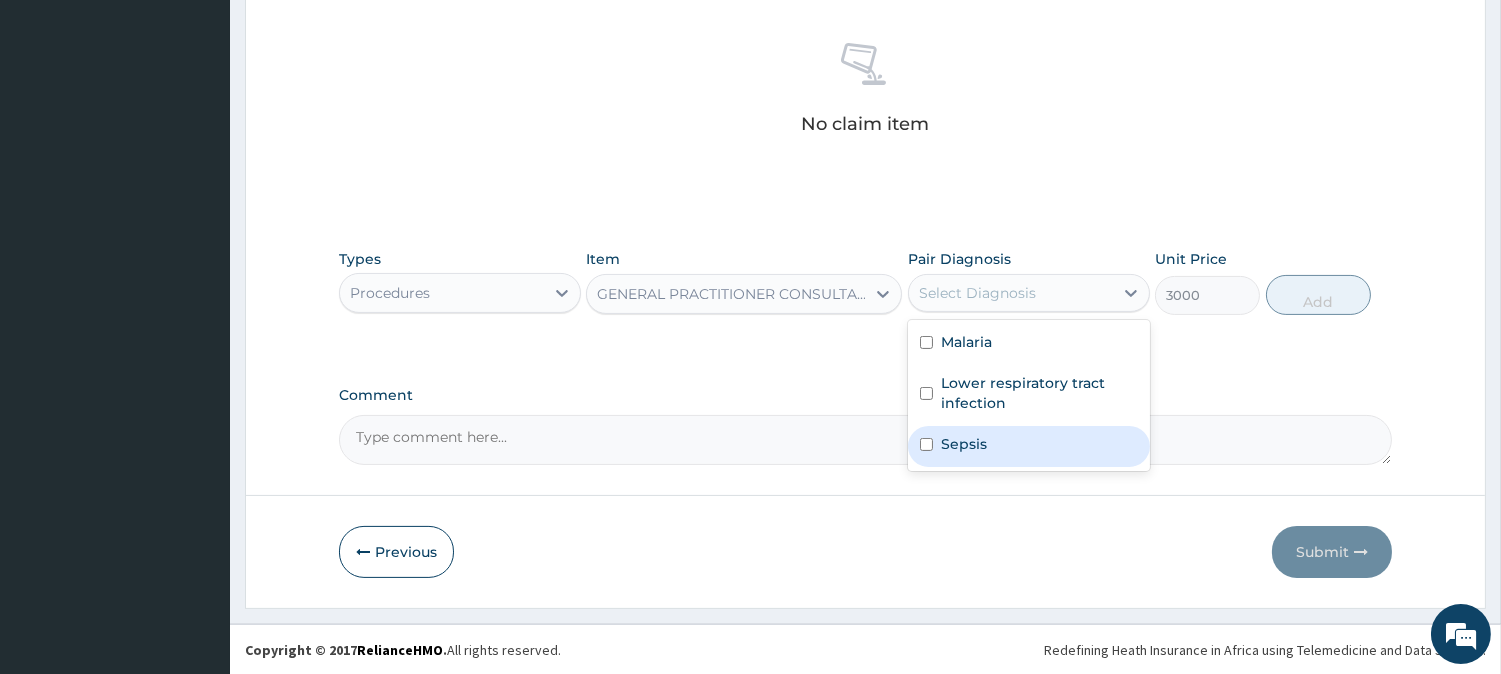 drag, startPoint x: 988, startPoint y: 390, endPoint x: 987, endPoint y: 433, distance: 43.011627 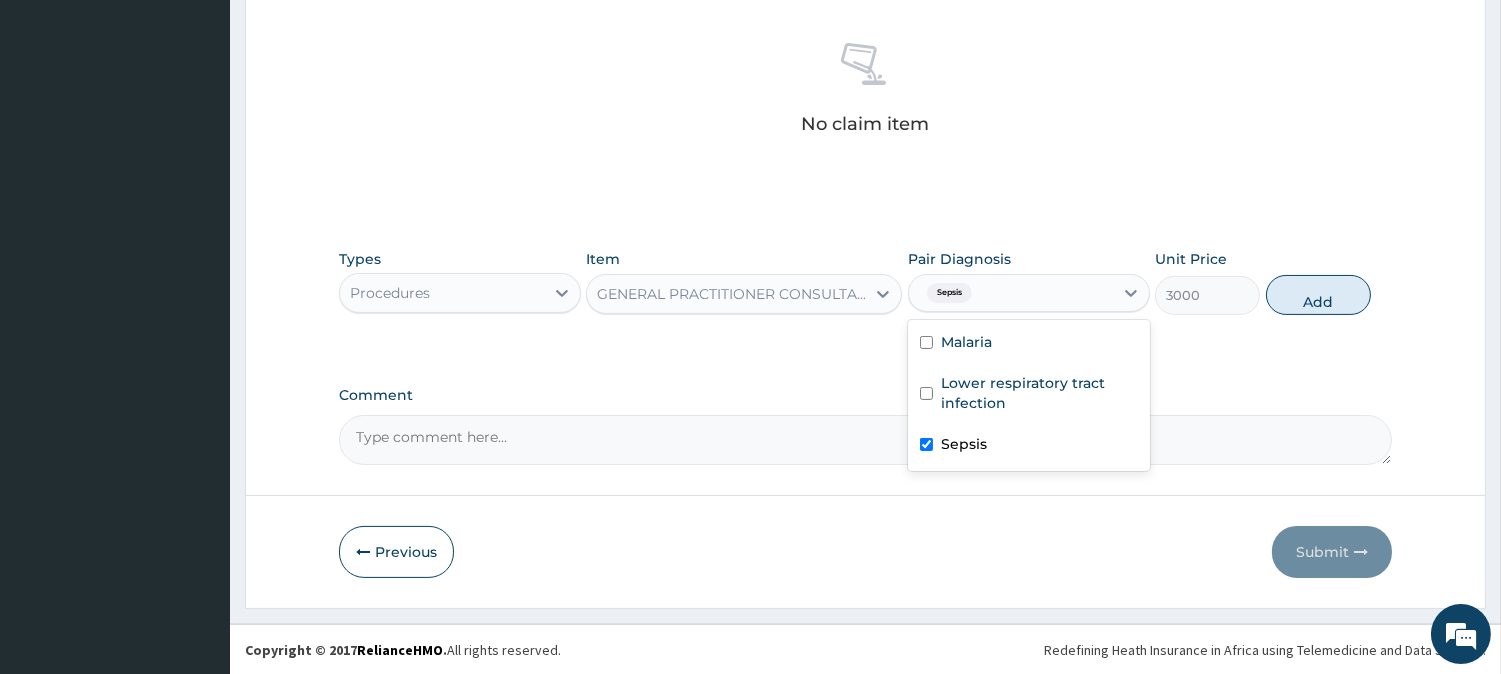 checkbox on "true" 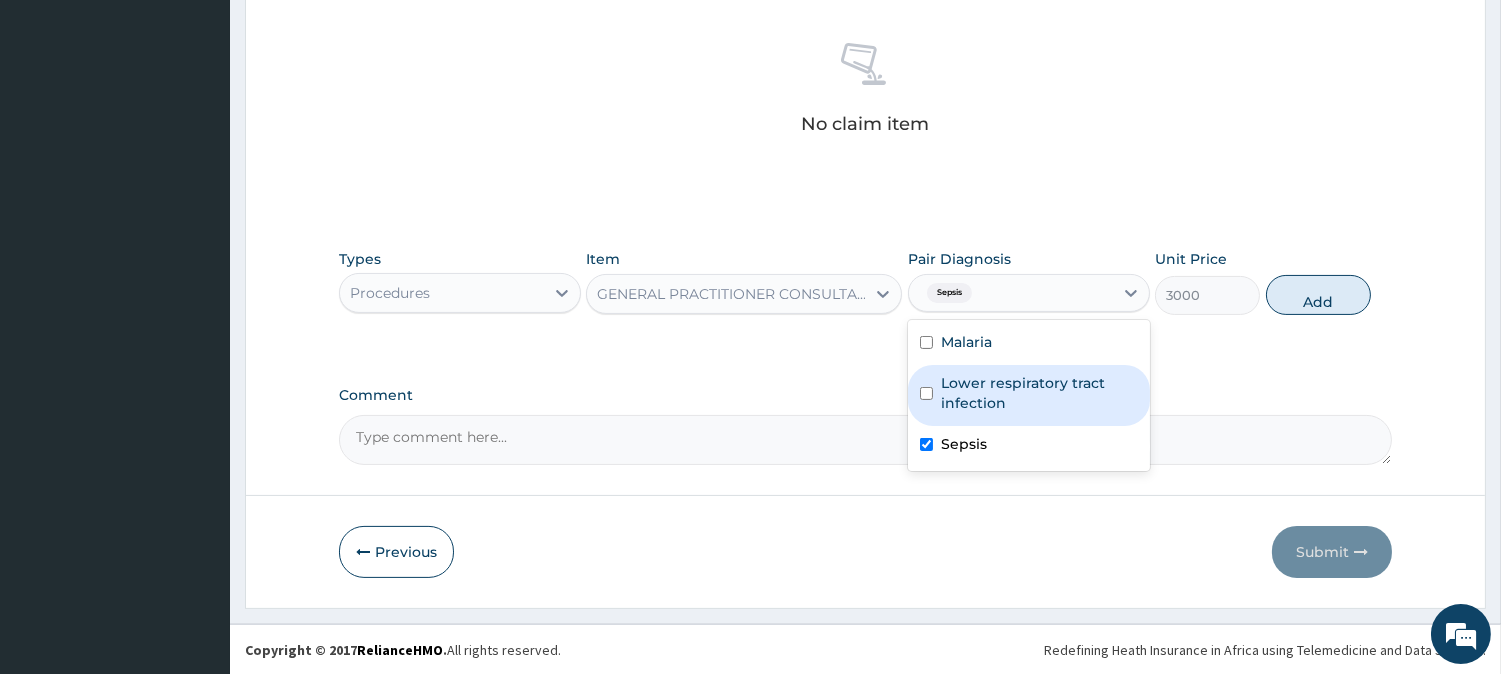 click on "Lower respiratory tract infection" at bounding box center (1039, 393) 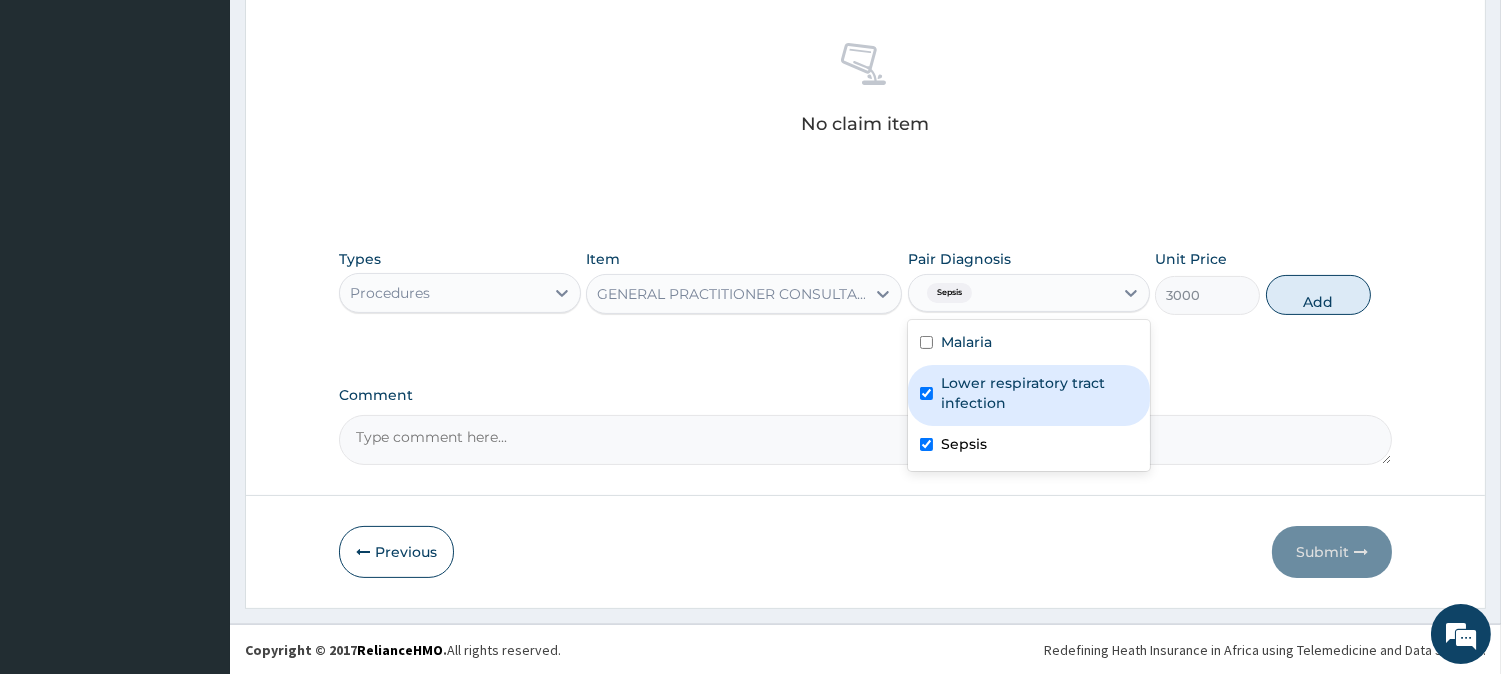 checkbox on "true" 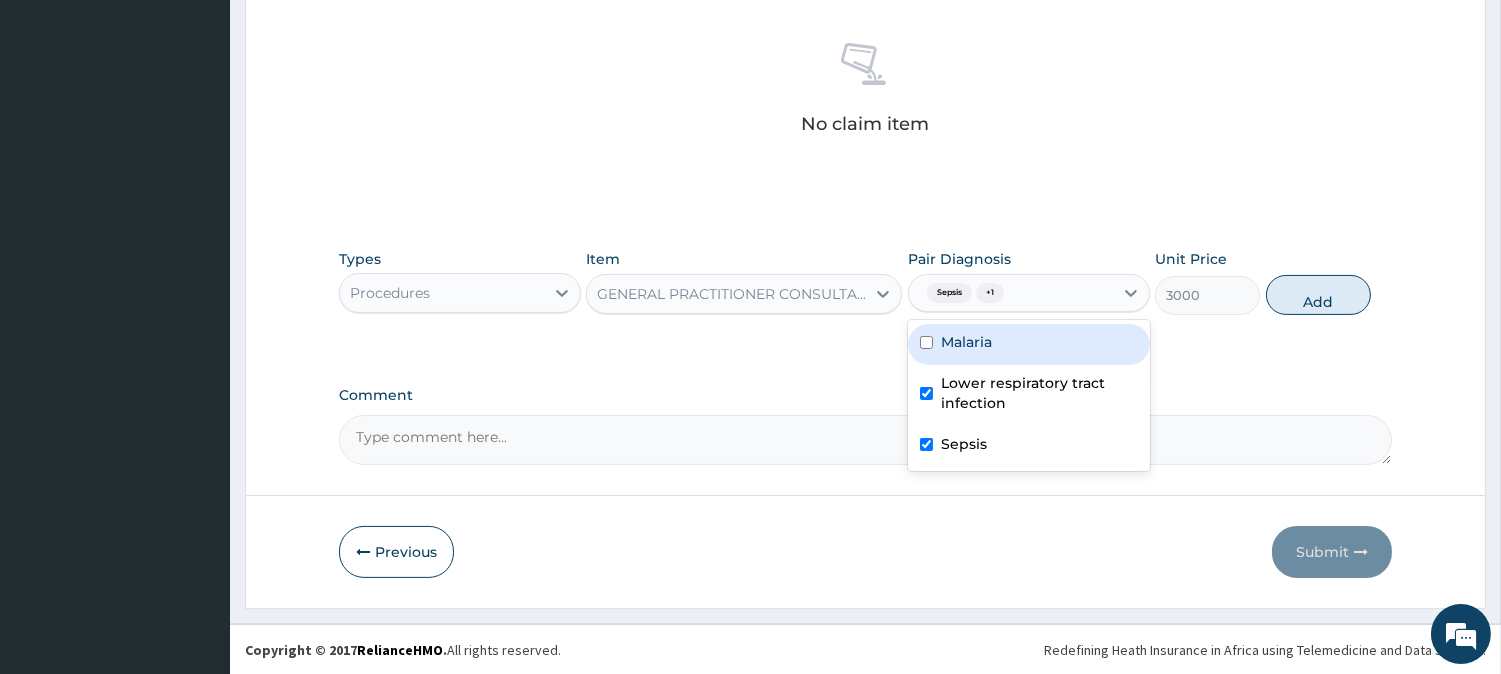 click on "Malaria" at bounding box center (1029, 344) 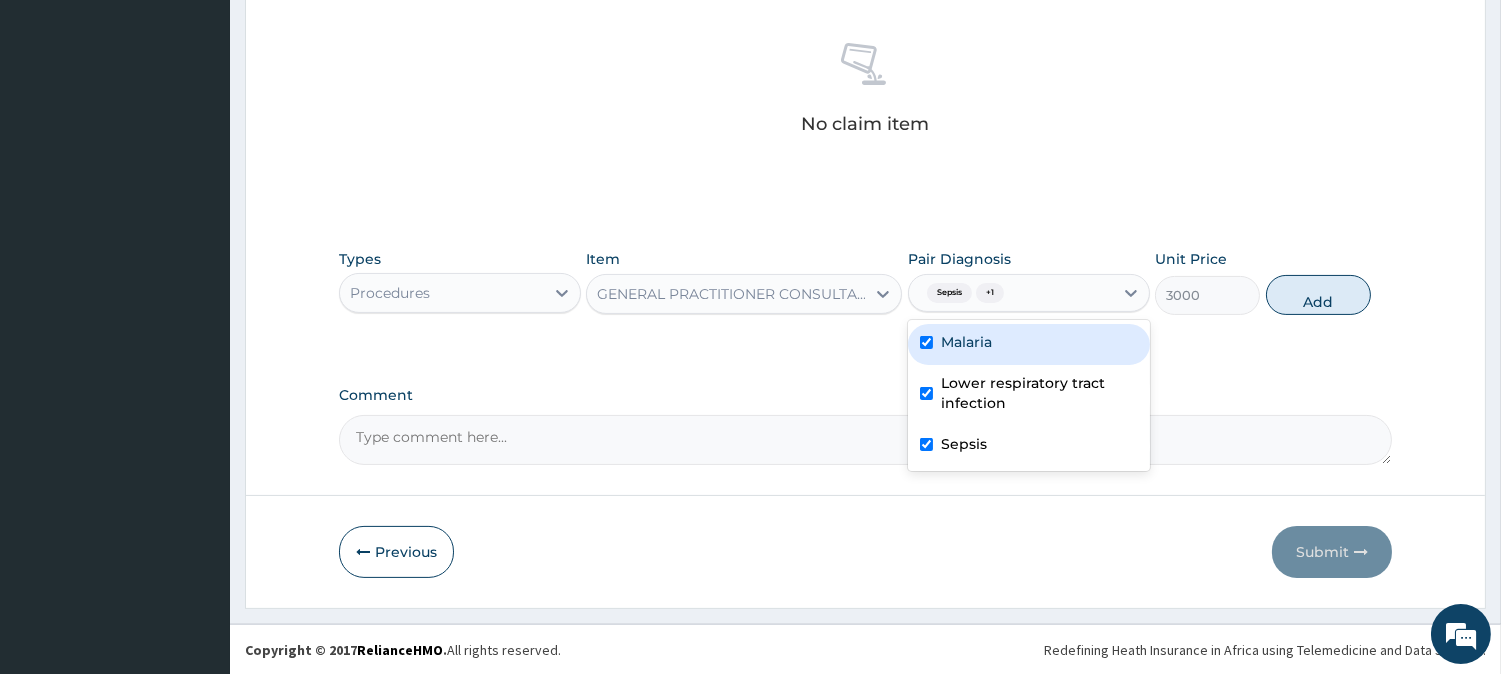 checkbox on "true" 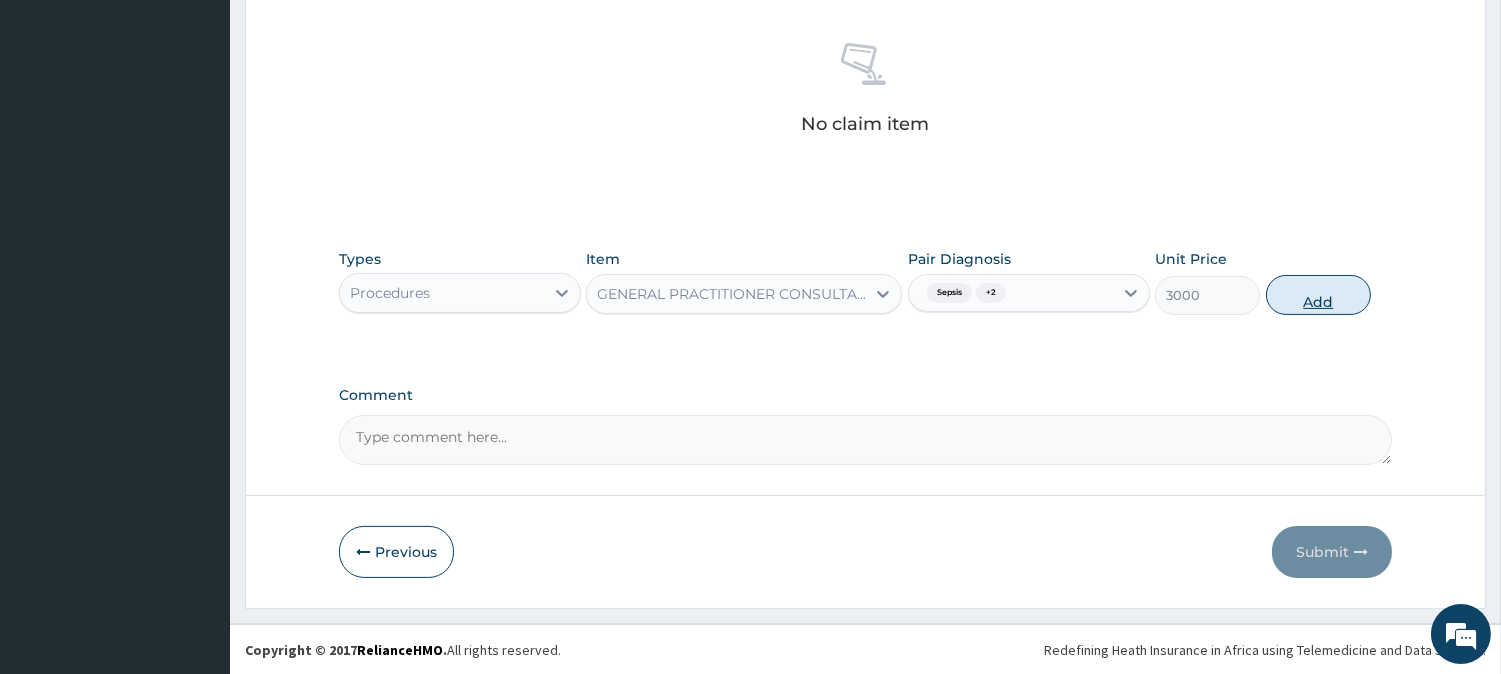 click on "Add" at bounding box center [1318, 295] 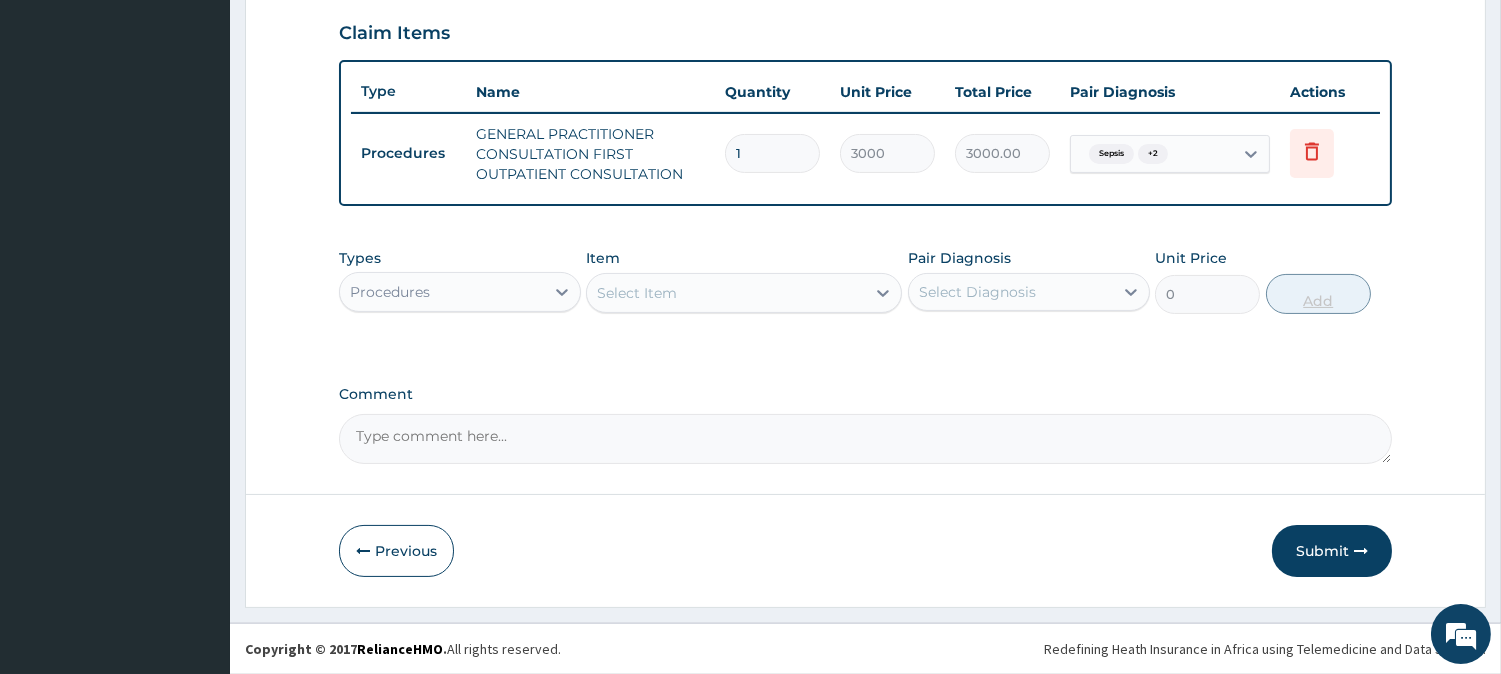 scroll, scrollTop: 681, scrollLeft: 0, axis: vertical 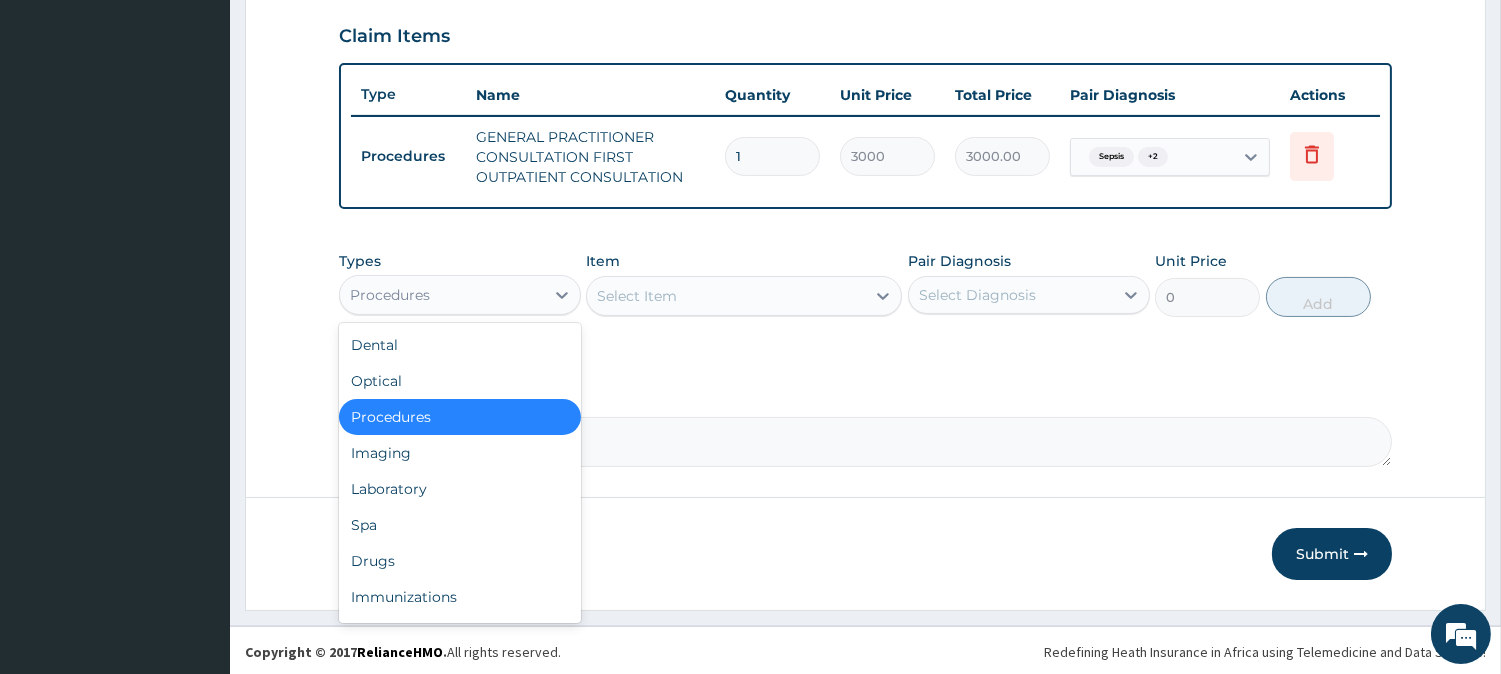 click on "Procedures" at bounding box center (442, 295) 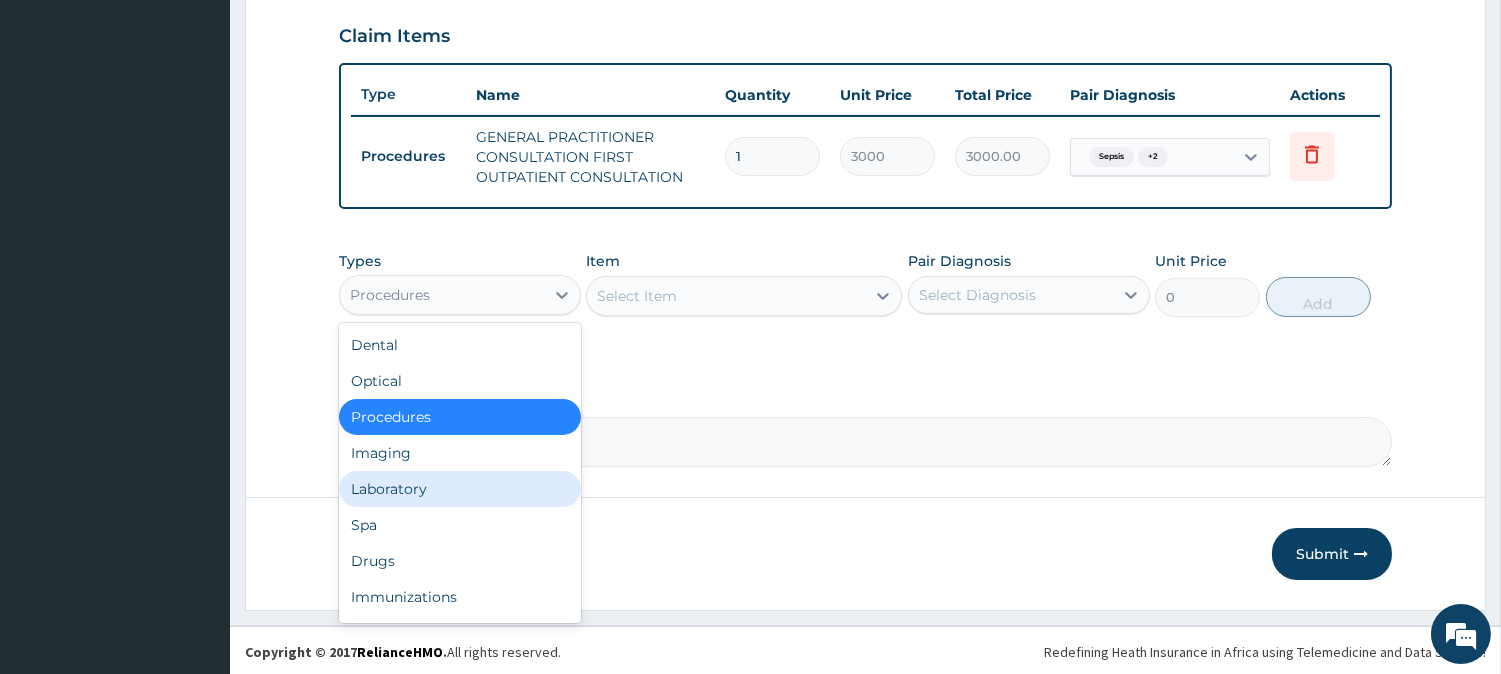 click on "Laboratory" at bounding box center [460, 489] 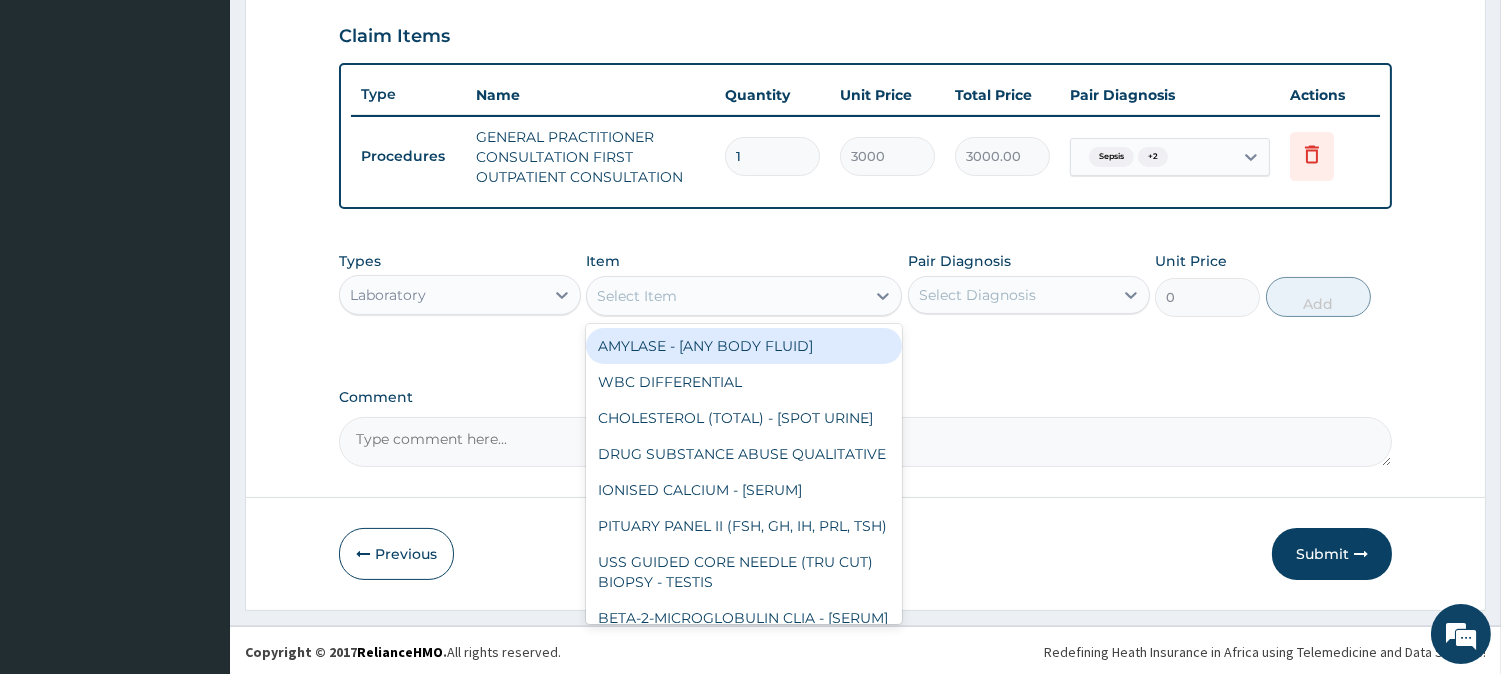 click on "Select Item" at bounding box center [744, 296] 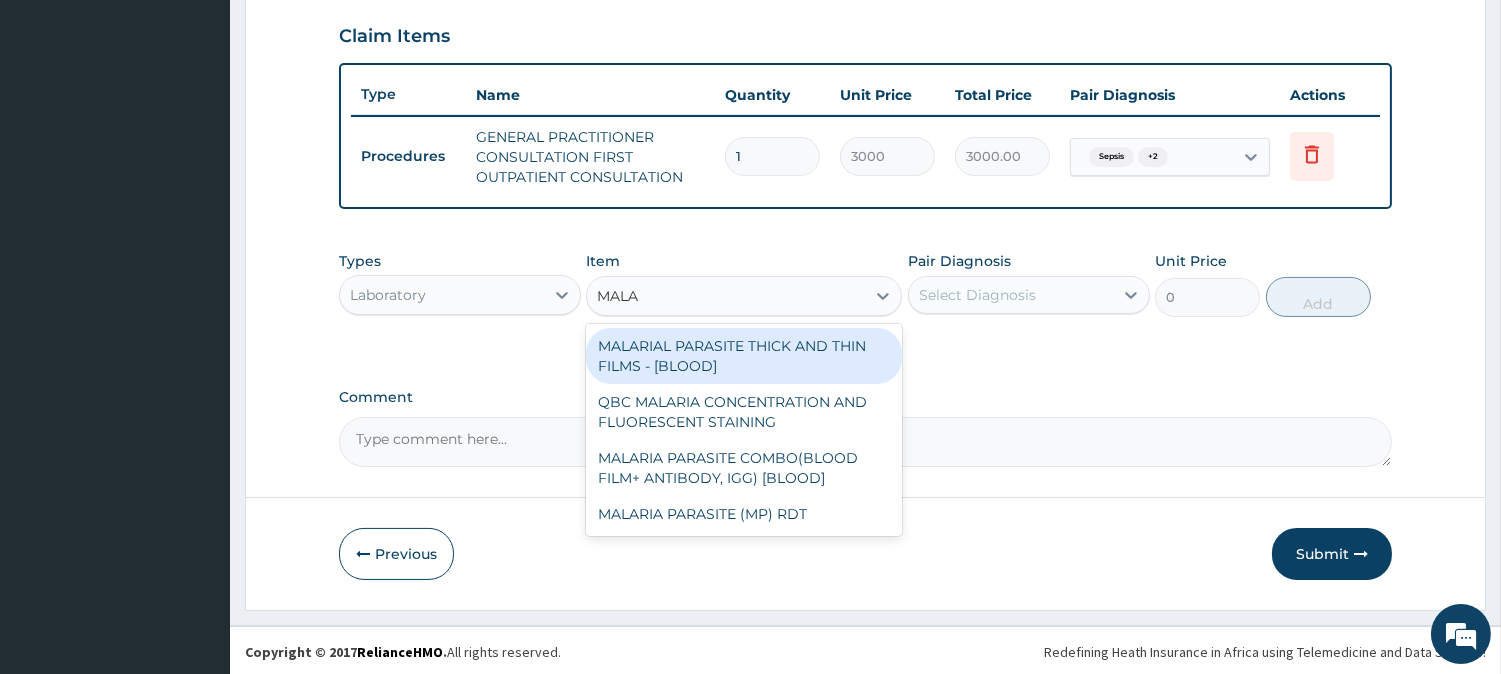 type on "MALAR" 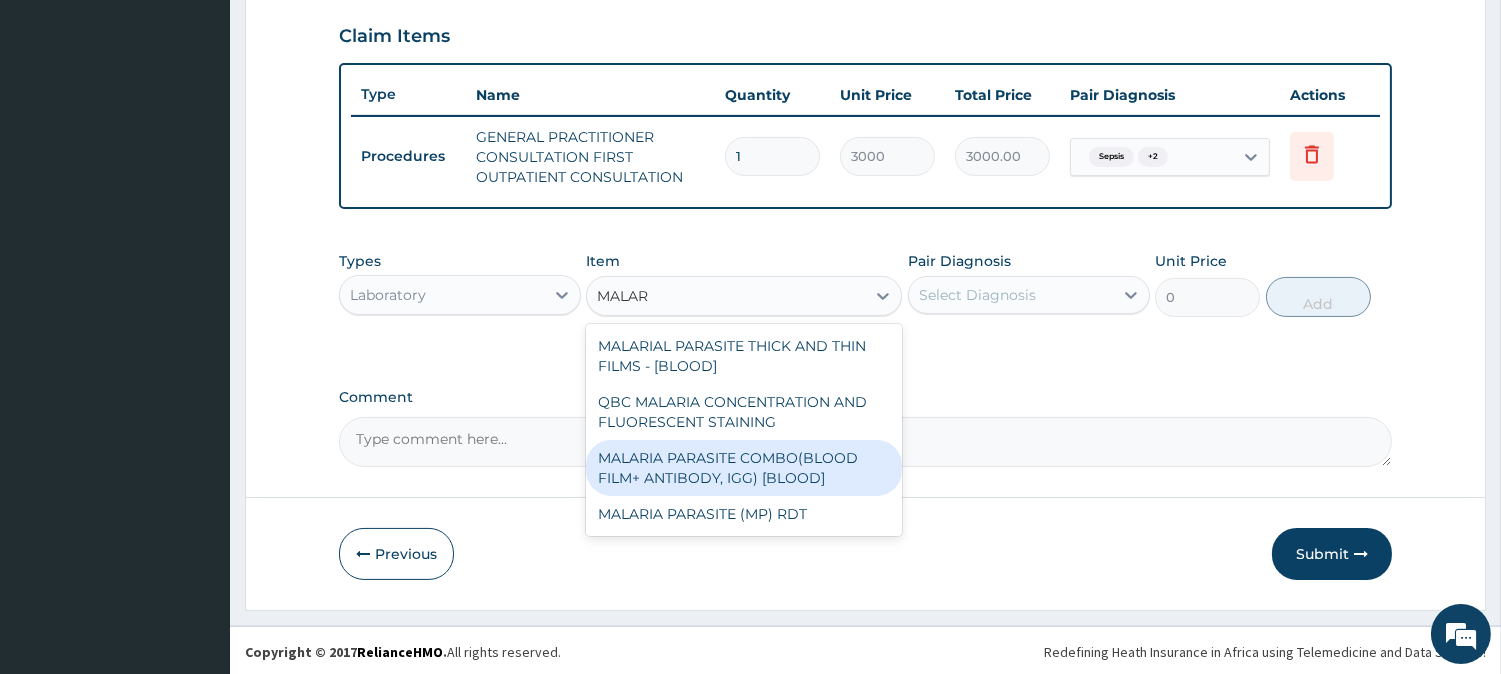 click on "MALARIA PARASITE COMBO(BLOOD FILM+ ANTIBODY, IGG) [BLOOD]" at bounding box center (744, 468) 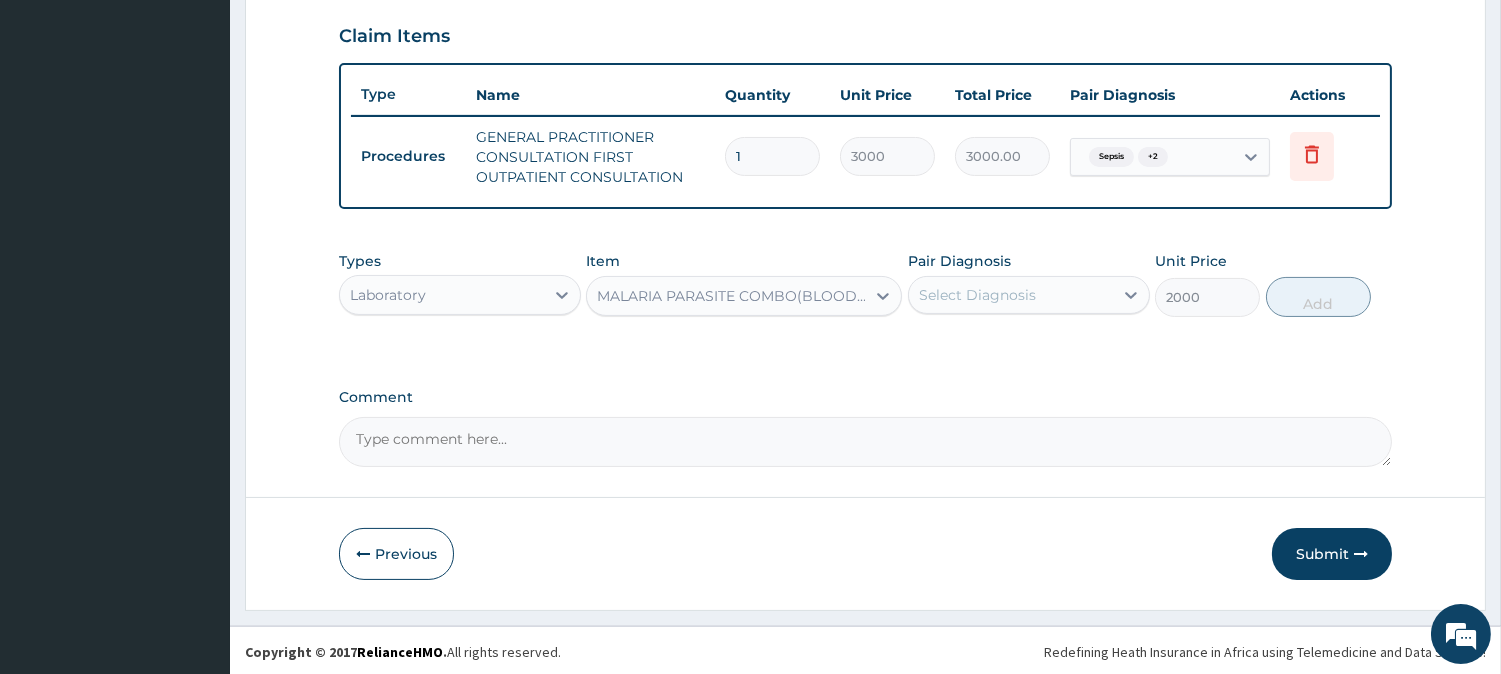 click on "Select Diagnosis" at bounding box center (977, 295) 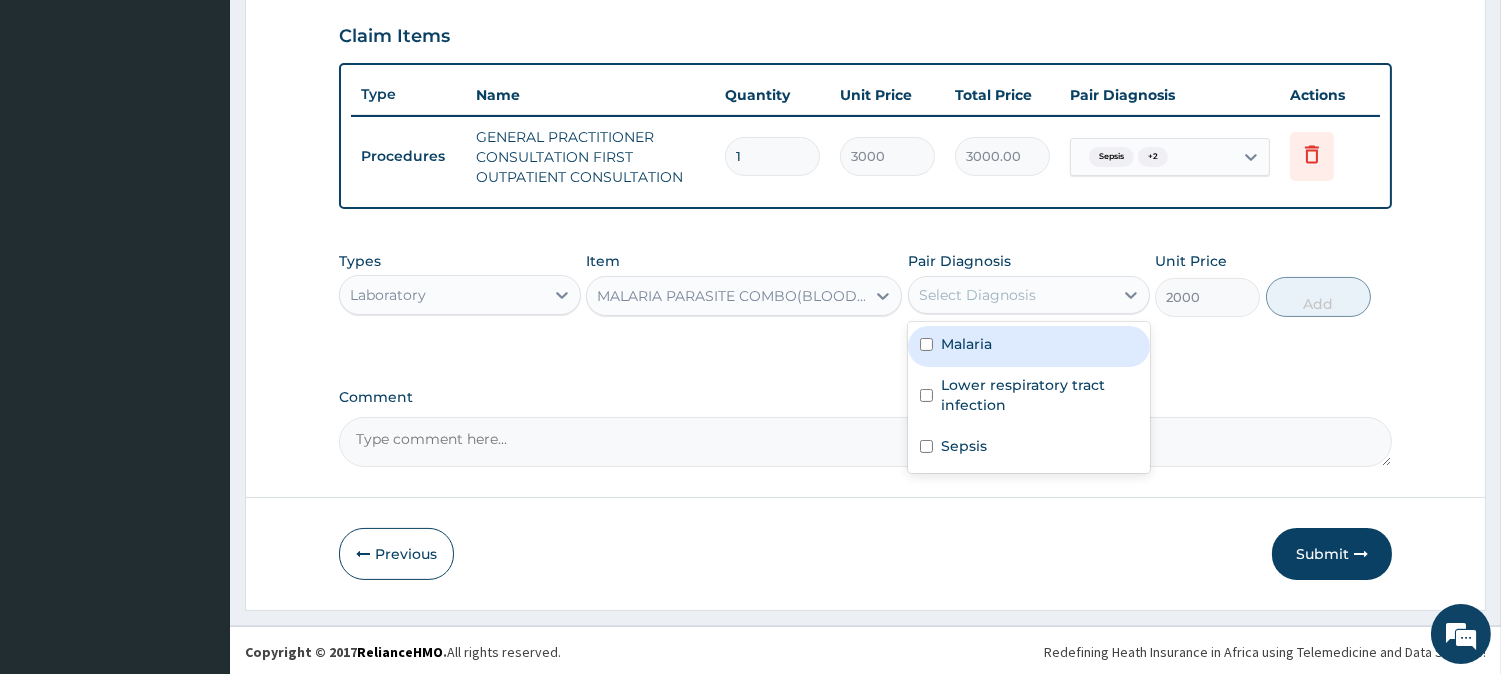 click on "Malaria" at bounding box center (966, 344) 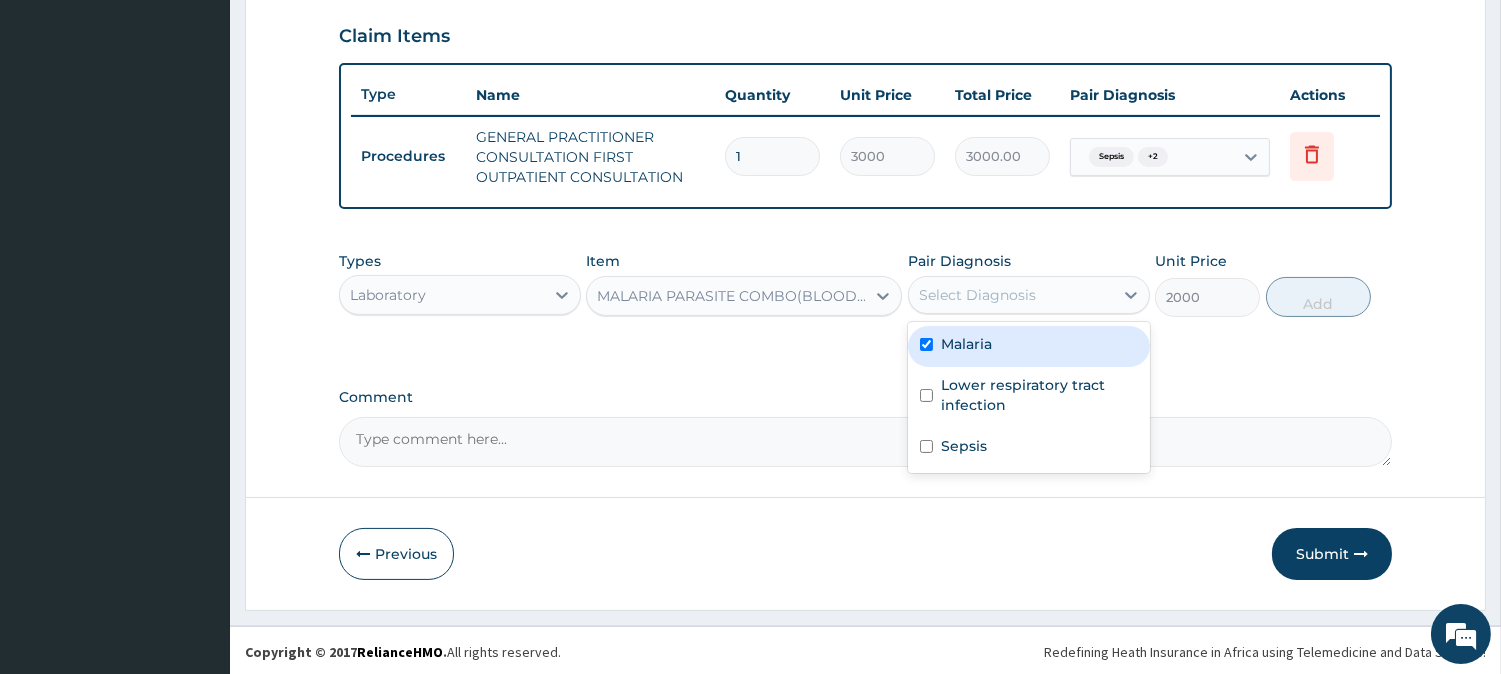 checkbox on "true" 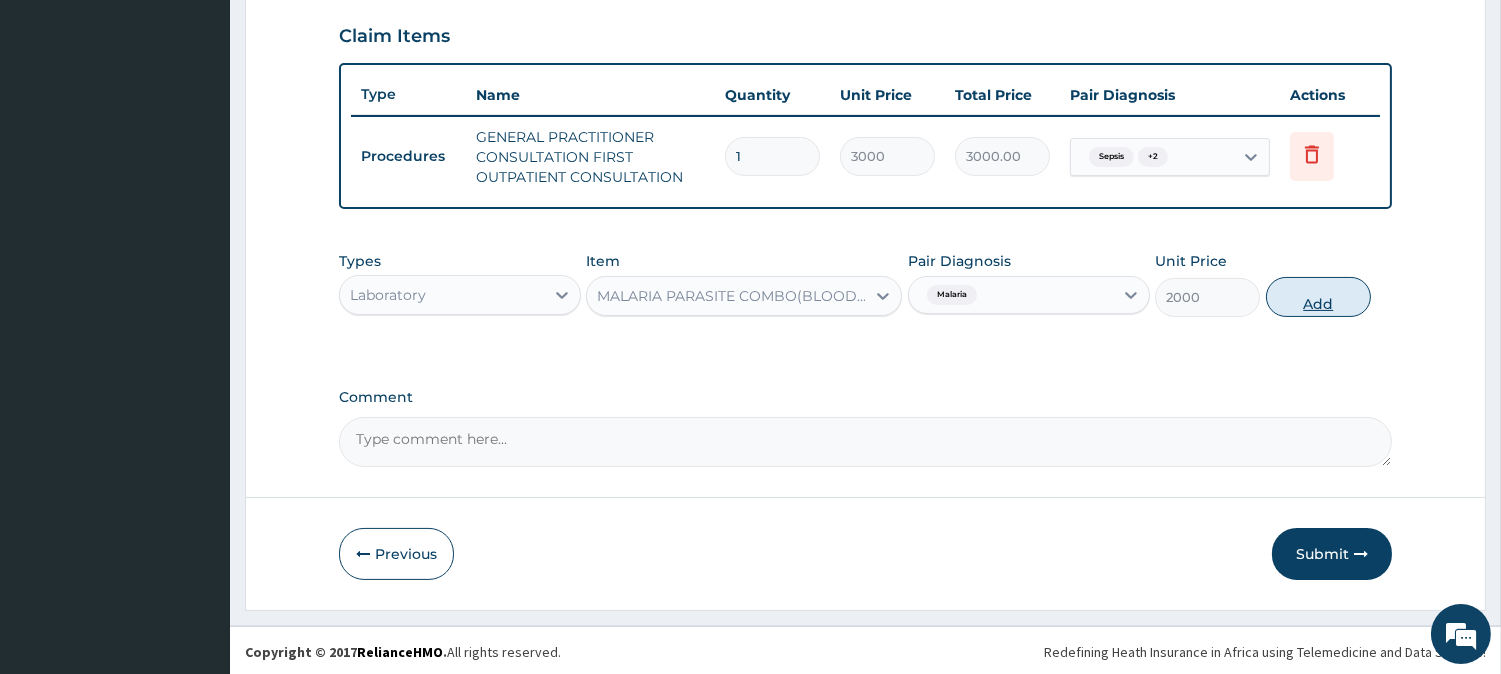 click on "Add" at bounding box center [1318, 297] 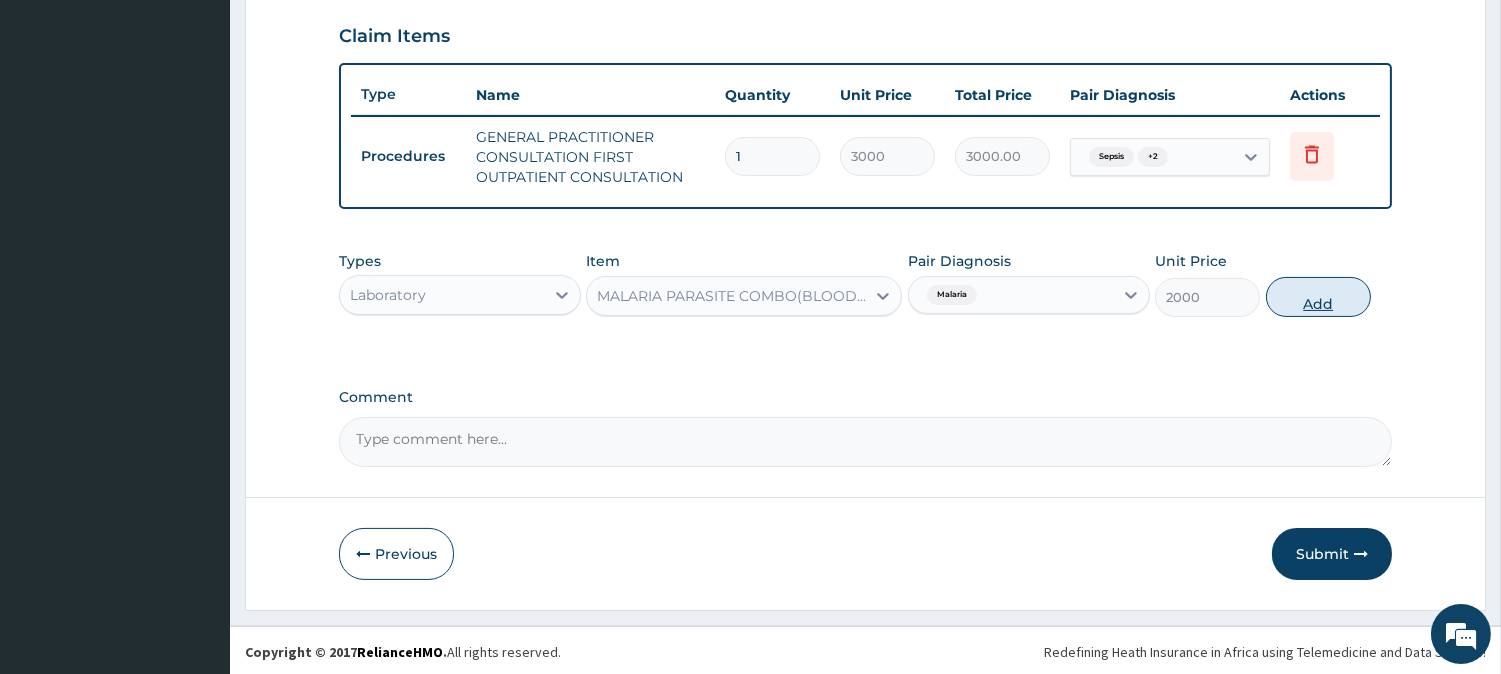 type on "0" 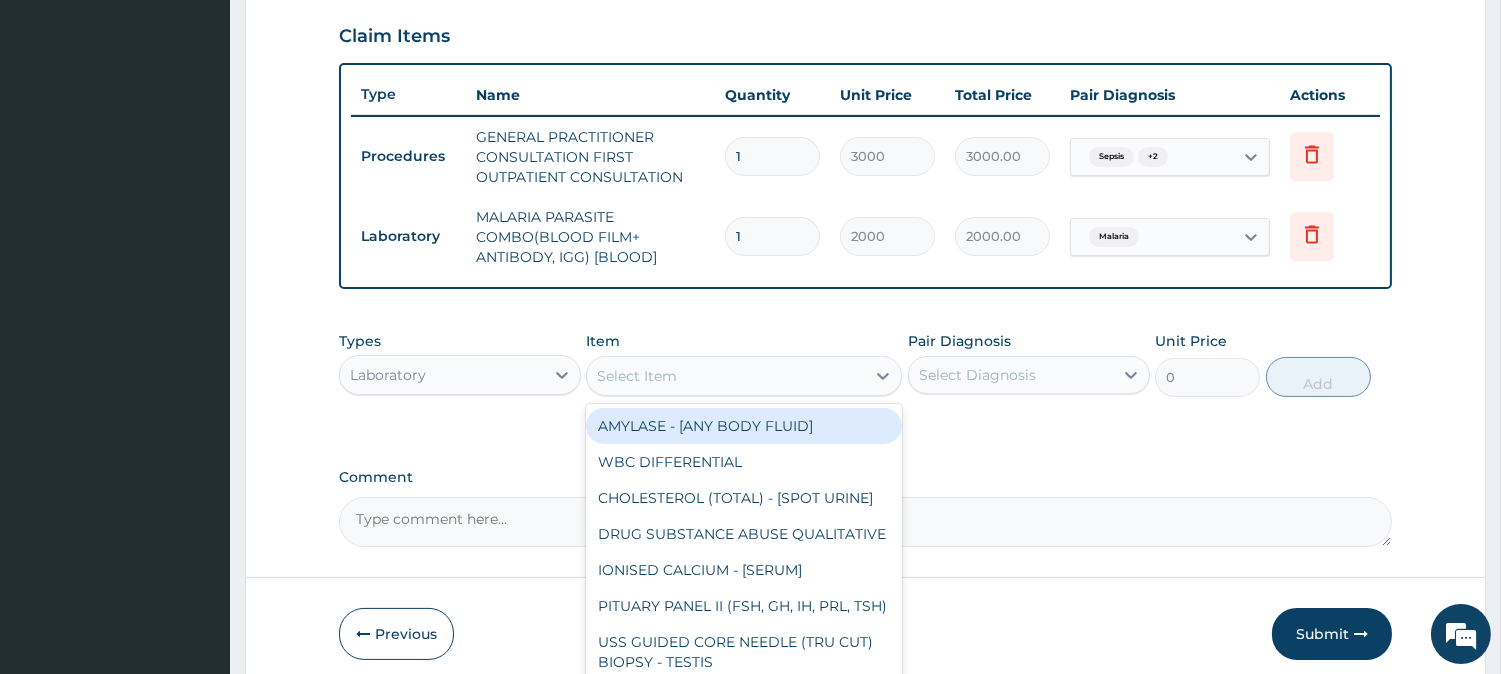 click on "Select Item" at bounding box center (726, 376) 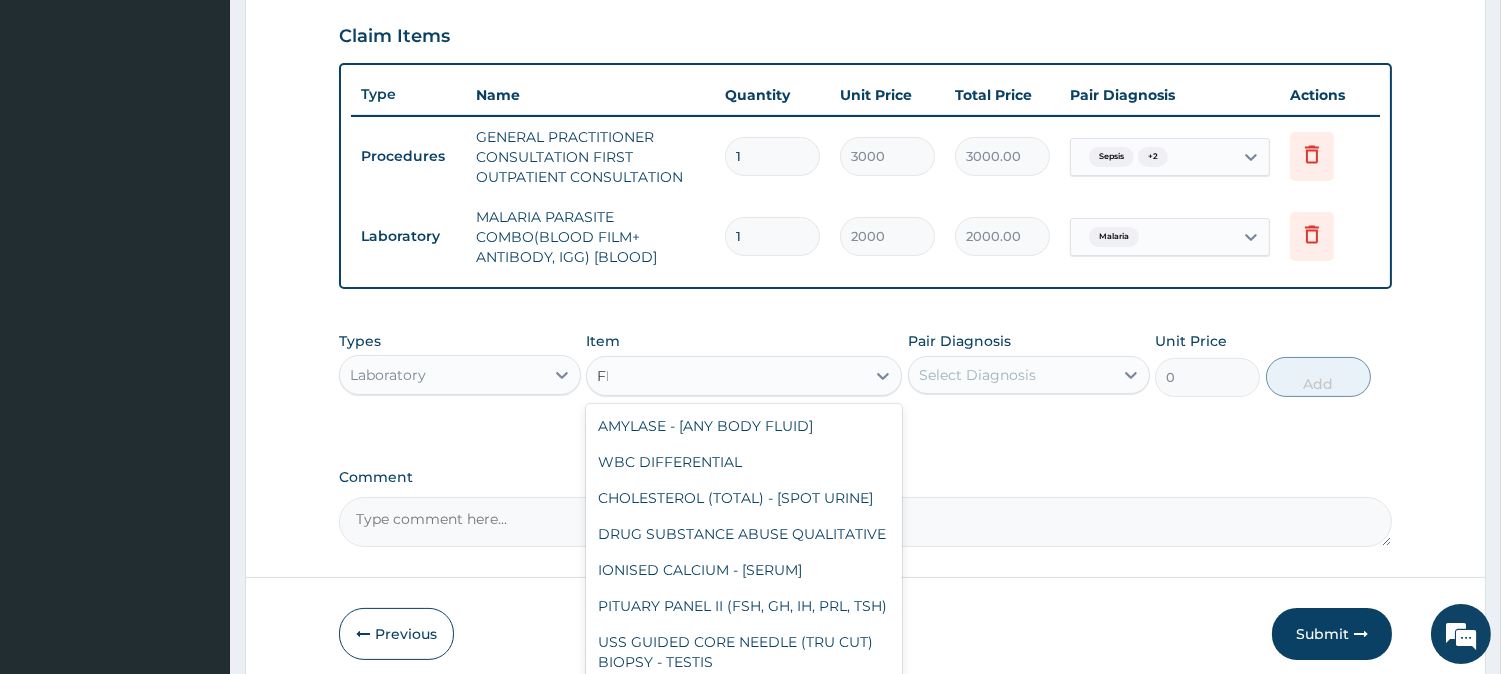 type on "FBC" 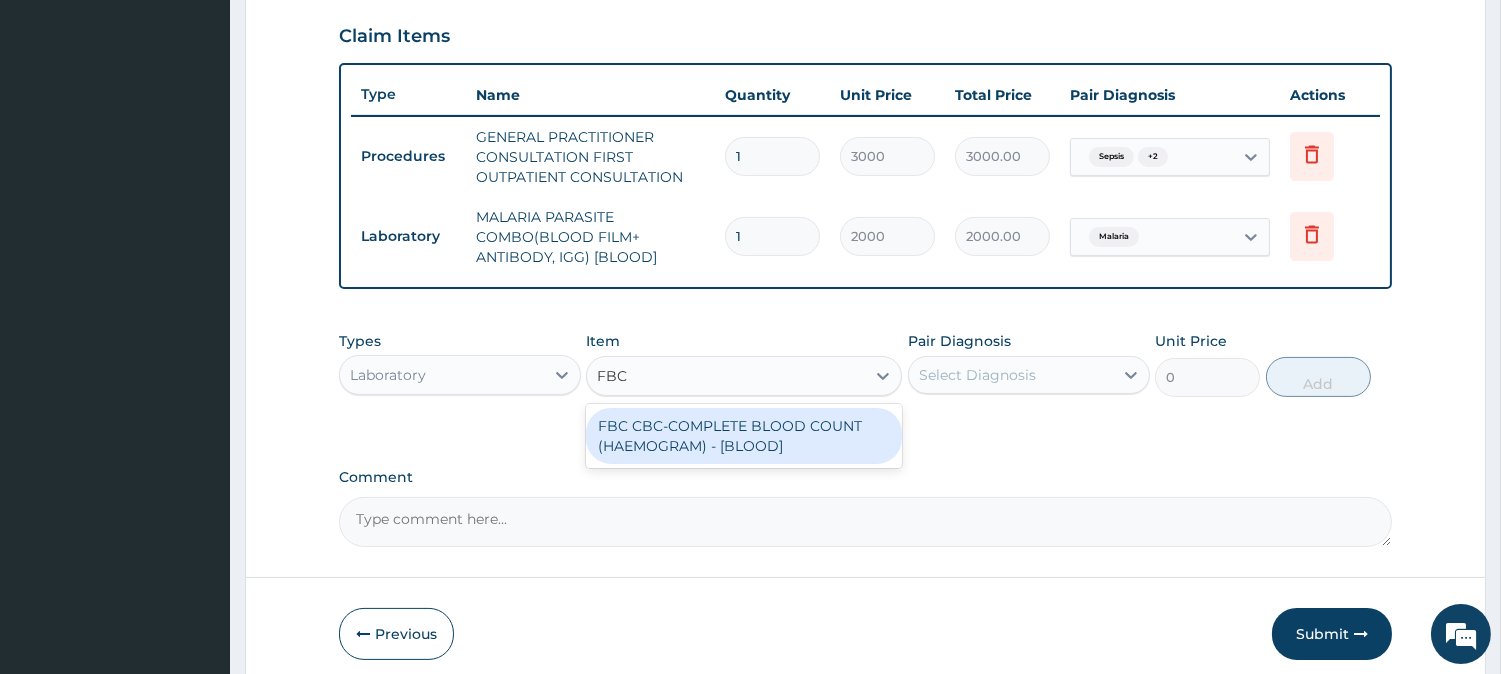click on "FBC CBC-COMPLETE BLOOD COUNT (HAEMOGRAM) - [BLOOD]" at bounding box center [744, 436] 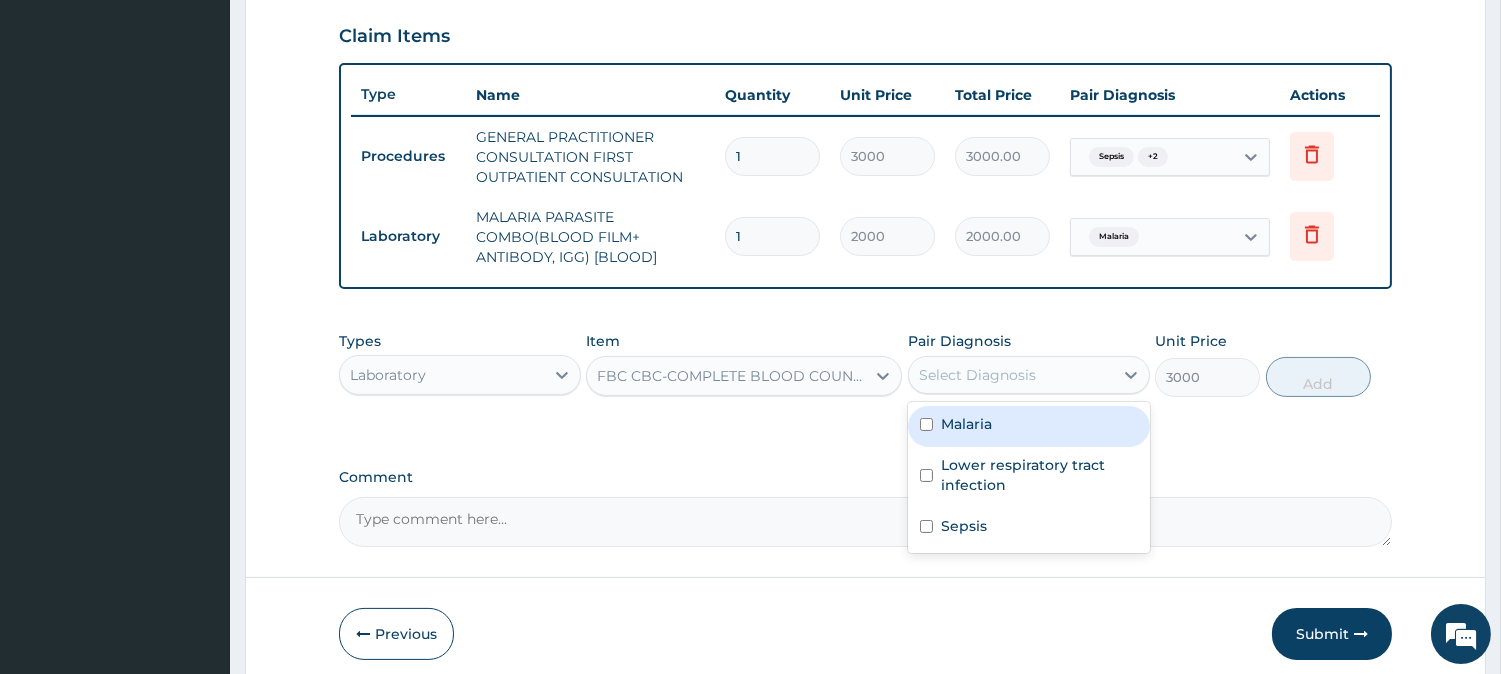 click on "Select Diagnosis" at bounding box center [1011, 375] 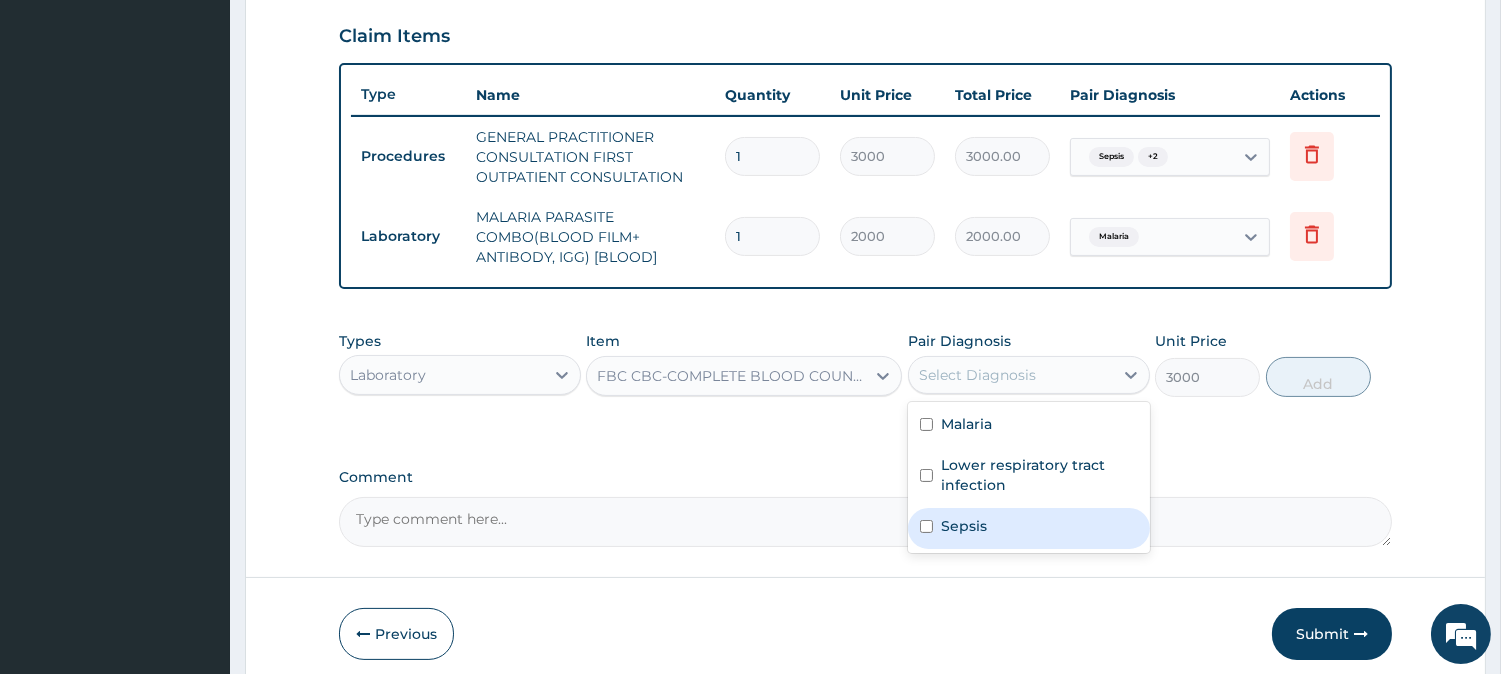 click on "Sepsis" at bounding box center (1029, 528) 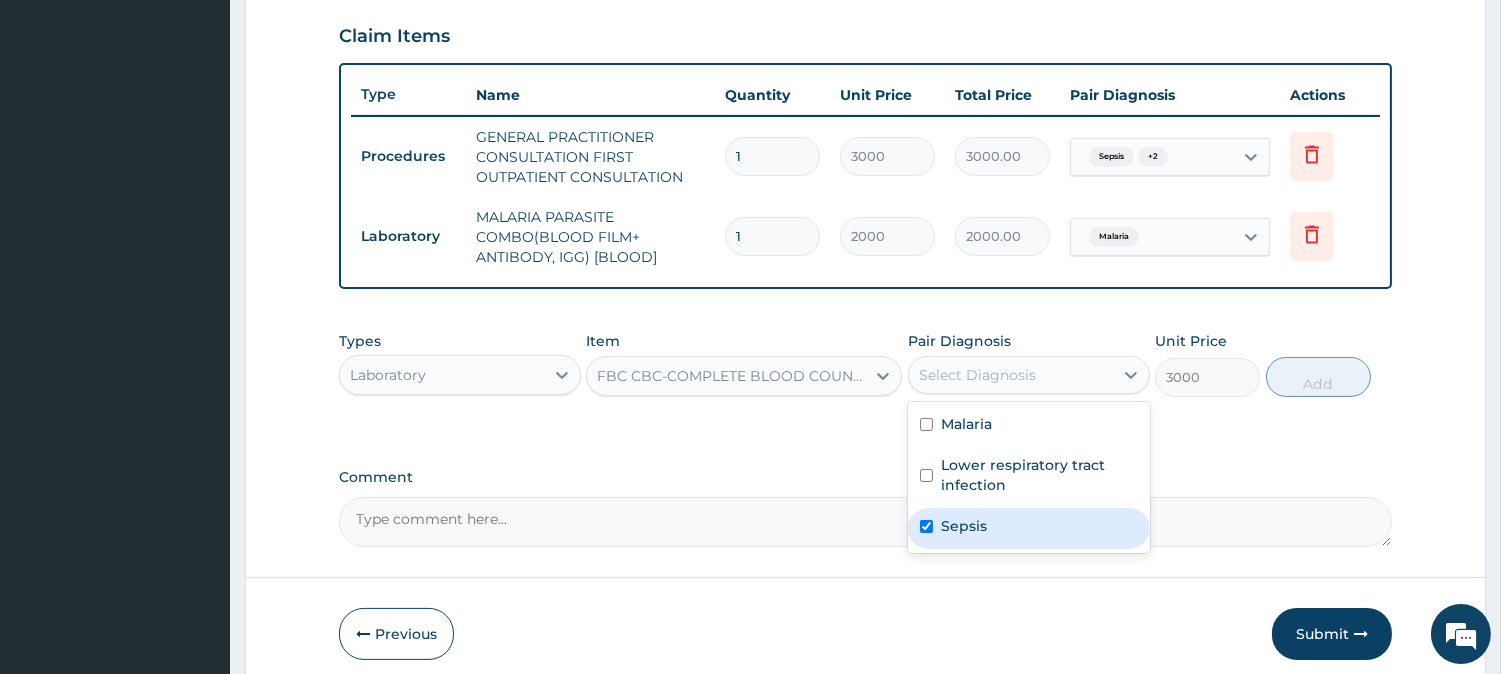 checkbox on "true" 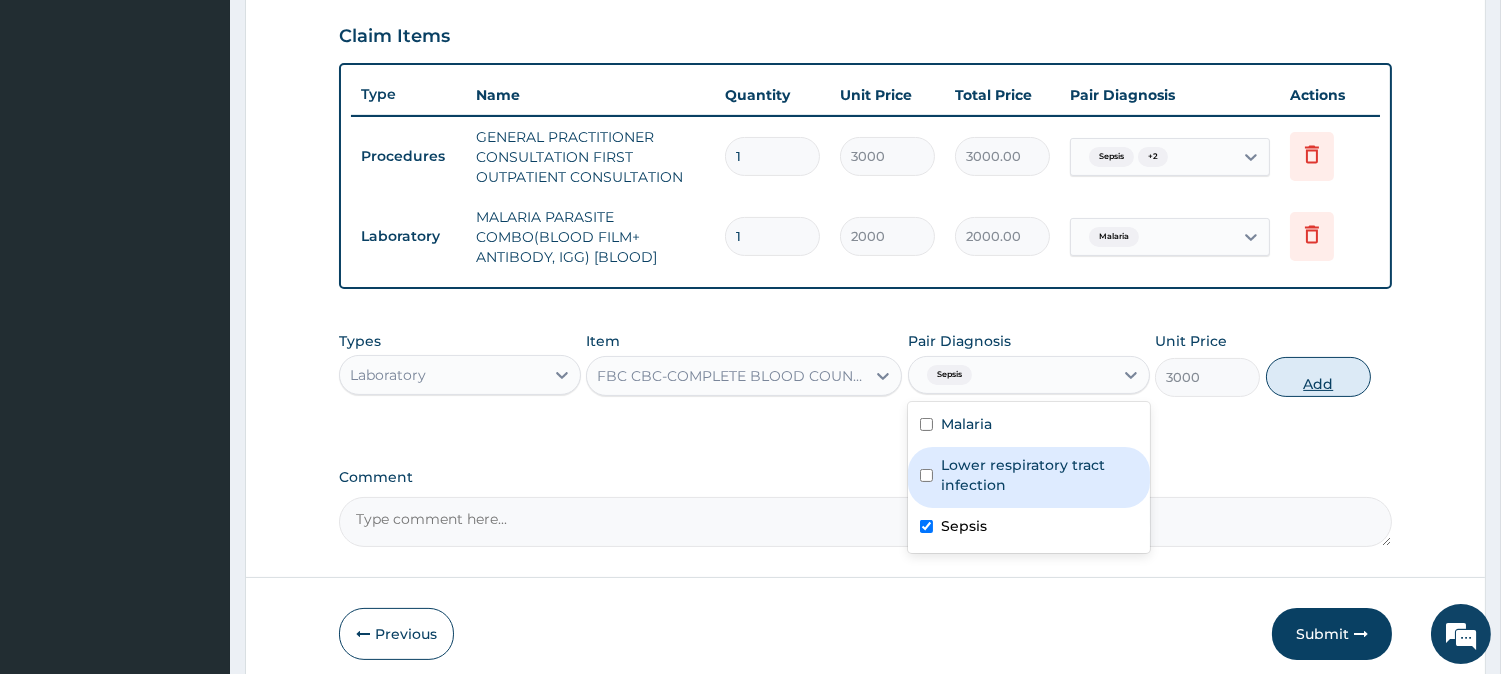 drag, startPoint x: 1453, startPoint y: 276, endPoint x: 1334, endPoint y: 364, distance: 148.00337 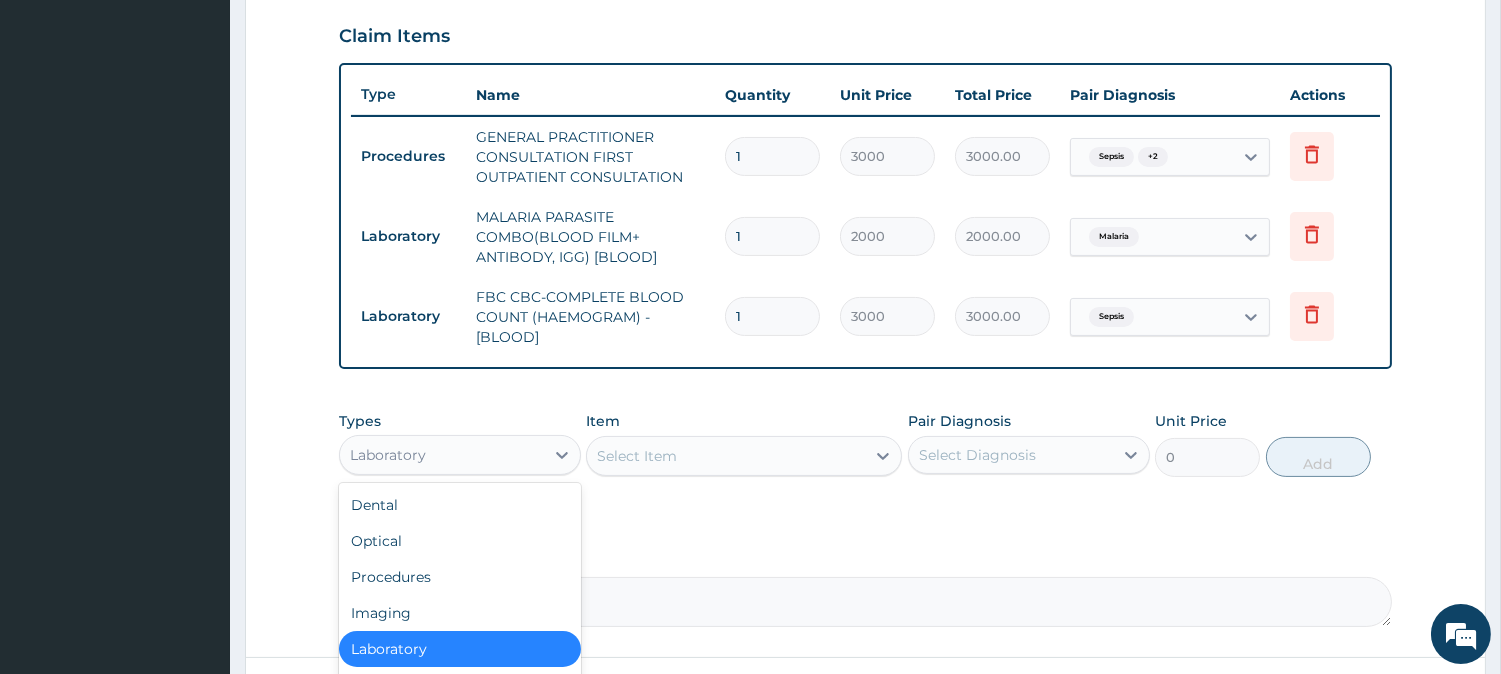 click on "Laboratory" at bounding box center (442, 455) 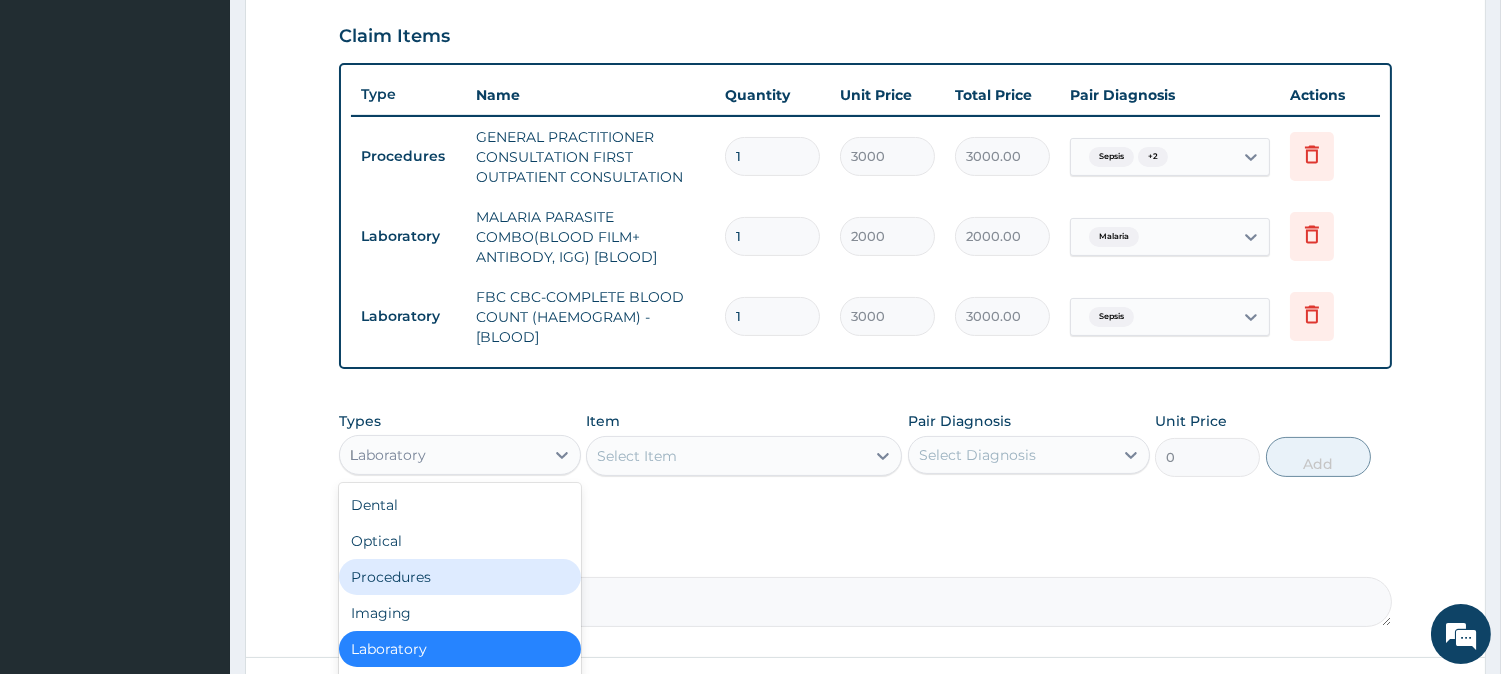 type on "DR" 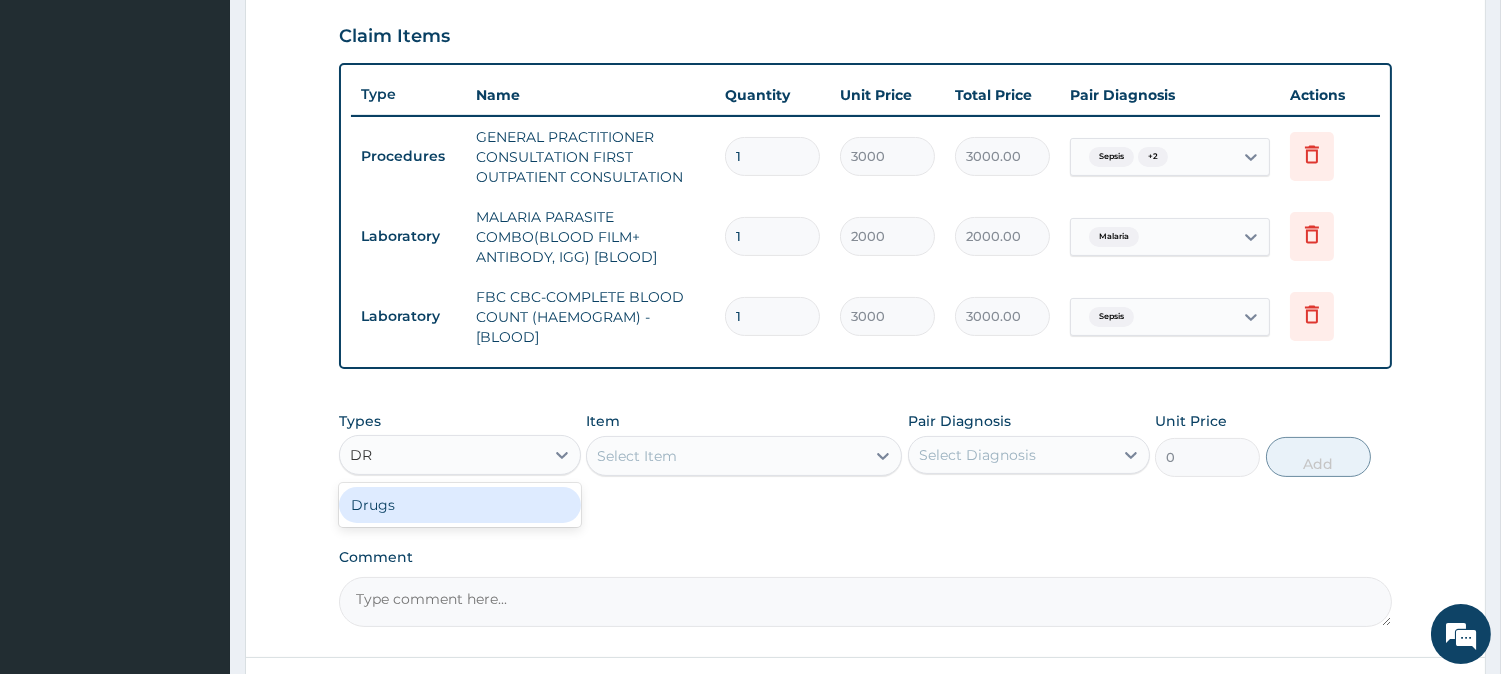 click on "Drugs" at bounding box center [460, 505] 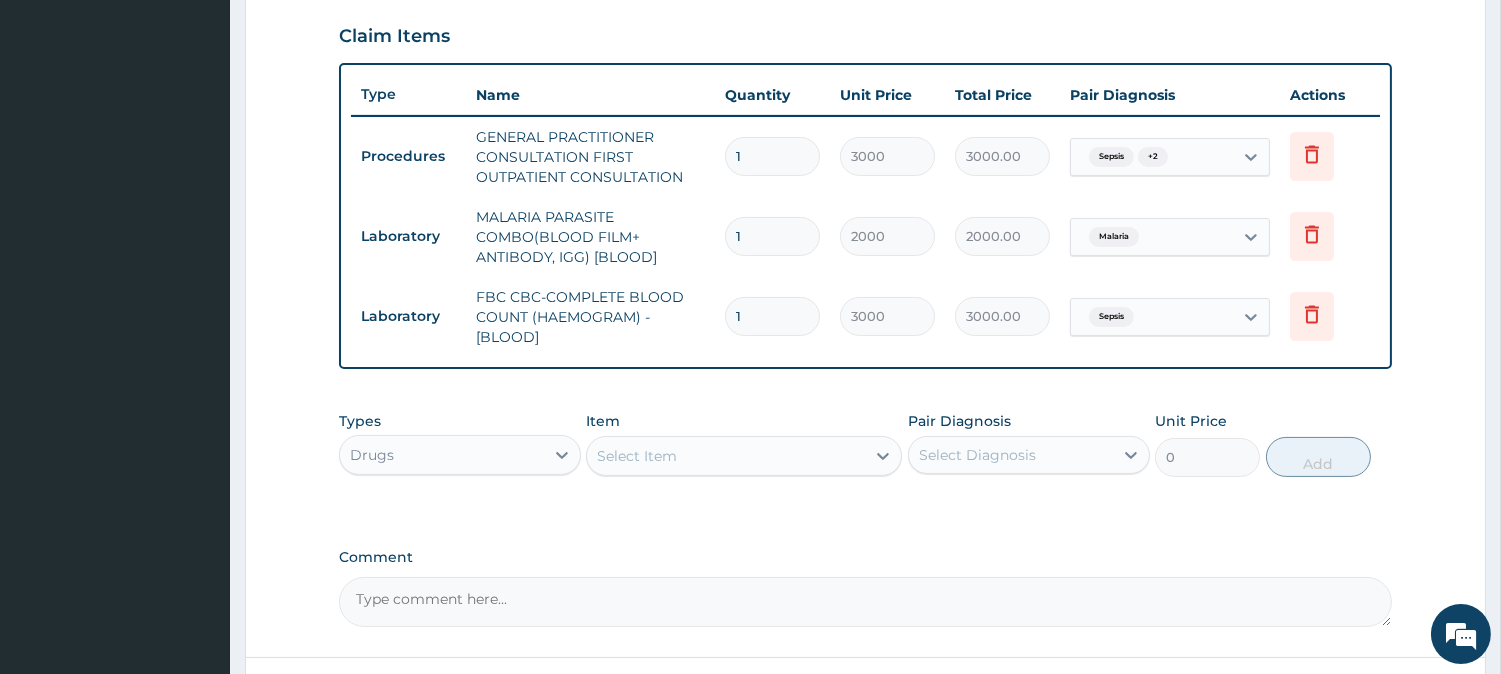 click on "Select Item" at bounding box center (637, 456) 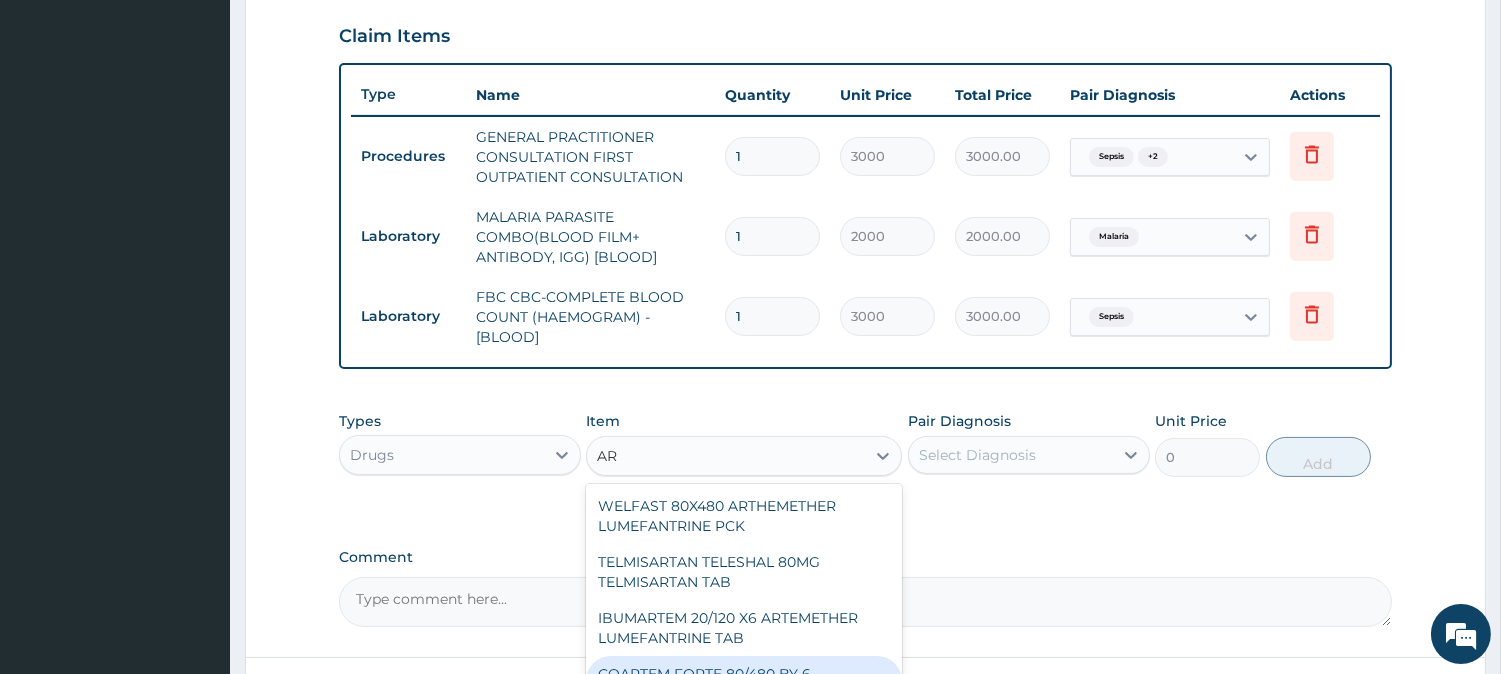 type on "A" 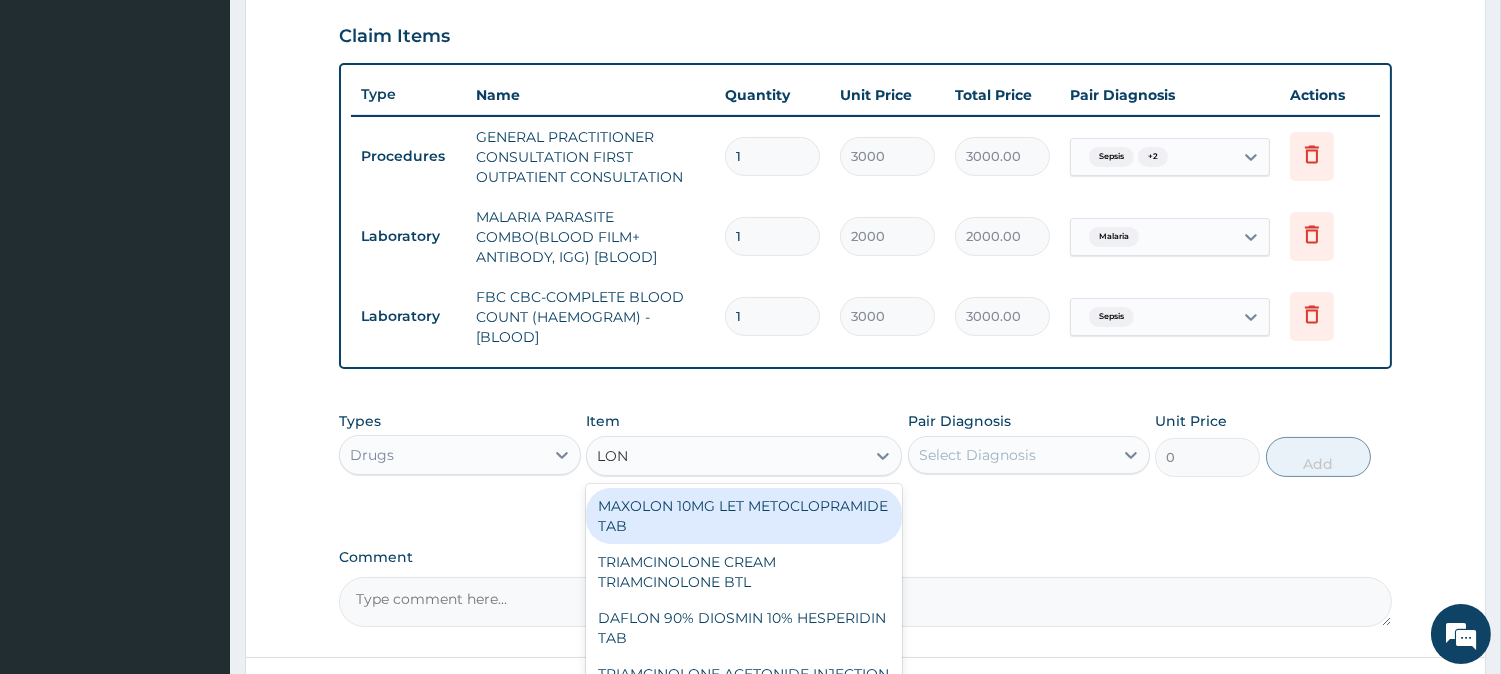 type on "LONA" 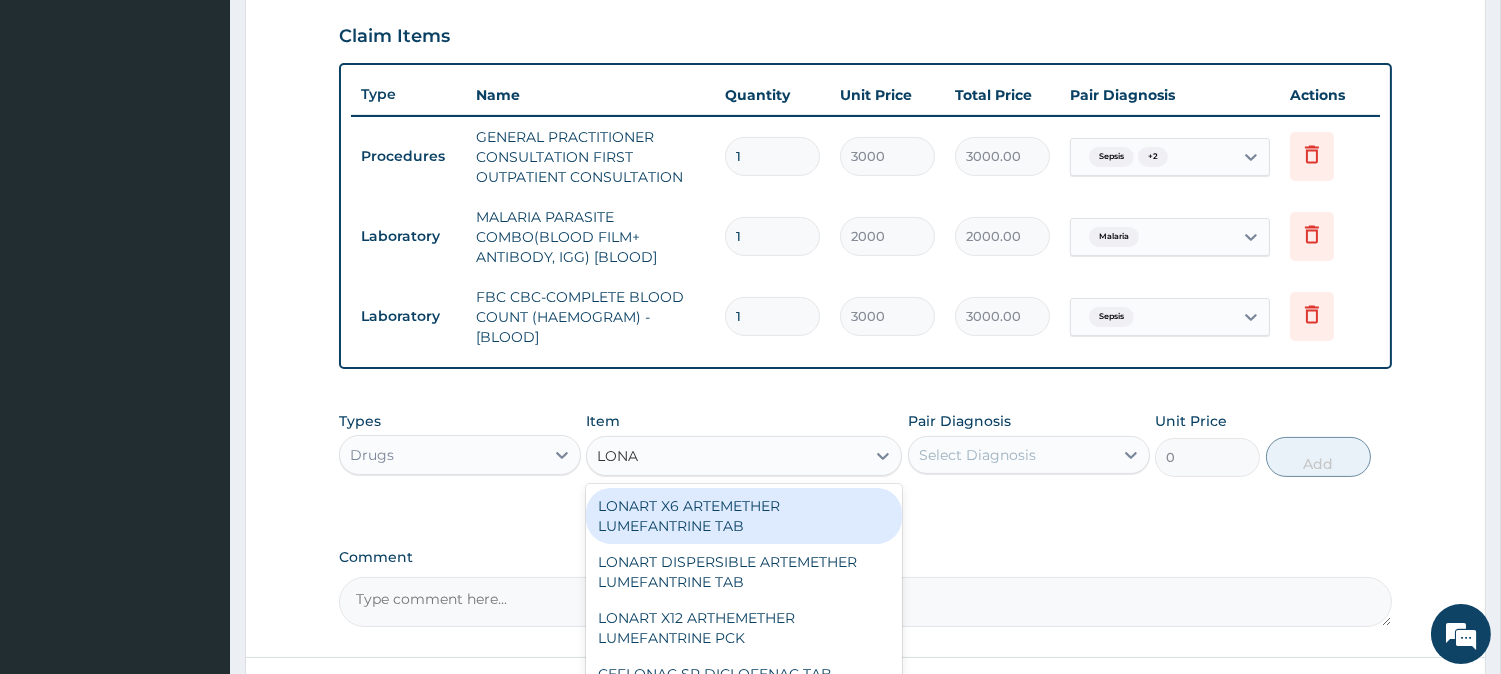 click on "LONART X6 ARTEMETHER LUMEFANTRINE TAB" at bounding box center (744, 516) 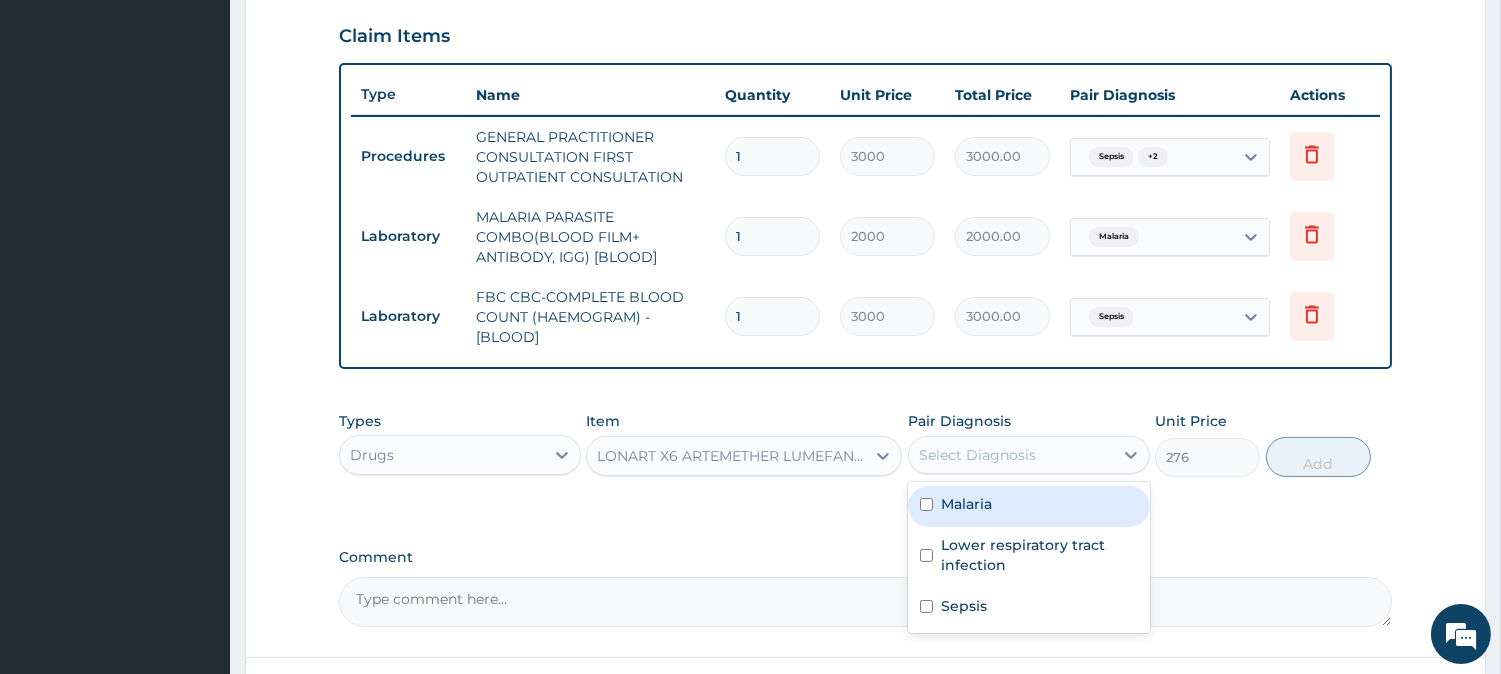 click on "Select Diagnosis" at bounding box center (1011, 455) 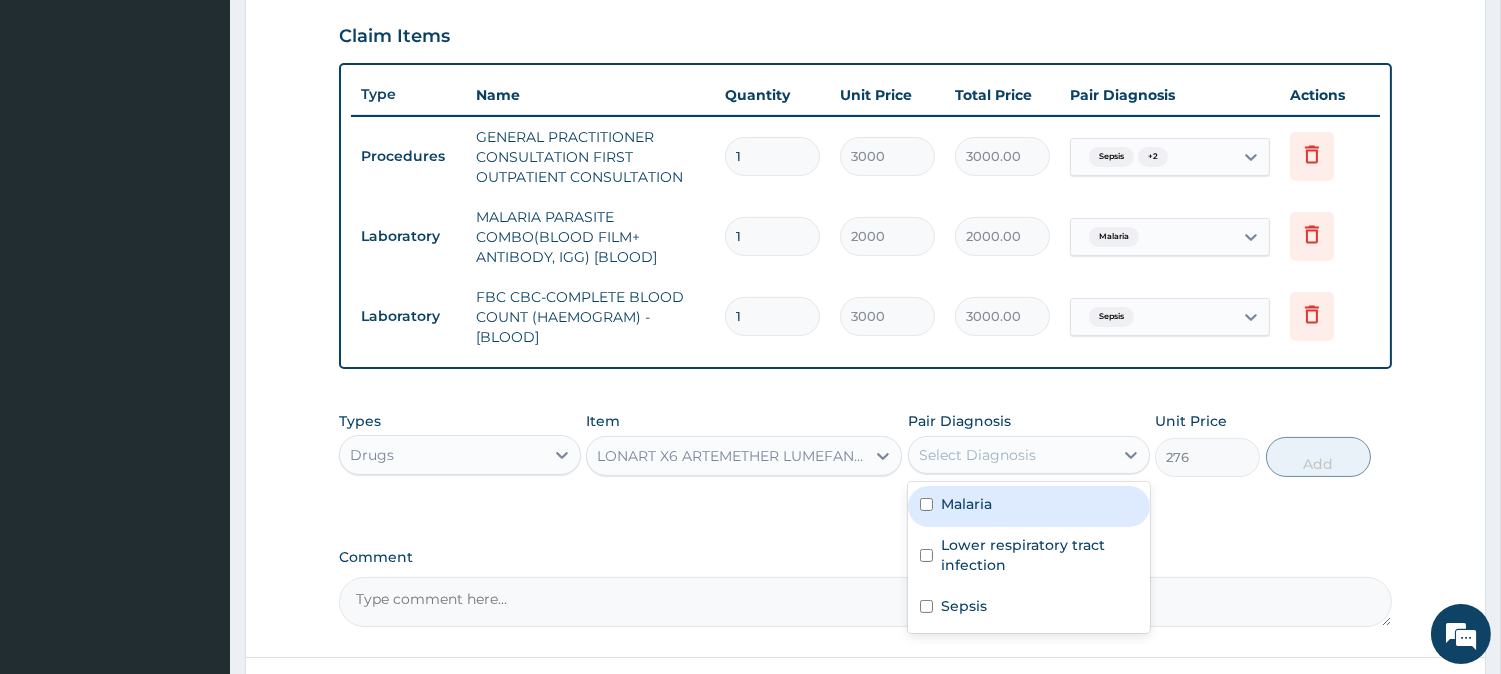 drag, startPoint x: 988, startPoint y: 495, endPoint x: 1021, endPoint y: 495, distance: 33 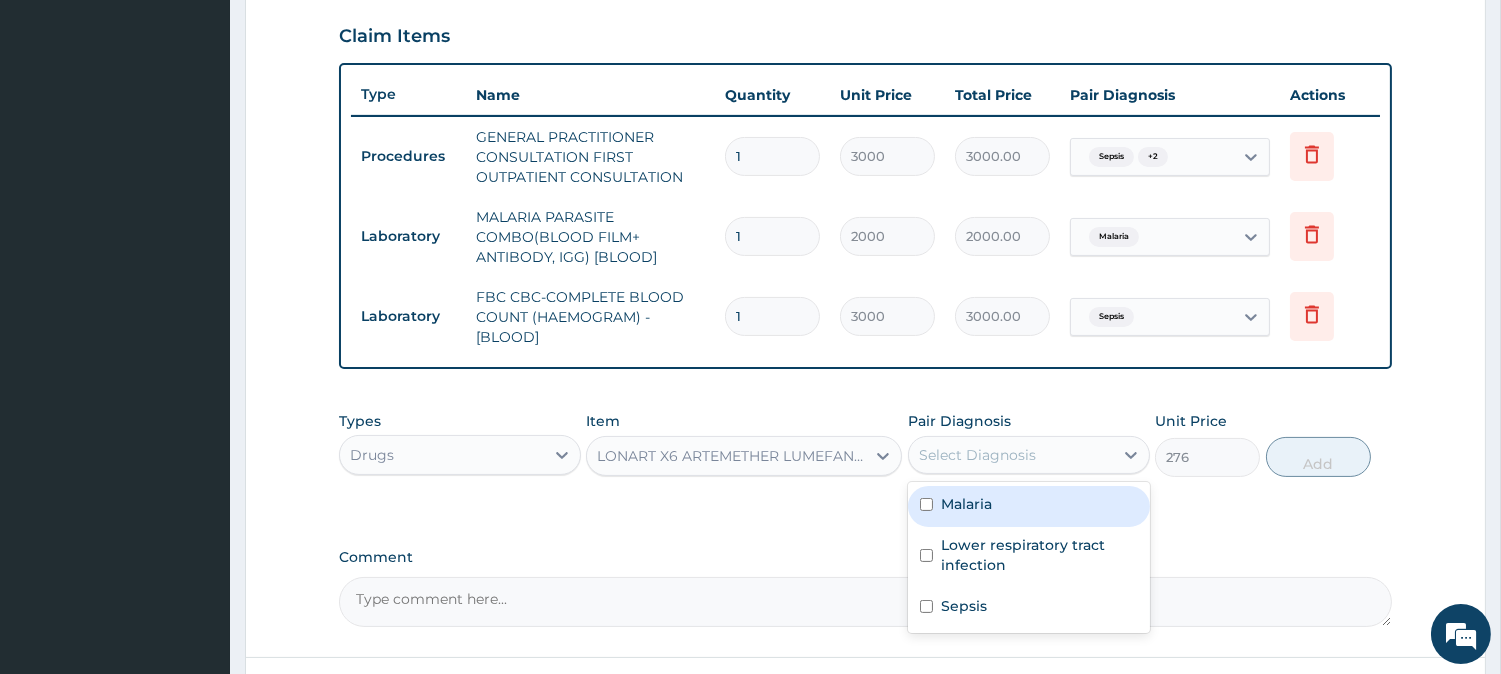 click on "Malaria" at bounding box center [1029, 506] 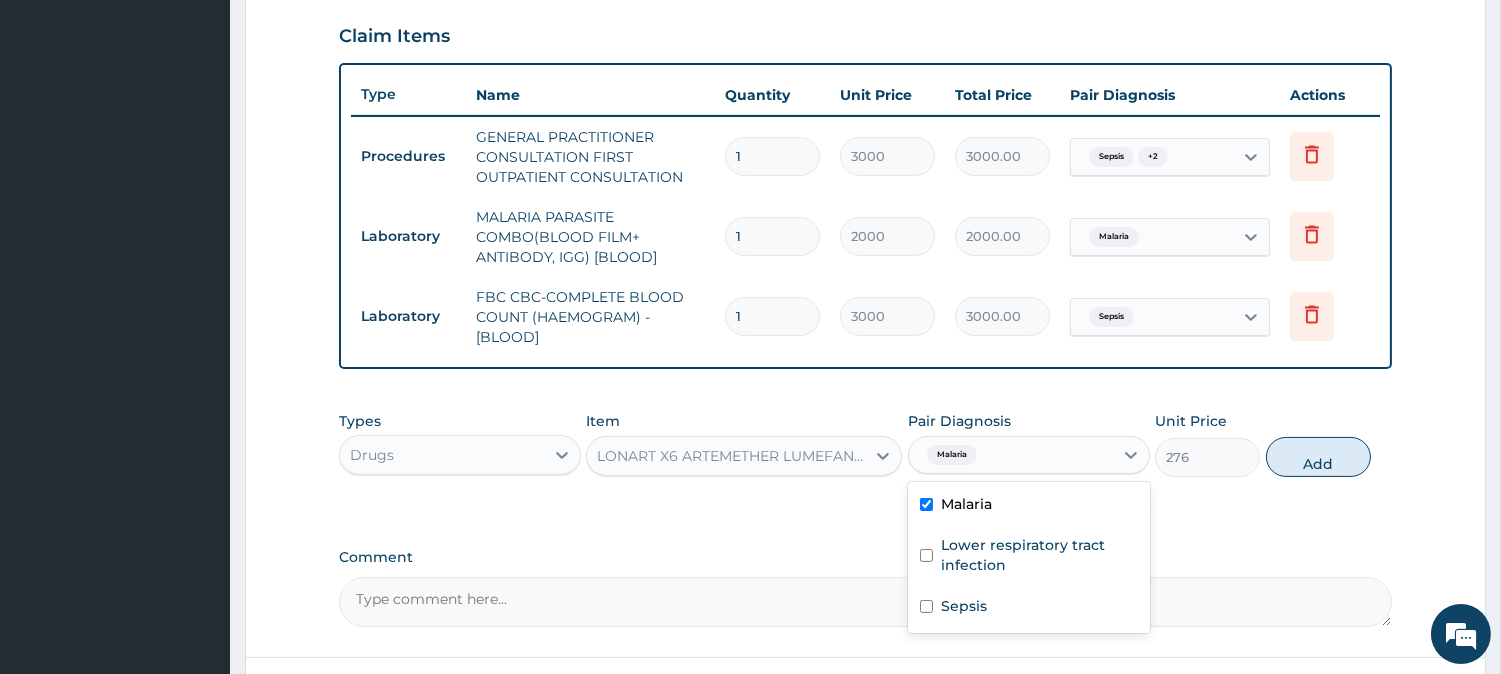 click on "Malaria" at bounding box center [1029, 506] 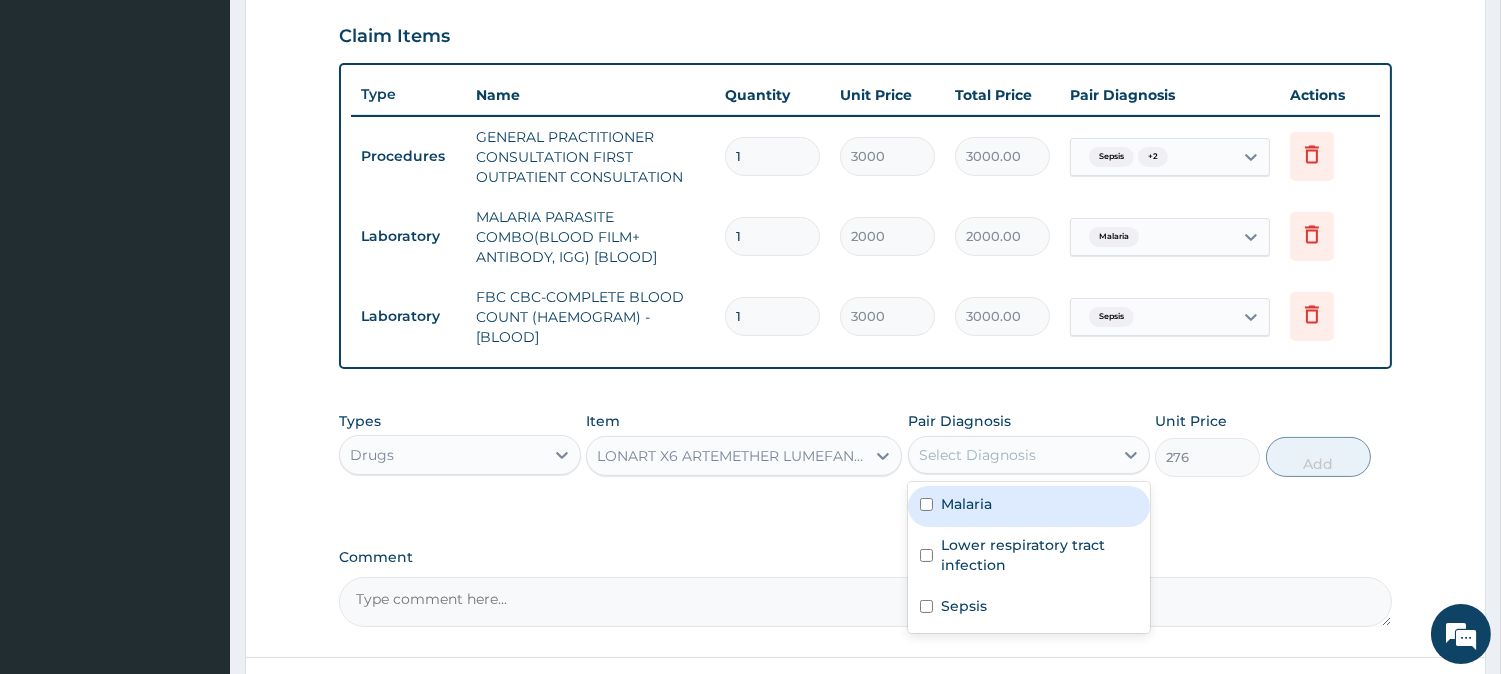 click on "Malaria" at bounding box center (1029, 506) 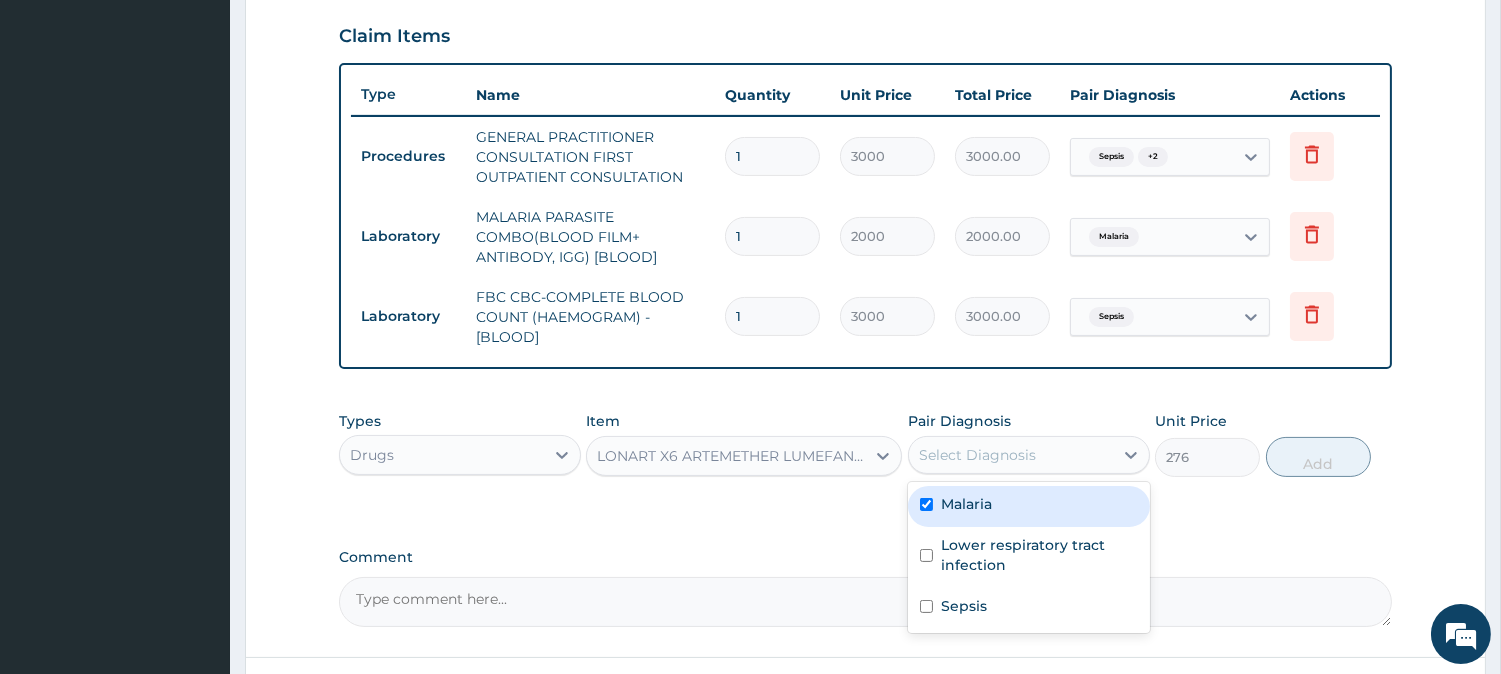 checkbox on "true" 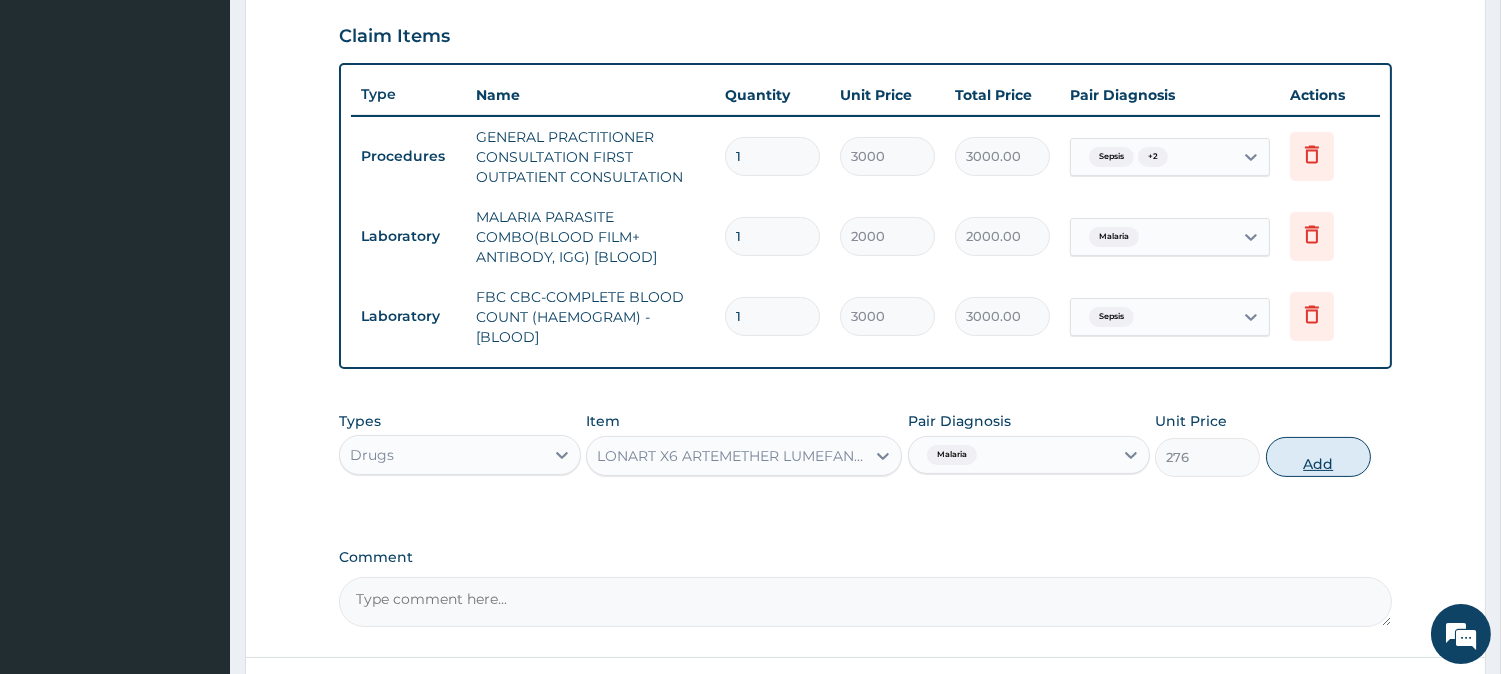 click on "Add" at bounding box center (1318, 457) 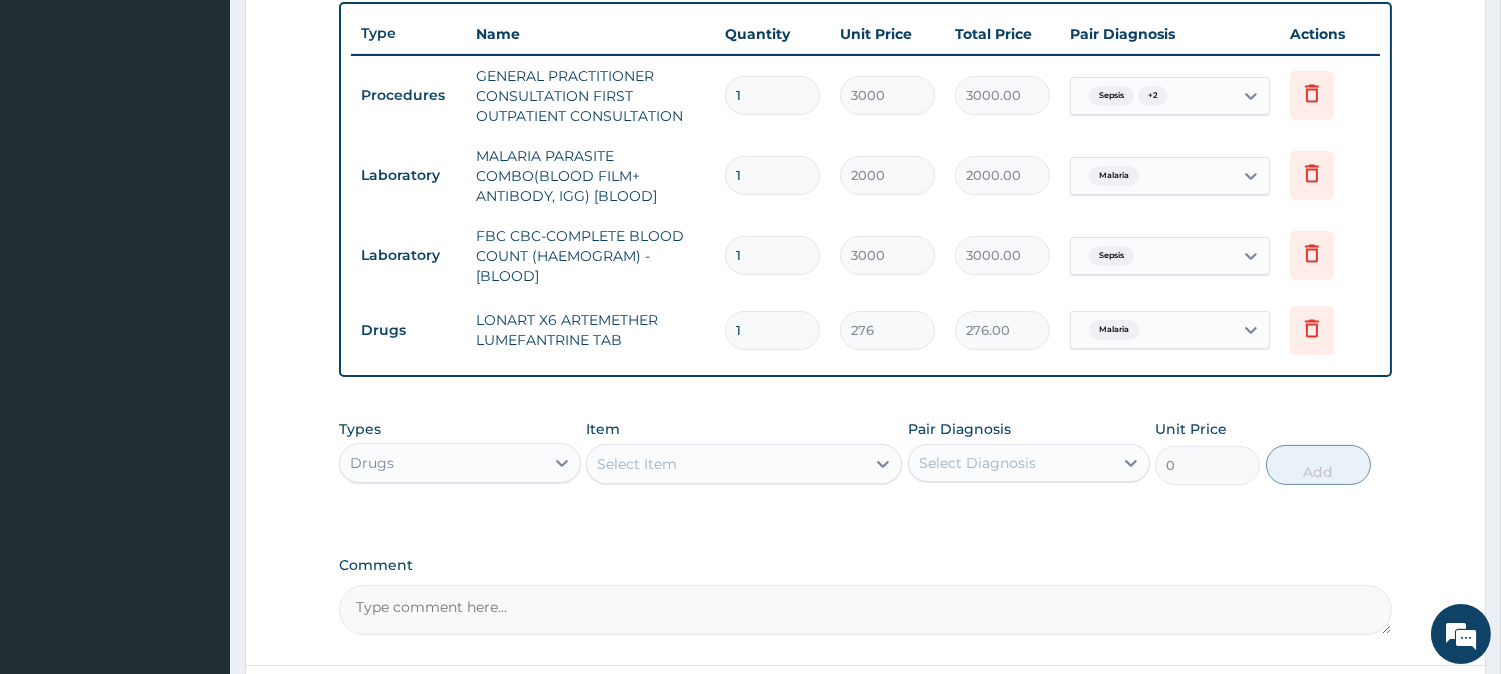 scroll, scrollTop: 911, scrollLeft: 0, axis: vertical 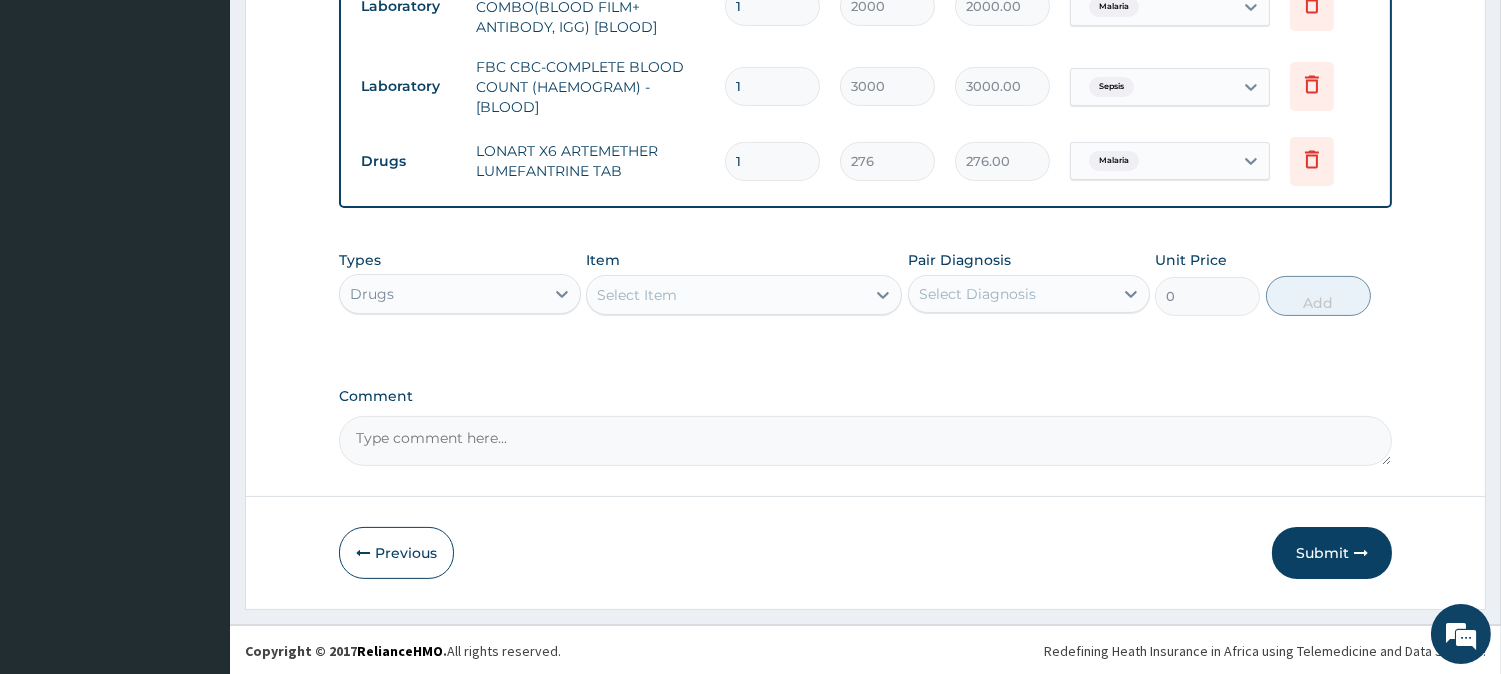 click on "Select Item" at bounding box center [726, 295] 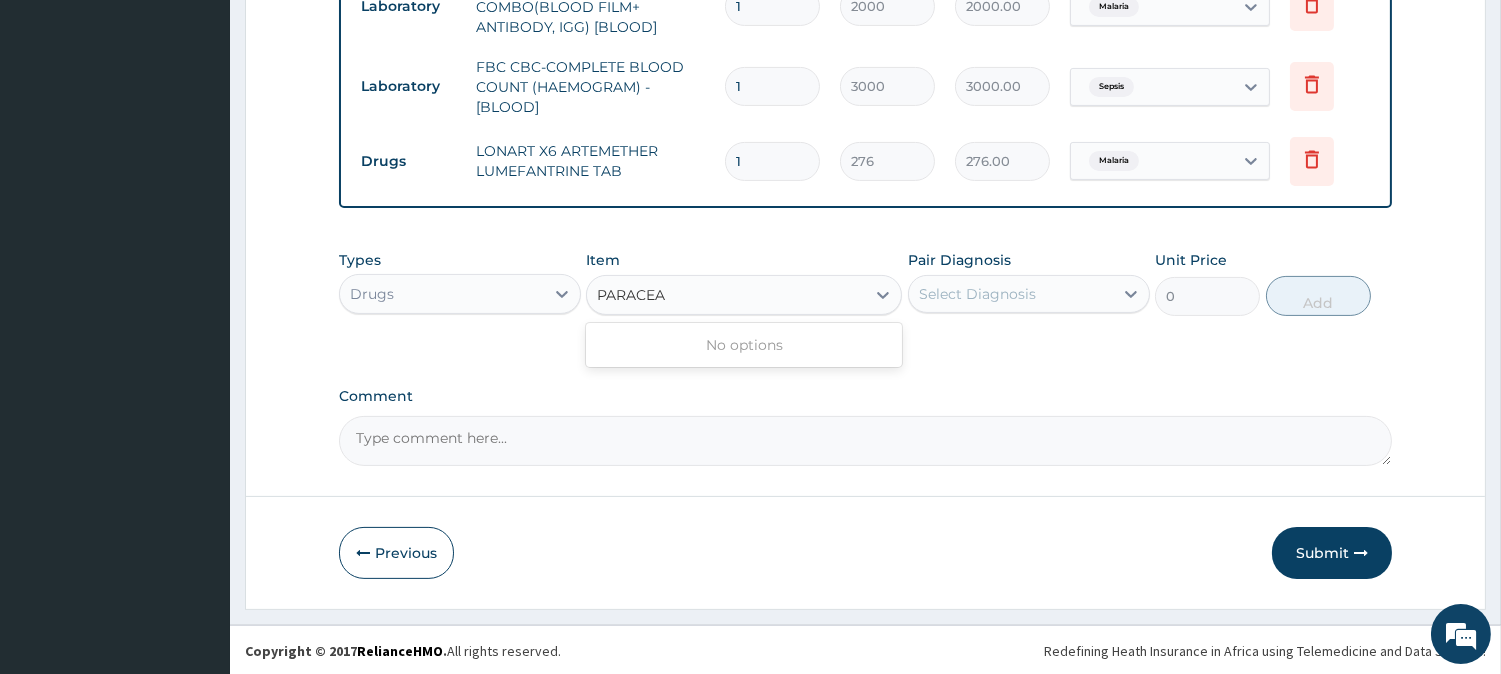 type on "PARACE" 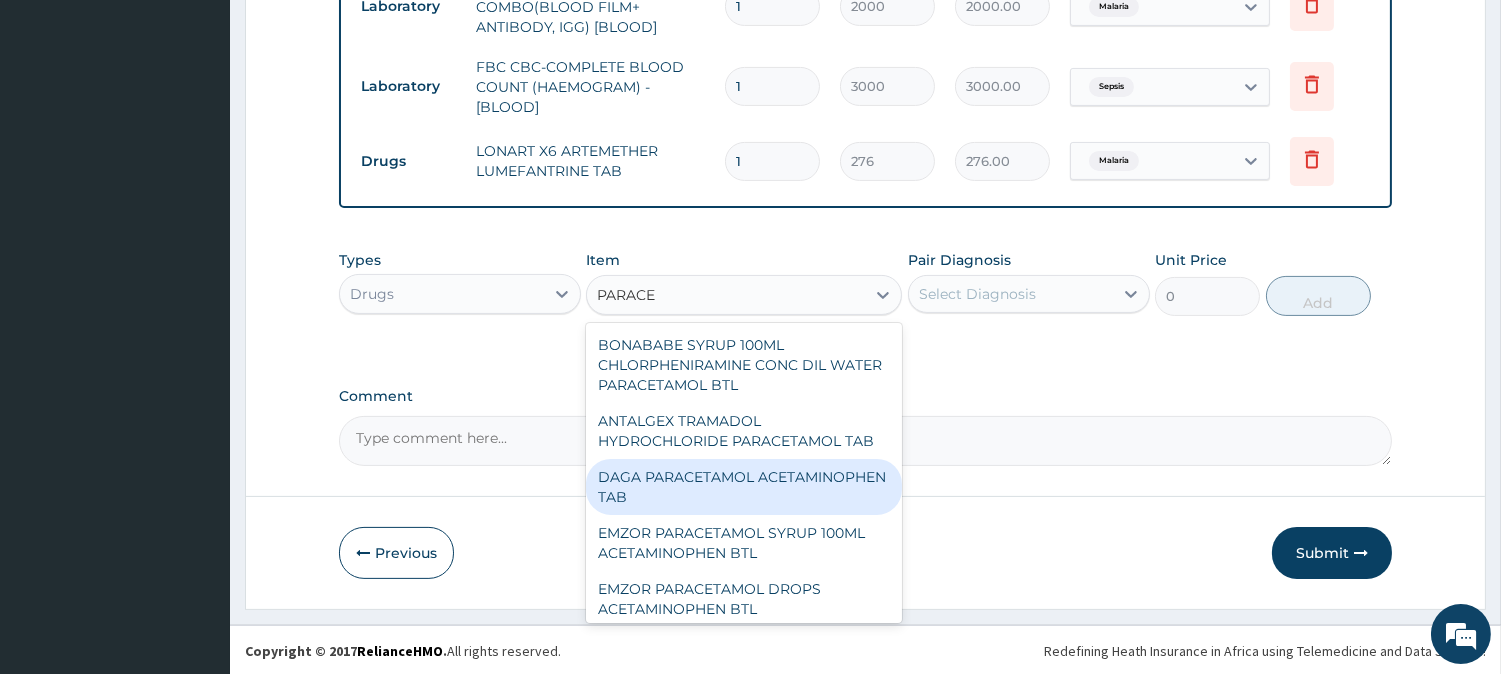 click on "DAGA PARACETAMOL ACETAMINOPHEN TAB" at bounding box center (744, 487) 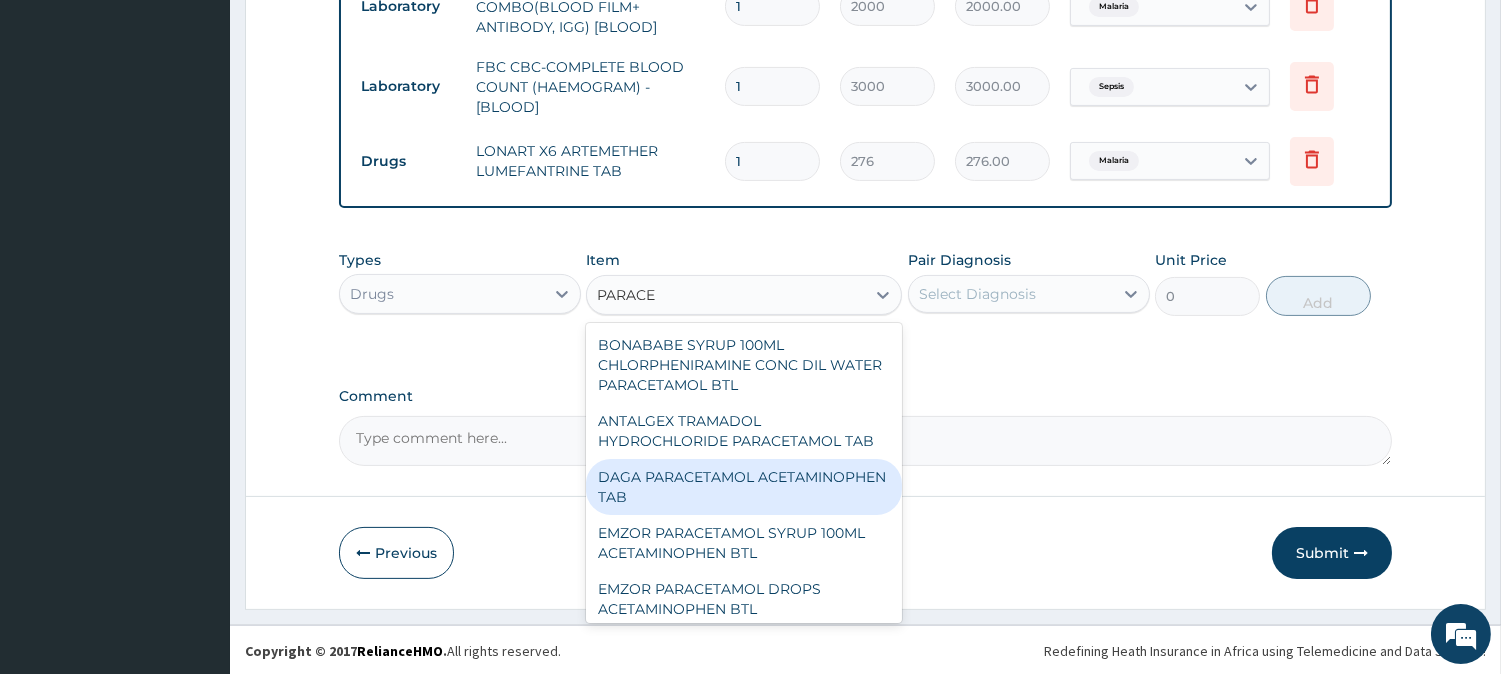 type 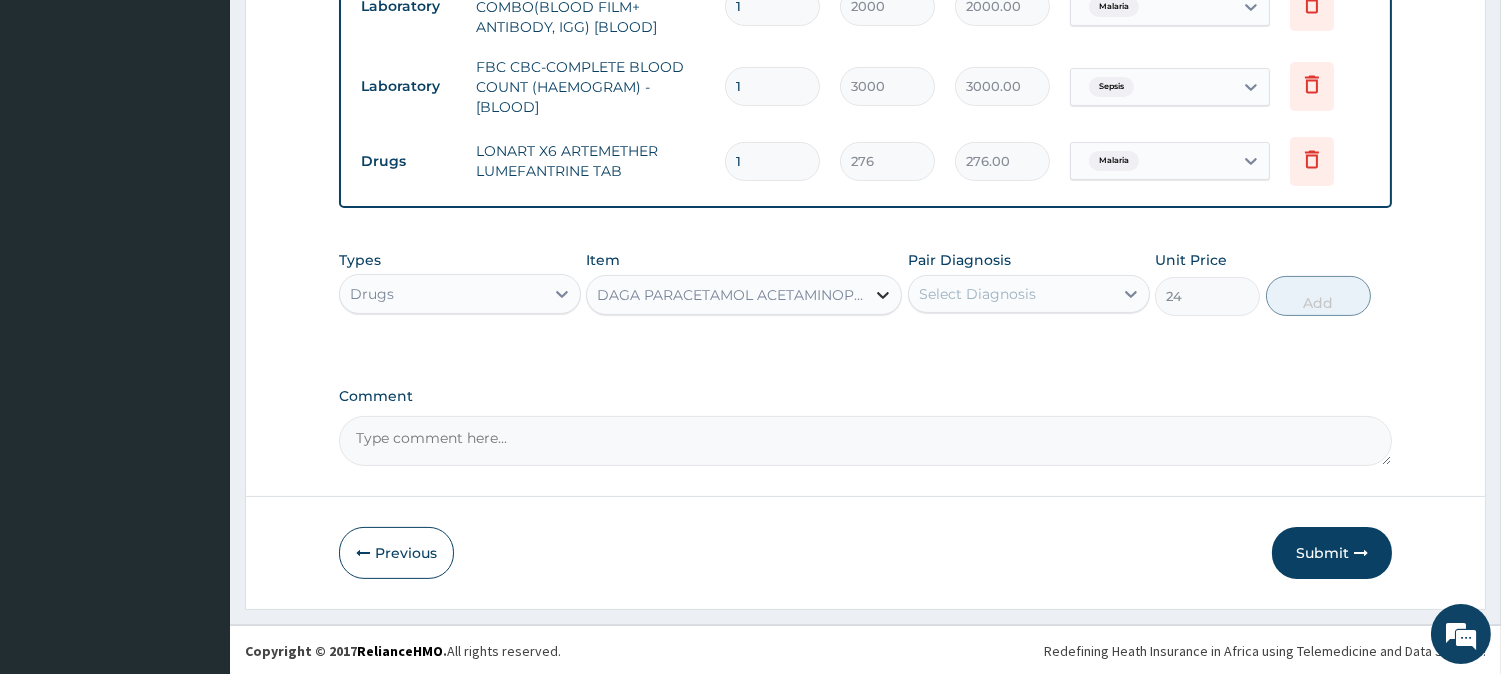 click at bounding box center (883, 295) 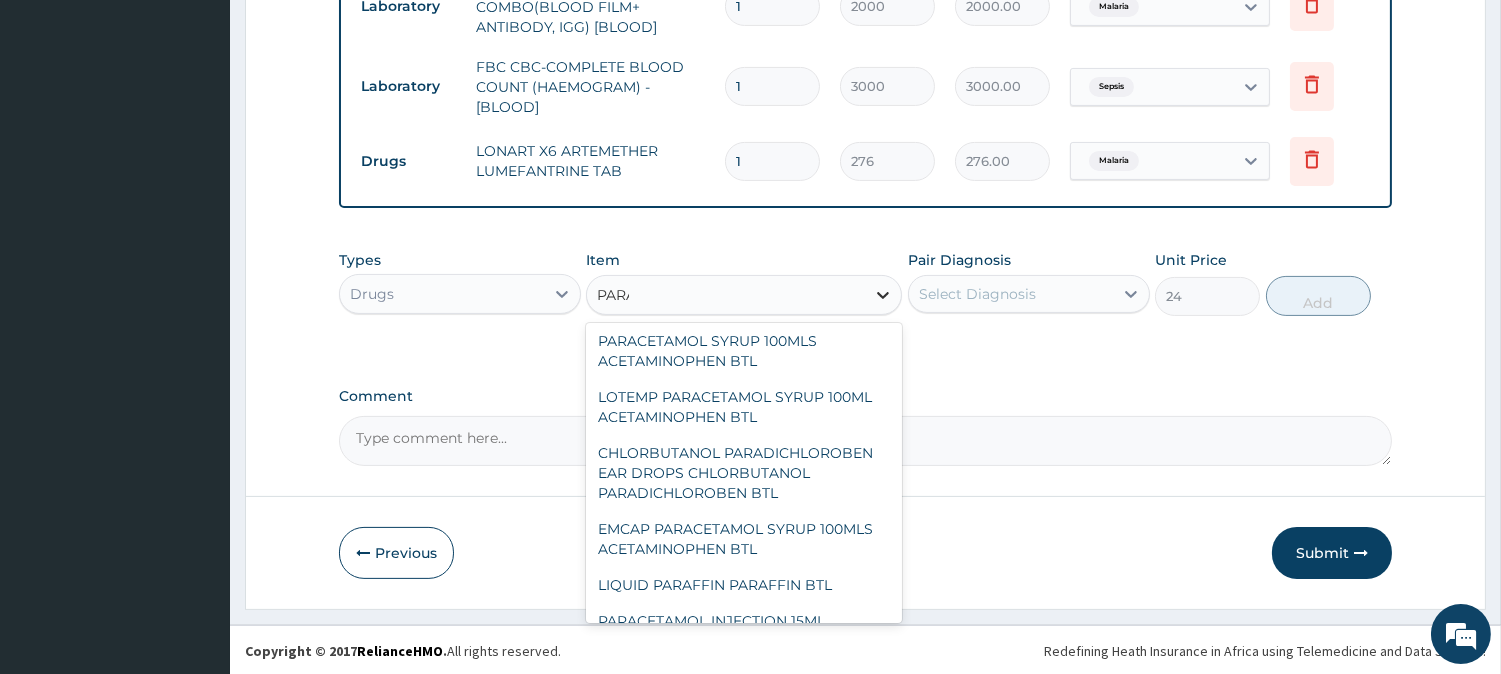 scroll, scrollTop: 1, scrollLeft: 0, axis: vertical 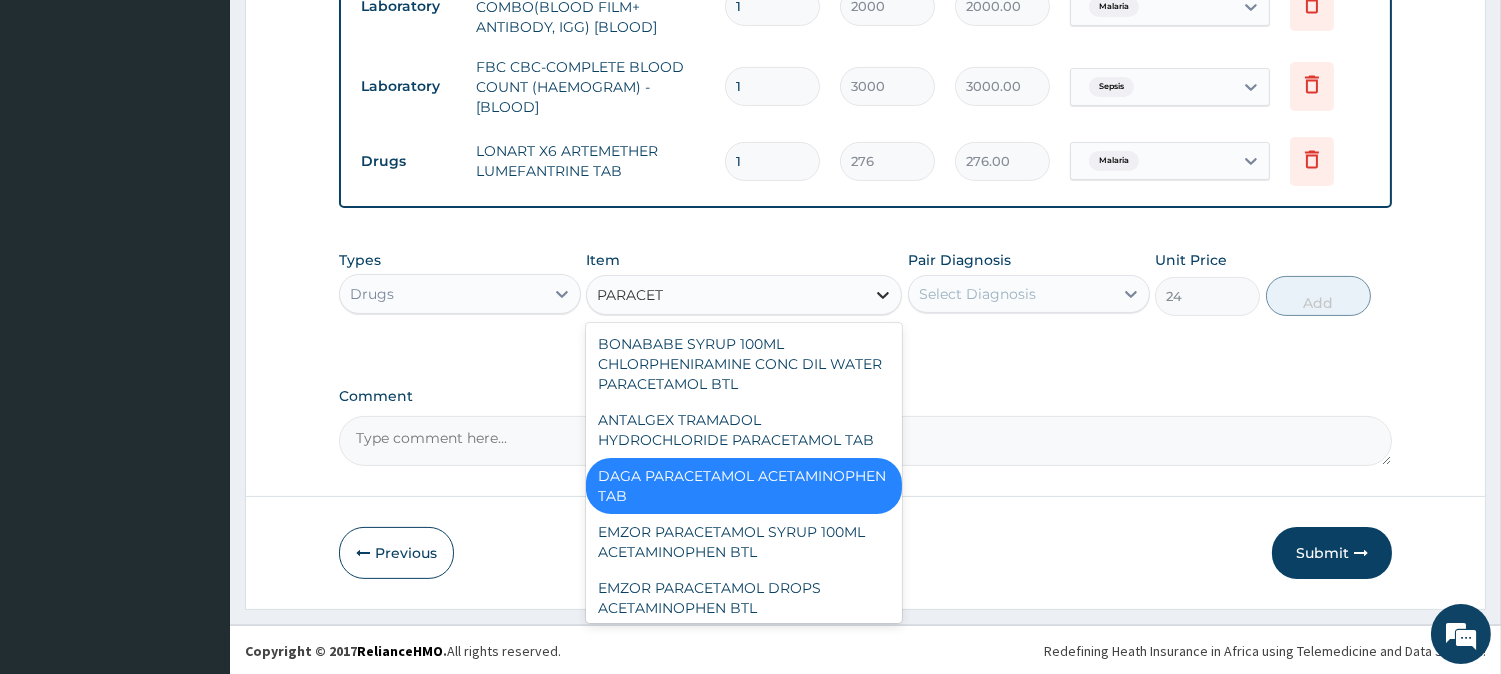 type on "PARACETA" 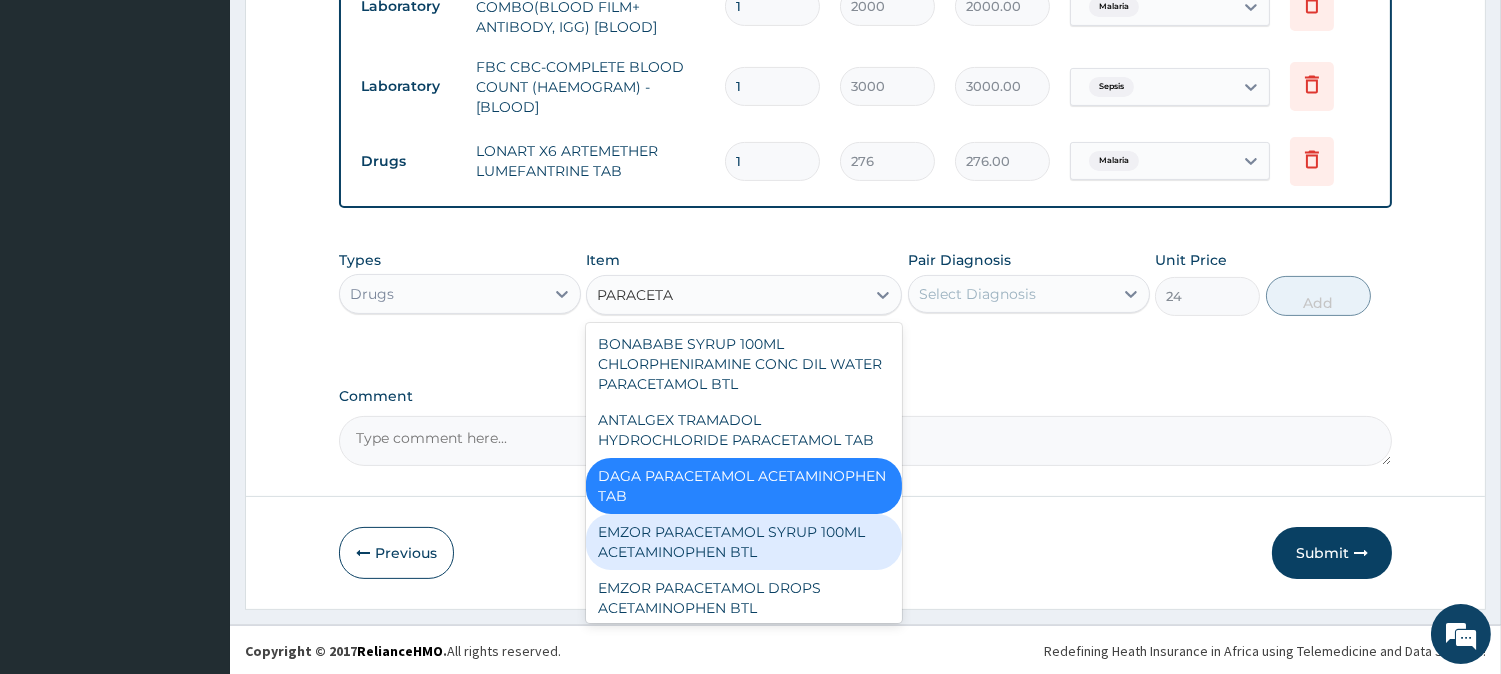 click on "EMZOR PARACETAMOL SYRUP 100ML ACETAMINOPHEN BTL" at bounding box center (744, 542) 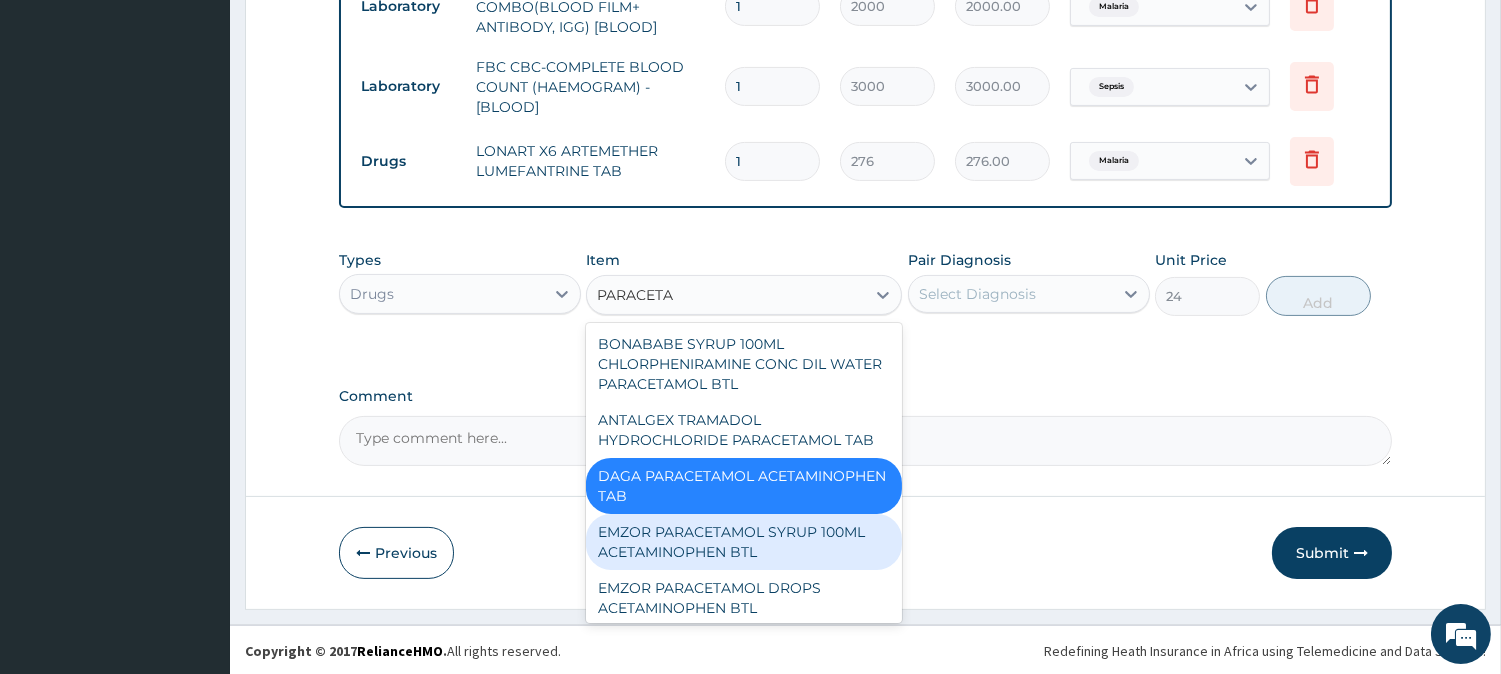 type 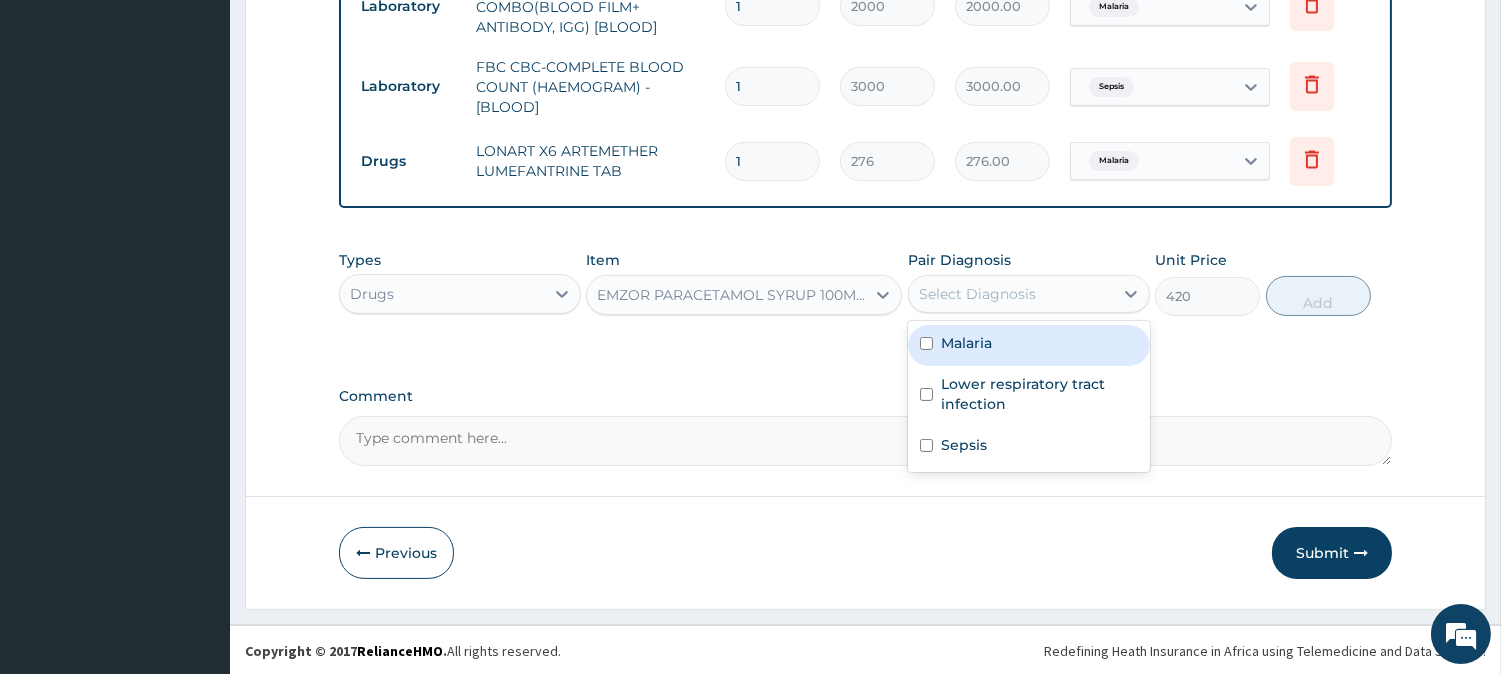 click on "Select Diagnosis" at bounding box center (977, 294) 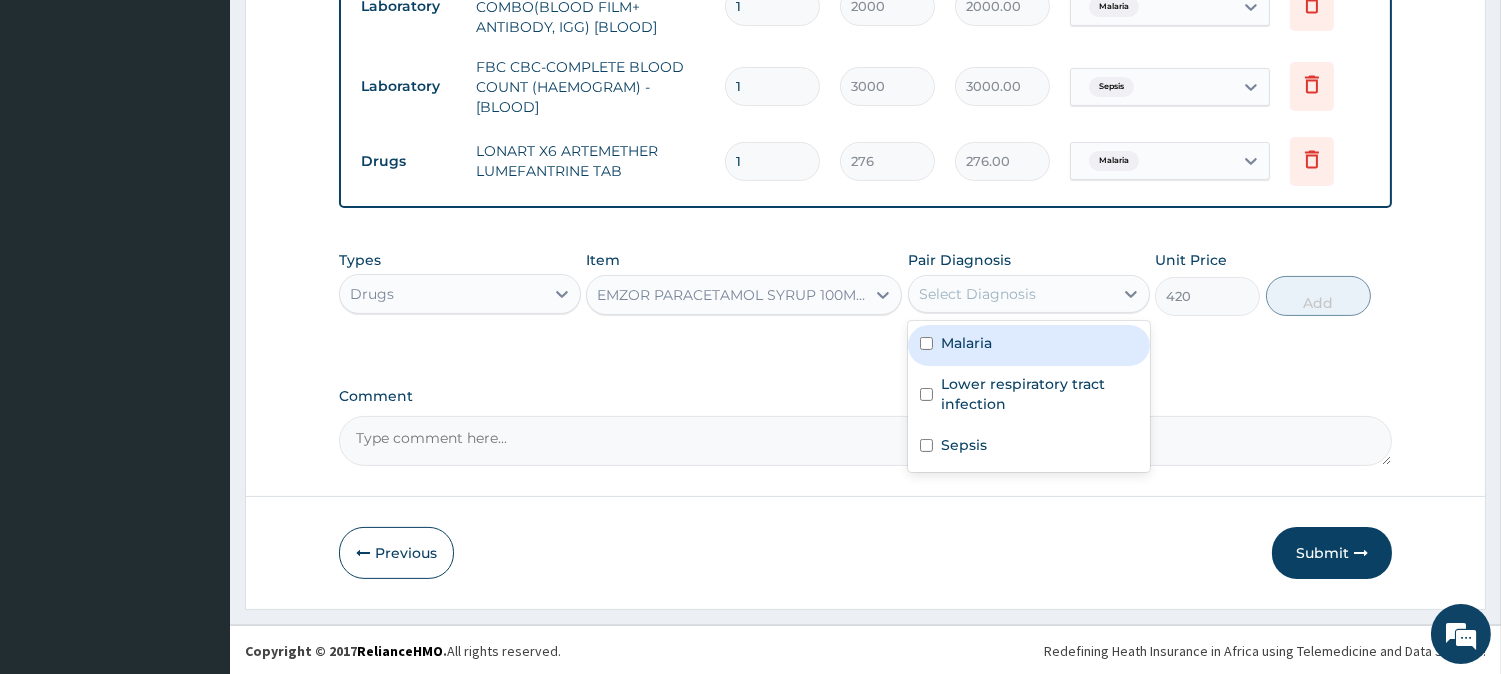 click on "Malaria" at bounding box center [1029, 345] 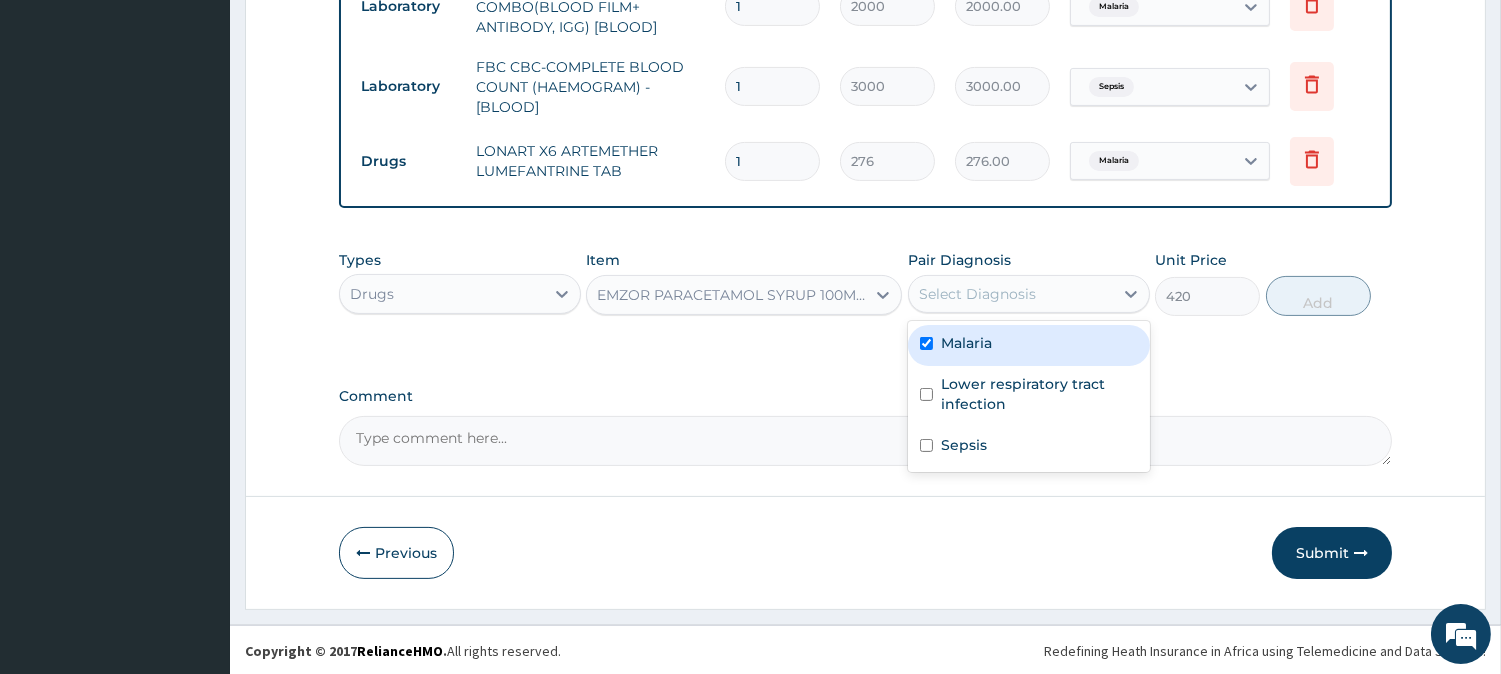 checkbox on "true" 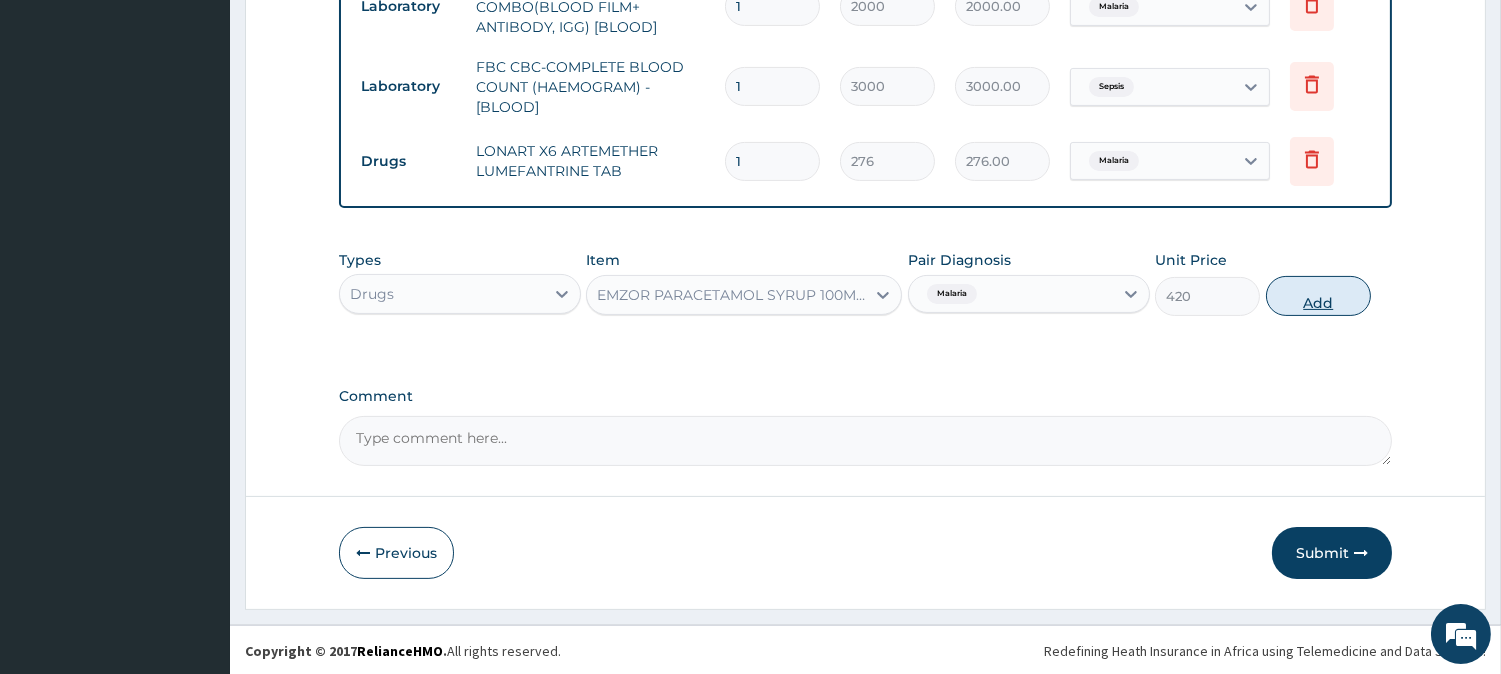 click on "Add" at bounding box center (1318, 296) 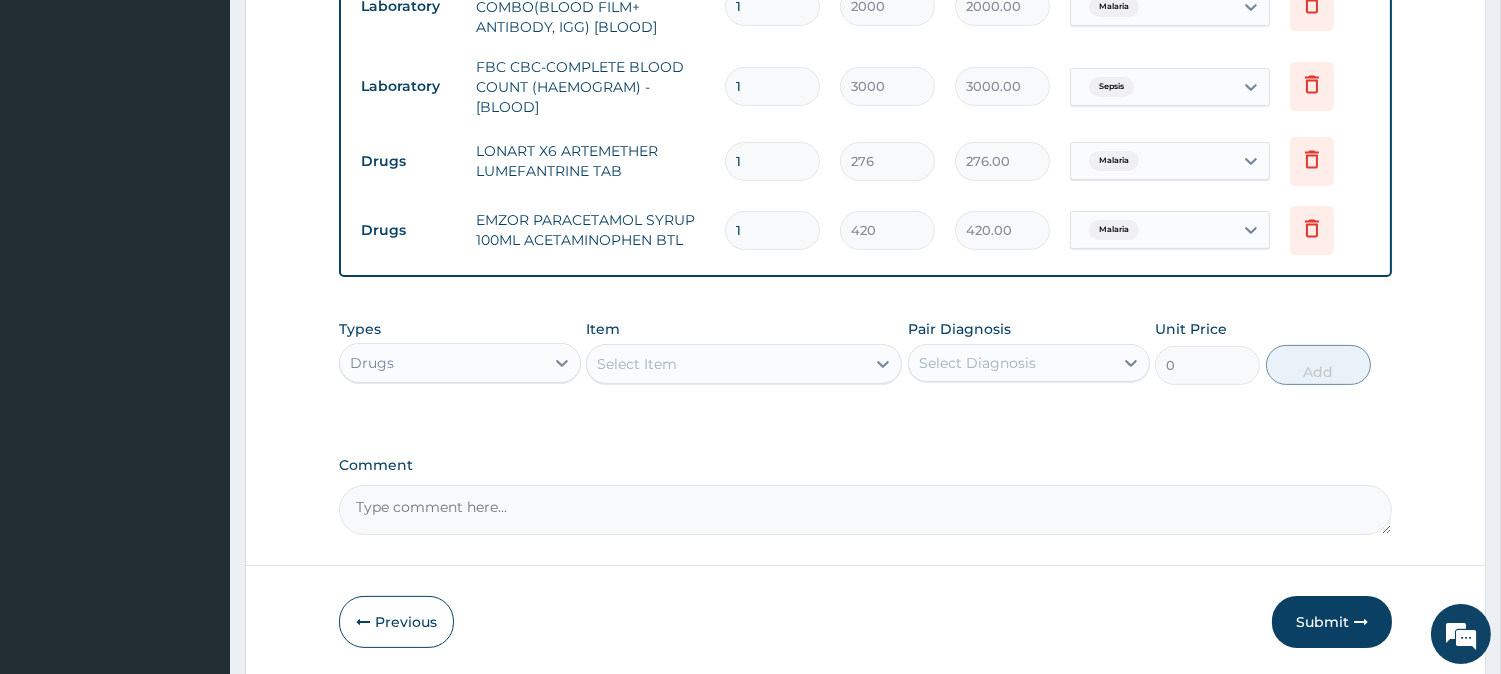 scroll, scrollTop: 888, scrollLeft: 0, axis: vertical 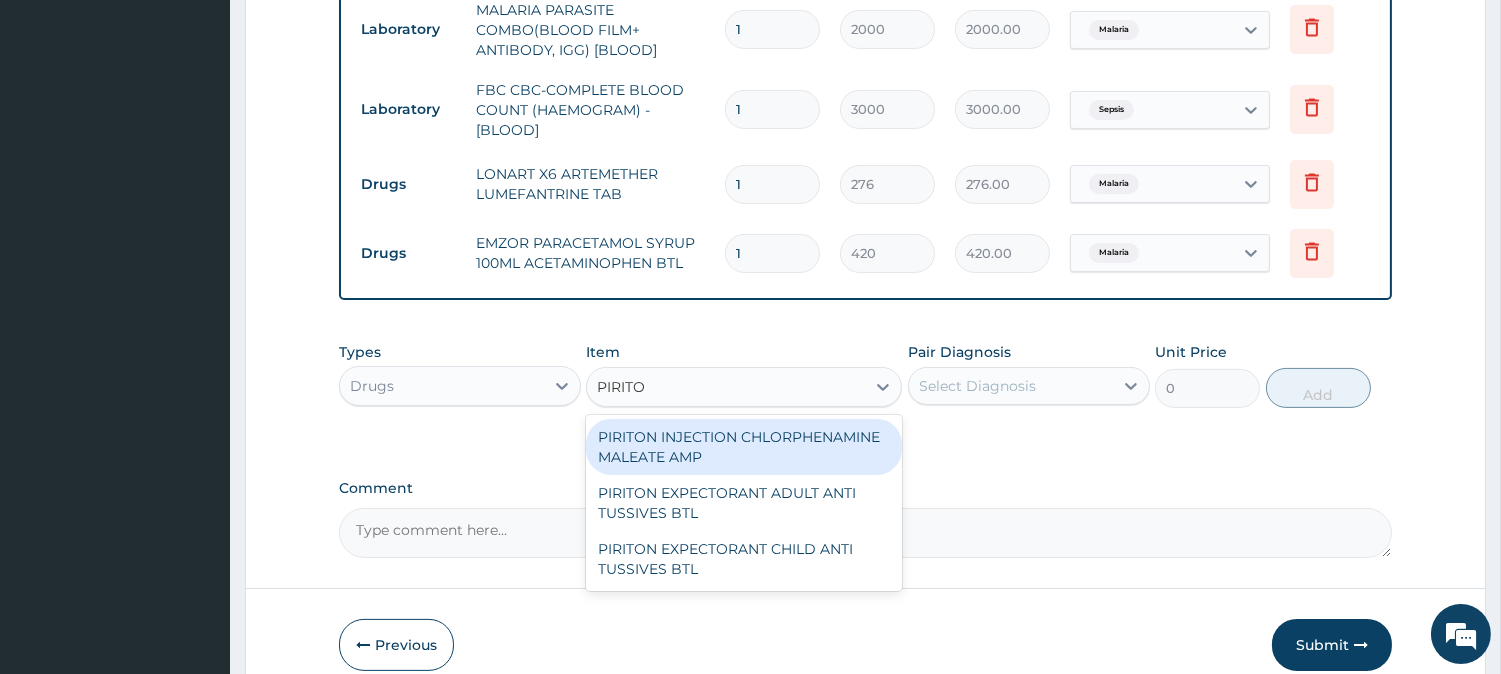type on "PIRITON" 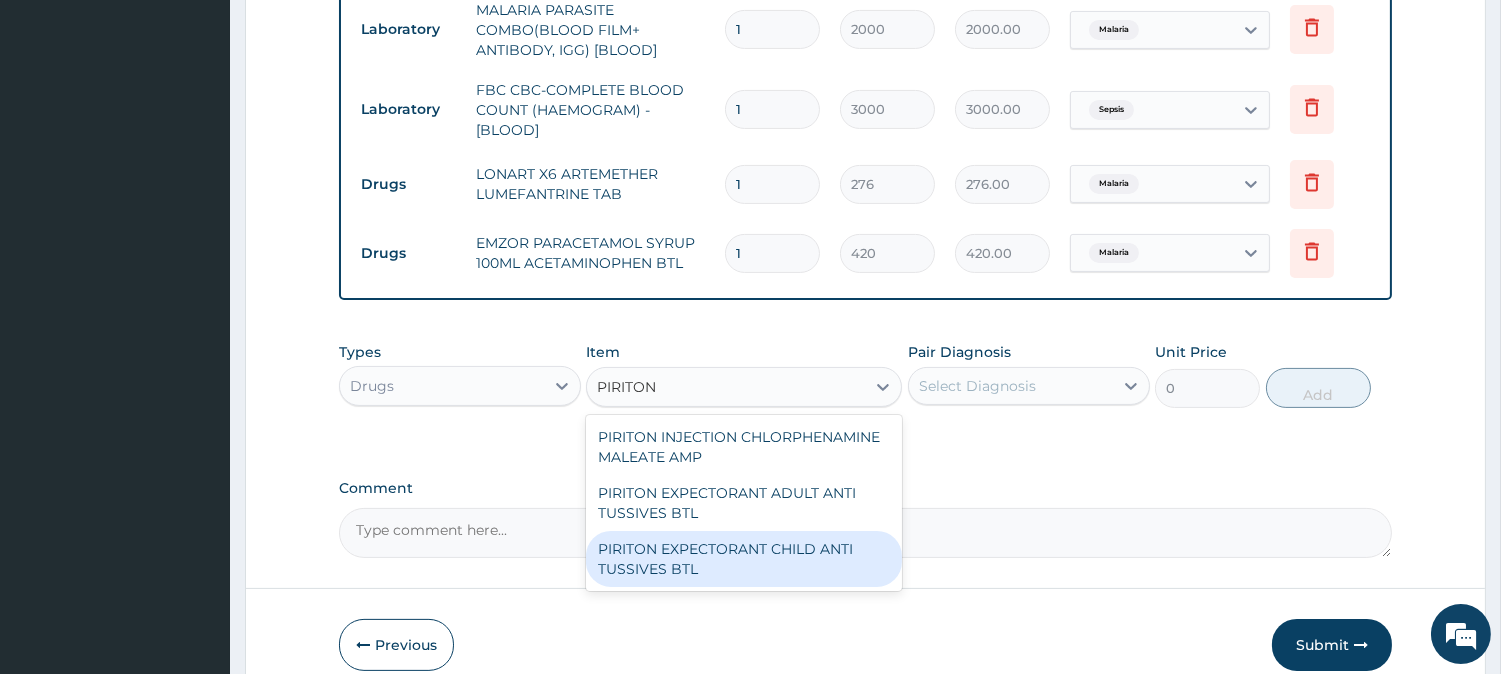 click on "PIRITON EXPECTORANT CHILD ANTI TUSSIVES BTL" at bounding box center [744, 559] 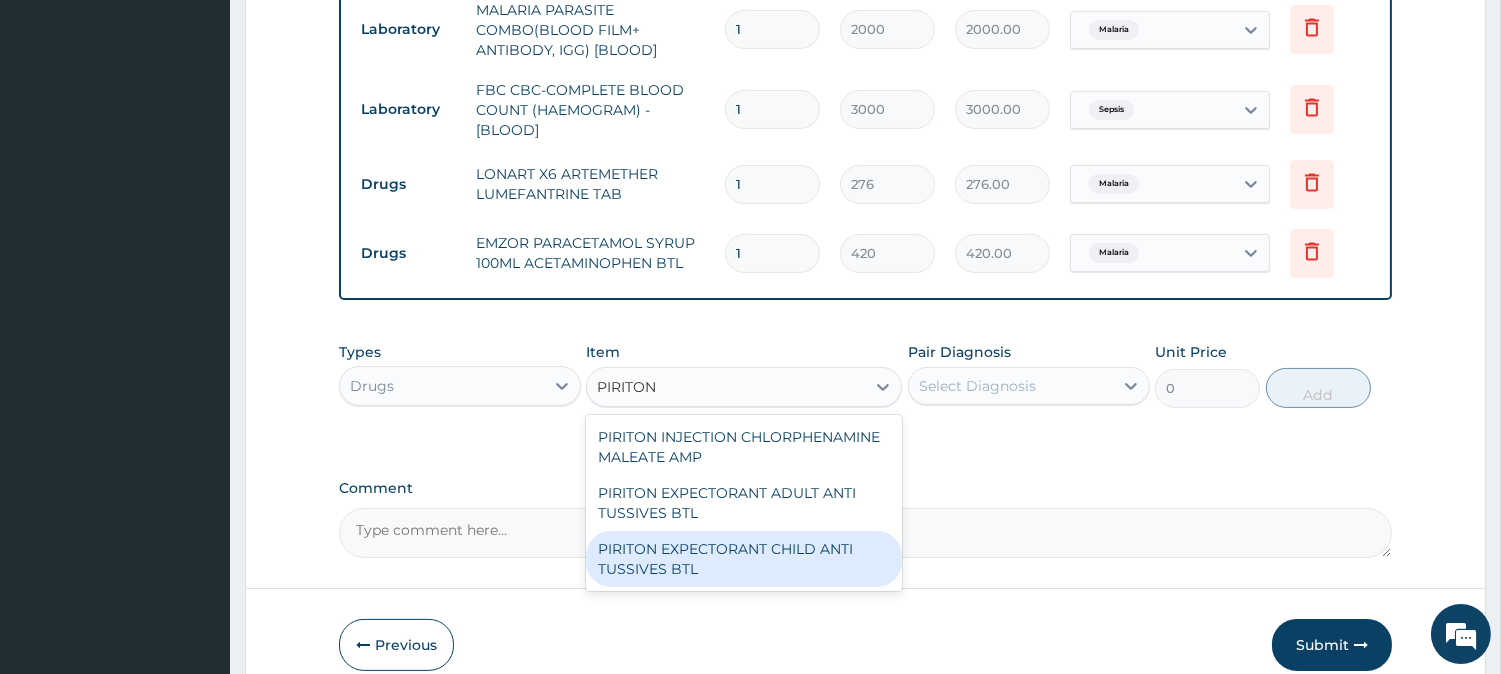 type 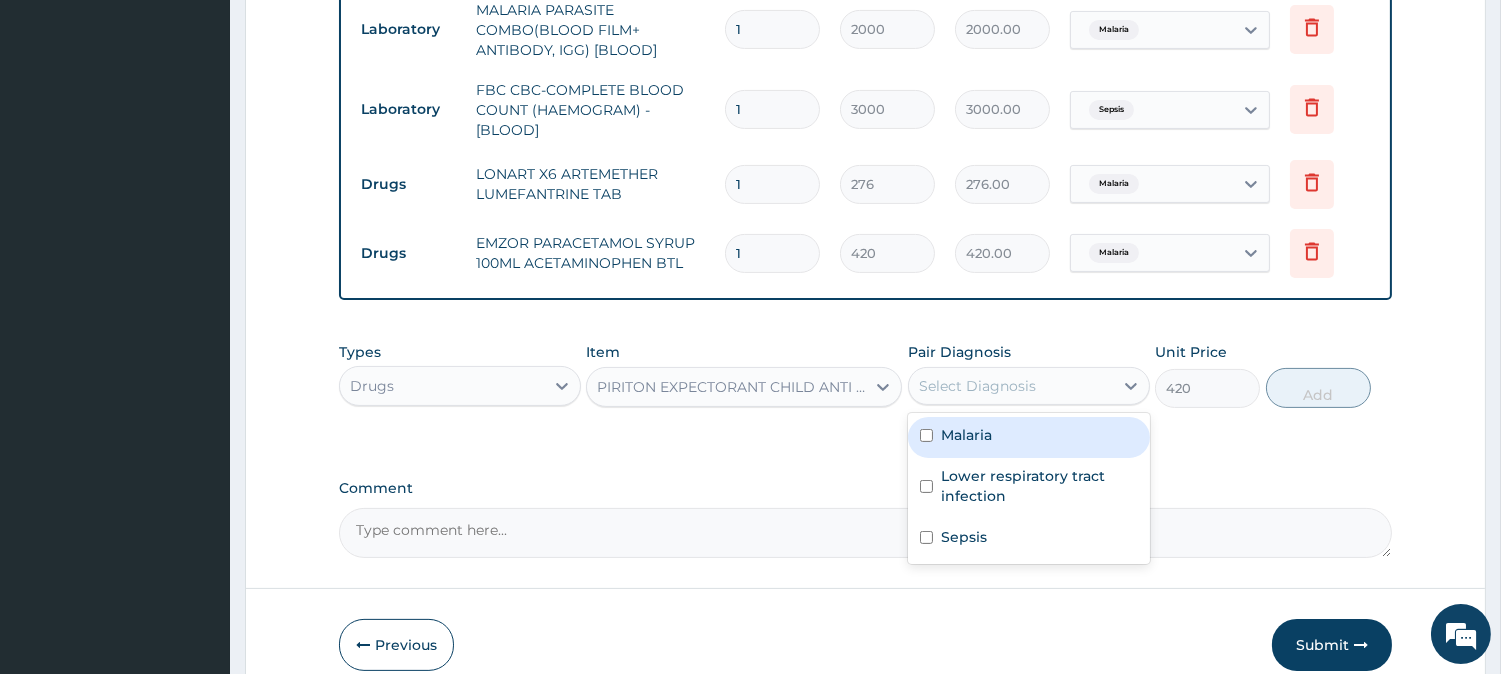 click on "Select Diagnosis" at bounding box center (977, 386) 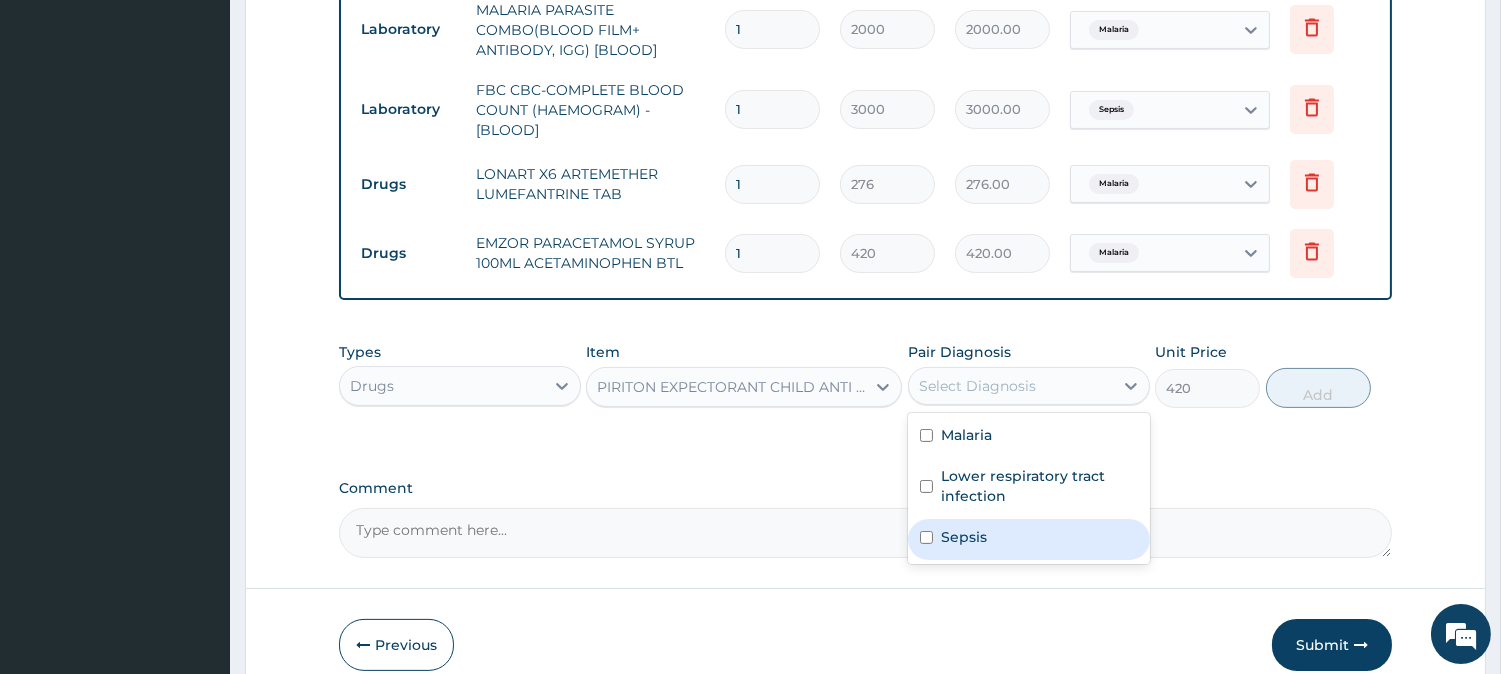 click on "Sepsis" at bounding box center (964, 537) 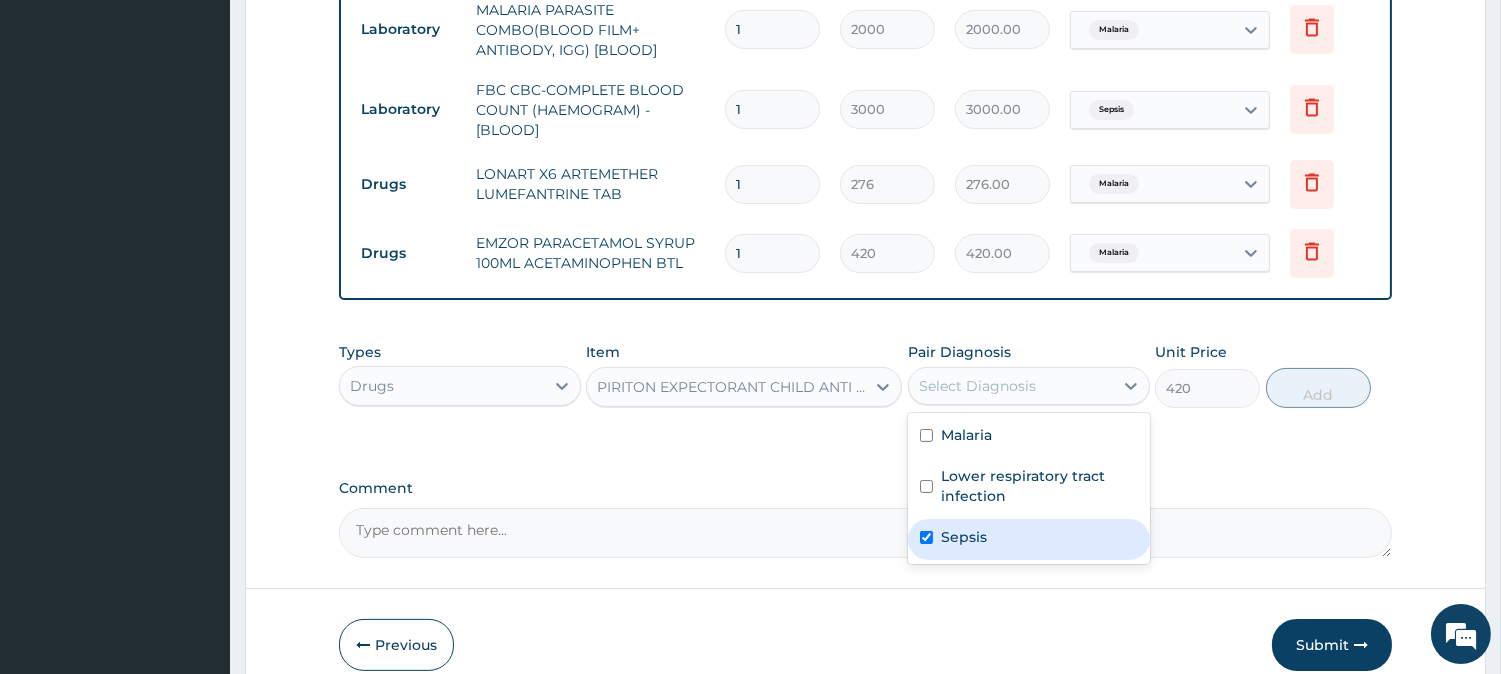 checkbox on "true" 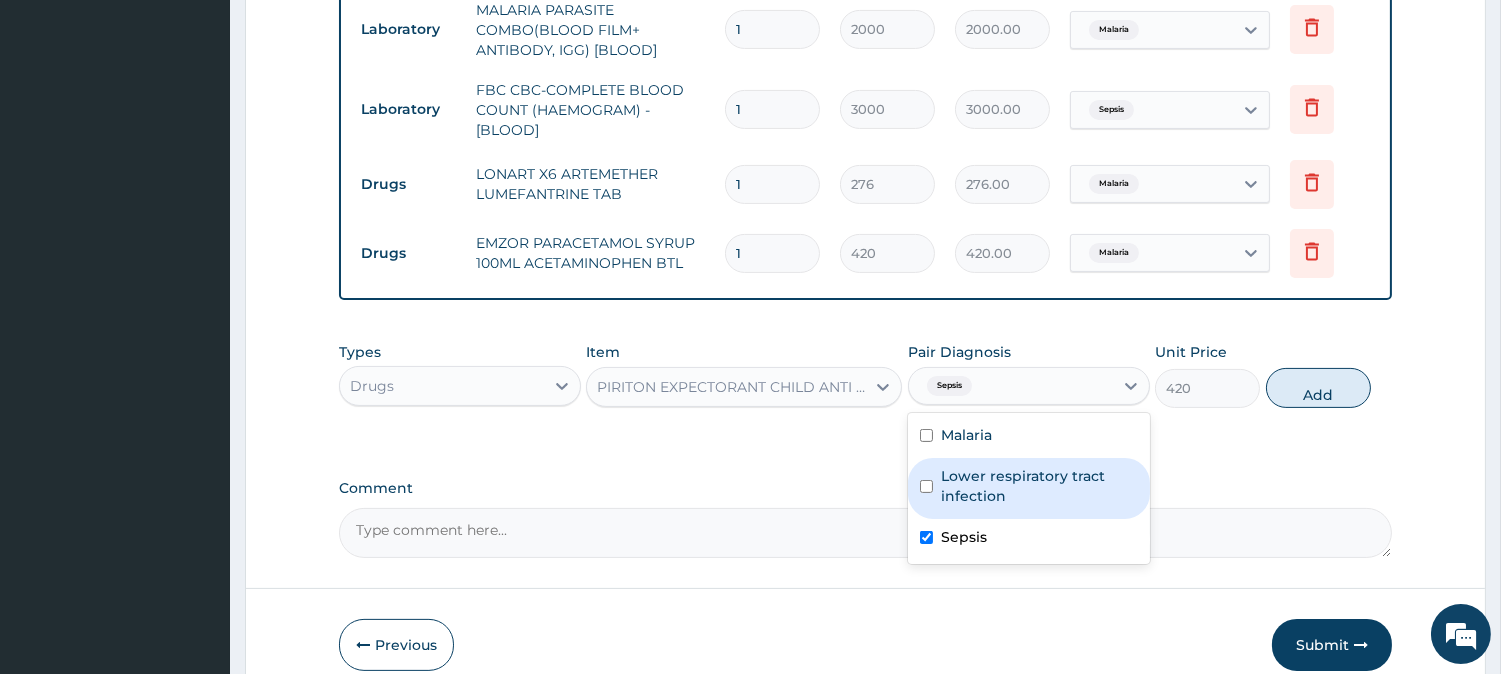click on "Lower respiratory tract infection" at bounding box center [1039, 486] 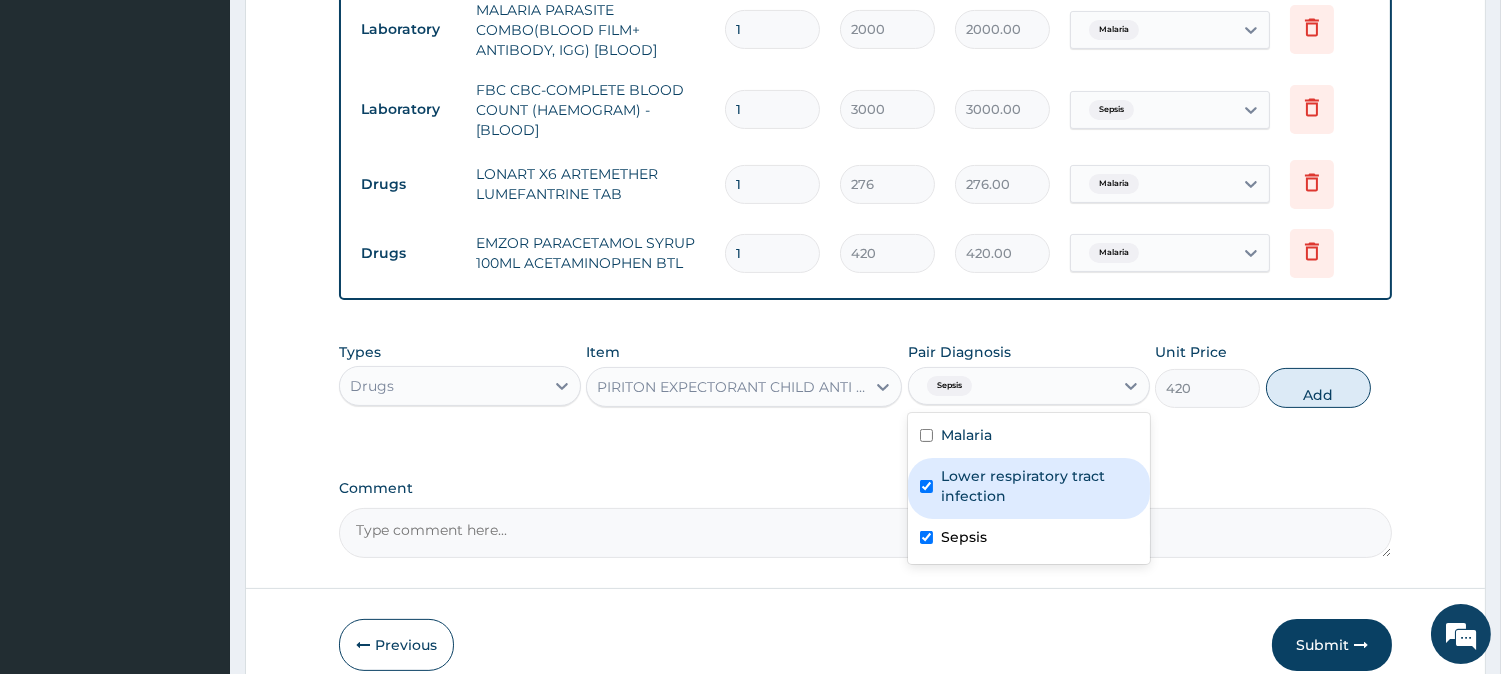 checkbox on "true" 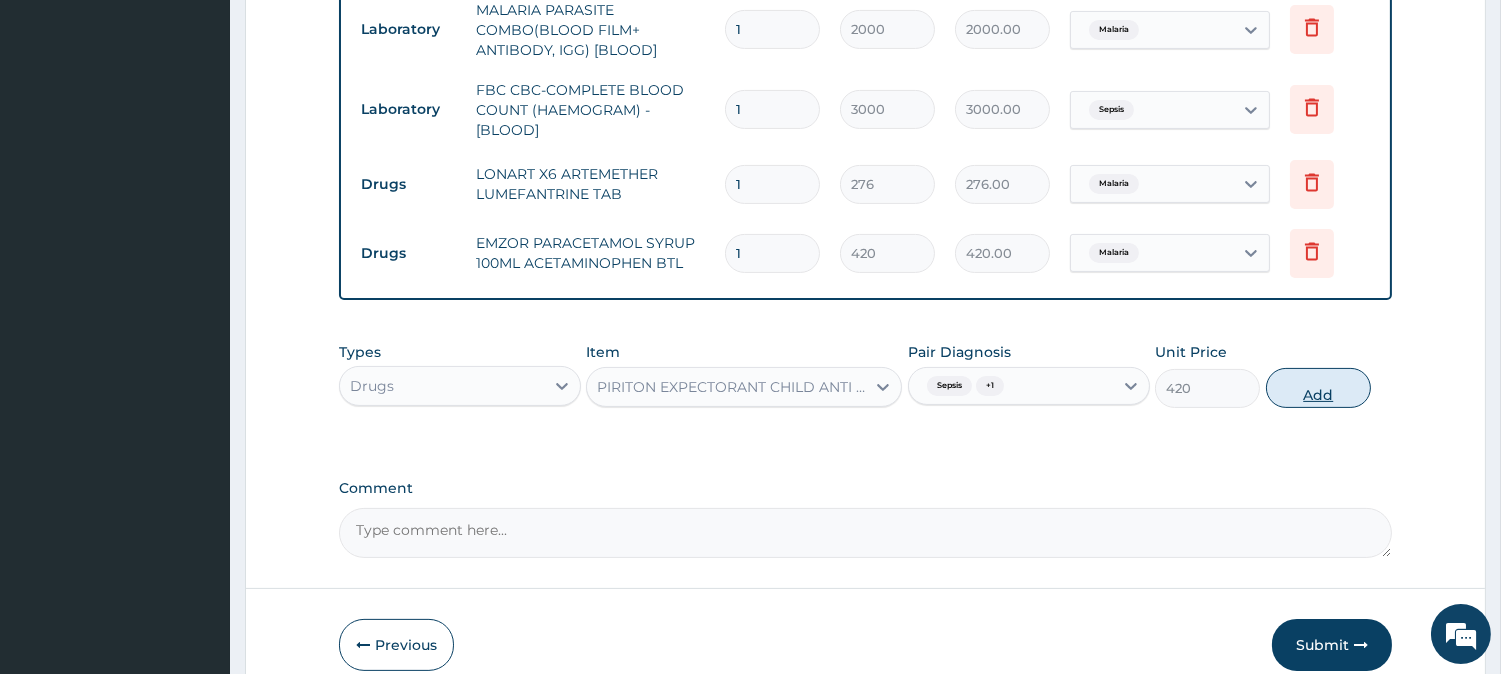 click on "Add" at bounding box center [1318, 388] 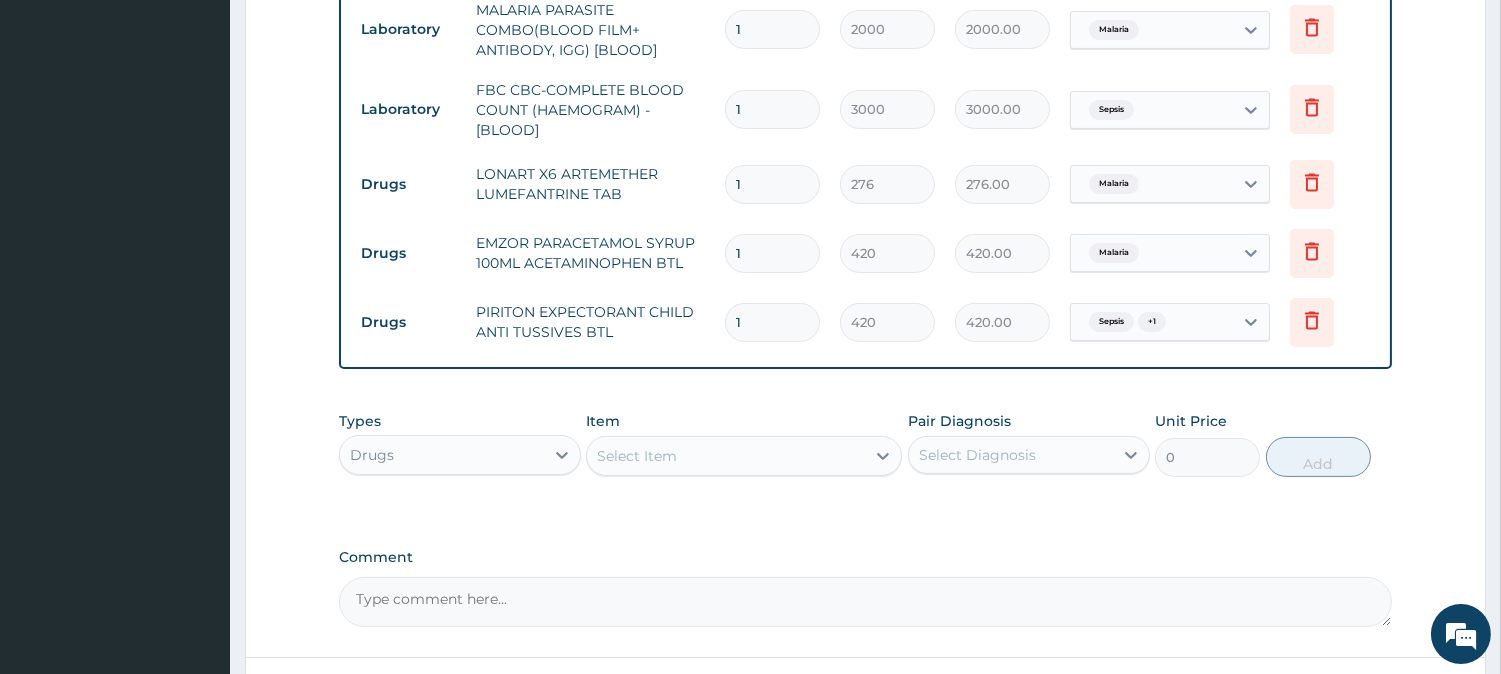 click on "Select Item" at bounding box center (744, 456) 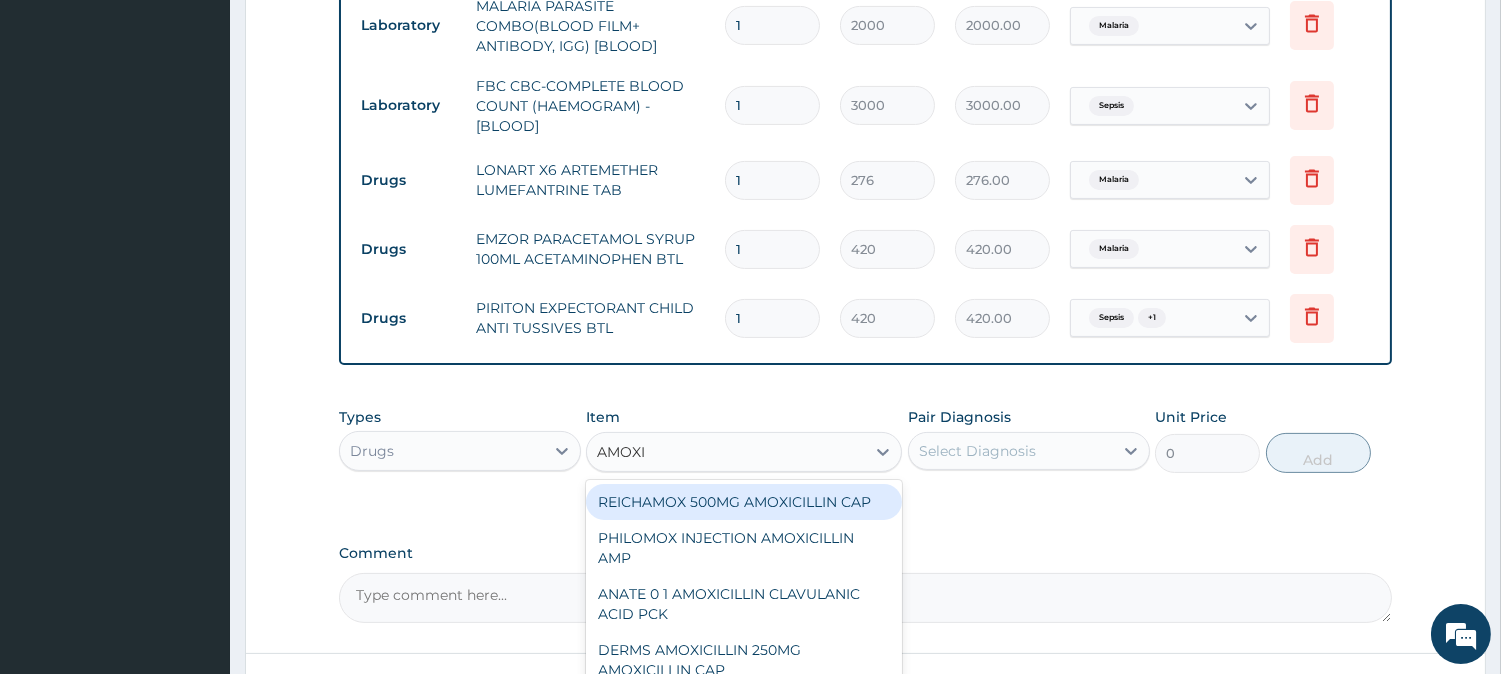 scroll, scrollTop: 1050, scrollLeft: 0, axis: vertical 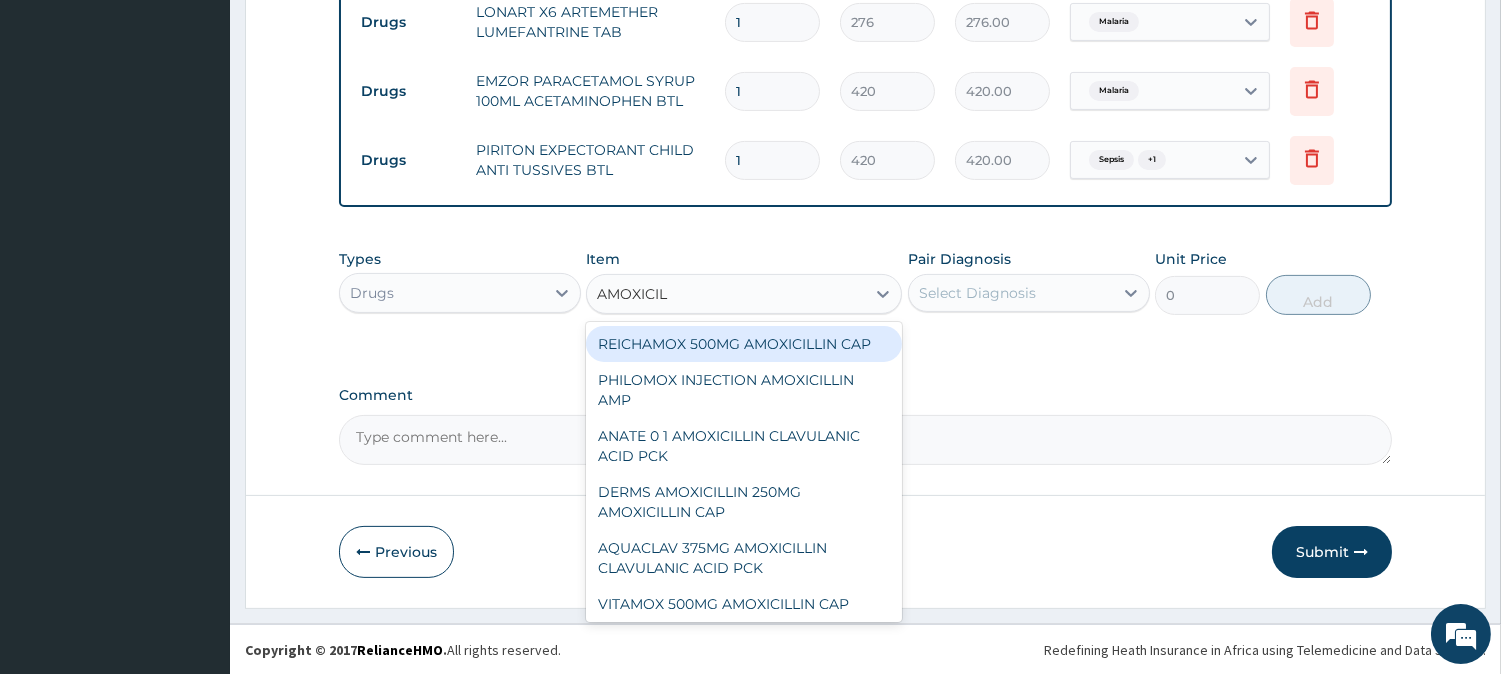 type on "AMOXICILL" 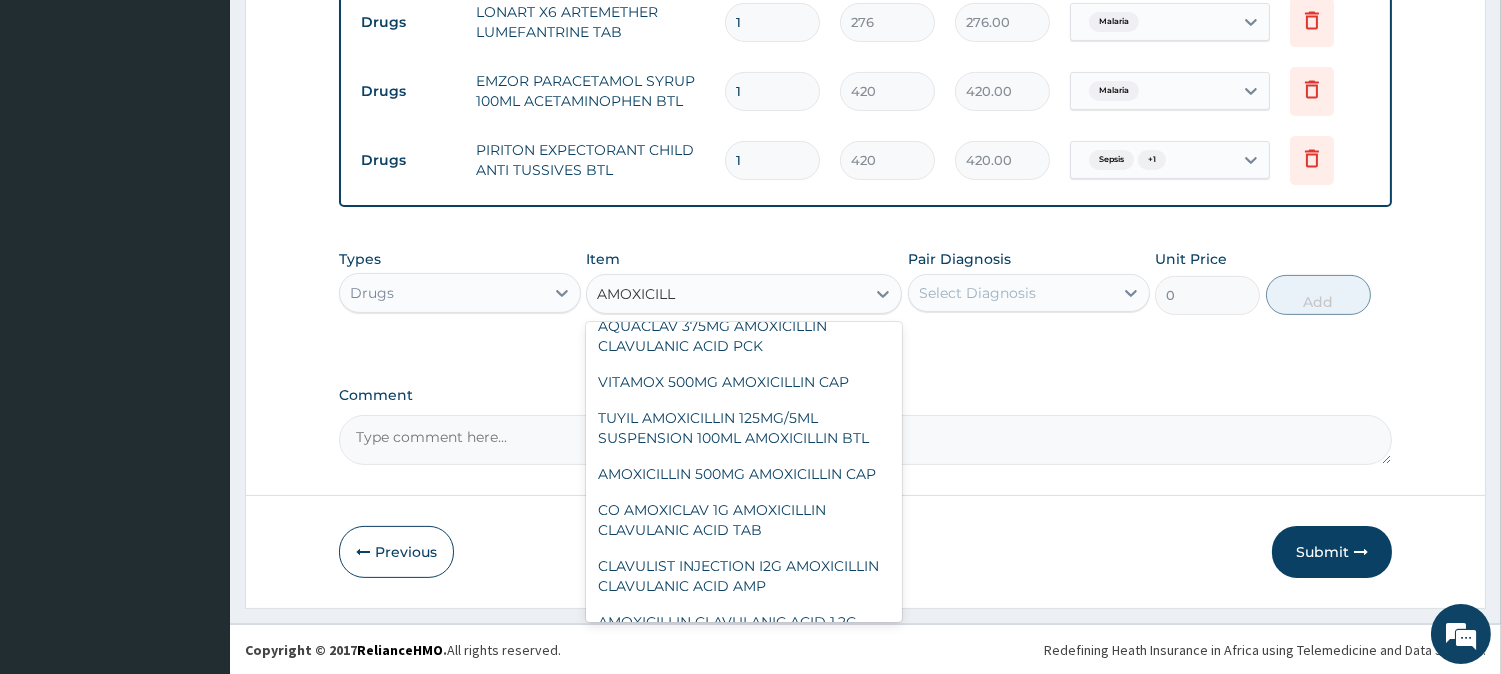 scroll, scrollTop: 266, scrollLeft: 0, axis: vertical 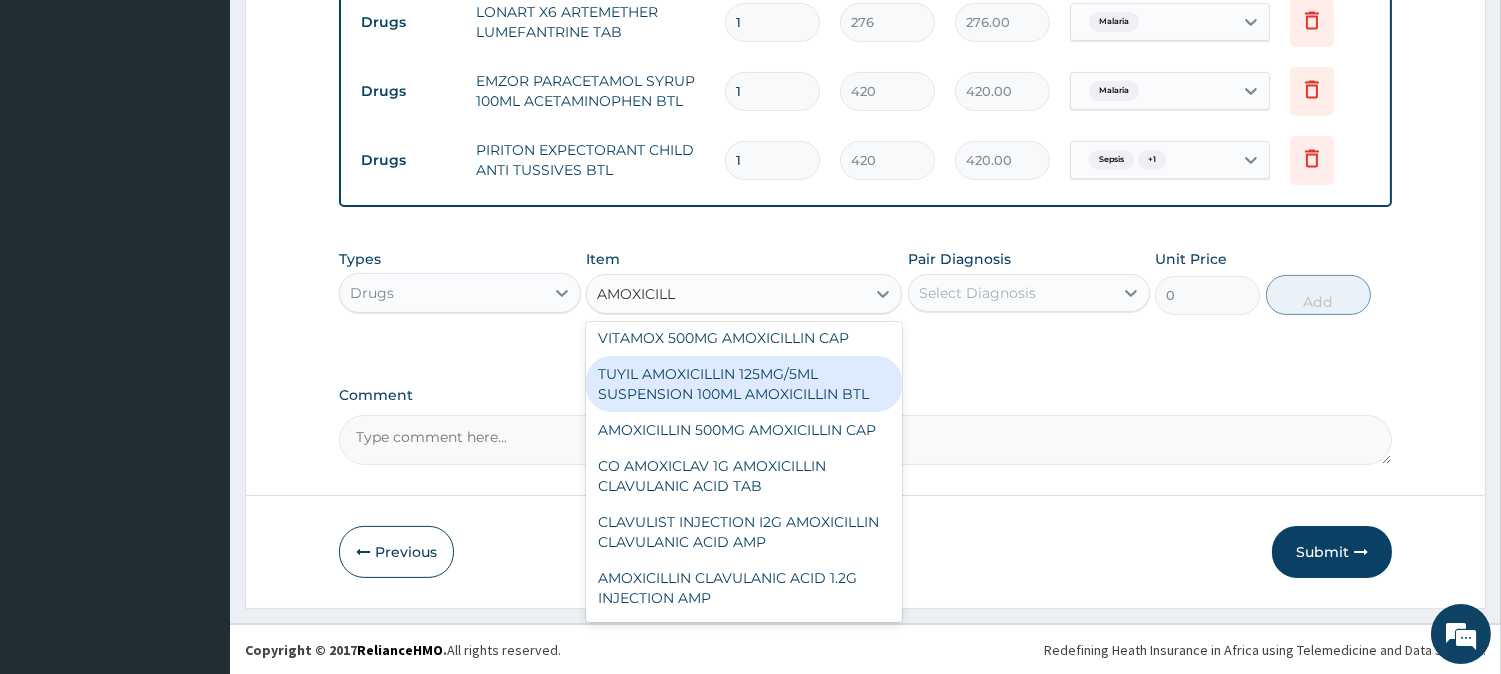 click on "TUYIL AMOXICILLIN 125MG/5ML SUSPENSION 100ML AMOXICILLIN BTL" at bounding box center (744, 384) 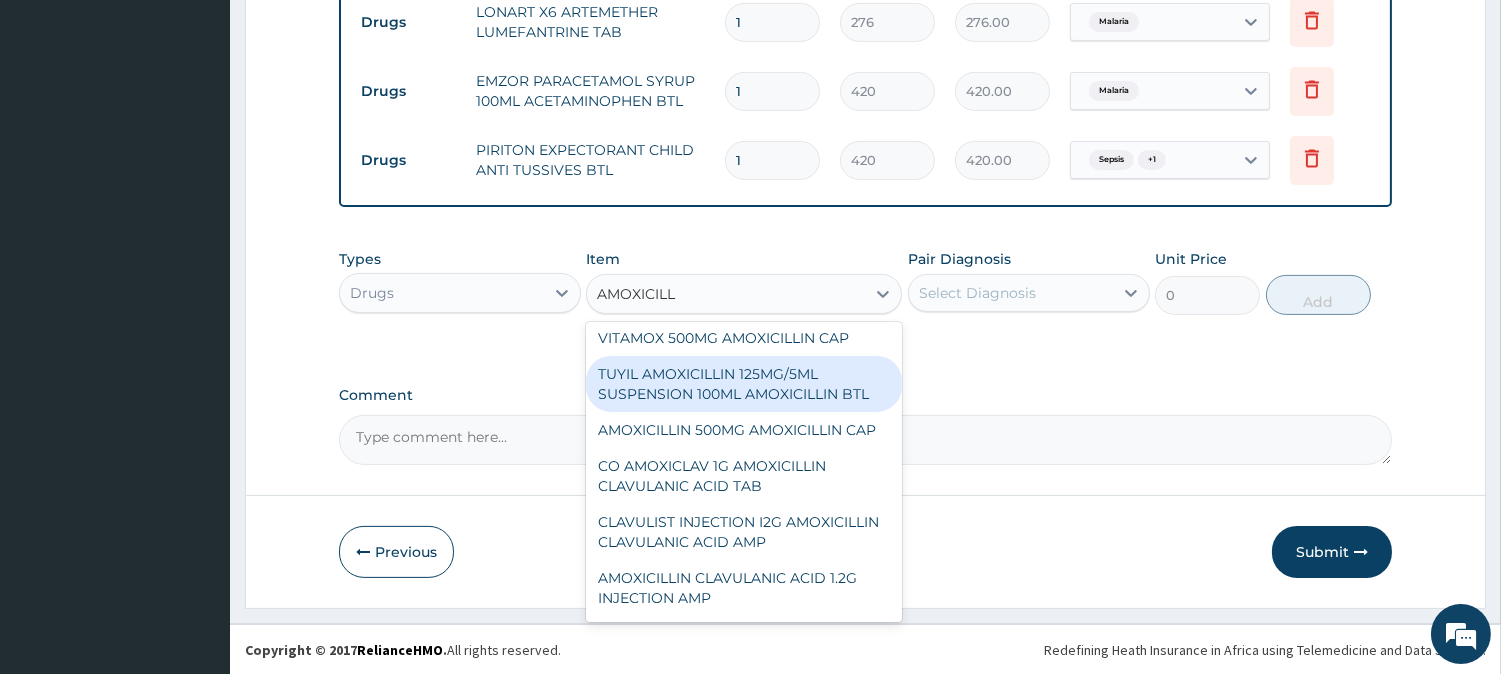 type 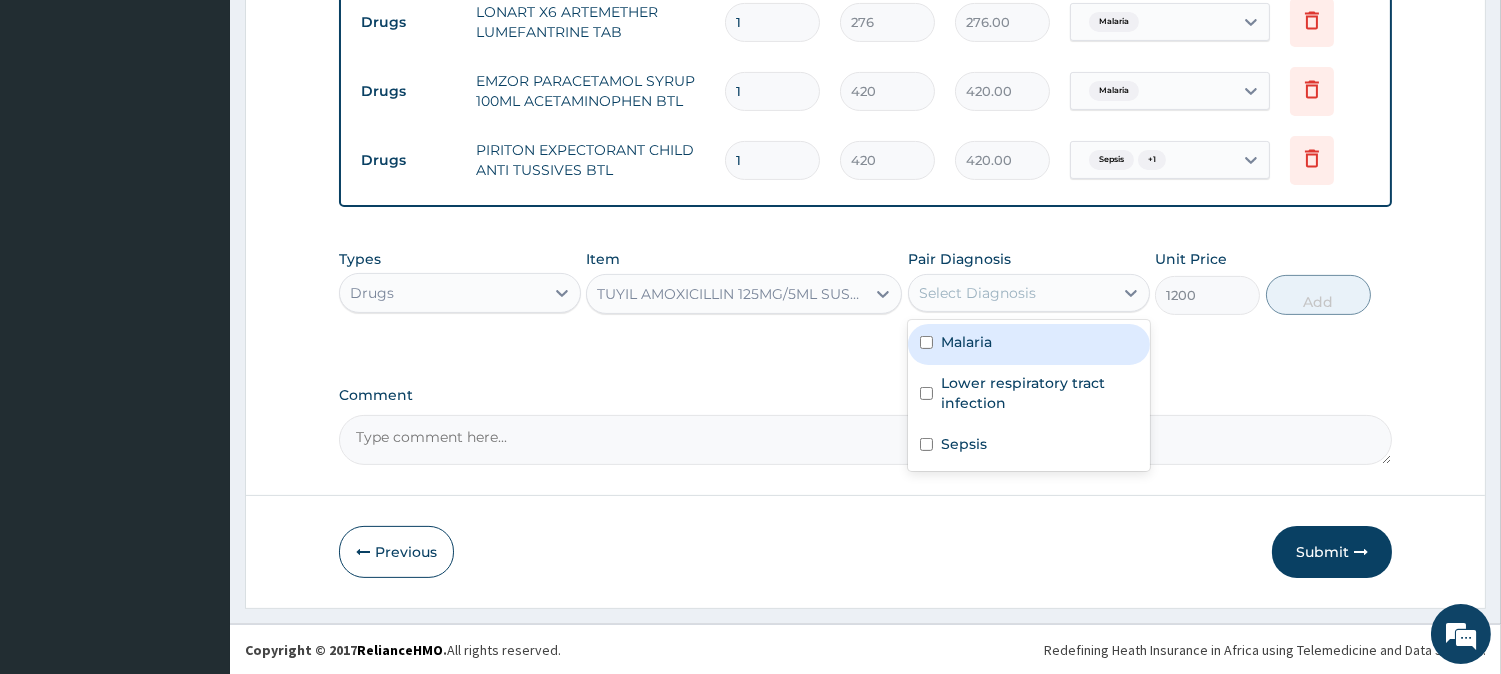 click on "Select Diagnosis" at bounding box center [1011, 293] 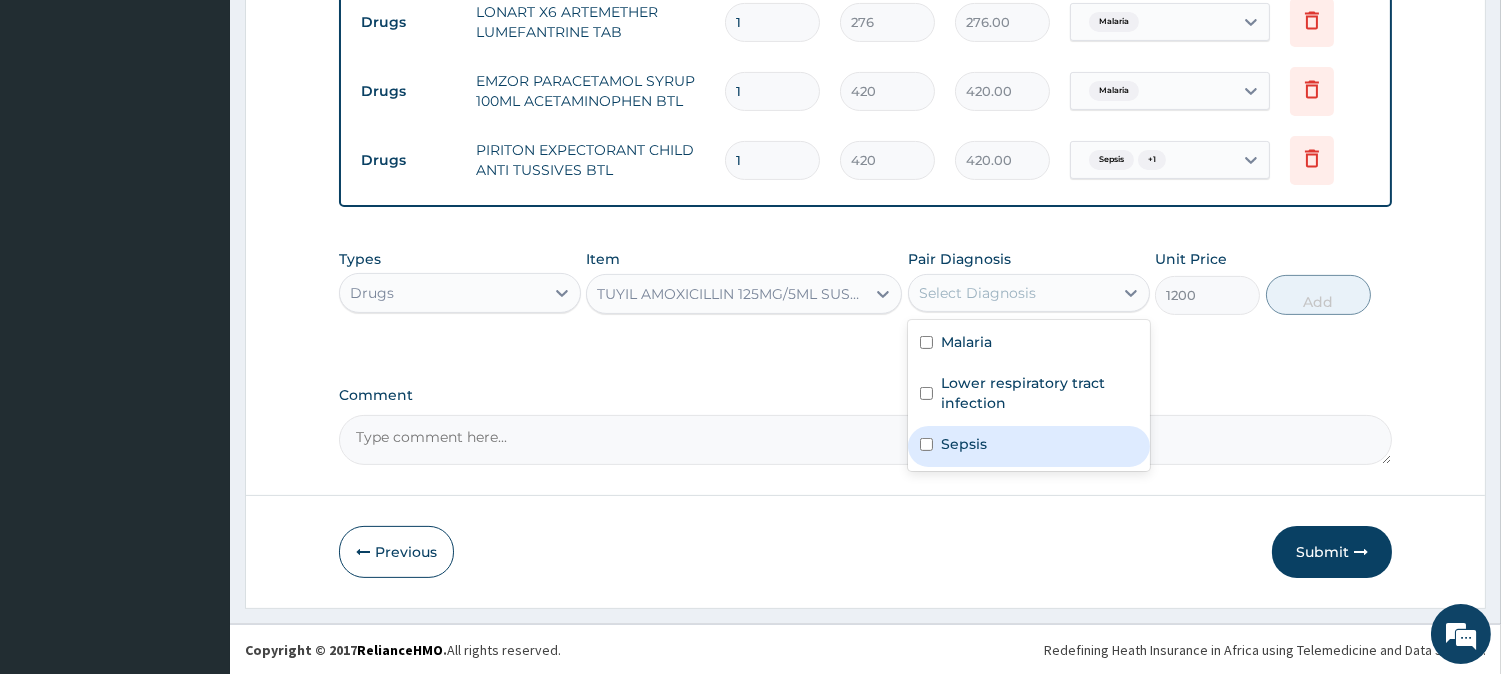 click on "Sepsis" at bounding box center (1029, 446) 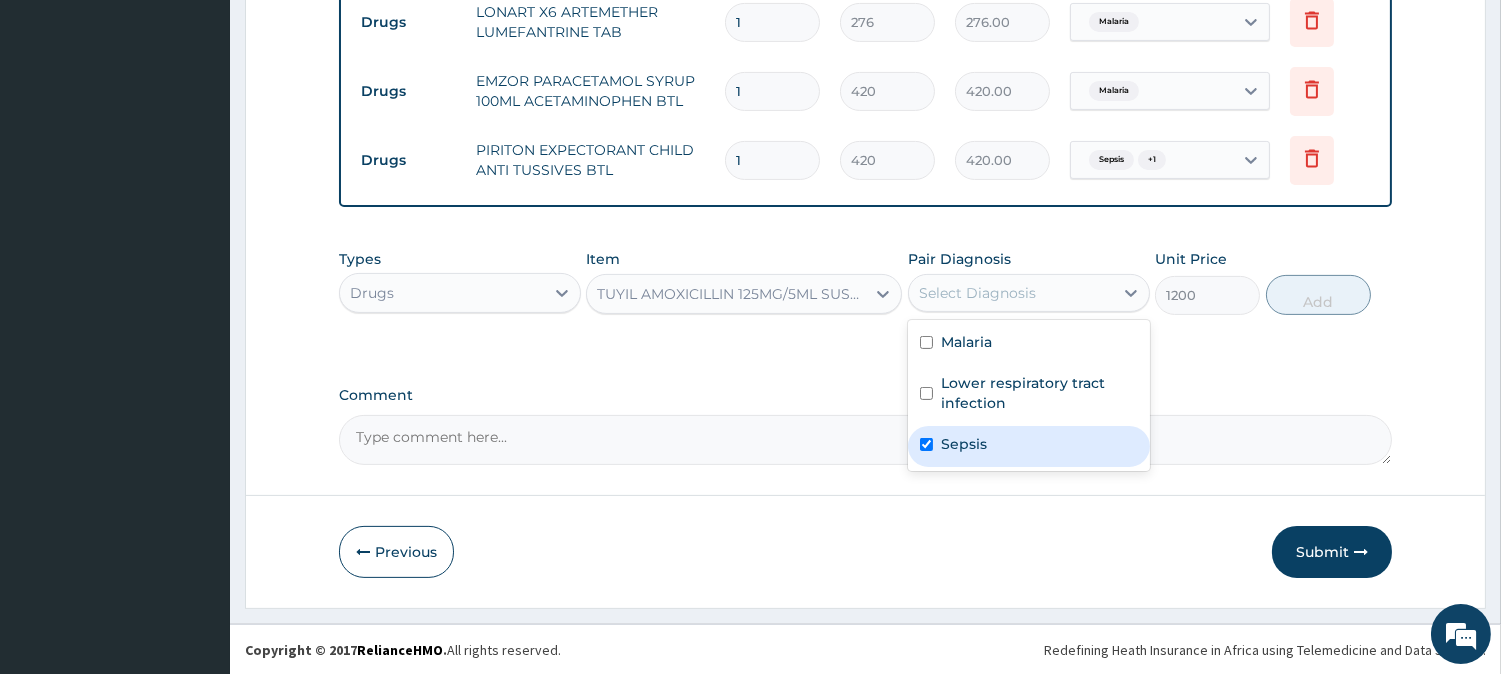 checkbox on "true" 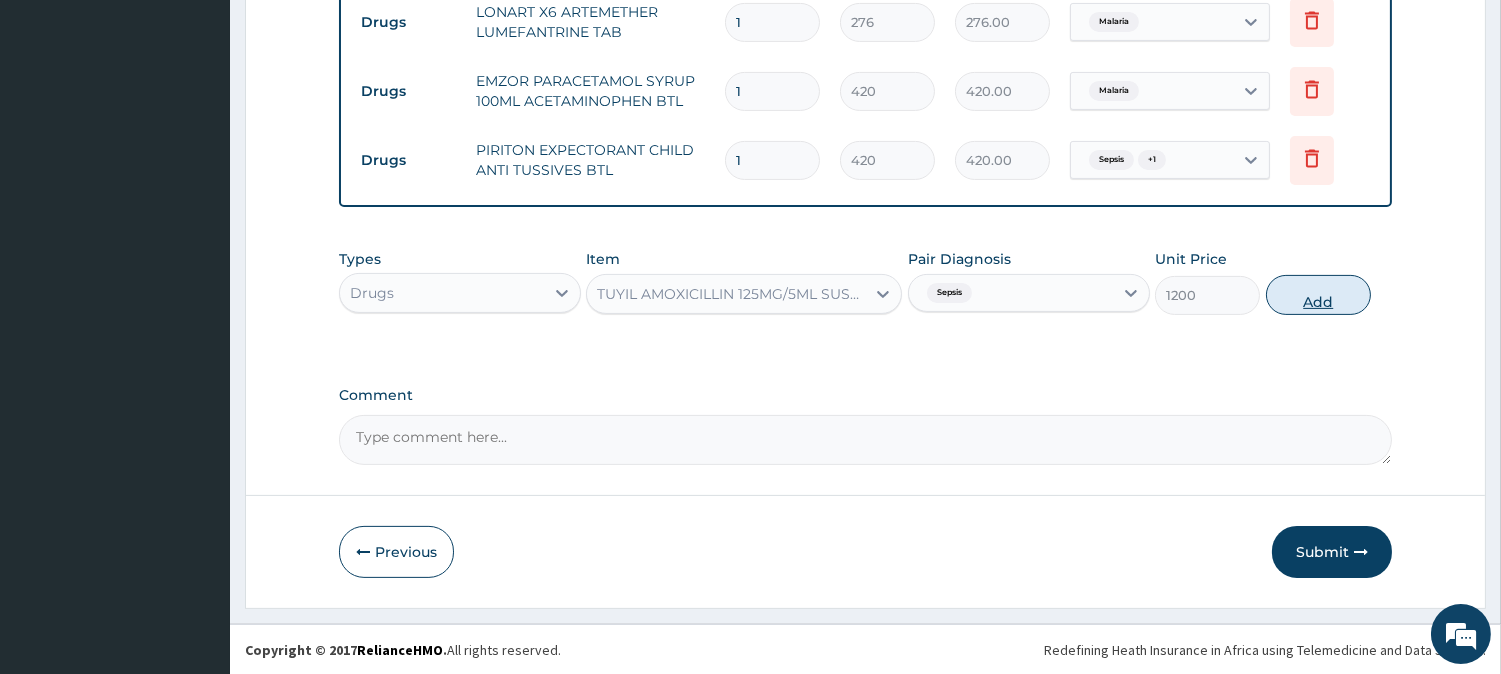 click on "Add" at bounding box center [1318, 295] 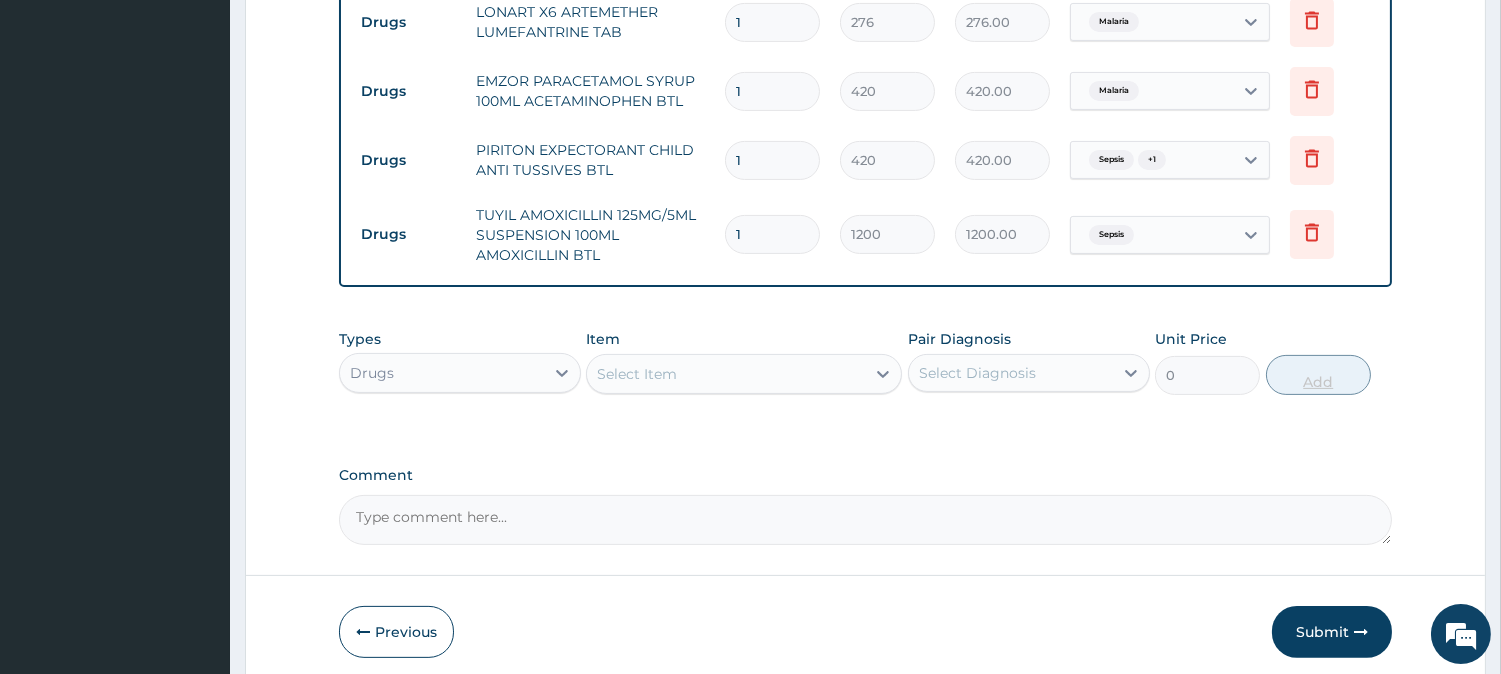 click on "PA Code / Prescription Code Enter Code(Secondary Care Only) Encounter Date 19-07-2025 Important Notice Please enter PA codes before entering items that are not attached to a PA code   All diagnoses entered must be linked to a claim item. Diagnosis & Claim Items that are visible but inactive cannot be edited because they were imported from an already approved PA code. Diagnosis Malaria Query Lower respiratory tract infection Query Sepsis Query NB: All diagnosis must be linked to a claim item Claim Items Type Name Quantity Unit Price Total Price Pair Diagnosis Actions Procedures GENERAL PRACTITIONER CONSULTATION FIRST OUTPATIENT CONSULTATION 1 3000 3000.00 Sepsis  + 2 Delete Laboratory MALARIA PARASITE COMBO(BLOOD FILM+ ANTIBODY, IGG) [BLOOD] 1 2000 2000.00 Malaria Delete Laboratory FBC CBC-COMPLETE BLOOD COUNT (HAEMOGRAM) - [BLOOD] 1 3000 3000.00 Sepsis Delete Drugs LONART X6 ARTEMETHER LUMEFANTRINE TAB 1 276 276.00 Malaria Delete Drugs EMZOR PARACETAMOL SYRUP 100ML ACETAMINOPHEN BTL 1 420 420.00 Malaria Drugs" at bounding box center (865, -157) 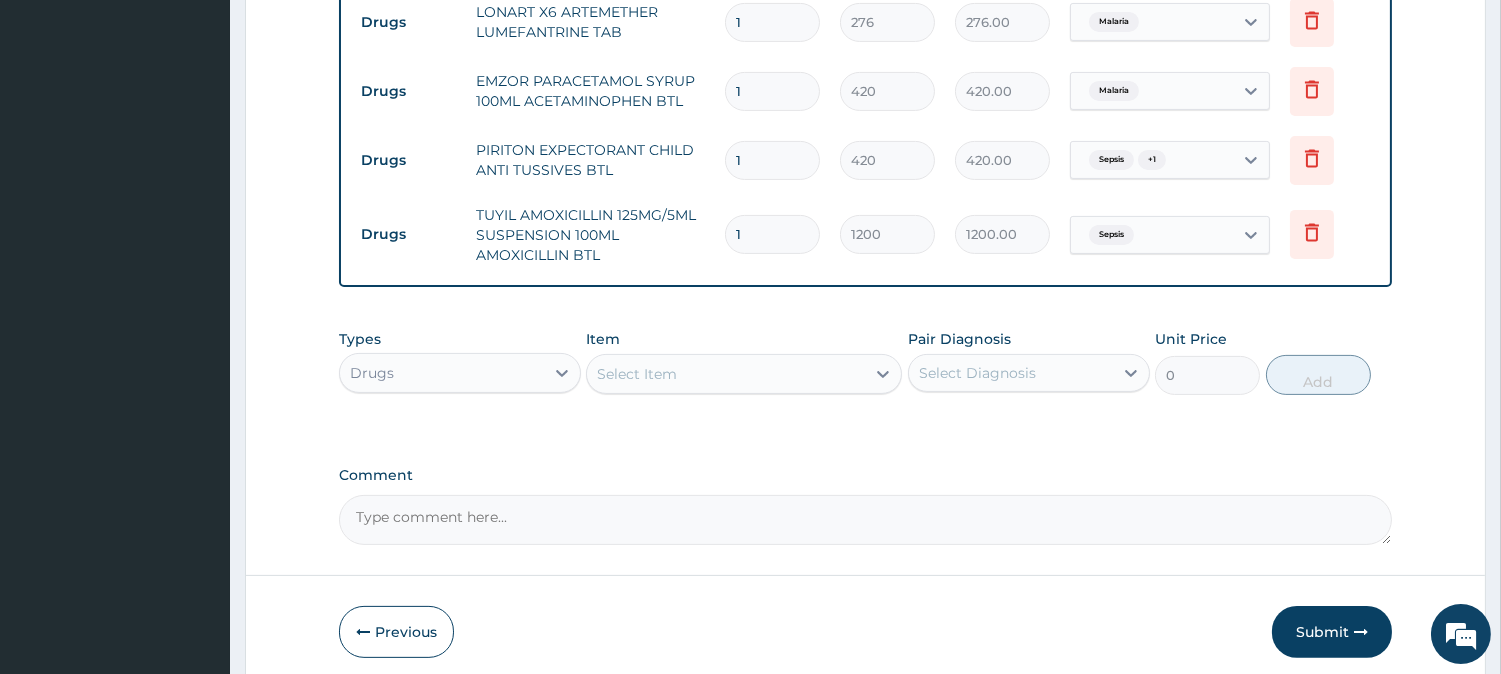 click on "1" at bounding box center [772, 22] 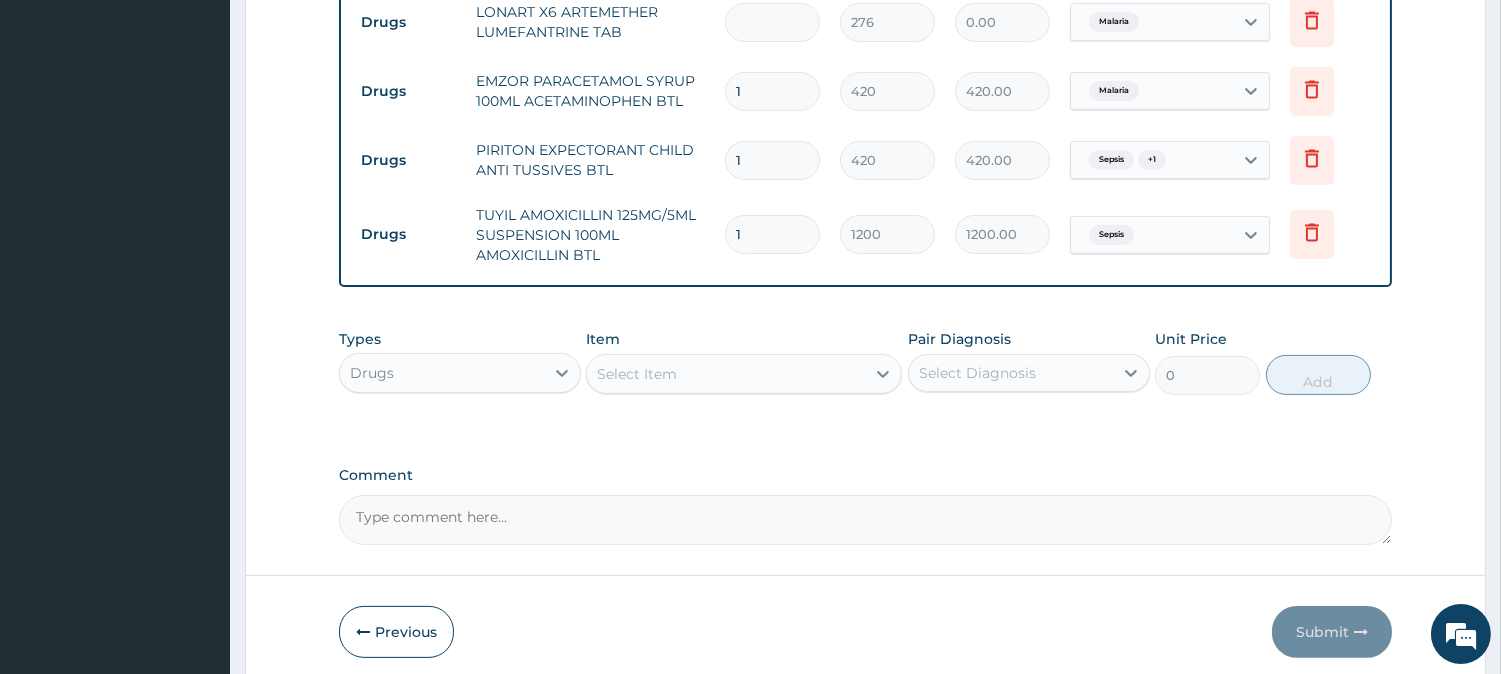 type on "6" 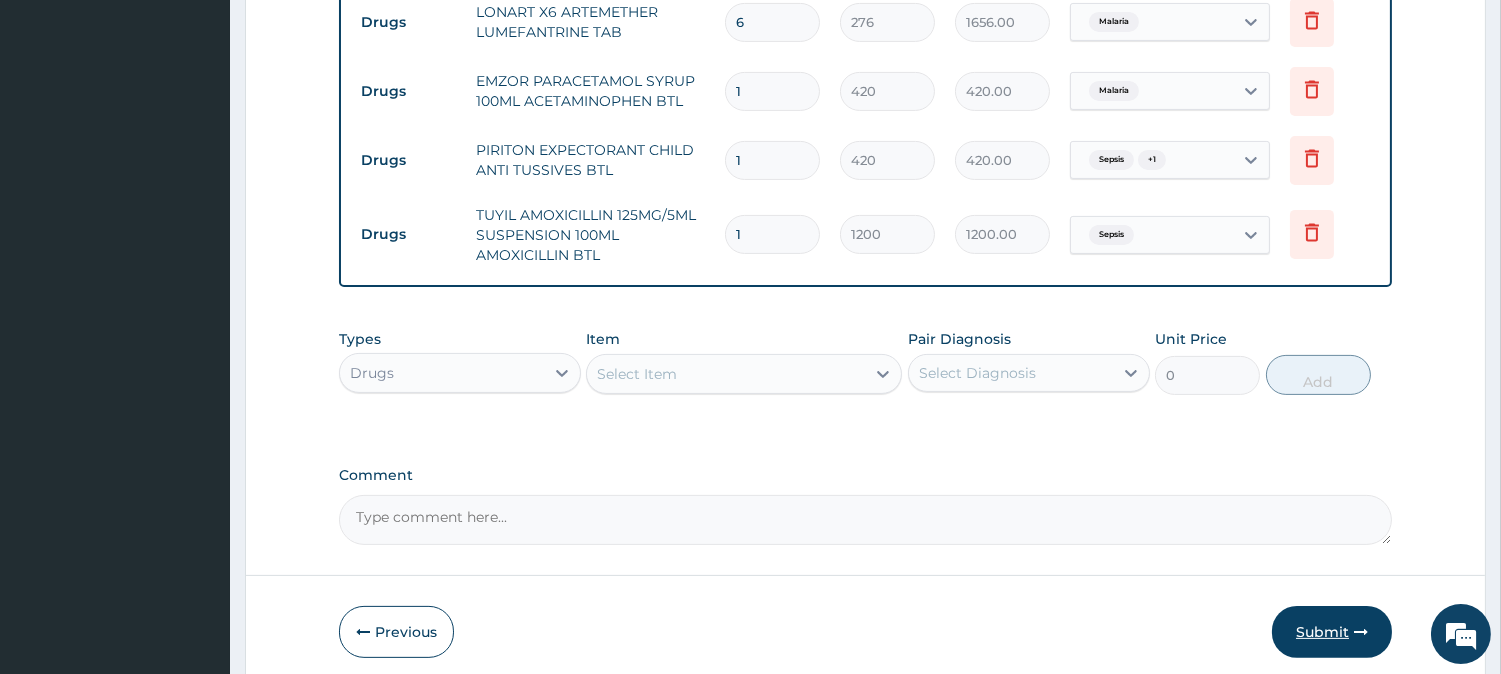 type on "6" 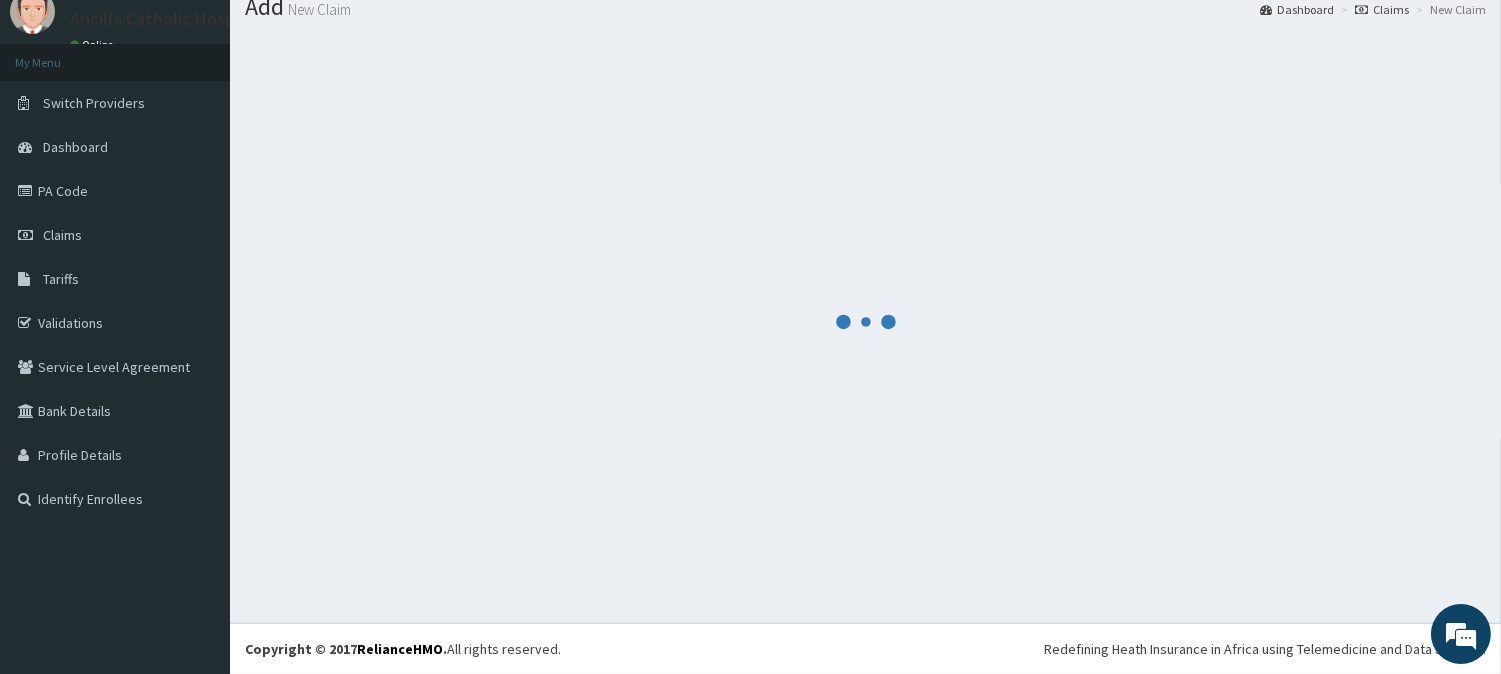 scroll, scrollTop: 1050, scrollLeft: 0, axis: vertical 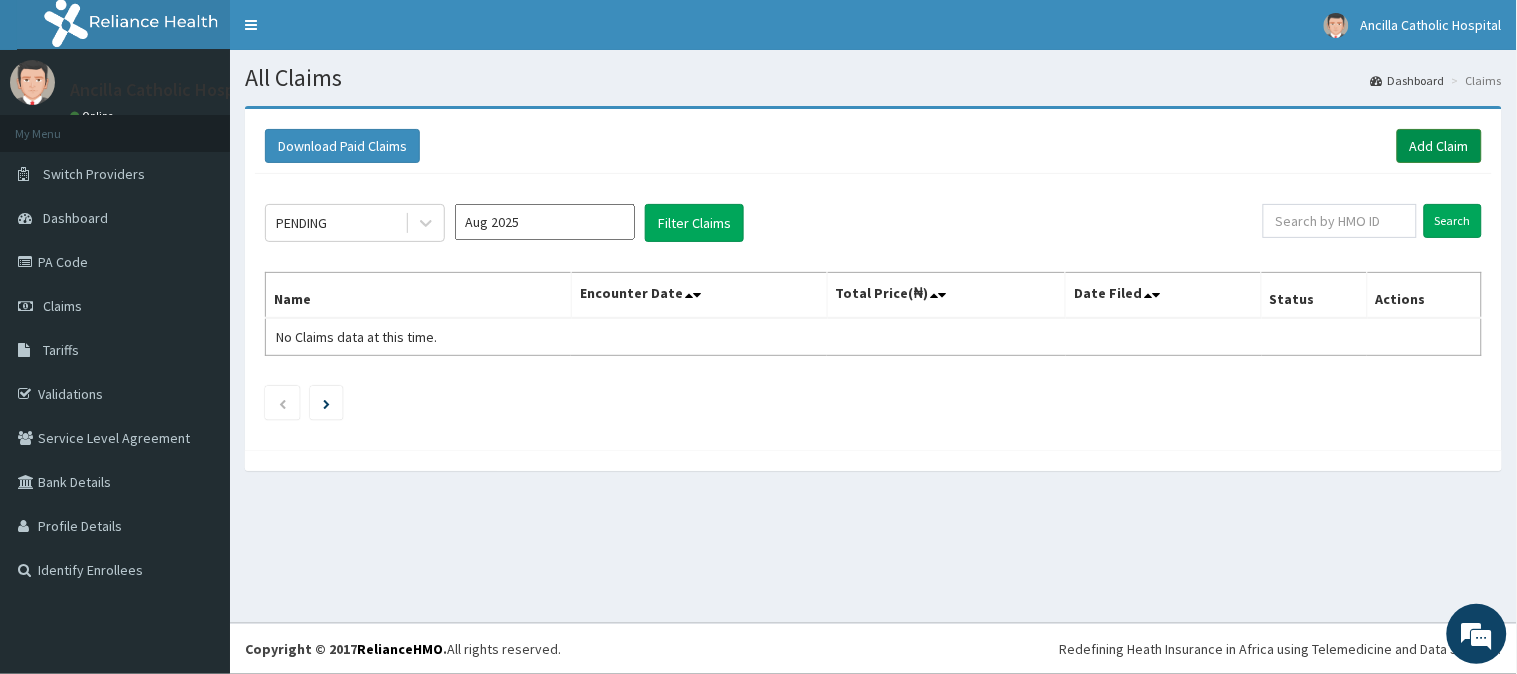 click on "Add Claim" at bounding box center (1439, 146) 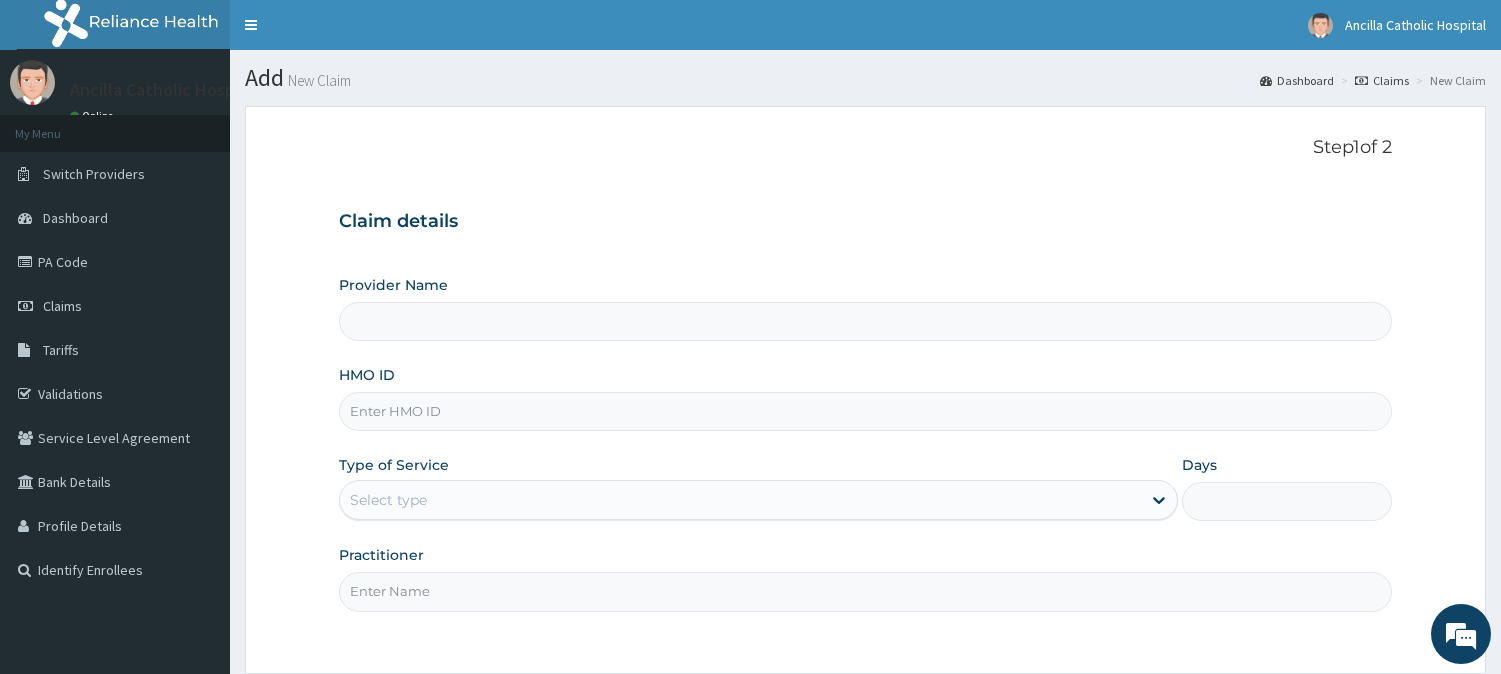 scroll, scrollTop: 0, scrollLeft: 0, axis: both 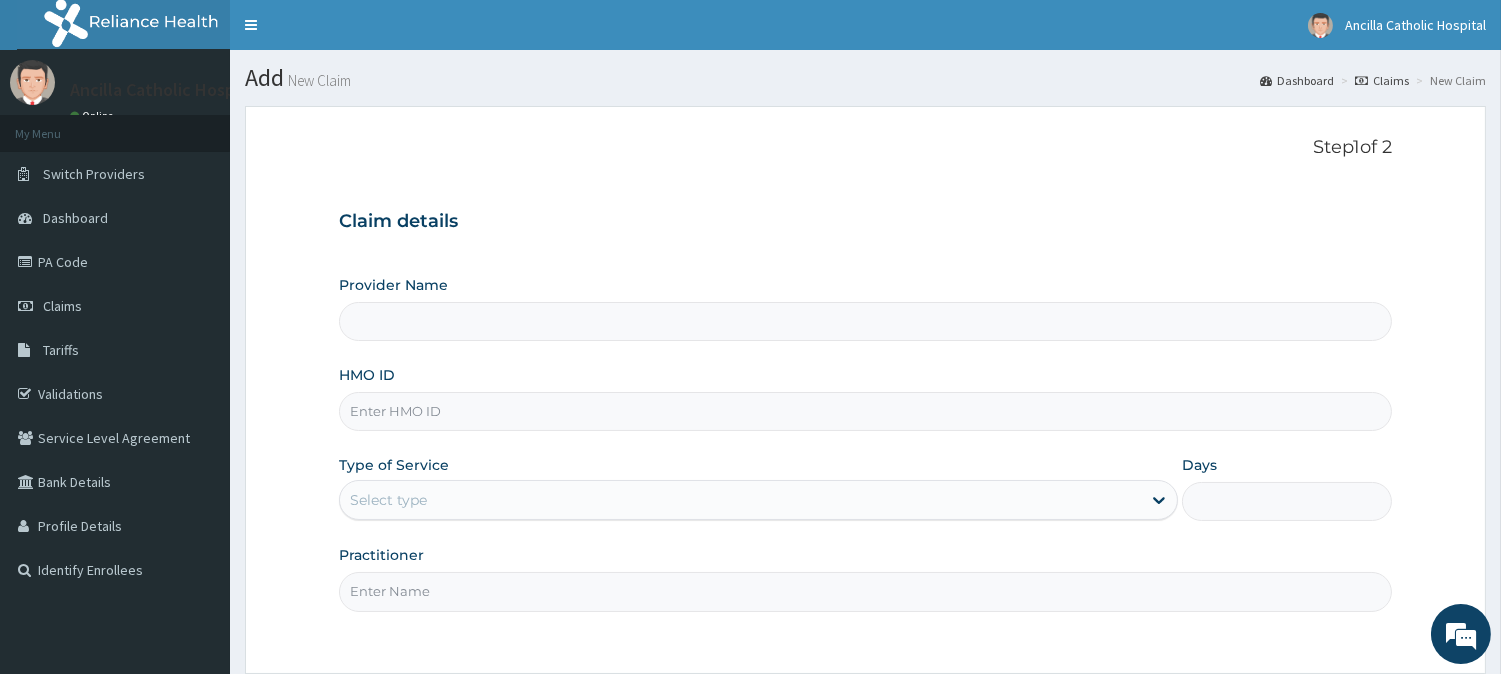type on "Ancilla Catholic Hospital" 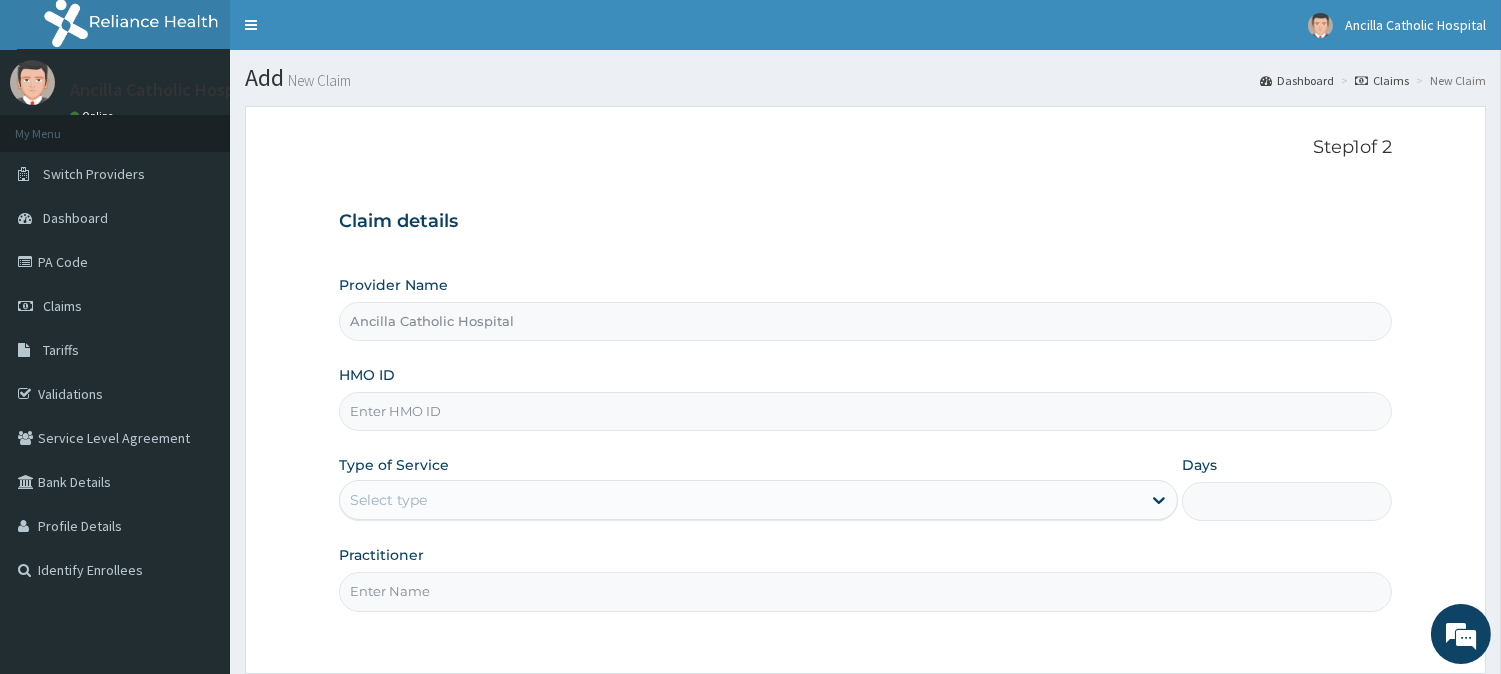 click on "HMO ID" at bounding box center (865, 411) 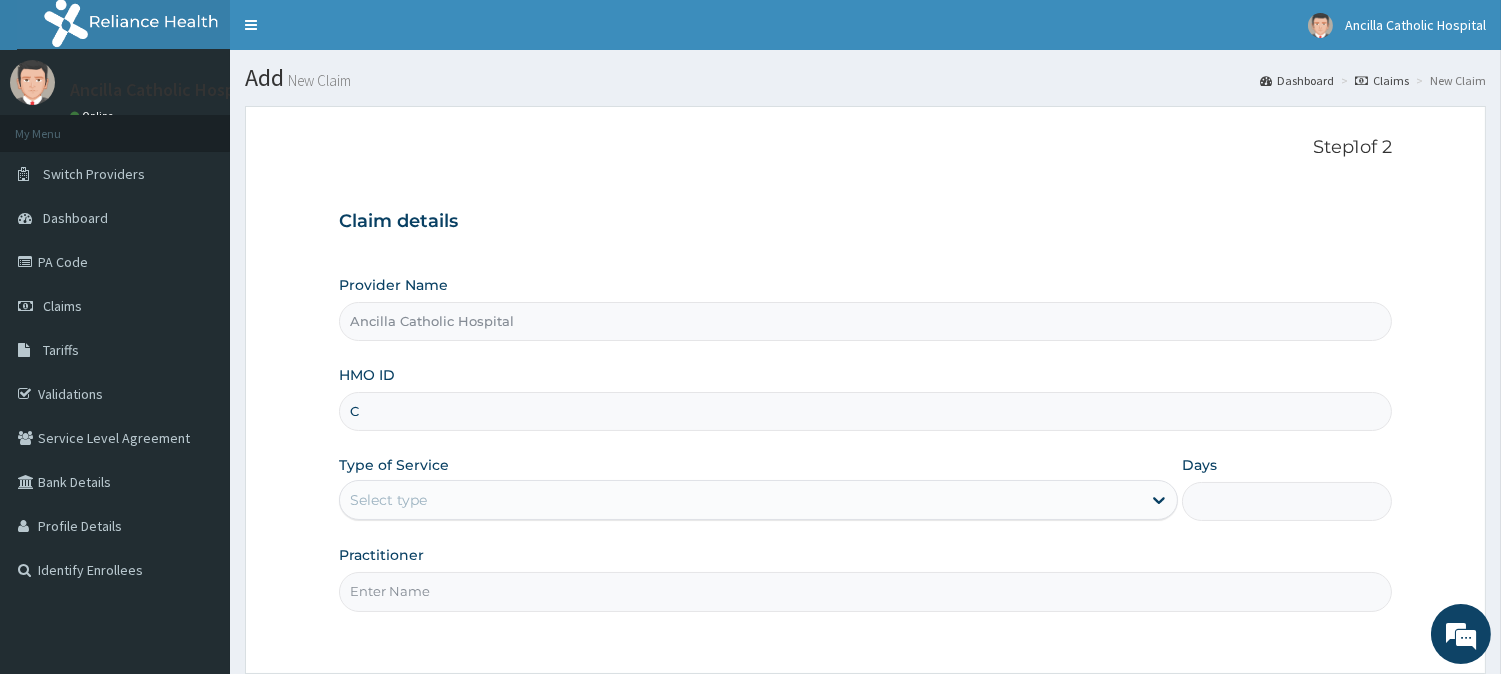 scroll, scrollTop: 0, scrollLeft: 0, axis: both 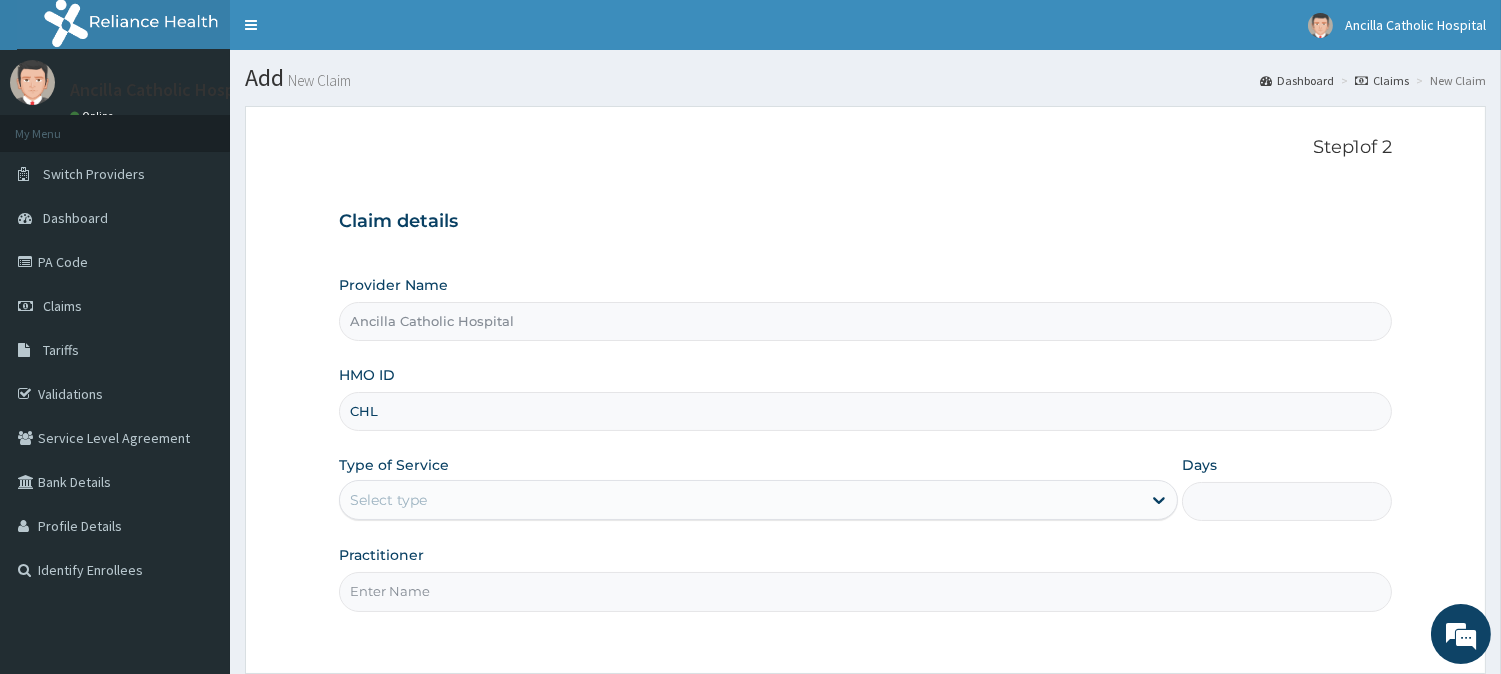 type on "CHL/11490/D" 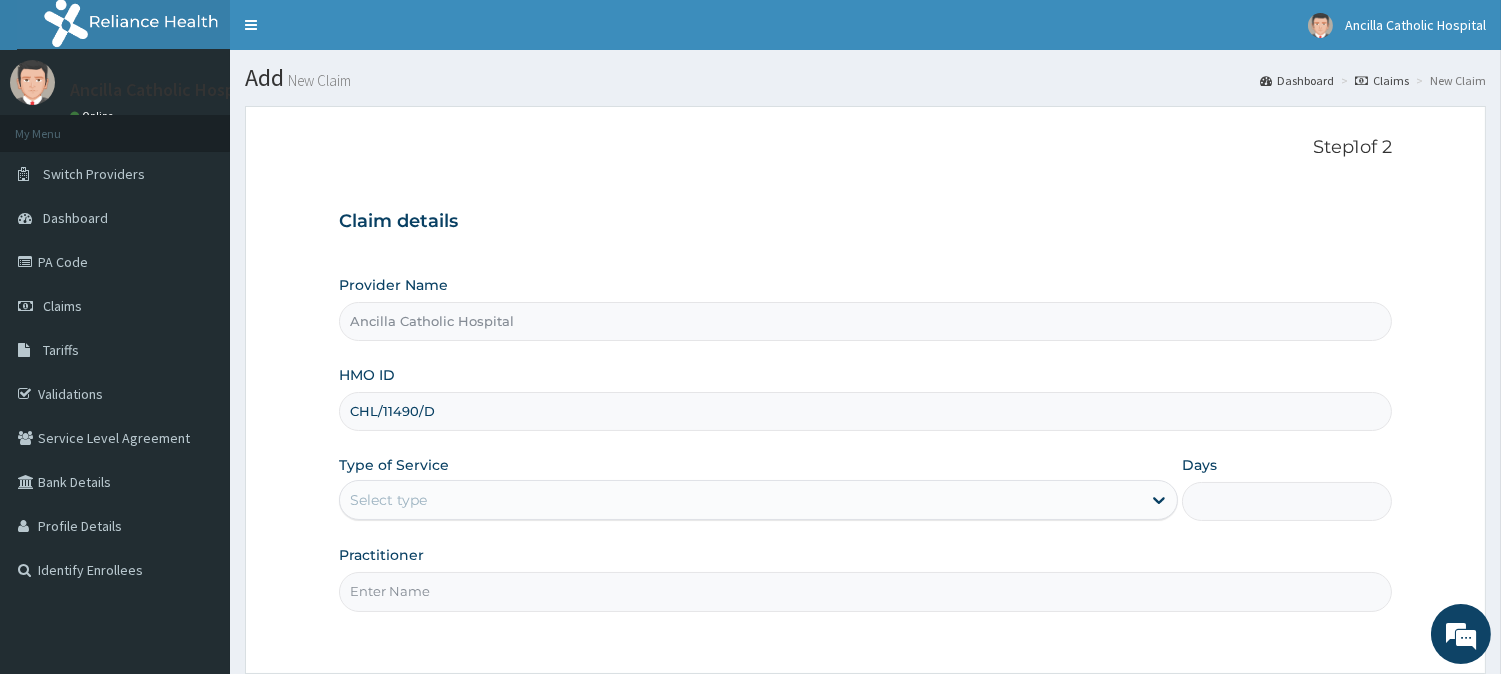 click on "Select type" at bounding box center [740, 500] 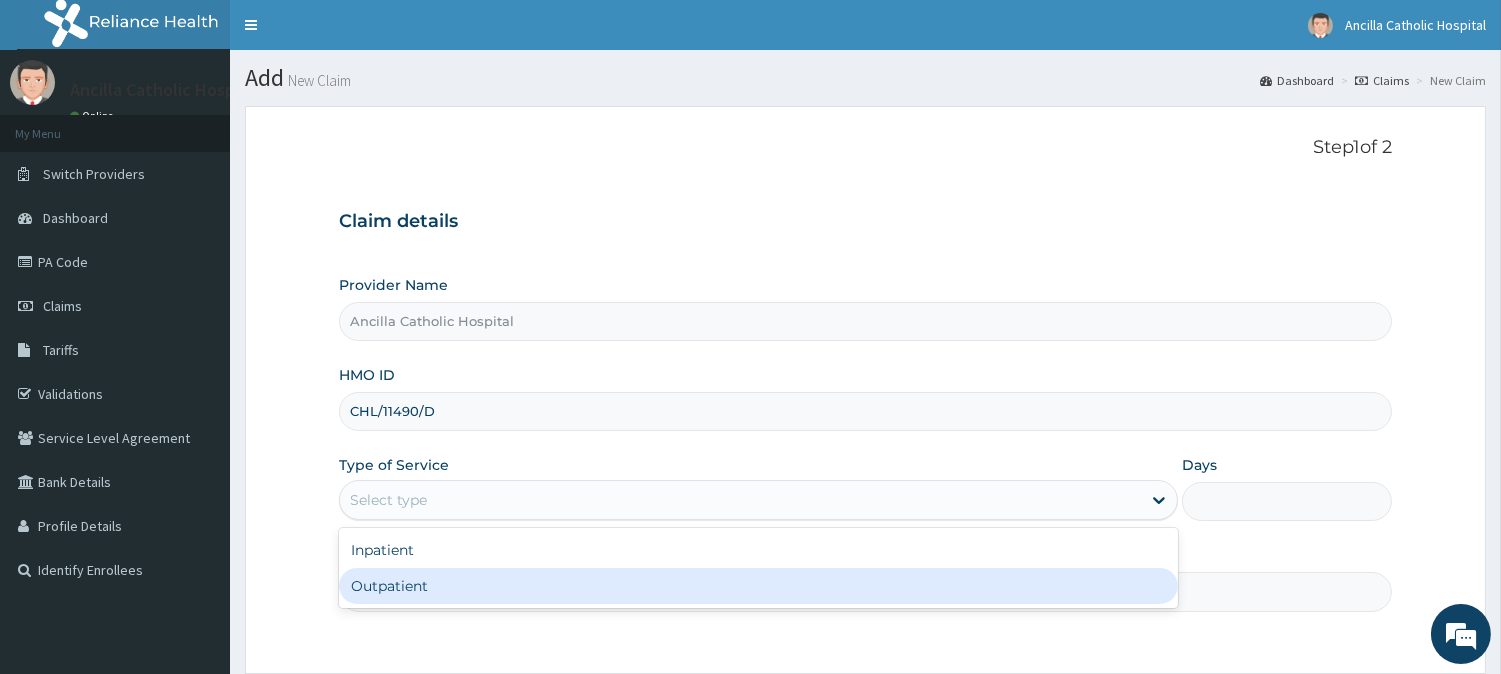 click on "Outpatient" at bounding box center [758, 586] 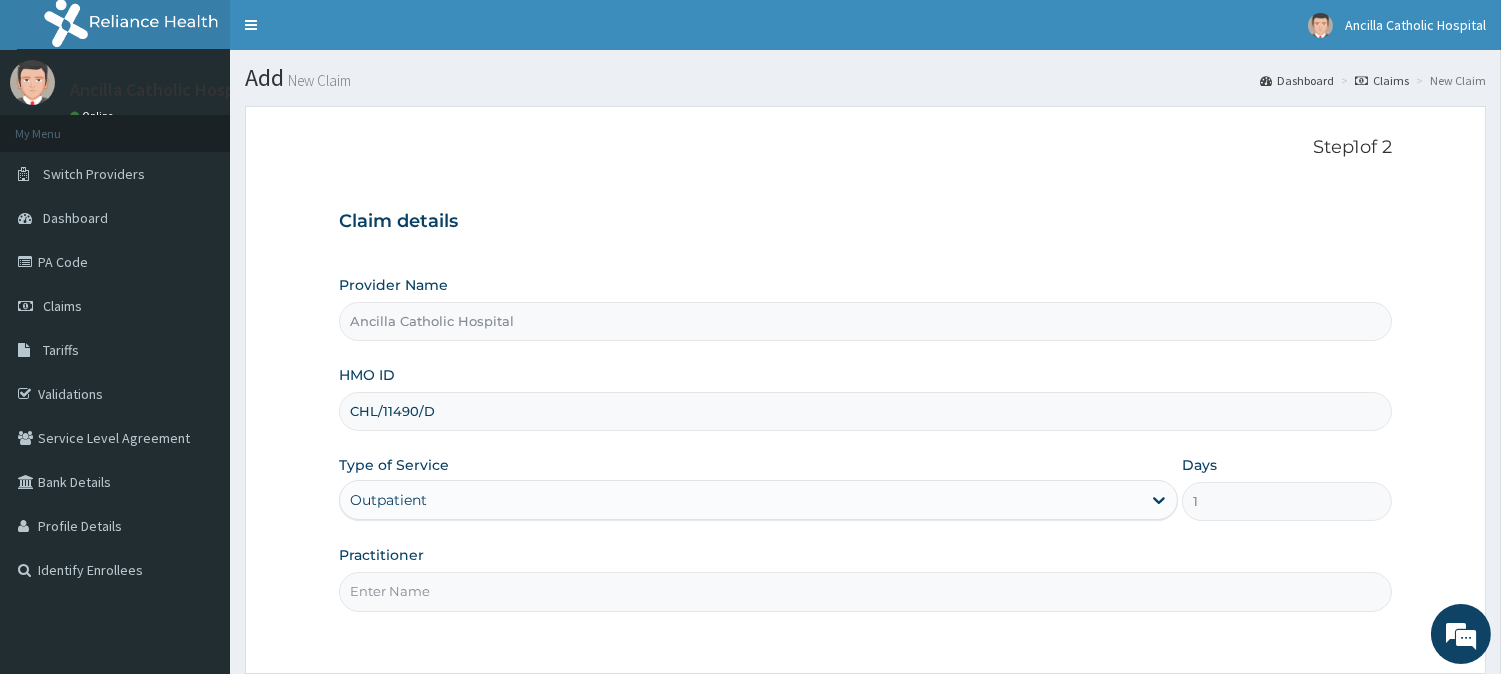 click on "Practitioner" at bounding box center (865, 591) 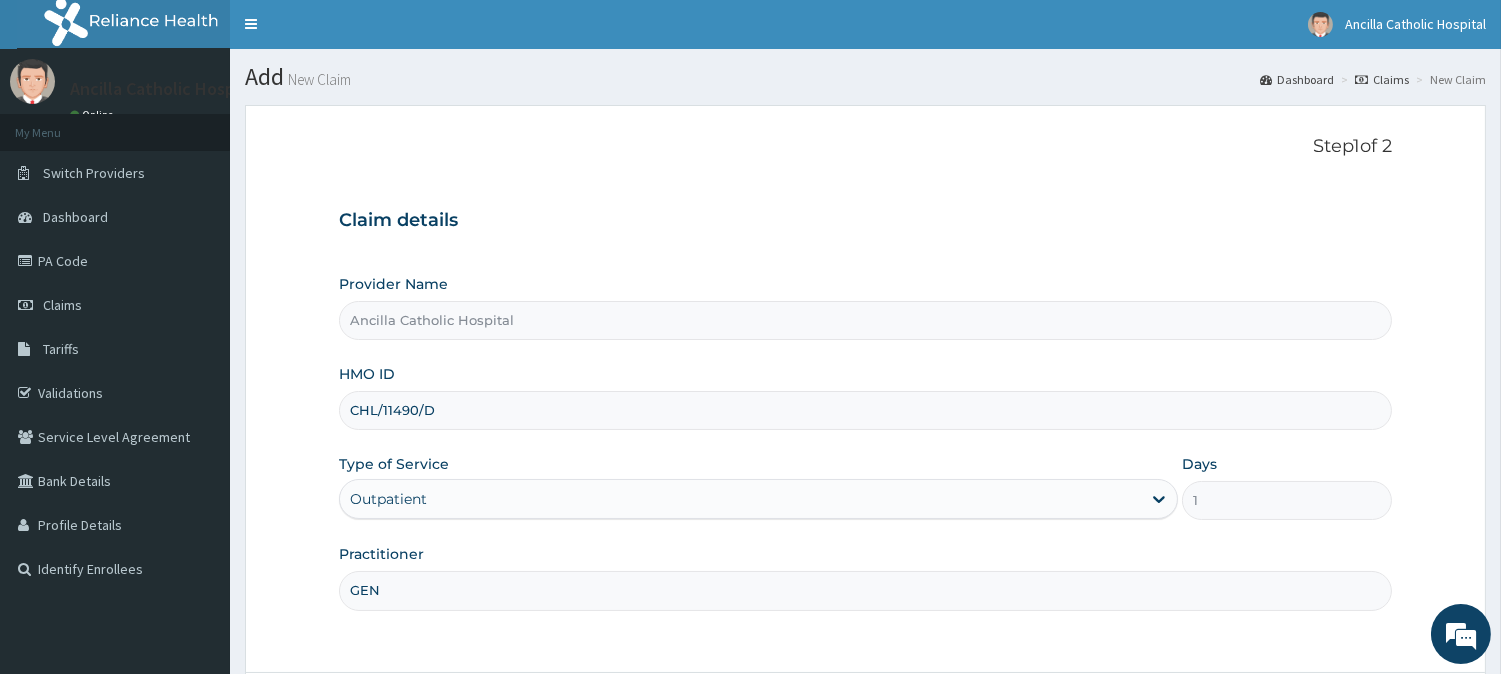 scroll, scrollTop: 178, scrollLeft: 0, axis: vertical 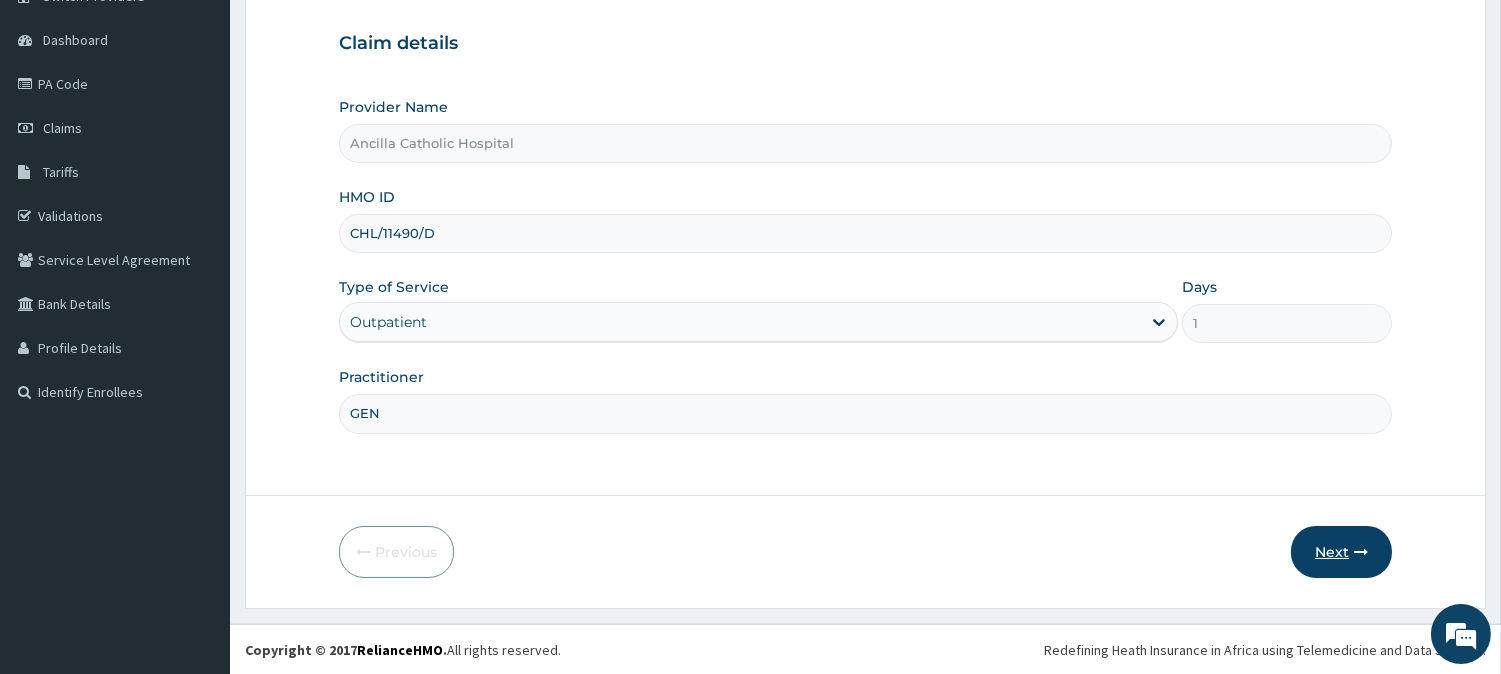 click on "Next" at bounding box center (1341, 552) 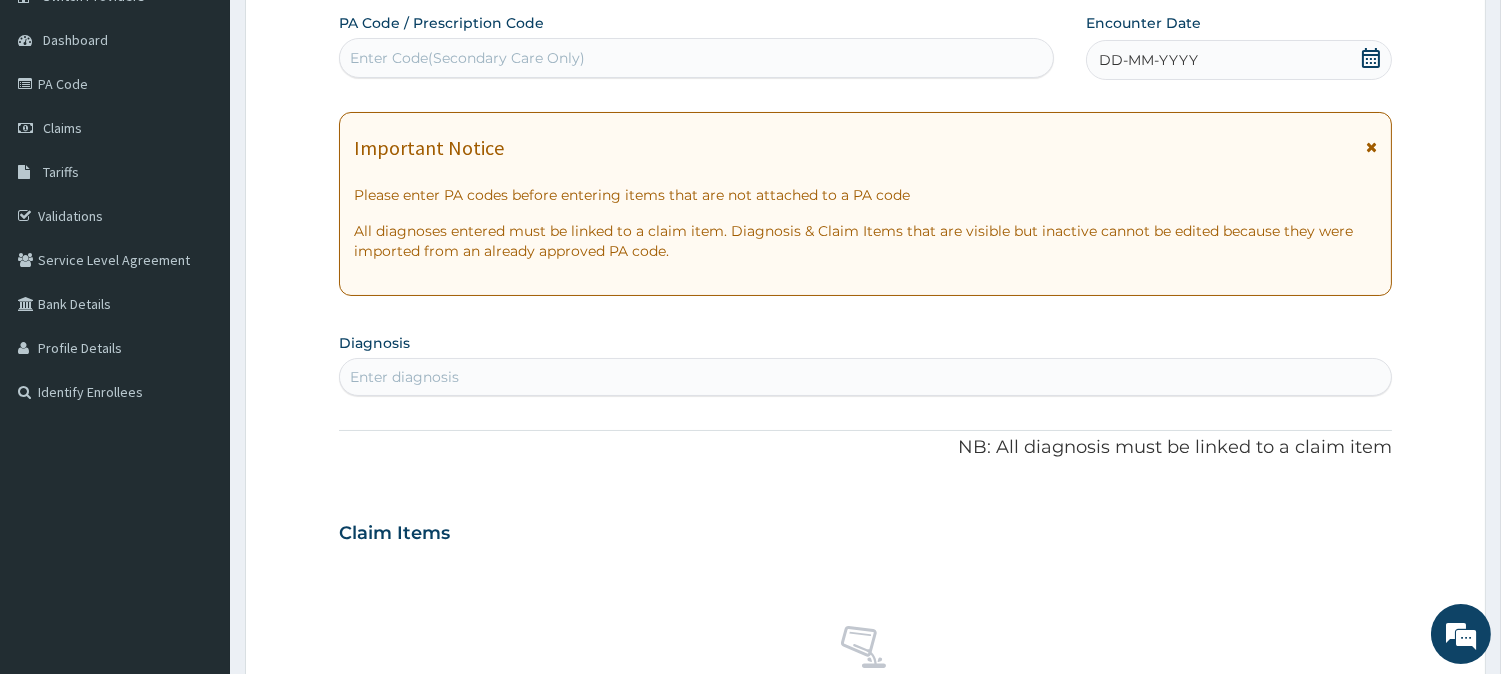 click 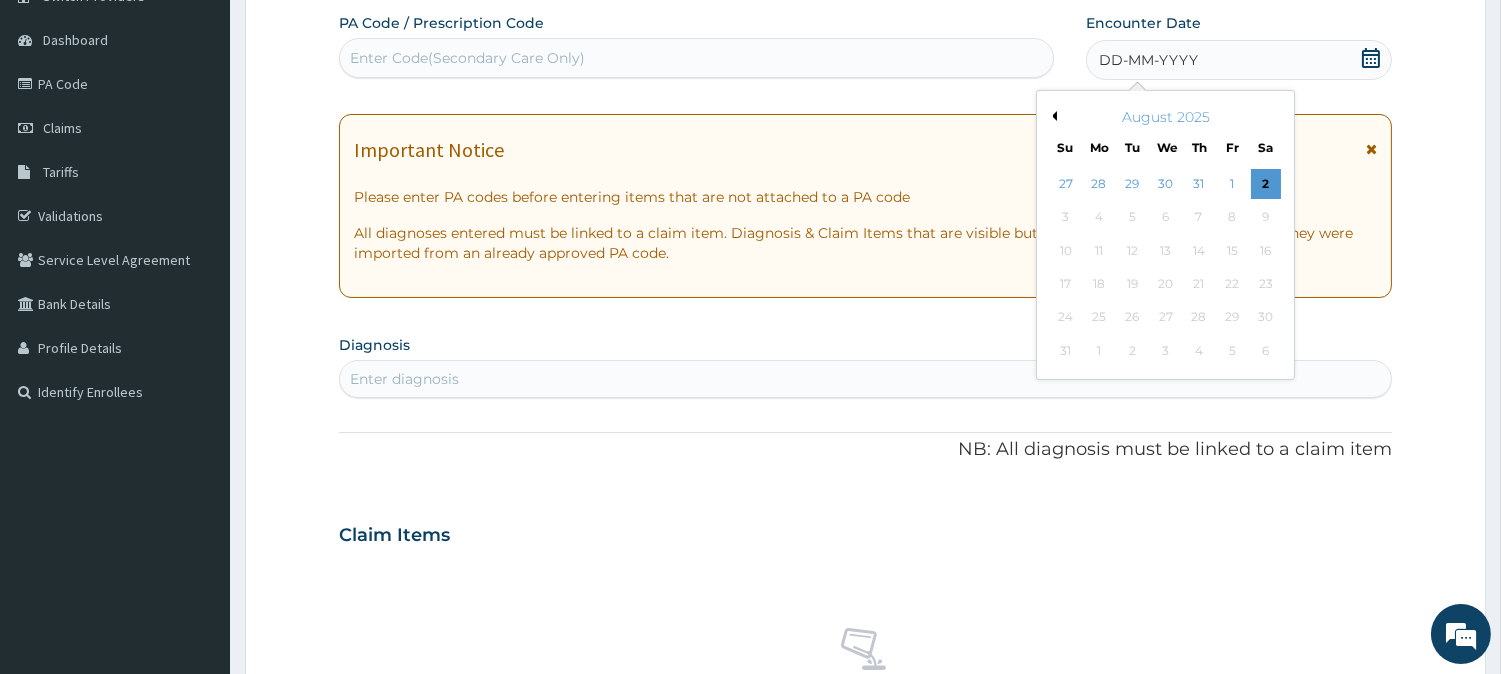 click 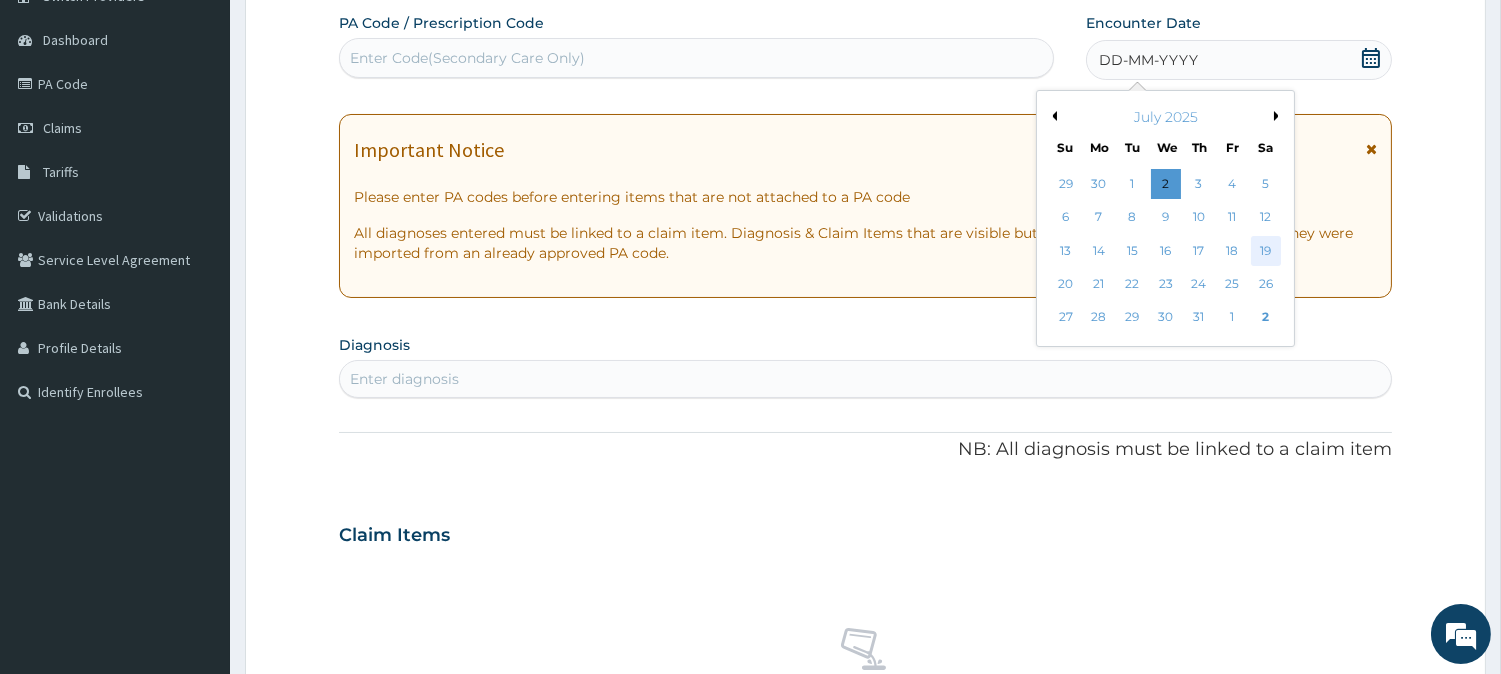 click on "19" at bounding box center (1265, 251) 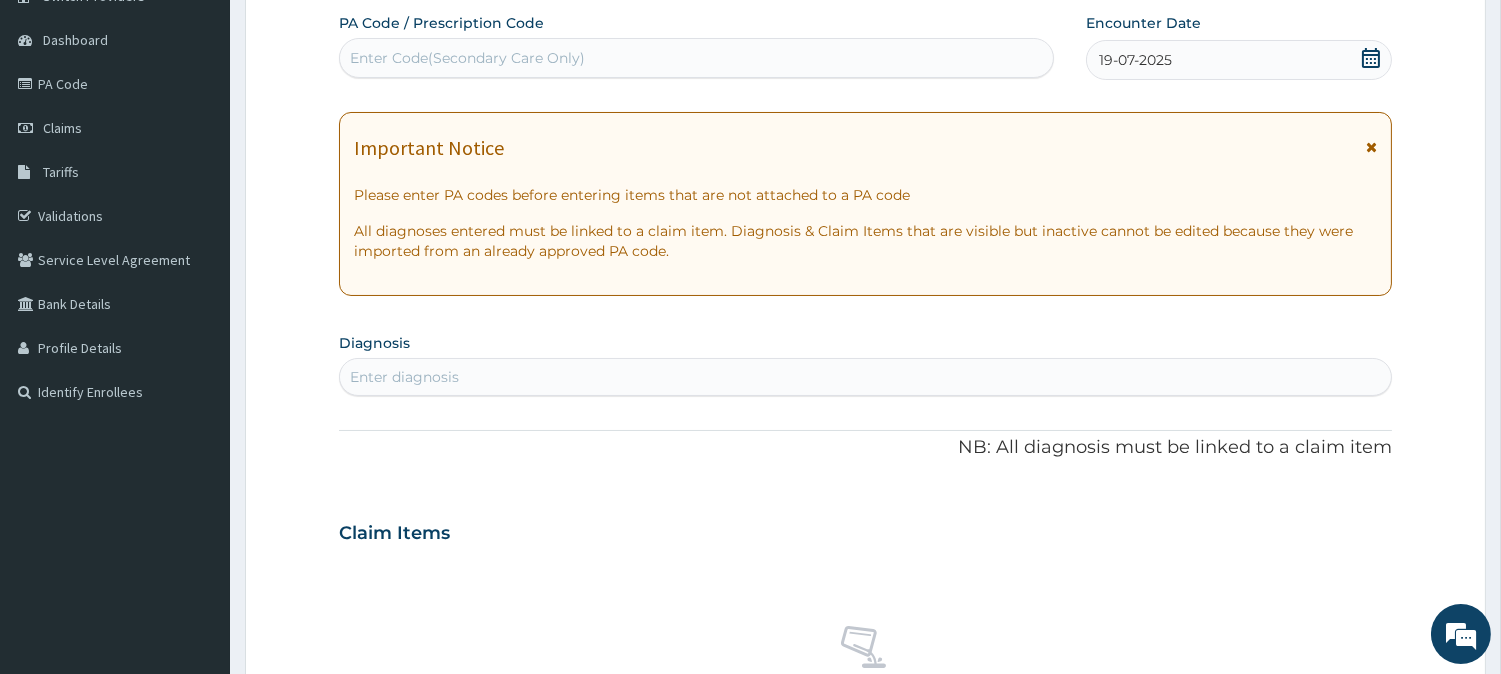 click on "Enter diagnosis" at bounding box center (865, 377) 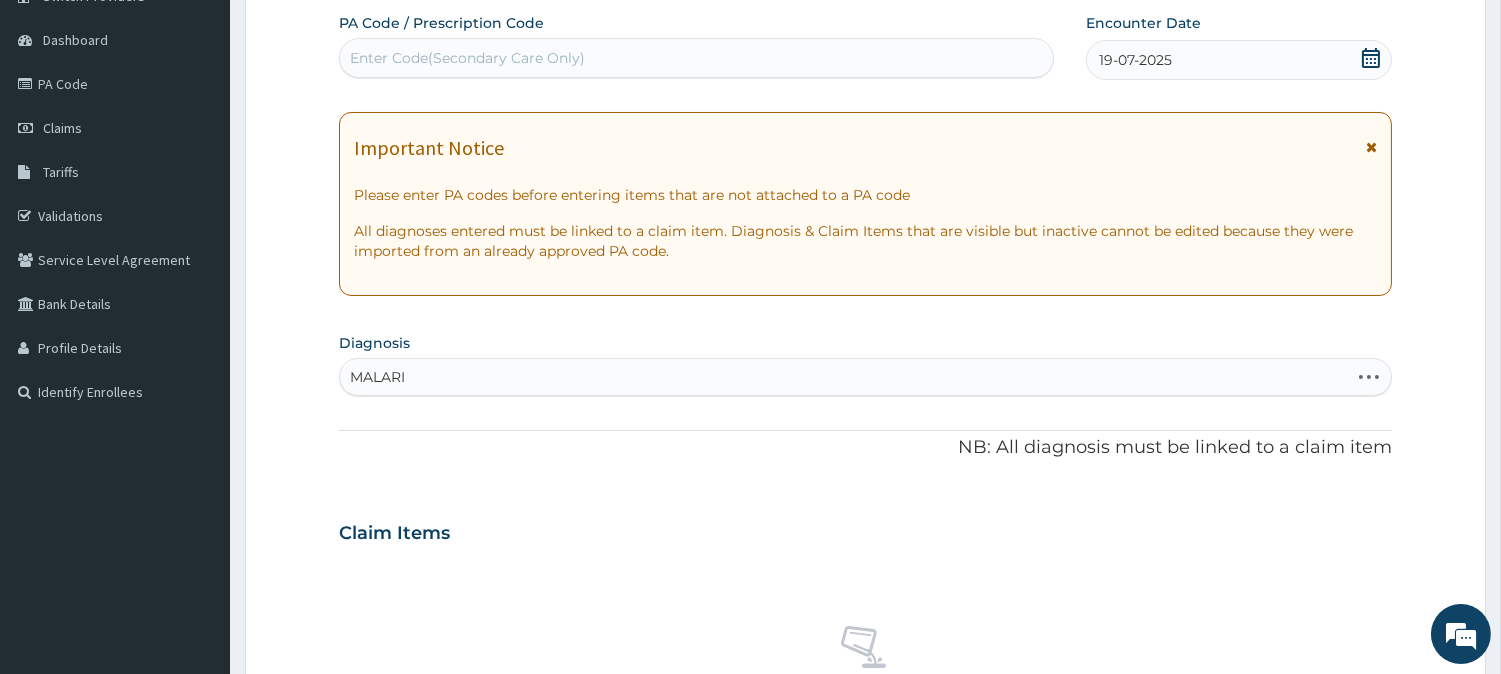 type on "MALARIA" 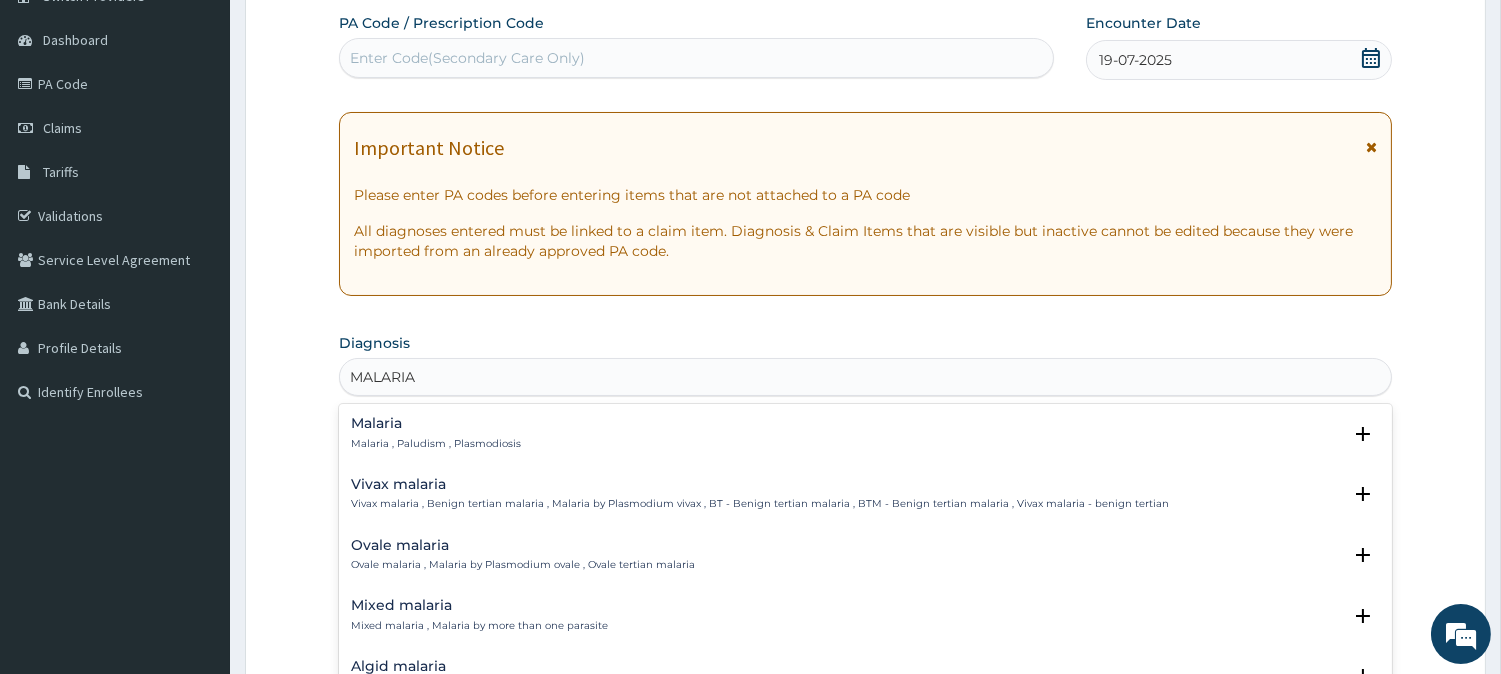 click on "Malaria Malaria , Paludism , Plasmodiosis" at bounding box center (436, 433) 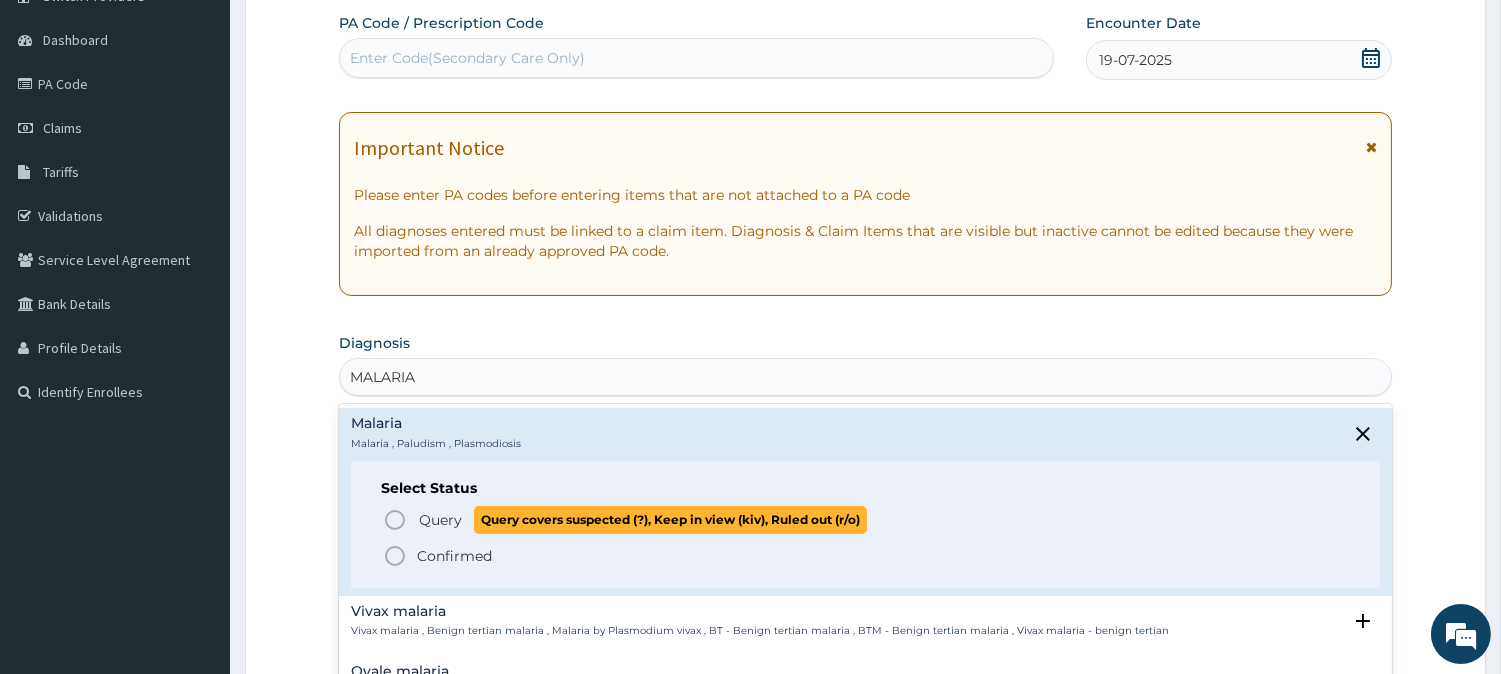 click 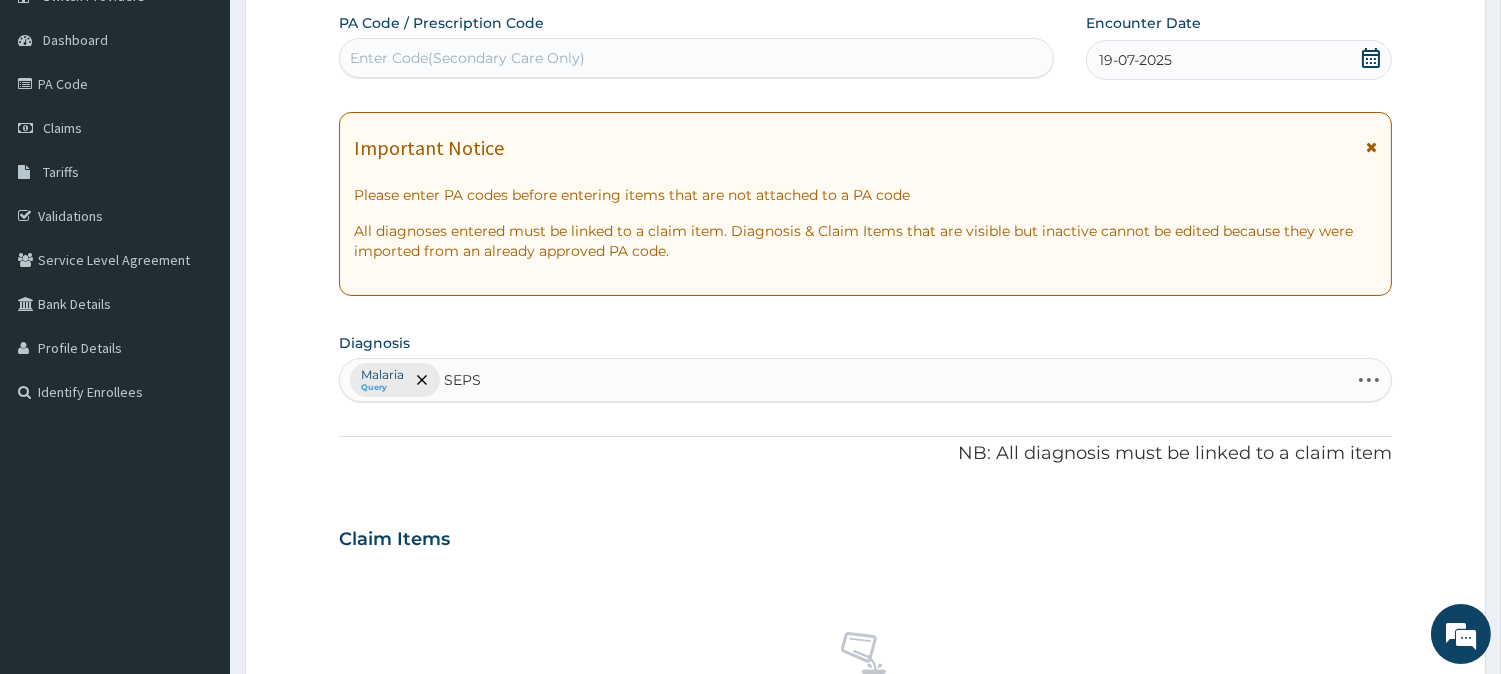 type on "SEPSI" 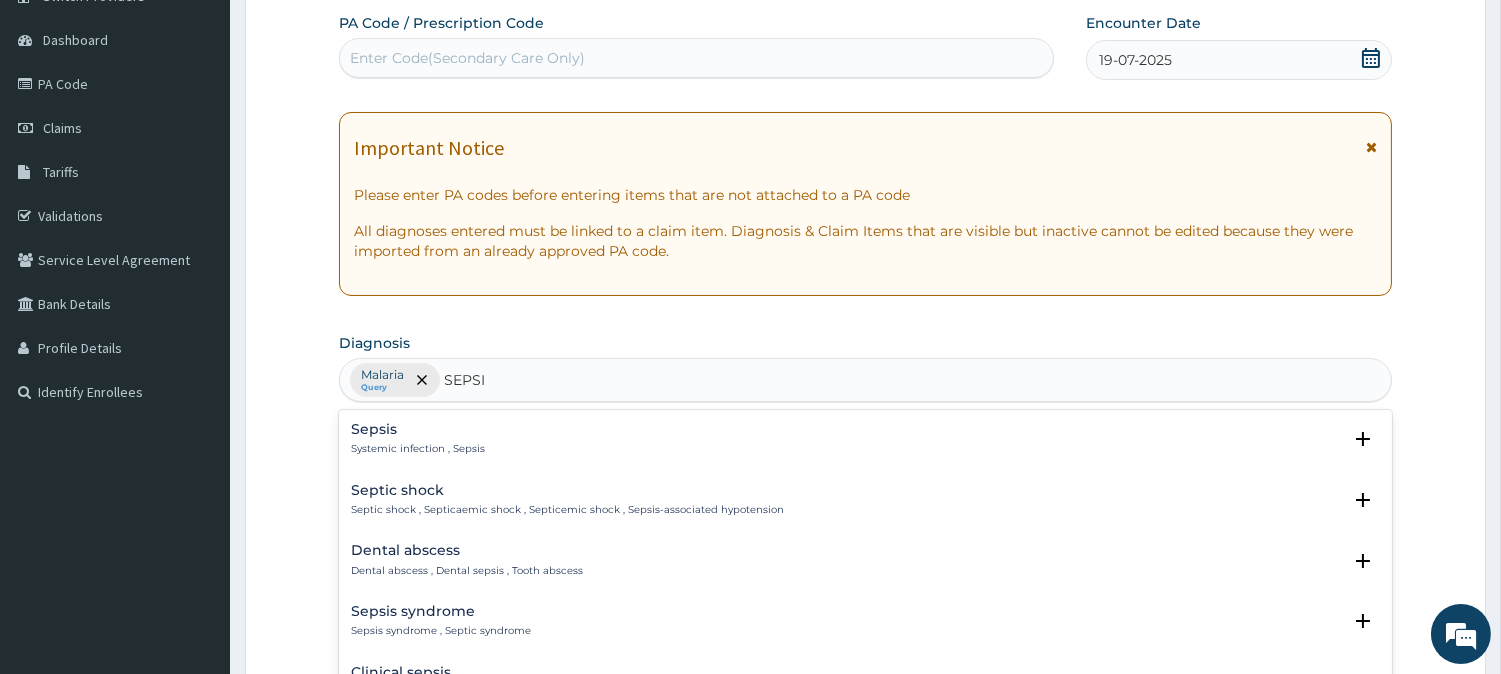 click on "Systemic infection , Sepsis" at bounding box center [418, 449] 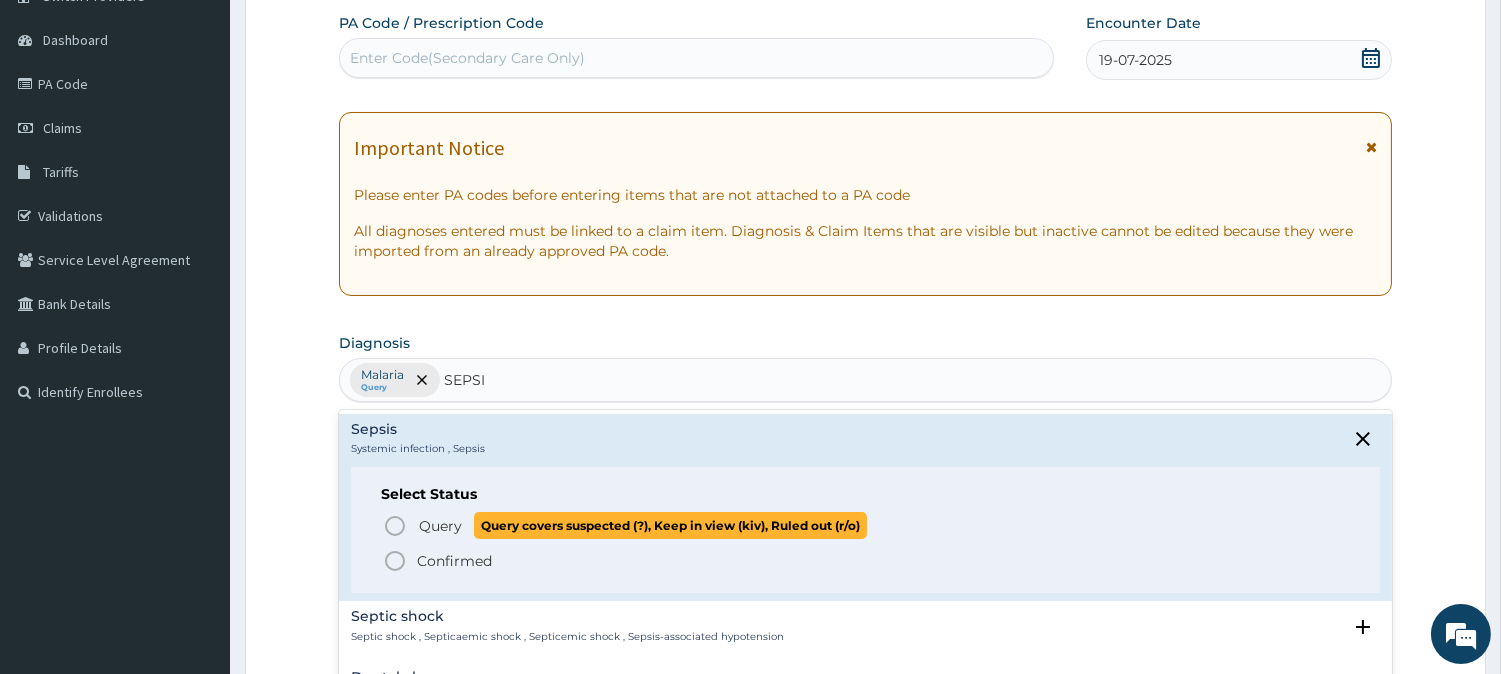 click 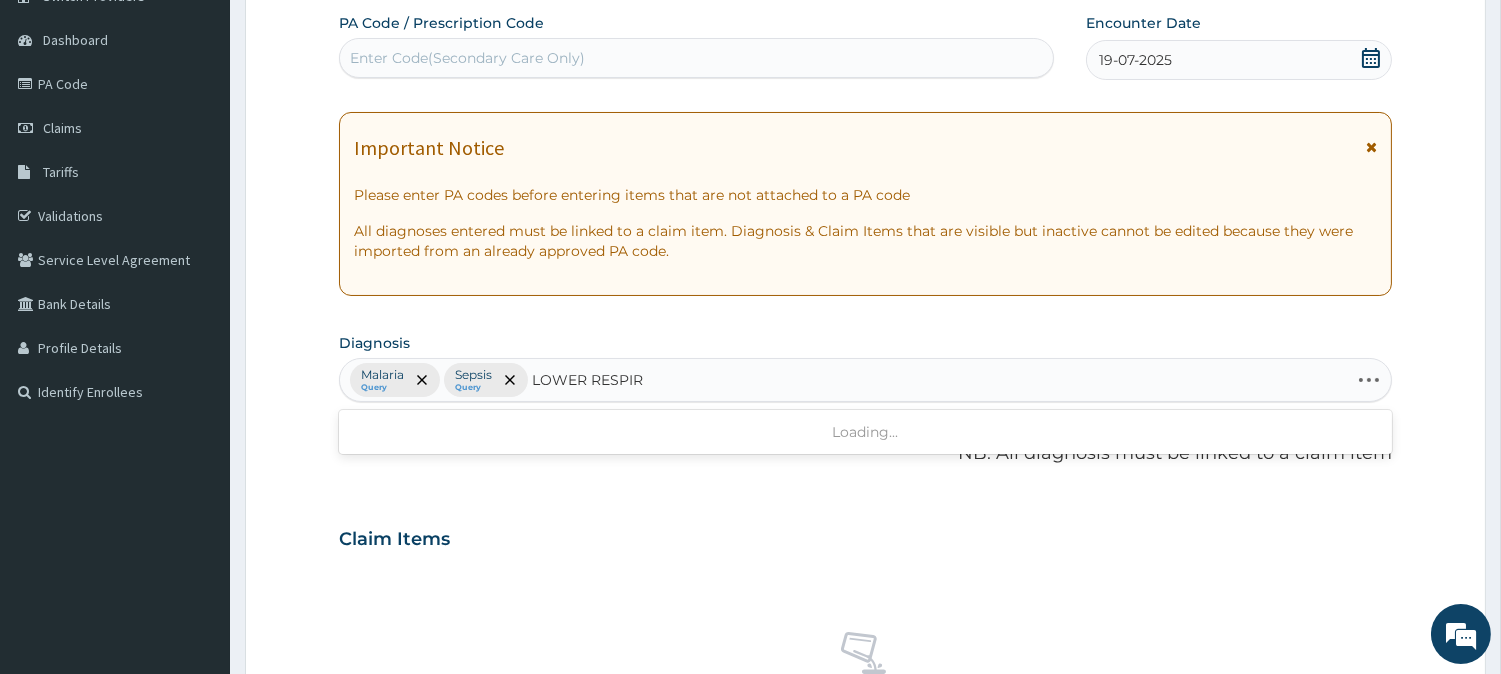 type on "LOWER RESPIRA" 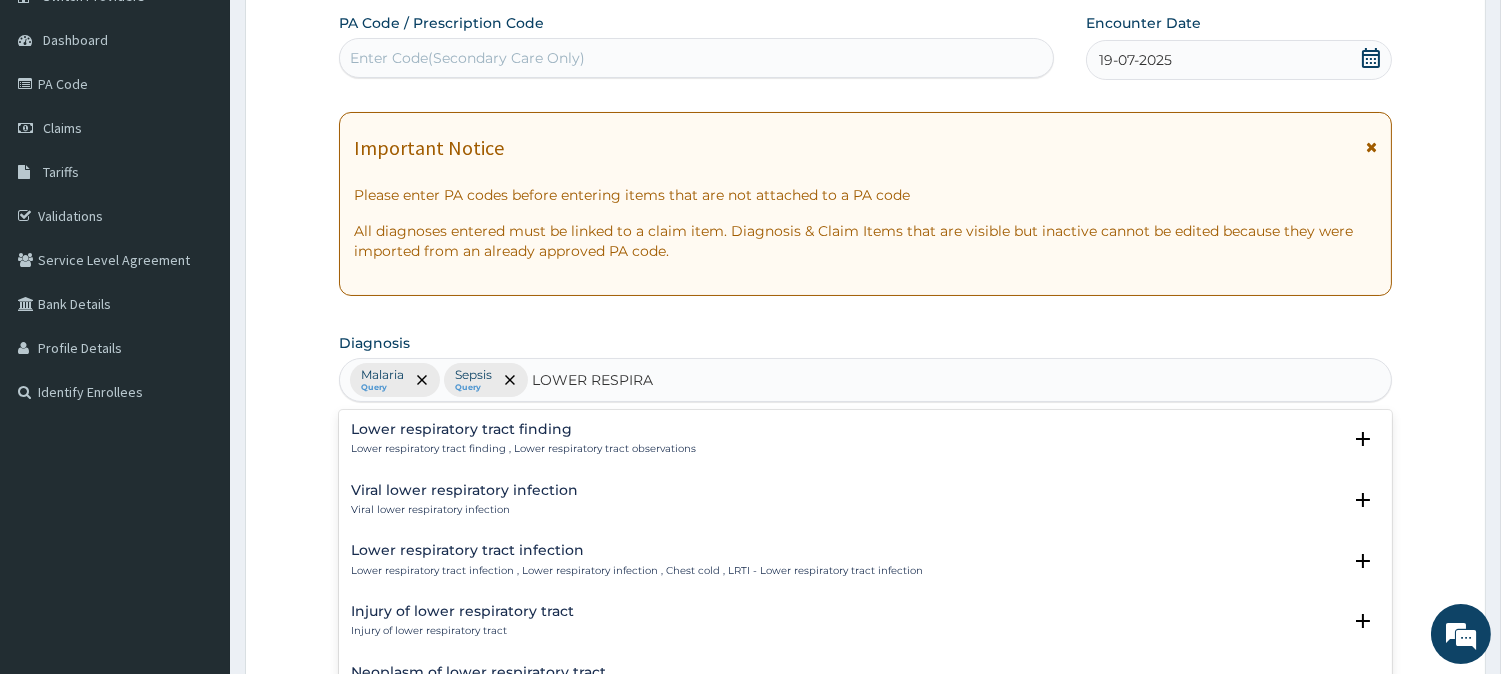 click on "Lower respiratory tract infection" at bounding box center (637, 550) 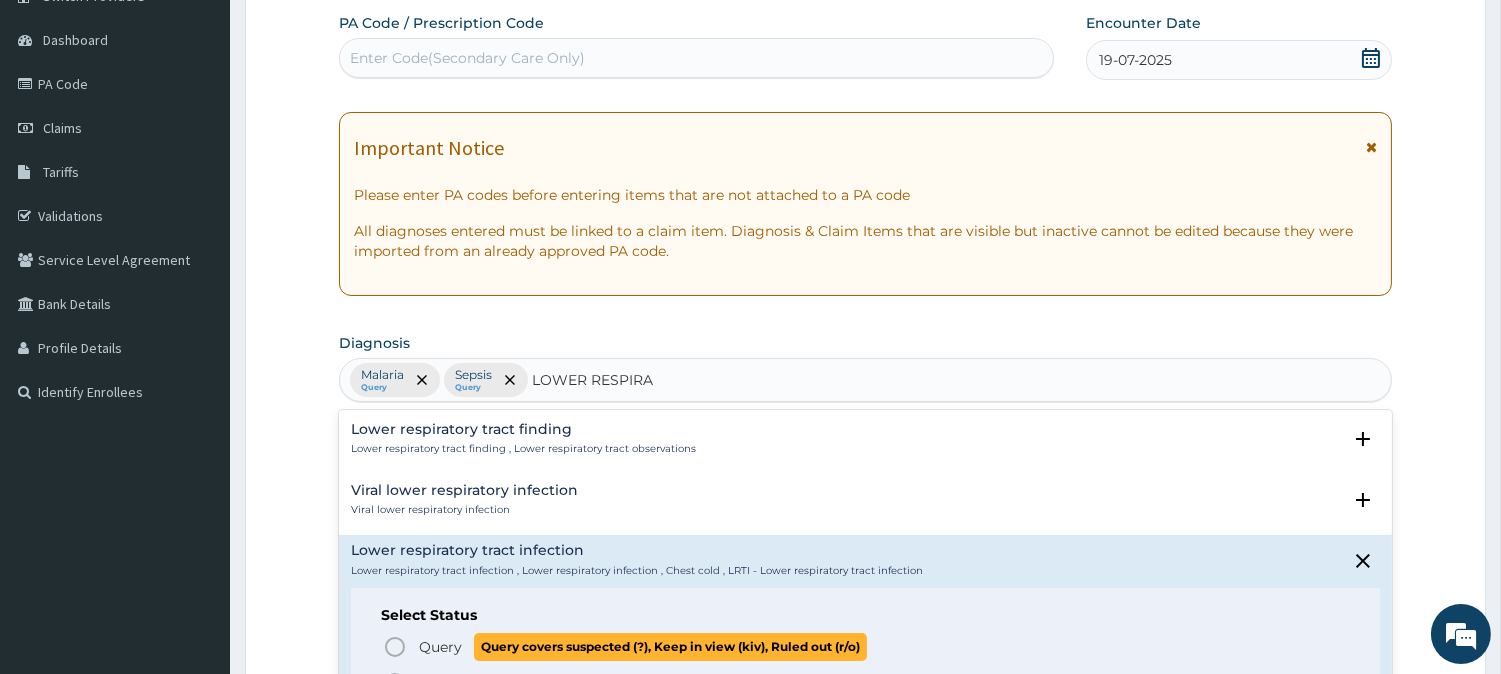 click 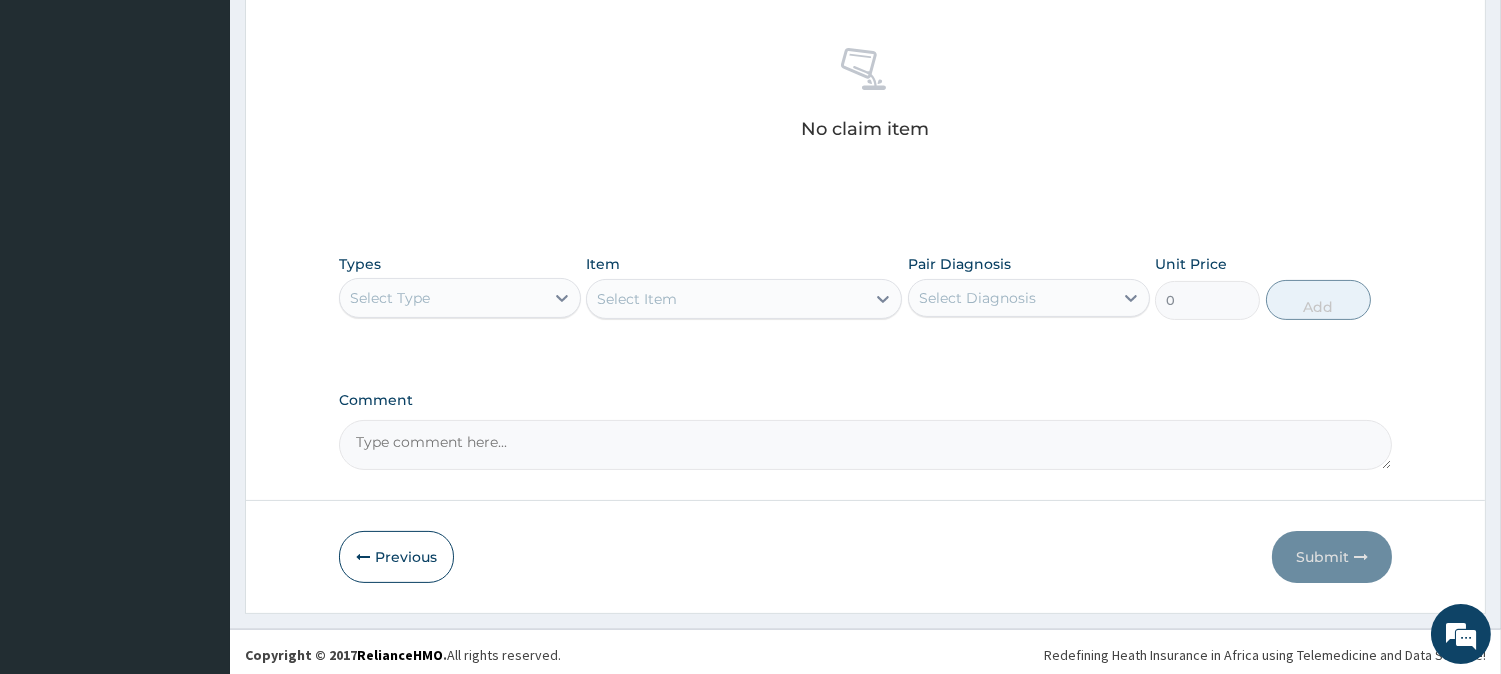scroll, scrollTop: 767, scrollLeft: 0, axis: vertical 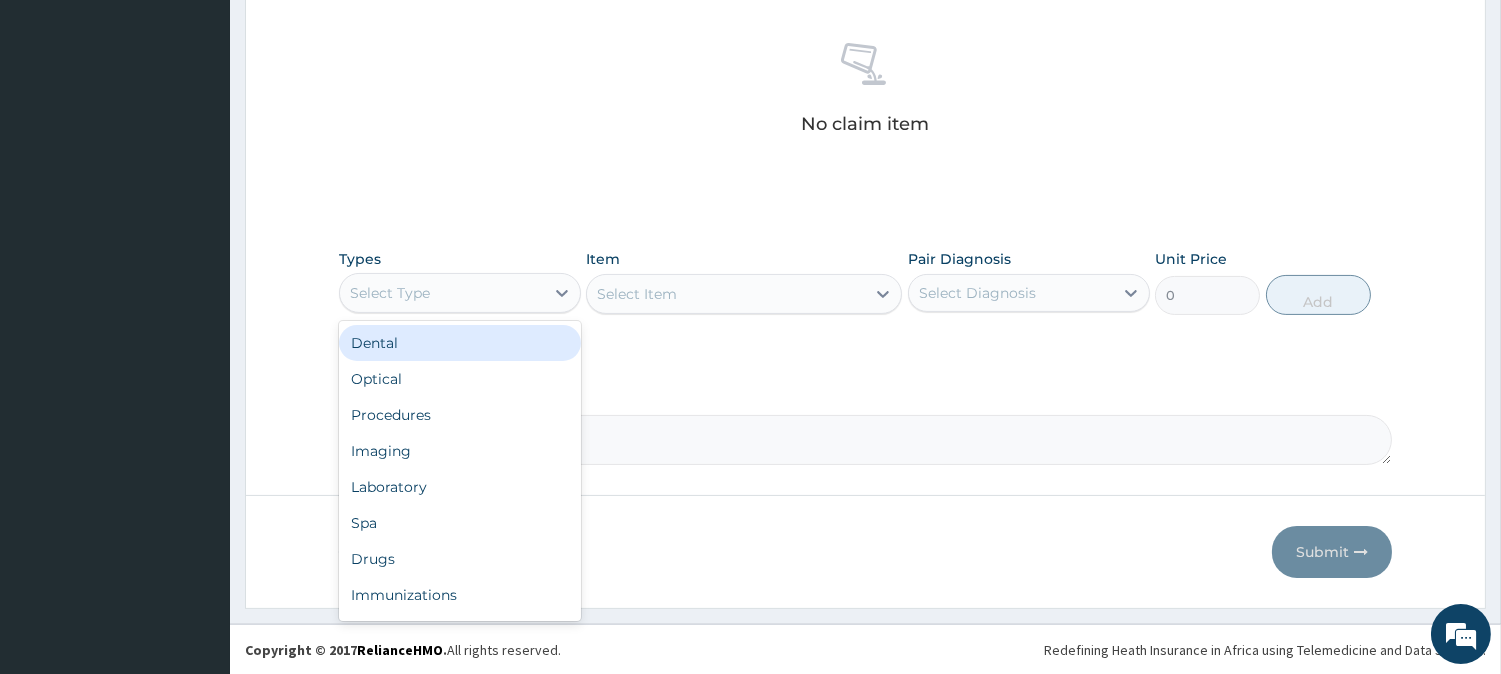 click on "Select Type" at bounding box center [442, 293] 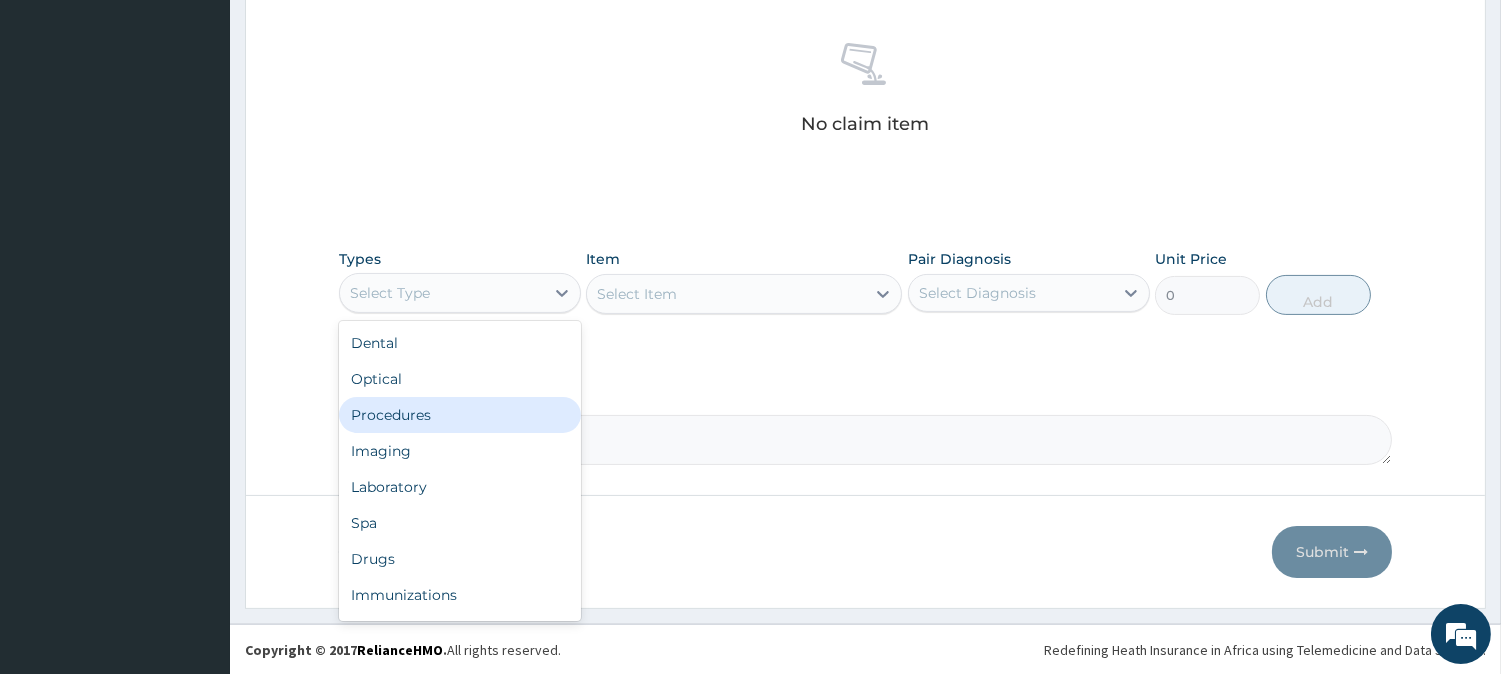 click on "Procedures" at bounding box center (460, 415) 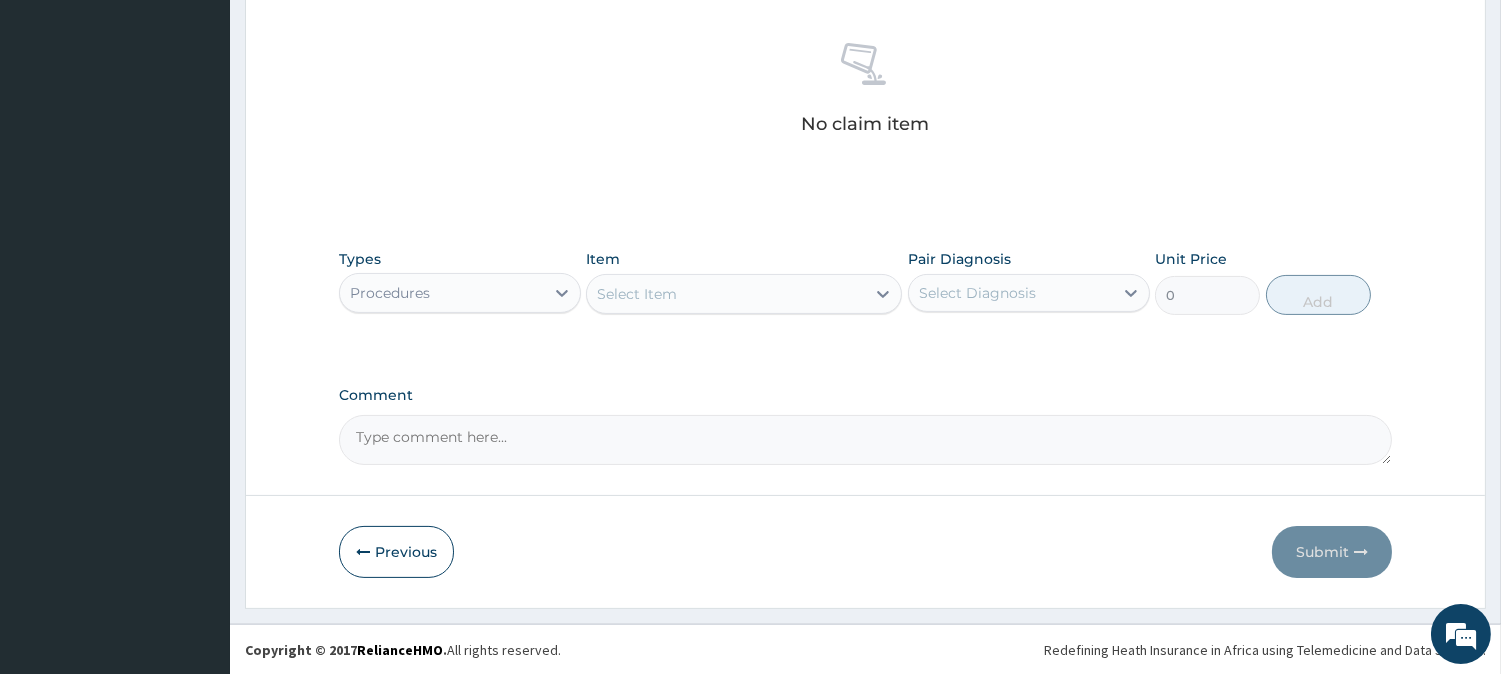 click on "Select Item" at bounding box center [726, 294] 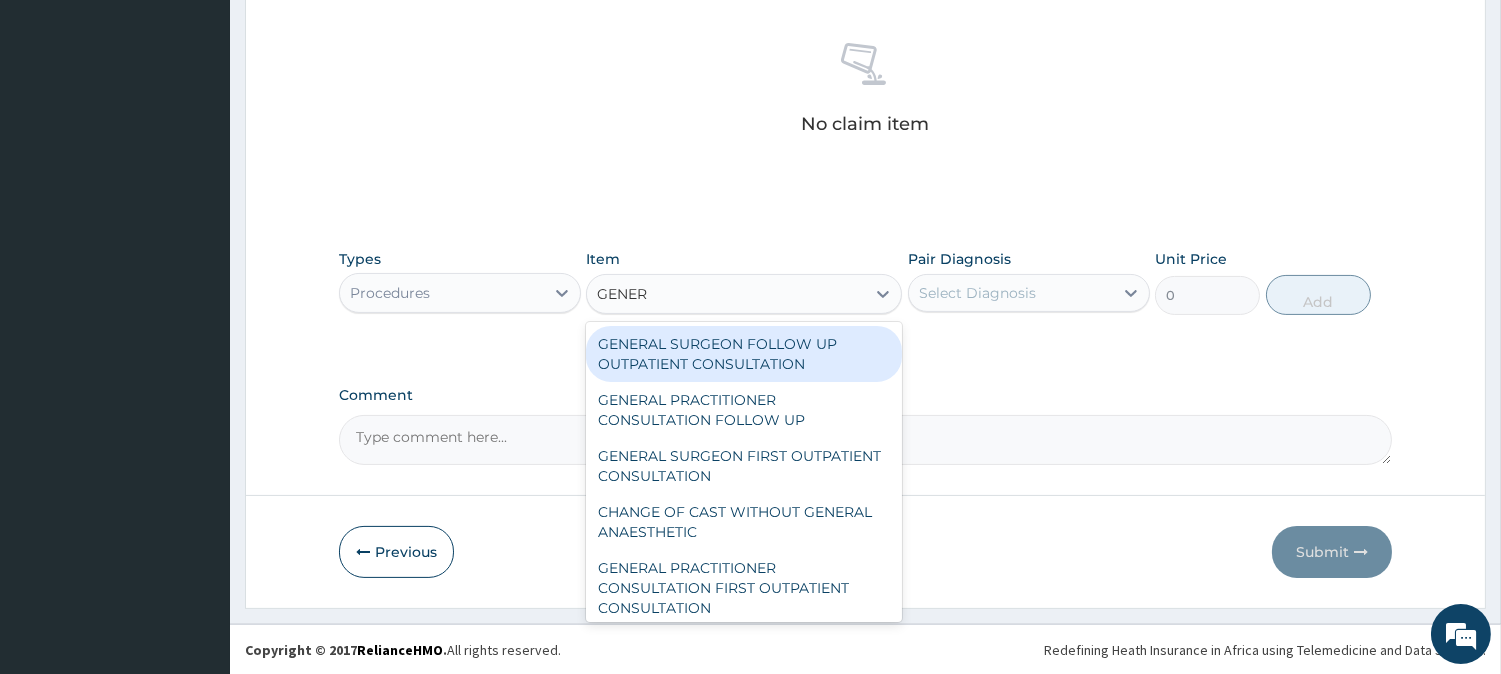 type on "GENERA" 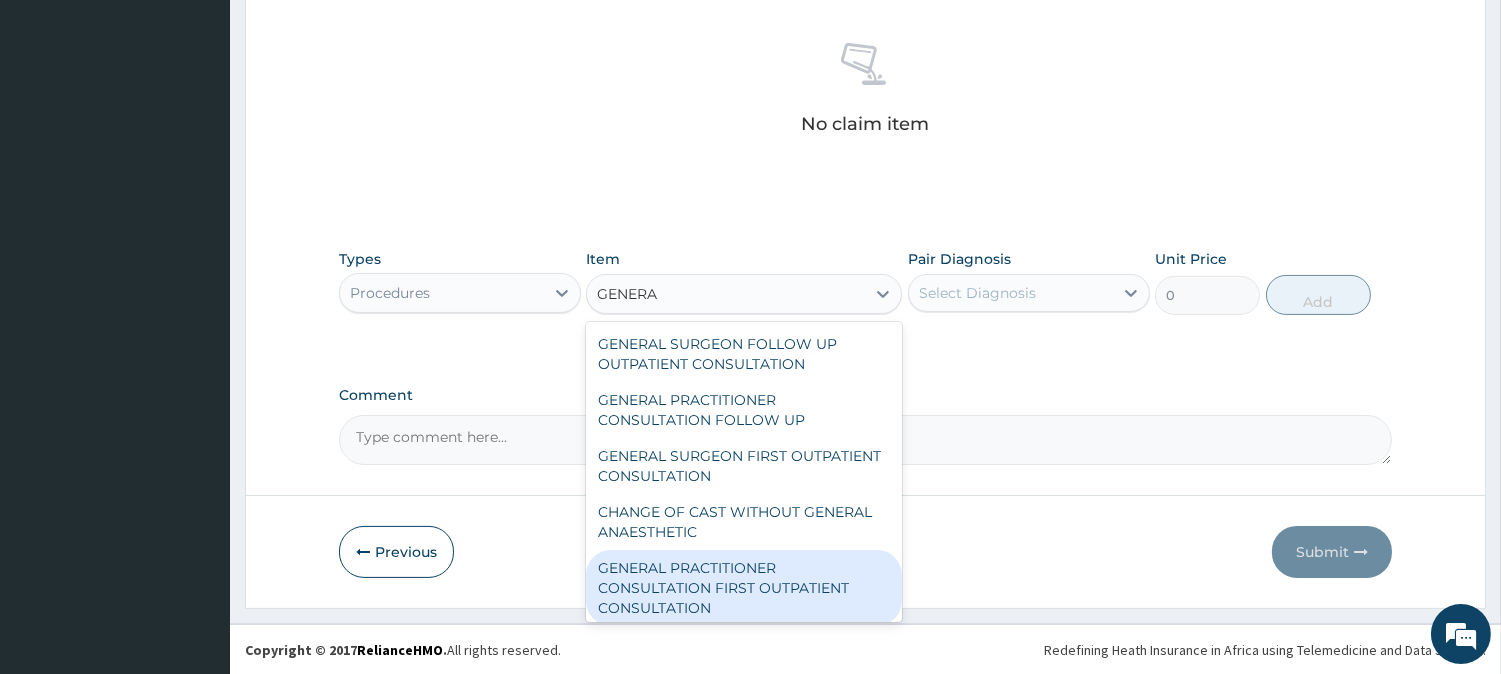 click on "GENERAL PRACTITIONER CONSULTATION FIRST OUTPATIENT CONSULTATION" at bounding box center [744, 588] 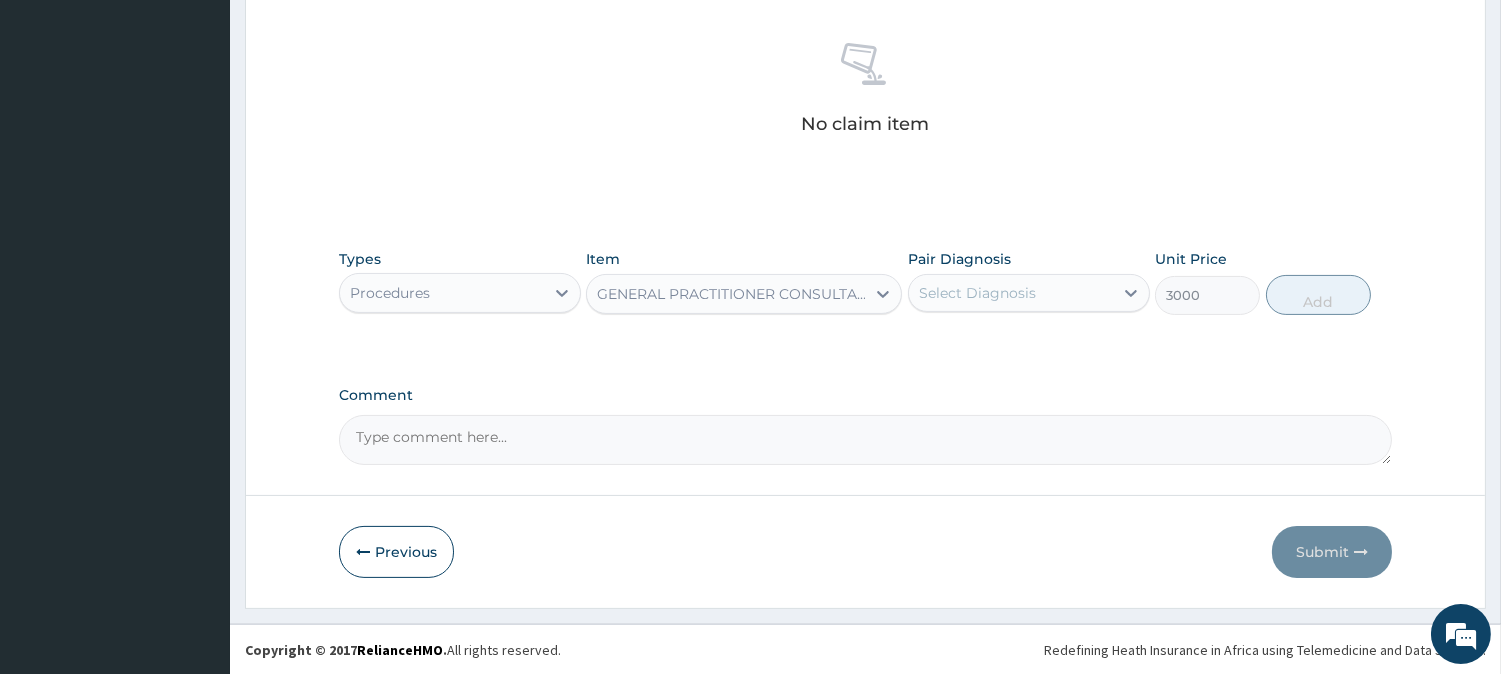 type 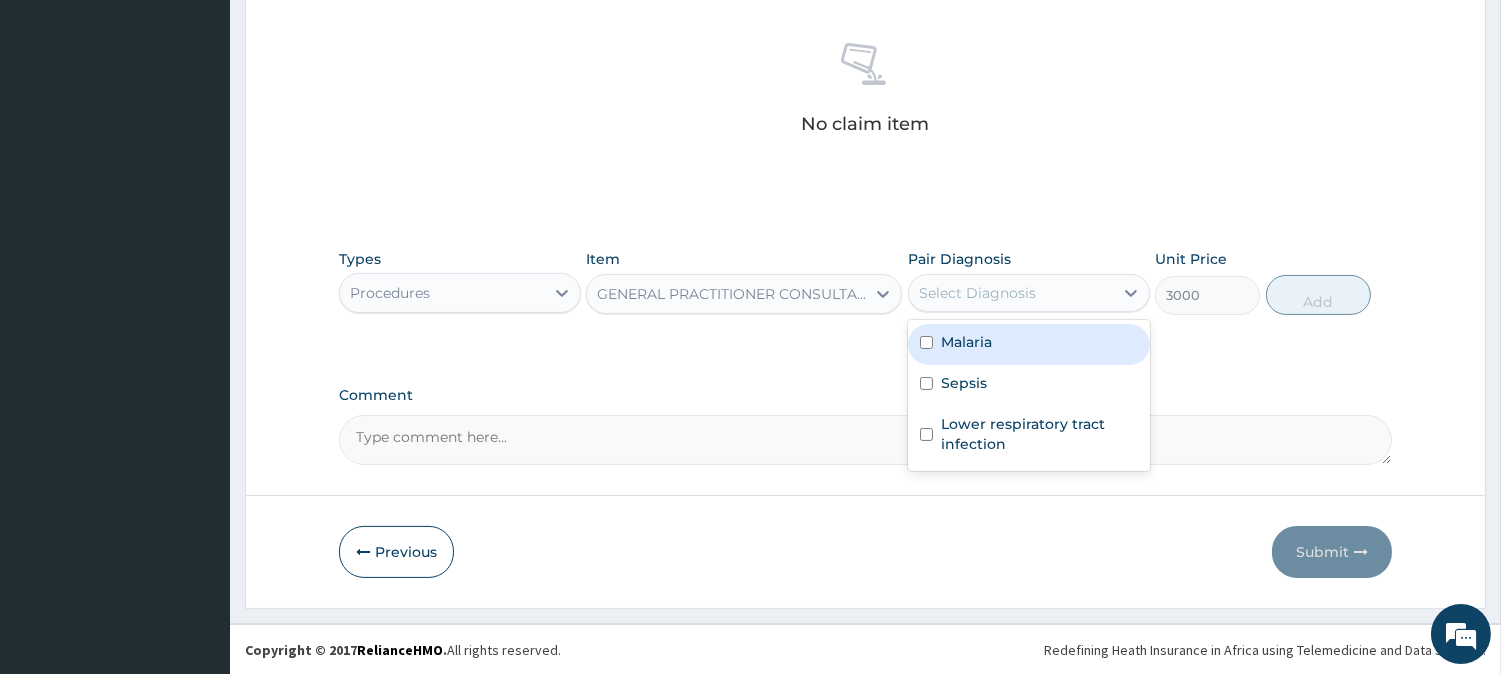 click on "Select Diagnosis" at bounding box center (1011, 293) 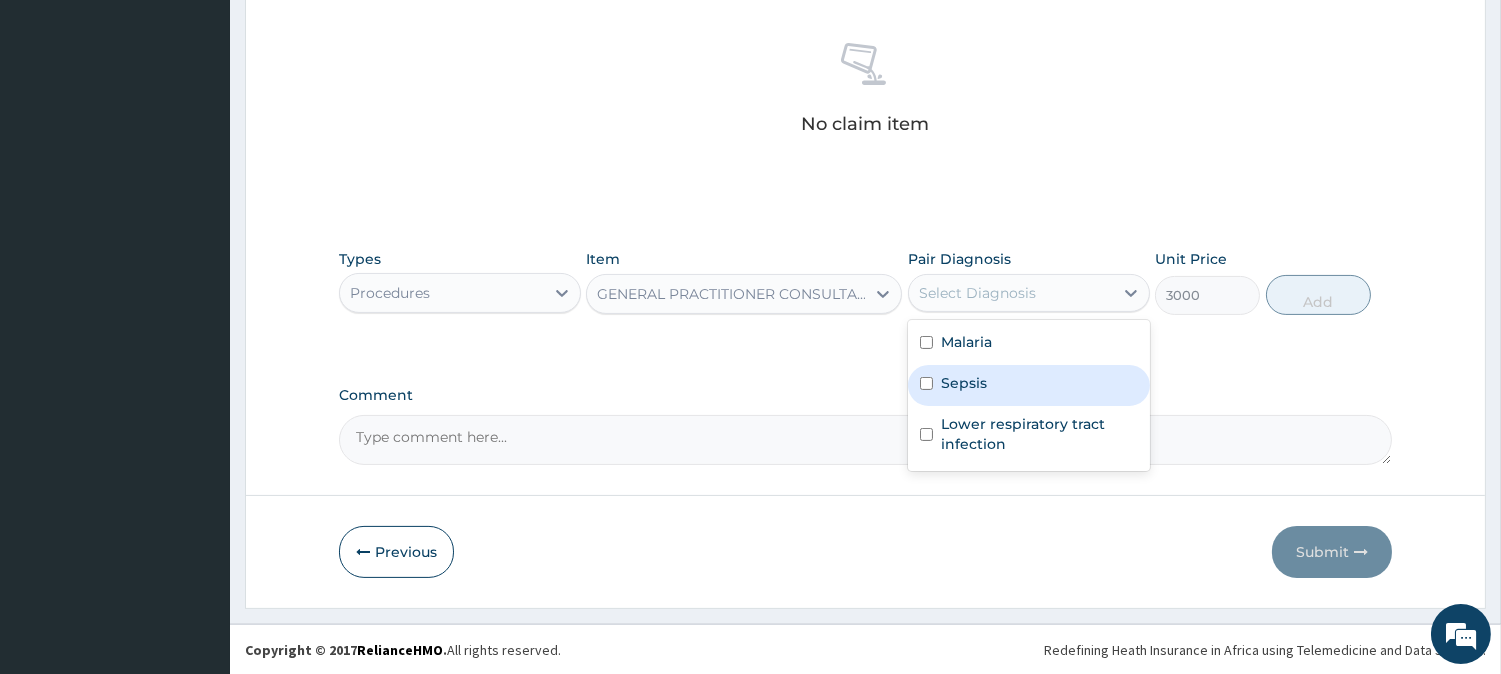 drag, startPoint x: 1045, startPoint y: 347, endPoint x: 994, endPoint y: 386, distance: 64.202805 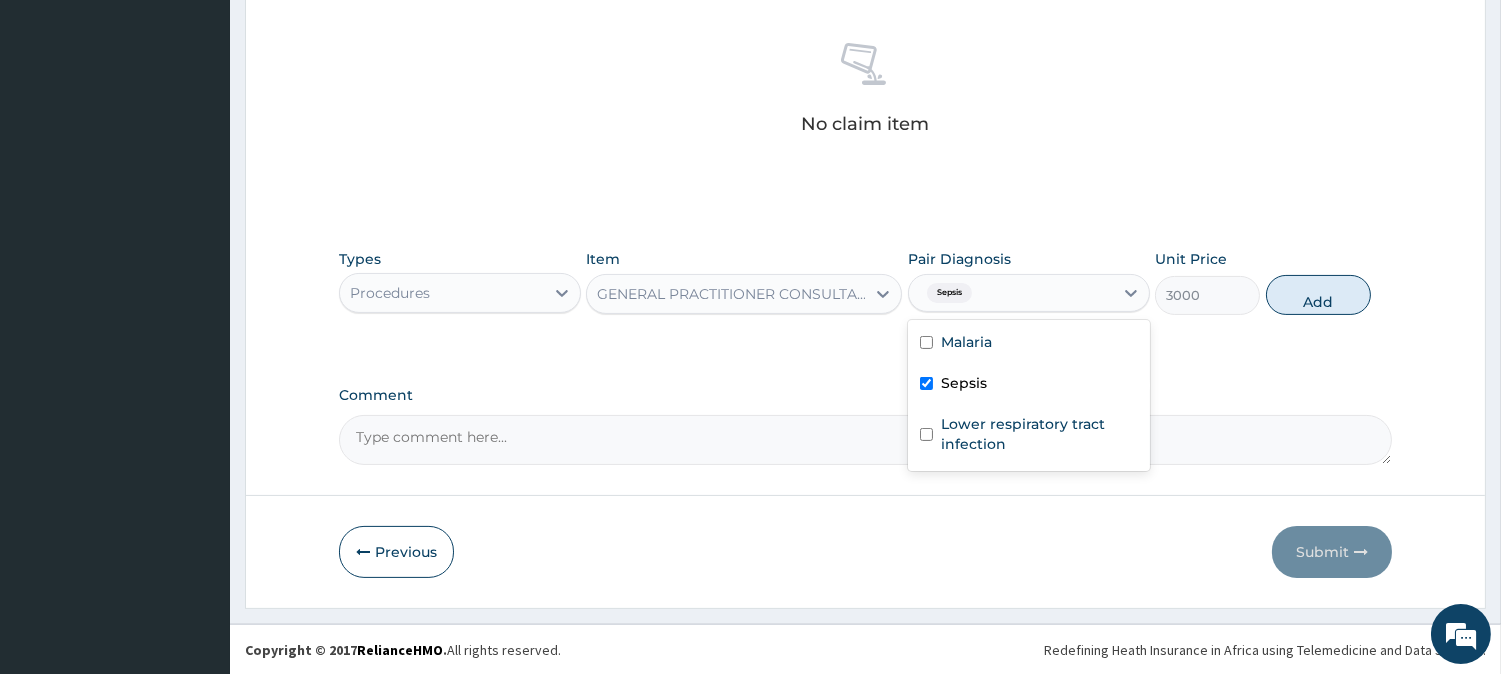 click on "Sepsis" at bounding box center [1029, 385] 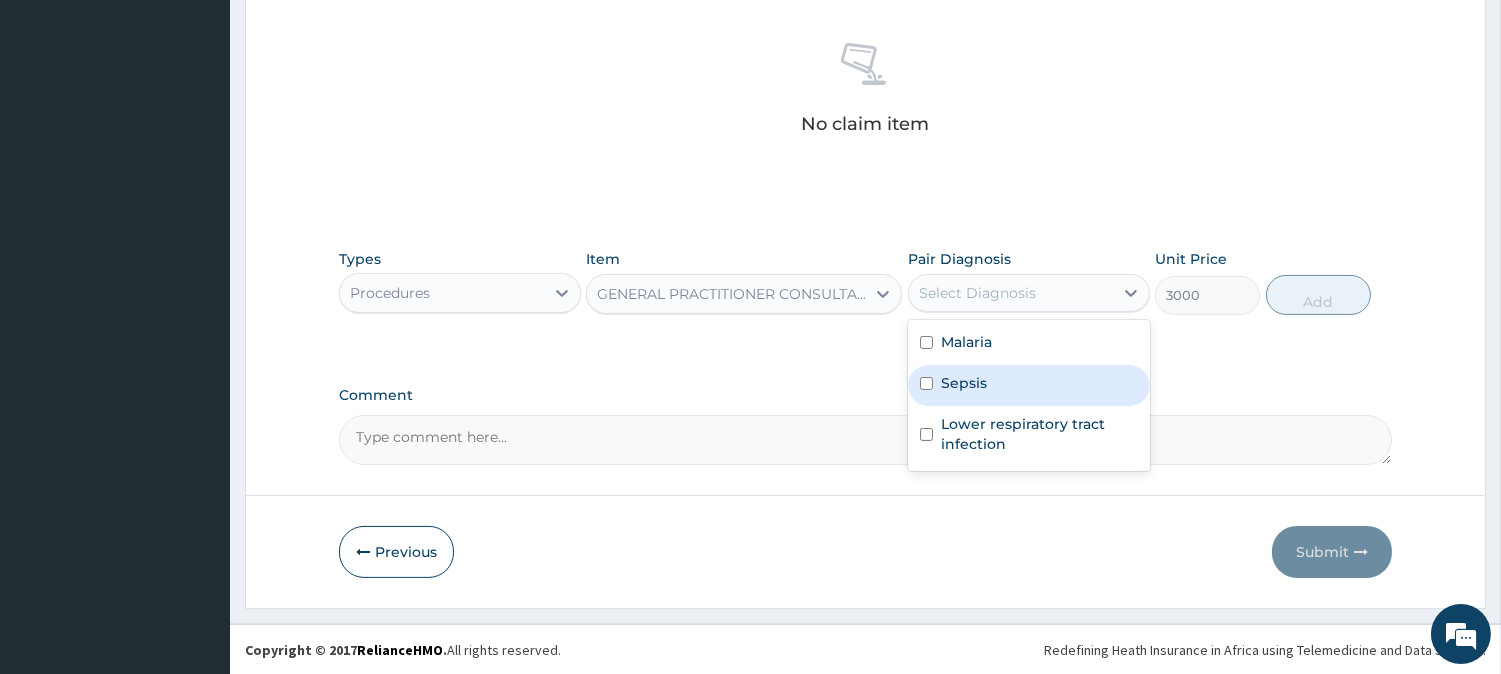 click on "Sepsis" at bounding box center [964, 383] 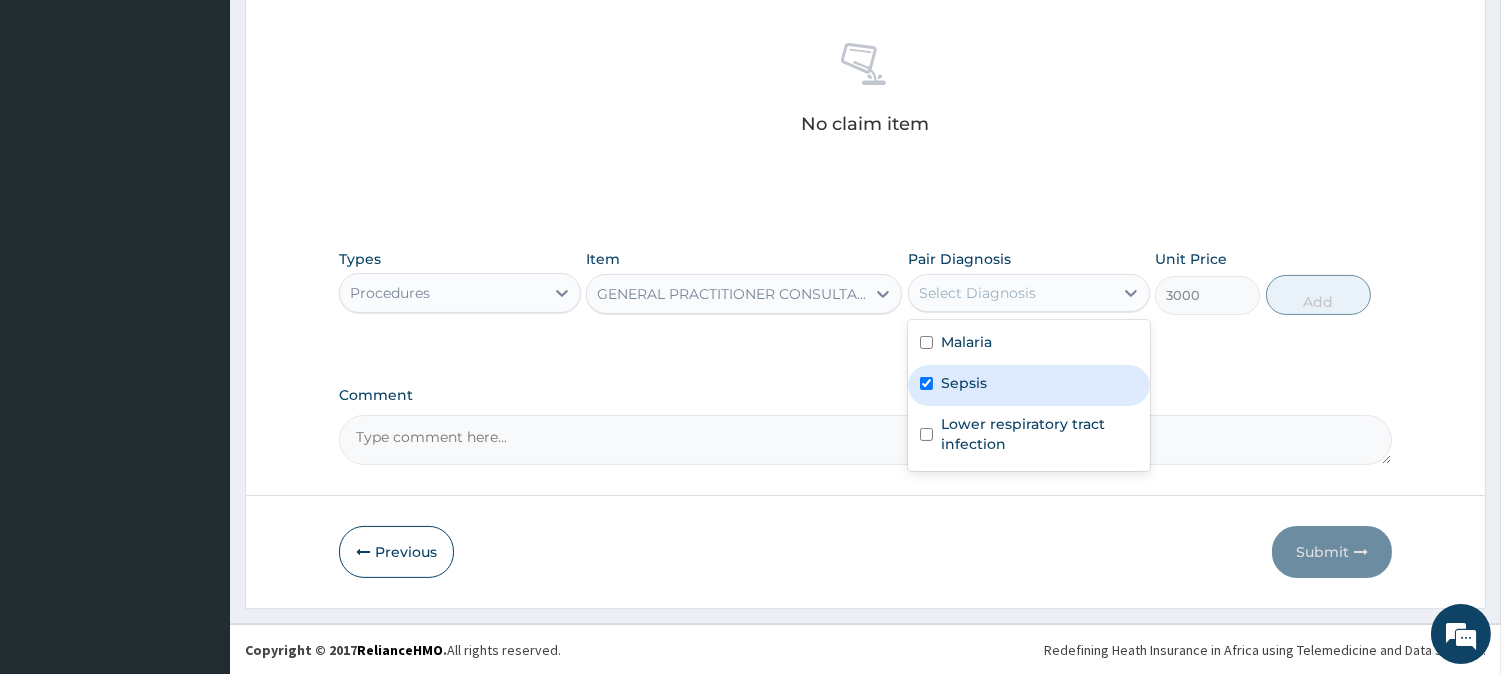 checkbox on "true" 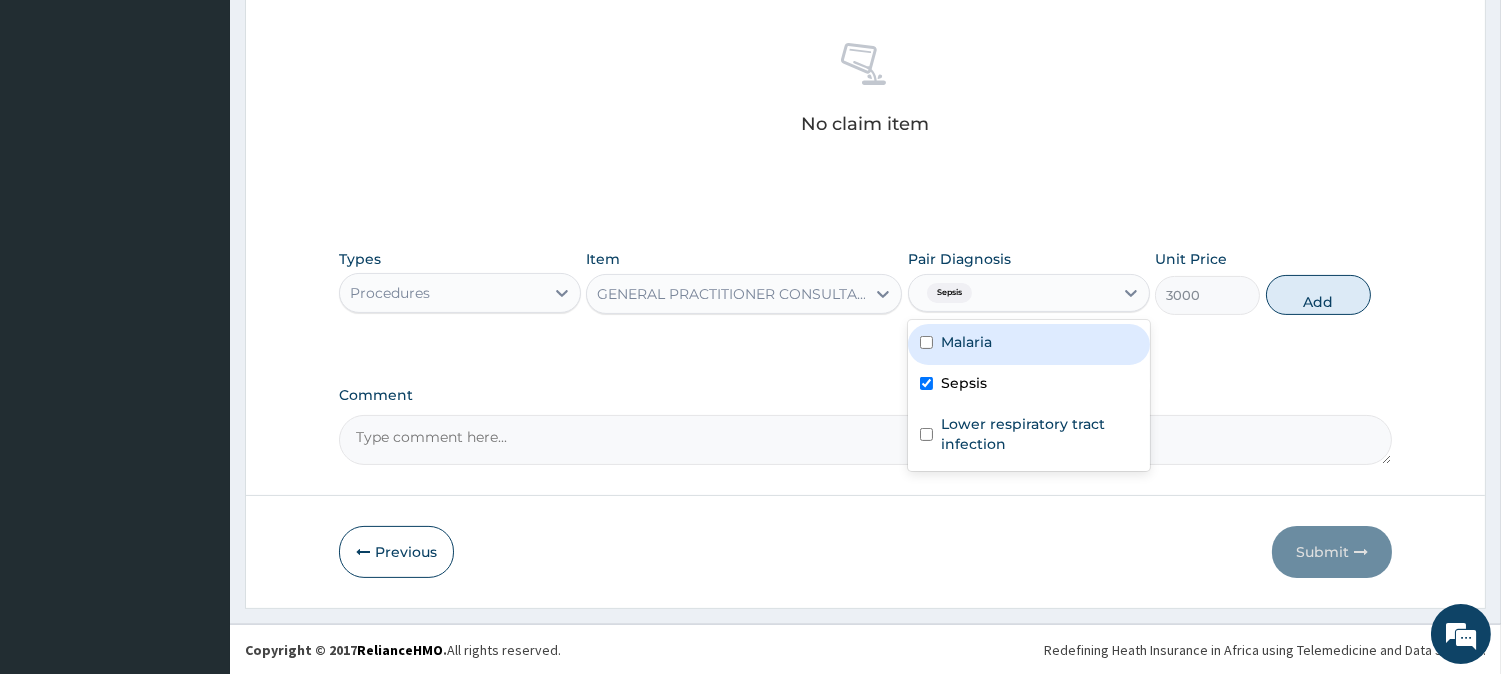 click on "Malaria" at bounding box center [1029, 344] 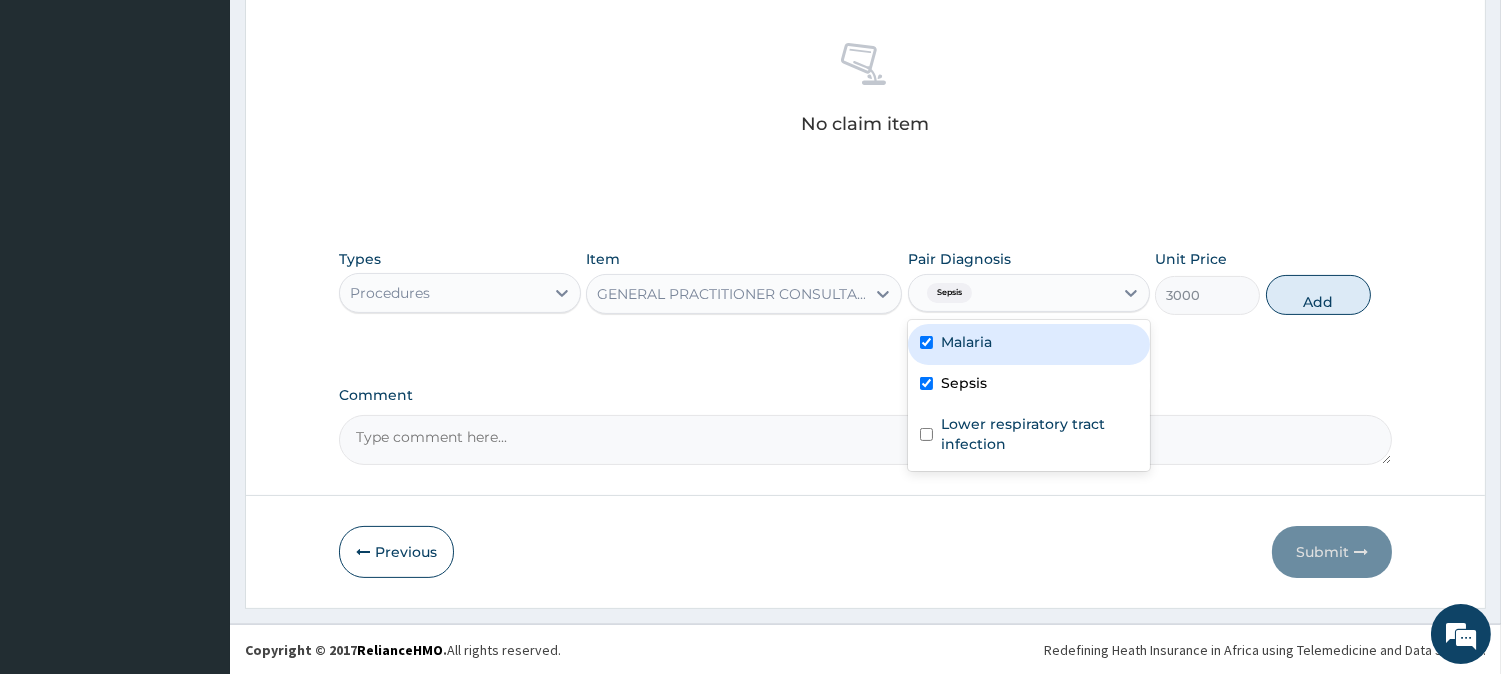 checkbox on "true" 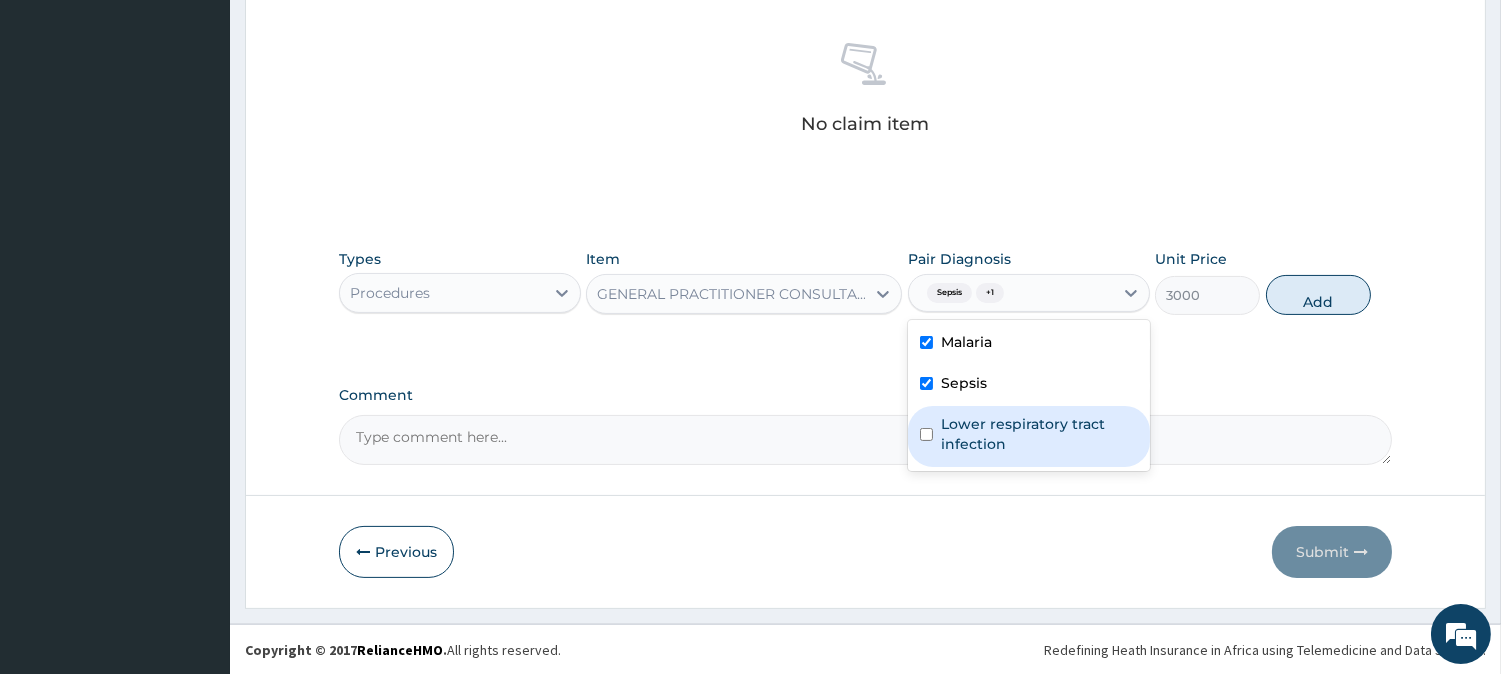 click on "Lower respiratory tract infection" at bounding box center [1039, 434] 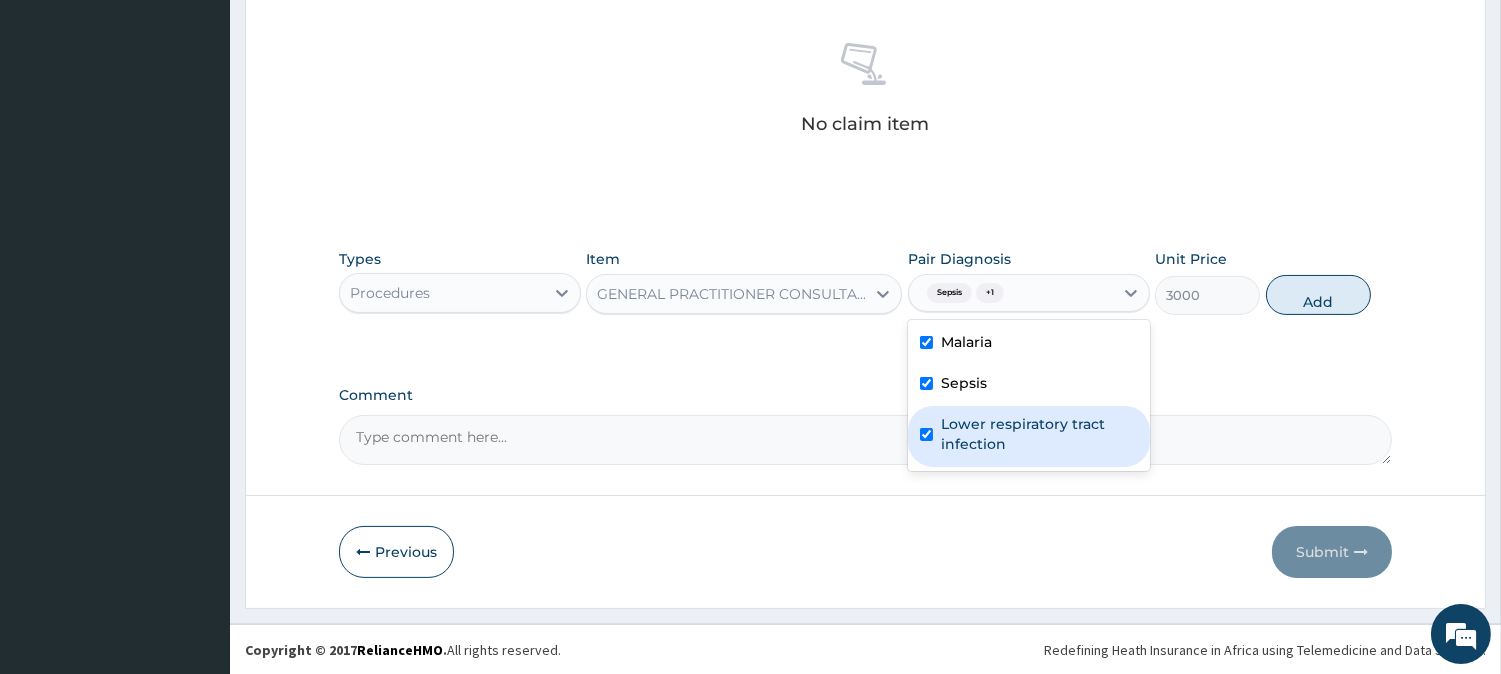 checkbox on "true" 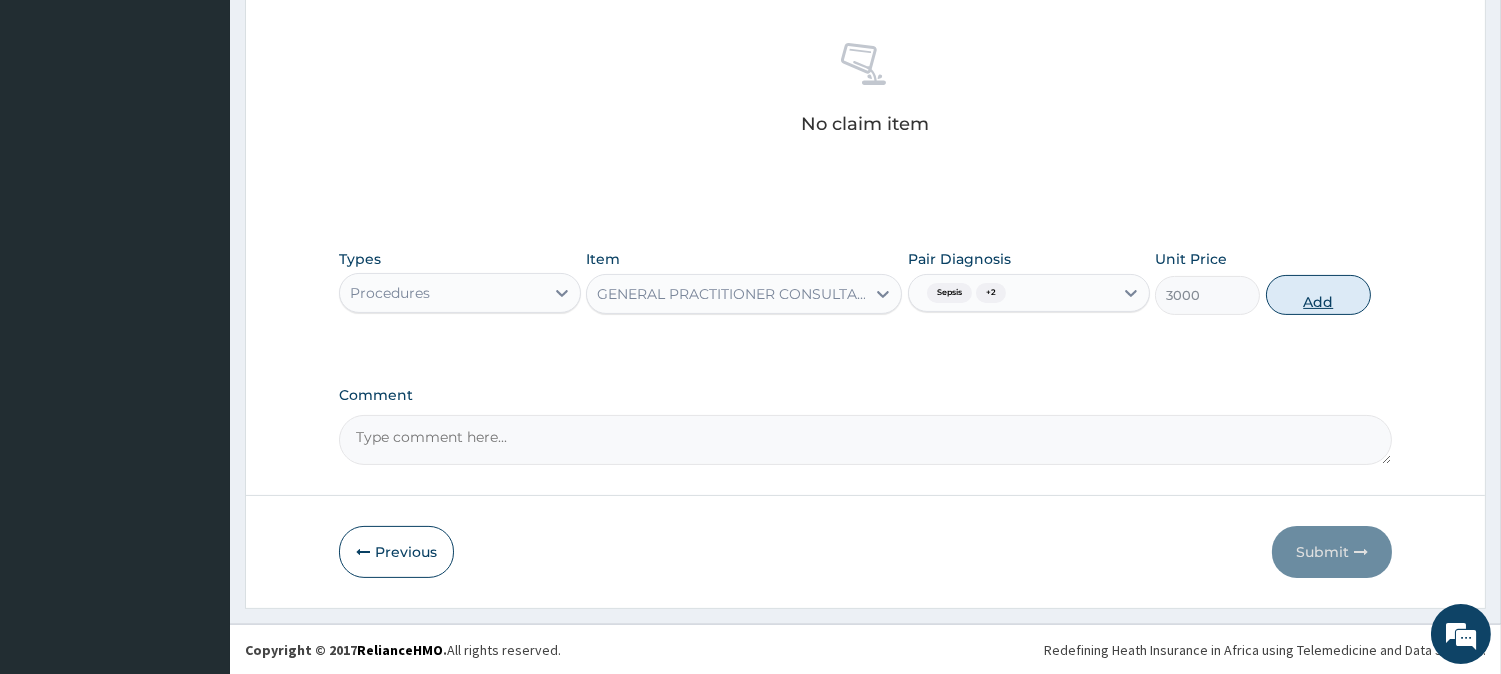 click on "Add" at bounding box center [1318, 295] 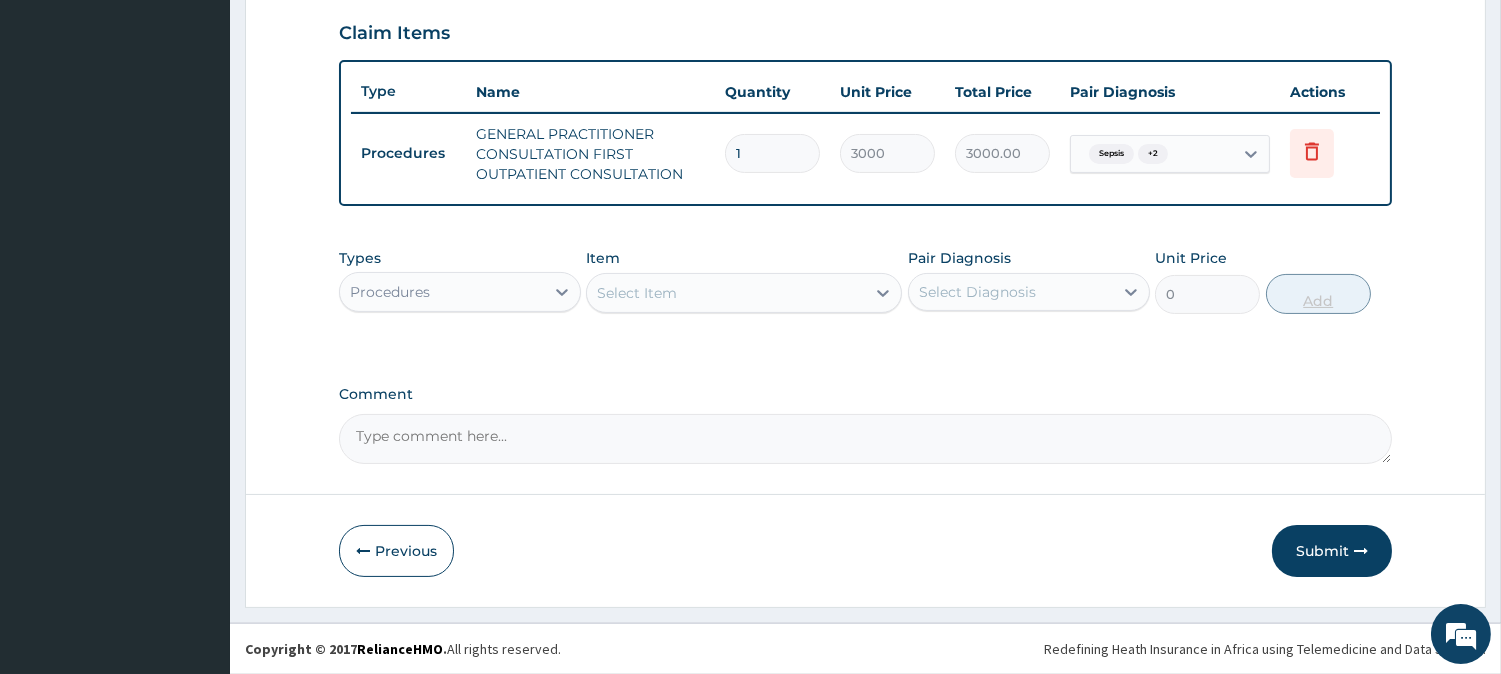 scroll, scrollTop: 681, scrollLeft: 0, axis: vertical 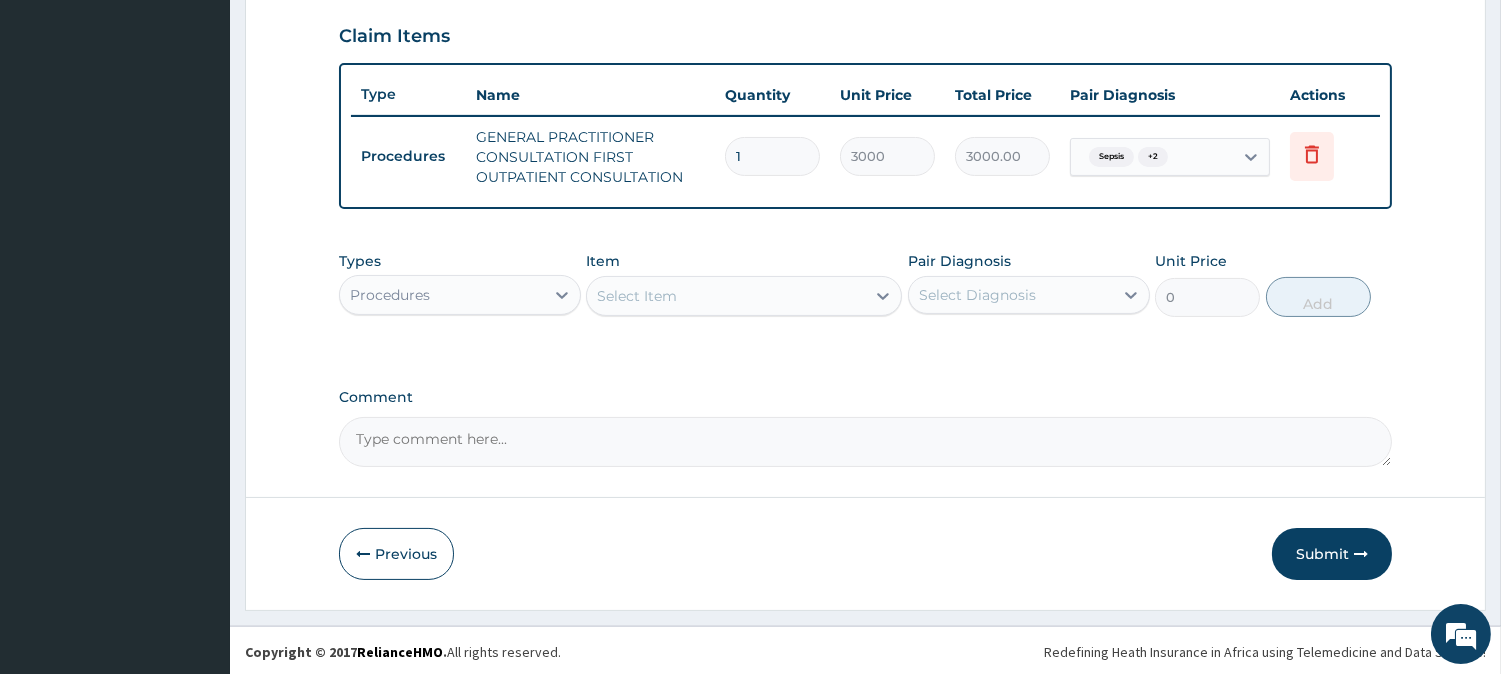 click on "Types Procedures Item Select Item Pair Diagnosis Select Diagnosis Unit Price 0 Add" at bounding box center [865, 284] 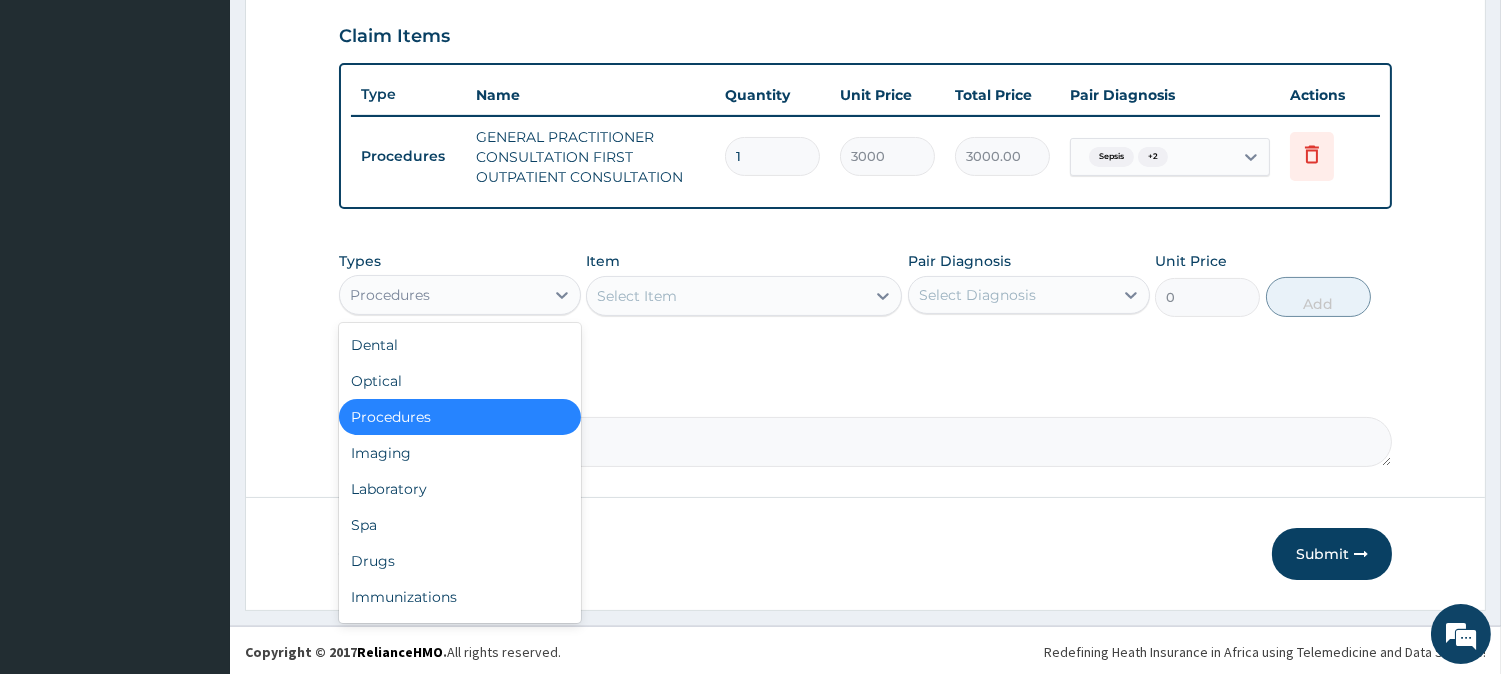 click on "Procedures" at bounding box center (442, 295) 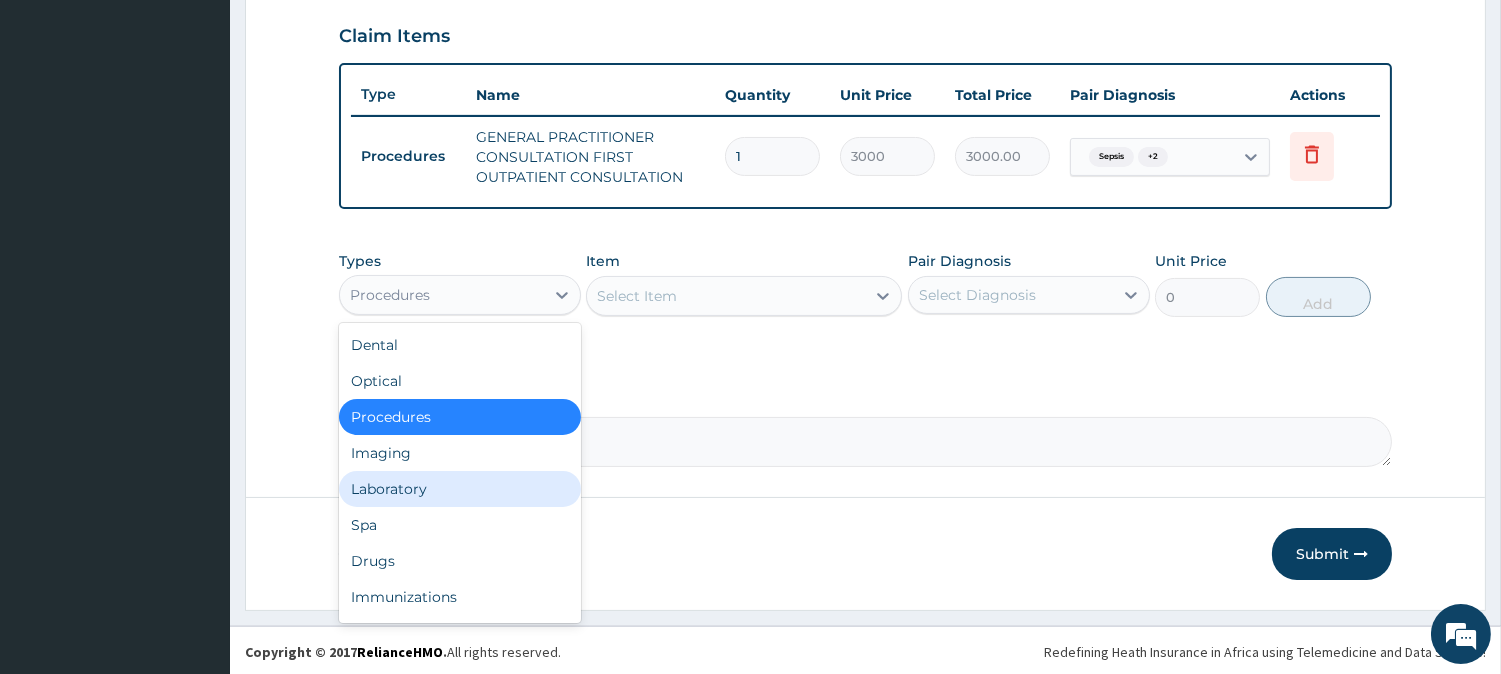 click on "Laboratory" at bounding box center (460, 489) 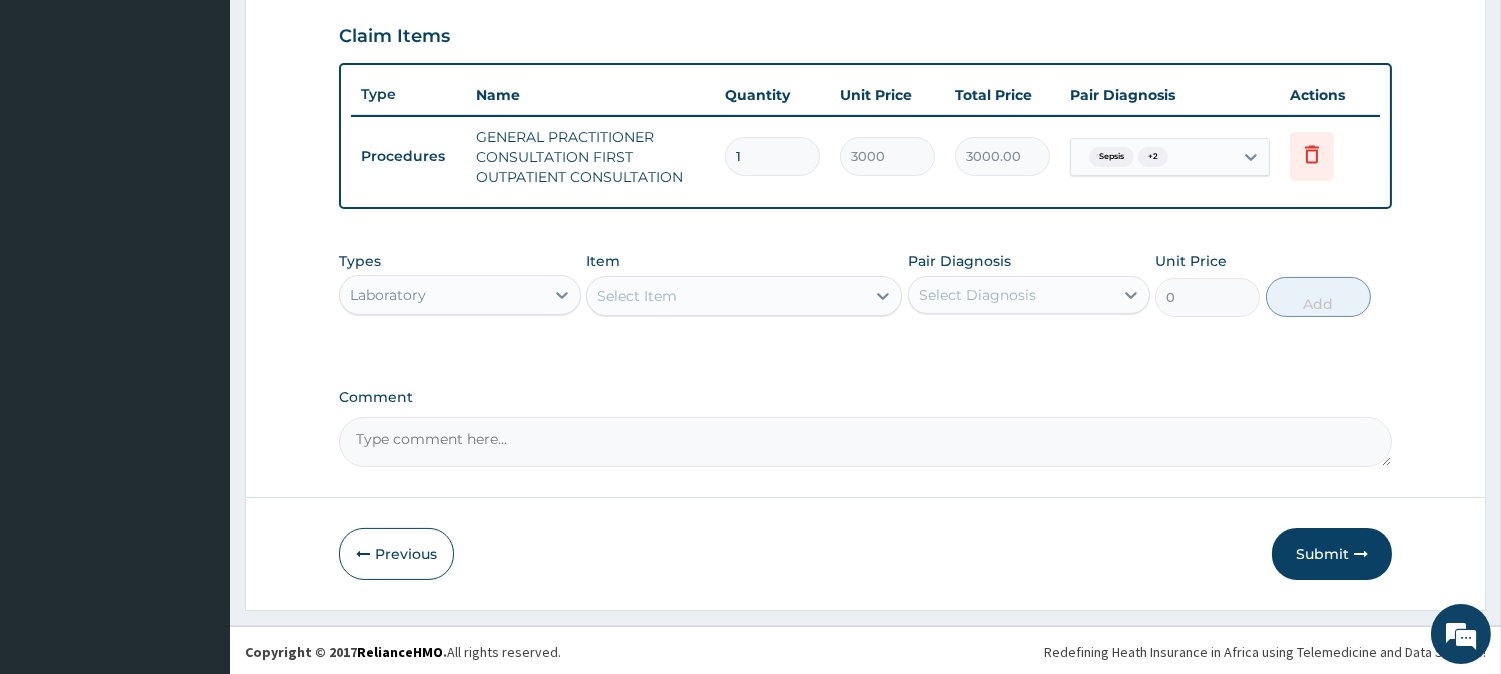 click on "Select Item" at bounding box center (637, 296) 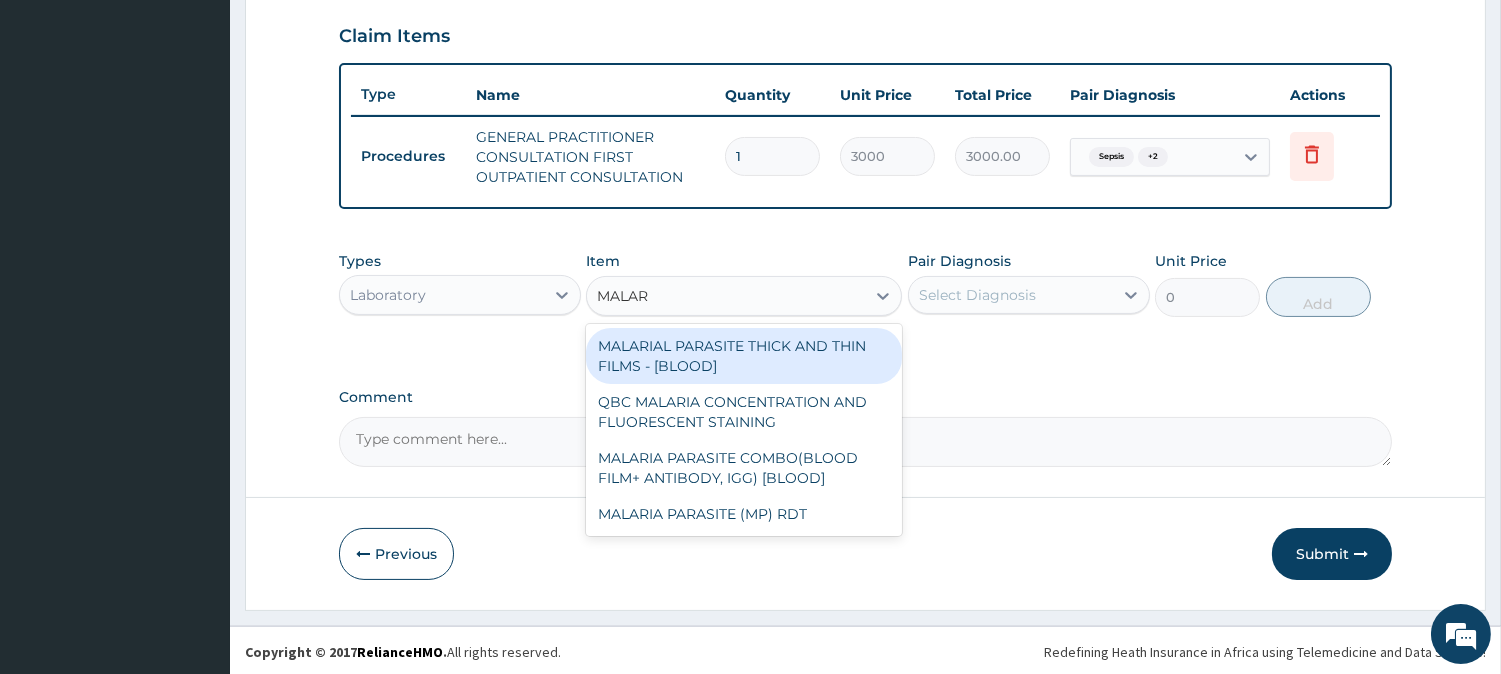 type on "MALARI" 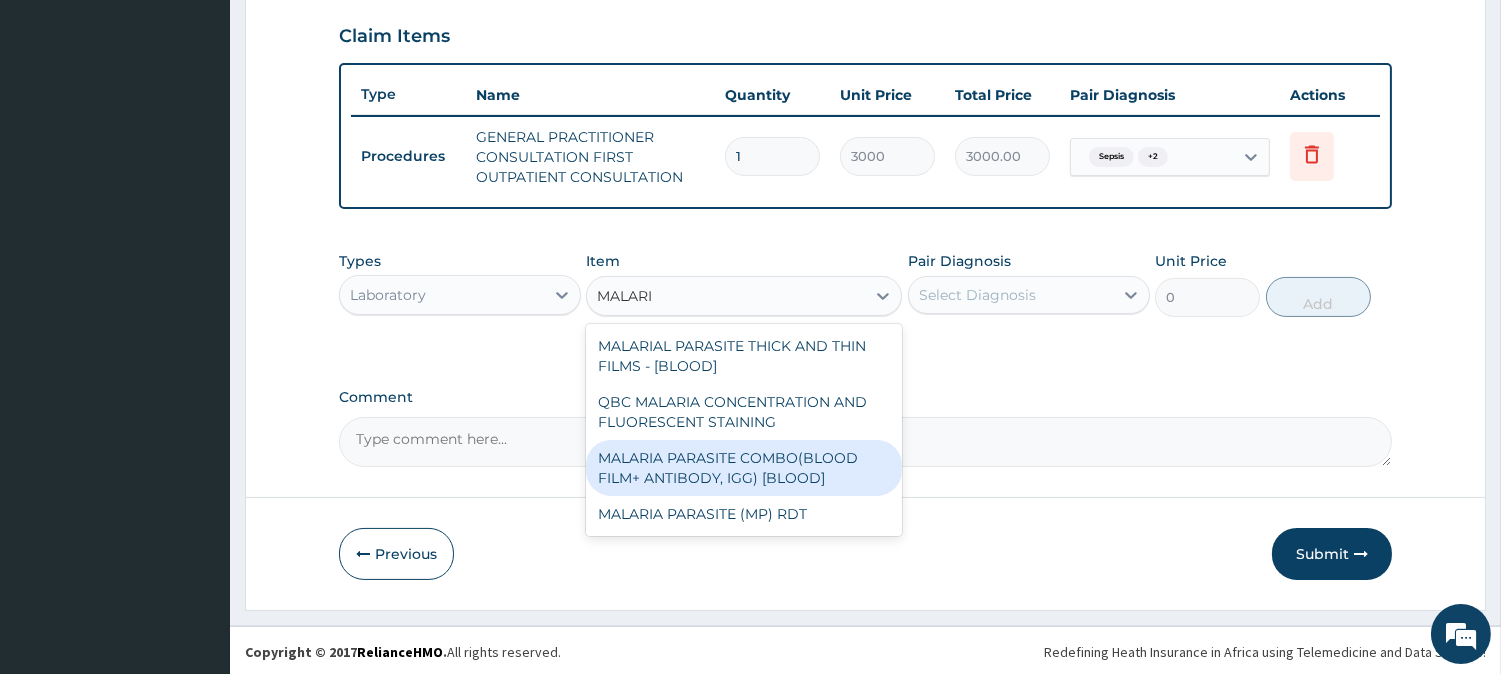 click on "MALARIA PARASITE COMBO(BLOOD FILM+ ANTIBODY, IGG) [BLOOD]" at bounding box center (744, 468) 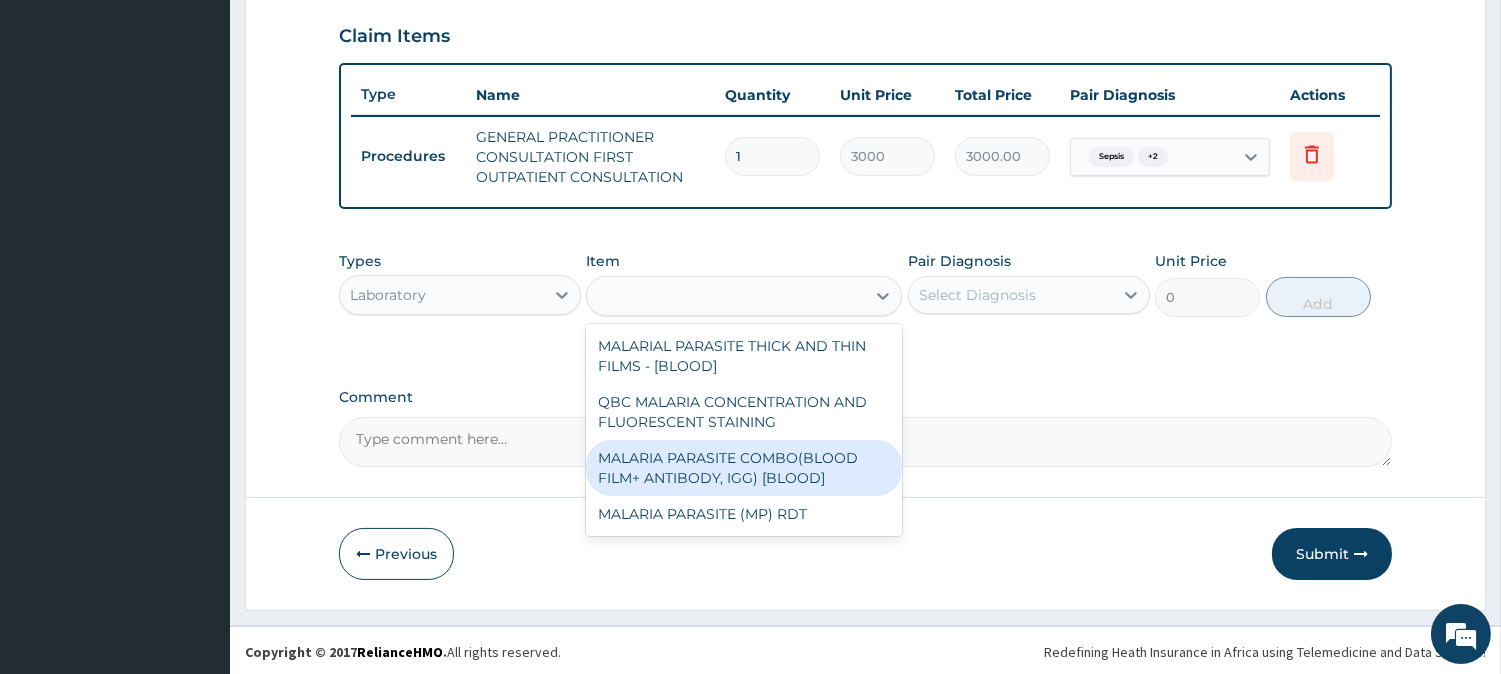type on "2000" 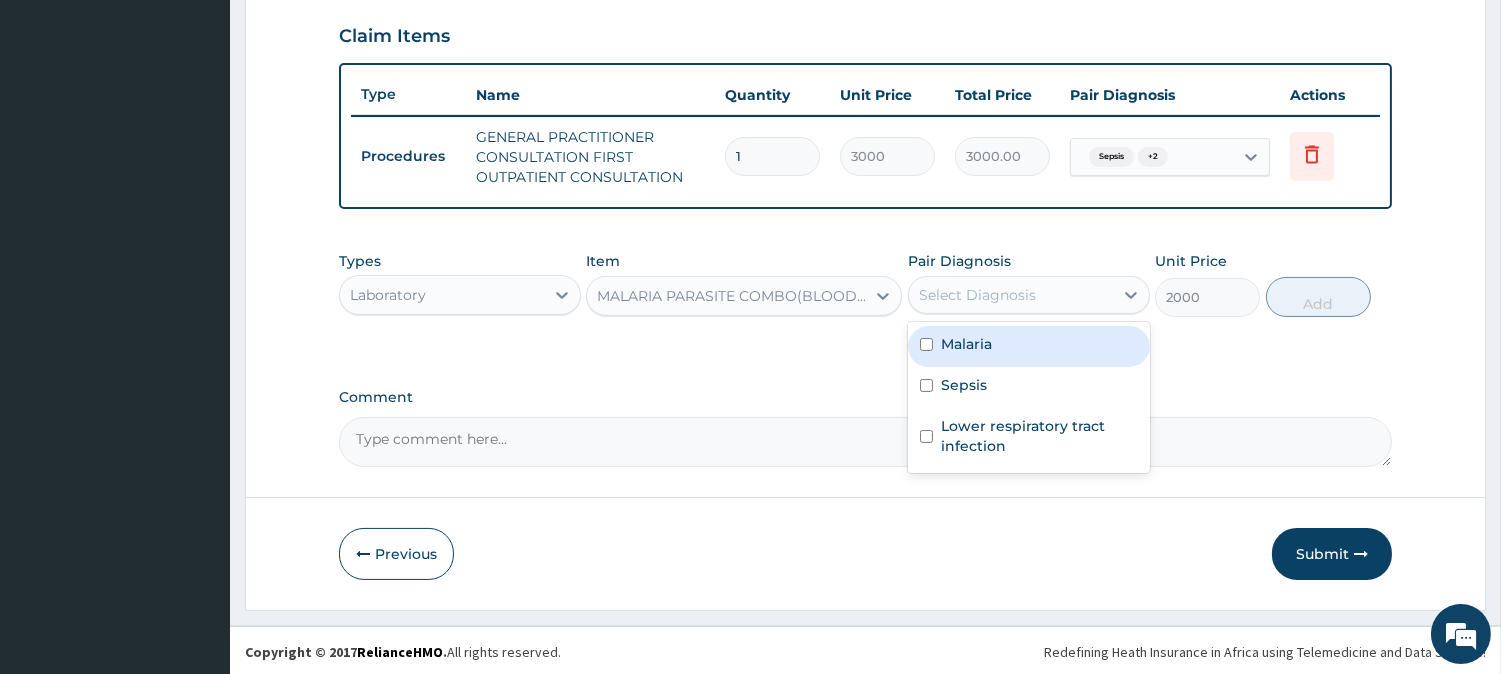 click on "Select Diagnosis" at bounding box center [1011, 295] 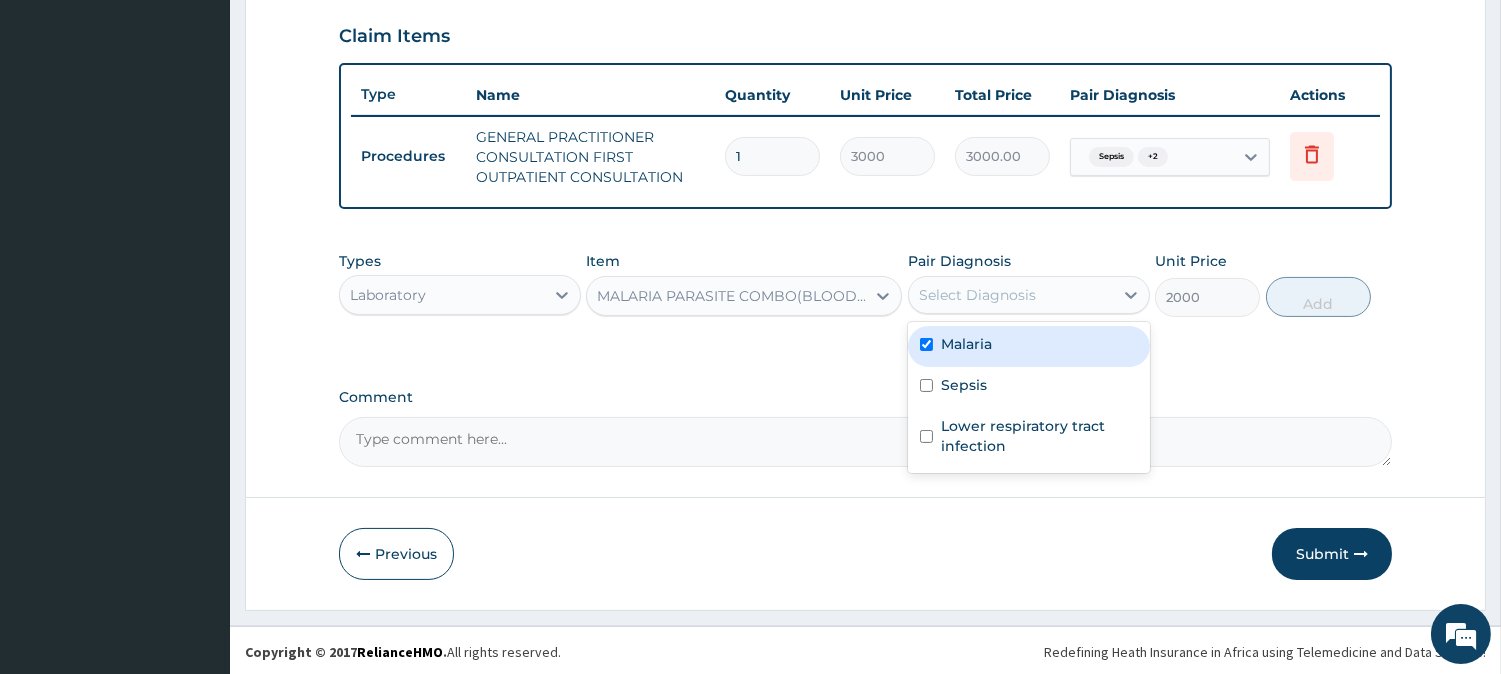 checkbox on "true" 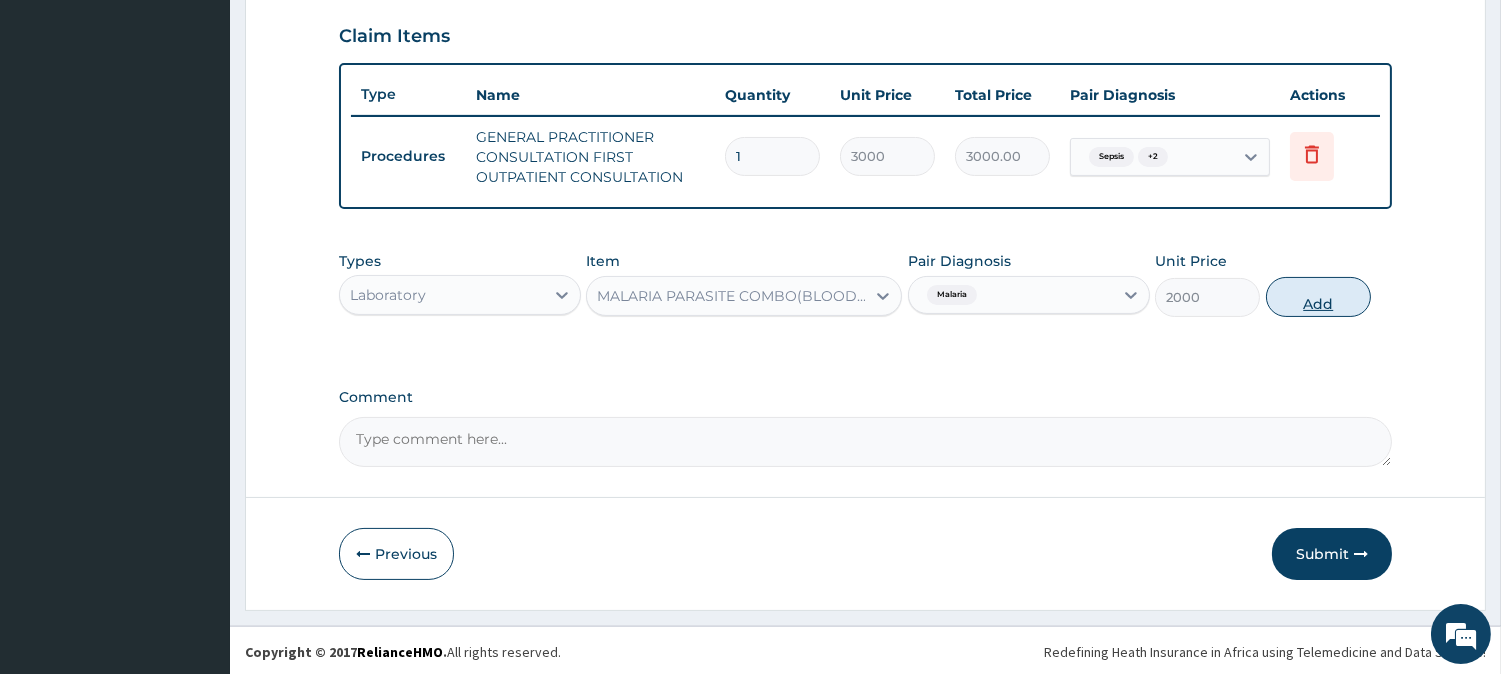 click on "Add" at bounding box center [1318, 297] 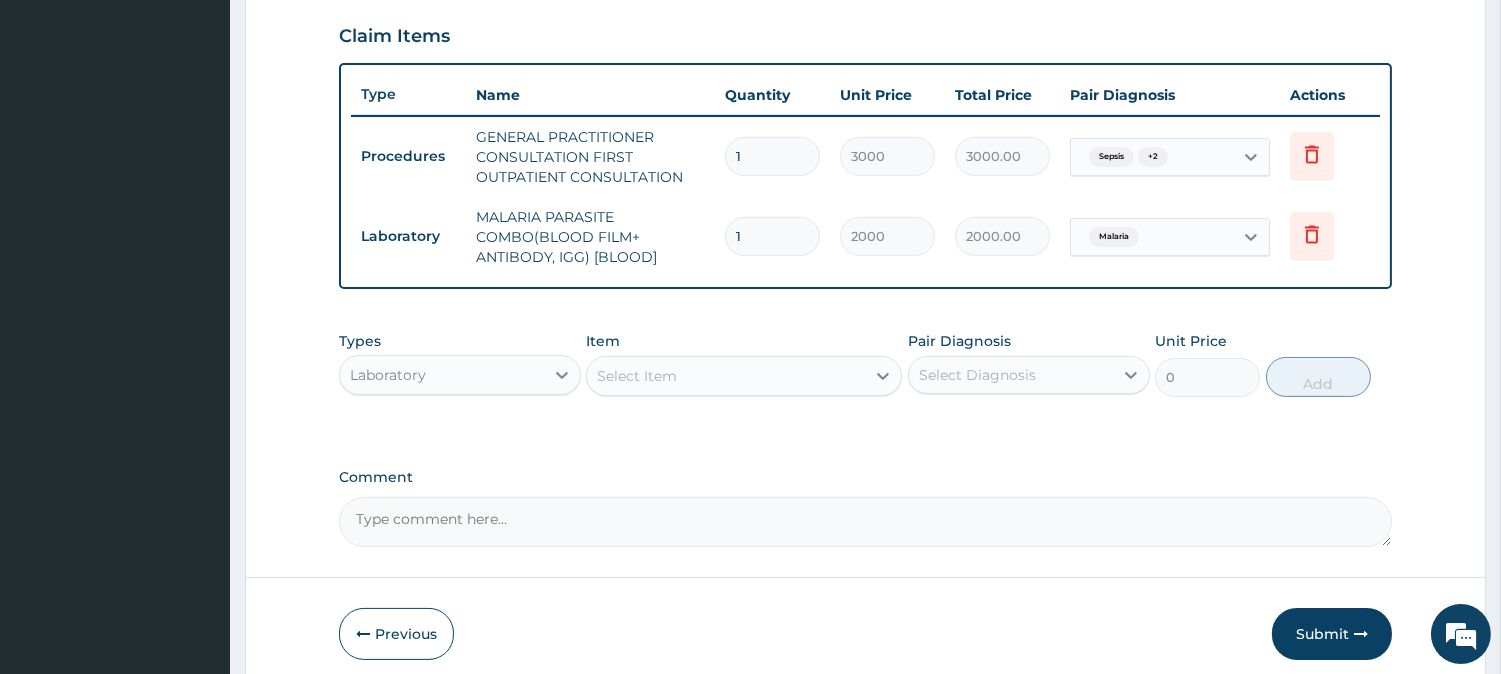 click on "Select Item" at bounding box center (726, 376) 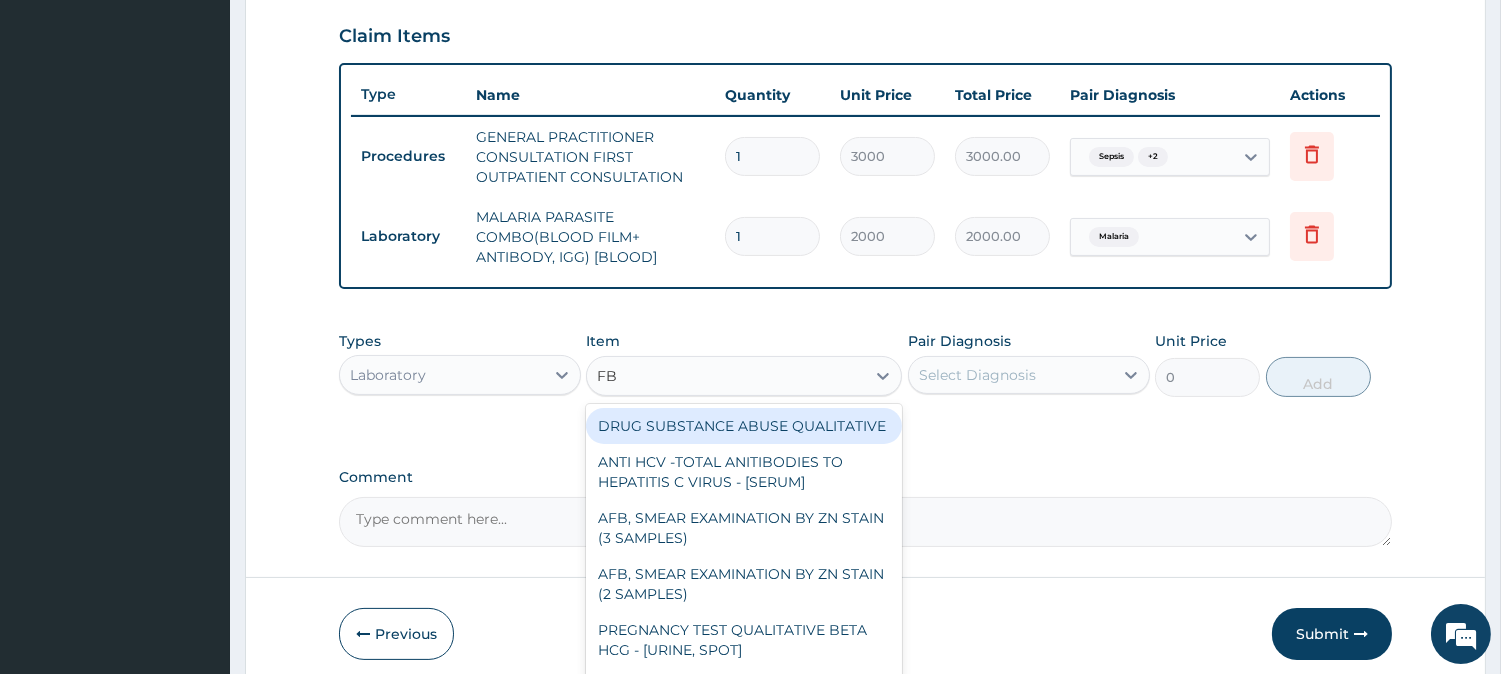 type on "FBC" 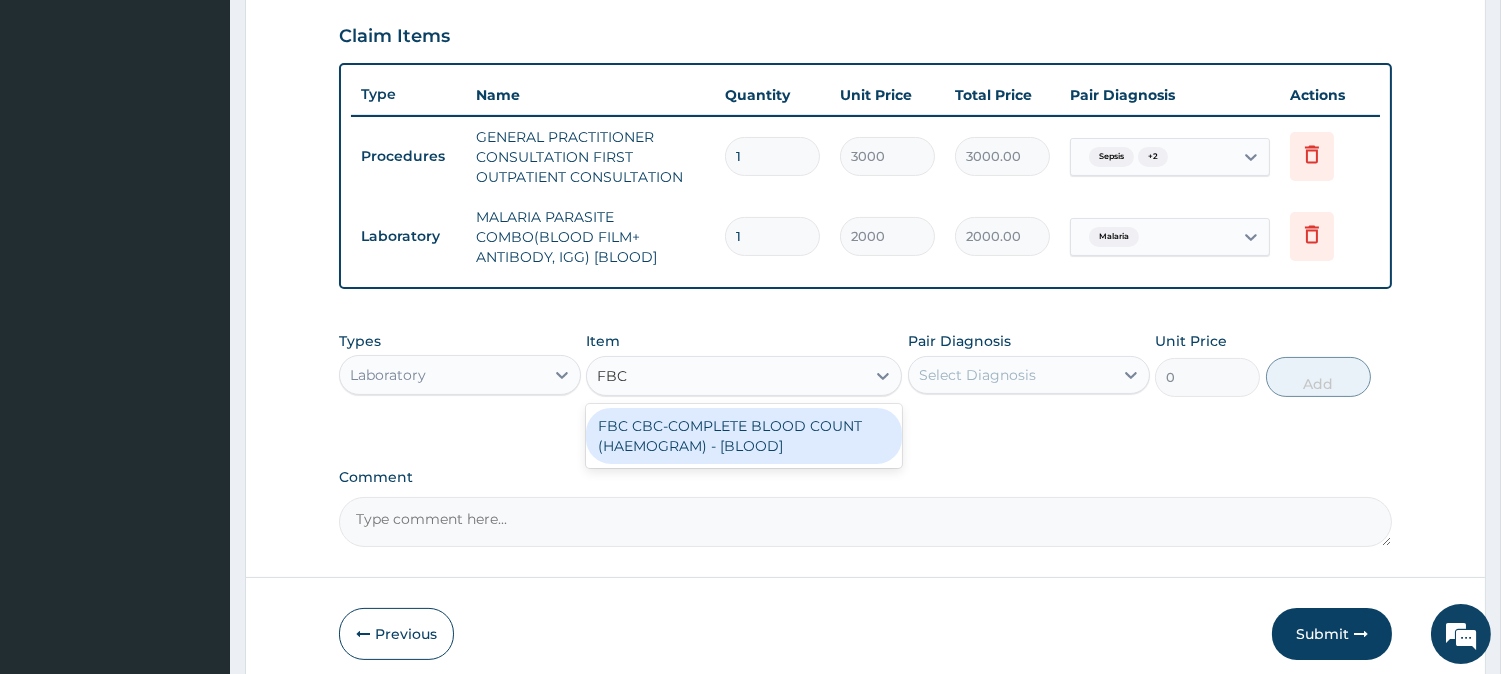 click on "FBC CBC-COMPLETE BLOOD COUNT (HAEMOGRAM) - [BLOOD]" at bounding box center (744, 436) 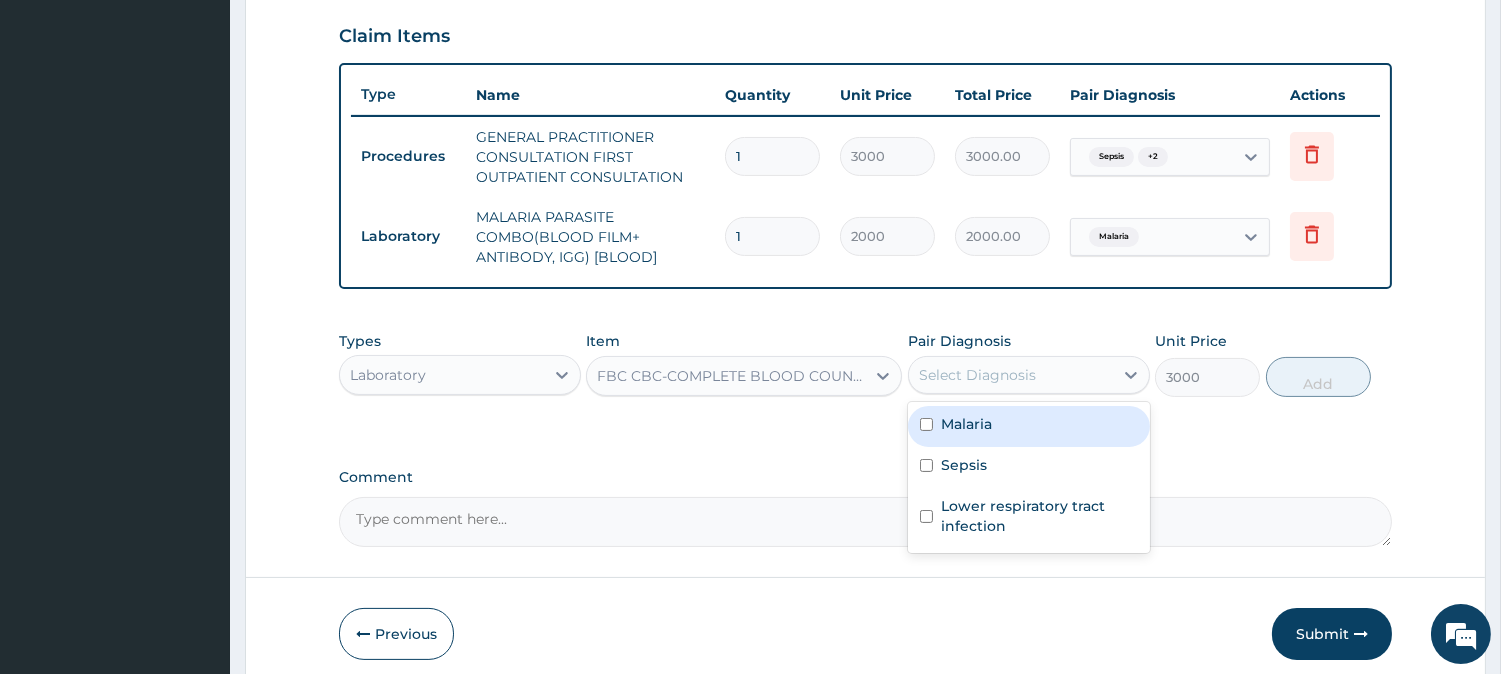 click on "Select Diagnosis" at bounding box center (1011, 375) 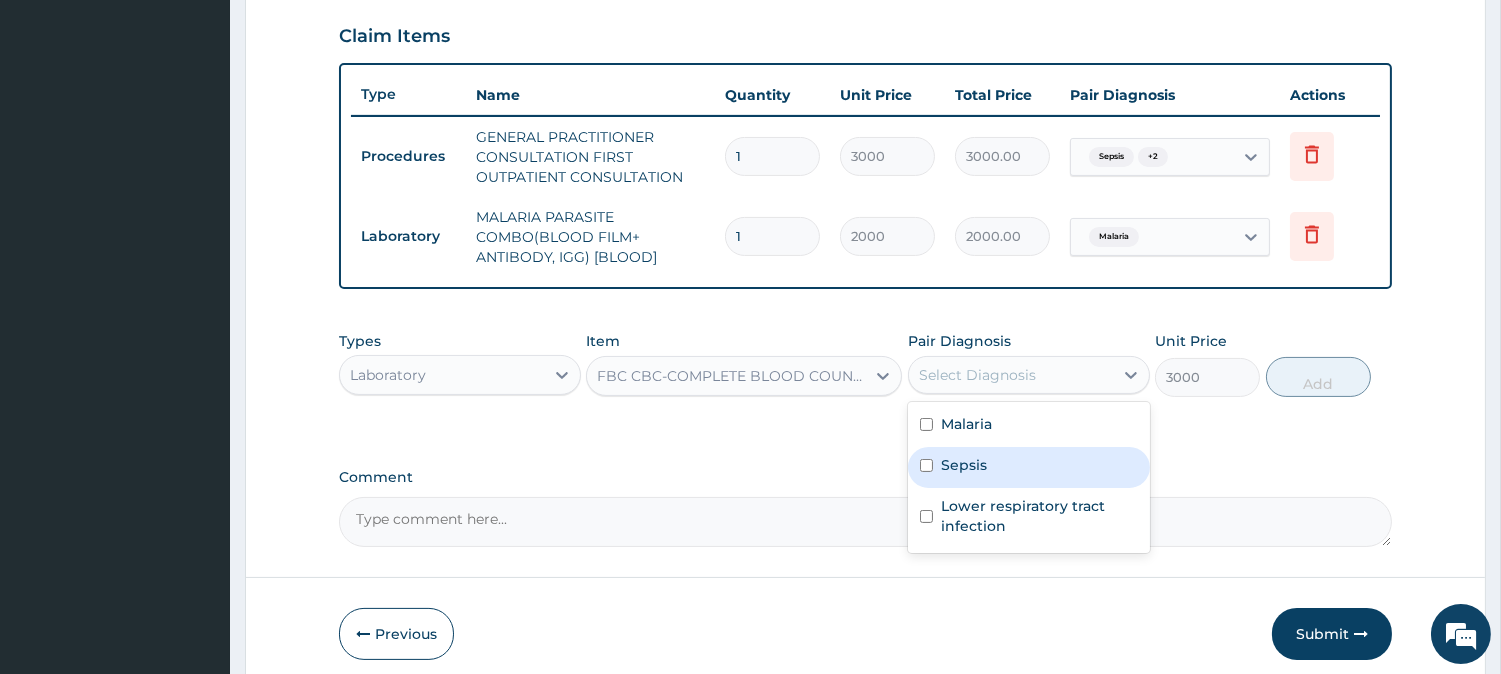 click on "Sepsis" at bounding box center [1029, 467] 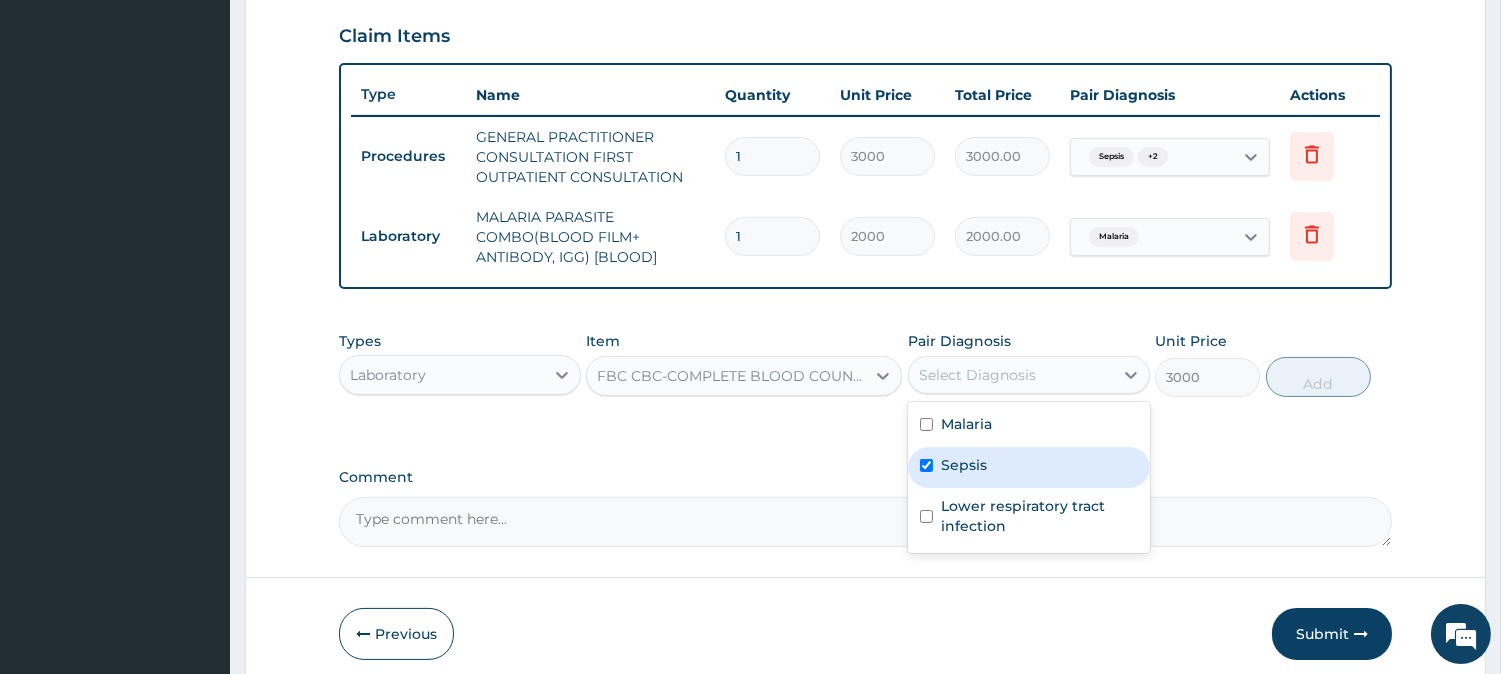 checkbox on "true" 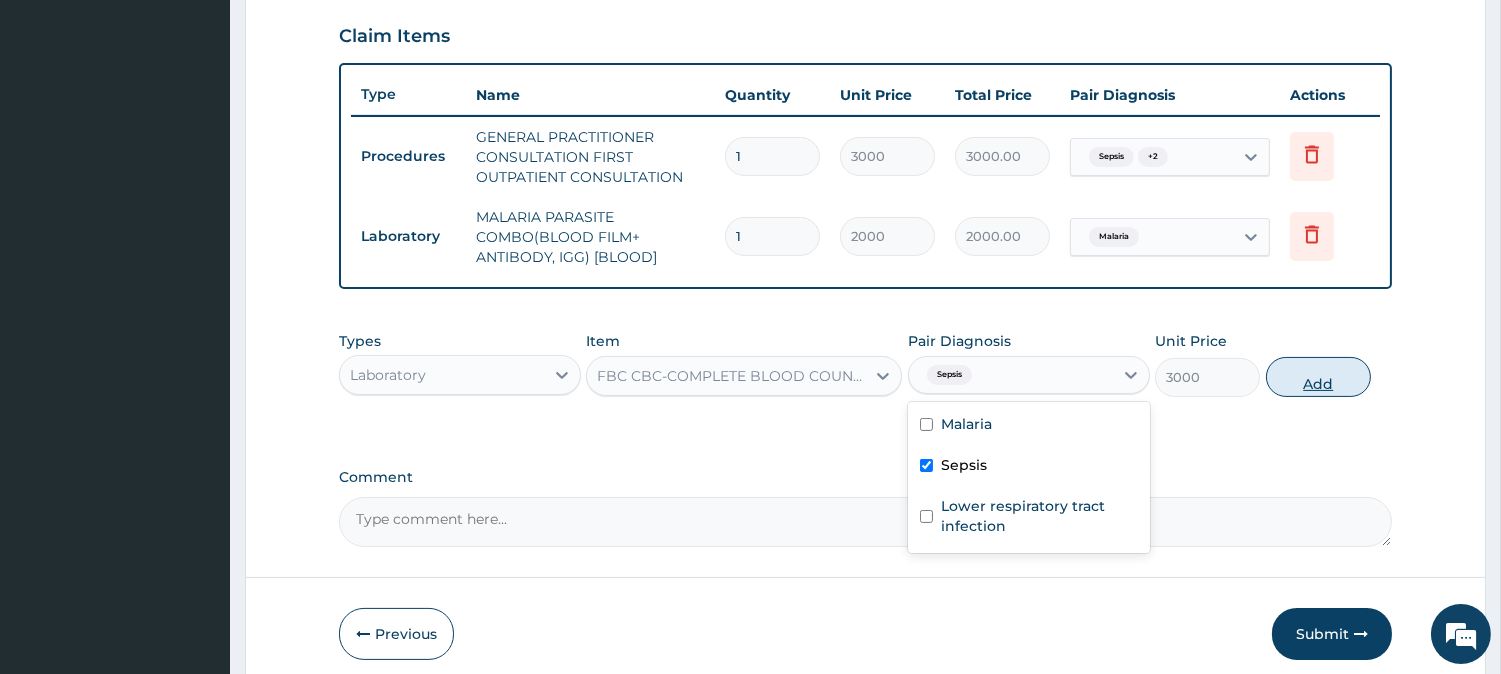 click on "Add" at bounding box center [1318, 377] 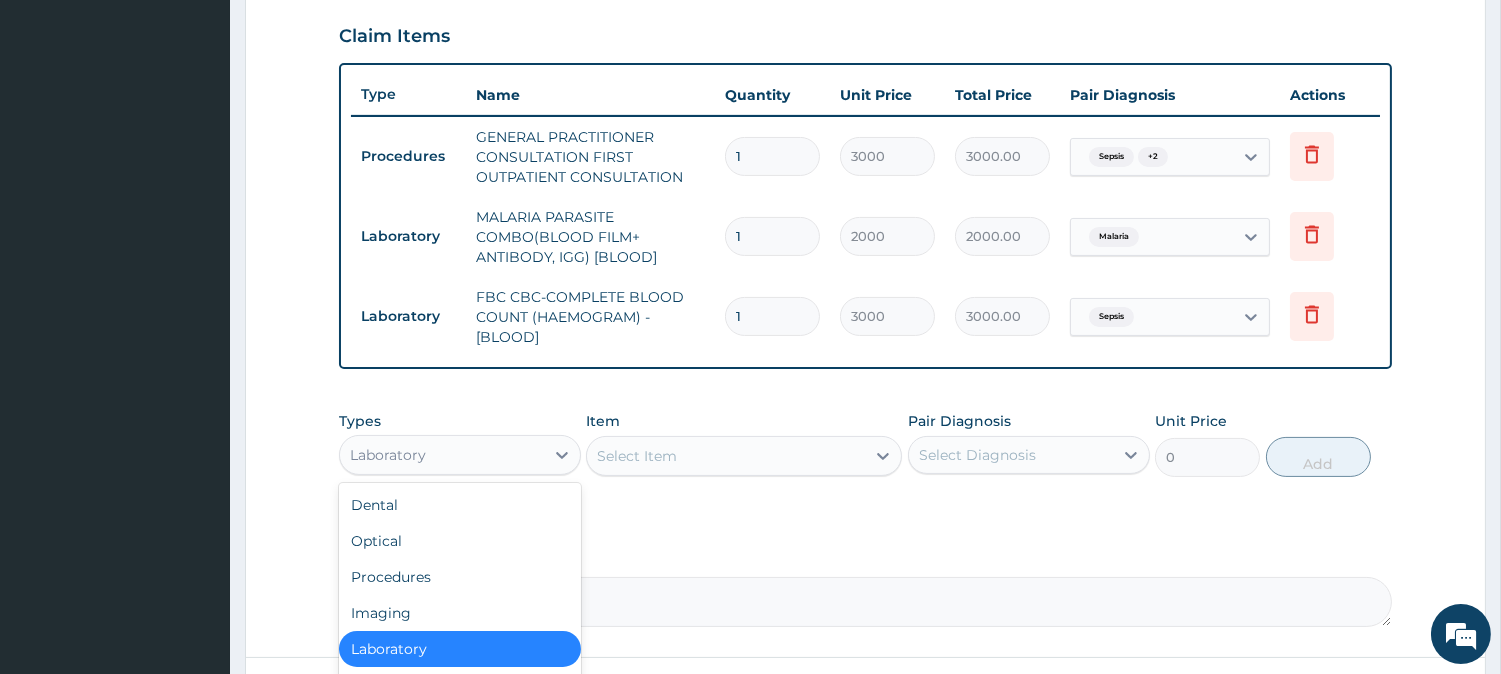 click on "Laboratory" at bounding box center (442, 455) 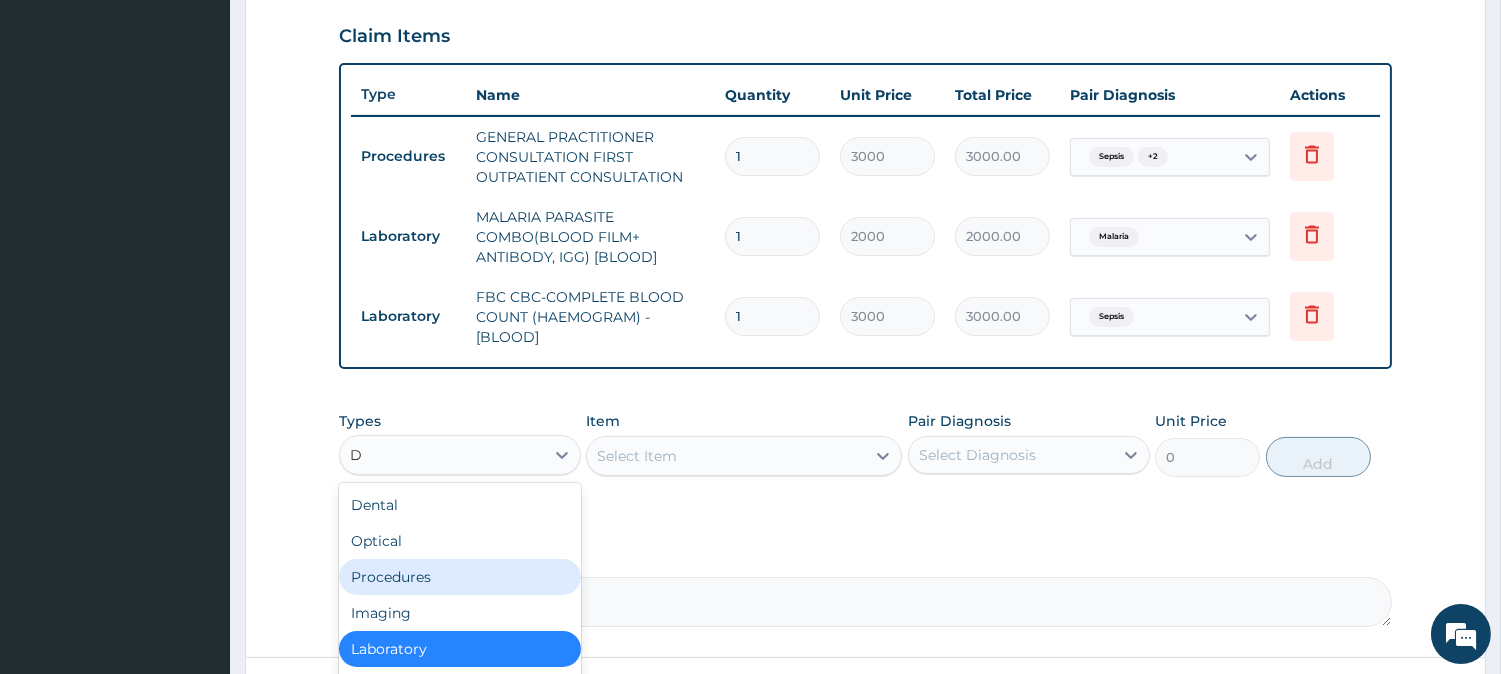 type on "DR" 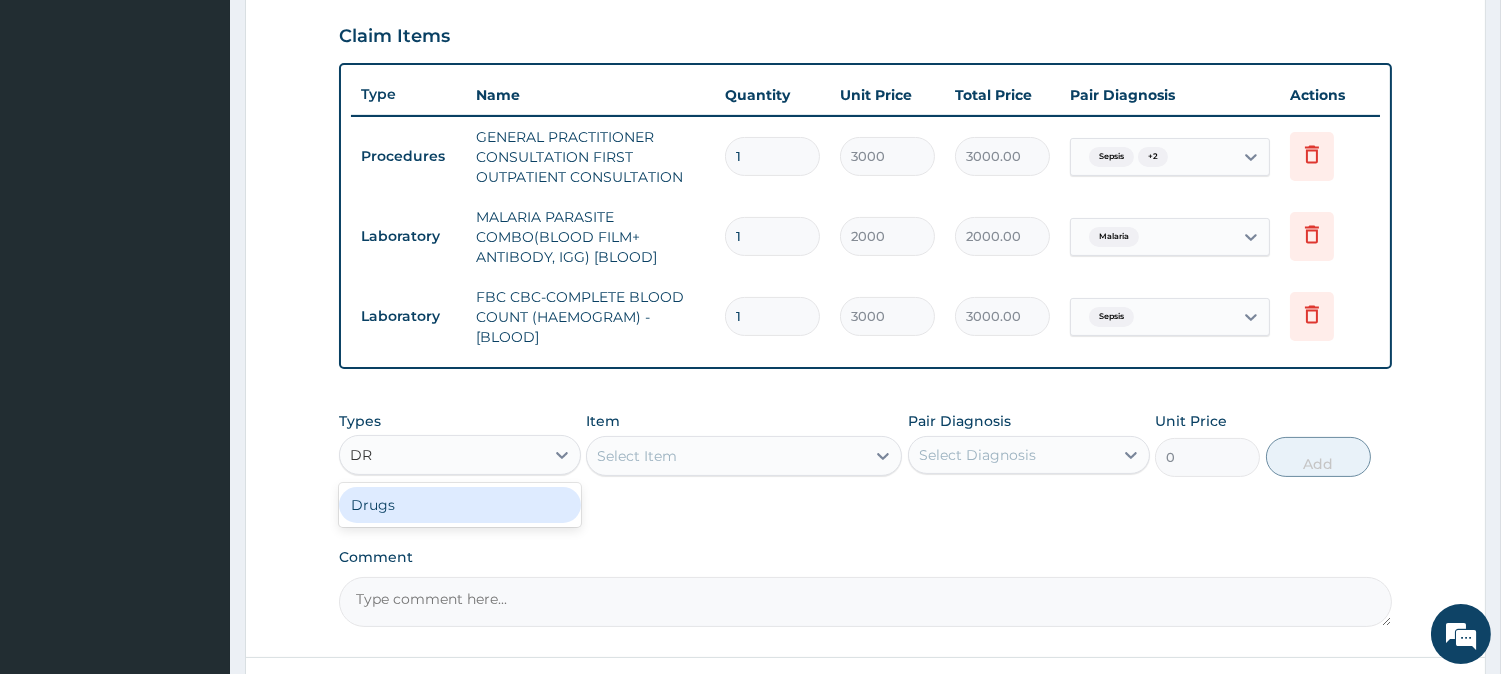 click on "Drugs" at bounding box center [460, 505] 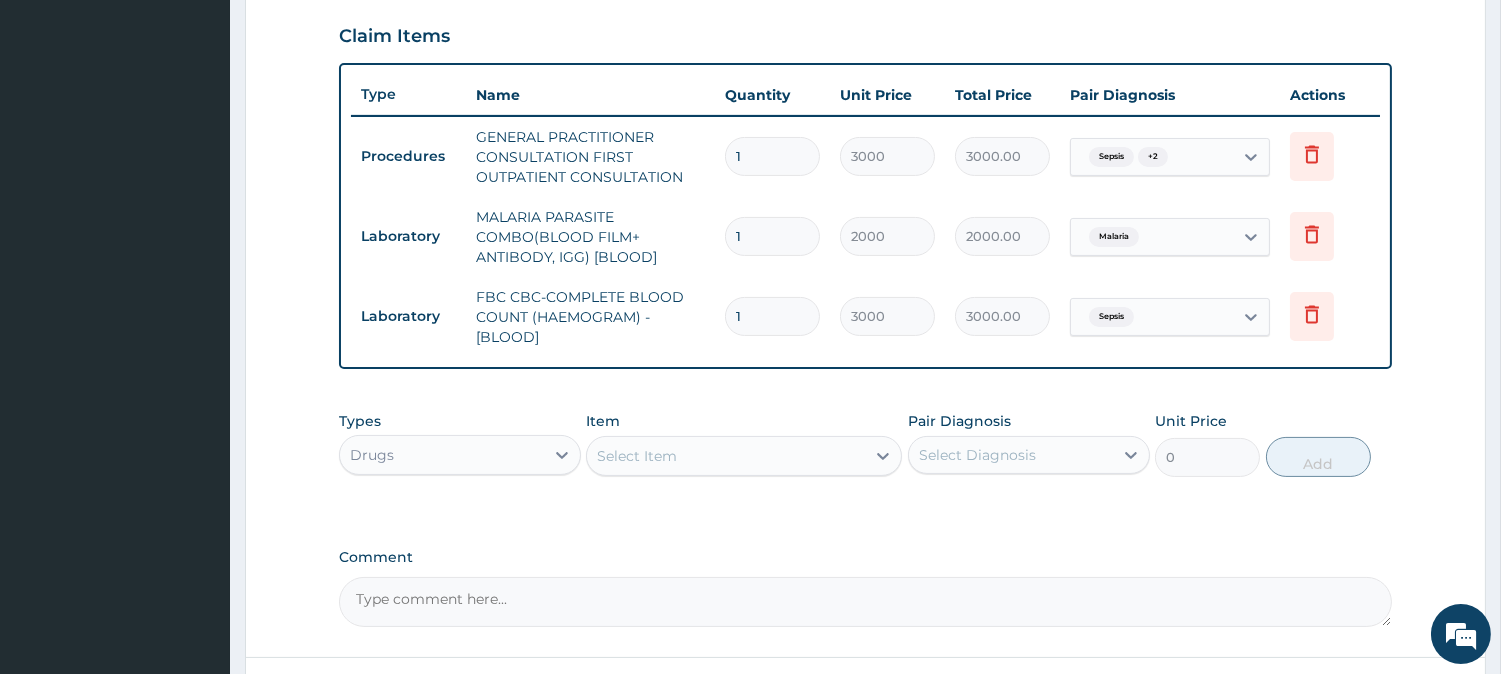 click on "Select Item" at bounding box center [637, 456] 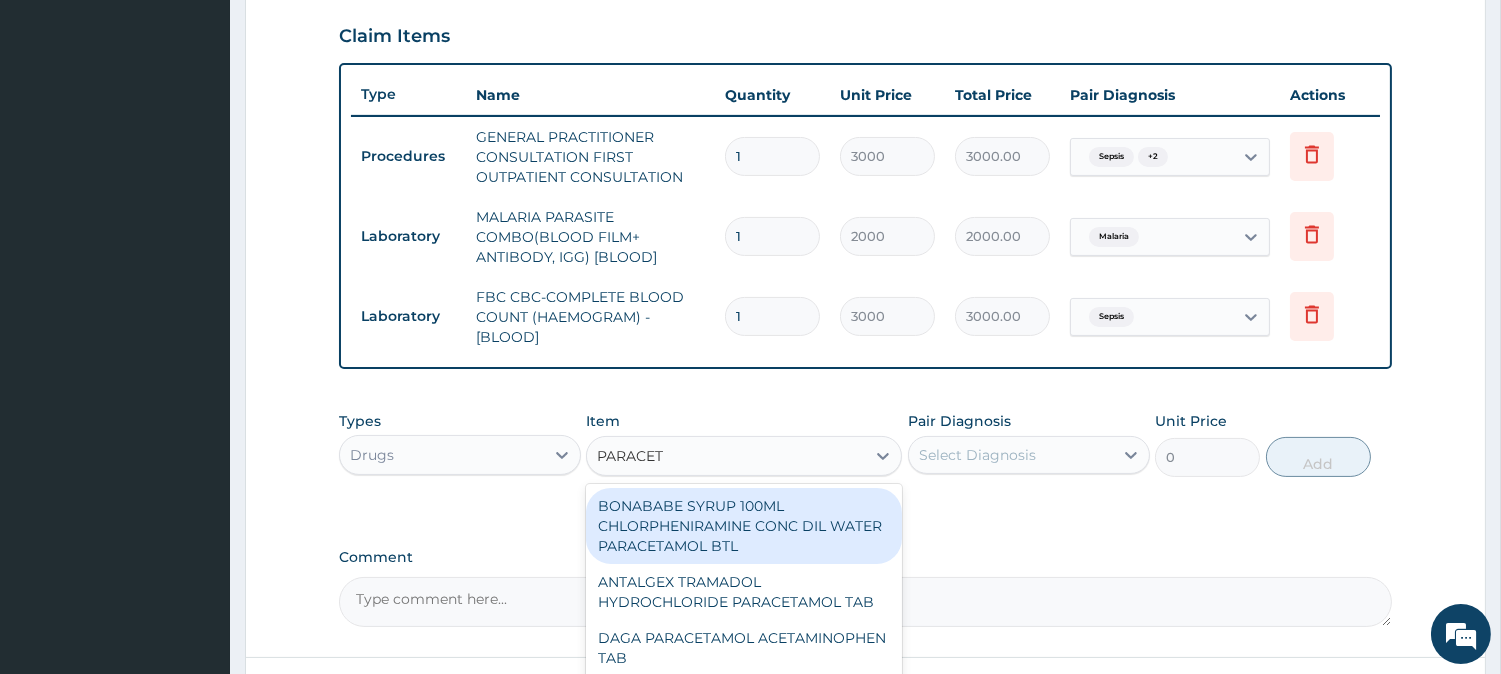 type on "PARACETA" 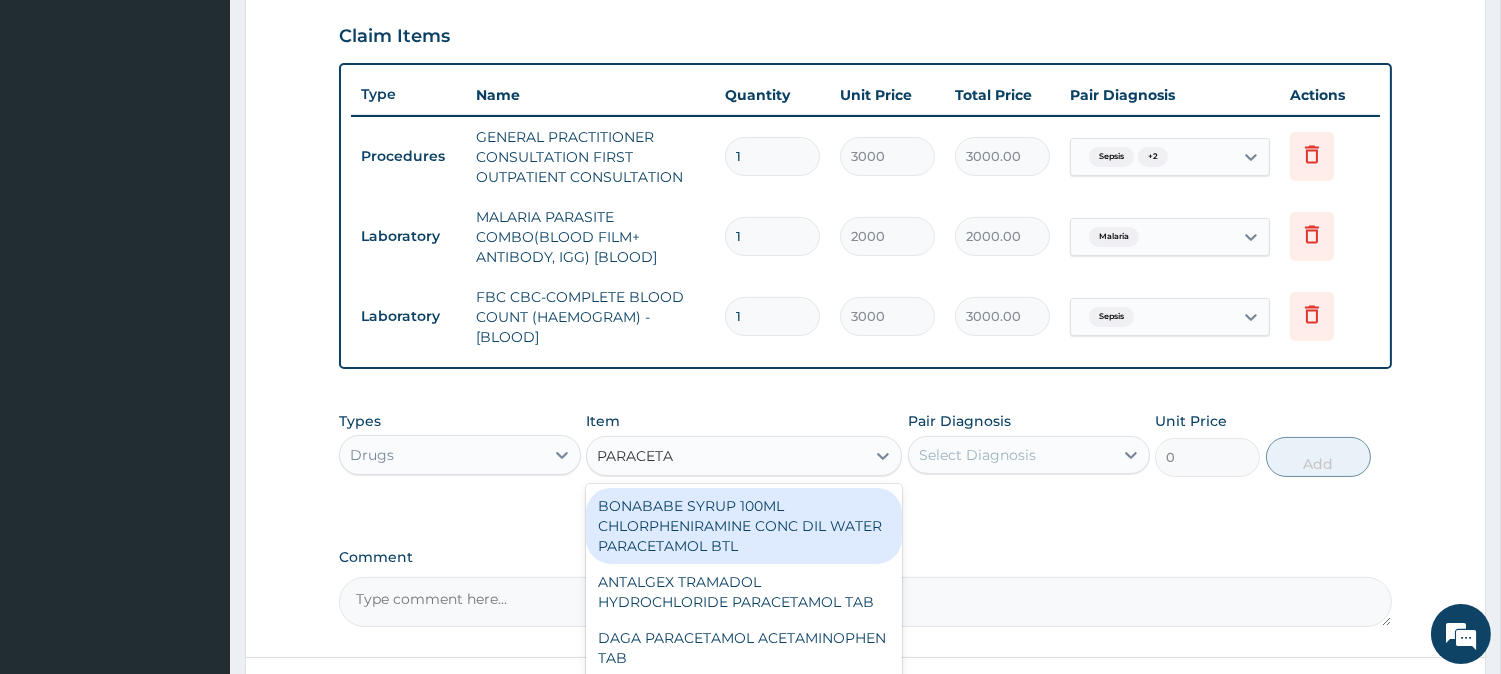 scroll, scrollTop: 841, scrollLeft: 0, axis: vertical 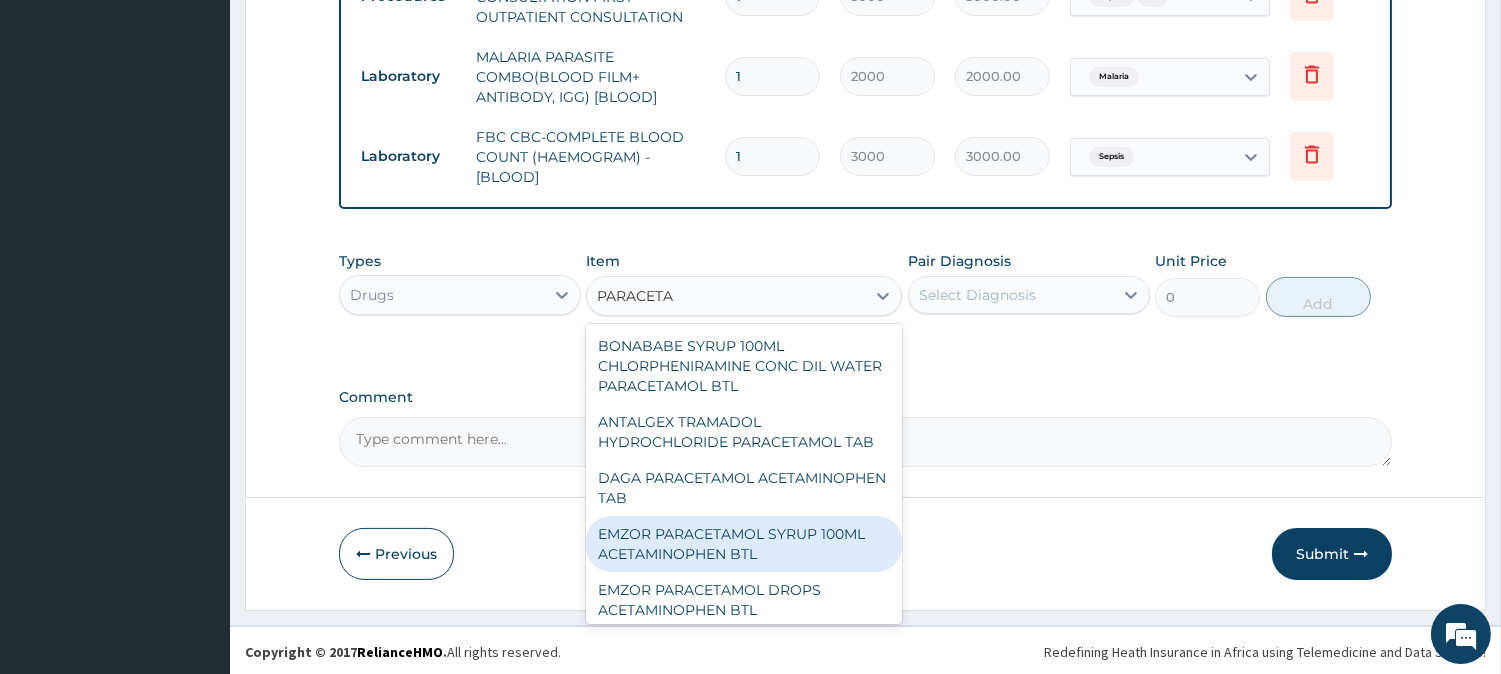click on "EMZOR PARACETAMOL SYRUP 100ML ACETAMINOPHEN BTL" at bounding box center (744, 544) 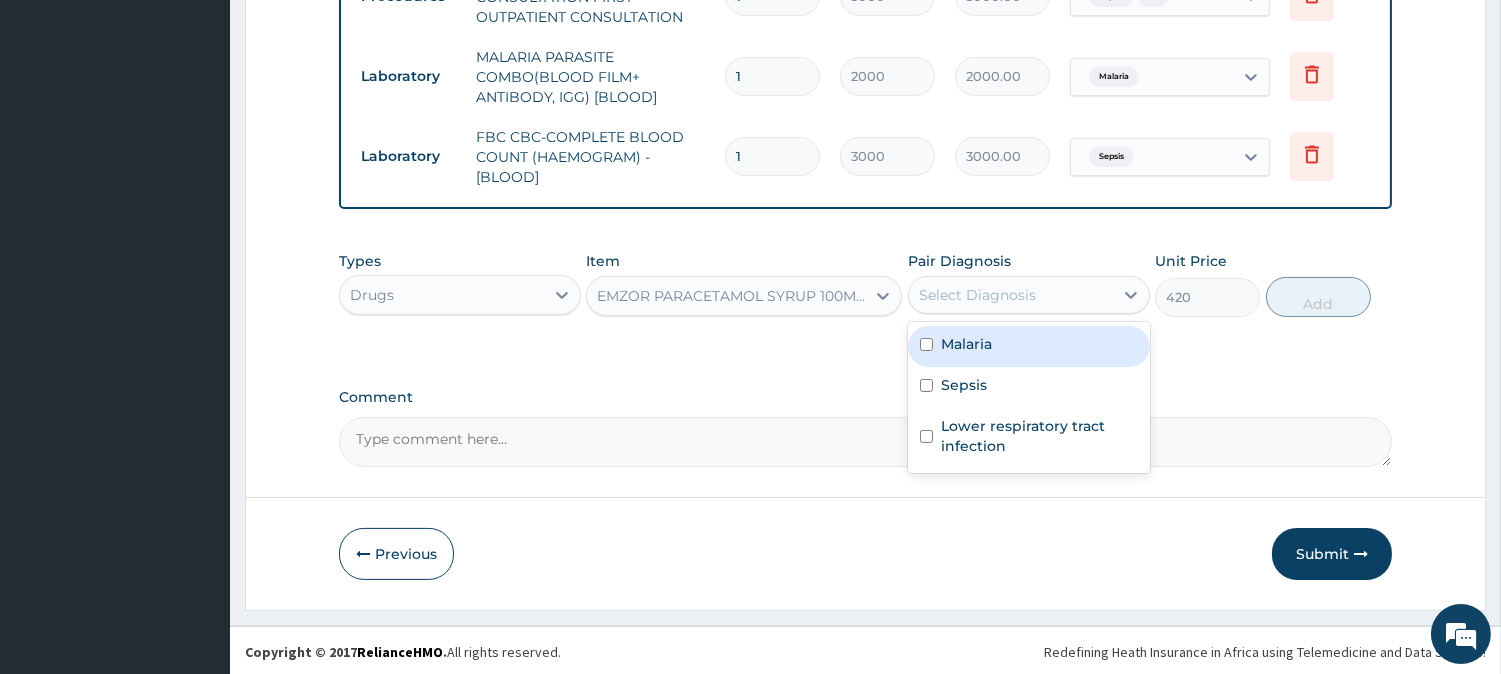 click on "Select Diagnosis" at bounding box center (977, 295) 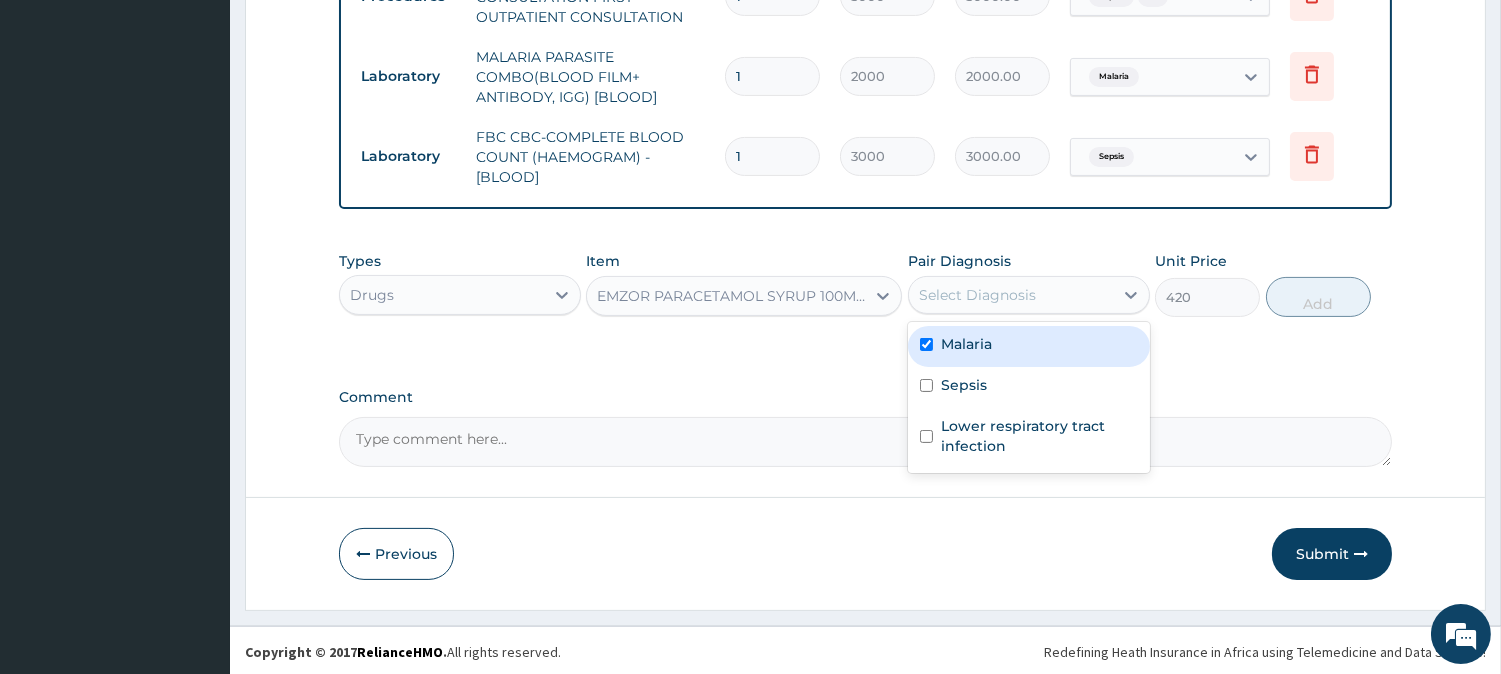 checkbox on "true" 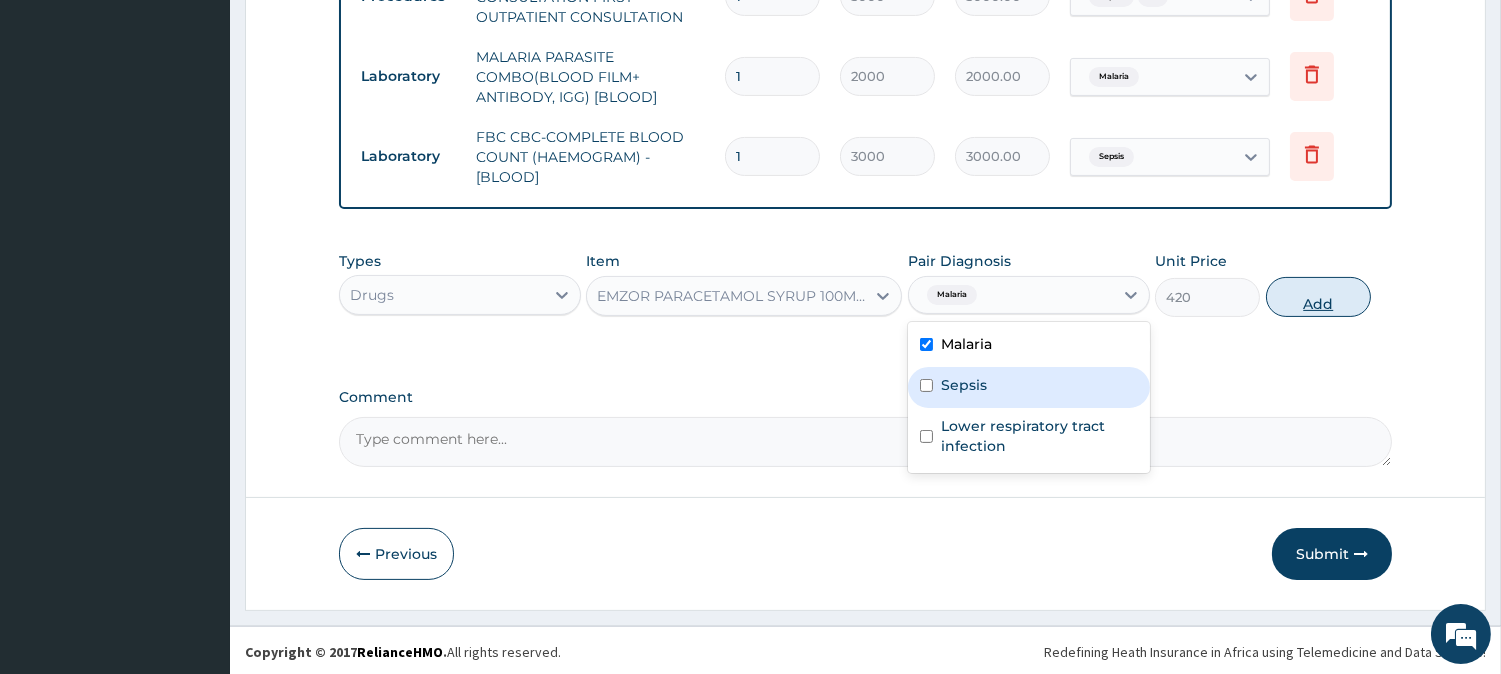 click on "Add" at bounding box center [1318, 297] 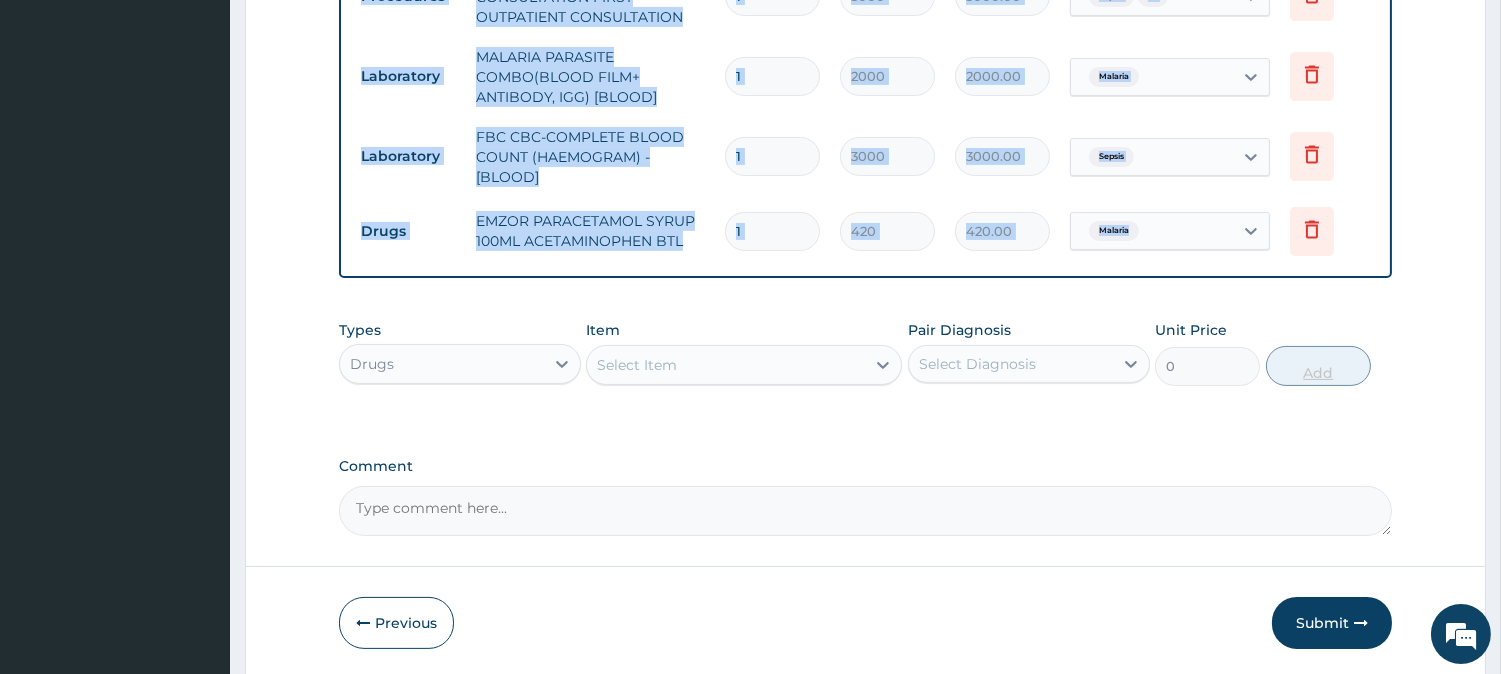 click on "PA Code / Prescription Code Enter Code(Secondary Care Only) Encounter Date 19-07-2025 Important Notice Please enter PA codes before entering items that are not attached to a PA code   All diagnoses entered must be linked to a claim item. Diagnosis & Claim Items that are visible but inactive cannot be edited because they were imported from an already approved PA code. Diagnosis Malaria Query Sepsis Query Lower respiratory tract infection Query NB: All diagnosis must be linked to a claim item Claim Items Type Name Quantity Unit Price Total Price Pair Diagnosis Actions Procedures GENERAL PRACTITIONER CONSULTATION FIRST OUTPATIENT CONSULTATION 1 3000 3000.00 Sepsis  + 2 Delete Laboratory MALARIA PARASITE COMBO(BLOOD FILM+ ANTIBODY, IGG) [BLOOD] 1 2000 2000.00 Malaria Delete Laboratory FBC CBC-COMPLETE BLOOD COUNT (HAEMOGRAM) - [BLOOD] 1 3000 3000.00 Sepsis Delete Drugs EMZOR PARACETAMOL SYRUP 100ML ACETAMINOPHEN BTL 1 420 420.00 Malaria Delete Types Drugs Item Select Item Pair Diagnosis Select Diagnosis 0 Add" at bounding box center (865, -57) 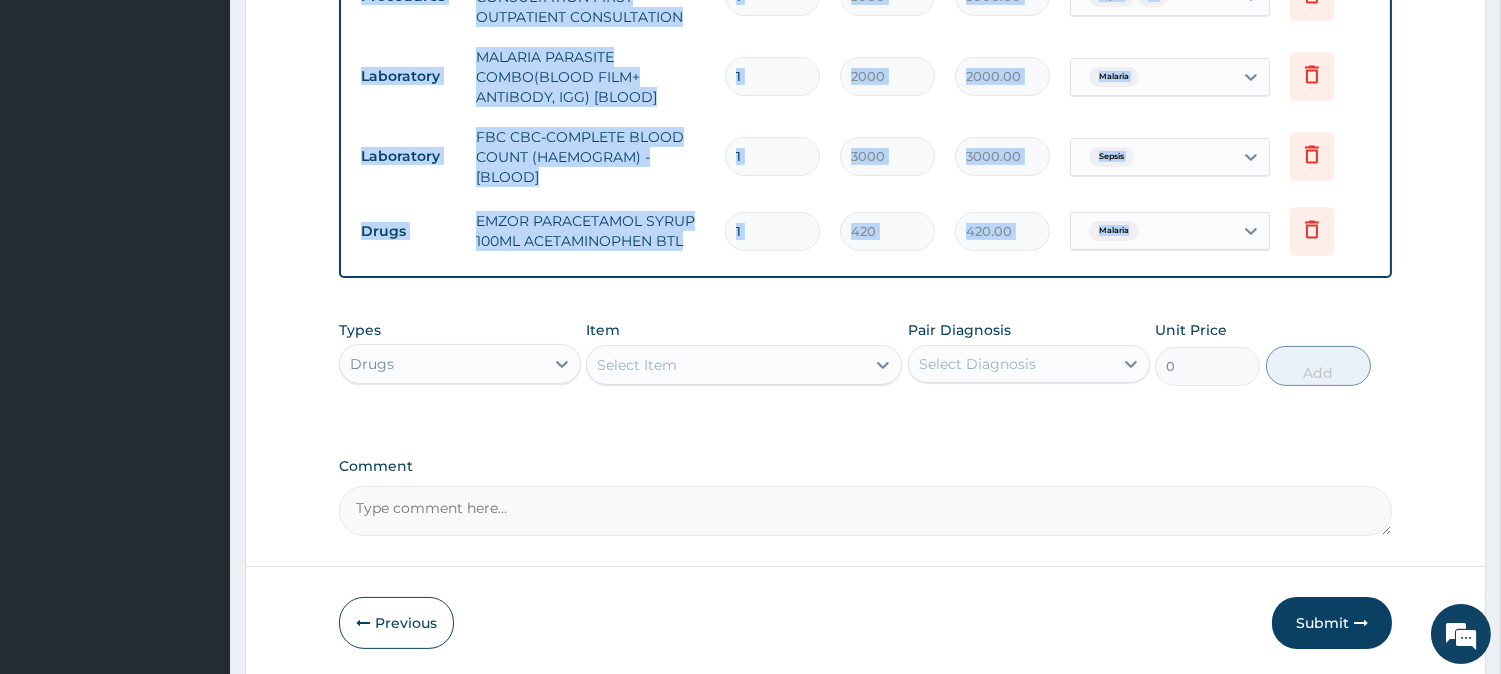click on "Select Item" at bounding box center (726, 365) 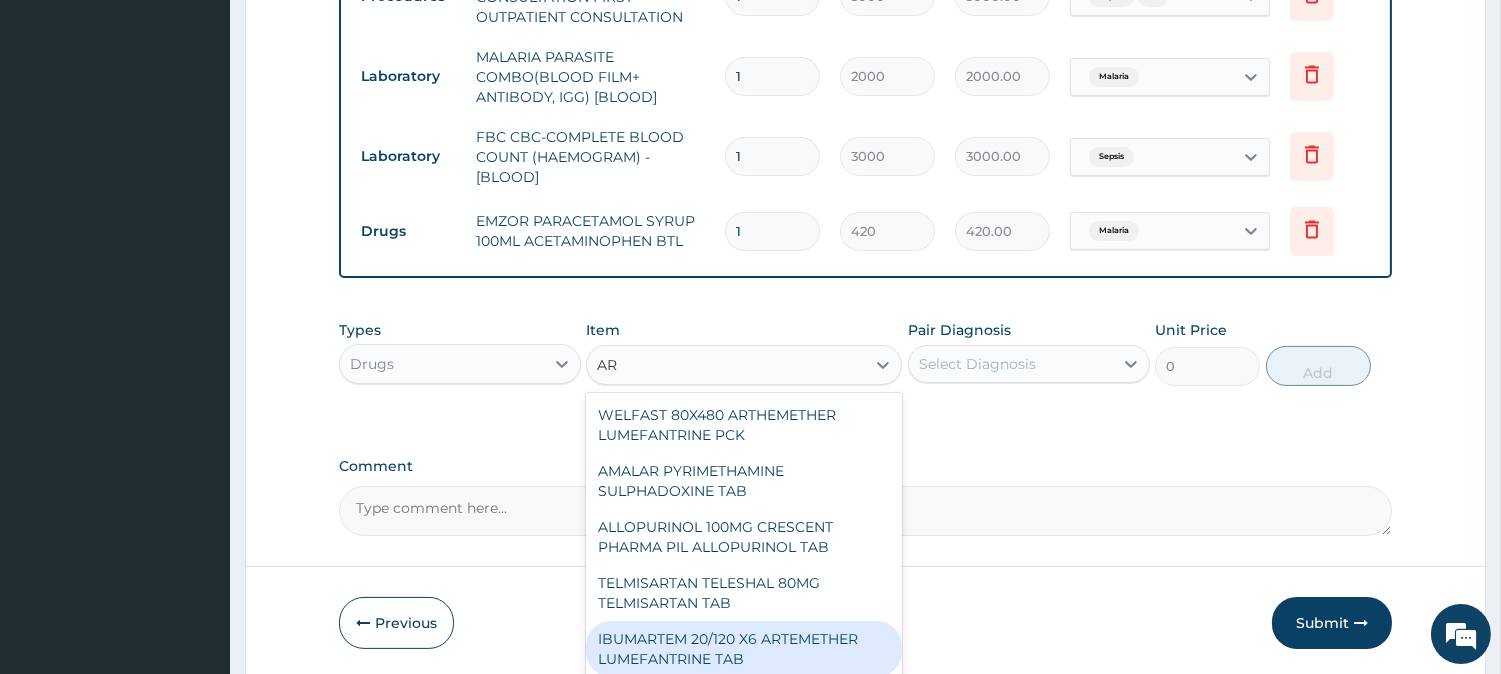 type on "A" 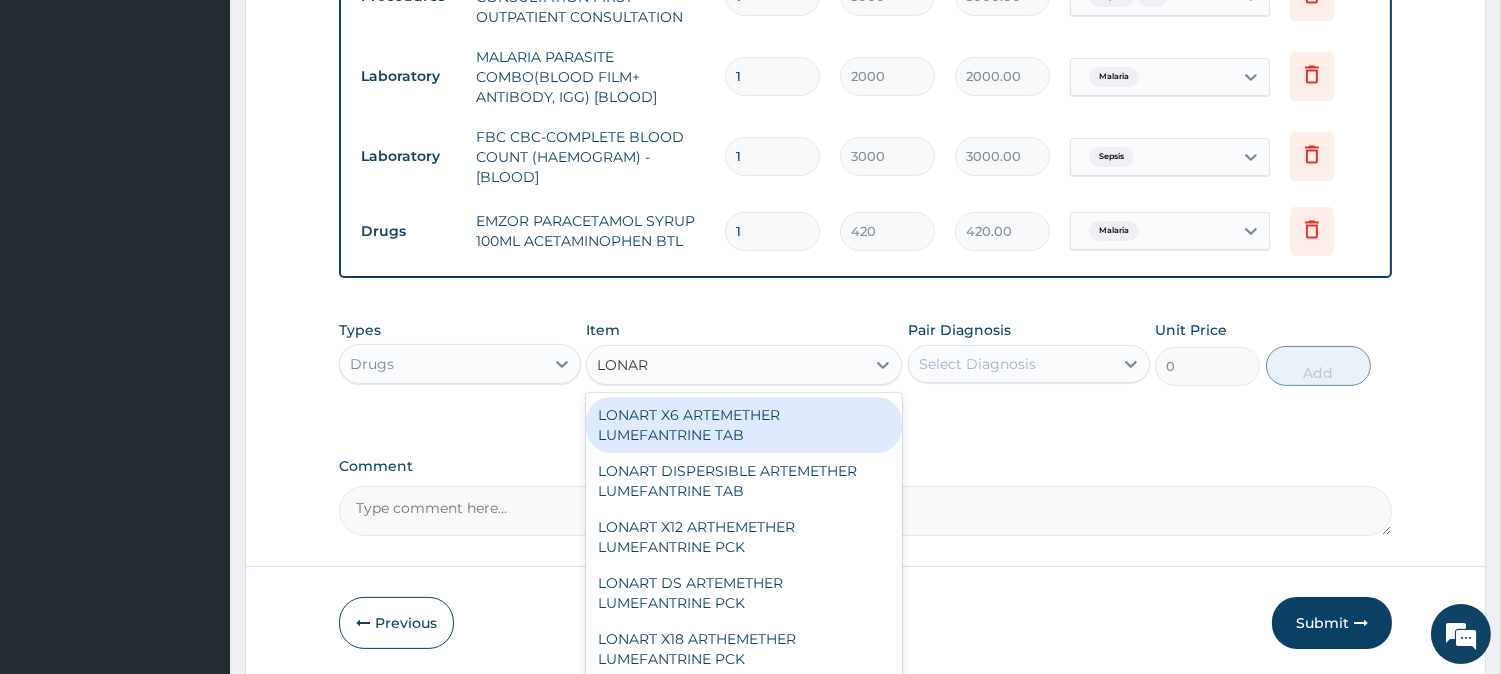 type on "LONART" 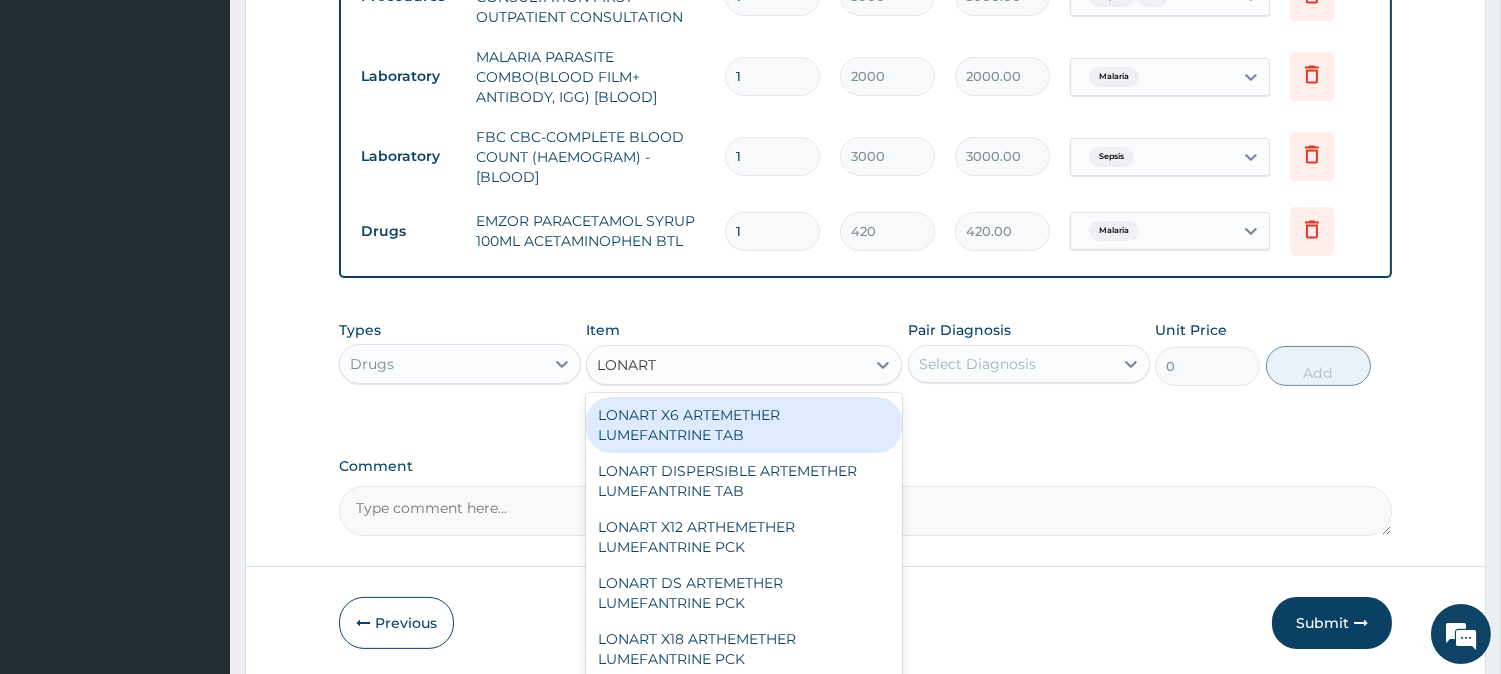 click on "LONART X6 ARTEMETHER LUMEFANTRINE TAB" at bounding box center (744, 425) 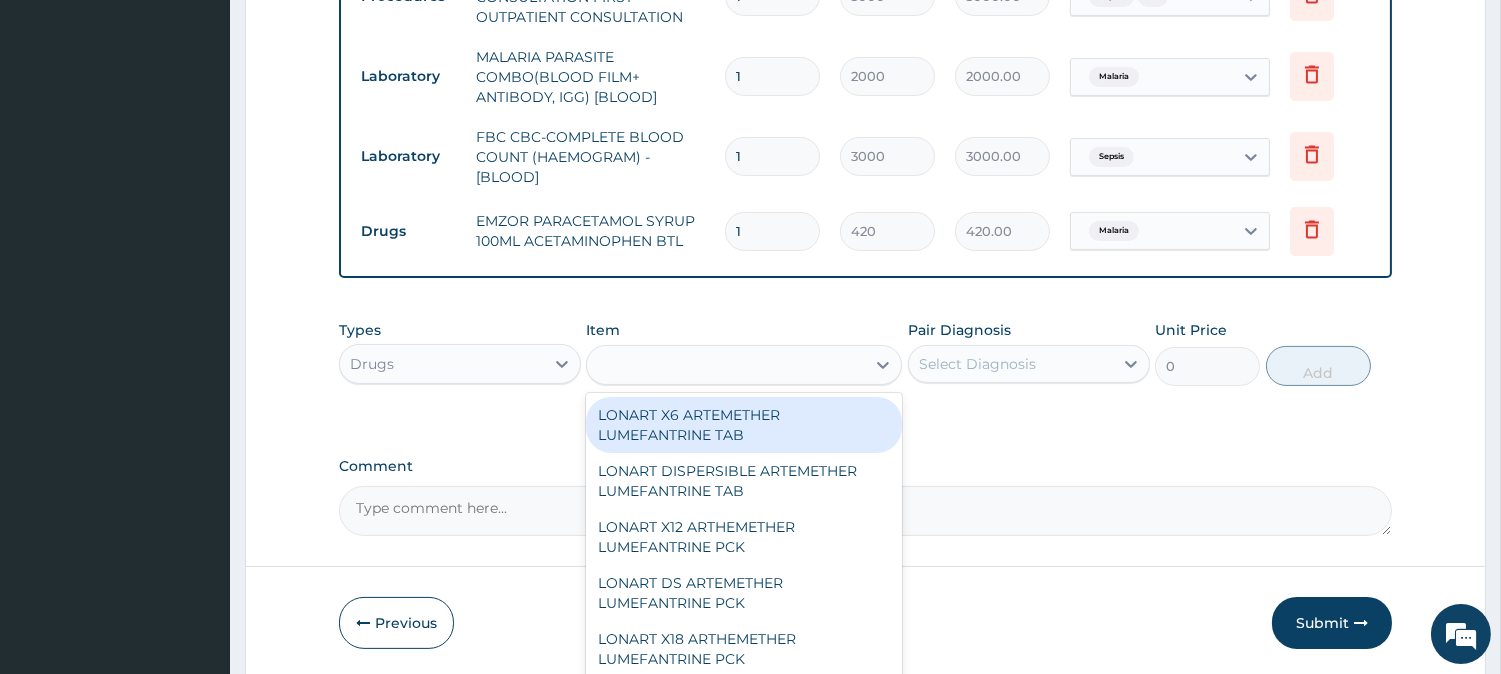 type on "276" 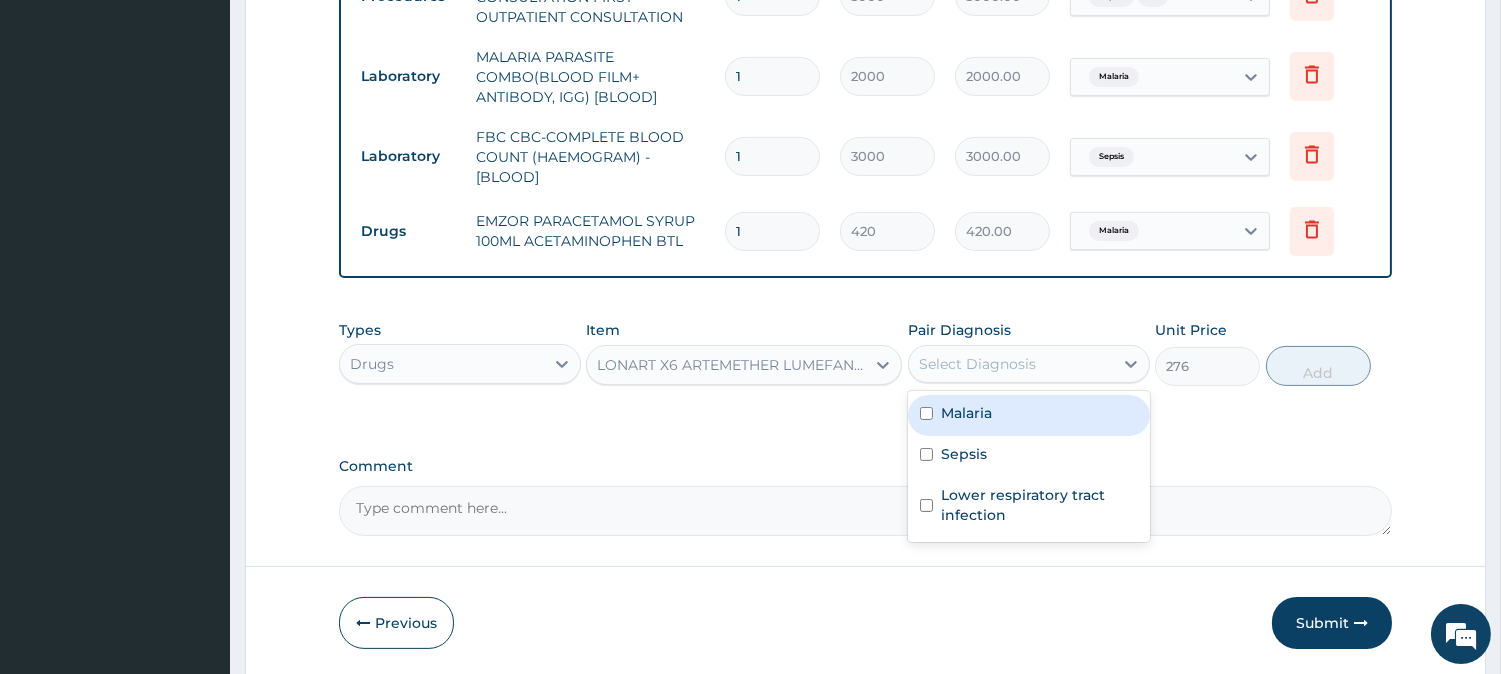 click on "Select Diagnosis" at bounding box center [977, 364] 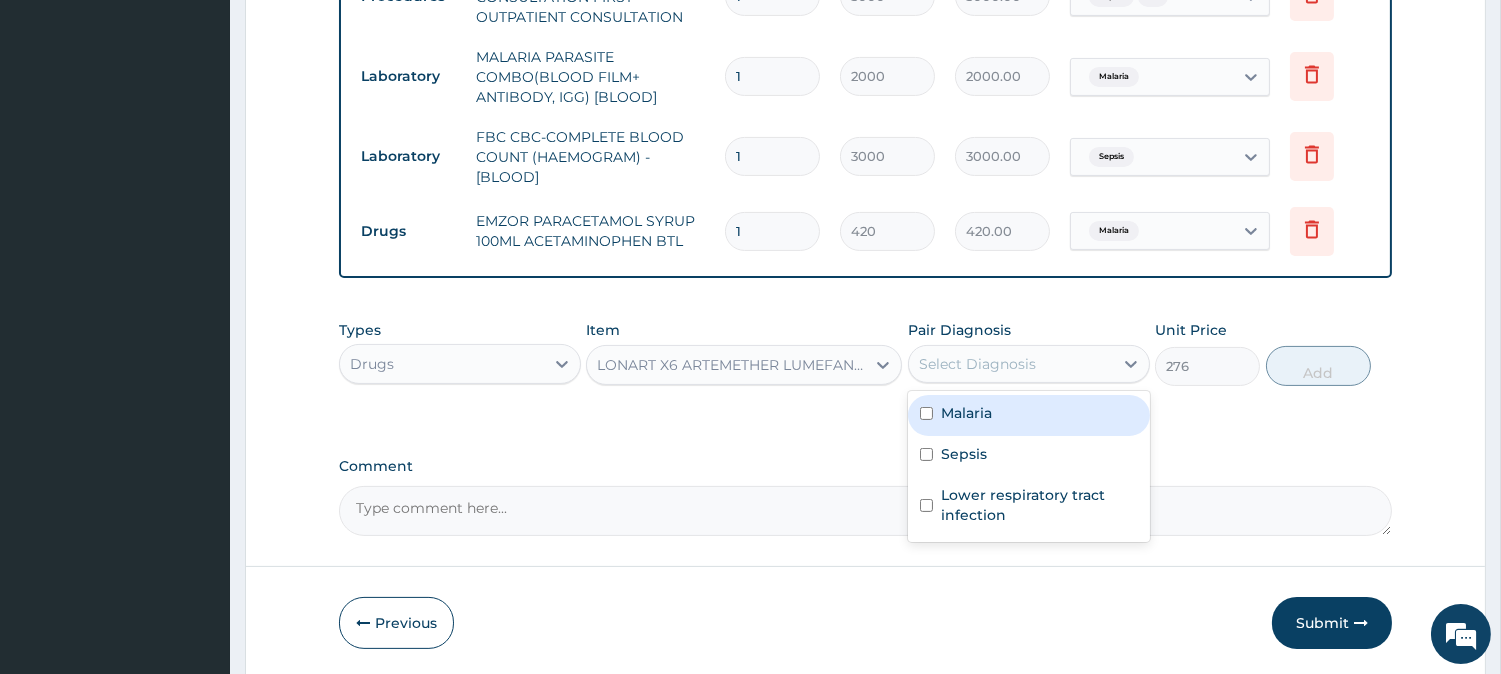 drag, startPoint x: 970, startPoint y: 406, endPoint x: 1140, endPoint y: 412, distance: 170.10585 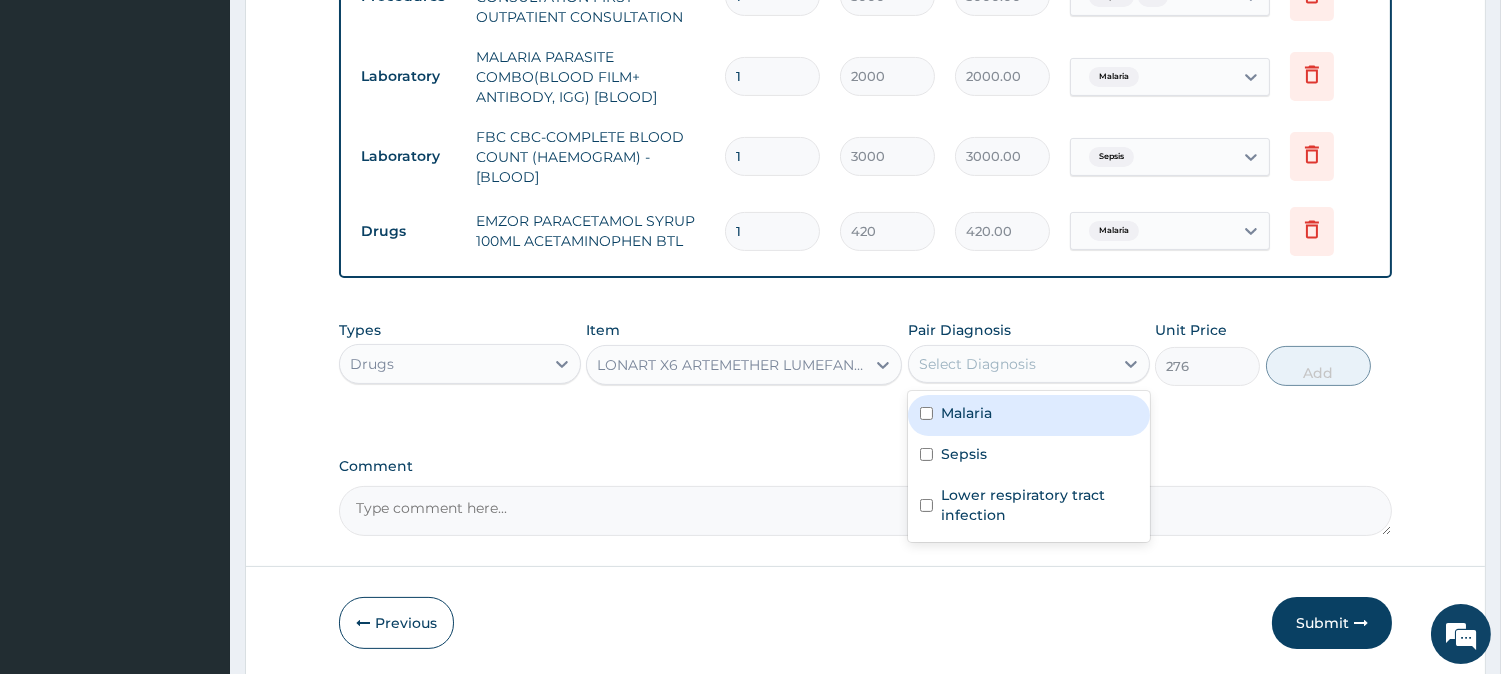 click on "Malaria" at bounding box center [1029, 415] 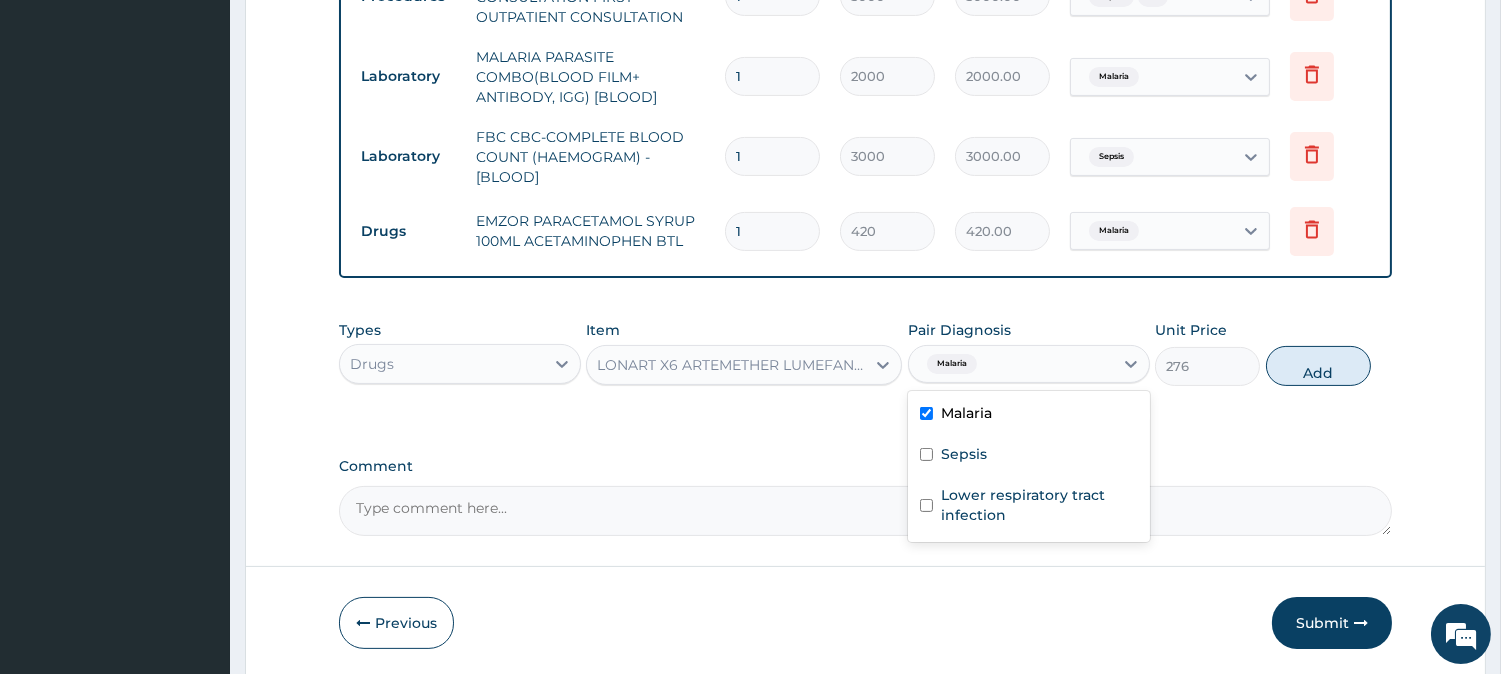 click on "Malaria" at bounding box center [1029, 415] 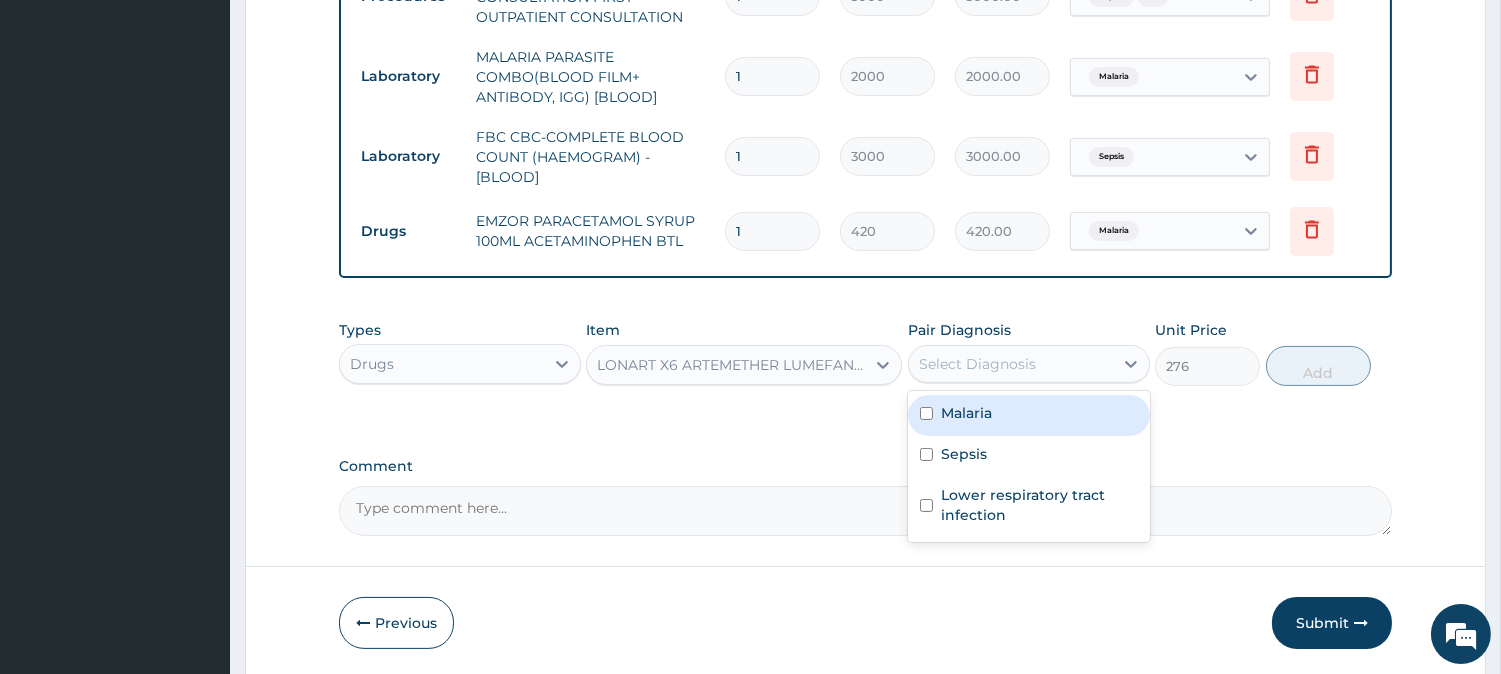 click on "Malaria" at bounding box center (1029, 415) 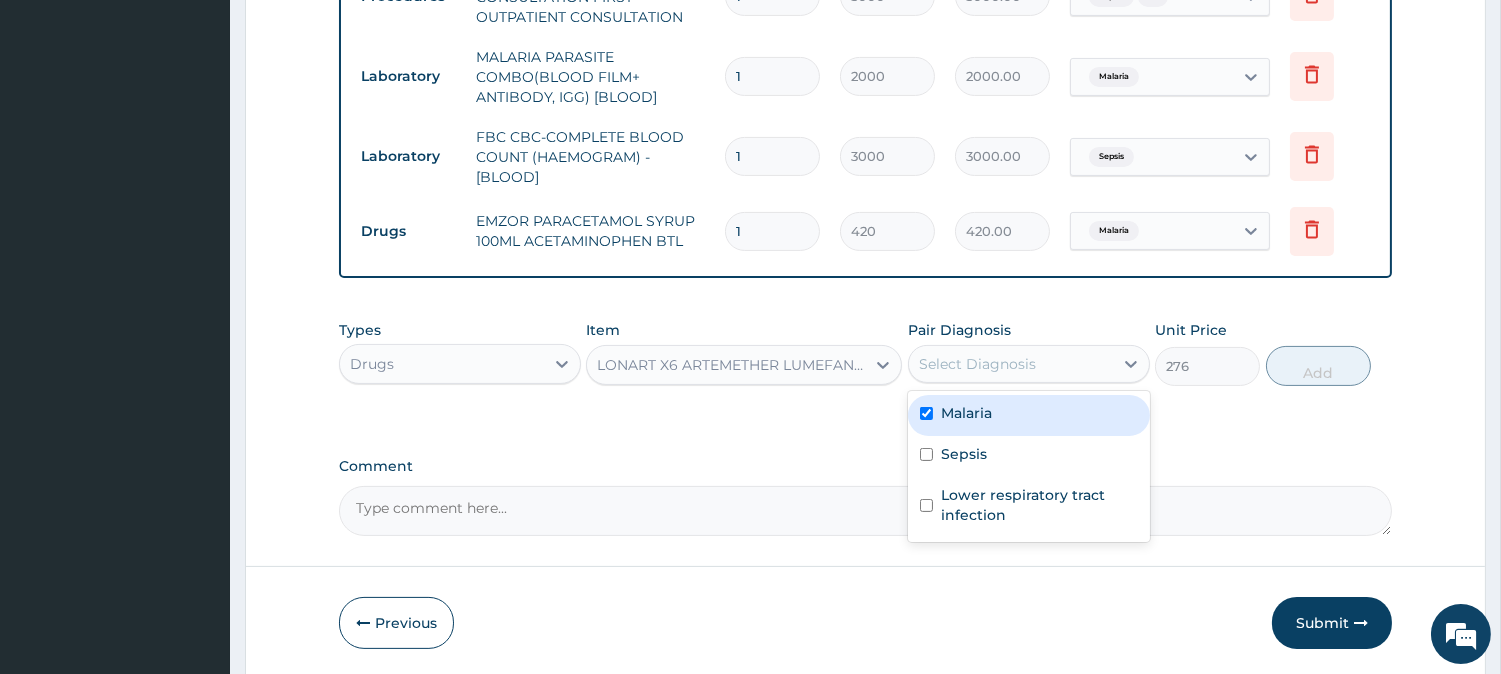 checkbox on "true" 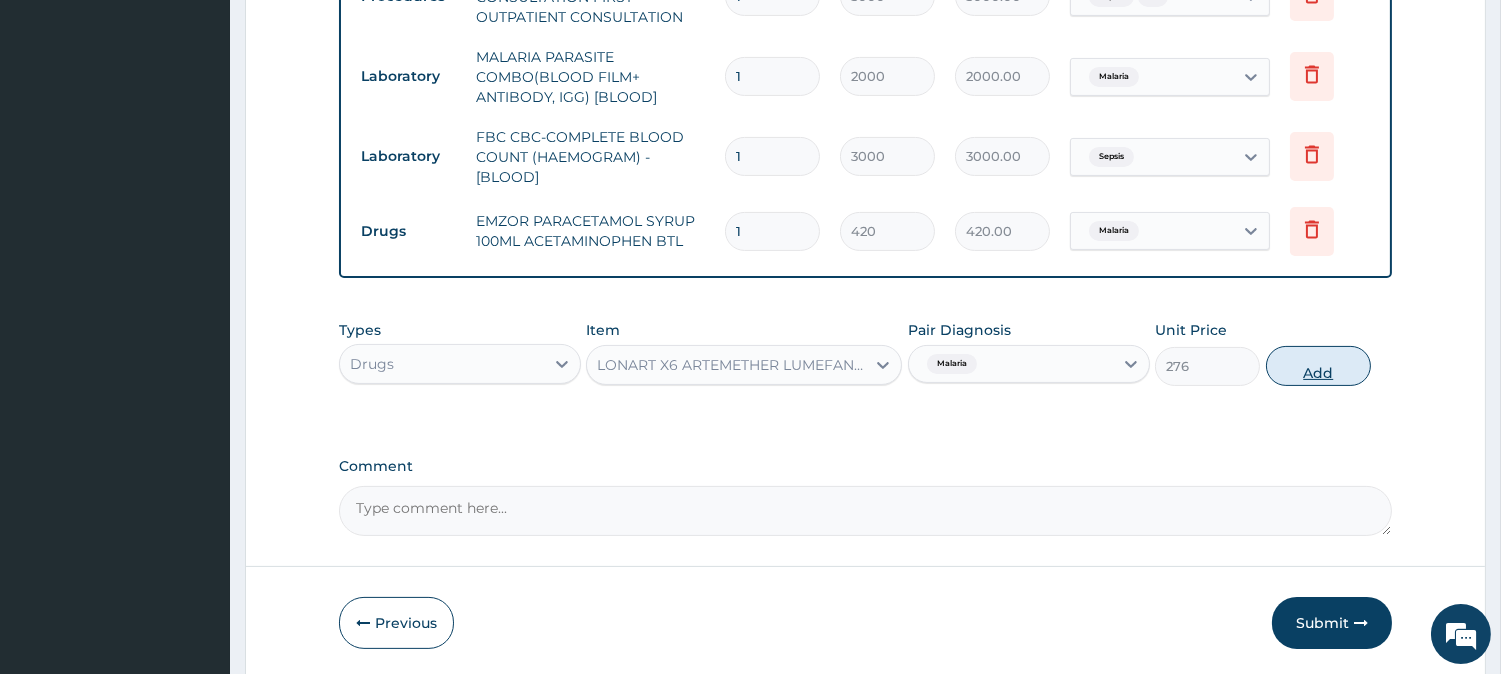 click on "Add" at bounding box center (1318, 366) 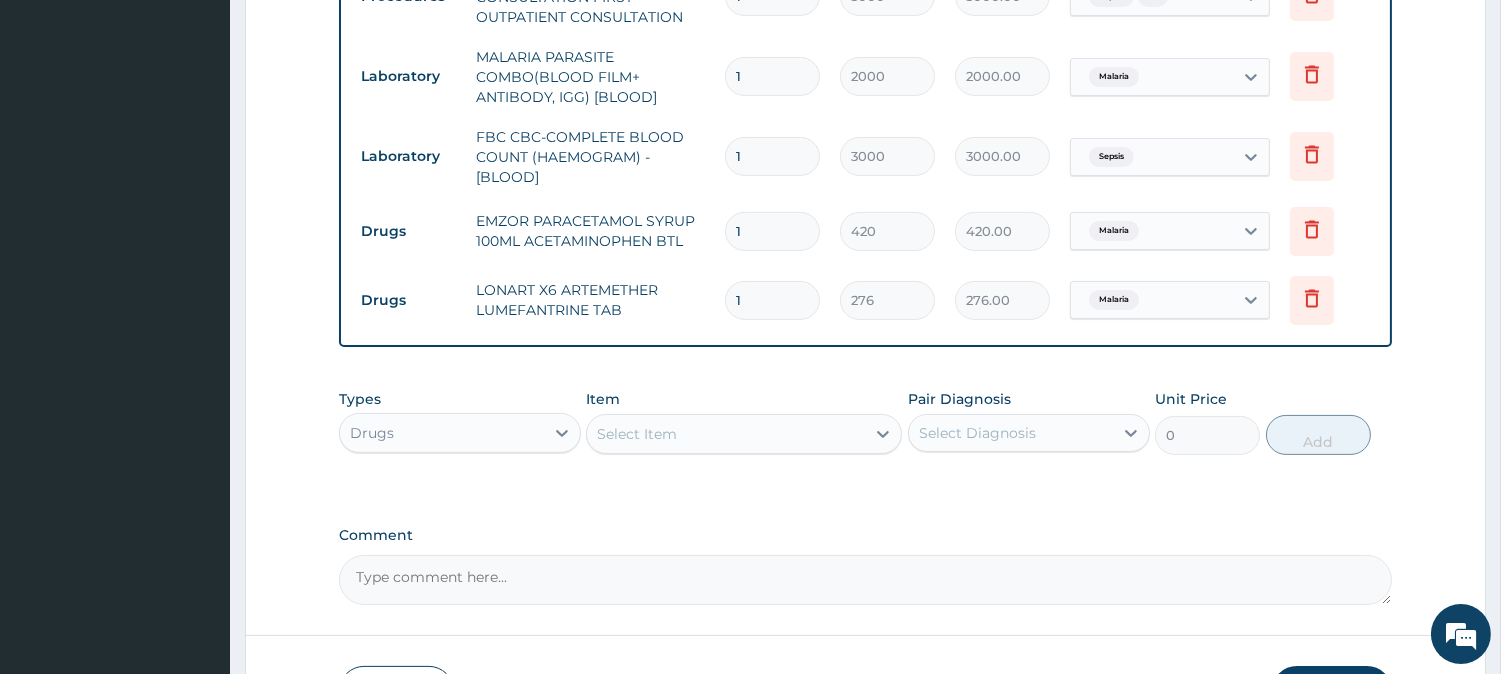 click on "Select Item" at bounding box center [726, 434] 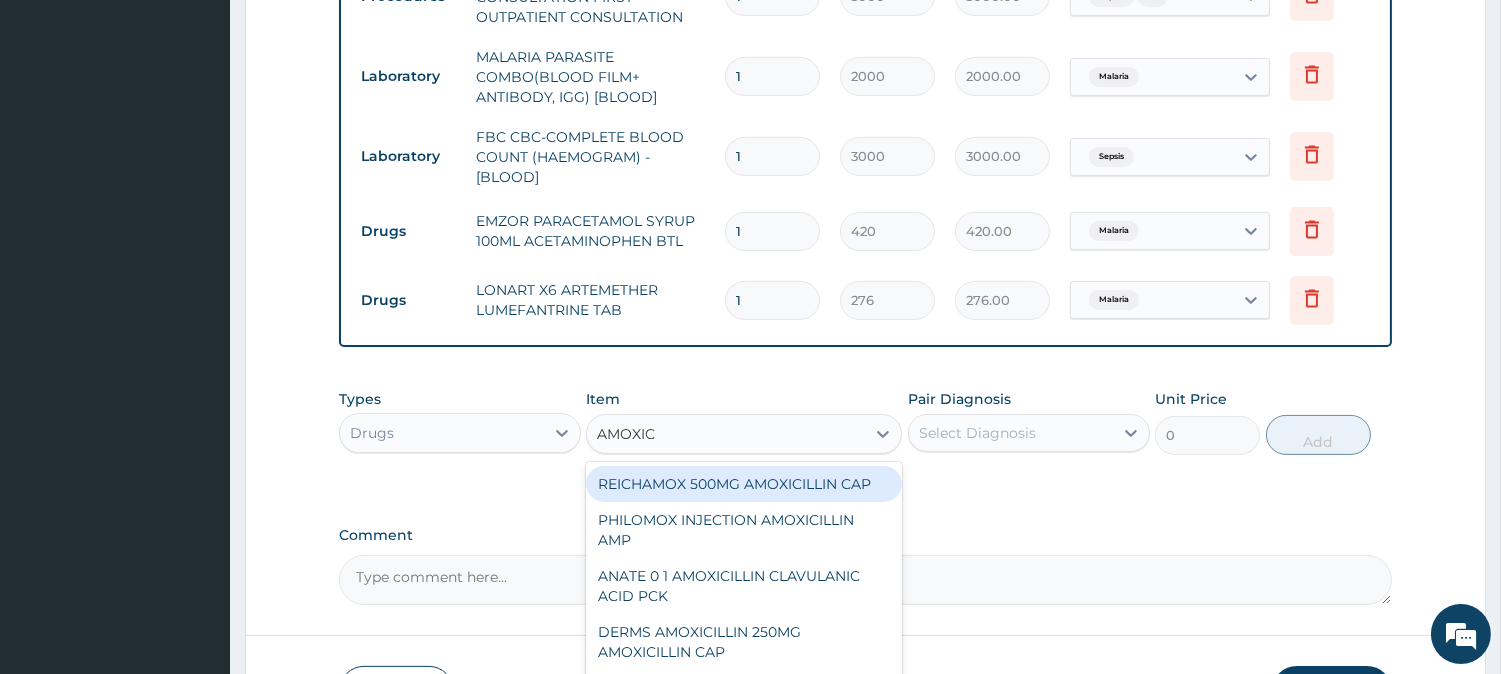 type on "AMOXICI" 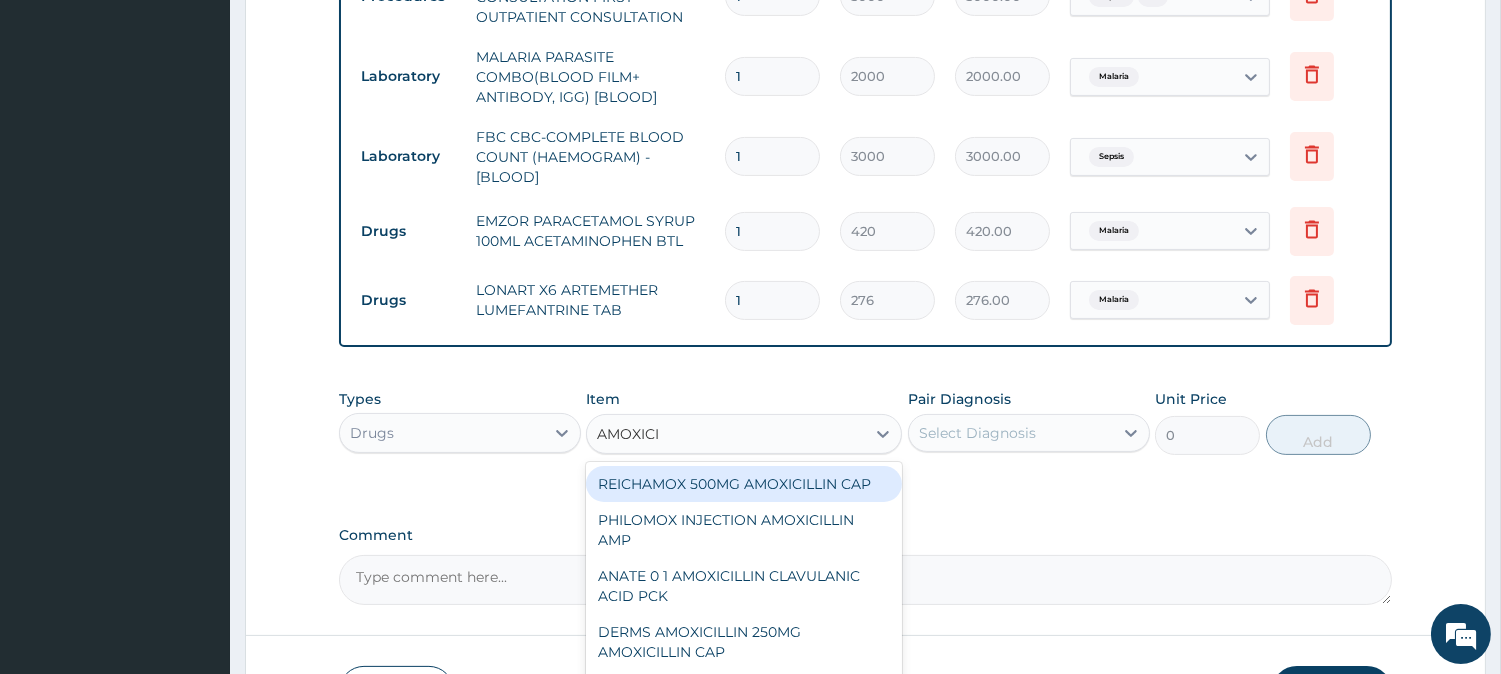 scroll, scrollTop: 980, scrollLeft: 0, axis: vertical 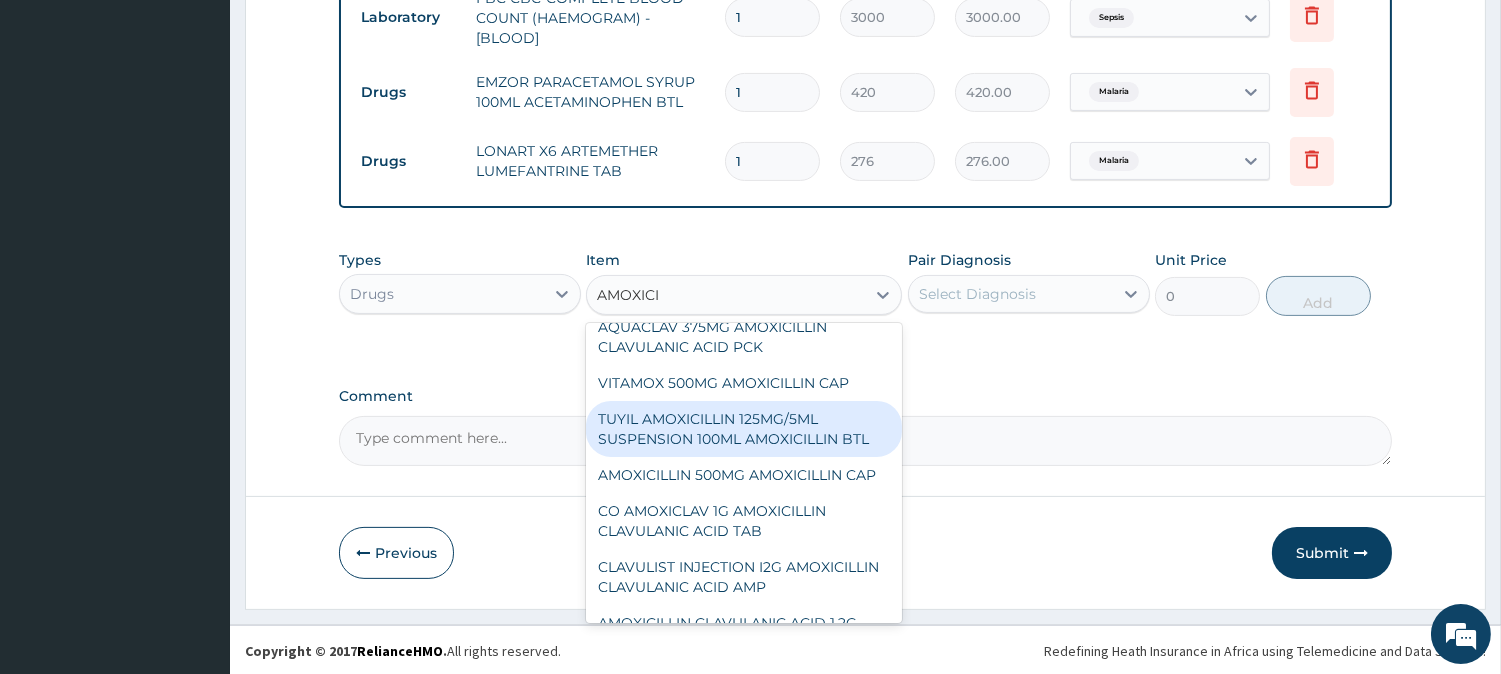 click on "TUYIL AMOXICILLIN 125MG/5ML SUSPENSION 100ML AMOXICILLIN BTL" at bounding box center [744, 429] 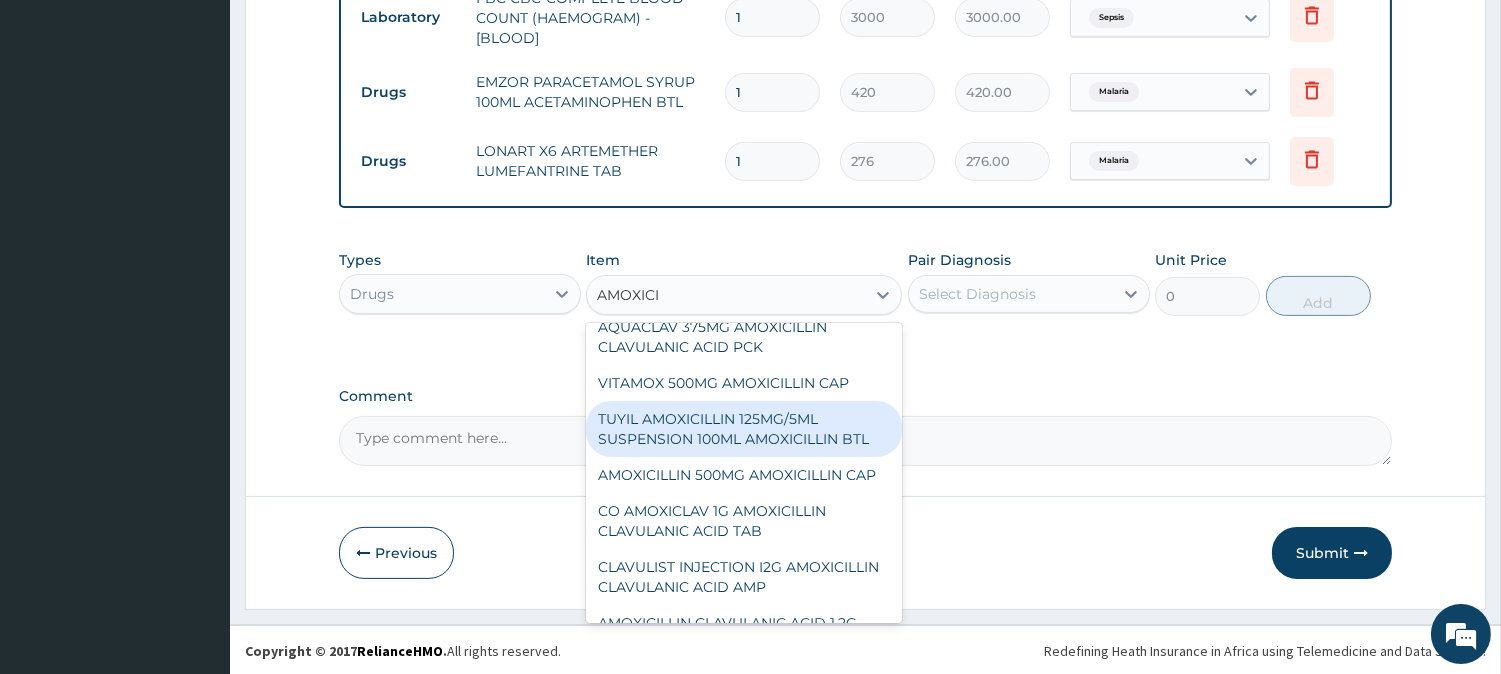 type 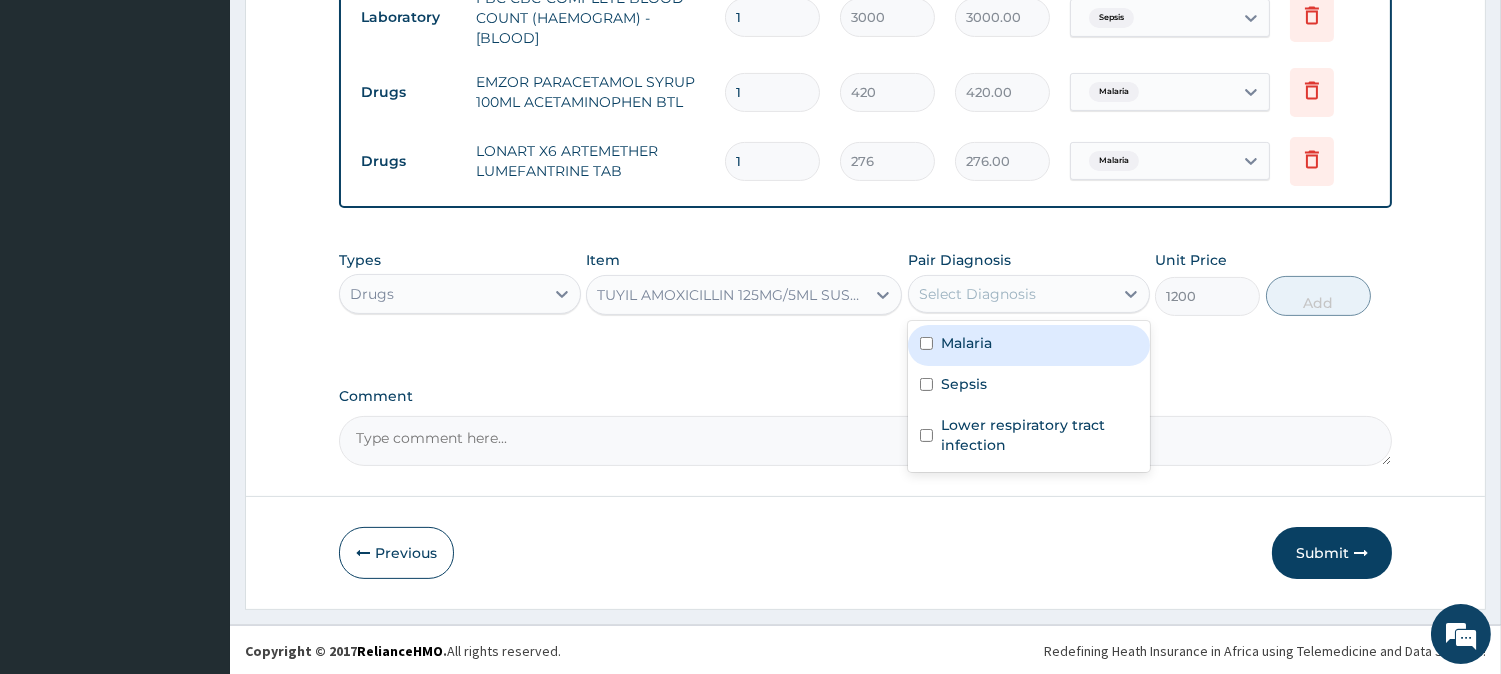 click on "Select Diagnosis" at bounding box center (1011, 294) 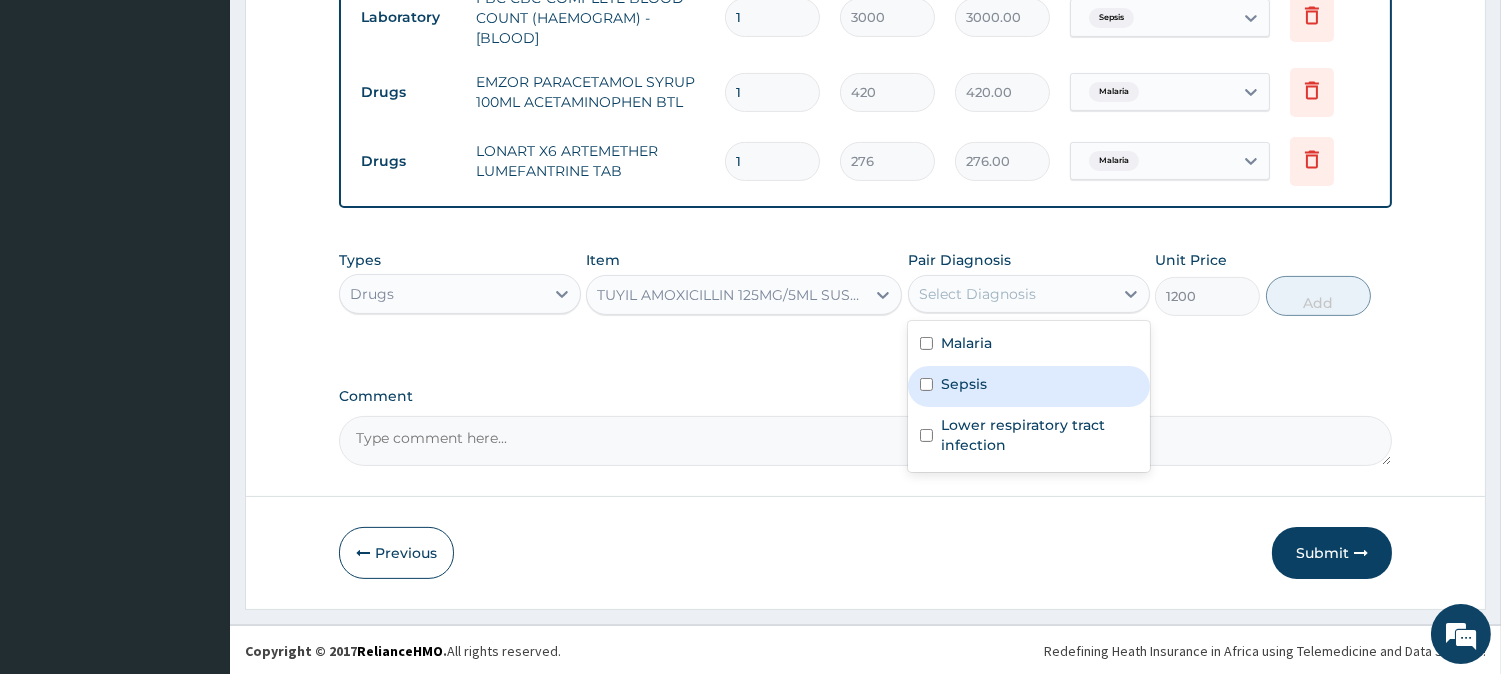 click on "Sepsis" at bounding box center [1029, 386] 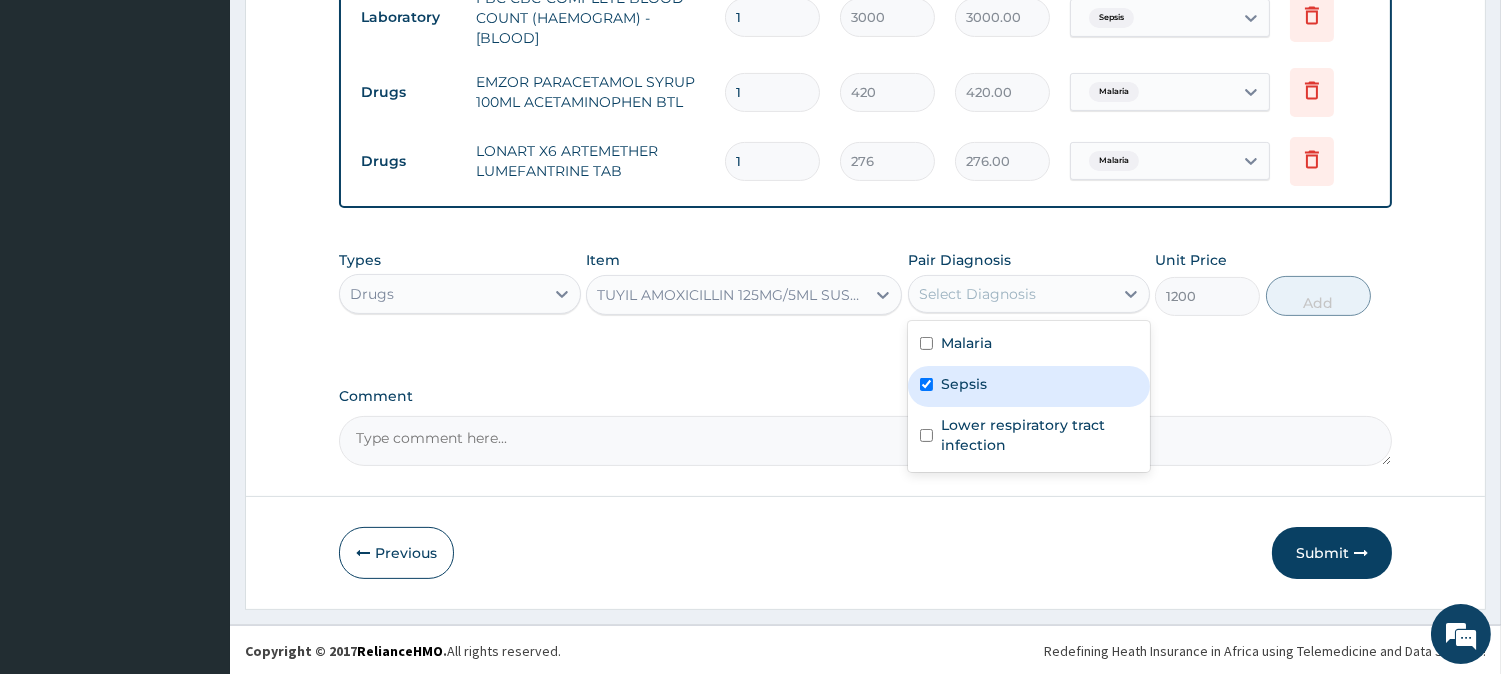 checkbox on "true" 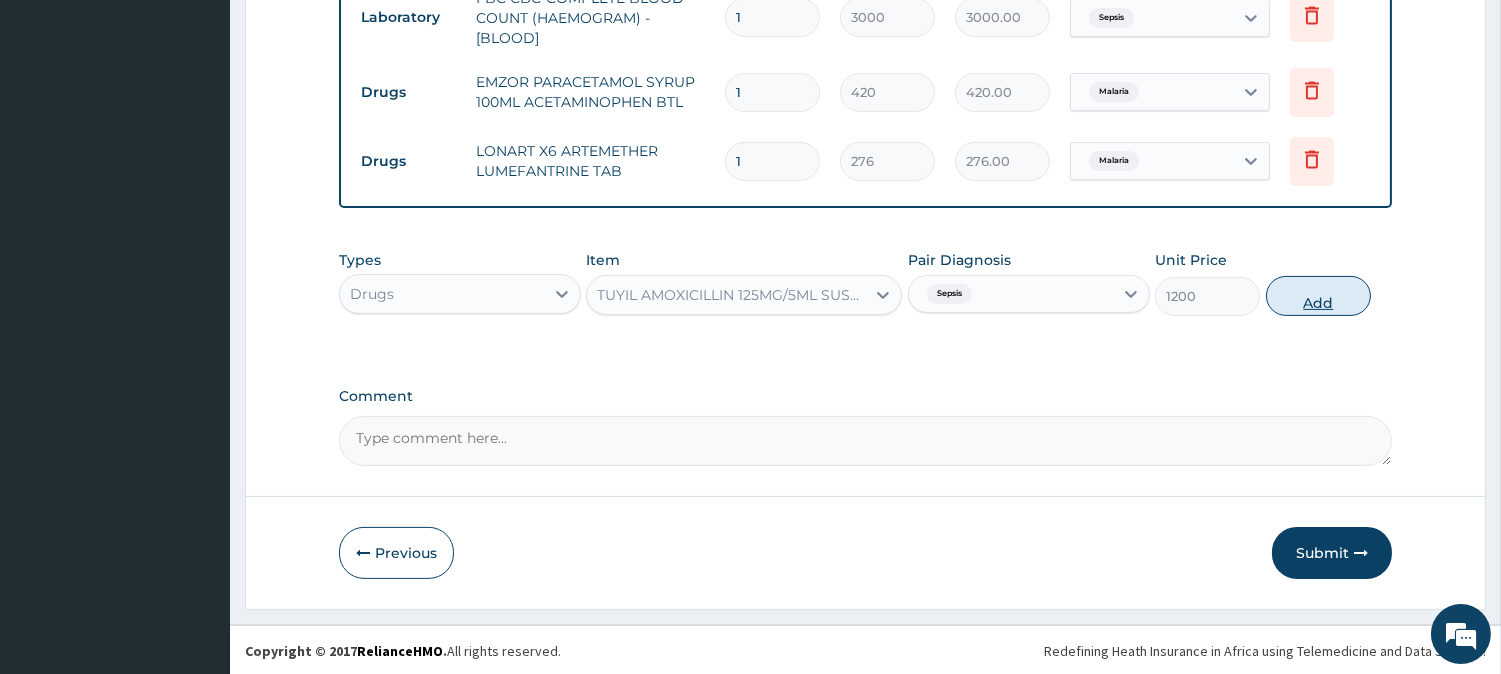 click on "Add" at bounding box center (1318, 296) 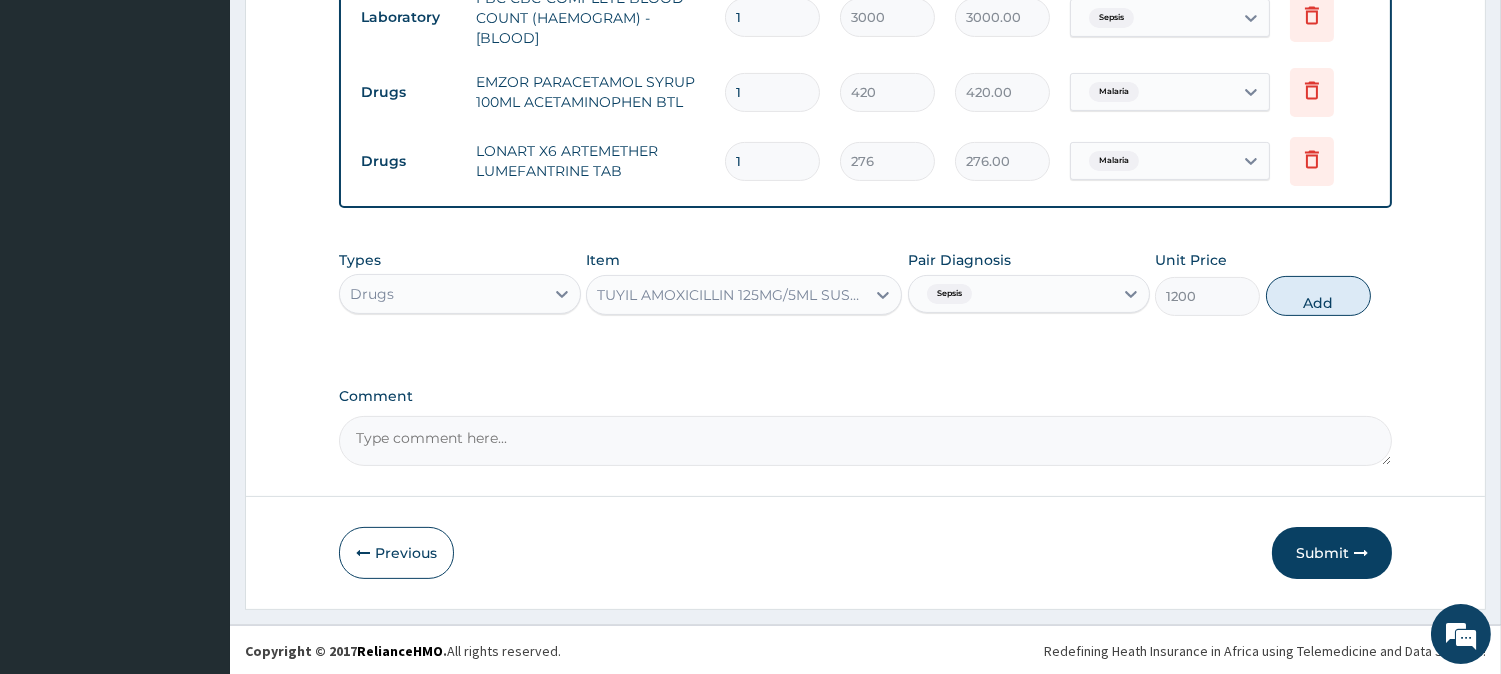 type on "0" 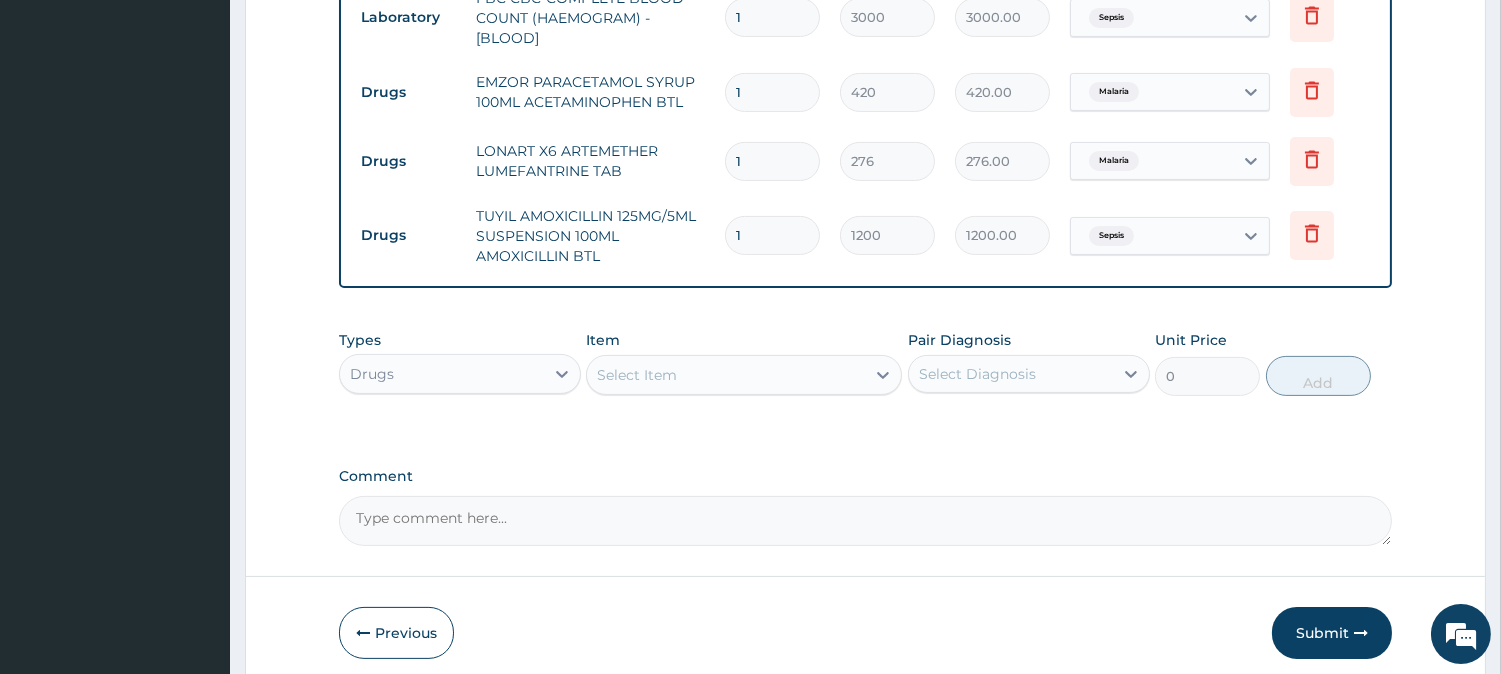 click on "1" at bounding box center (772, 161) 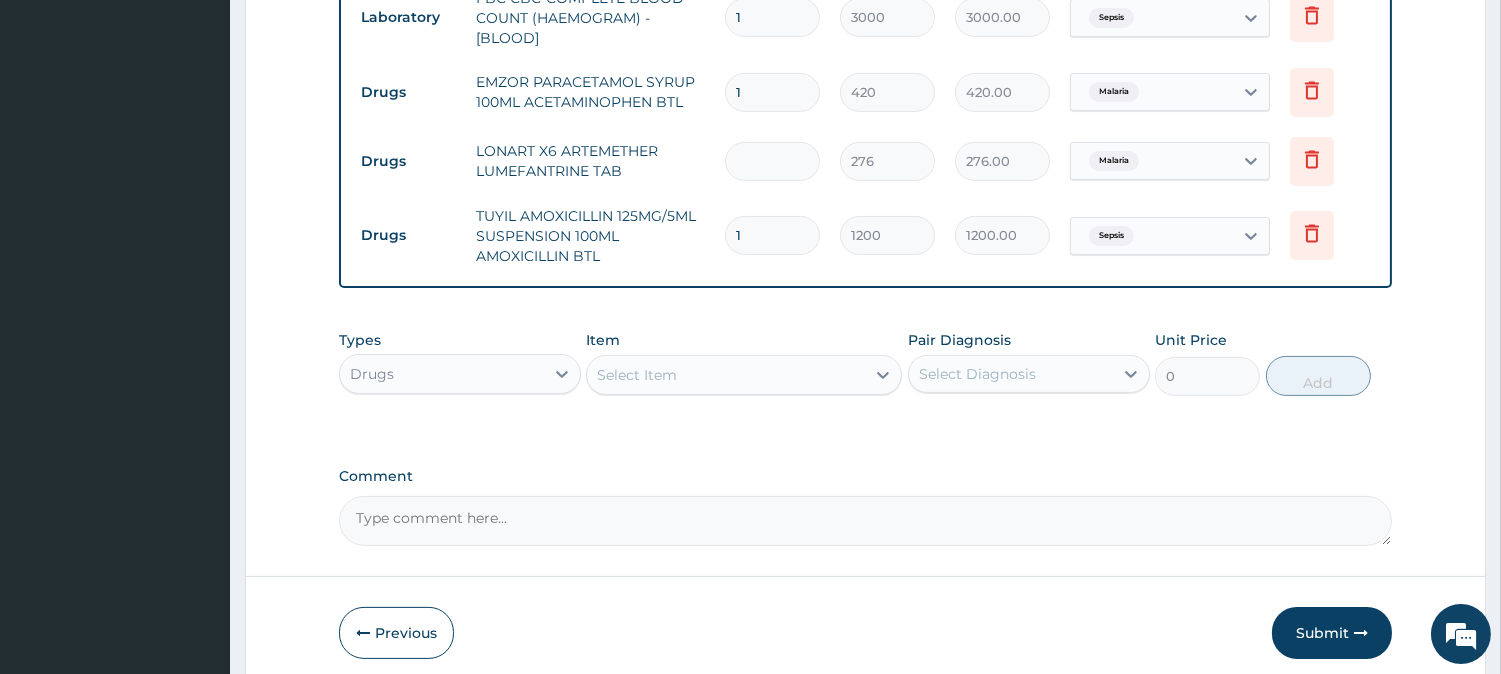 type on "0.00" 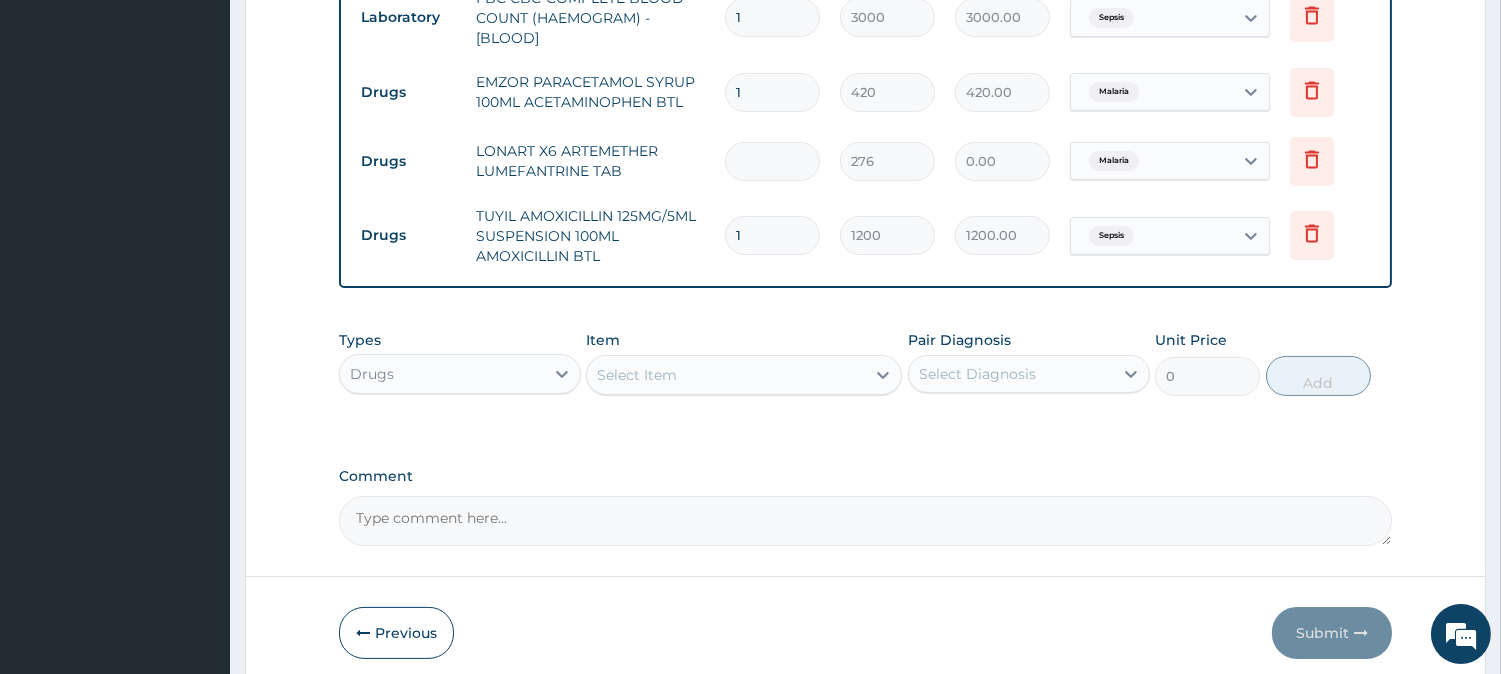 type on "6" 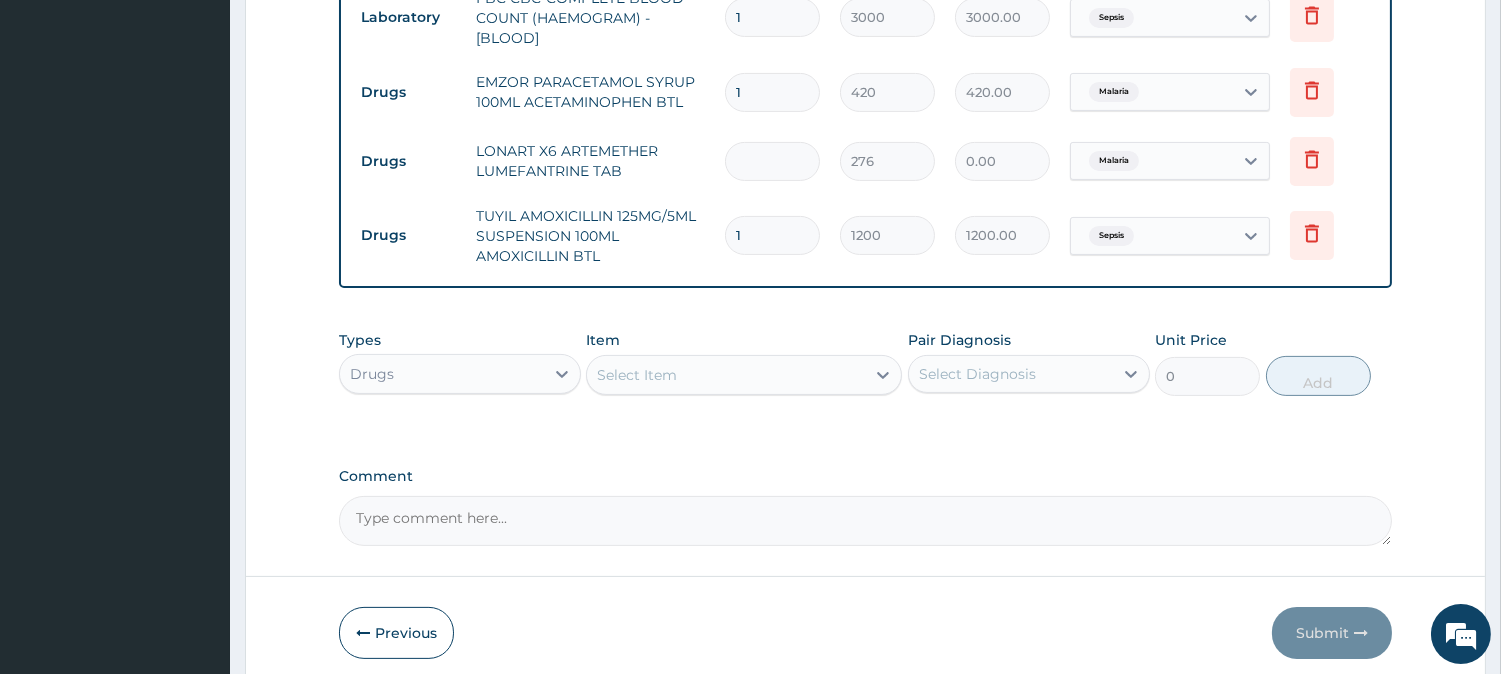 type on "1656.00" 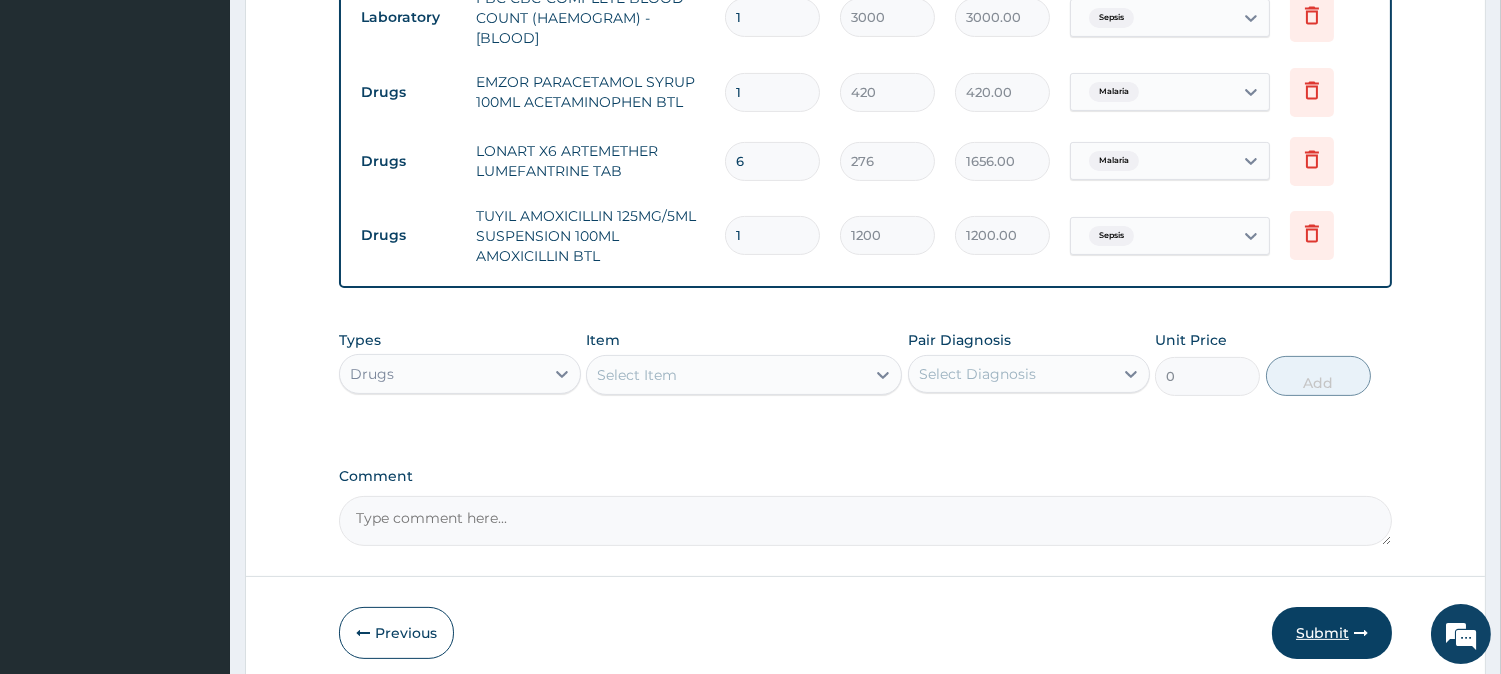 type on "6" 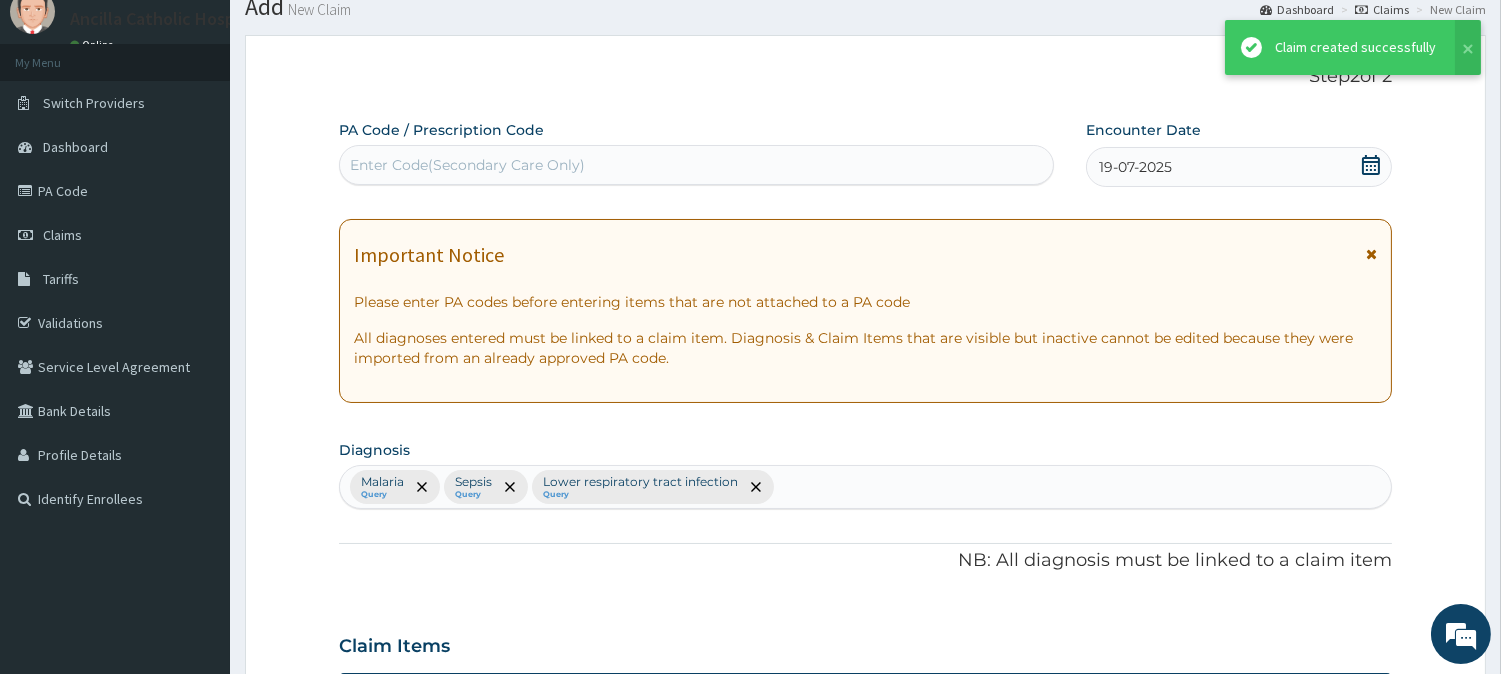 scroll, scrollTop: 980, scrollLeft: 0, axis: vertical 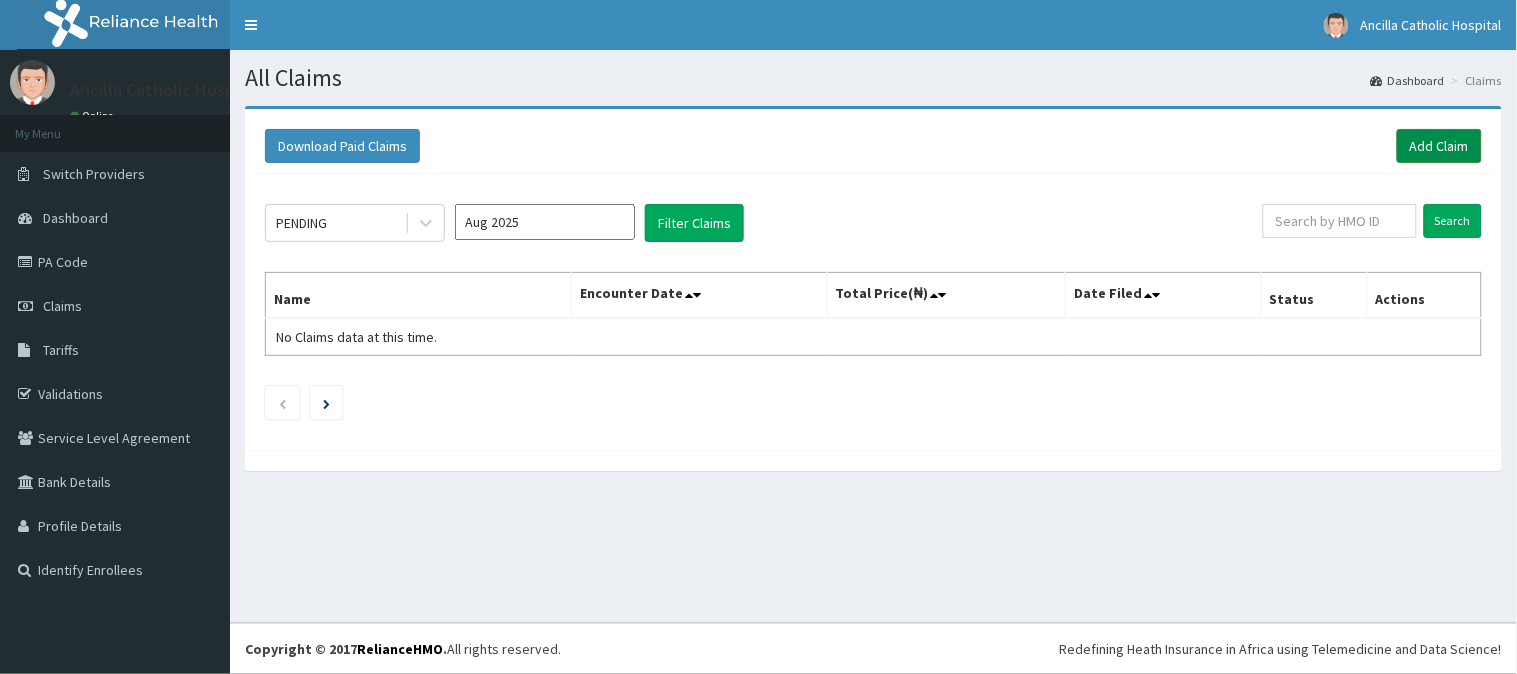 click on "Add Claim" at bounding box center (1439, 146) 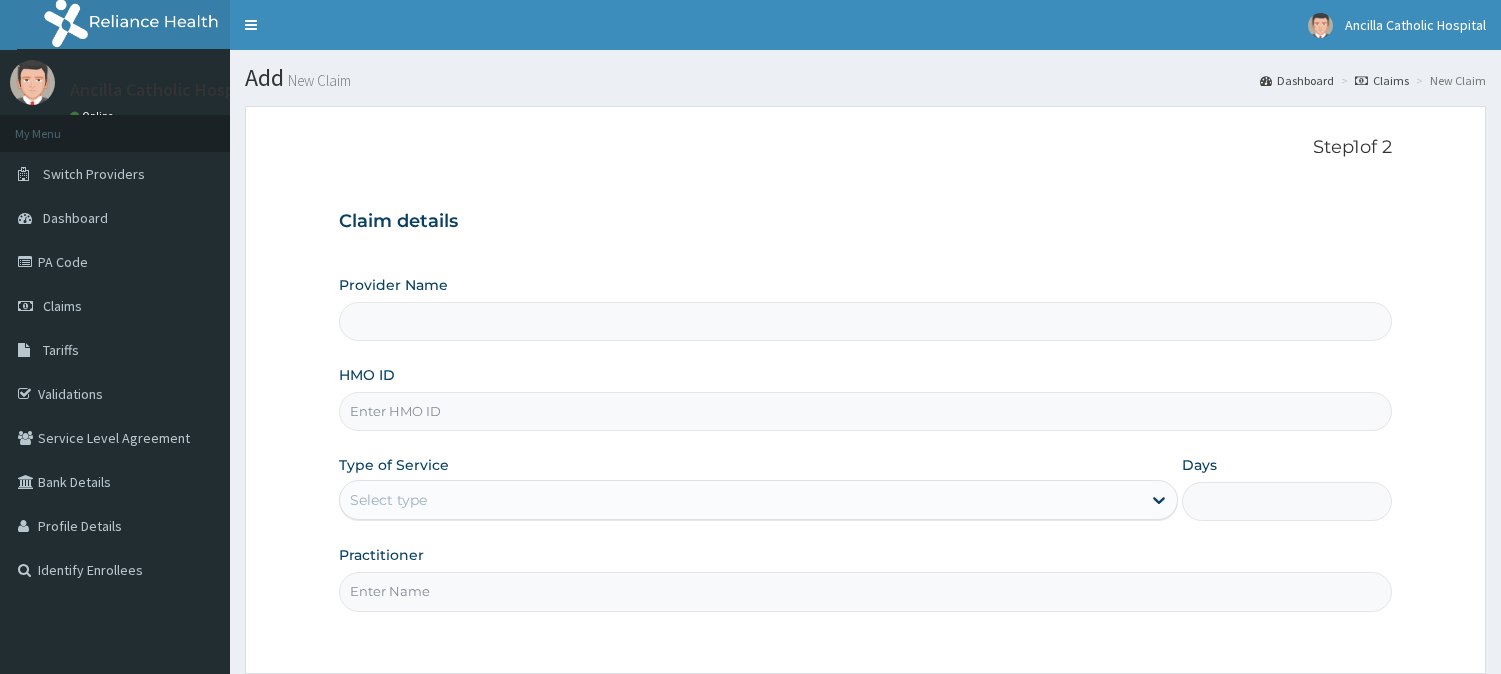 scroll, scrollTop: 0, scrollLeft: 0, axis: both 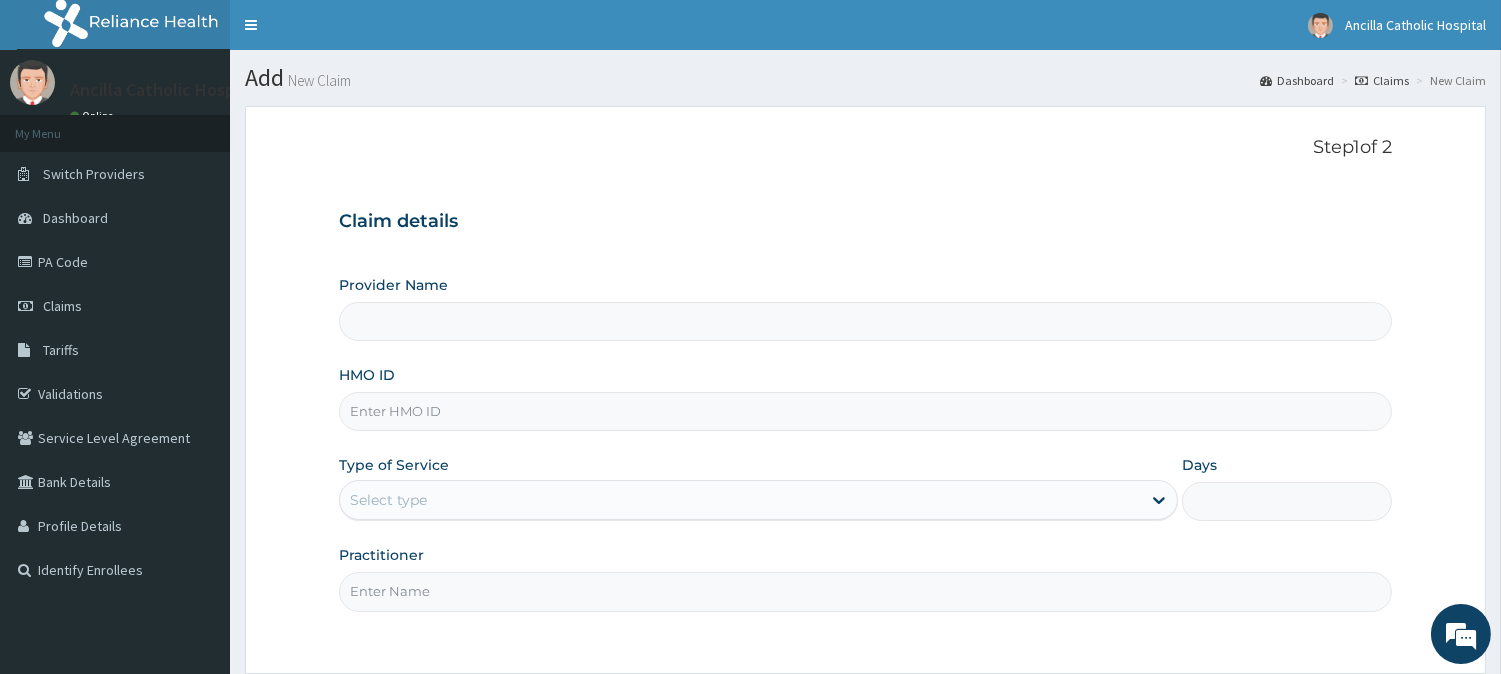type on "Ancilla Catholic Hospital" 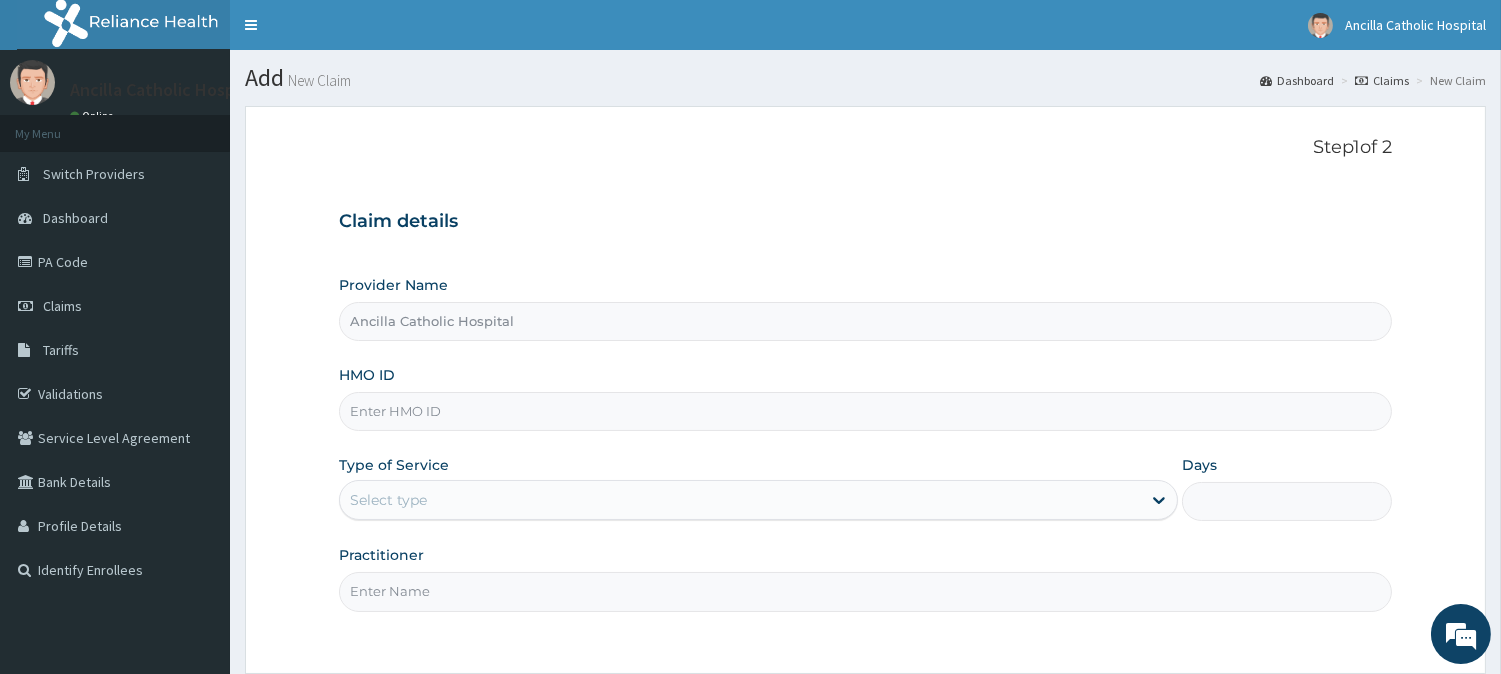 click on "HMO ID" at bounding box center (865, 411) 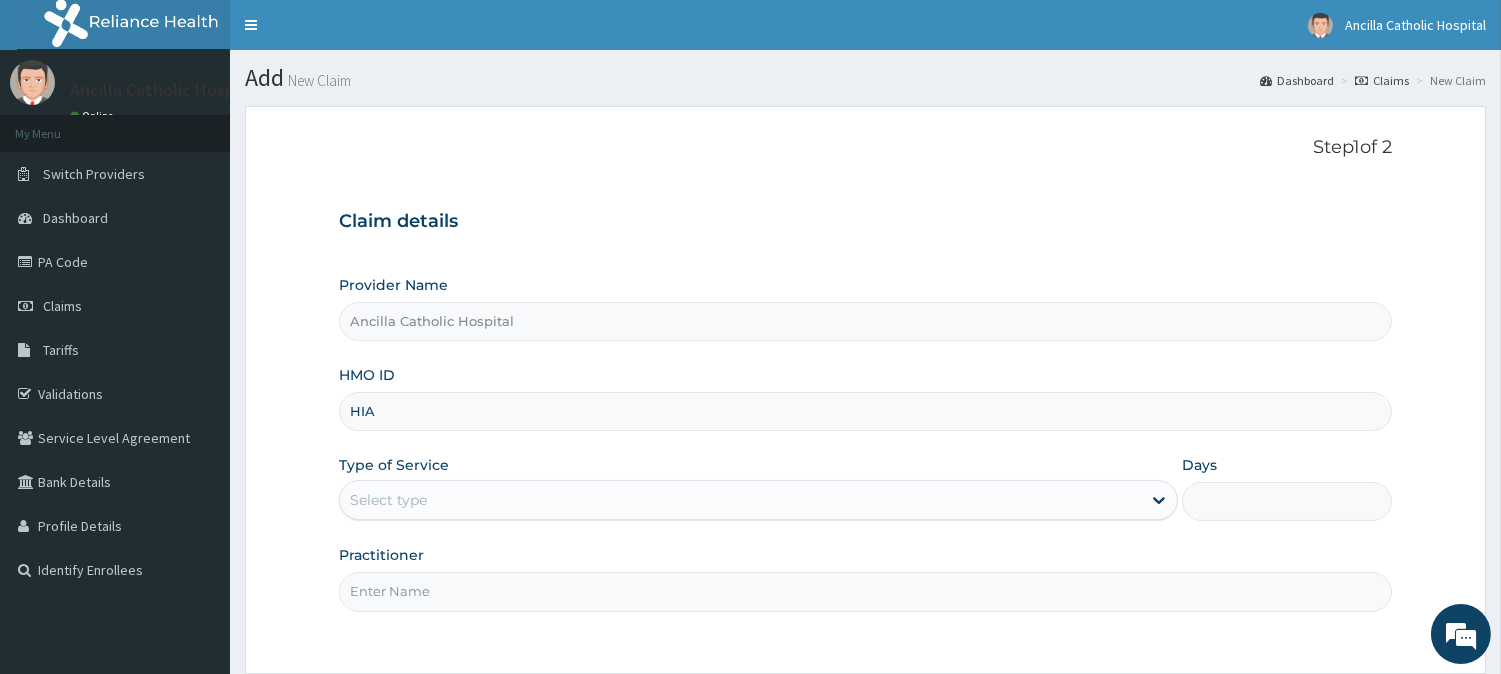 scroll, scrollTop: 0, scrollLeft: 0, axis: both 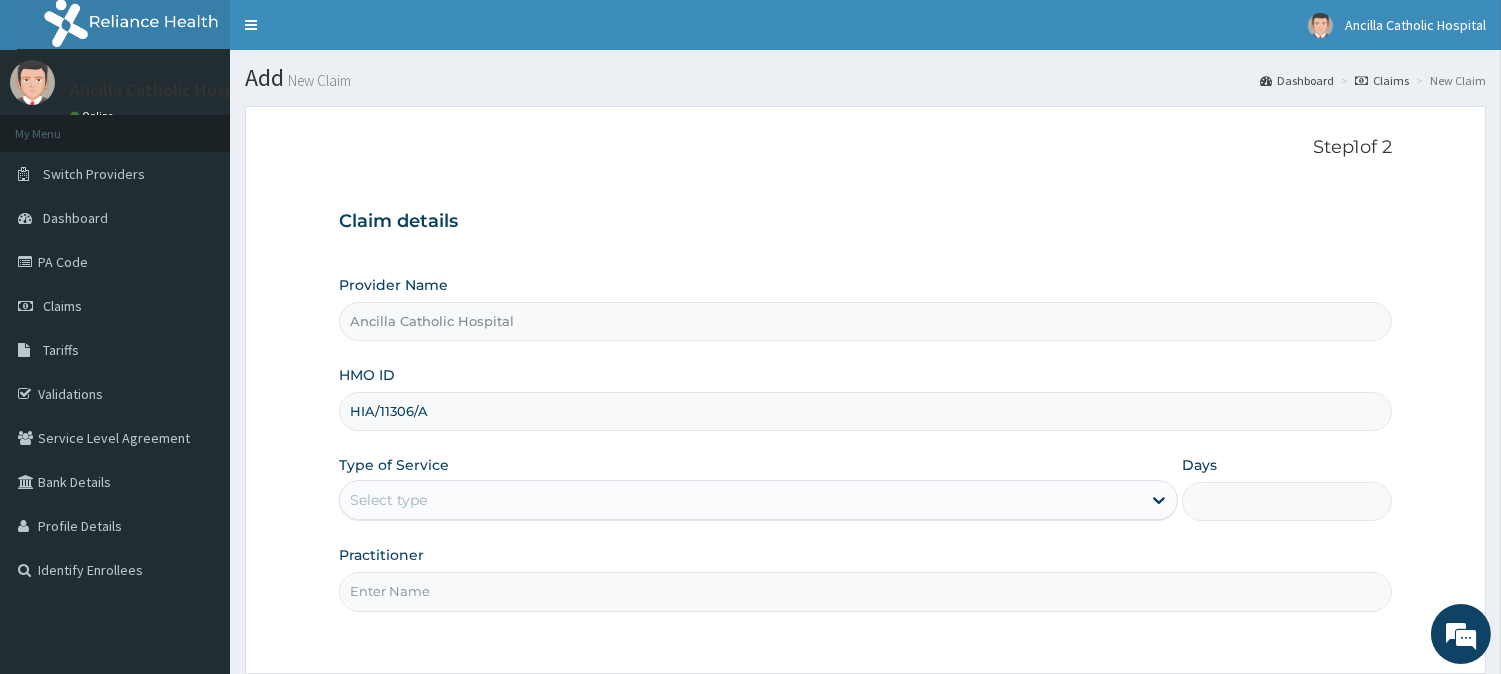 click on "Select type" at bounding box center [740, 500] 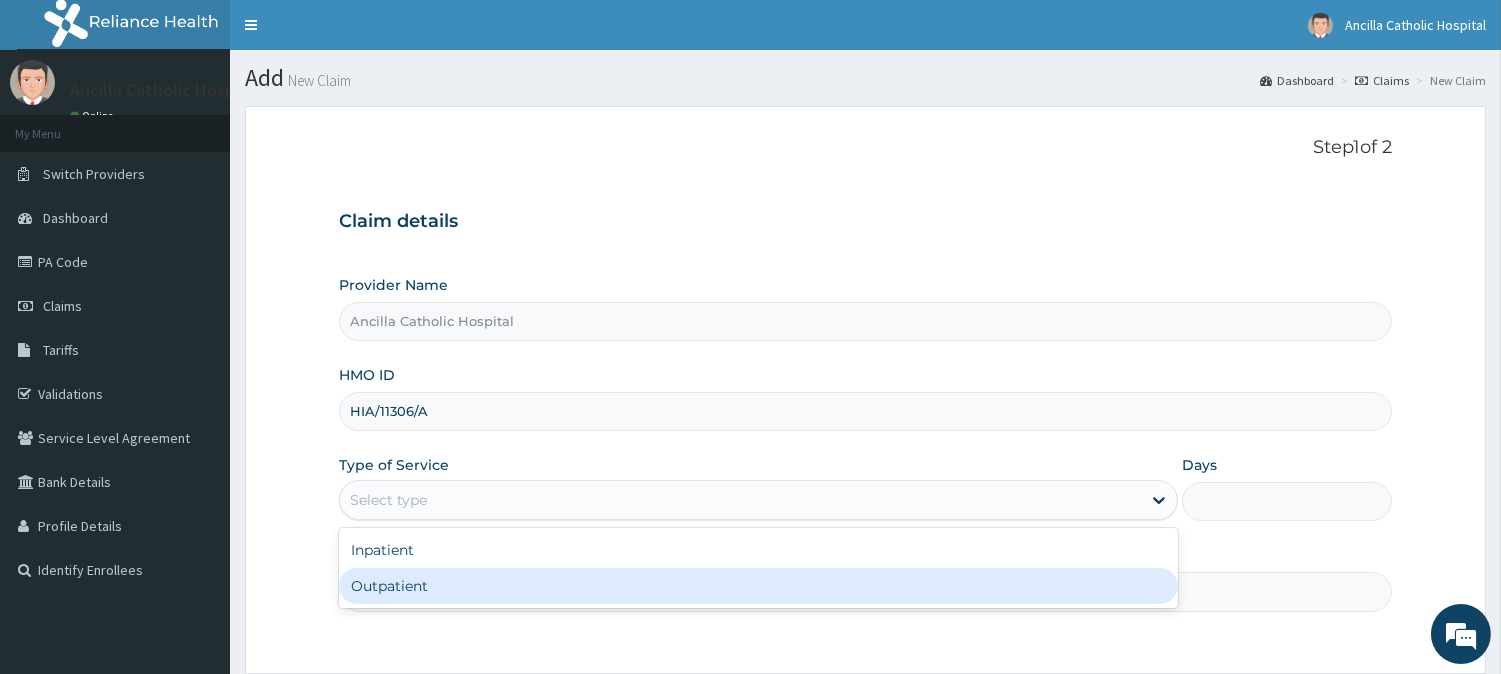 click on "Outpatient" at bounding box center [758, 586] 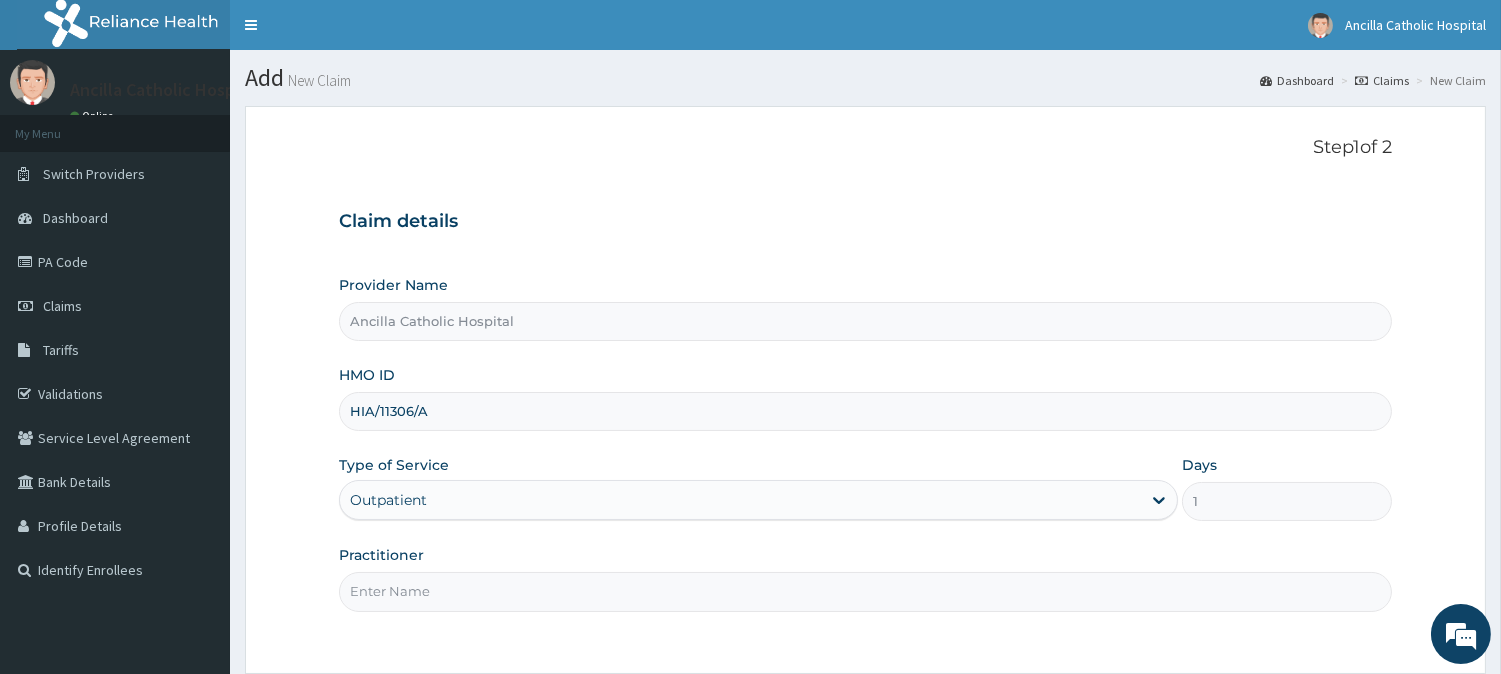 click on "Practitioner" at bounding box center (865, 591) 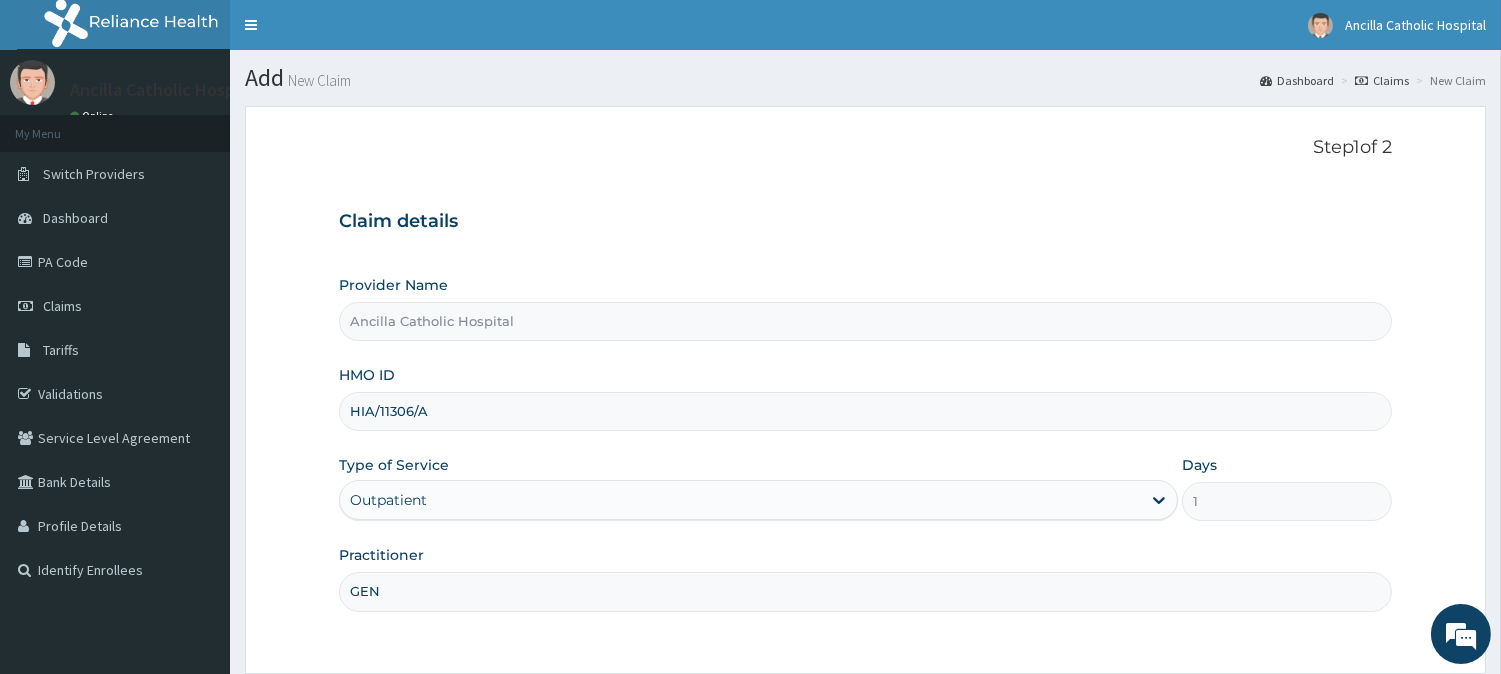 scroll, scrollTop: 178, scrollLeft: 0, axis: vertical 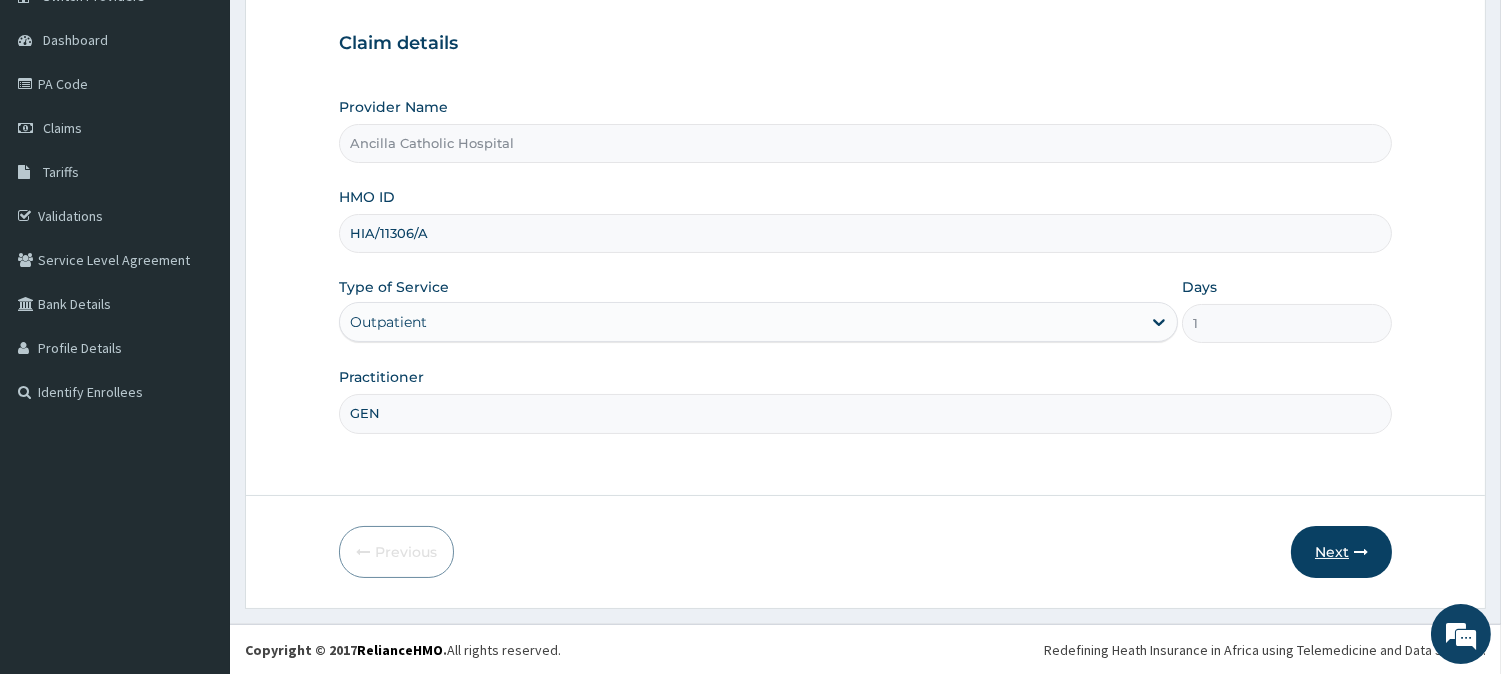 click on "Next" at bounding box center (1341, 552) 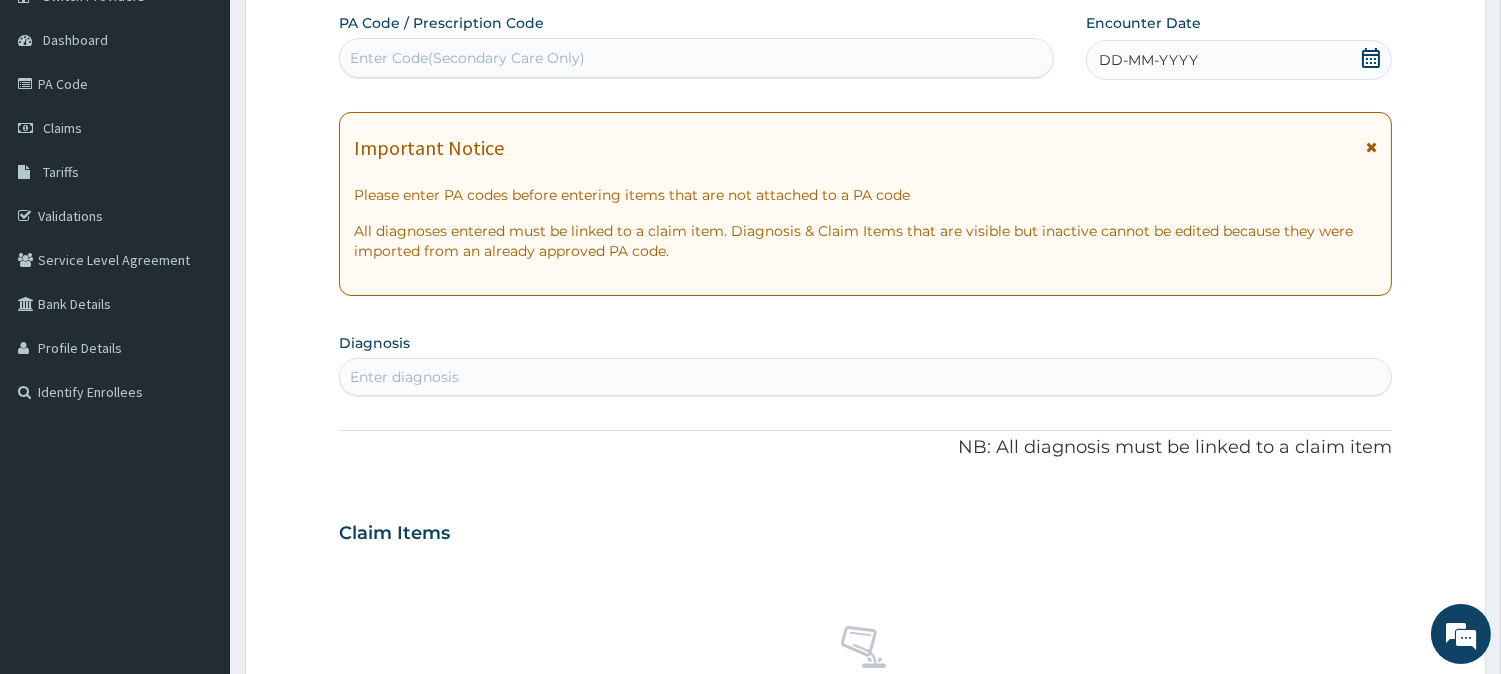 click on "DD-MM-YYYY" at bounding box center (1239, 60) 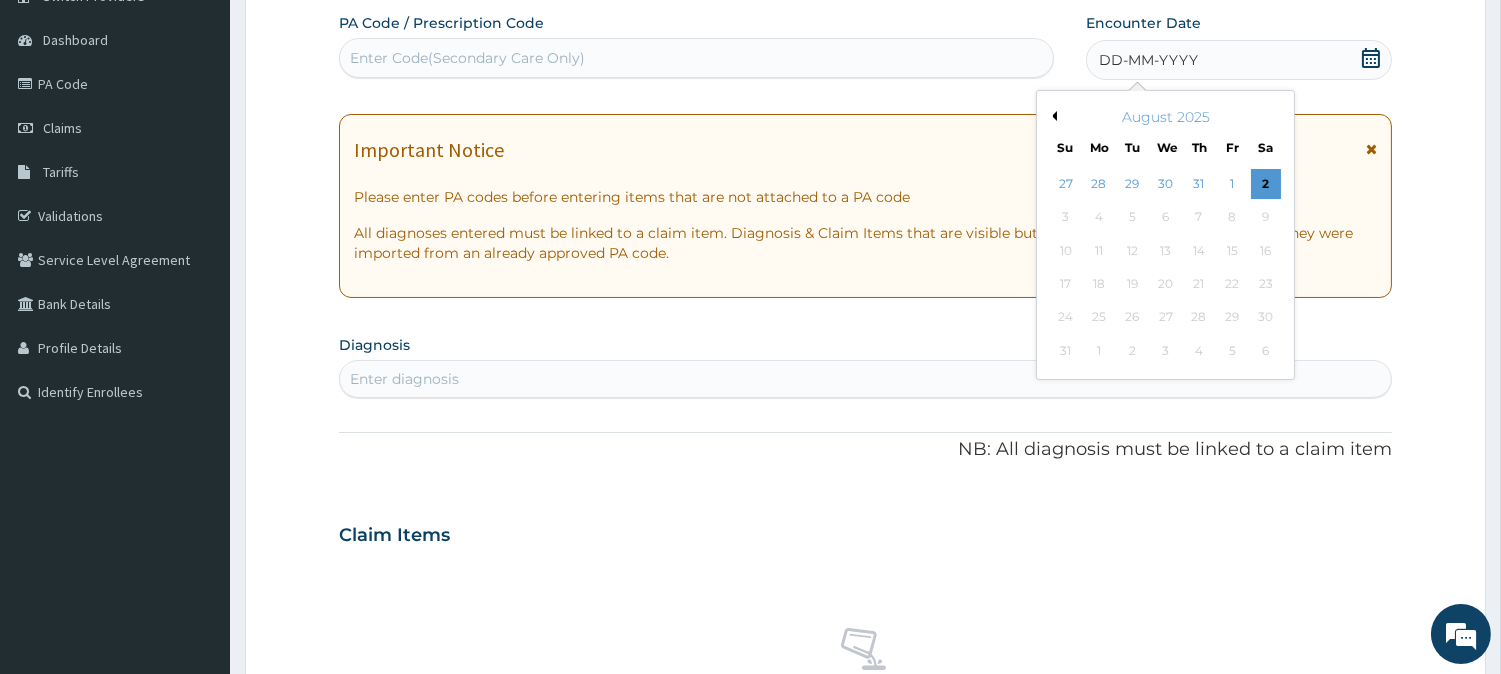 click on "Previous Month" at bounding box center (1052, 116) 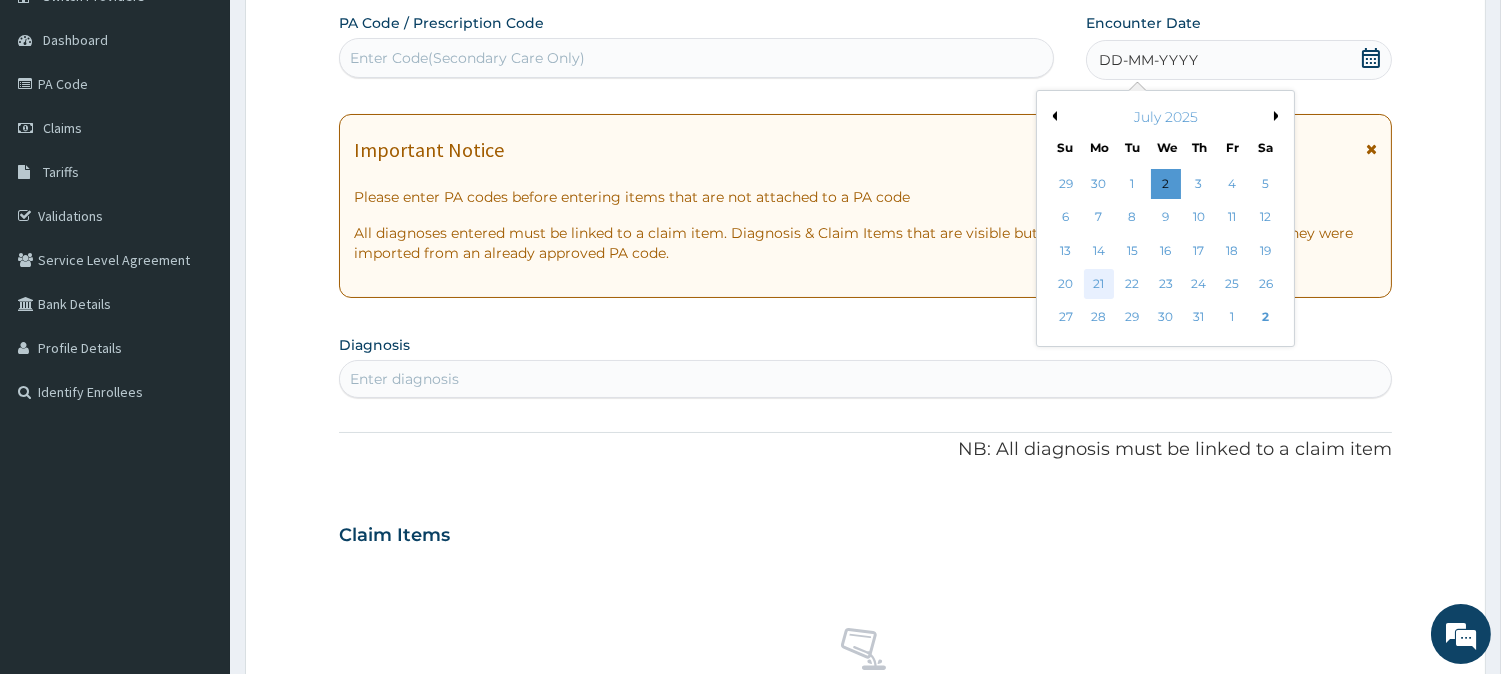 click on "21" at bounding box center (1099, 284) 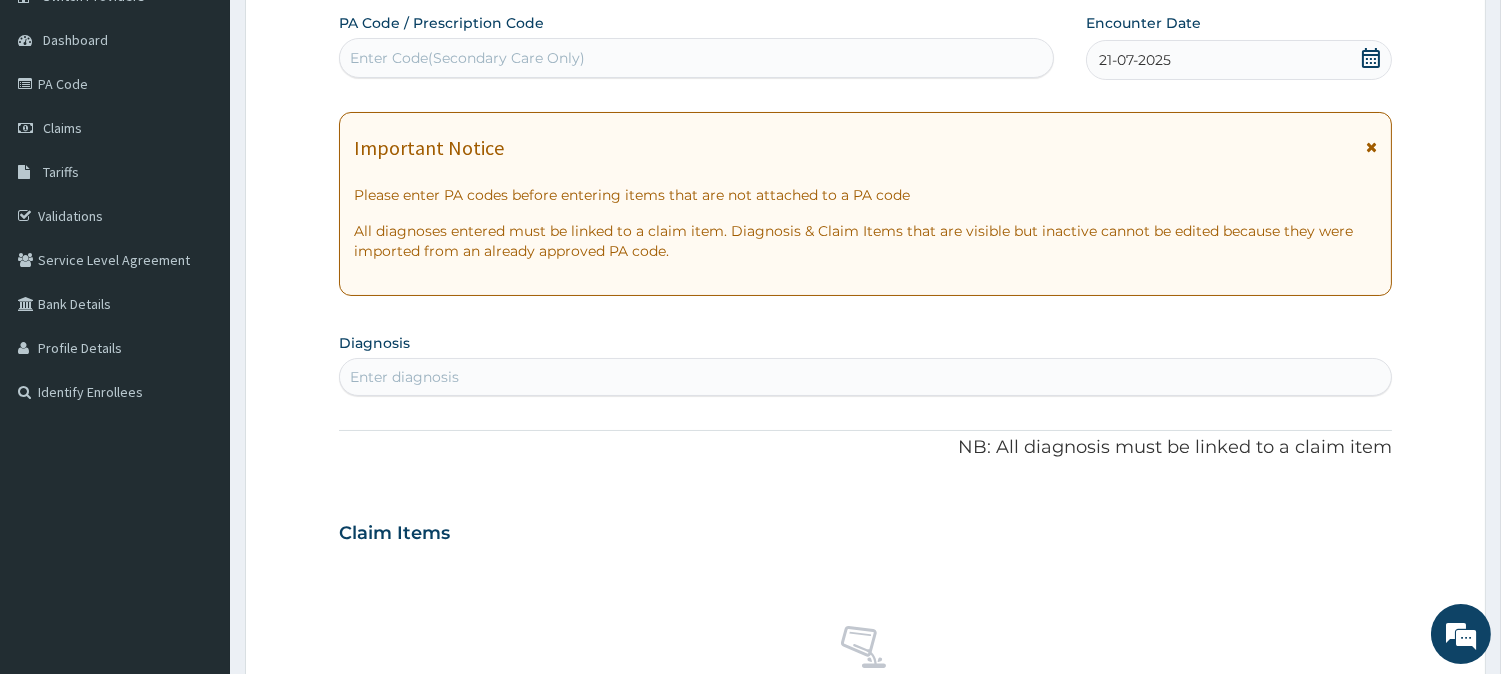 click on "Enter Code(Secondary Care Only)" at bounding box center (696, 58) 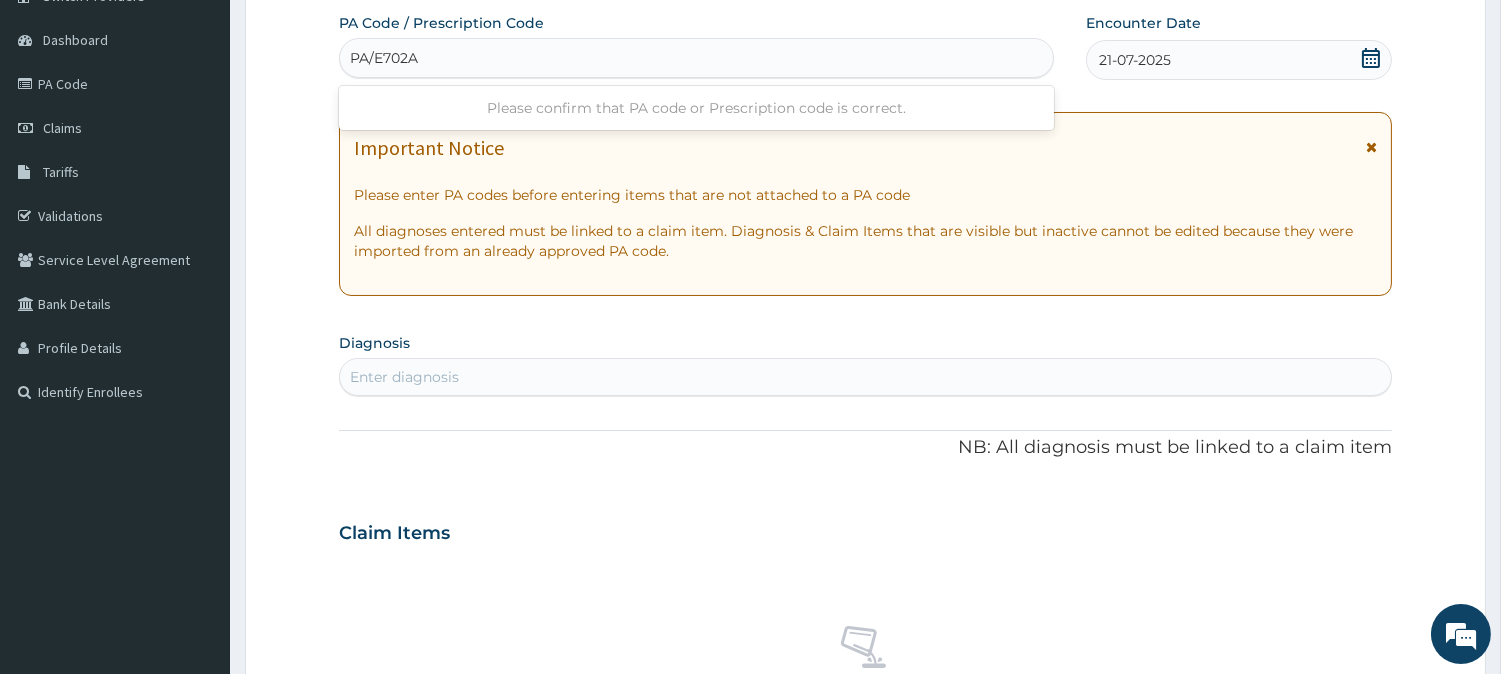 type on "PA/E702A9" 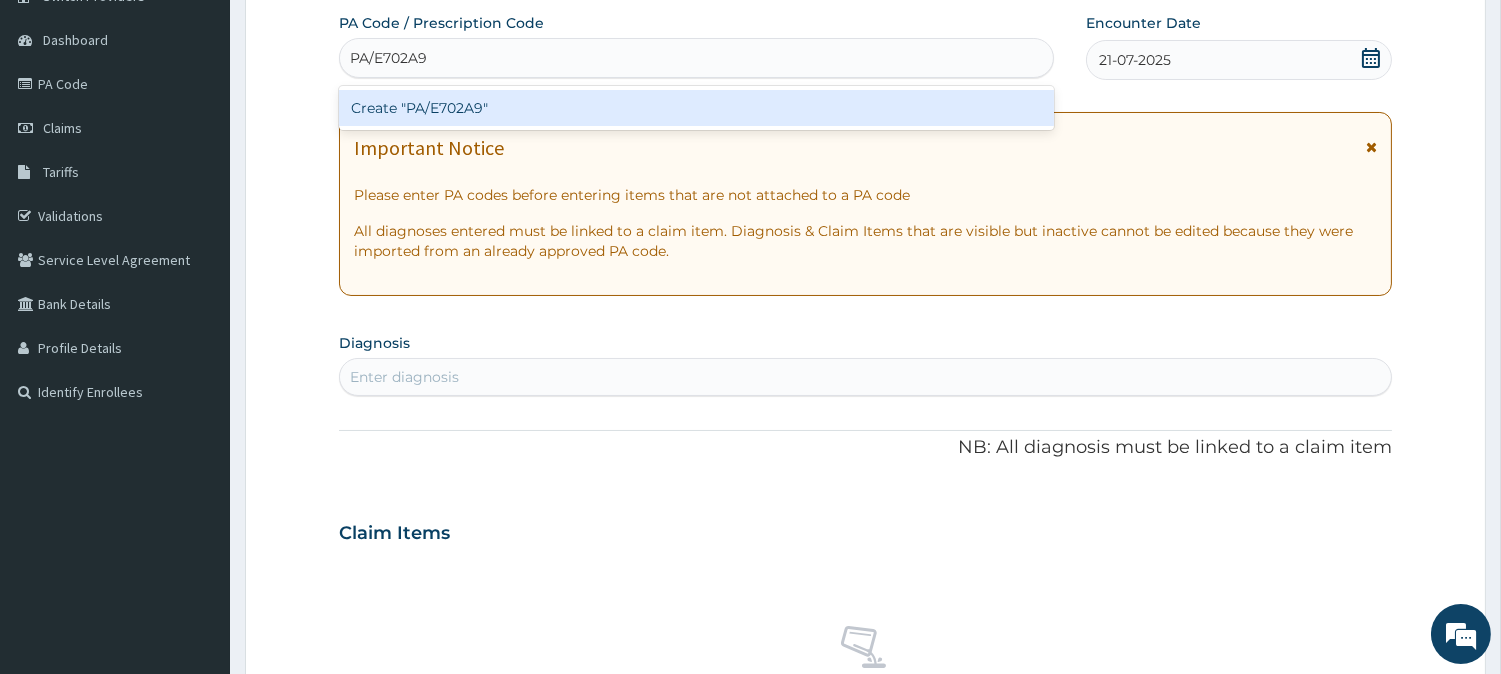 click on "Create "PA/E702A9"" at bounding box center (696, 108) 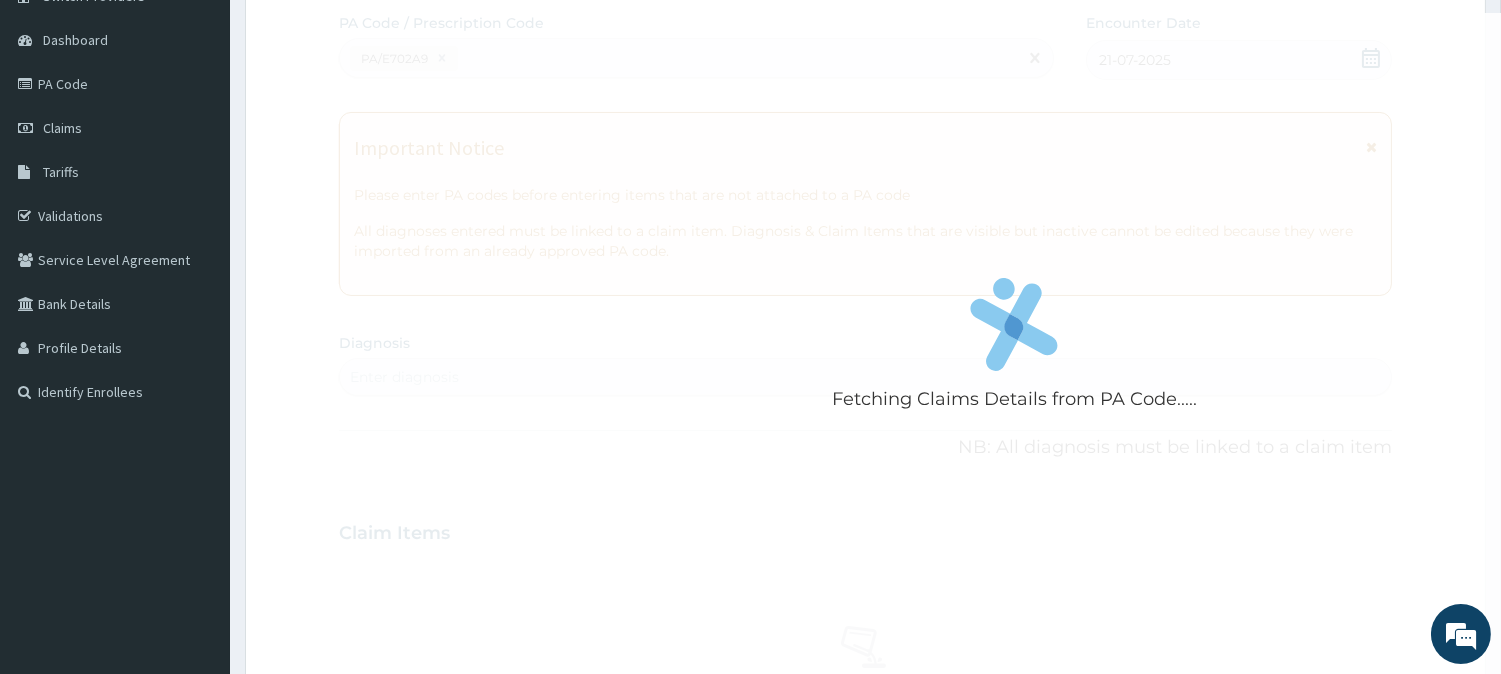 scroll, scrollTop: 181, scrollLeft: 0, axis: vertical 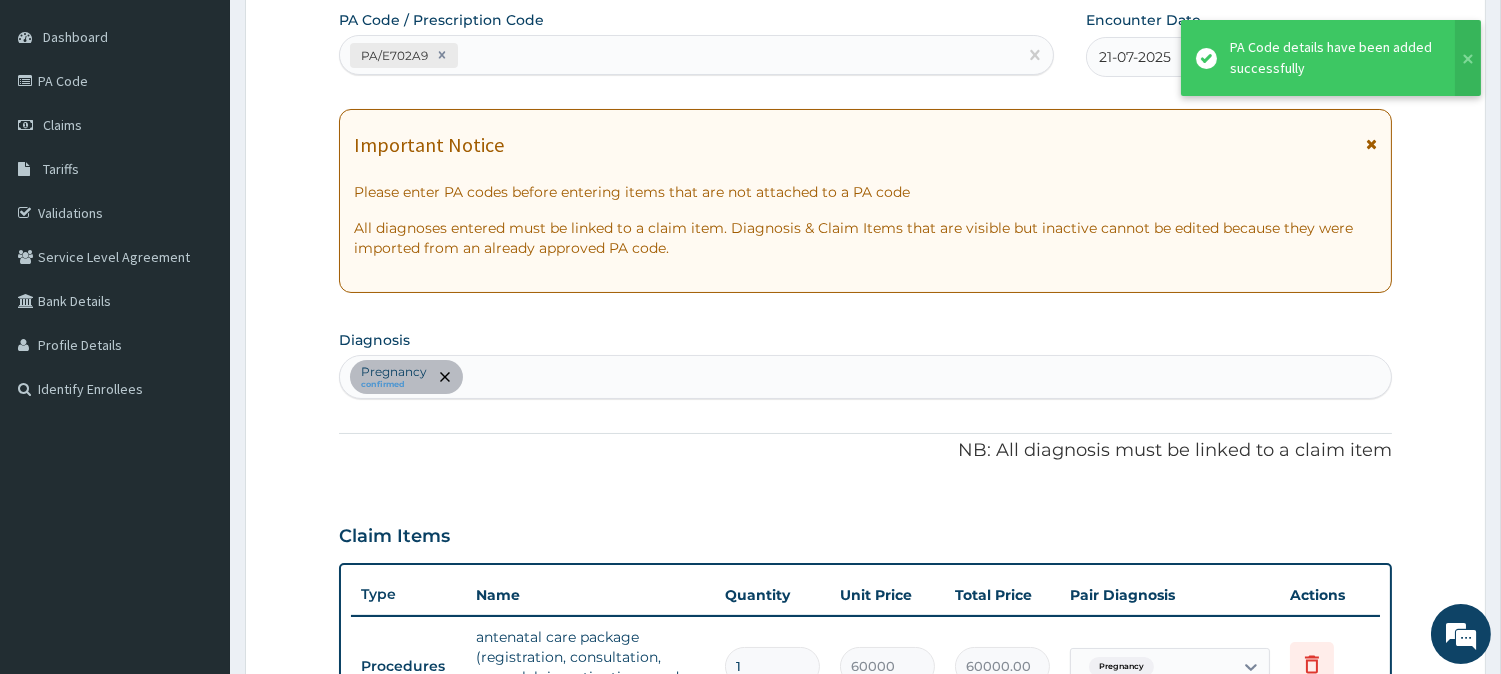 click on "Pregnancy confirmed" at bounding box center (865, 377) 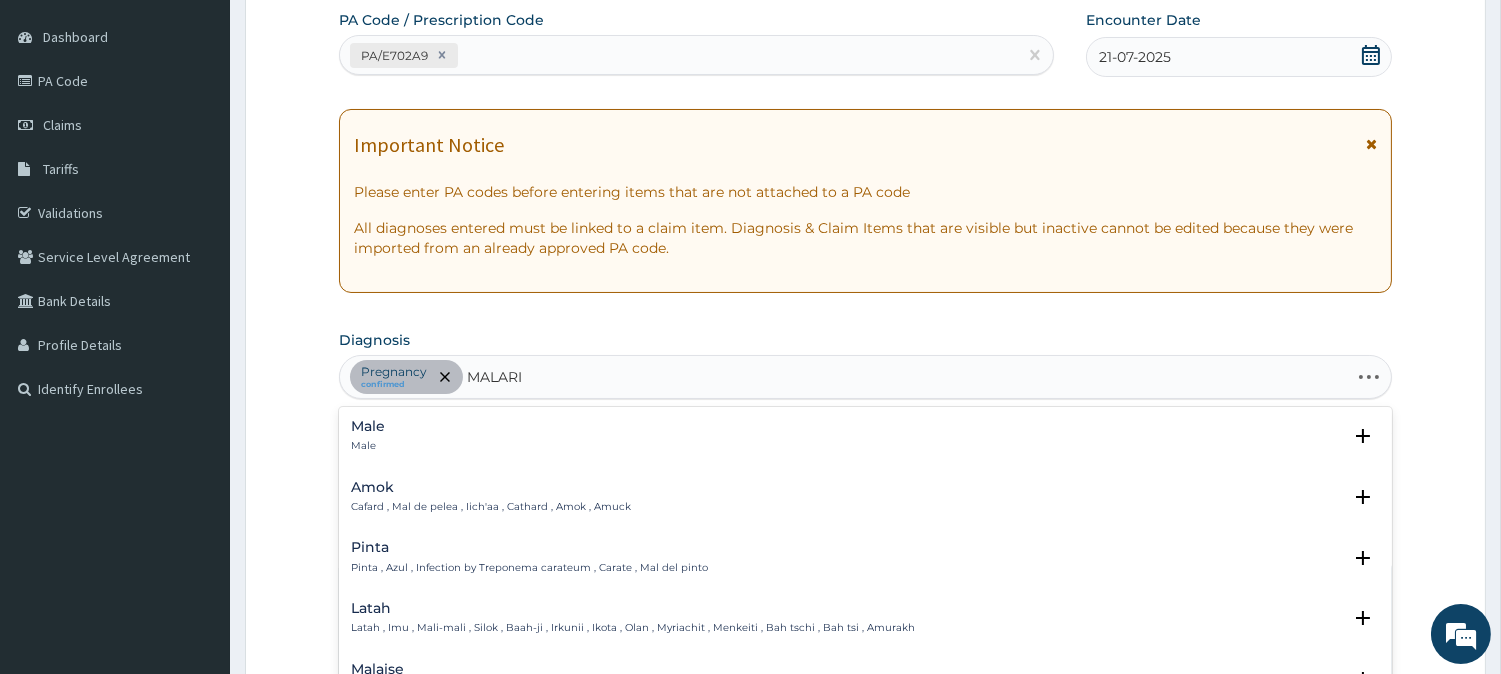 type on "MALARIA" 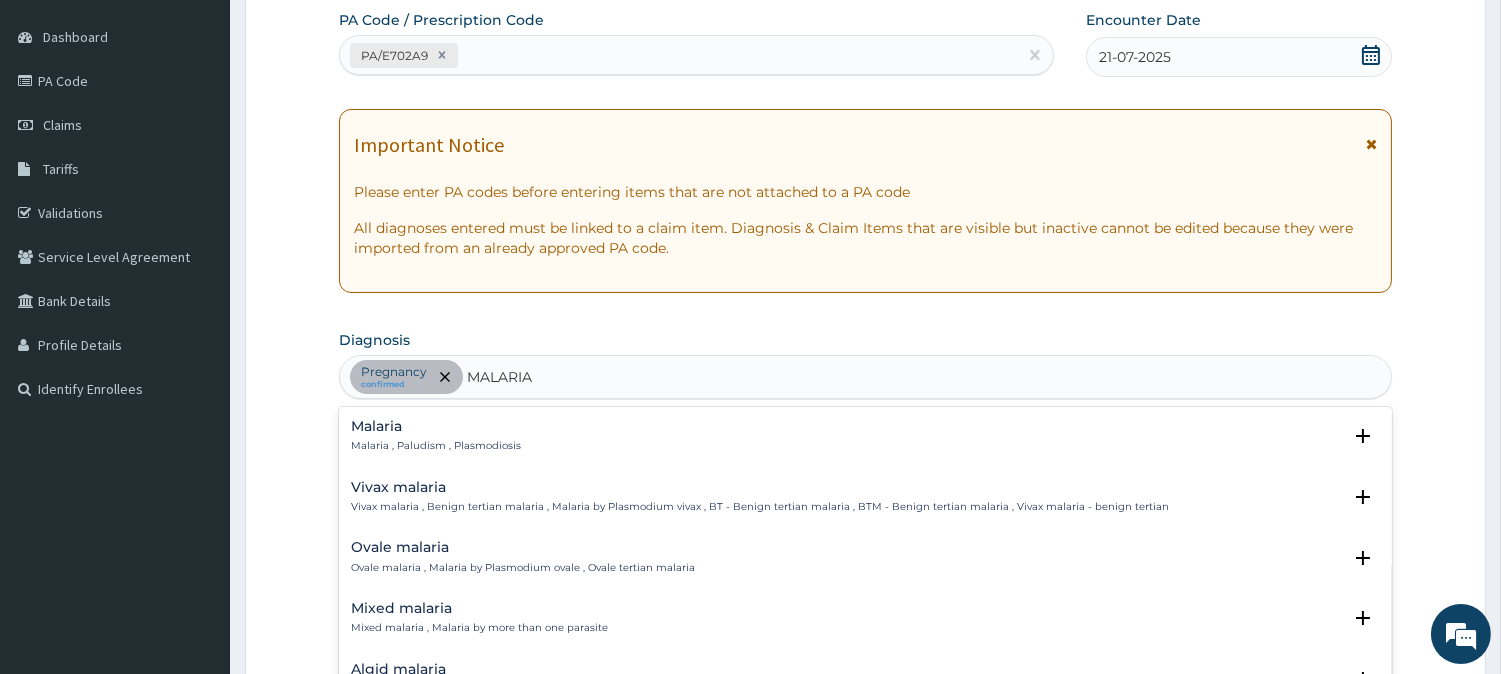 click on "Malaria" at bounding box center (436, 426) 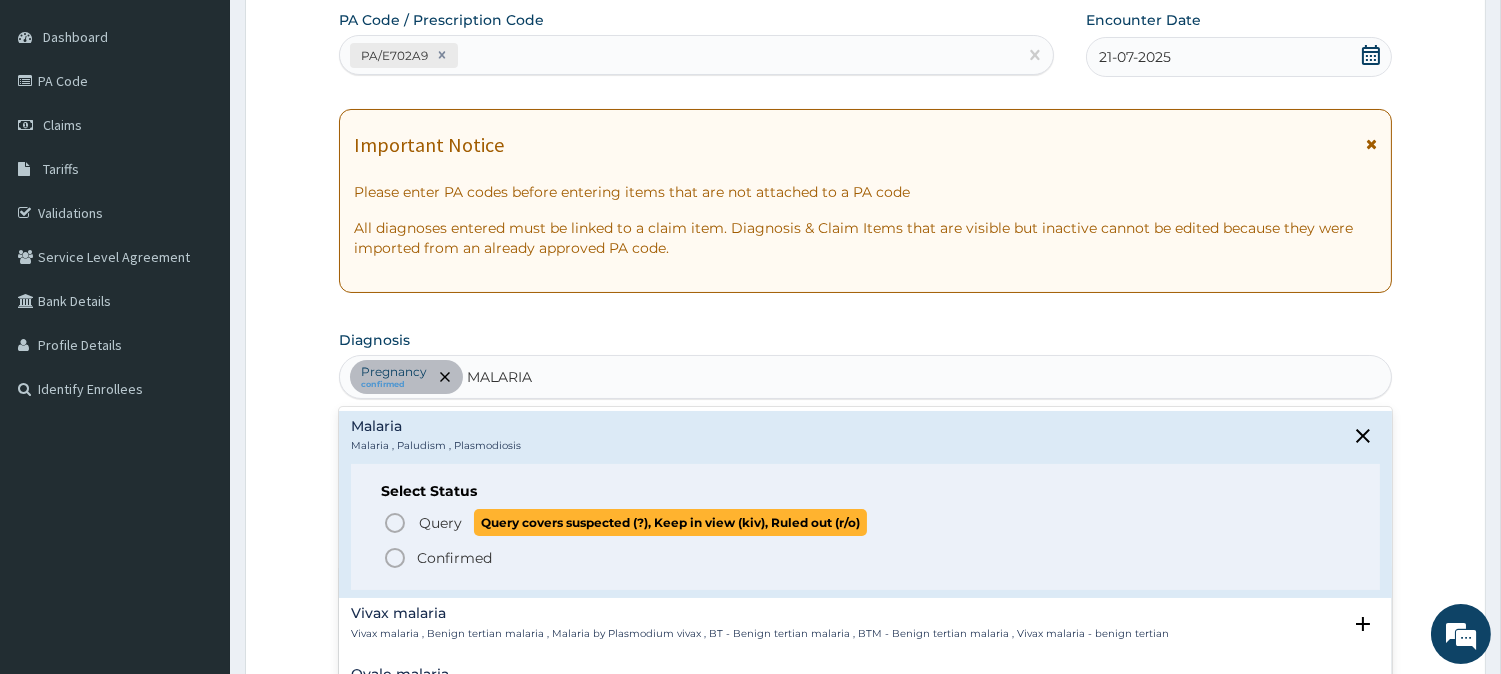click 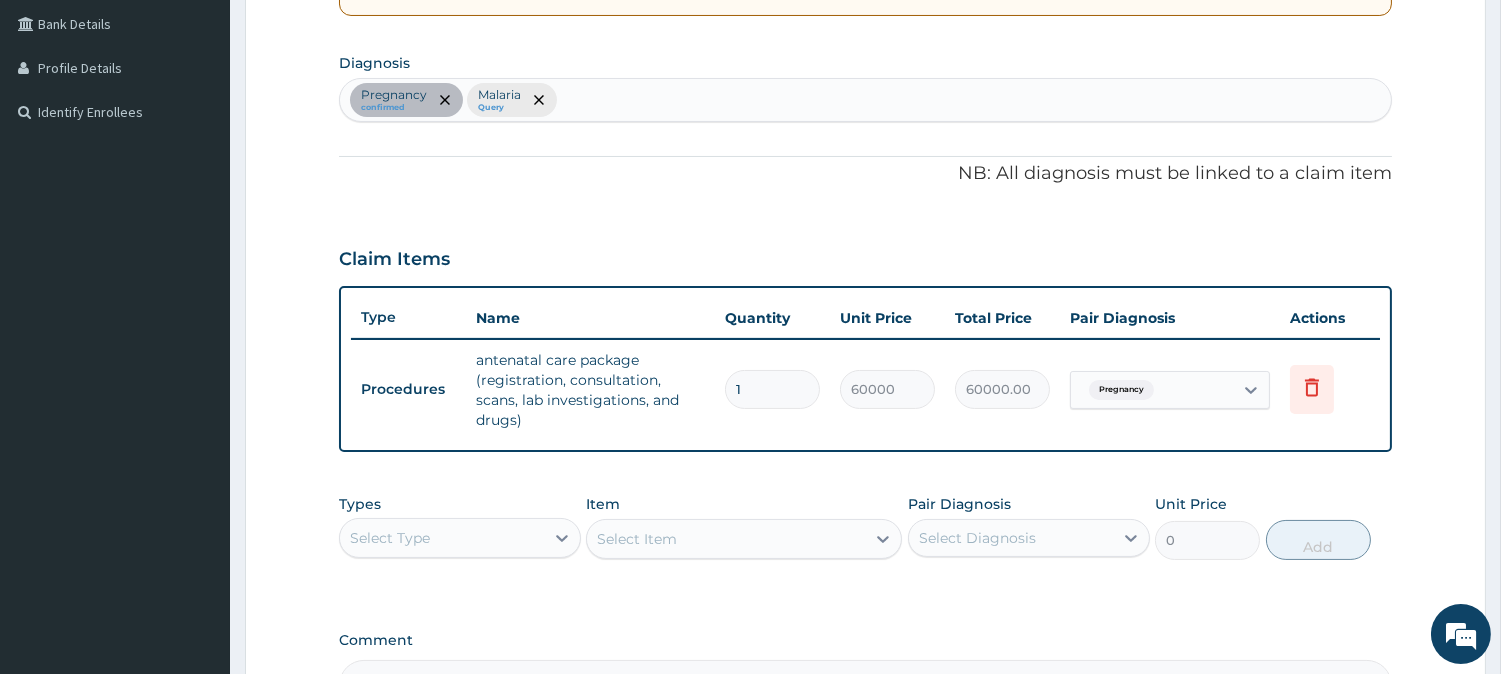 scroll, scrollTop: 484, scrollLeft: 0, axis: vertical 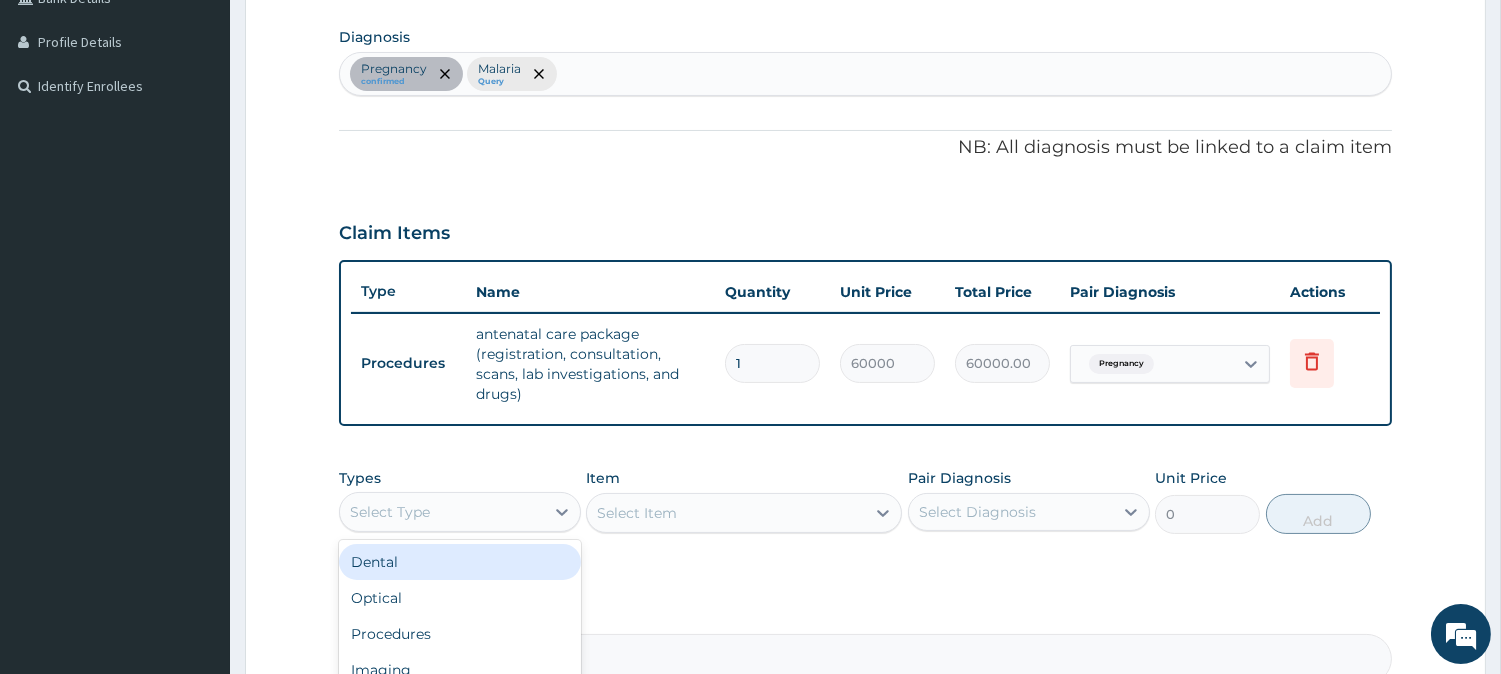 click on "Select Type" at bounding box center (442, 512) 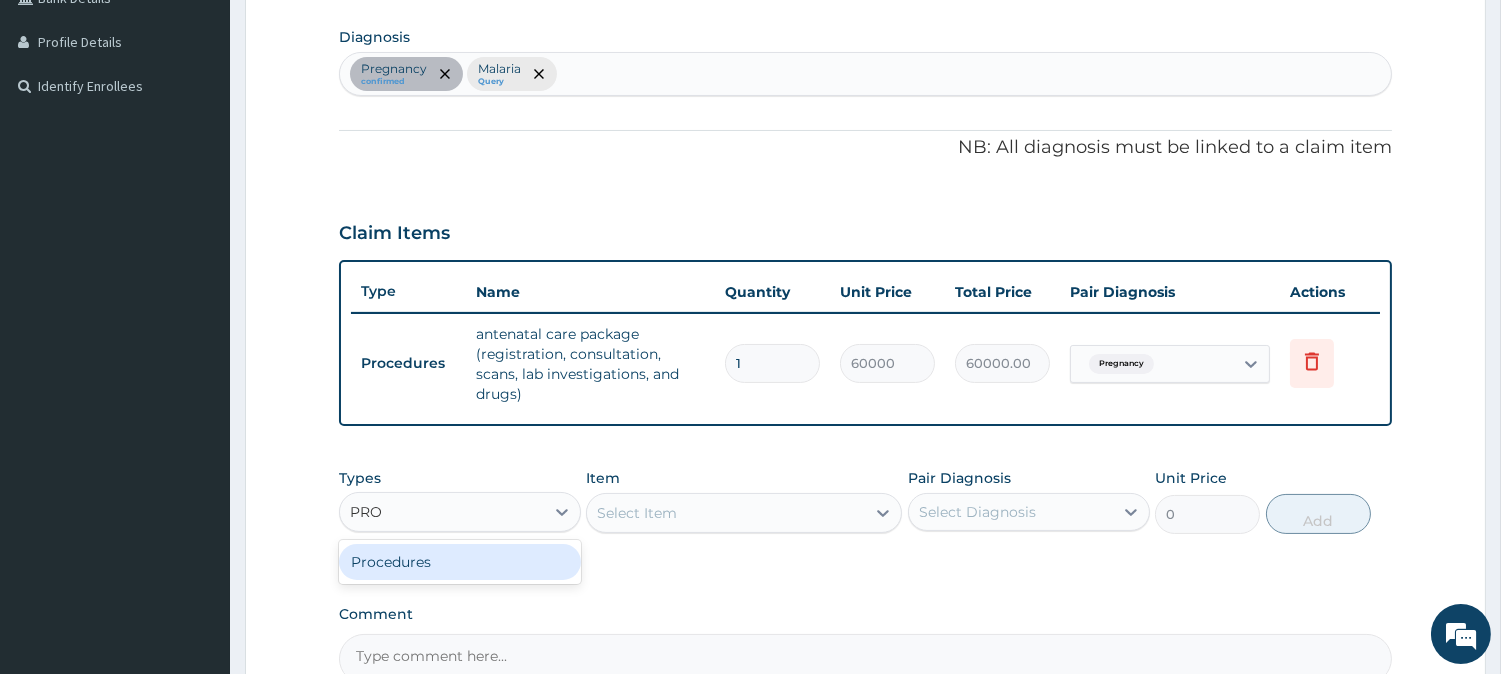 type on "PROC" 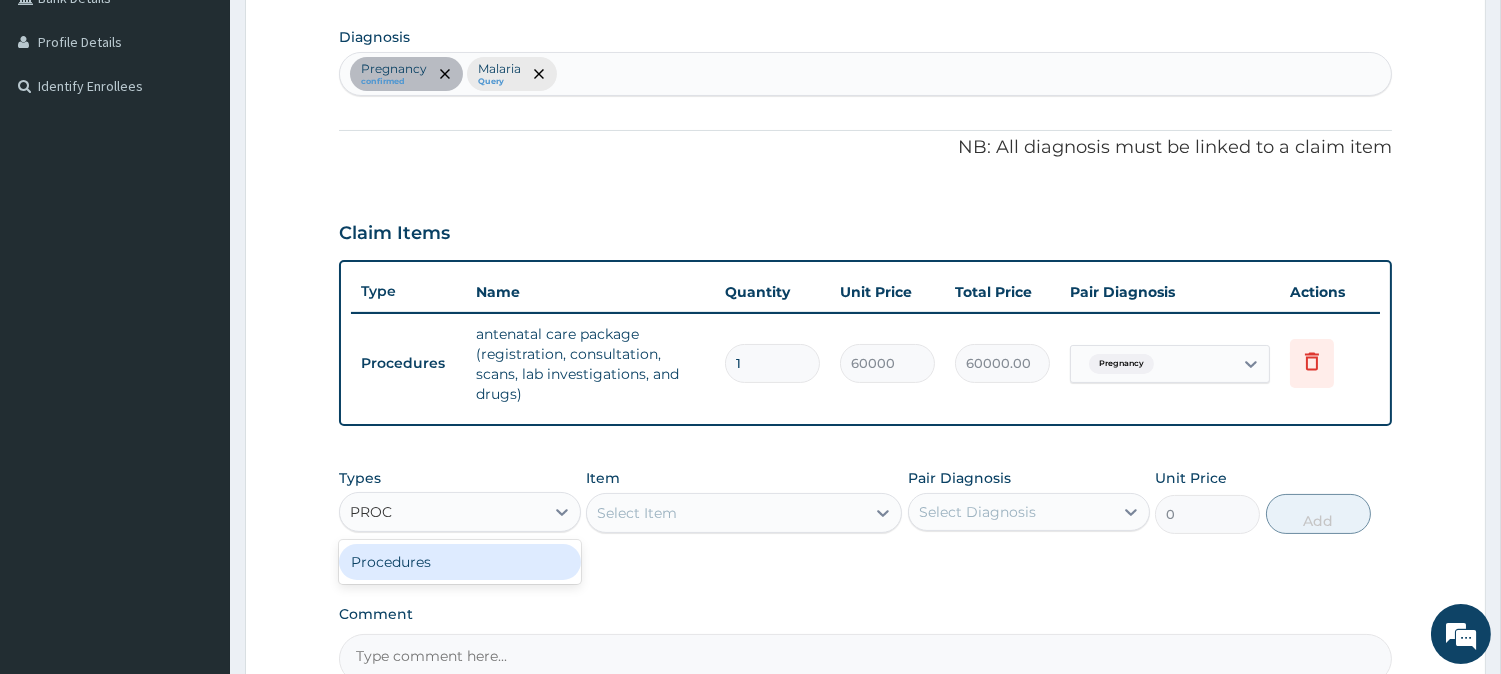 click on "Procedures" at bounding box center [460, 562] 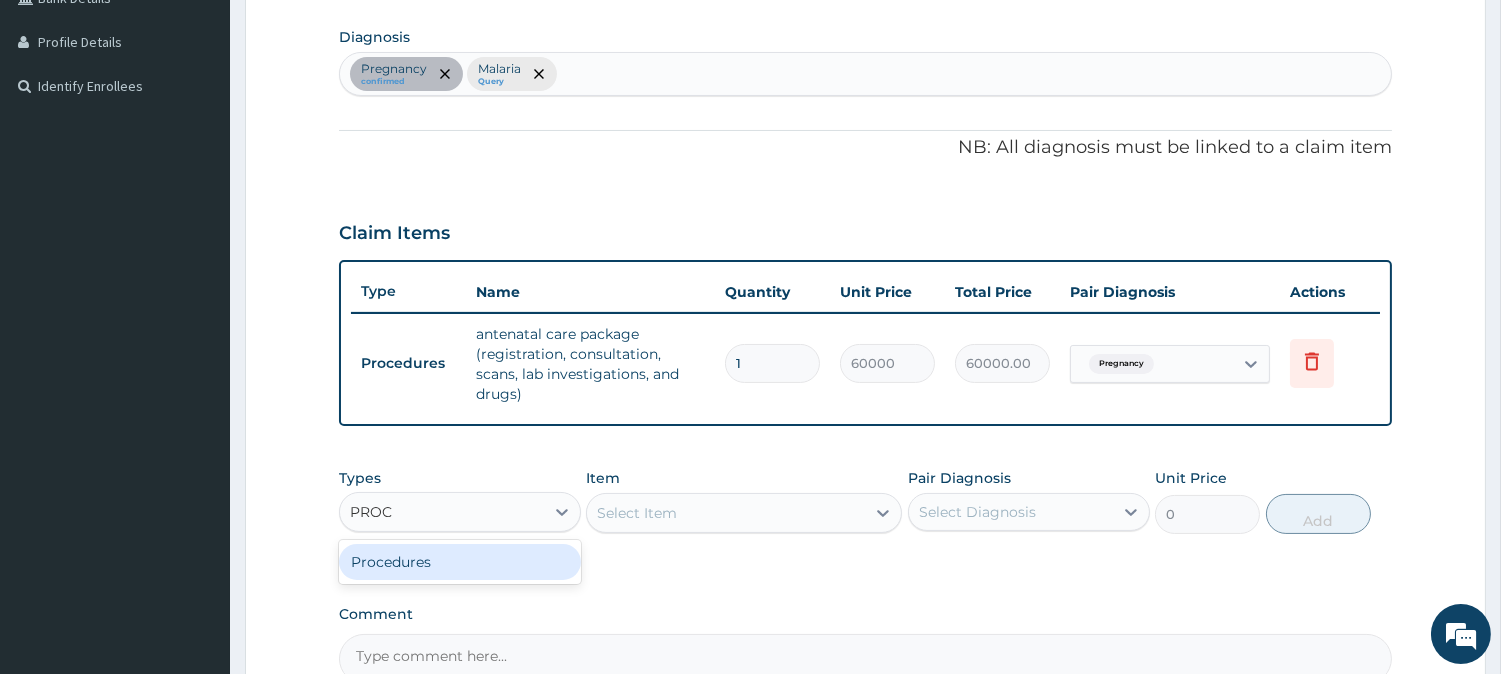 type 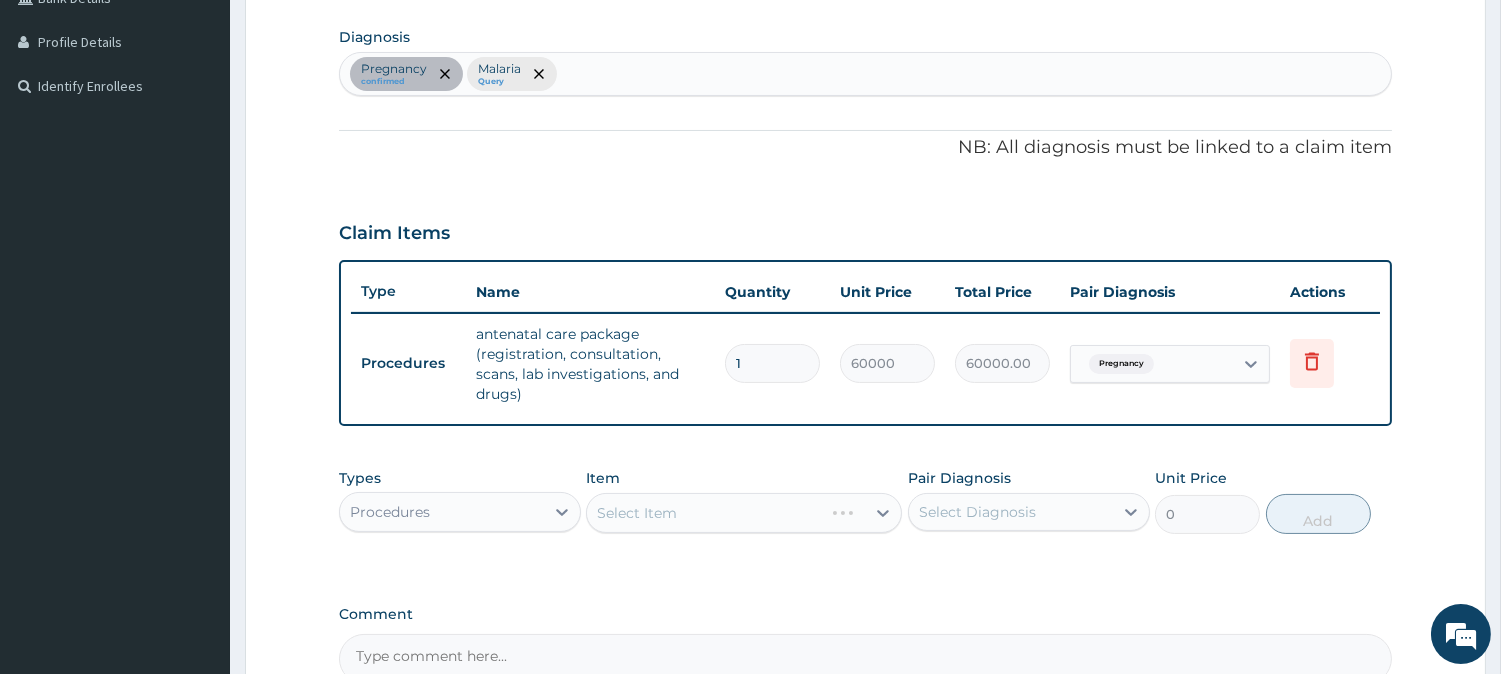 click on "Select Item" at bounding box center [744, 513] 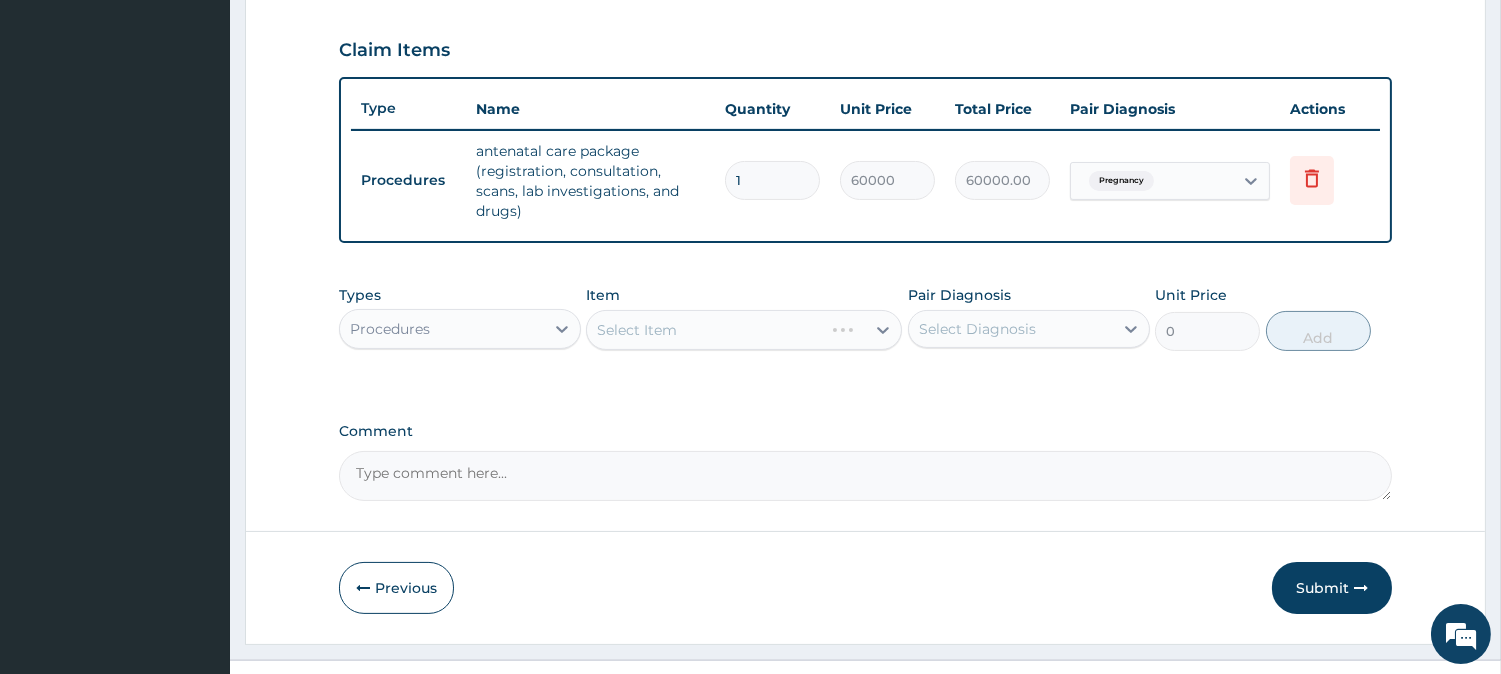 scroll, scrollTop: 681, scrollLeft: 0, axis: vertical 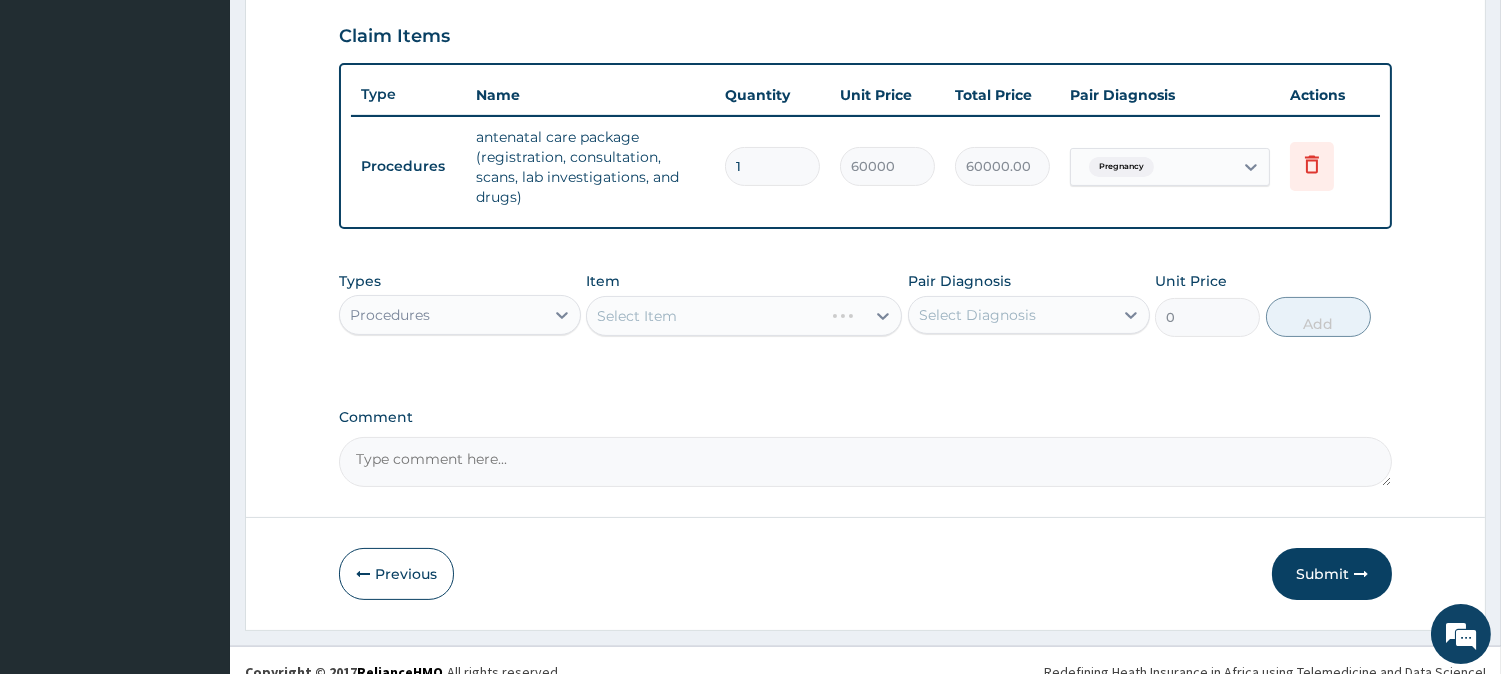 click on "Select Item" at bounding box center [744, 316] 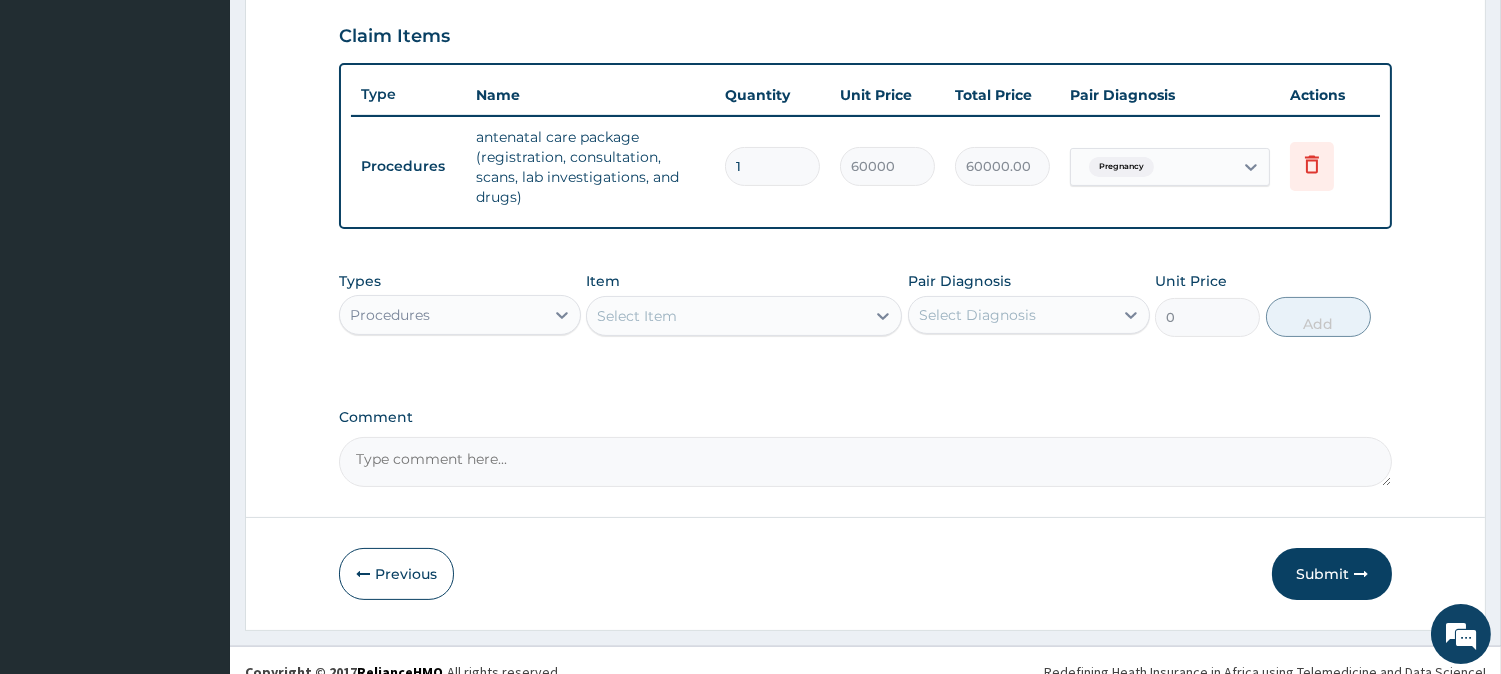 click on "Select Item" at bounding box center (726, 316) 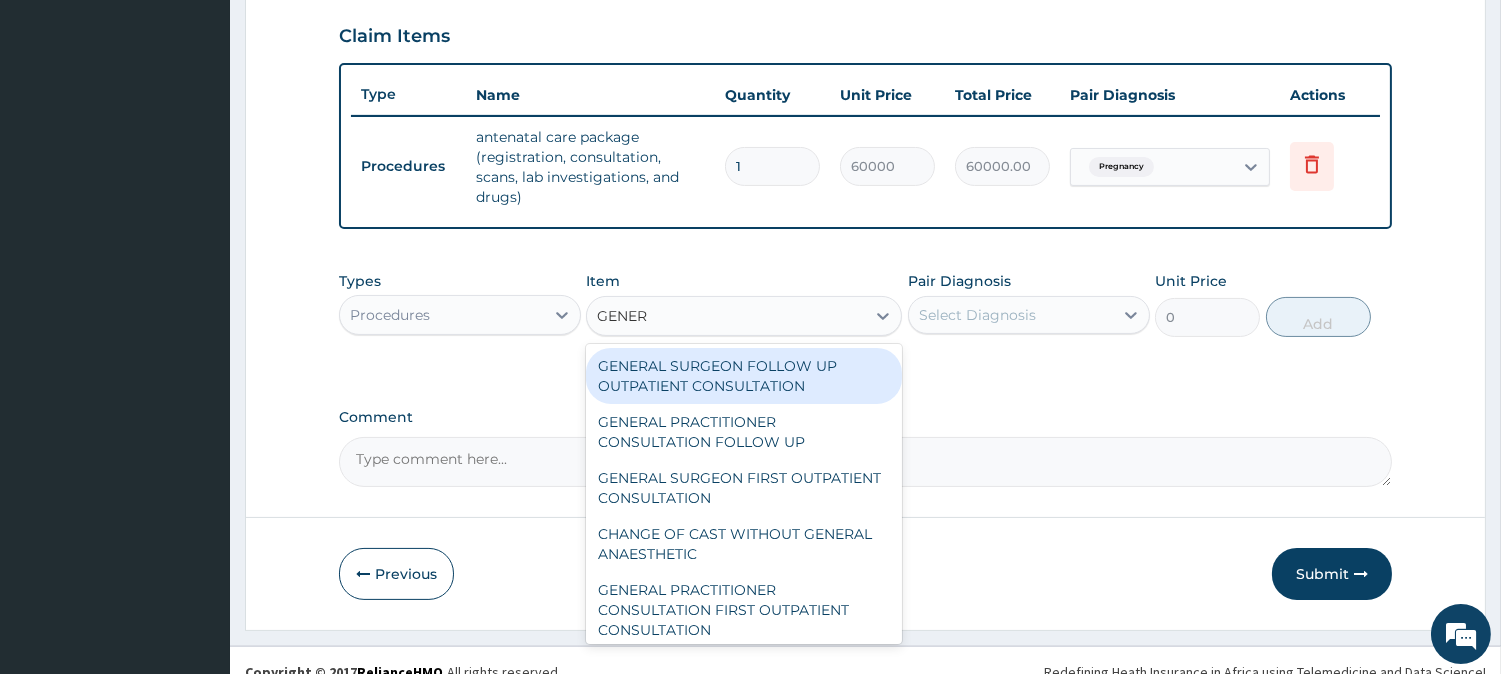type on "GENERA" 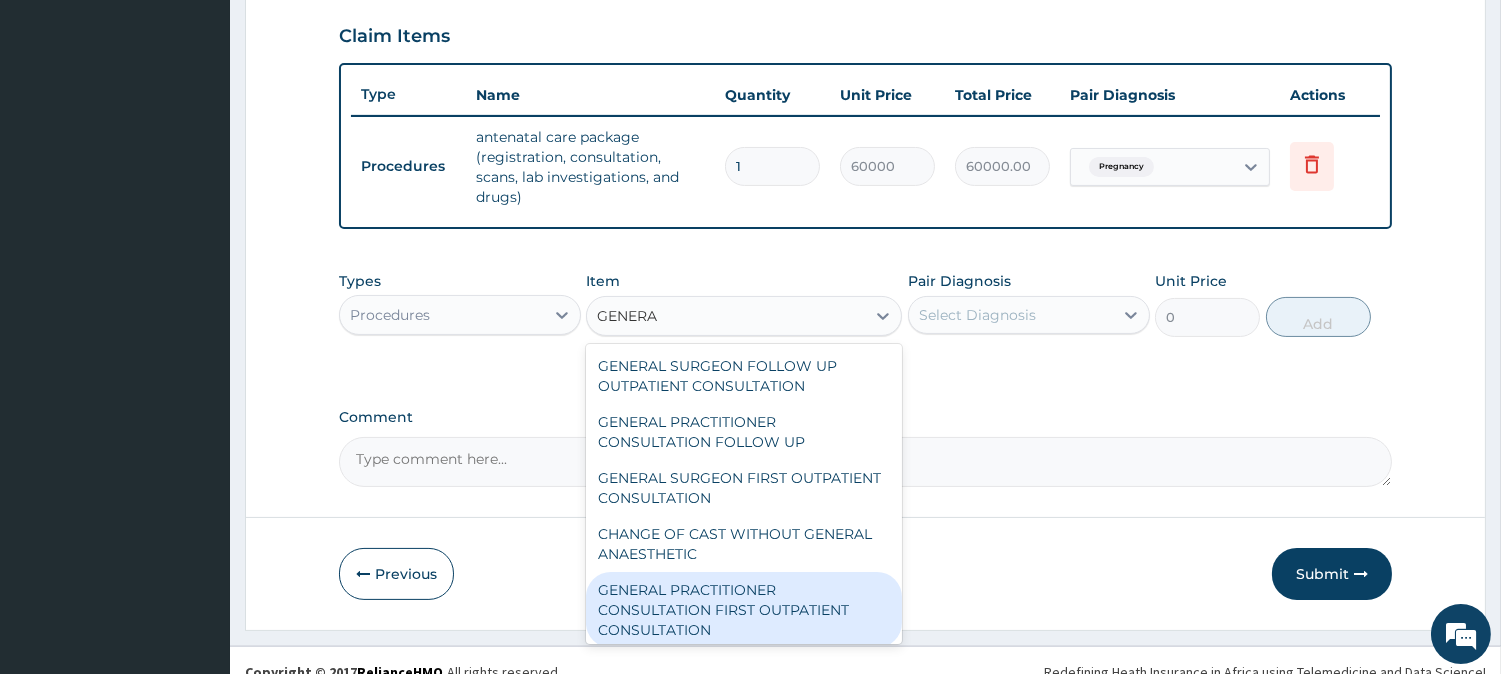 click on "GENERAL PRACTITIONER CONSULTATION FIRST OUTPATIENT CONSULTATION" at bounding box center (744, 610) 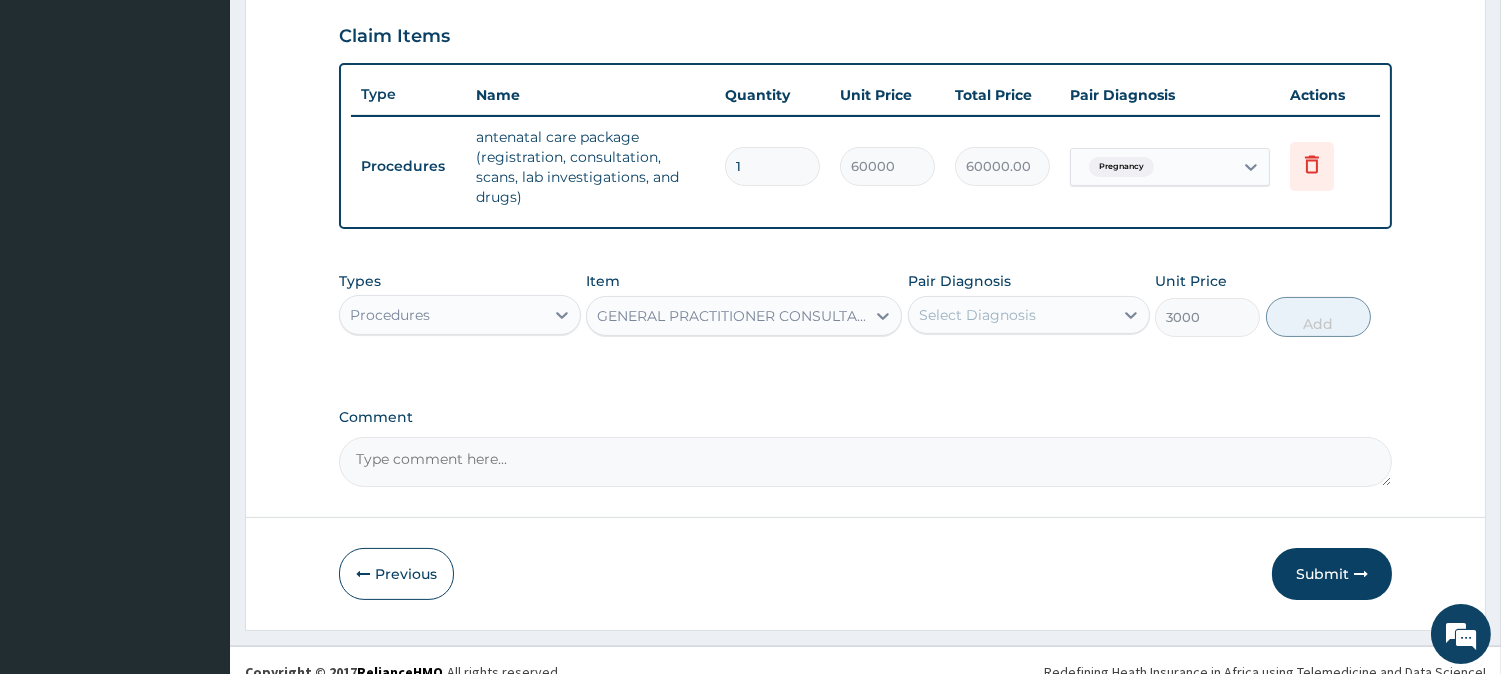 click on "Select Diagnosis" at bounding box center [1011, 315] 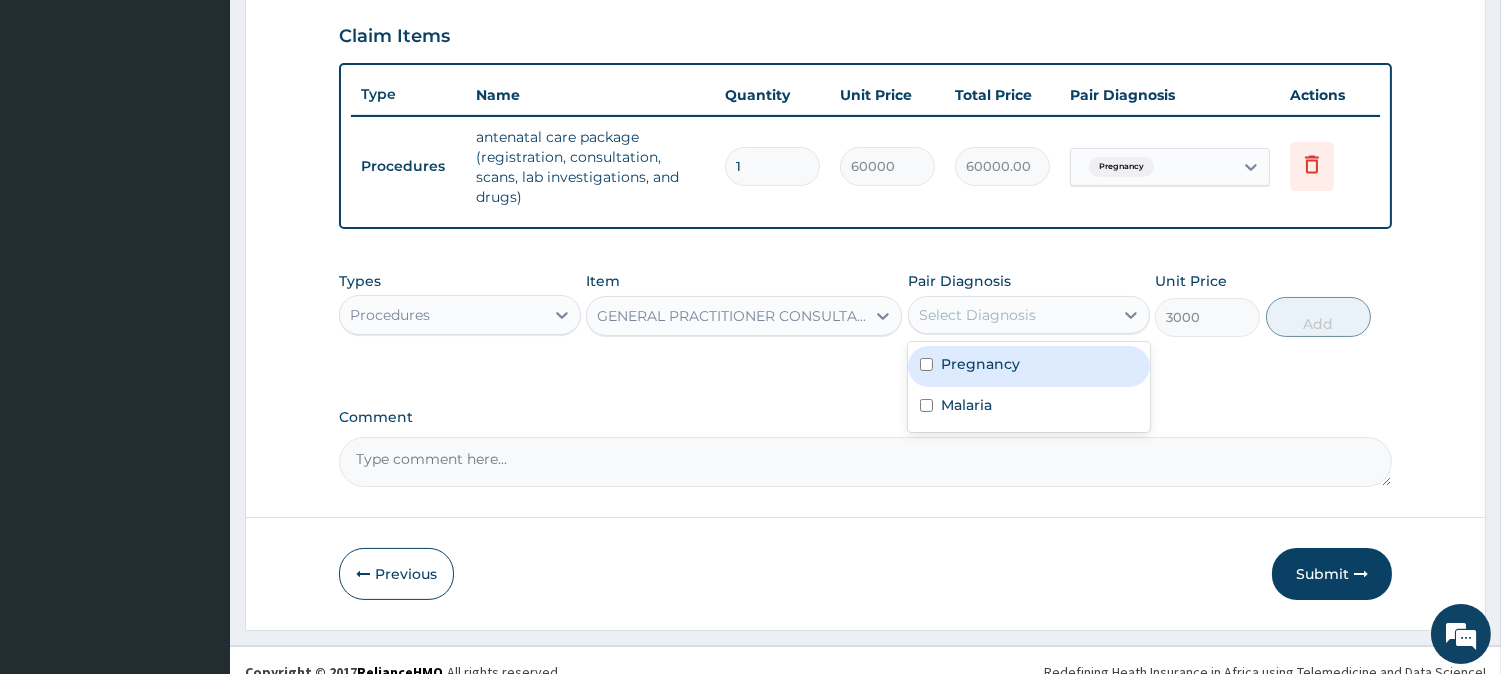click on "Pregnancy" at bounding box center (1029, 366) 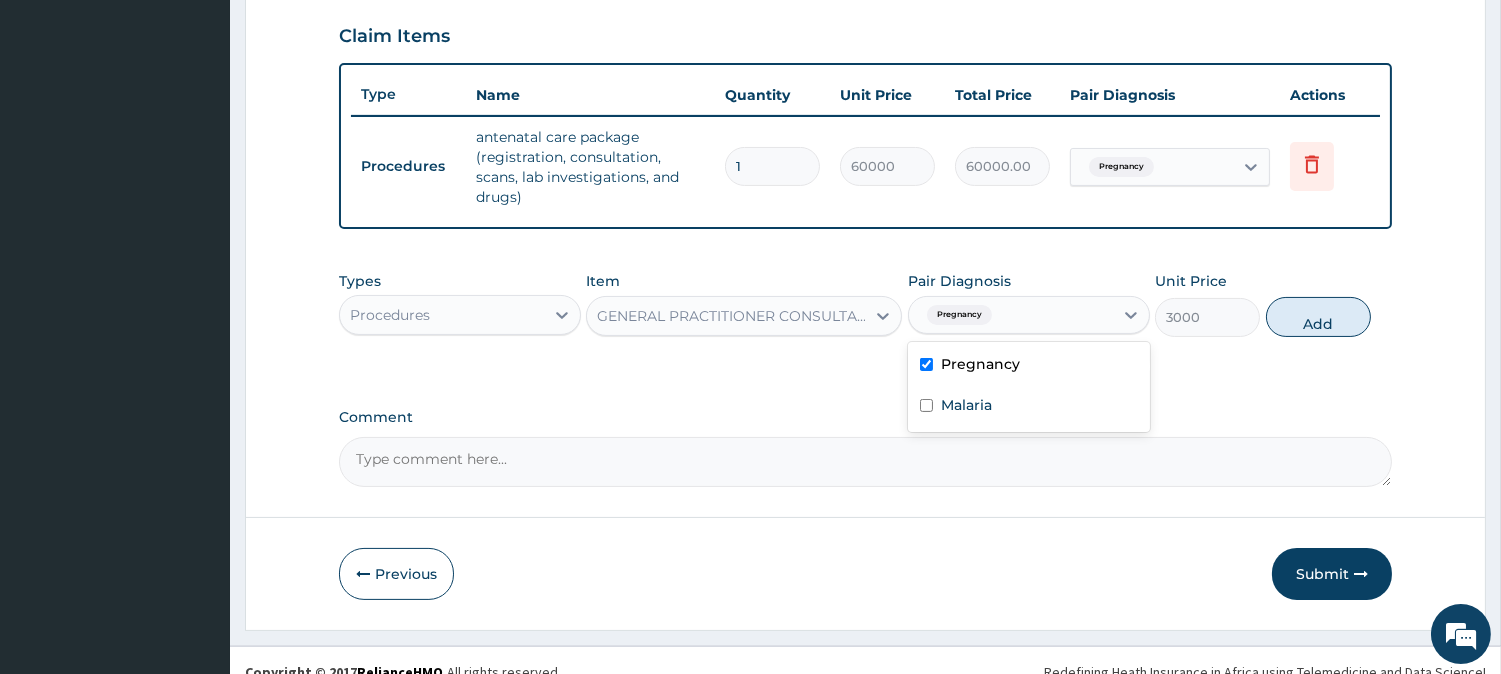 click on "Pregnancy" at bounding box center (1029, 366) 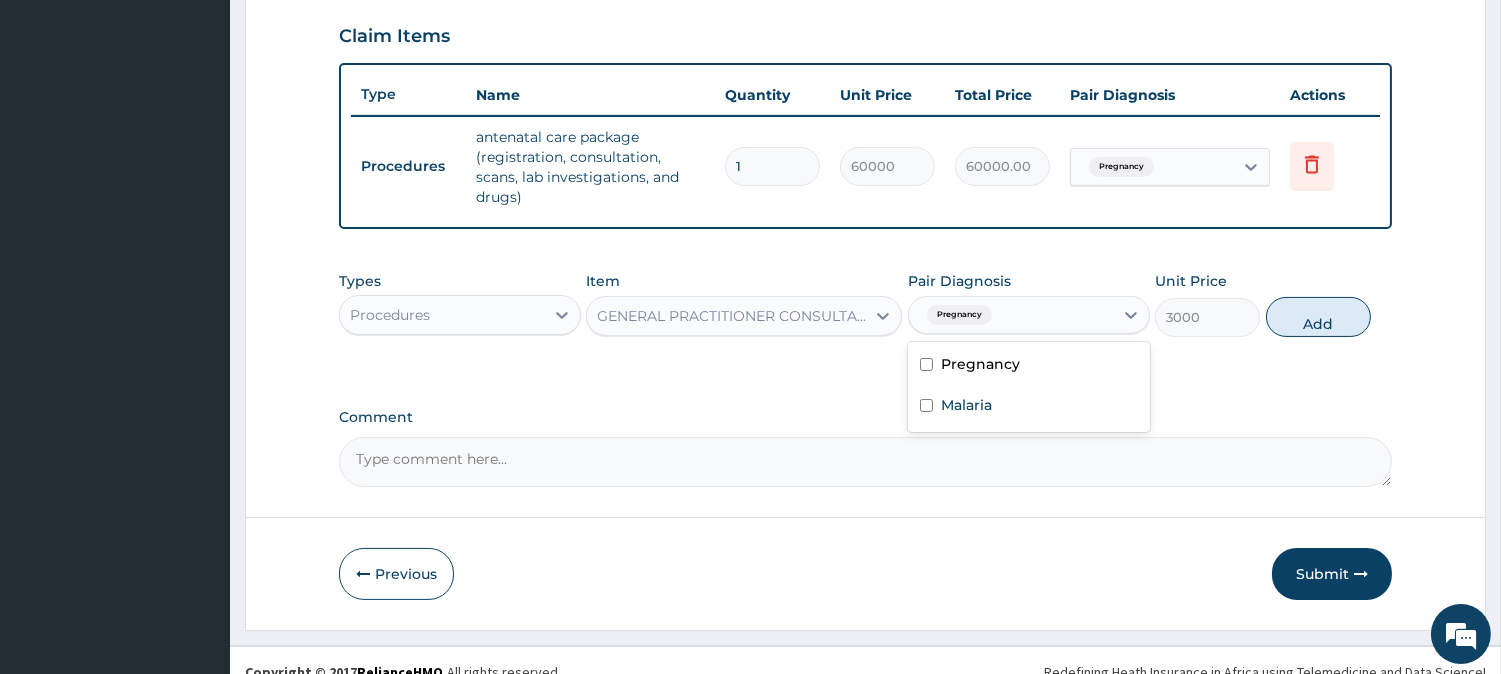 click on "Pregnancy" at bounding box center (1029, 366) 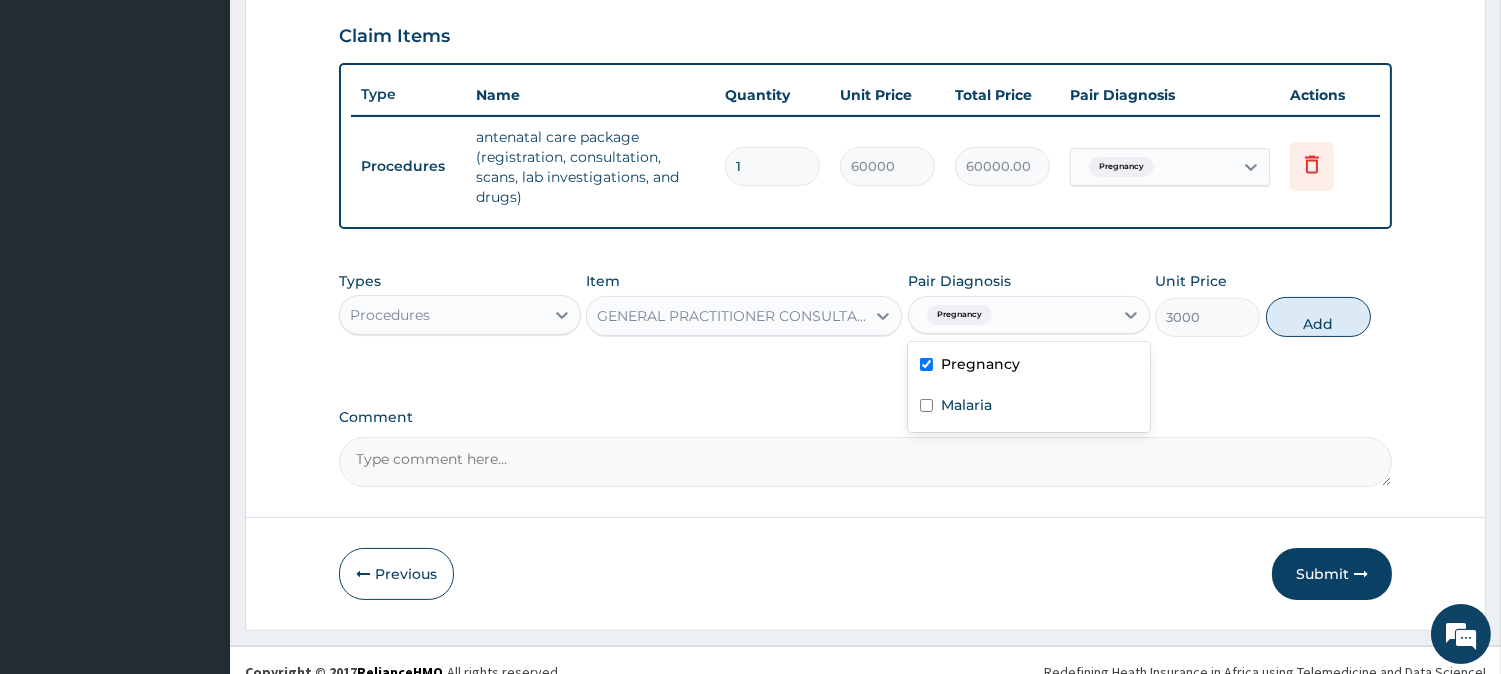 click on "Pregnancy" at bounding box center (1029, 366) 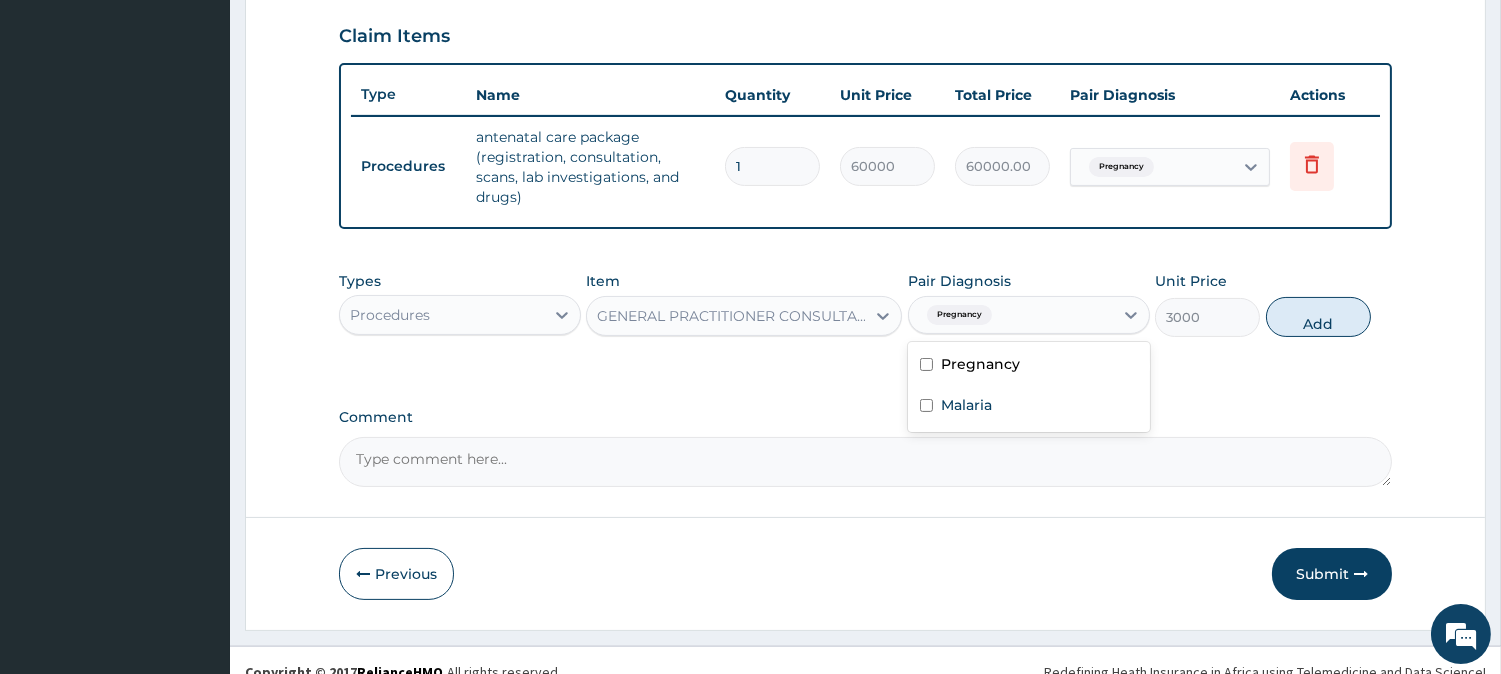 checkbox on "false" 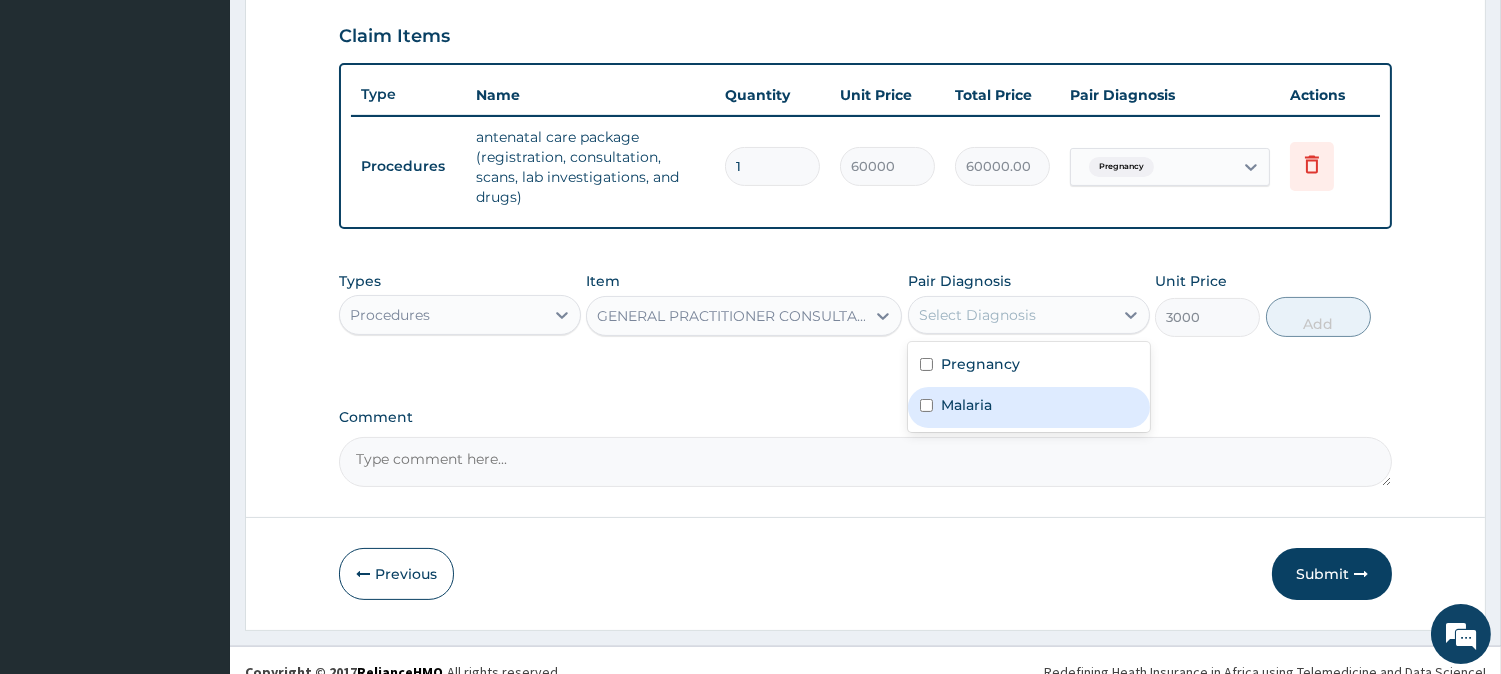 click on "Malaria" at bounding box center (1029, 407) 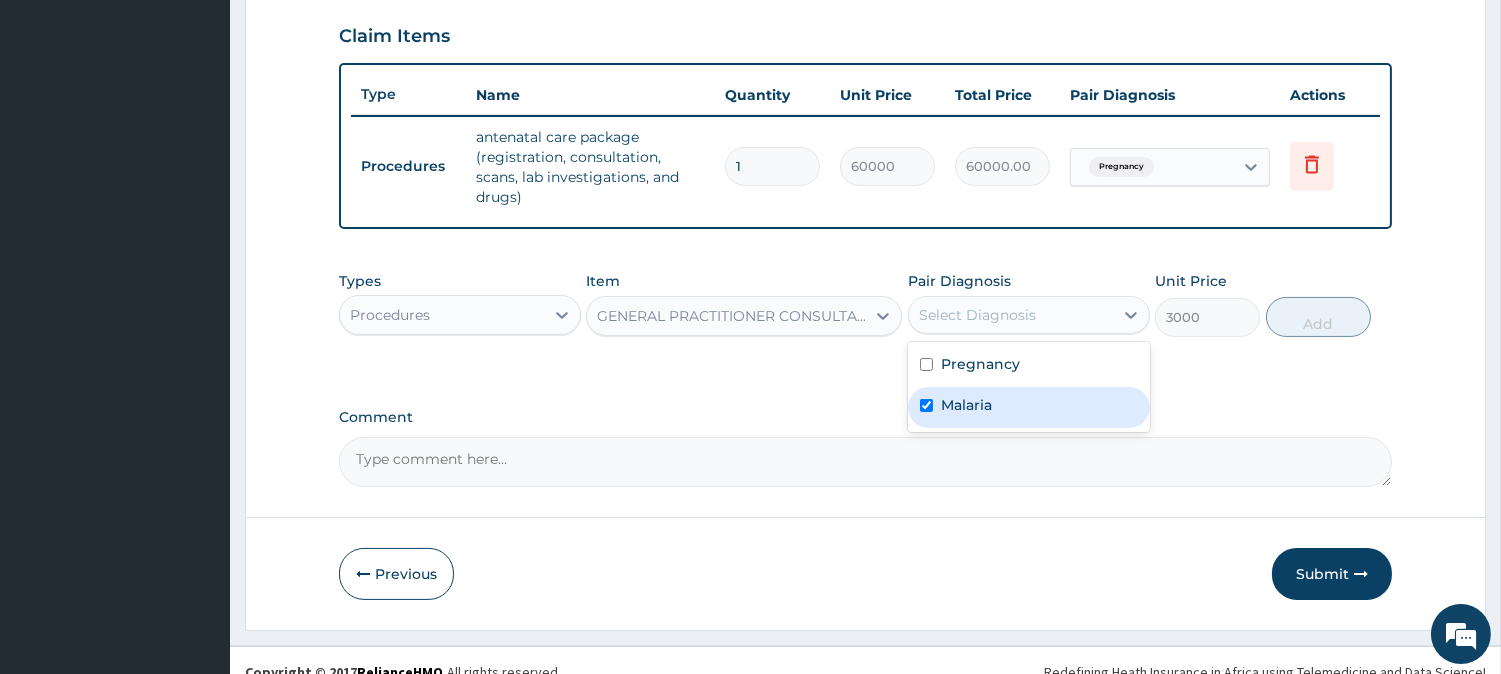 checkbox on "true" 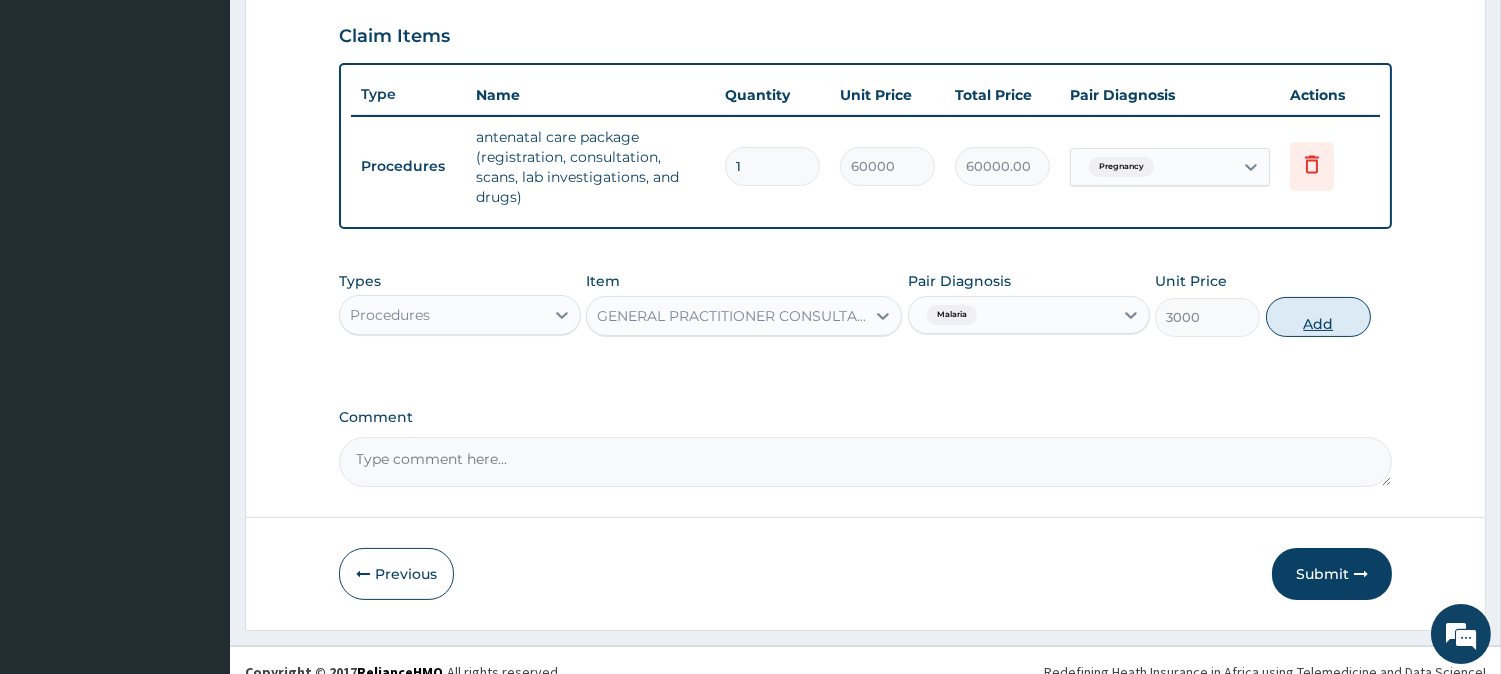 click on "Add" at bounding box center (1318, 317) 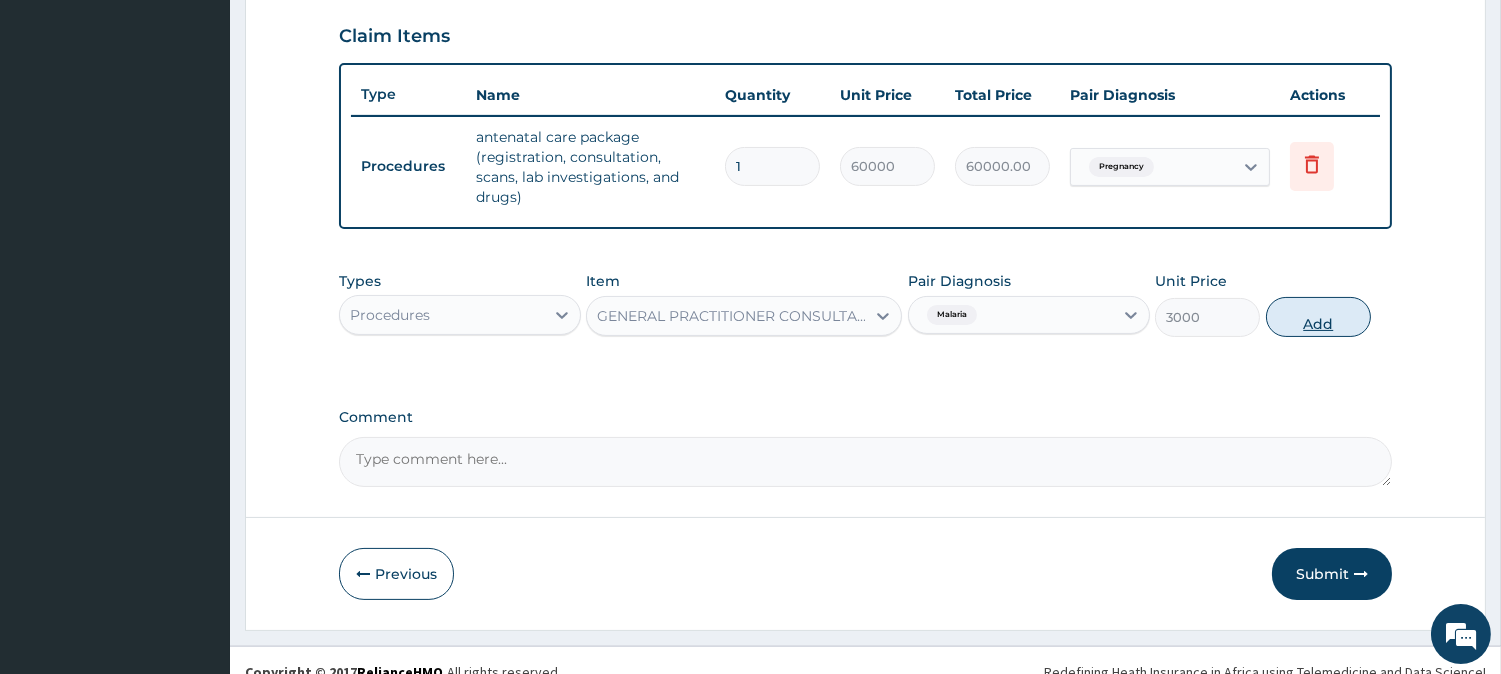 type on "0" 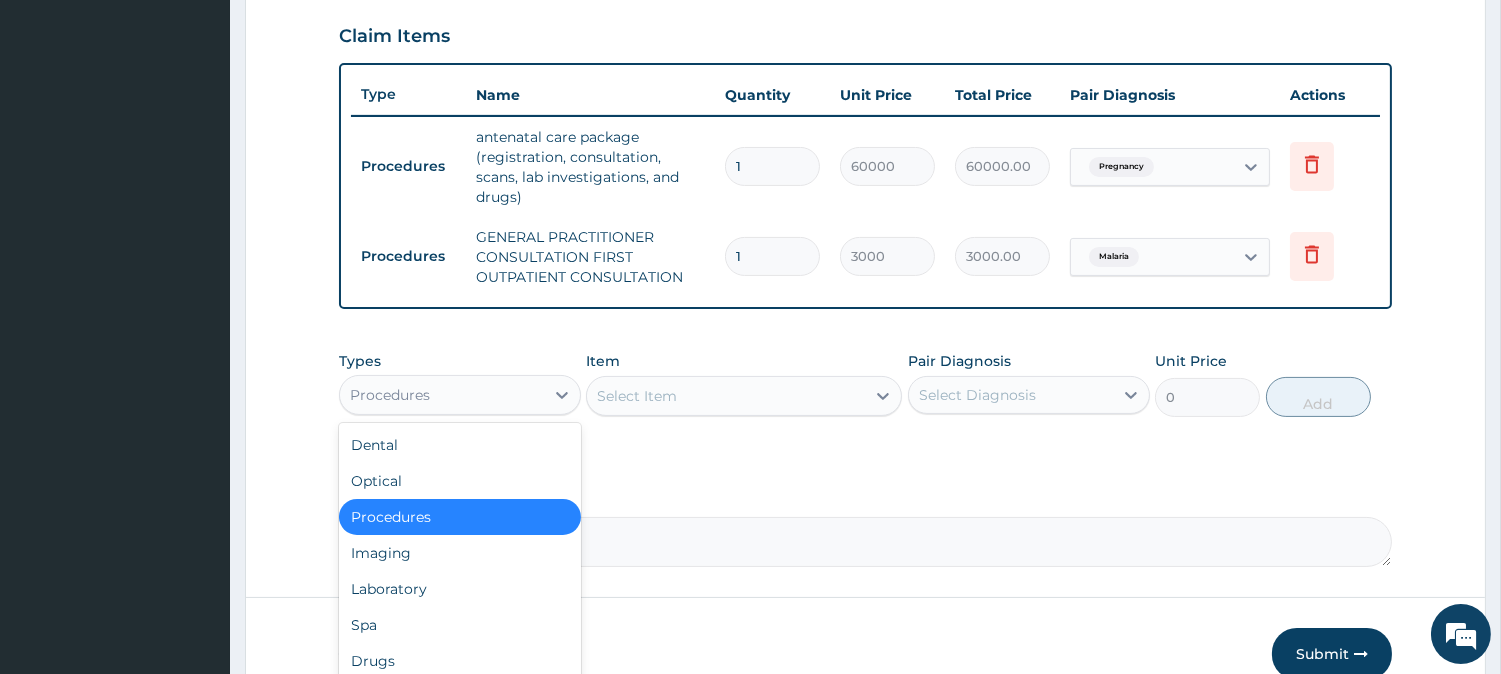 click on "Procedures" at bounding box center (442, 395) 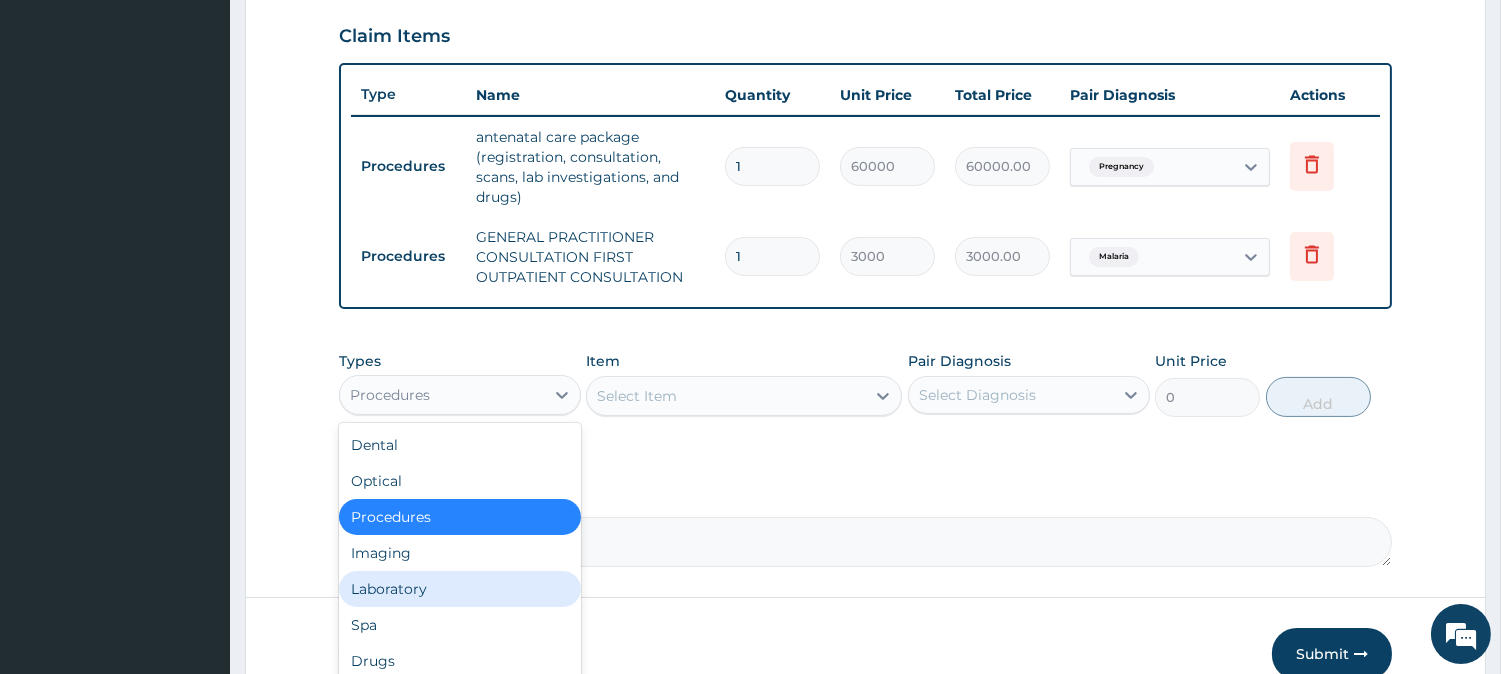 click on "Laboratory" at bounding box center [460, 589] 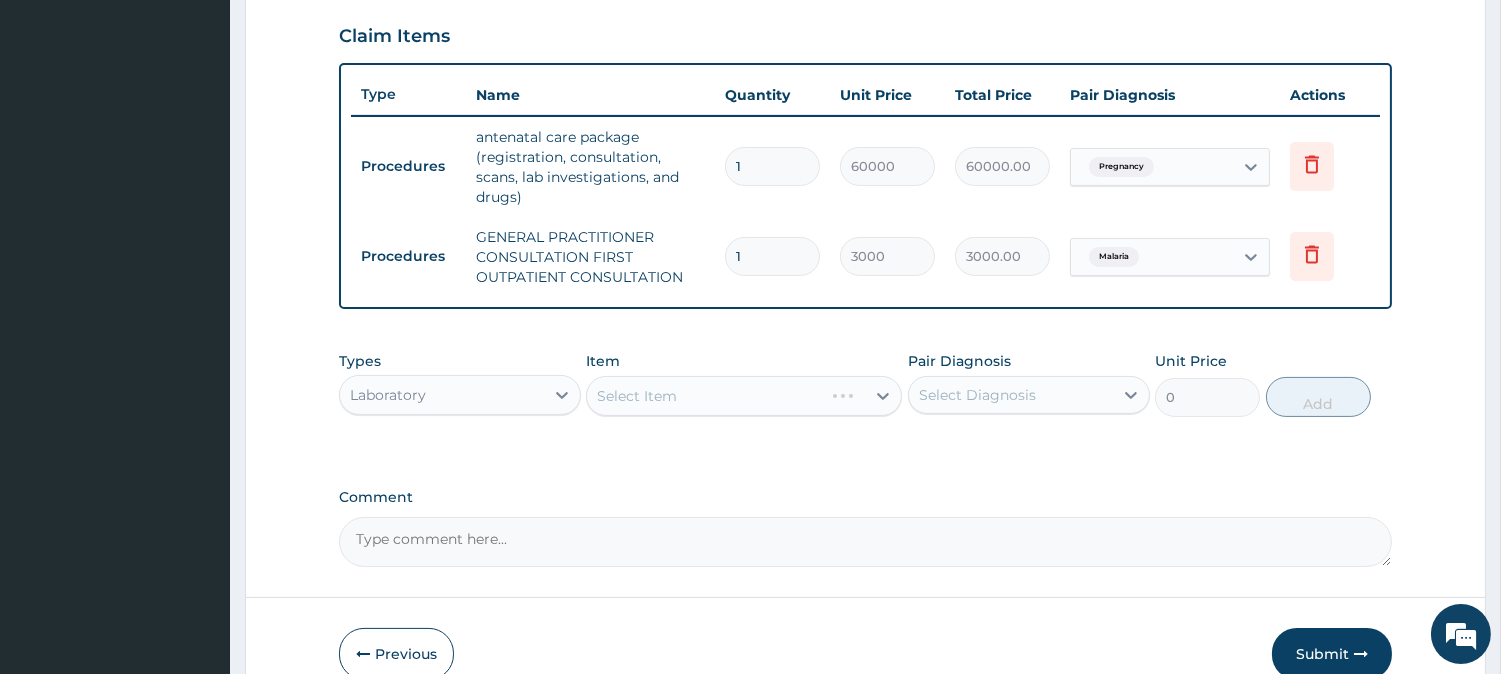click on "Select Item" at bounding box center [744, 396] 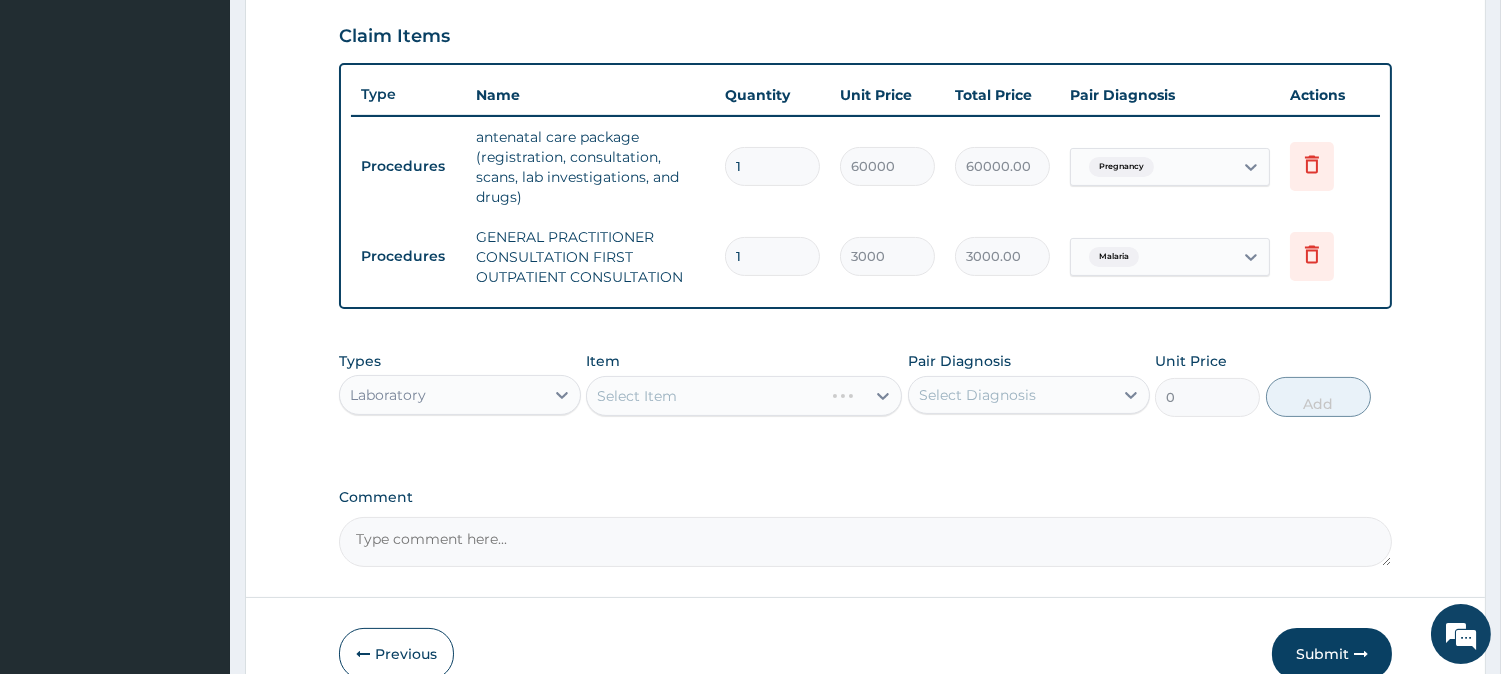 scroll, scrollTop: 761, scrollLeft: 0, axis: vertical 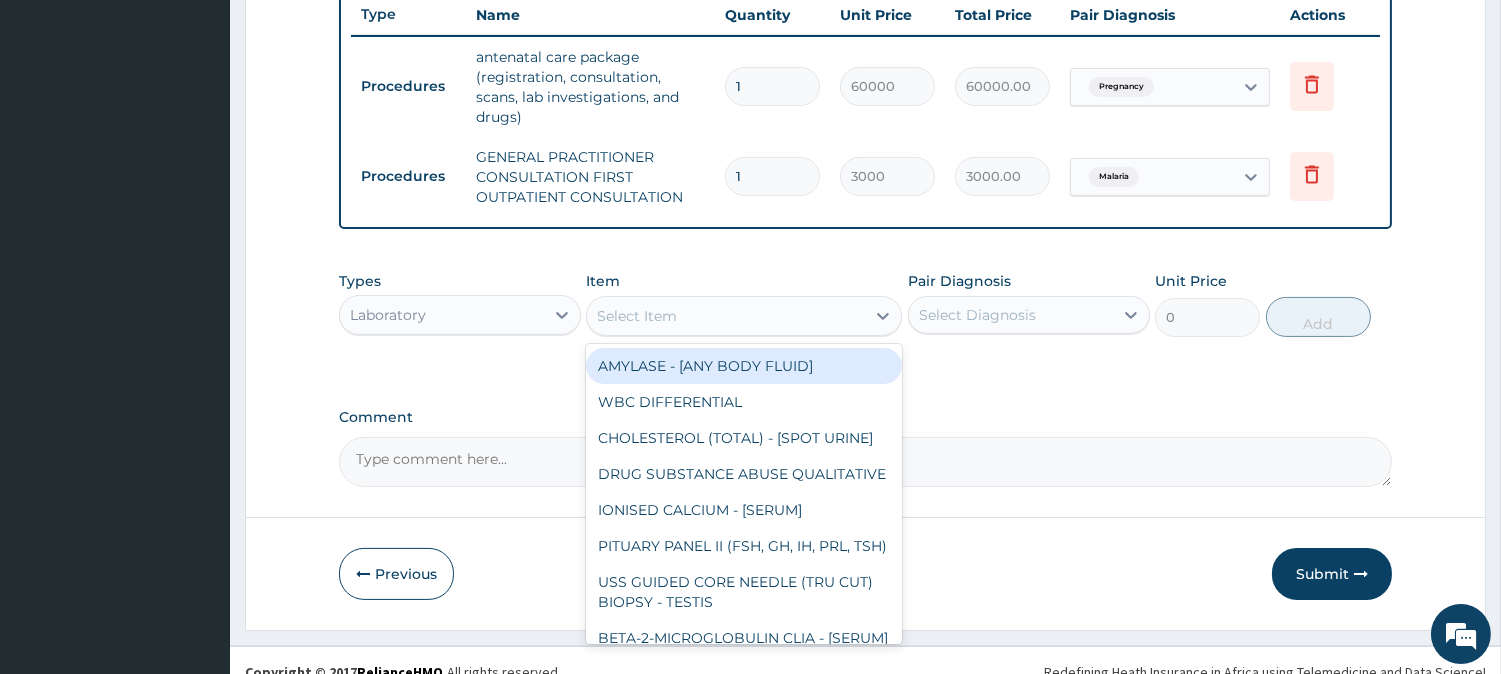 click at bounding box center [883, 316] 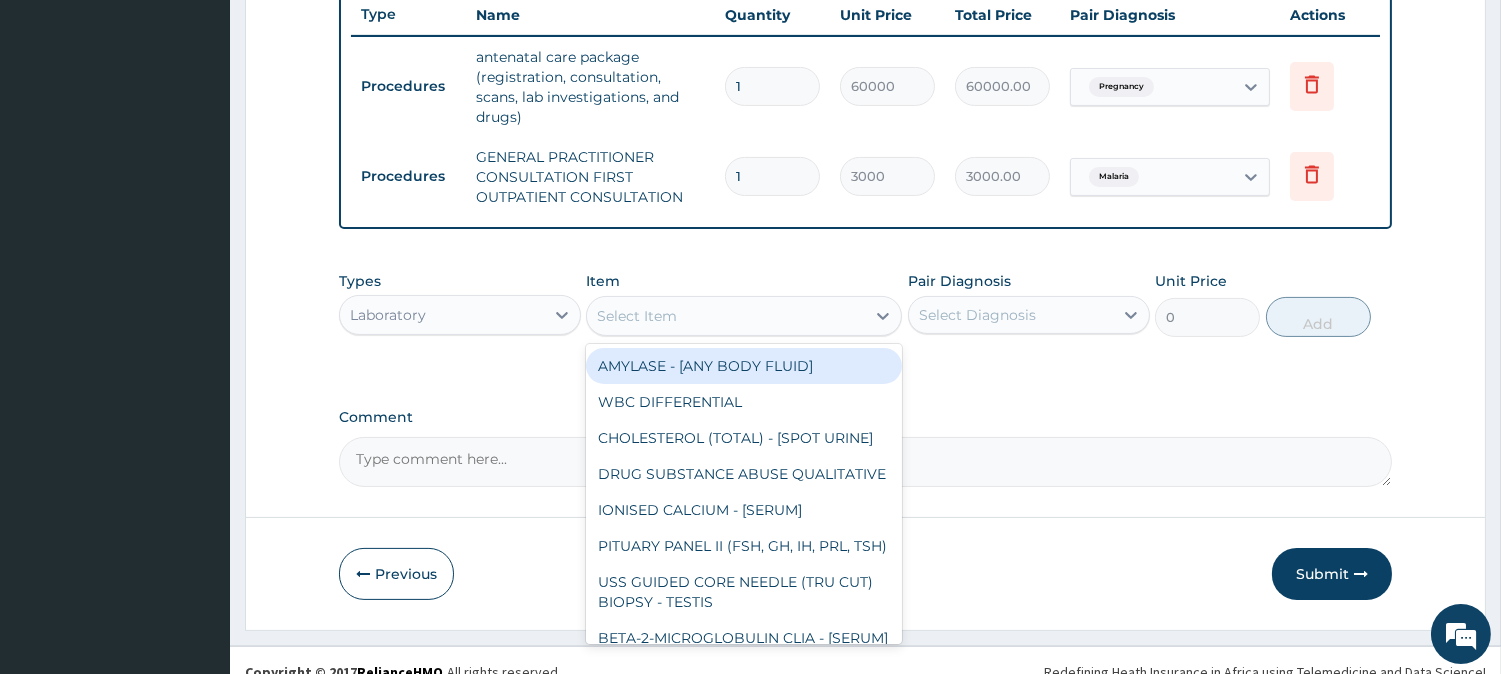 type on "P" 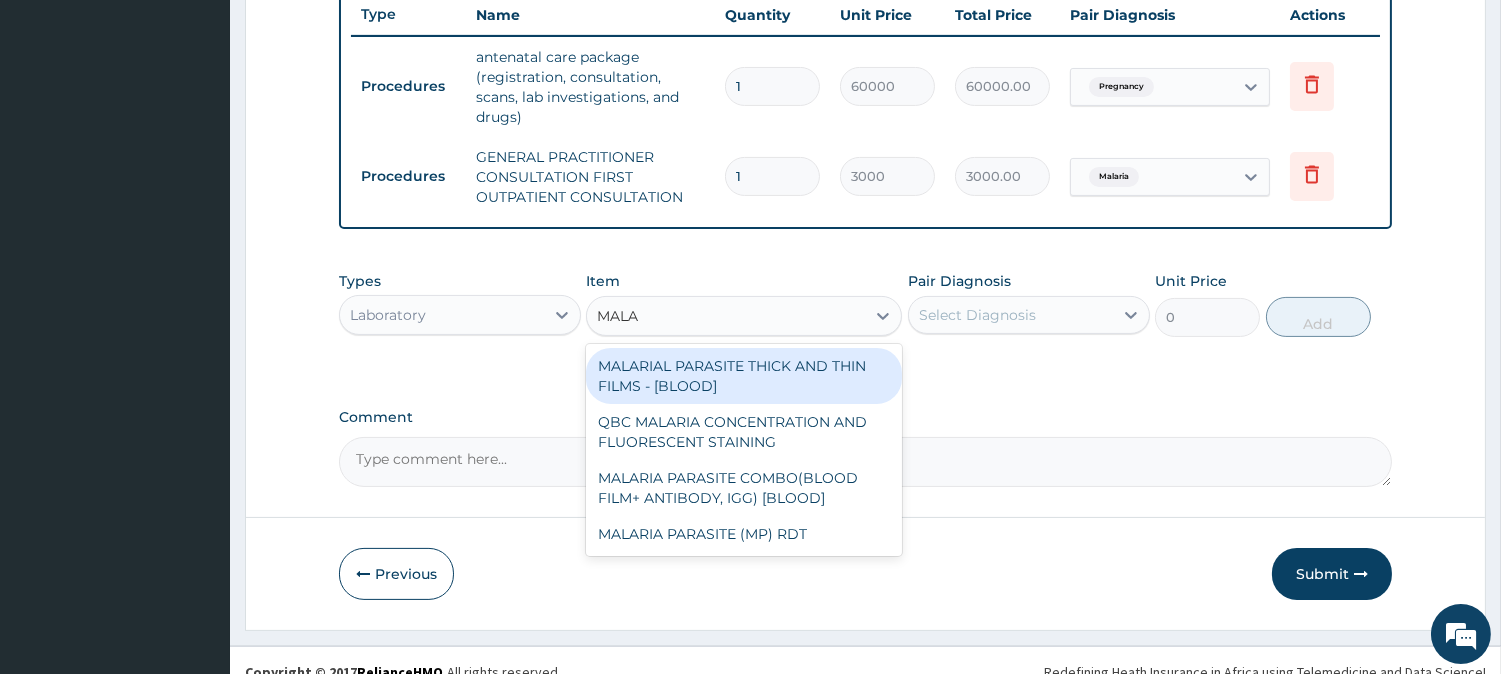 type on "MALAR" 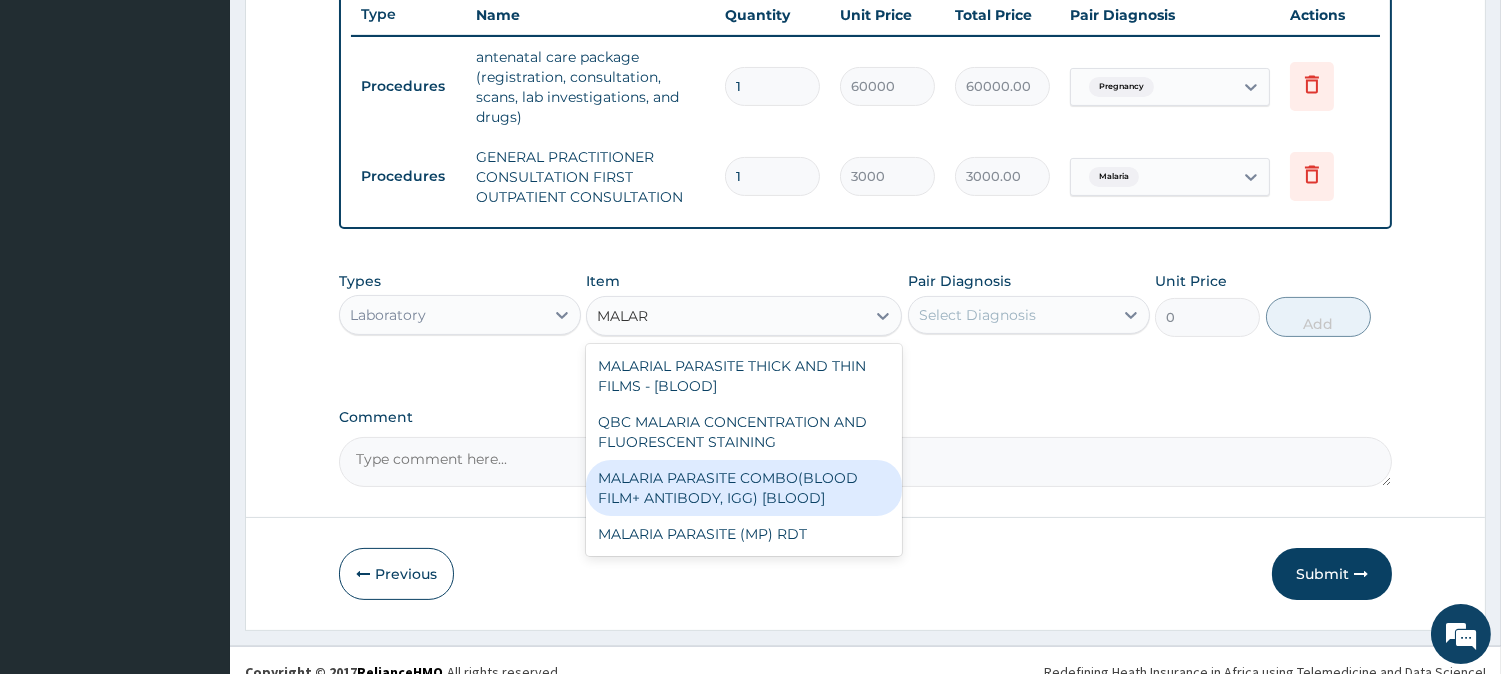 click on "MALARIA PARASITE COMBO(BLOOD FILM+ ANTIBODY, IGG) [BLOOD]" at bounding box center (744, 488) 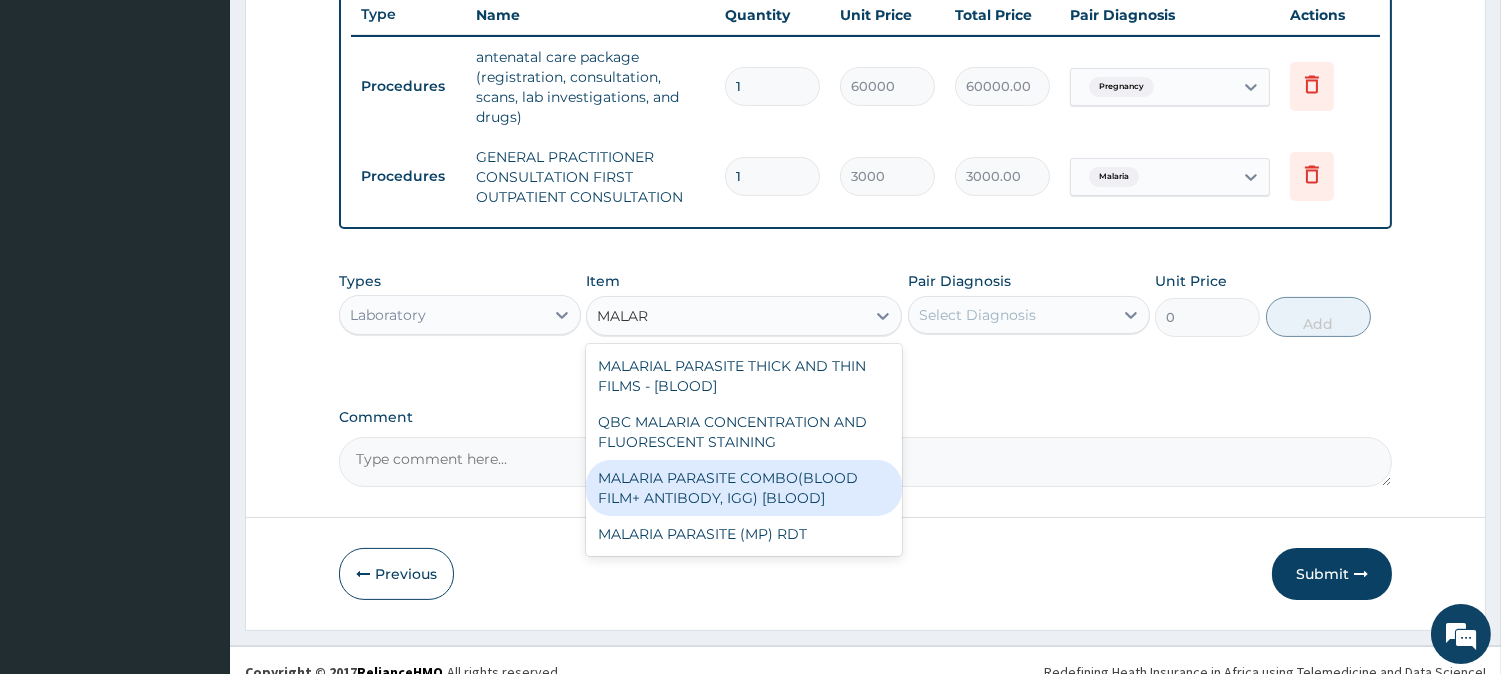 type 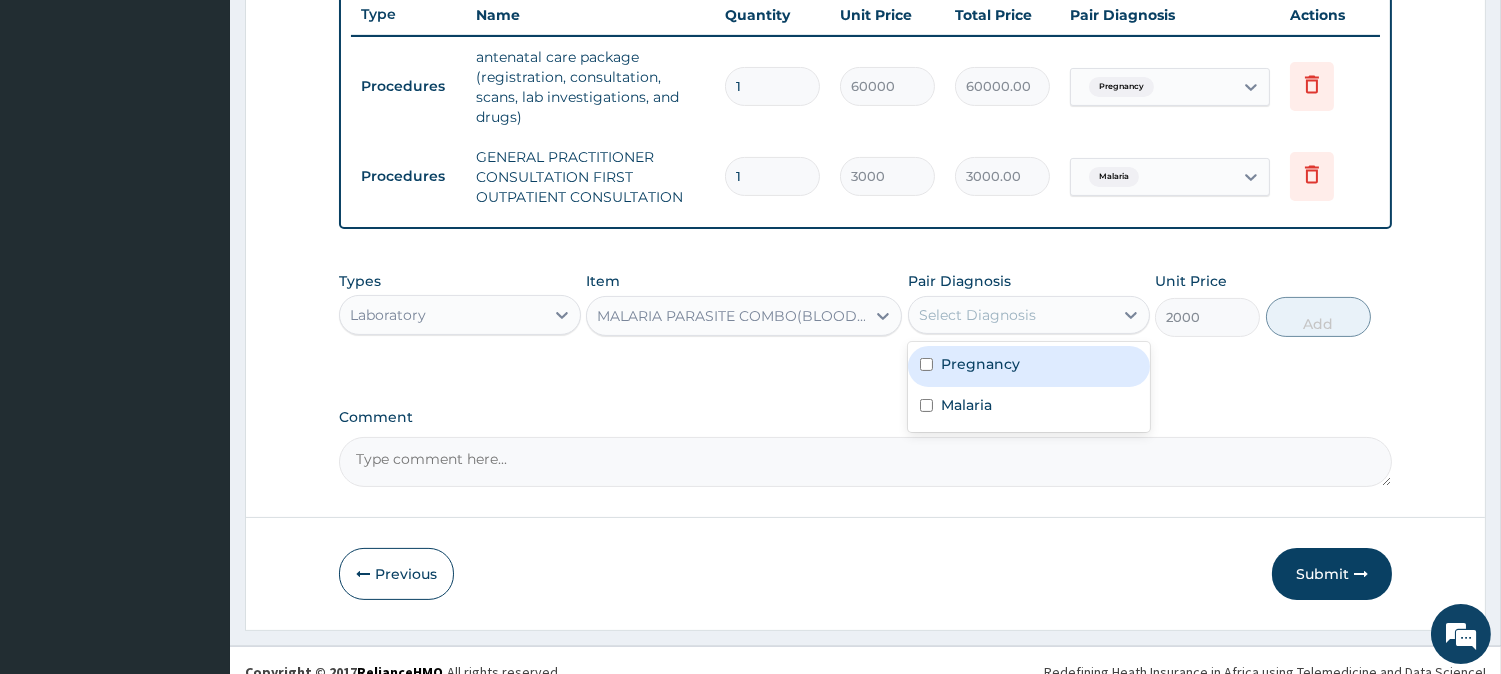 click on "Select Diagnosis" at bounding box center (977, 315) 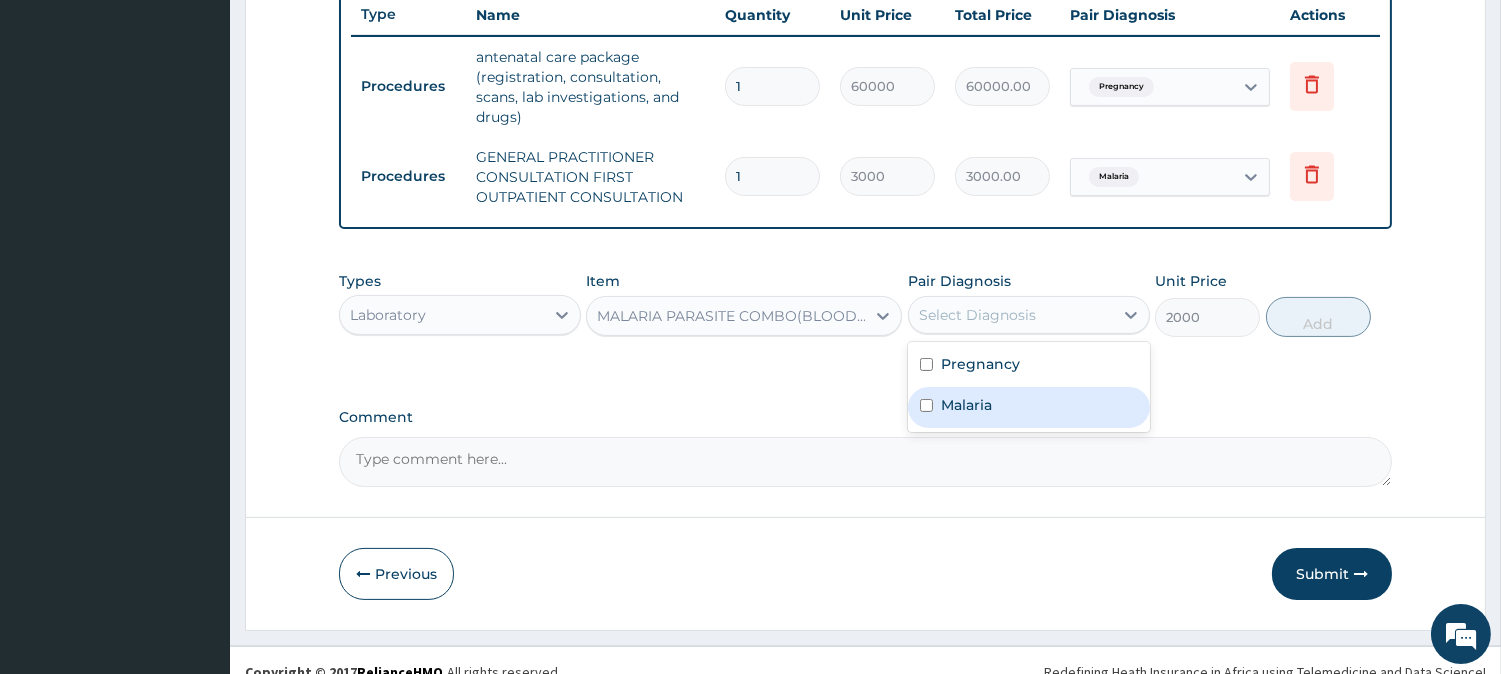 click on "Malaria" at bounding box center (966, 405) 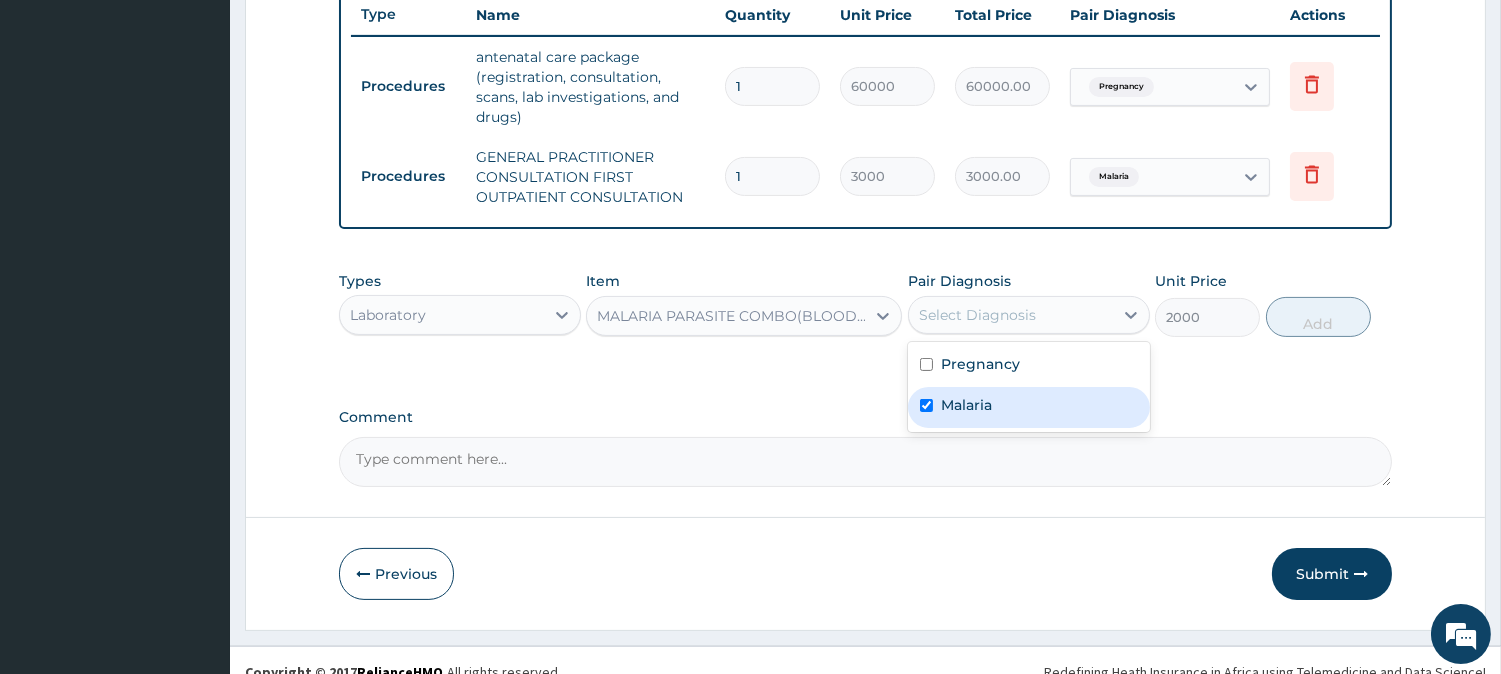 checkbox on "true" 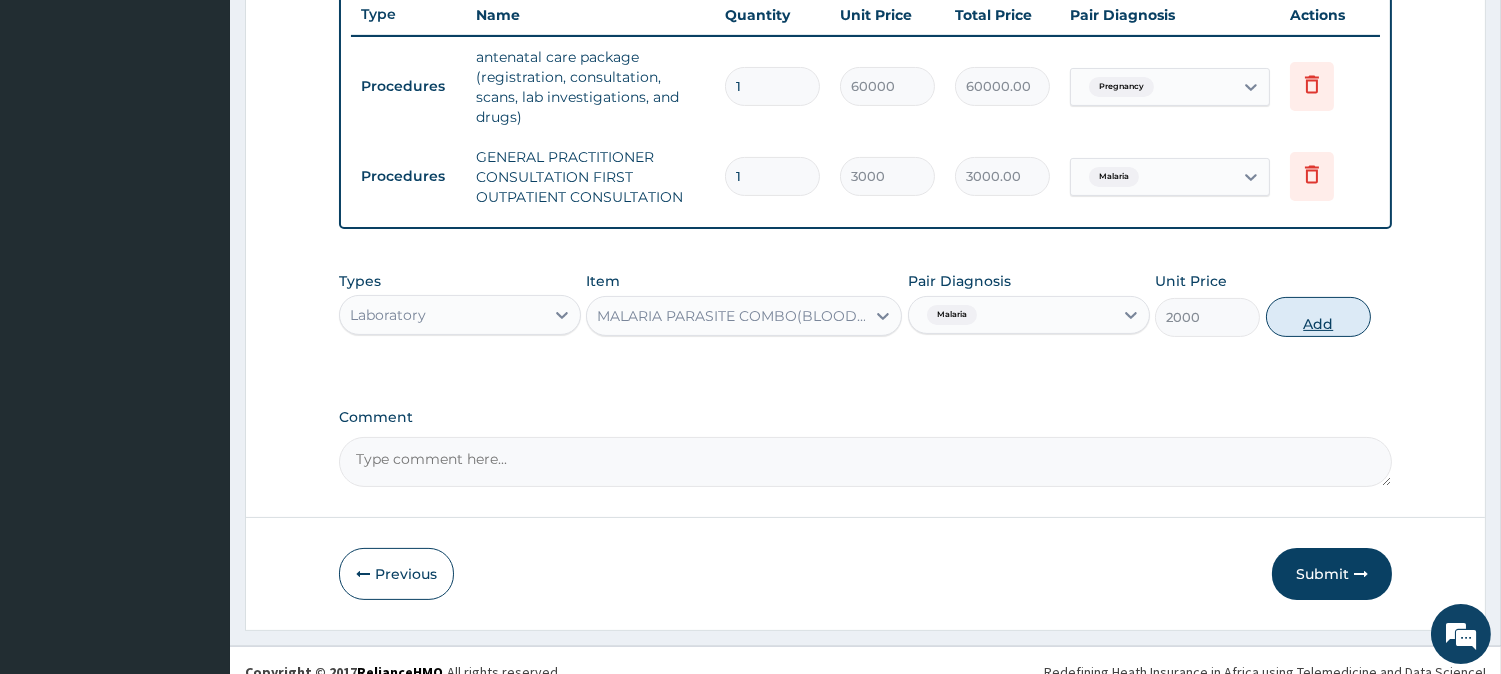 click on "Add" at bounding box center [1318, 317] 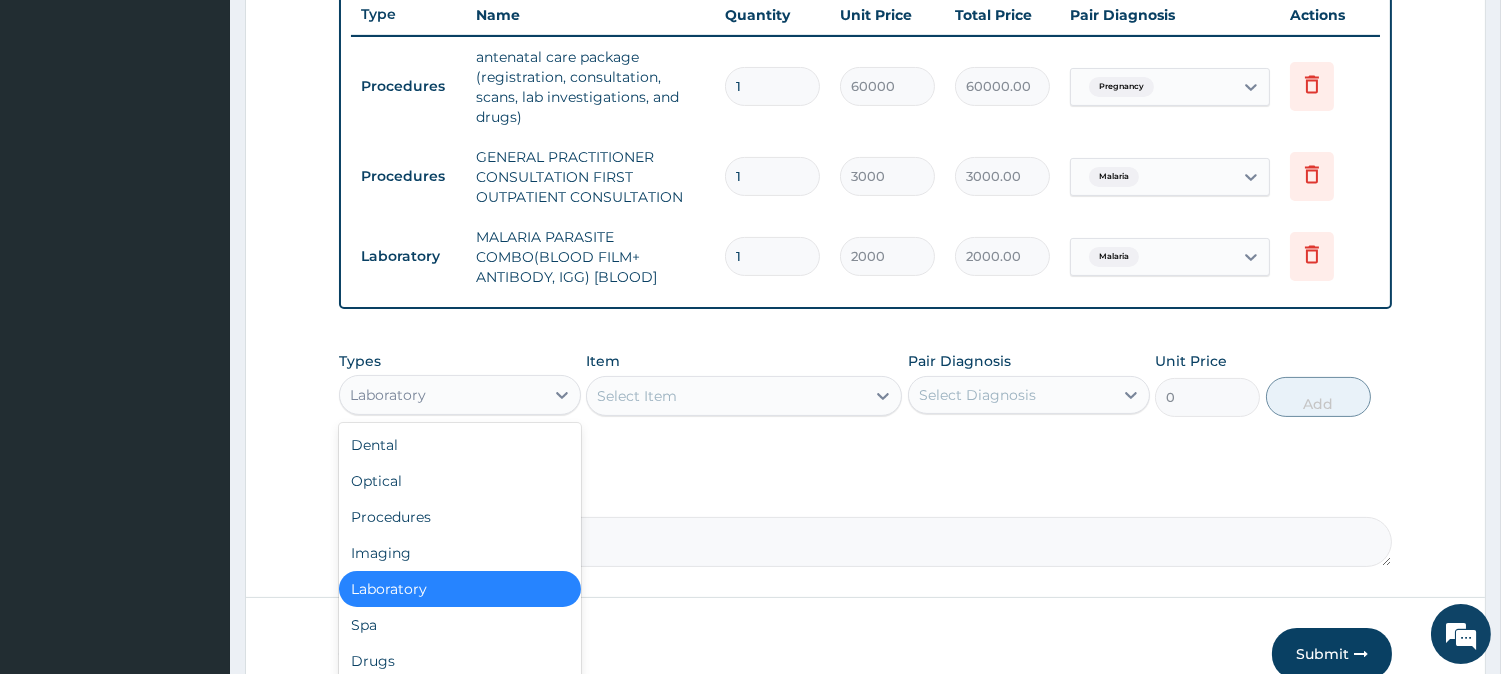click on "Laboratory" at bounding box center [442, 395] 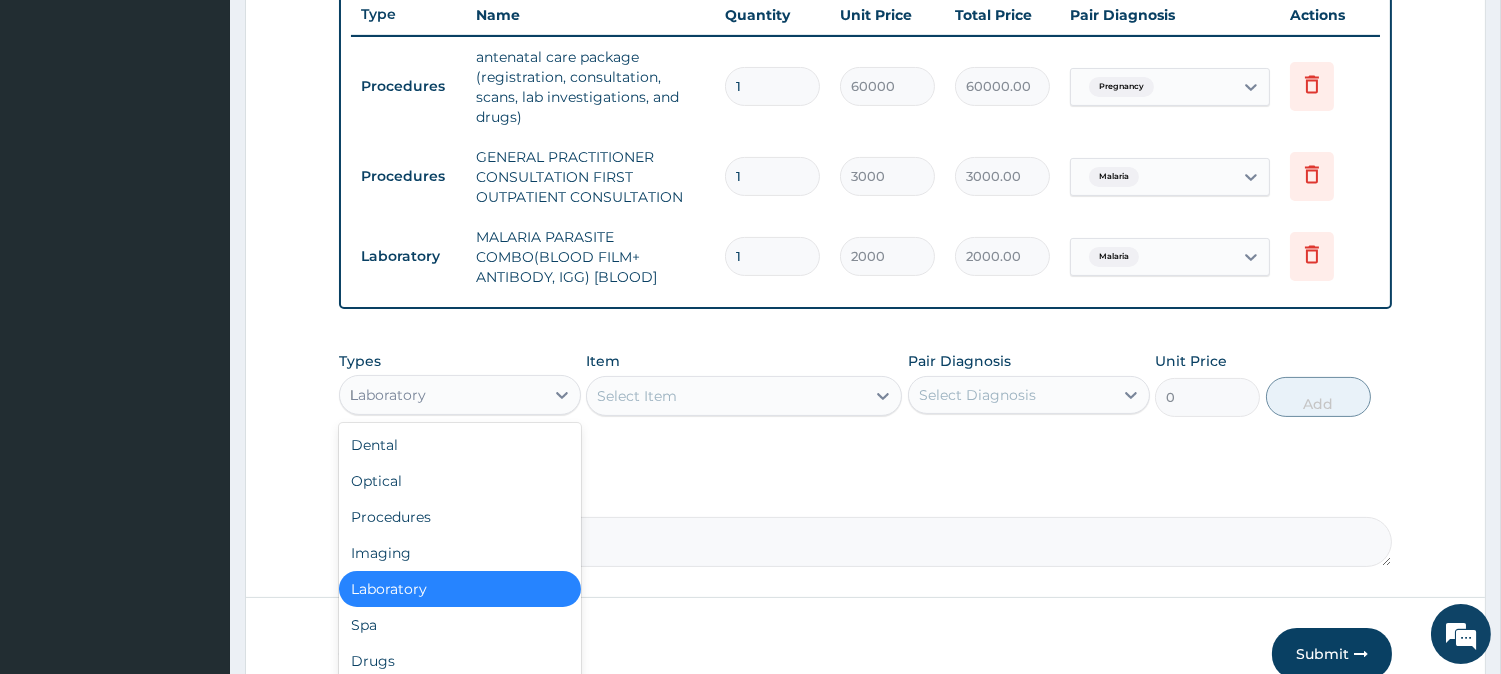 type on "DR" 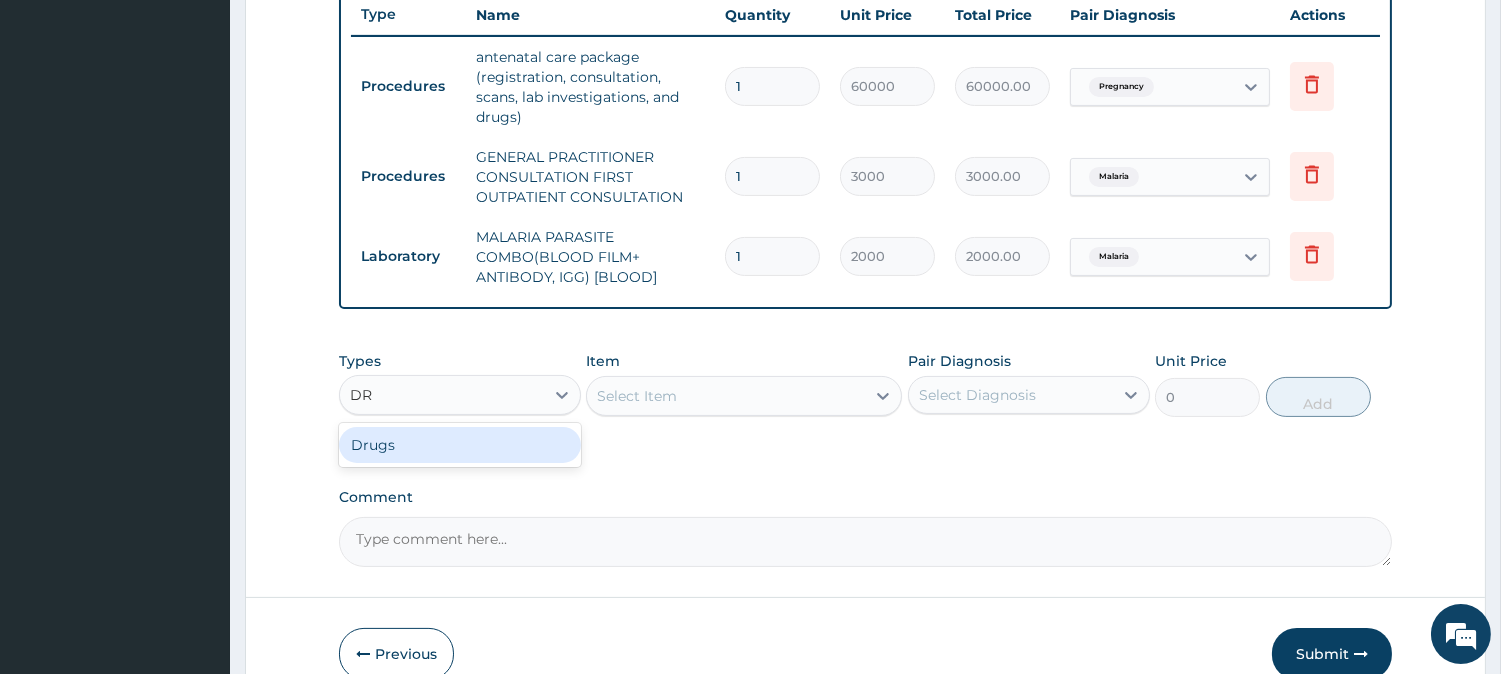 click on "Drugs" at bounding box center (460, 445) 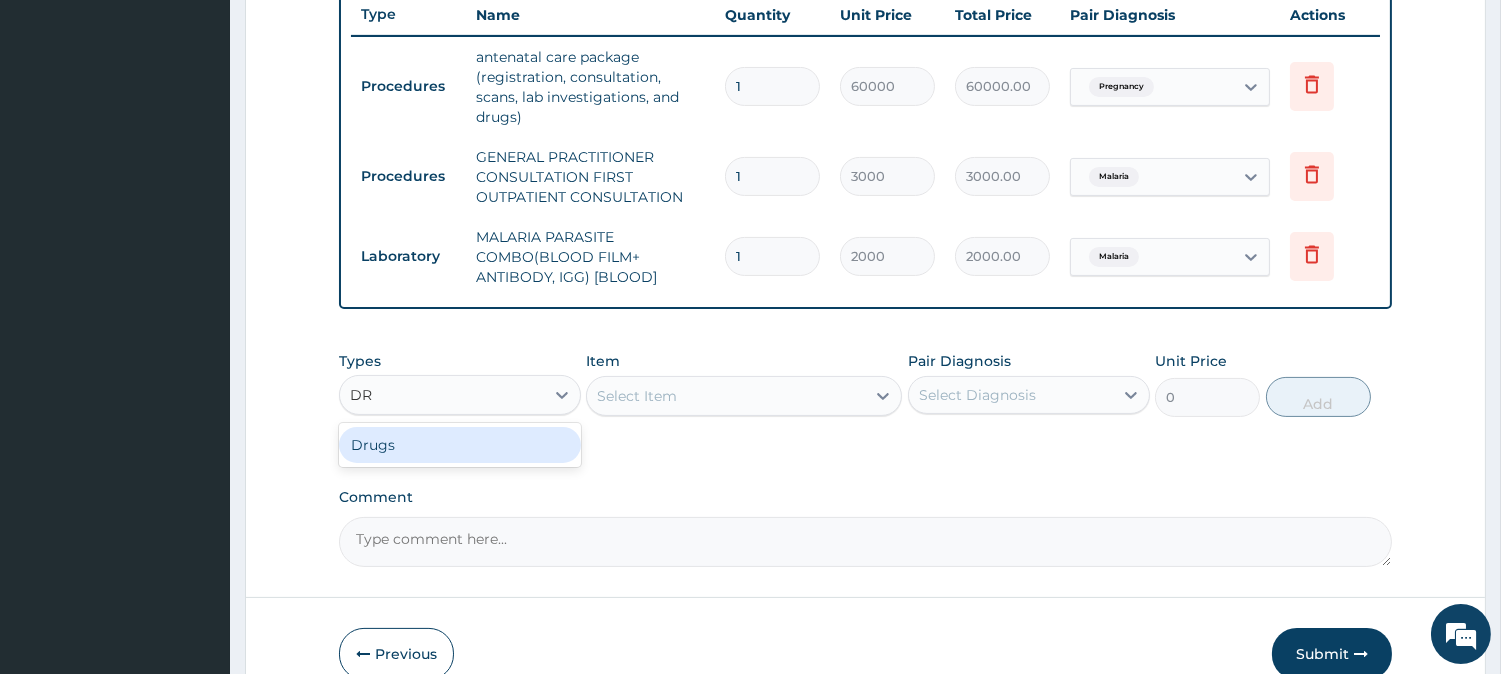 type 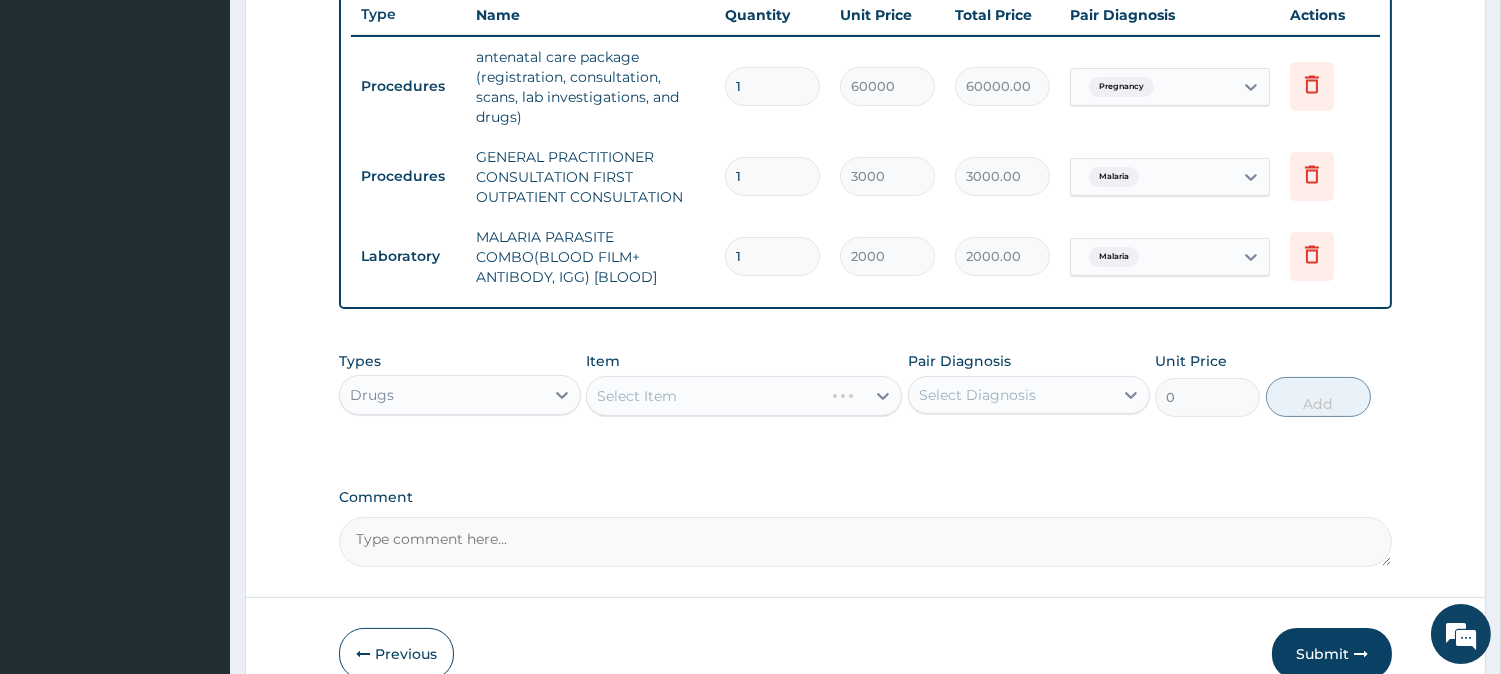 click on "Select Item" at bounding box center (744, 396) 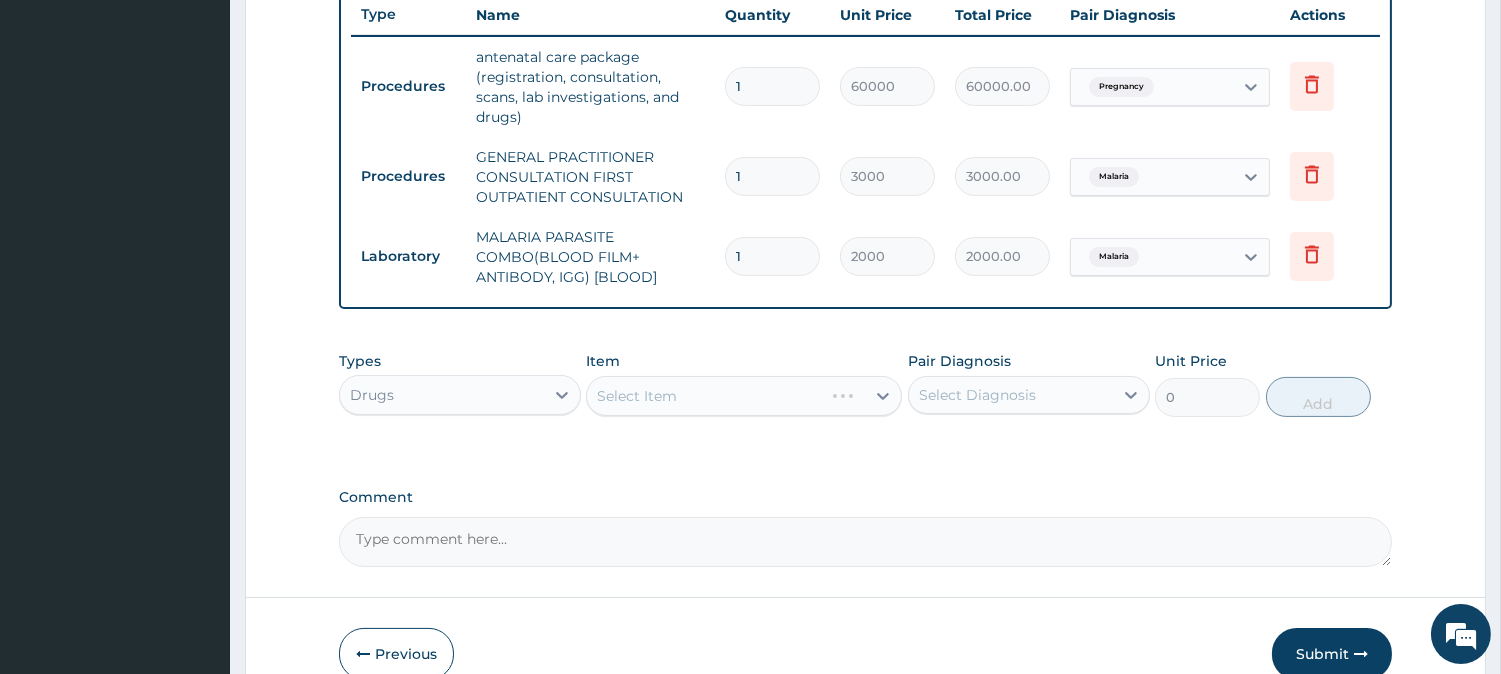 click on "Select Item" at bounding box center [744, 396] 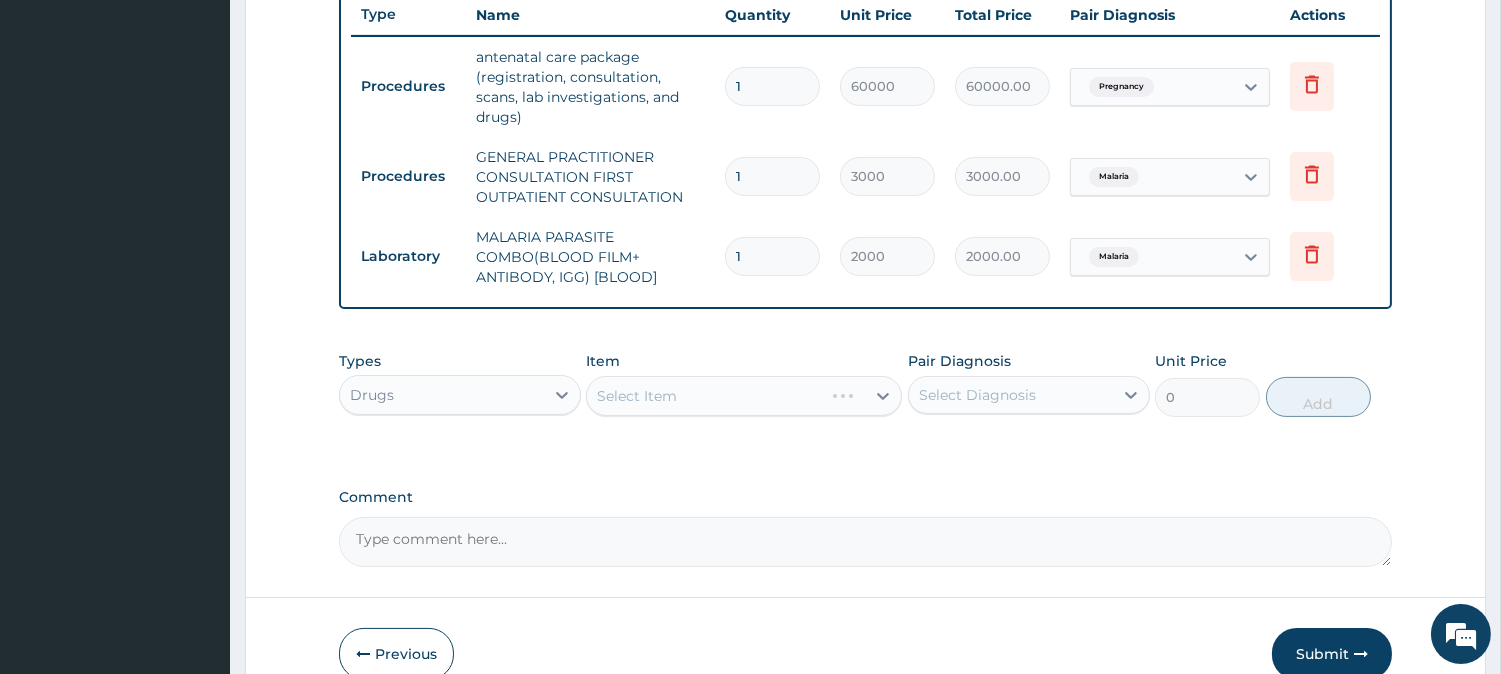 click on "Select Item" at bounding box center (744, 396) 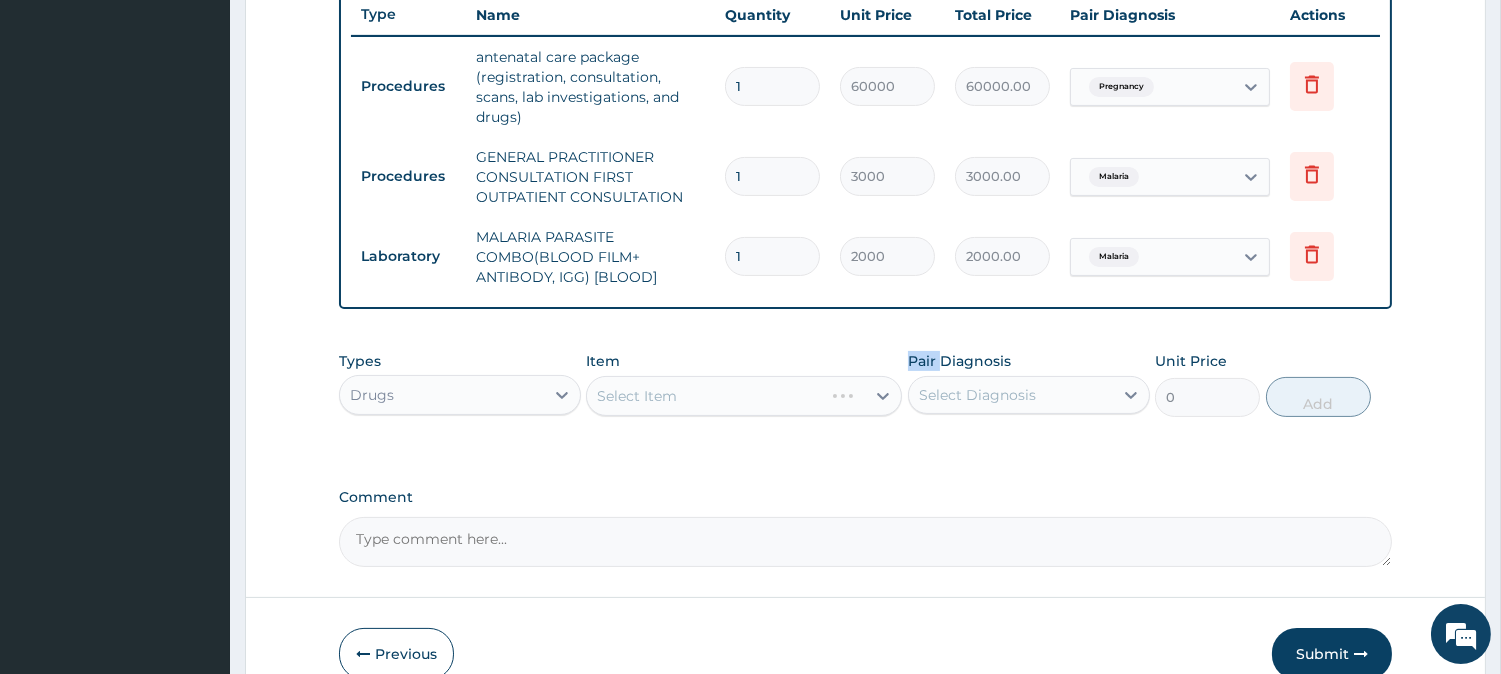click on "Select Item" at bounding box center (744, 396) 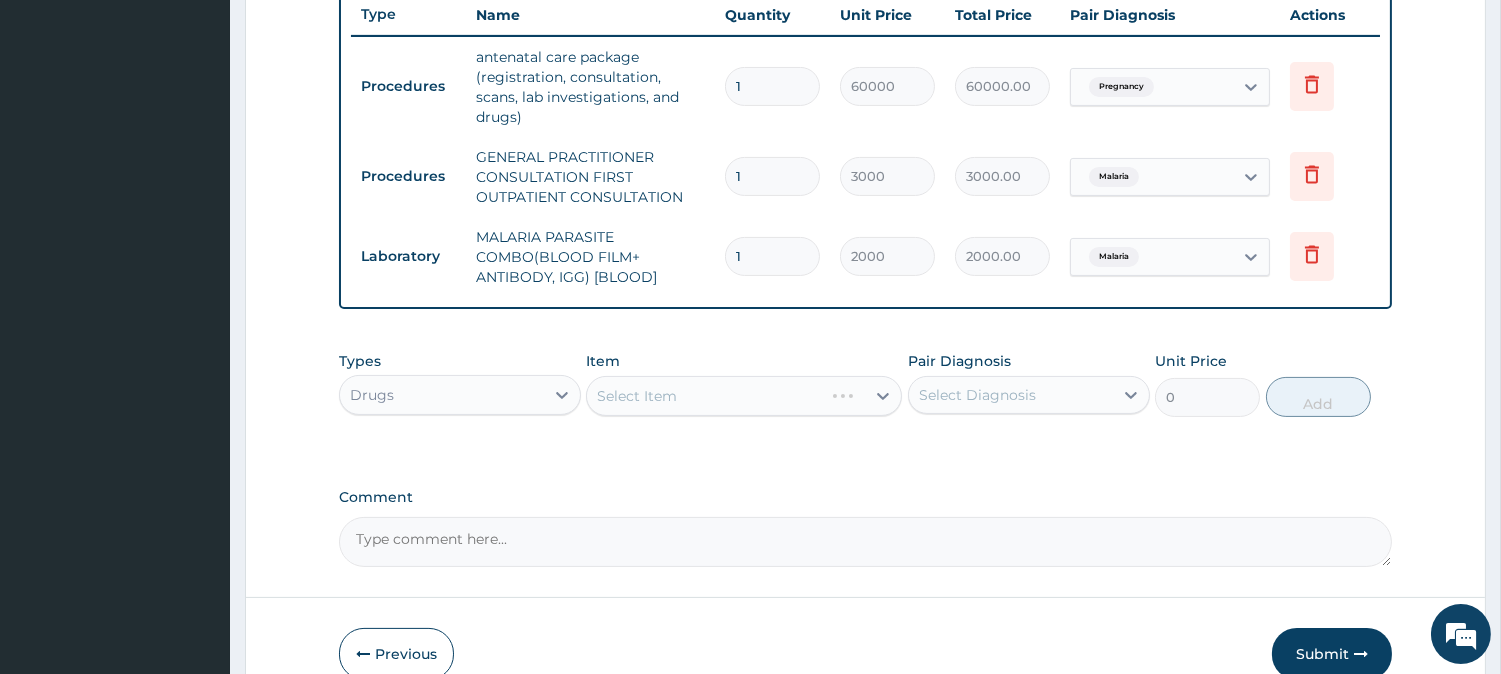 click on "Step  2  of 2 PA Code / Prescription Code PA/E702A9 Encounter Date 21-07-2025 Important Notice Please enter PA codes before entering items that are not attached to a PA code   All diagnoses entered must be linked to a claim item. Diagnosis & Claim Items that are visible but inactive cannot be edited because they were imported from an already approved PA code. Diagnosis Pregnancy confirmed Malaria Query NB: All diagnosis must be linked to a claim item Claim Items Type Name Quantity Unit Price Total Price Pair Diagnosis Actions Procedures antenatal care package (registration, consultation, scans, lab investigations, and drugs) 1 60000 60000.00 Pregnancy Delete Procedures GENERAL PRACTITIONER CONSULTATION FIRST OUTPATIENT CONSULTATION 1 3000 3000.00 Malaria Delete Laboratory MALARIA PARASITE COMBO(BLOOD FILM+ ANTIBODY, IGG) [BLOOD] 1 2000 2000.00 Malaria Delete Types Drugs Item Select Item Pair Diagnosis Select Diagnosis Unit Price 0 Add Comment     Previous   Submit" at bounding box center (865, 27) 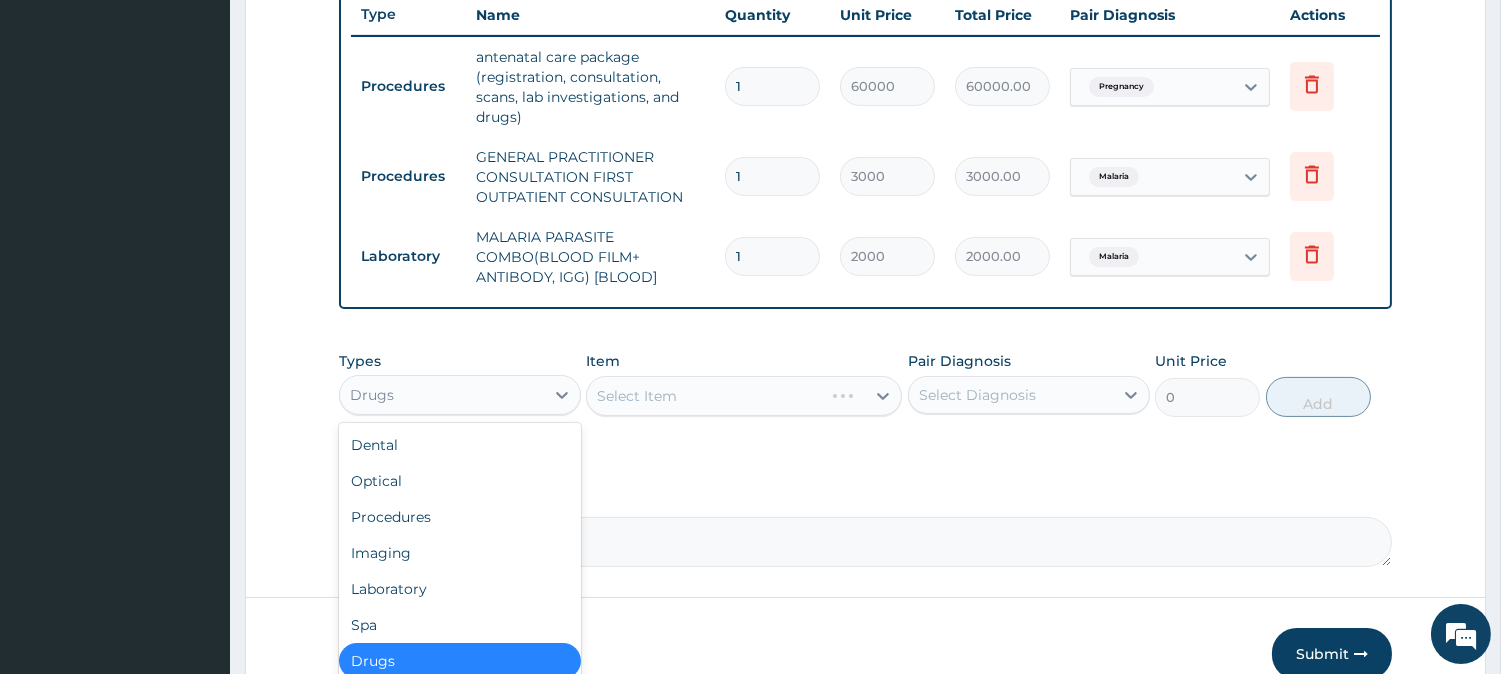 click on "Drugs" at bounding box center (442, 395) 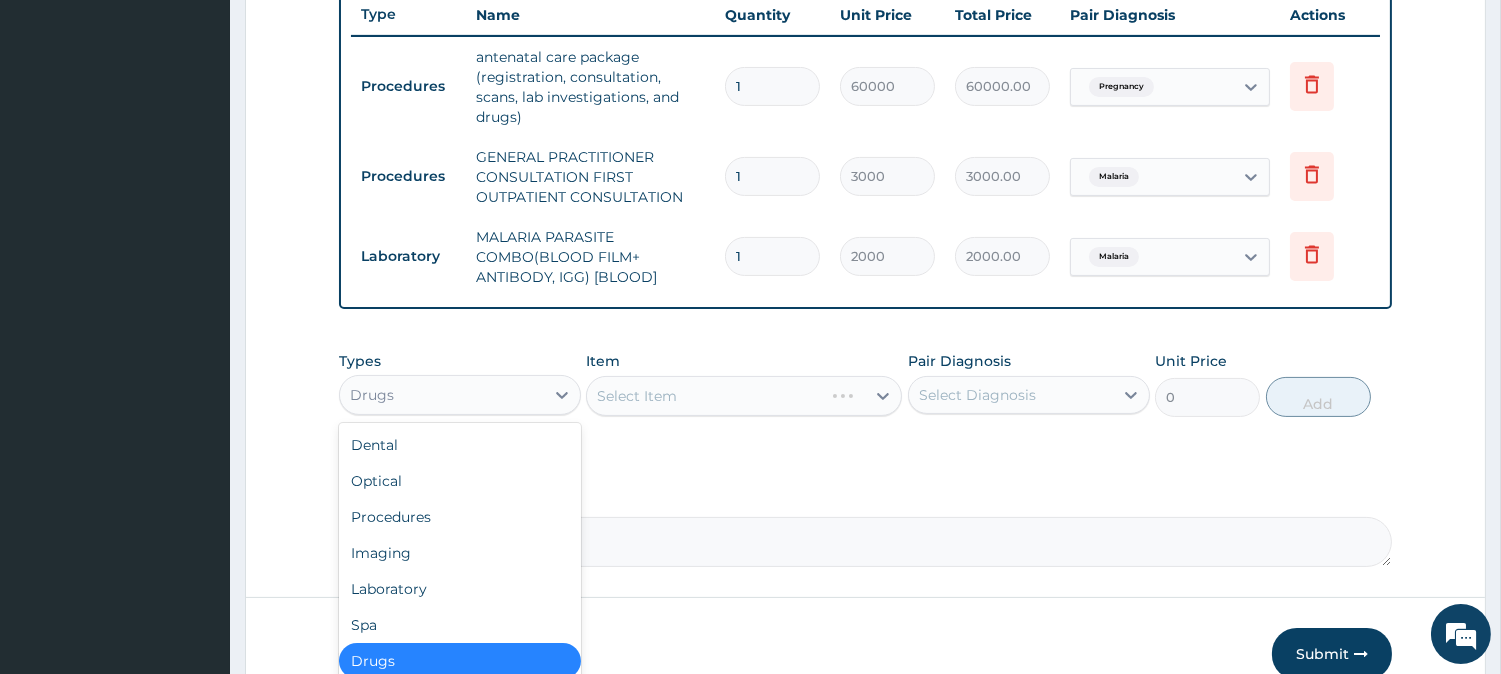 click on "Drugs" at bounding box center (460, 661) 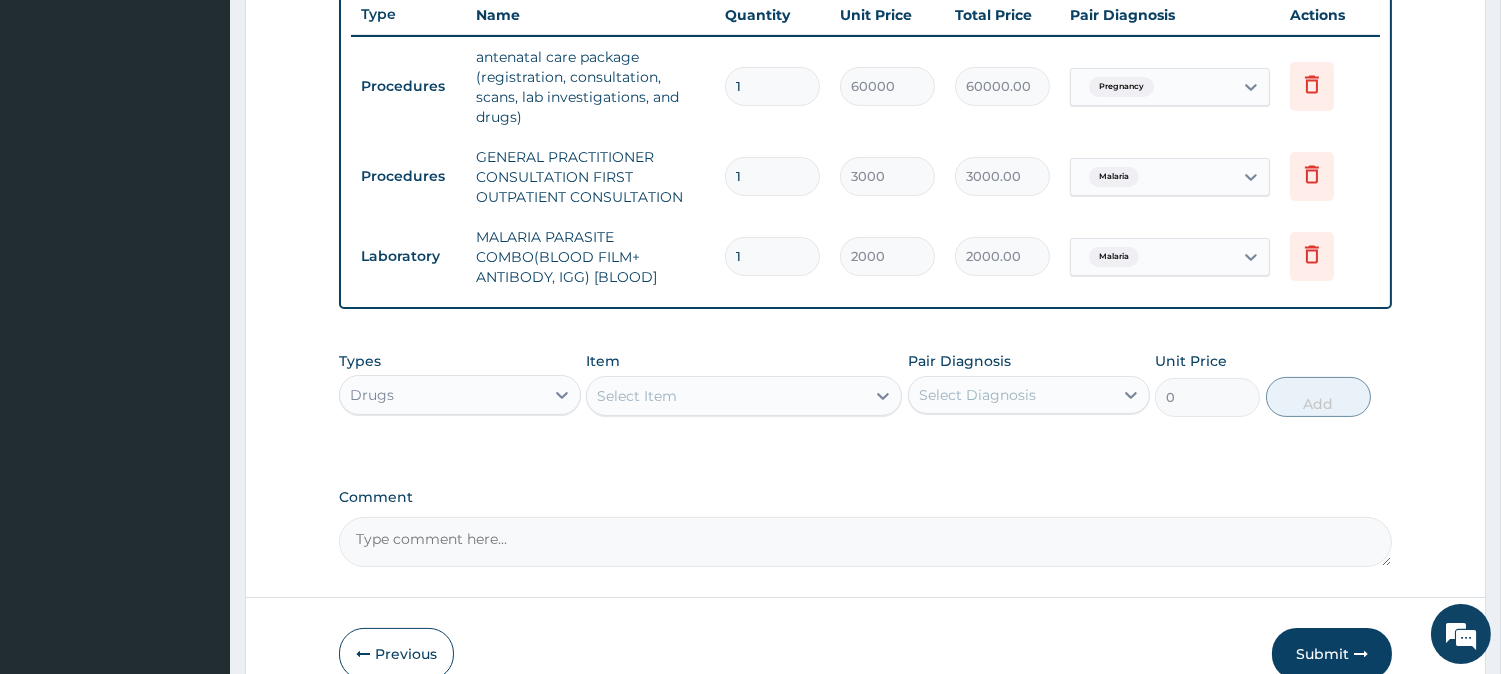 click on "Select Item" at bounding box center [726, 396] 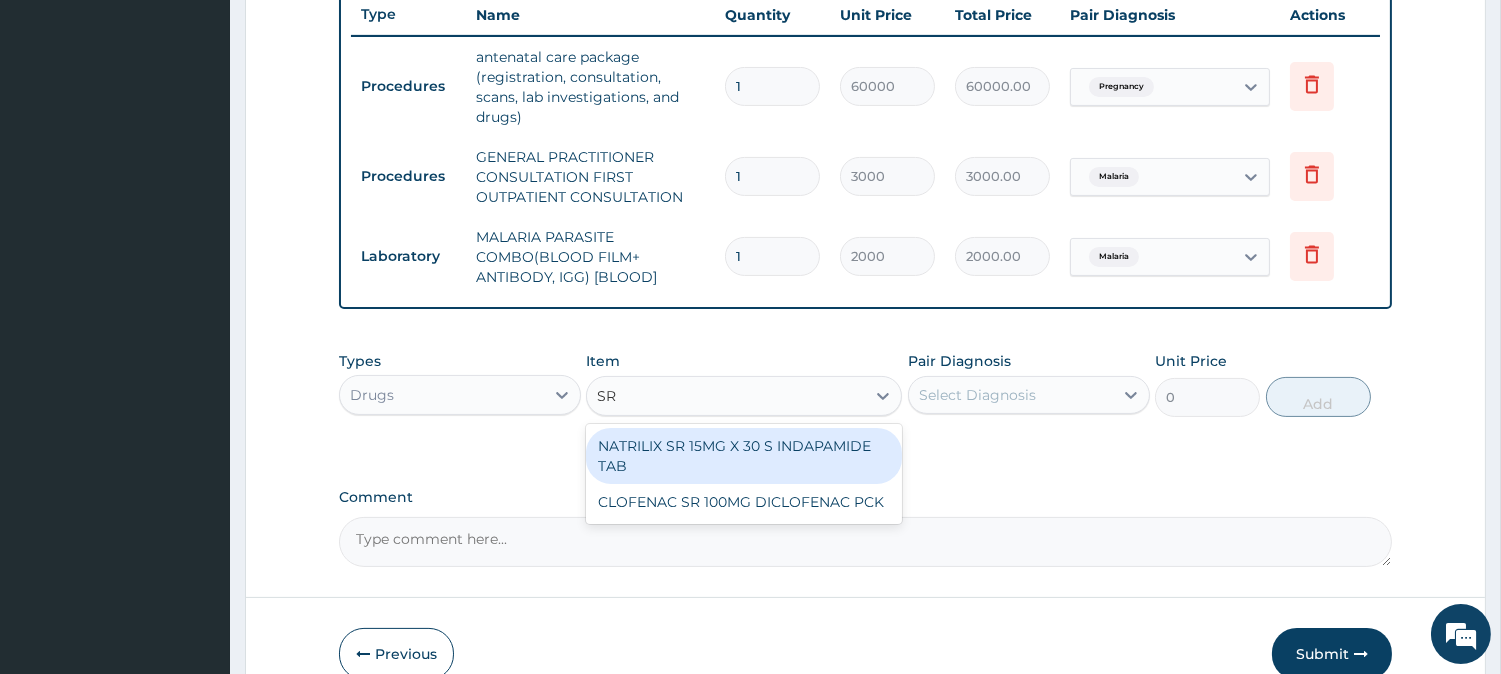 type on "S" 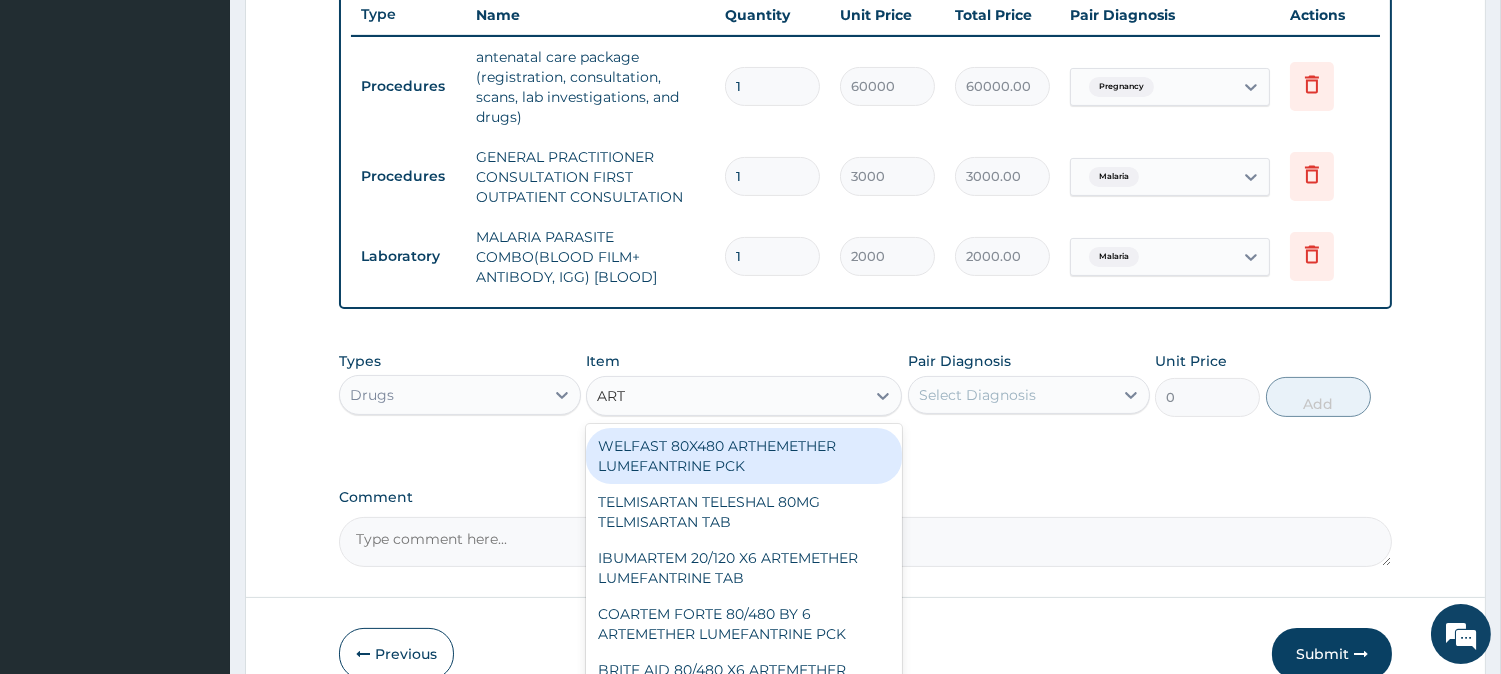 type on "ARTE" 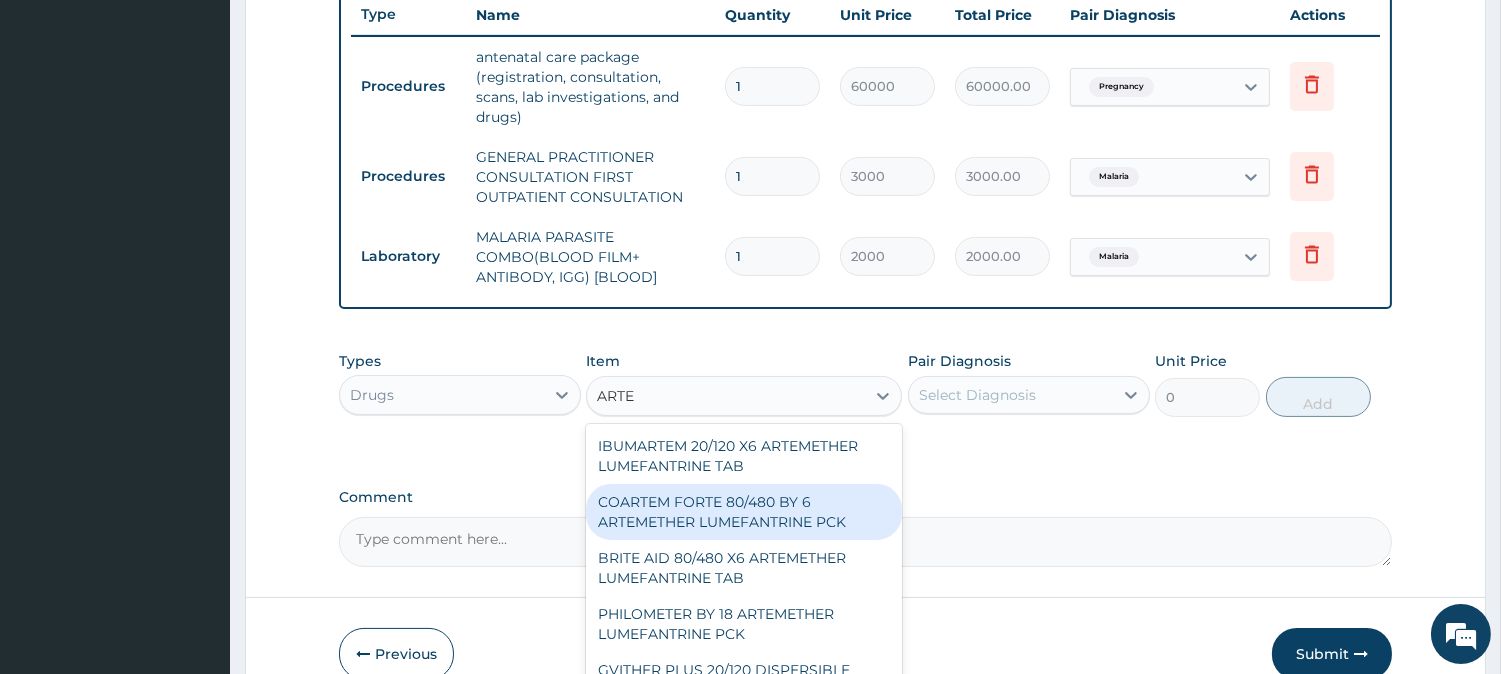 click on "COARTEM FORTE 80/480 BY 6 ARTEMETHER LUMEFANTRINE PCK" at bounding box center [744, 512] 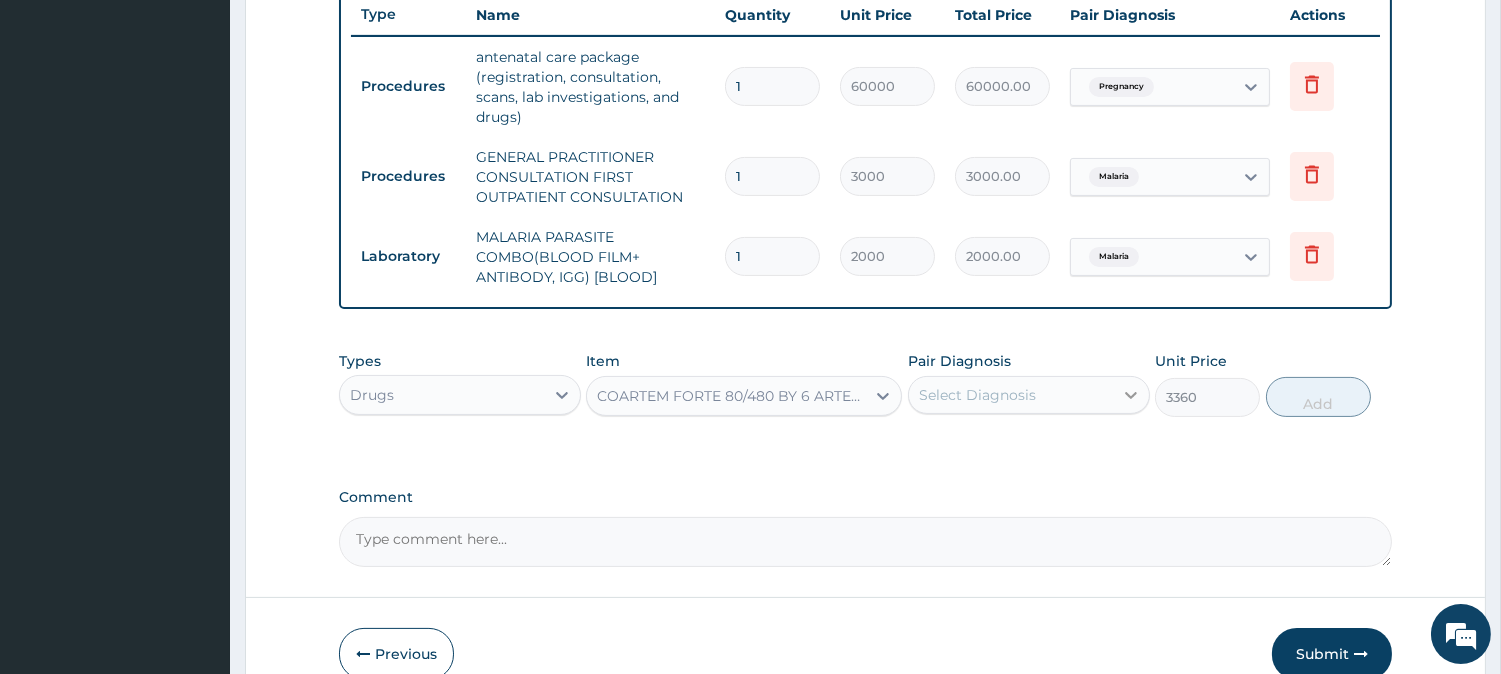 click 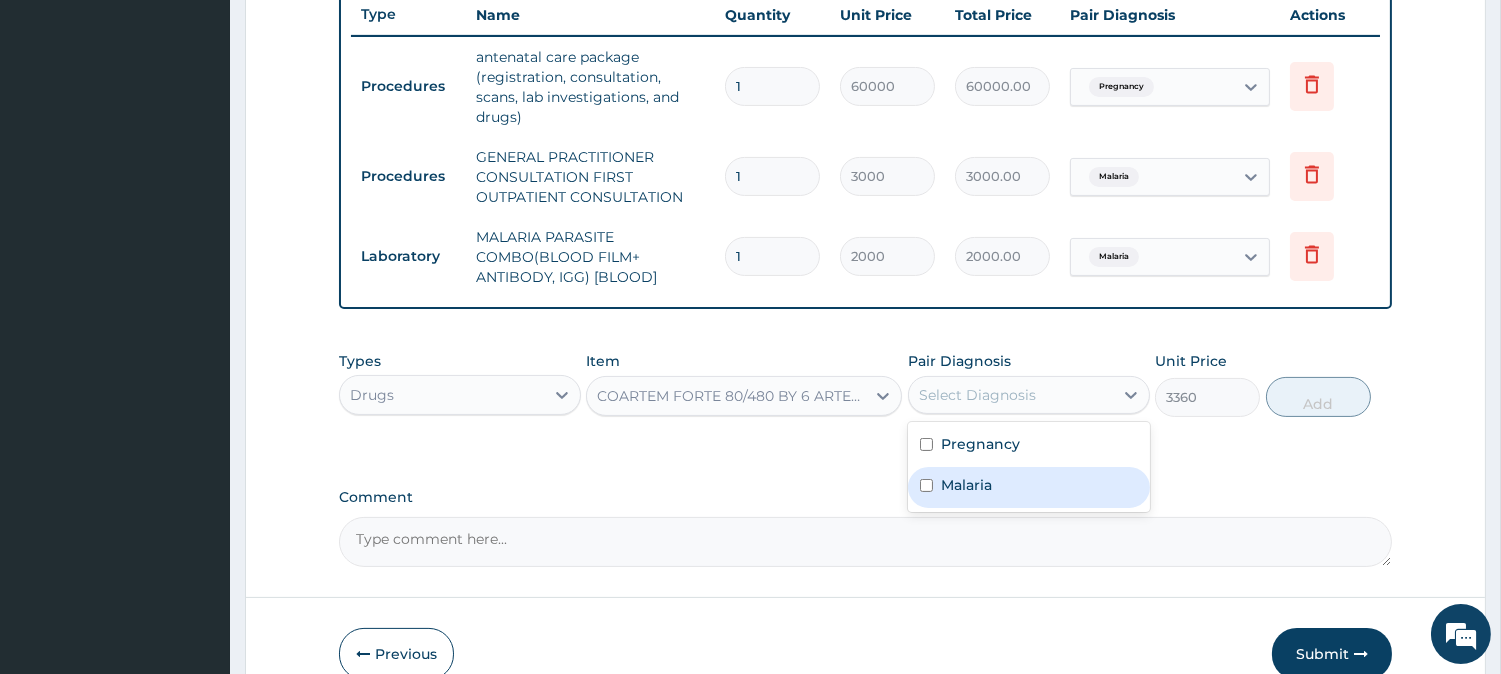 click on "Malaria" at bounding box center [1029, 487] 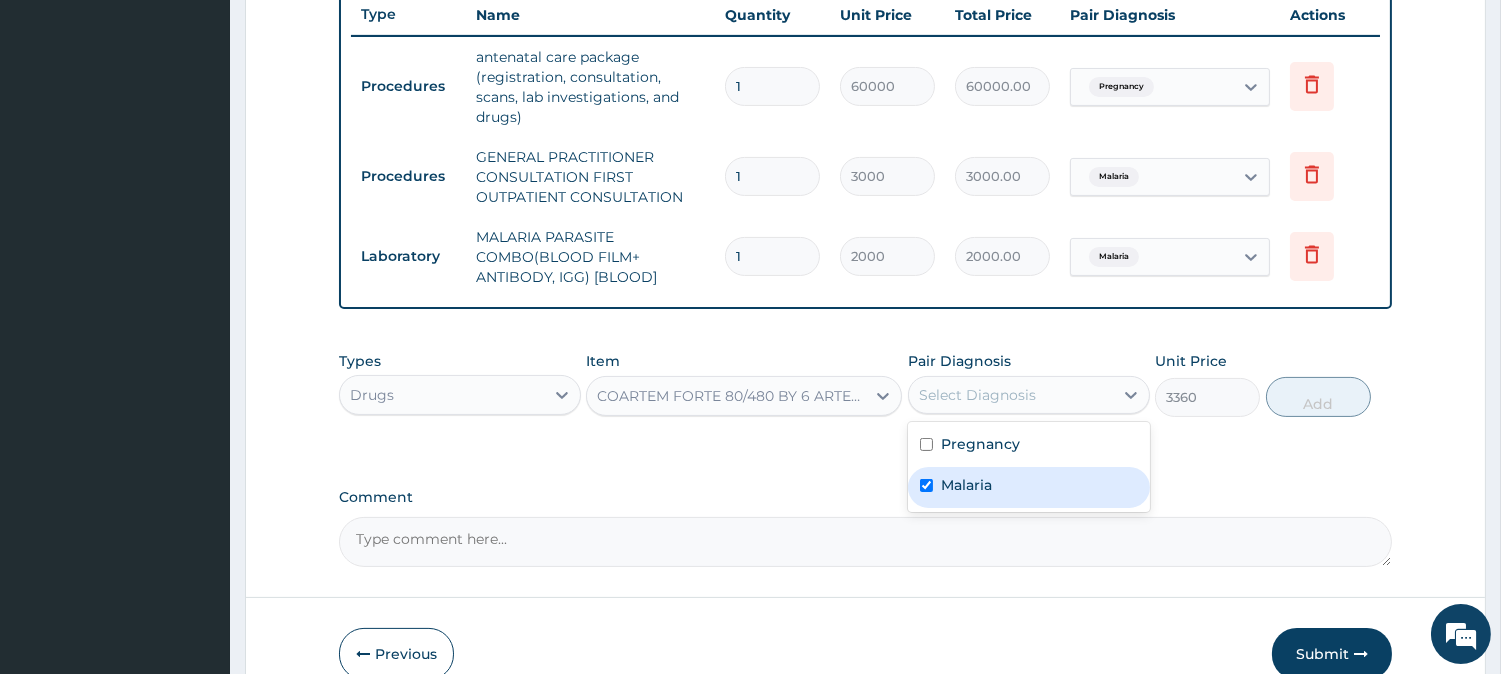 checkbox on "true" 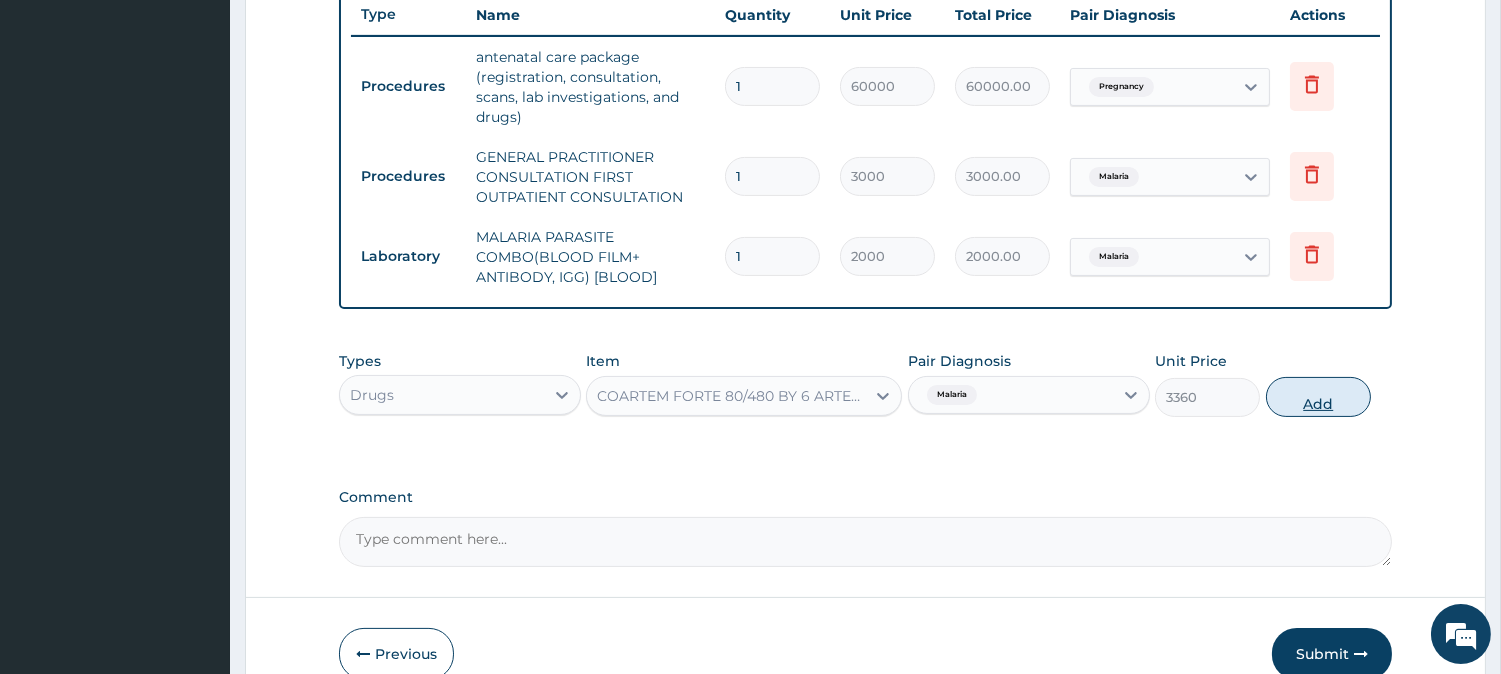 click on "Add" at bounding box center (1318, 397) 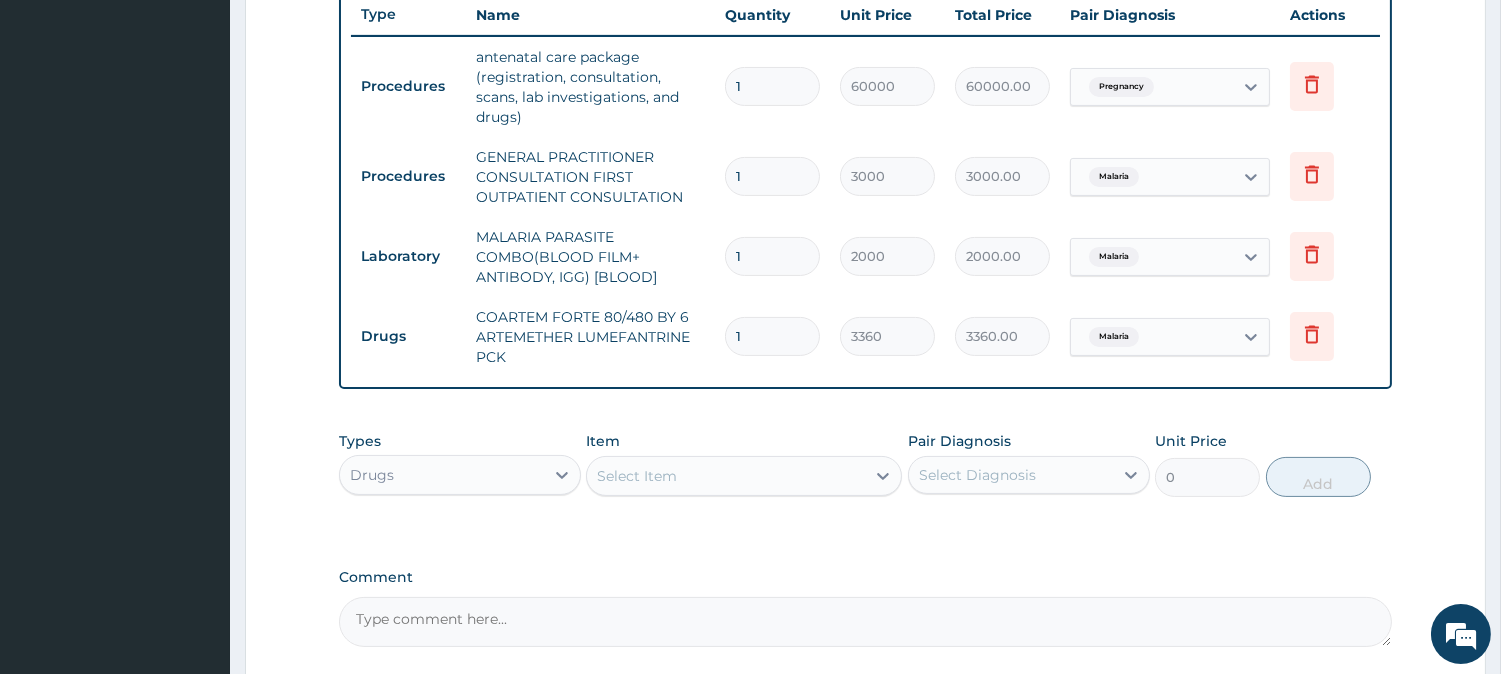 click on "Select Item" at bounding box center (637, 476) 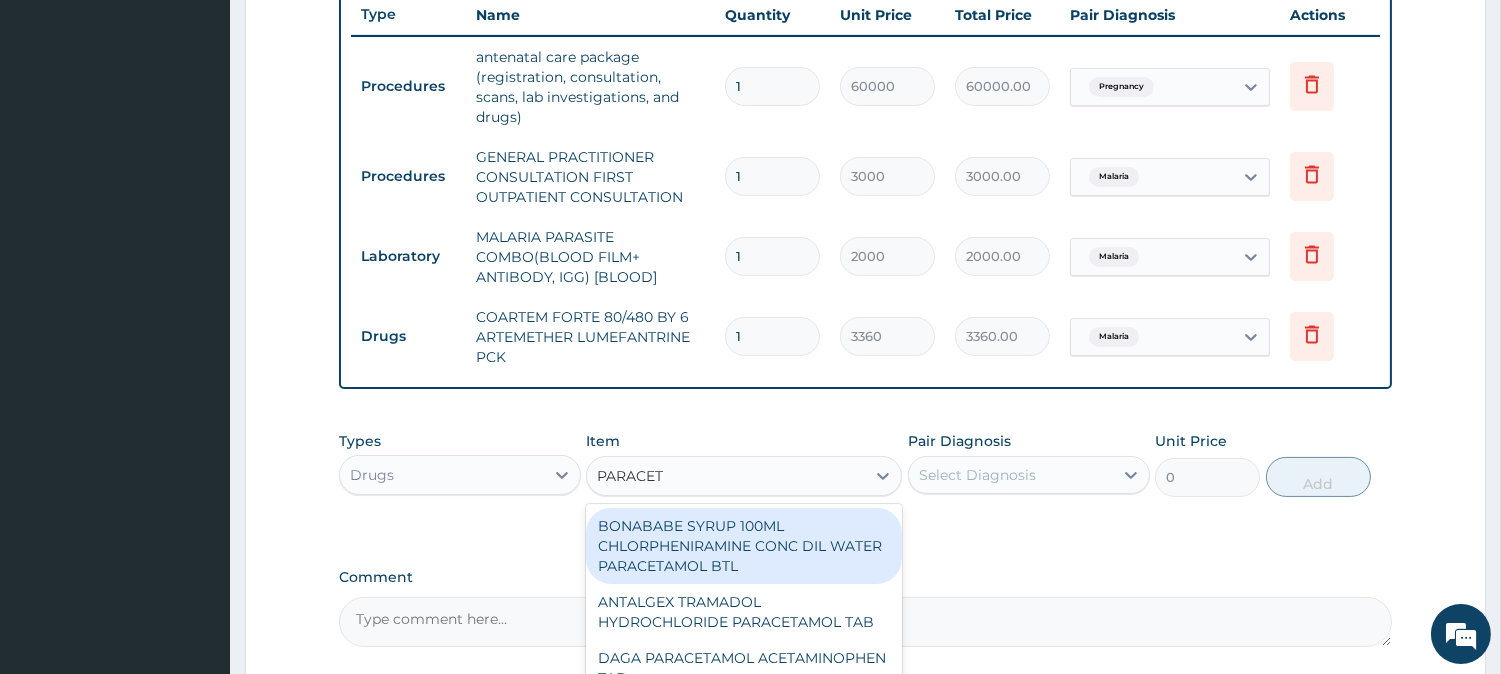 type on "PARACETA" 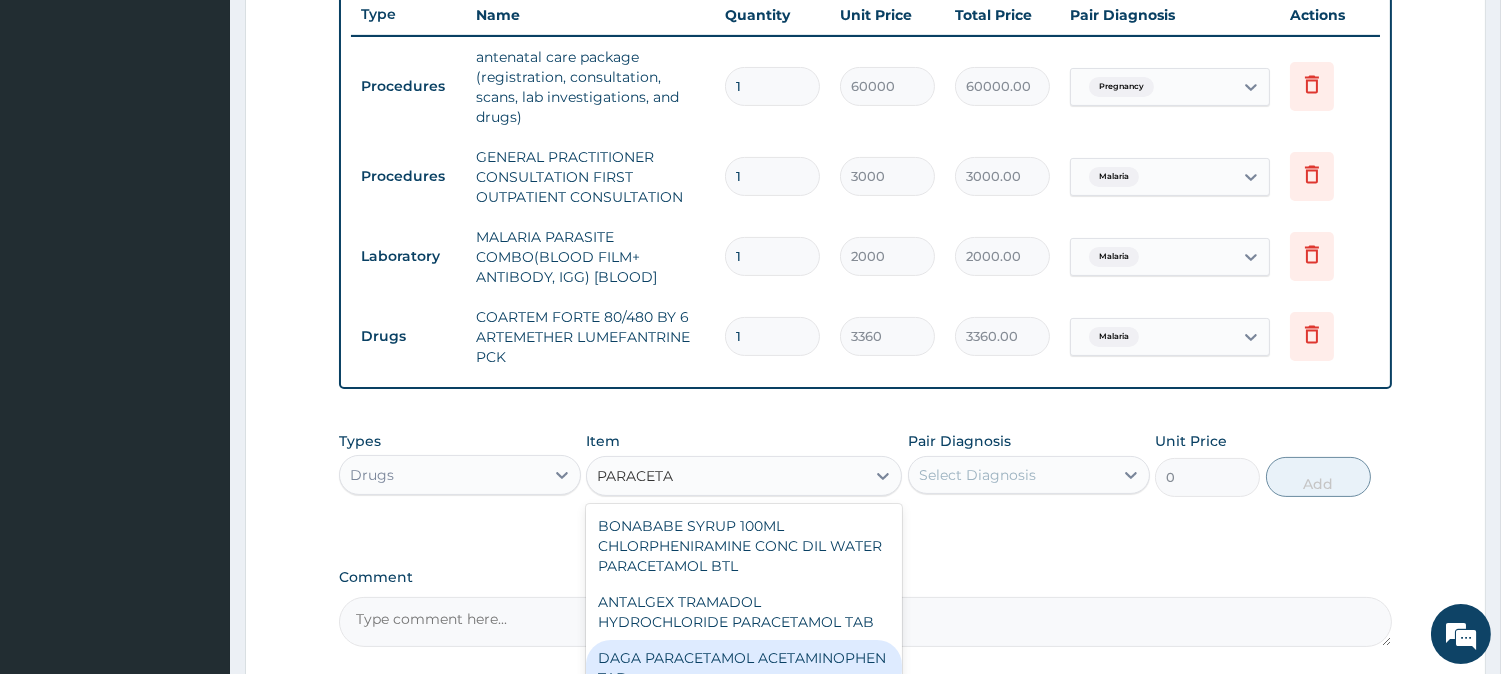 click on "DAGA PARACETAMOL ACETAMINOPHEN TAB" at bounding box center (744, 668) 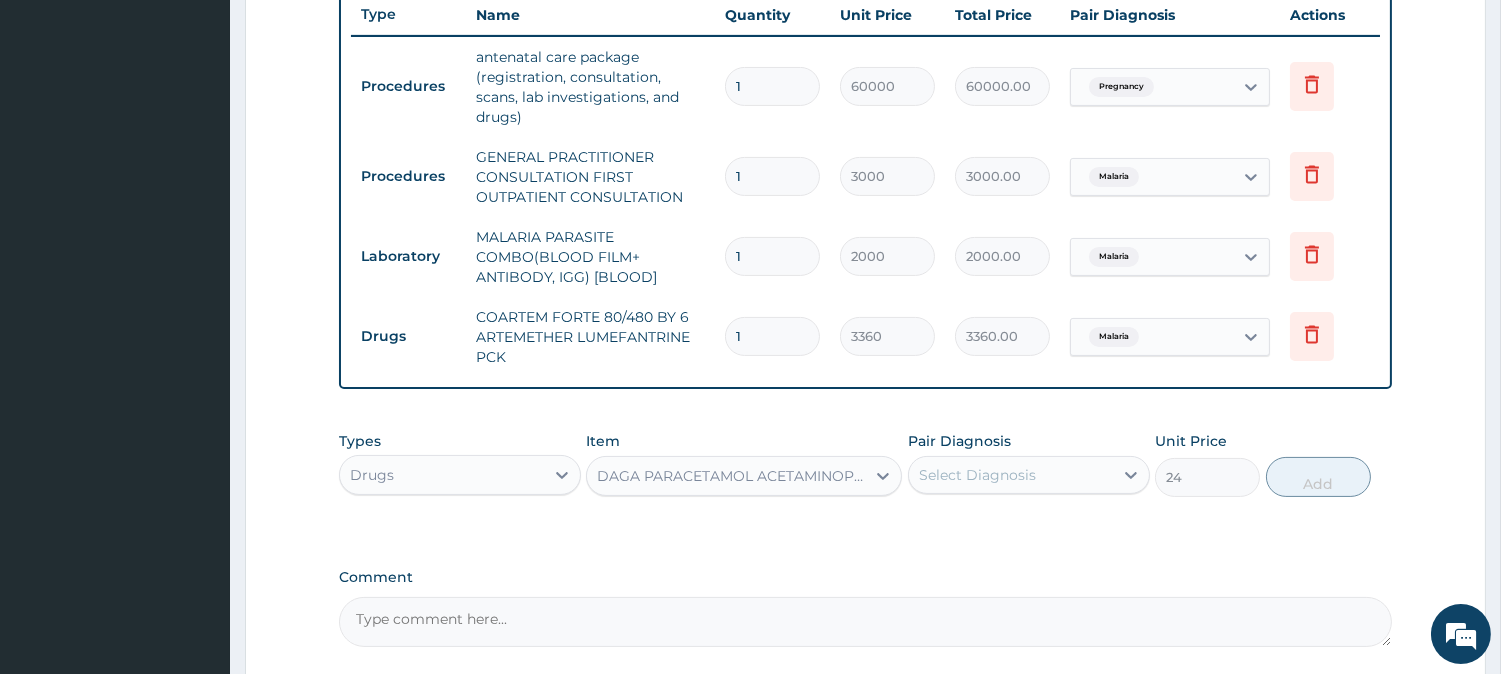 click on "Select Diagnosis" at bounding box center [1011, 475] 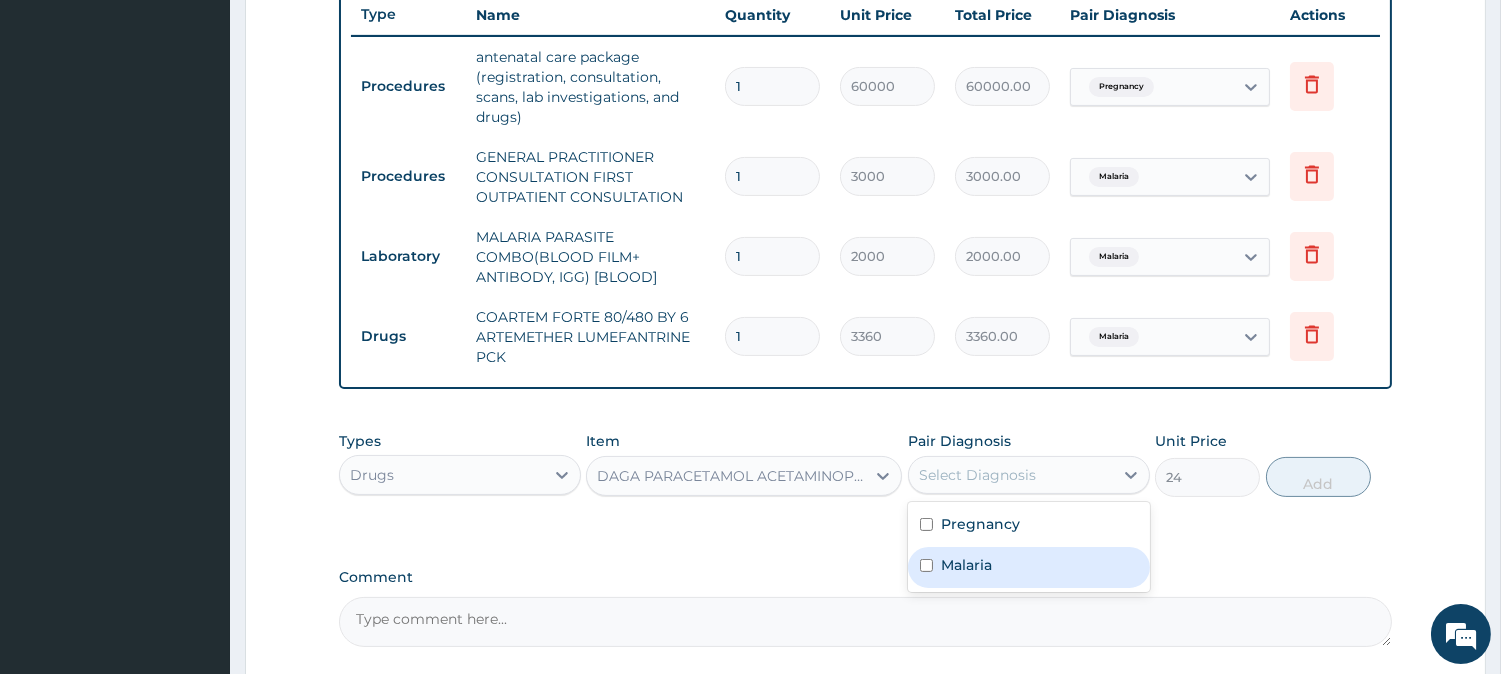 click on "Malaria" at bounding box center (966, 565) 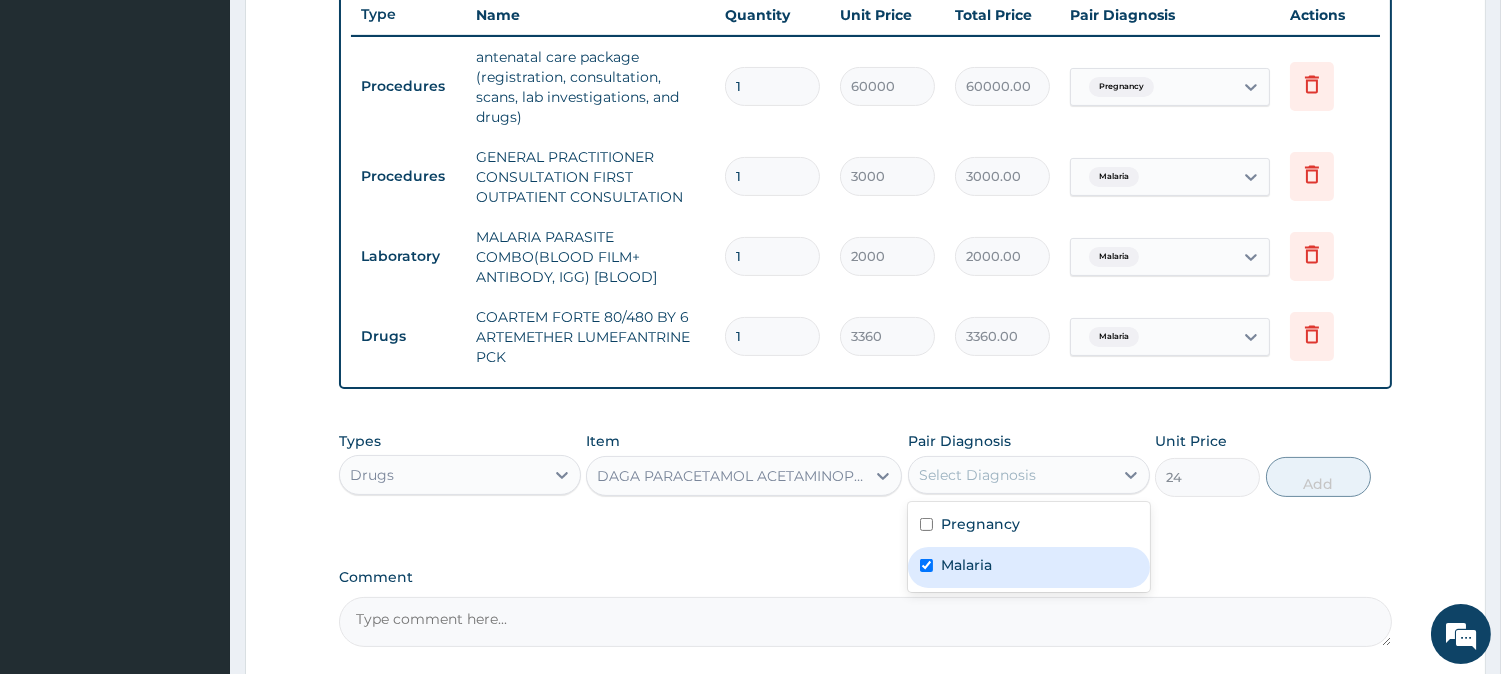 checkbox on "true" 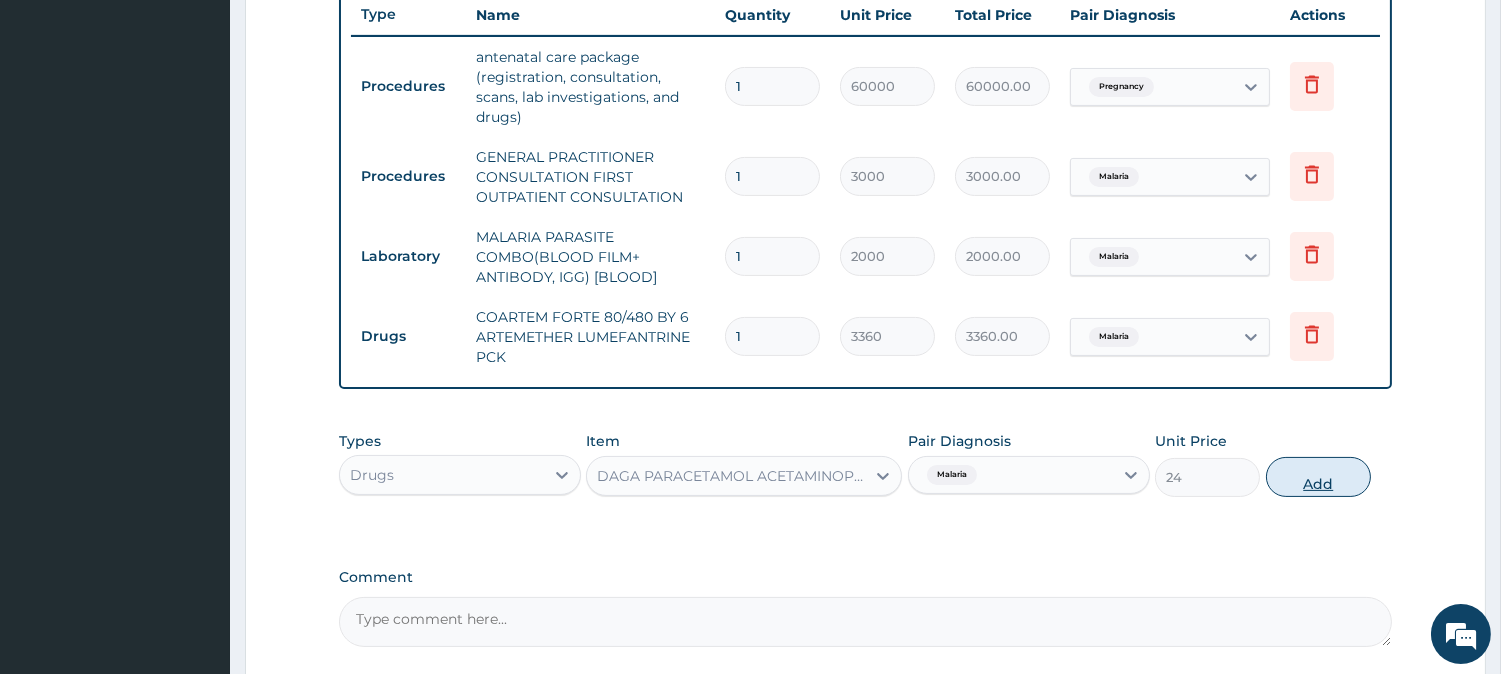 click on "Add" at bounding box center (1318, 477) 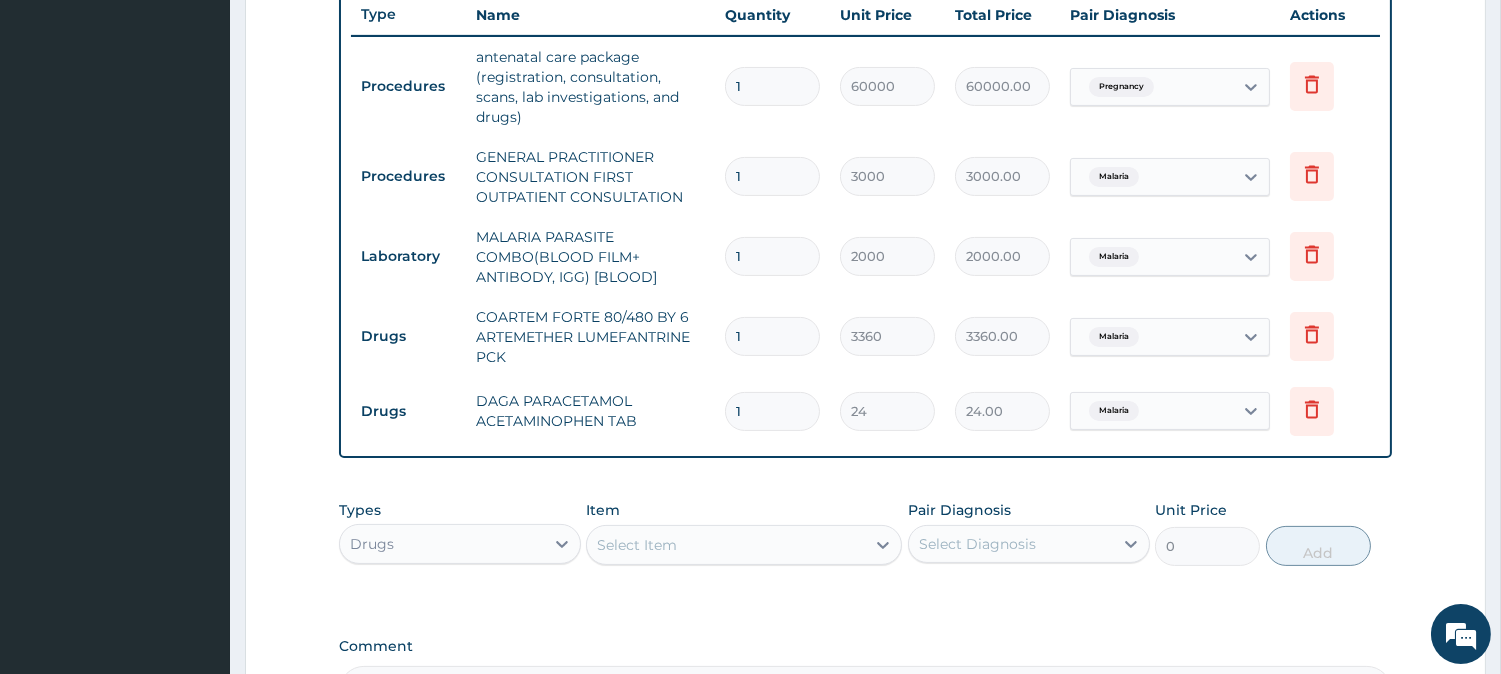 click on "Select Item" at bounding box center [726, 545] 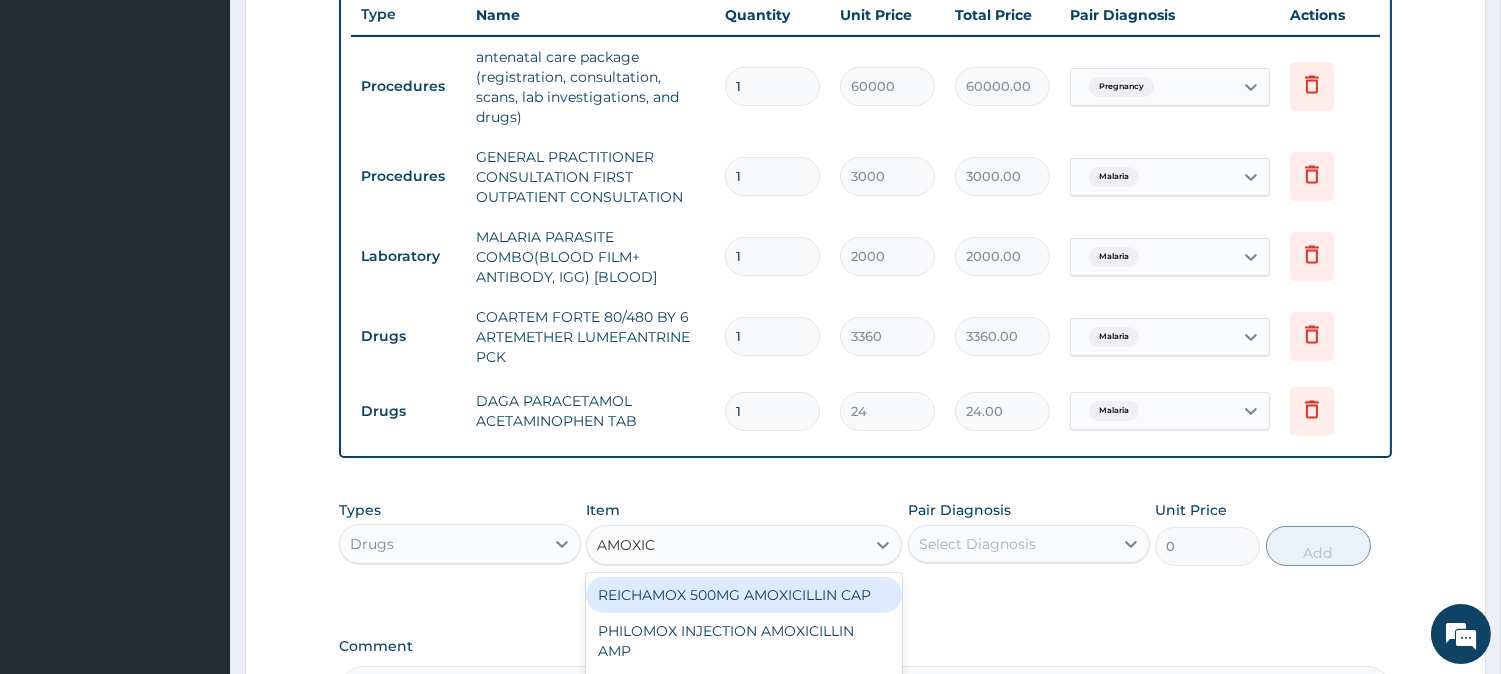 type on "AMOXICI" 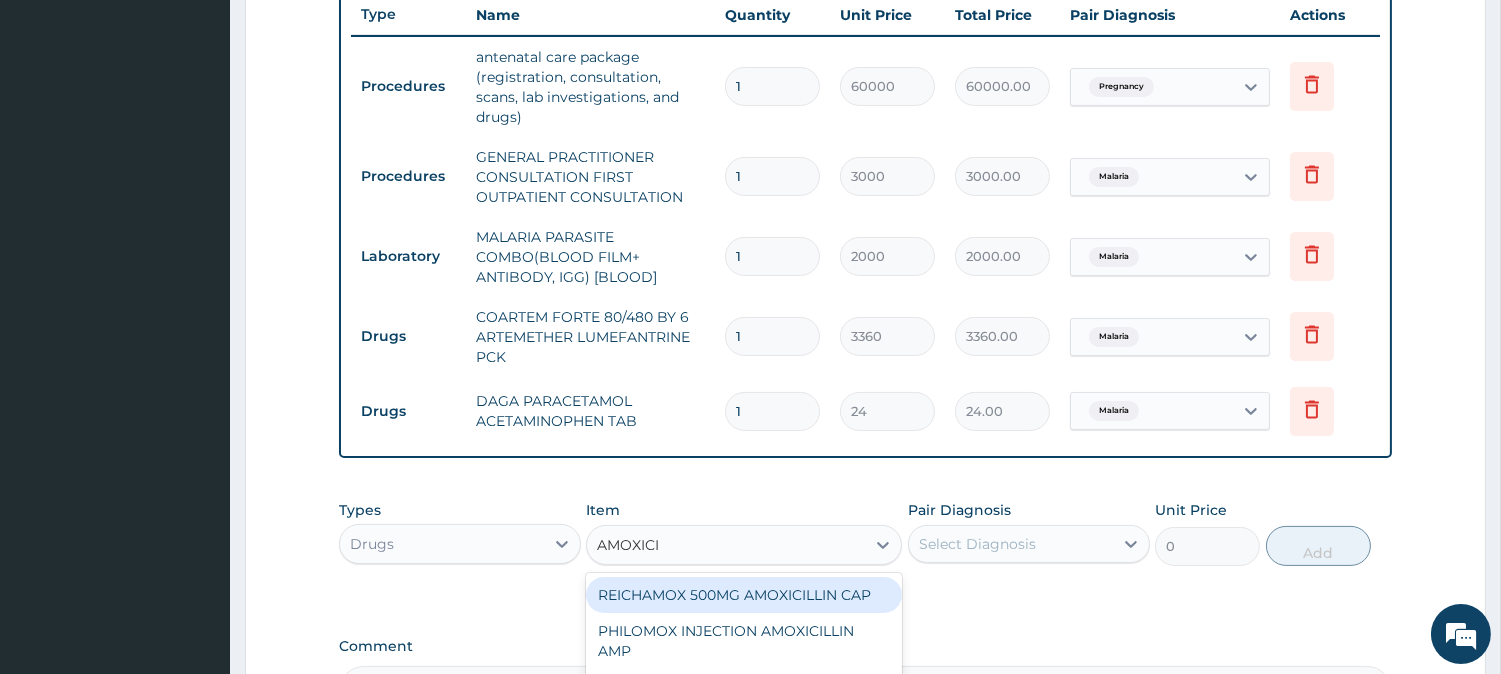 scroll, scrollTop: 991, scrollLeft: 0, axis: vertical 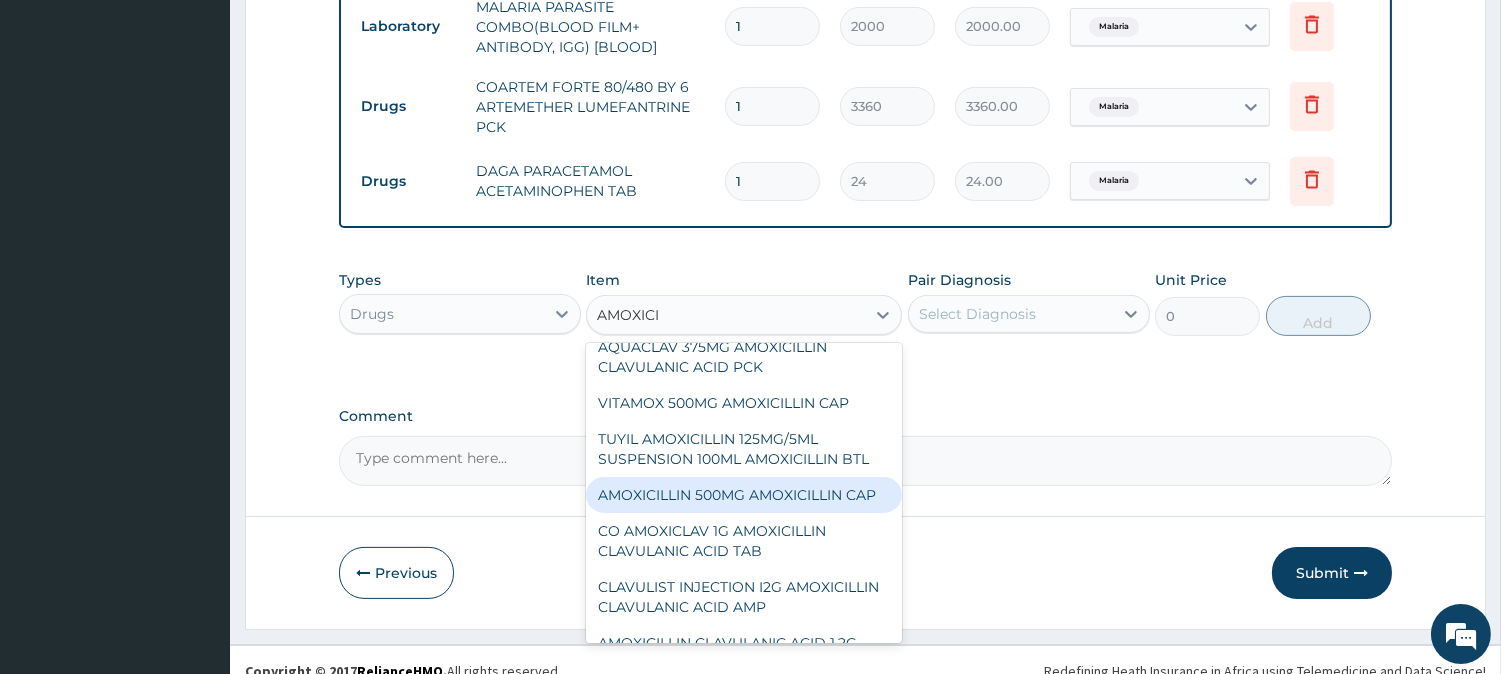 click on "AMOXICILLIN 500MG AMOXICILLIN CAP" at bounding box center [744, 495] 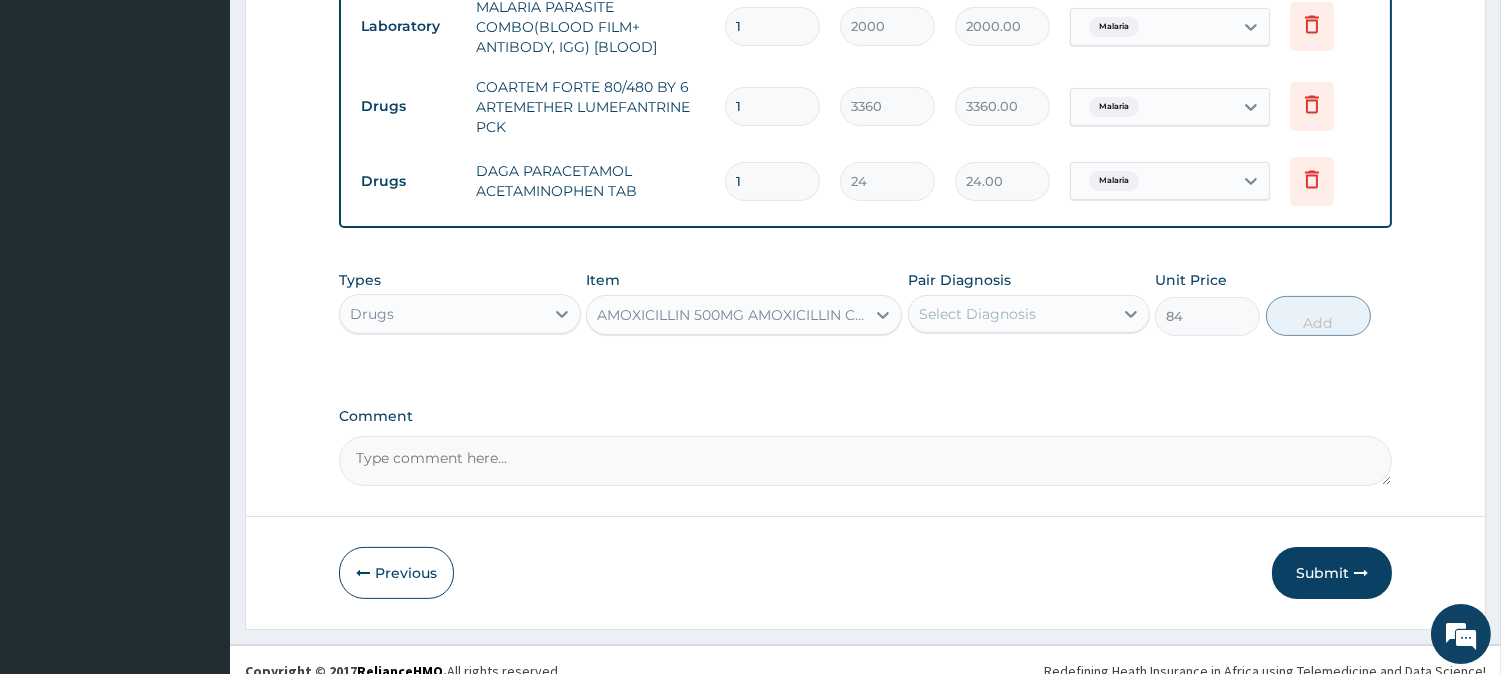 click on "Pair Diagnosis Select Diagnosis" at bounding box center (1029, 303) 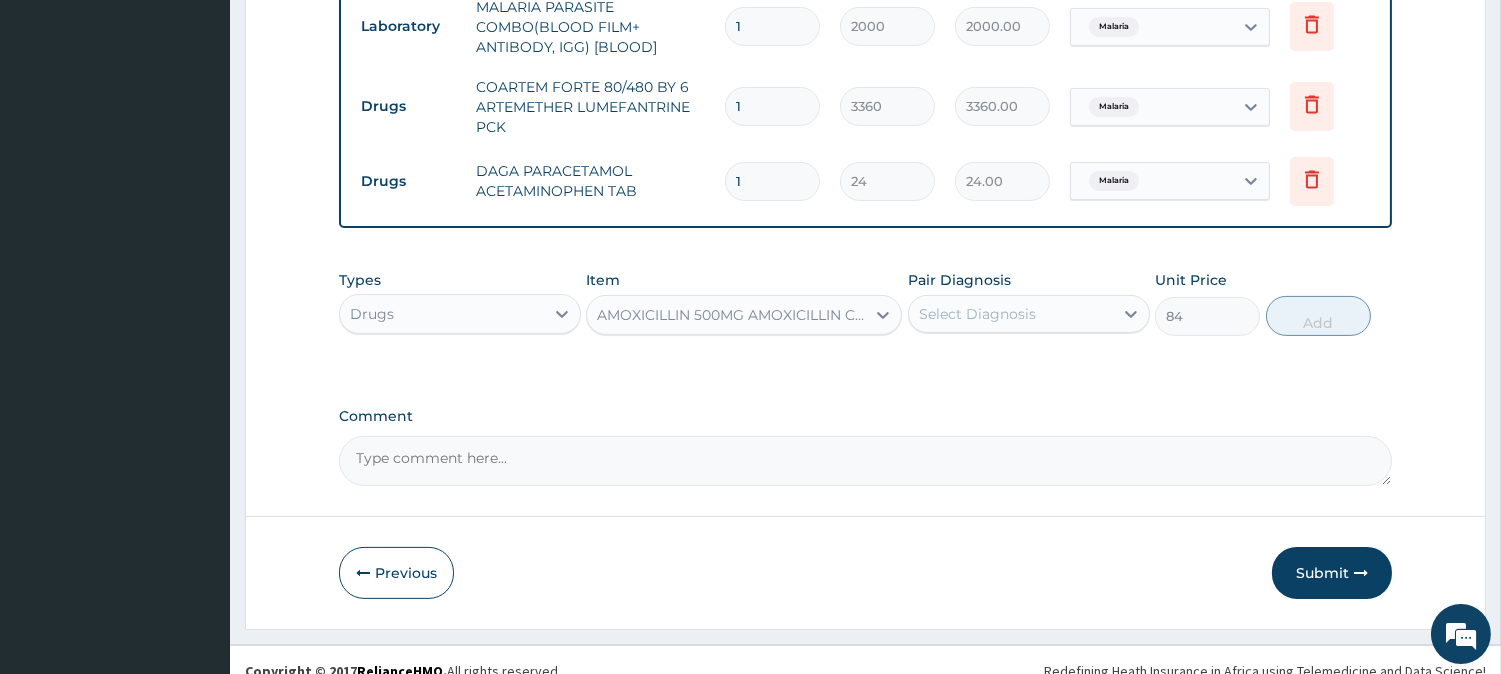 click on "Select Diagnosis" at bounding box center [1011, 314] 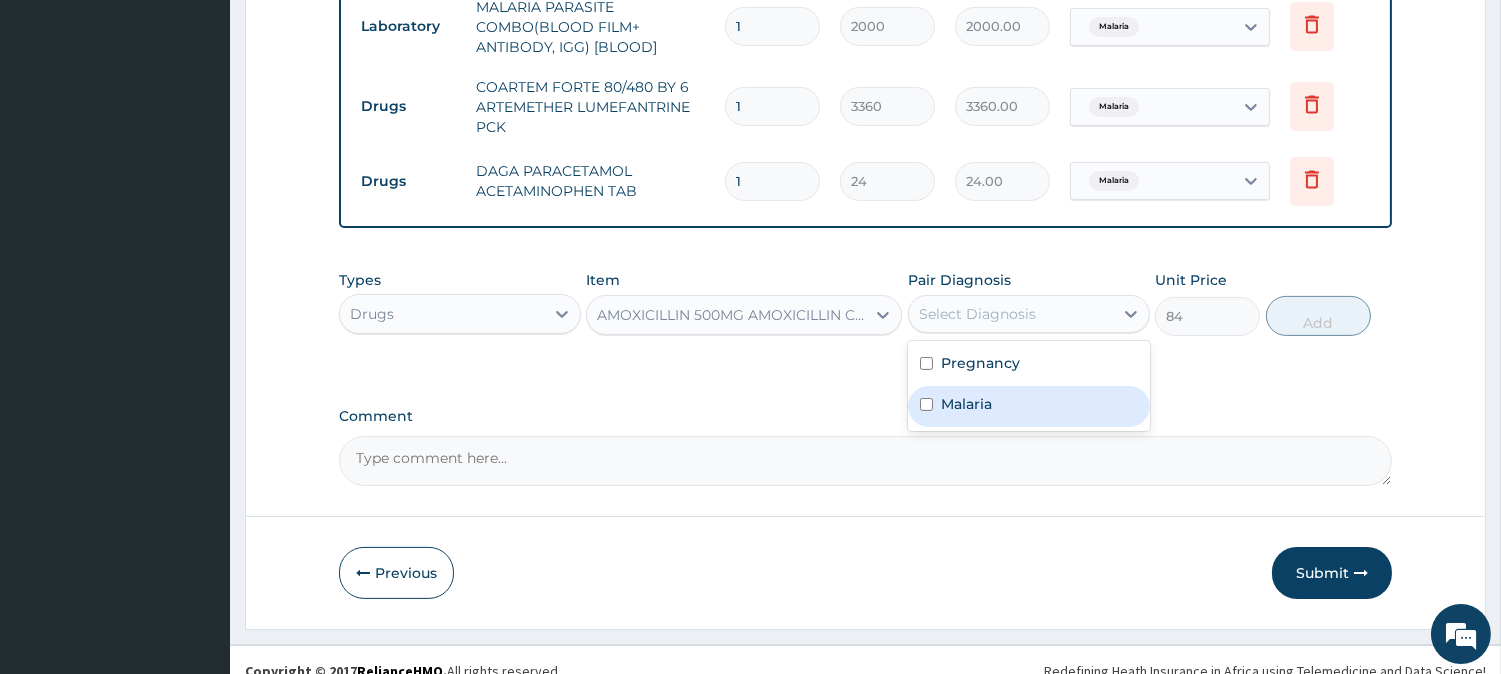 click on "Malaria" at bounding box center [1029, 406] 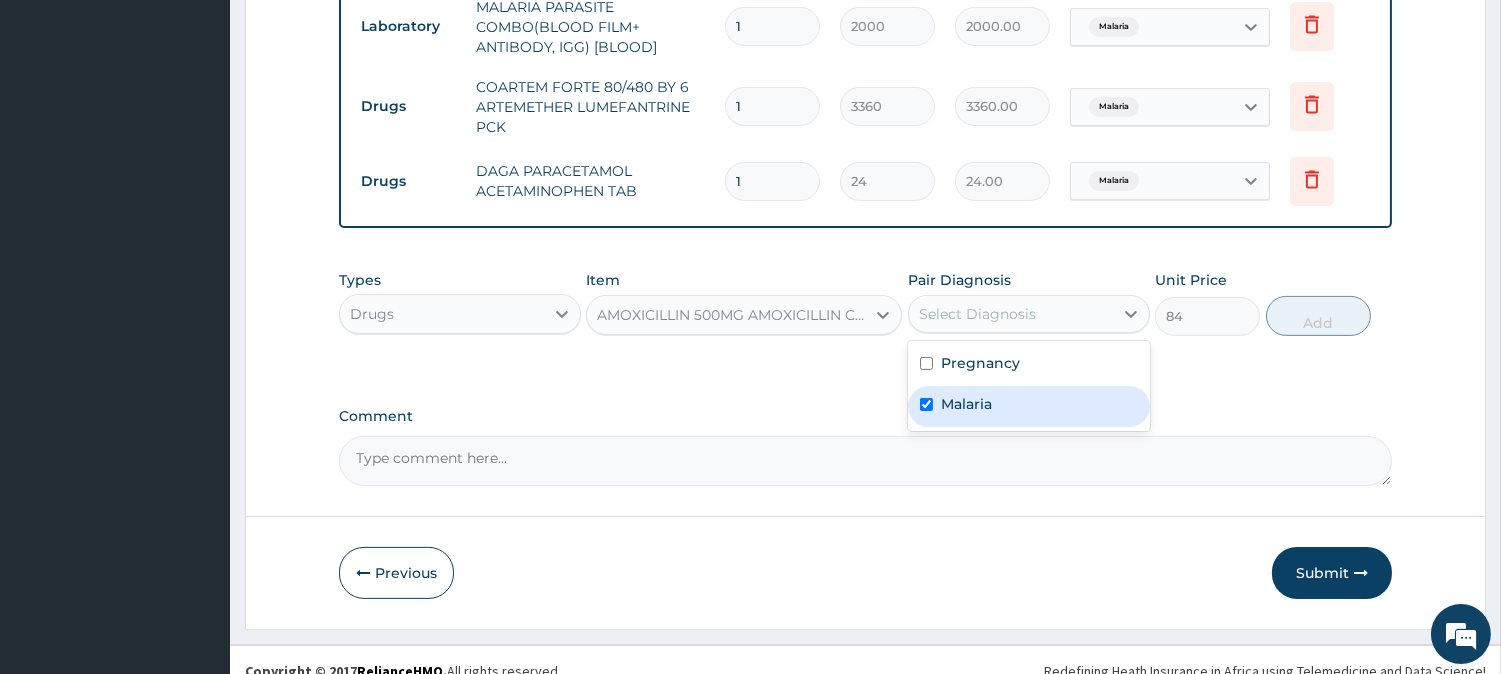 checkbox on "true" 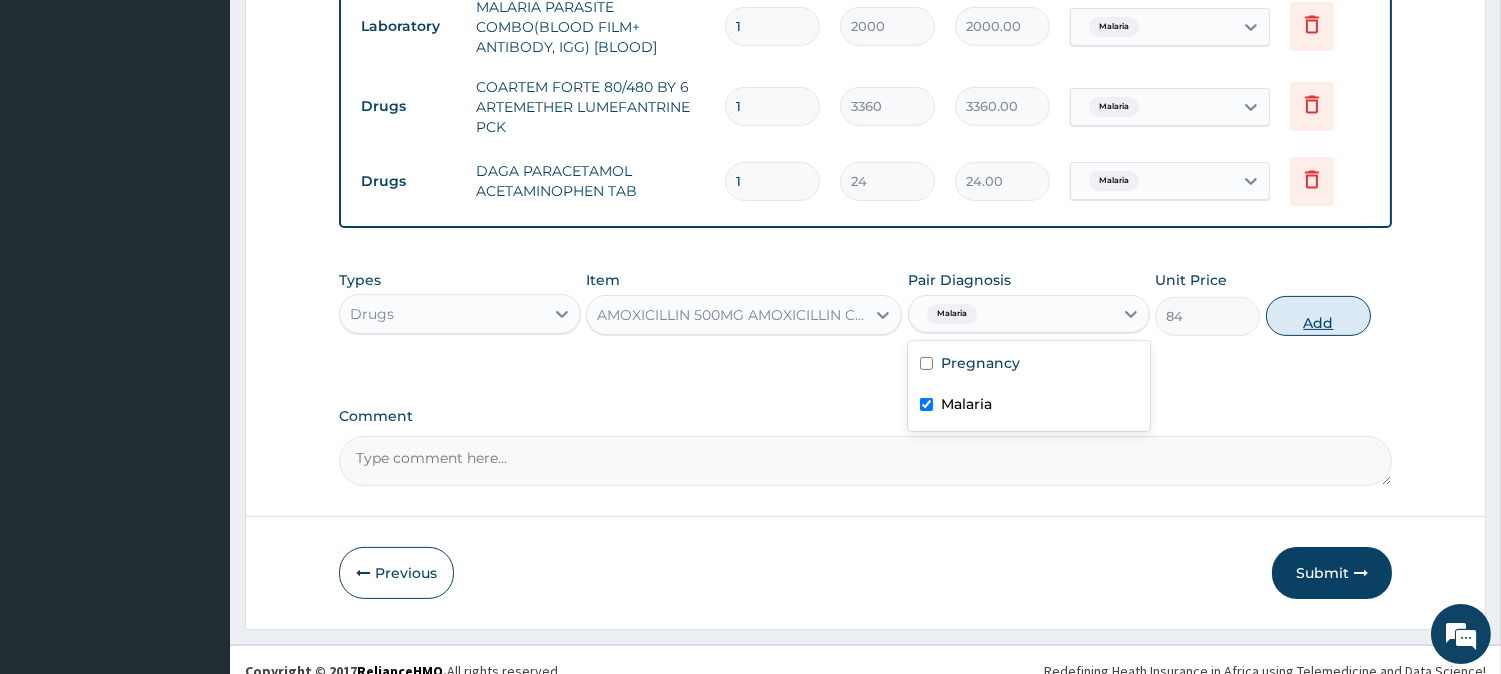 click on "Add" at bounding box center (1318, 316) 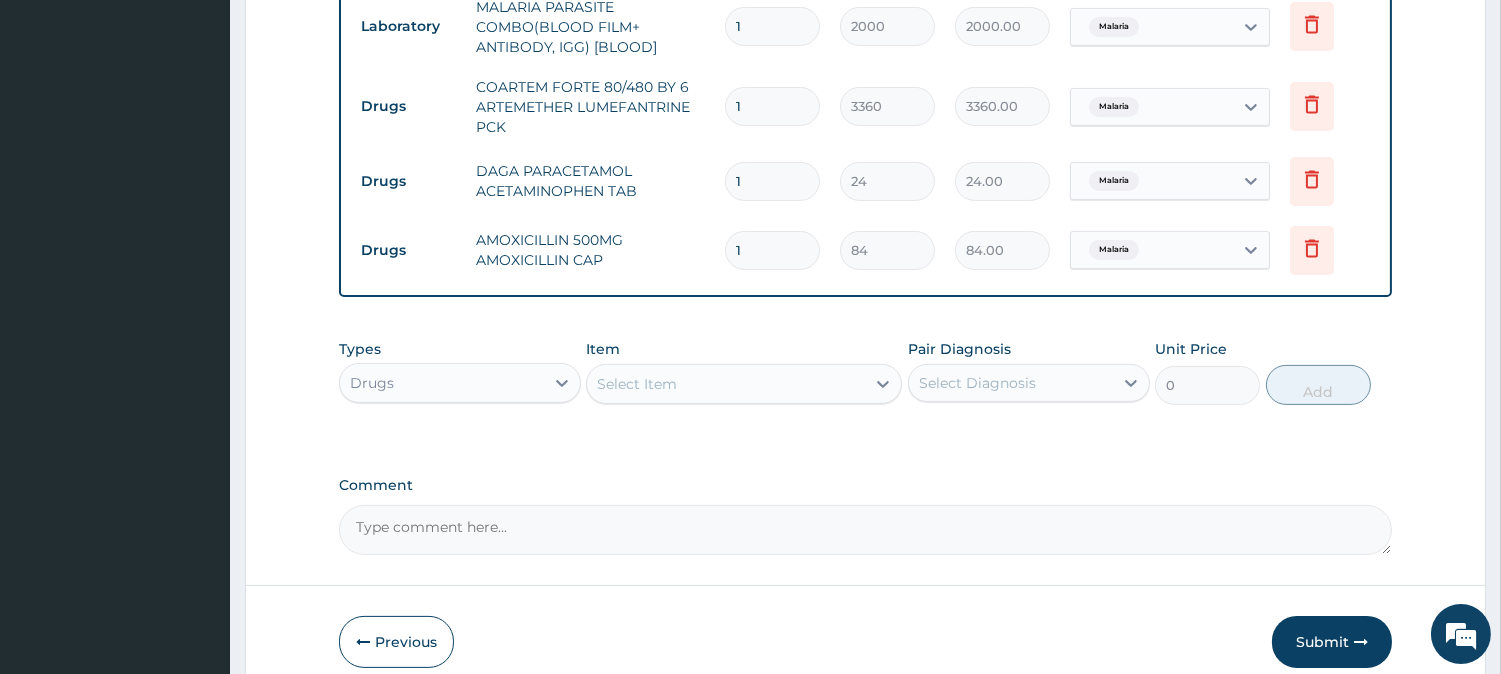 click on "1" at bounding box center (772, 250) 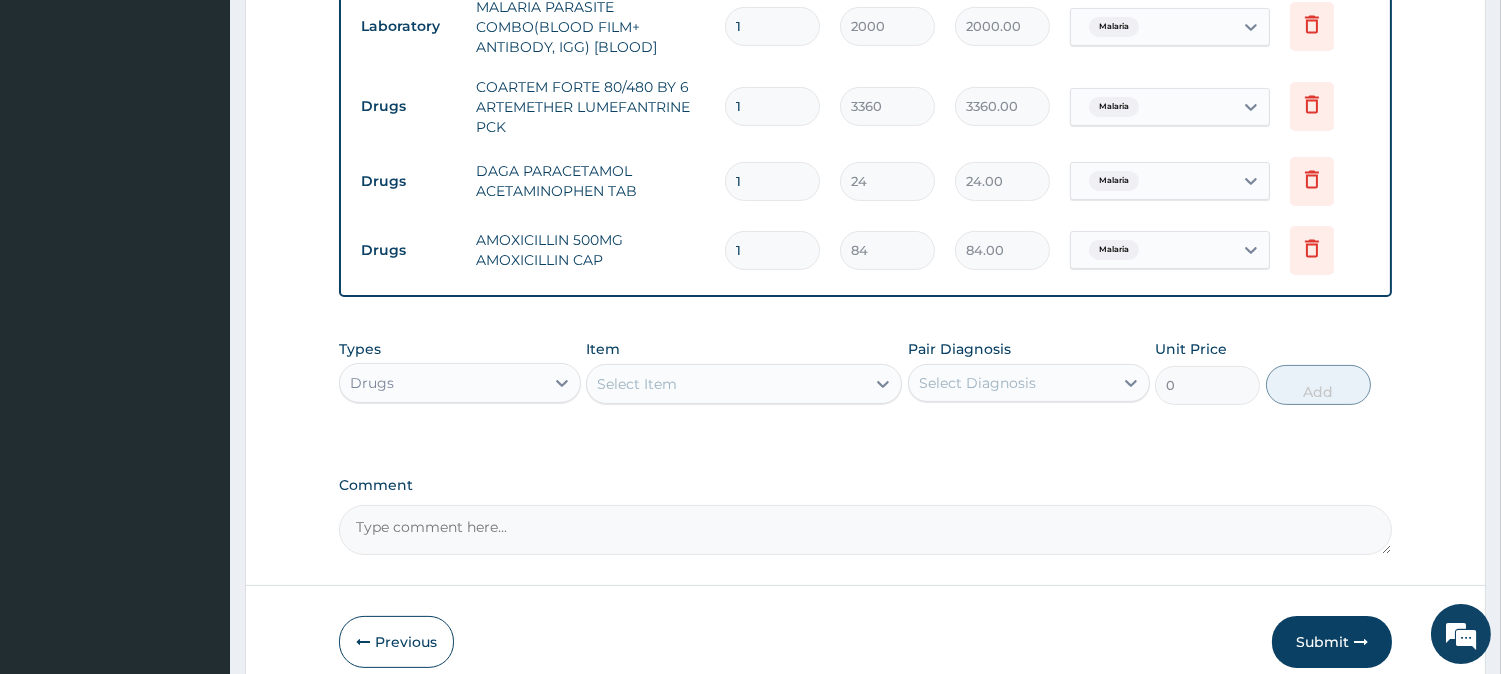 type on "1260.00" 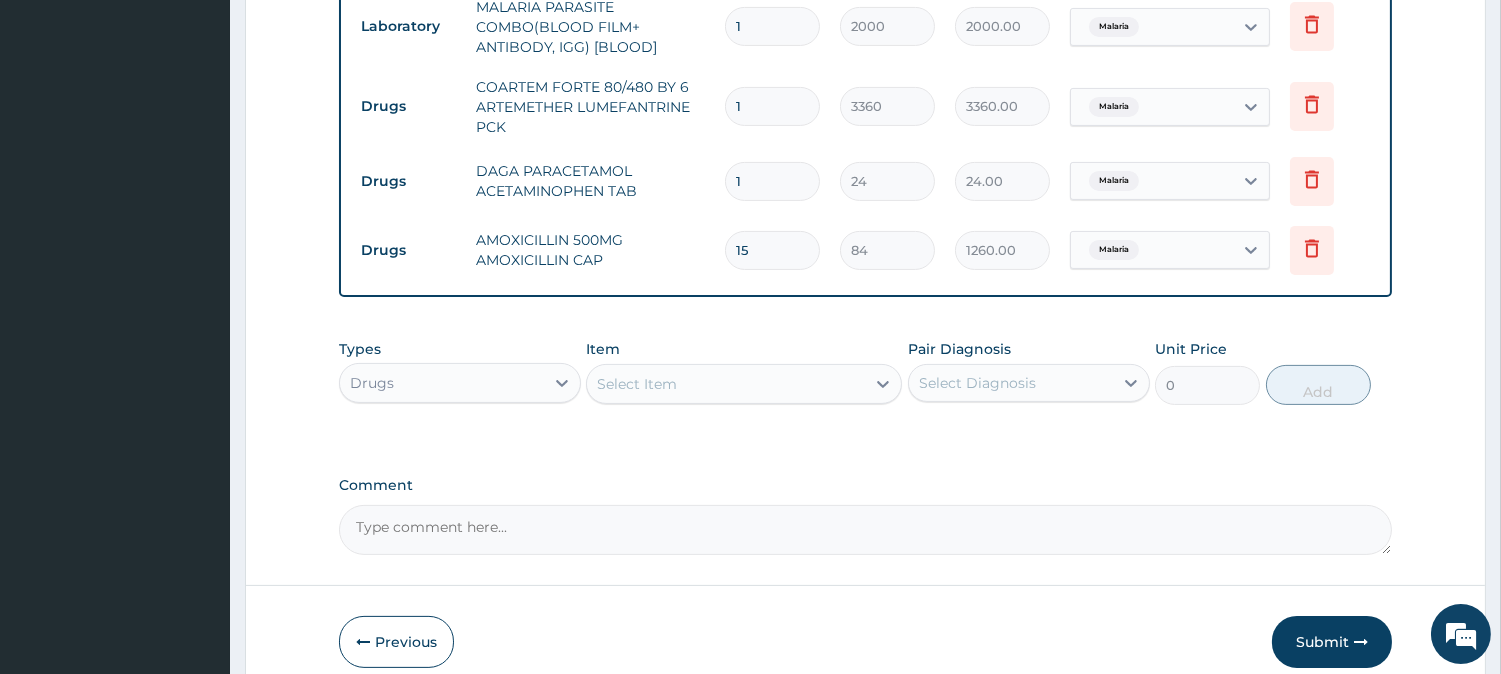 type on "15" 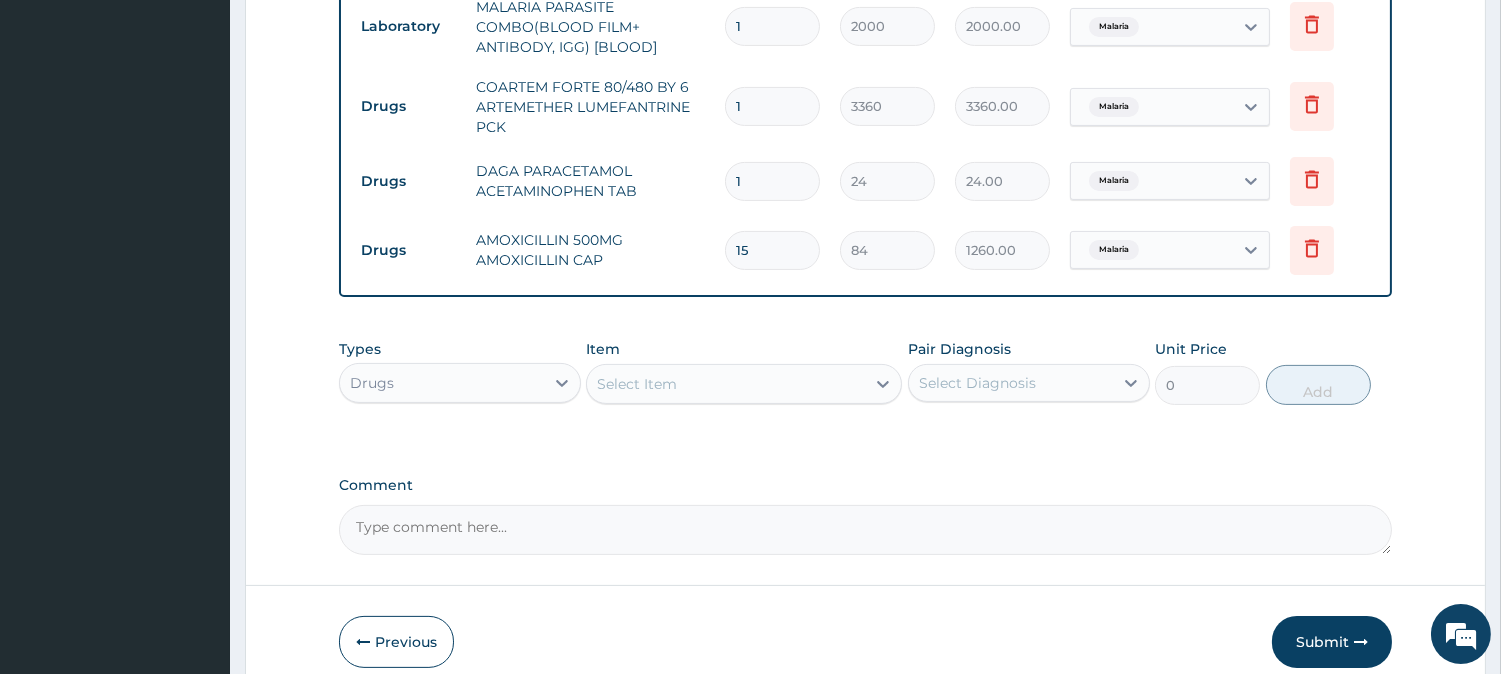 click on "1" at bounding box center [772, 181] 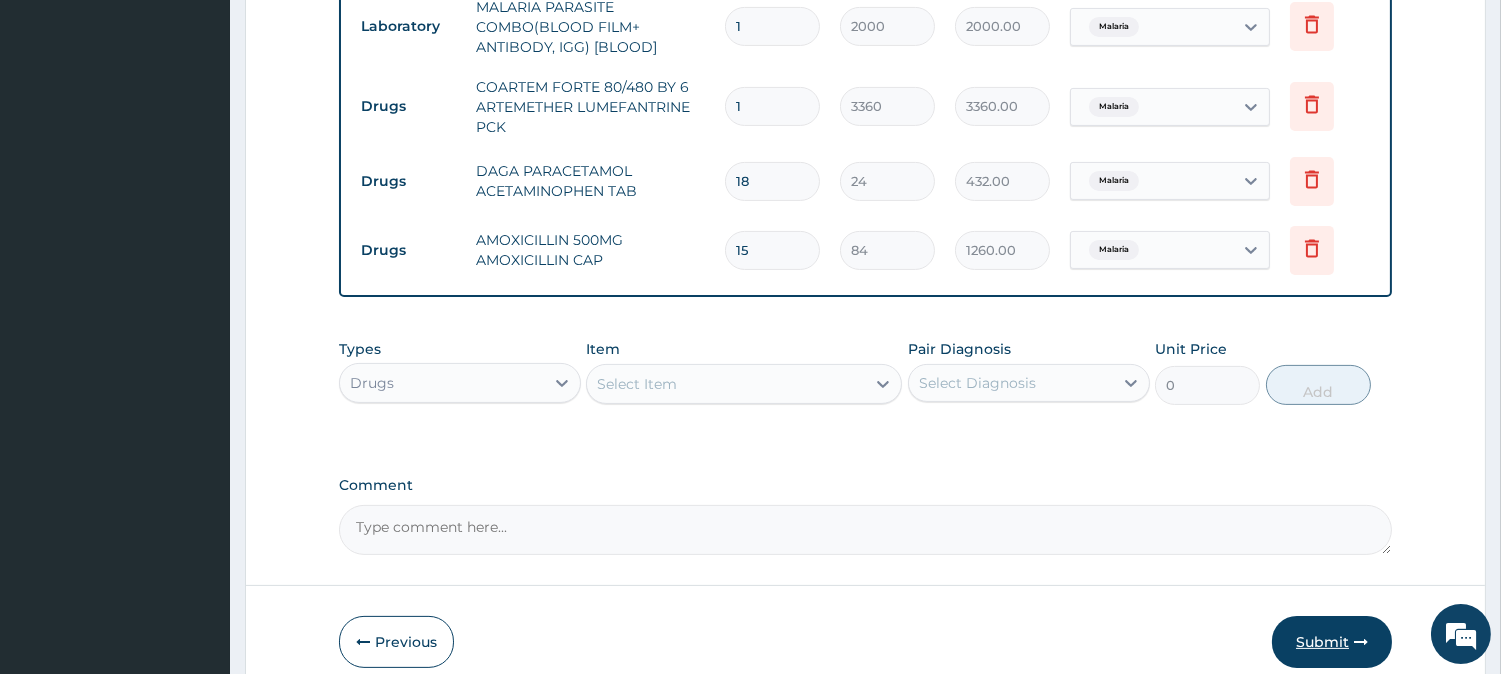 type on "18" 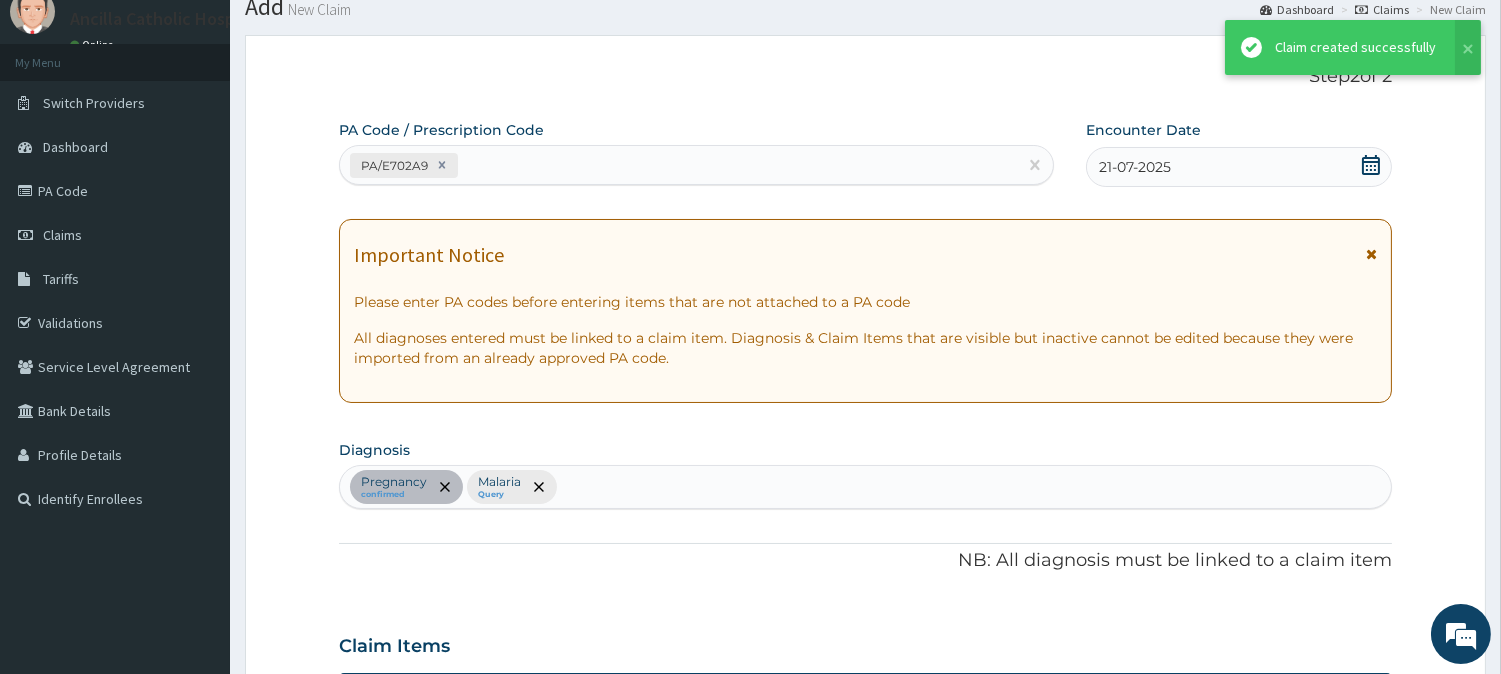 scroll, scrollTop: 991, scrollLeft: 0, axis: vertical 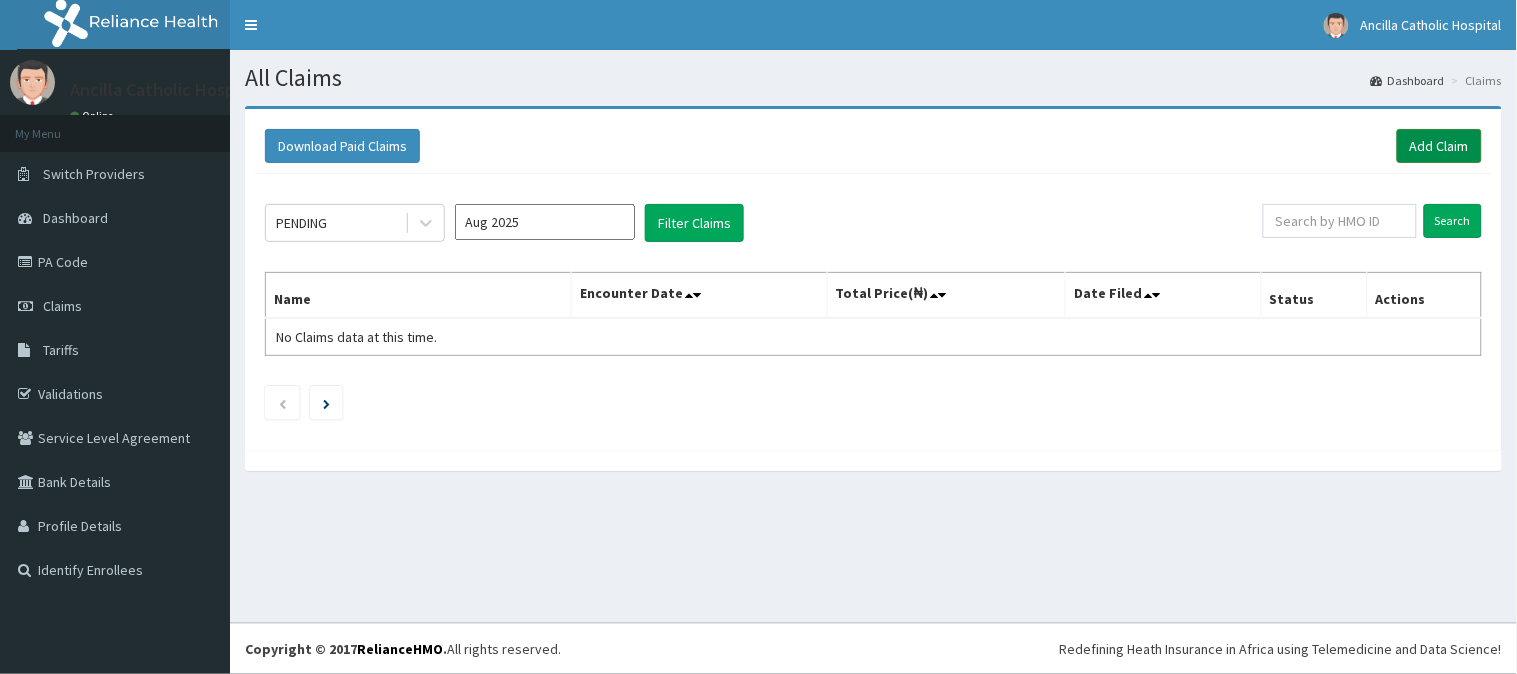 click on "Add Claim" at bounding box center [1439, 146] 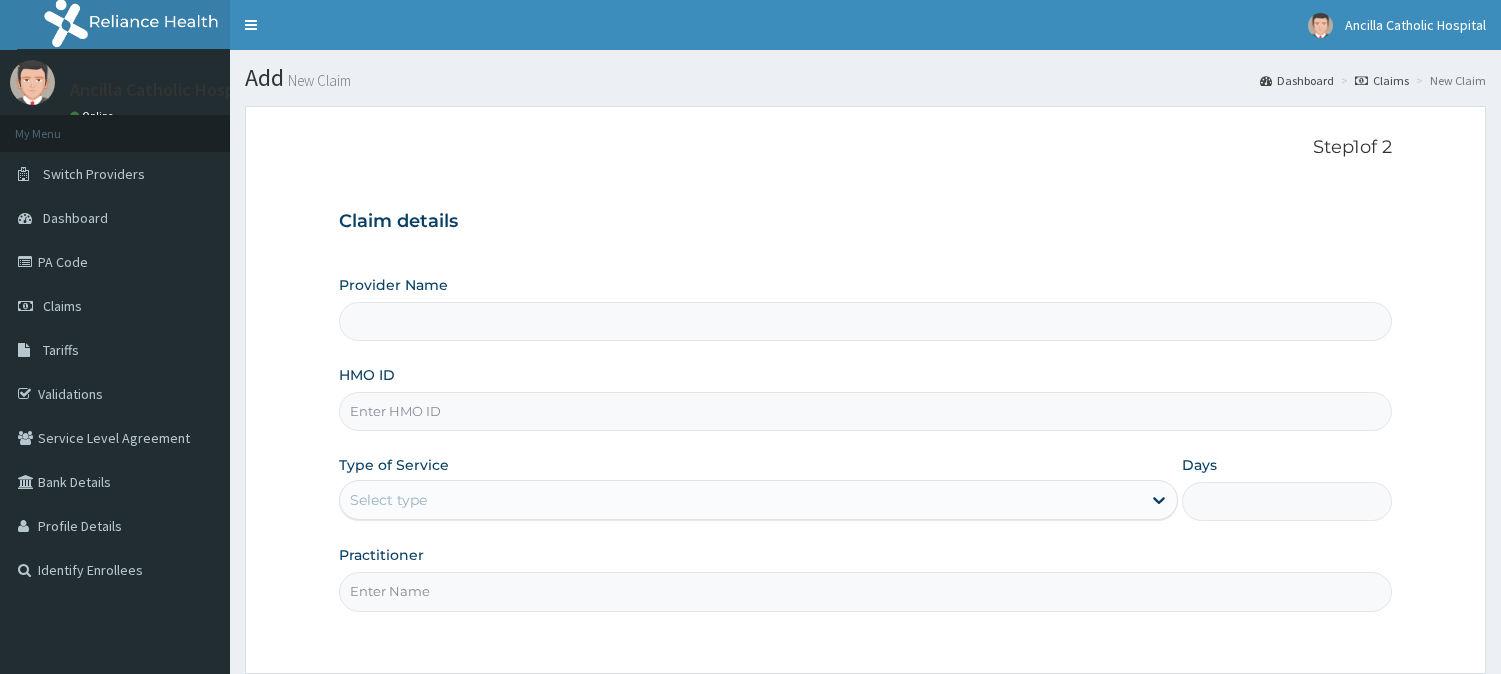 scroll, scrollTop: 0, scrollLeft: 0, axis: both 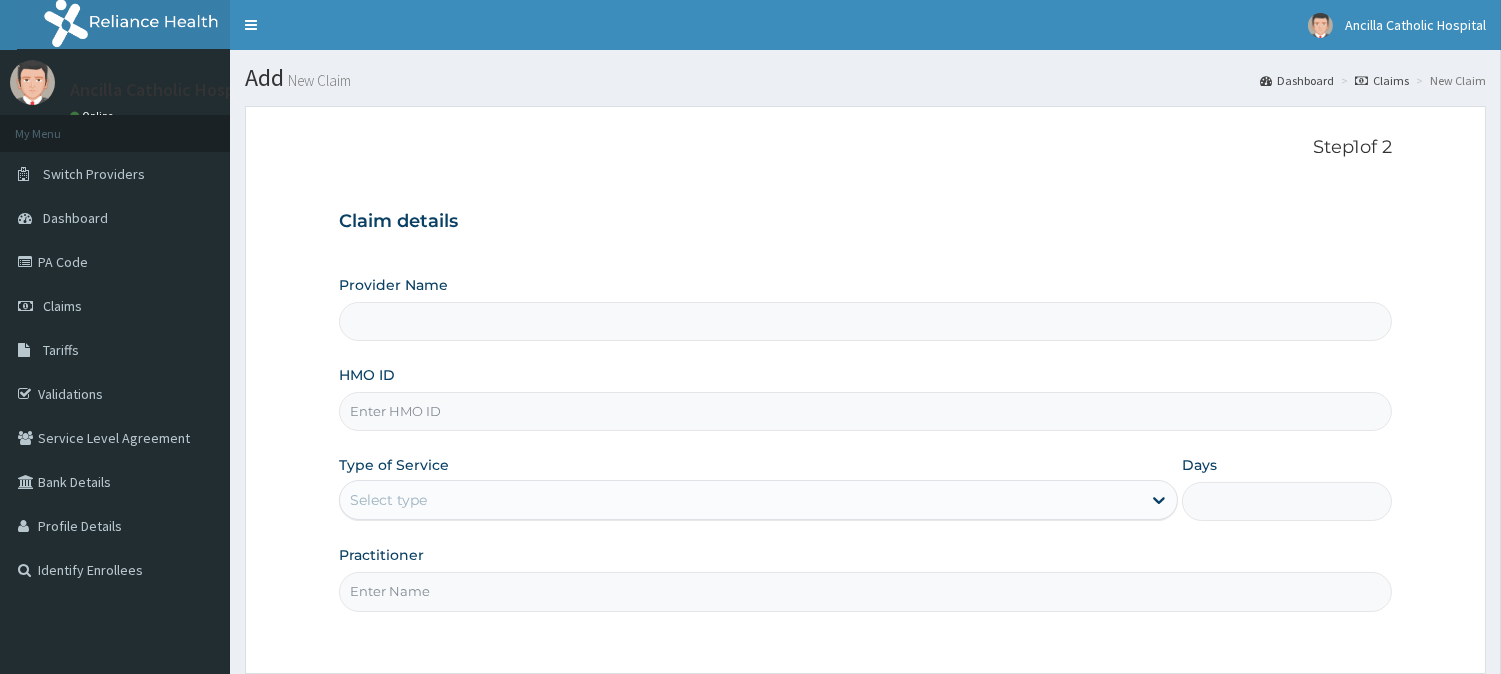 click on "HMO ID" at bounding box center [865, 411] 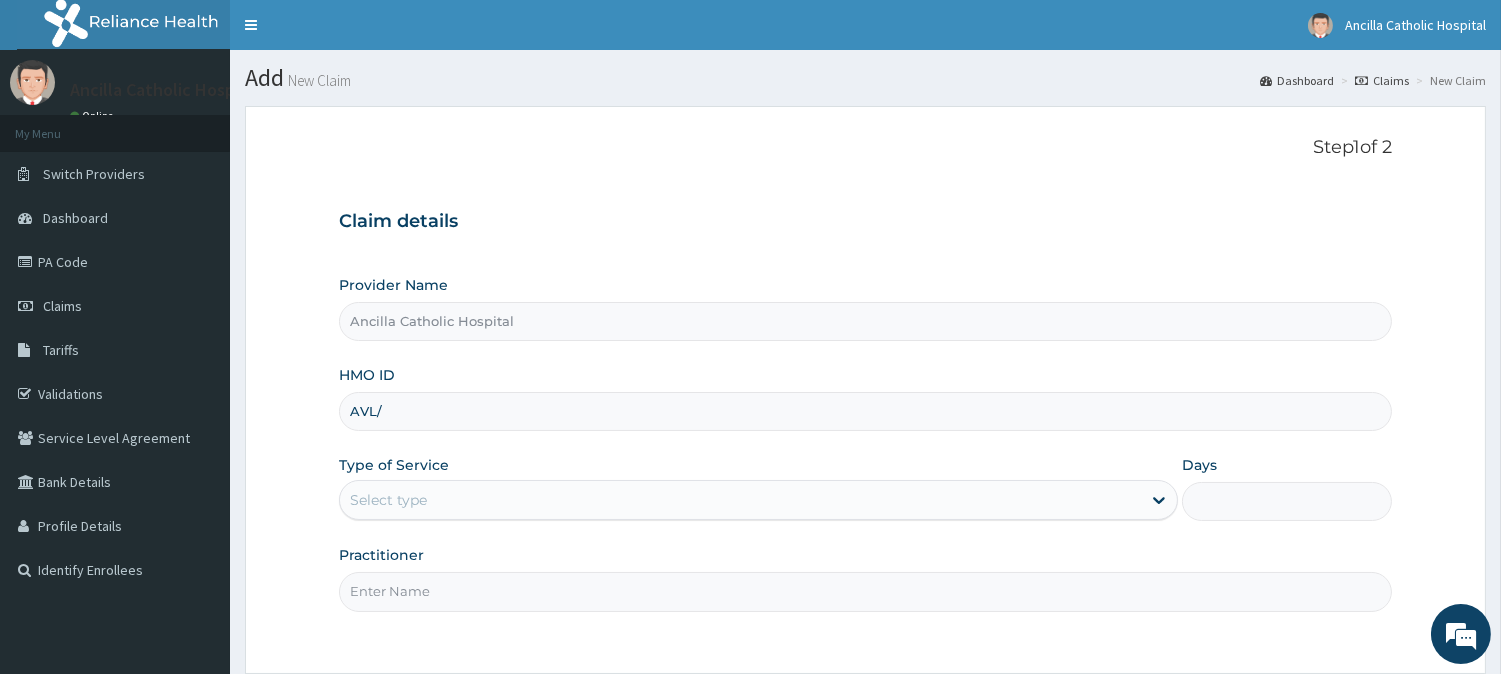 scroll, scrollTop: 0, scrollLeft: 0, axis: both 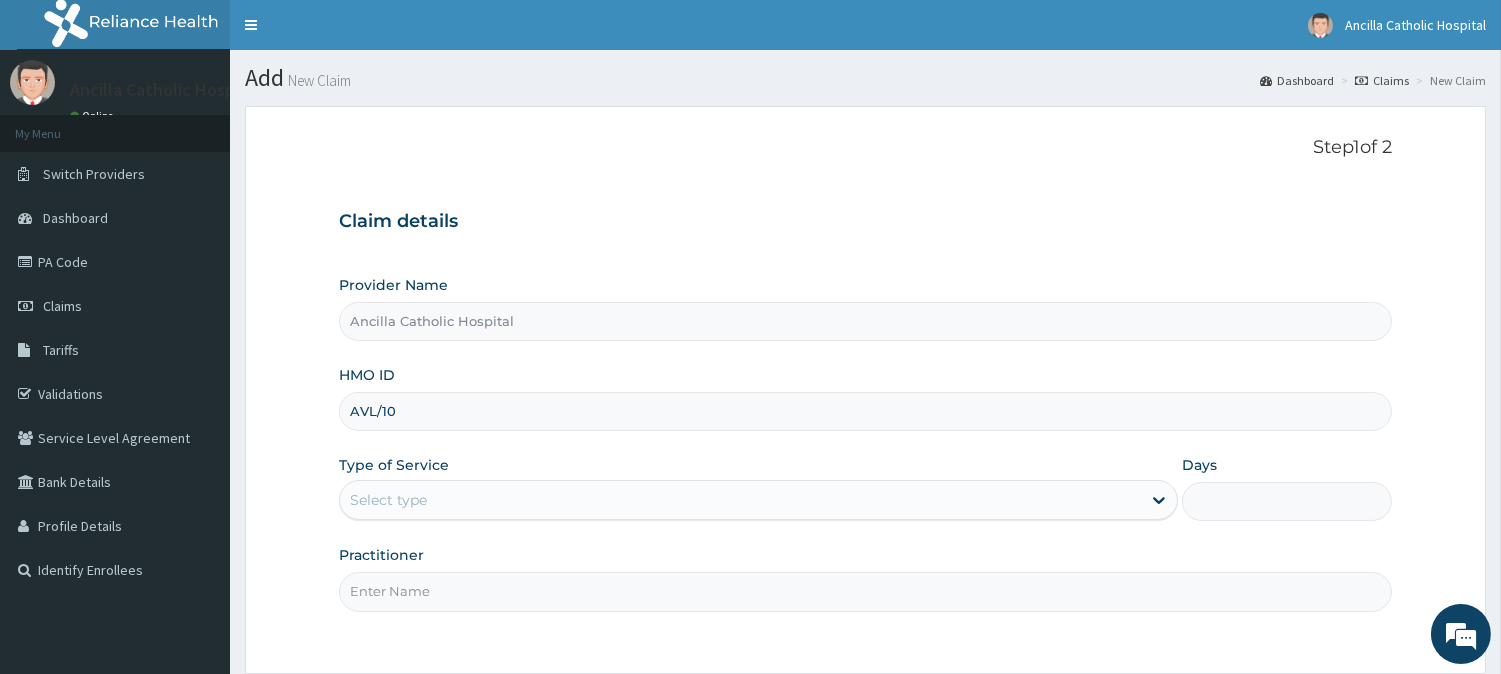 type on "AVL/10321/B" 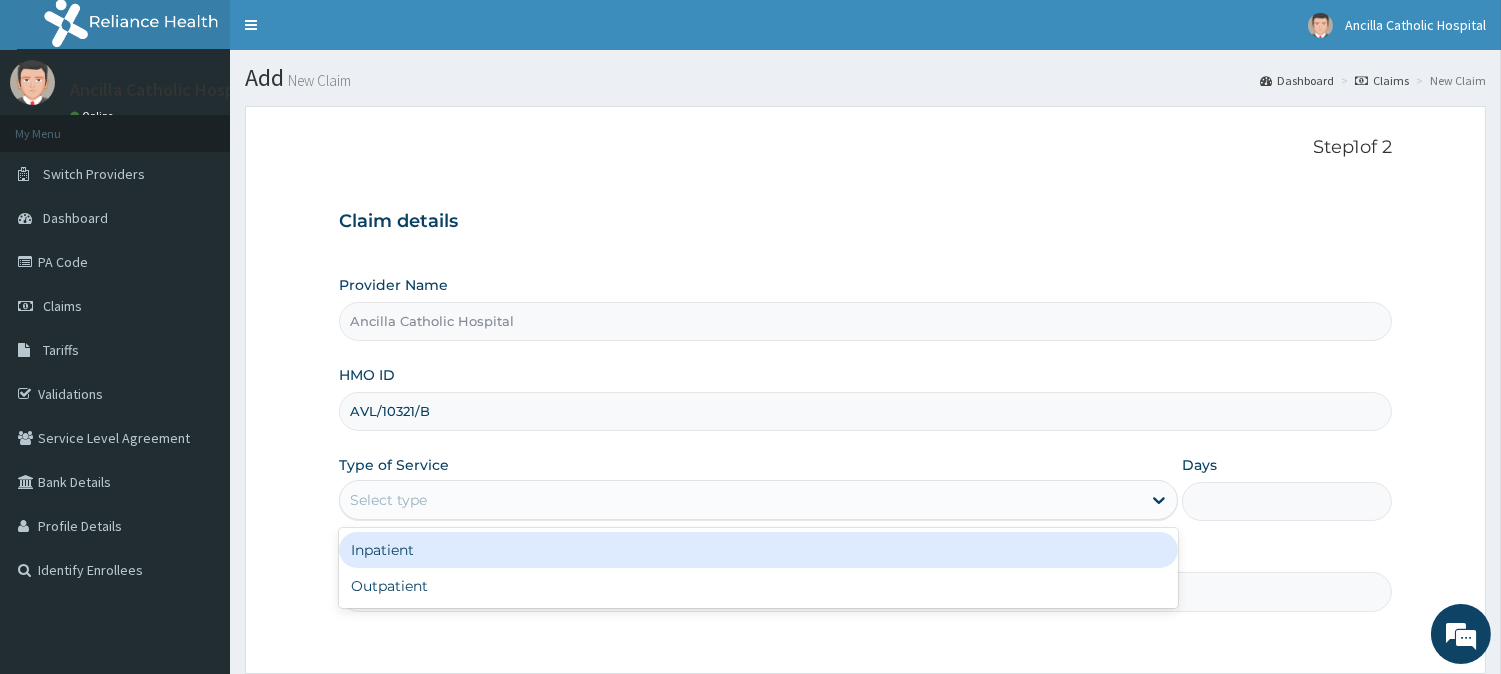 click on "Select type" at bounding box center (388, 500) 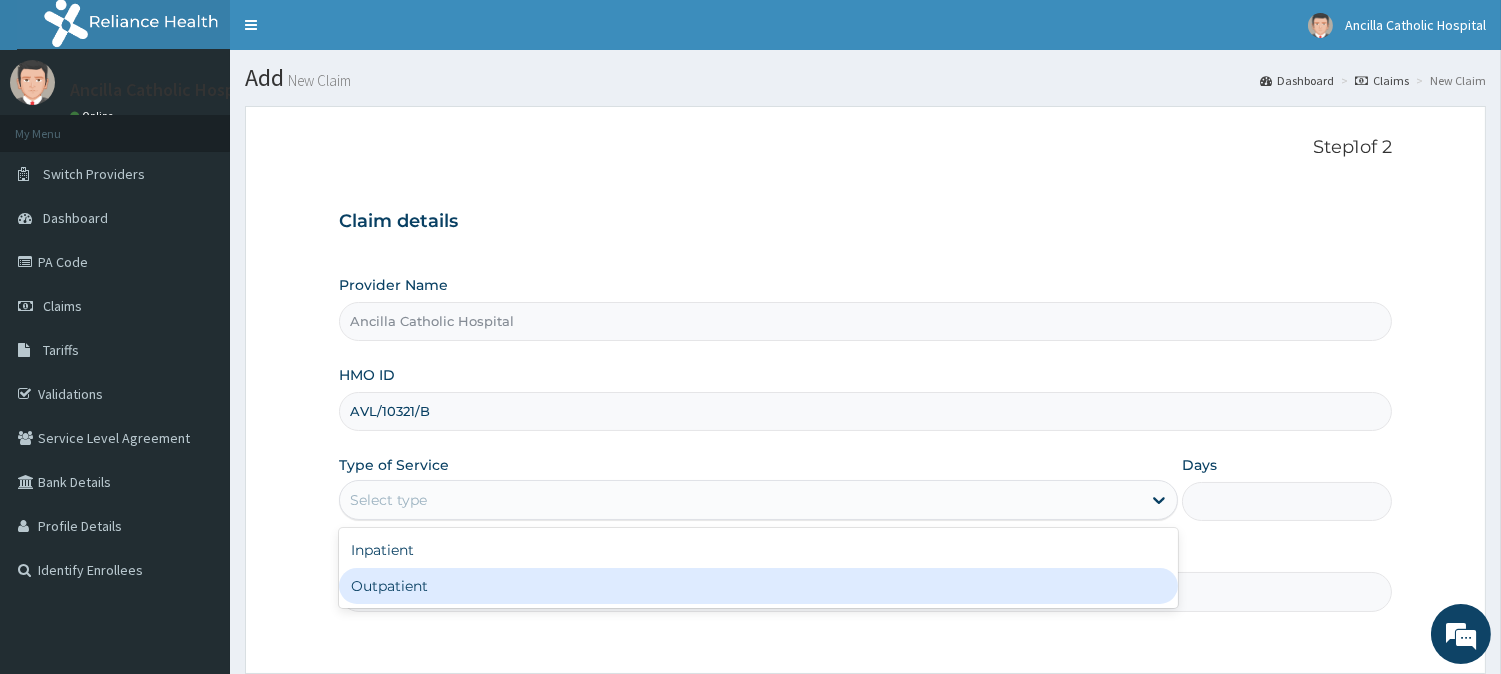 click on "Outpatient" at bounding box center [758, 586] 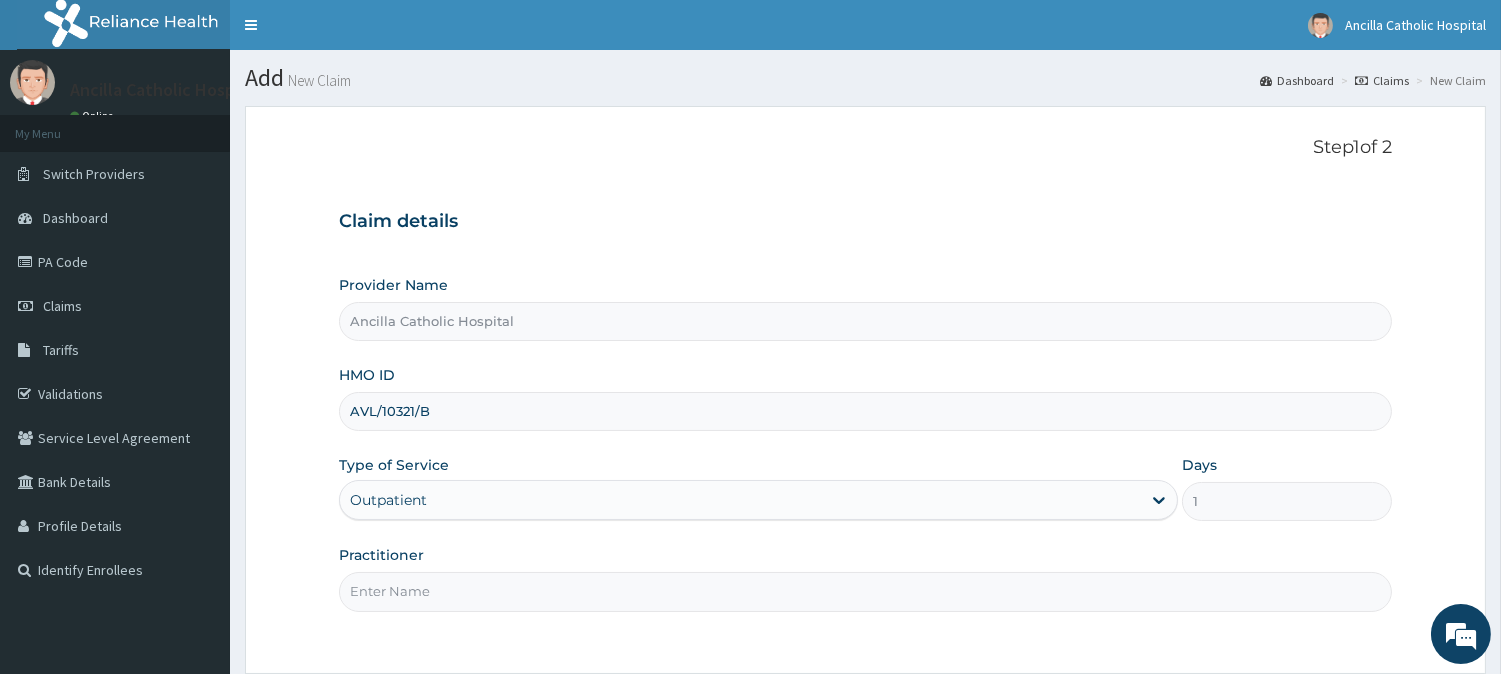 click on "Practitioner" at bounding box center (865, 591) 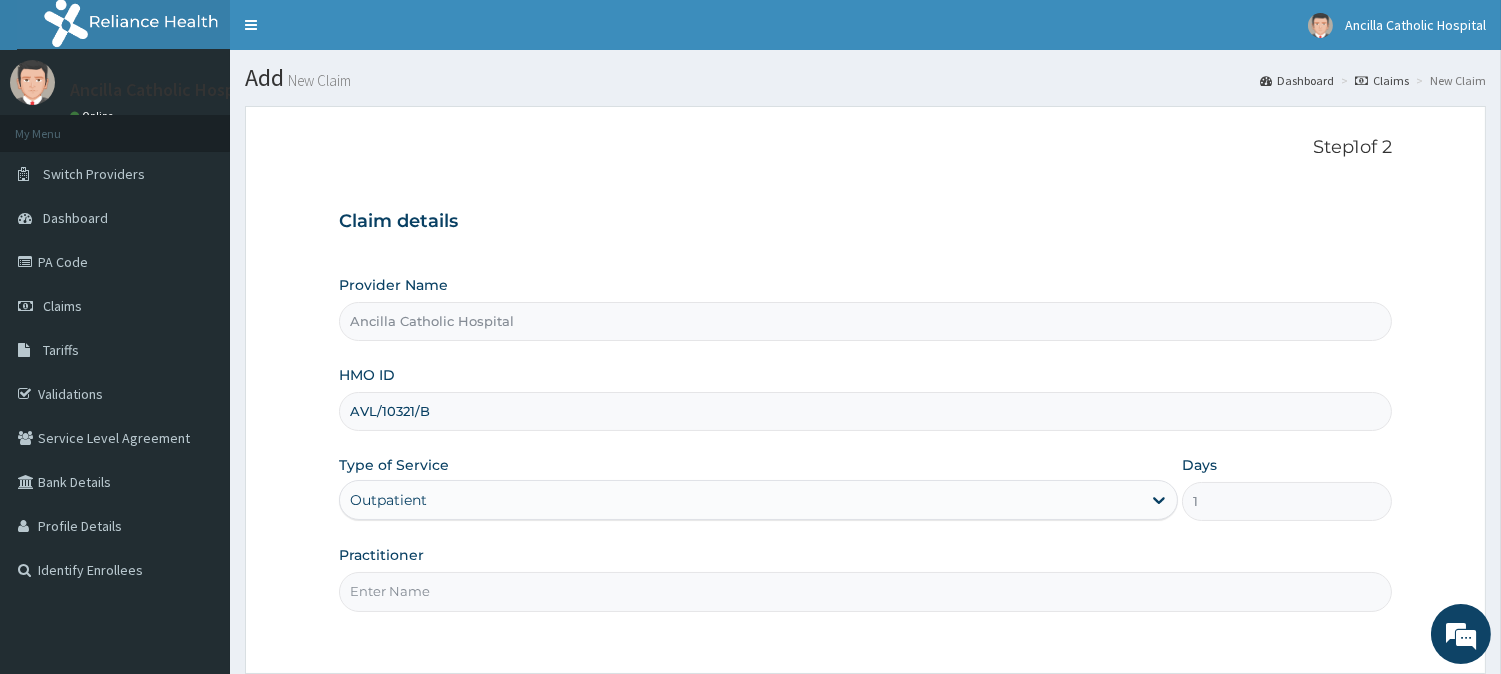 type on "GEN" 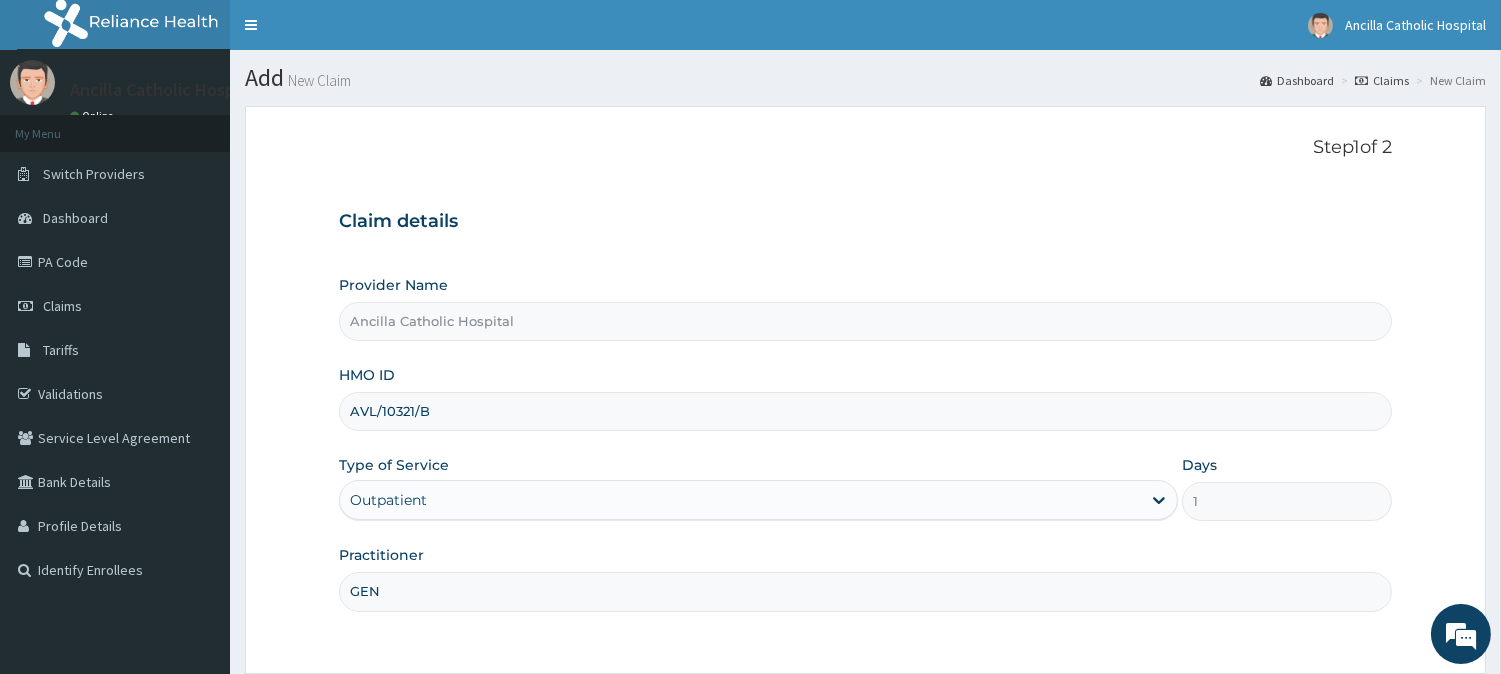 scroll, scrollTop: 178, scrollLeft: 0, axis: vertical 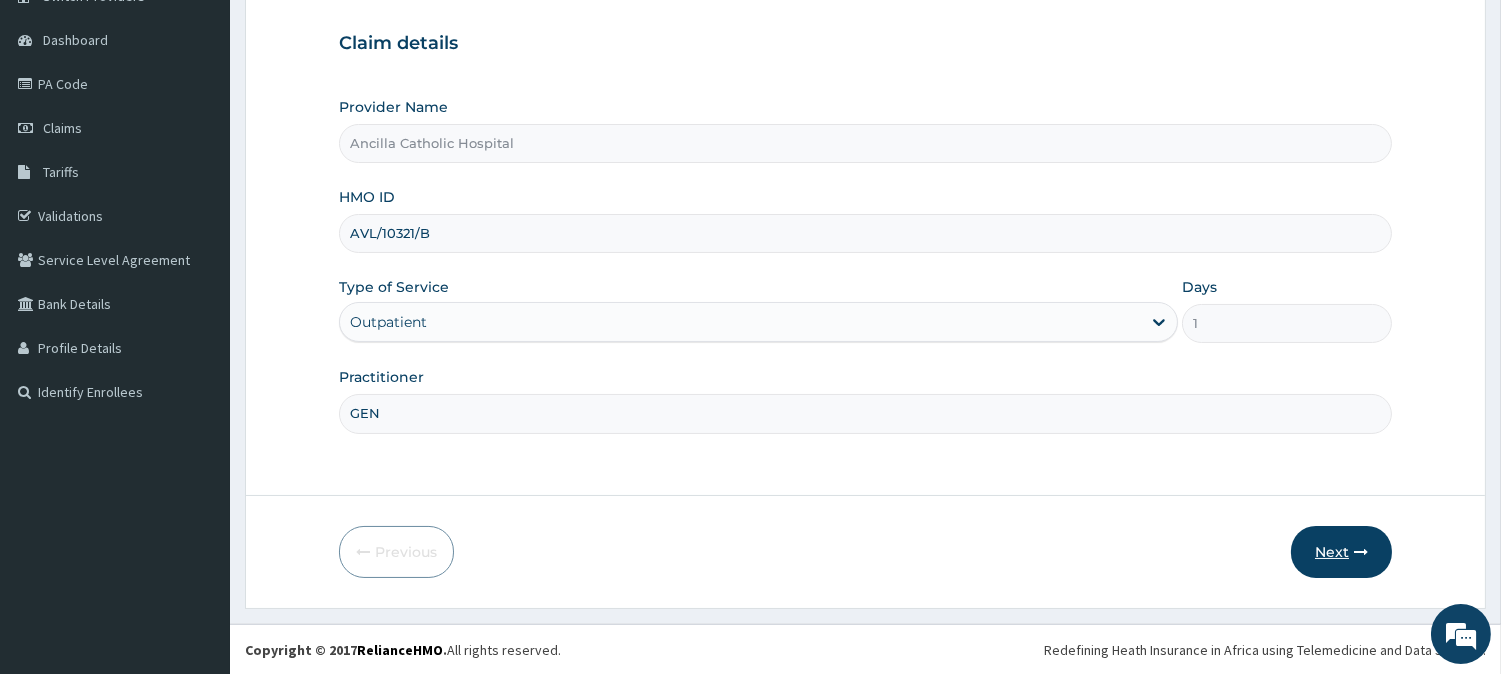 click on "Next" at bounding box center [1341, 552] 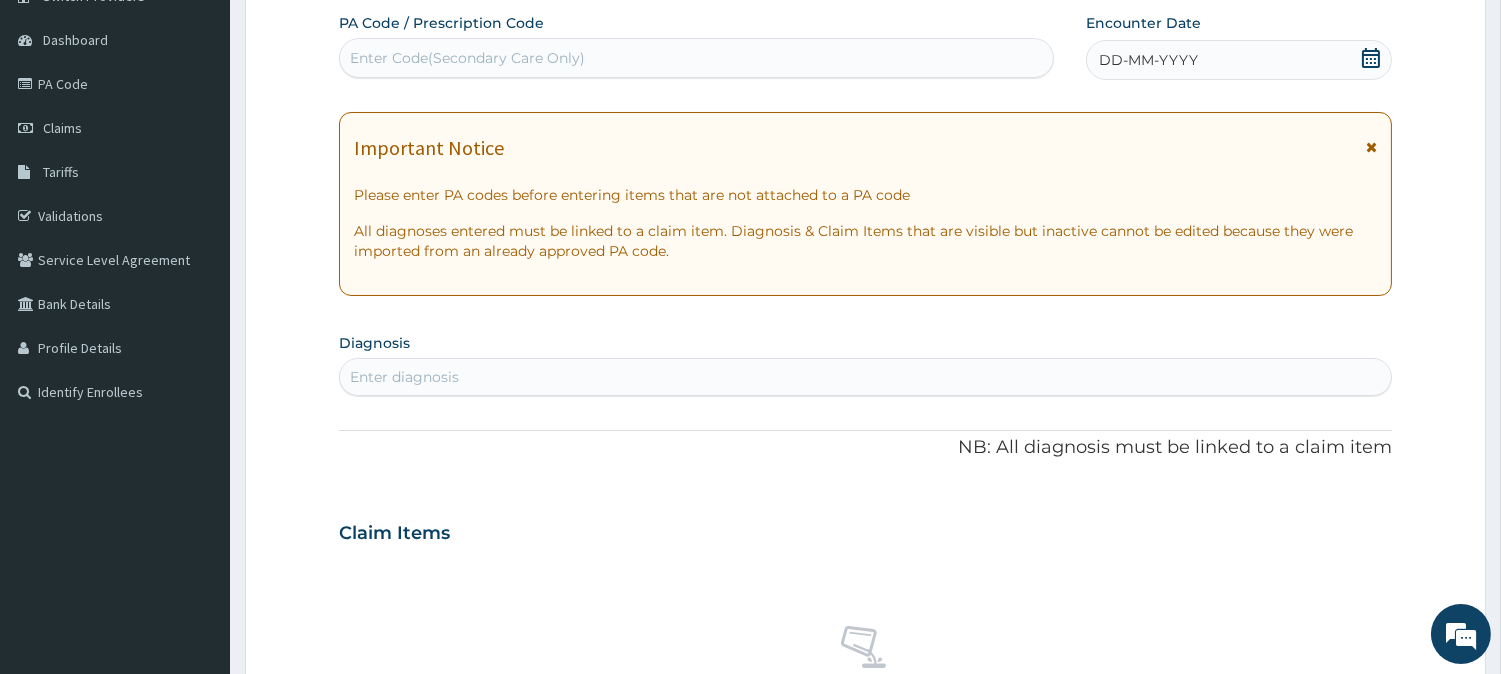 click 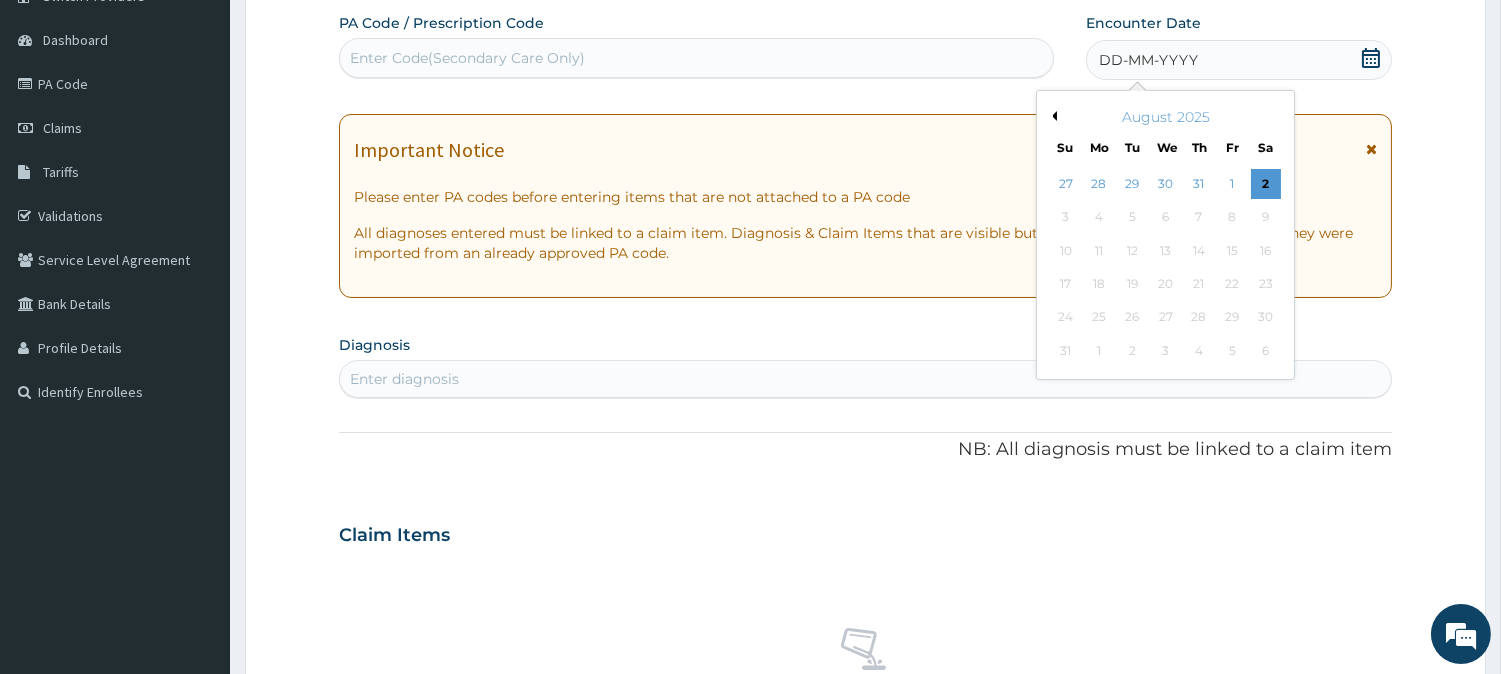 click on "Previous Month" at bounding box center [1052, 116] 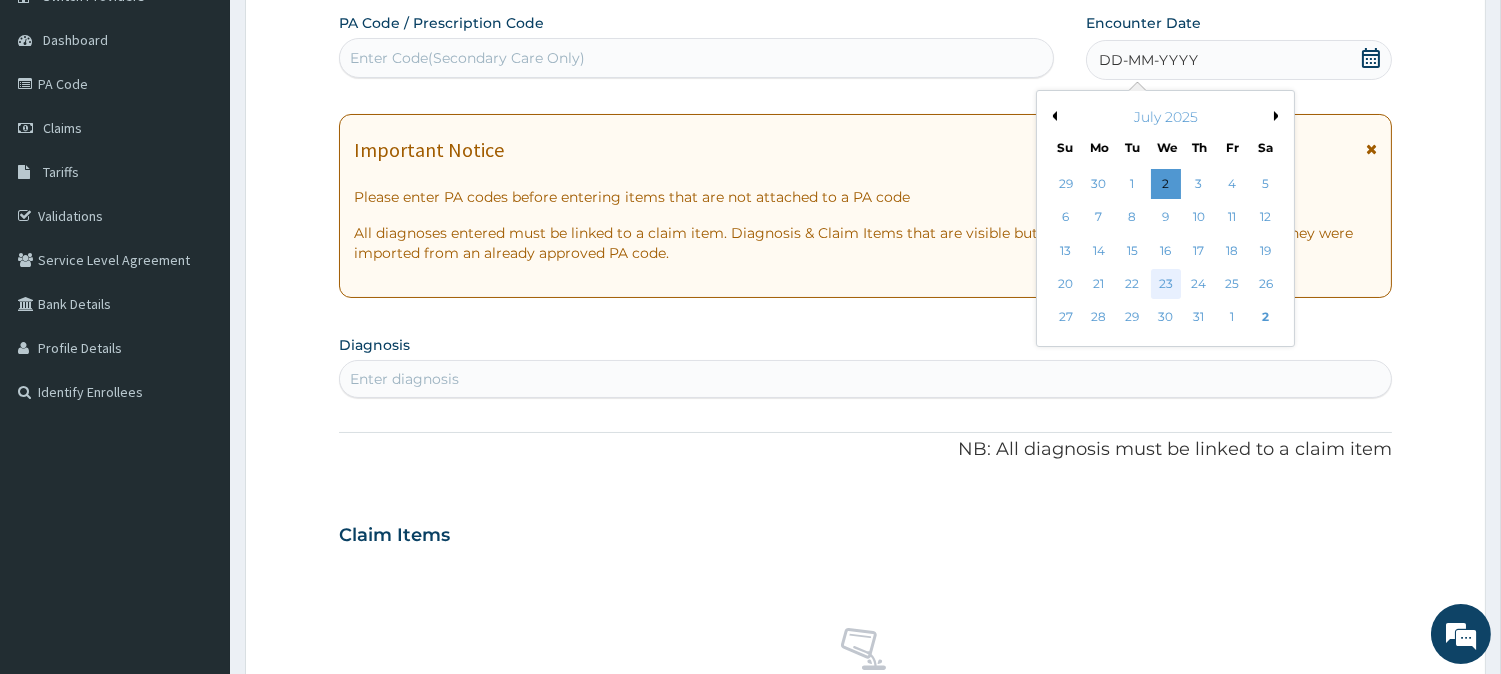 click on "23" at bounding box center (1165, 284) 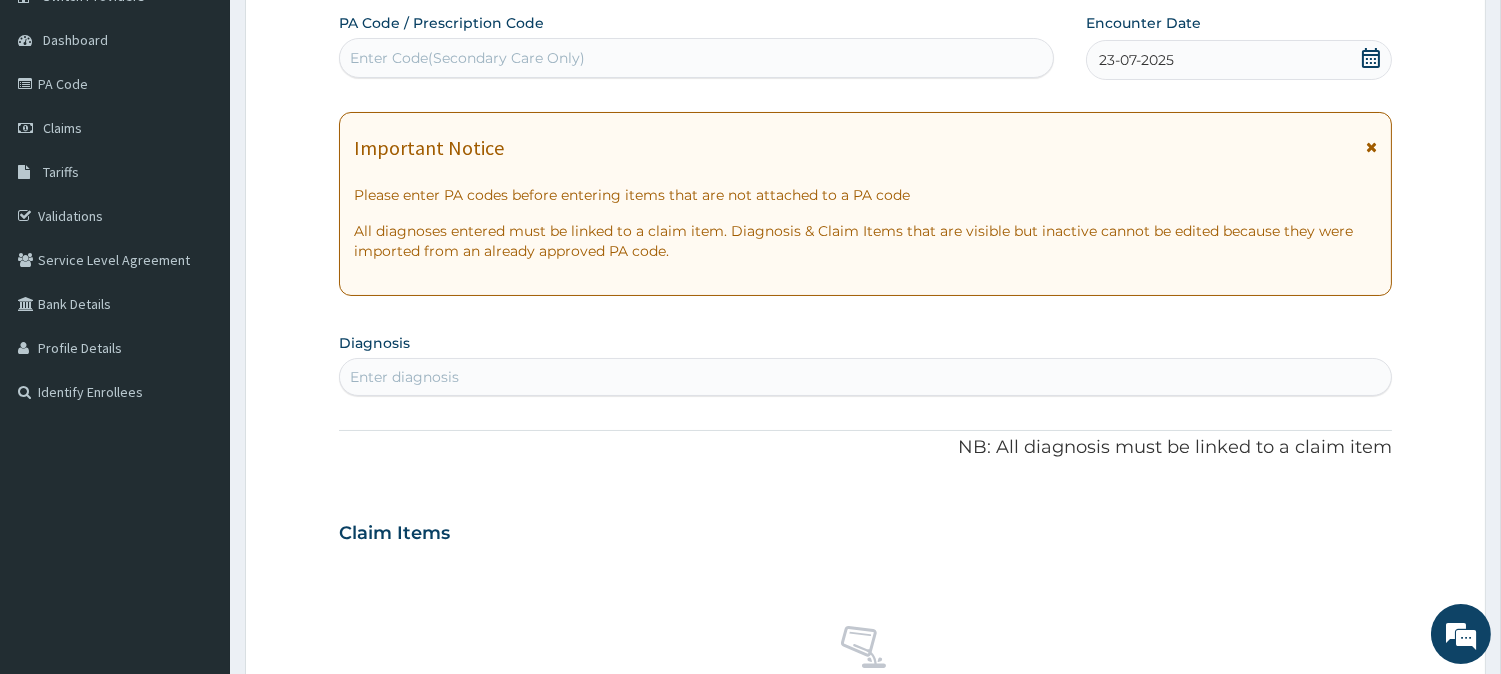 click on "Enter diagnosis" at bounding box center (865, 377) 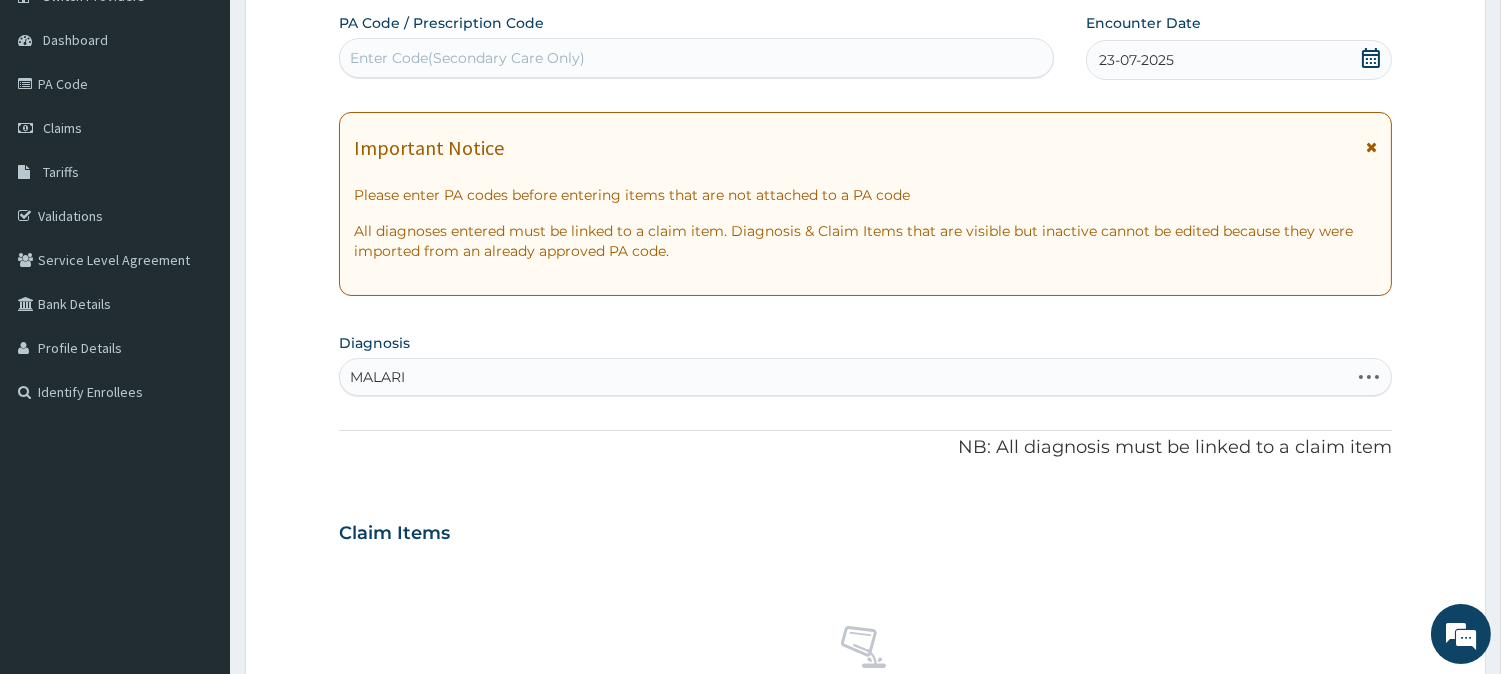 type on "MALARIA" 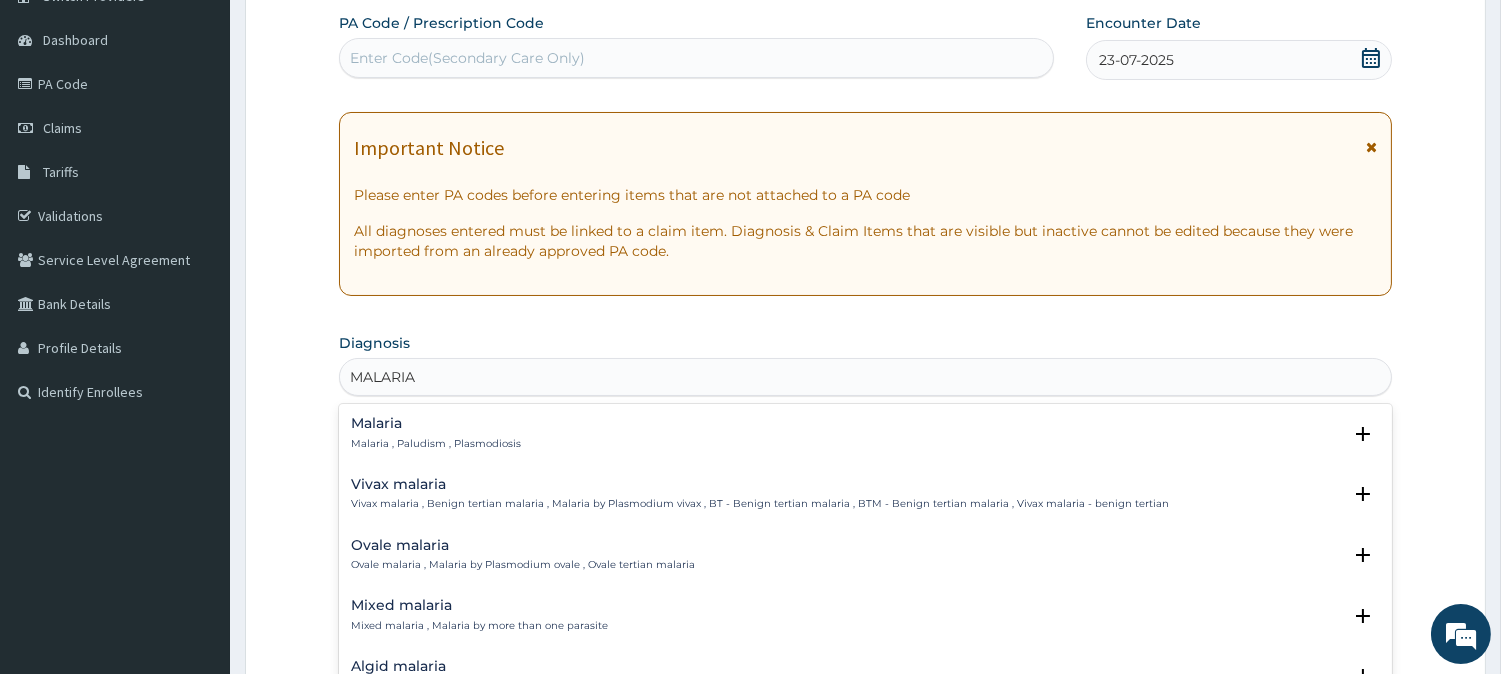 click on "Malaria , Paludism , Plasmodiosis" at bounding box center [436, 444] 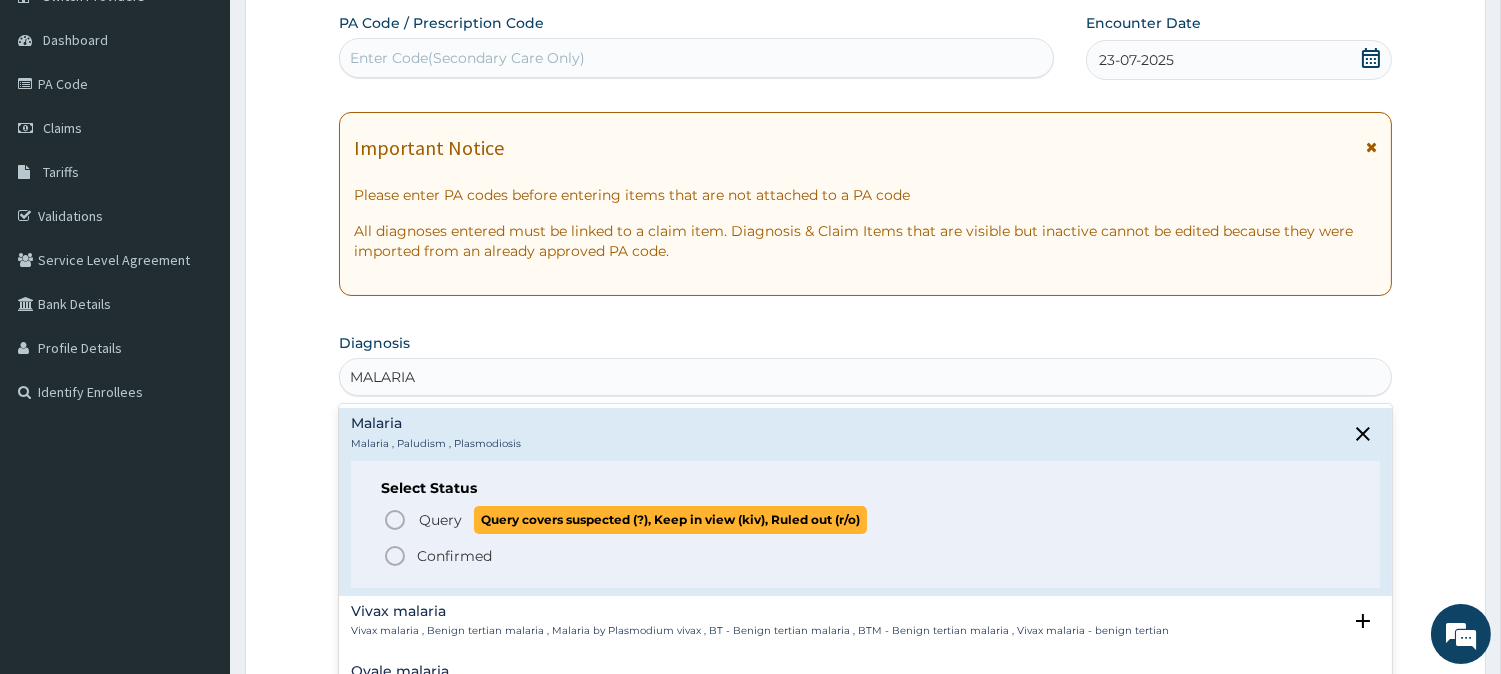 click 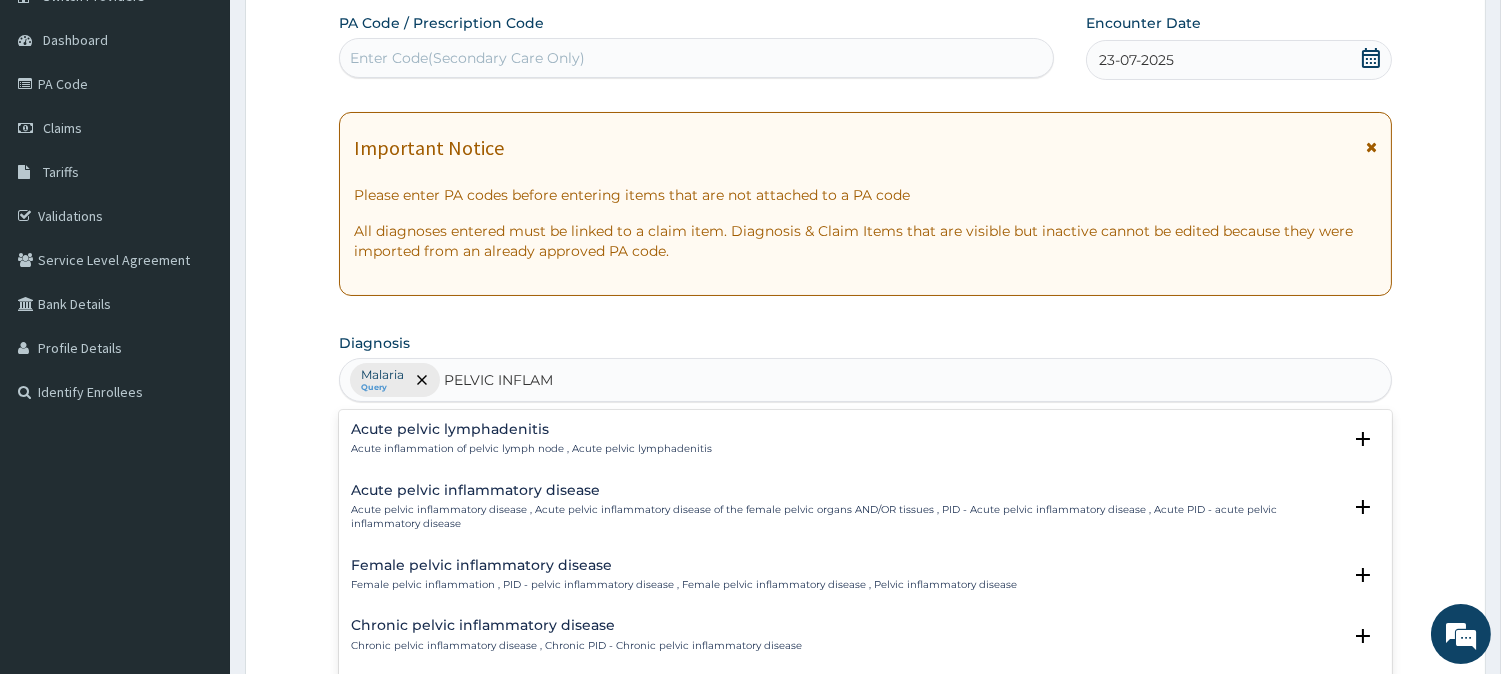 type on "PELVIC INFLAMM" 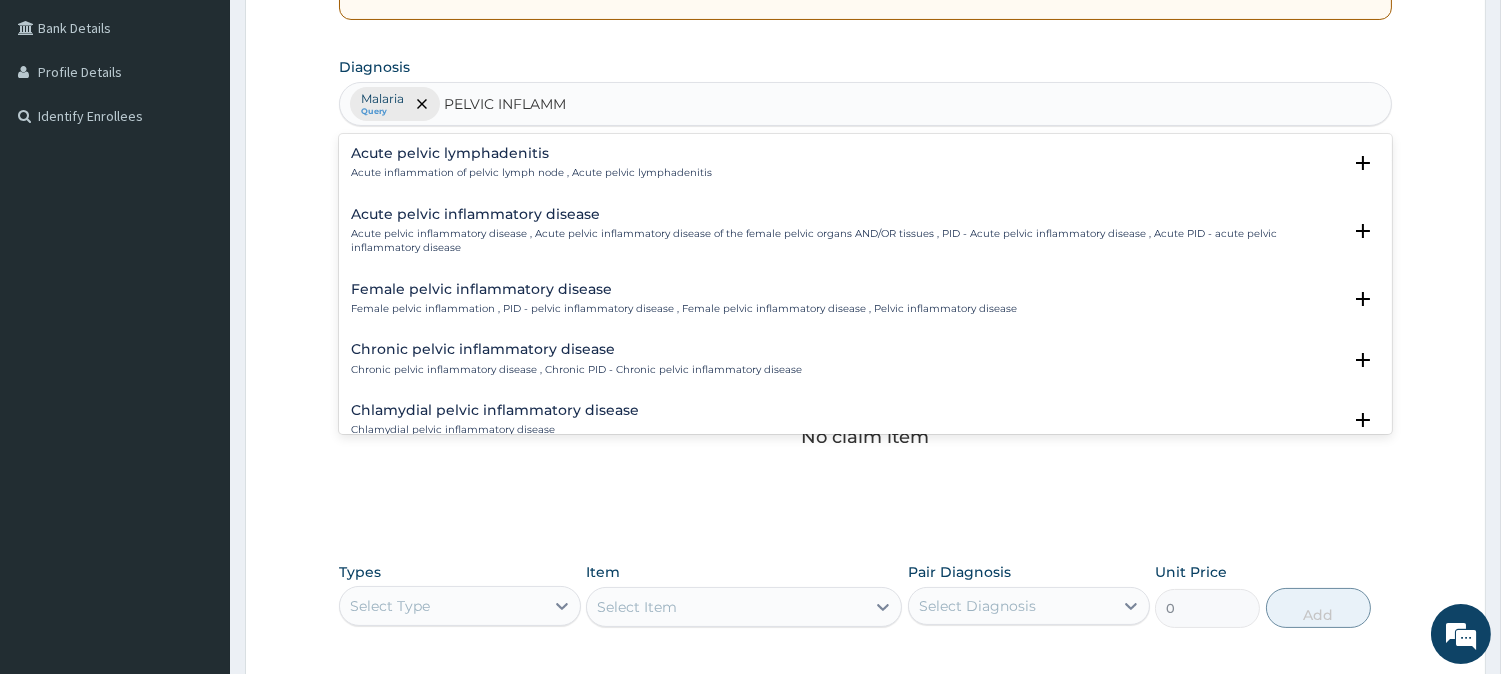 scroll, scrollTop: 451, scrollLeft: 0, axis: vertical 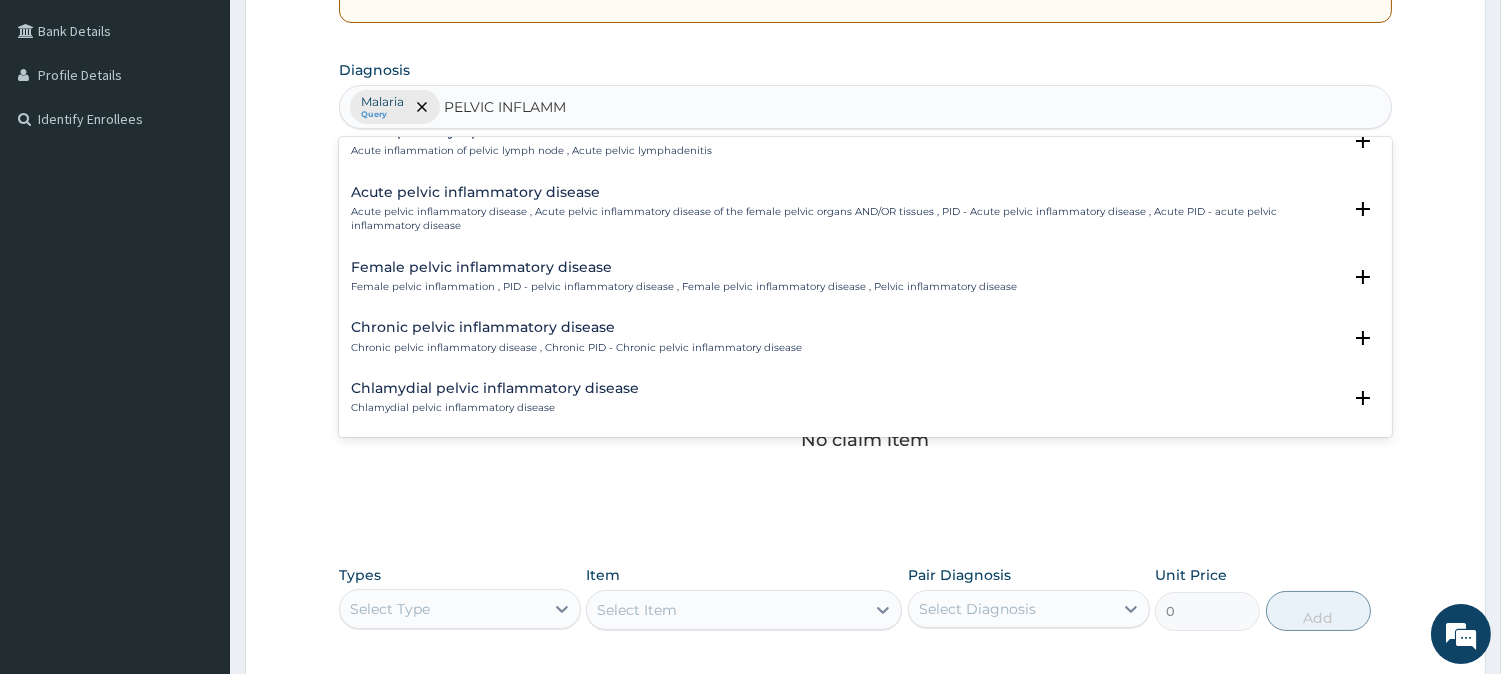 click on "Female pelvic inflammatory disease" at bounding box center [684, 267] 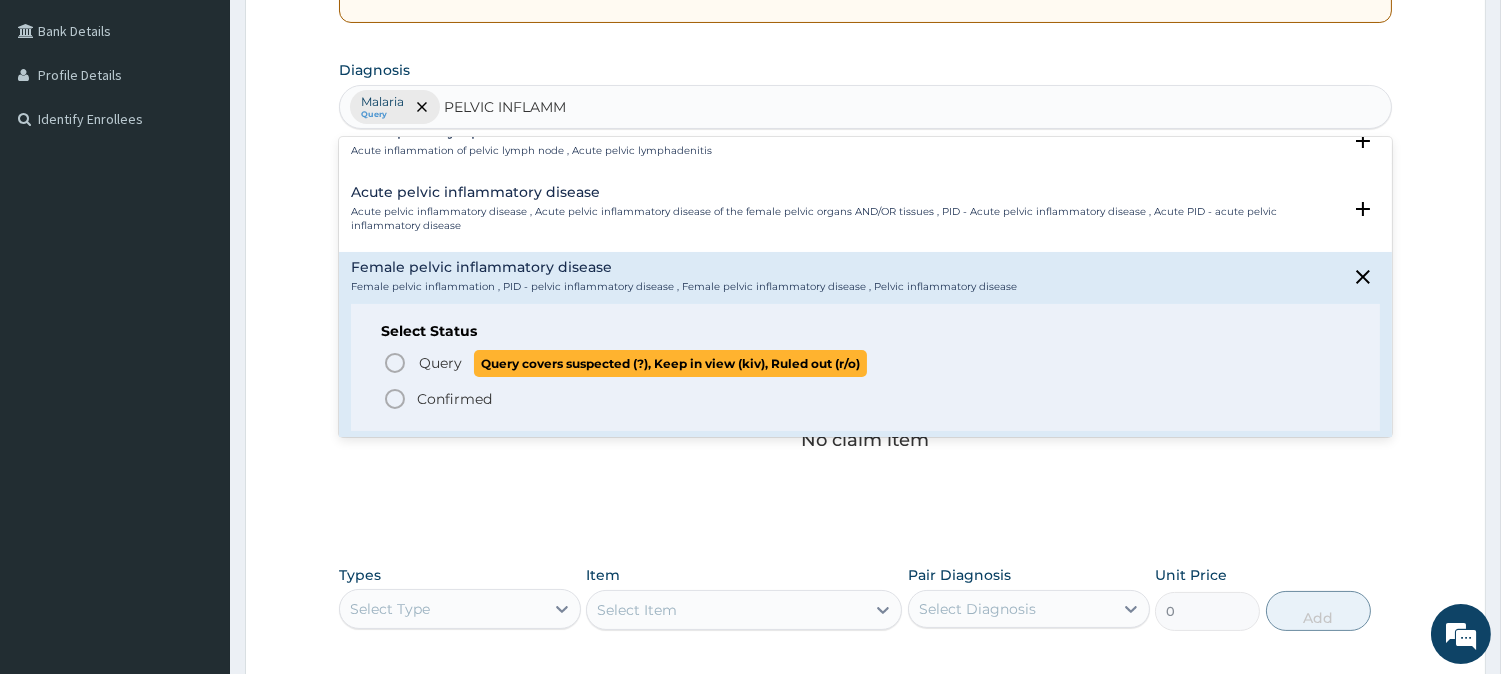 click on "Query" at bounding box center [440, 363] 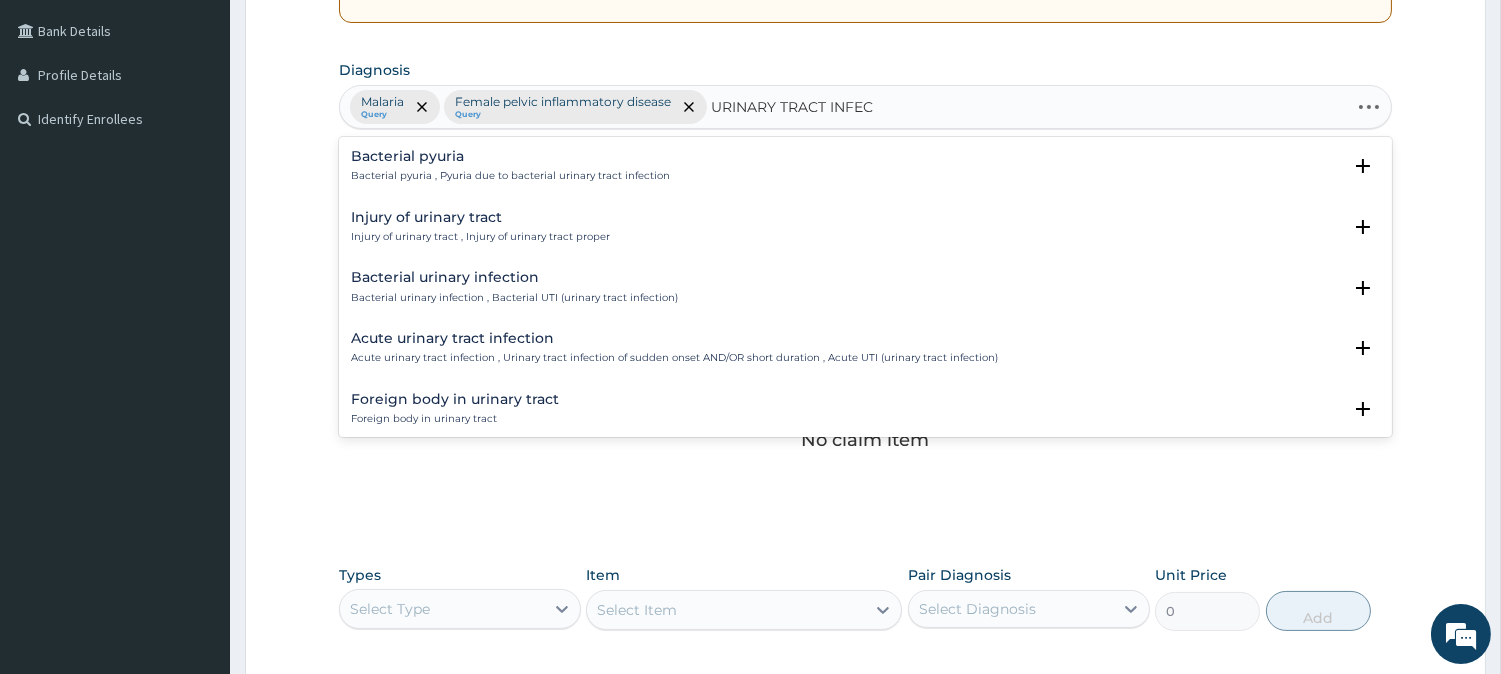 type on "URINARY TRACT INFECT" 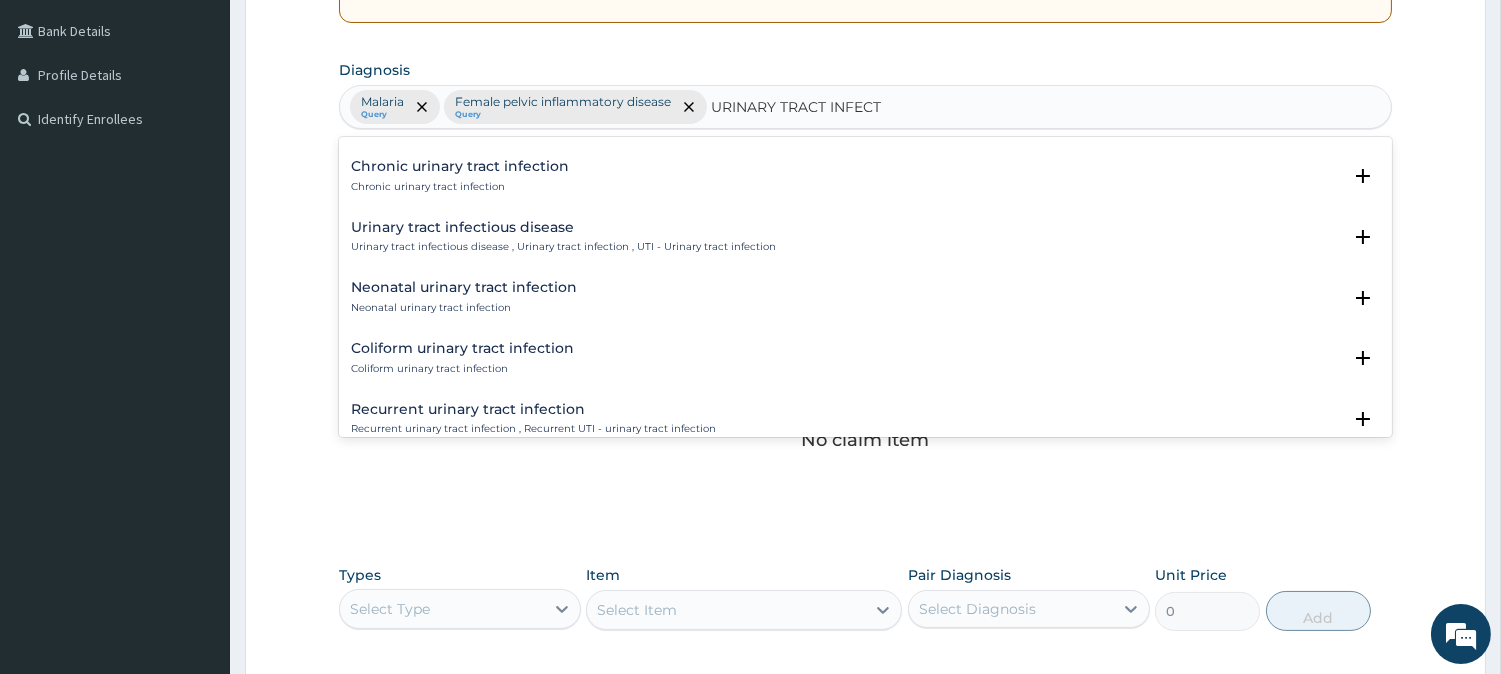 scroll, scrollTop: 373, scrollLeft: 0, axis: vertical 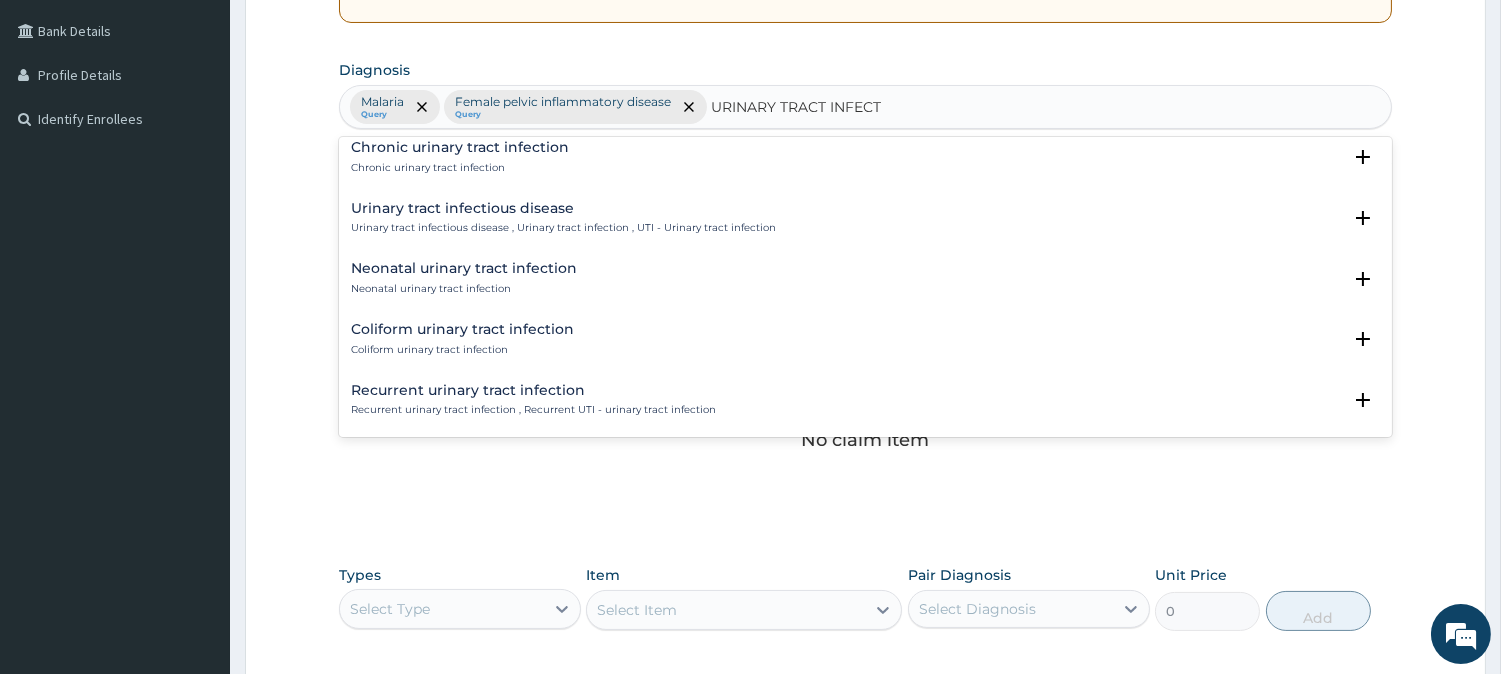 click on "Urinary tract infectious disease , Urinary tract infection , UTI - Urinary tract infection" at bounding box center (563, 228) 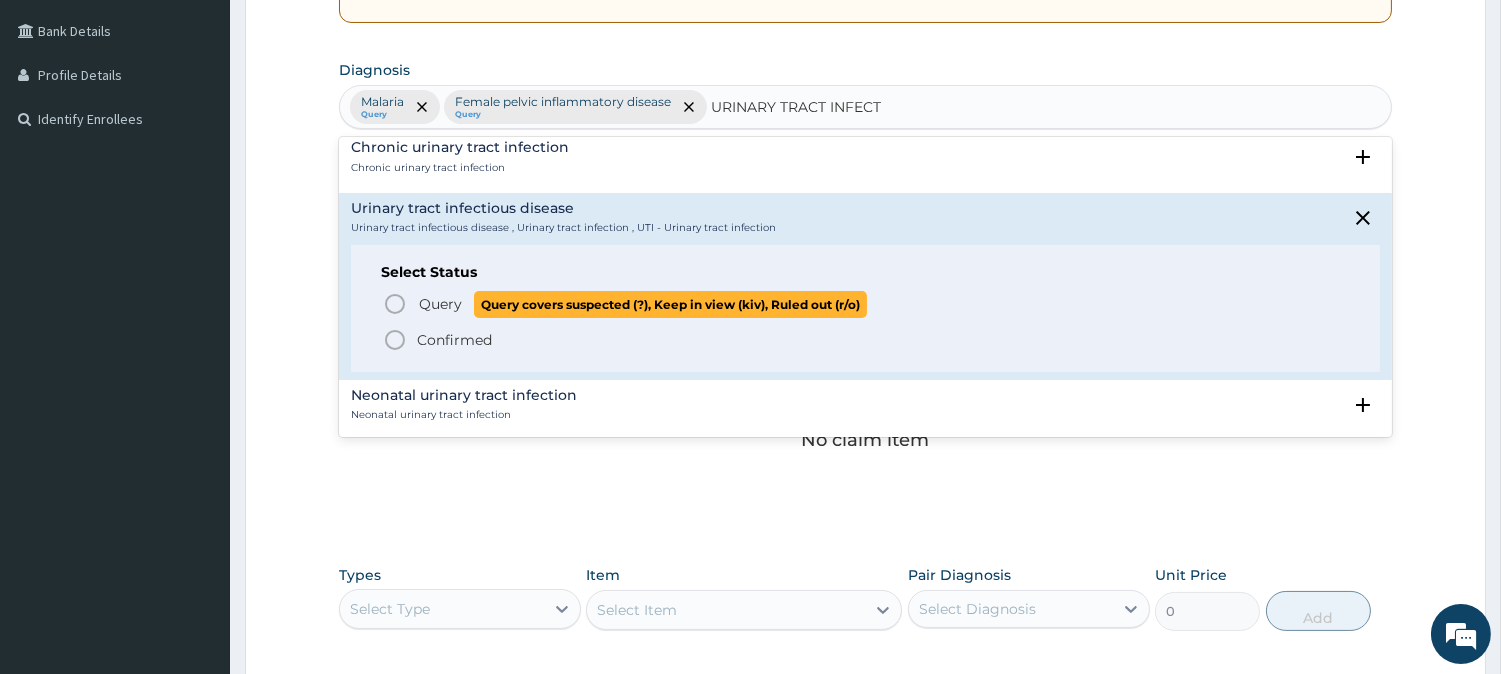 click 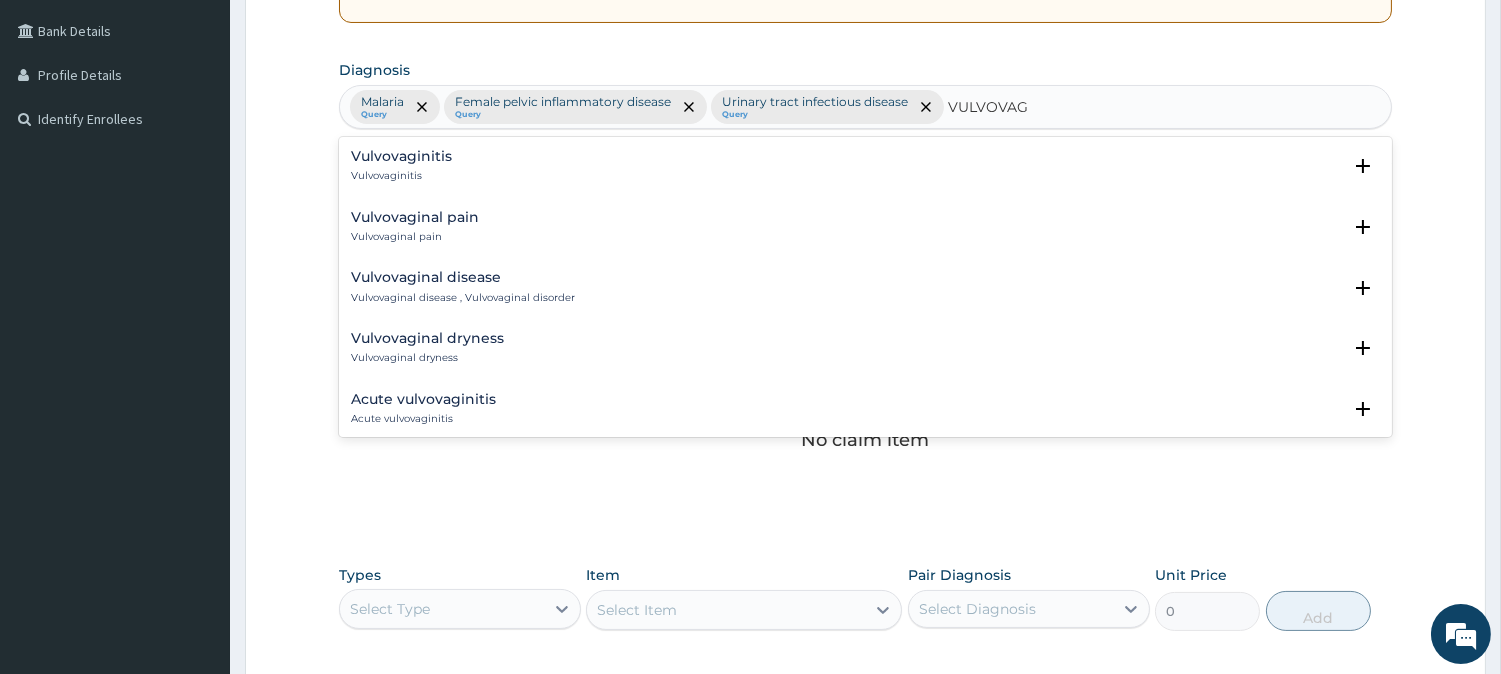 click on "Vulvovaginitis" at bounding box center (401, 156) 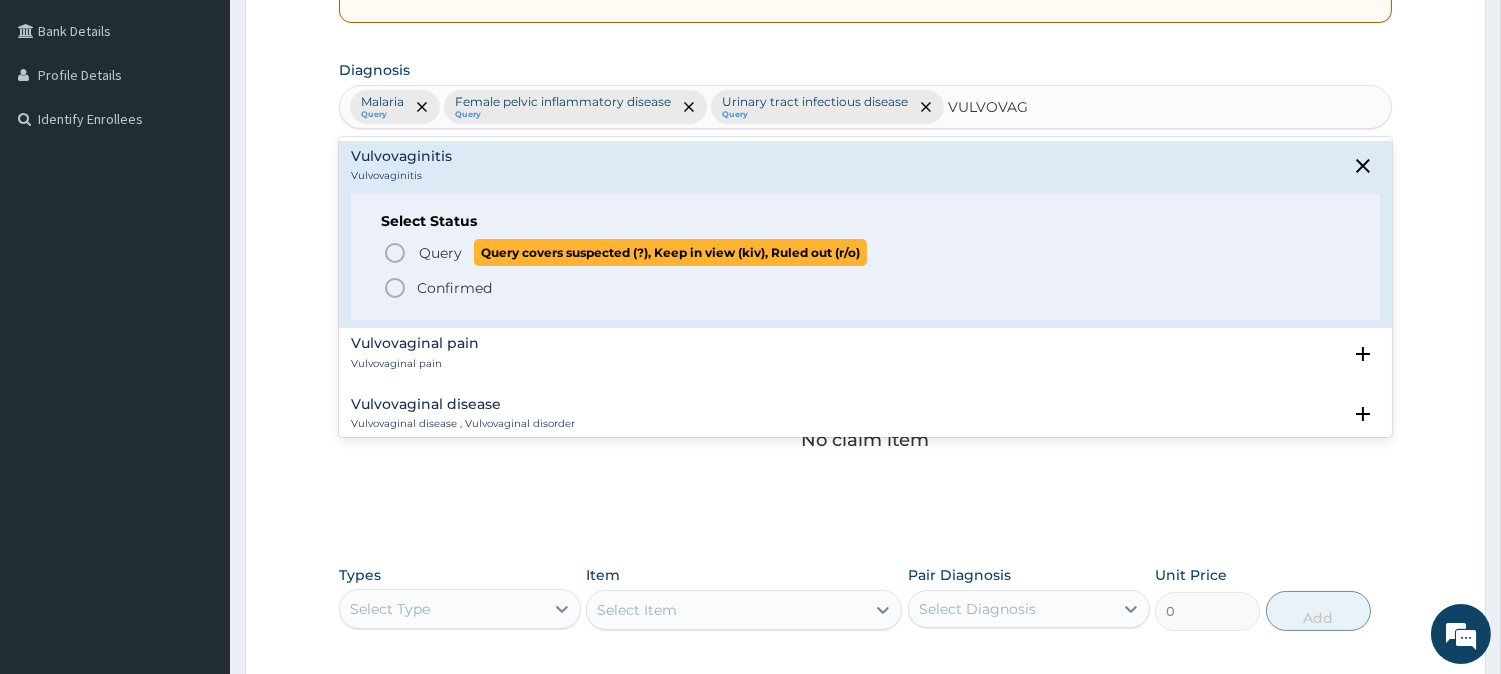 type on "VULVOVAG" 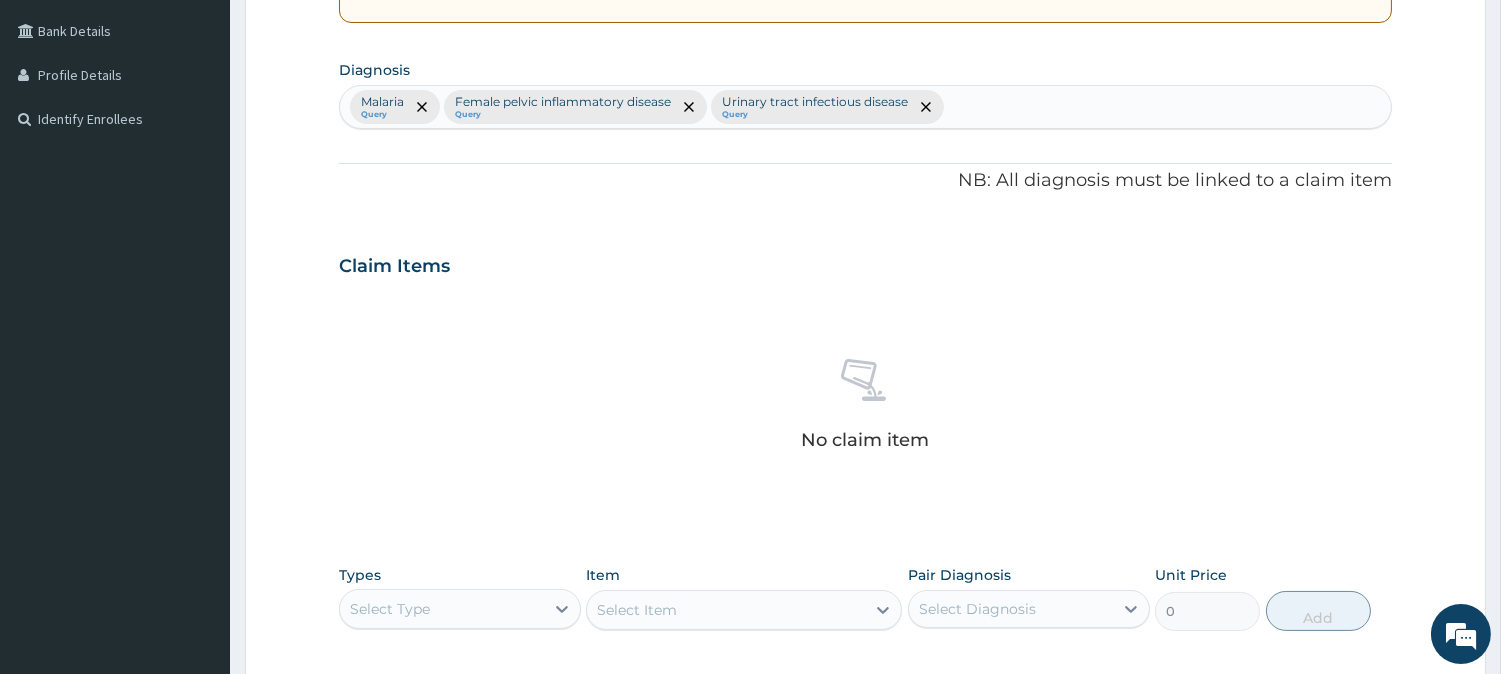 drag, startPoint x: 392, startPoint y: 247, endPoint x: 357, endPoint y: 231, distance: 38.483765 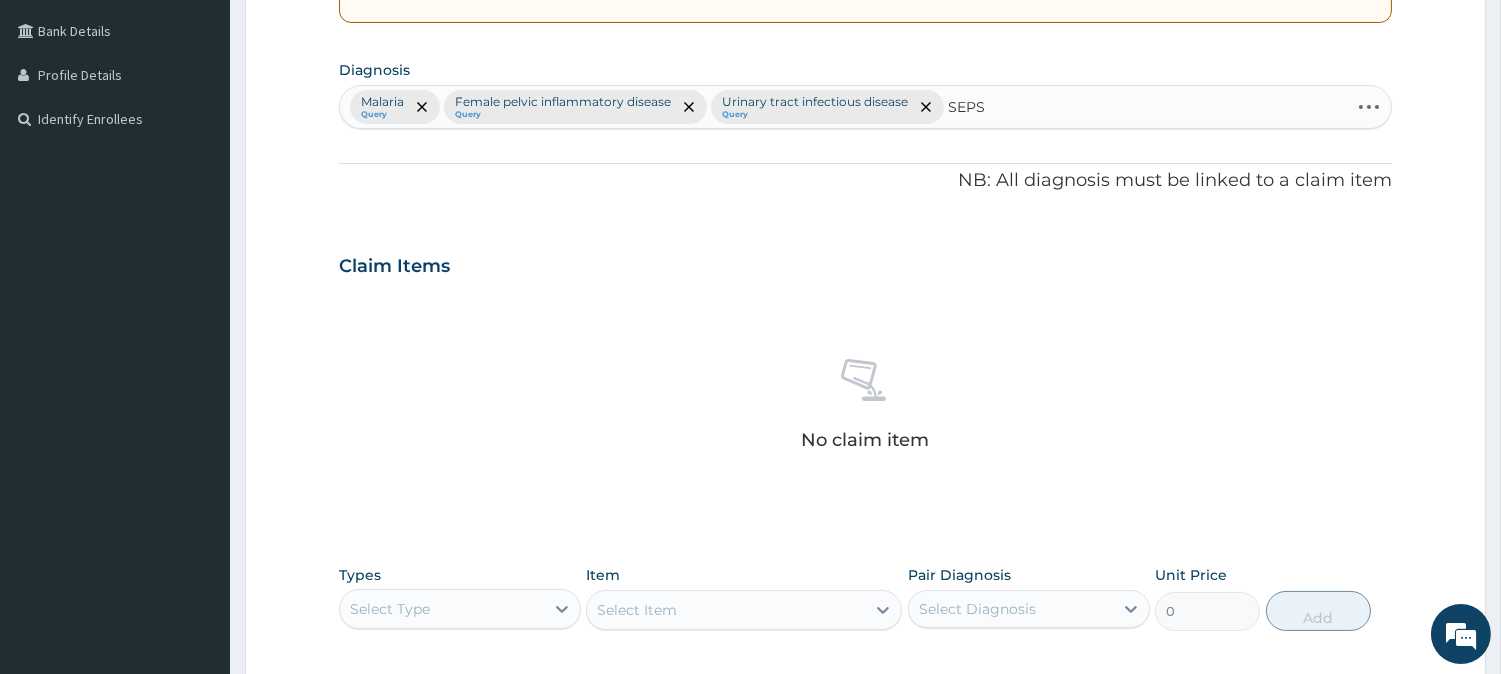 type on "SEPSI" 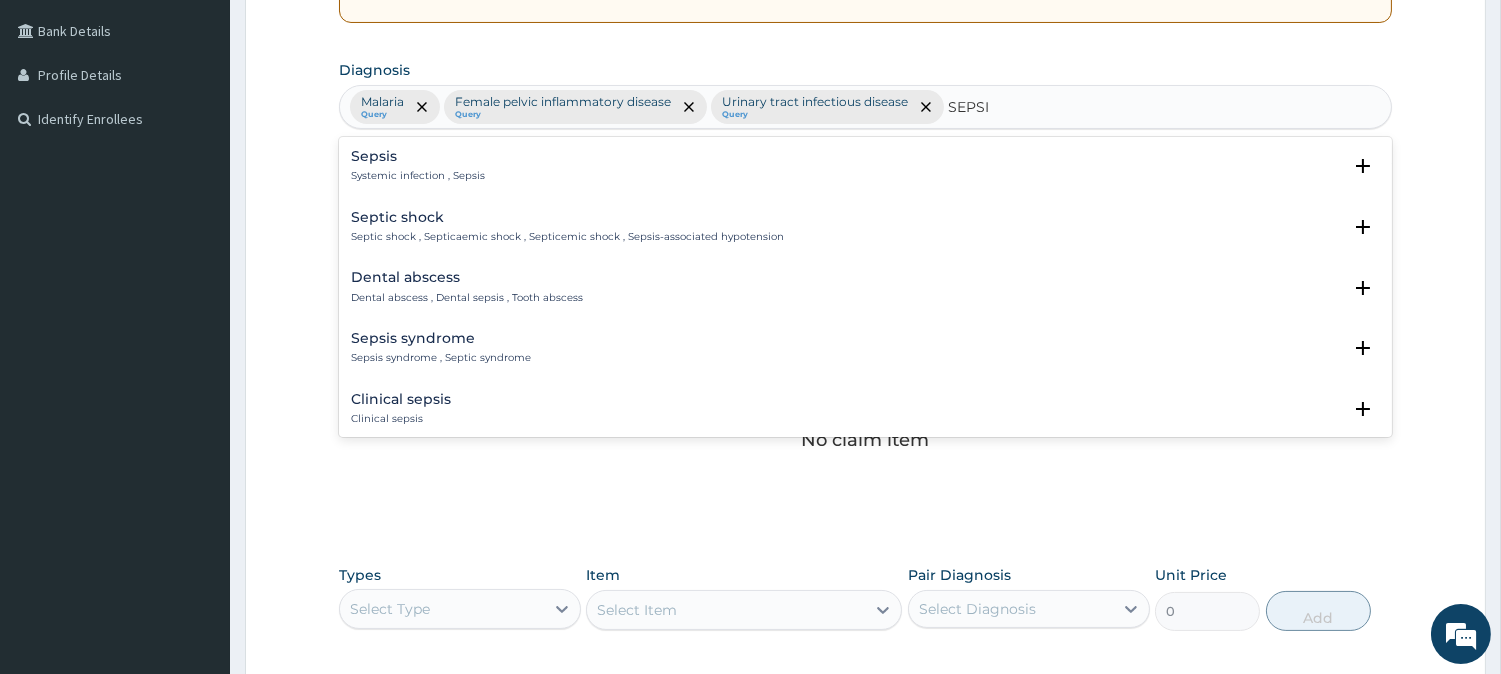 click on "Sepsis Systemic infection , Sepsis" at bounding box center (865, 166) 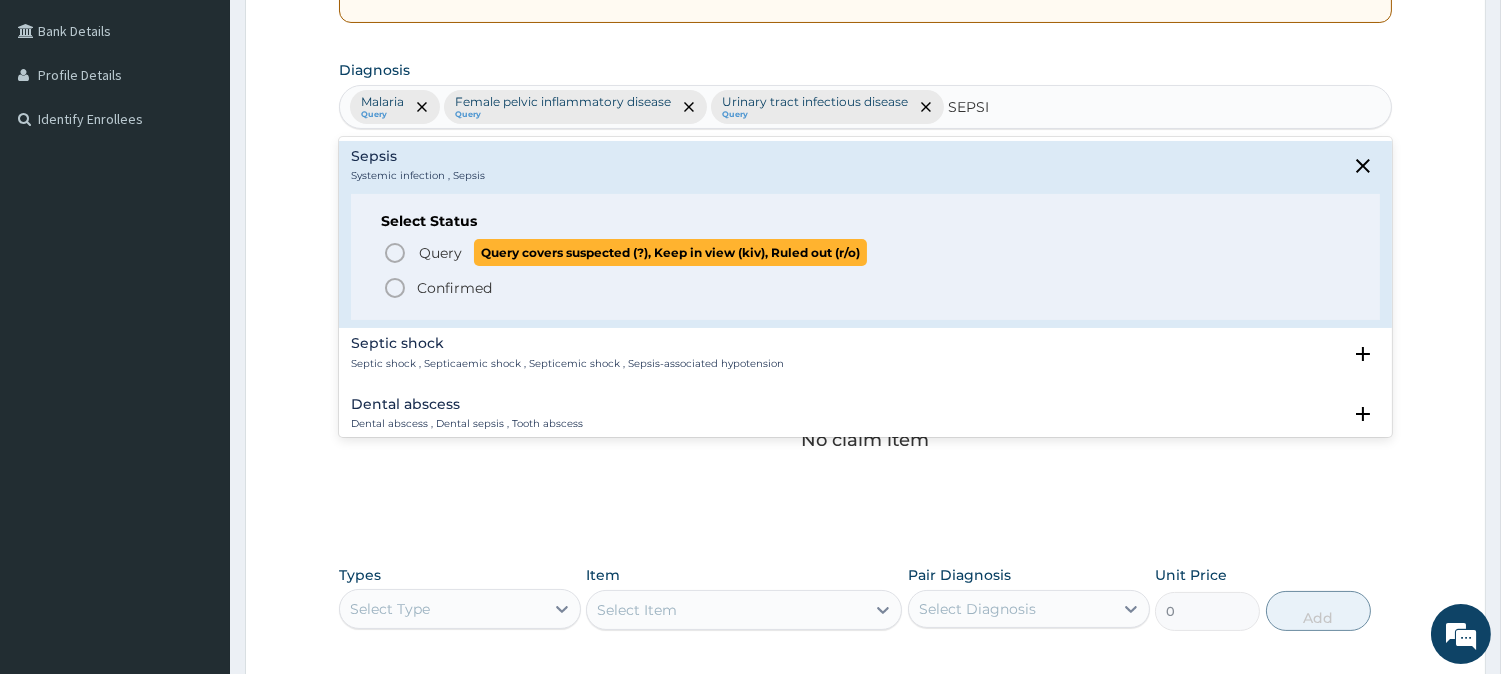 click 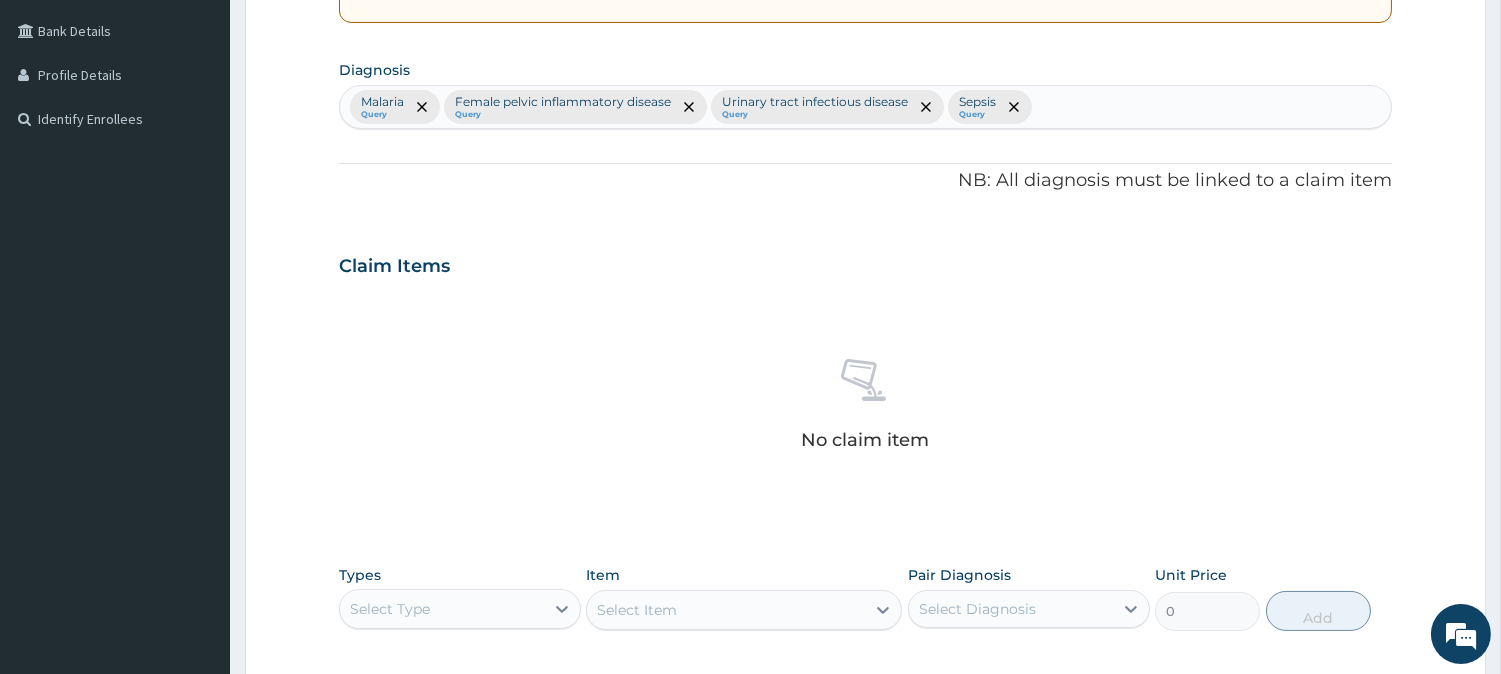 scroll, scrollTop: 767, scrollLeft: 0, axis: vertical 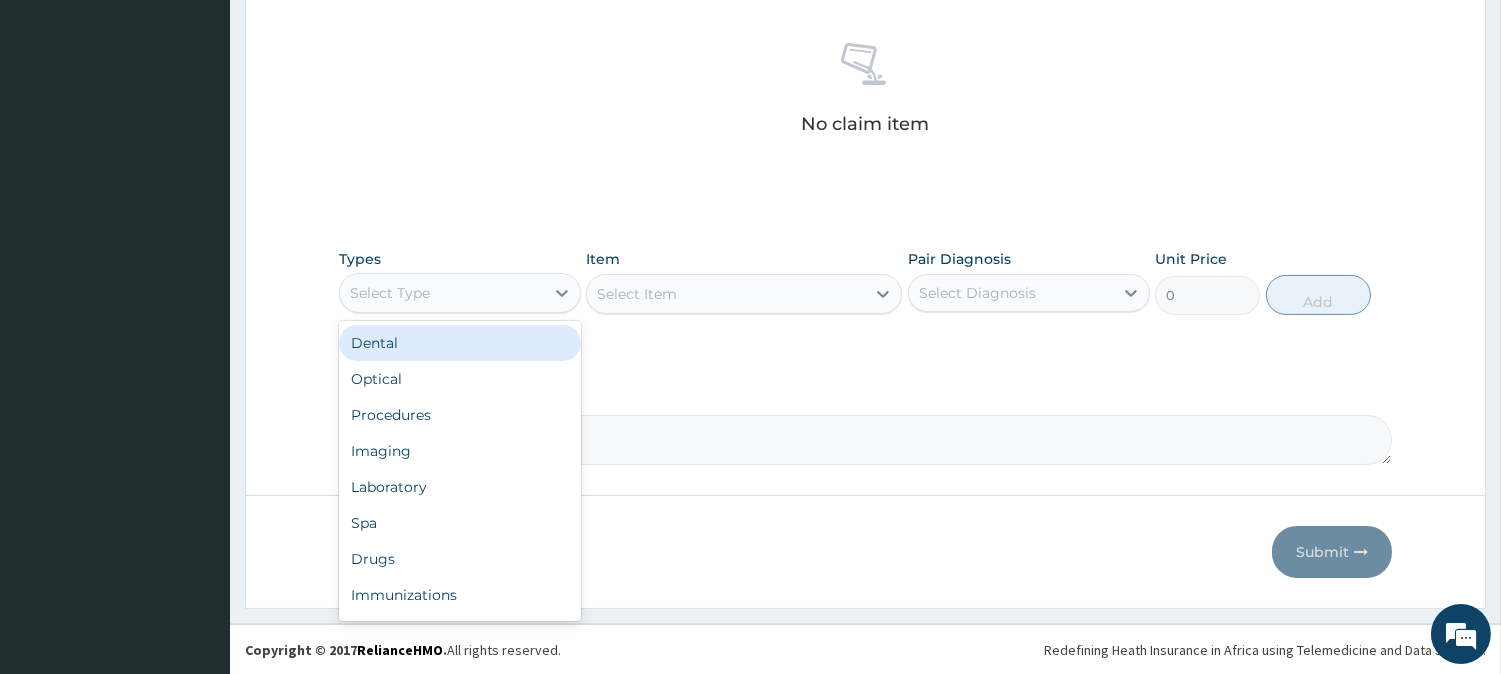 click on "Select Type" at bounding box center [442, 293] 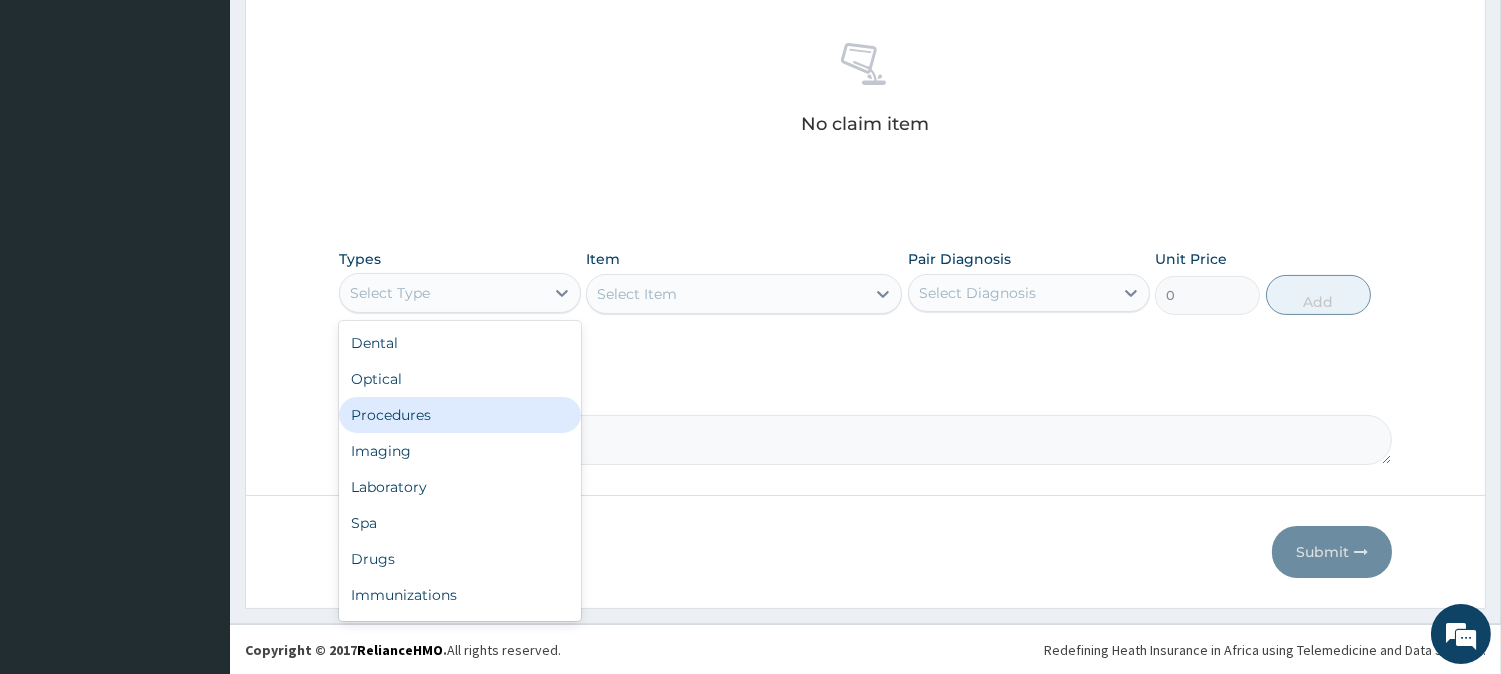 click on "Procedures" at bounding box center (460, 415) 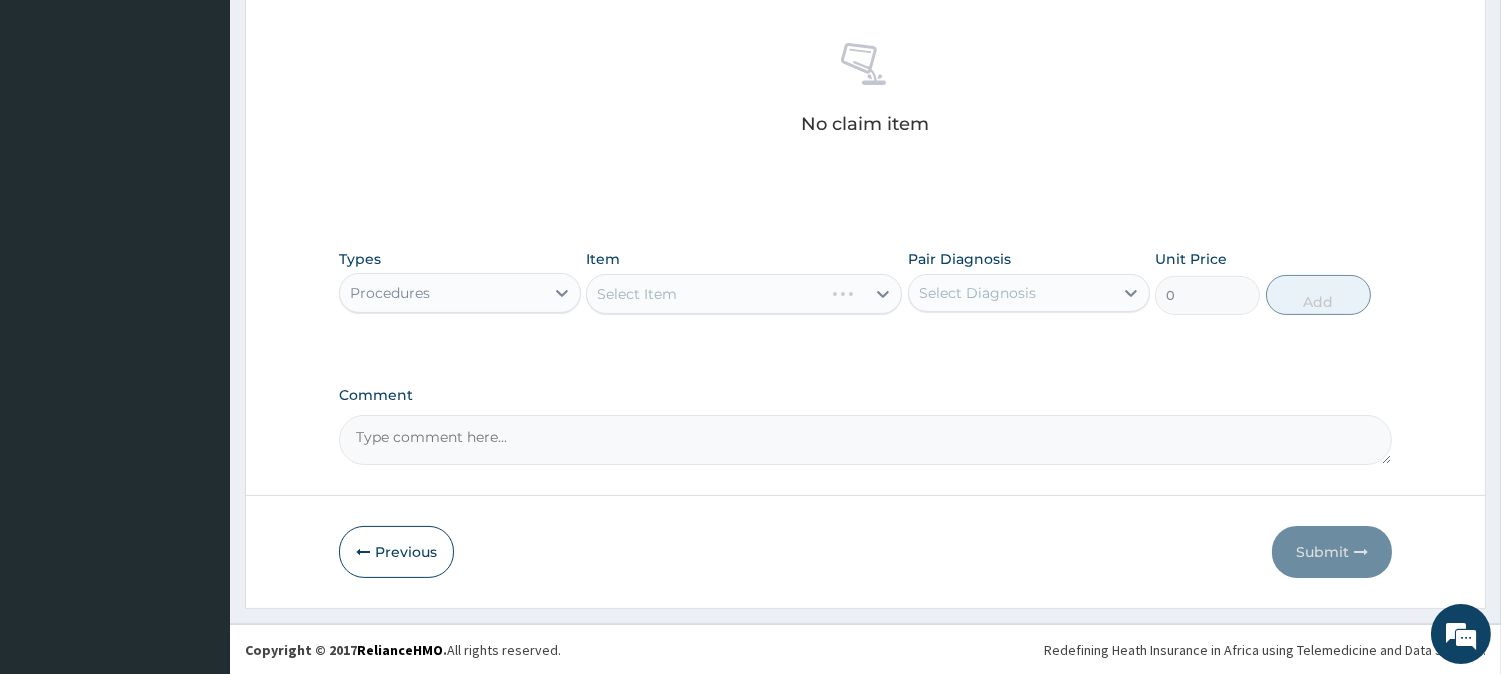 click on "Select Item" at bounding box center (744, 294) 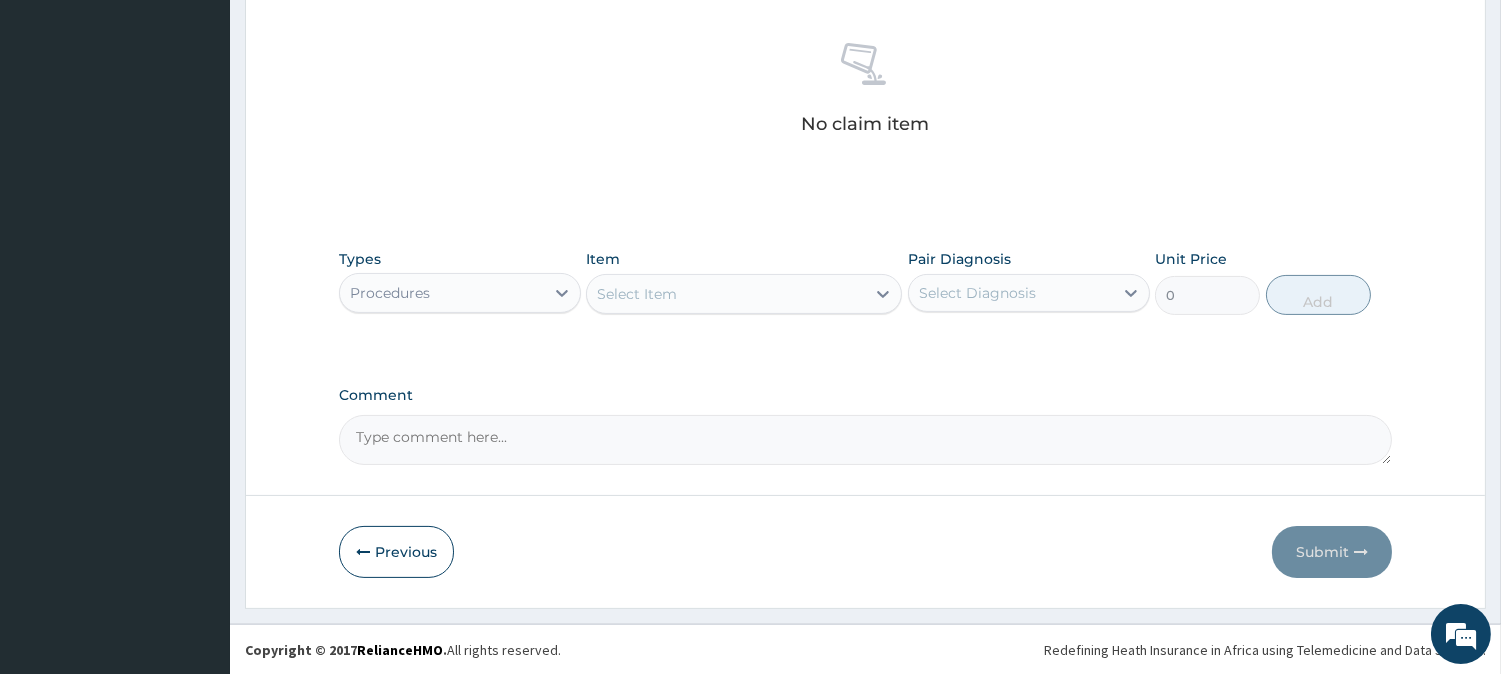 click on "Select Item" at bounding box center [726, 294] 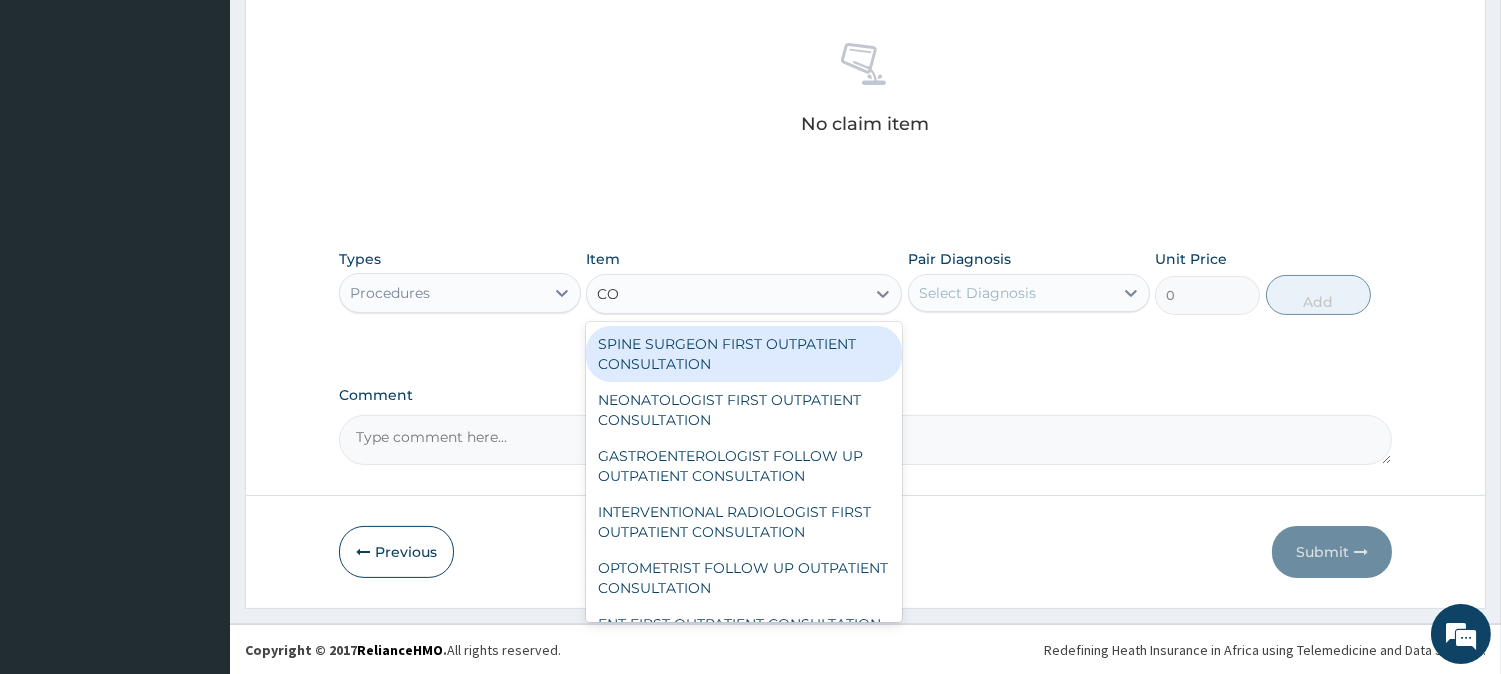 type on "C" 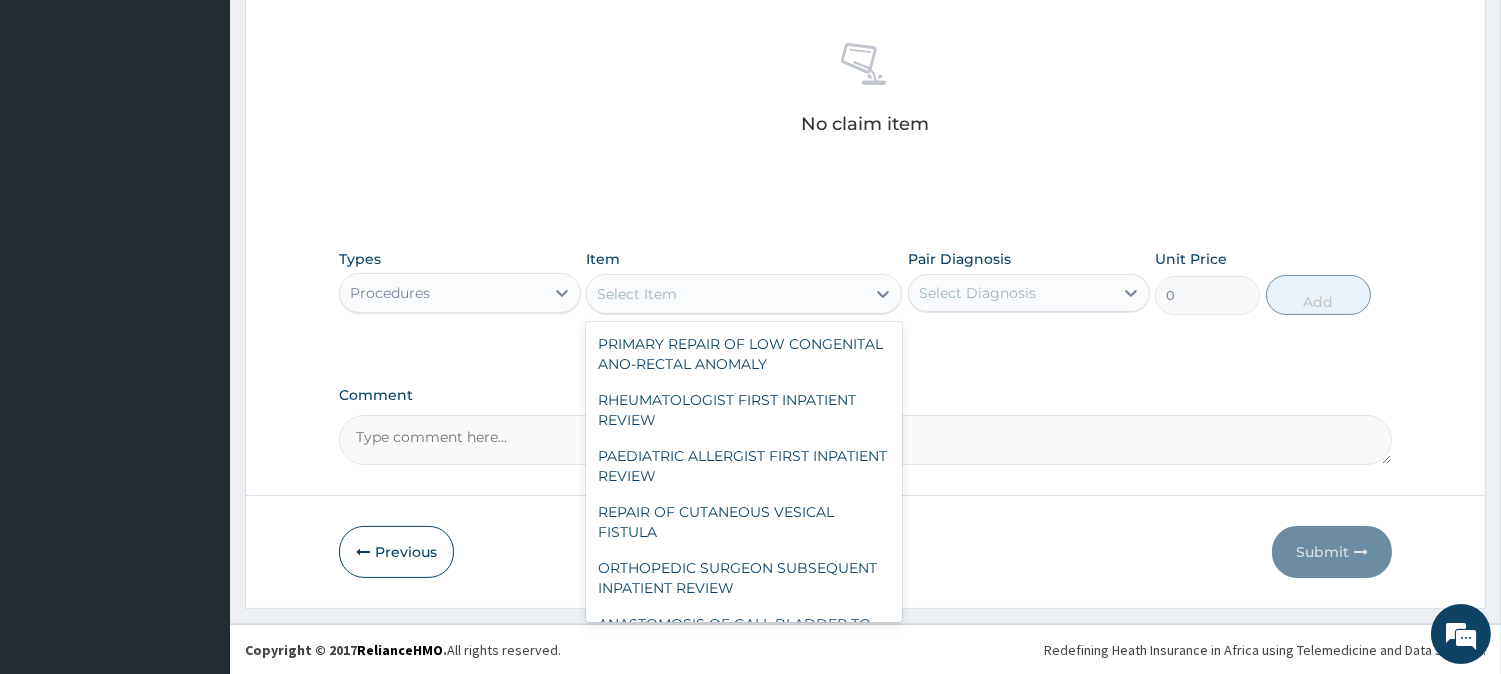 type on "S" 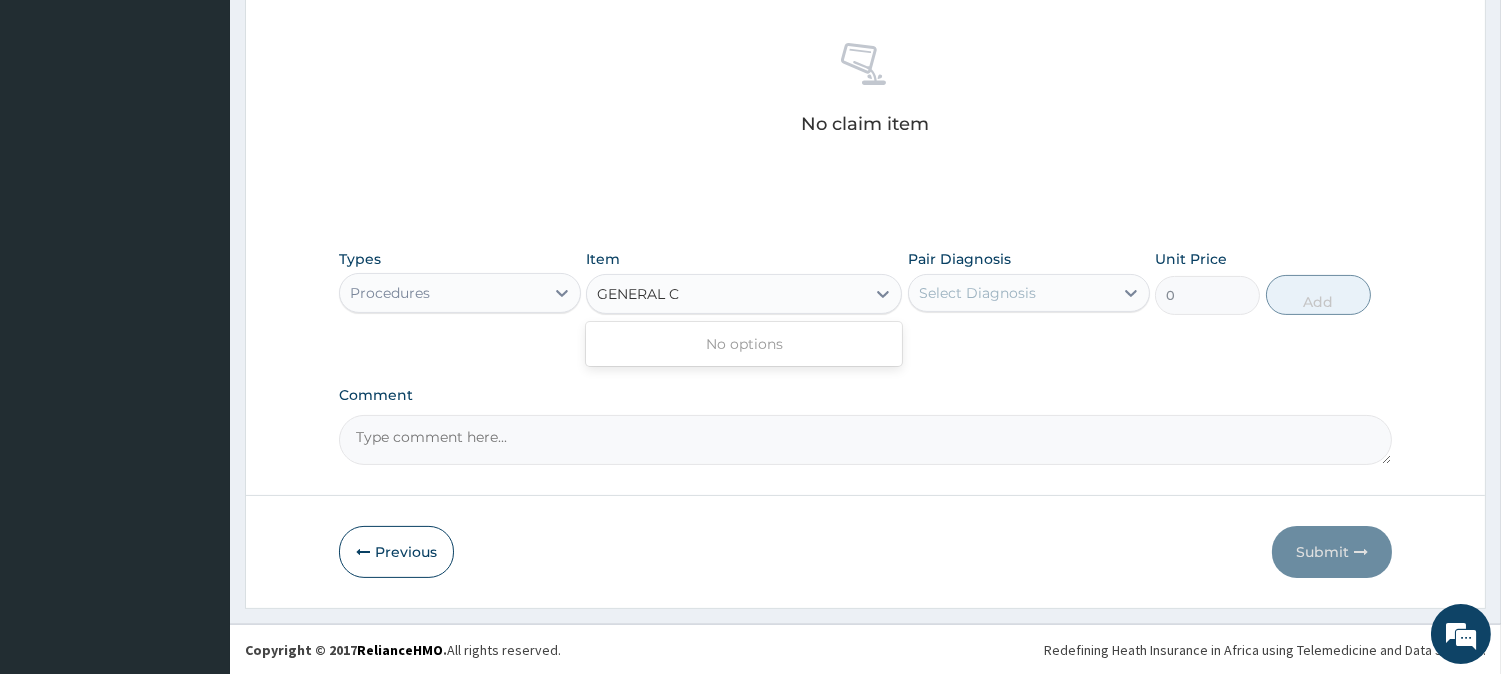 type on "GENERAL" 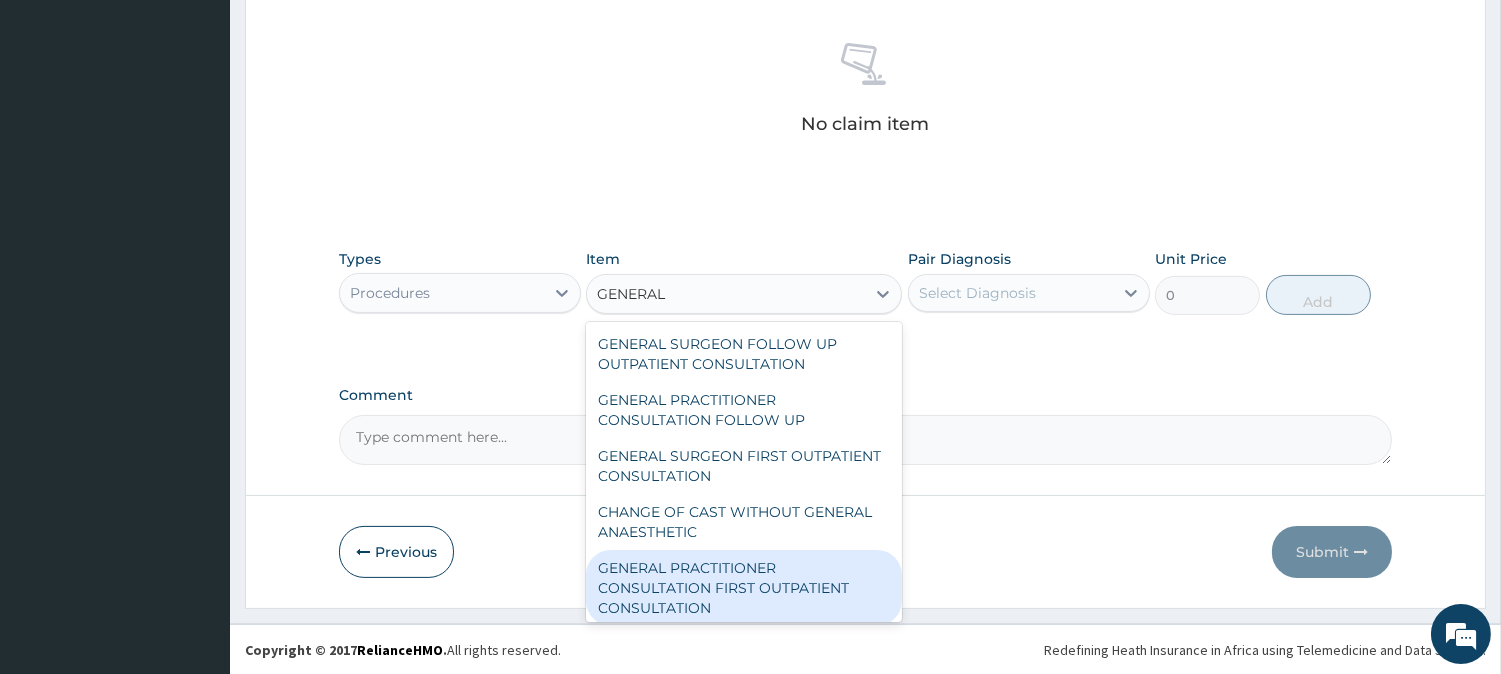 click on "GENERAL PRACTITIONER CONSULTATION FIRST OUTPATIENT CONSULTATION" at bounding box center (744, 588) 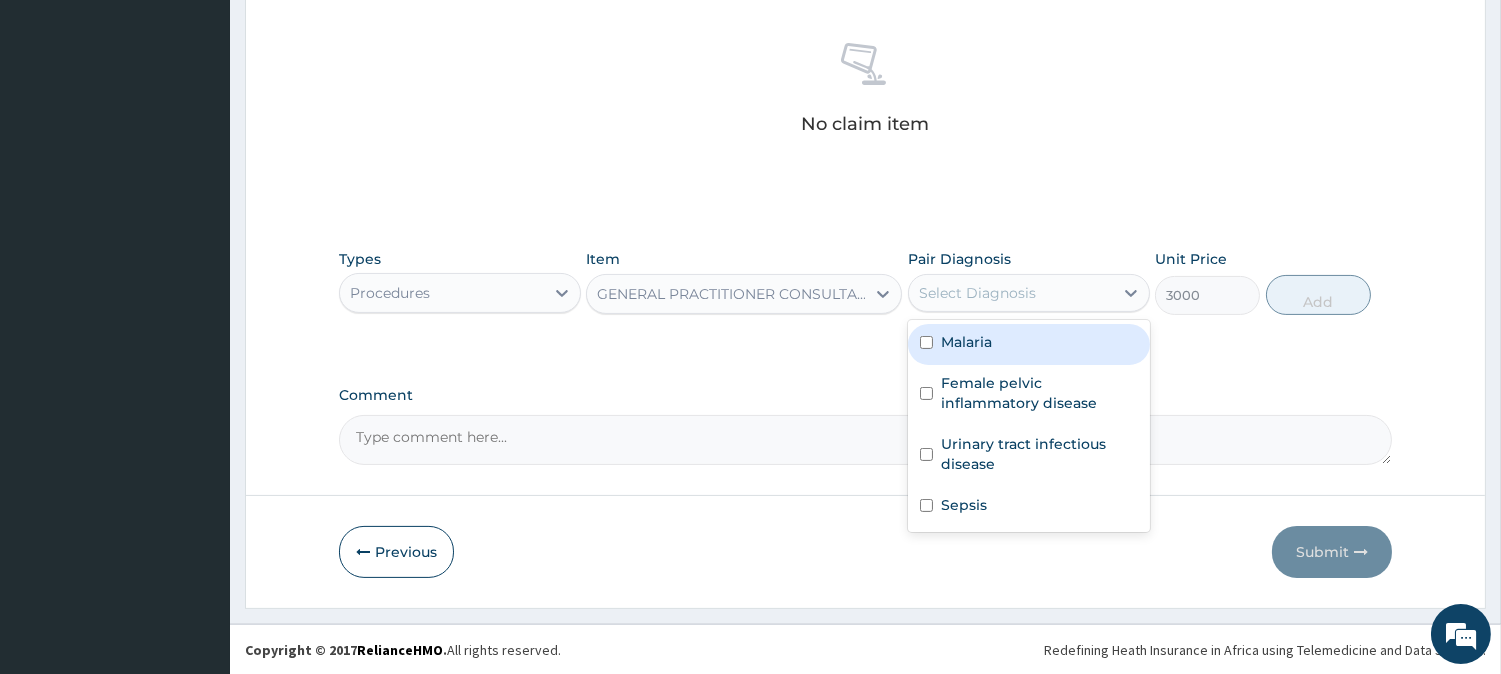 click on "Select Diagnosis" at bounding box center [1011, 293] 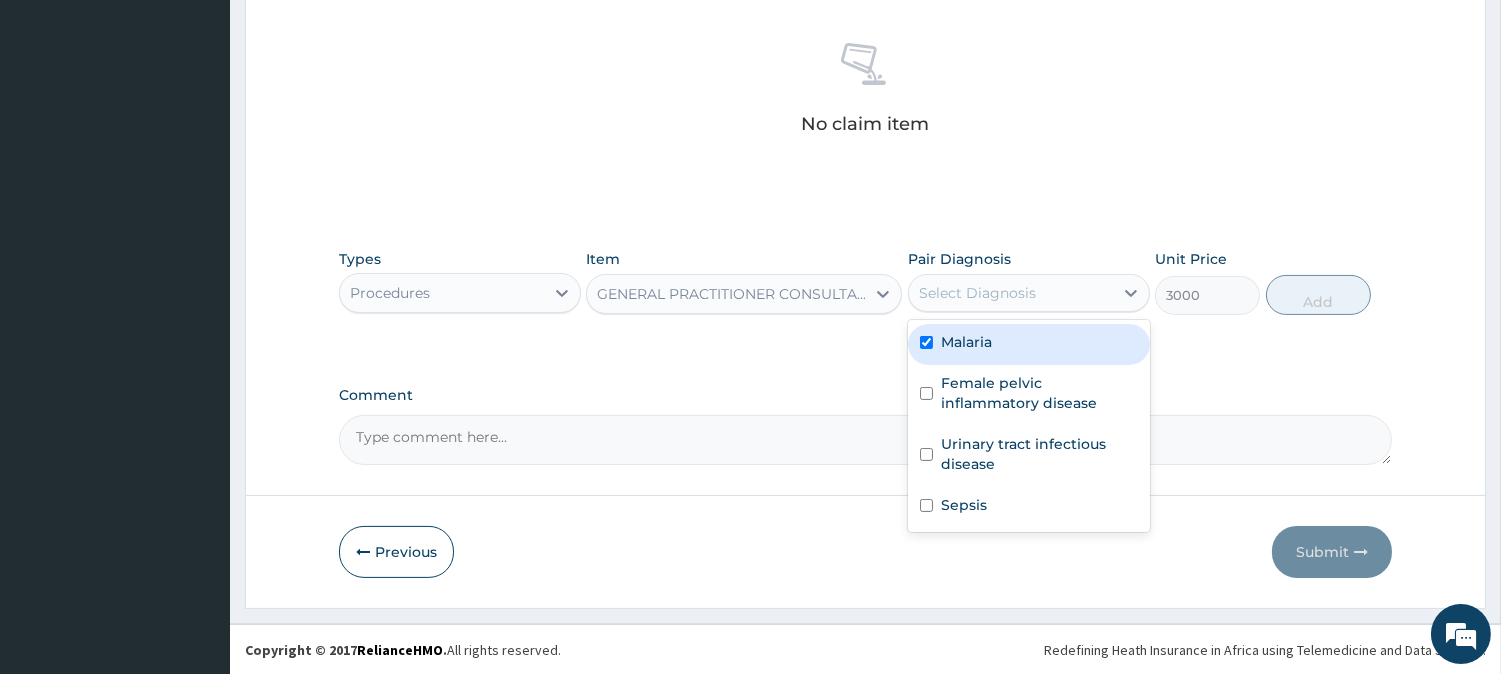 checkbox on "true" 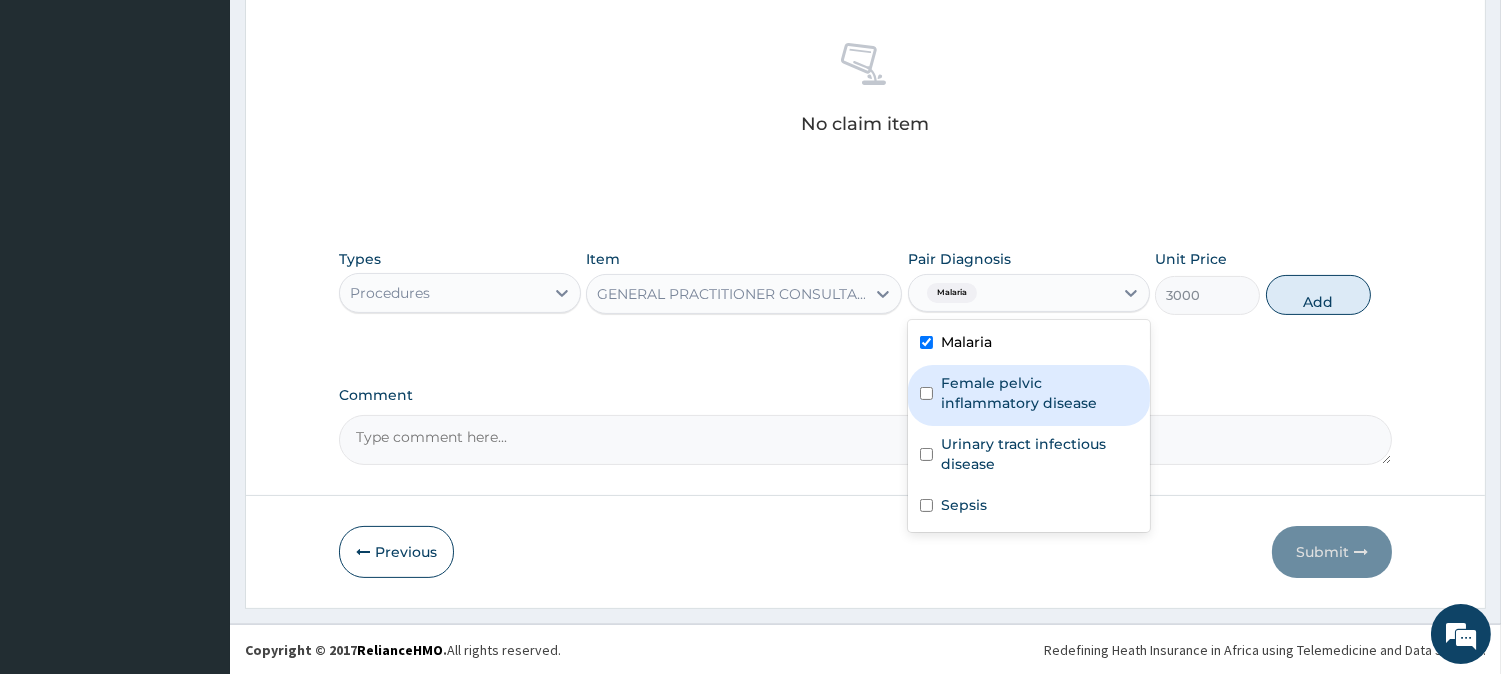 click on "Female pelvic inflammatory disease" at bounding box center [1039, 393] 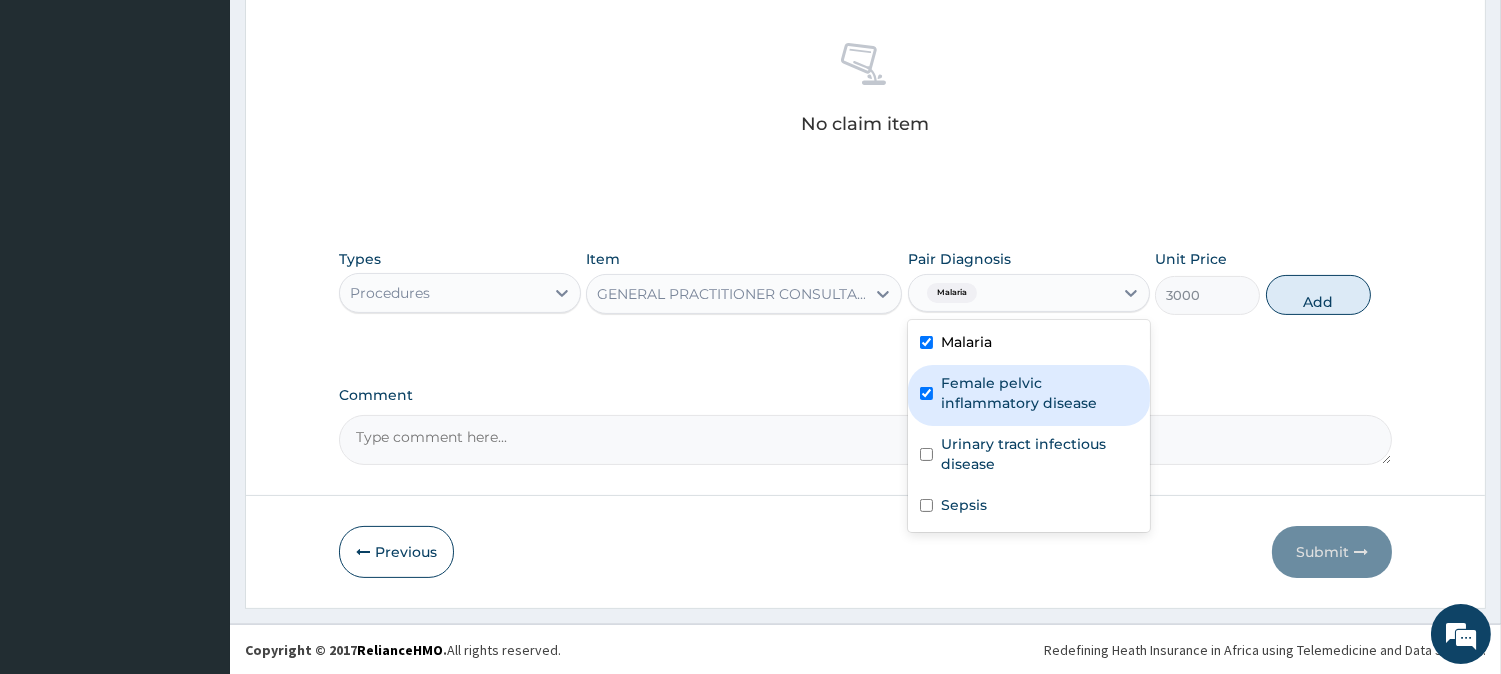 checkbox on "true" 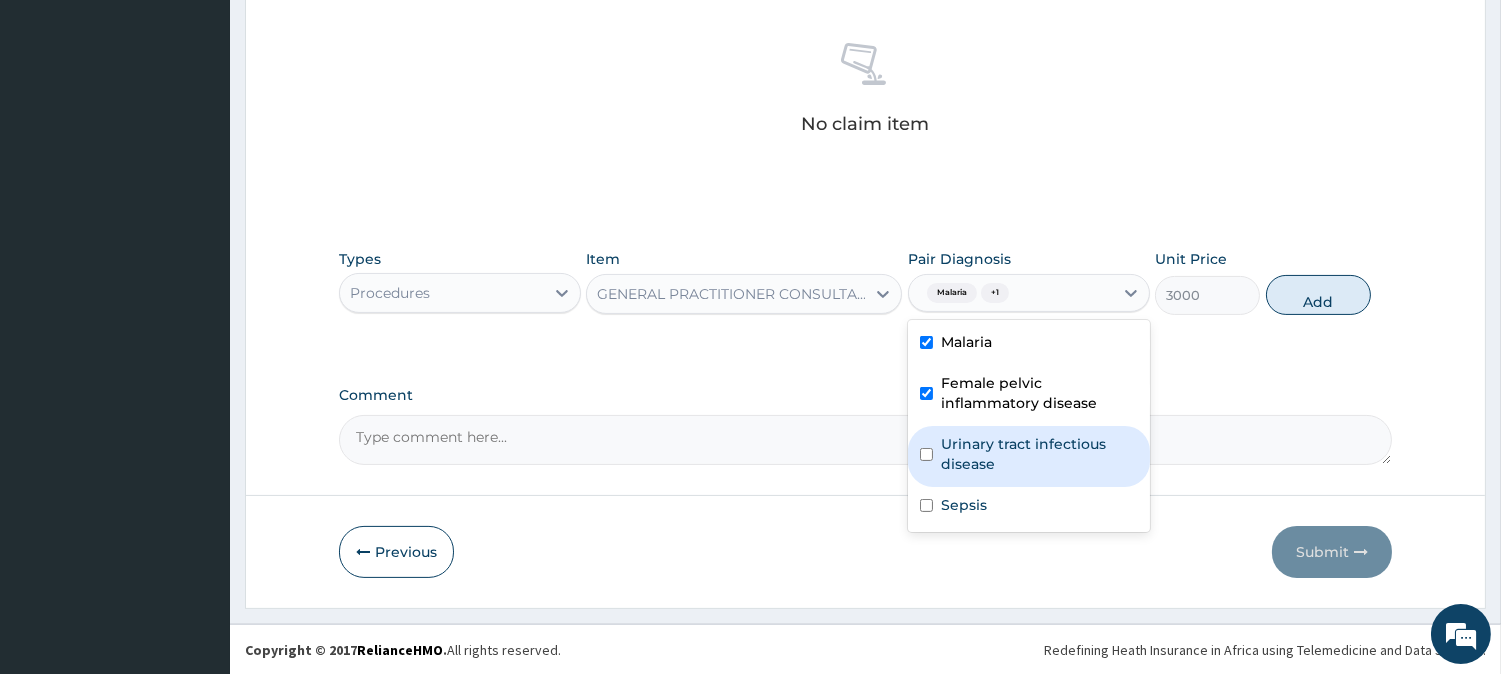 click on "Urinary tract infectious disease" at bounding box center (1039, 454) 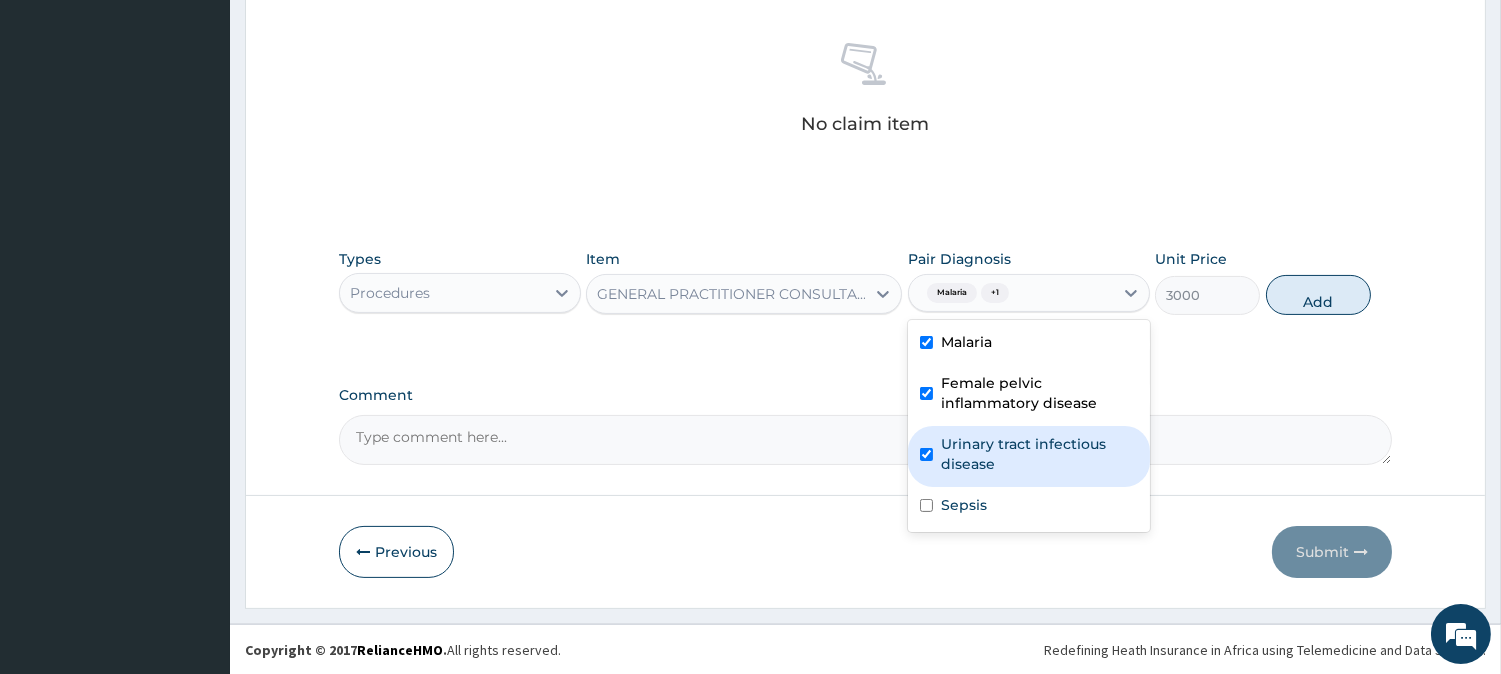 checkbox on "true" 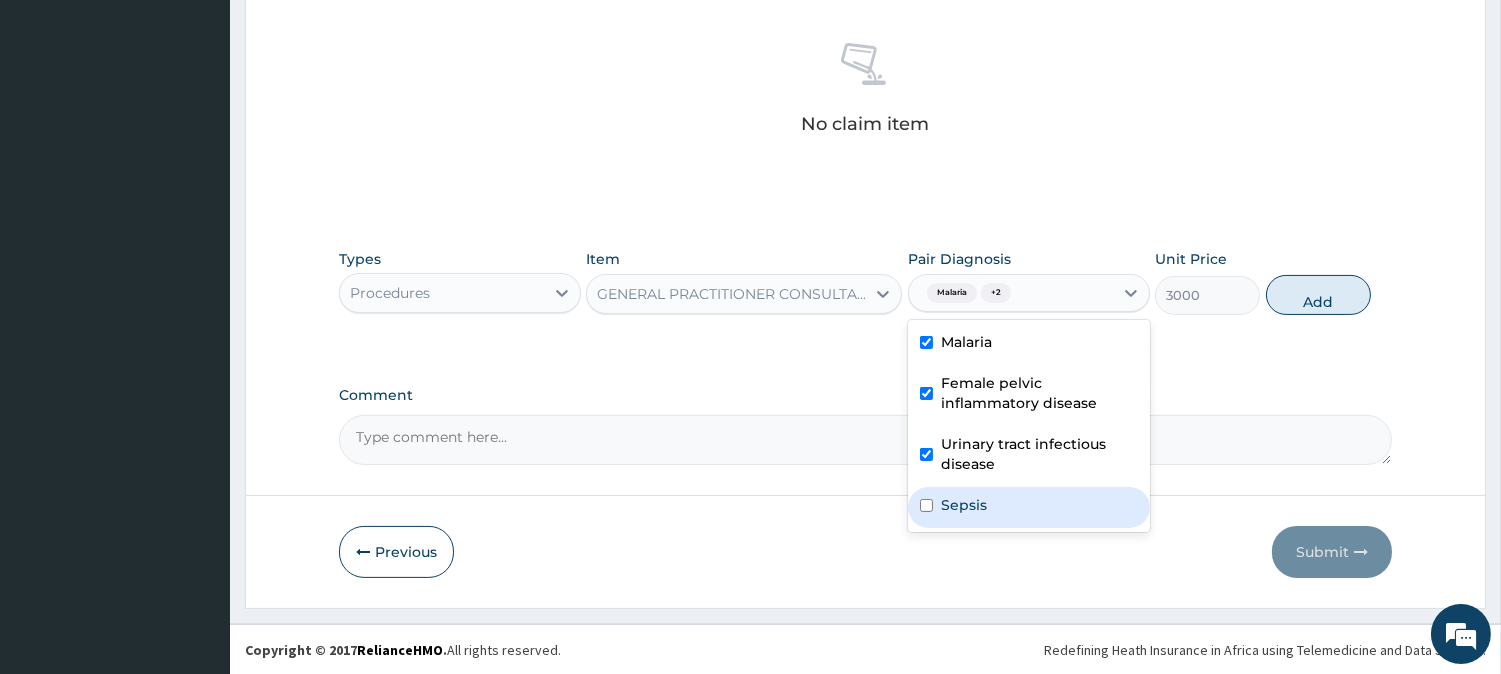 click at bounding box center [926, 505] 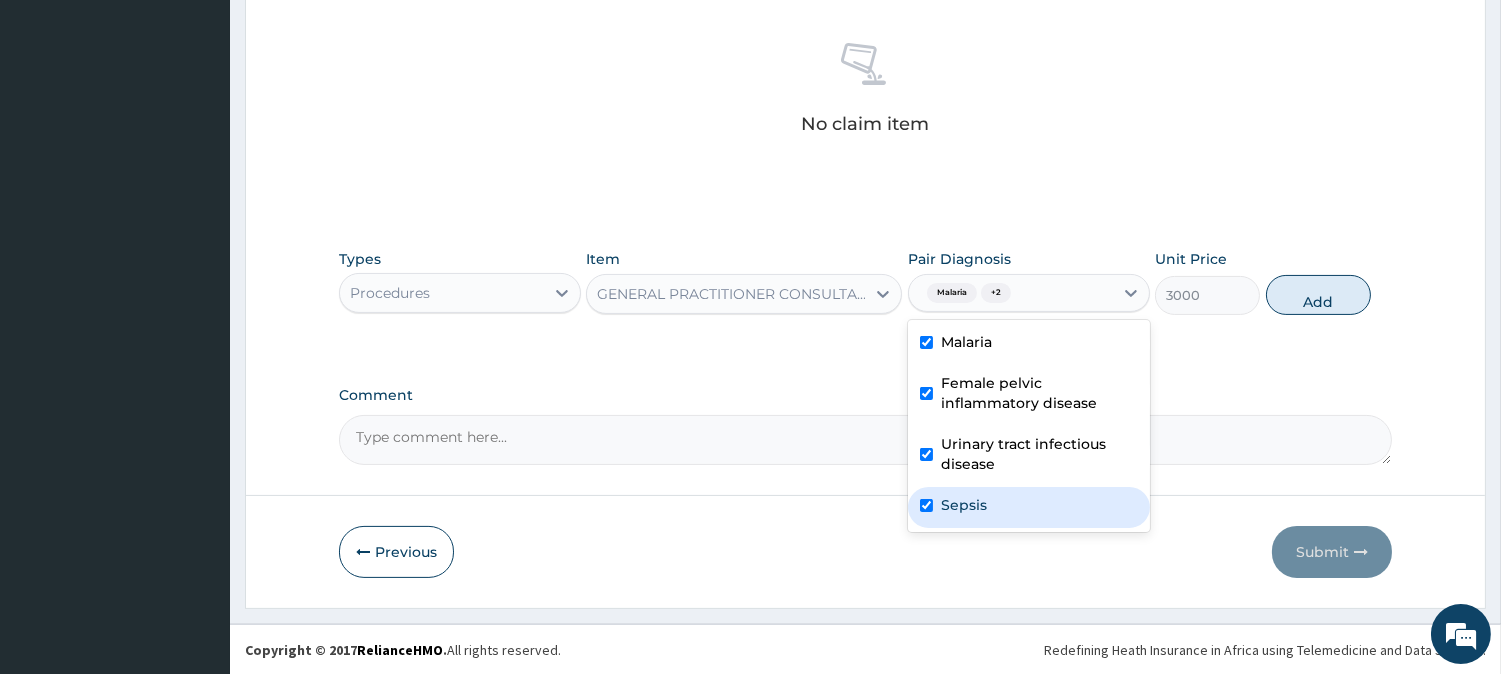 checkbox on "true" 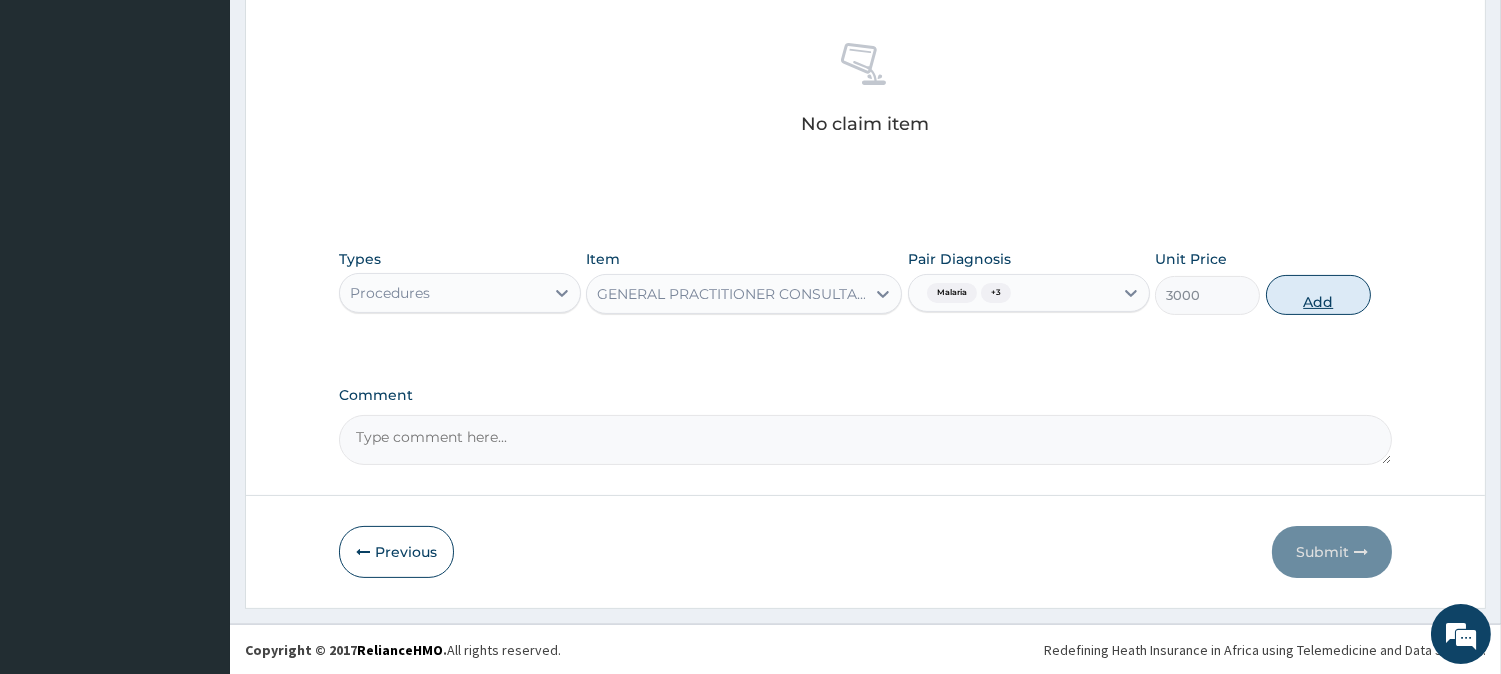 click on "Add" at bounding box center (1318, 295) 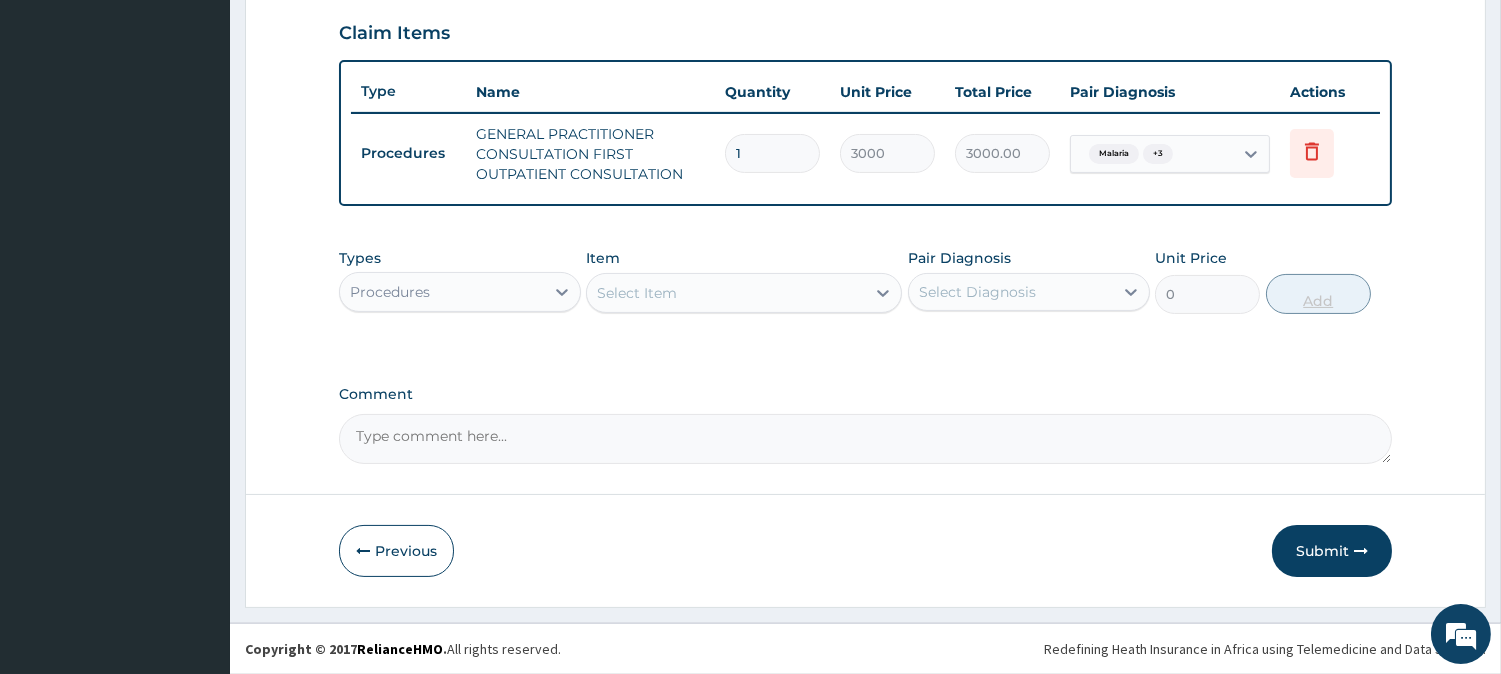 scroll, scrollTop: 681, scrollLeft: 0, axis: vertical 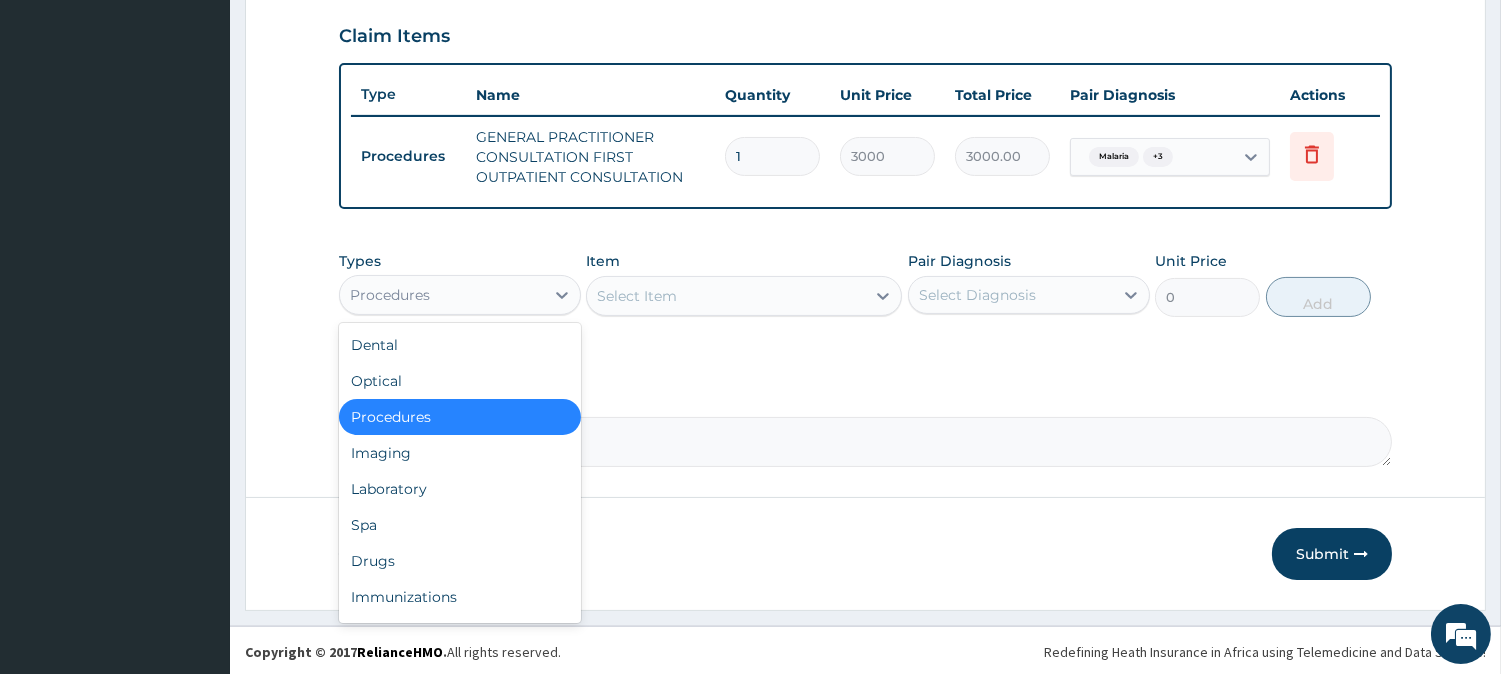 click on "Procedures" at bounding box center [442, 295] 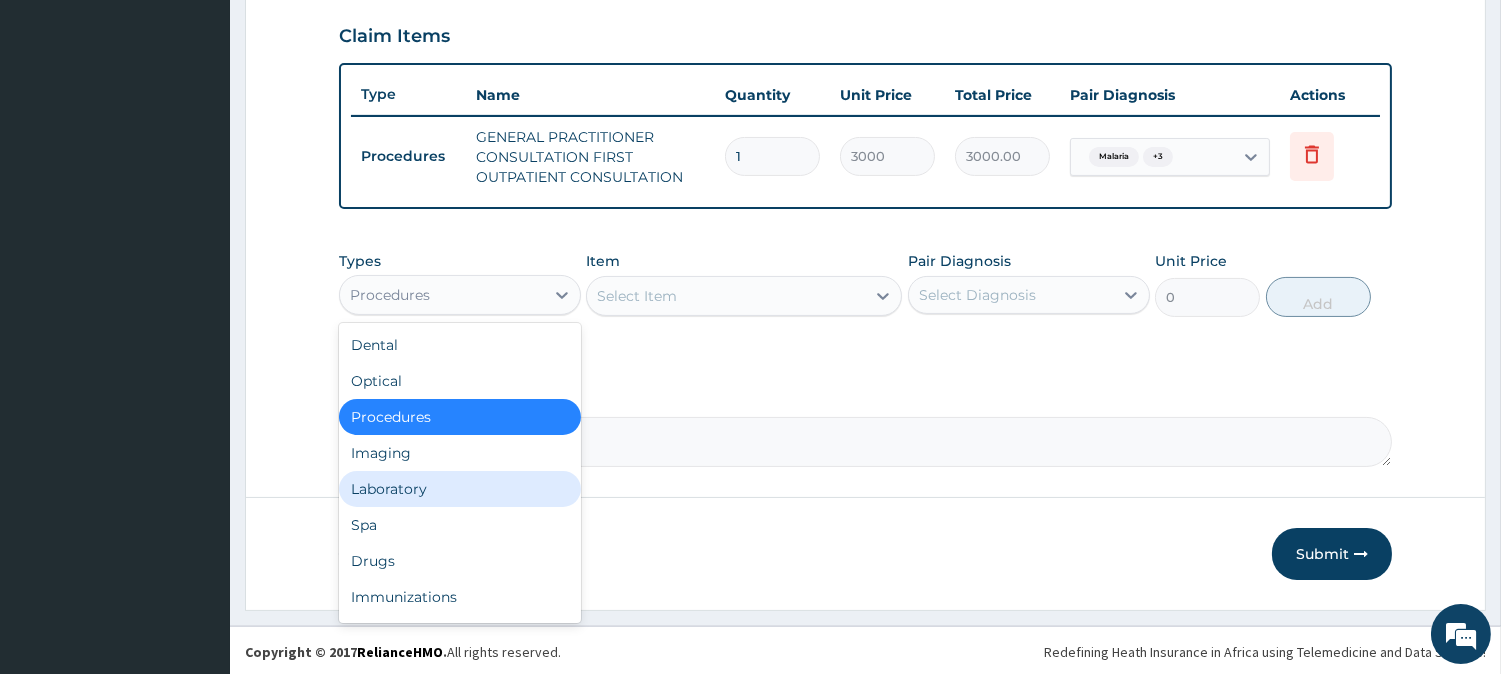 click on "Laboratory" at bounding box center (460, 489) 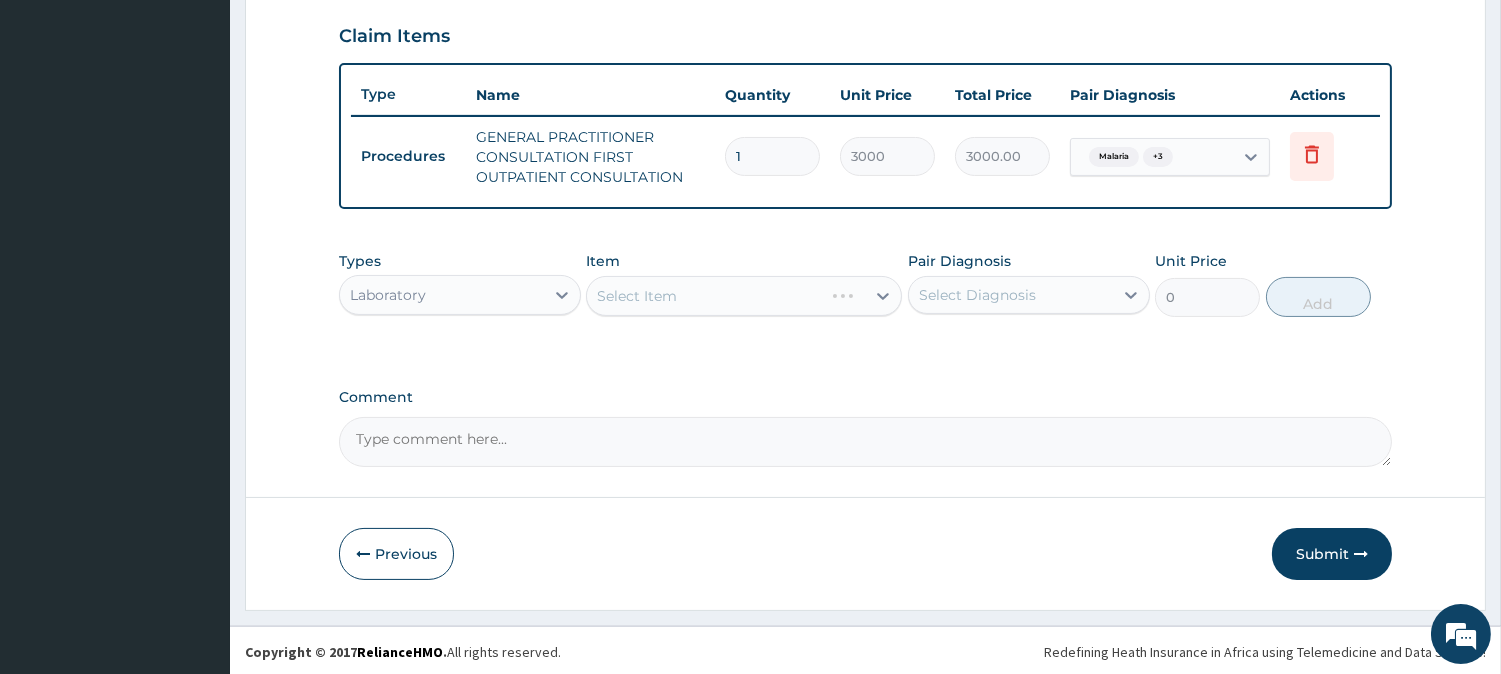 click on "Select Item" at bounding box center [744, 296] 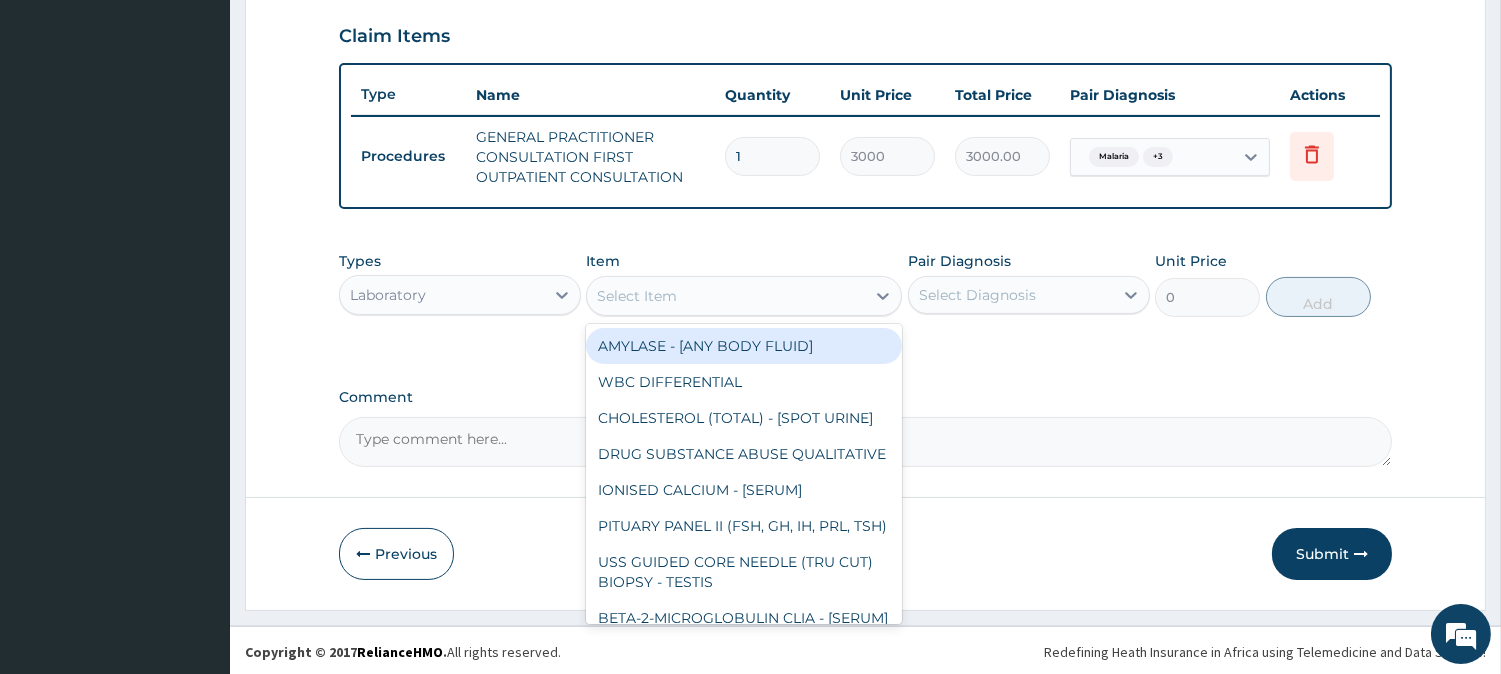 click on "Select Item" at bounding box center (726, 296) 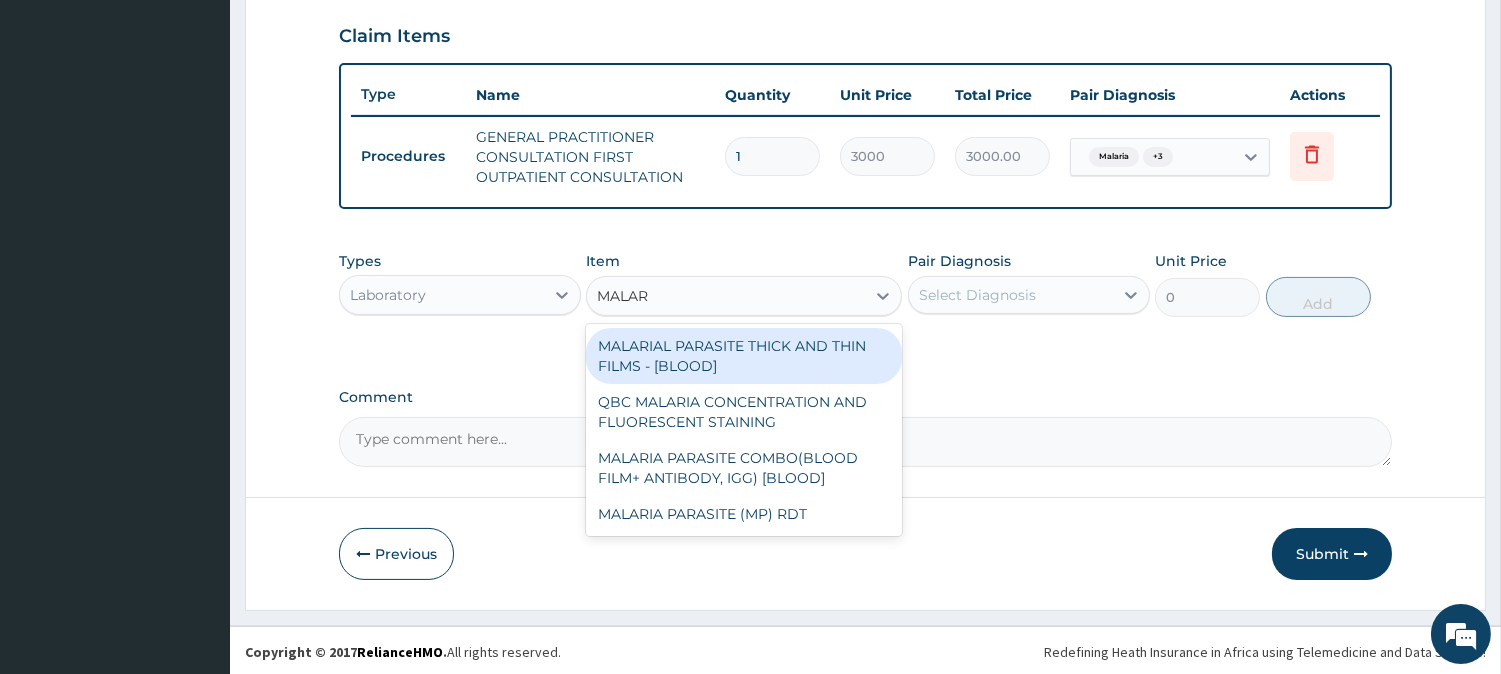 type on "MALARI" 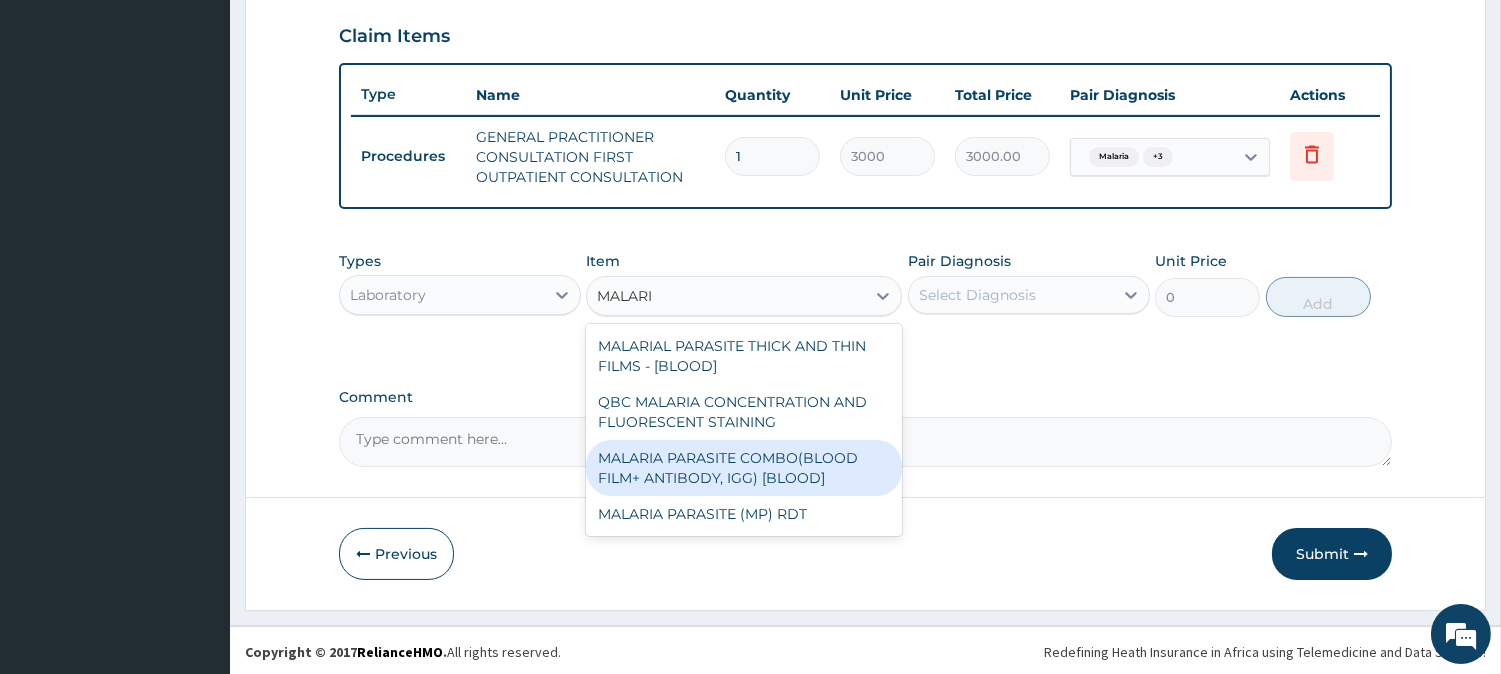 click on "MALARIA PARASITE COMBO(BLOOD FILM+ ANTIBODY, IGG) [BLOOD]" at bounding box center (744, 468) 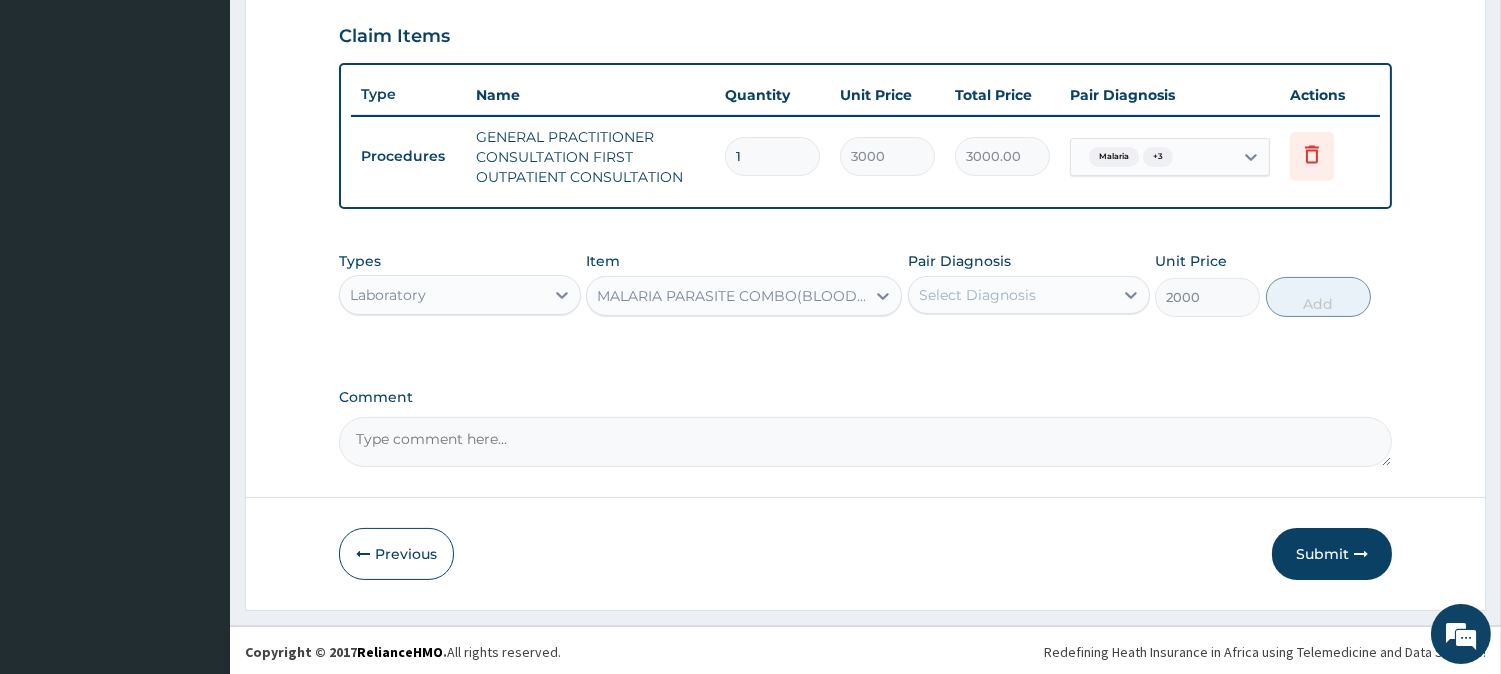 click on "Select Diagnosis" at bounding box center (1011, 295) 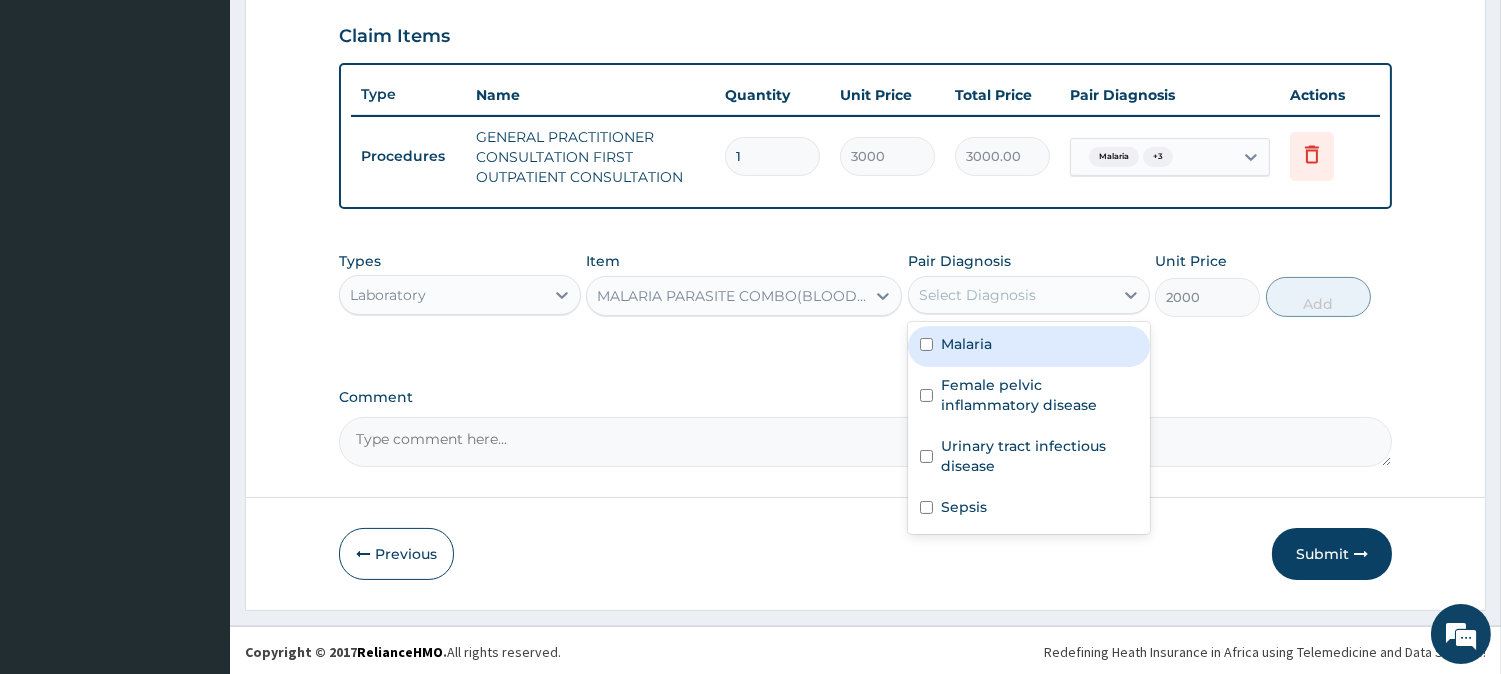 click on "Malaria" at bounding box center [1029, 346] 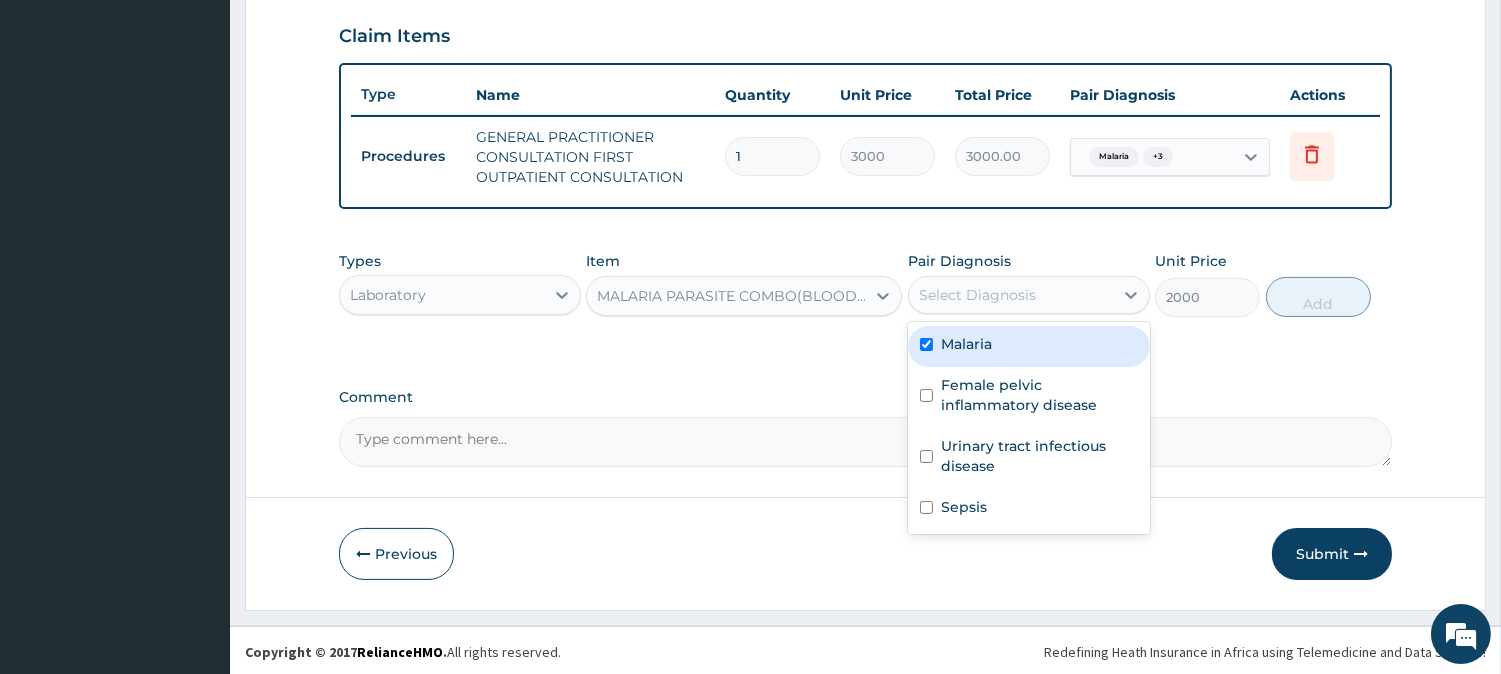 checkbox on "true" 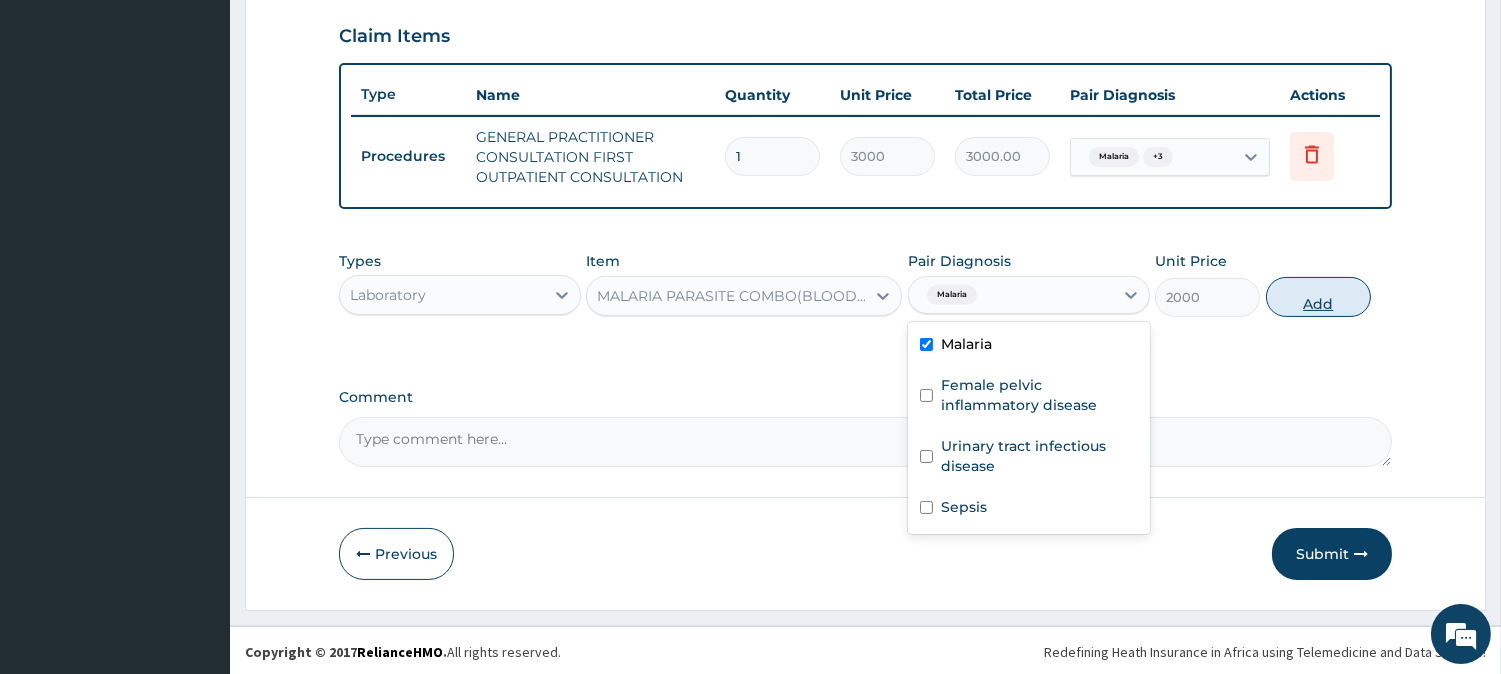click on "Add" at bounding box center [1318, 297] 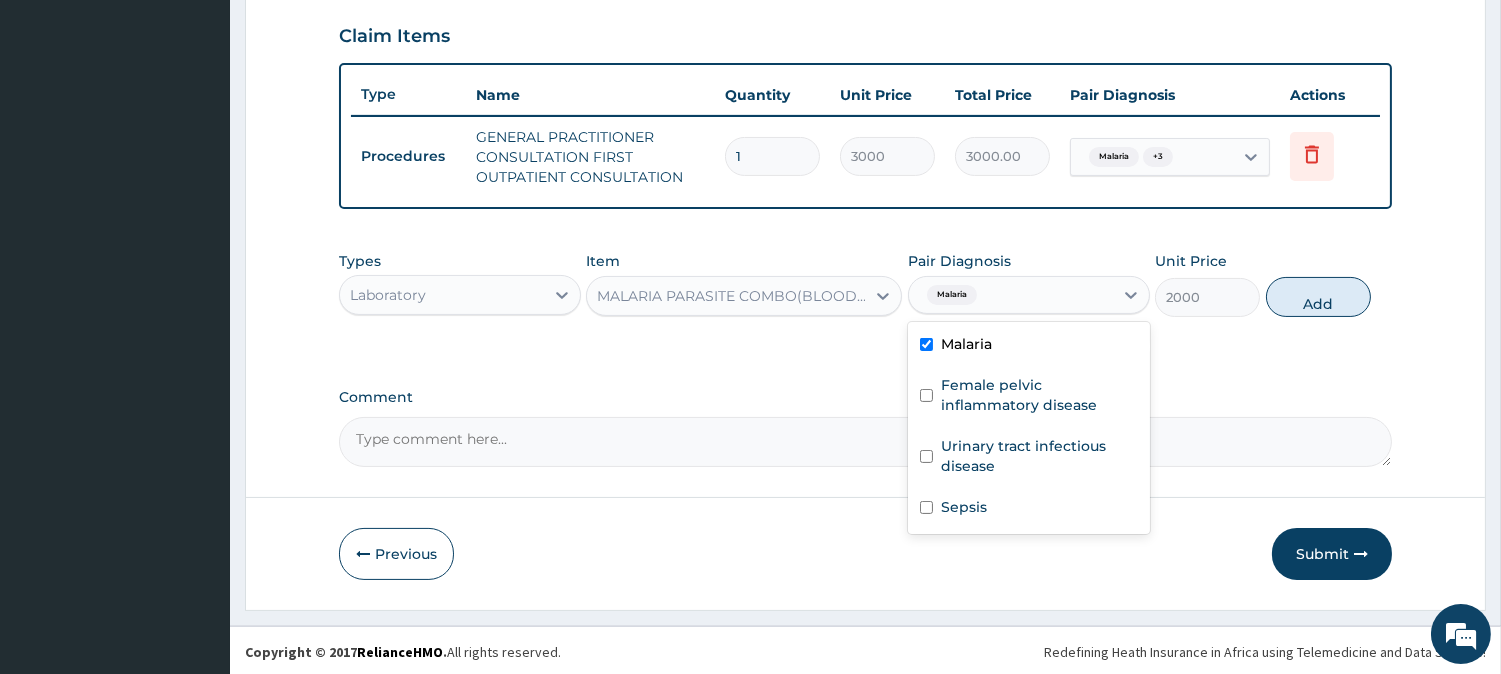 type on "0" 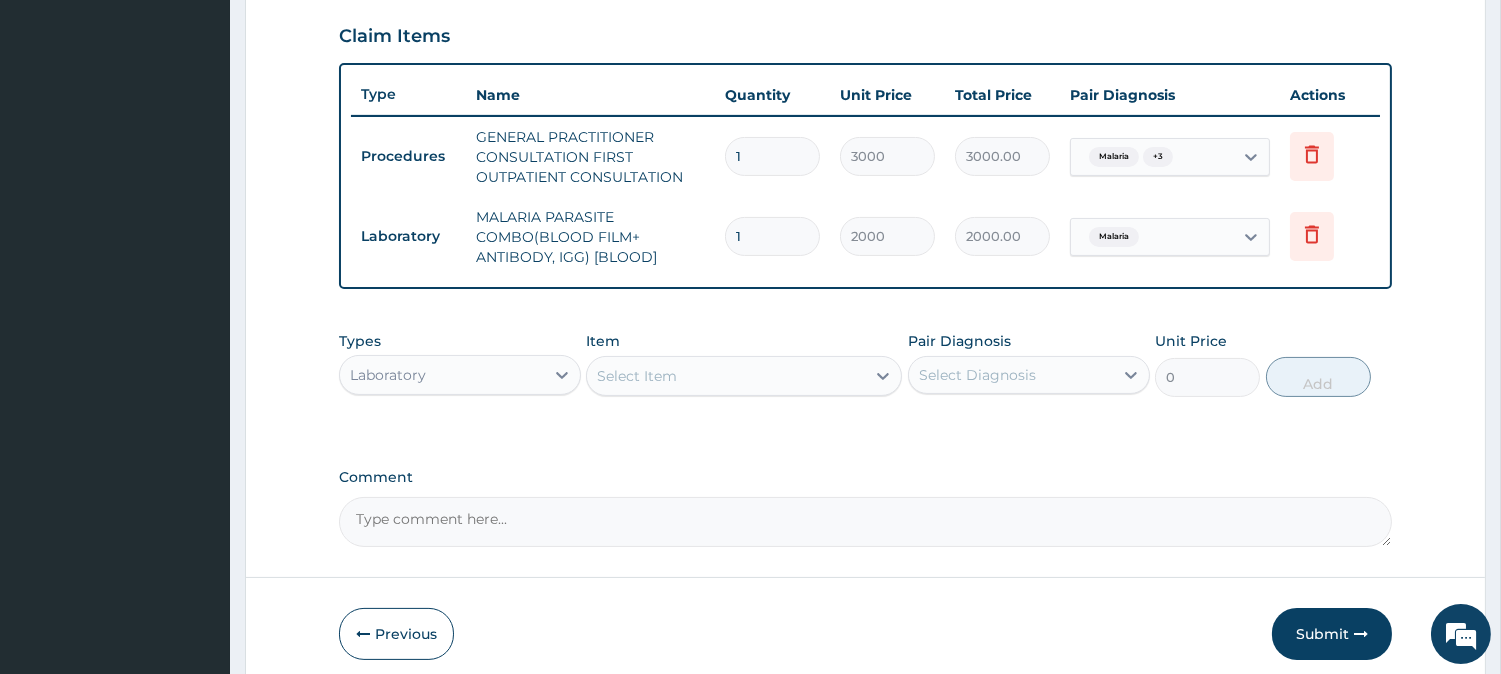 click on "Select Item" at bounding box center [726, 376] 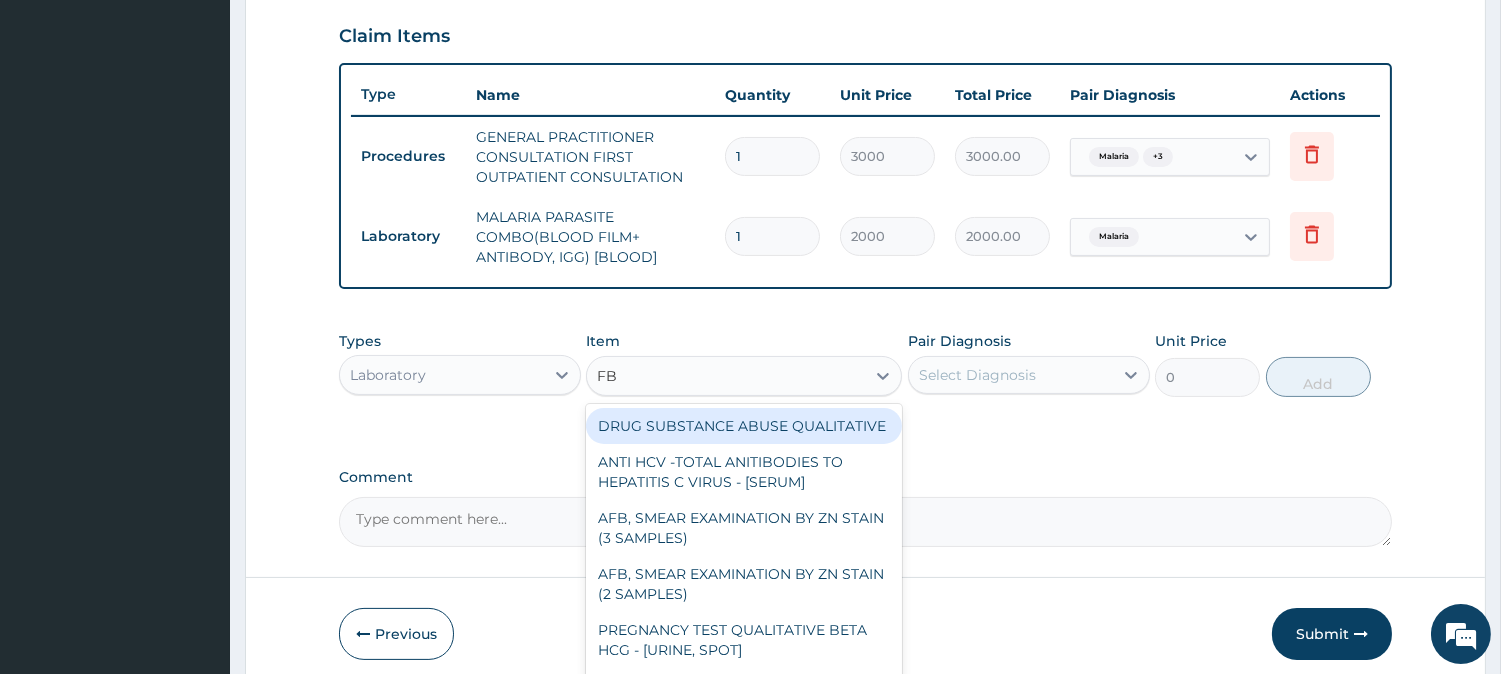 type on "FBC" 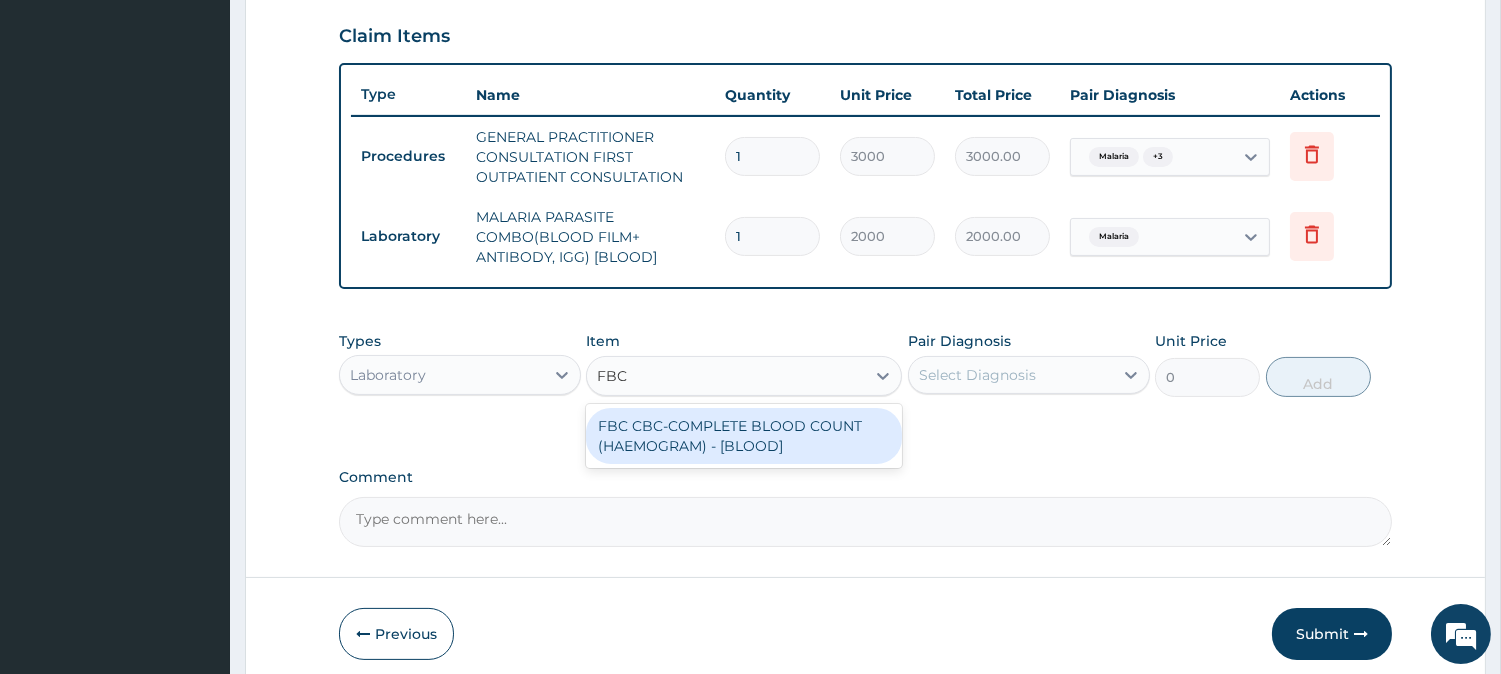 click on "FBC CBC-COMPLETE BLOOD COUNT (HAEMOGRAM) - [BLOOD]" at bounding box center [744, 436] 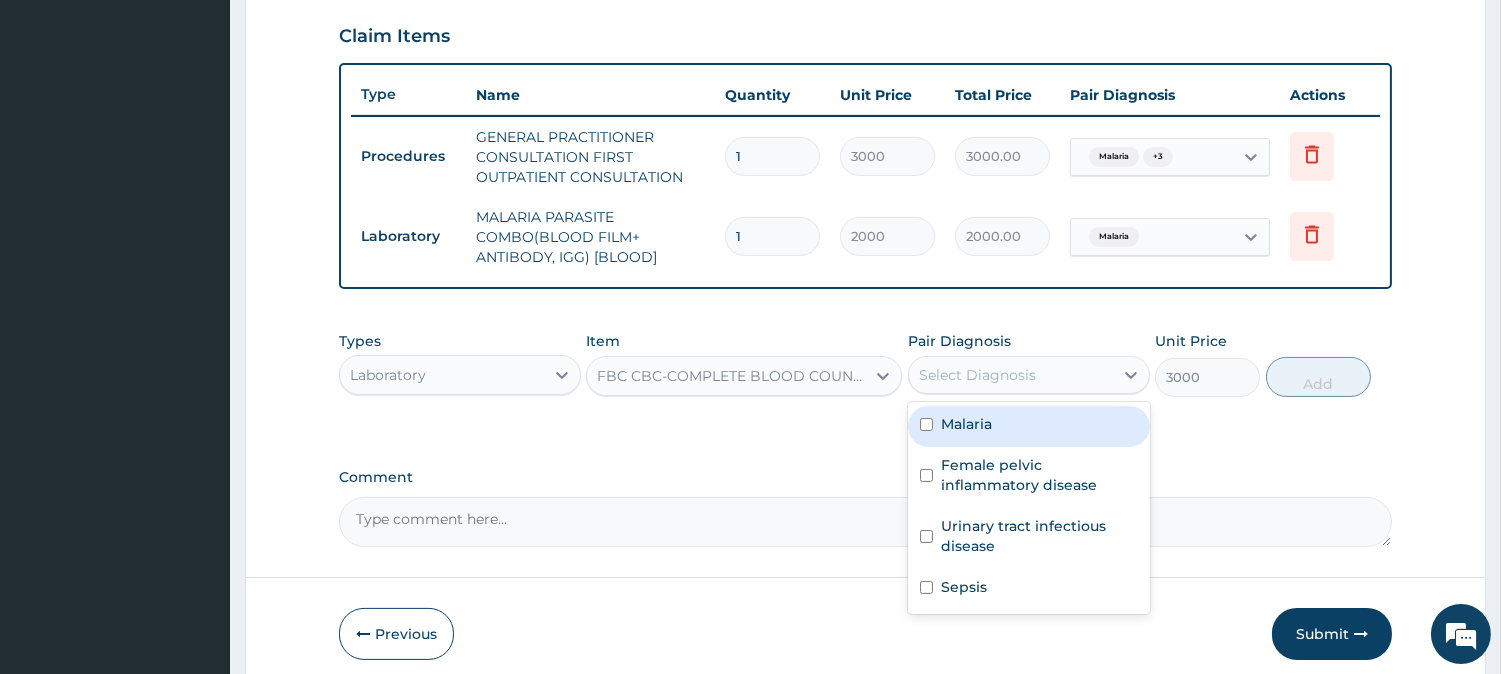 click on "Select Diagnosis" at bounding box center (1011, 375) 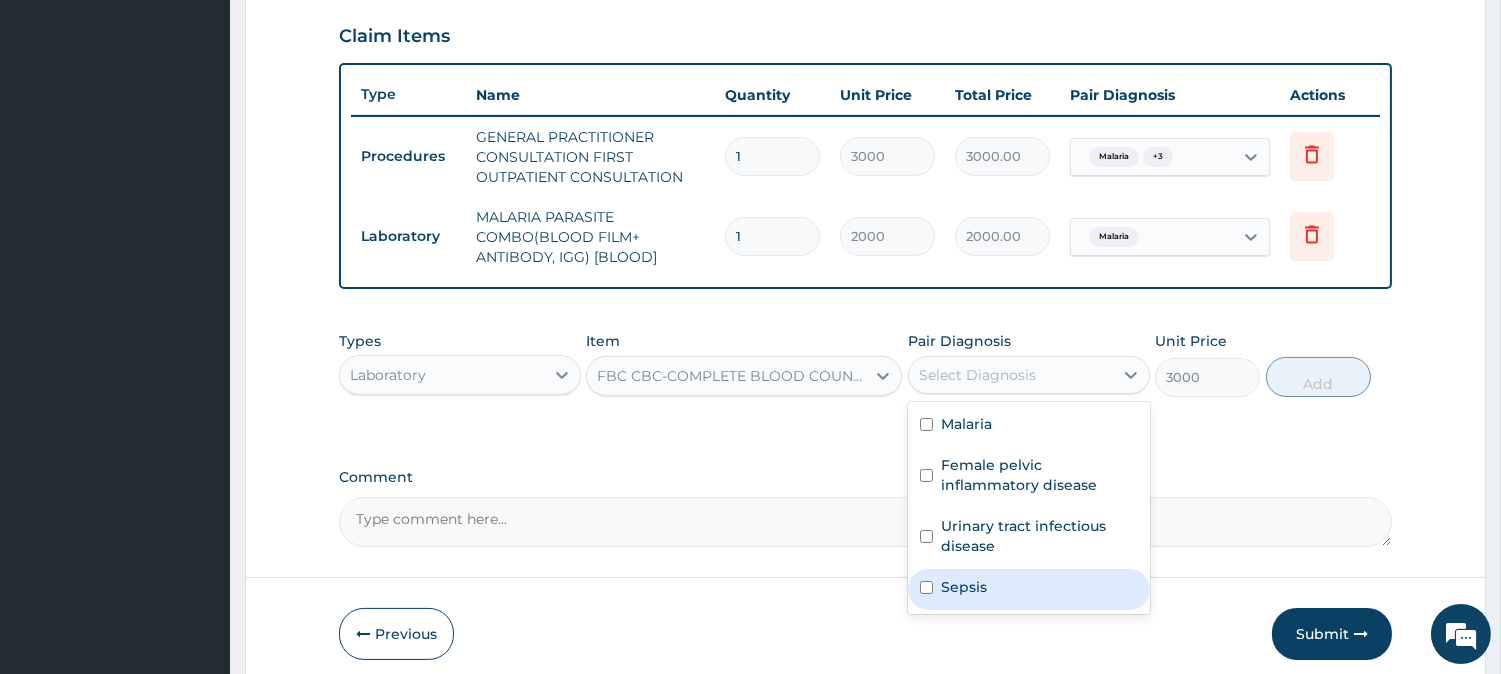 click on "Sepsis" at bounding box center (1029, 589) 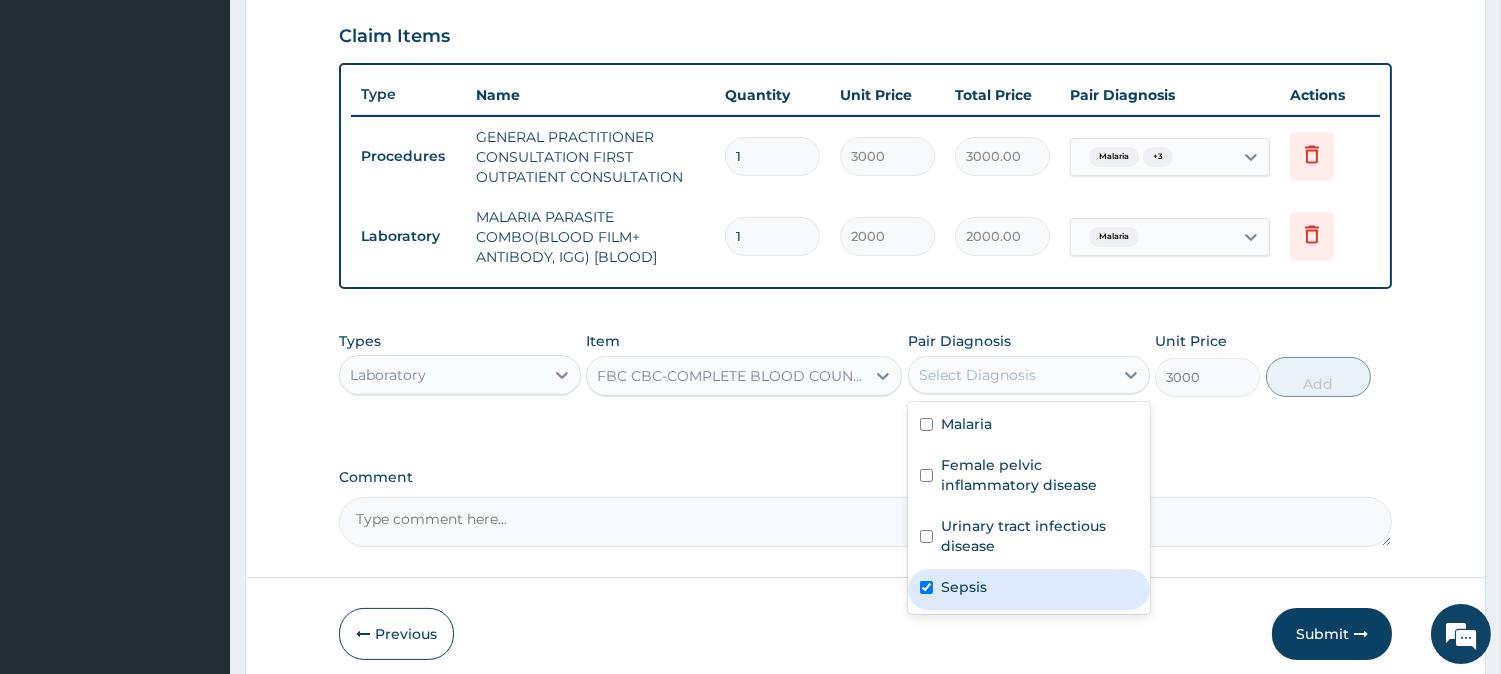 checkbox on "true" 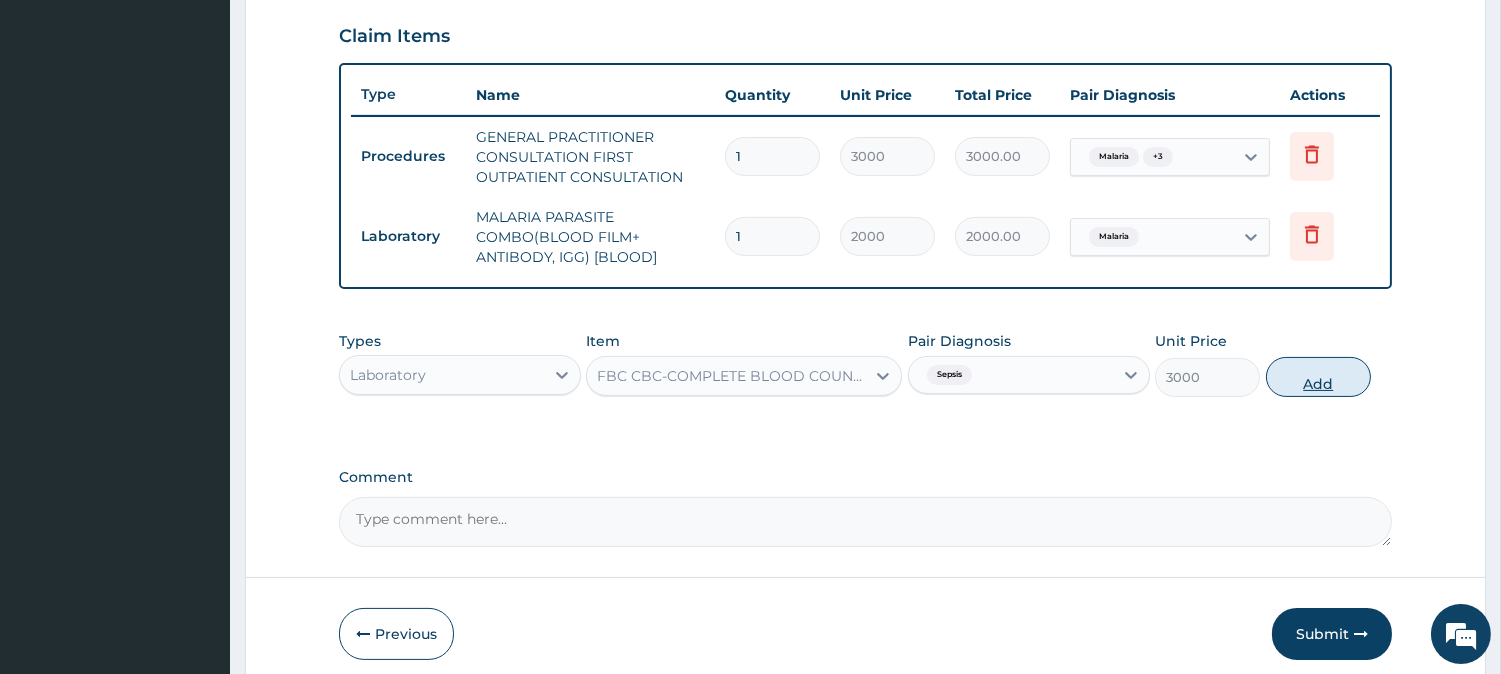 click on "Add" at bounding box center (1318, 377) 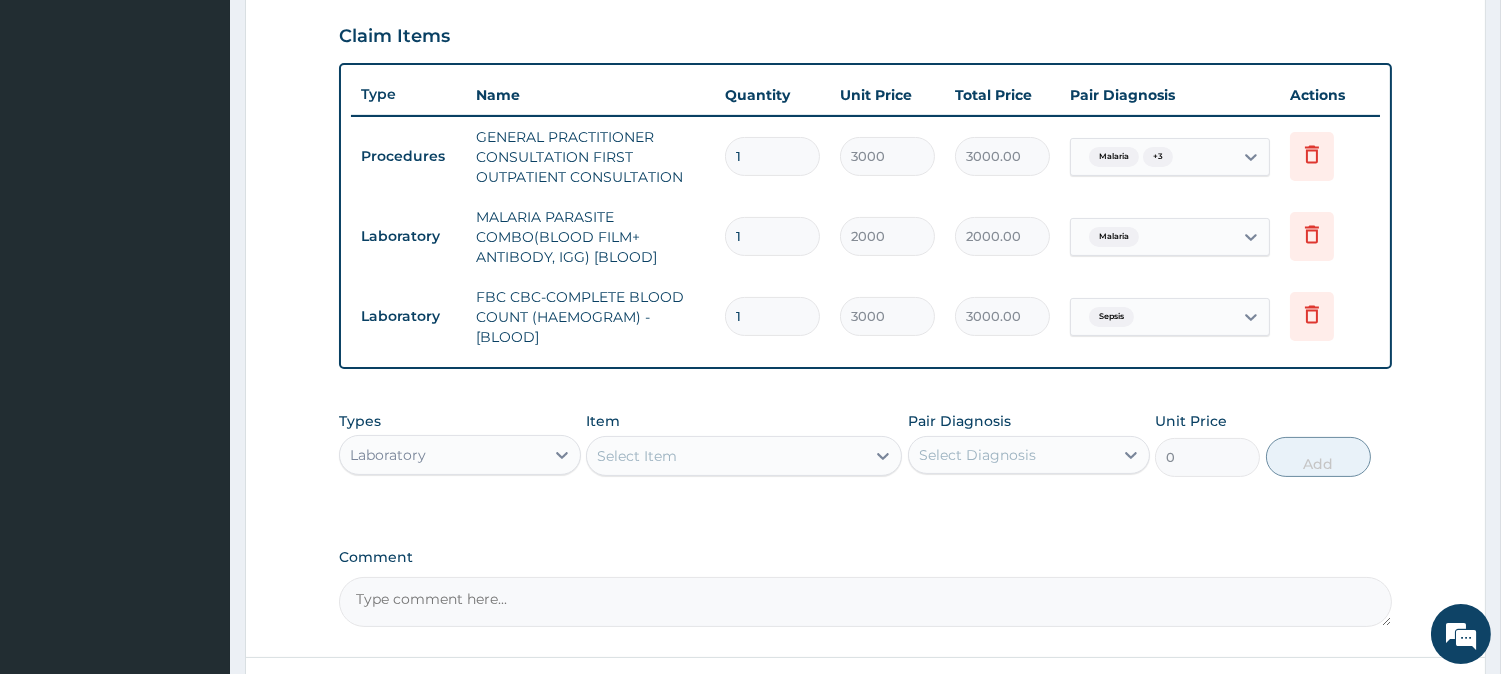 click on "Select Item" at bounding box center (726, 456) 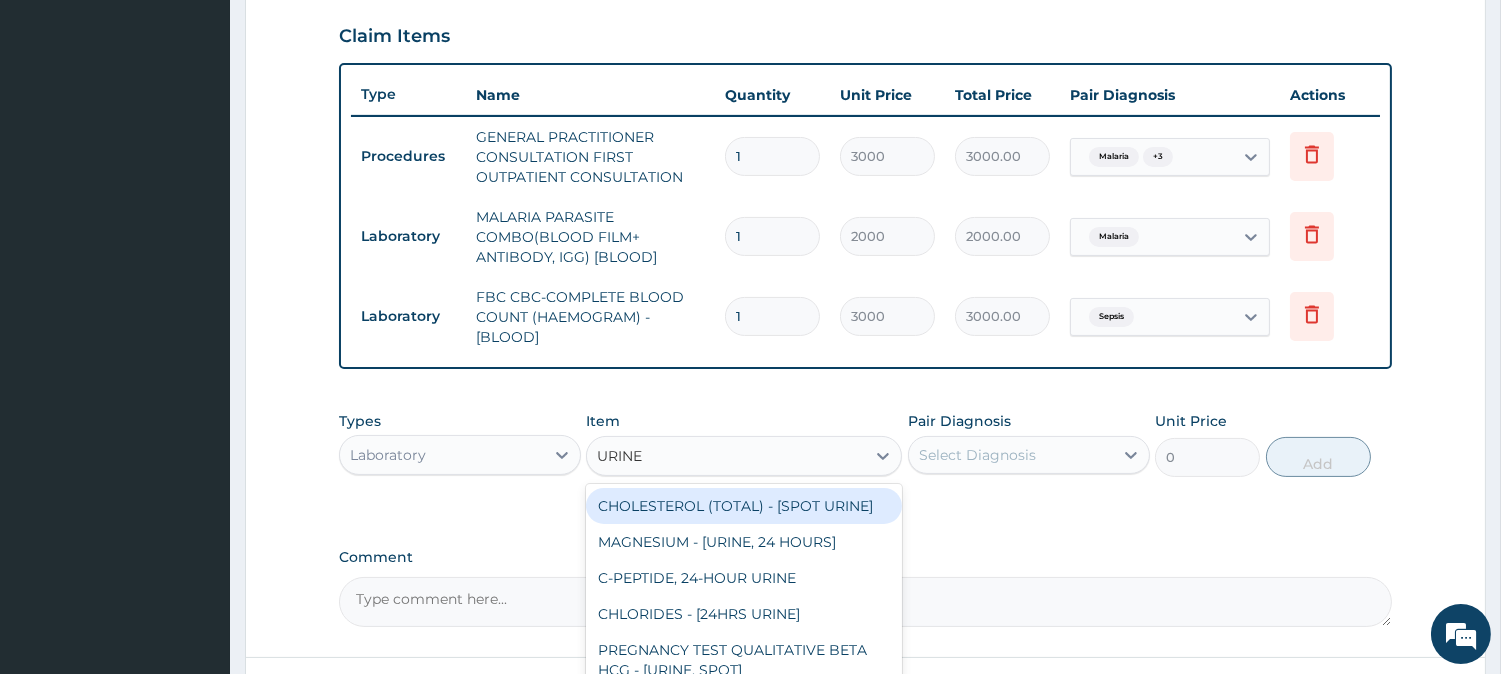 type on "URINE M" 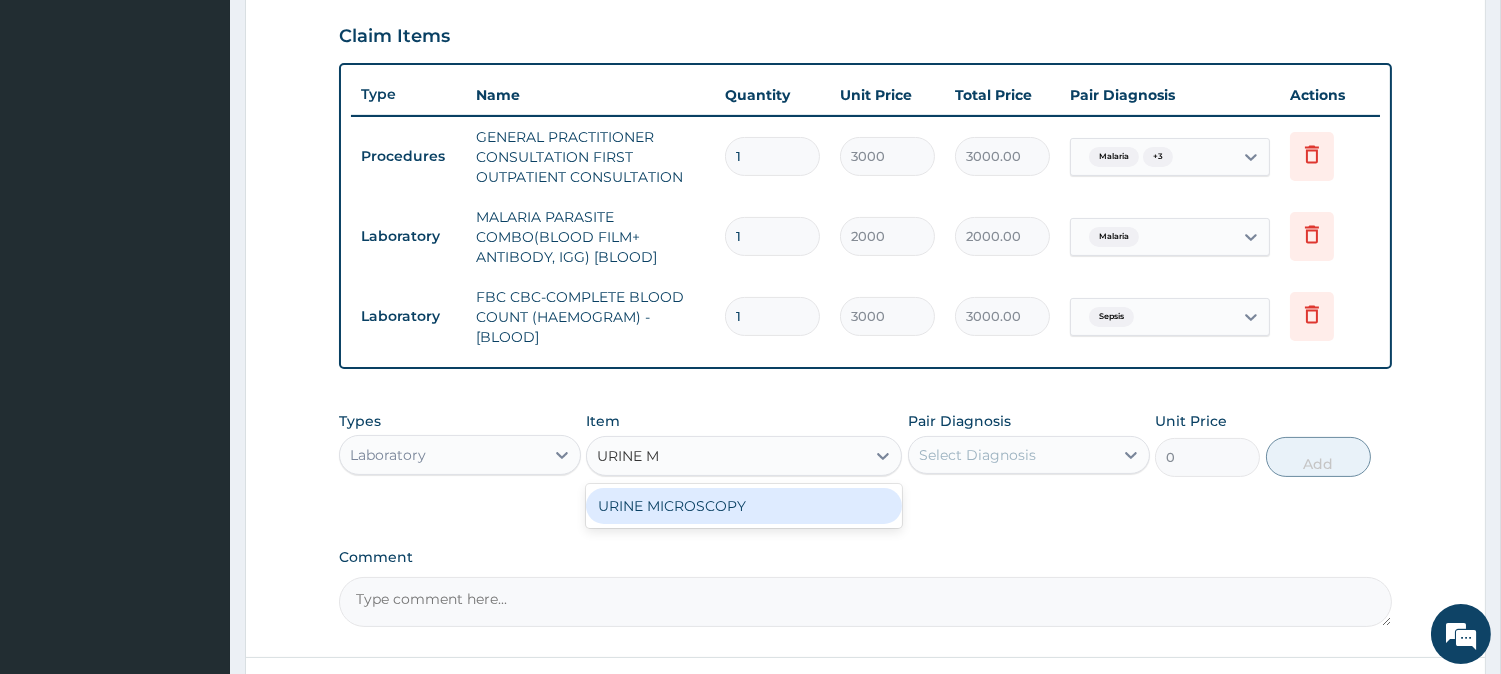 click on "URINE MICROSCOPY" at bounding box center (744, 506) 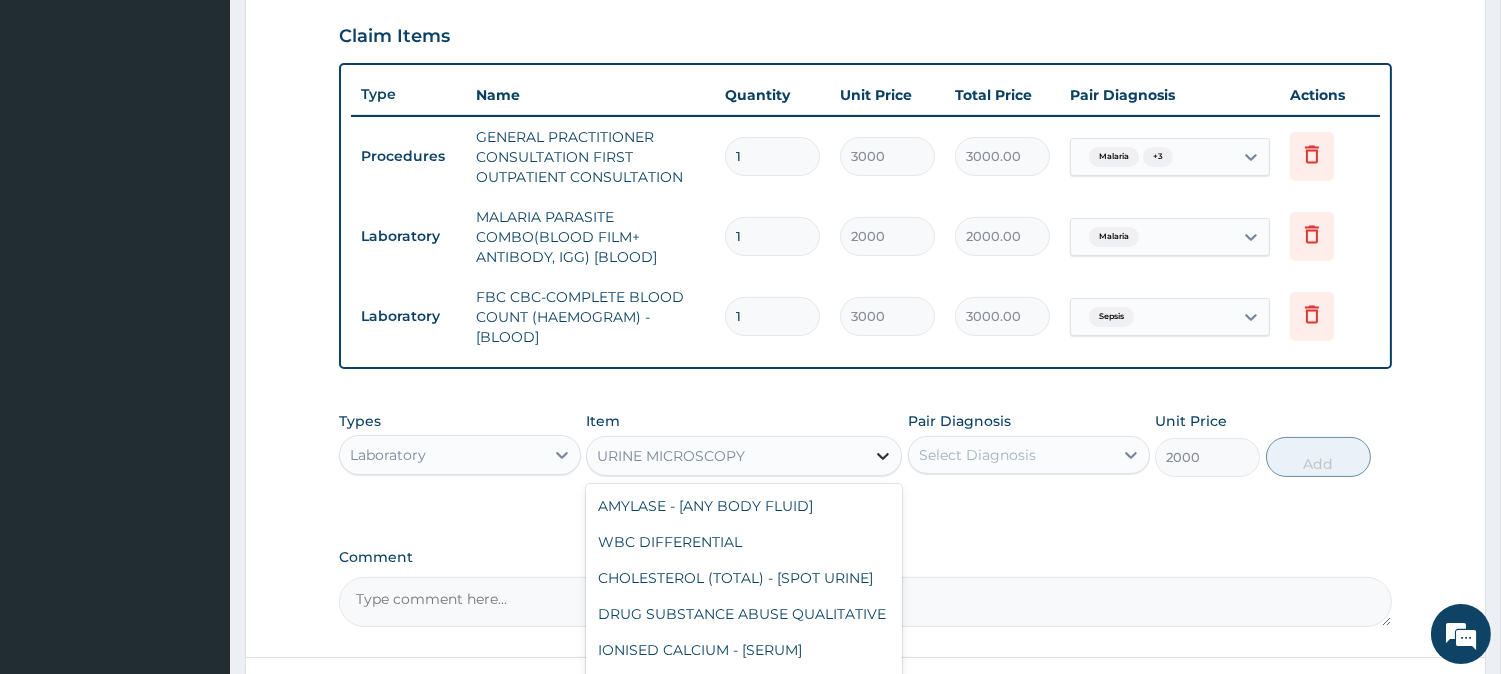 click 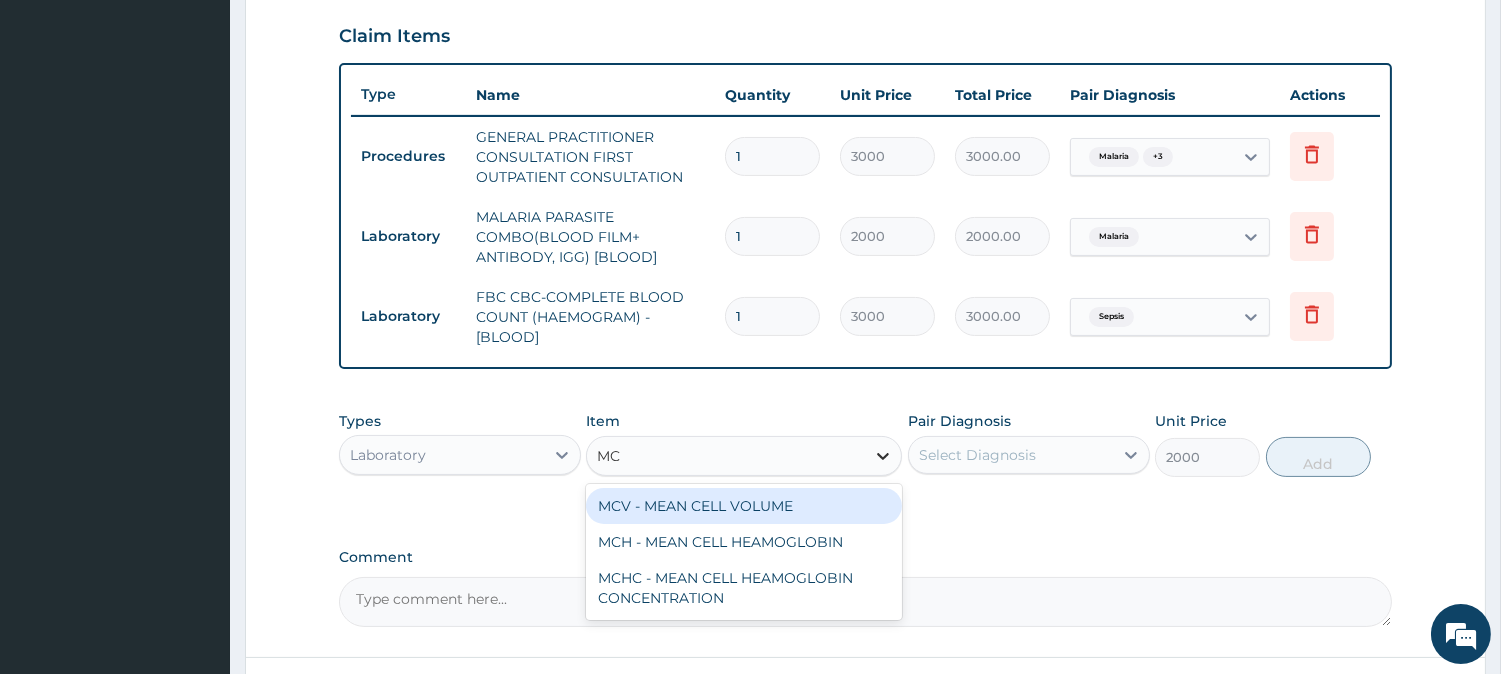 scroll, scrollTop: 0, scrollLeft: 0, axis: both 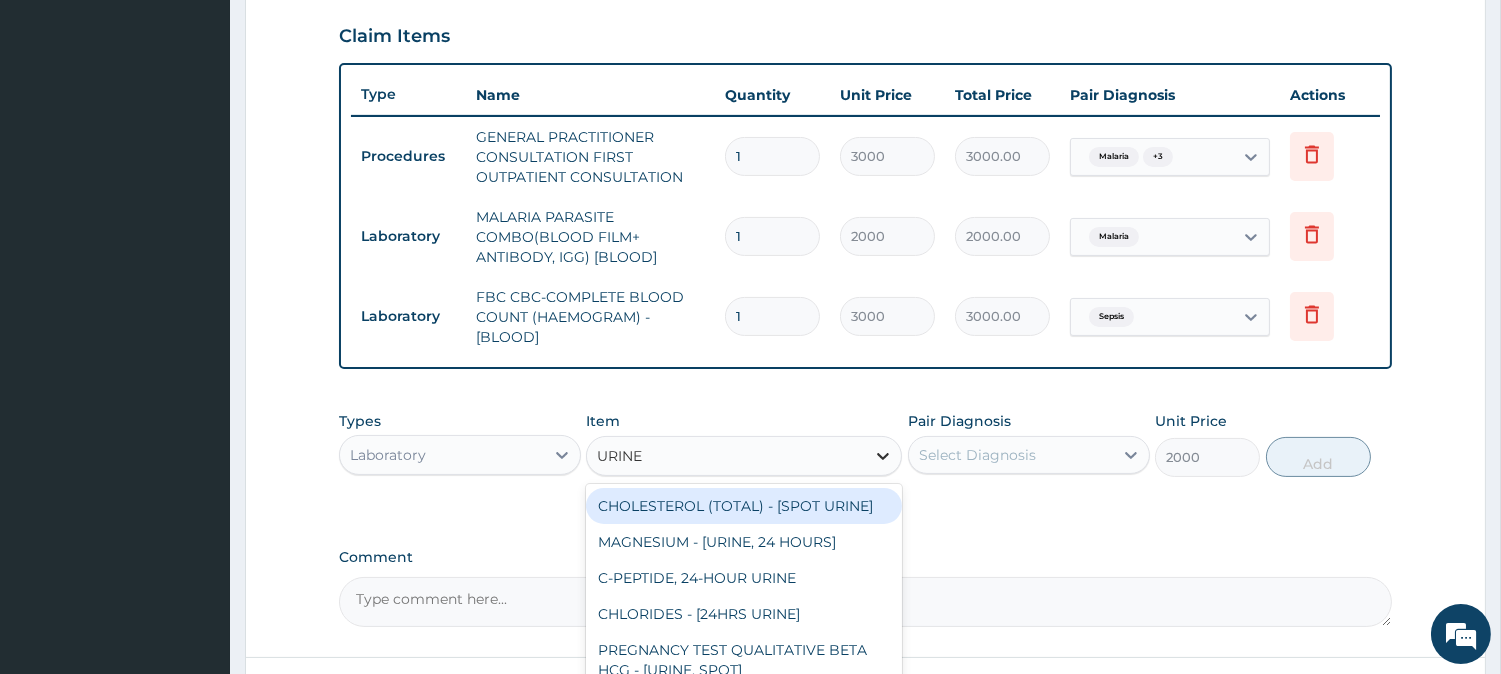 type on "URINE" 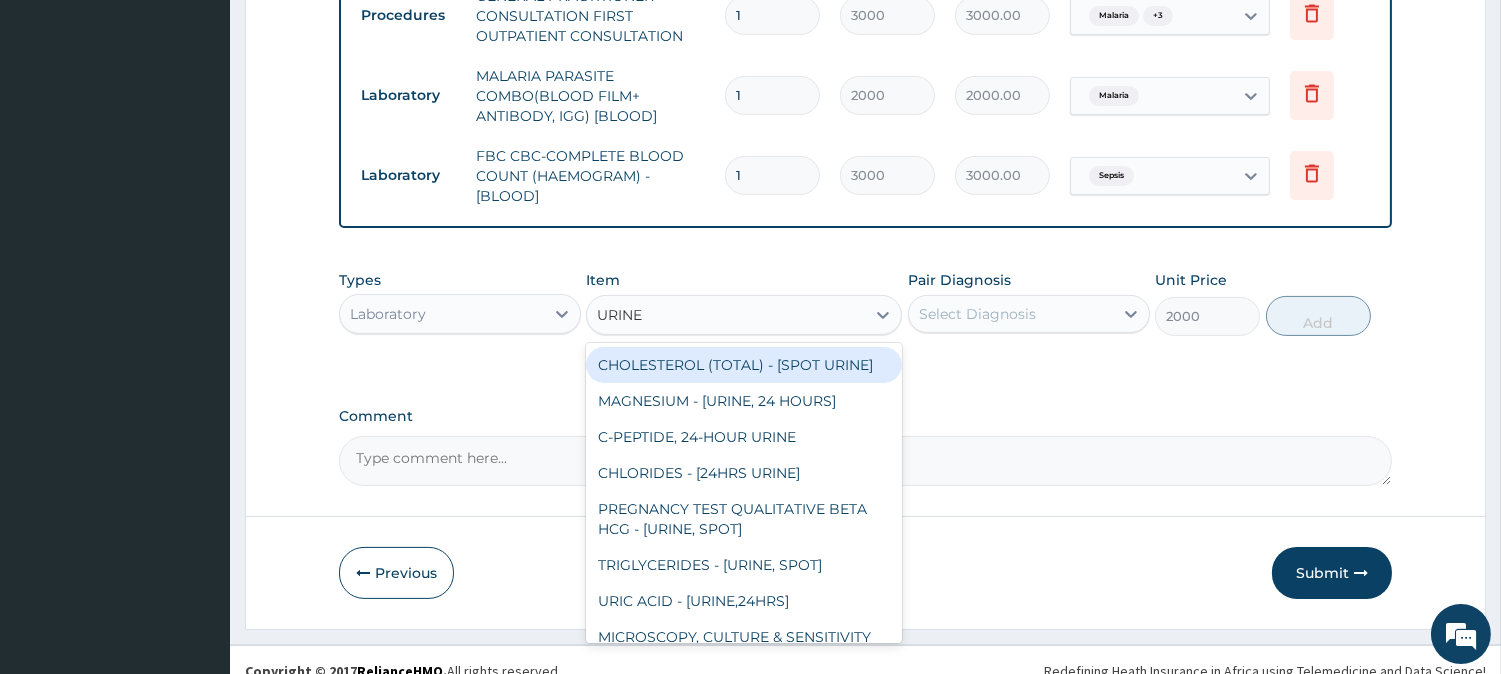 scroll, scrollTop: 841, scrollLeft: 0, axis: vertical 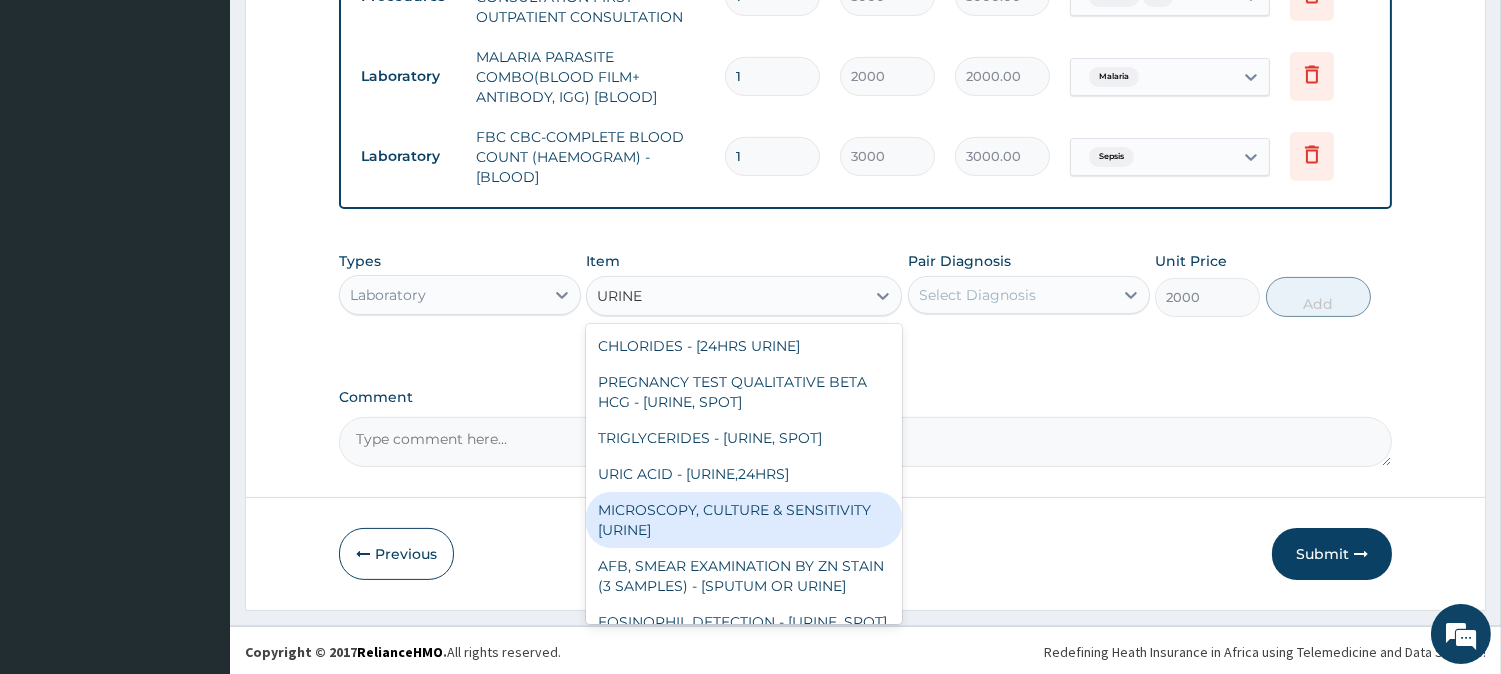 click on "MICROSCOPY, CULTURE & SENSITIVITY [URINE]" at bounding box center [744, 520] 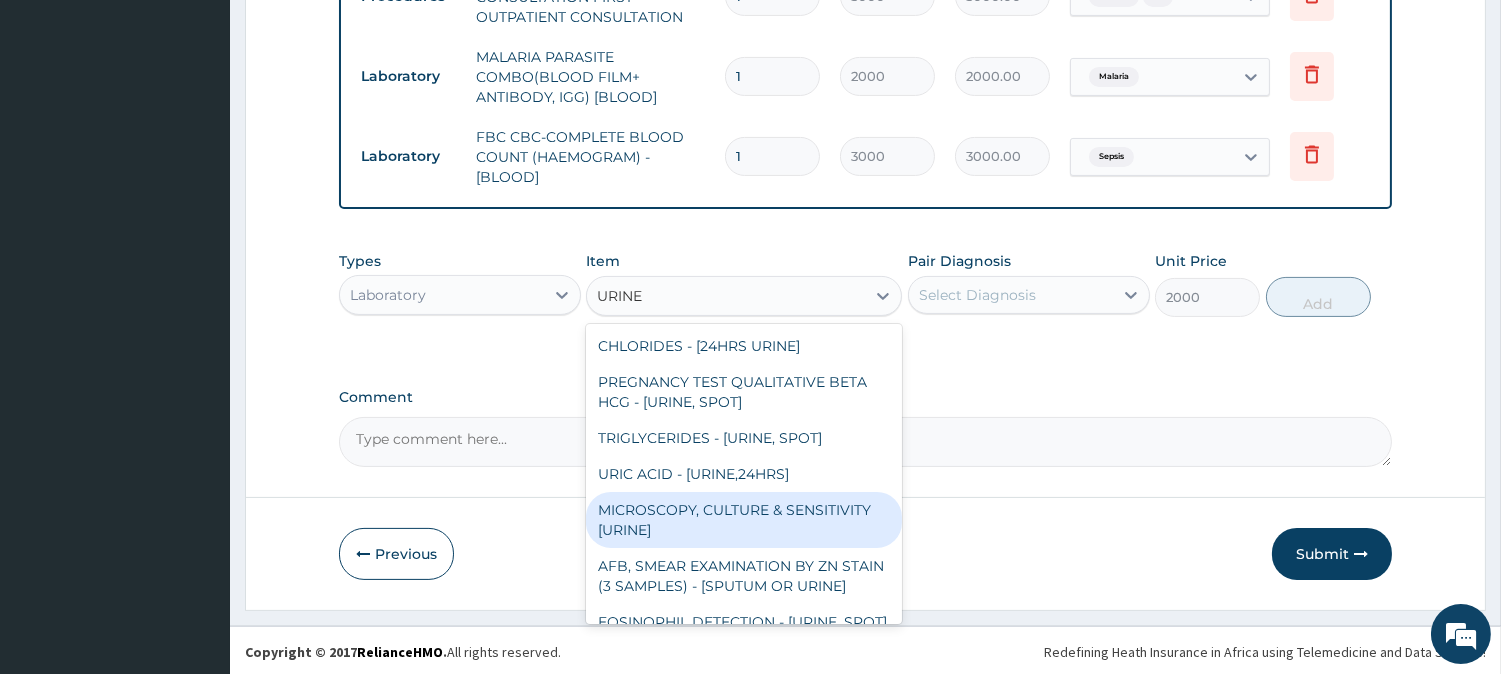 type 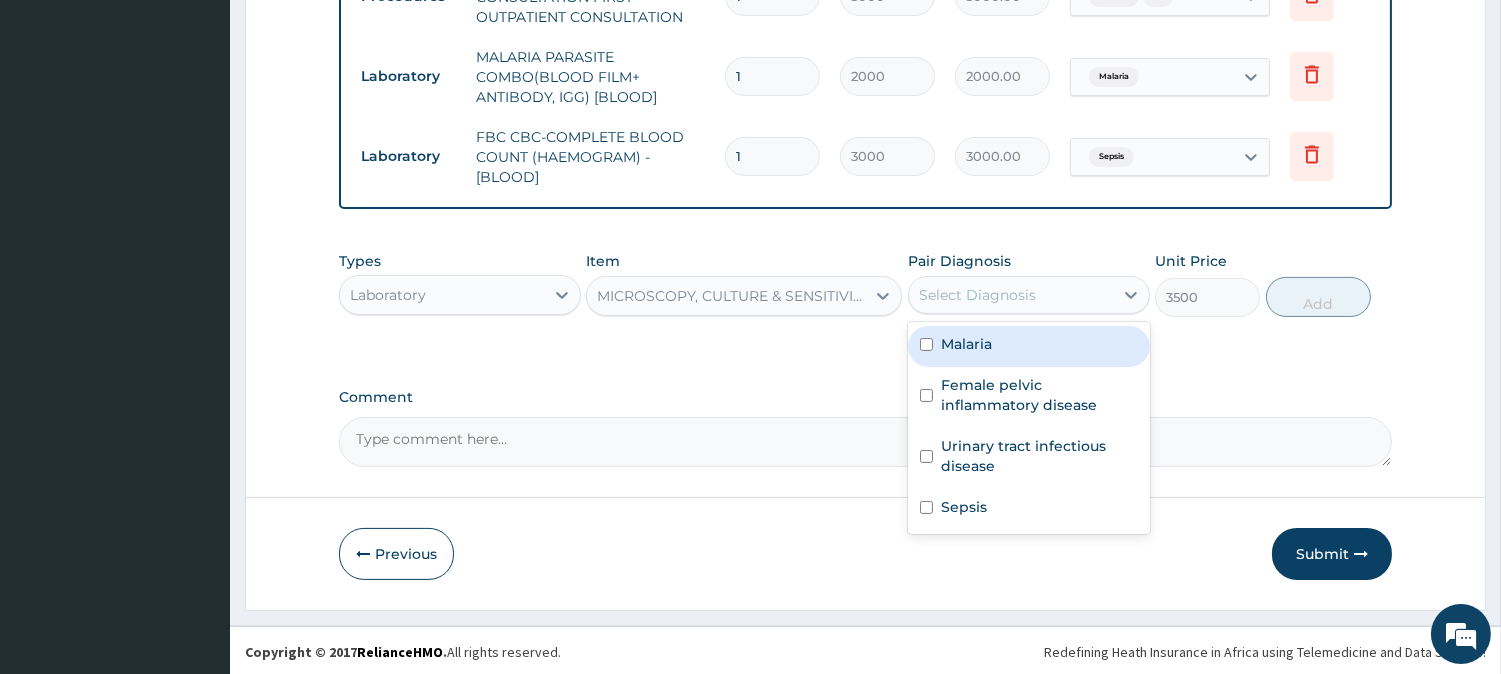 click on "Select Diagnosis" at bounding box center [977, 295] 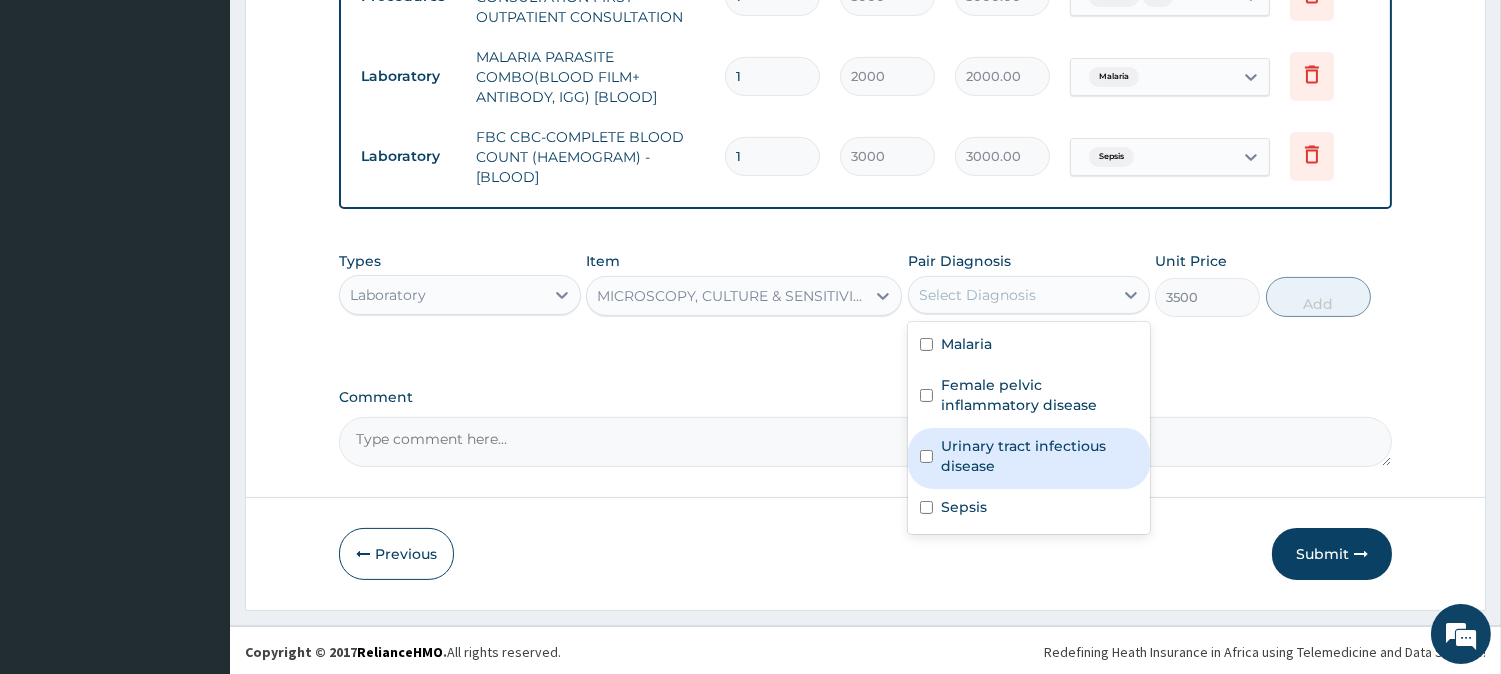 click on "Urinary tract infectious disease" at bounding box center (1039, 456) 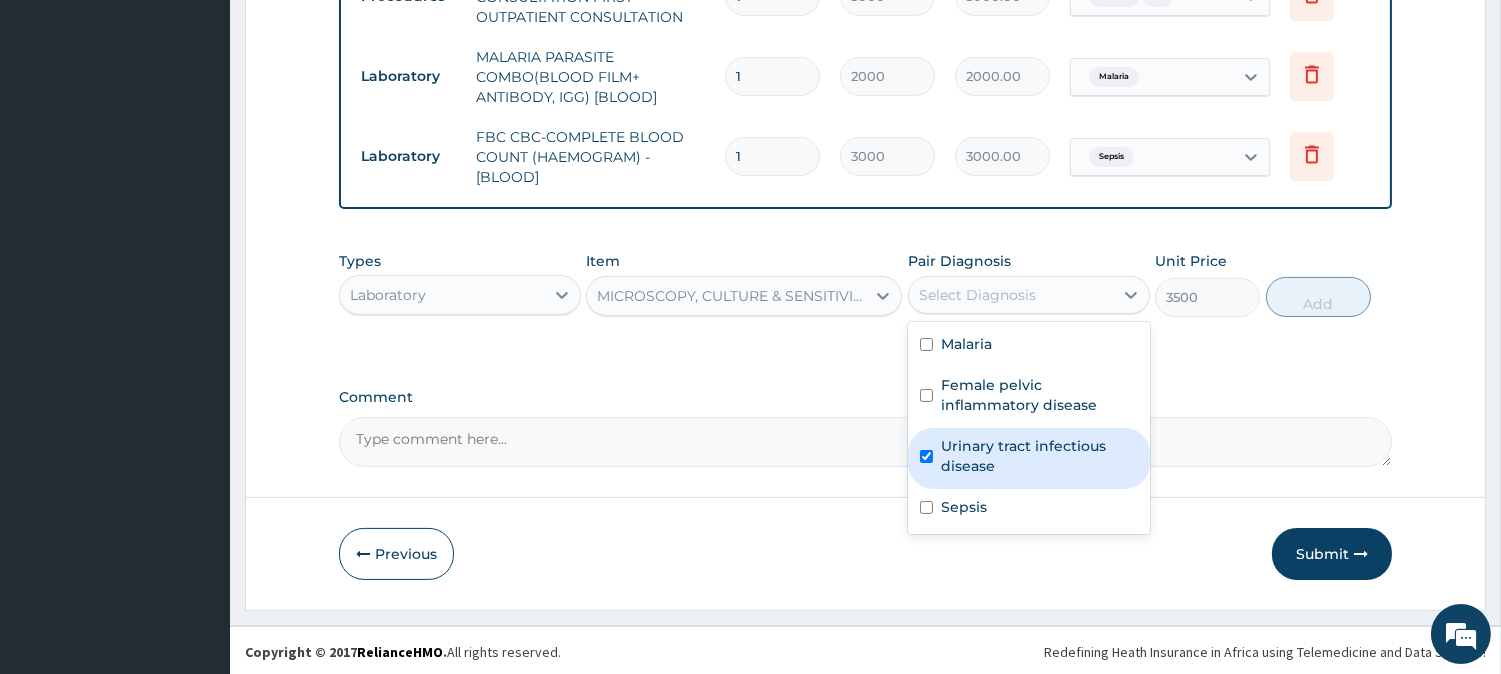 checkbox on "true" 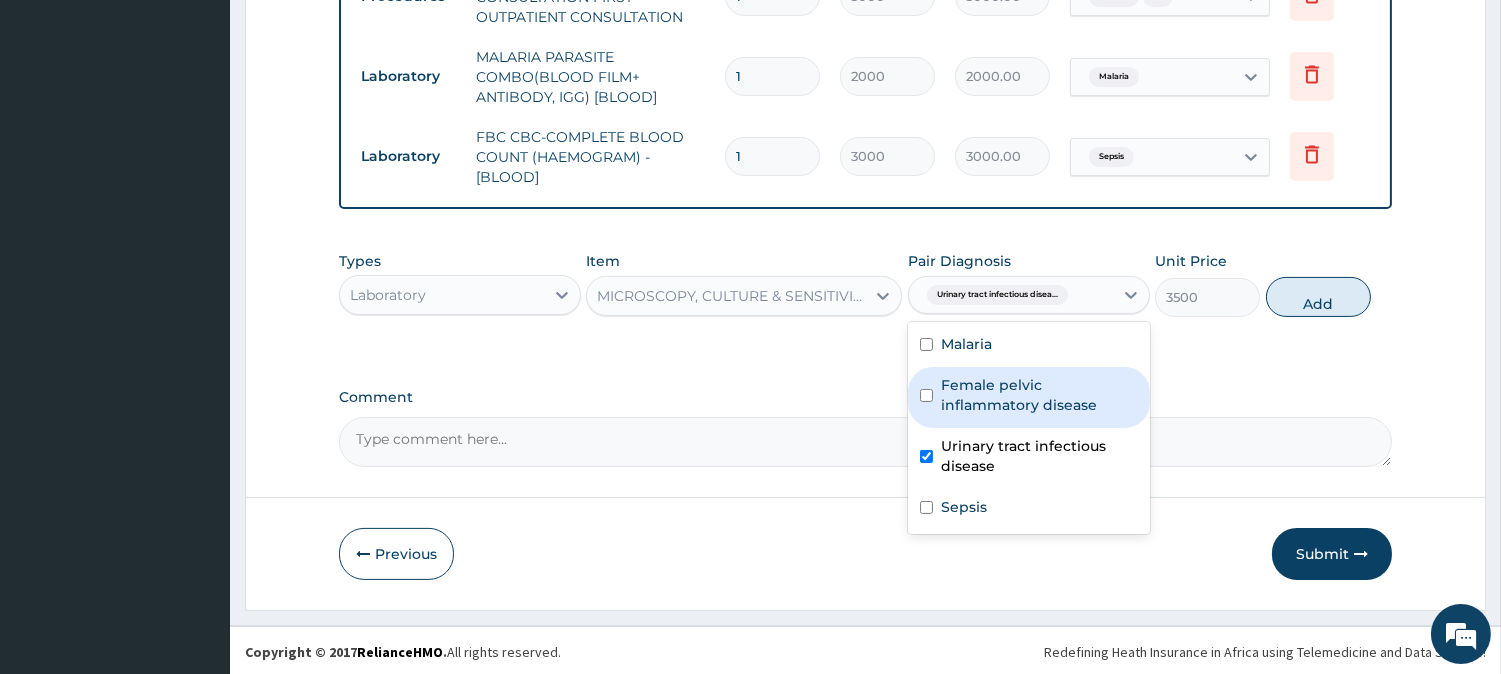 click on "Female pelvic inflammatory disease" at bounding box center [1039, 395] 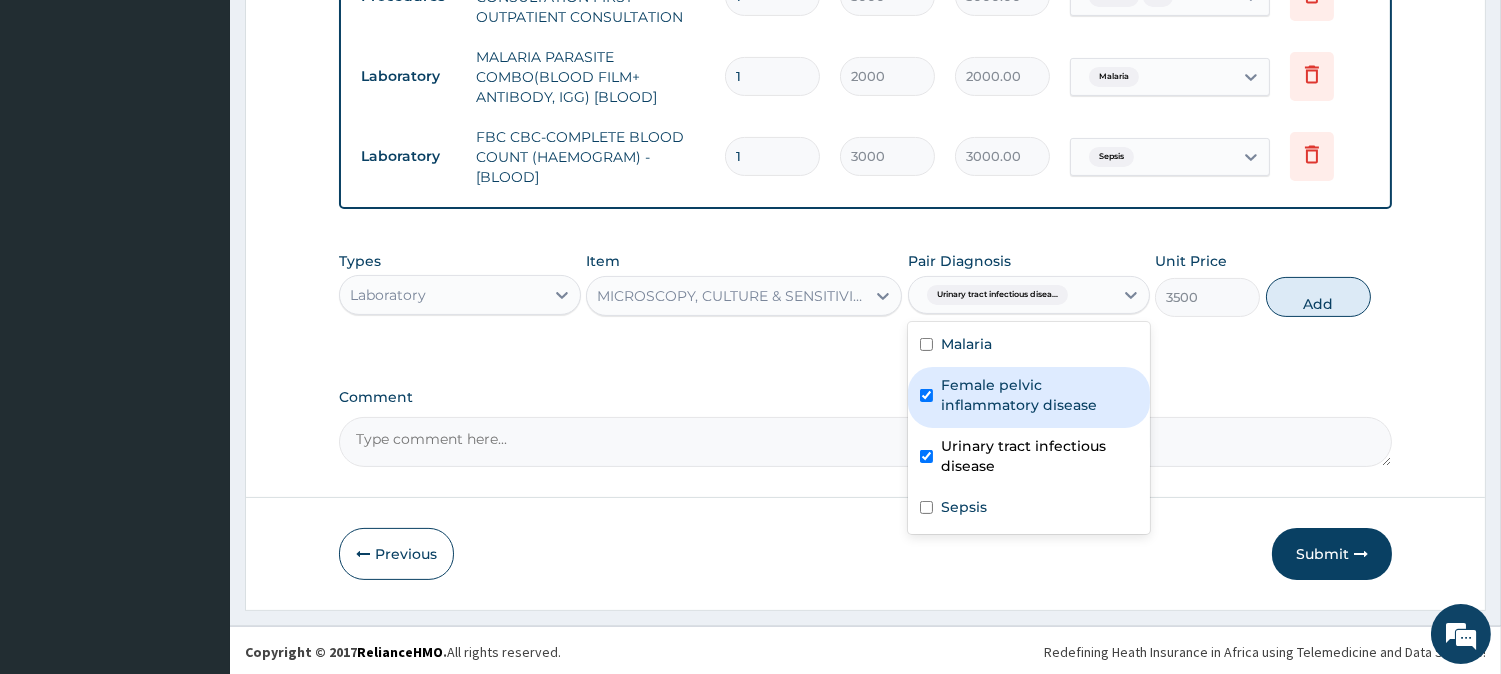 checkbox on "true" 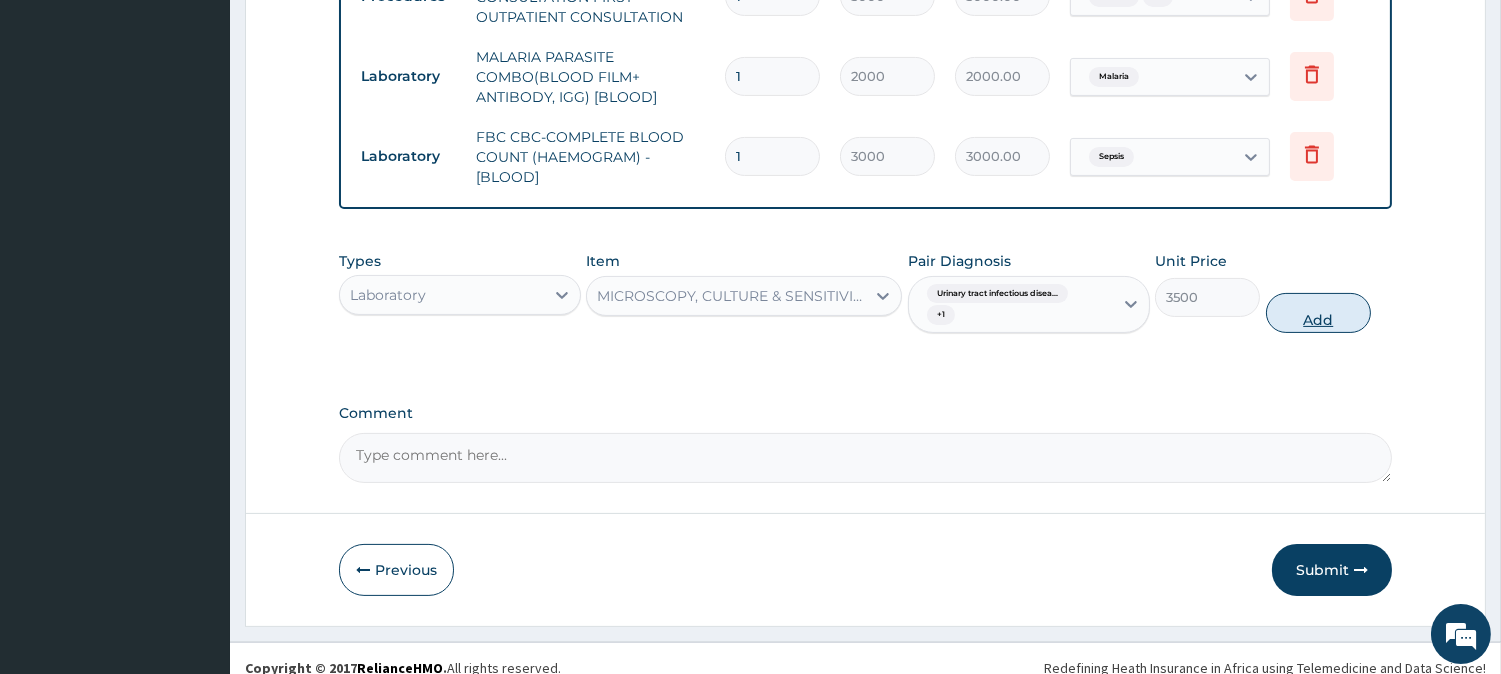 click on "Add" at bounding box center [1318, 313] 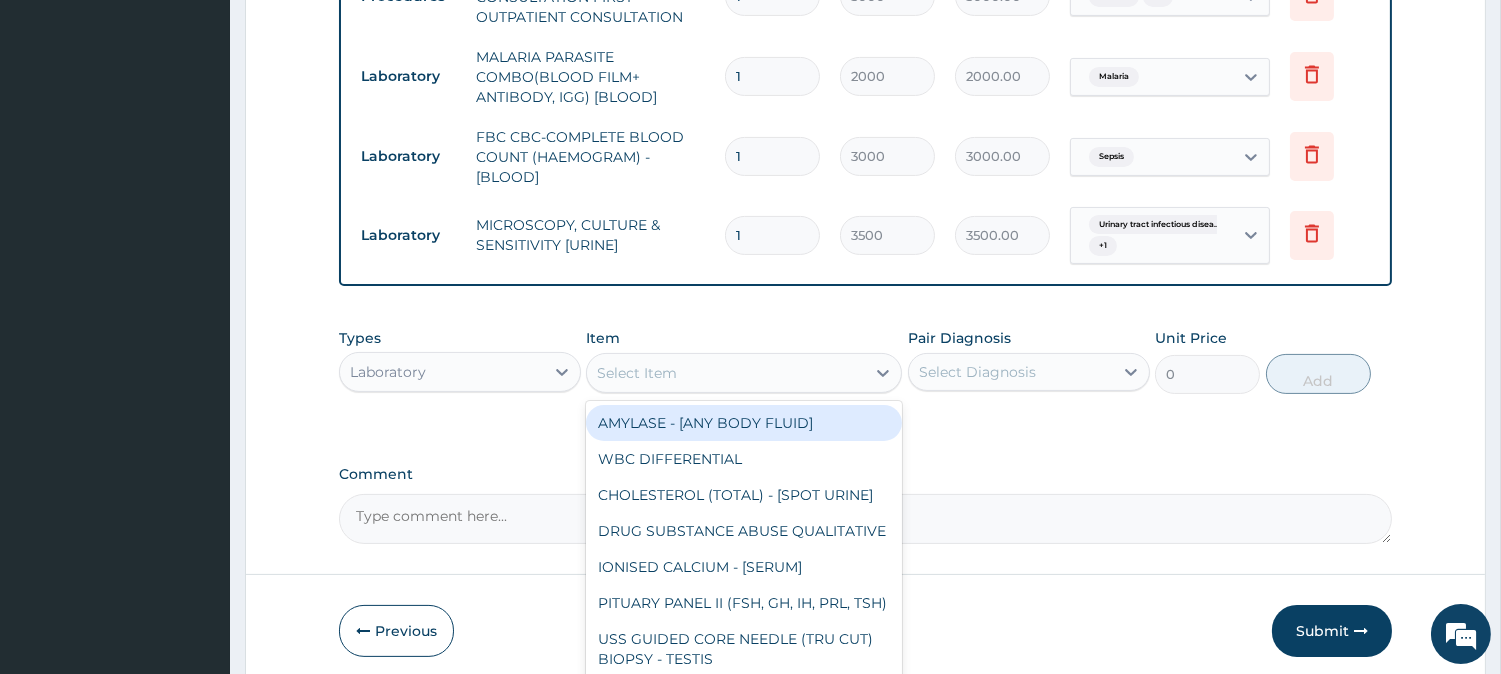 click on "Select Item" at bounding box center (726, 373) 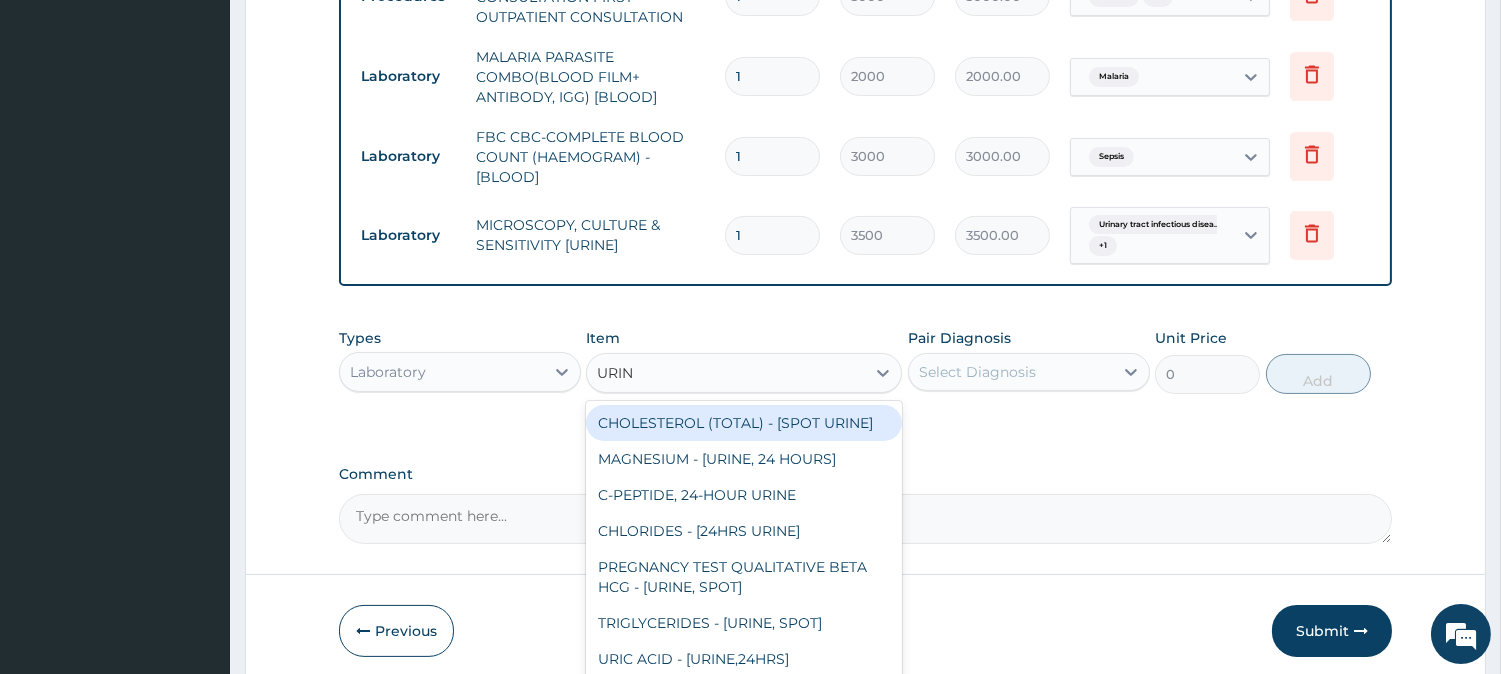 type on "URINA" 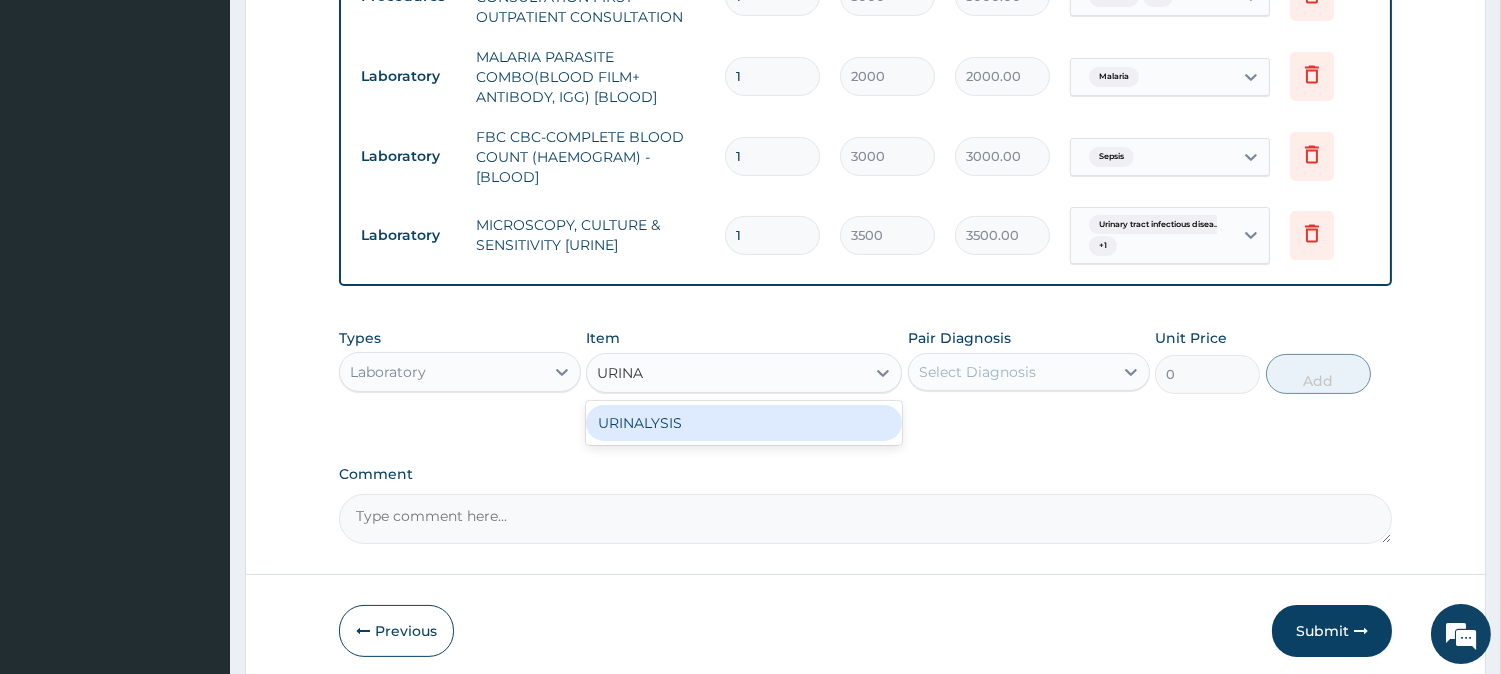 click on "URINALYSIS" at bounding box center [744, 423] 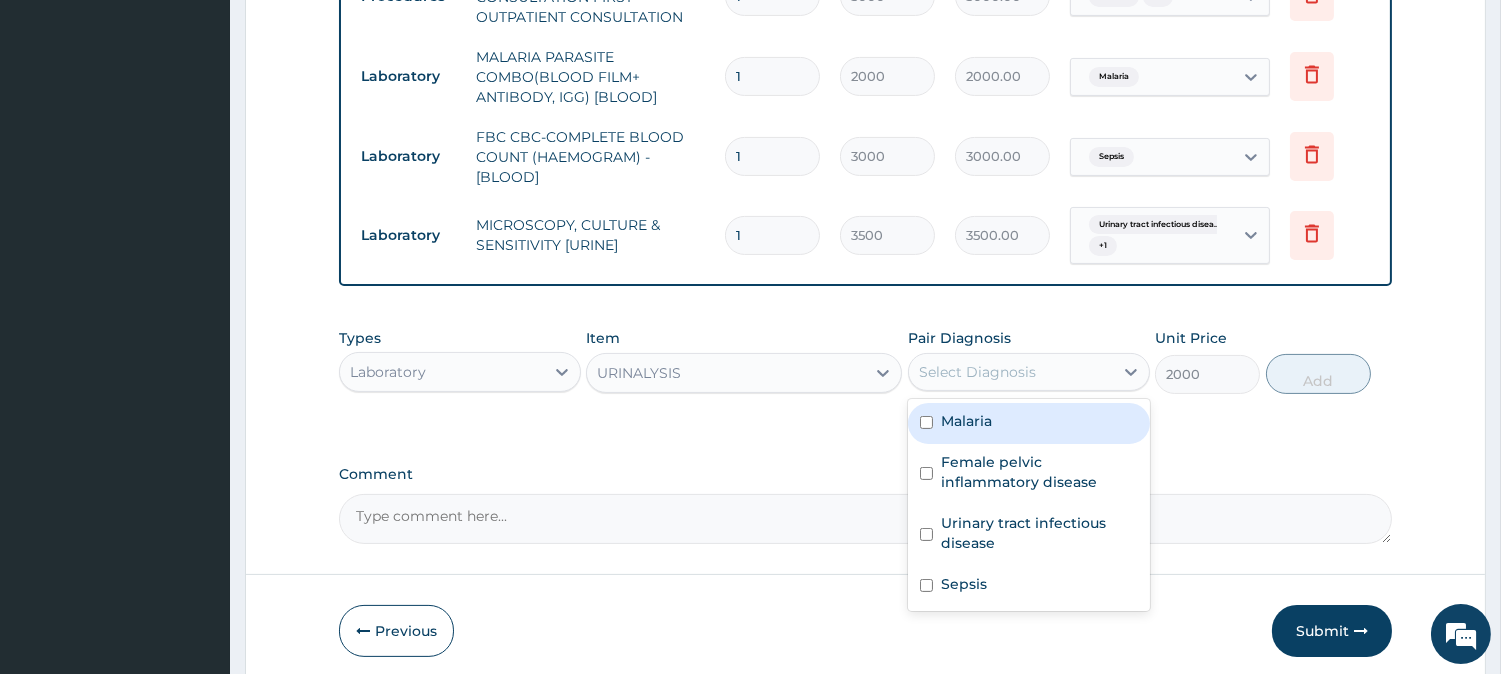 click on "Select Diagnosis" at bounding box center (1011, 372) 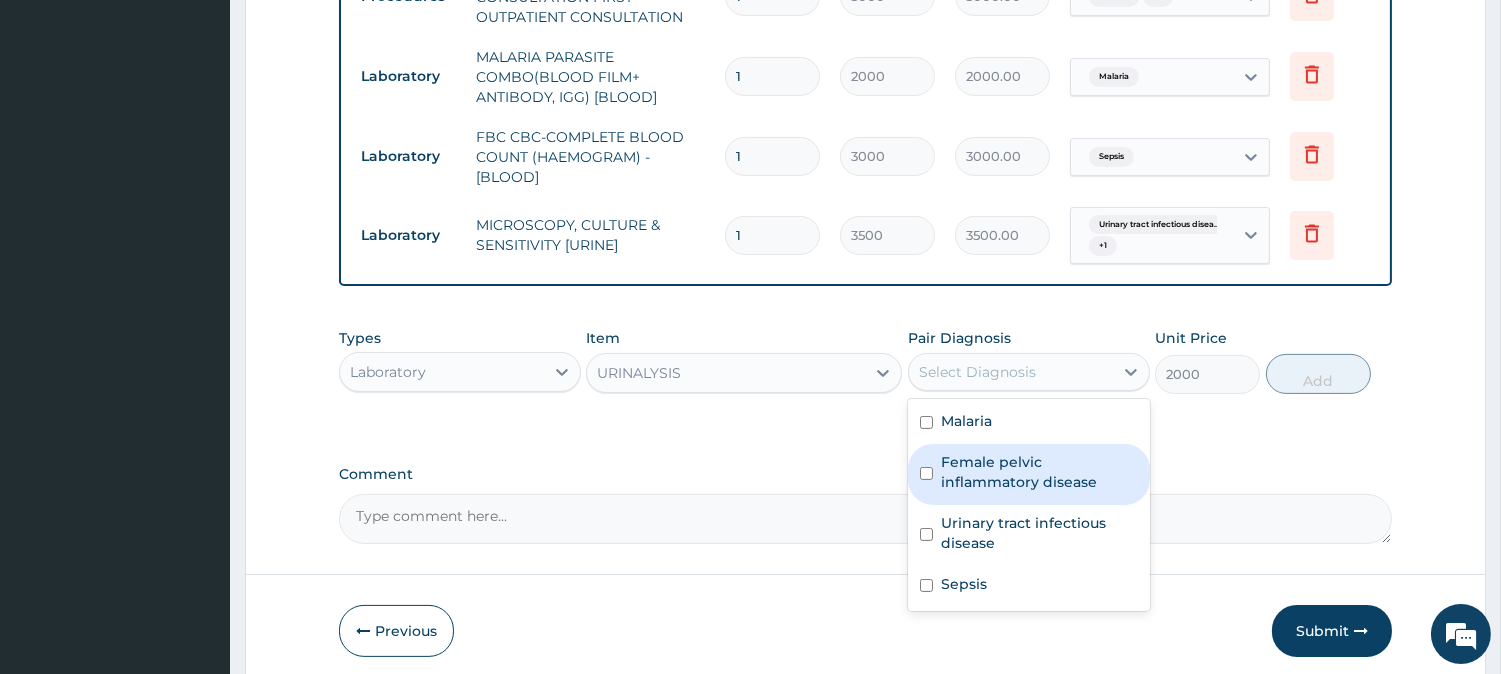 click on "Female pelvic inflammatory disease" at bounding box center [1029, 474] 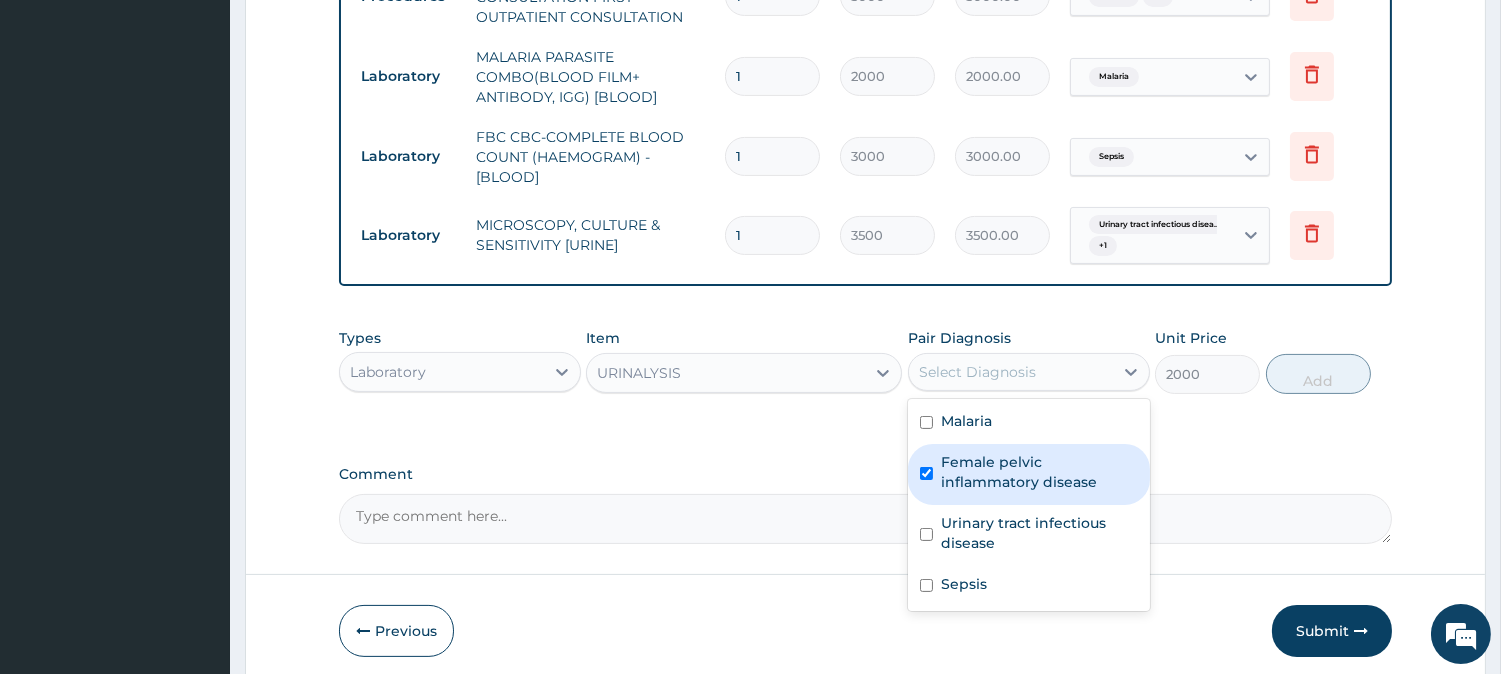 checkbox on "true" 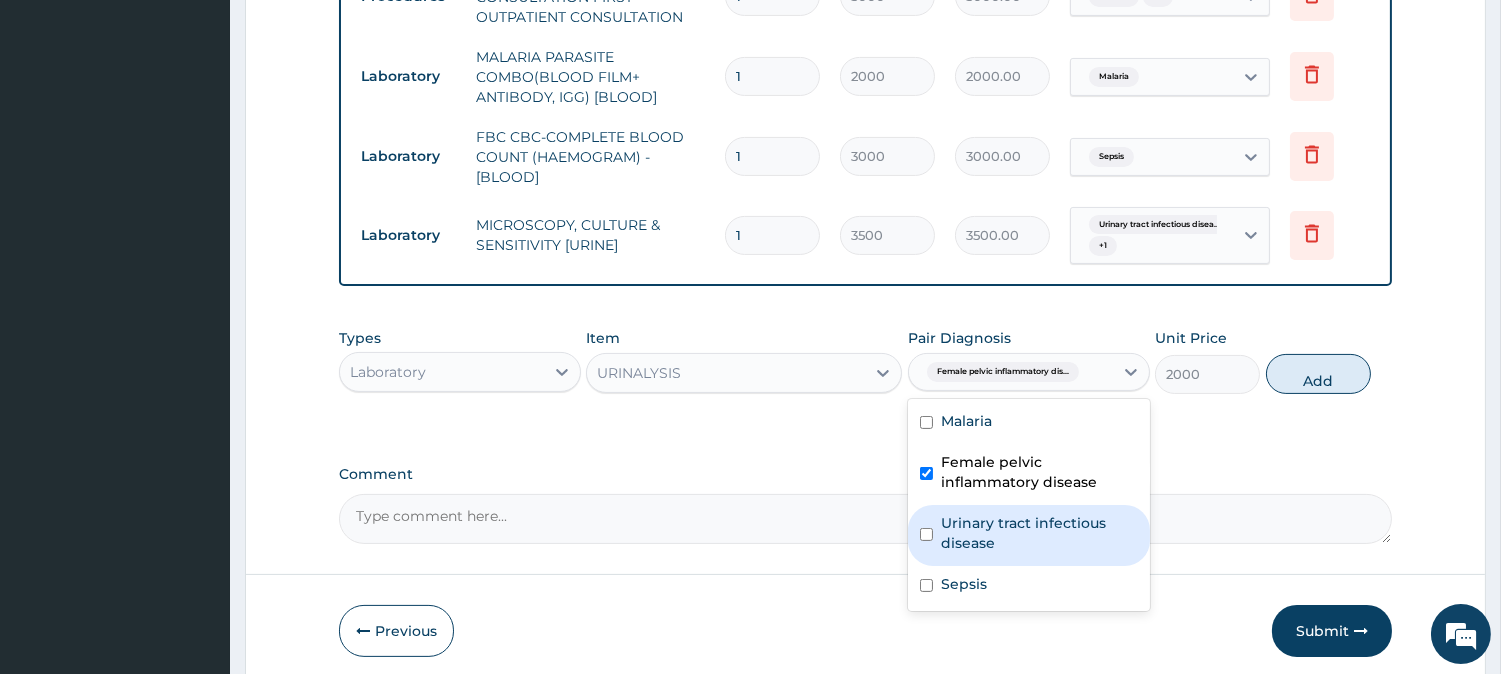 drag, startPoint x: 967, startPoint y: 517, endPoint x: 981, endPoint y: 531, distance: 19.79899 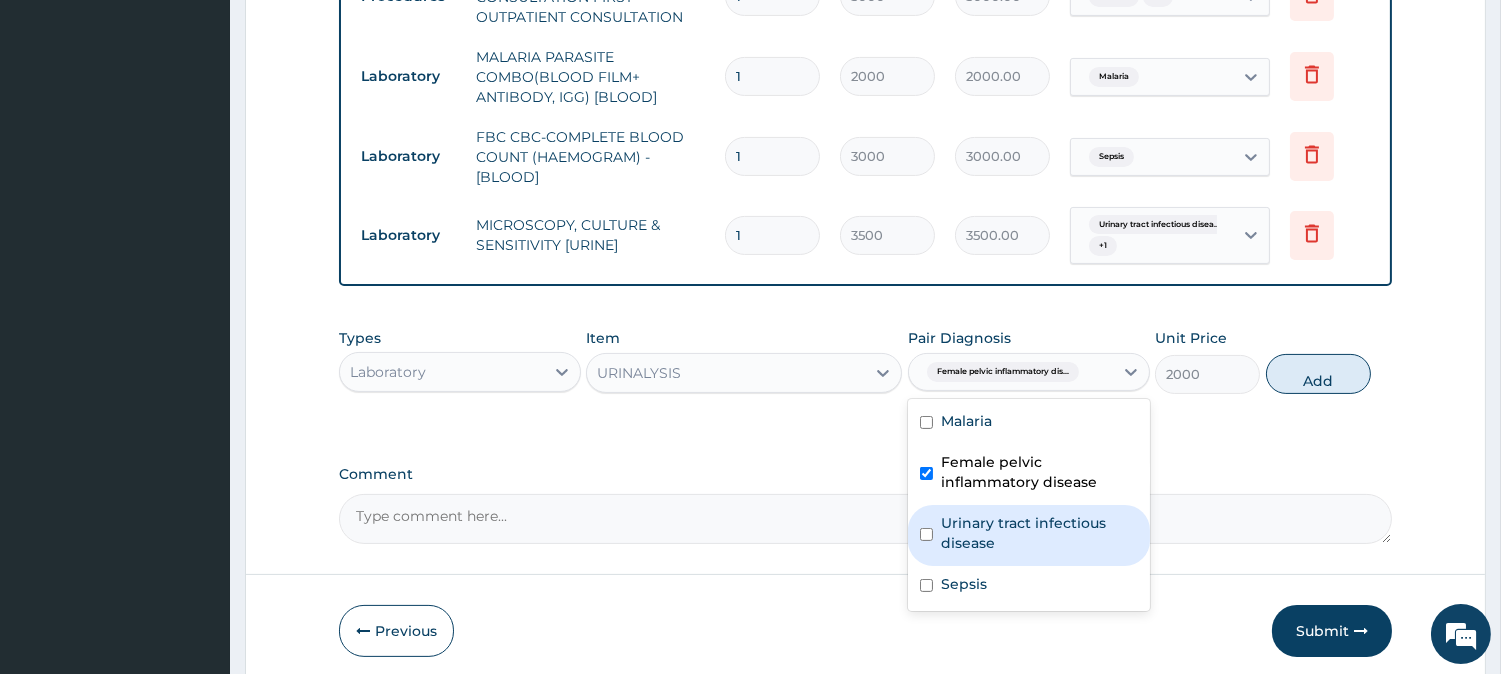 click on "Urinary tract infectious disease" at bounding box center (1039, 533) 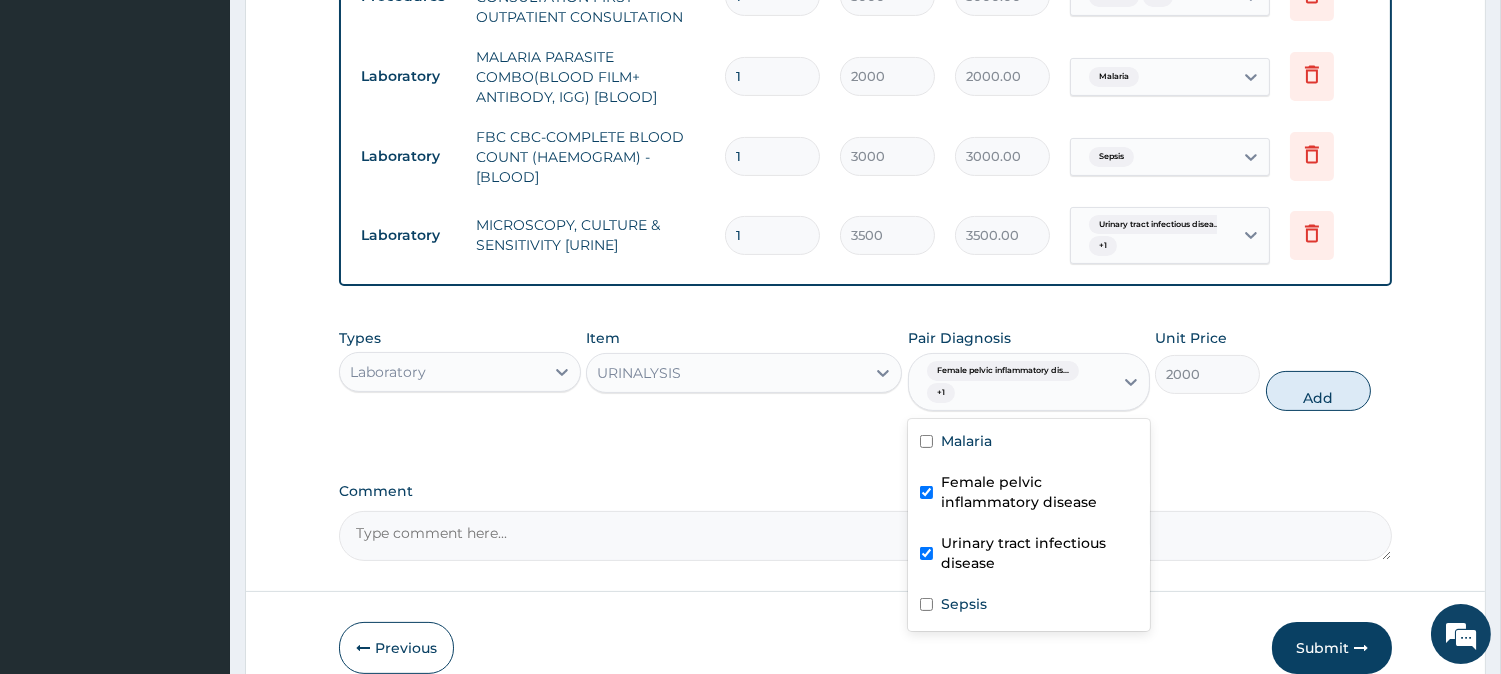 click on "Urinary tract infectious disease" at bounding box center [1039, 553] 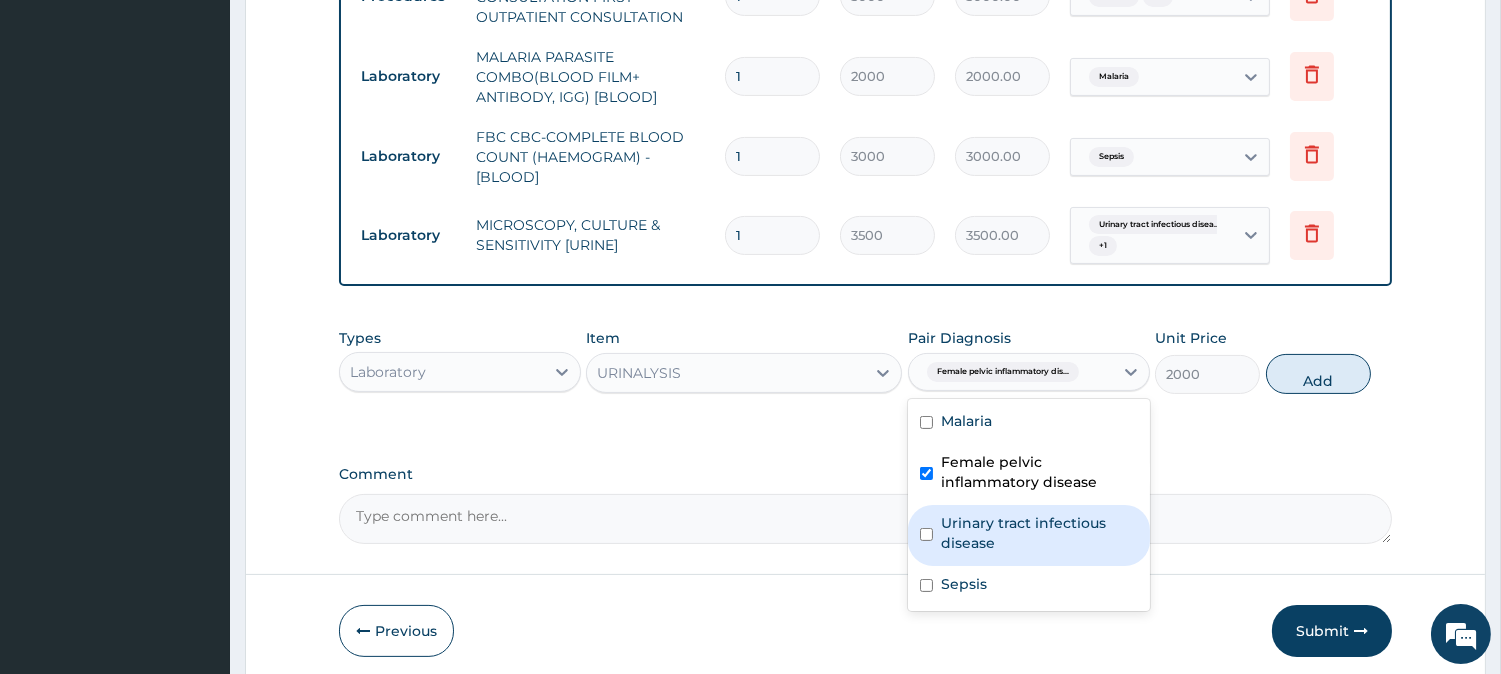 click on "Urinary tract infectious disease" at bounding box center [1039, 533] 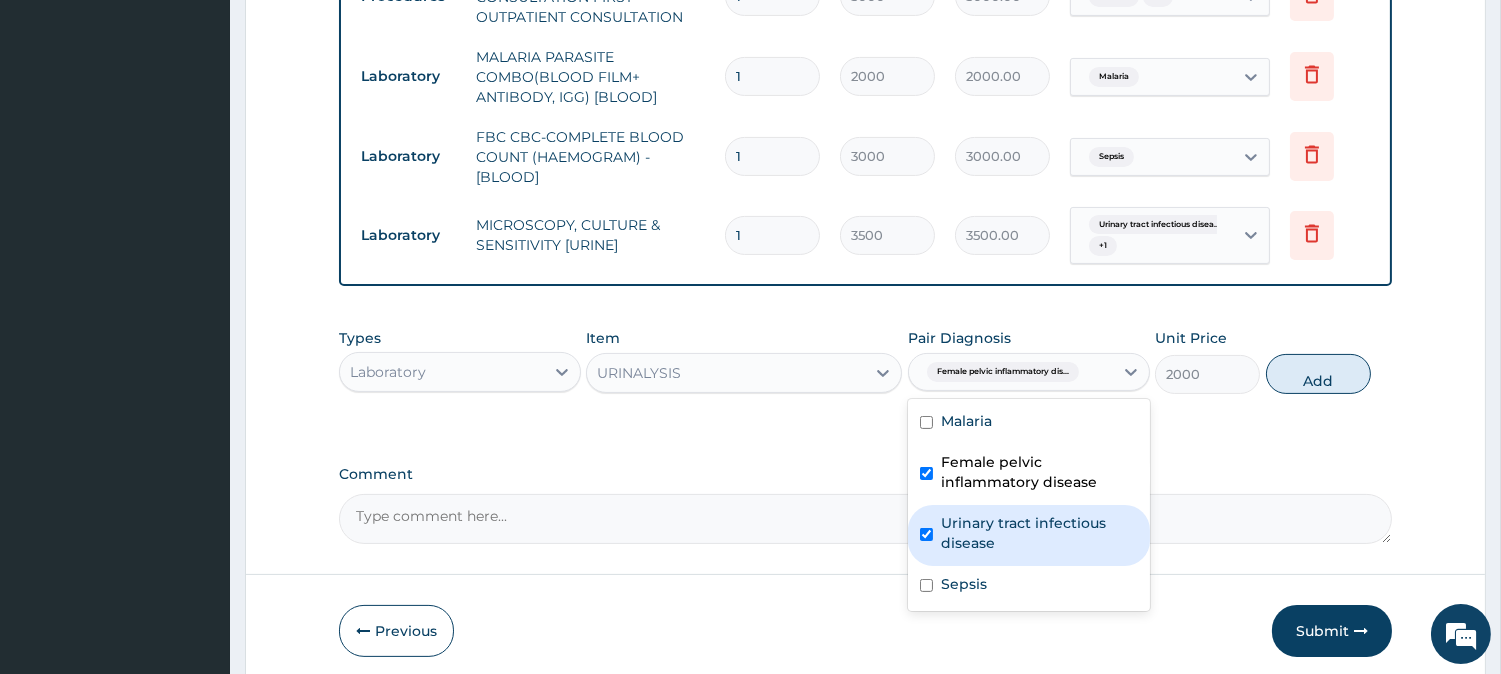 checkbox on "true" 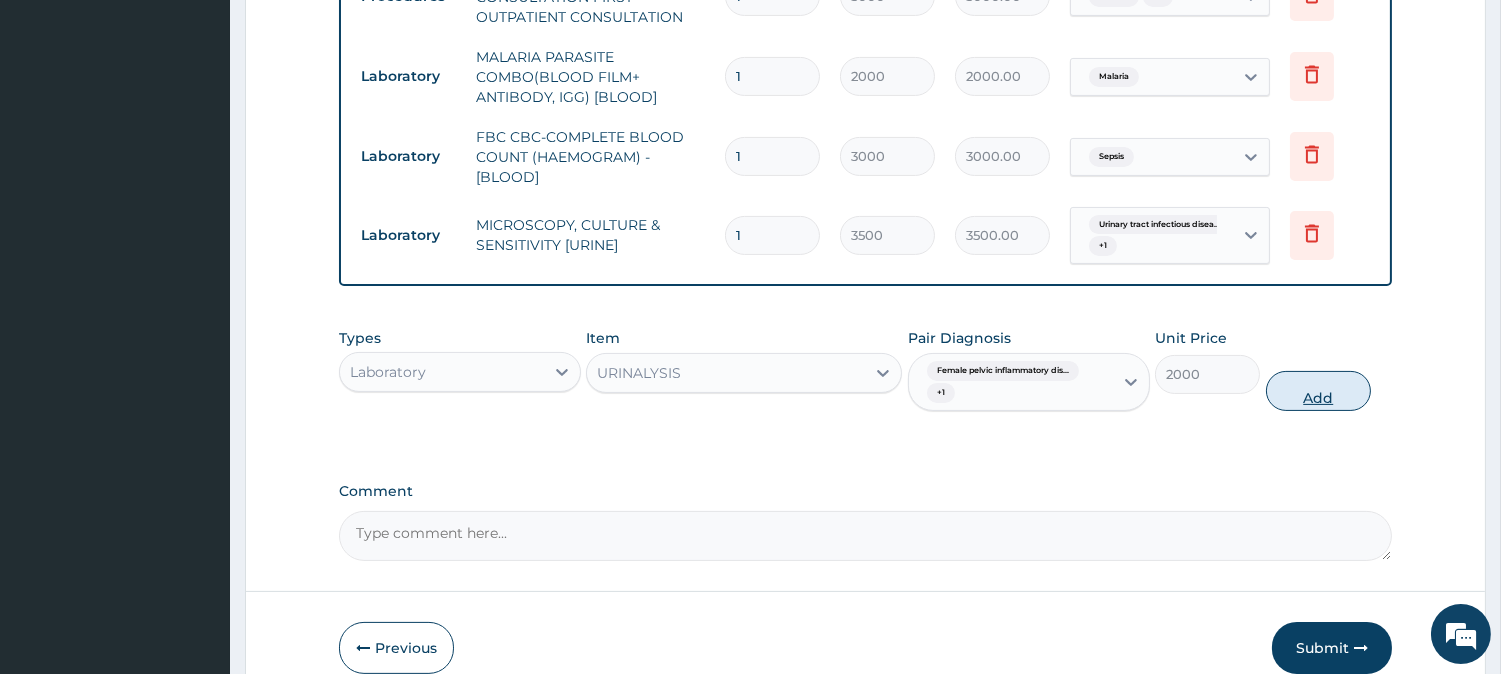 click on "Add" at bounding box center (1318, 391) 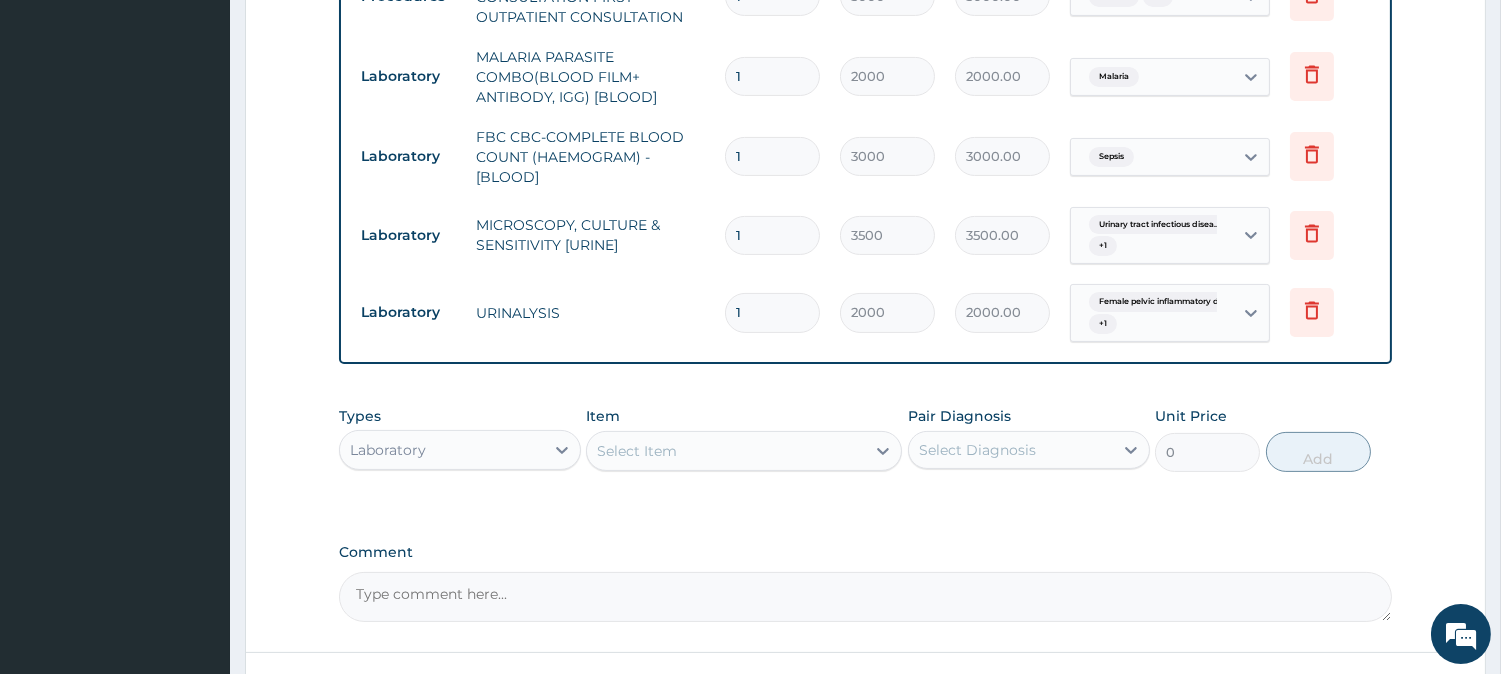 click on "Laboratory" at bounding box center [442, 450] 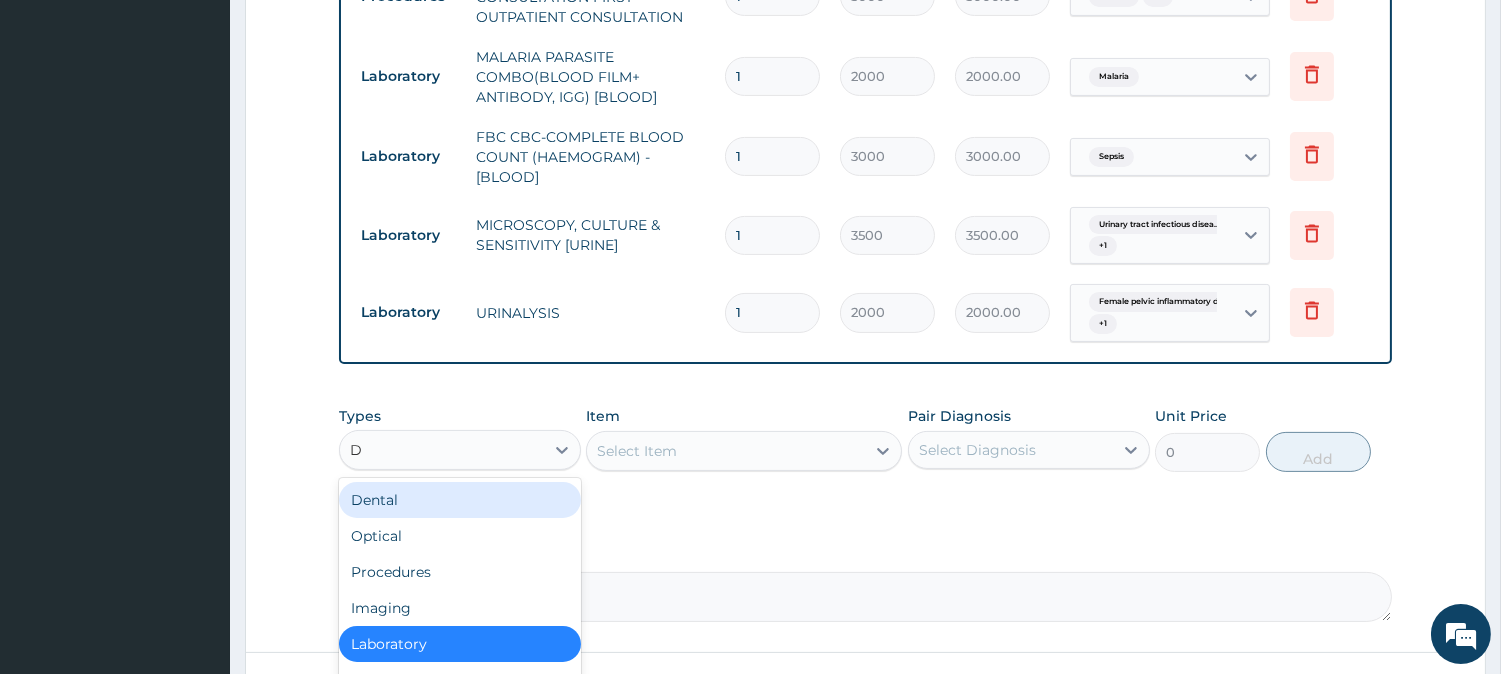 type on "DR" 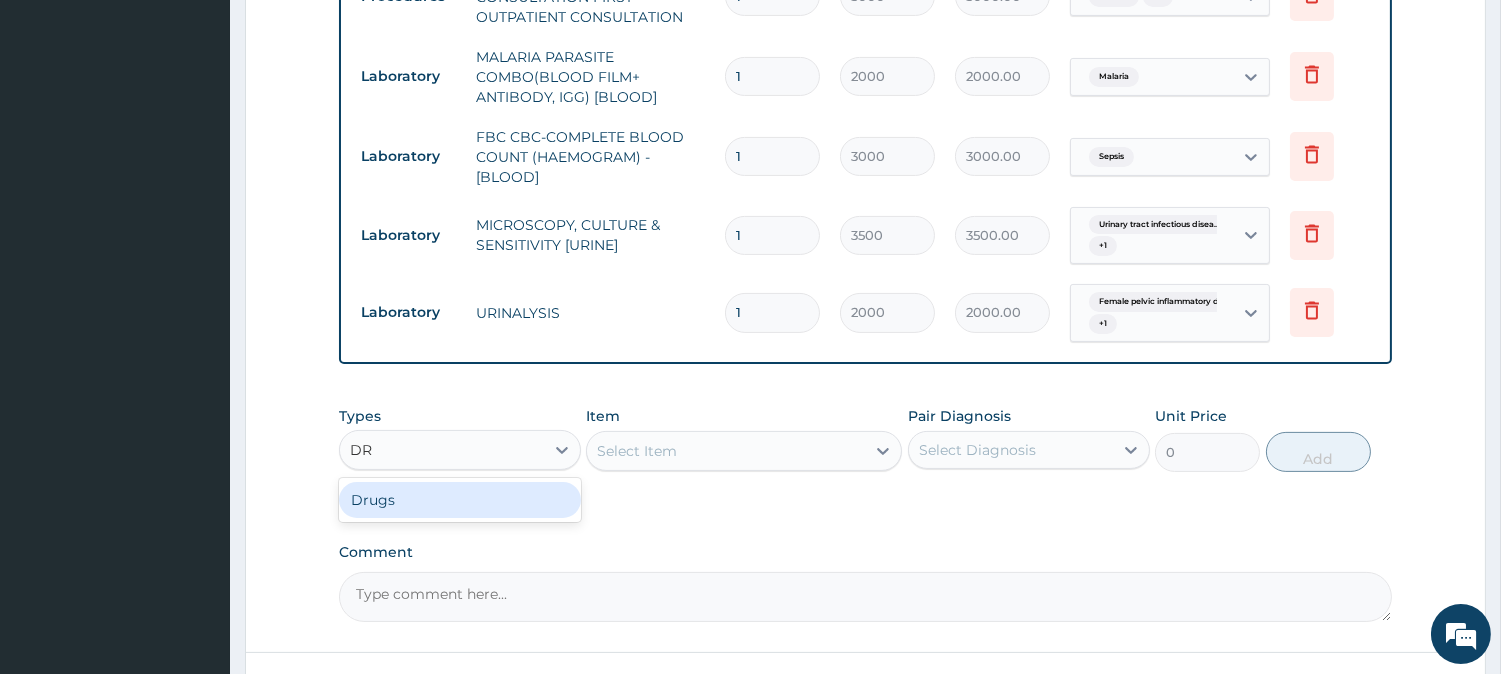 click on "Drugs" at bounding box center [460, 500] 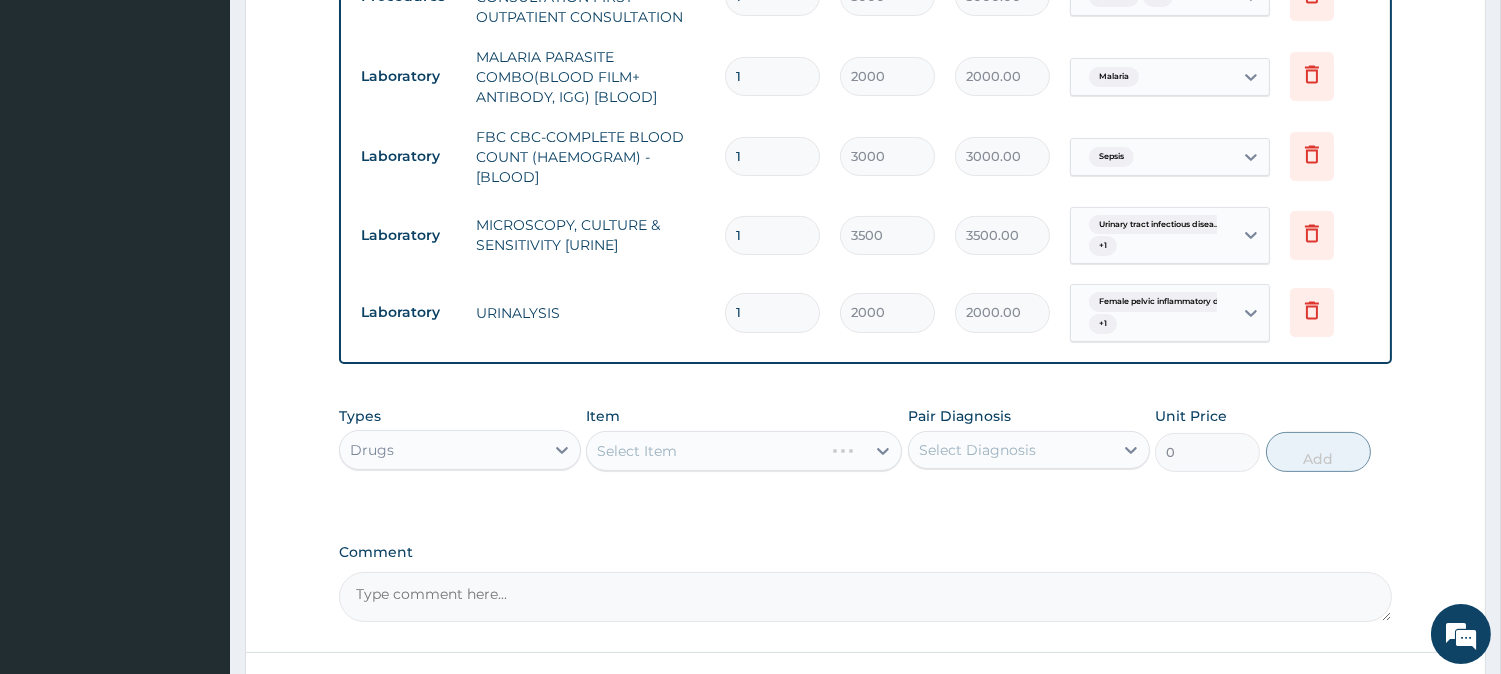 click on "Select Item" at bounding box center (744, 451) 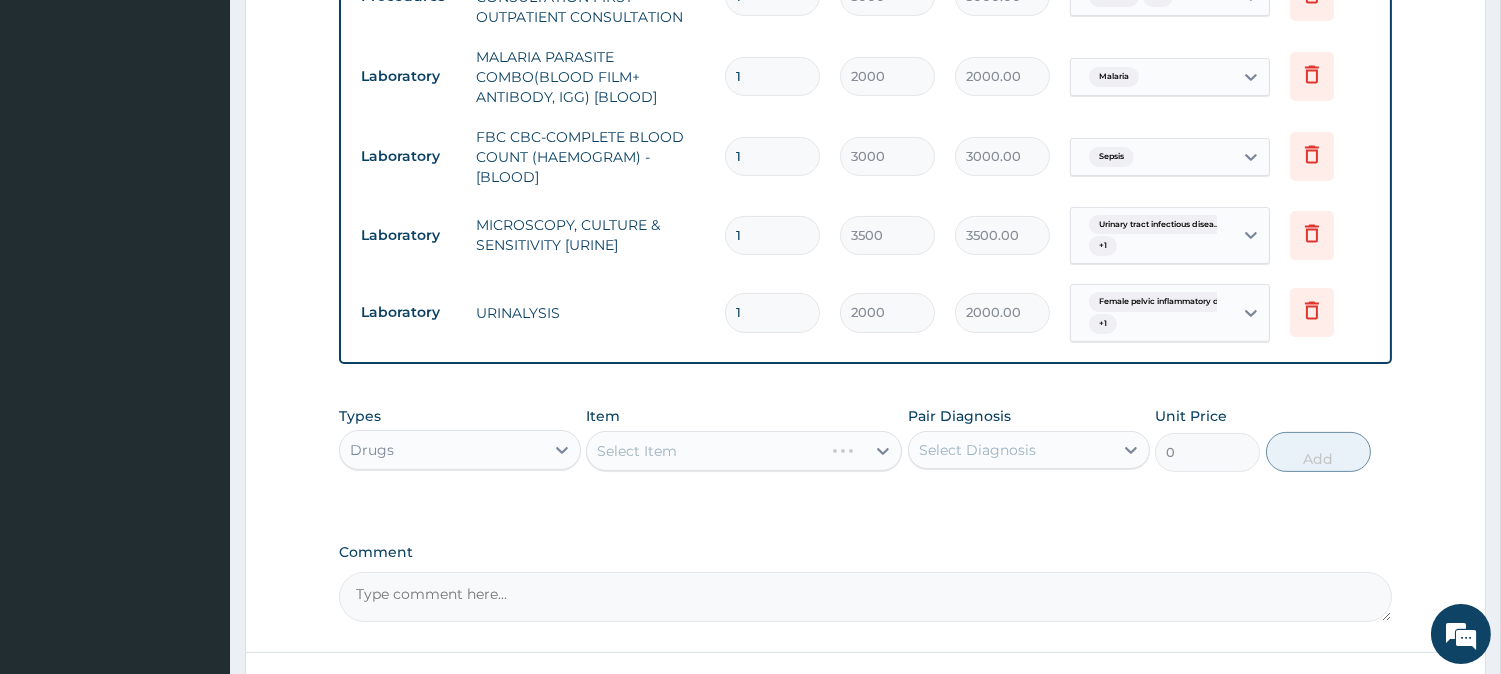 scroll, scrollTop: 996, scrollLeft: 0, axis: vertical 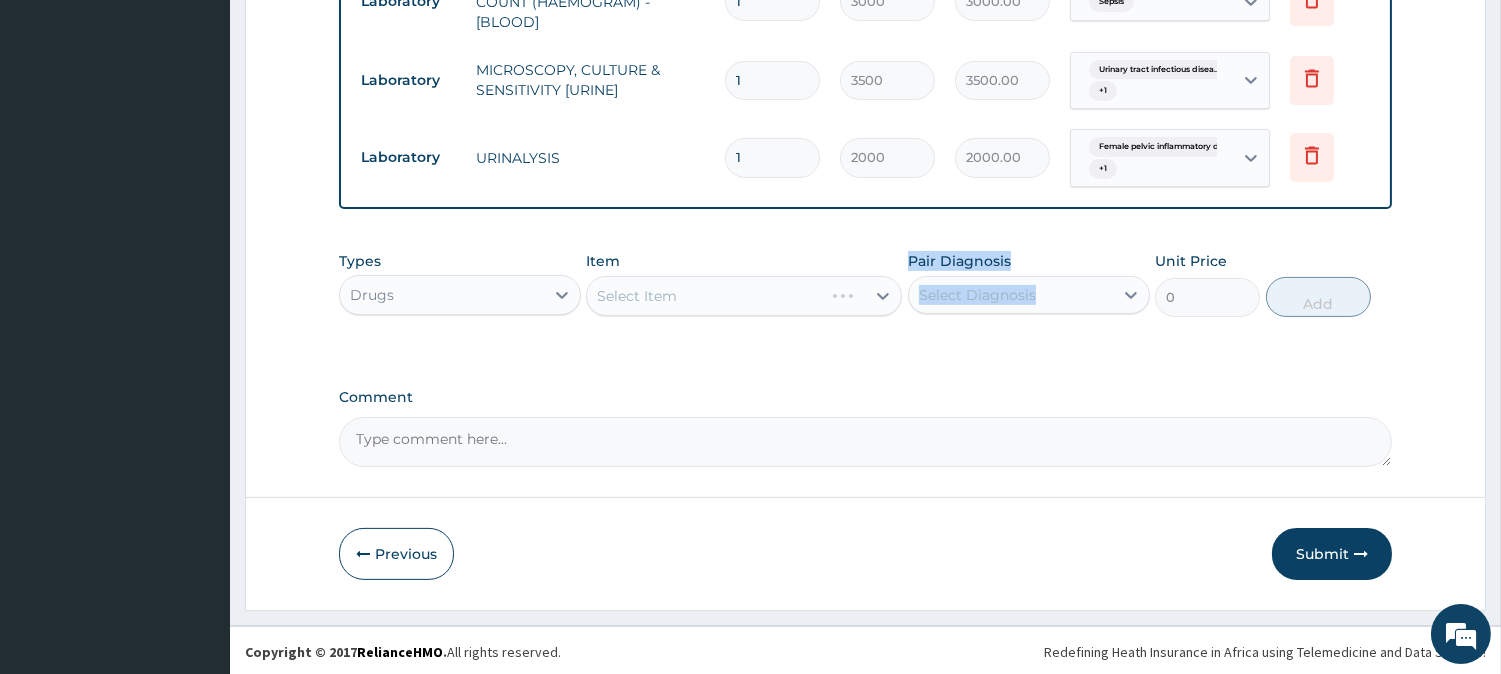 drag, startPoint x: 957, startPoint y: 306, endPoint x: 903, endPoint y: 292, distance: 55.7853 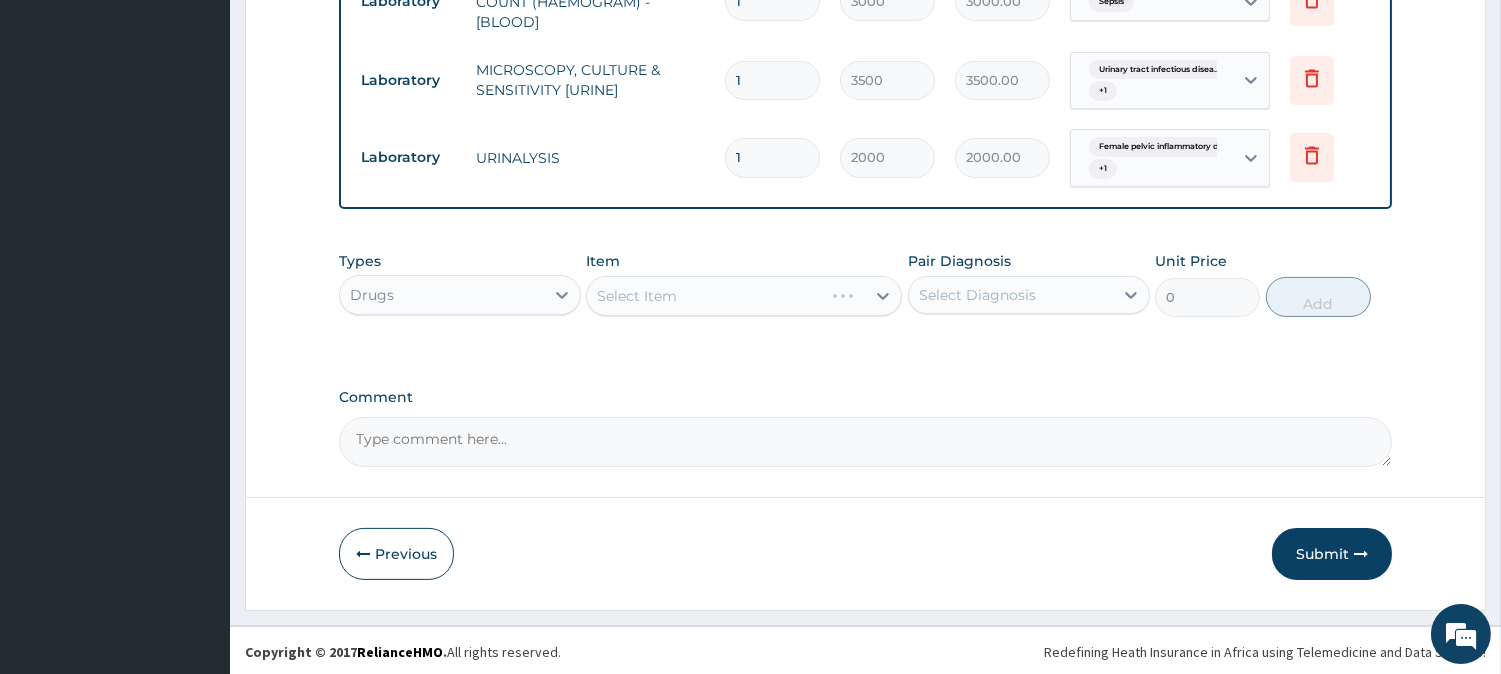 click on "Types Drugs Item Select Item Pair Diagnosis Select Diagnosis Unit Price 0 Add" at bounding box center (865, 299) 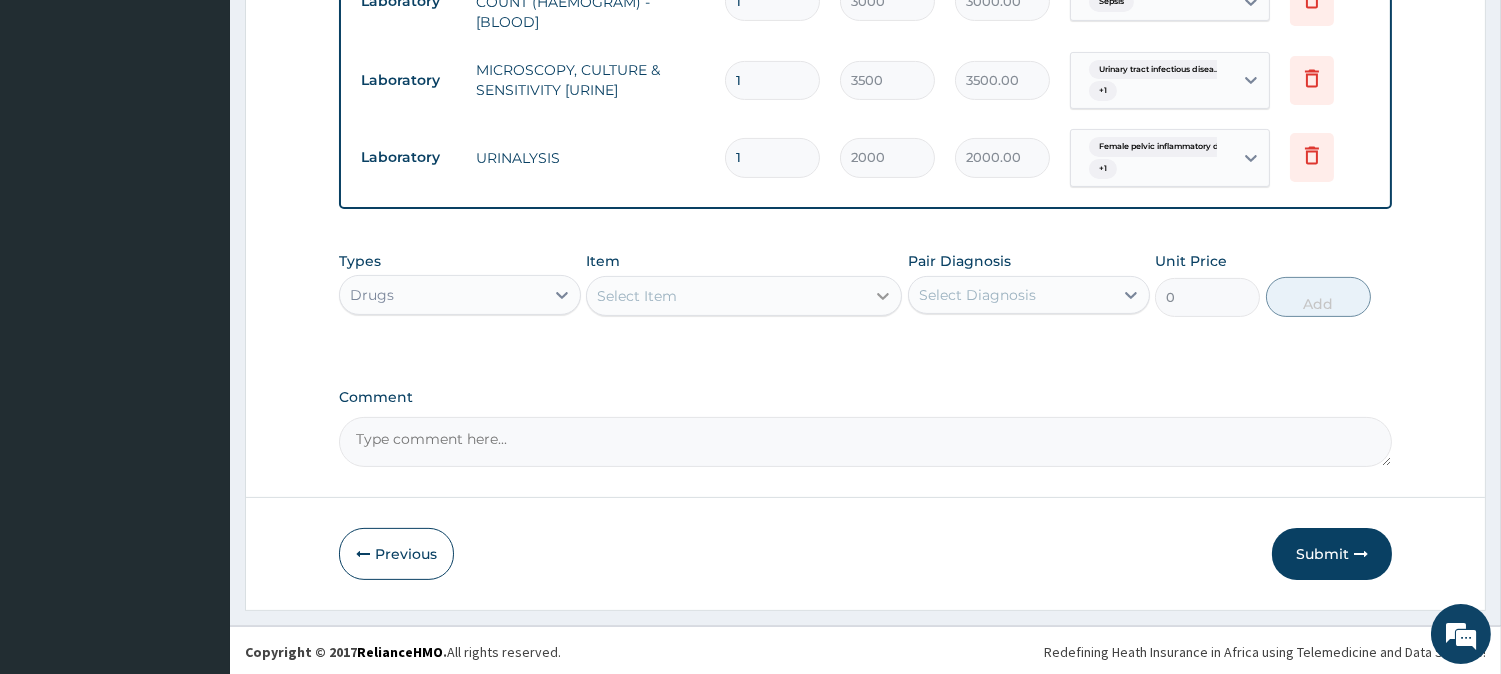 click 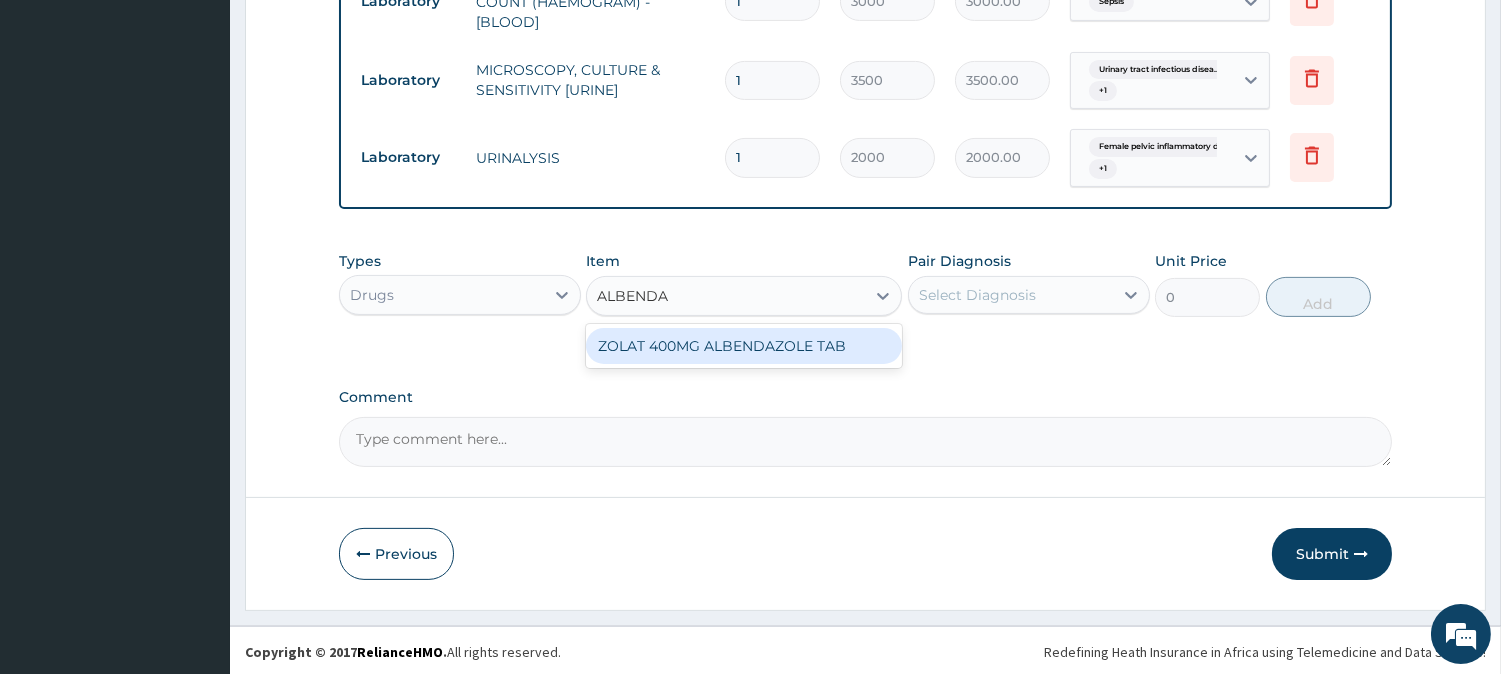 type on "ALBENDAZ" 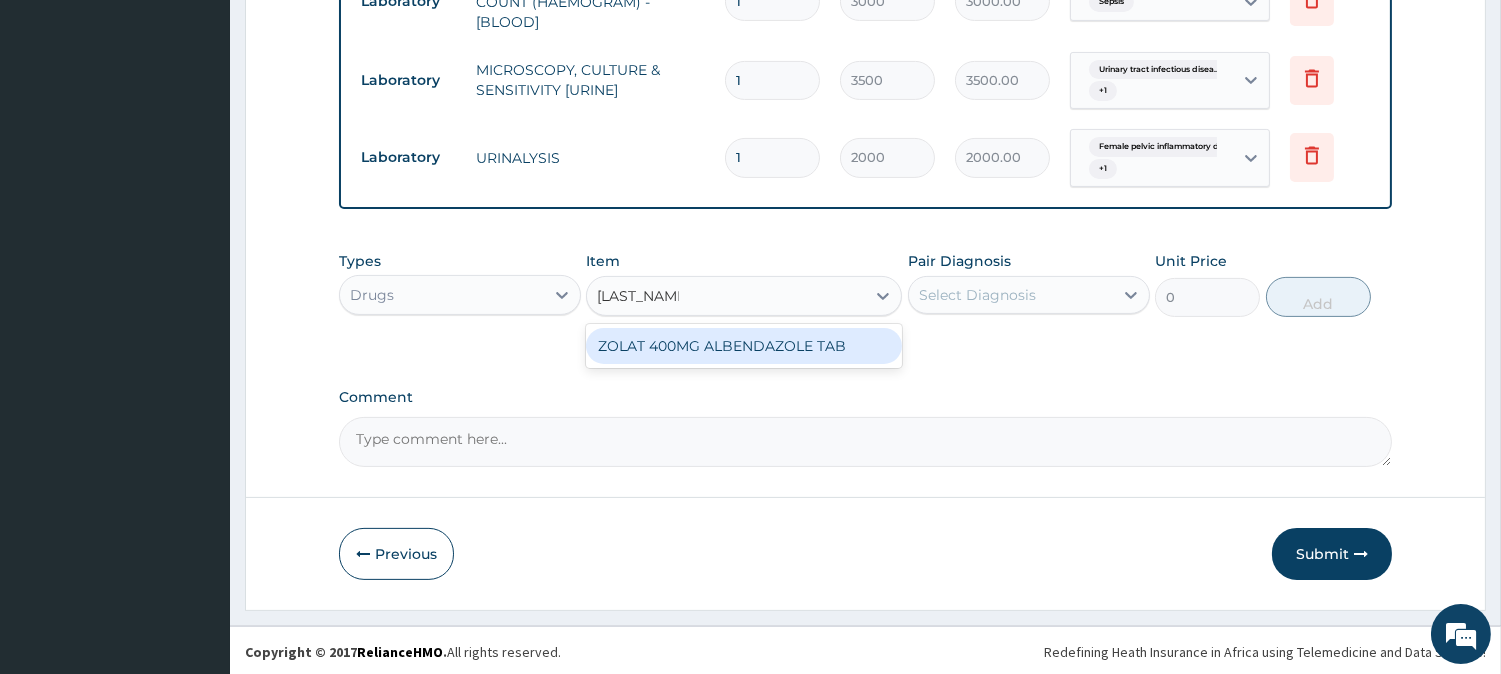 click on "ZOLAT 400MG ALBENDAZOLE TAB" at bounding box center [744, 346] 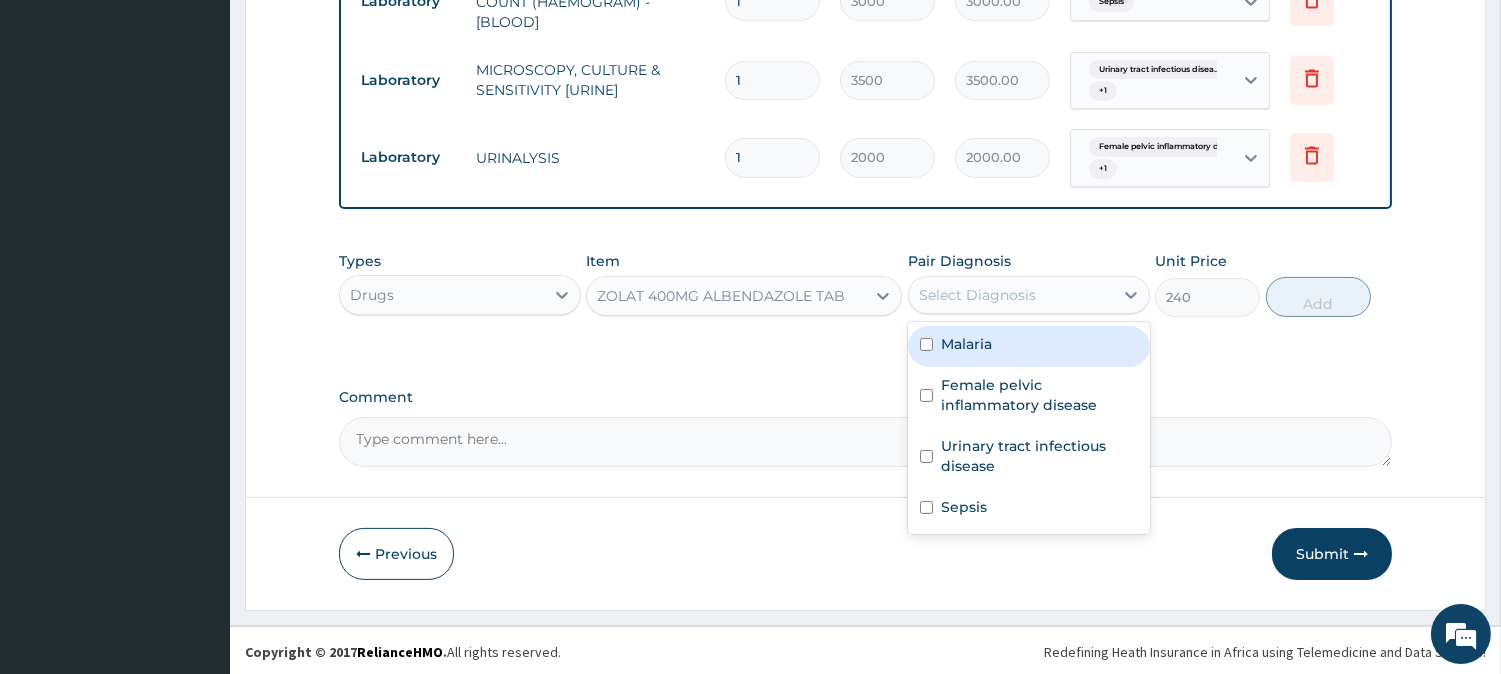 click on "Select Diagnosis" at bounding box center (977, 295) 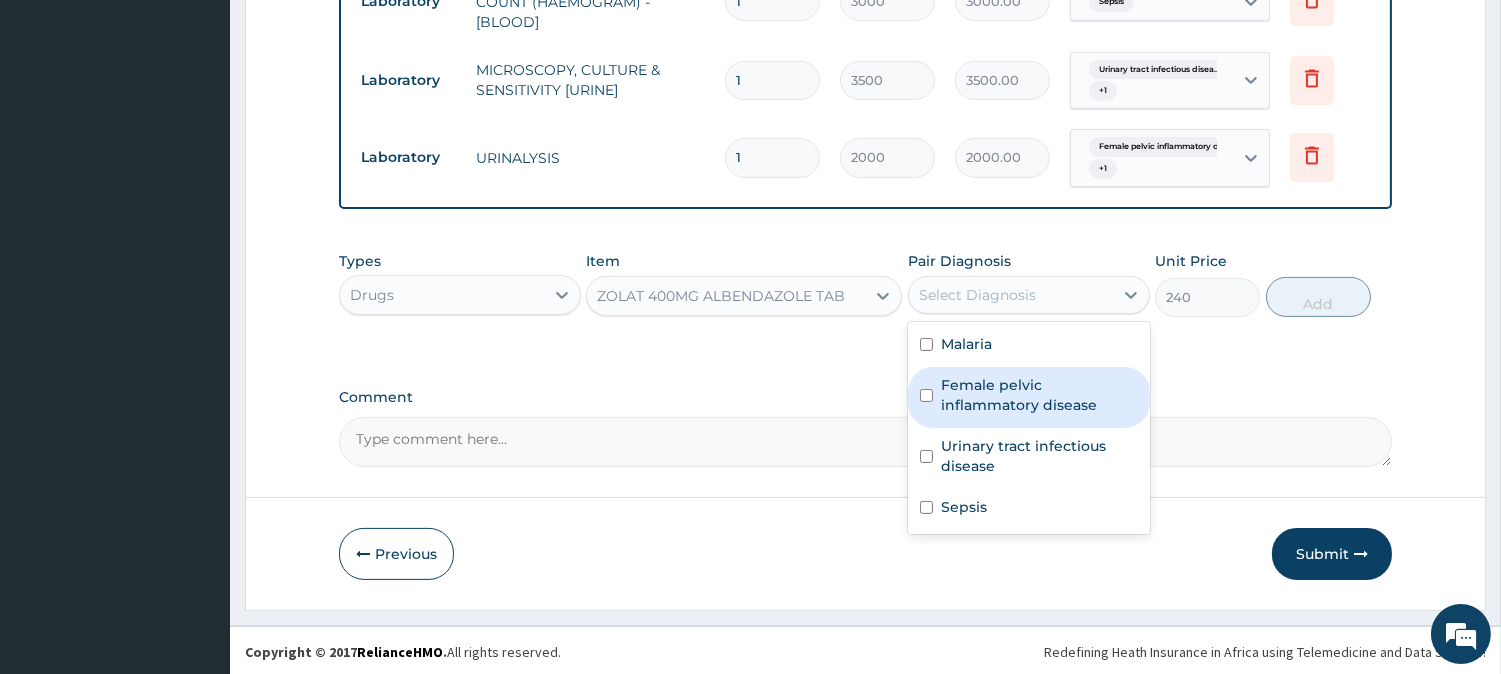 click on "Female pelvic inflammatory disease" at bounding box center [1039, 395] 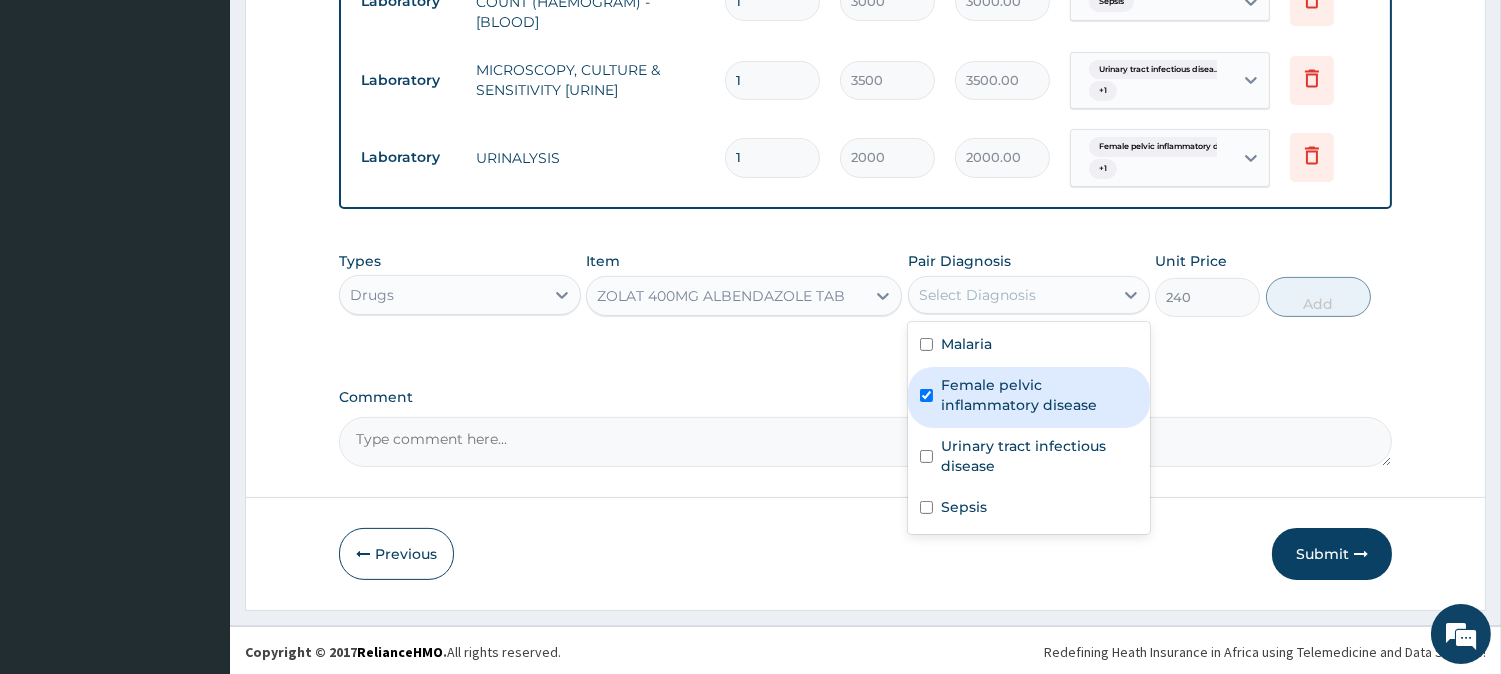 checkbox on "true" 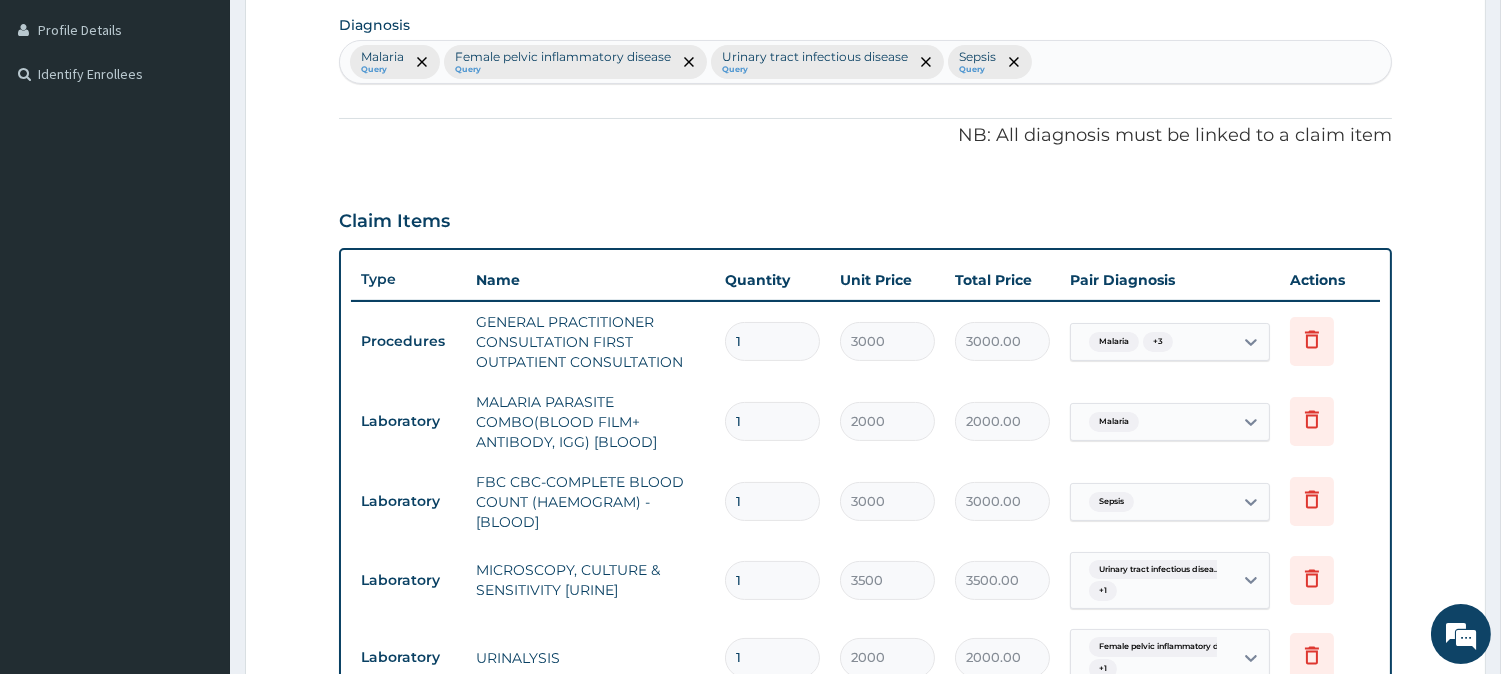 scroll, scrollTop: 146, scrollLeft: 0, axis: vertical 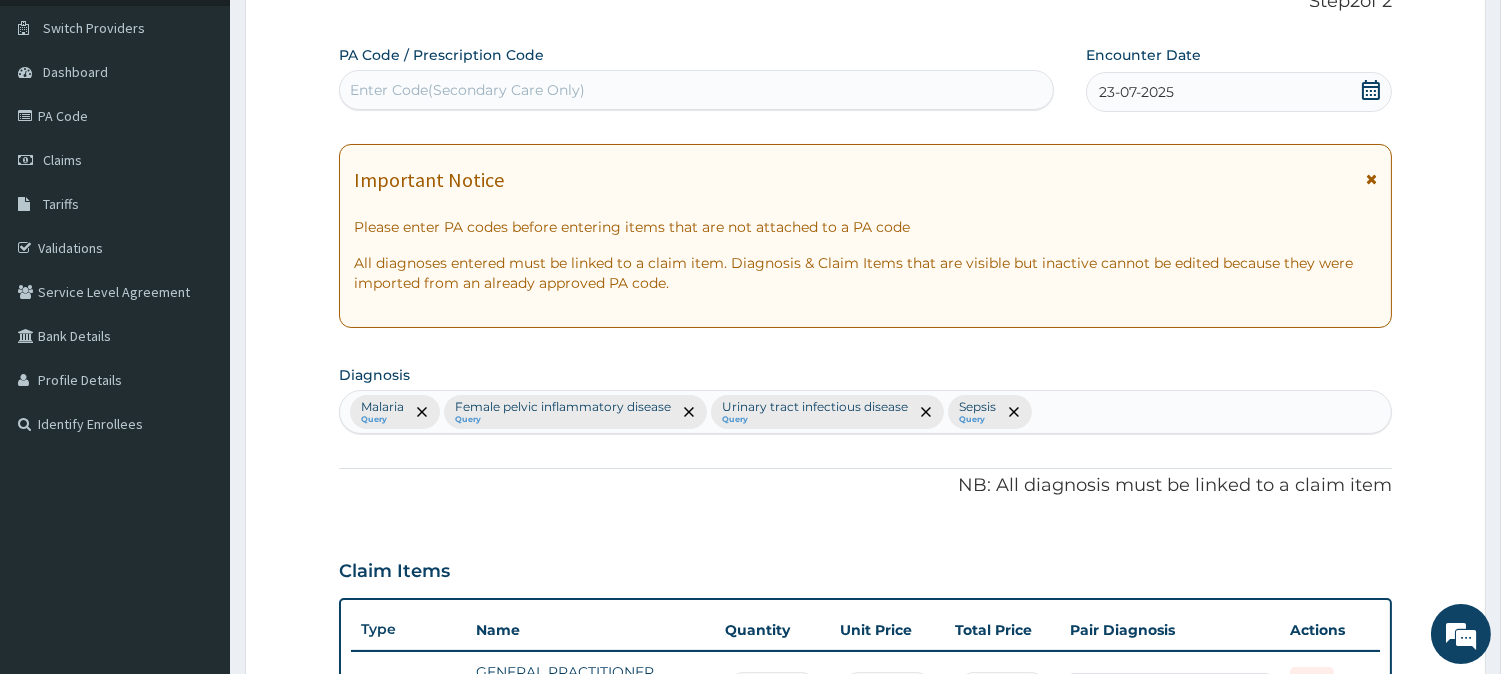 click on "Malaria Query Female pelvic inflammatory disease Query Urinary tract infectious disease Query Sepsis Query" at bounding box center (865, 412) 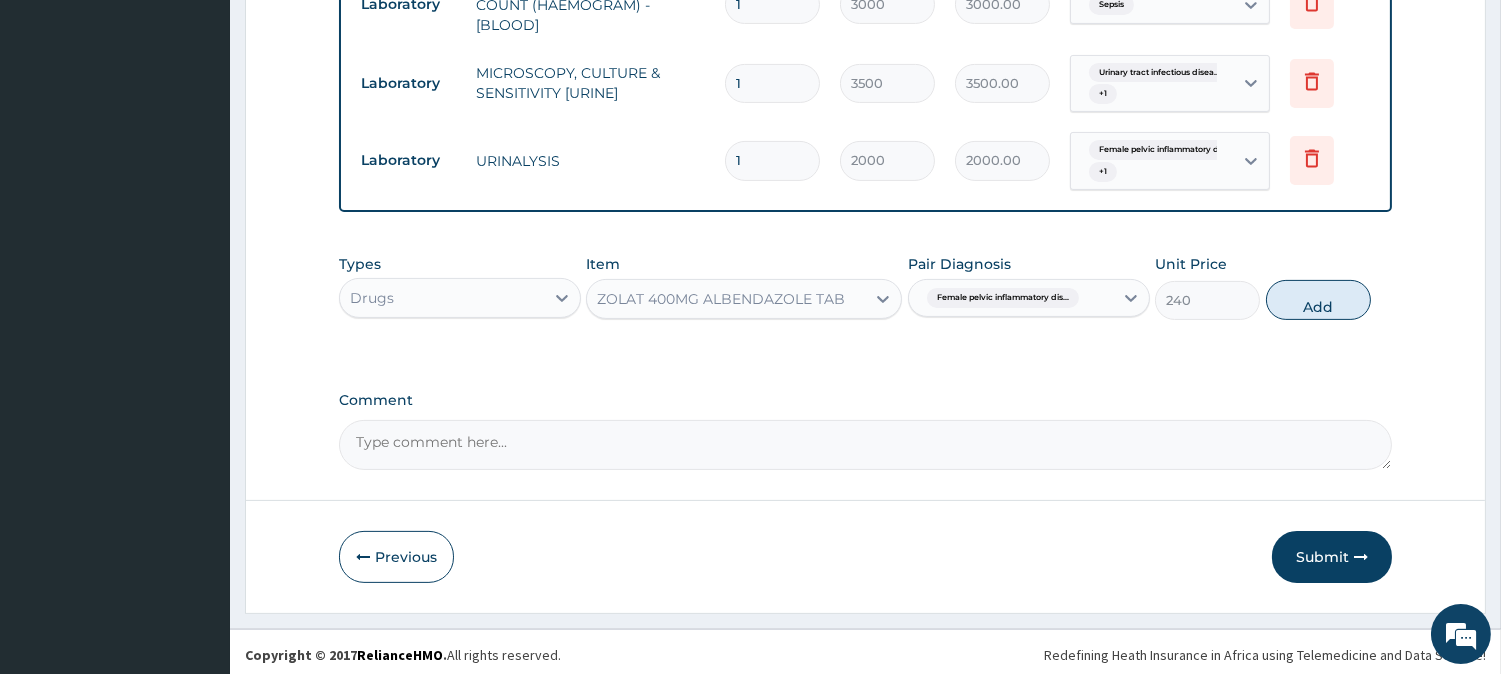 scroll, scrollTop: 996, scrollLeft: 0, axis: vertical 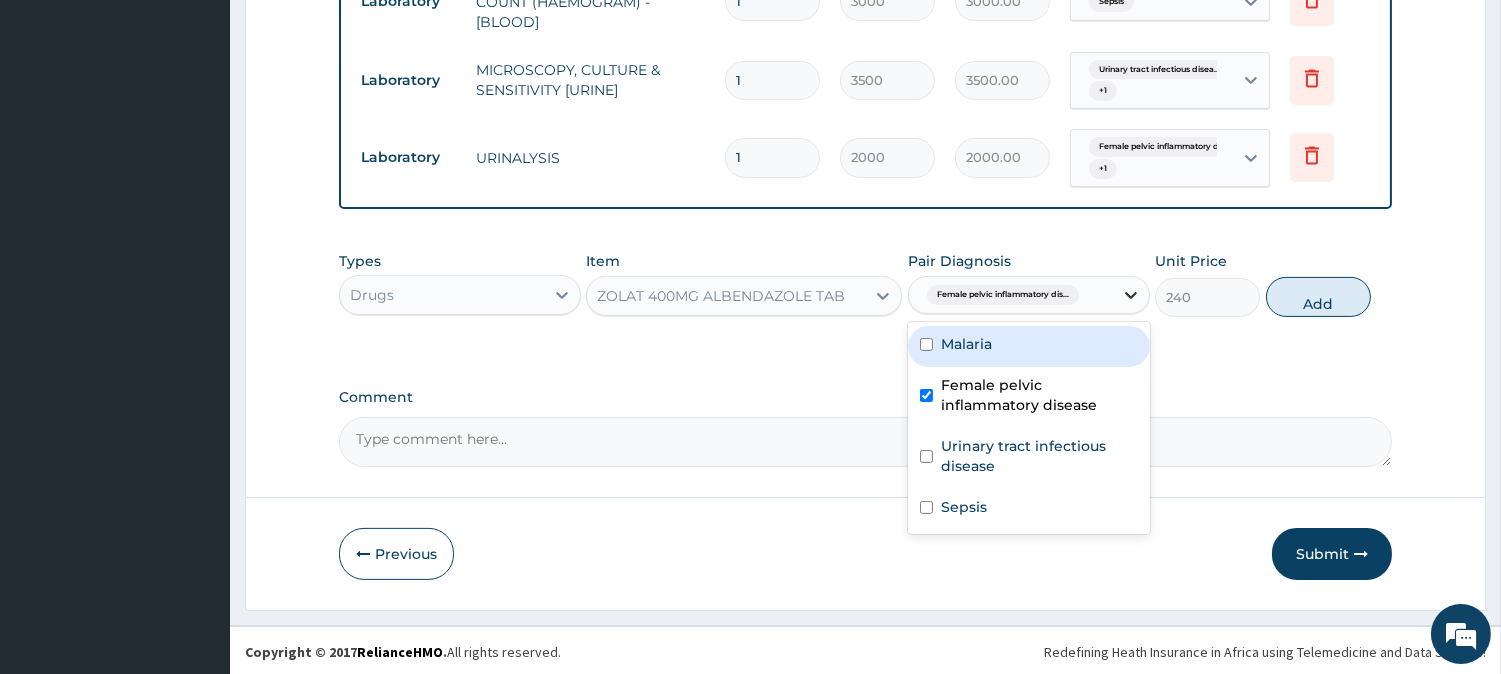 click 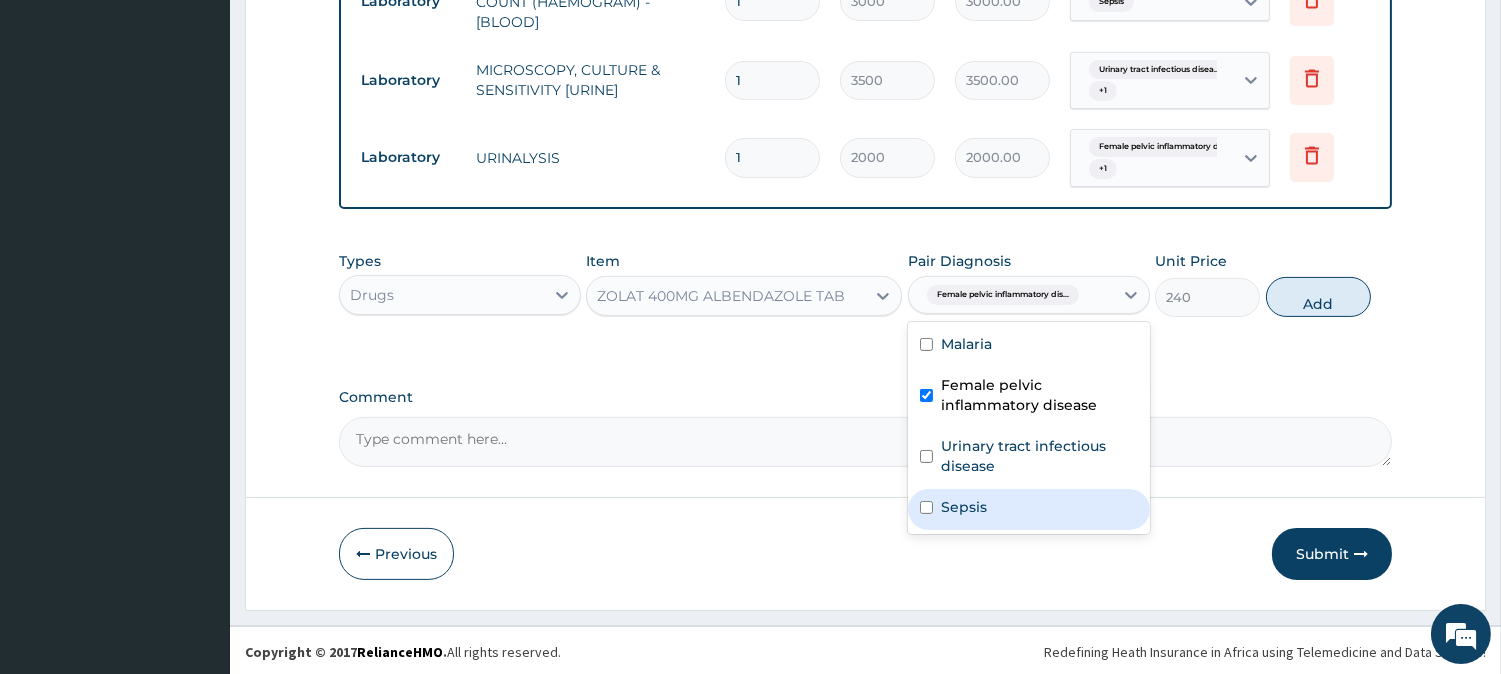 drag, startPoint x: 1024, startPoint y: 500, endPoint x: 1042, endPoint y: 516, distance: 24.083189 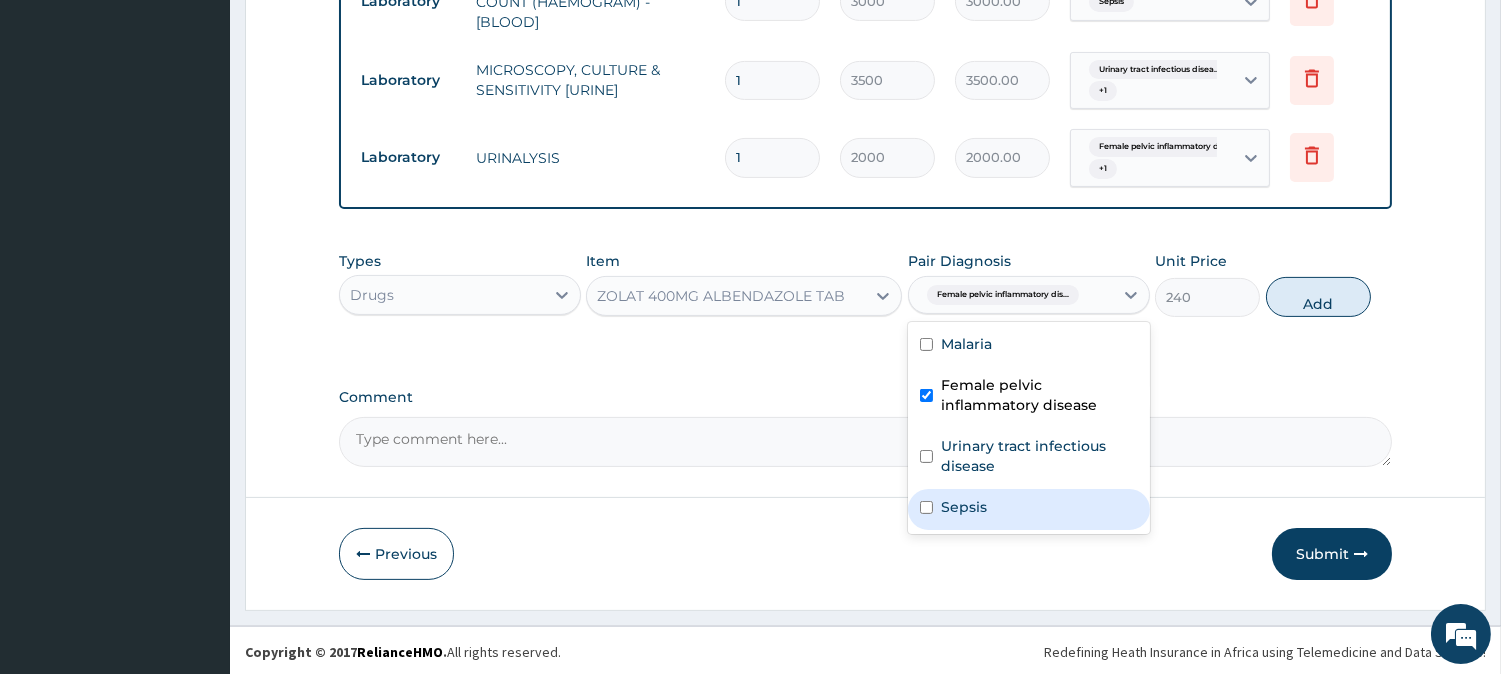 click on "Sepsis" at bounding box center [1029, 509] 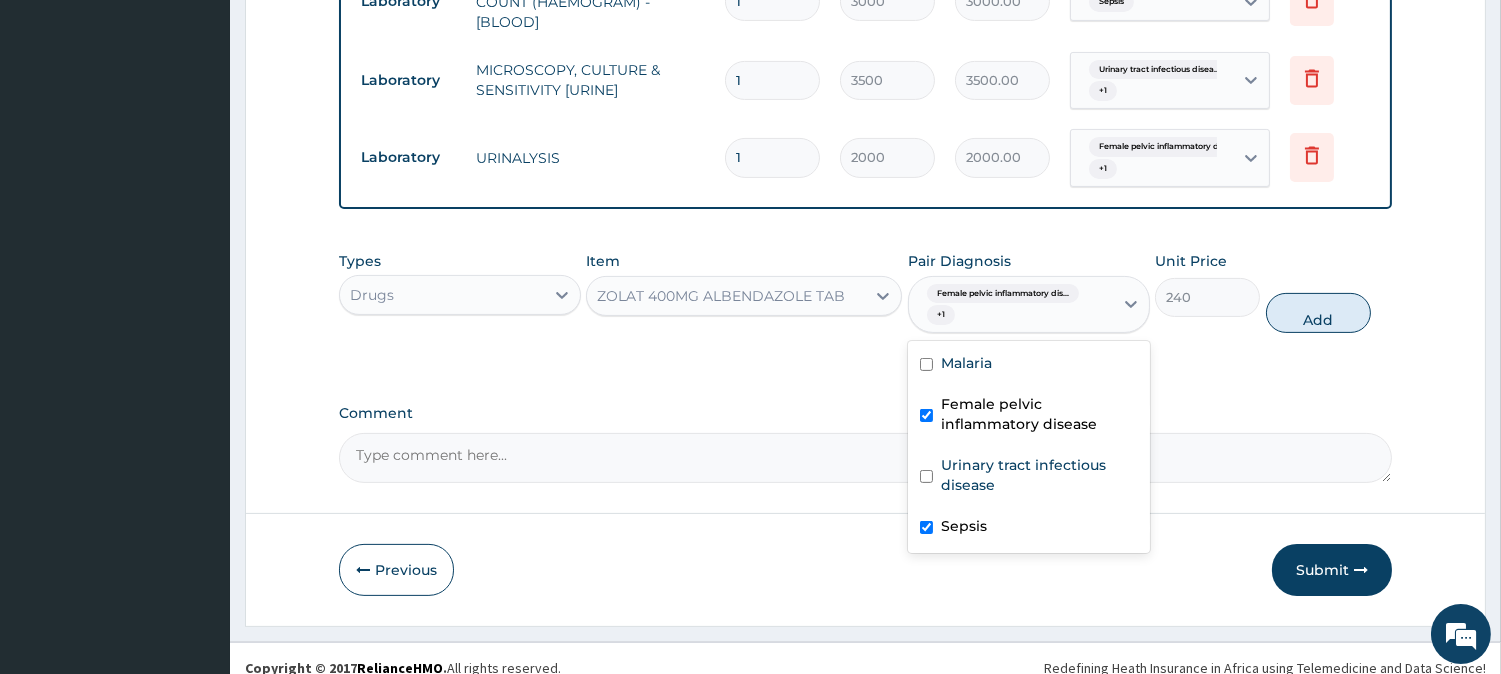 click on "Sepsis" at bounding box center (1029, 528) 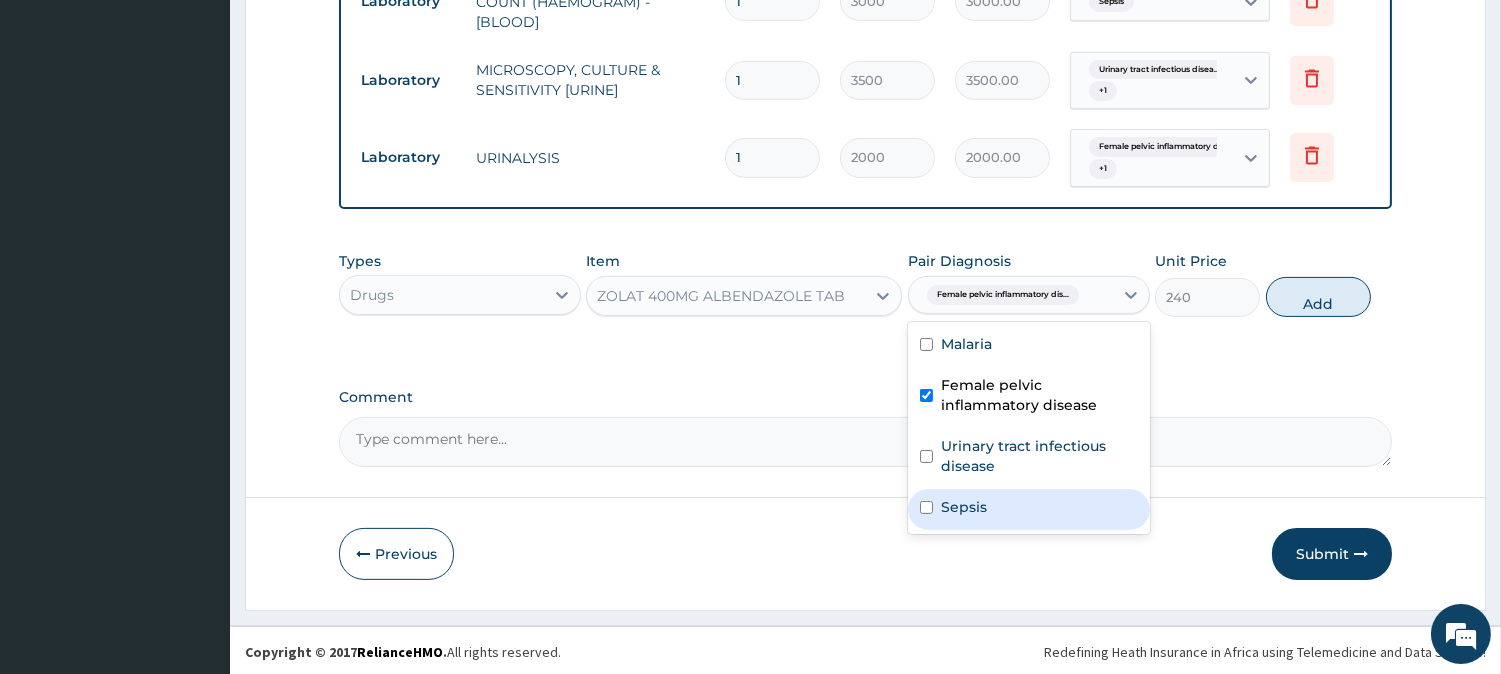 click on "Sepsis" at bounding box center (1029, 509) 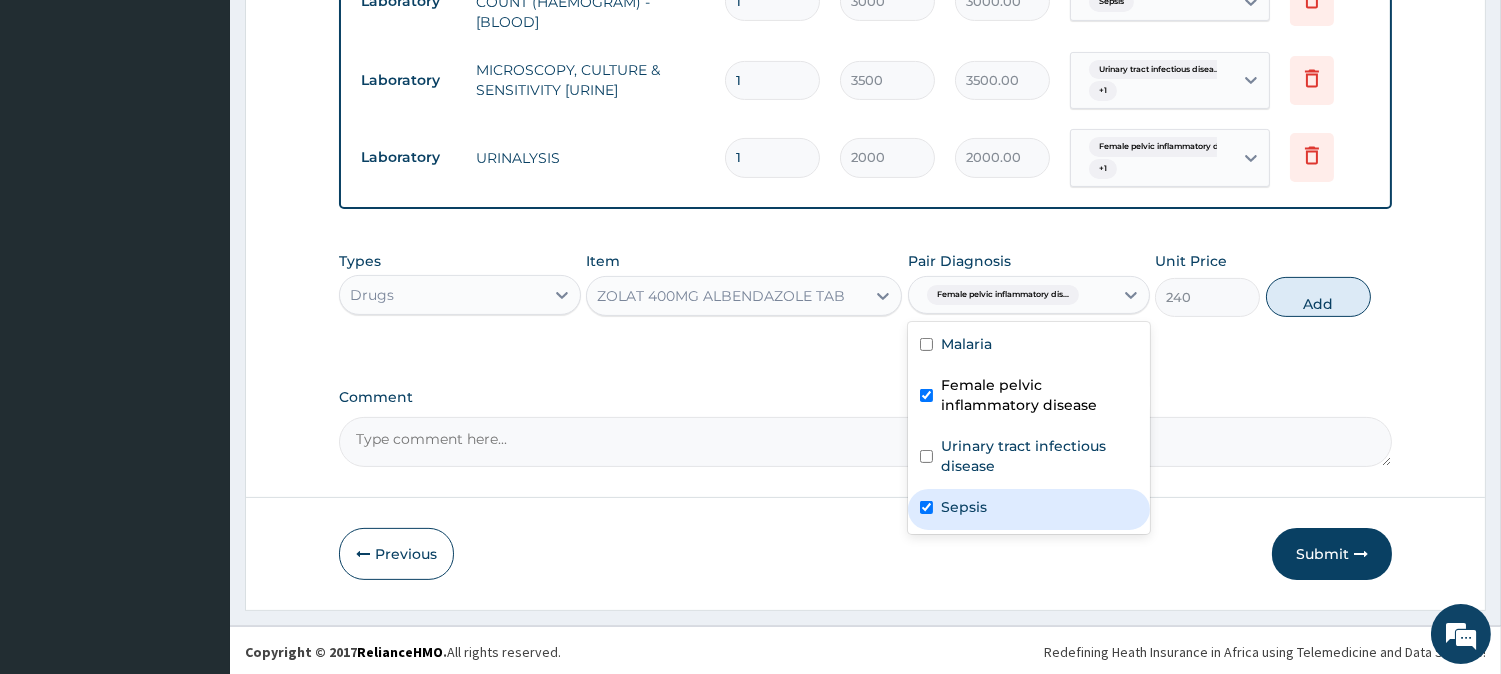 checkbox on "true" 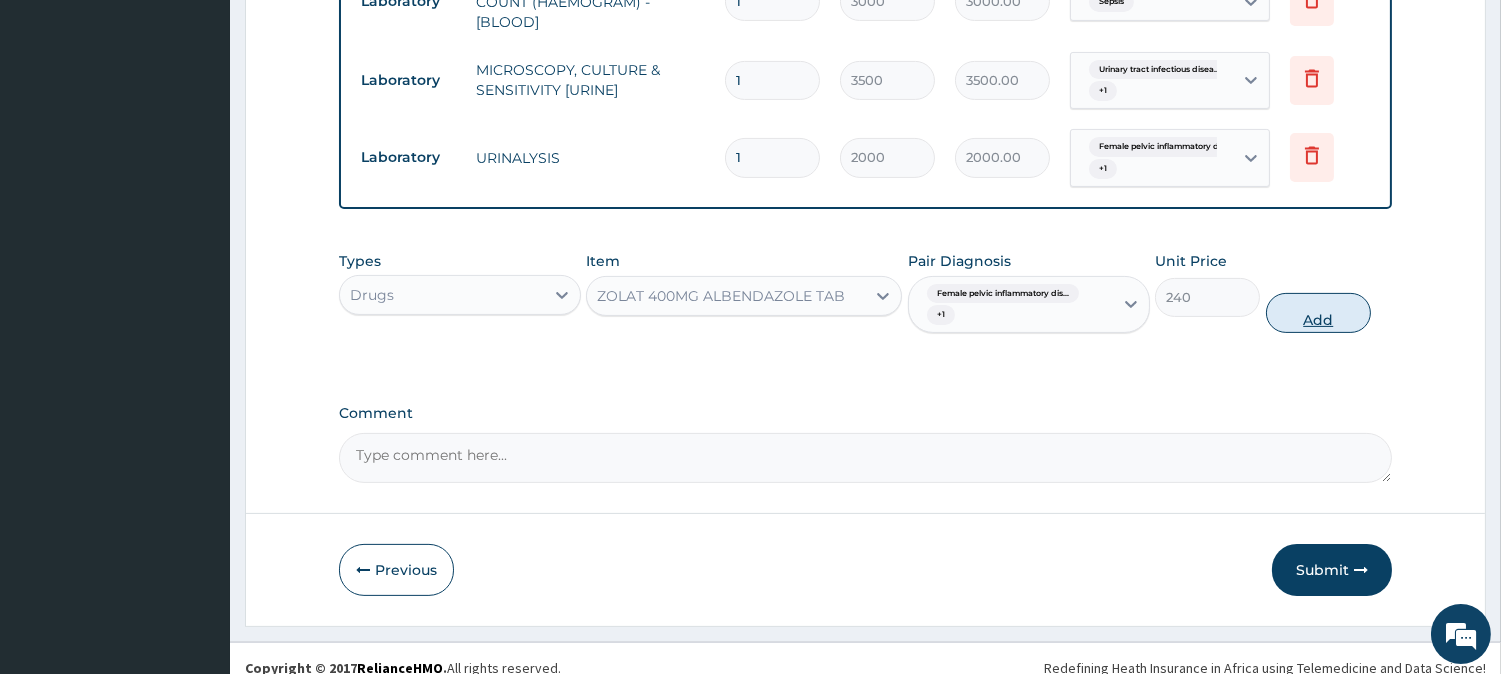 click on "Add" at bounding box center (1318, 313) 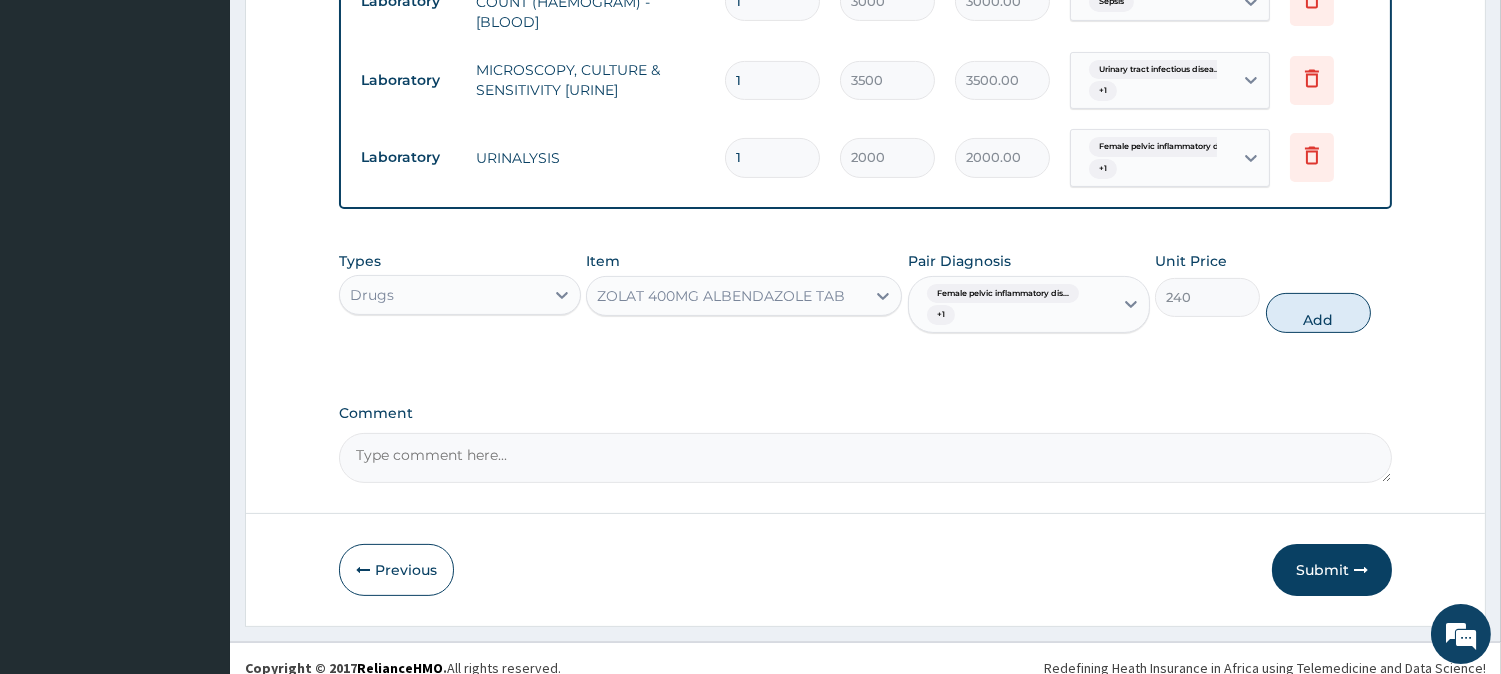 type on "0" 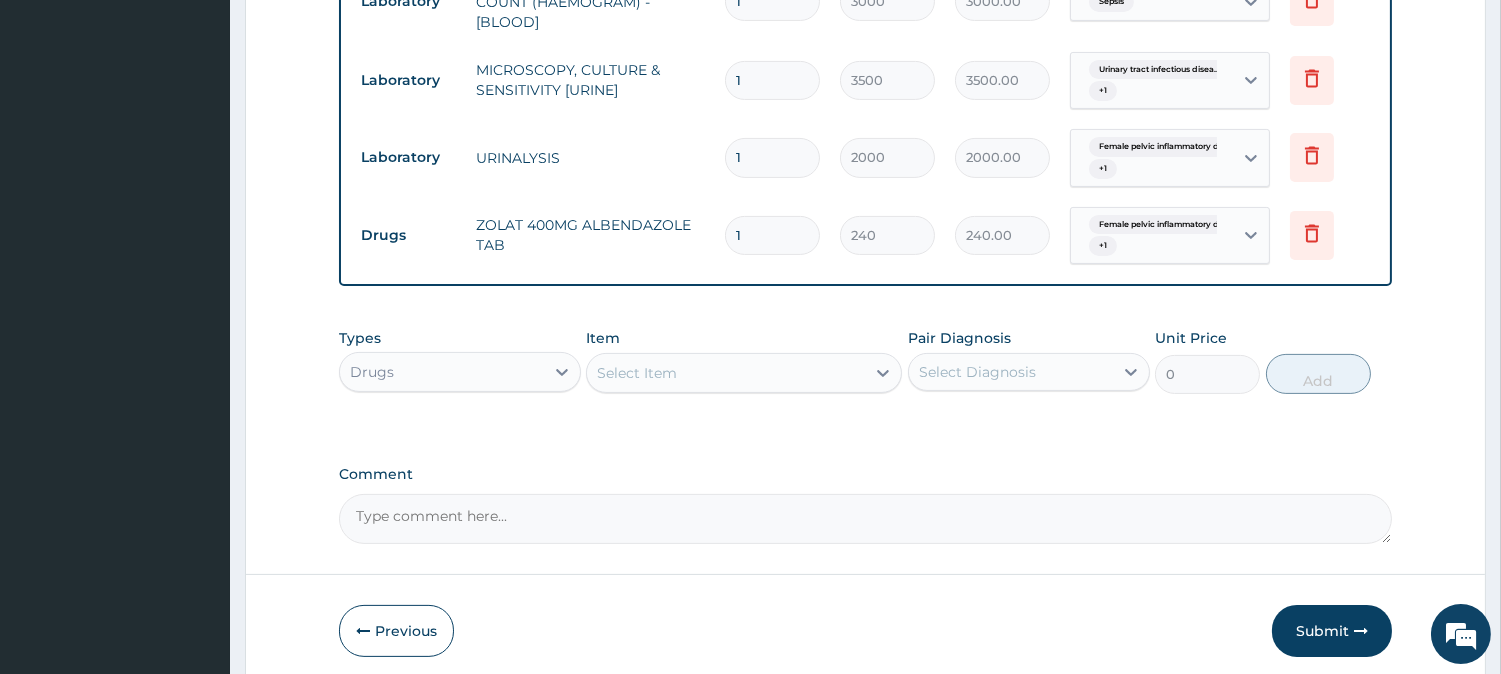click on "Select Item" at bounding box center [726, 373] 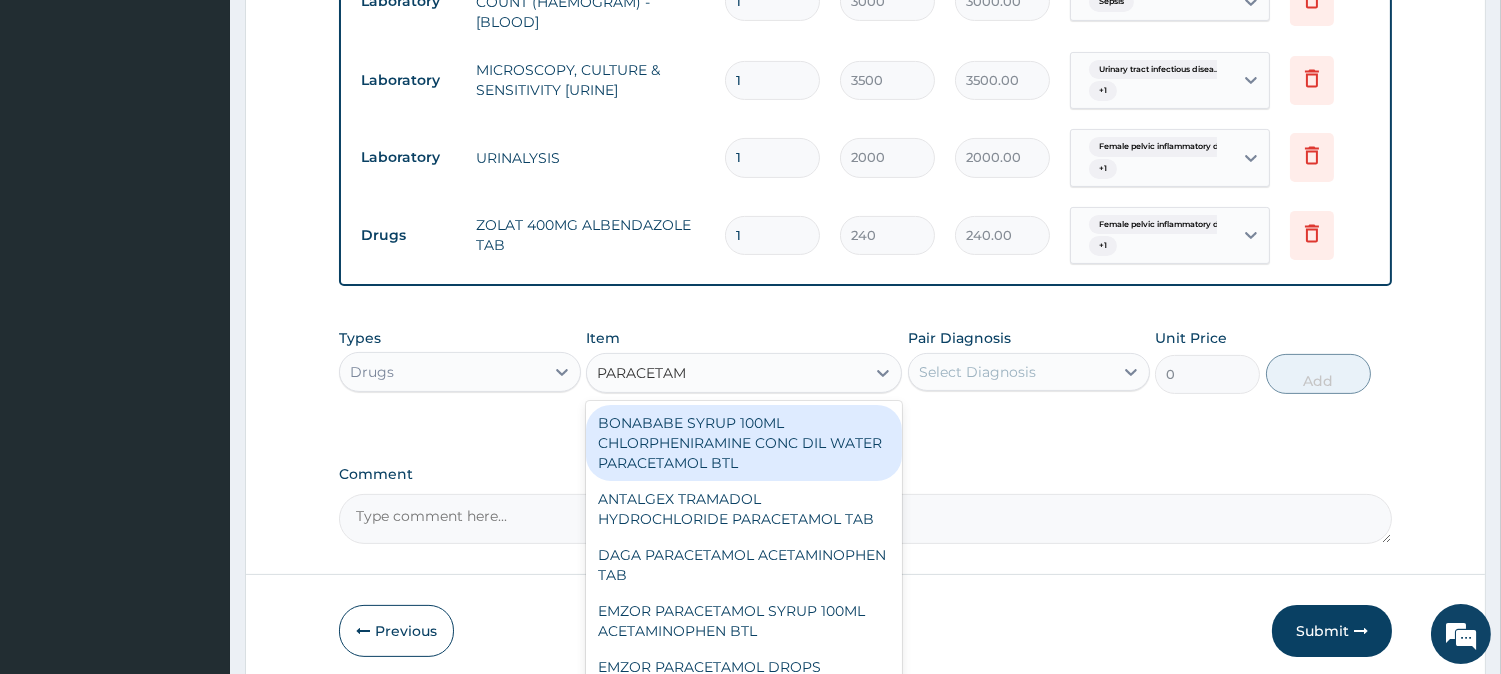 type on "PARACETAMO" 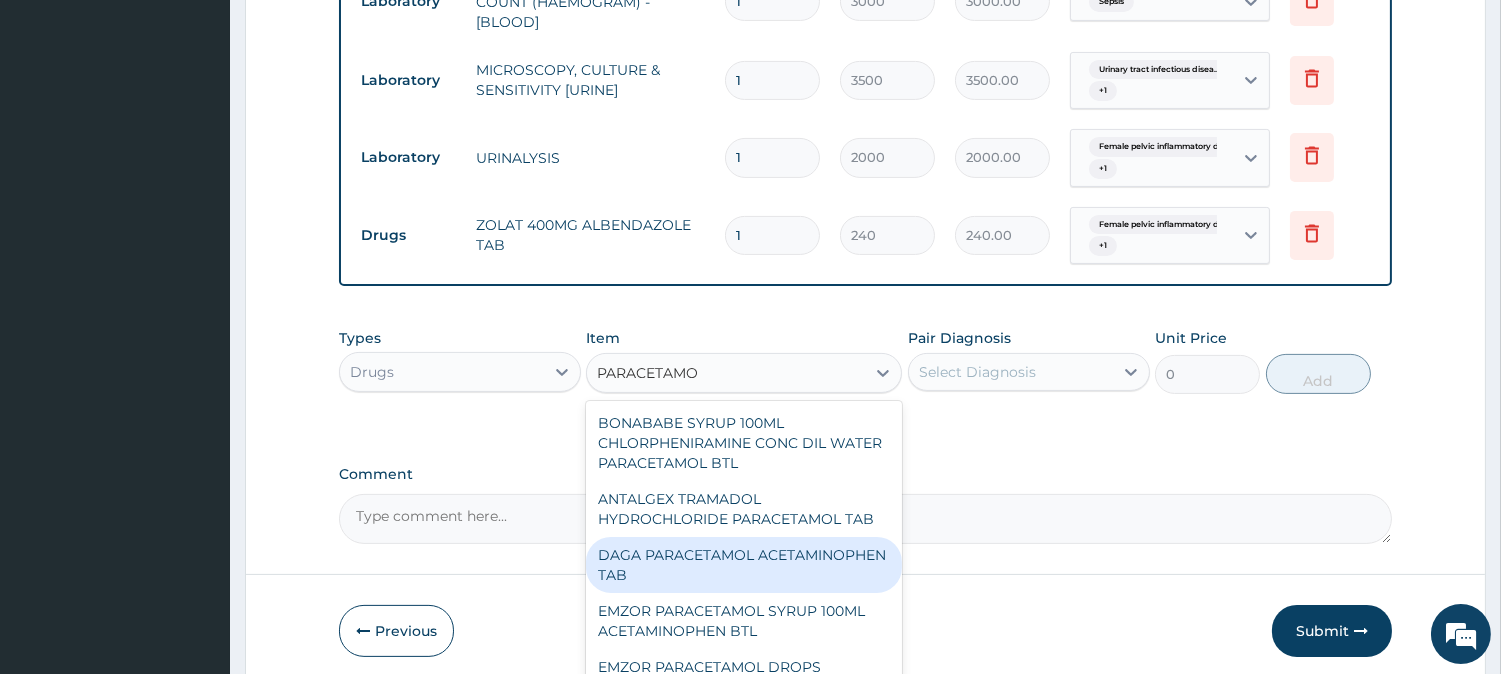 click on "DAGA PARACETAMOL ACETAMINOPHEN TAB" at bounding box center (744, 565) 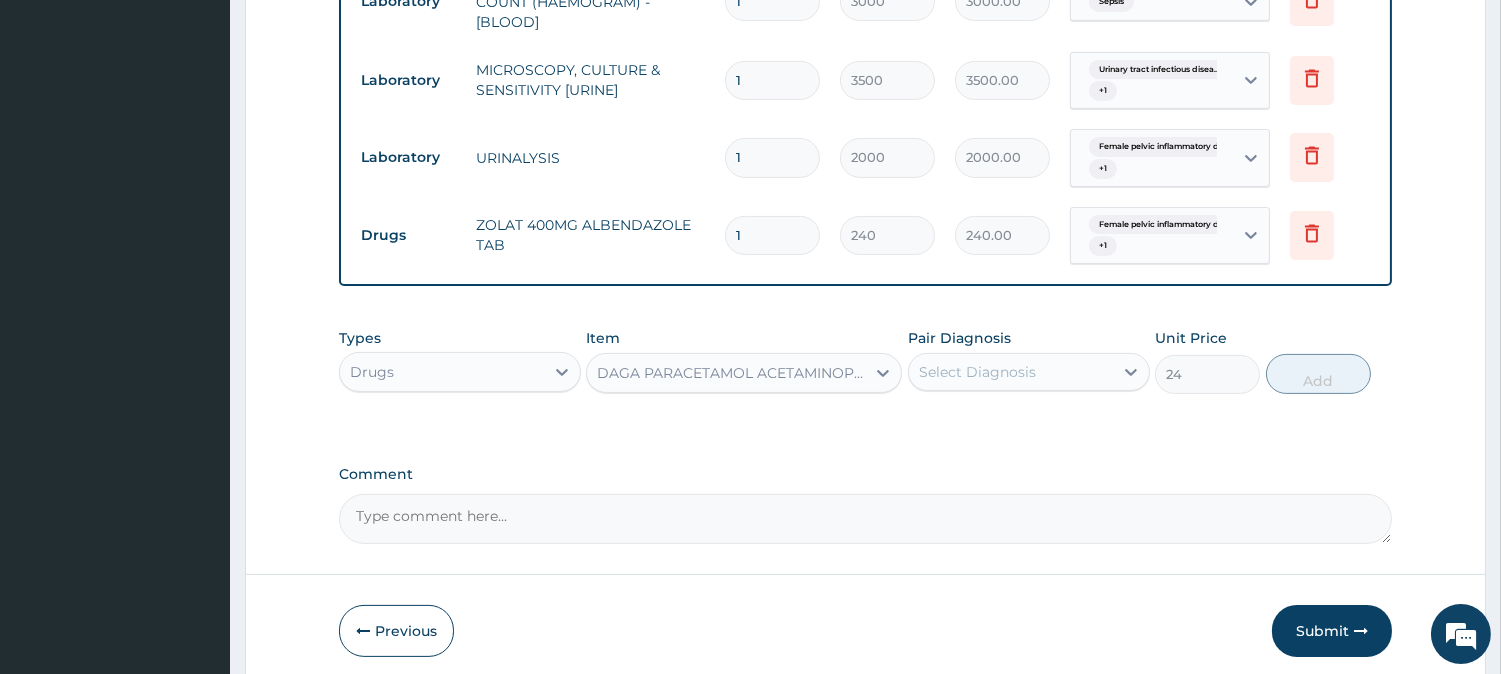drag, startPoint x: 1027, startPoint y: 422, endPoint x: 1020, endPoint y: 381, distance: 41.59327 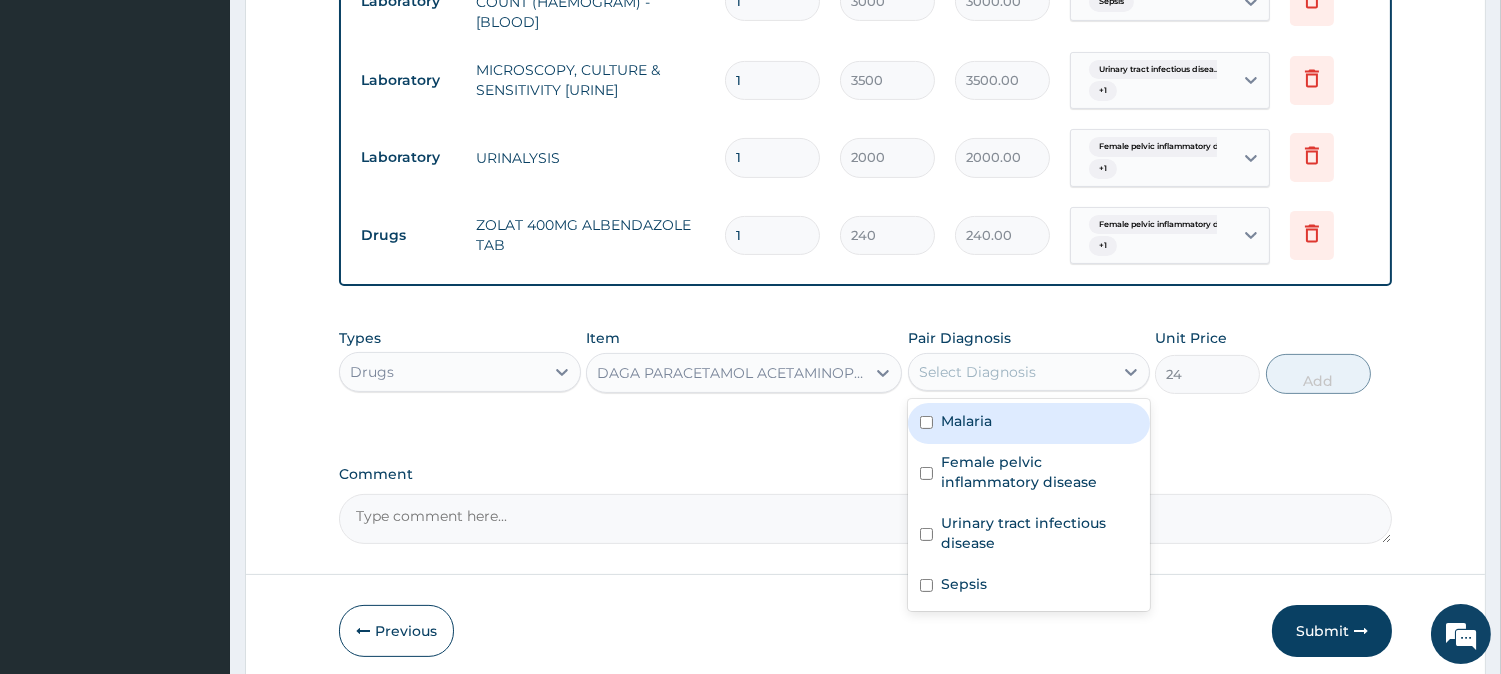 click on "Types Drugs Item DAGA PARACETAMOL ACETAMINOPHEN TAB Pair Diagnosis option Sepsis, selected. option Malaria focused, 1 of 4. 4 results available. Use Up and Down to choose options, press Enter to select the currently focused option, press Escape to exit the menu, press Tab to select the option and exit the menu. Select Diagnosis Malaria Female pelvic inflammatory disease Urinary tract infectious disease Sepsis Unit Price 24 Add" at bounding box center (865, 361) 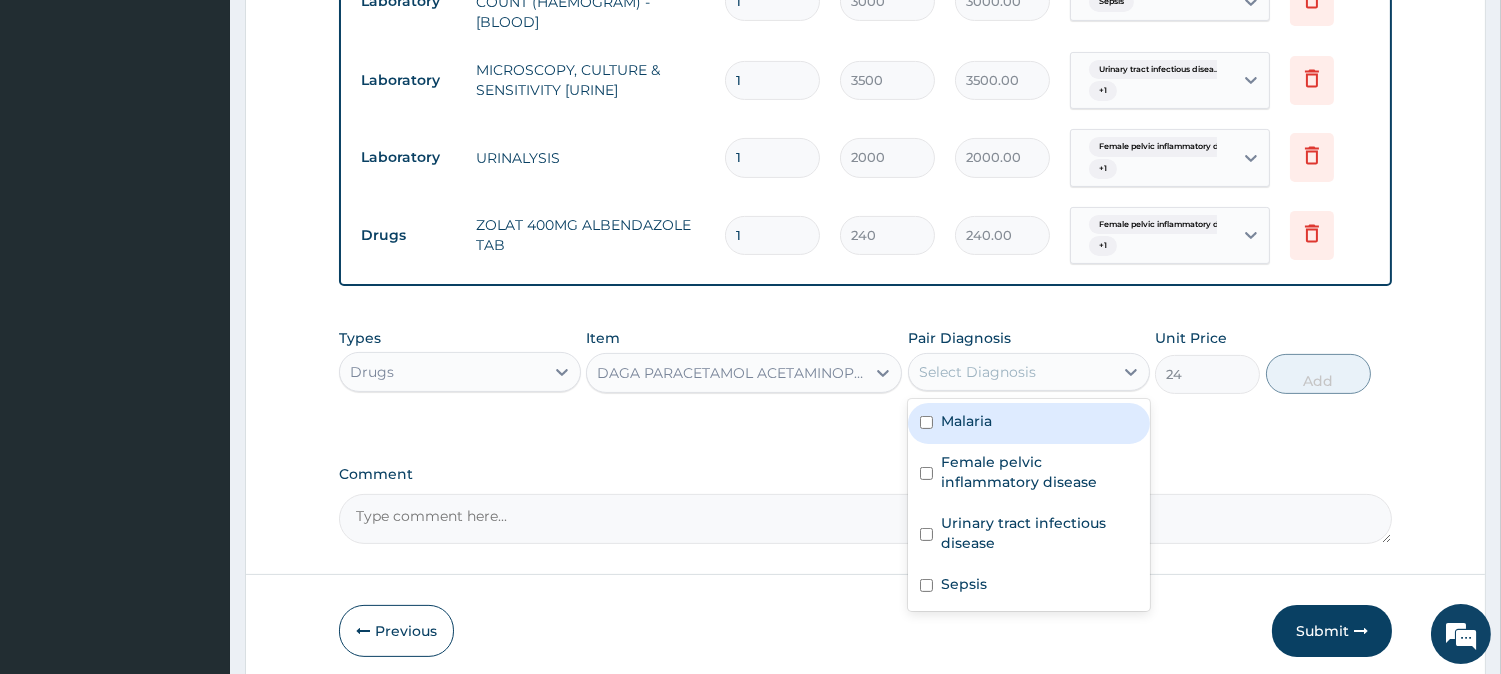 click on "Select Diagnosis" at bounding box center (1011, 372) 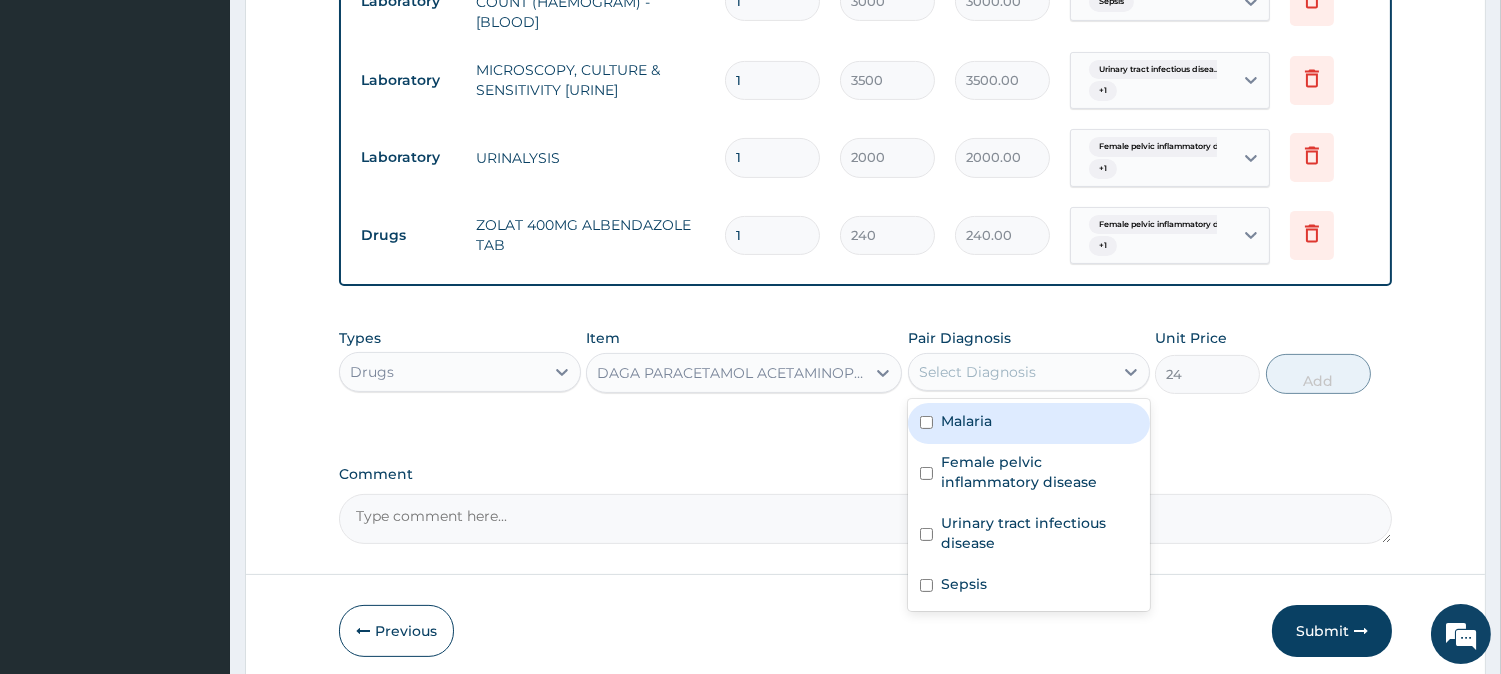 click on "Malaria" at bounding box center (1029, 423) 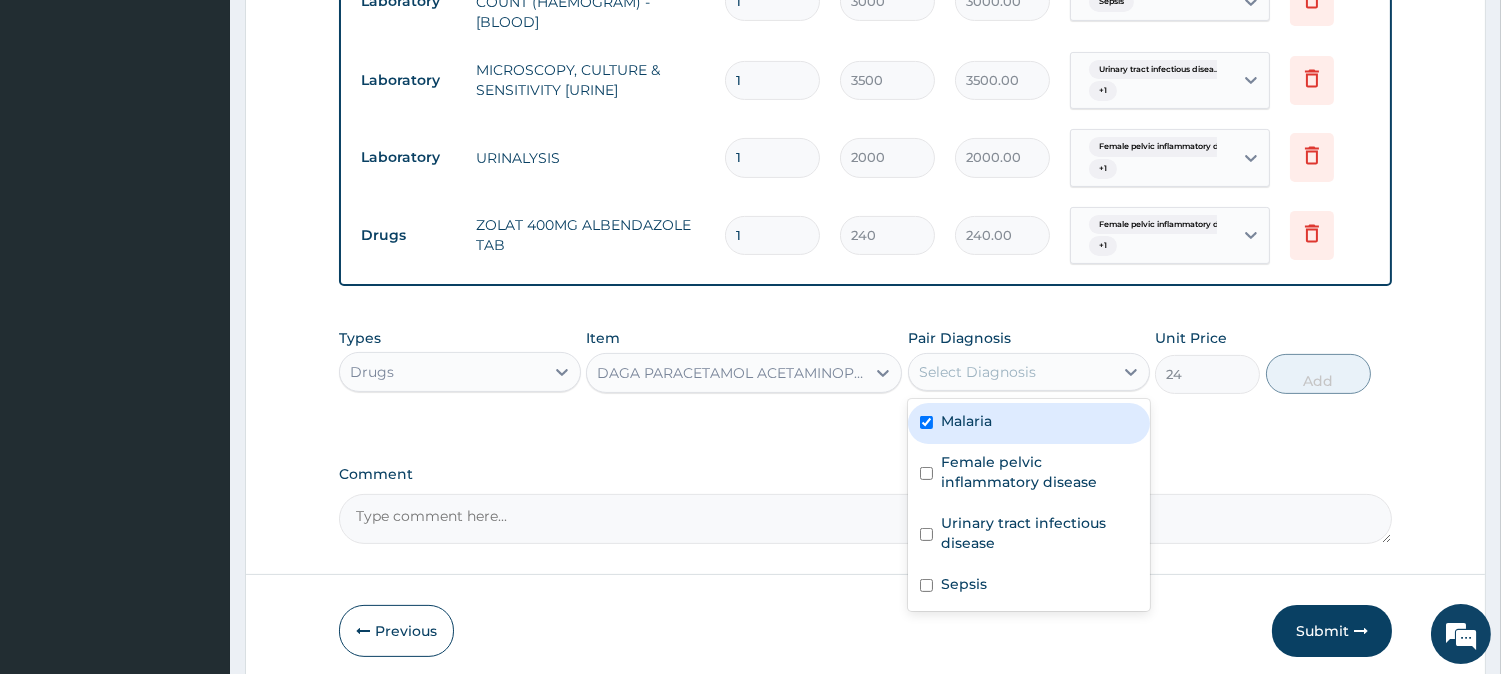 checkbox on "true" 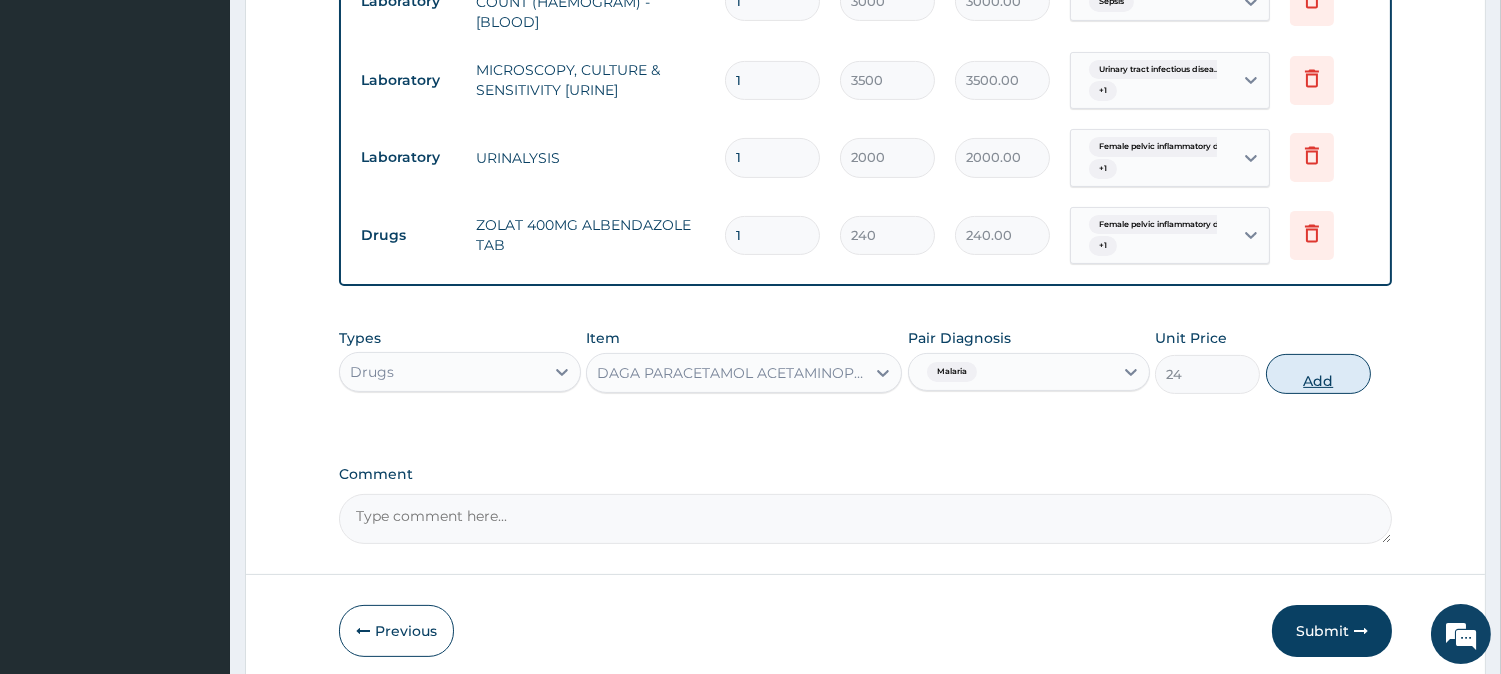 click on "Add" at bounding box center (1318, 374) 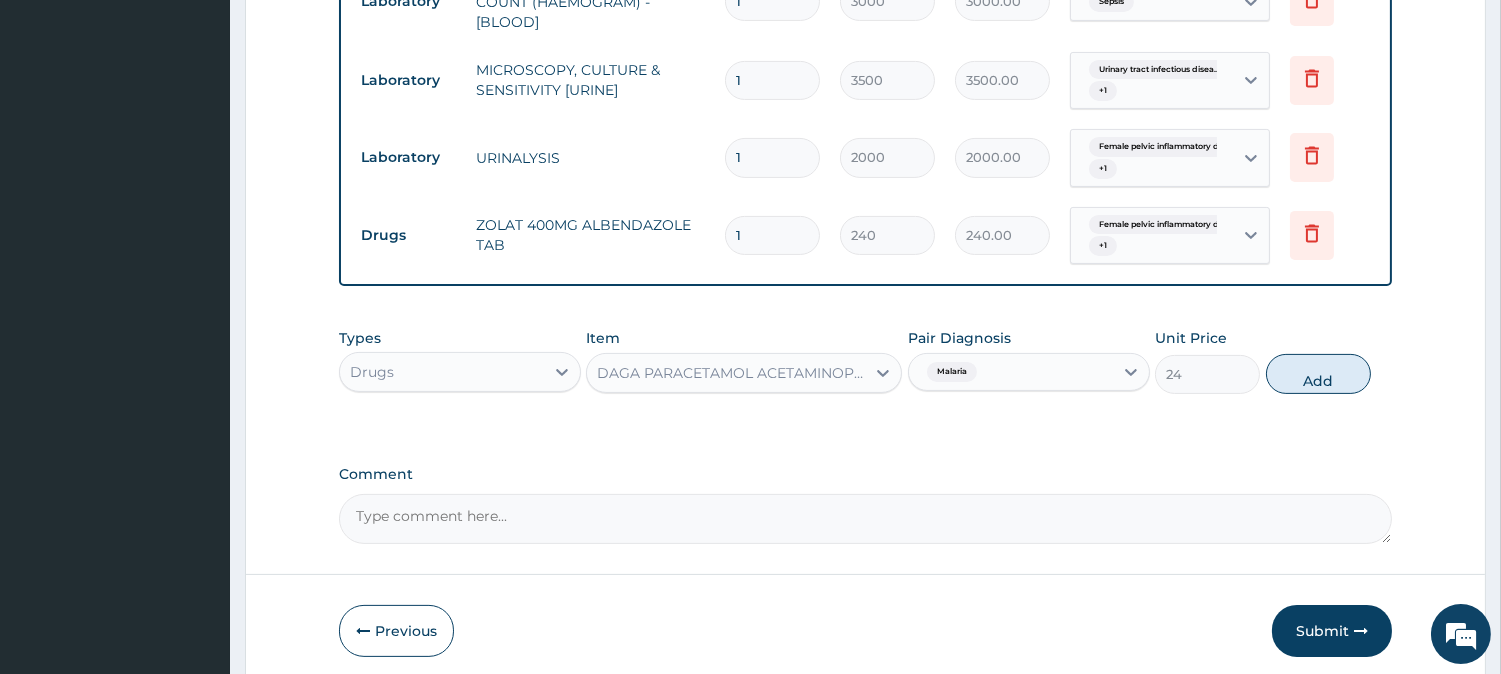 type on "0" 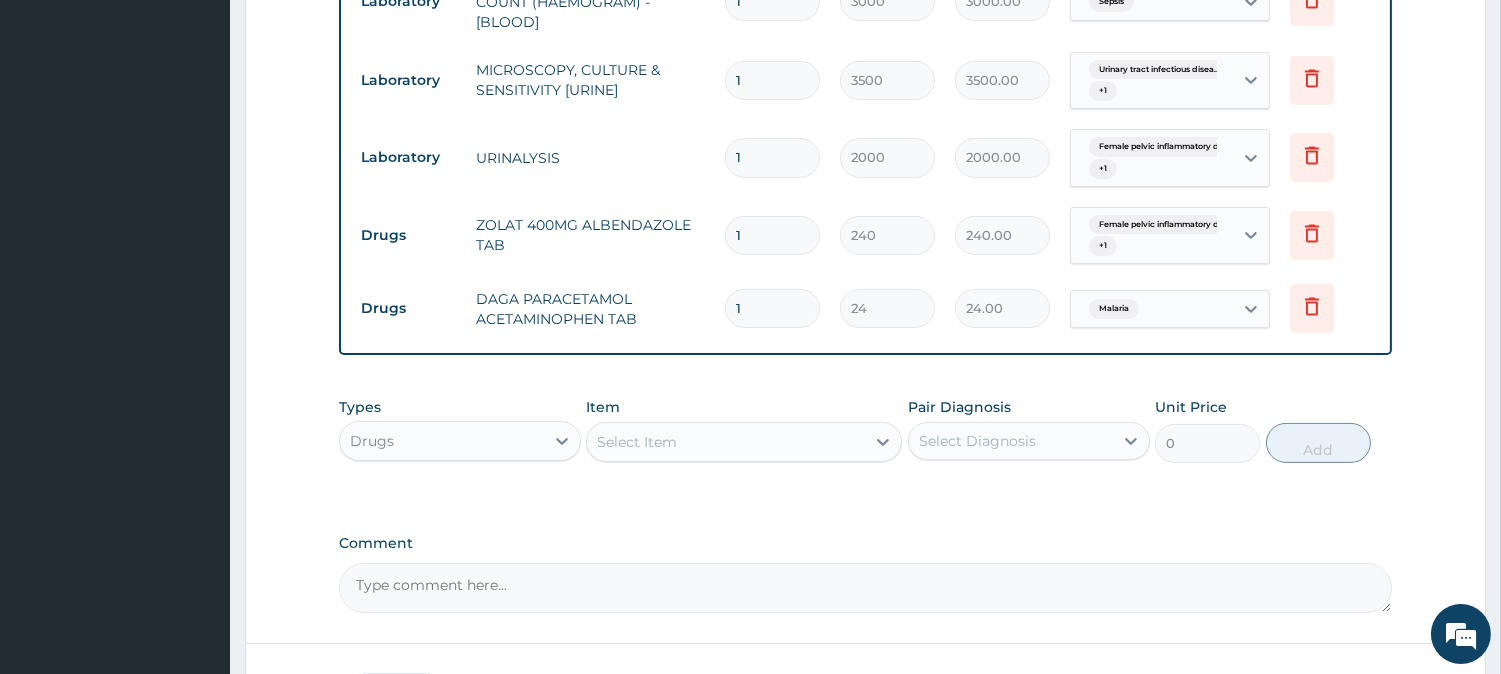 click on "Select Item" at bounding box center (726, 442) 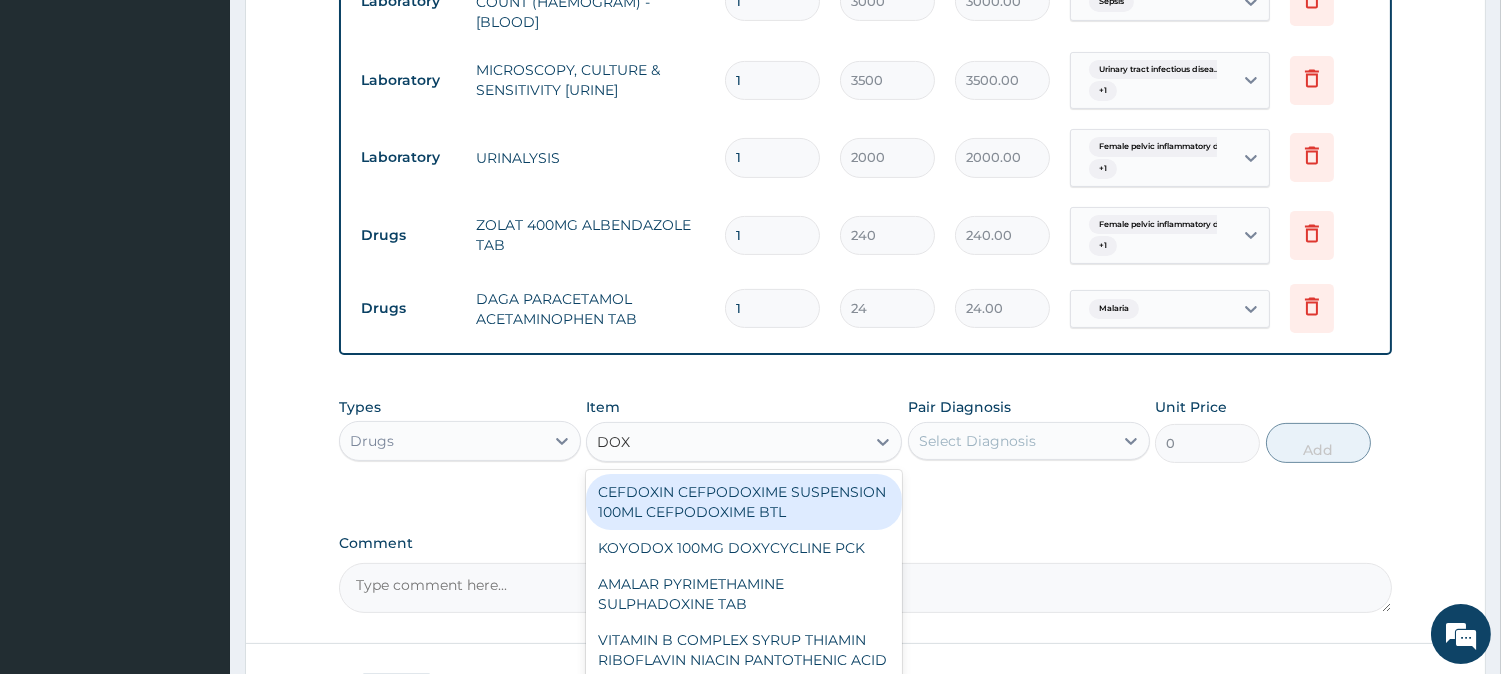 type on "DOXY" 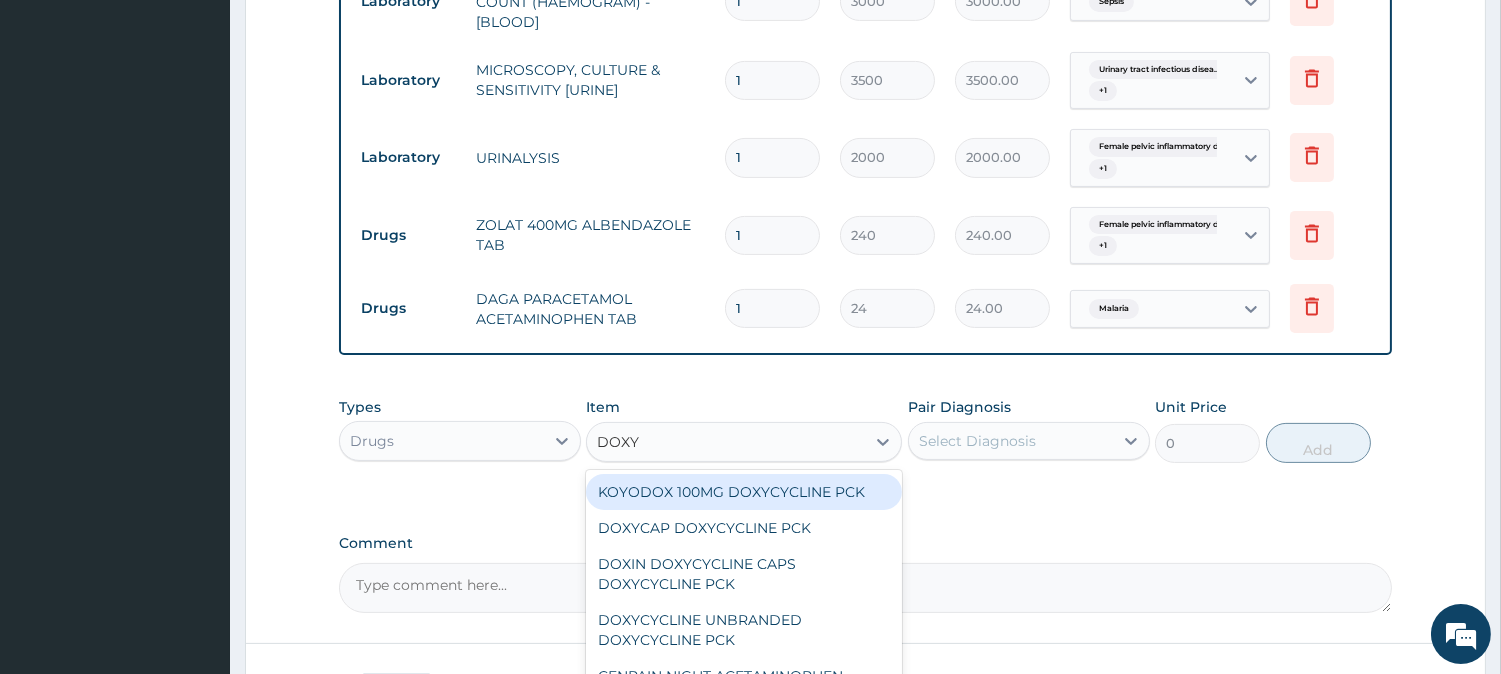 scroll, scrollTop: 1144, scrollLeft: 0, axis: vertical 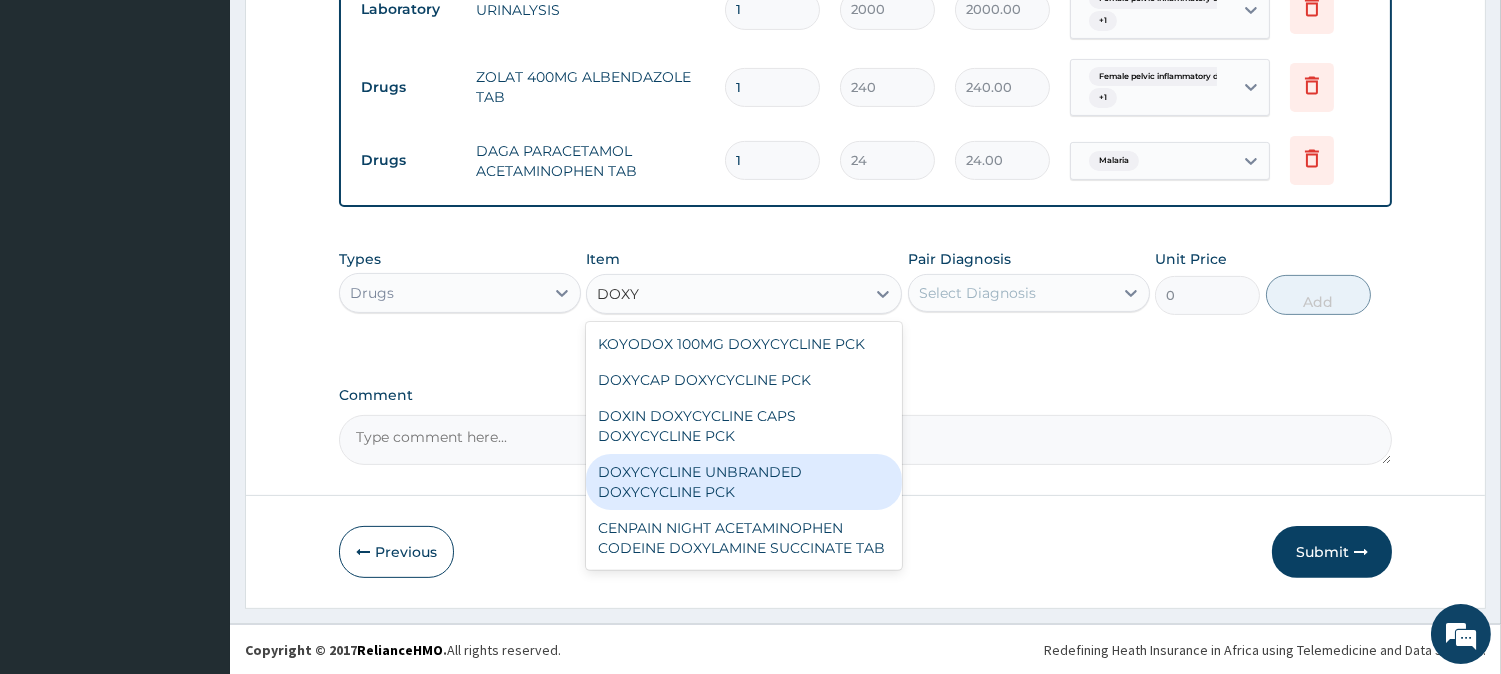 click on "DOXYCYCLINE UNBRANDED DOXYCYCLINE PCK" at bounding box center (744, 482) 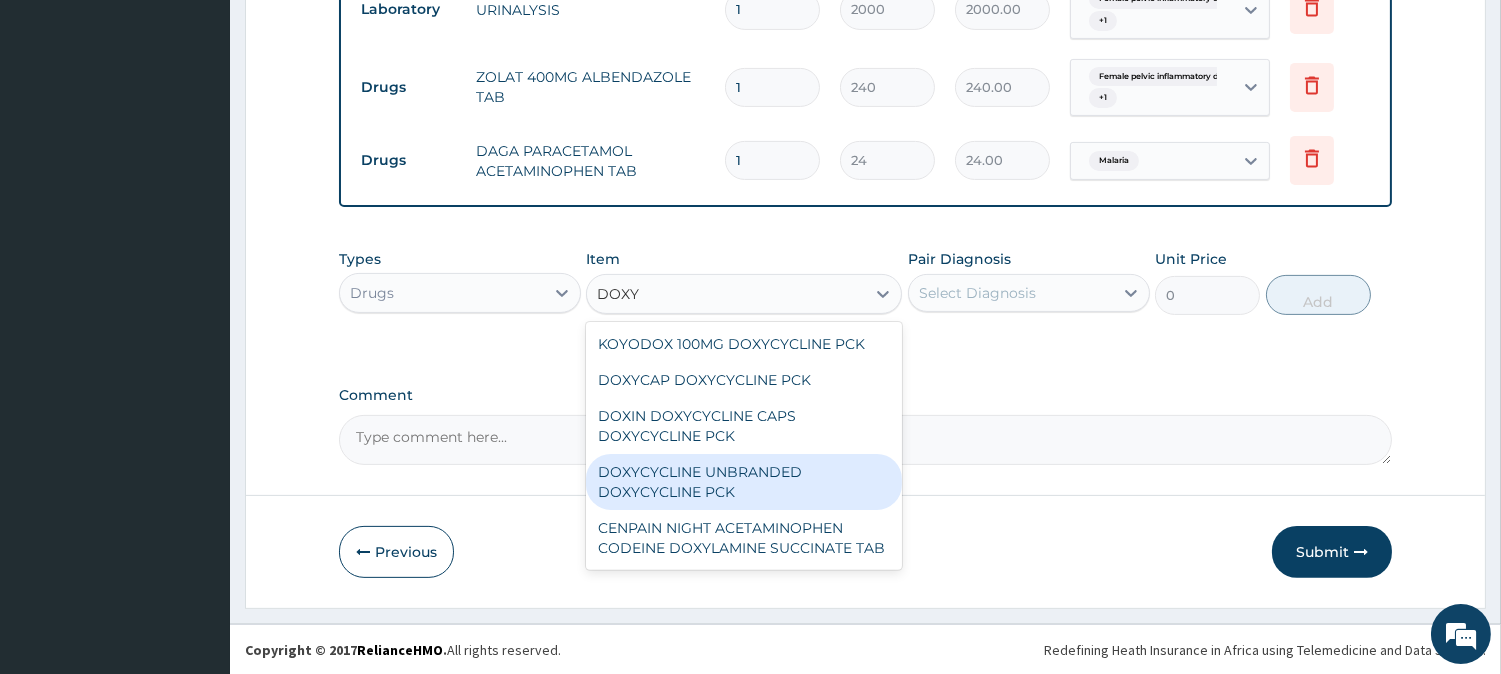 type 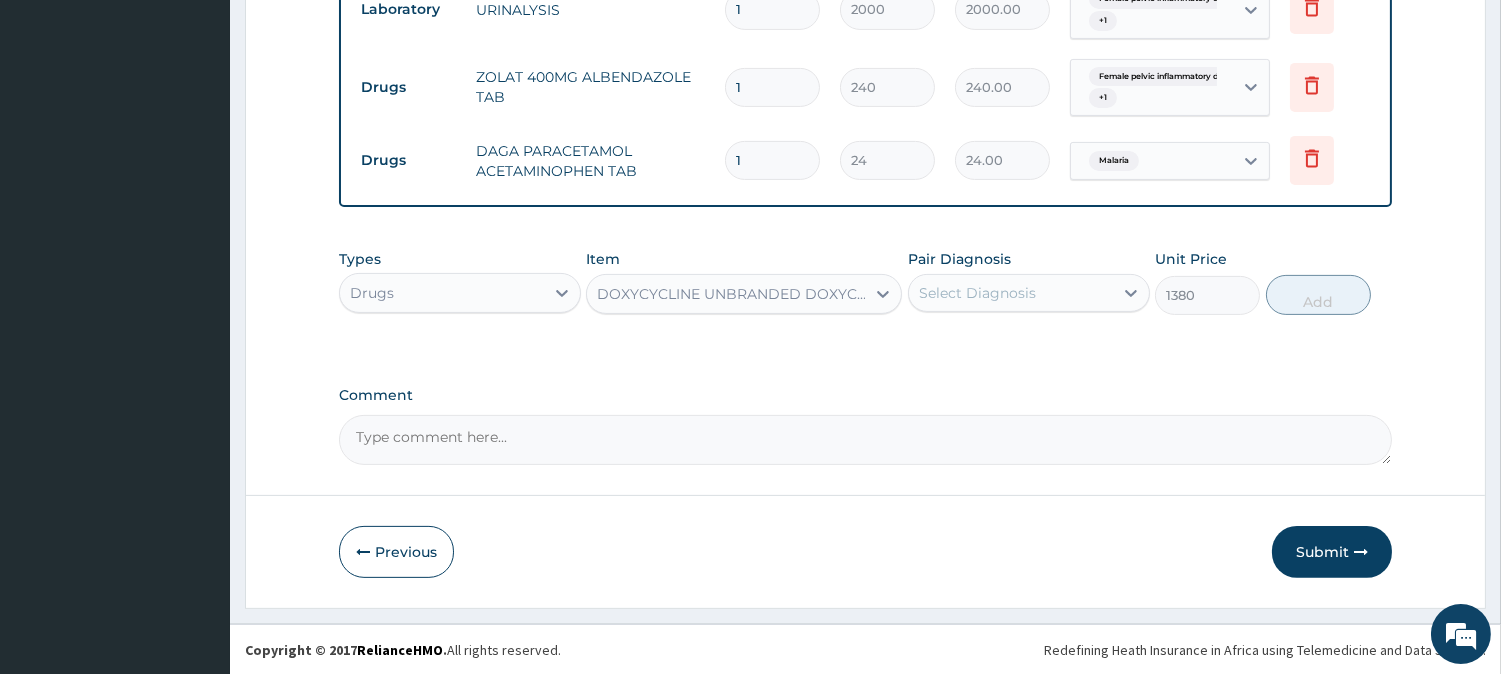 click on "Select Diagnosis" at bounding box center [1011, 293] 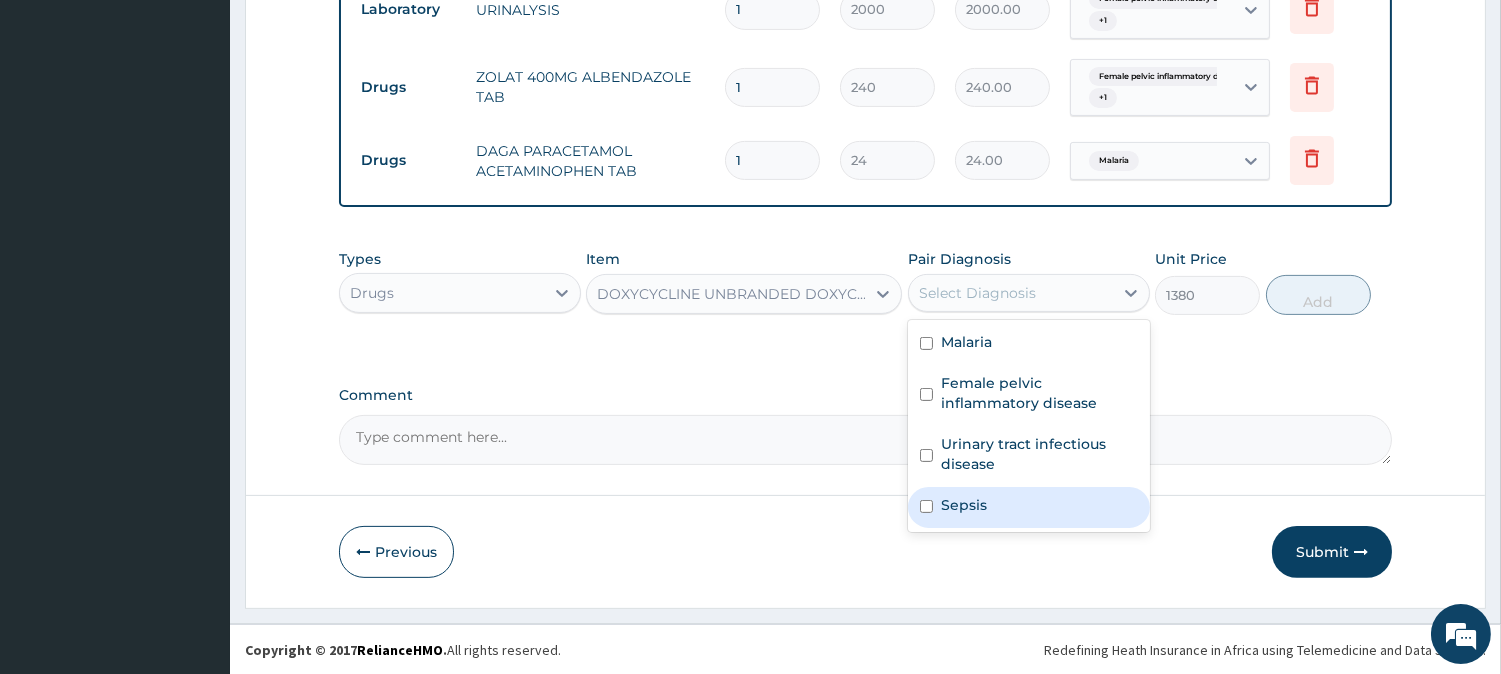 click on "Sepsis" at bounding box center [1029, 507] 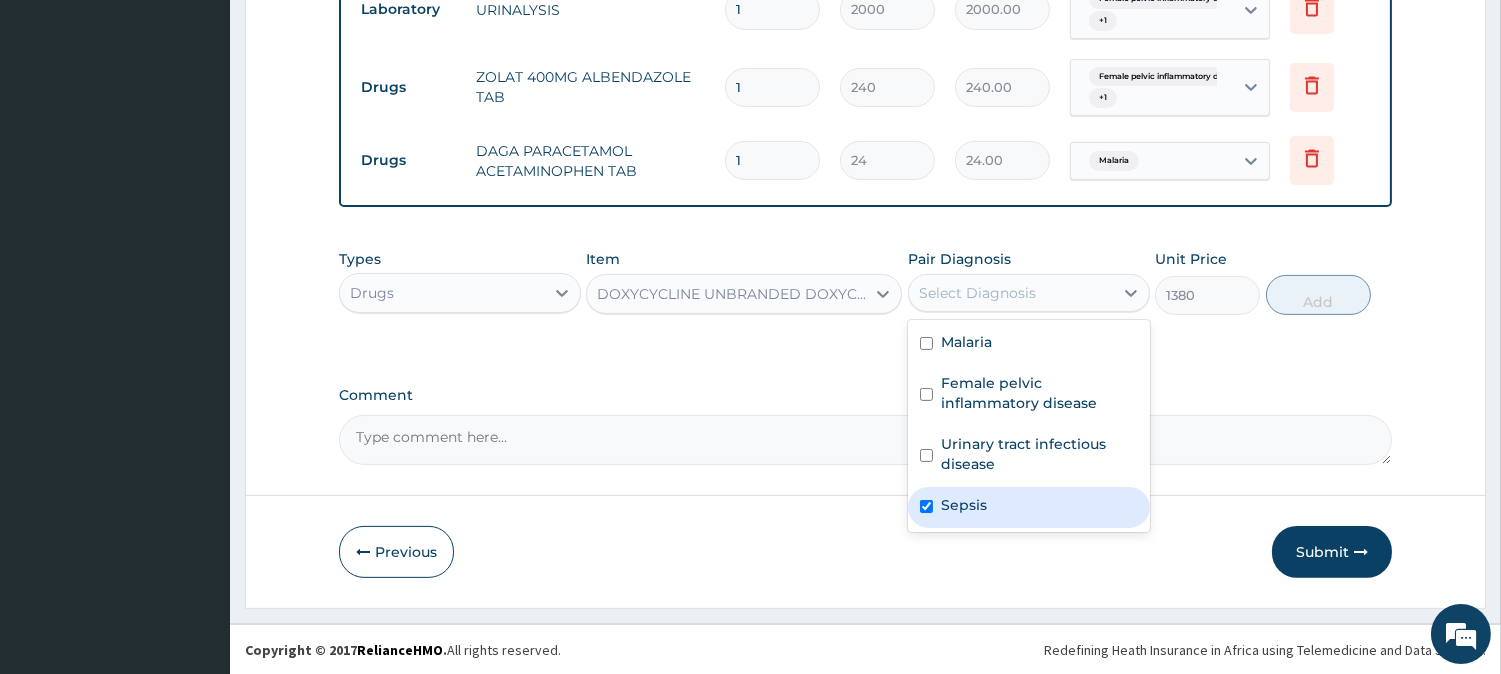 checkbox on "true" 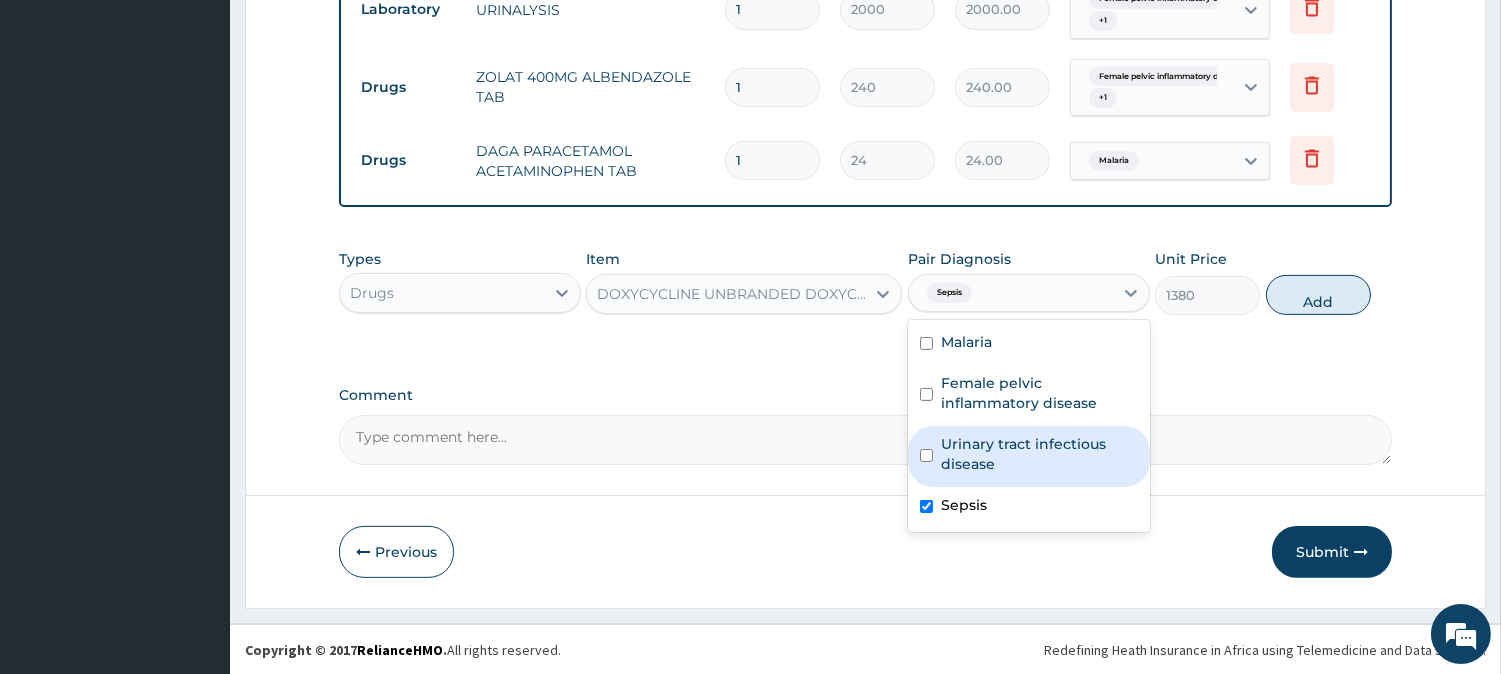 click on "Urinary tract infectious disease" at bounding box center (1039, 454) 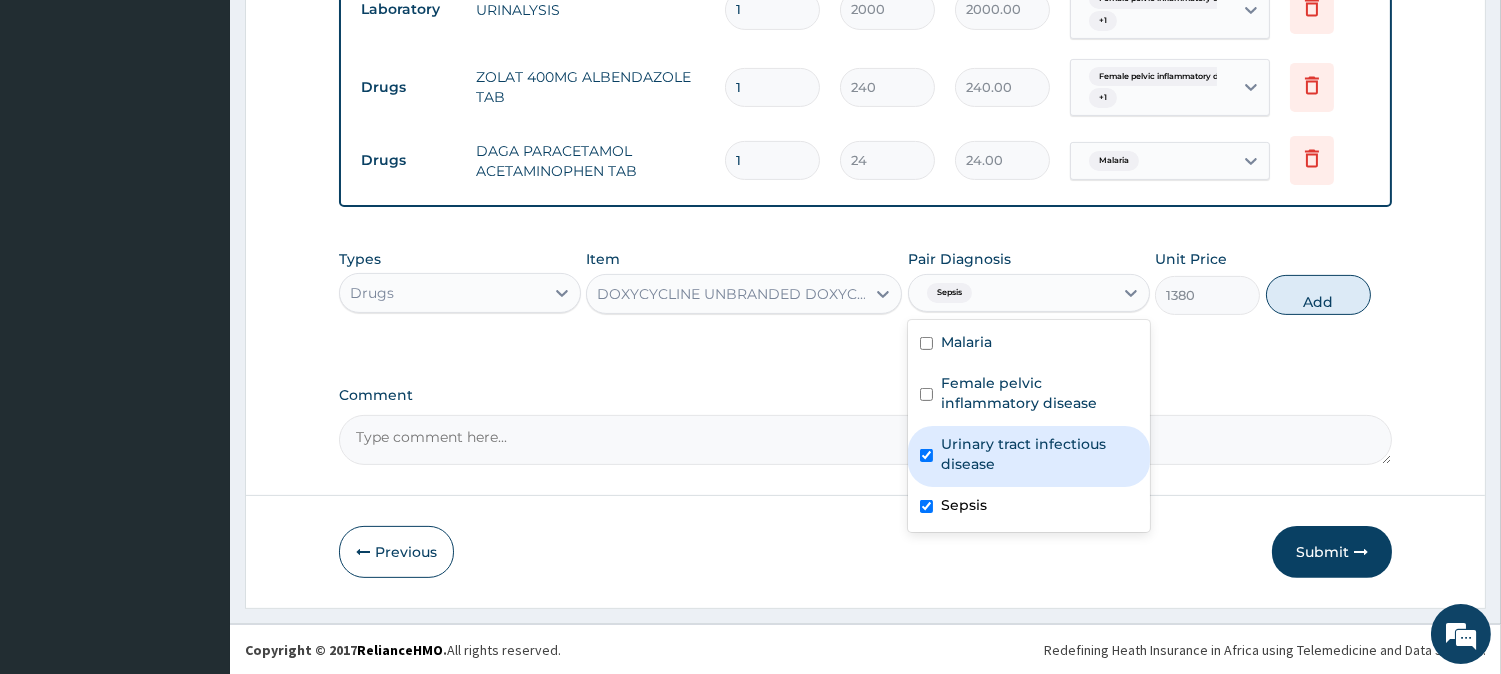 checkbox on "true" 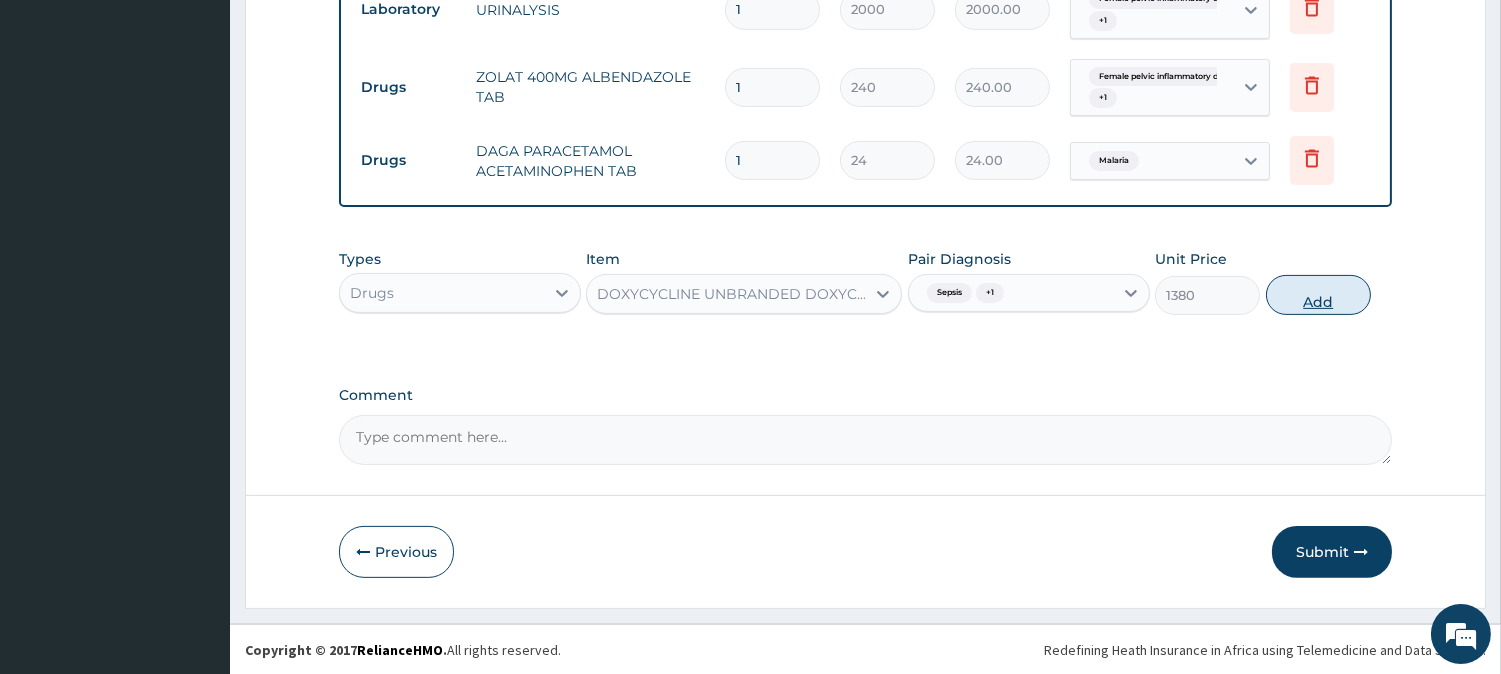 click on "Add" at bounding box center (1318, 295) 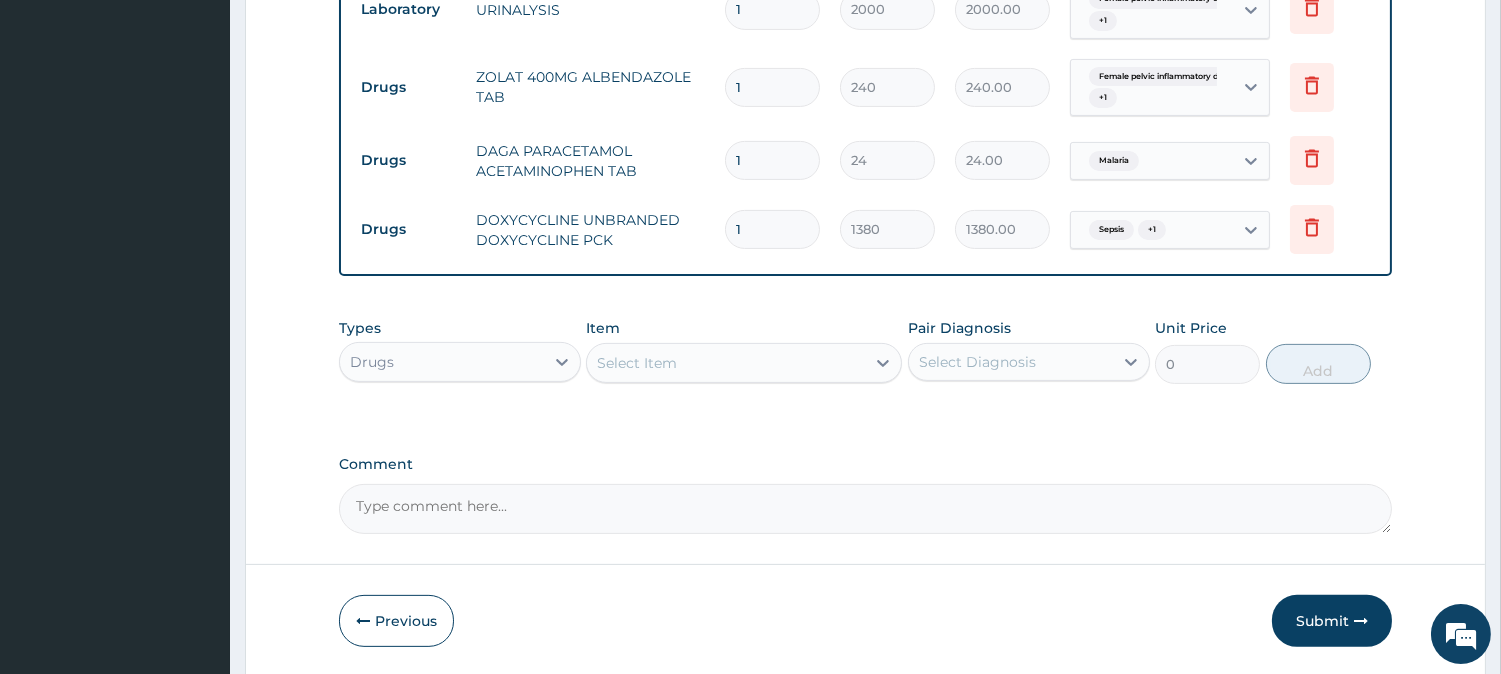 click on "Select Item" at bounding box center (726, 363) 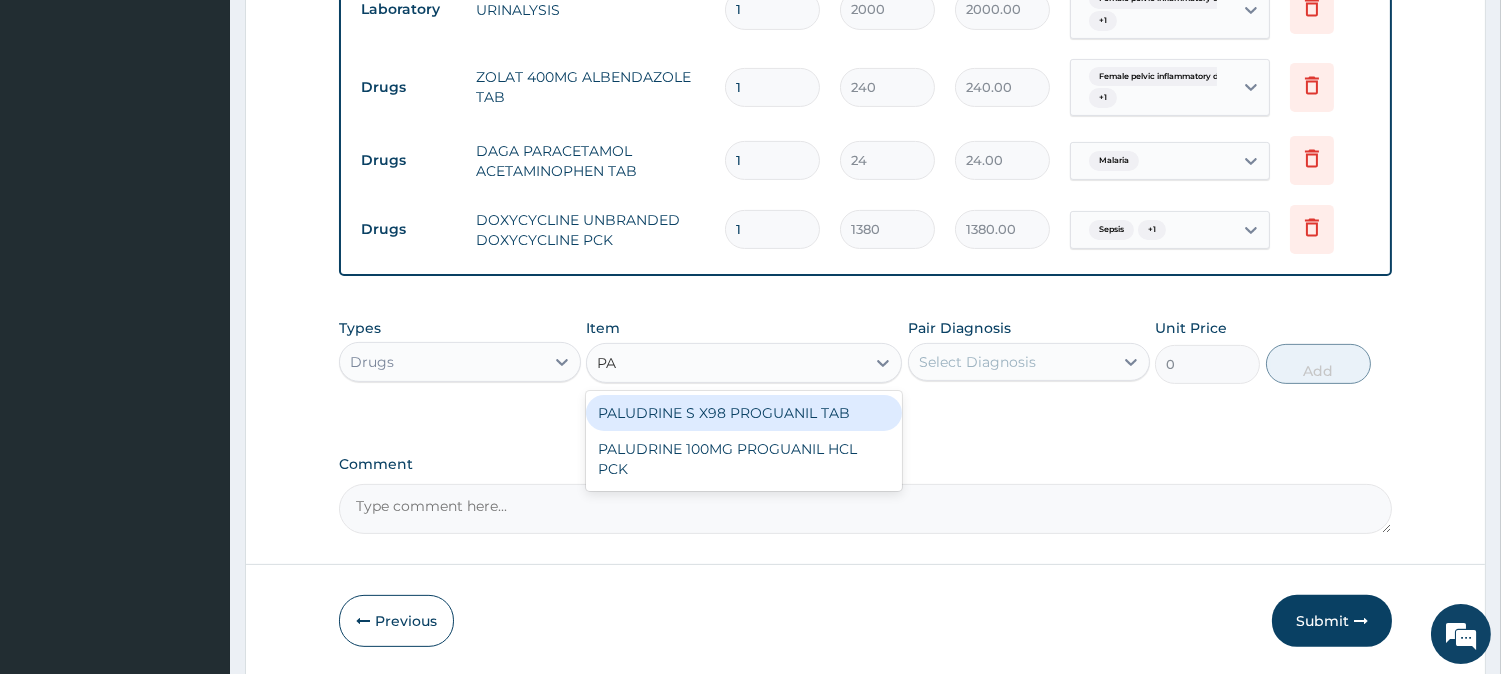 type on "P" 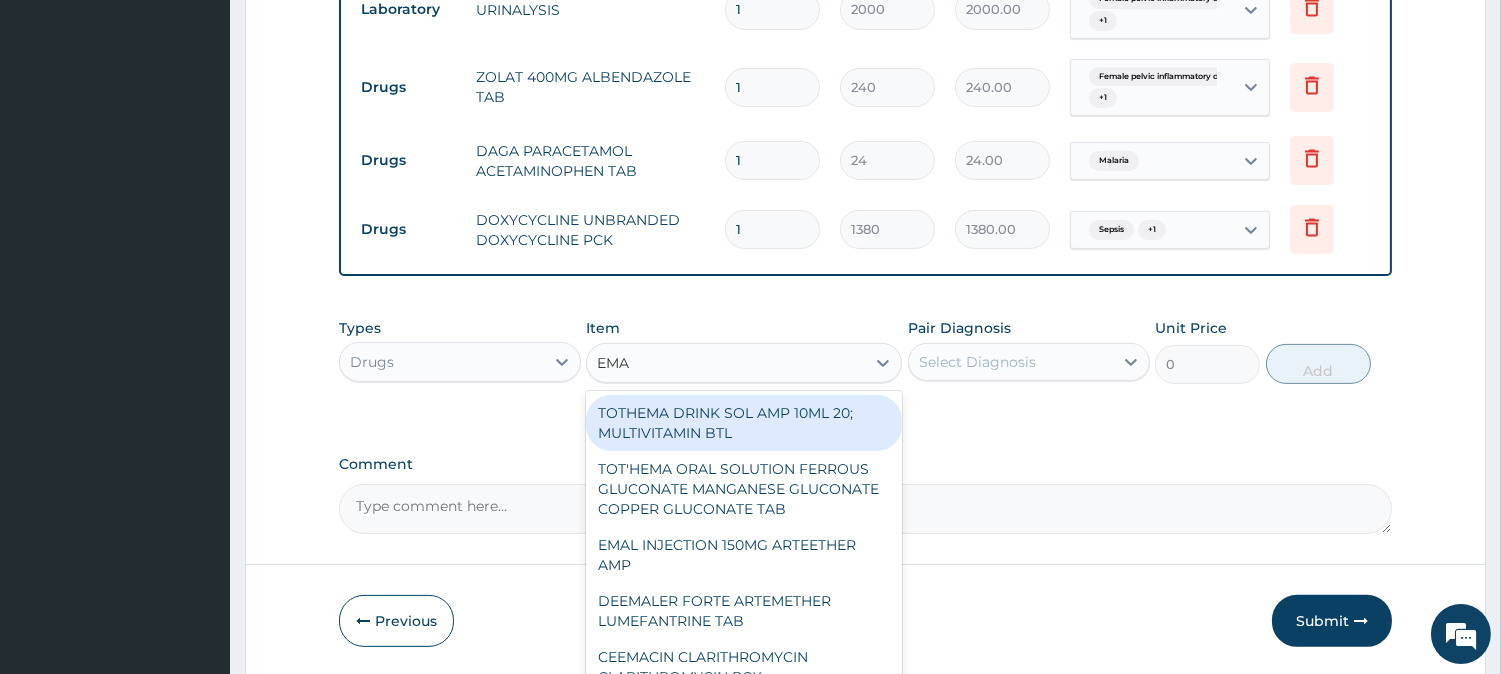 type on "EMAL" 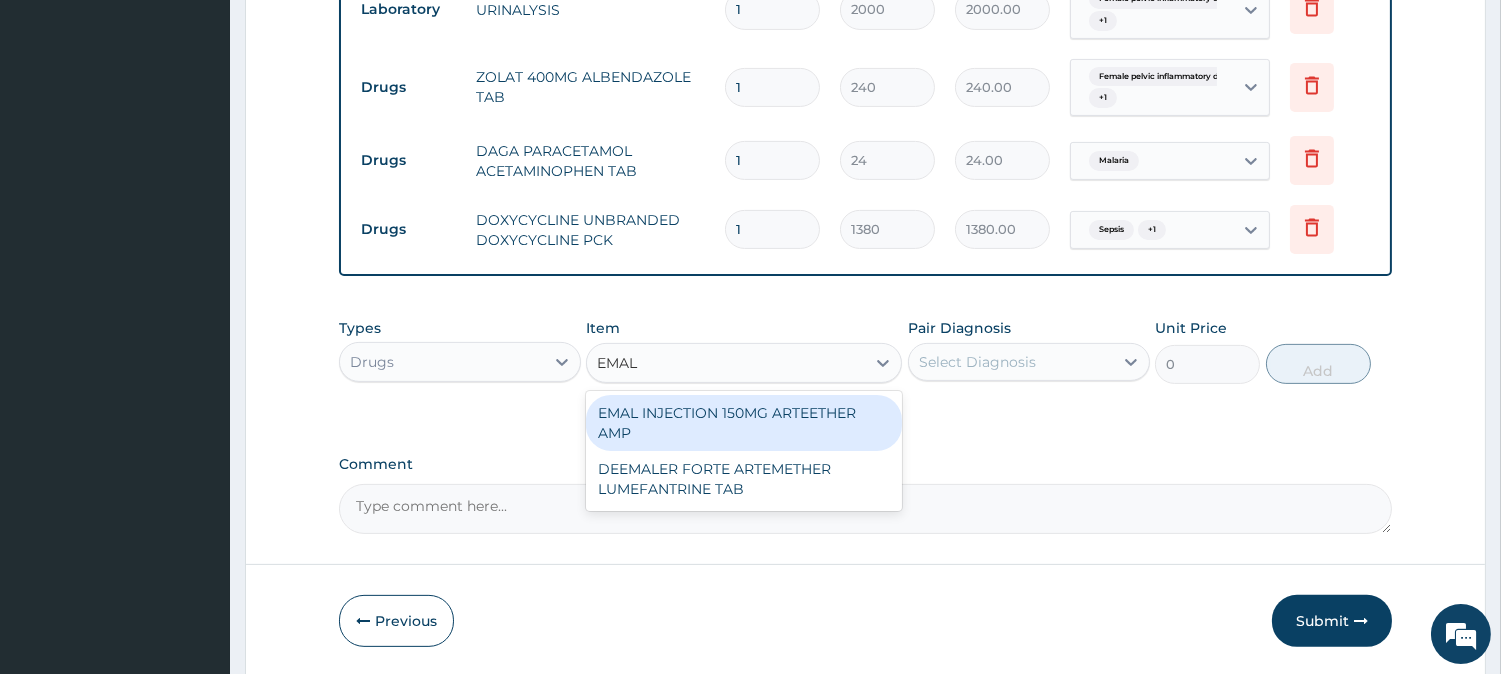 click on "EMAL INJECTION 150MG ARTEETHER AMP" at bounding box center [744, 423] 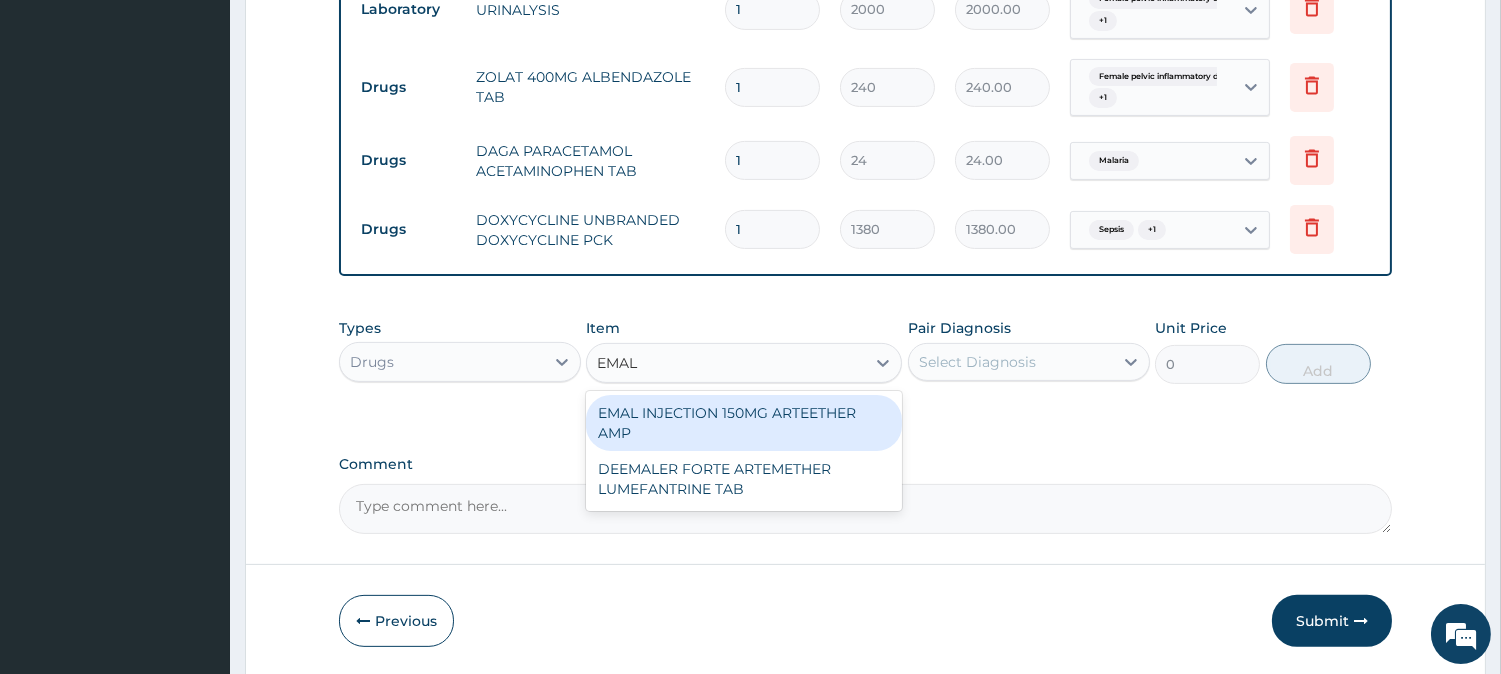 type 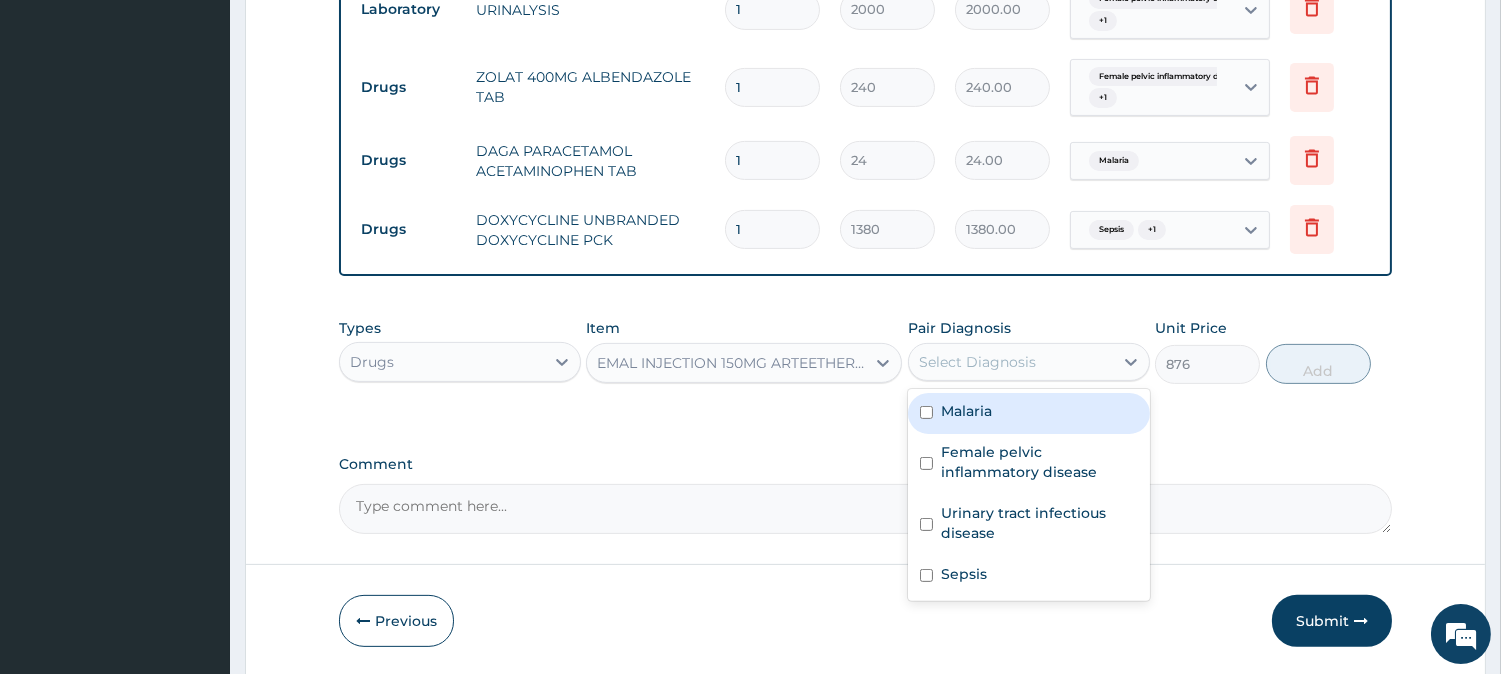 click on "Select Diagnosis" at bounding box center [1011, 362] 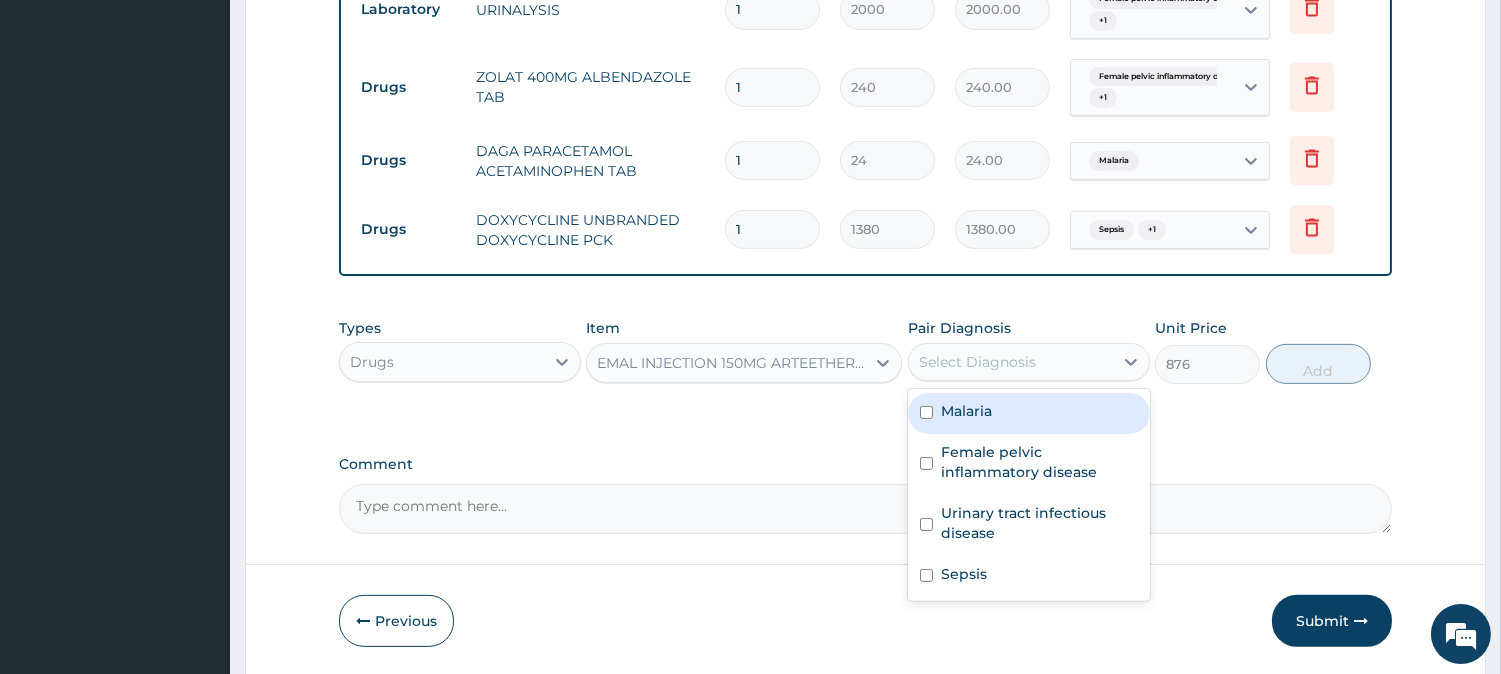 click on "Malaria" at bounding box center (1029, 413) 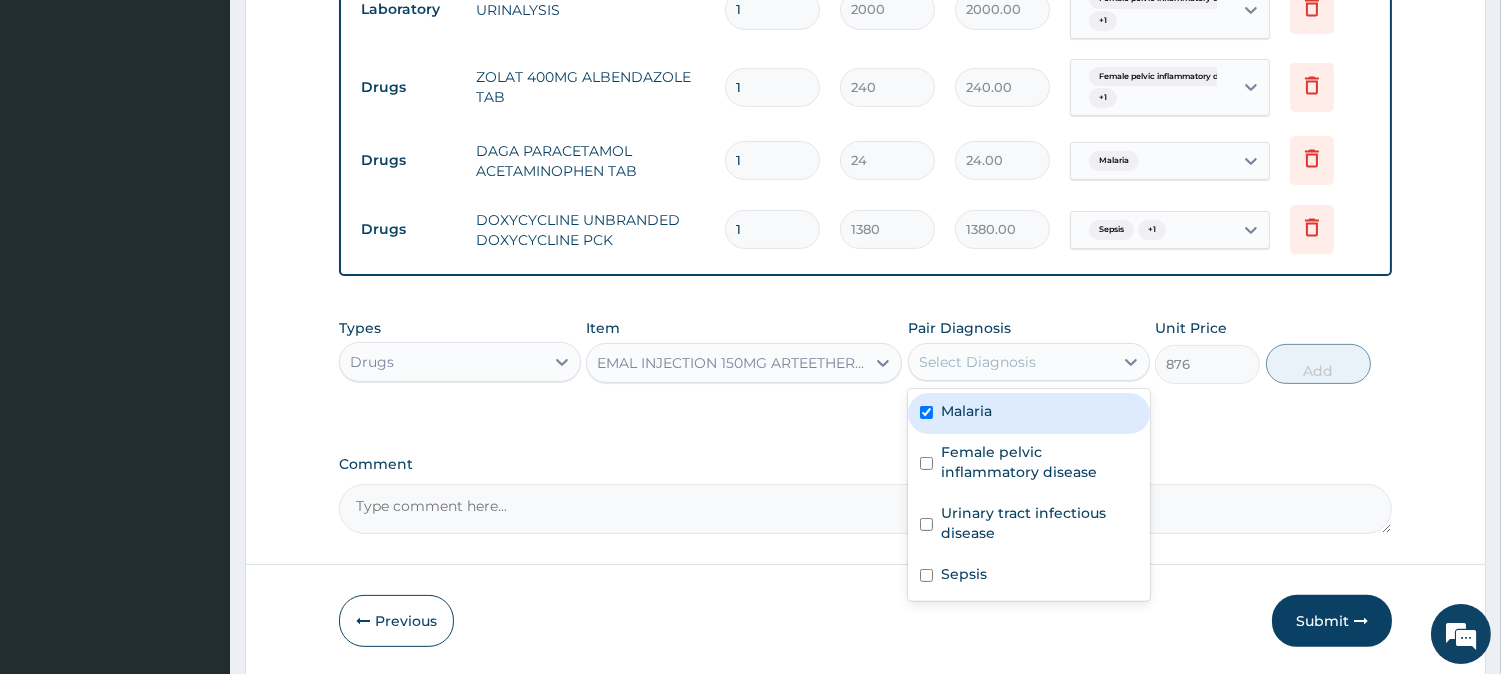 checkbox on "true" 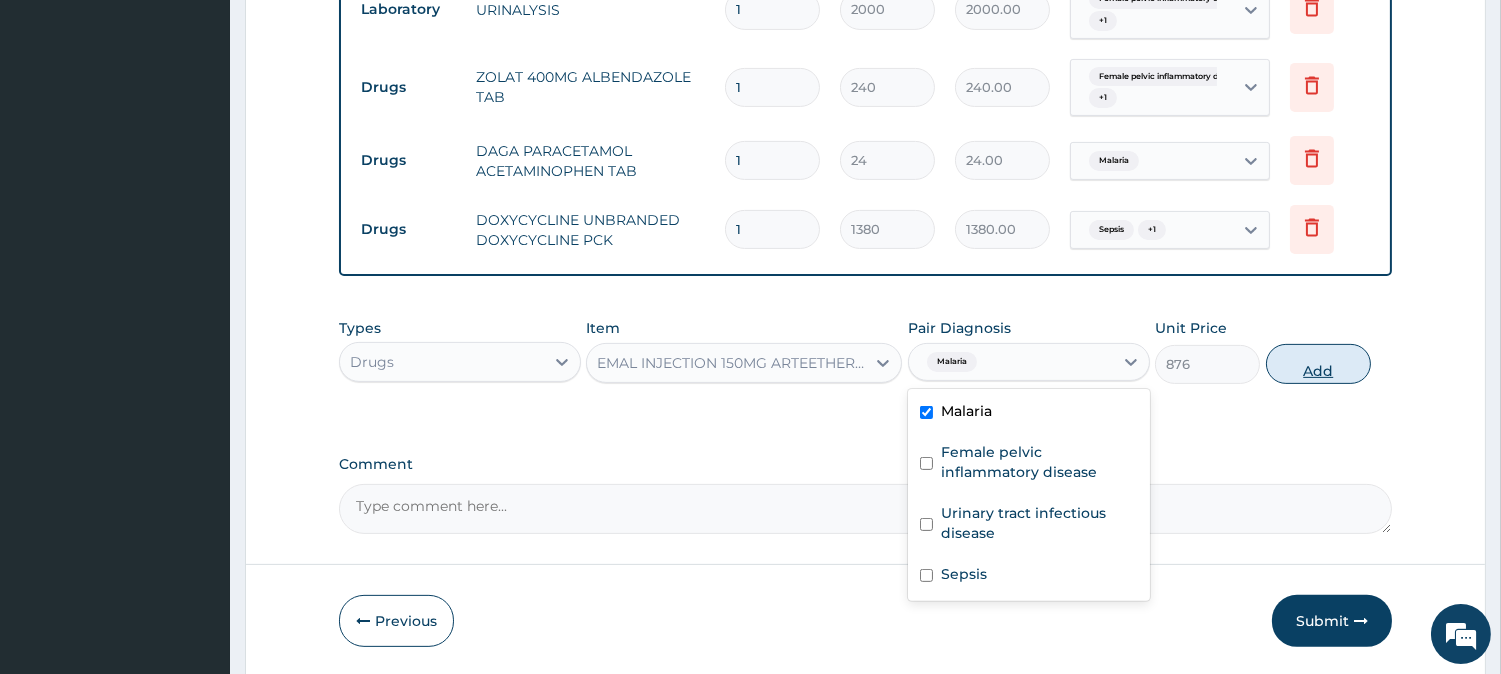 click on "Add" at bounding box center [1318, 364] 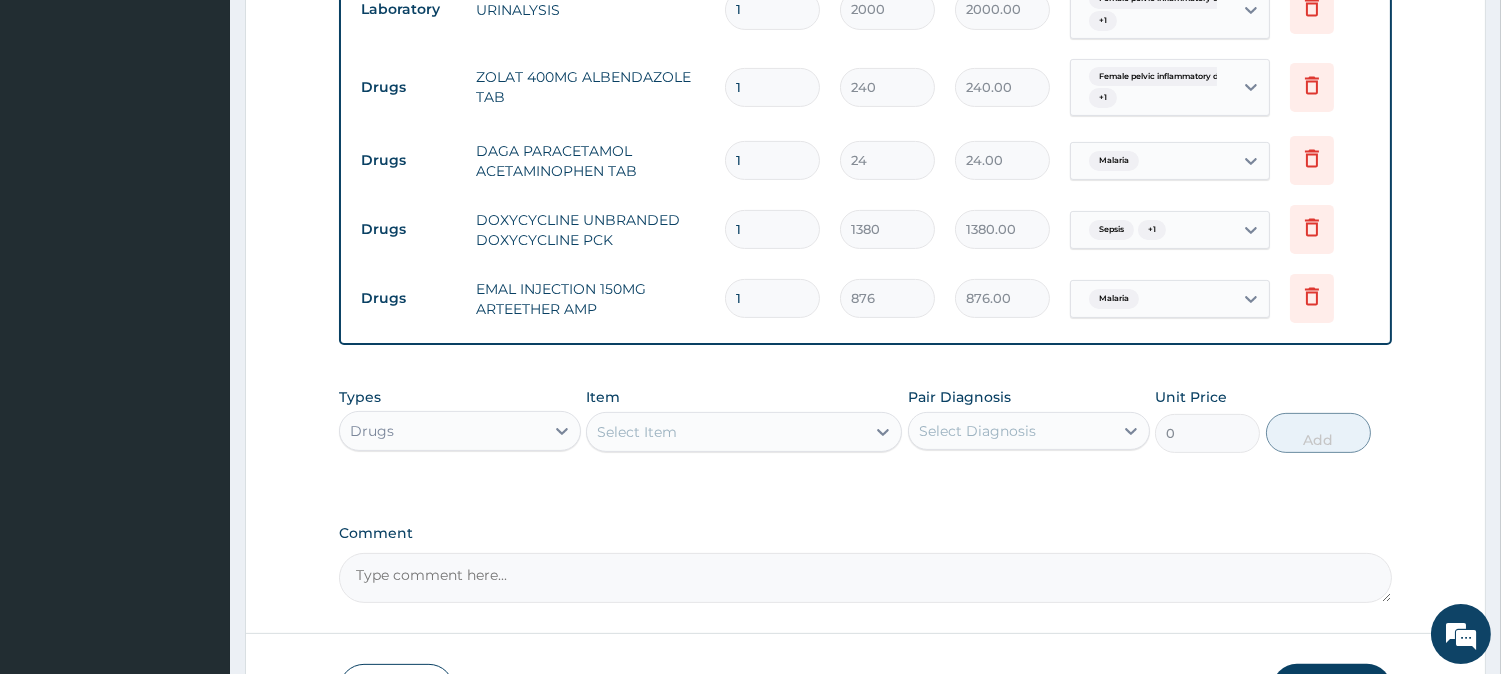 click on "Select Item" at bounding box center [726, 432] 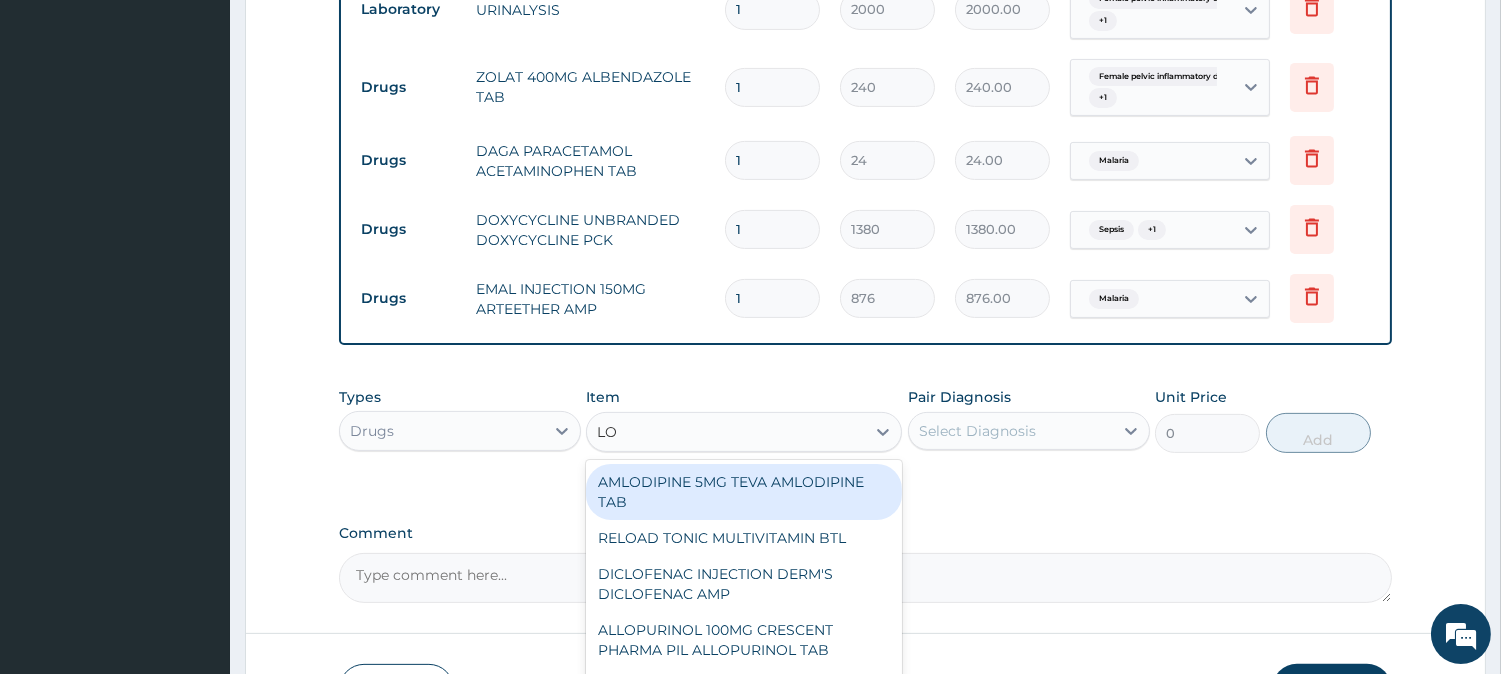 type on "L" 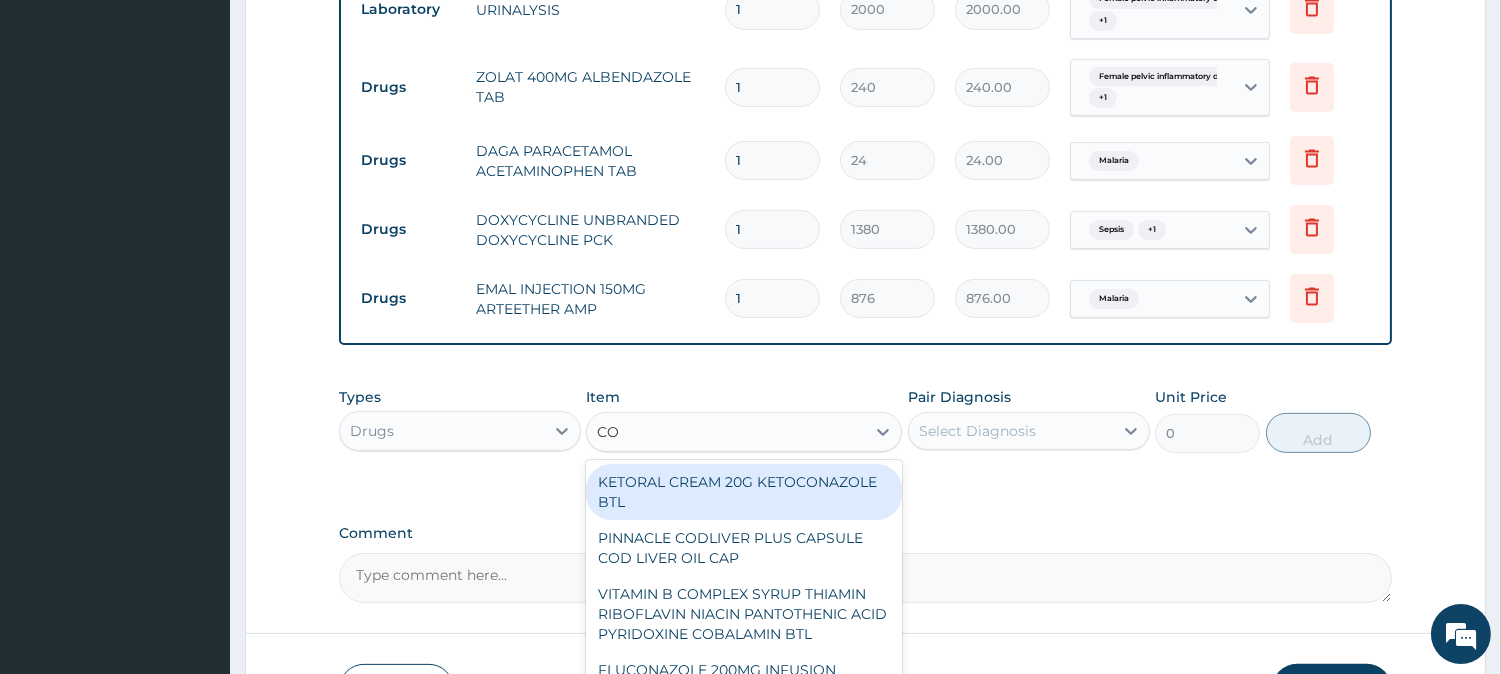 type on "COA" 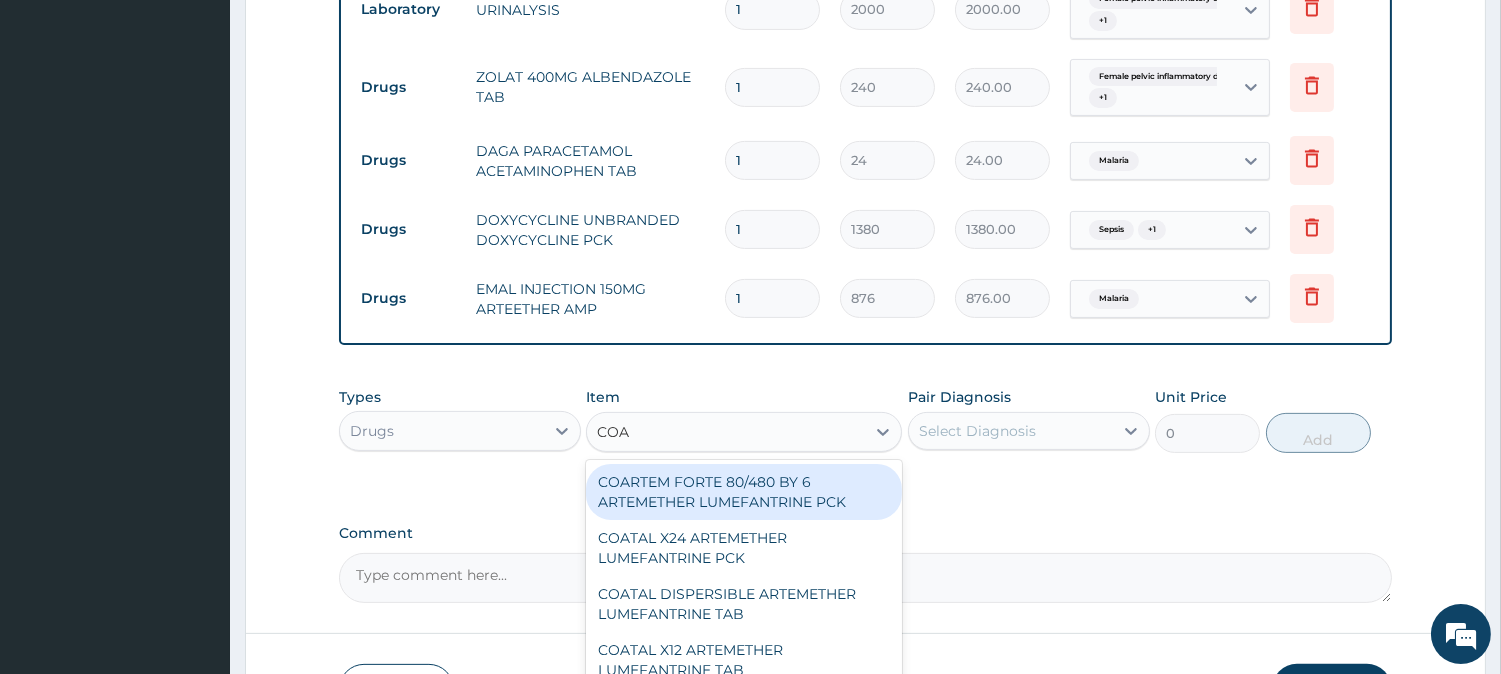 click on "COARTEM FORTE 80/480 BY 6 ARTEMETHER LUMEFANTRINE PCK" at bounding box center [744, 492] 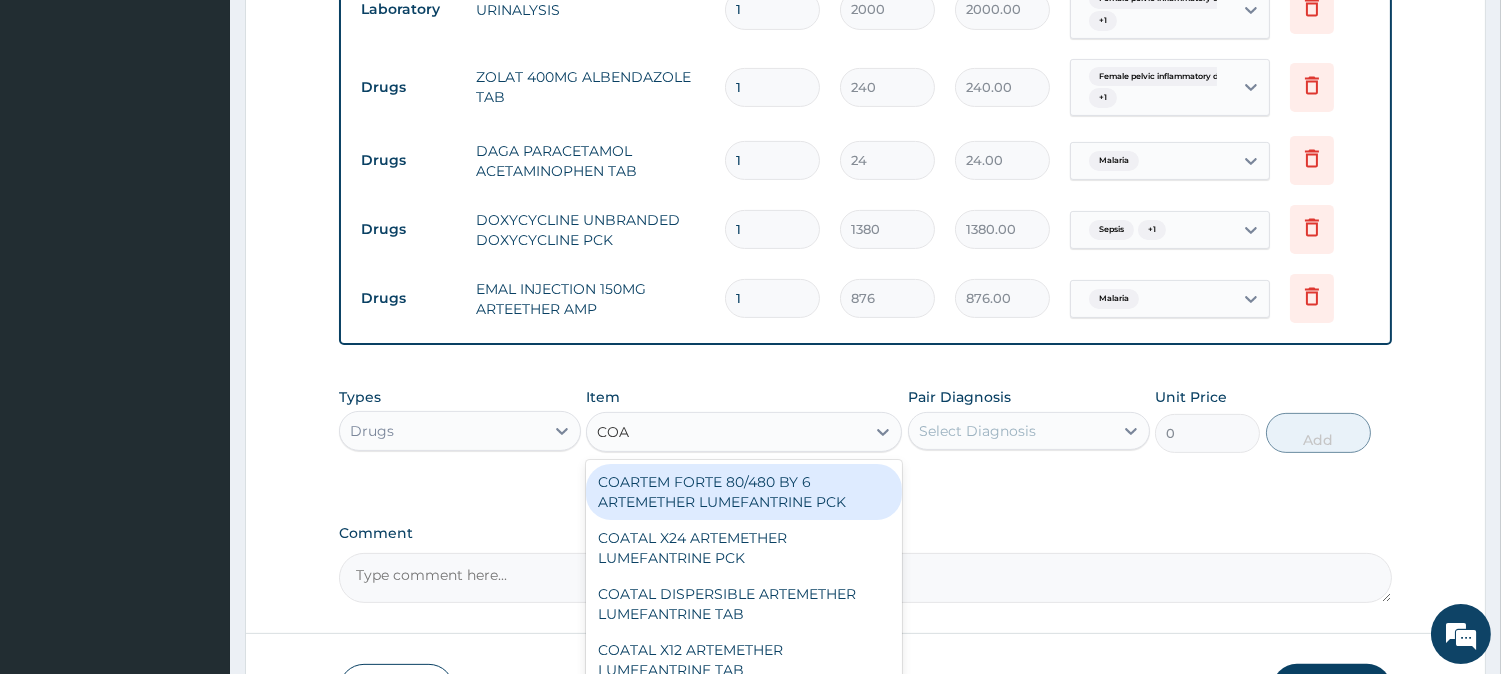 type 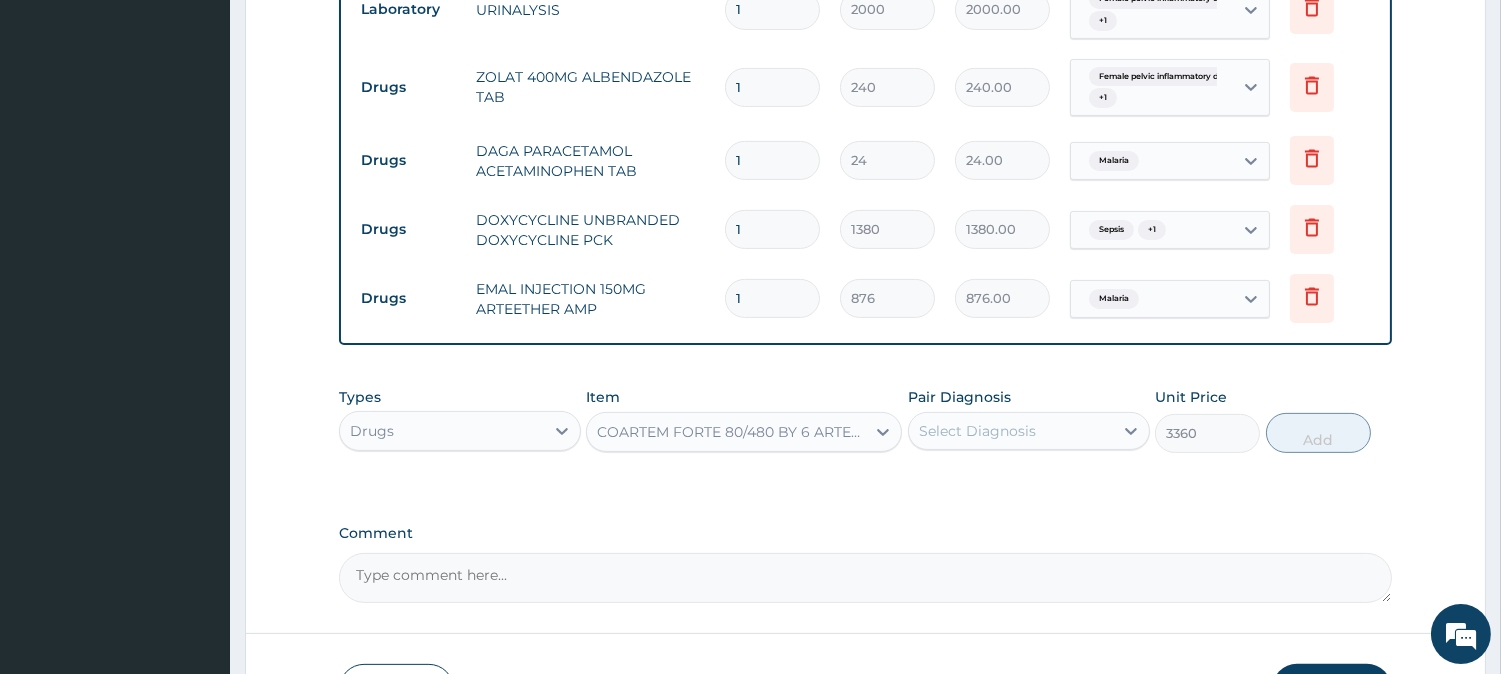 click on "Select Diagnosis" at bounding box center [1011, 431] 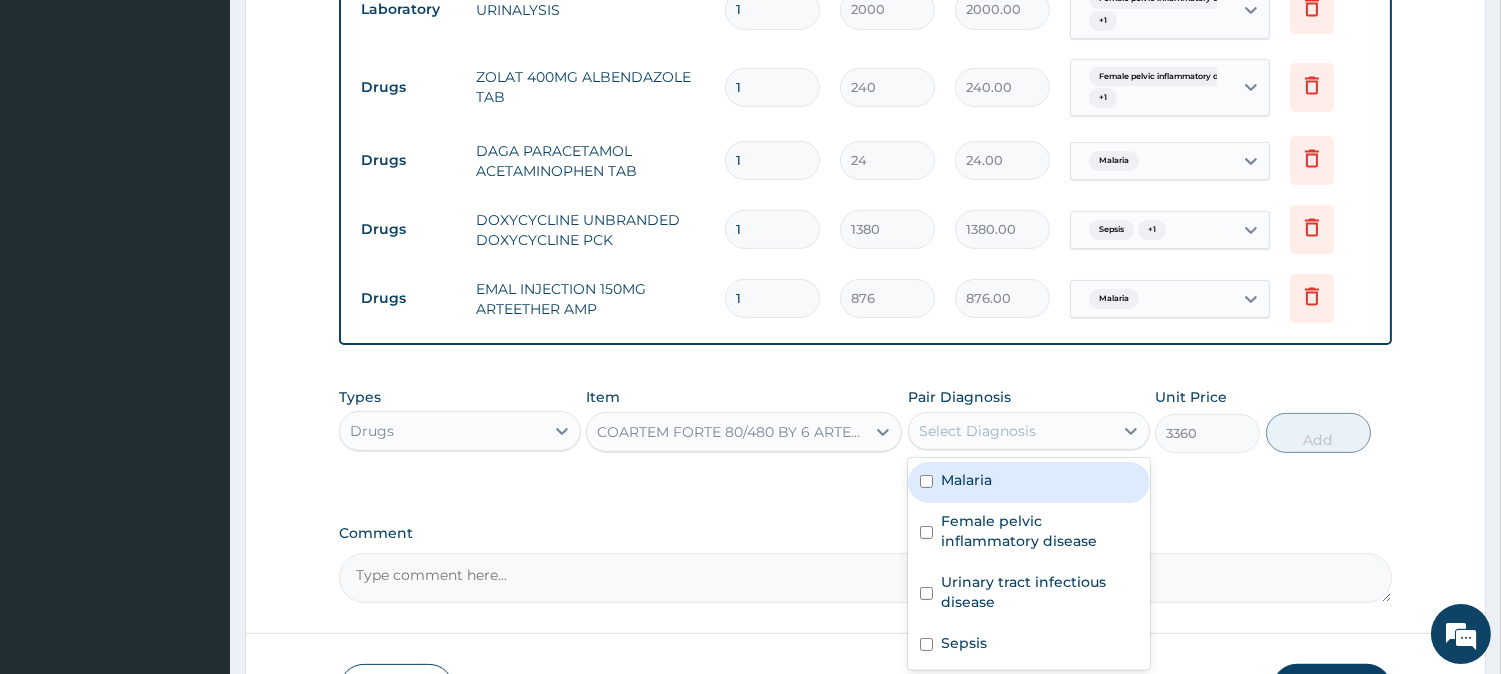 click on "Malaria" at bounding box center (966, 480) 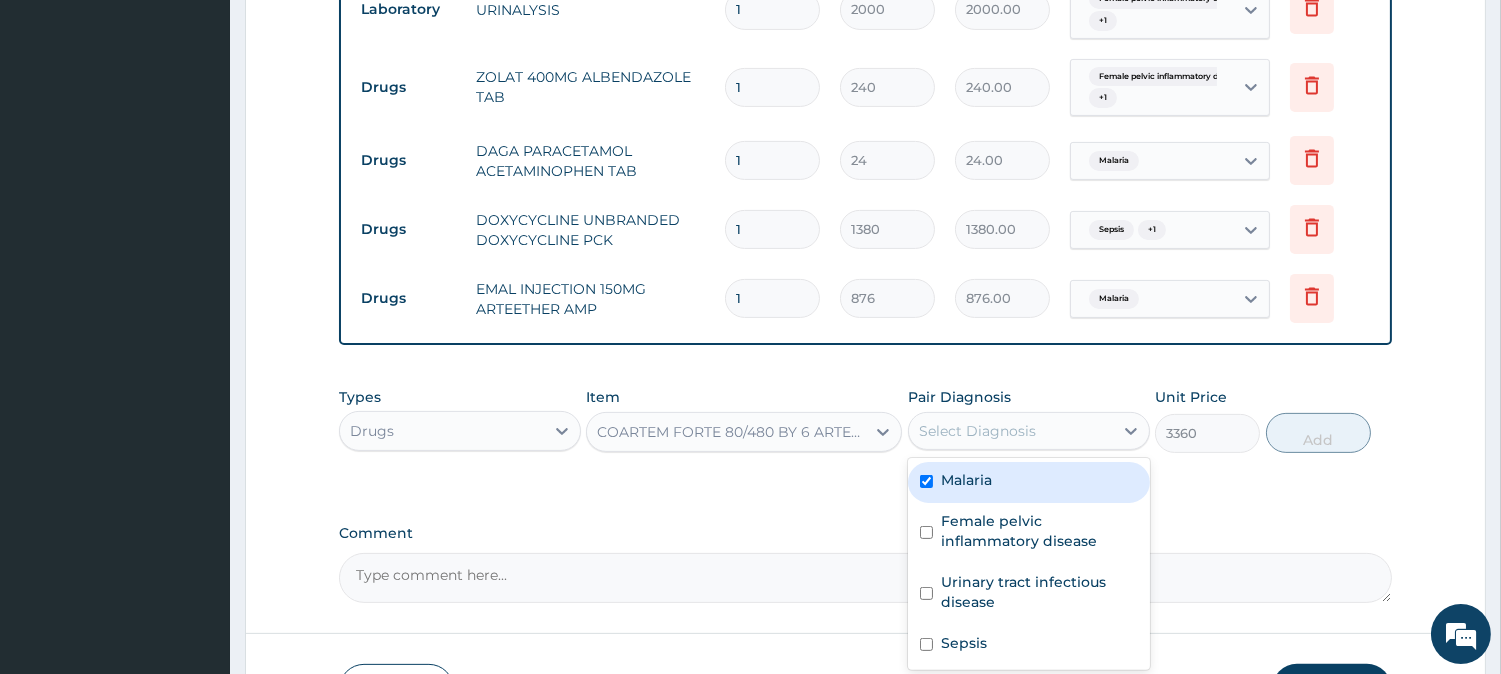 checkbox on "true" 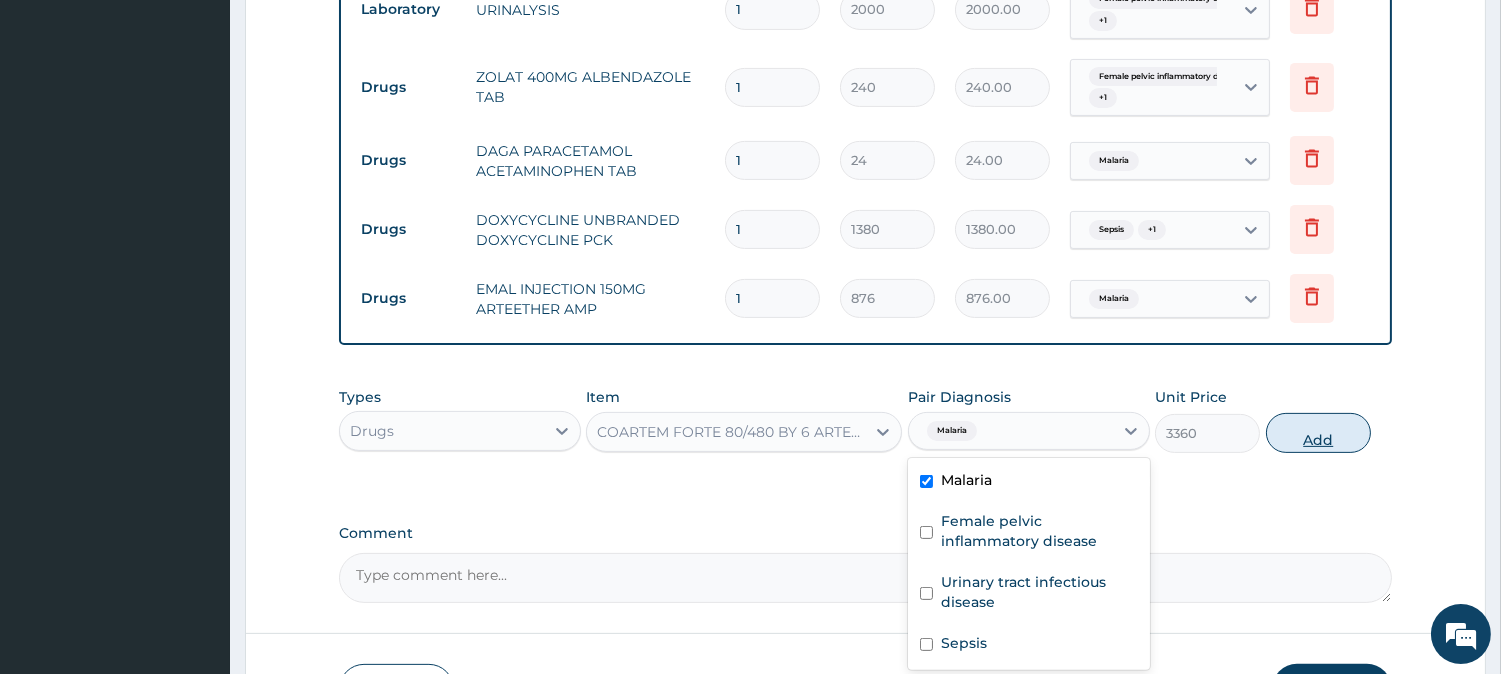 click on "Add" at bounding box center [1318, 433] 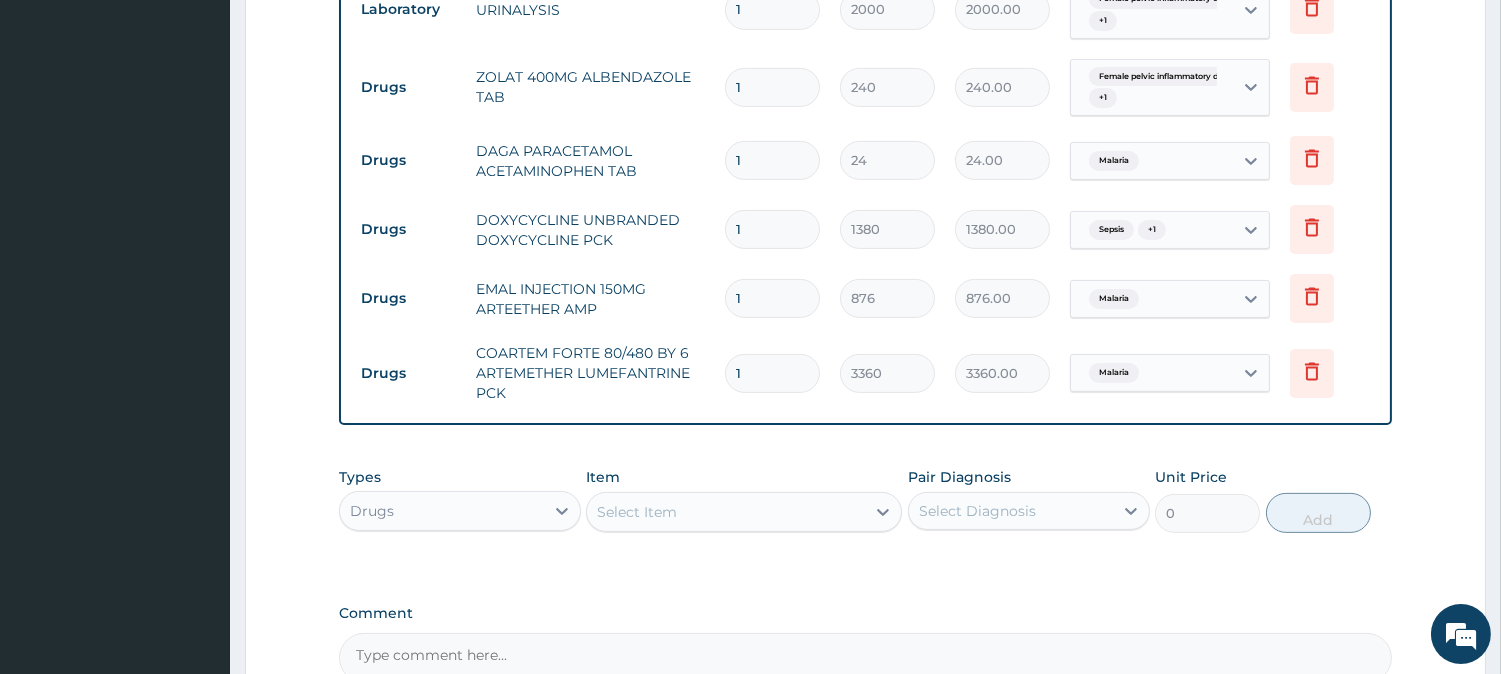 click on "1" at bounding box center (772, 160) 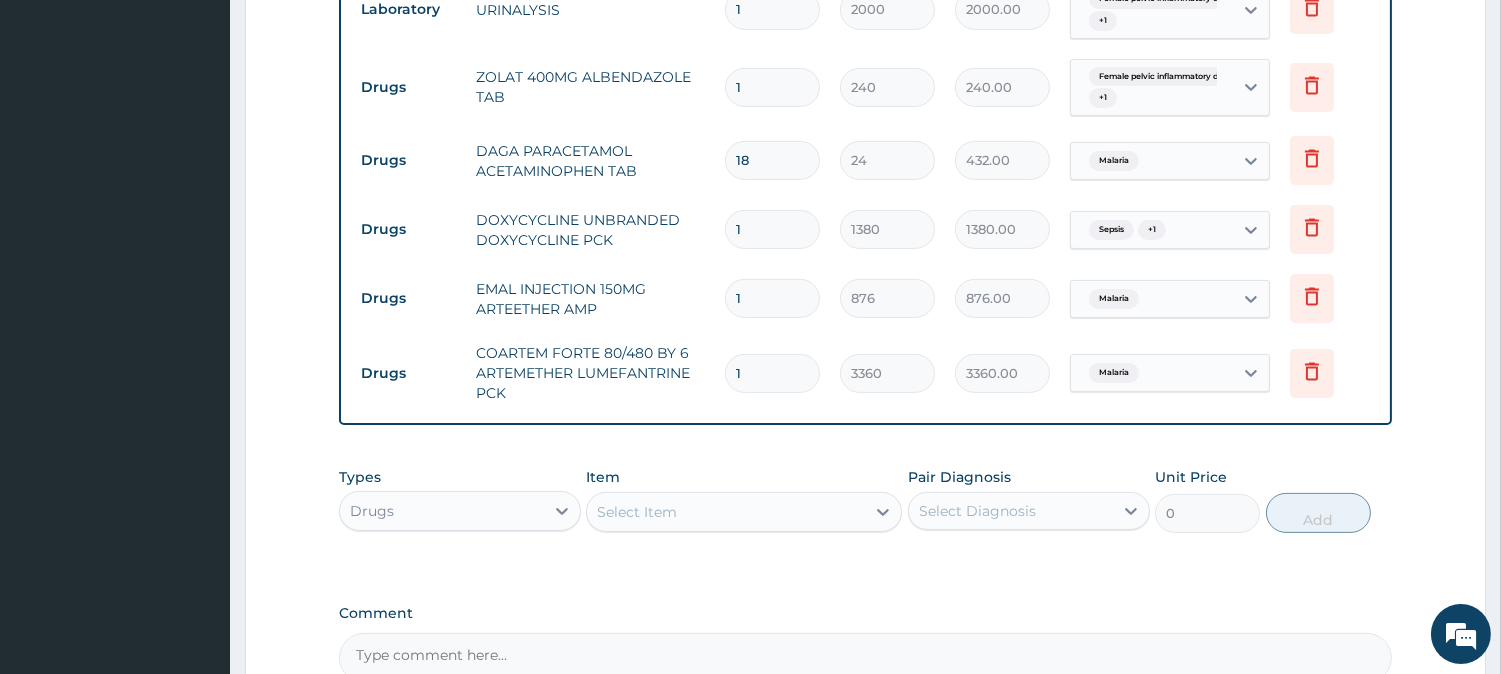 scroll, scrollTop: 1363, scrollLeft: 0, axis: vertical 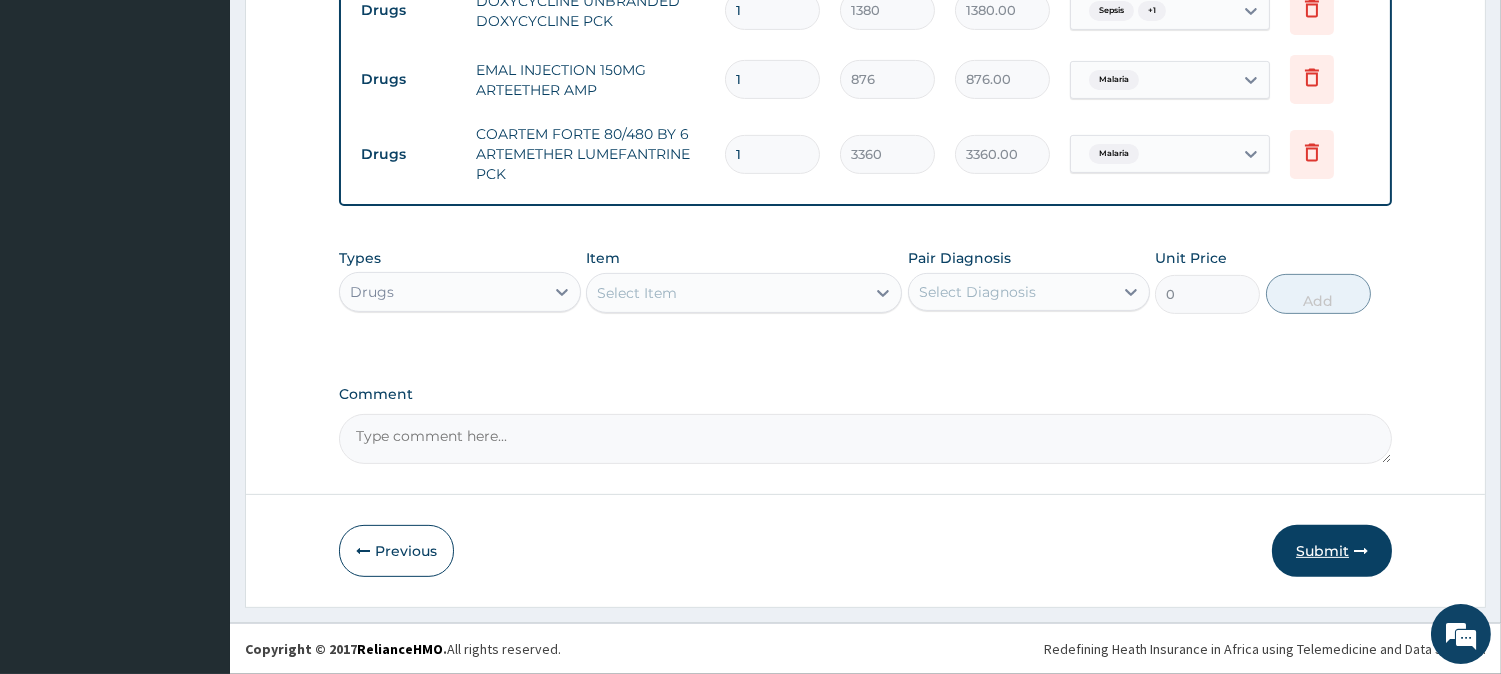type on "18" 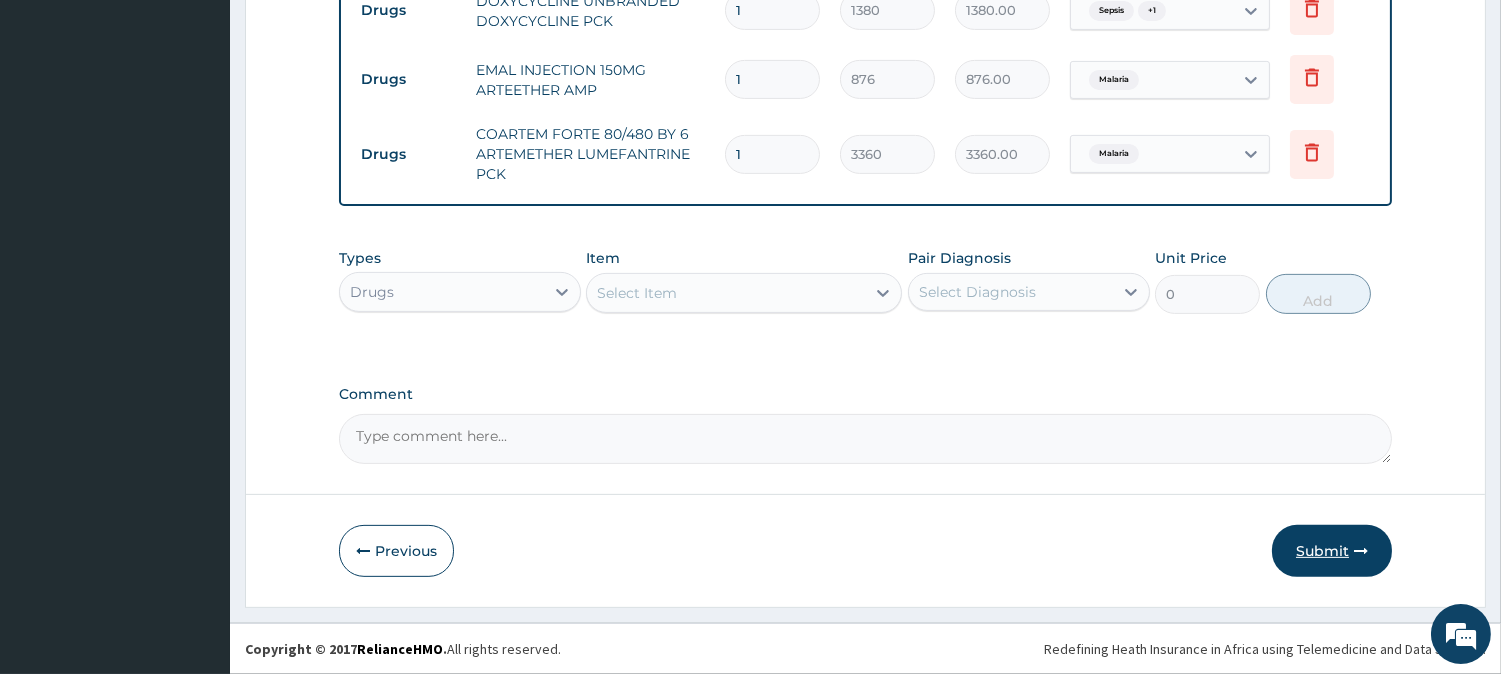 click on "Submit" at bounding box center (1332, 551) 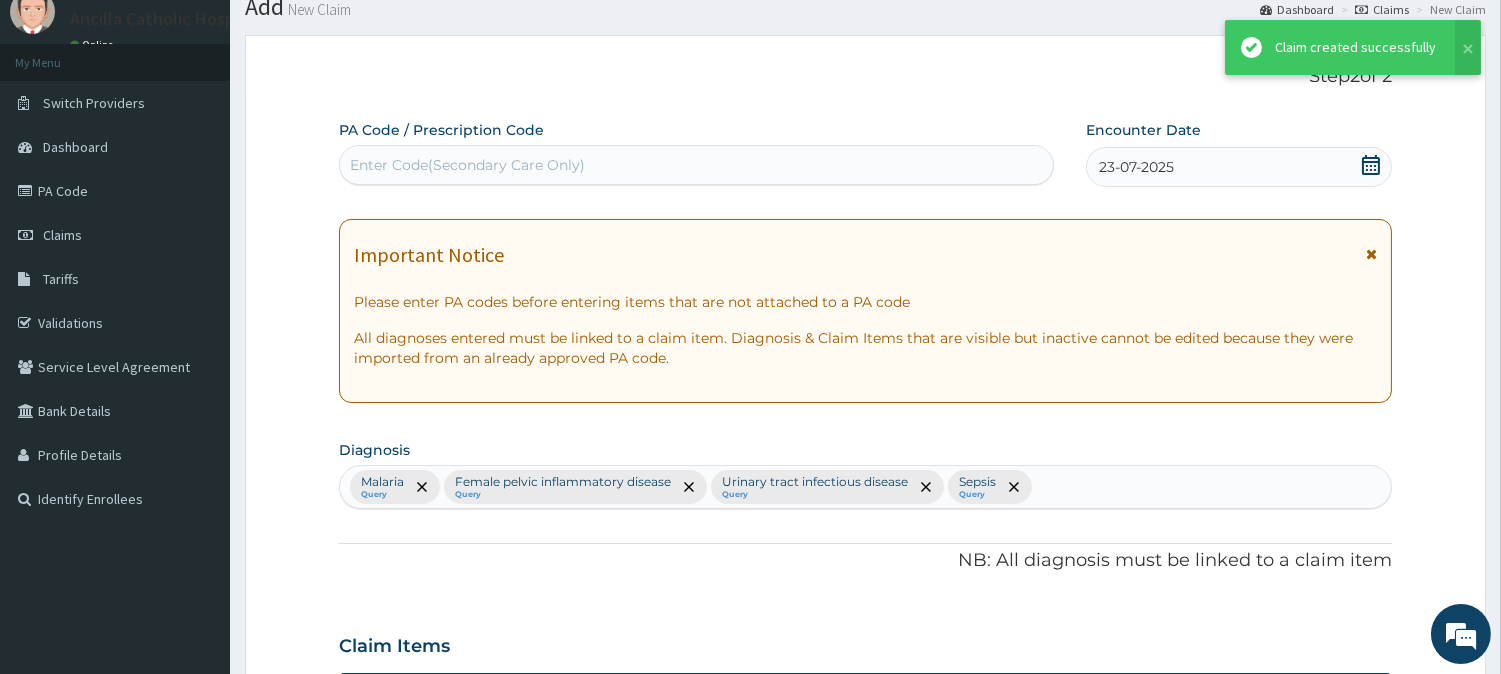 scroll, scrollTop: 1363, scrollLeft: 0, axis: vertical 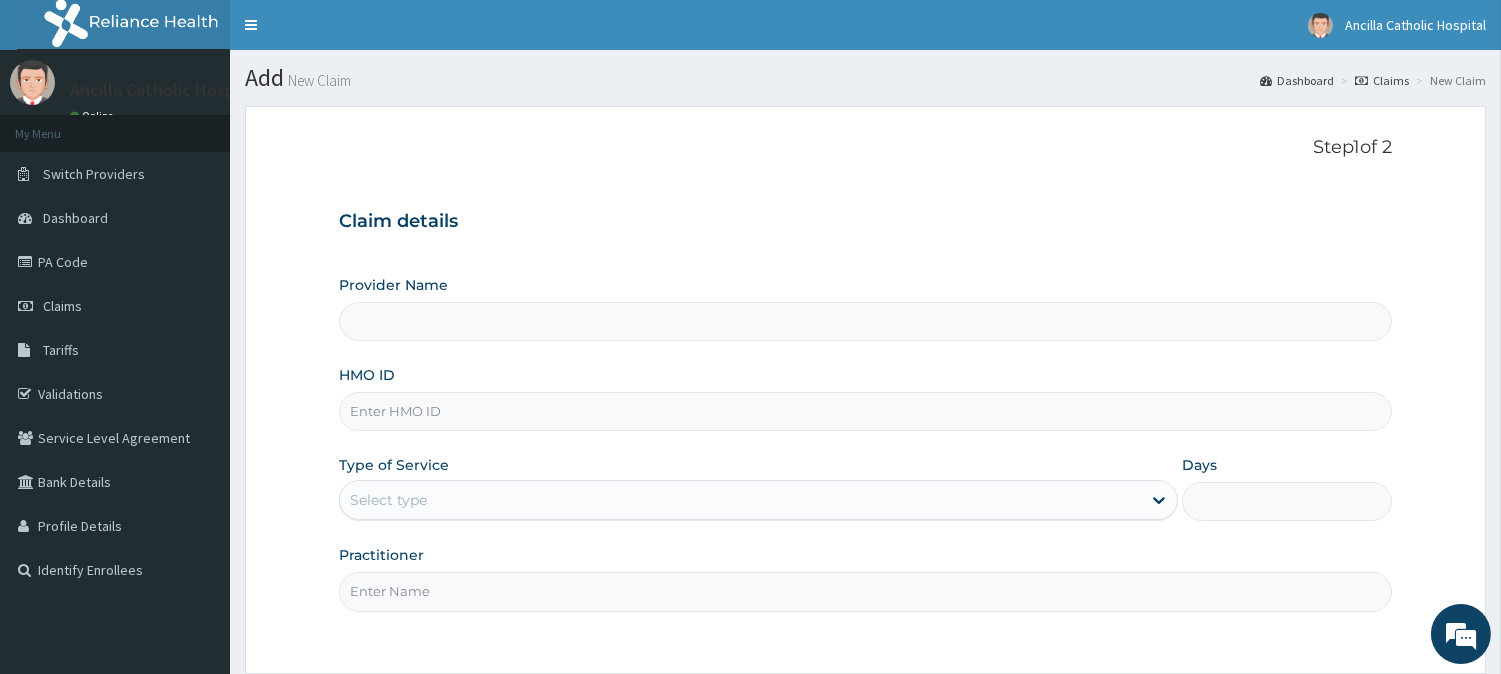 type on "Ancilla Catholic Hospital" 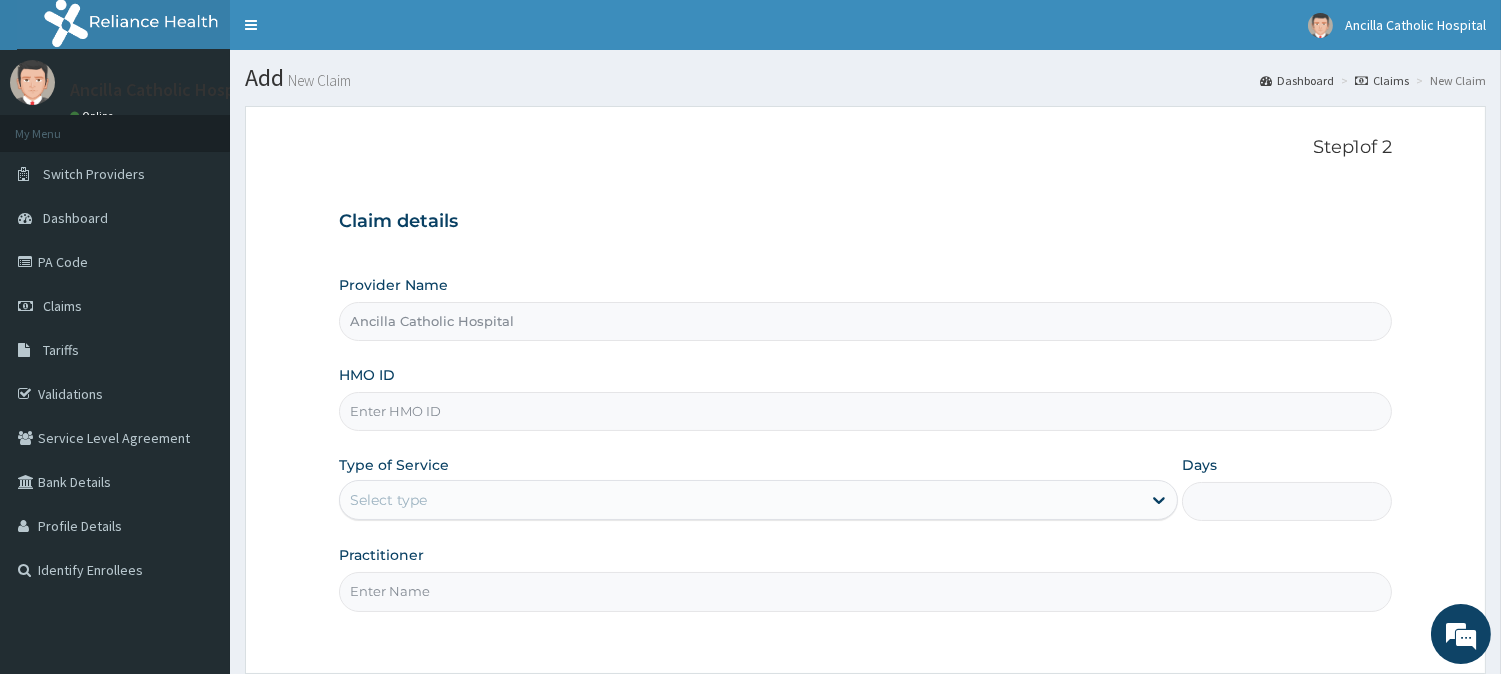 click on "HMO ID" at bounding box center [865, 411] 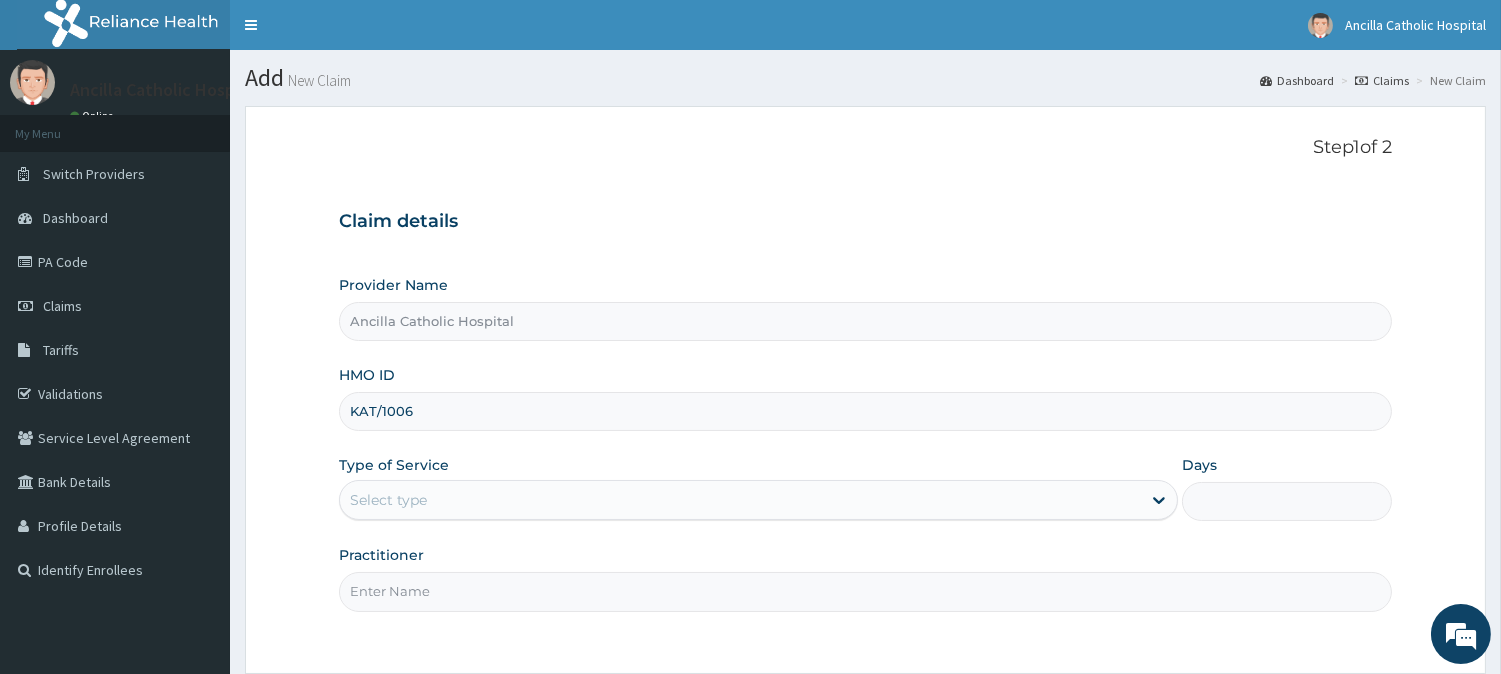 scroll, scrollTop: 0, scrollLeft: 0, axis: both 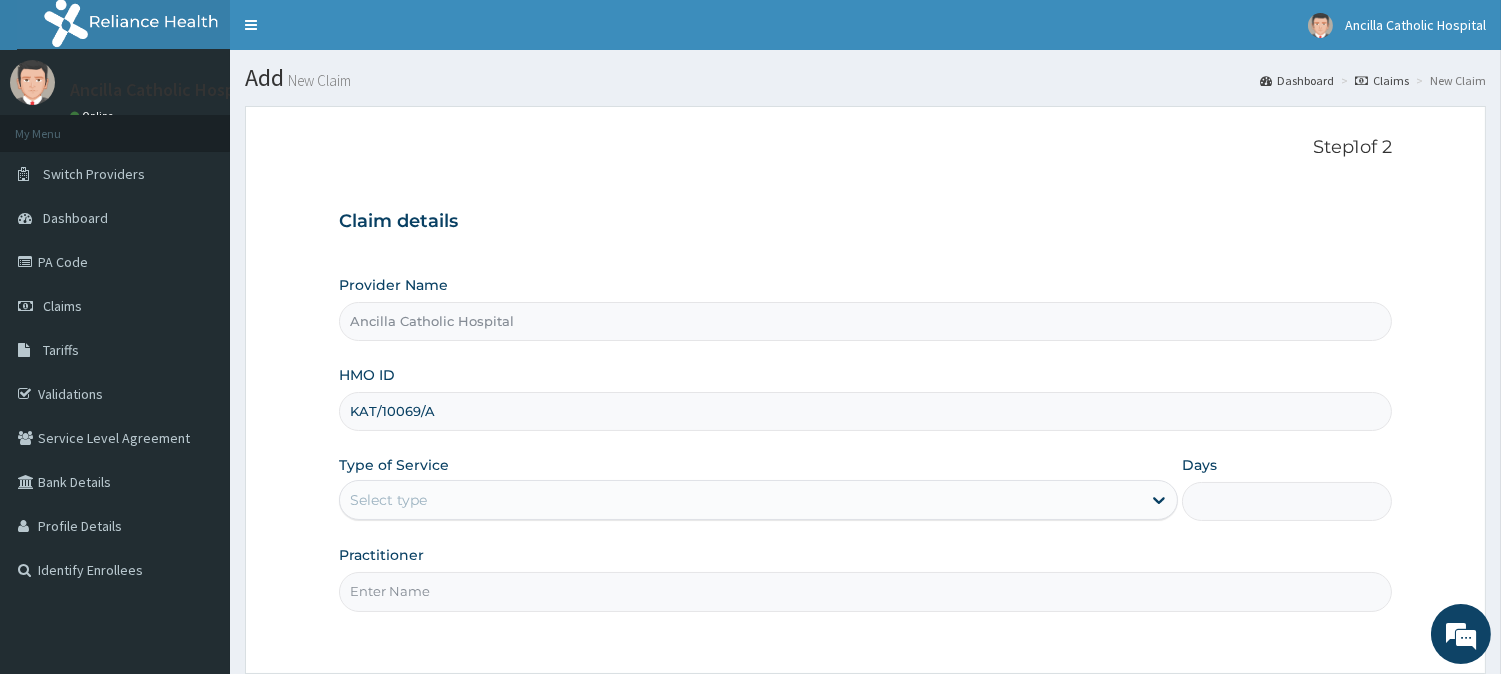 type on "KAT/10069/A" 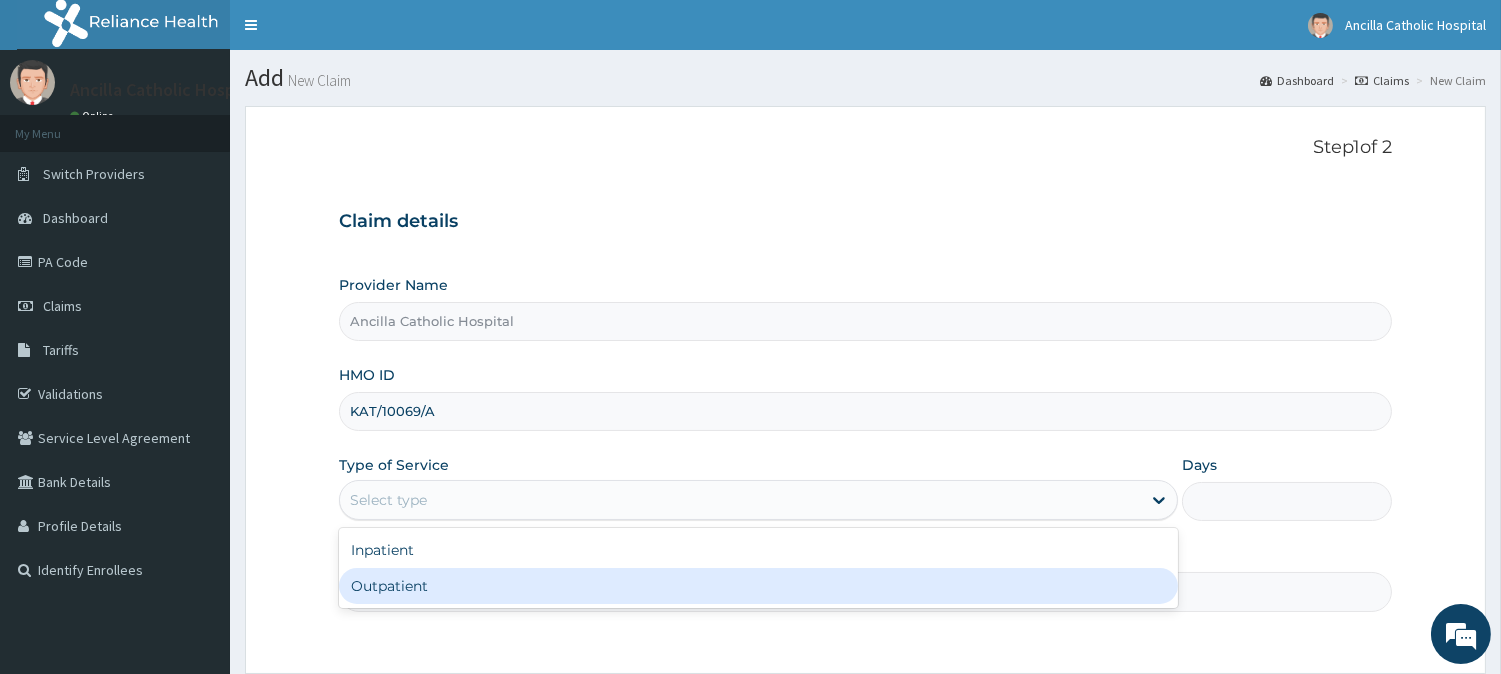 click on "Outpatient" at bounding box center (758, 586) 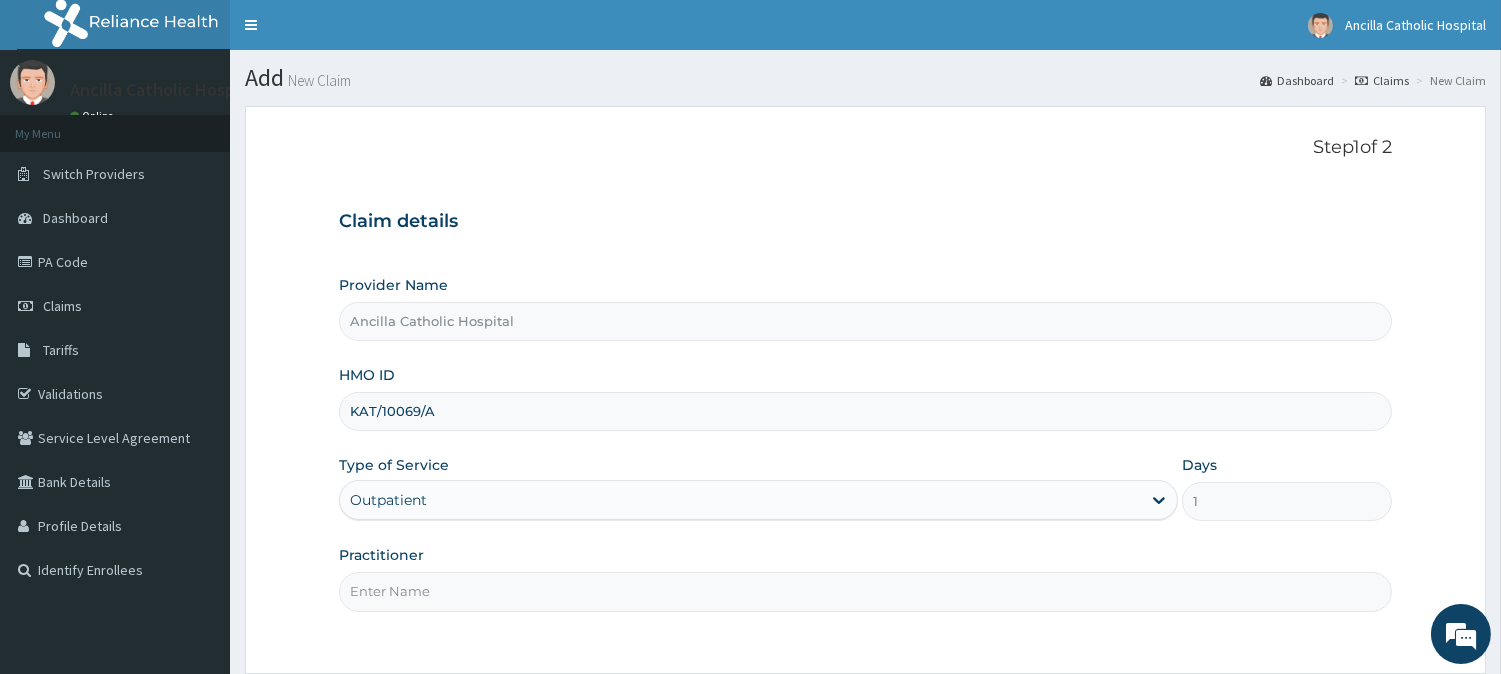 click on "Practitioner" at bounding box center (865, 591) 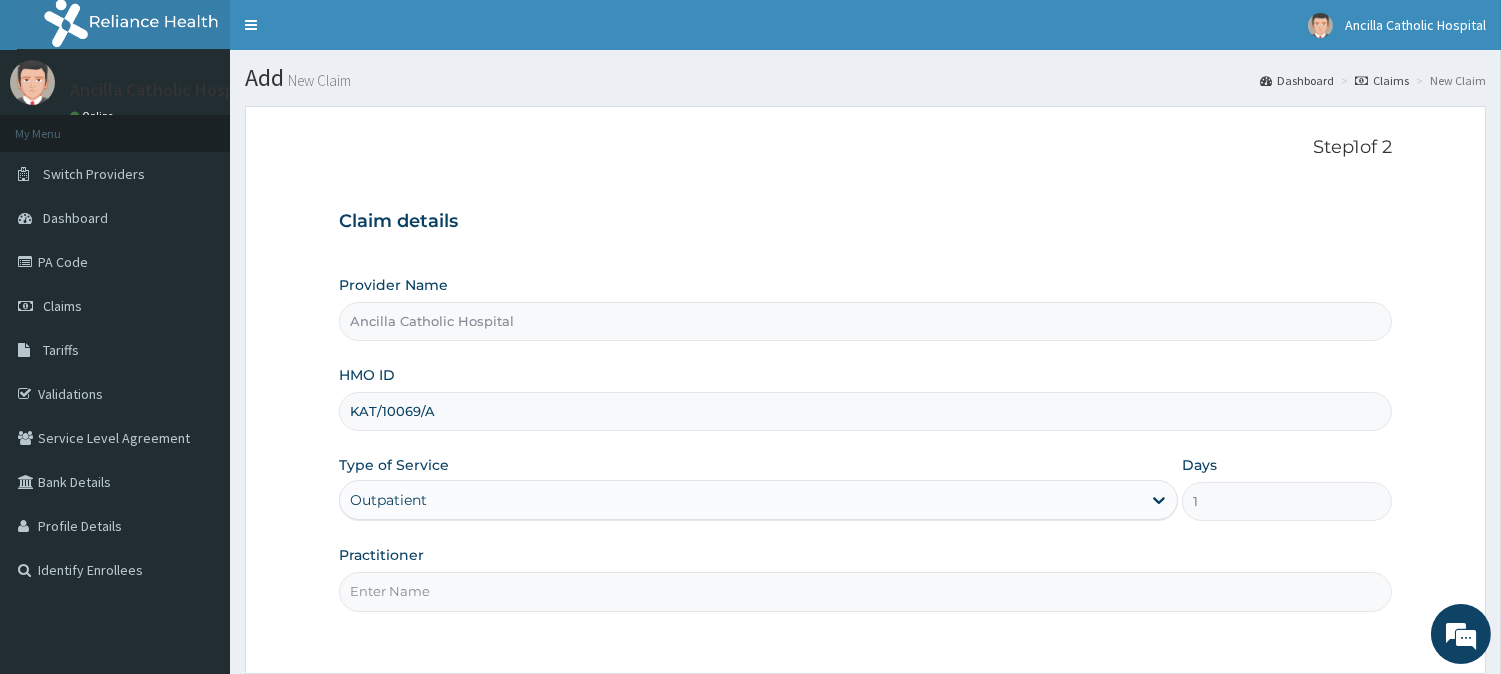 type on "GEN" 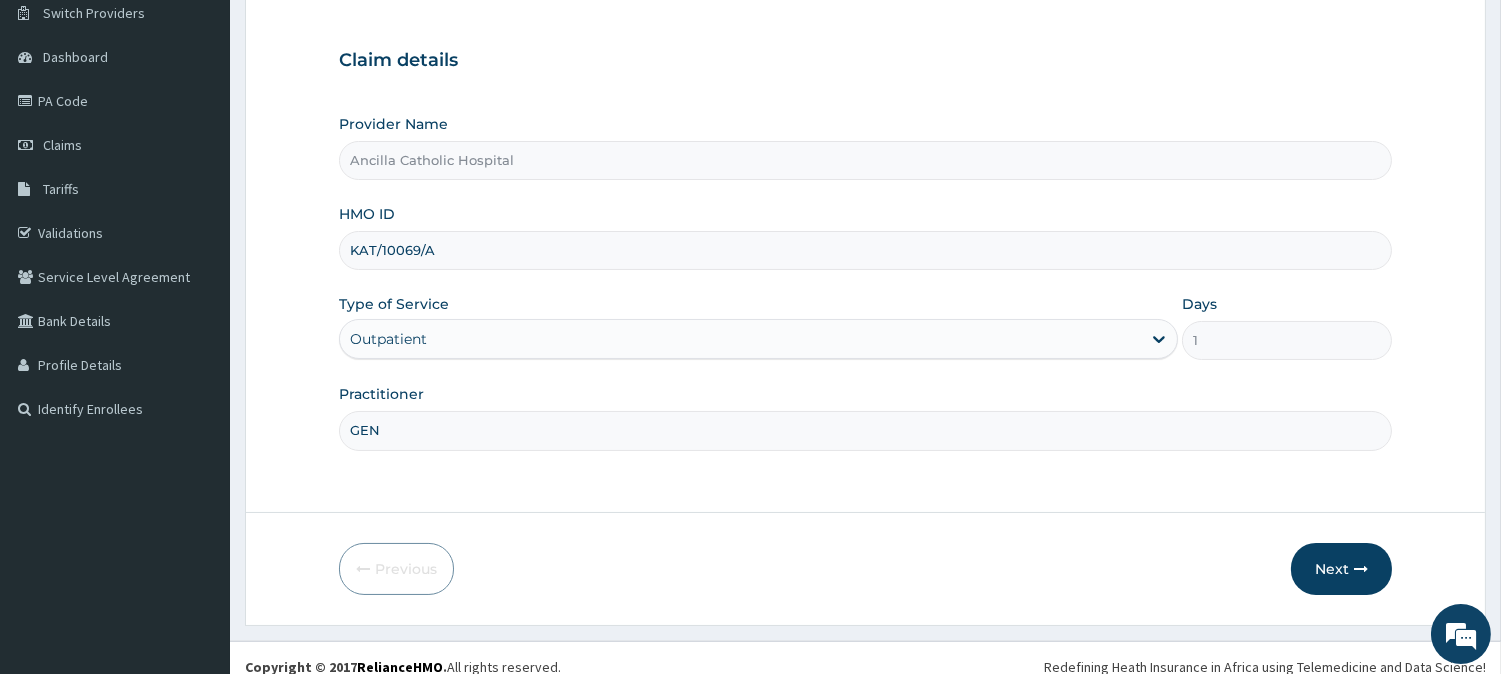 scroll, scrollTop: 170, scrollLeft: 0, axis: vertical 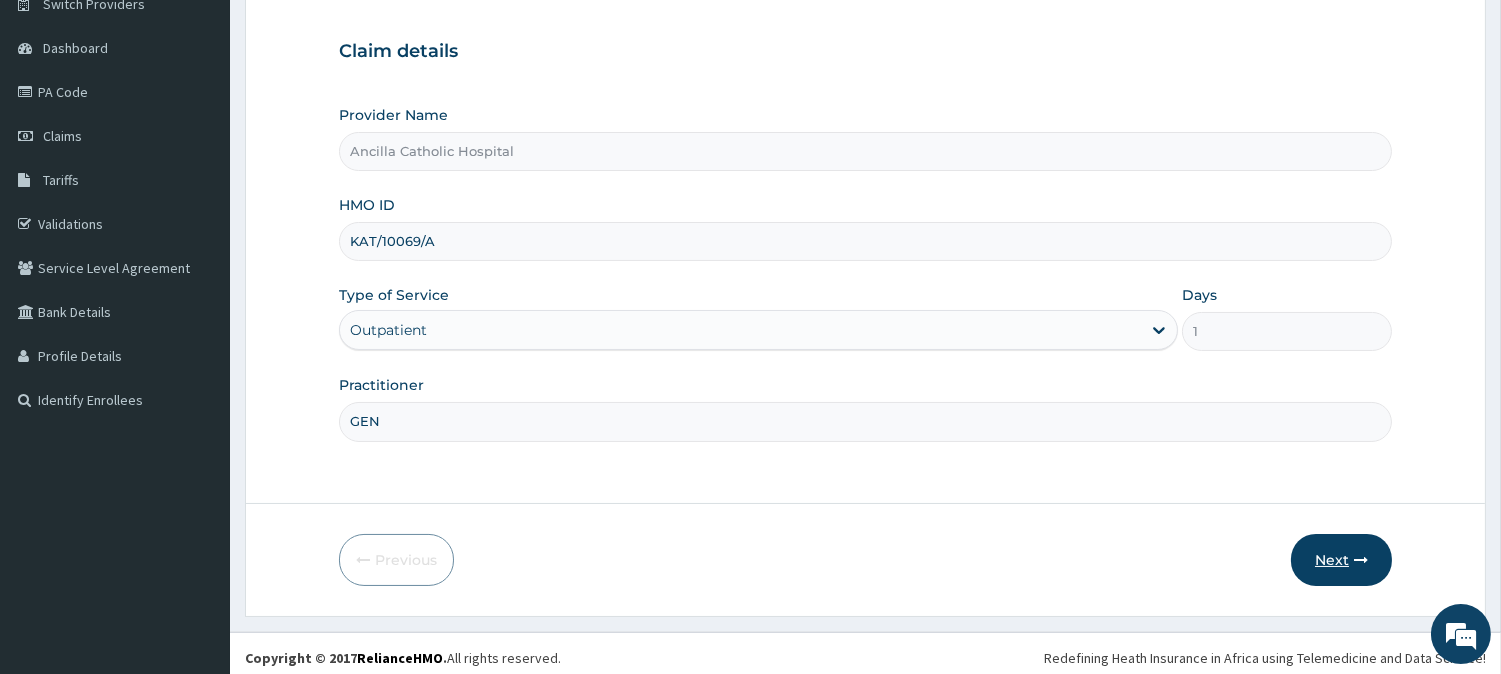 click on "Next" at bounding box center (1341, 560) 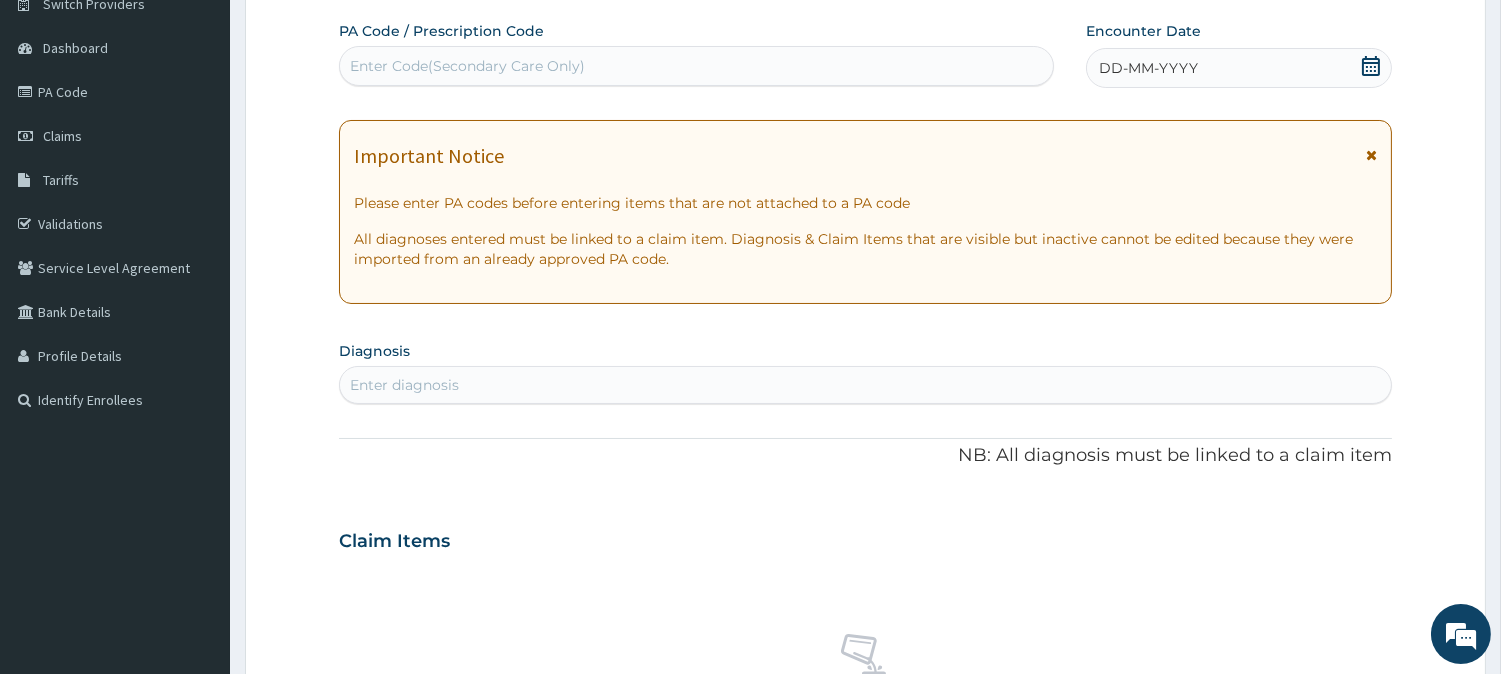 click on "DD-MM-YYYY" at bounding box center (1239, 68) 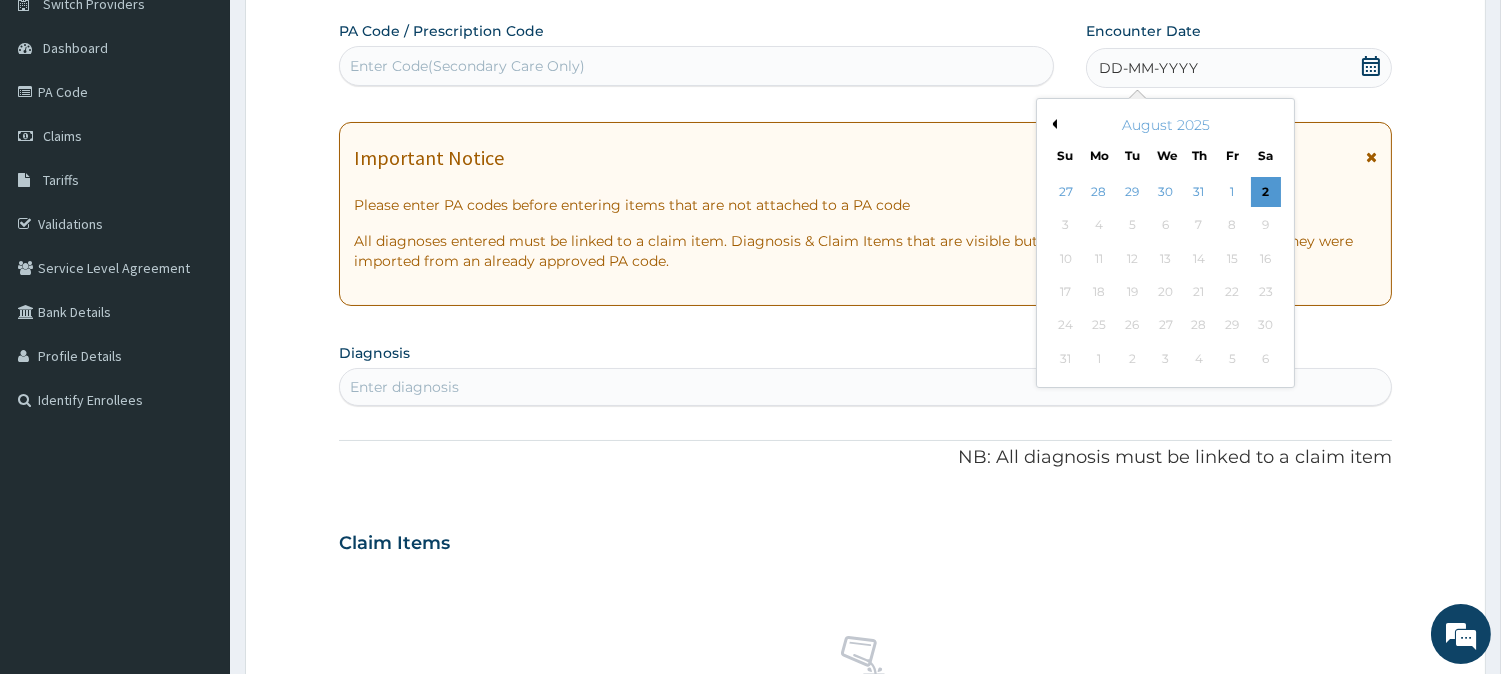 click on "August 2025" at bounding box center (1165, 125) 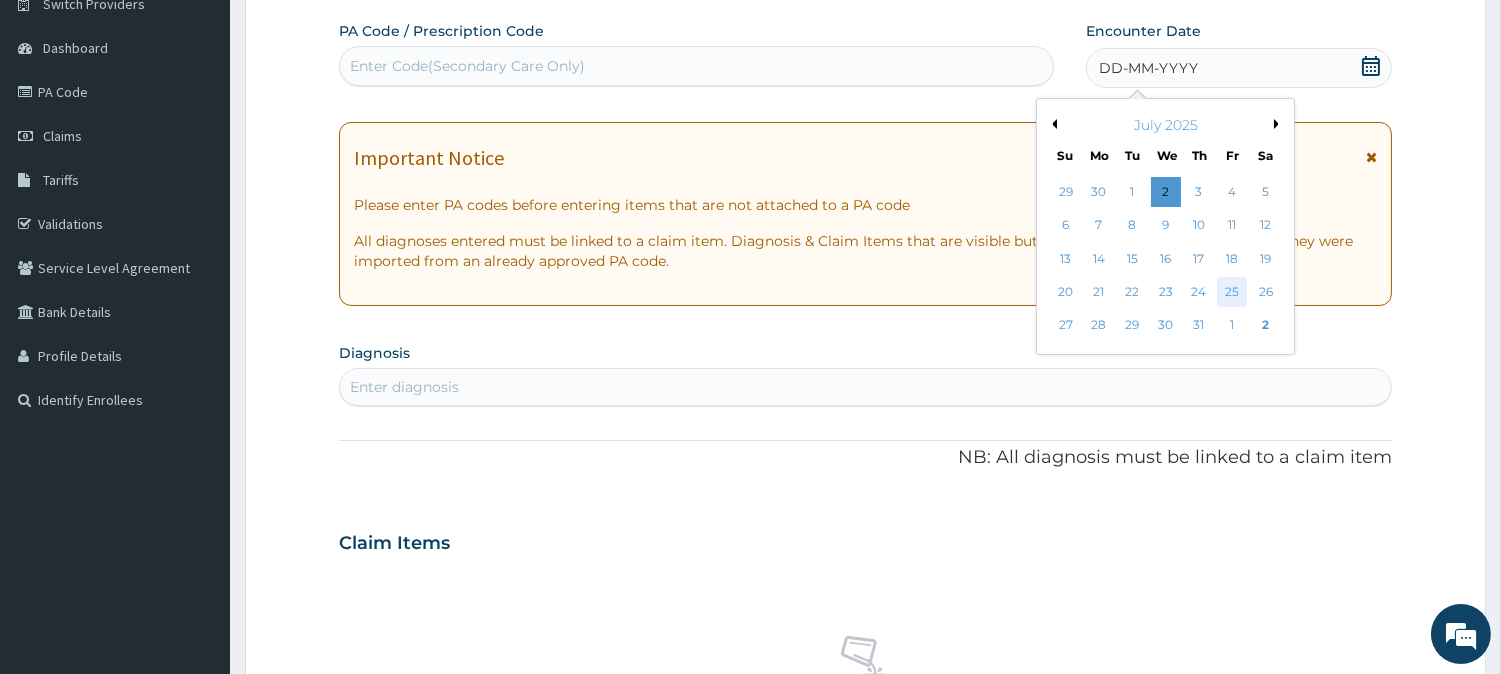 click on "25" at bounding box center (1232, 292) 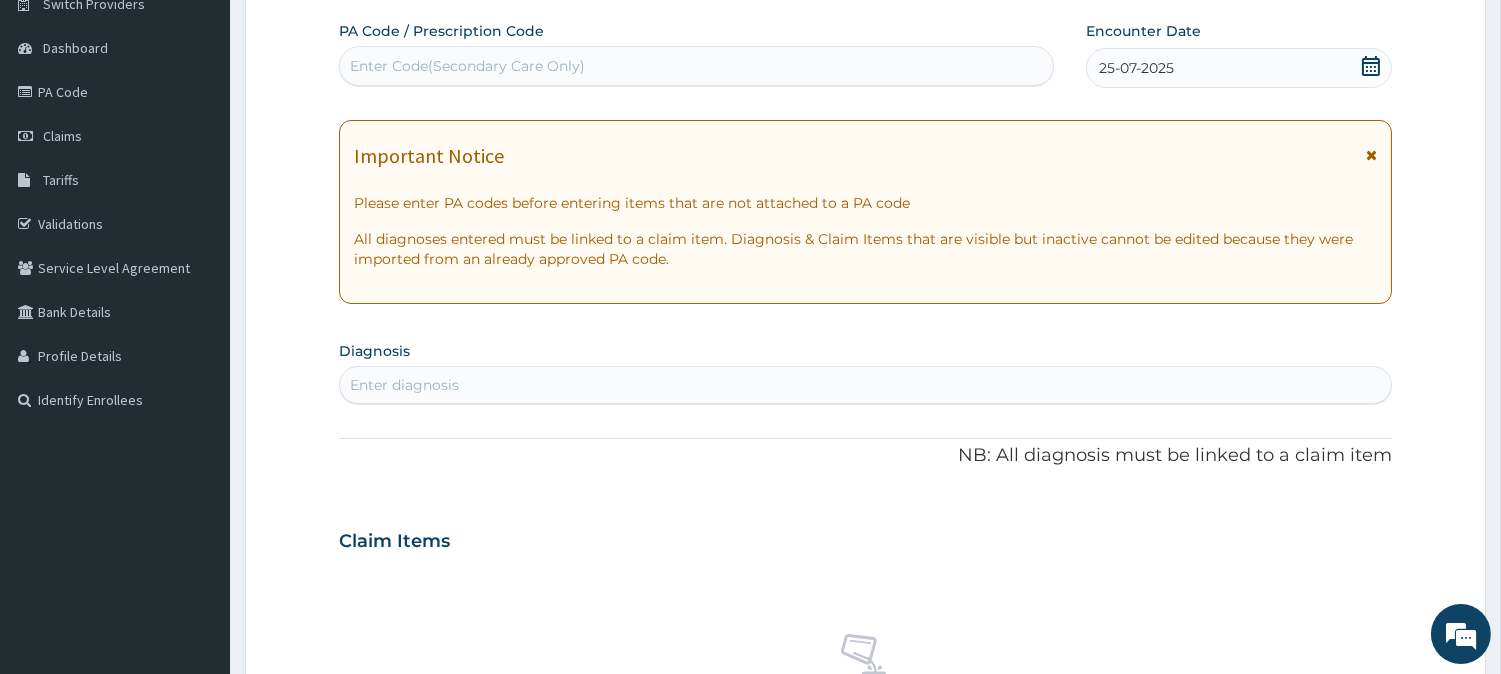 click on "Enter Code(Secondary Care Only)" at bounding box center [467, 66] 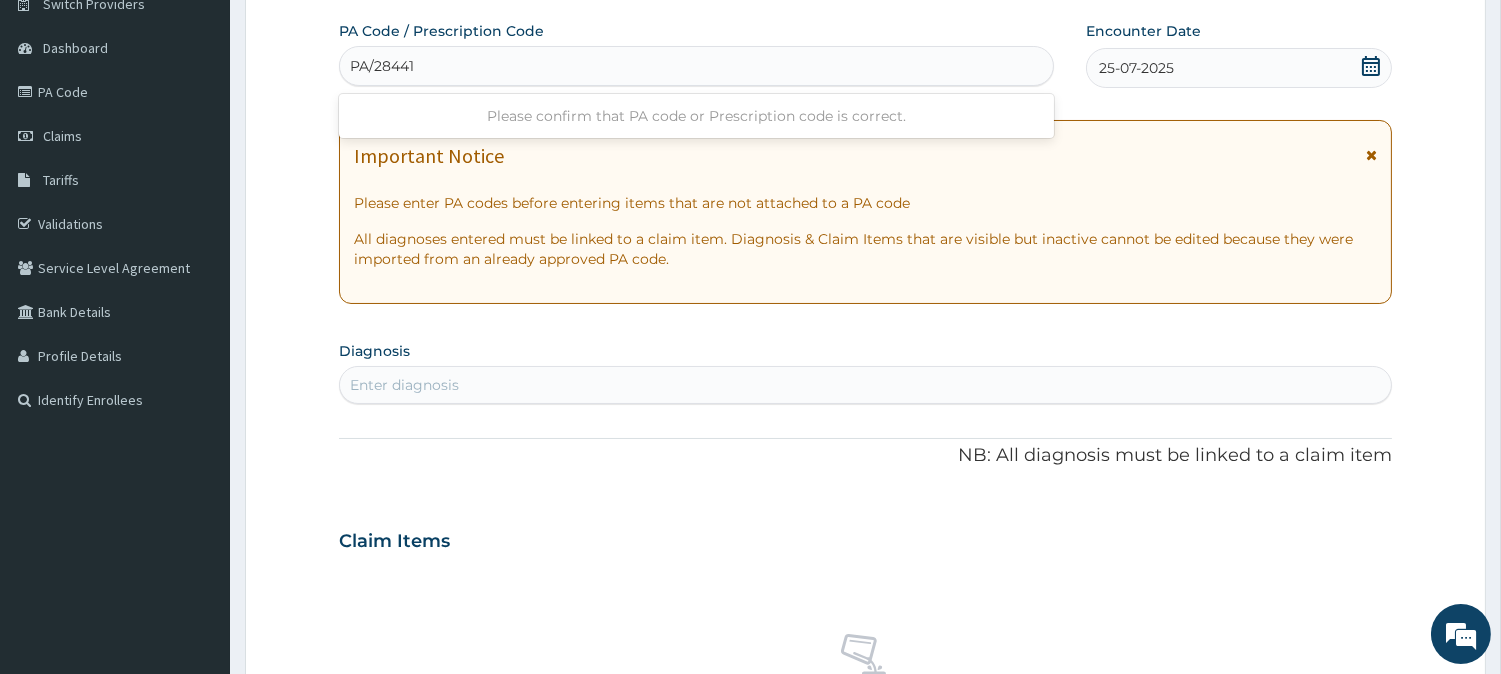 type on "PA/284418" 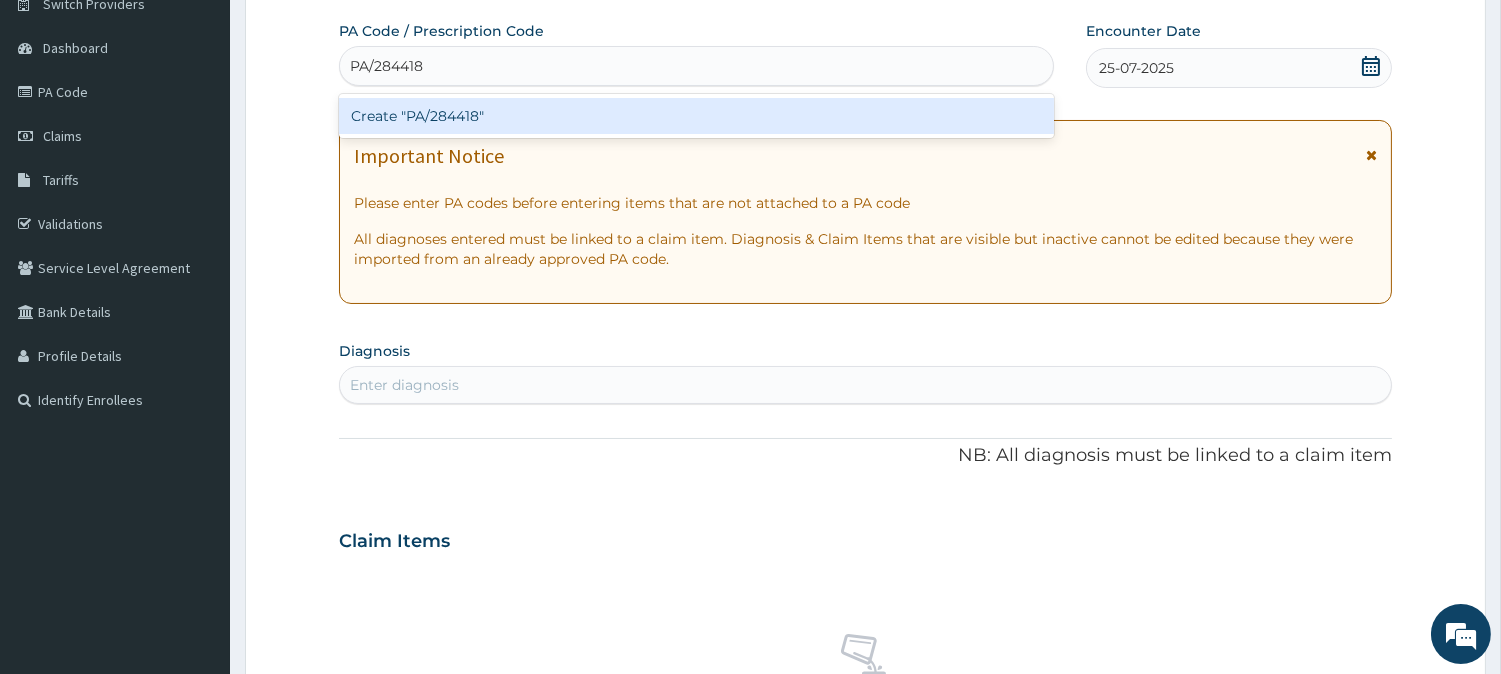 click on "Create "PA/284418"" at bounding box center (696, 116) 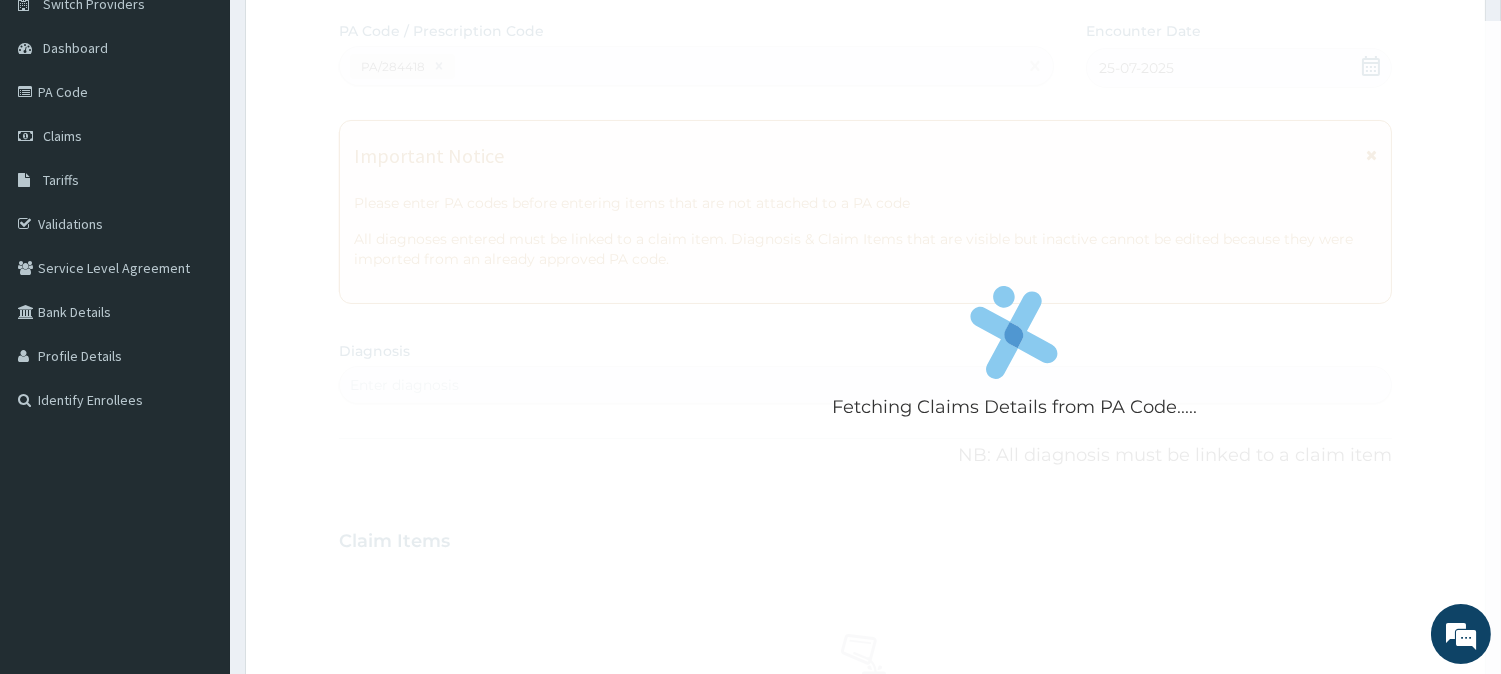 drag, startPoint x: 431, startPoint y: 122, endPoint x: 487, endPoint y: 142, distance: 59.464275 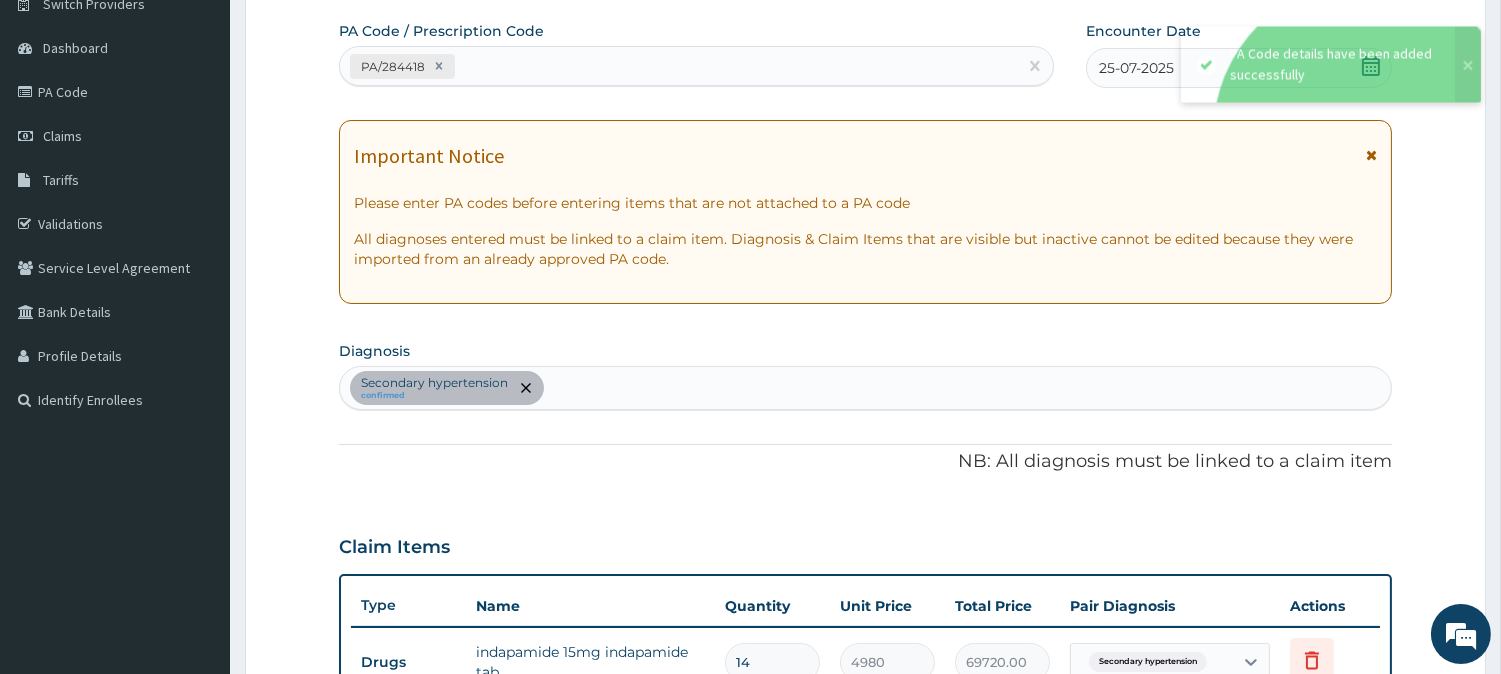 scroll, scrollTop: 176, scrollLeft: 0, axis: vertical 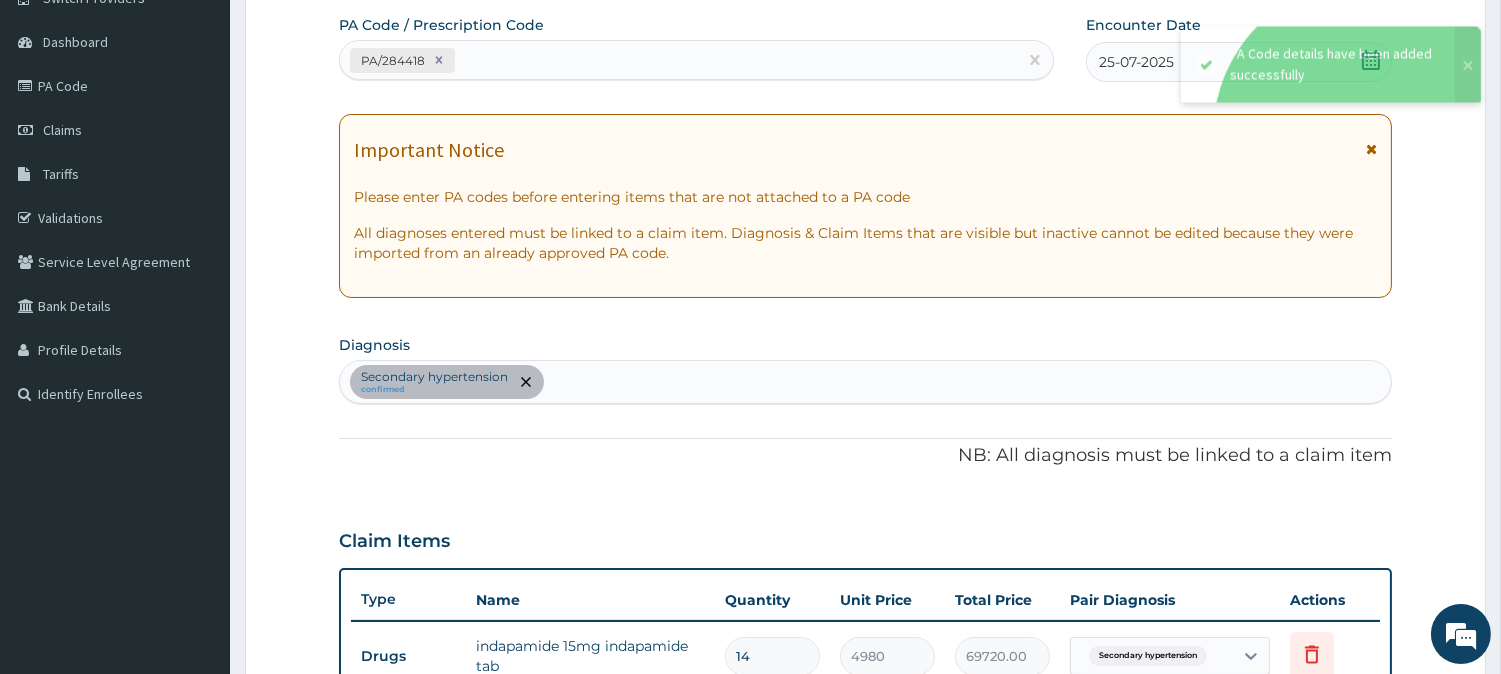 click on "PA/284418" at bounding box center (678, 60) 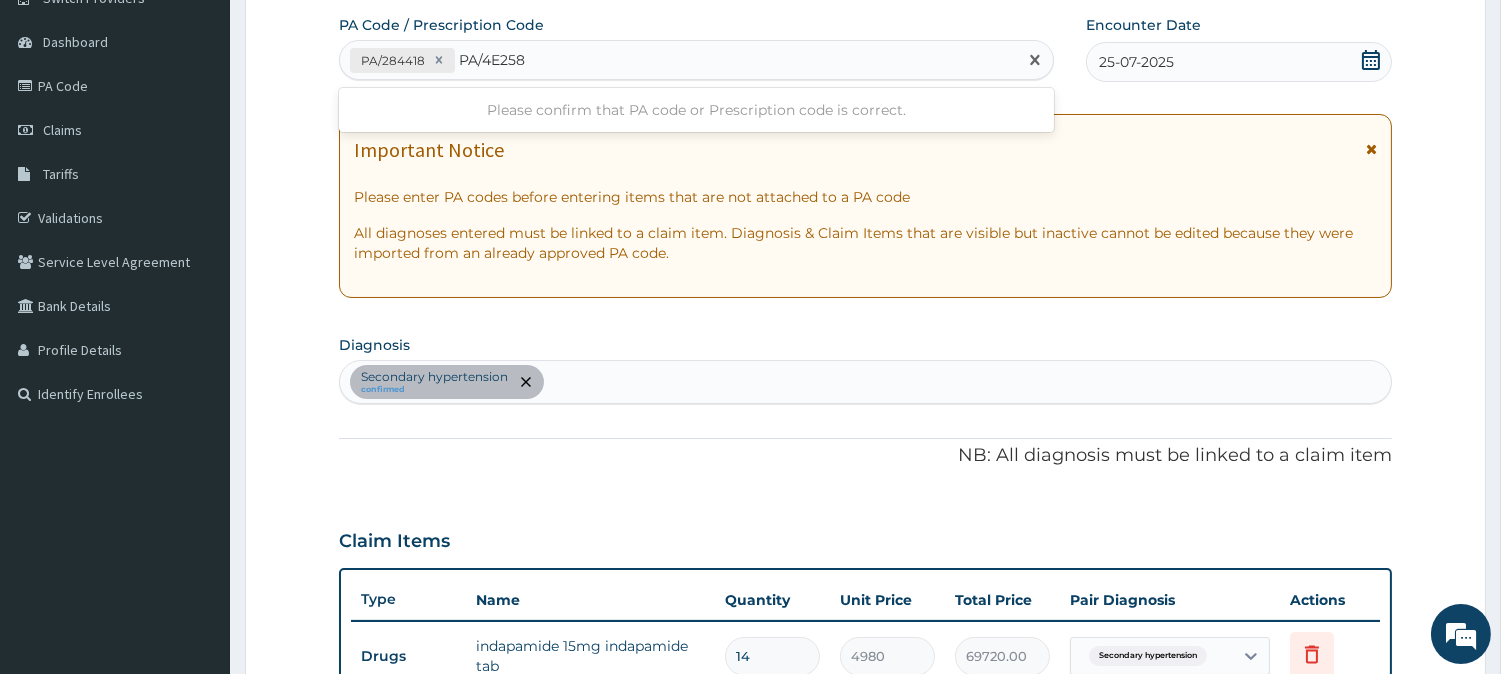 type on "PA/4E2581" 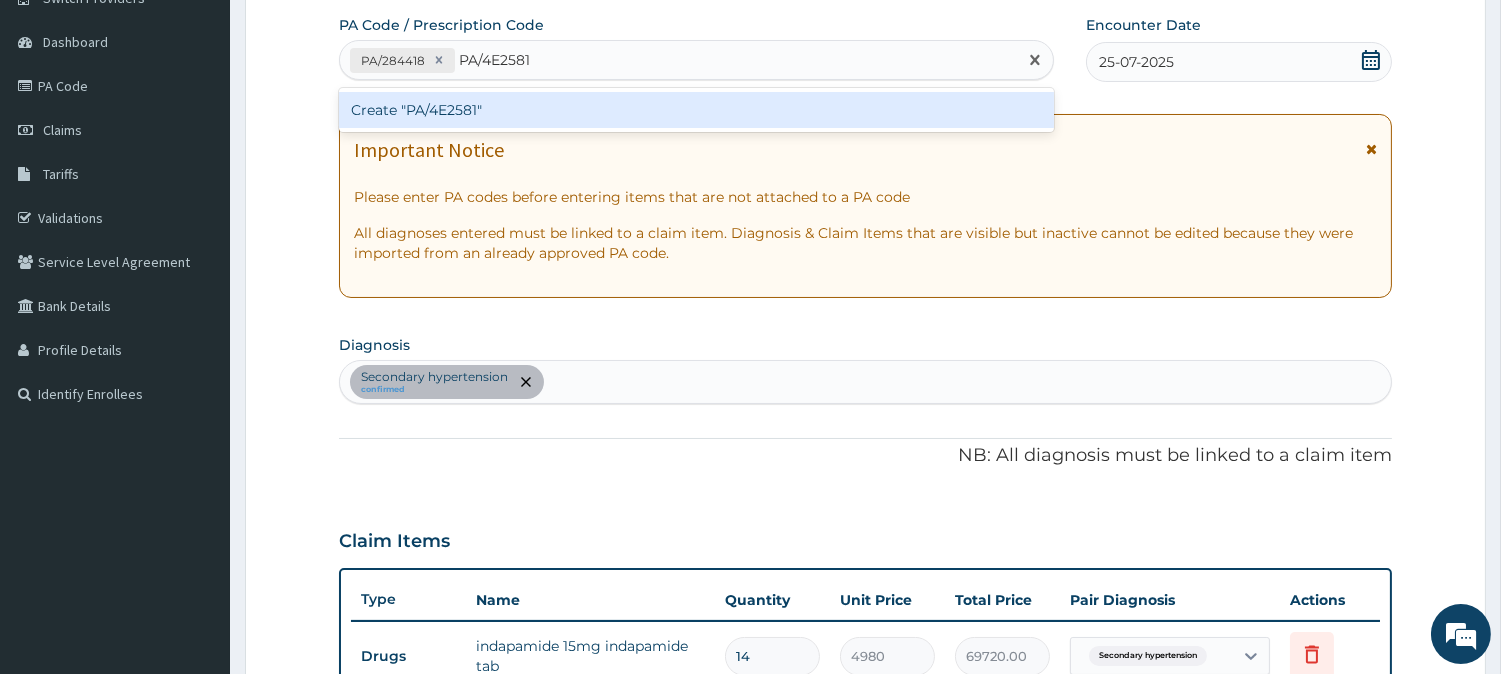 click on "Create "PA/4E2581"" at bounding box center [696, 110] 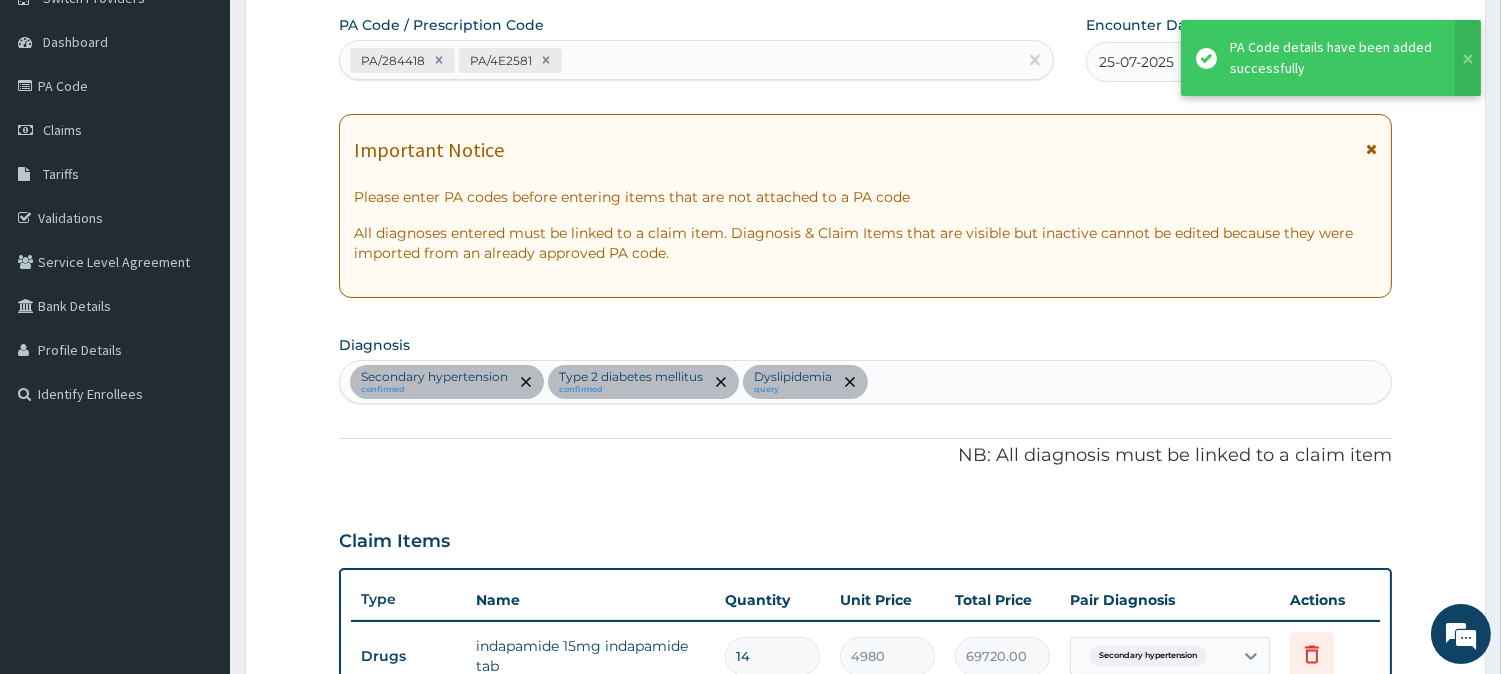 scroll, scrollTop: 981, scrollLeft: 0, axis: vertical 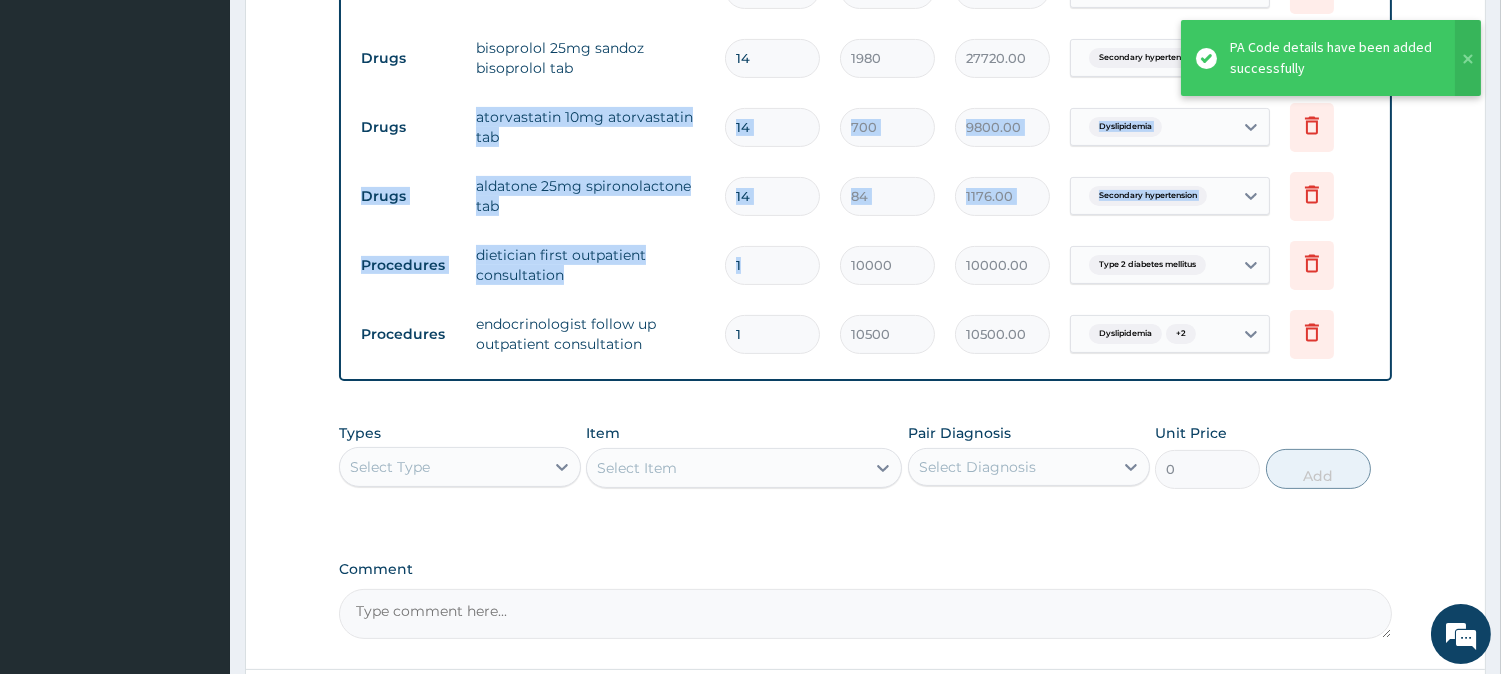 drag, startPoint x: 457, startPoint y: 115, endPoint x: 941, endPoint y: 277, distance: 510.392 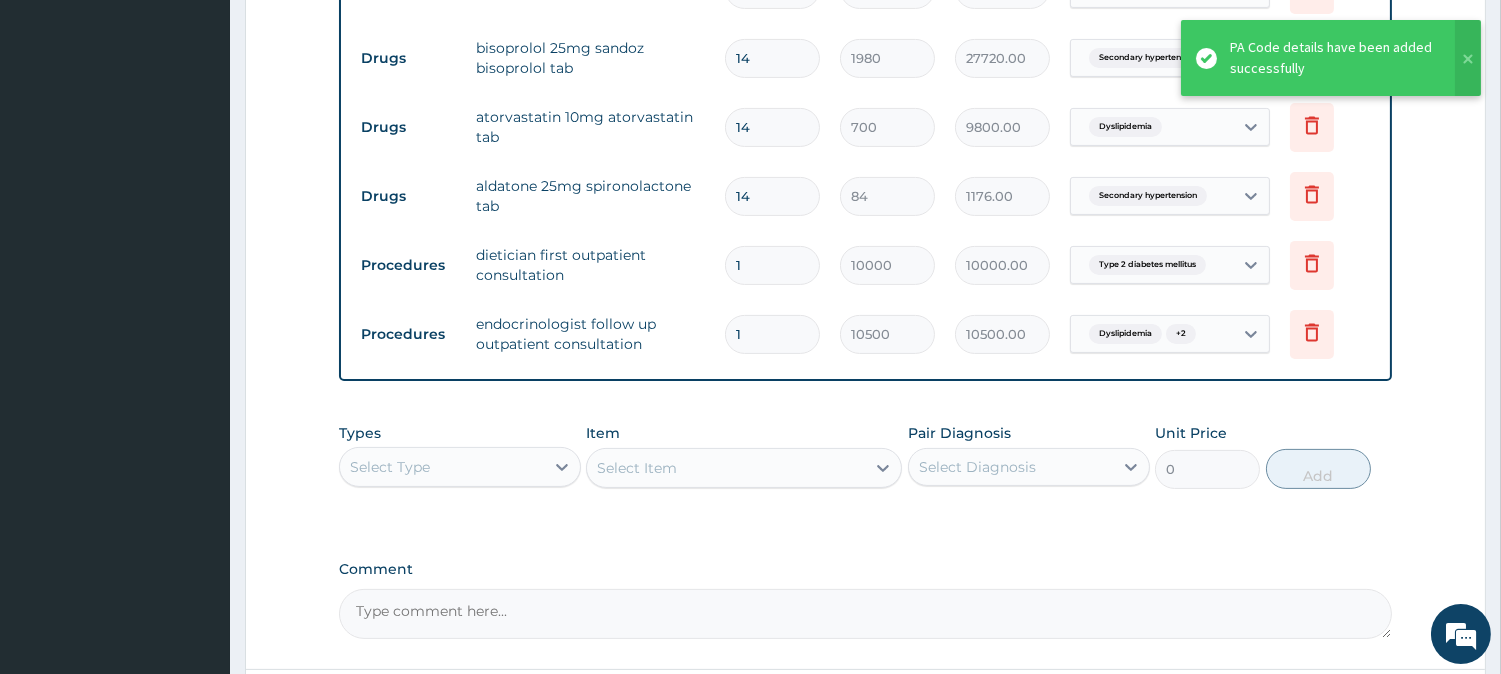 click on "Step  2  of 2 PA Code / Prescription Code PA/284418 PA/4E2581 Encounter Date 25-07-2025 Important Notice Please enter PA codes before entering items that are not attached to a PA code   All diagnoses entered must be linked to a claim item. Diagnosis & Claim Items that are visible but inactive cannot be edited because they were imported from an already approved PA code. Diagnosis Secondary hypertension confirmed Type 2 diabetes mellitus confirmed Dyslipidemia query NB: All diagnosis must be linked to a claim item Claim Items Type Name Quantity Unit Price Total Price Pair Diagnosis Actions Drugs indapamide 15mg indapamide tab 14 4980 69720.00 Secondary hypertension Delete Drugs losartan 50 x30 lozatan losartan tab 14 3606 50484.00 Secondary hypertension Delete Drugs glucophage 500mg metformin 56 2280 127680.00 Type 2 diabetes mellitus Delete Drugs bisoprolol 25mg sandoz bisoprolol tab 14 1980 27720.00 Secondary hypertension Delete Drugs atorvastatin 10mg atorvastatin tab 14 700 9800.00 Dyslipidemia Delete Drugs" at bounding box center [865, -47] 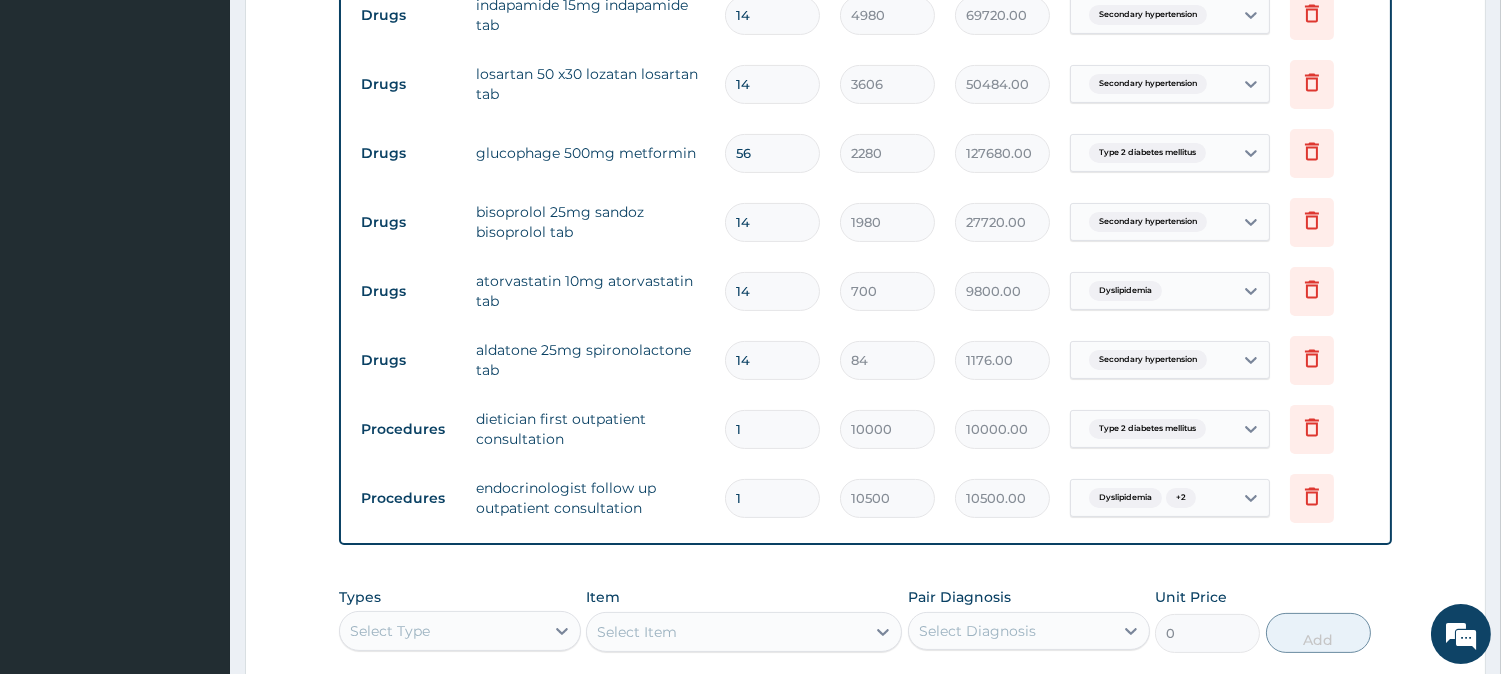 scroll, scrollTop: 792, scrollLeft: 0, axis: vertical 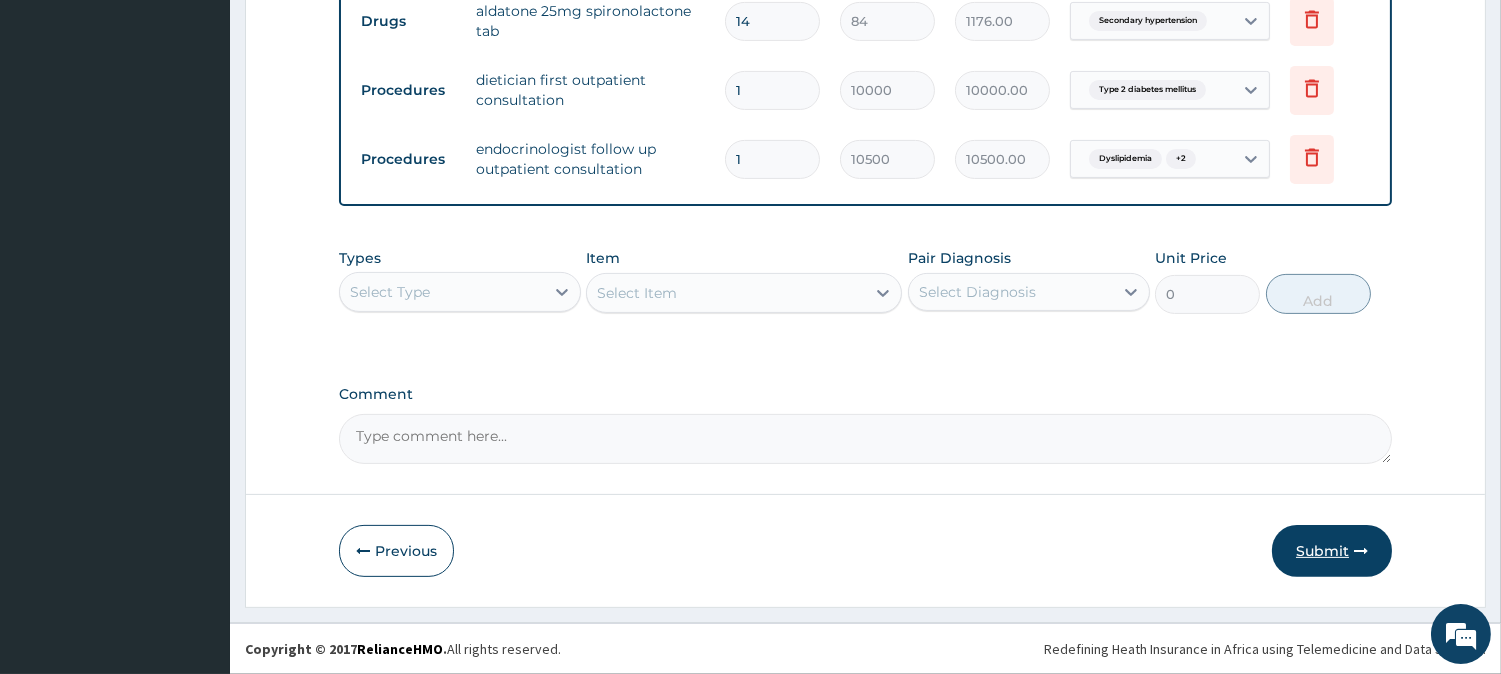 click at bounding box center [1361, 551] 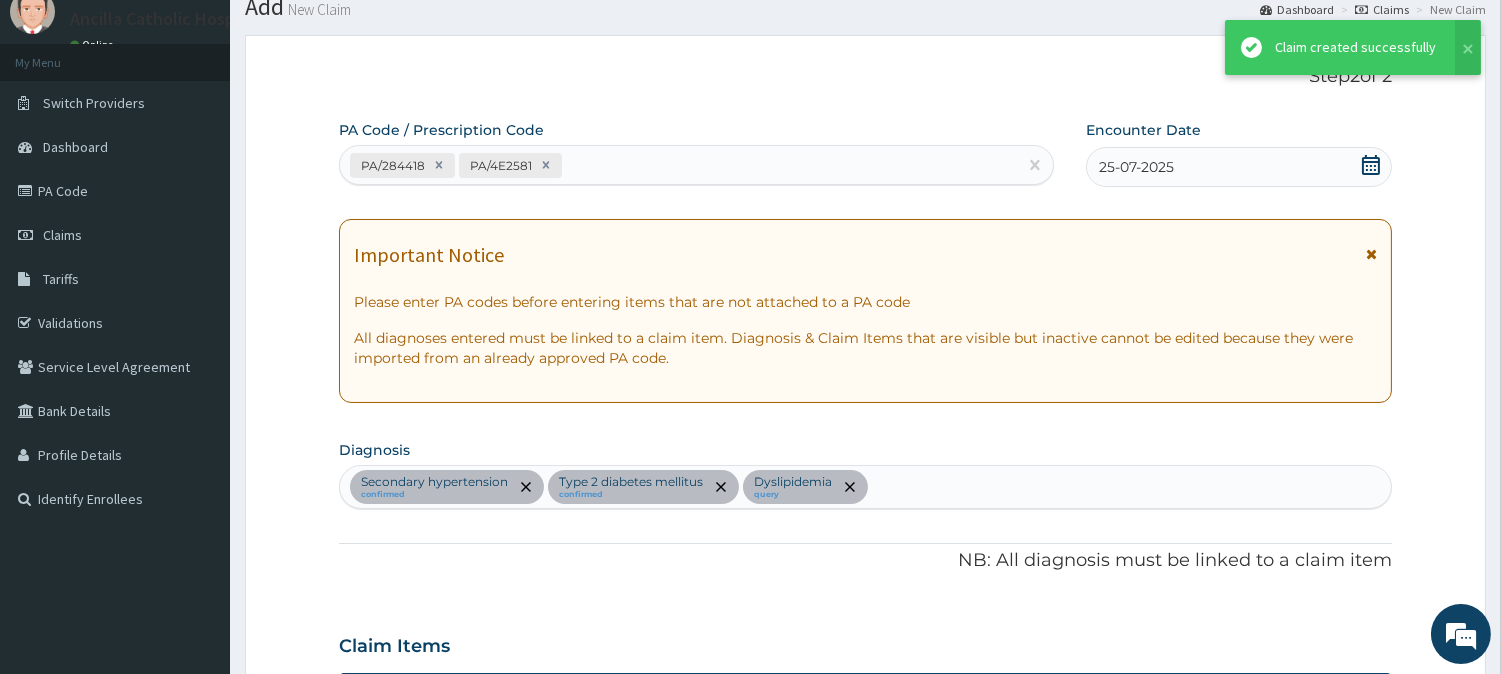 scroll, scrollTop: 1157, scrollLeft: 0, axis: vertical 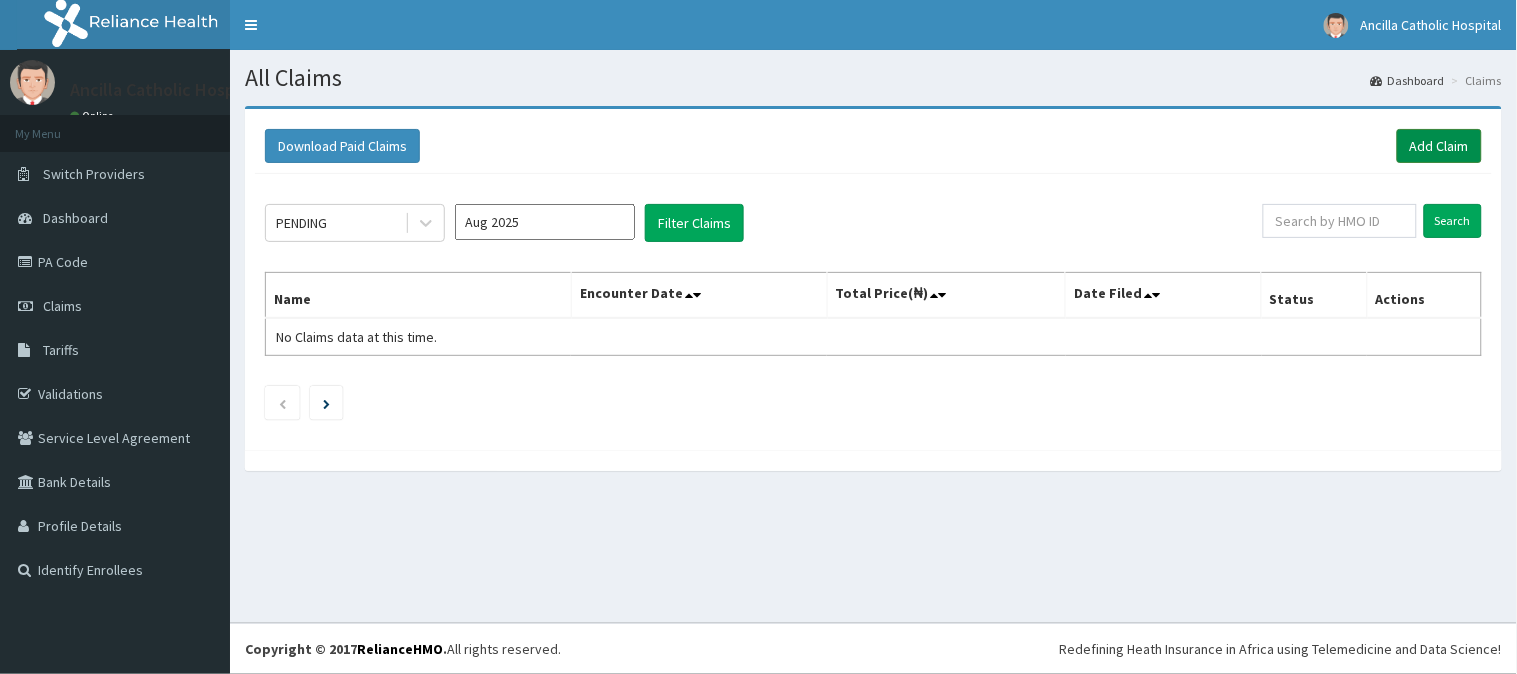 click on "Add Claim" at bounding box center [1439, 146] 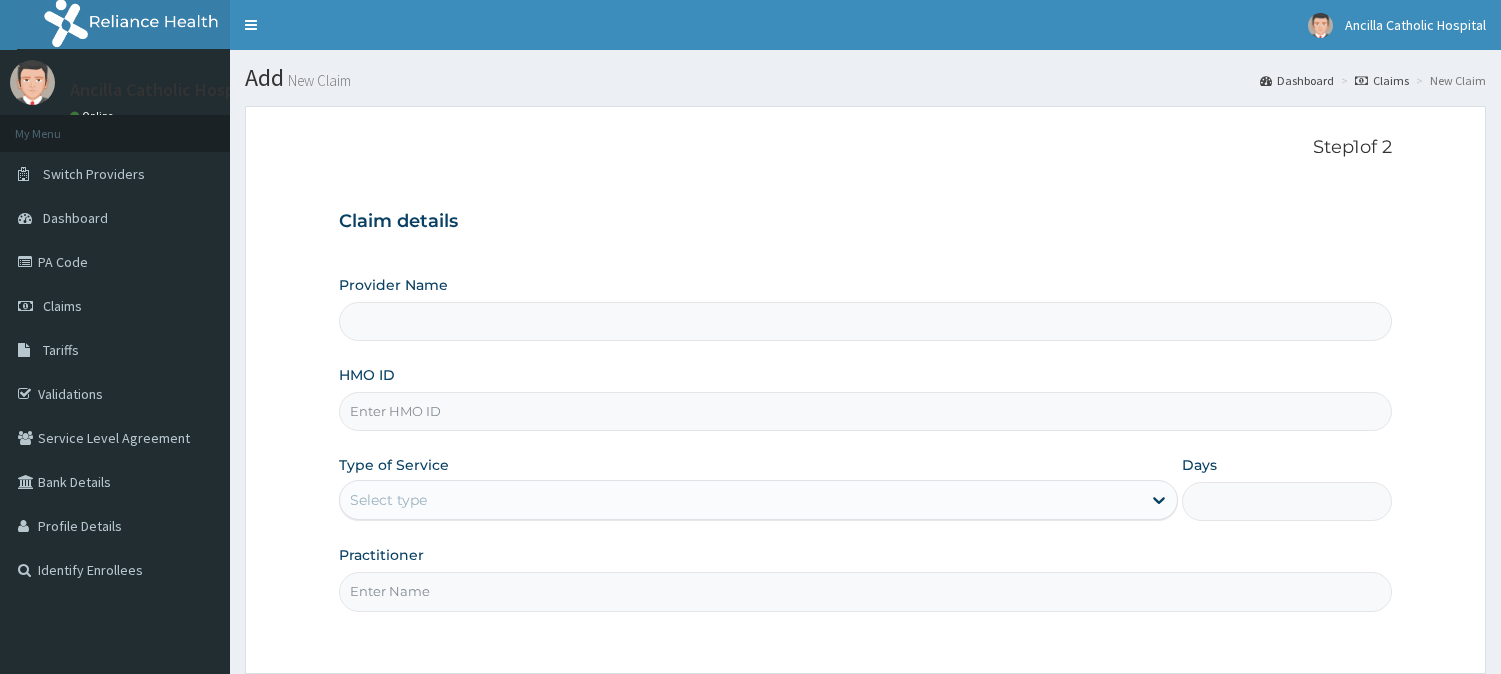 scroll, scrollTop: 0, scrollLeft: 0, axis: both 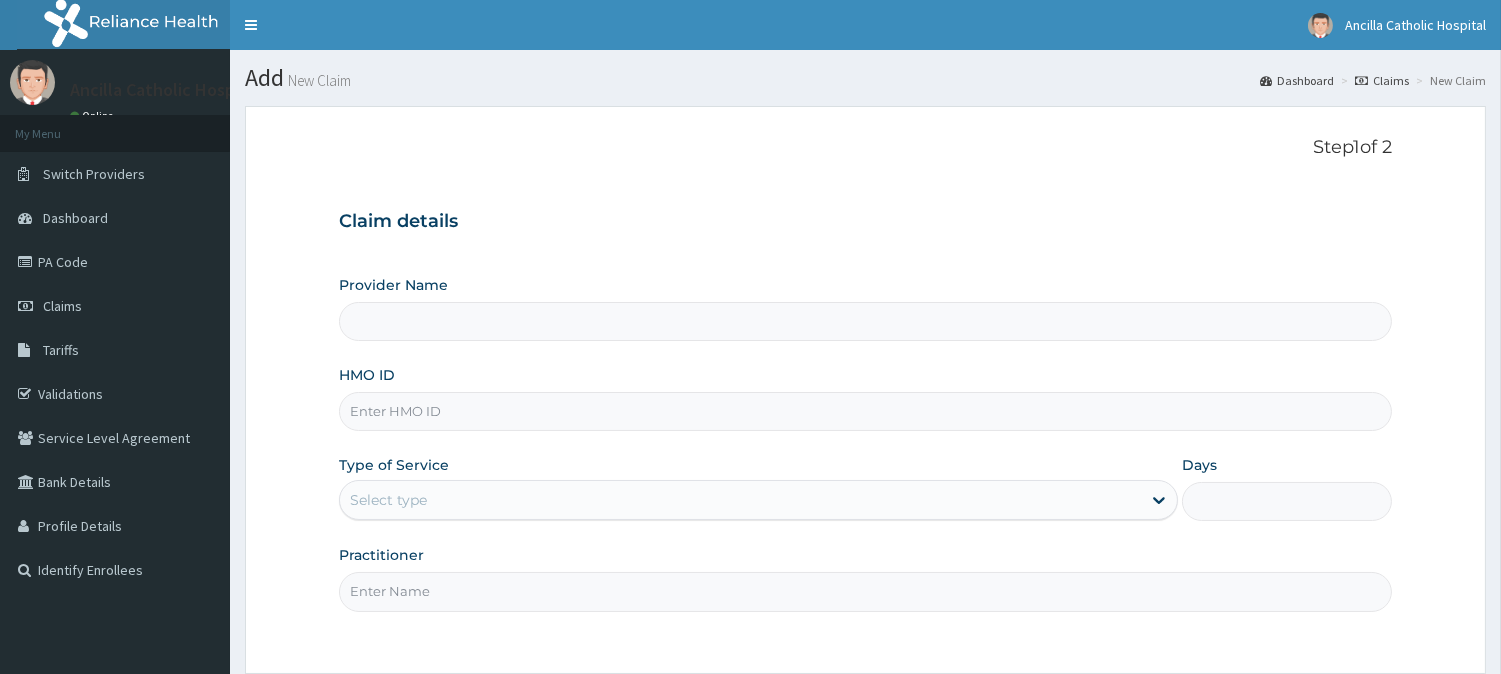 type on "Ancilla Catholic Hospital" 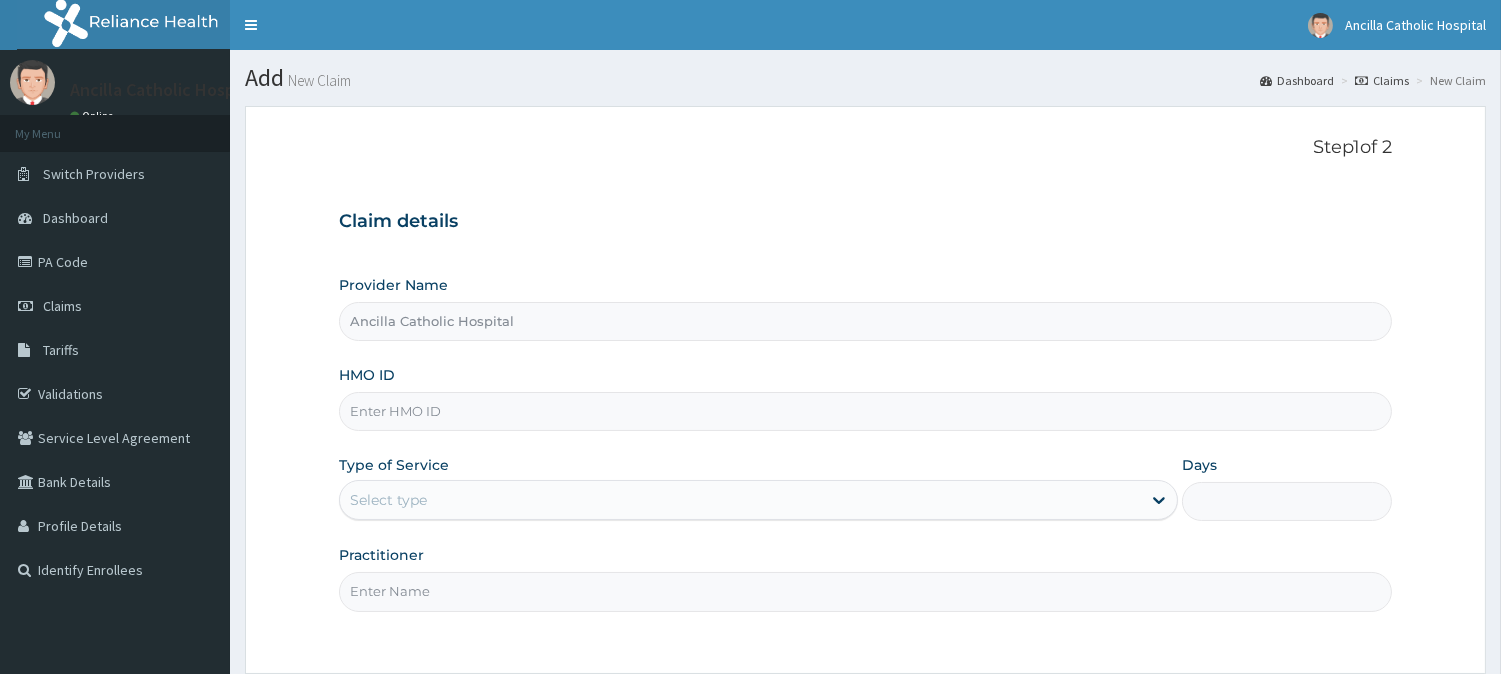 click on "HMO ID" at bounding box center (865, 411) 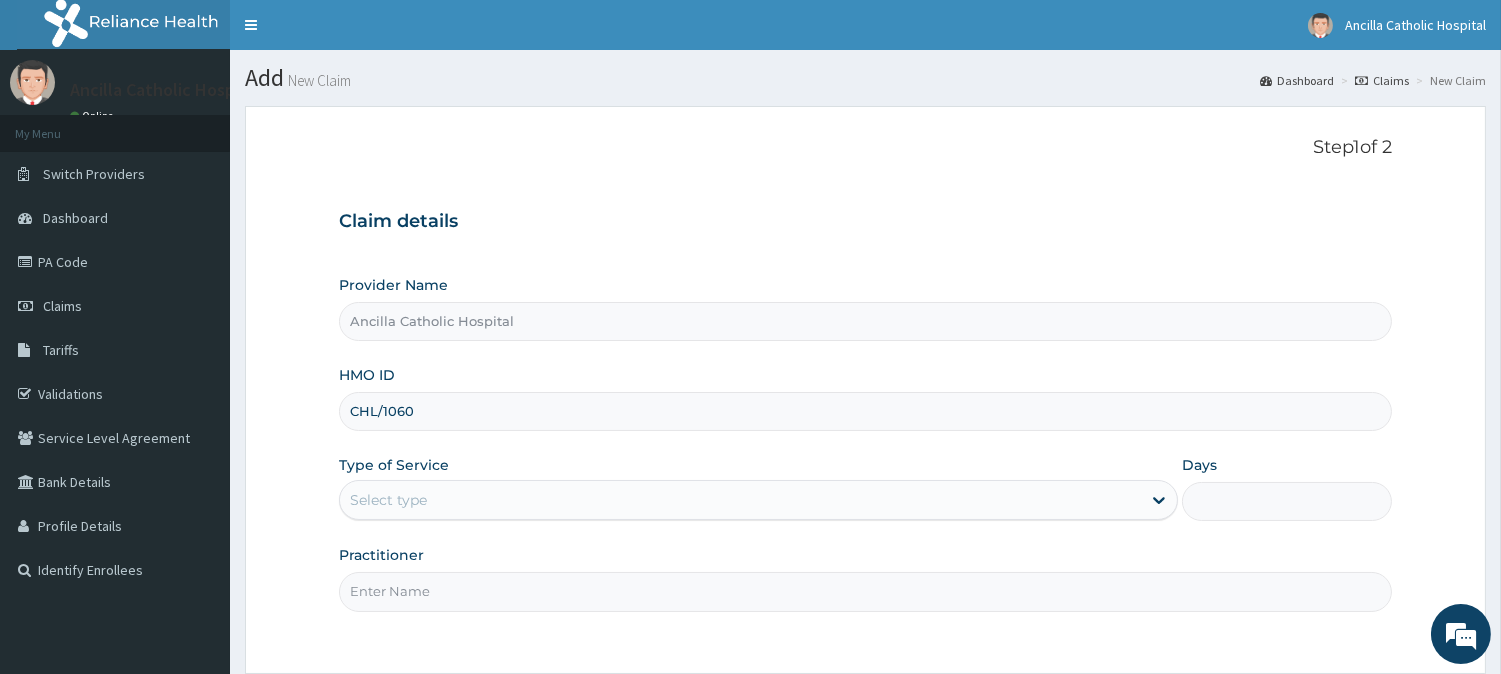 type on "CHL/10603/A" 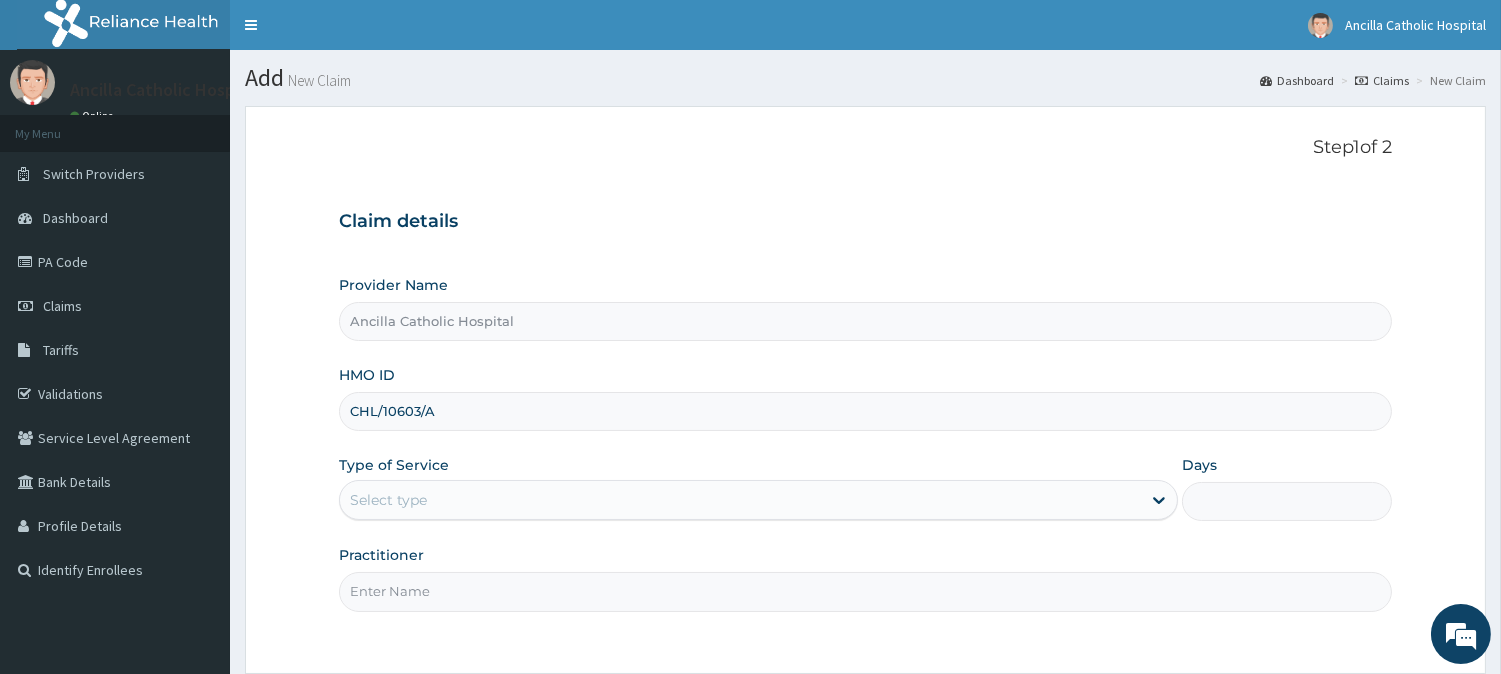 scroll, scrollTop: 0, scrollLeft: 0, axis: both 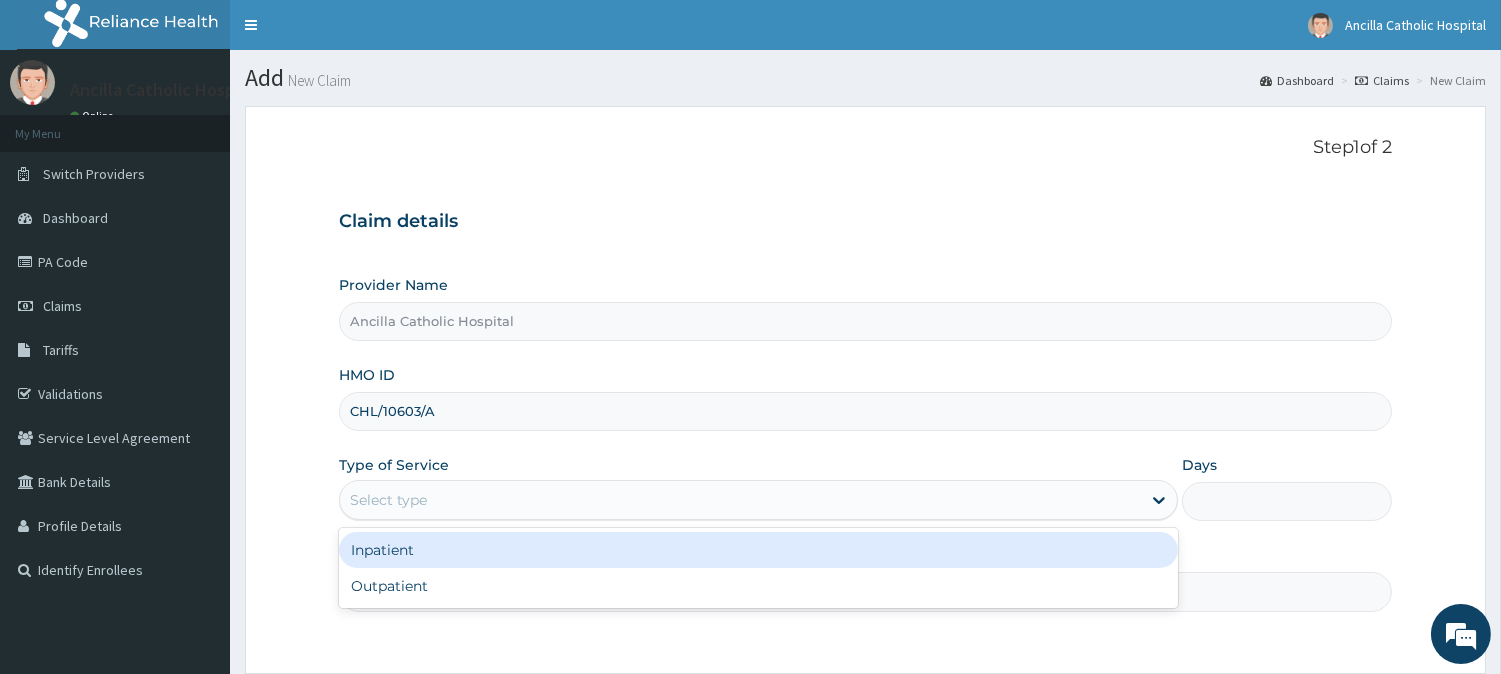 click on "Select type" at bounding box center (740, 500) 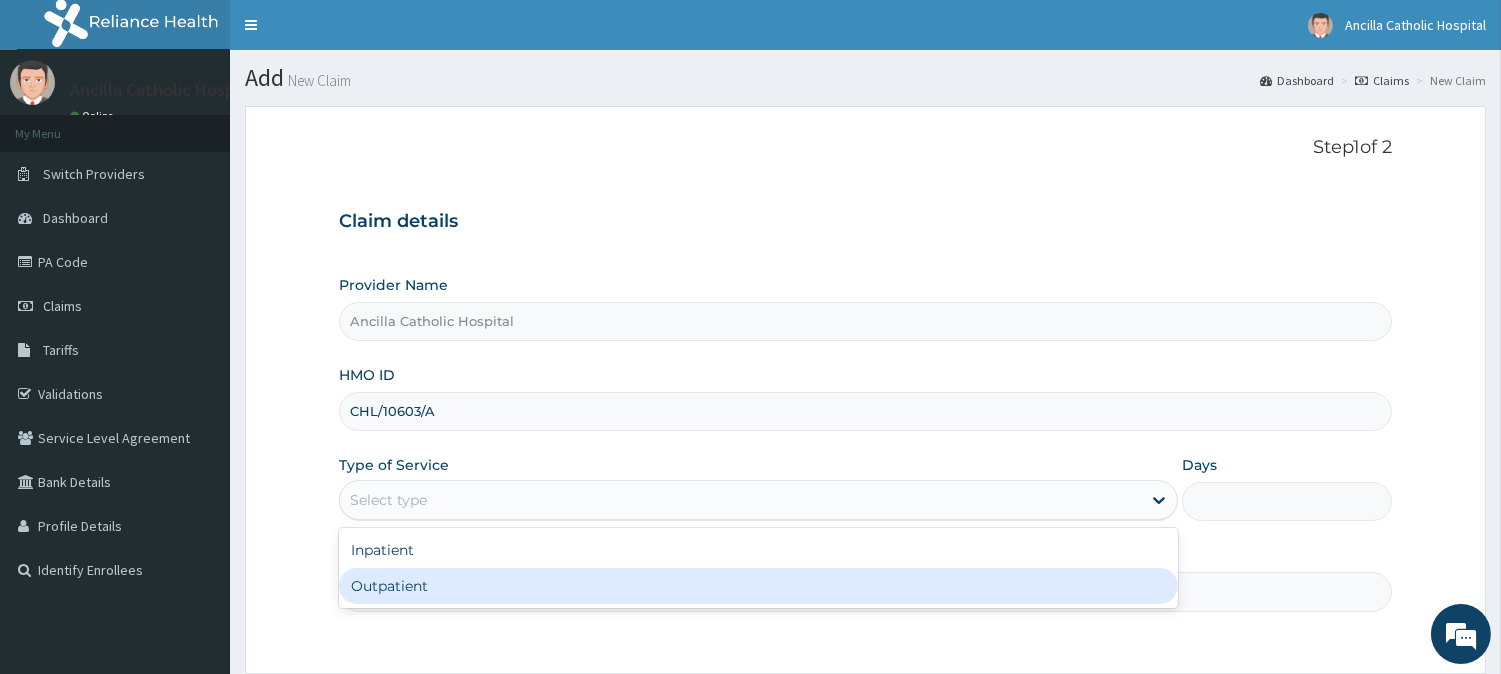 click on "Outpatient" at bounding box center (758, 586) 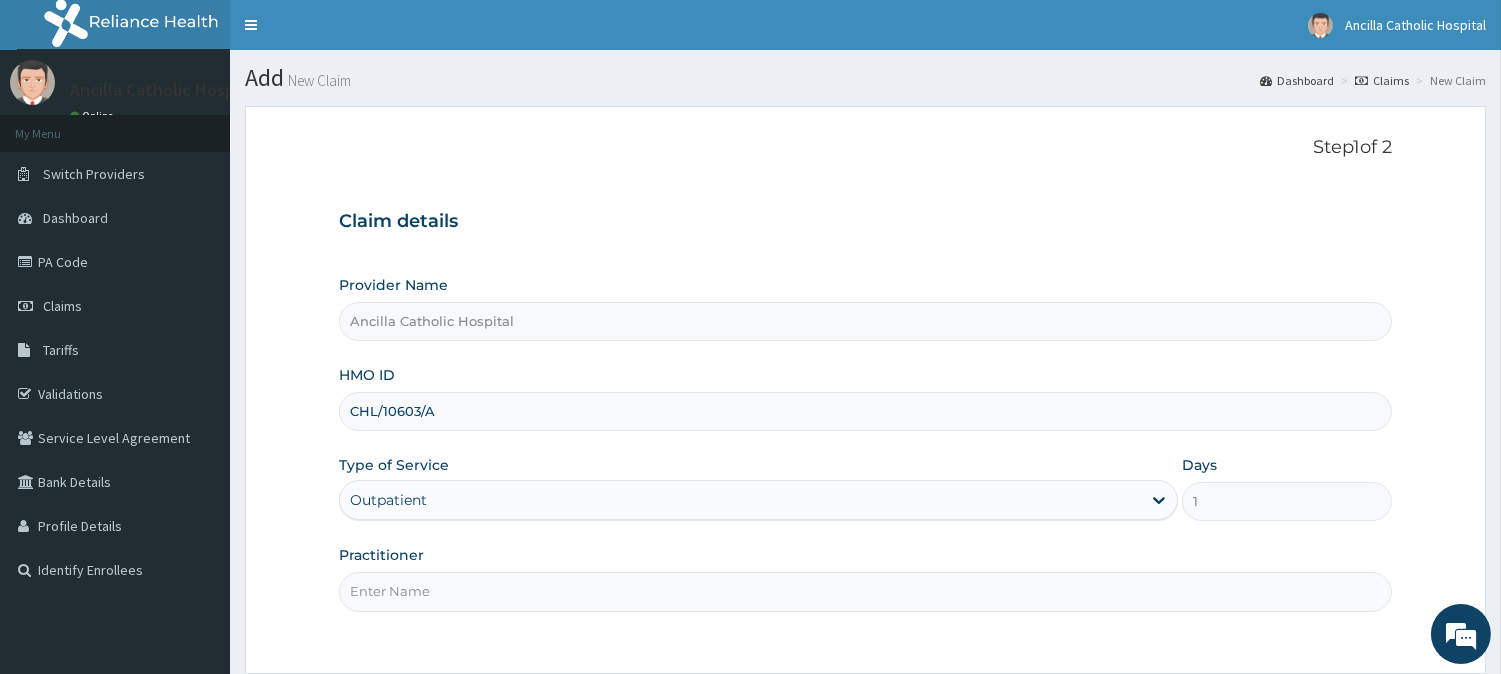 click on "Practitioner" at bounding box center (865, 591) 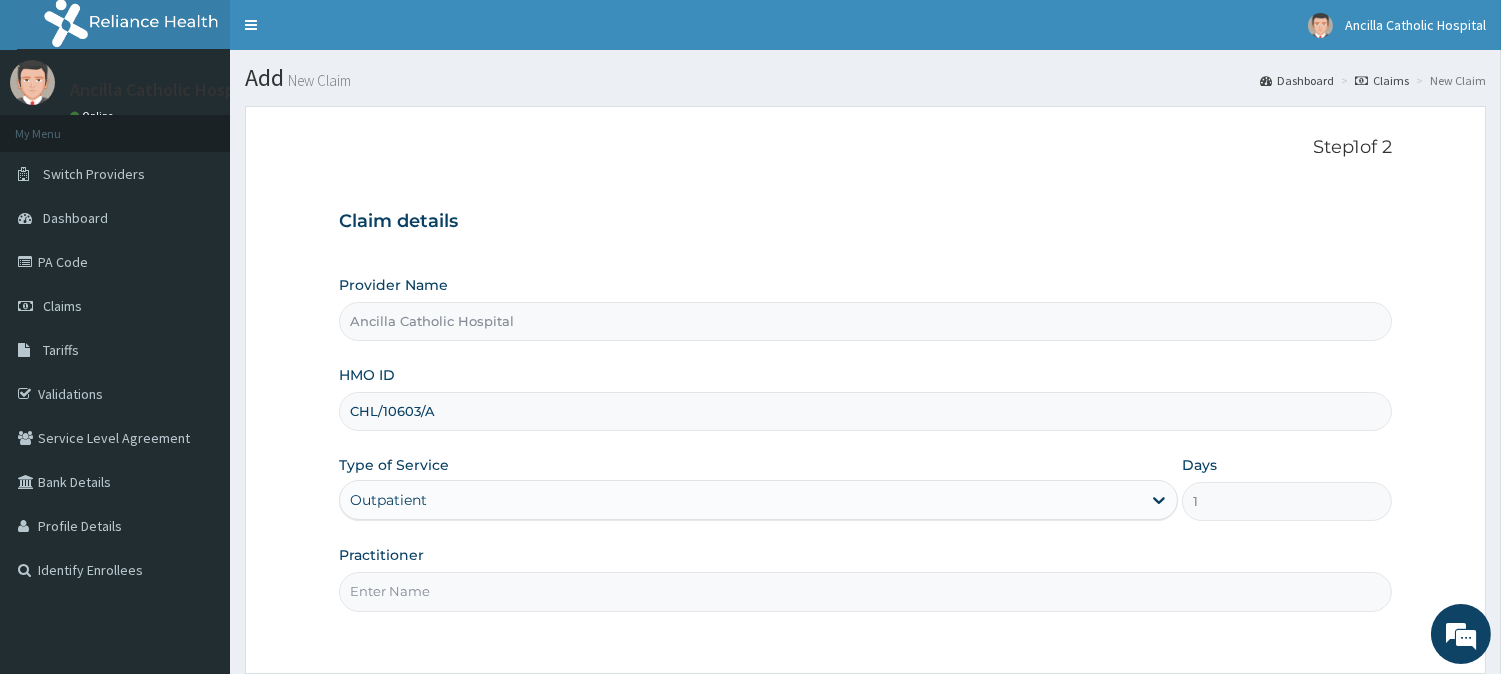 type on "GEN" 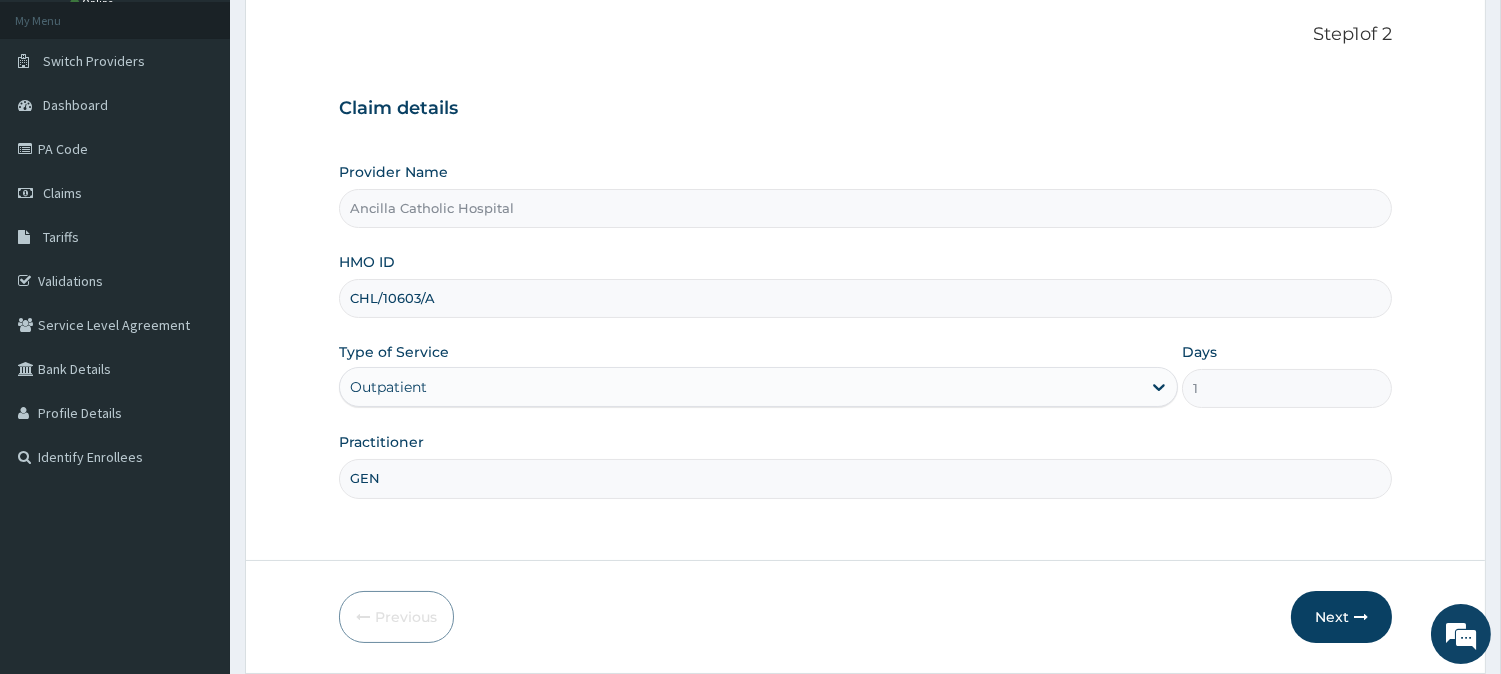 scroll, scrollTop: 178, scrollLeft: 0, axis: vertical 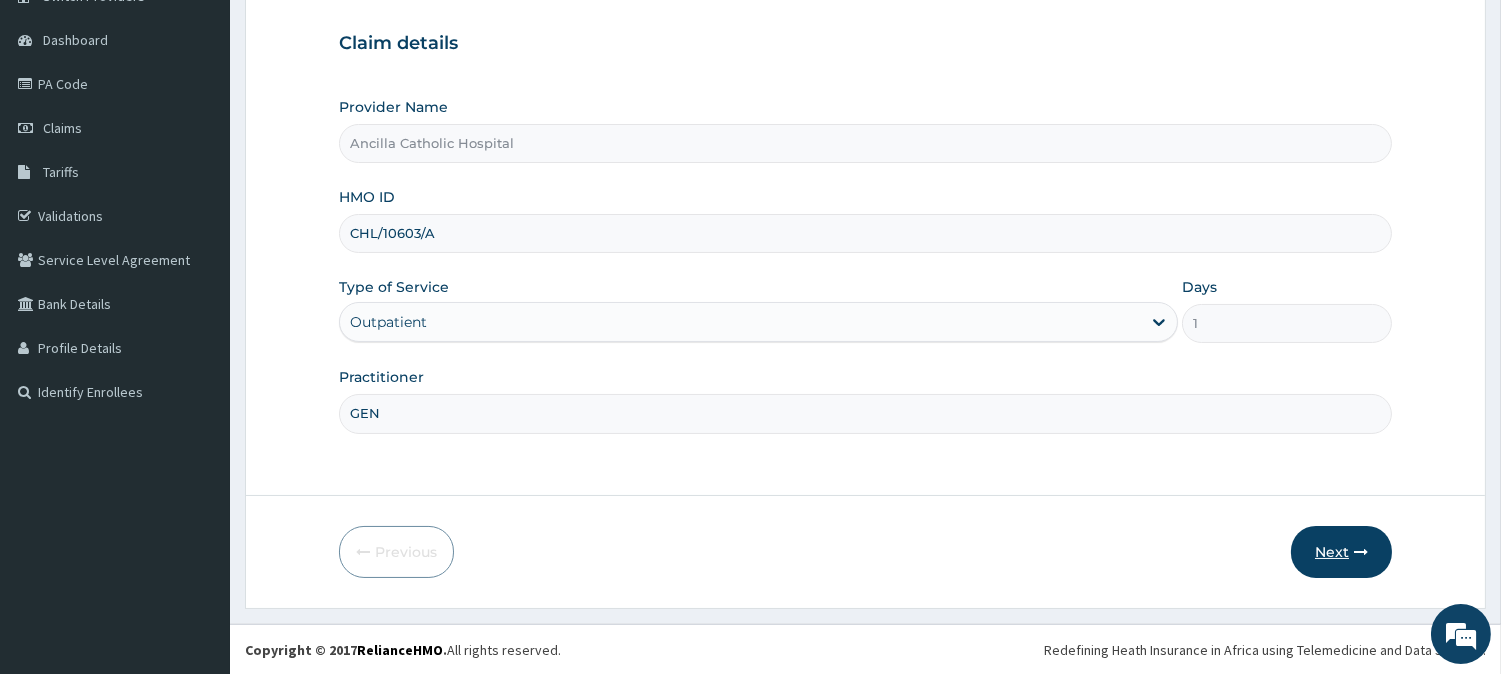 click at bounding box center (1361, 552) 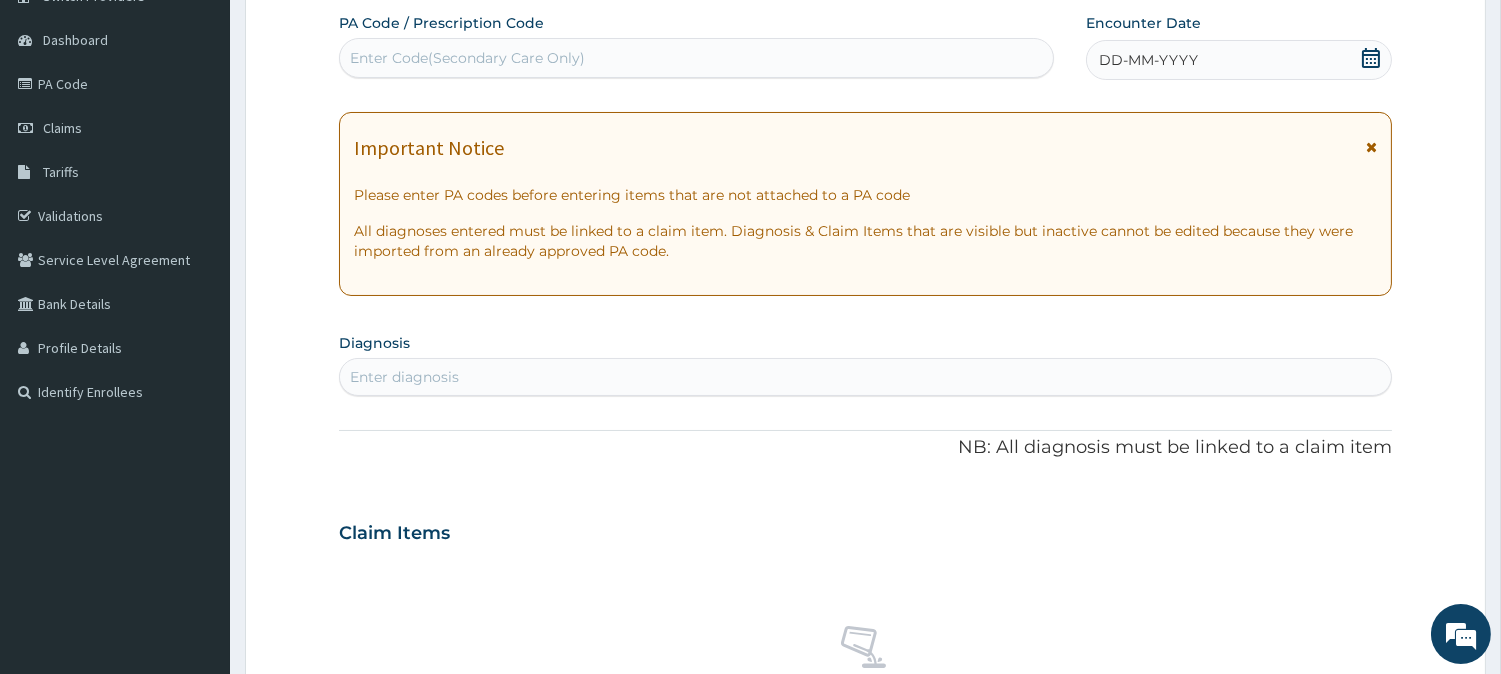 click 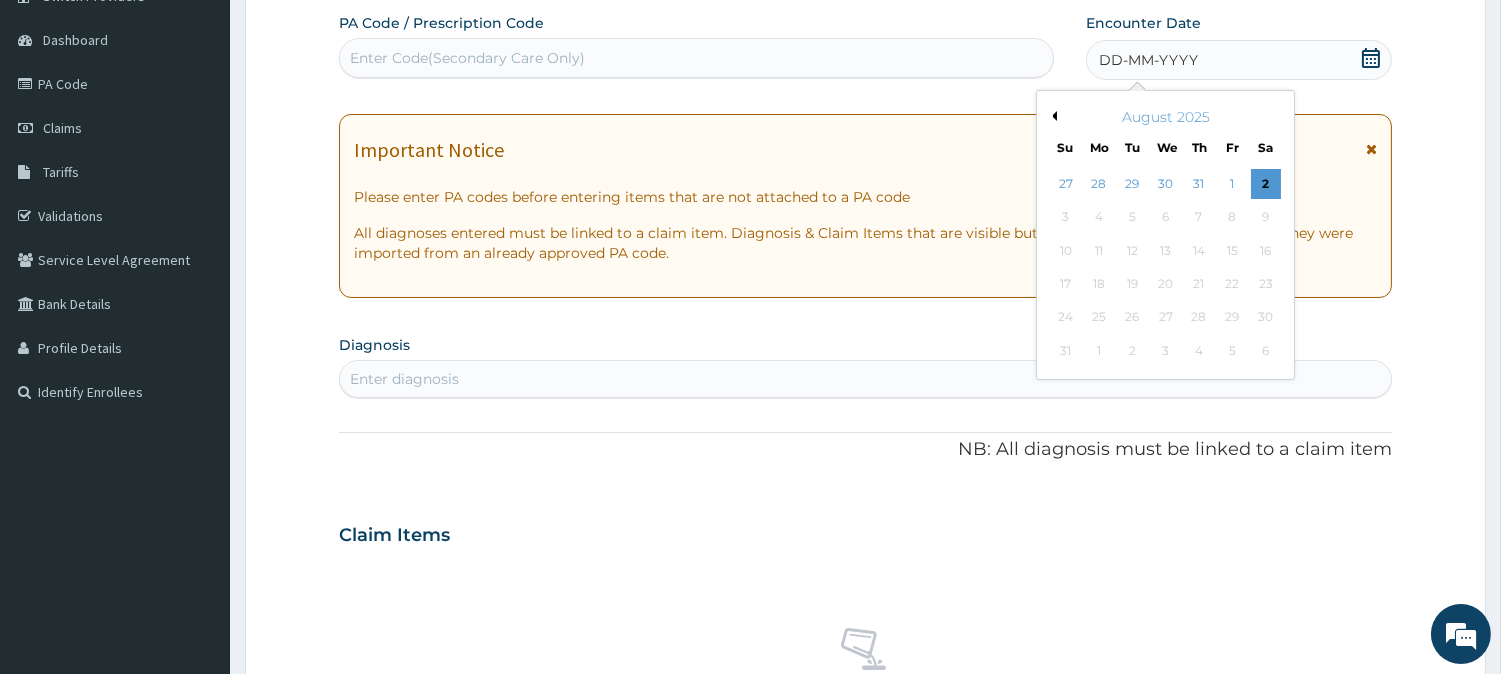 click on "August 2025" at bounding box center (1165, 117) 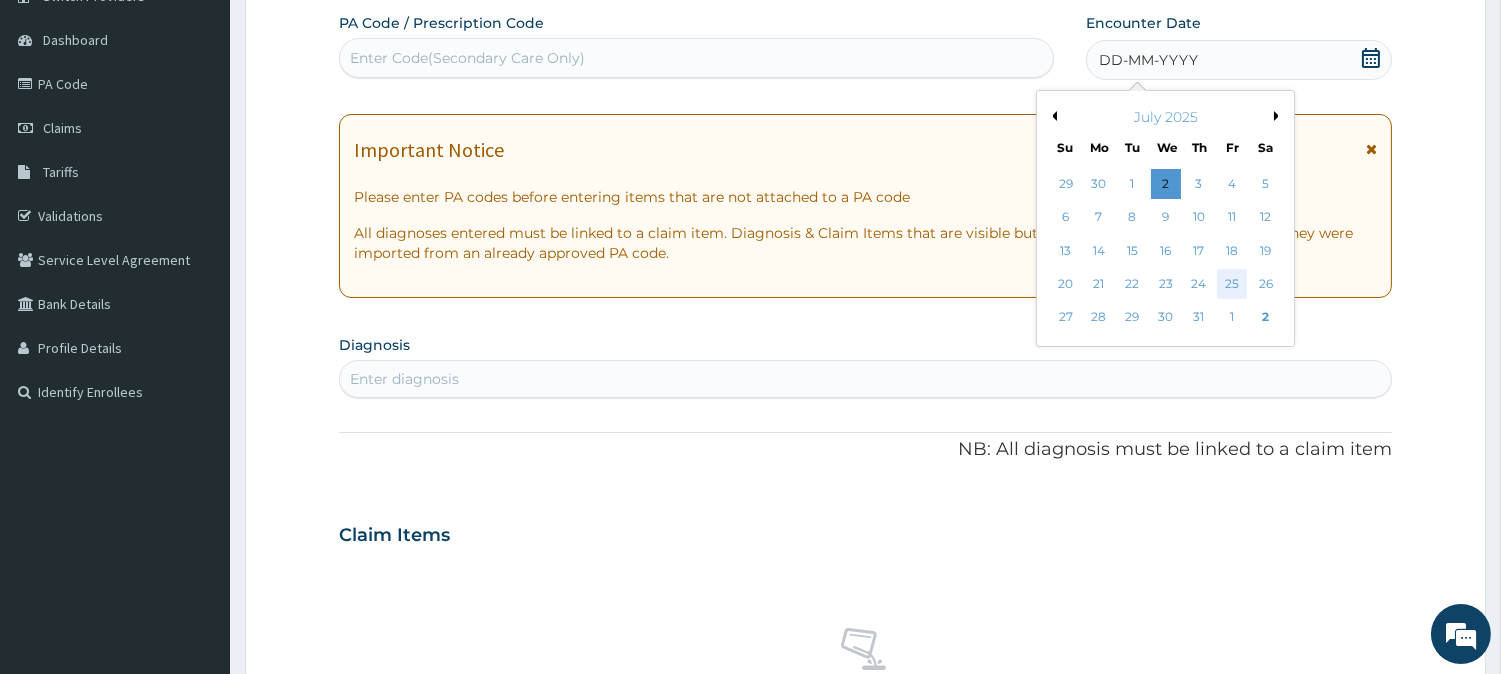 click on "25" at bounding box center (1232, 284) 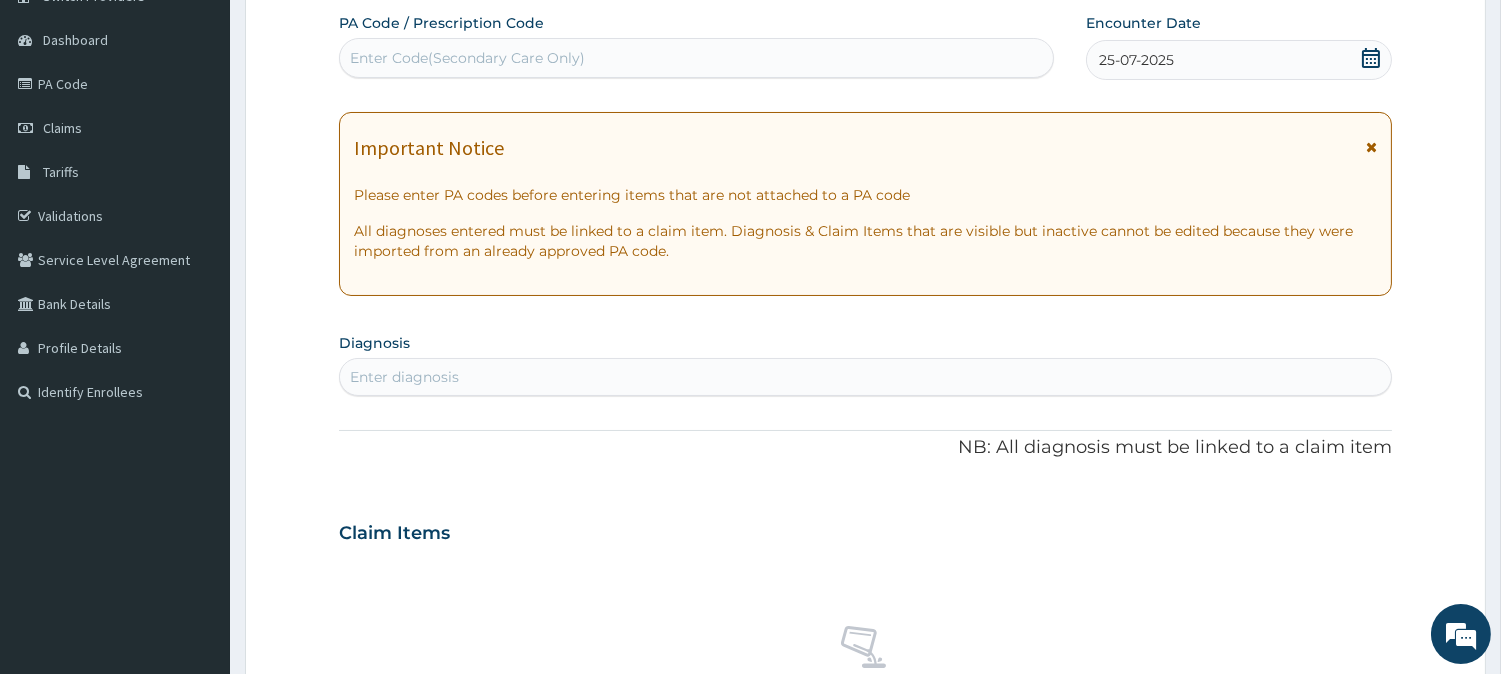 click on "Enter diagnosis" at bounding box center (865, 377) 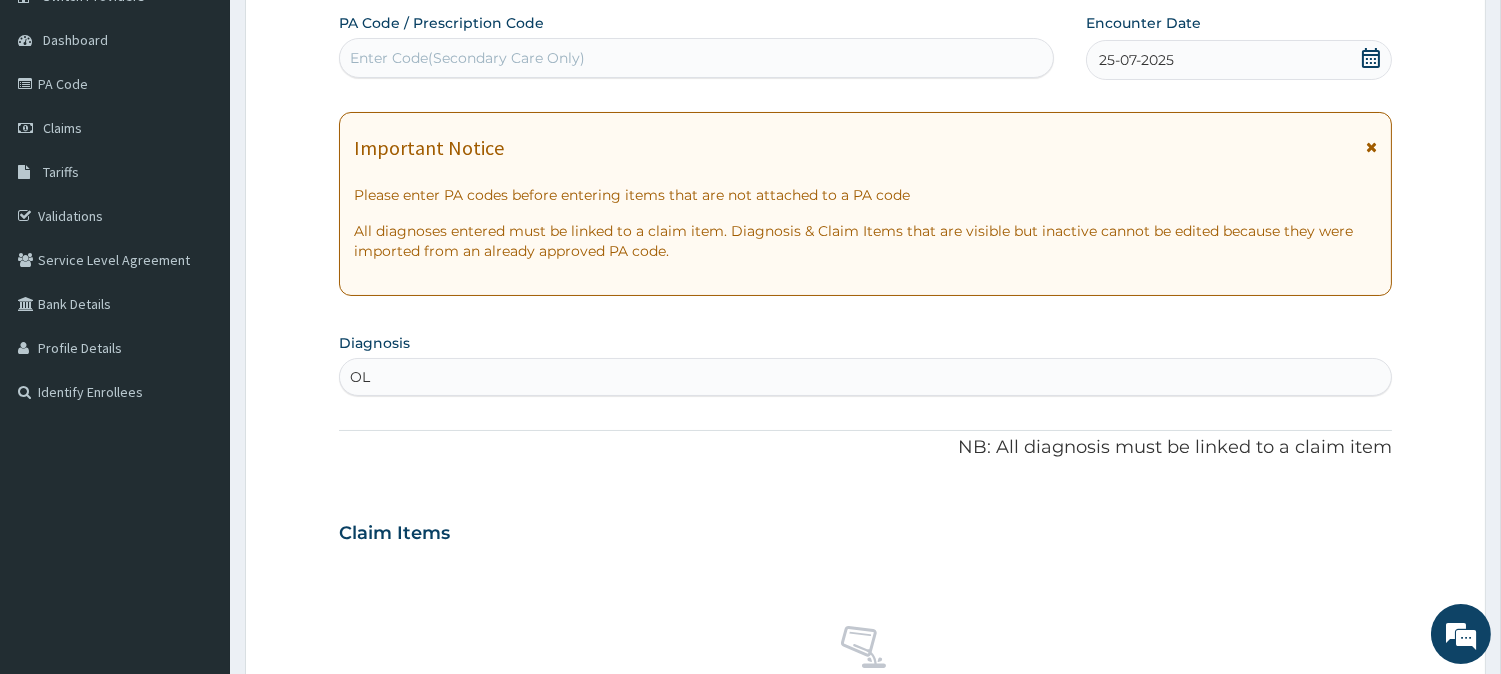 type on "O" 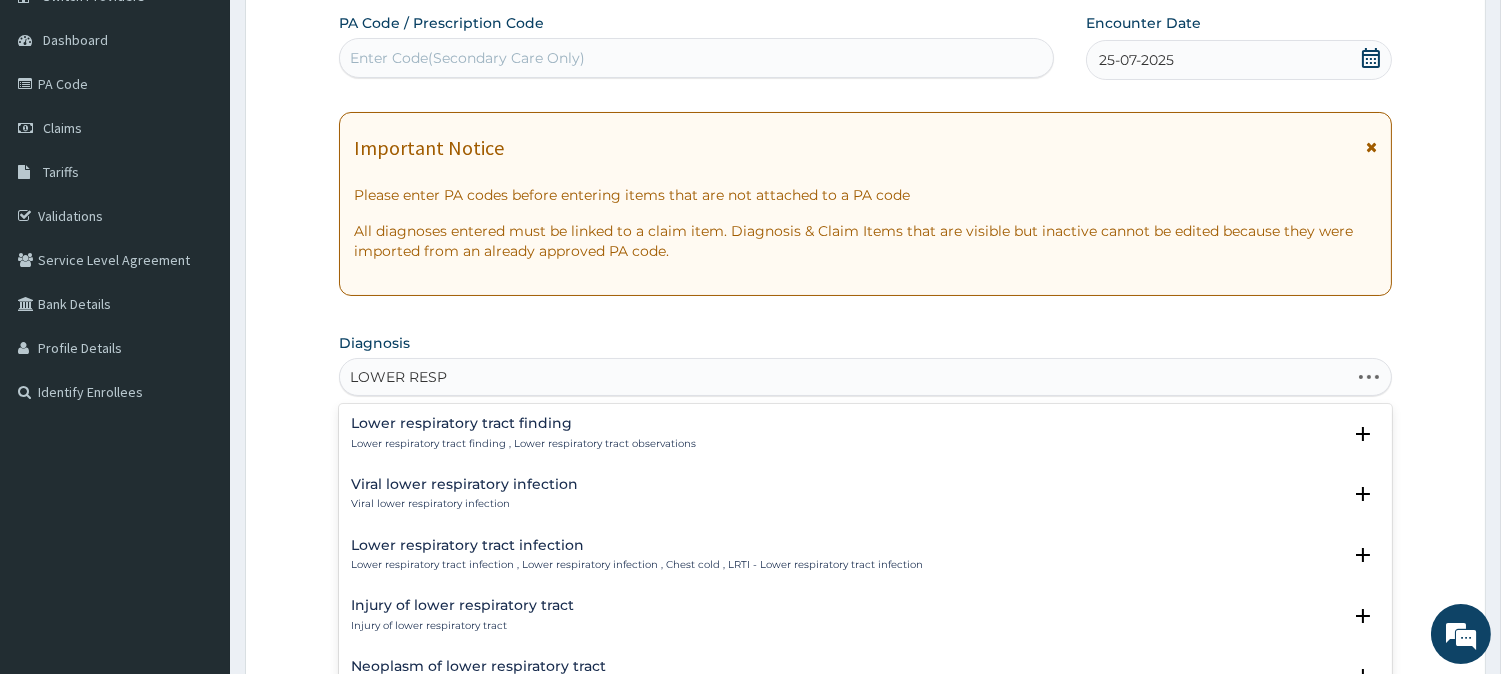 type on "LOWER RESPI" 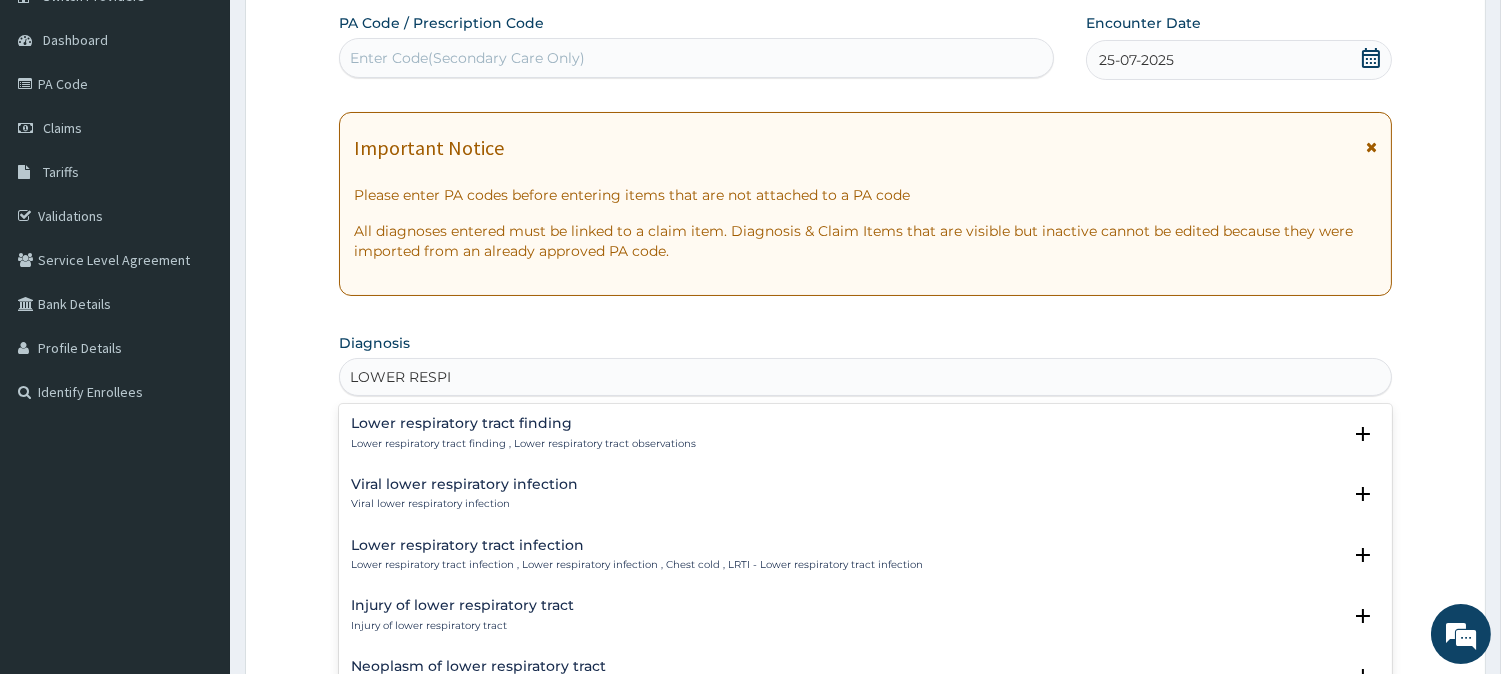 click on "Lower respiratory tract infection" at bounding box center [637, 545] 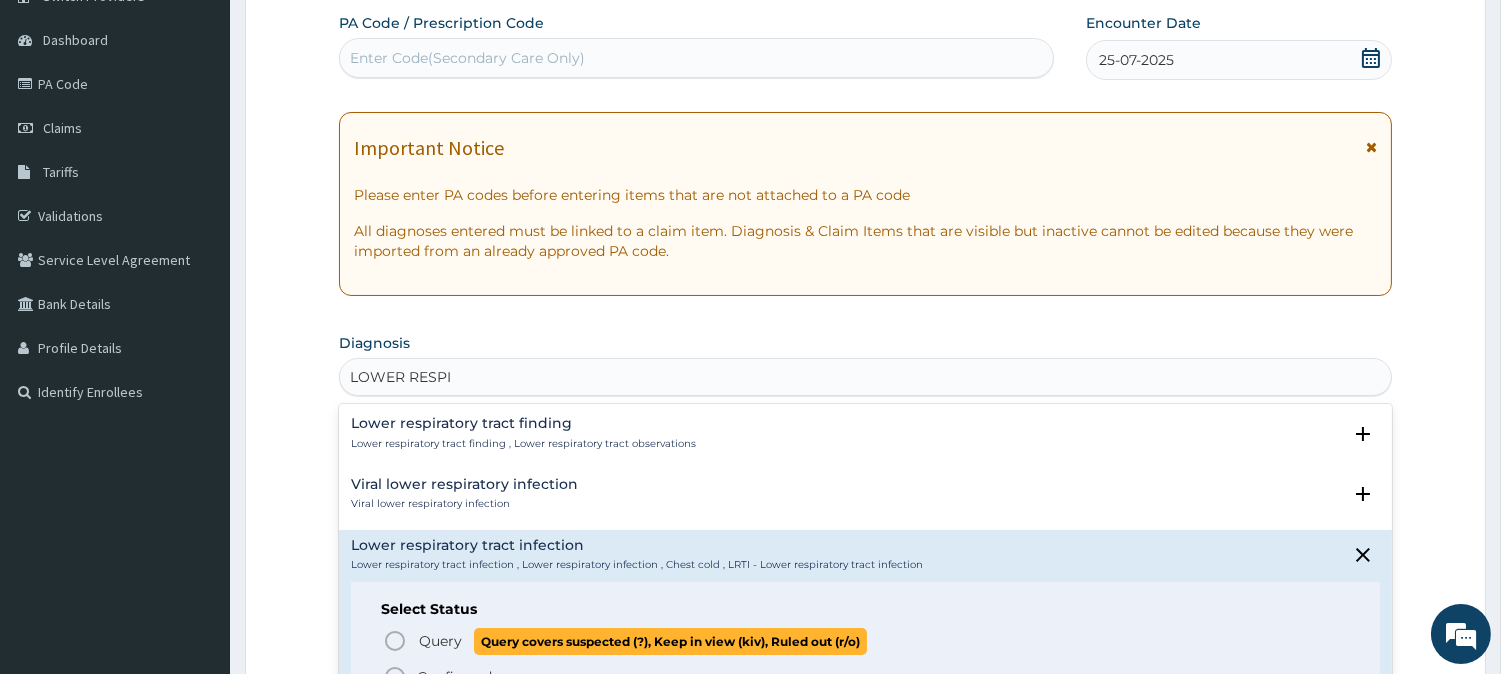 click 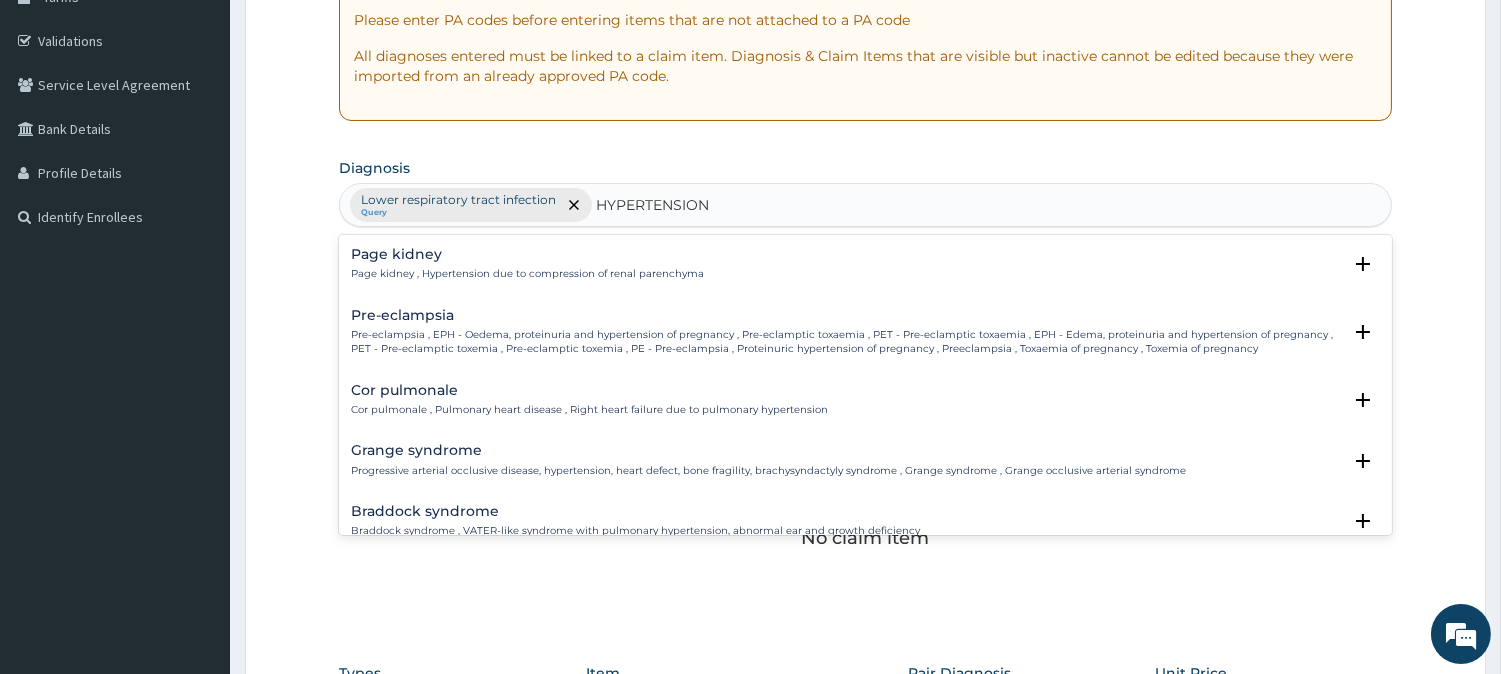 scroll, scrollTop: 385, scrollLeft: 0, axis: vertical 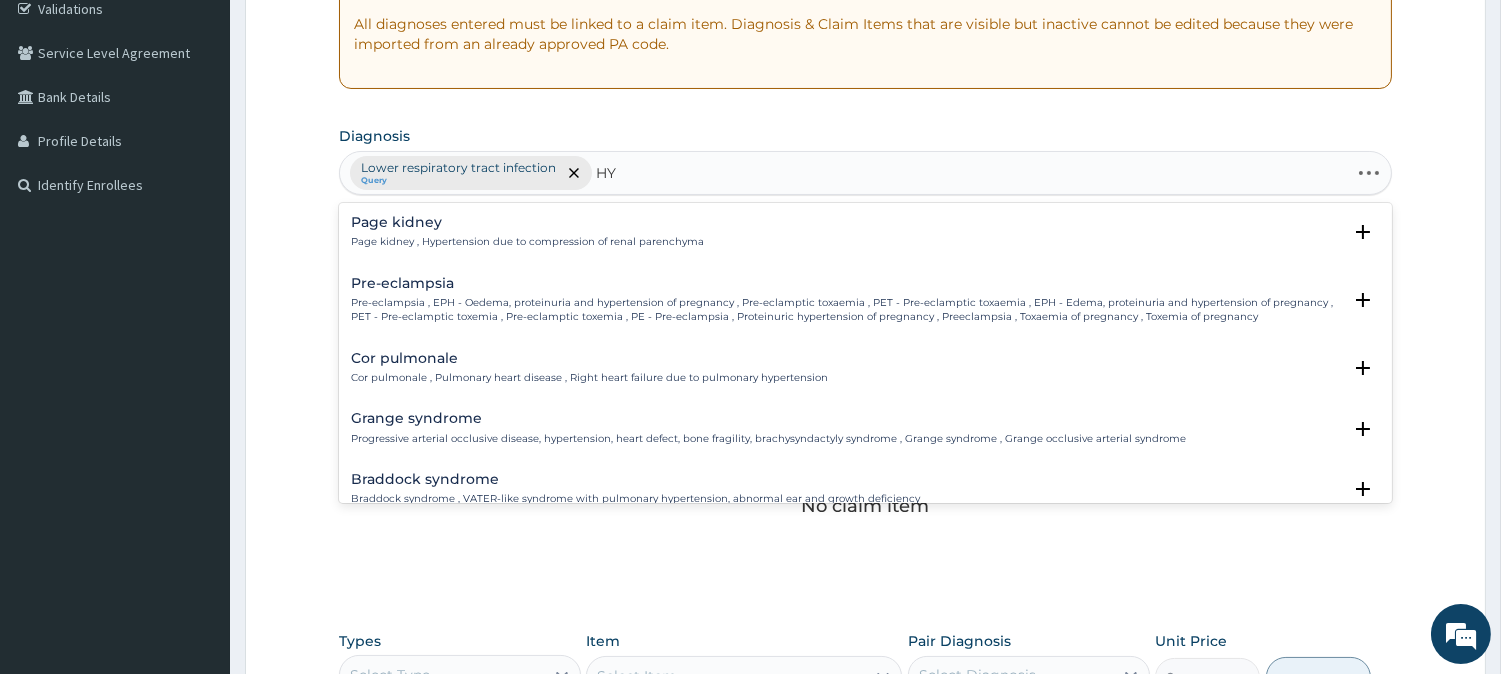 type on "H" 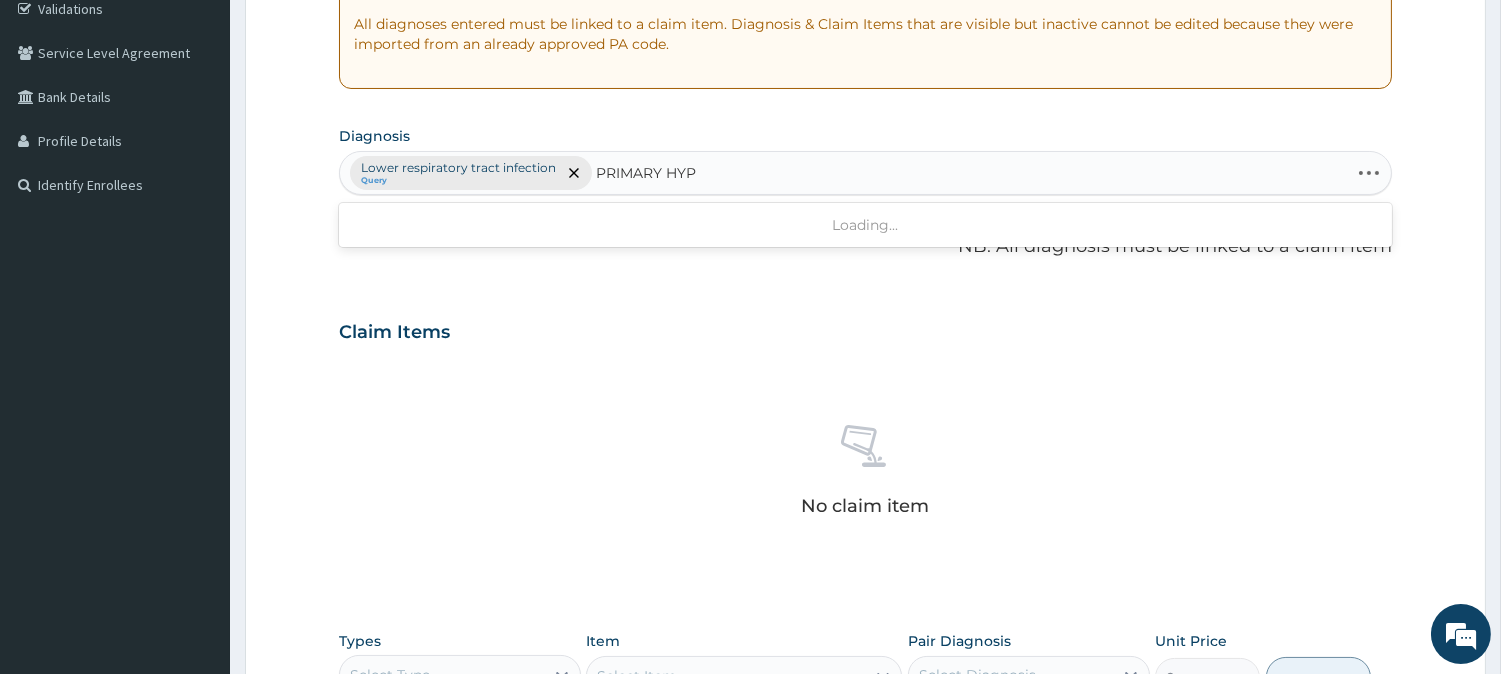 type on "PRIMARY HYP" 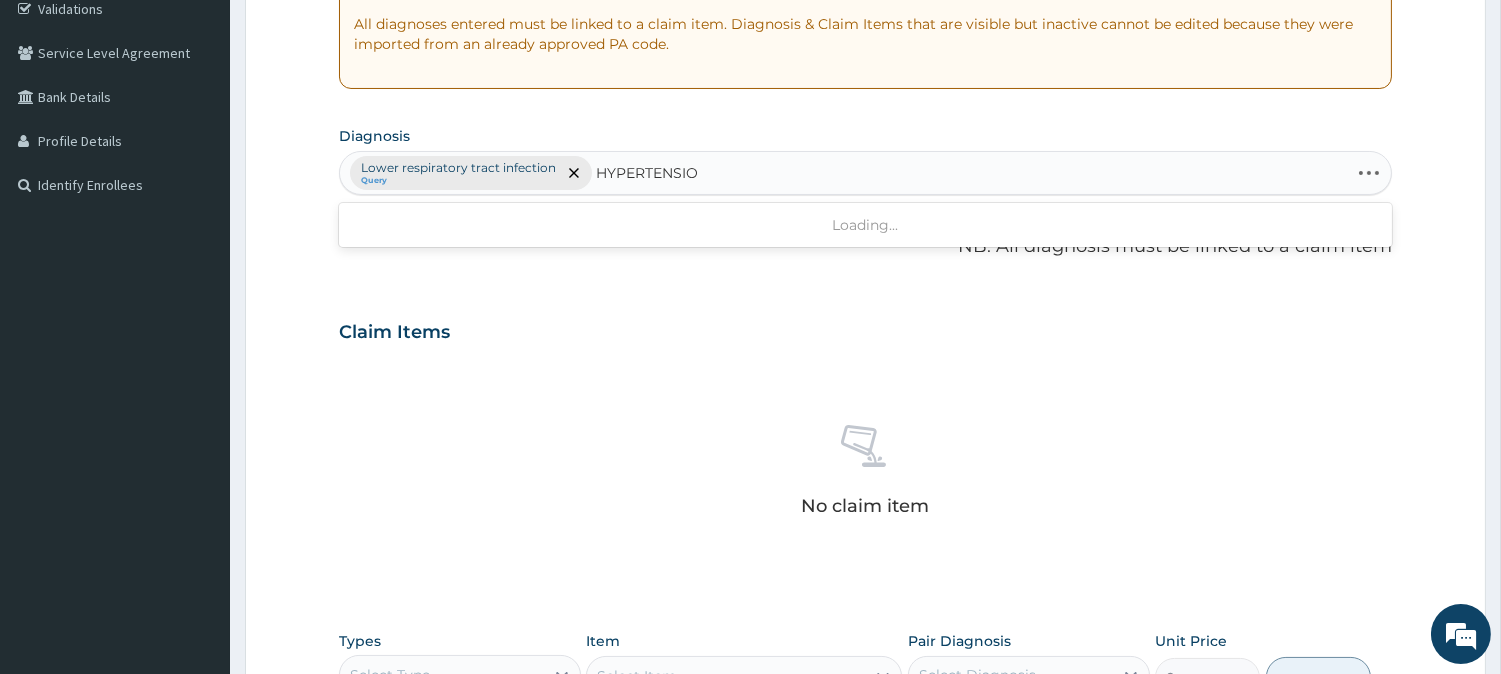 type on "HYPERTENSION" 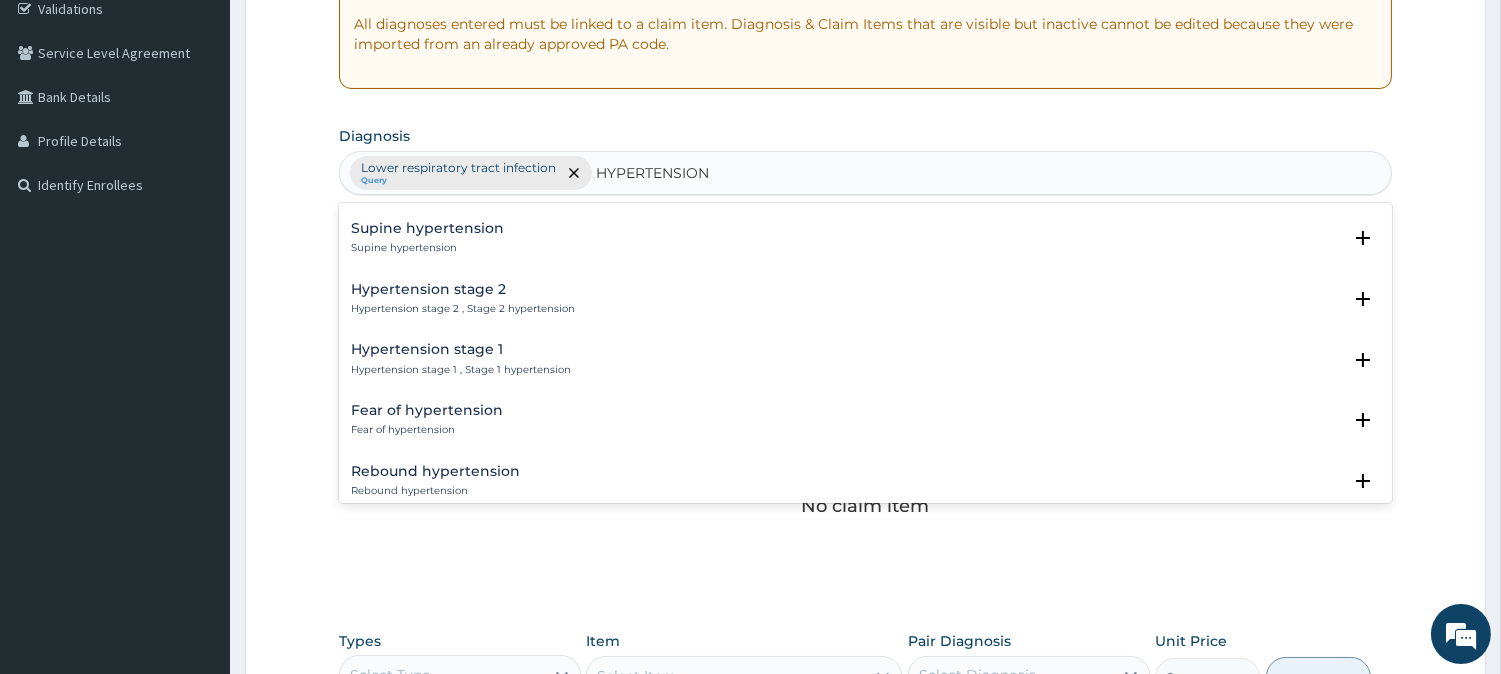scroll, scrollTop: 711, scrollLeft: 0, axis: vertical 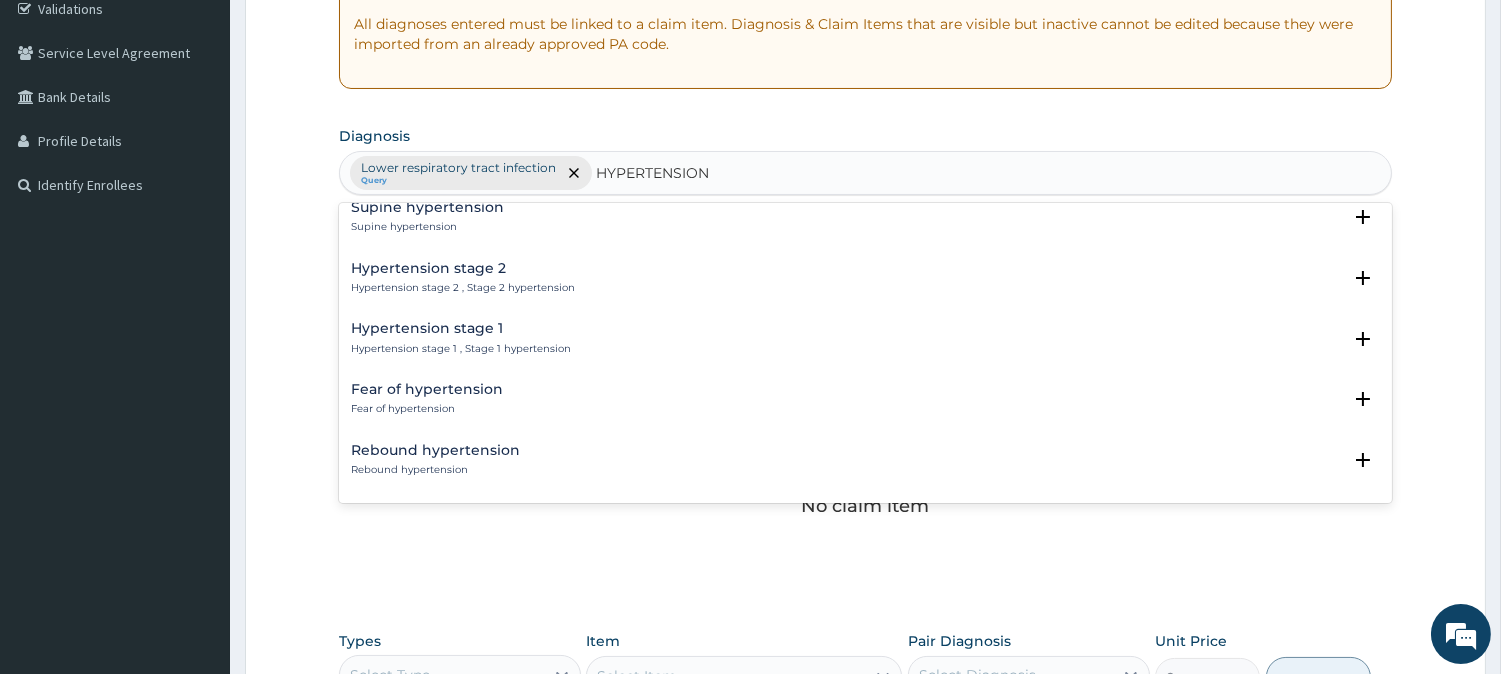 click on "Hypertension stage 1 , Stage 1 hypertension" at bounding box center (461, 349) 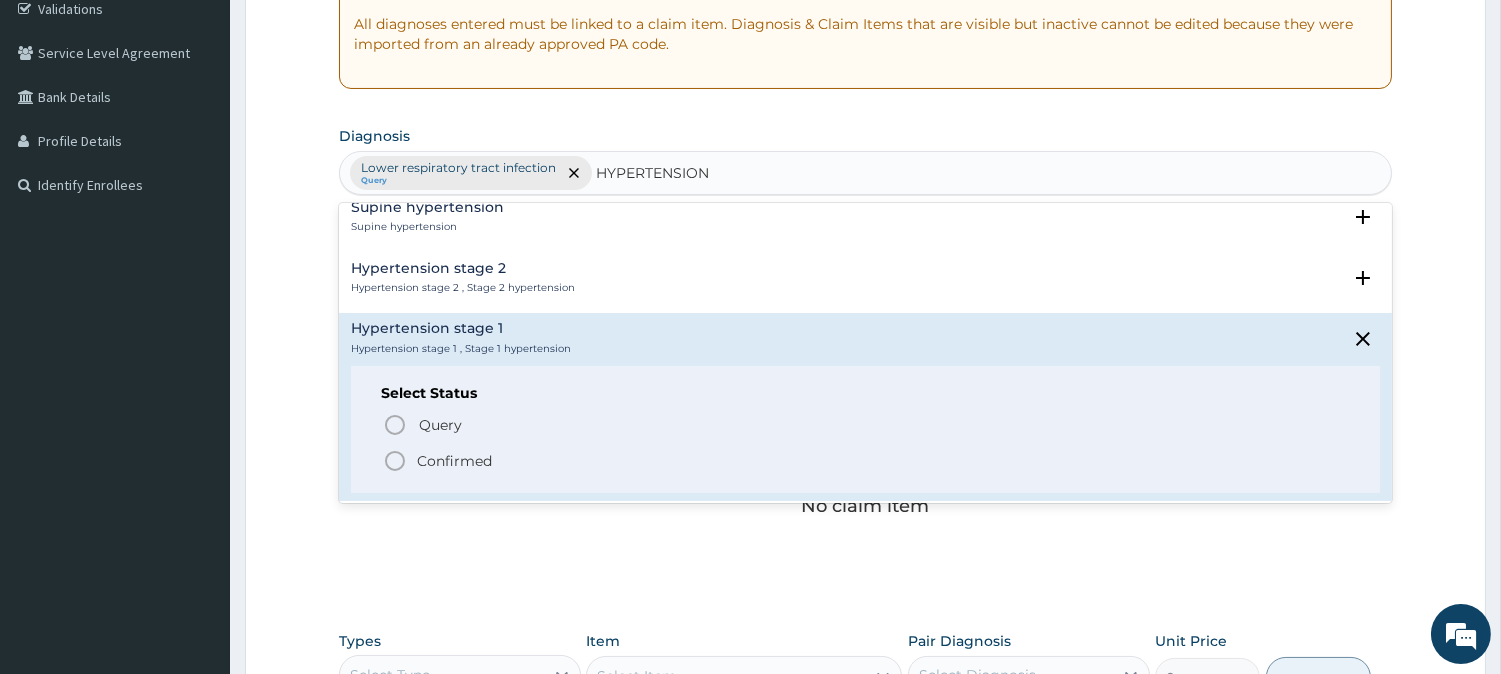 click 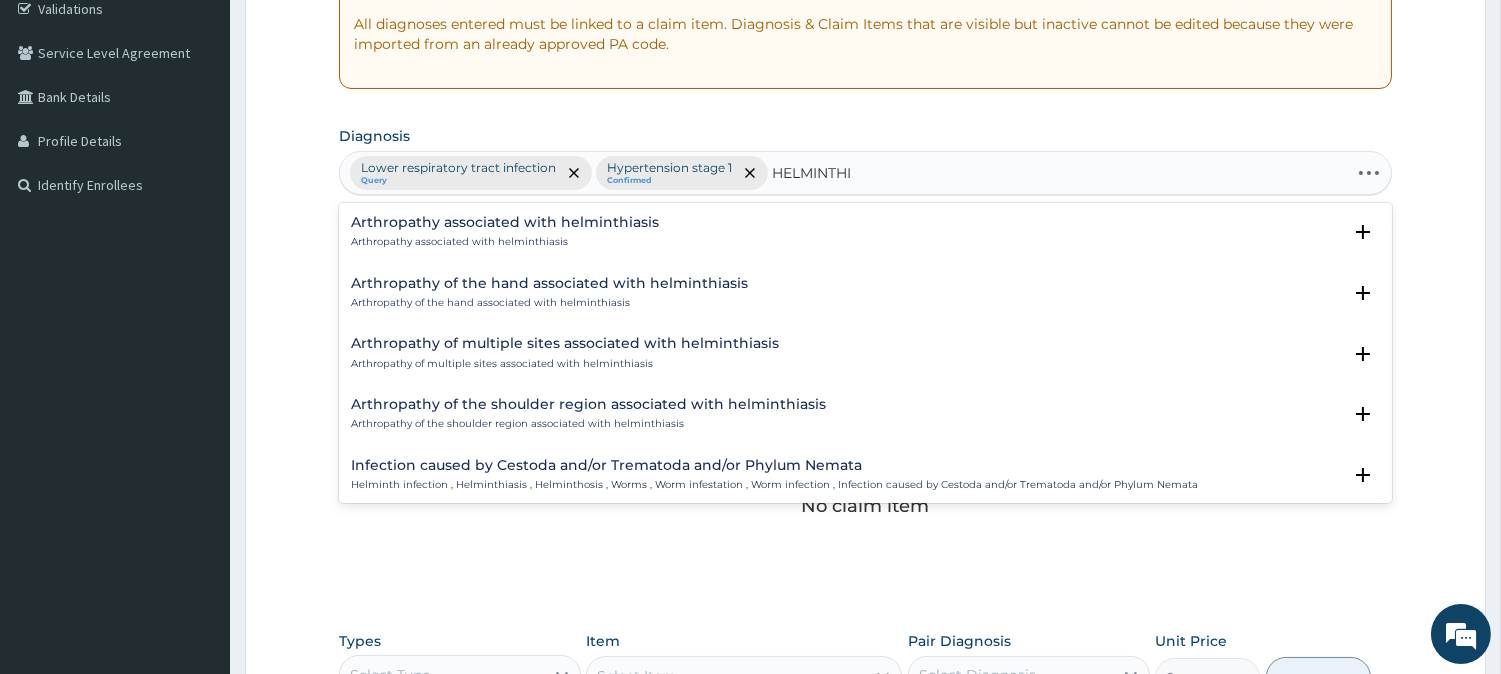 type on "HELMINTHIA" 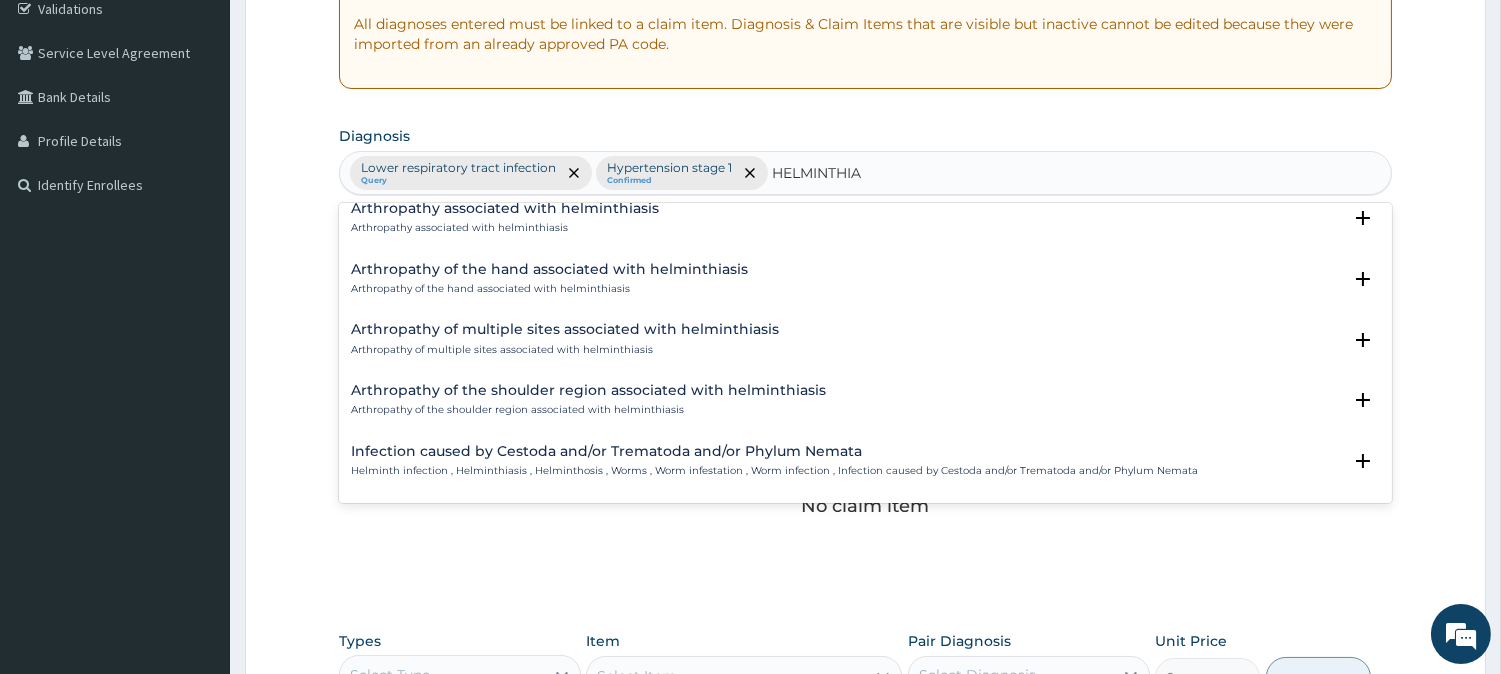 scroll, scrollTop: 0, scrollLeft: 0, axis: both 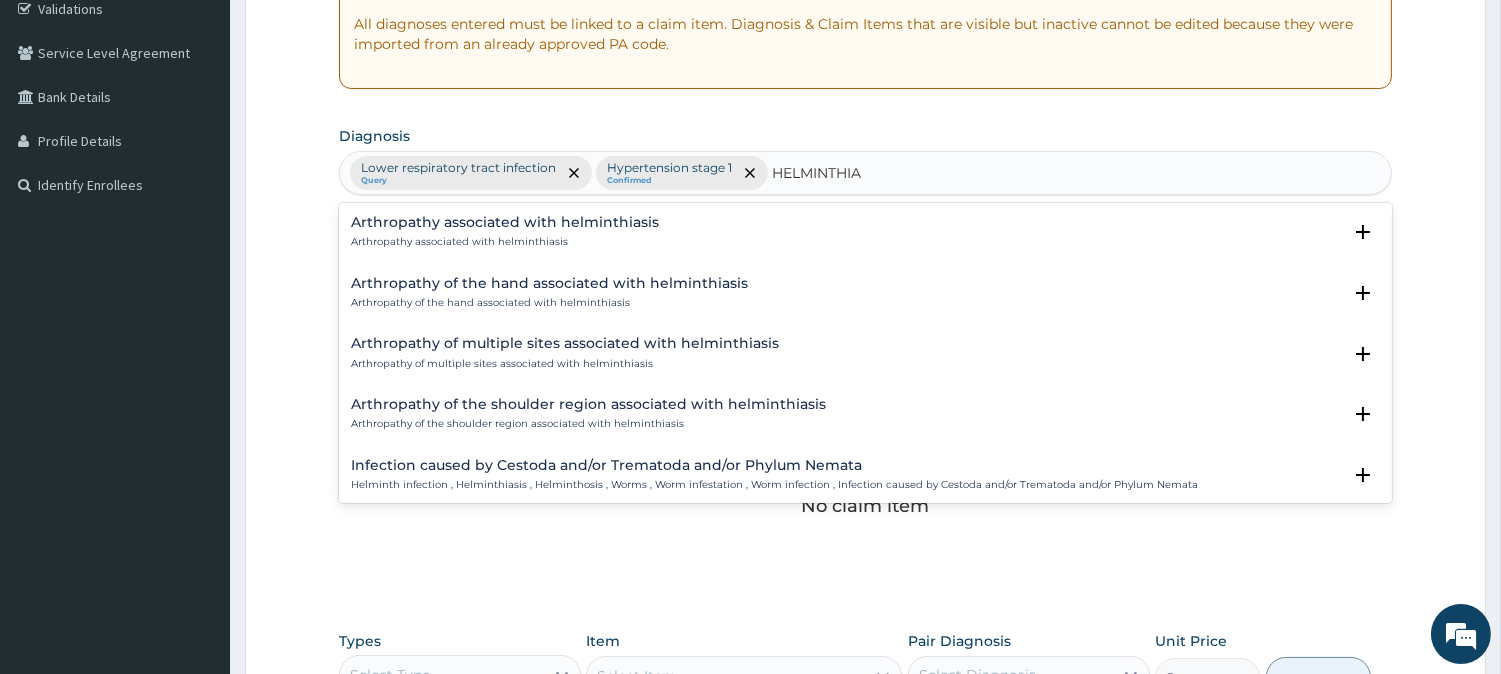 click on "Arthropathy associated with helminthiasis" at bounding box center [505, 222] 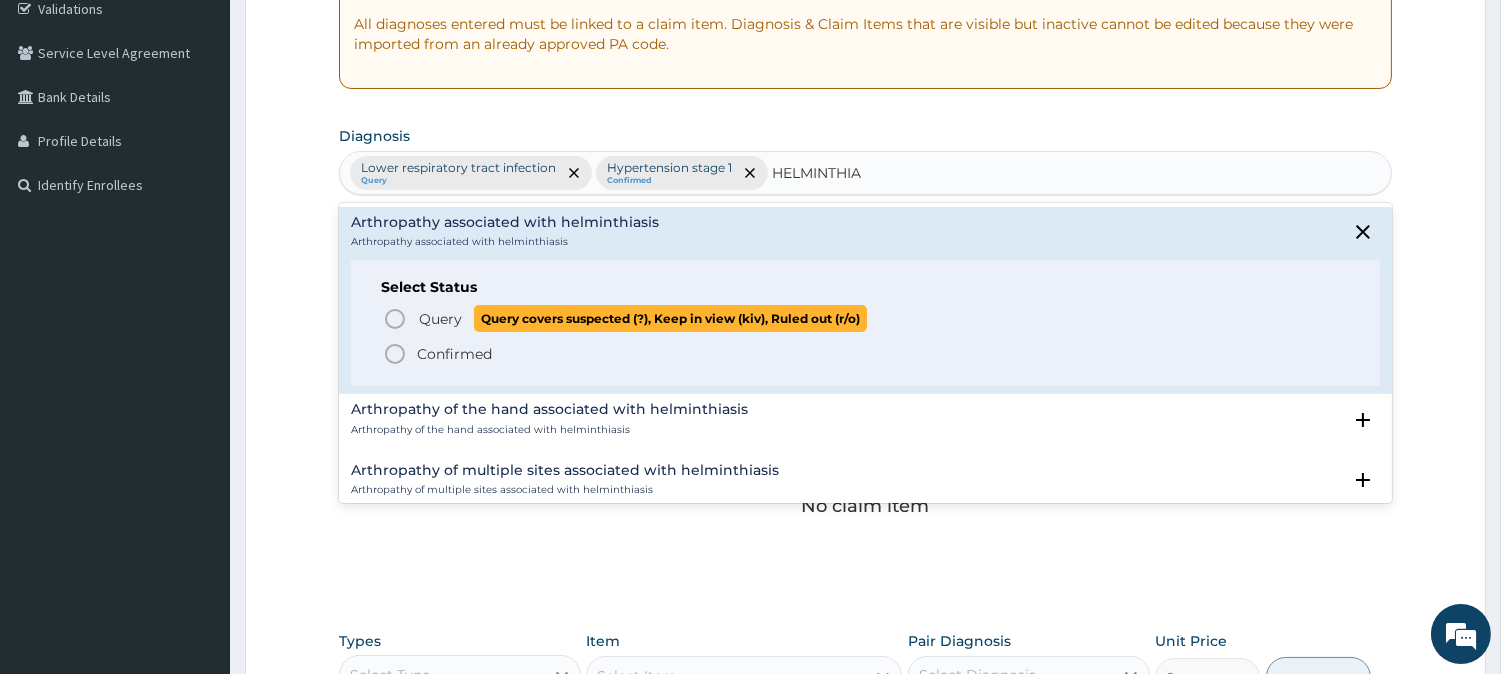 click 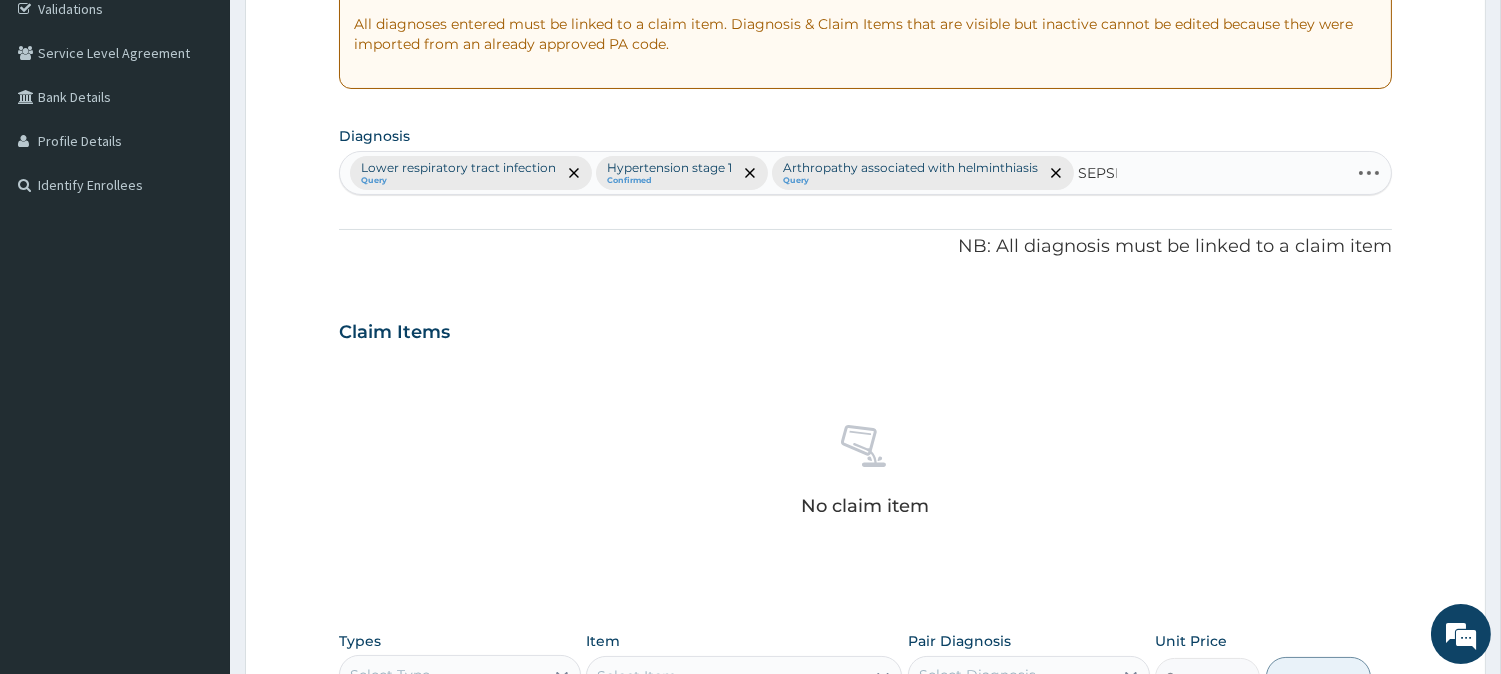 type on "SEPSIS" 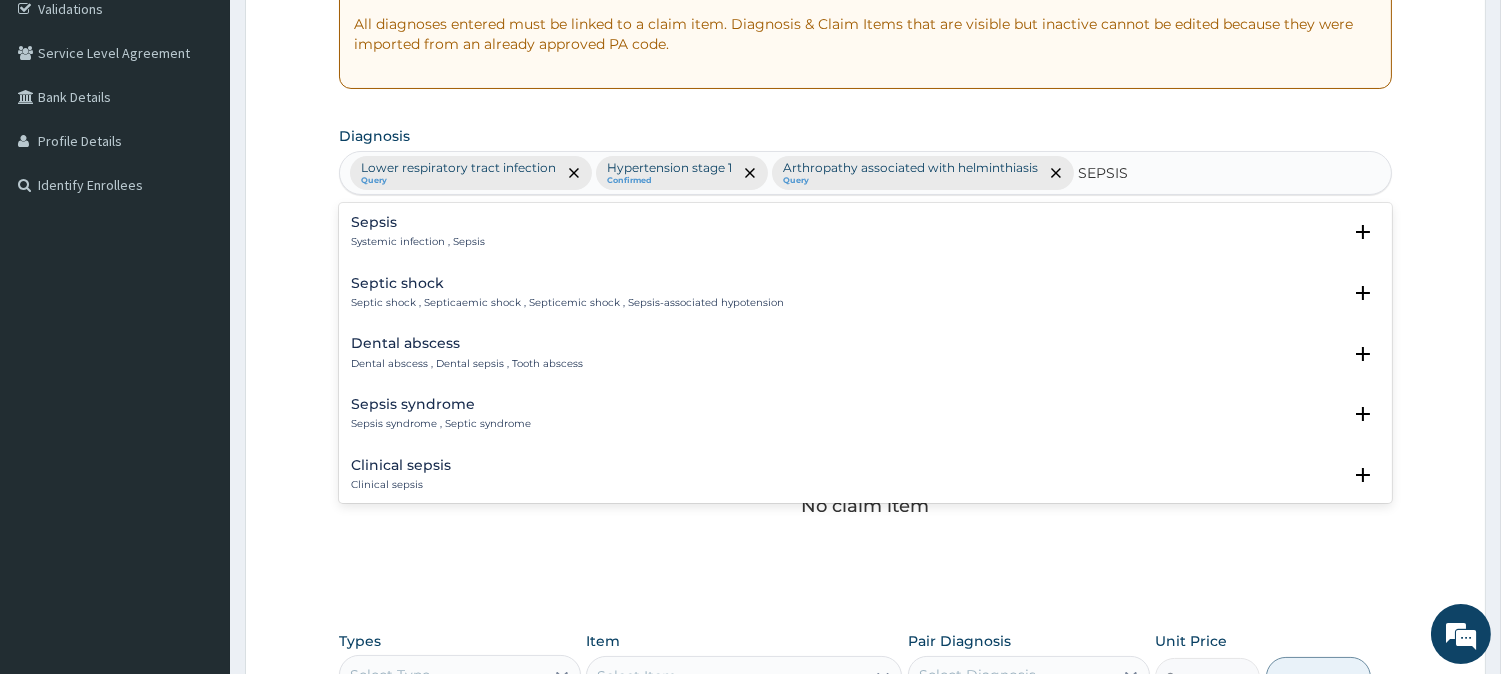 click on "Sepsis Systemic infection , Sepsis" at bounding box center (865, 232) 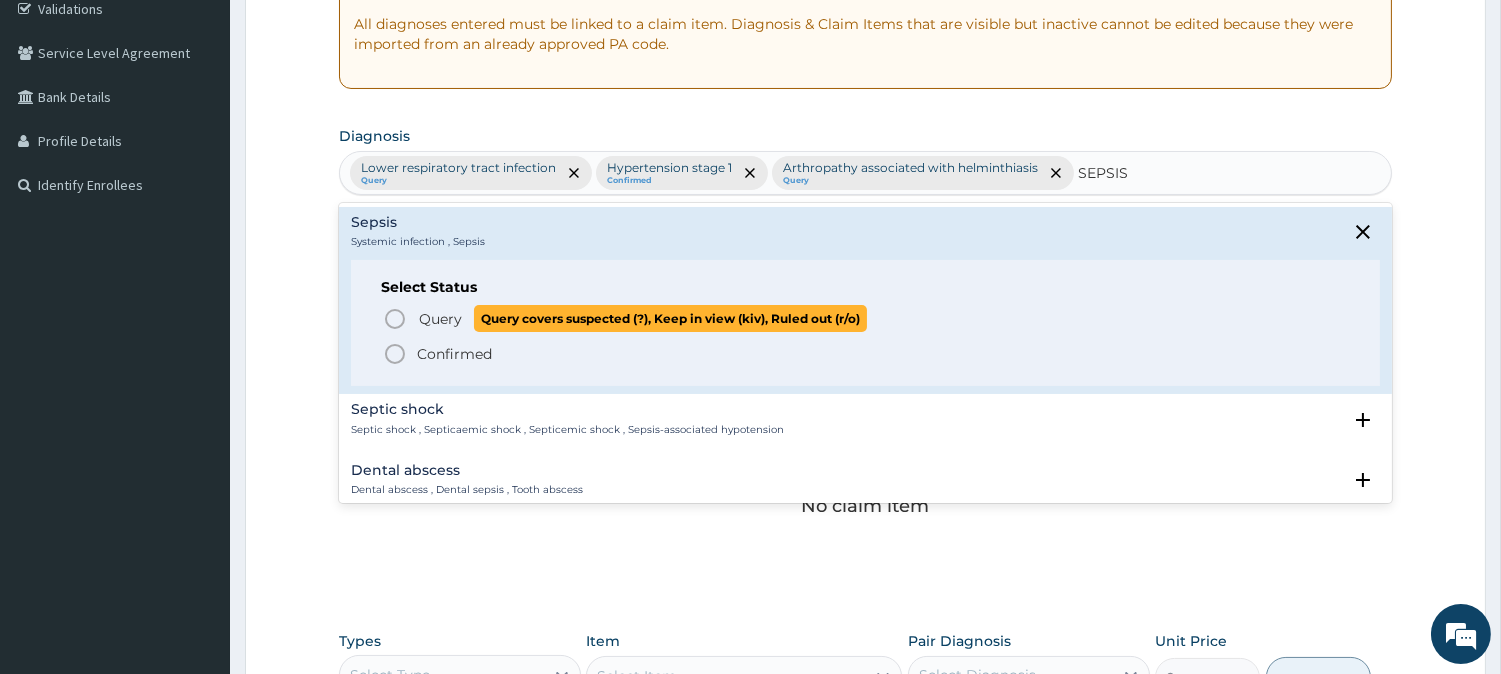 click 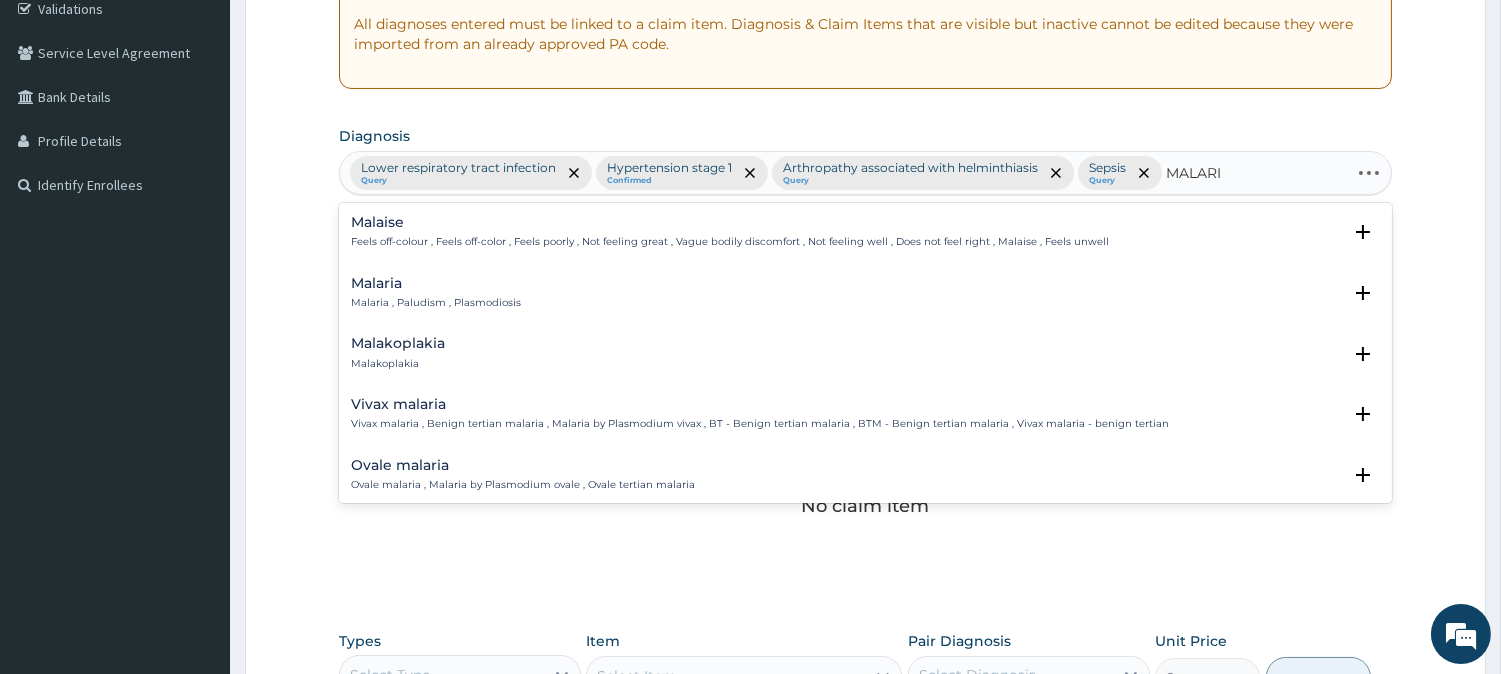 type on "MALARIA" 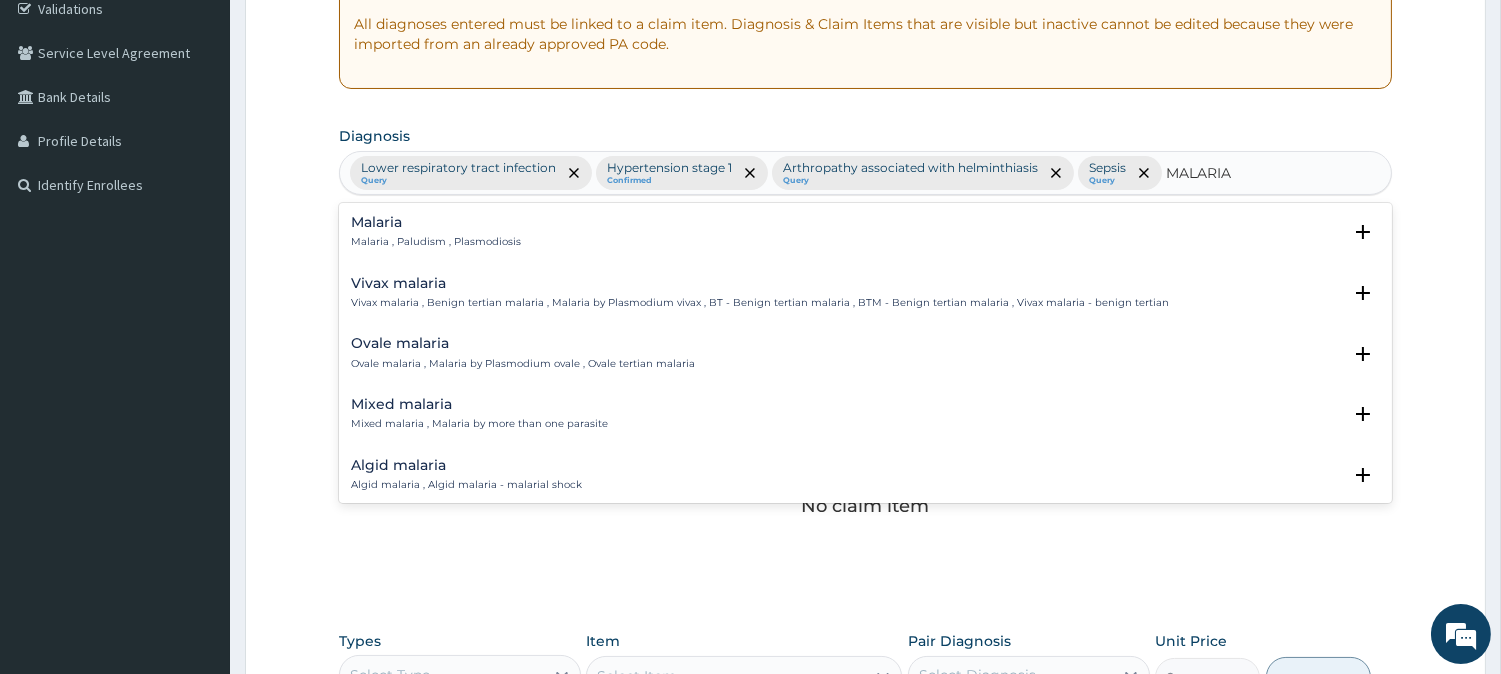 click on "Malaria" at bounding box center [436, 222] 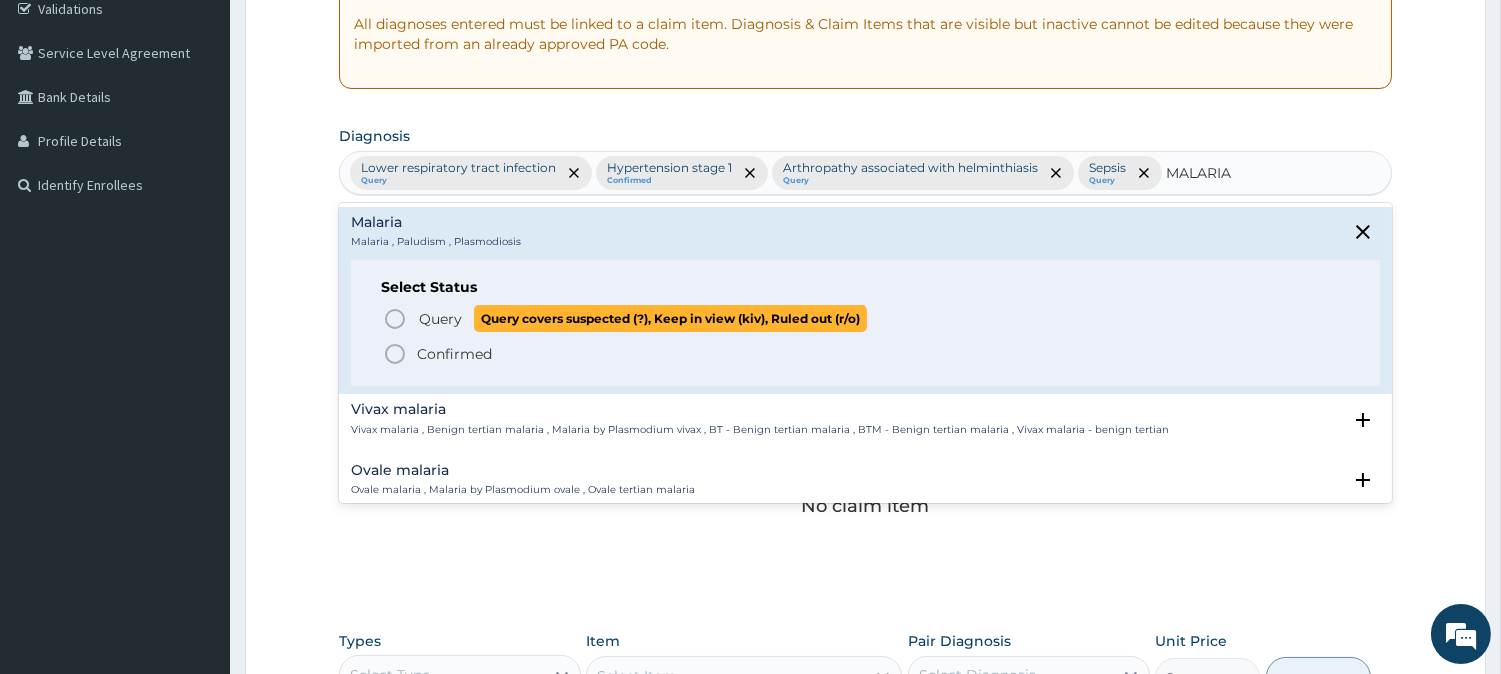 click 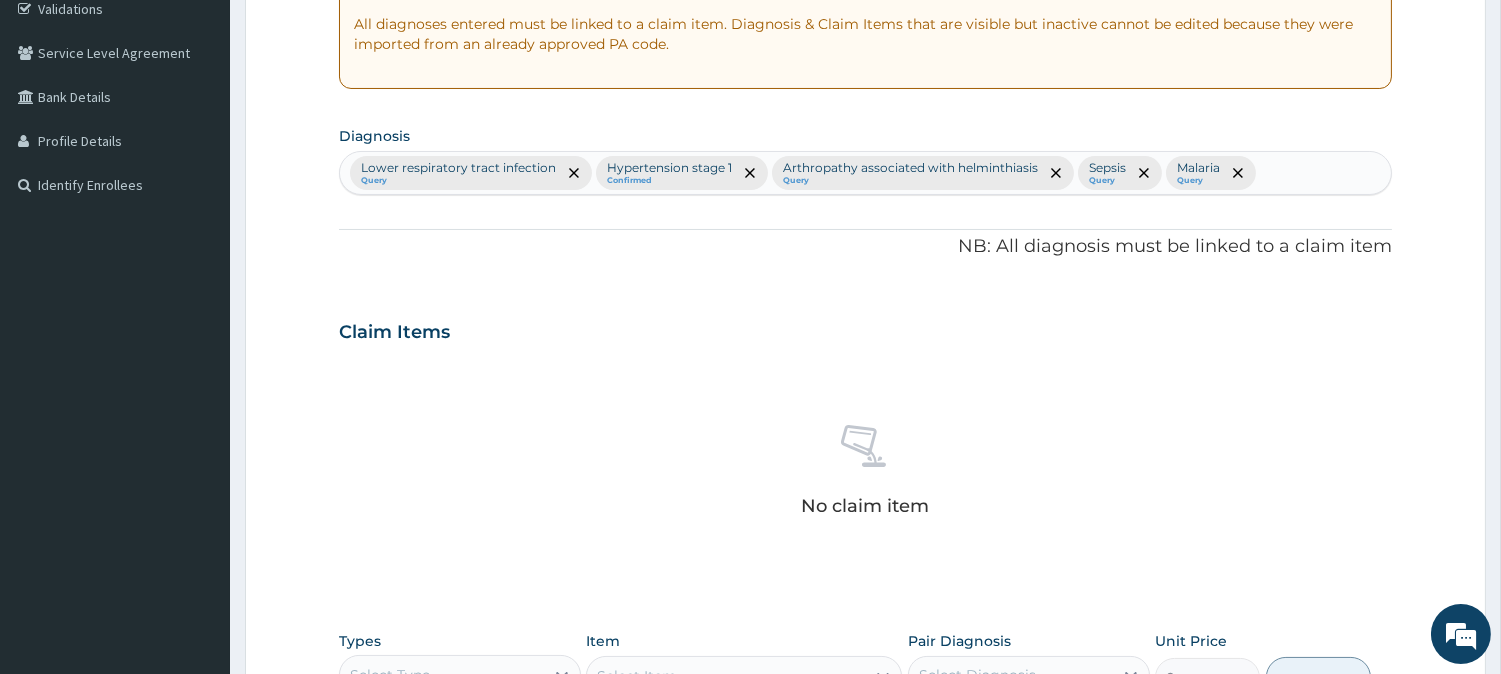 scroll, scrollTop: 767, scrollLeft: 0, axis: vertical 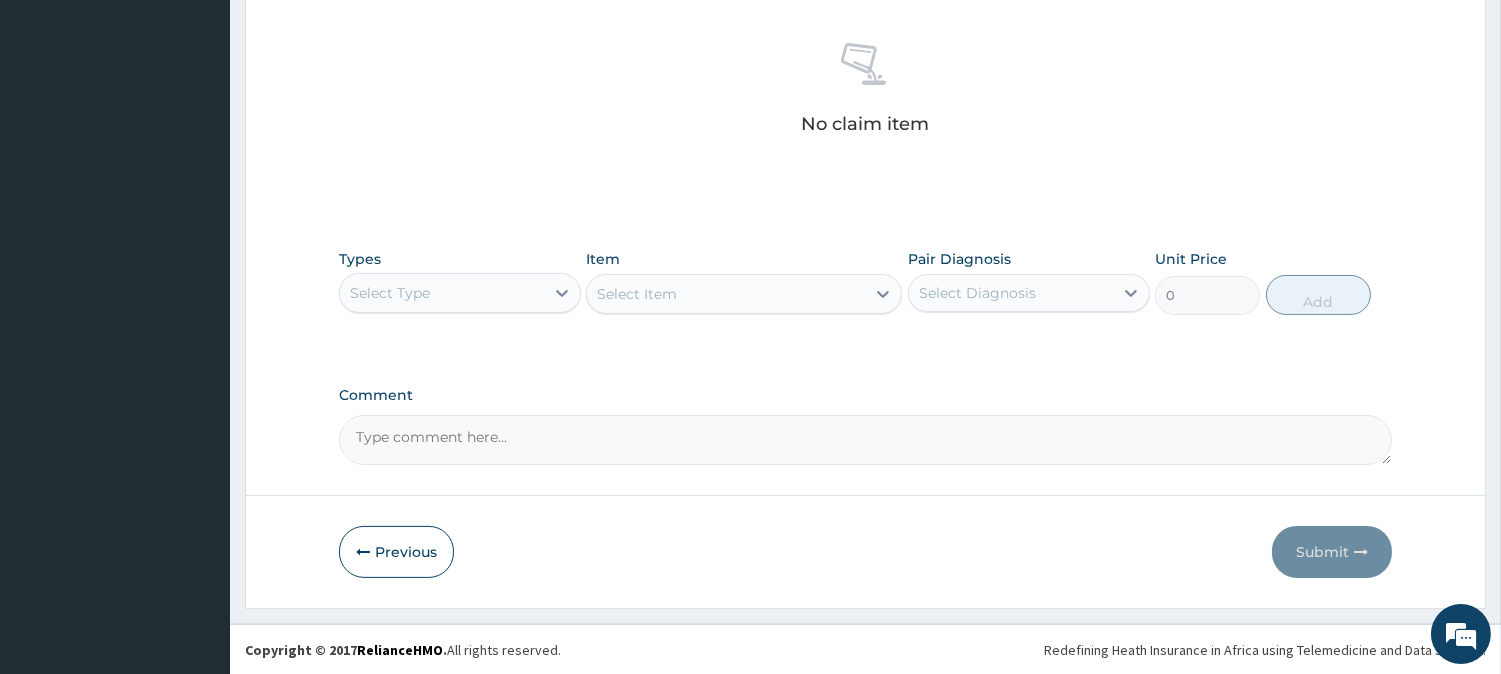 click on "Select Type" at bounding box center (390, 293) 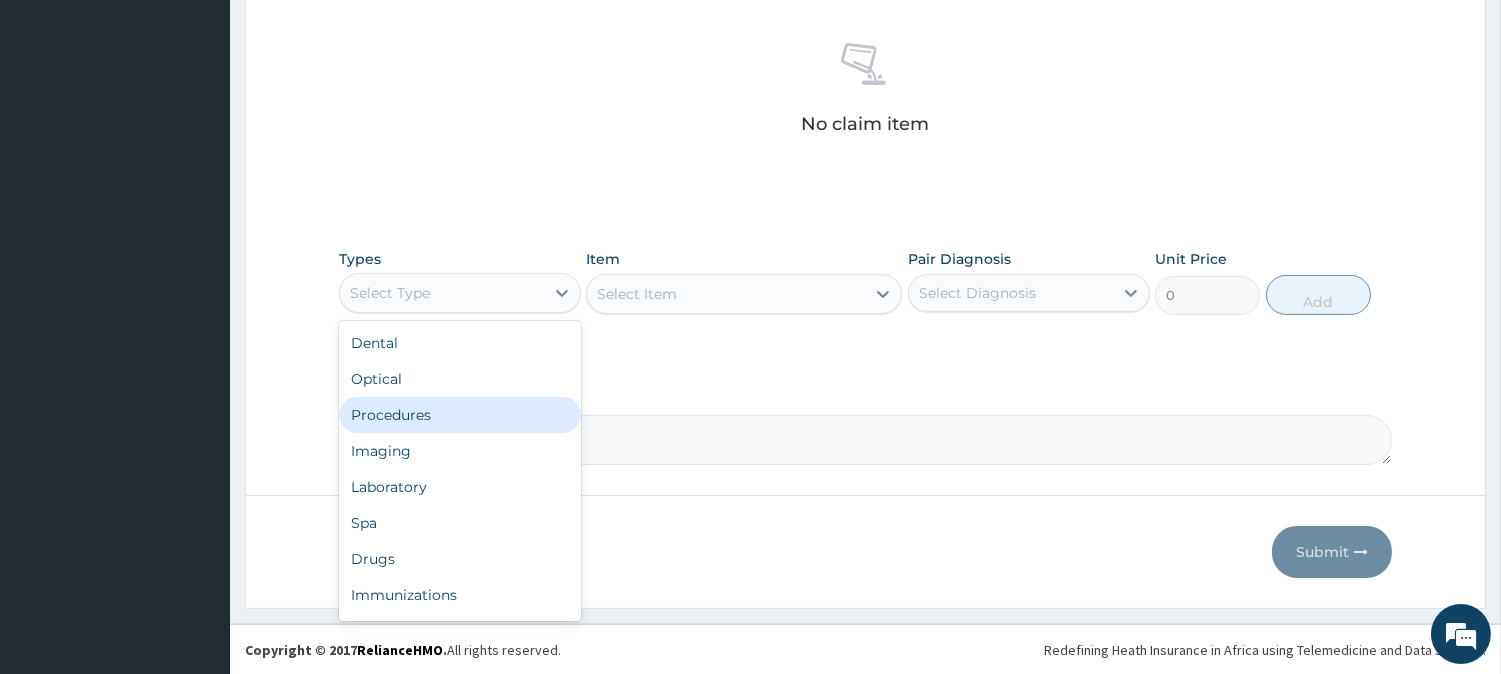 click on "Procedures" at bounding box center [460, 415] 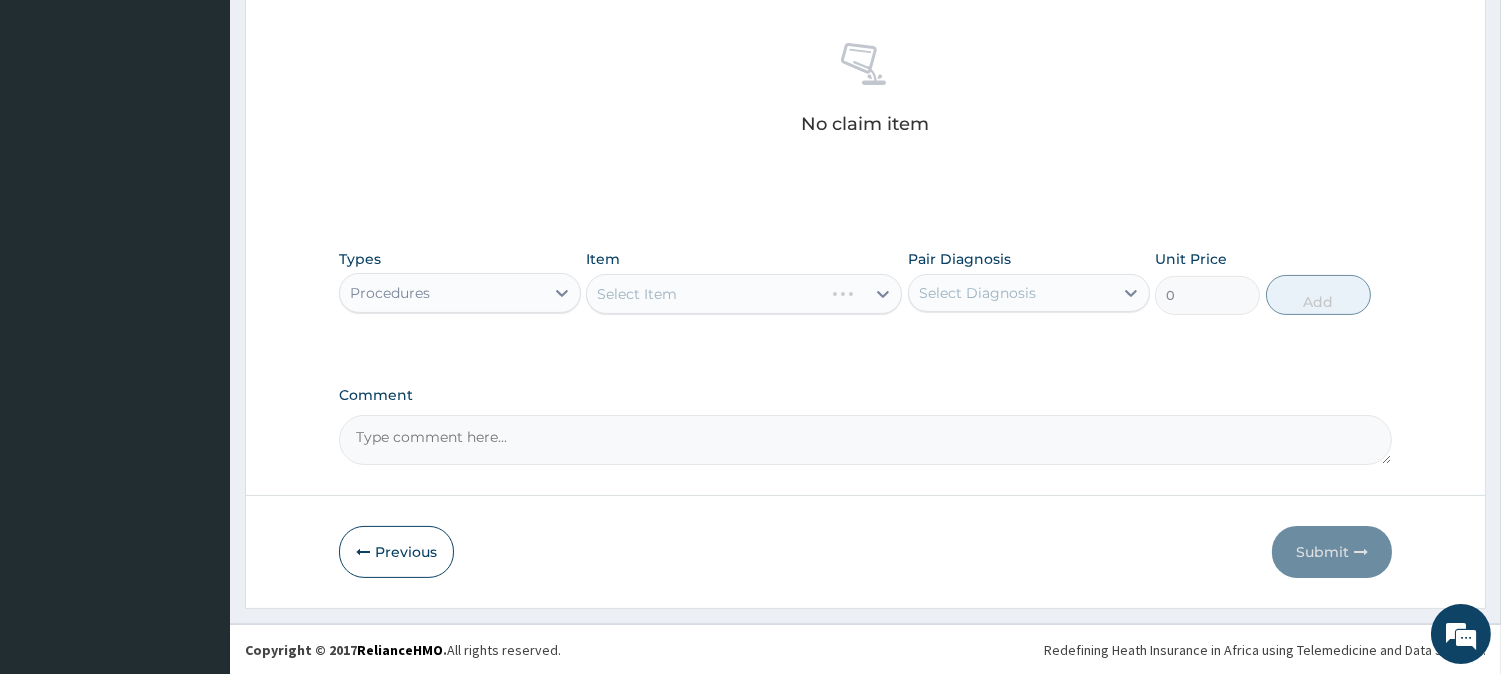 click on "Select Item" at bounding box center (744, 294) 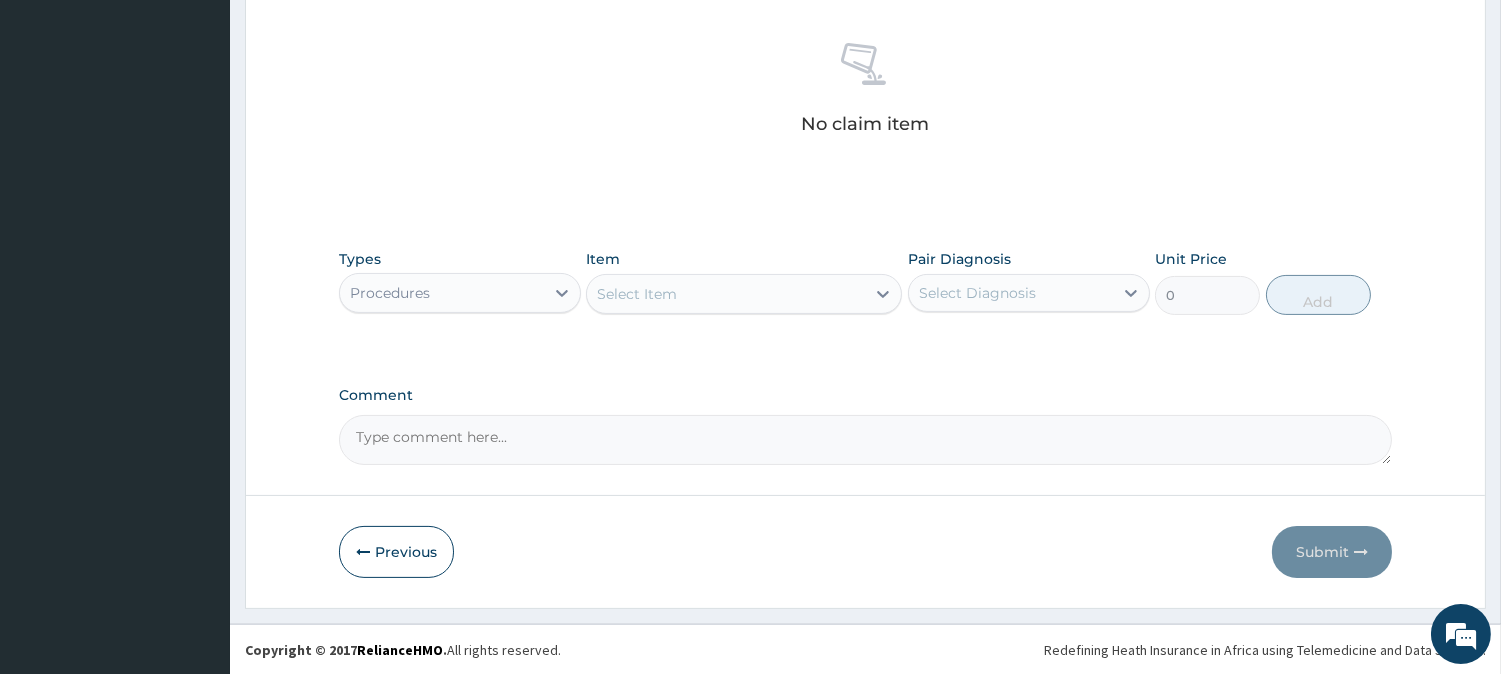 click on "Select Item" at bounding box center [726, 294] 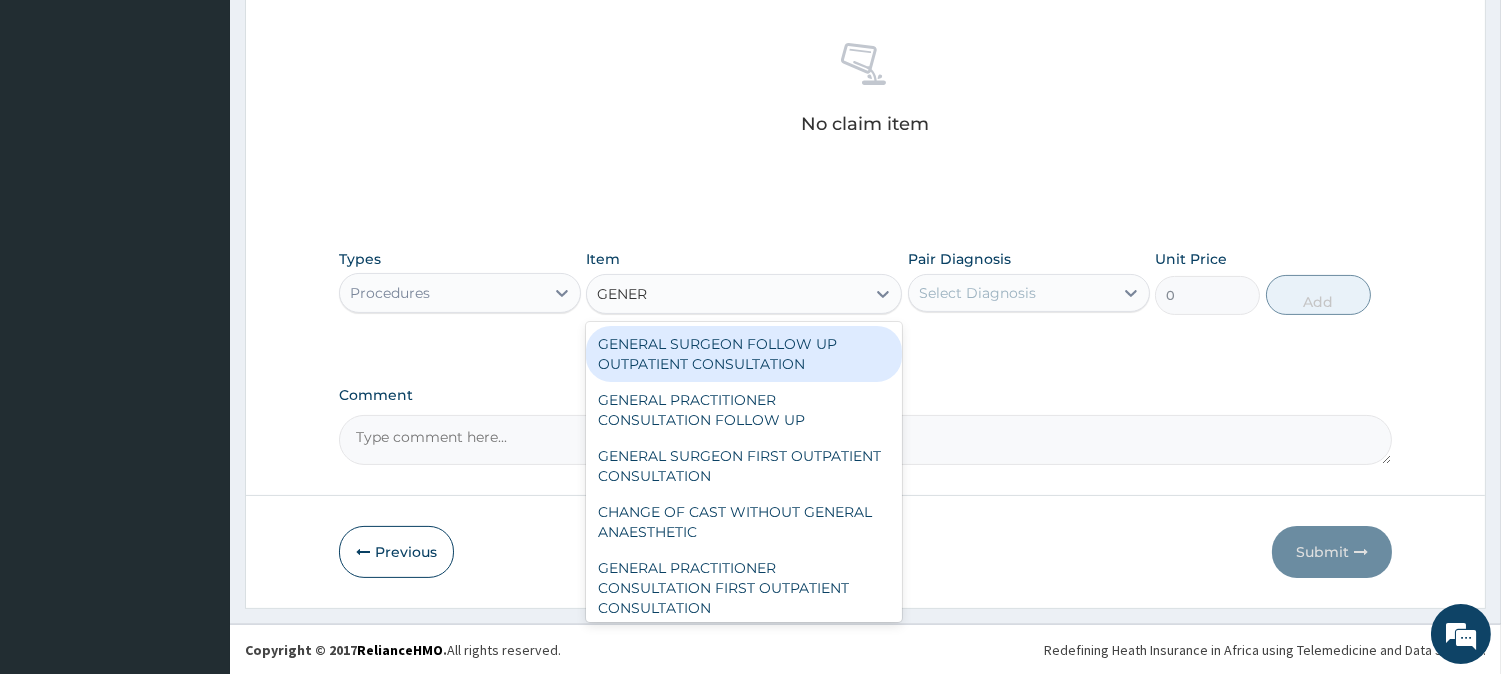 type on "GENERA" 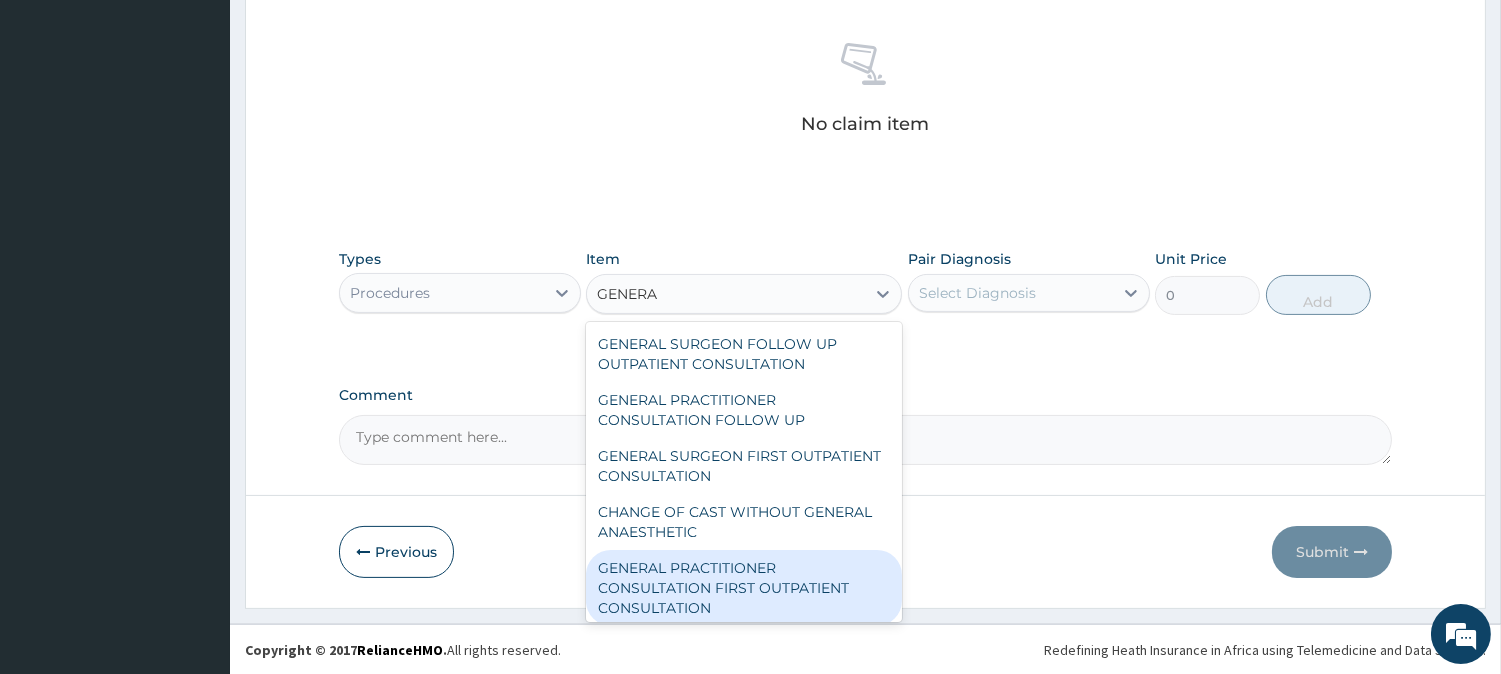 click on "GENERAL PRACTITIONER CONSULTATION FIRST OUTPATIENT CONSULTATION" at bounding box center (744, 588) 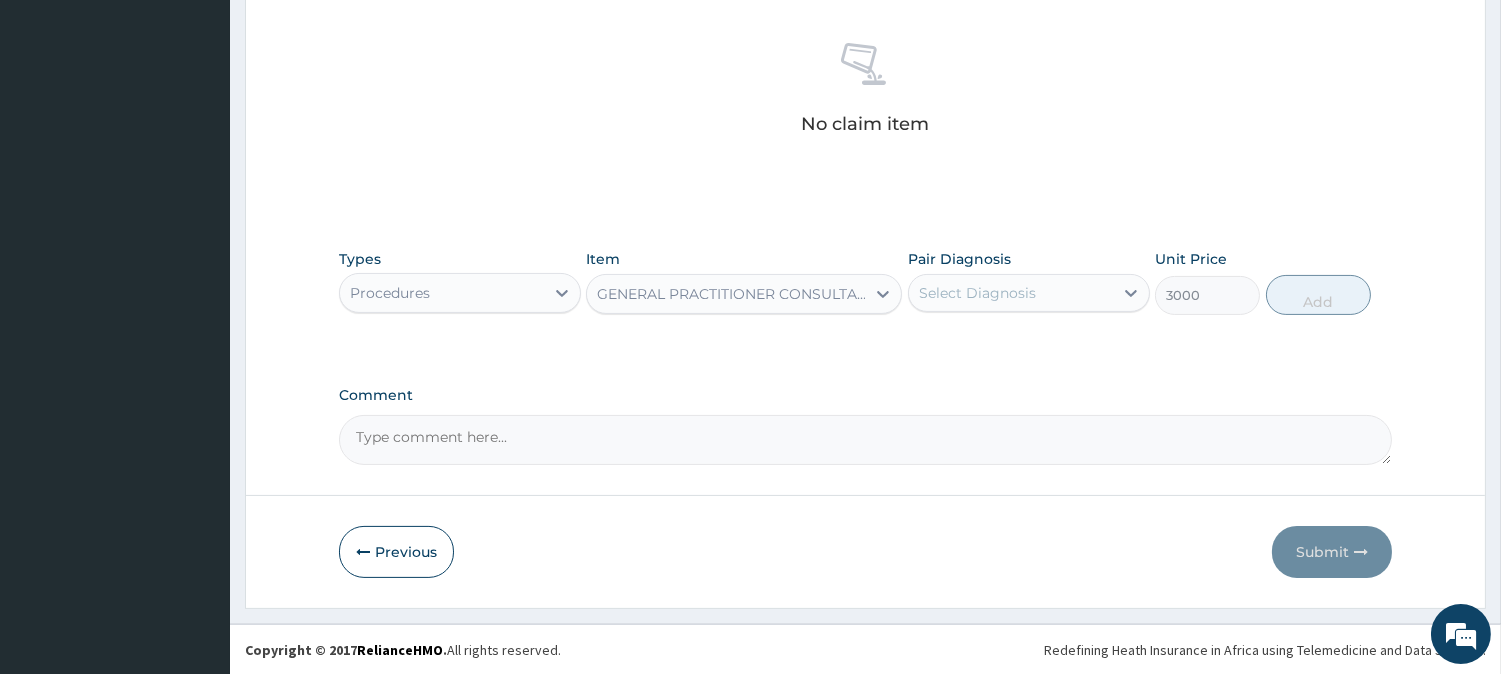 click on "Select Diagnosis" at bounding box center (977, 293) 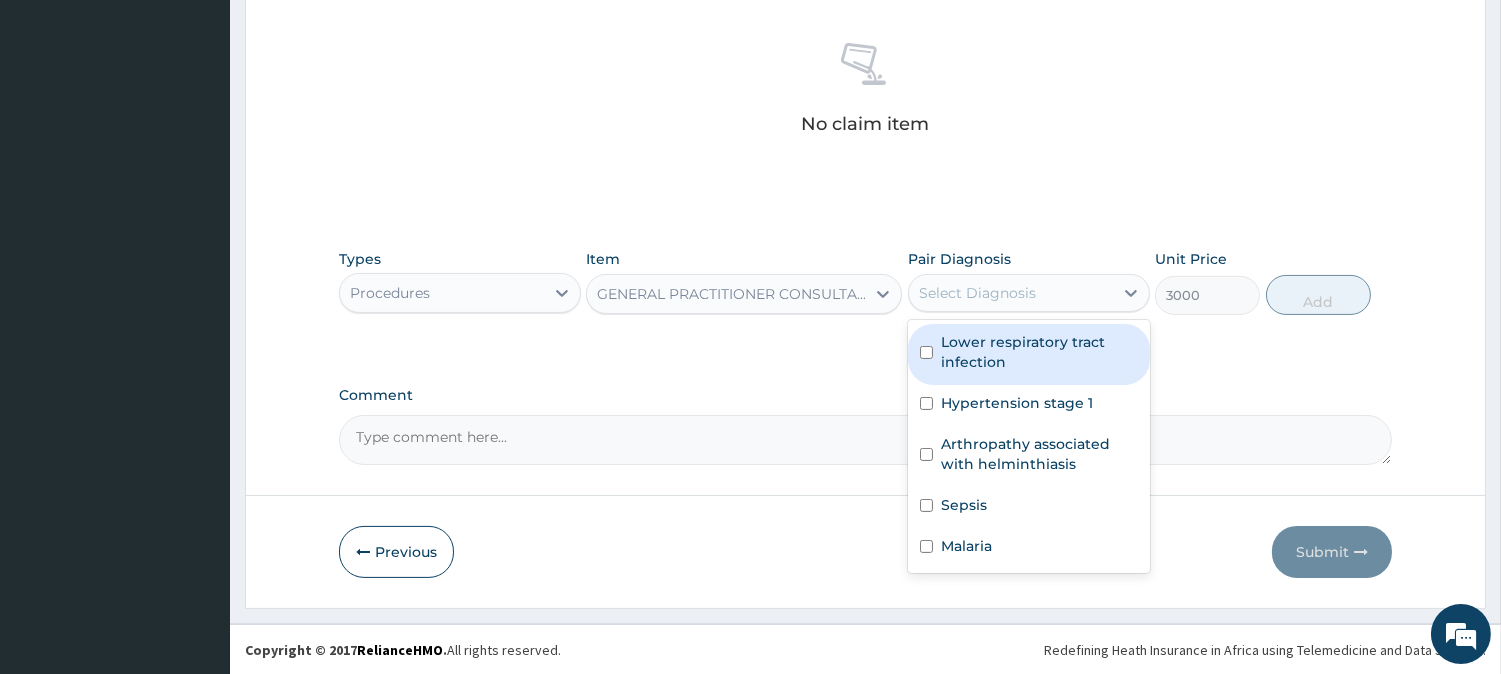 click on "Lower respiratory tract infection" at bounding box center [1039, 352] 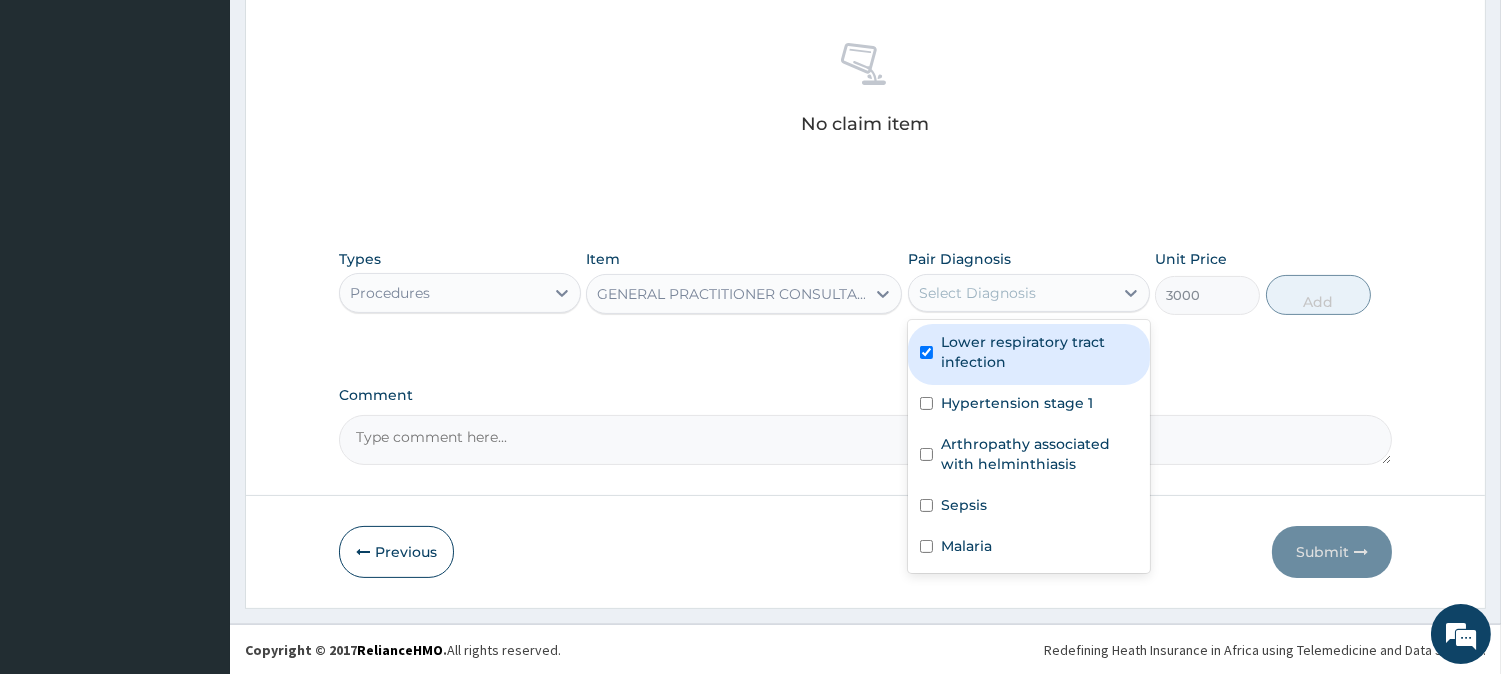 checkbox on "true" 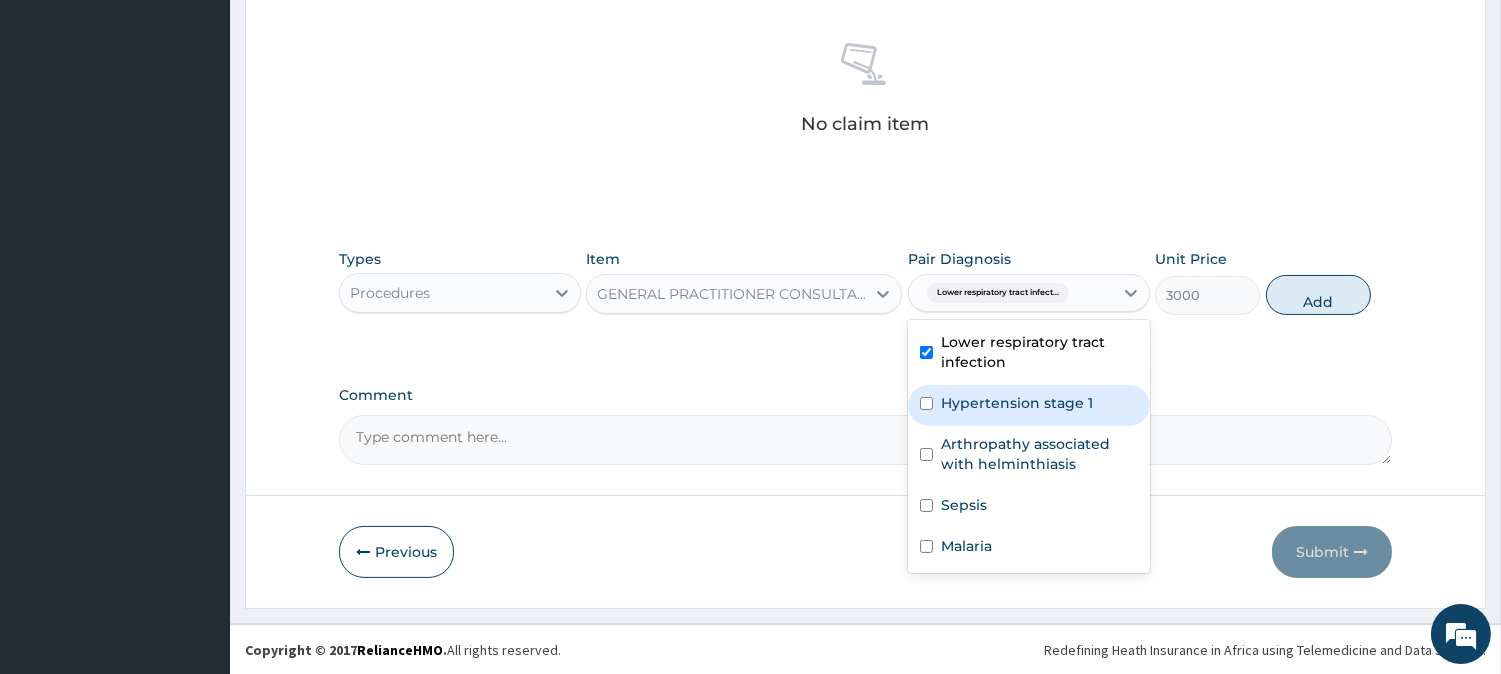 click at bounding box center [926, 403] 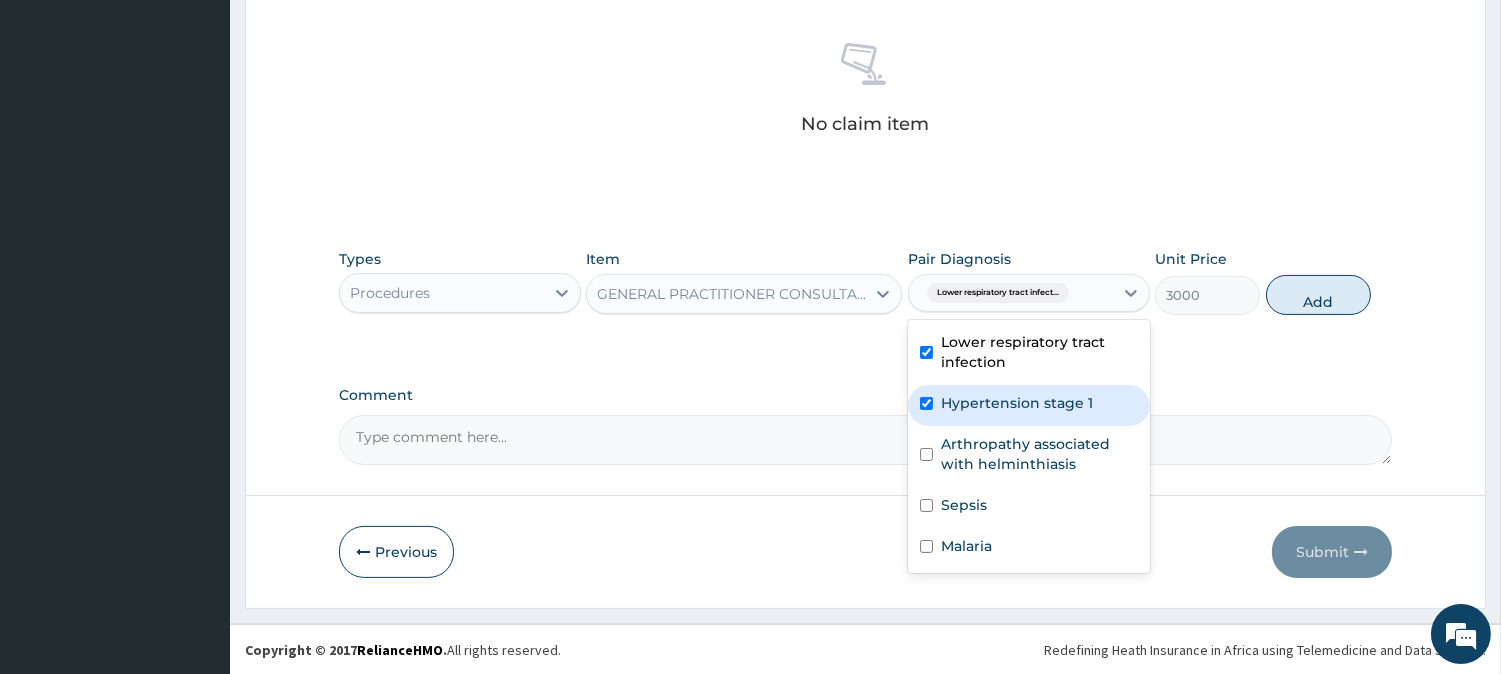 checkbox on "true" 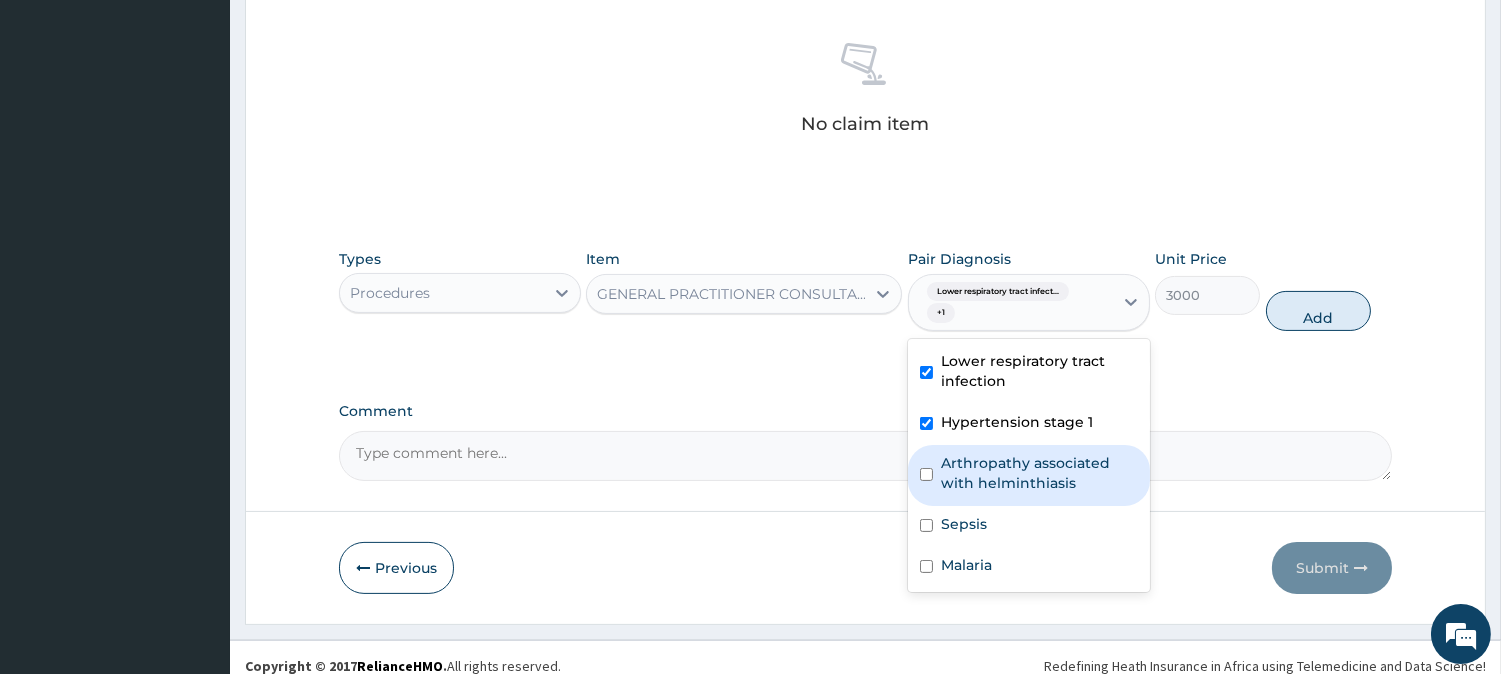 click at bounding box center [926, 474] 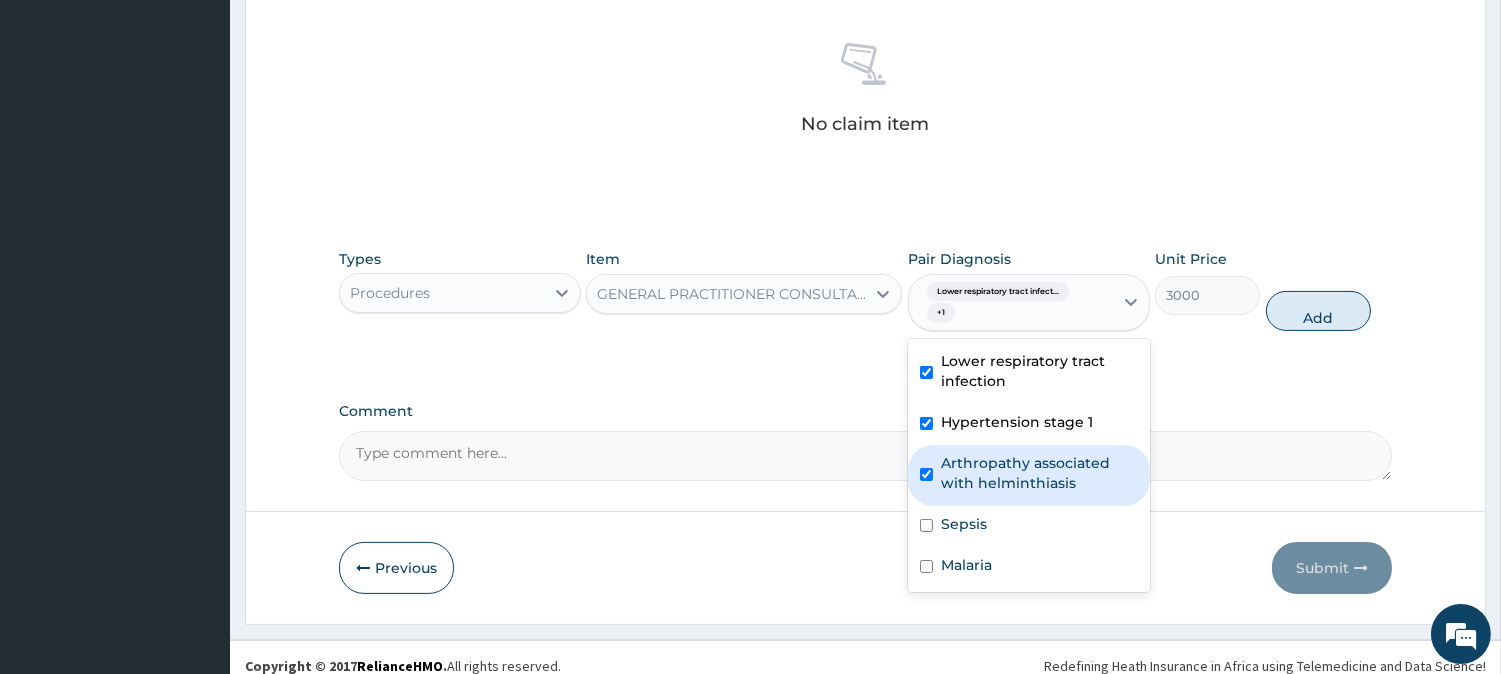 checkbox on "true" 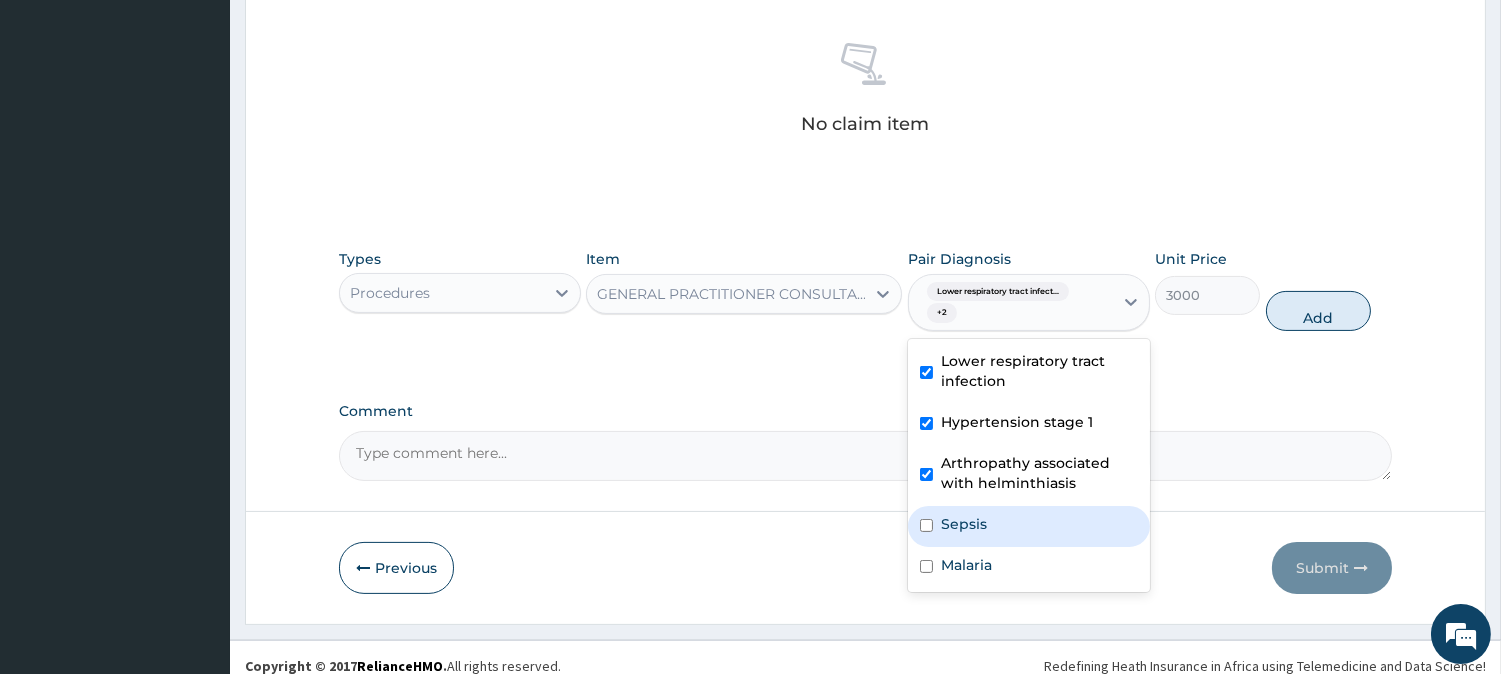 click on "Sepsis" at bounding box center (1029, 526) 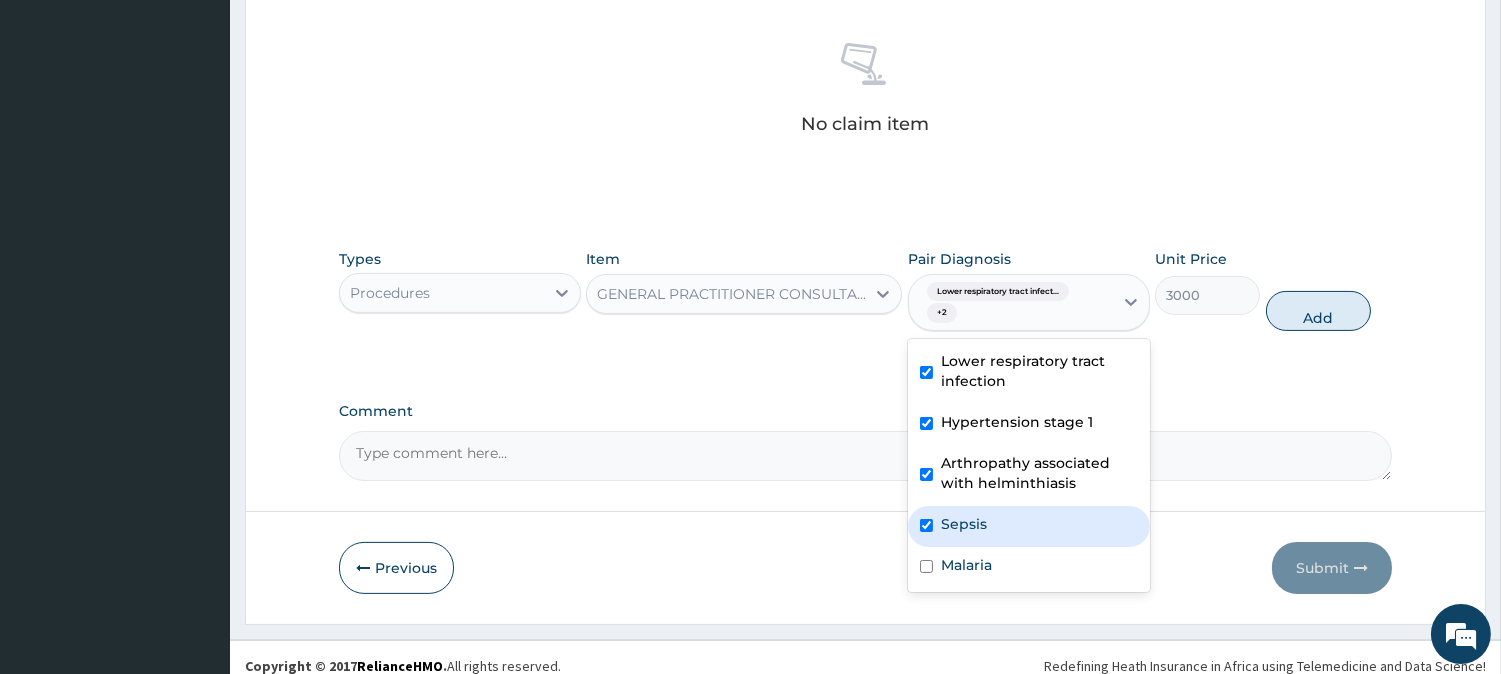 checkbox on "true" 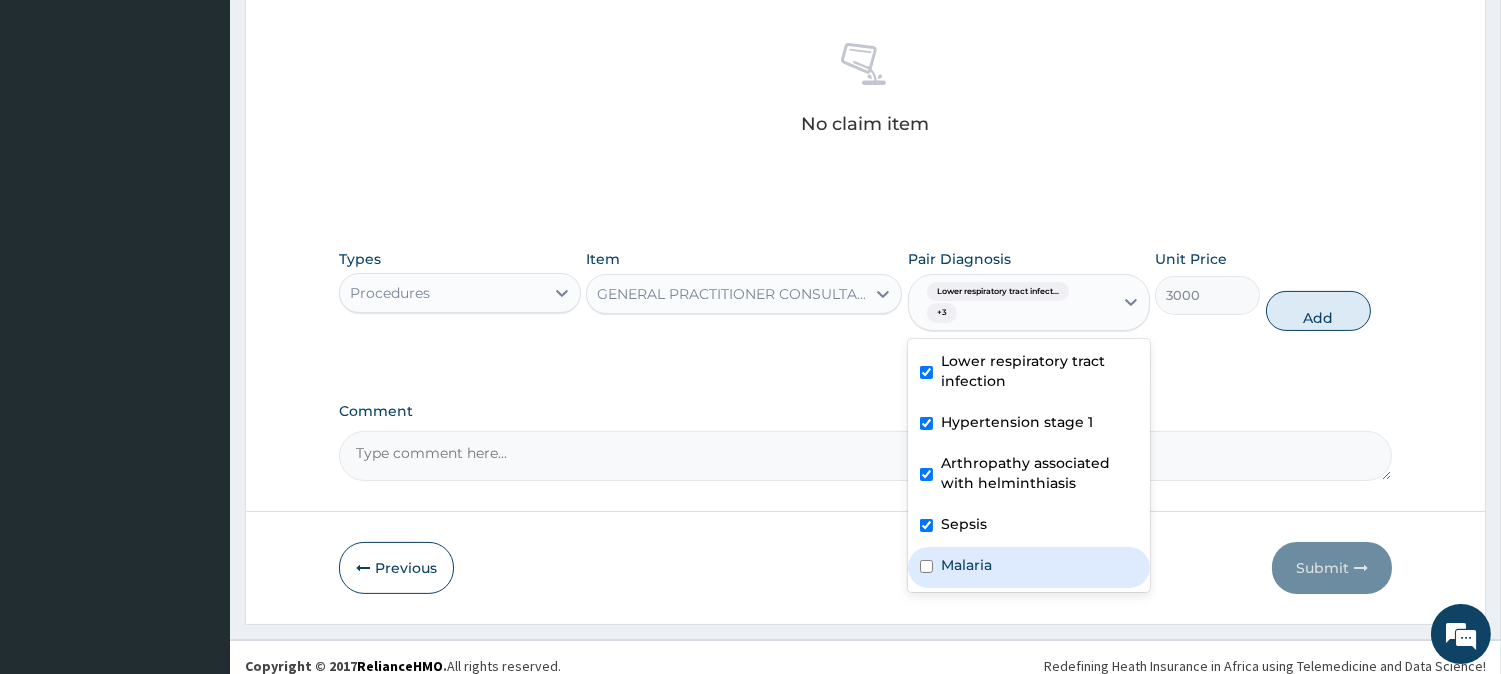 click on "Malaria" at bounding box center [966, 565] 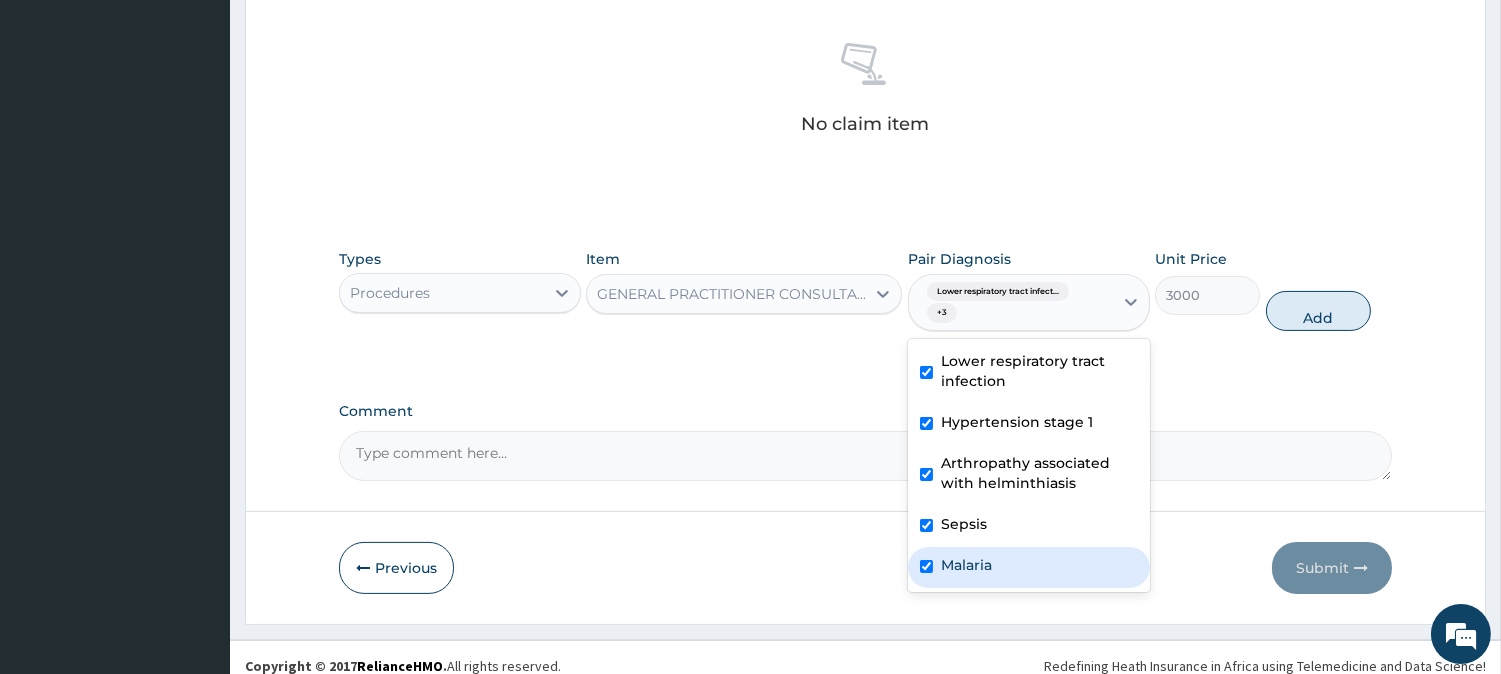 checkbox on "true" 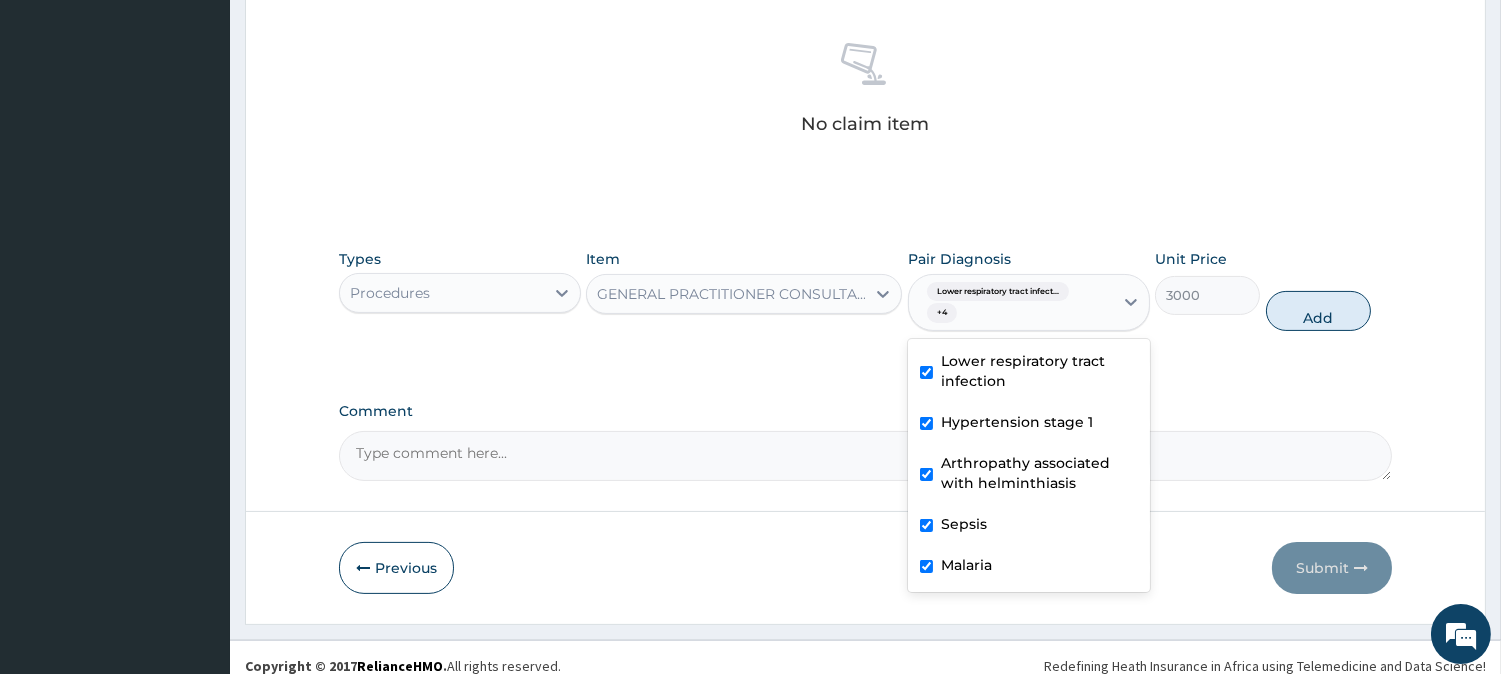 click on "Types Procedures Item GENERAL PRACTITIONER CONSULTATION FIRST OUTPATIENT CONSULTATION Pair Diagnosis option Malaria, selected. option Lower respiratory tract infection selected, 1 of 5. 5 results available. Use Up and Down to choose options, press Enter to select the currently focused option, press Escape to exit the menu, press Tab to select the option and exit the menu. Lower respiratory tract infect...  + 4 Lower respiratory tract infection Hypertension stage 1 Arthropathy associated with helminthiasis Sepsis Malaria Unit Price 3000 Add" at bounding box center [865, 290] 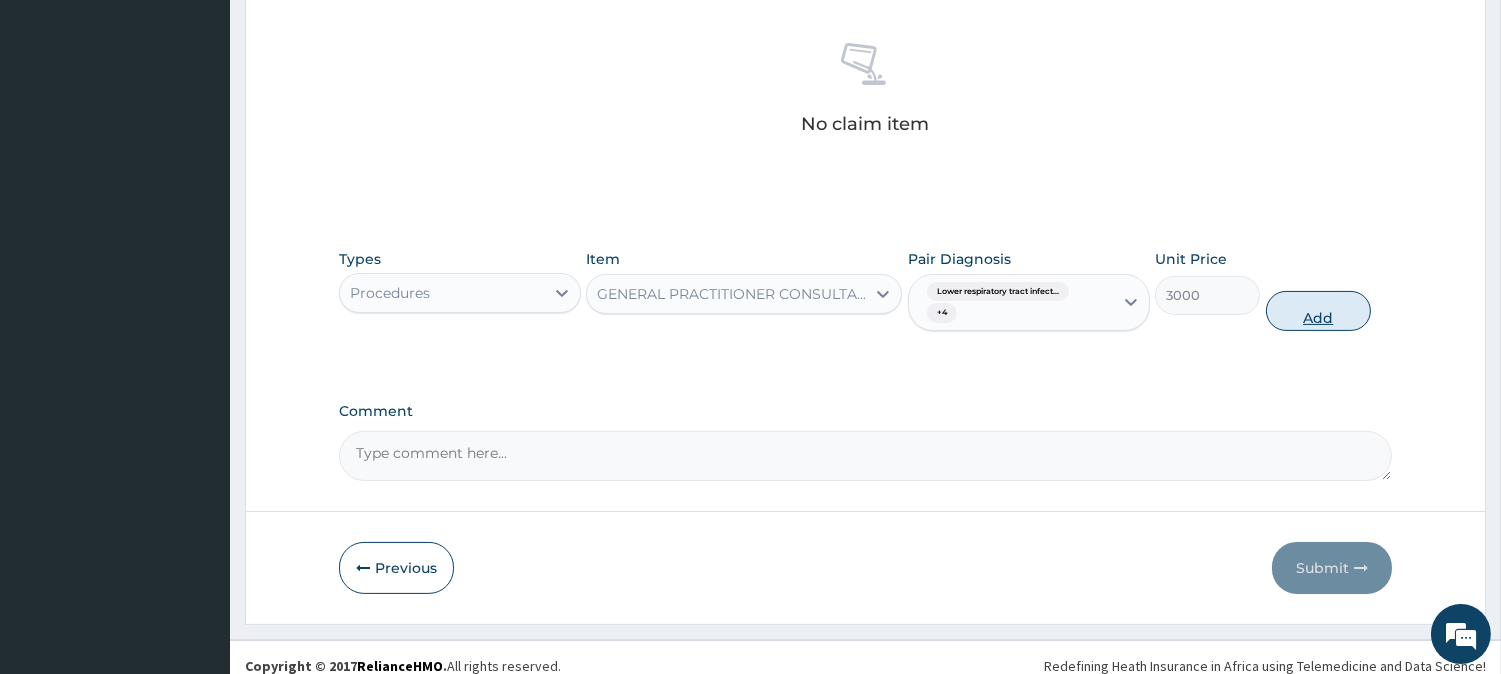 click on "Add" at bounding box center [1318, 311] 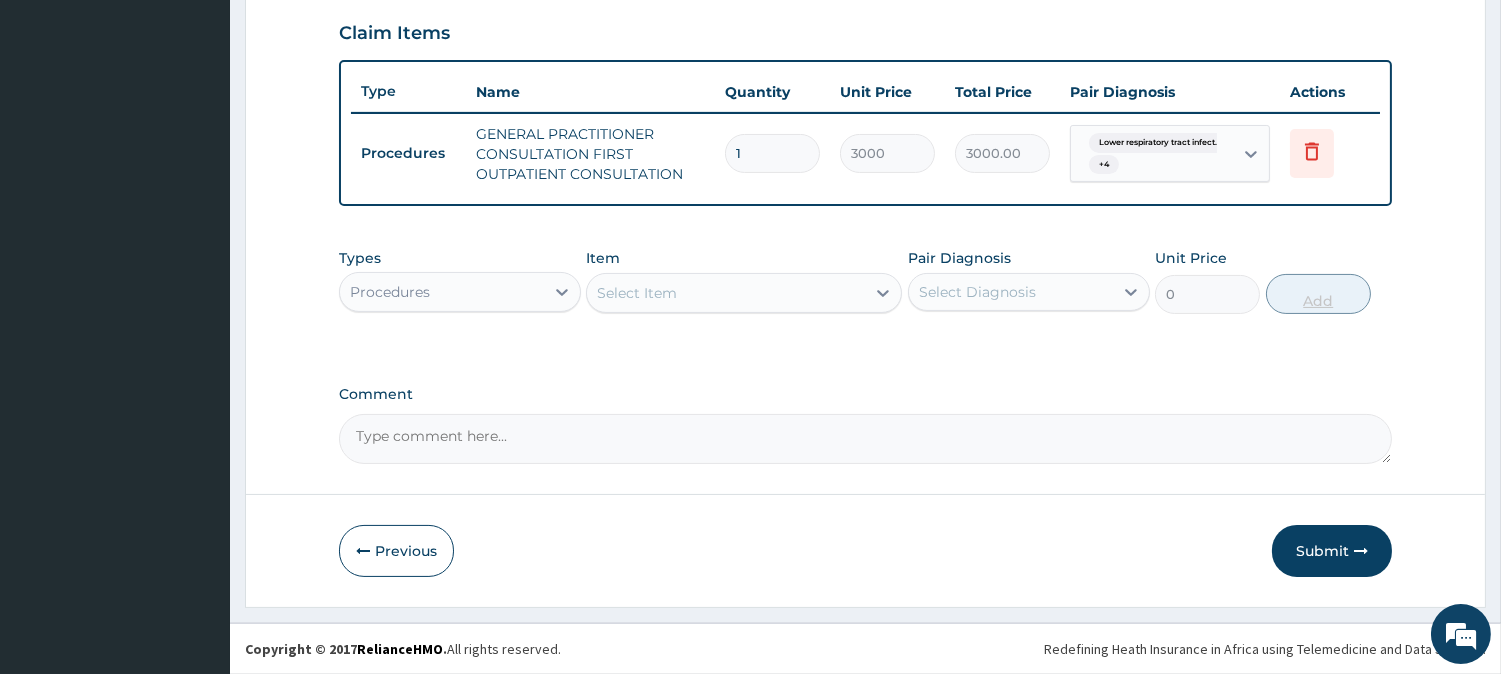 scroll, scrollTop: 681, scrollLeft: 0, axis: vertical 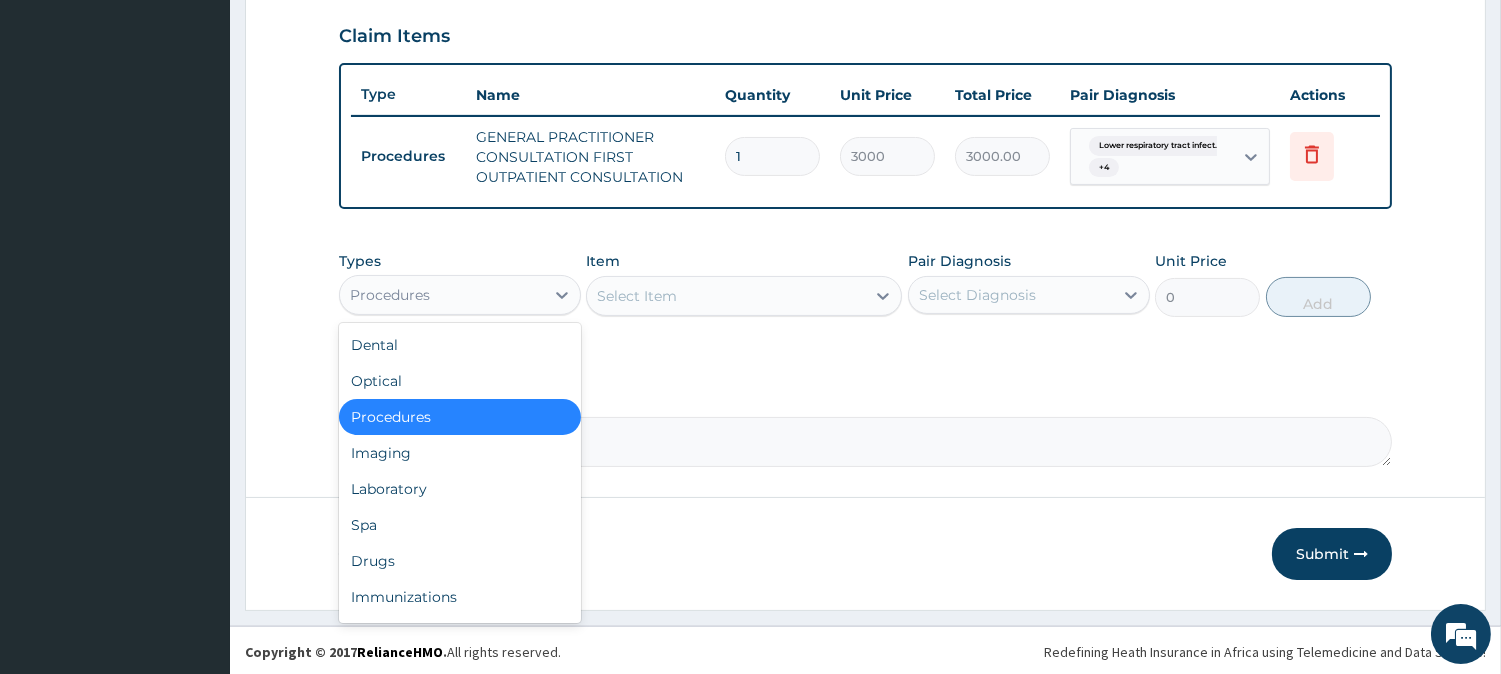 click on "Procedures" at bounding box center (442, 295) 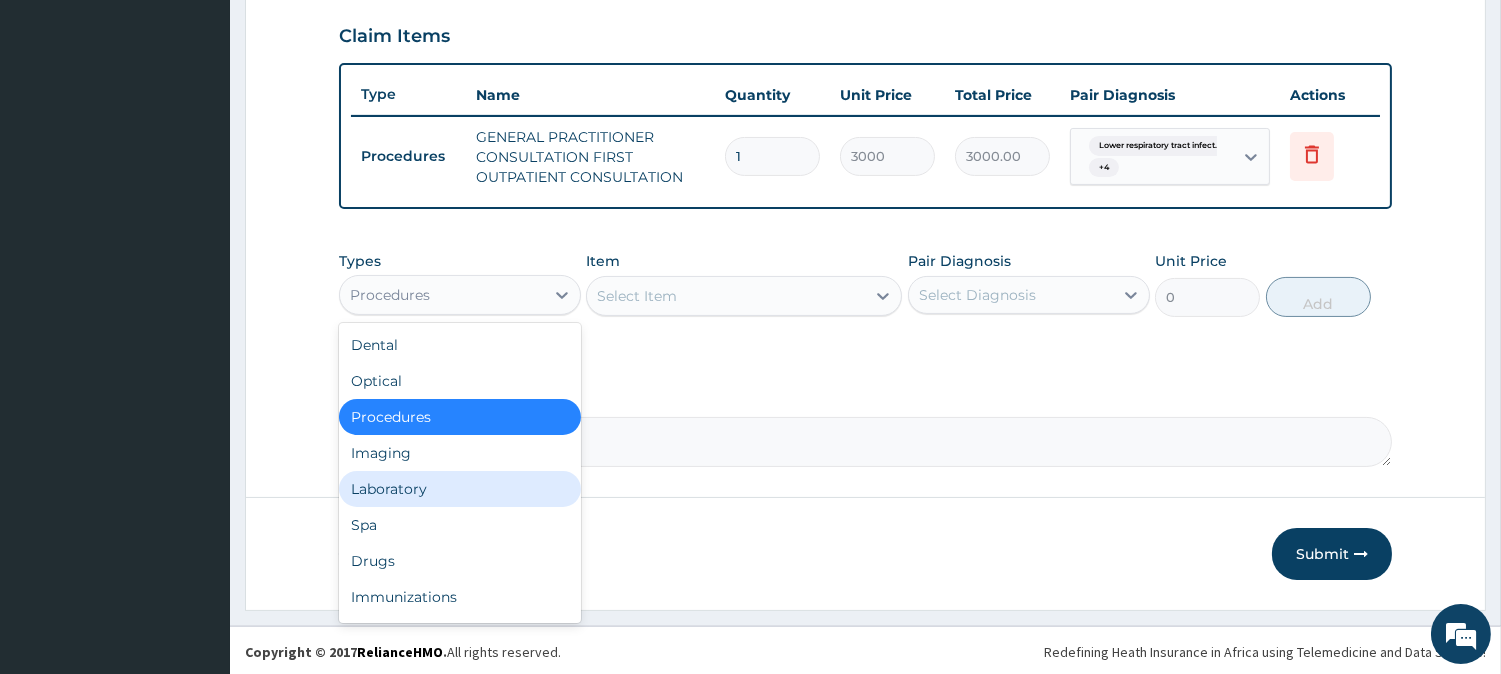 click on "Laboratory" at bounding box center (460, 489) 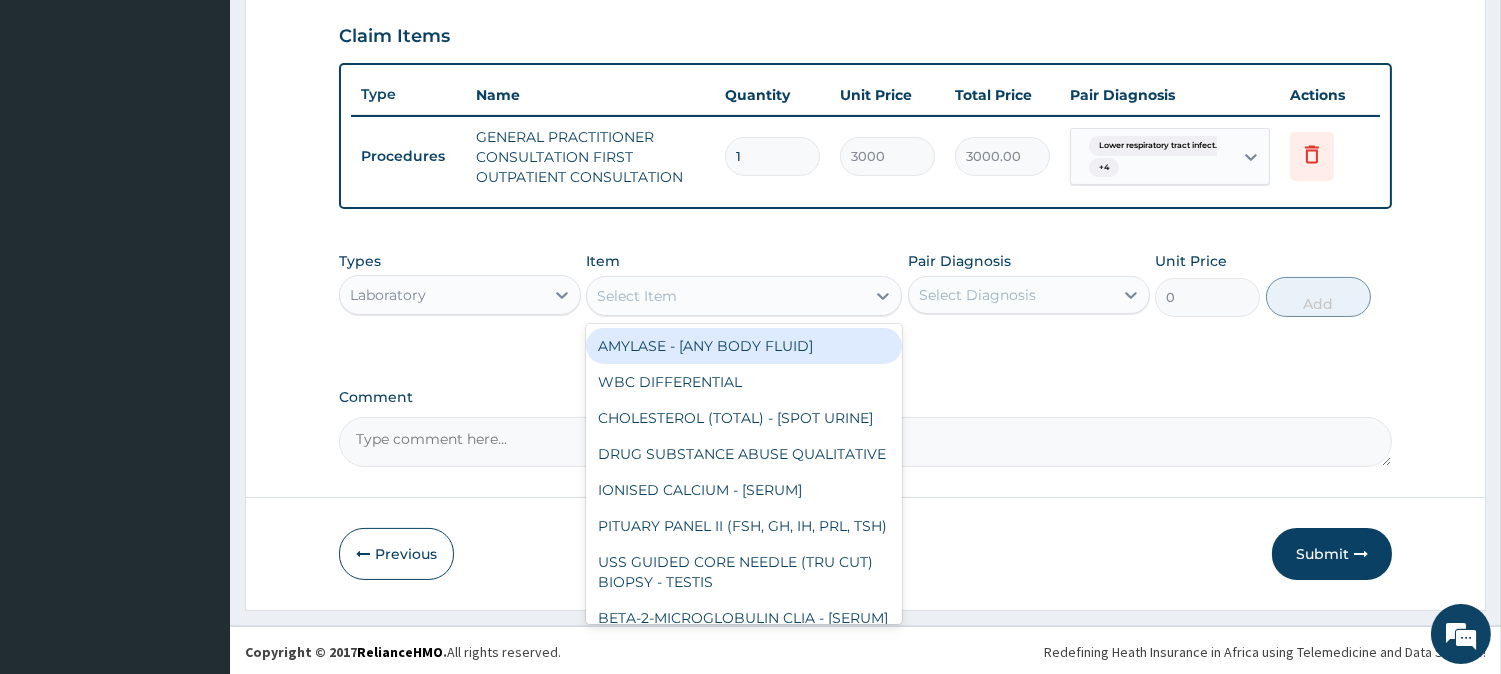 click on "Select Item" at bounding box center (726, 296) 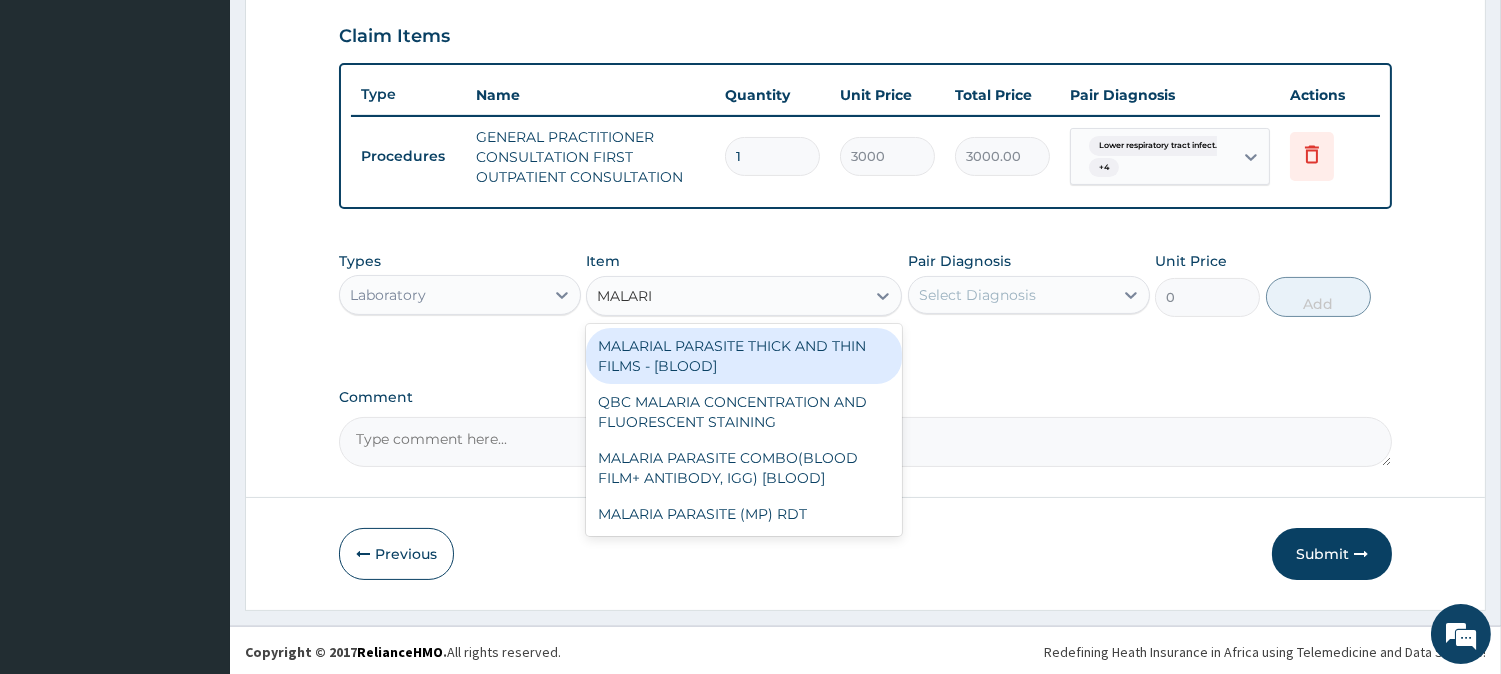type on "MALARIA" 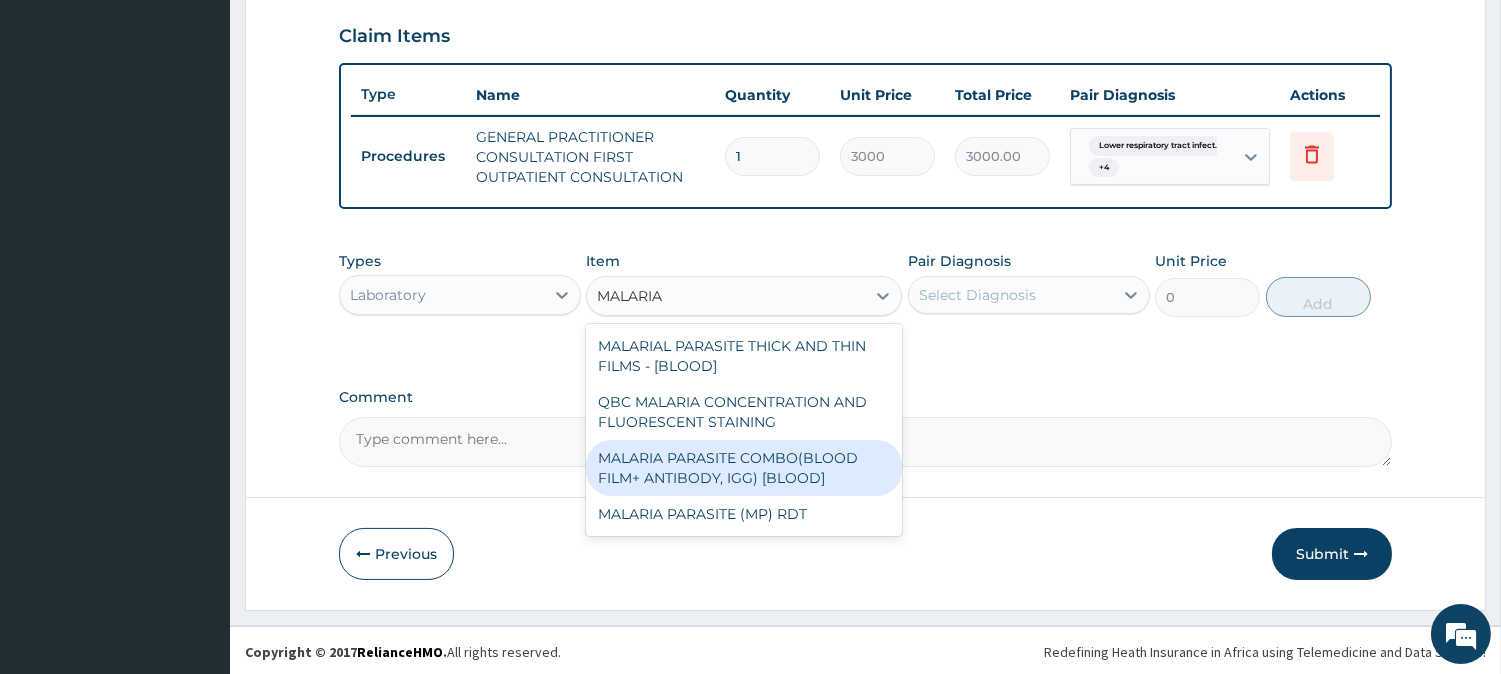 click on "MALARIA PARASITE COMBO(BLOOD FILM+ ANTIBODY, IGG) [BLOOD]" at bounding box center [744, 468] 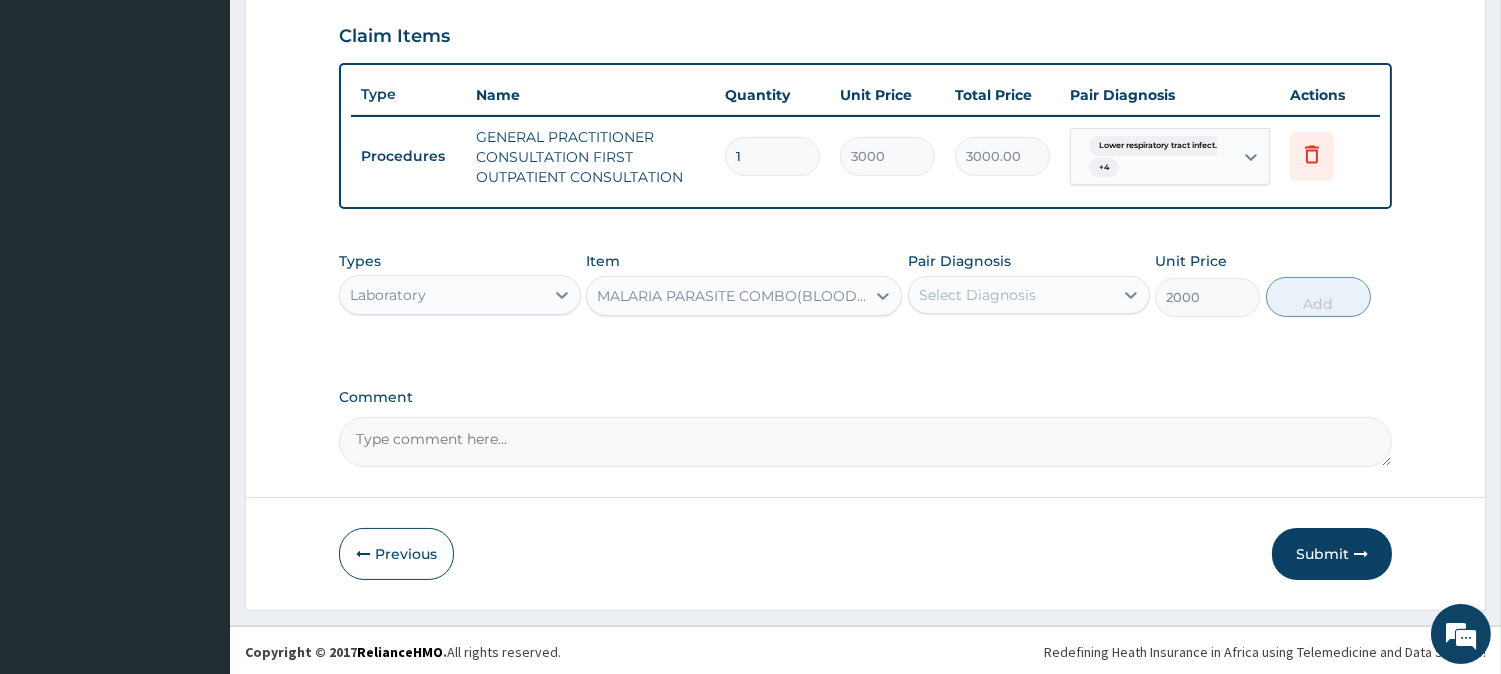 click on "Comment" at bounding box center [865, 442] 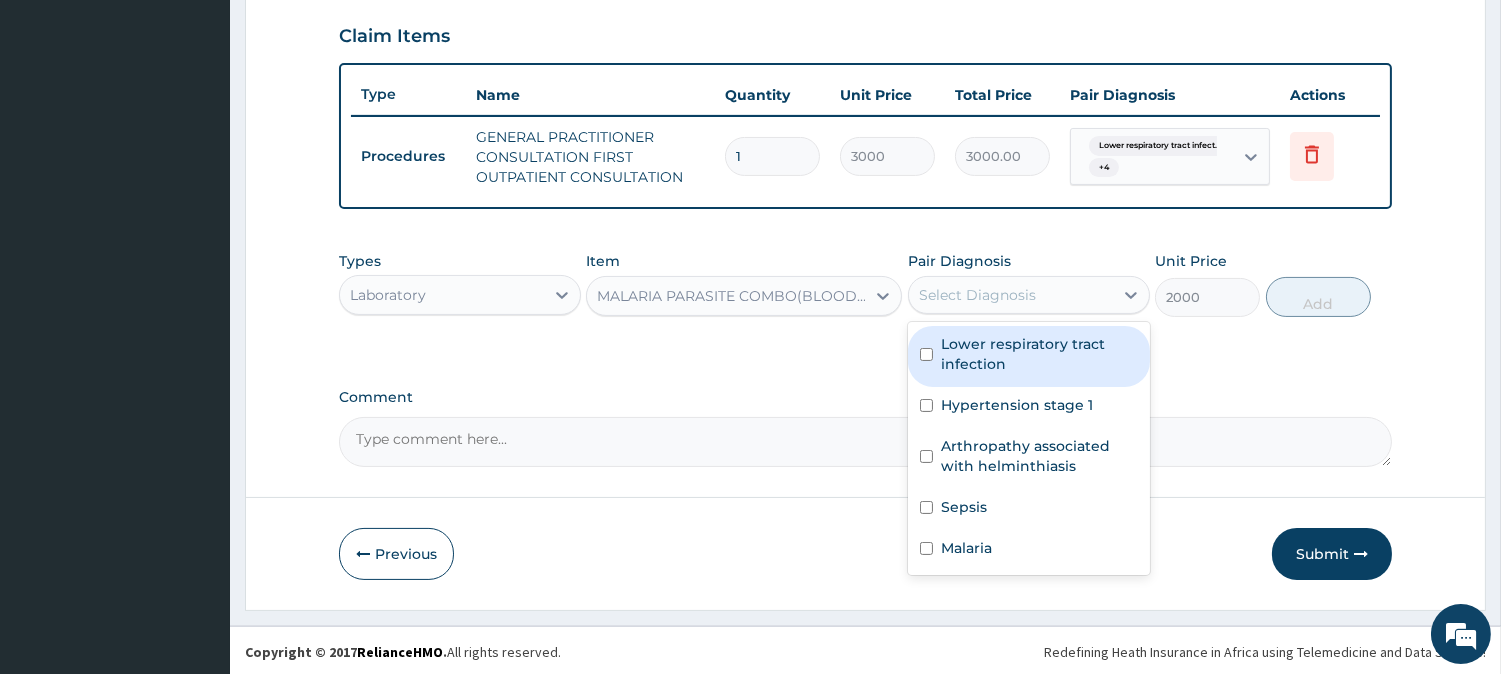 click on "Select Diagnosis" at bounding box center (1011, 295) 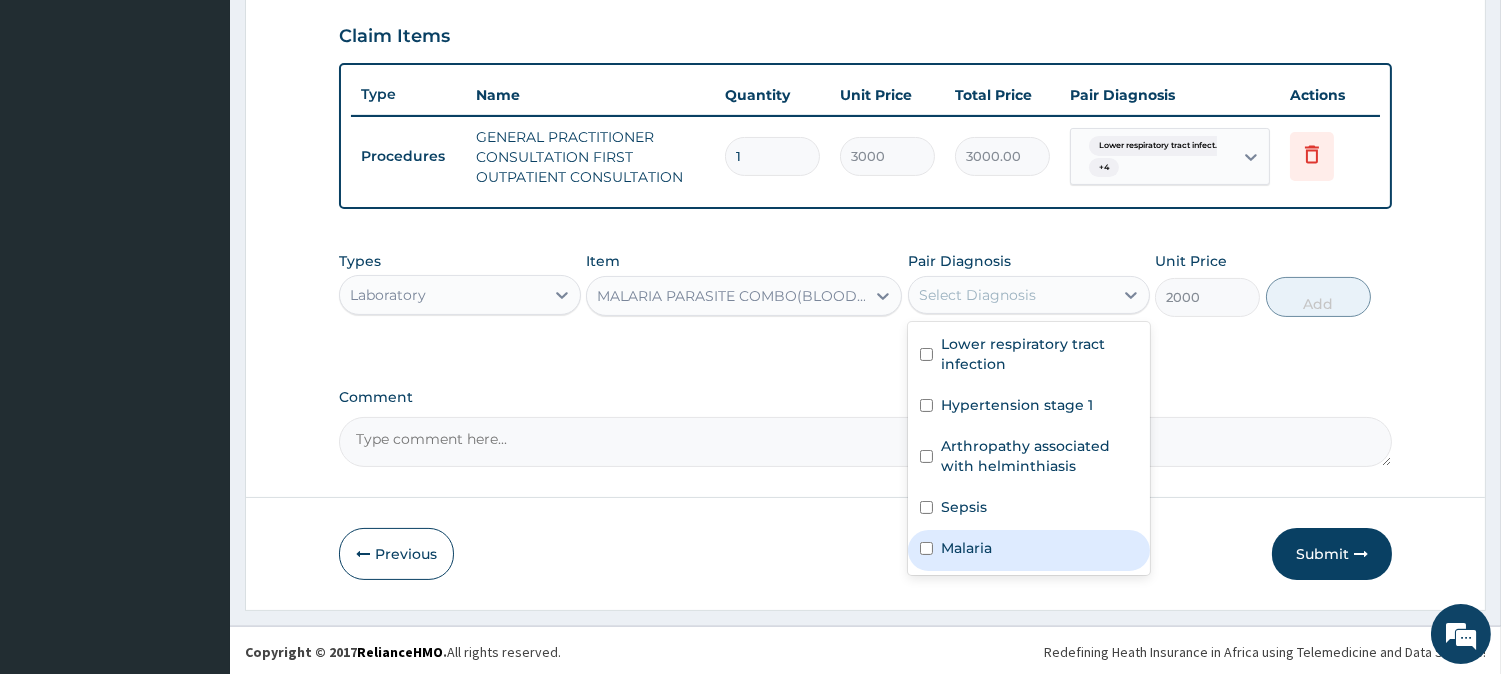 click on "Malaria" at bounding box center (1029, 550) 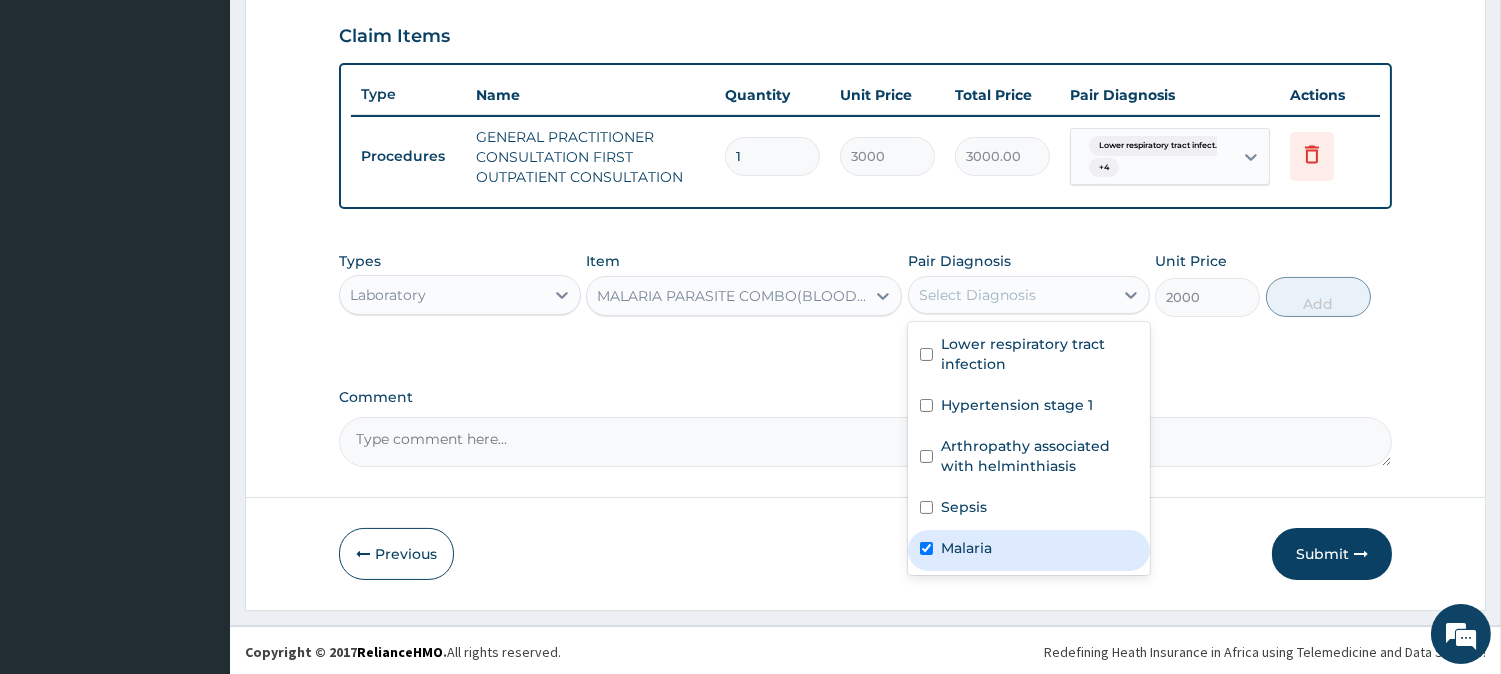 checkbox on "true" 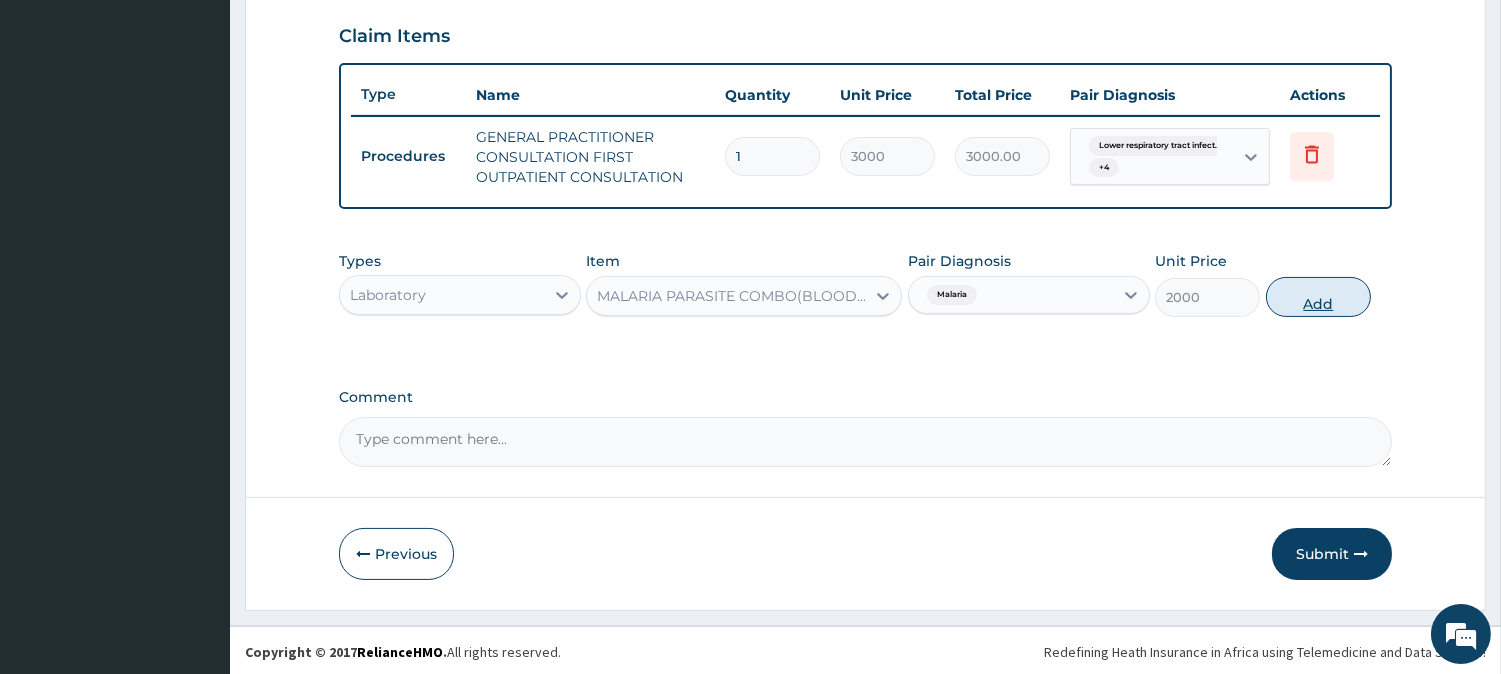 click on "Add" at bounding box center [1318, 297] 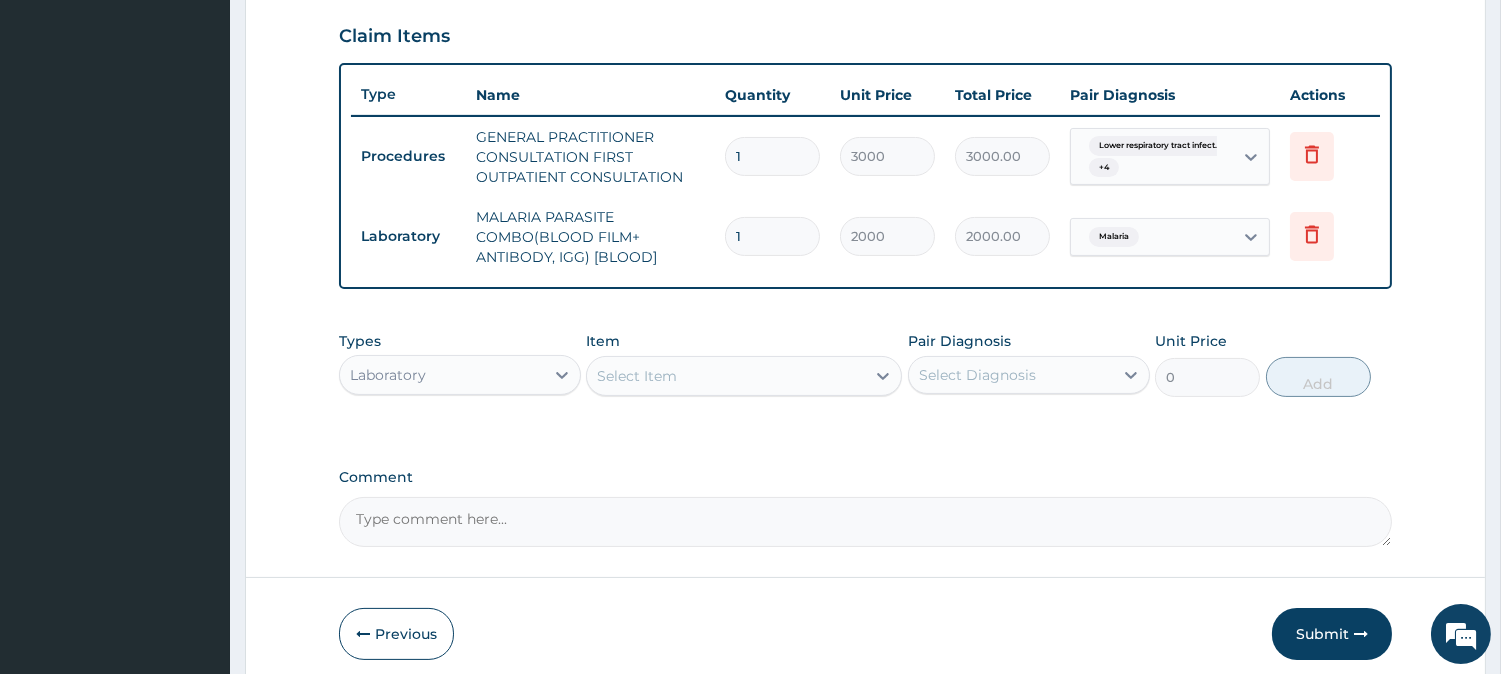 click on "Select Item" at bounding box center [726, 376] 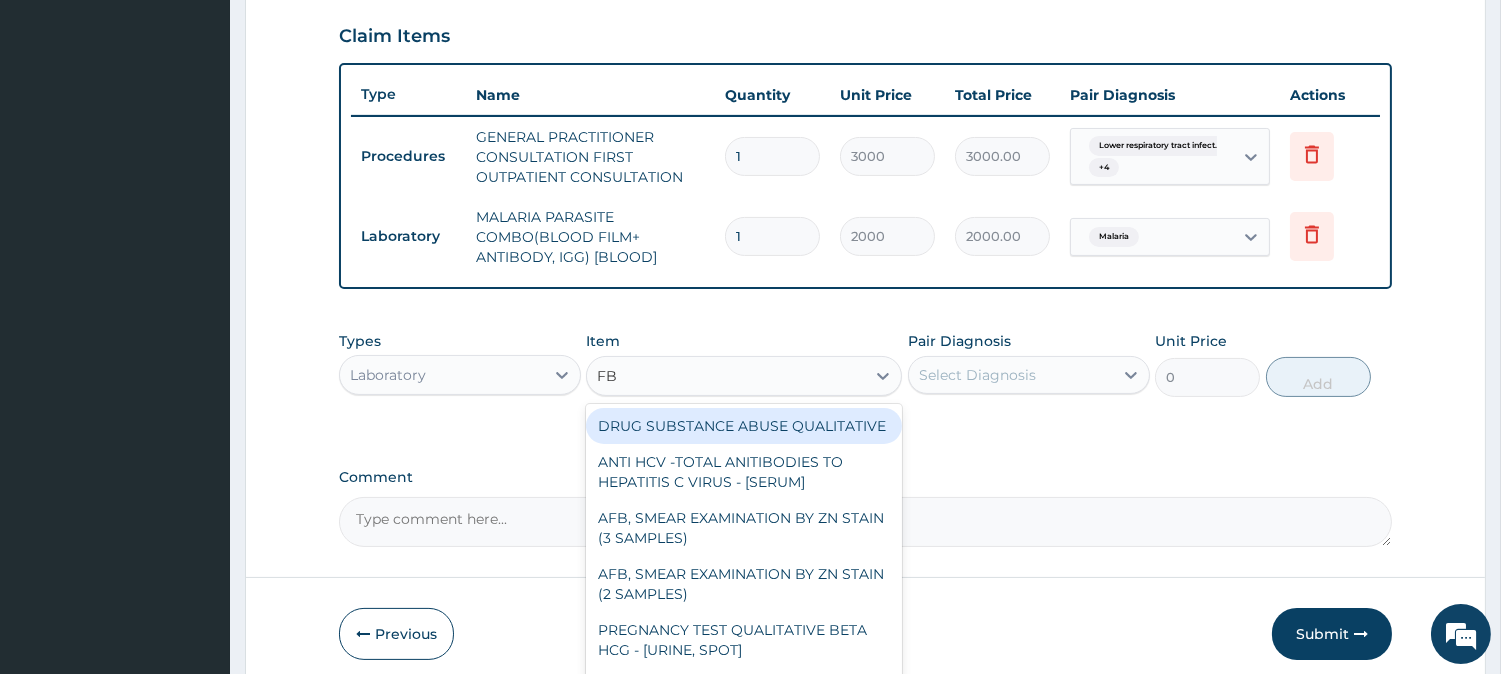 type on "FBC" 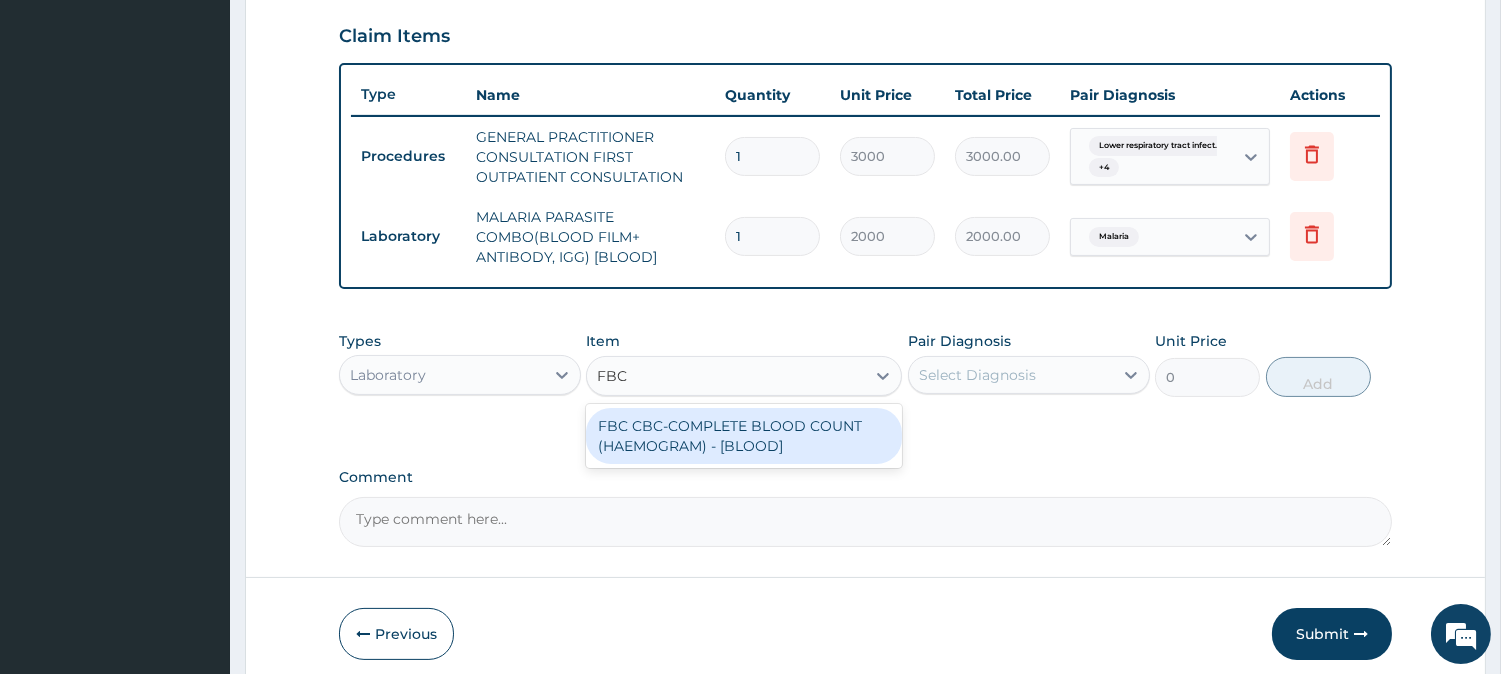 click on "FBC CBC-COMPLETE BLOOD COUNT (HAEMOGRAM) - [BLOOD]" at bounding box center (744, 436) 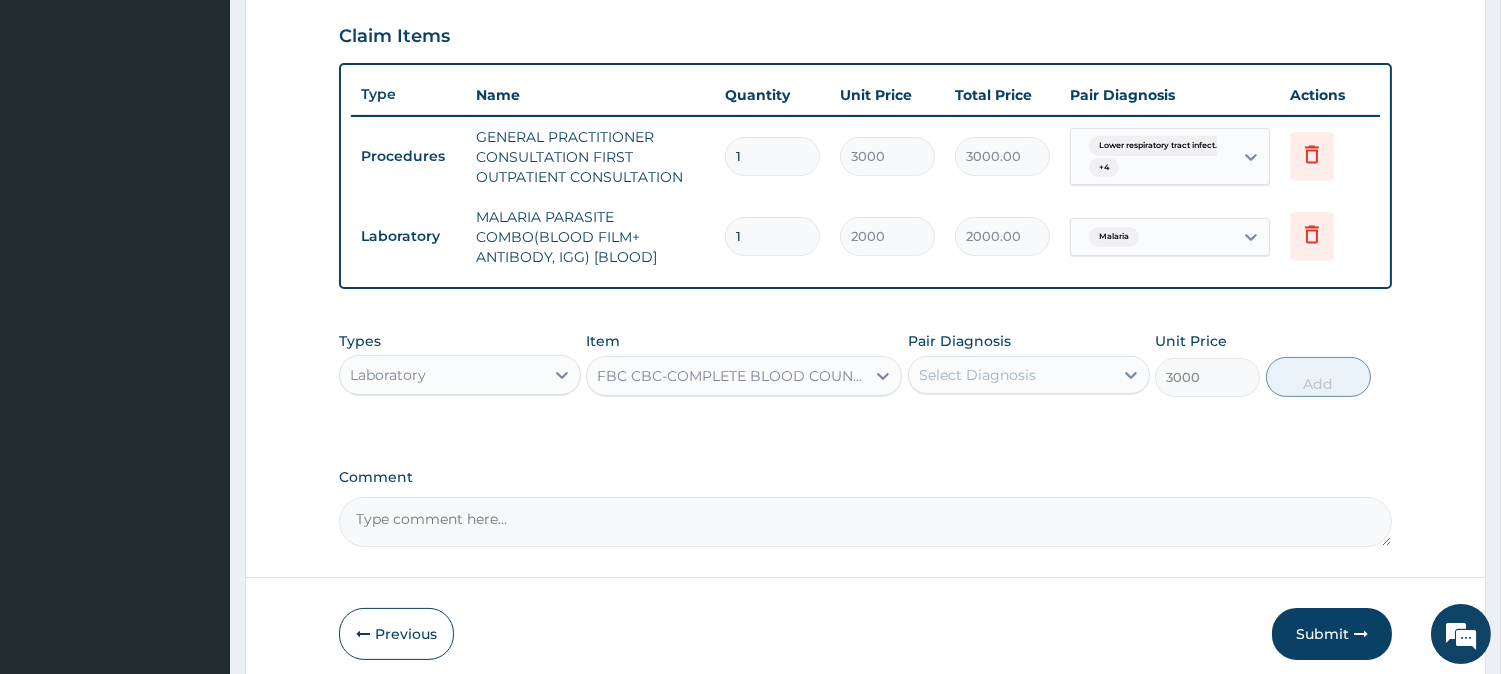 click on "Select Diagnosis" at bounding box center [1011, 375] 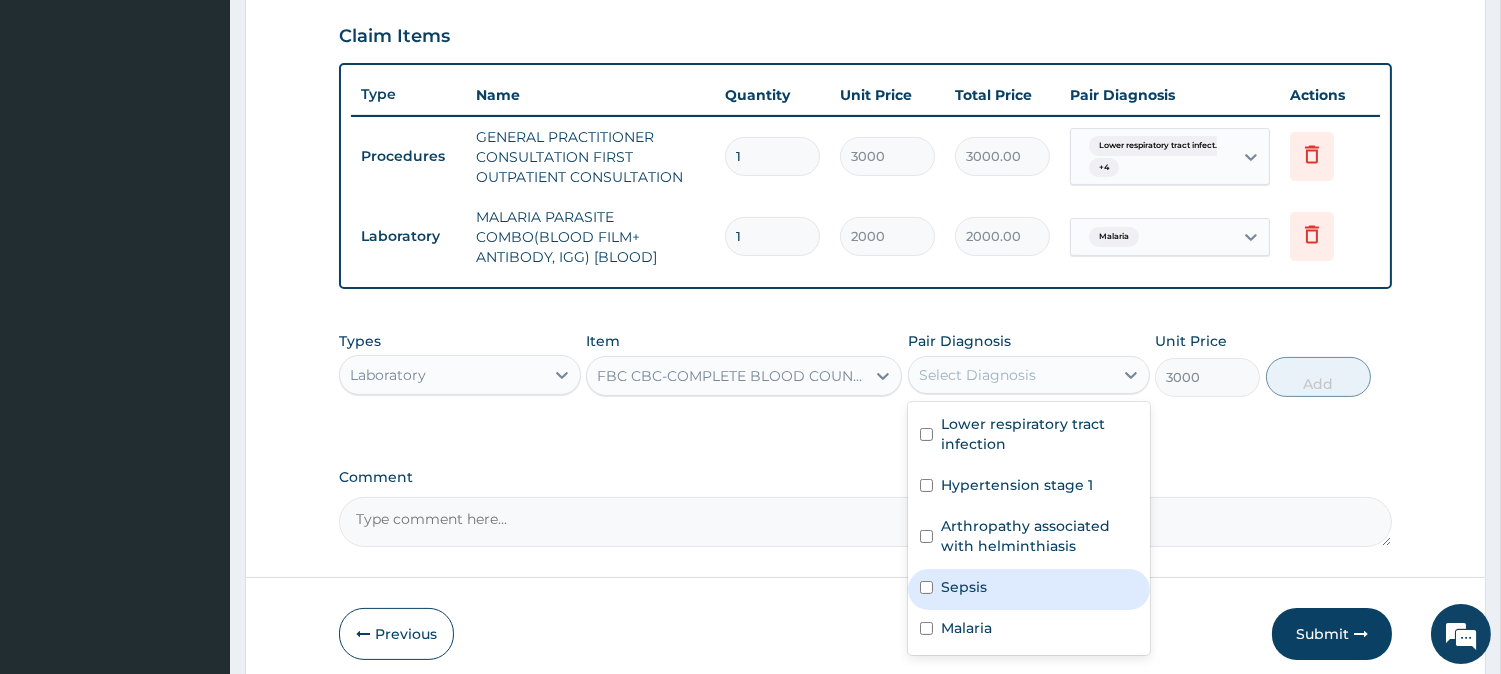 click on "Sepsis" at bounding box center [1029, 589] 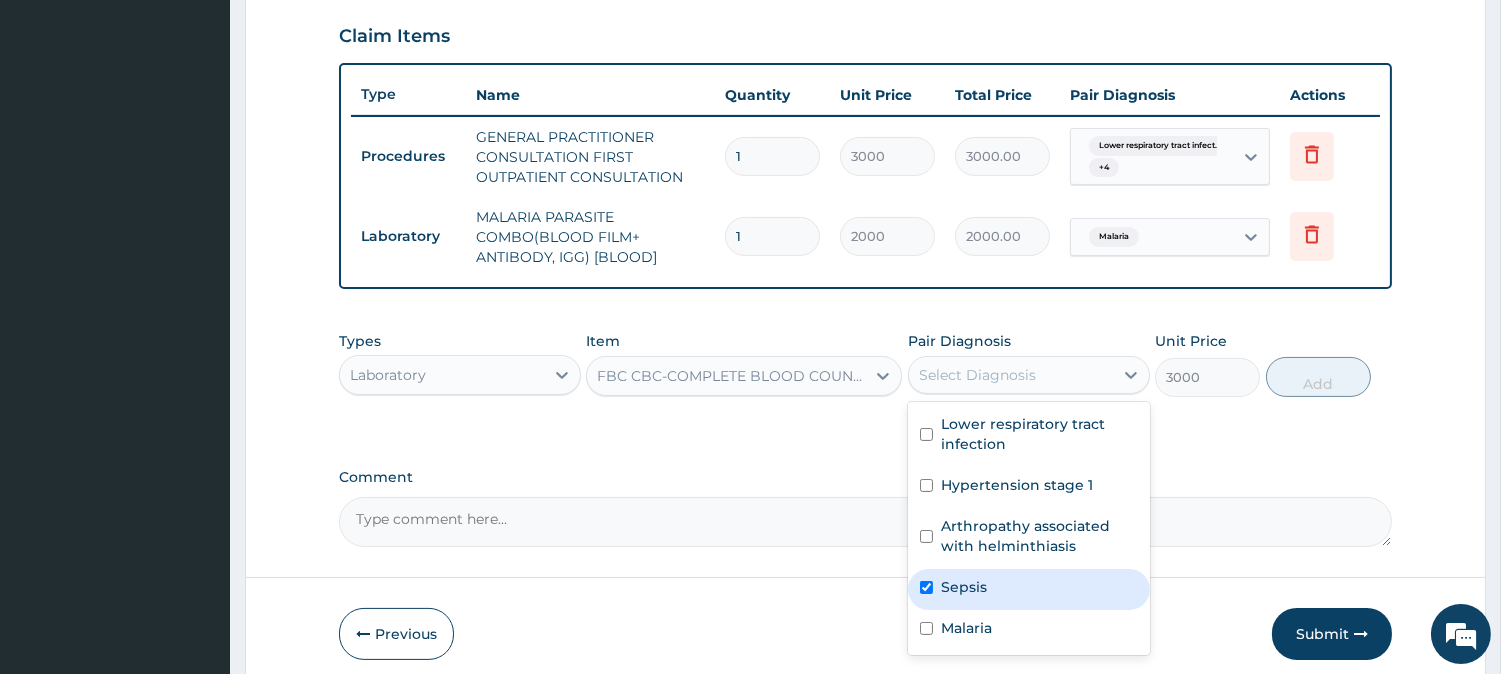checkbox on "true" 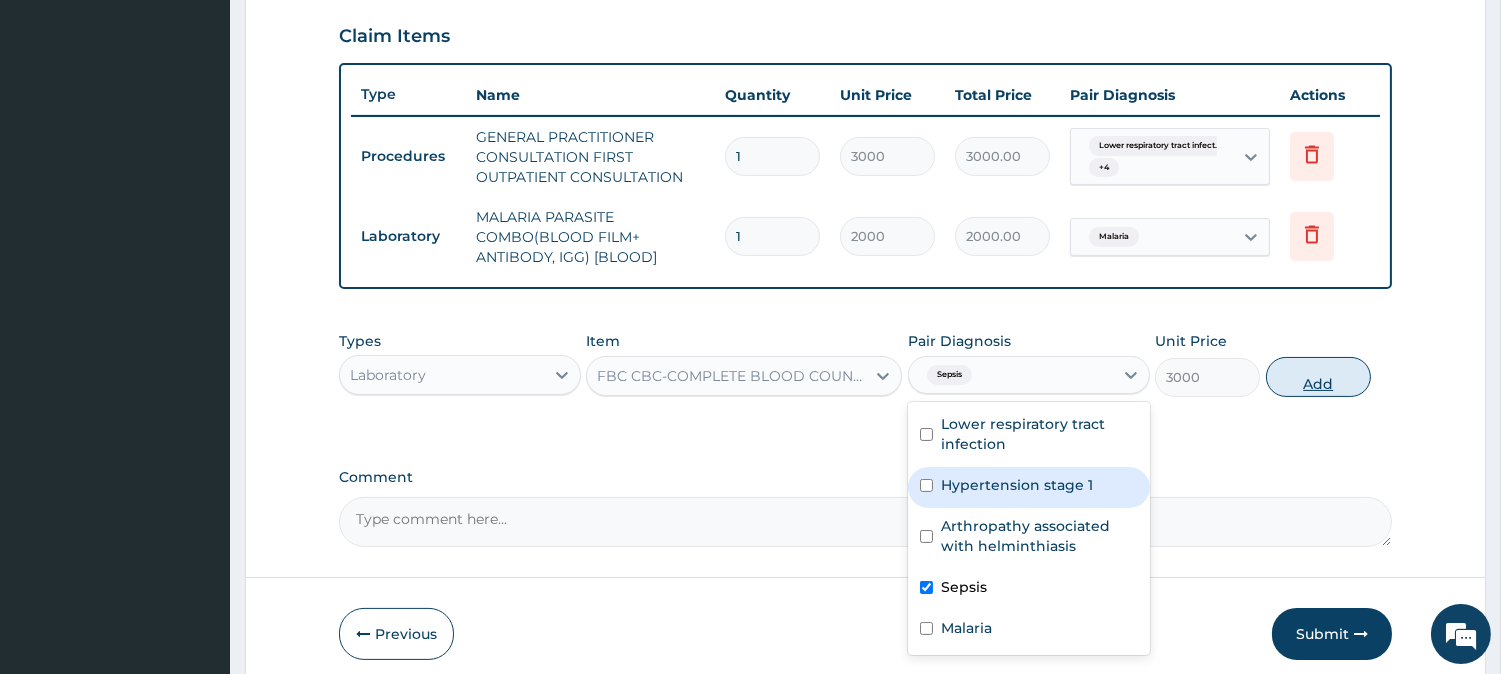 click on "Add" at bounding box center [1318, 377] 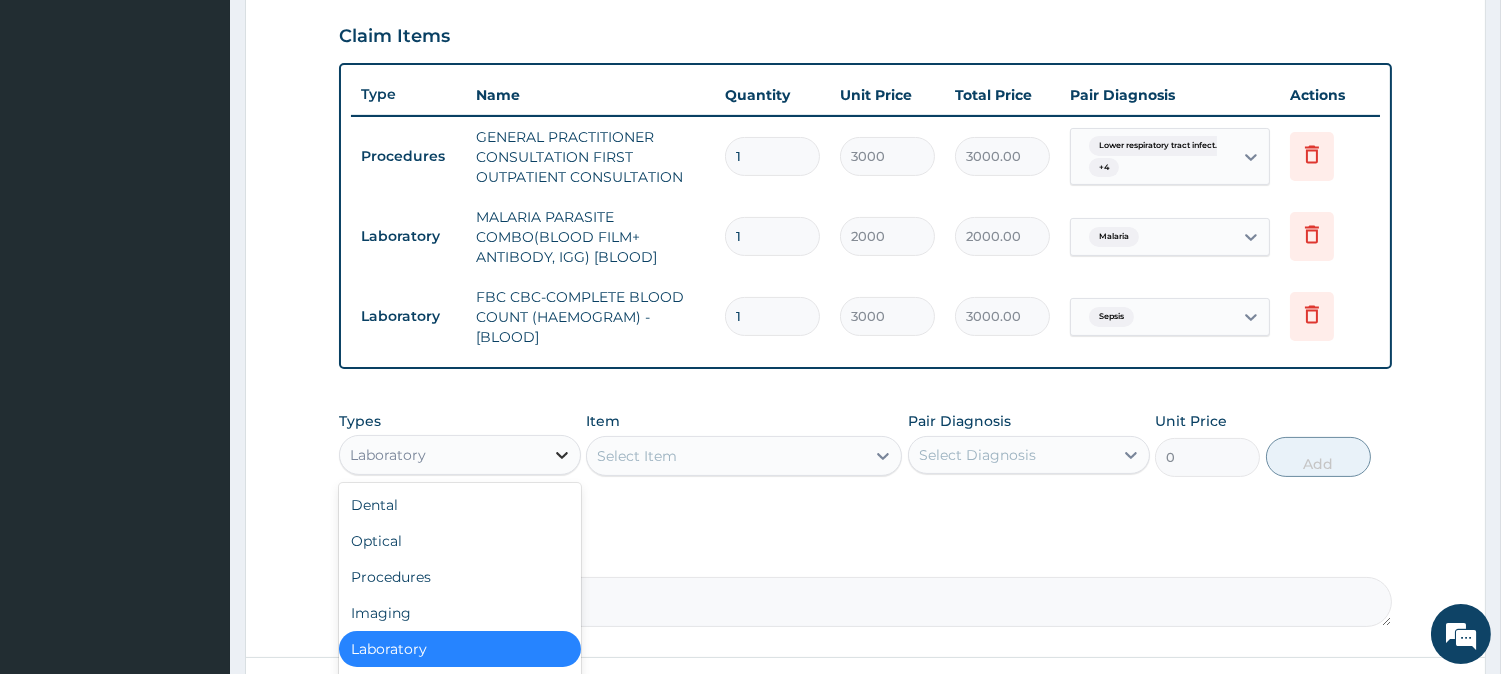 click at bounding box center (562, 455) 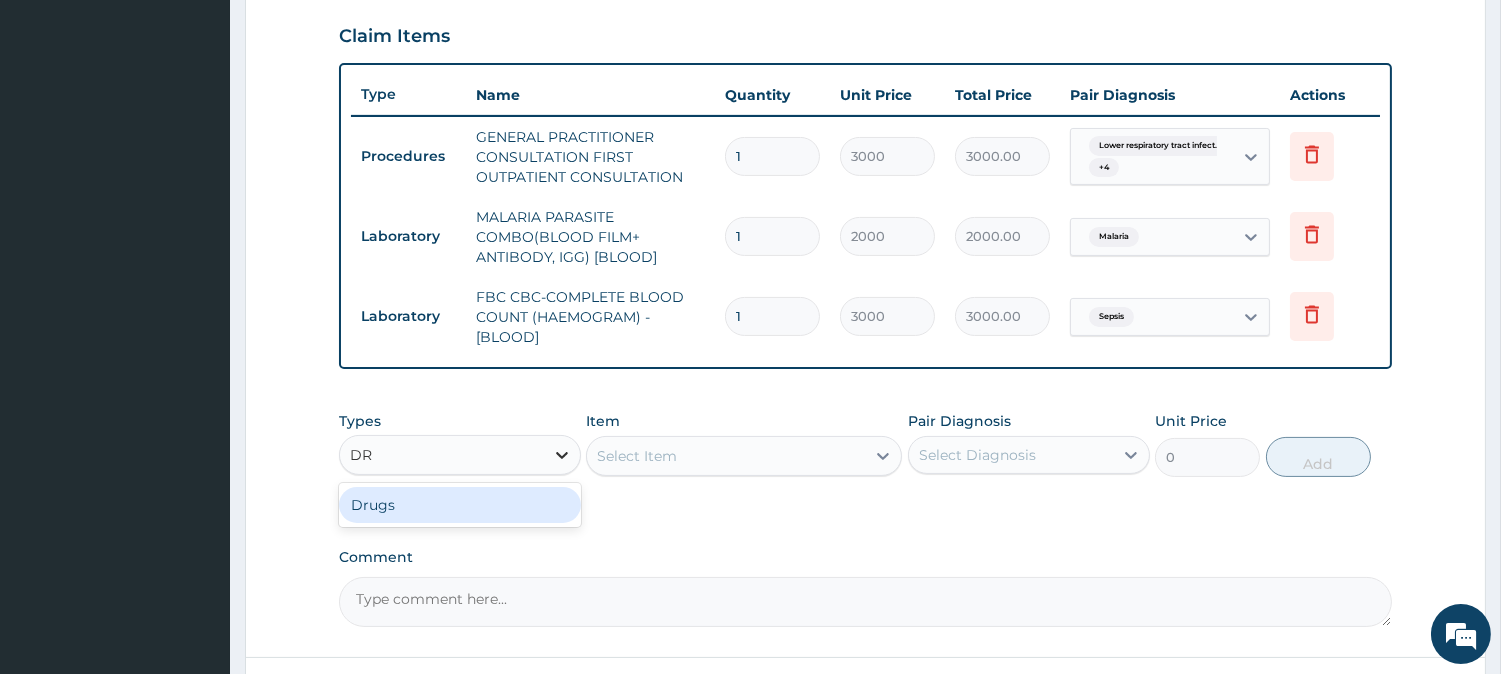 type on "DRU" 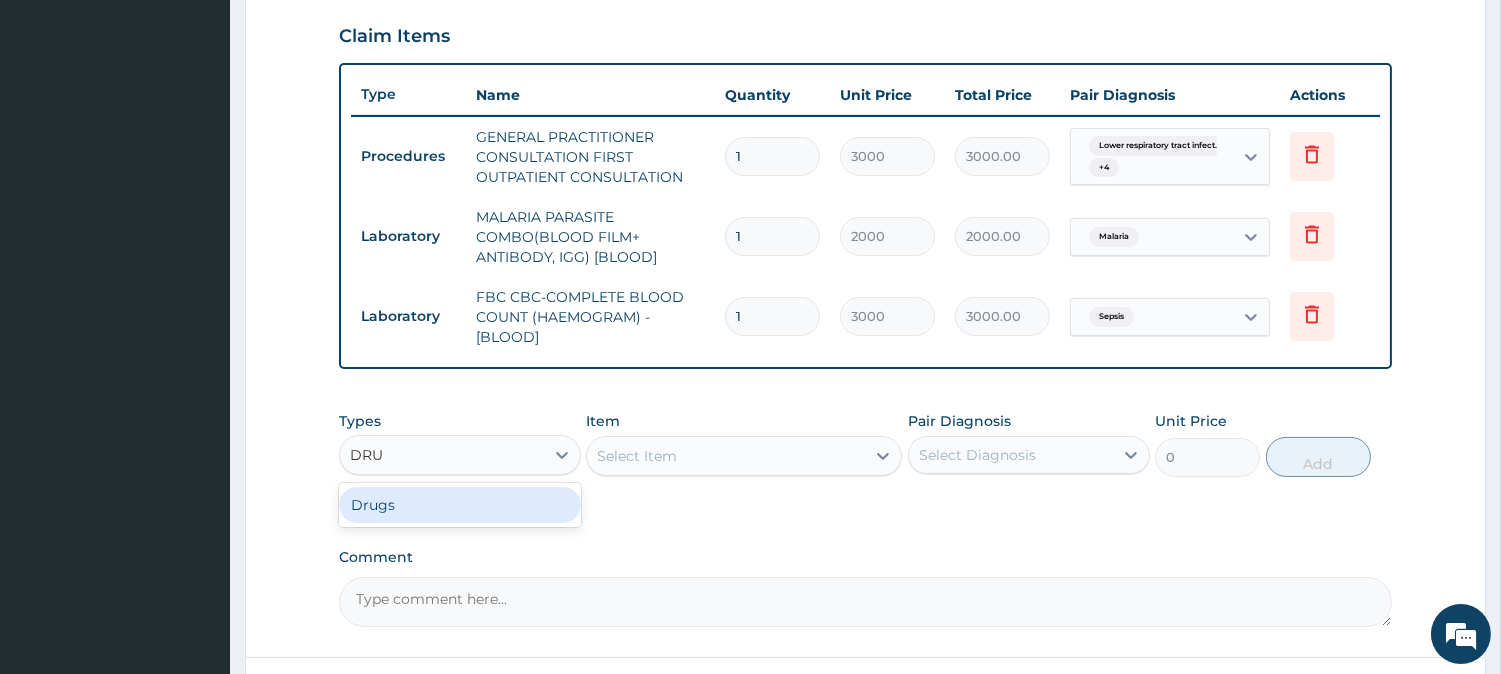 click on "Drugs" at bounding box center [460, 505] 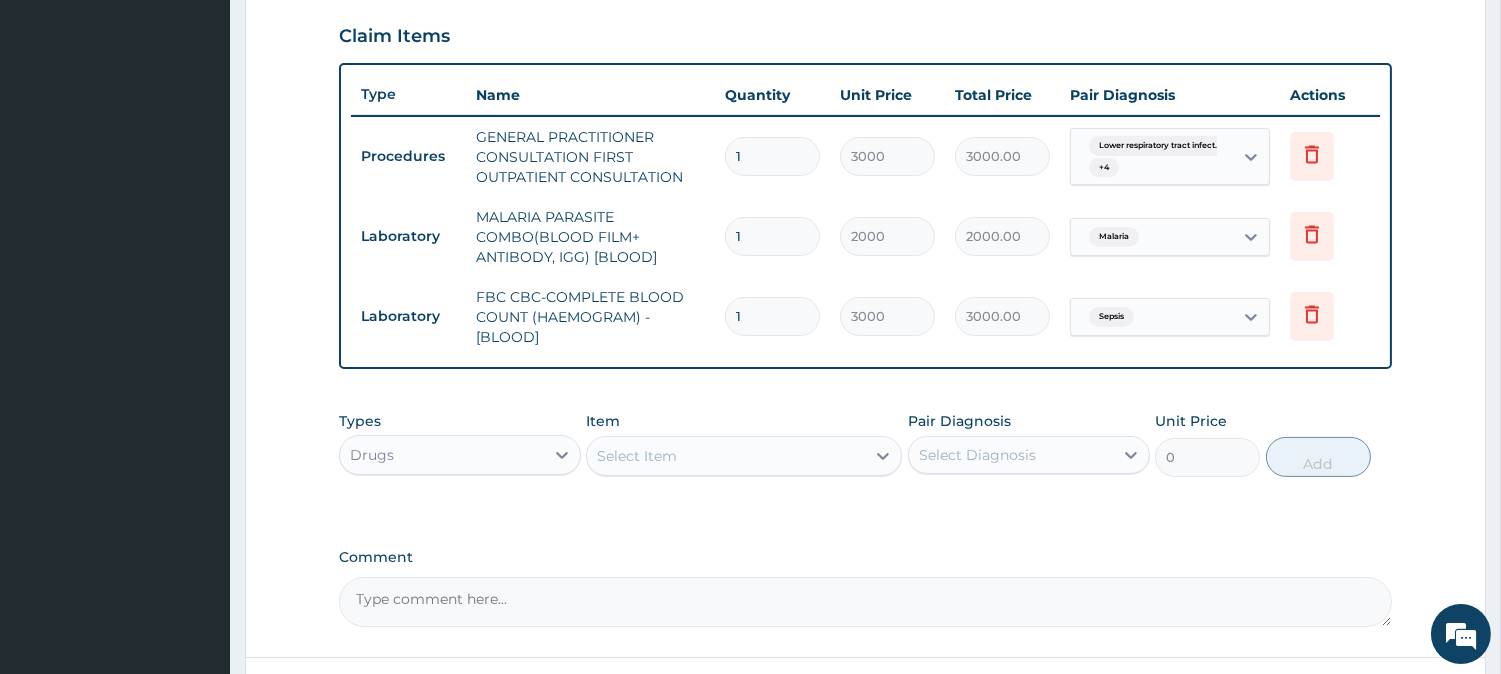click on "Select Item" at bounding box center [726, 456] 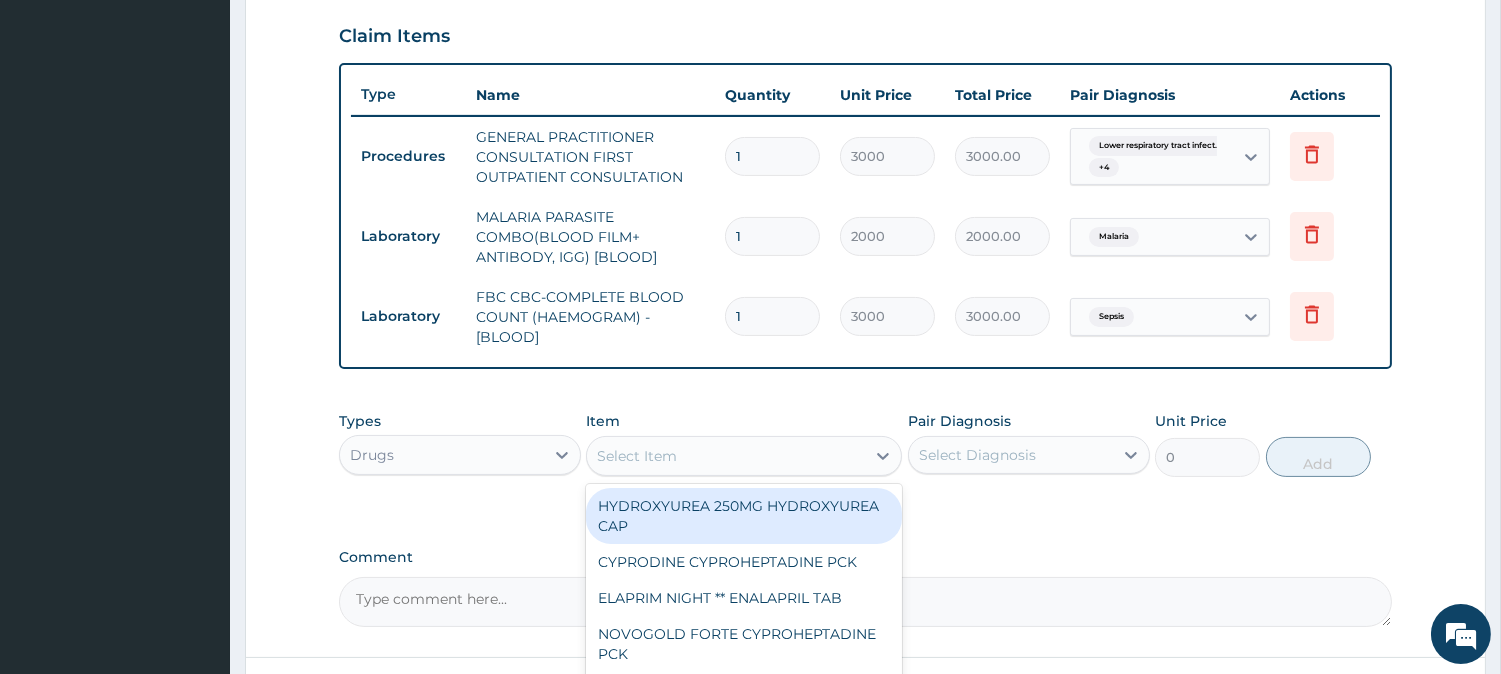 click on "Select Item" at bounding box center [726, 456] 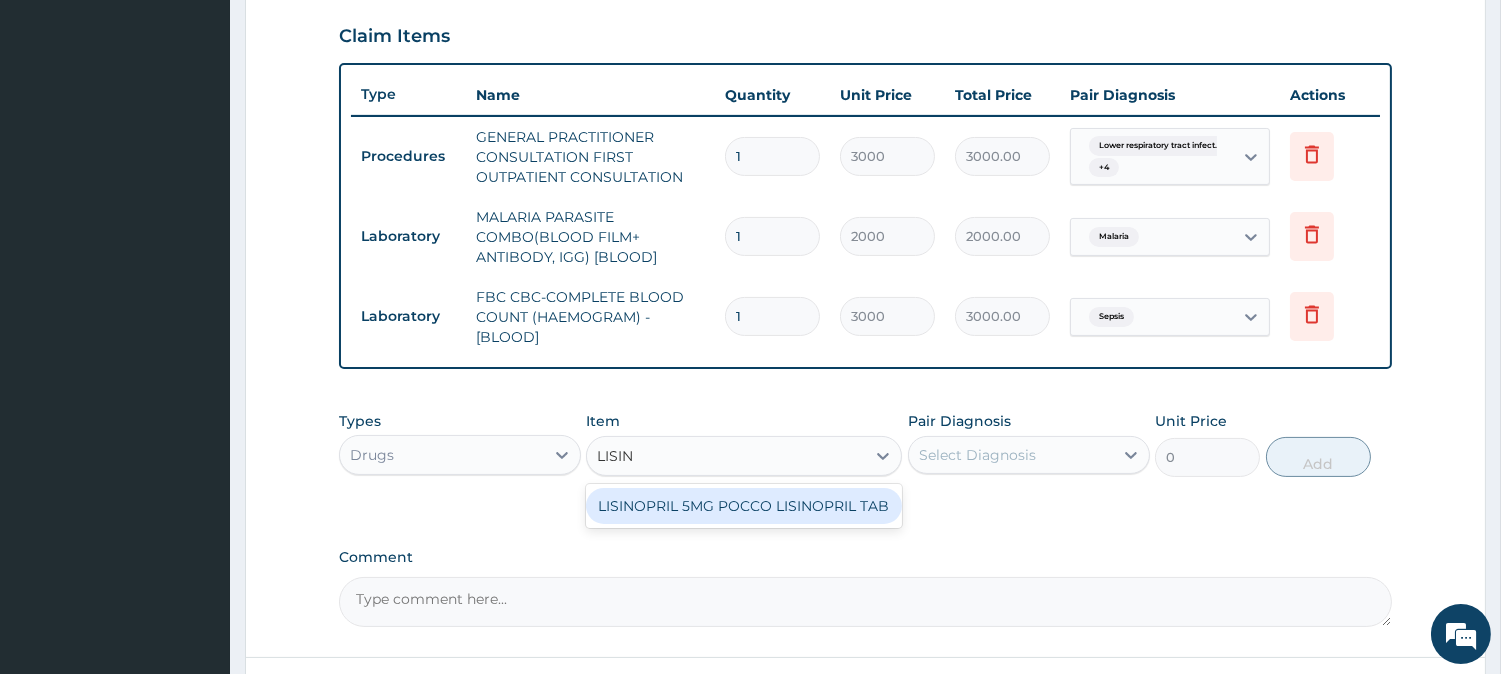 type on "LISINO" 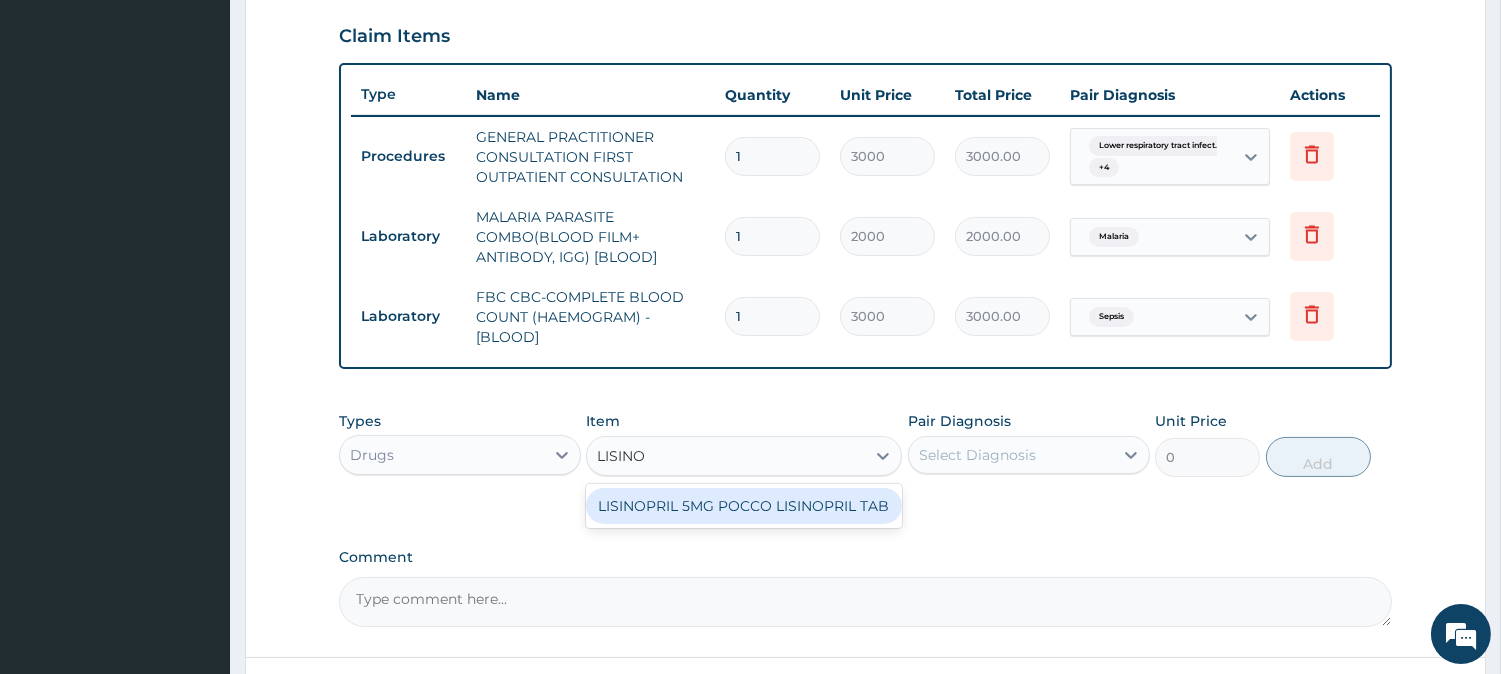 click on "LISINOPRIL 5MG POCCO LISINOPRIL TAB" at bounding box center (744, 506) 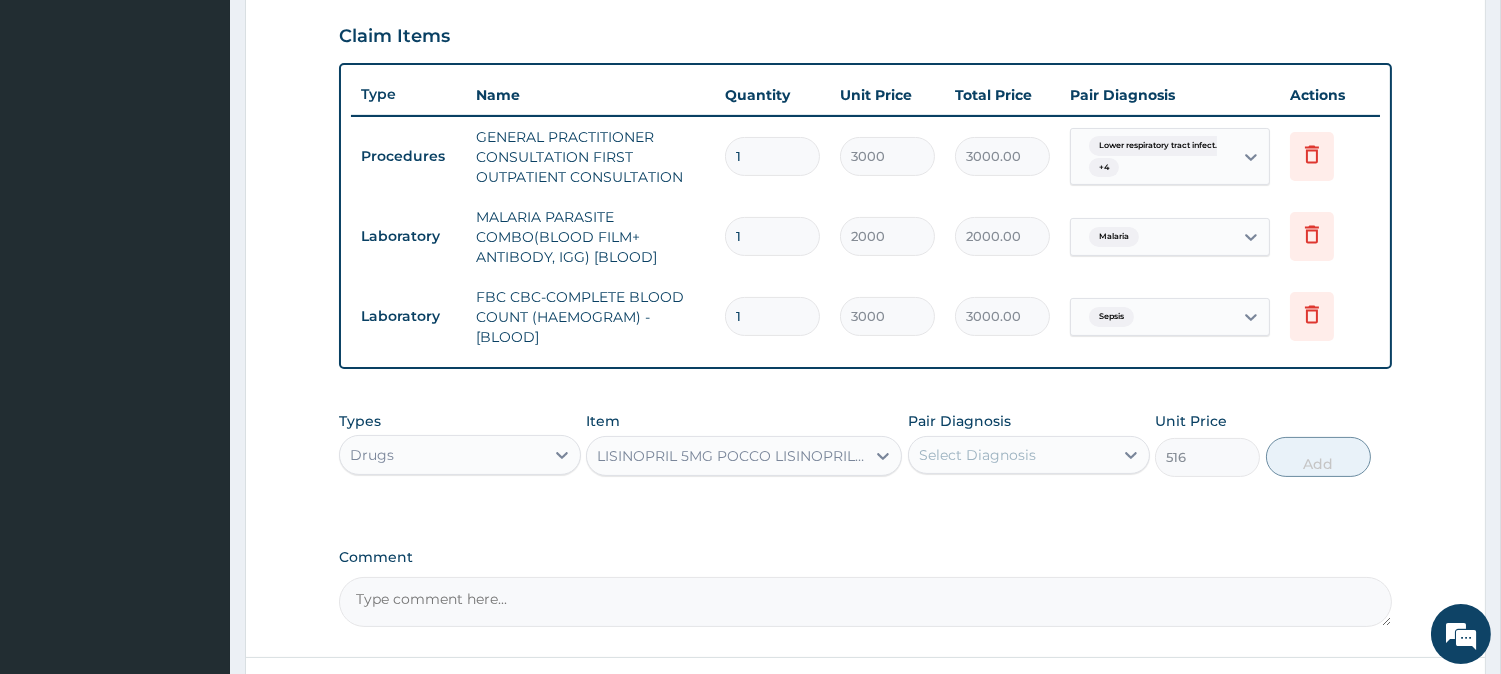 click on "Select Diagnosis" at bounding box center (1011, 455) 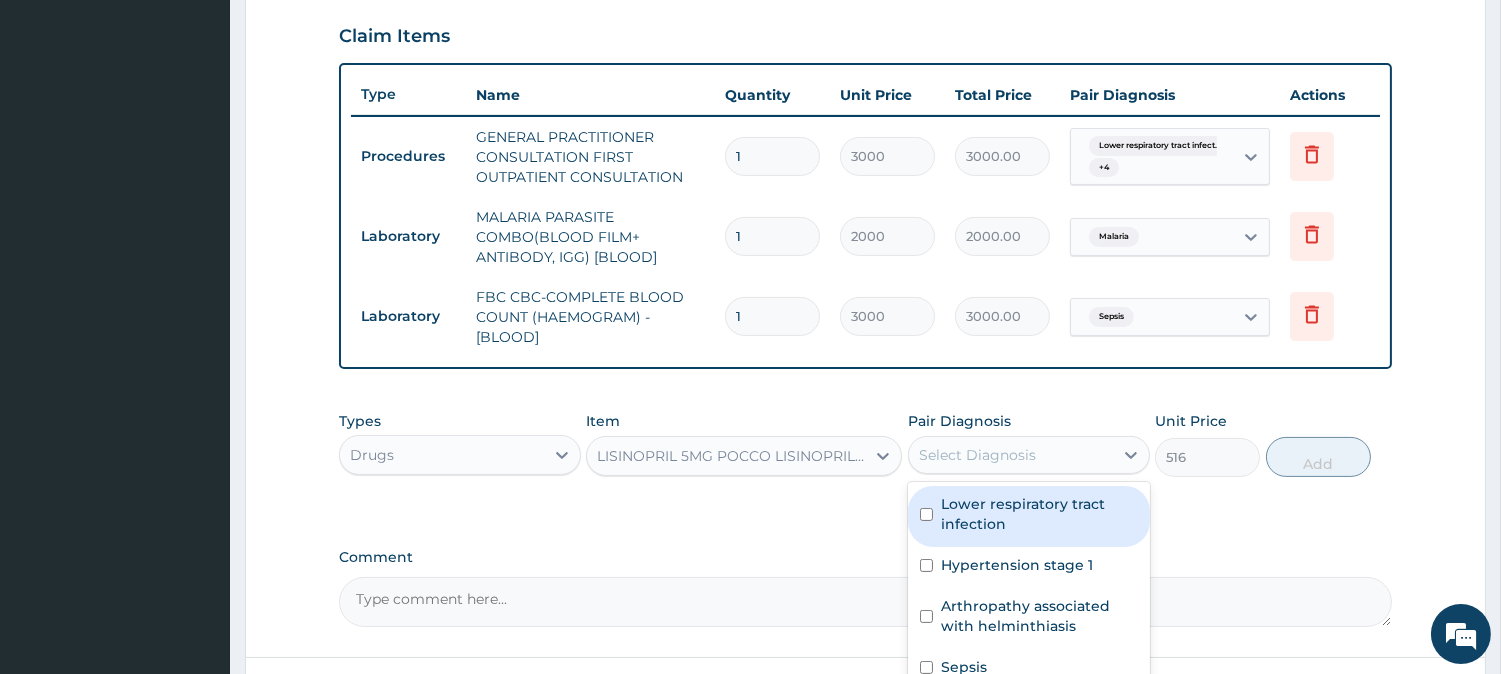 scroll, scrollTop: 841, scrollLeft: 0, axis: vertical 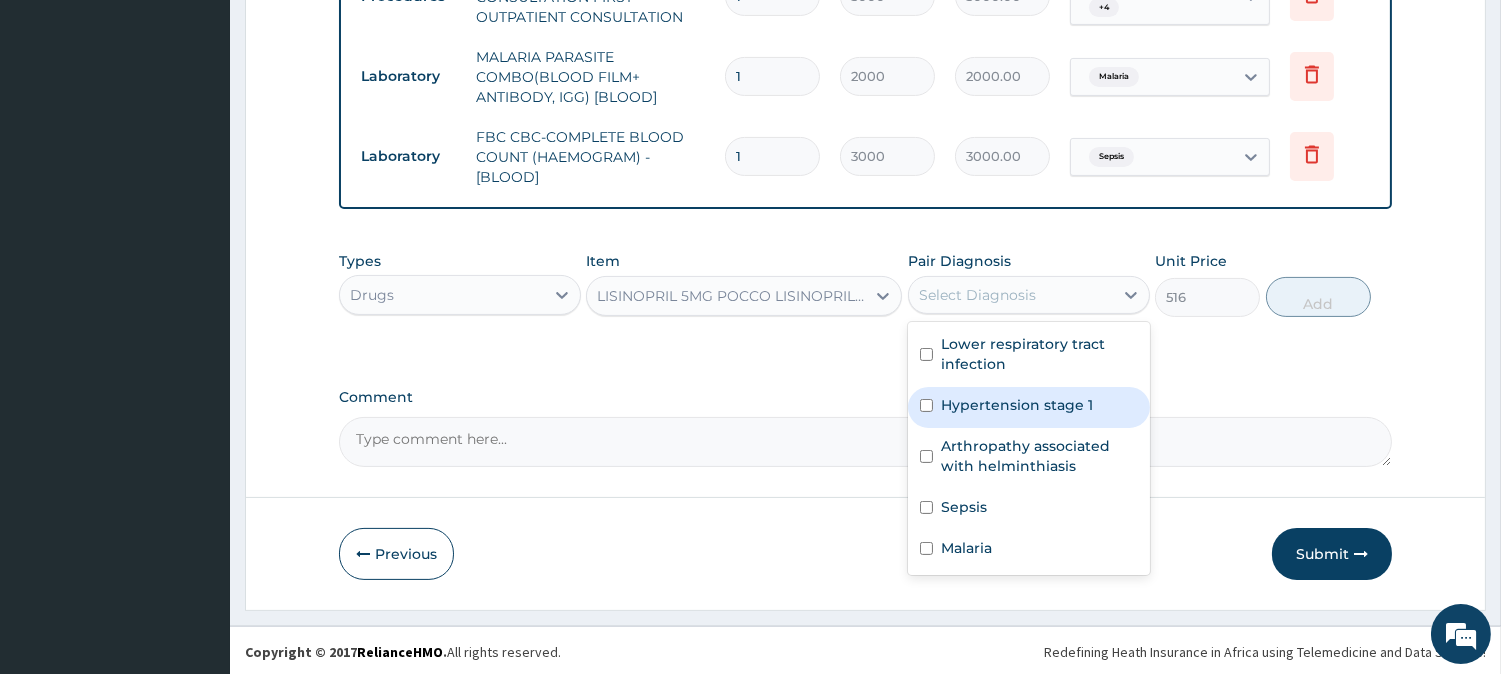 click on "Hypertension stage 1" at bounding box center (1017, 405) 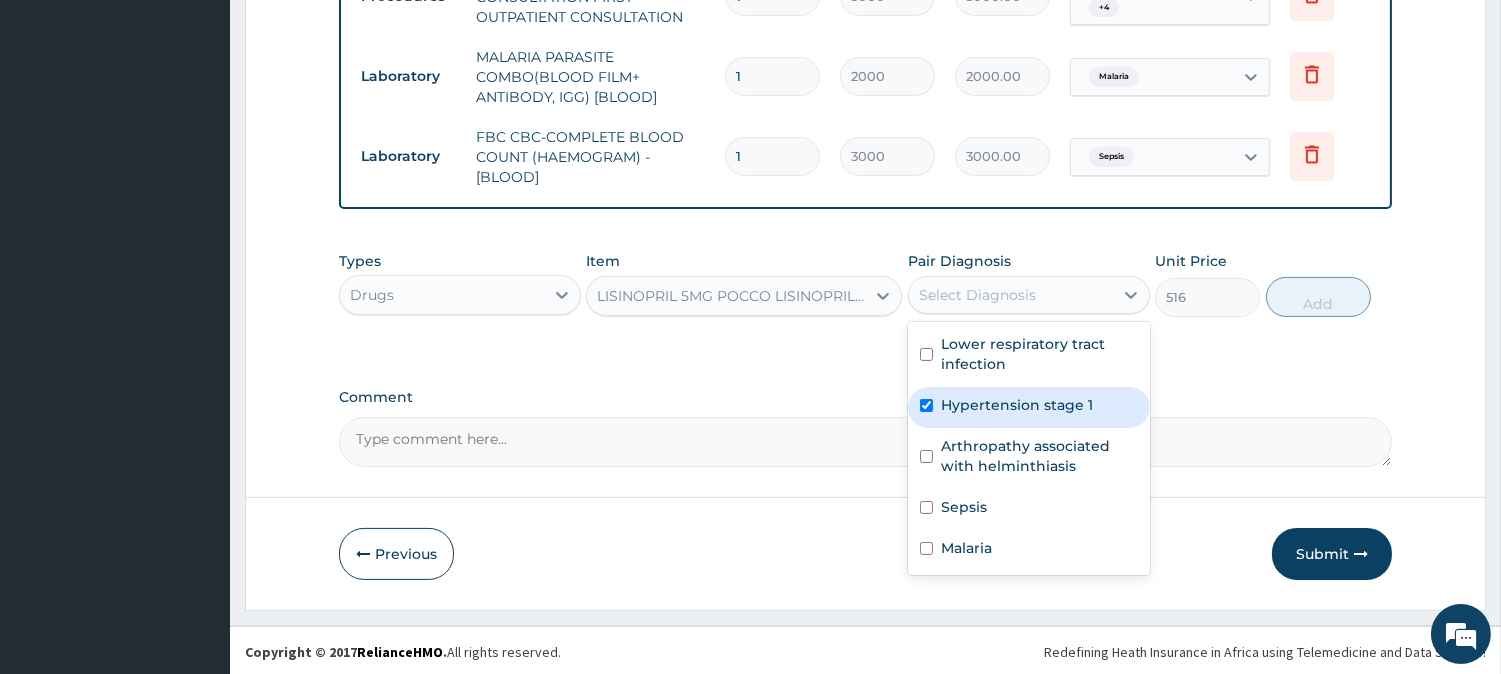 checkbox on "true" 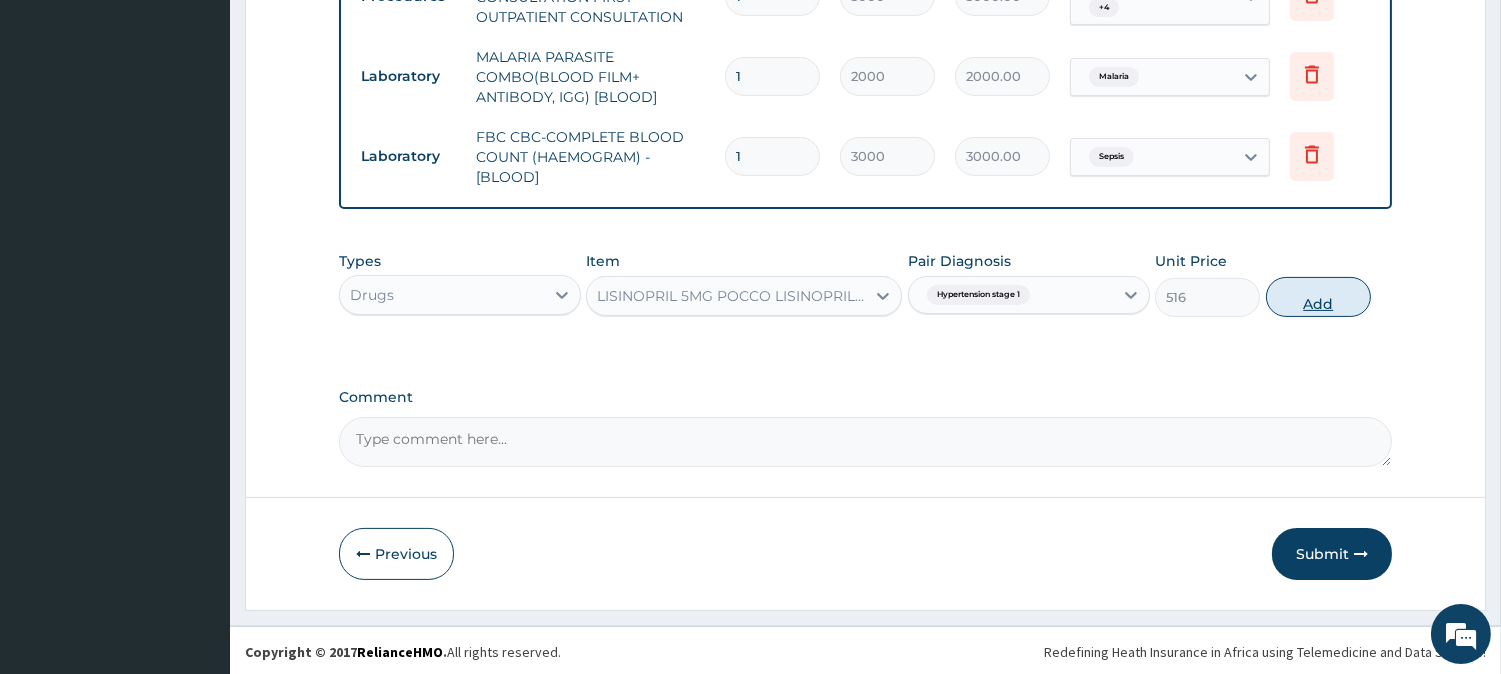 click on "Add" at bounding box center (1318, 297) 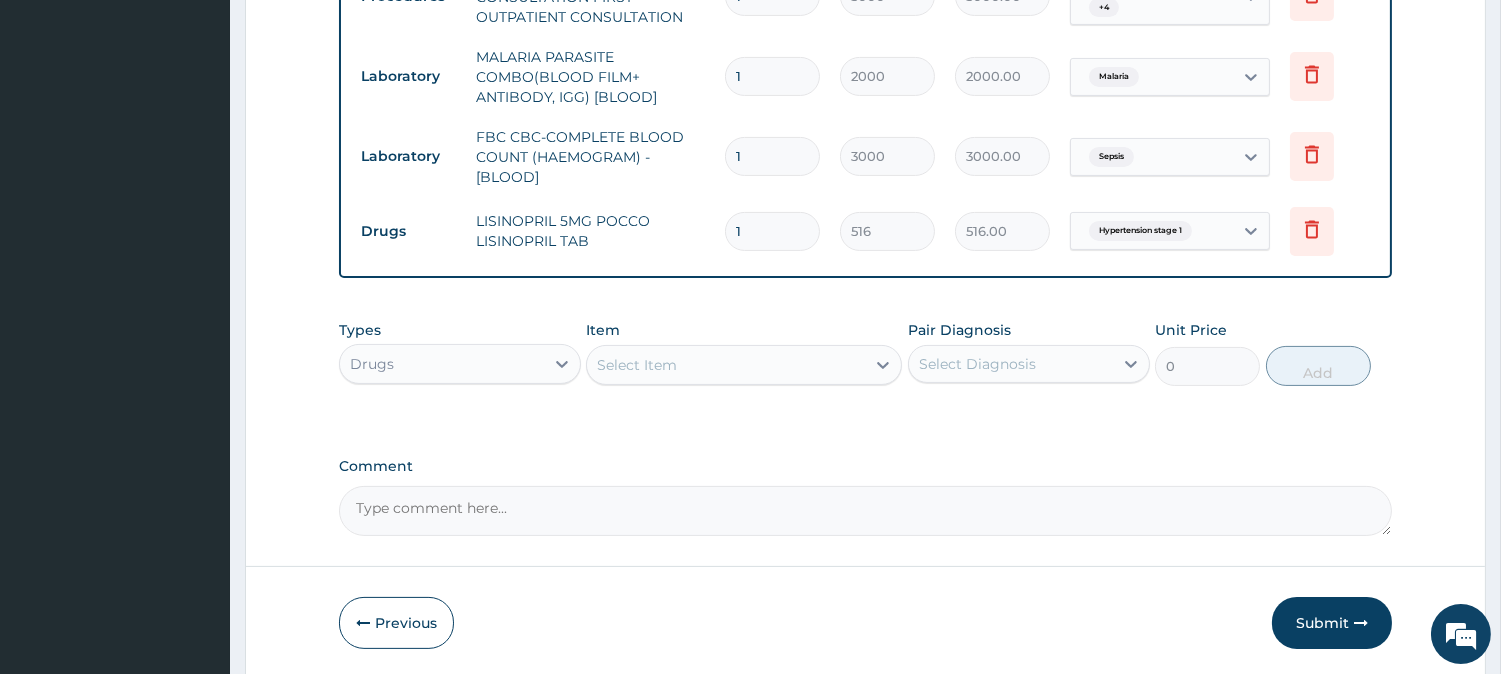 click on "Select Item" at bounding box center (726, 365) 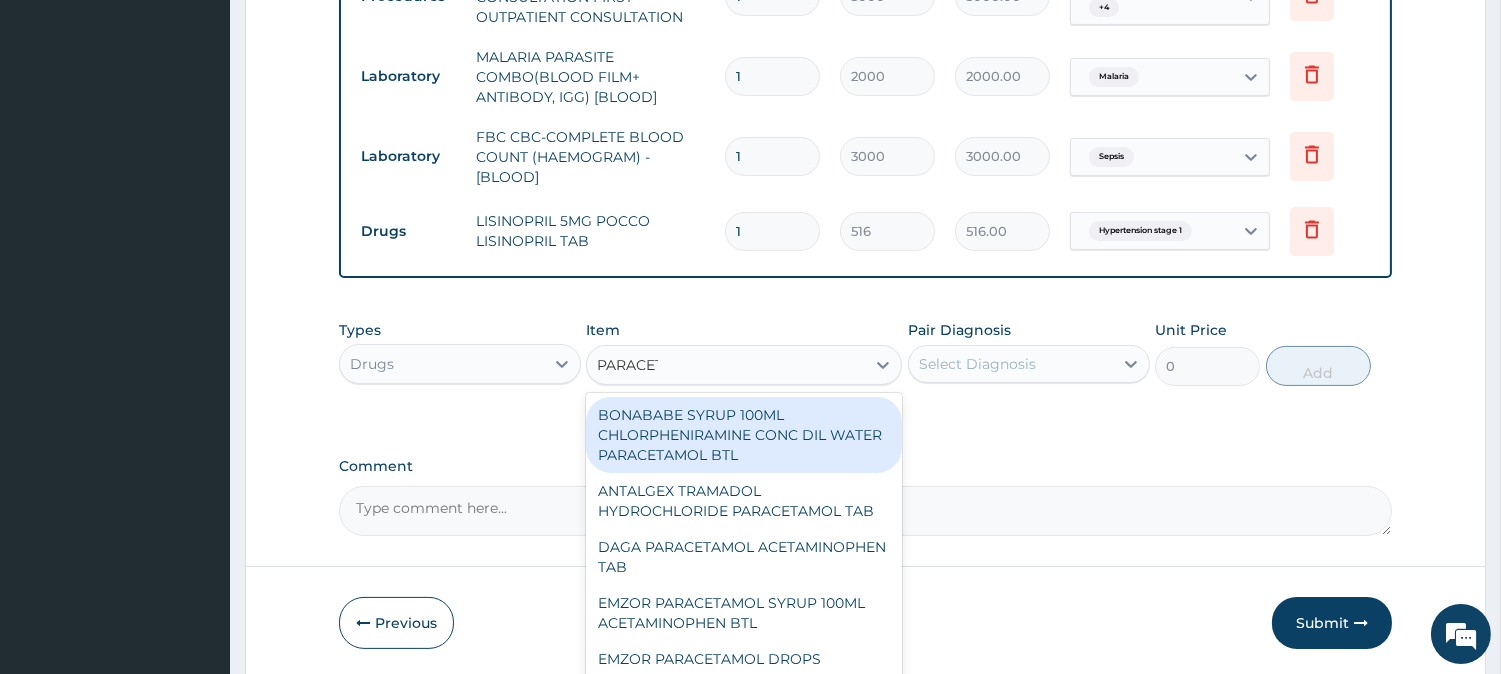 type on "PARACETA" 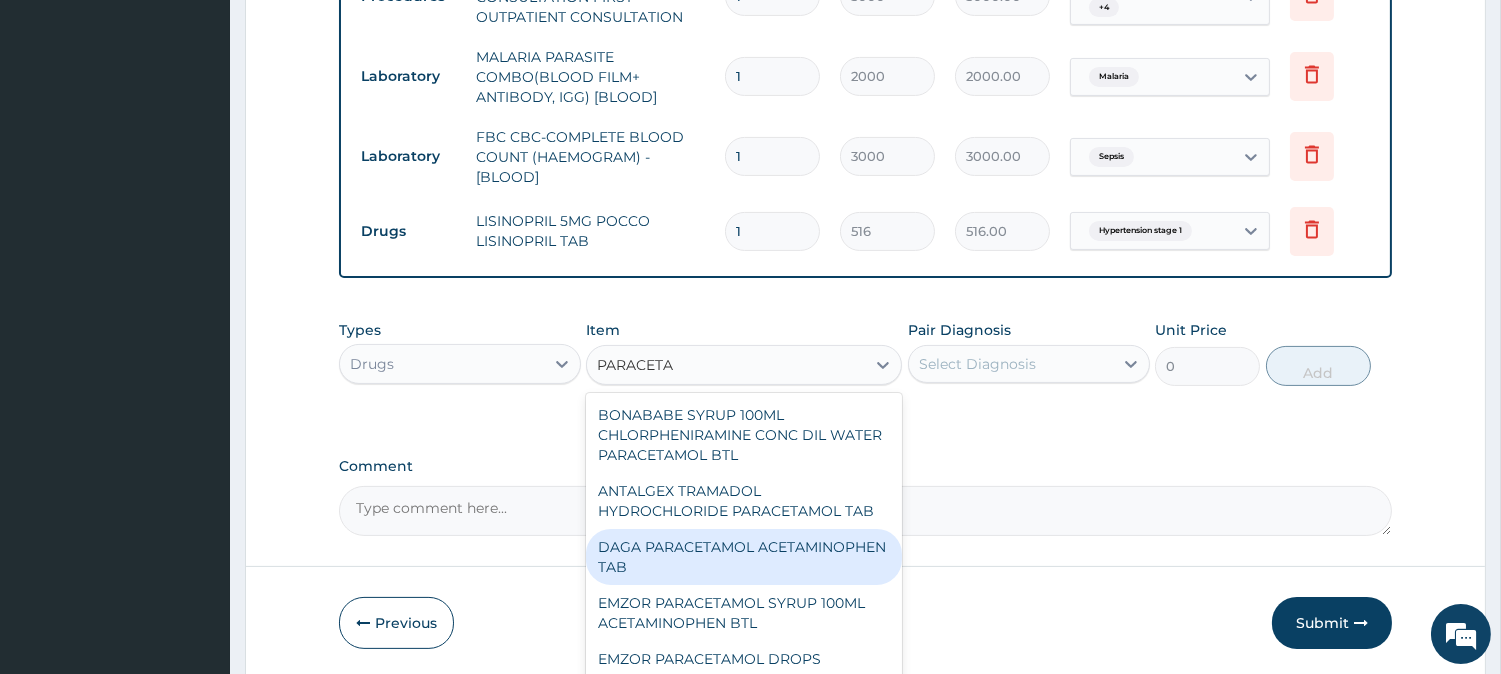 click on "DAGA PARACETAMOL ACETAMINOPHEN TAB" at bounding box center (744, 557) 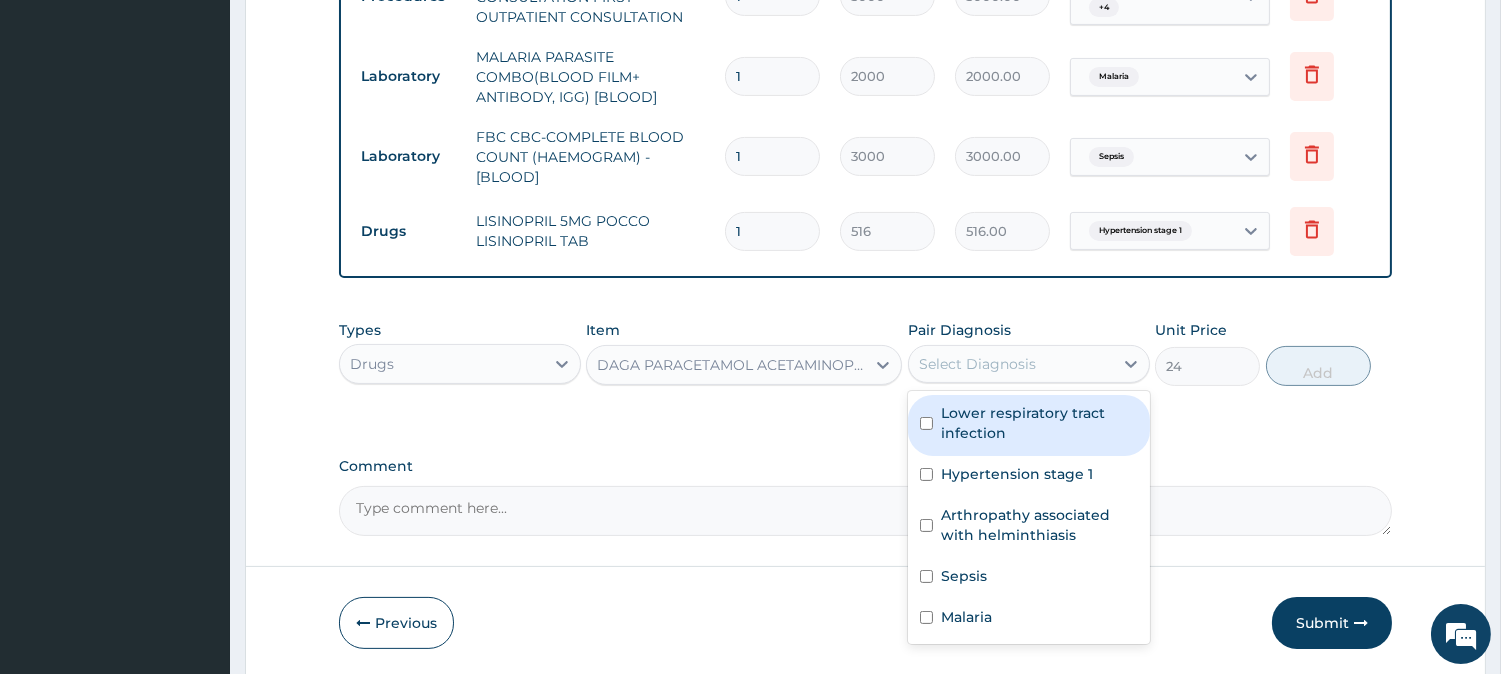 click on "Select Diagnosis" at bounding box center [1011, 364] 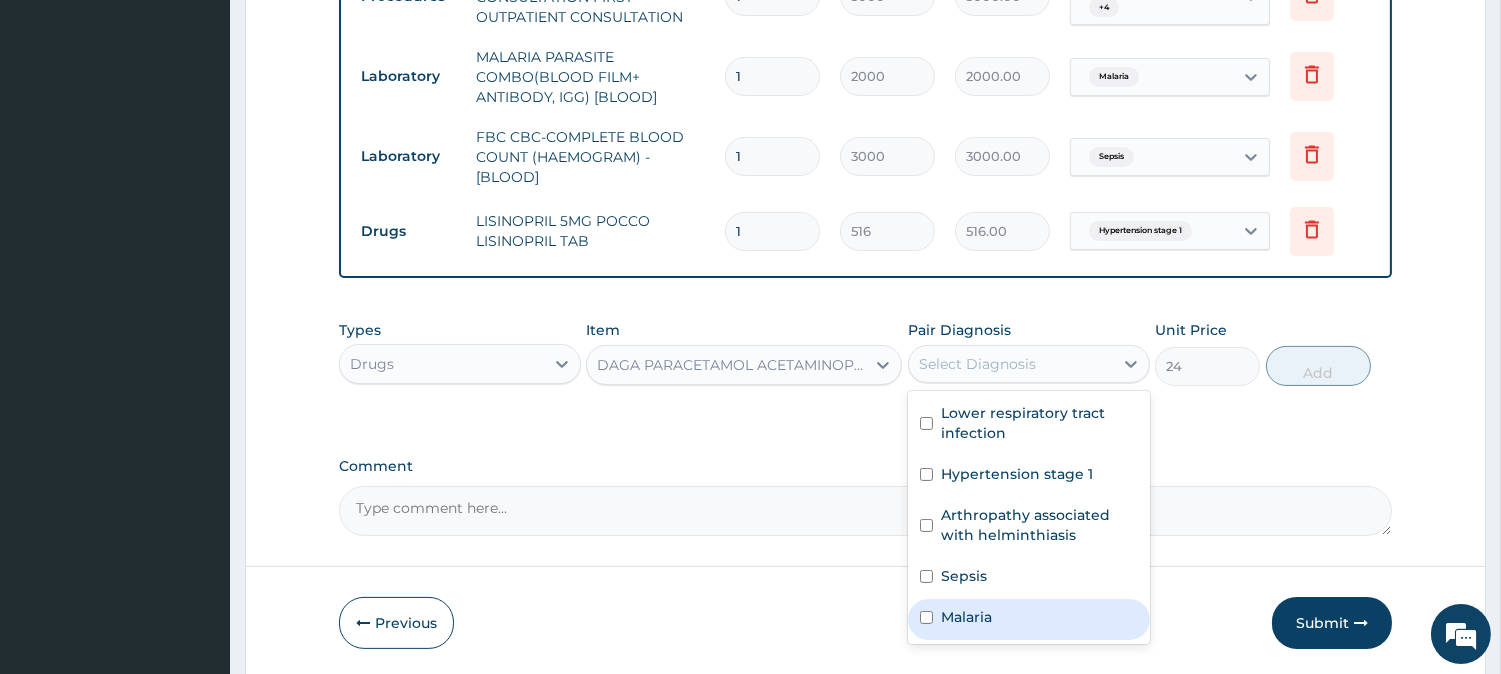 click on "Malaria" at bounding box center [1029, 619] 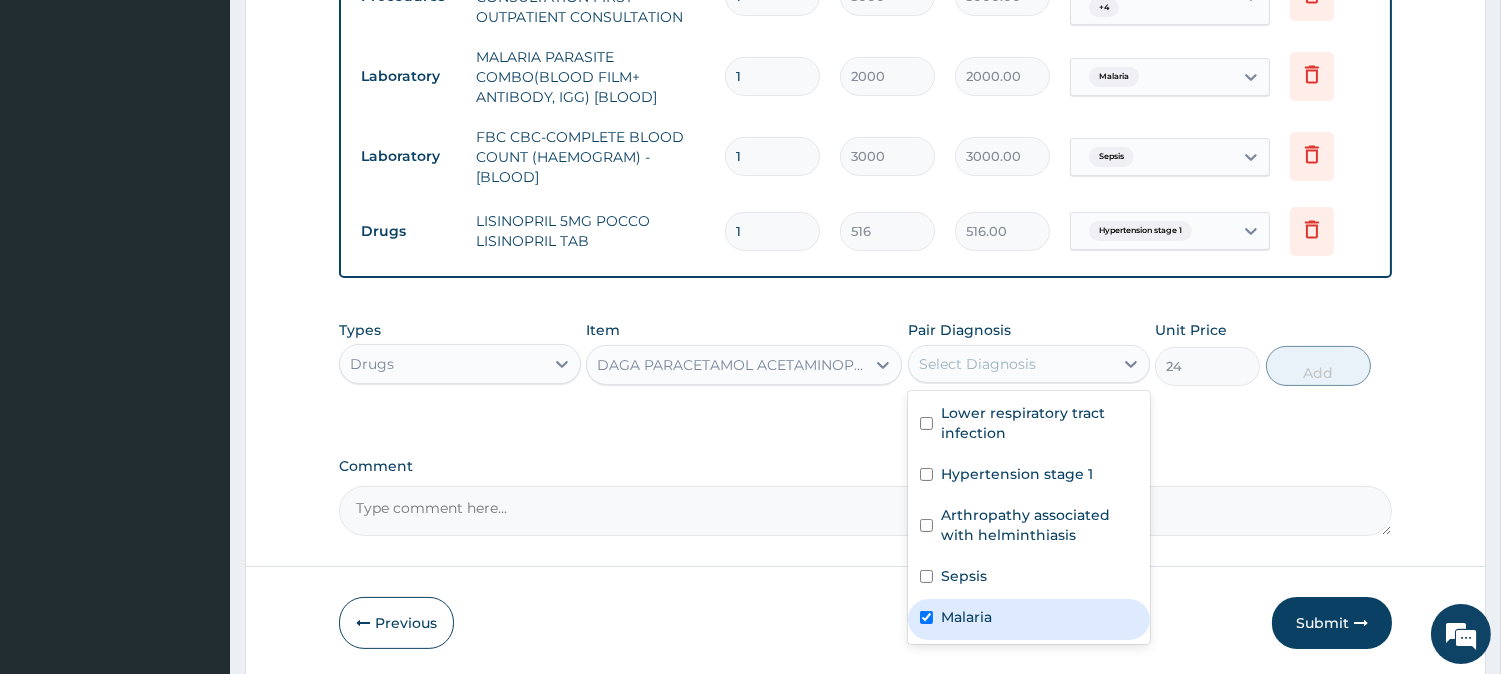 checkbox on "true" 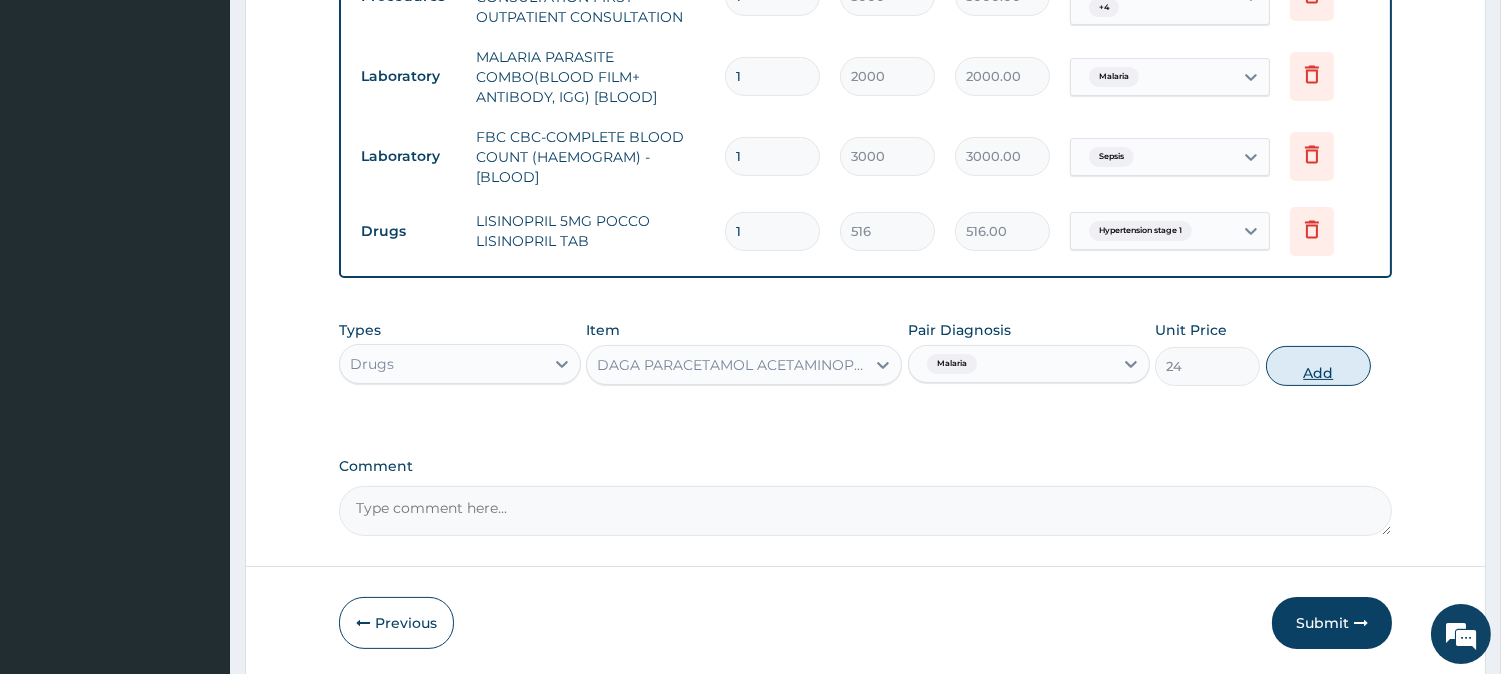 click on "Add" at bounding box center (1318, 366) 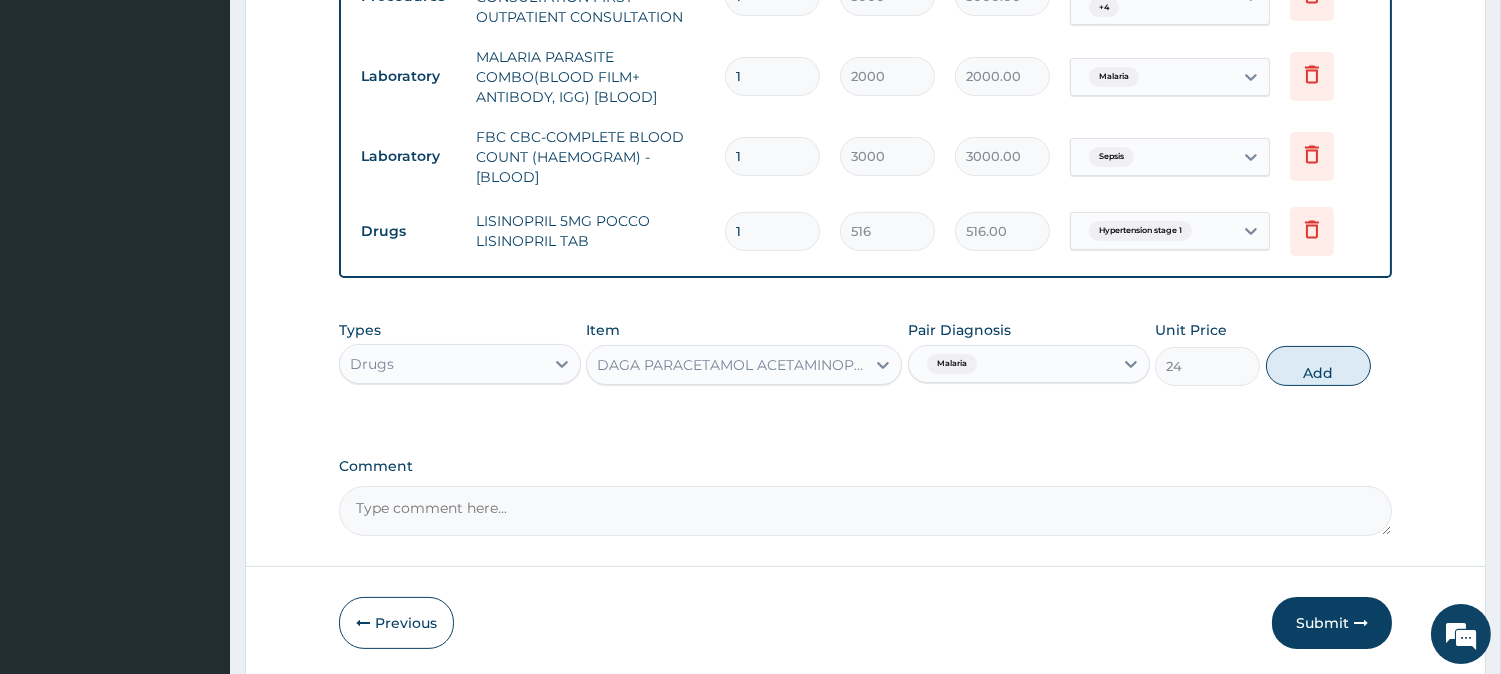type on "0" 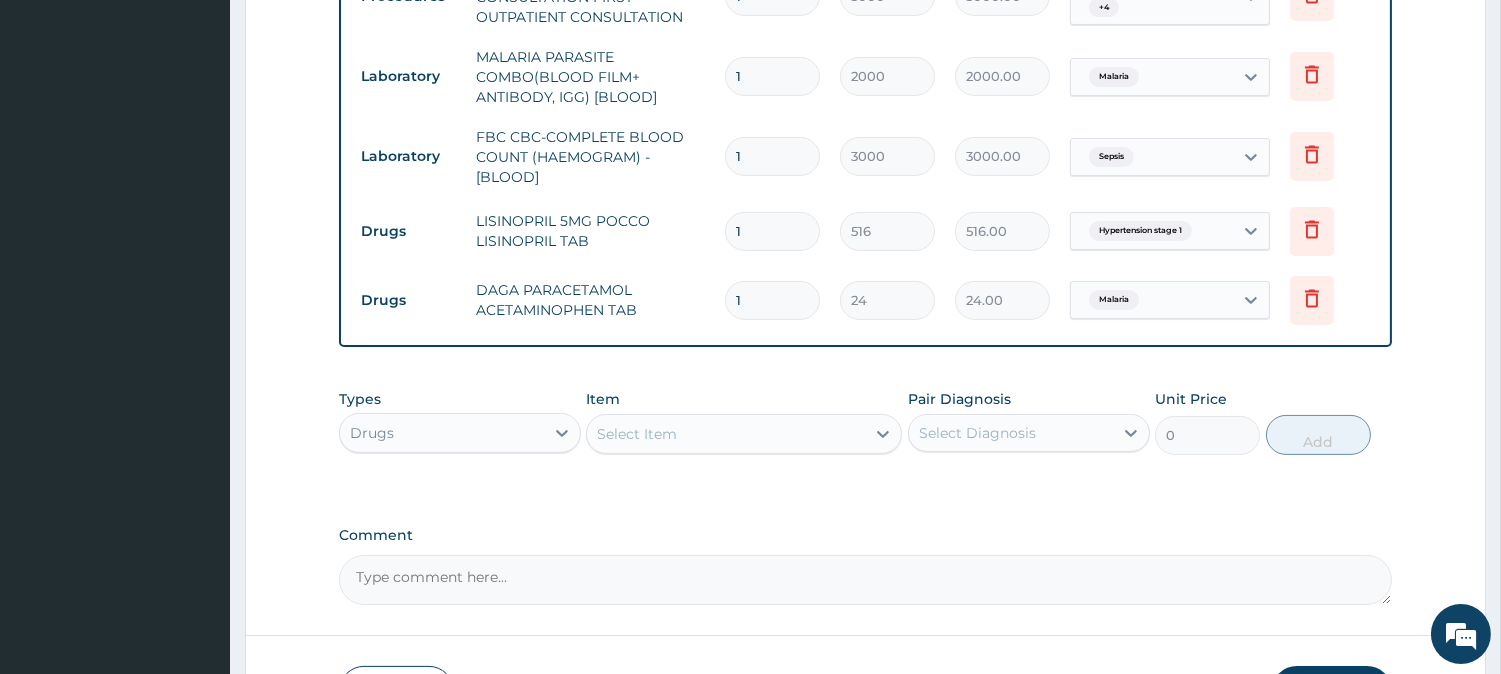 click on "Select Item" at bounding box center [637, 434] 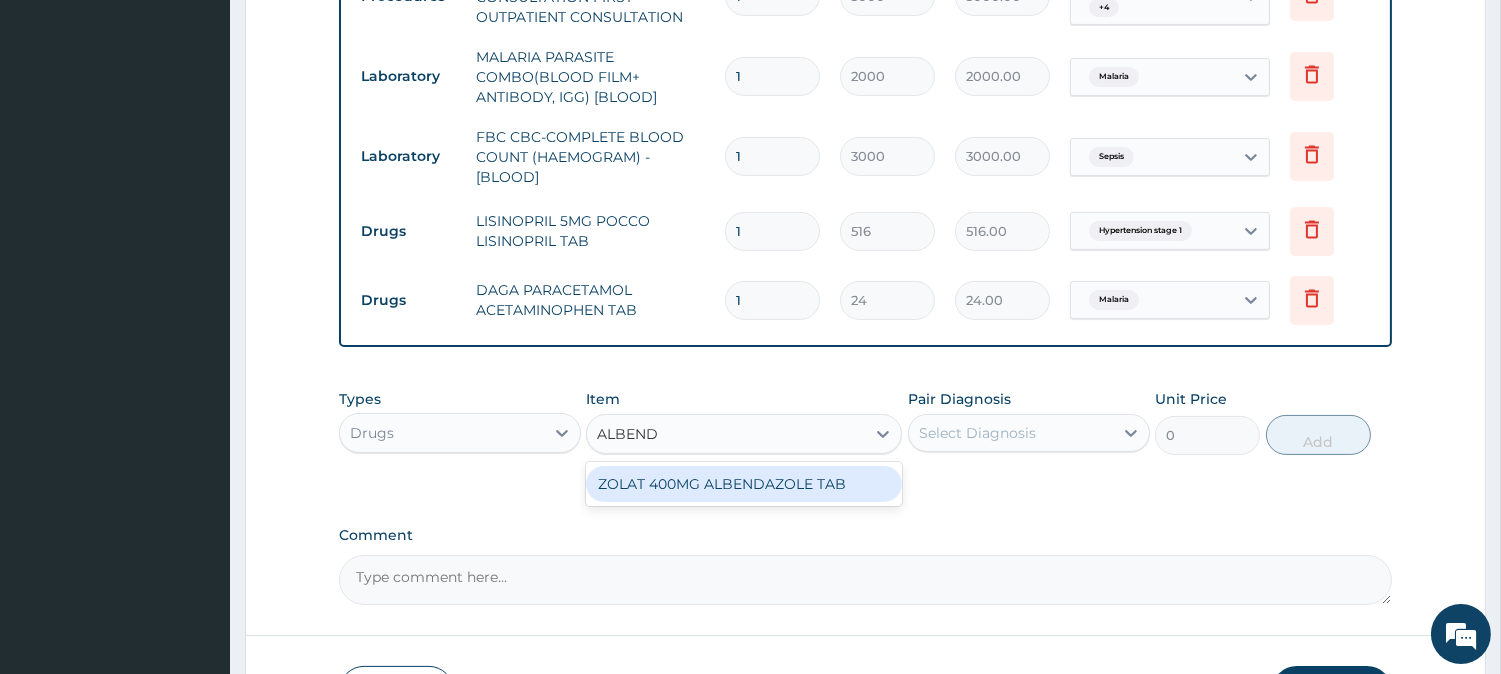 type on "ALBENDA" 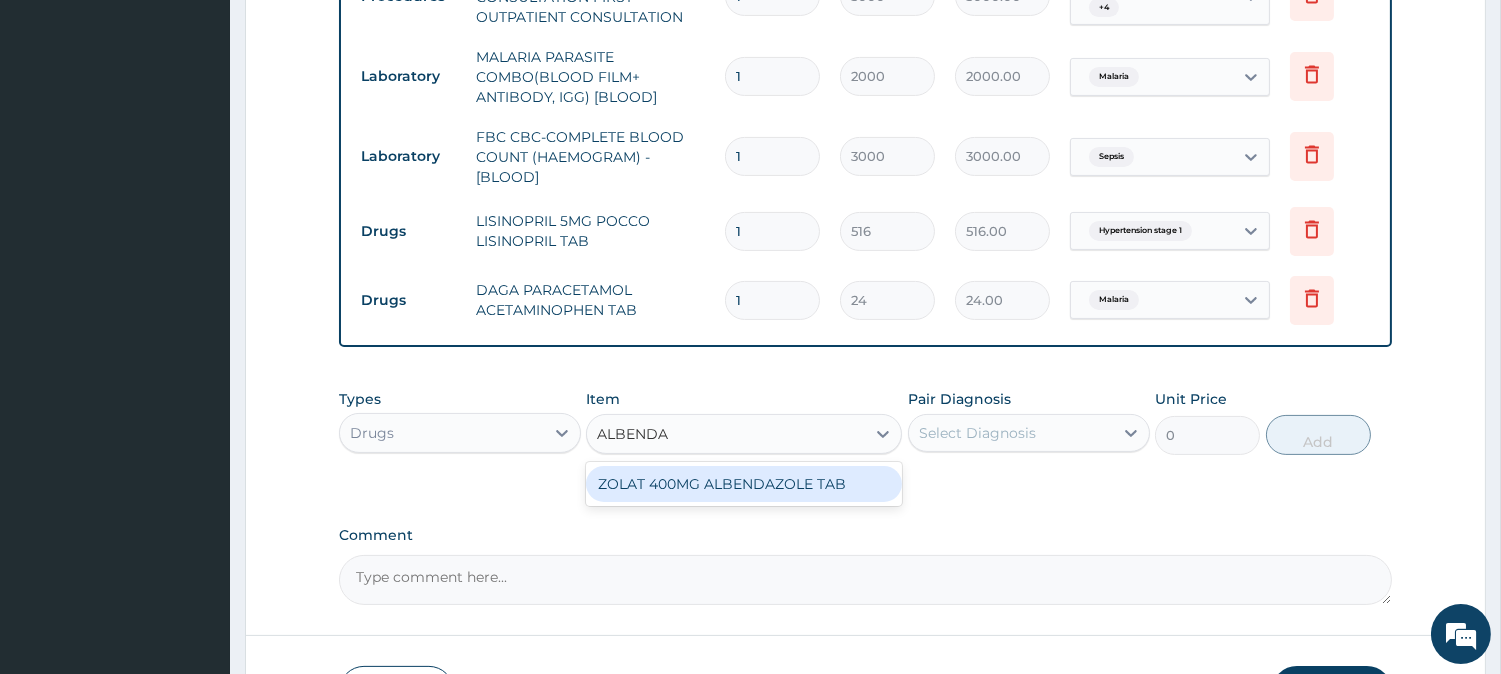 click on "ZOLAT 400MG ALBENDAZOLE TAB" at bounding box center (744, 484) 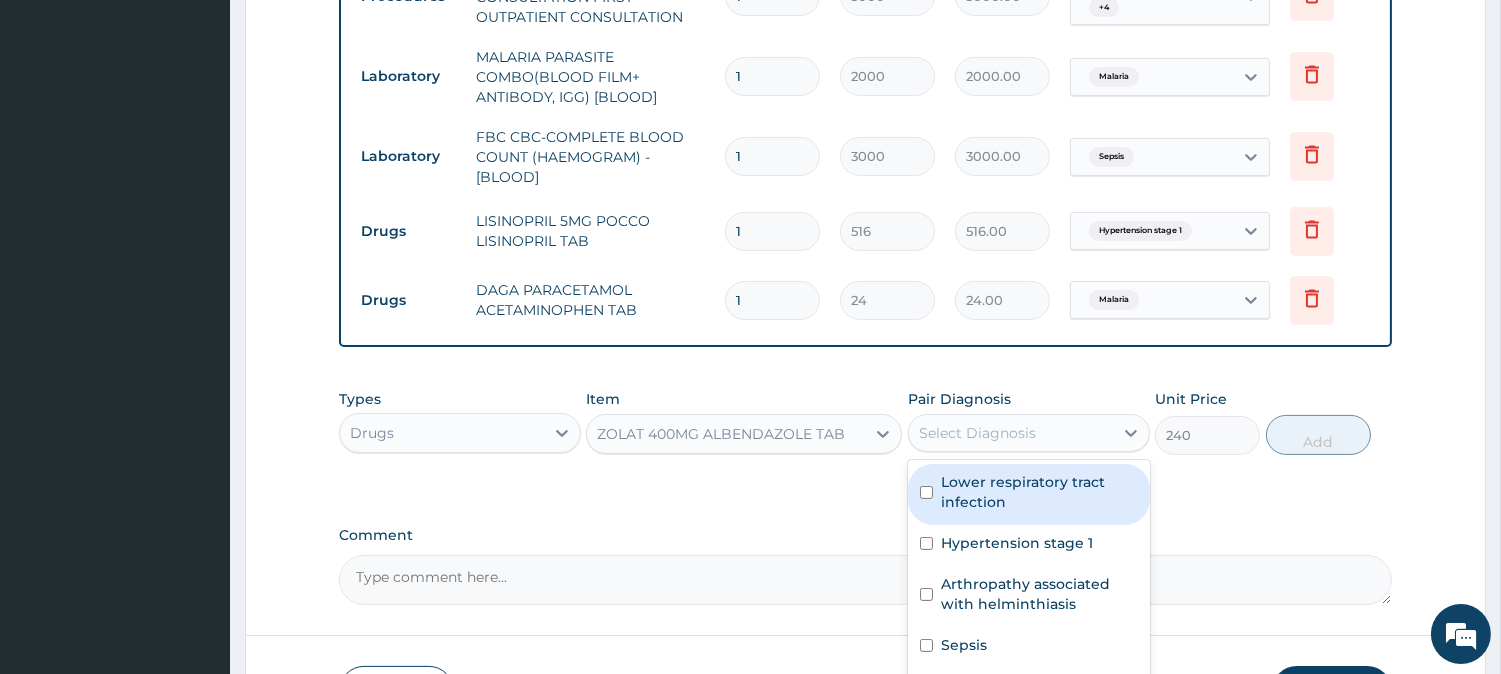 click on "Select Diagnosis" at bounding box center (977, 433) 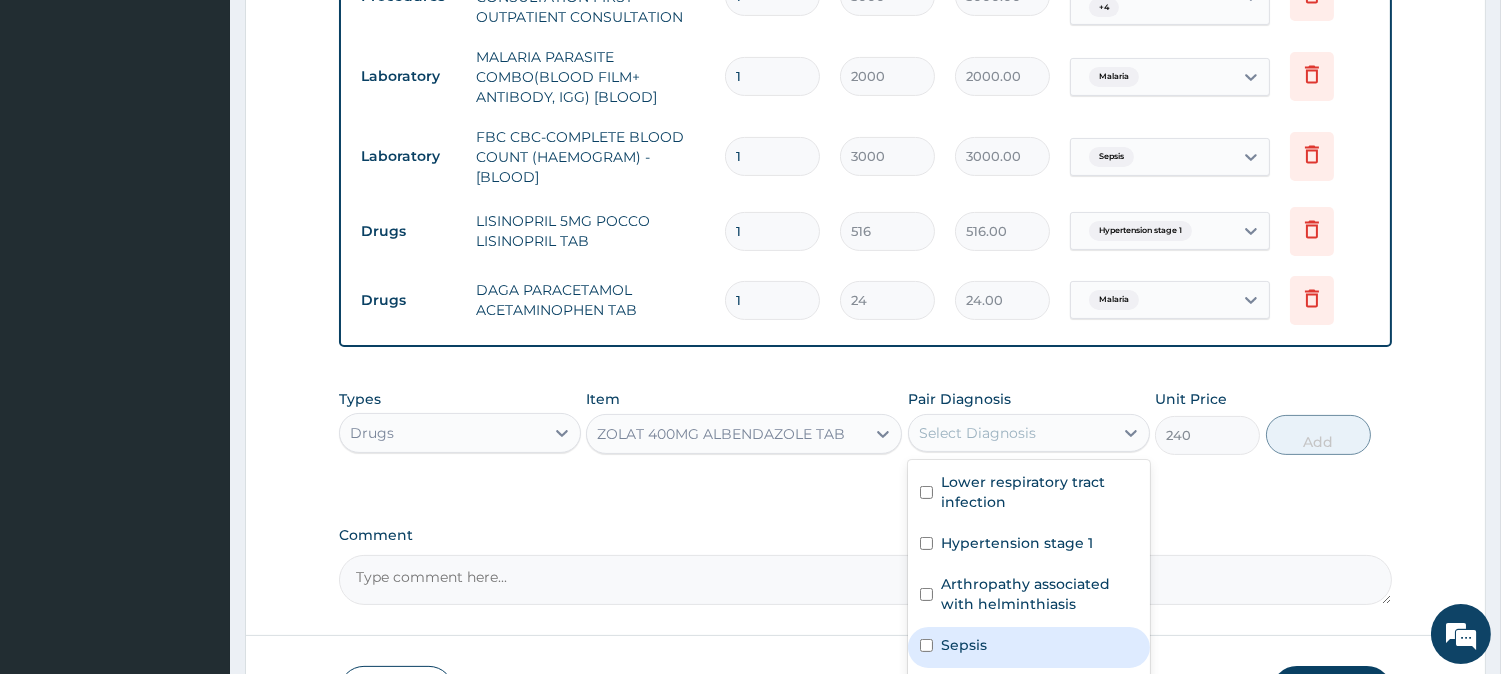 click on "Sepsis" at bounding box center [1029, 647] 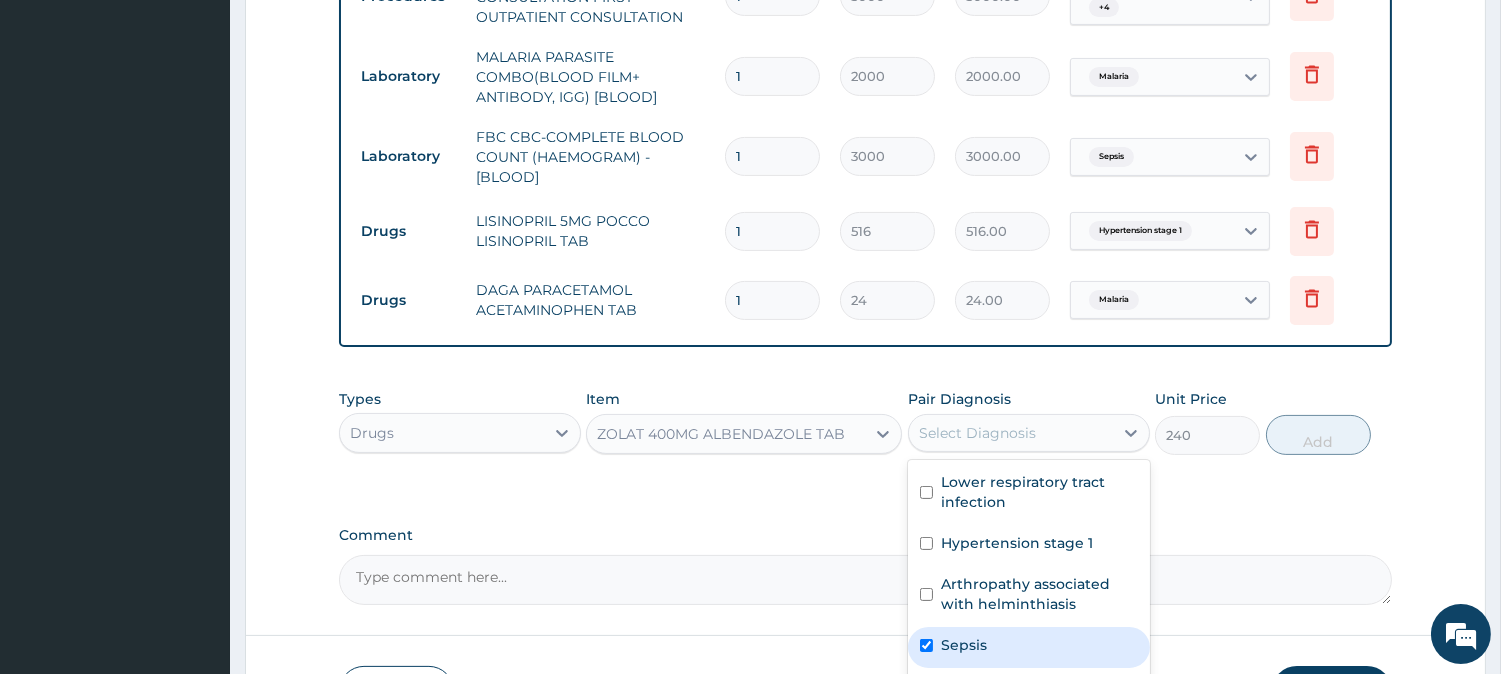 checkbox on "true" 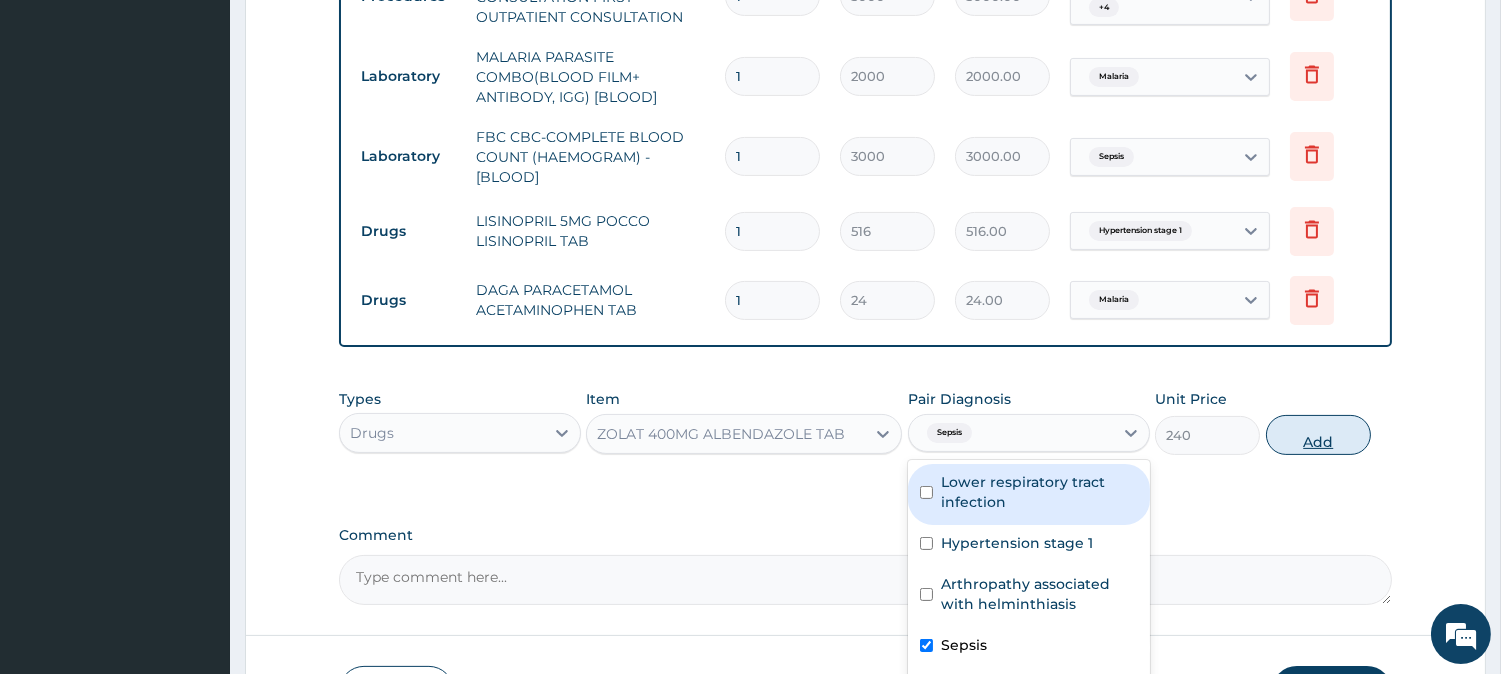 drag, startPoint x: 1116, startPoint y: 485, endPoint x: 1284, endPoint y: 441, distance: 173.66635 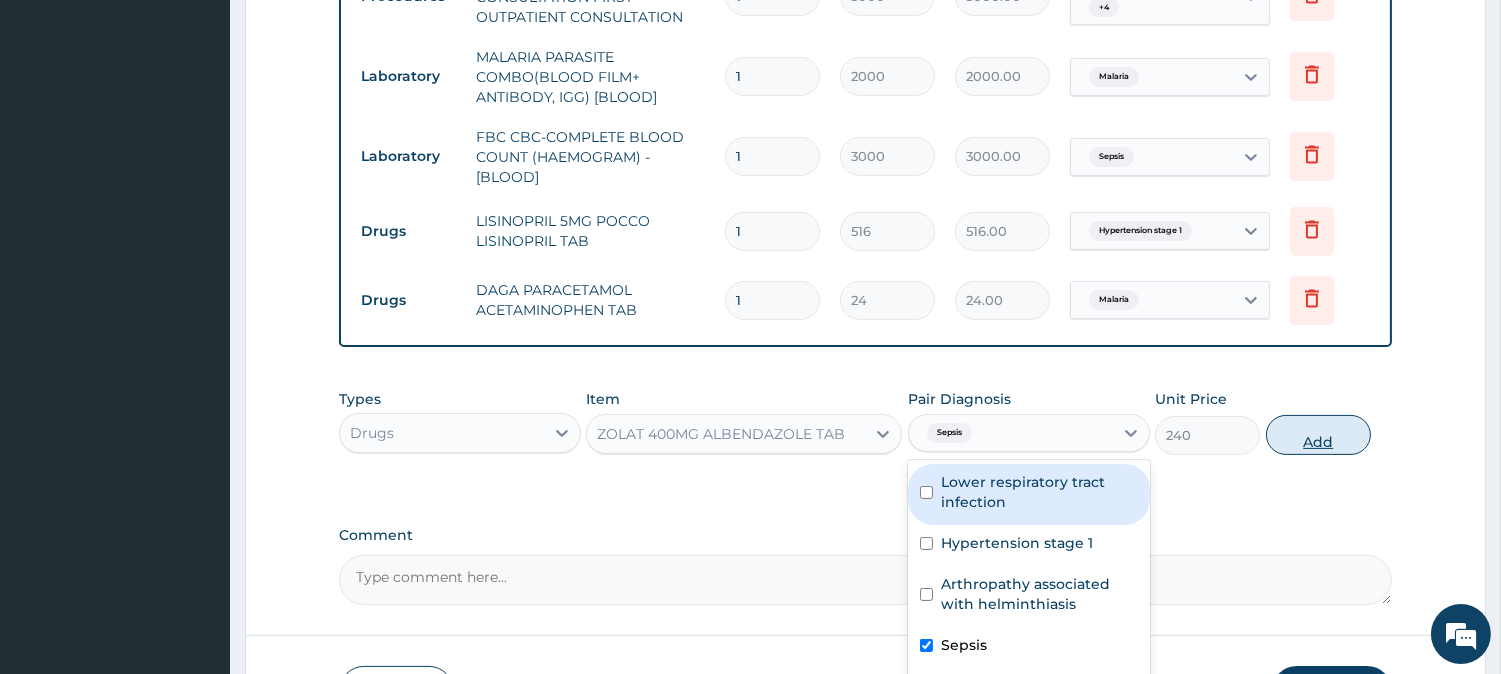 click on "Types Drugs Item ZOLAT 400MG ALBENDAZOLE TAB Pair Diagnosis option Sepsis, selected. option Lower respiratory tract infection focused, 1 of 5. 5 results available. Use Up and Down to choose options, press Enter to select the currently focused option, press Escape to exit the menu, press Tab to select the option and exit the menu. Sepsis Lower respiratory tract infection Hypertension stage 1 Arthropathy associated with helminthiasis Sepsis Malaria Unit Price 240 Add" at bounding box center (865, 422) 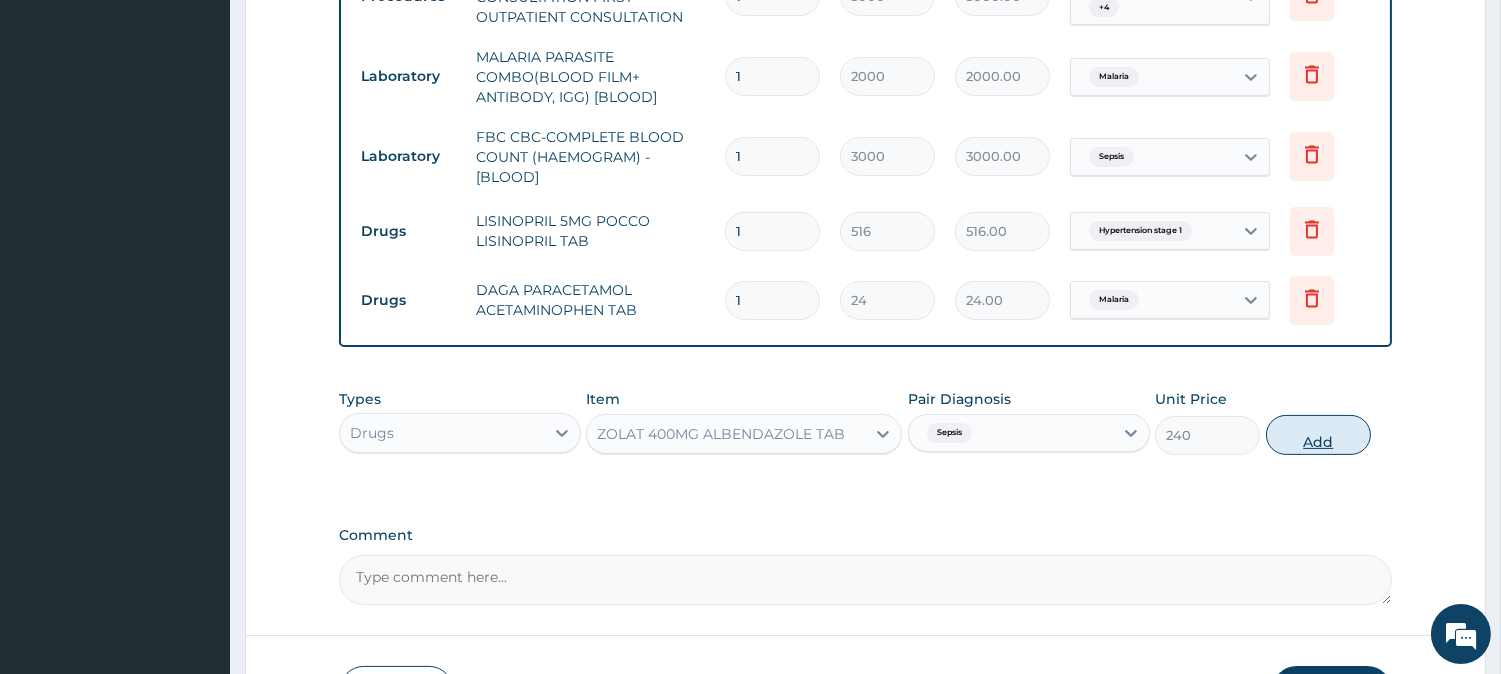 click on "Add" at bounding box center (1318, 435) 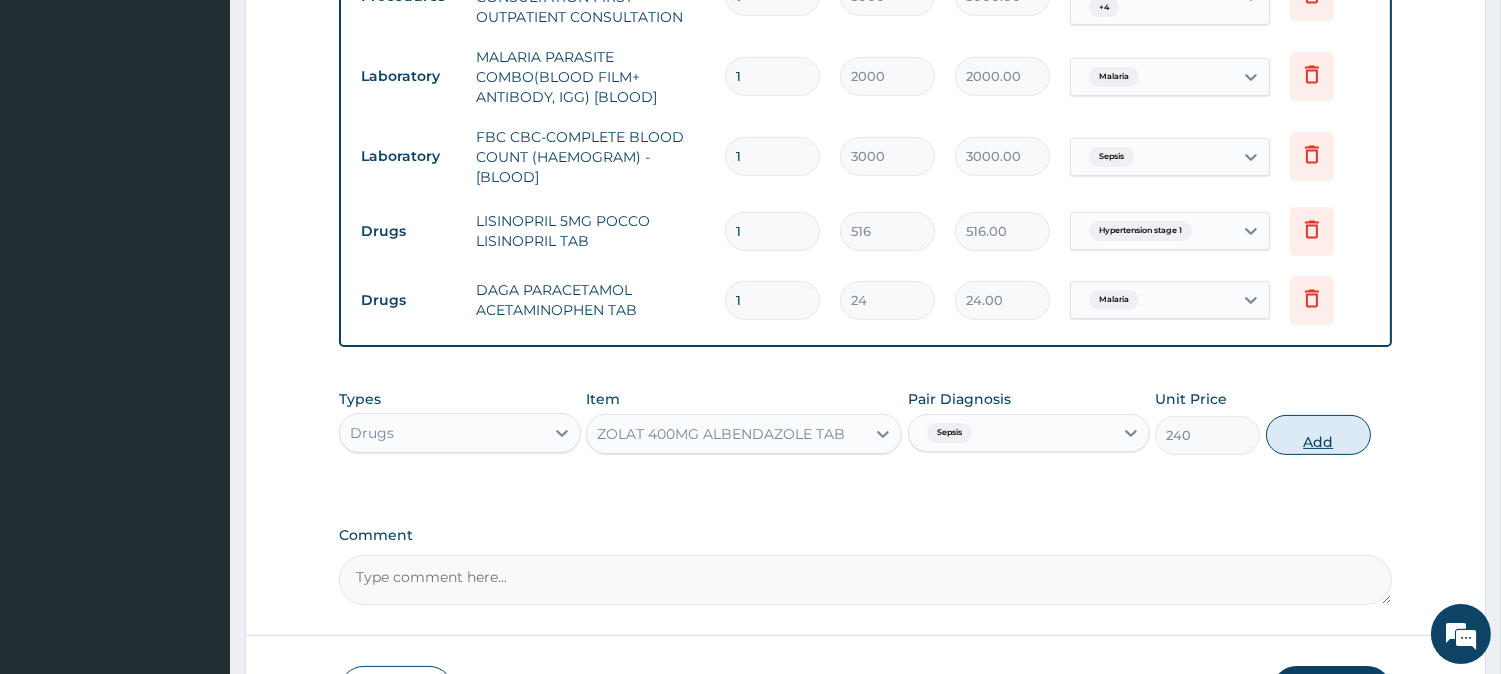 type on "0" 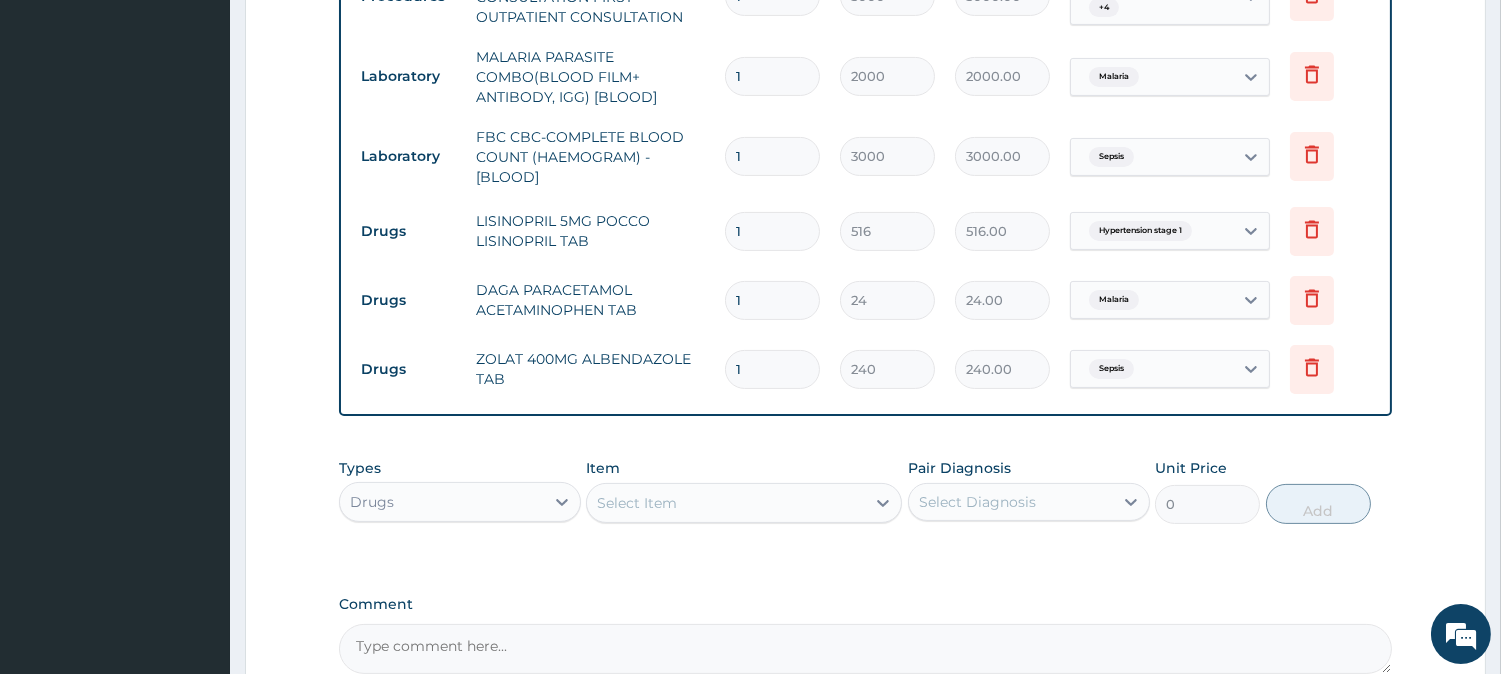 click on "Select Item" at bounding box center [726, 503] 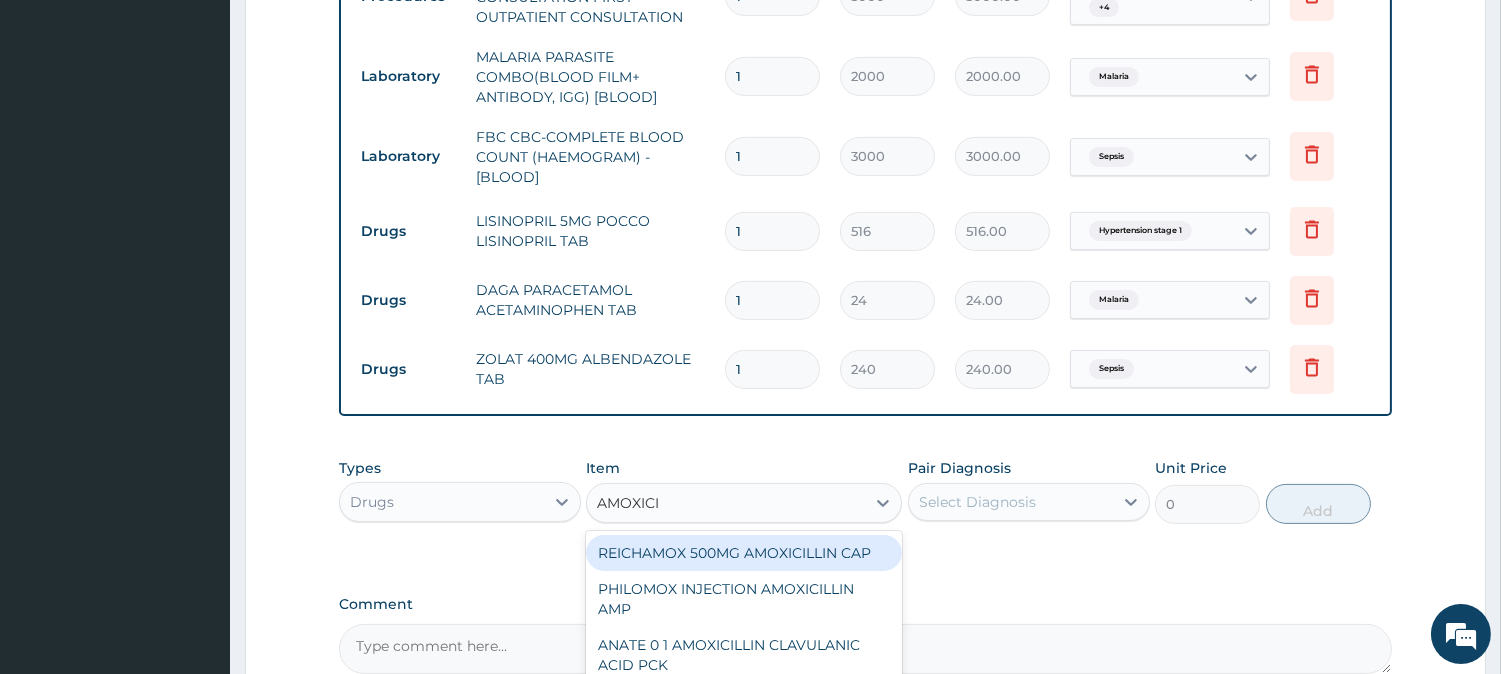type on "AMOXICIL" 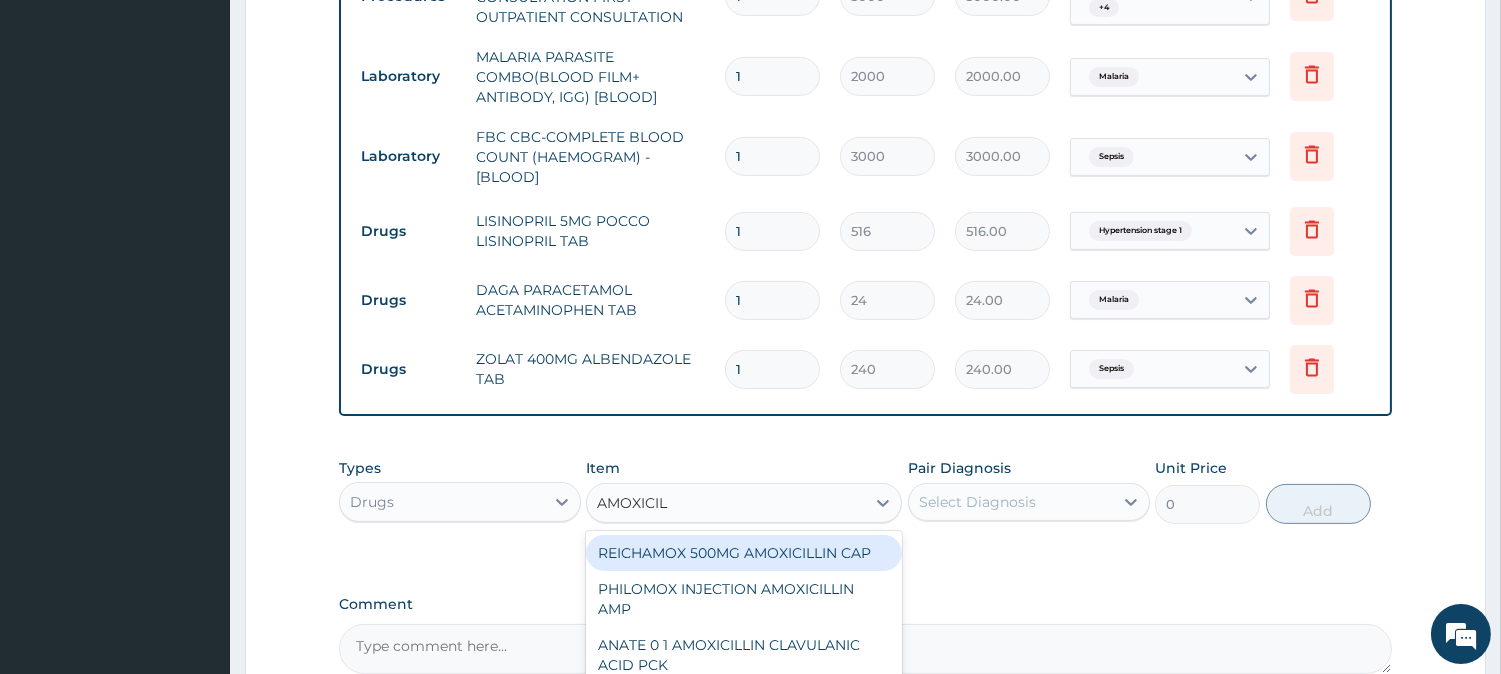 scroll, scrollTop: 1050, scrollLeft: 0, axis: vertical 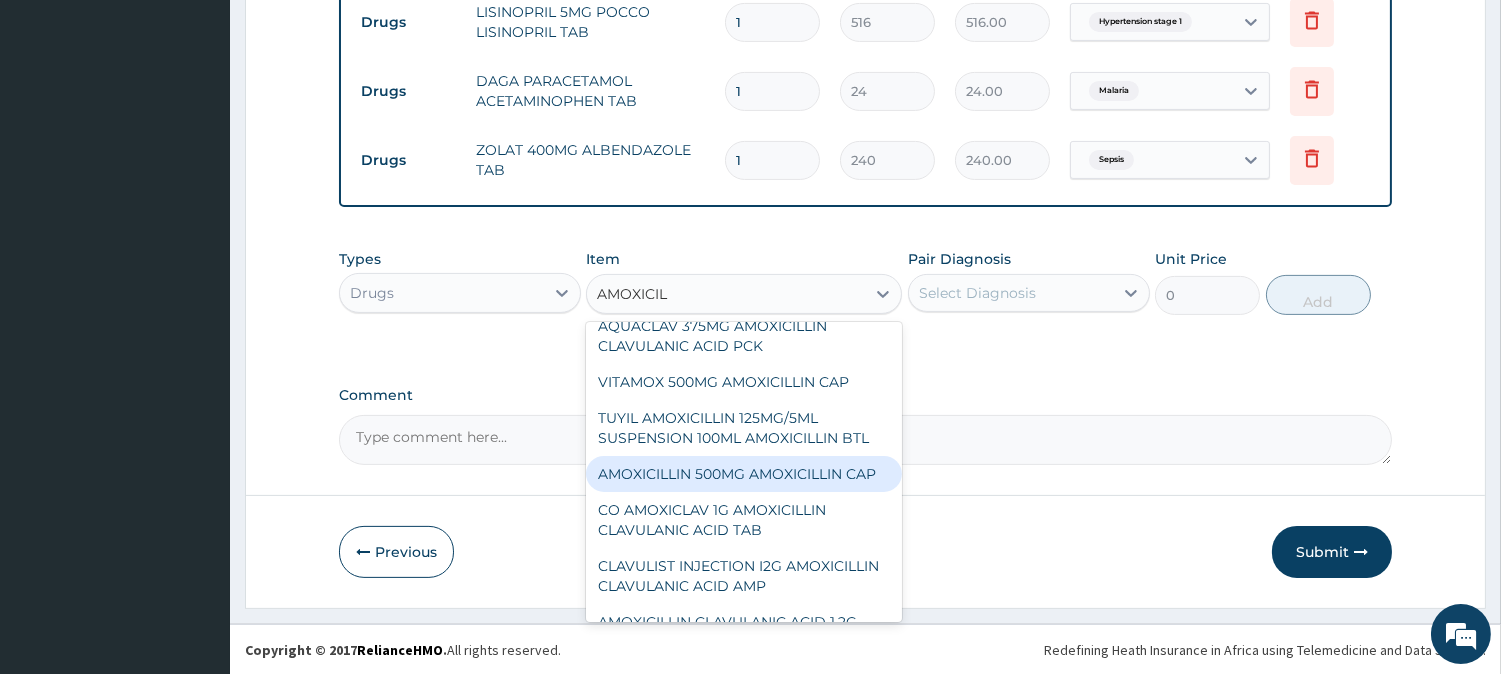 click on "AMOXICILLIN 500MG AMOXICILLIN CAP" at bounding box center (744, 474) 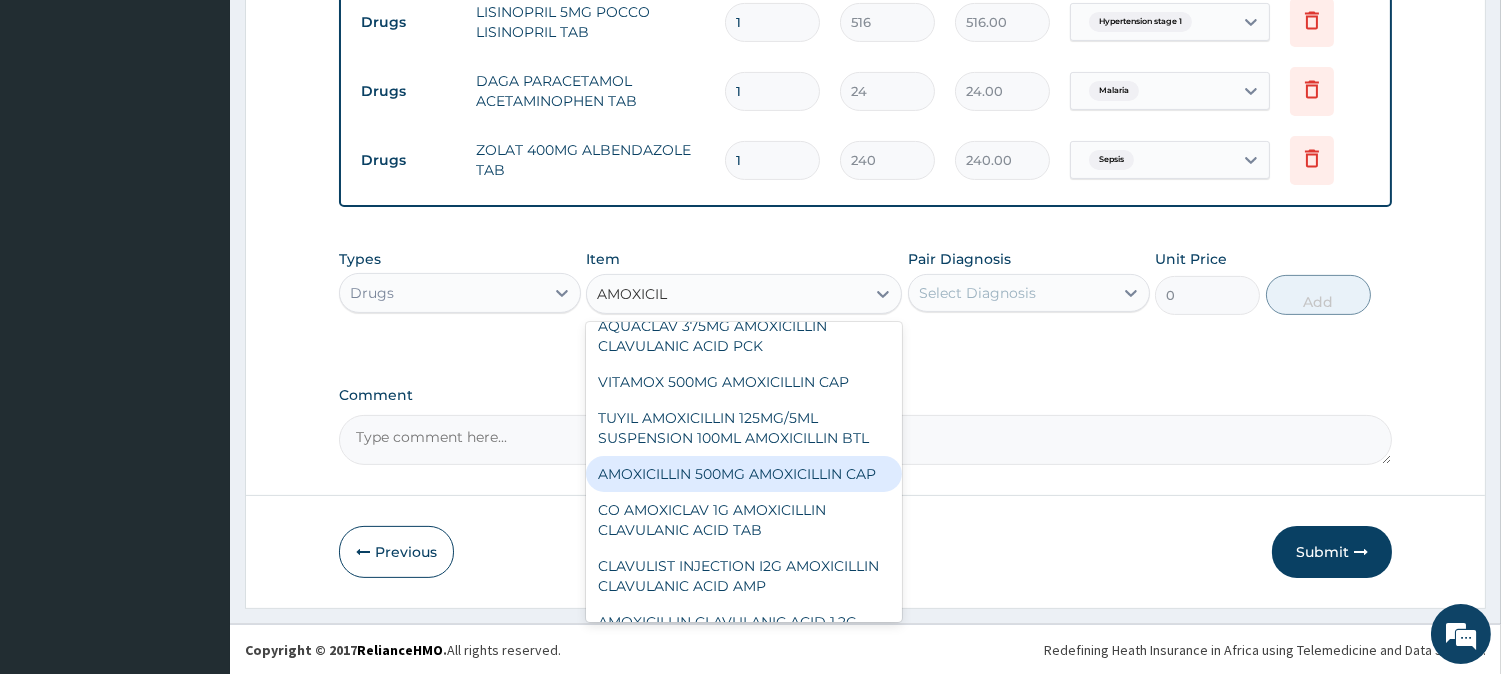 type 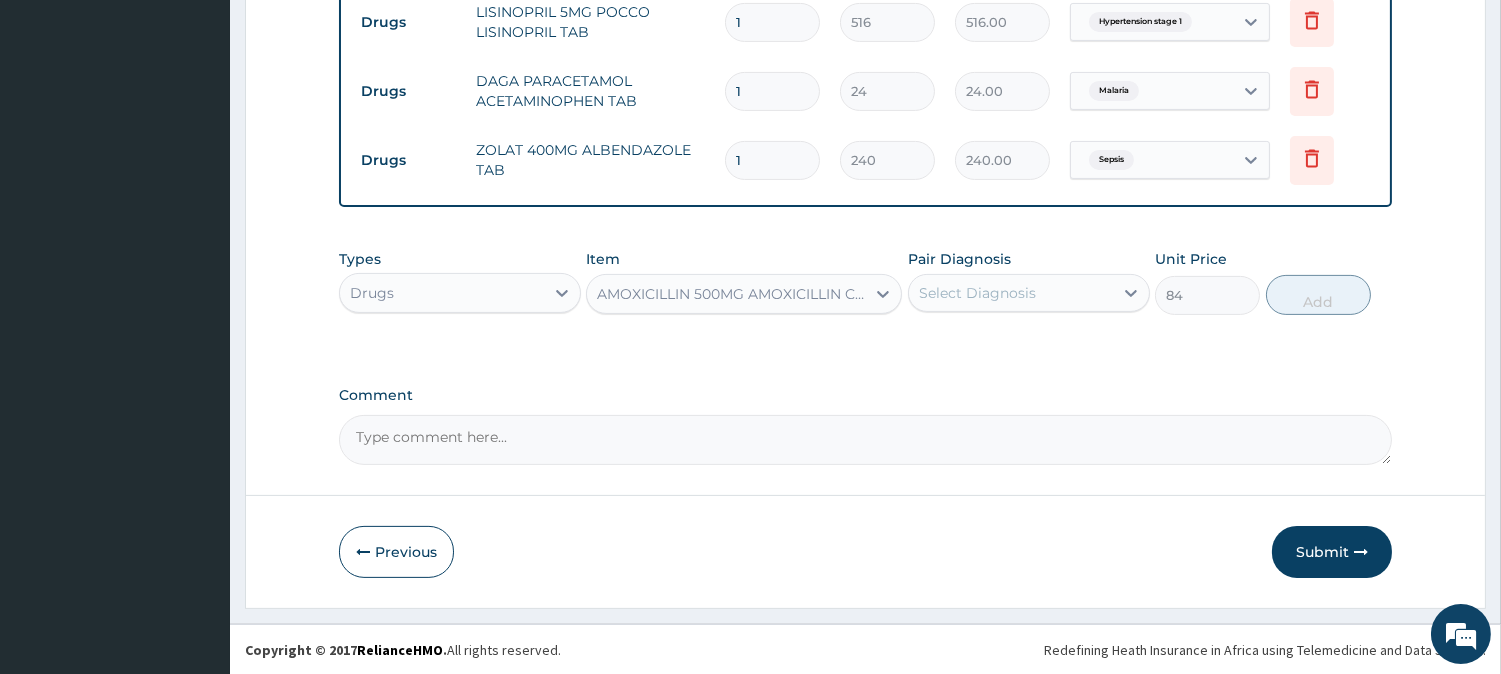 click on "Select Diagnosis" at bounding box center [1011, 293] 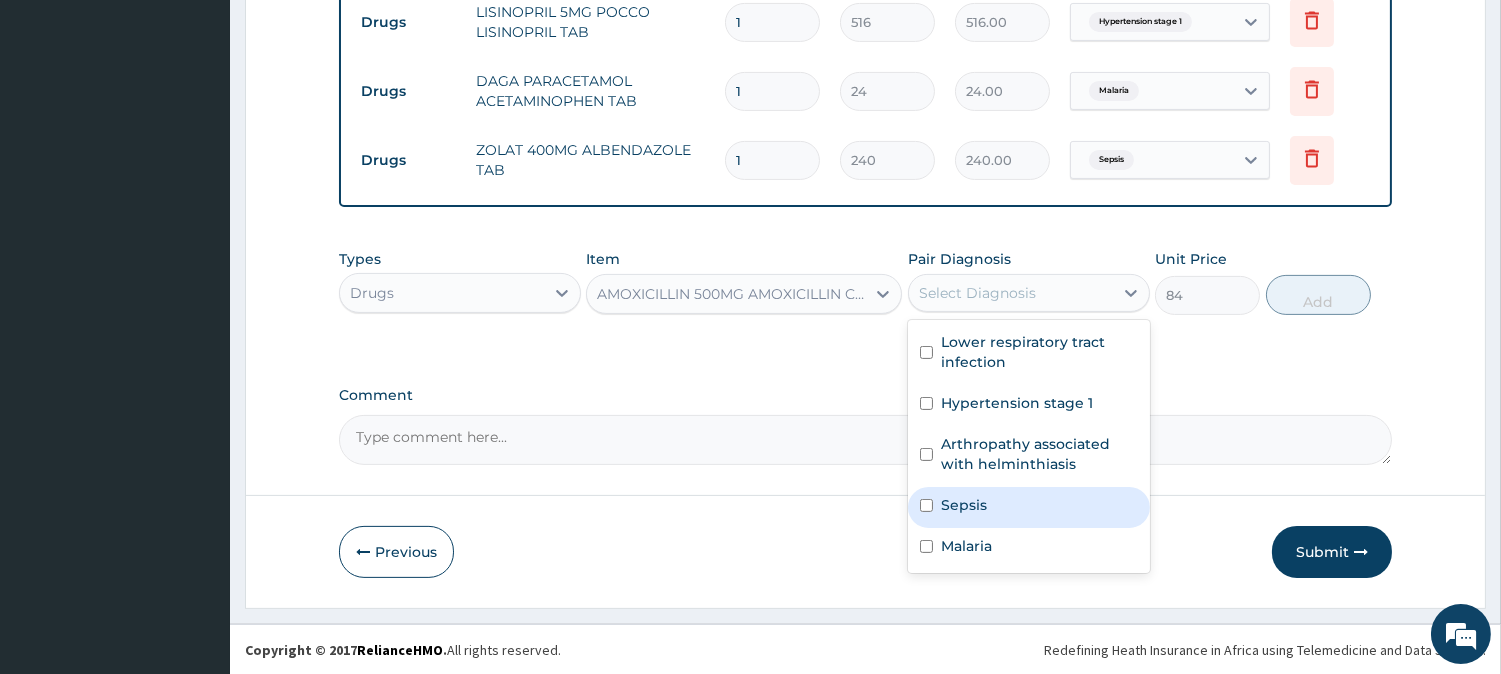 click on "Sepsis" at bounding box center [964, 505] 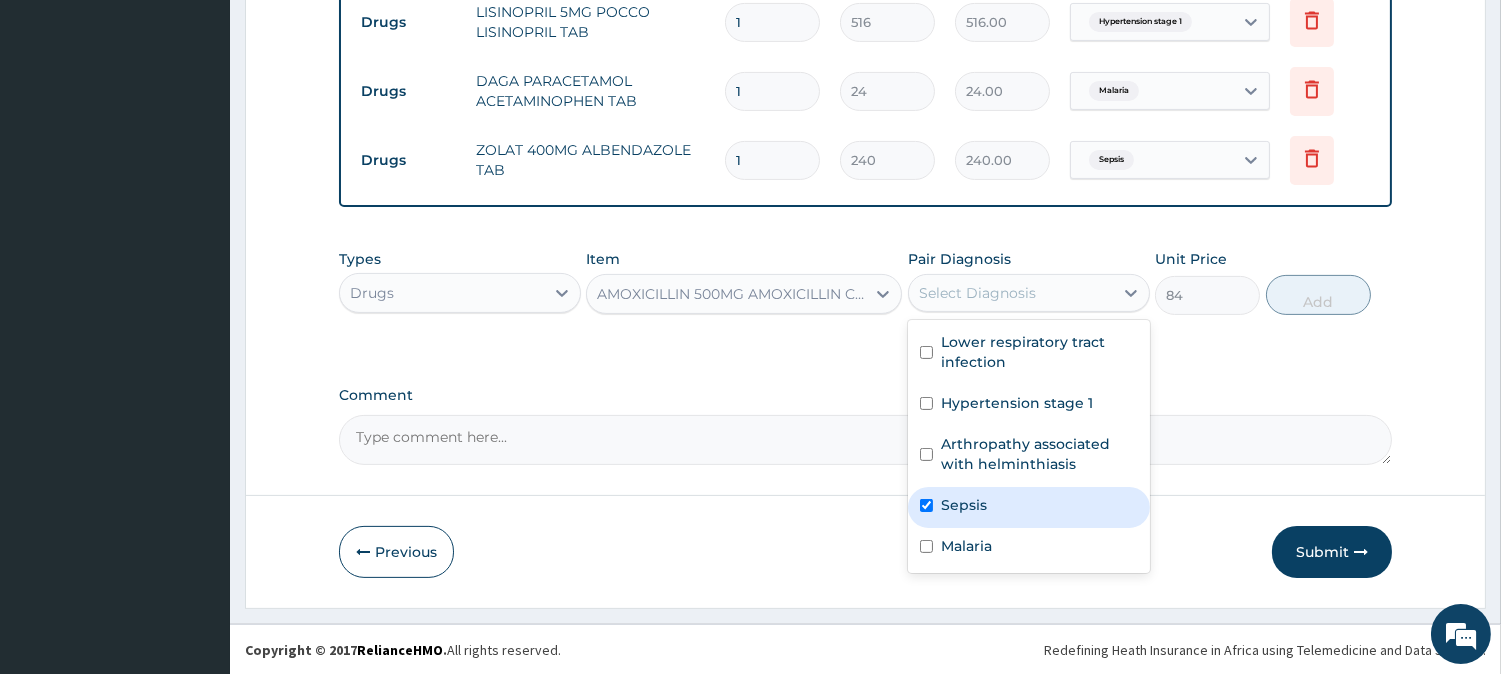 checkbox on "true" 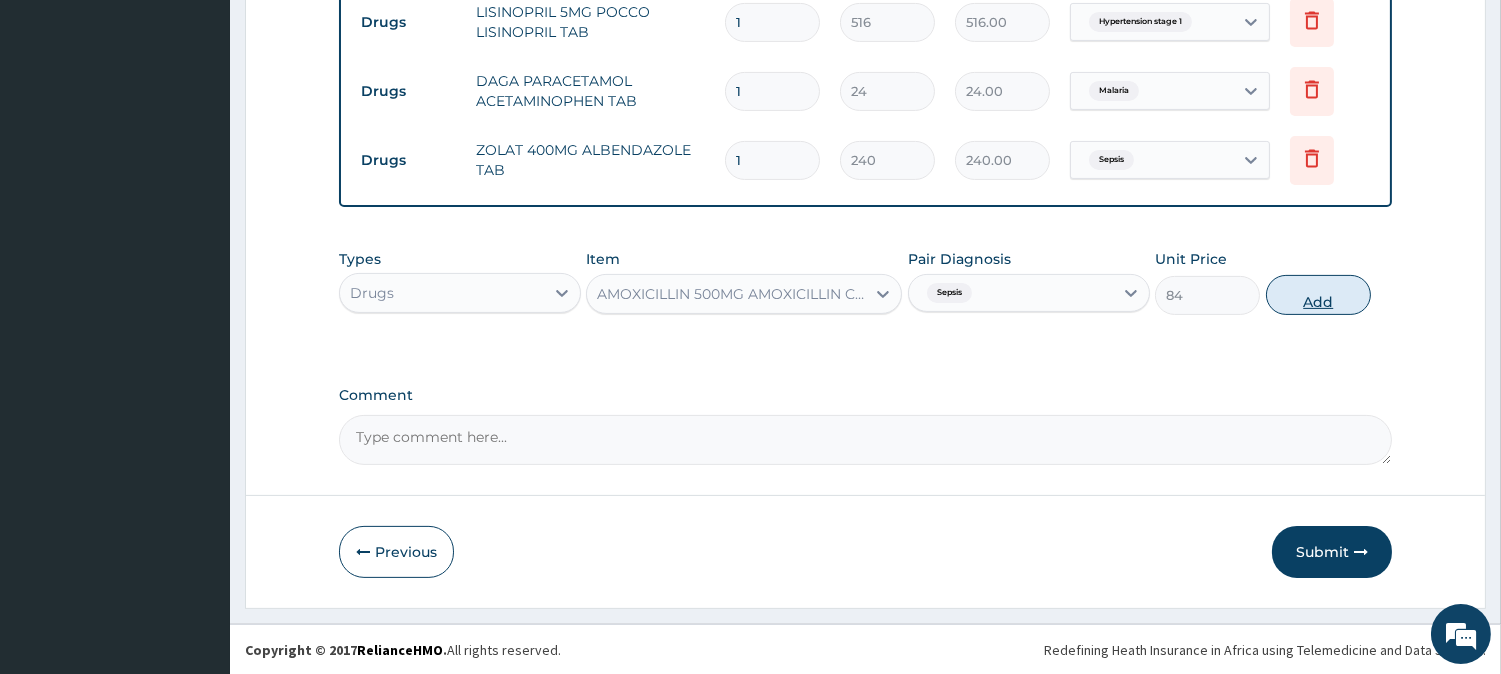 click on "Add" at bounding box center (1318, 295) 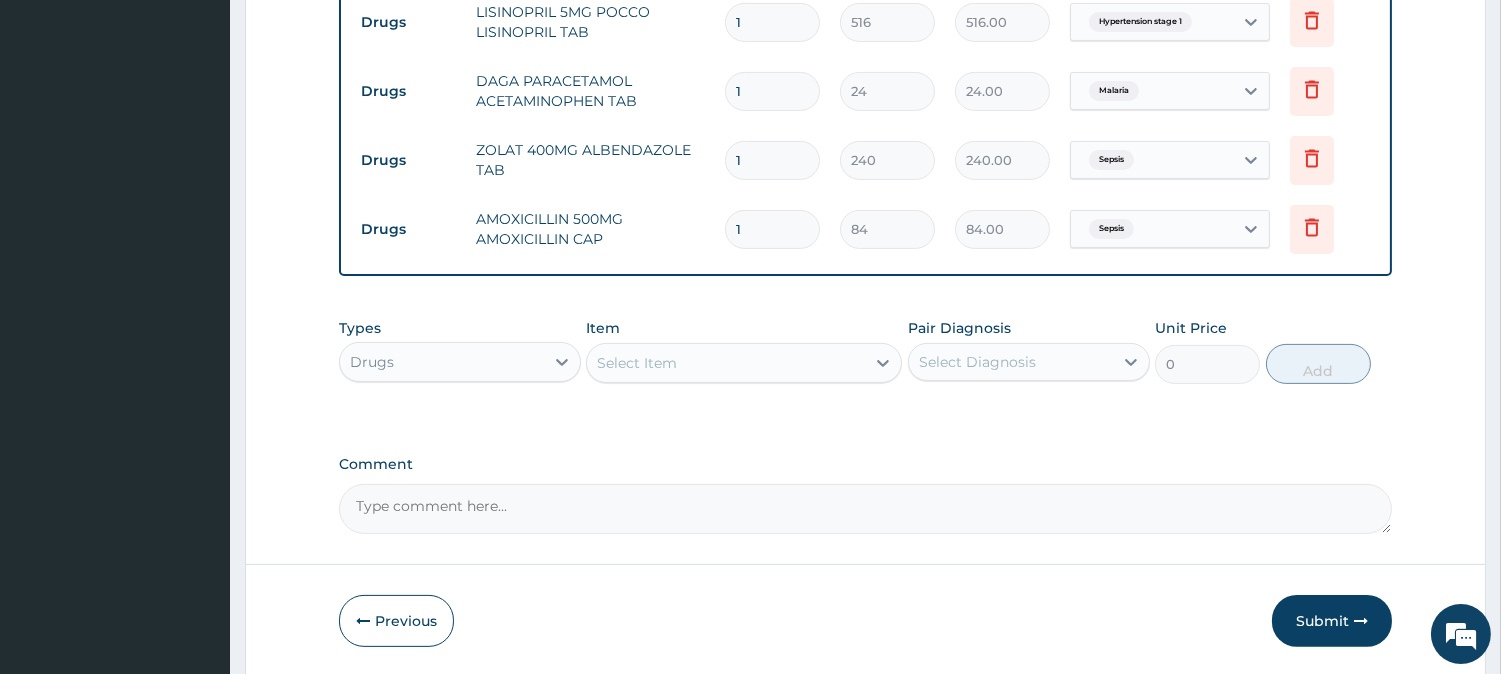 click on "Select Item" at bounding box center [726, 363] 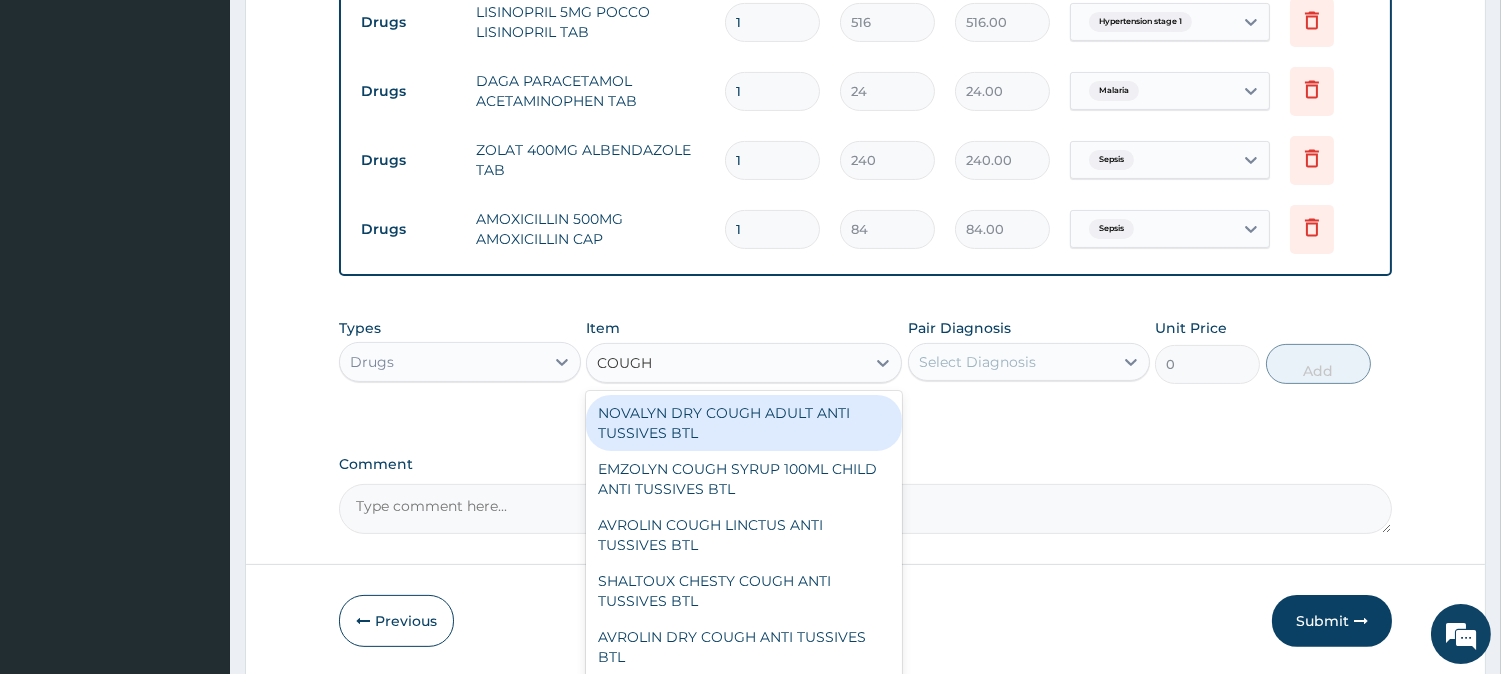 type on "COUGH" 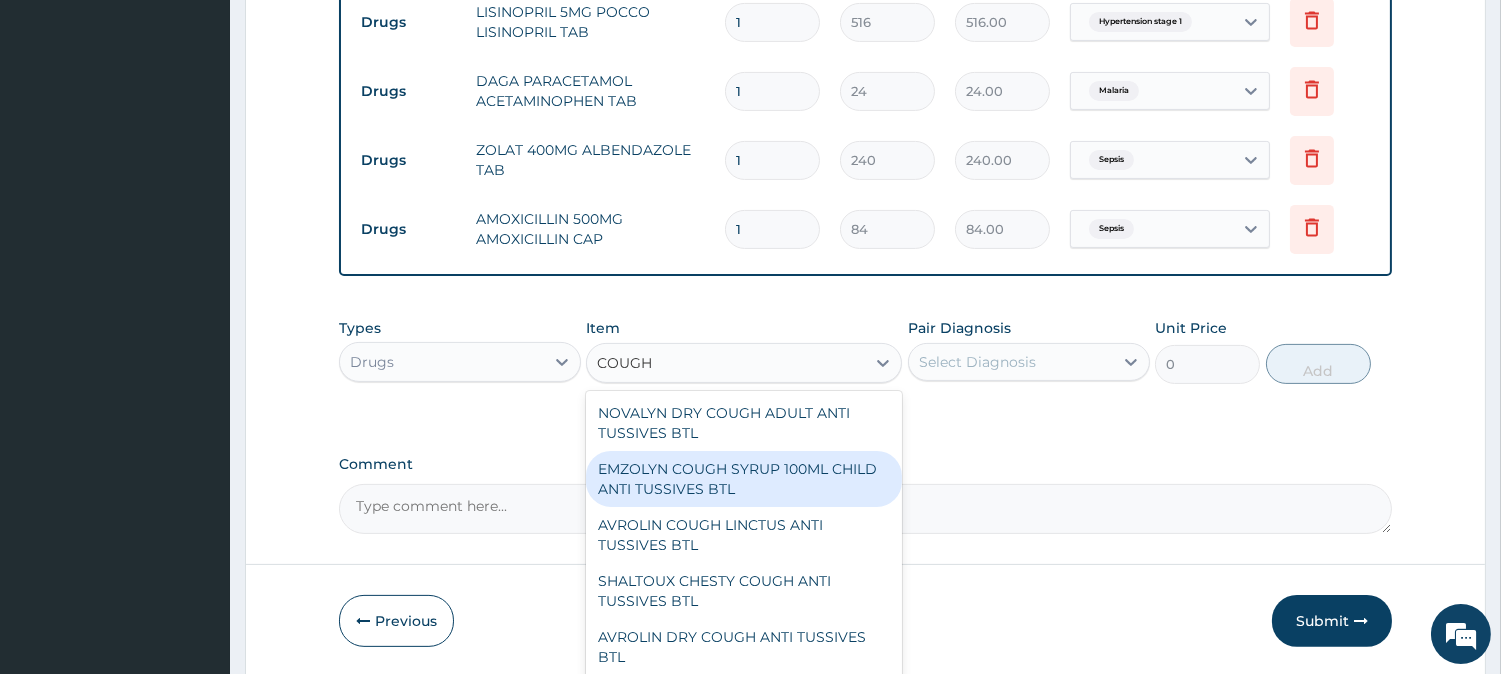 click on "EMZOLYN COUGH SYRUP 100ML CHILD ANTI TUSSIVES BTL" at bounding box center (744, 479) 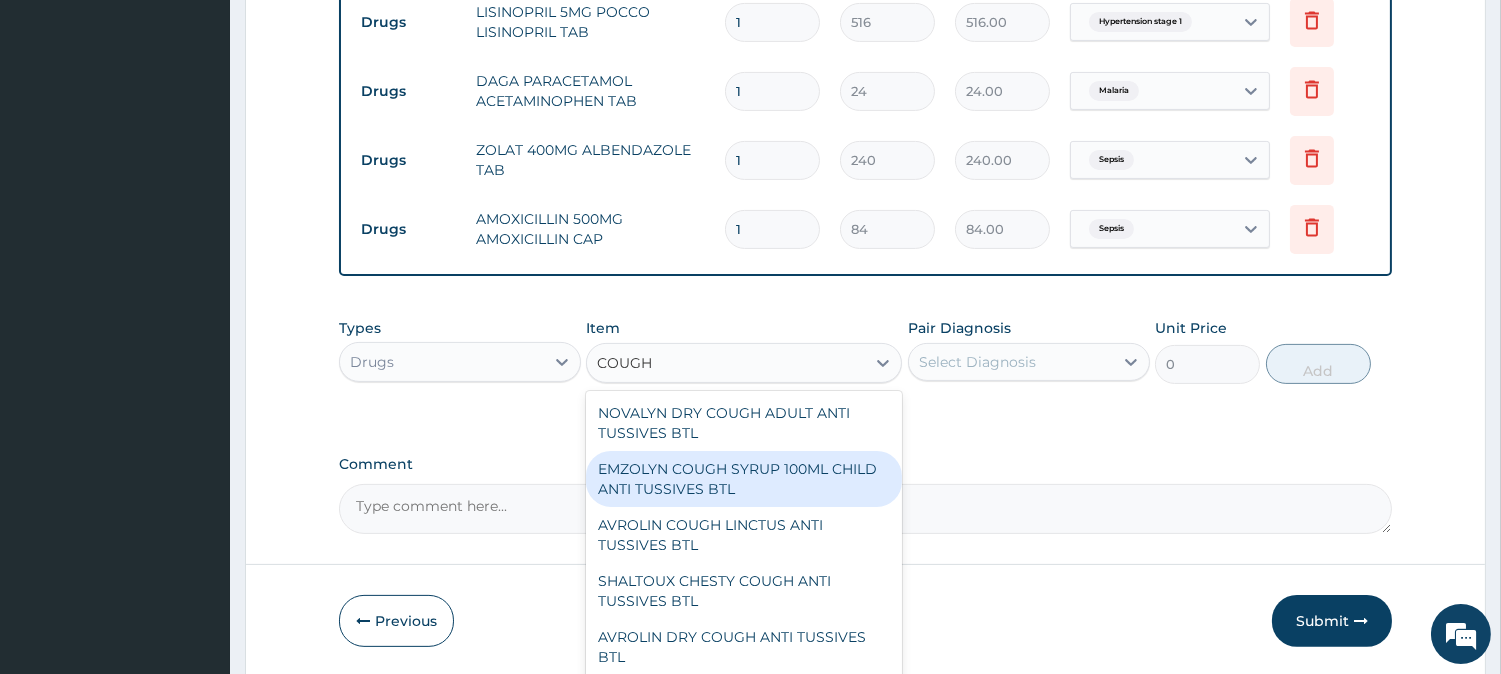 type 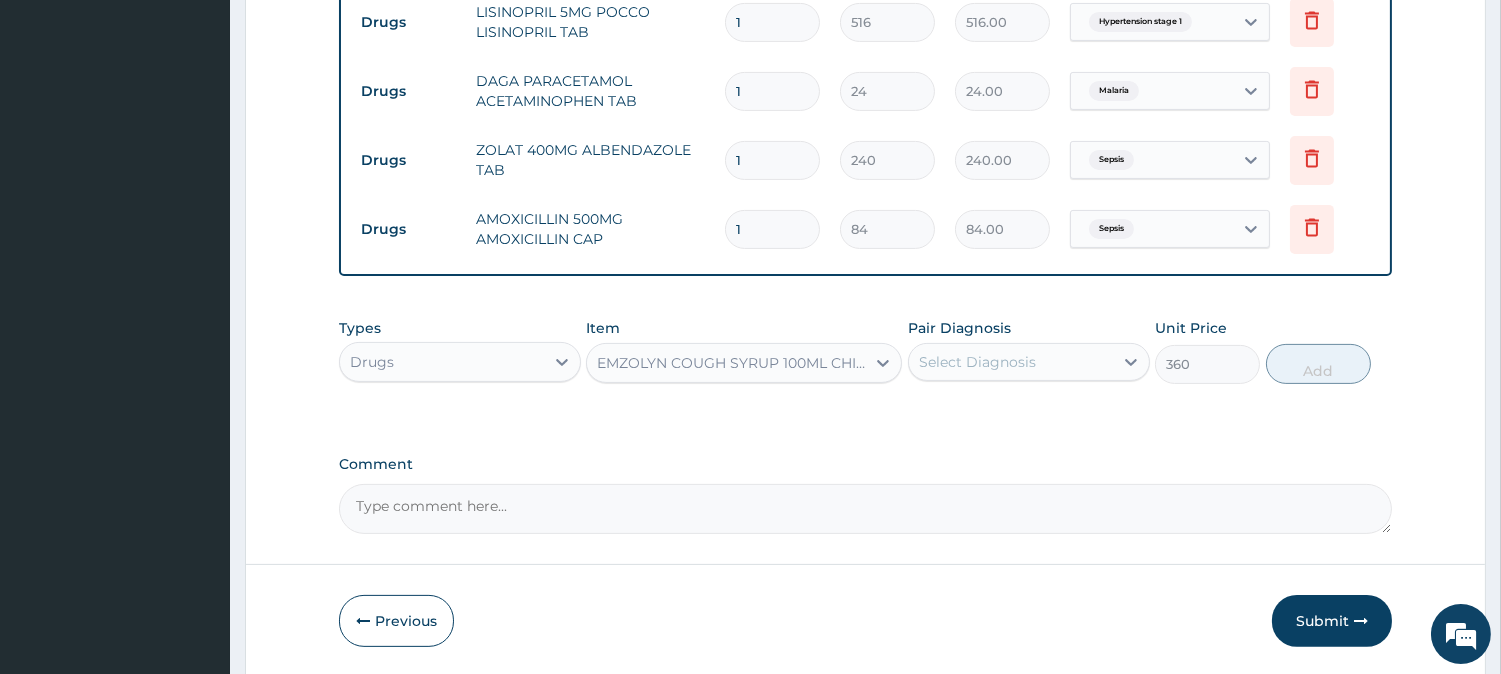 click on "Select Diagnosis" at bounding box center (1011, 362) 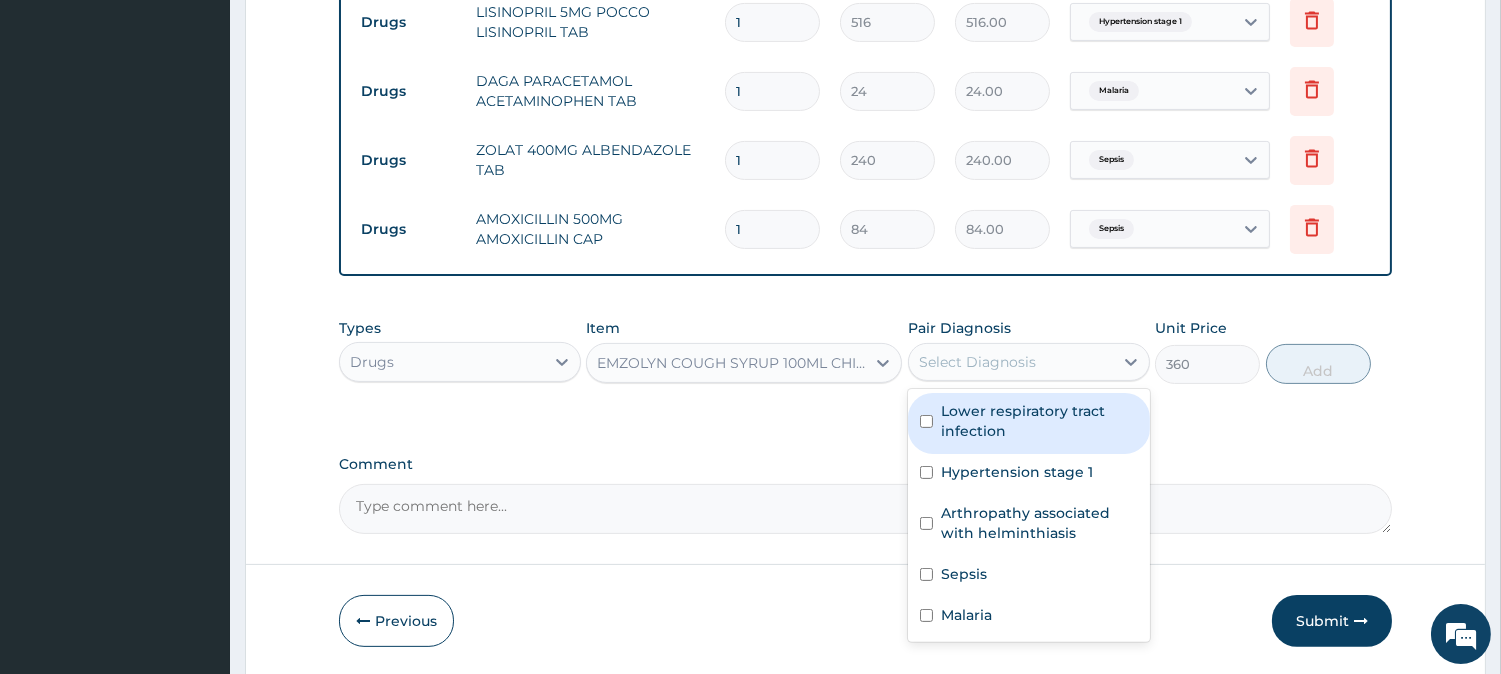click on "Lower respiratory tract infection" at bounding box center (1039, 421) 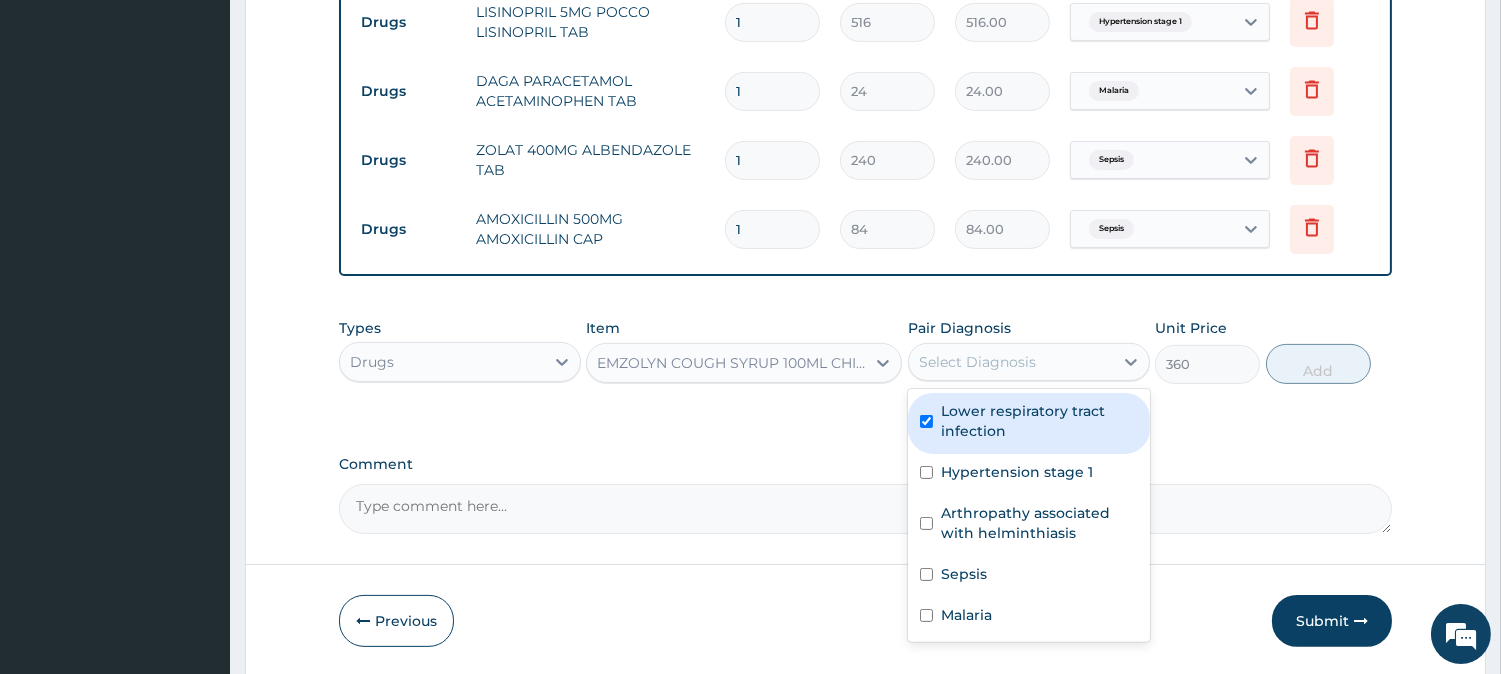 checkbox on "true" 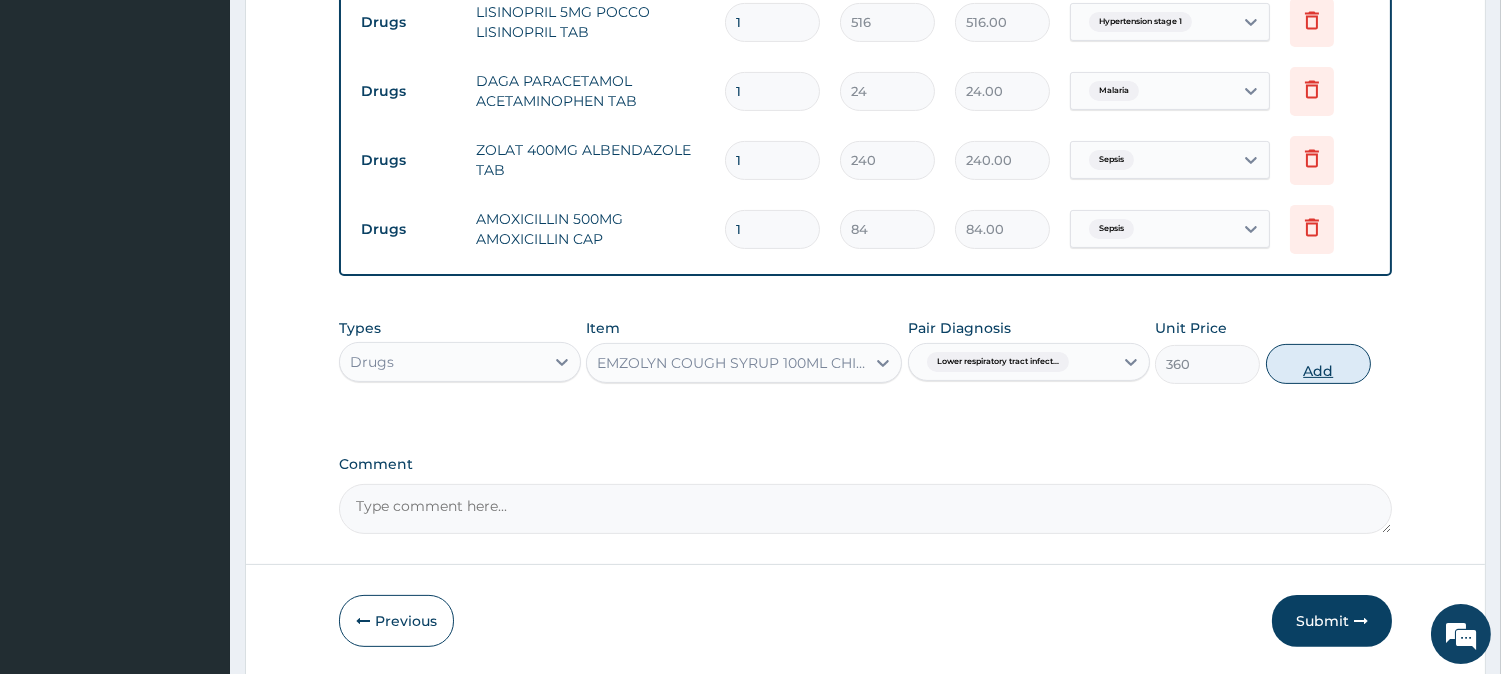 click on "Add" at bounding box center [1318, 364] 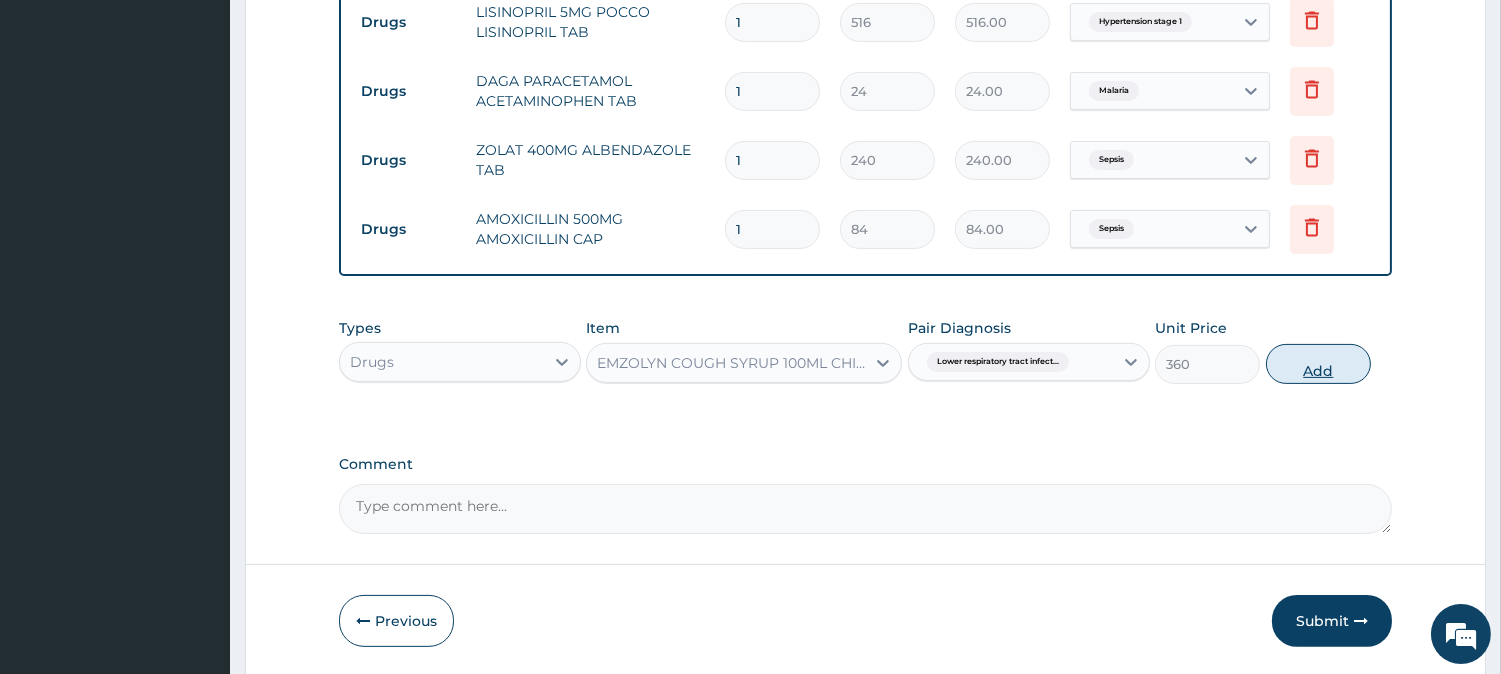 type on "0" 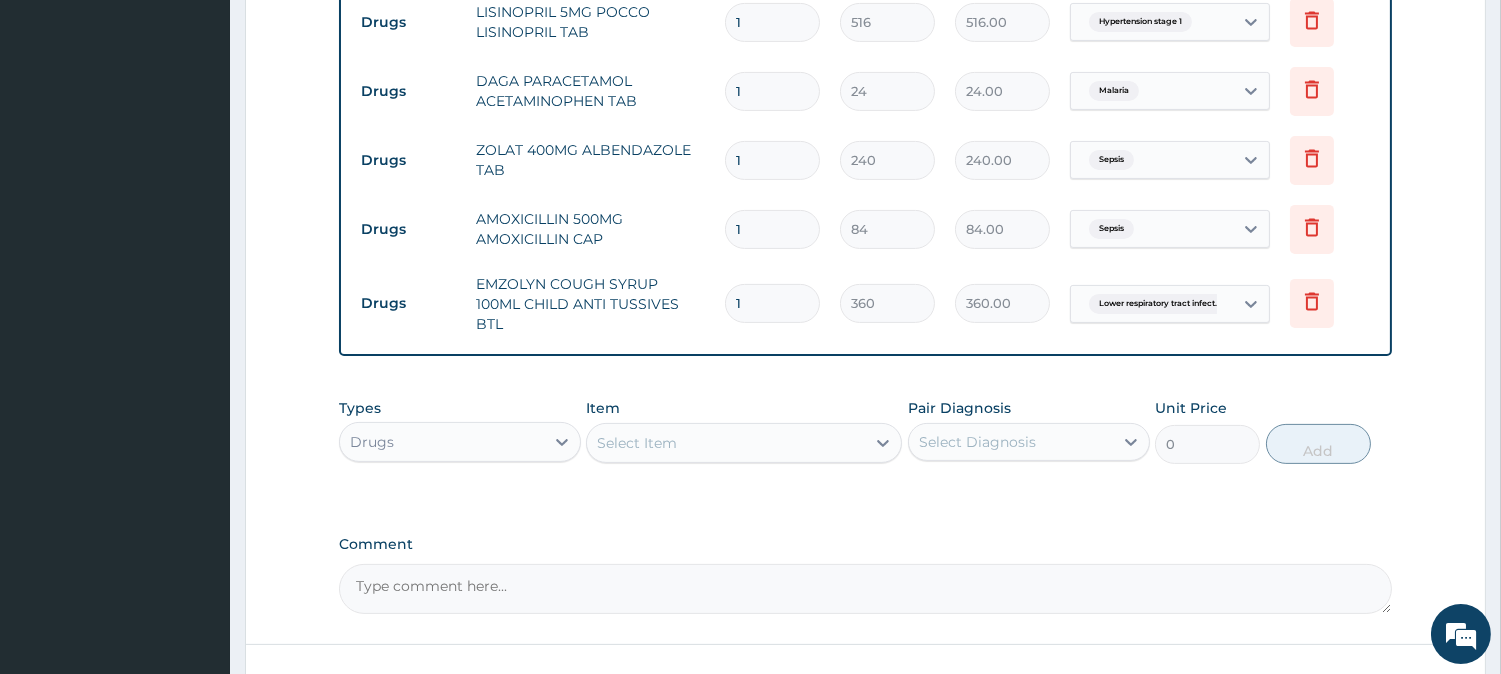 click on "1" at bounding box center [772, 229] 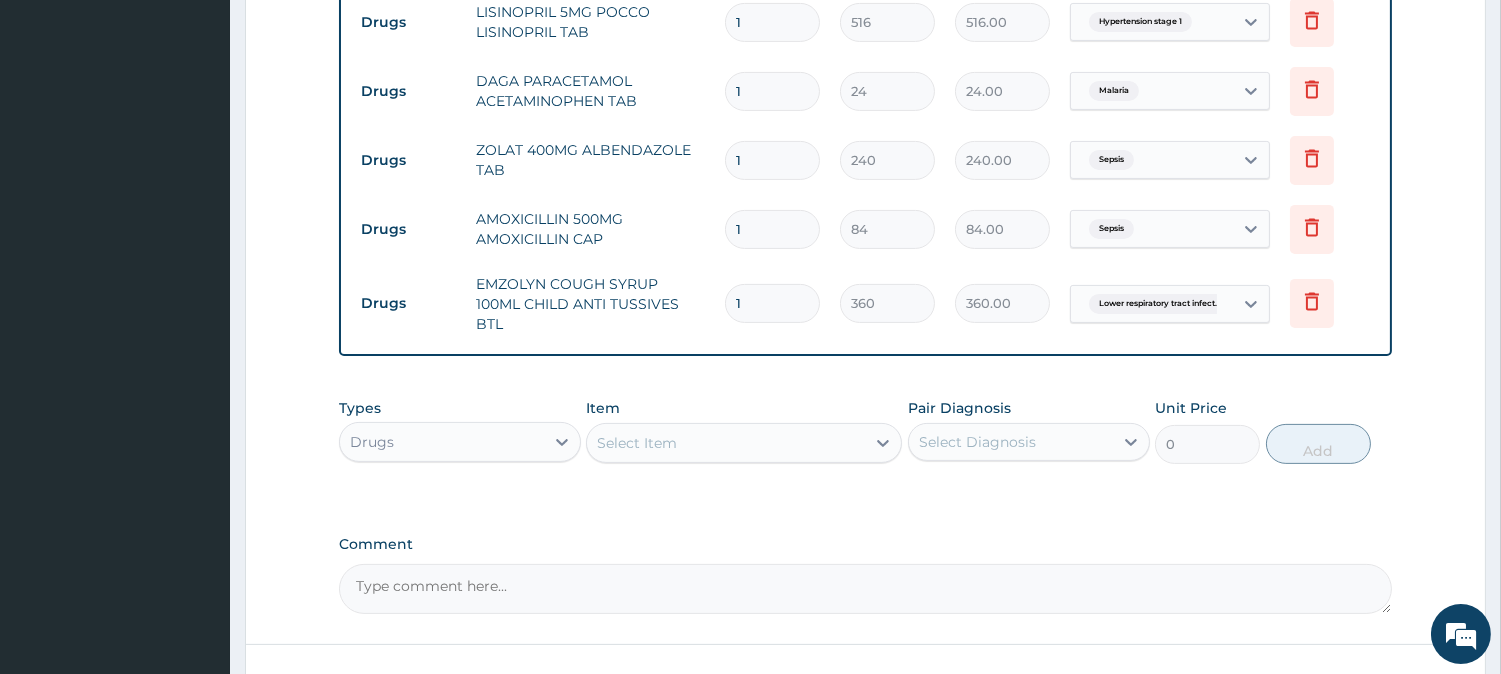 type on "15" 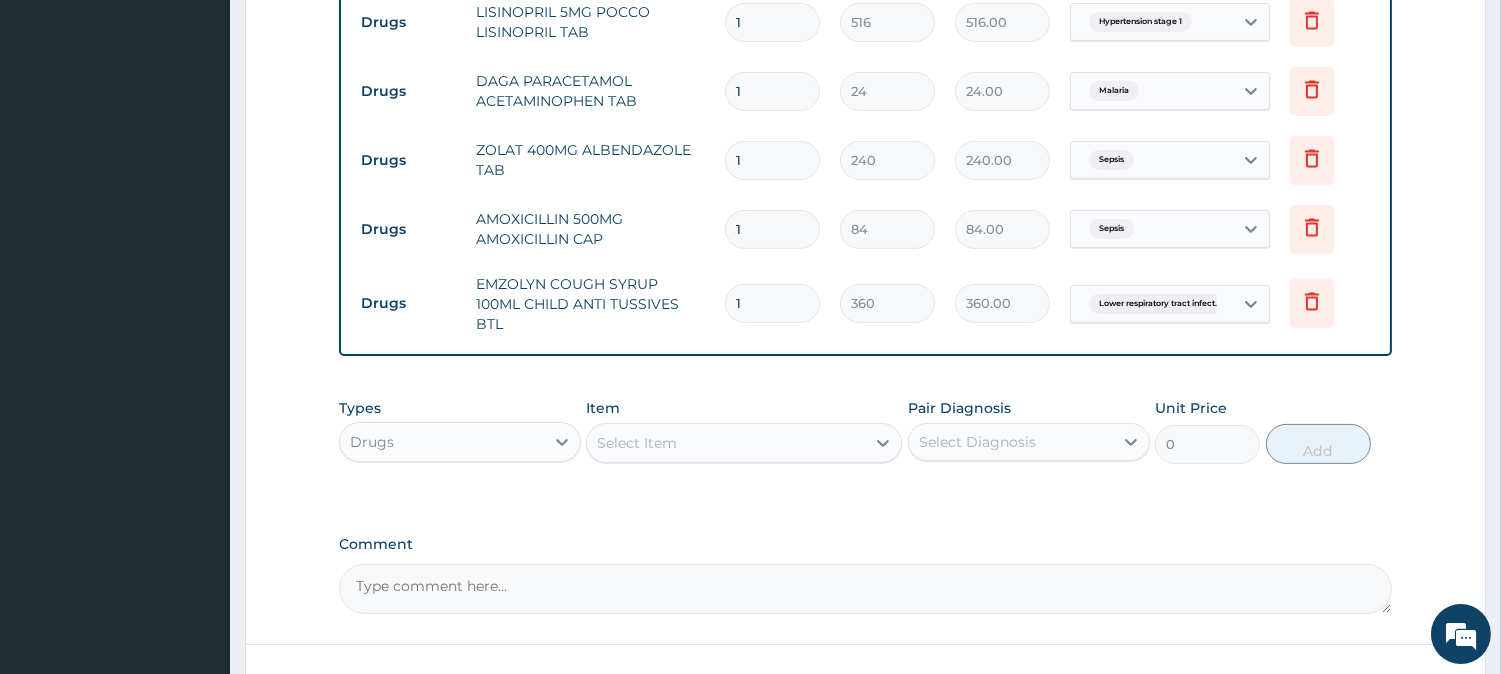 type on "1260.00" 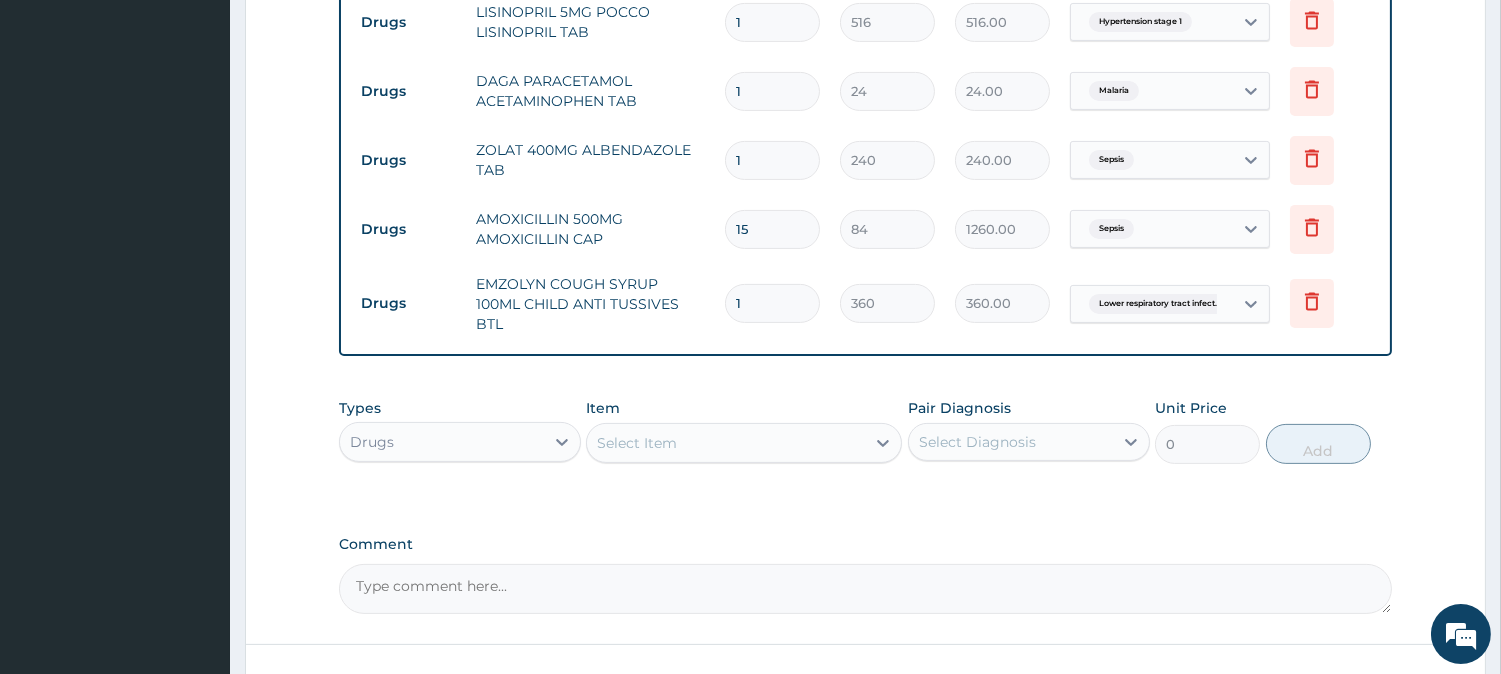 type on "15" 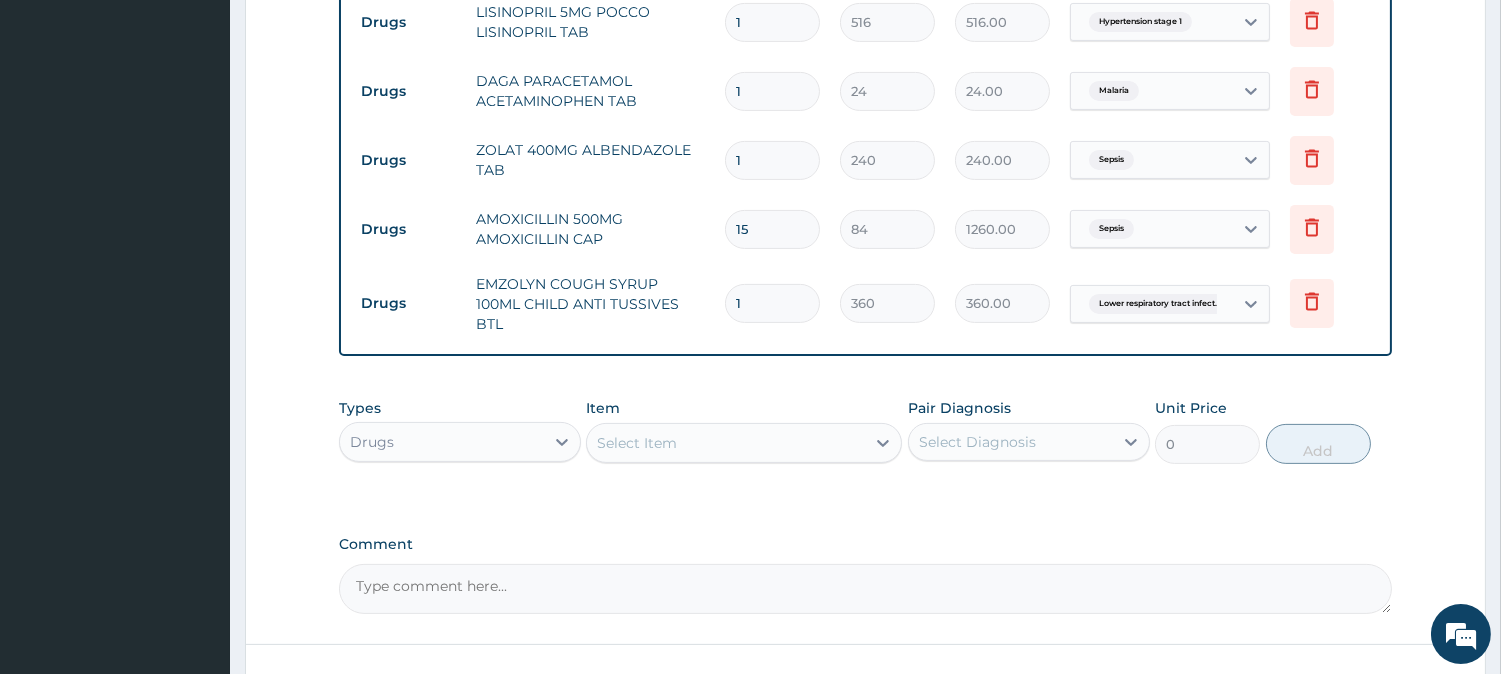 click on "1" at bounding box center [772, 91] 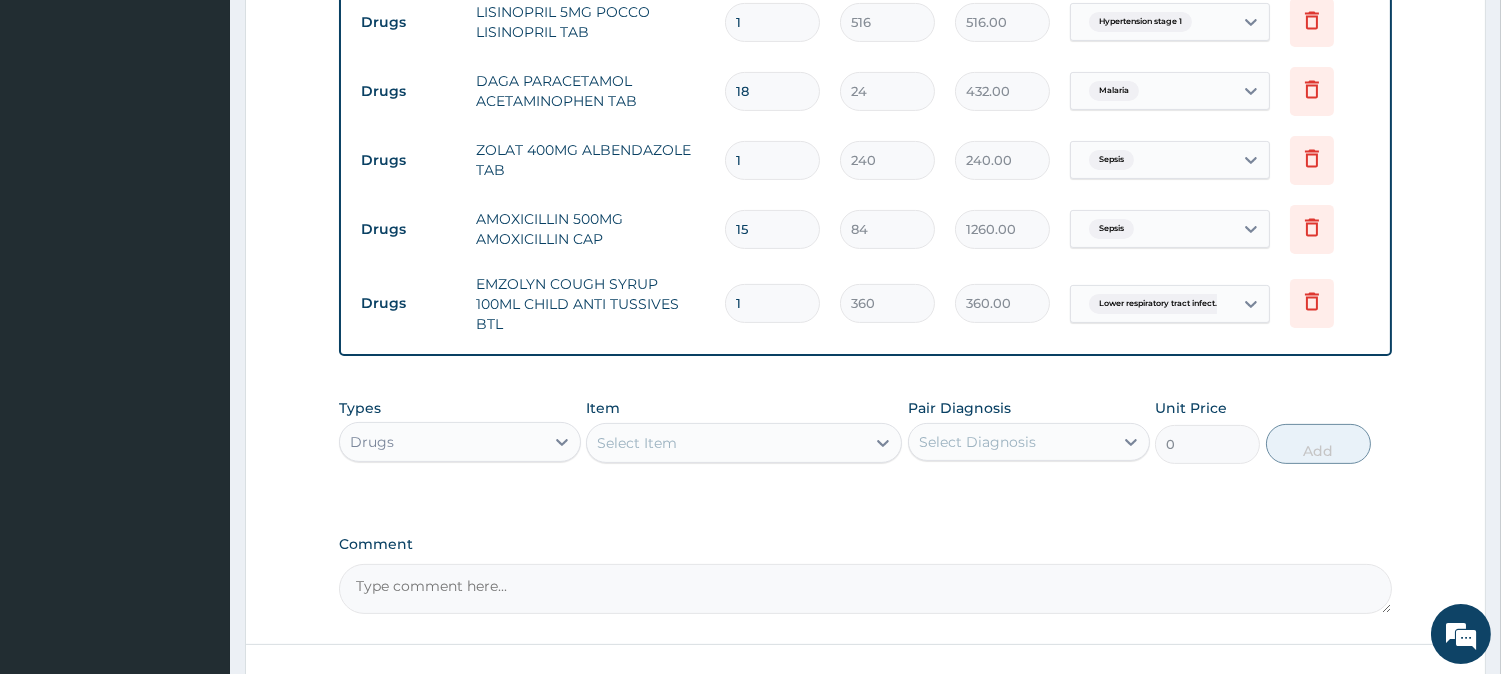 type on "18" 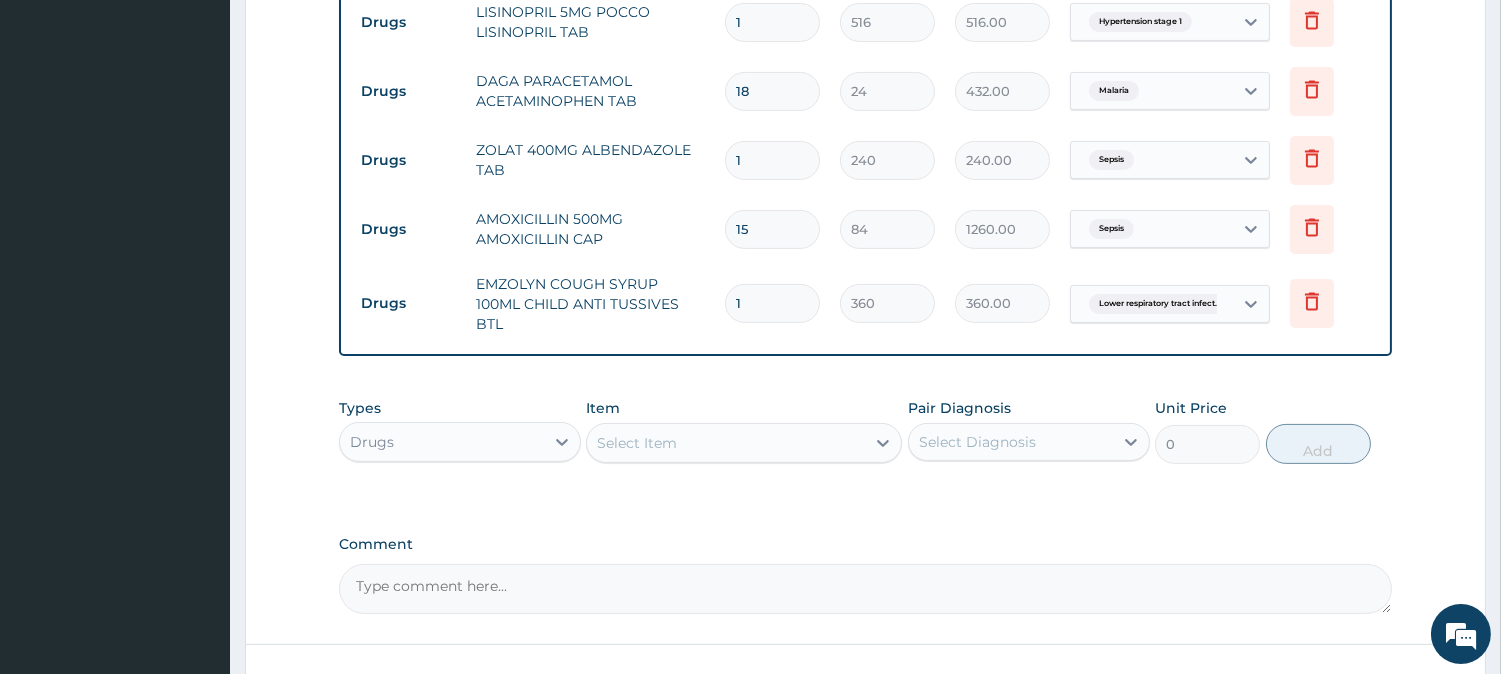 click on "1" at bounding box center (772, 22) 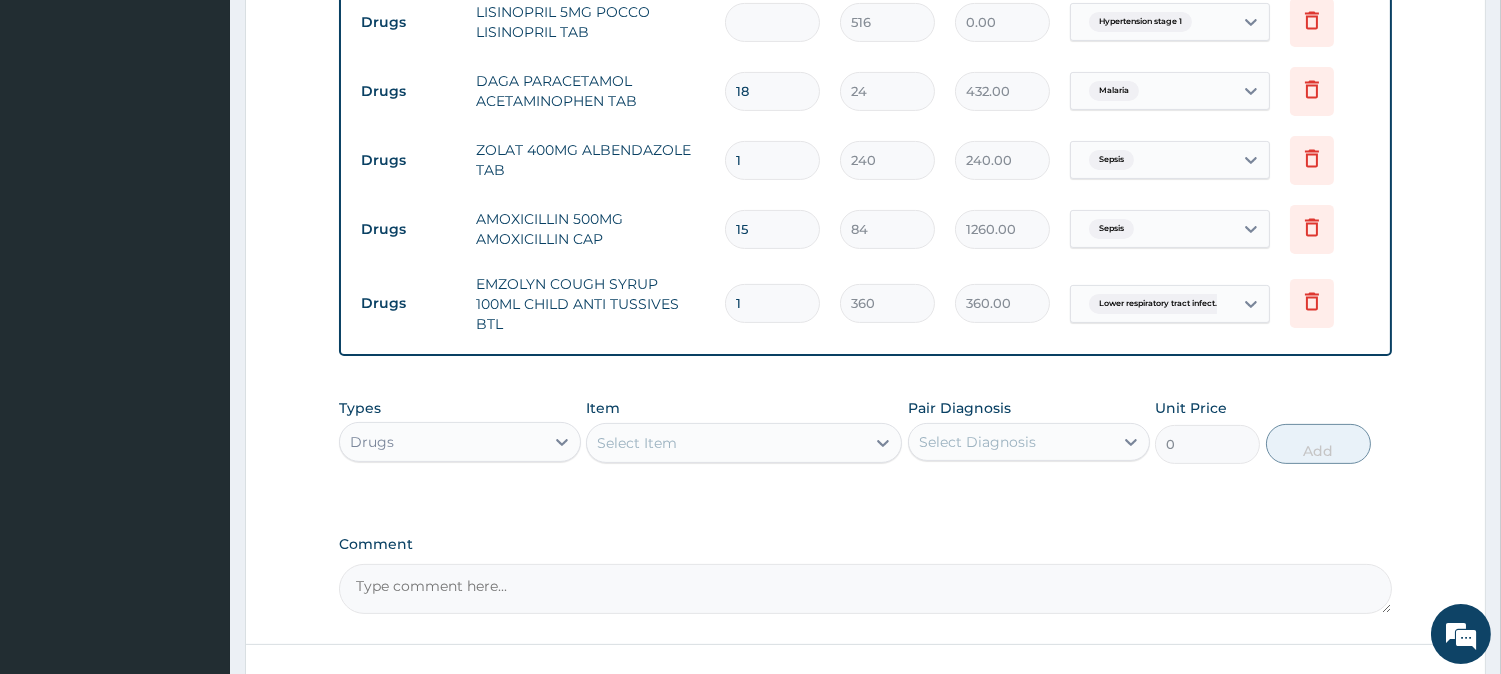 type on "6" 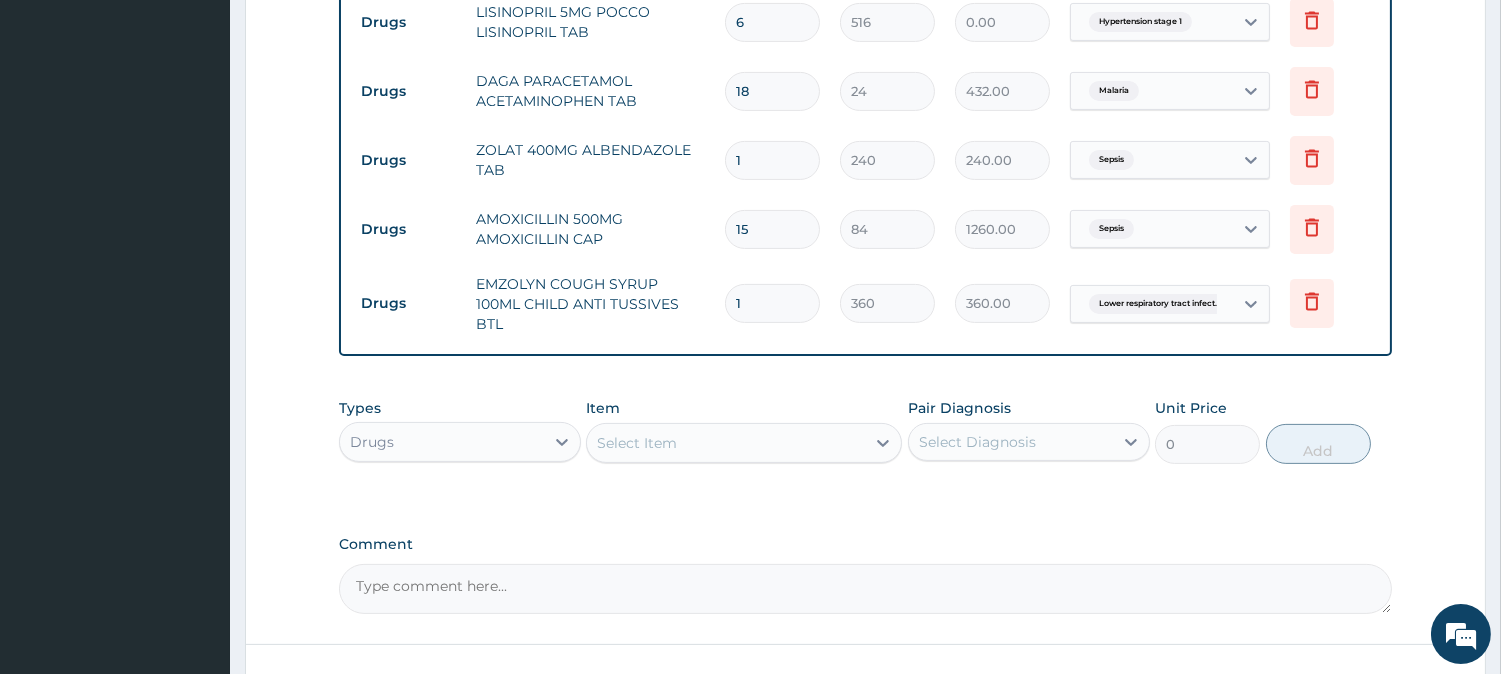 type on "3096.00" 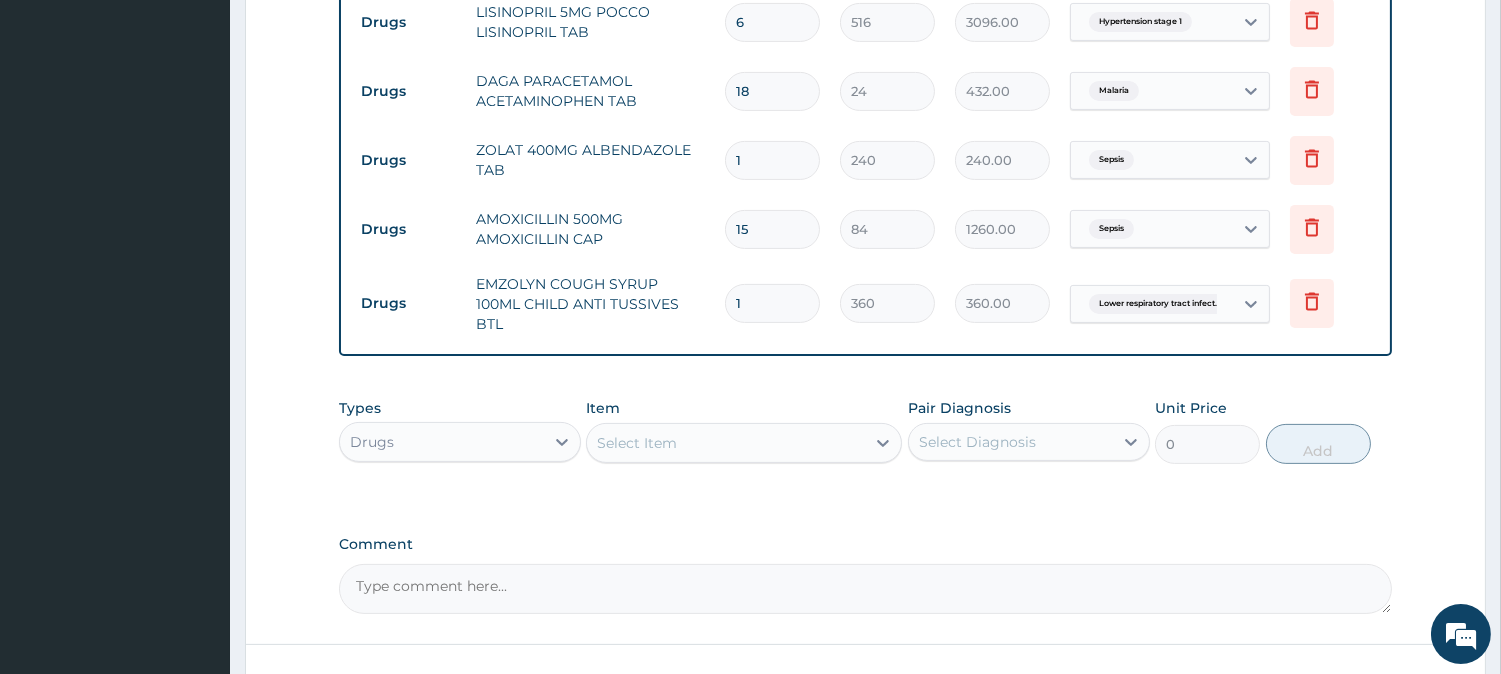 type on "60" 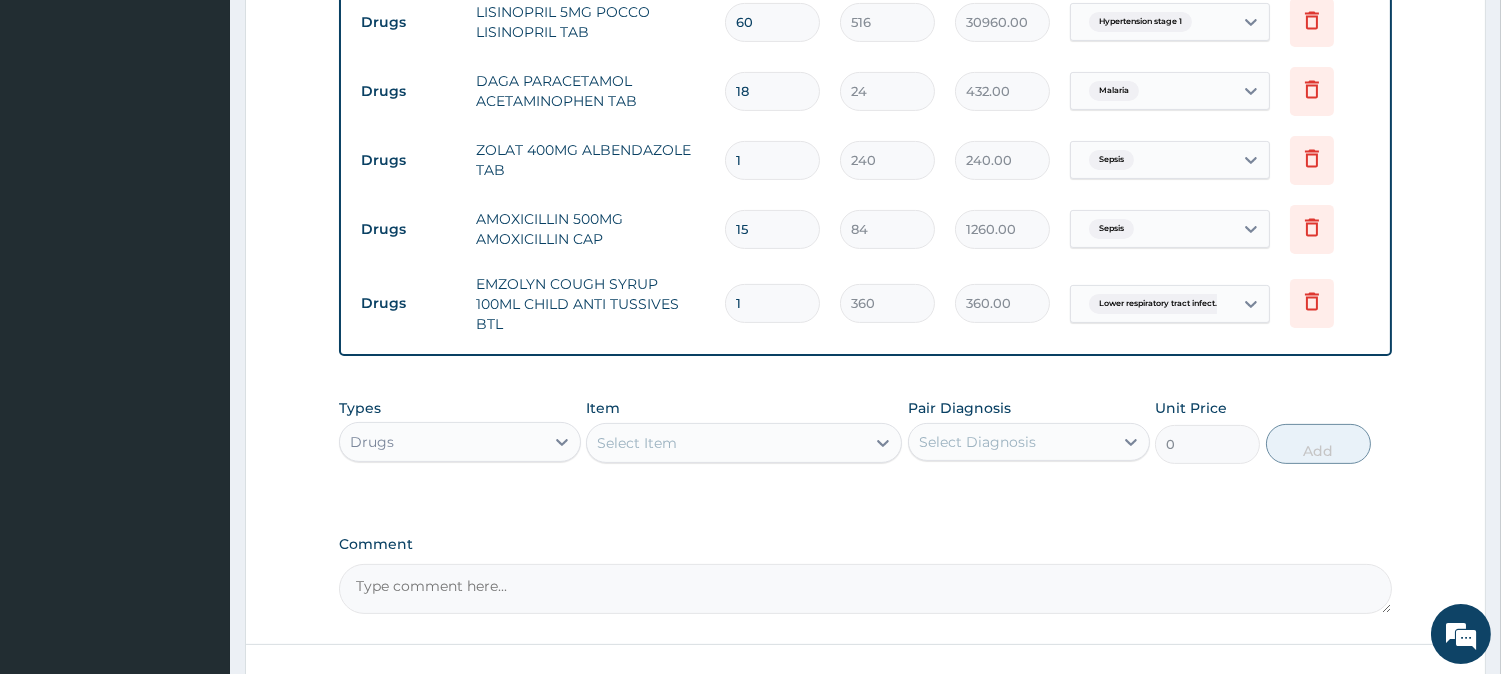 scroll, scrollTop: 1188, scrollLeft: 0, axis: vertical 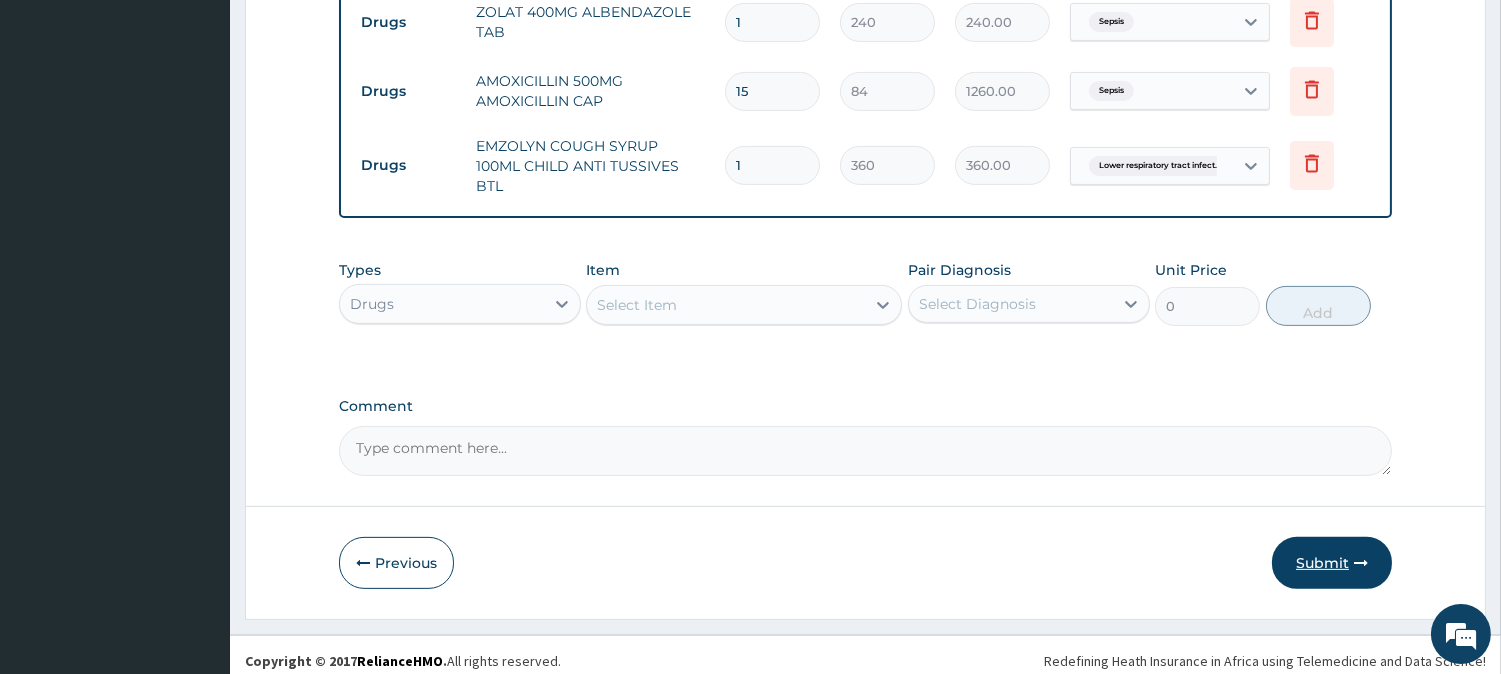 type on "60" 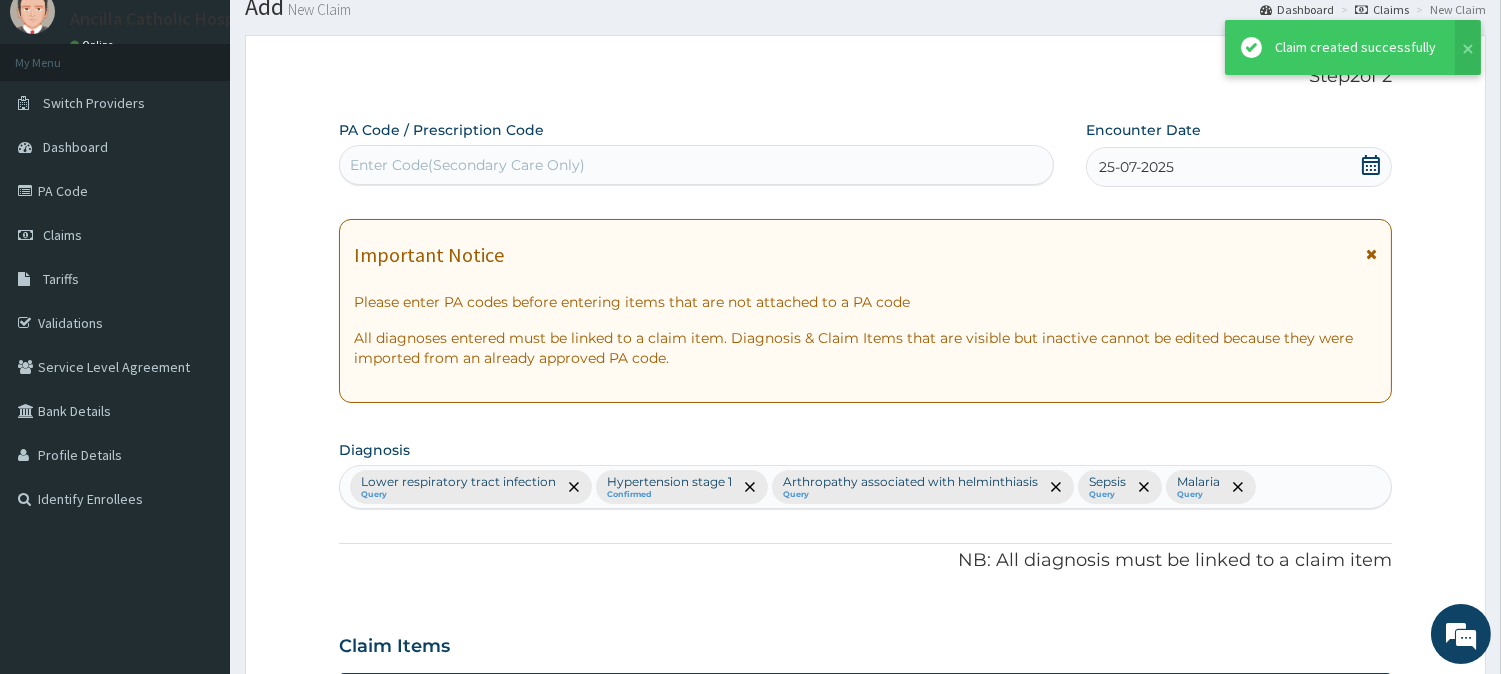 scroll, scrollTop: 1188, scrollLeft: 0, axis: vertical 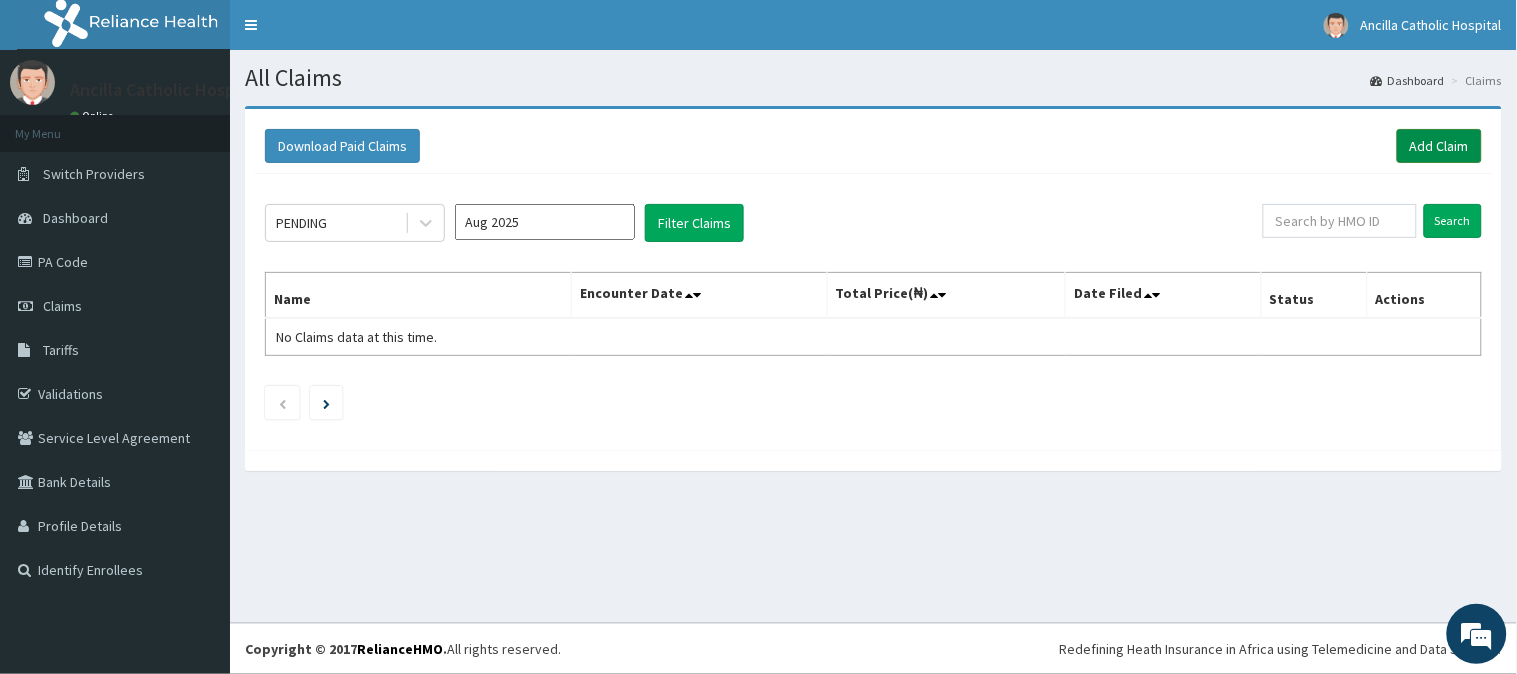 click on "Add Claim" at bounding box center (1439, 146) 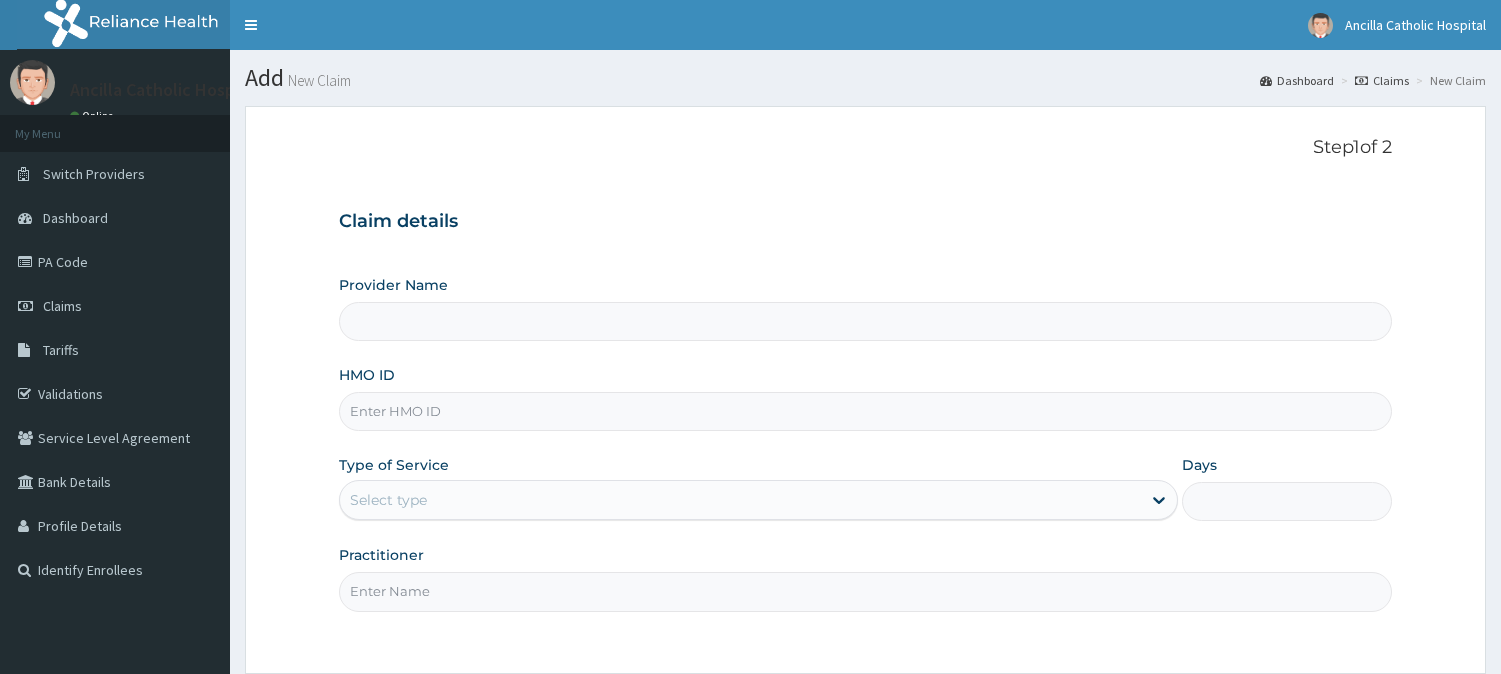 scroll, scrollTop: 0, scrollLeft: 0, axis: both 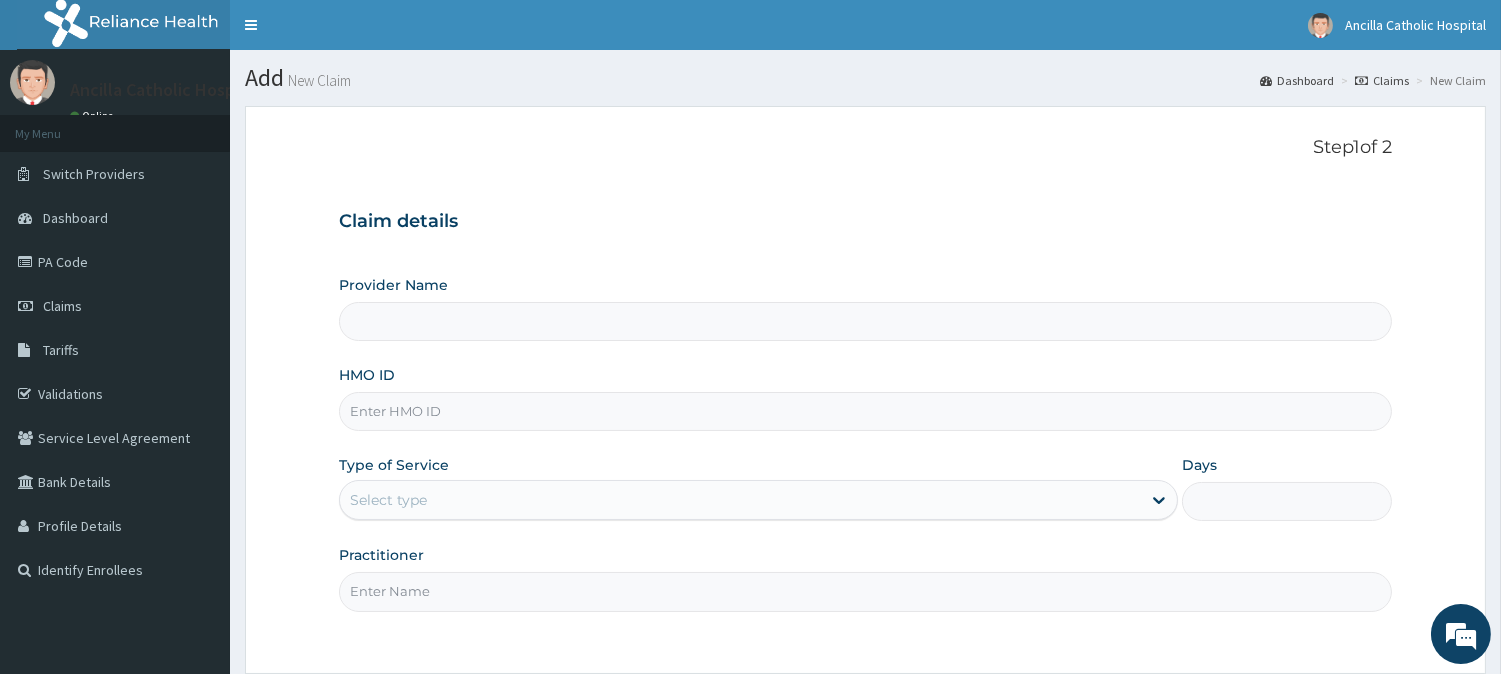 type on "Ancilla Catholic Hospital" 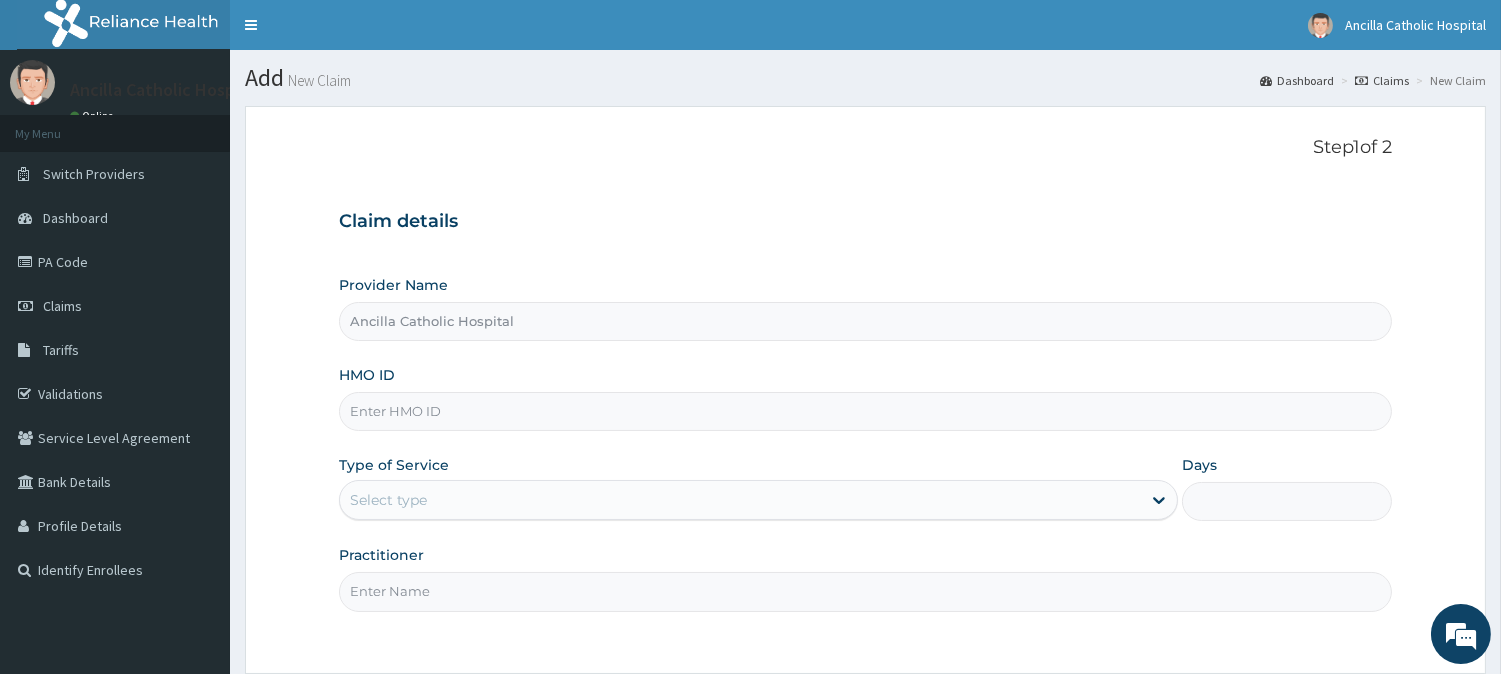click on "HMO ID" at bounding box center [865, 411] 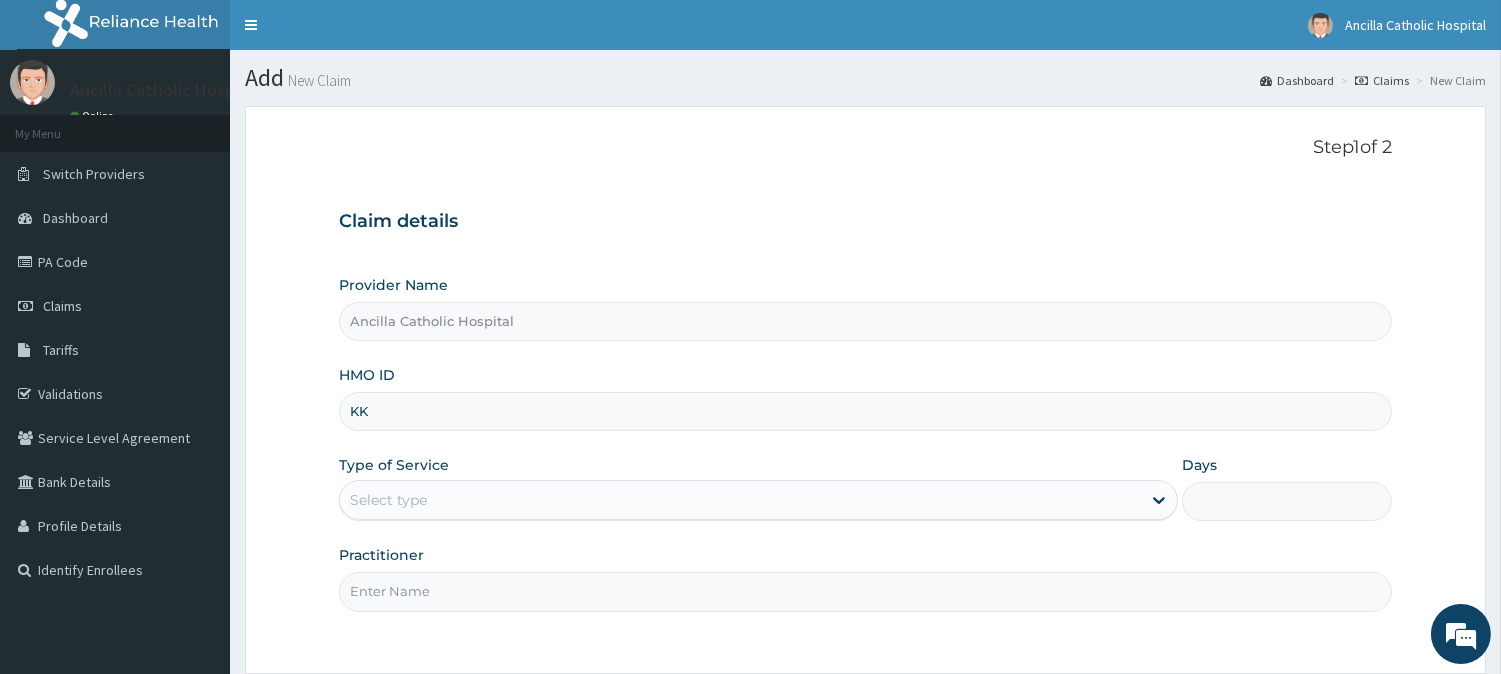 type on "K" 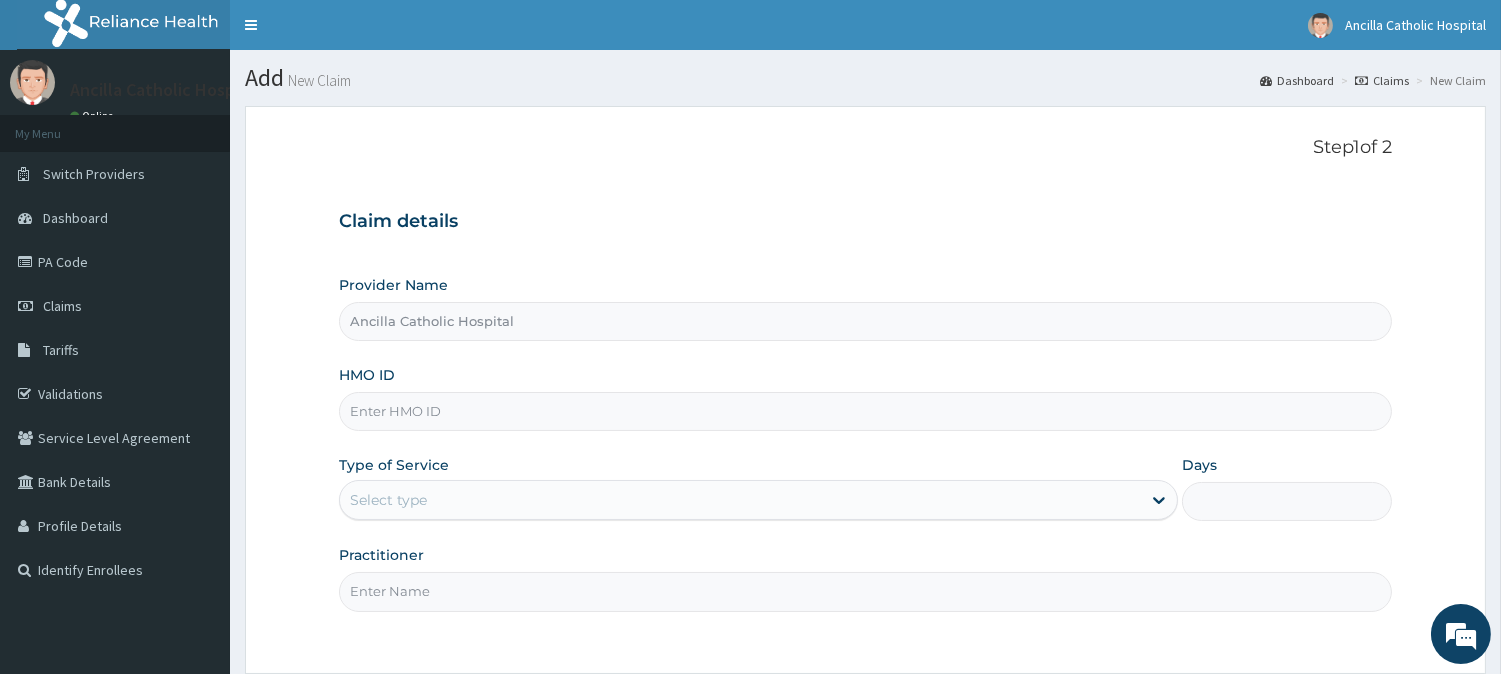scroll, scrollTop: 0, scrollLeft: 0, axis: both 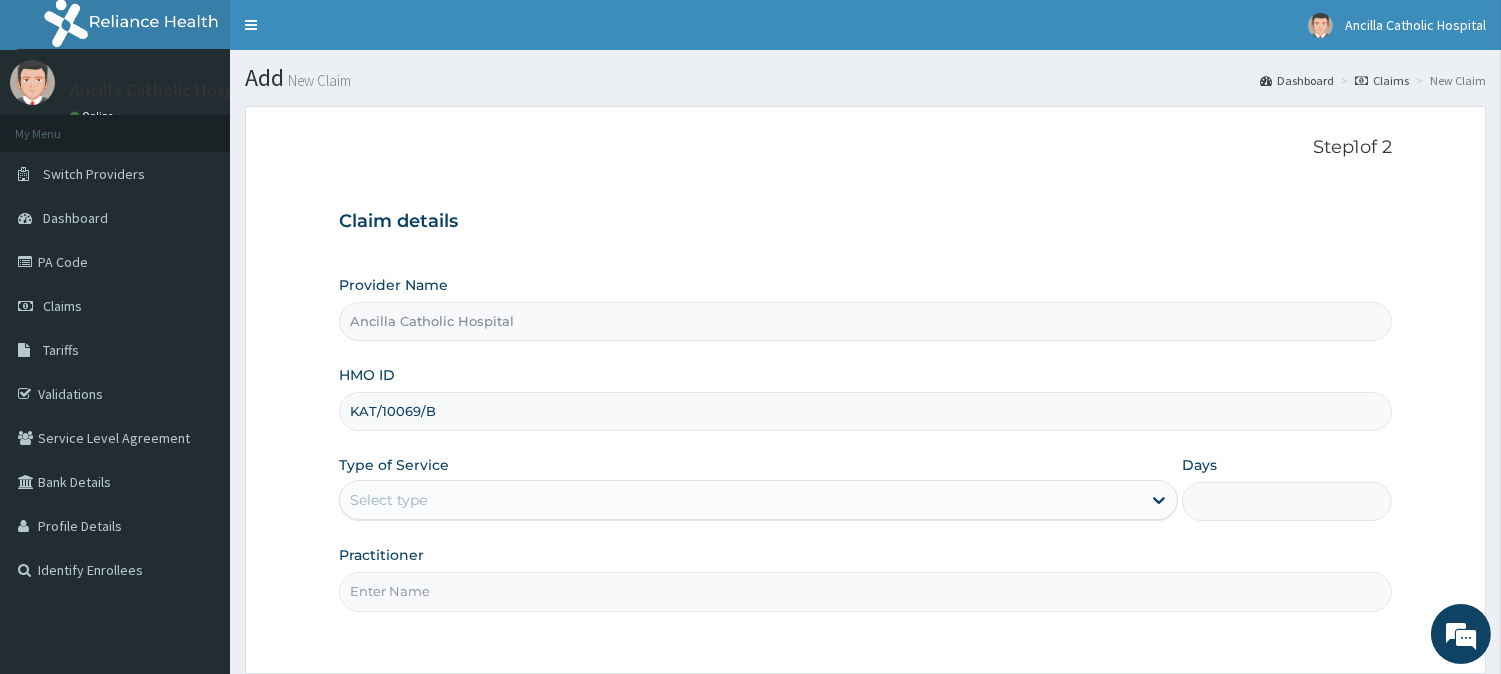 type on "KAT/10069/B" 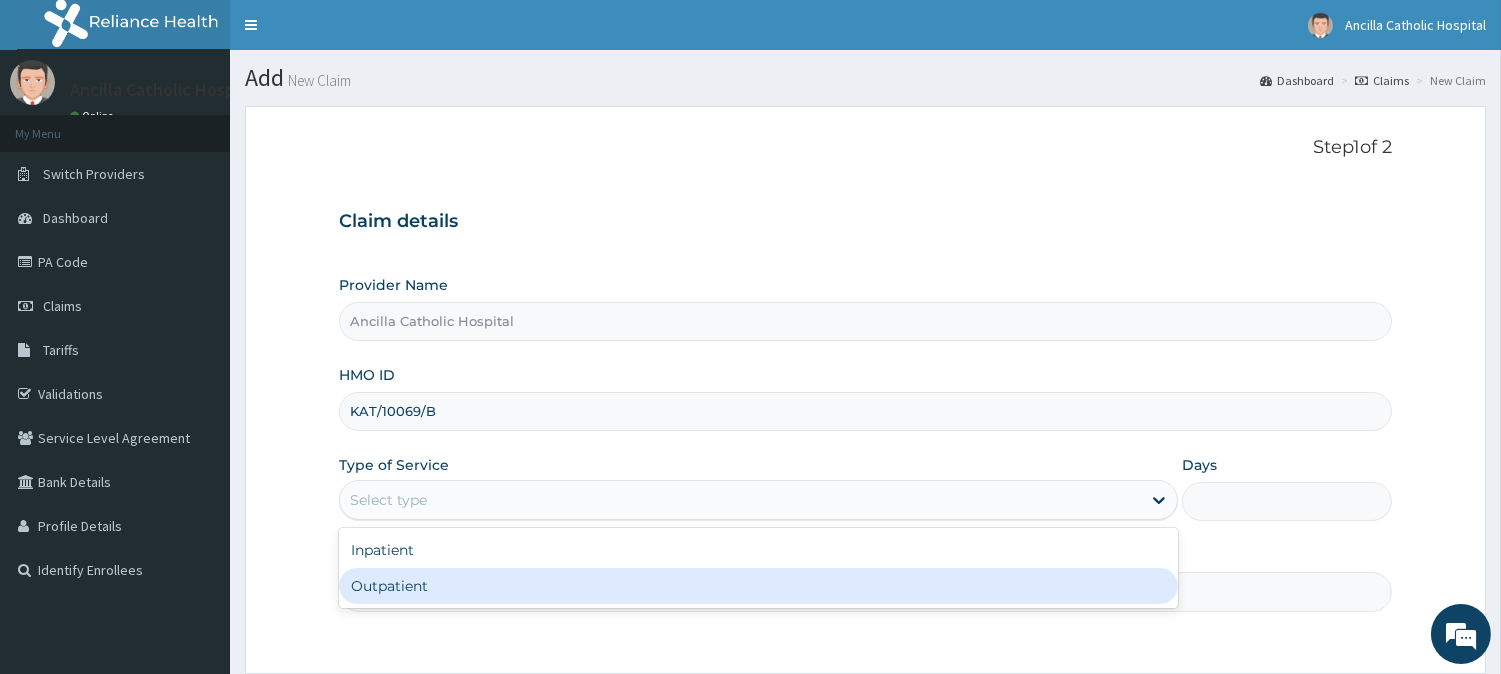 click on "Outpatient" at bounding box center [758, 586] 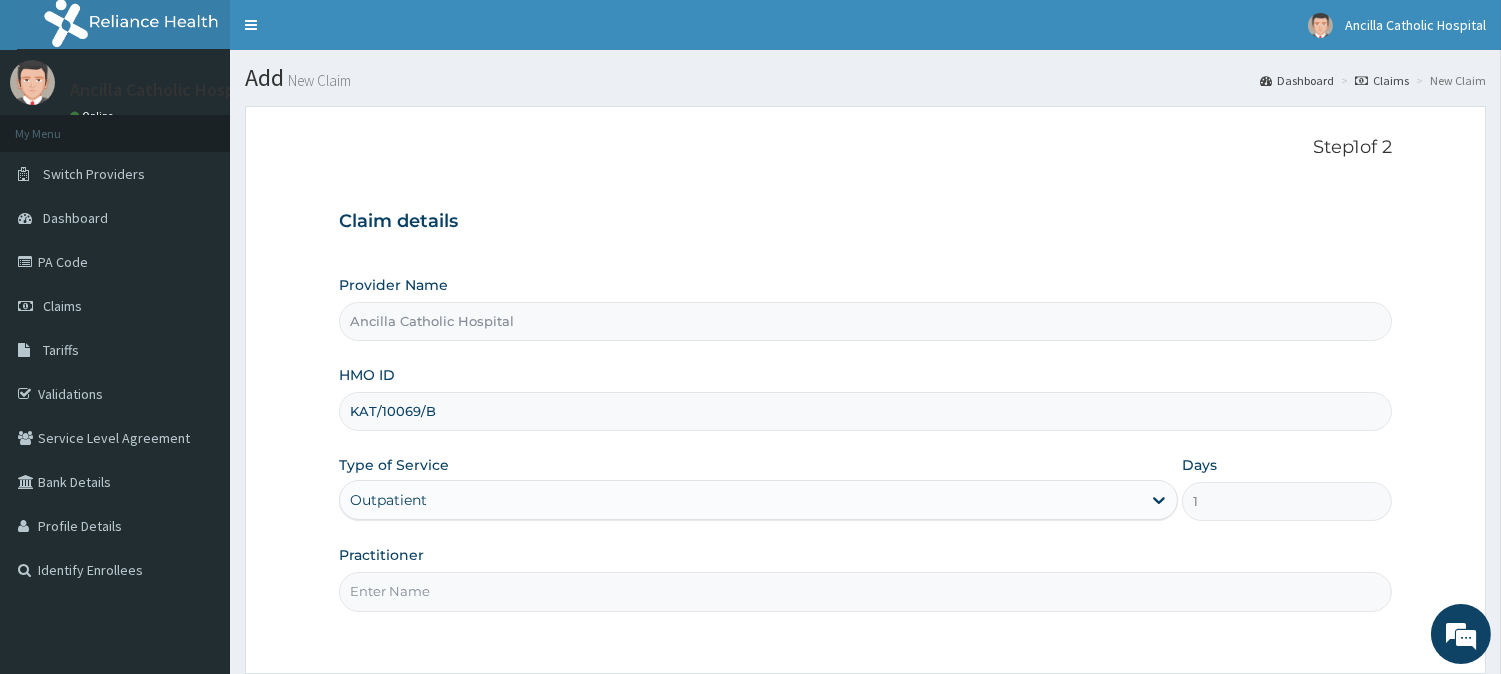 click on "Practitioner" at bounding box center (865, 591) 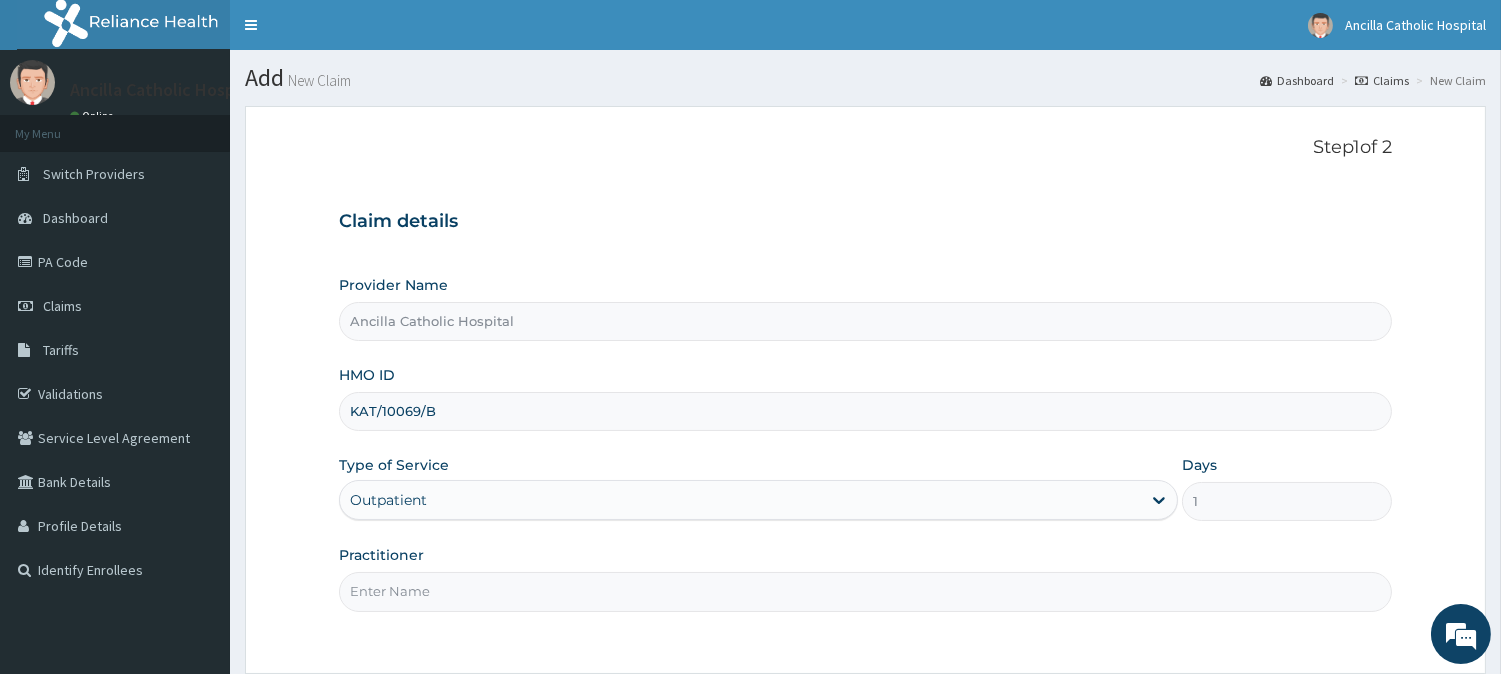 type on "GEN" 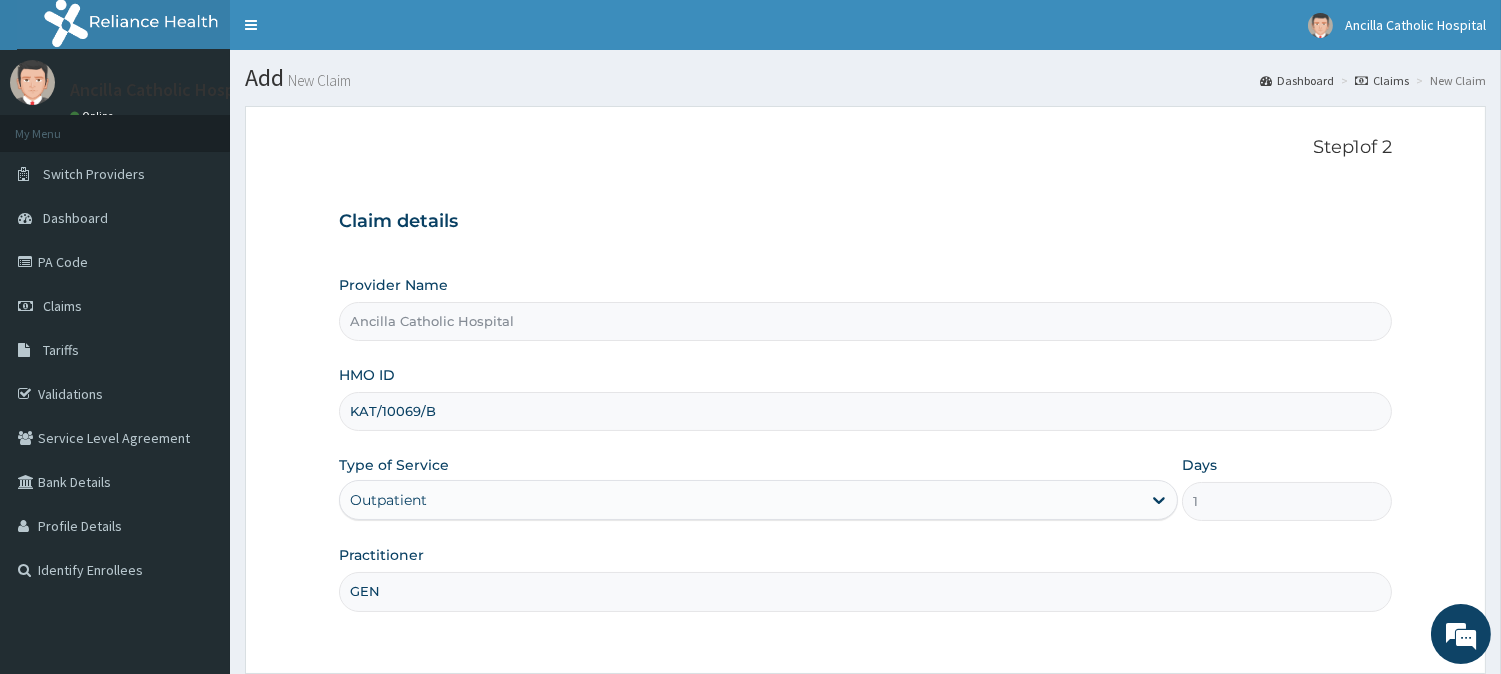 scroll, scrollTop: 178, scrollLeft: 0, axis: vertical 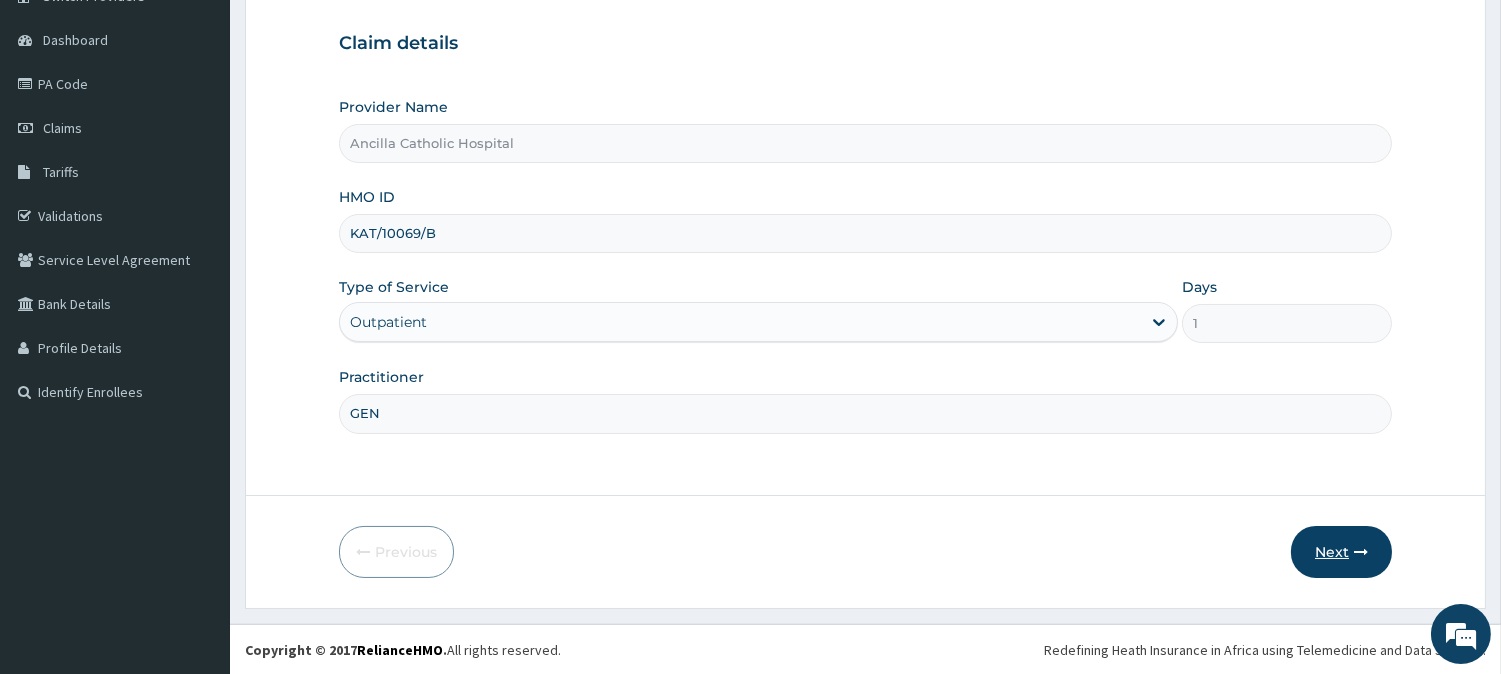 click on "Next" at bounding box center [1341, 552] 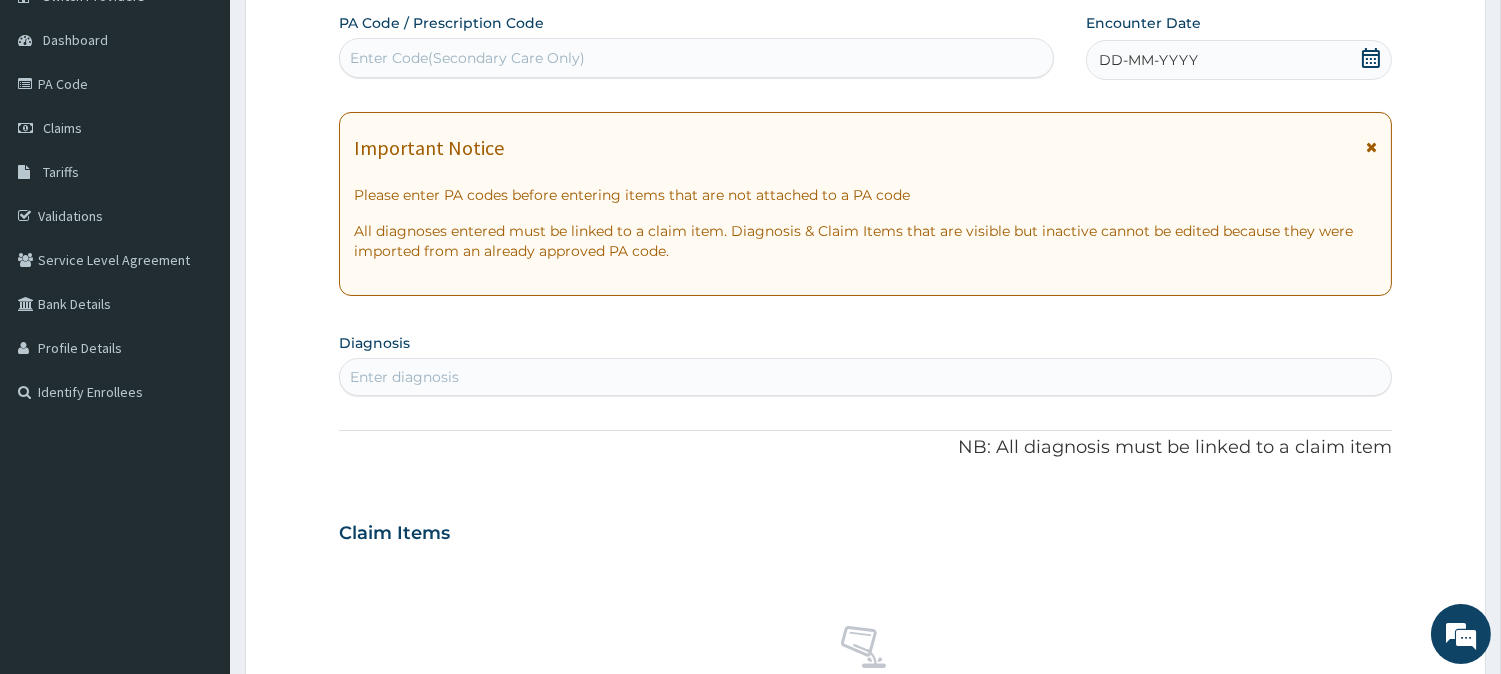 click at bounding box center [1371, 60] 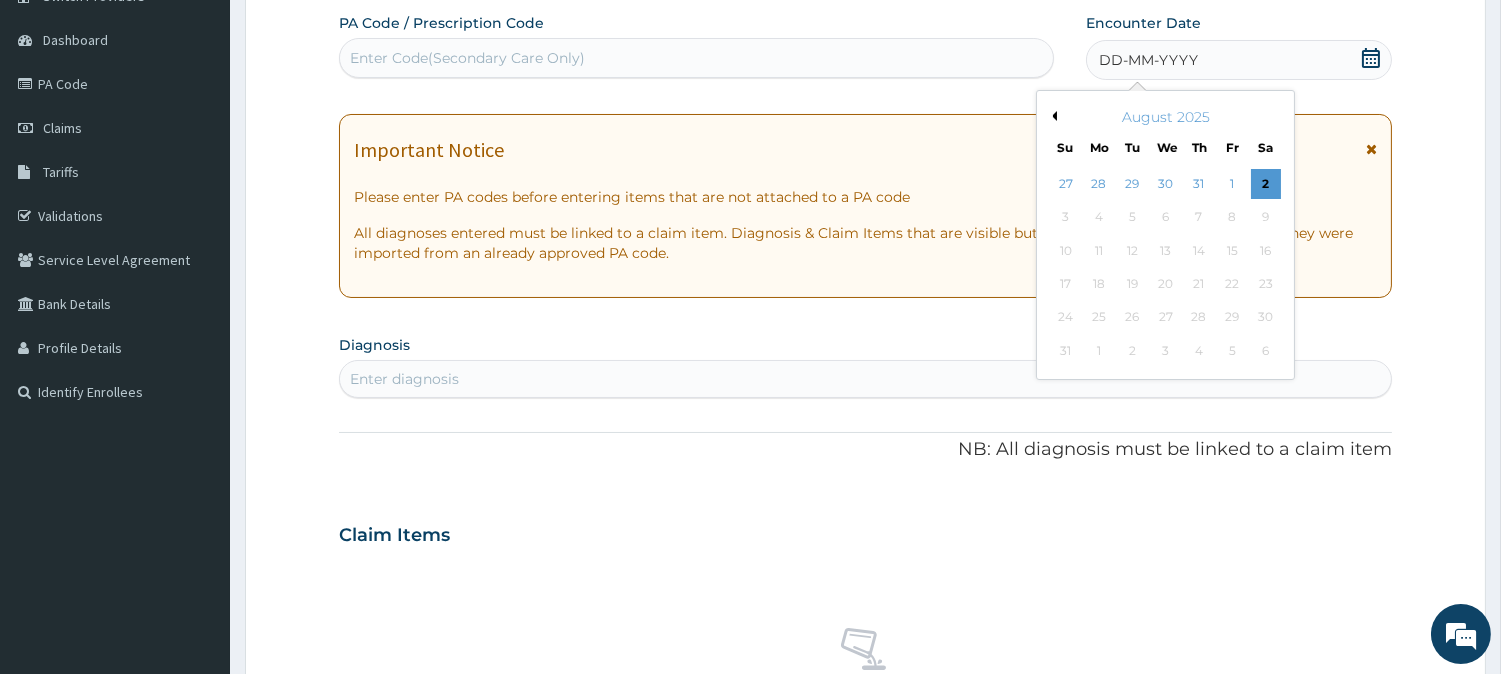 click on "Previous Month" at bounding box center (1052, 116) 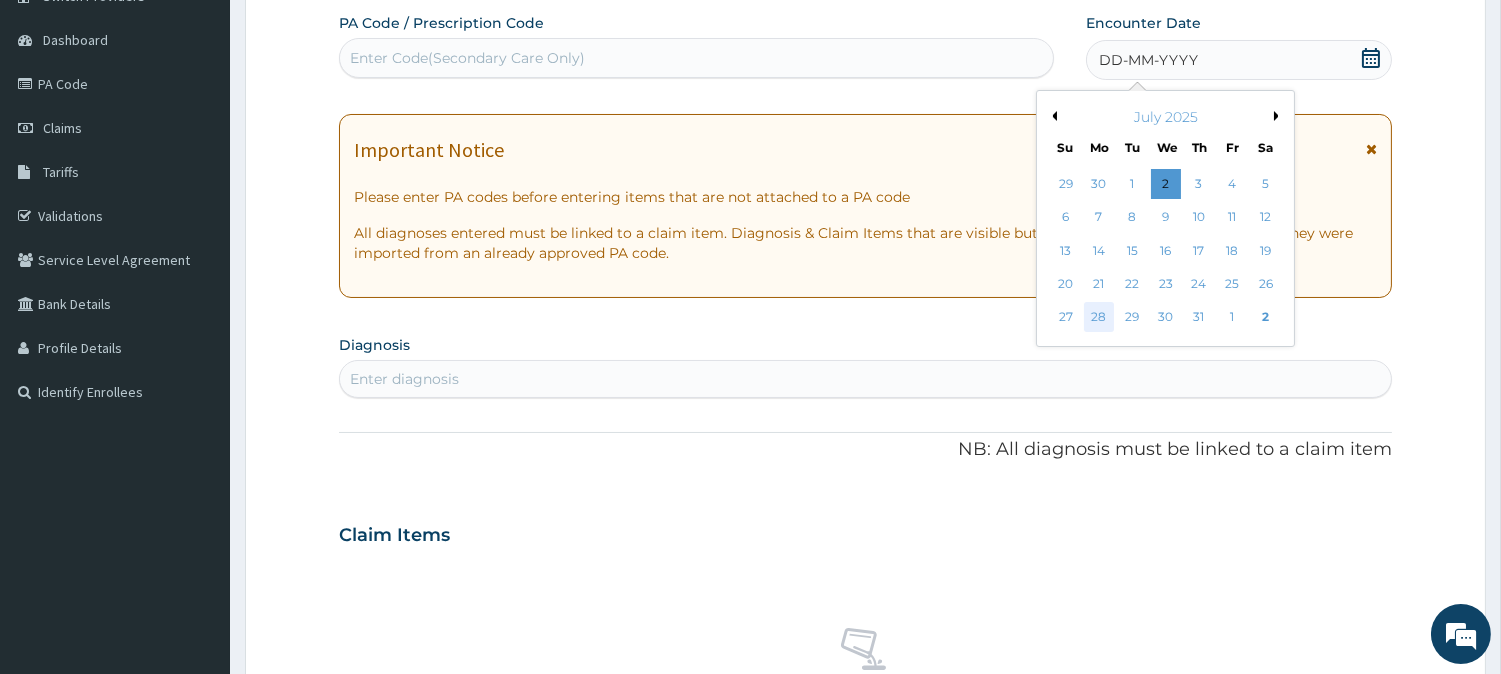 click on "28" at bounding box center (1099, 318) 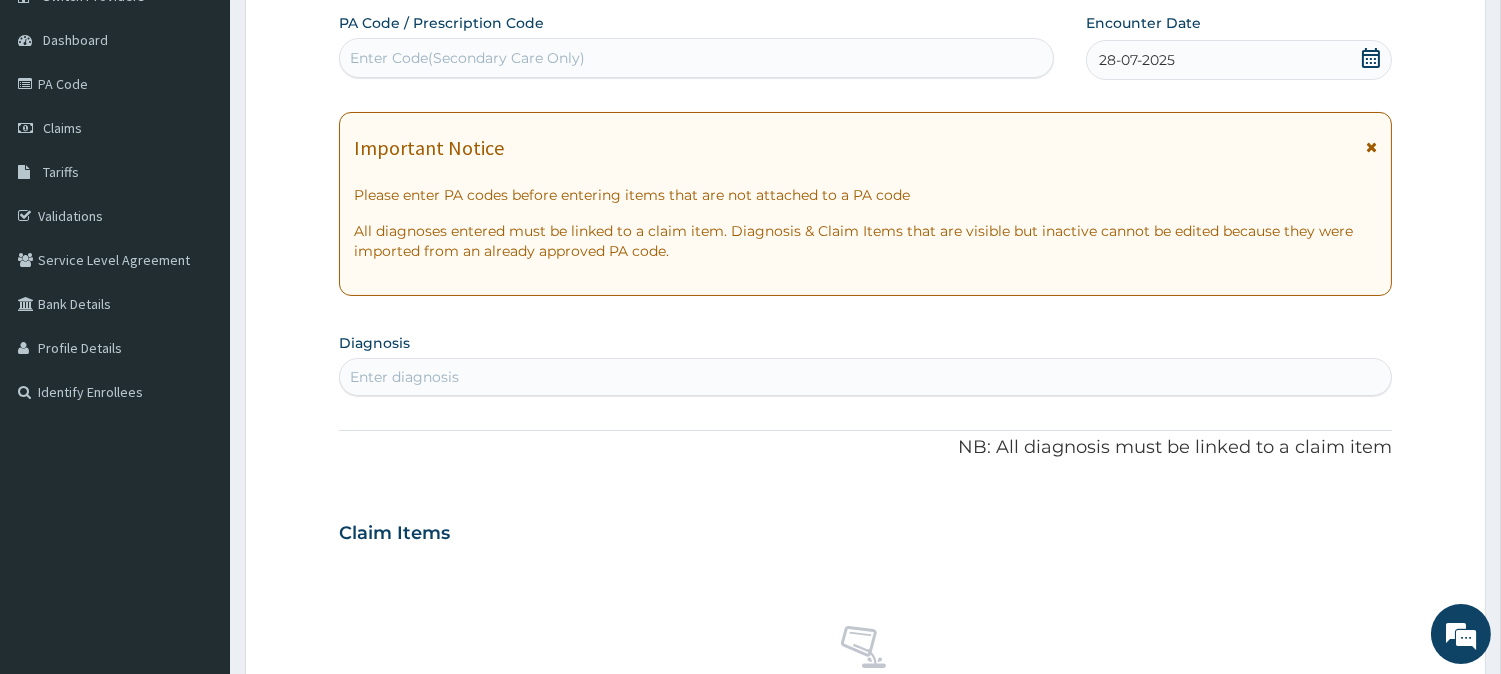 click on "Enter diagnosis" at bounding box center [865, 377] 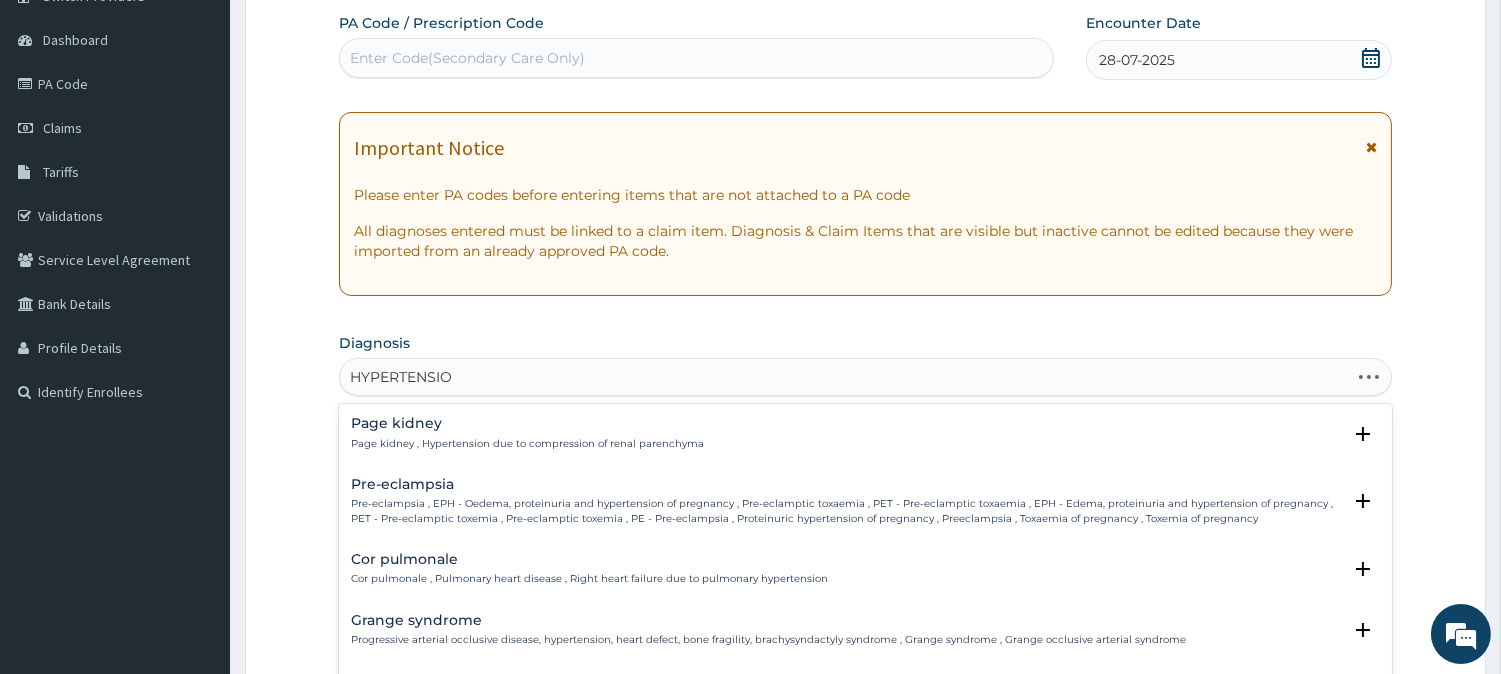 type on "HYPERTENSION" 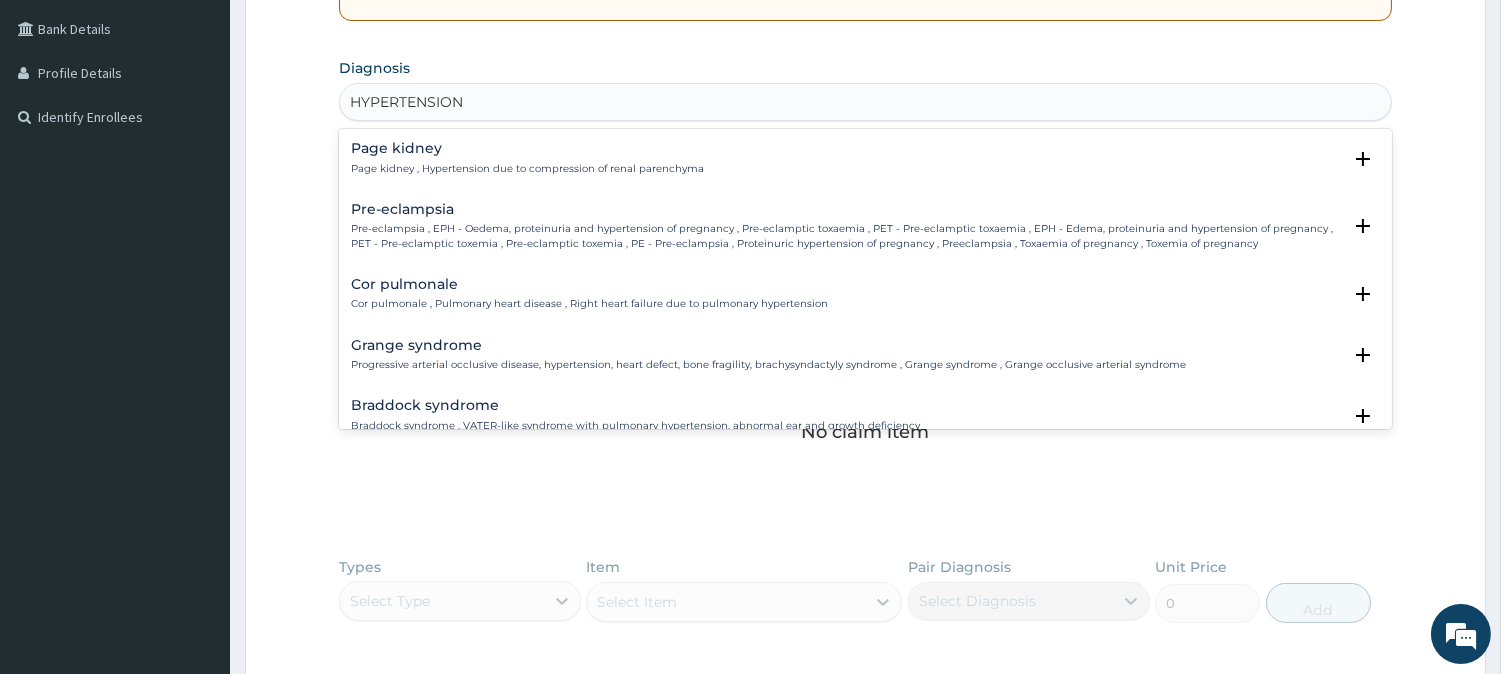 scroll, scrollTop: 457, scrollLeft: 0, axis: vertical 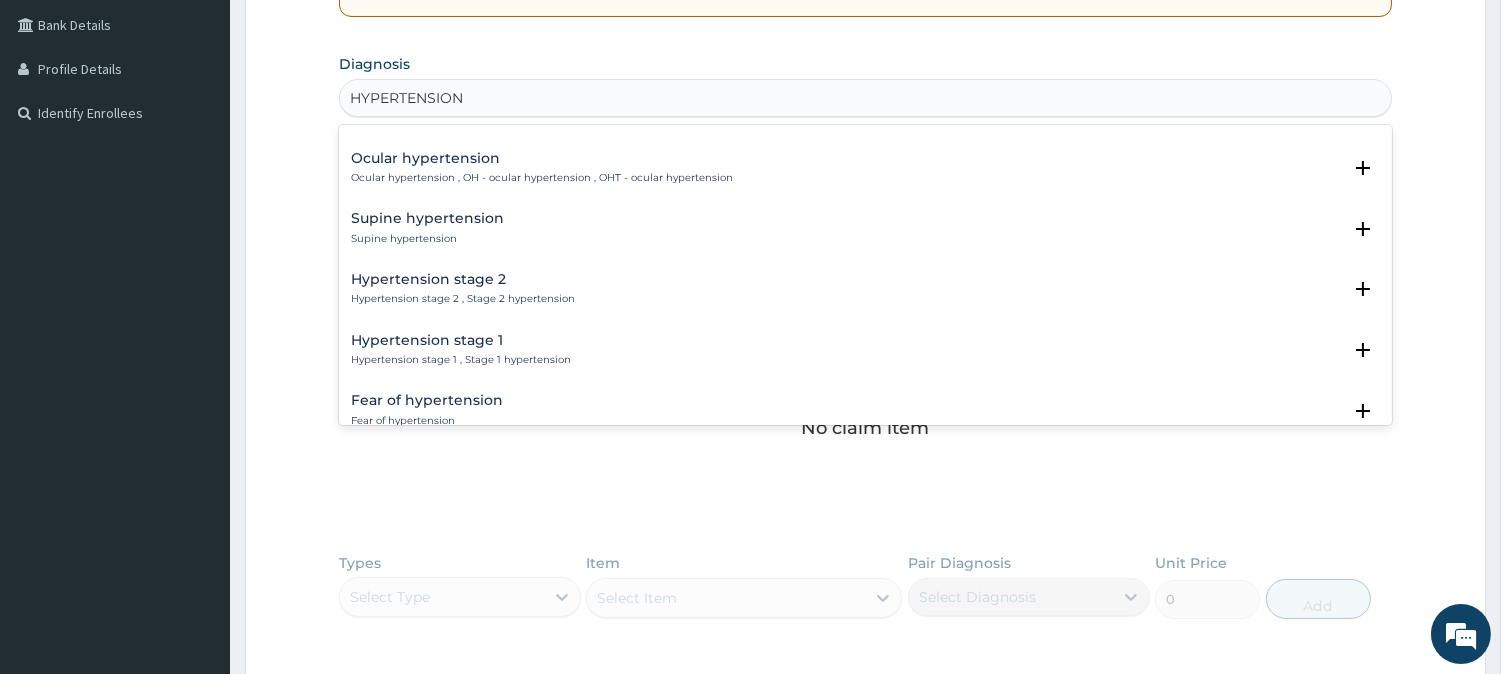 click on "Hypertension stage 1" at bounding box center (461, 340) 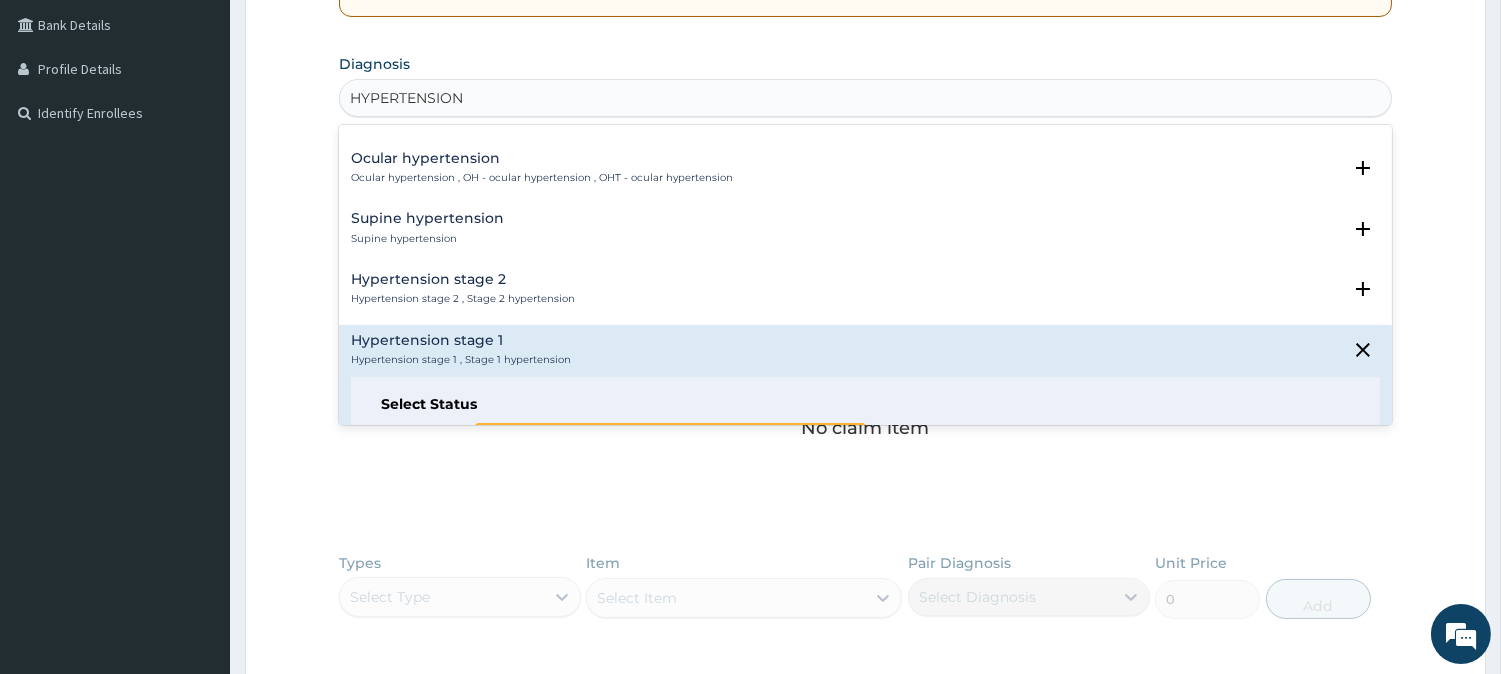 click on "Query" at bounding box center [440, 436] 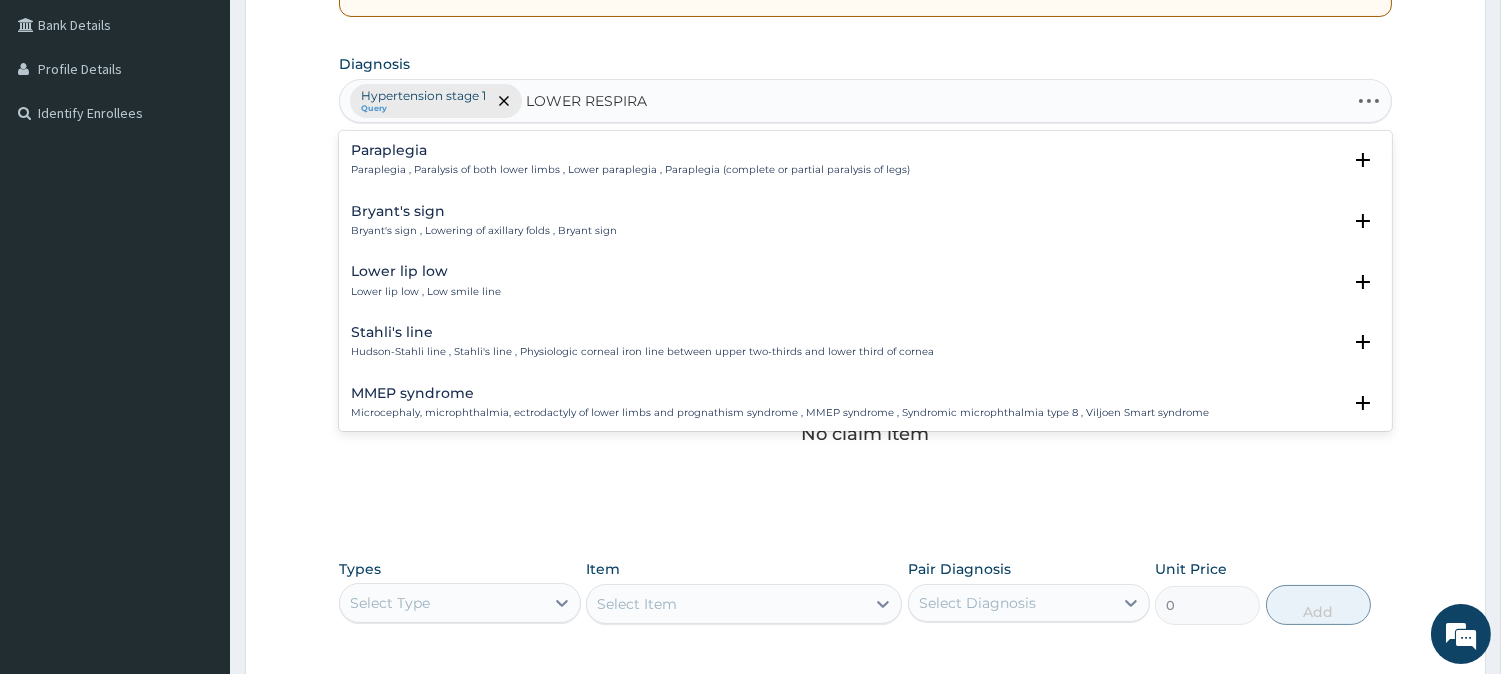 type on "LOWER RESPIRAT" 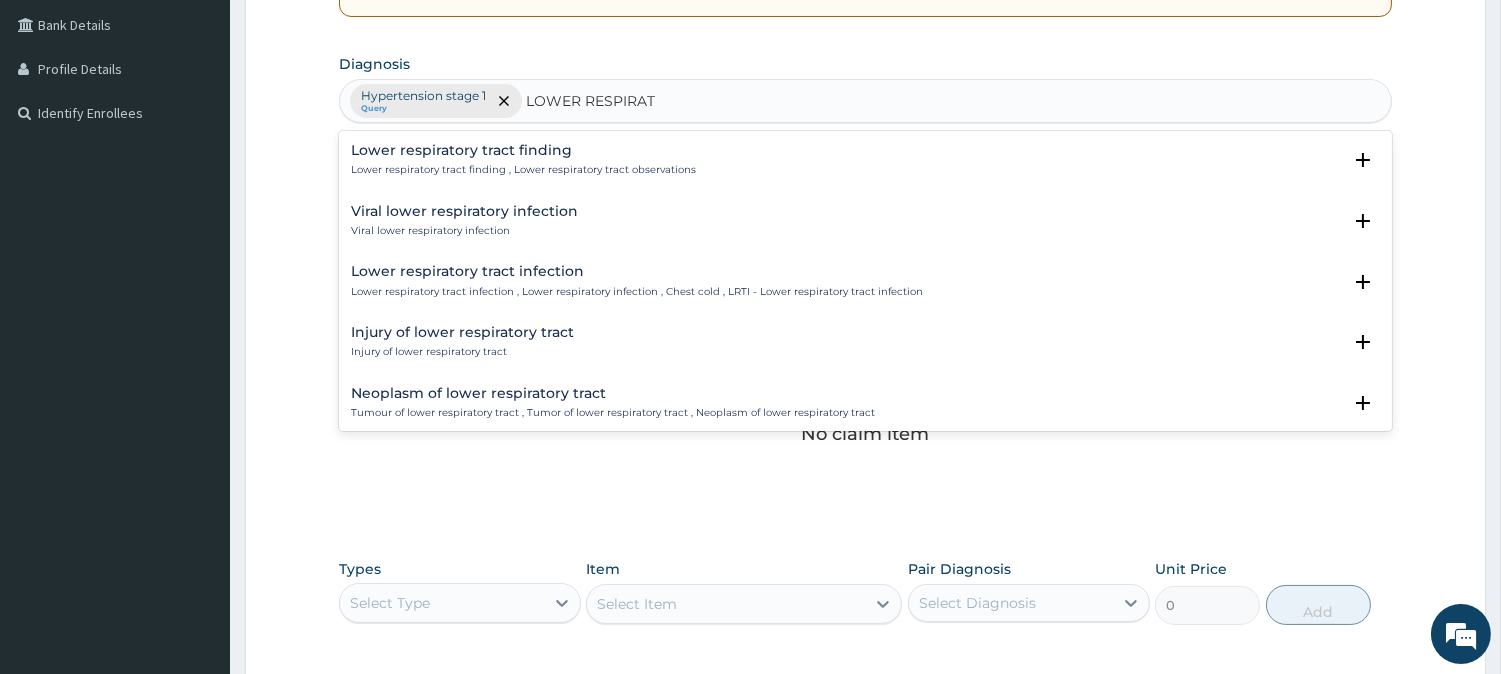 click on "Lower respiratory tract infection , Lower respiratory infection , Chest cold , LRTI - Lower respiratory tract infection" at bounding box center (637, 292) 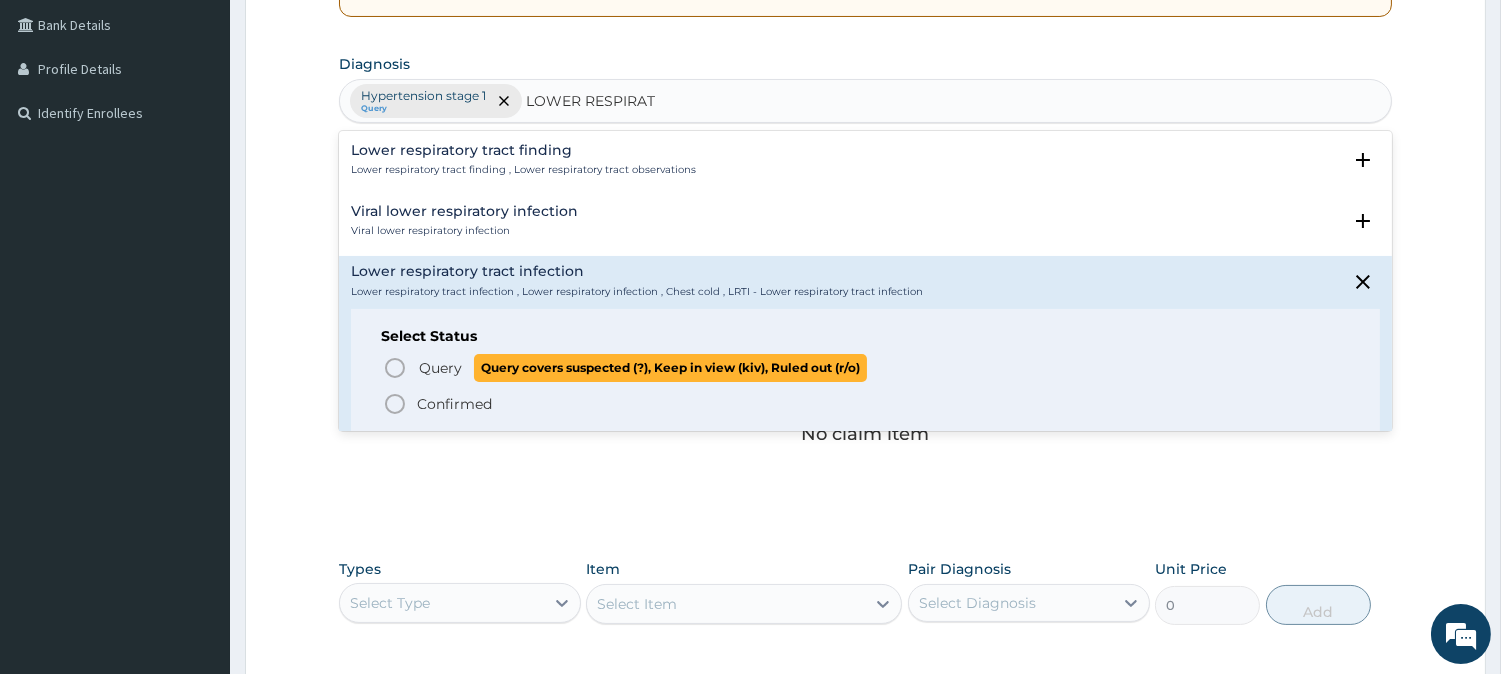 click 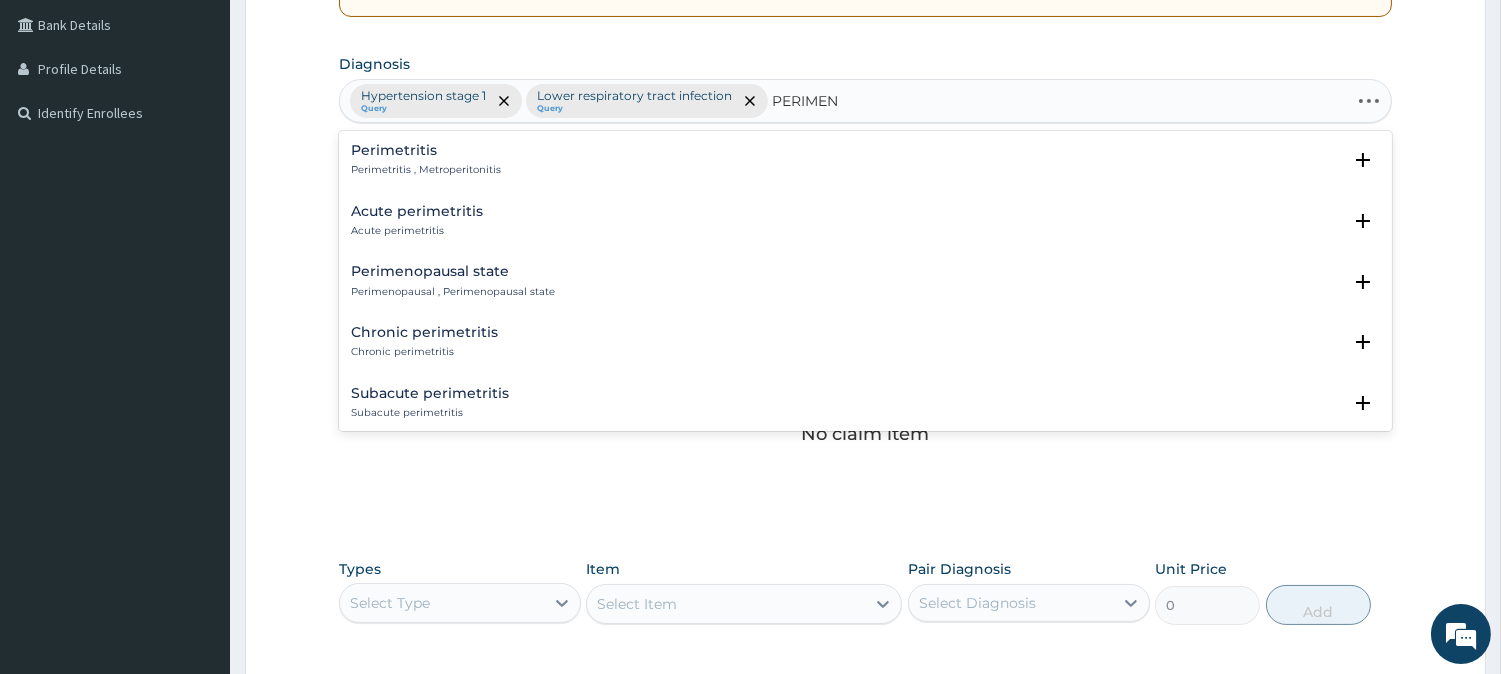 type on "PERIMENO" 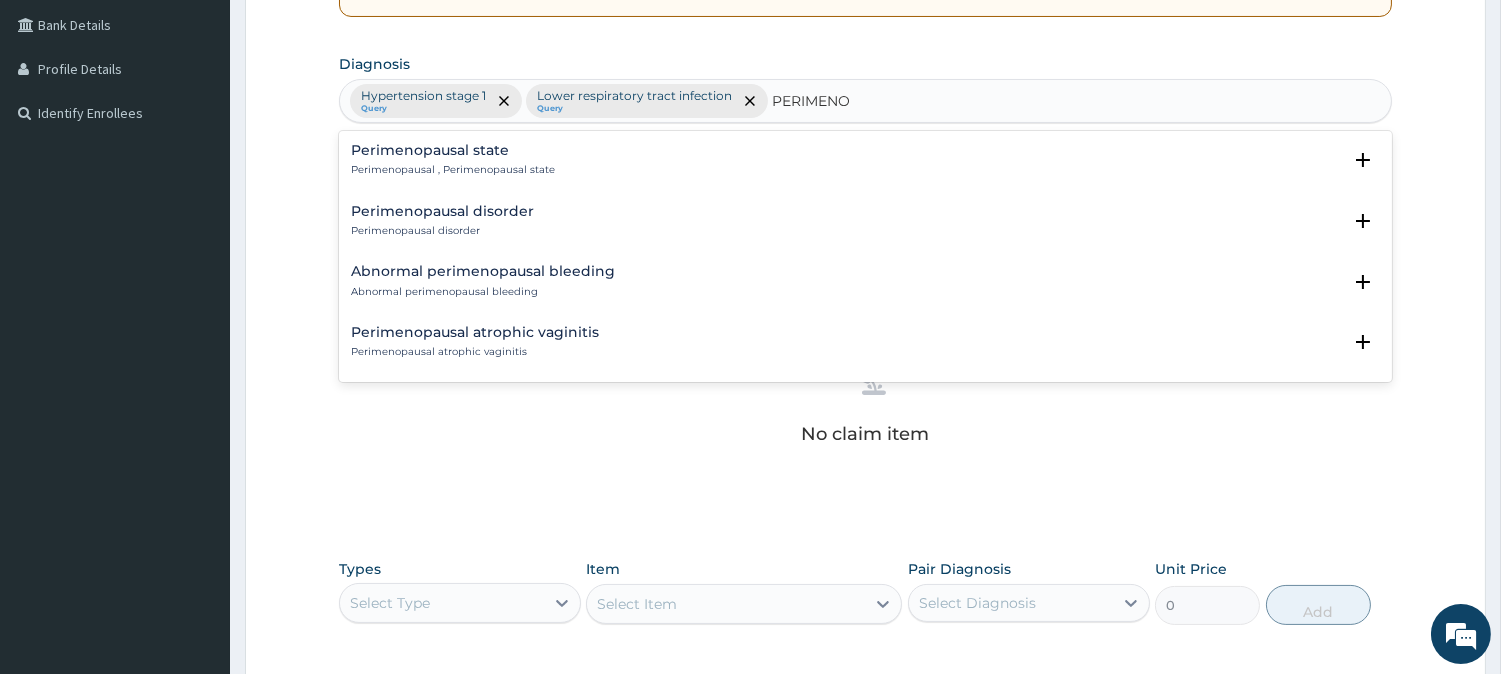 click on "Perimenopausal state" at bounding box center (453, 150) 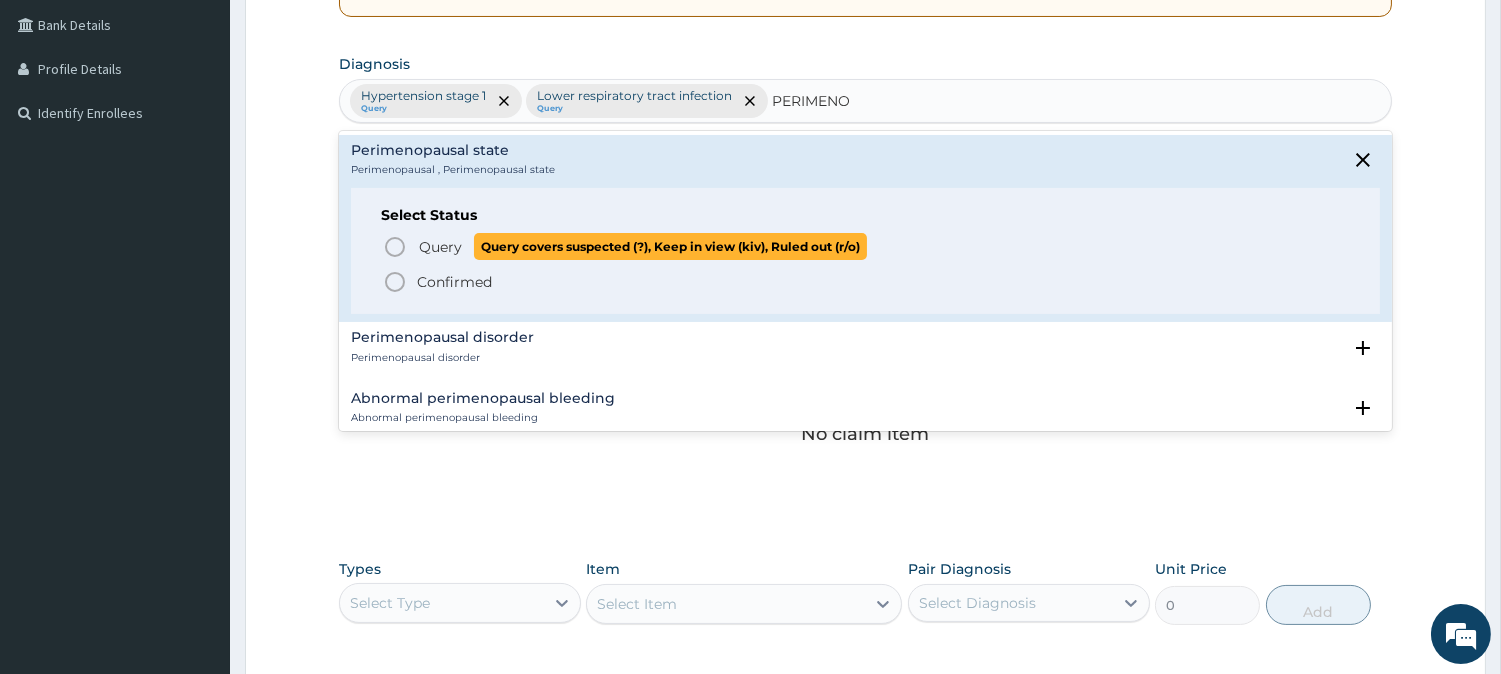 click 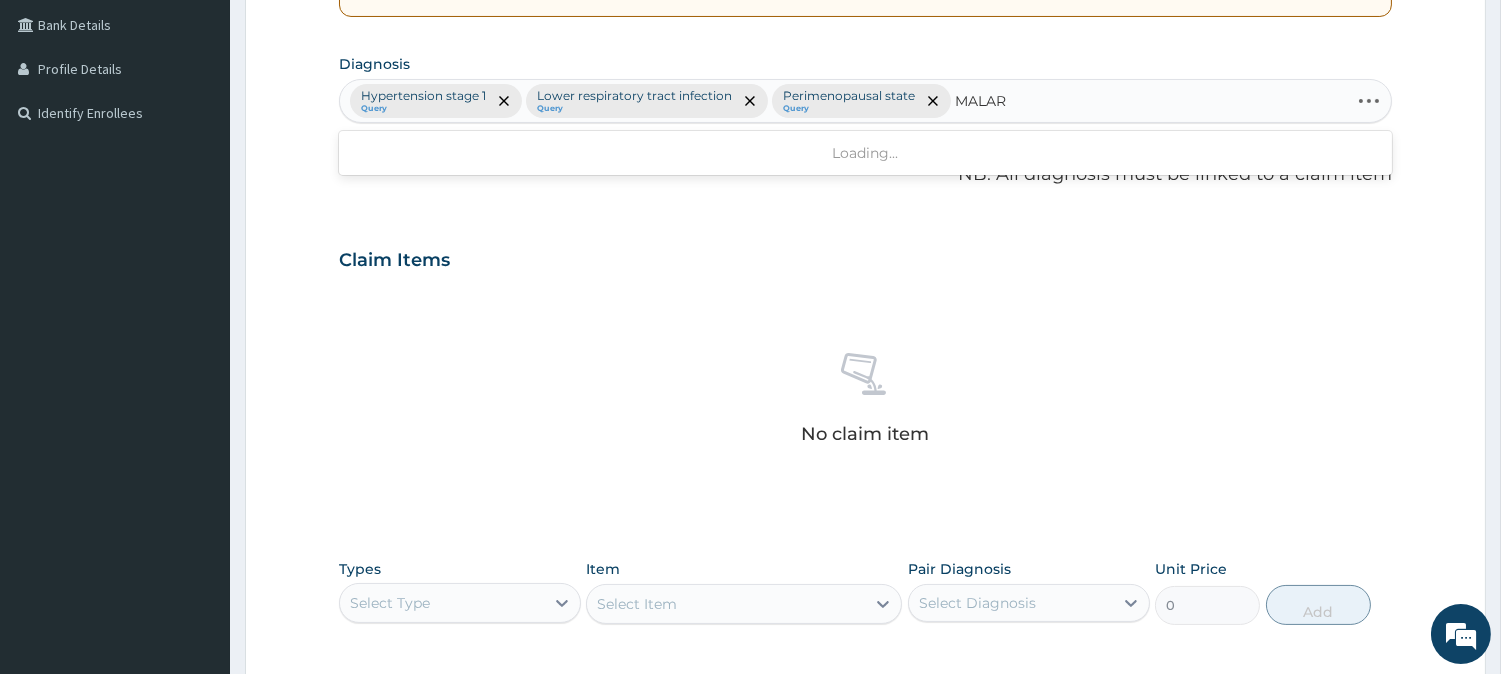 type on "MALARI" 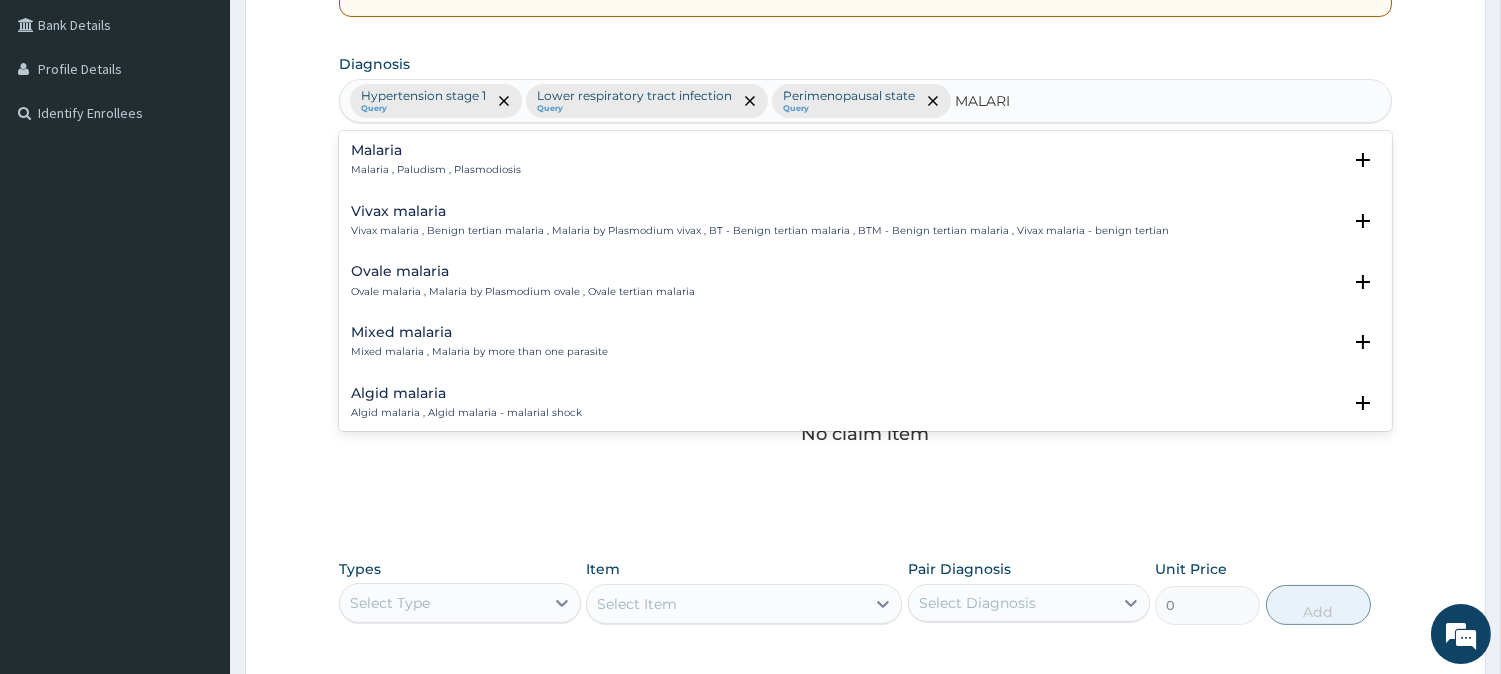 click on "Malaria , Paludism , Plasmodiosis" at bounding box center (436, 170) 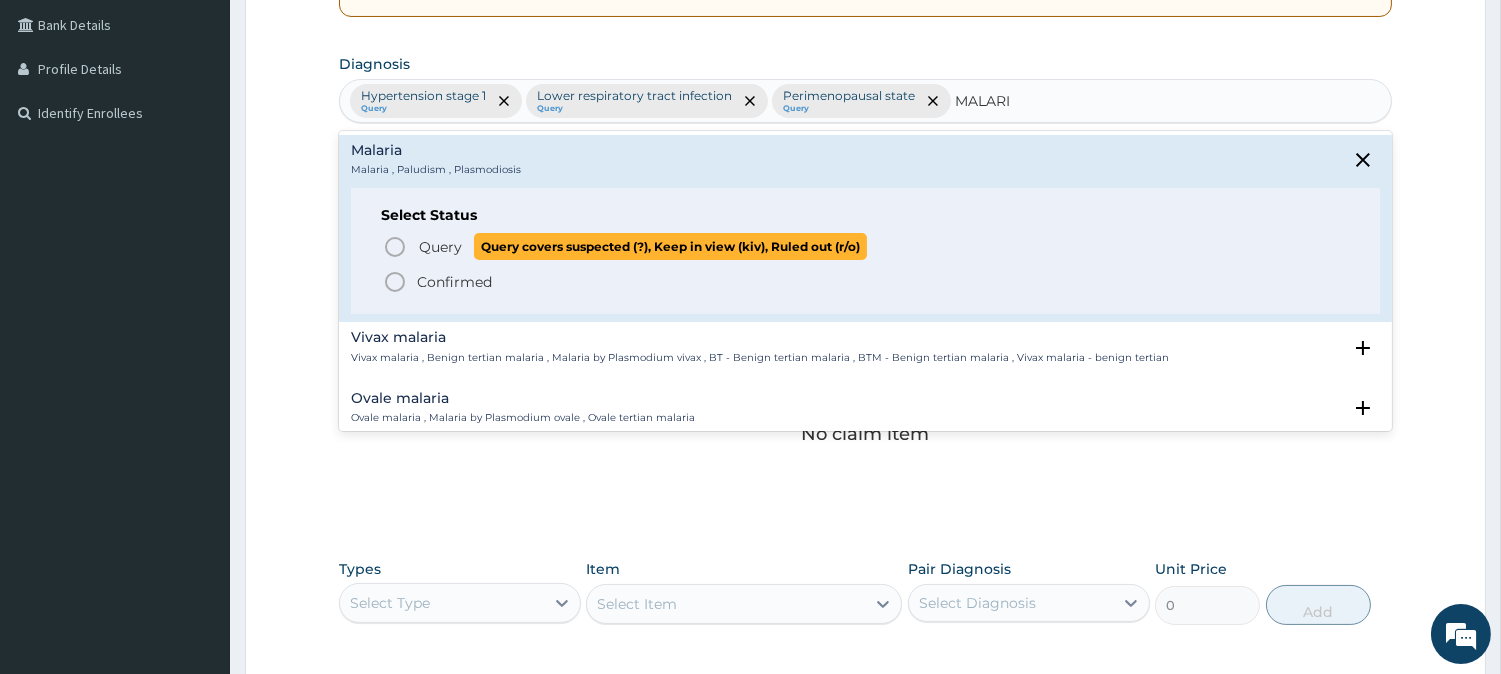 click 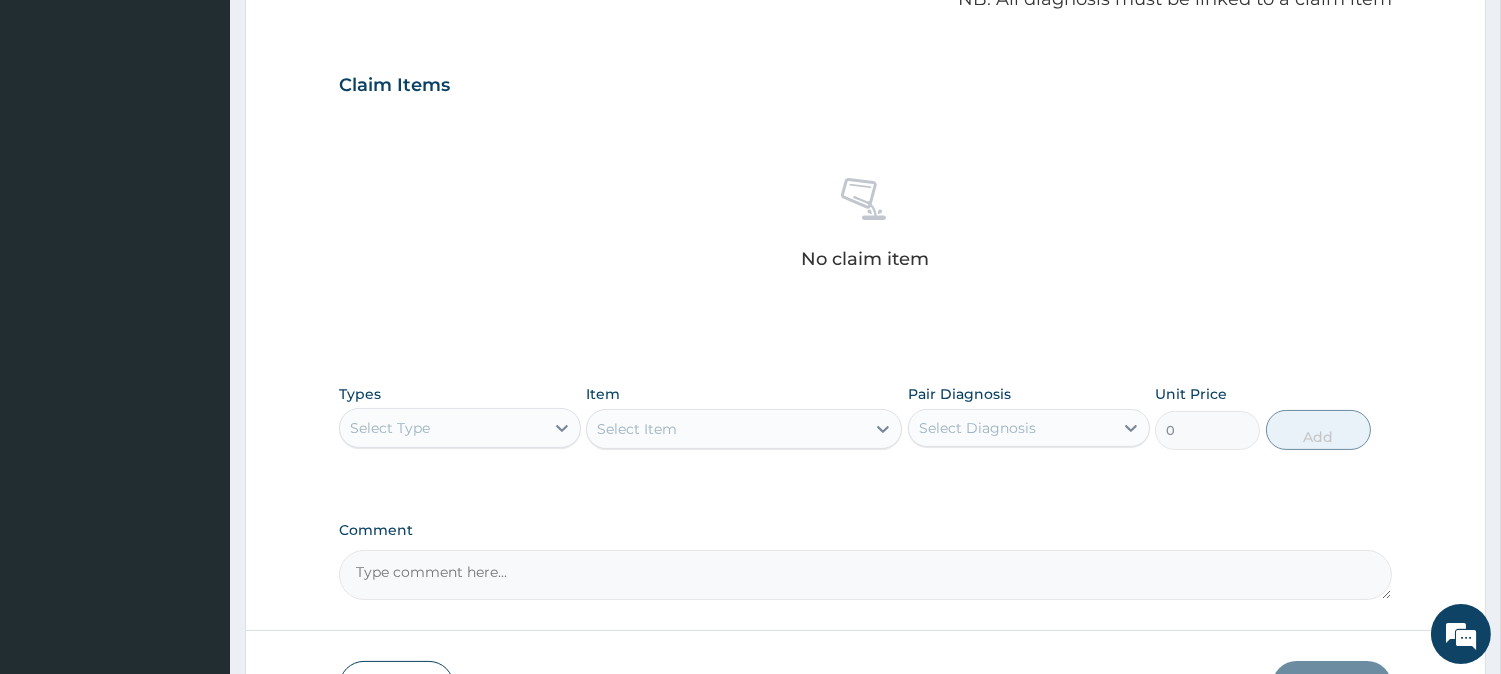 scroll, scrollTop: 767, scrollLeft: 0, axis: vertical 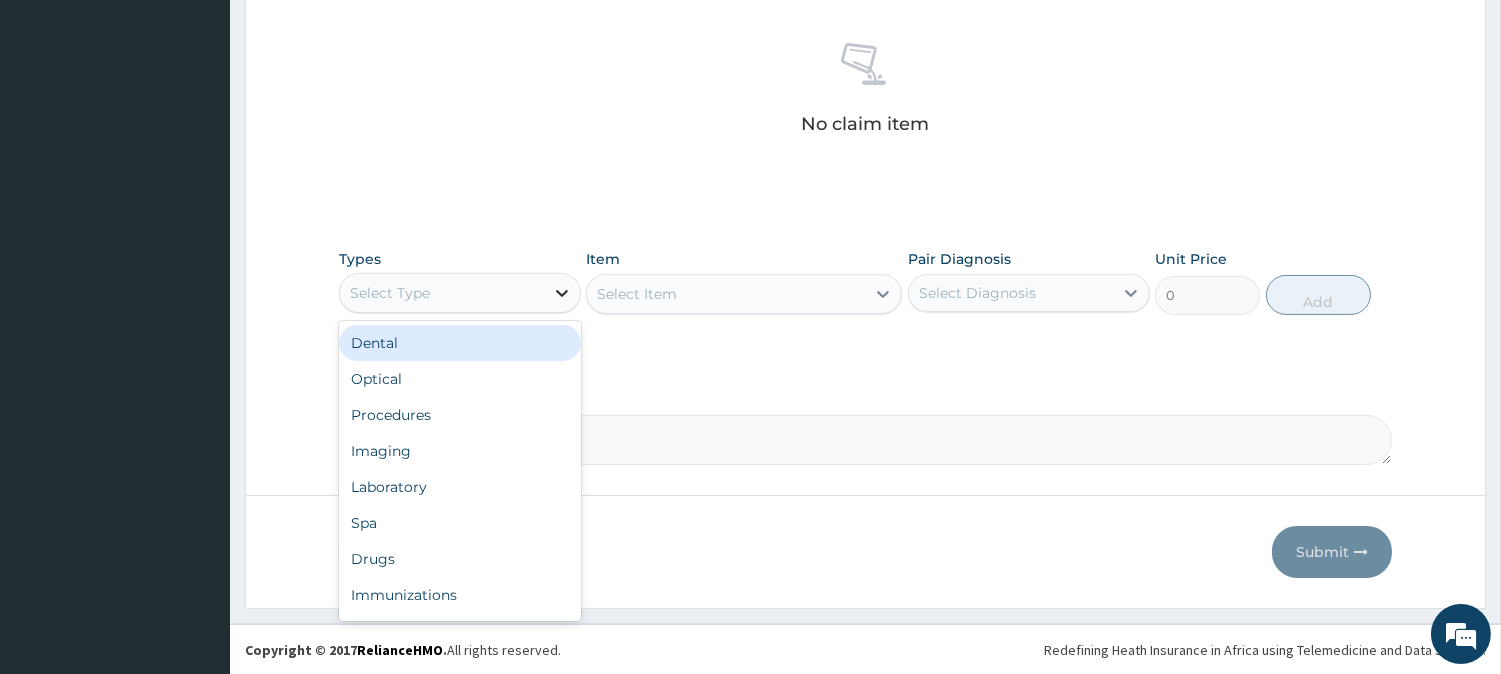click 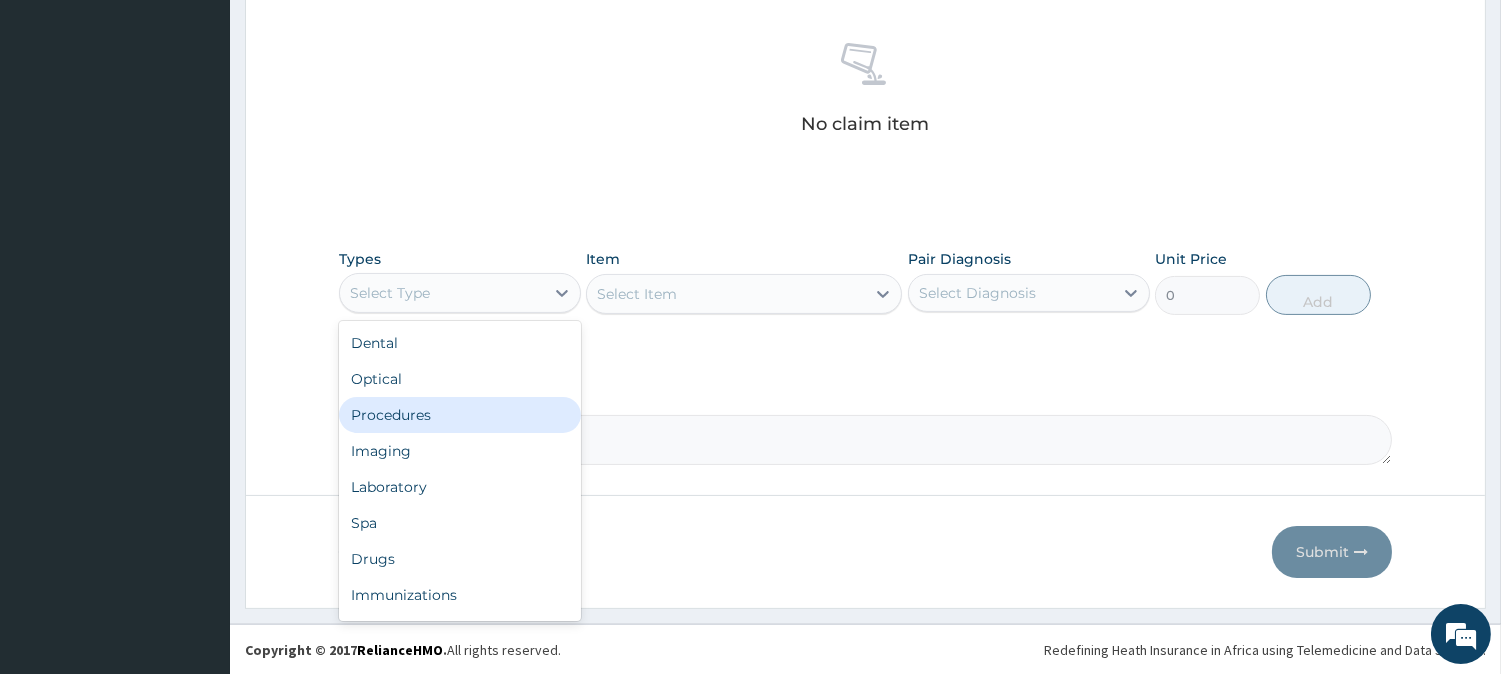 click on "Procedures" at bounding box center (460, 415) 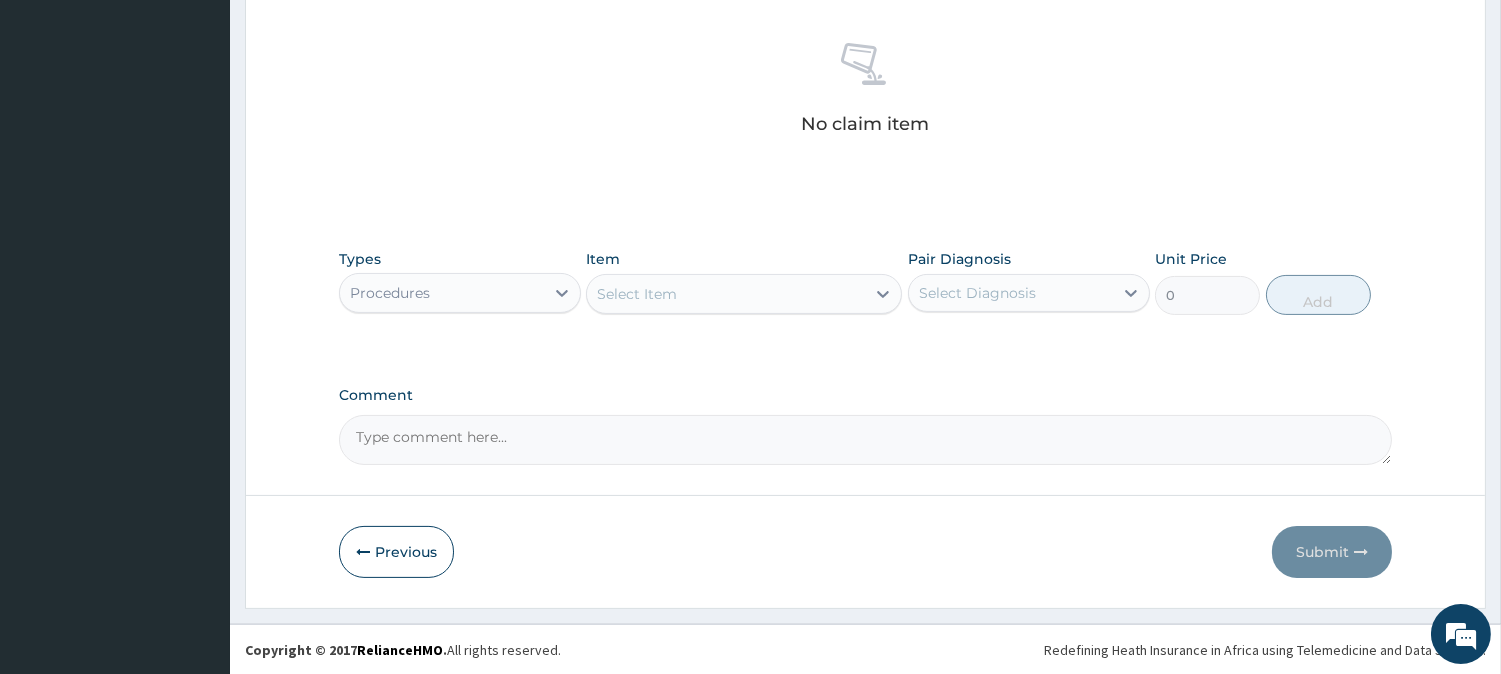 click on "Select Item" at bounding box center [726, 294] 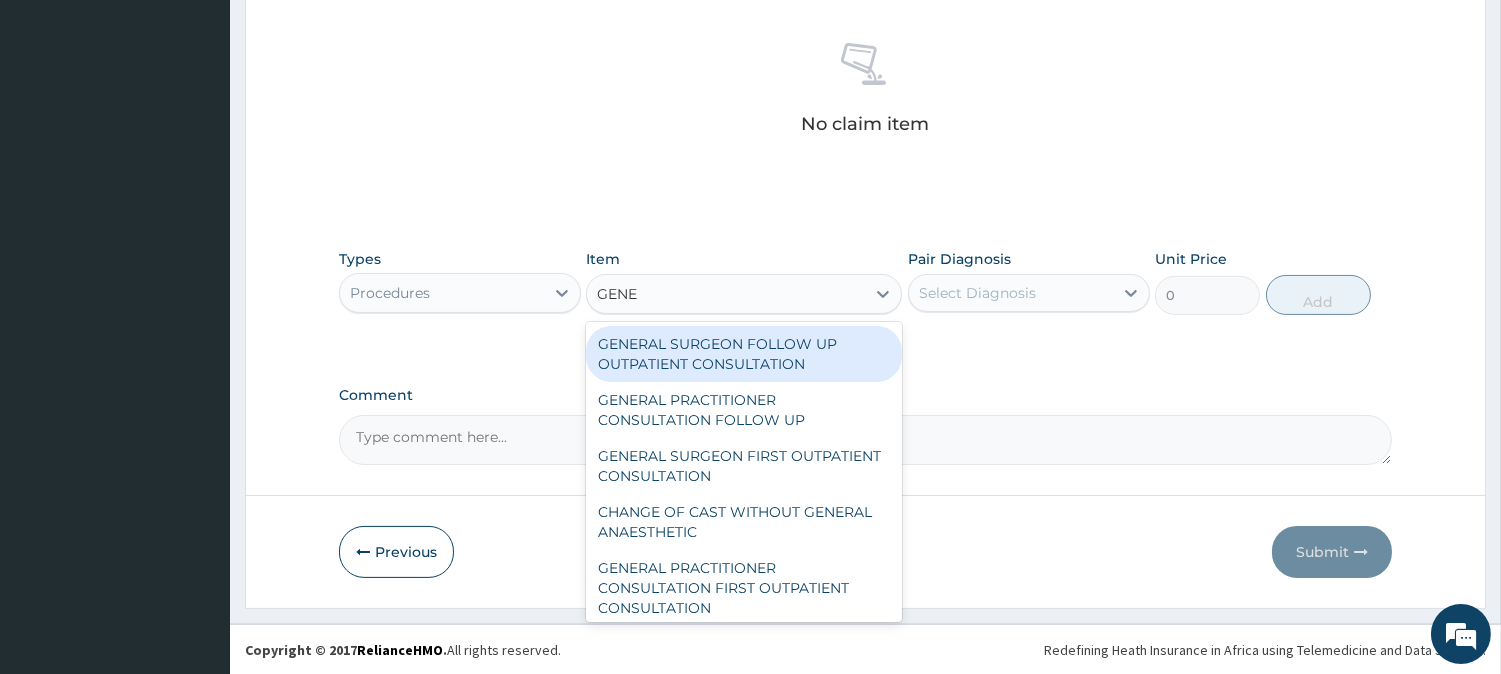 type on "GENER" 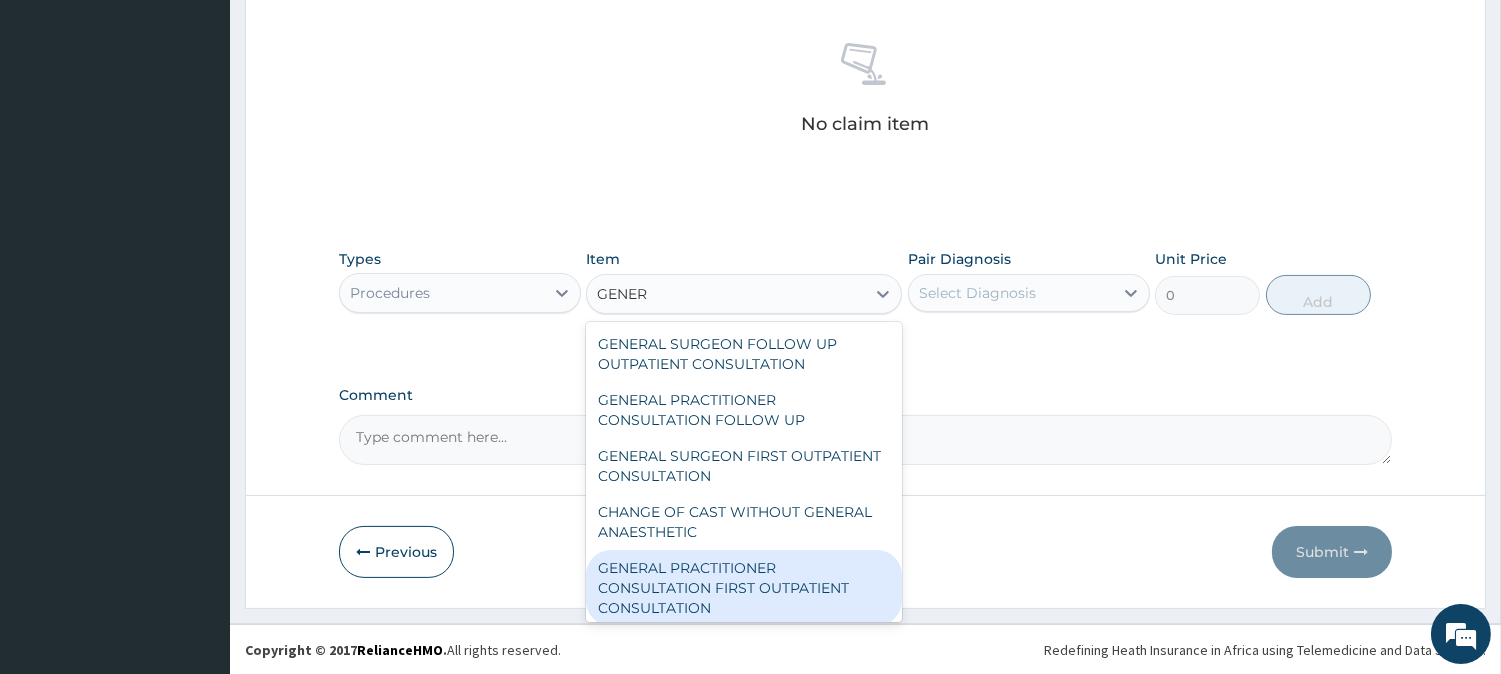 click on "GENERAL PRACTITIONER CONSULTATION FIRST OUTPATIENT CONSULTATION" at bounding box center [744, 588] 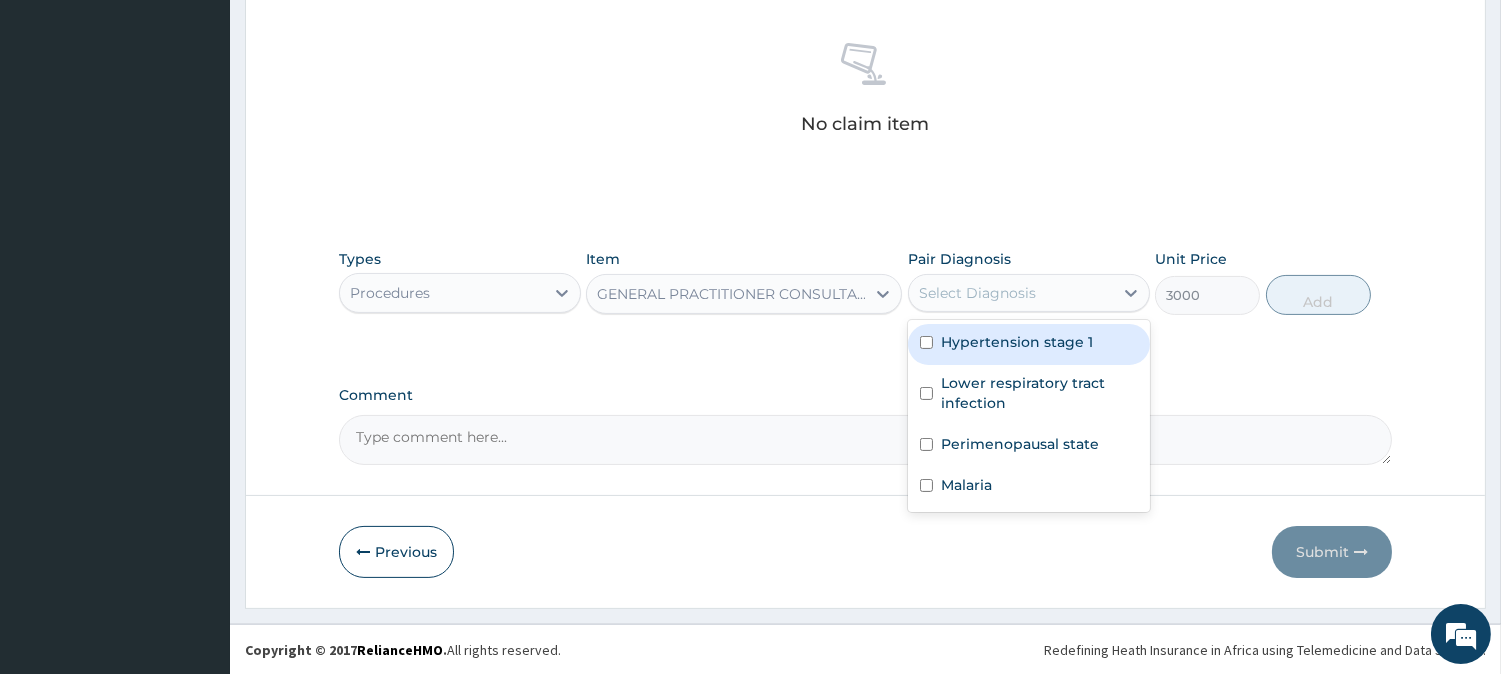 click on "Select Diagnosis" at bounding box center [977, 293] 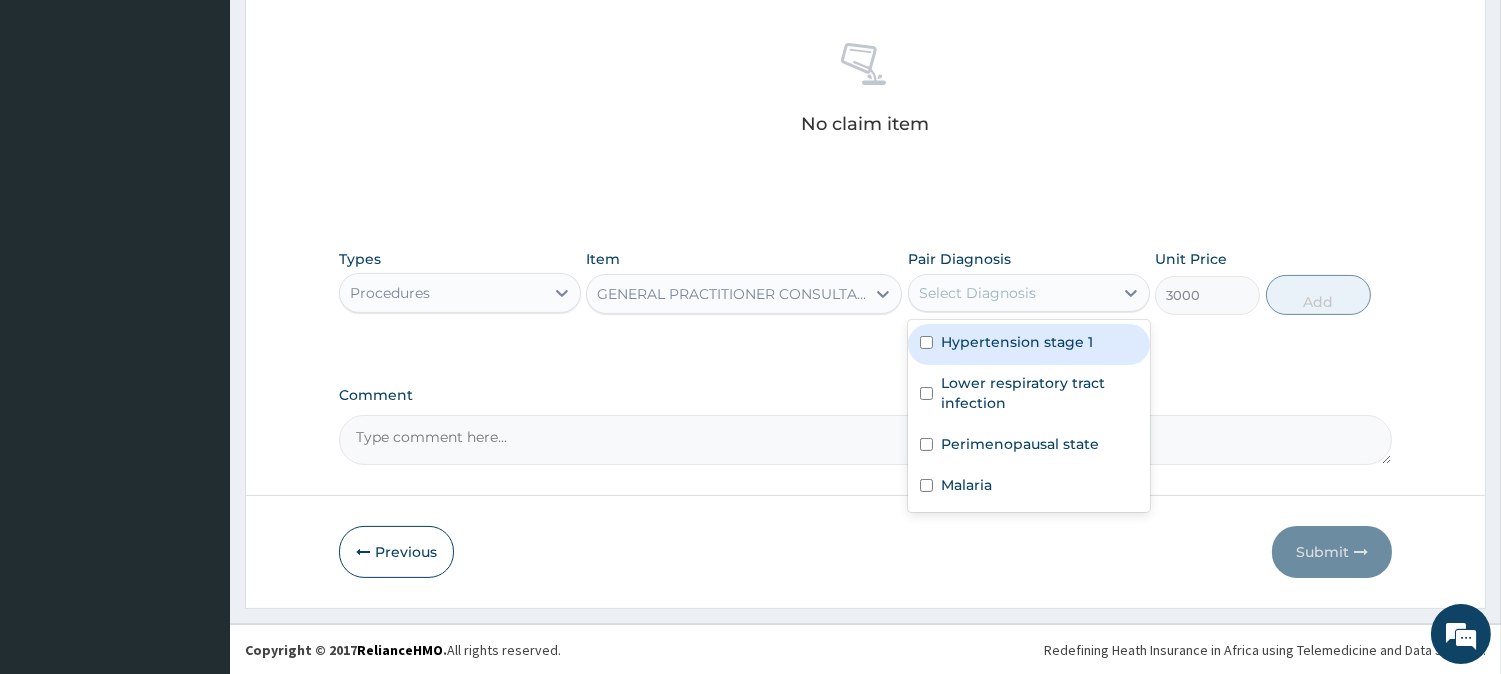 click on "Hypertension stage 1" at bounding box center (1017, 342) 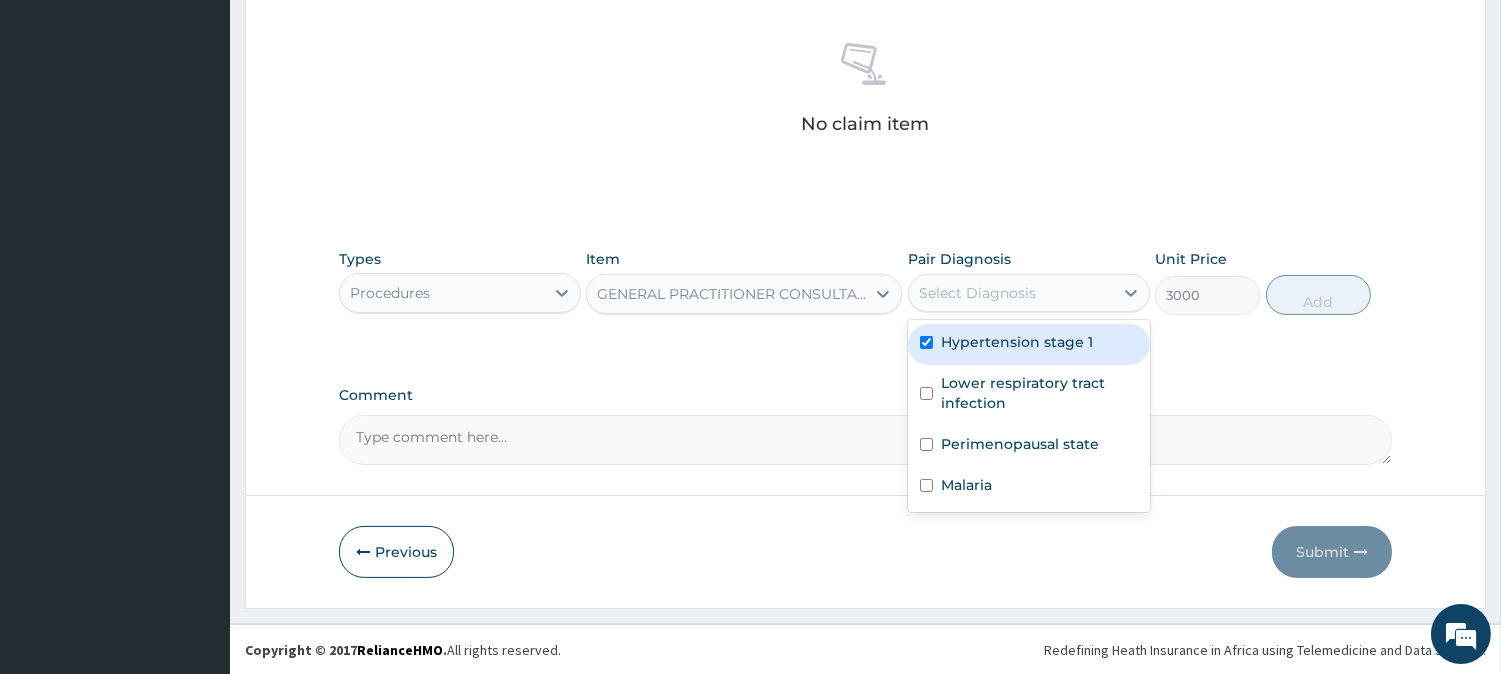 checkbox on "true" 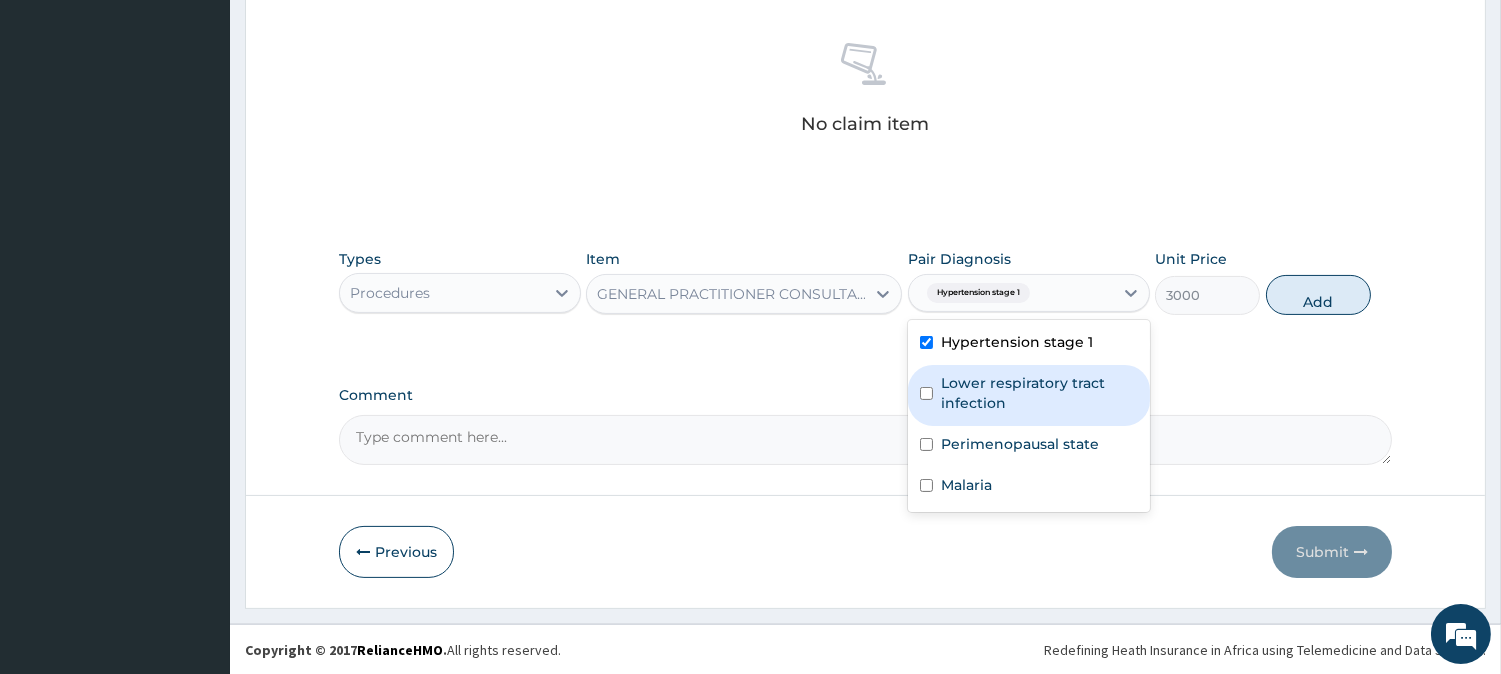 click on "Lower respiratory tract infection" at bounding box center (1029, 395) 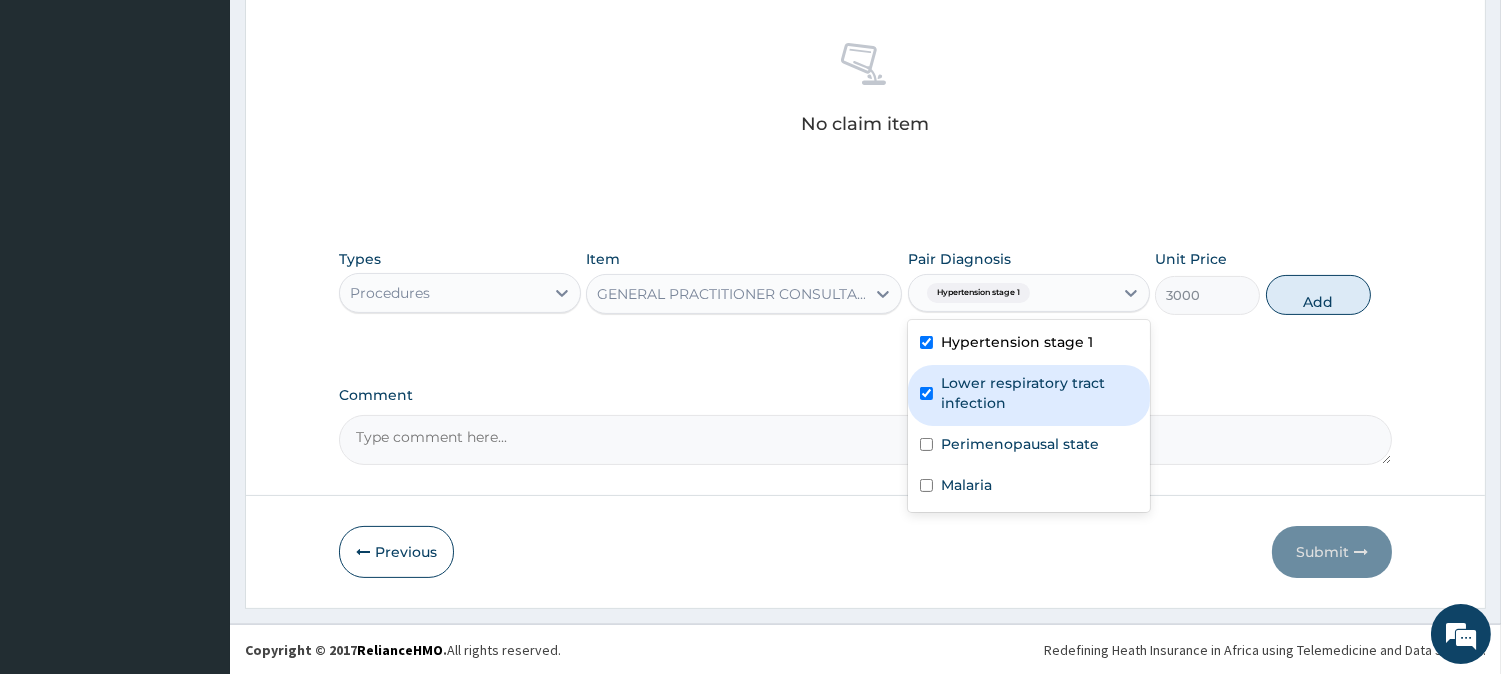 checkbox on "true" 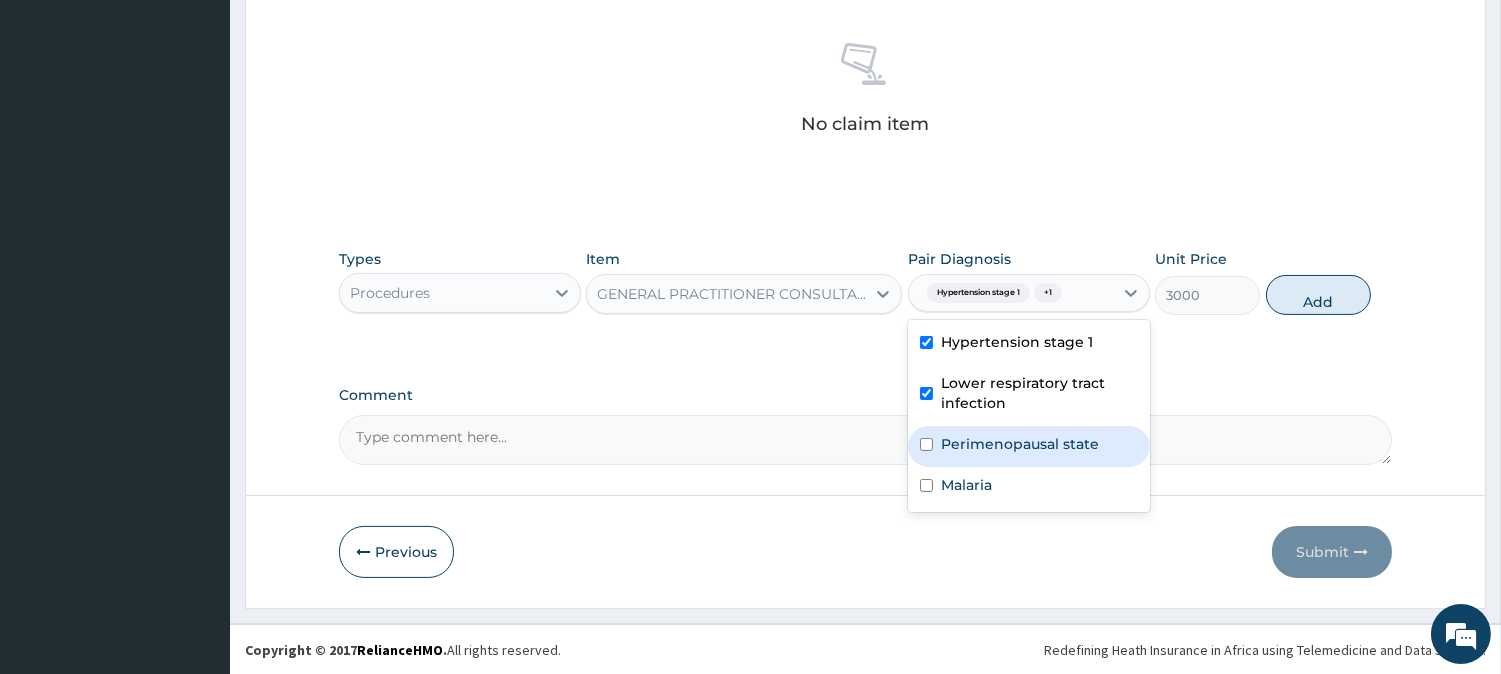 click at bounding box center [926, 444] 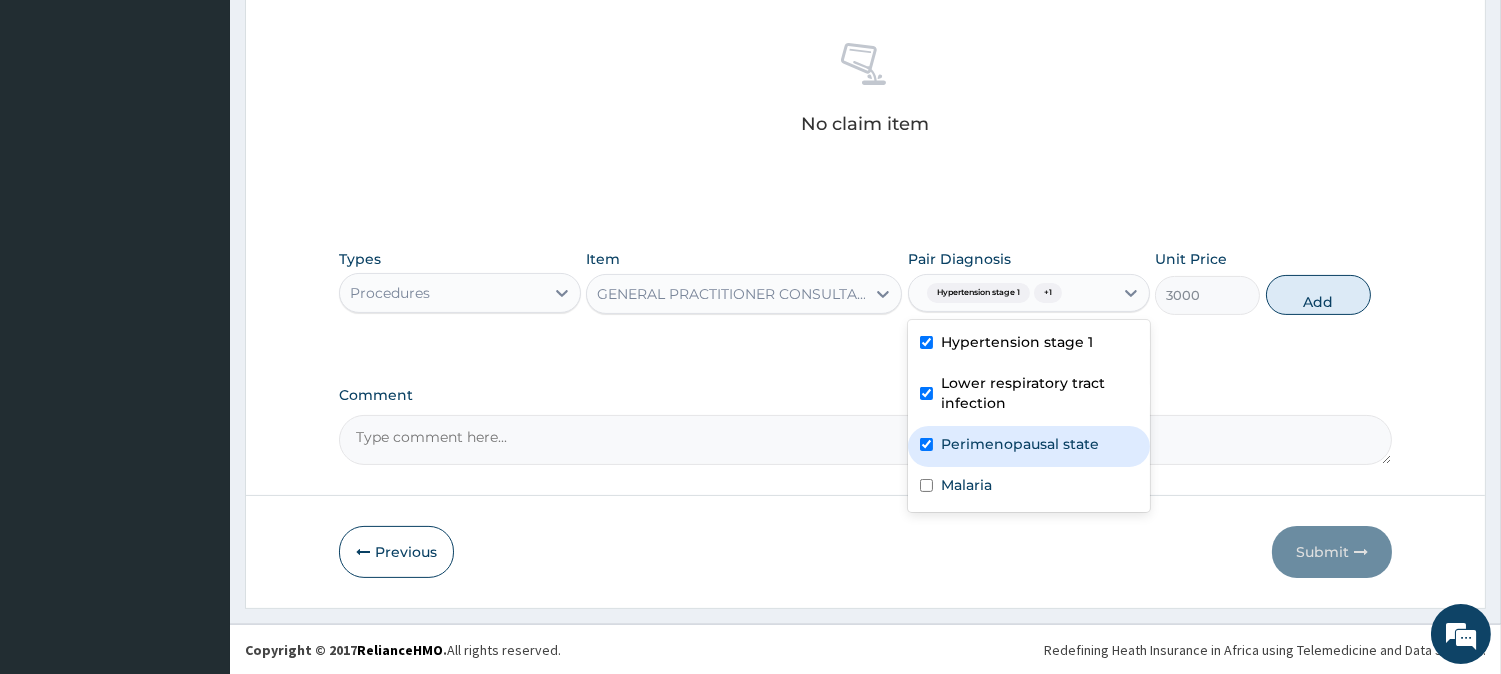 checkbox on "true" 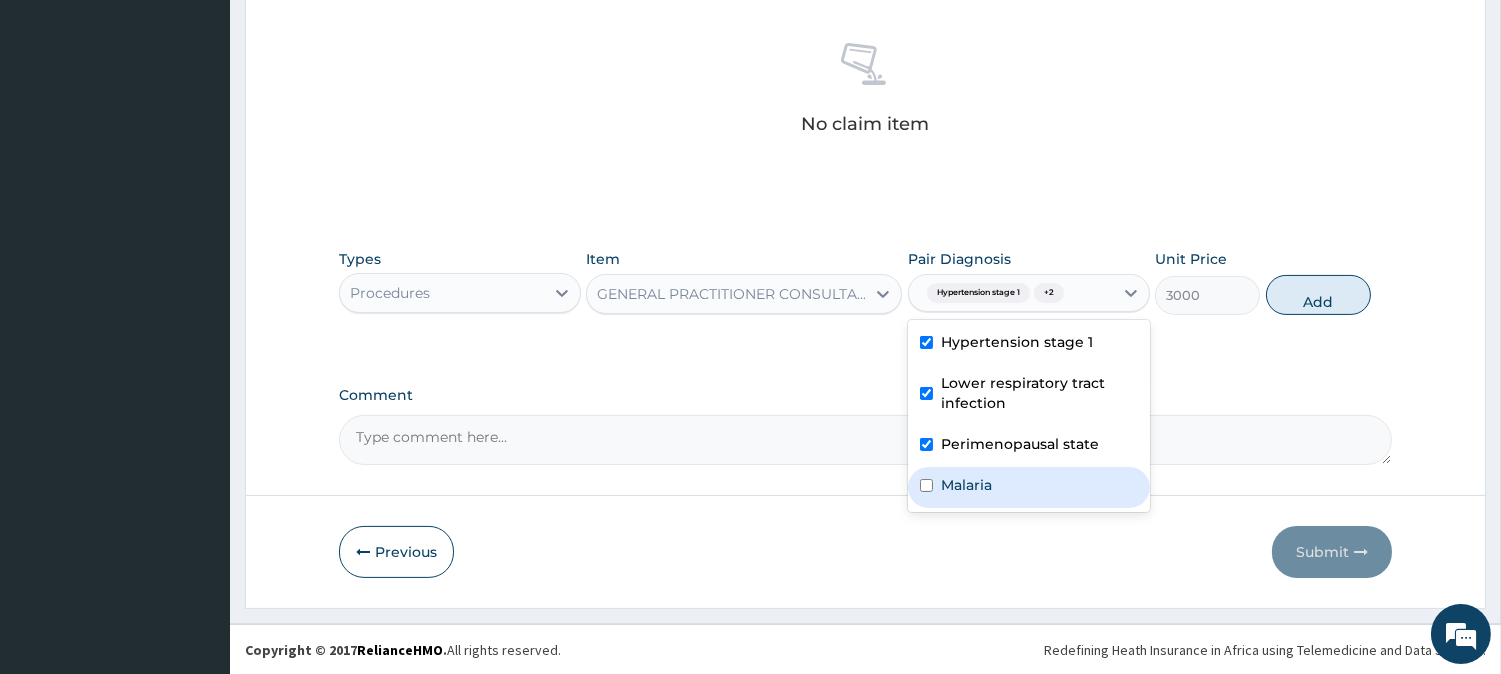 click at bounding box center [926, 485] 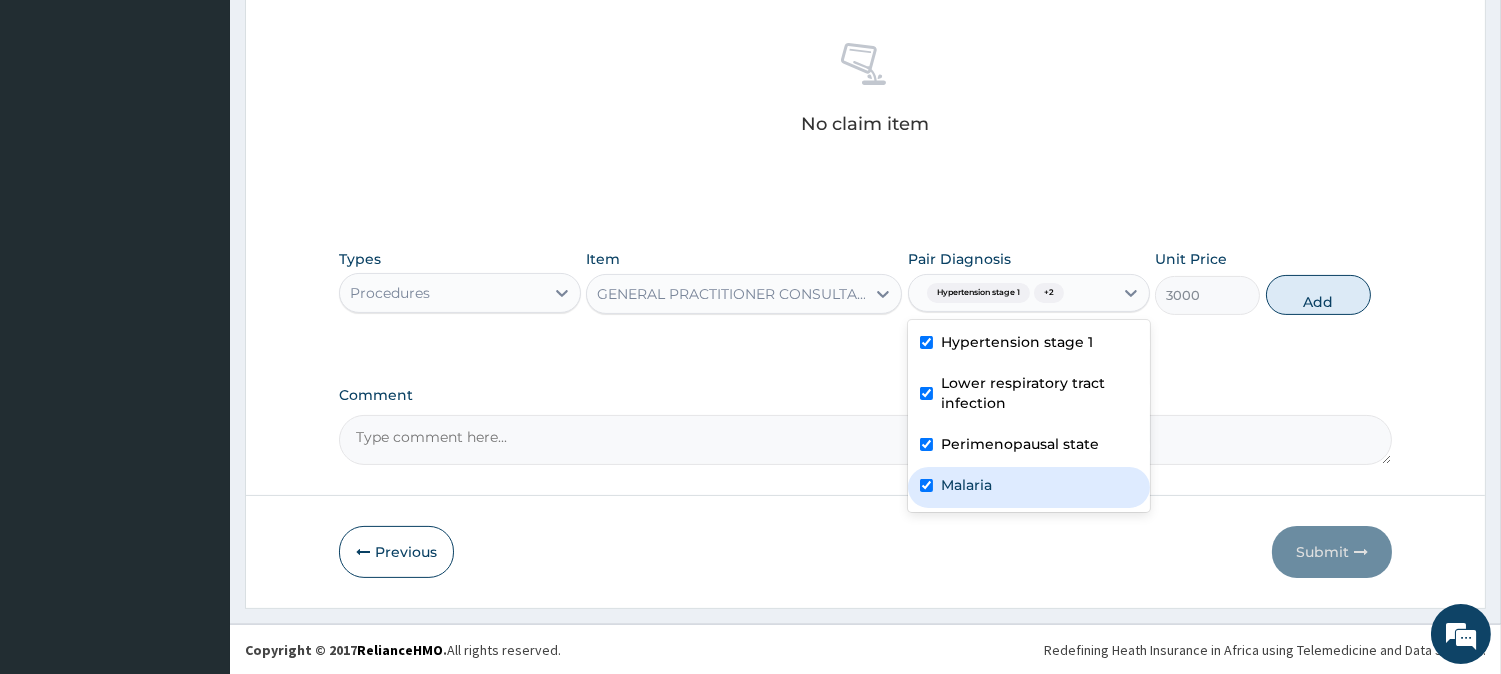 checkbox on "true" 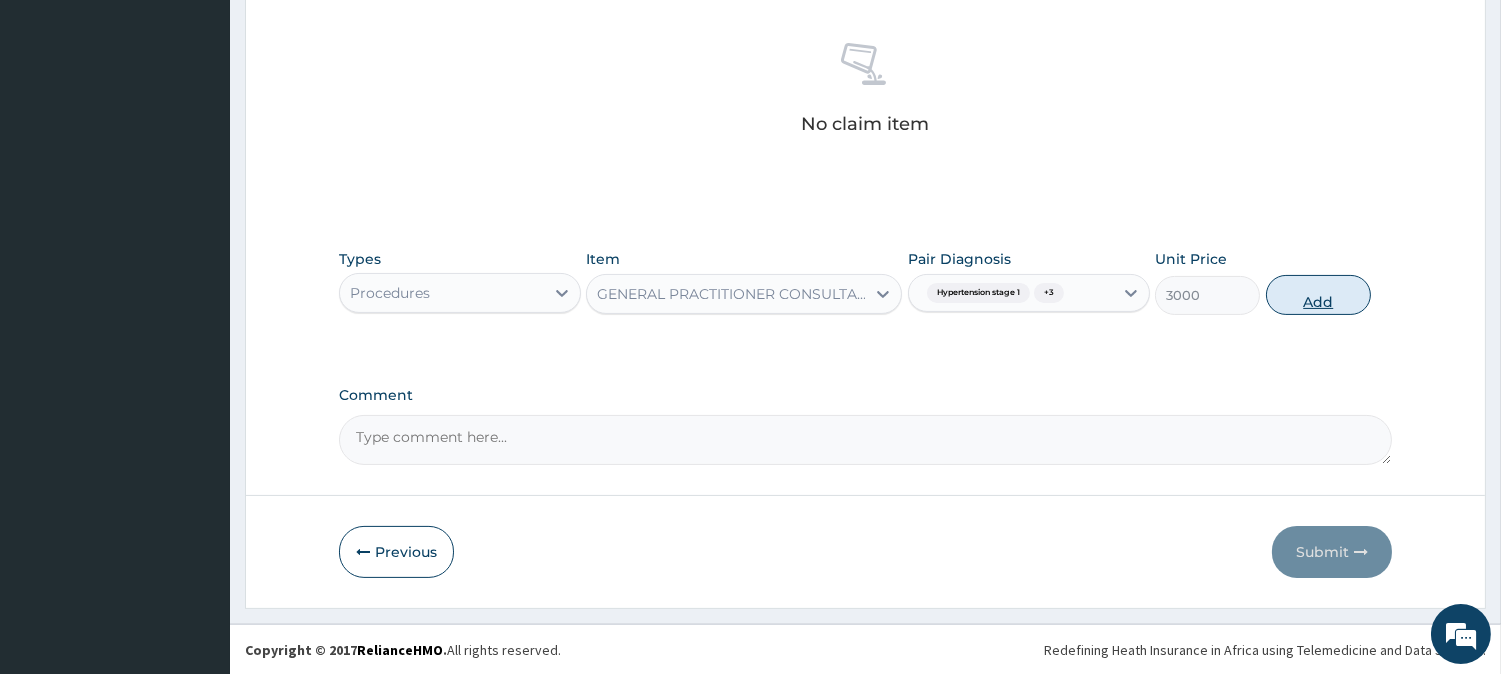 click on "Add" at bounding box center [1318, 295] 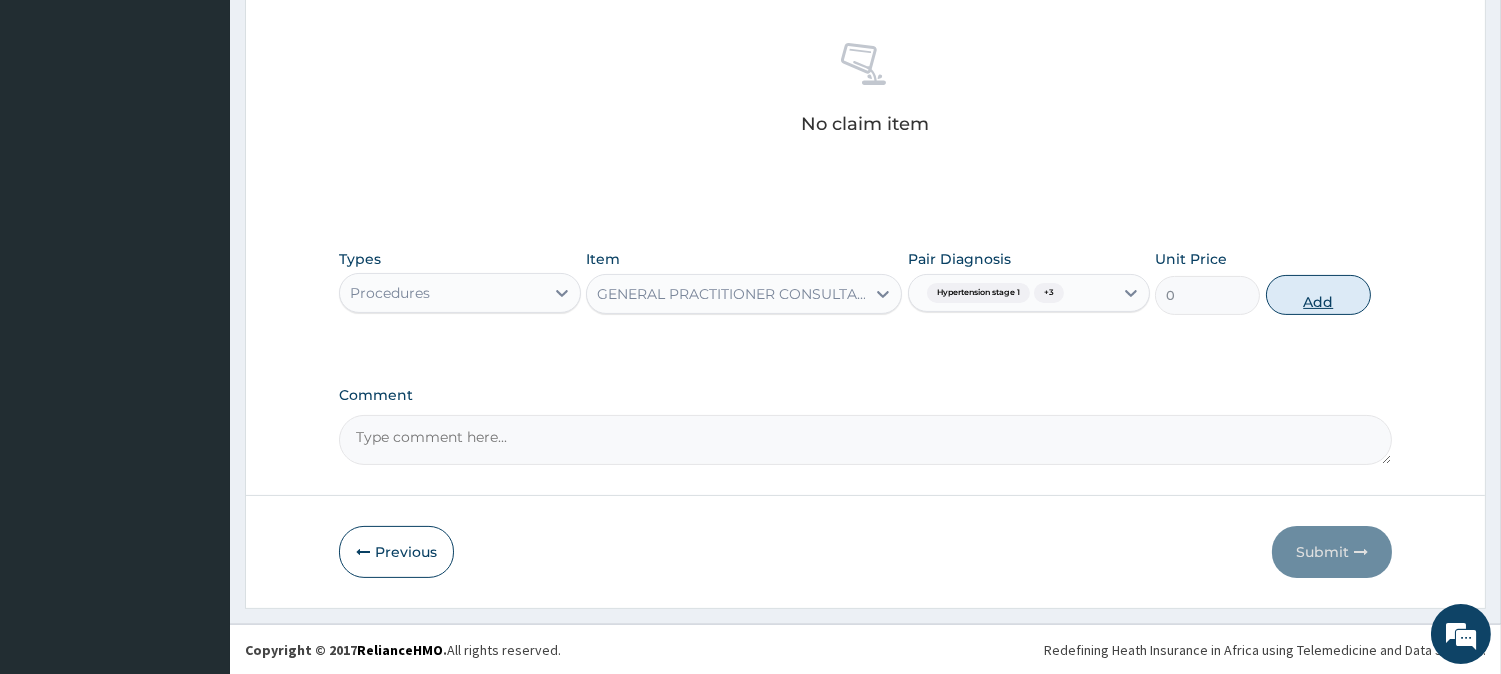 scroll, scrollTop: 681, scrollLeft: 0, axis: vertical 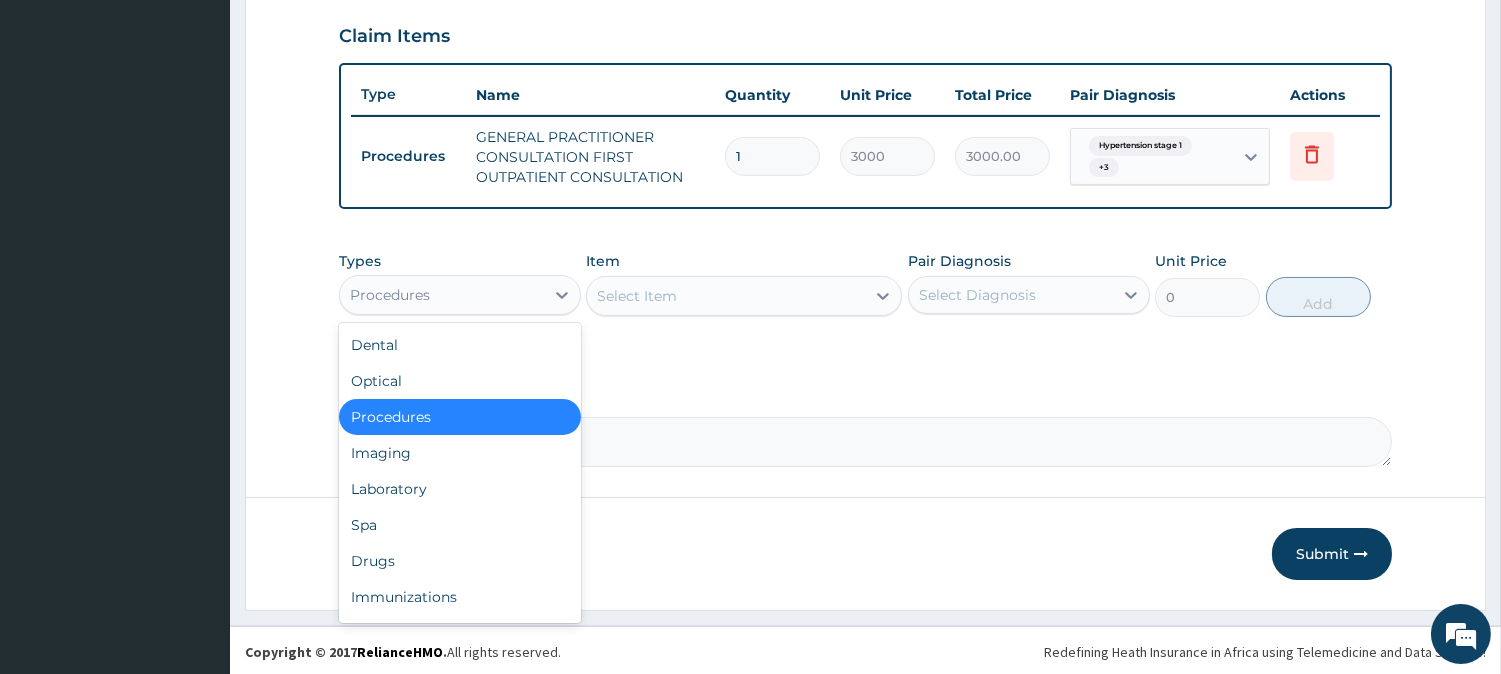 click on "Procedures" at bounding box center (442, 295) 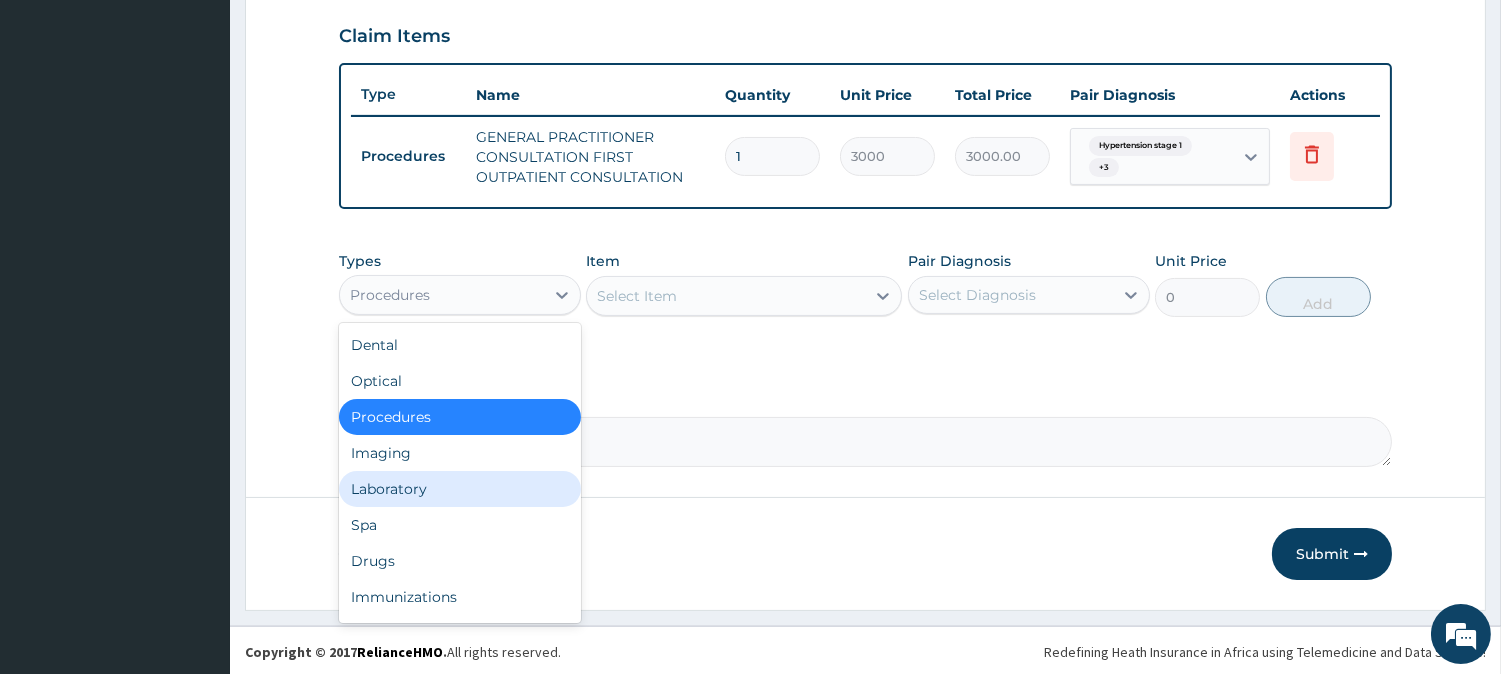 click on "Laboratory" at bounding box center (460, 489) 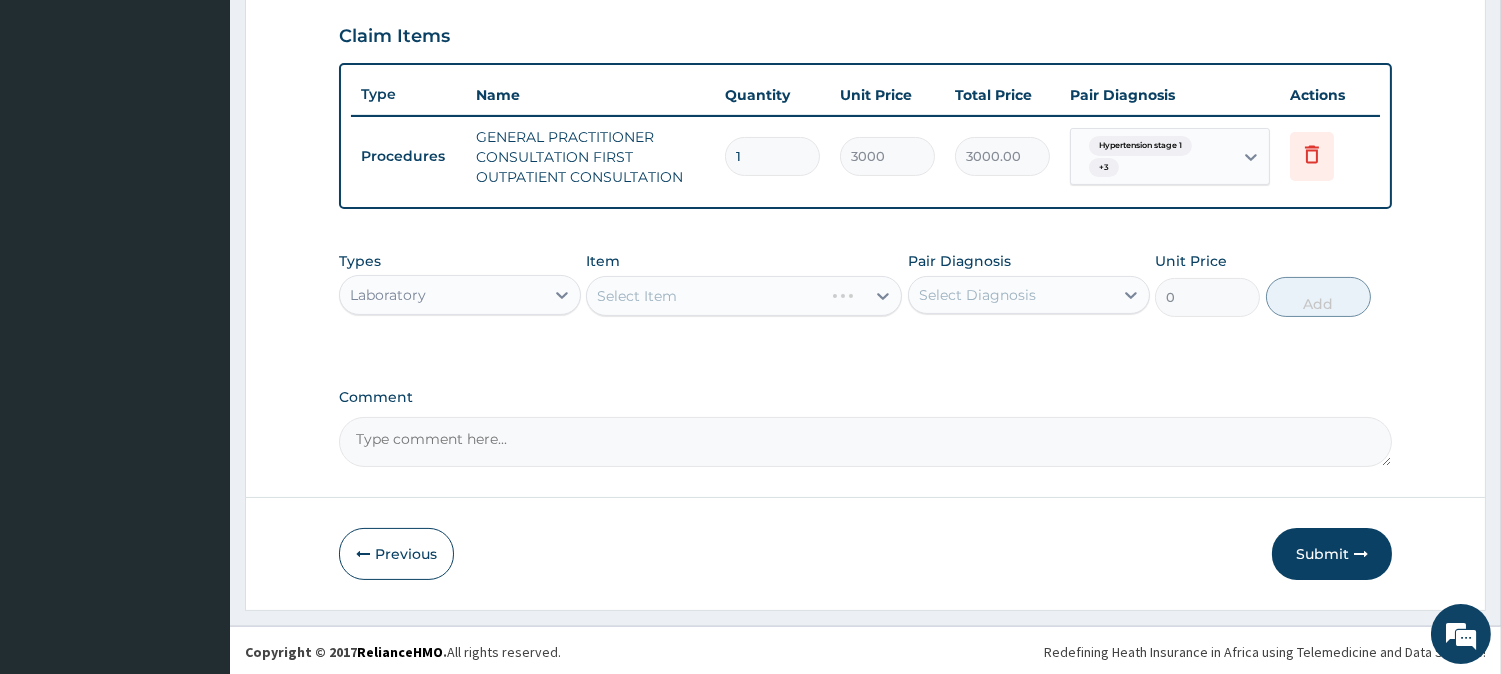 click on "Select Item" at bounding box center [744, 296] 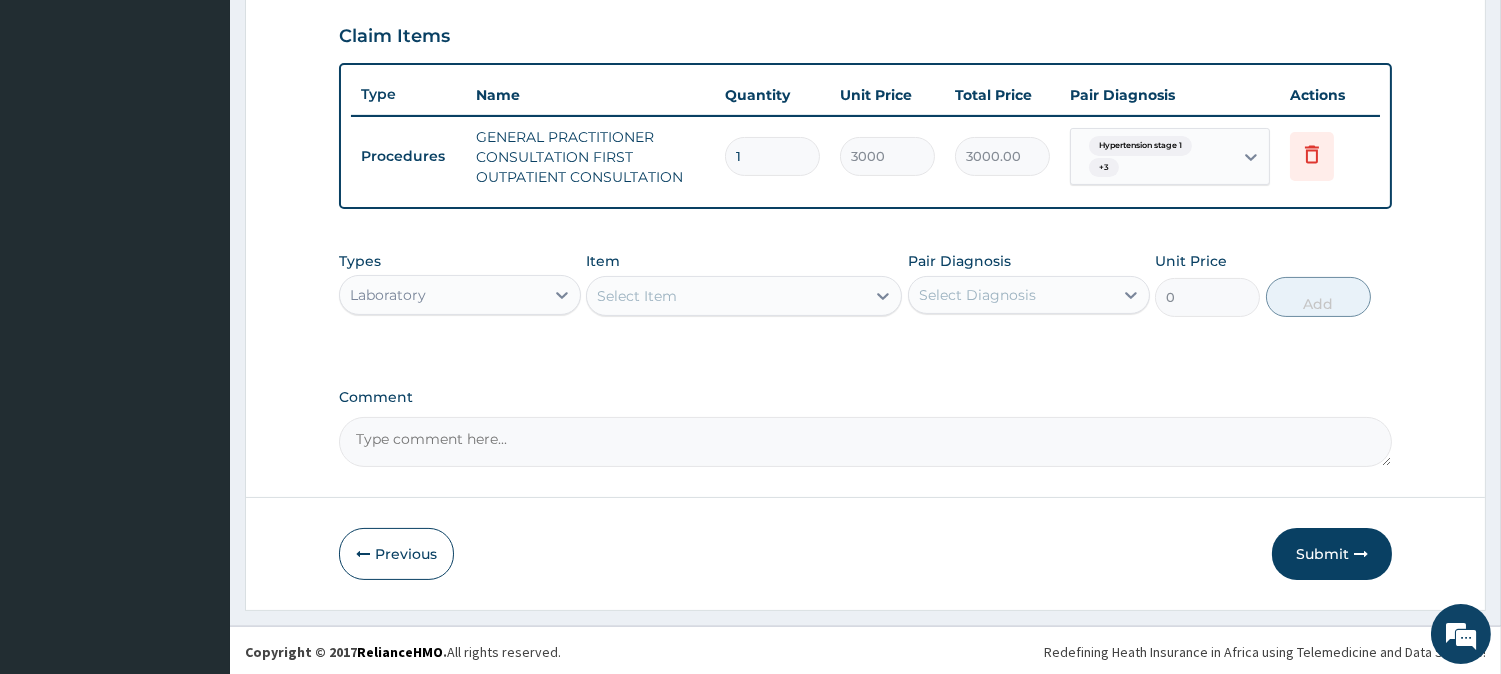 click on "Types Laboratory Item Select Item Pair Diagnosis Select Diagnosis Unit Price 0 Add" at bounding box center [865, 284] 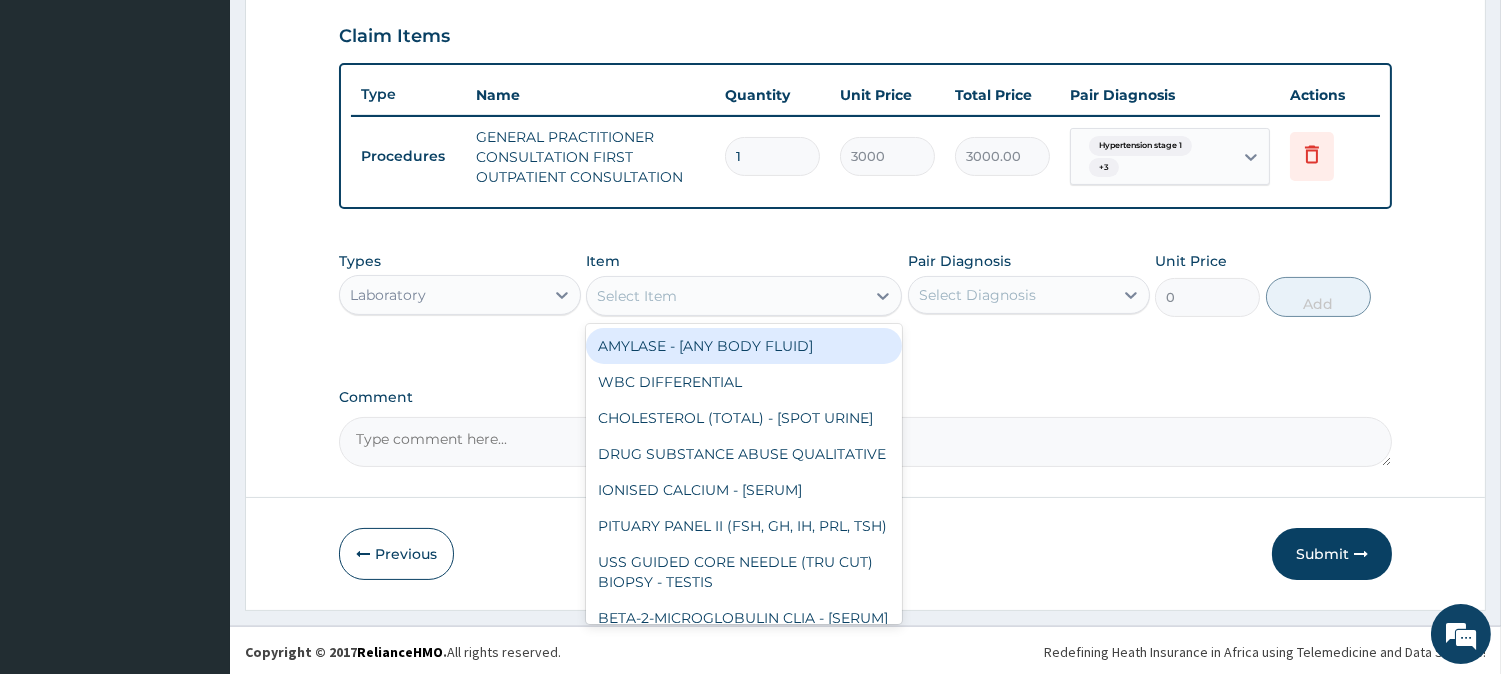 click on "Select Item" at bounding box center (726, 296) 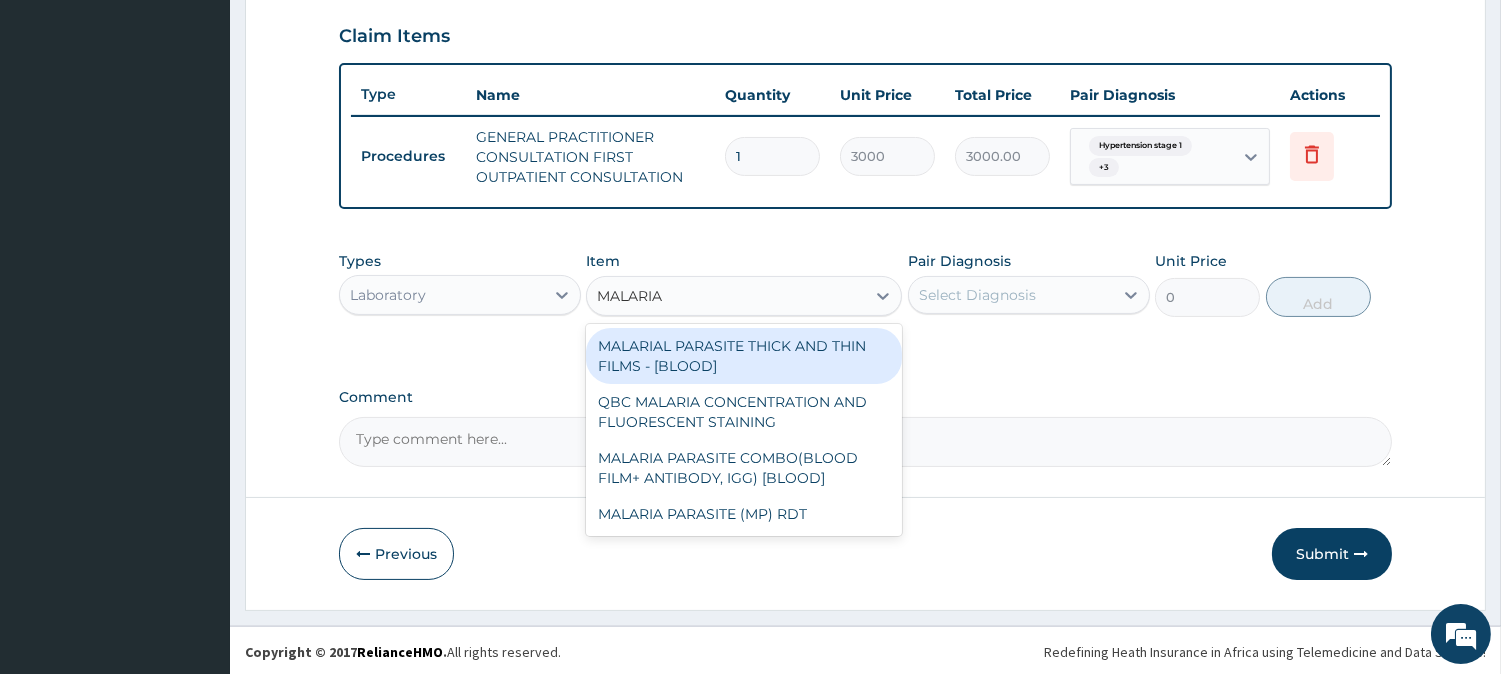 type on "MALARIA" 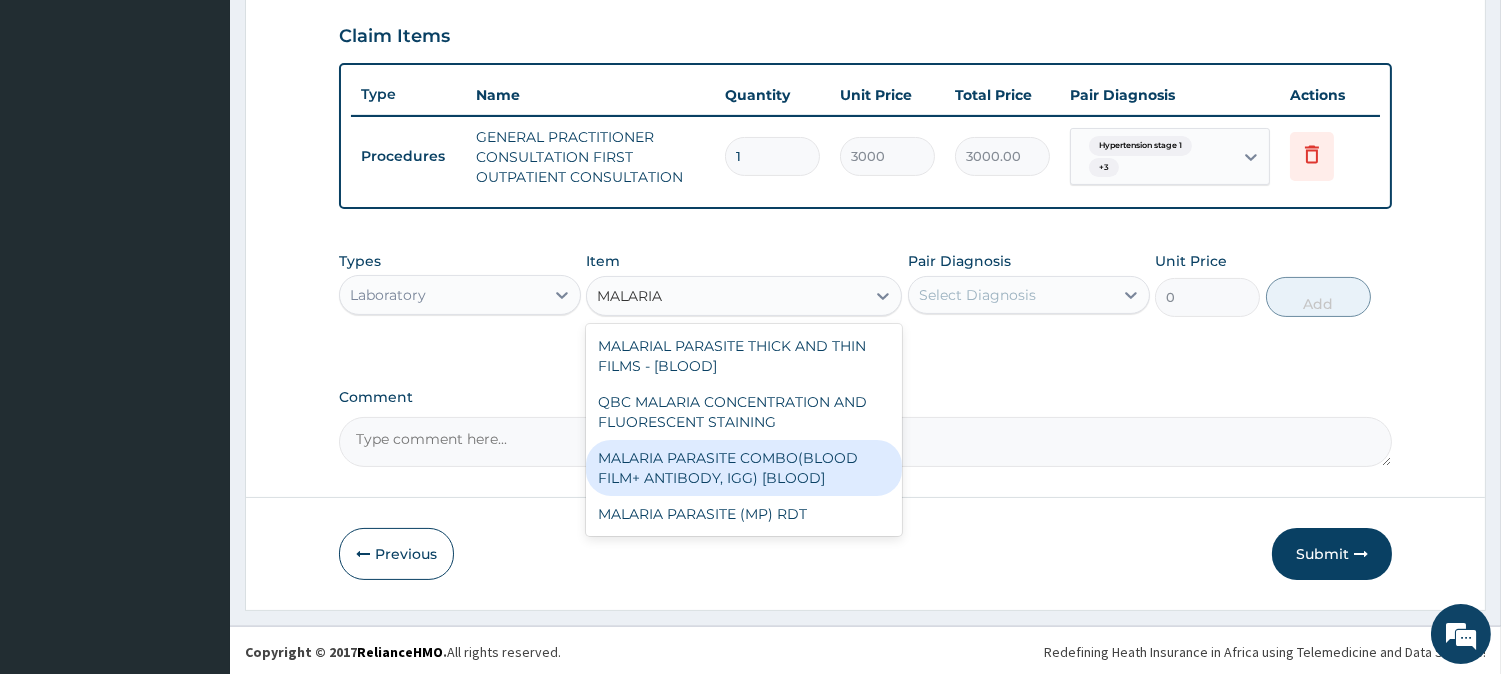 click on "MALARIA PARASITE COMBO(BLOOD FILM+ ANTIBODY, IGG) [BLOOD]" at bounding box center (744, 468) 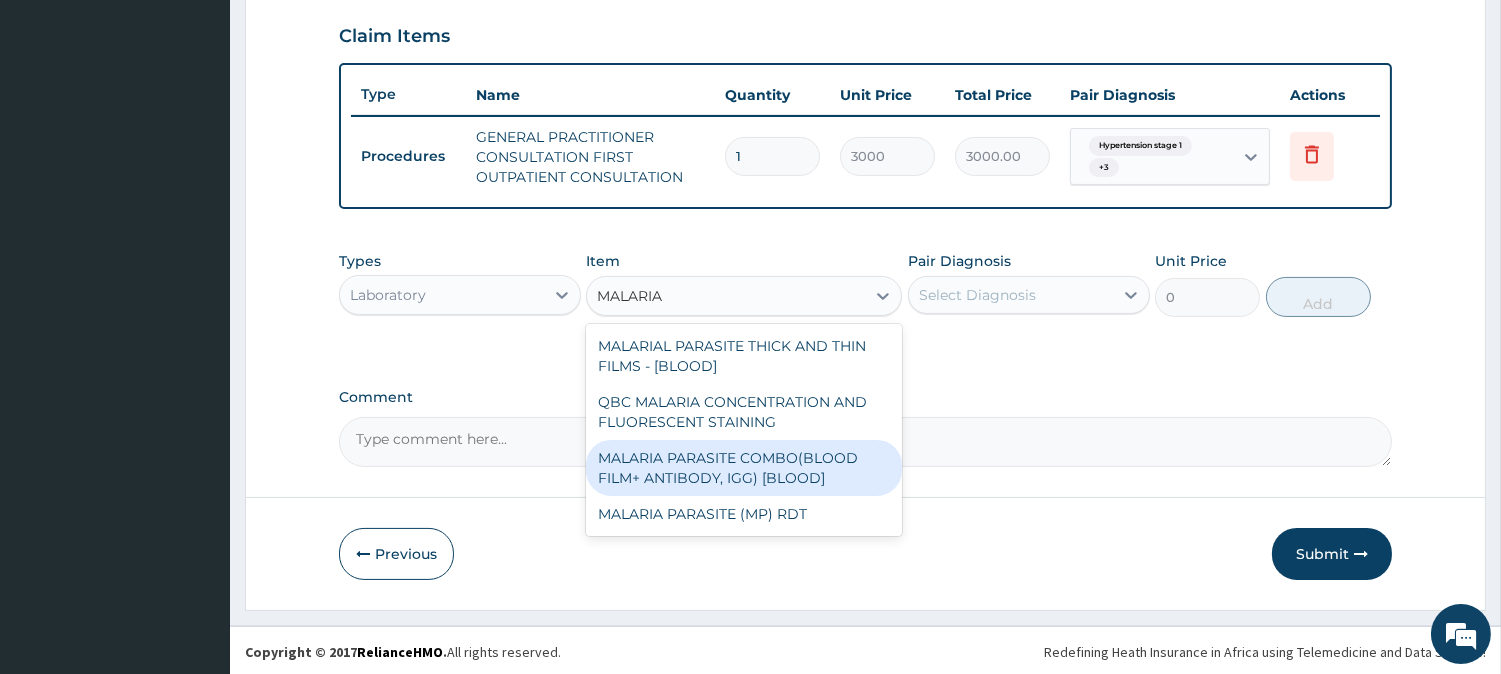 type 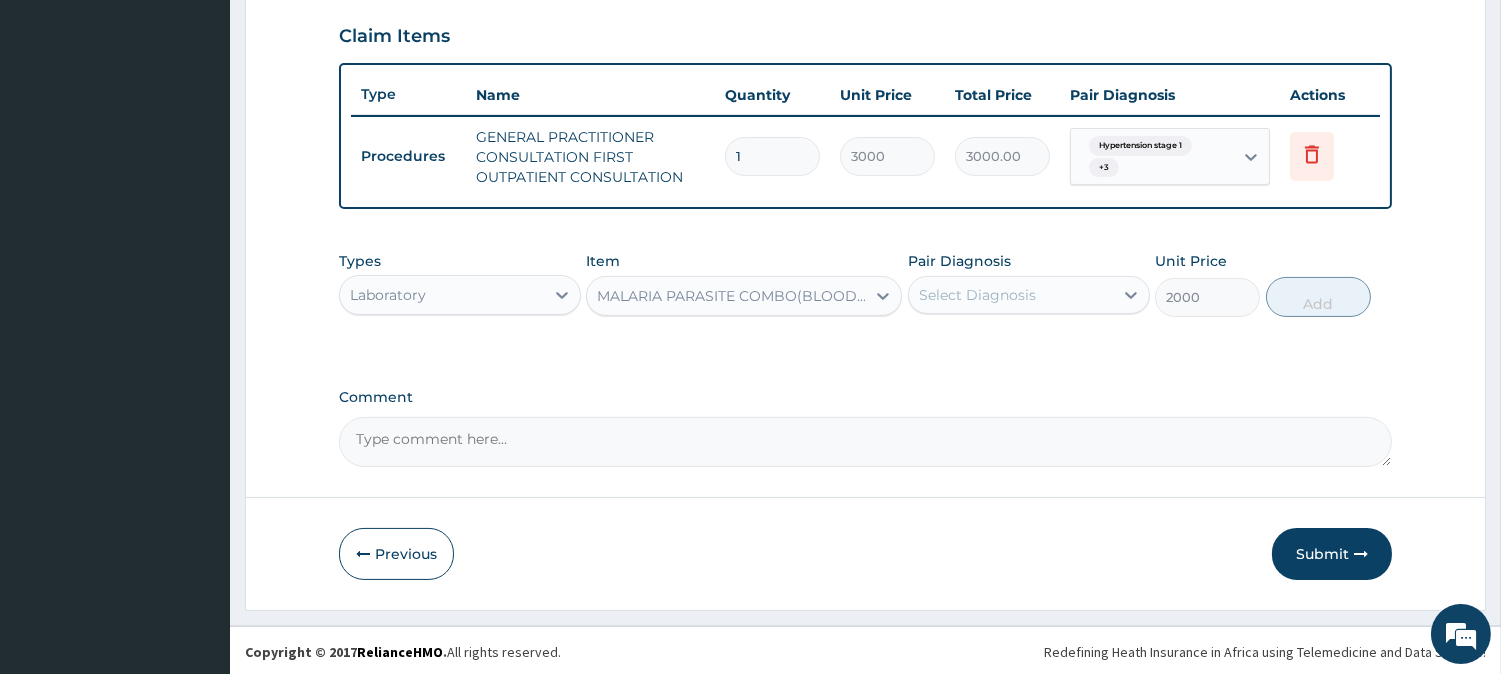click on "Select Diagnosis" at bounding box center [977, 295] 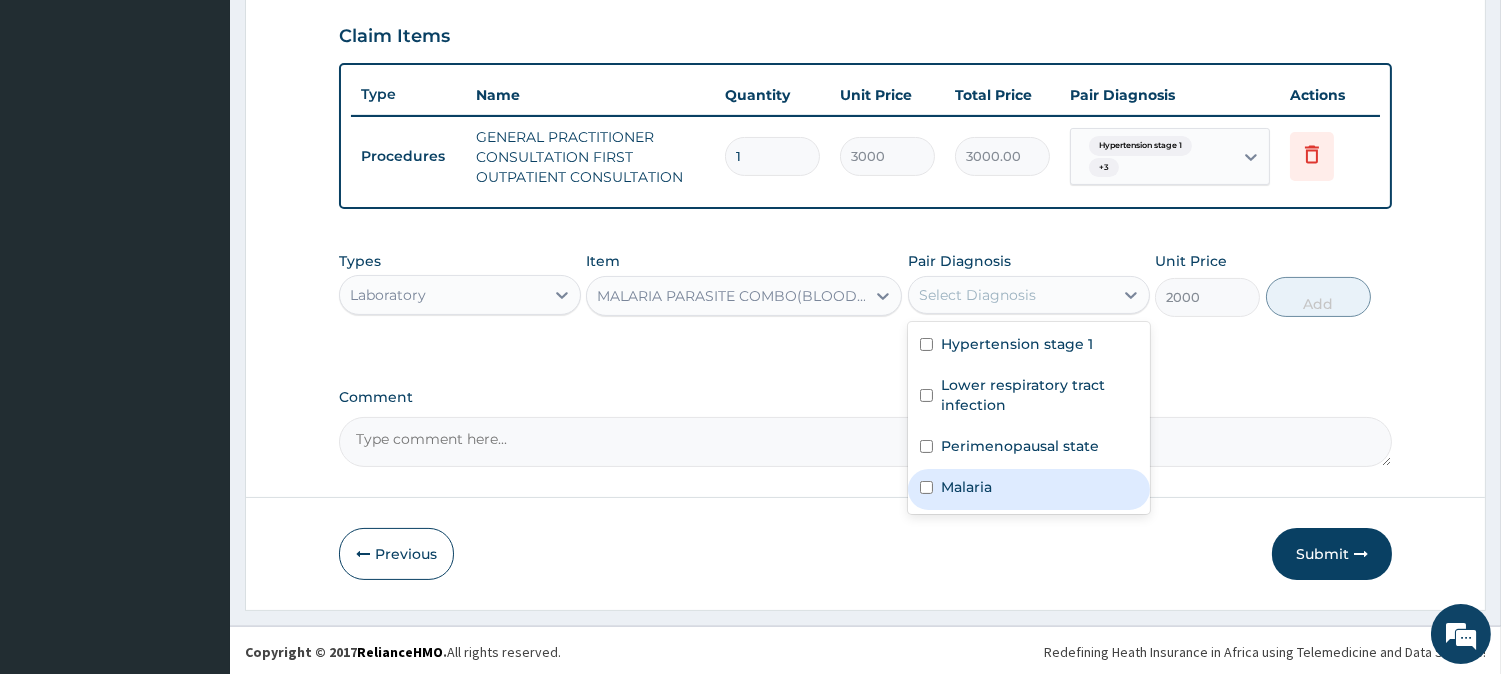 click on "Malaria" at bounding box center (1029, 489) 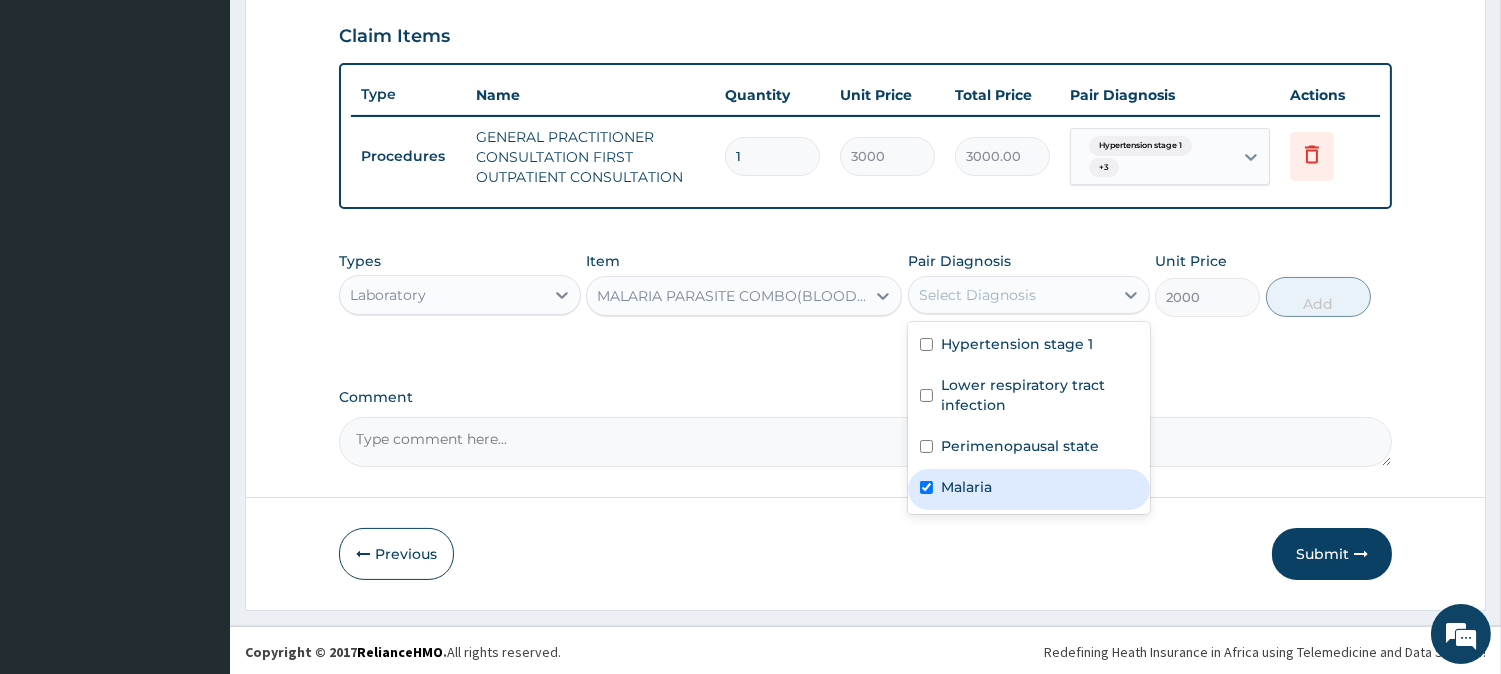 checkbox on "true" 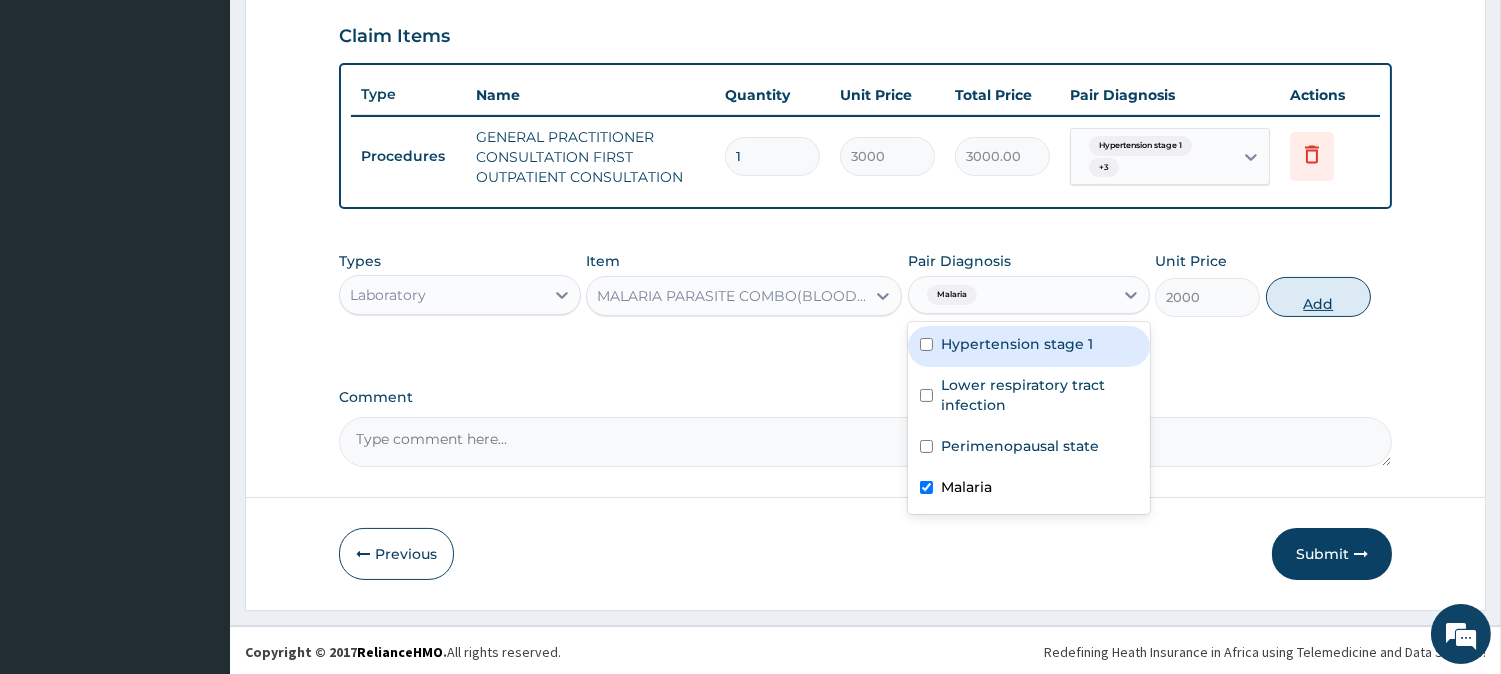 click on "Add" at bounding box center [1318, 297] 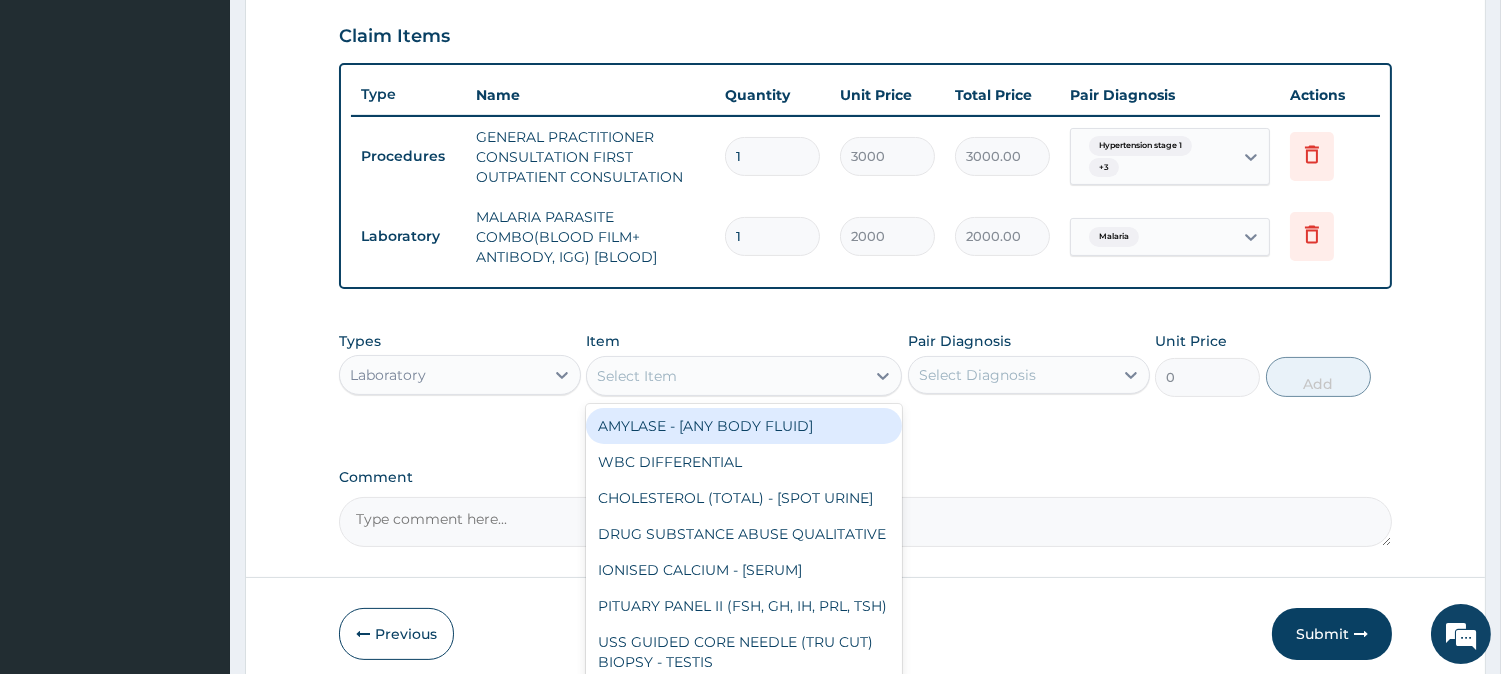 click on "Select Item" at bounding box center (726, 376) 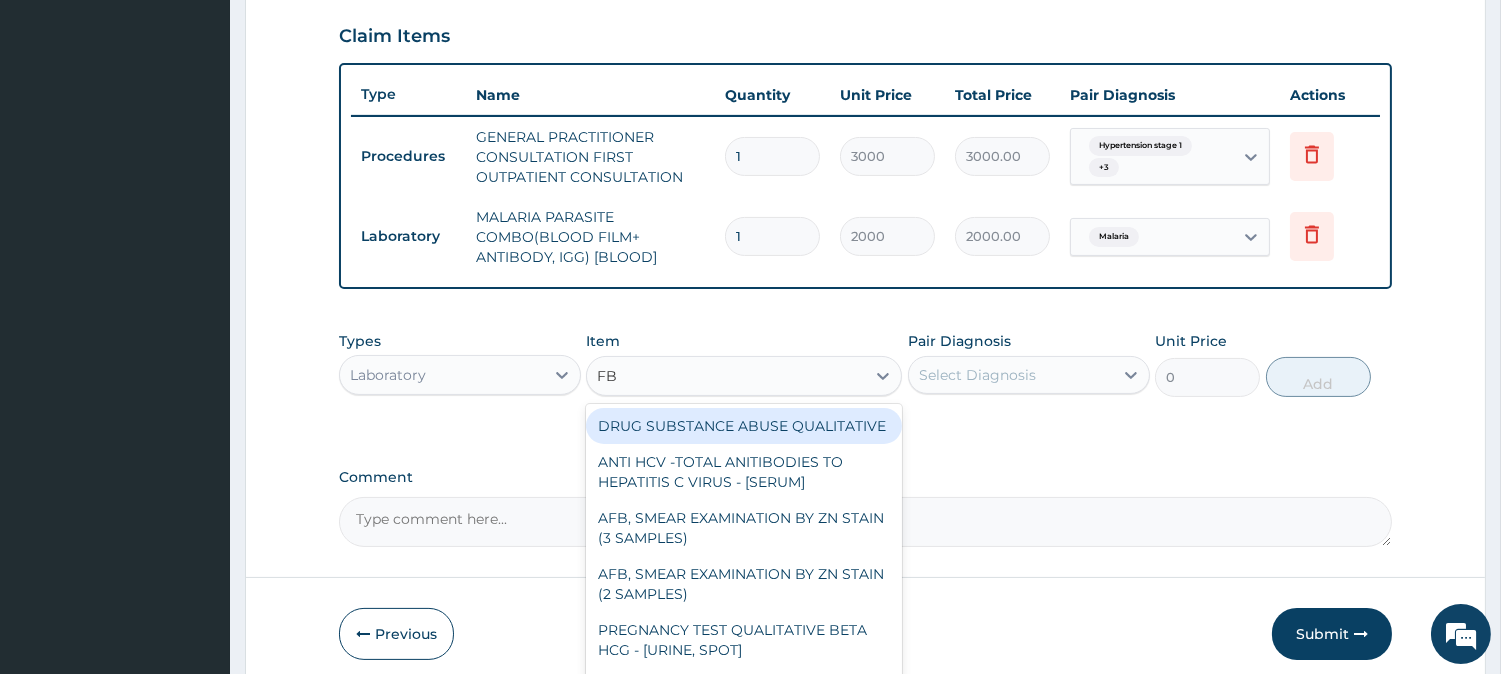type on "FBC" 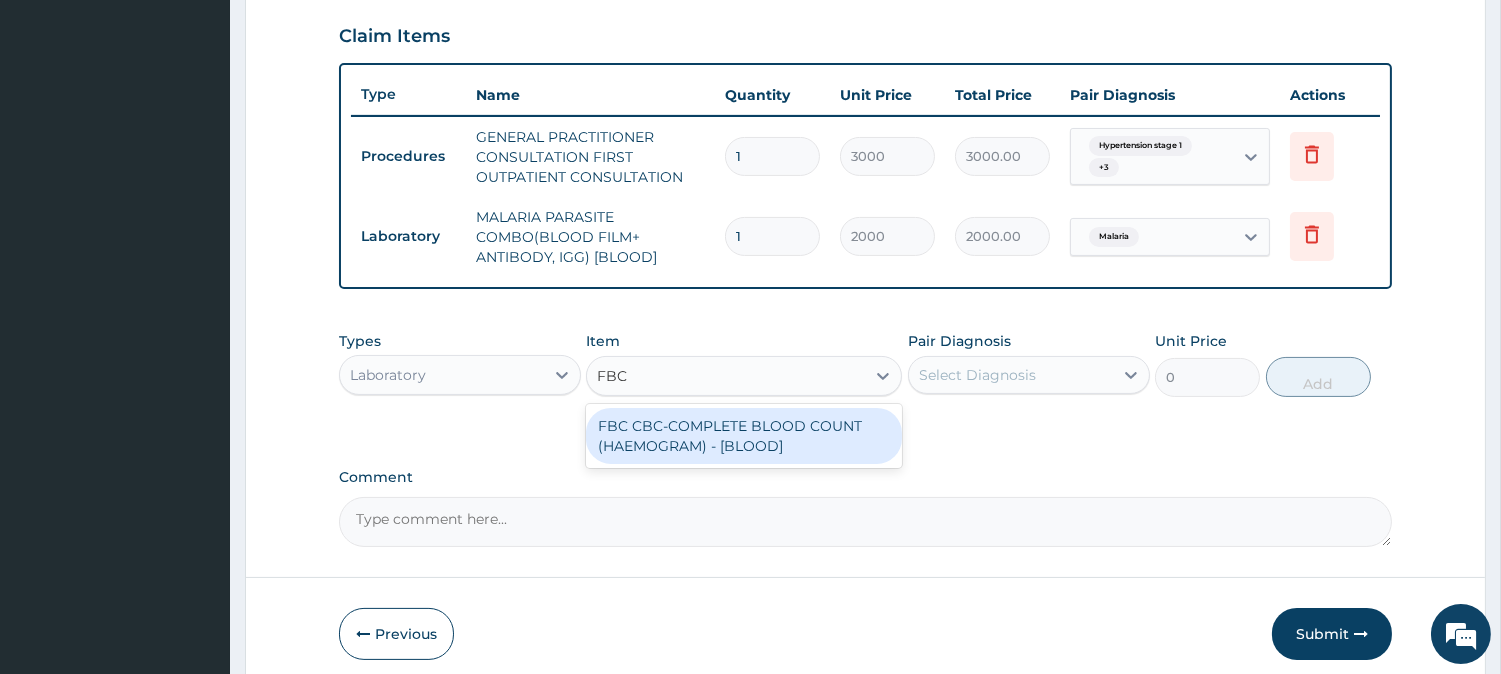 click on "FBC CBC-COMPLETE BLOOD COUNT (HAEMOGRAM) - [BLOOD]" at bounding box center (744, 436) 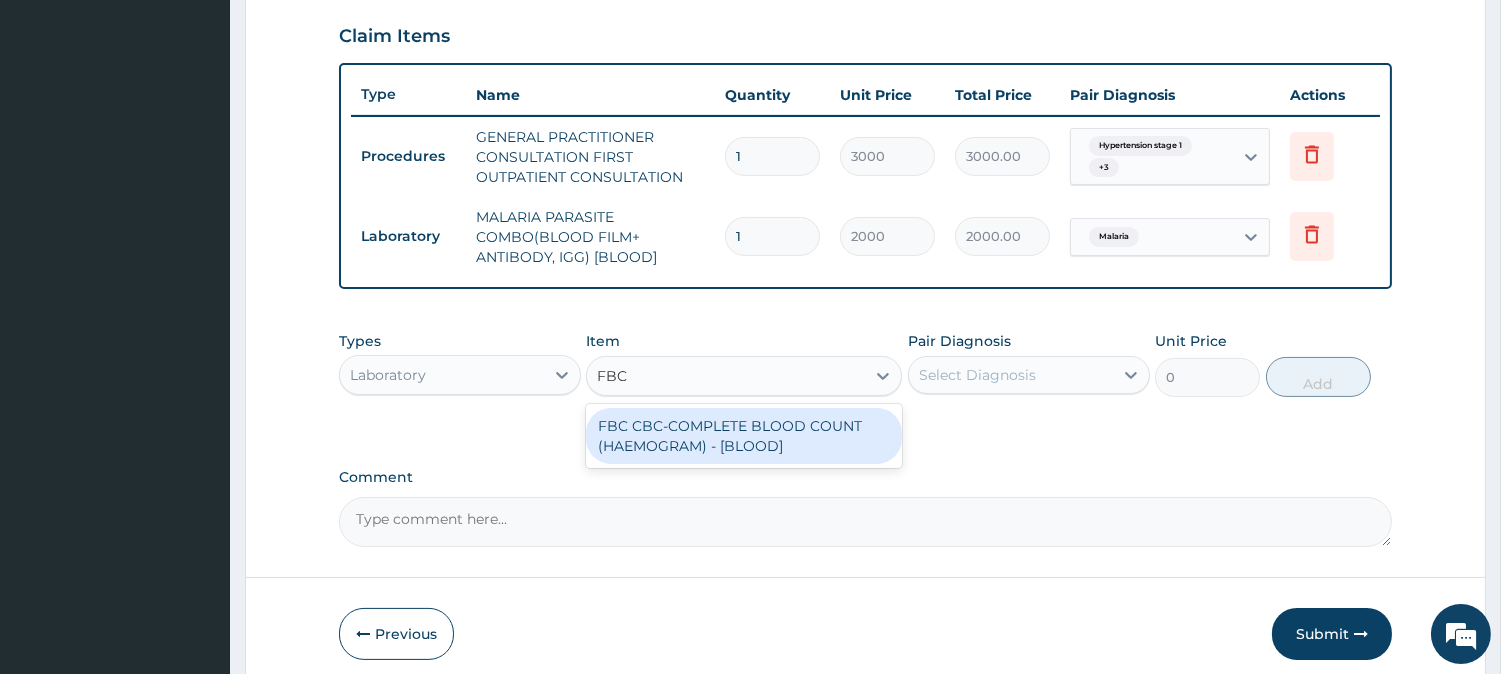 type 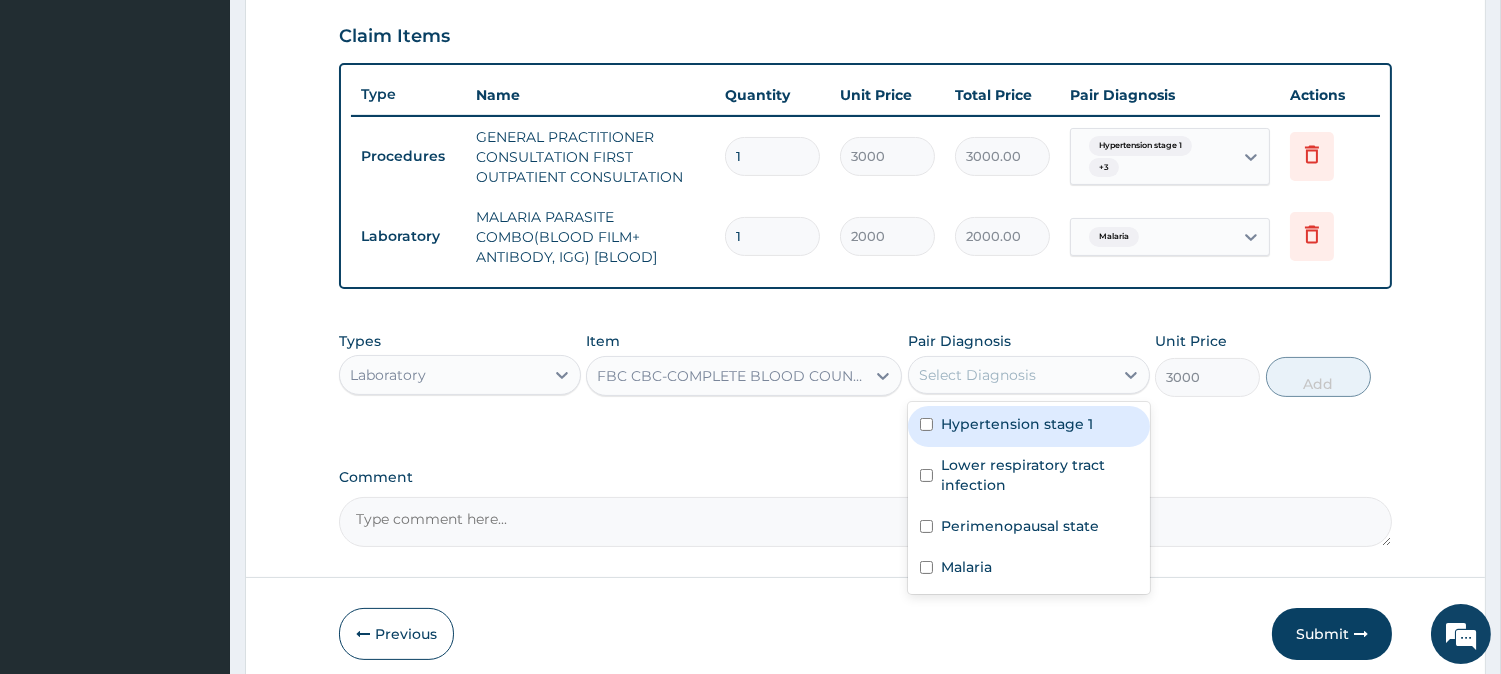click on "Select Diagnosis" at bounding box center (977, 375) 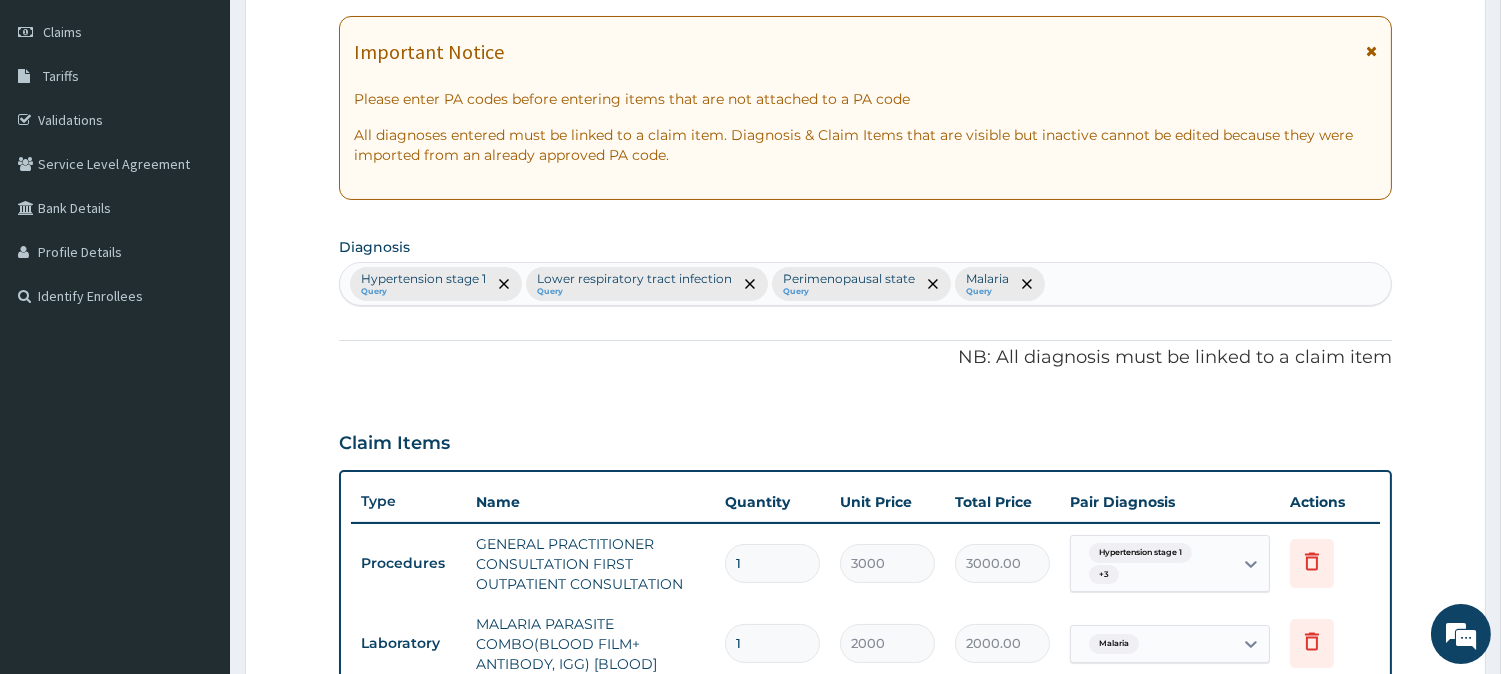 scroll, scrollTop: 268, scrollLeft: 0, axis: vertical 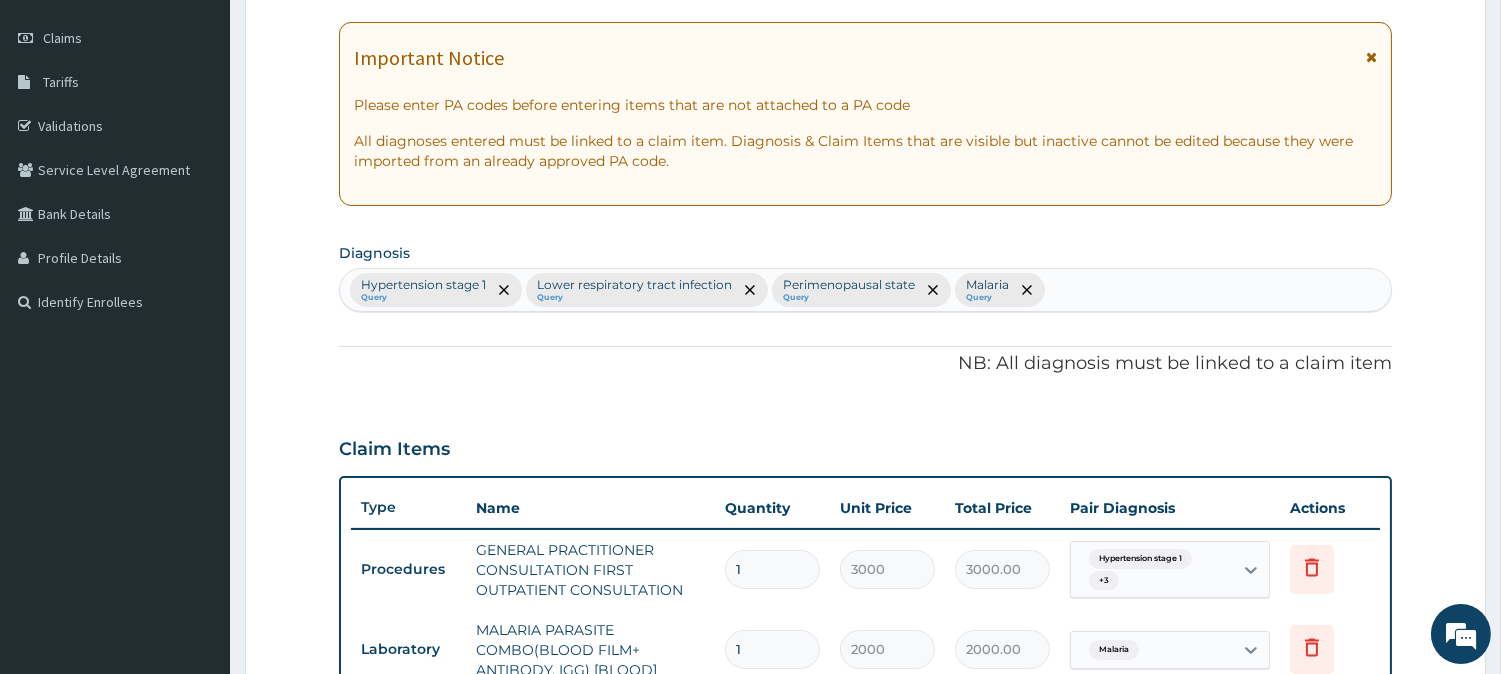 click on "Hypertension stage 1 Query Lower respiratory tract infection Query Perimenopausal state Query Malaria Query" at bounding box center [865, 290] 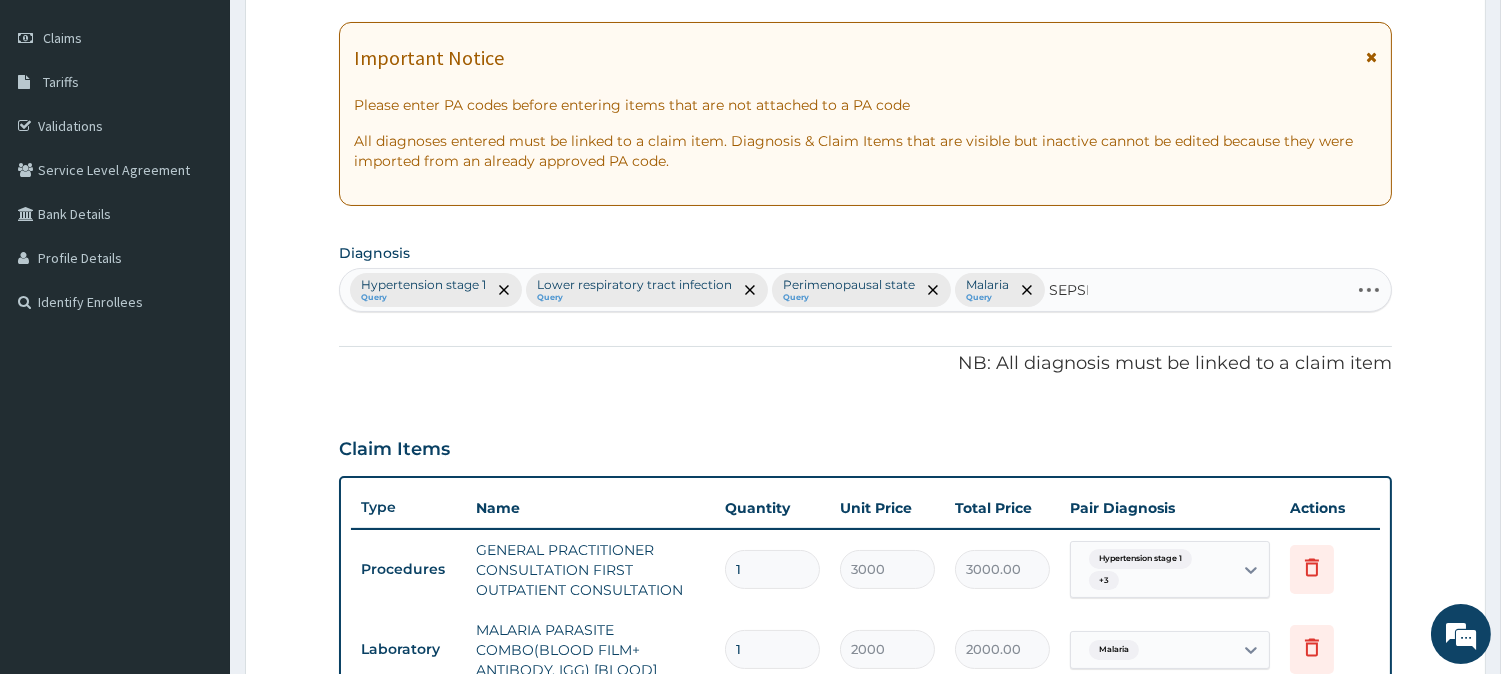 type on "SEPSIS" 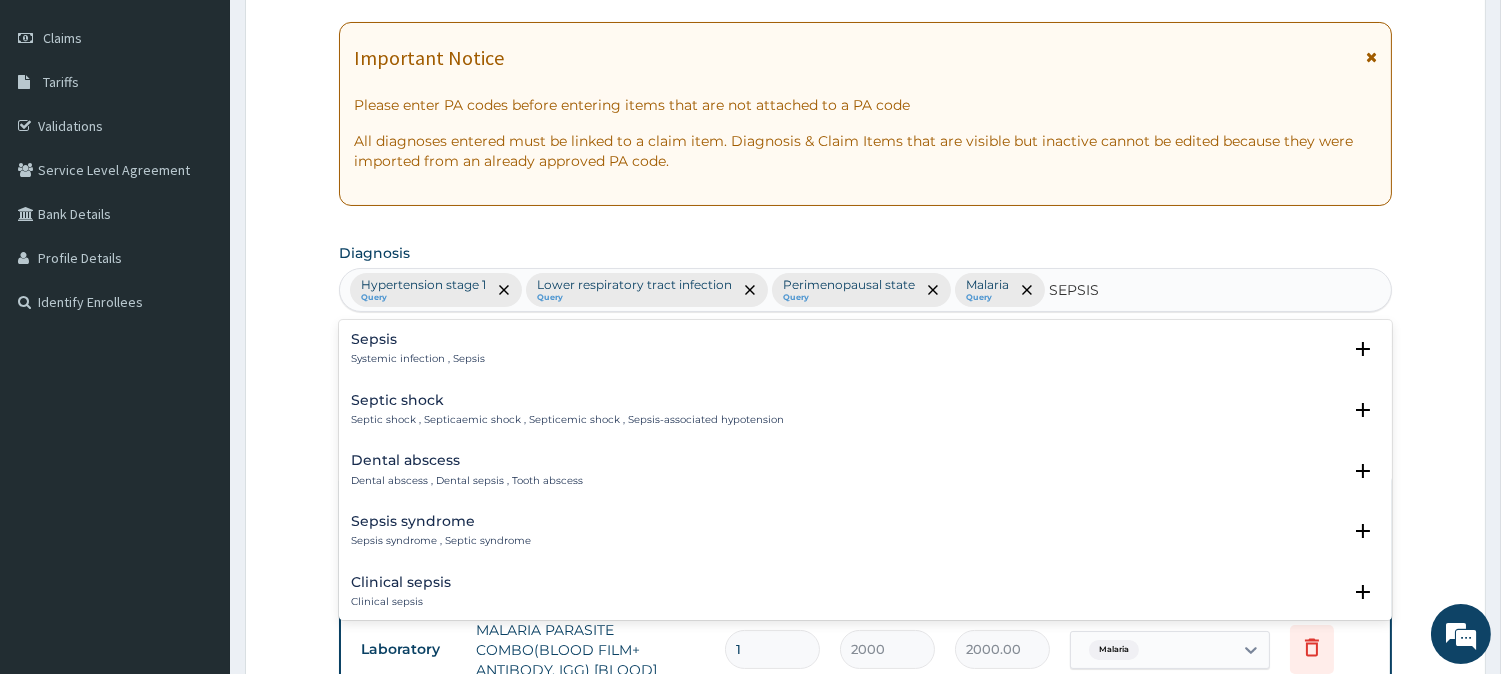 click on "Systemic infection , Sepsis" at bounding box center [418, 359] 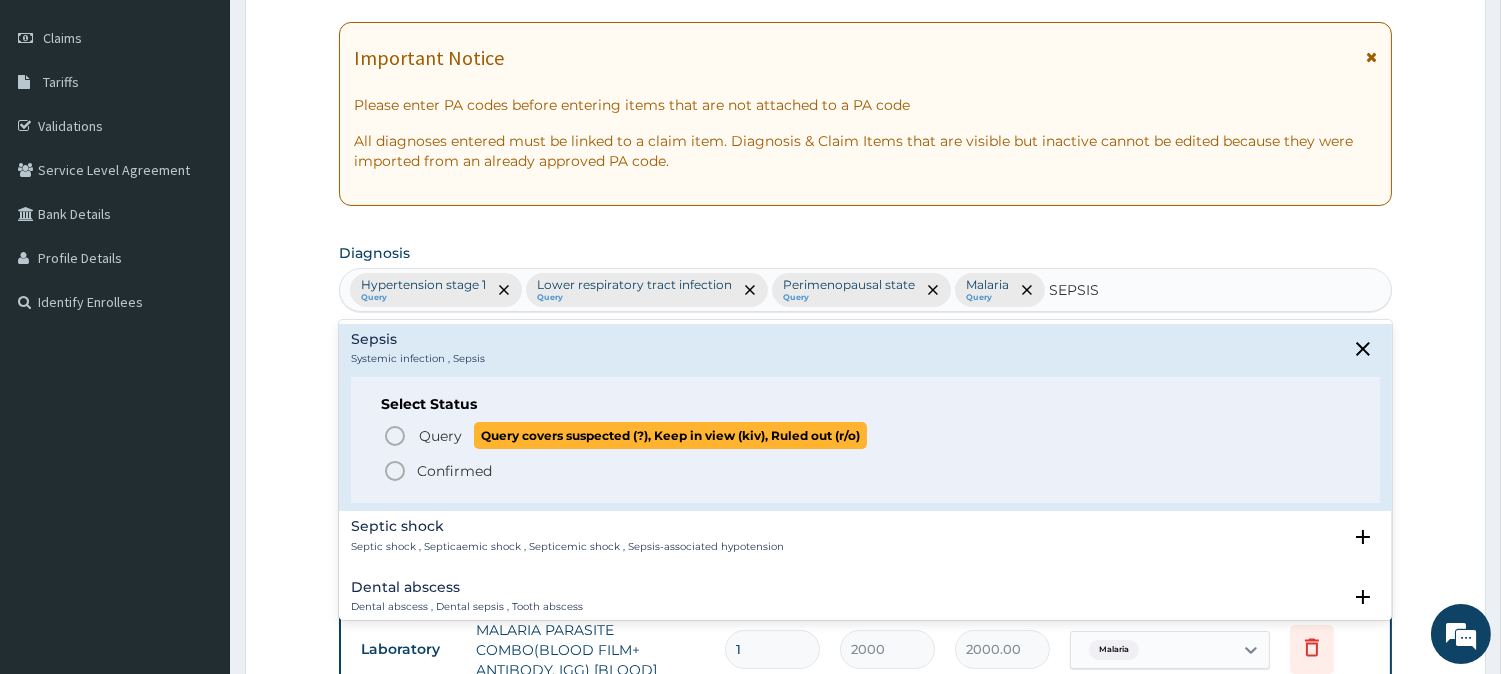 click 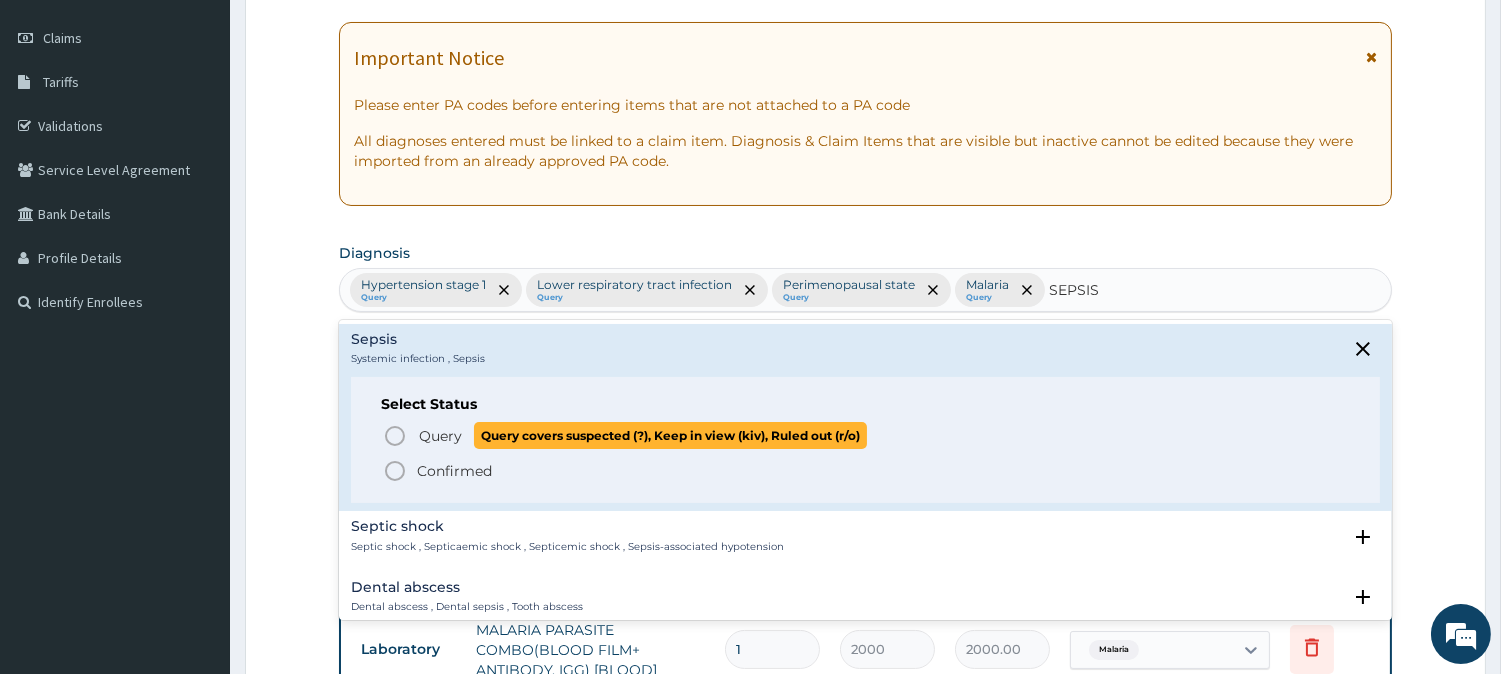 type 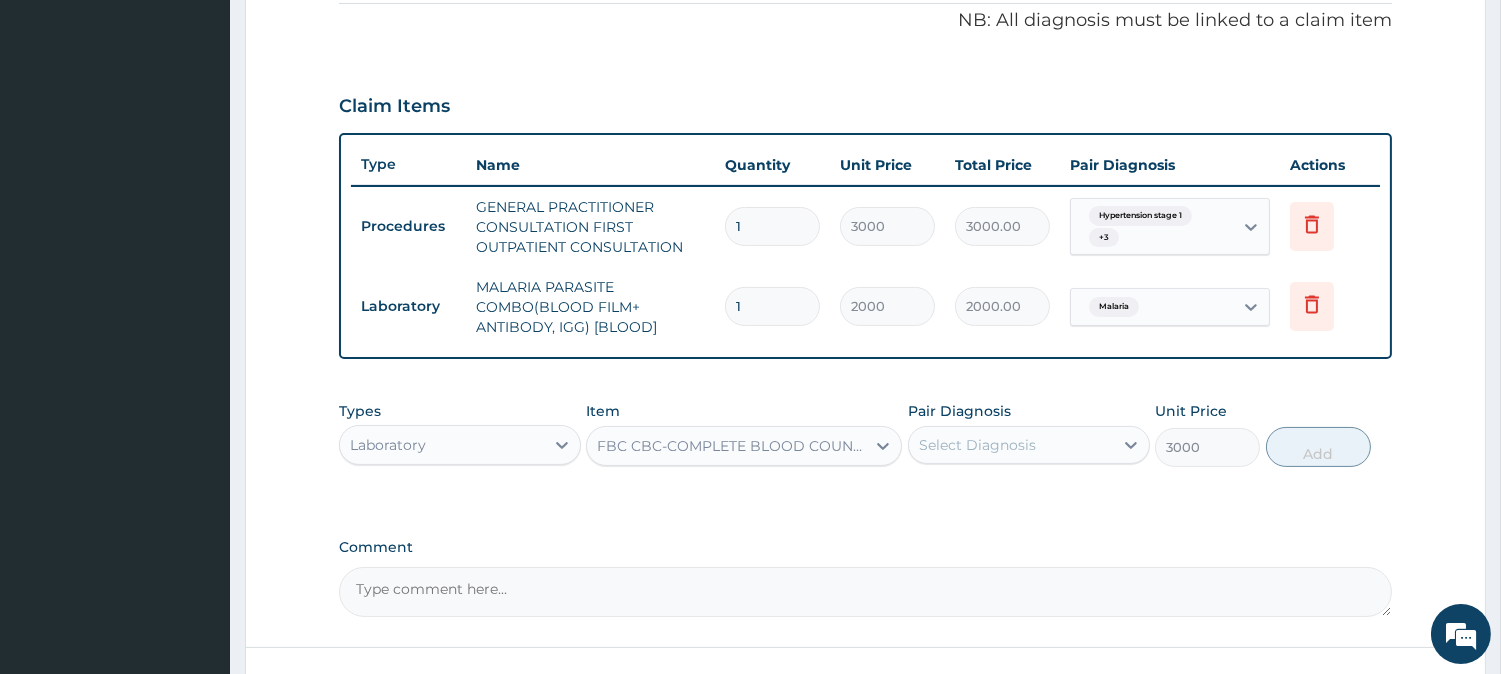 scroll, scrollTop: 698, scrollLeft: 0, axis: vertical 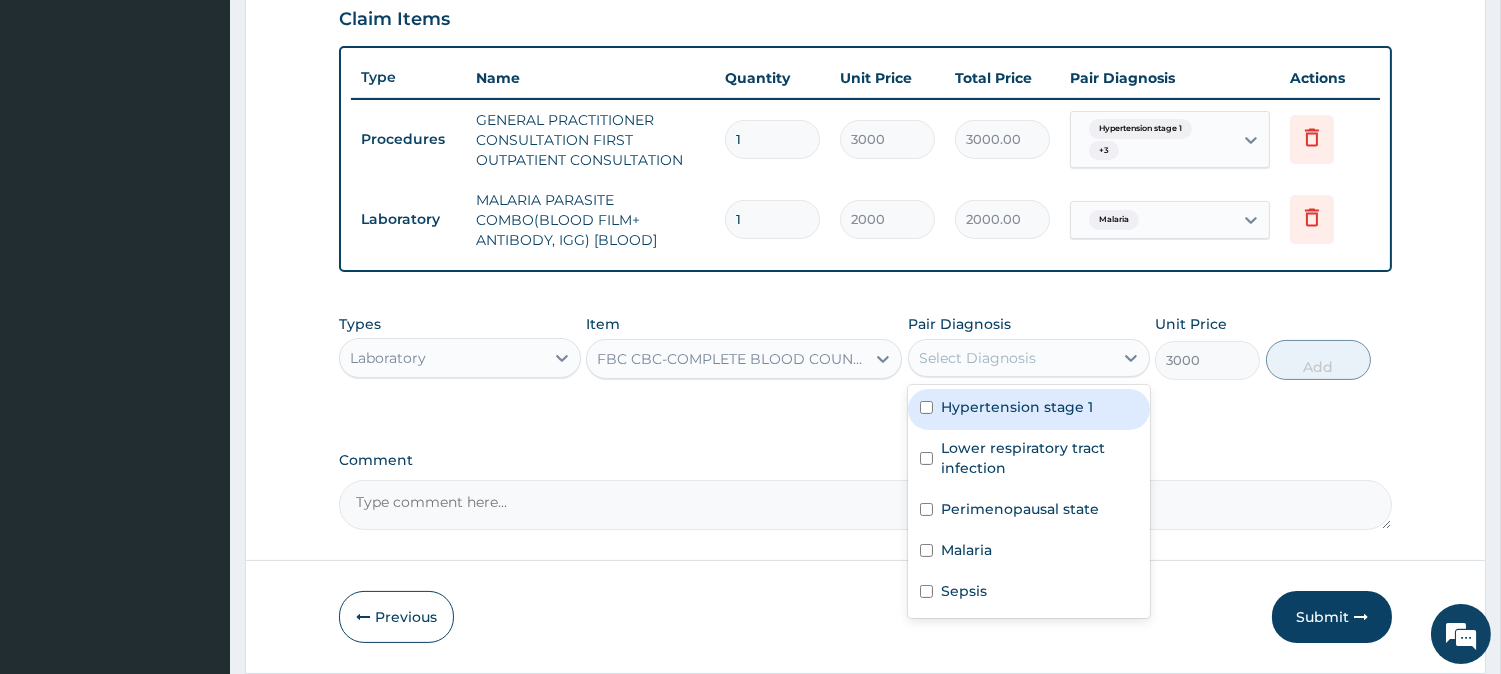 click on "Select Diagnosis" at bounding box center (1011, 358) 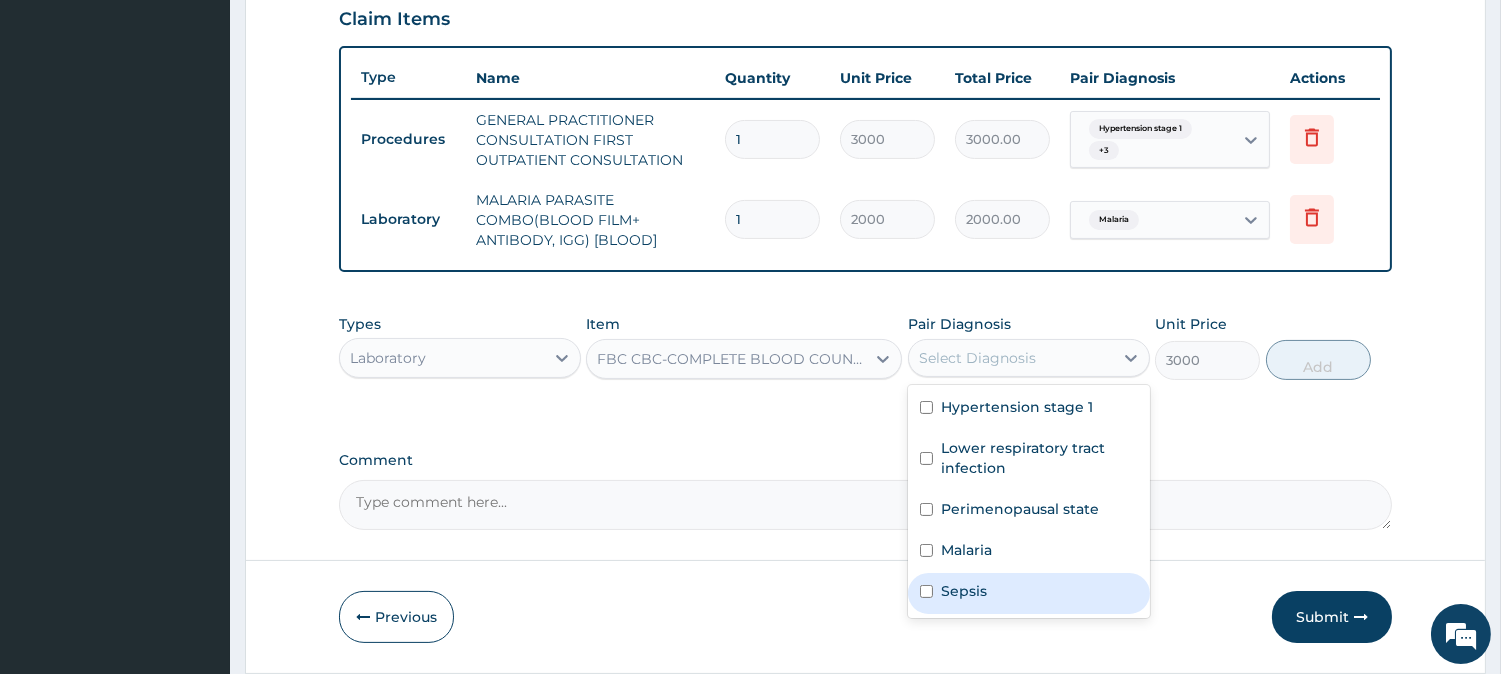 click on "Sepsis" at bounding box center (1029, 593) 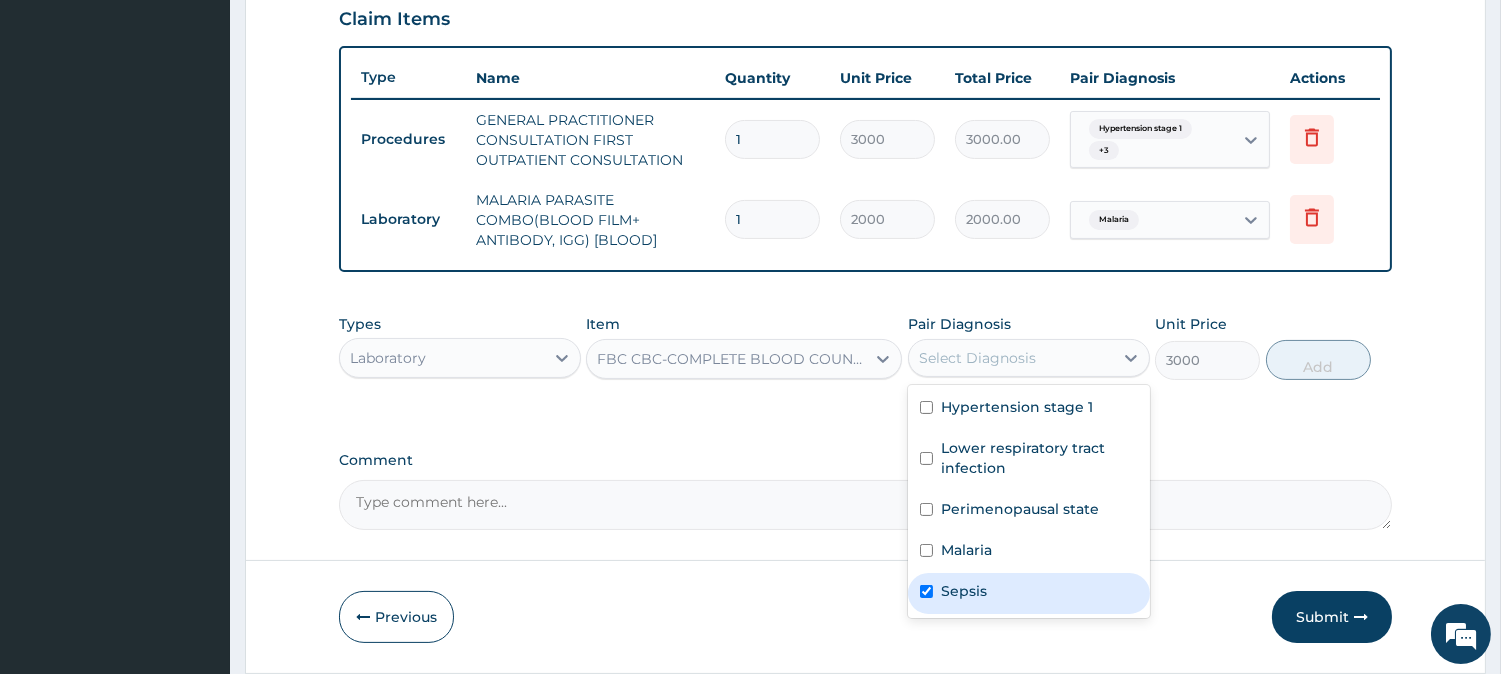 checkbox on "true" 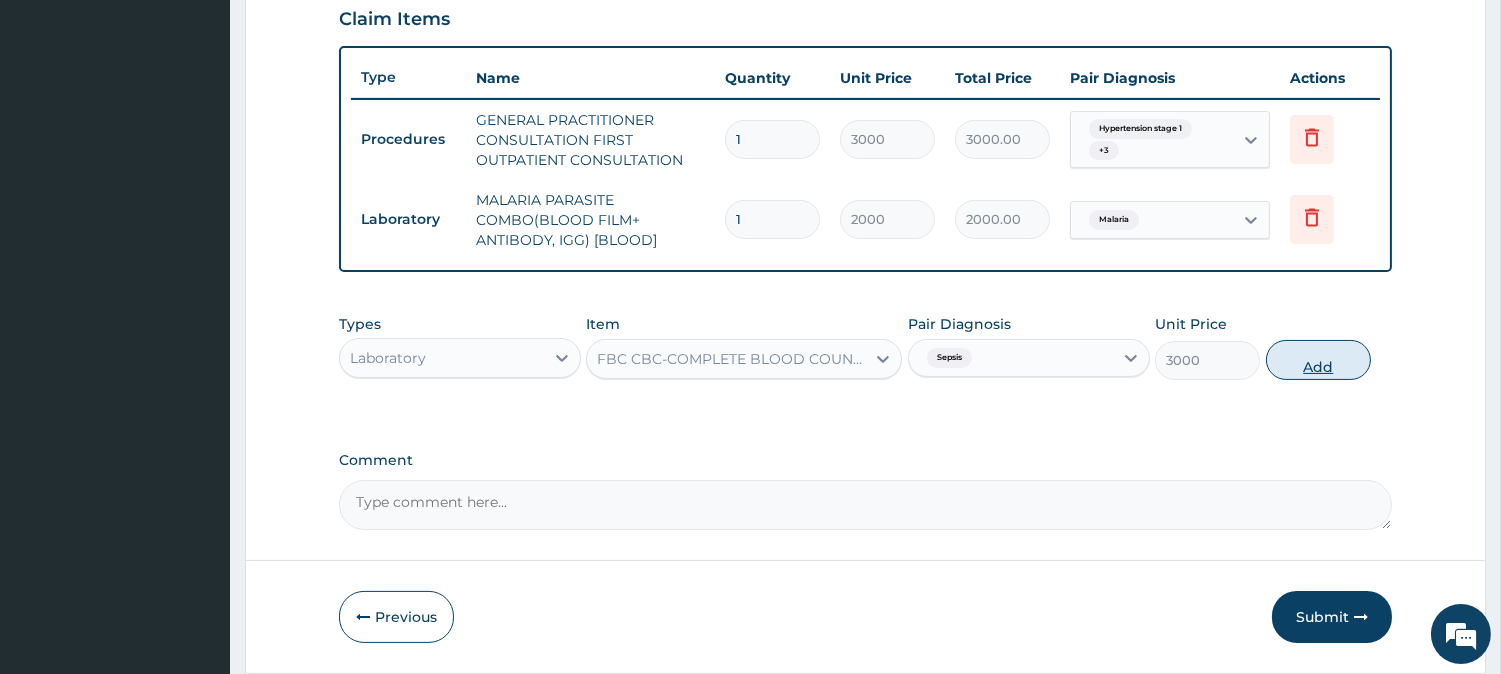 click on "Add" at bounding box center (1318, 360) 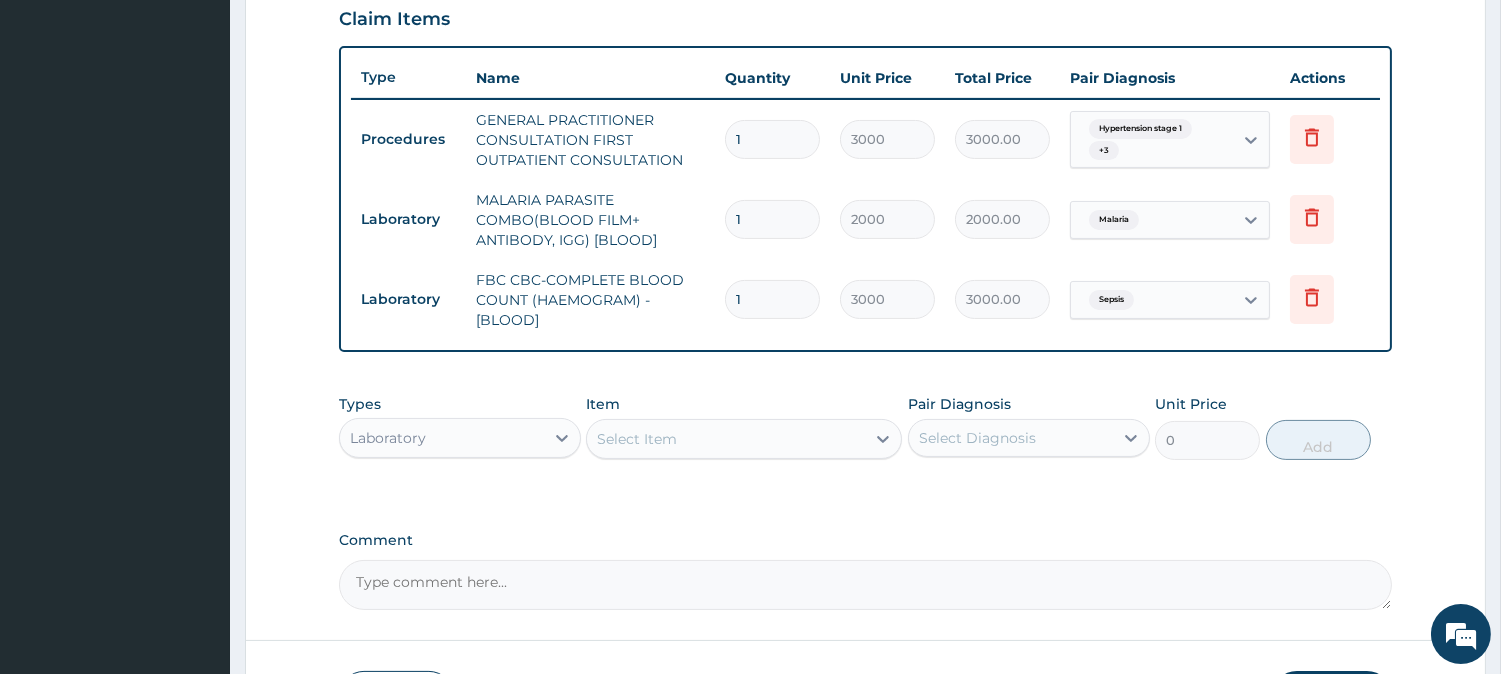 click on "Types Laboratory Item Select Item Pair Diagnosis Select Diagnosis Unit Price 0 Add" at bounding box center (865, 442) 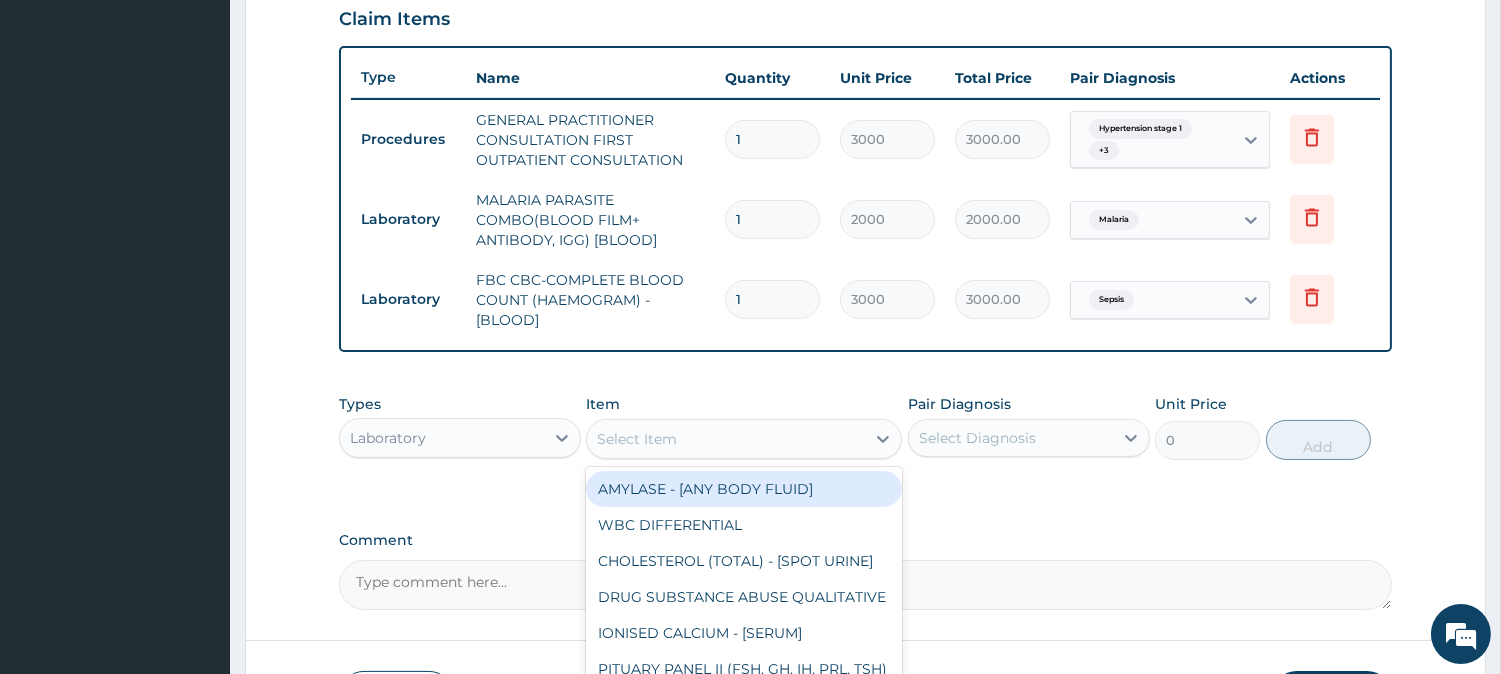 click on "Select Item" at bounding box center (637, 439) 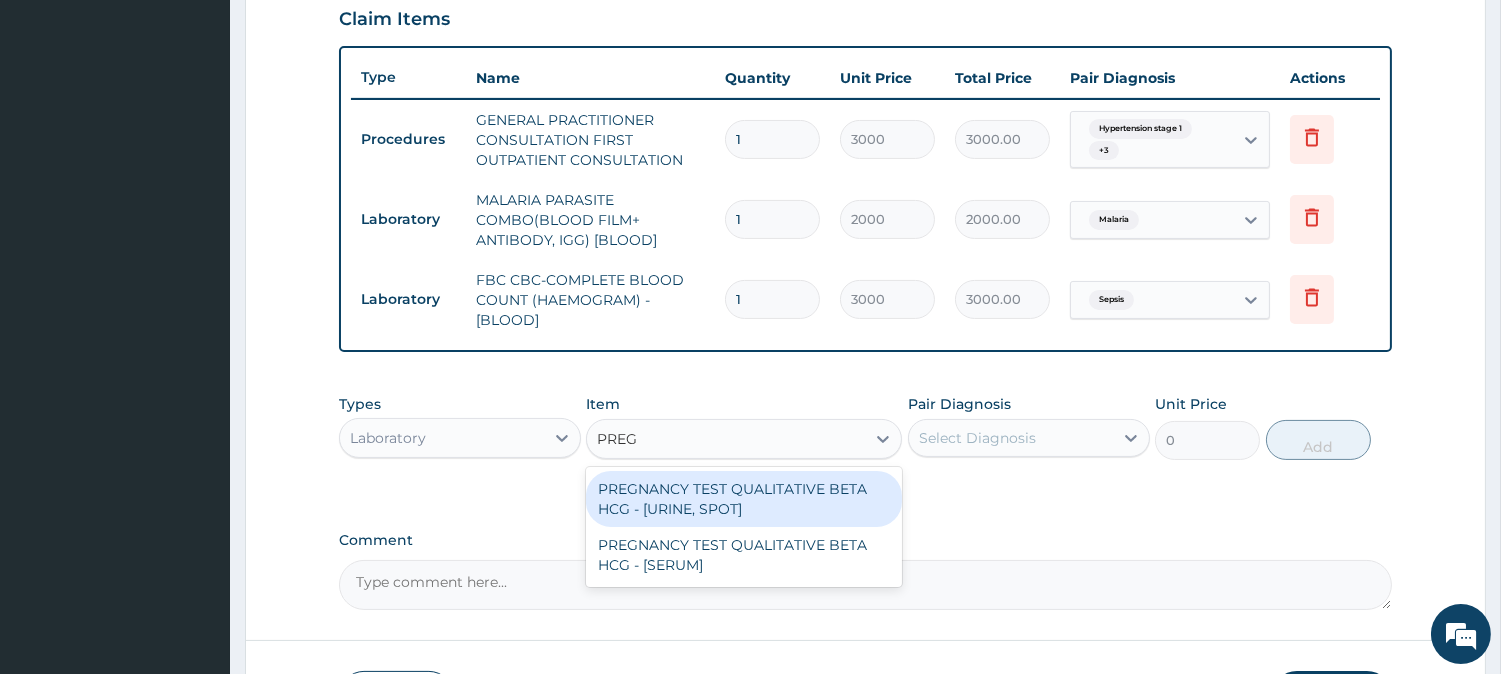 type on "PREGN" 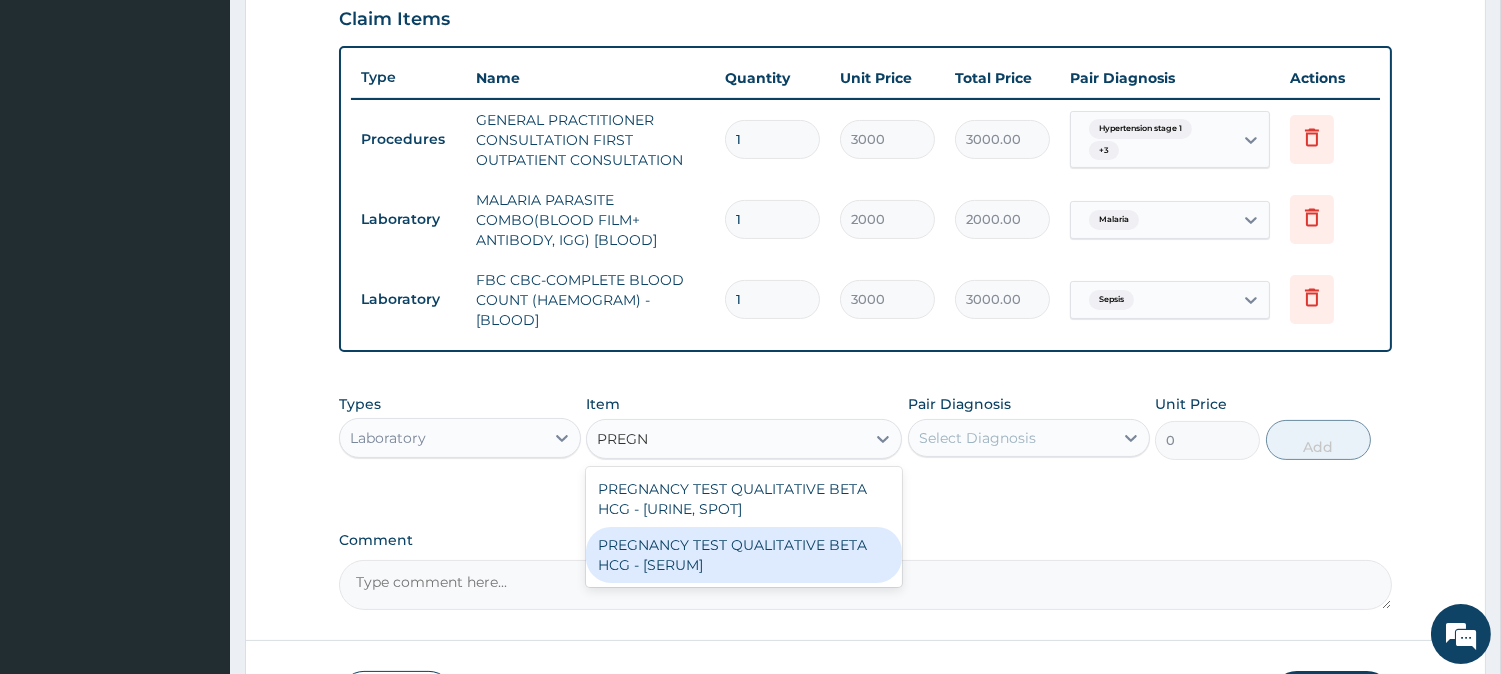 click on "PREGNANCY TEST QUALITATIVE BETA HCG - [SERUM]" at bounding box center (744, 555) 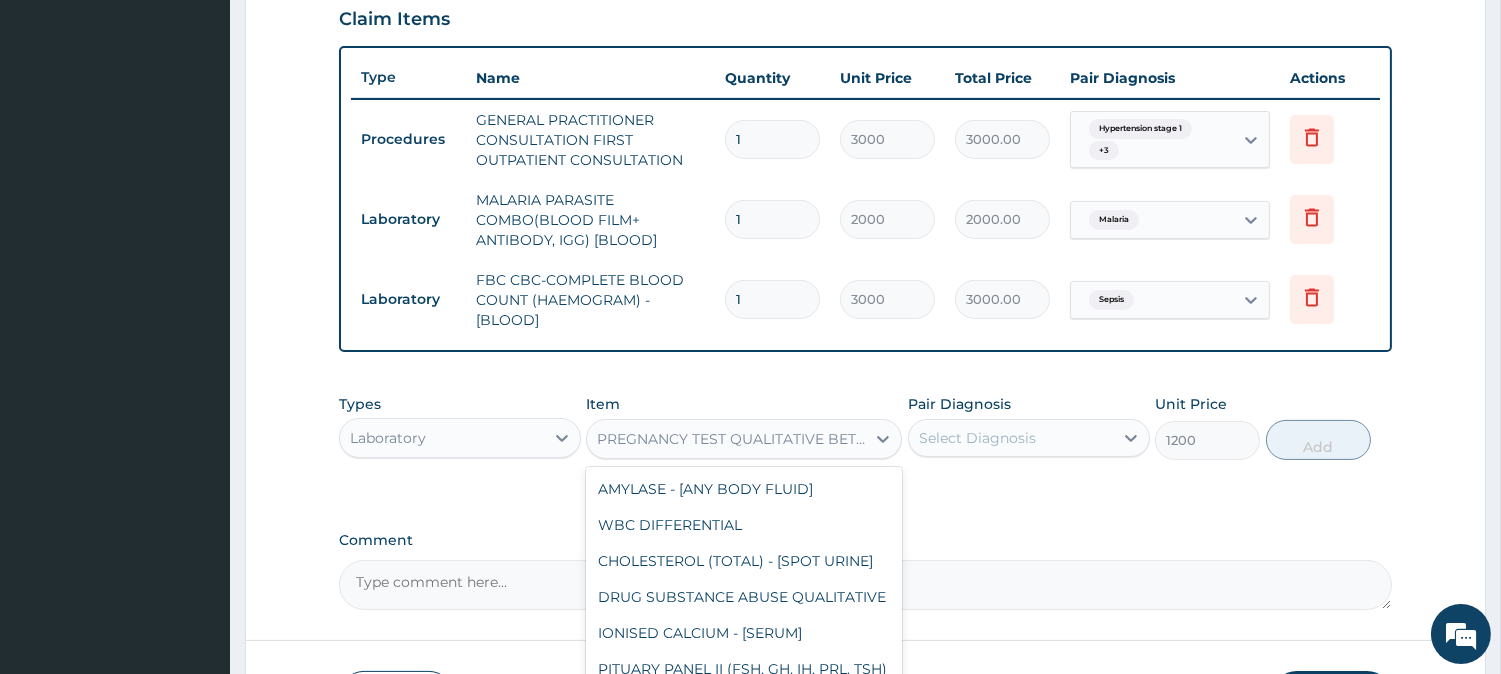 click on "PREGNANCY TEST QUALITATIVE BETA HCG - [SERUM]" at bounding box center (744, 439) 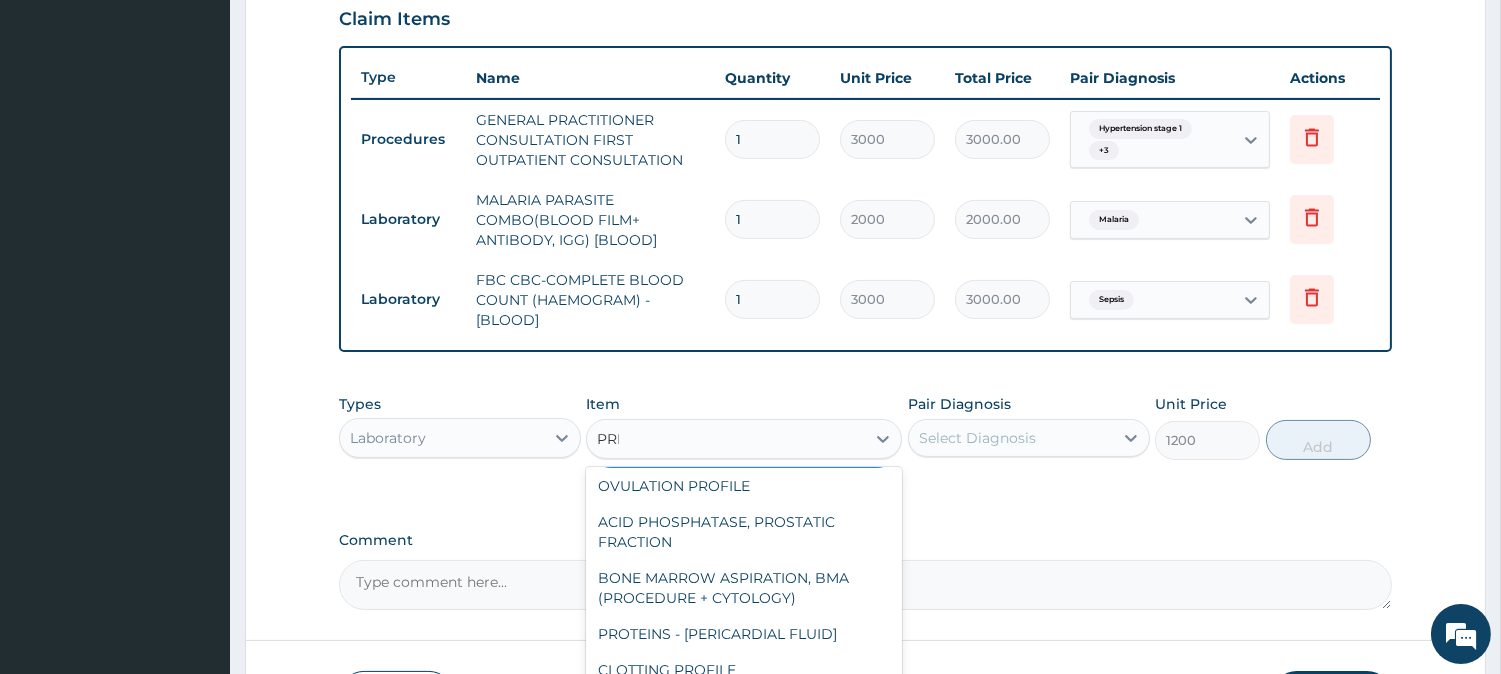 scroll, scrollTop: 0, scrollLeft: 0, axis: both 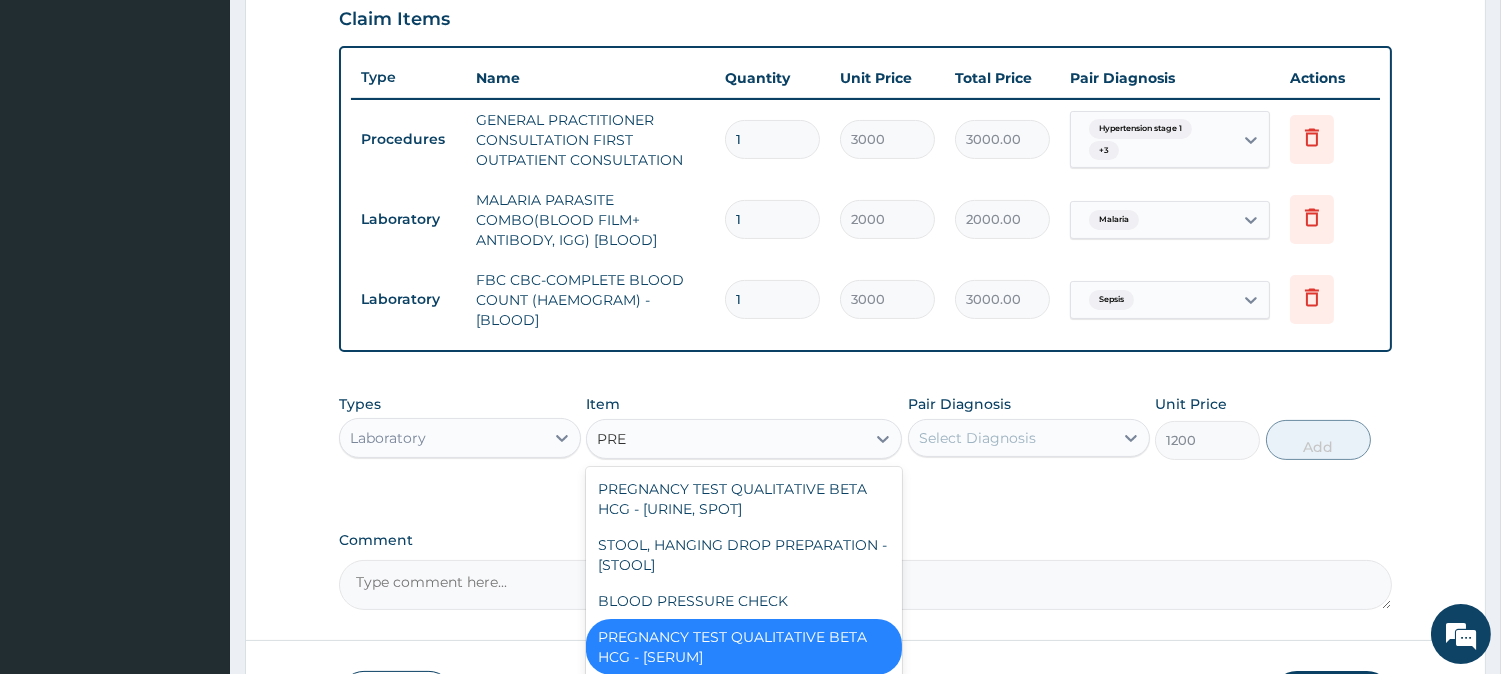 type on "PREG" 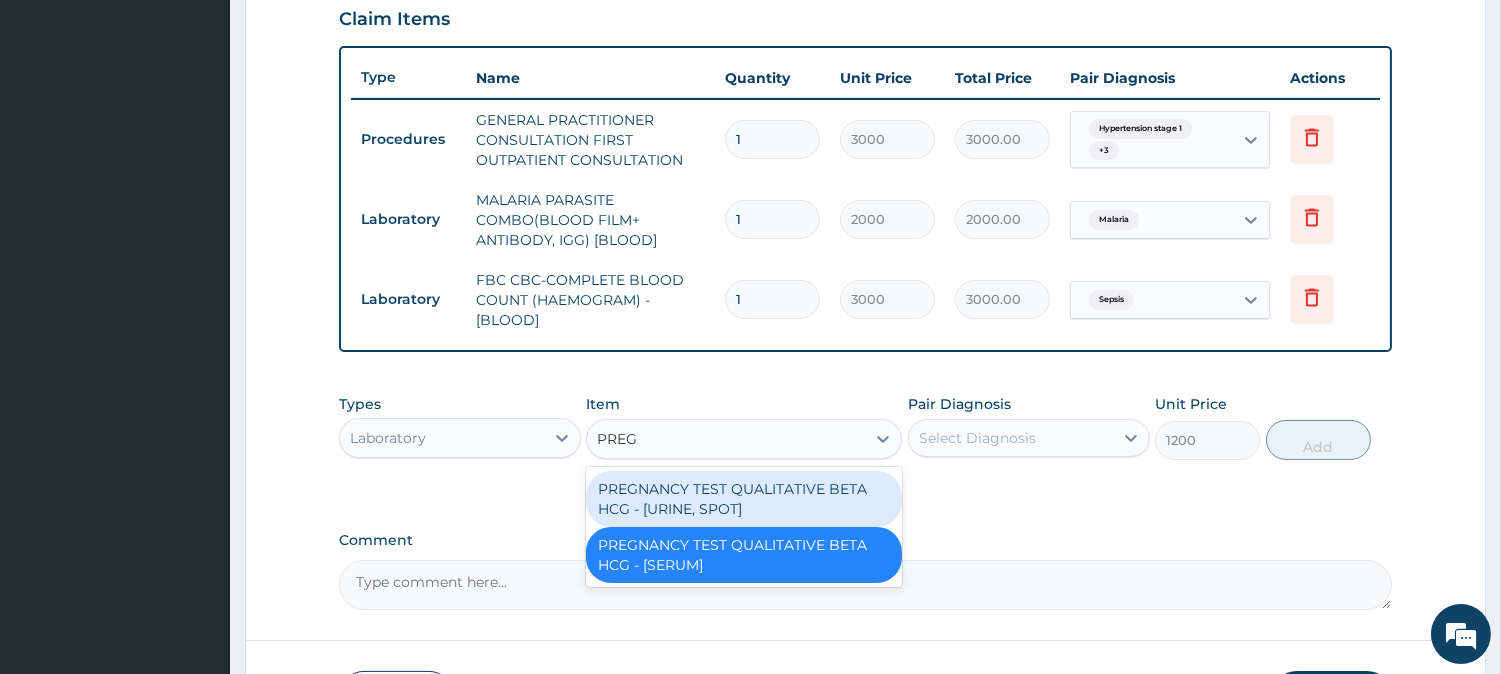 click on "PREGNANCY TEST QUALITATIVE BETA HCG - [URINE, SPOT]" at bounding box center [744, 499] 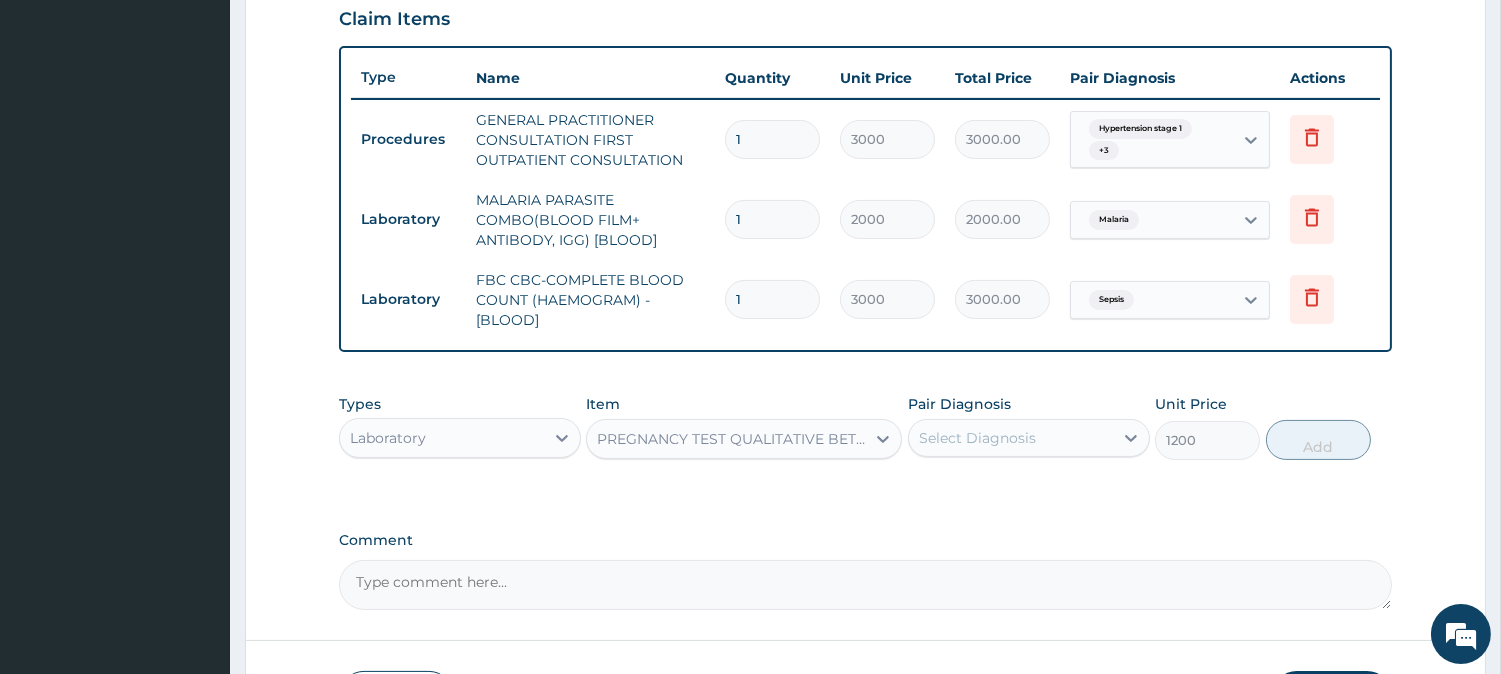 click on "PREGNANCY TEST QUALITATIVE BETA HCG - [URINE, SPOT]" at bounding box center (732, 439) 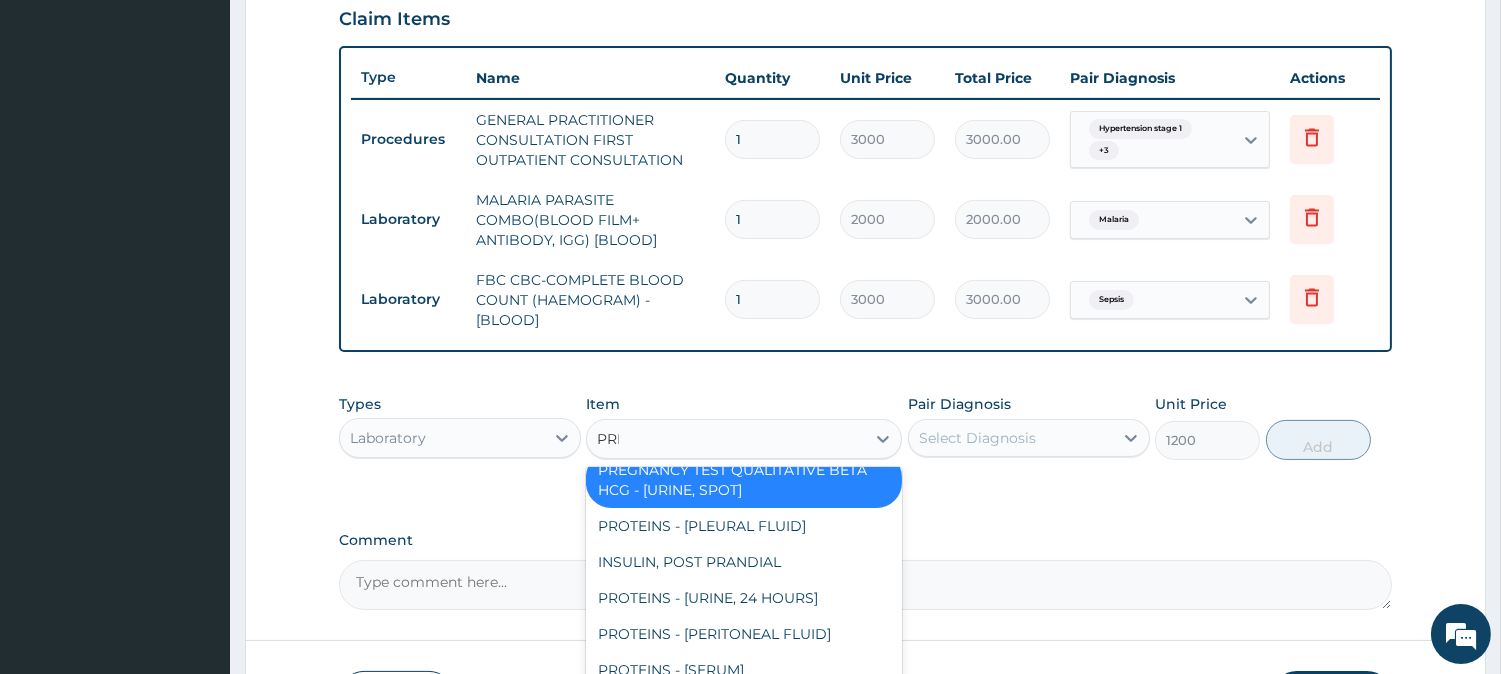 scroll, scrollTop: 0, scrollLeft: 0, axis: both 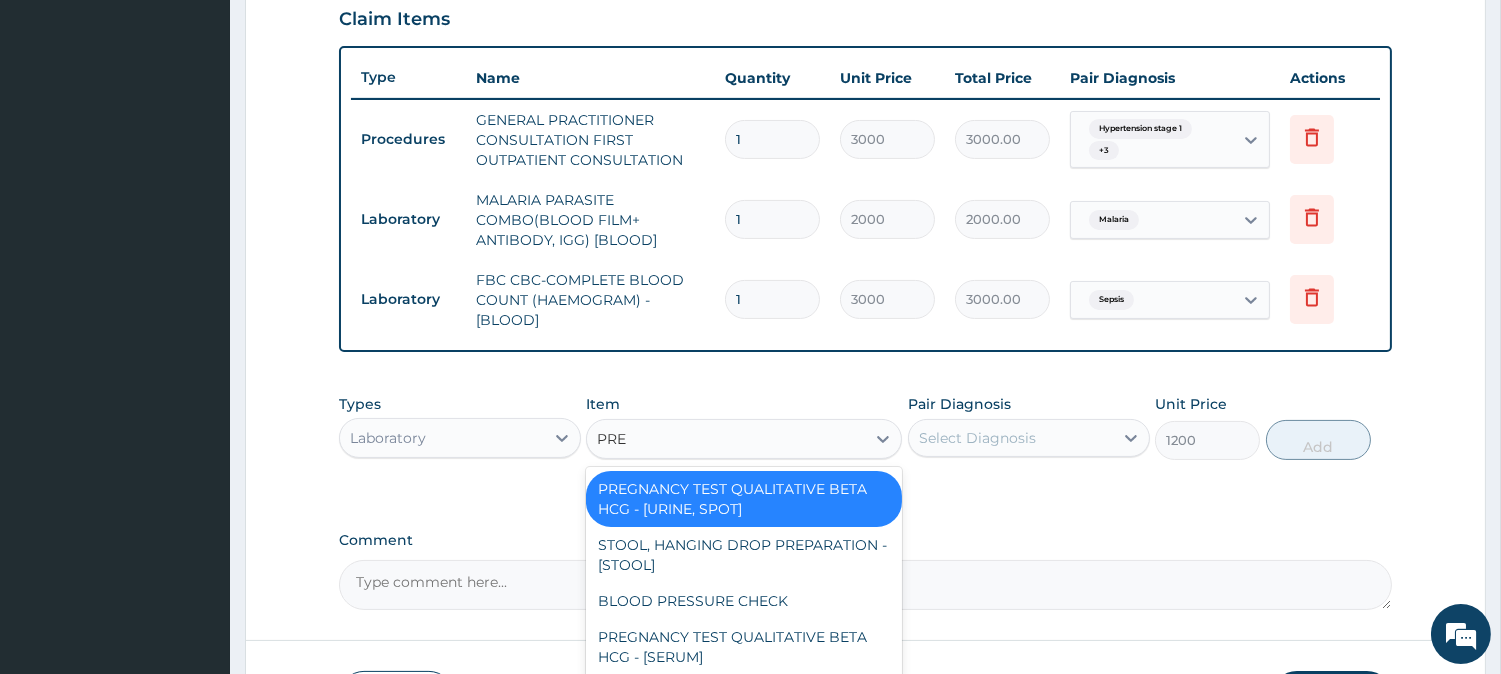 type on "PREG" 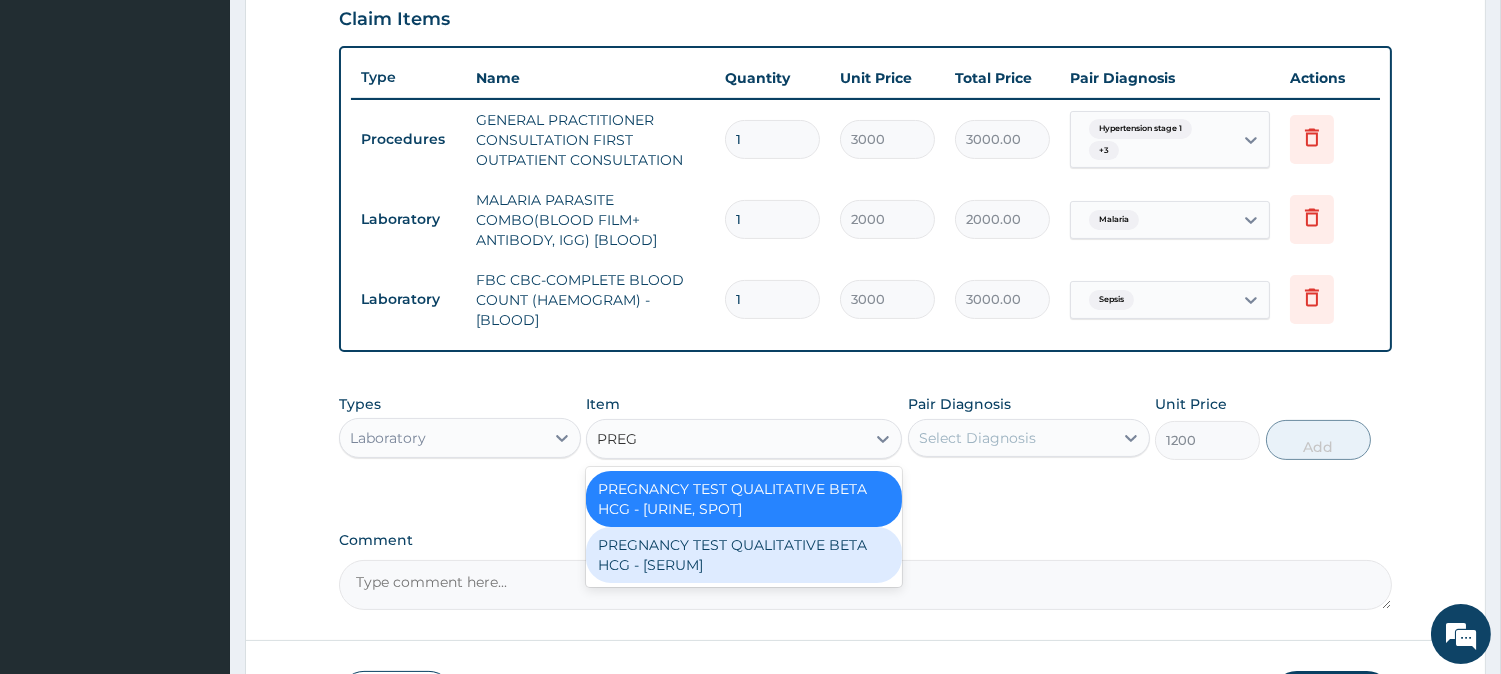 click on "PREGNANCY TEST QUALITATIVE BETA HCG - [SERUM]" at bounding box center [744, 555] 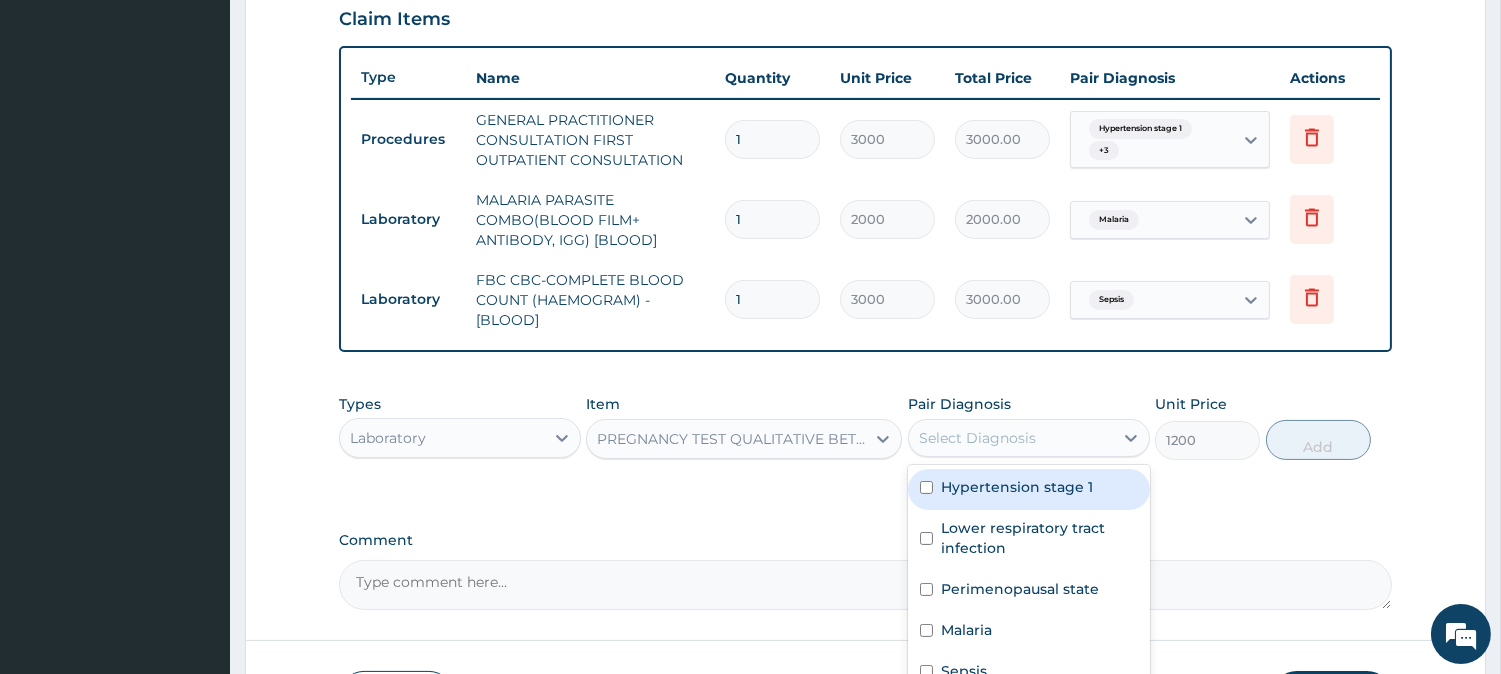 click on "Select Diagnosis" at bounding box center (977, 438) 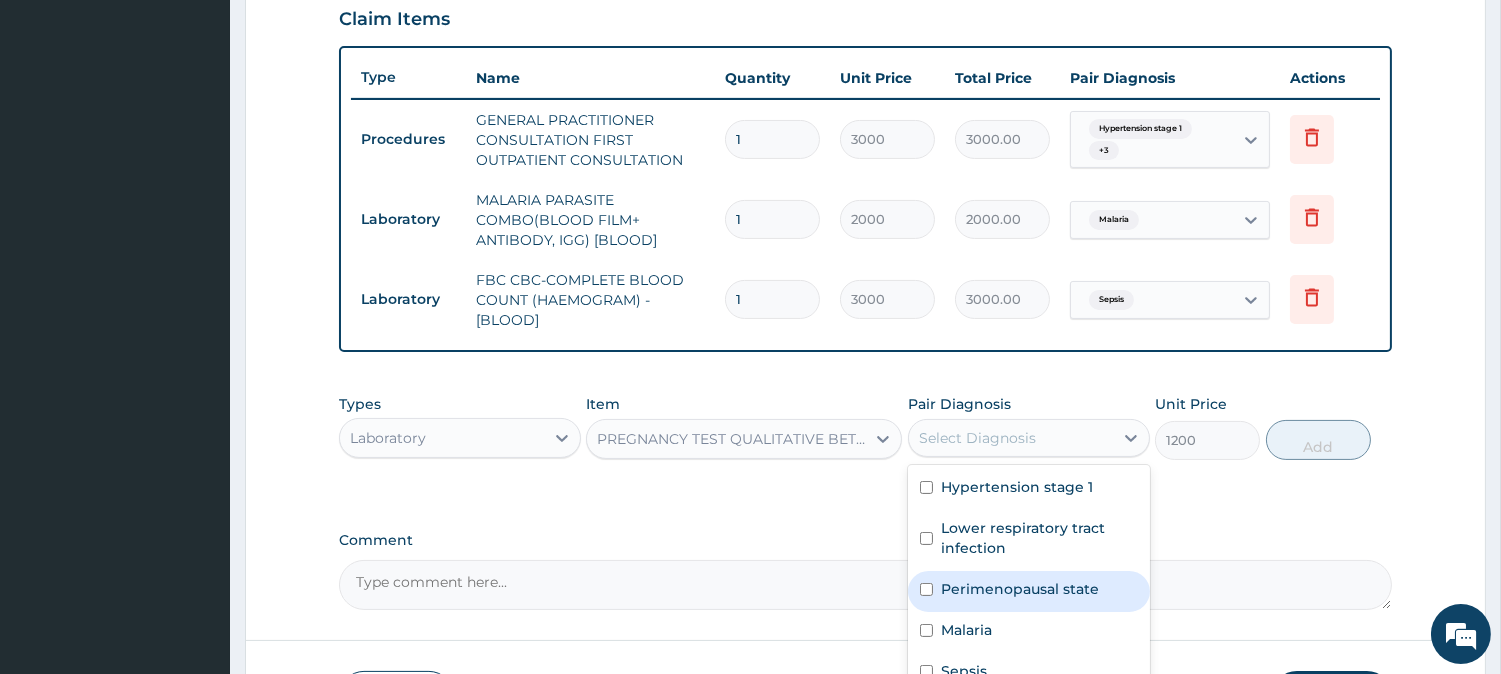click on "Perimenopausal state" at bounding box center [1020, 589] 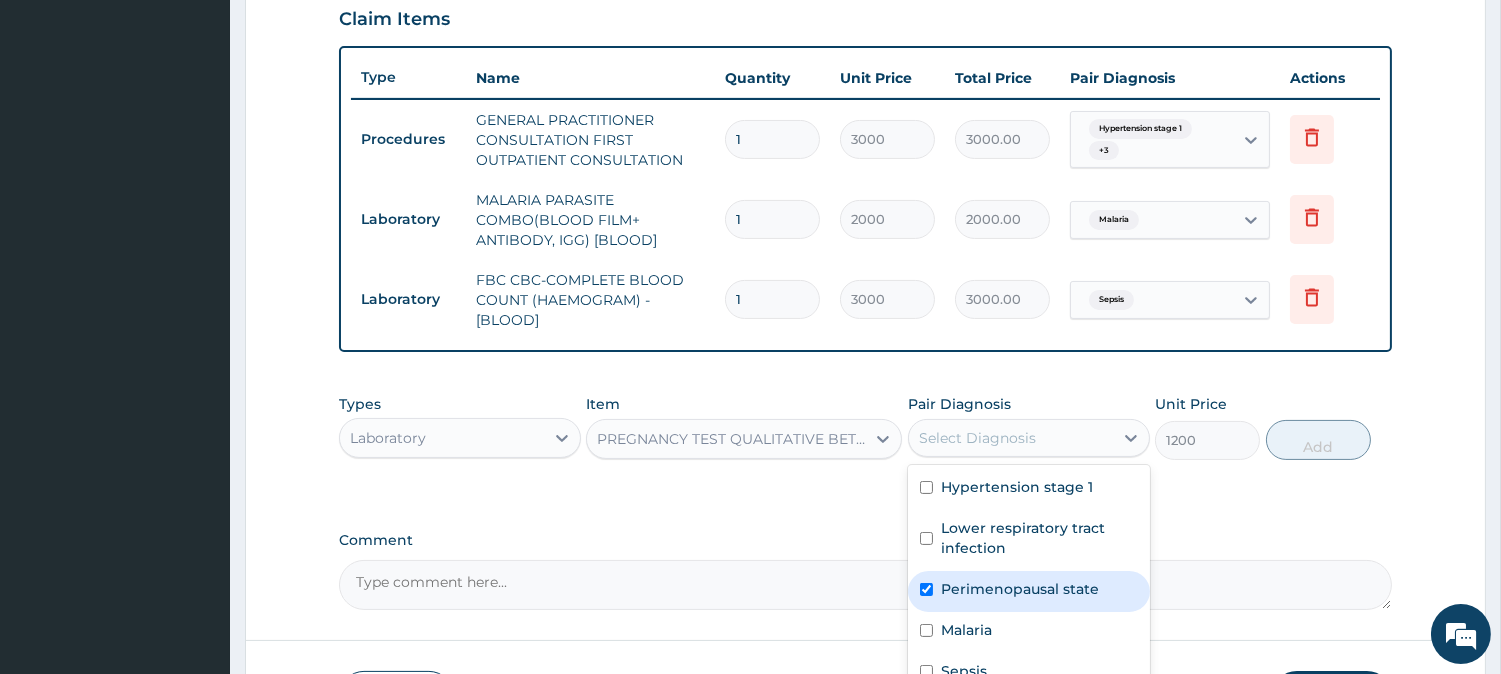 checkbox on "true" 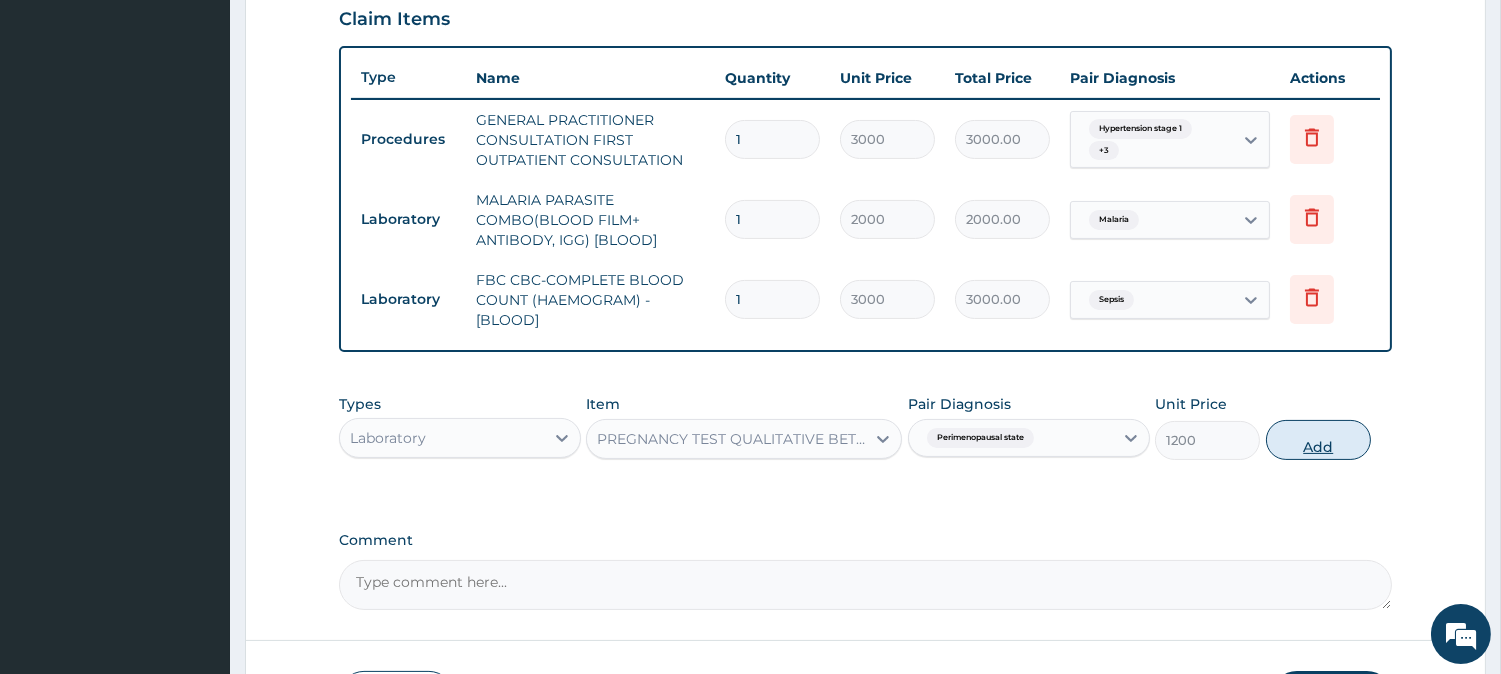click on "Add" at bounding box center [1318, 440] 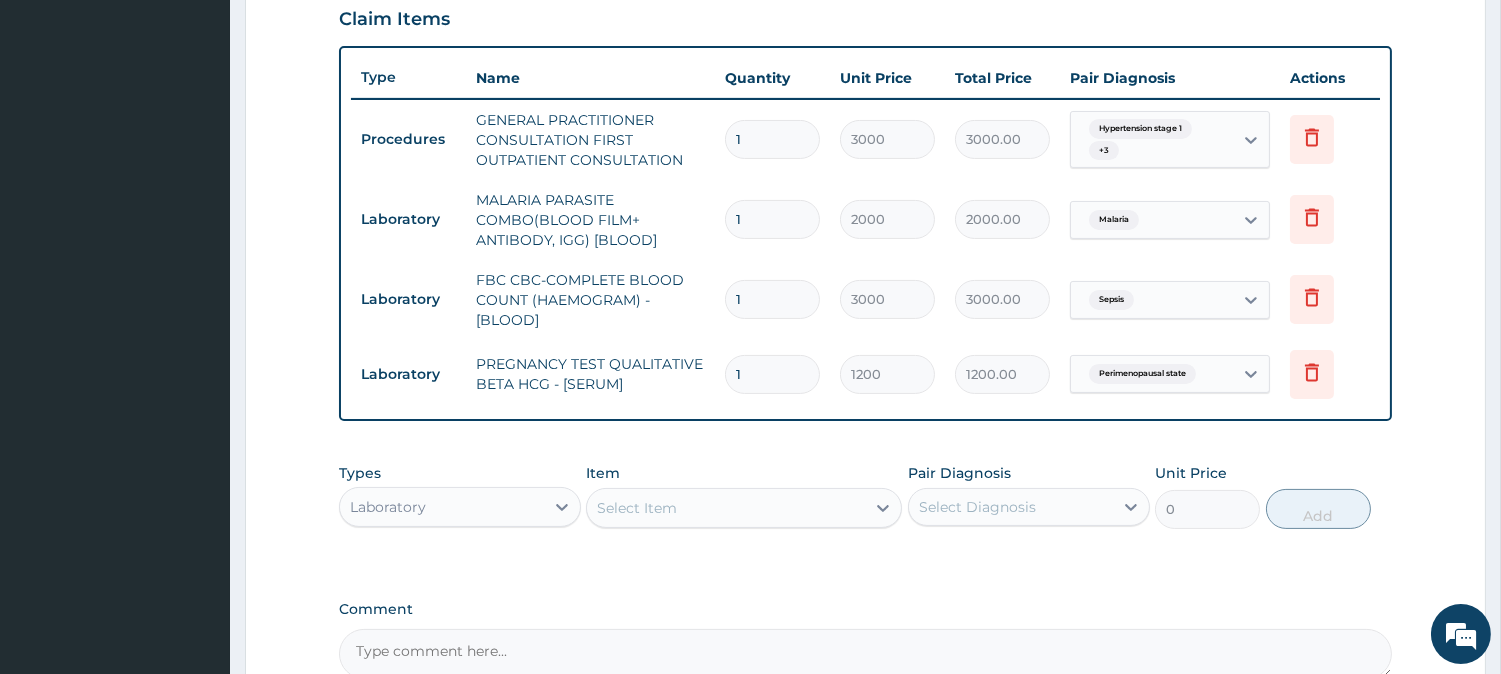 click on "Select Item" at bounding box center [726, 508] 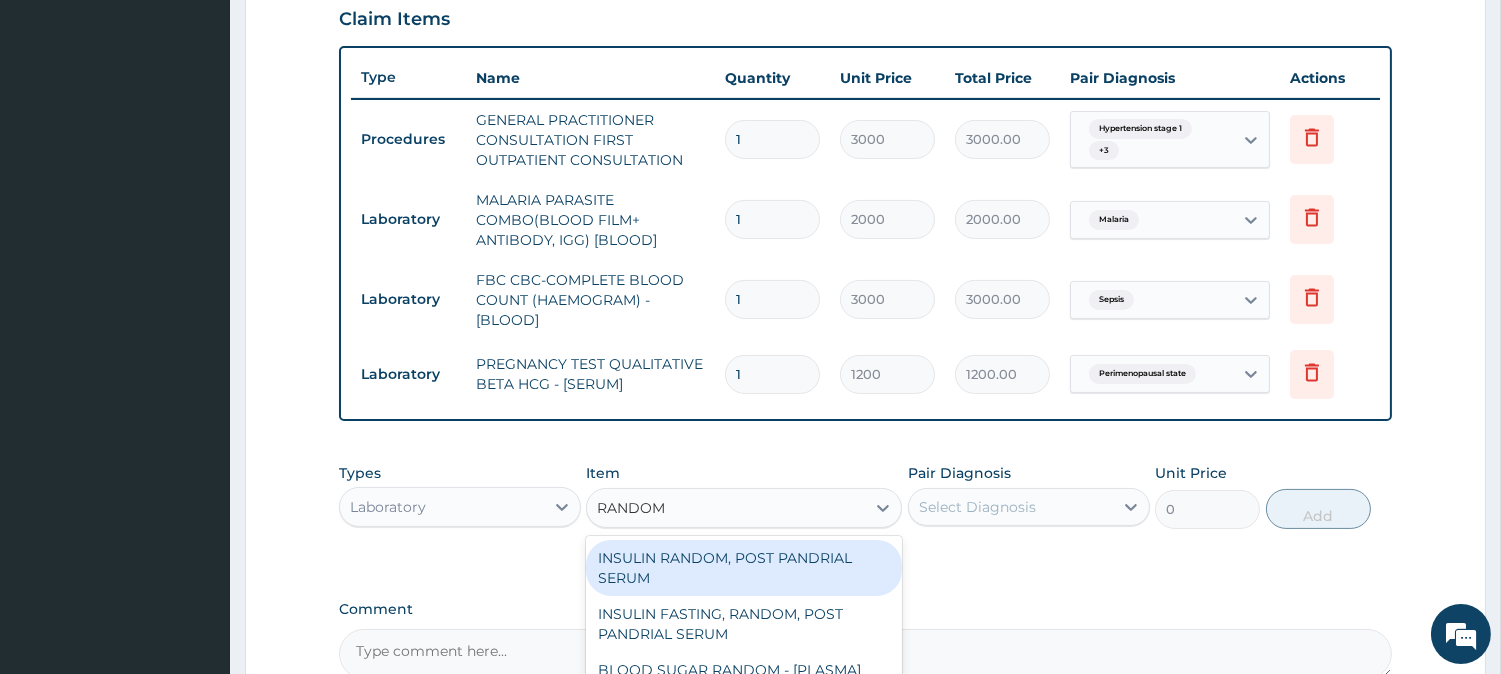 type on "RANDOM" 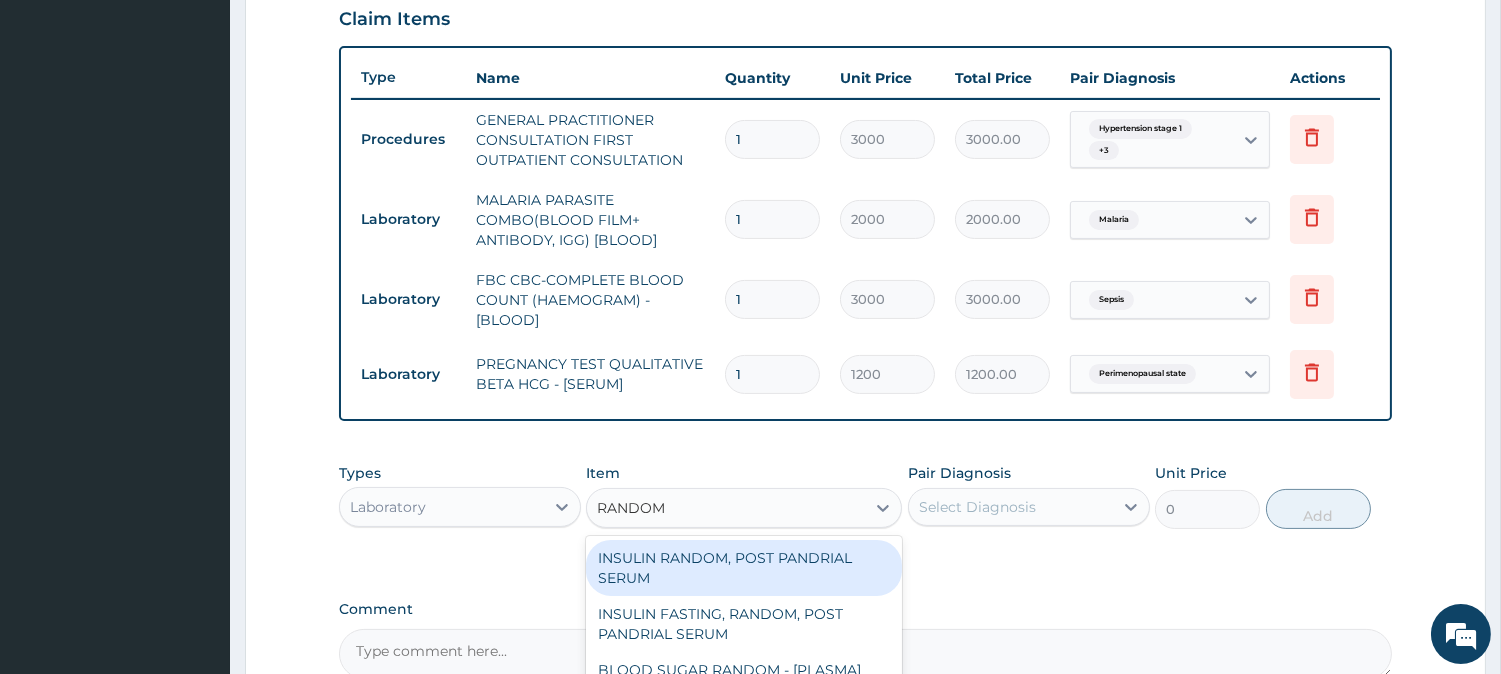 scroll, scrollTop: 911, scrollLeft: 0, axis: vertical 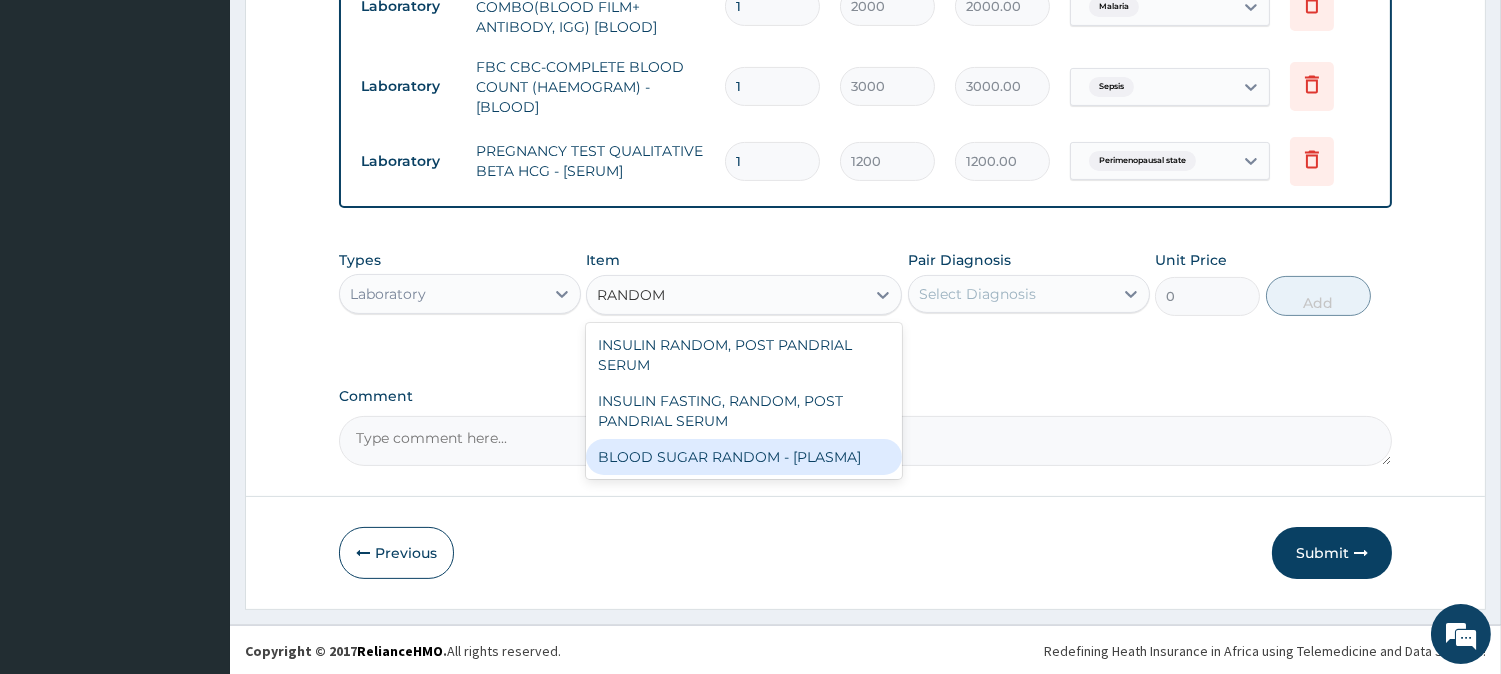click on "BLOOD SUGAR RANDOM - [PLASMA]" at bounding box center (744, 457) 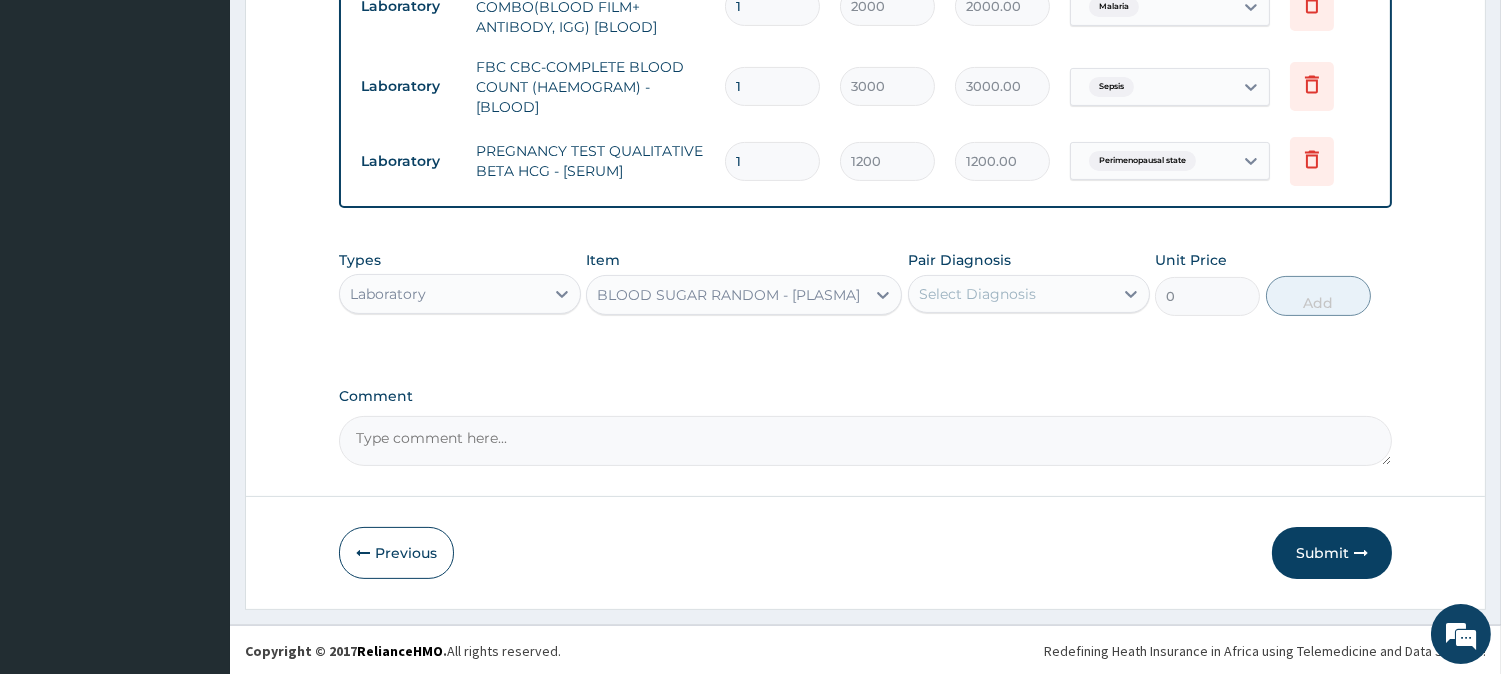 type 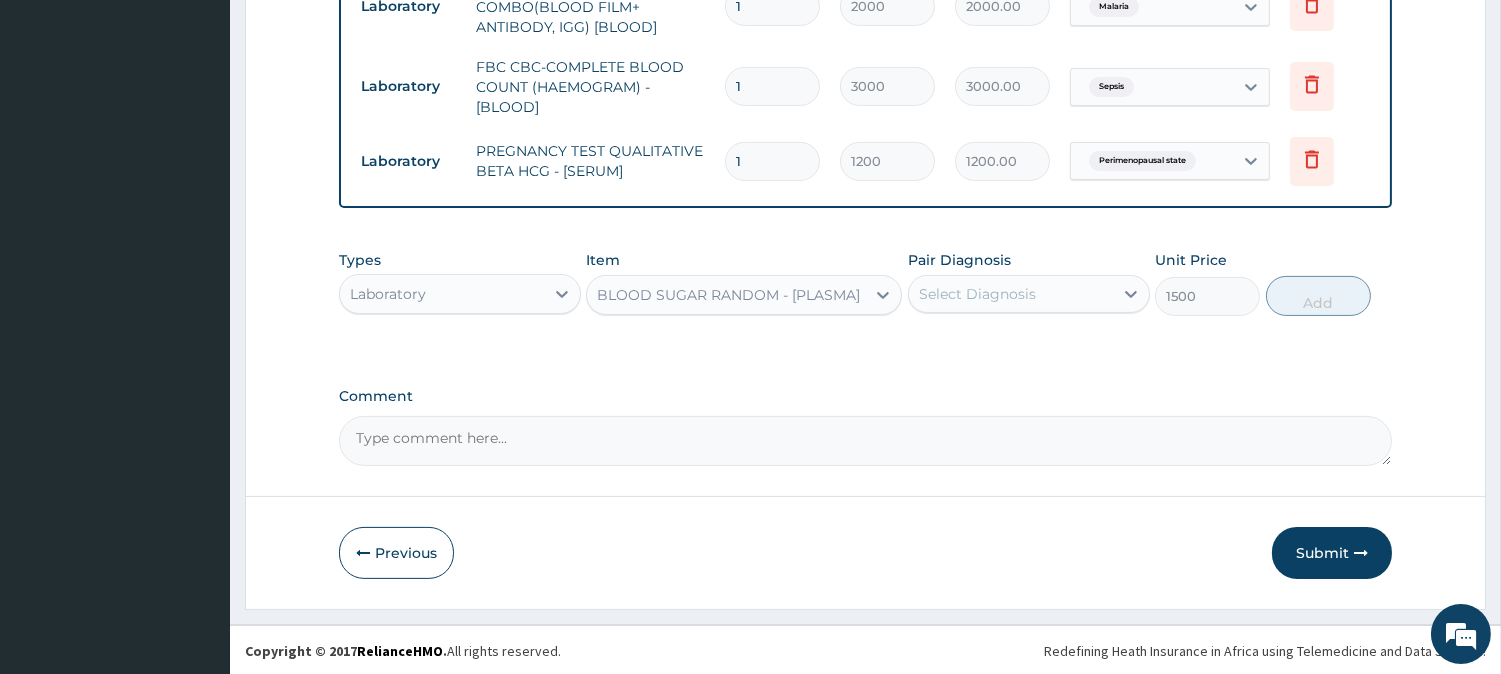 click on "Select Diagnosis" at bounding box center [1011, 294] 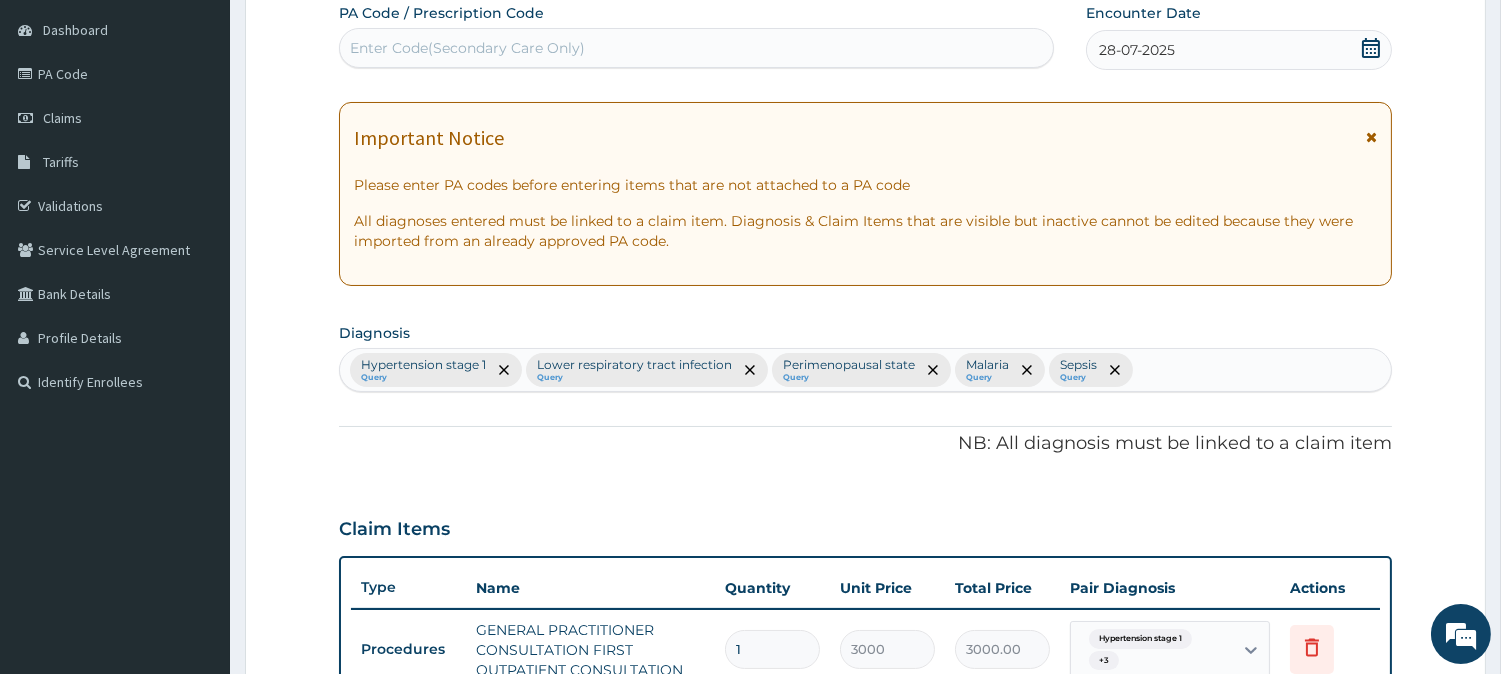 scroll, scrollTop: 183, scrollLeft: 0, axis: vertical 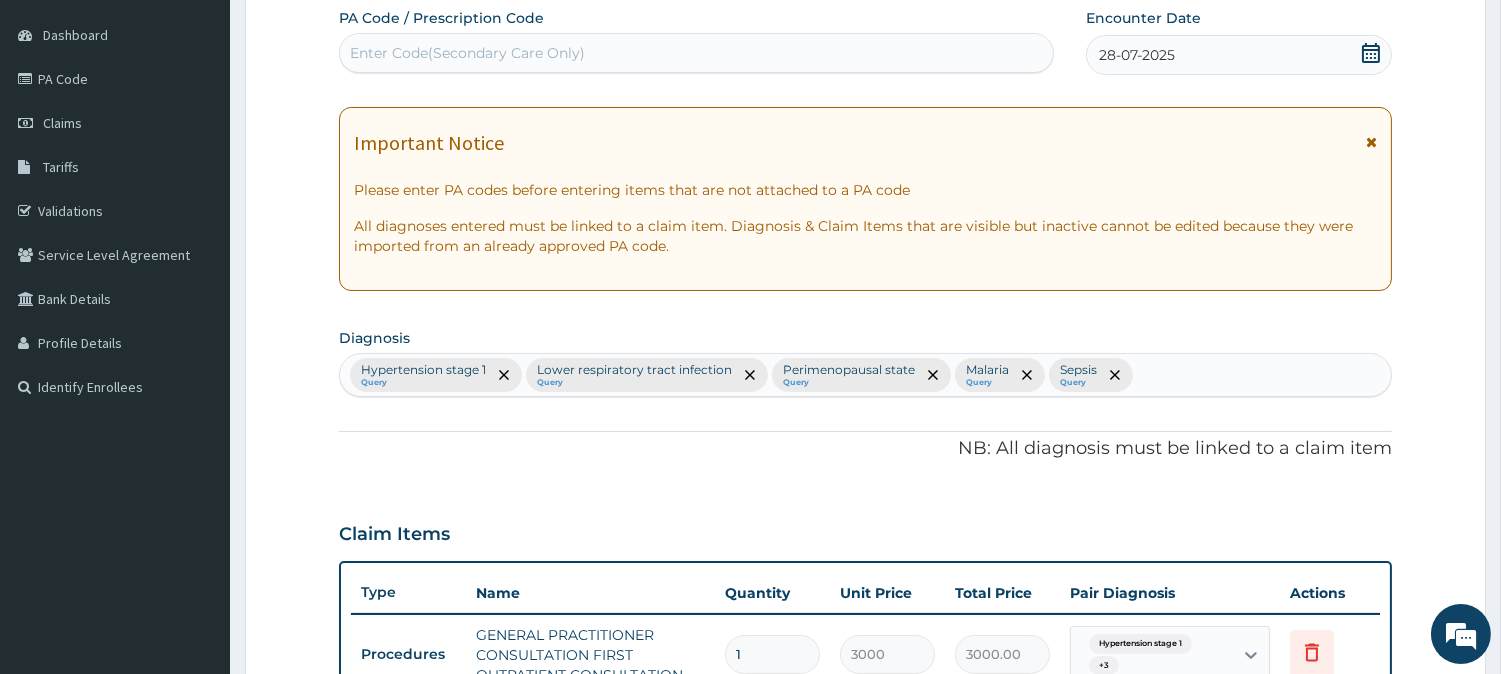 click on "Hypertension stage 1 Query Lower respiratory tract infection Query Perimenopausal state Query Malaria Query Sepsis Query" at bounding box center (865, 375) 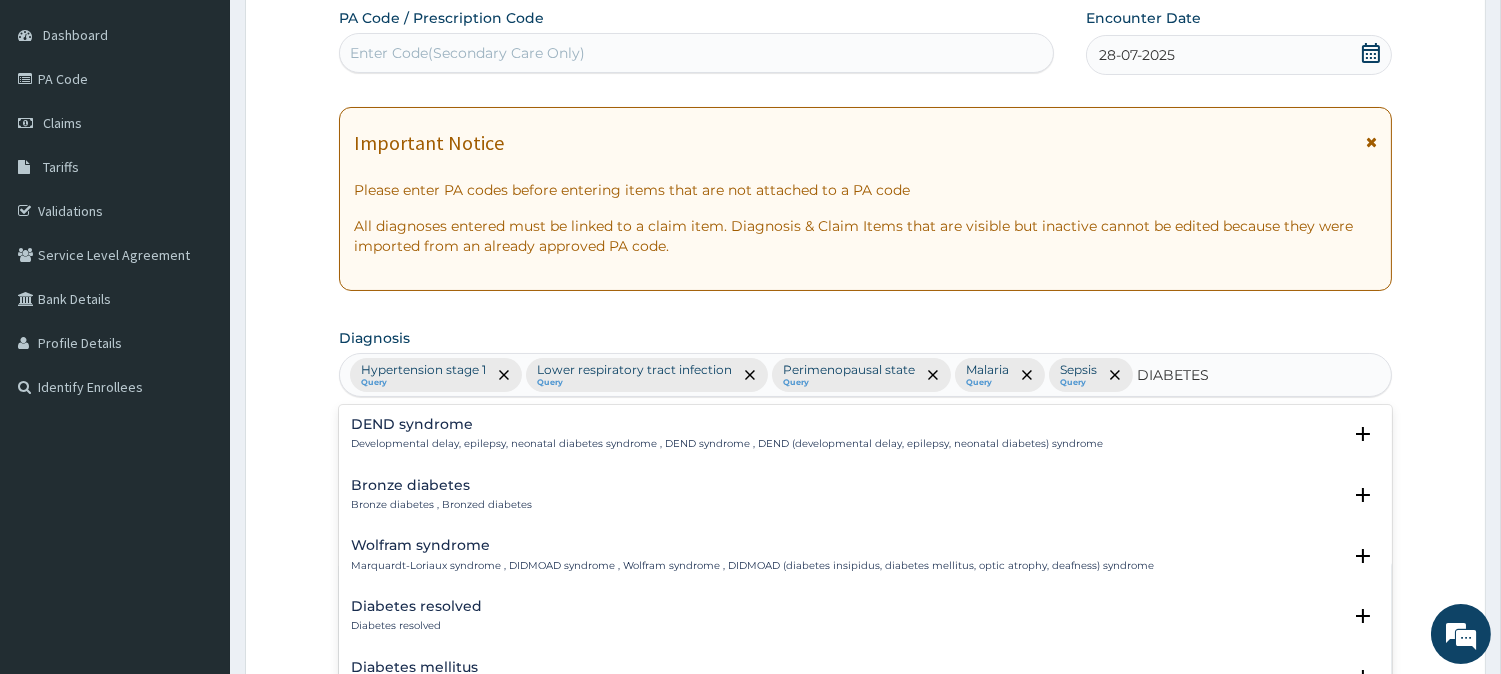 type on "DIABETES M" 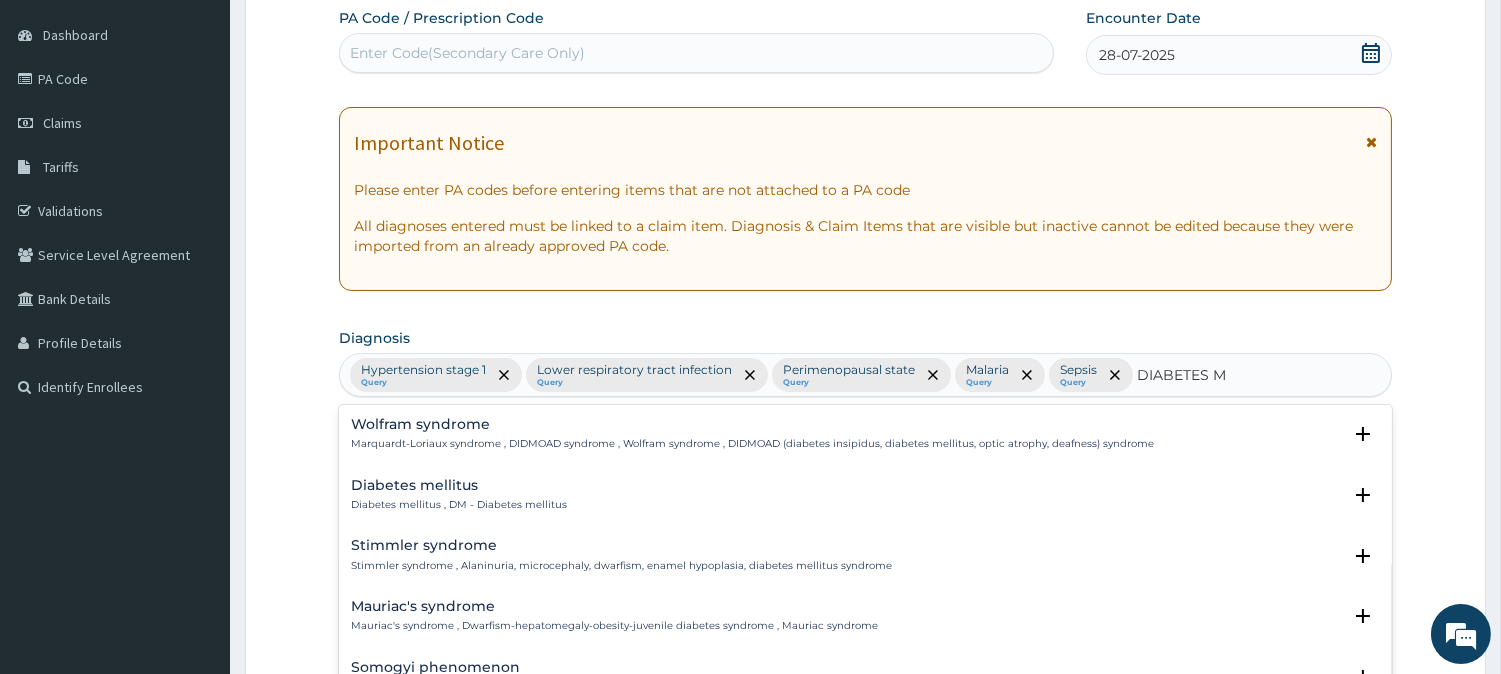 click on "Diabetes mellitus Diabetes mellitus , DM - Diabetes mellitus Select Status Query Query covers suspected (?), Keep in view (kiv), Ruled out (r/o) Confirmed" at bounding box center (865, 500) 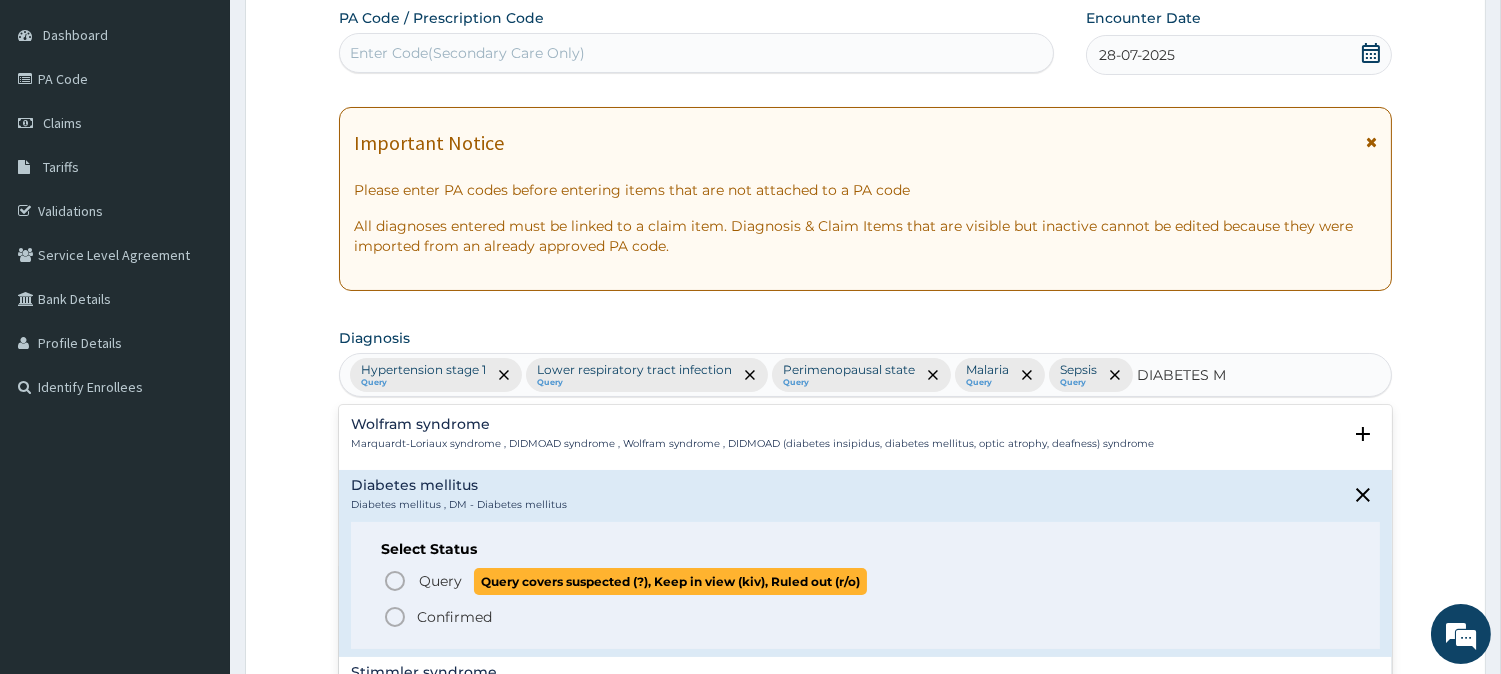 click 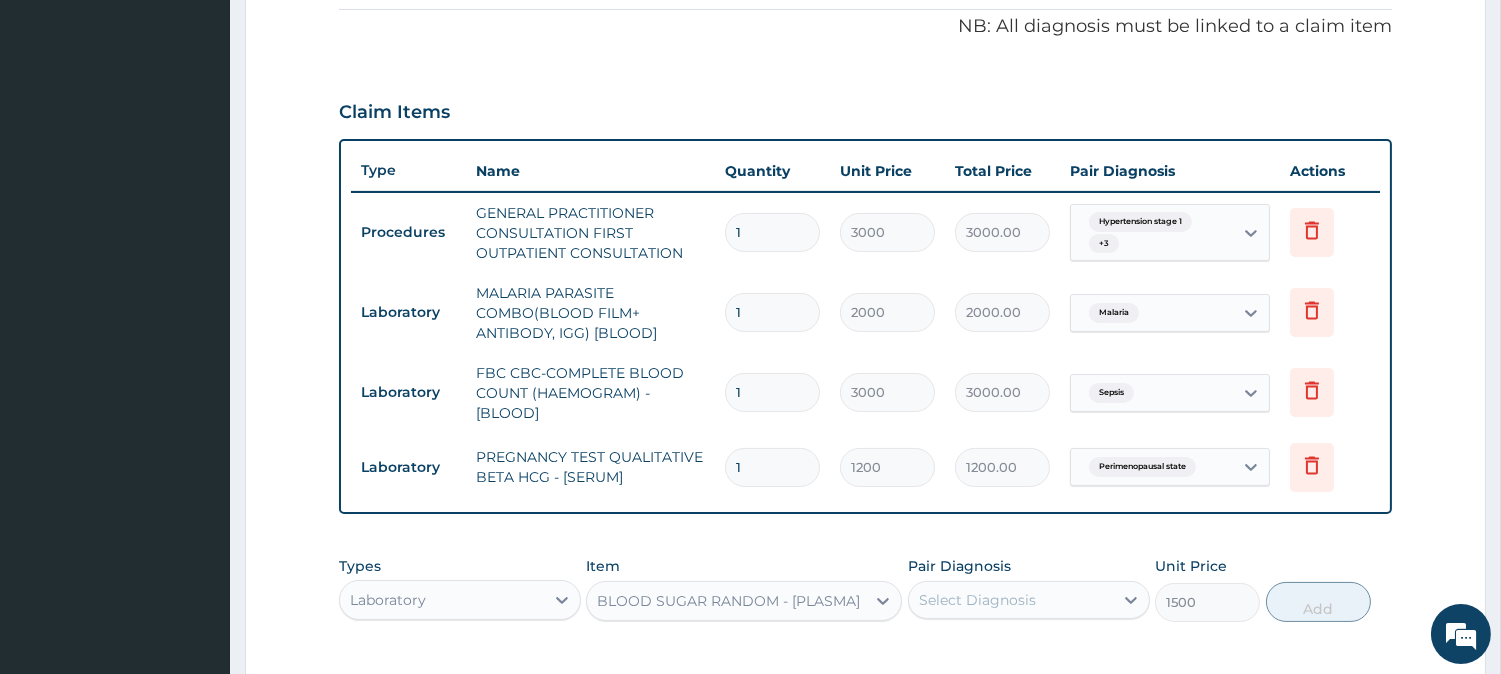 scroll, scrollTop: 883, scrollLeft: 0, axis: vertical 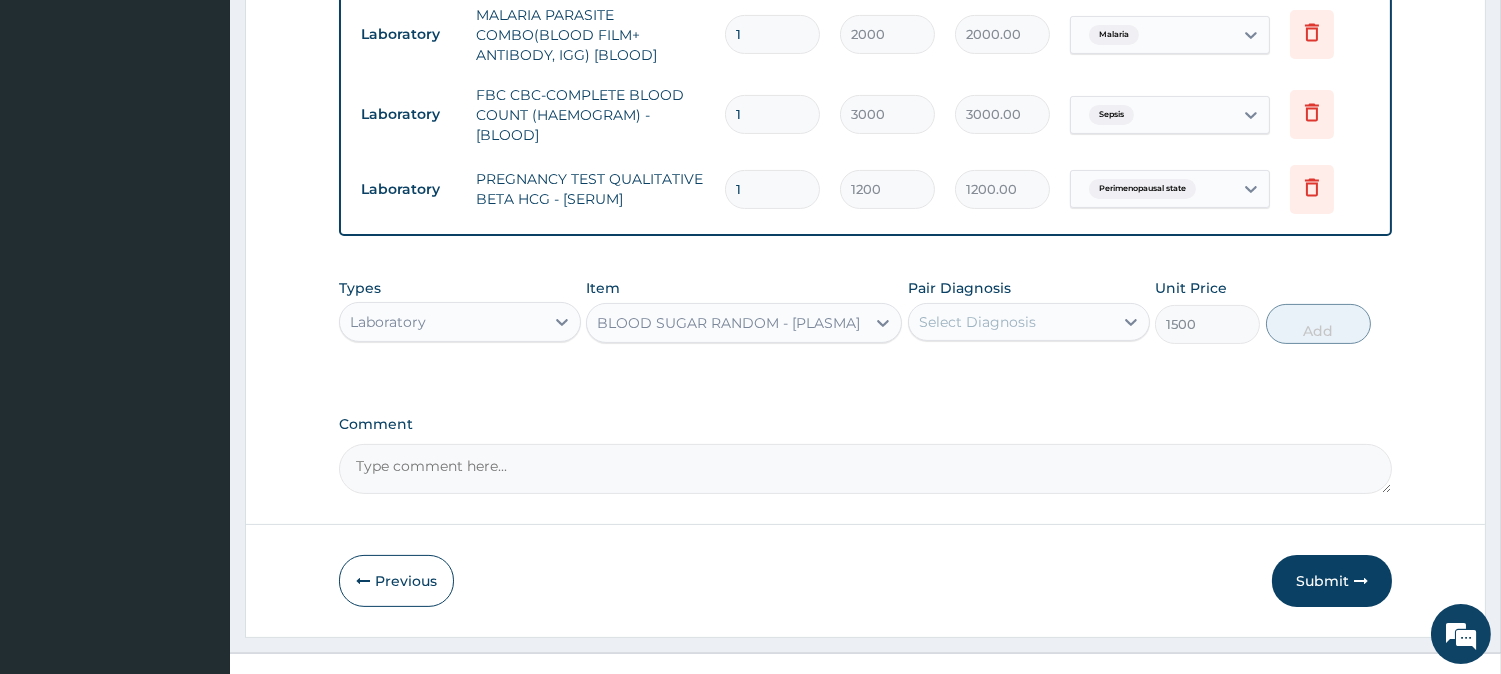 click on "Select Diagnosis" at bounding box center [1029, 322] 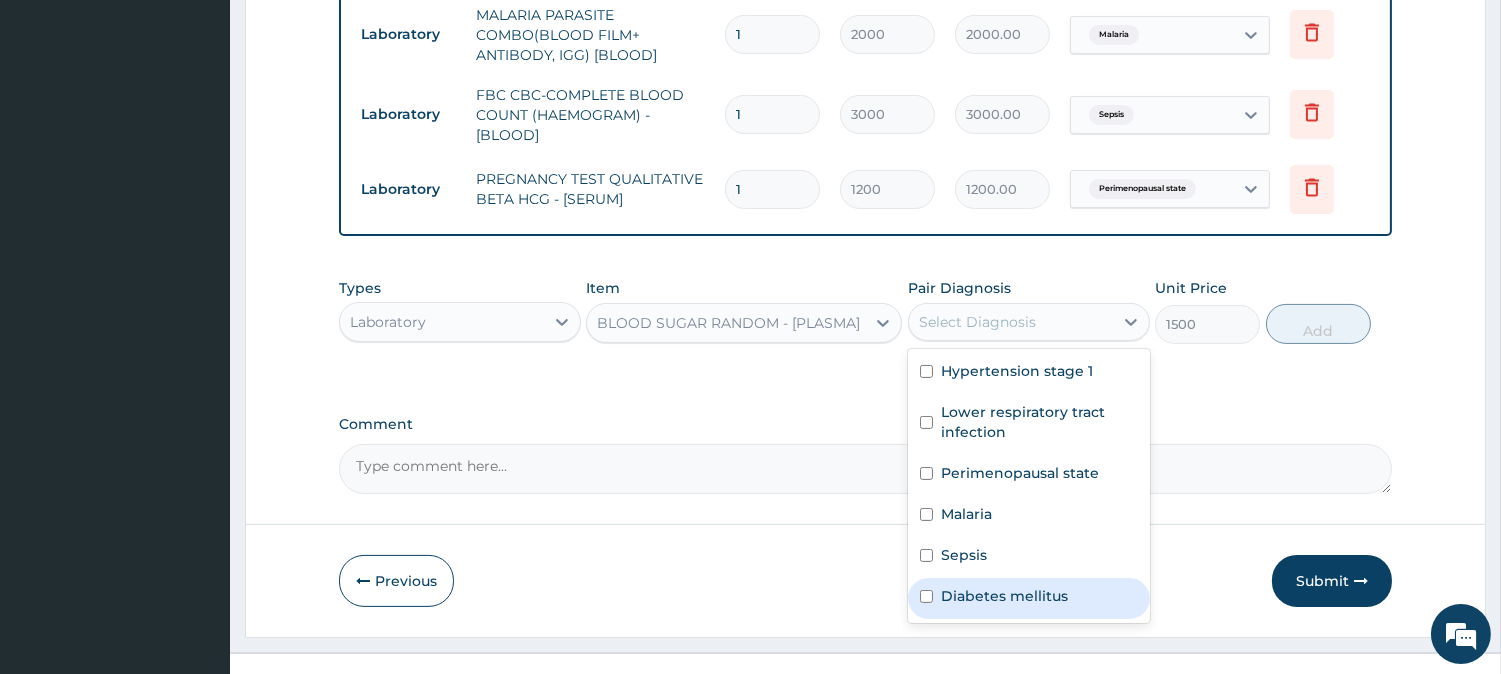 click on "Diabetes mellitus" at bounding box center [1004, 596] 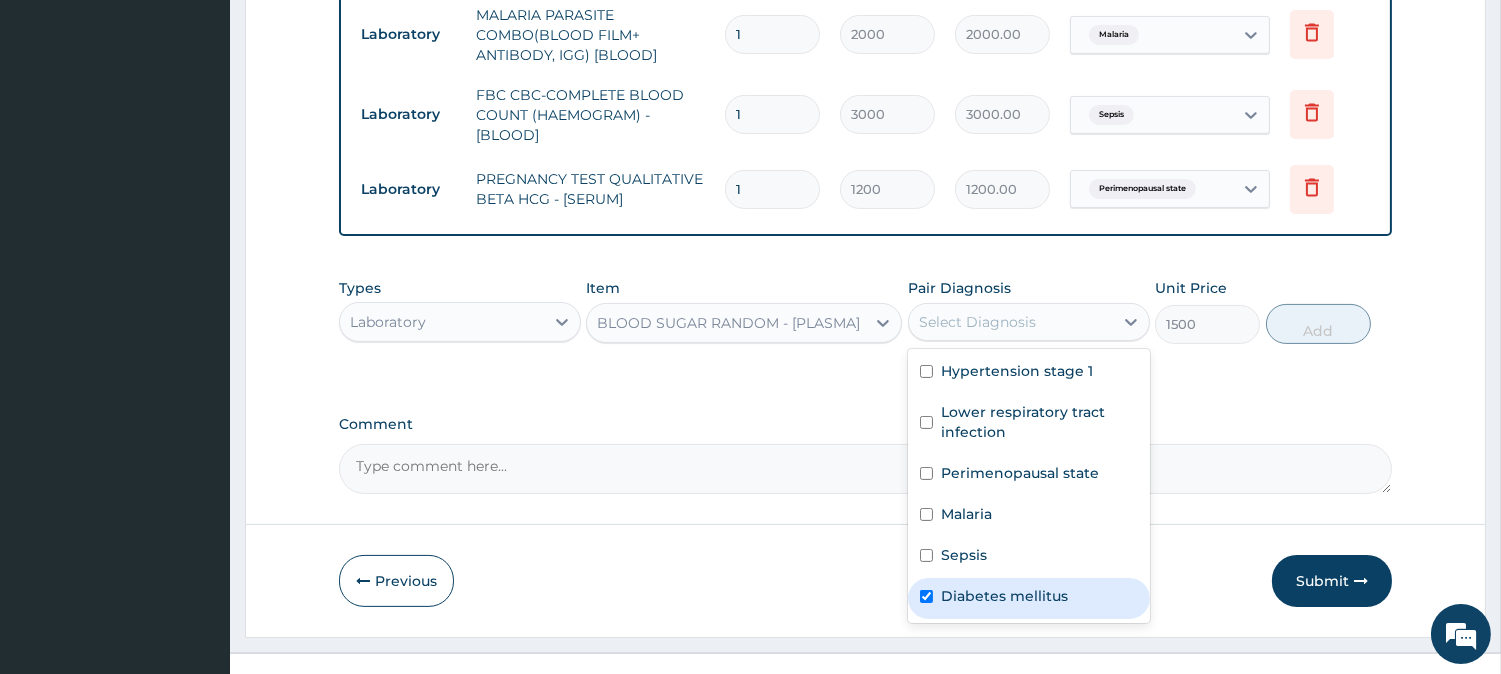 checkbox on "true" 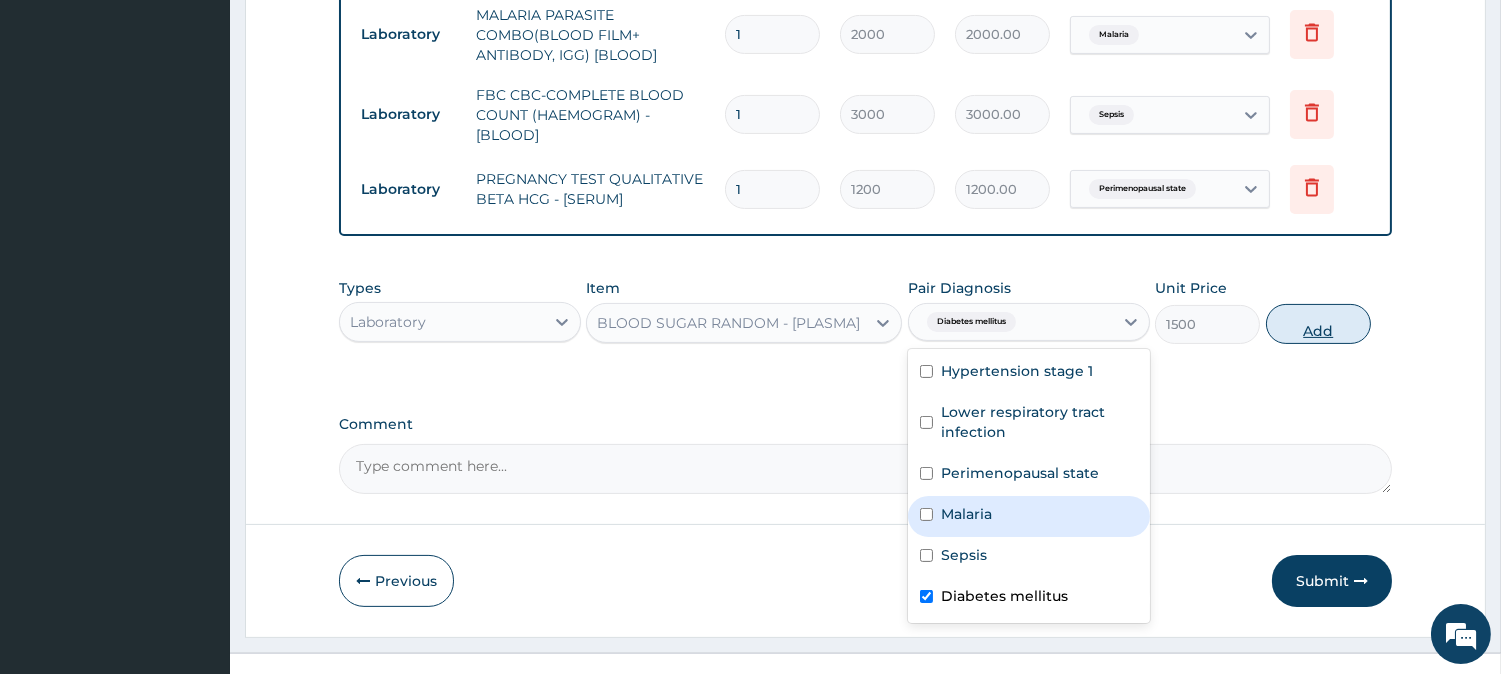 click on "Add" at bounding box center [1318, 324] 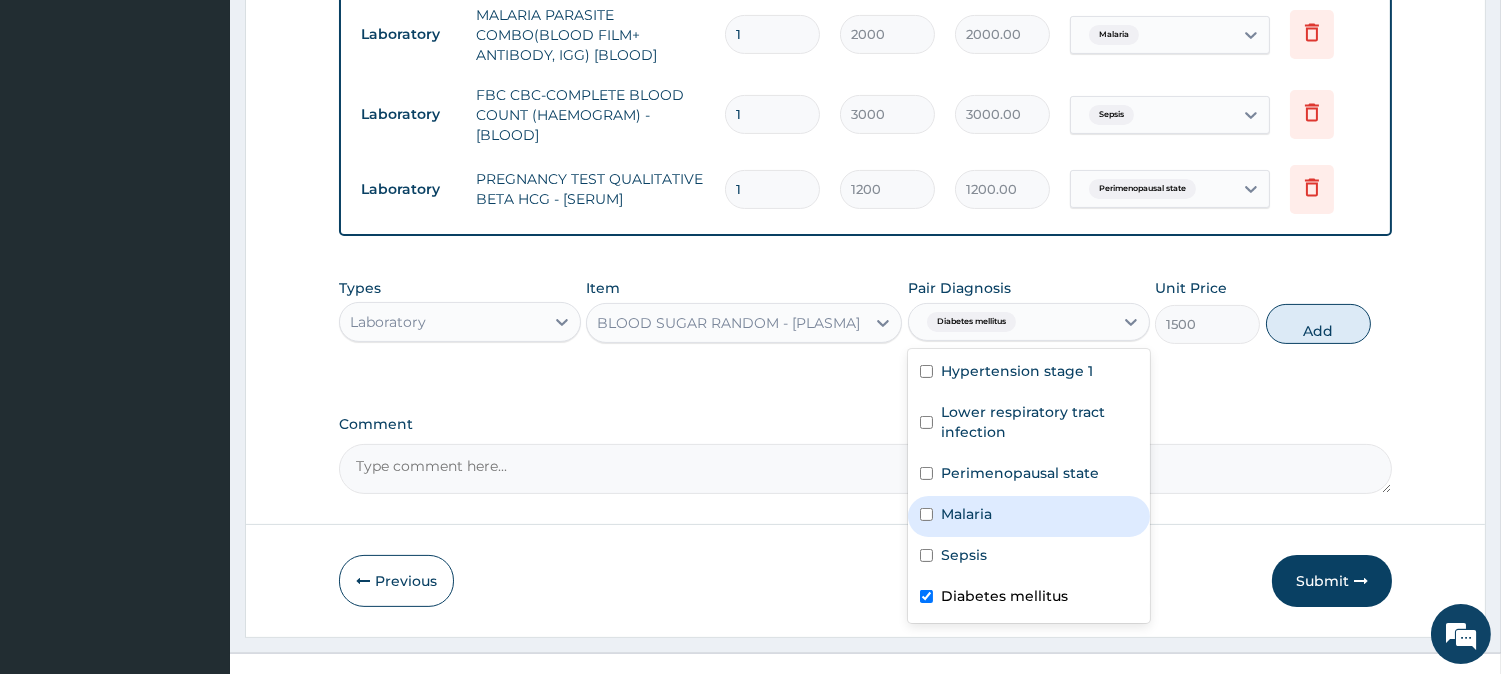 type on "0" 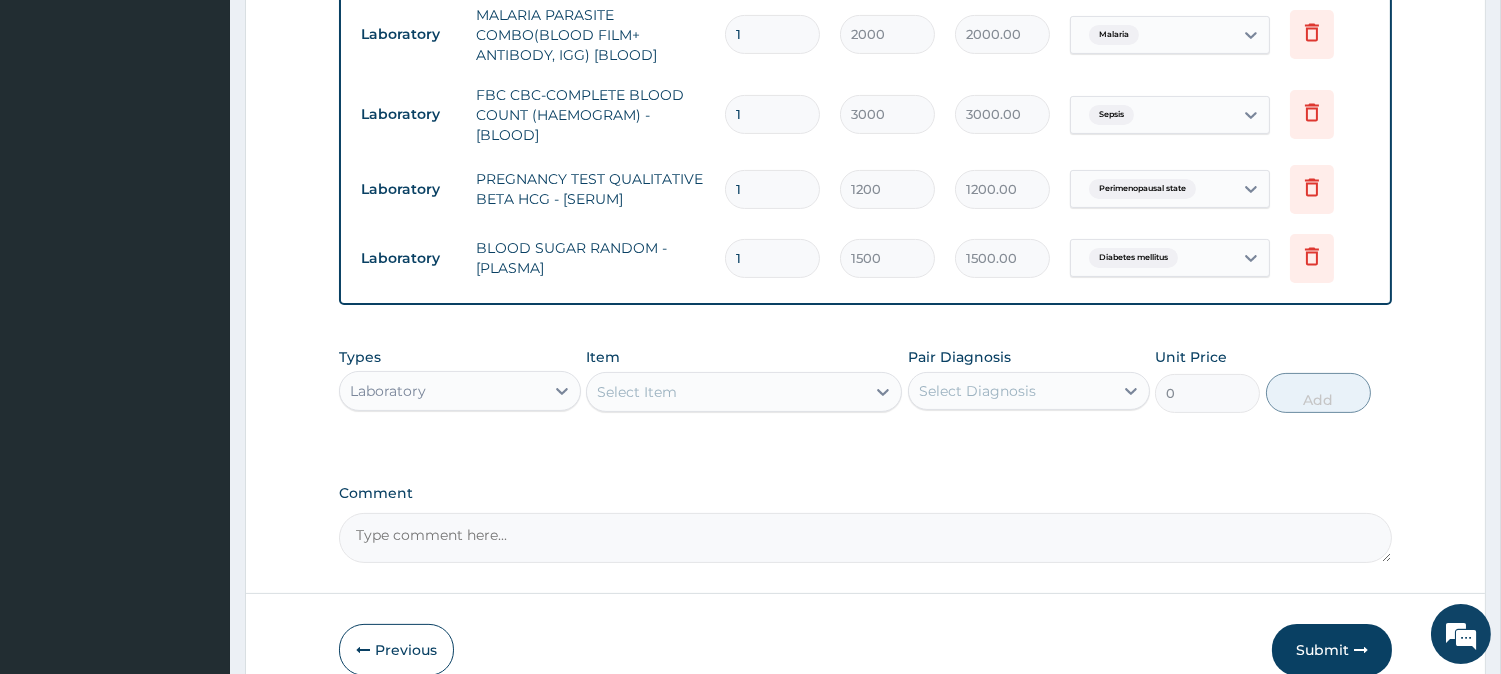 click on "Select Item" at bounding box center [726, 392] 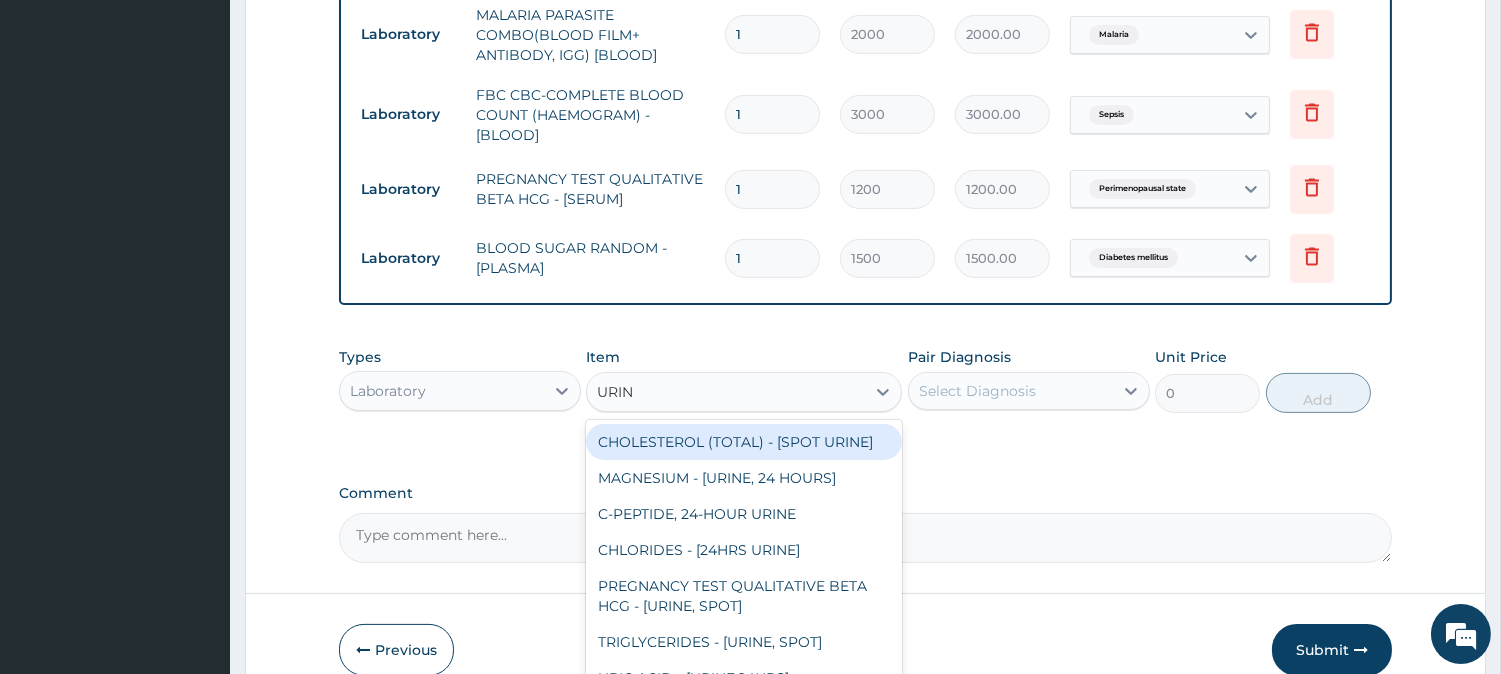 type on "URINA" 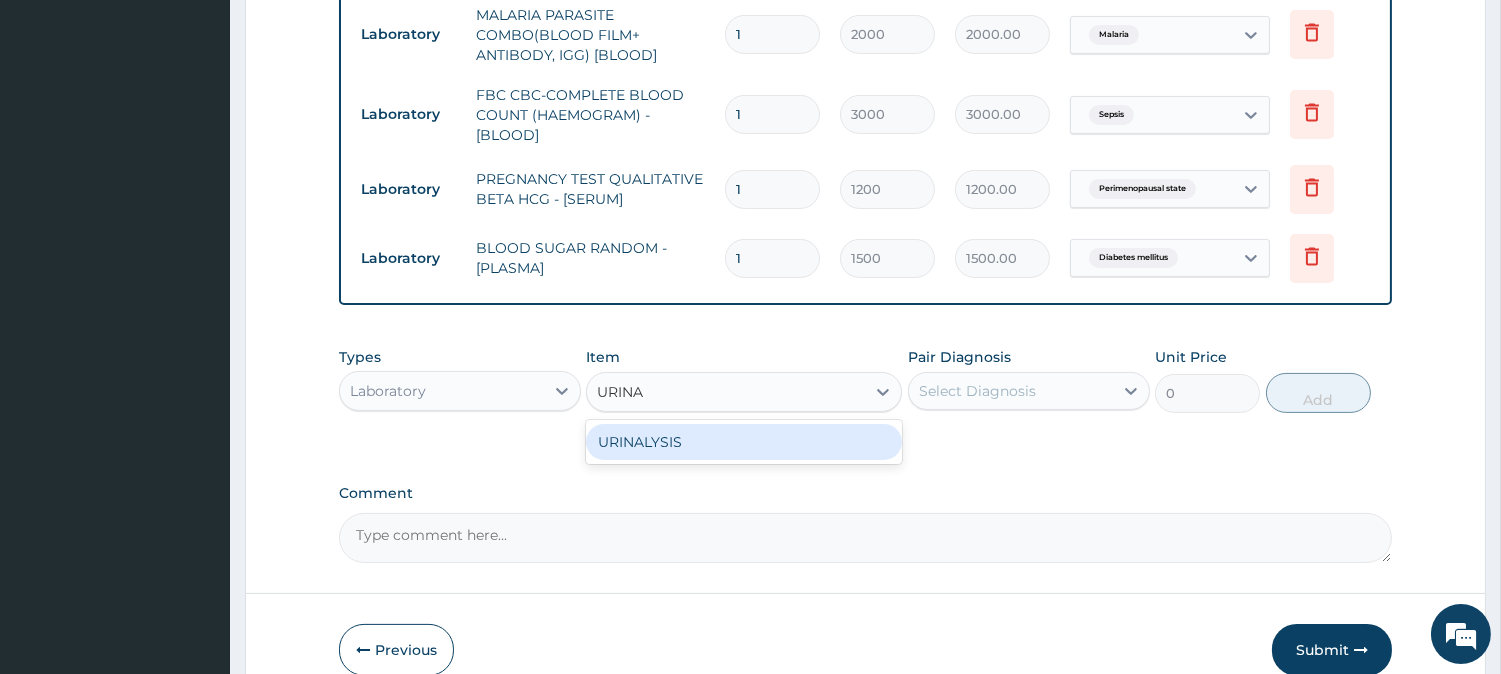click on "URINALYSIS" at bounding box center [744, 442] 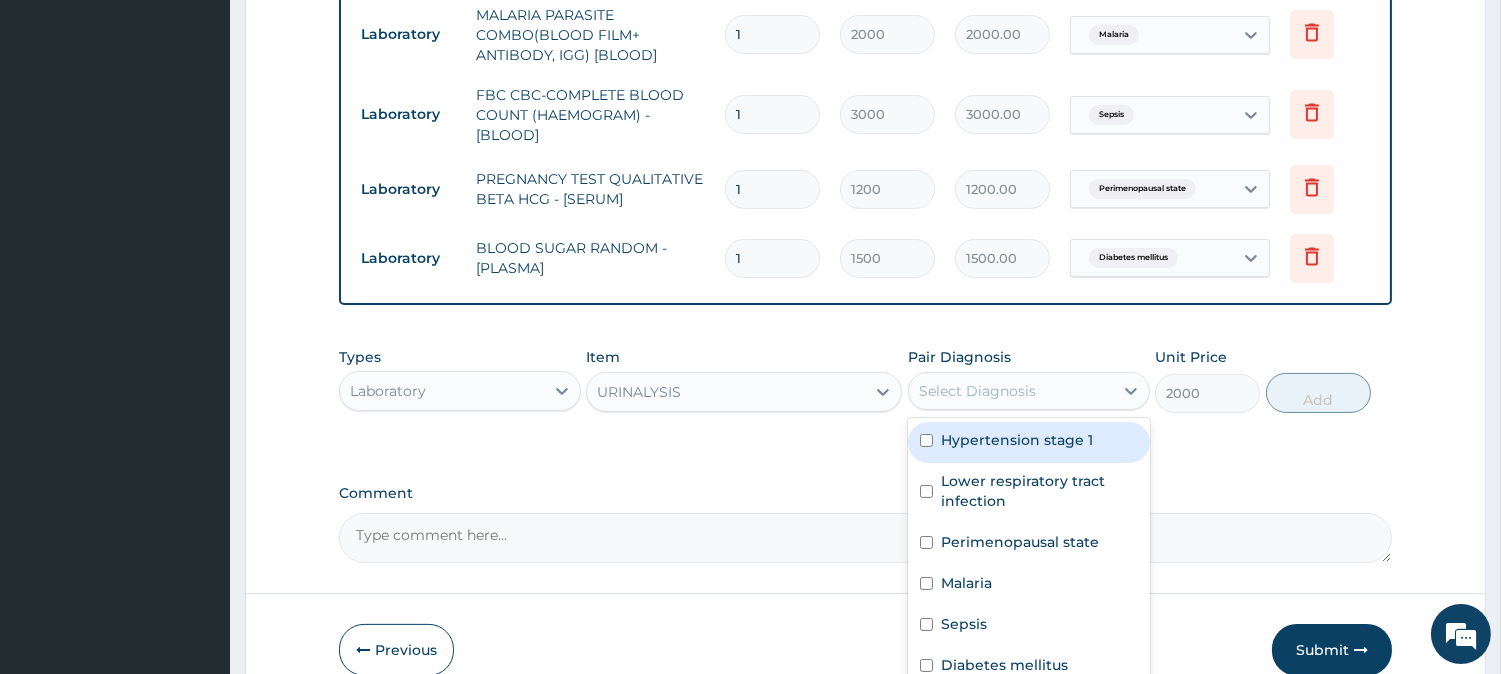 click on "Select Diagnosis" at bounding box center [1011, 391] 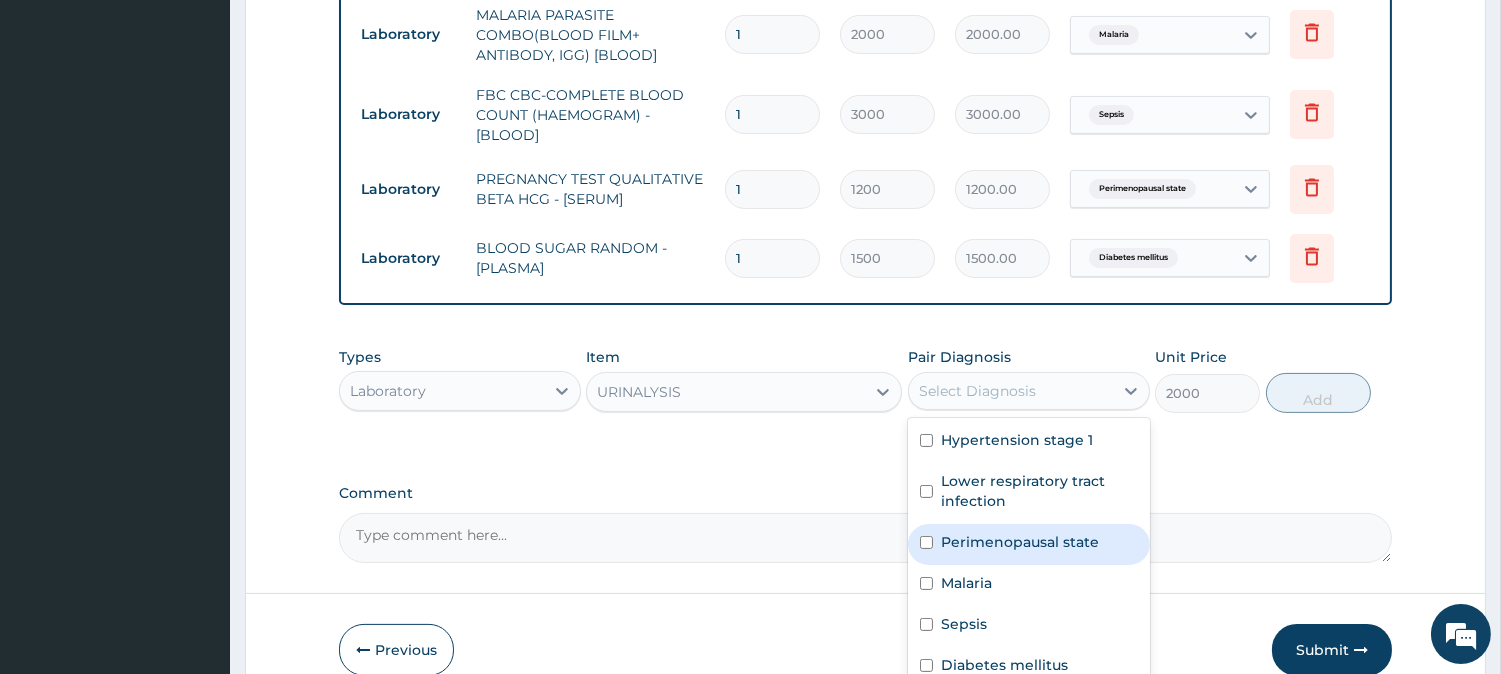 click on "Perimenopausal state" at bounding box center [1029, 544] 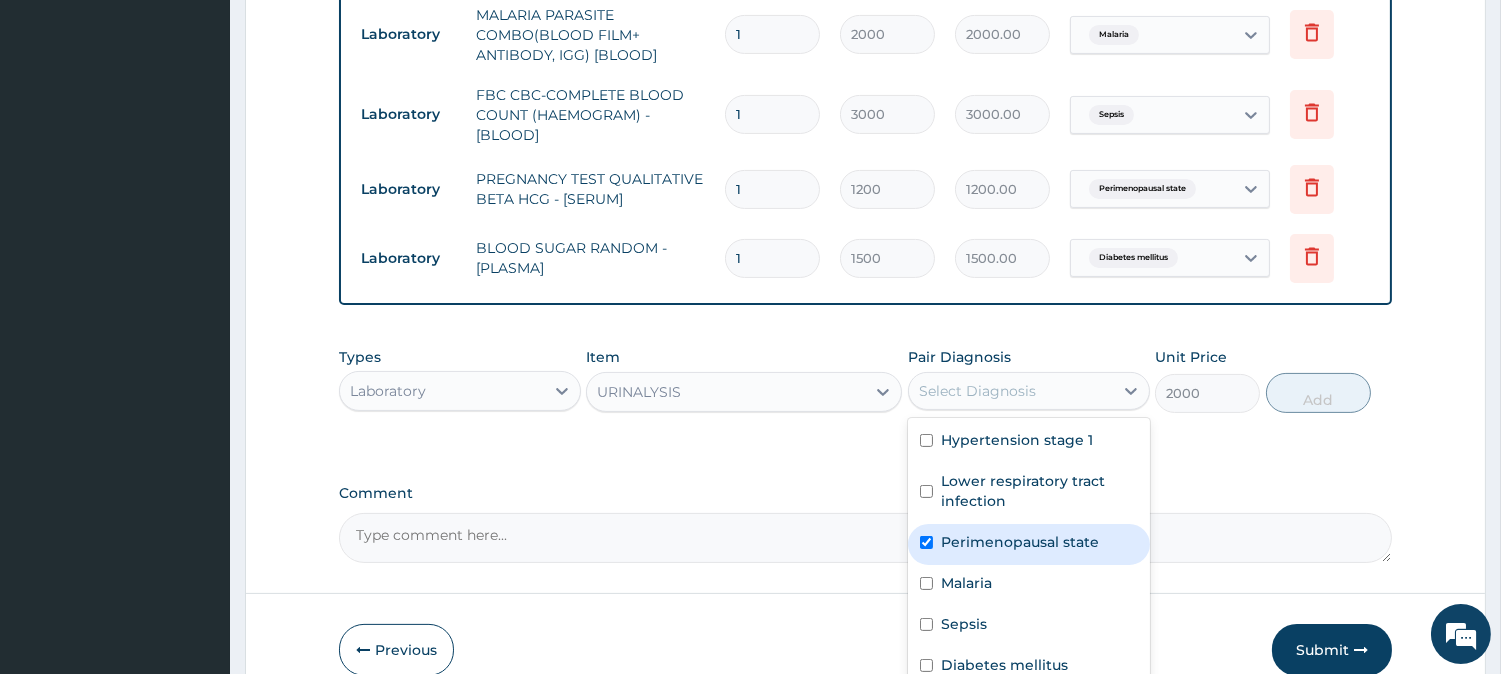 checkbox on "true" 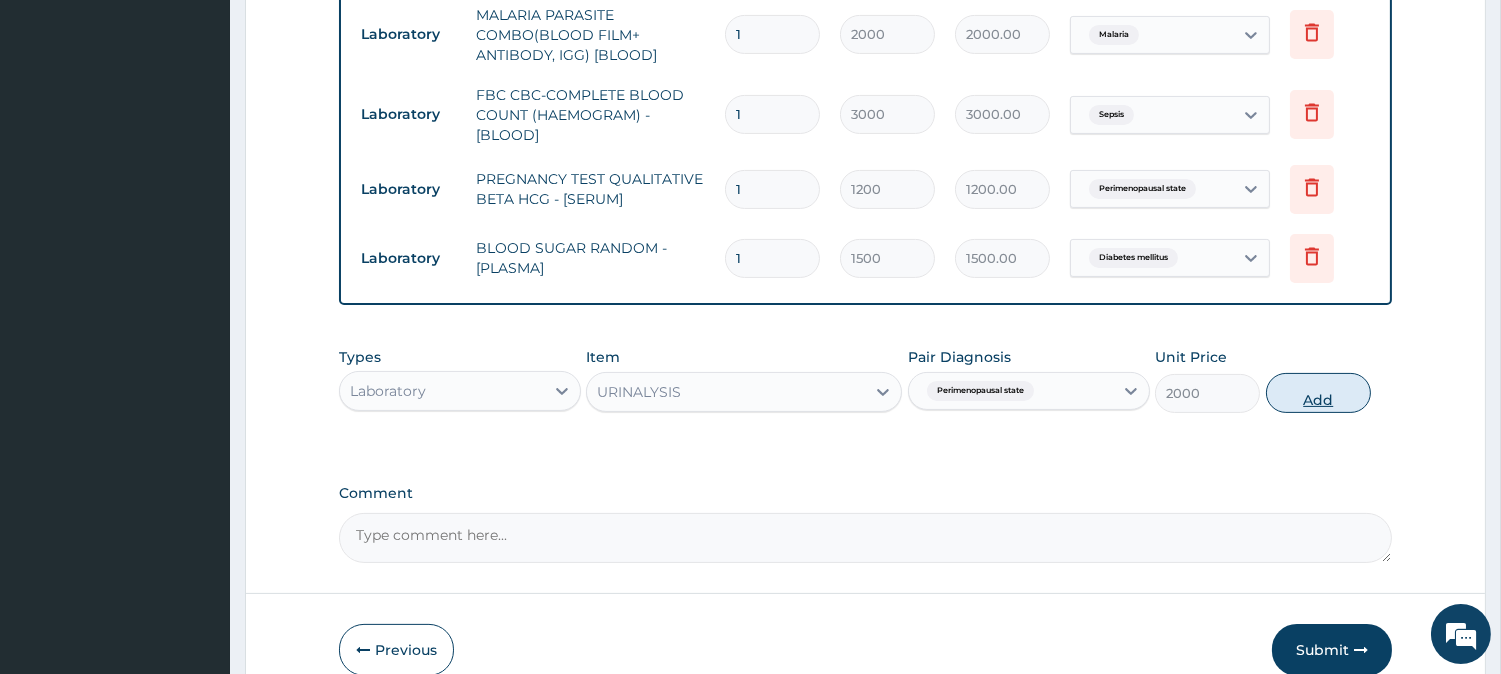 click on "Add" at bounding box center [1318, 393] 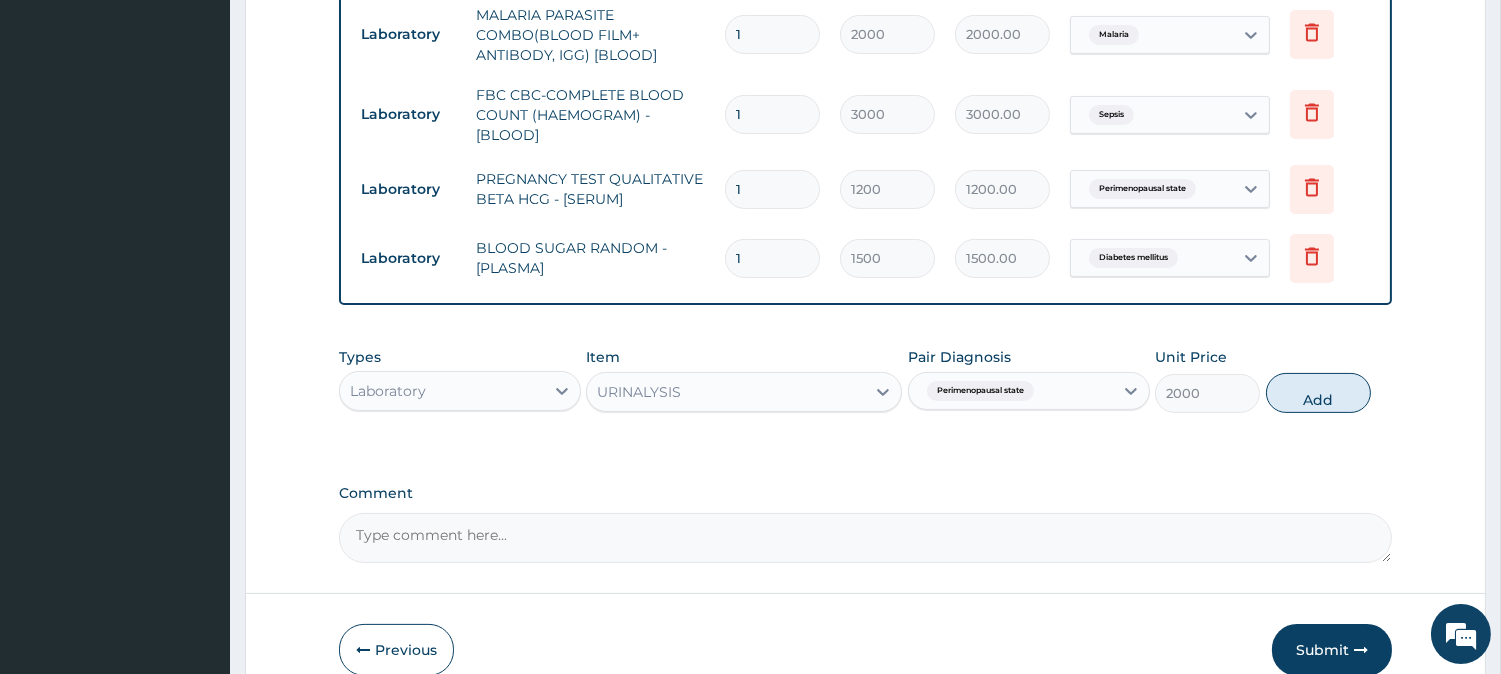 type on "0" 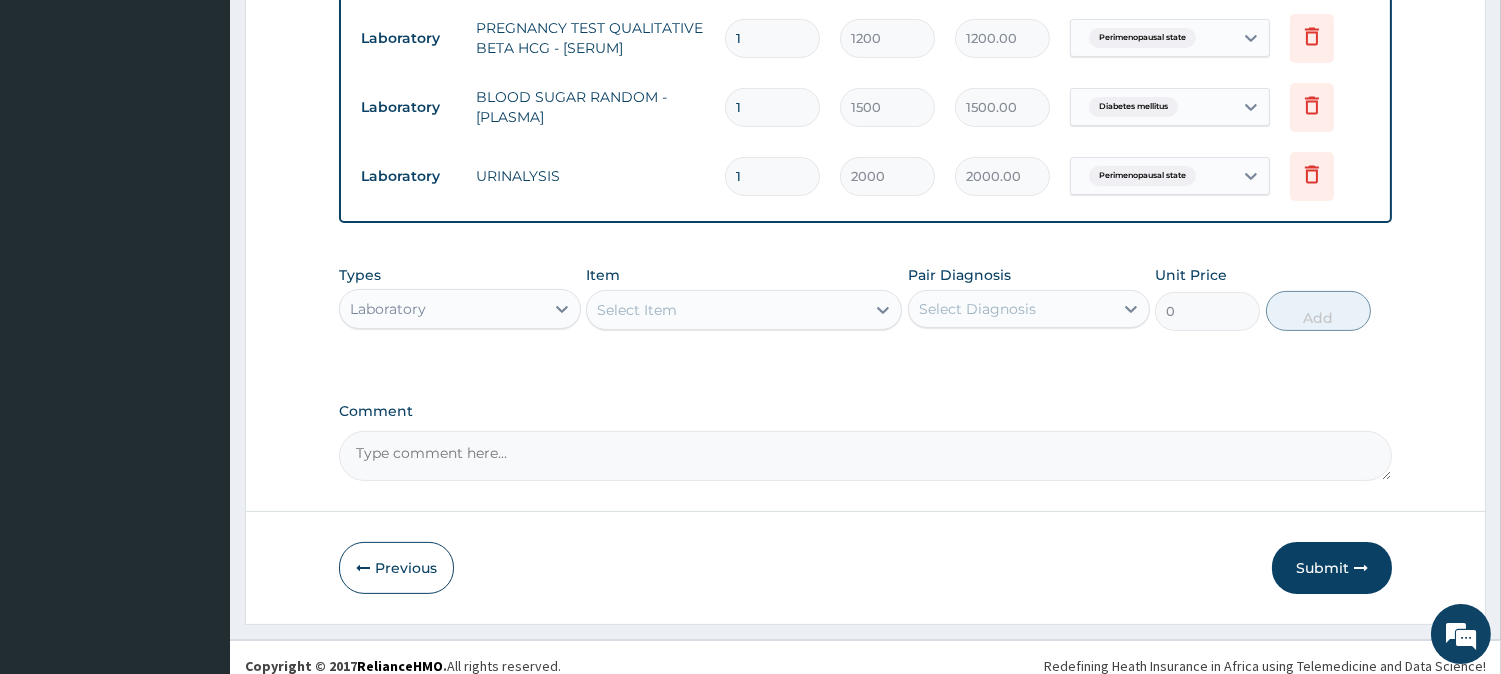 scroll, scrollTop: 1050, scrollLeft: 0, axis: vertical 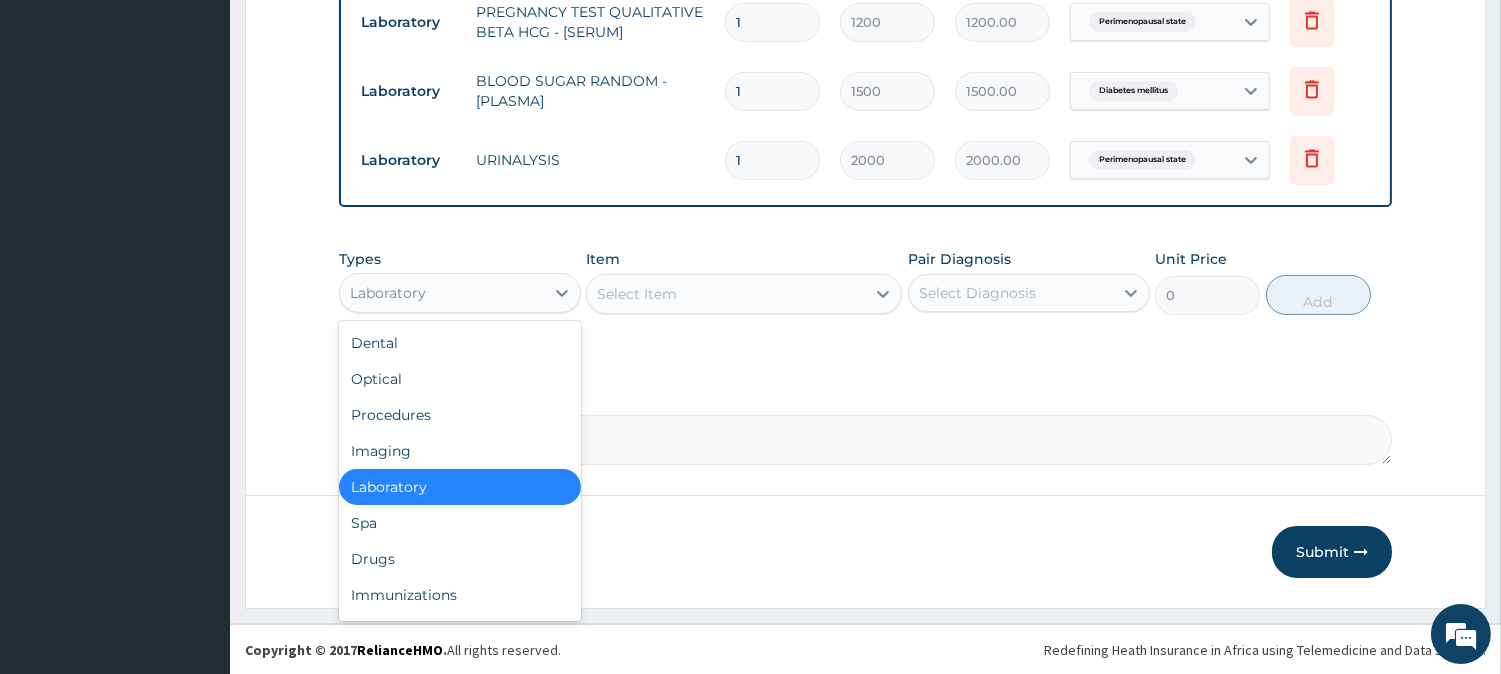 click on "Laboratory" at bounding box center [442, 293] 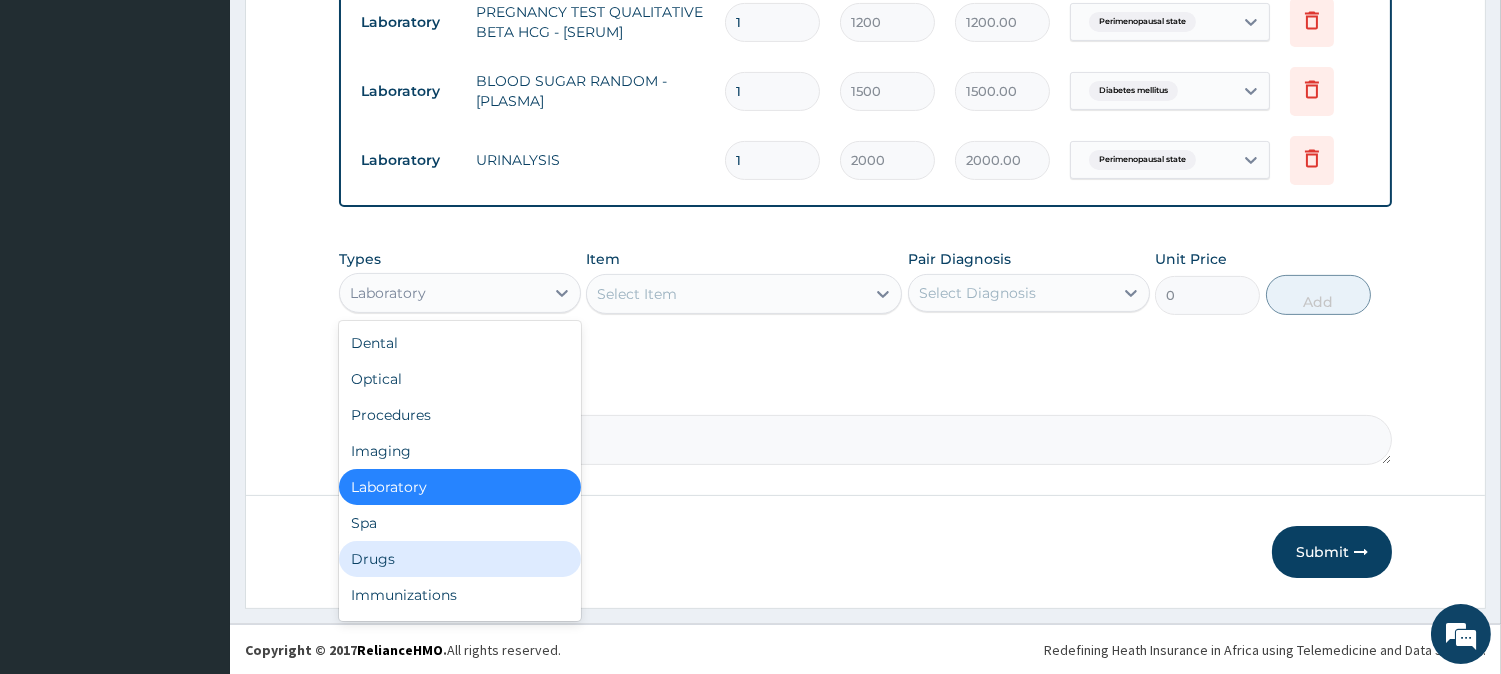 click on "Drugs" at bounding box center [460, 559] 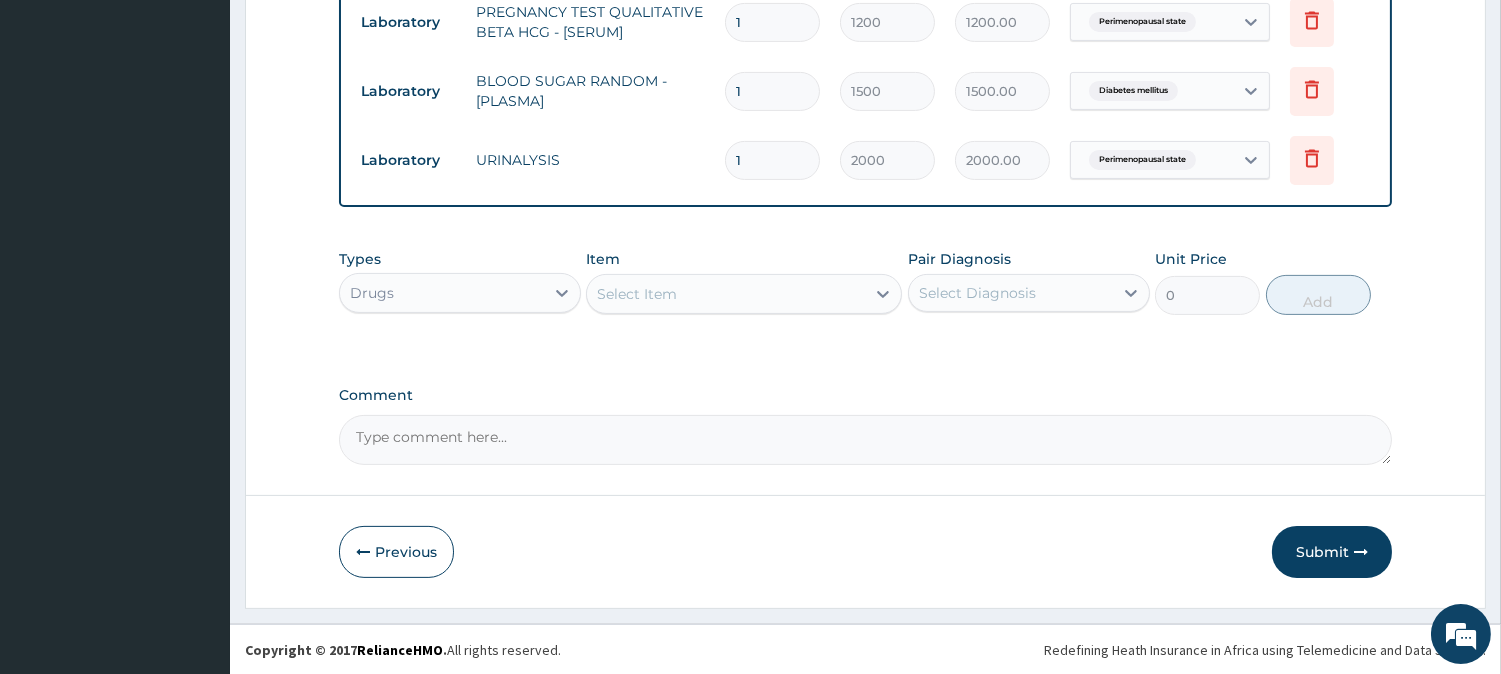 click 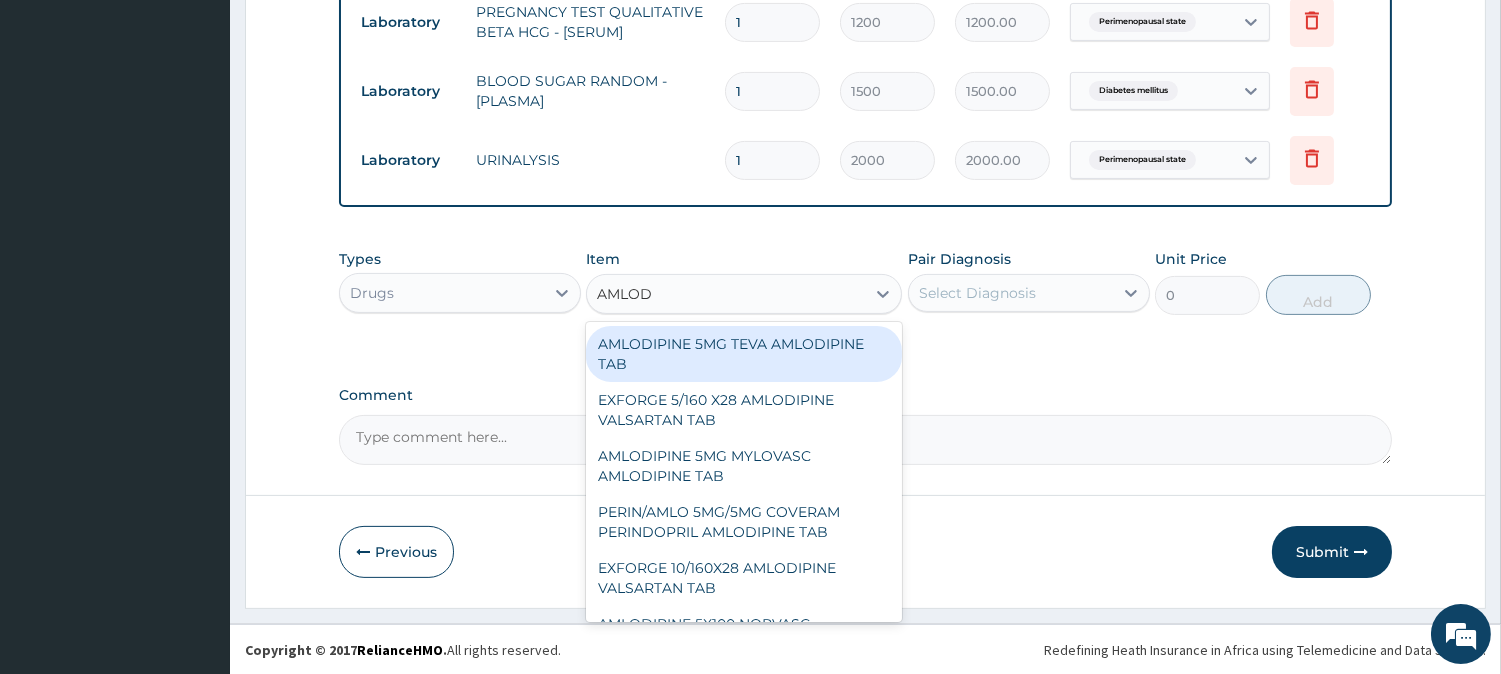type on "AMLODI" 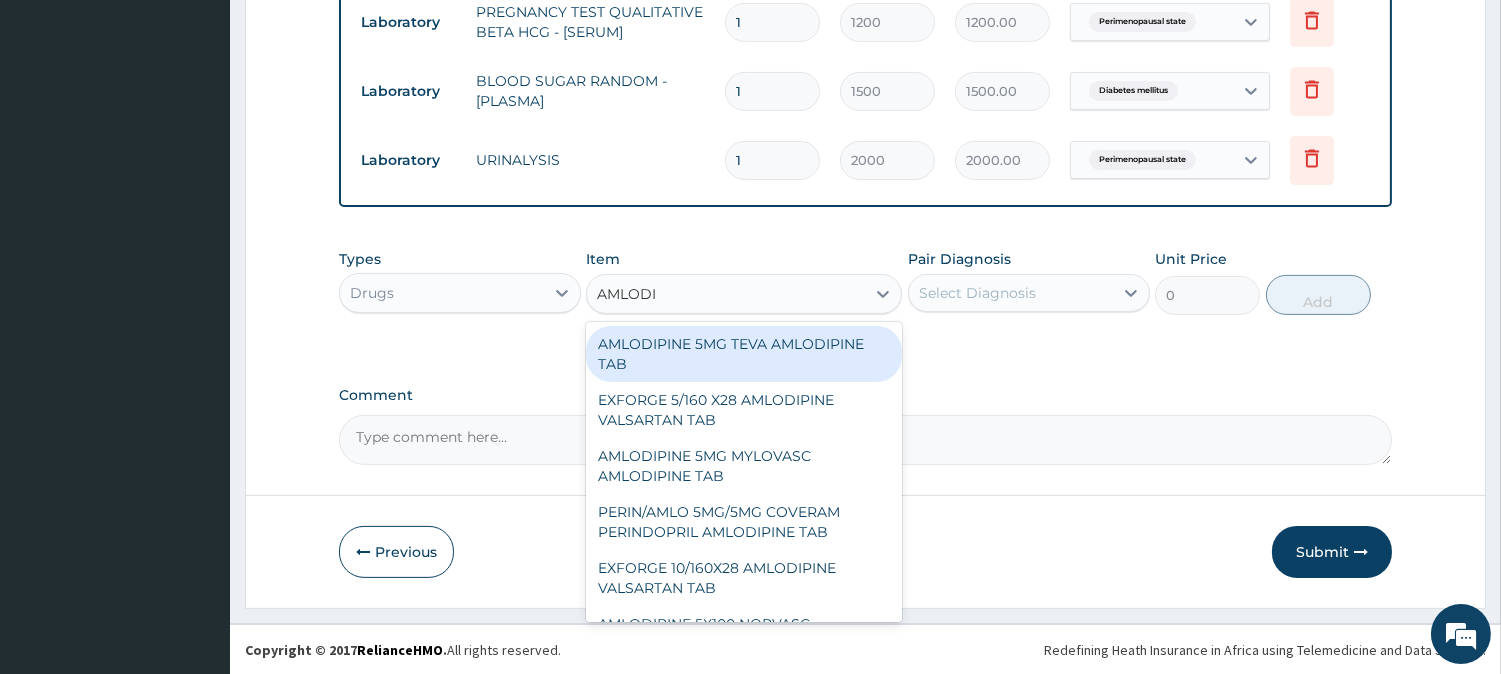 click on "AMLODIPINE 5MG TEVA AMLODIPINE TAB" at bounding box center [744, 354] 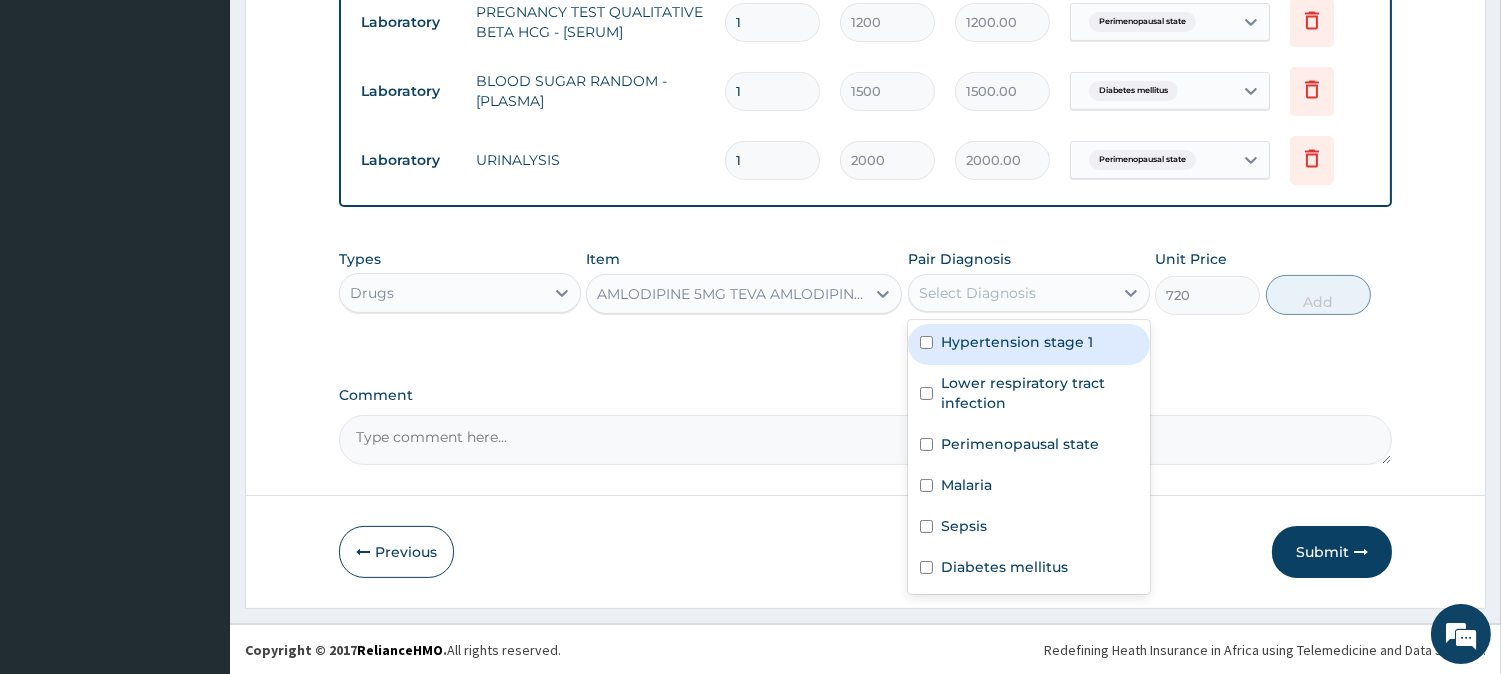 click on "Select Diagnosis" at bounding box center (1011, 293) 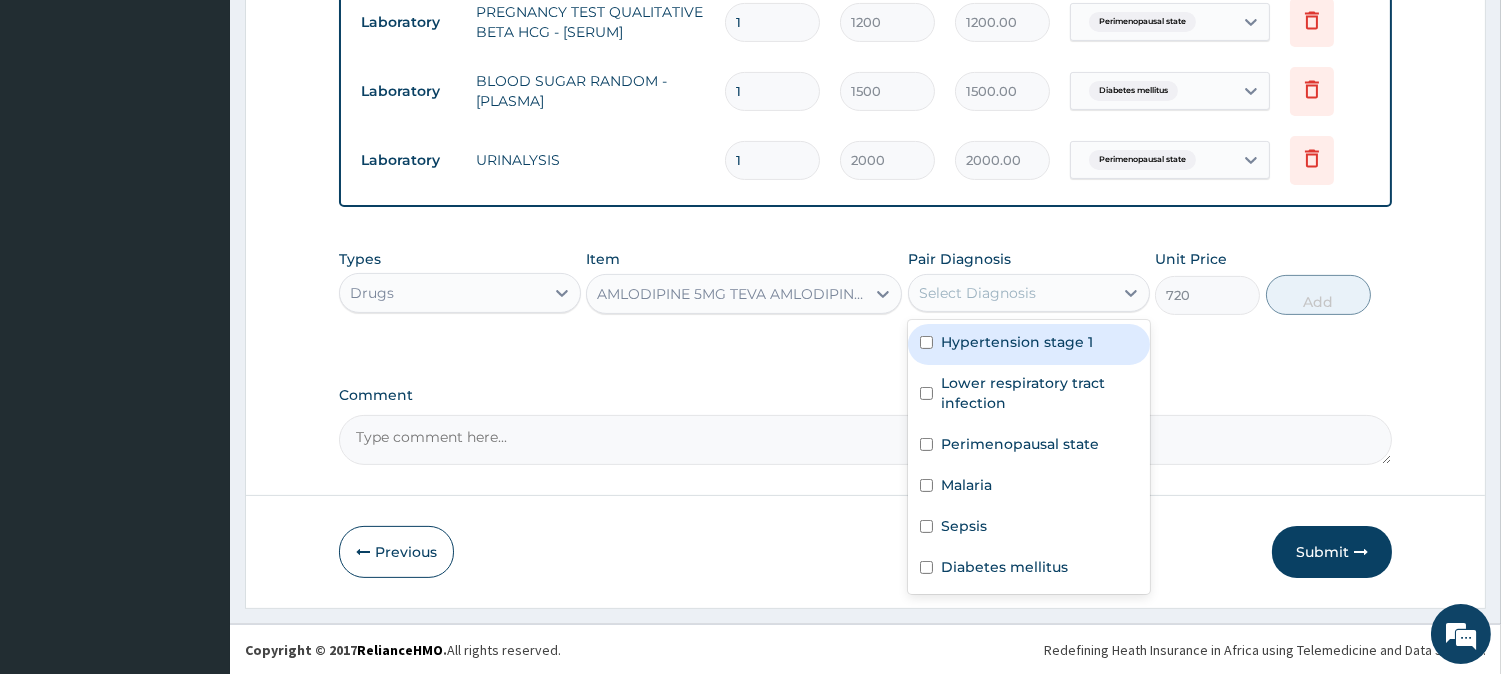 click on "AMLODIPINE 5MG TEVA AMLODIPINE TAB" at bounding box center [732, 294] 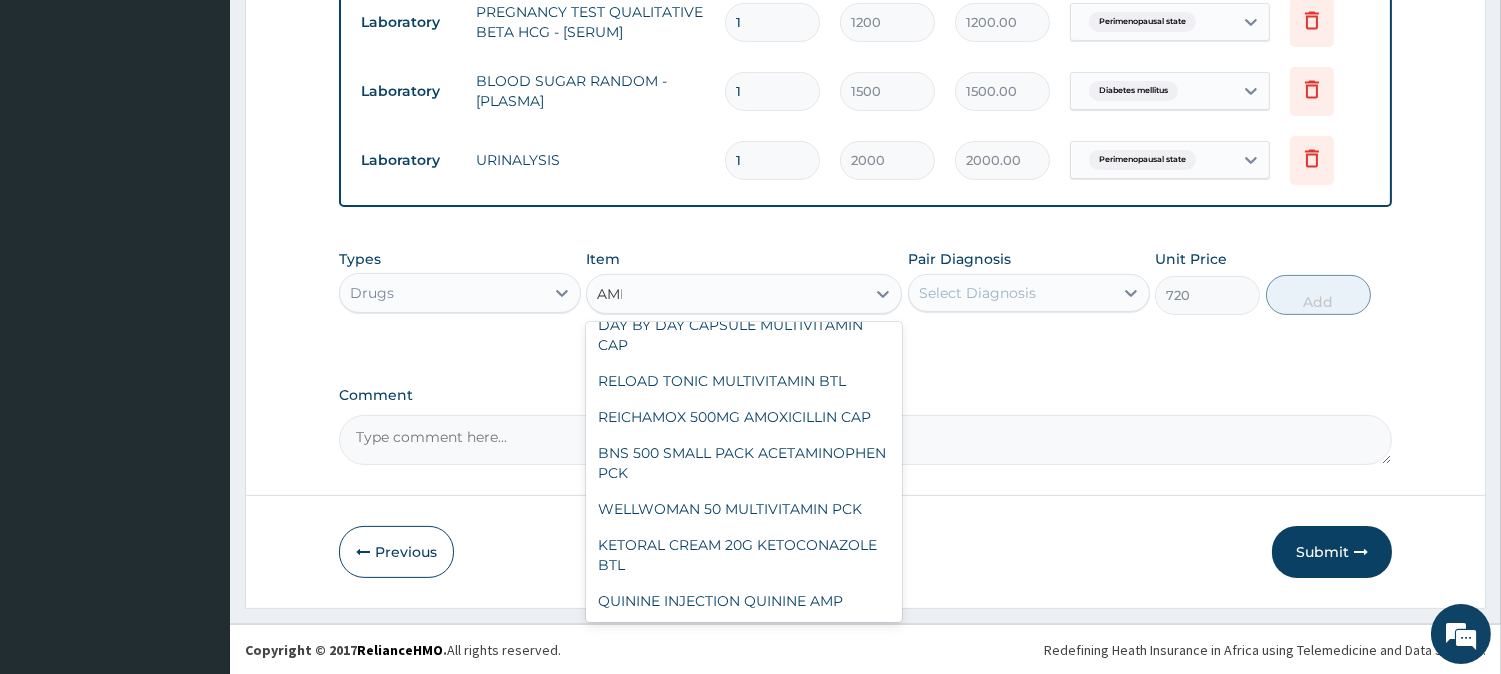 scroll, scrollTop: 0, scrollLeft: 0, axis: both 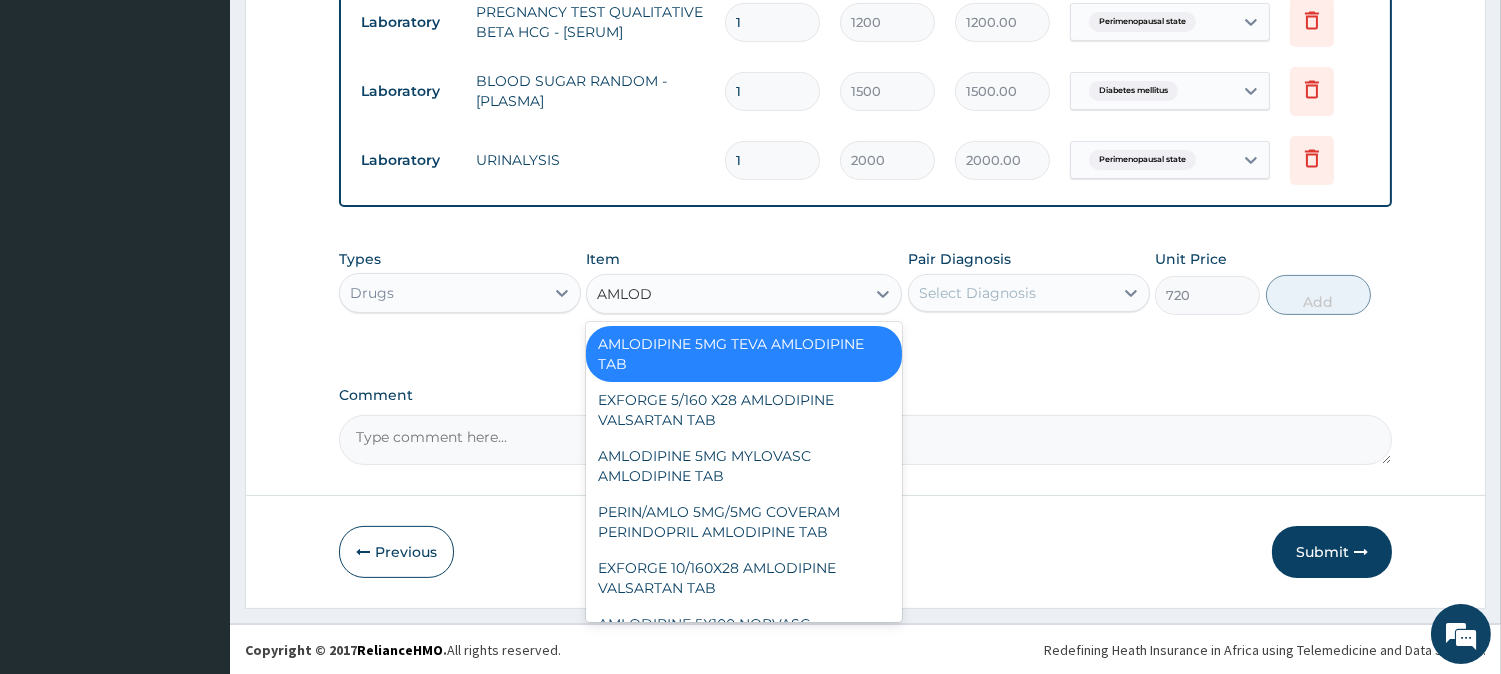 type on "AMLODI" 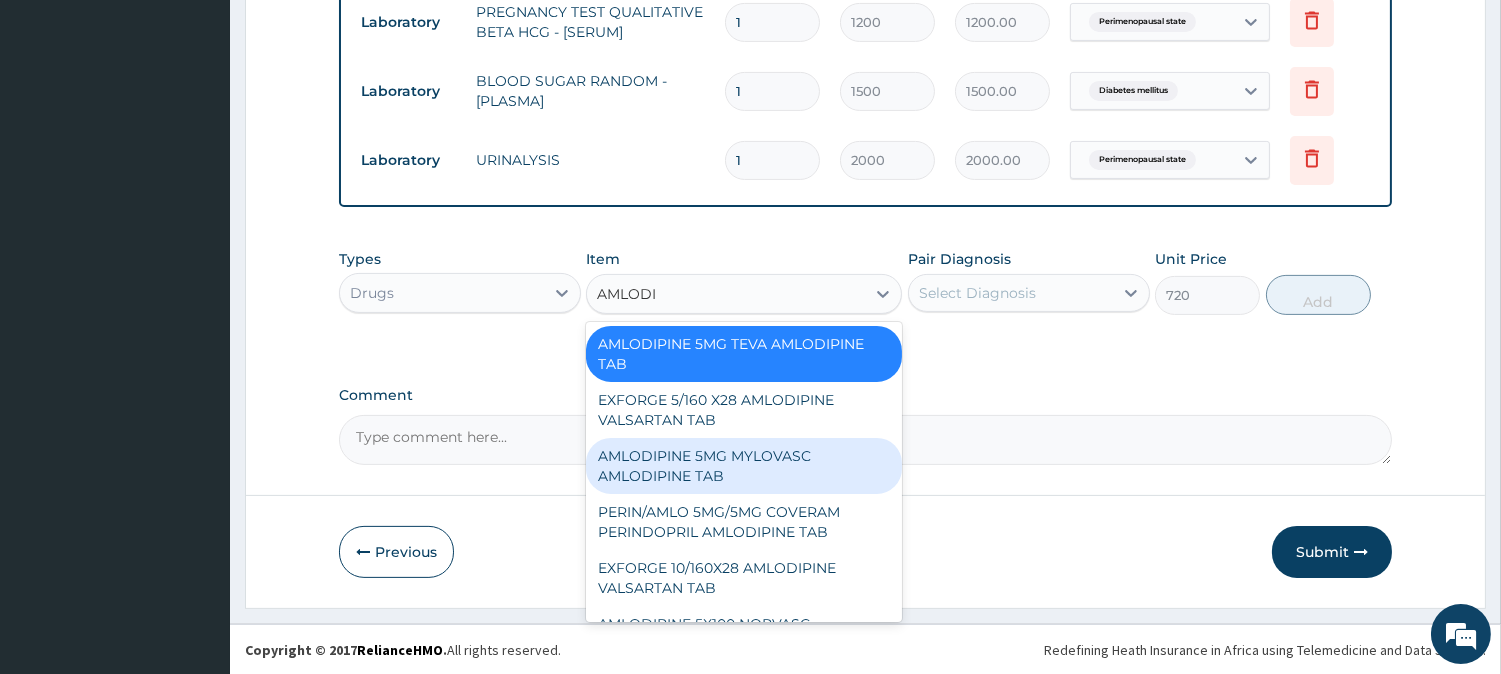click on "AMLODIPINE 5MG MYLOVASC AMLODIPINE TAB" at bounding box center (744, 466) 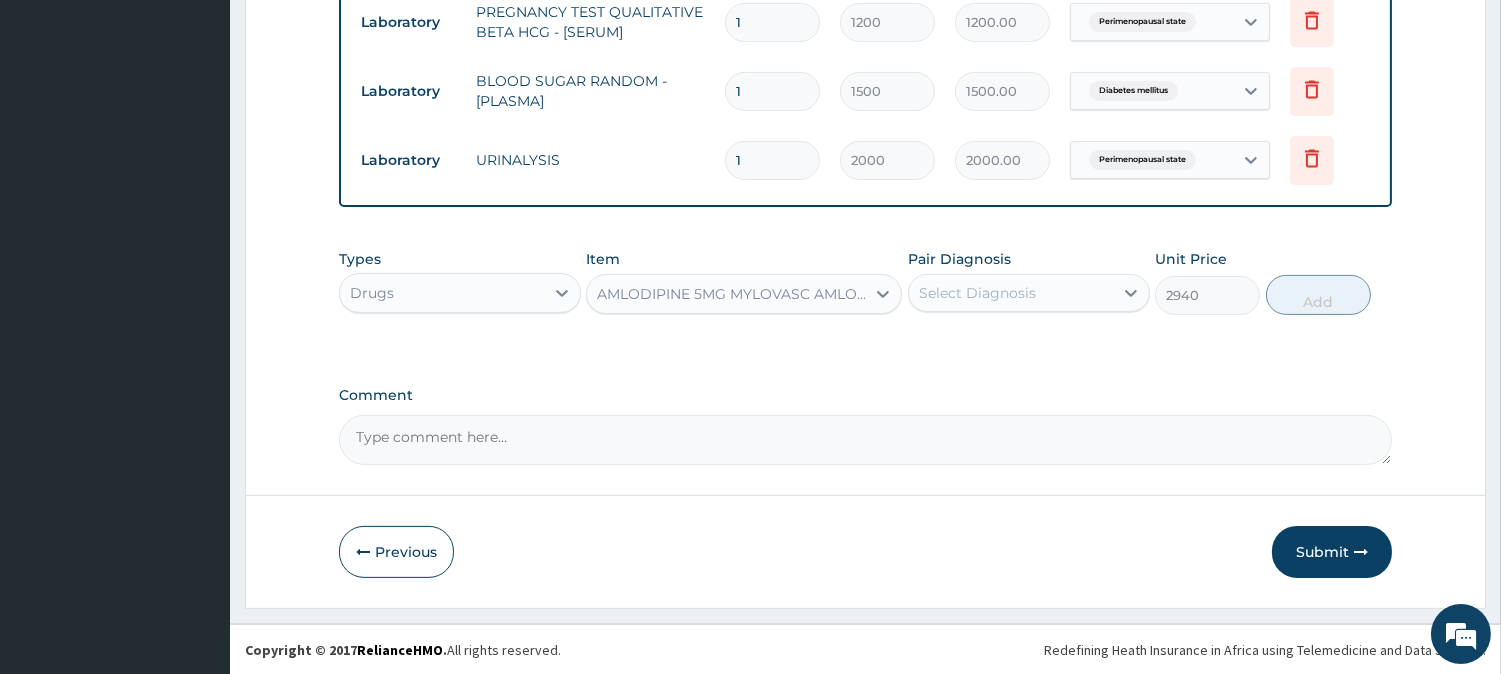 click on "AMLODIPINE 5MG MYLOVASC AMLODIPINE TAB" at bounding box center [732, 294] 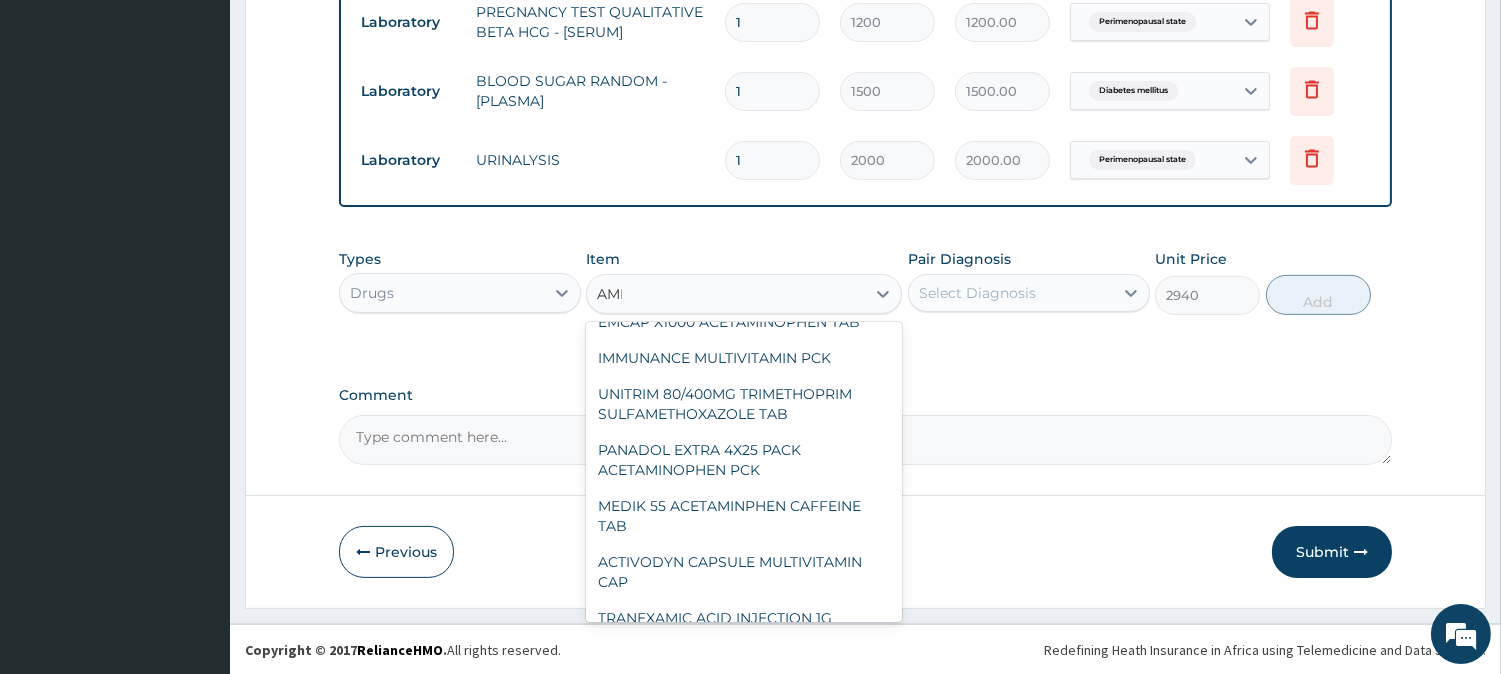 scroll, scrollTop: 0, scrollLeft: 0, axis: both 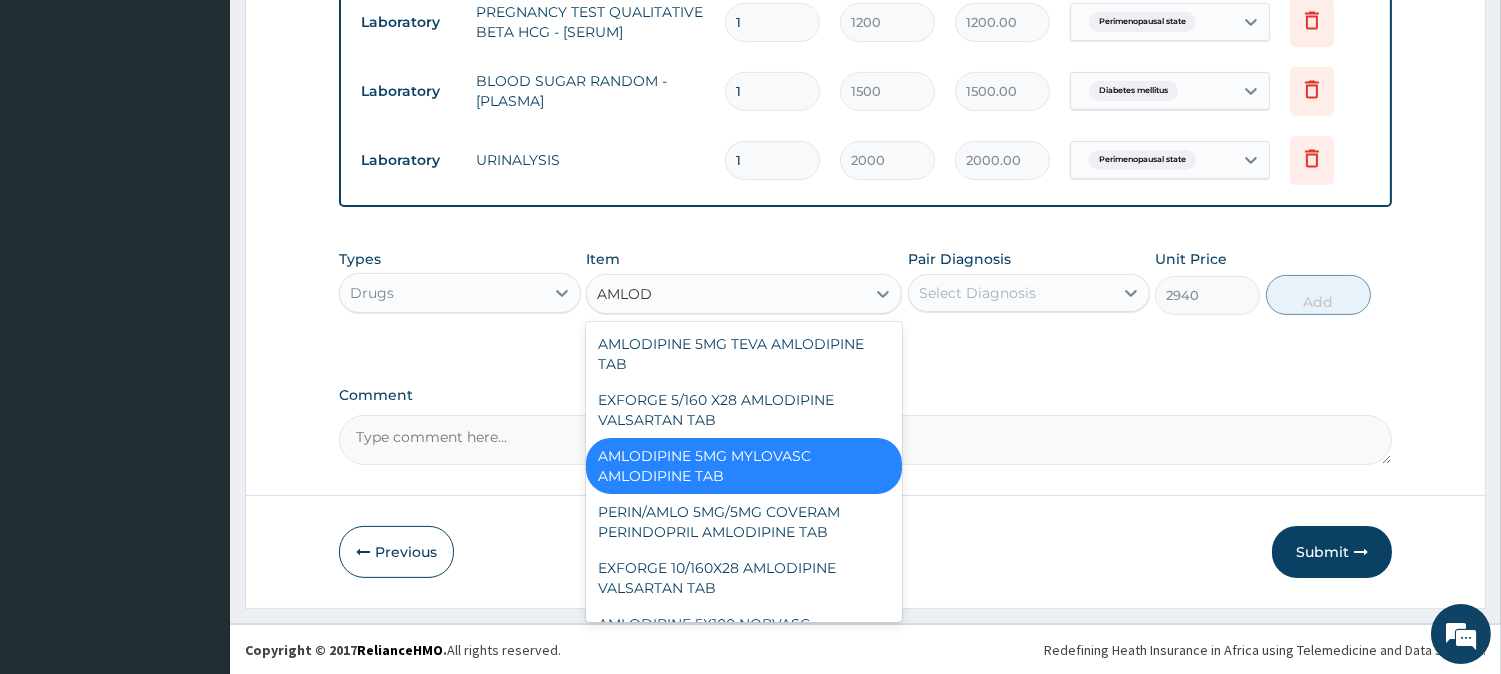 type on "AMLODI" 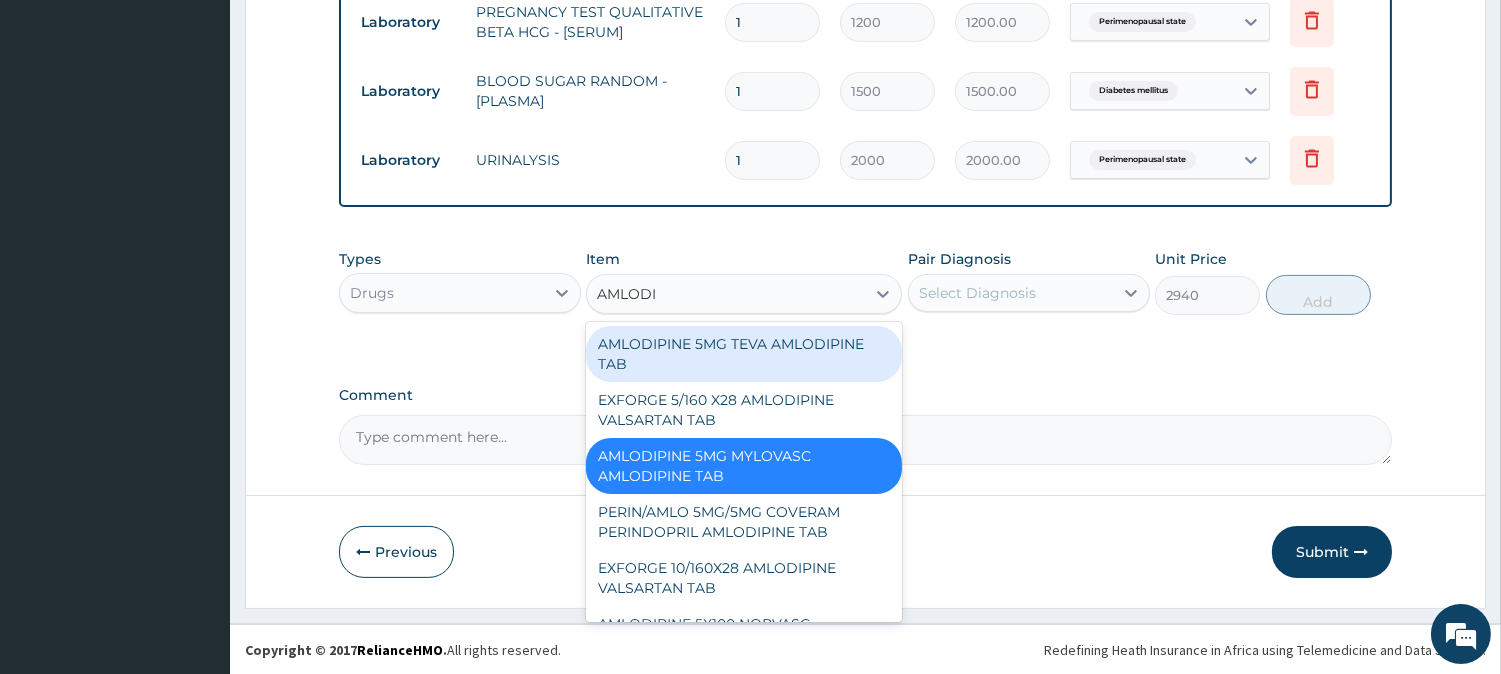 click on "AMLODIPINE 5MG TEVA AMLODIPINE TAB" at bounding box center (744, 354) 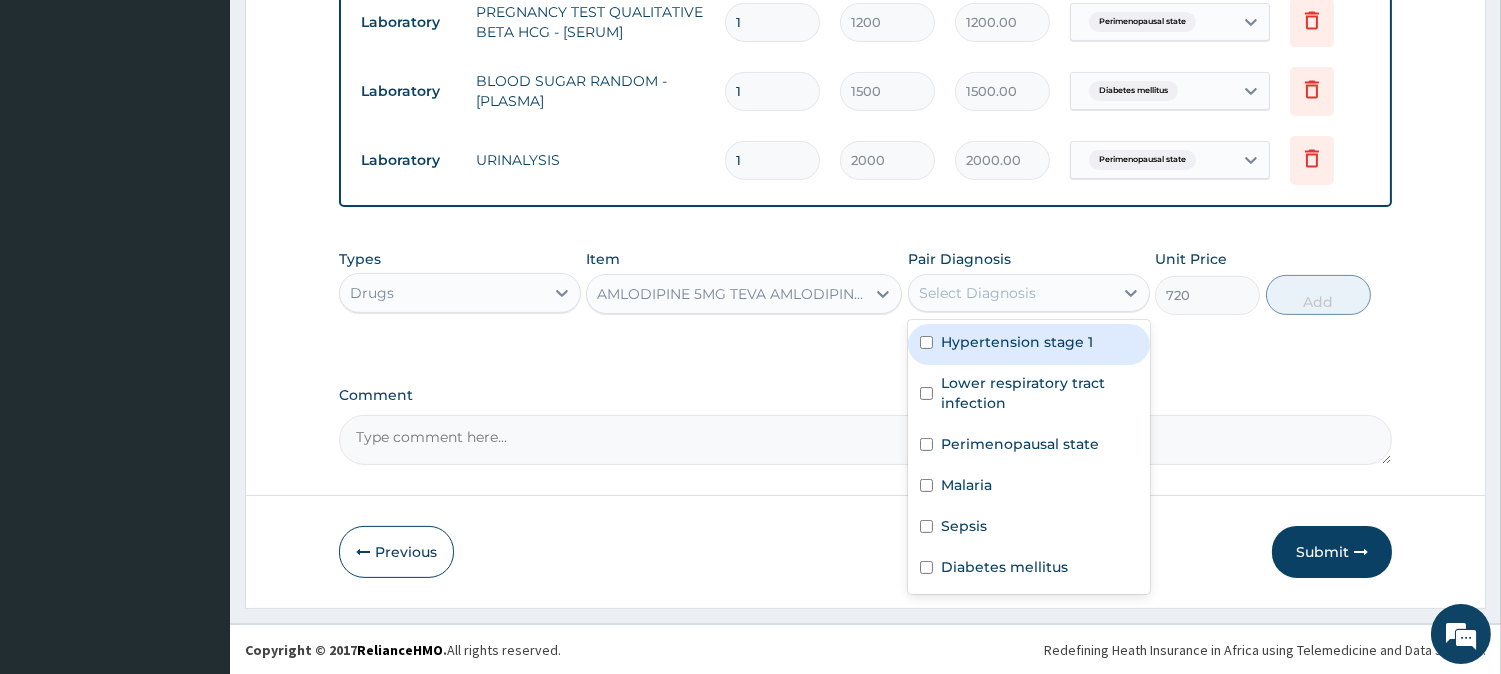 click on "Select Diagnosis" at bounding box center (977, 293) 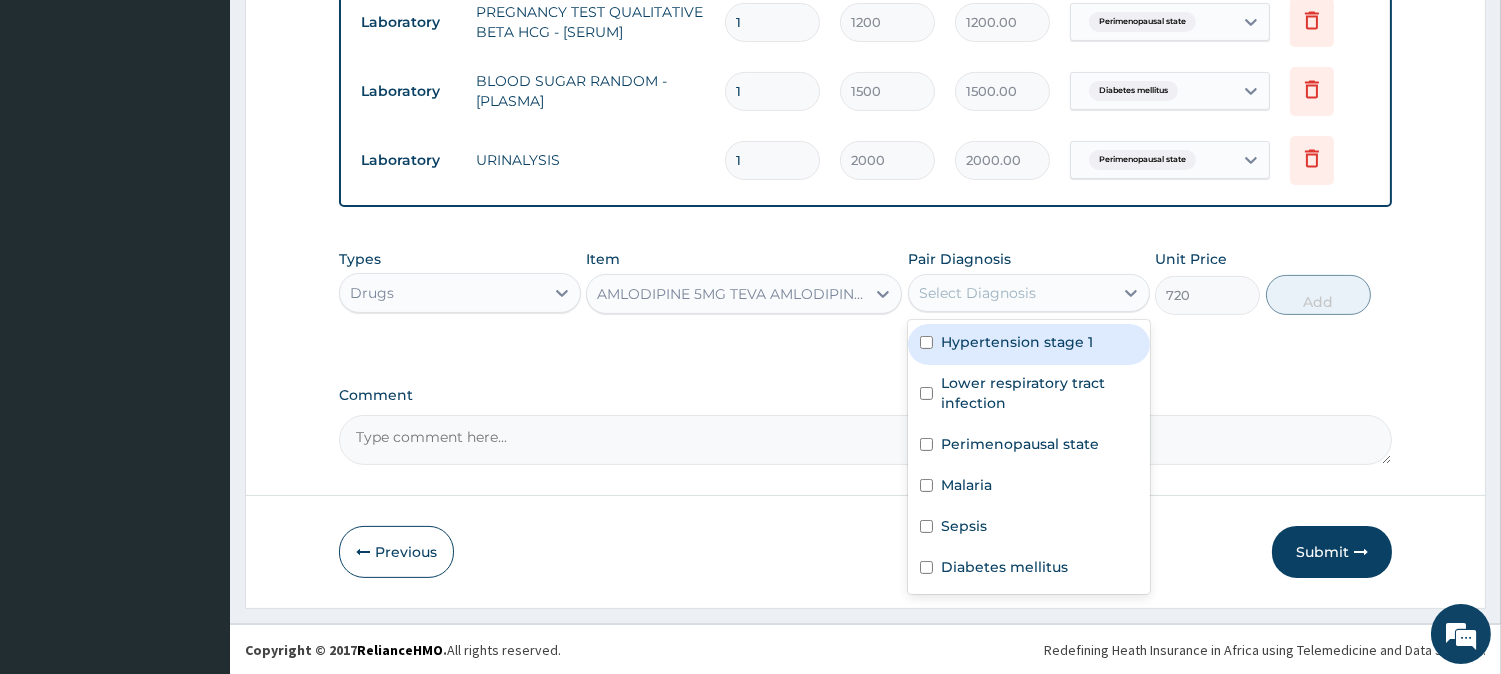 click on "Hypertension stage 1" at bounding box center [1029, 344] 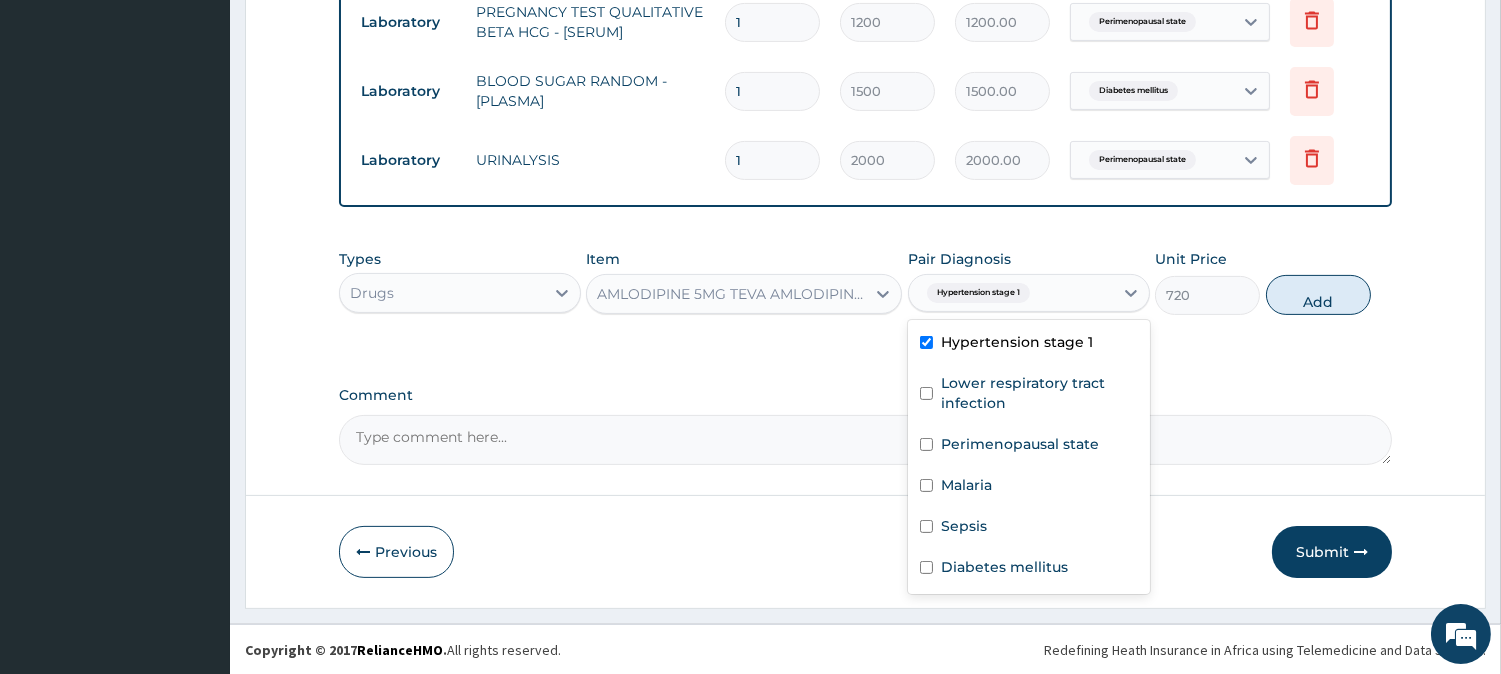 click on "Hypertension stage 1" at bounding box center (1029, 344) 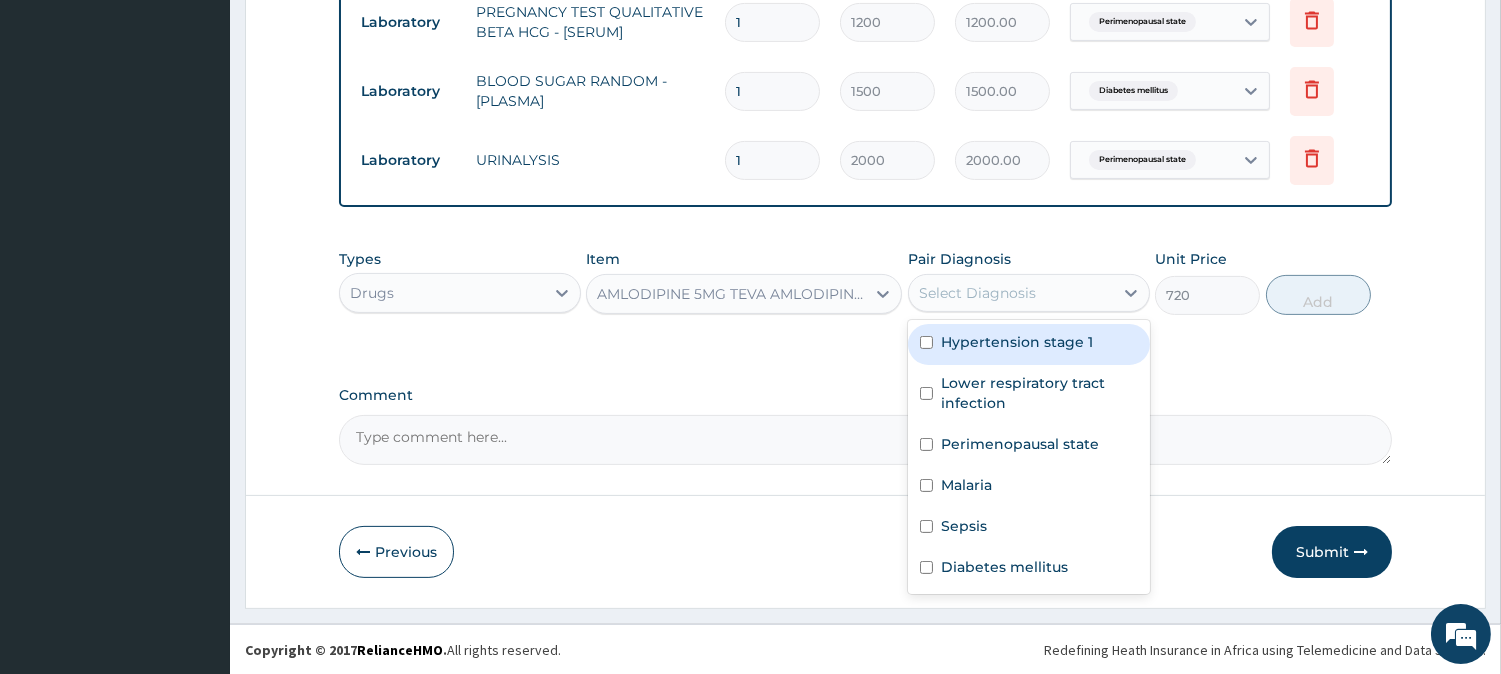 click on "Hypertension stage 1" at bounding box center (1017, 342) 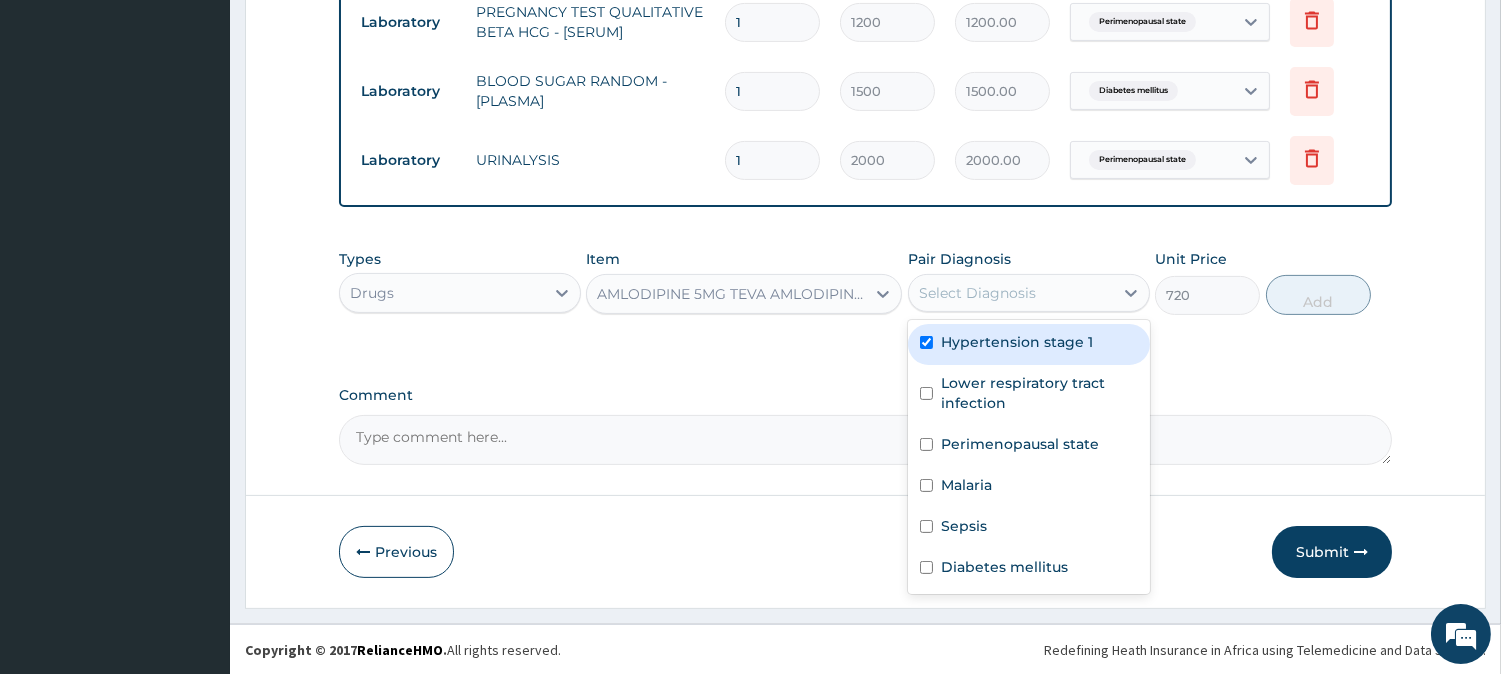 checkbox on "true" 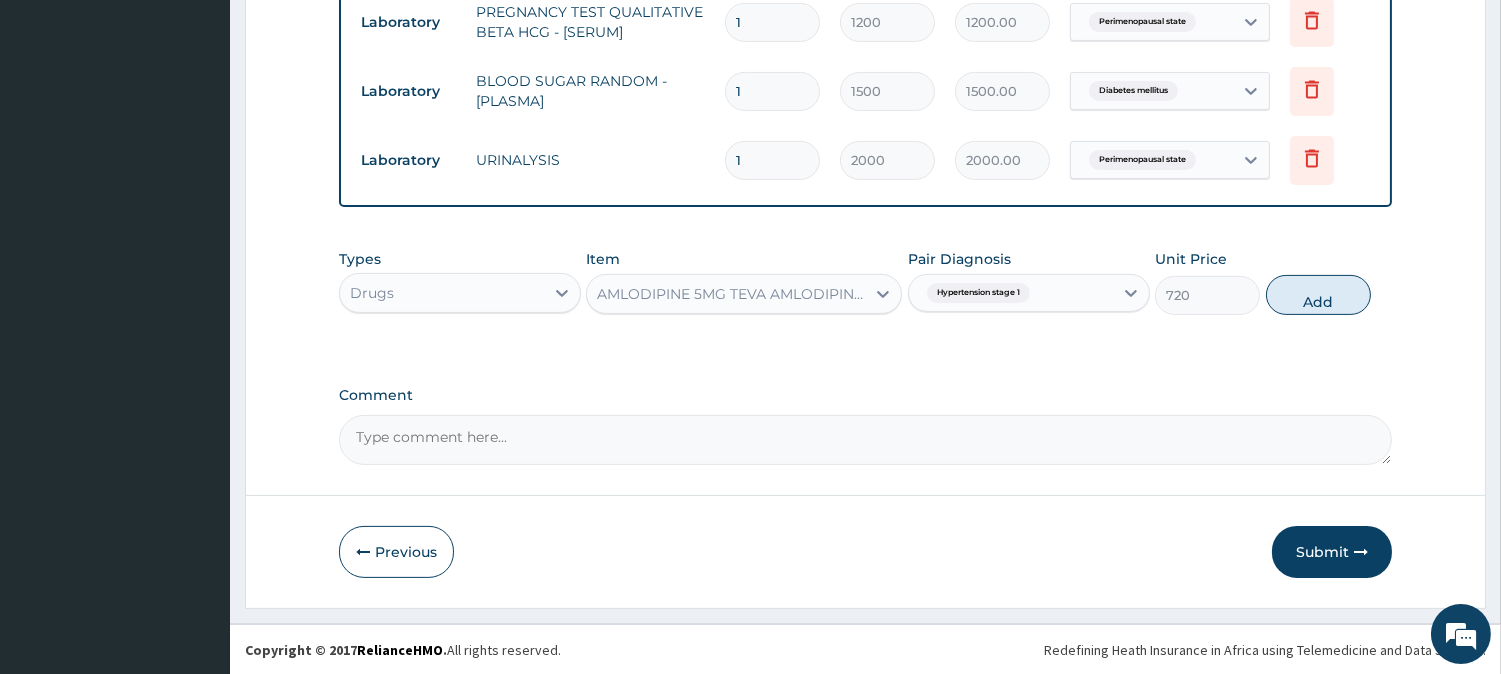 drag, startPoint x: 1338, startPoint y: 287, endPoint x: 1294, endPoint y: 291, distance: 44.181442 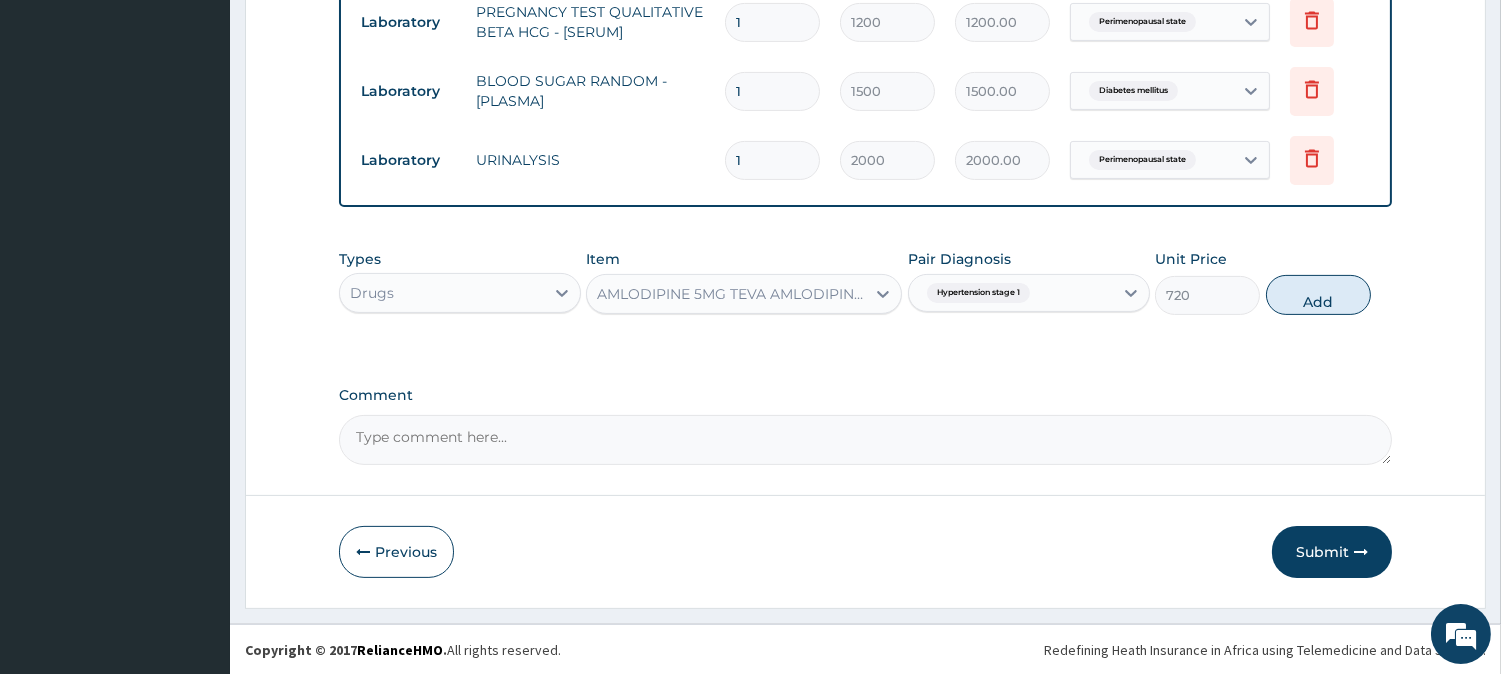 click on "Add" at bounding box center (1318, 295) 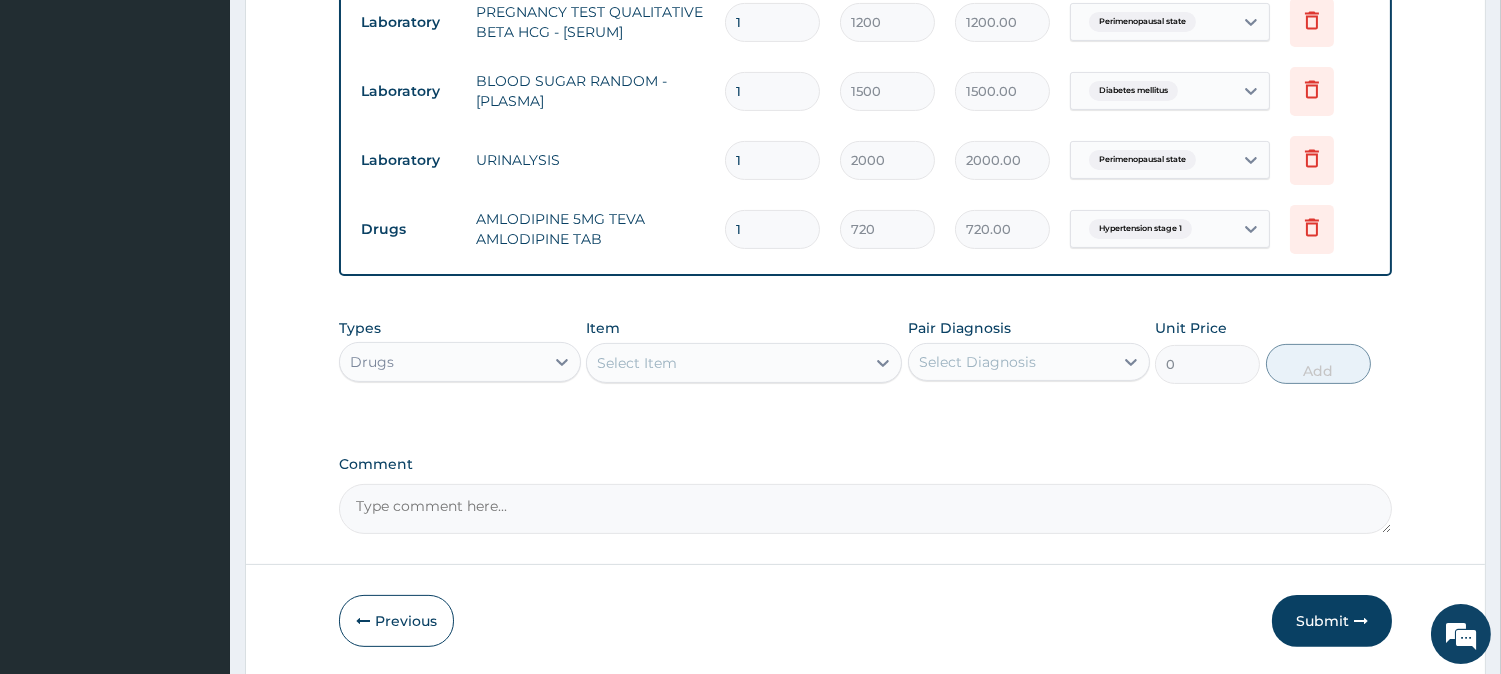 click on "PA Code / Prescription Code Enter Code(Secondary Care Only) Encounter Date 28-07-2025 Important Notice Please enter PA codes before entering items that are not attached to a PA code   All diagnoses entered must be linked to a claim item. Diagnosis & Claim Items that are visible but inactive cannot be edited because they were imported from an already approved PA code. Diagnosis Hypertension stage 1 Query Lower respiratory tract infection Query Perimenopausal state Query Malaria Query Sepsis Query Diabetes mellitus Query NB: All diagnosis must be linked to a claim item Claim Items Type Name Quantity Unit Price Total Price Pair Diagnosis Actions Procedures GENERAL PRACTITIONER CONSULTATION FIRST OUTPATIENT CONSULTATION 1 3000 3000.00 Hypertension stage 1  + 3 Delete Laboratory MALARIA PARASITE COMBO(BLOOD FILM+ ANTIBODY, IGG) [BLOOD] 1 2000 2000.00 Malaria Delete Laboratory FBC CBC-COMPLETE BLOOD COUNT (HAEMOGRAM) - [BLOOD] 1 3000 3000.00 Sepsis Delete Laboratory PREGNANCY TEST QUALITATIVE BETA HCG - [SERUM] 1 1" at bounding box center (865, -163) 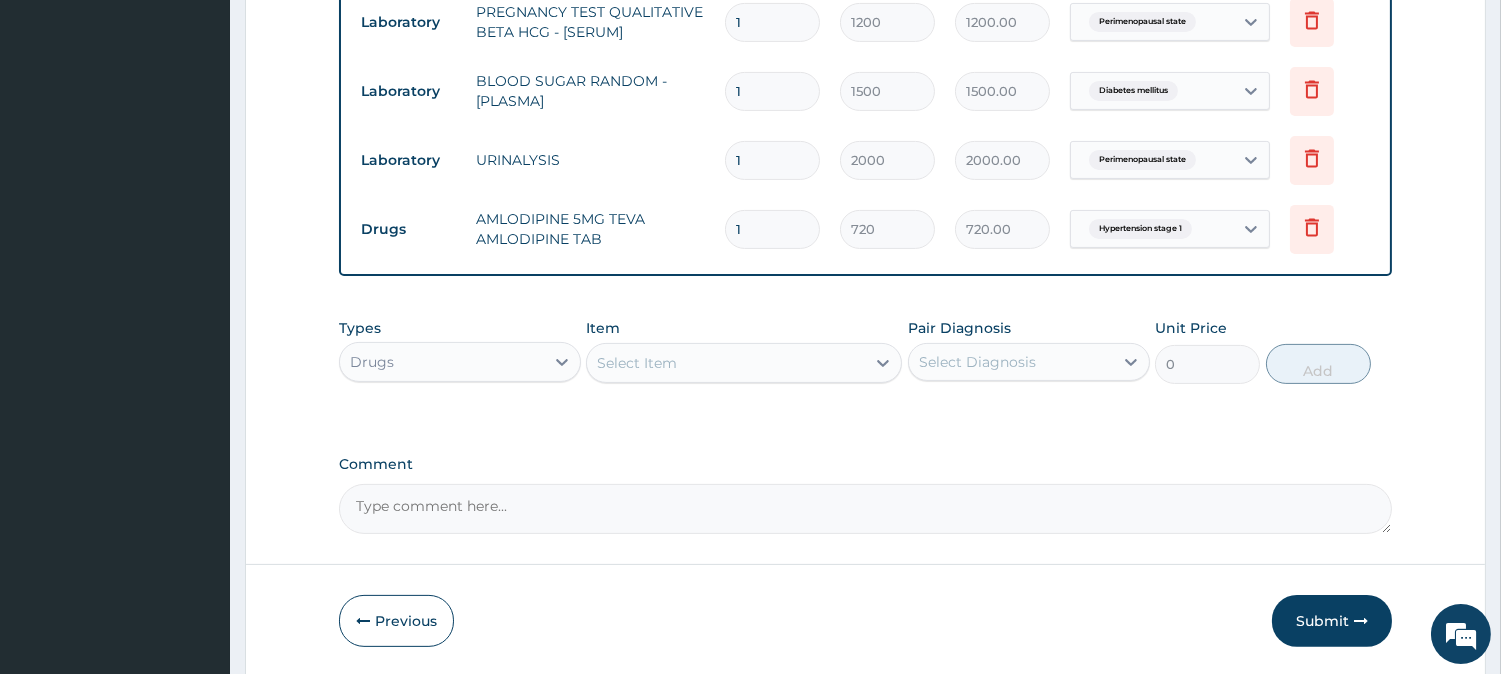 click on "Select Item" at bounding box center [726, 363] 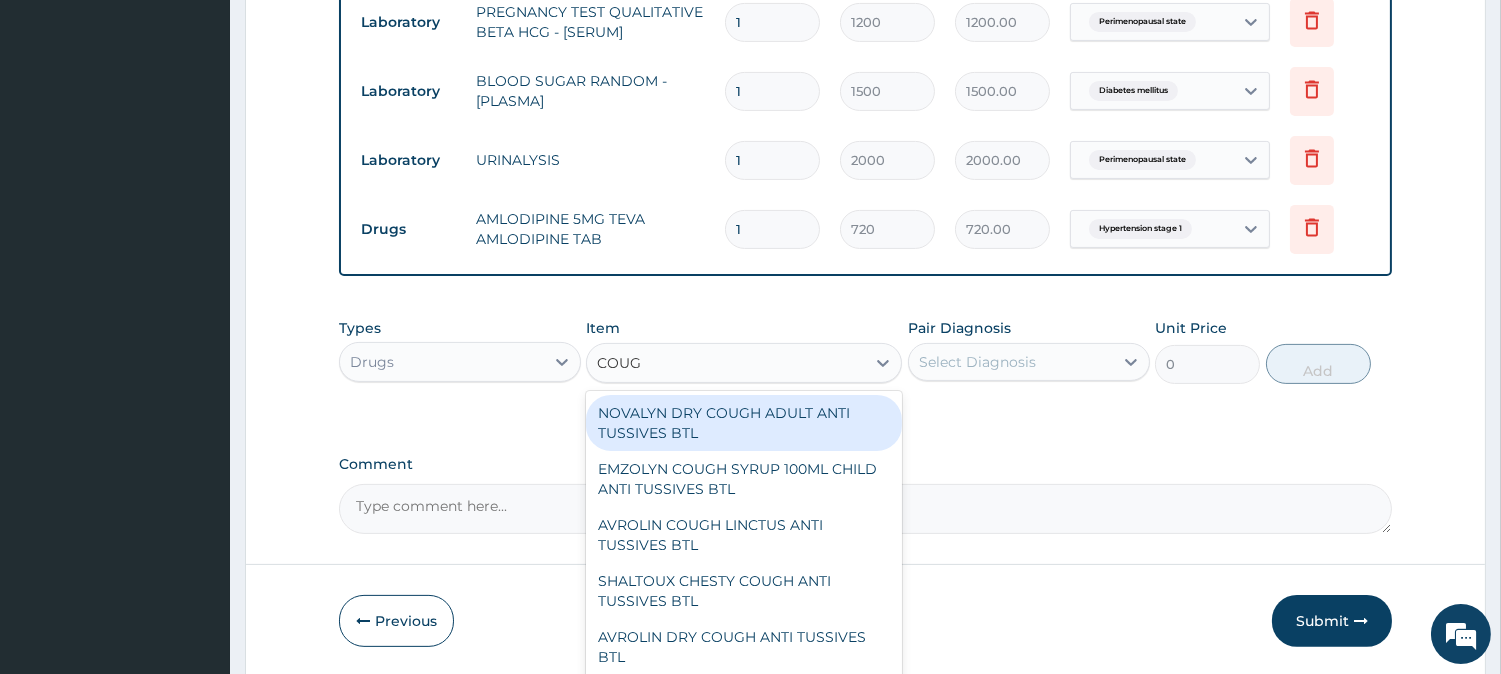type on "COUGH" 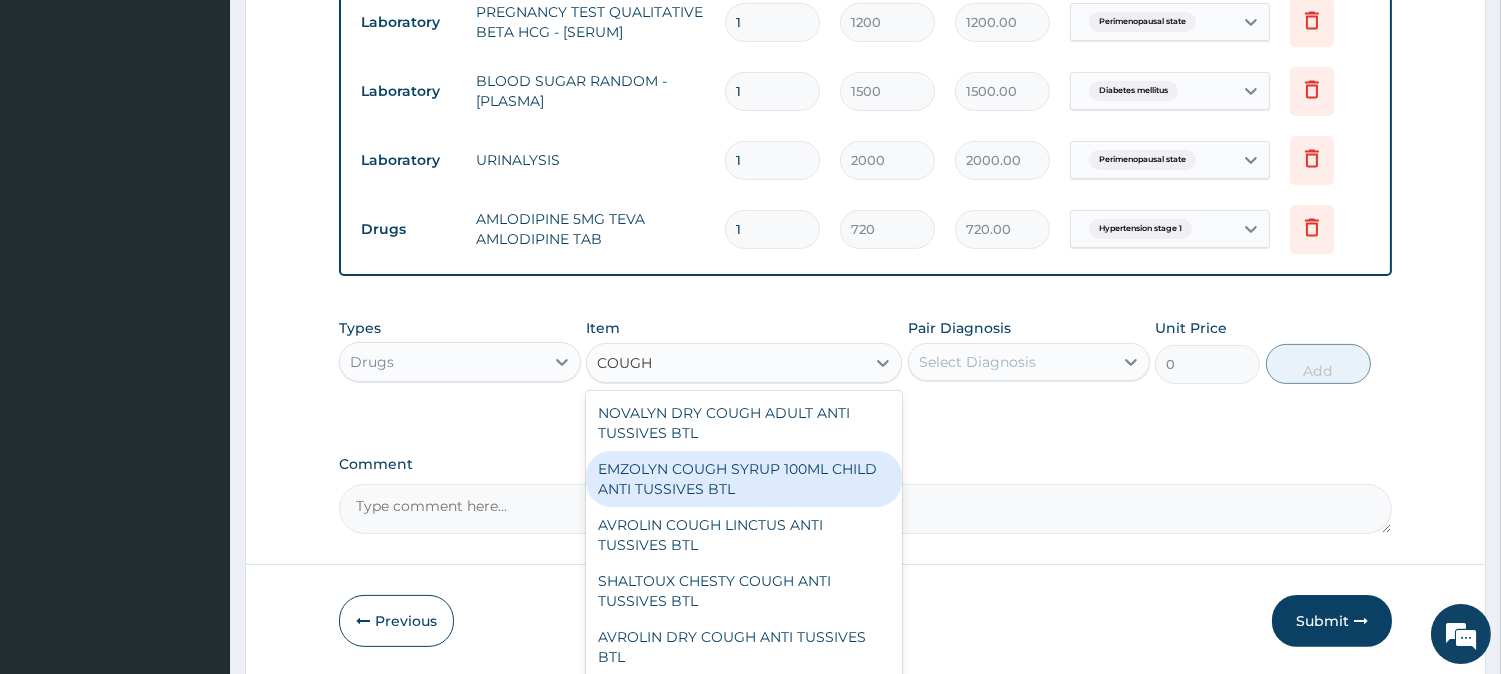 click on "EMZOLYN COUGH SYRUP 100ML CHILD ANTI TUSSIVES BTL" at bounding box center (744, 479) 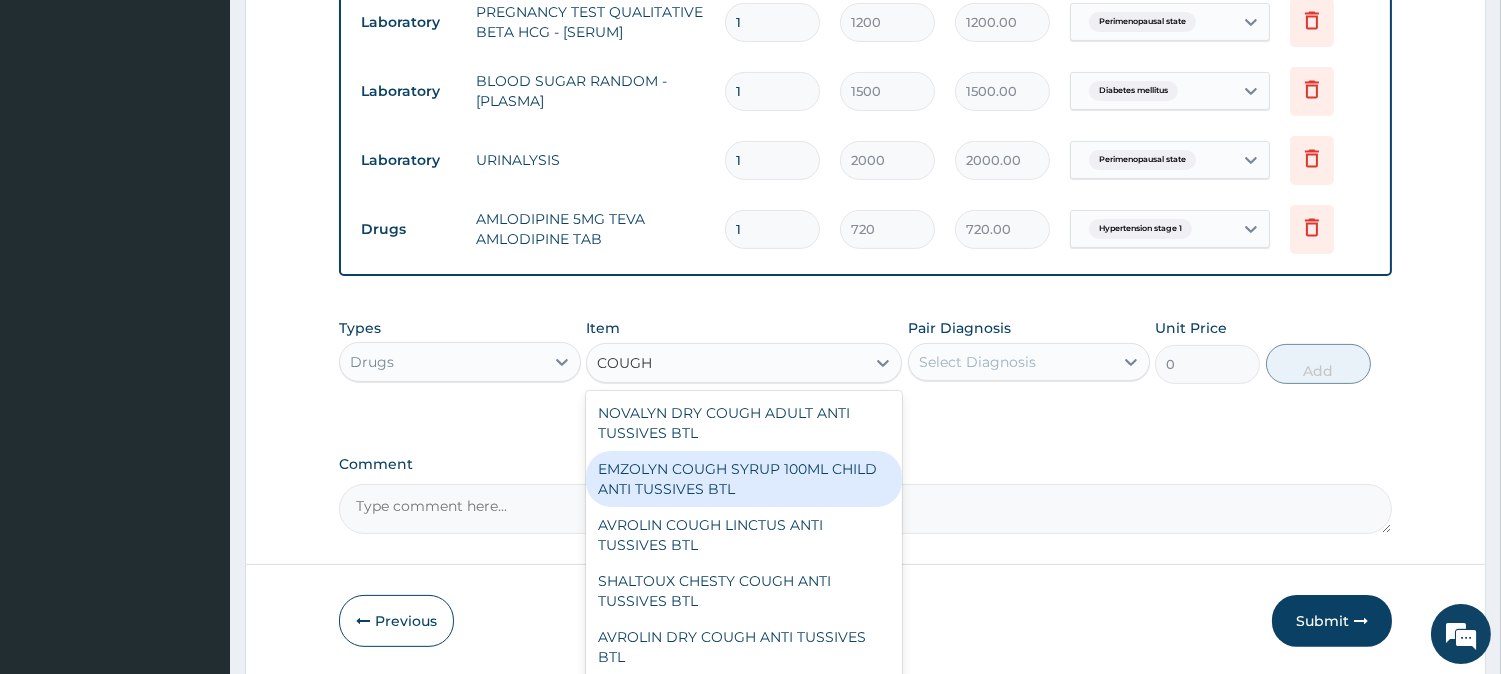 type 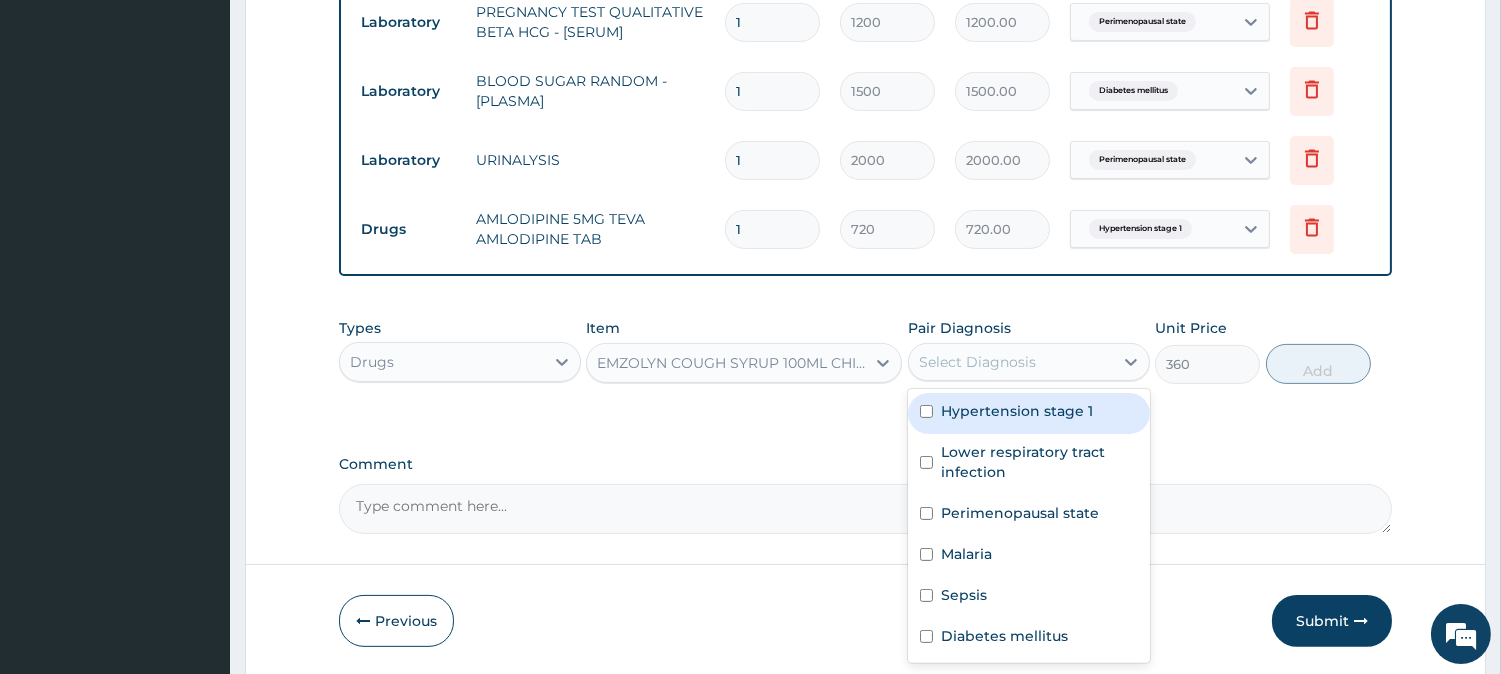 click on "Select Diagnosis" at bounding box center [1011, 362] 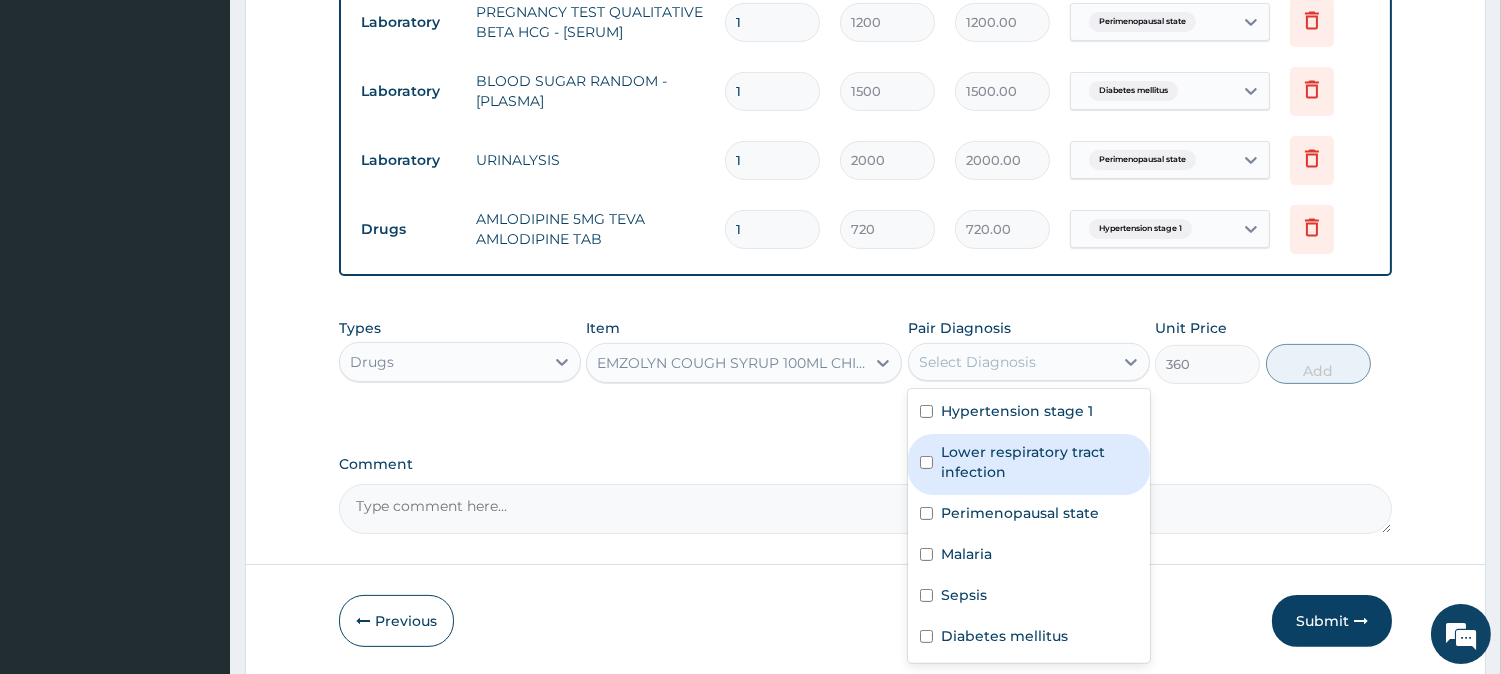 click on "Lower respiratory tract infection" at bounding box center (1039, 462) 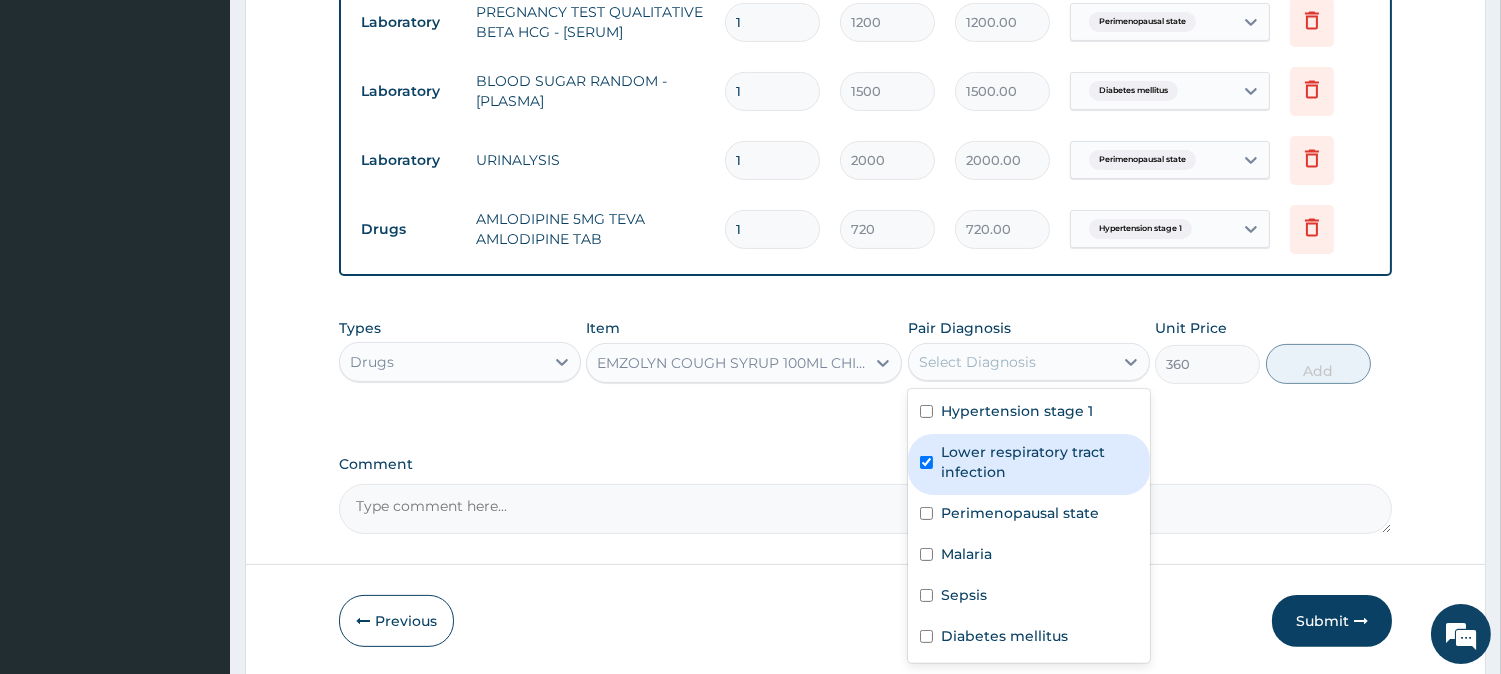 checkbox on "true" 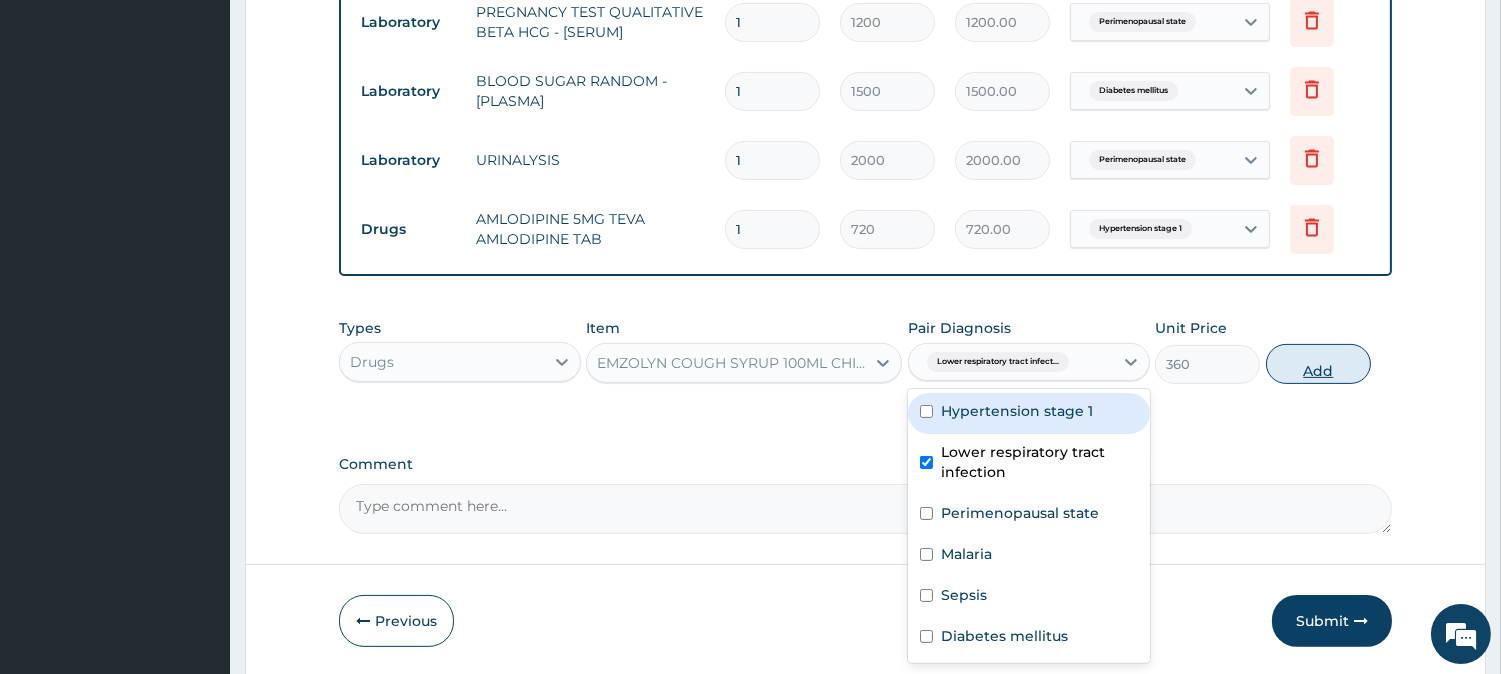 click on "Add" at bounding box center [1318, 364] 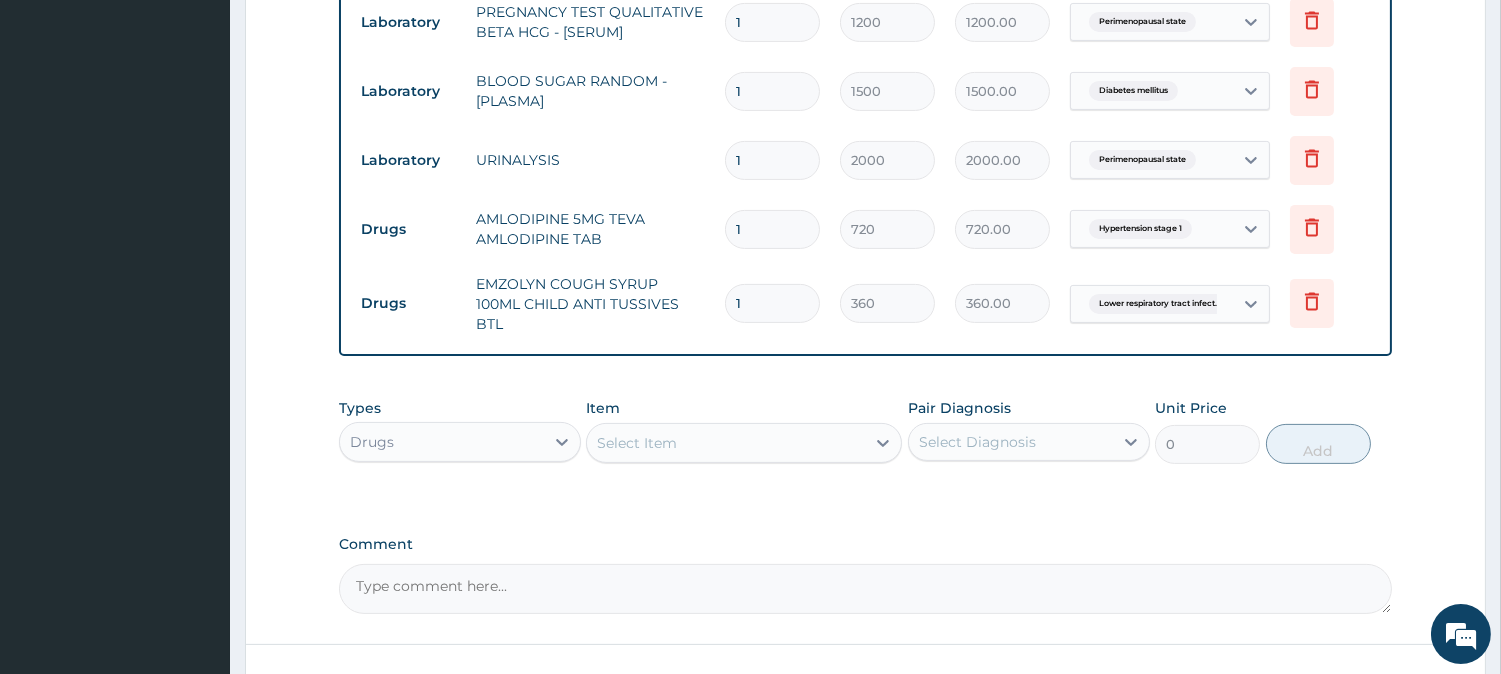 click on "Select Item" at bounding box center [726, 443] 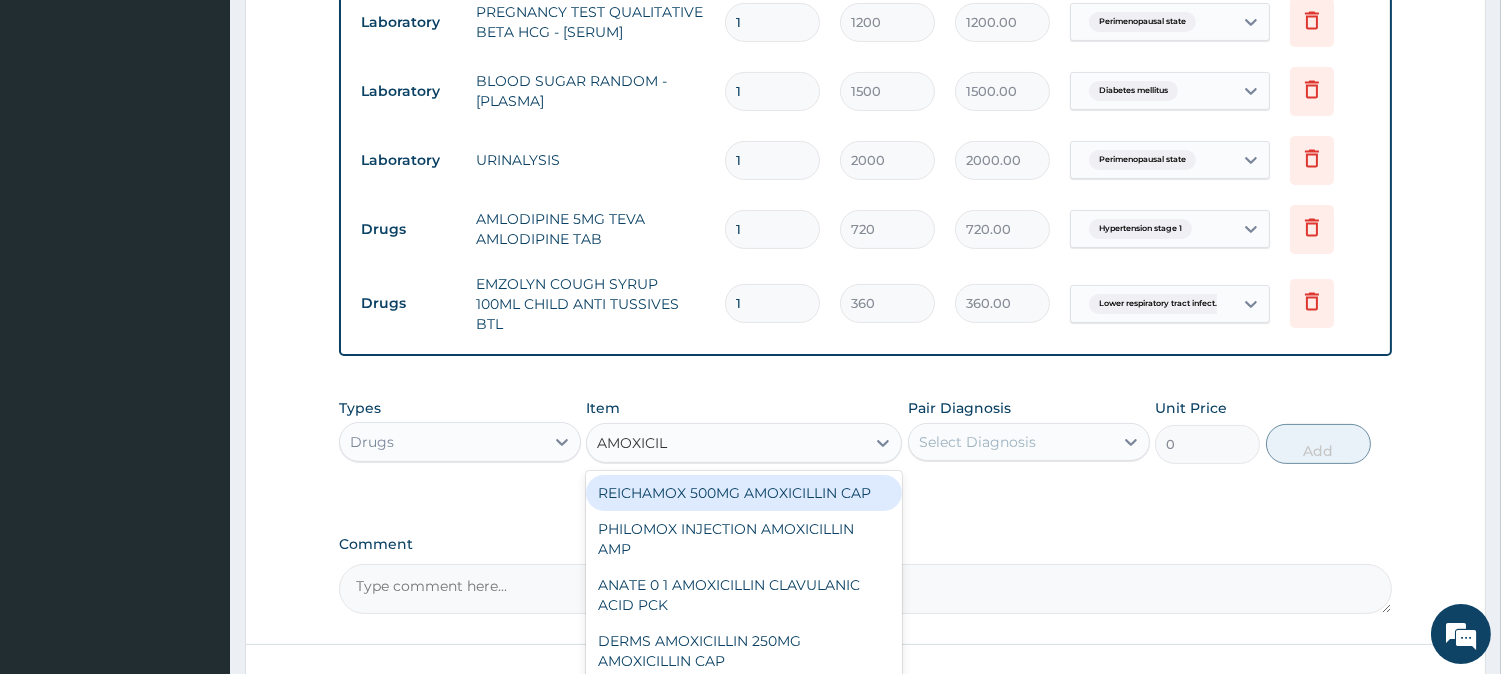 type on "AMOXICILL" 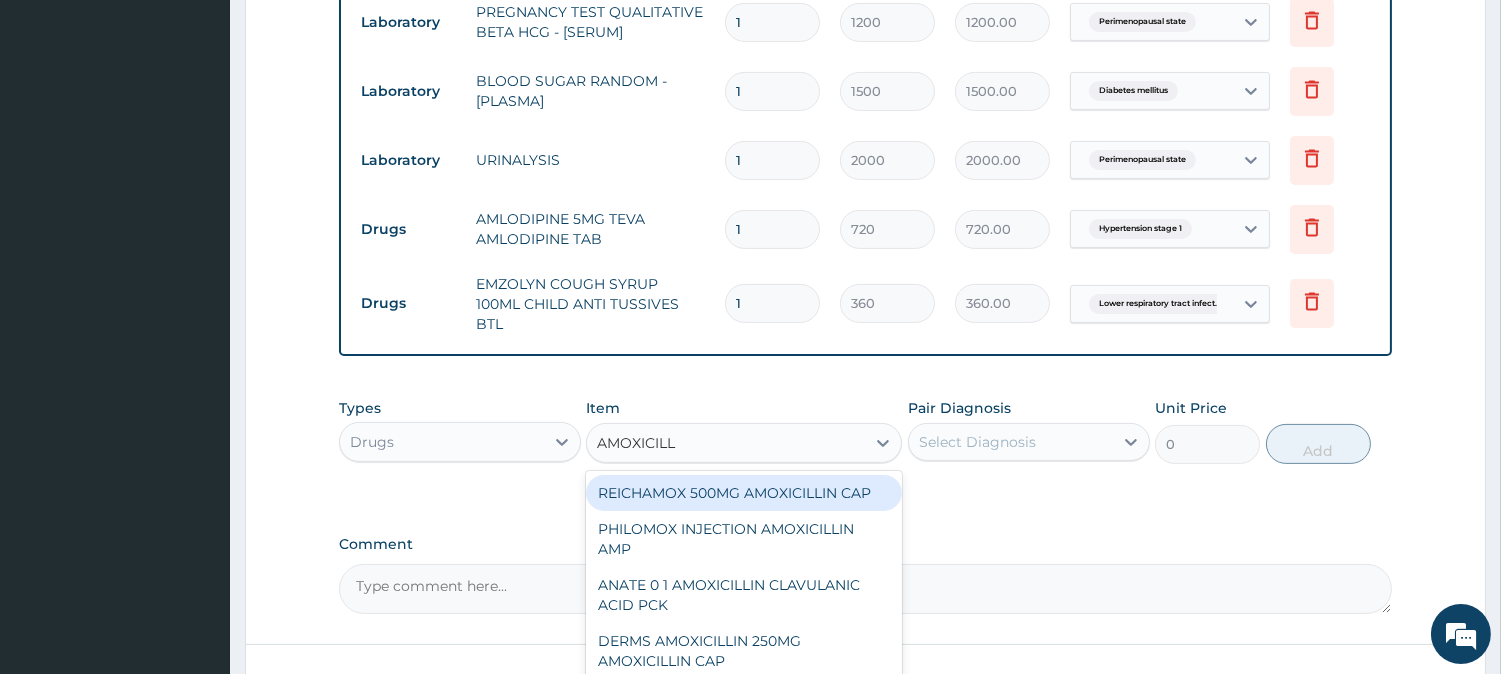 scroll, scrollTop: 1188, scrollLeft: 0, axis: vertical 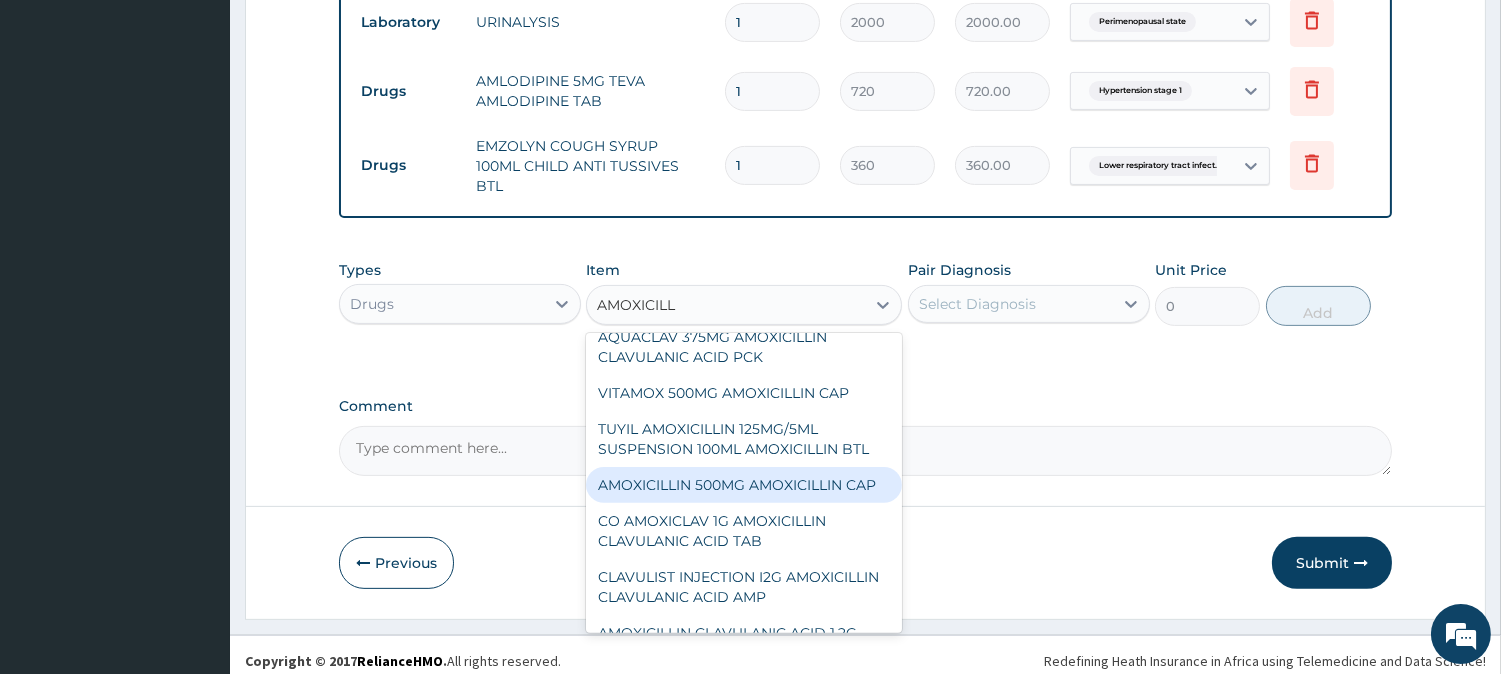 click on "AMOXICILLIN 500MG AMOXICILLIN CAP" at bounding box center [744, 485] 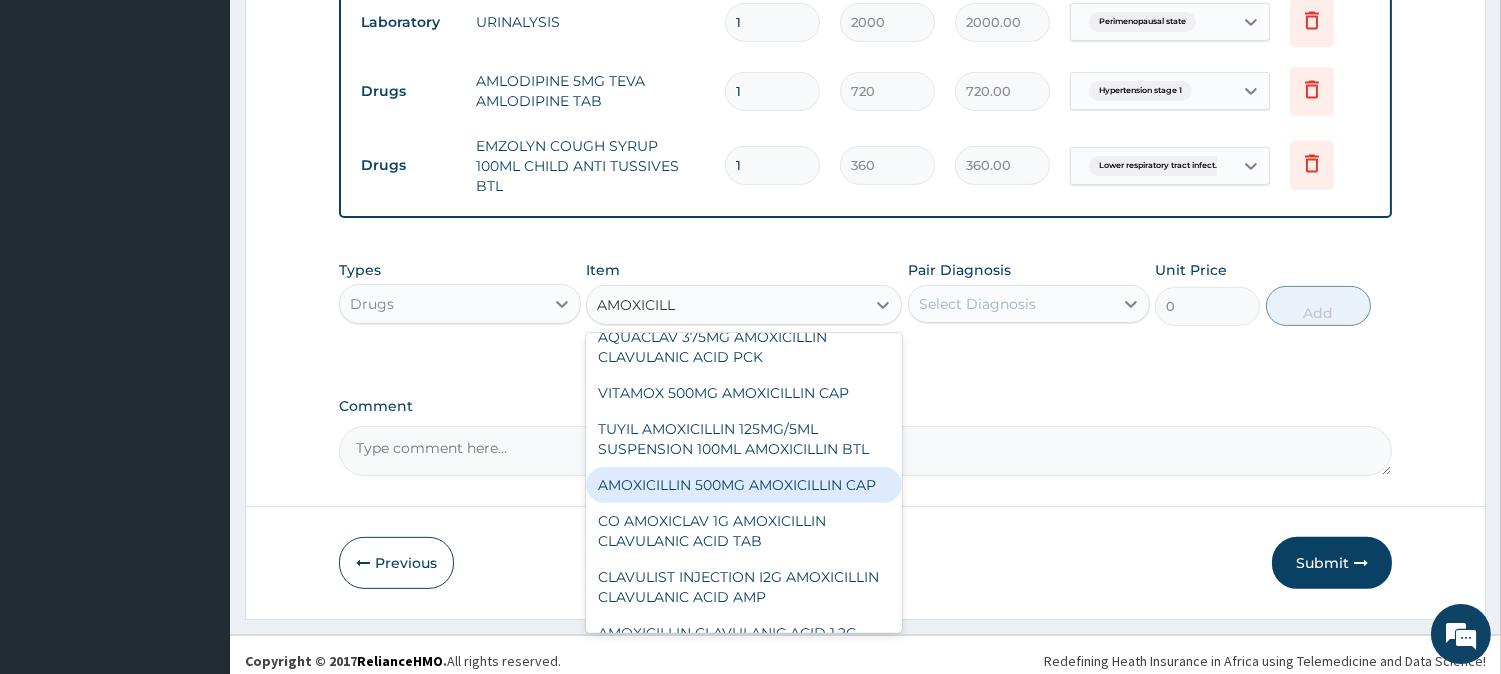 type 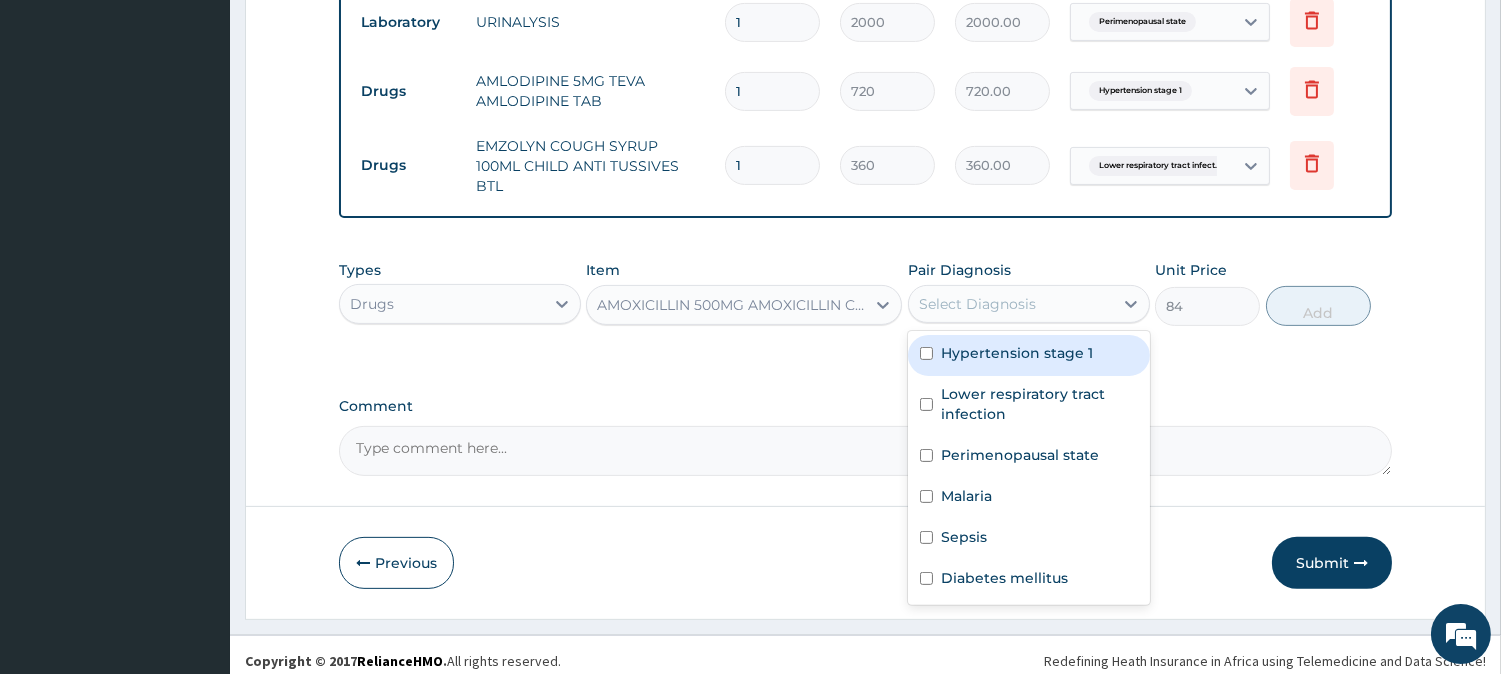 click on "Select Diagnosis" at bounding box center [977, 304] 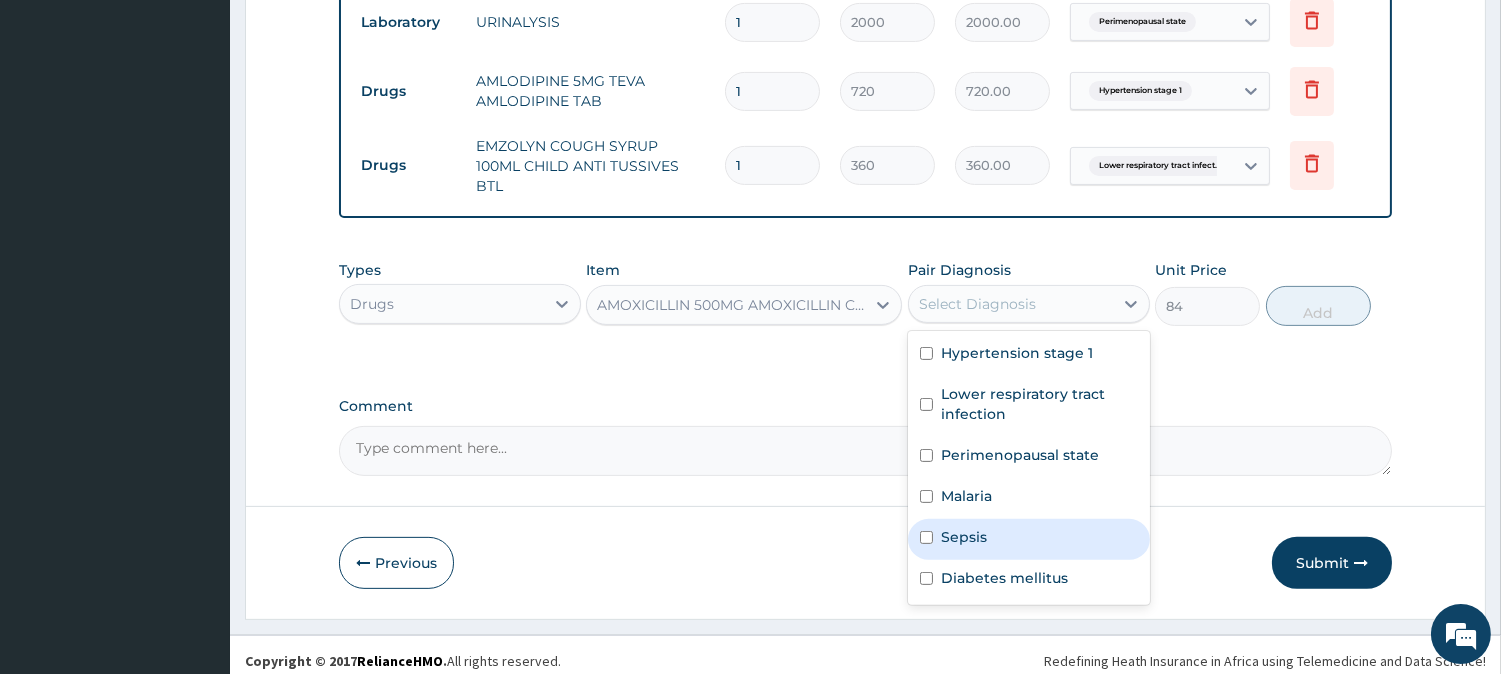 click on "Sepsis" at bounding box center (1029, 539) 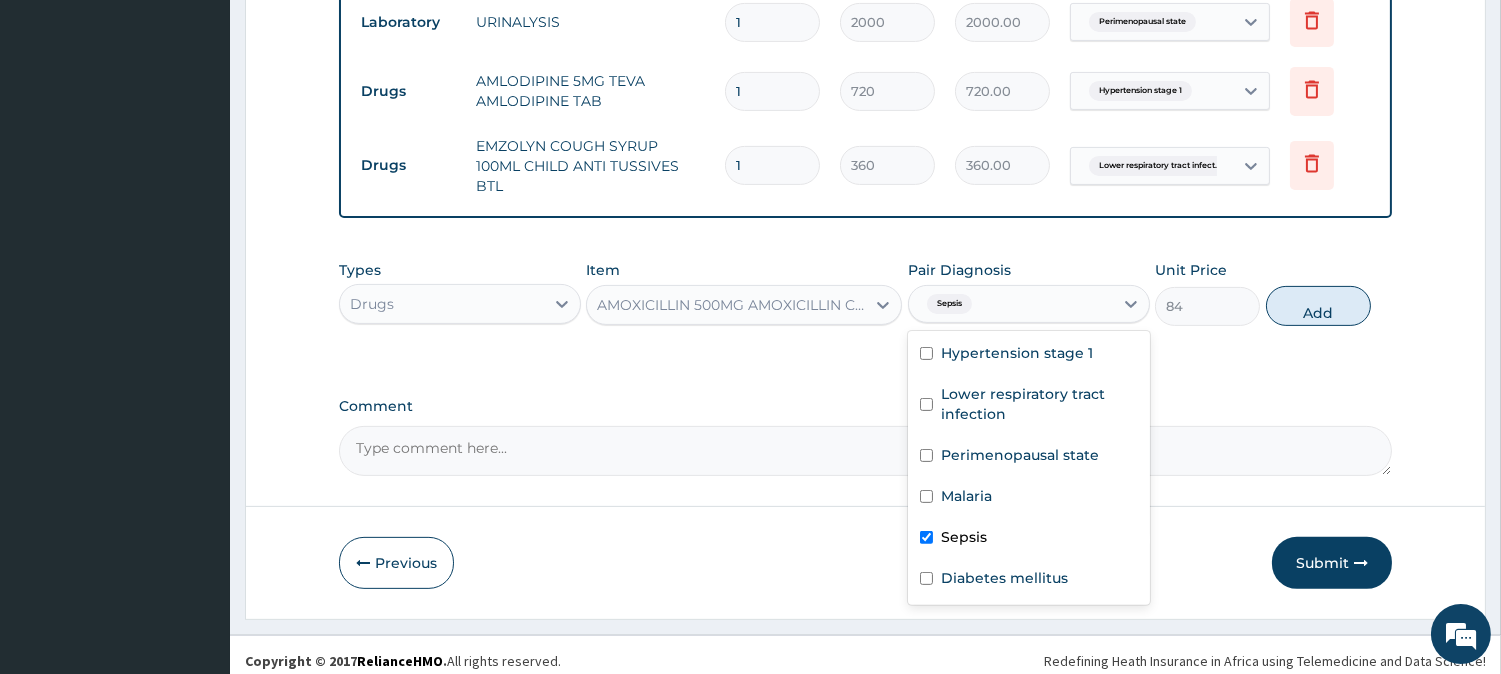 click on "Sepsis" at bounding box center [1029, 539] 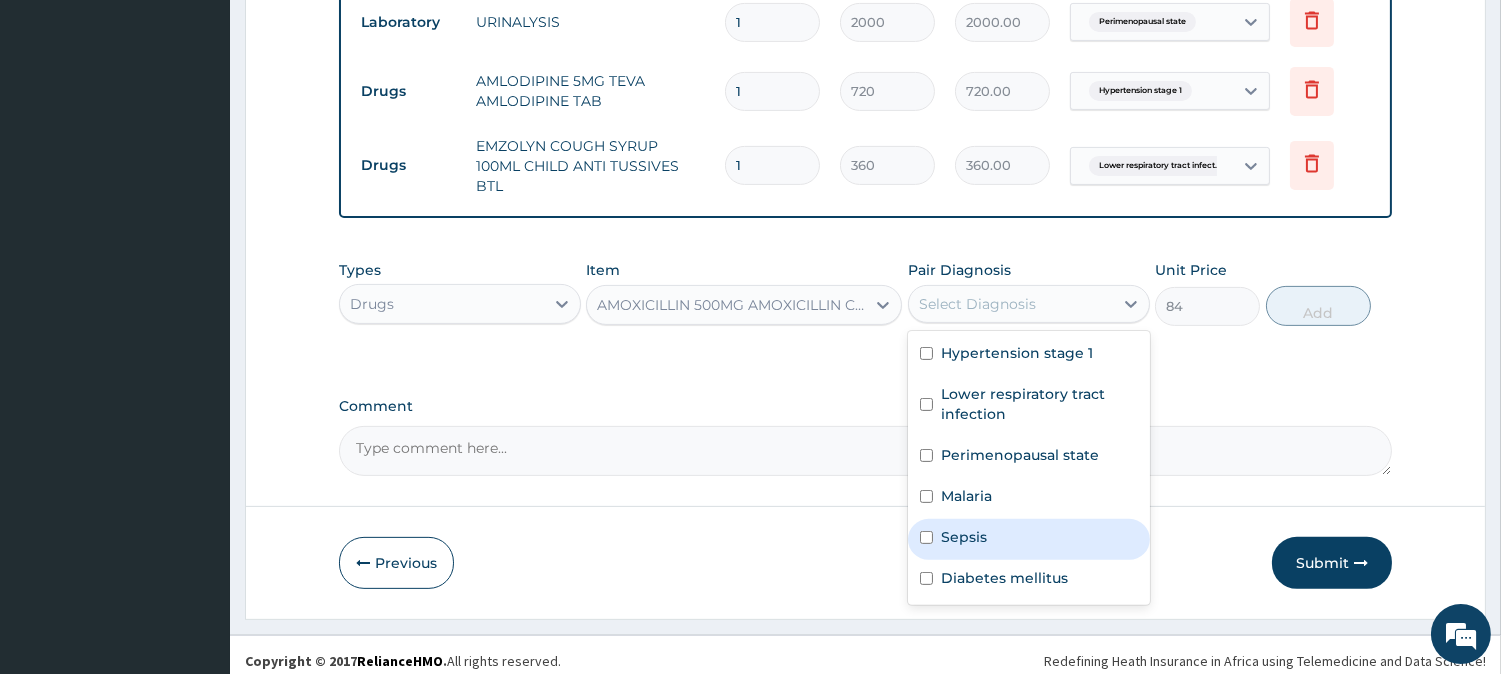 click on "Sepsis" at bounding box center (1029, 539) 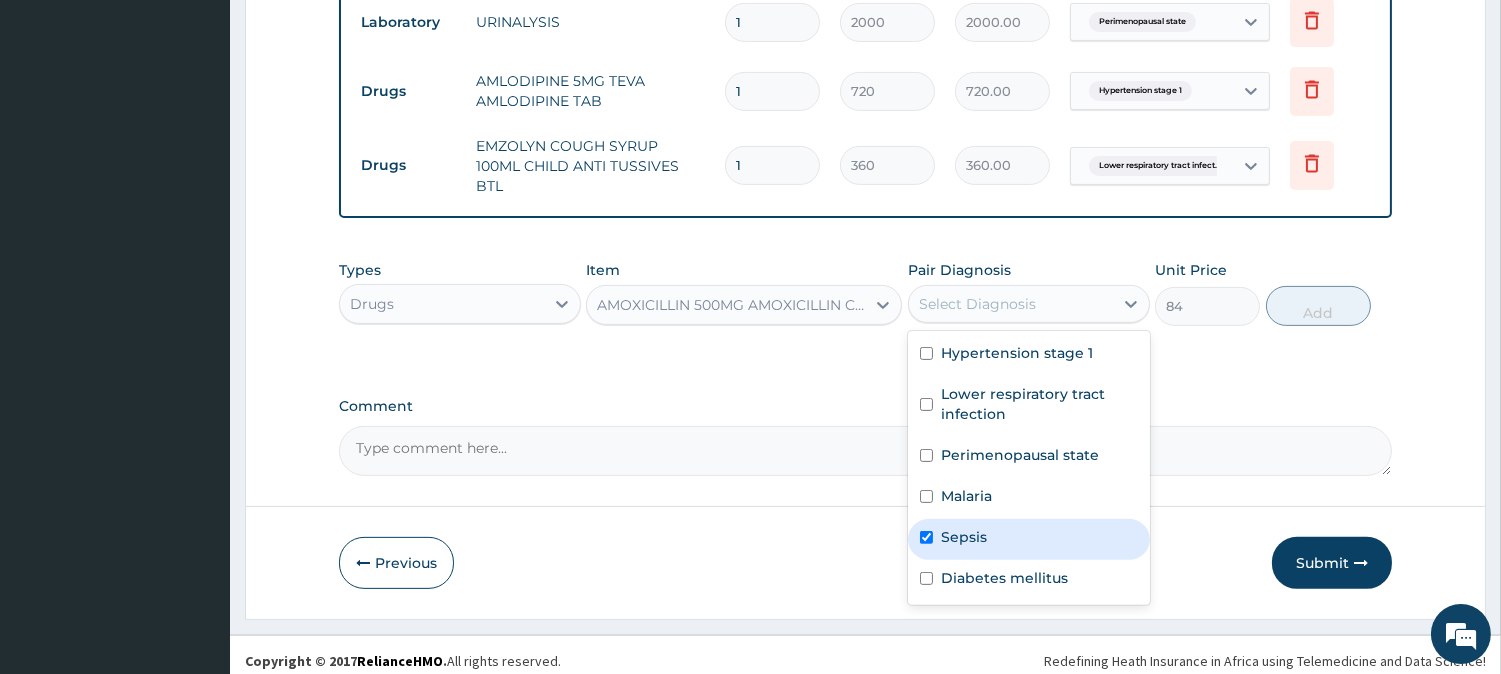 checkbox on "true" 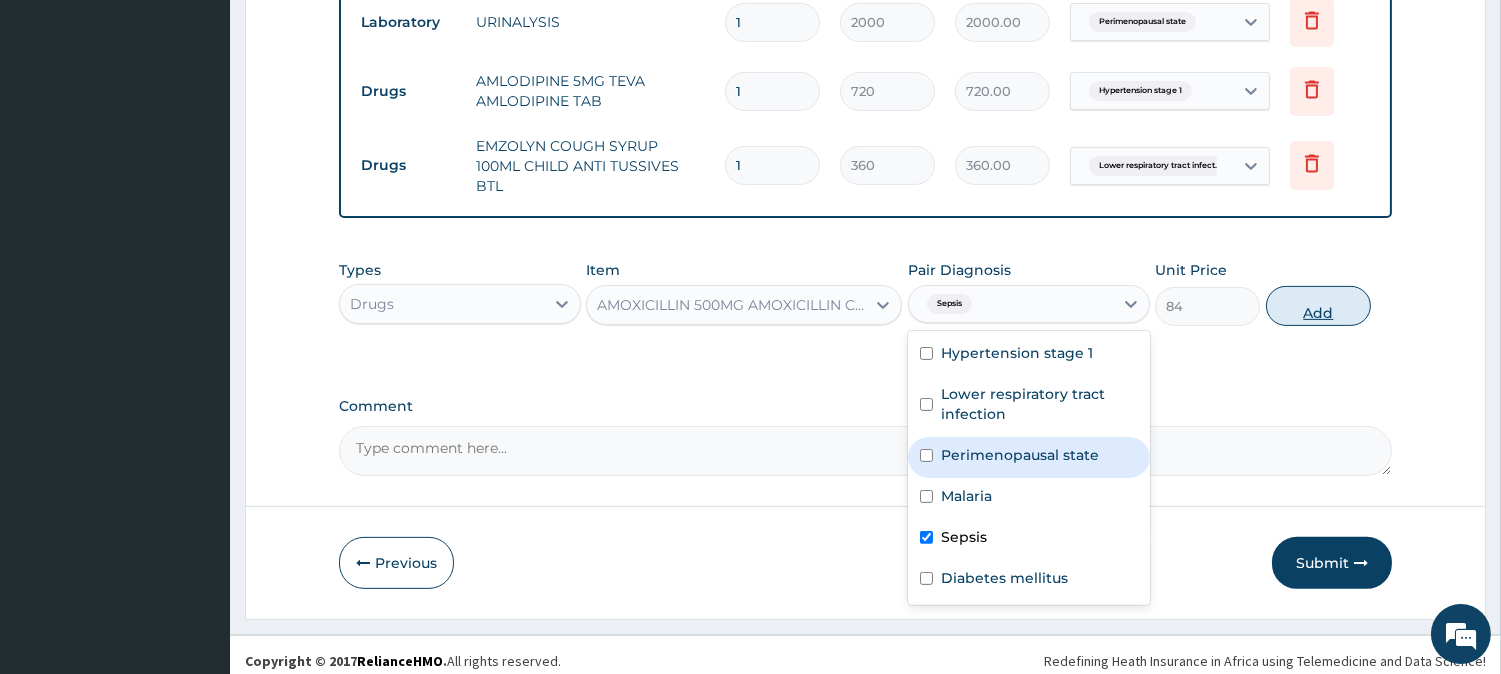 click on "Add" at bounding box center (1318, 306) 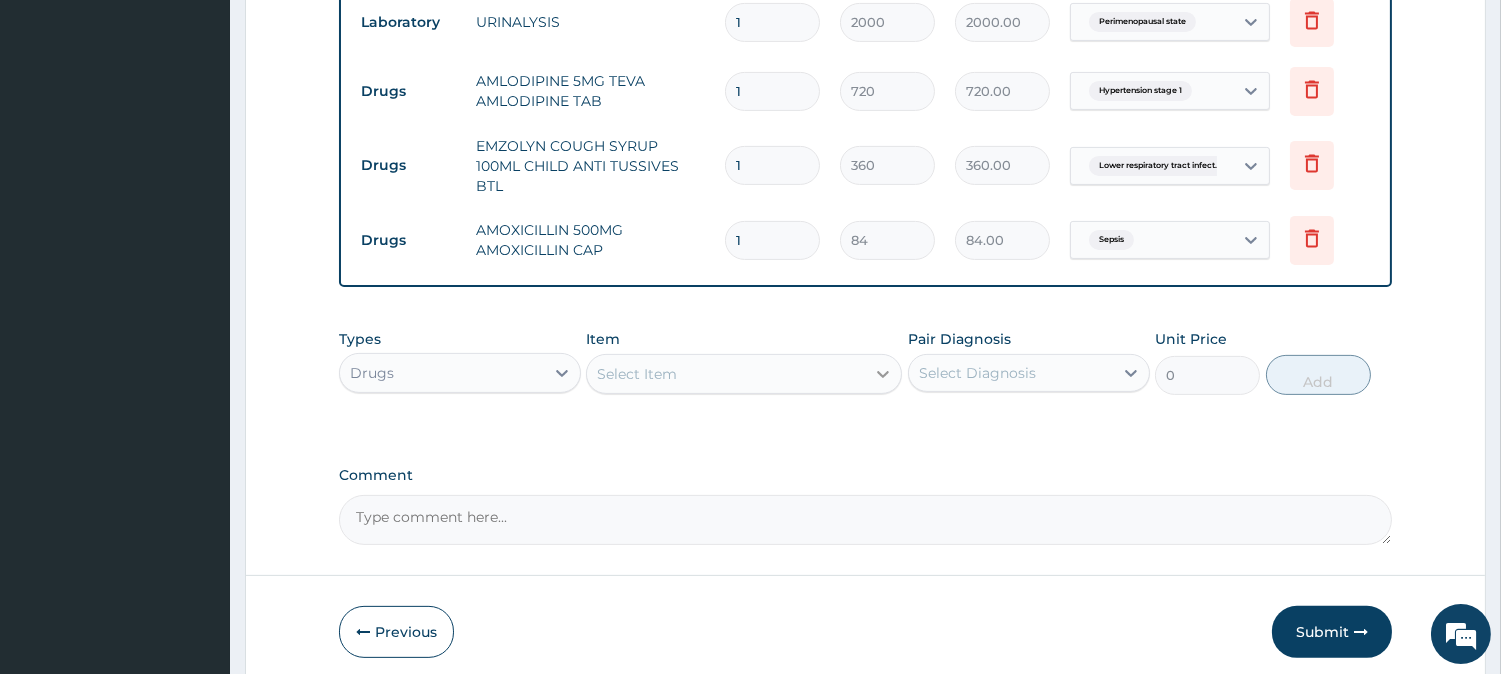 click at bounding box center [883, 374] 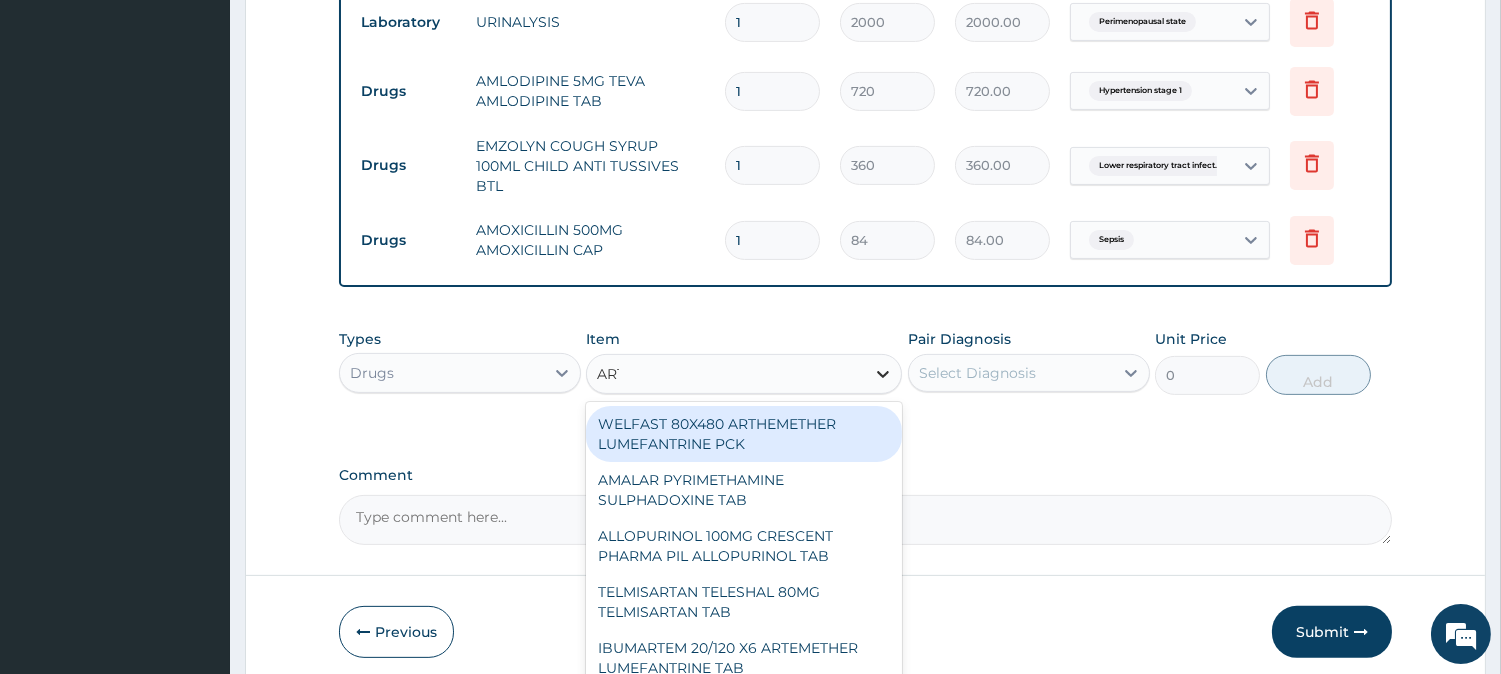 type on "ARTE" 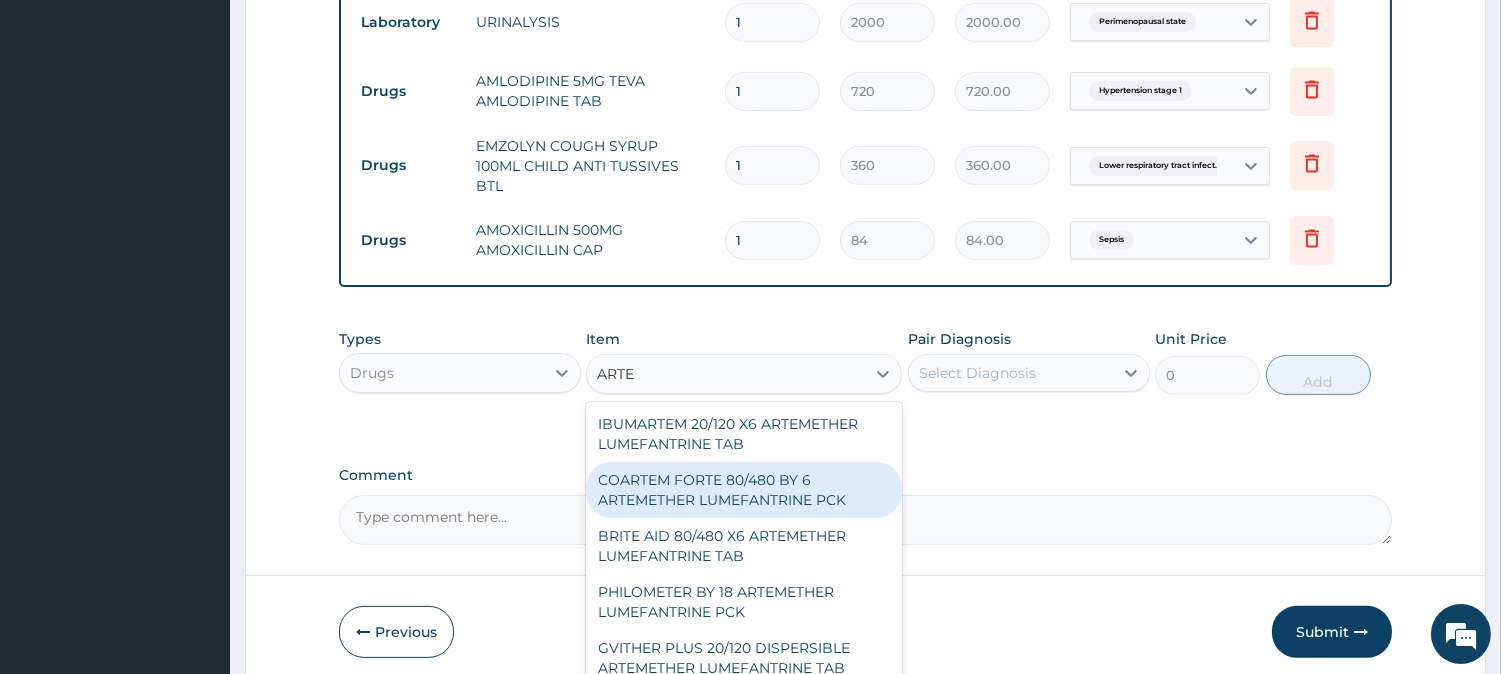 click on "COARTEM FORTE 80/480 BY 6 ARTEMETHER LUMEFANTRINE PCK" at bounding box center (744, 490) 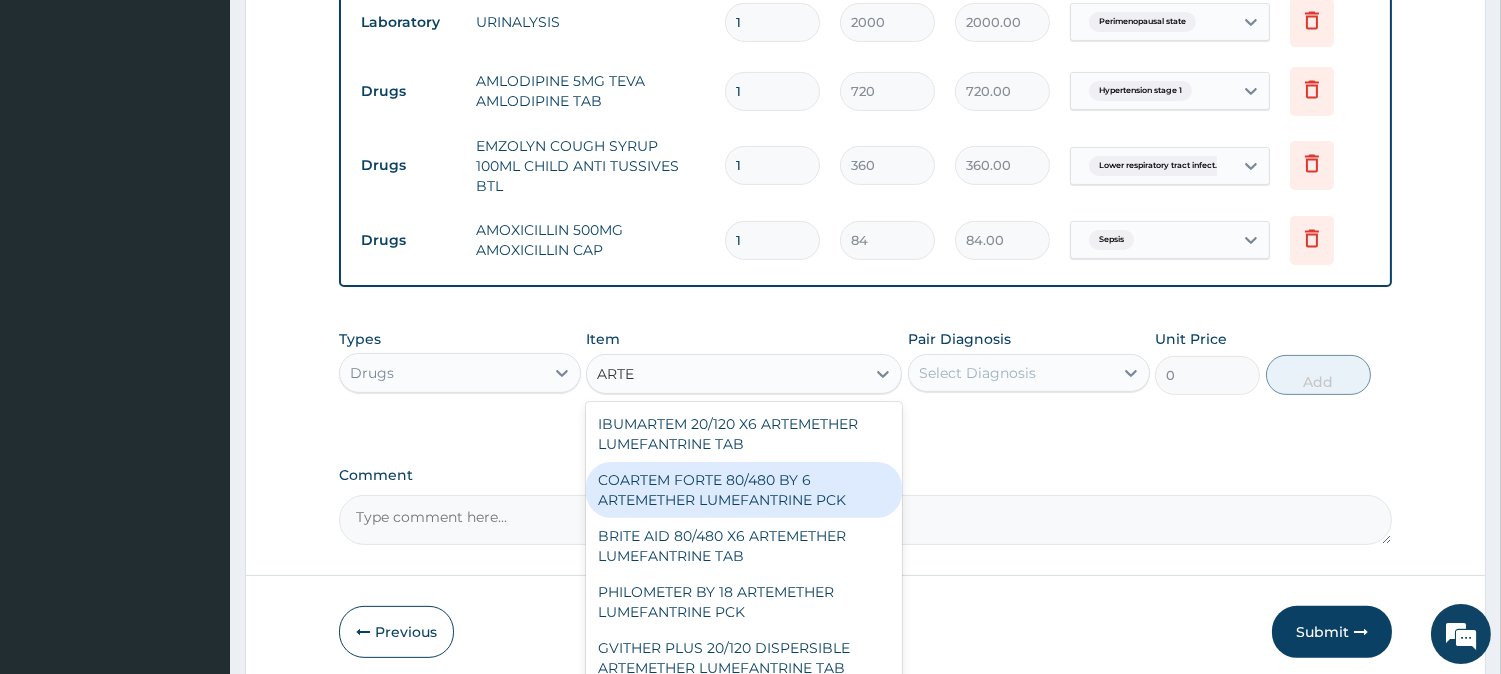 type 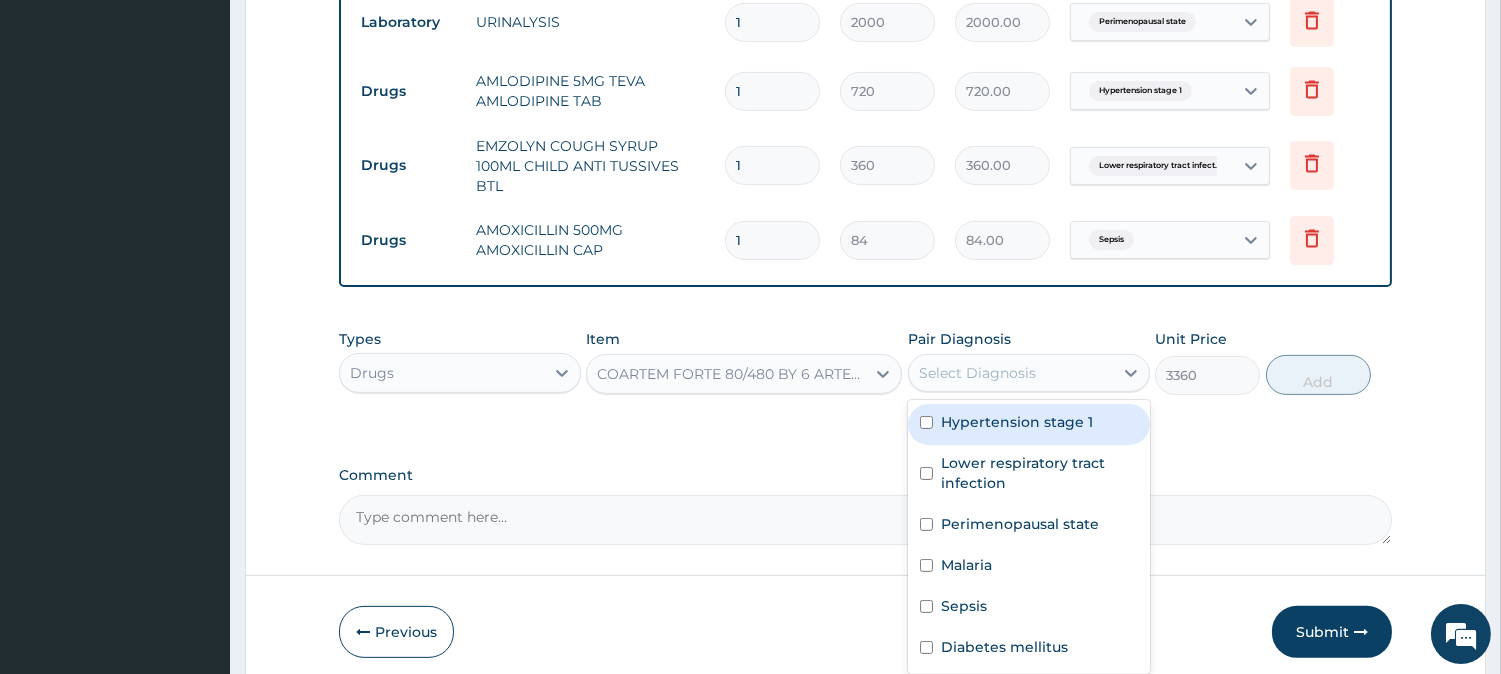 click on "Select Diagnosis" at bounding box center (1011, 373) 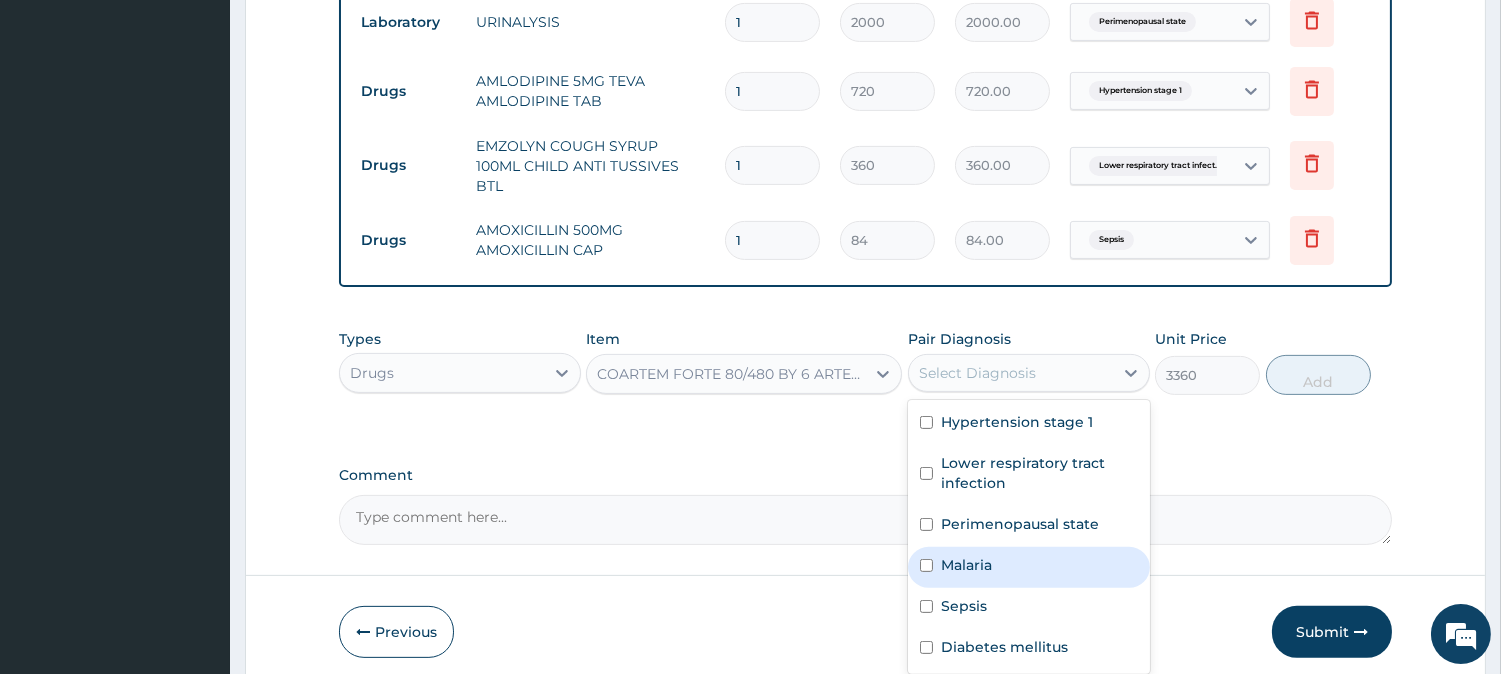 click on "Malaria" at bounding box center [966, 565] 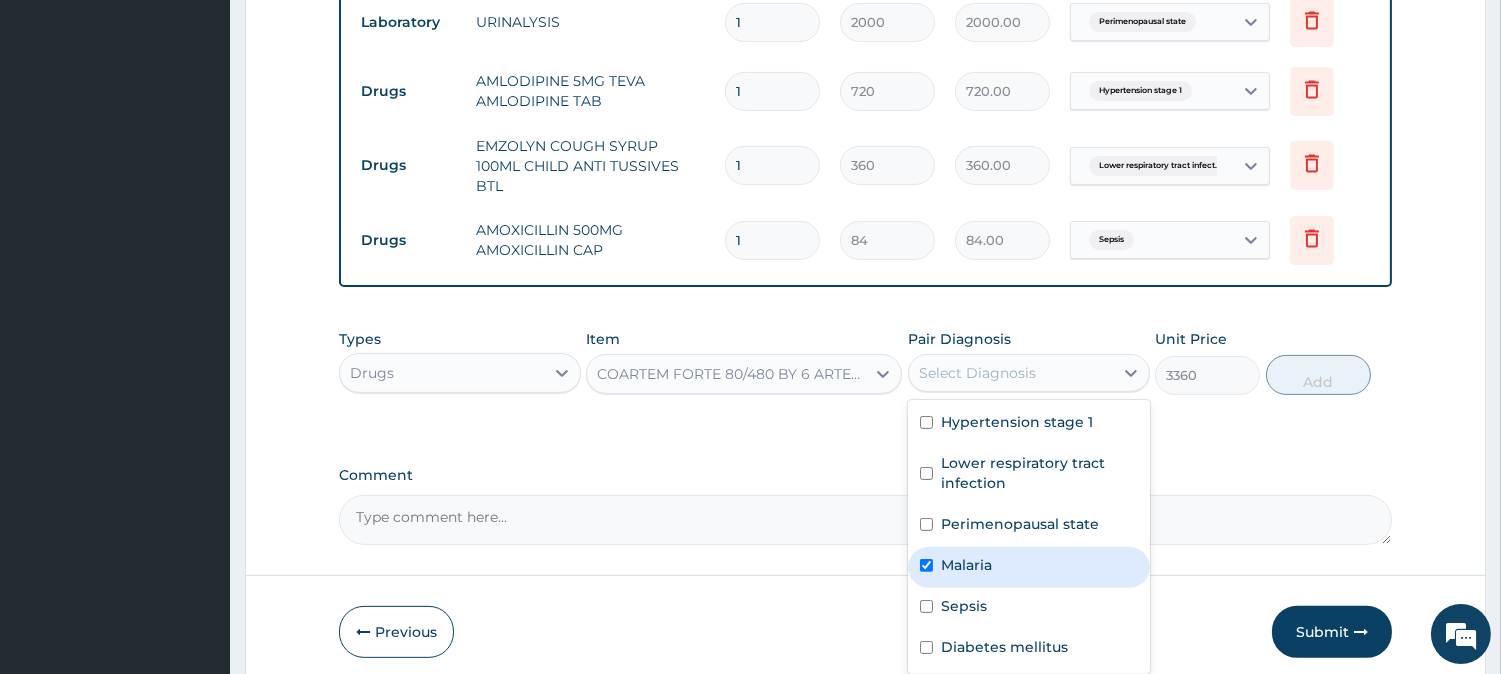 checkbox on "true" 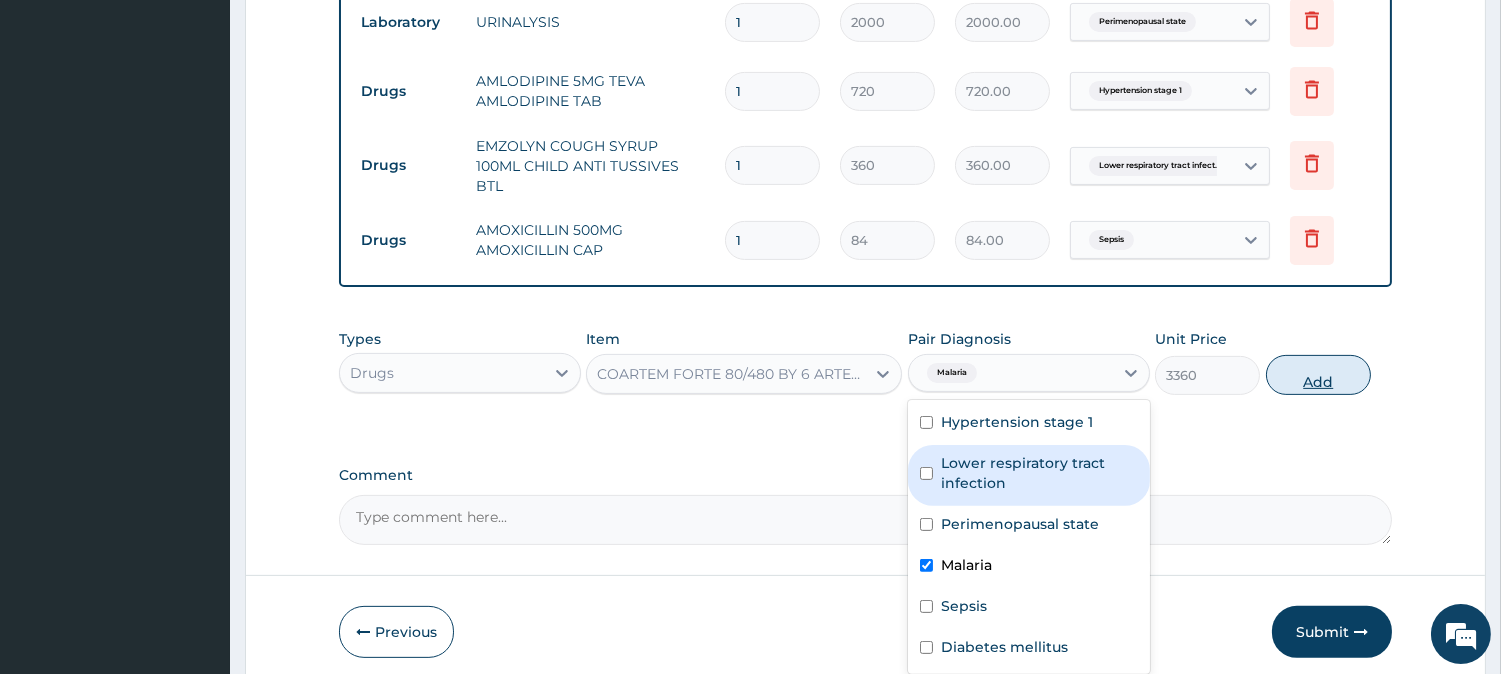 click on "Add" at bounding box center (1318, 375) 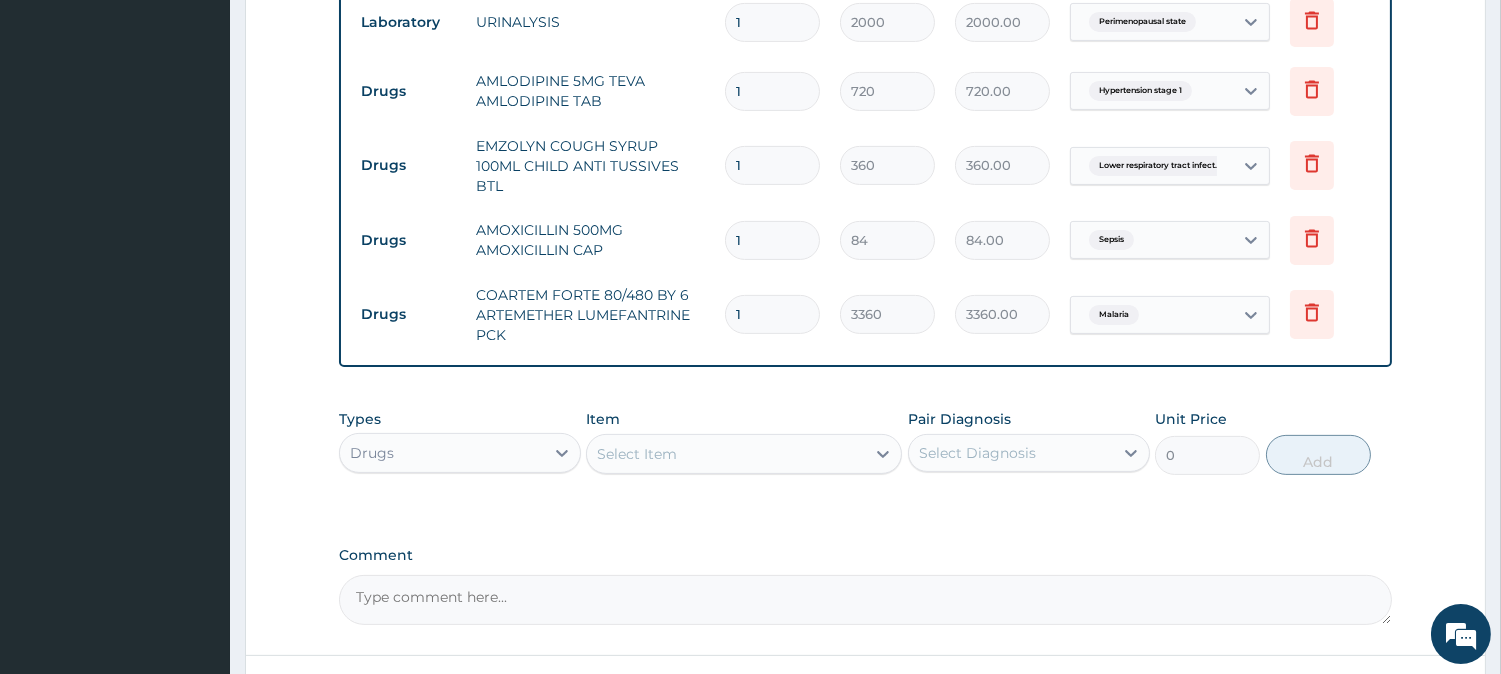 click on "Select Item" at bounding box center (726, 454) 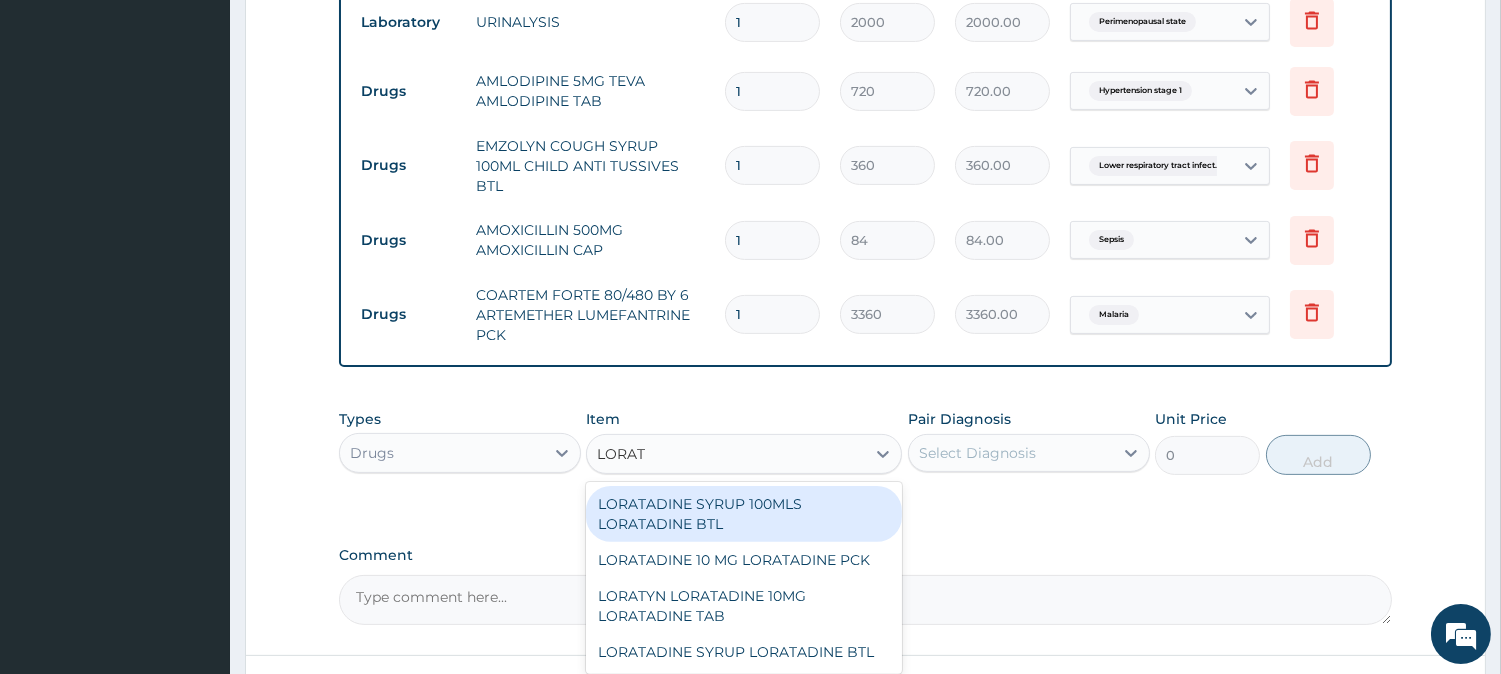 type on "LORATA" 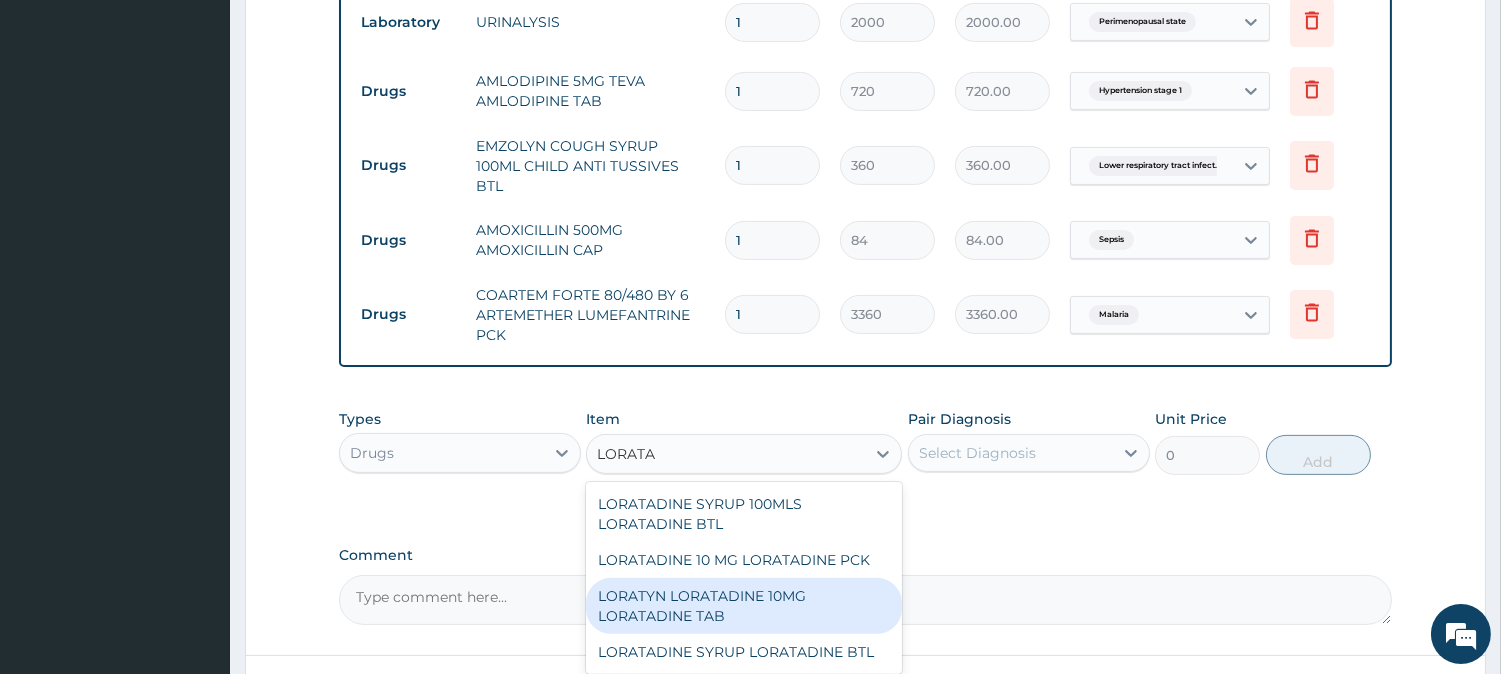 click on "LORATYN LORATADINE 10MG LORATADINE TAB" at bounding box center (744, 606) 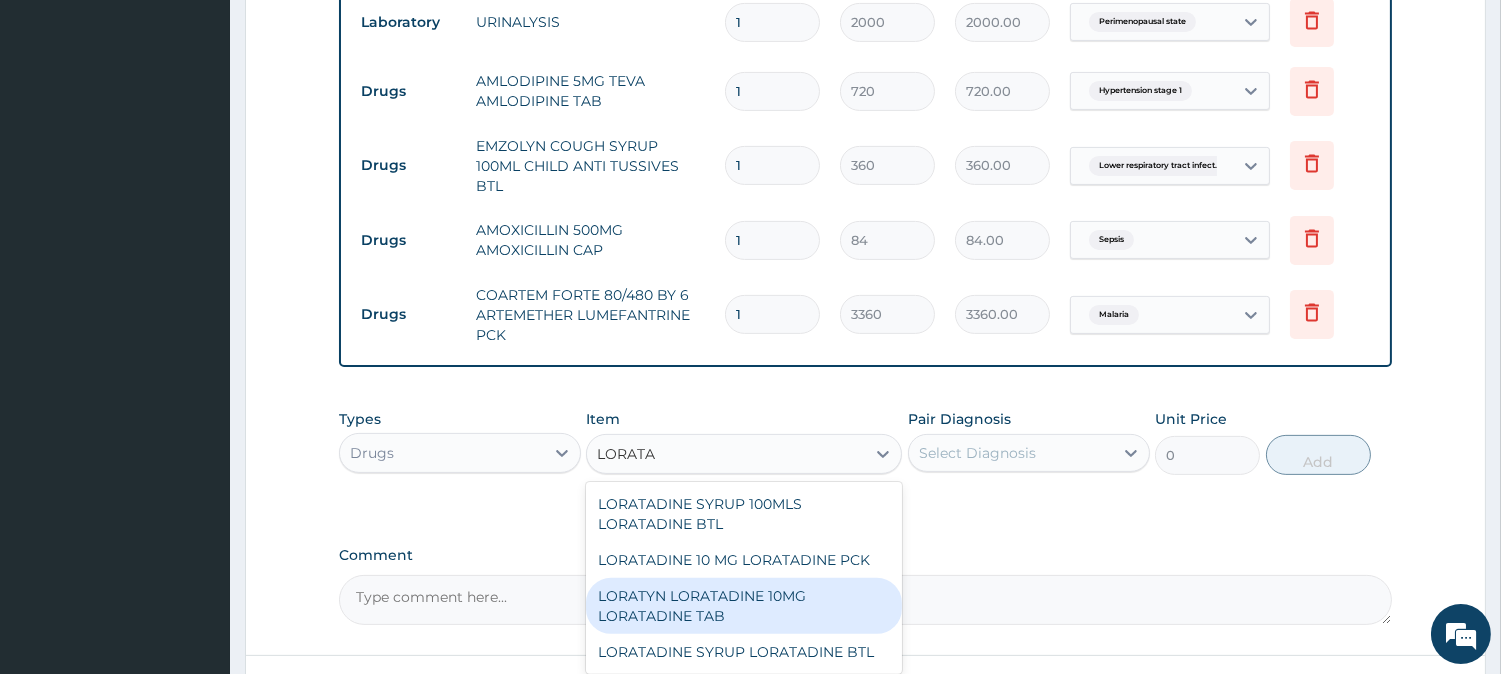 type 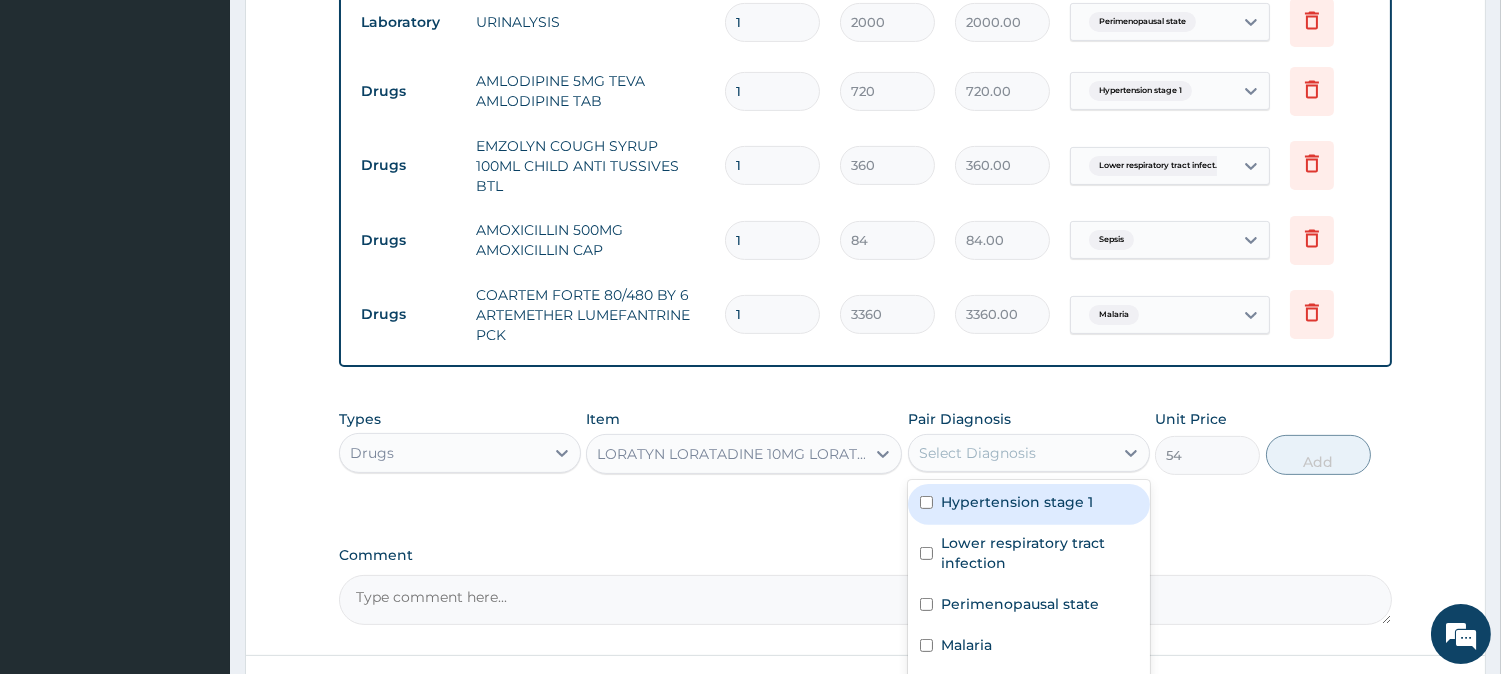 click on "Select Diagnosis" at bounding box center (977, 453) 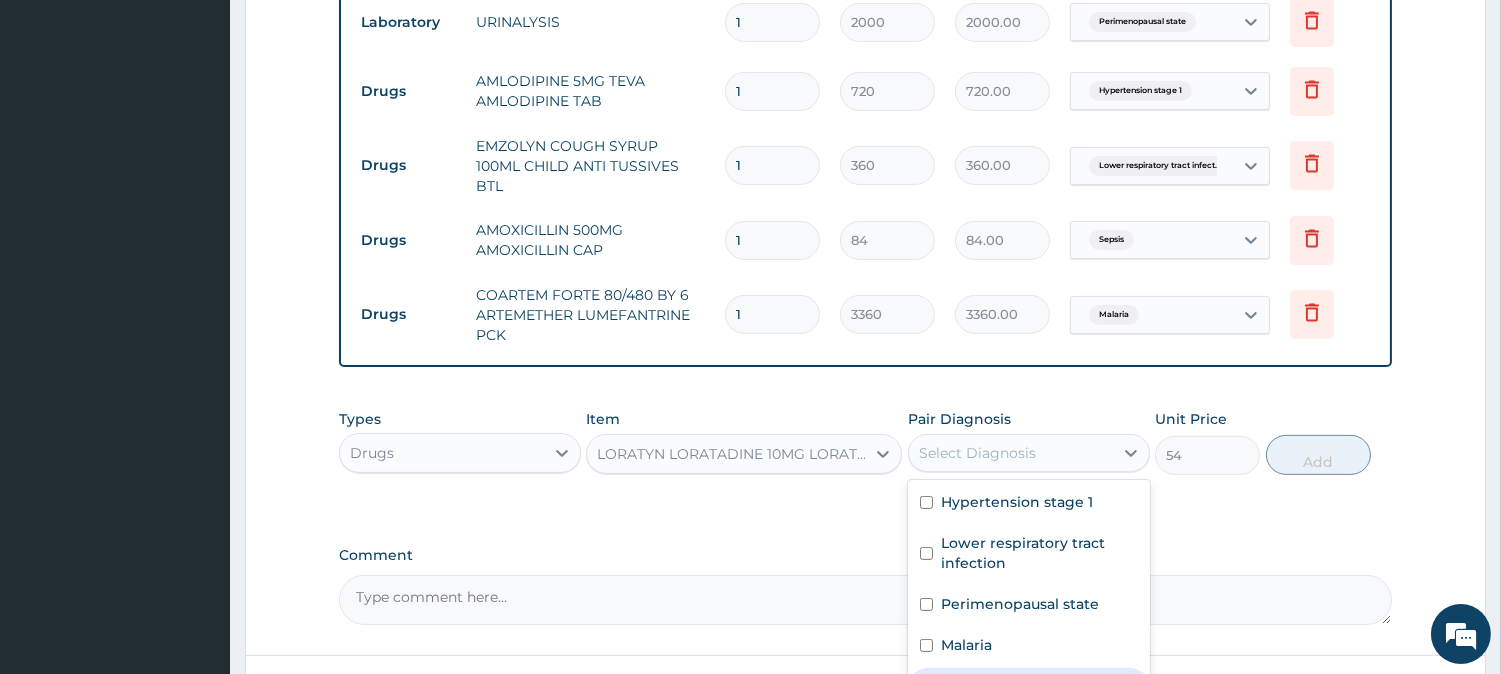 click on "Sepsis" at bounding box center (1029, 688) 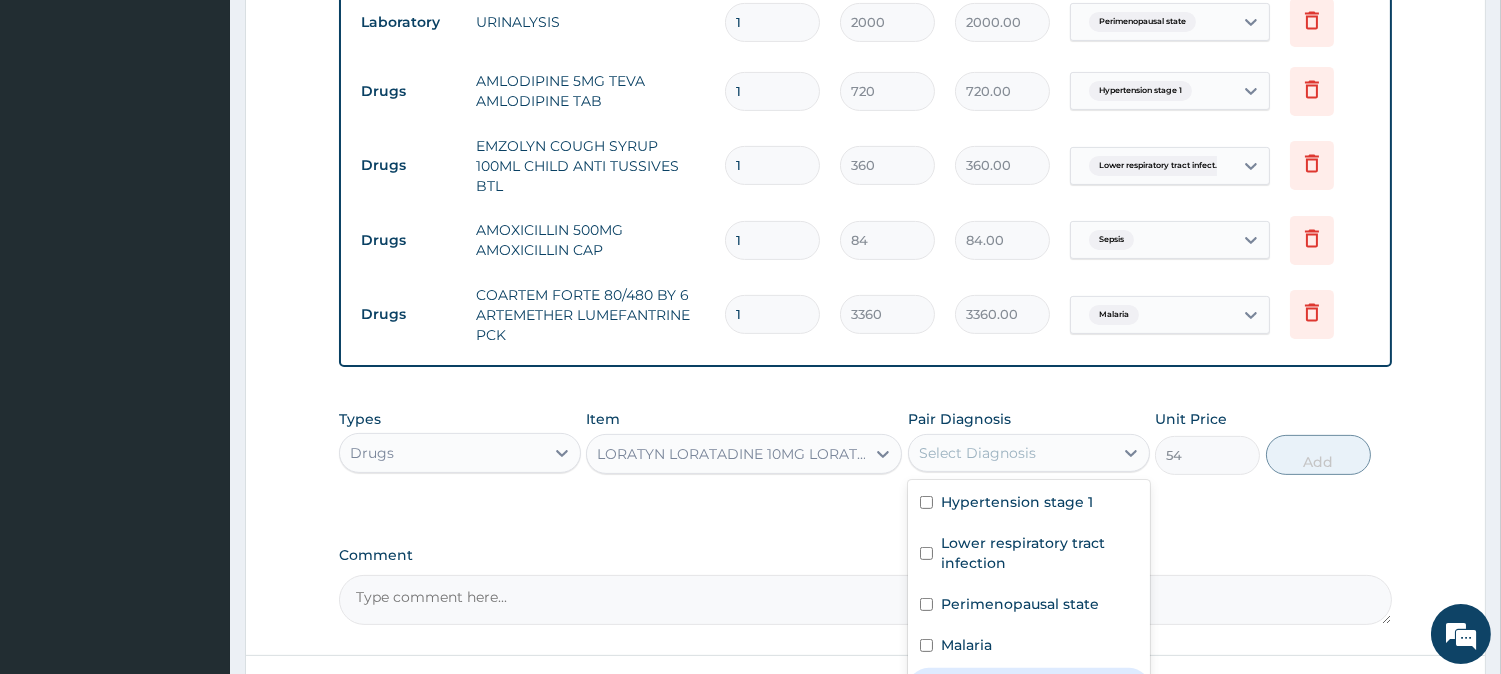 checkbox on "true" 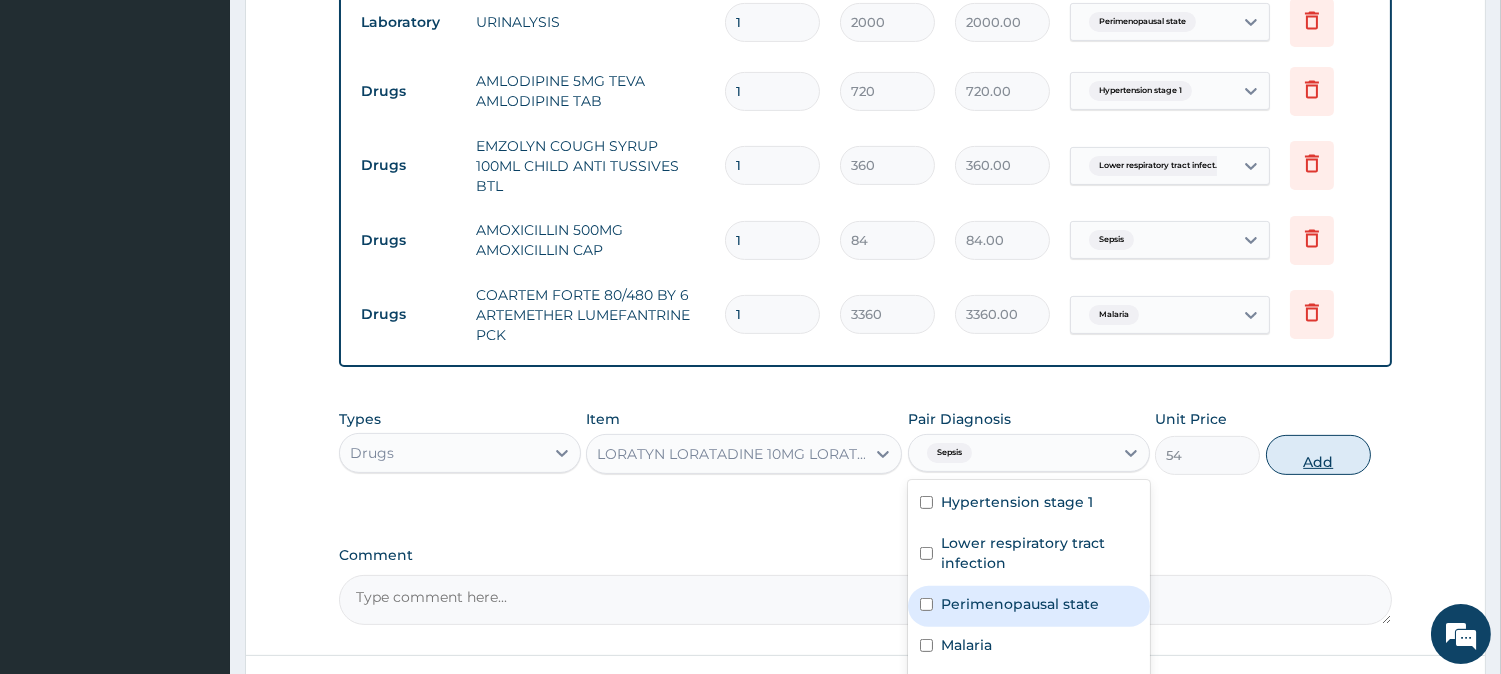 click on "Add" at bounding box center (1318, 455) 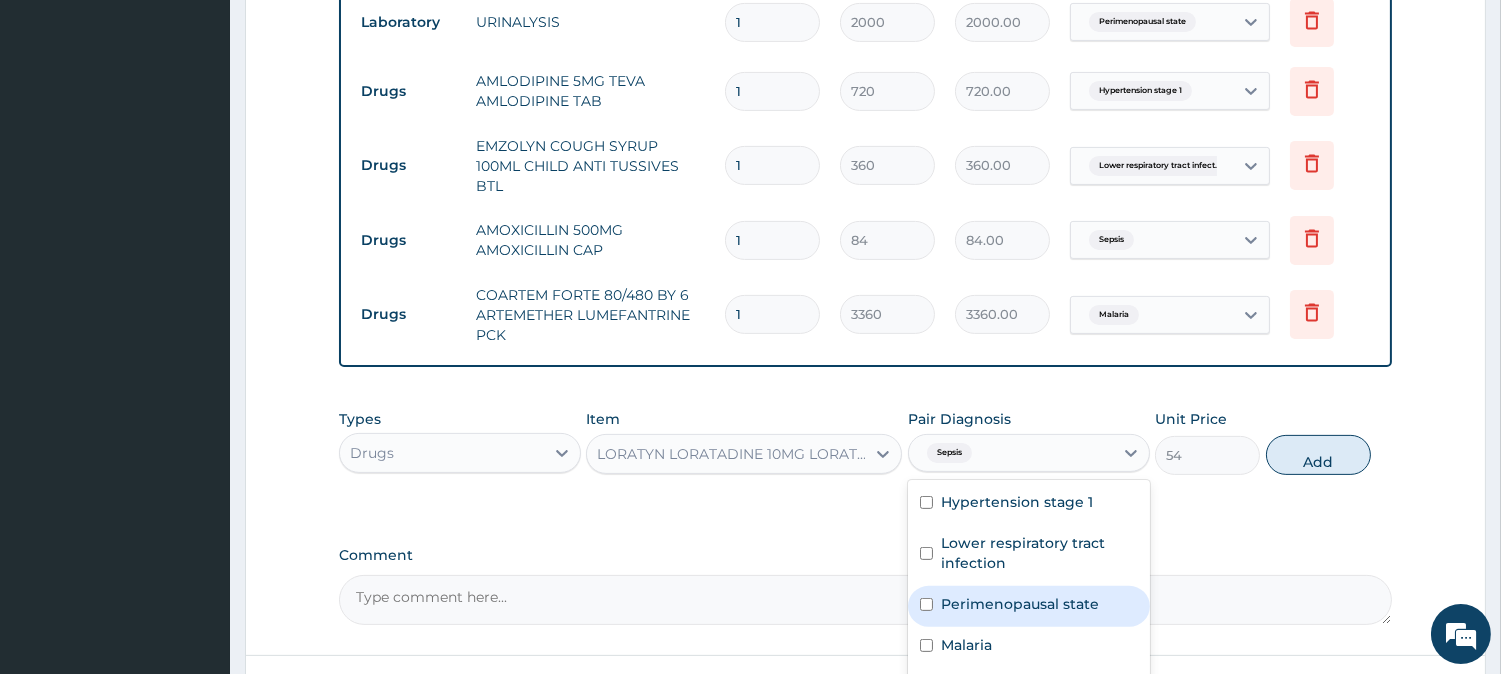 type on "0" 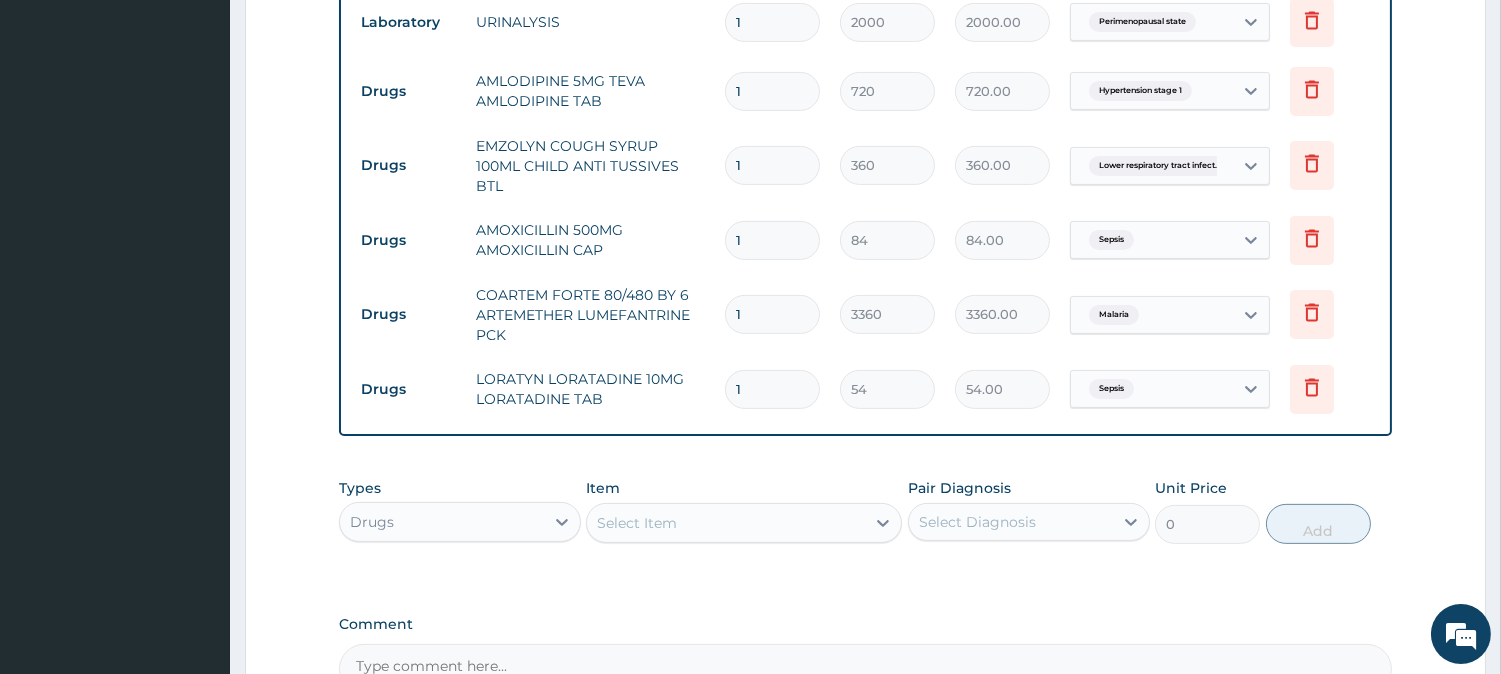 click on "Select Item" at bounding box center [726, 523] 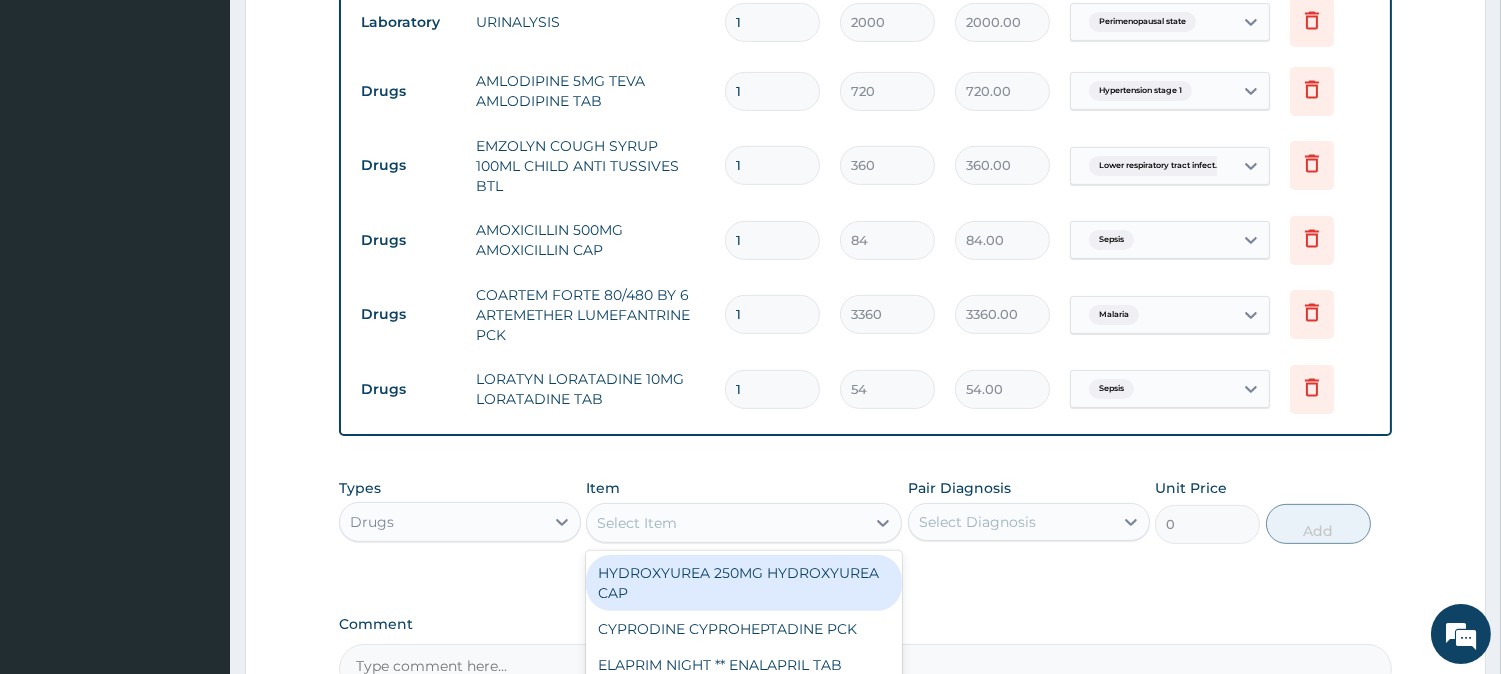 click on "1" at bounding box center (772, 91) 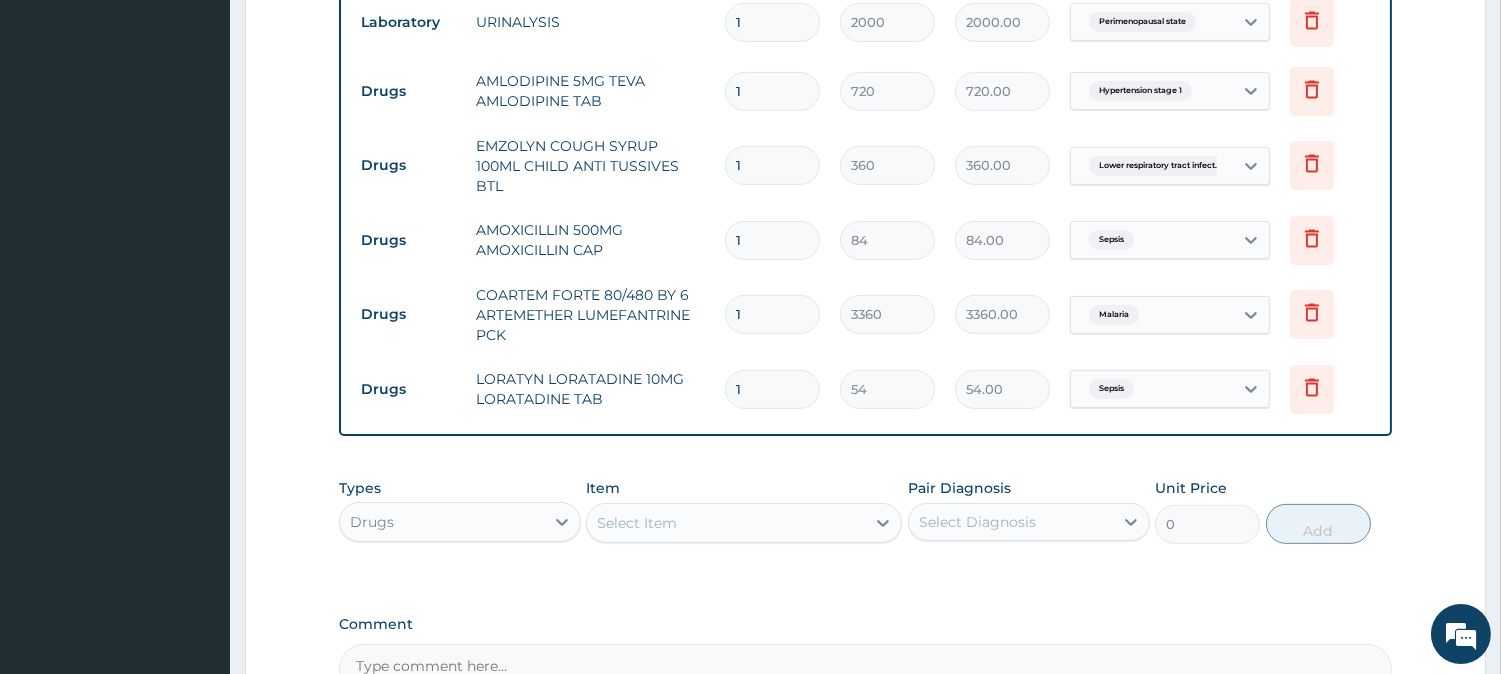 type 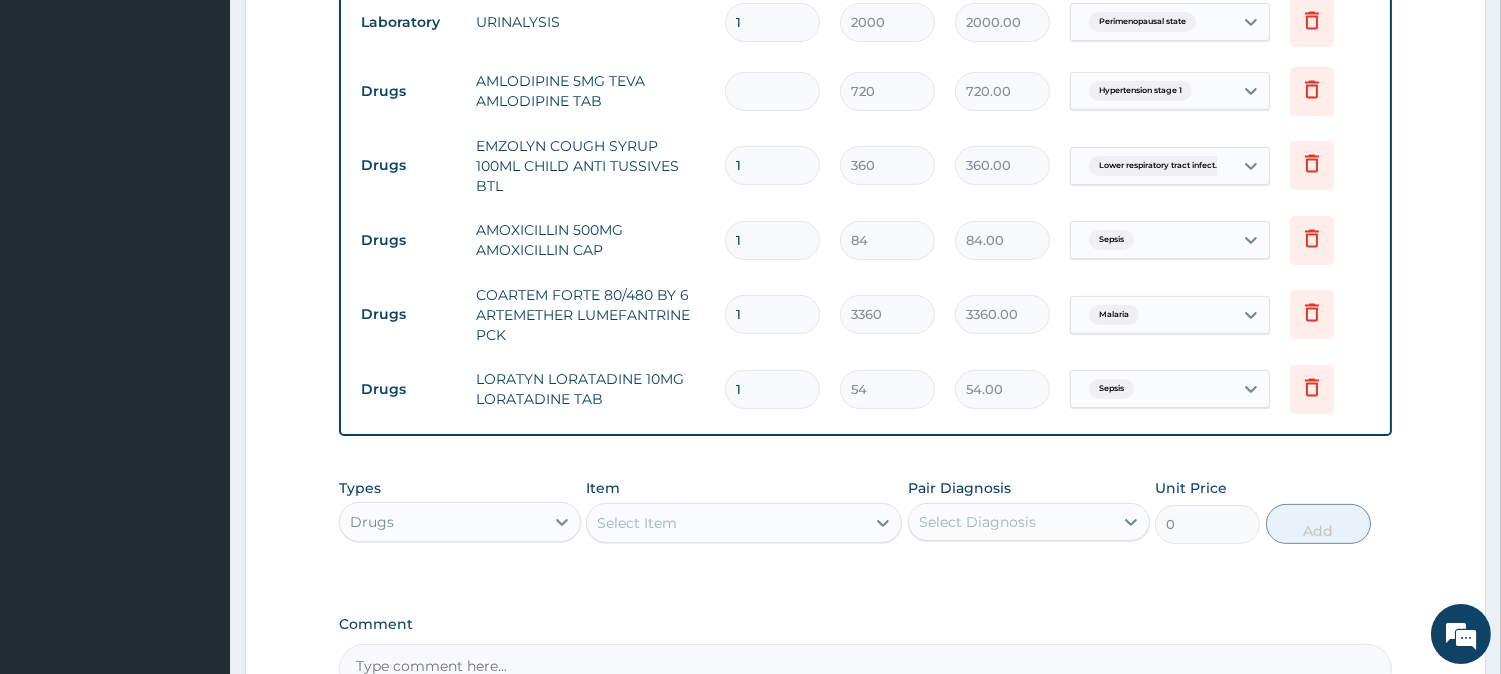 type on "0.00" 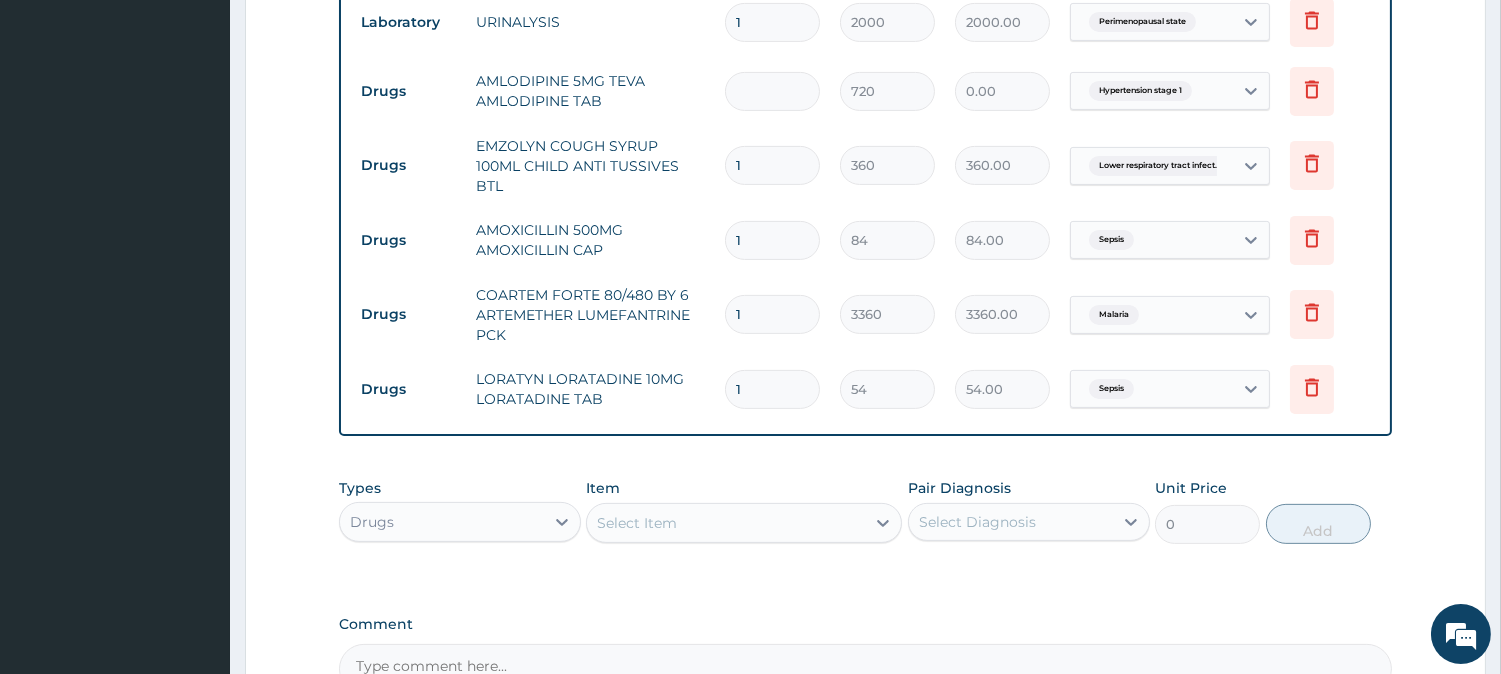 type on "1" 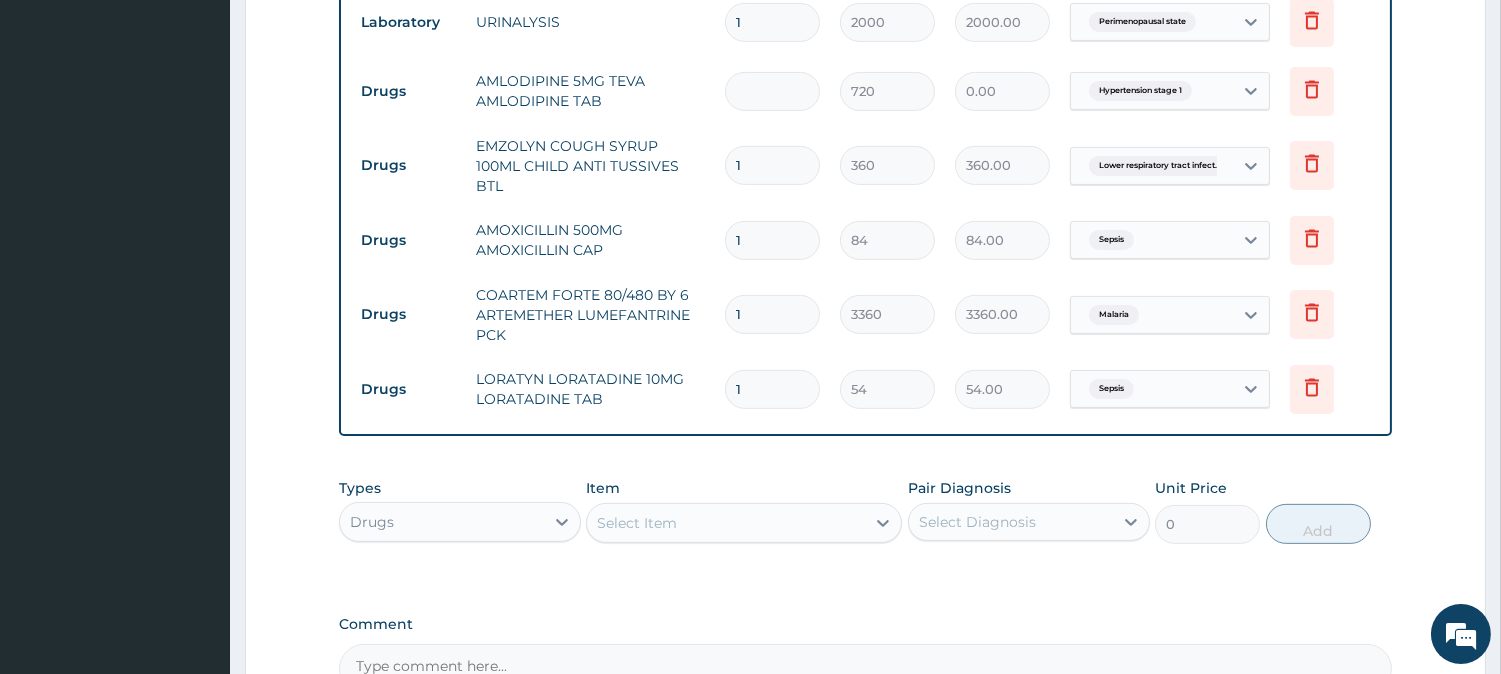 type on "720.00" 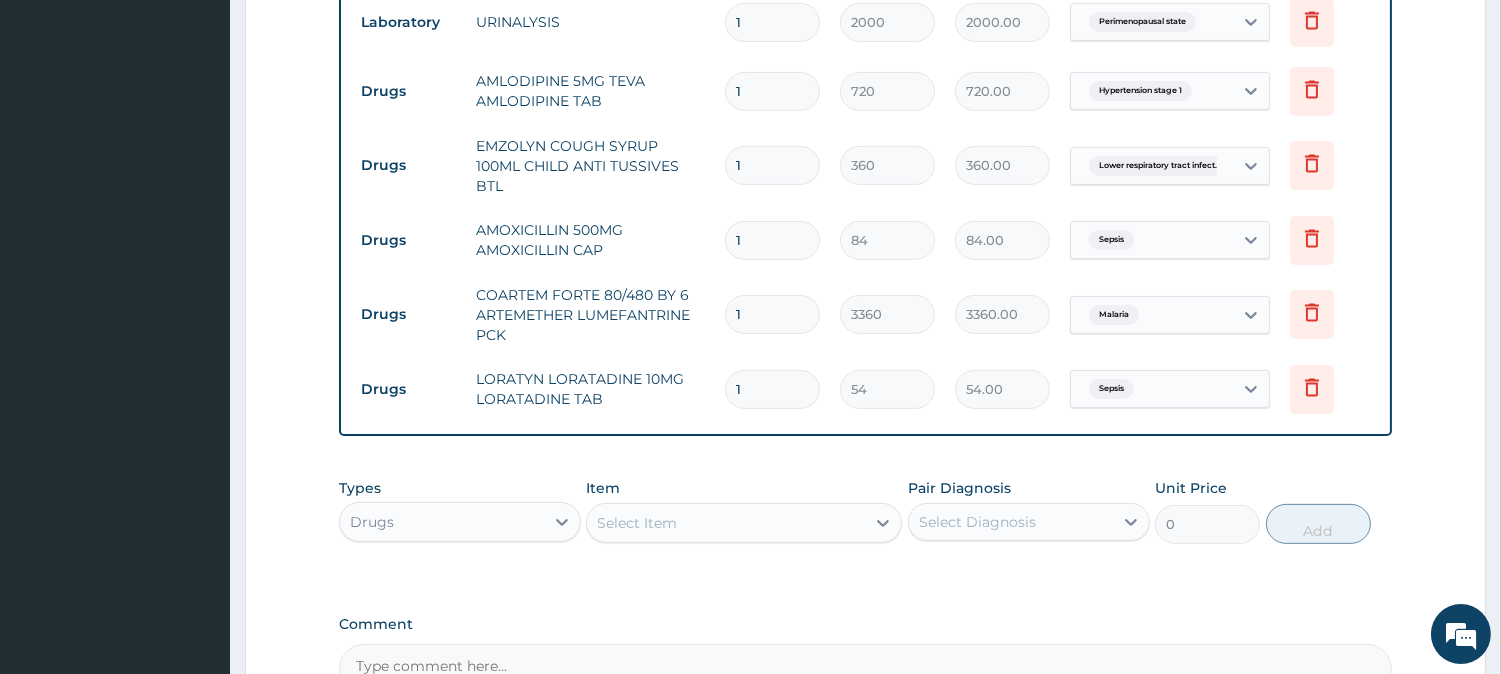 type on "14" 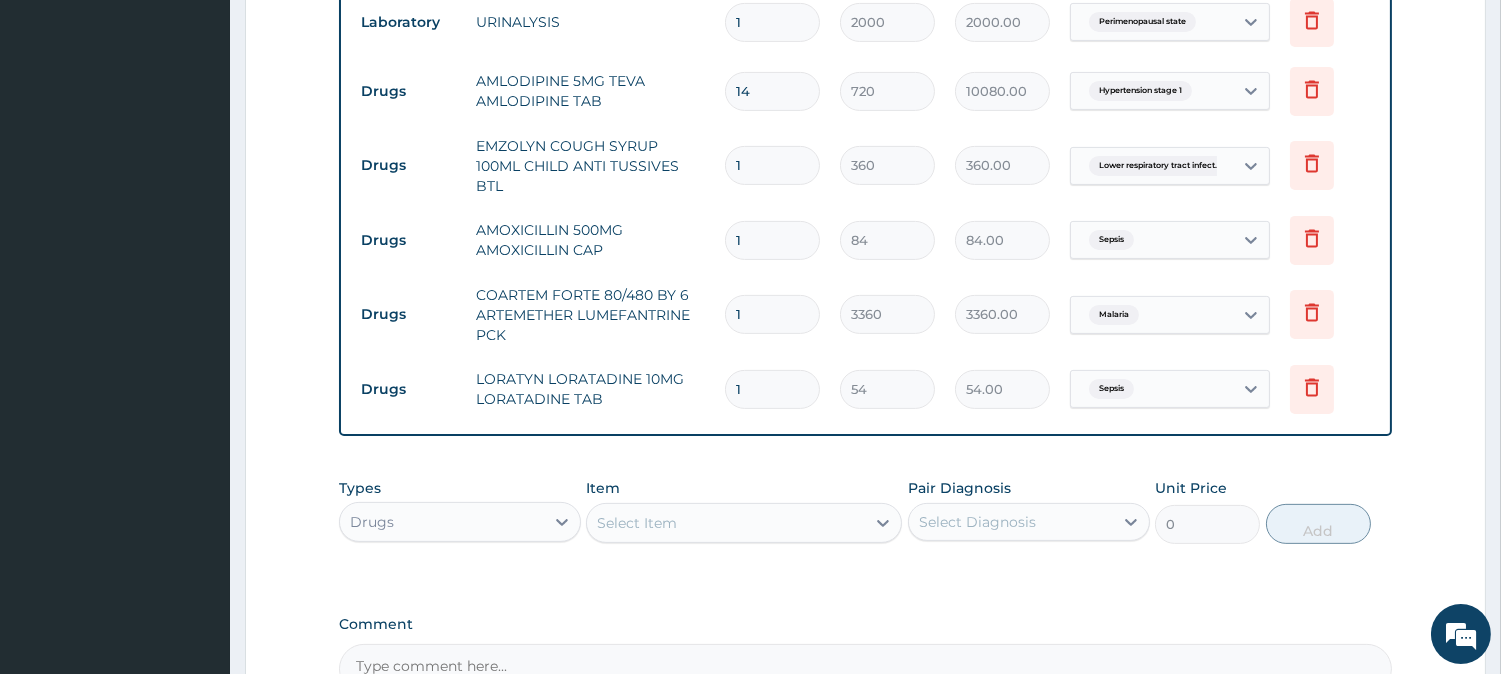 type on "14" 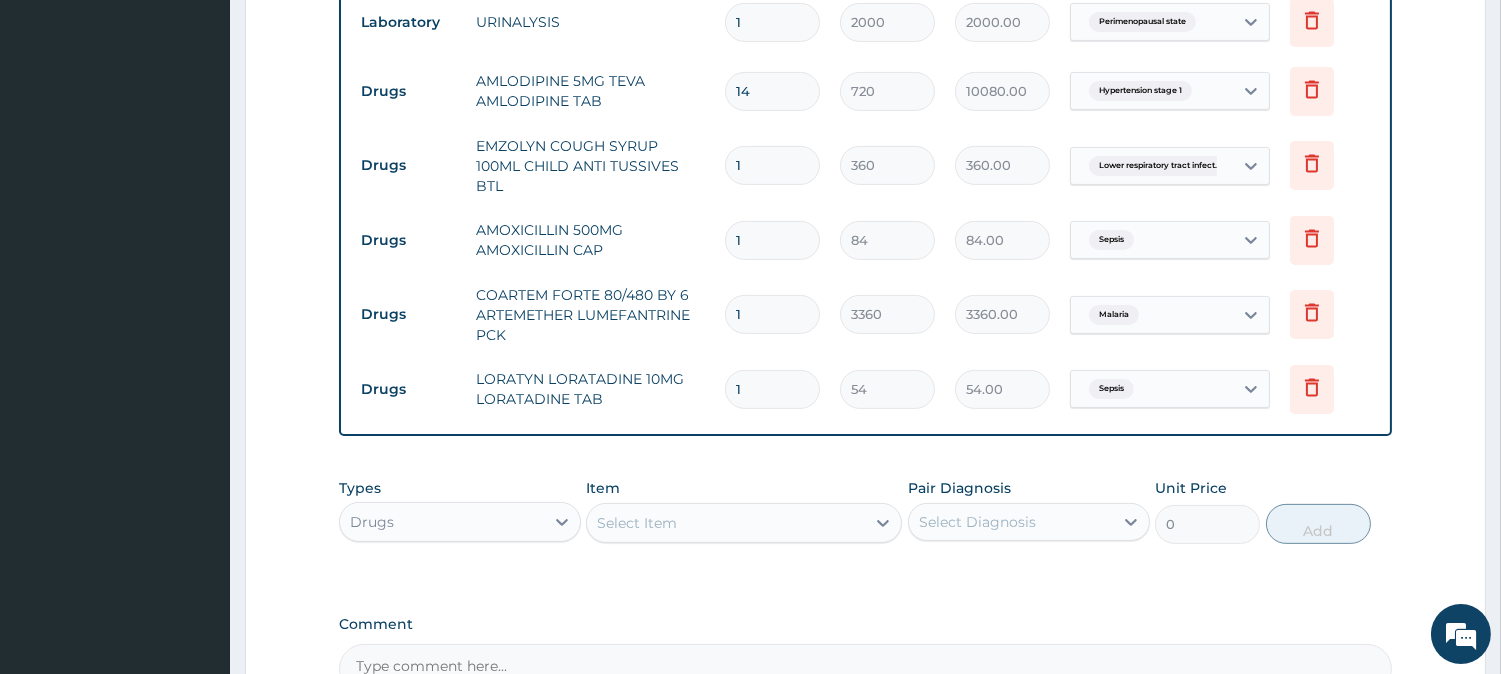 click on "1" at bounding box center (772, 240) 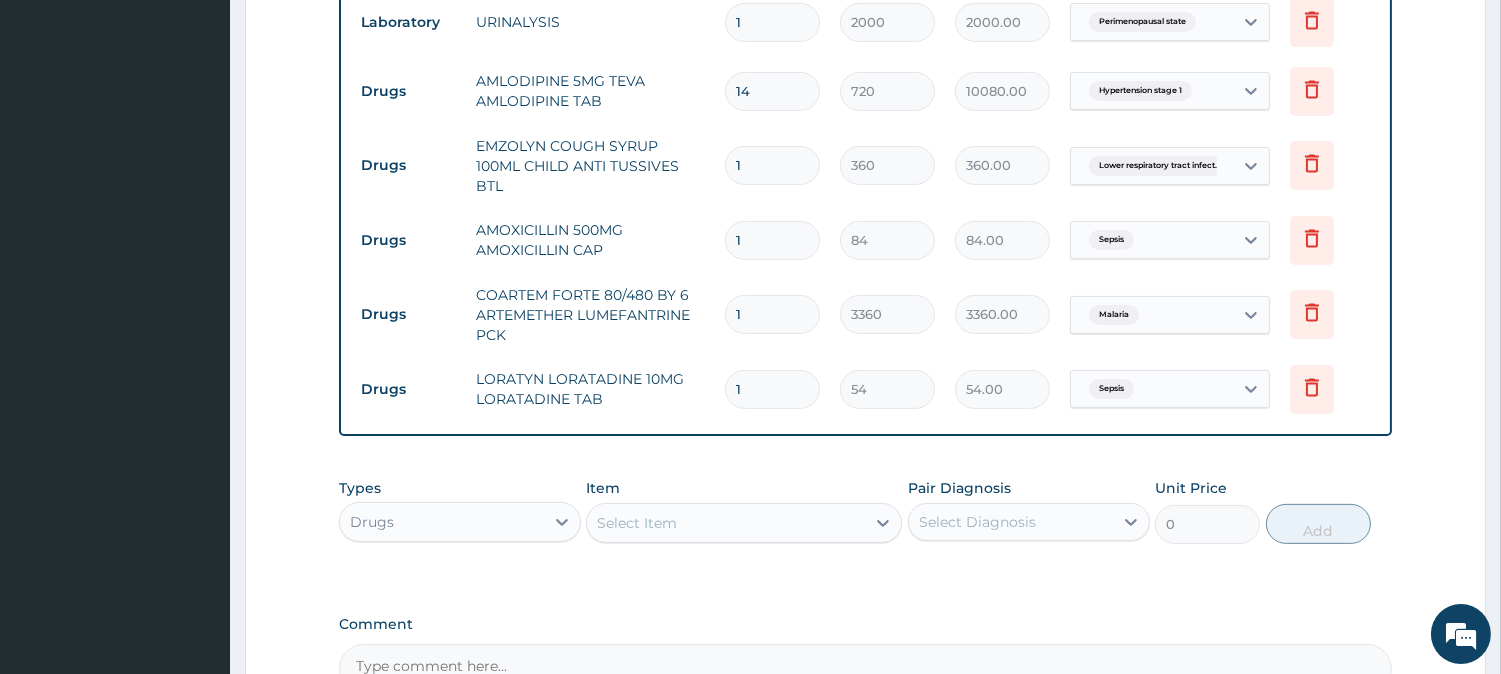 type on "15" 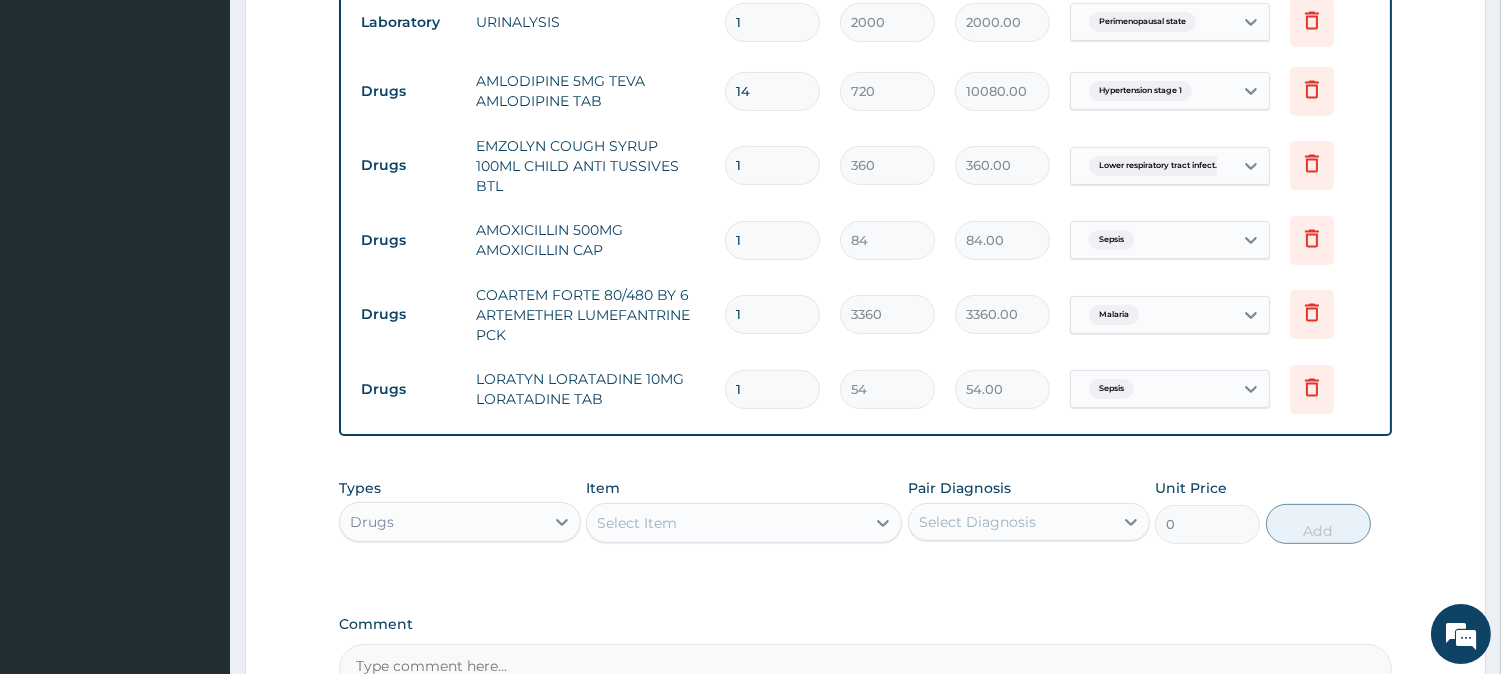 type on "1260.00" 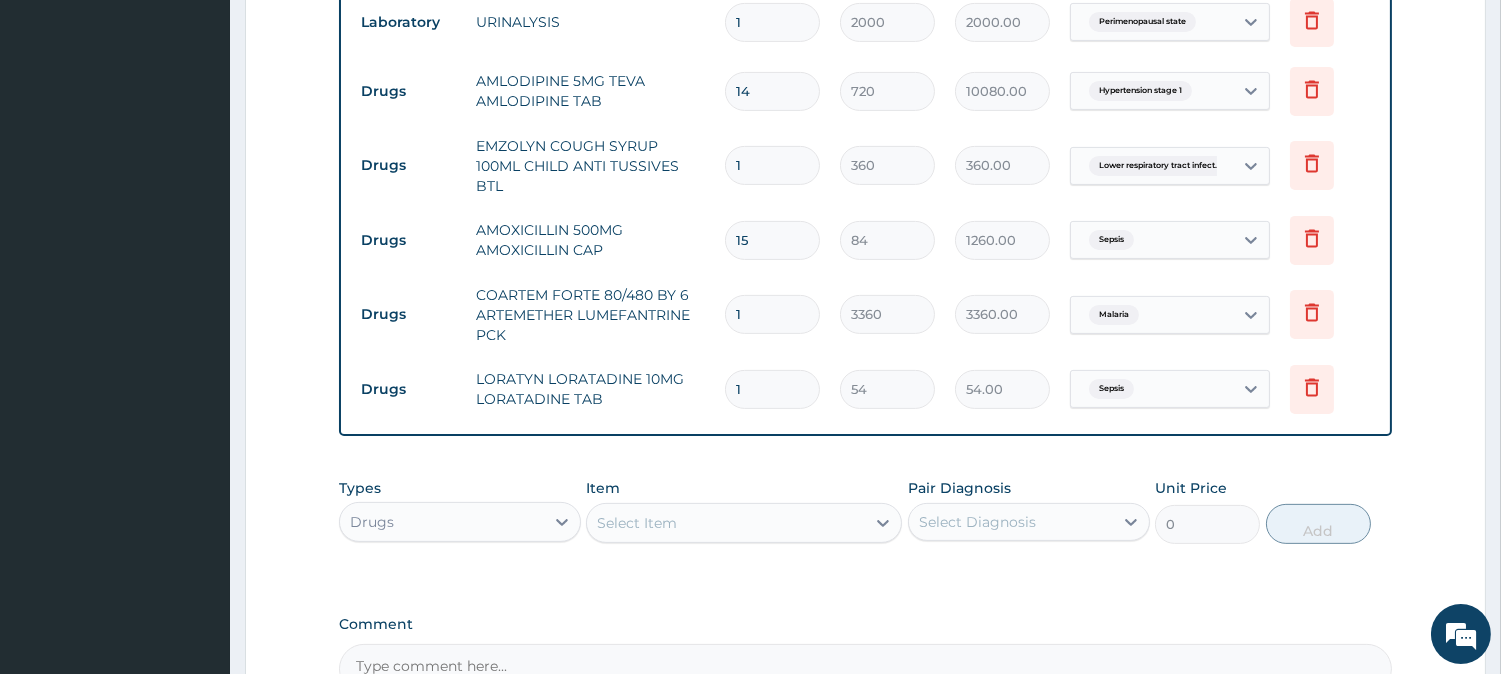 type on "15" 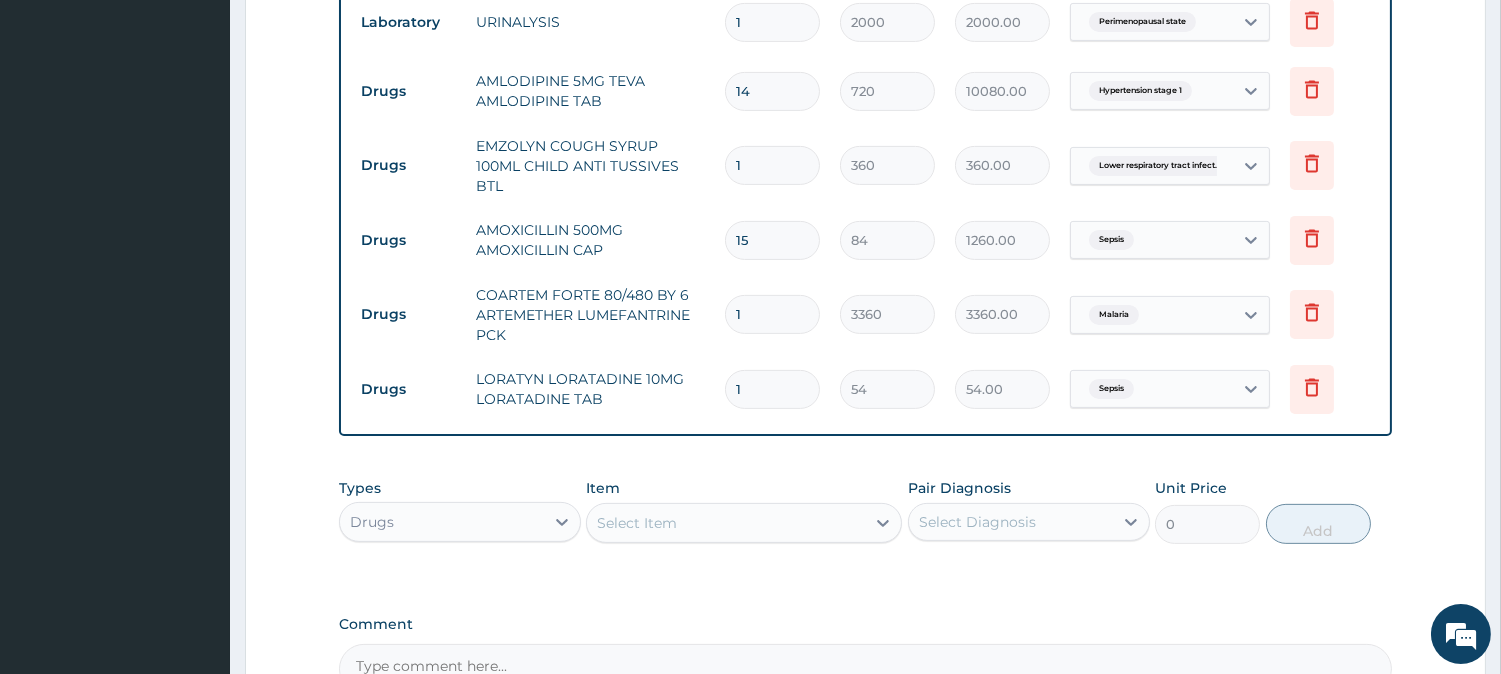 click on "1" at bounding box center (772, 389) 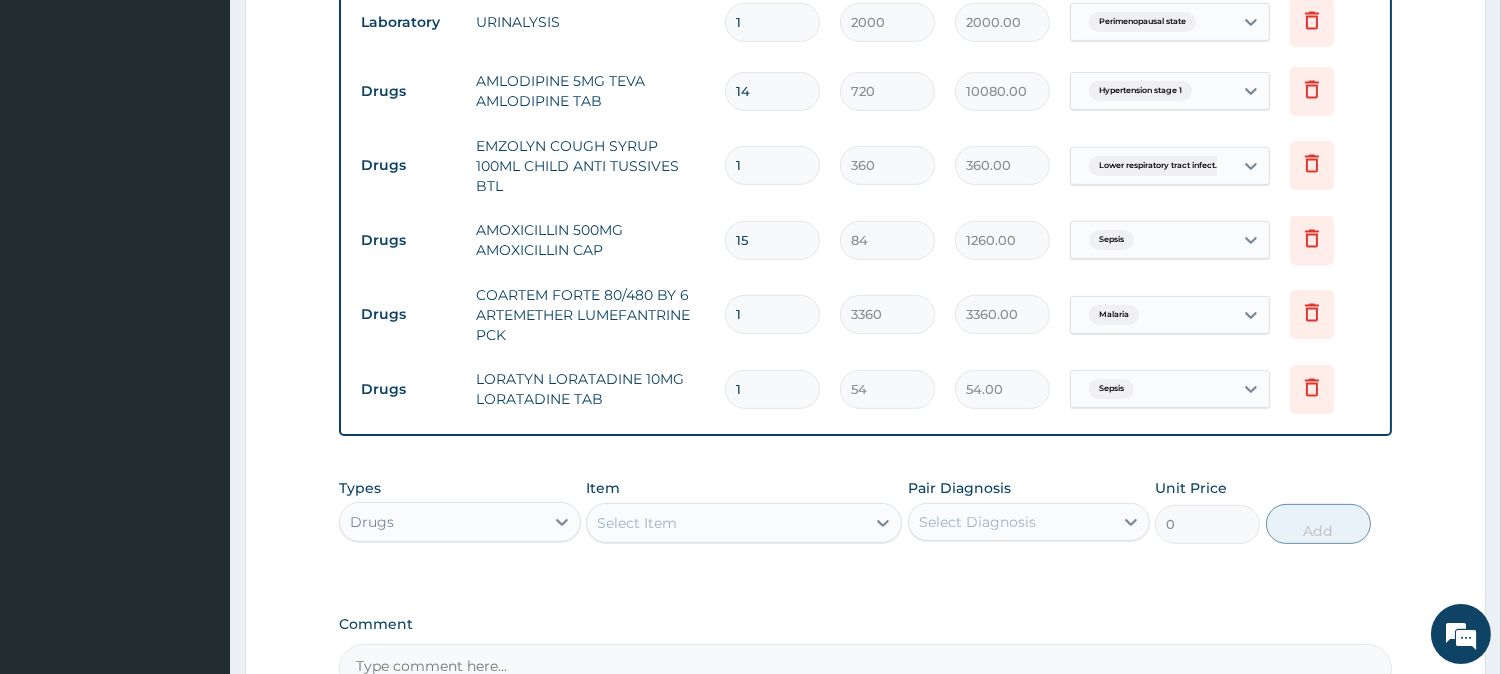 type 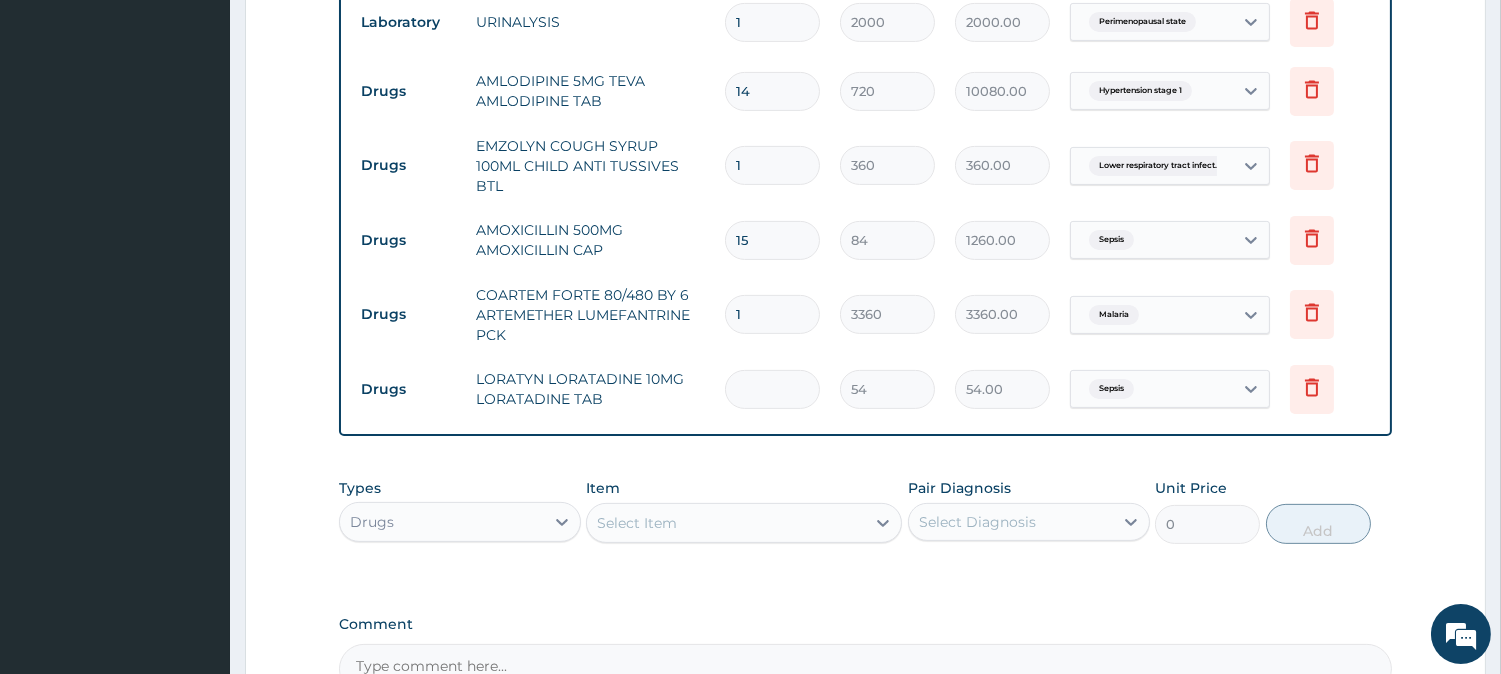 type on "0.00" 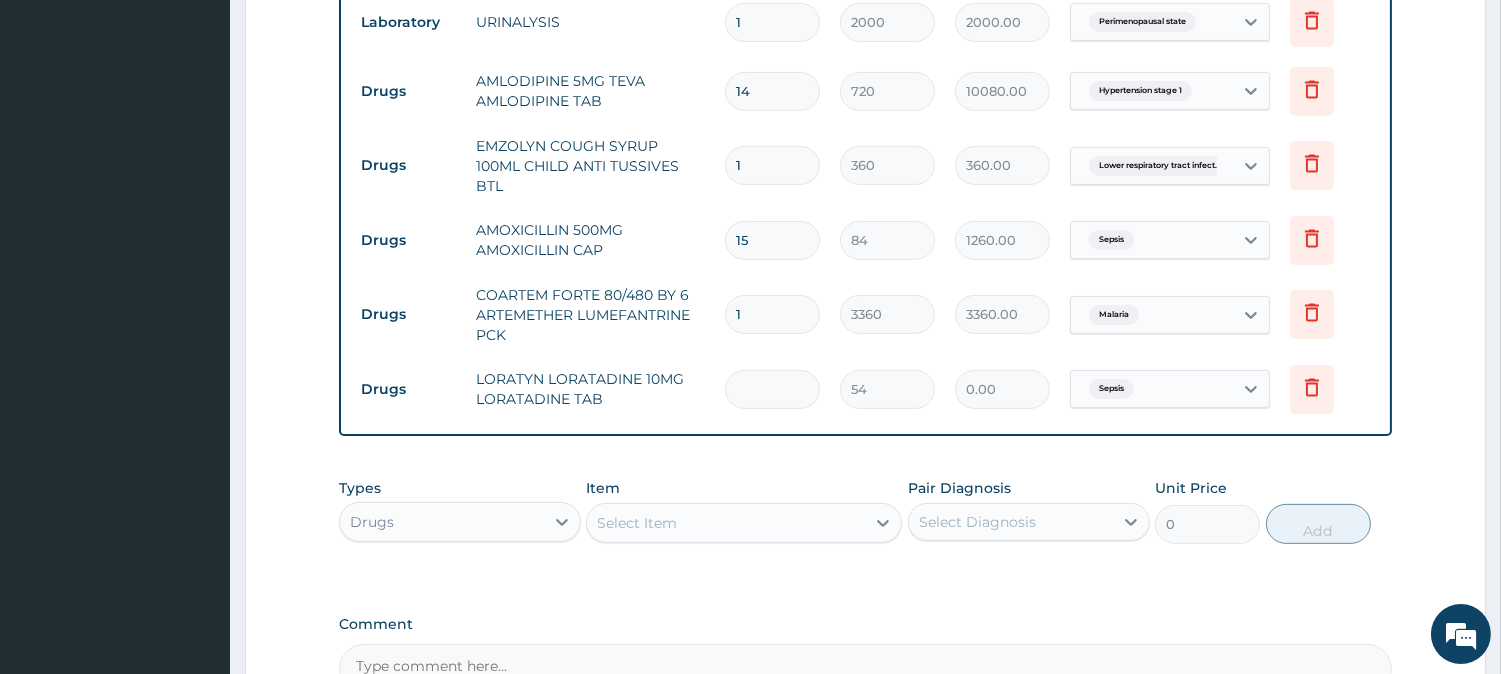 type on "5" 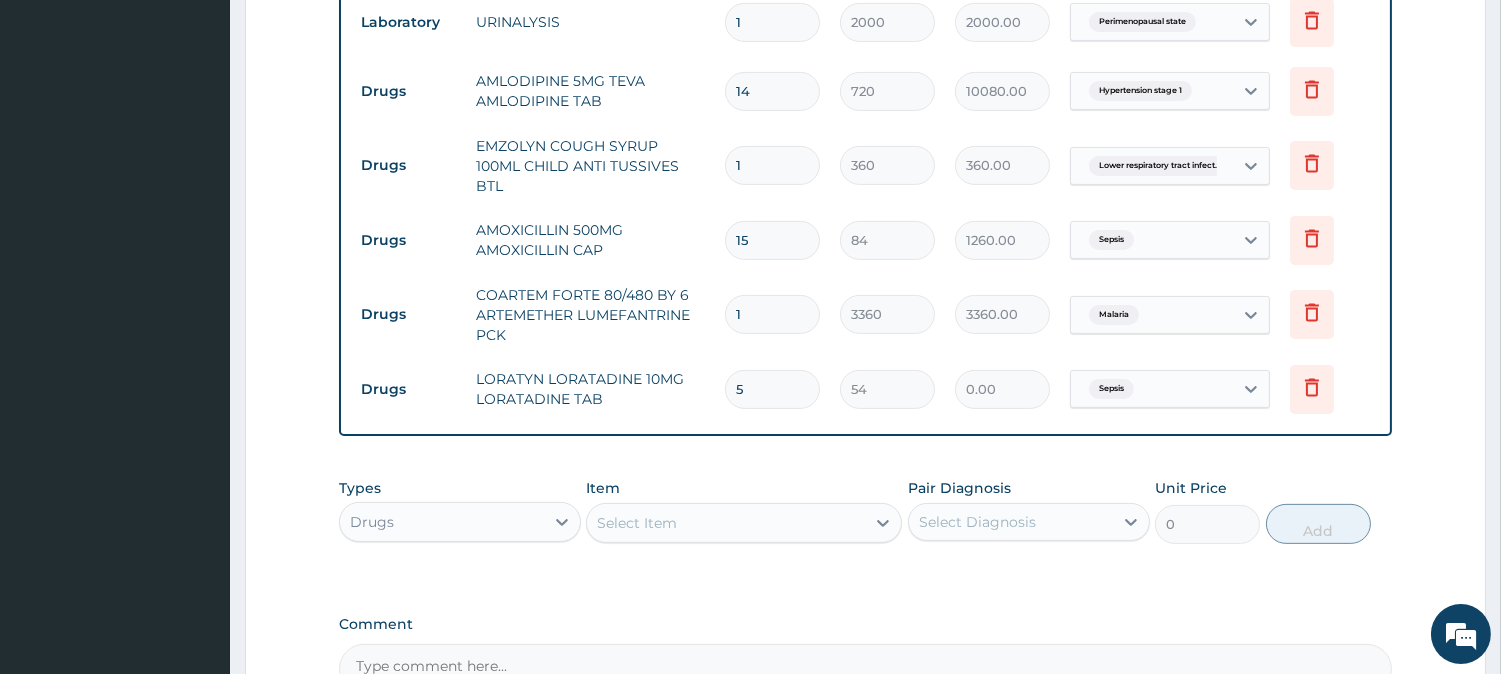 type on "270.00" 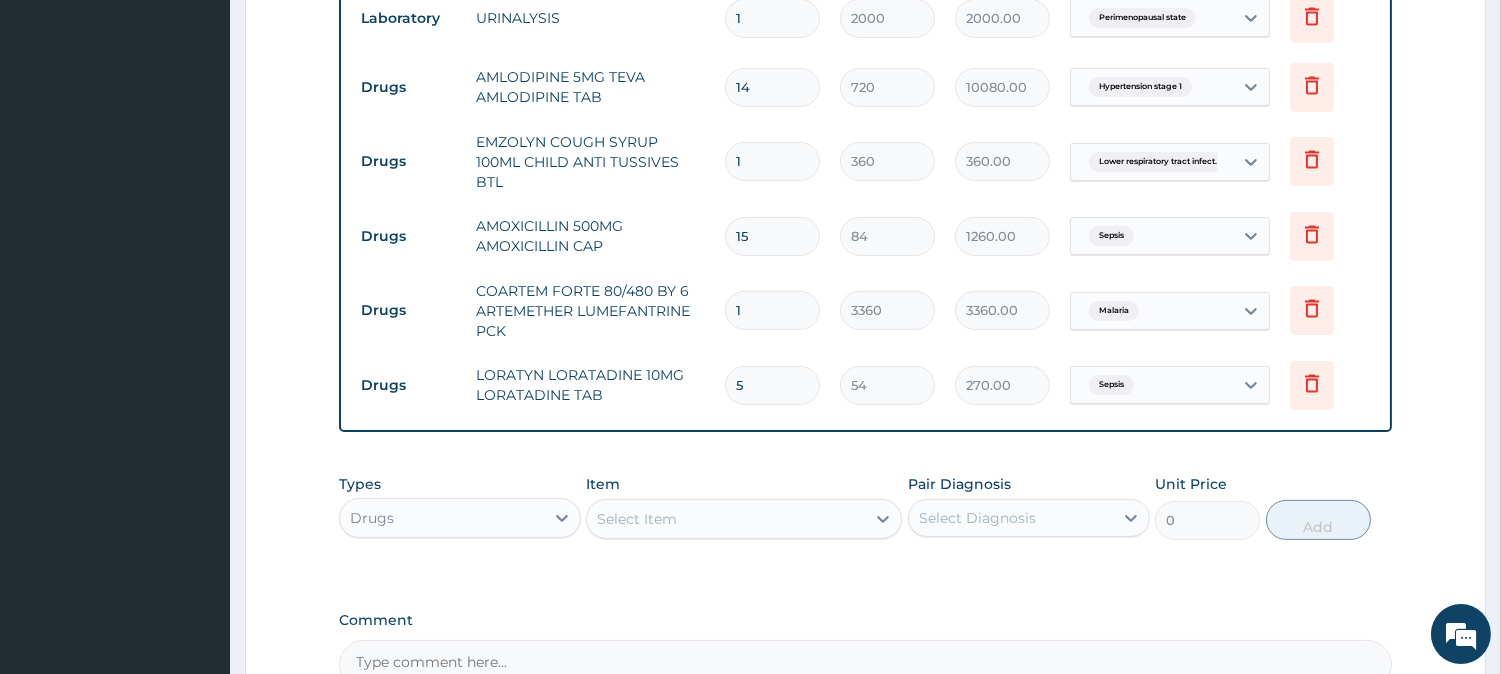 scroll, scrollTop: 1407, scrollLeft: 0, axis: vertical 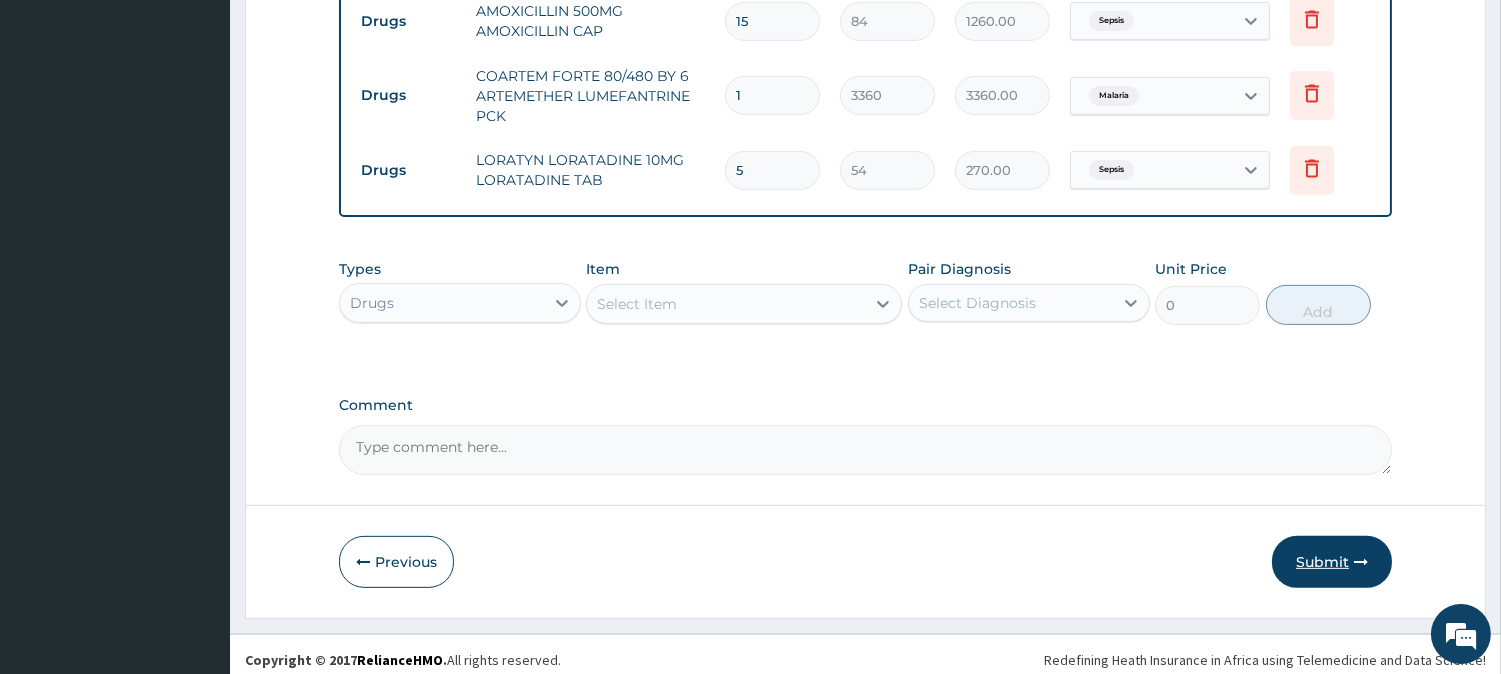 type on "5" 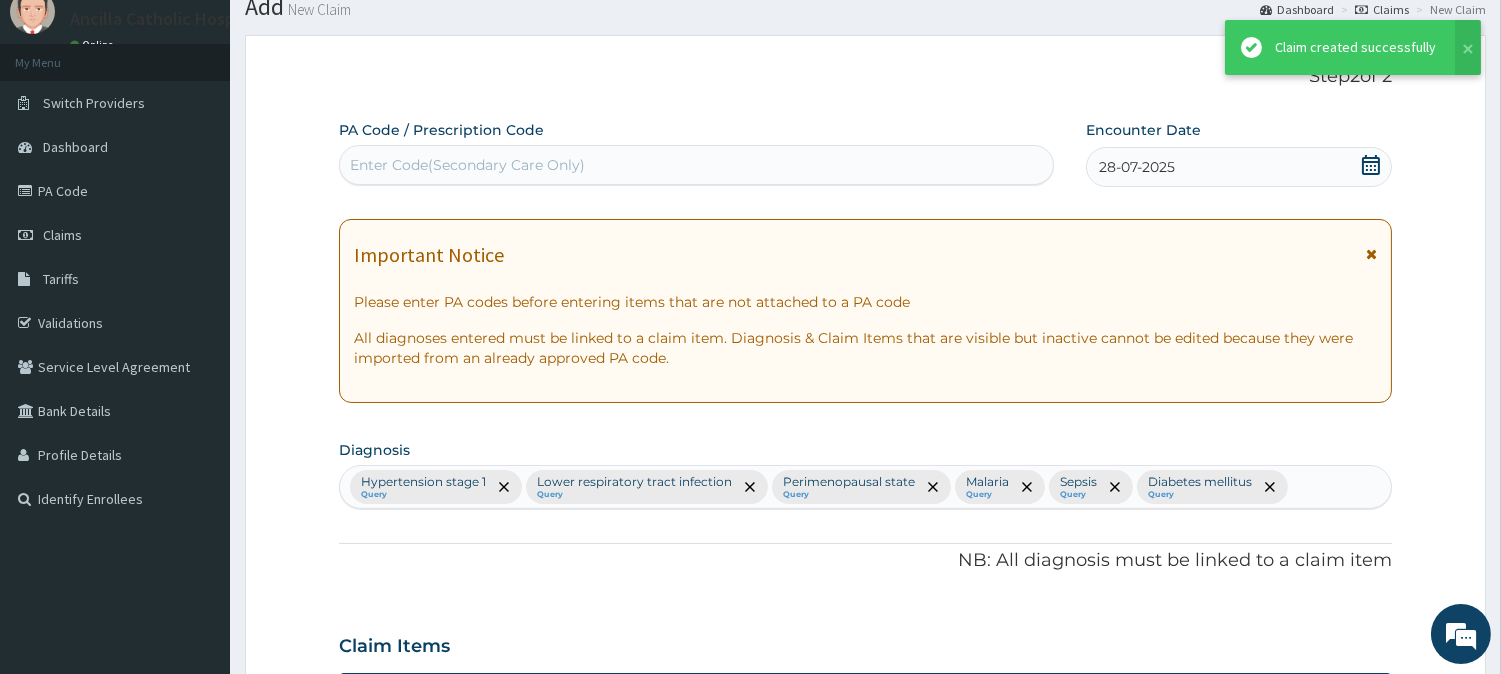 scroll, scrollTop: 1407, scrollLeft: 0, axis: vertical 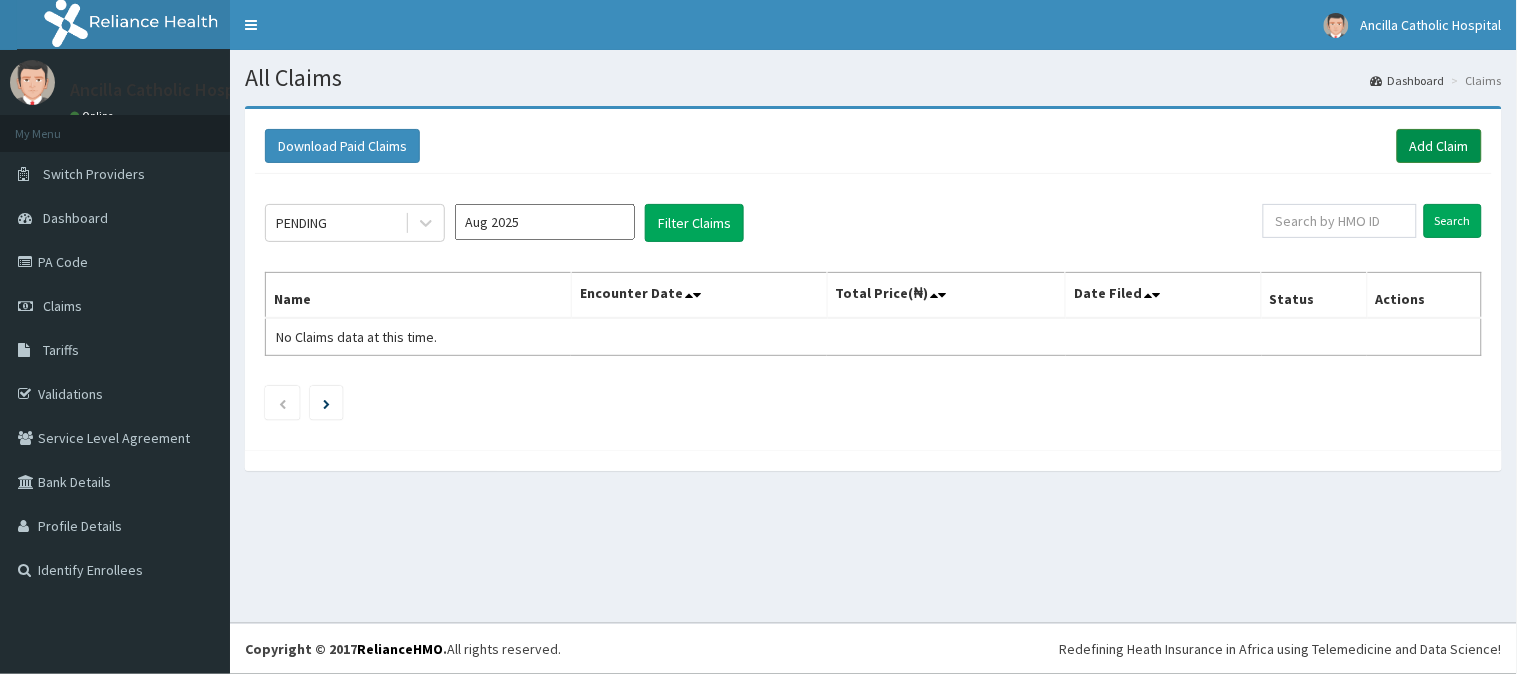click on "Add Claim" at bounding box center [1439, 146] 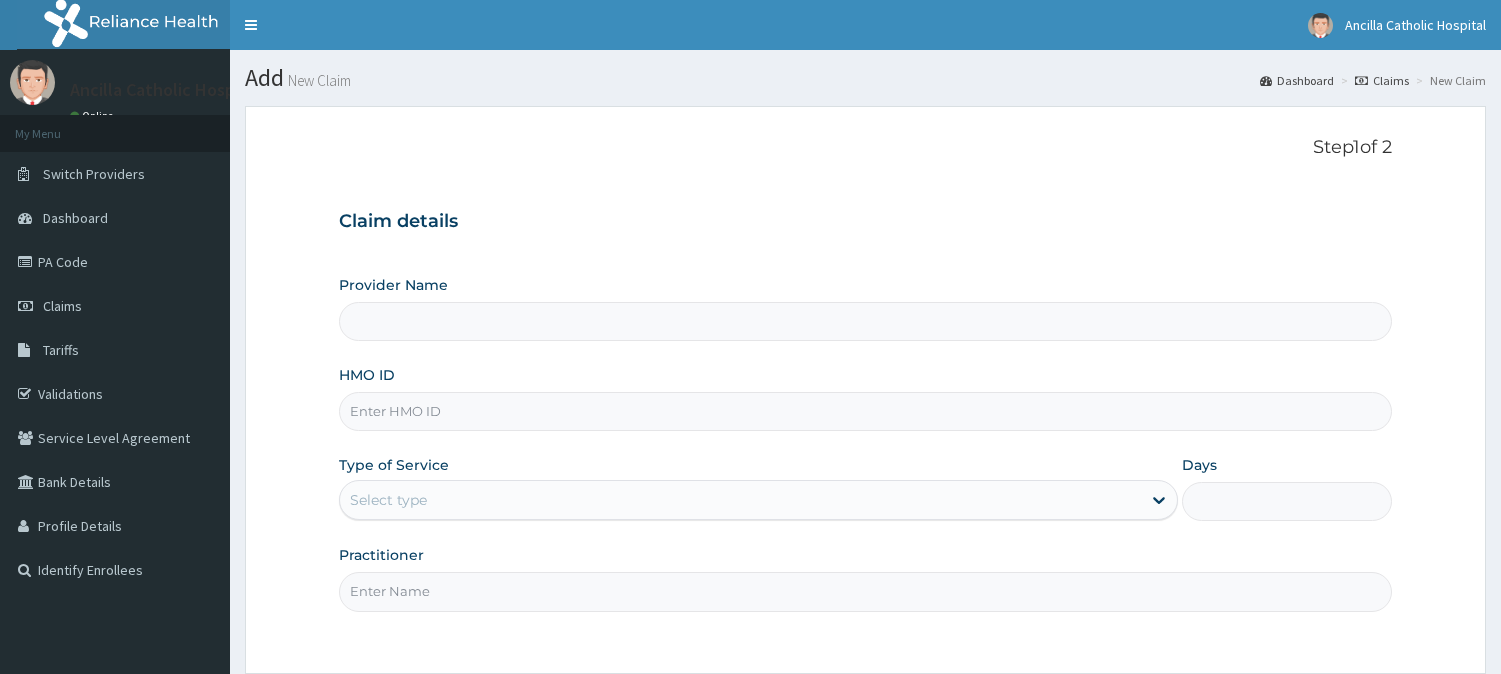 scroll, scrollTop: 0, scrollLeft: 0, axis: both 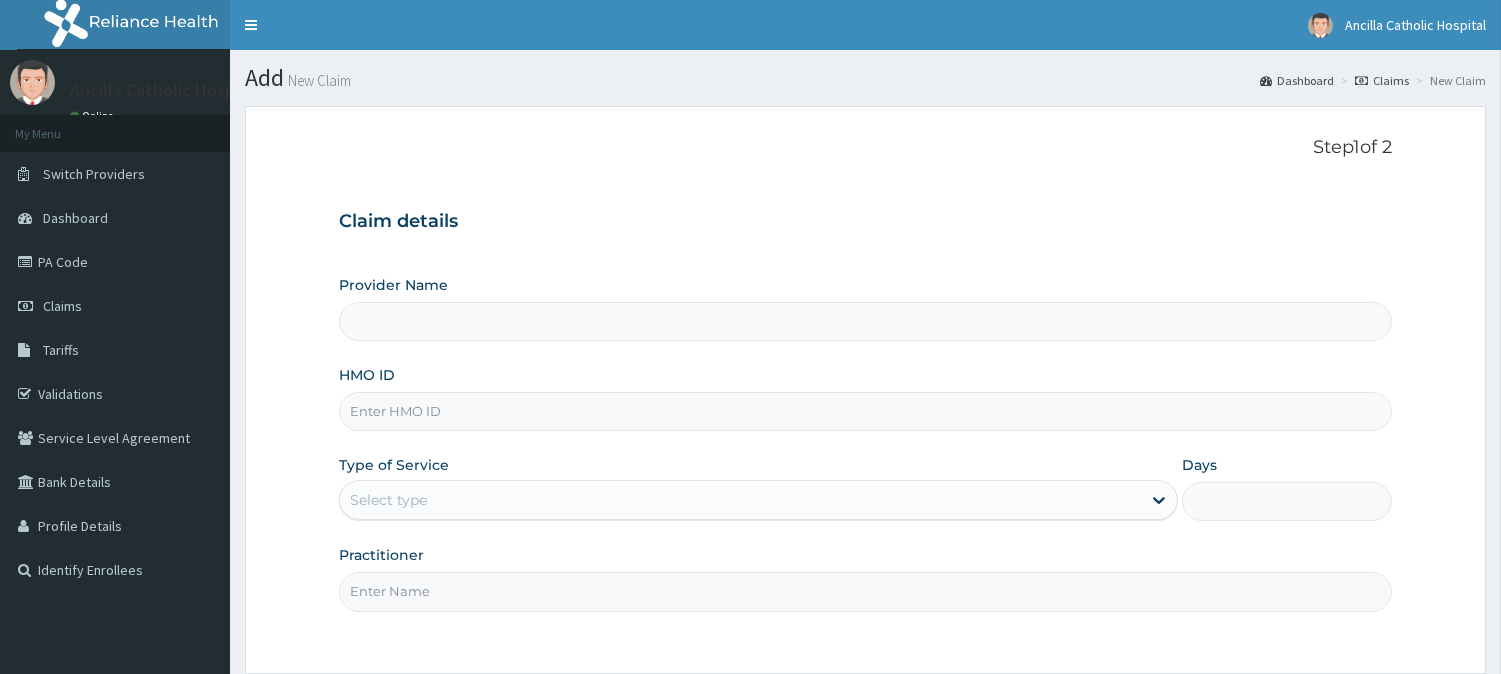 type on "Ancilla Catholic Hospital" 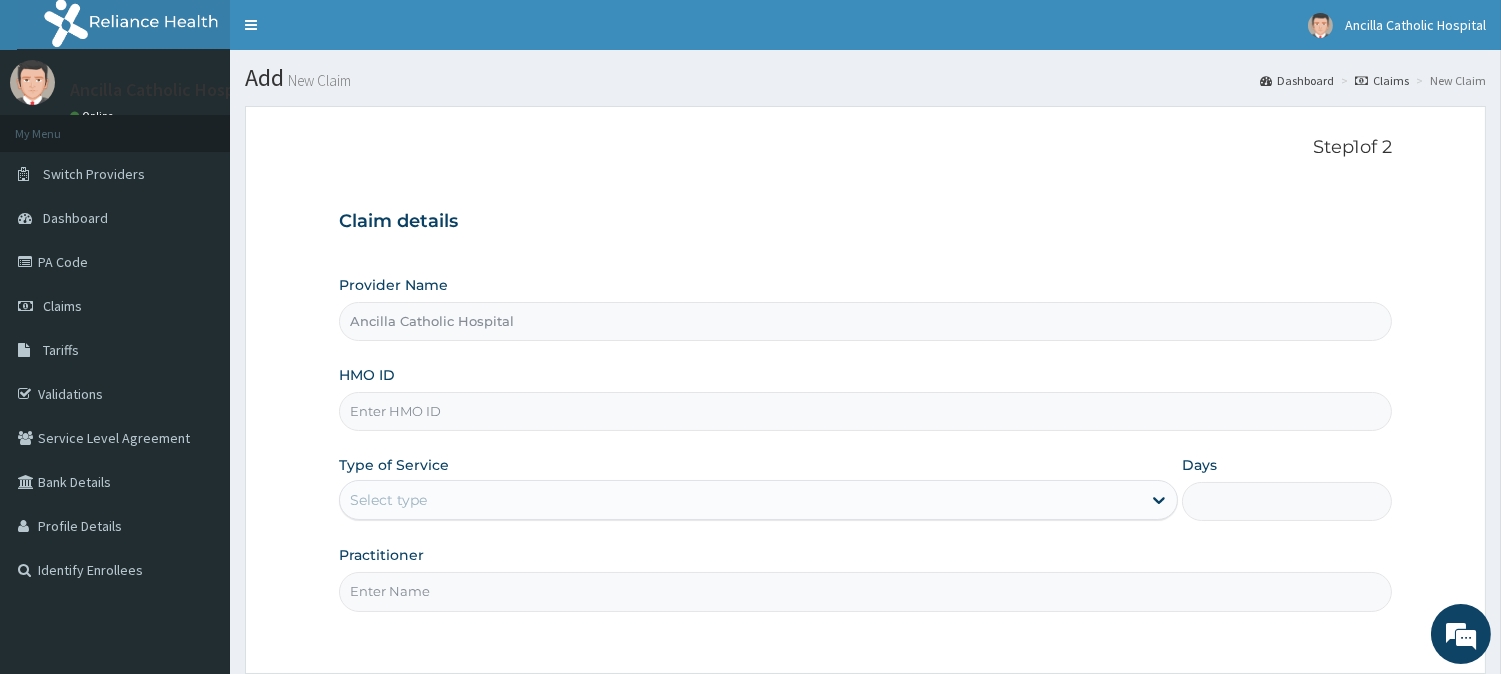 click on "HMO ID" at bounding box center [865, 411] 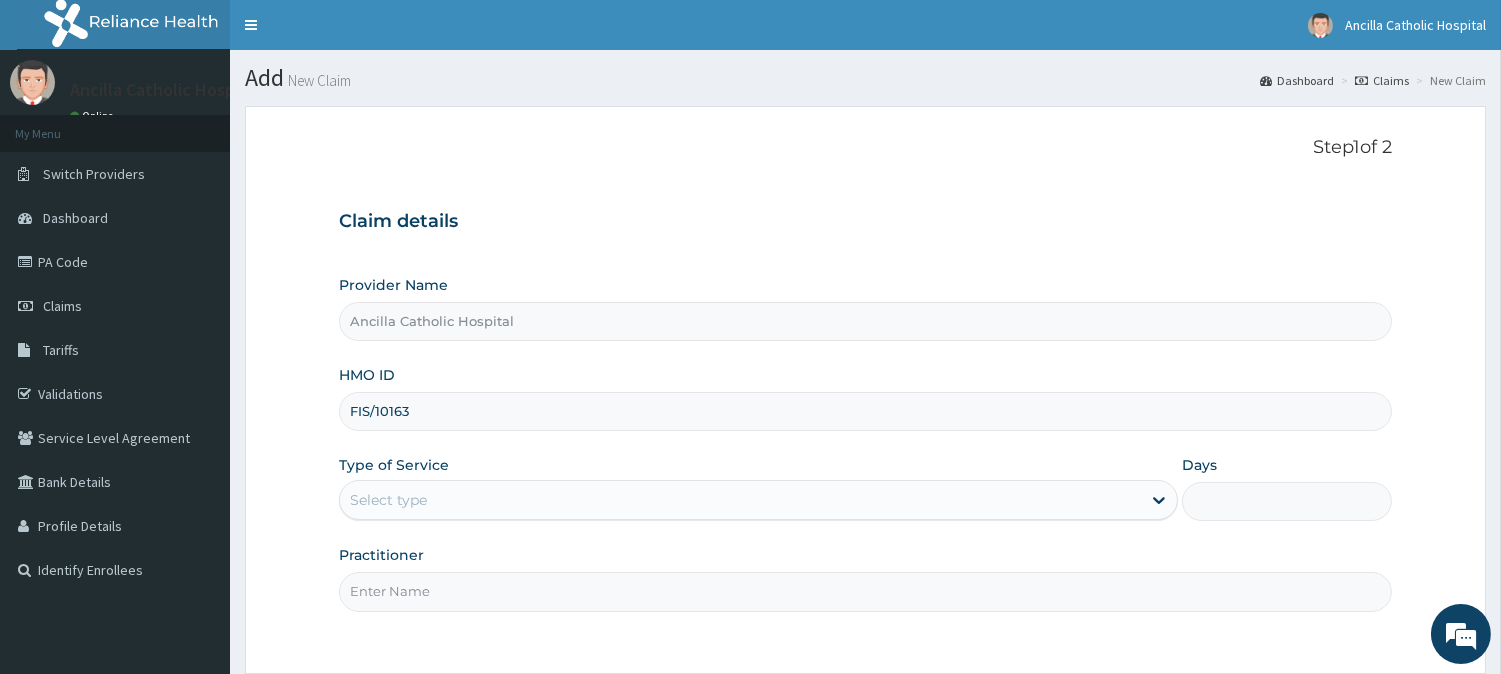 scroll, scrollTop: 0, scrollLeft: 0, axis: both 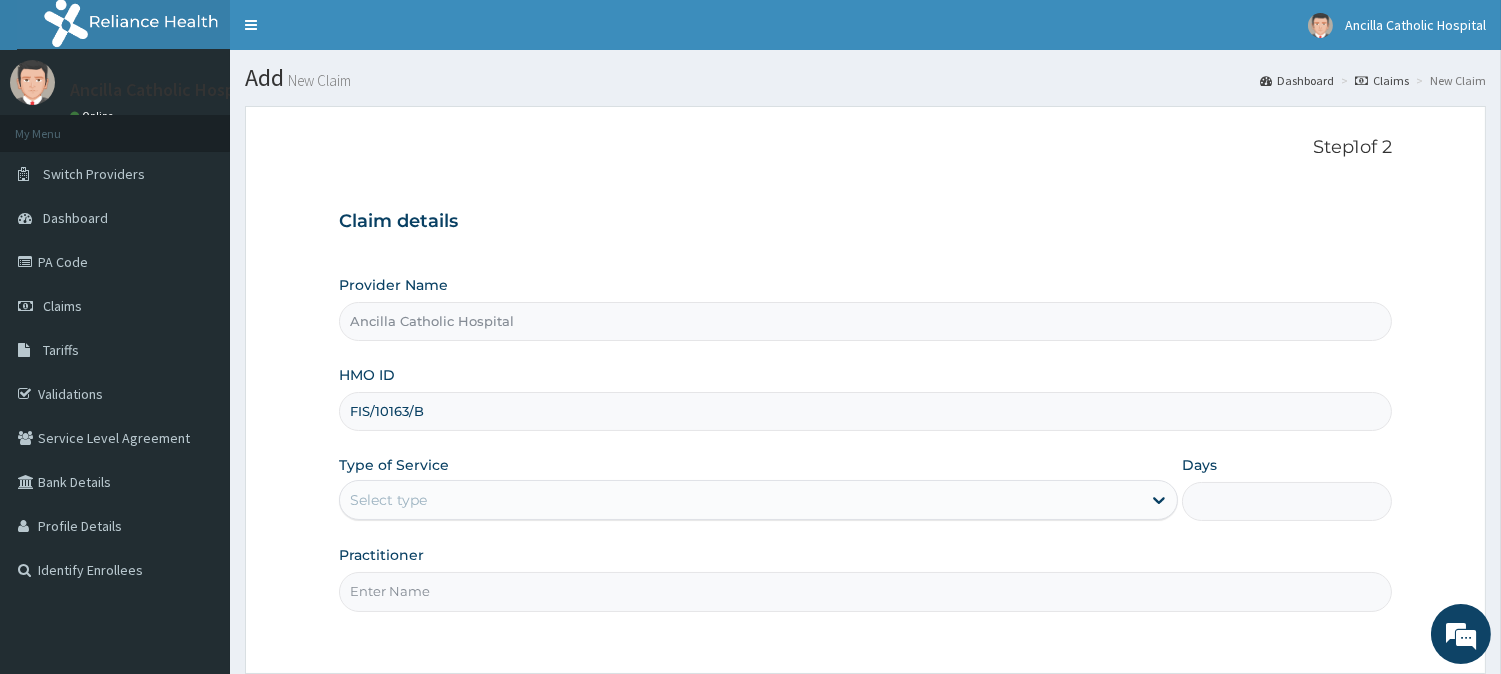 type on "FIS/10163/B" 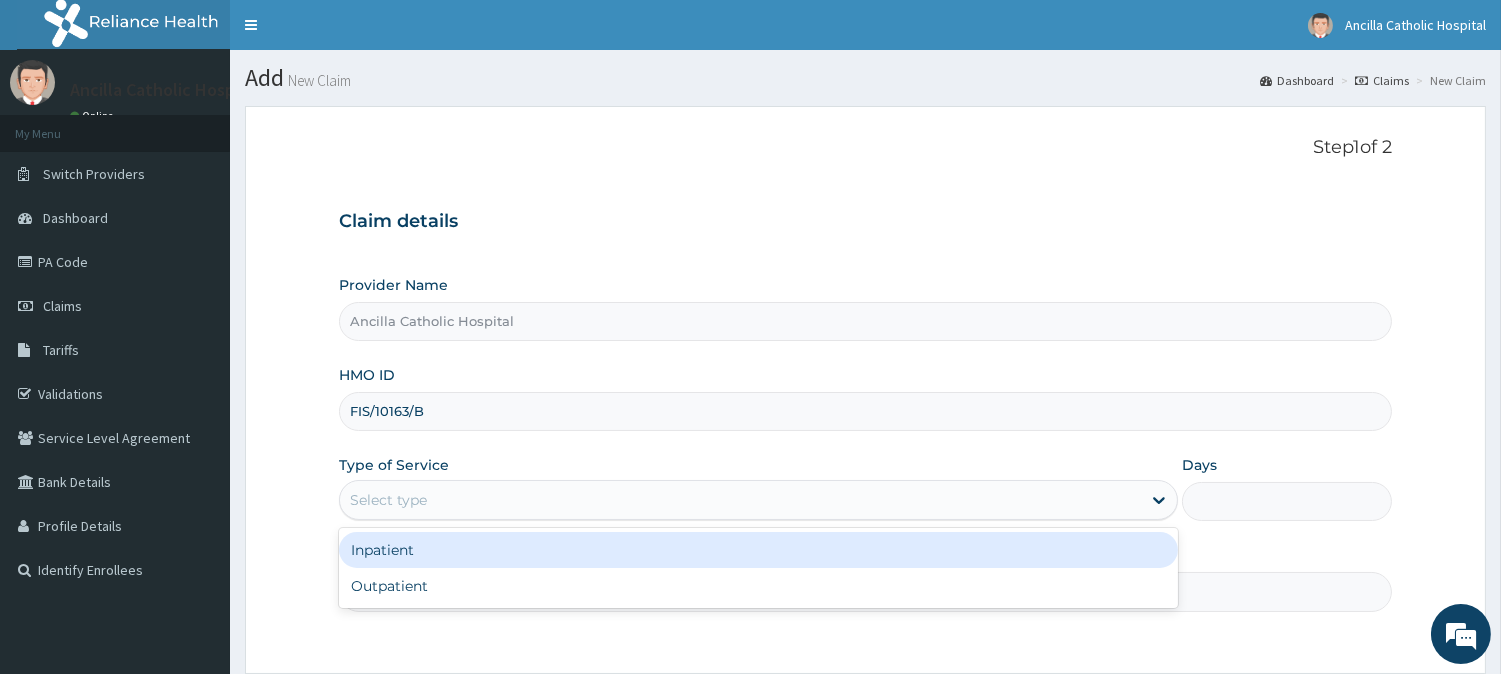 click on "Select type" at bounding box center [740, 500] 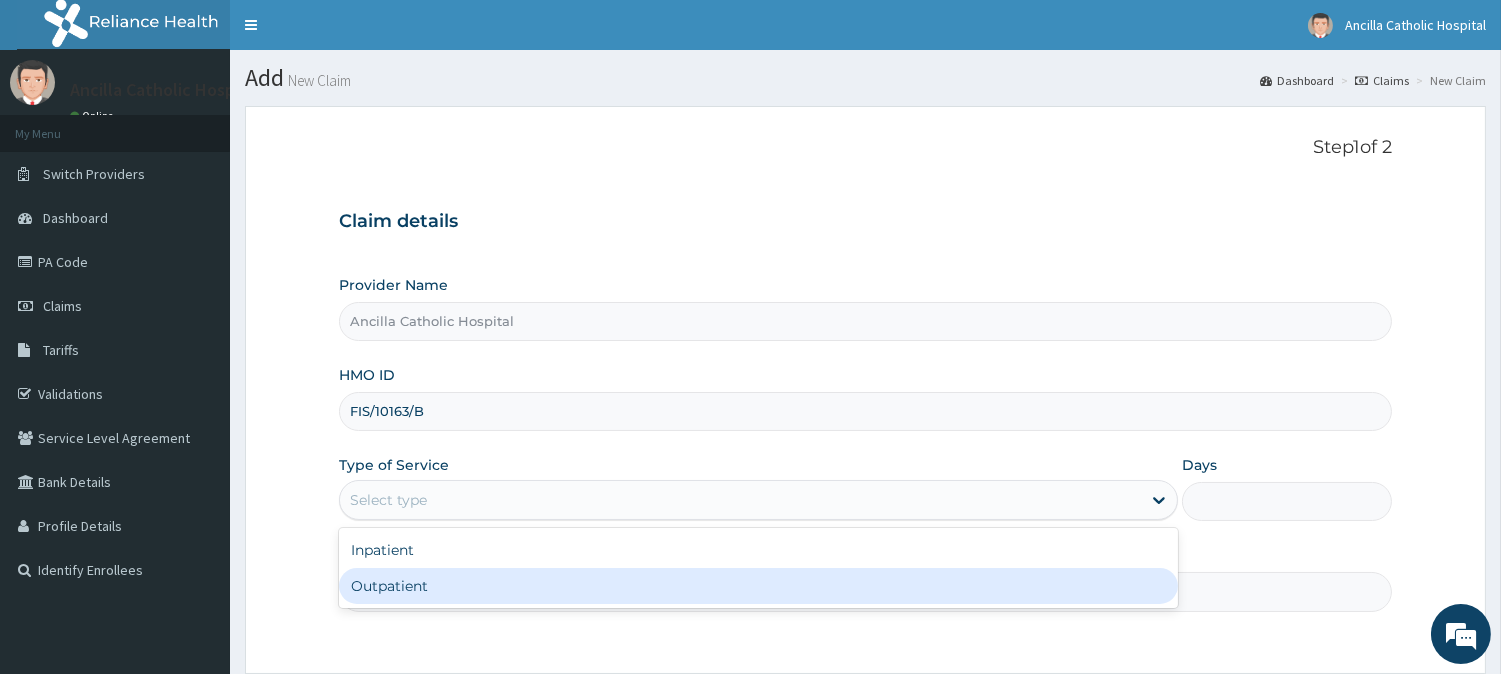 click on "Outpatient" at bounding box center [758, 586] 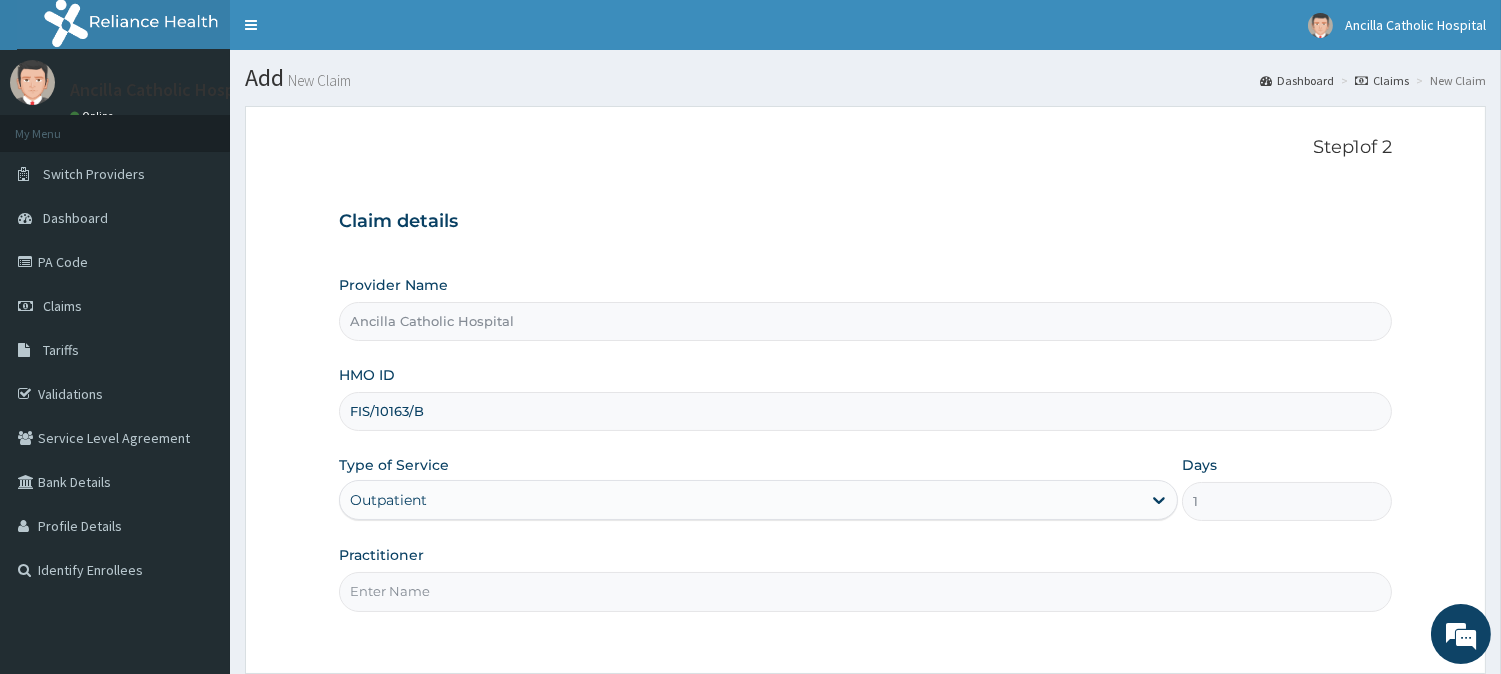 click on "Practitioner" at bounding box center (865, 591) 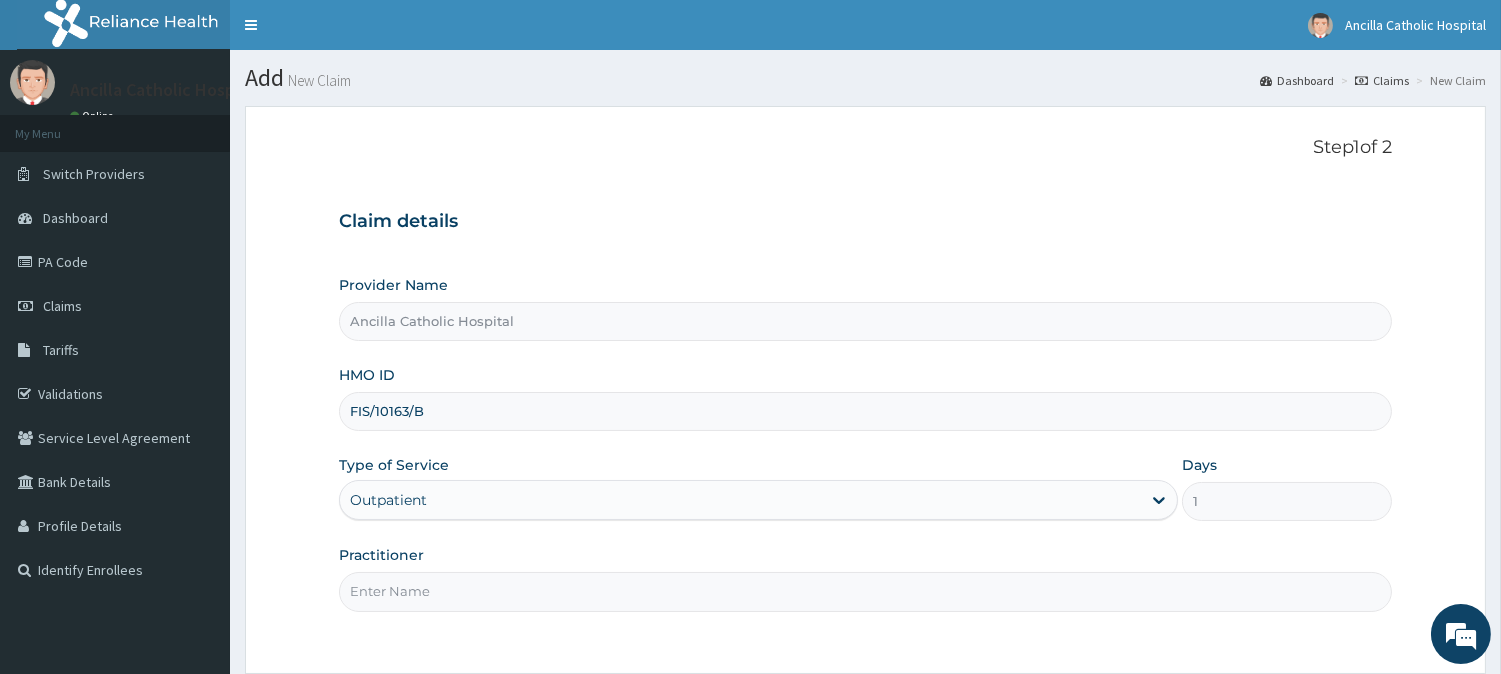 type on "GEN" 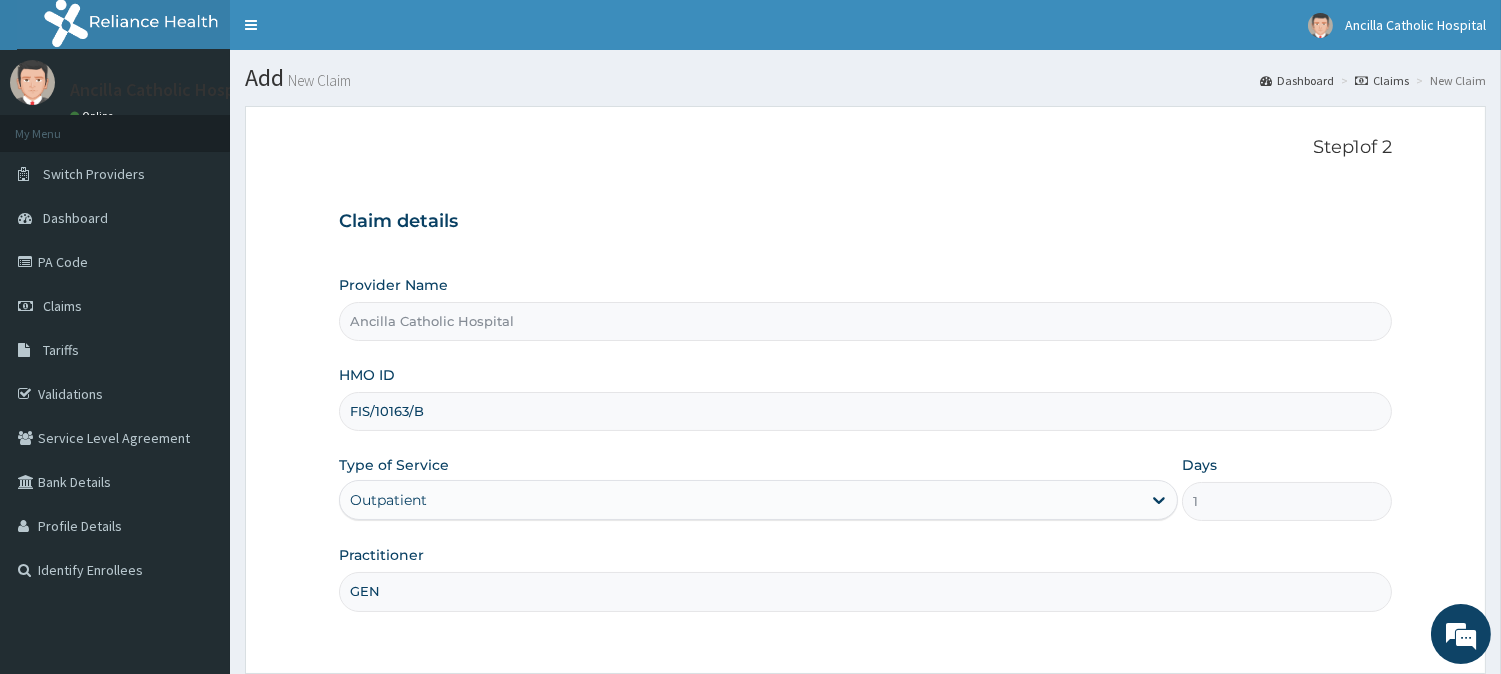 scroll, scrollTop: 178, scrollLeft: 0, axis: vertical 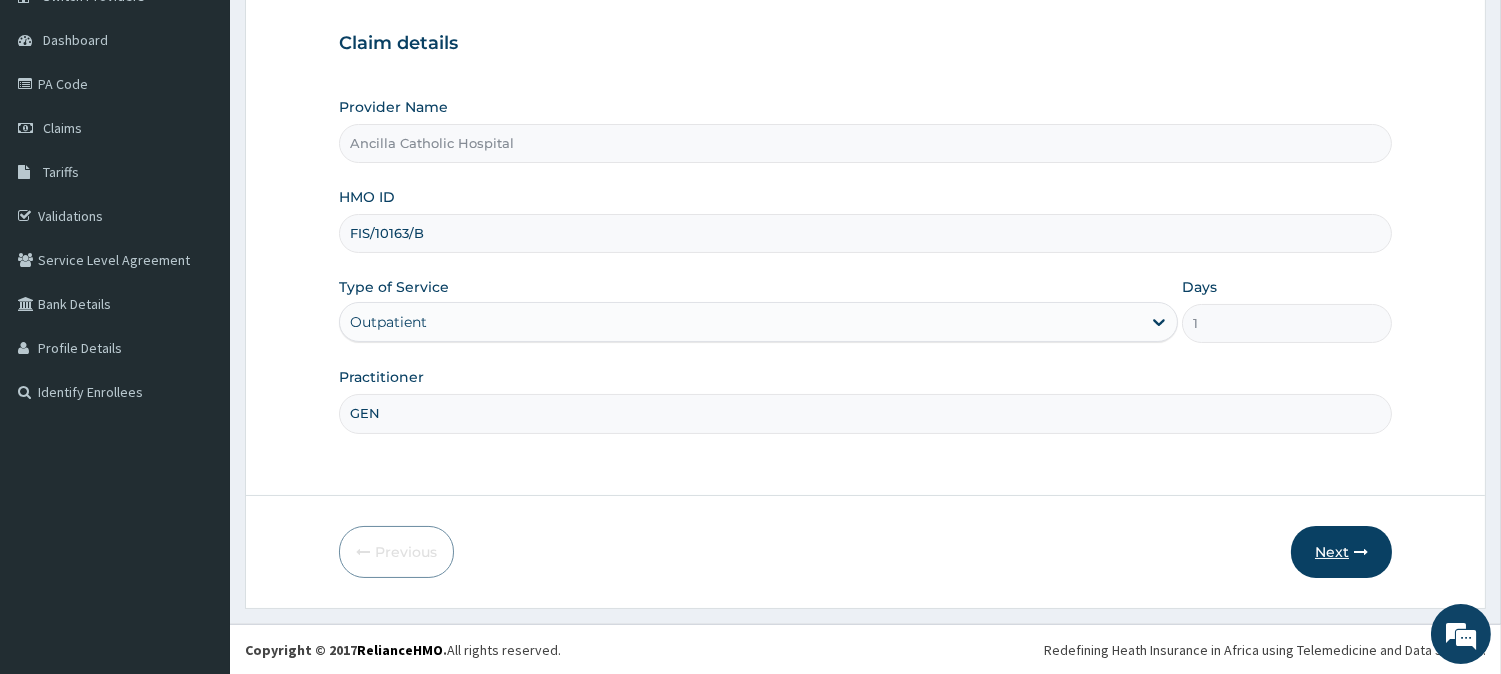 click on "Next" at bounding box center (1341, 552) 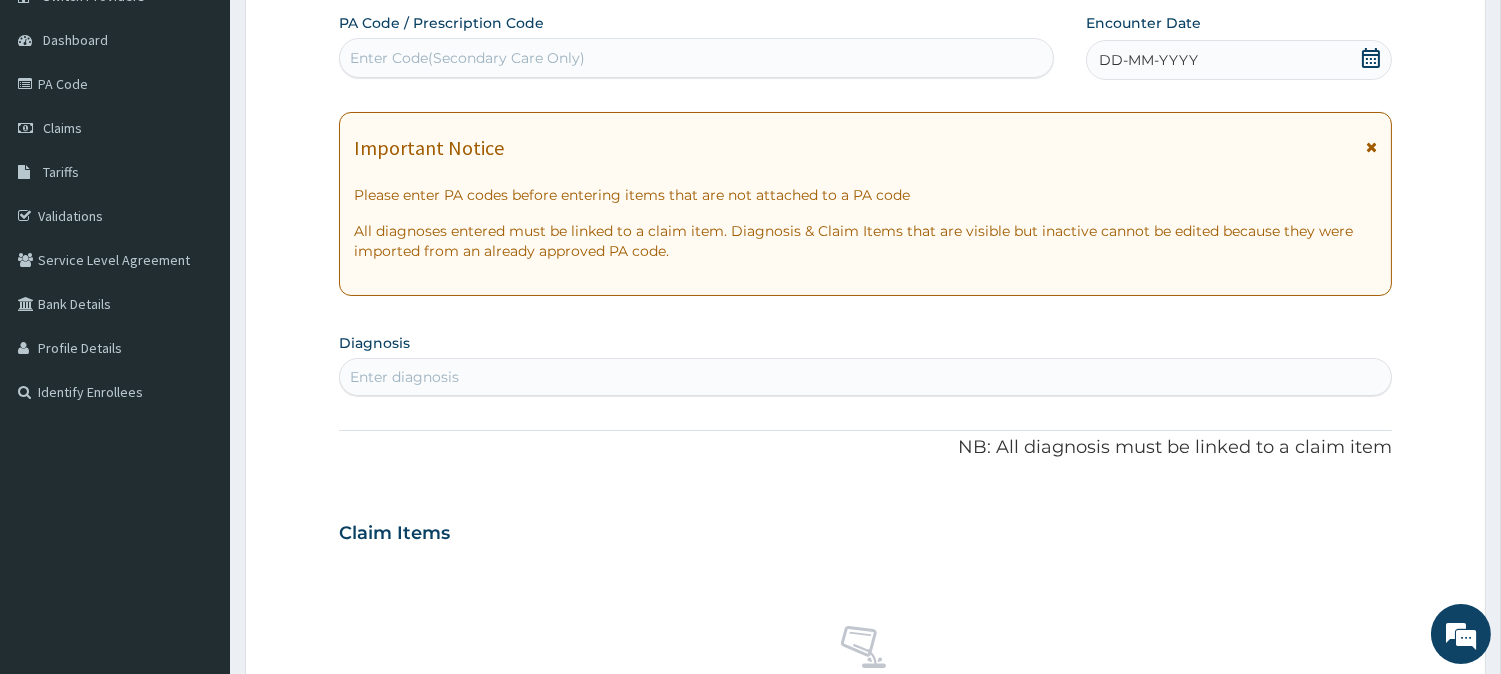 click 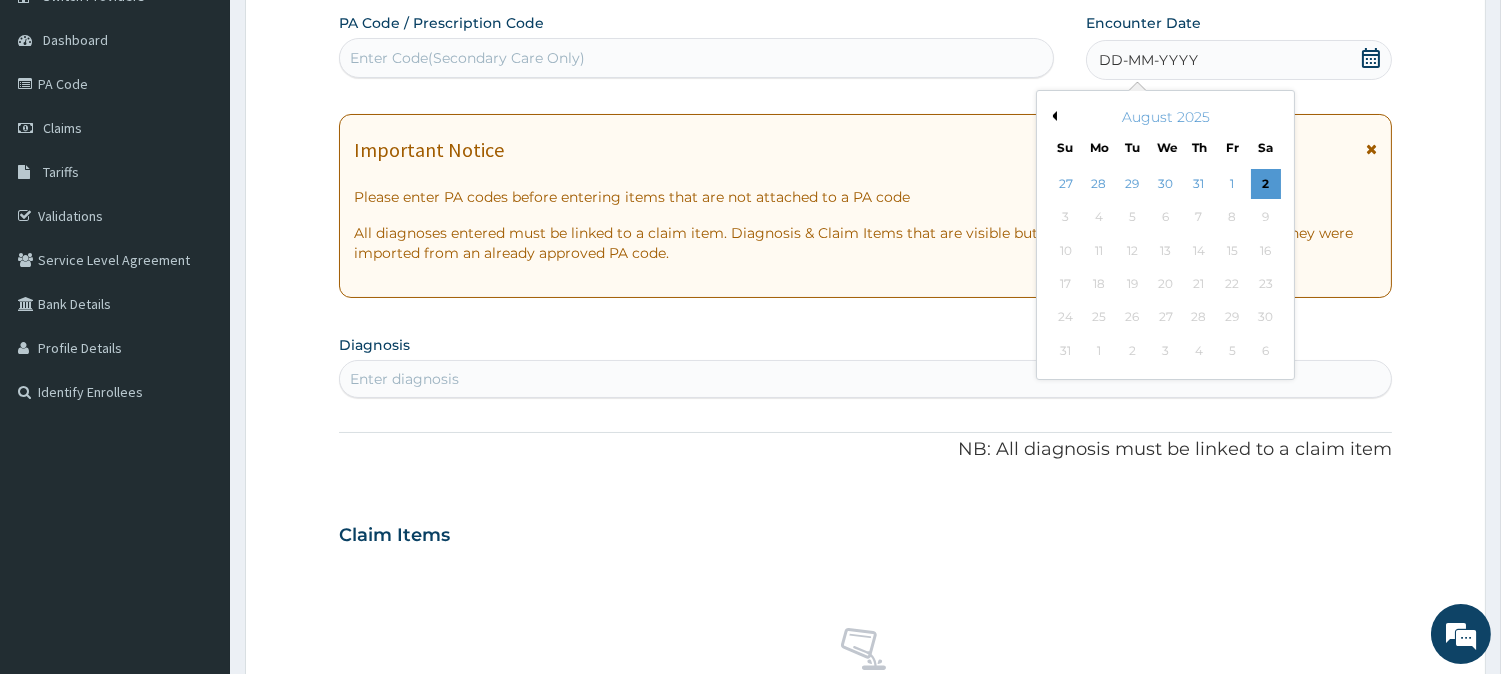 click on "August 2025" at bounding box center (1165, 117) 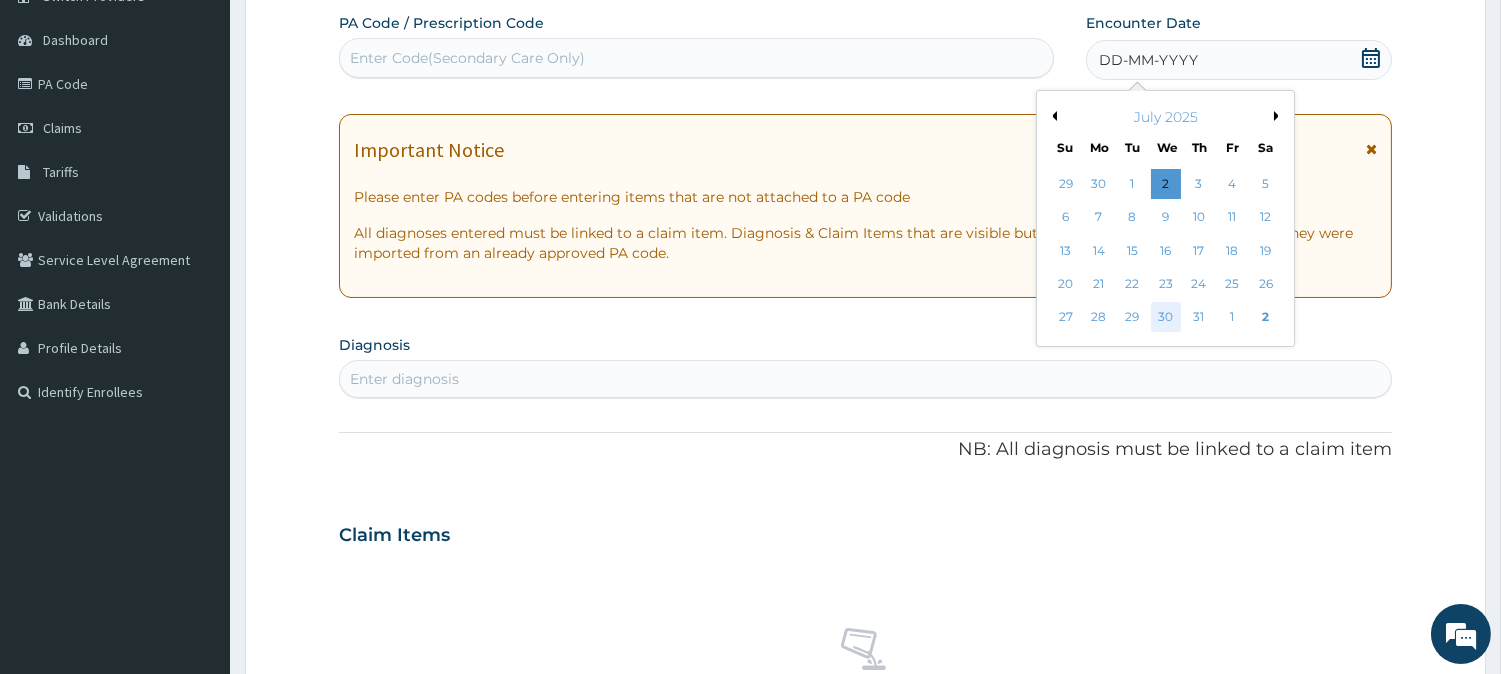 click on "30" at bounding box center [1165, 318] 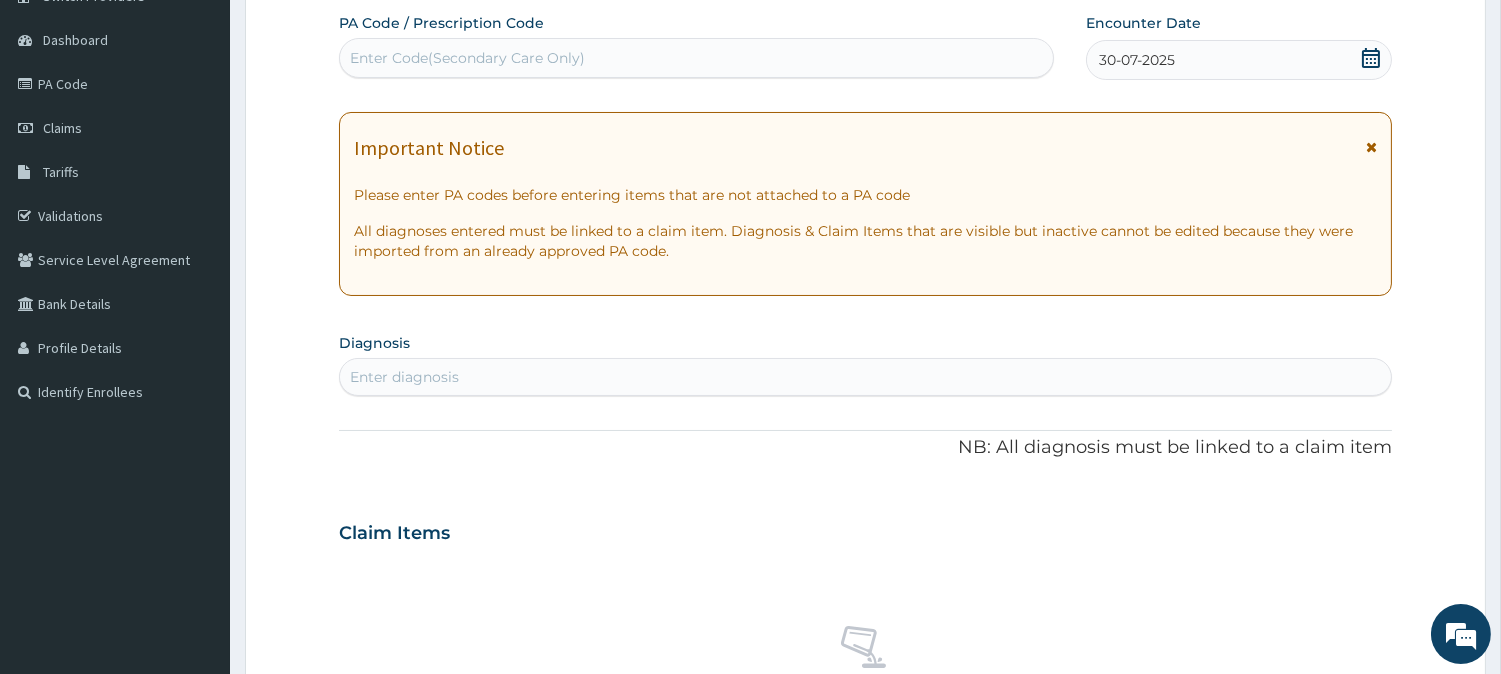 click on "Enter diagnosis" at bounding box center (865, 377) 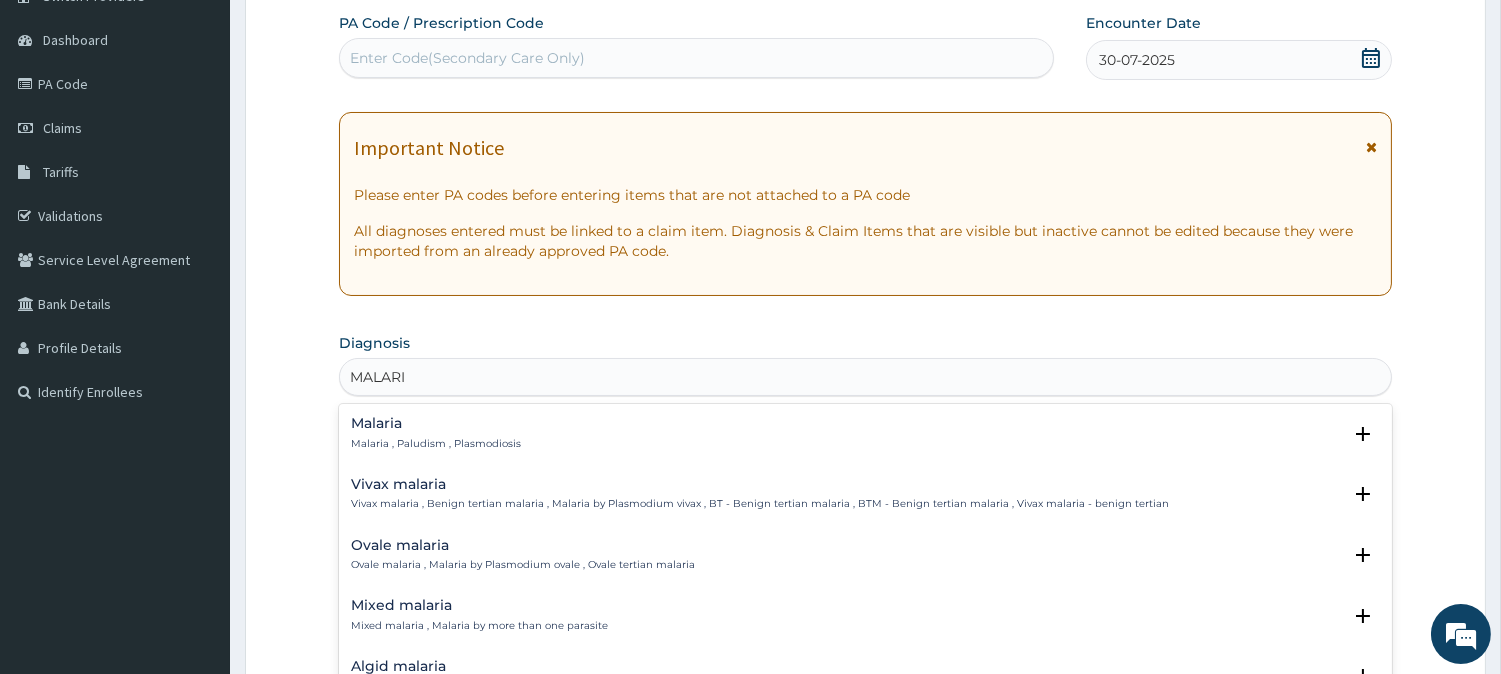 type on "MALARIA" 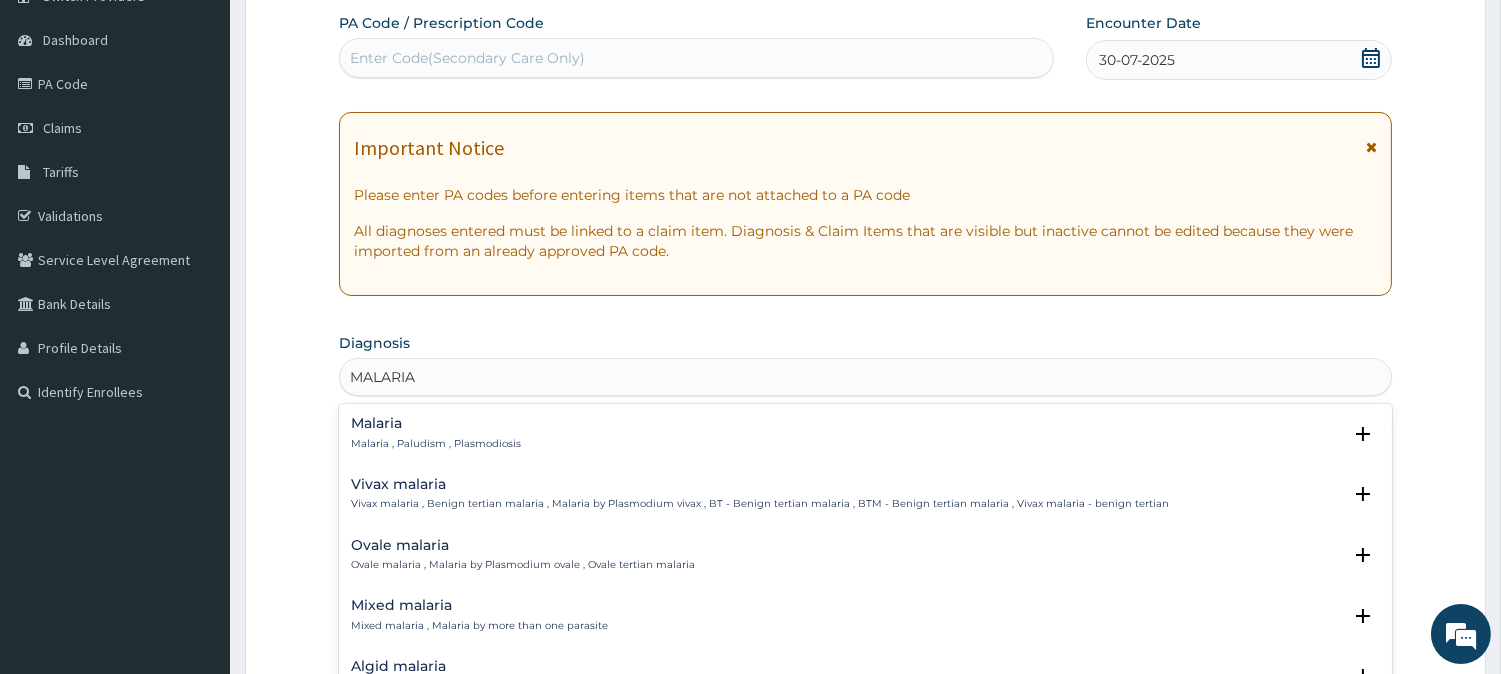 click on "Malaria , Paludism , Plasmodiosis" at bounding box center [436, 444] 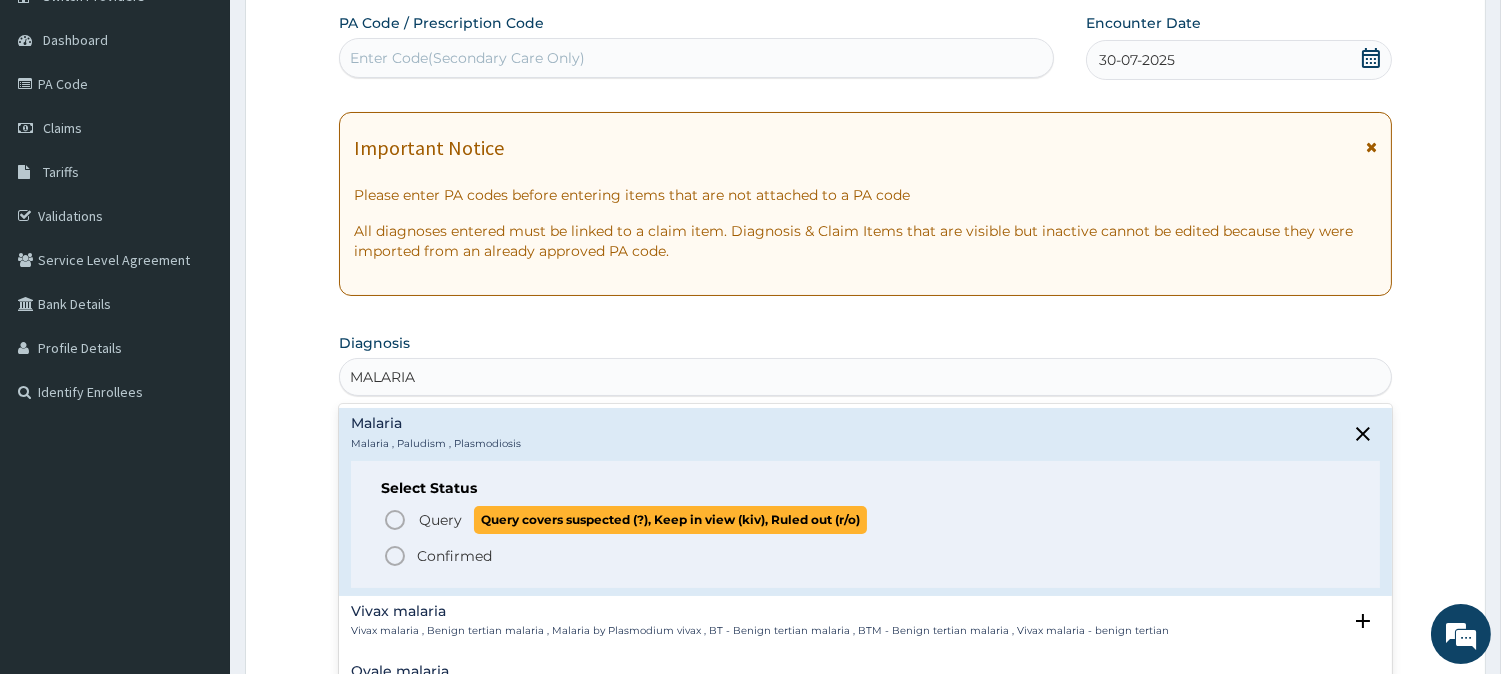click 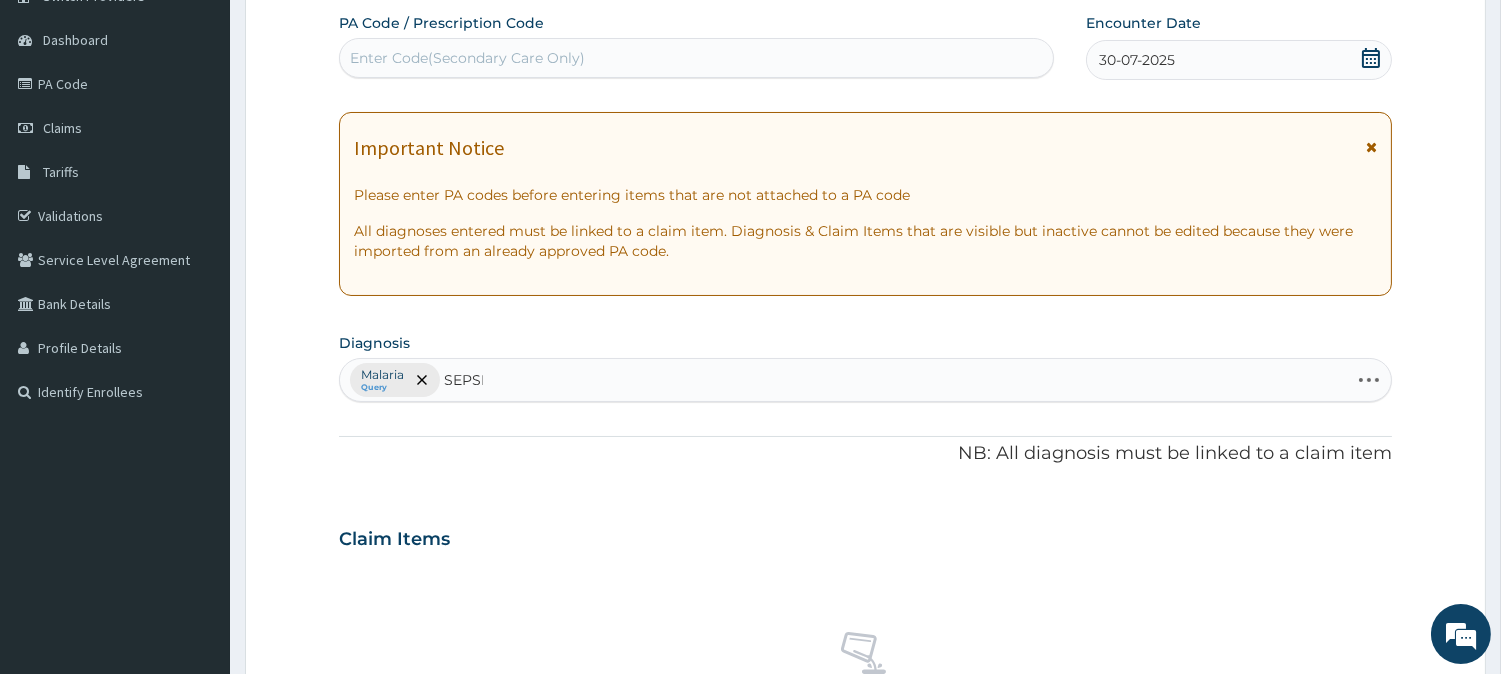 type on "SEPSIS" 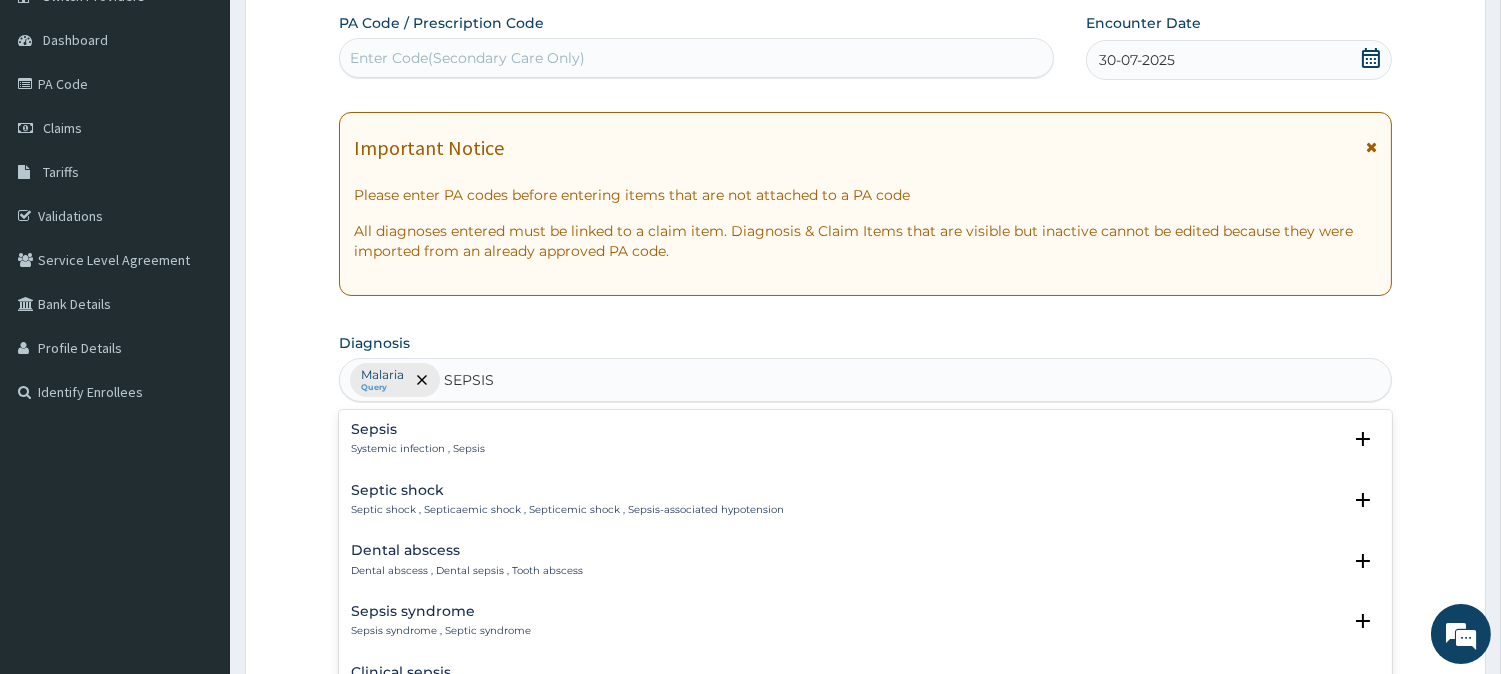click on "Sepsis" at bounding box center [418, 429] 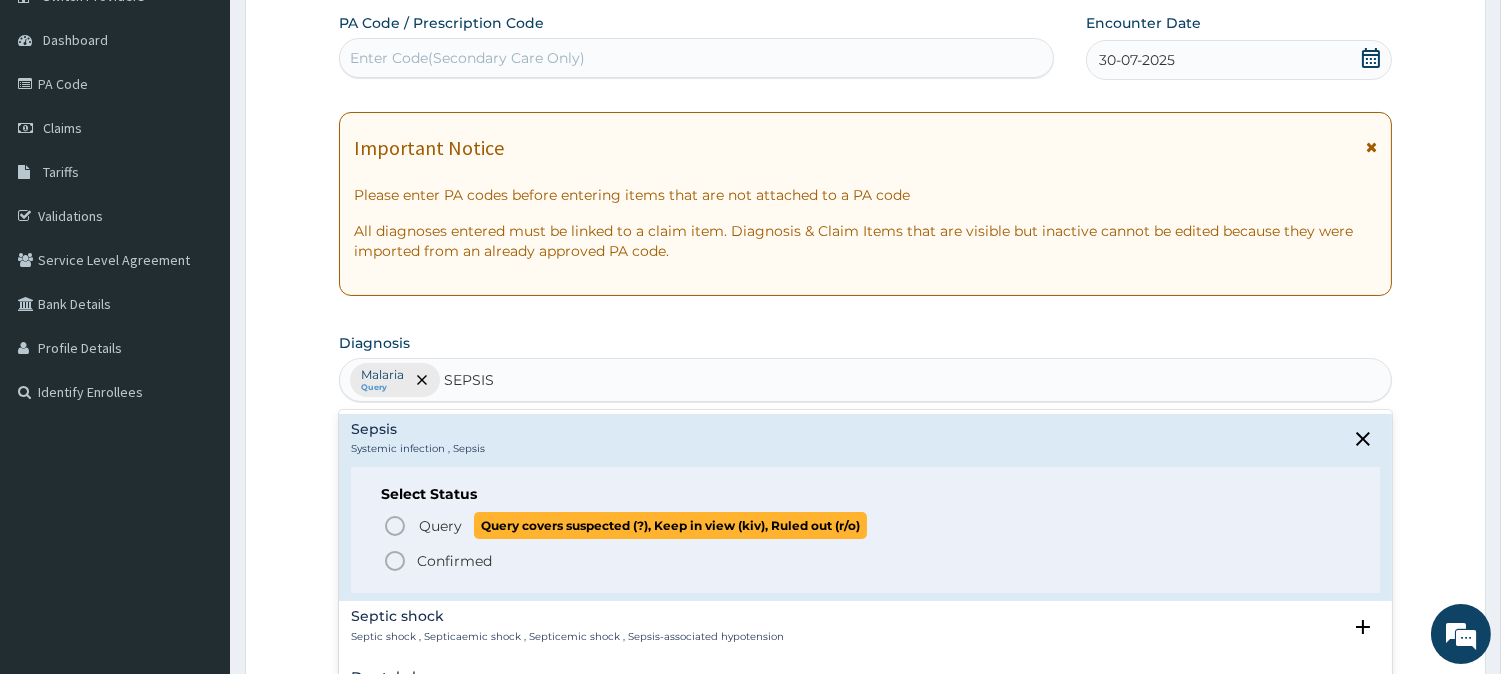 click on "Query Query covers suspected (?), Keep in view (kiv), Ruled out (r/o)" at bounding box center (866, 525) 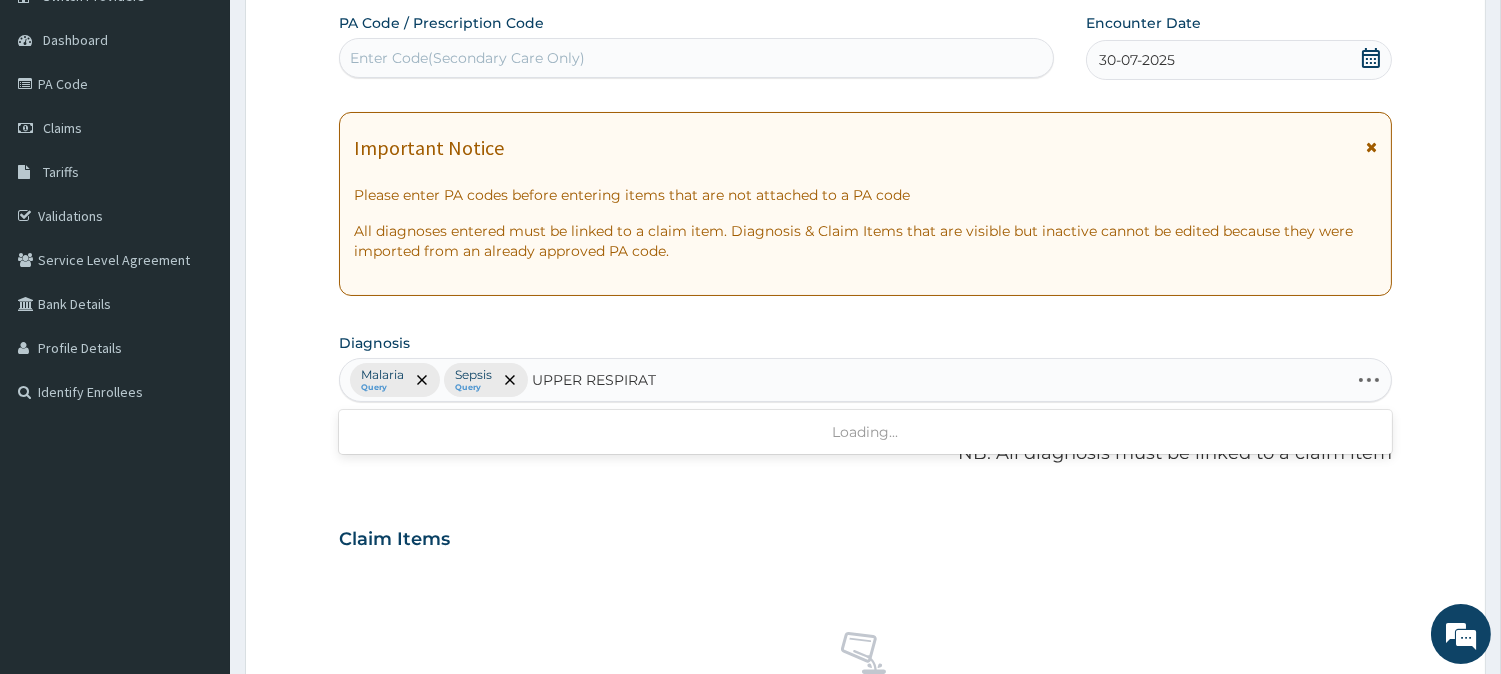 type on "UPPER RESPIRATO" 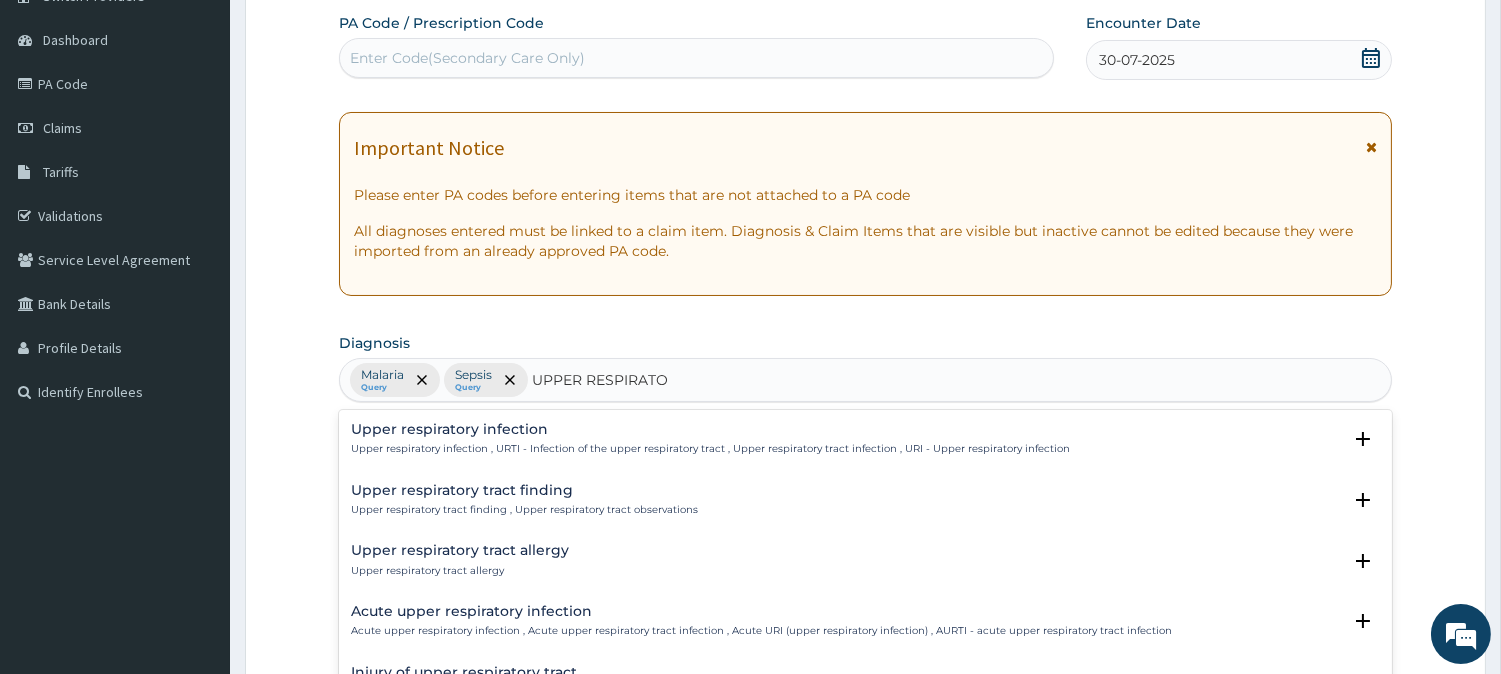 click on "Upper respiratory infection , URTI - Infection of the upper respiratory tract , Upper respiratory tract infection , URI - Upper respiratory infection" at bounding box center [710, 449] 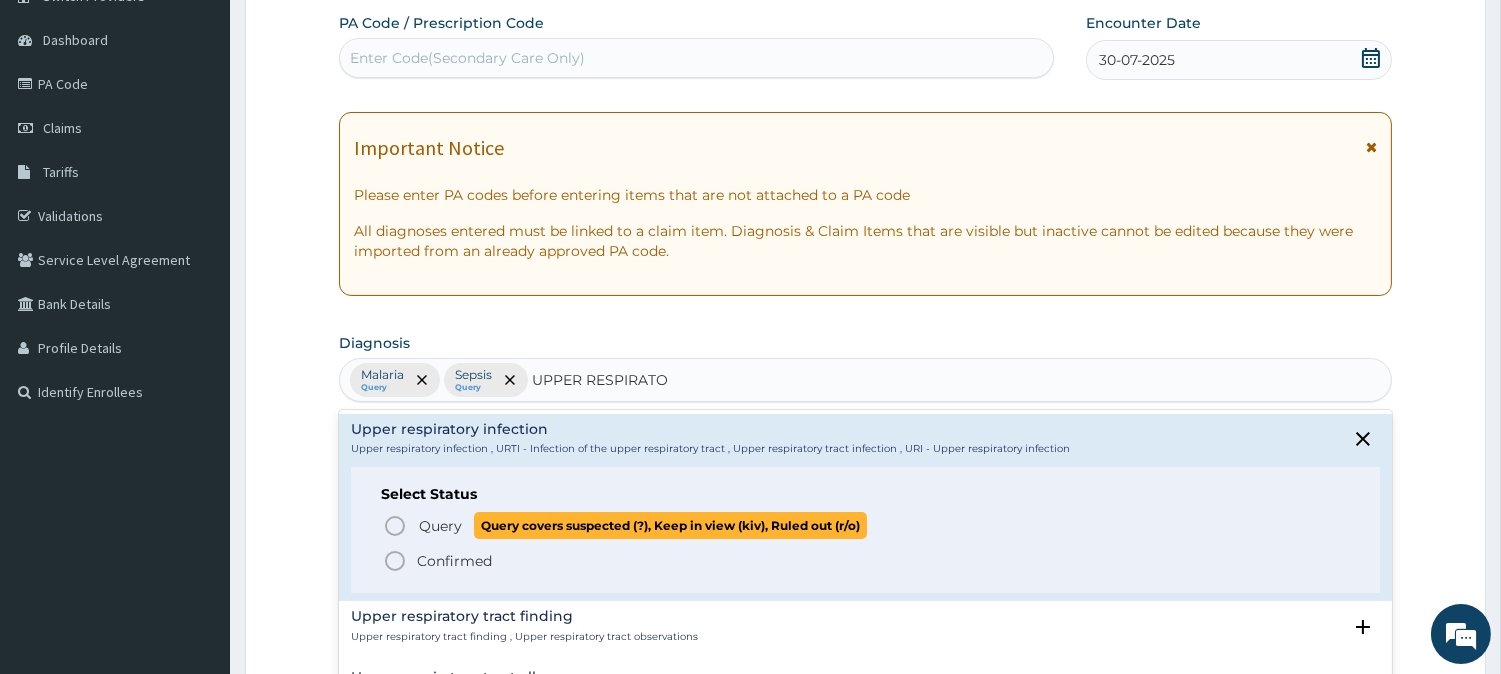 click 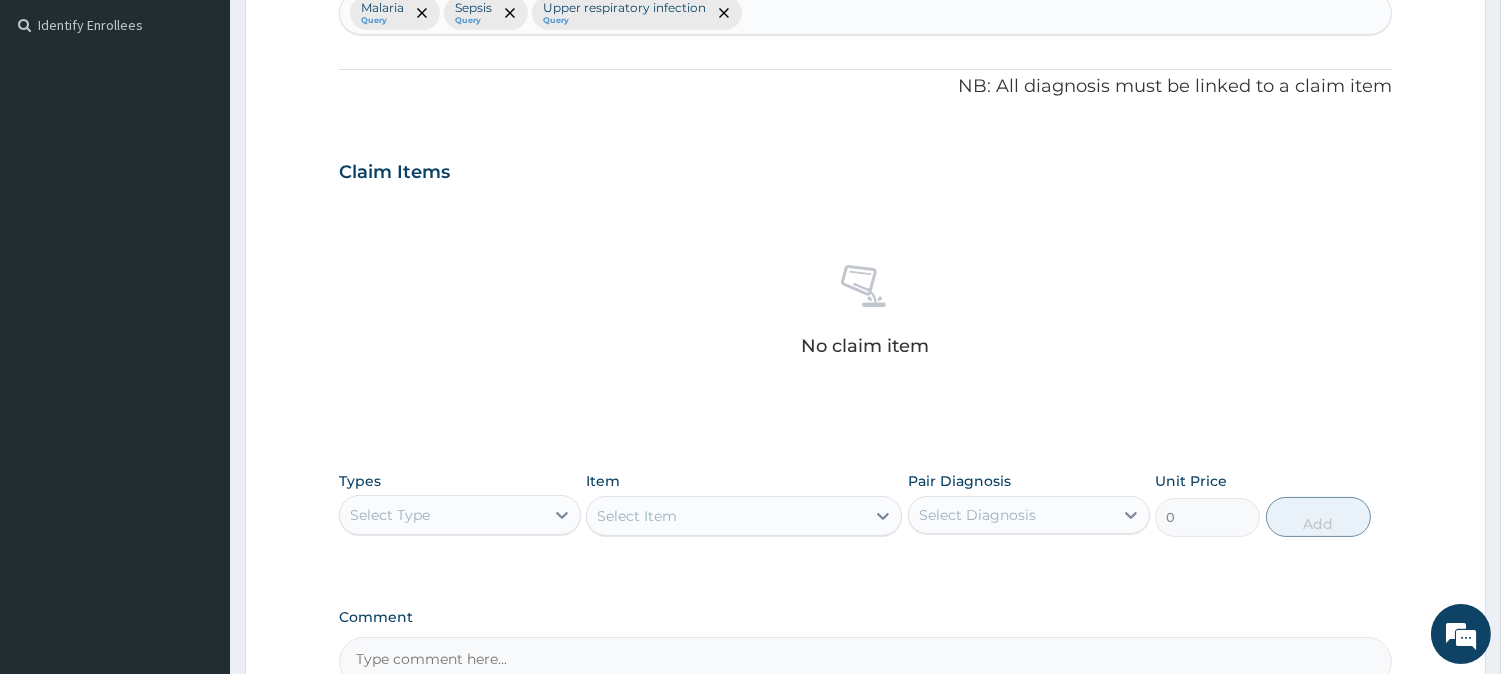 scroll, scrollTop: 767, scrollLeft: 0, axis: vertical 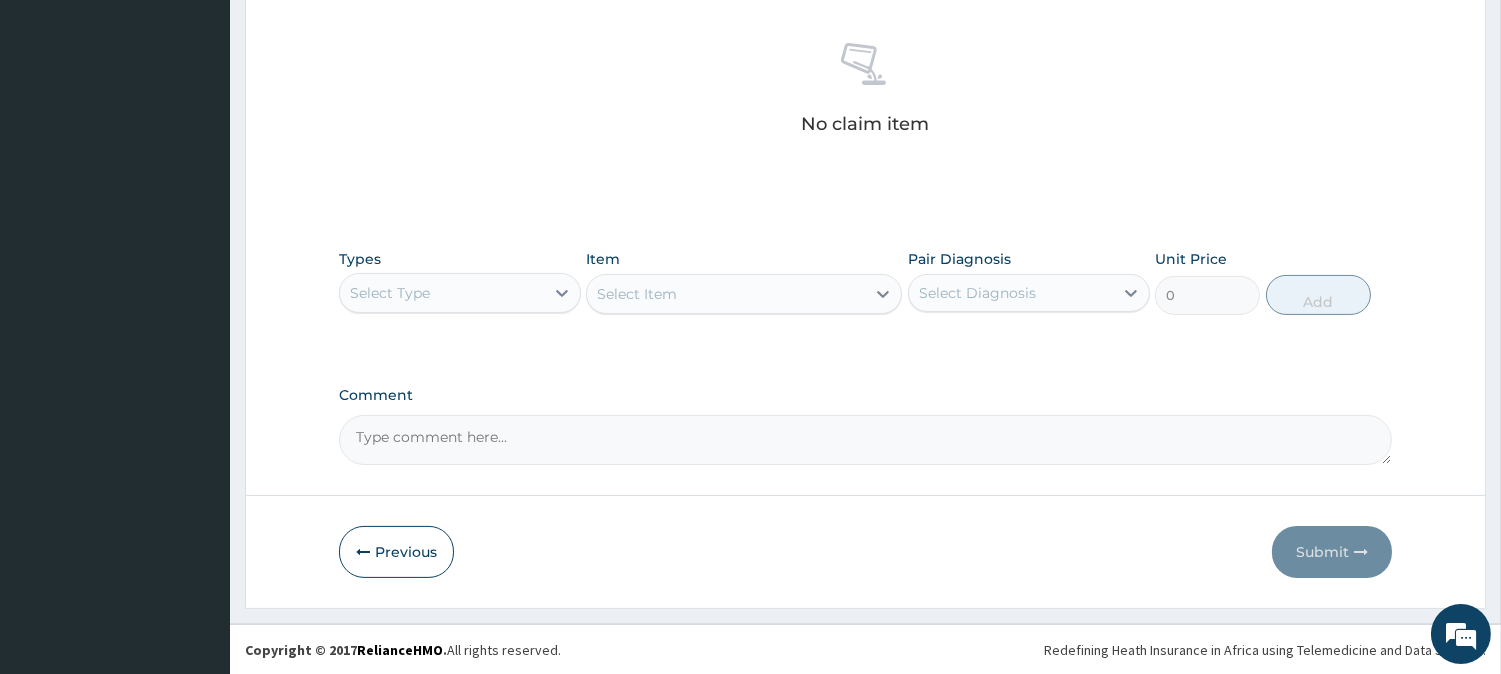 click on "Select Type" at bounding box center [442, 293] 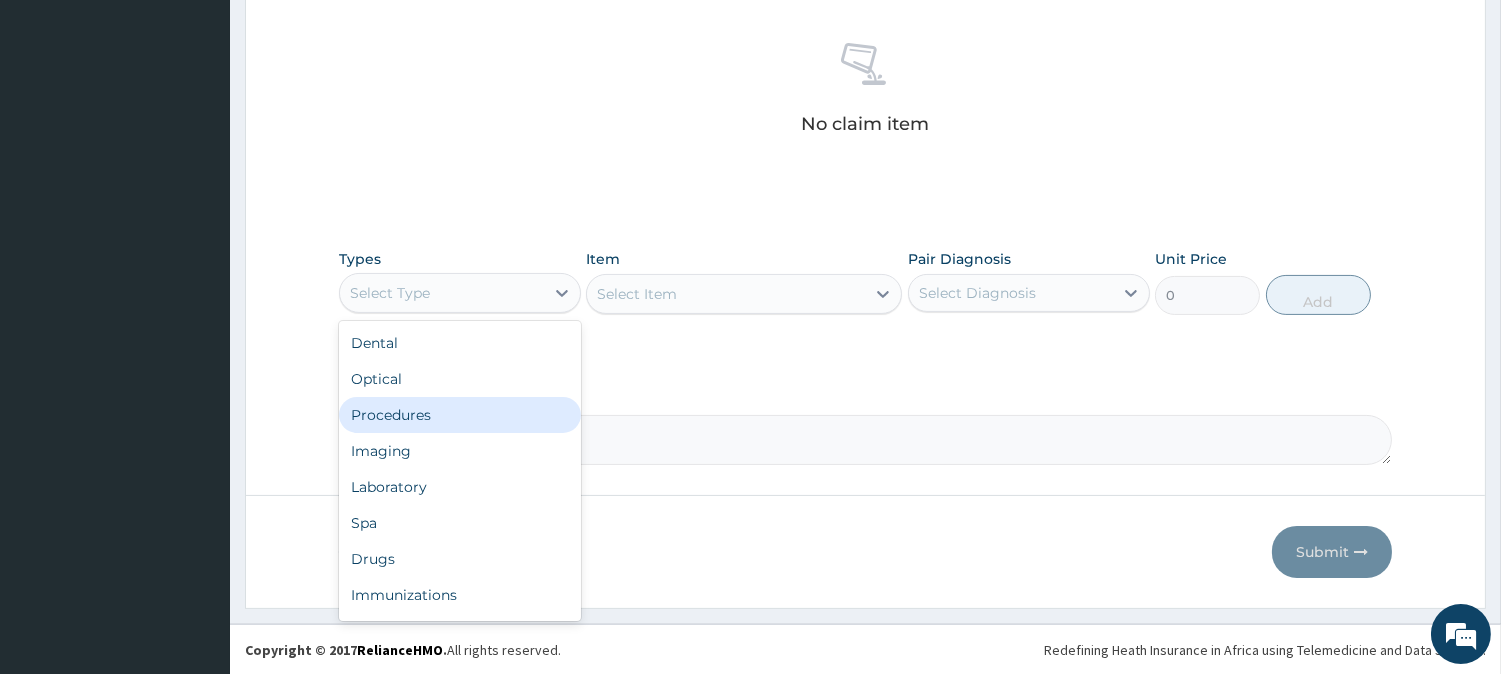 click on "Procedures" at bounding box center [460, 415] 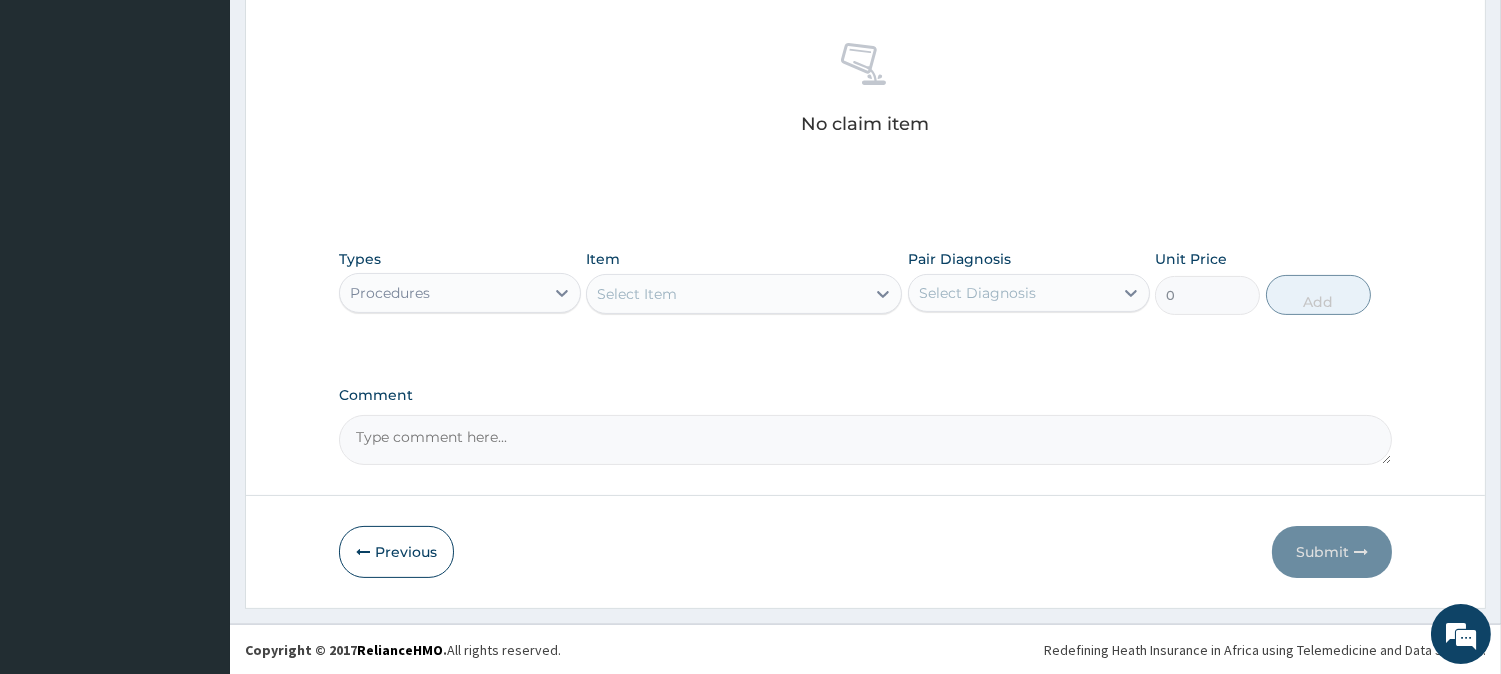 click on "Select Item" at bounding box center (726, 294) 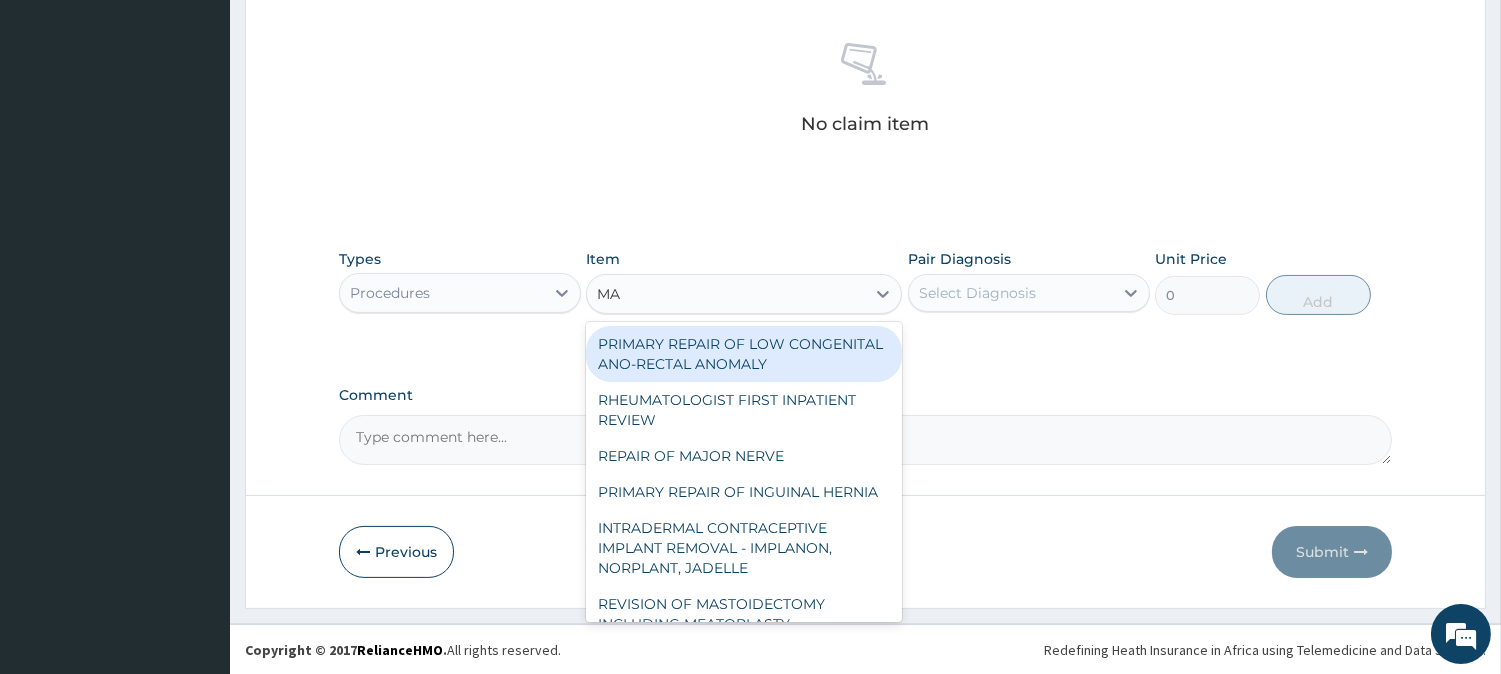 type on "M" 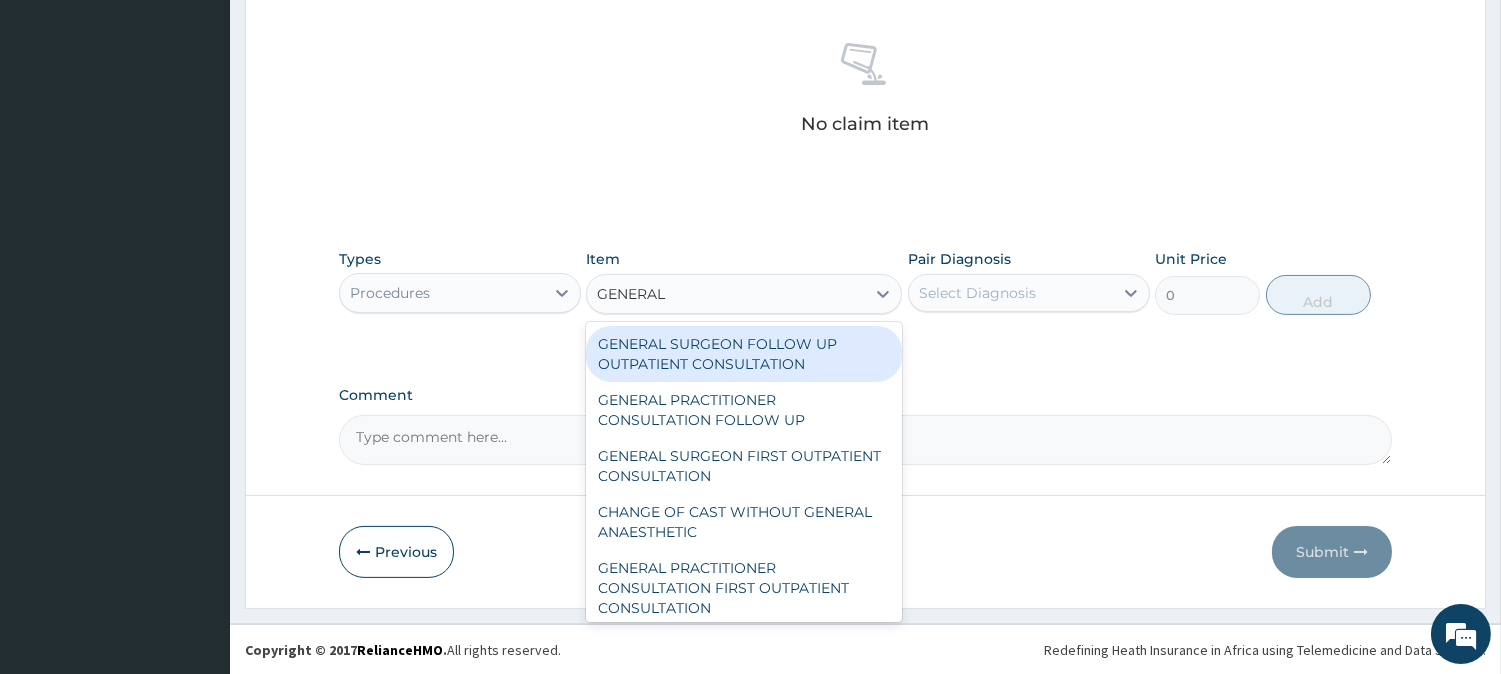 type on "GENERAL" 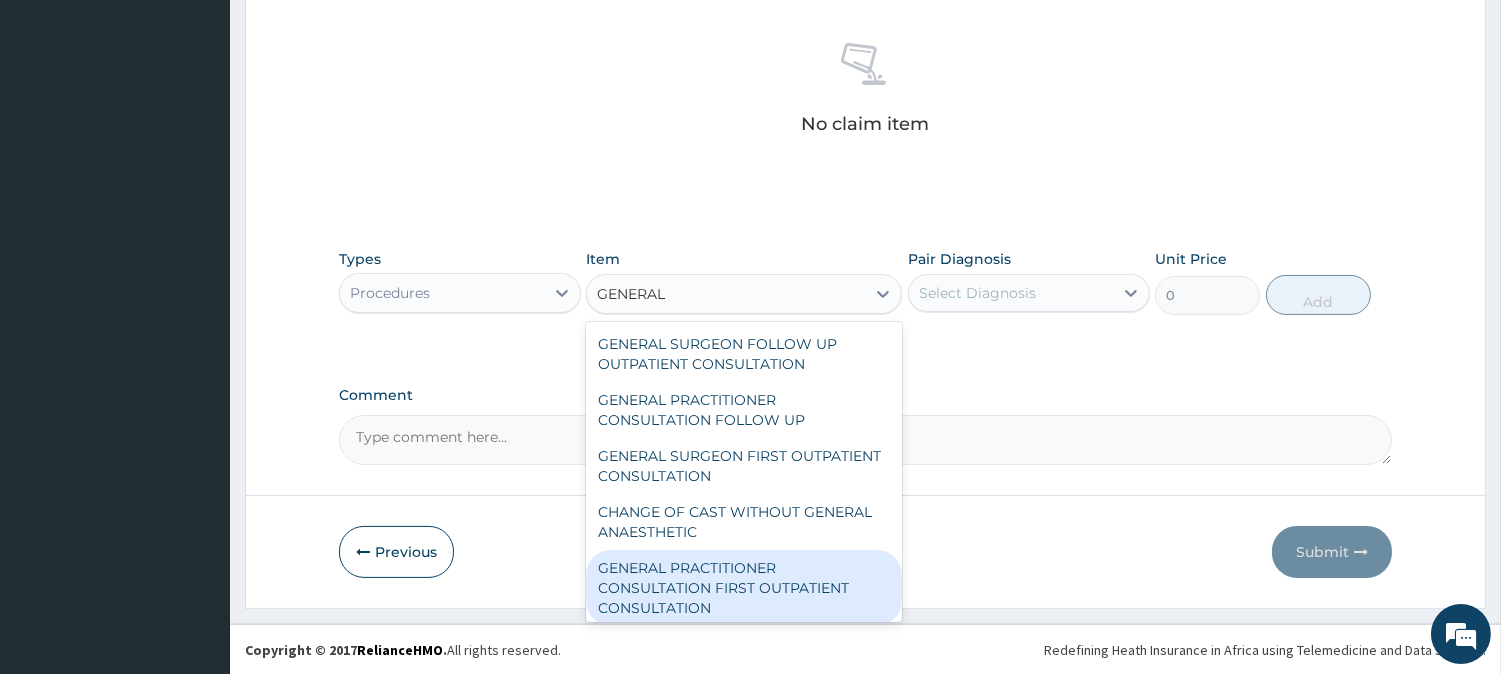 click on "GENERAL PRACTITIONER CONSULTATION FIRST OUTPATIENT CONSULTATION" at bounding box center (744, 588) 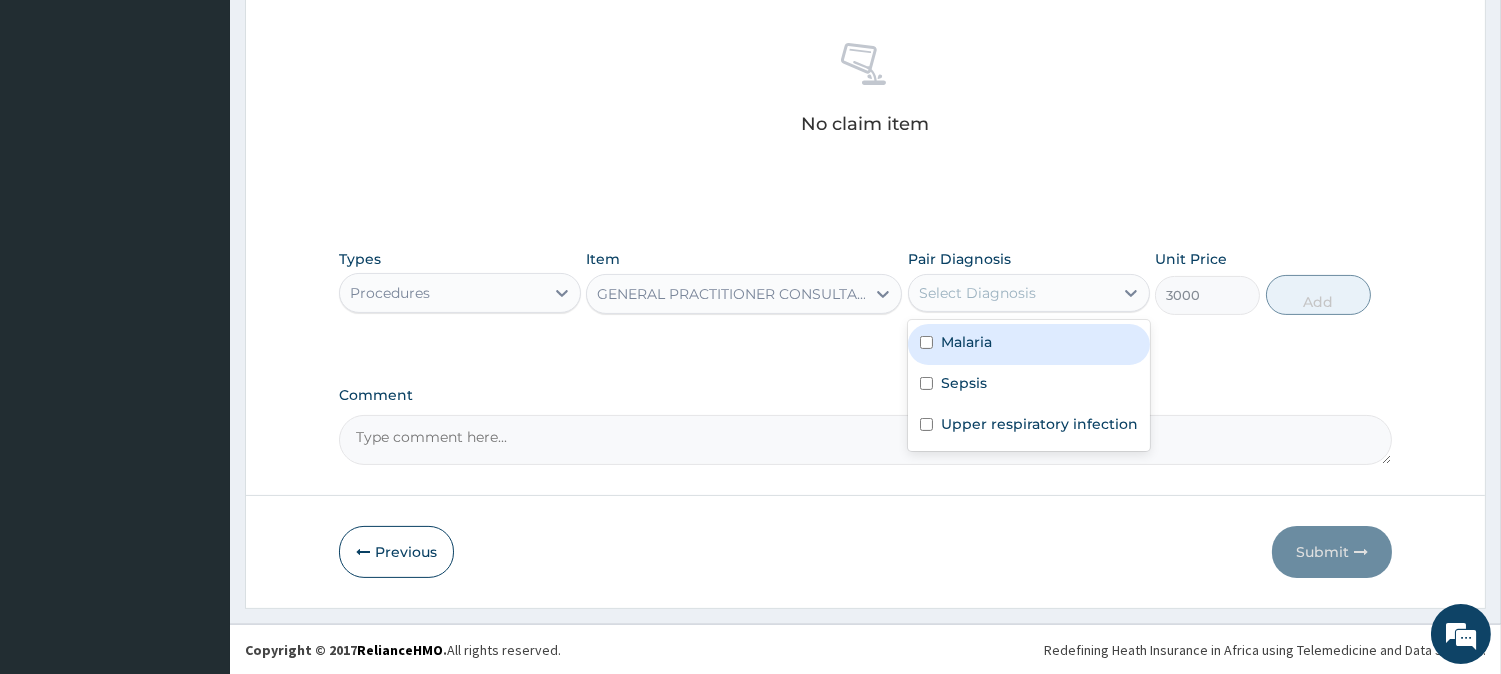 click on "Select Diagnosis" at bounding box center (977, 293) 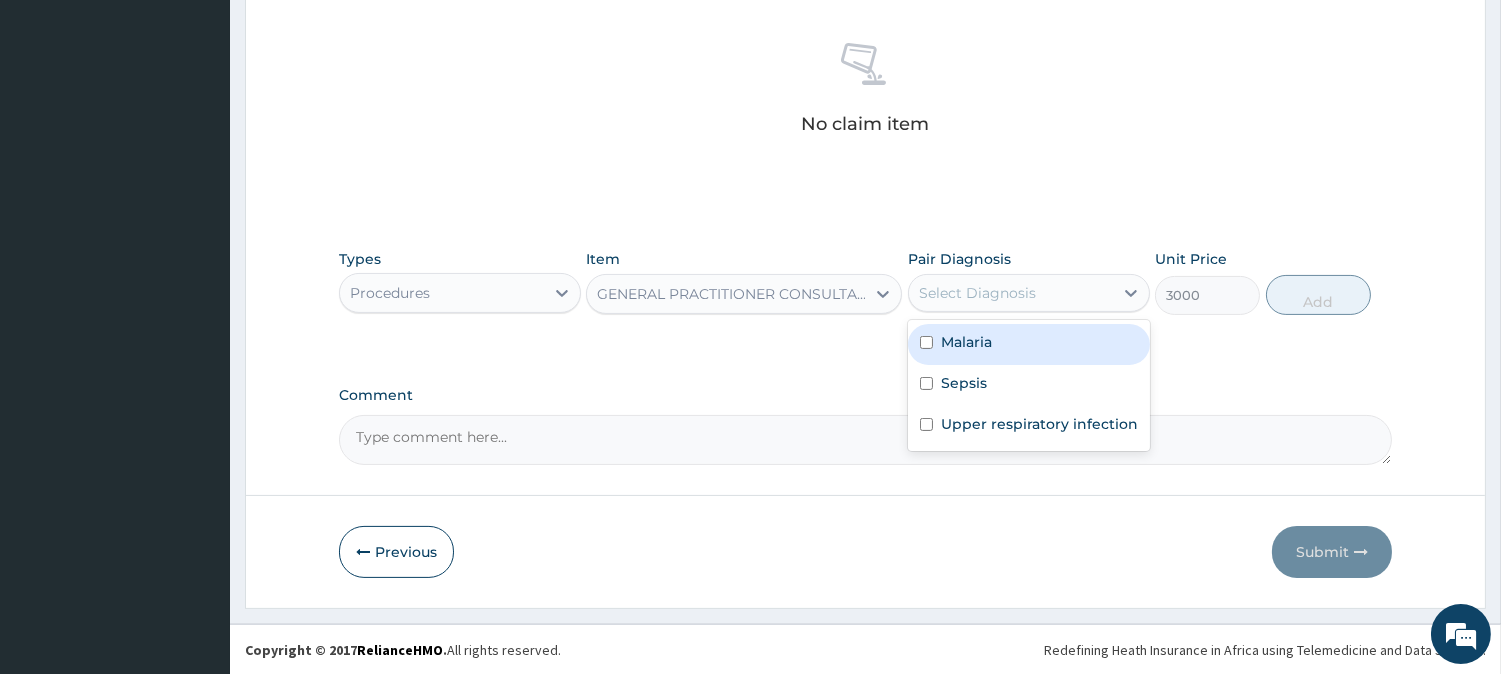 click on "Malaria" at bounding box center (1029, 344) 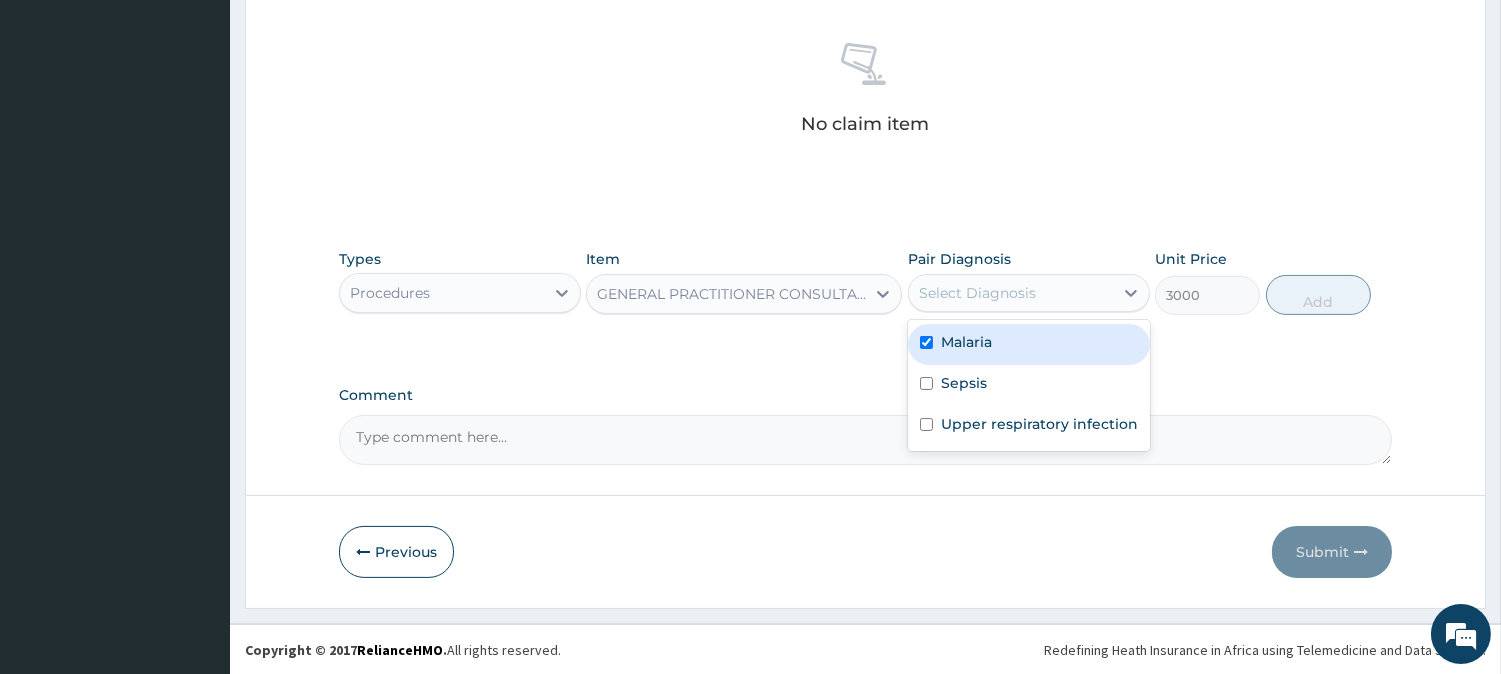 checkbox on "true" 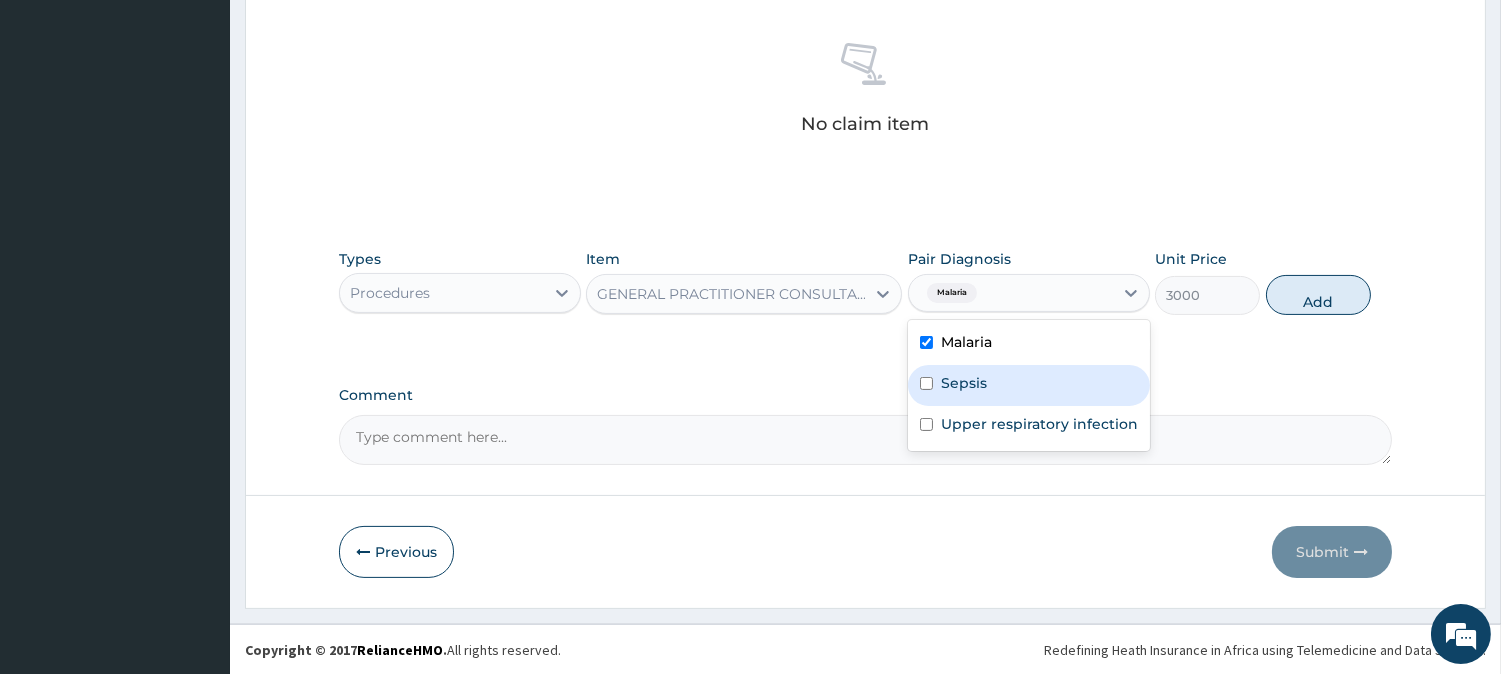 click on "Sepsis" at bounding box center [1029, 385] 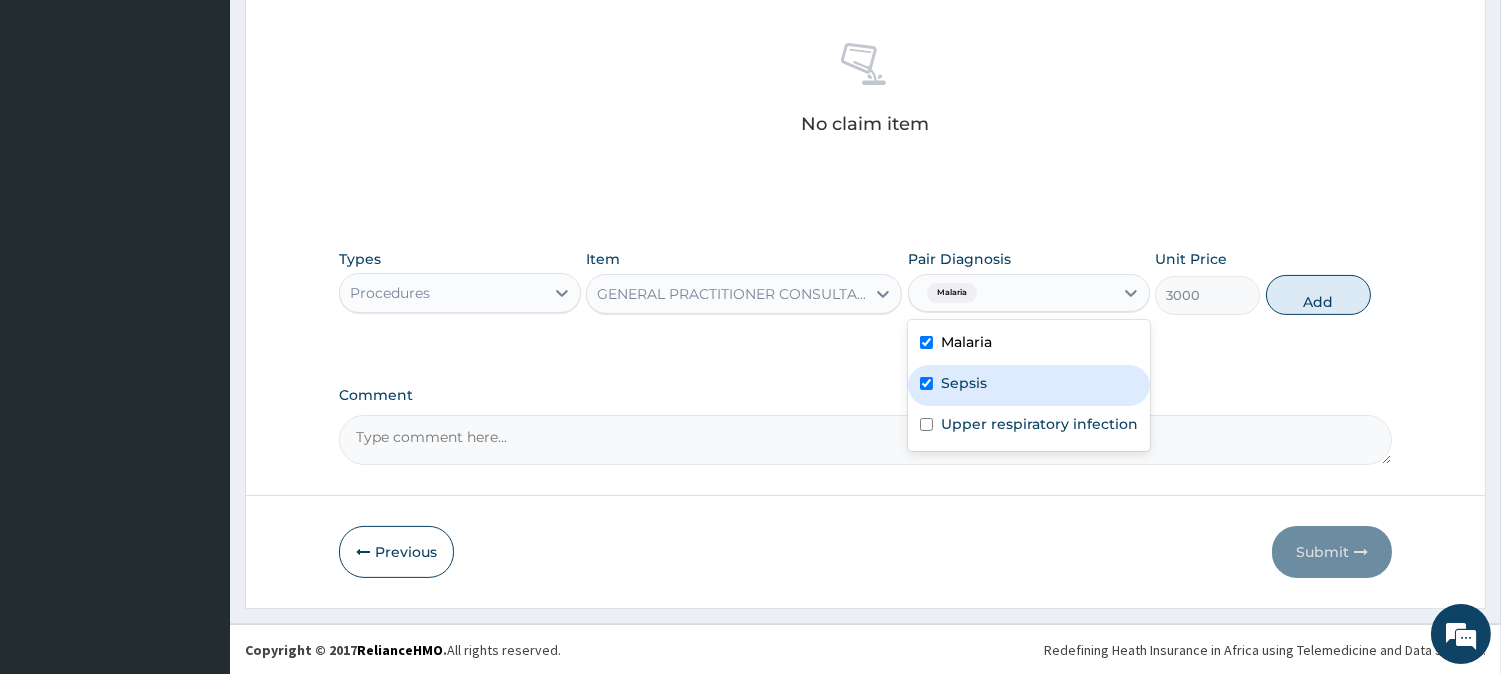 checkbox on "true" 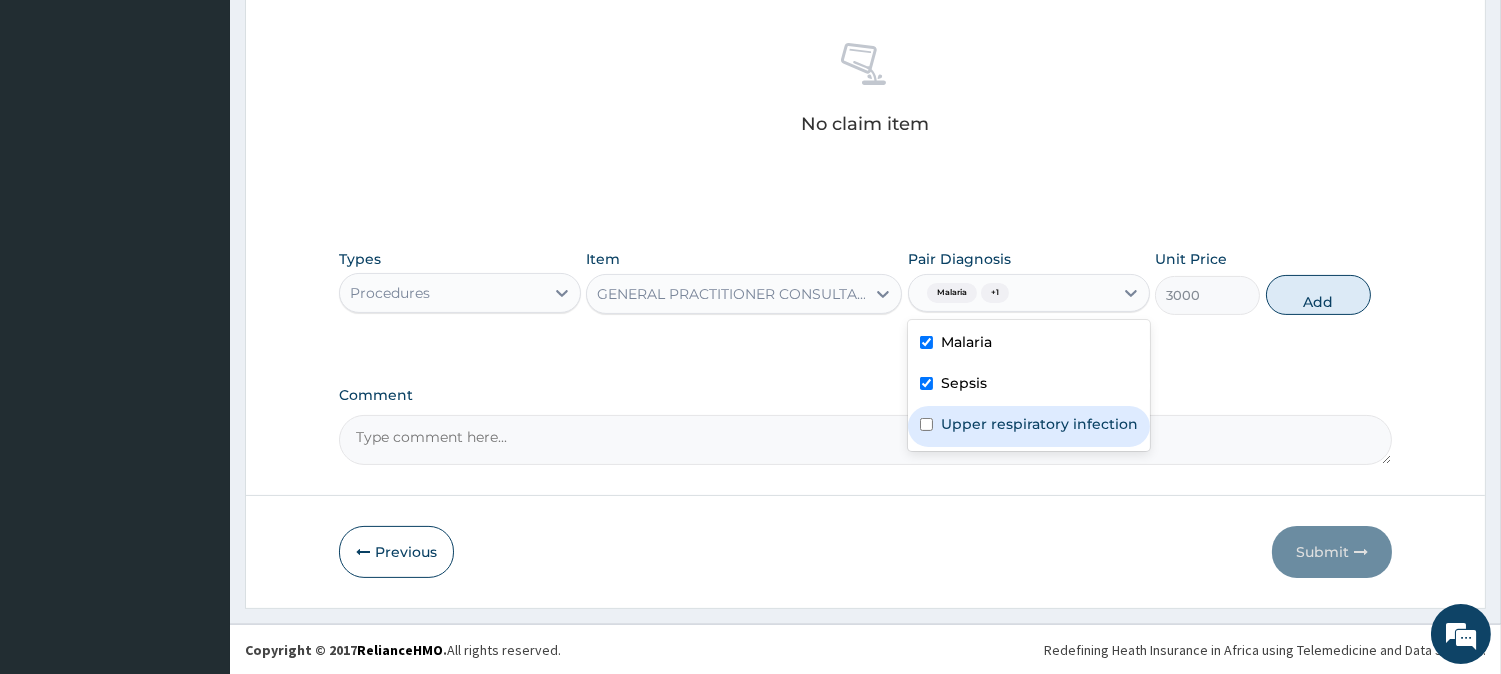 click on "Upper respiratory infection" at bounding box center (1039, 424) 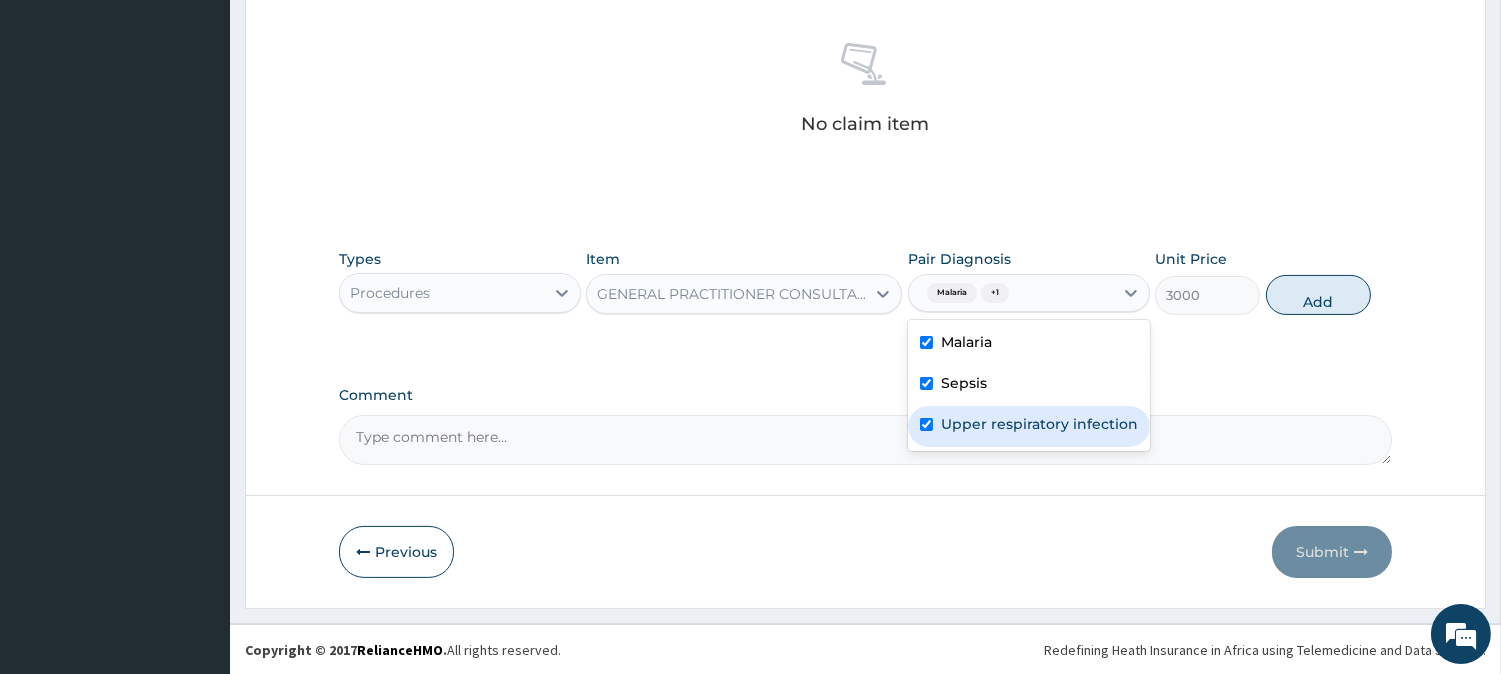 checkbox on "true" 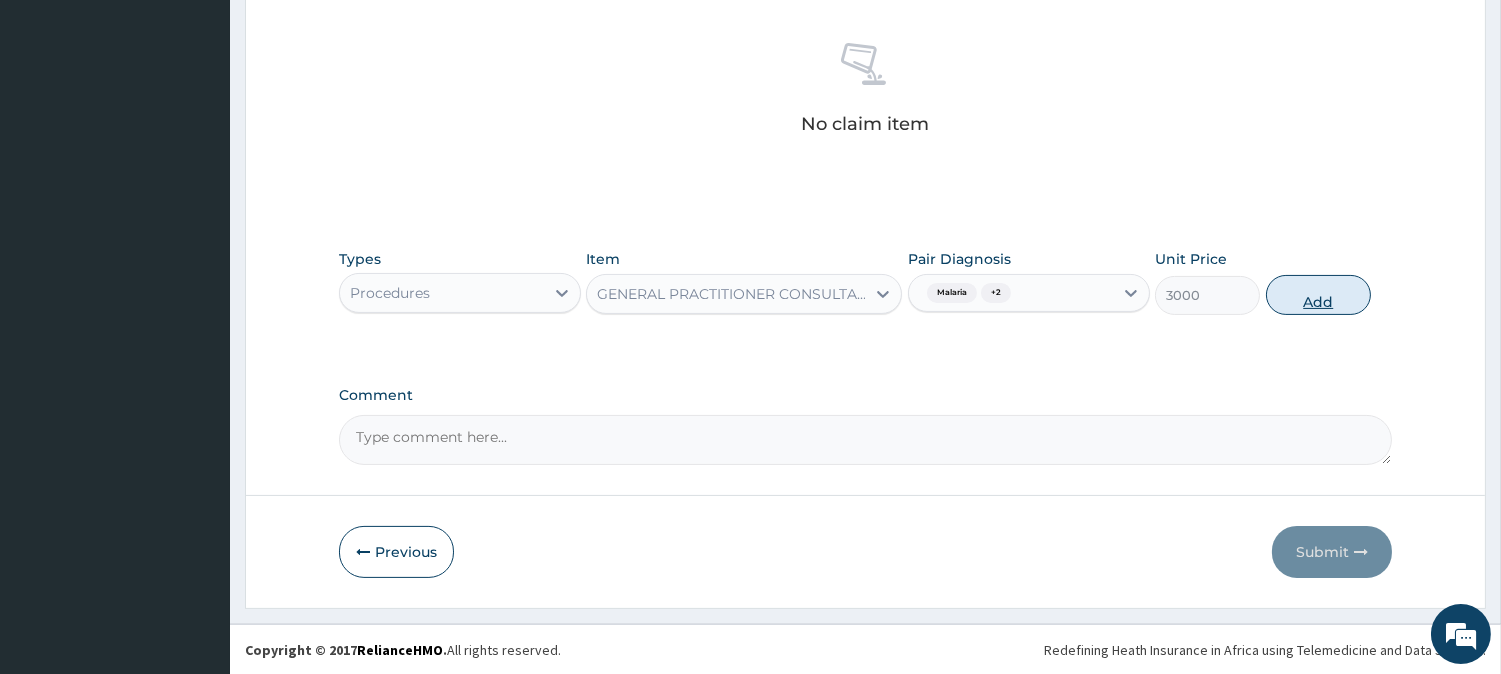 click on "Add" at bounding box center [1318, 295] 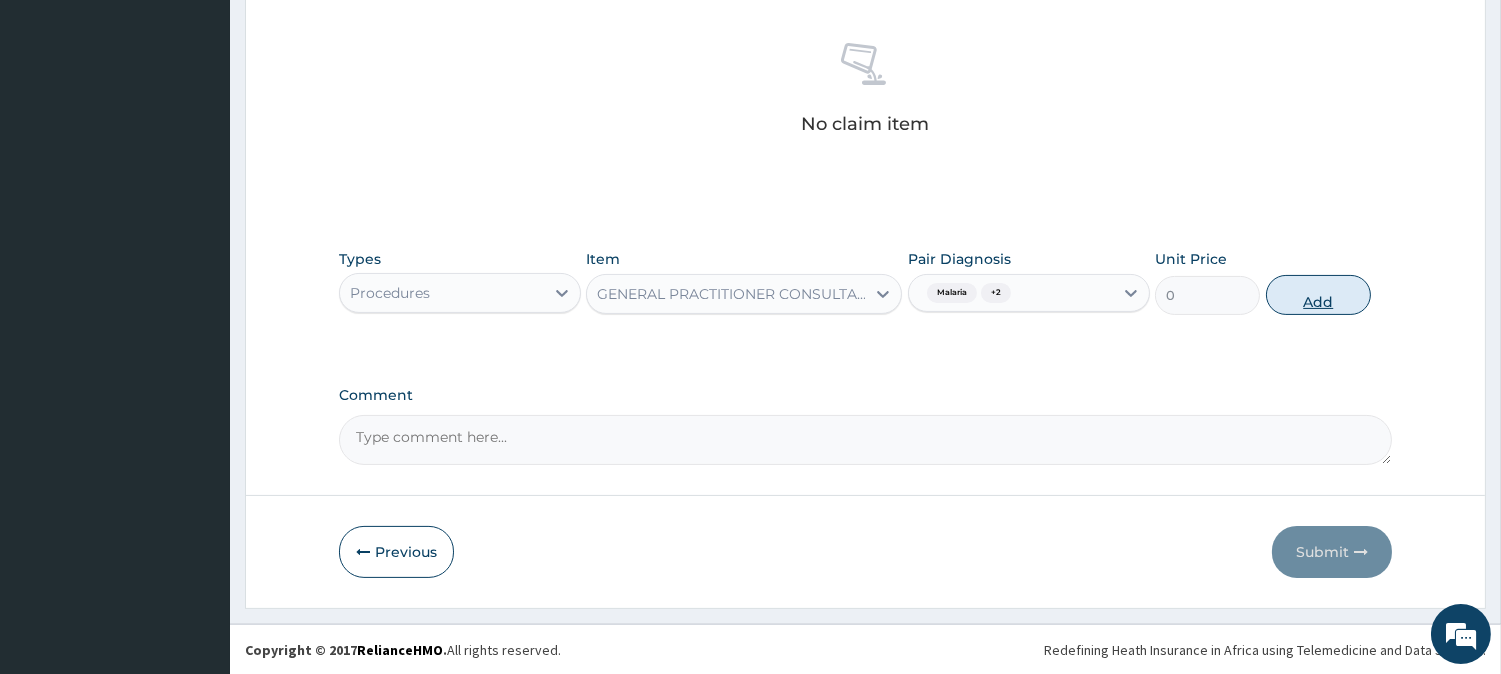 scroll, scrollTop: 681, scrollLeft: 0, axis: vertical 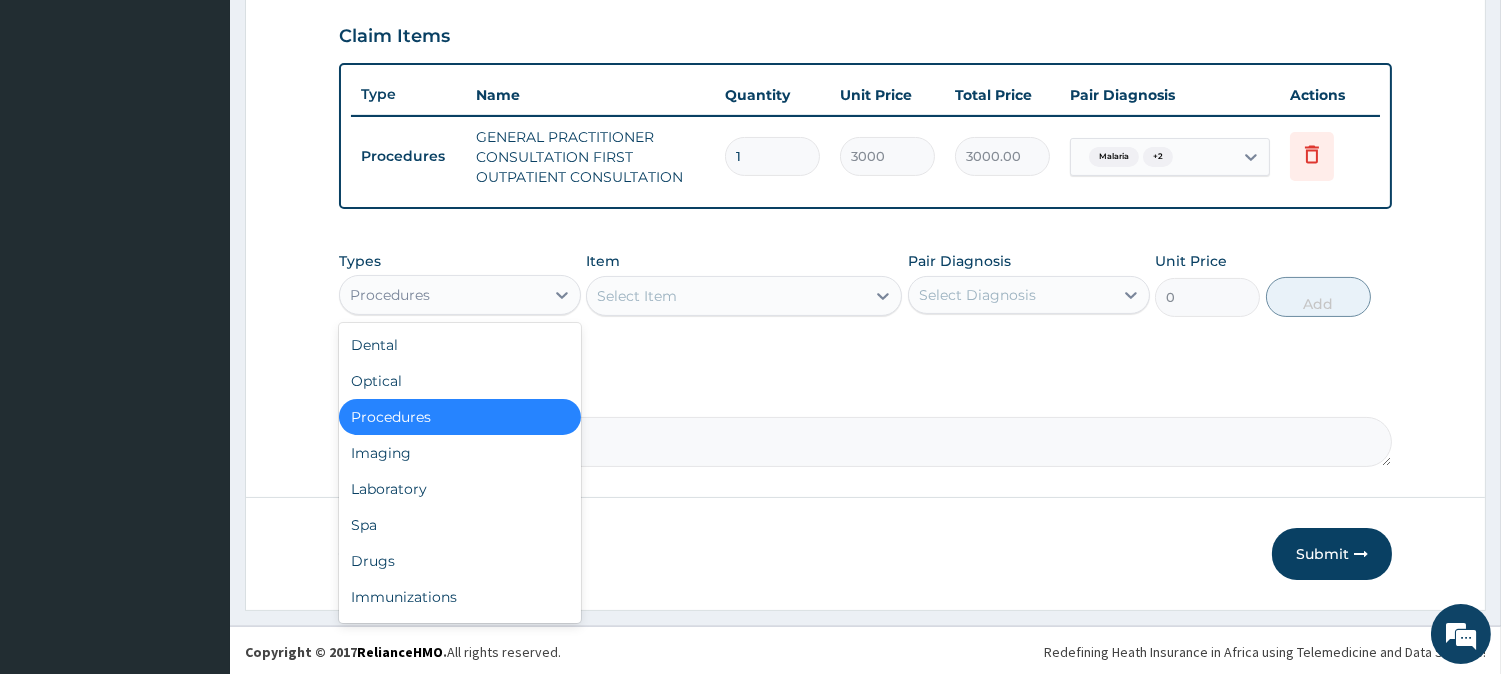 click on "Procedures" at bounding box center [390, 295] 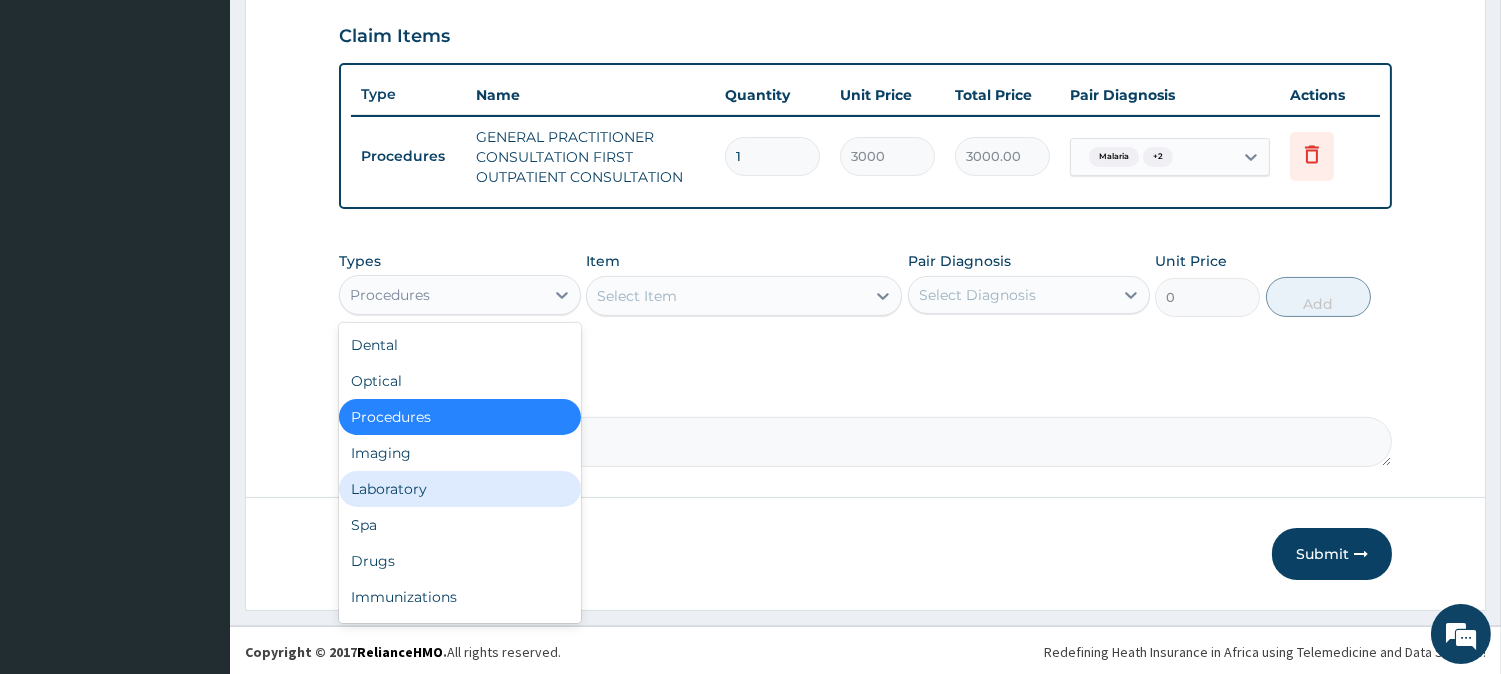 click on "Laboratory" at bounding box center (460, 489) 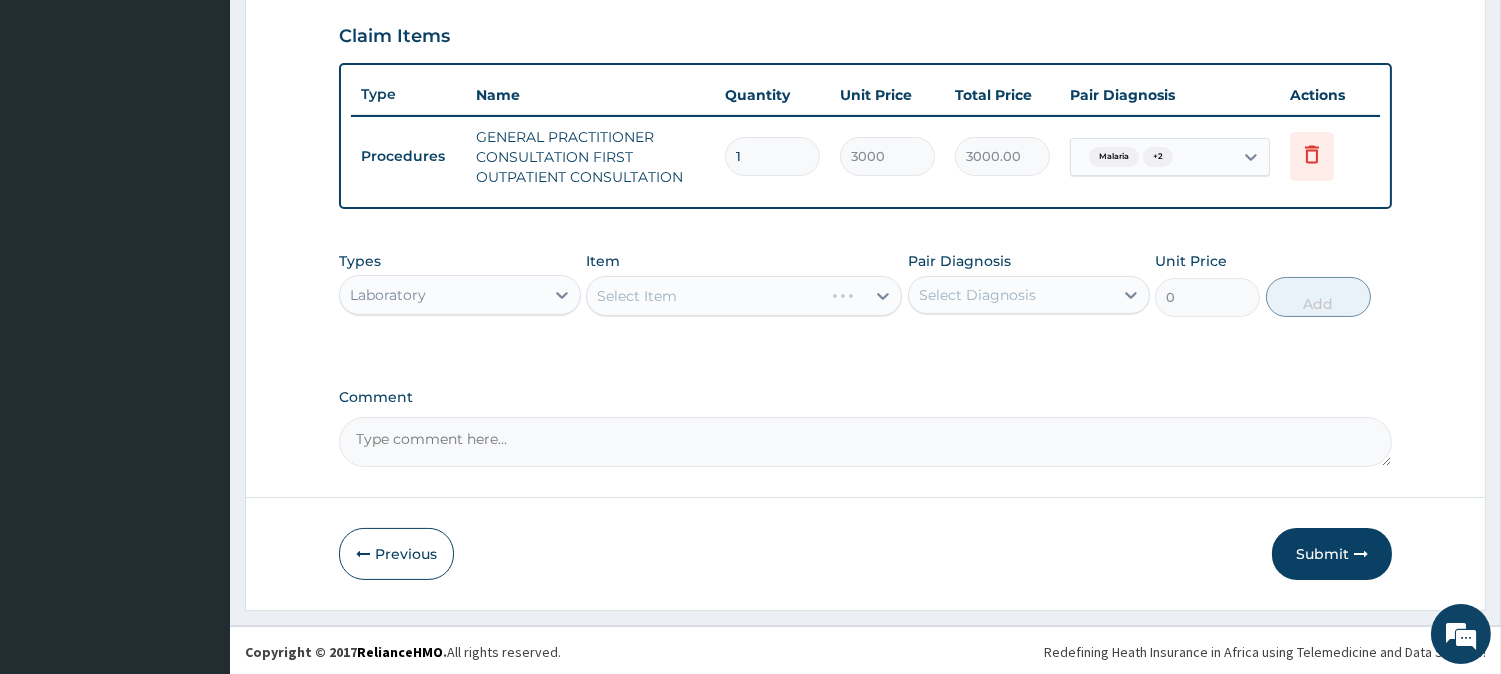 click on "Select Item" at bounding box center (744, 296) 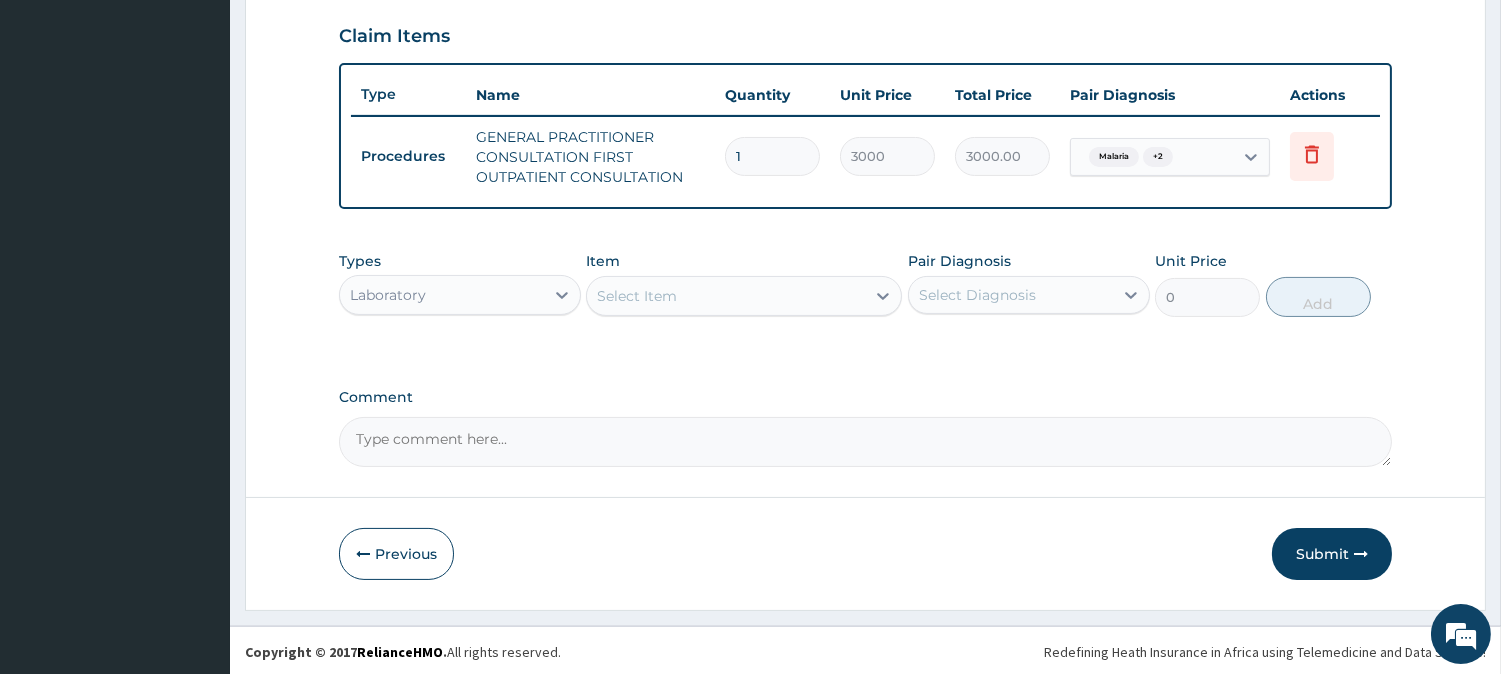 click on "Select Item" at bounding box center (726, 296) 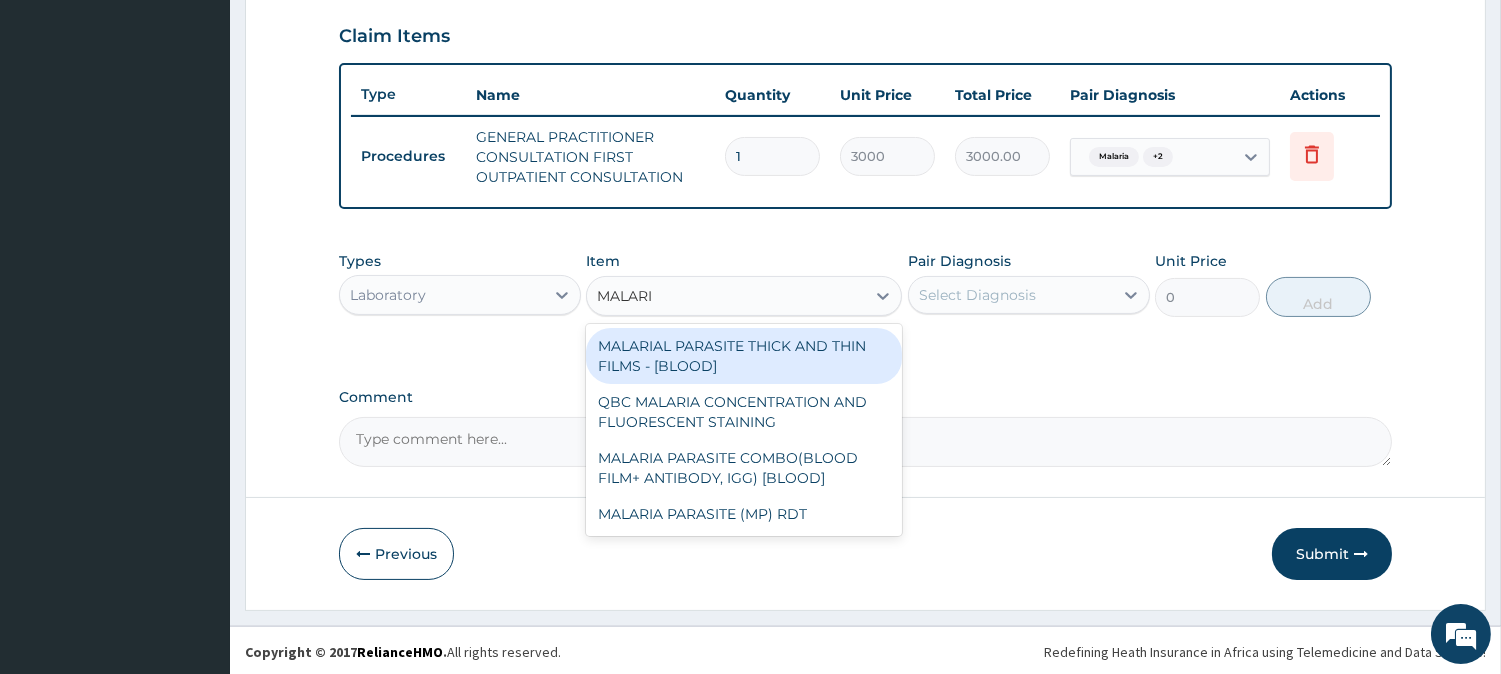 type on "MALARIA" 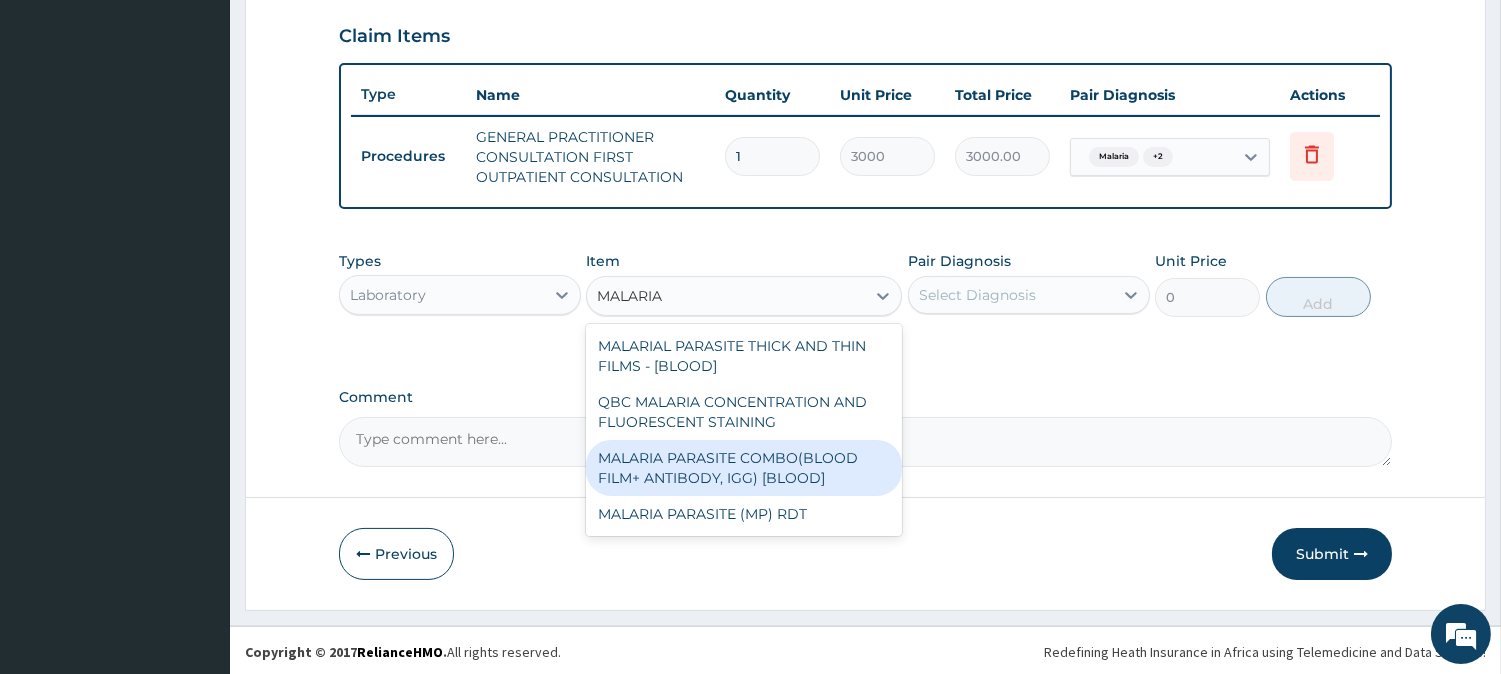 click on "MALARIA PARASITE COMBO(BLOOD FILM+ ANTIBODY, IGG) [BLOOD]" at bounding box center (744, 468) 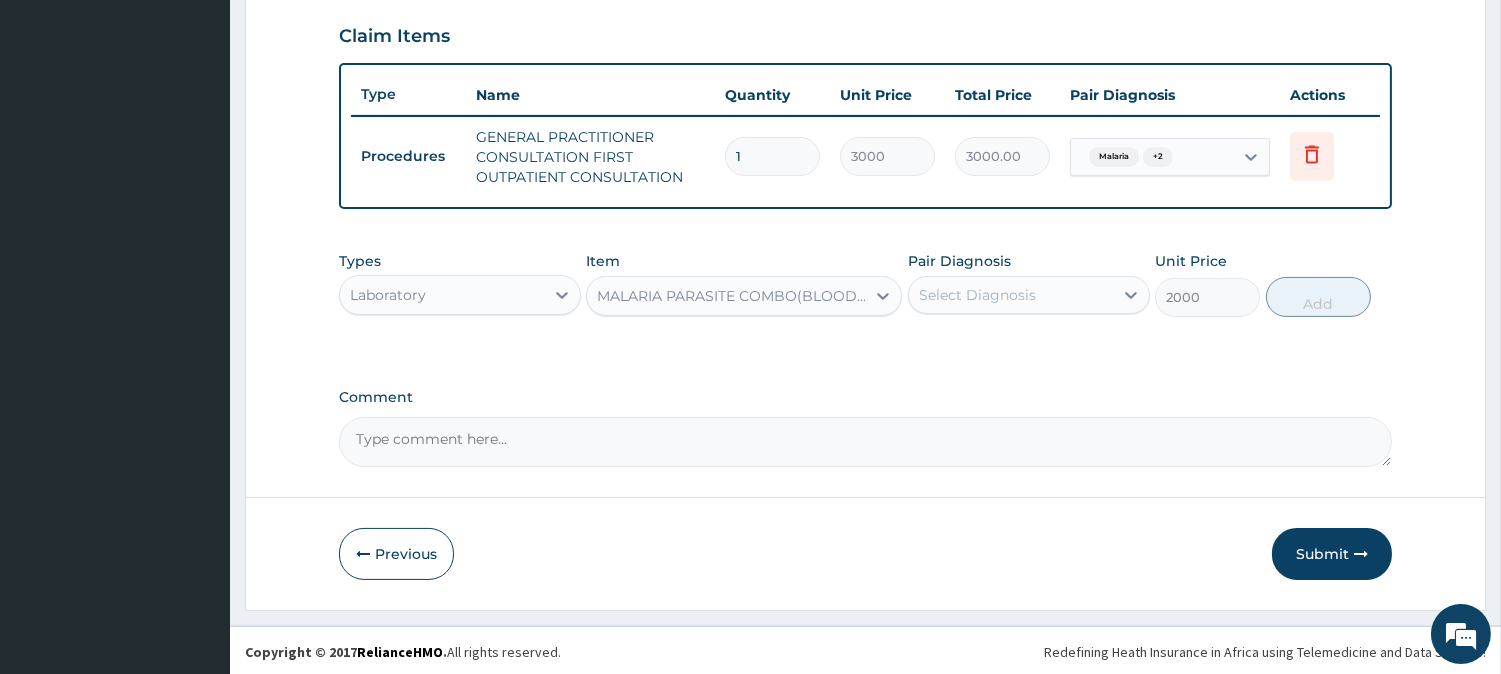click on "Select Diagnosis" at bounding box center (1011, 295) 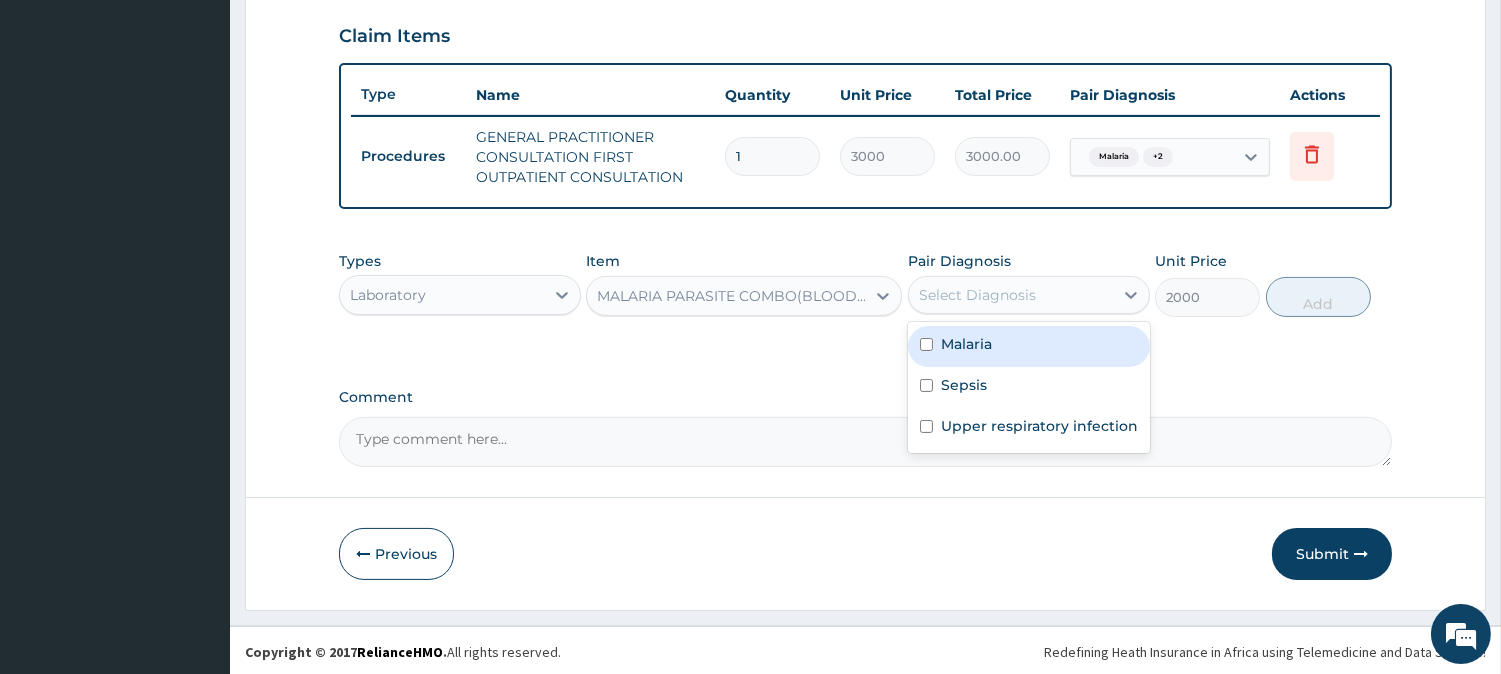 click on "Malaria" at bounding box center (1029, 346) 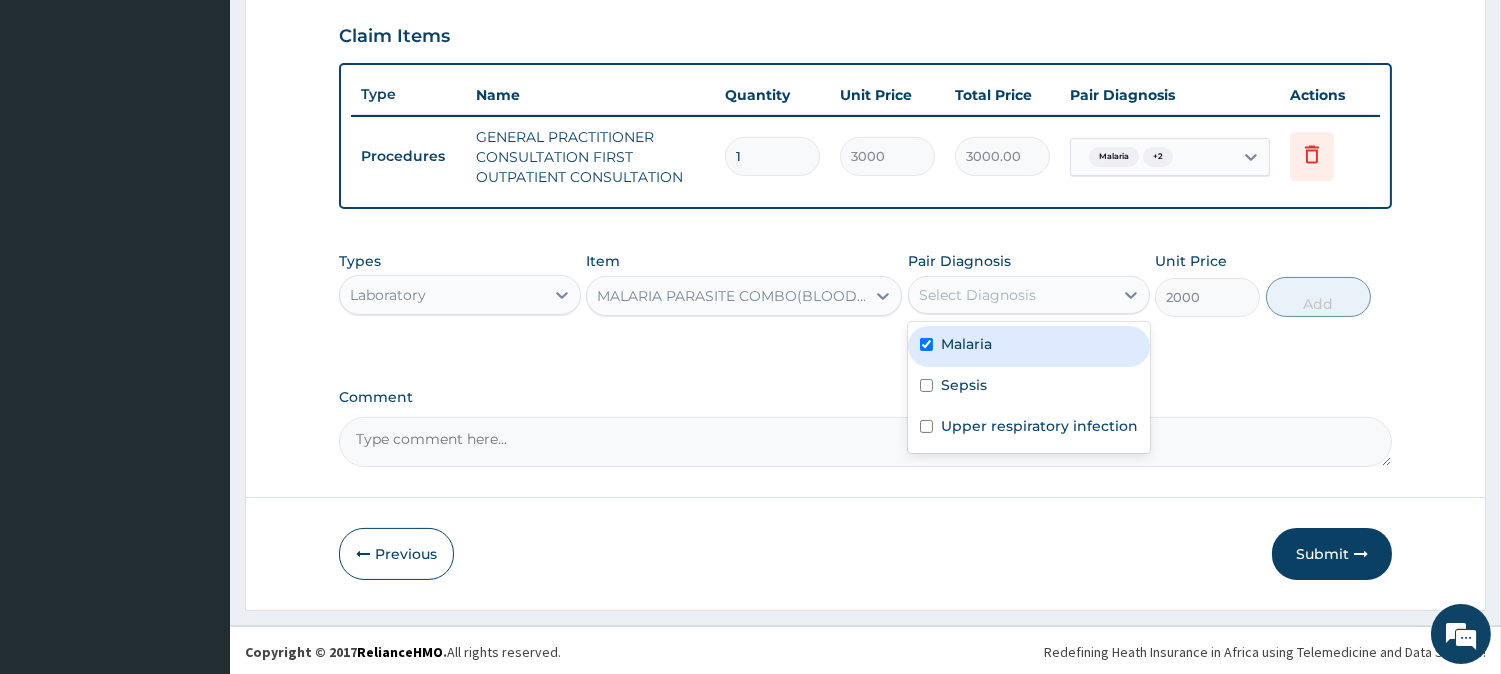 checkbox on "true" 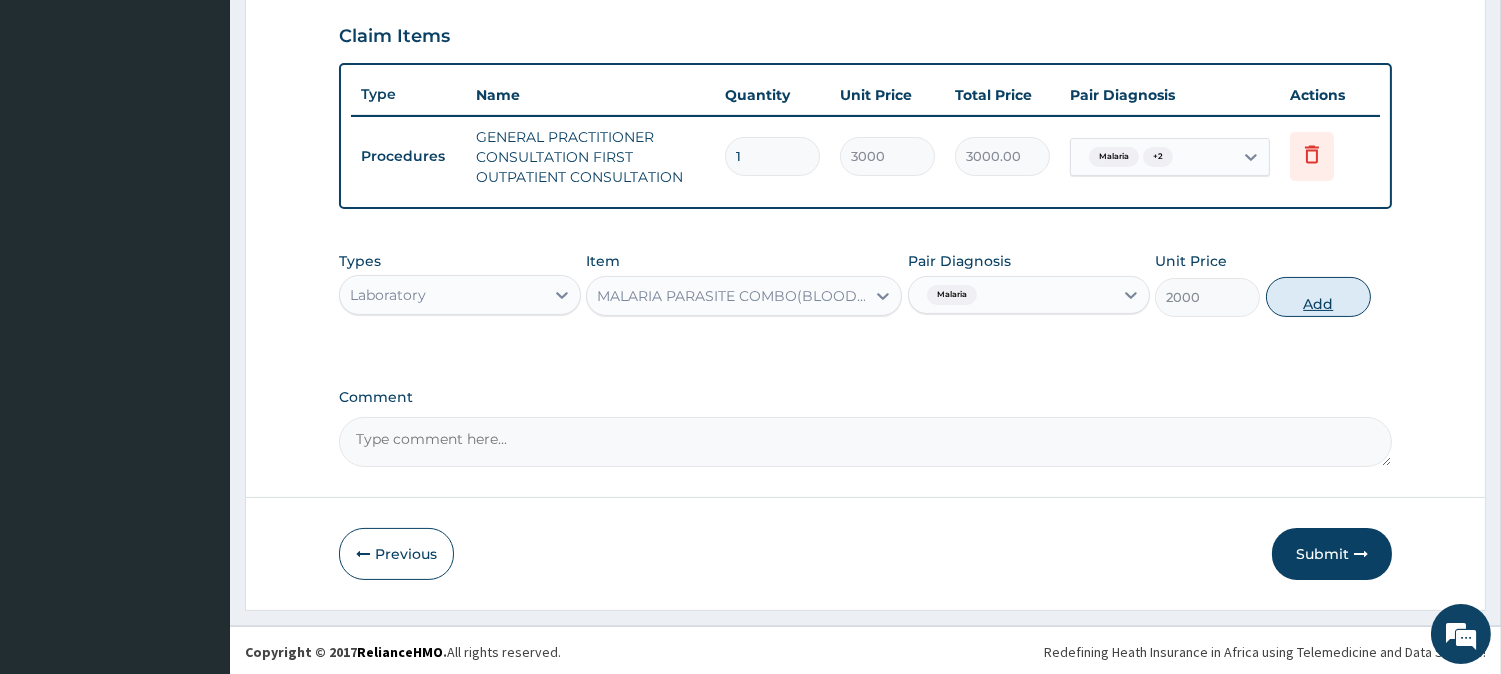 click on "Add" at bounding box center (1318, 297) 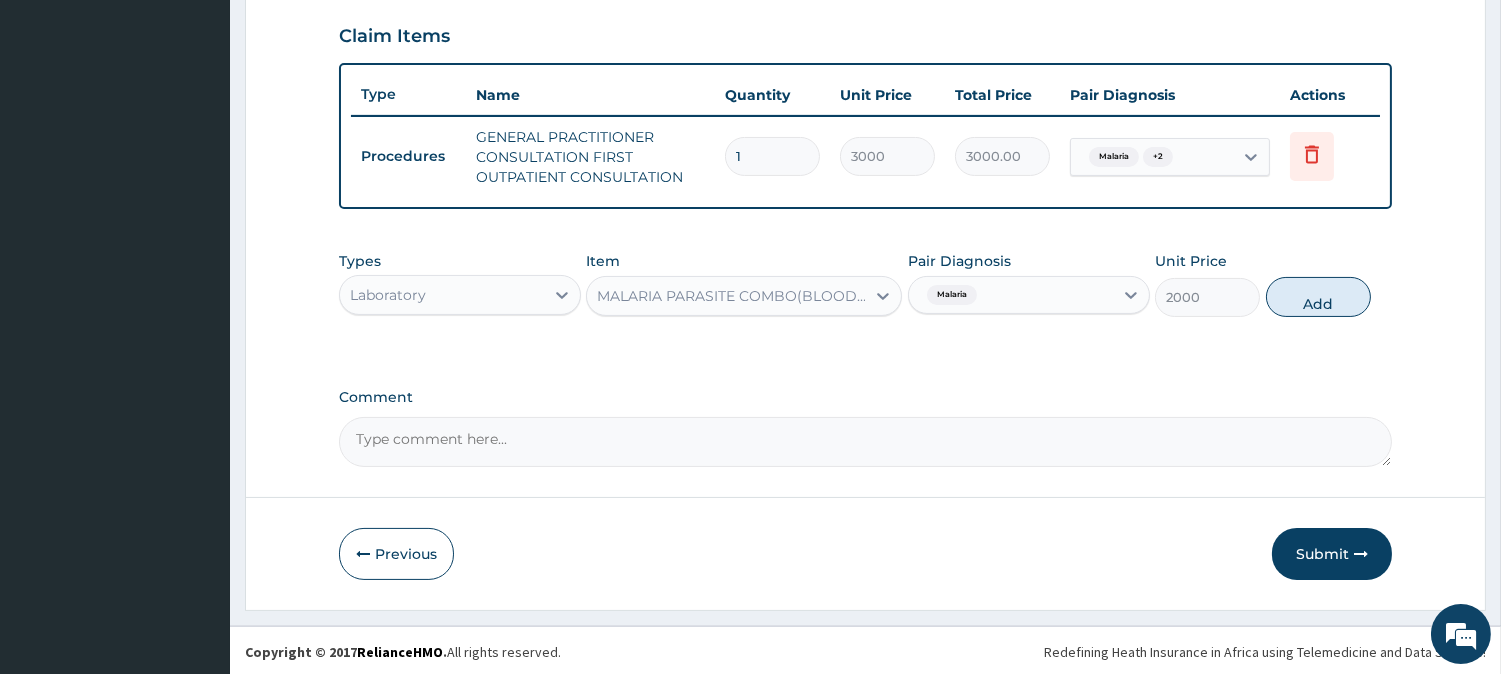 type on "0" 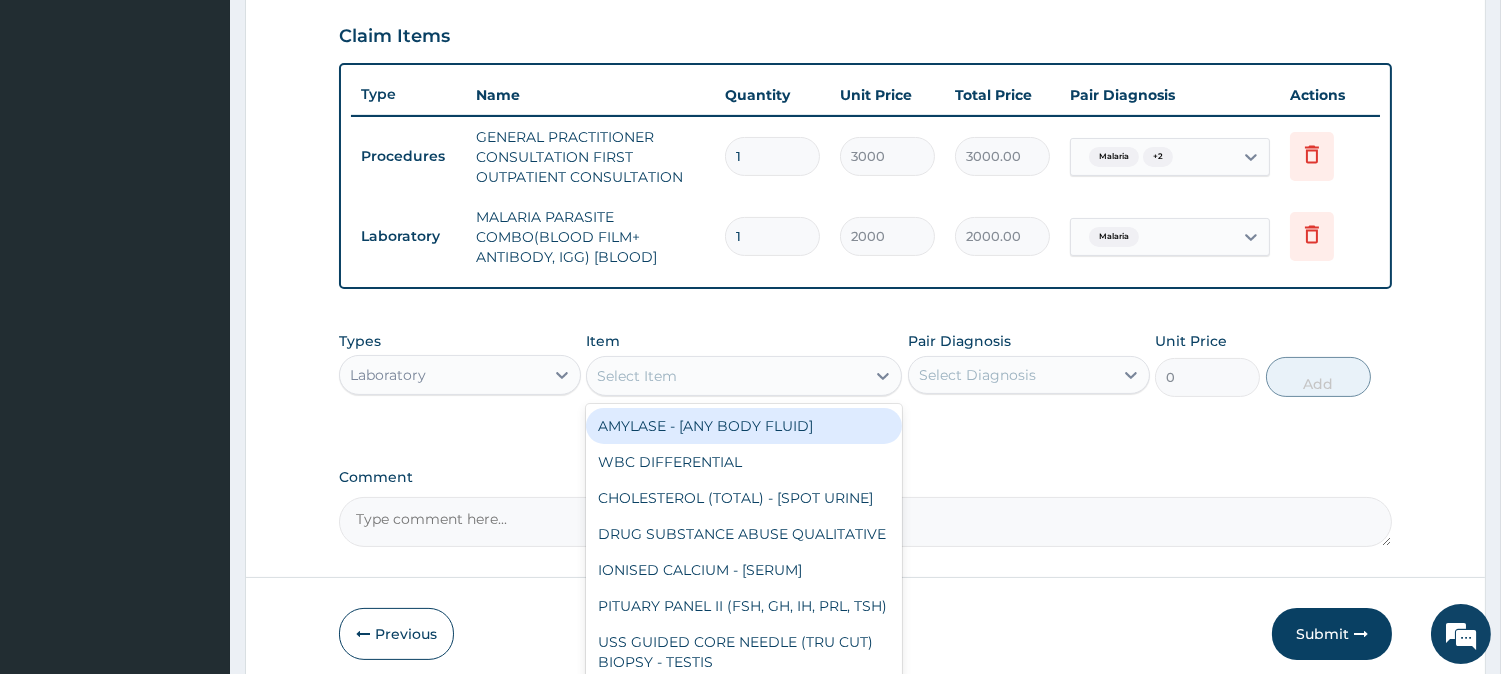 click on "Select Item" at bounding box center (726, 376) 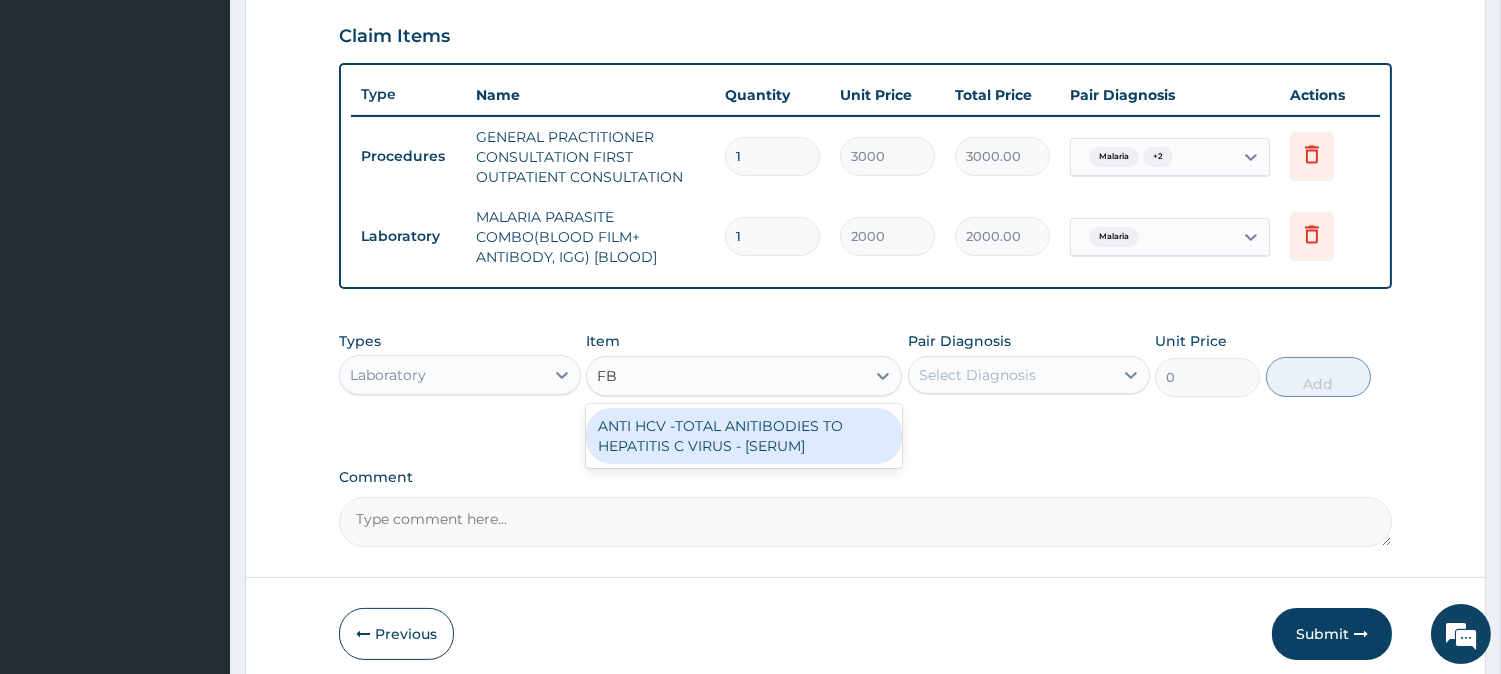 type on "FBC" 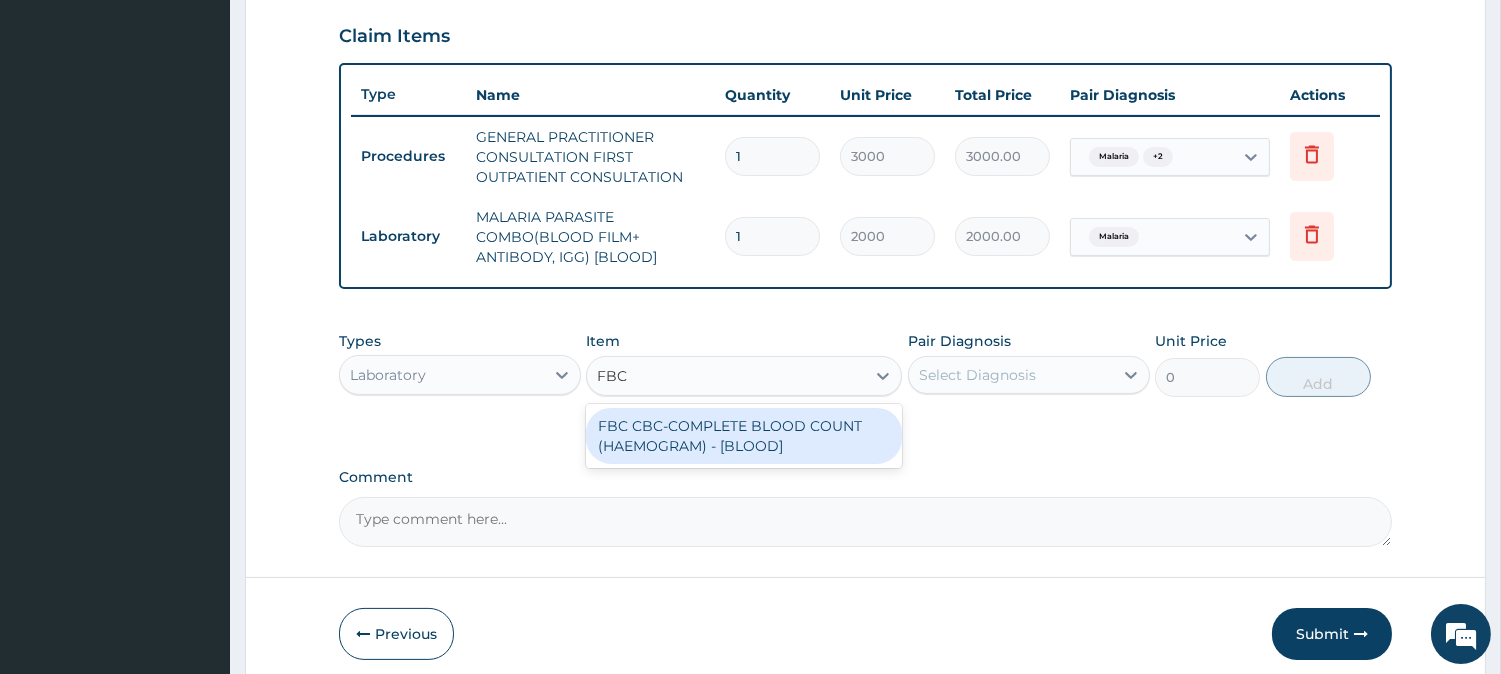 click on "FBC CBC-COMPLETE BLOOD COUNT (HAEMOGRAM) - [BLOOD]" at bounding box center [744, 436] 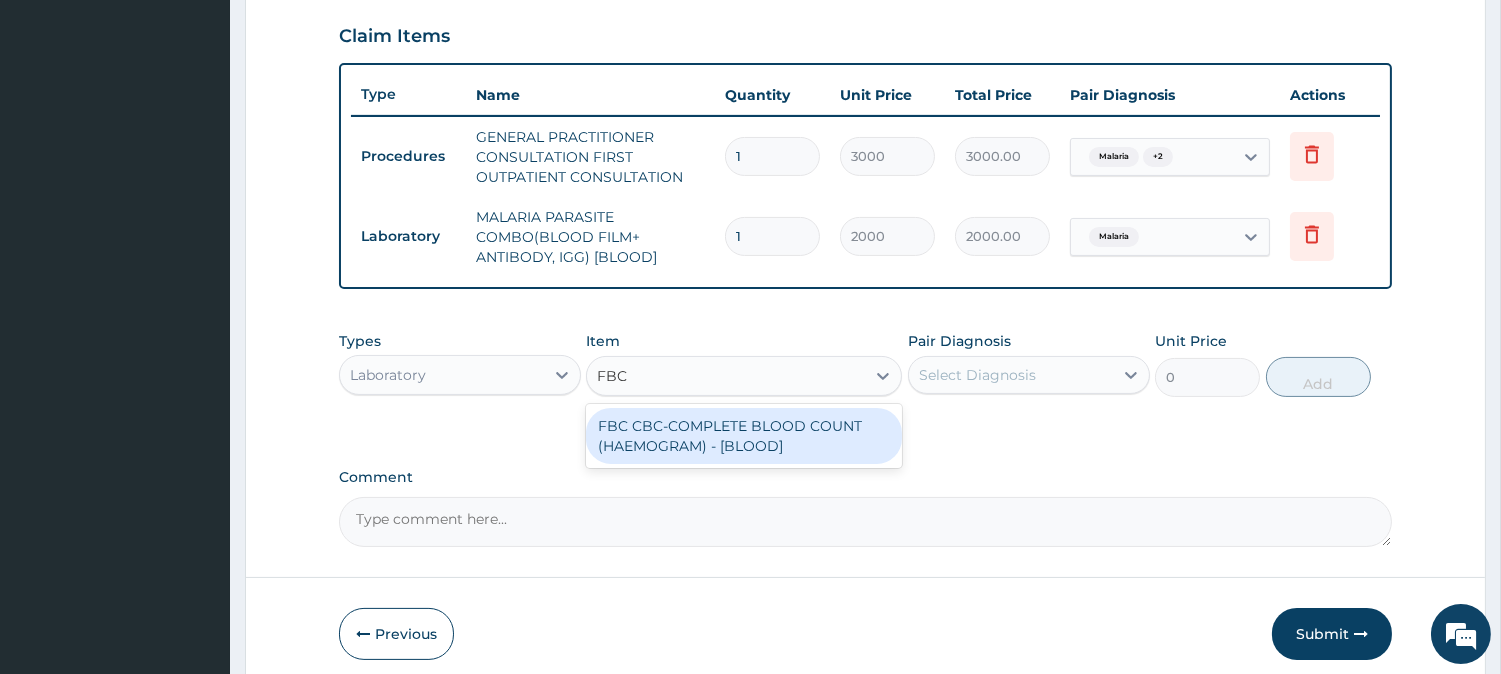type 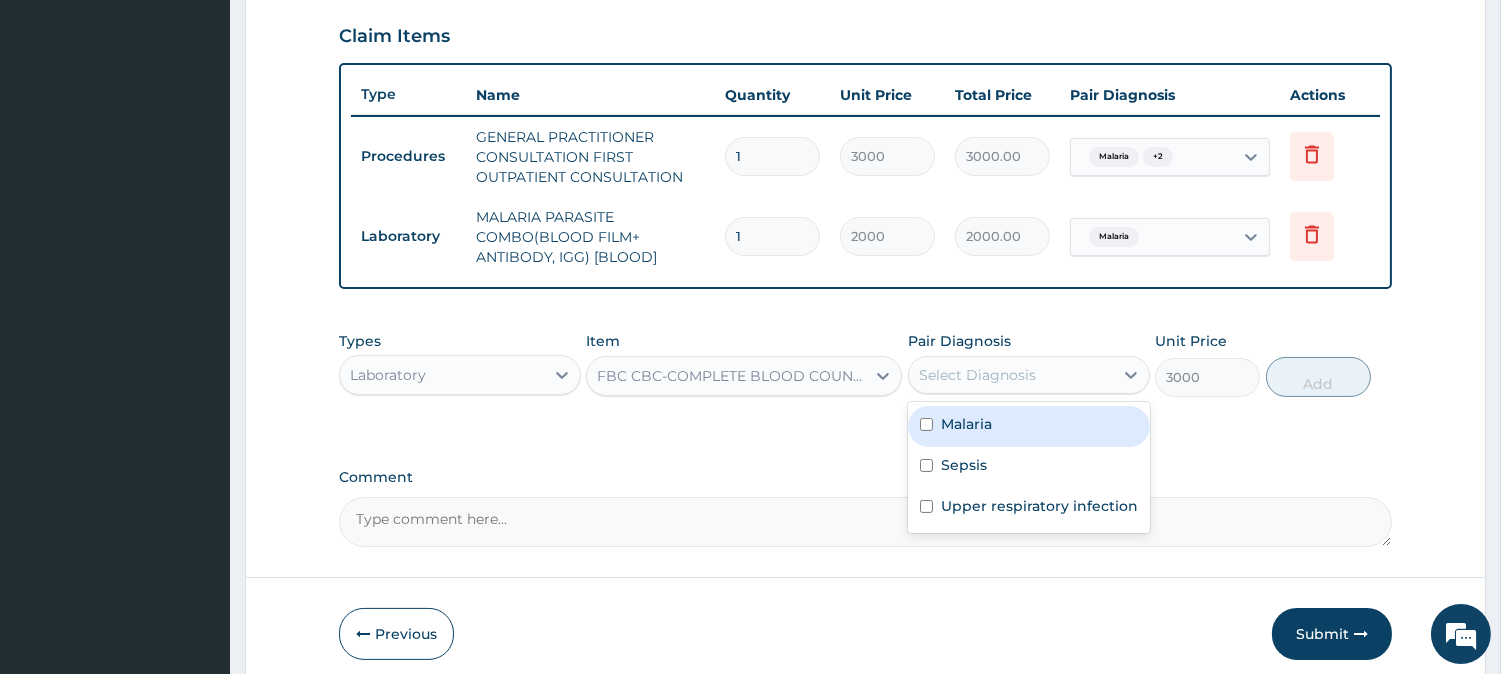 click on "Select Diagnosis" at bounding box center [1011, 375] 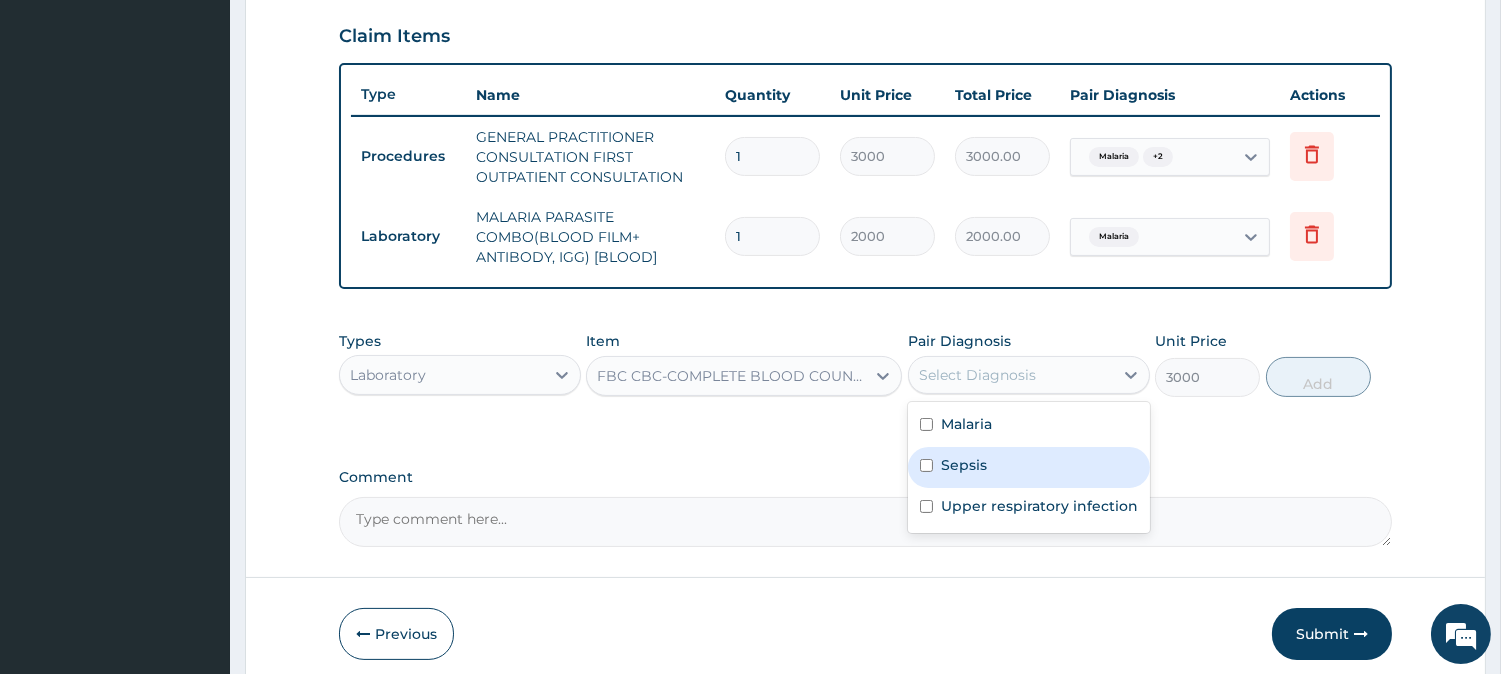 click on "Sepsis" at bounding box center (1029, 467) 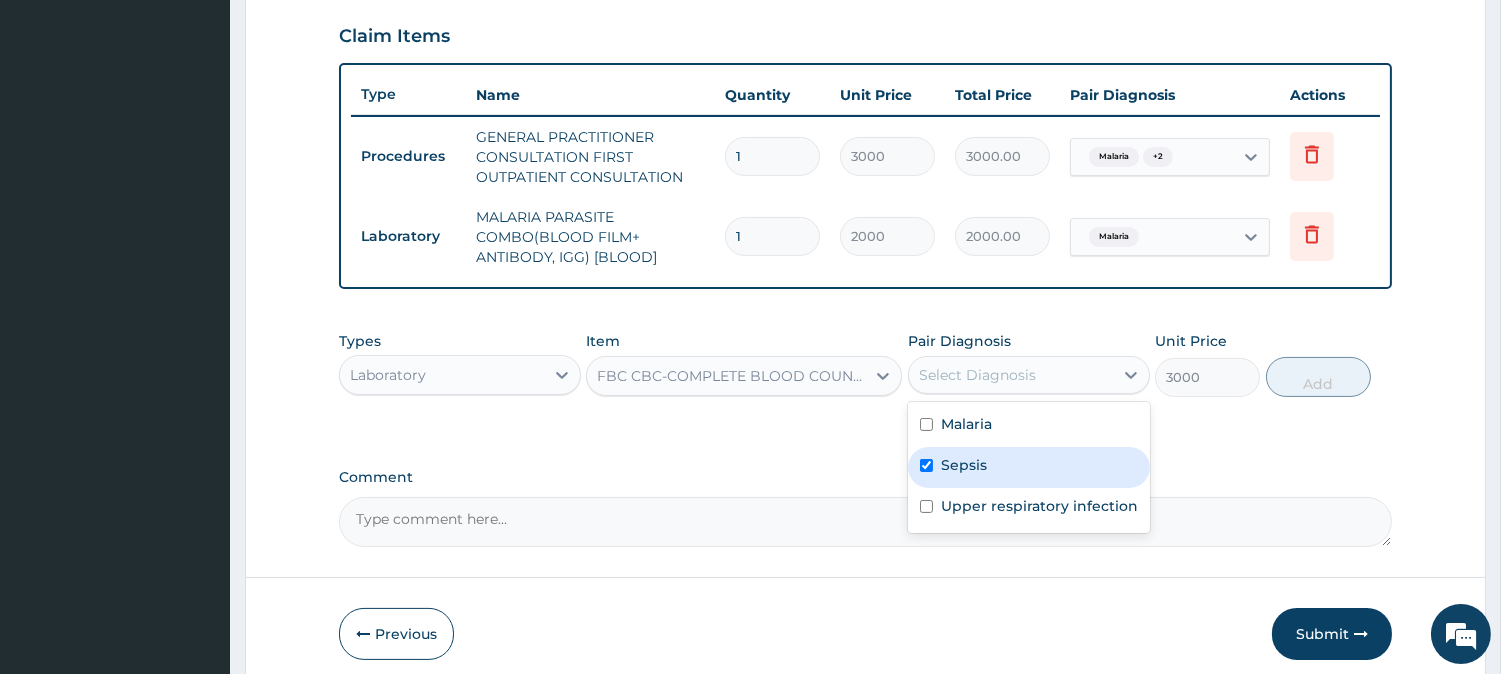 checkbox on "true" 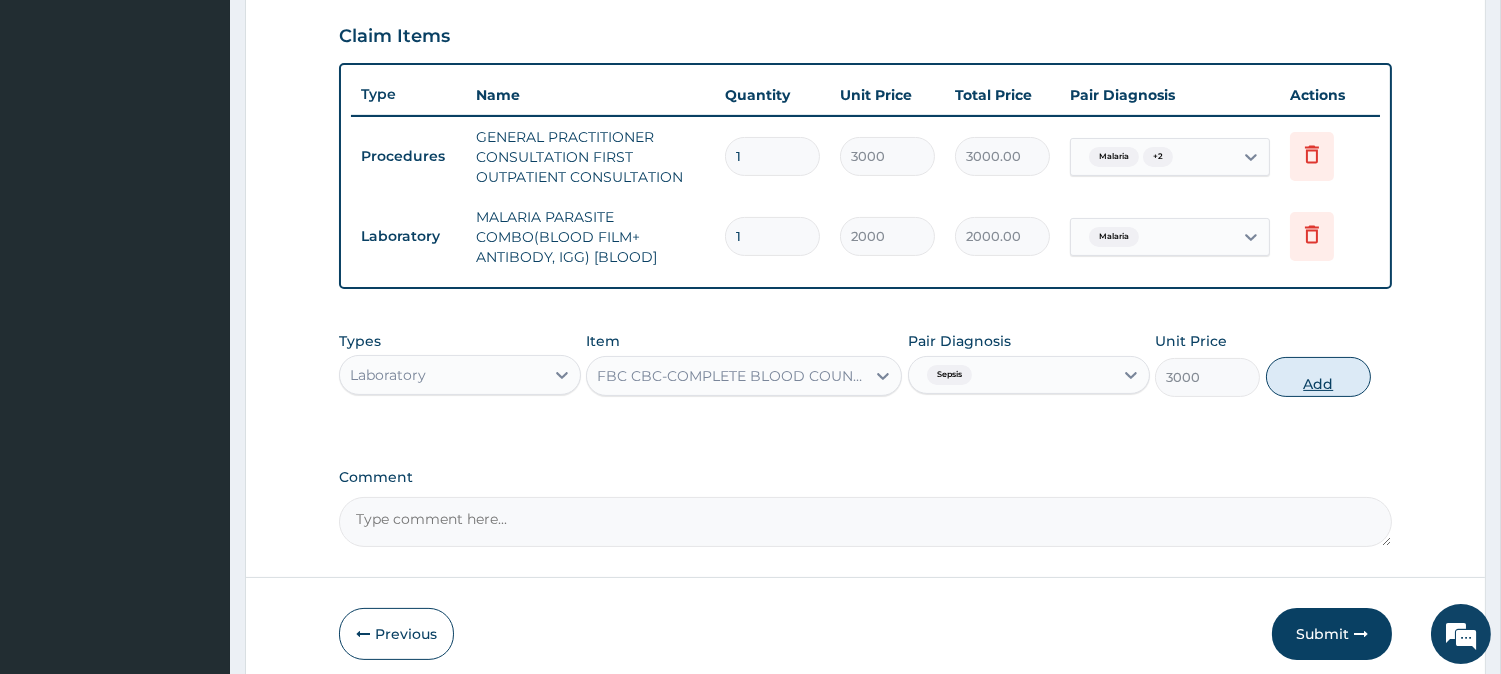 click on "Add" at bounding box center [1318, 377] 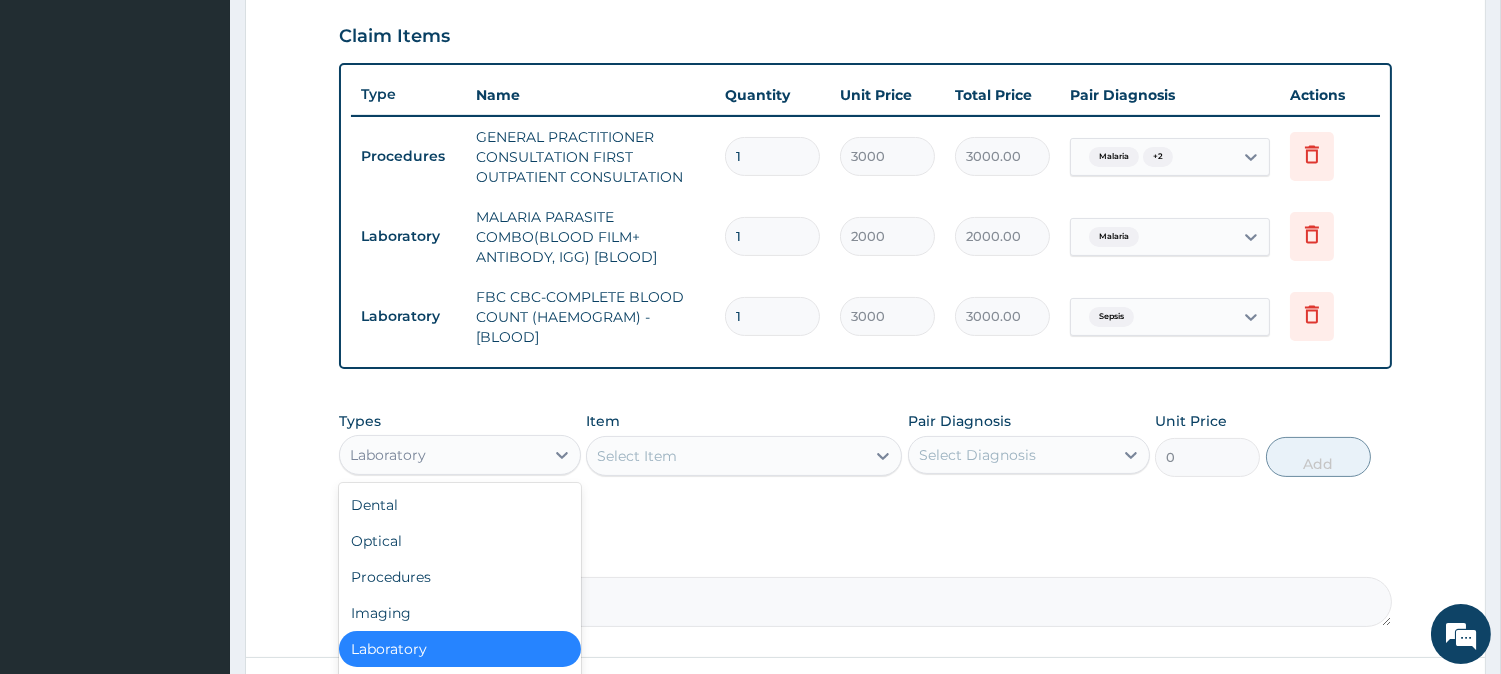 click on "Laboratory" at bounding box center (442, 455) 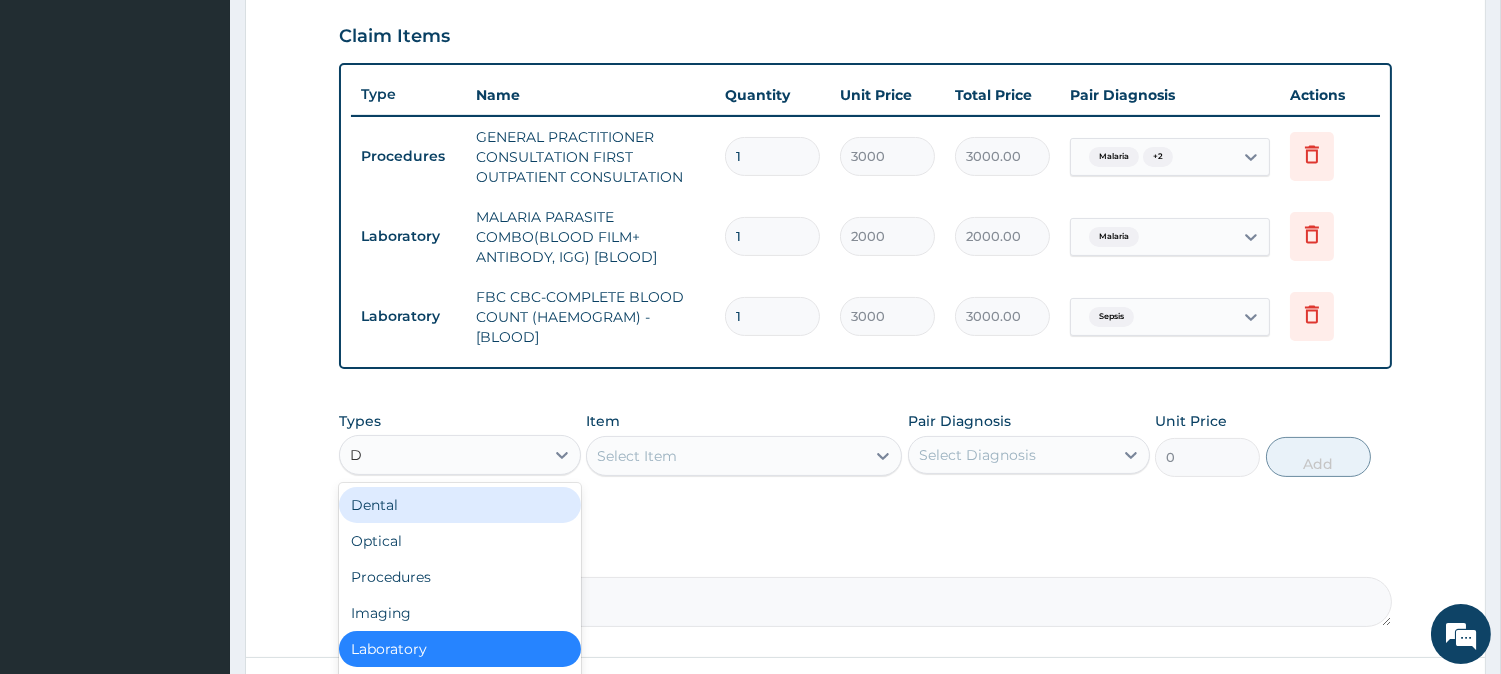 type on "DR" 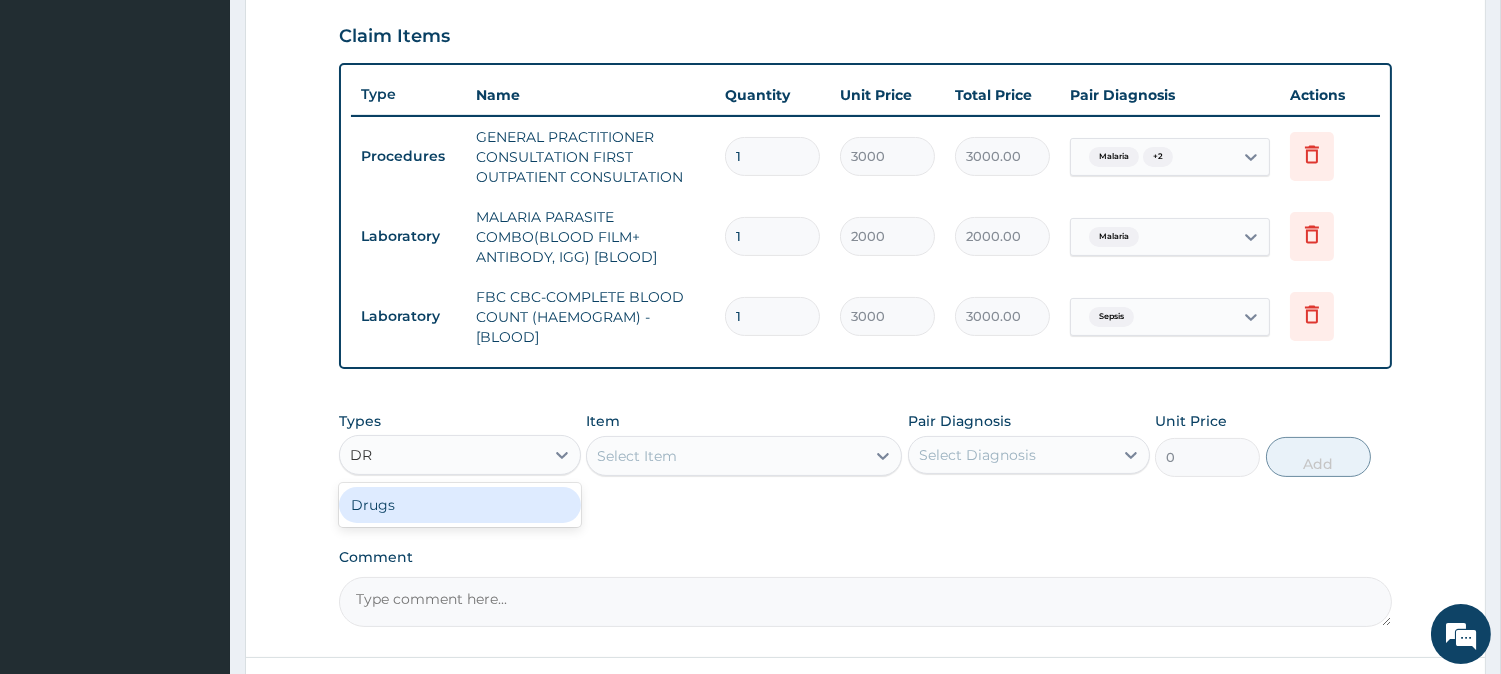click on "Drugs" at bounding box center (460, 505) 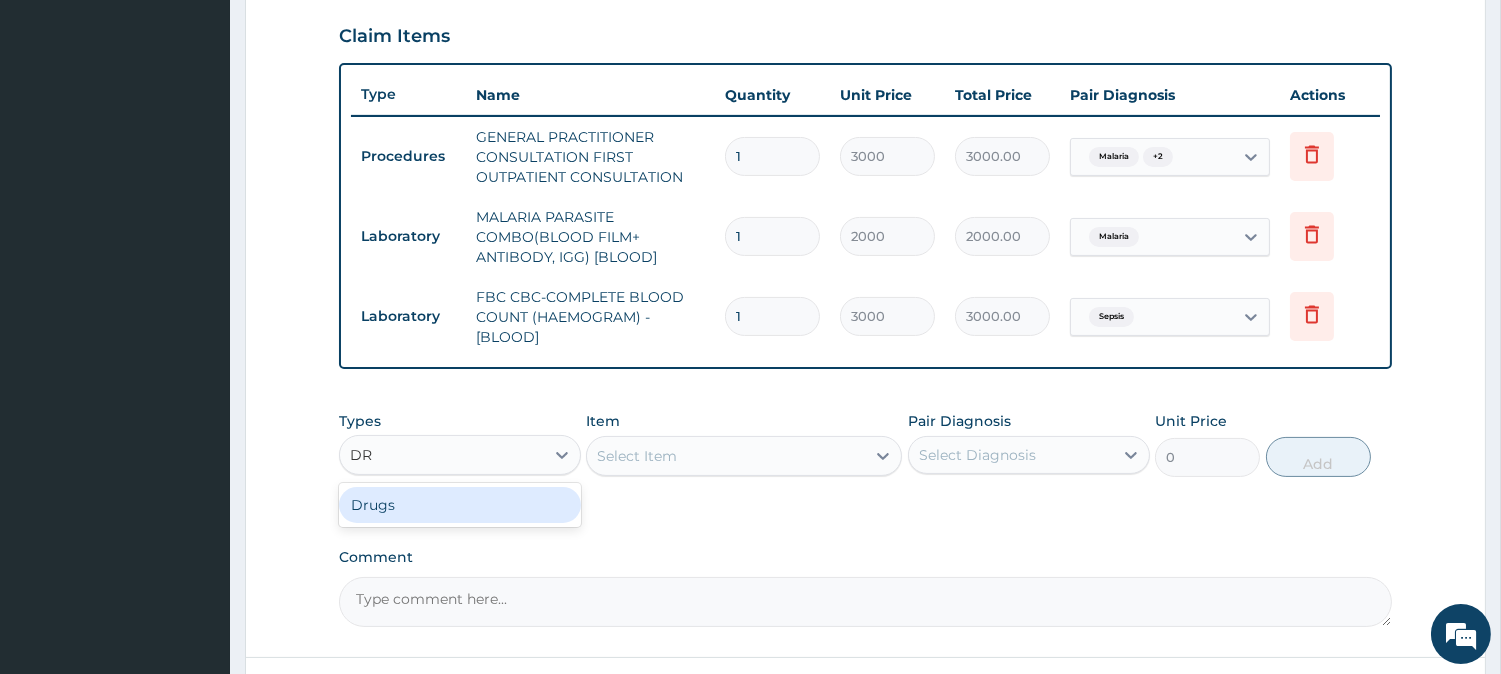 type 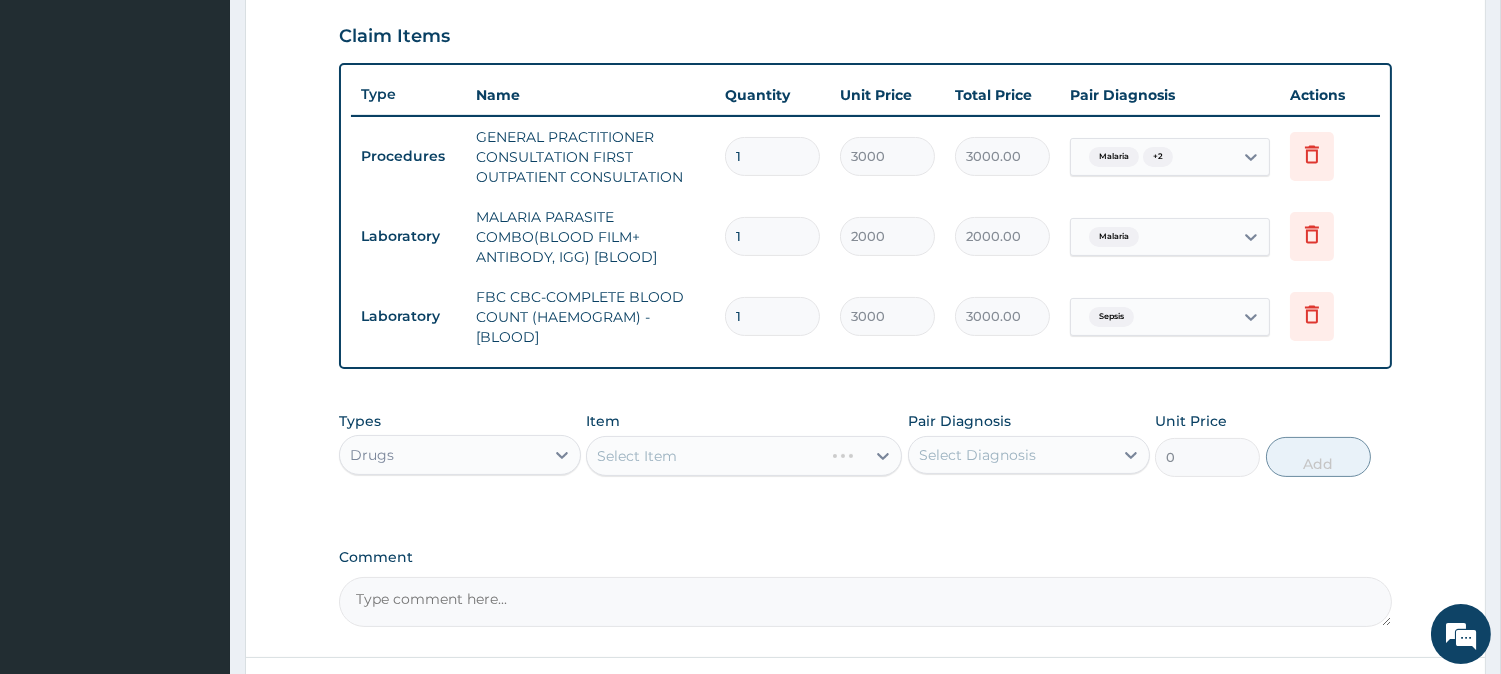 click on "Select Item" at bounding box center [744, 456] 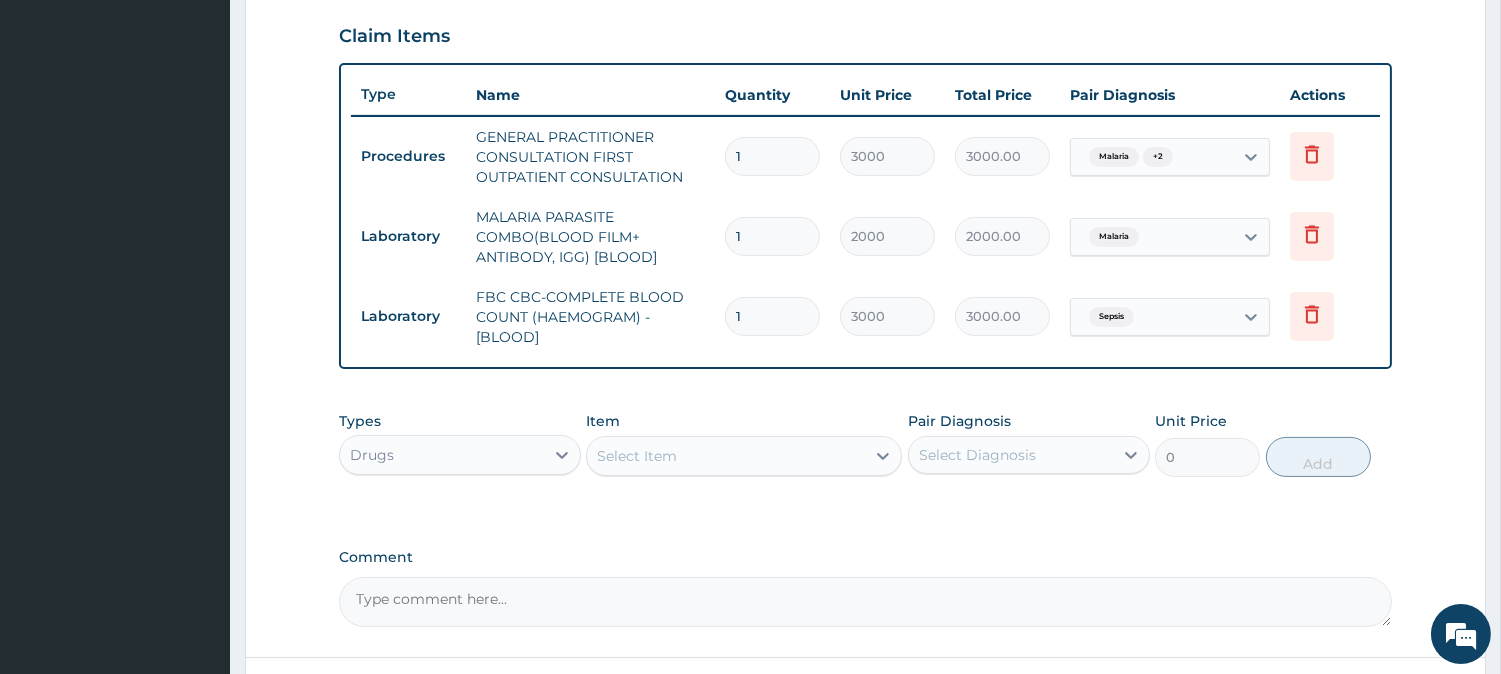 click on "Select Item" at bounding box center [726, 456] 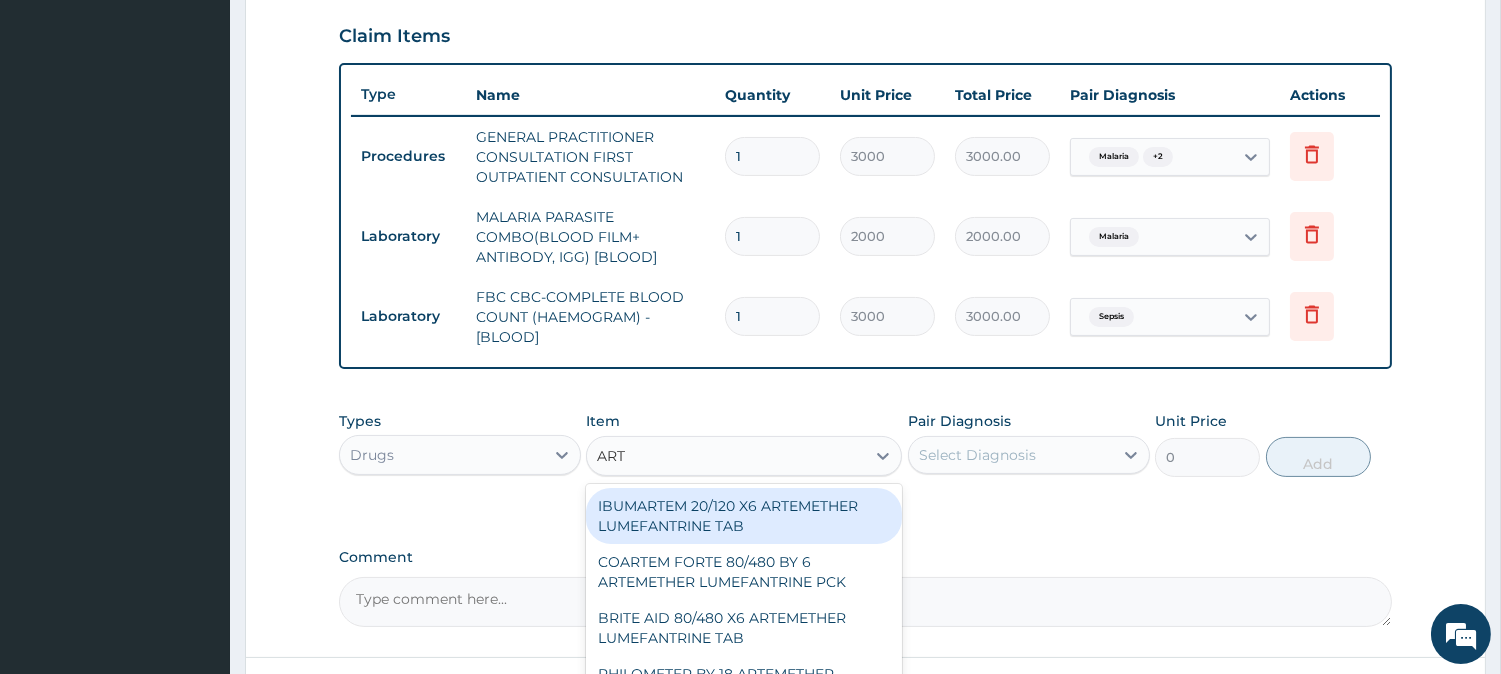 type on "ARTE" 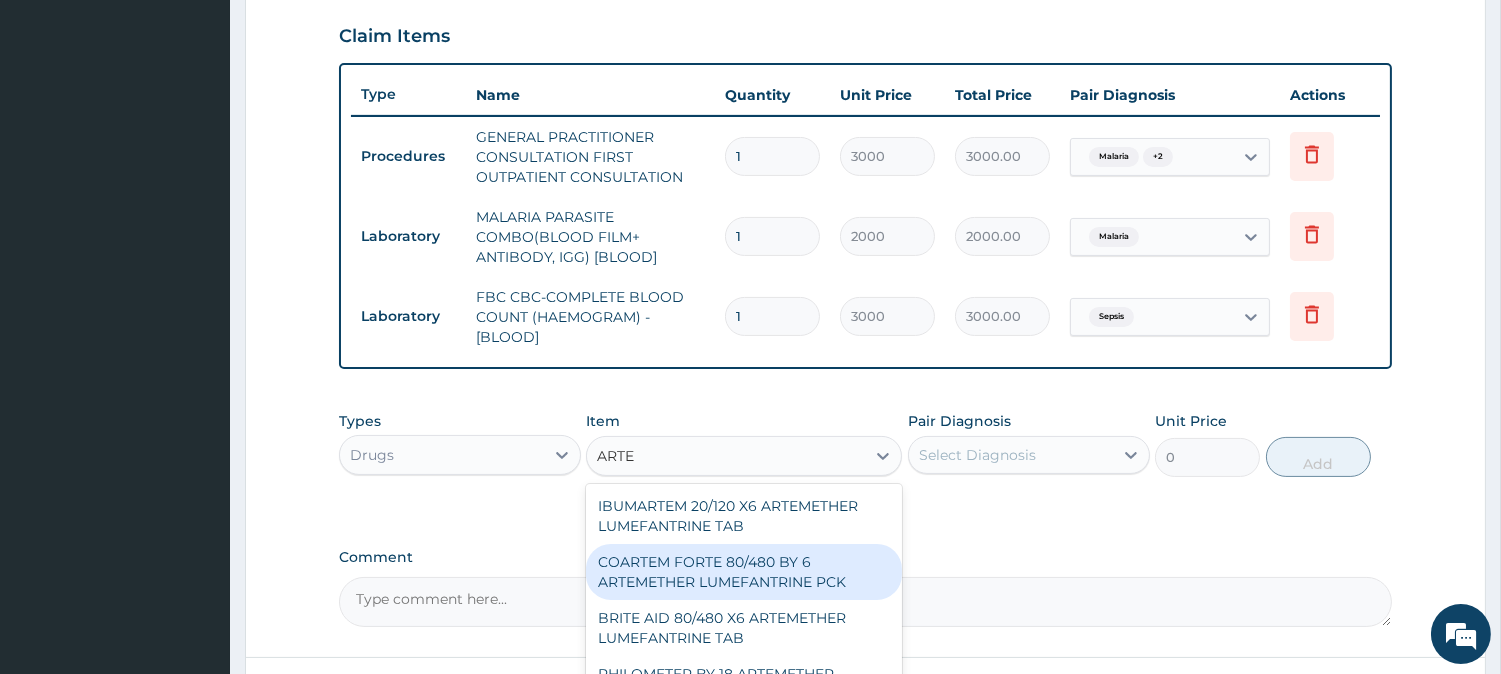 click on "COARTEM FORTE 80/480 BY 6 ARTEMETHER LUMEFANTRINE PCK" at bounding box center (744, 572) 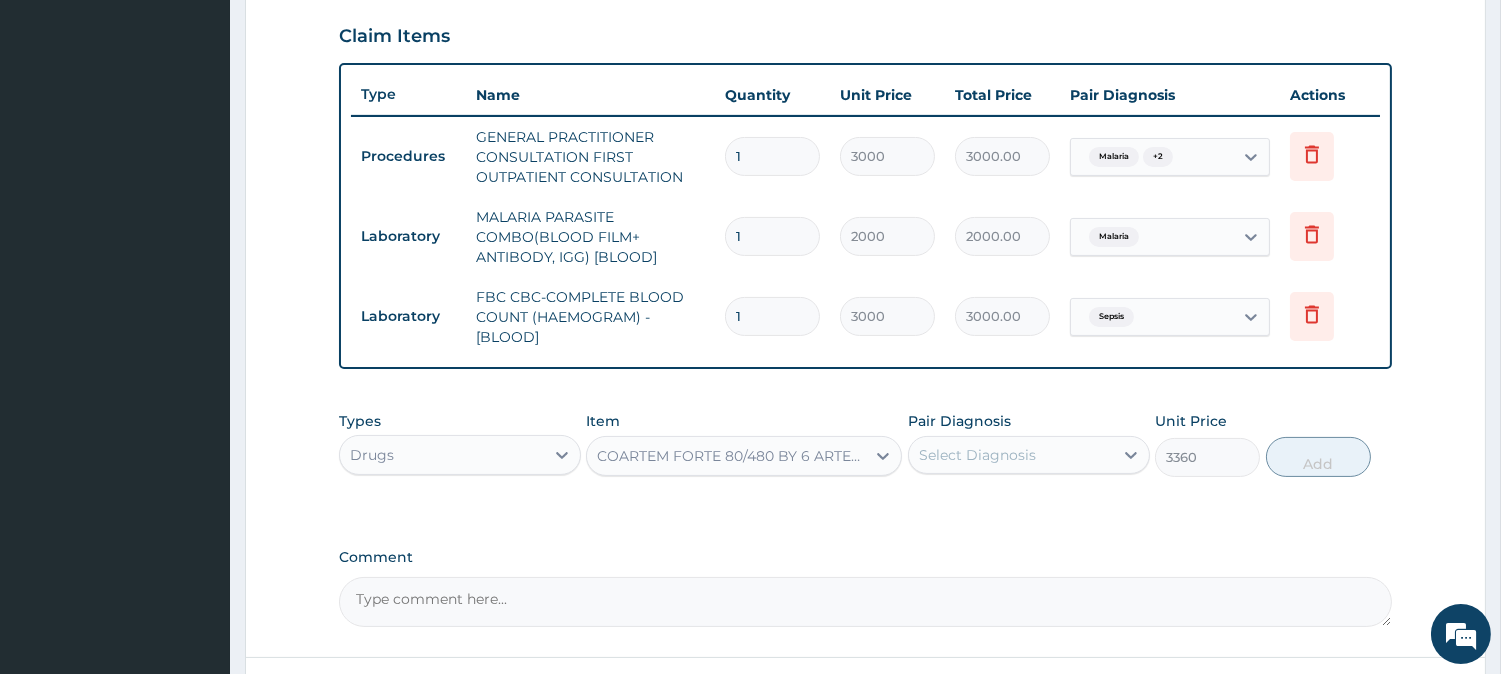 click on "Select Diagnosis" at bounding box center (977, 455) 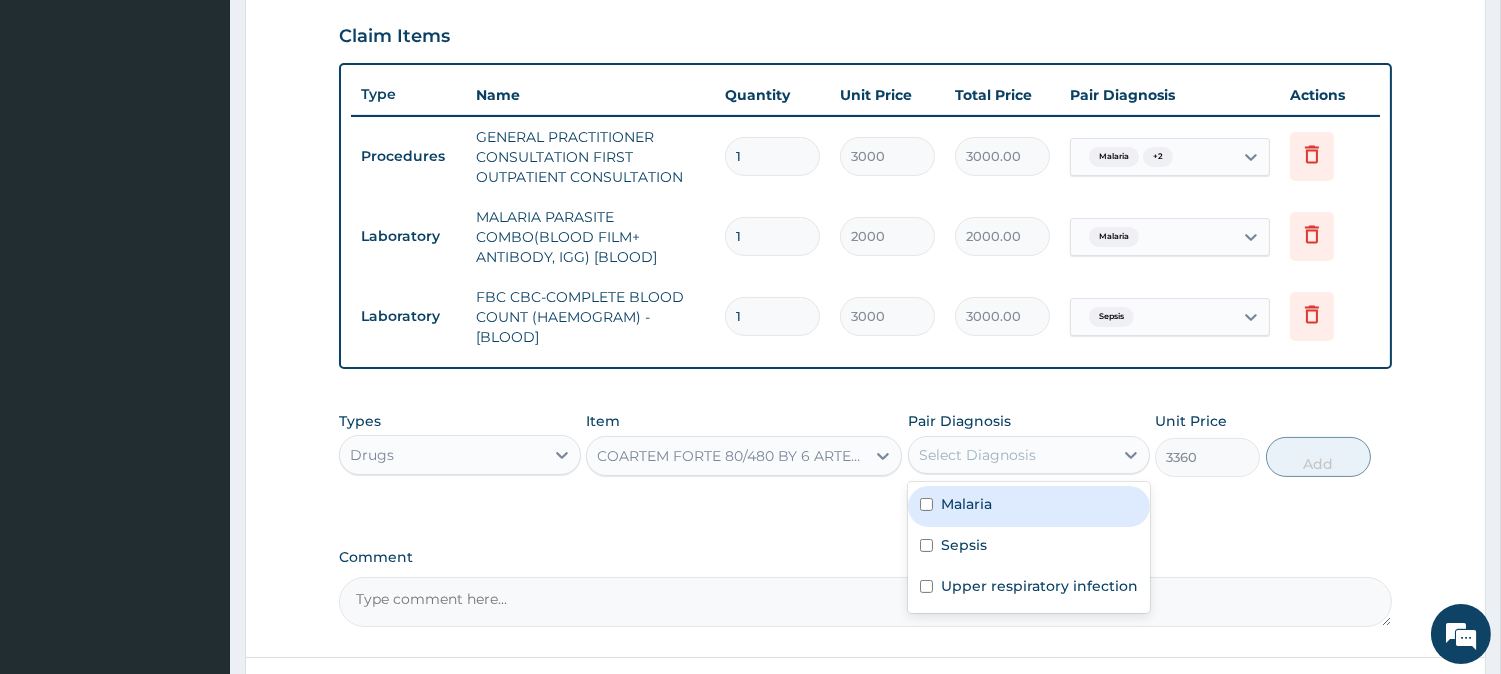 click on "Malaria" at bounding box center (1029, 506) 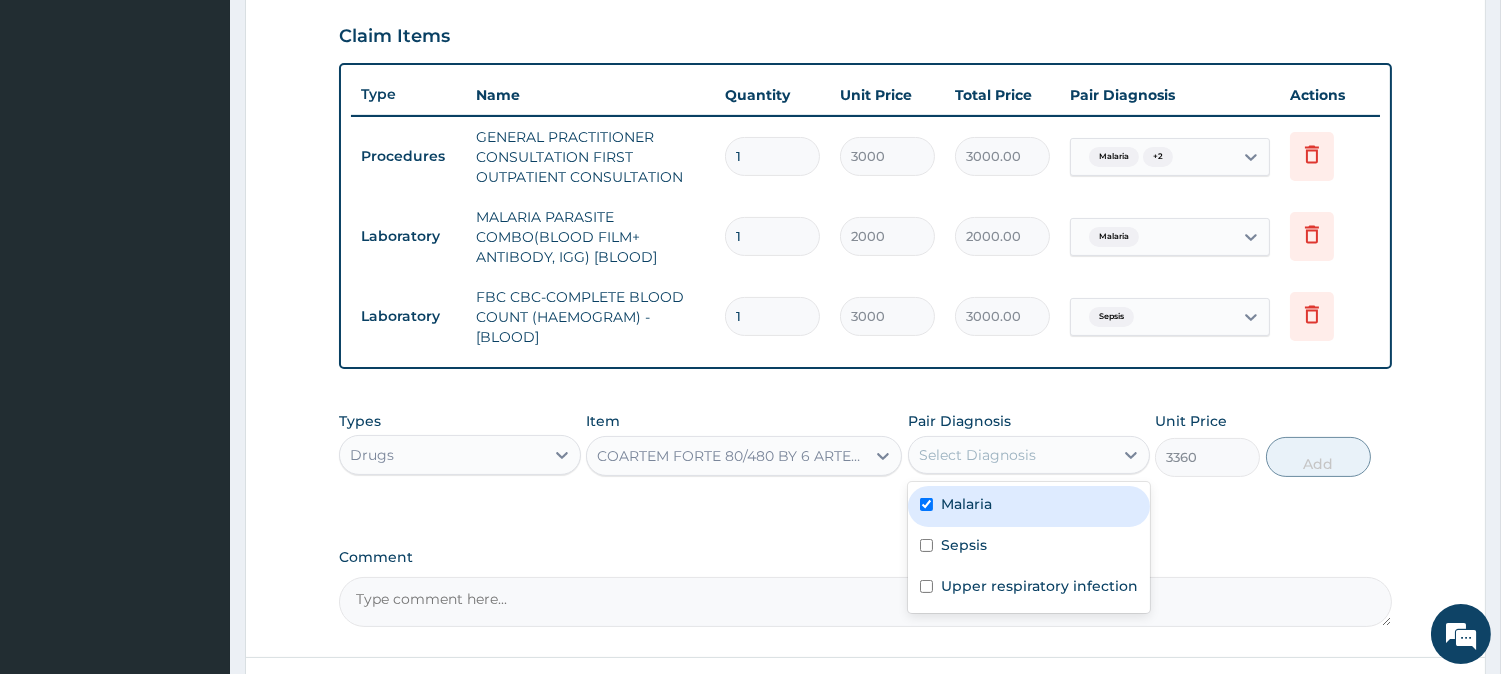 checkbox on "true" 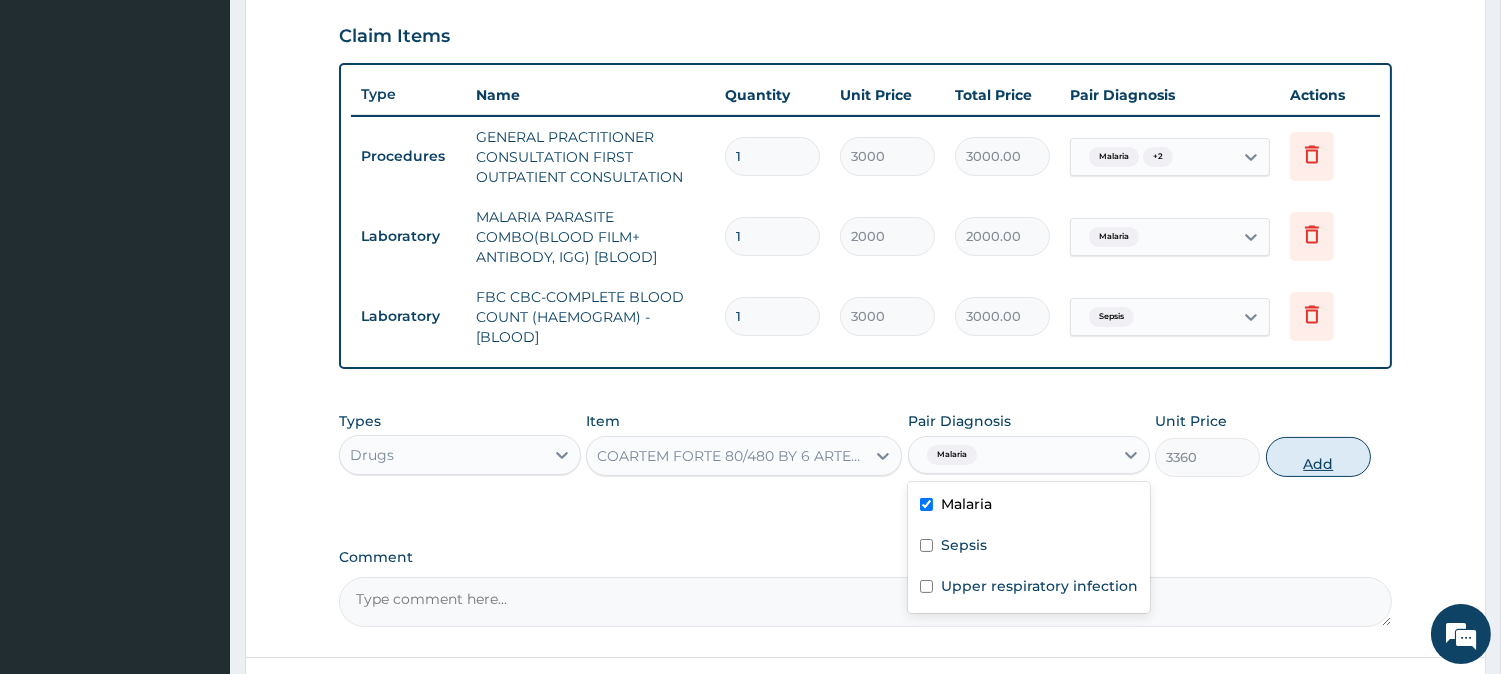 click on "Add" at bounding box center (1318, 457) 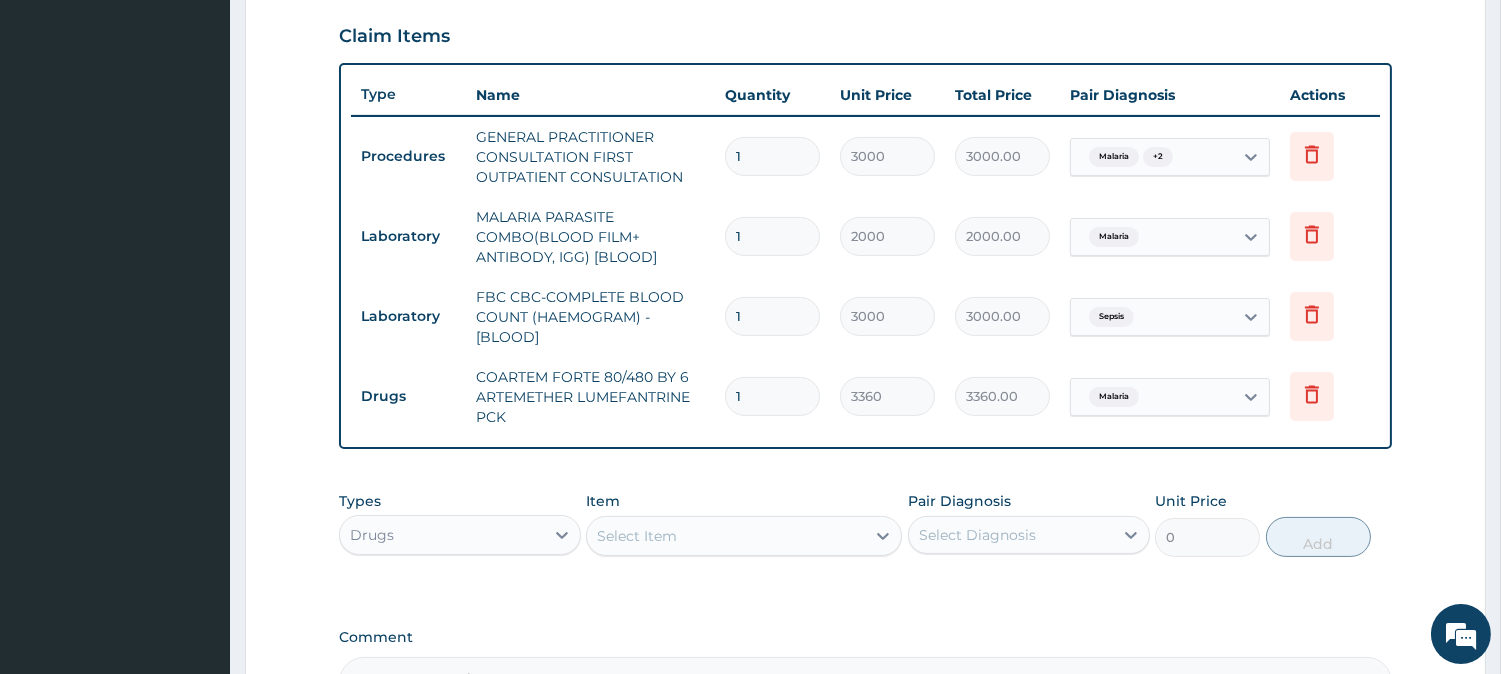 click on "Select Item" at bounding box center (726, 536) 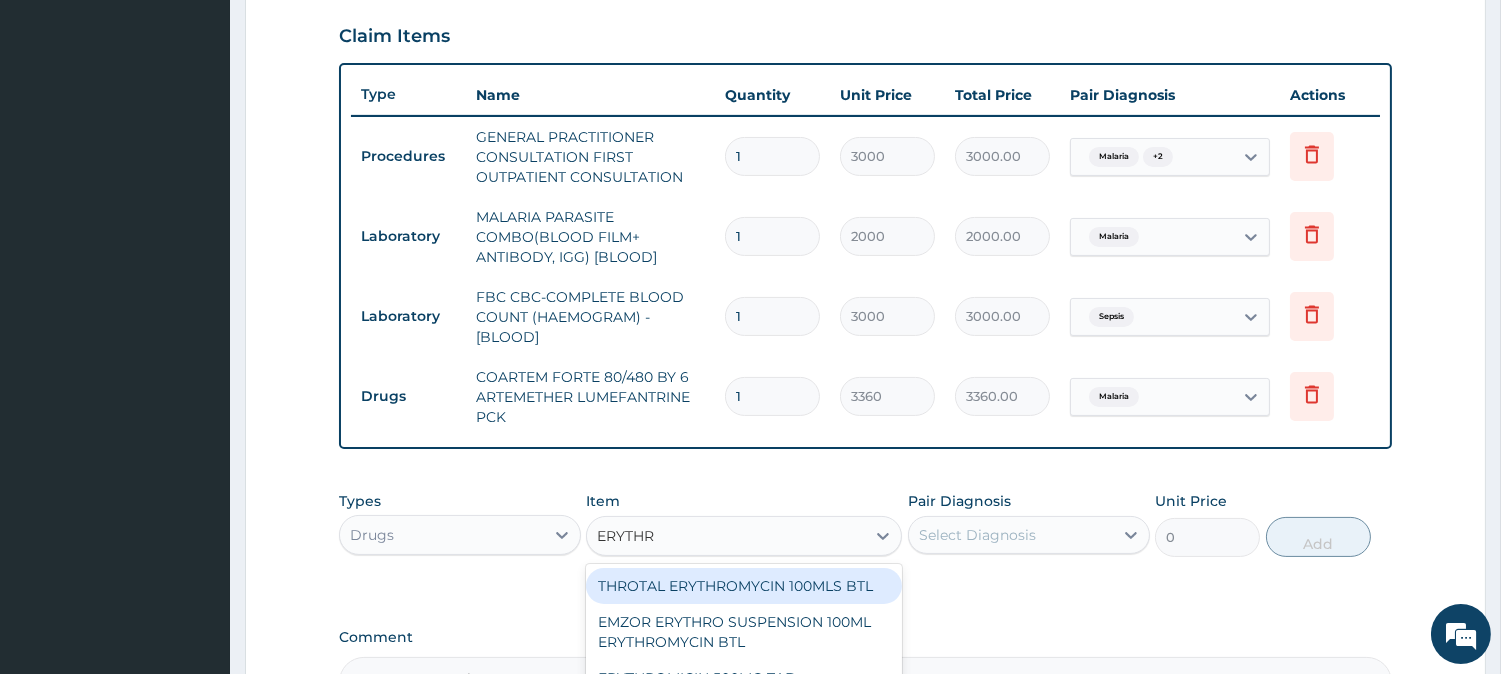 type on "ERYTHRO" 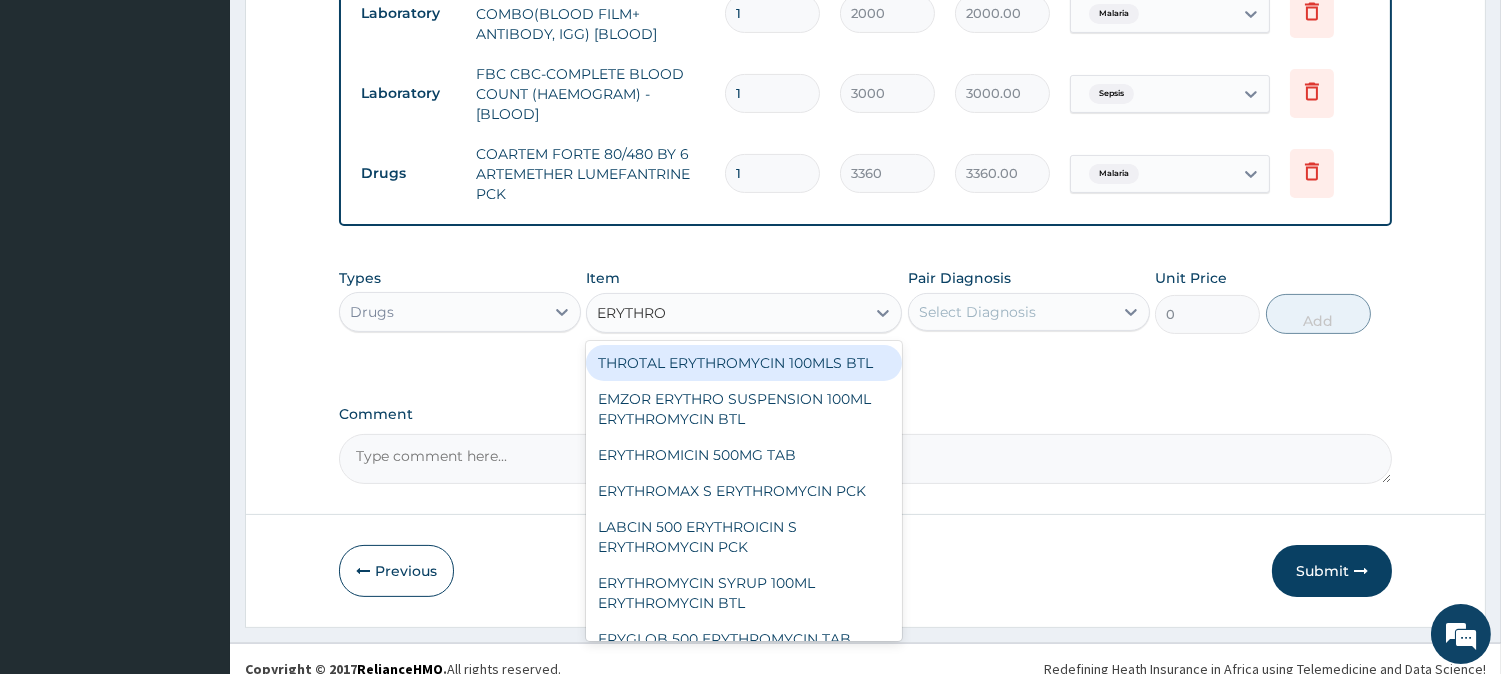 scroll, scrollTop: 921, scrollLeft: 0, axis: vertical 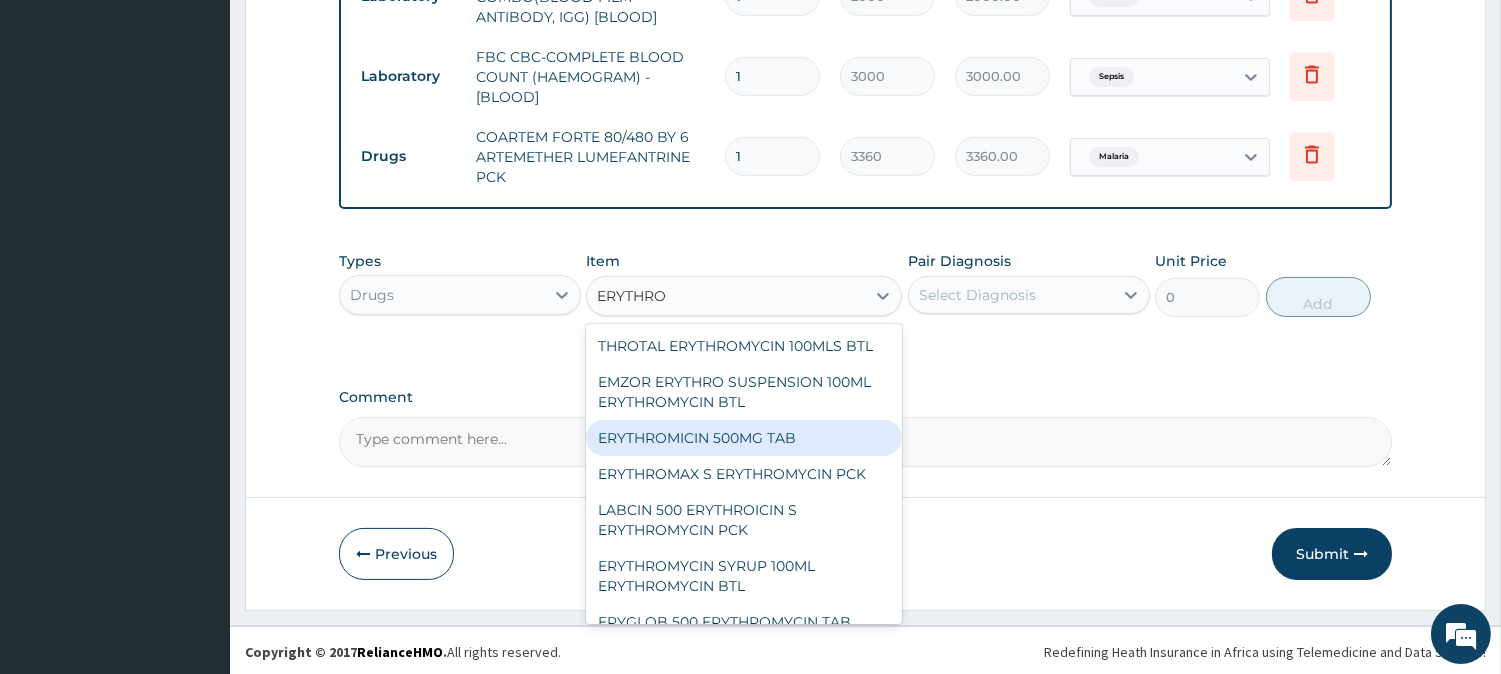 click on "ERYTHROMICIN 500MG TAB" at bounding box center [744, 438] 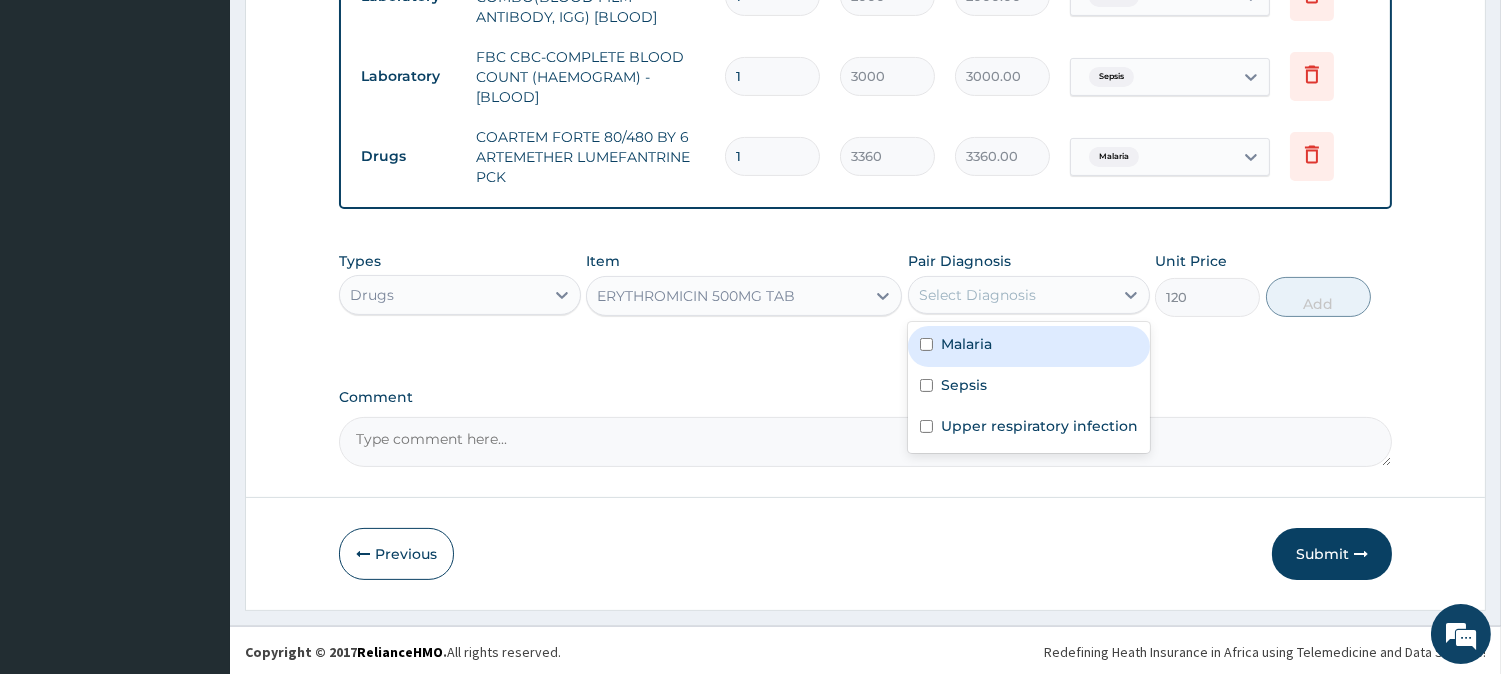 click on "Select Diagnosis" at bounding box center [1029, 295] 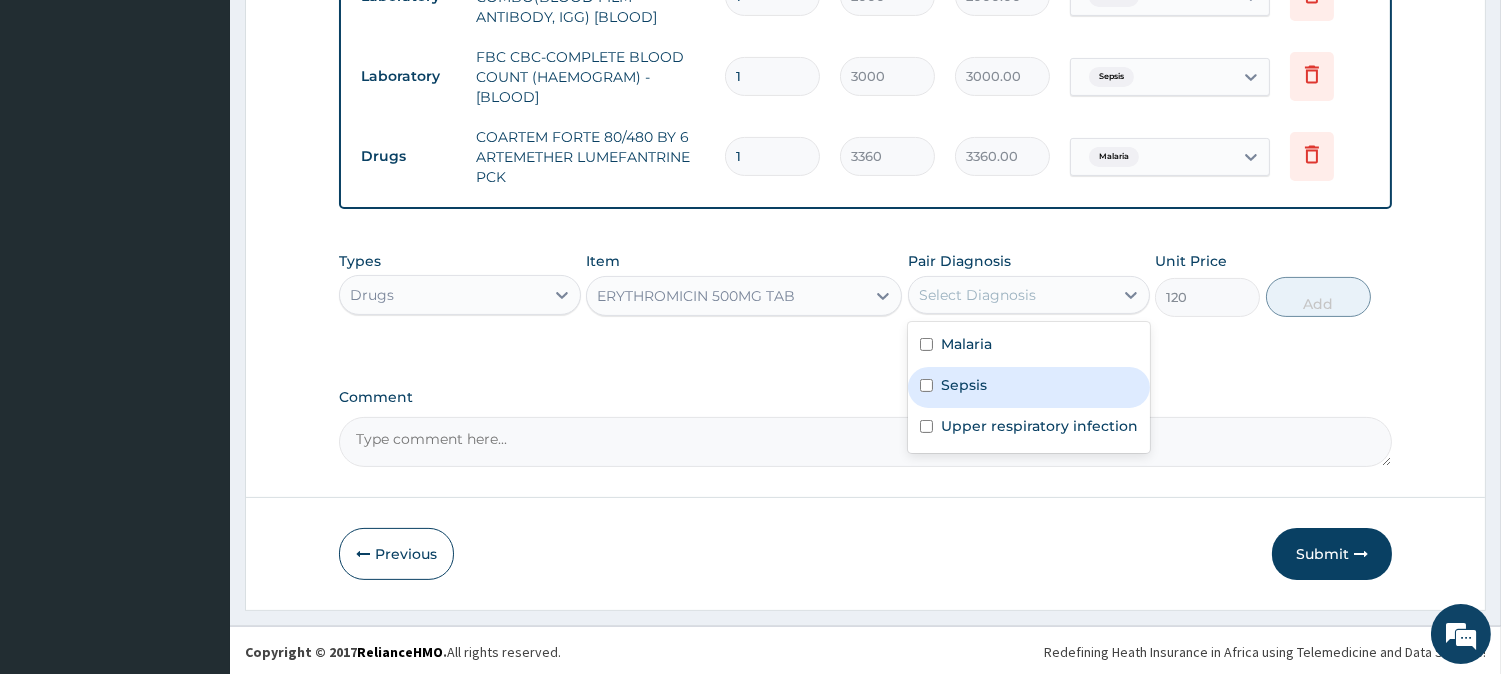 click on "Sepsis" at bounding box center (1029, 387) 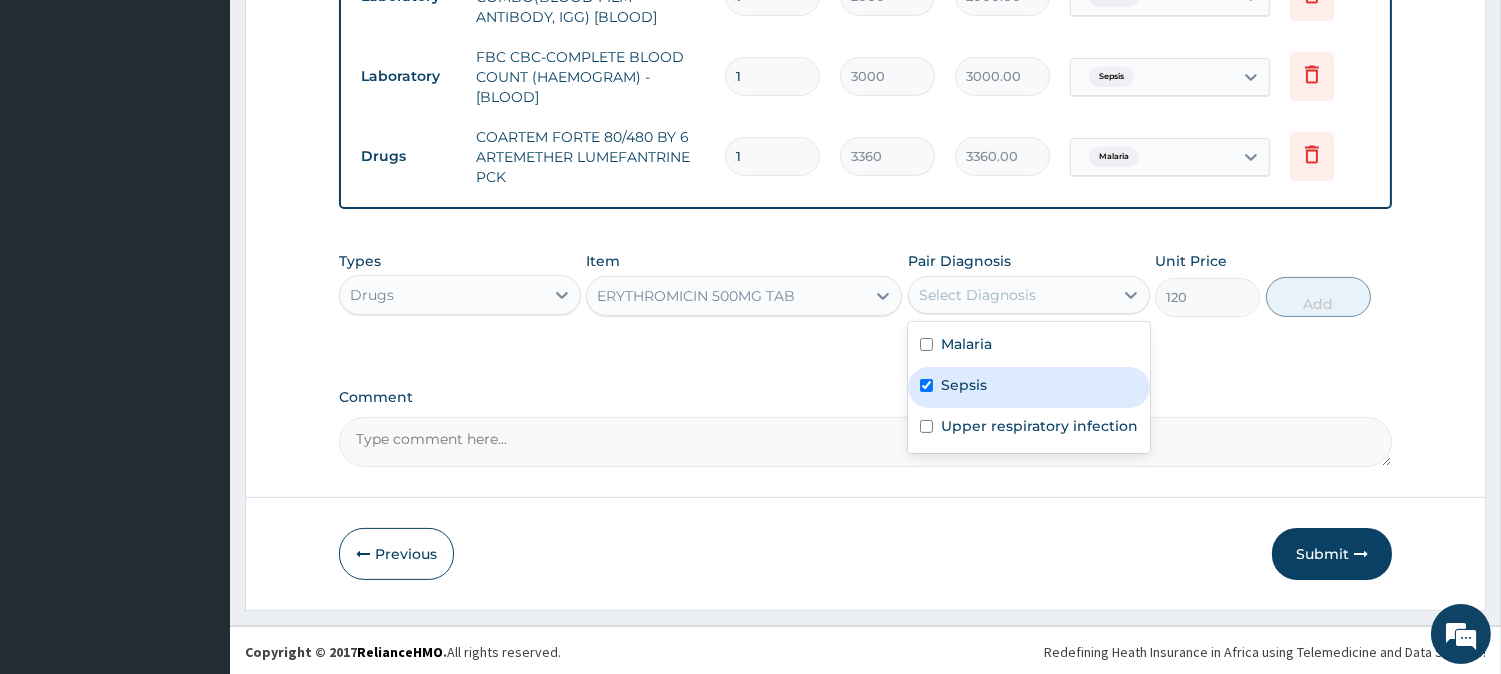 checkbox on "true" 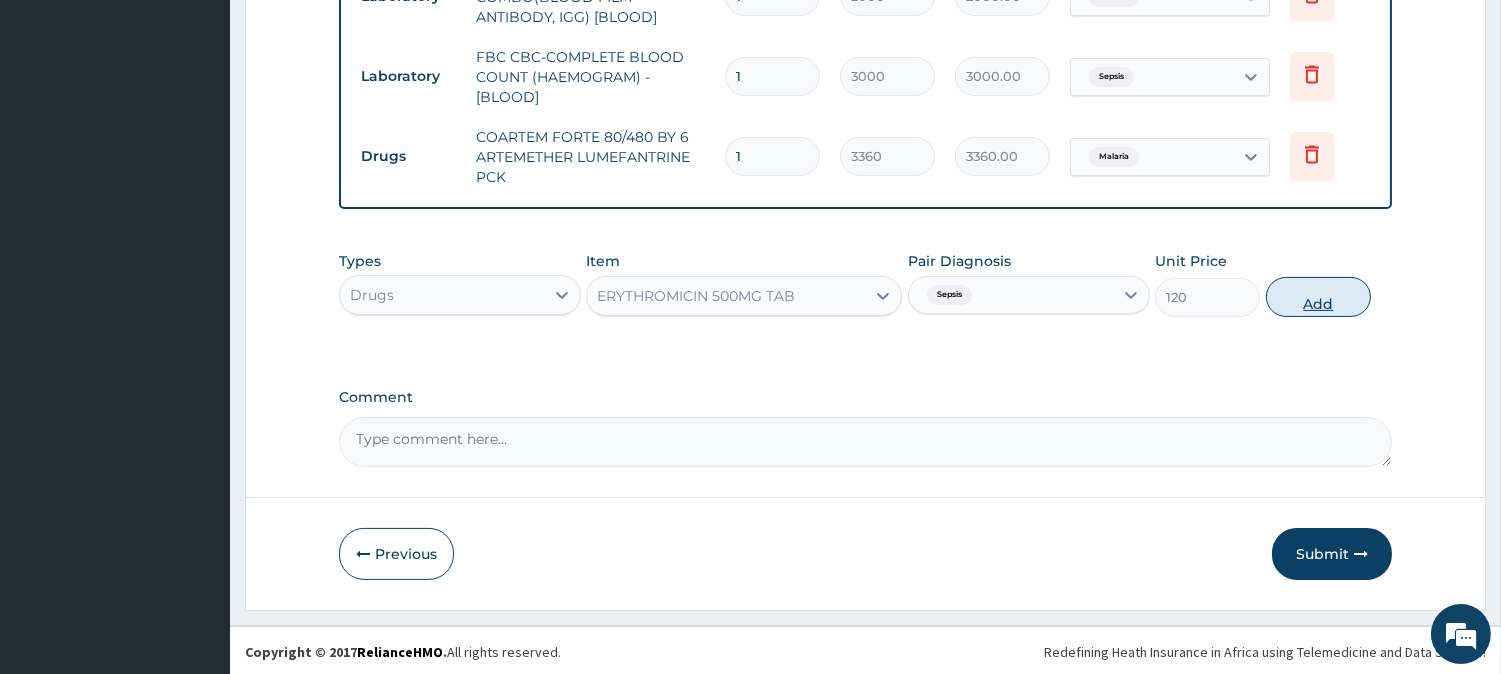 click on "Add" at bounding box center (1318, 297) 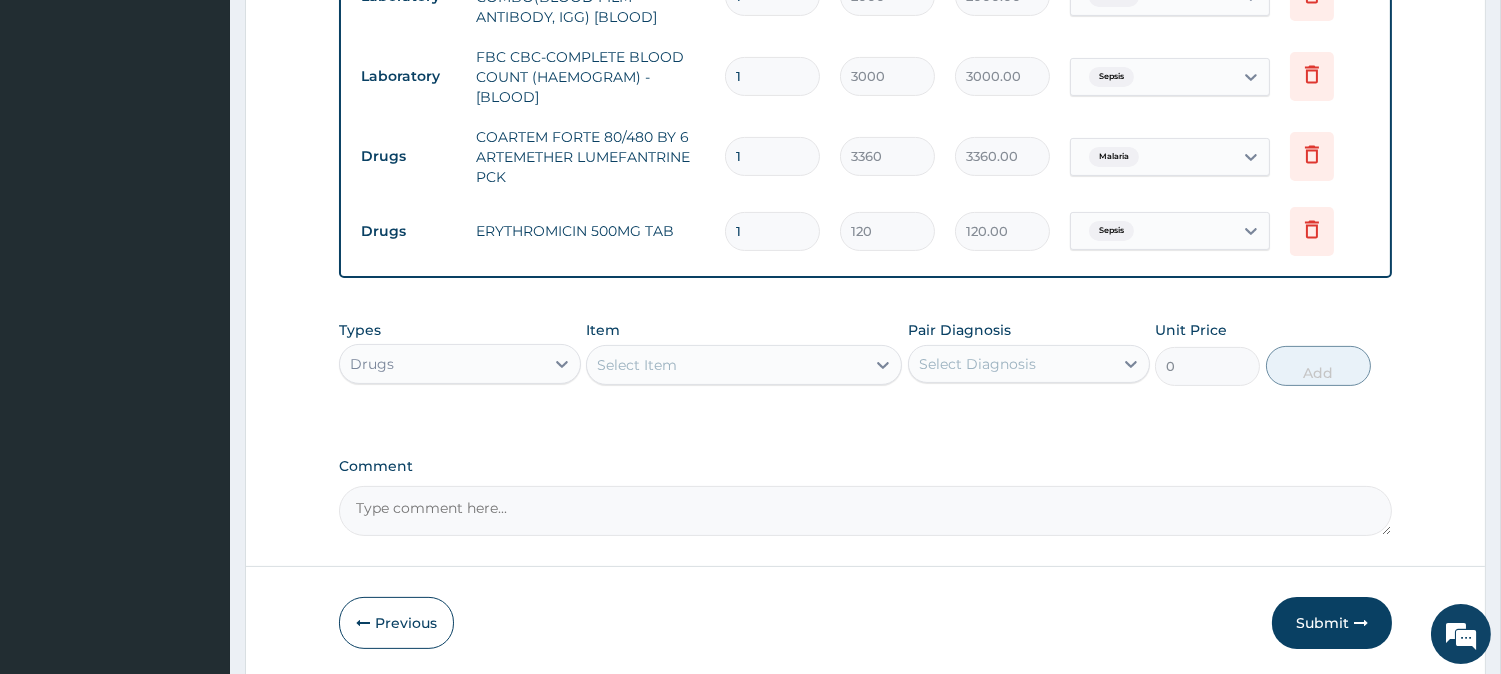 click on "Select Item" at bounding box center [726, 365] 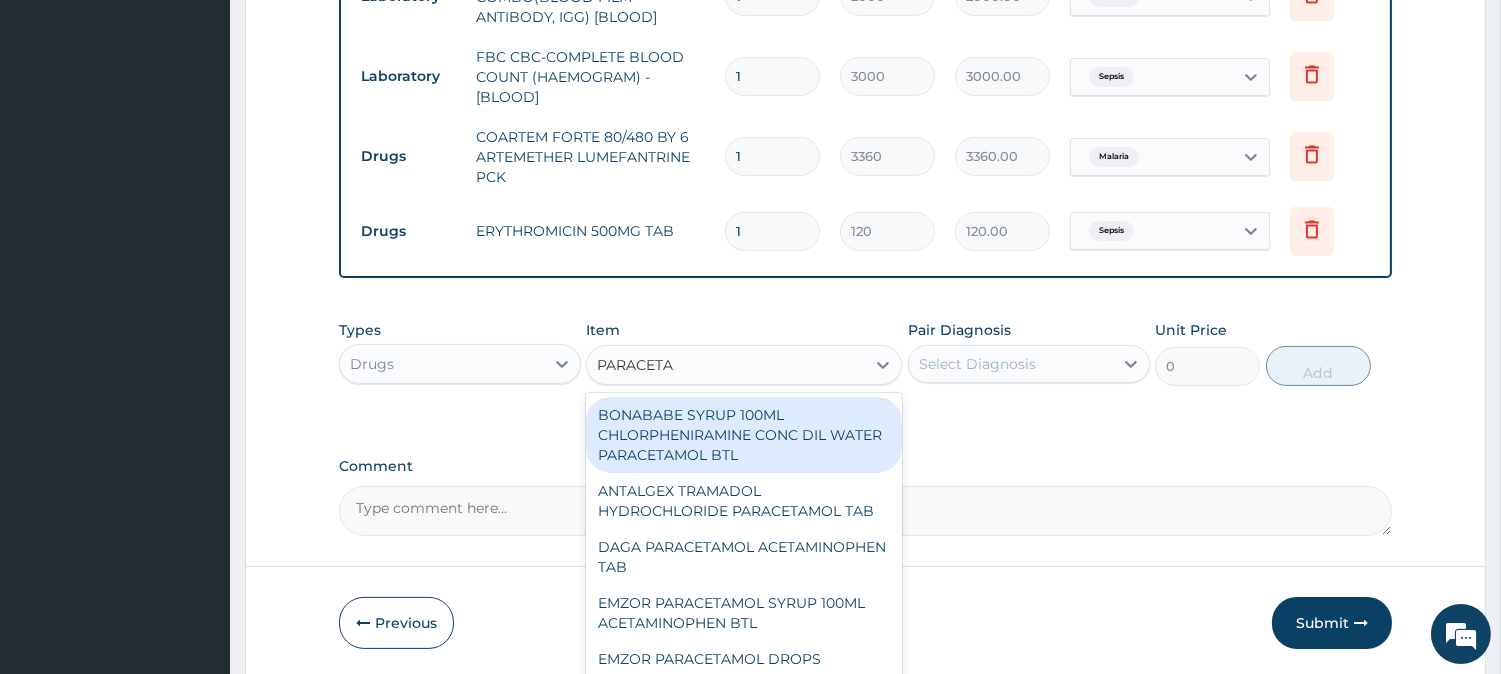 type on "PARACETAM" 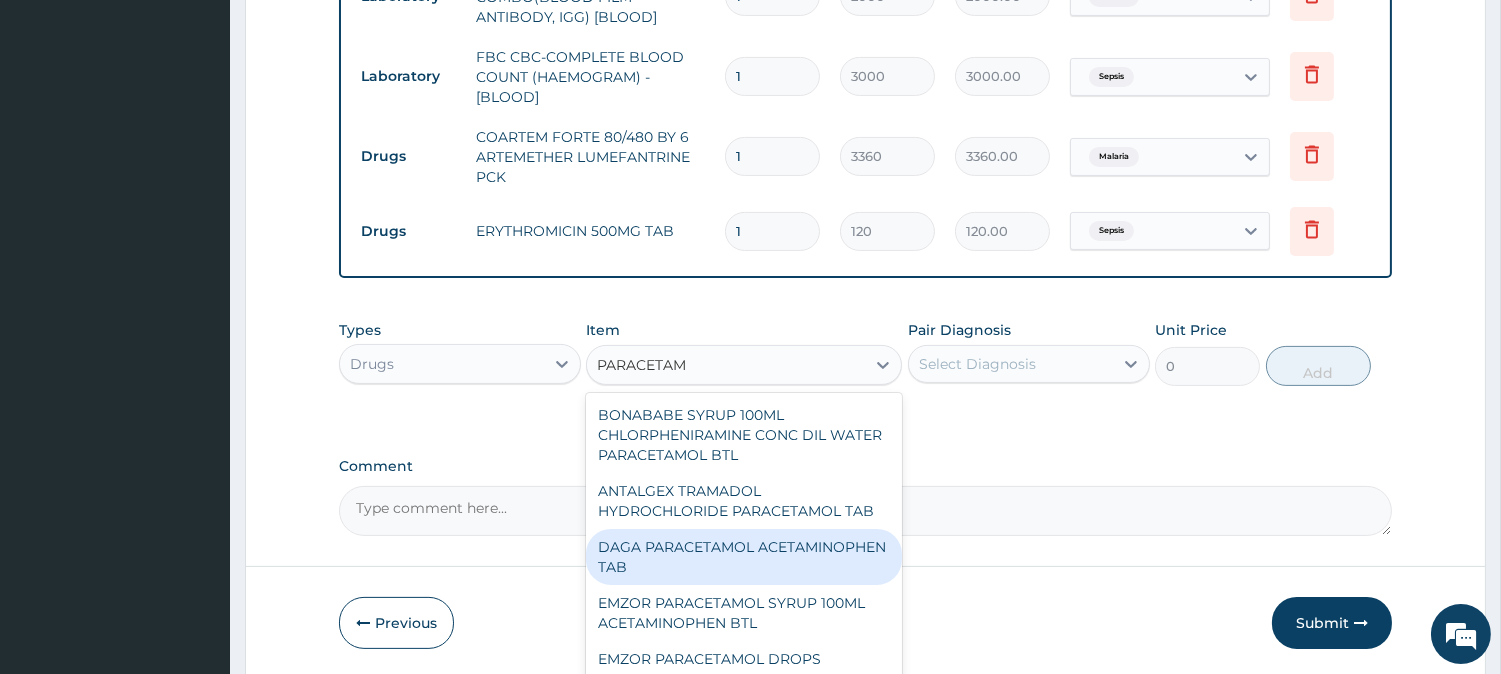 click on "DAGA PARACETAMOL ACETAMINOPHEN TAB" at bounding box center (744, 557) 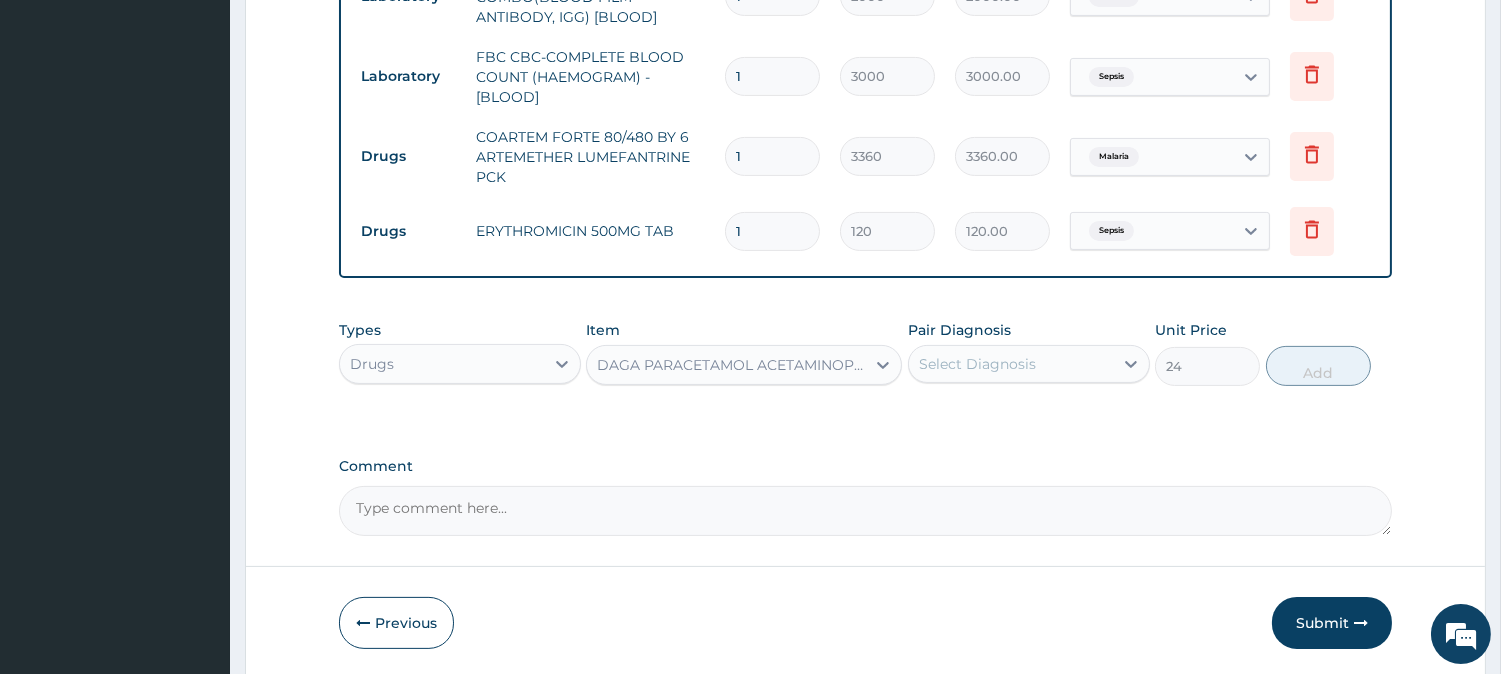 click on "Select Diagnosis" at bounding box center [1011, 364] 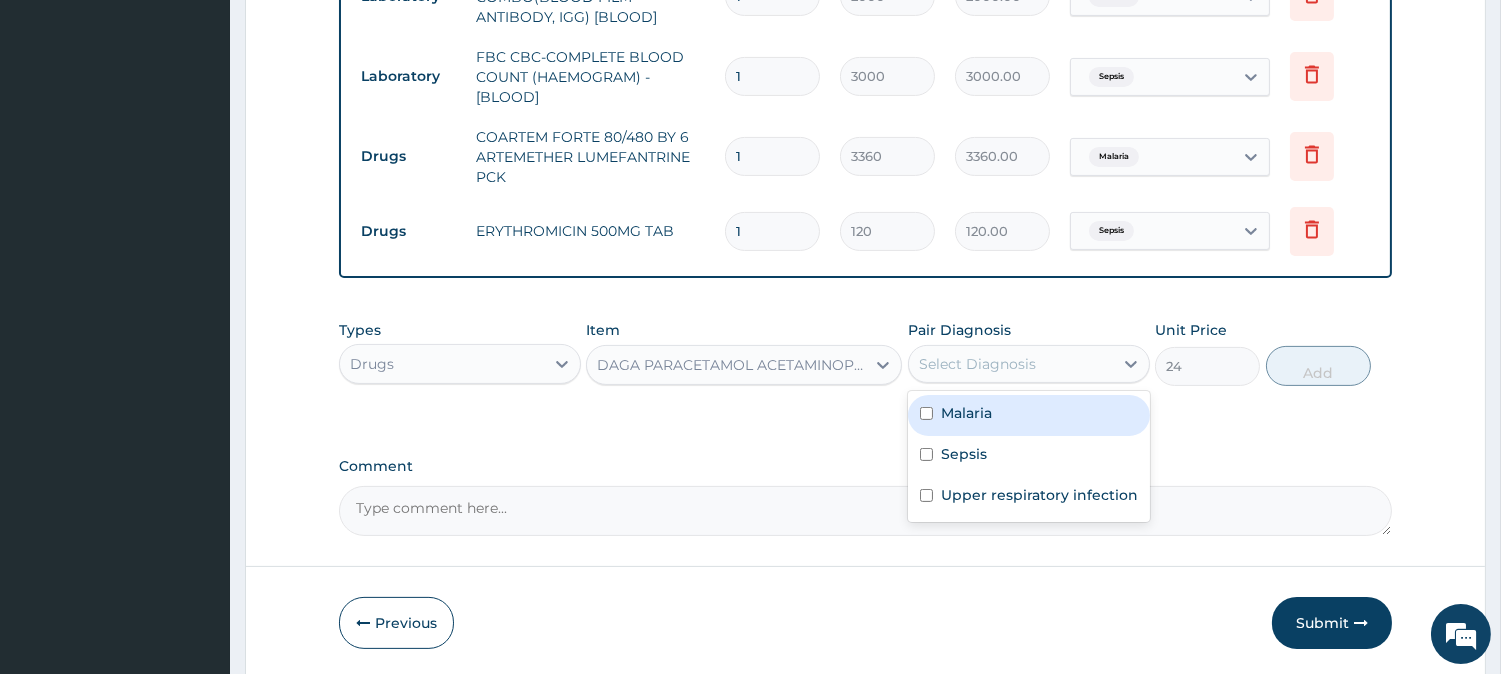 click on "Malaria" at bounding box center [1029, 415] 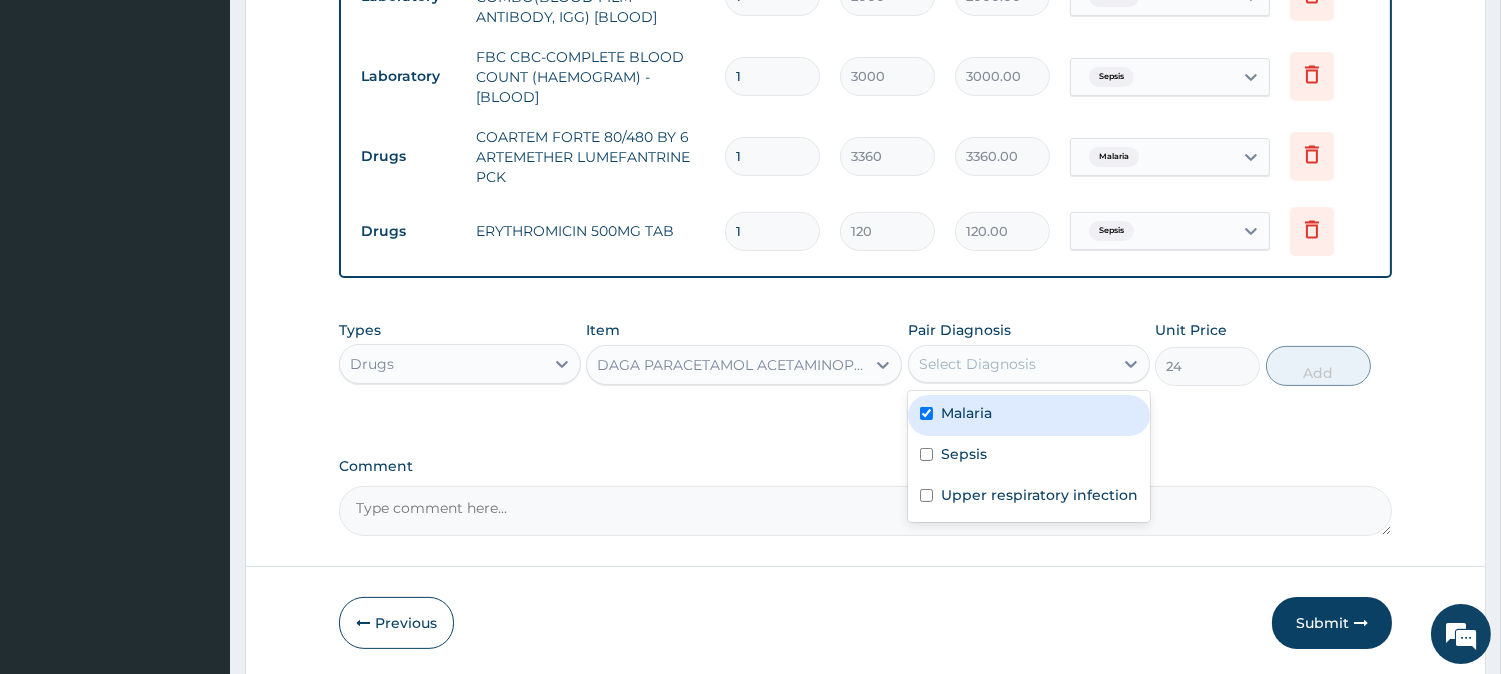 checkbox on "true" 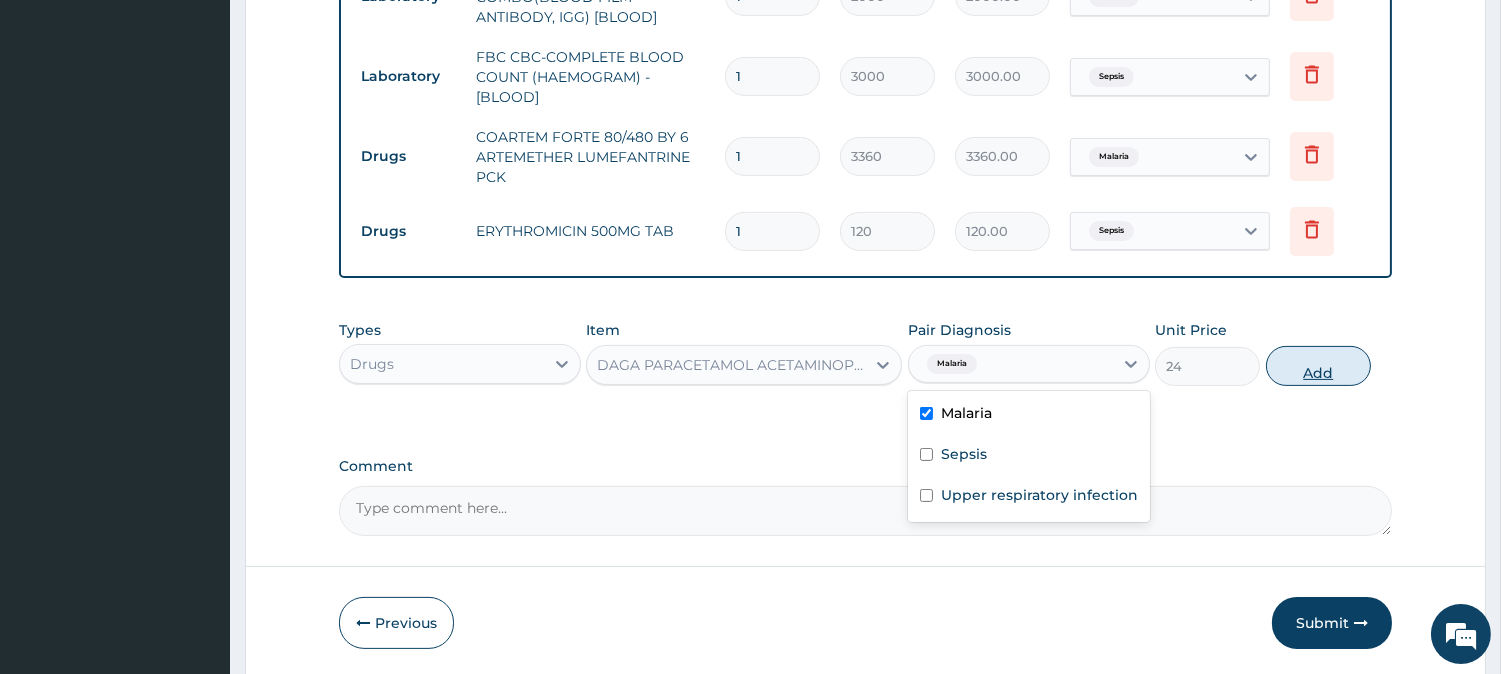 click on "Add" at bounding box center (1318, 366) 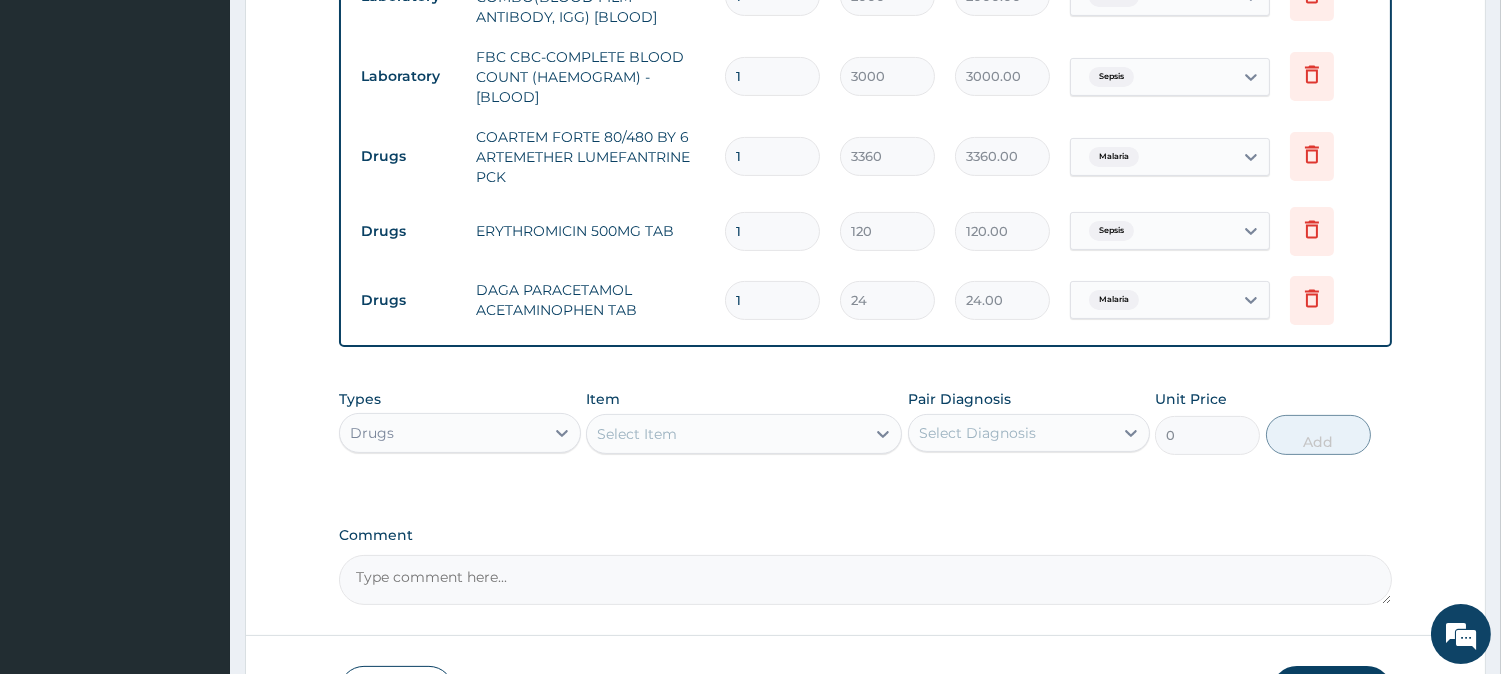 click on "Select Item" at bounding box center (726, 434) 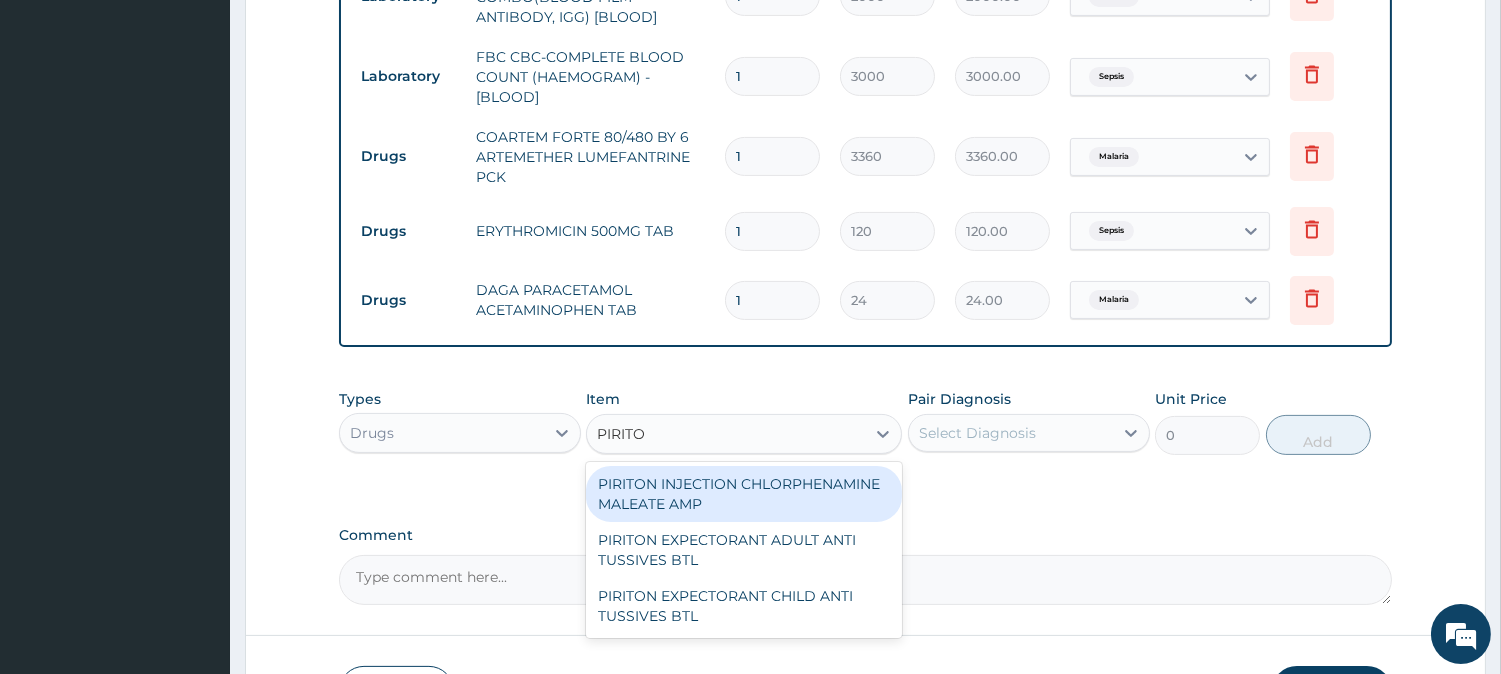 type on "PIRITON" 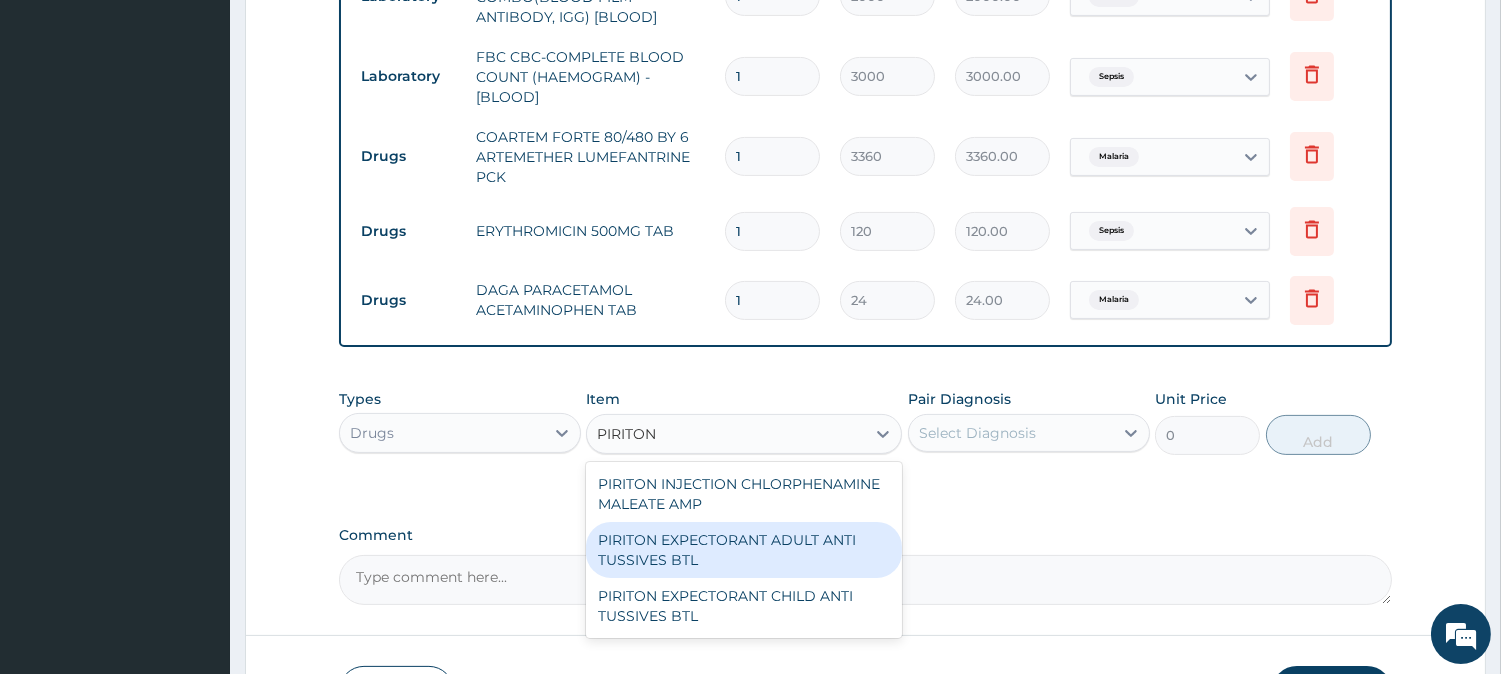 click on "PIRITON EXPECTORANT ADULT ANTI TUSSIVES BTL" at bounding box center (744, 550) 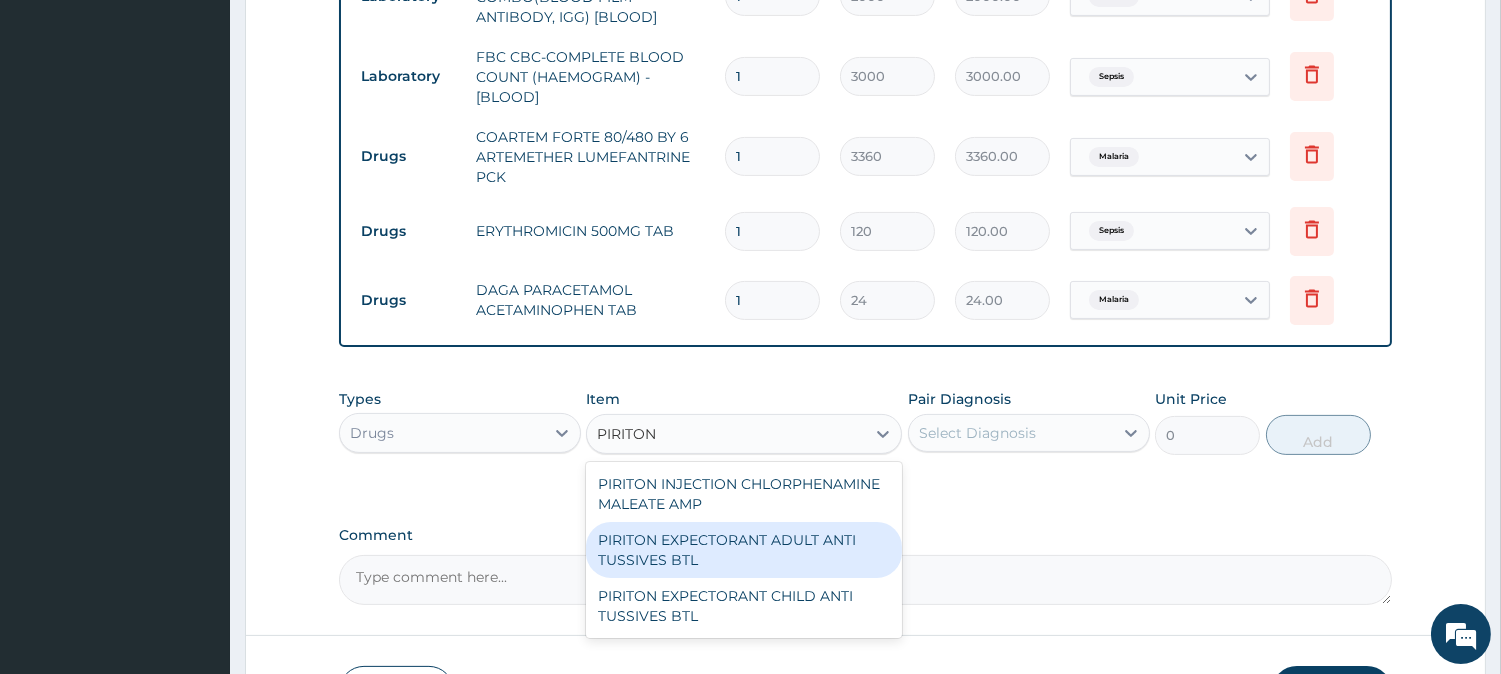 type 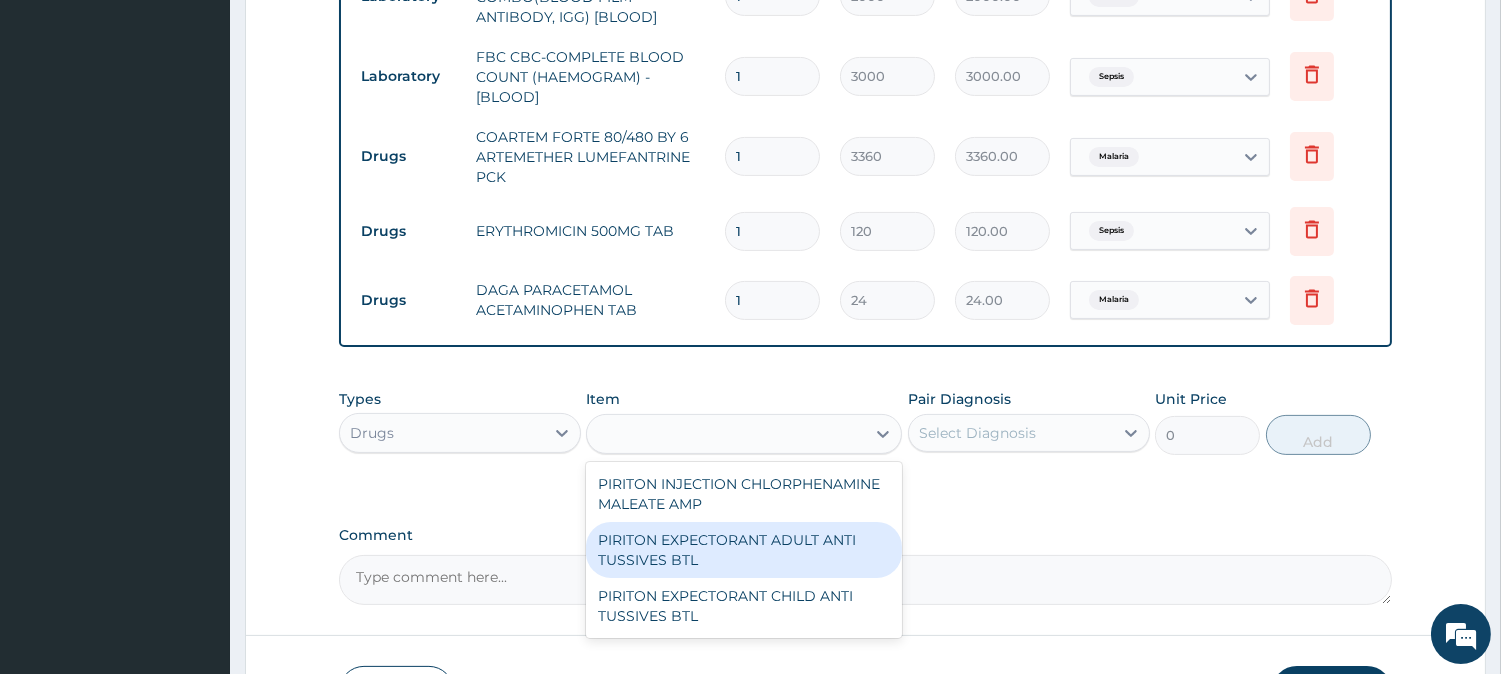type on "432" 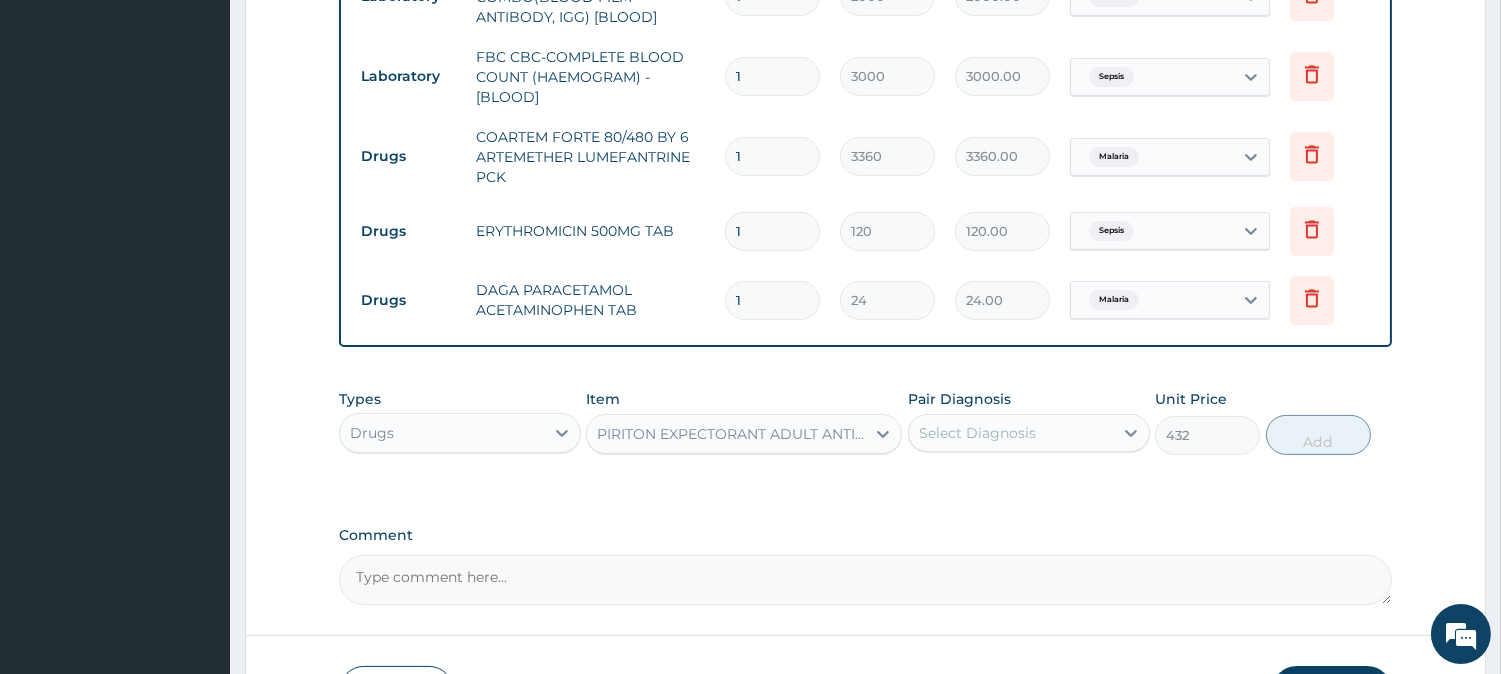 click on "Select Diagnosis" at bounding box center [977, 433] 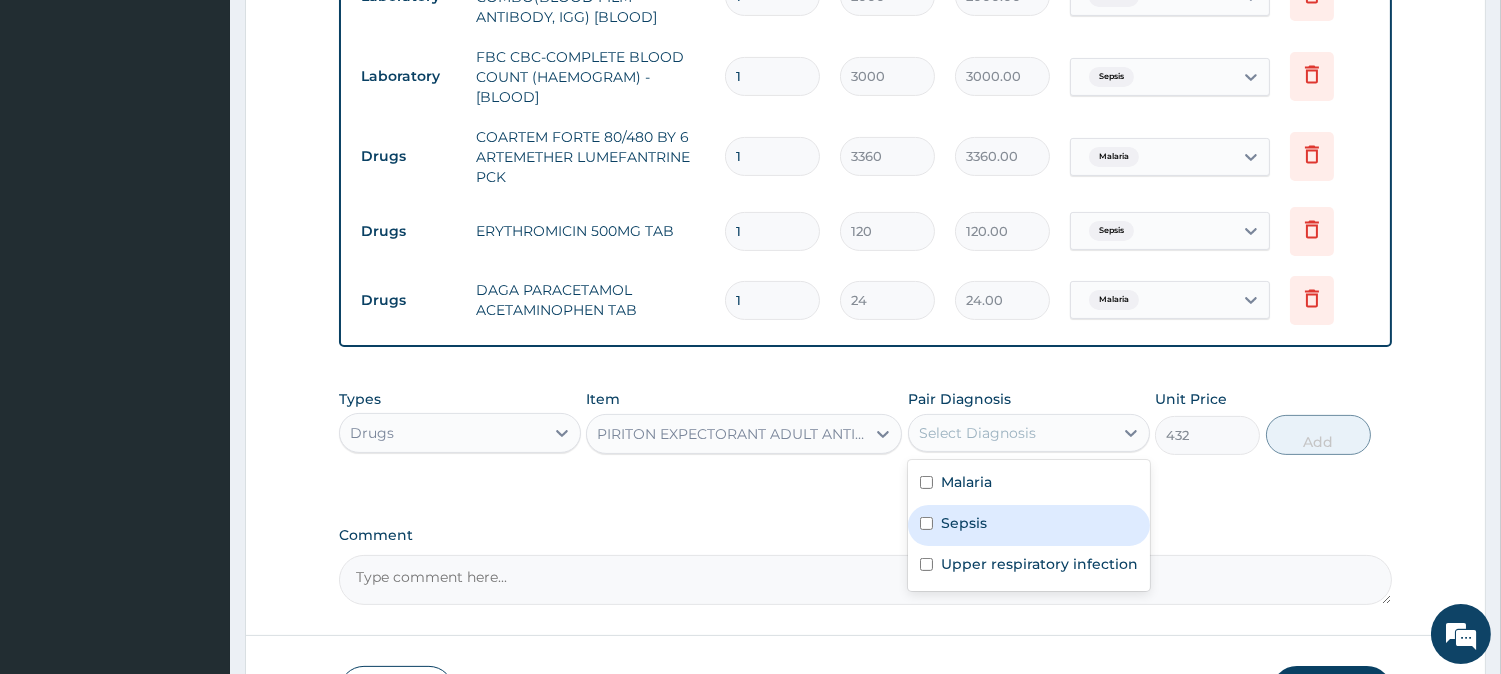 click on "Sepsis" at bounding box center [1029, 525] 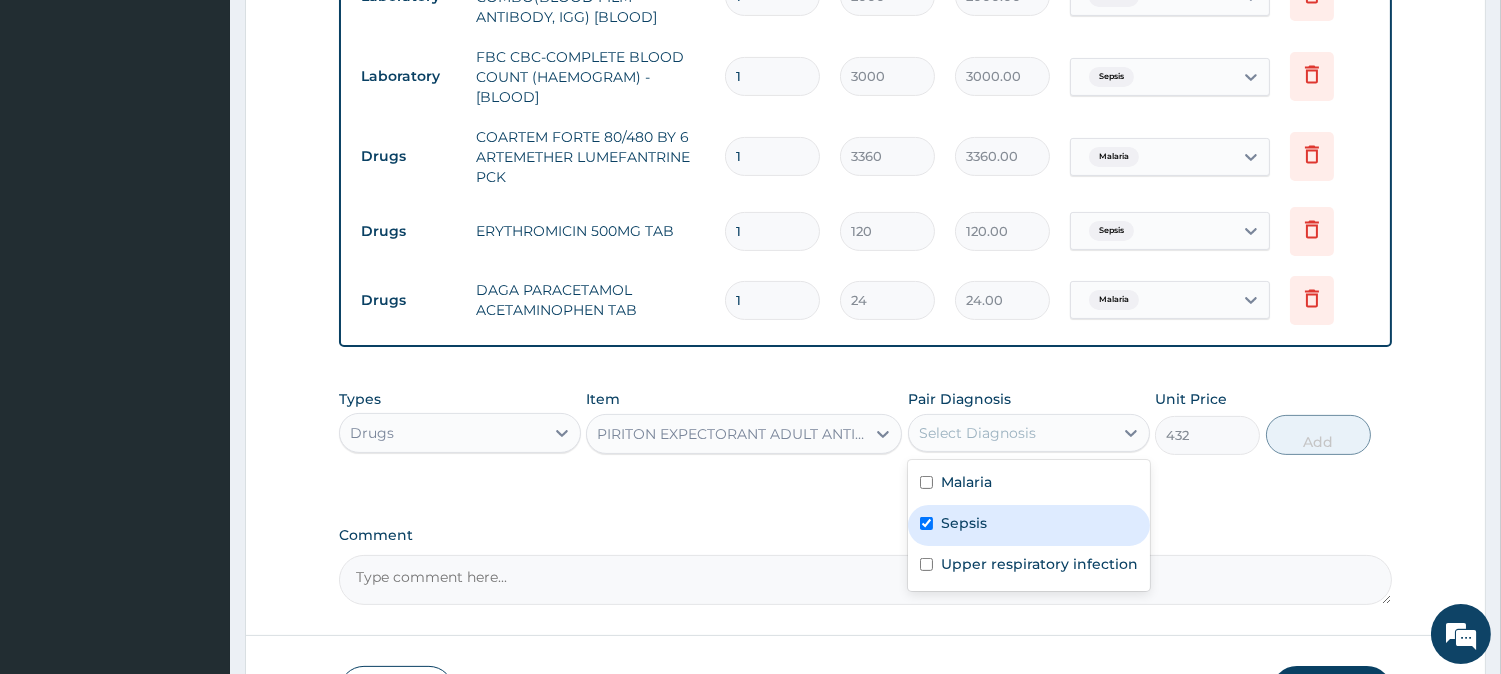 checkbox on "true" 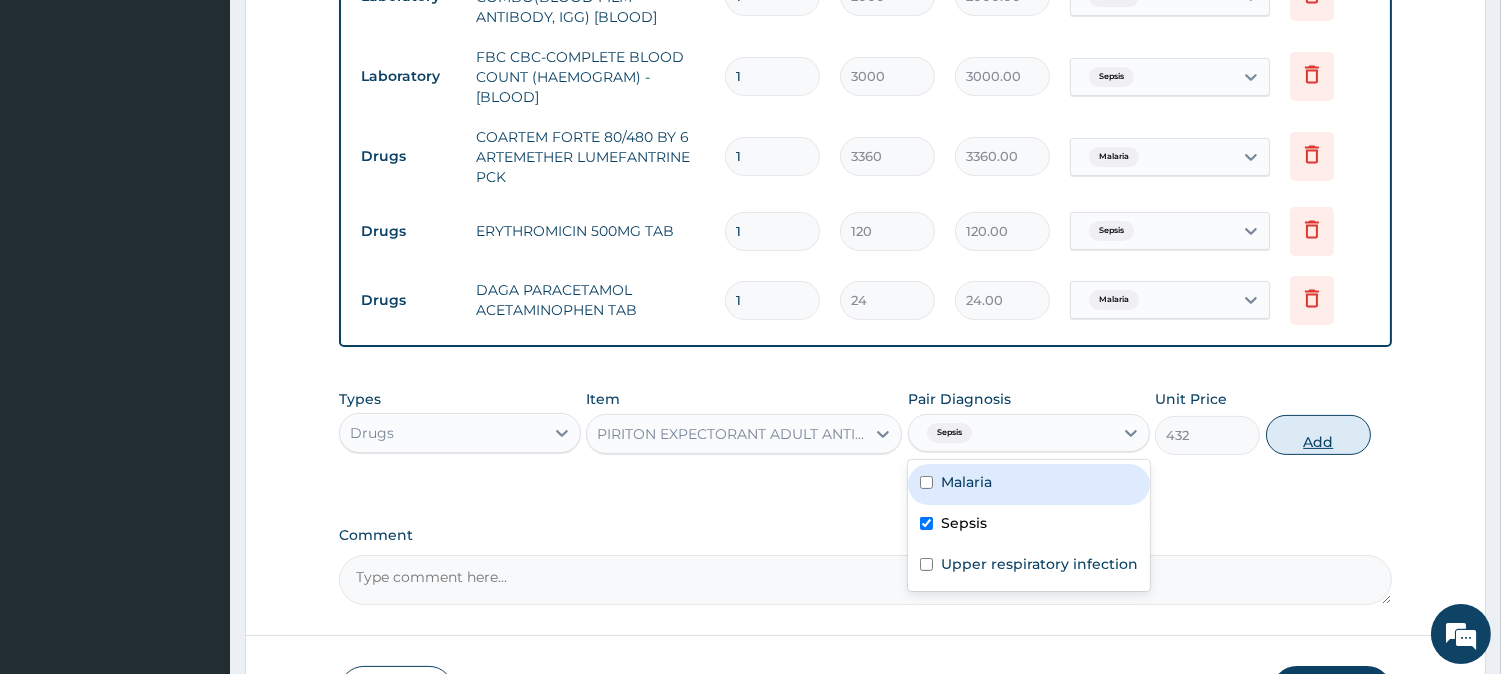 click on "Add" at bounding box center [1318, 435] 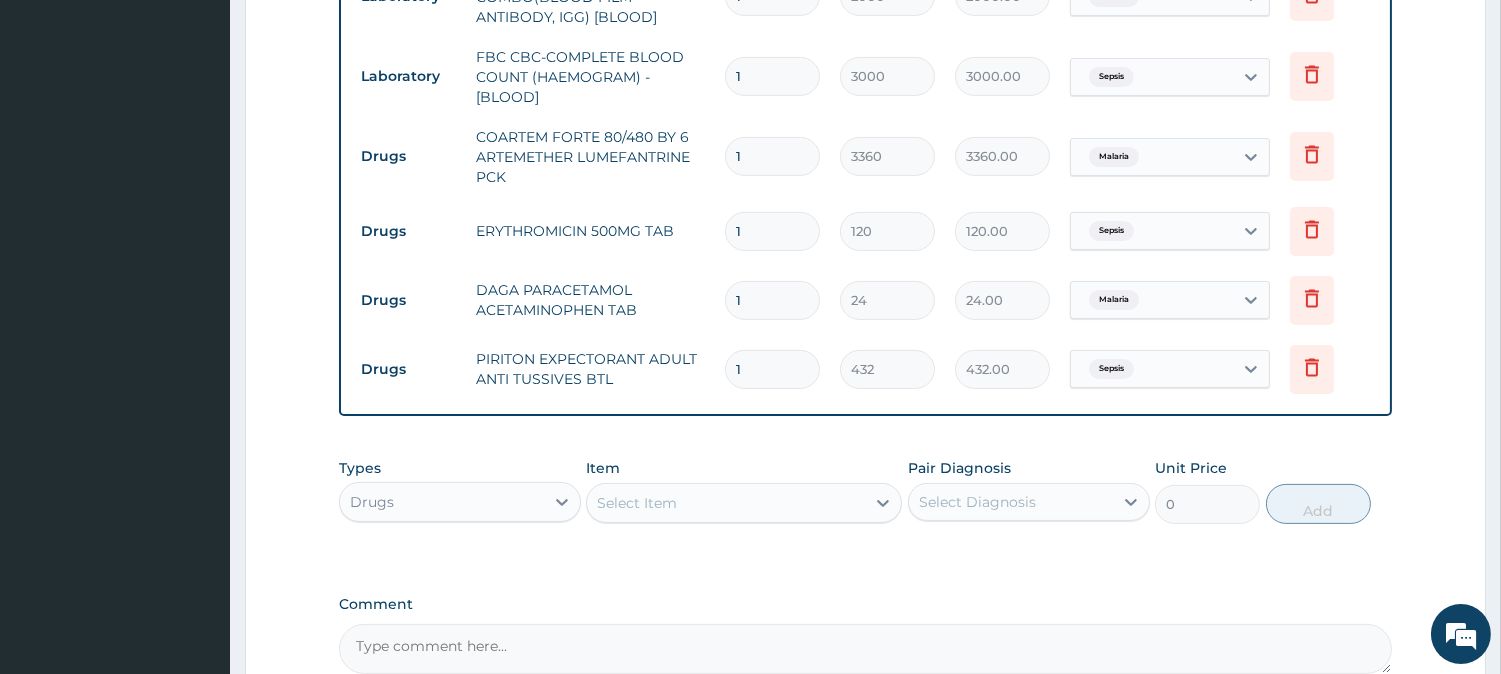 click on "1" at bounding box center [772, 300] 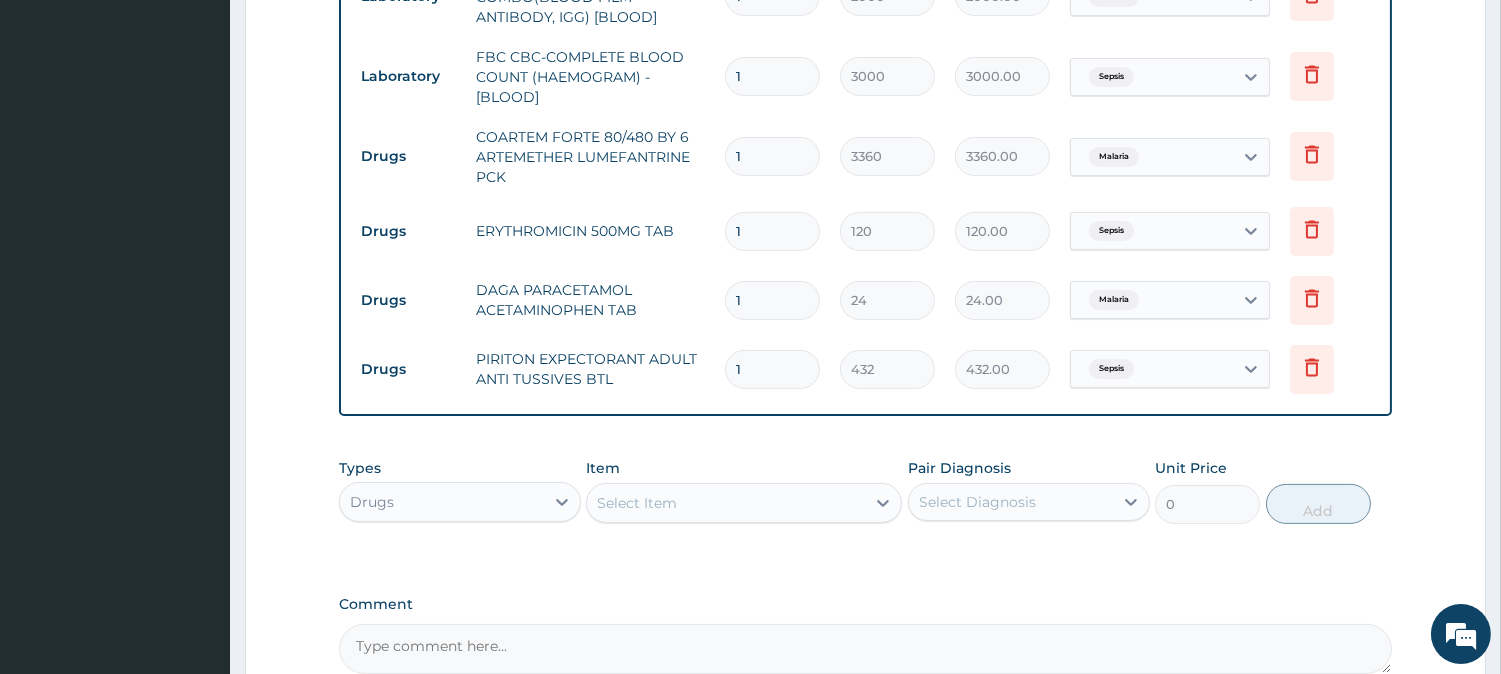 type on "18" 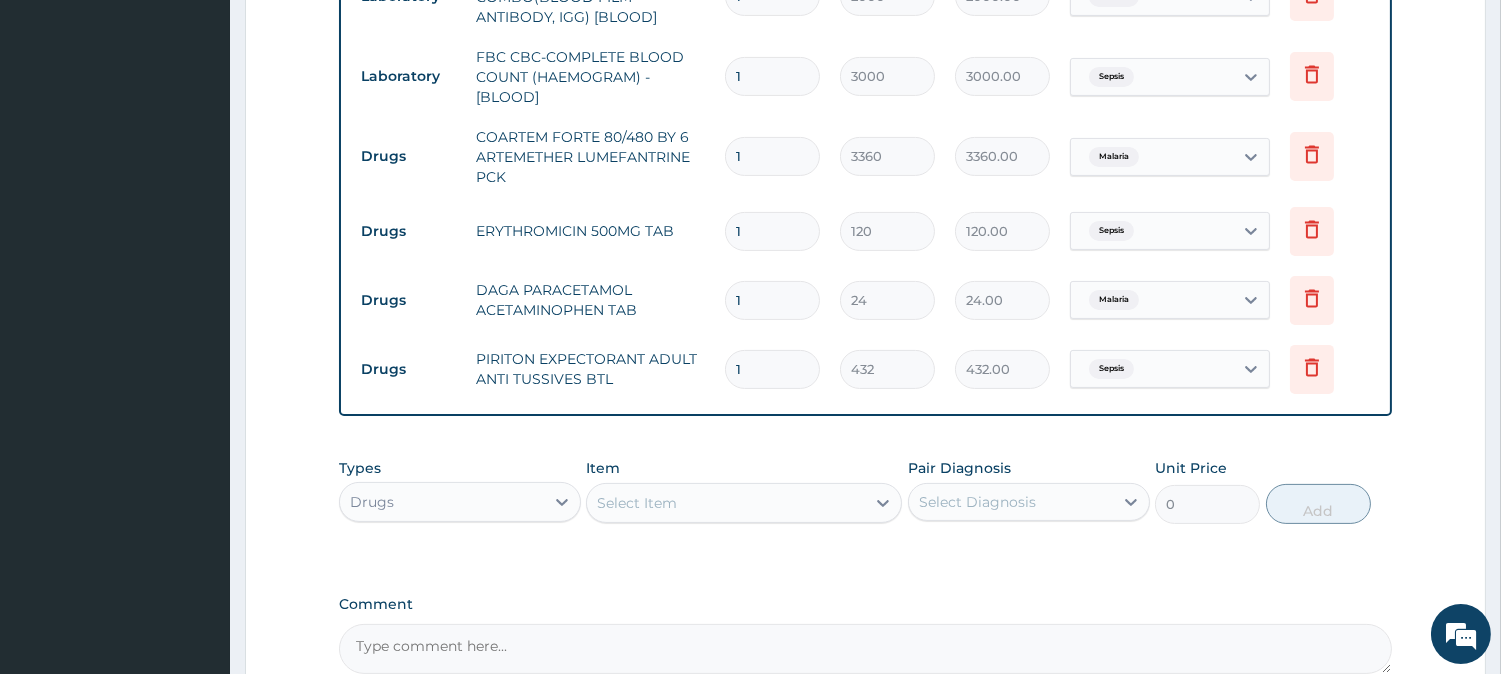 type on "432.00" 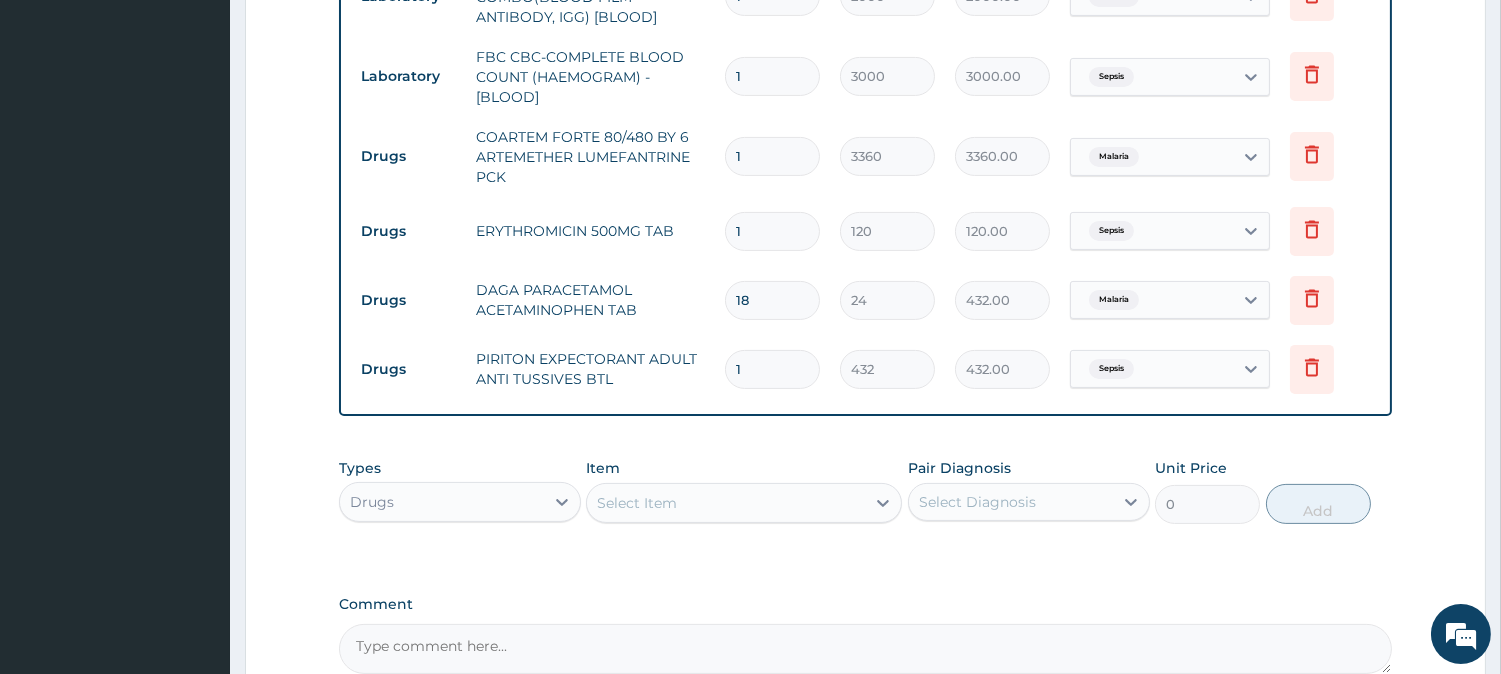 type on "18" 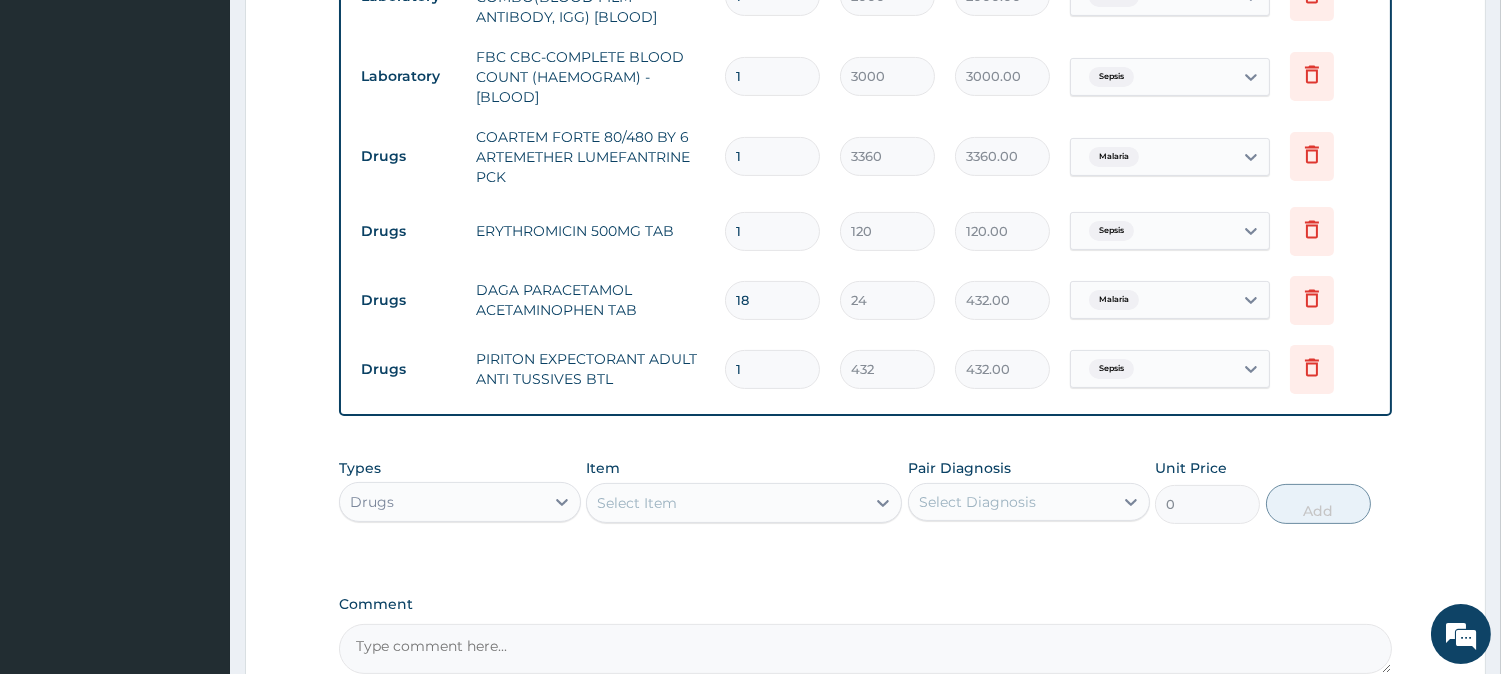 click on "1" at bounding box center [772, 231] 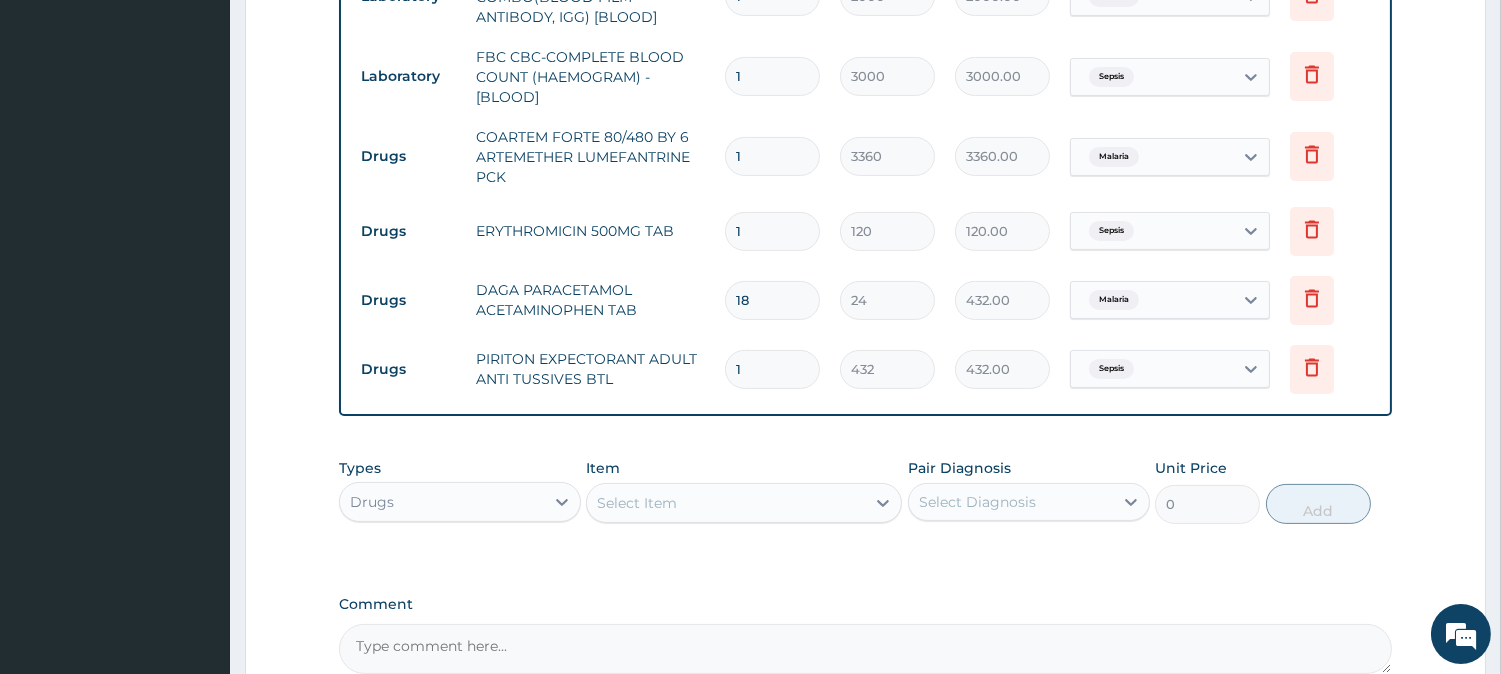 type on "14" 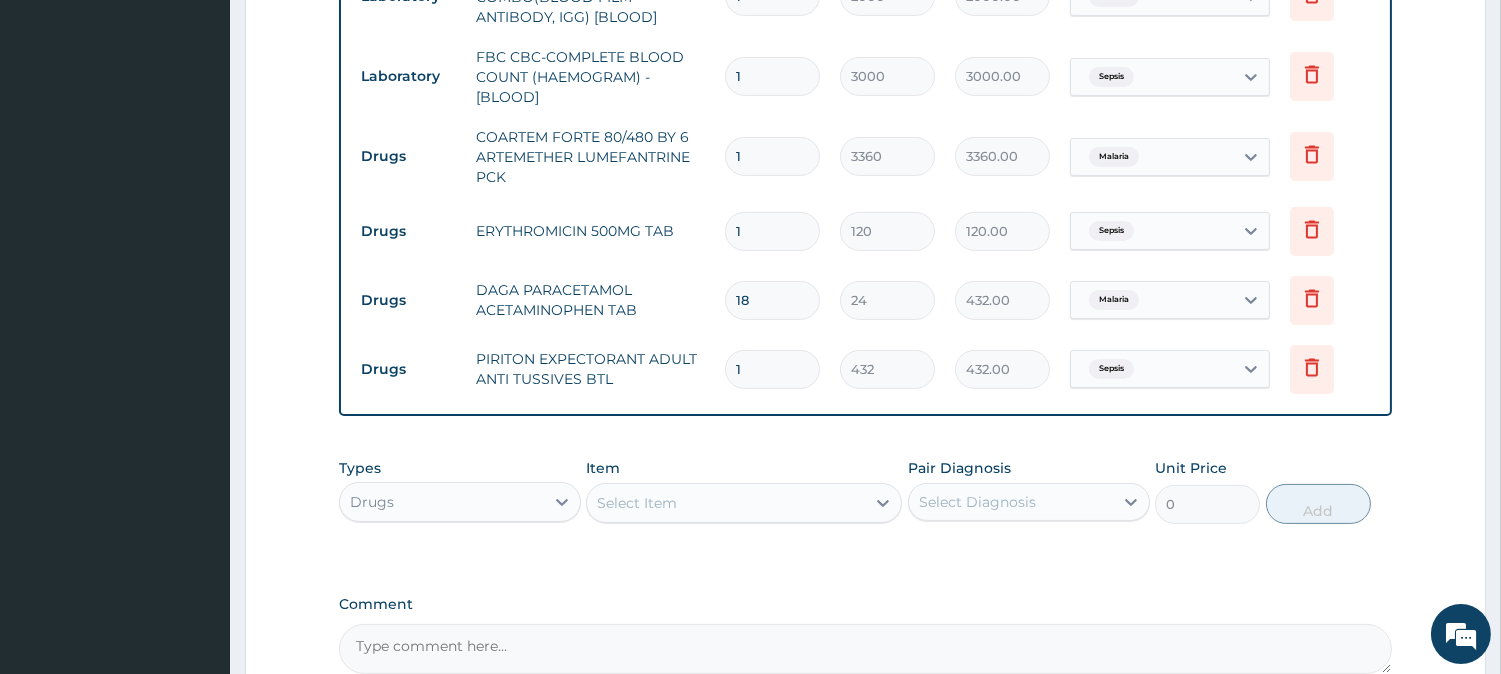 type on "1680.00" 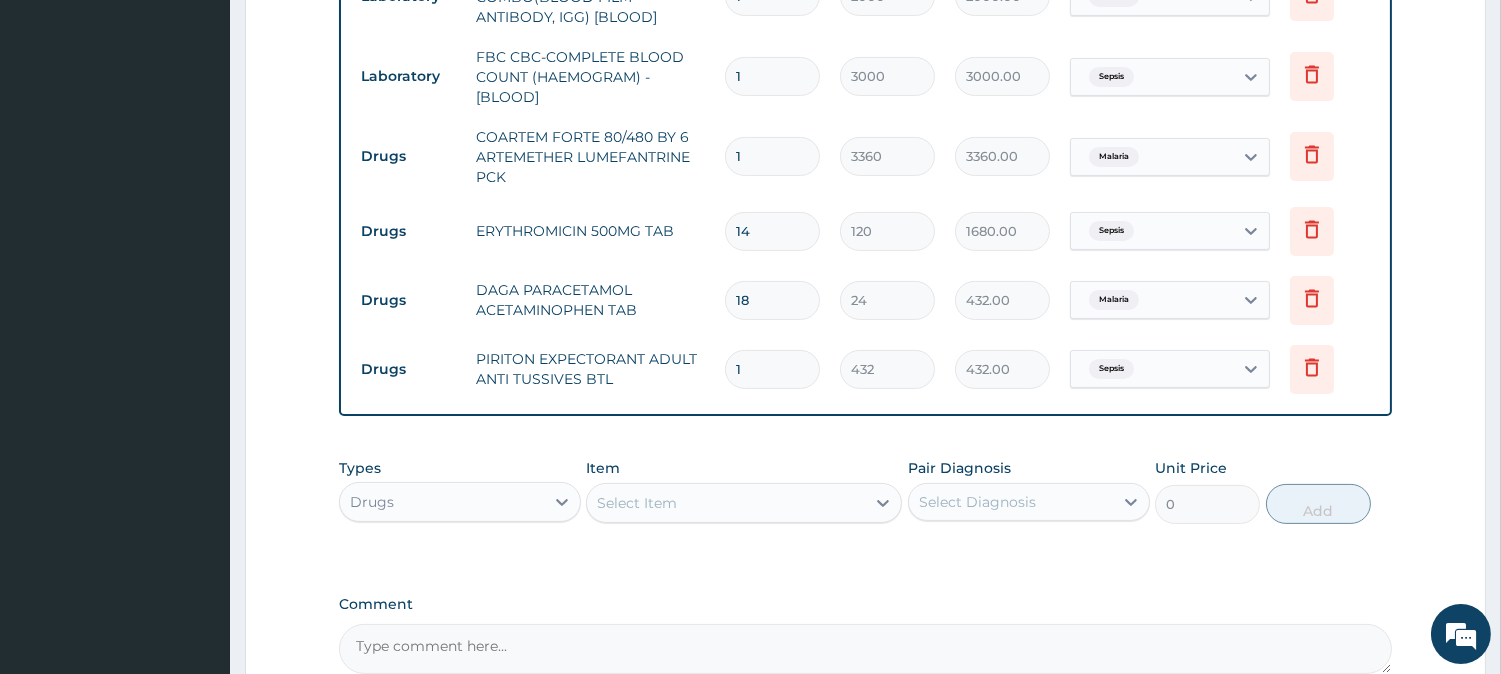 scroll, scrollTop: 1130, scrollLeft: 0, axis: vertical 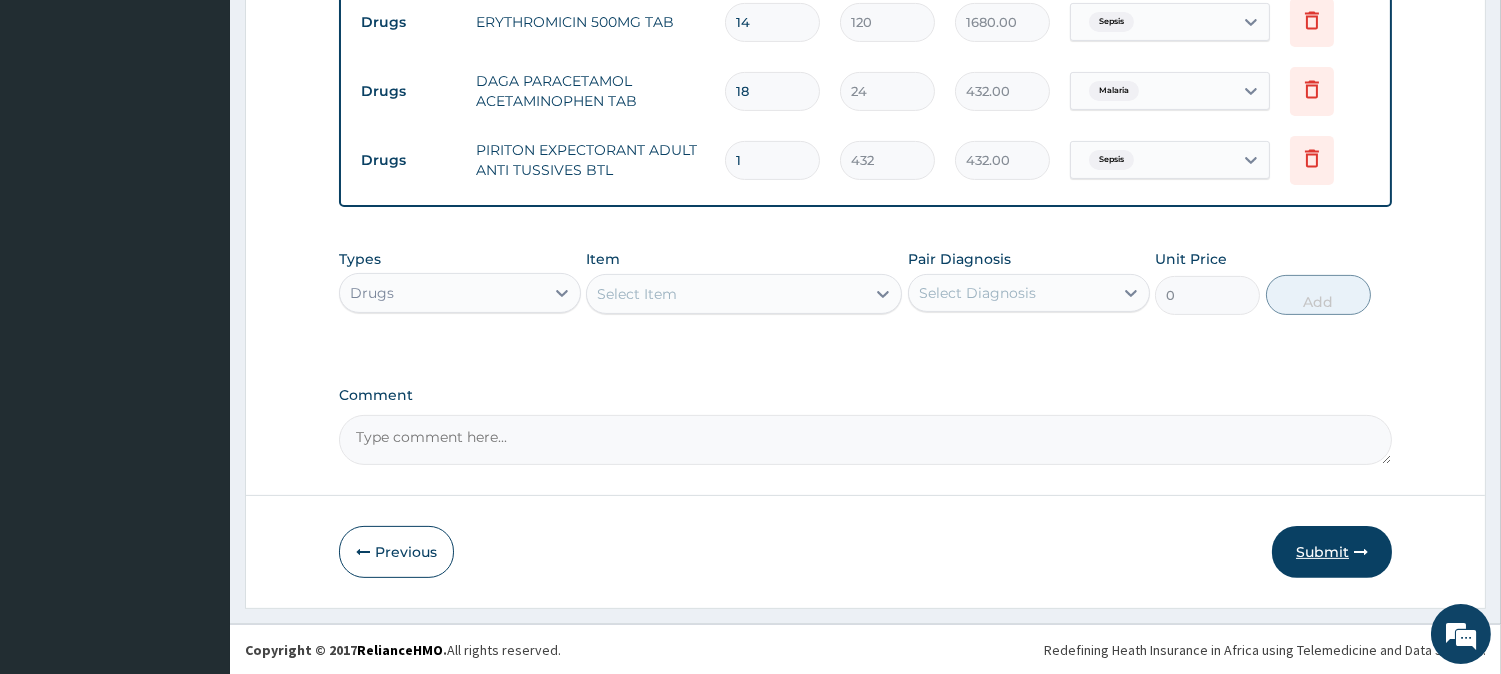 type on "14" 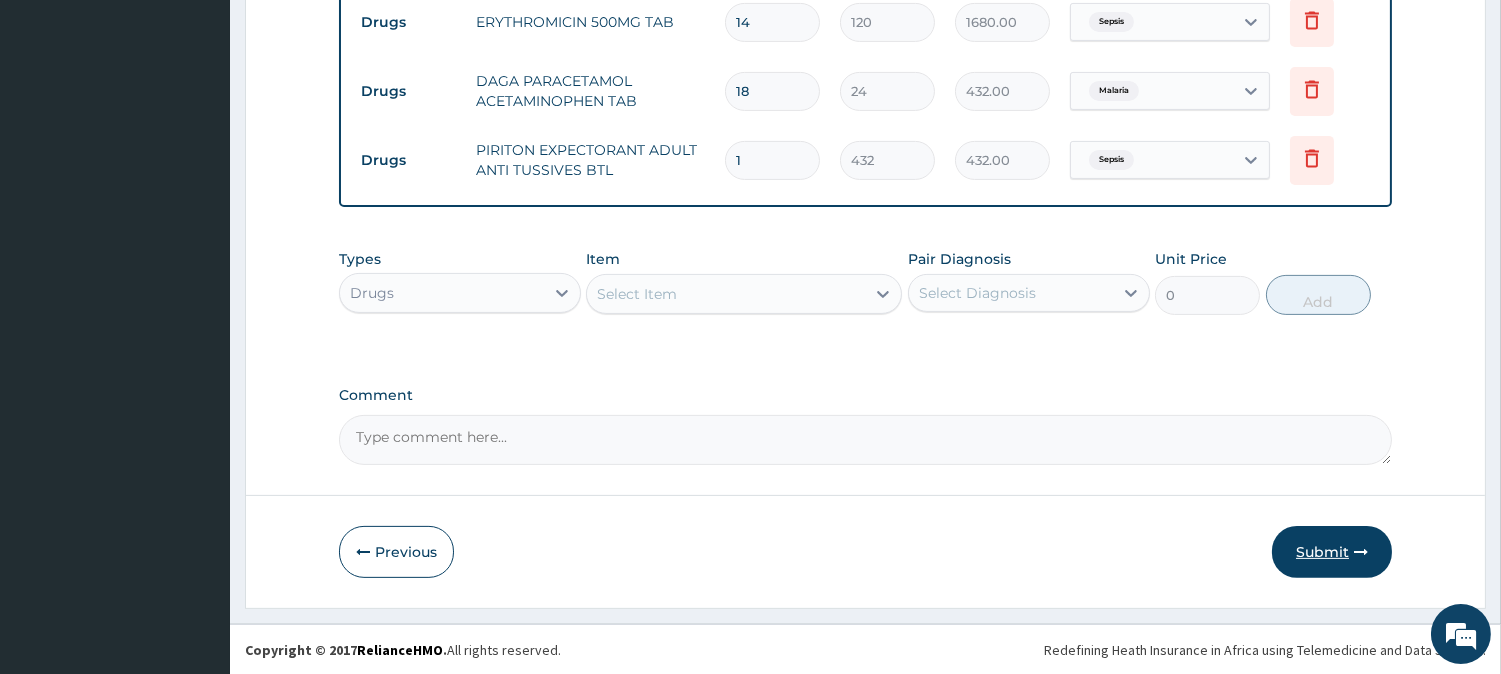 click on "Submit" at bounding box center (1332, 552) 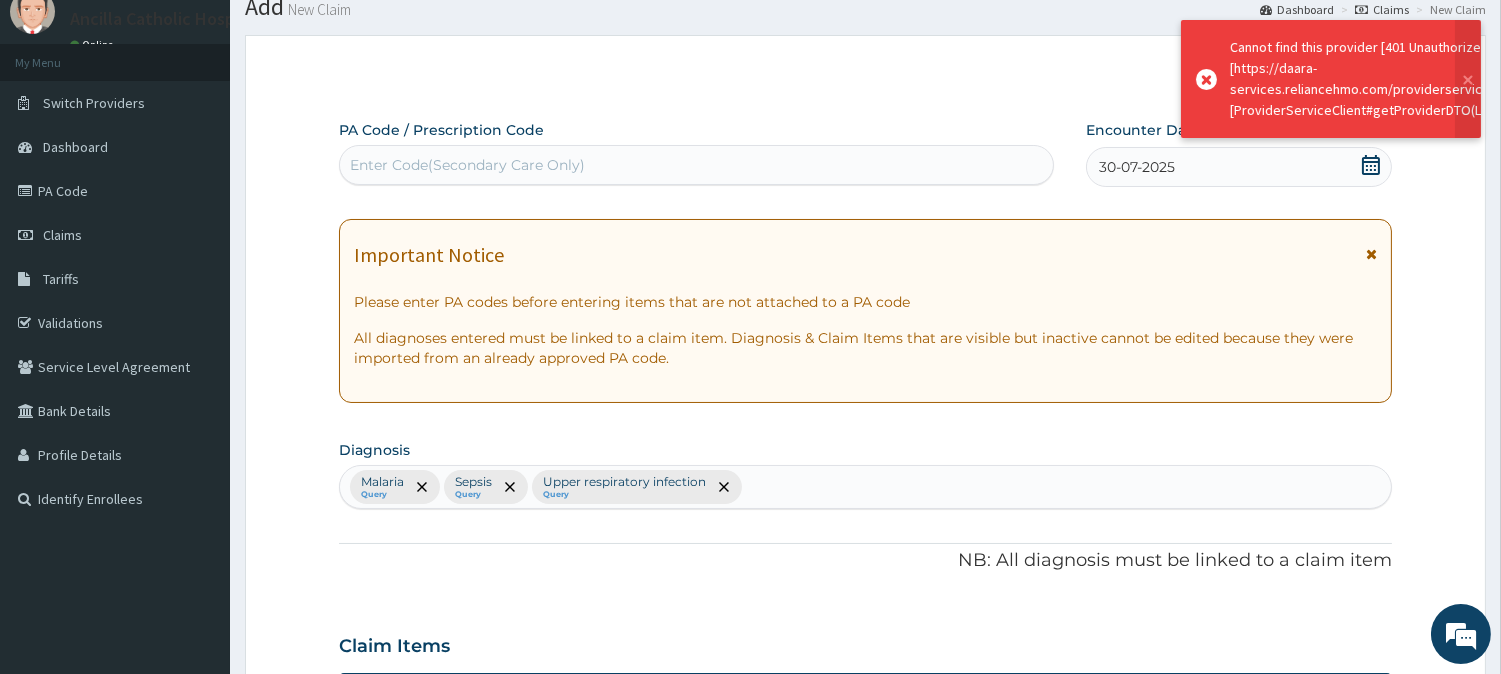 scroll, scrollTop: 1130, scrollLeft: 0, axis: vertical 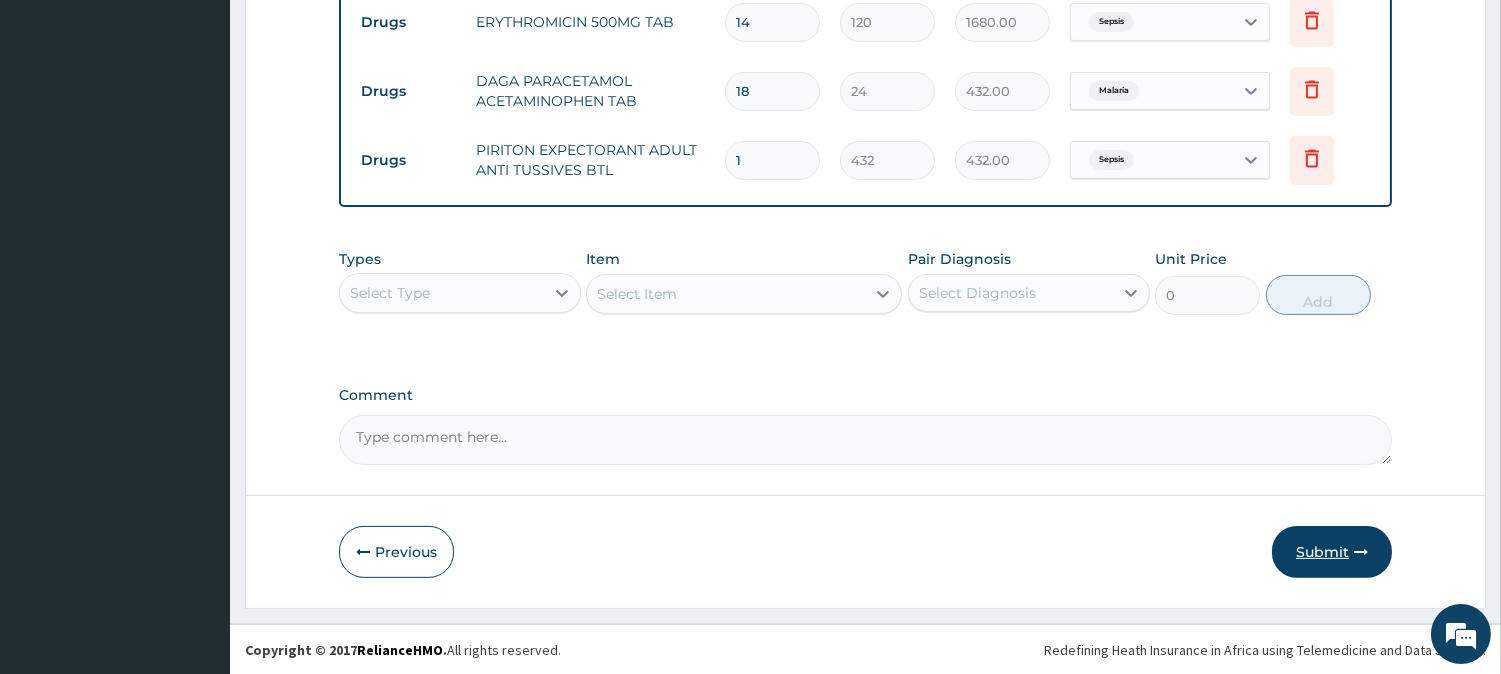 click on "Submit" at bounding box center [1332, 552] 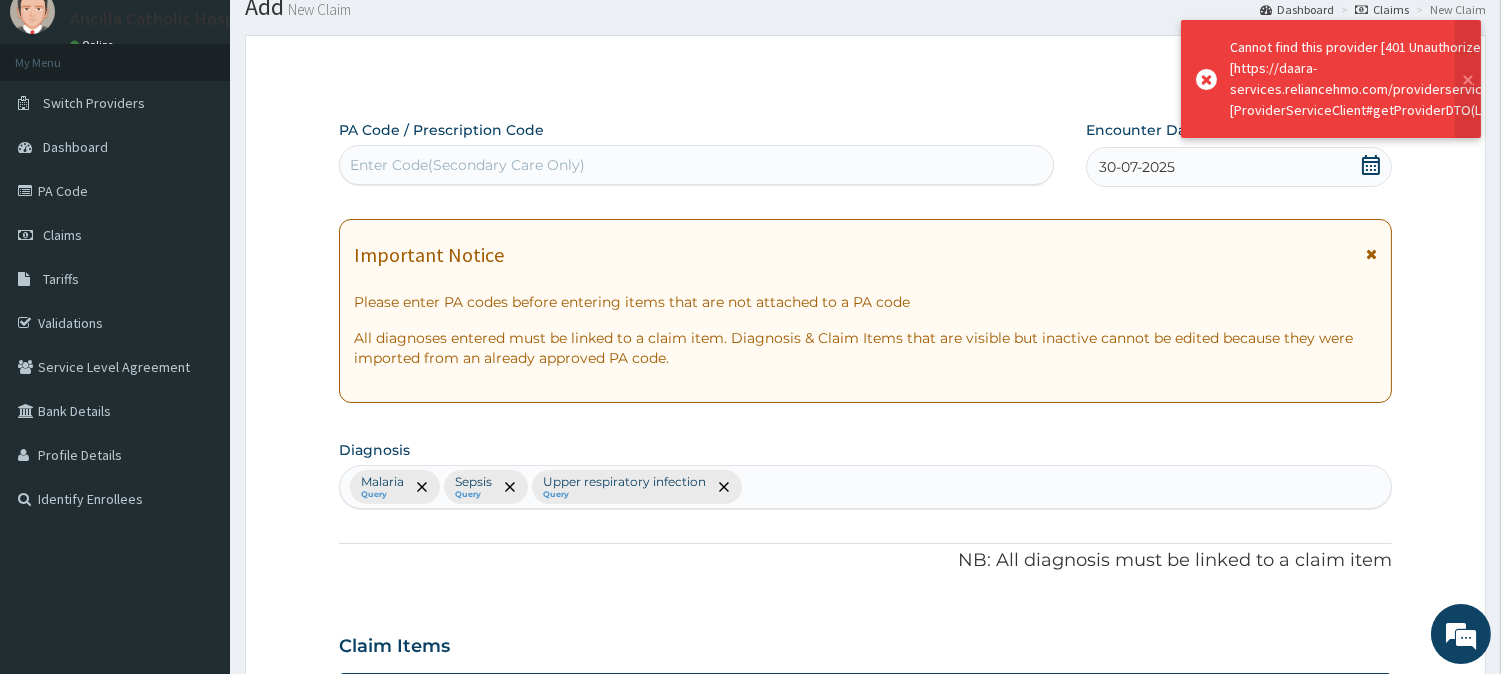 scroll, scrollTop: 1130, scrollLeft: 0, axis: vertical 